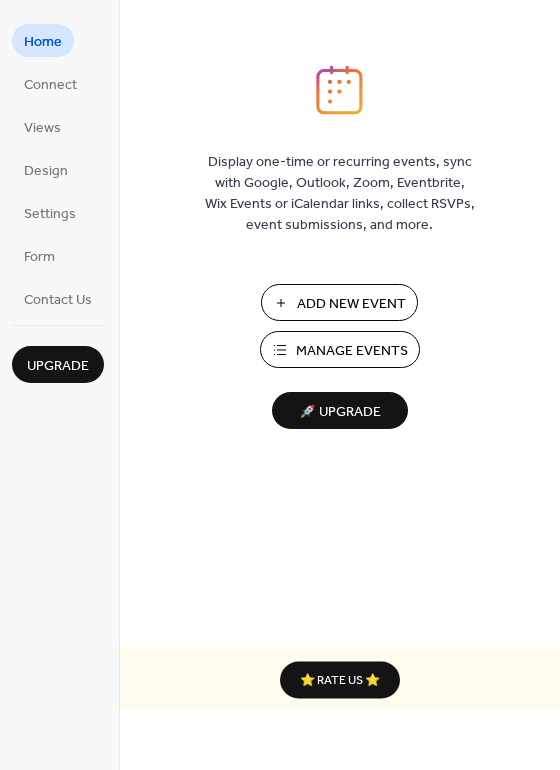 click on "Manage Events" at bounding box center [352, 351] 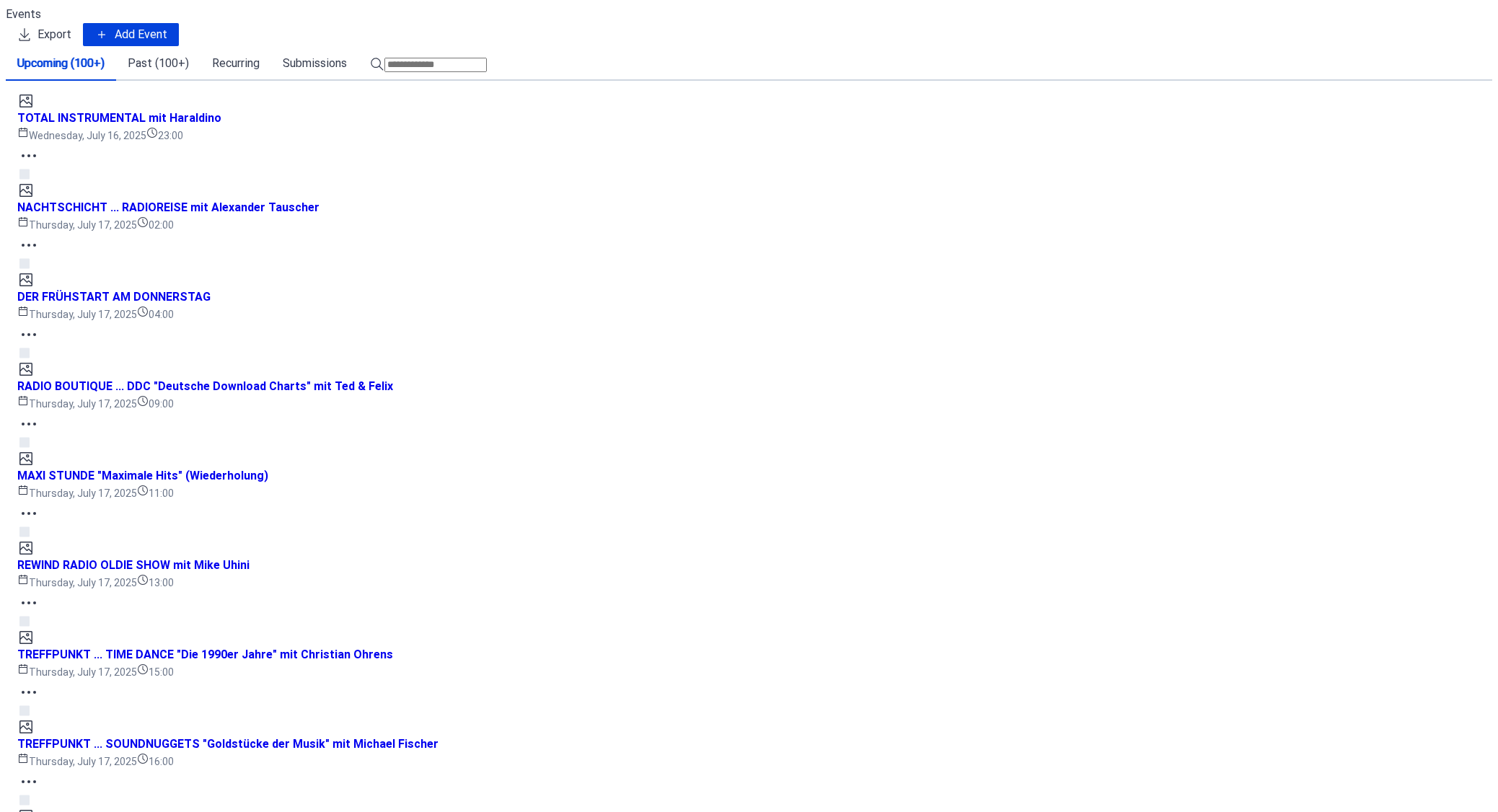 scroll, scrollTop: 0, scrollLeft: 0, axis: both 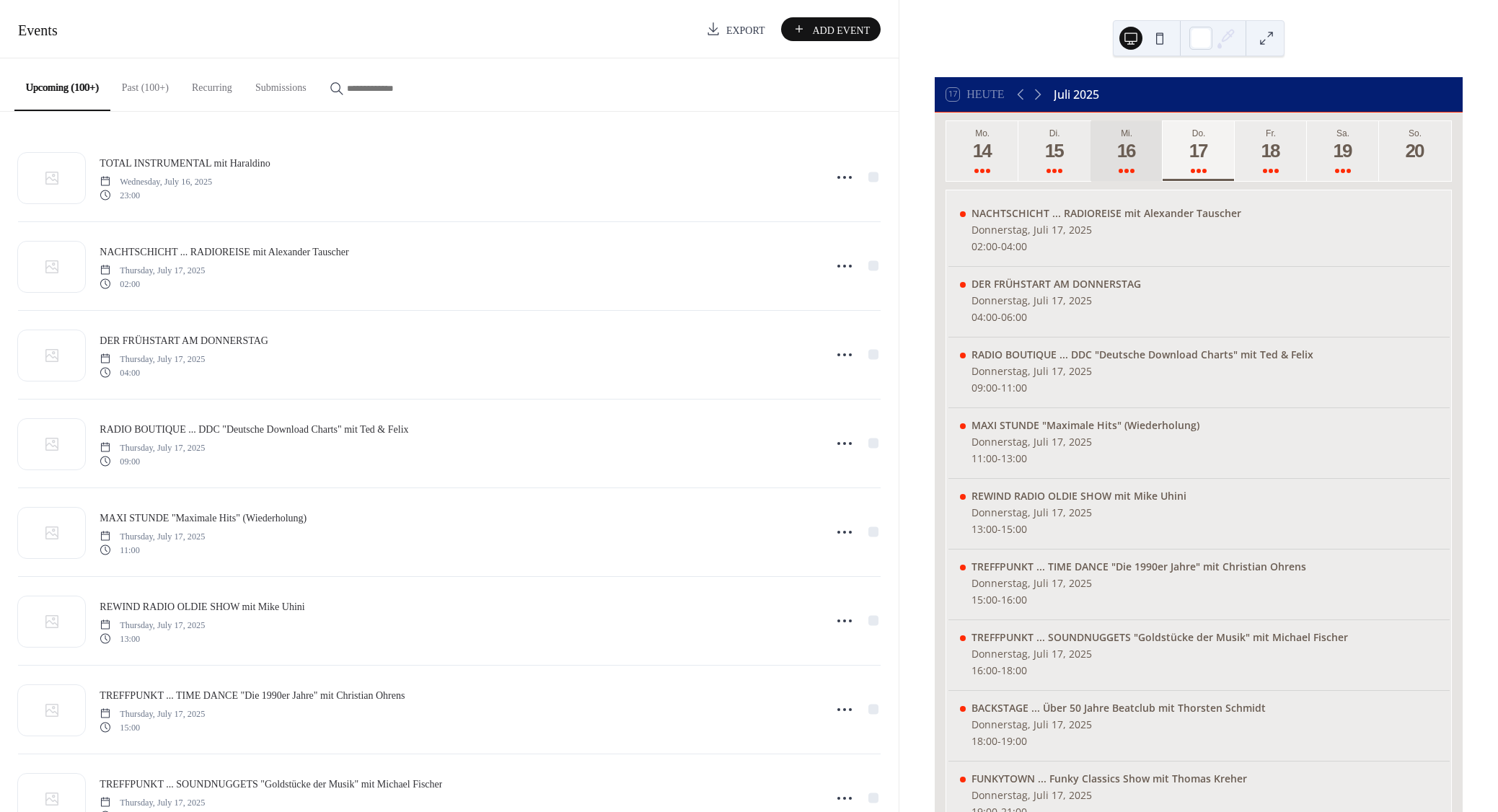 click on "16" at bounding box center (1126, 151) 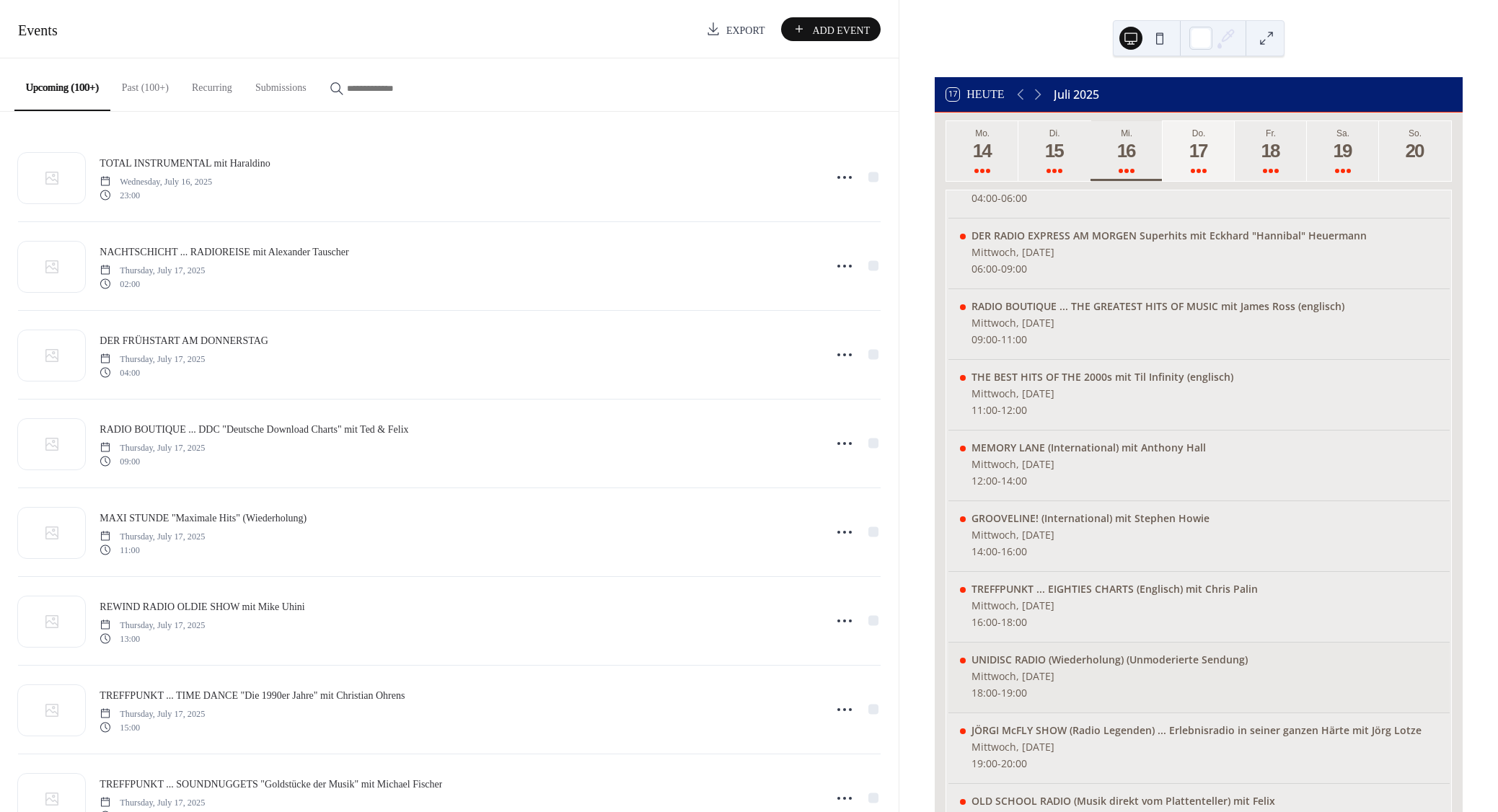 scroll, scrollTop: 242, scrollLeft: 0, axis: vertical 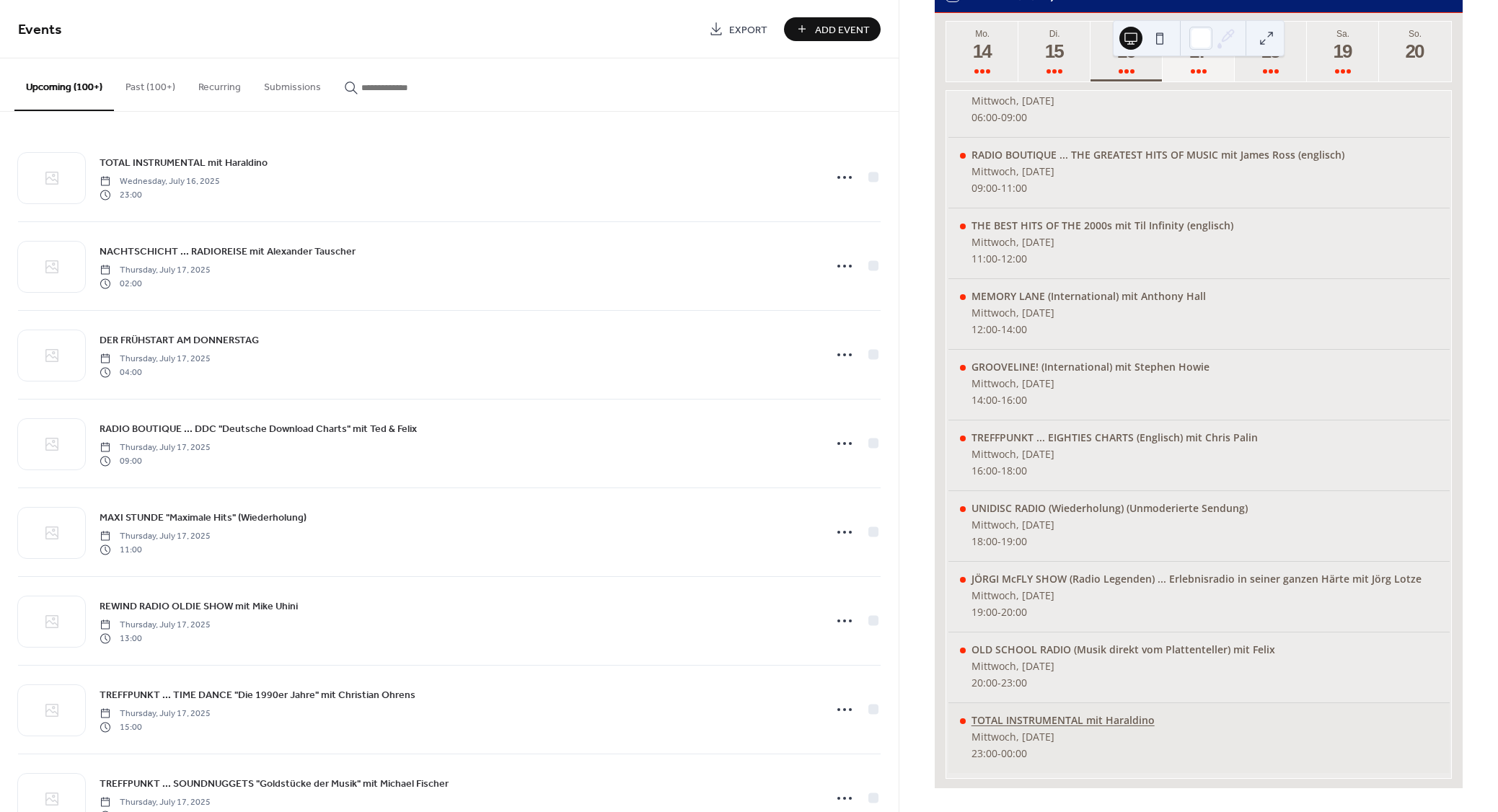 click on "TOTAL INSTRUMENTAL mit Haraldino" at bounding box center [1063, 720] 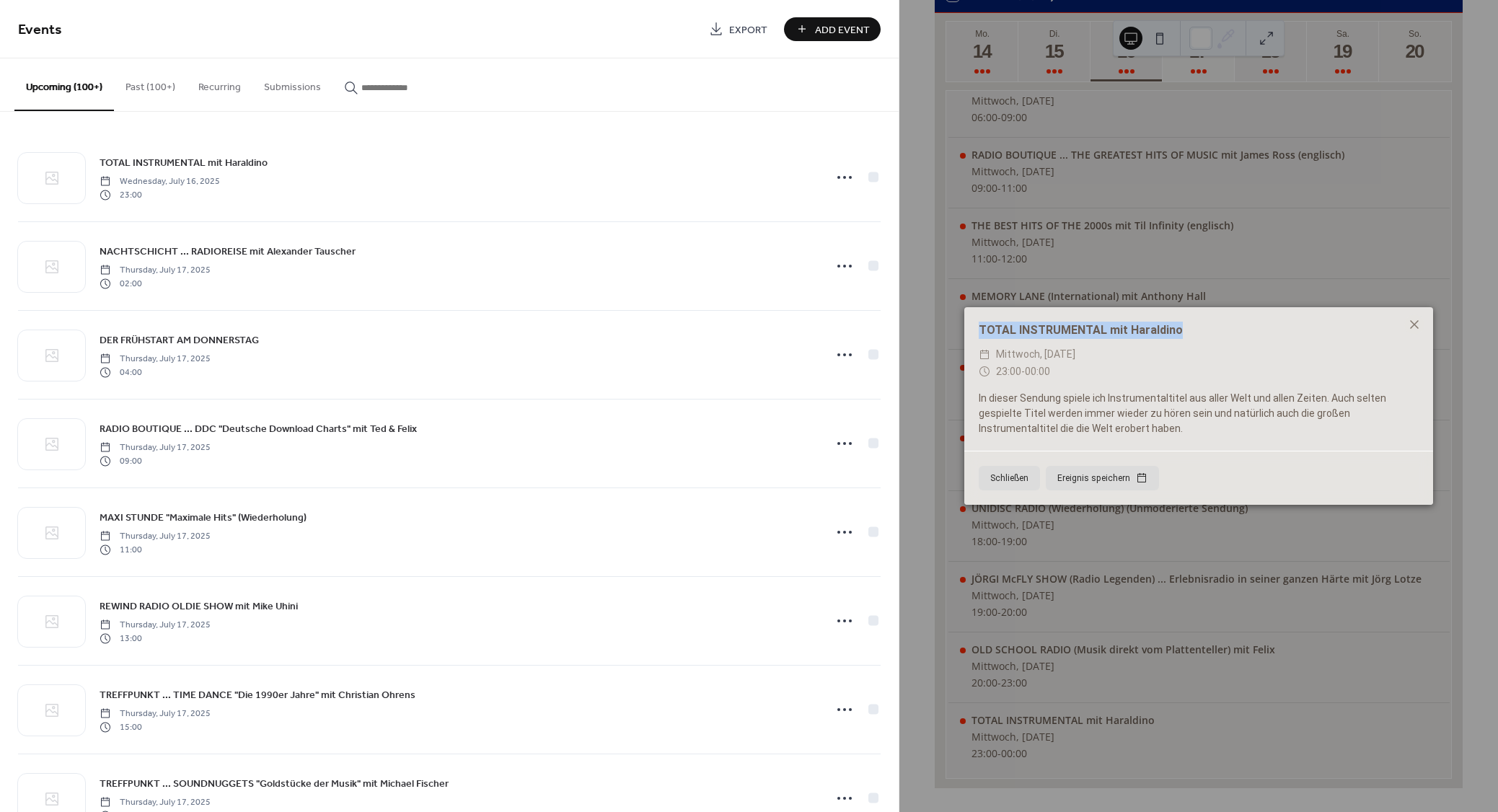 drag, startPoint x: 1184, startPoint y: 332, endPoint x: 975, endPoint y: 329, distance: 209.0215 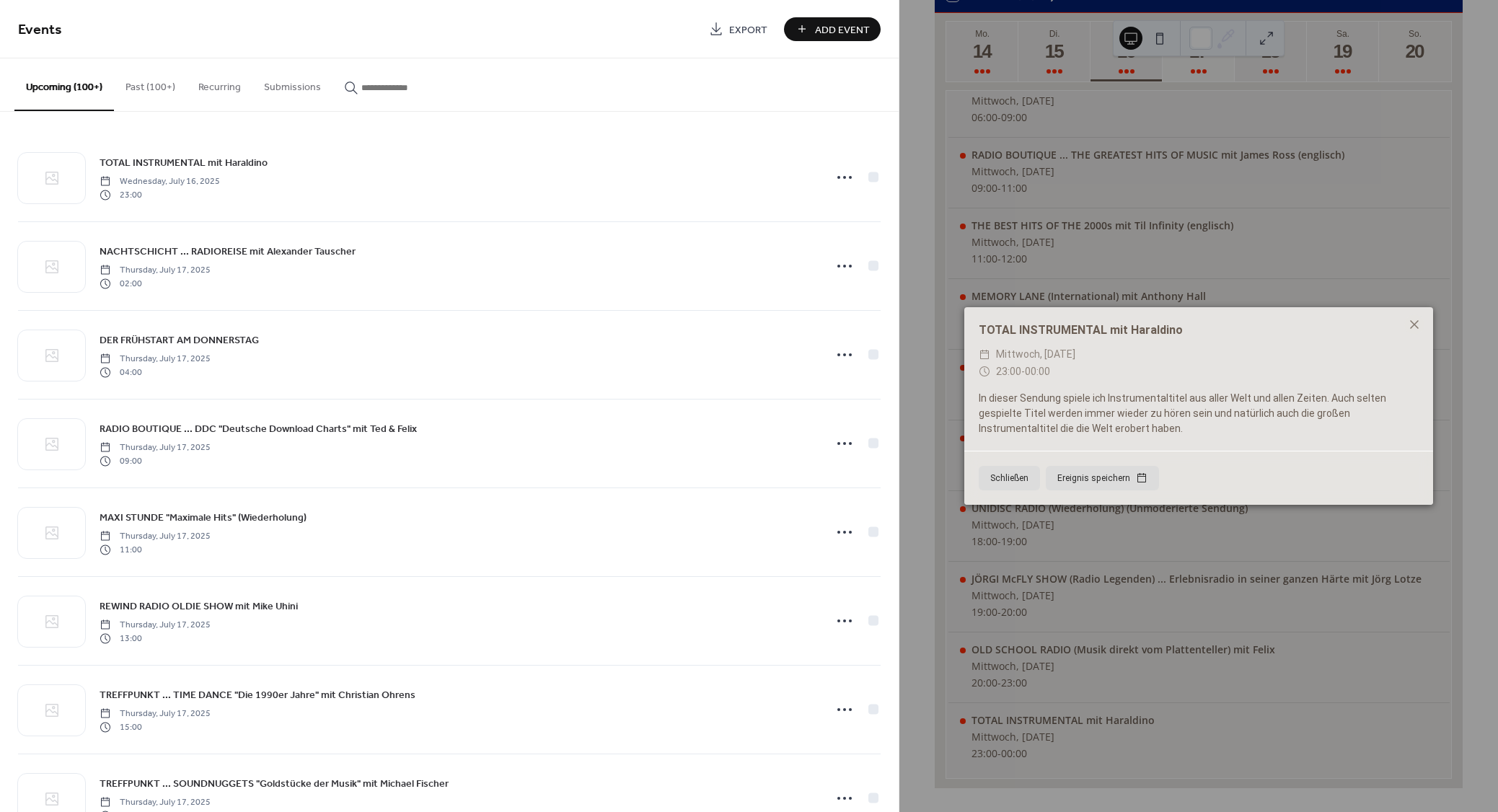 paste on "**********" 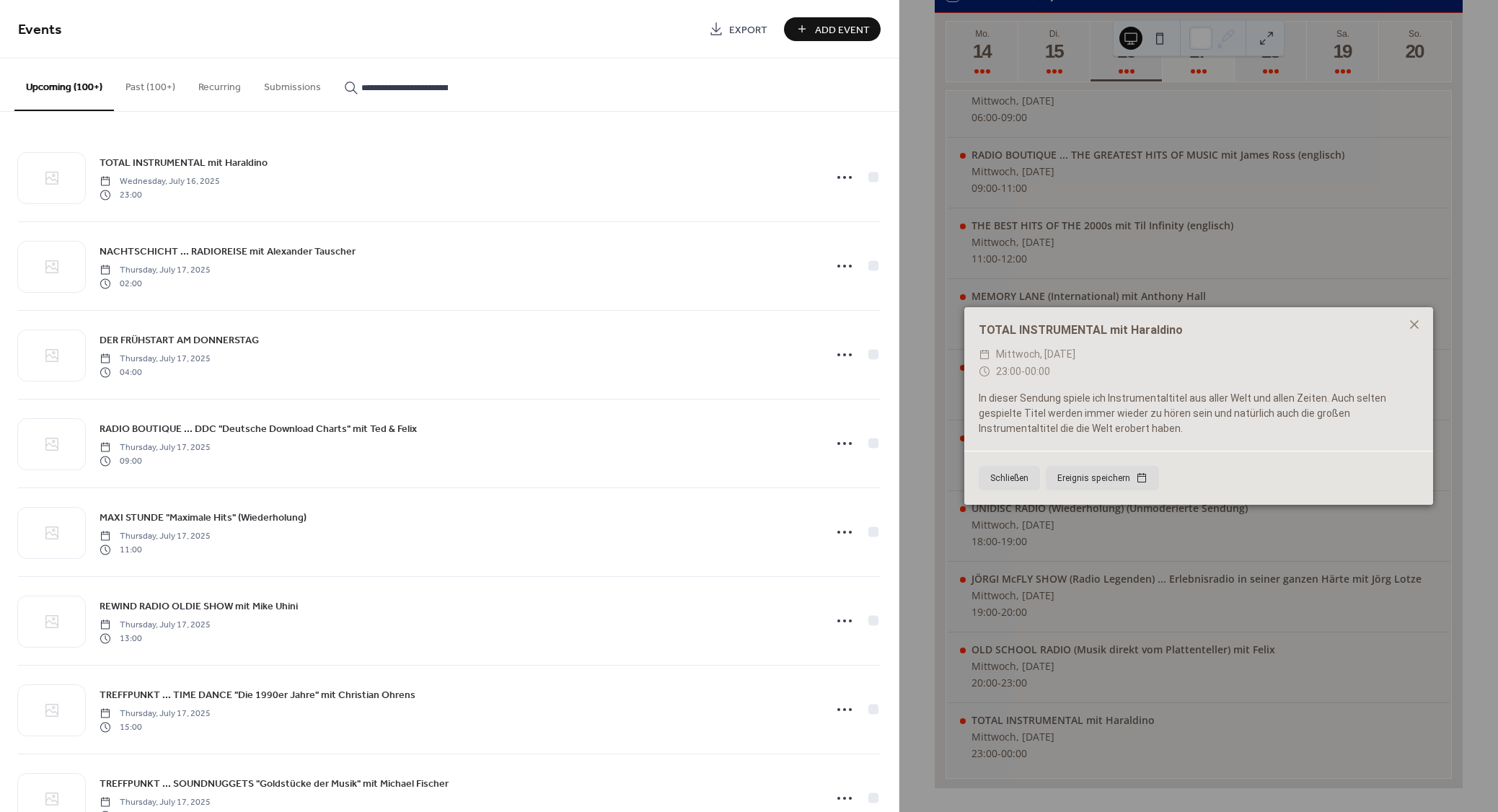scroll, scrollTop: 0, scrollLeft: 57, axis: horizontal 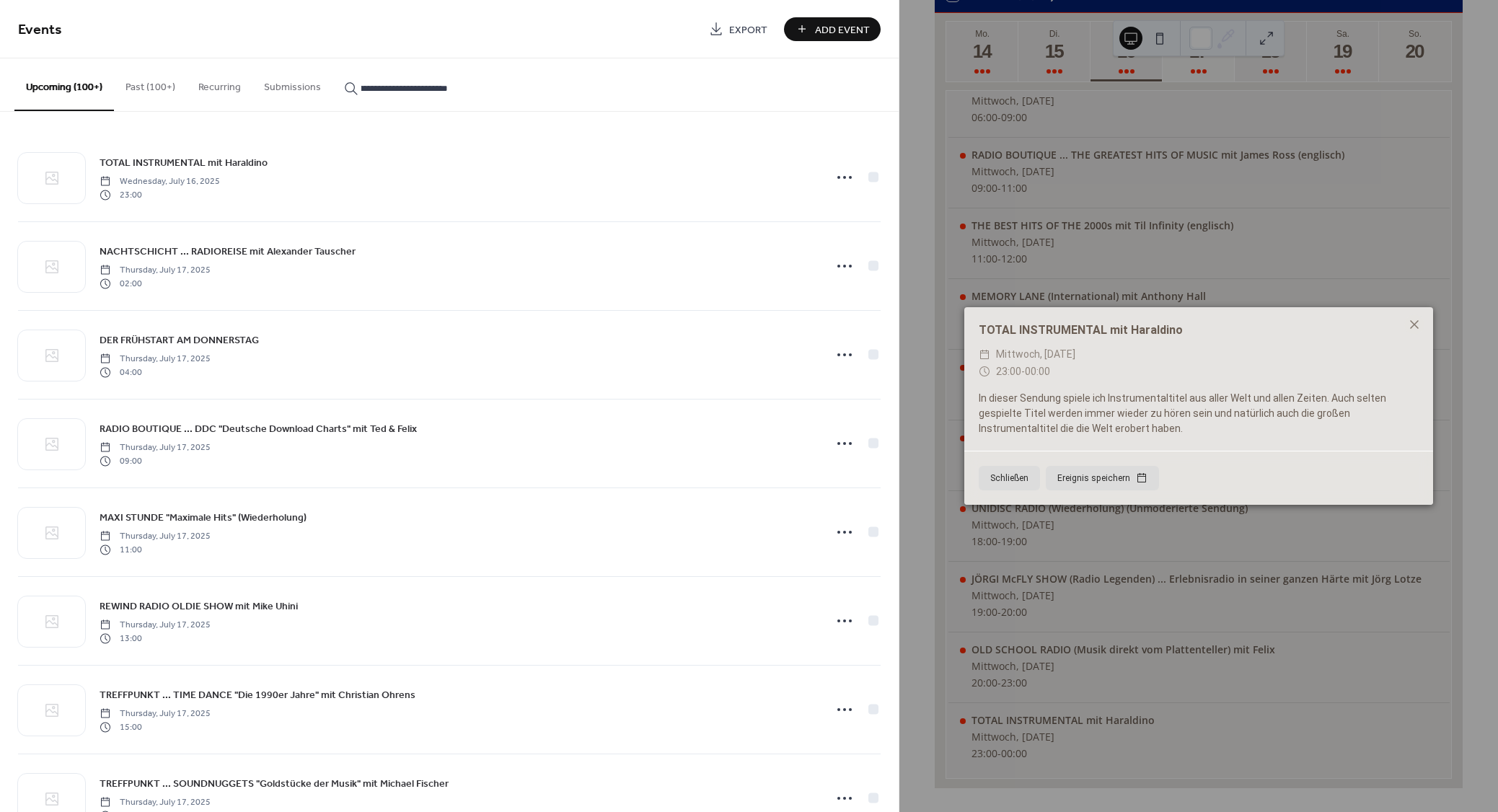 type on "**********" 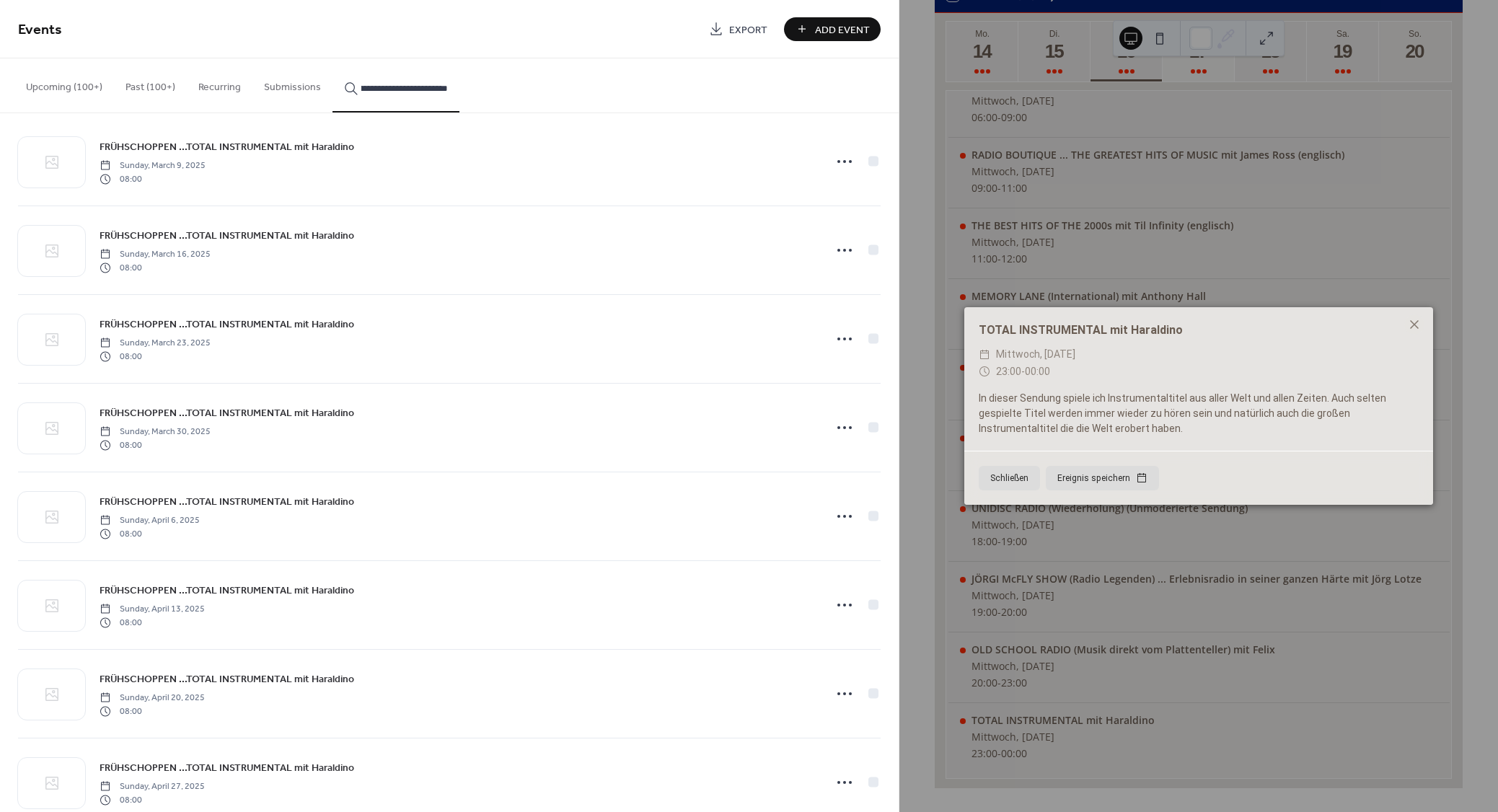 scroll, scrollTop: 0, scrollLeft: 0, axis: both 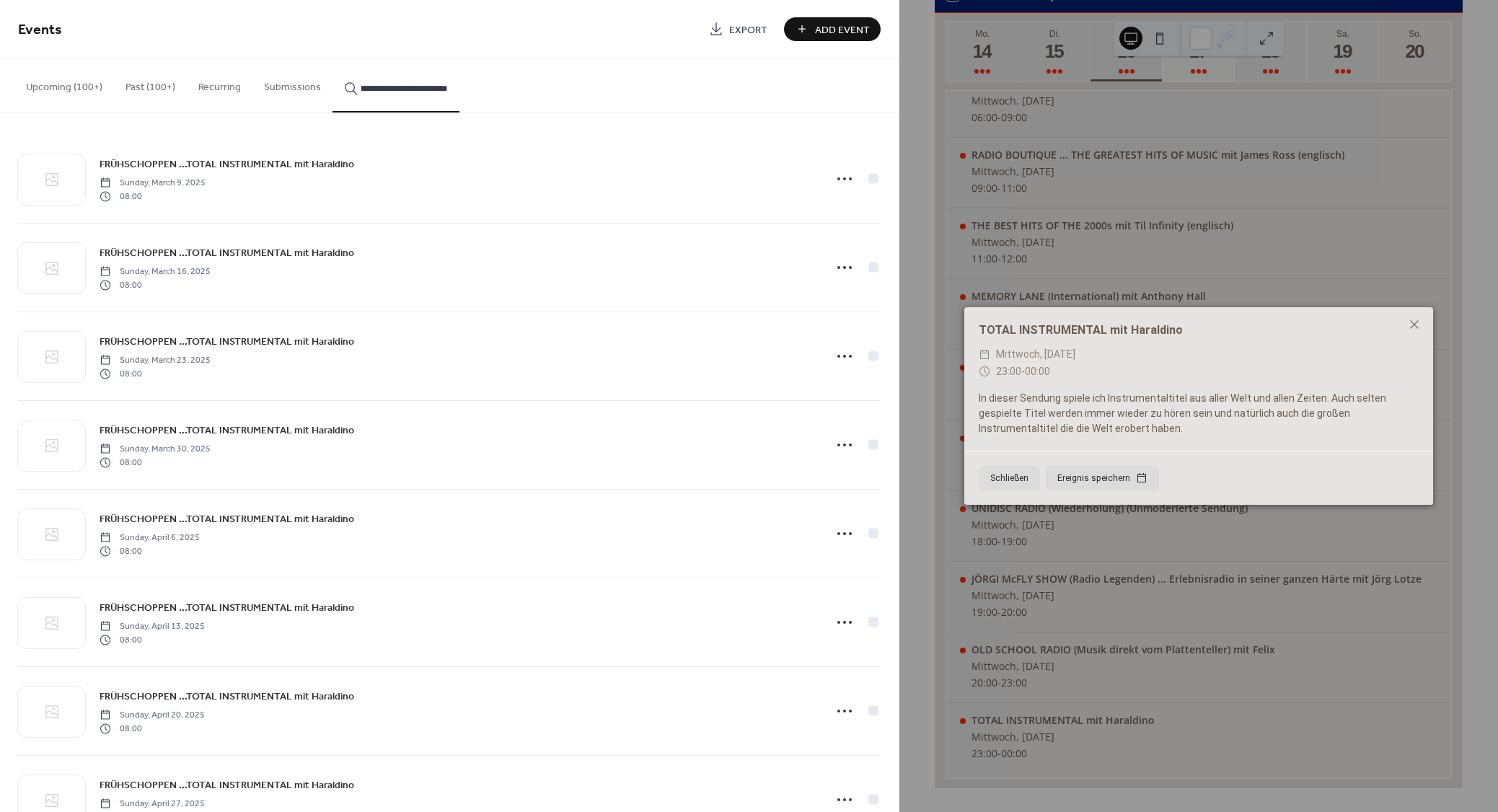 click on "FRÜHSCHOPPEN ...TOTAL INSTRUMENTAL mit Haraldino" at bounding box center [226, 164] 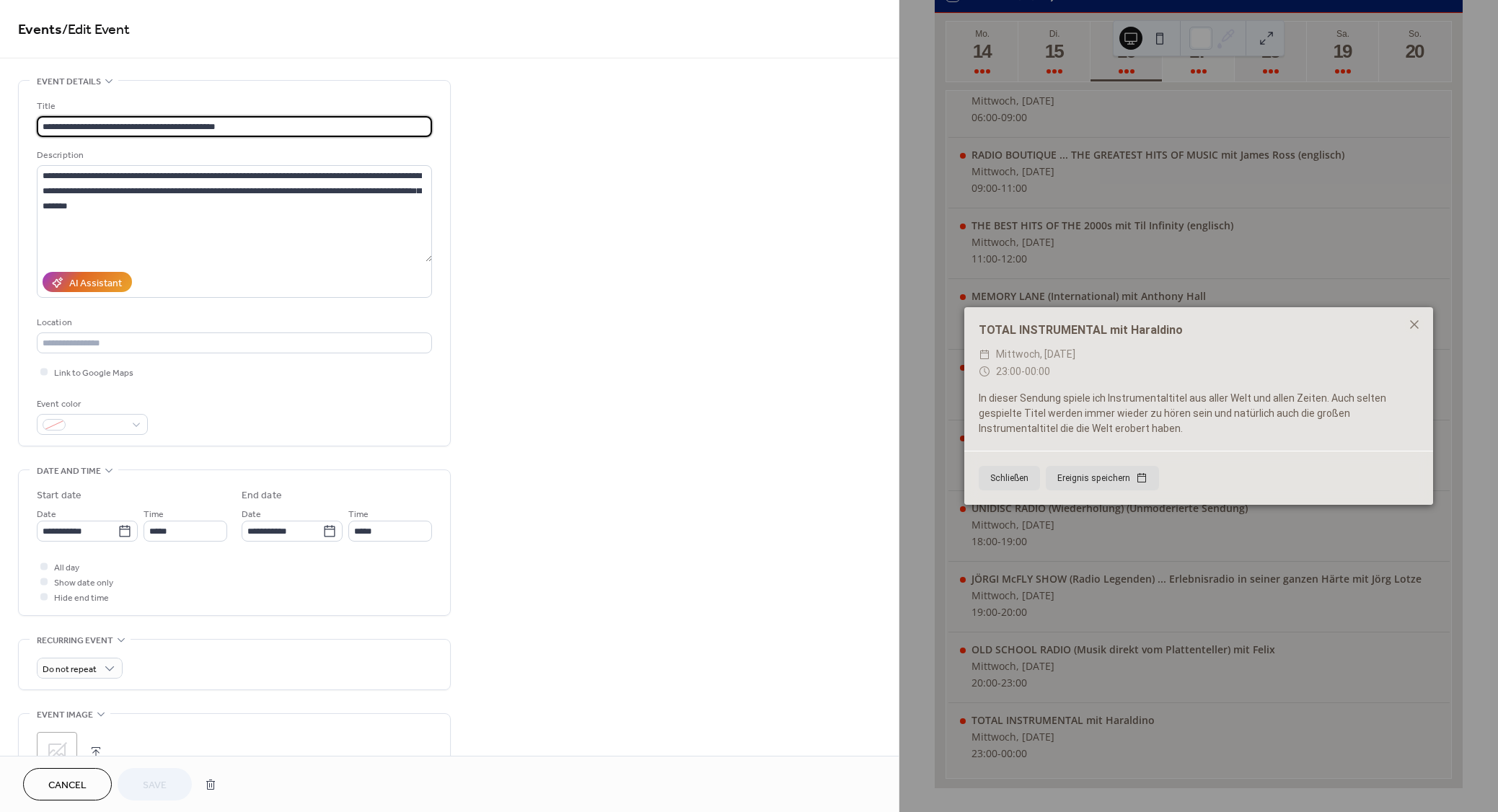click on "Cancel" at bounding box center [67, 785] 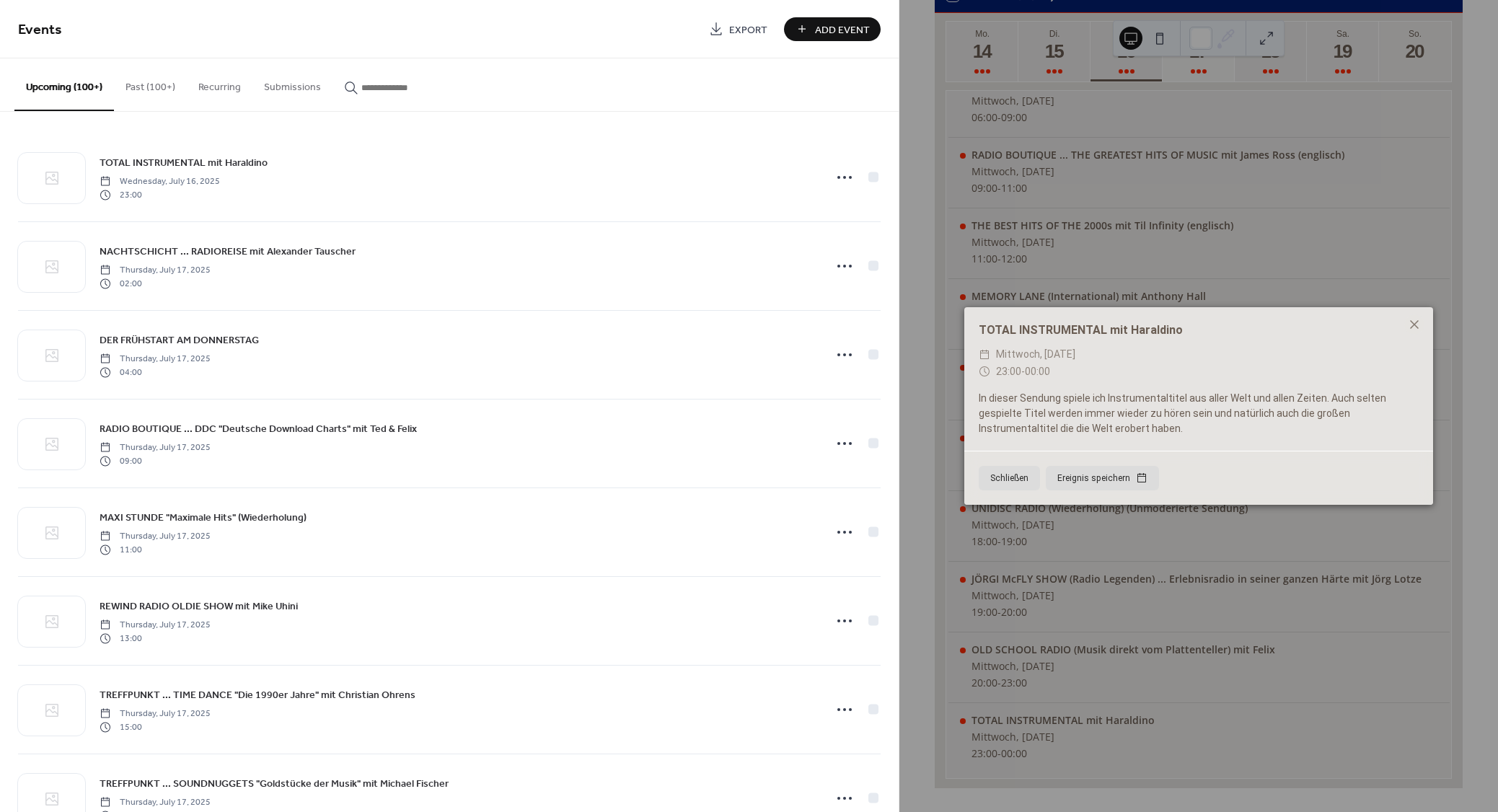 paste on "**********" 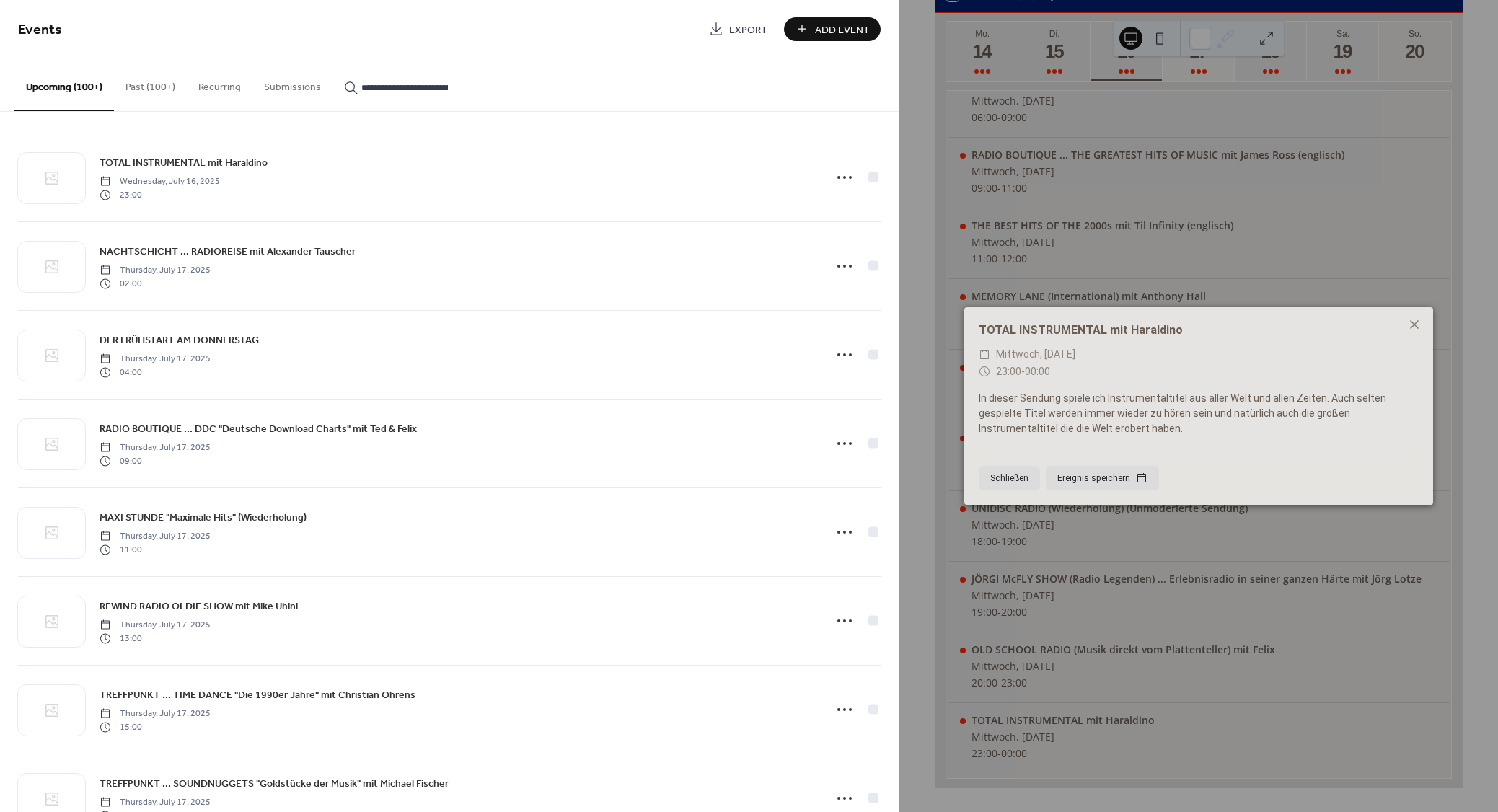 scroll, scrollTop: 0, scrollLeft: 57, axis: horizontal 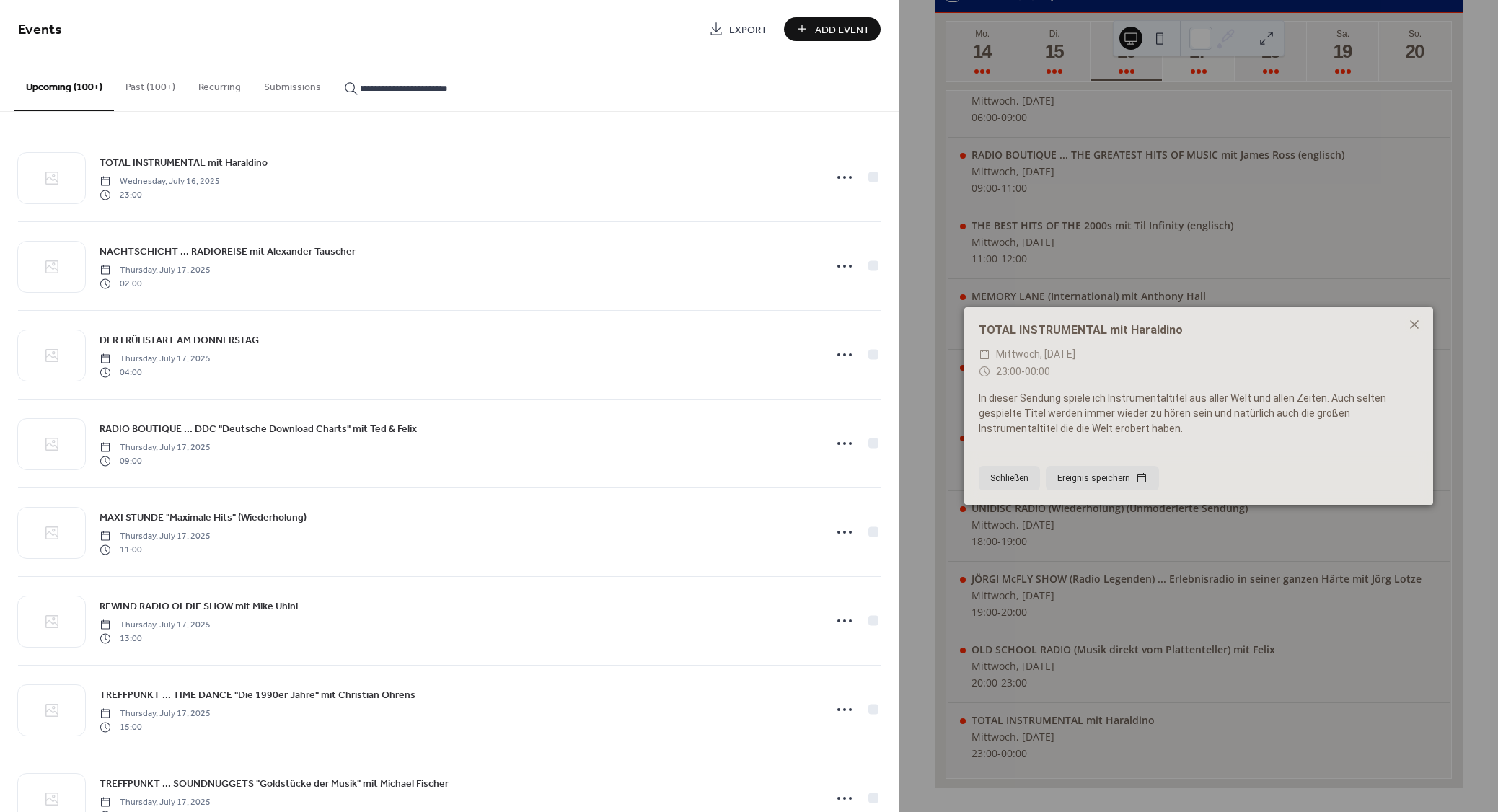 type on "**********" 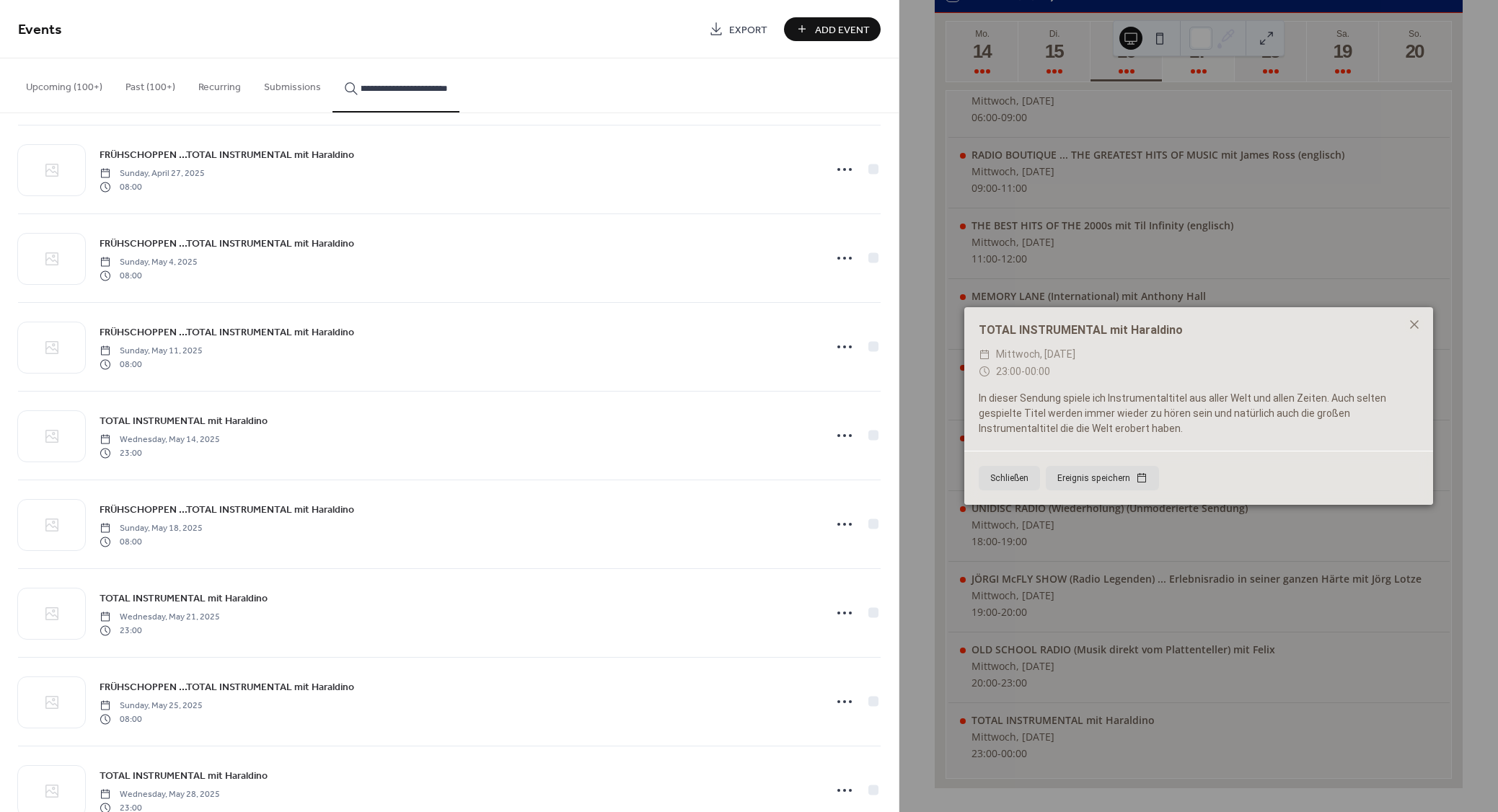 scroll, scrollTop: 649, scrollLeft: 0, axis: vertical 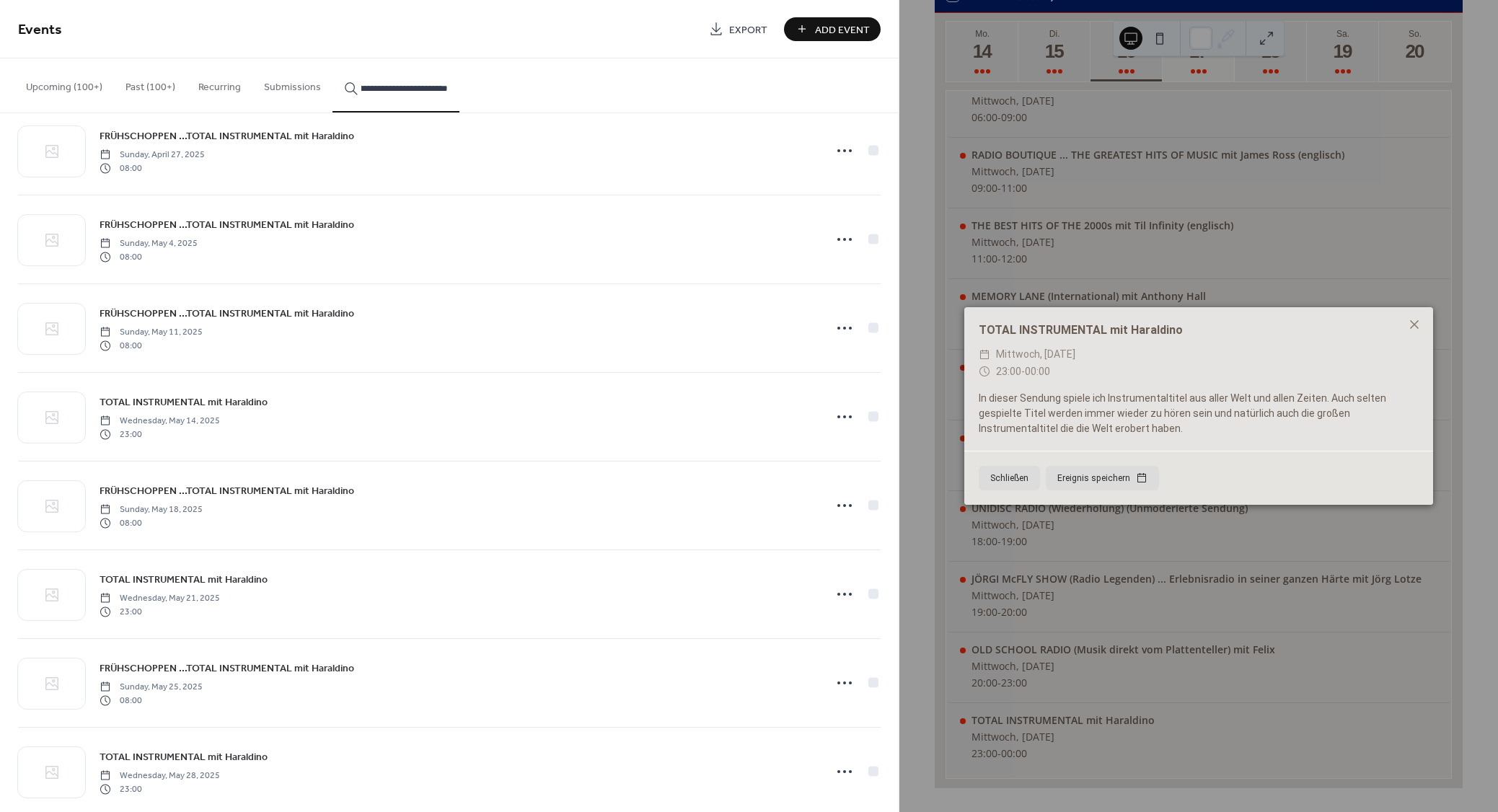 click on "TOTAL INSTRUMENTAL mit Haraldino" at bounding box center (183, 402) 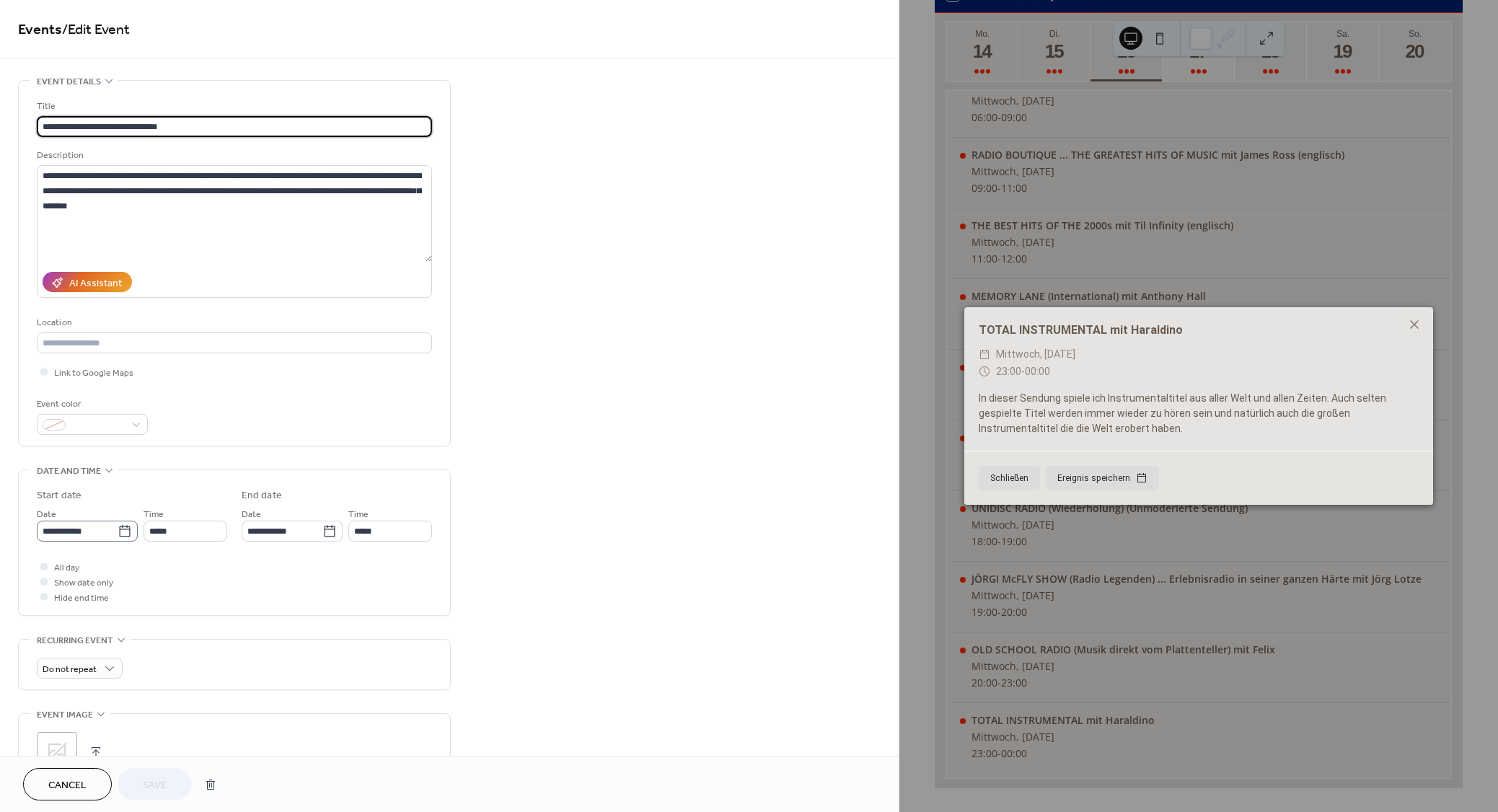 click 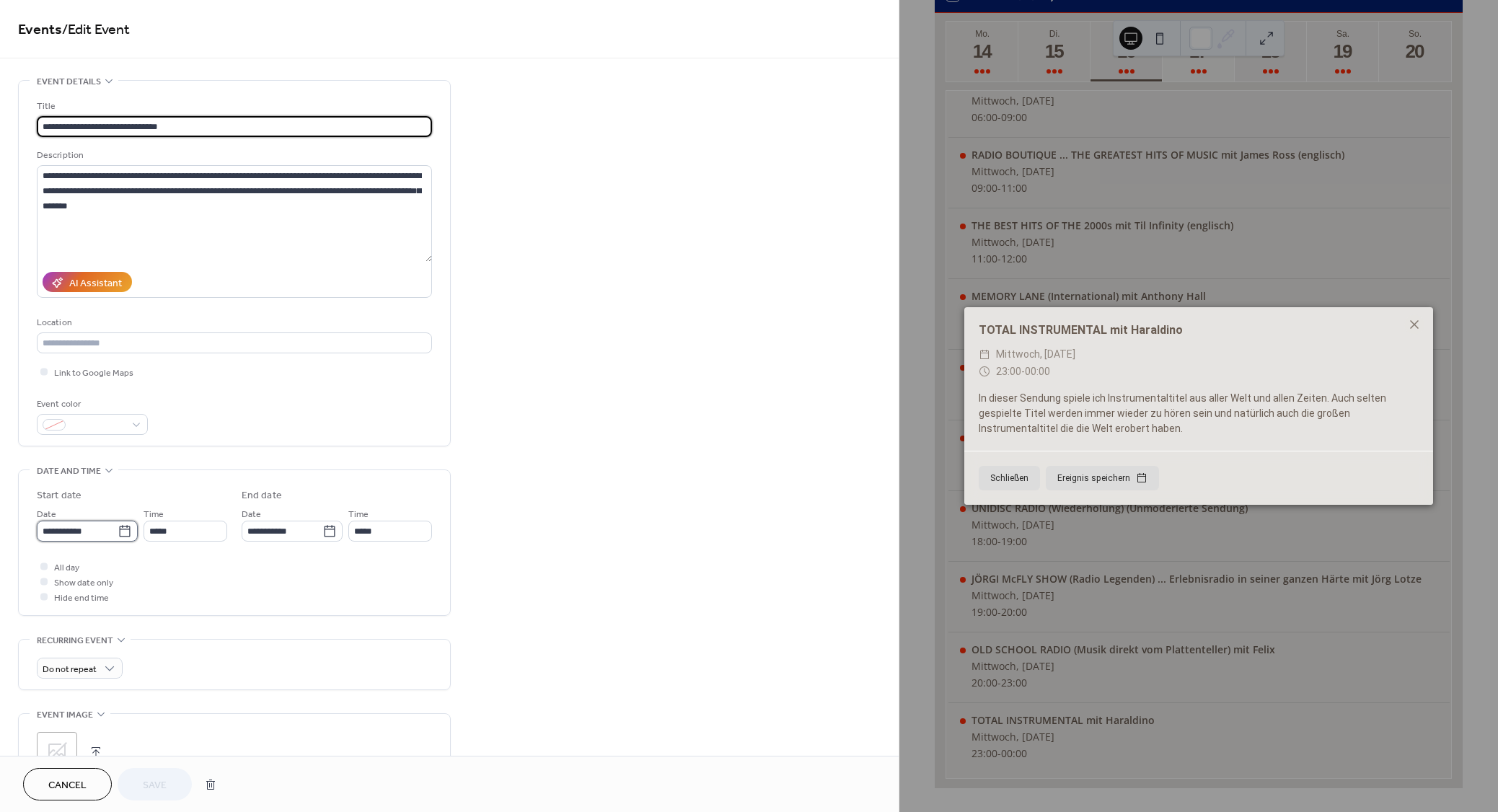 click on "**********" at bounding box center (77, 531) 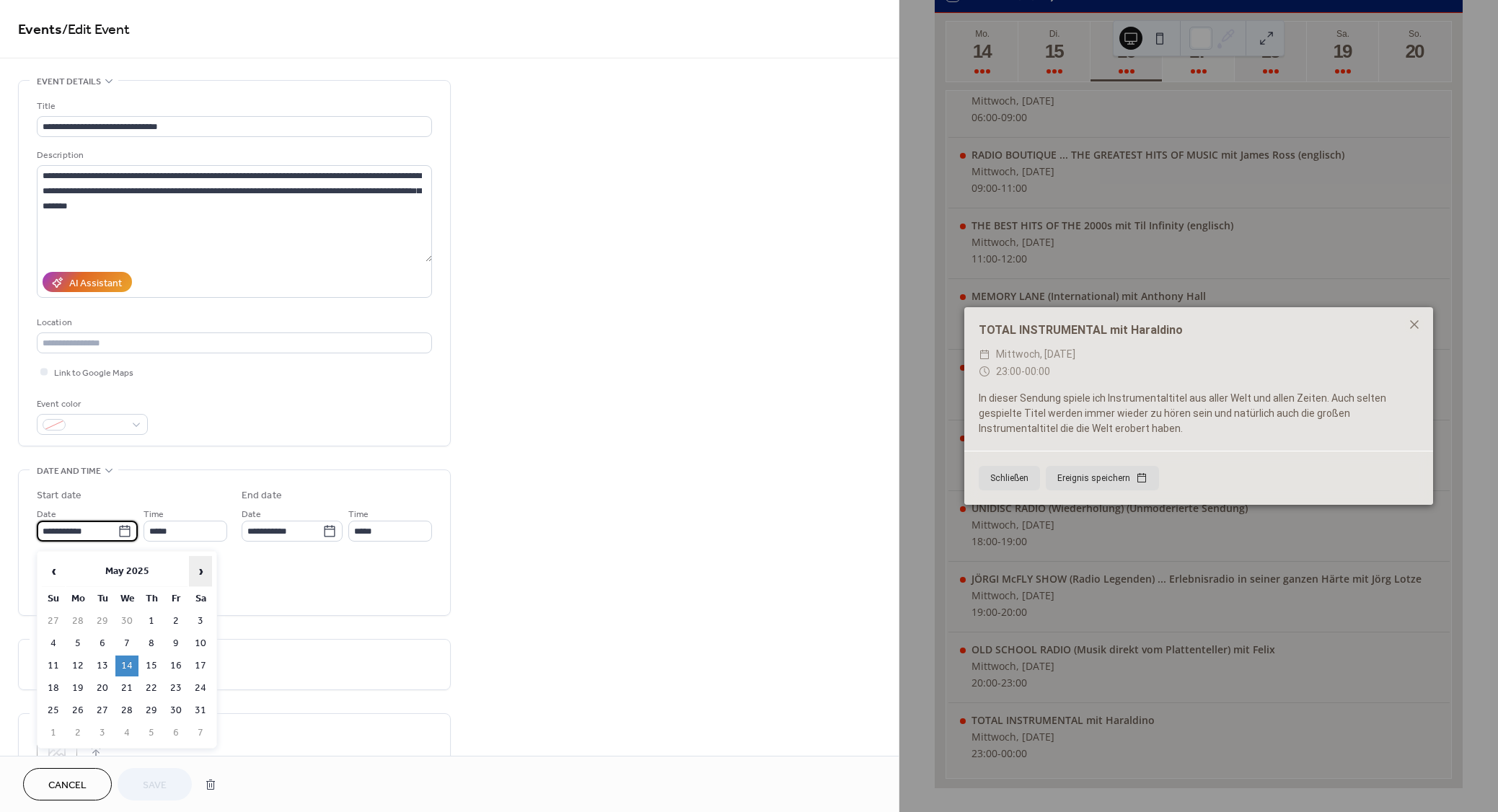 click on "›" at bounding box center (201, 571) 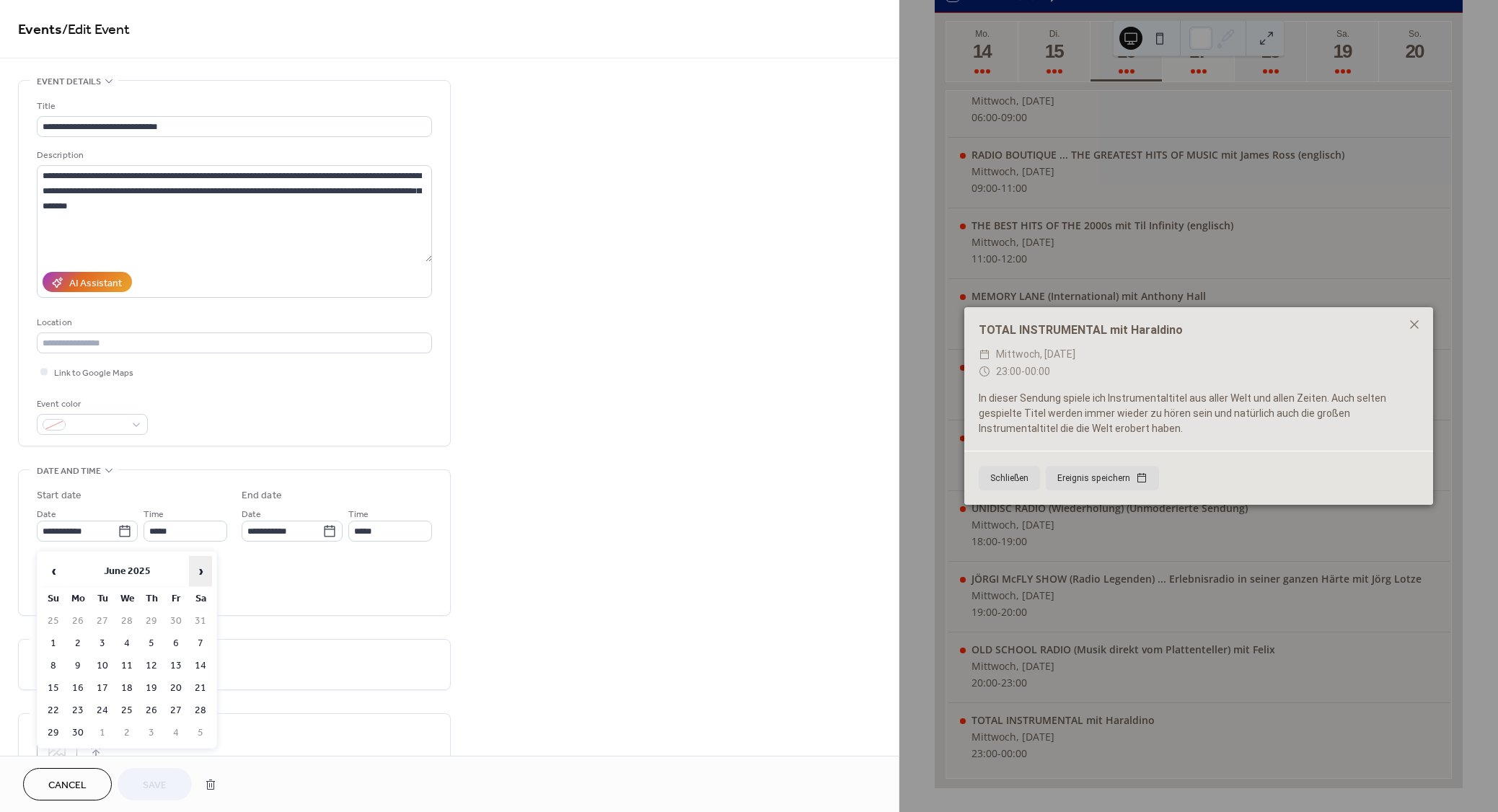 click on "›" at bounding box center [201, 571] 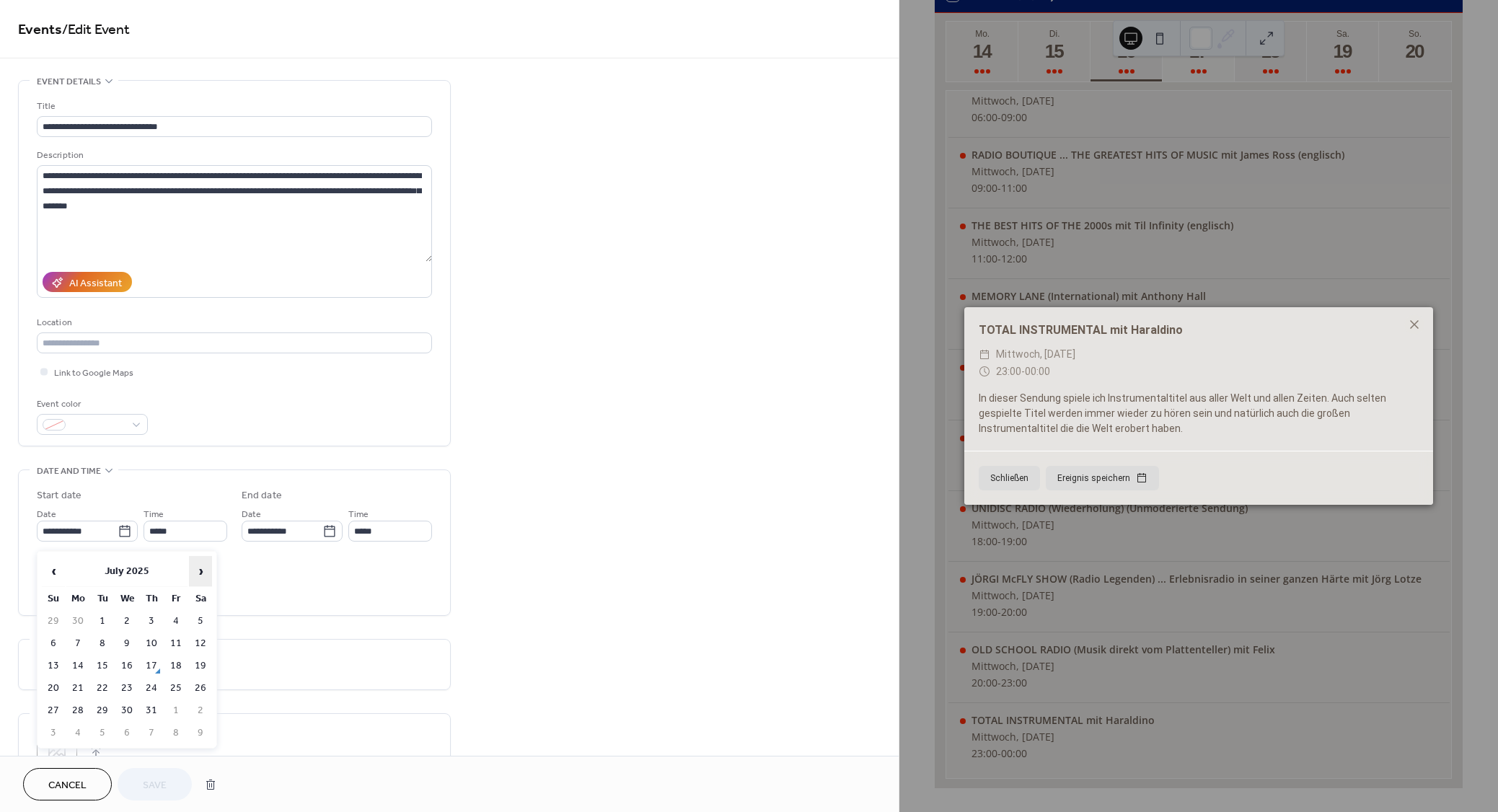 click on "›" at bounding box center (201, 571) 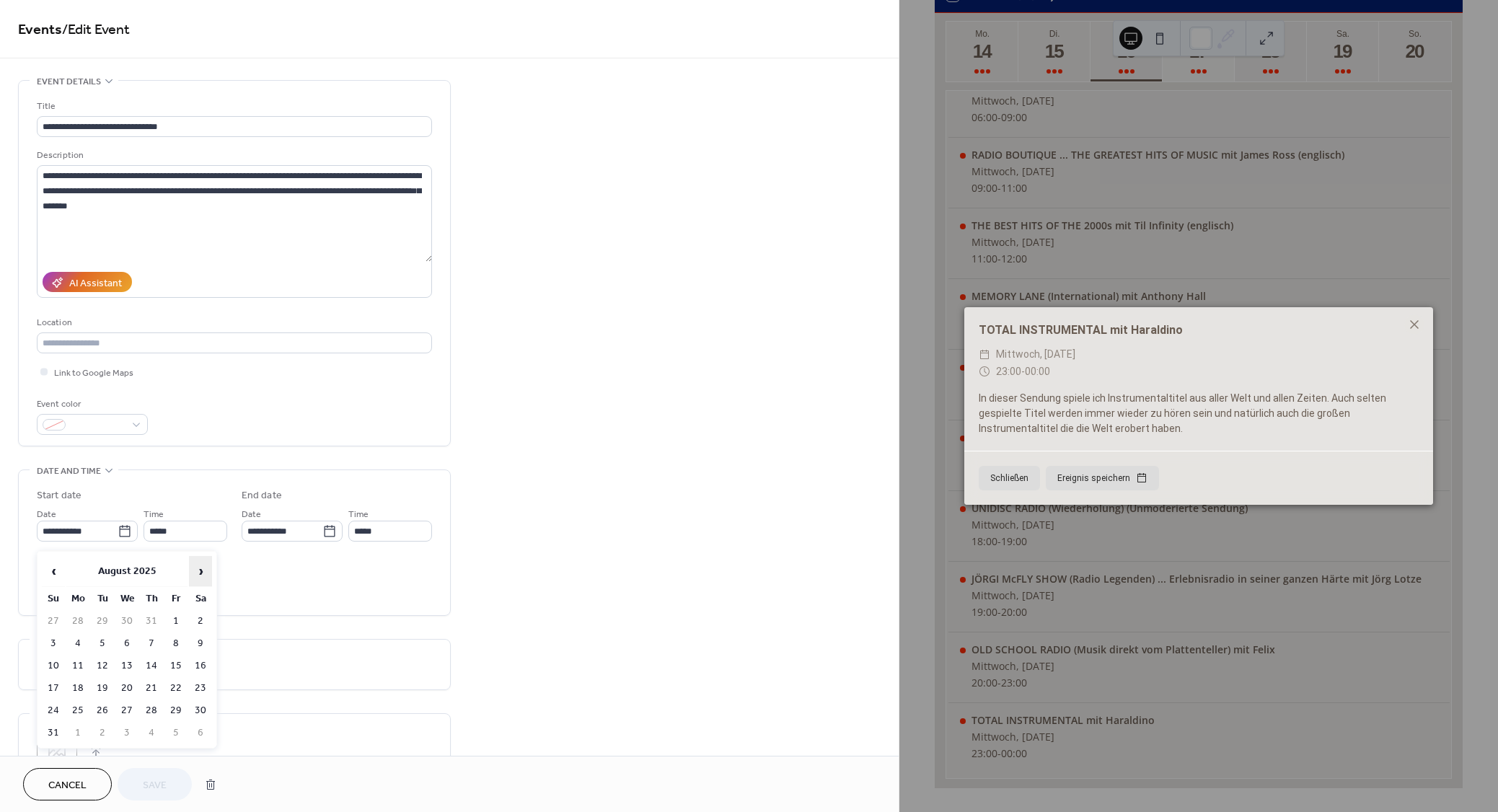 click on "›" at bounding box center (201, 571) 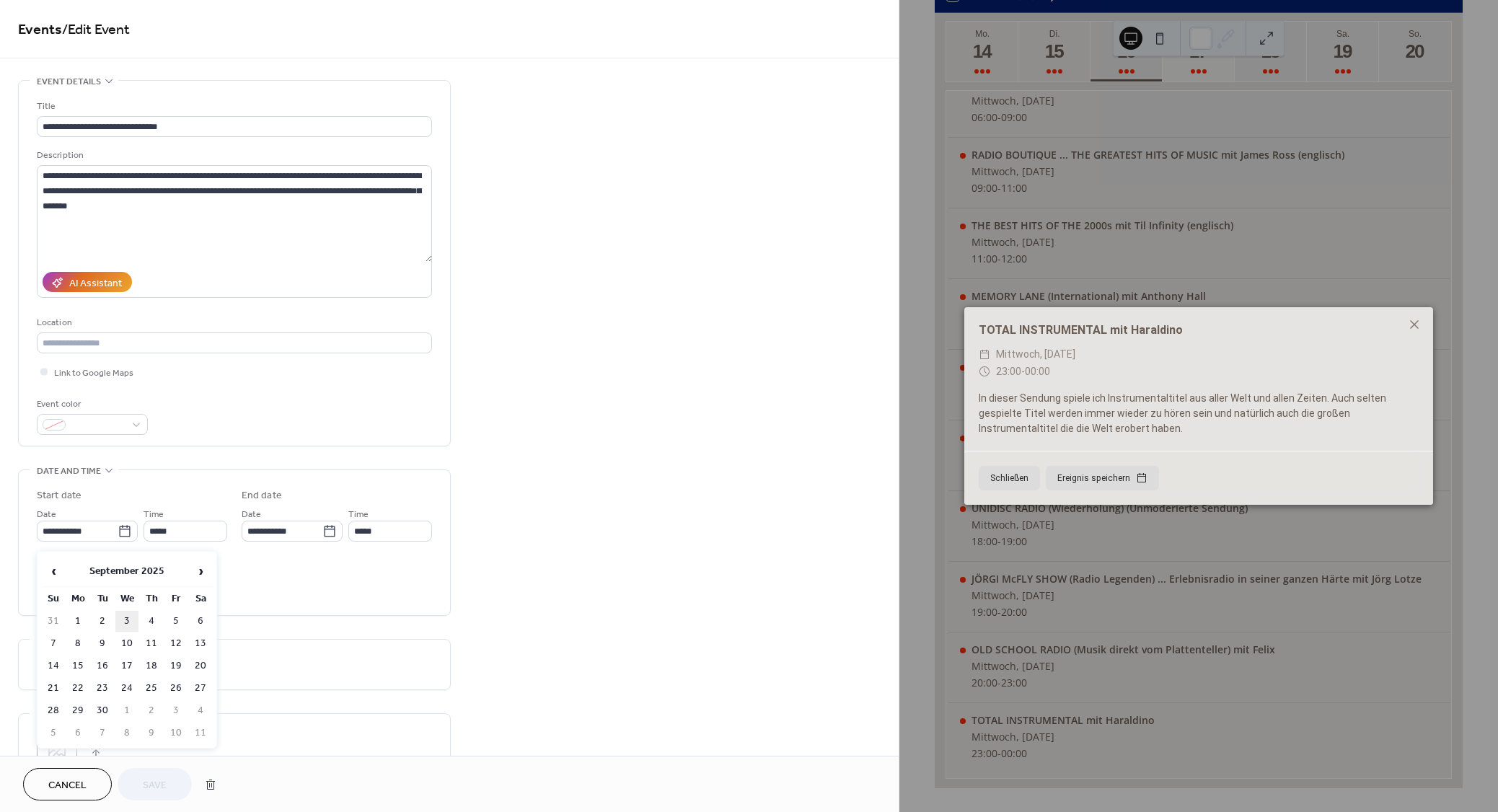 click on "3" at bounding box center [127, 621] 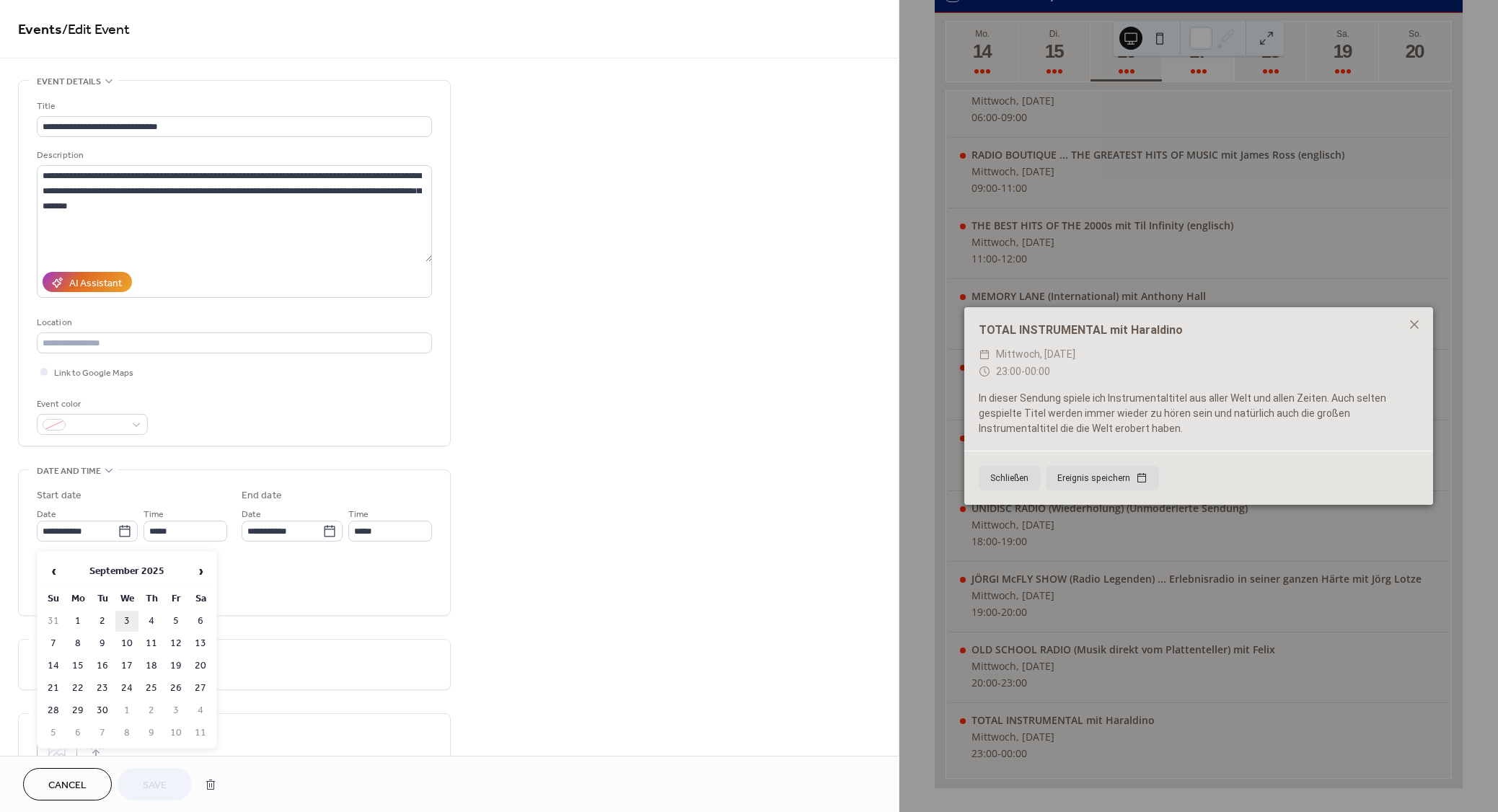 type on "**********" 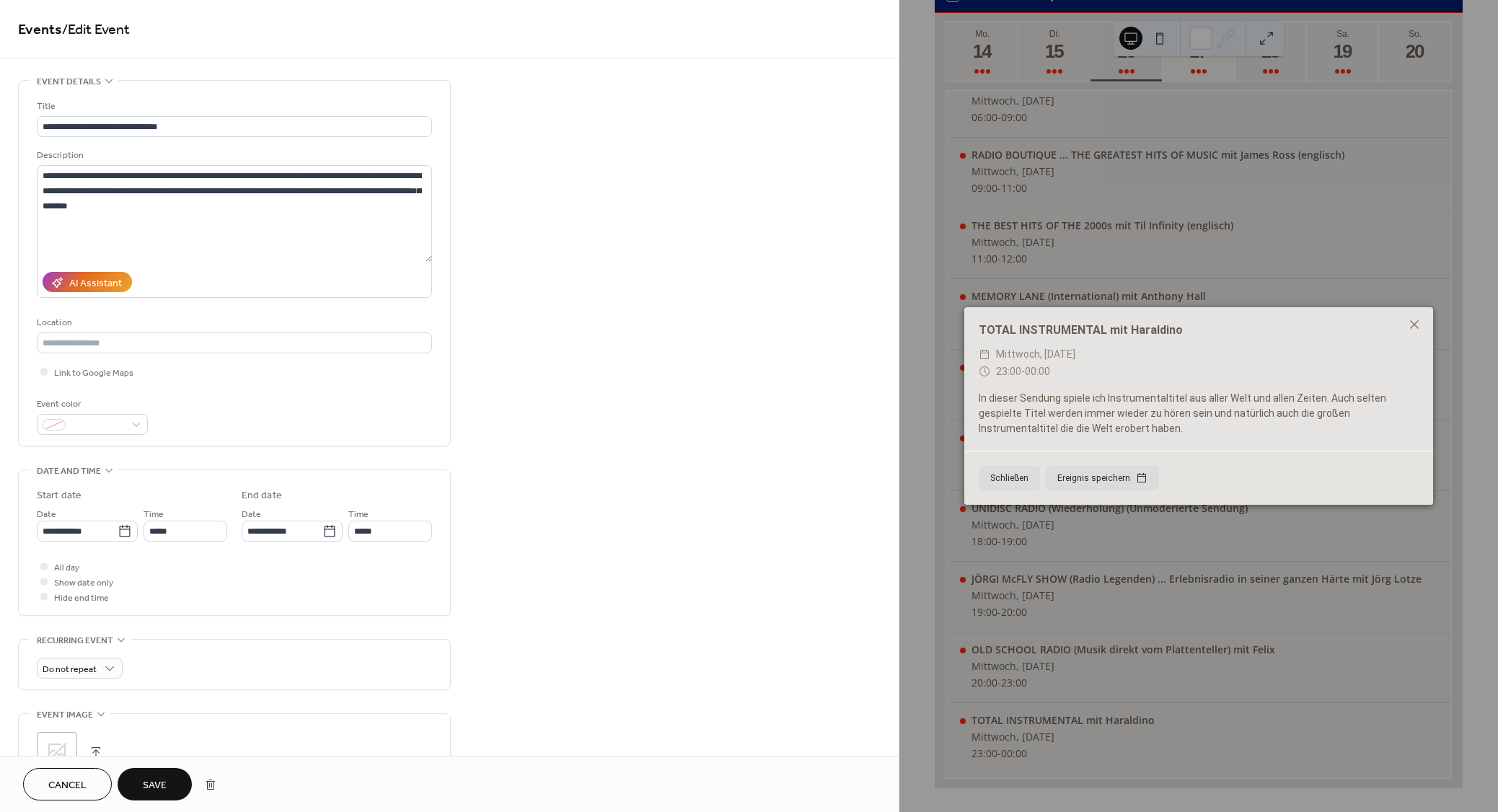 click on "Save" at bounding box center (154, 785) 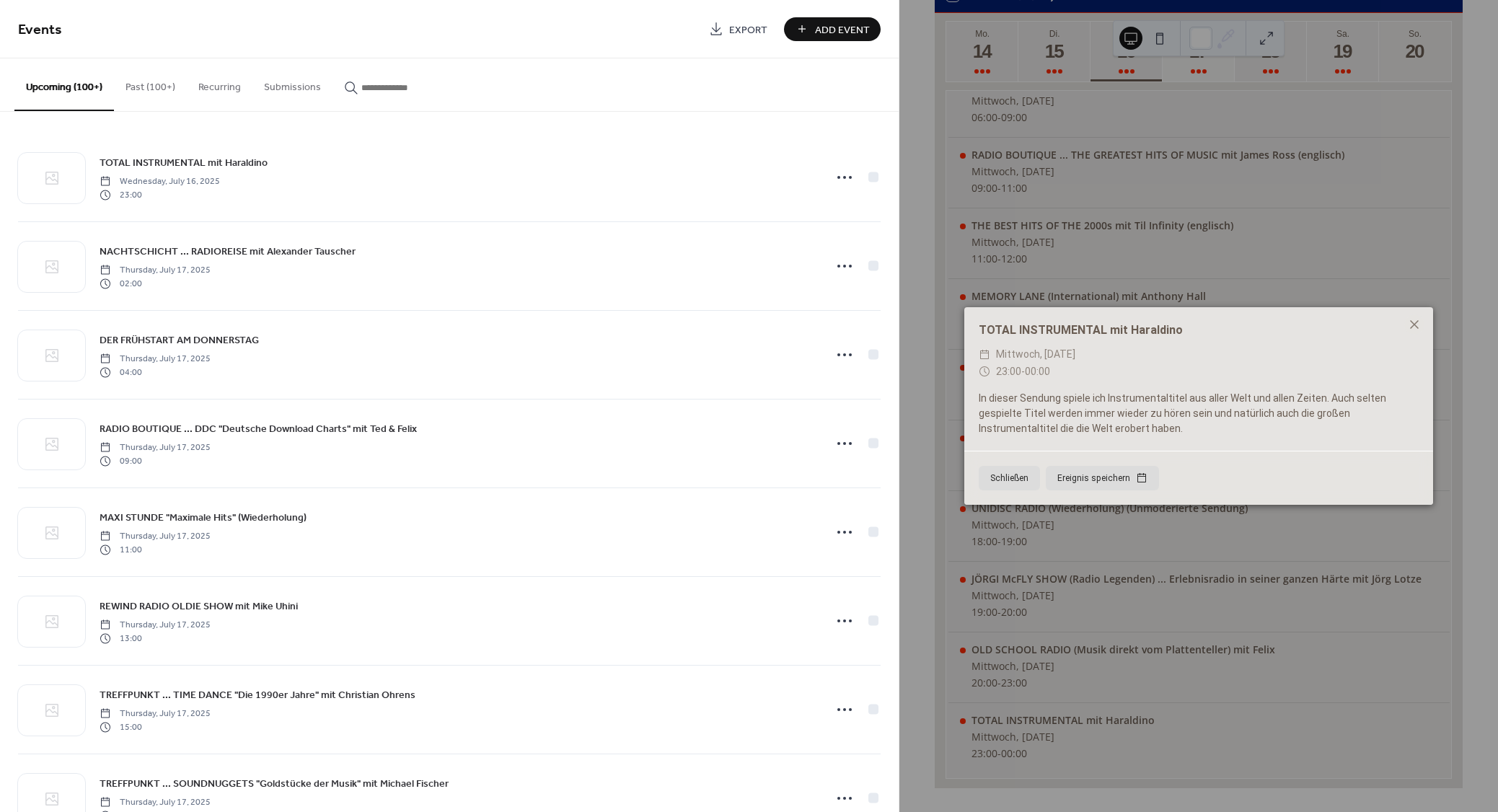 paste on "**********" 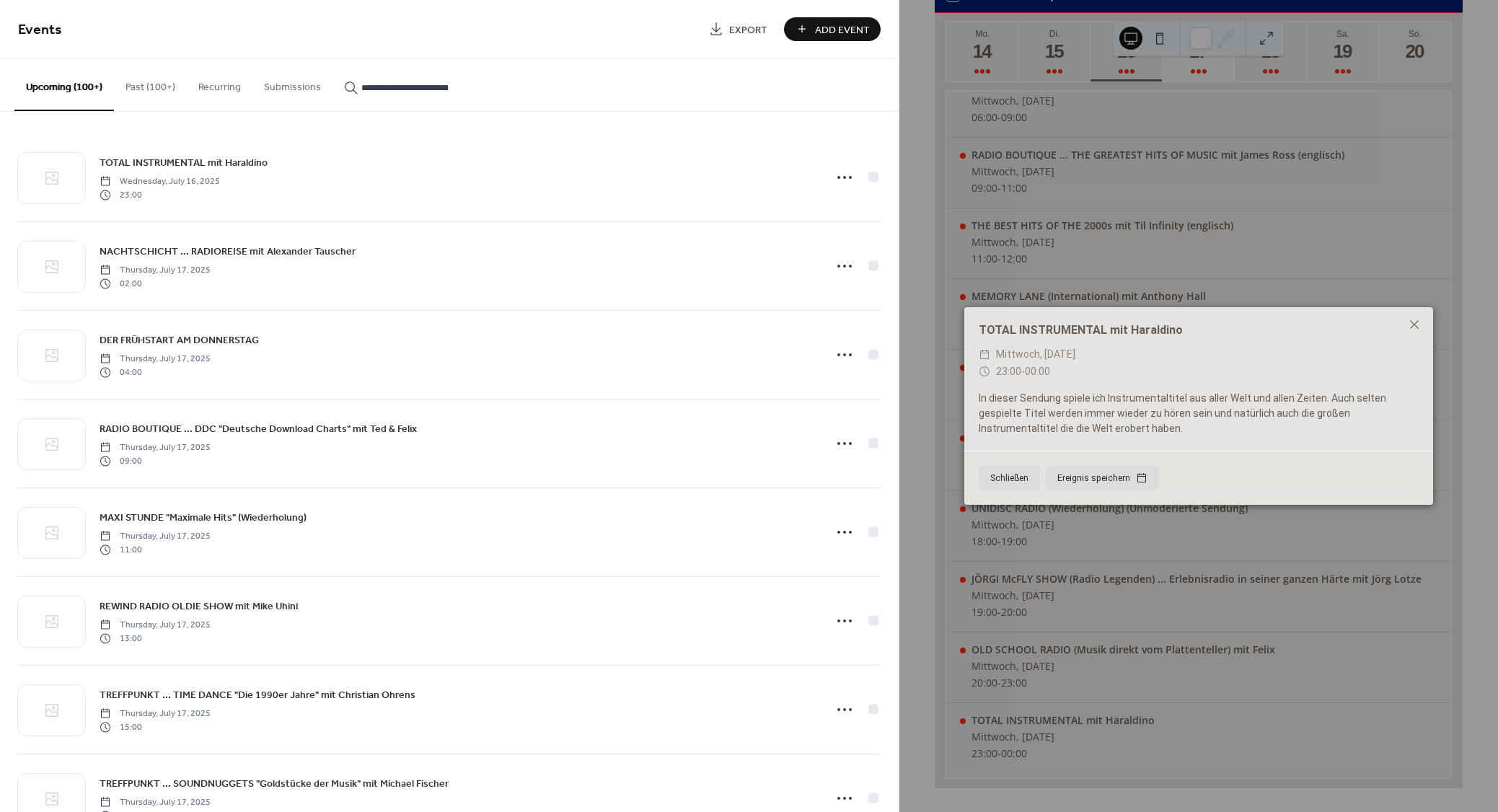 scroll, scrollTop: 0, scrollLeft: 57, axis: horizontal 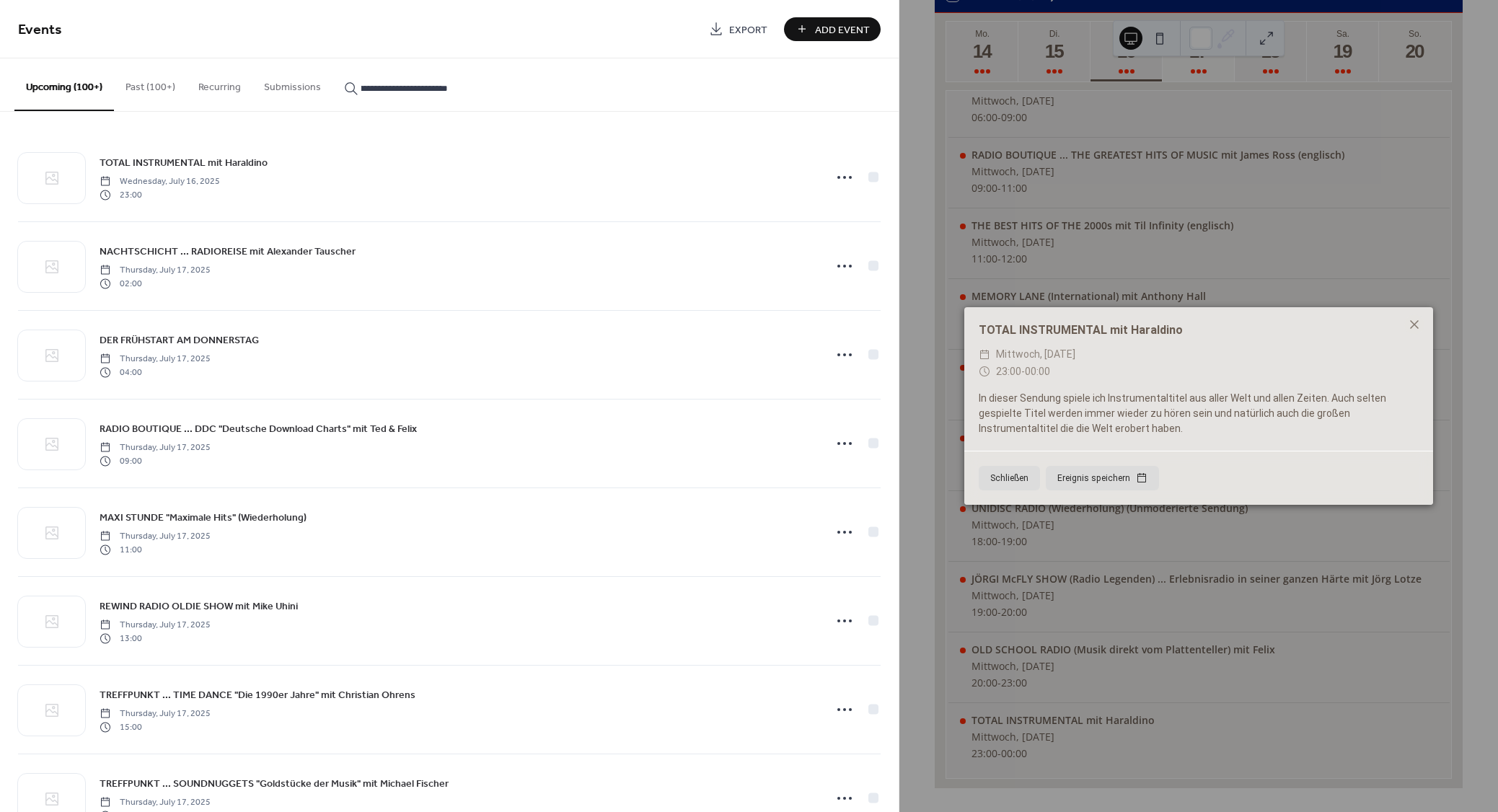 type on "**********" 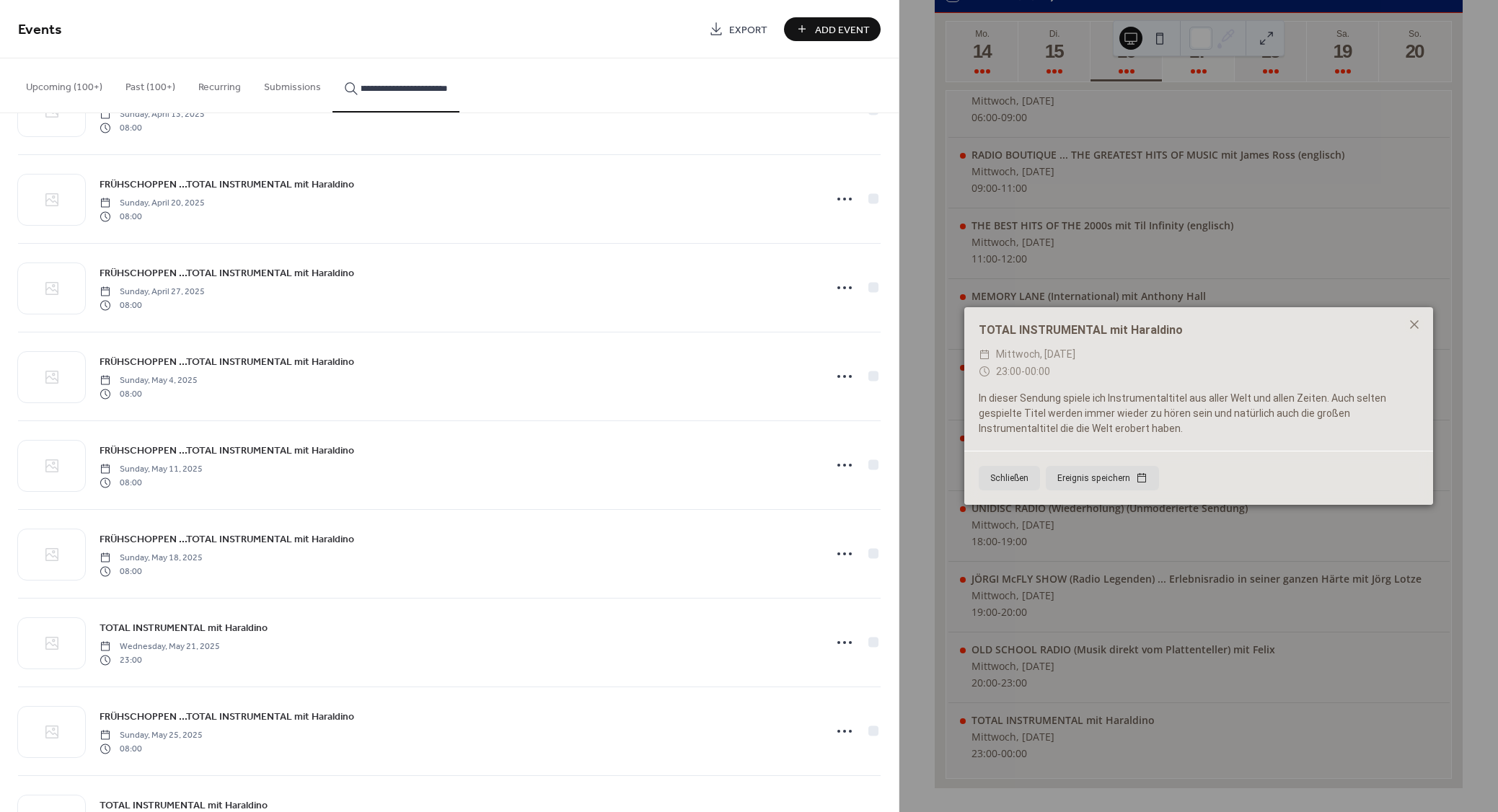 scroll, scrollTop: 519, scrollLeft: 0, axis: vertical 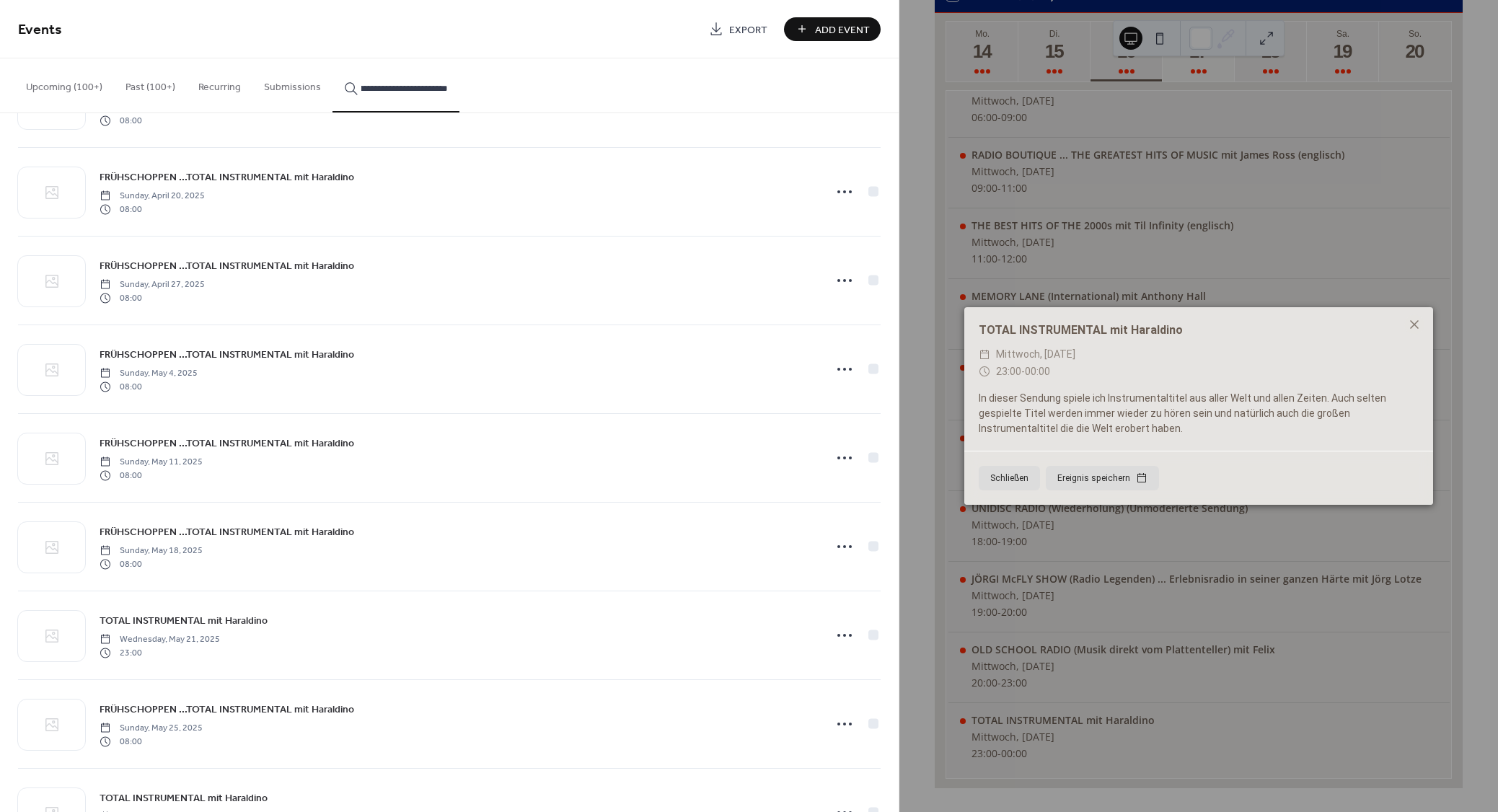 click on "TOTAL INSTRUMENTAL mit Haraldino" at bounding box center [183, 621] 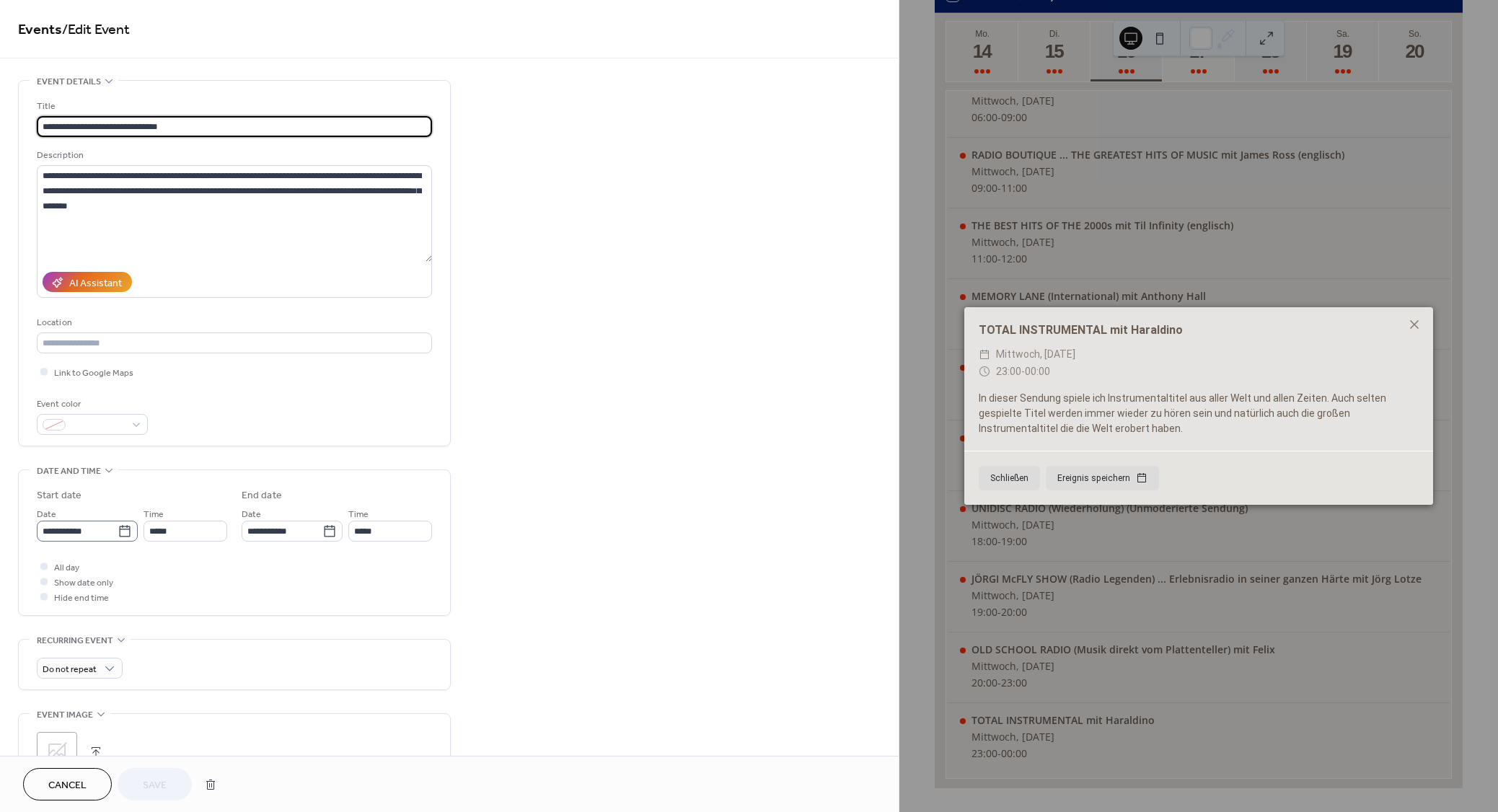 click 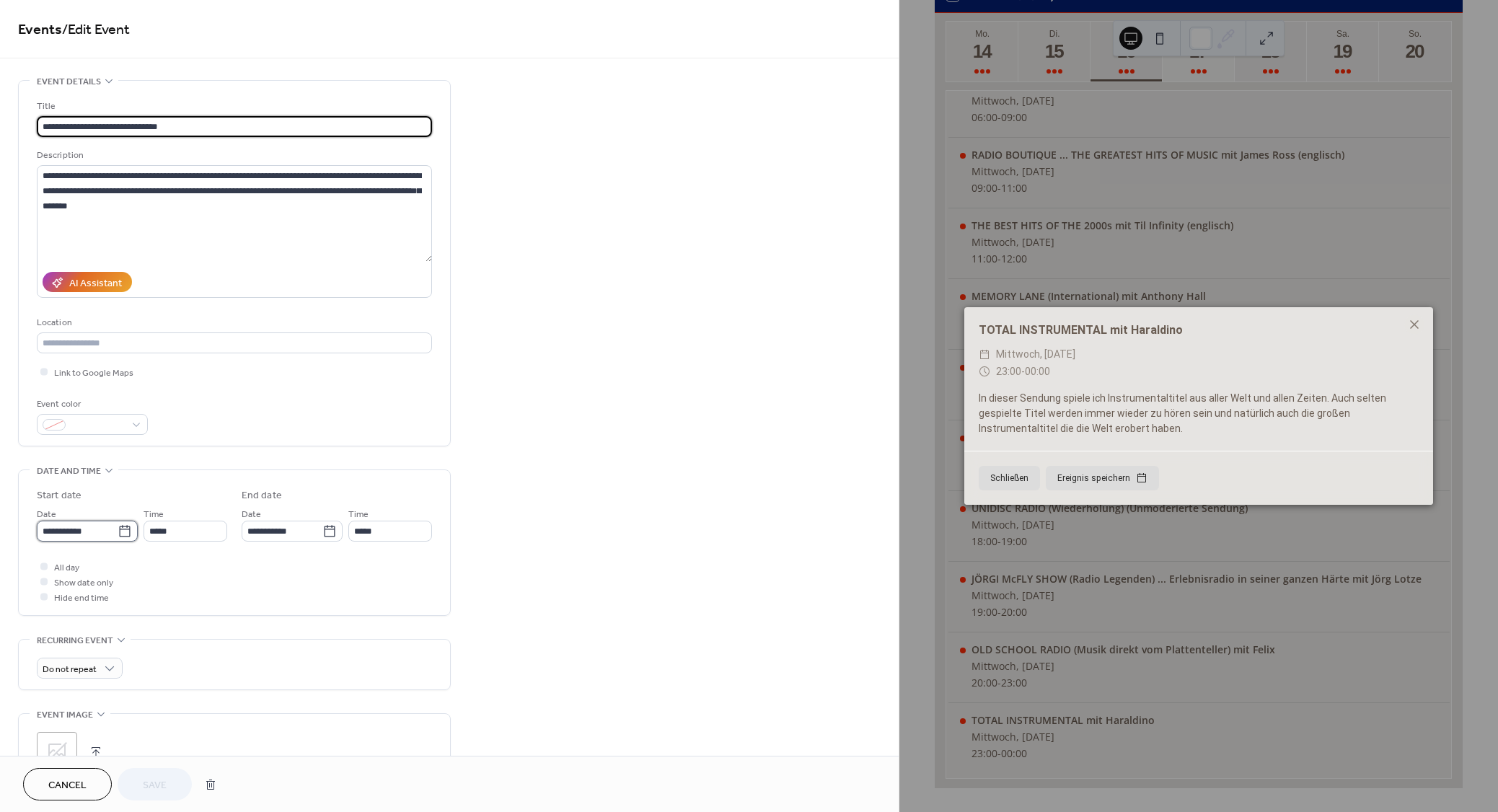 click on "**********" at bounding box center [77, 531] 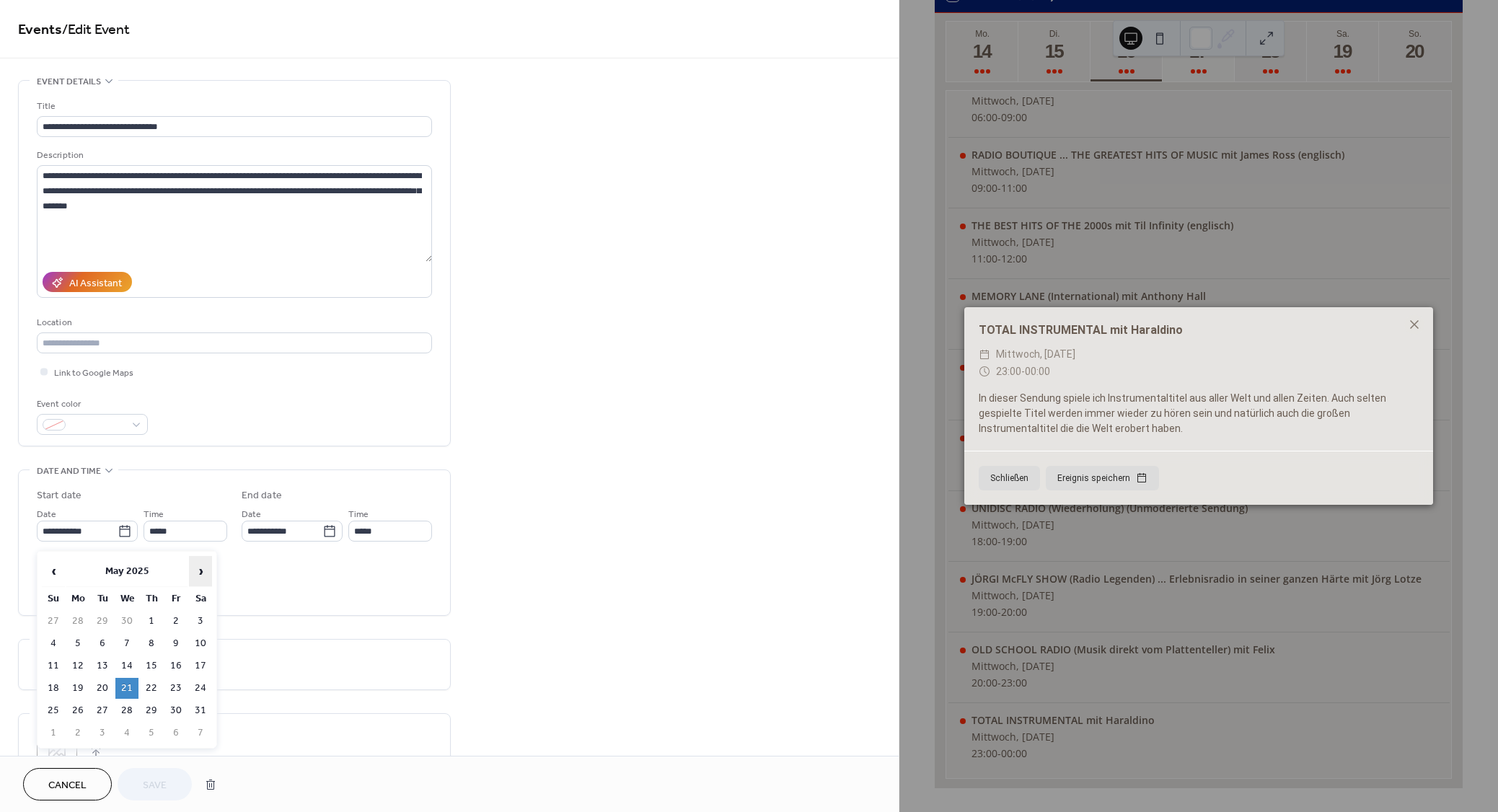 click on "›" at bounding box center [201, 571] 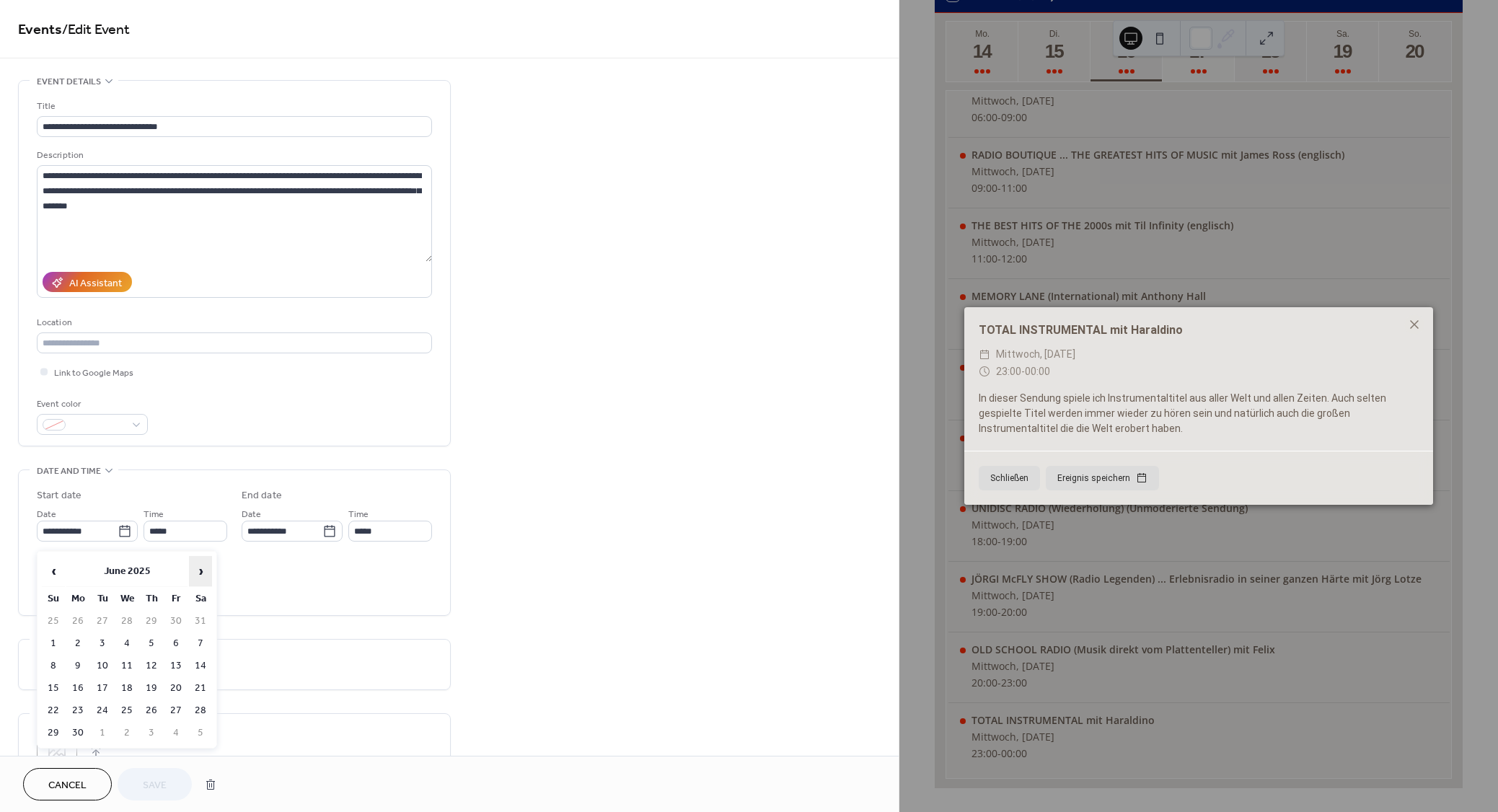 click on "›" at bounding box center (201, 571) 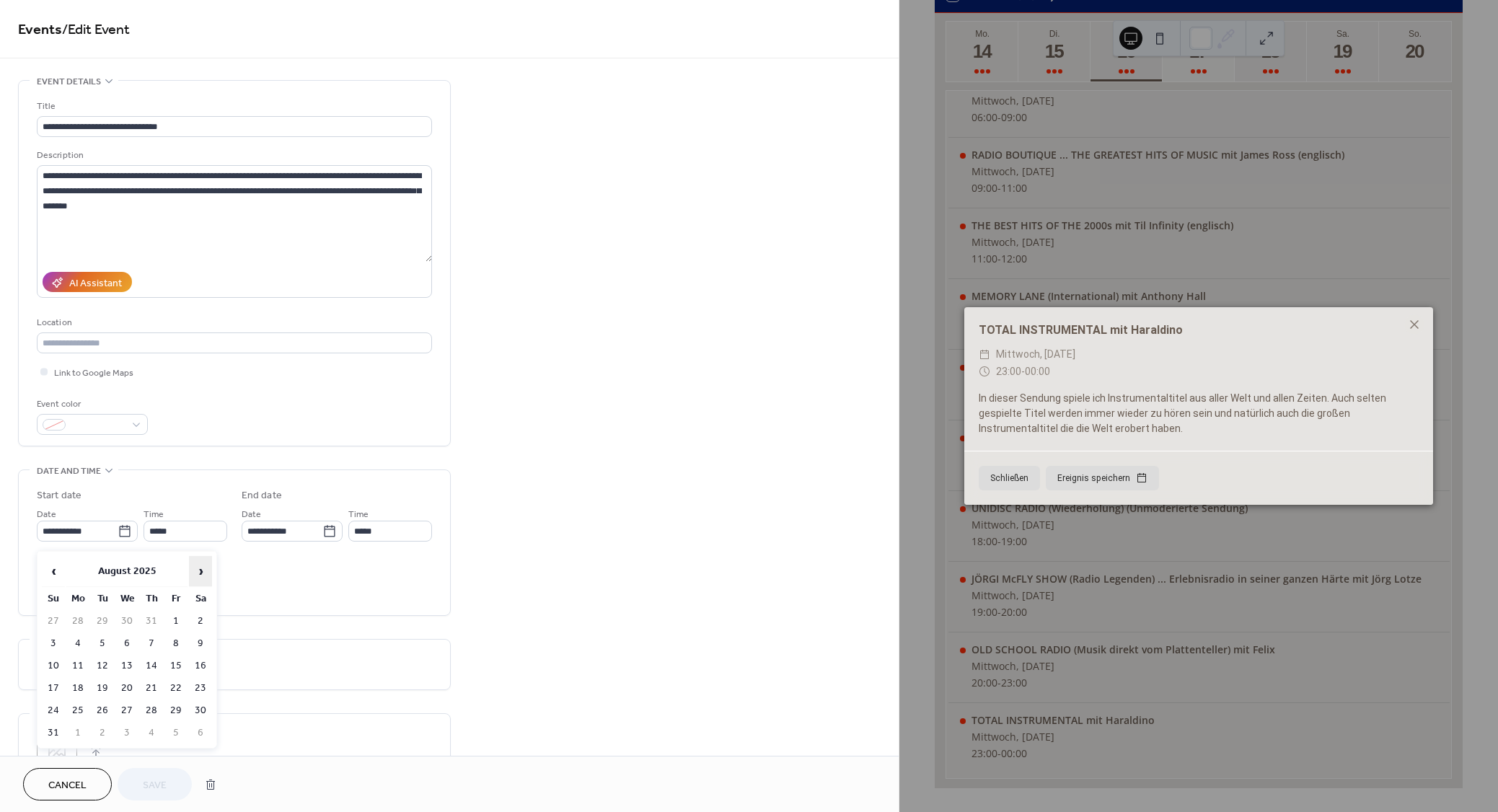 click on "›" at bounding box center (201, 571) 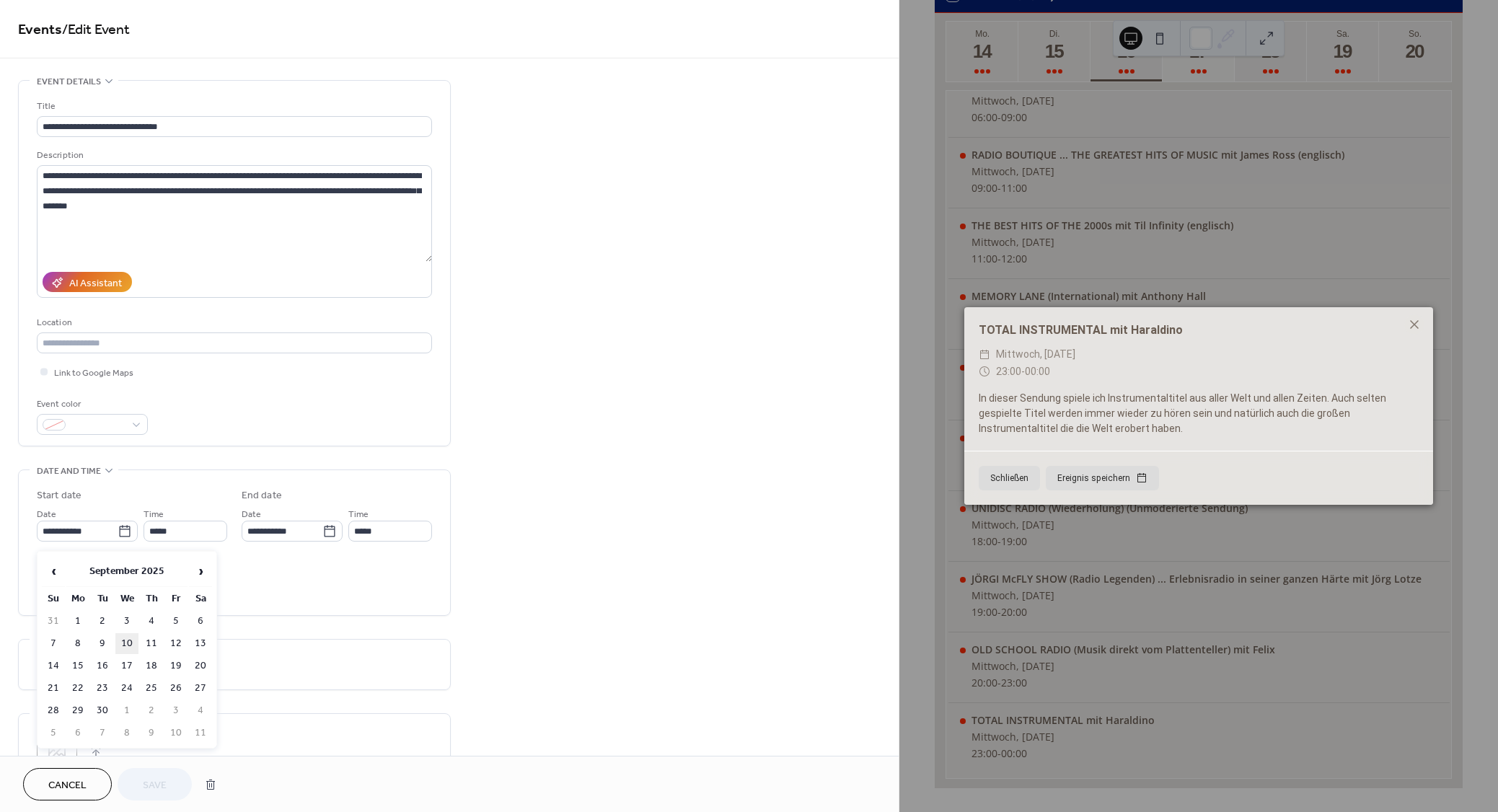 click on "10" at bounding box center [127, 643] 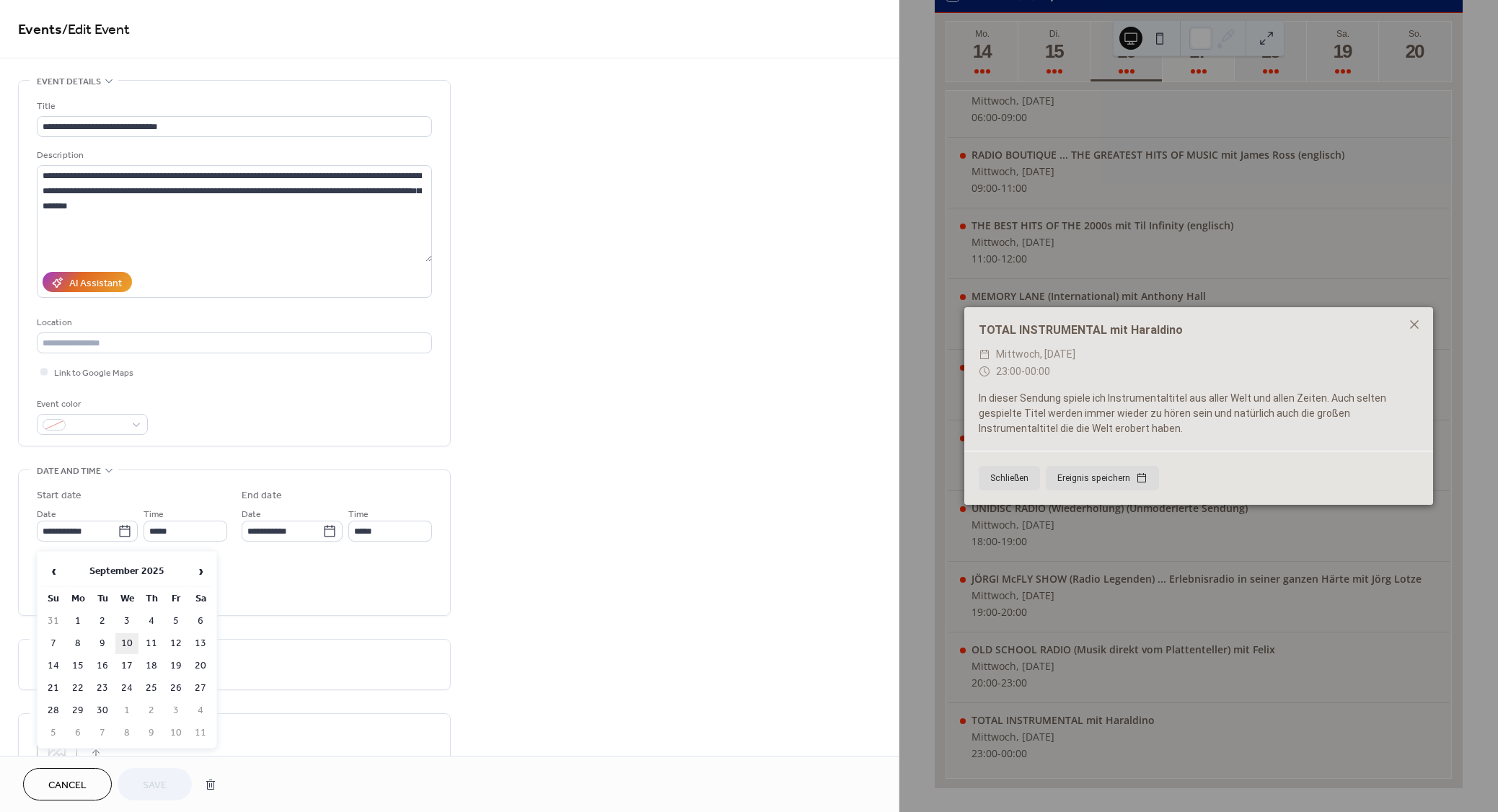 type on "**********" 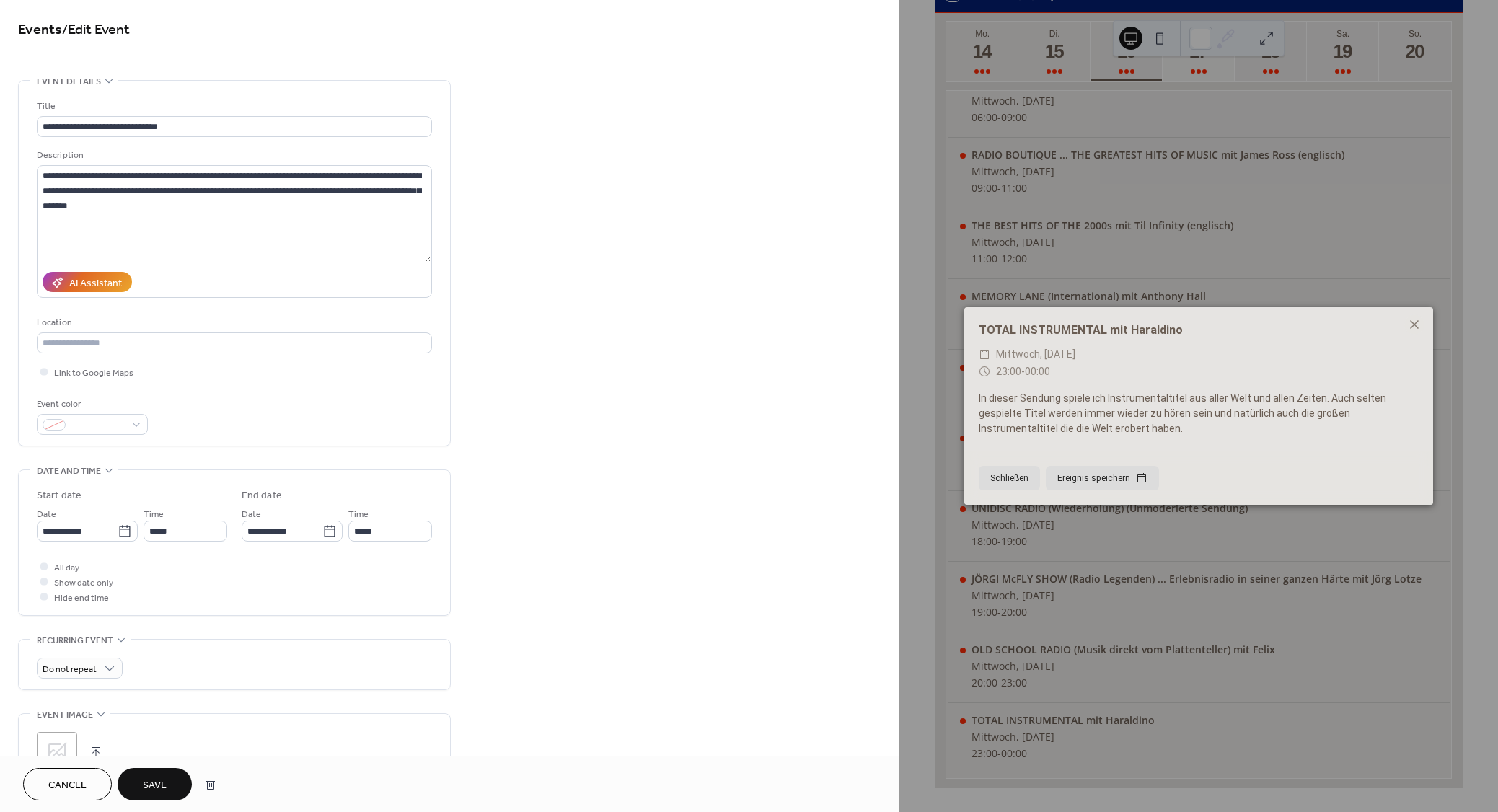 click on "Save" at bounding box center [154, 785] 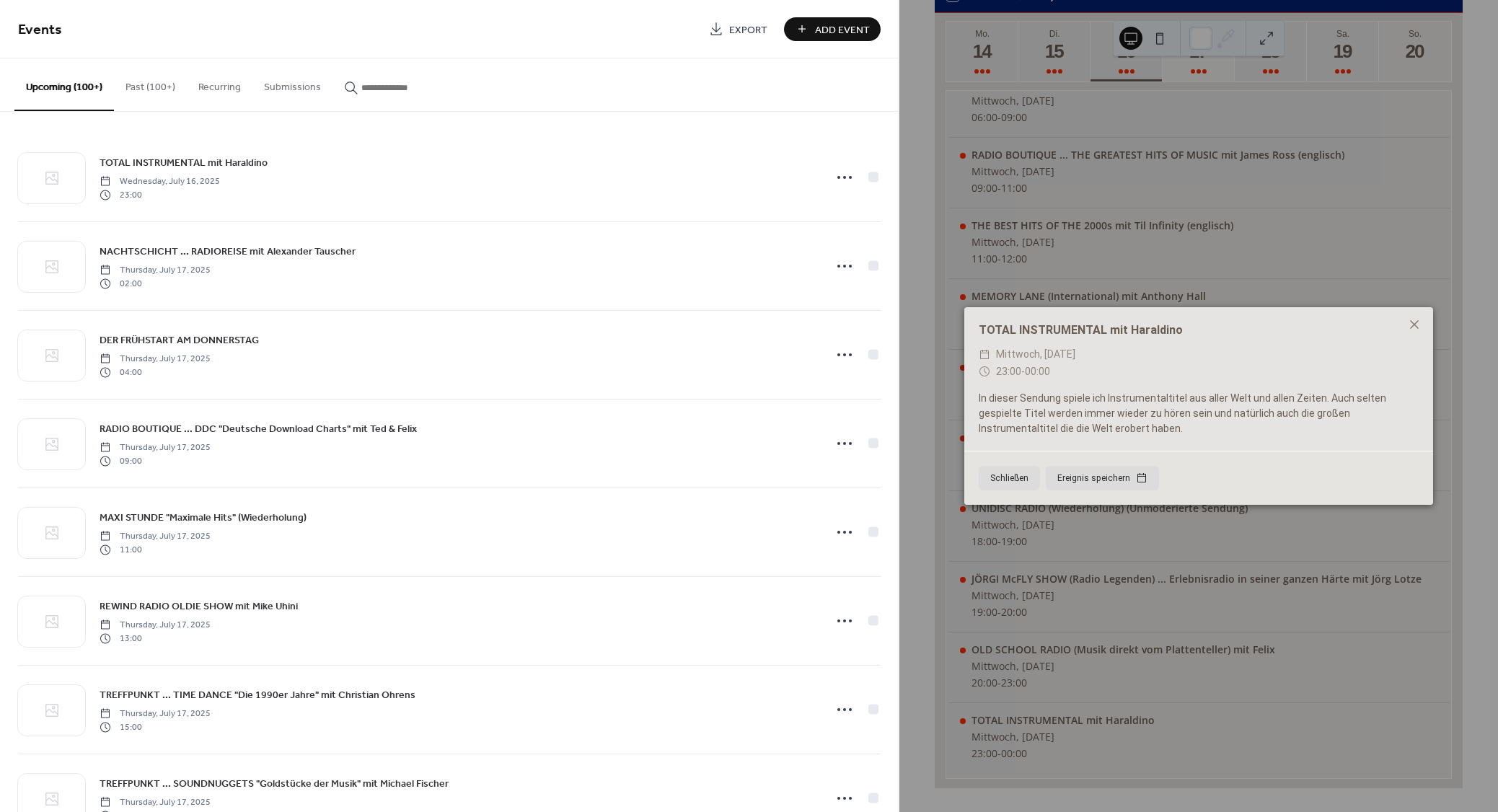 paste on "**********" 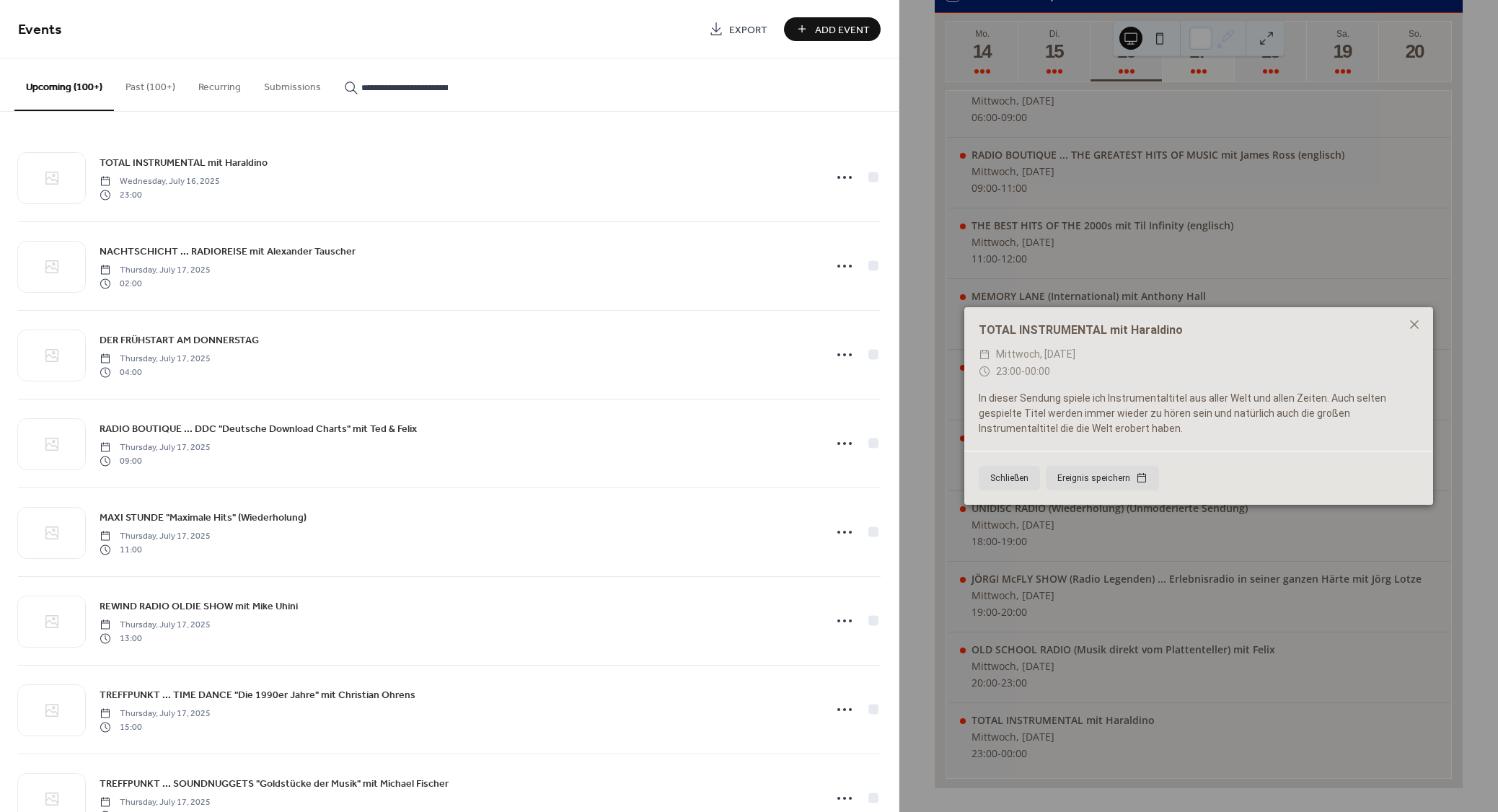 scroll, scrollTop: 0, scrollLeft: 57, axis: horizontal 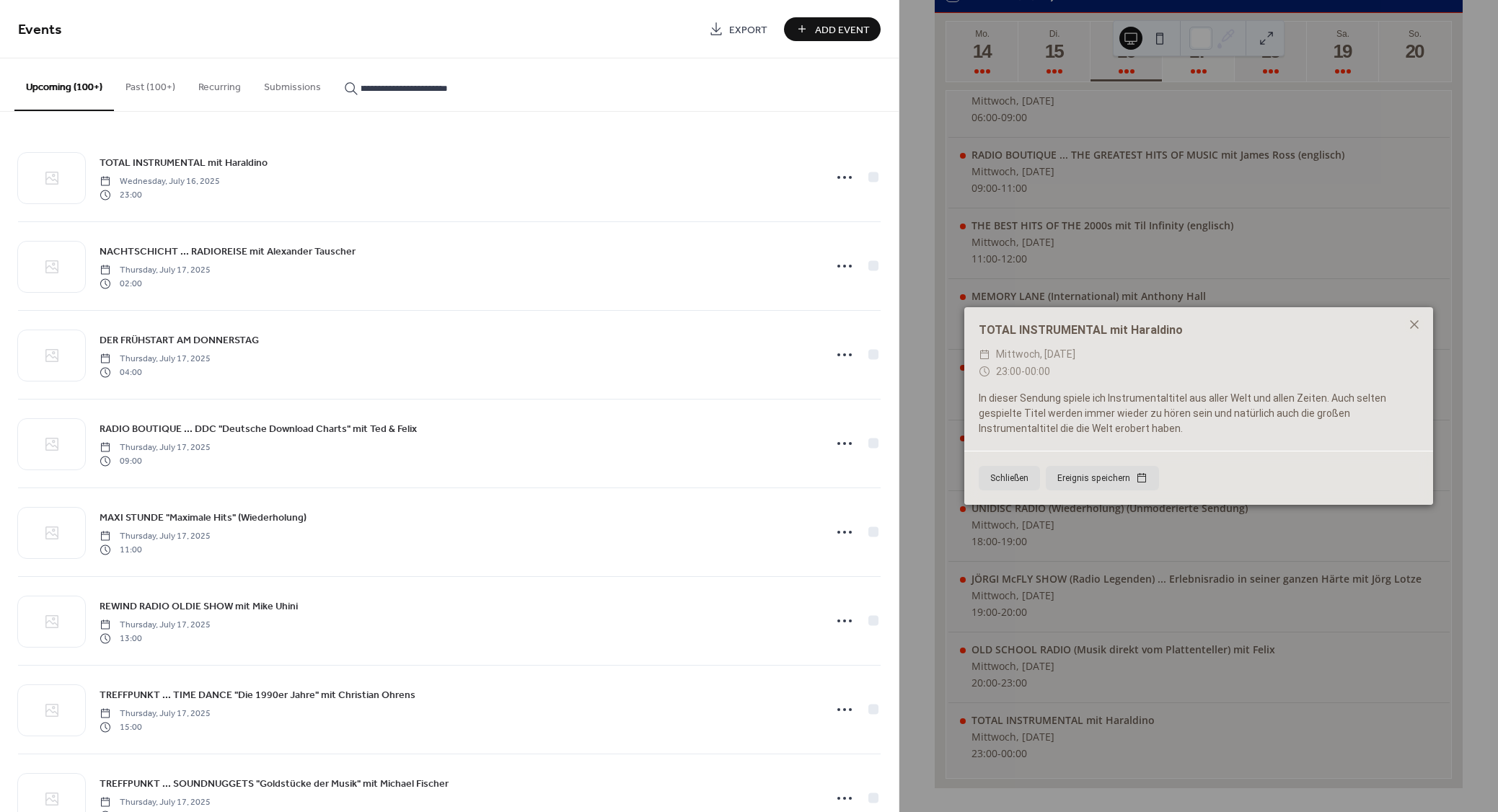 type on "**********" 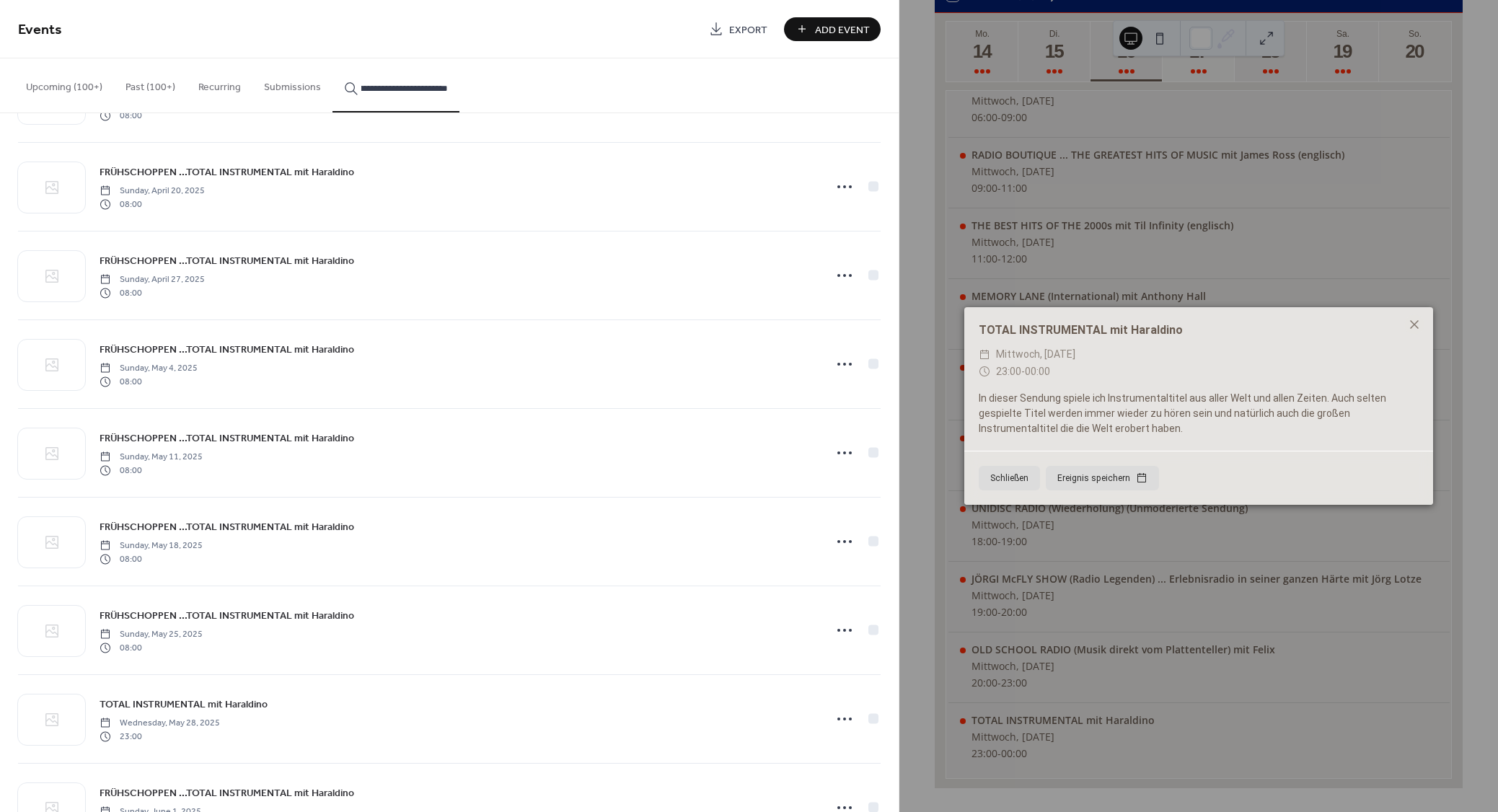 scroll, scrollTop: 562, scrollLeft: 0, axis: vertical 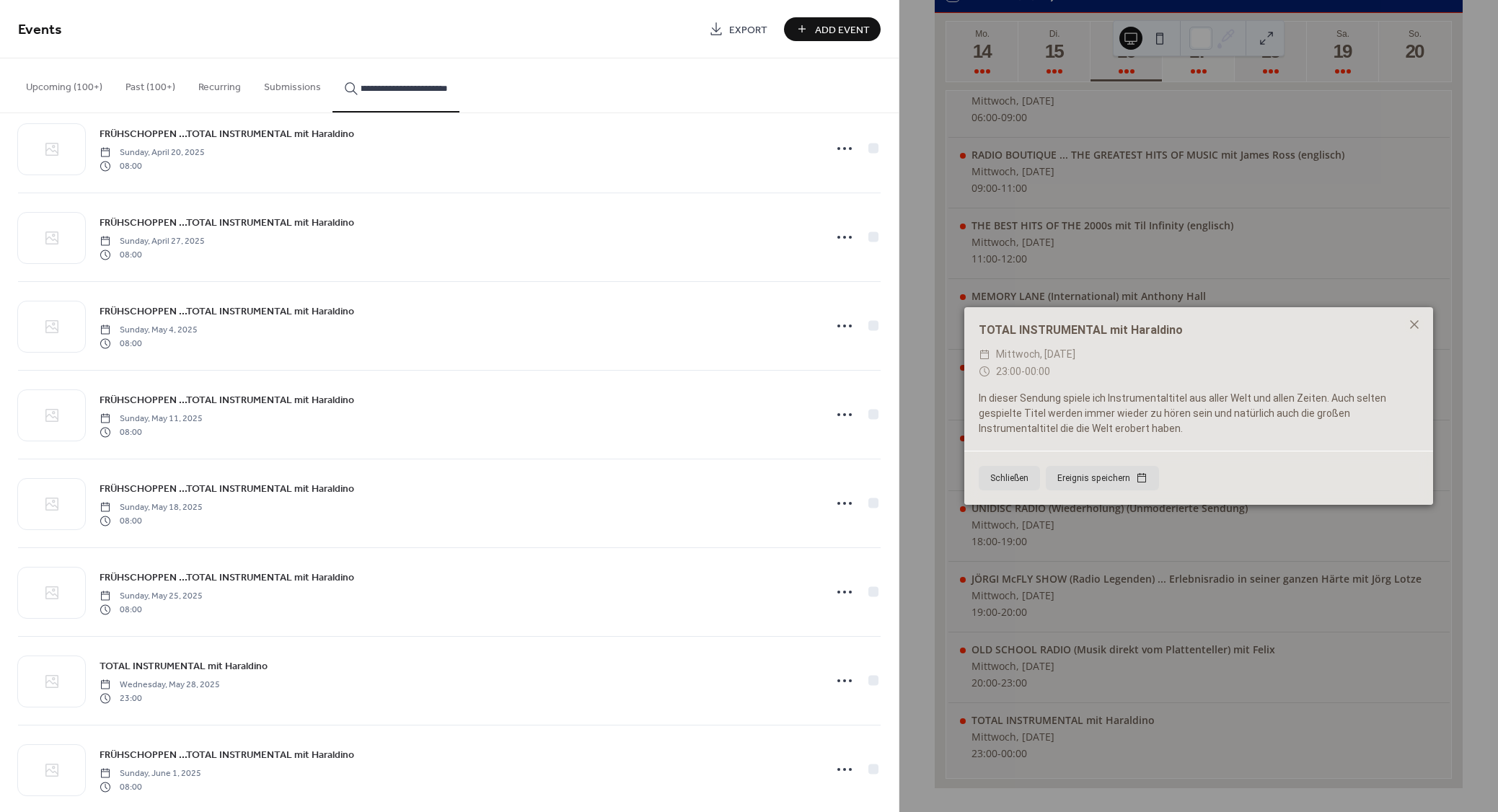 click on "TOTAL INSTRUMENTAL mit Haraldino" at bounding box center [183, 666] 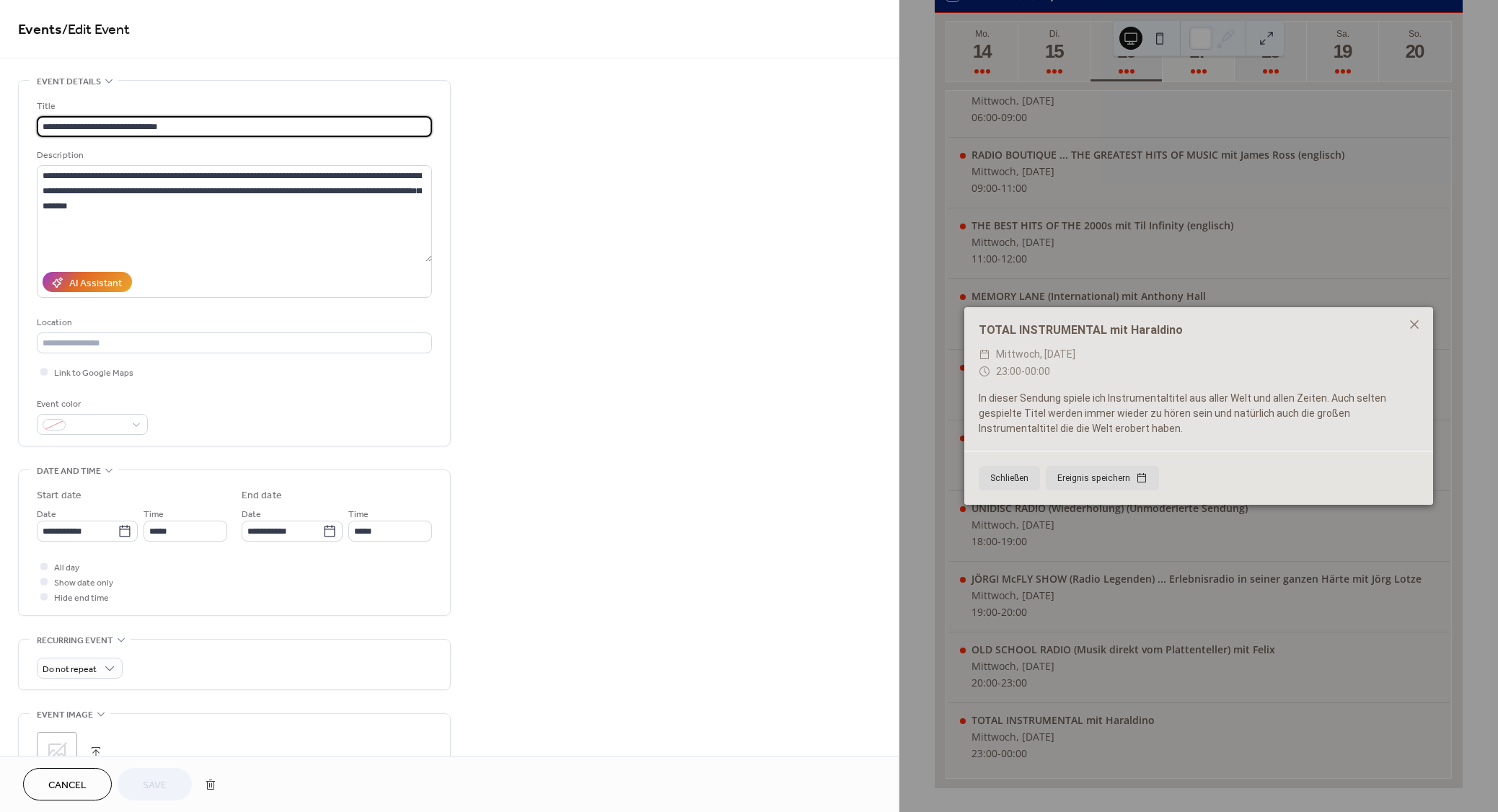 click 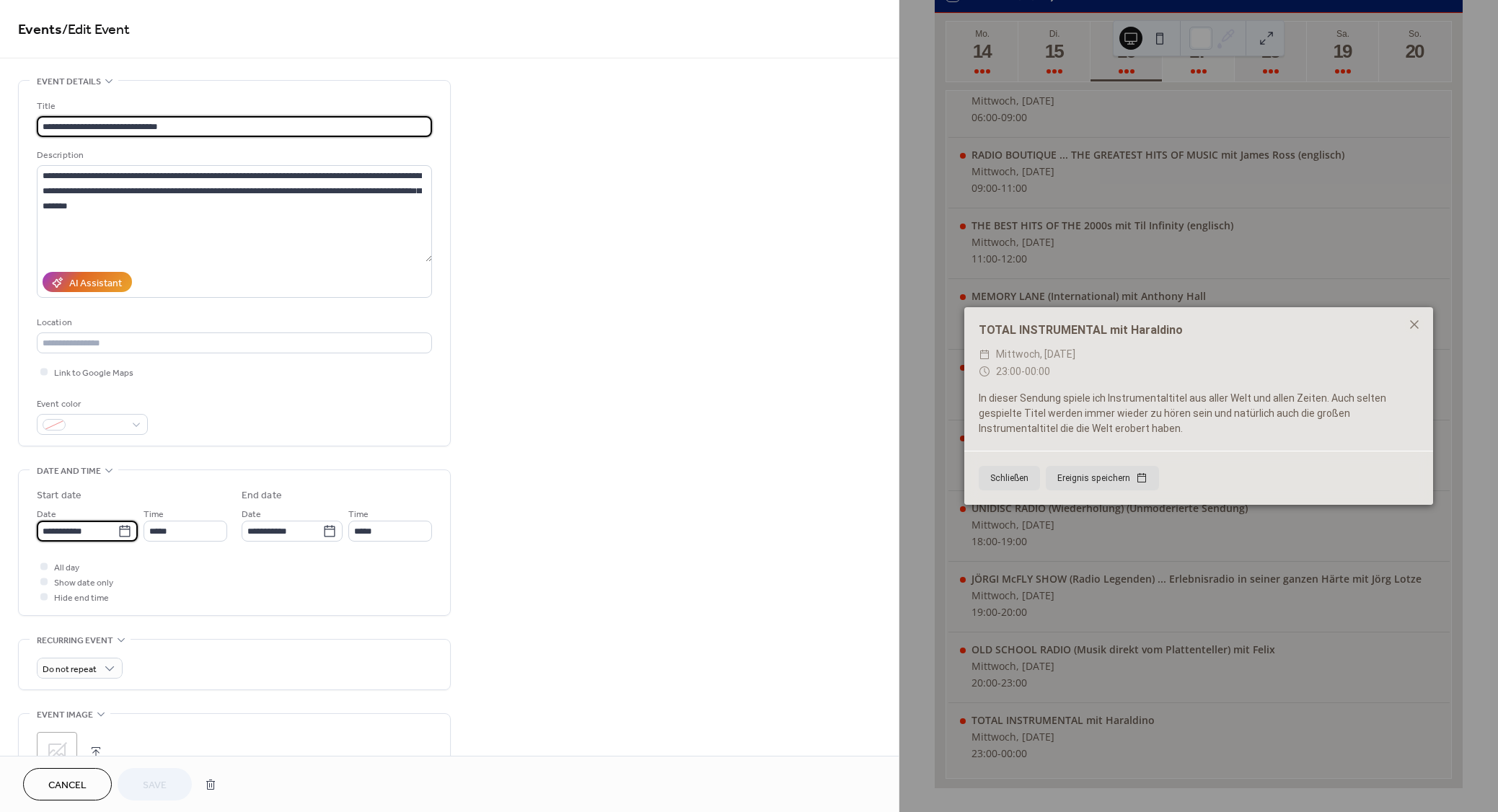 click on "**********" at bounding box center (77, 531) 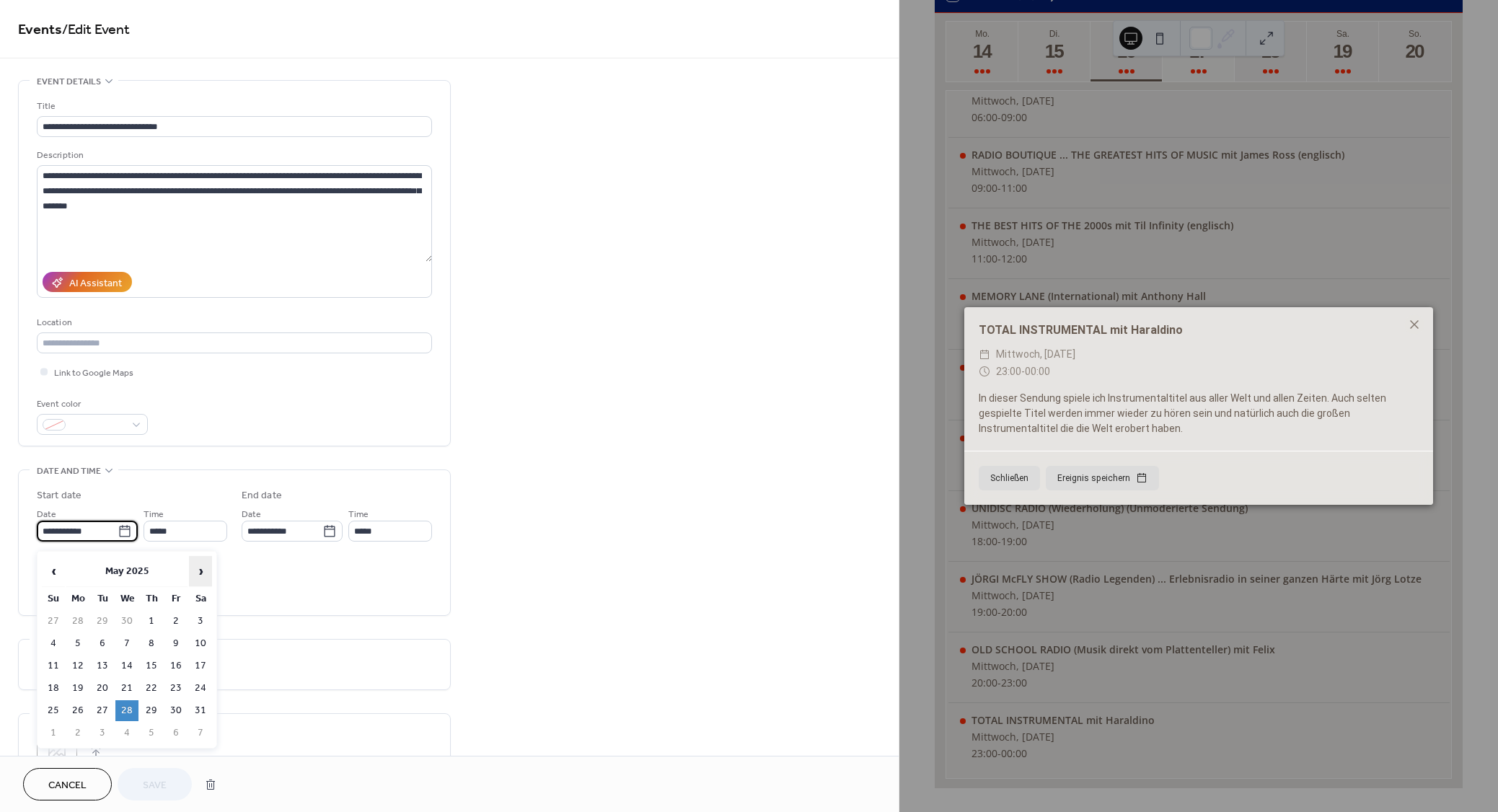click on "›" at bounding box center [201, 571] 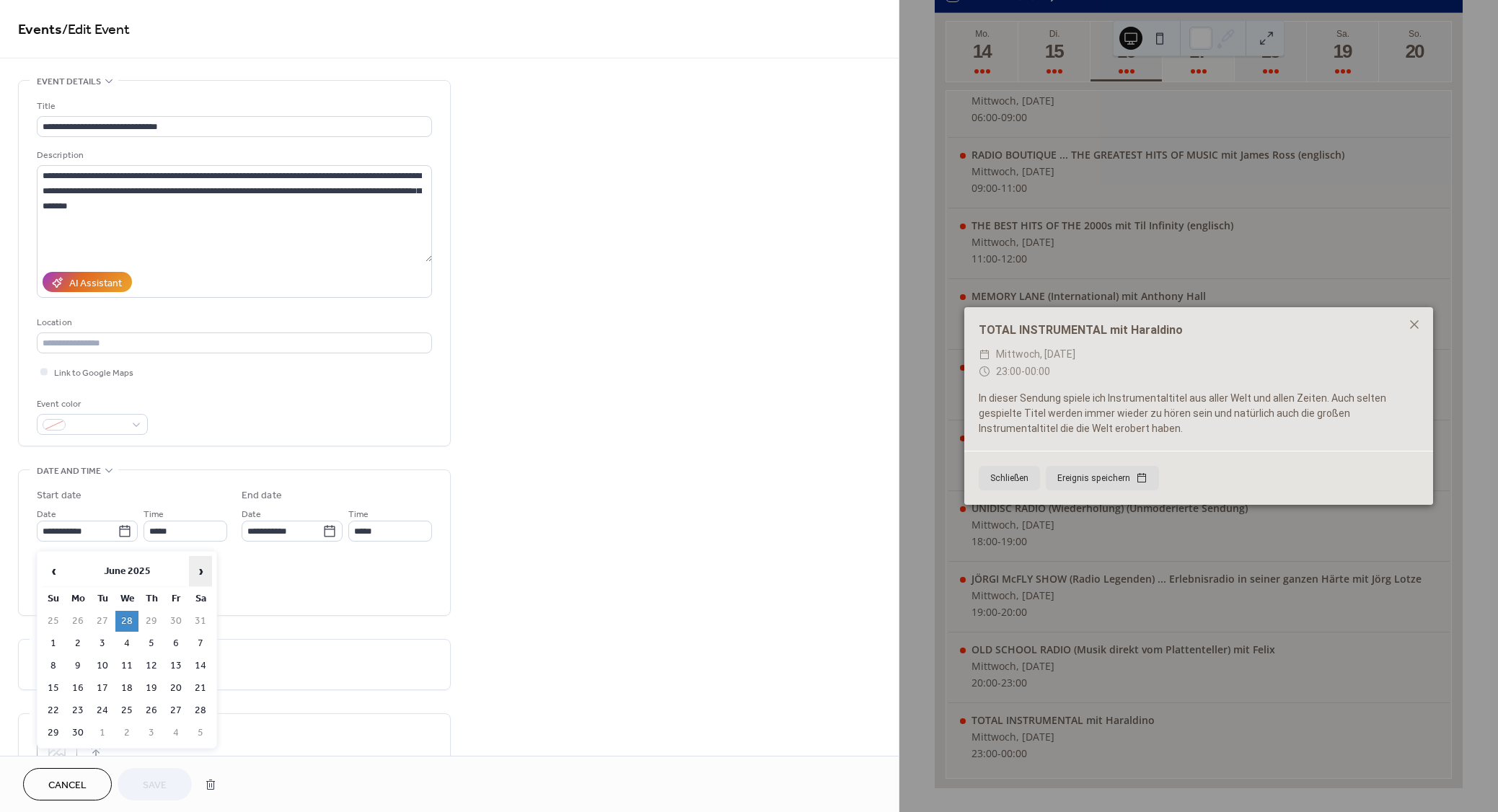 click on "›" at bounding box center (201, 571) 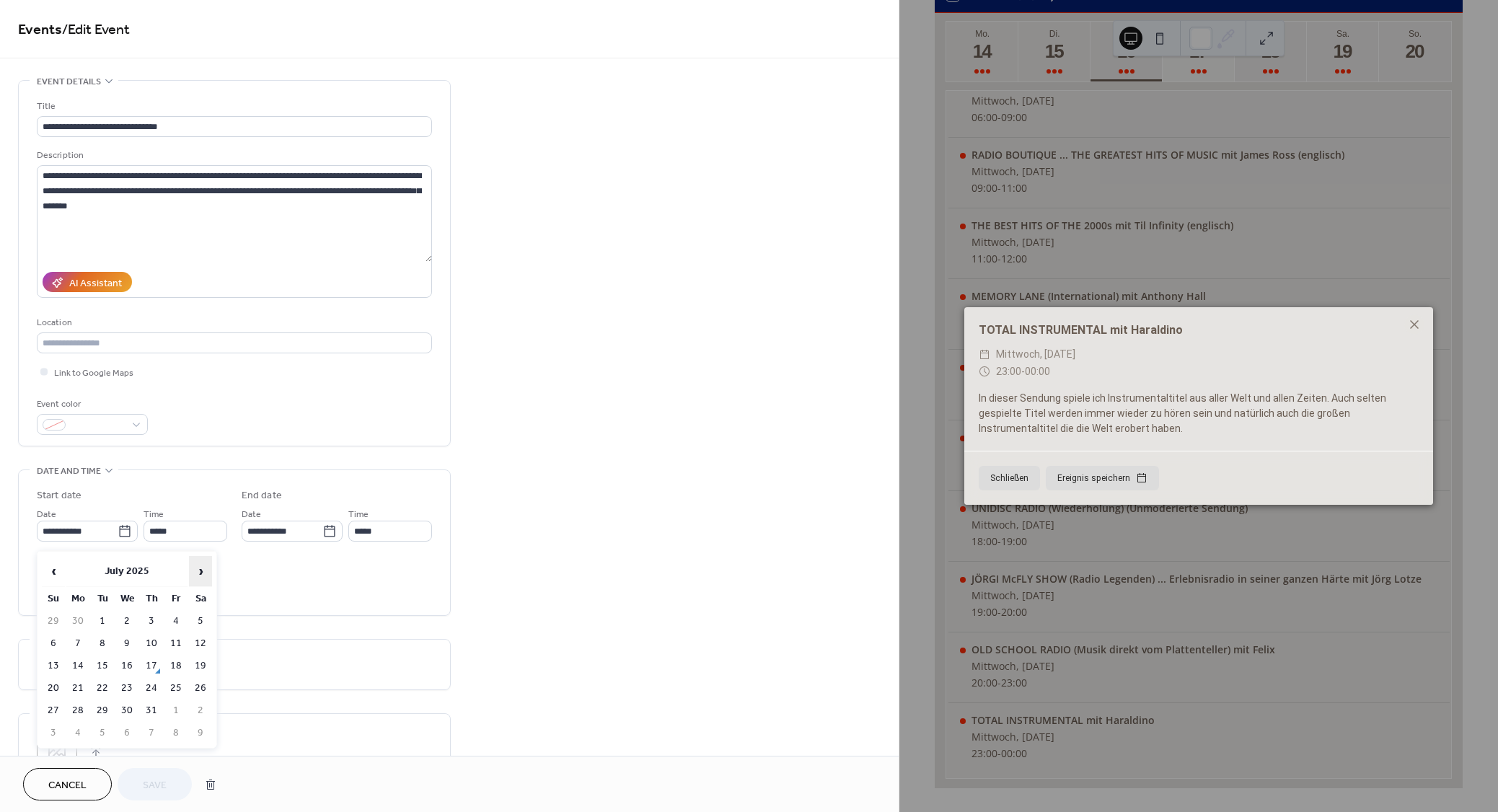 click on "›" at bounding box center (201, 571) 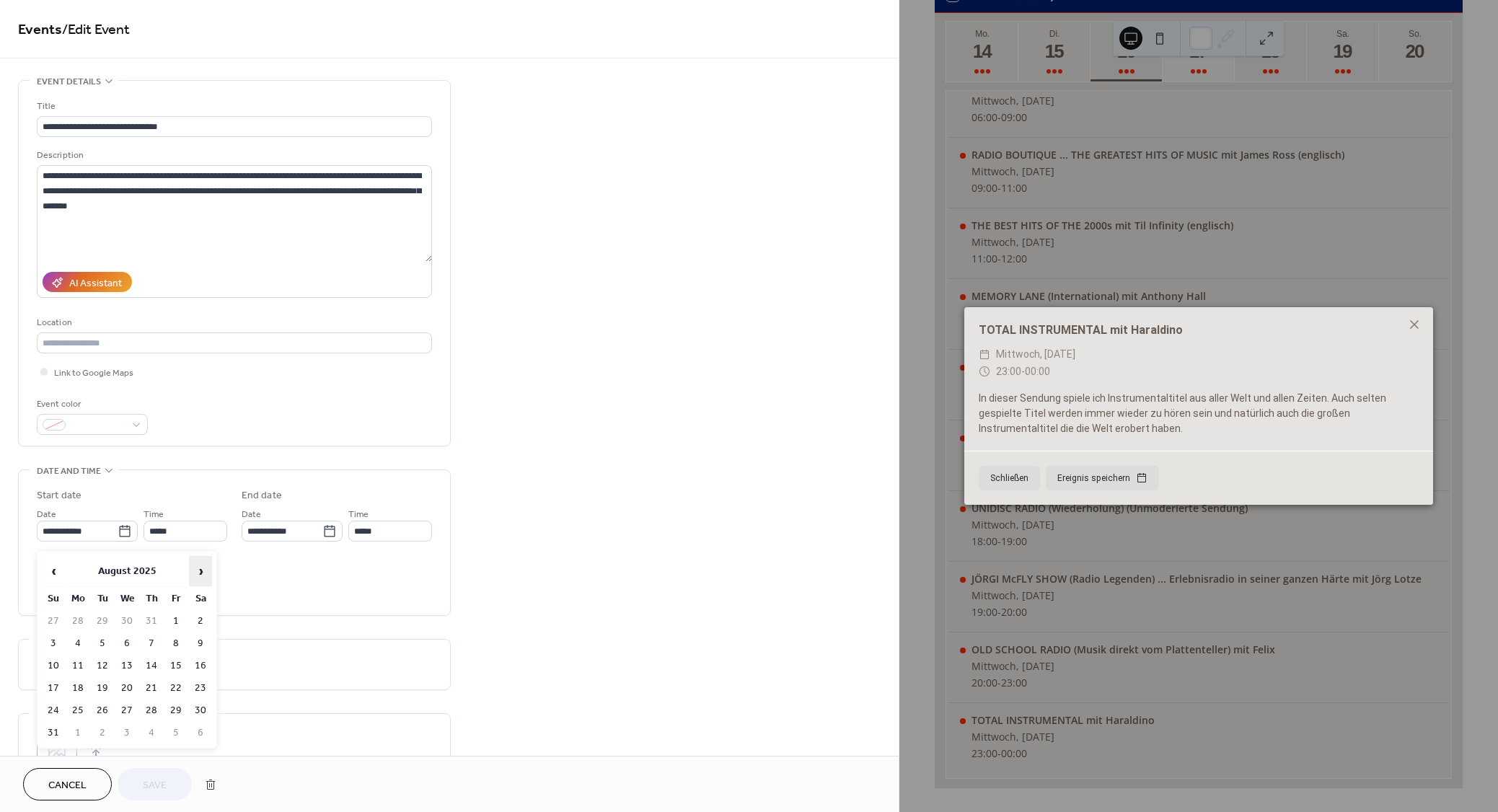 click on "›" at bounding box center [201, 571] 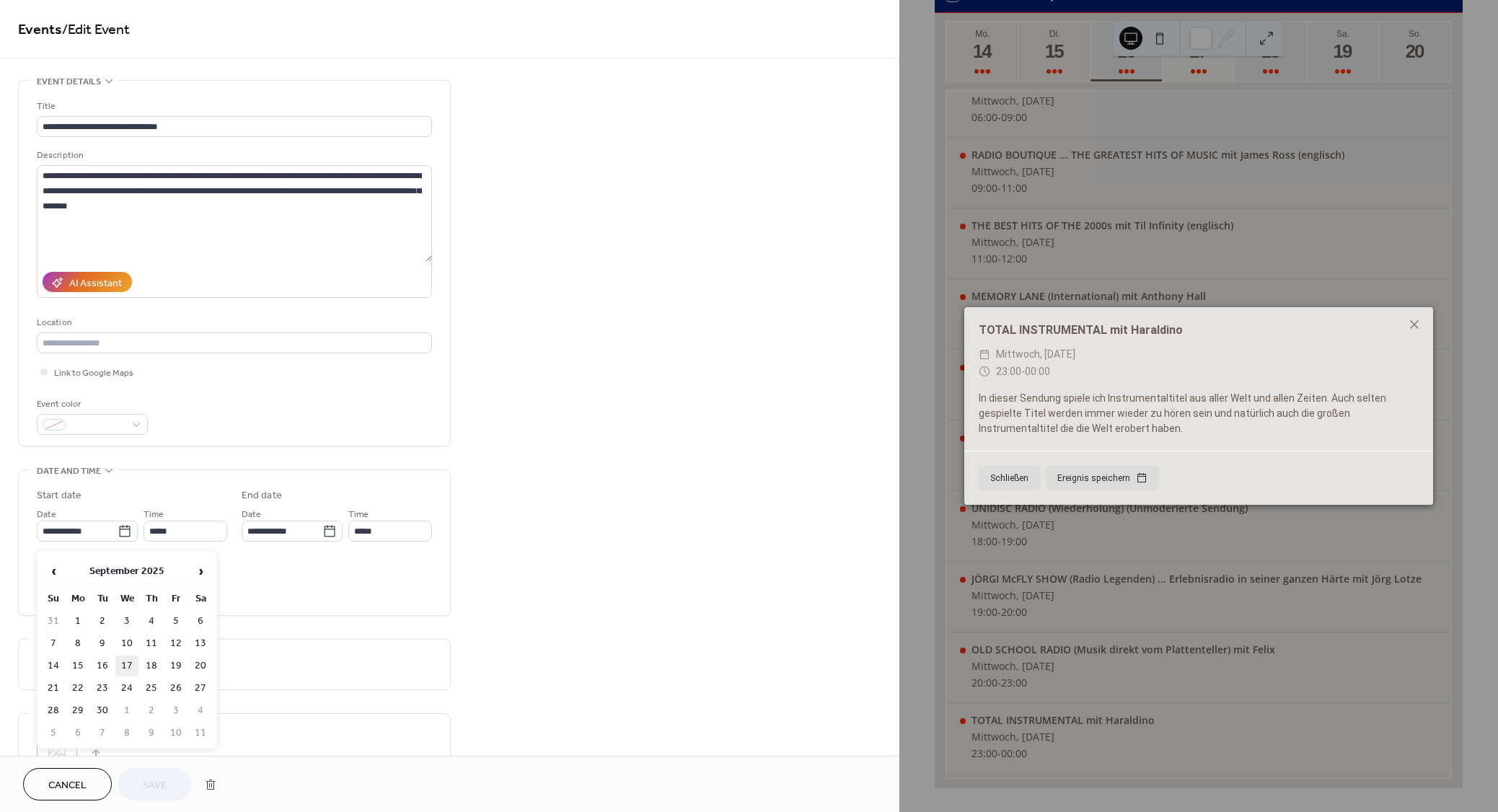 click on "17" at bounding box center [127, 666] 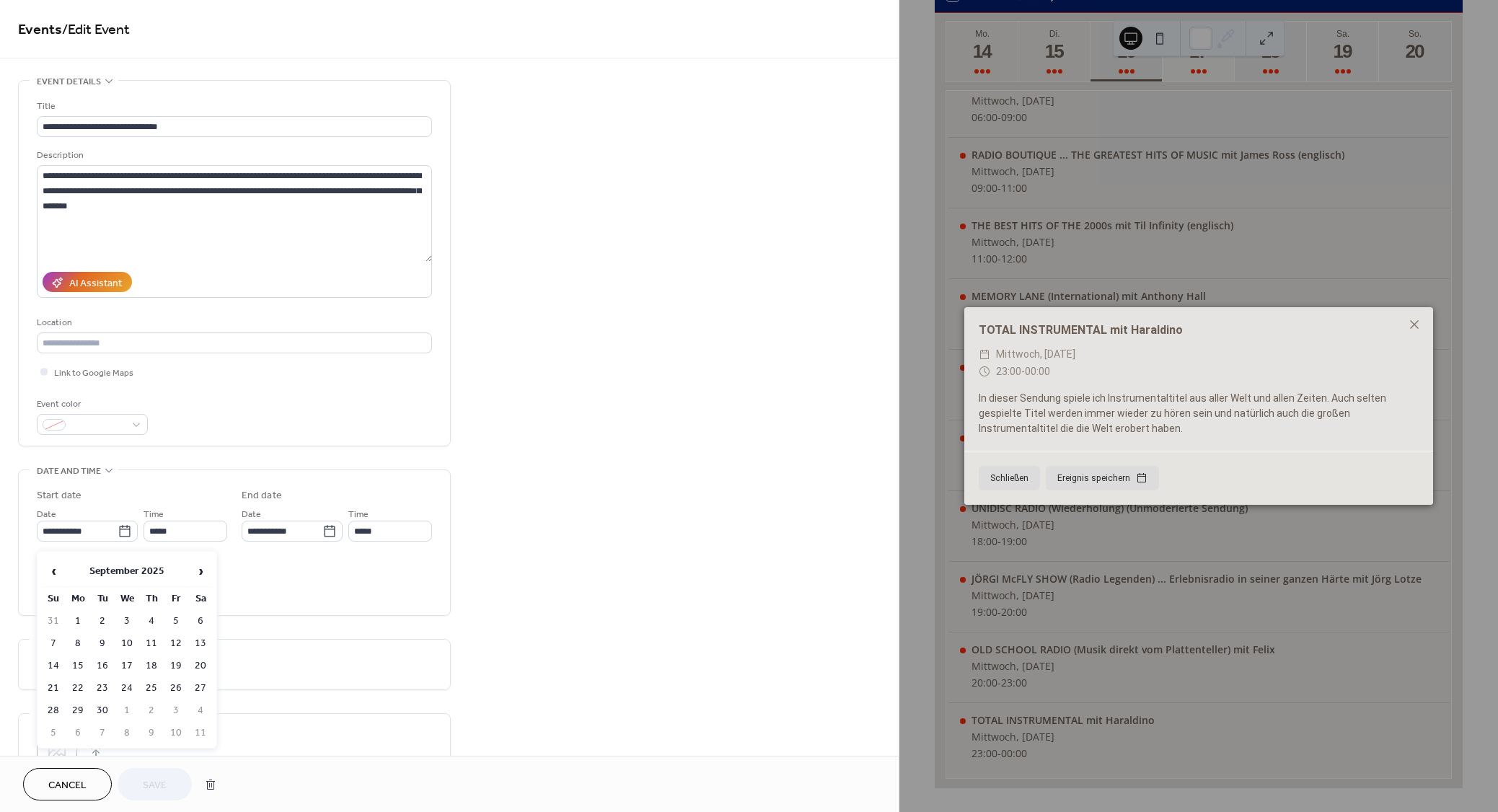 type on "**********" 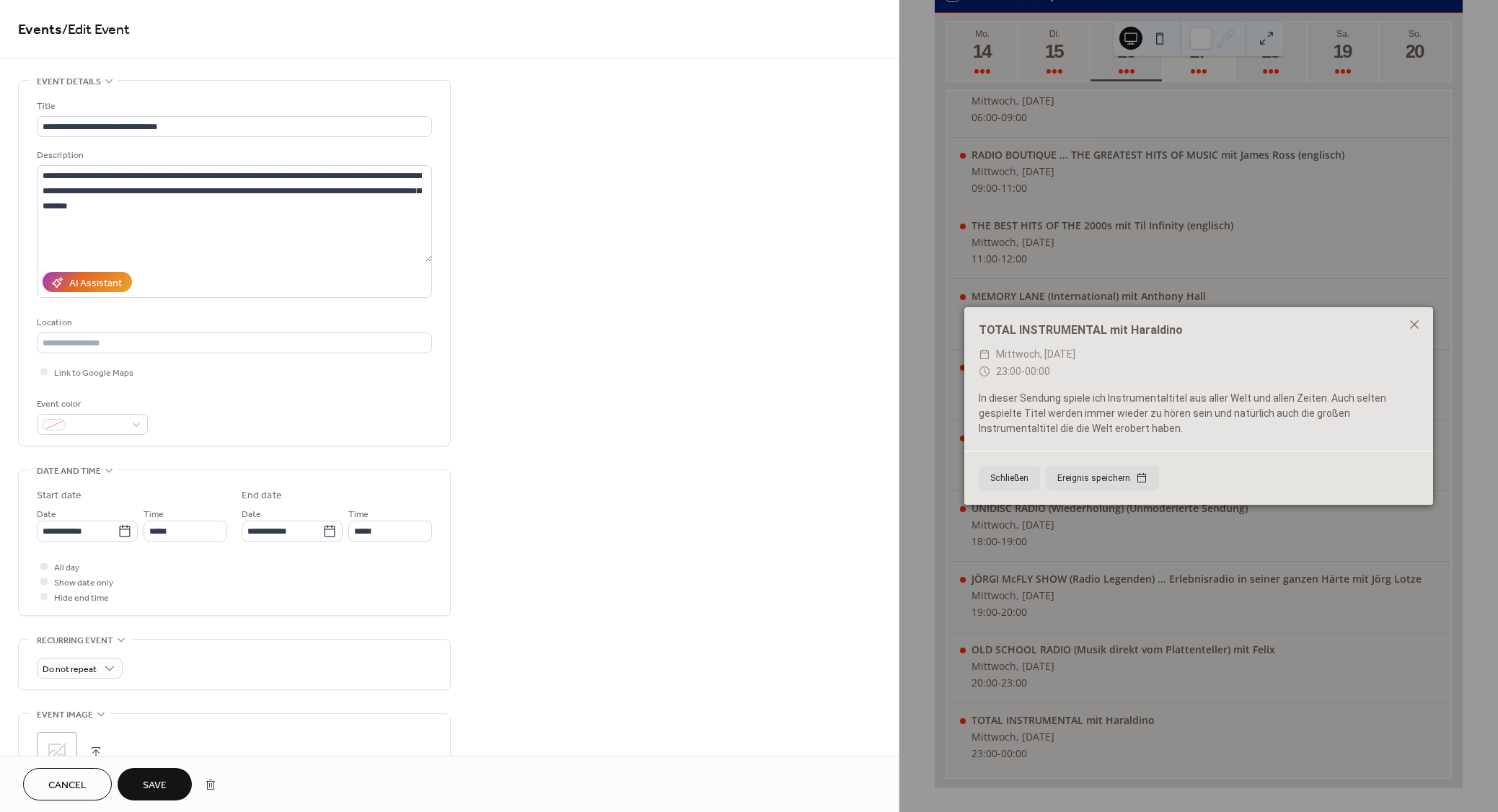 click on "Save" at bounding box center (154, 785) 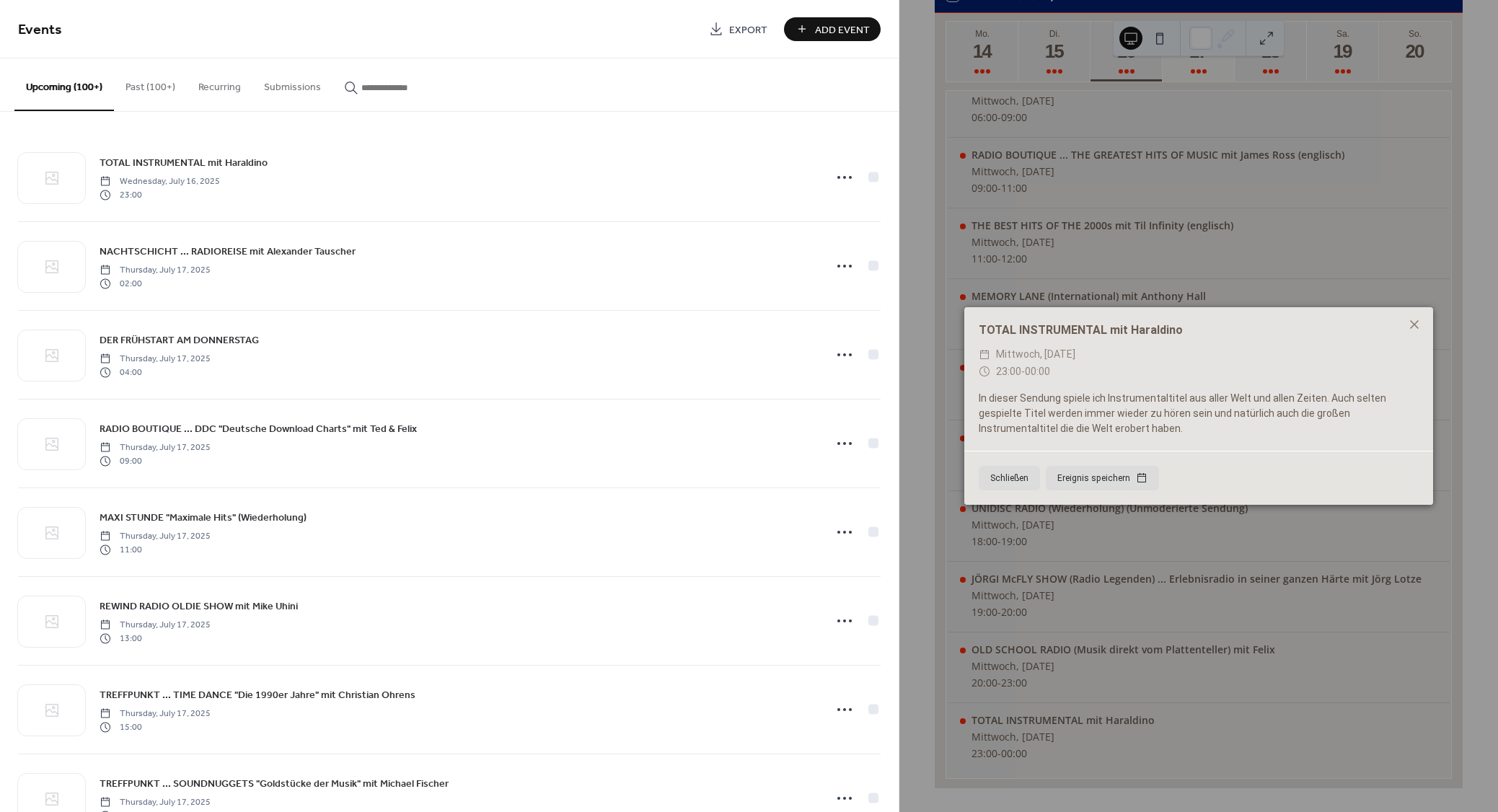 paste on "**********" 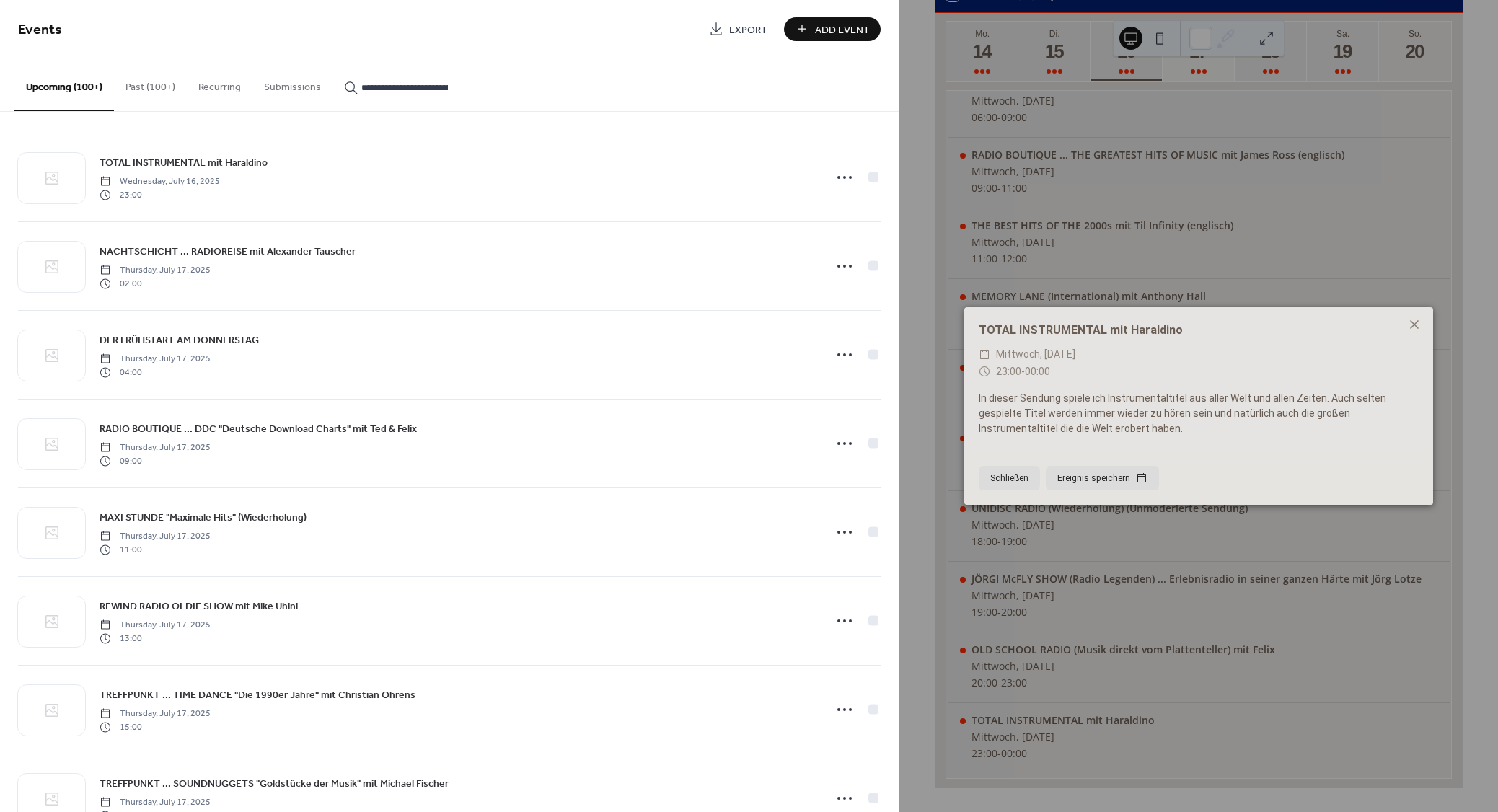 scroll, scrollTop: 0, scrollLeft: 57, axis: horizontal 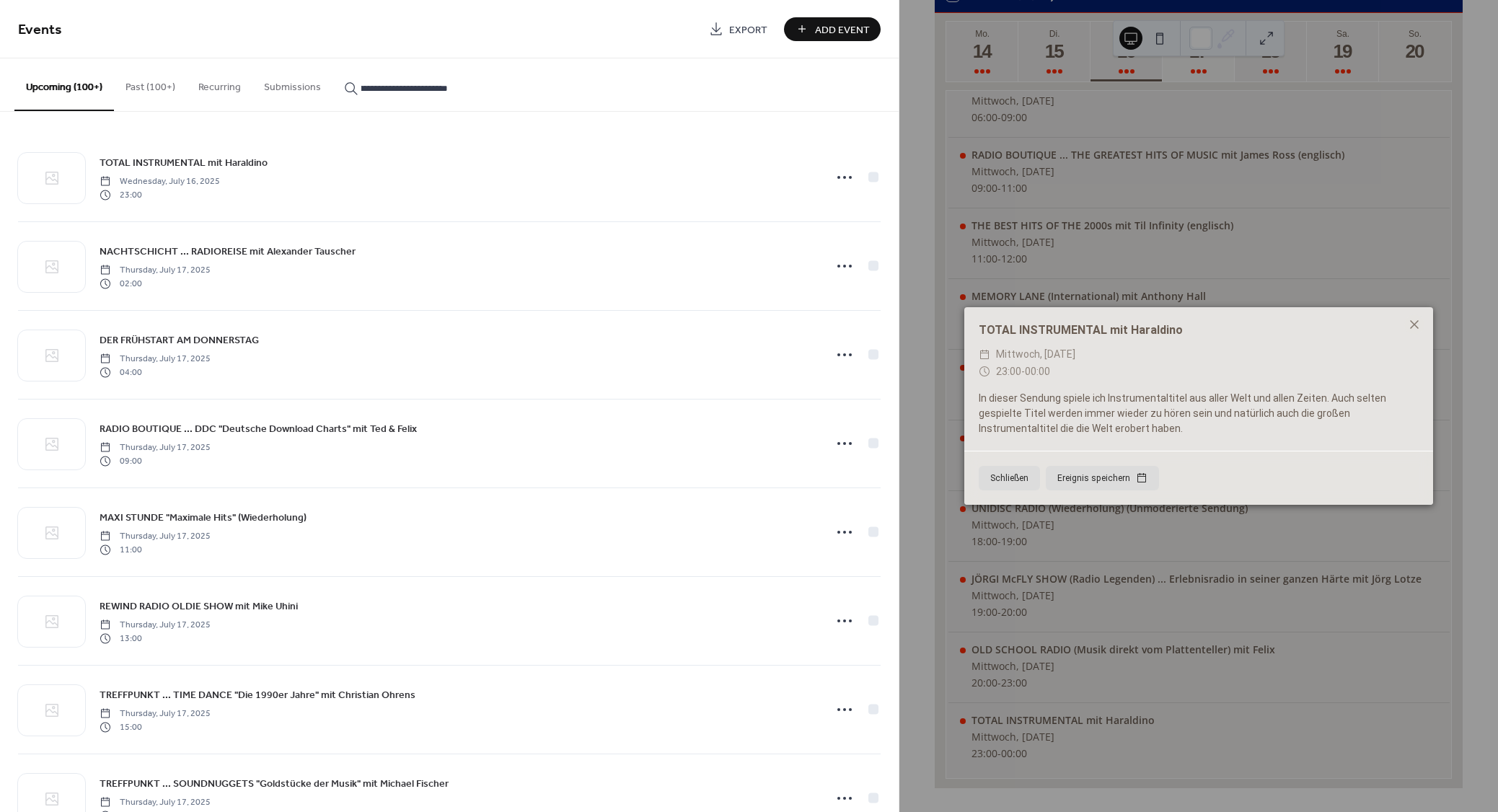 type on "**********" 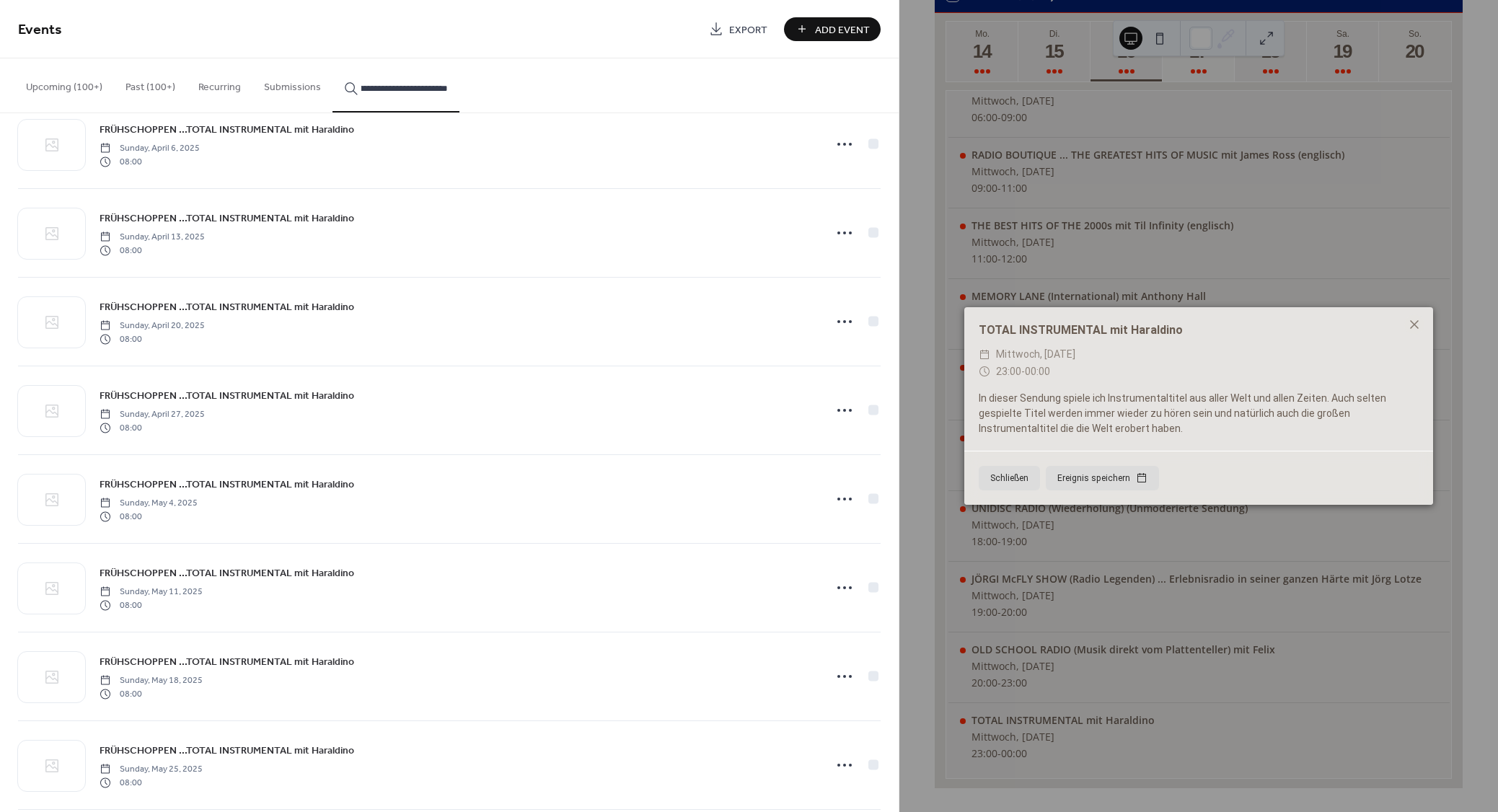 scroll, scrollTop: 649, scrollLeft: 0, axis: vertical 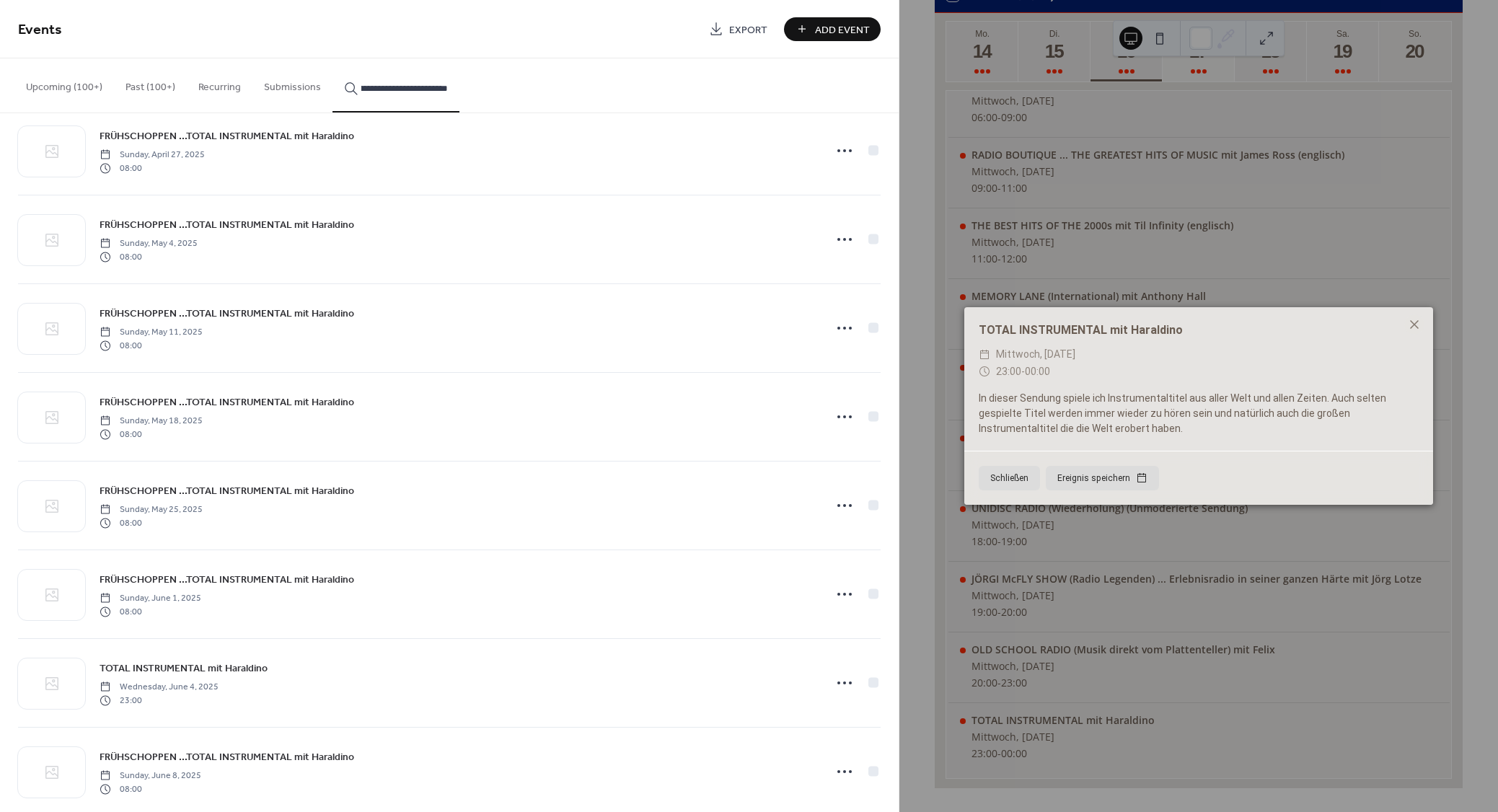 click on "TOTAL INSTRUMENTAL mit Haraldino" at bounding box center [183, 668] 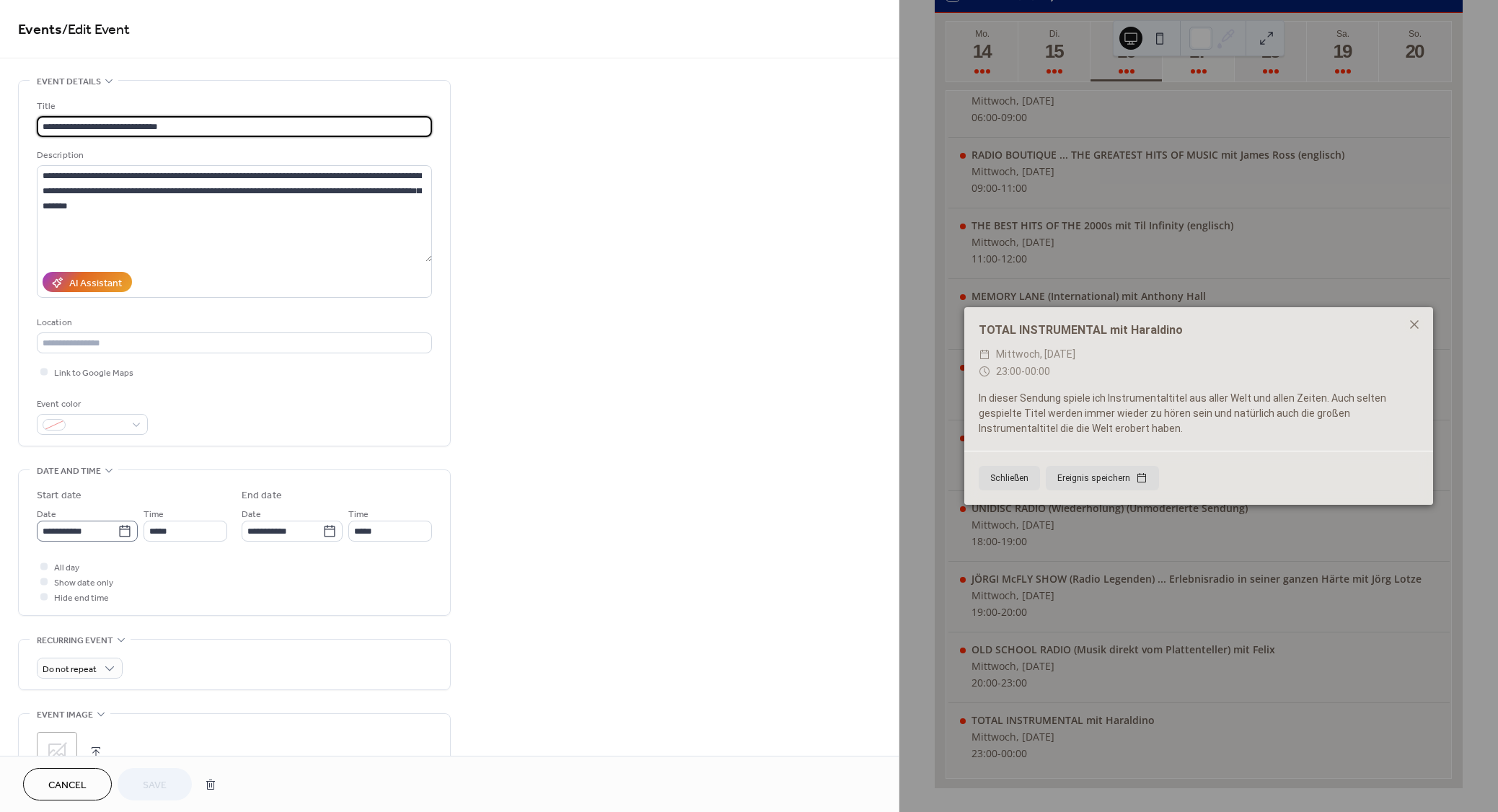 click 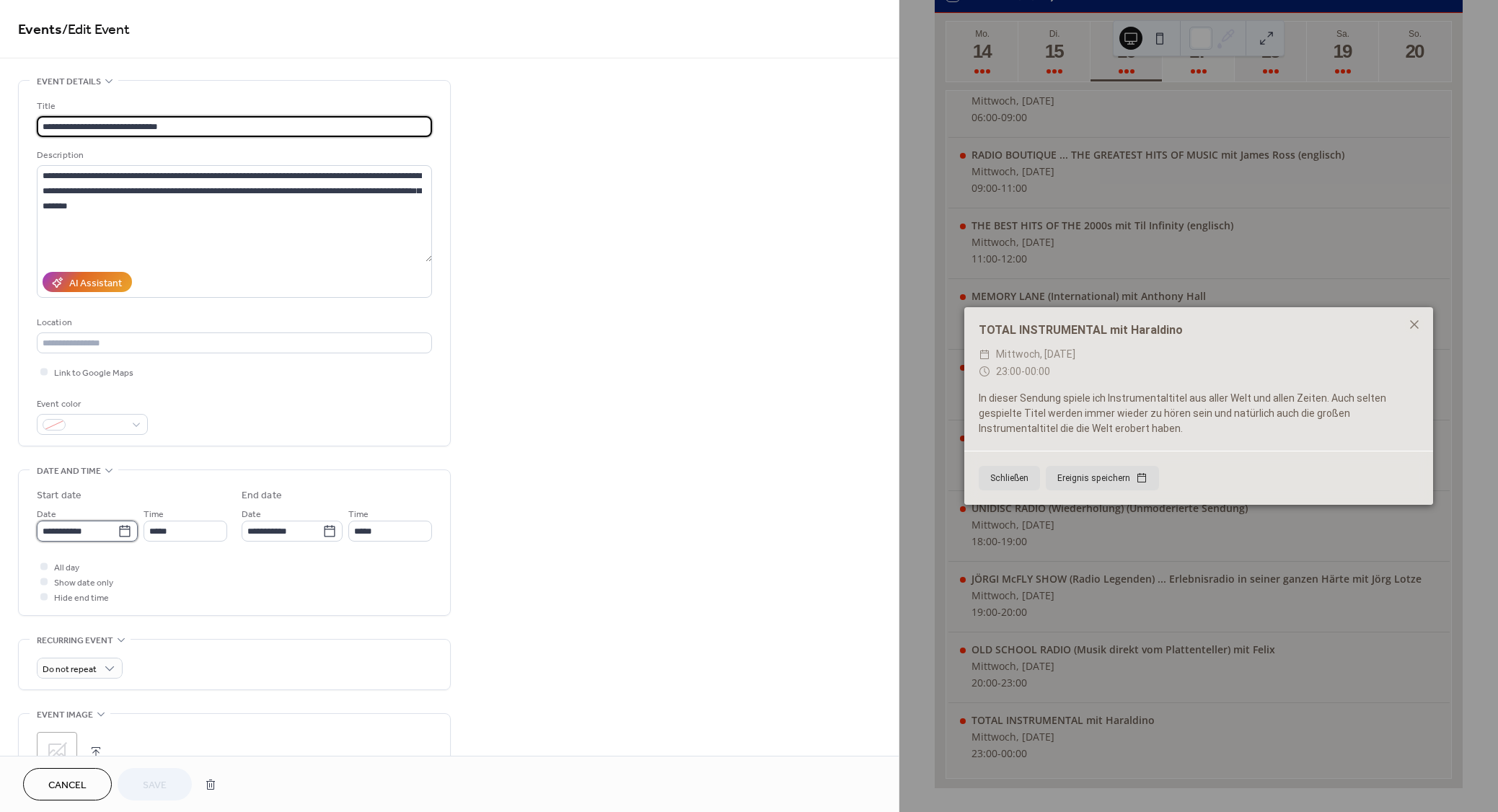 click on "**********" at bounding box center [77, 531] 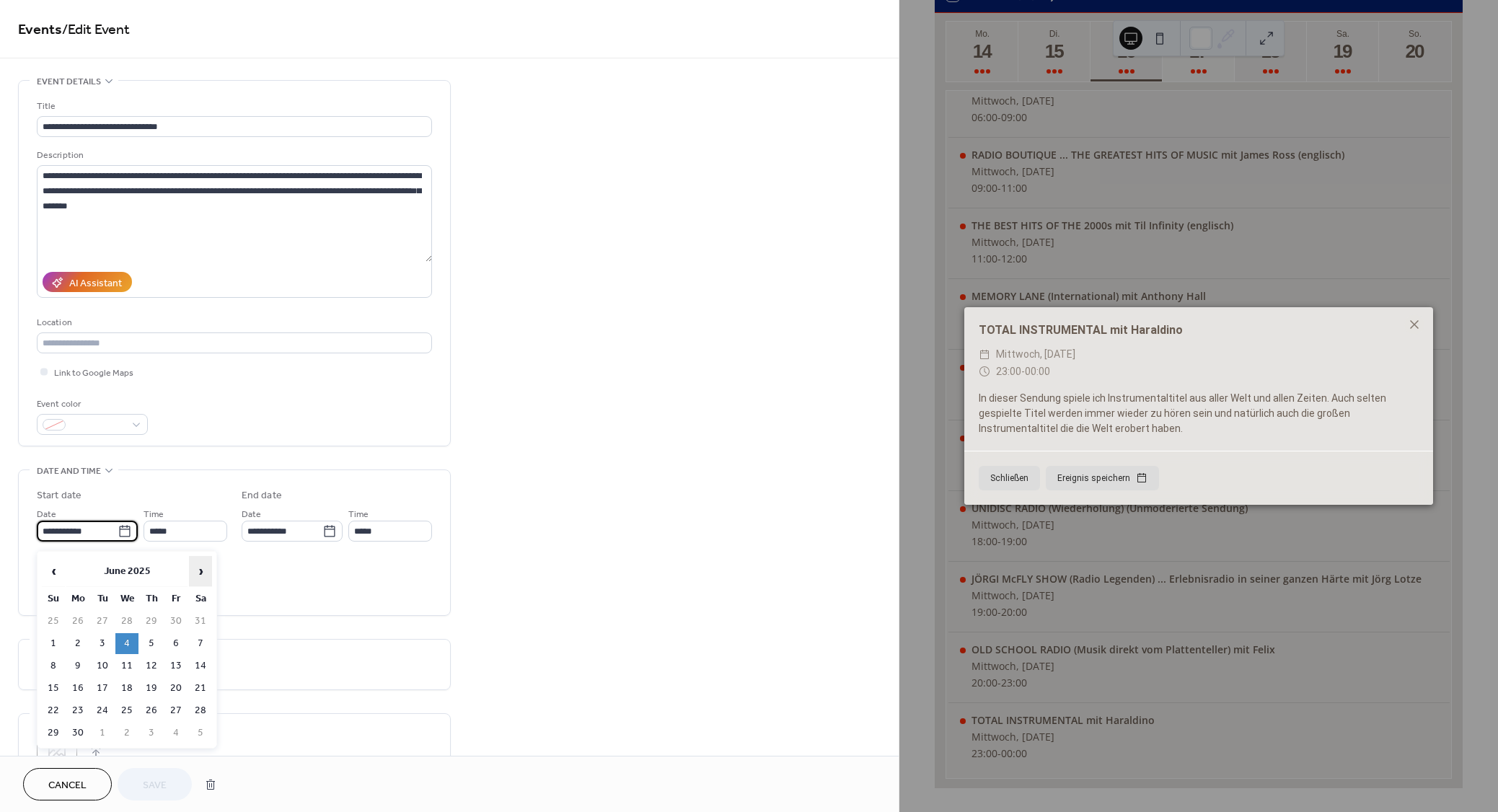 click on "›" at bounding box center (201, 571) 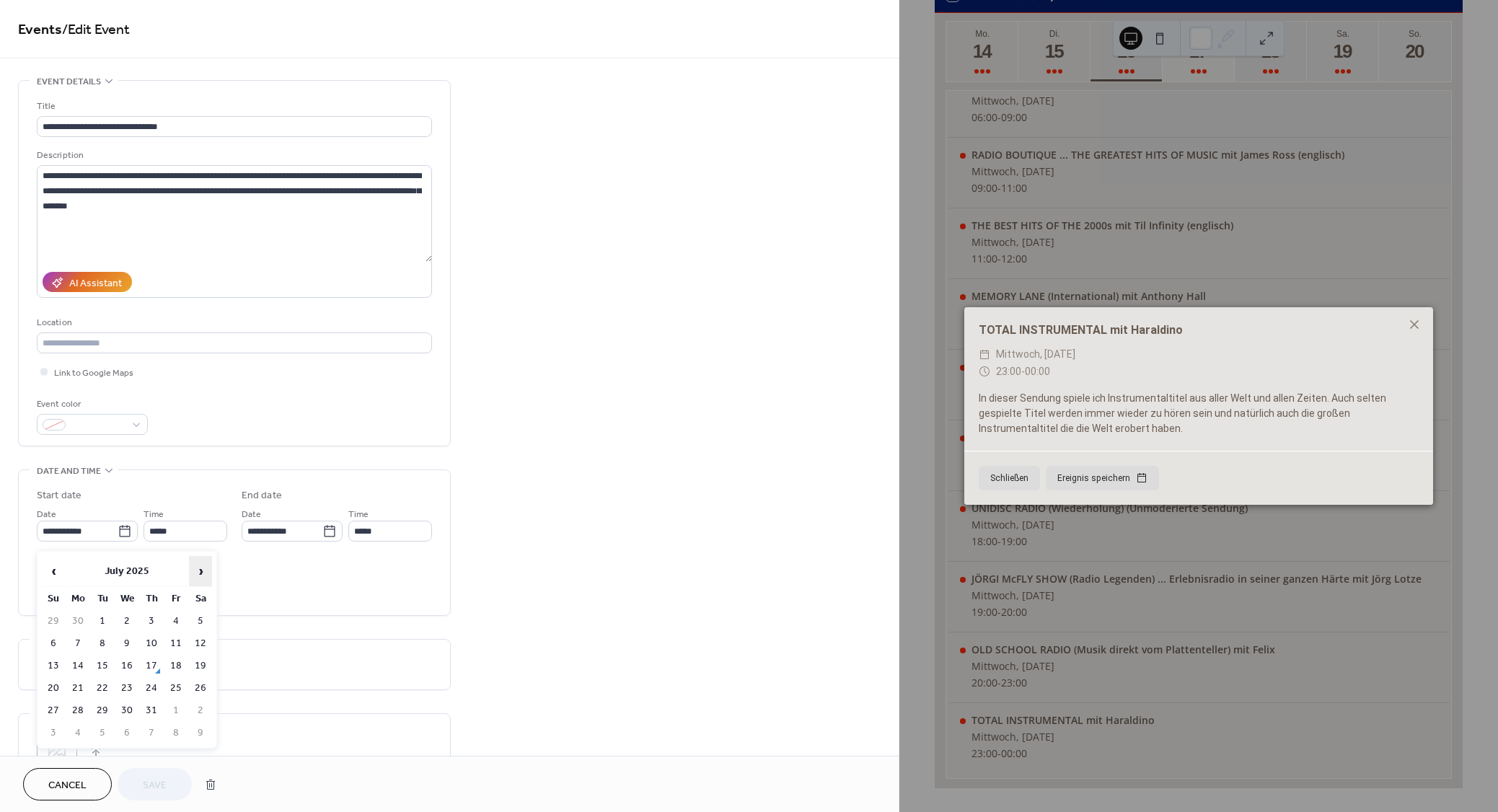 click on "›" at bounding box center (201, 571) 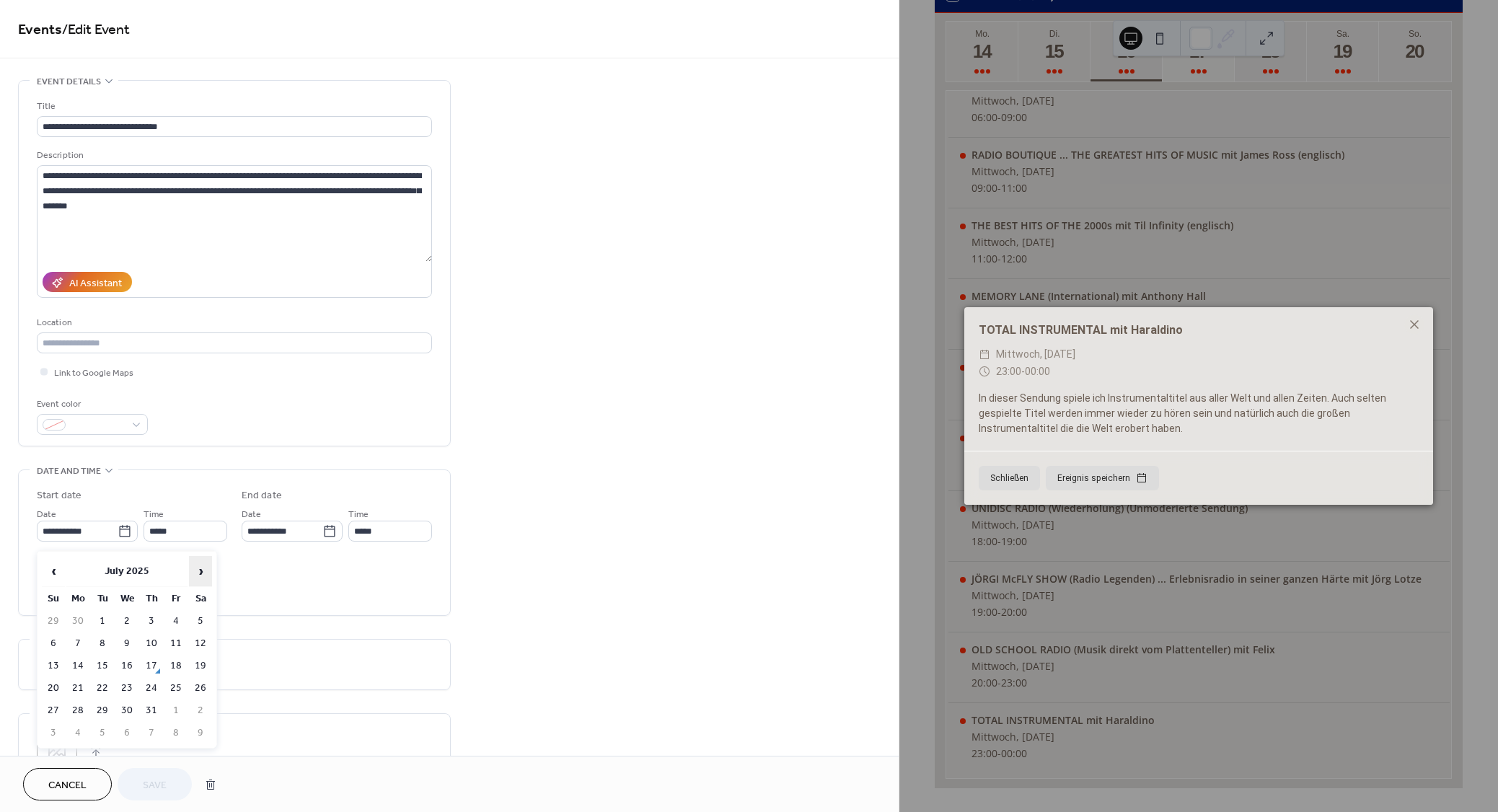 click on "›" at bounding box center (201, 571) 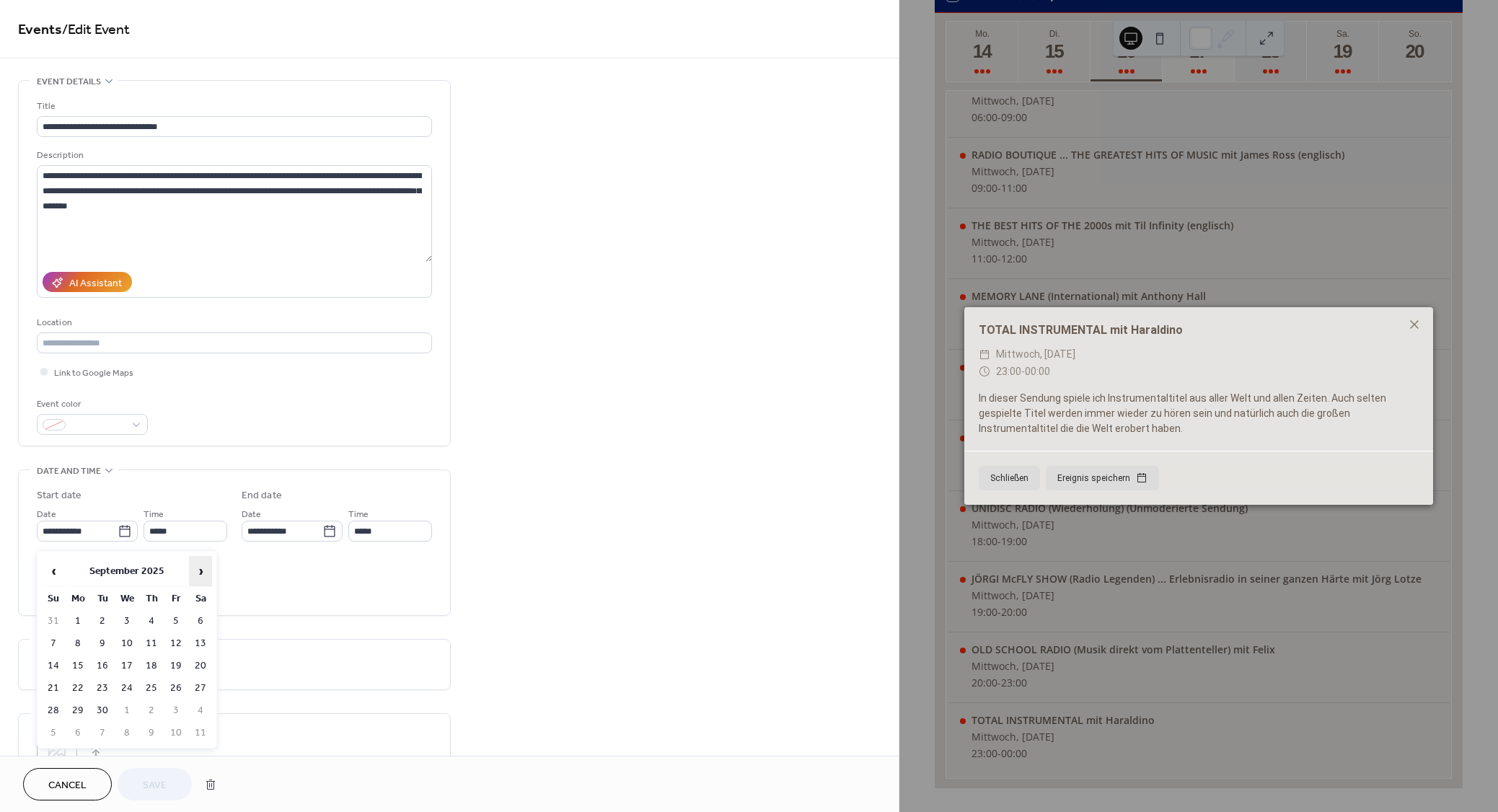 click on "›" at bounding box center [201, 571] 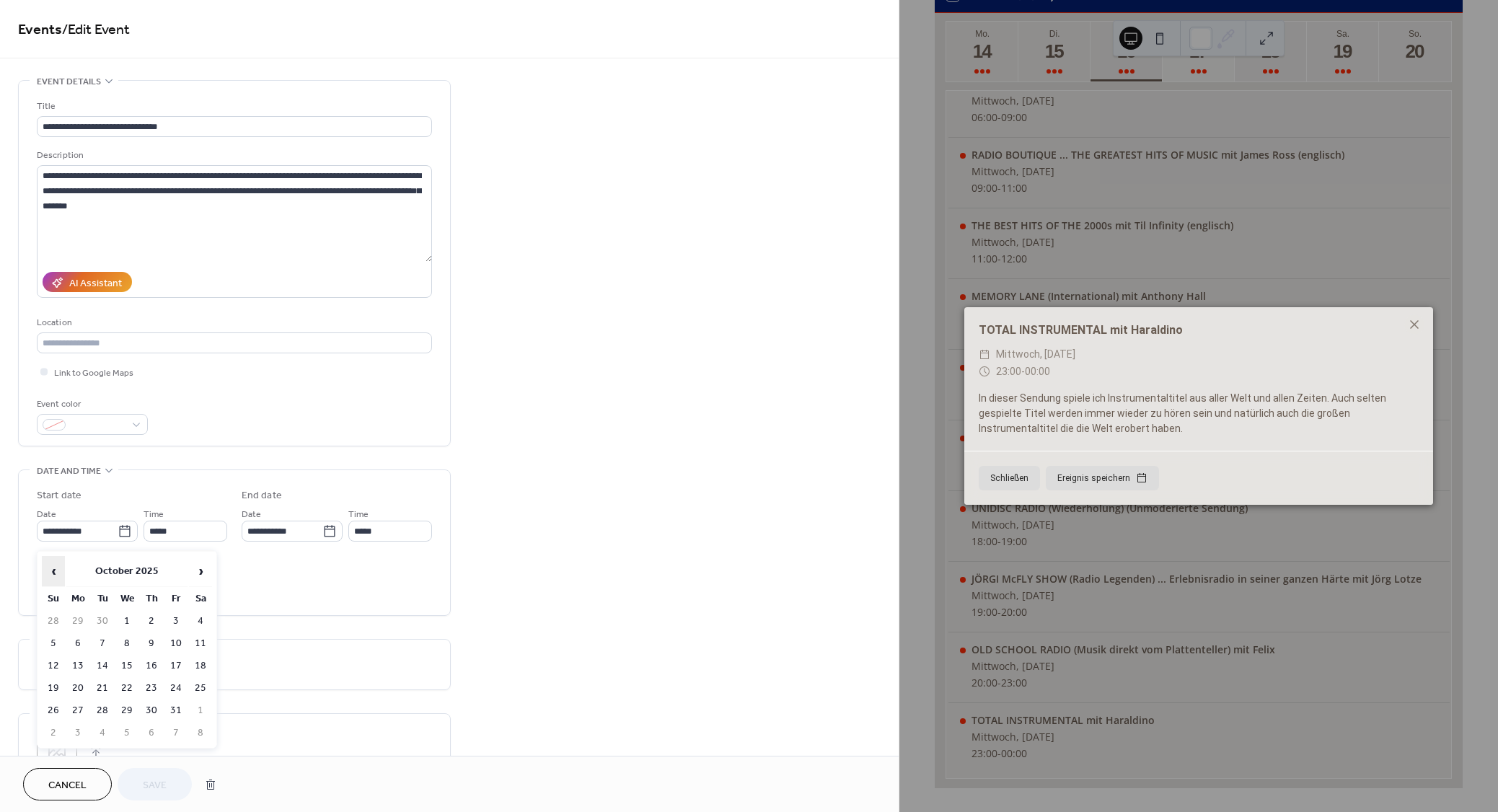 click on "‹" at bounding box center [53, 571] 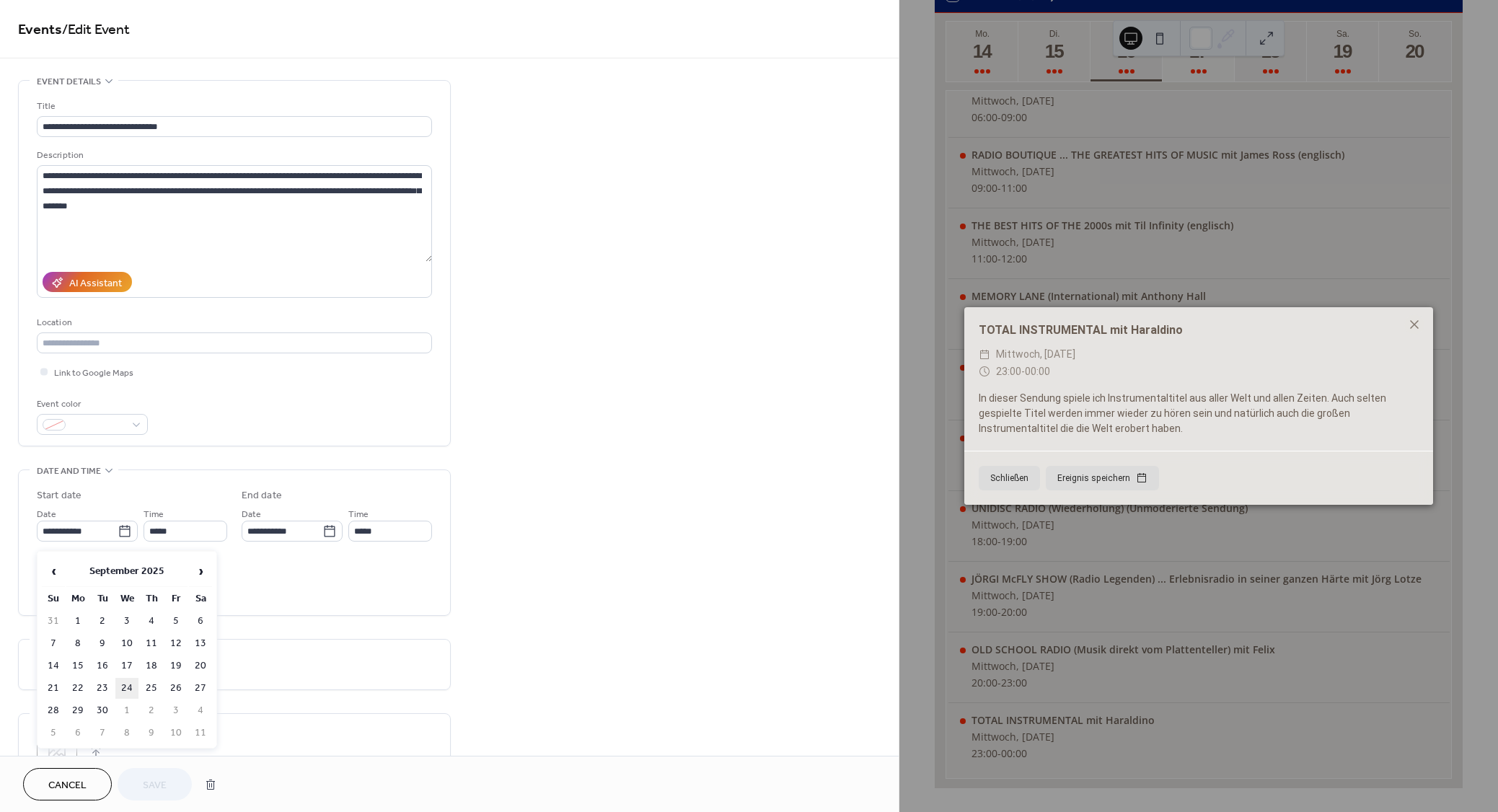 click on "24" at bounding box center [127, 688] 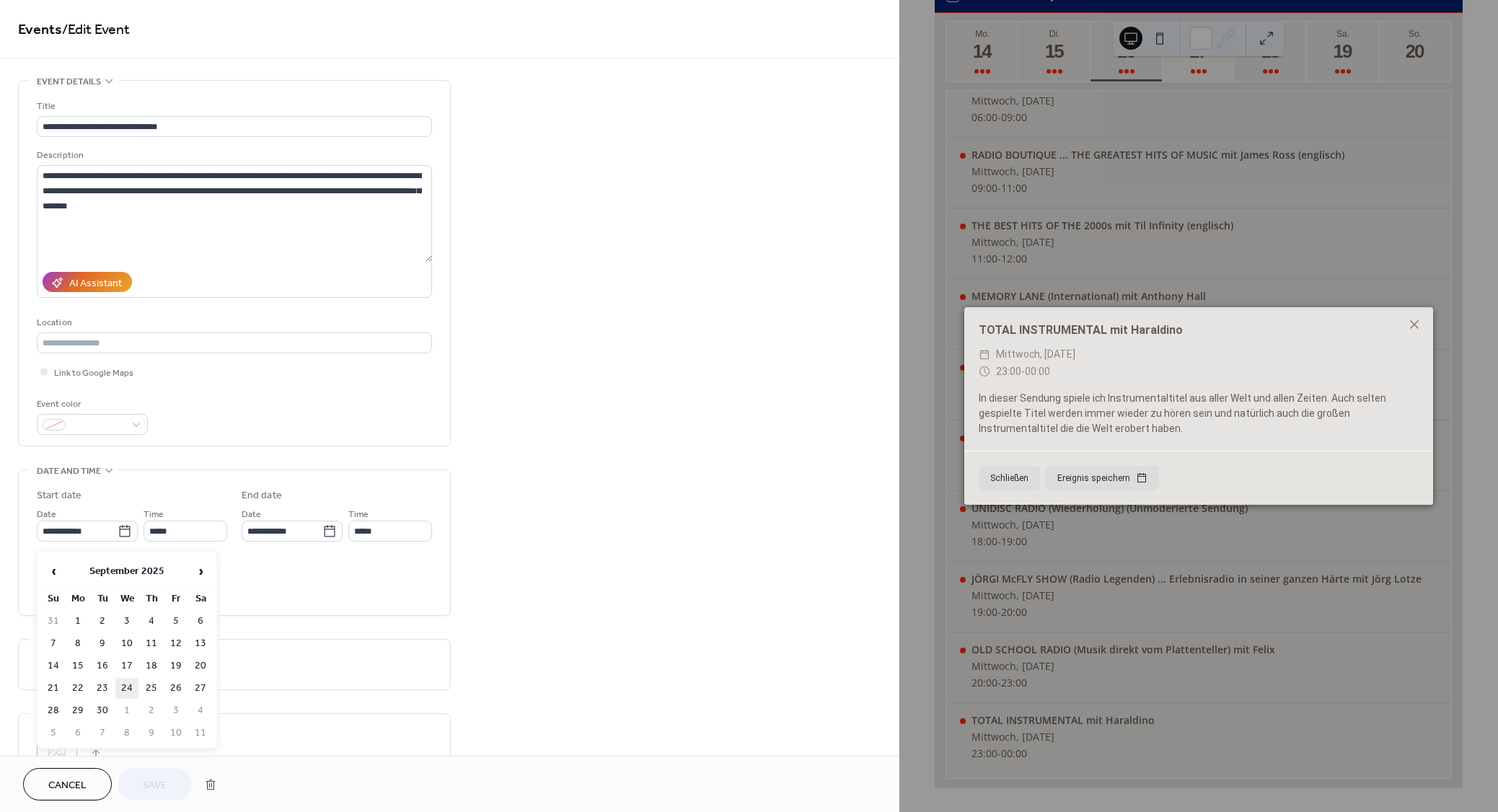 type on "**********" 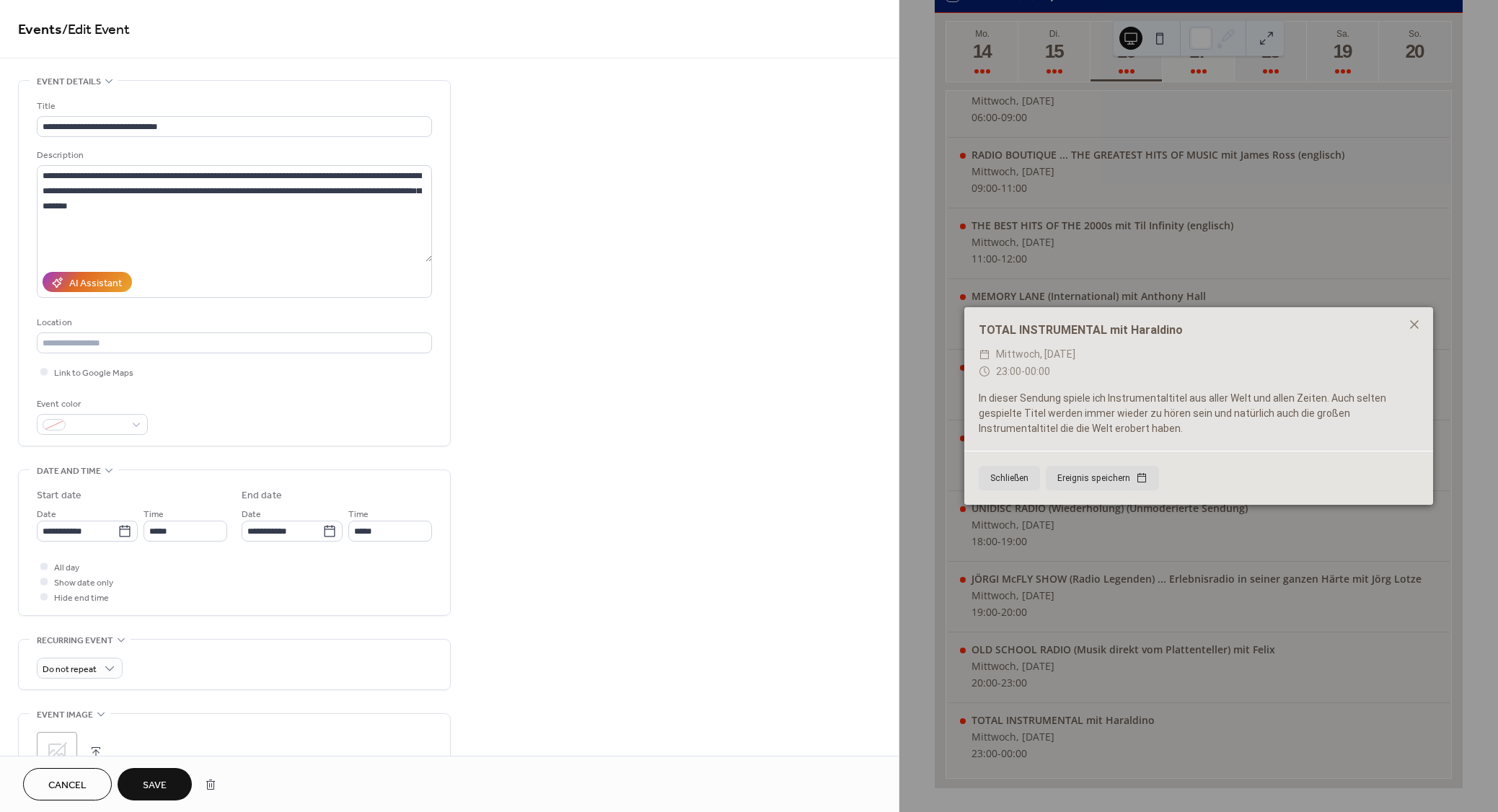click on "Save" at bounding box center [154, 785] 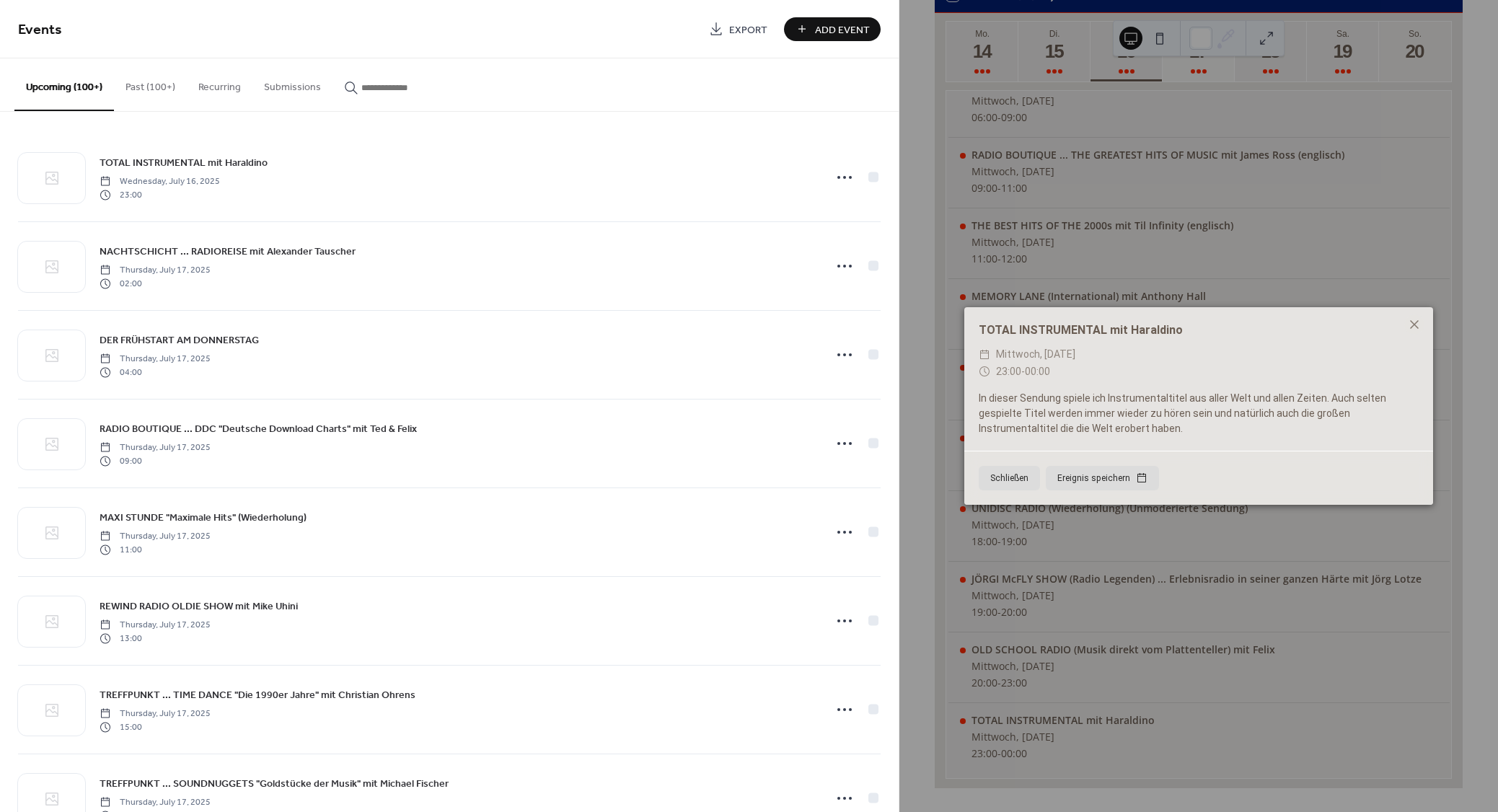 paste on "**********" 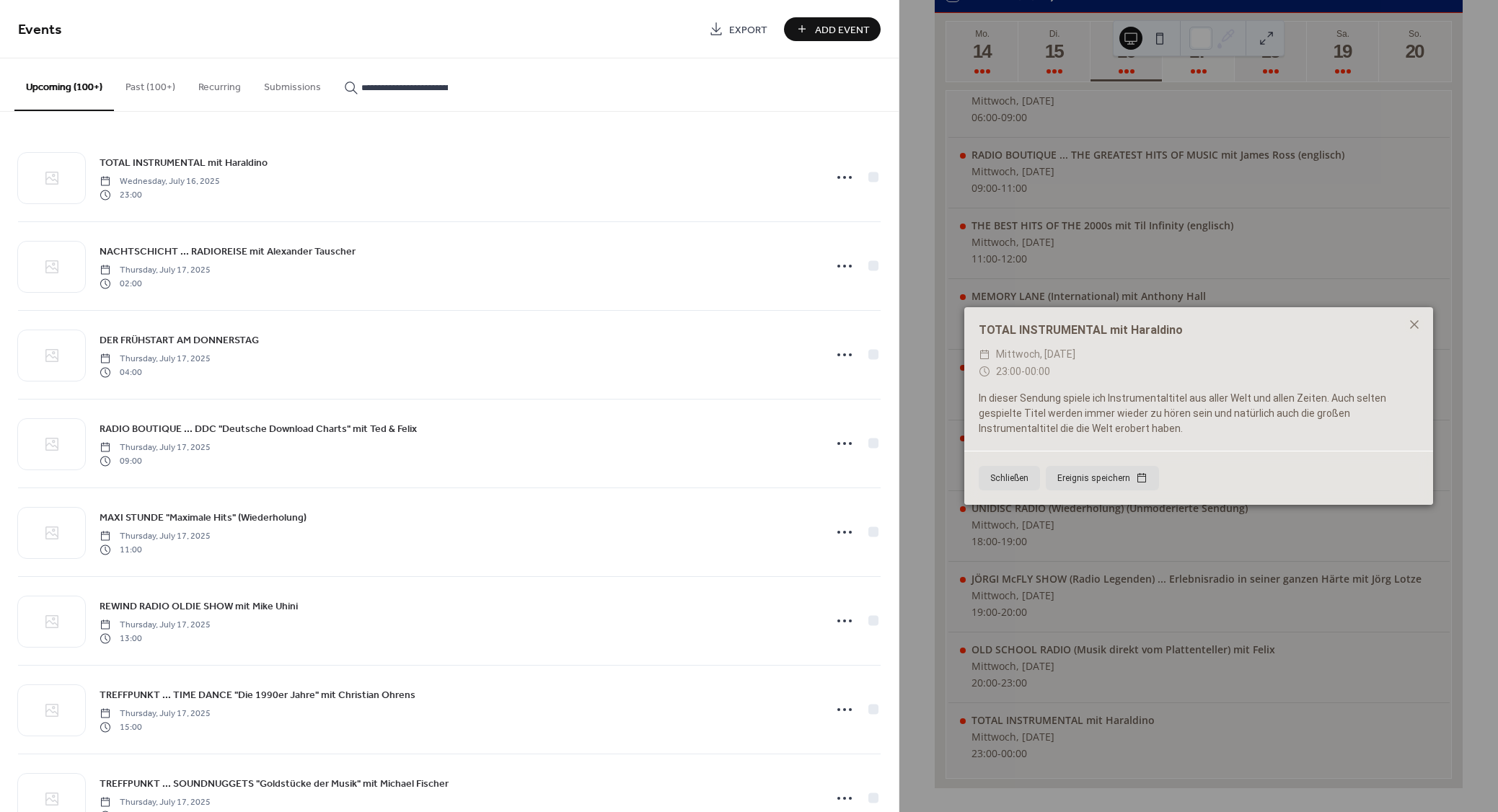 scroll, scrollTop: 0, scrollLeft: 57, axis: horizontal 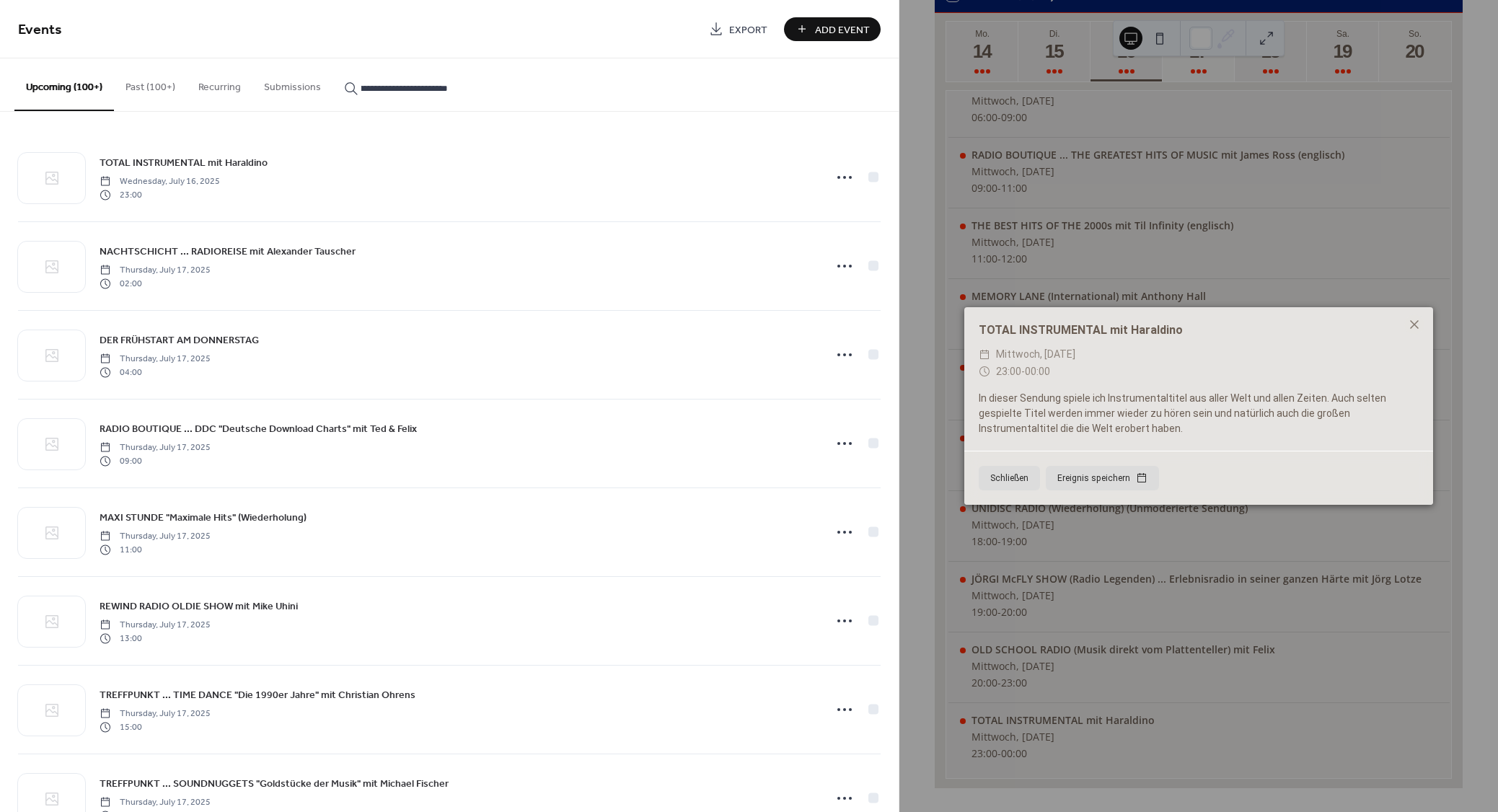type on "**********" 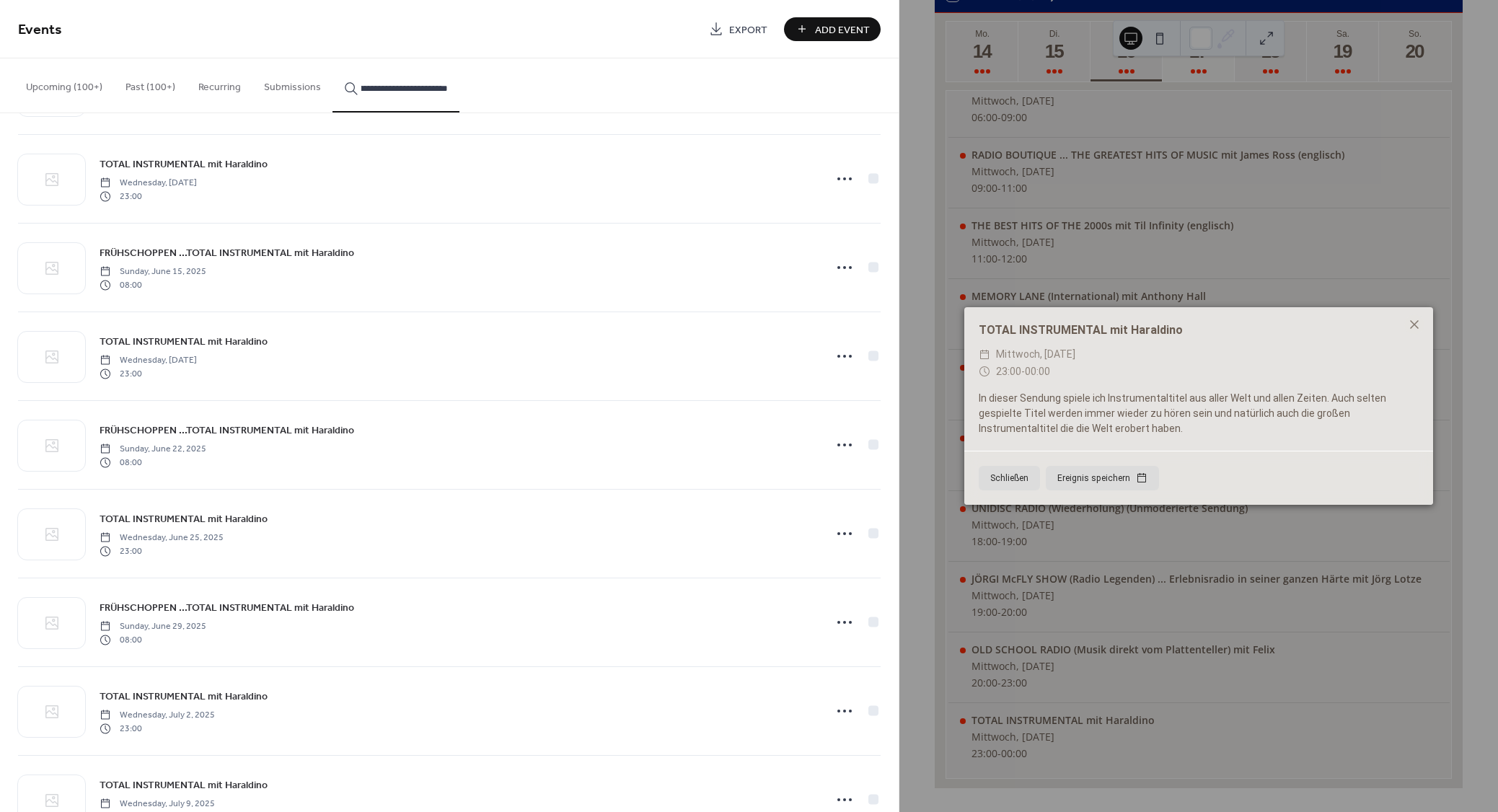 scroll, scrollTop: 1298, scrollLeft: 0, axis: vertical 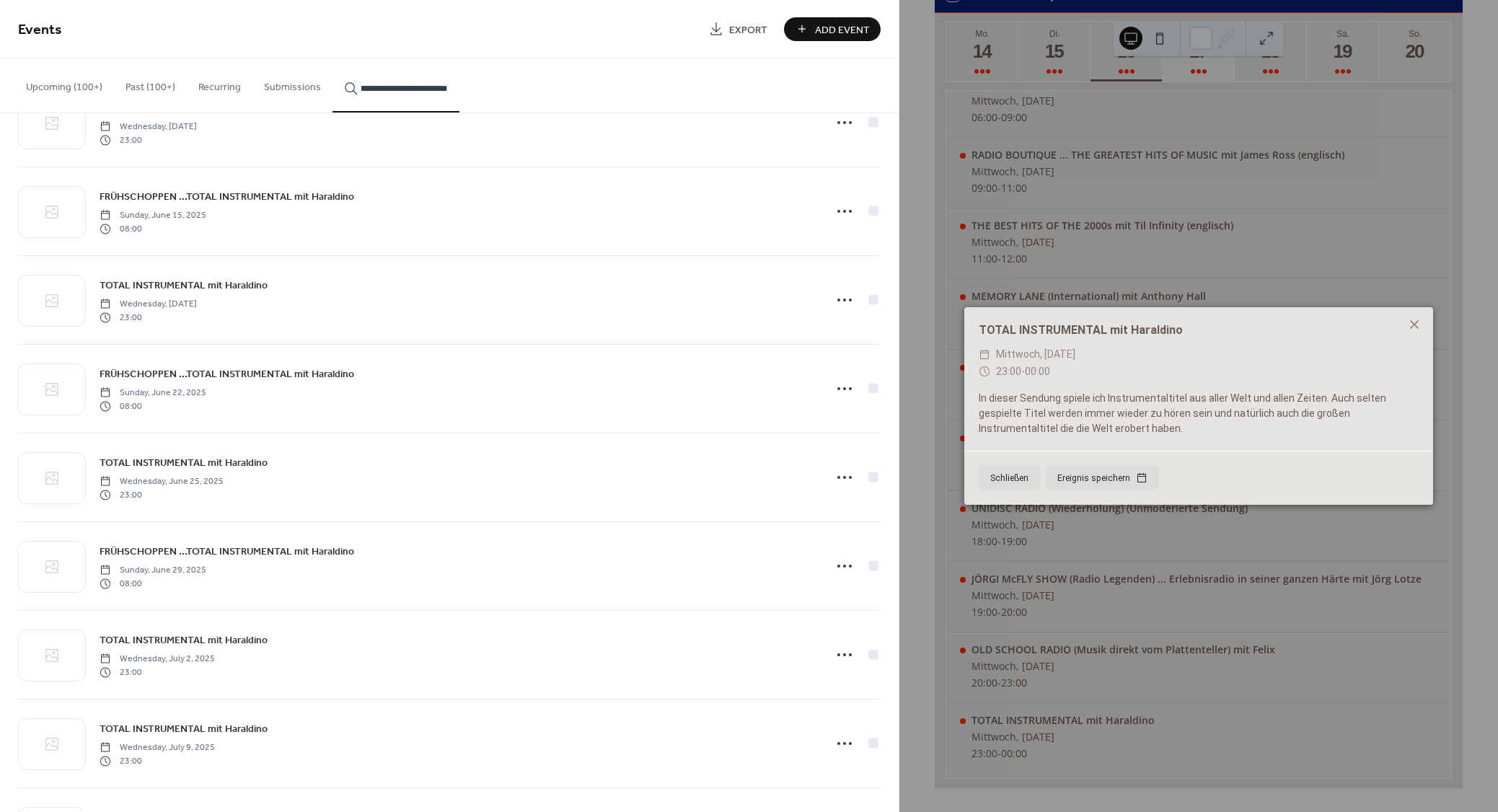 click on "TOTAL INSTRUMENTAL mit Haraldino" at bounding box center [183, 463] 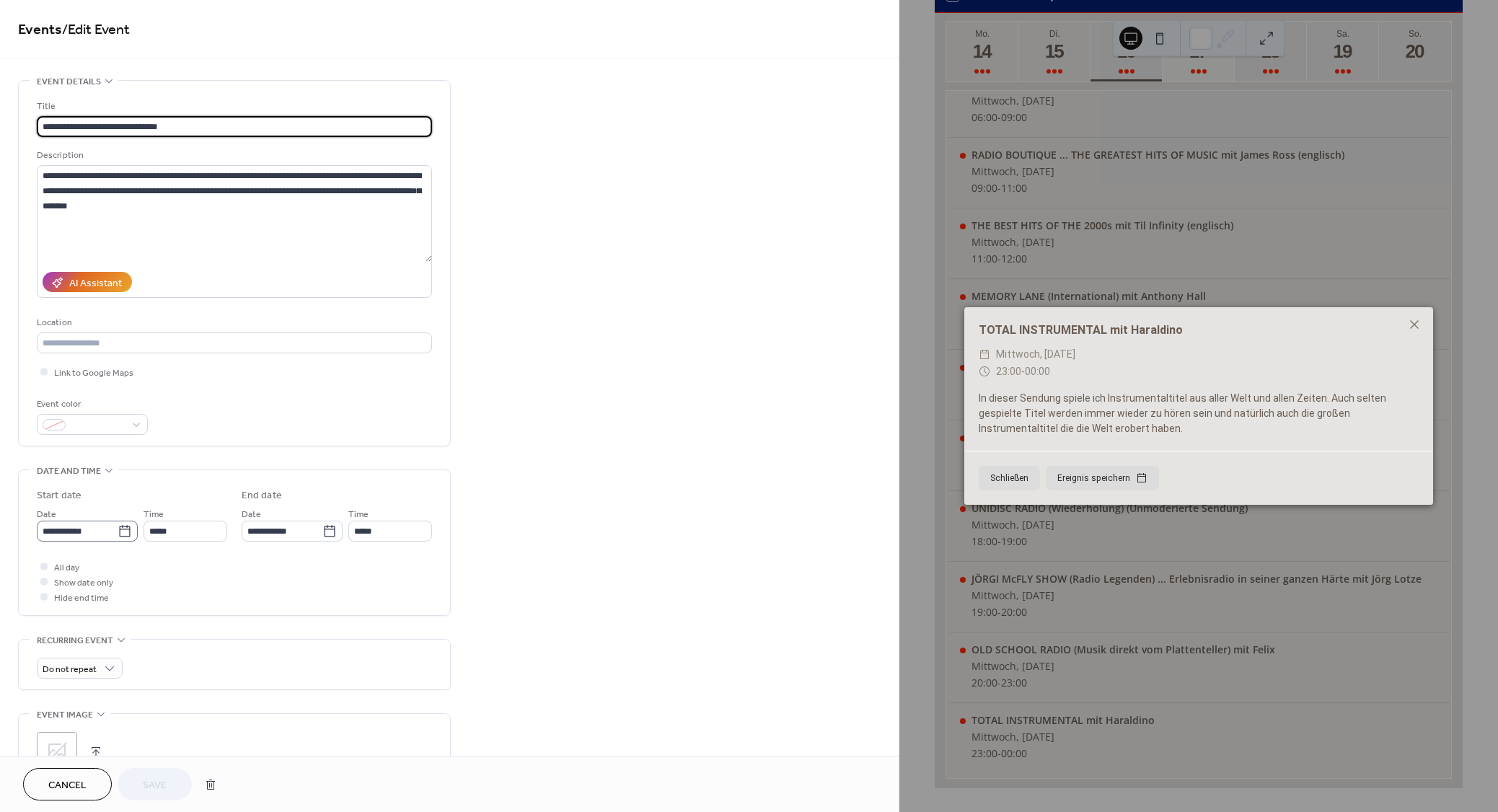 click 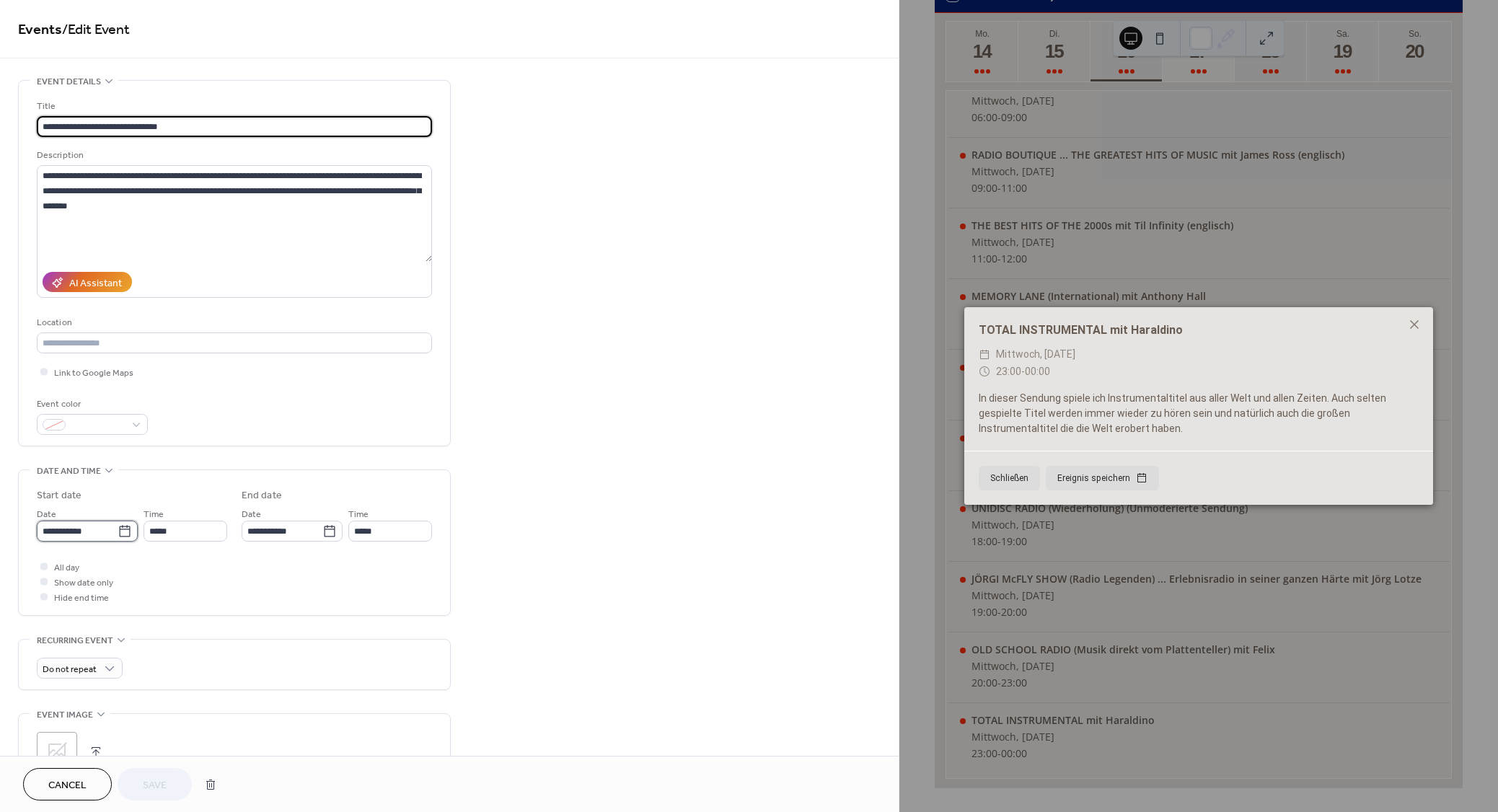 click on "**********" at bounding box center [77, 531] 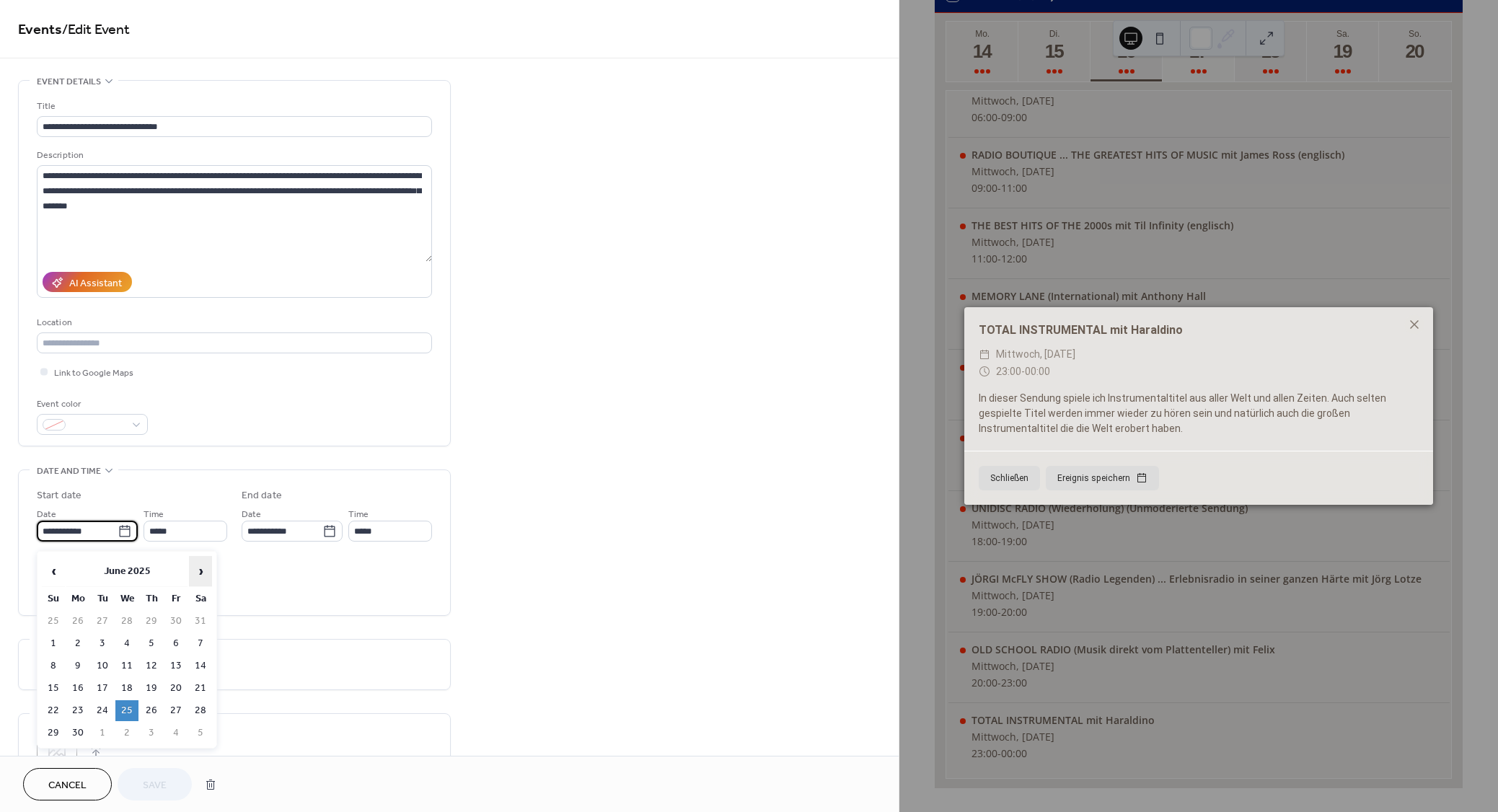click on "›" at bounding box center (201, 571) 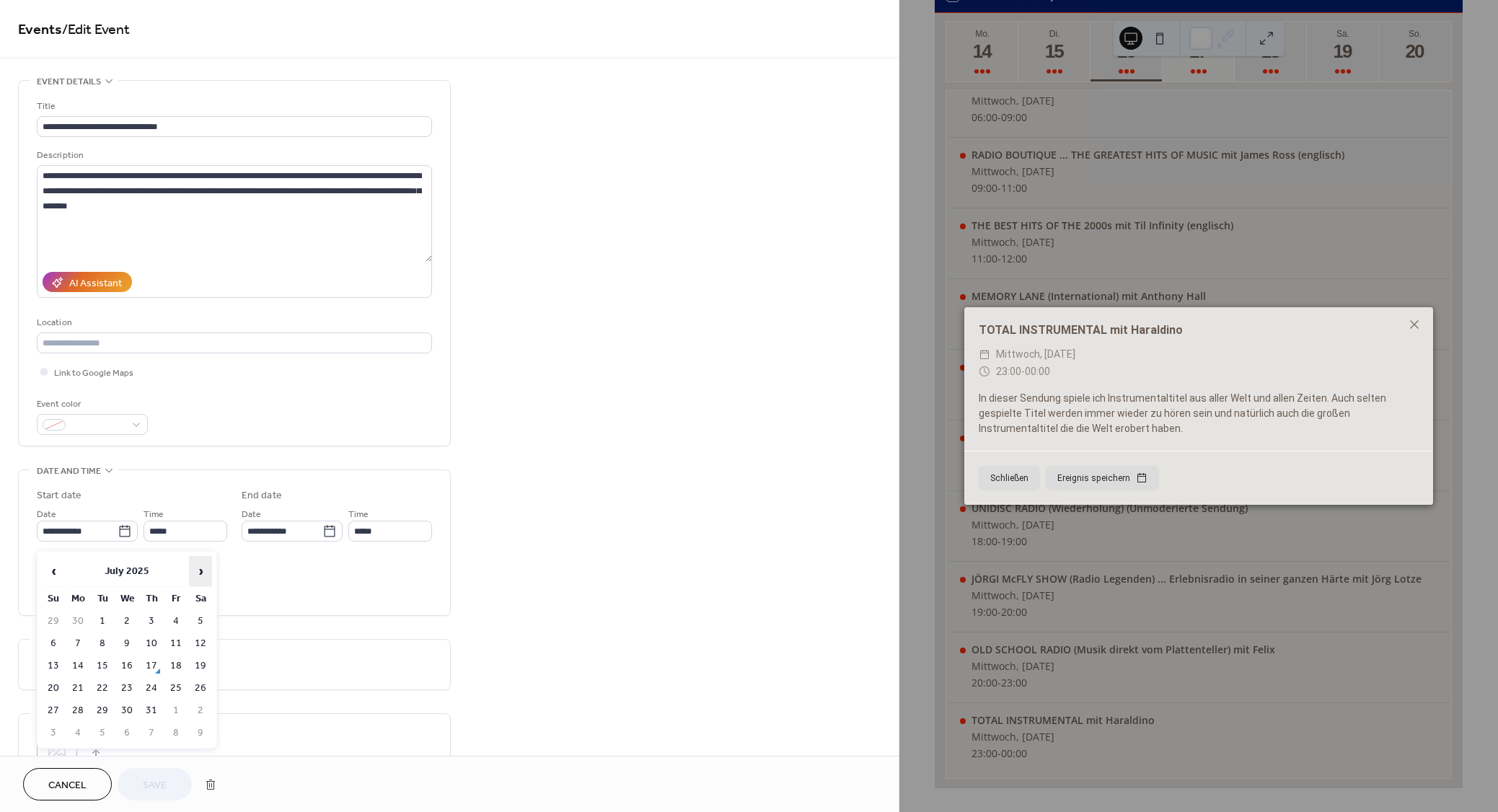 click on "›" at bounding box center (201, 571) 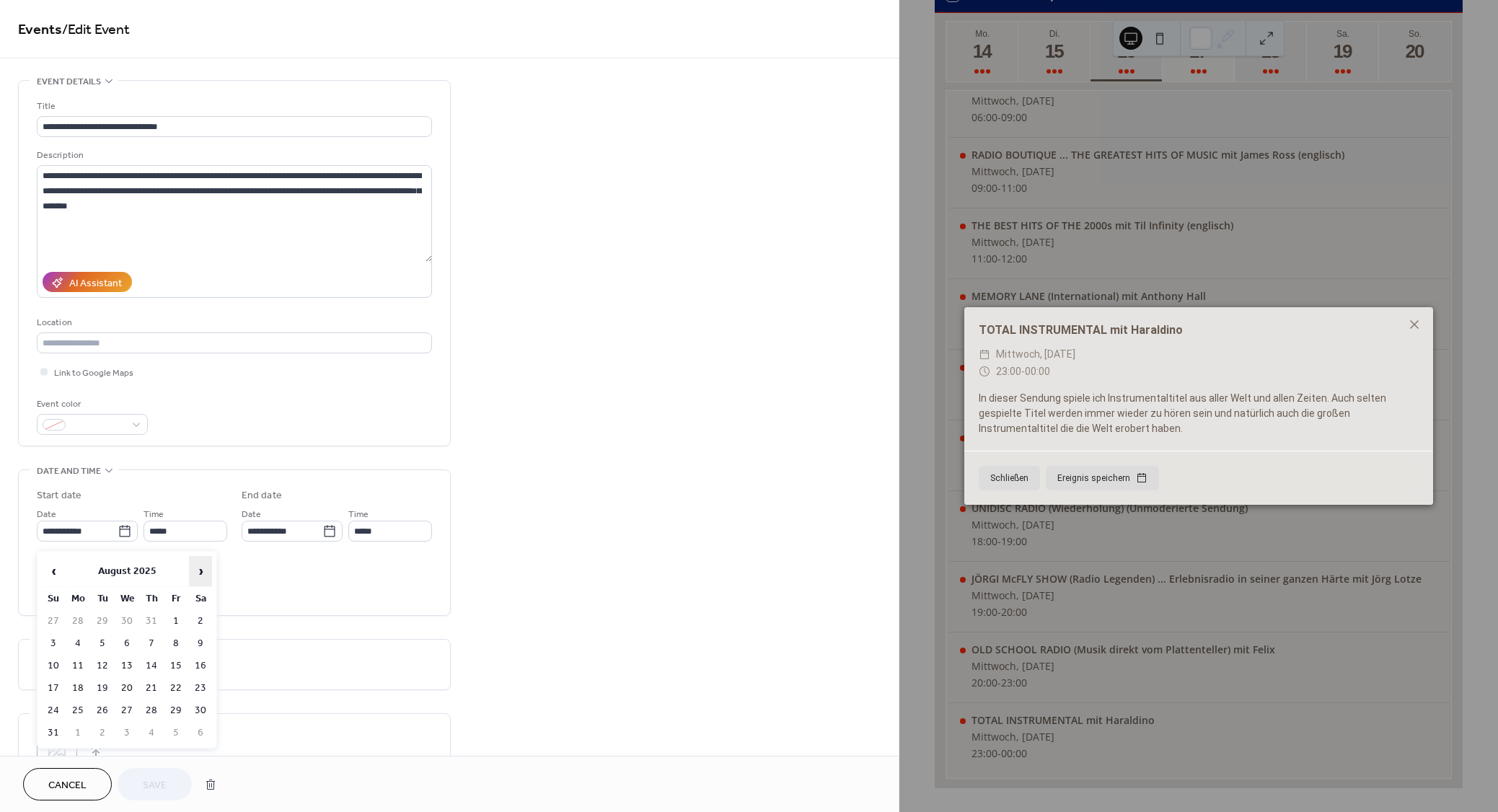 click on "›" at bounding box center [201, 571] 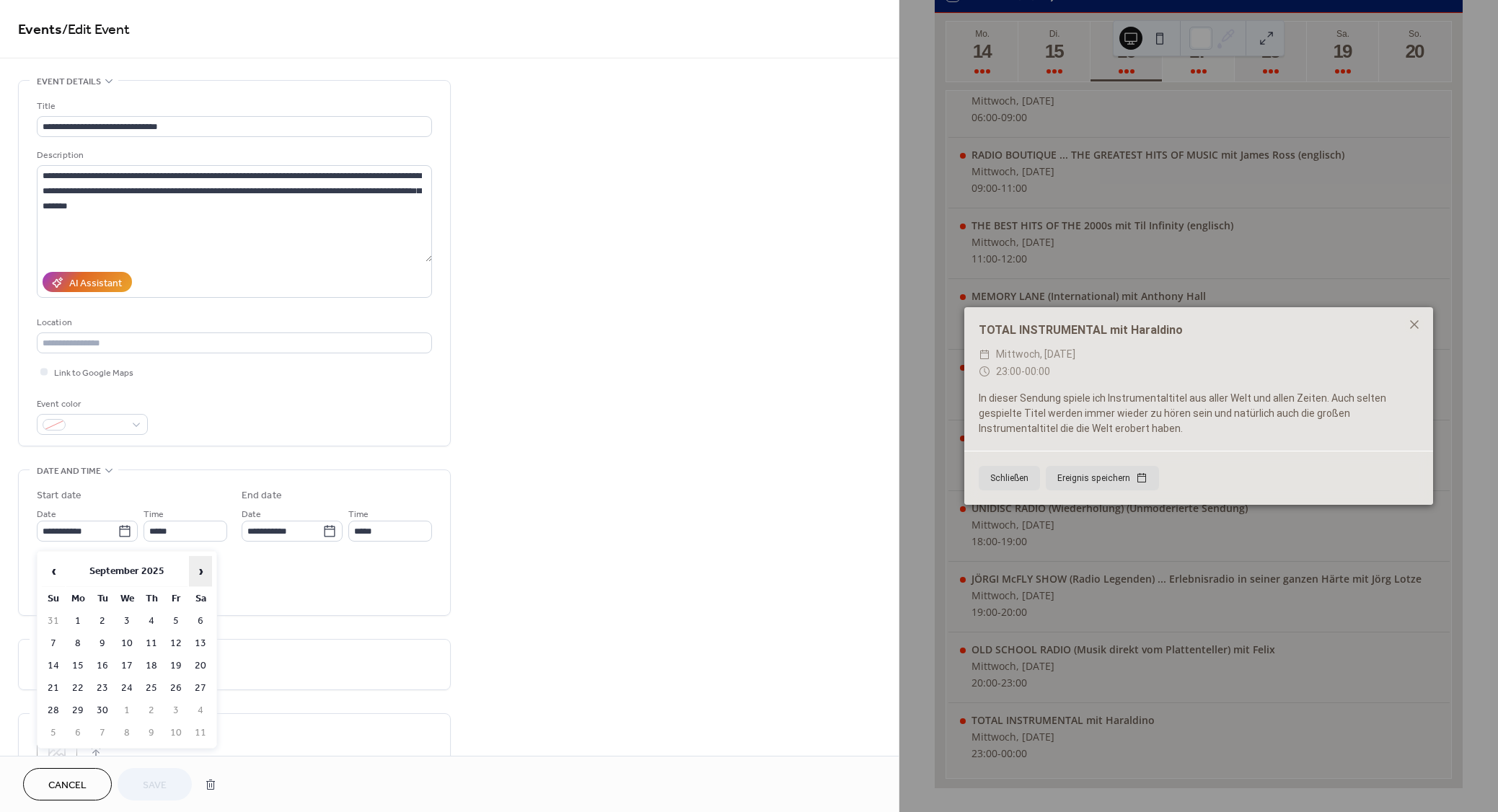 click on "›" at bounding box center (201, 571) 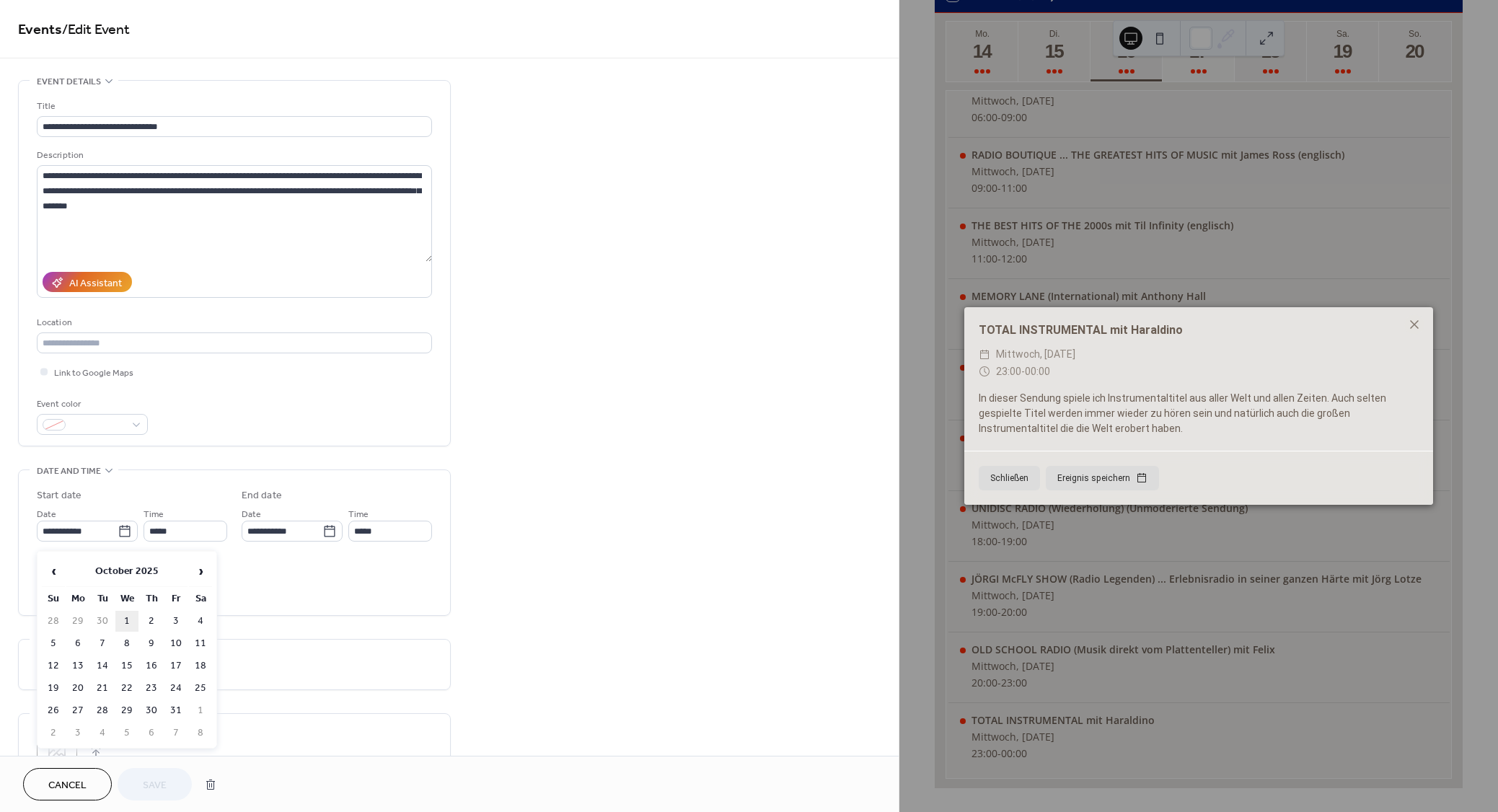 click on "1" at bounding box center [127, 621] 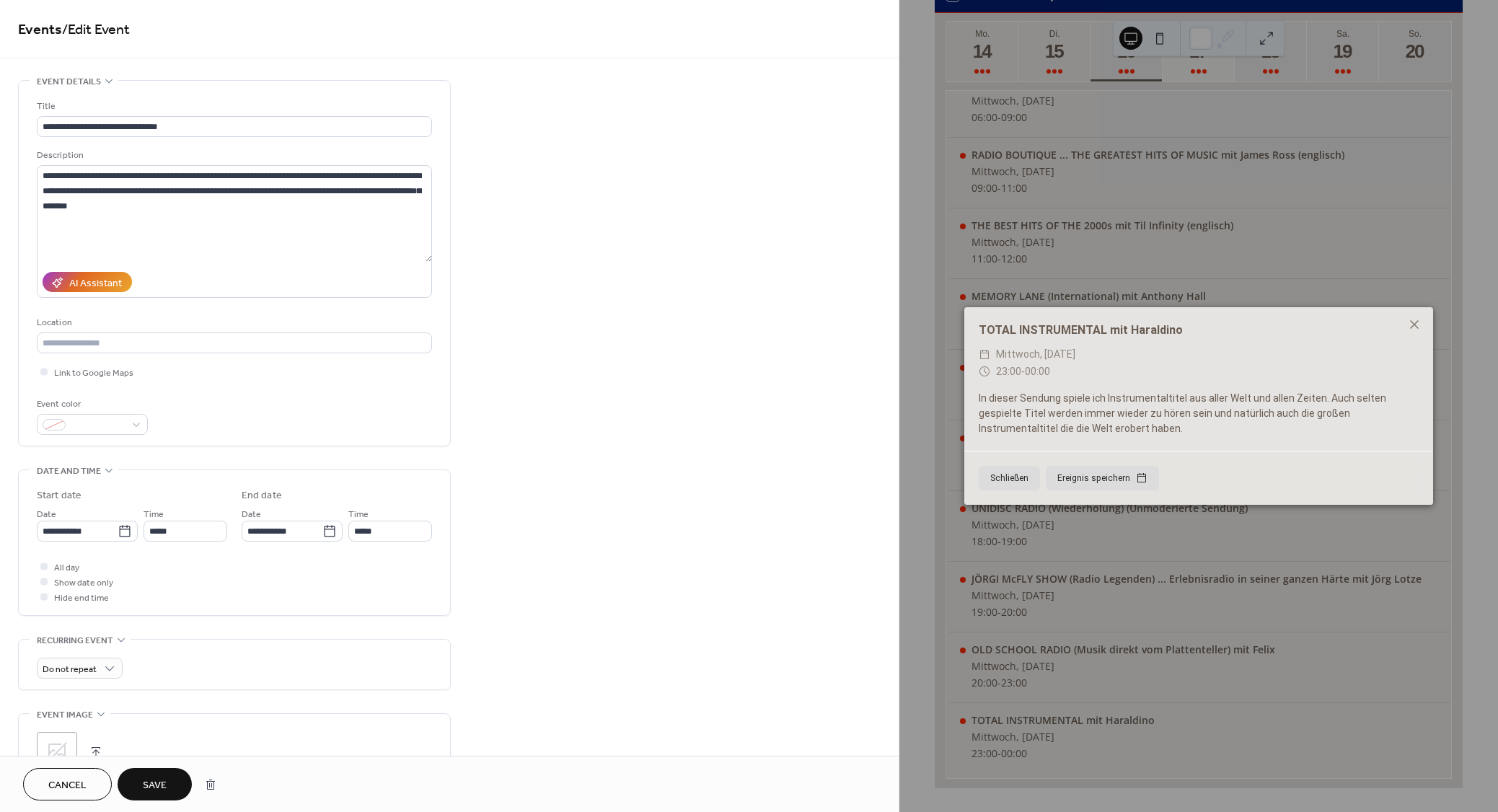 type on "**********" 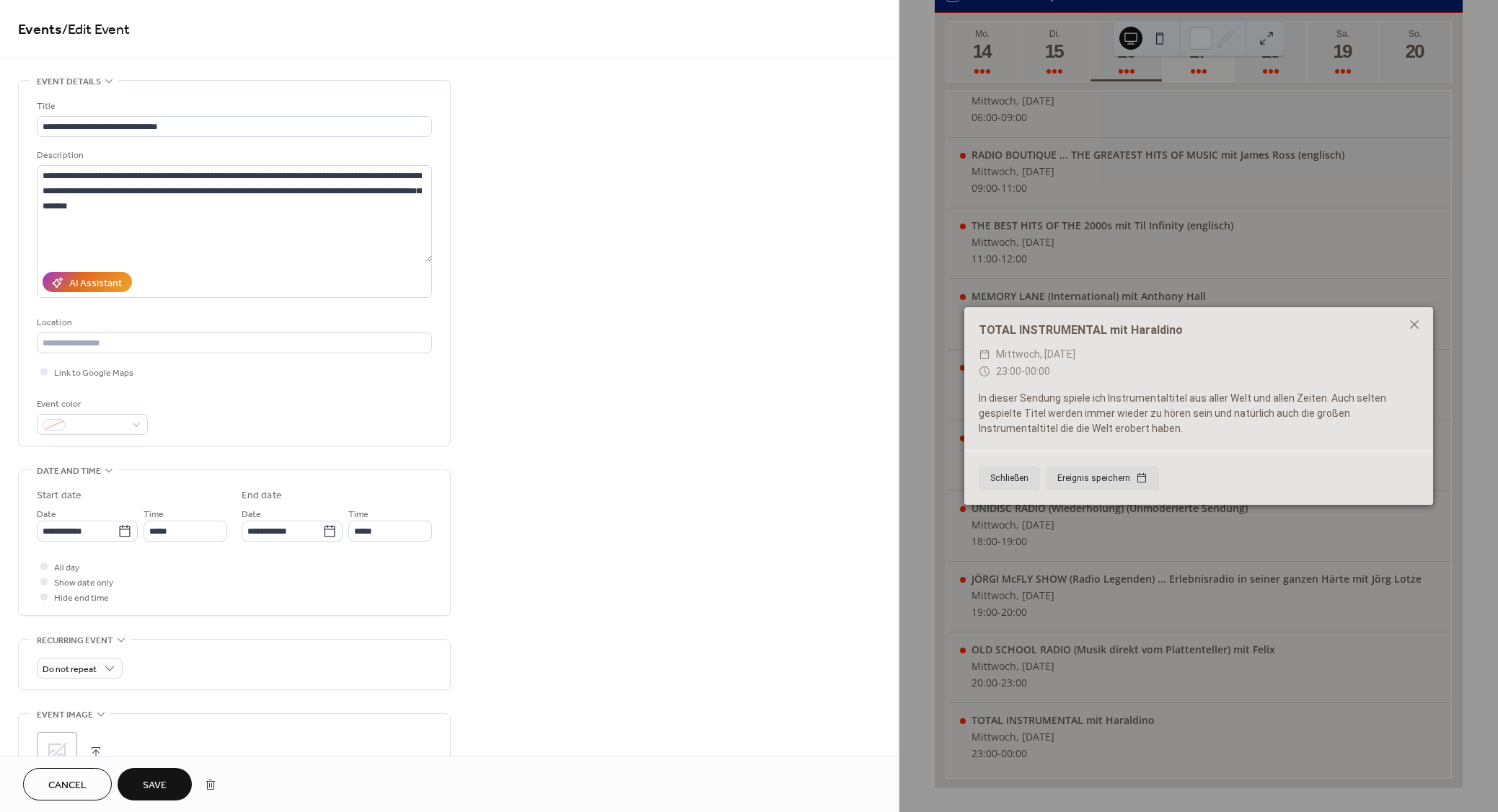 type on "**********" 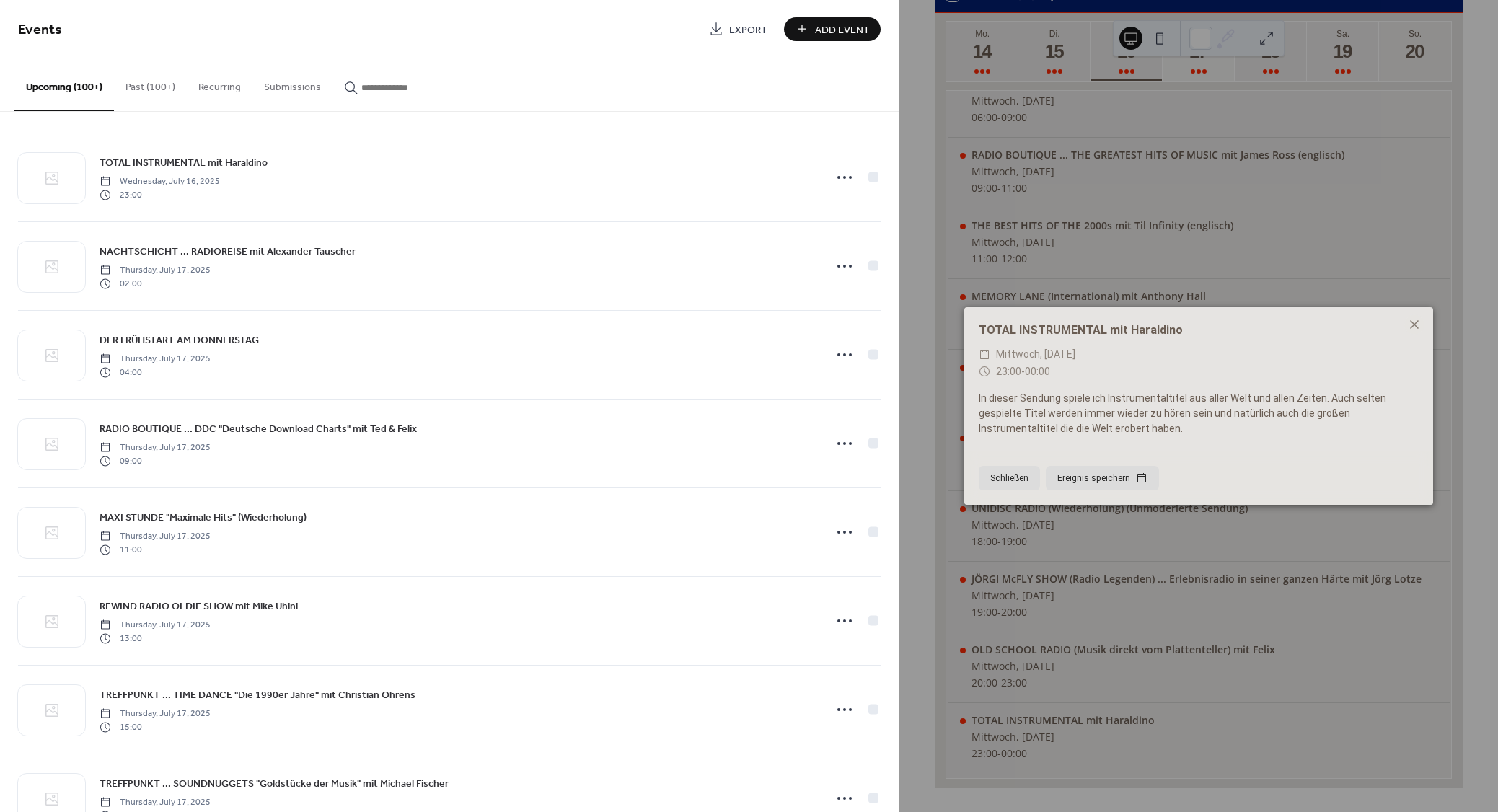 paste on "**********" 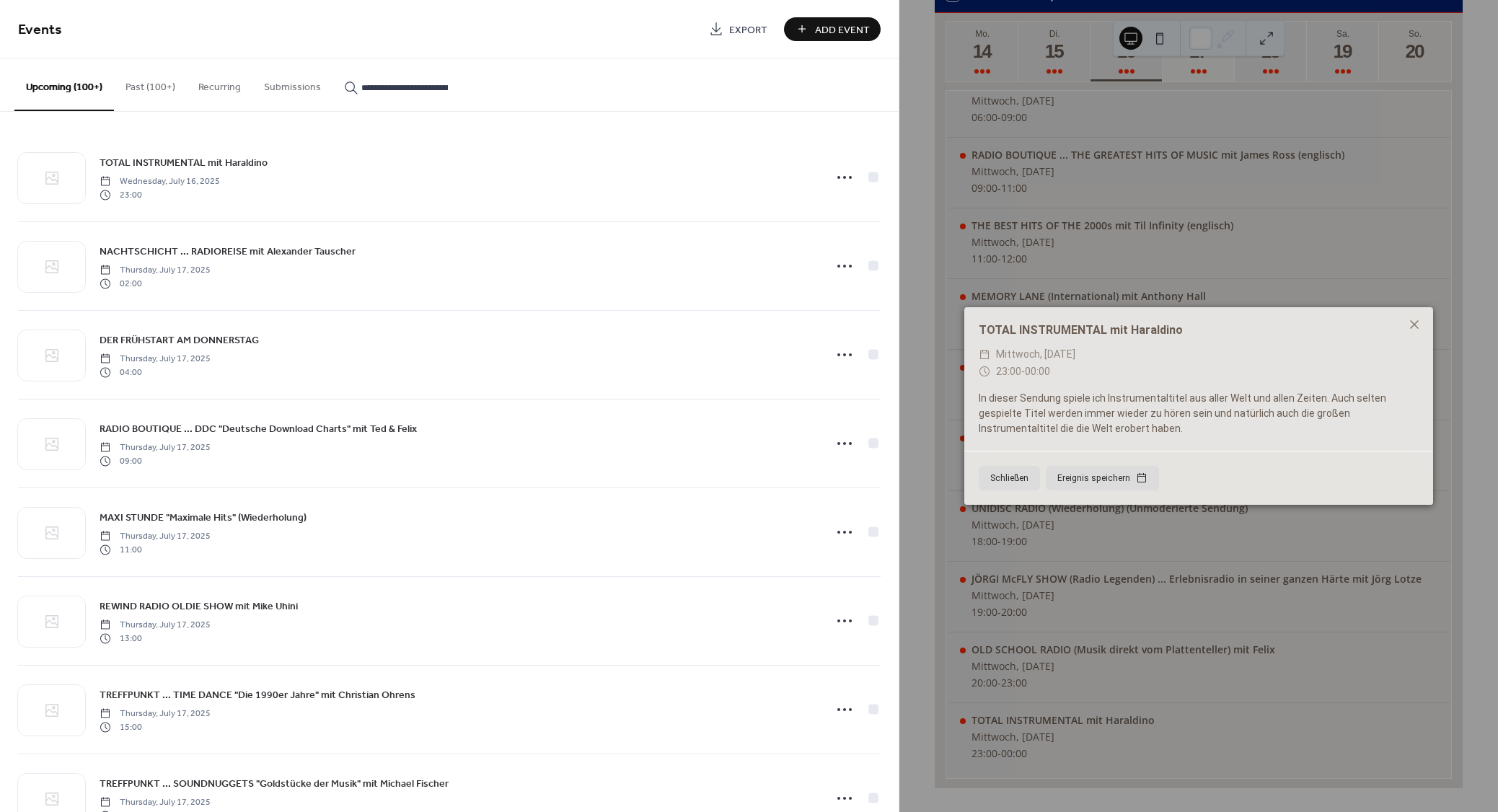 scroll, scrollTop: 0, scrollLeft: 57, axis: horizontal 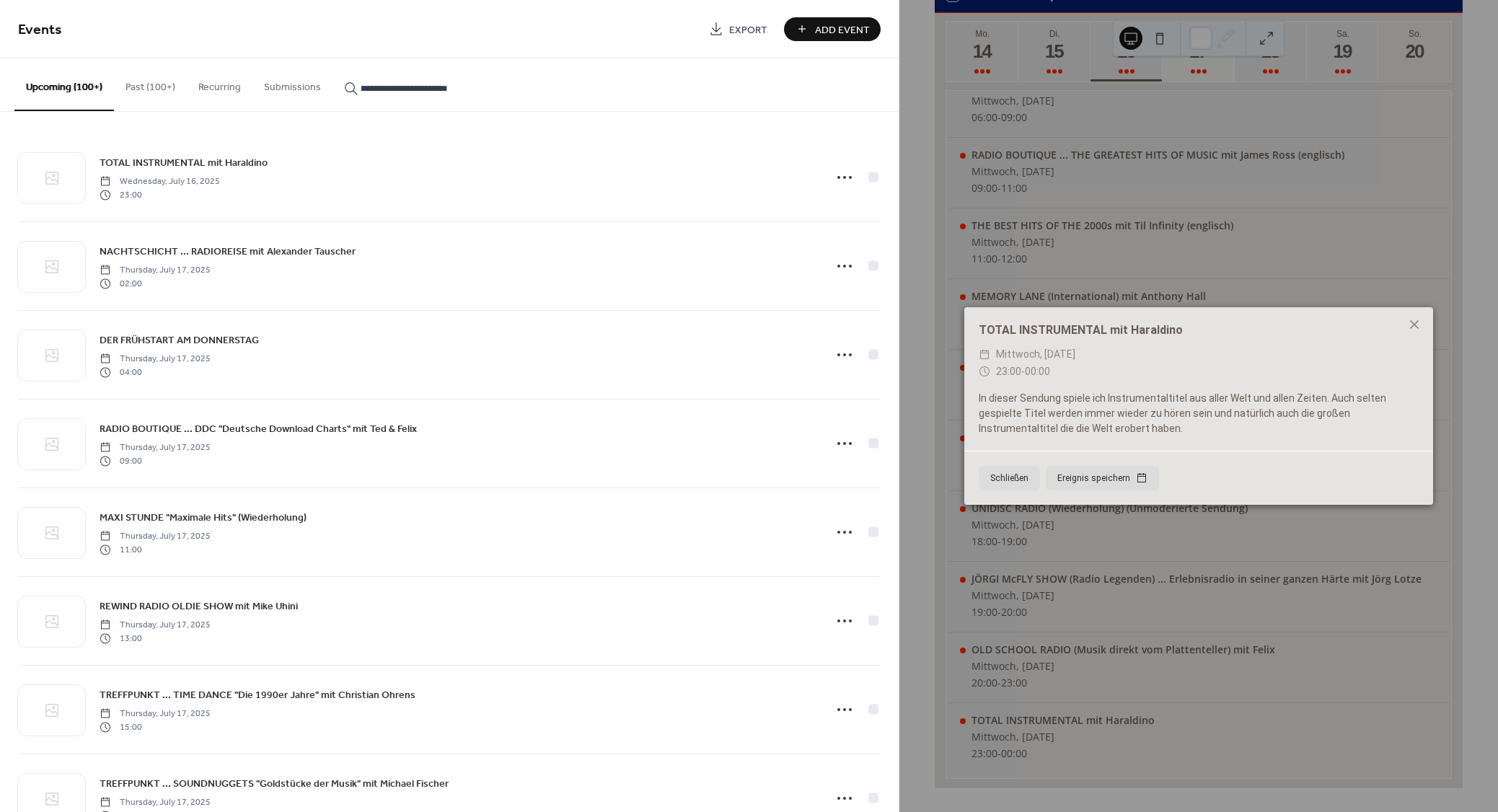 type on "**********" 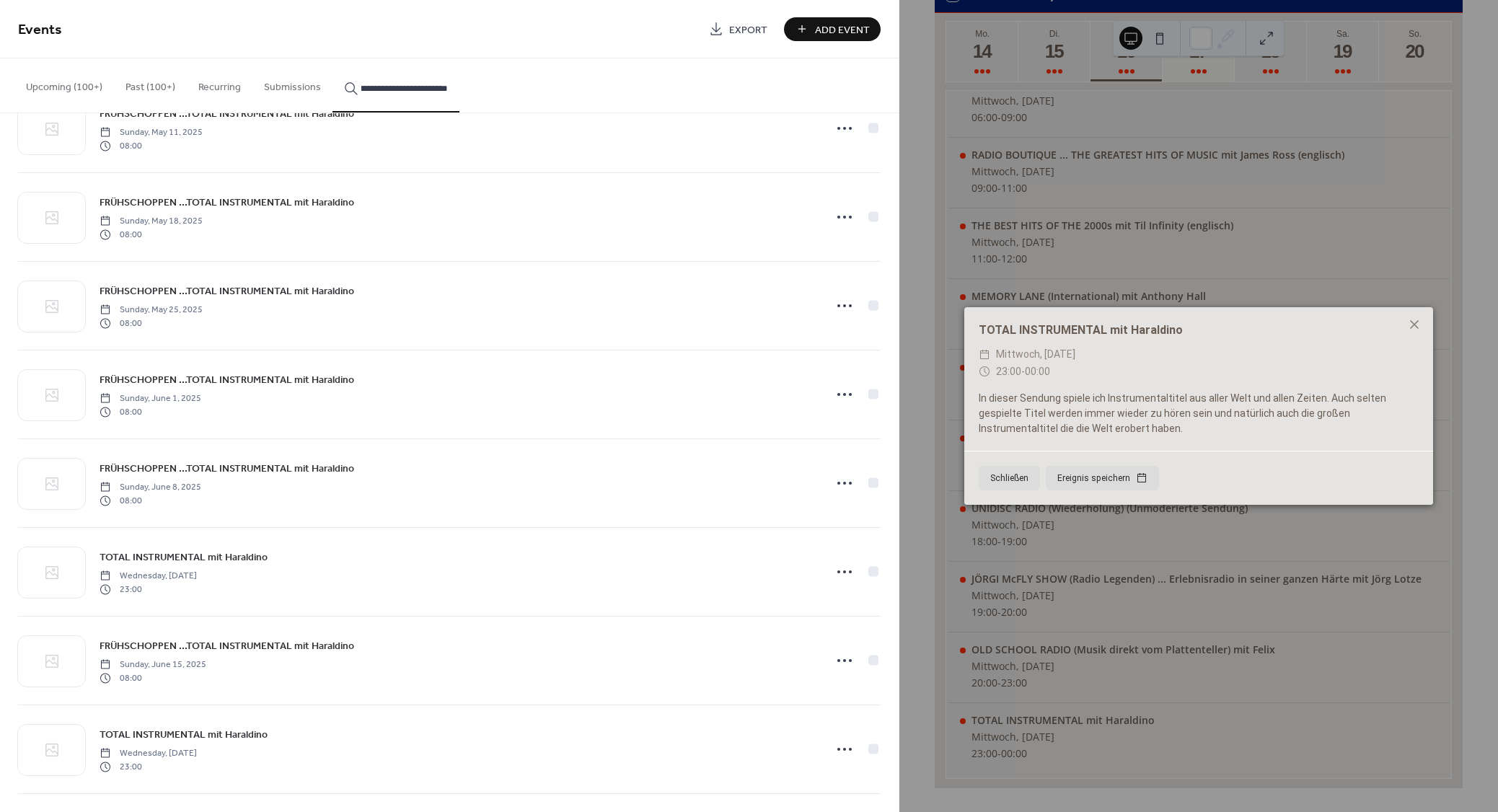scroll, scrollTop: 865, scrollLeft: 0, axis: vertical 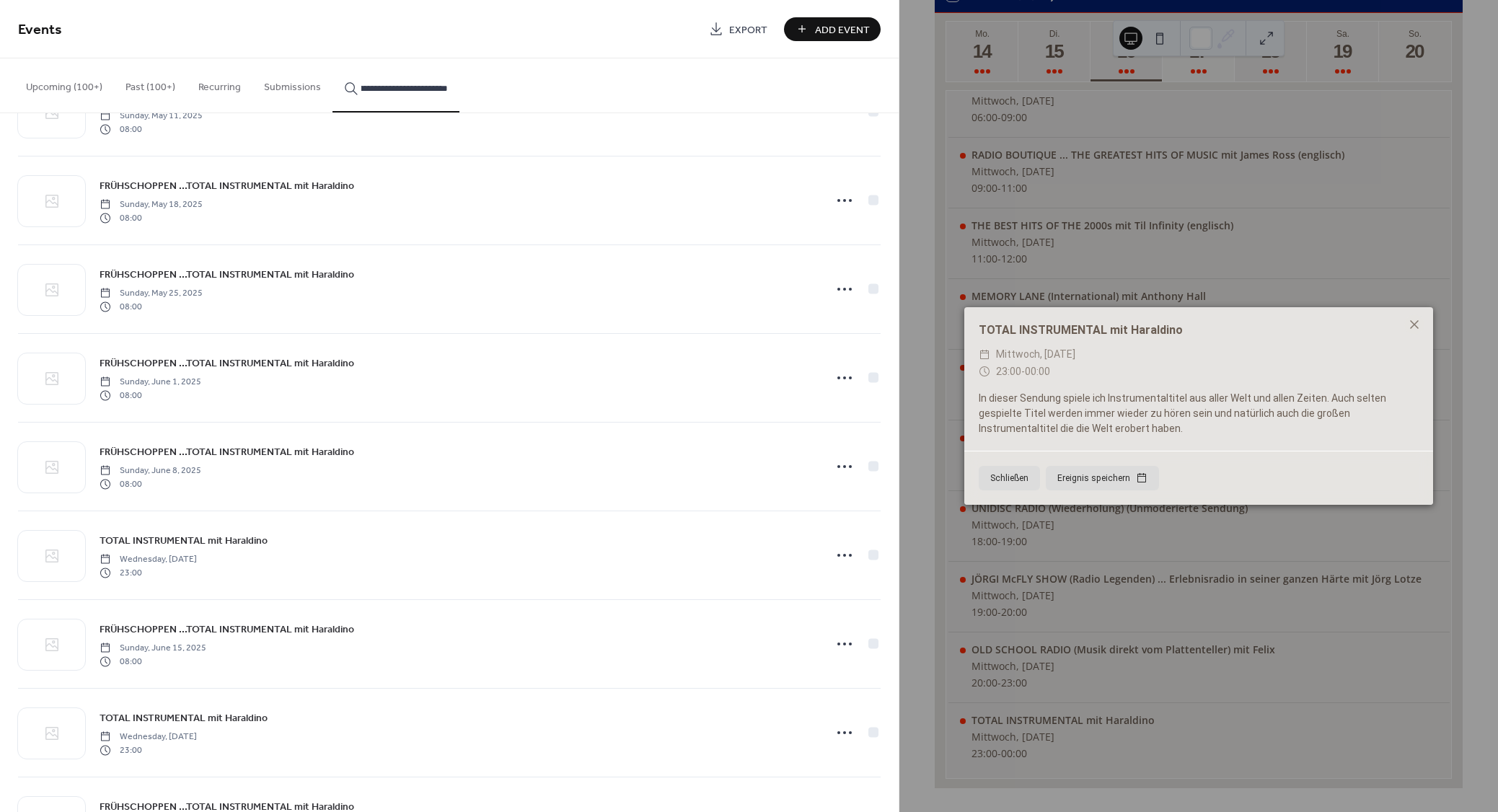 click on "TOTAL INSTRUMENTAL mit Haraldino" at bounding box center (183, 541) 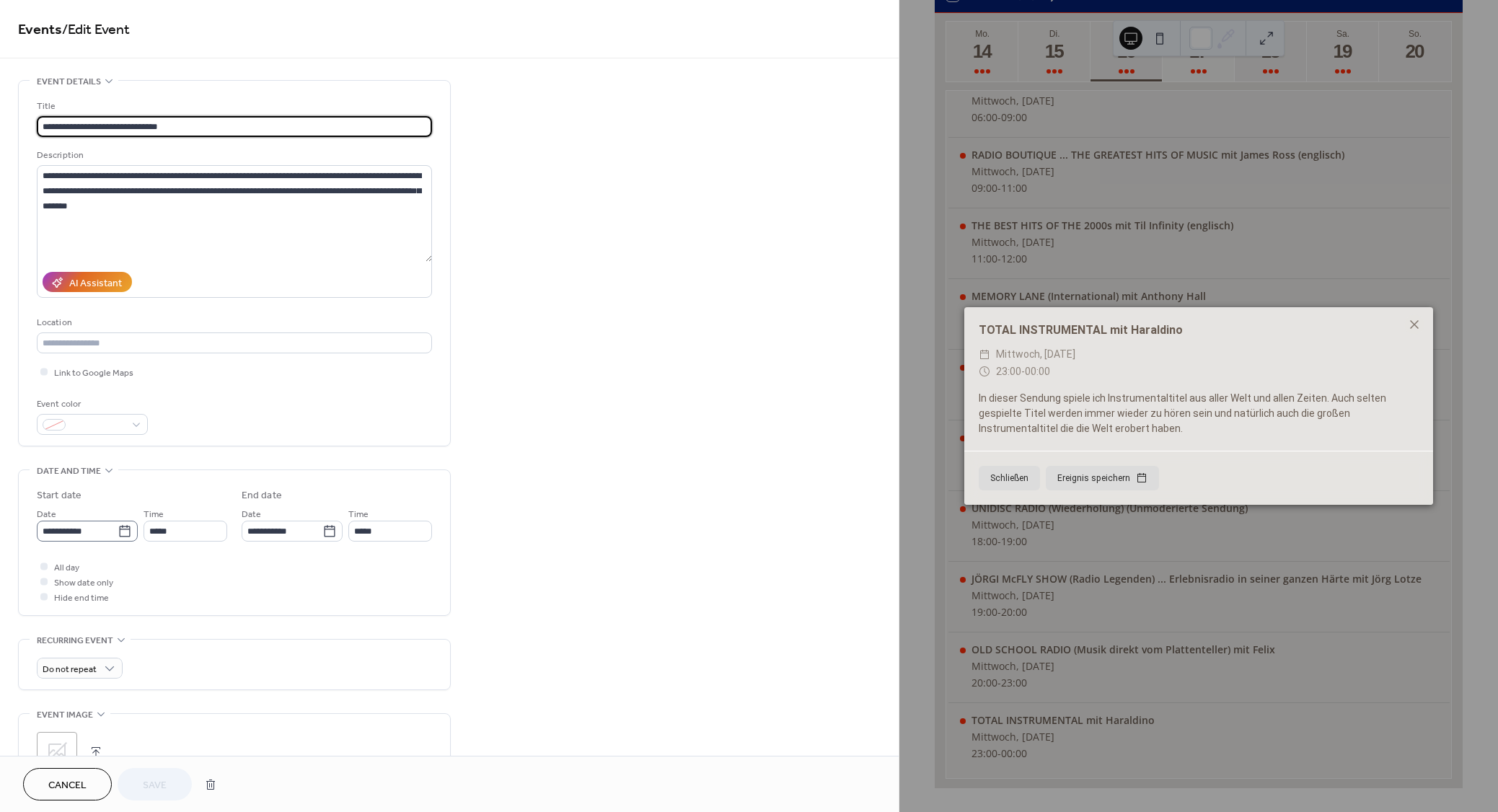click 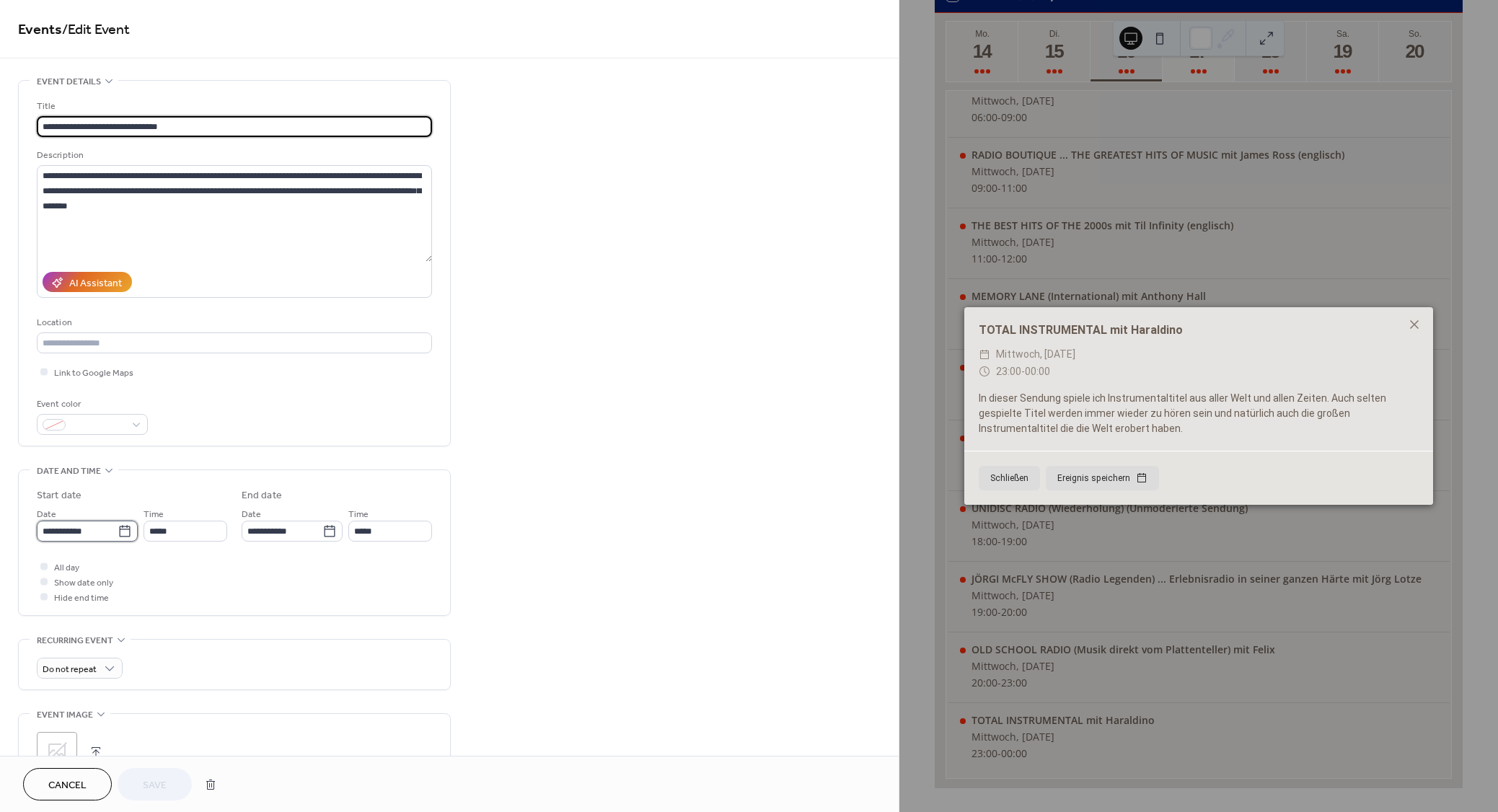 click on "**********" at bounding box center [77, 531] 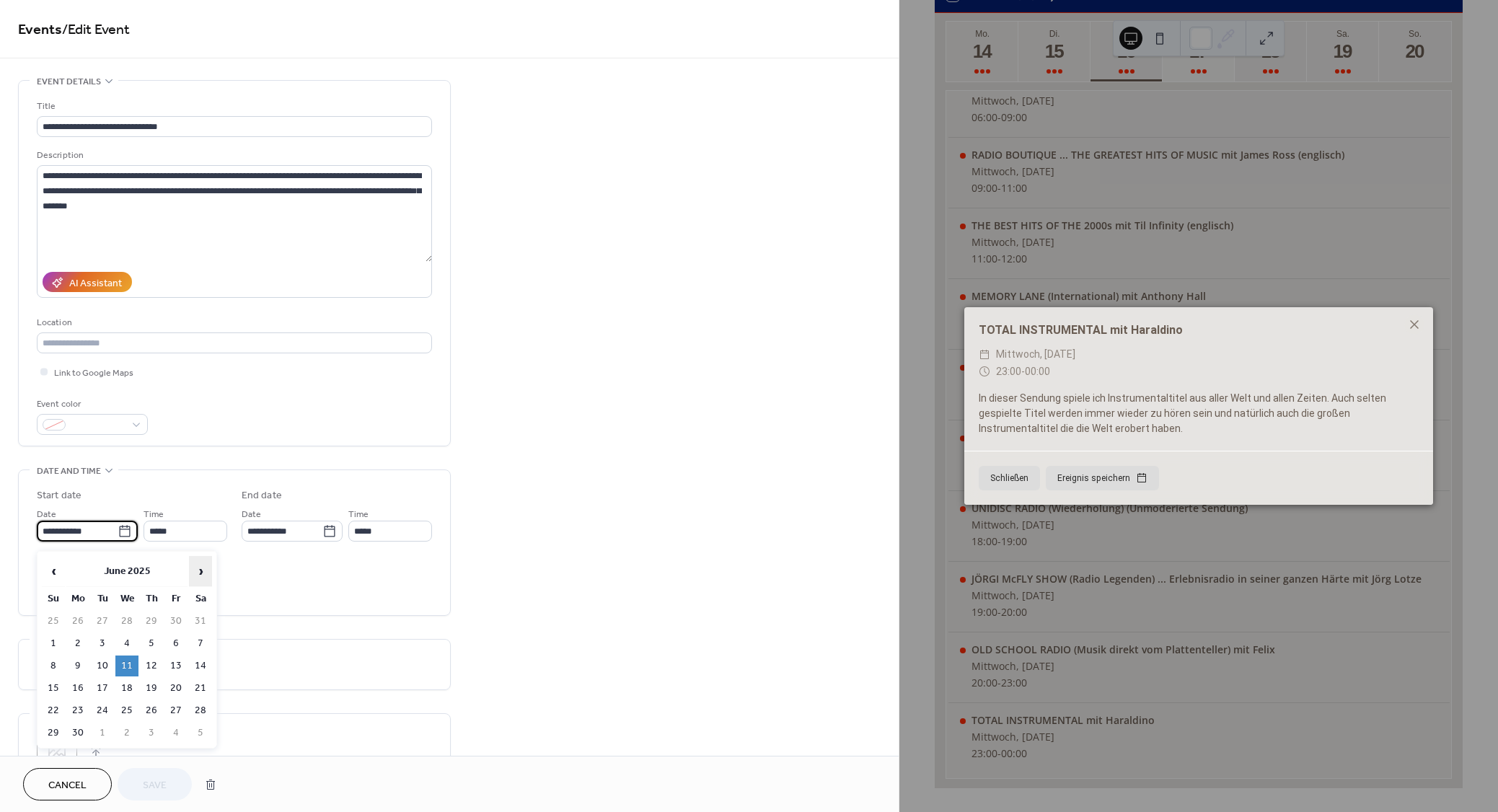 click on "›" at bounding box center [201, 571] 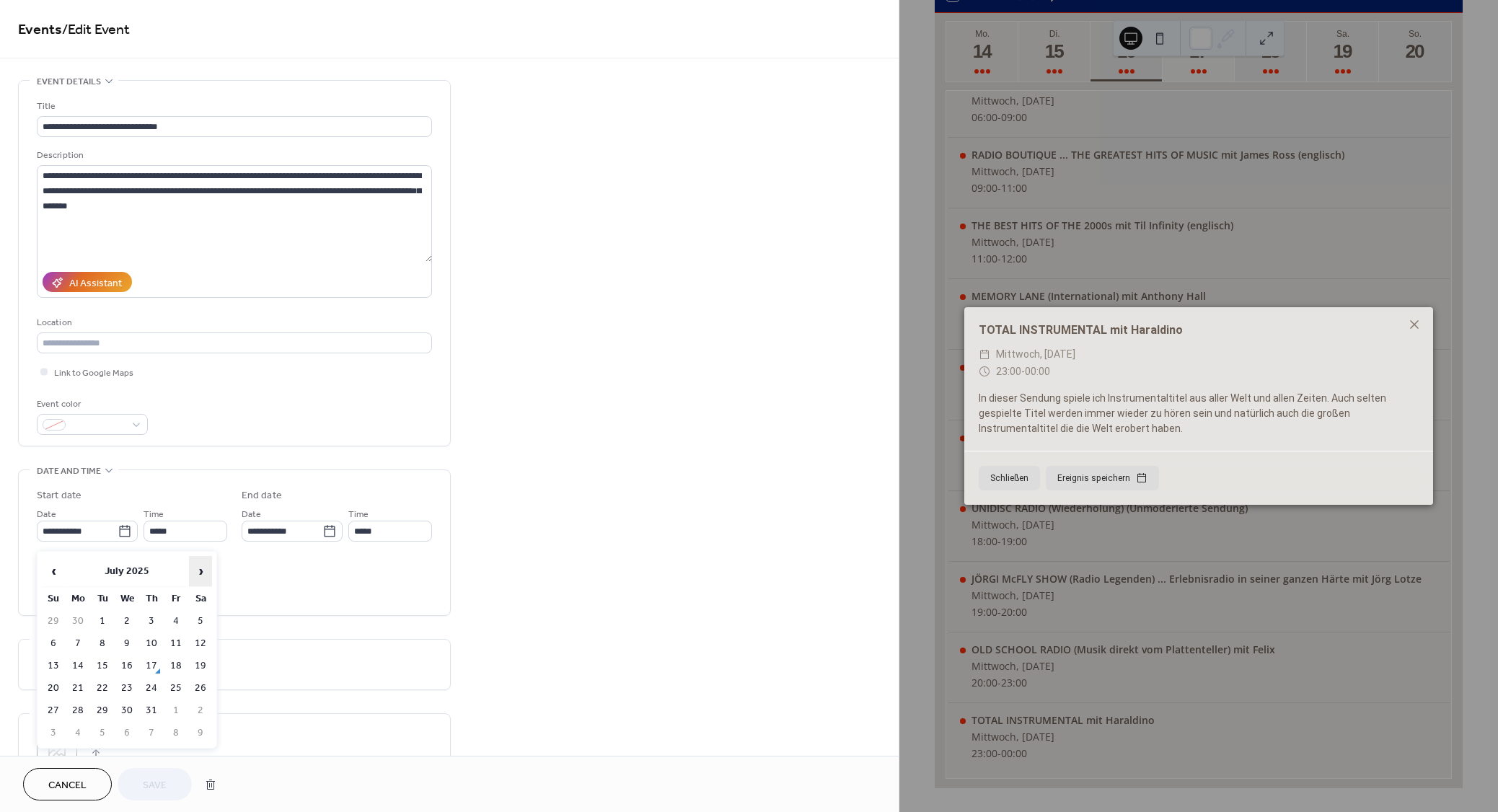 click on "›" at bounding box center (201, 571) 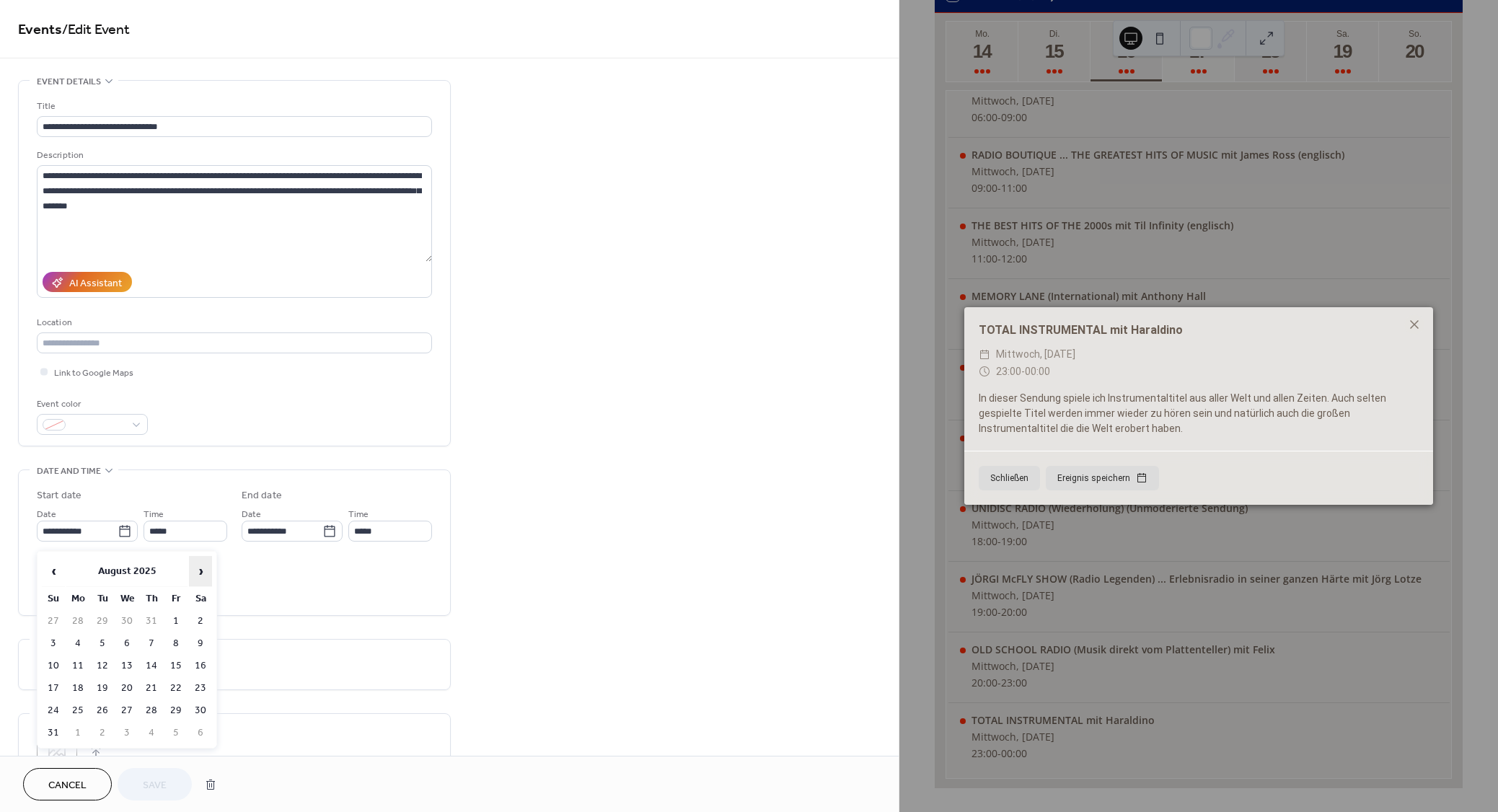 click on "›" at bounding box center [201, 571] 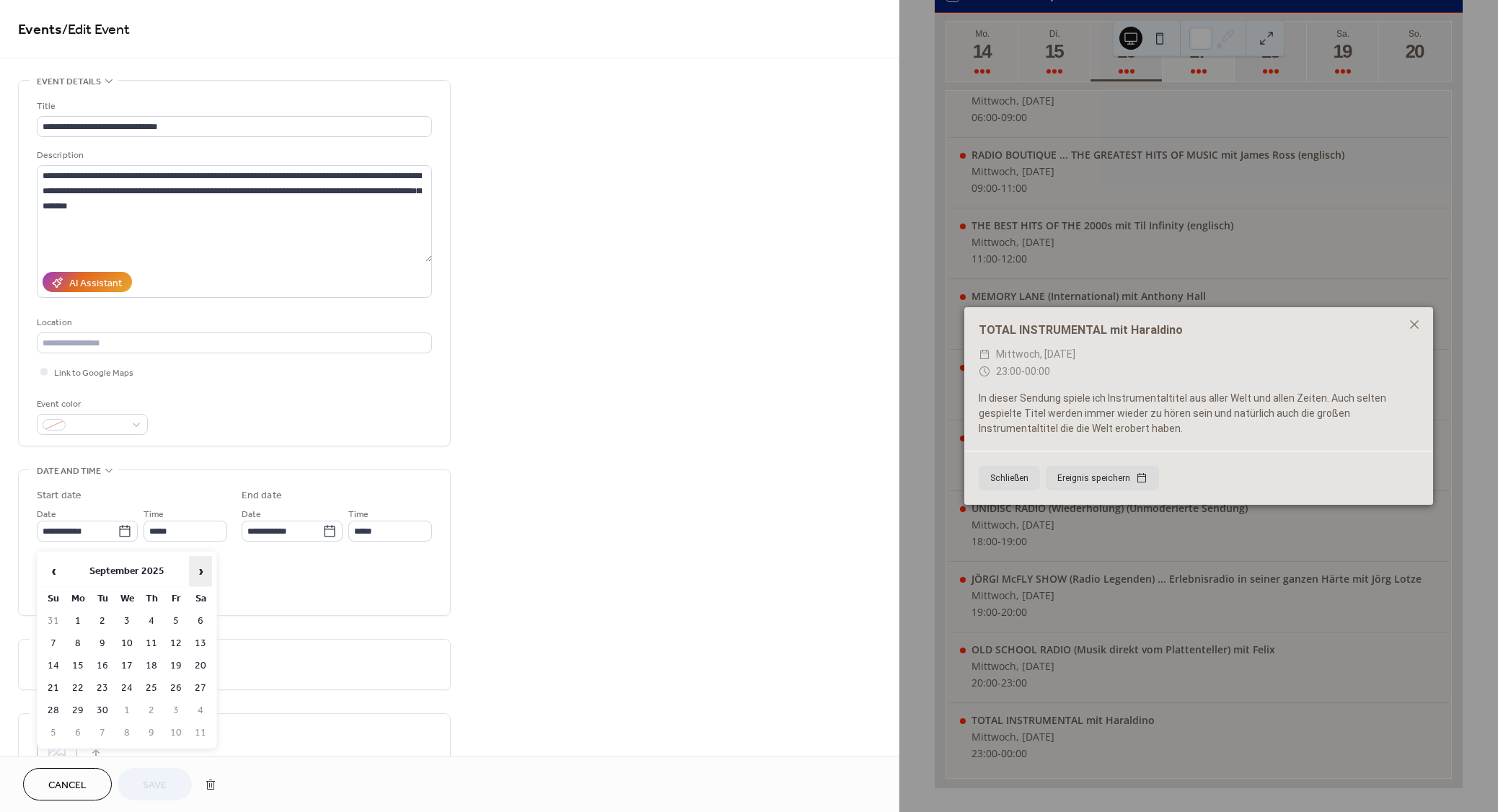 click on "›" at bounding box center (201, 571) 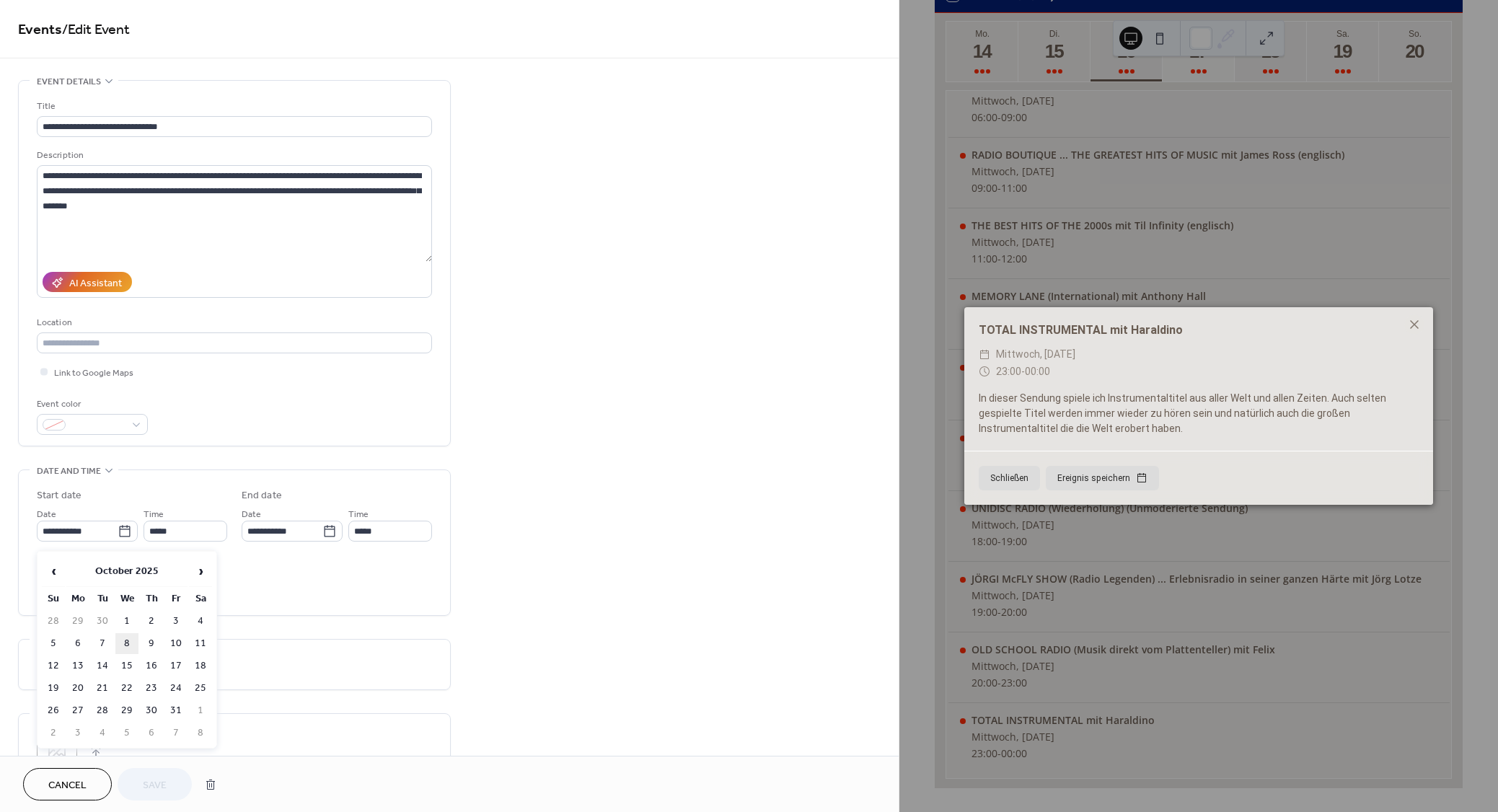 click on "8" at bounding box center [127, 643] 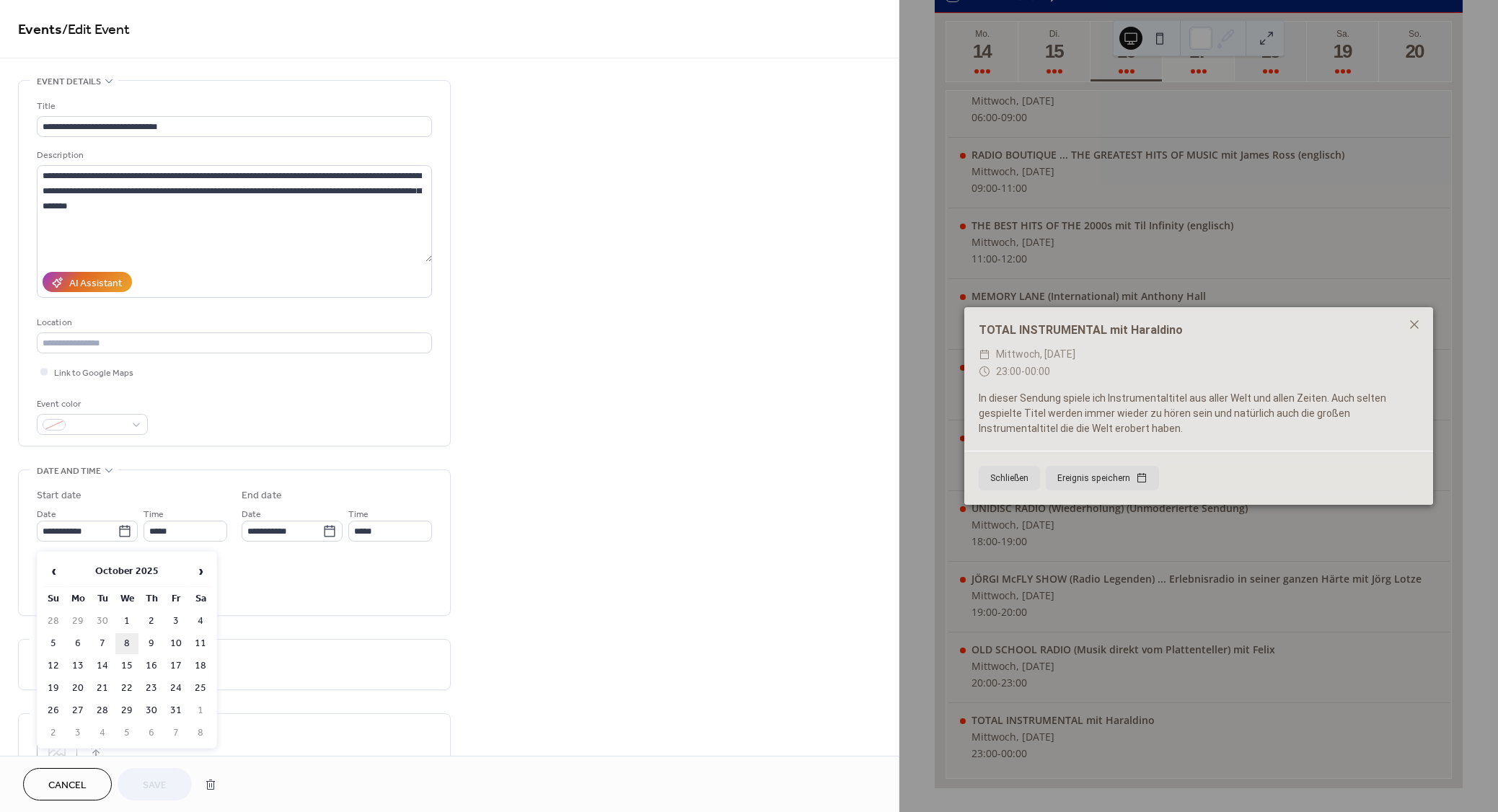 type on "**********" 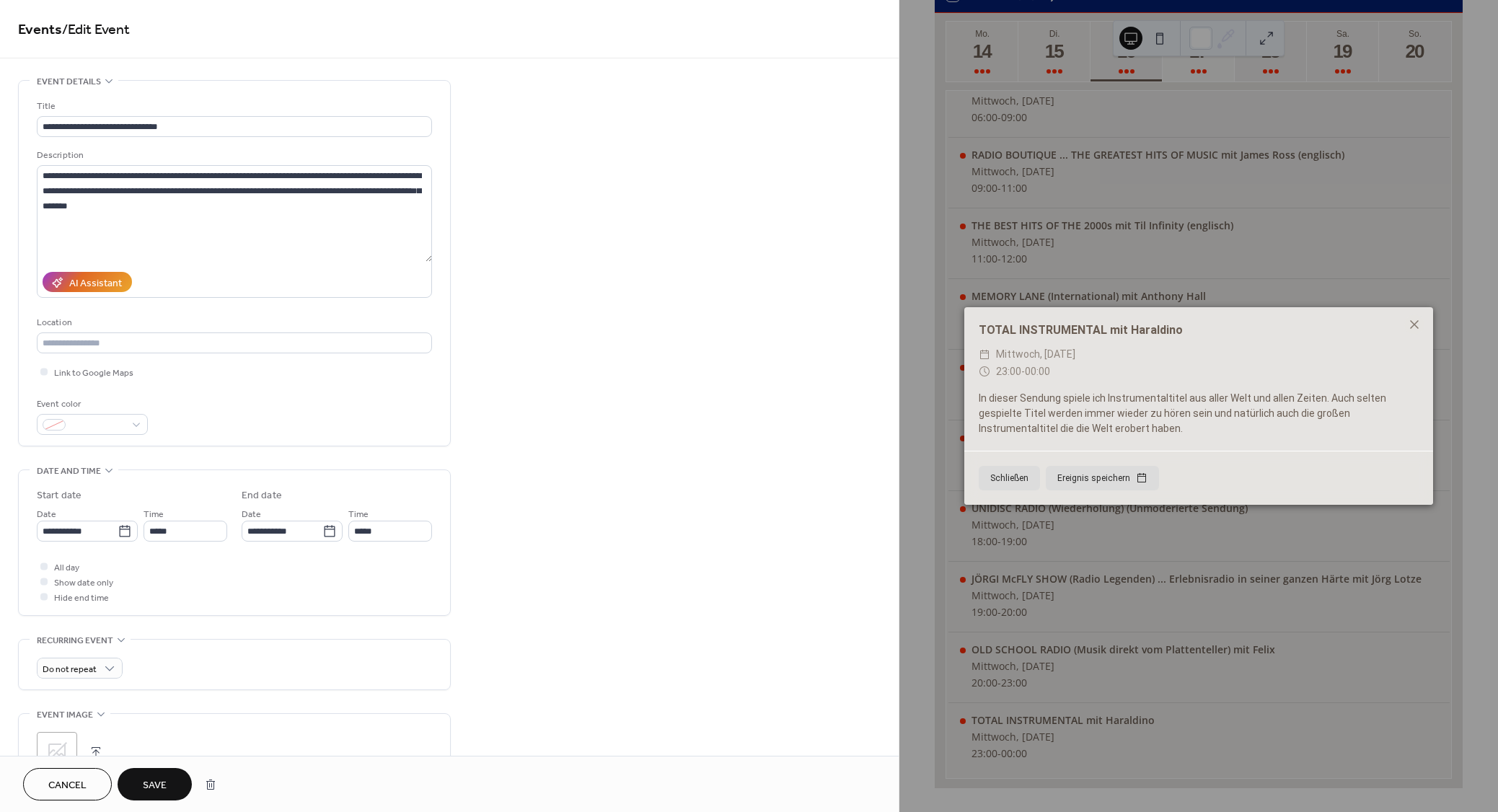 click on "Save" at bounding box center (154, 785) 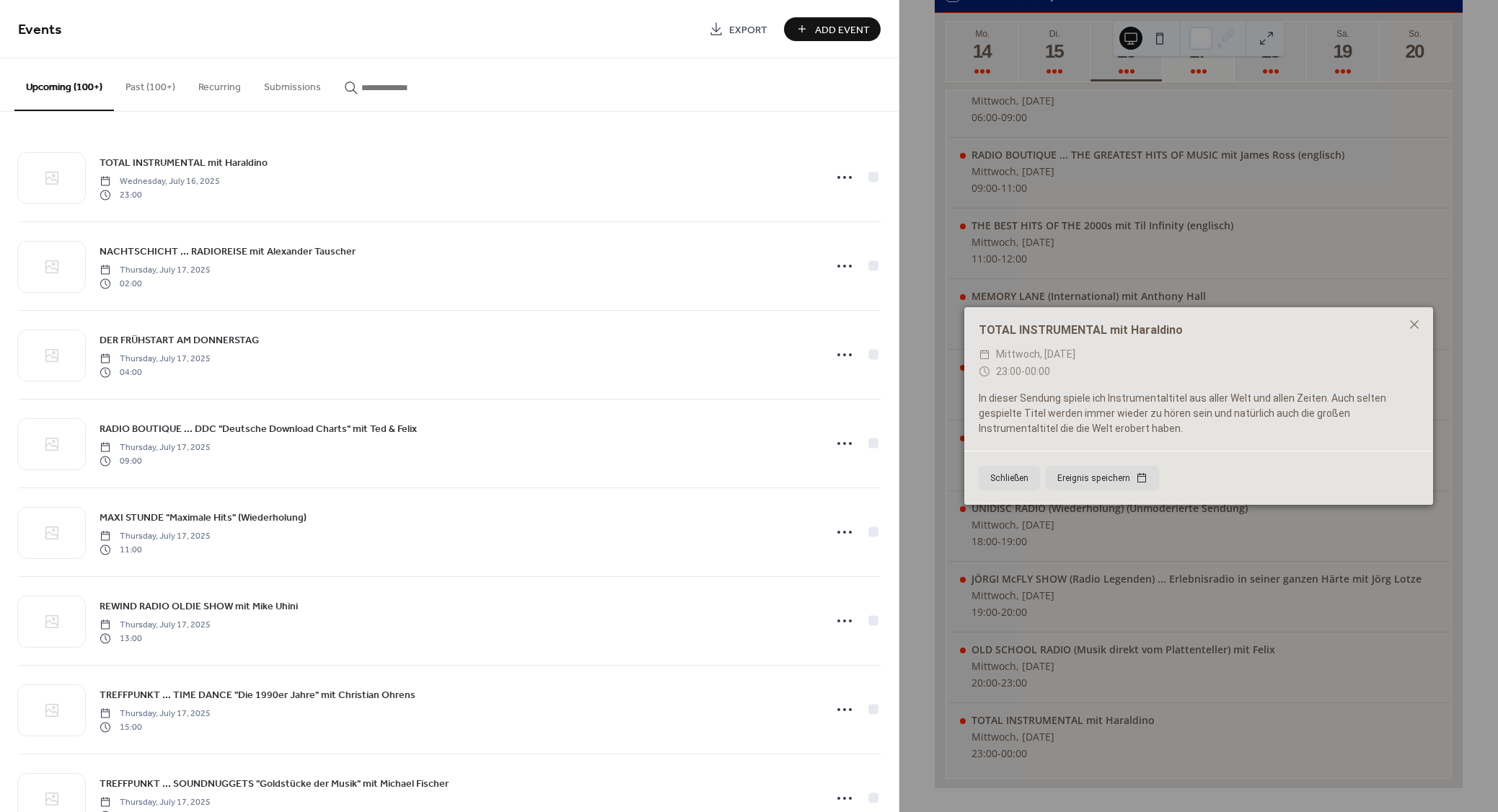 paste on "**********" 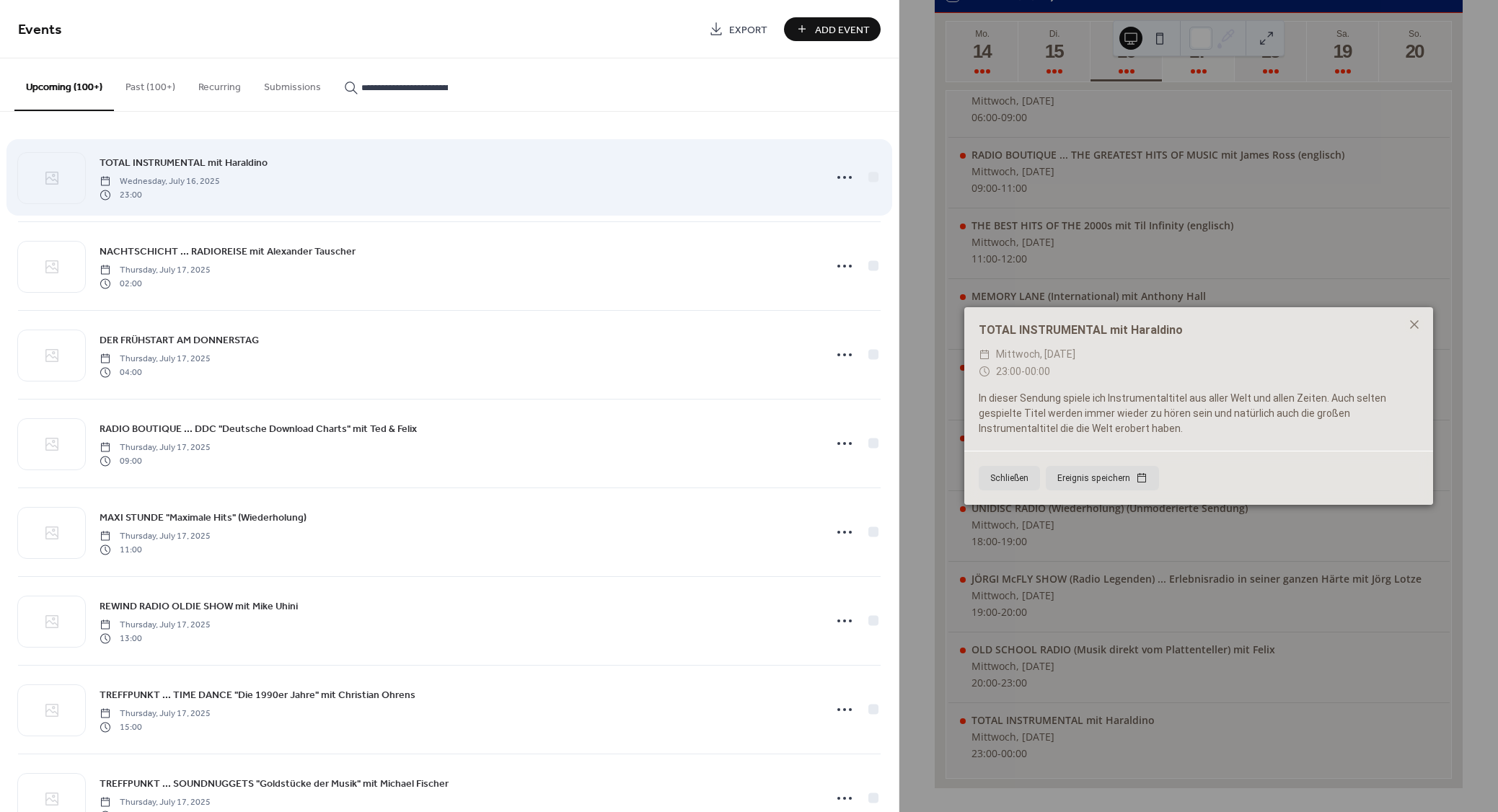 scroll, scrollTop: 0, scrollLeft: 57, axis: horizontal 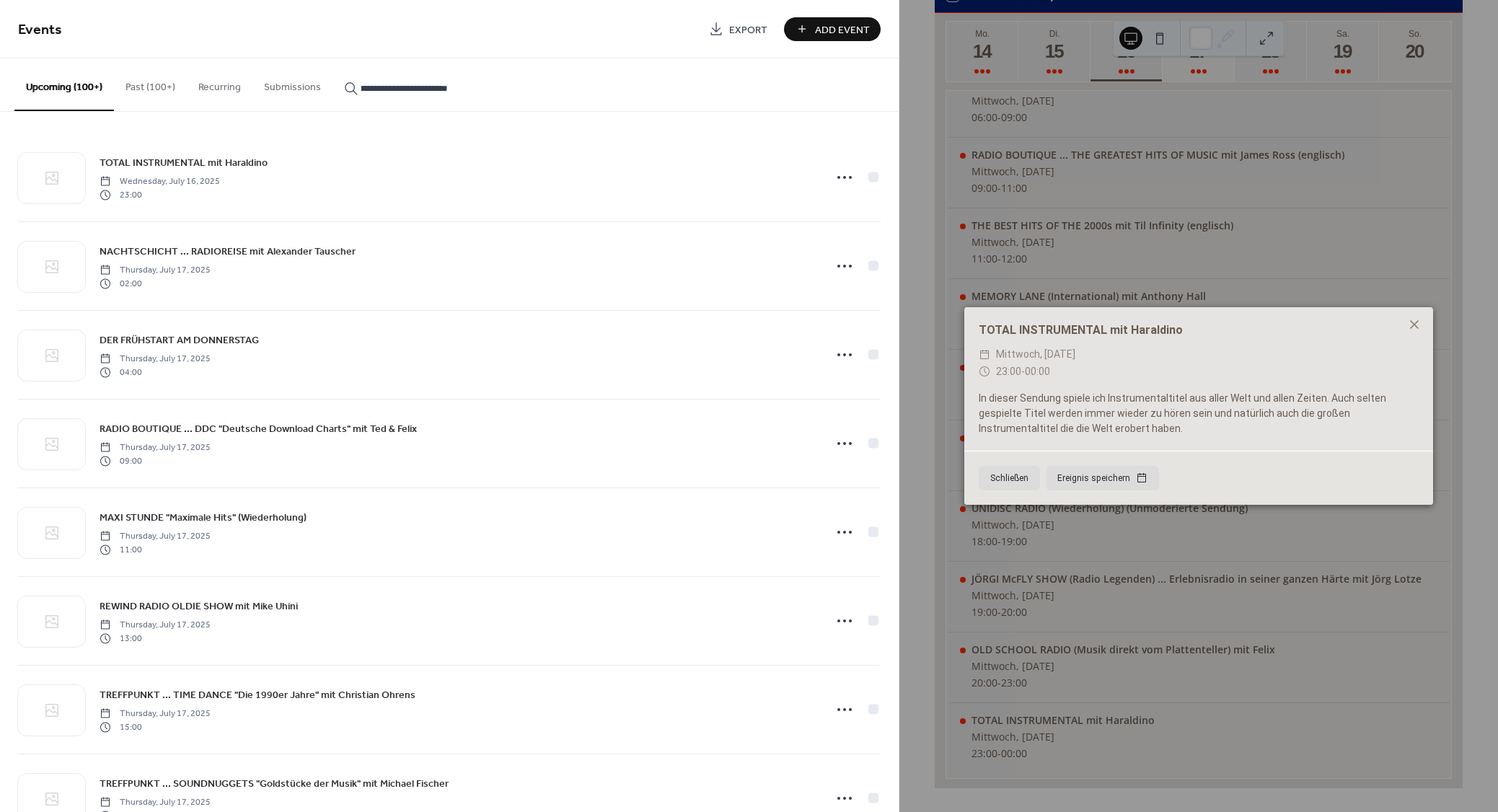 type on "**********" 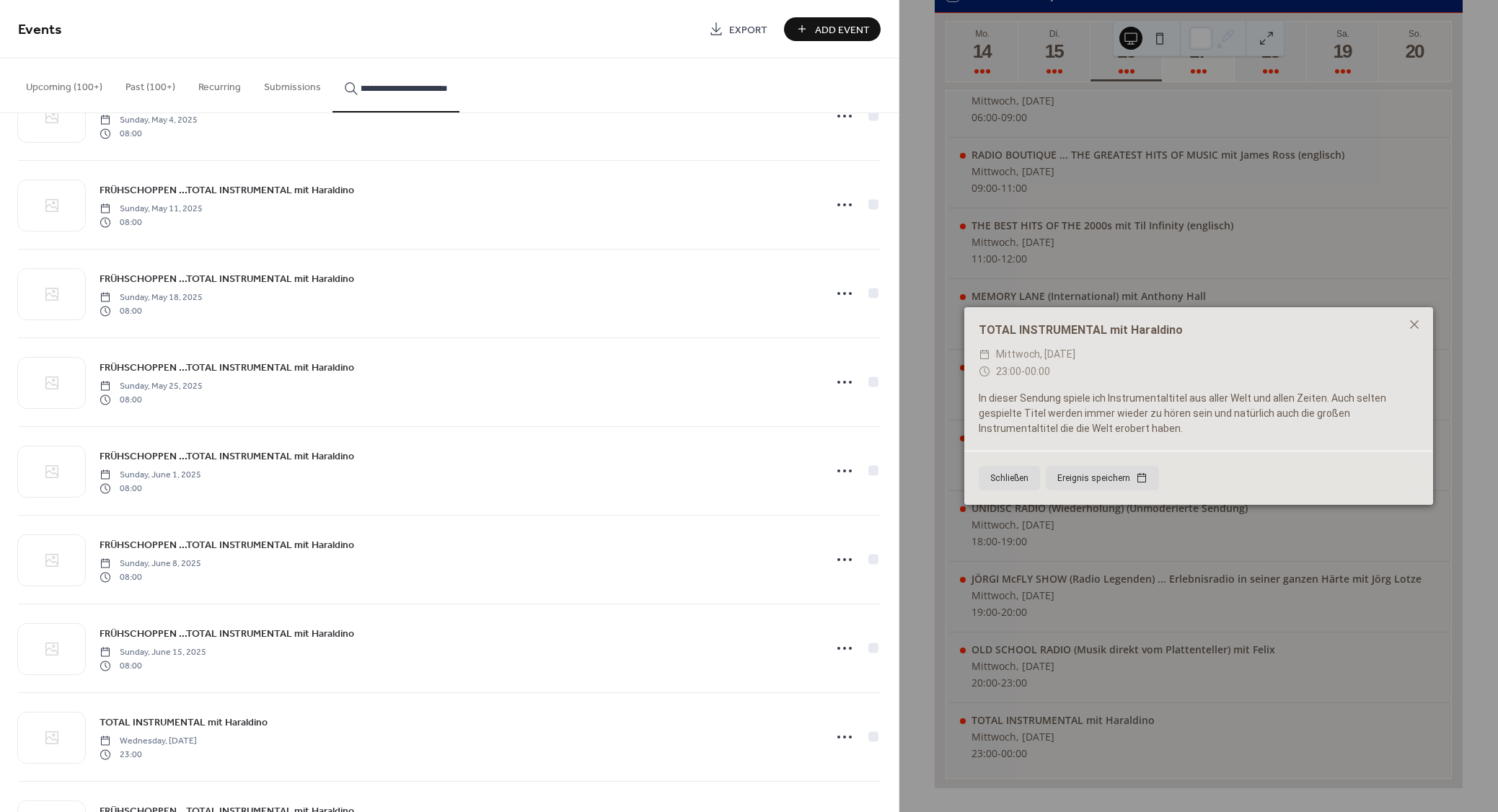 scroll, scrollTop: 952, scrollLeft: 0, axis: vertical 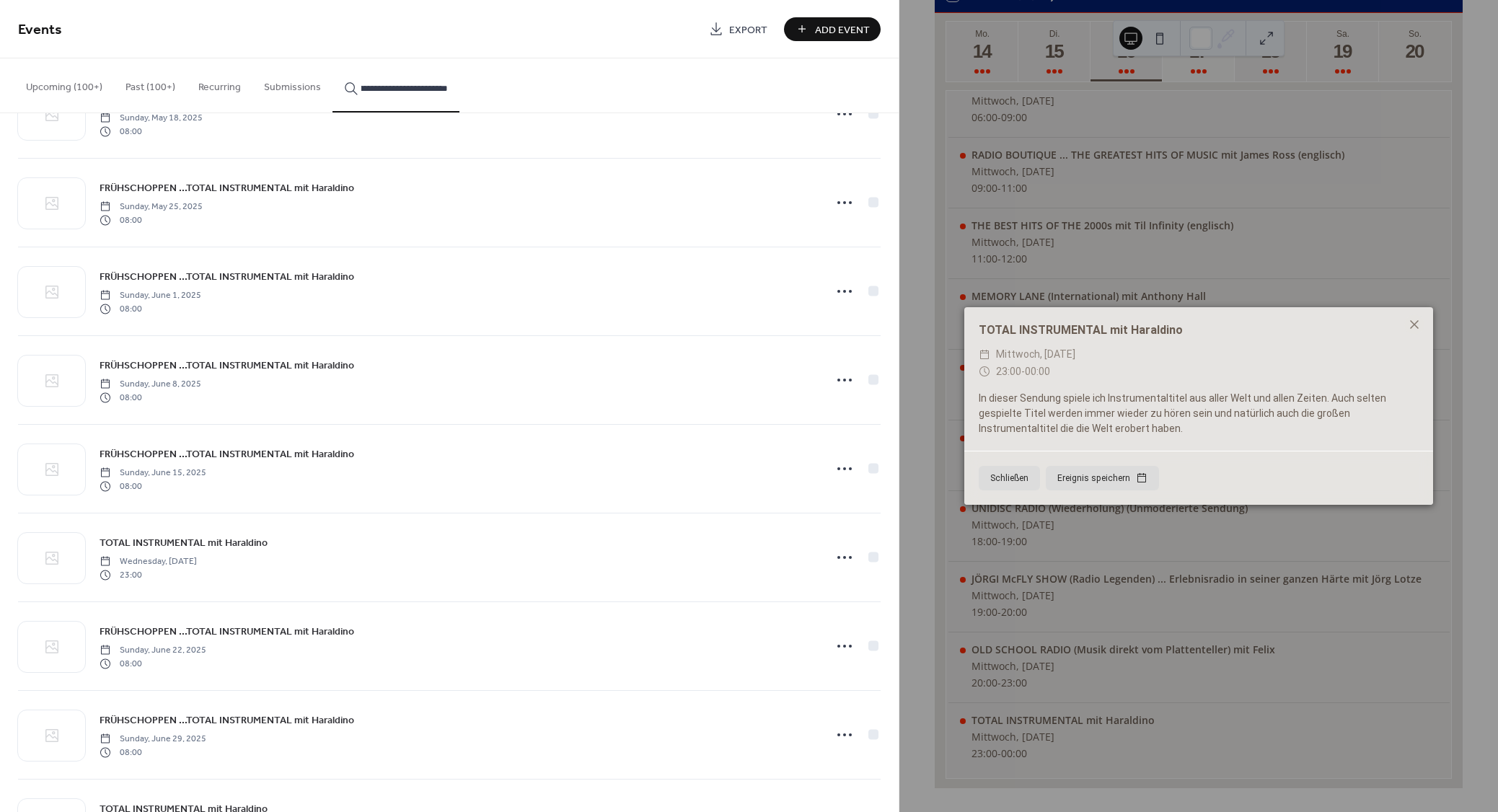 click on "TOTAL INSTRUMENTAL mit Haraldino" at bounding box center (183, 543) 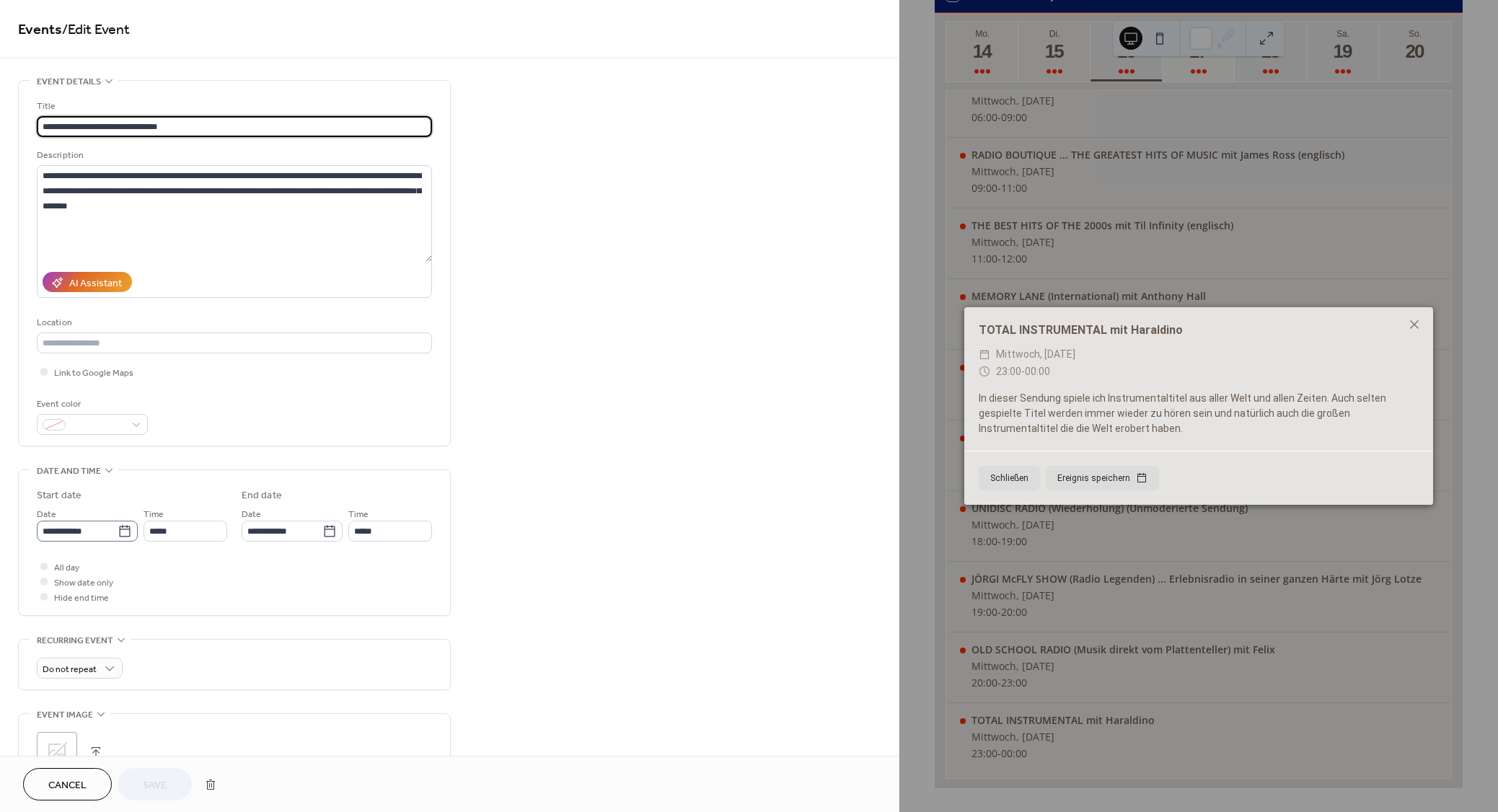 click 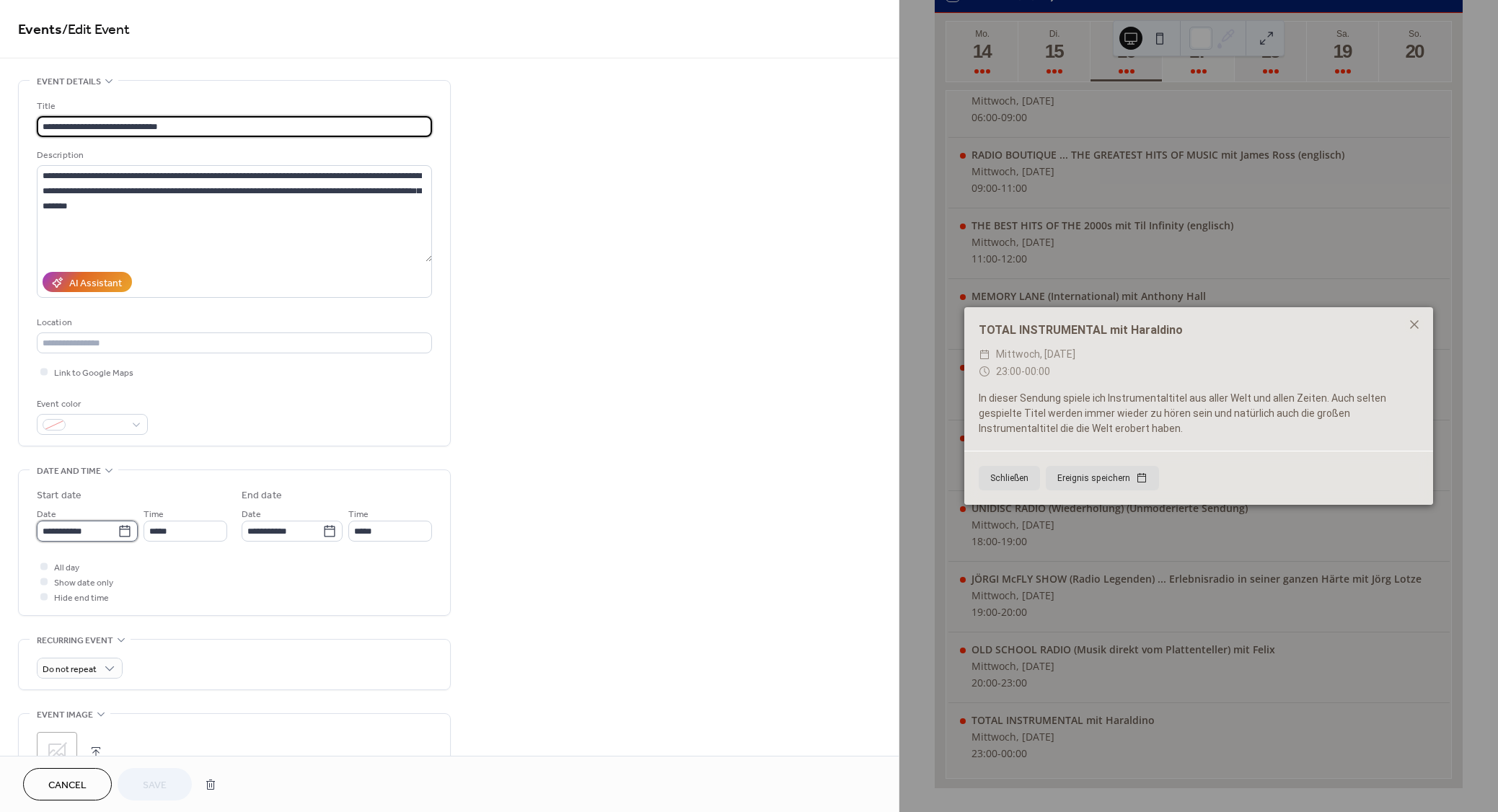 click on "**********" at bounding box center [77, 531] 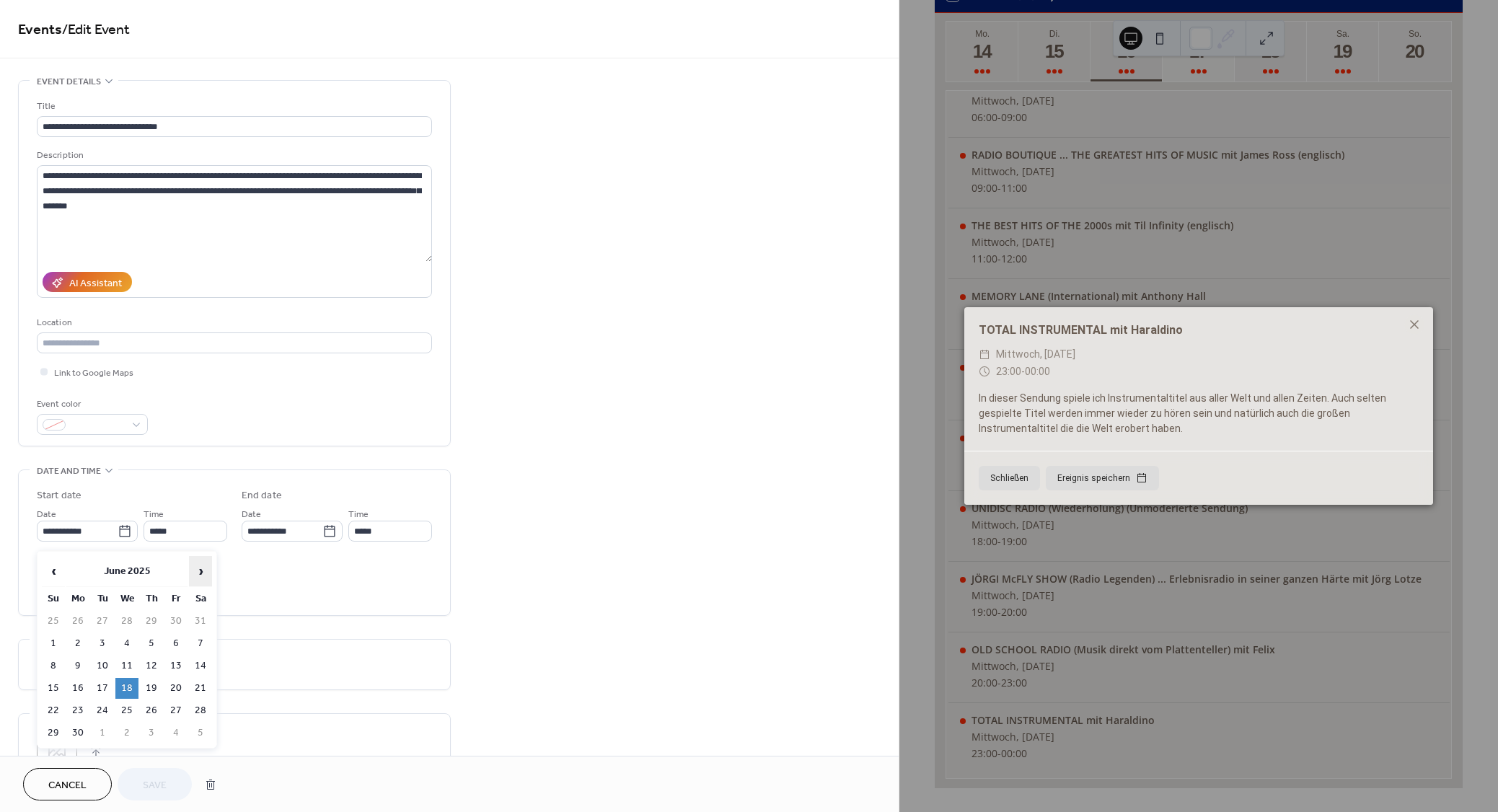 click on "›" at bounding box center [201, 571] 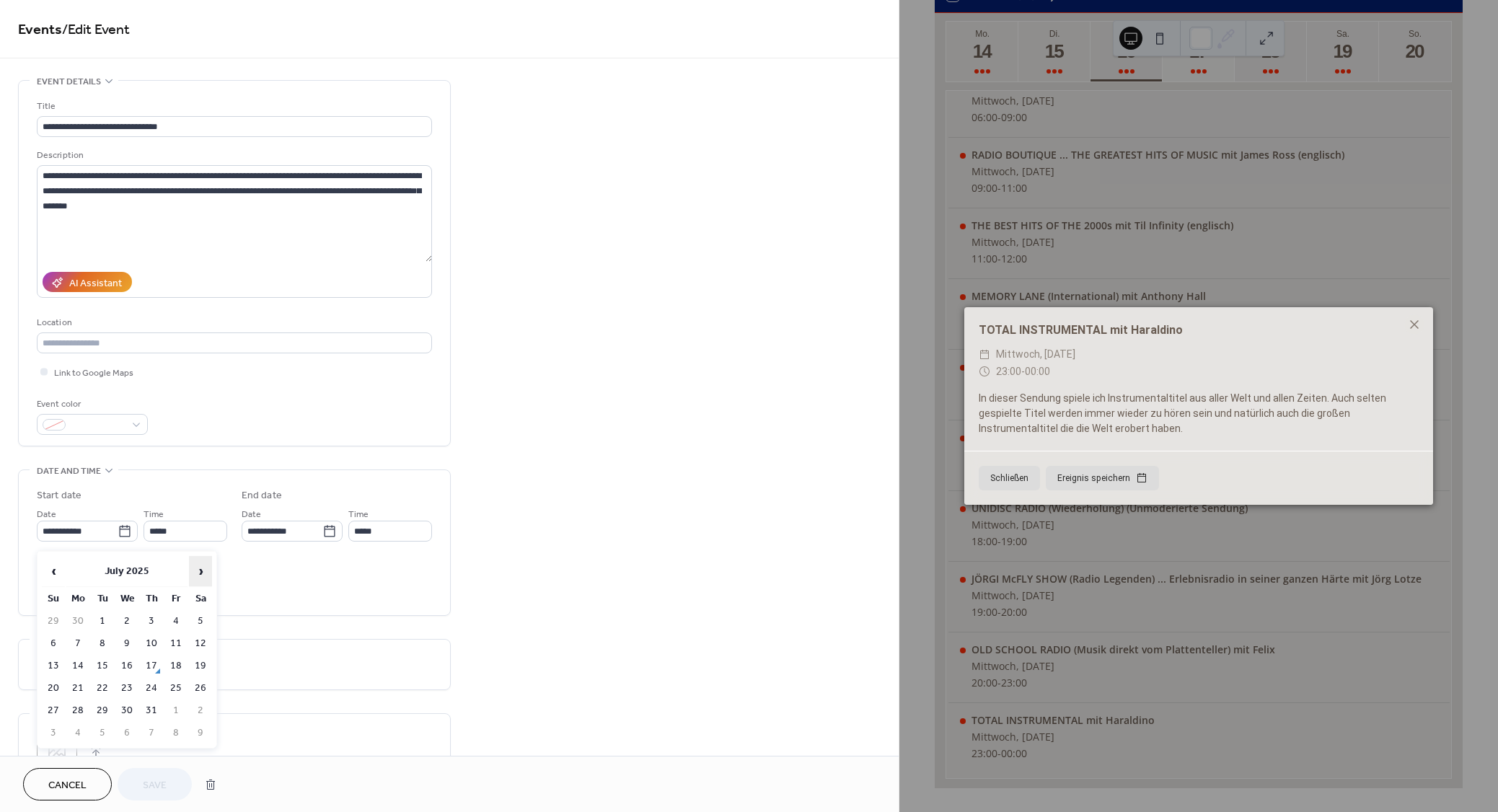 click on "›" at bounding box center (201, 571) 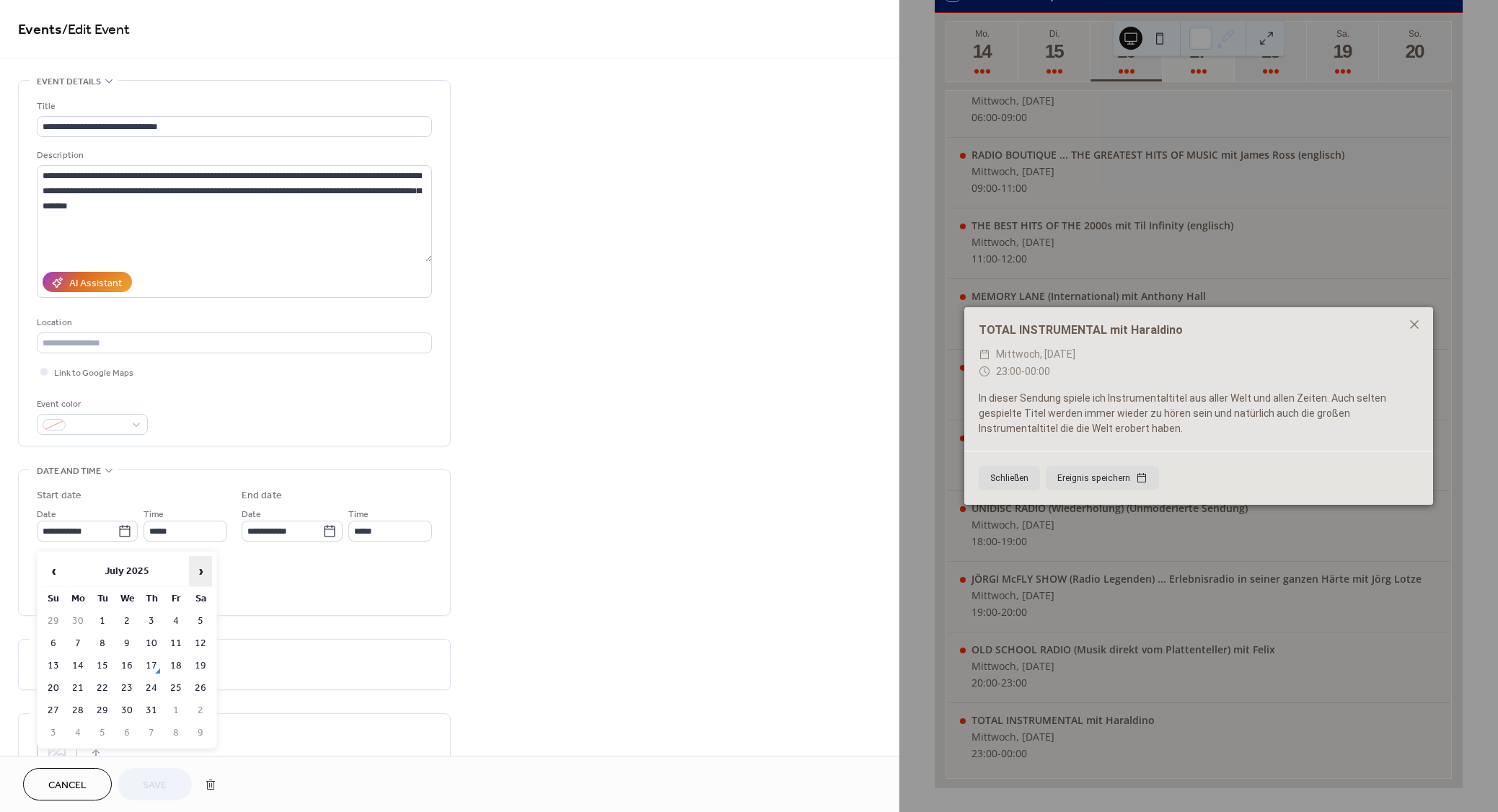 click on "›" at bounding box center (201, 571) 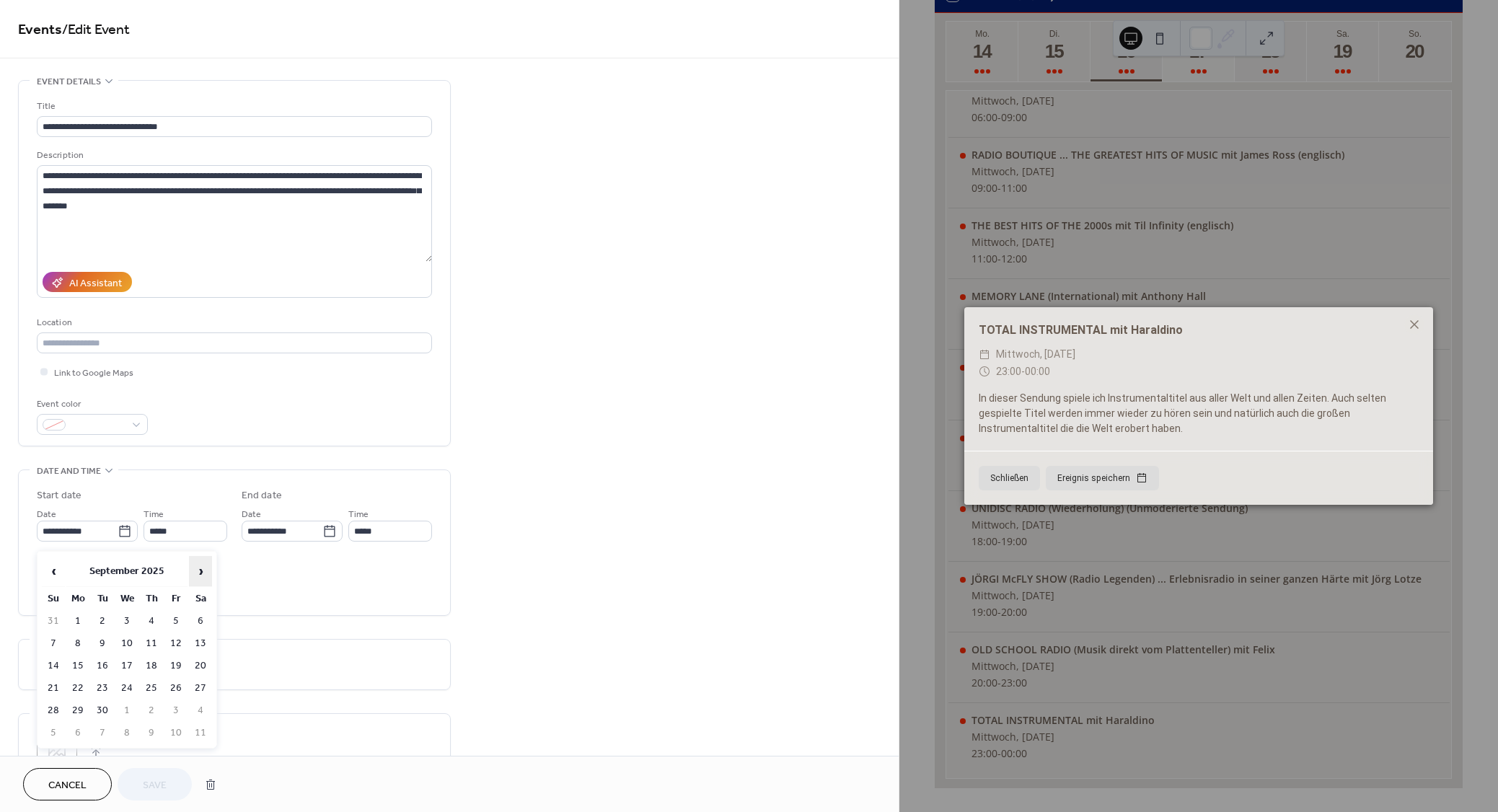 click on "›" at bounding box center (201, 571) 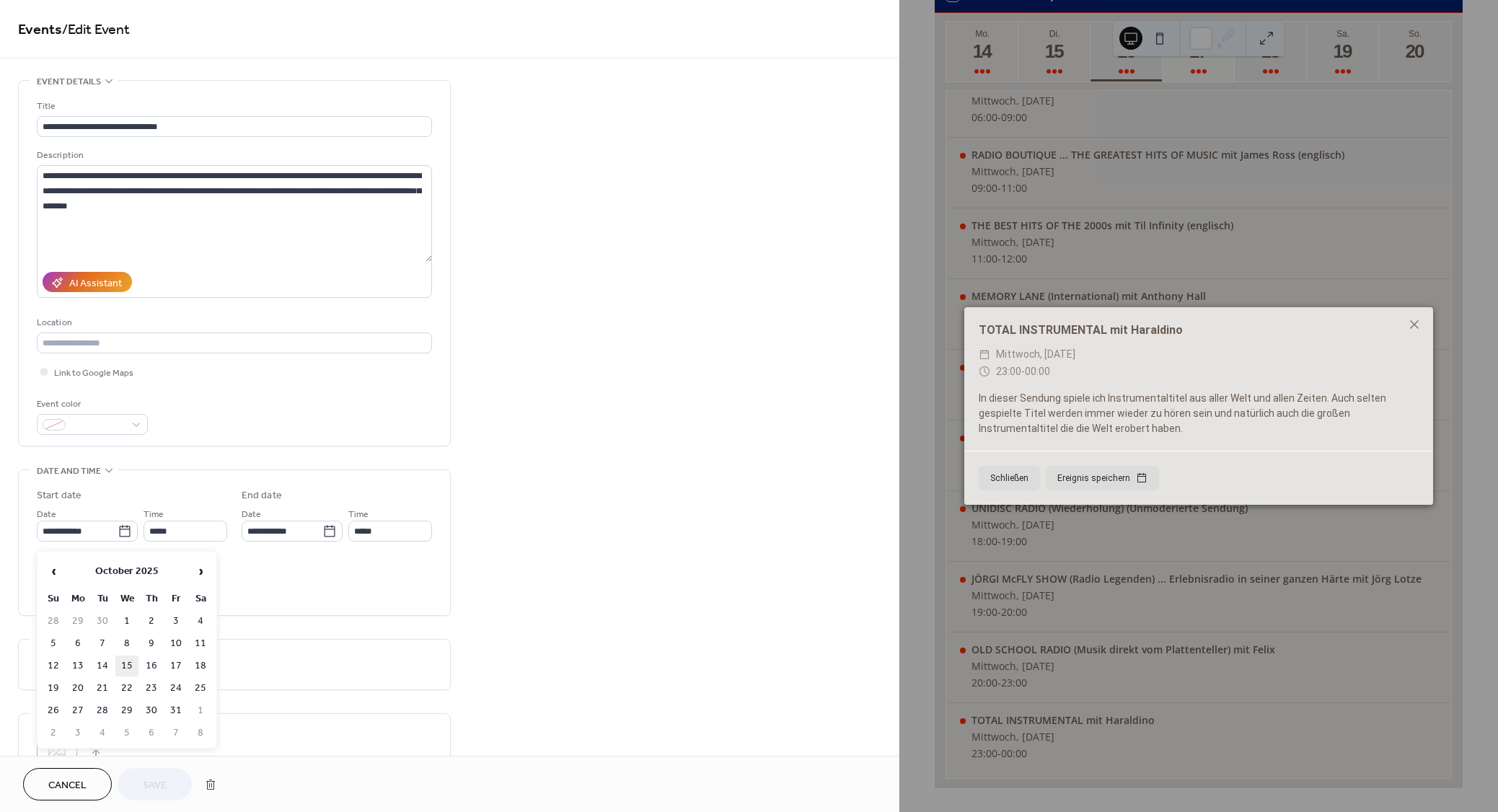 click on "15" at bounding box center (127, 666) 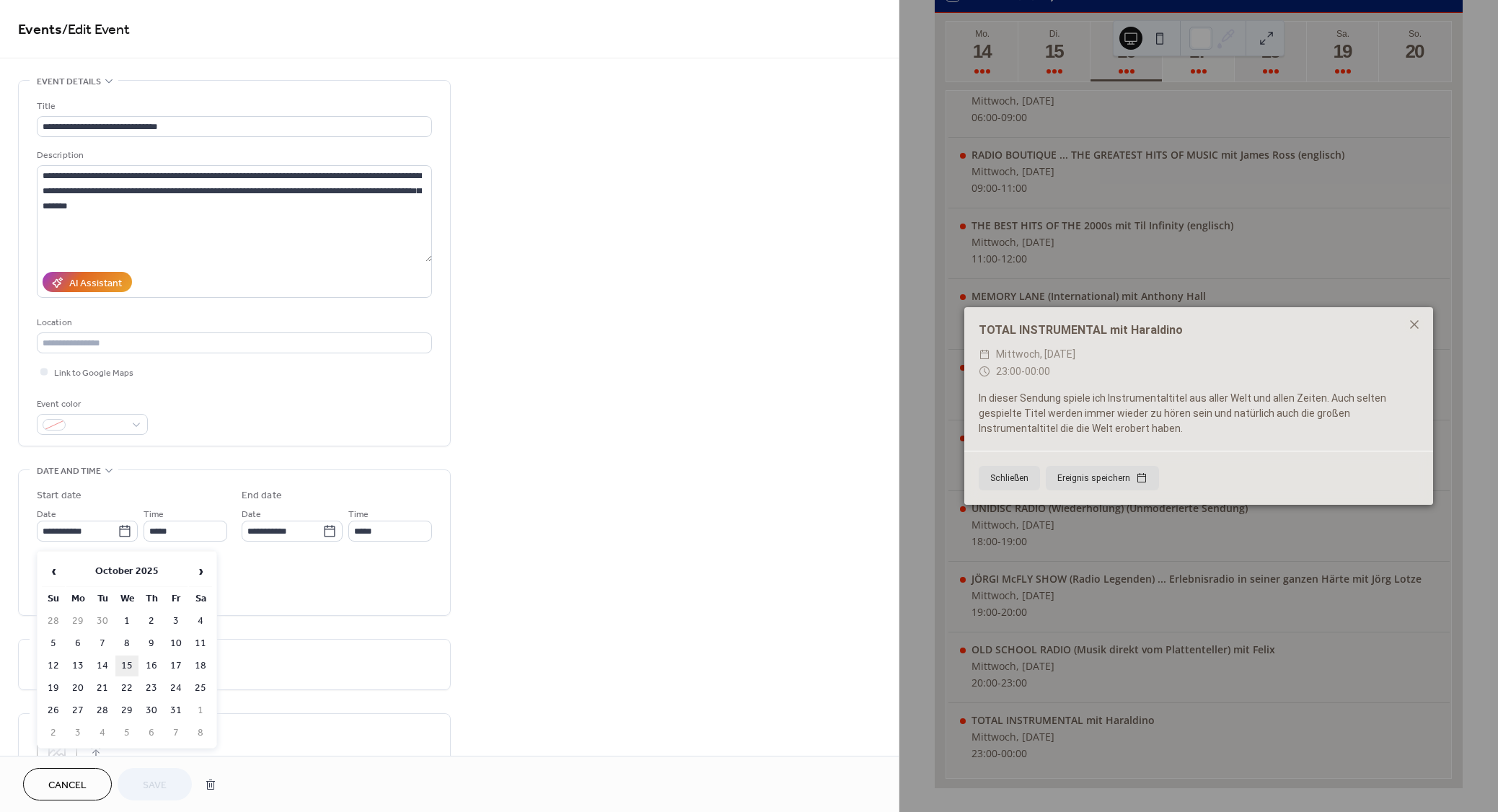type on "**********" 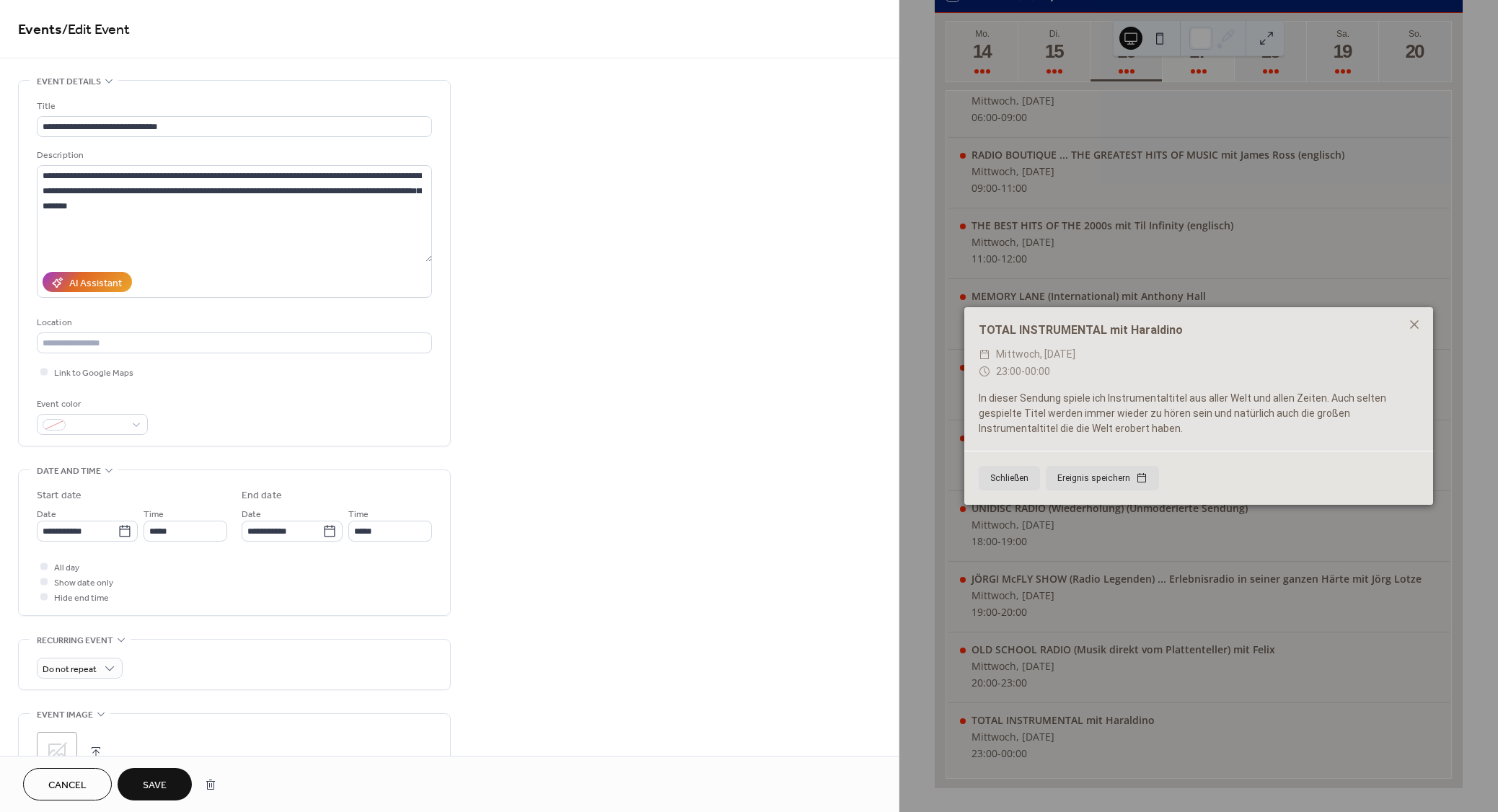 click on "Save" at bounding box center (154, 785) 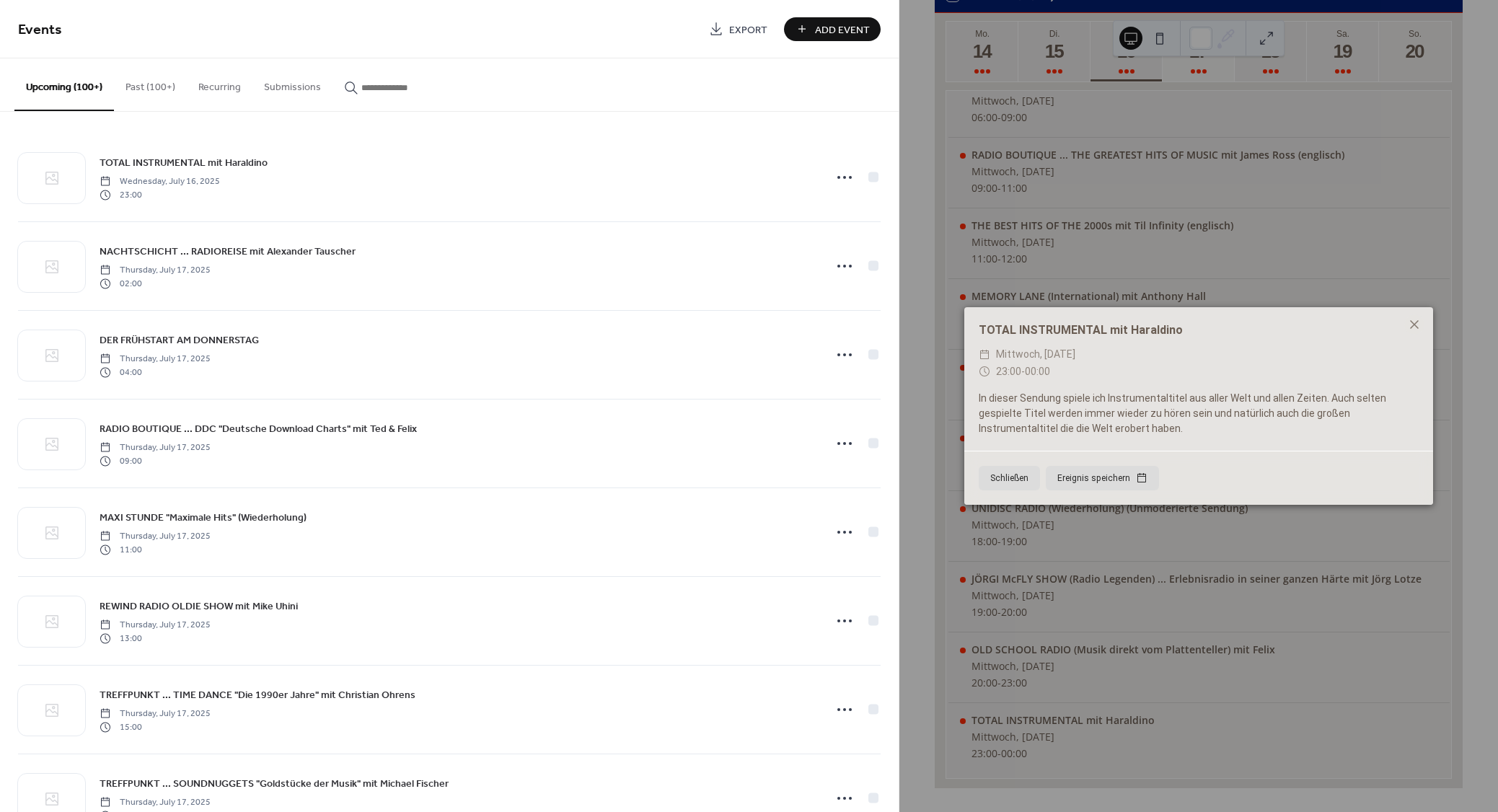 paste on "**********" 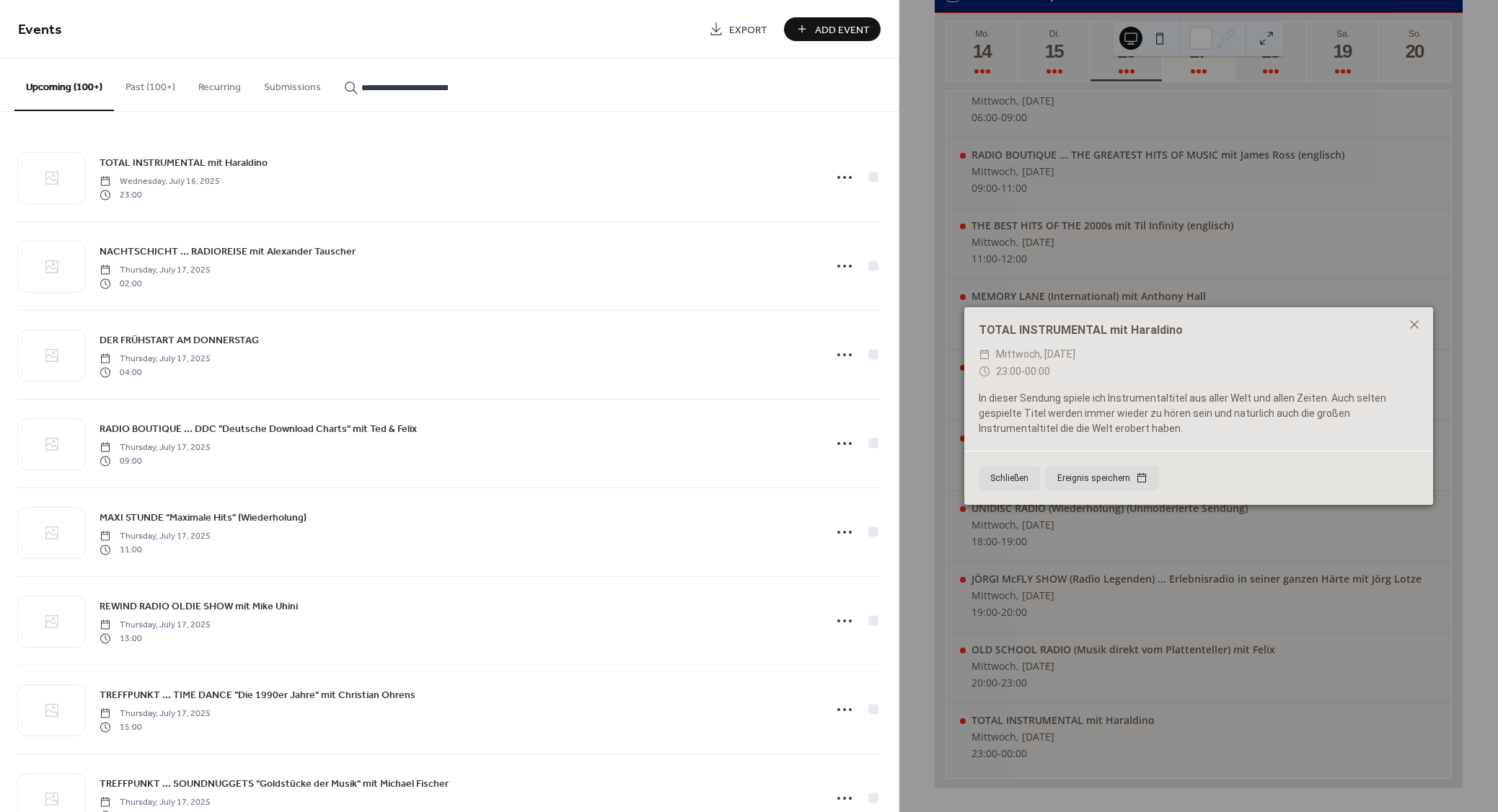scroll, scrollTop: 0, scrollLeft: 57, axis: horizontal 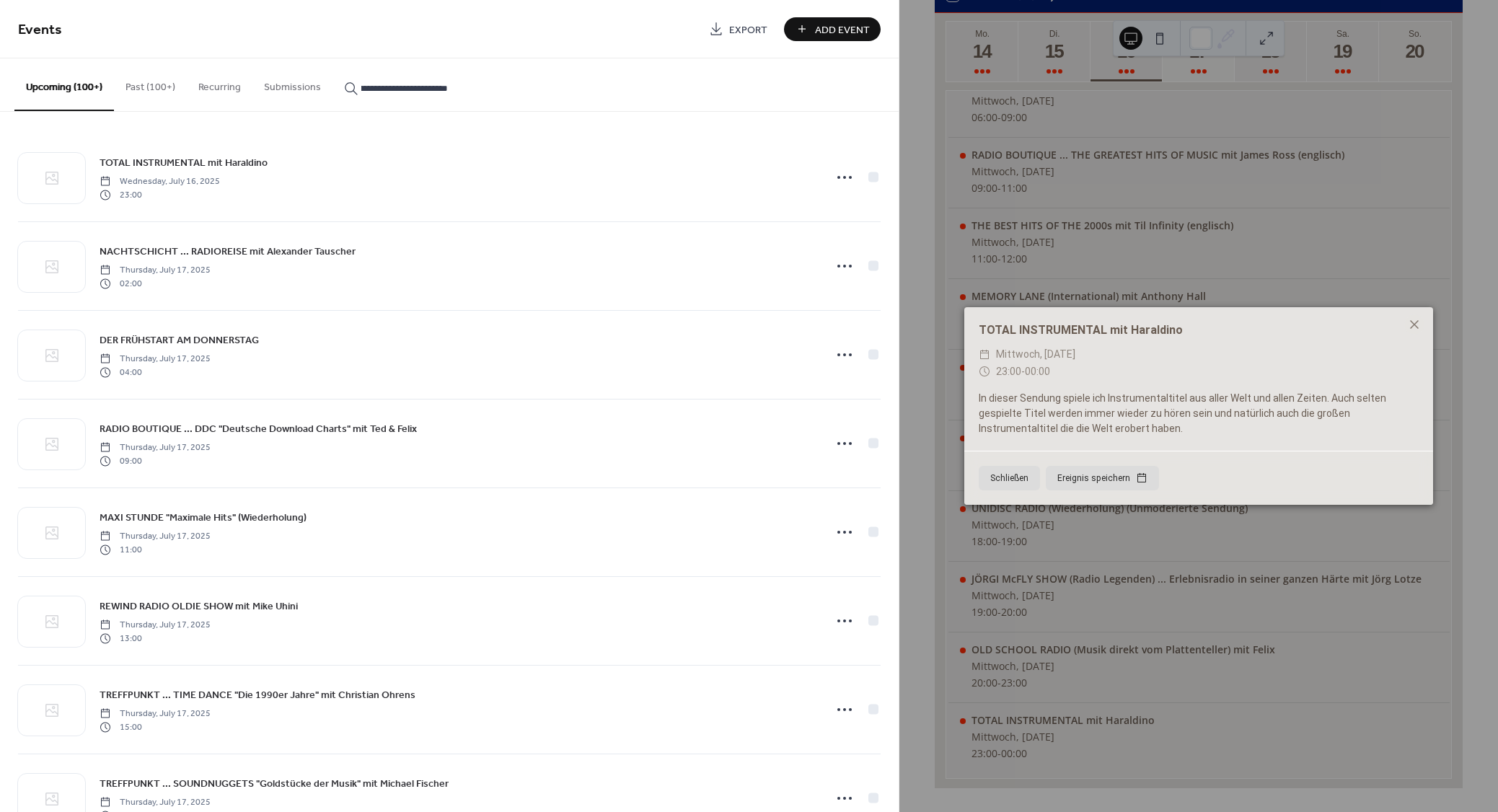 type on "**********" 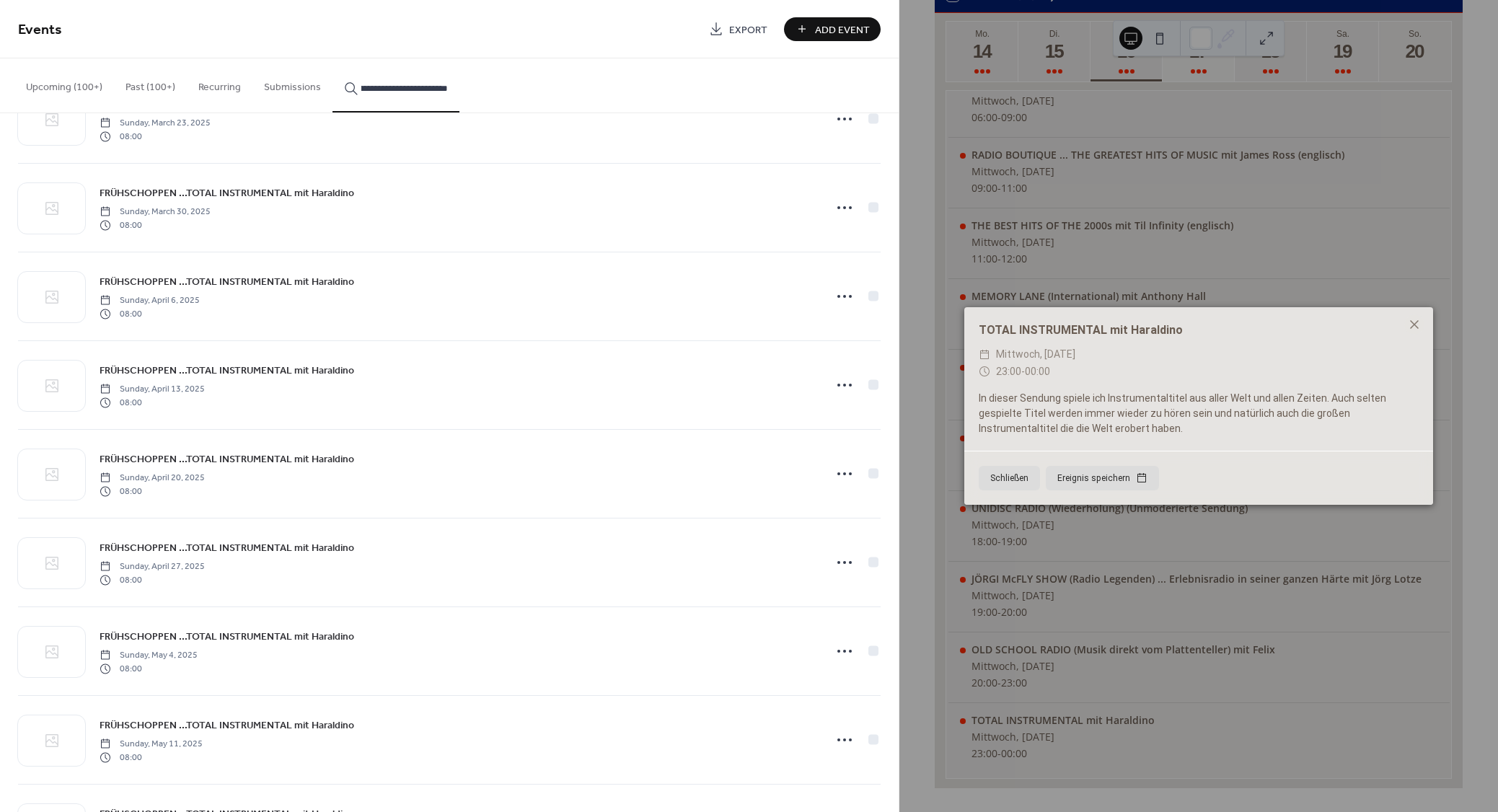 scroll, scrollTop: 0, scrollLeft: 0, axis: both 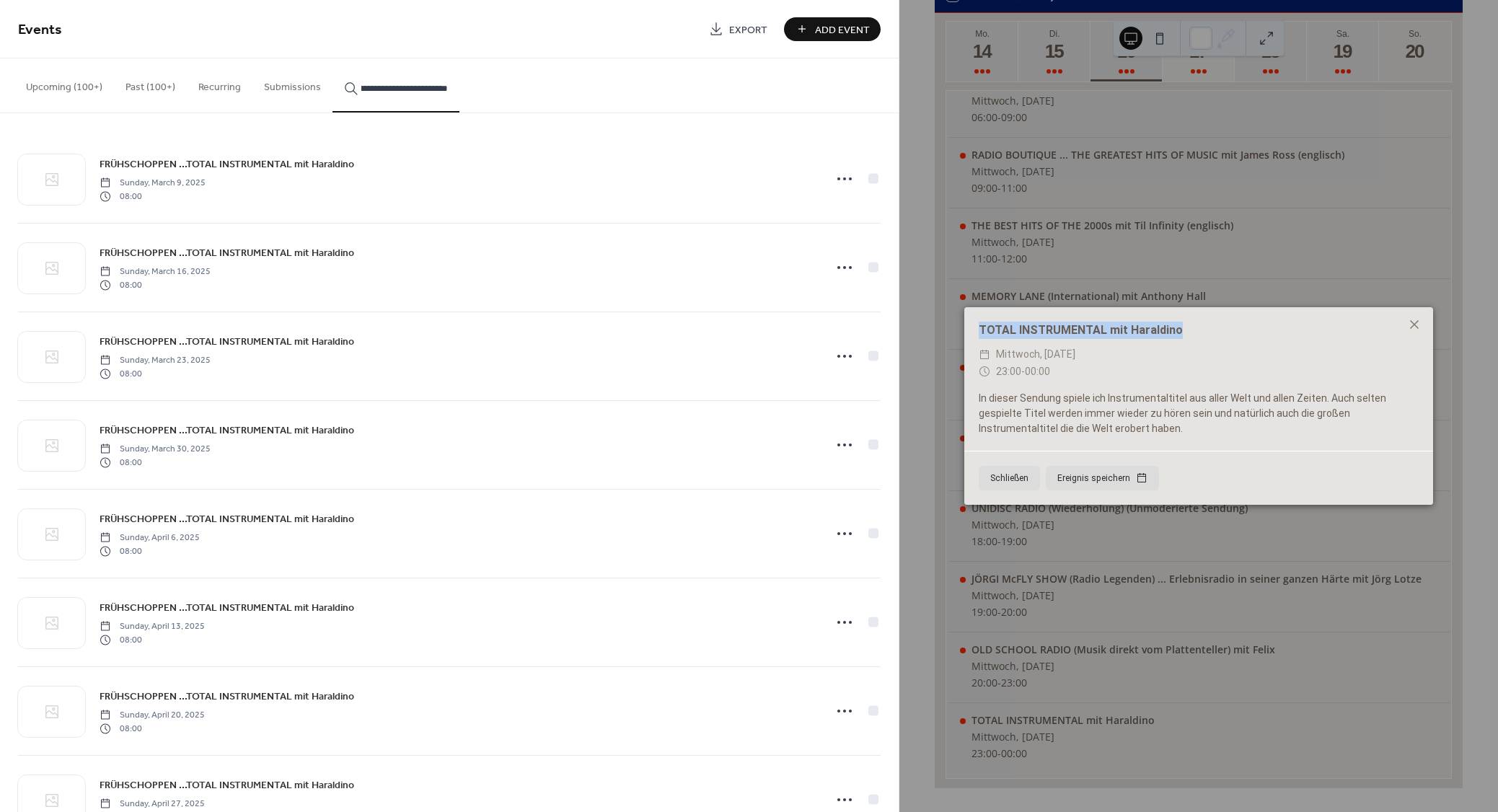 drag, startPoint x: 1176, startPoint y: 336, endPoint x: 981, endPoint y: 332, distance: 195.041 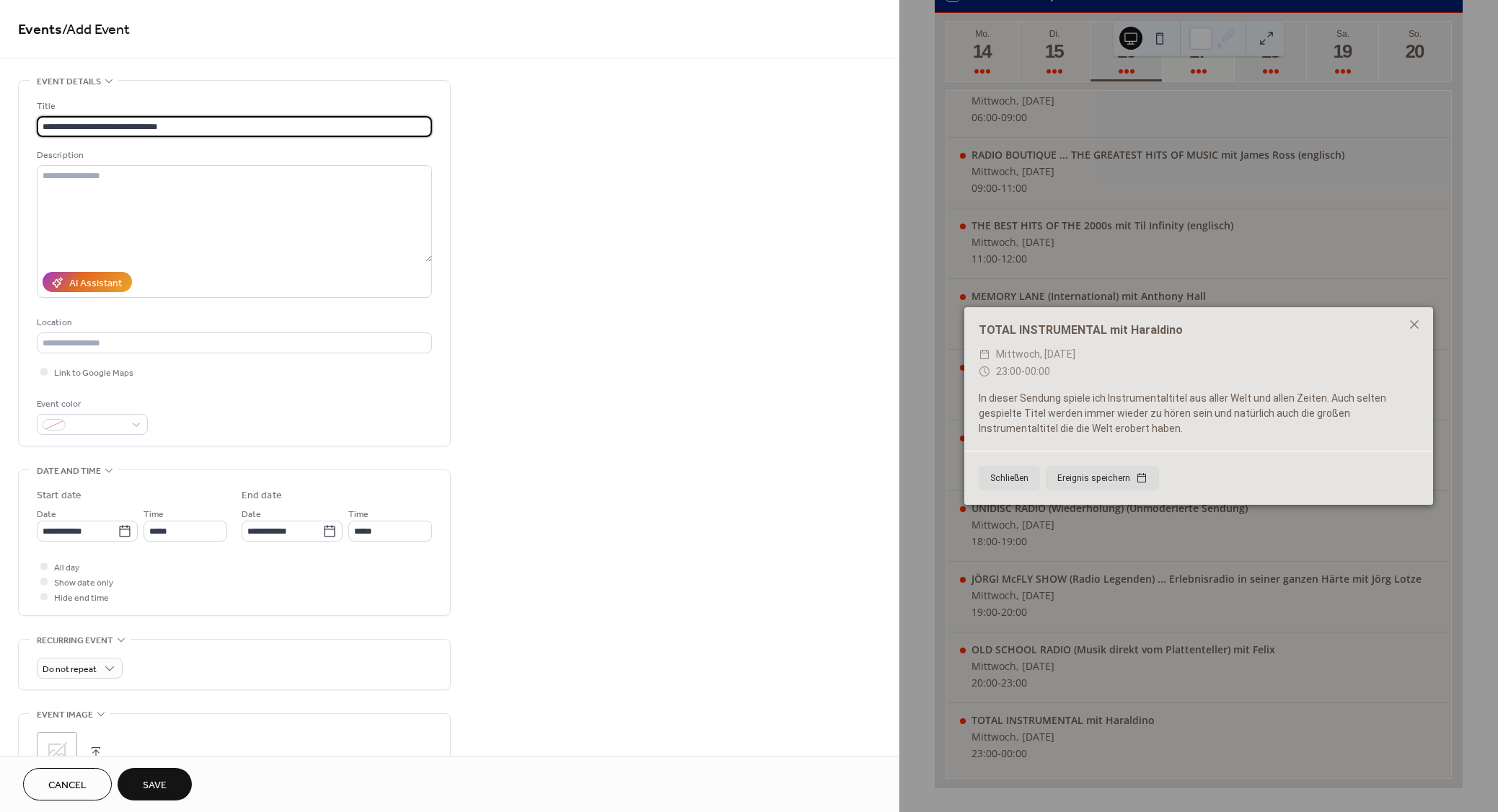 type on "**********" 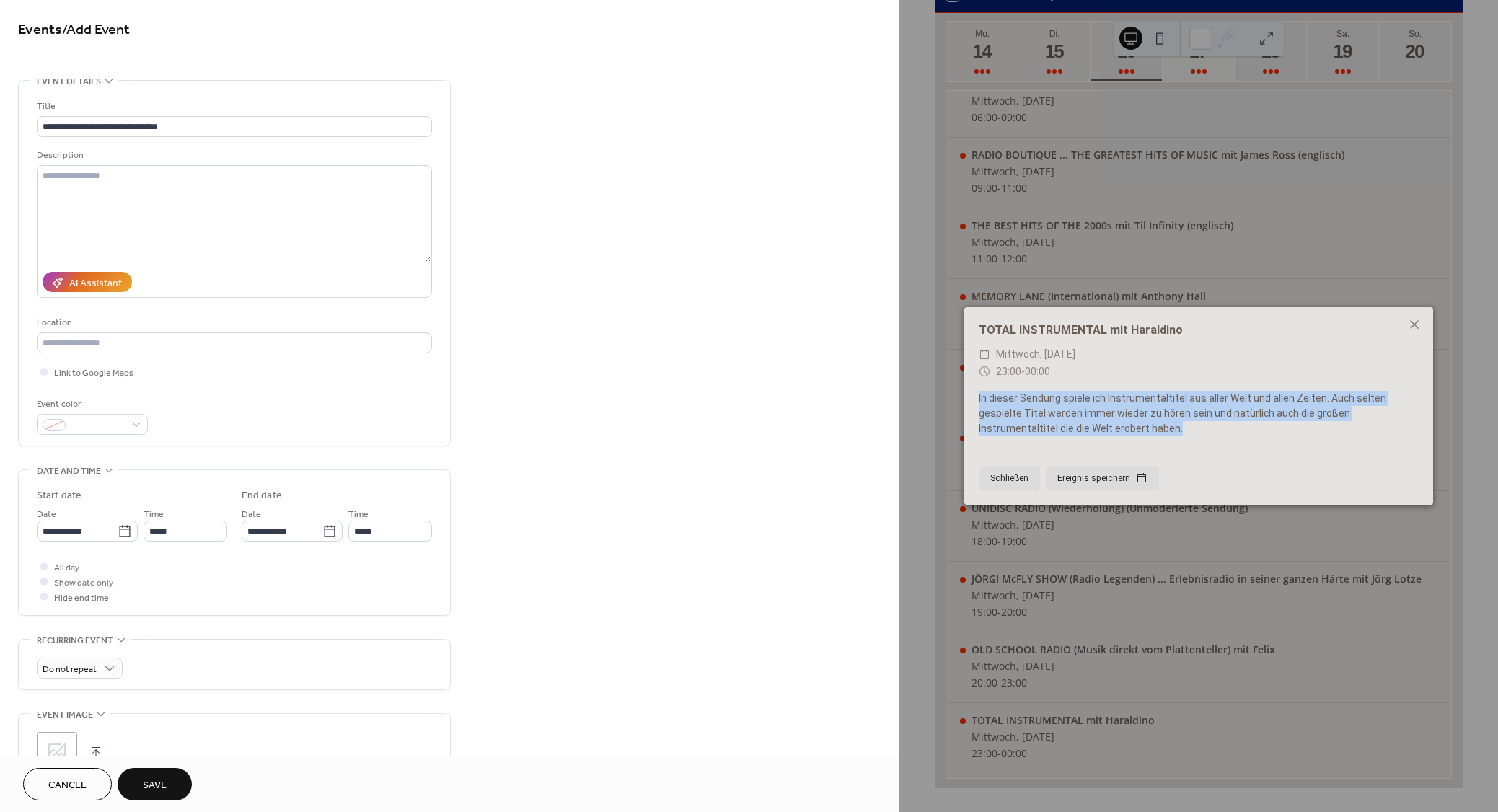 drag, startPoint x: 1106, startPoint y: 438, endPoint x: 974, endPoint y: 400, distance: 137.36084 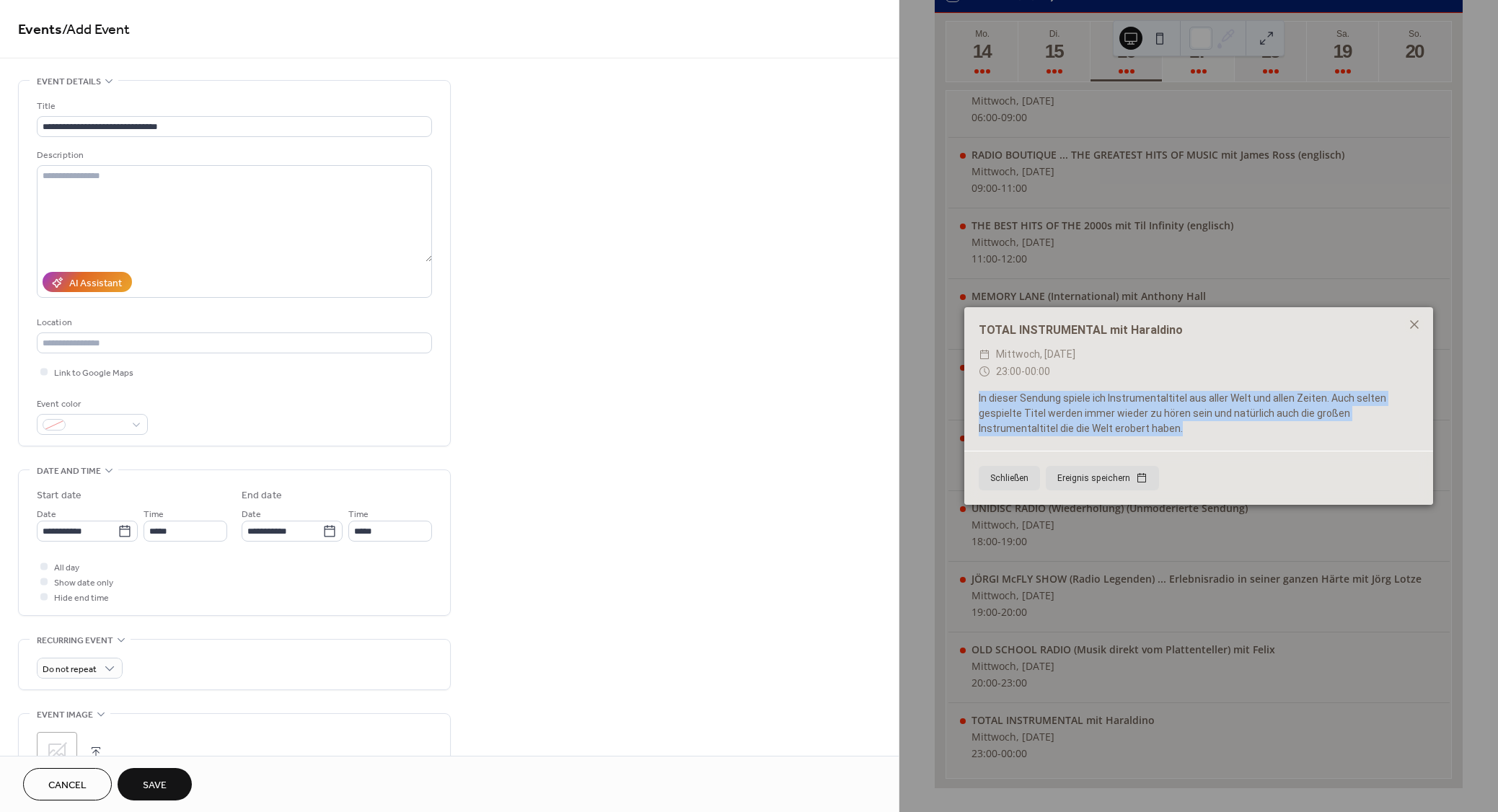 click on "In dieser Sendung spiele ich Instrumentaltitel aus aller Welt und allen Zeiten. Auch selten gespielte Titel werden immer wieder zu hören sein und natürlich auch die großen Instrumentaltitel die die Welt erobert haben." at bounding box center (1199, 413) 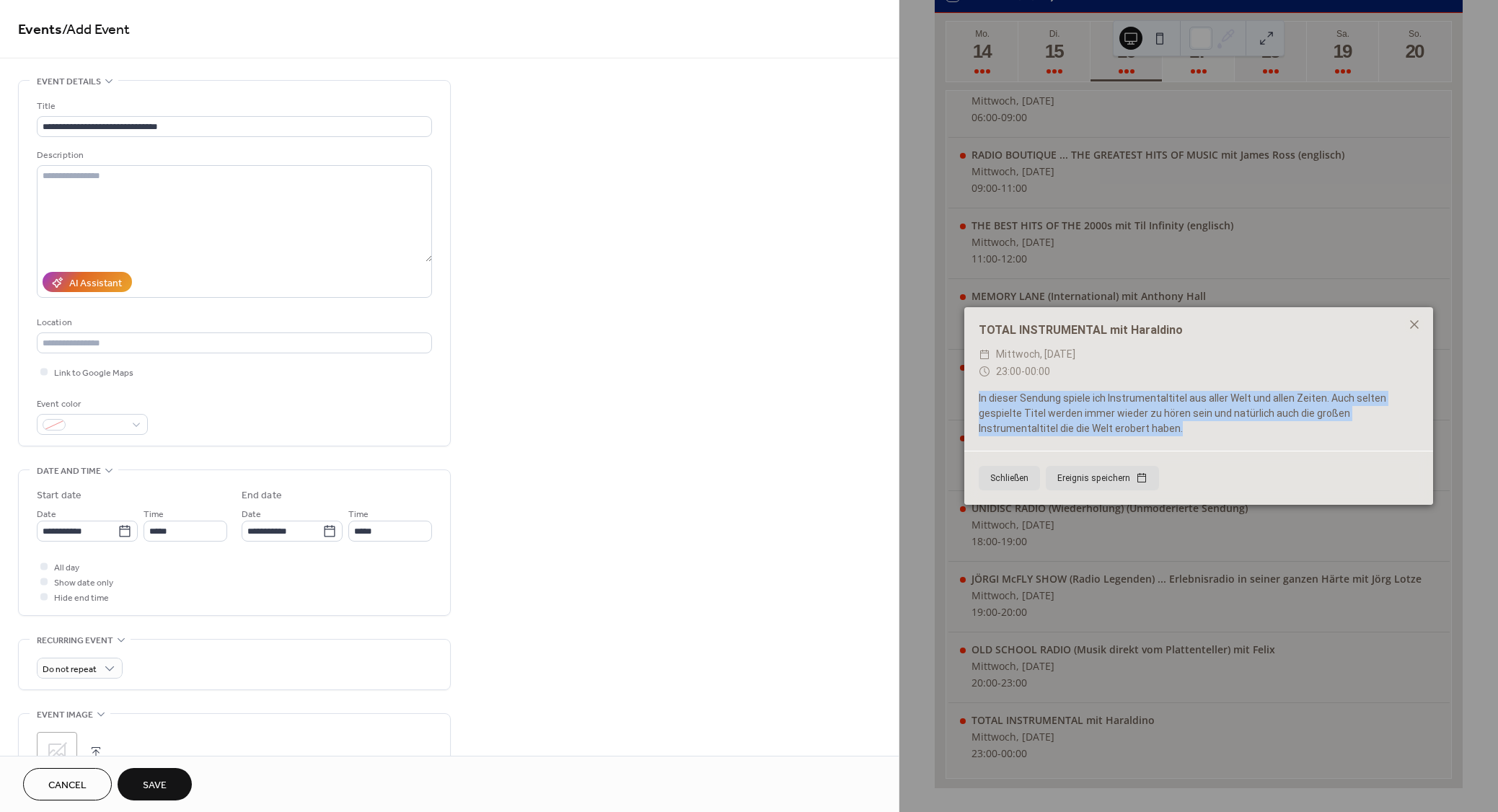 copy on "In dieser Sendung spiele ich Instrumentaltitel aus aller Welt und allen Zeiten. Auch selten gespielte Titel werden immer wieder zu hören sein und natürlich auch die großen Instrumentaltitel die die Welt erobert haben." 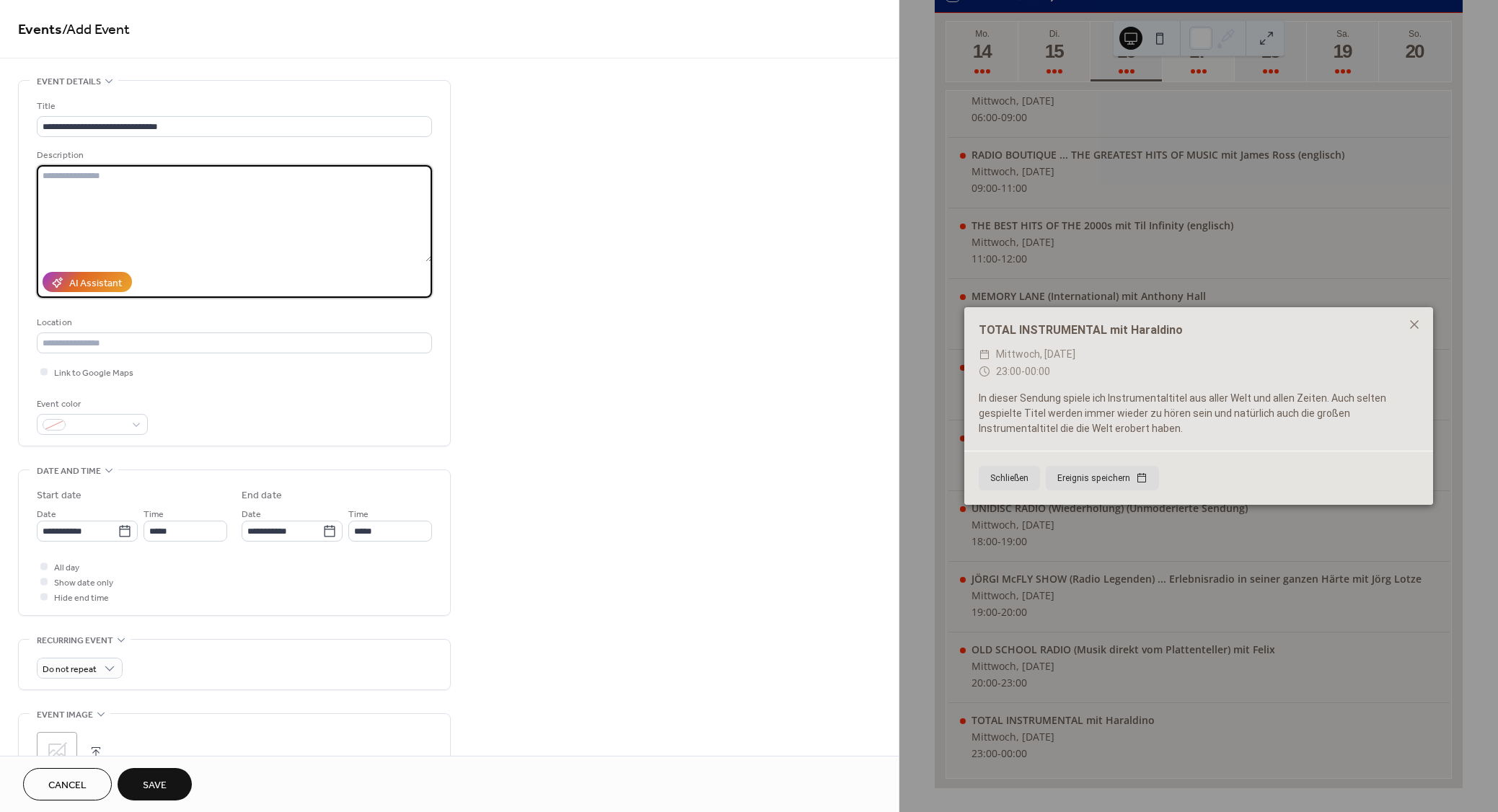 paste on "**********" 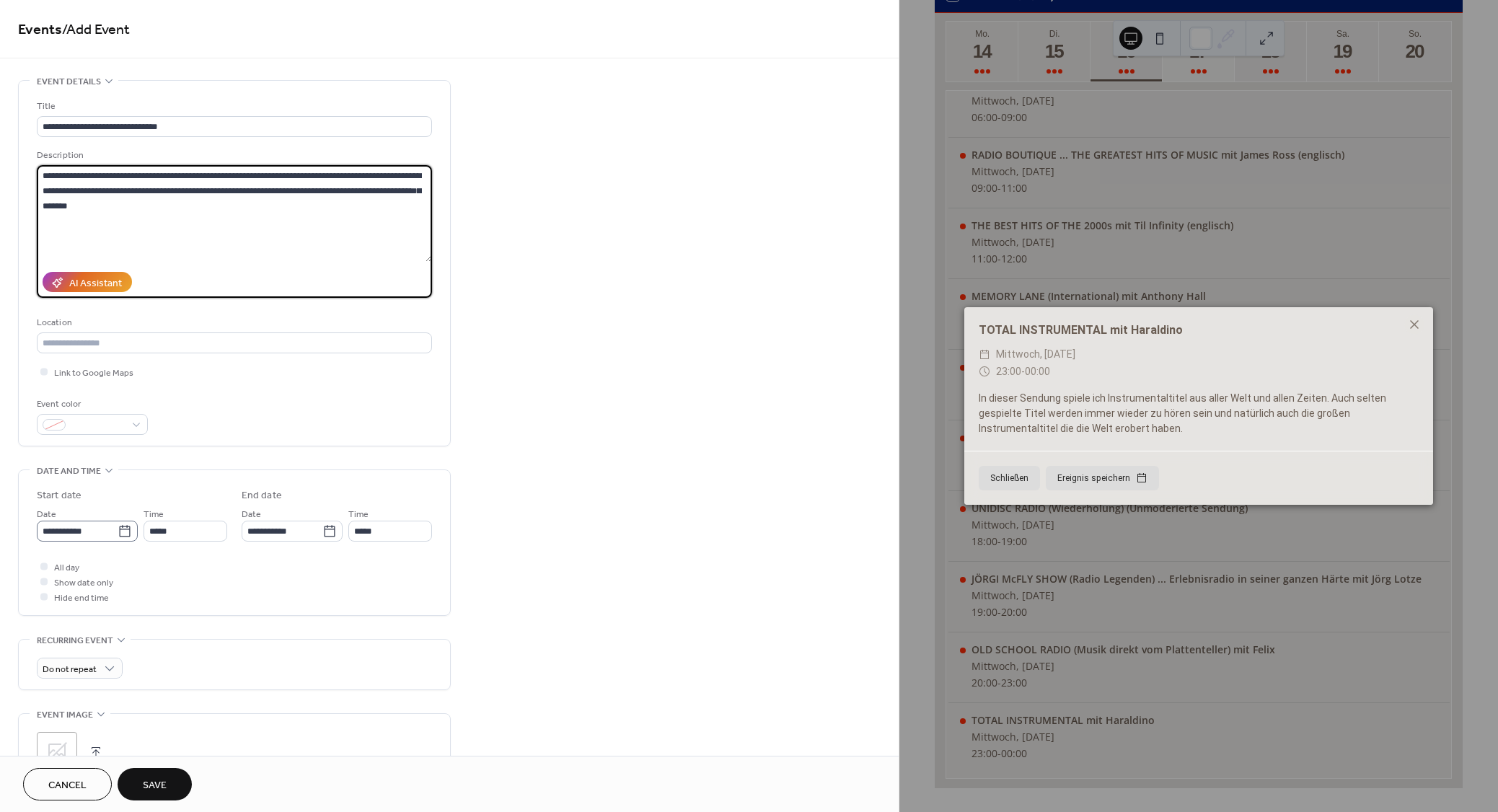 type on "**********" 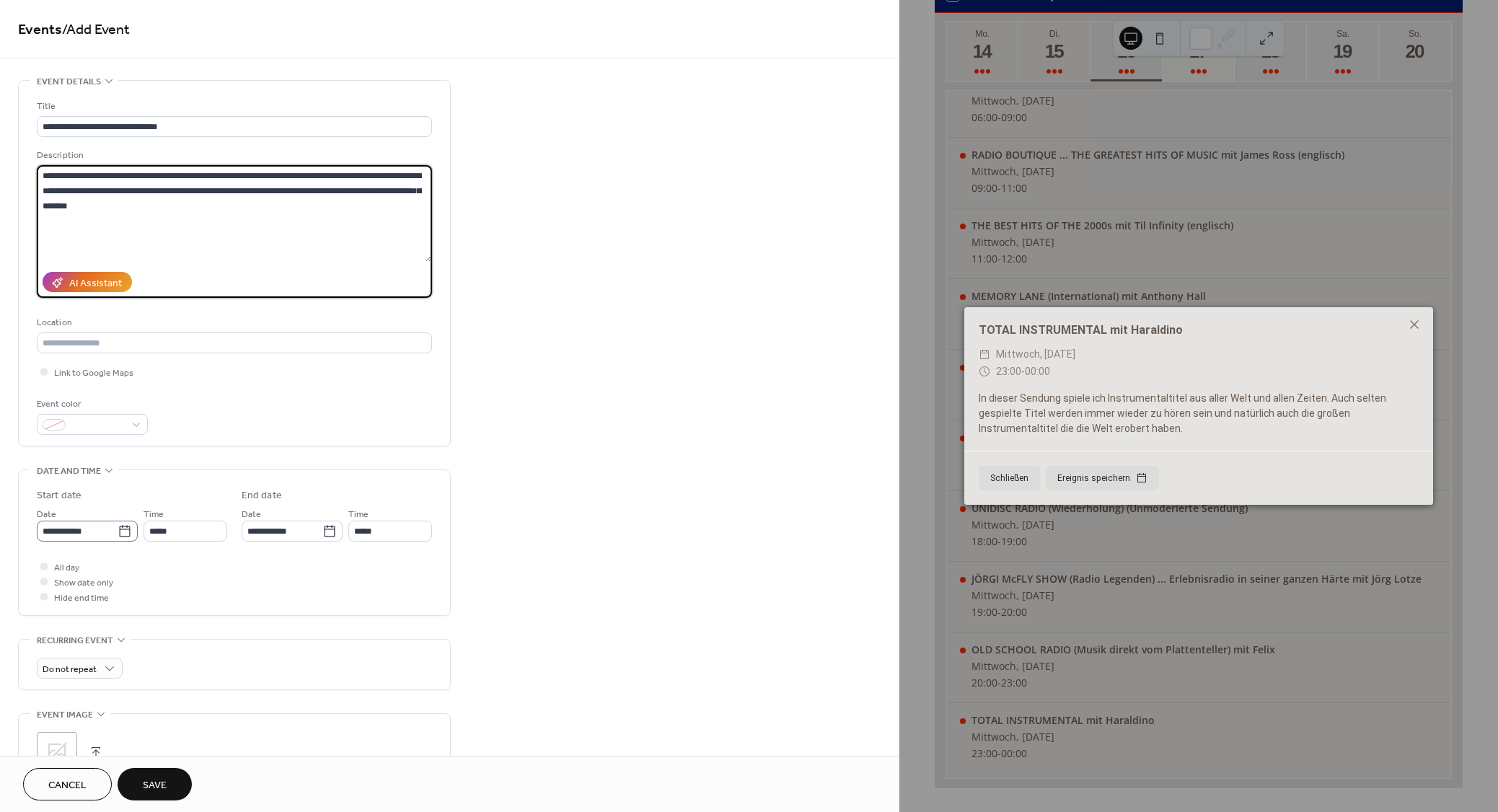 drag, startPoint x: 123, startPoint y: 540, endPoint x: 189, endPoint y: 569, distance: 72.09022 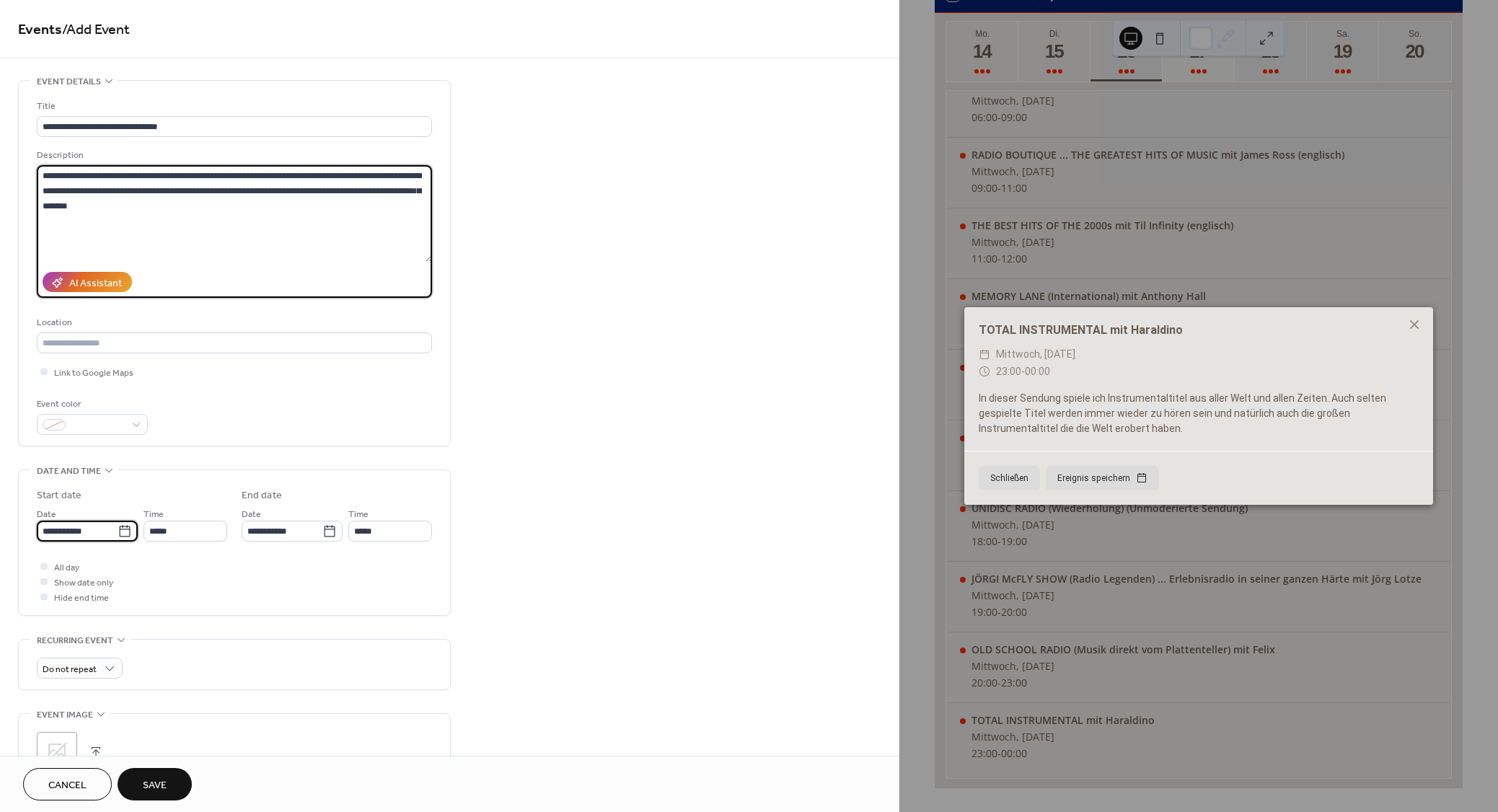 click on "**********" at bounding box center (77, 531) 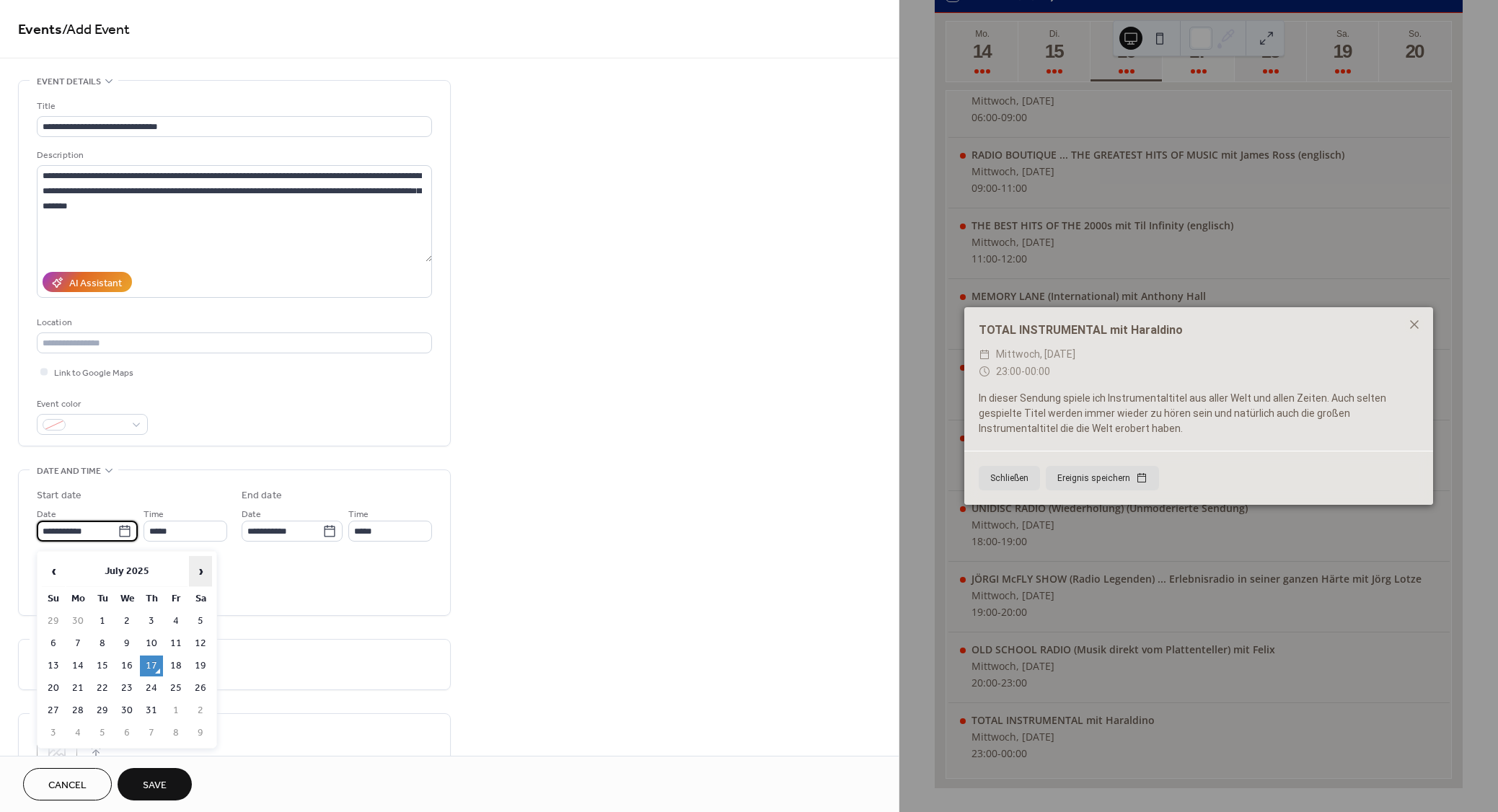 click on "›" at bounding box center [201, 571] 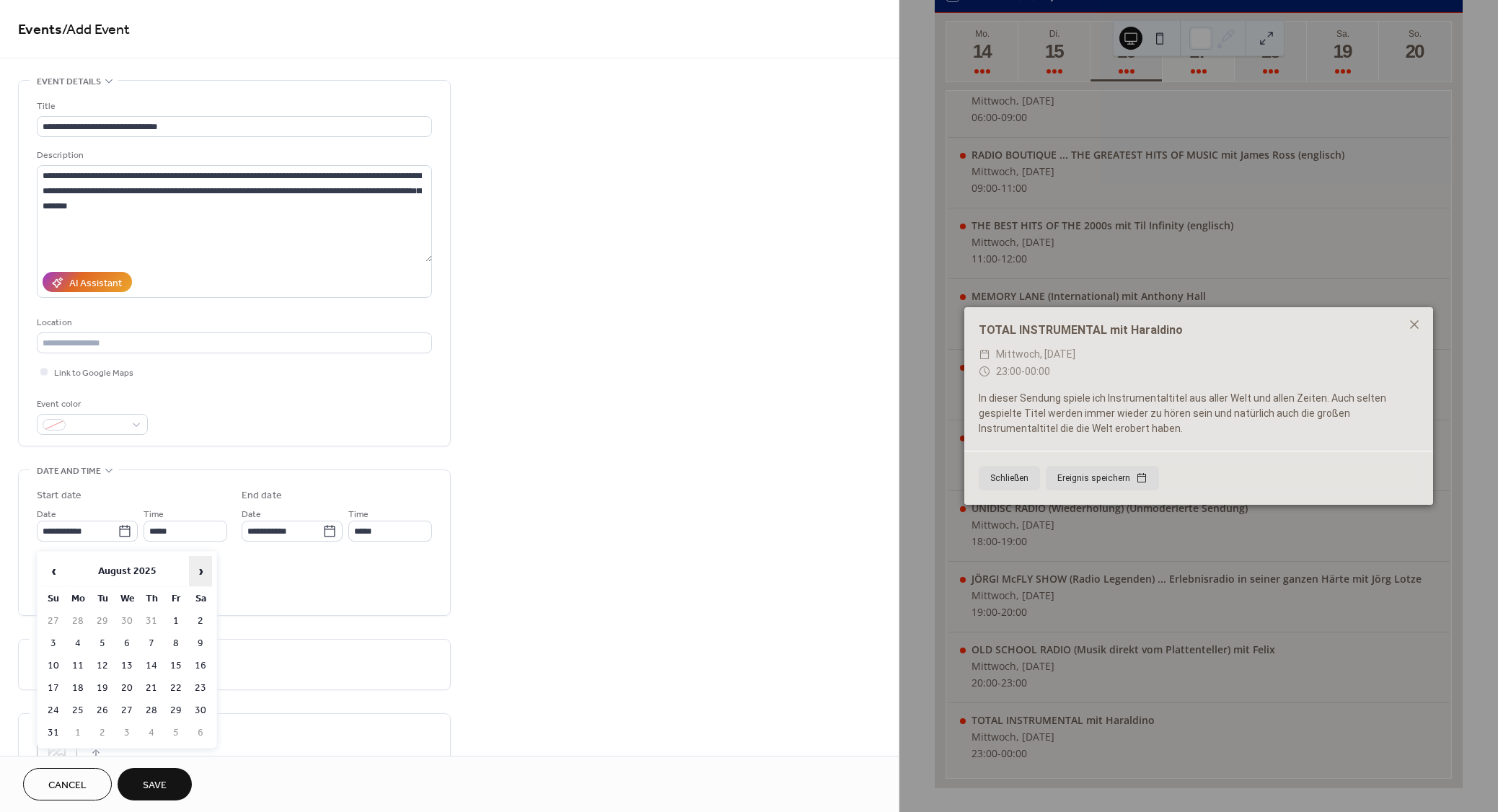 click on "›" at bounding box center [201, 571] 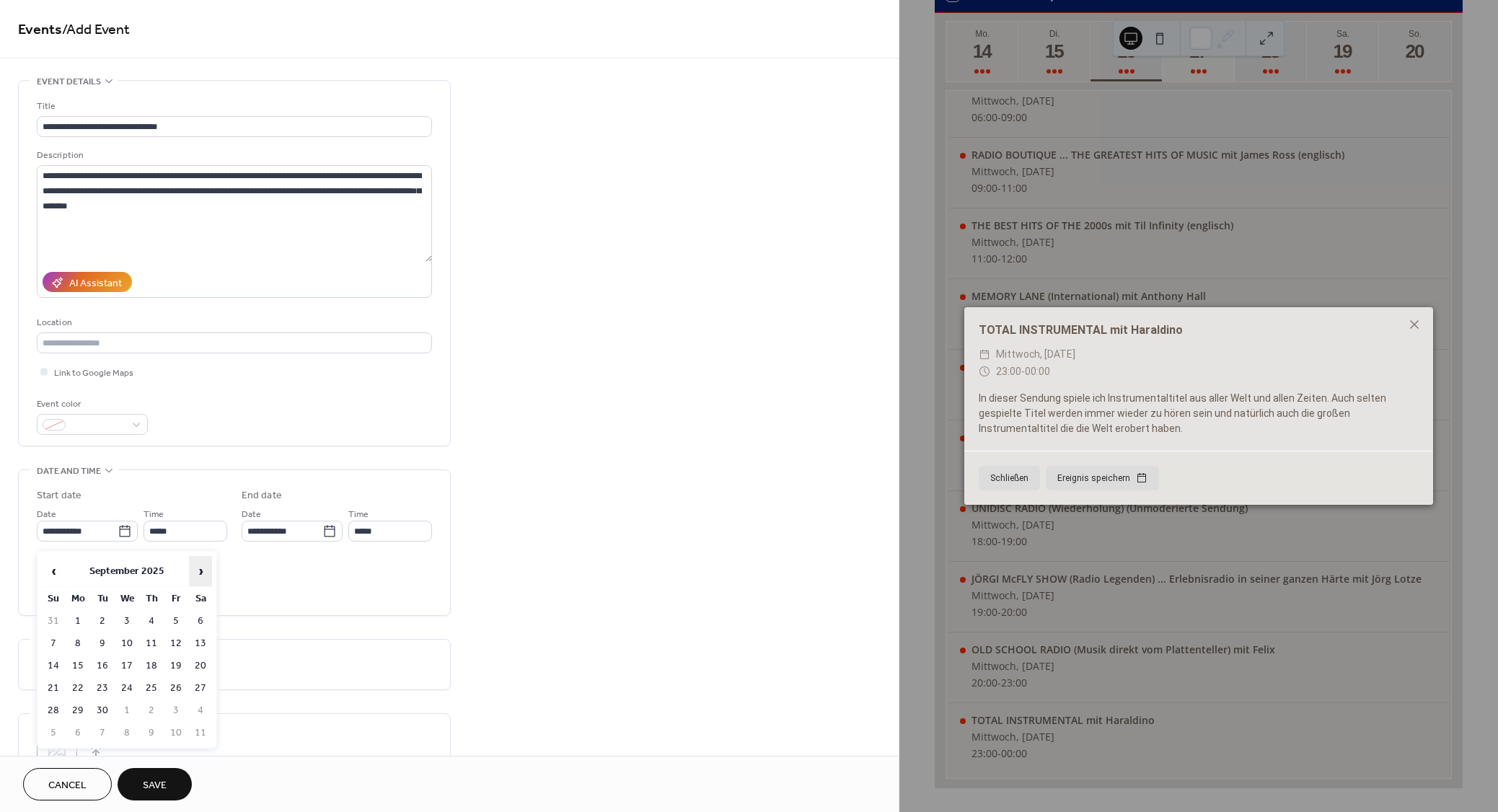 click on "›" at bounding box center (201, 571) 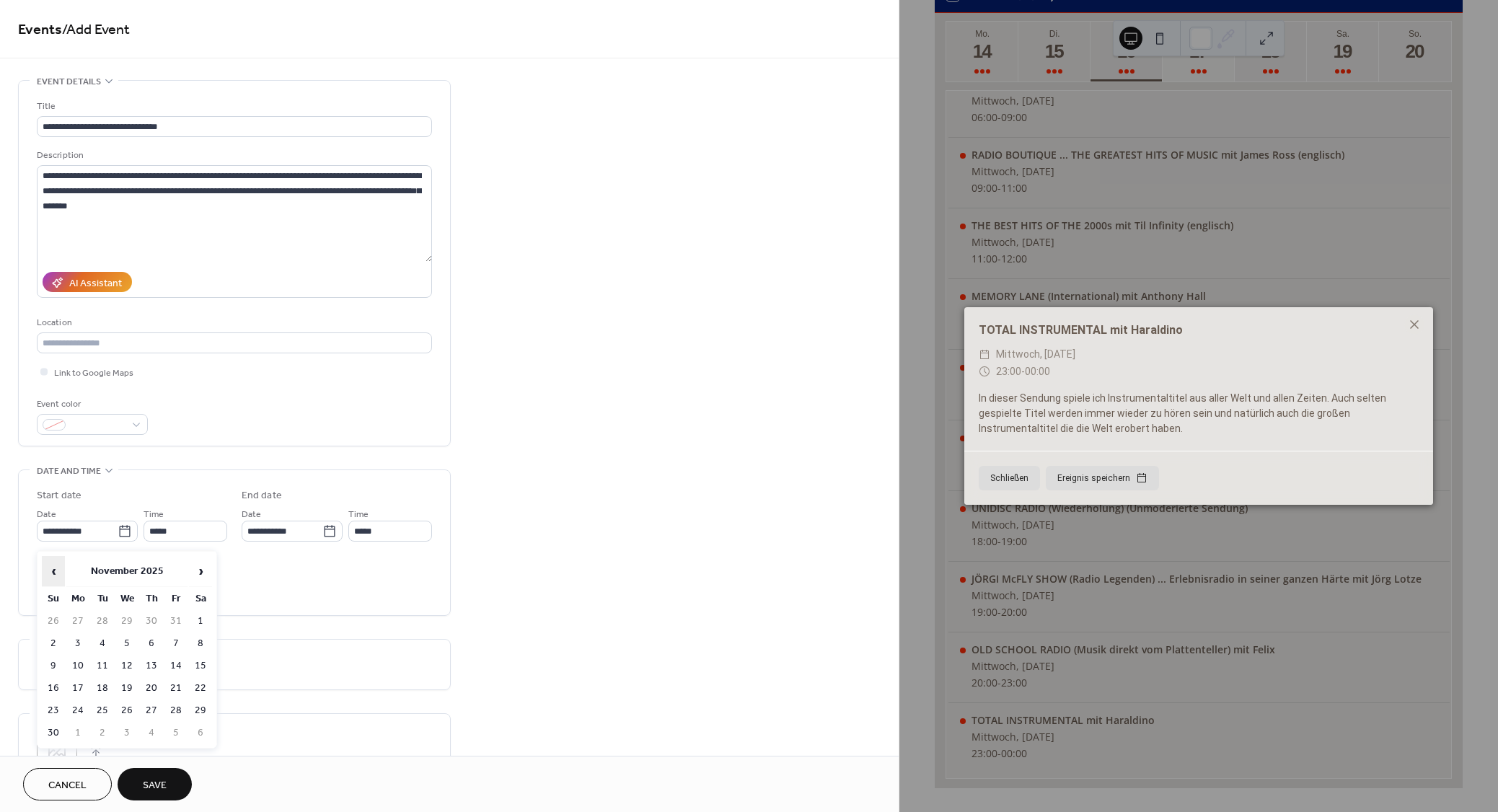 click on "‹" at bounding box center [53, 571] 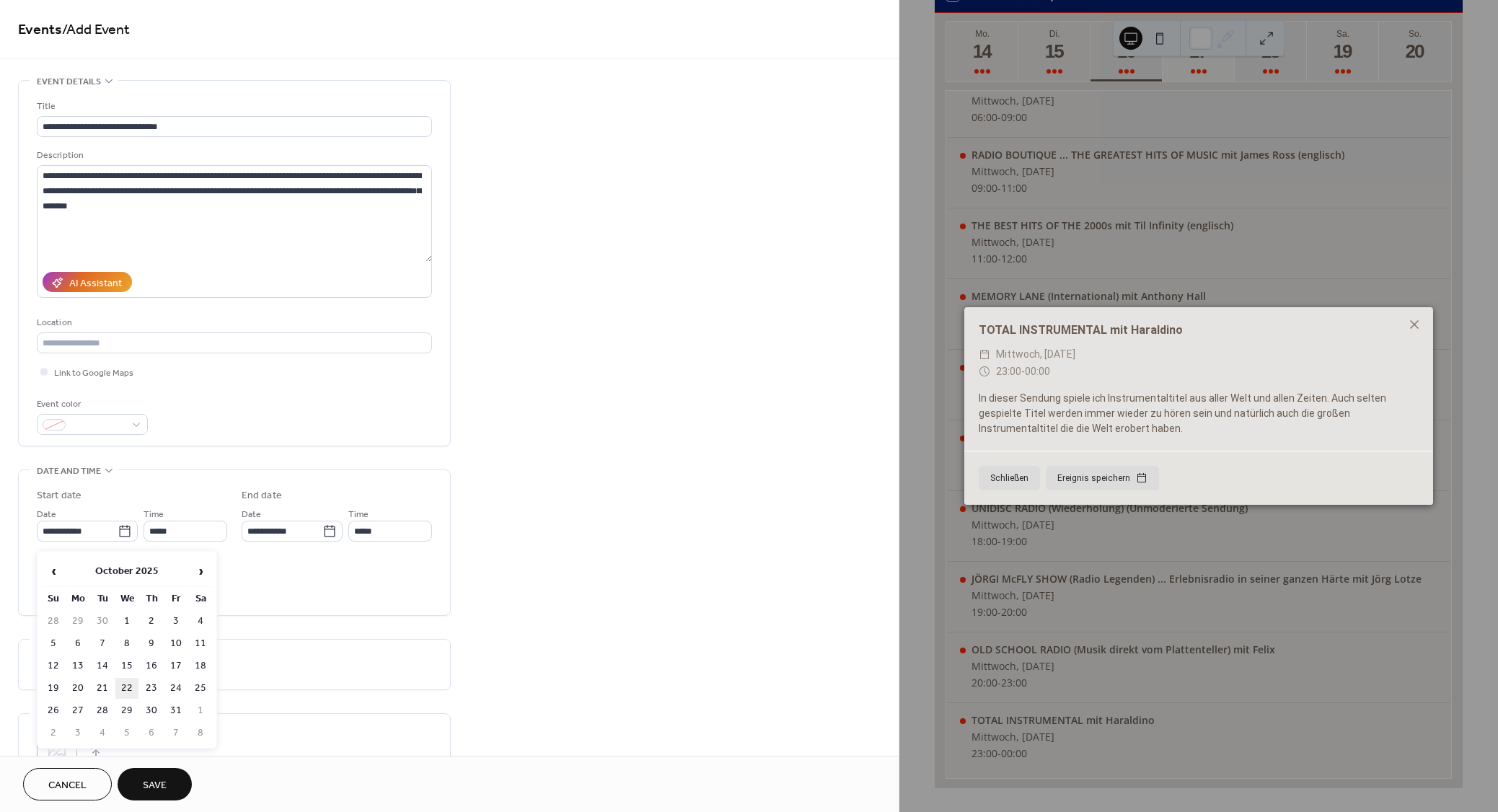 click on "22" at bounding box center [127, 688] 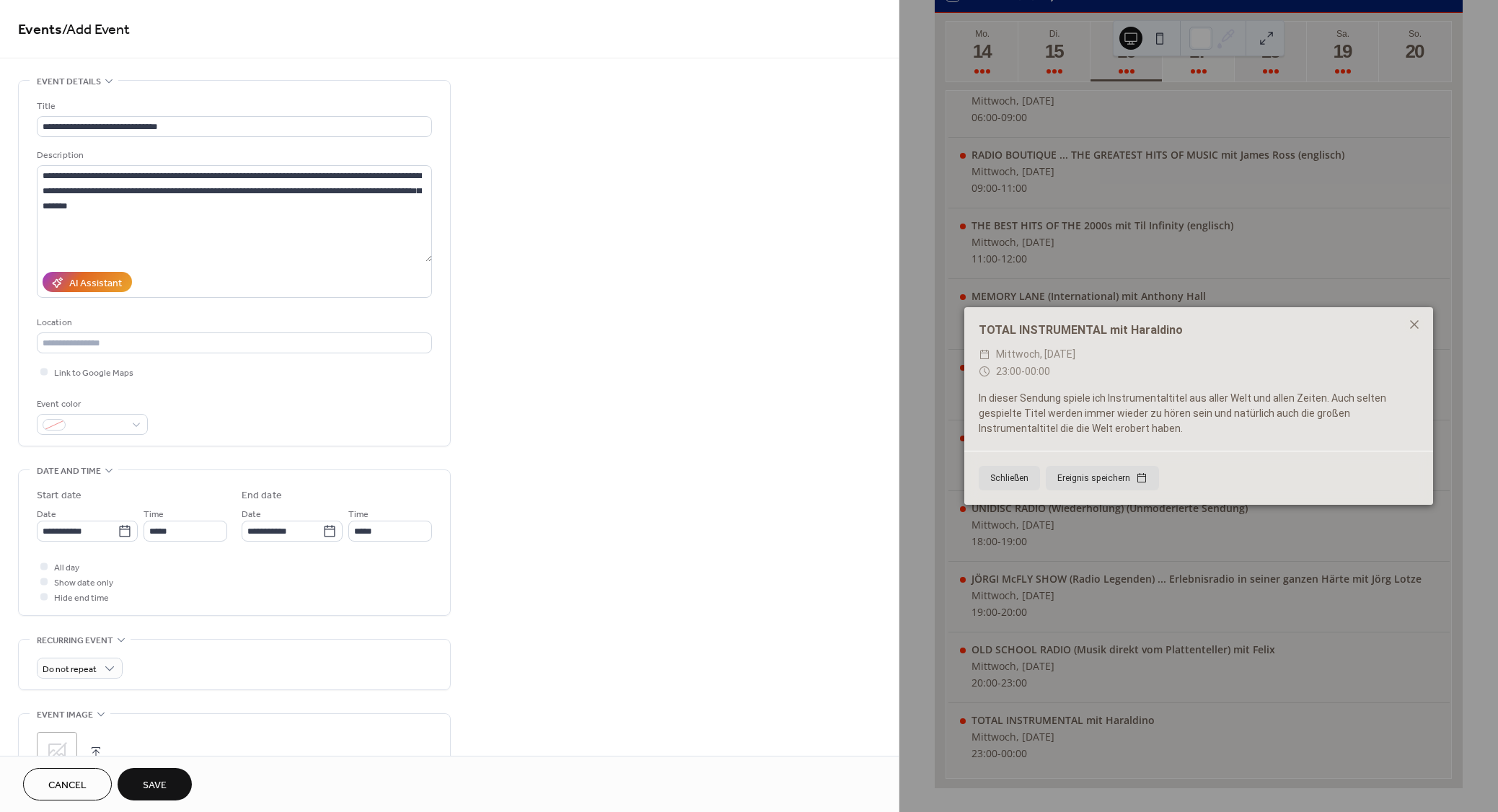 type on "**********" 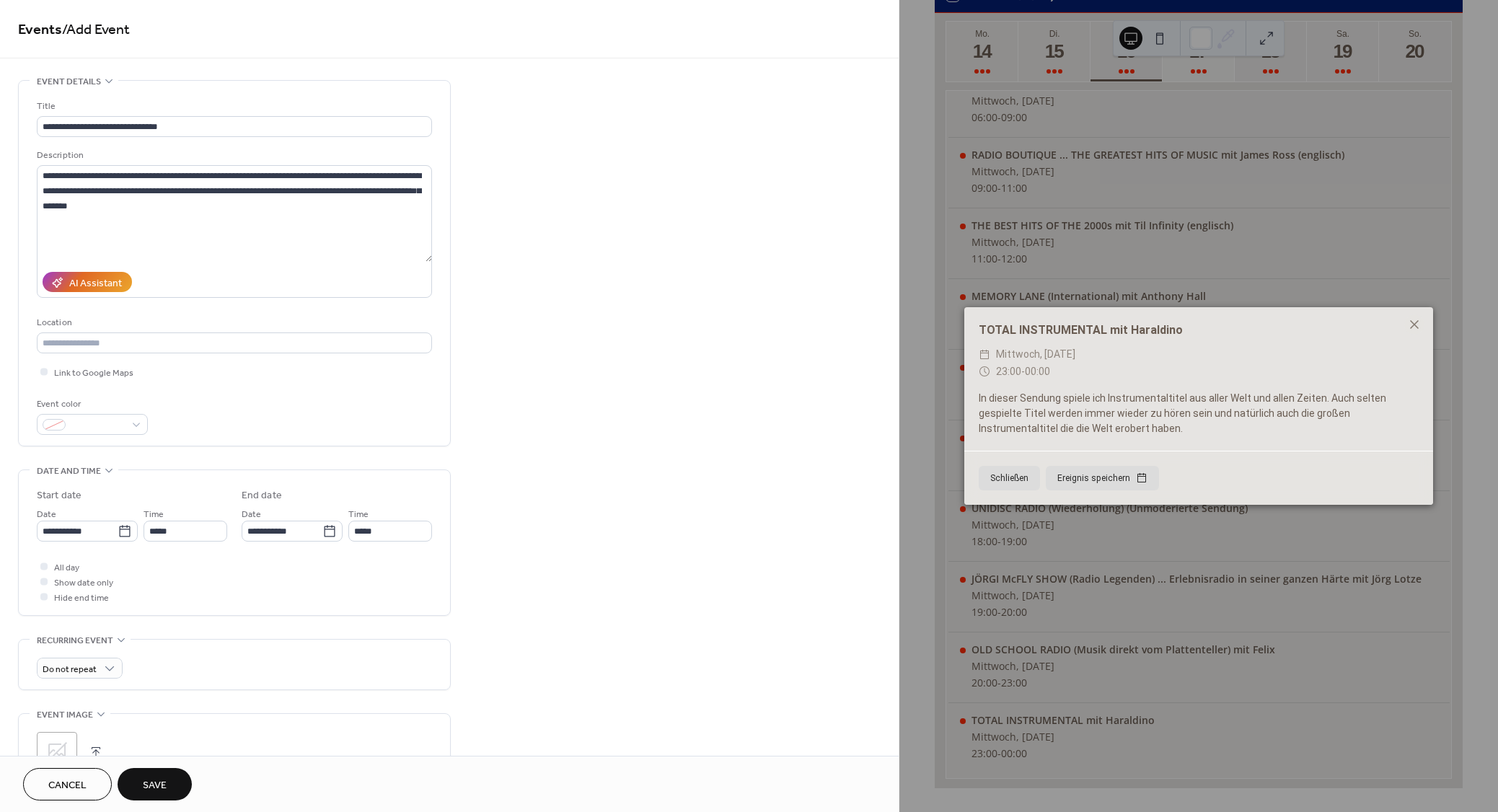 type on "**********" 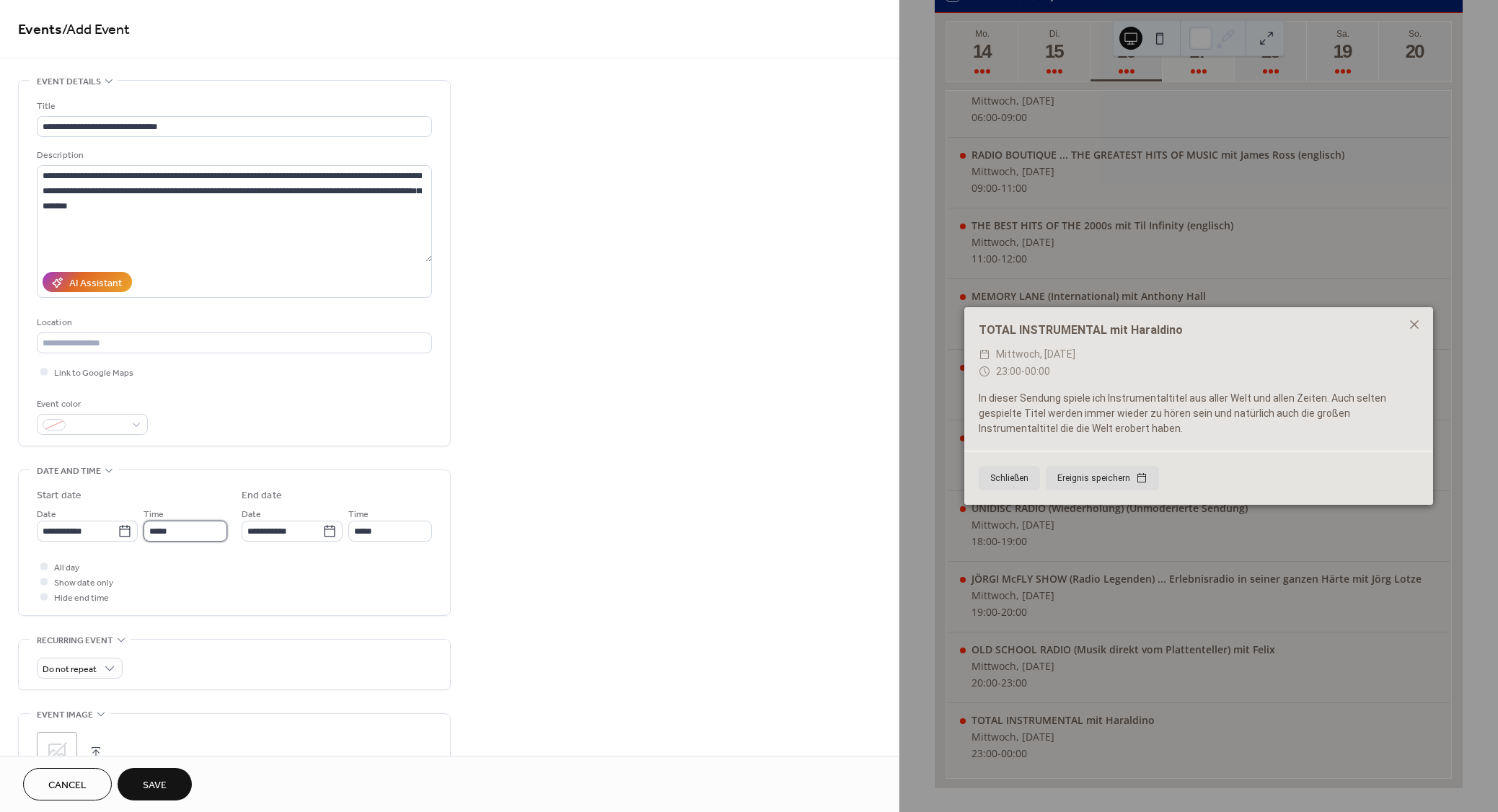 click on "*****" at bounding box center [185, 531] 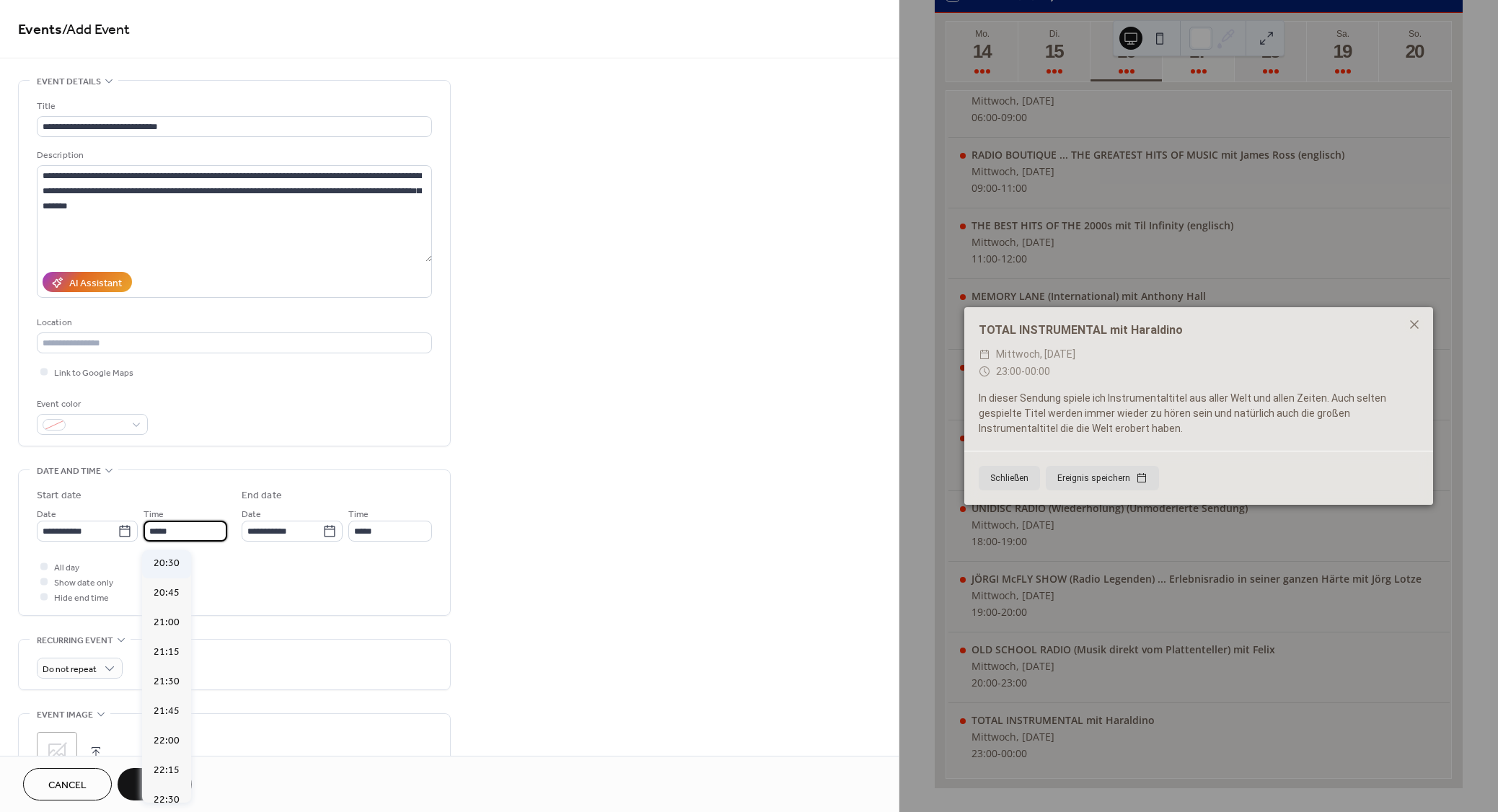 scroll, scrollTop: 2551, scrollLeft: 0, axis: vertical 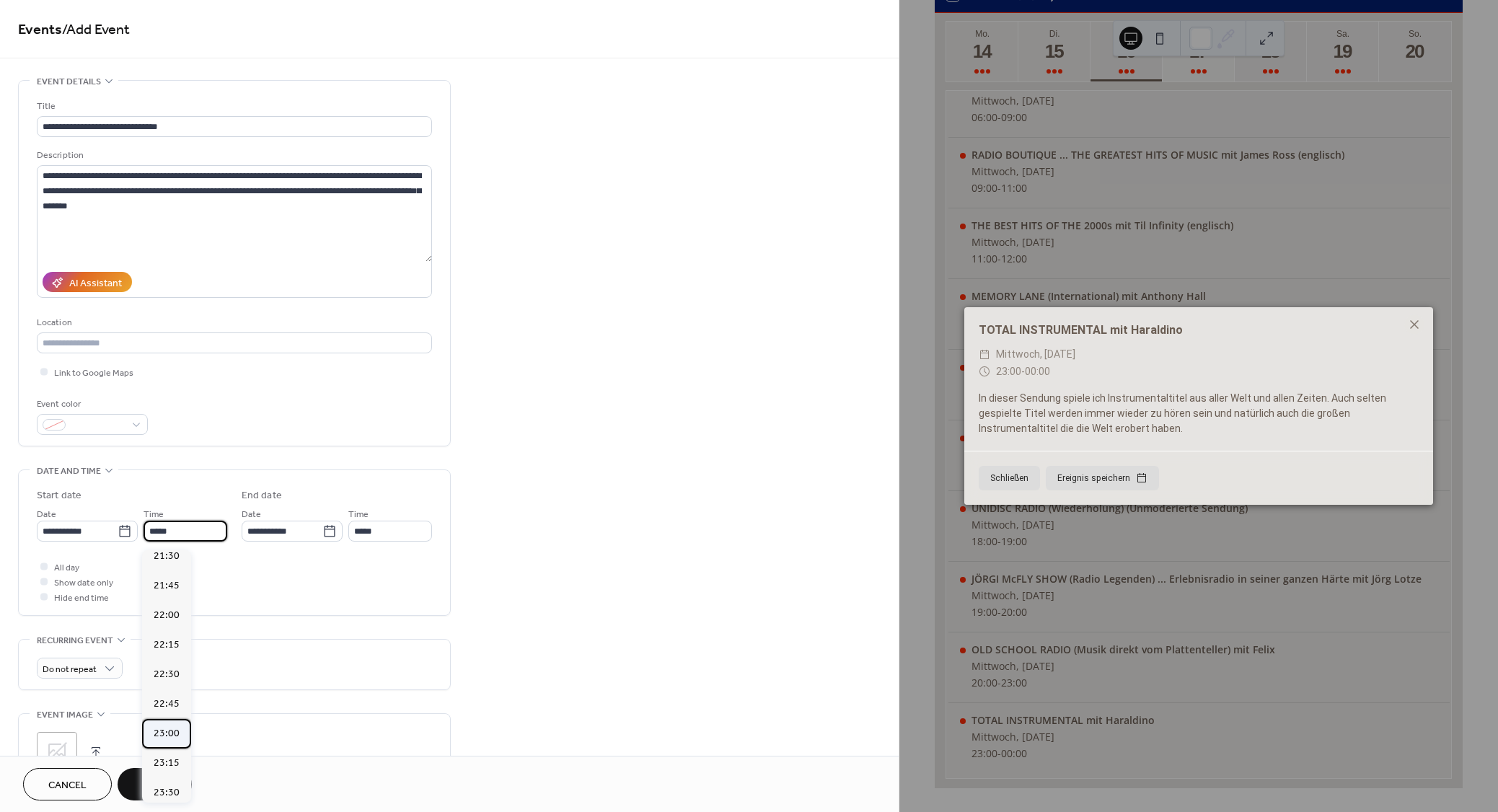 click on "23:00" at bounding box center [167, 733] 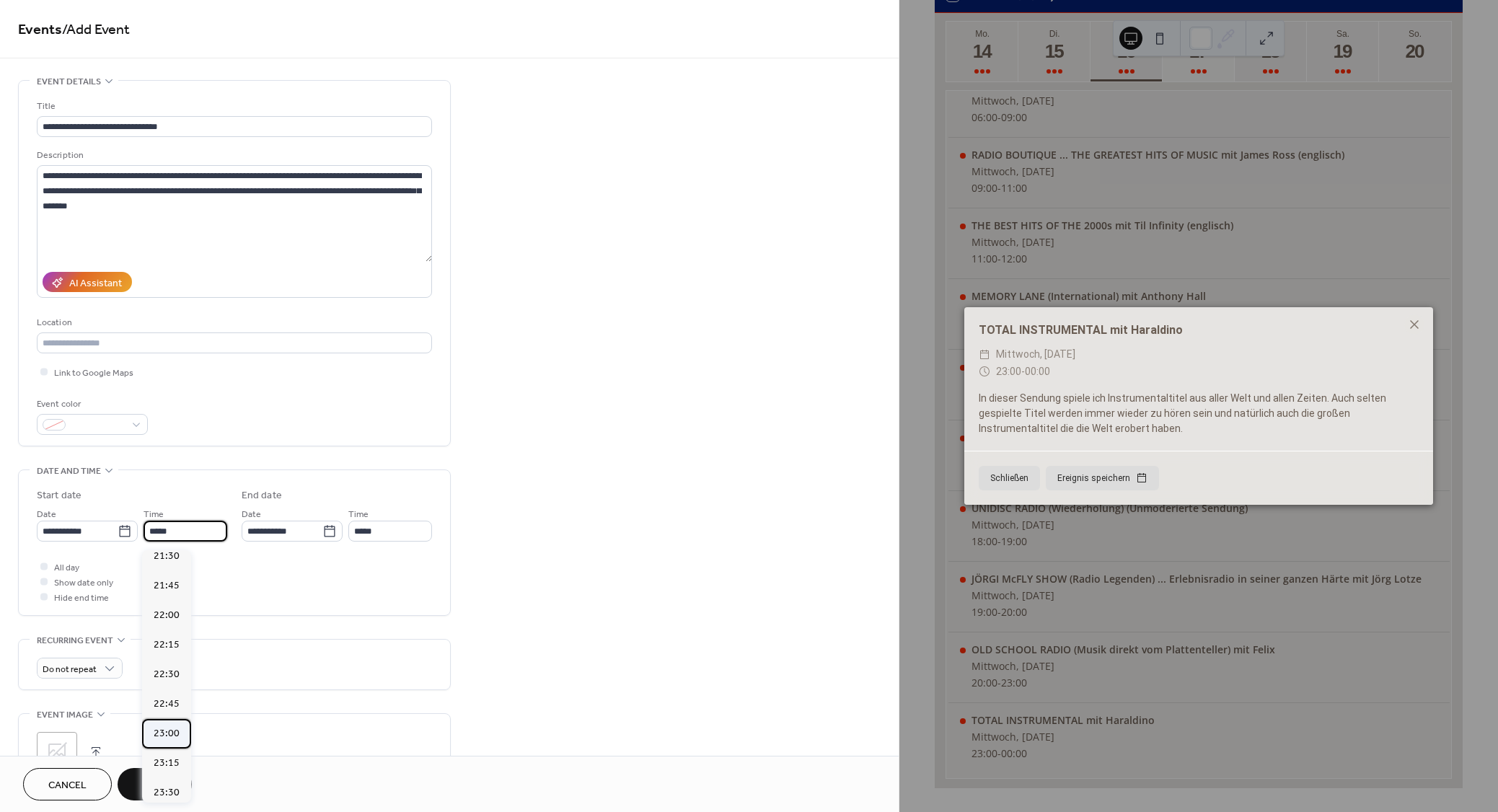 type on "*****" 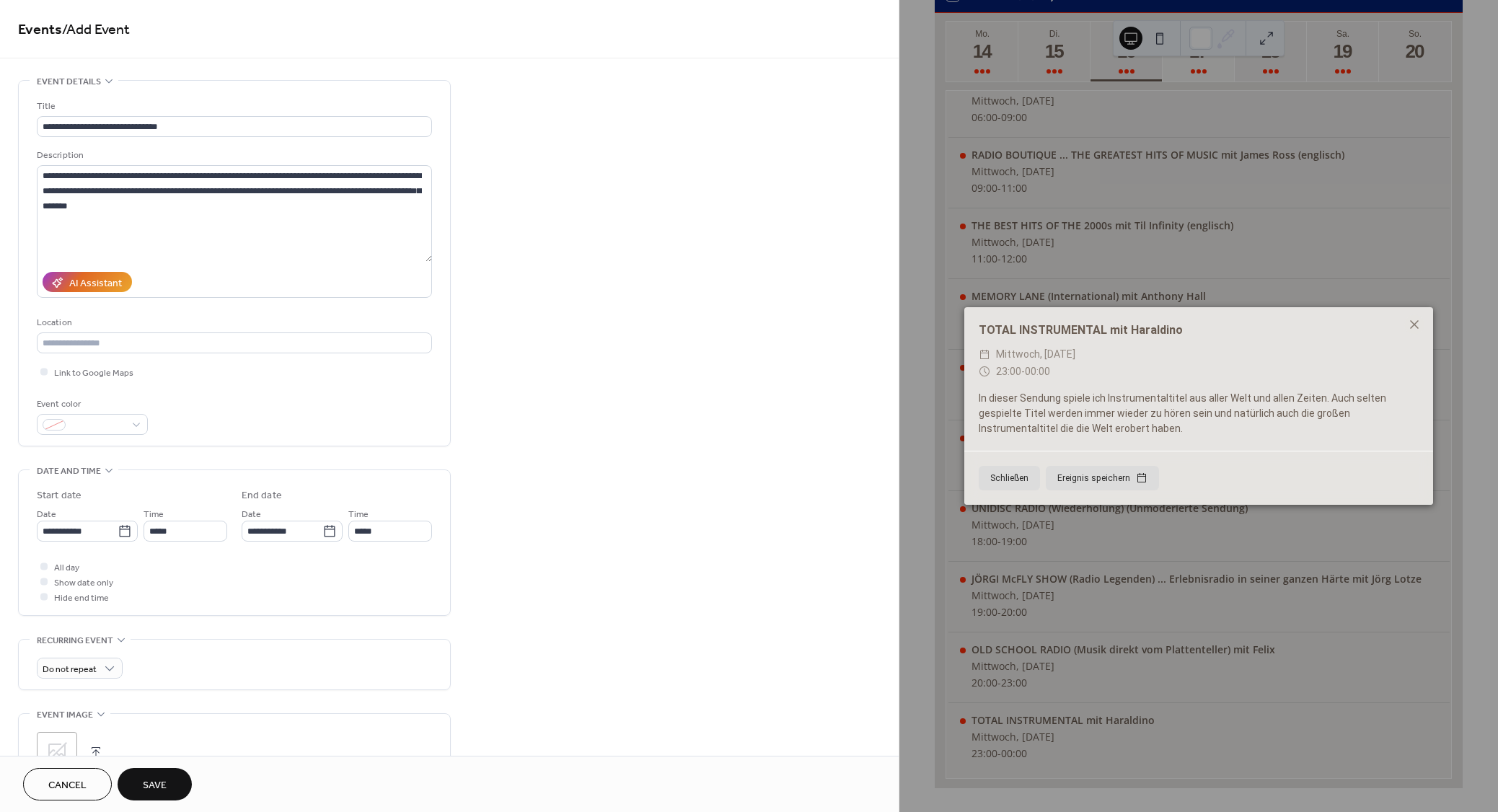type on "*****" 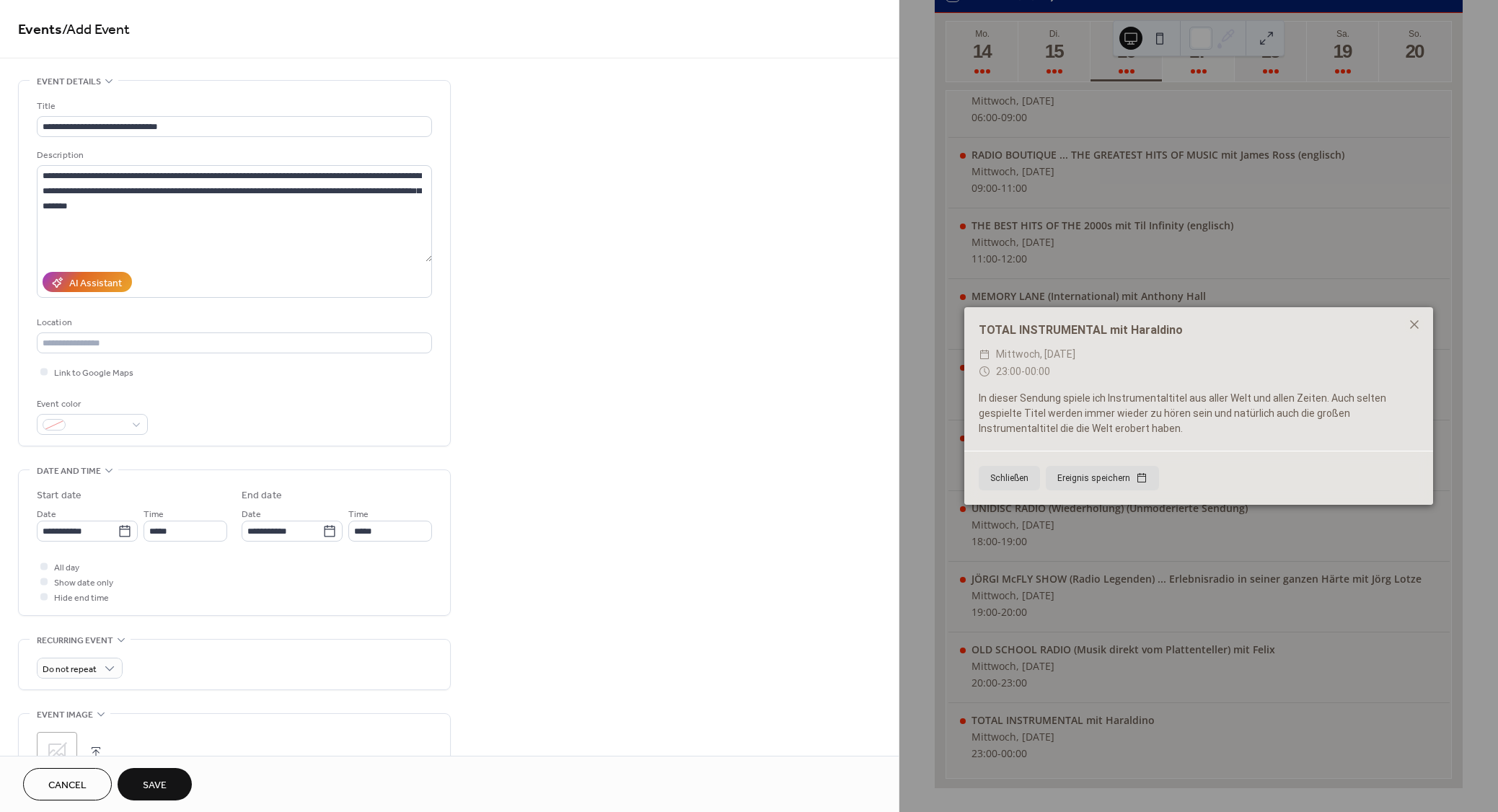 click on "Save" at bounding box center [154, 785] 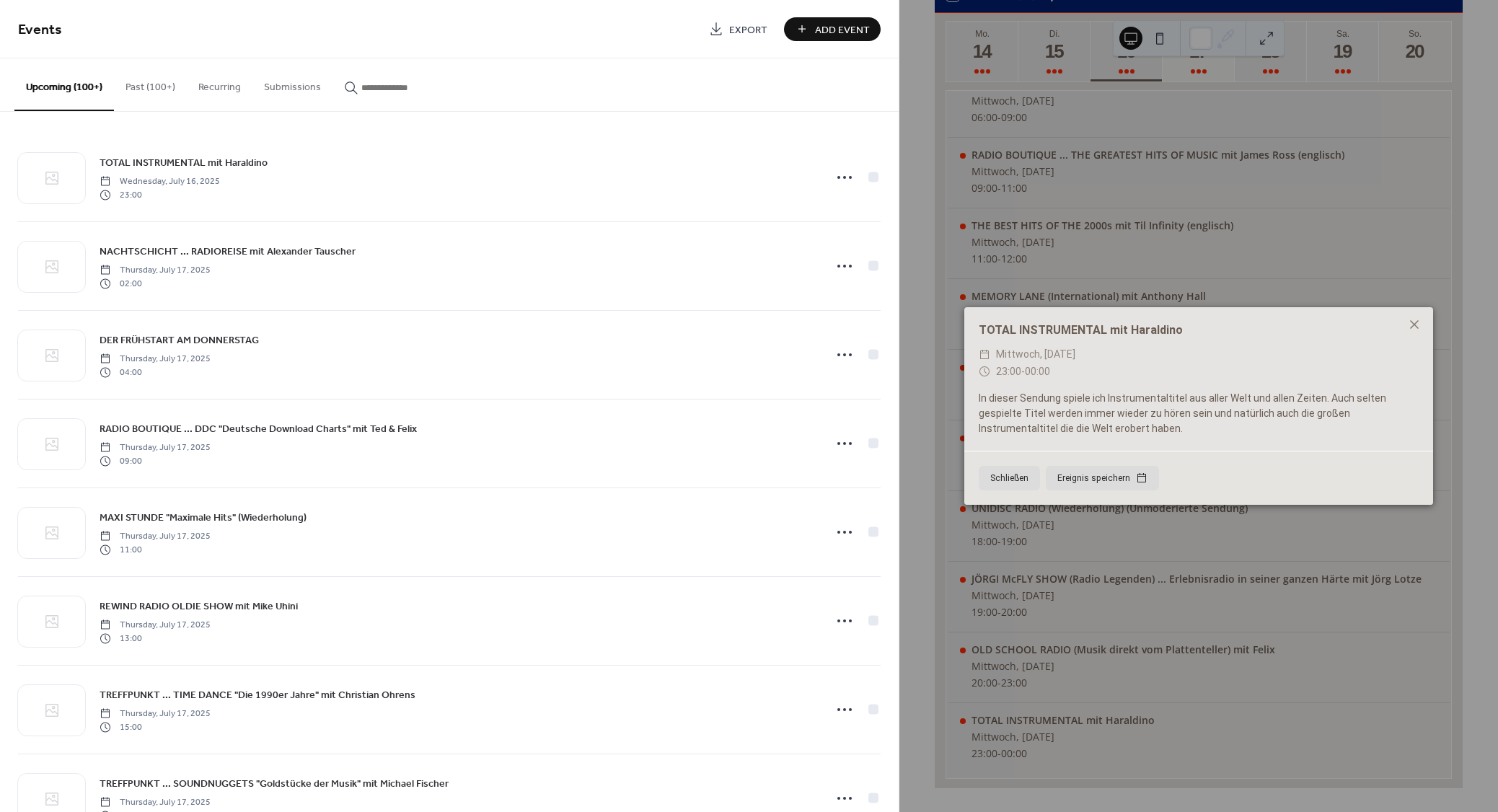 click on "Add Event" at bounding box center (842, 30) 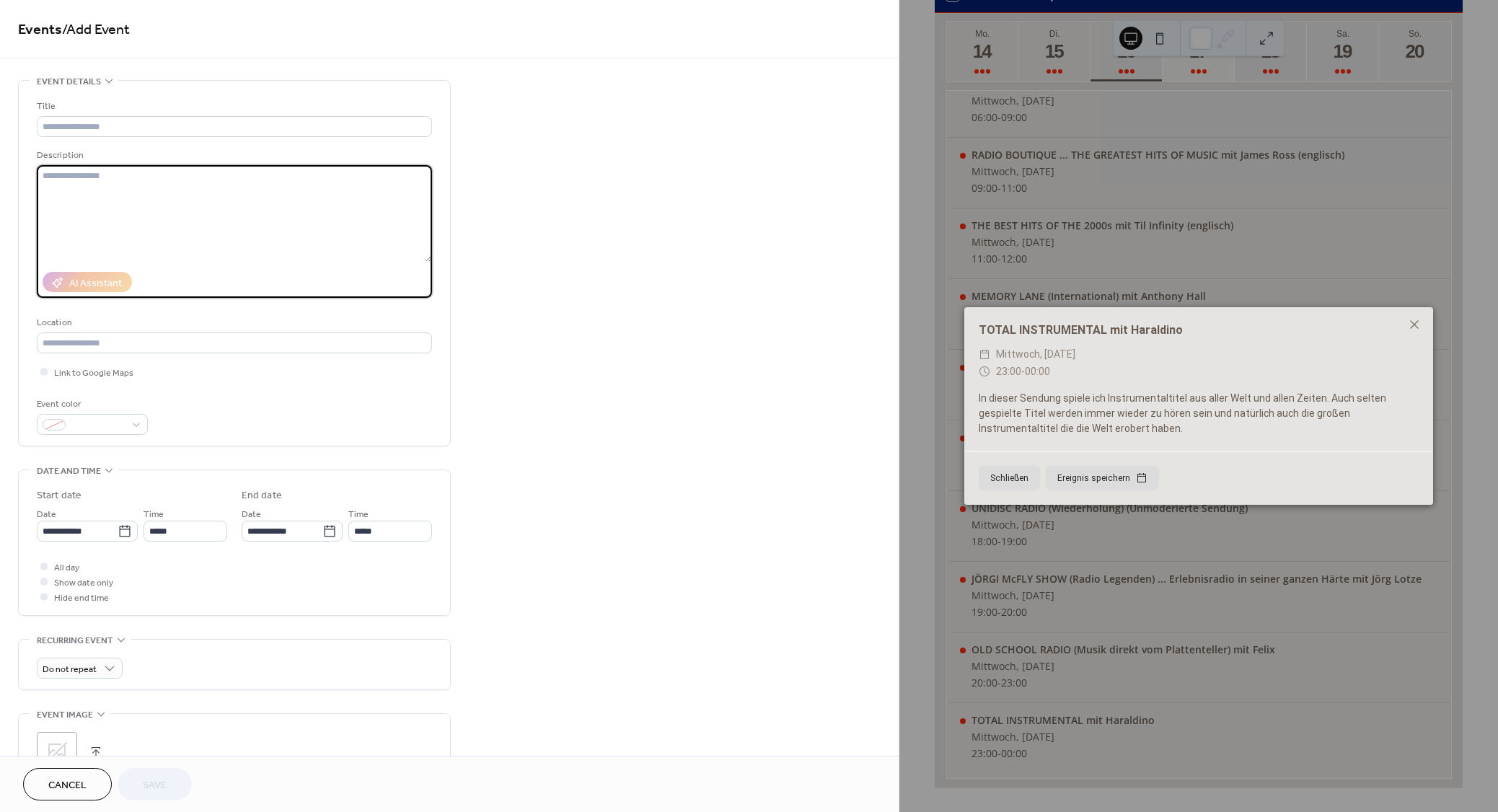 paste on "**********" 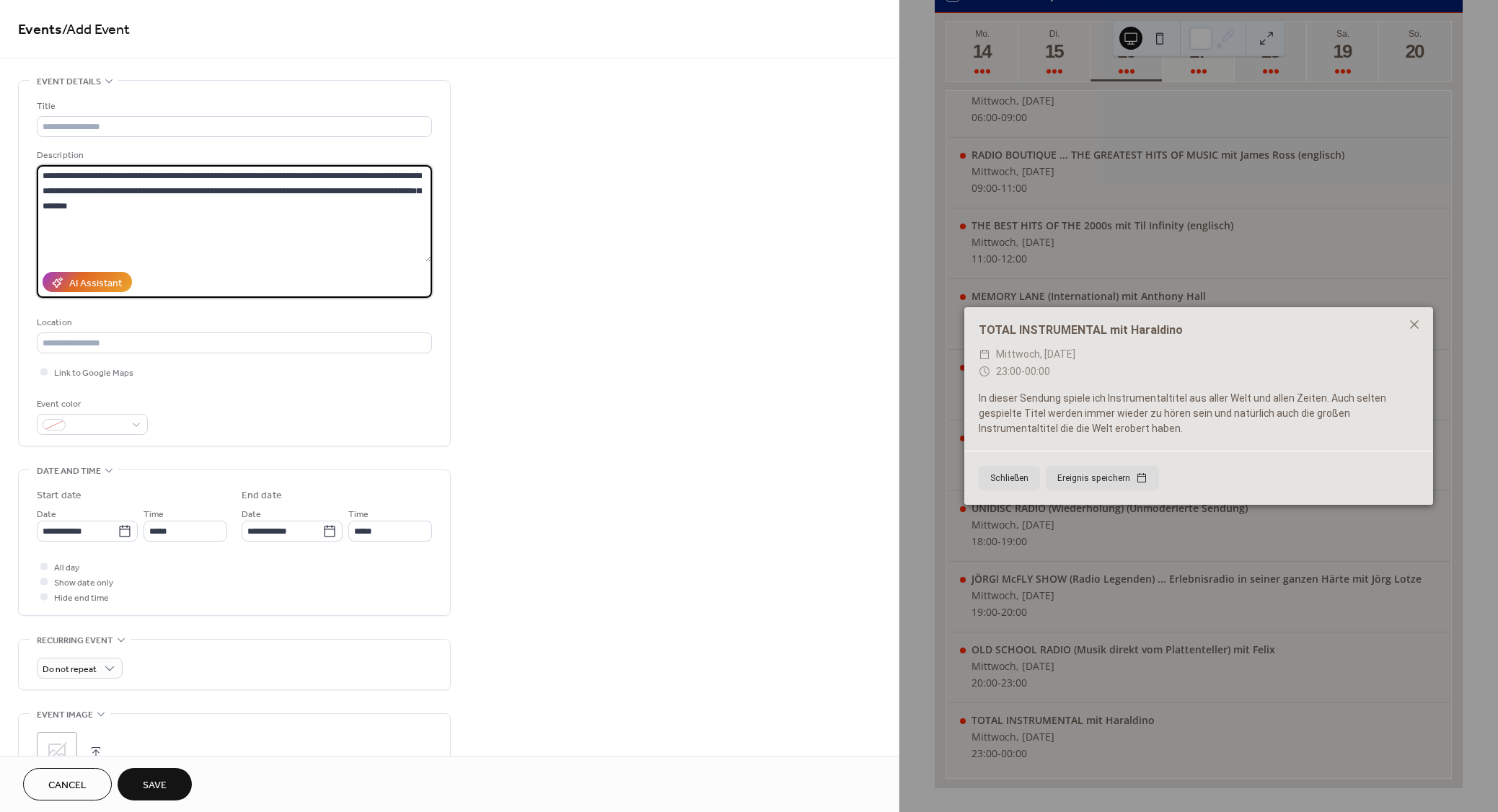 type on "**********" 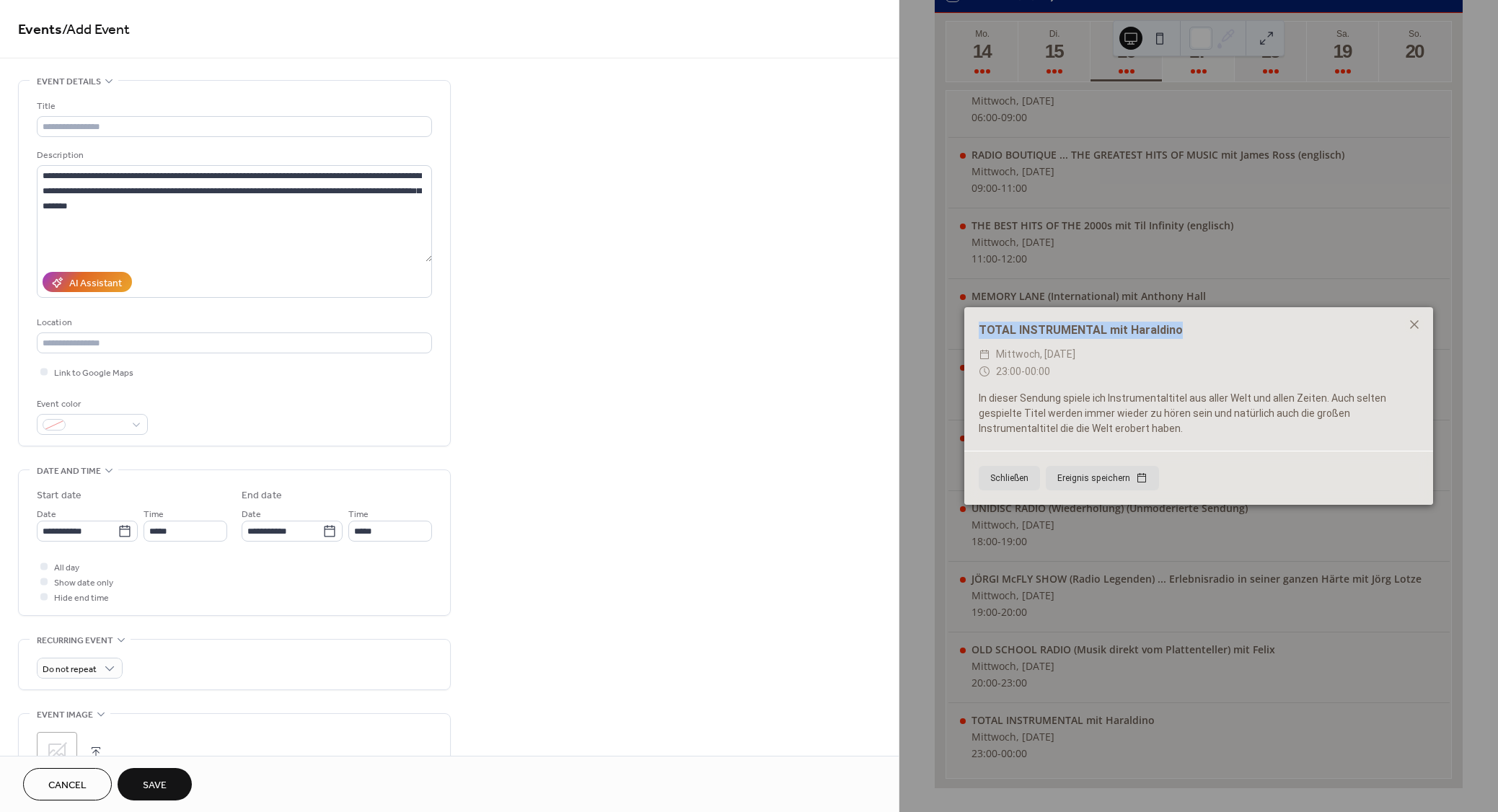 drag, startPoint x: 1124, startPoint y: 335, endPoint x: 967, endPoint y: 335, distance: 157 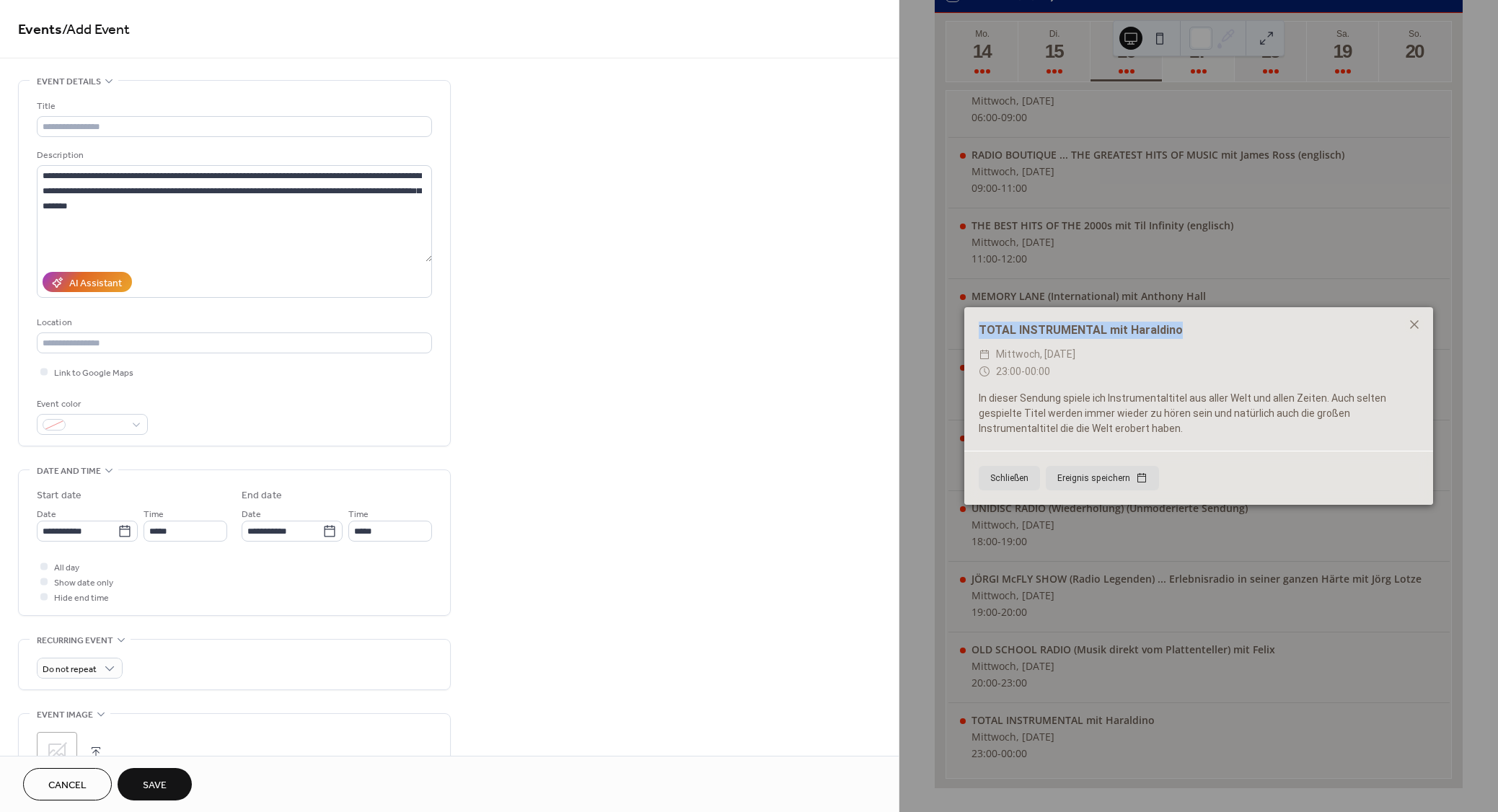 click on "TOTAL INSTRUMENTAL mit Haraldino" at bounding box center (1199, 330) 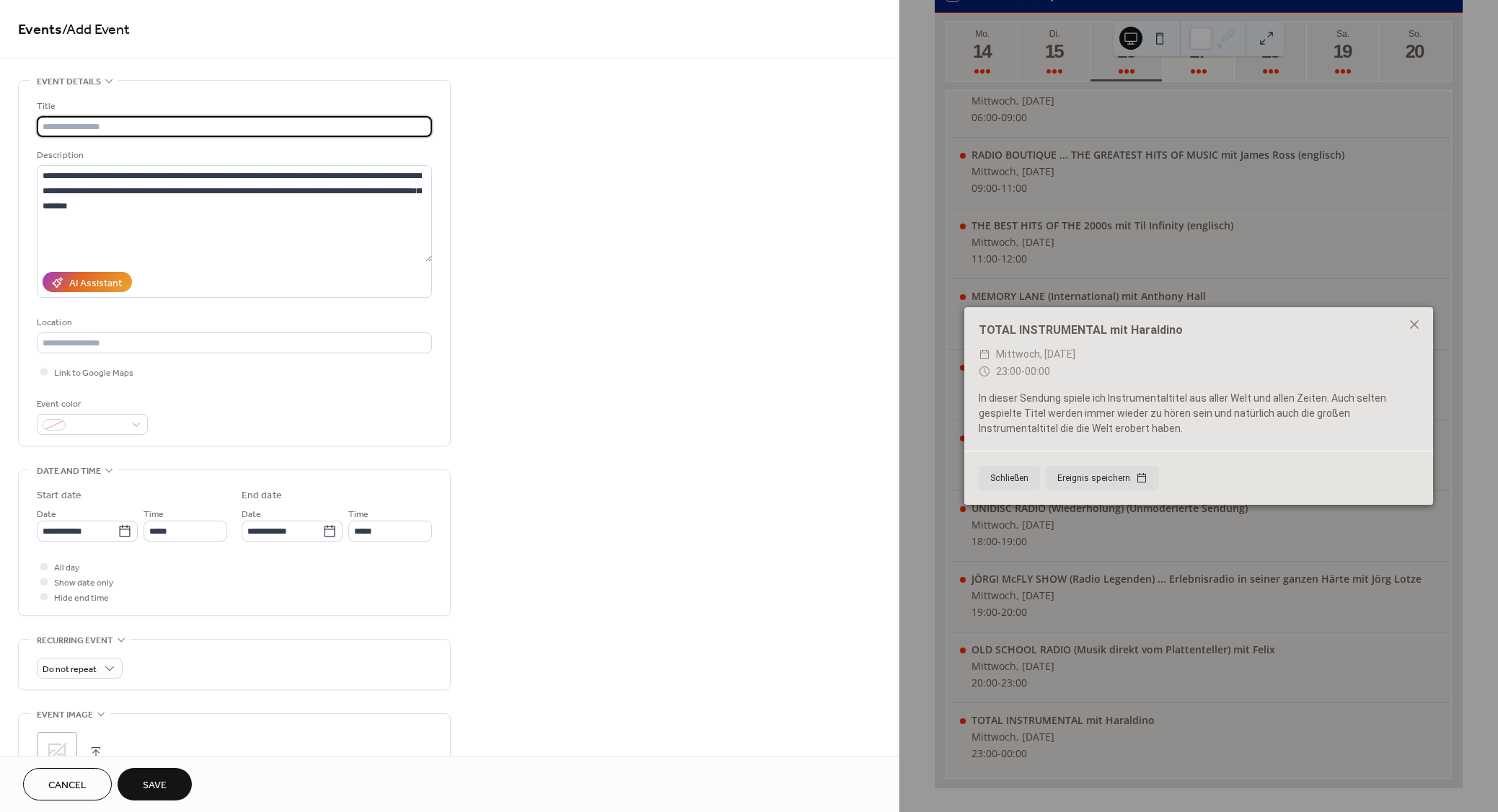 paste on "**********" 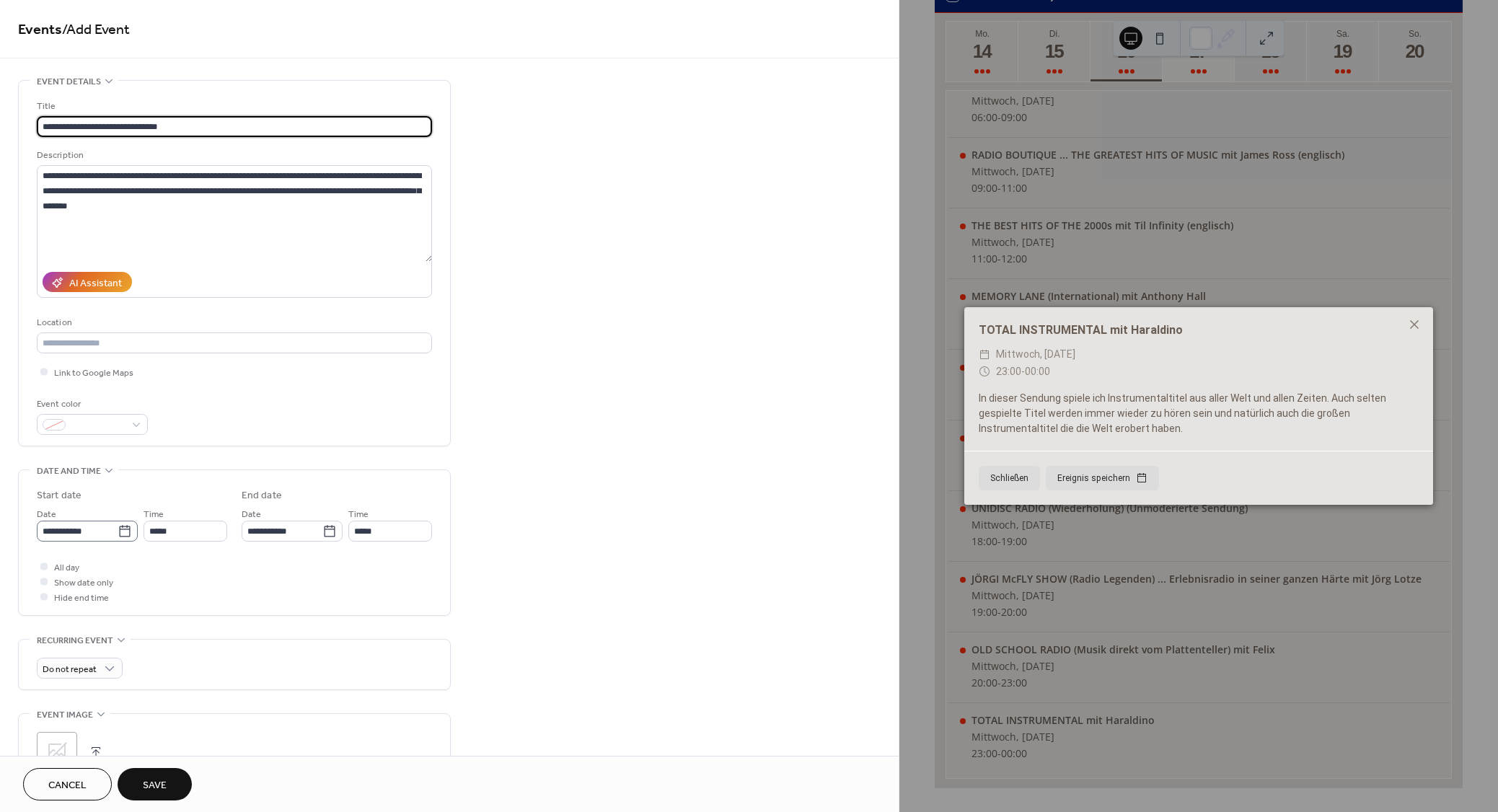 type on "**********" 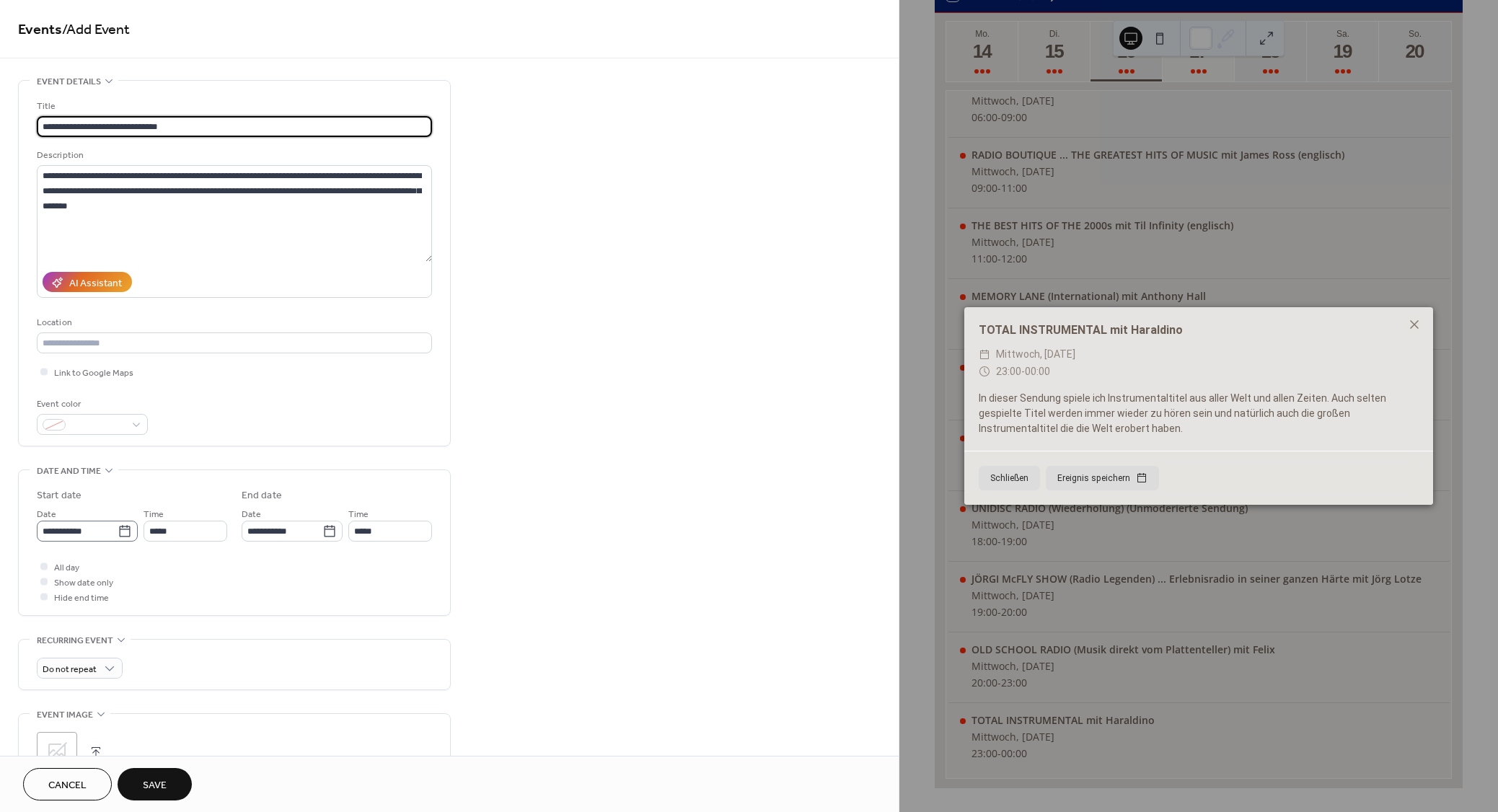 click 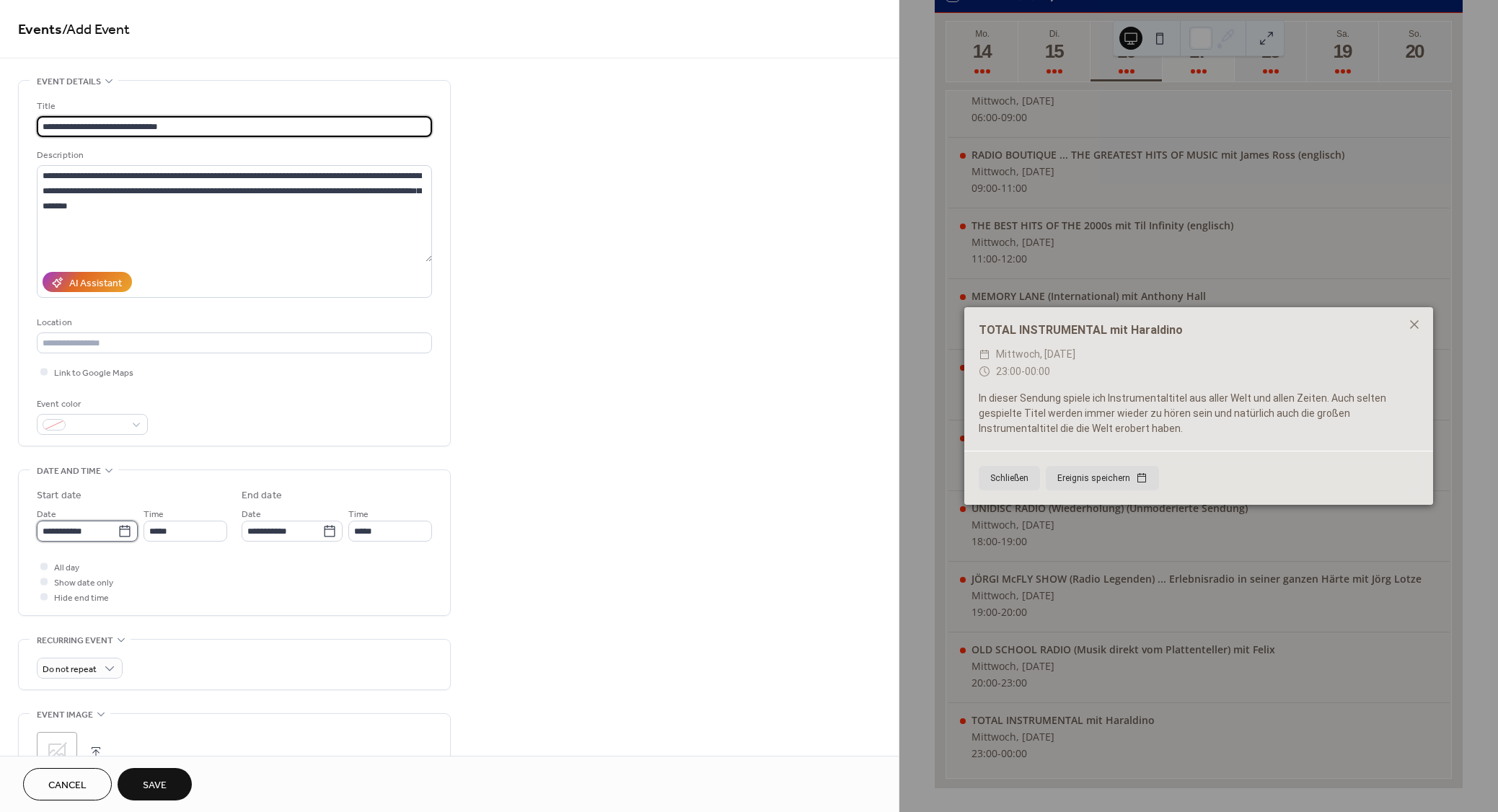 click on "**********" at bounding box center [77, 531] 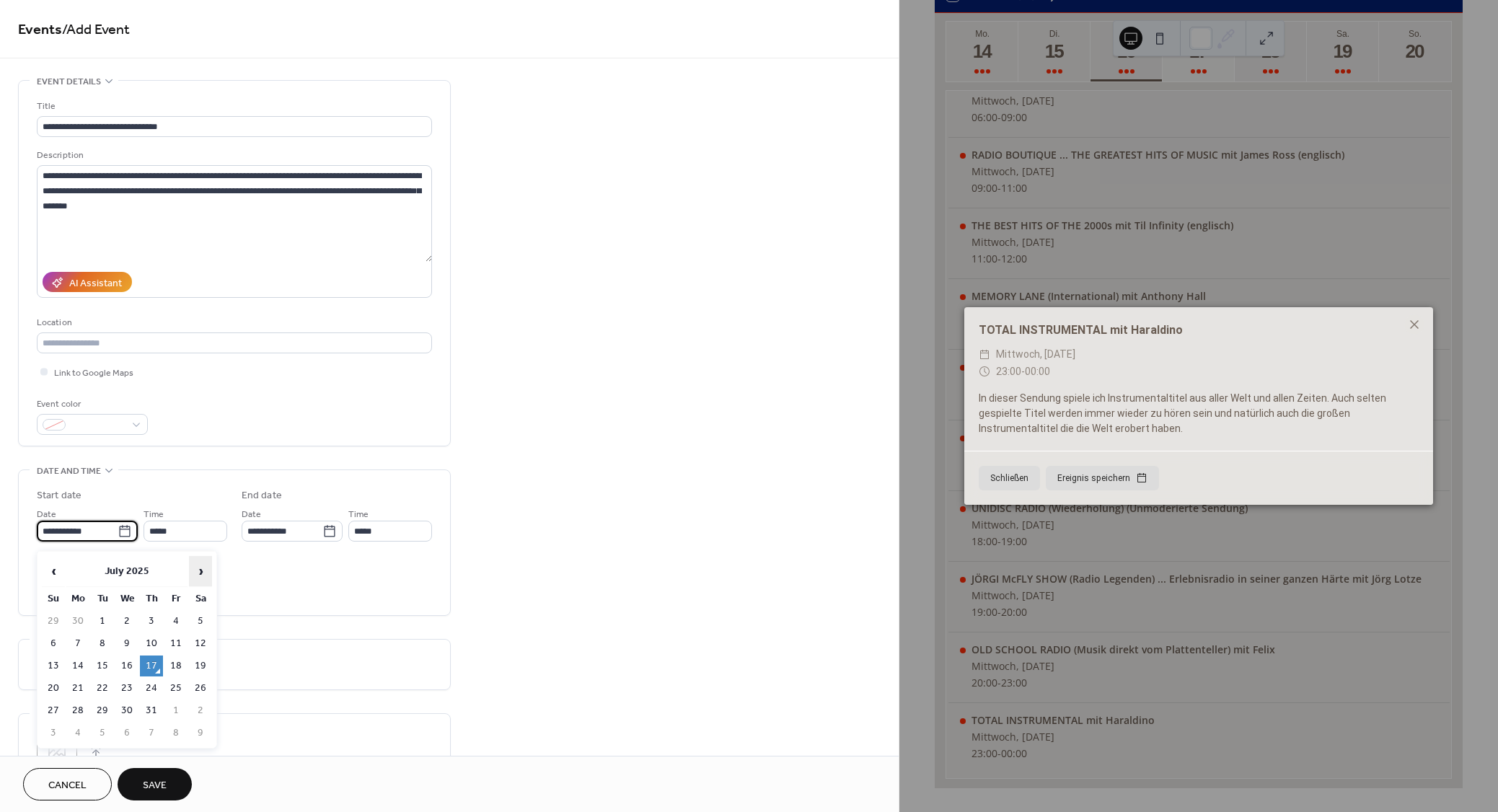 click on "›" at bounding box center [201, 571] 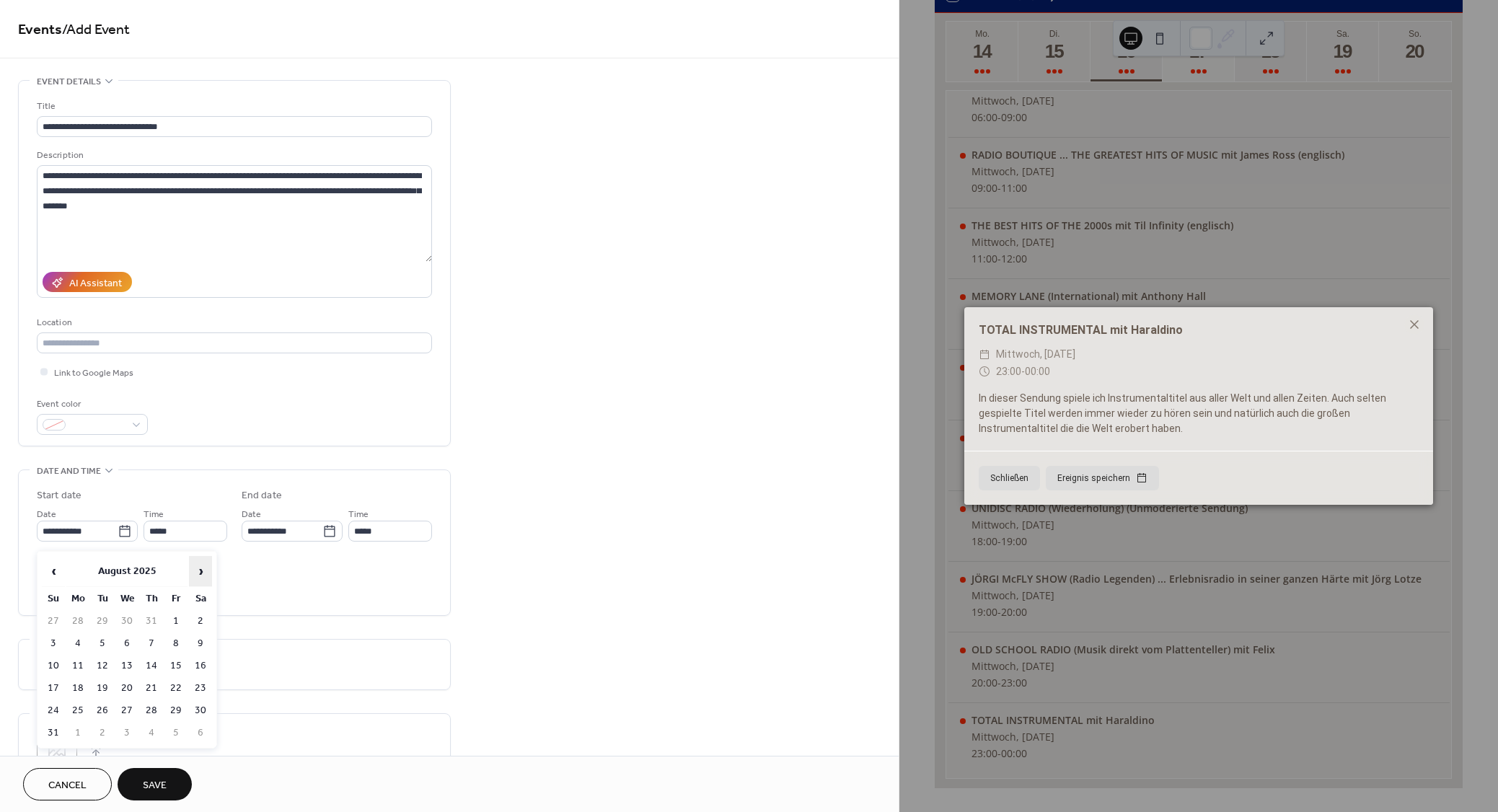 click on "›" at bounding box center [201, 571] 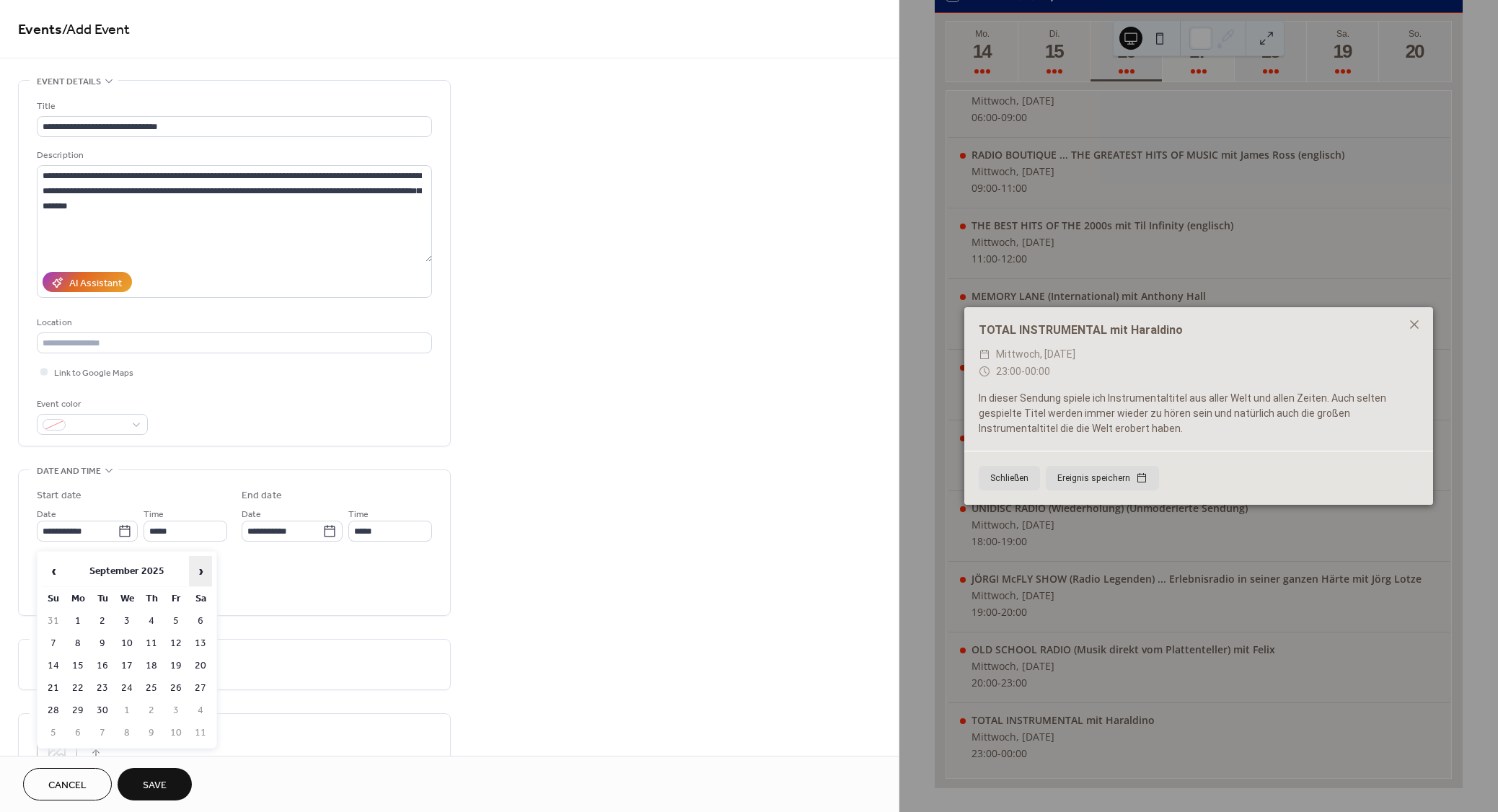 click on "›" at bounding box center [201, 571] 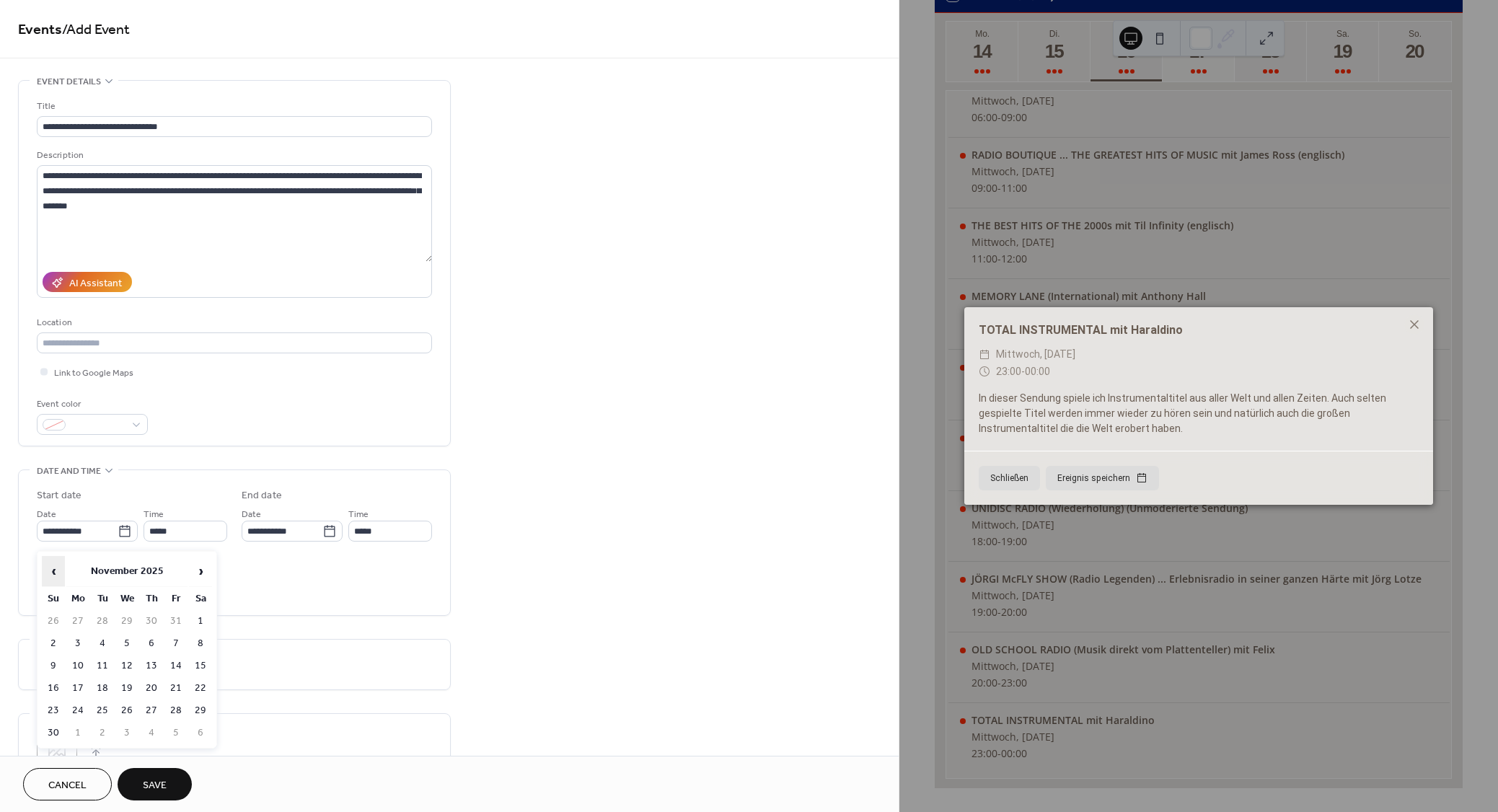 click on "‹" at bounding box center [53, 571] 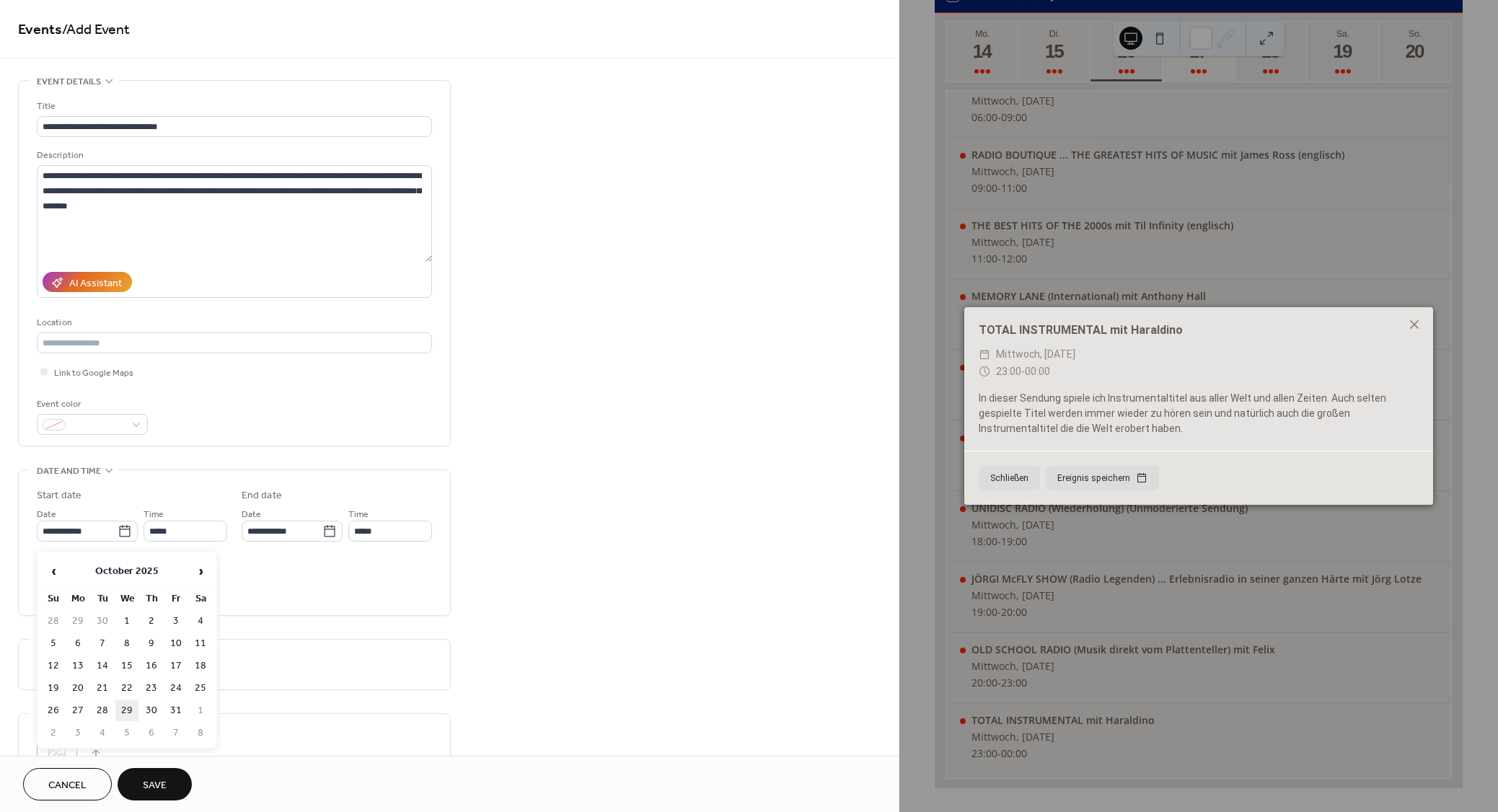 click on "29" at bounding box center [127, 710] 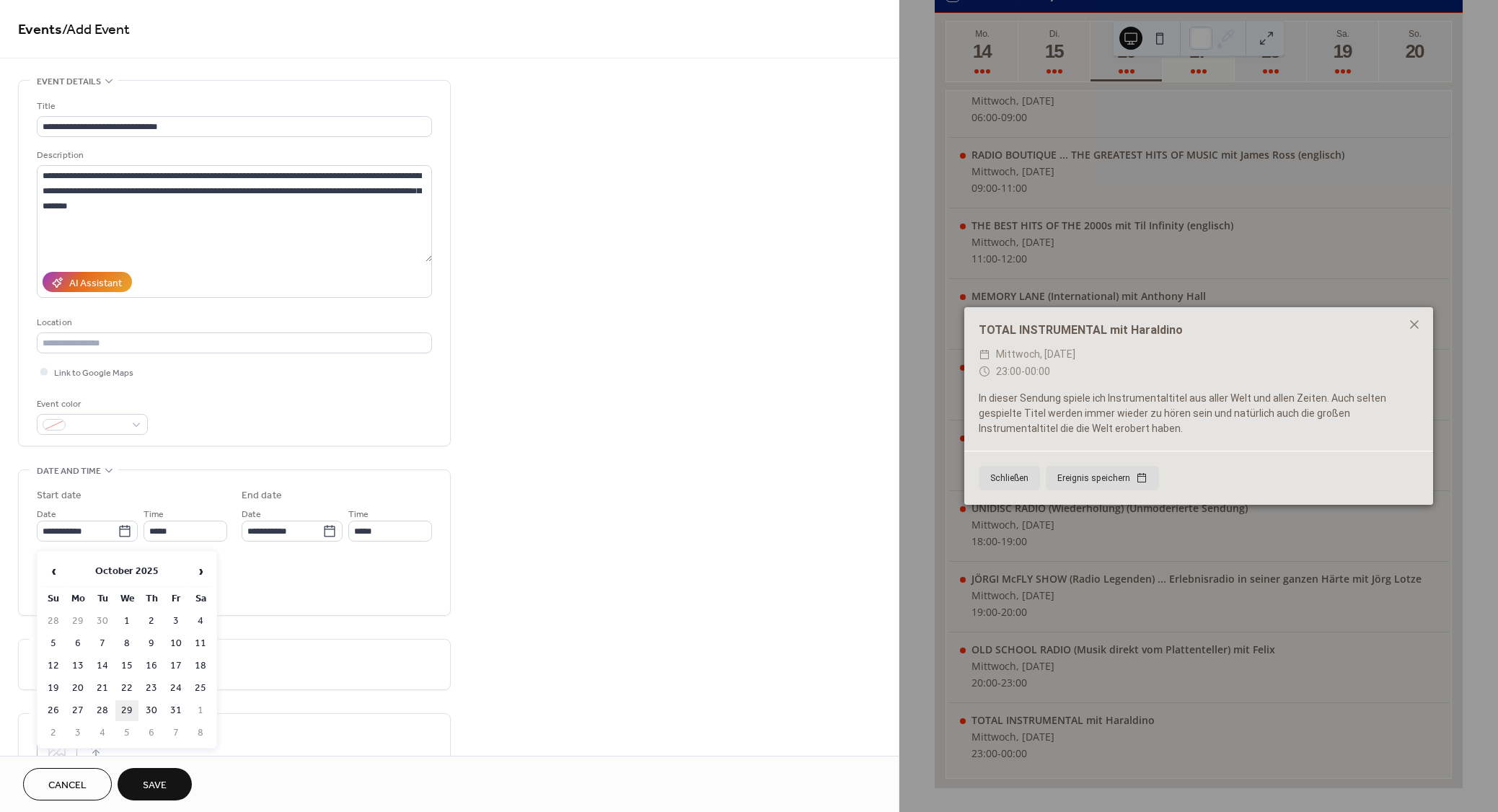 type on "**********" 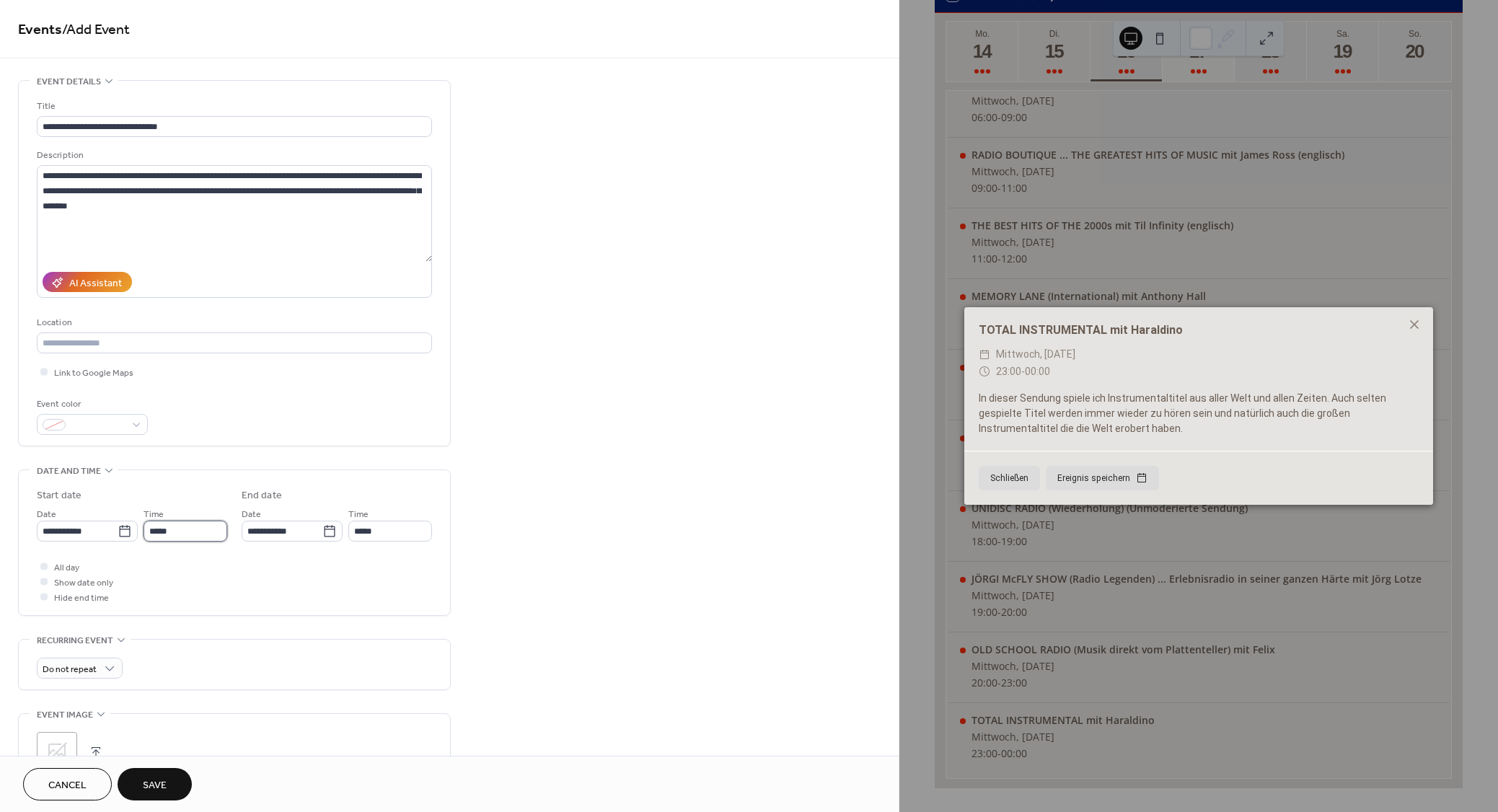 click on "*****" at bounding box center (185, 531) 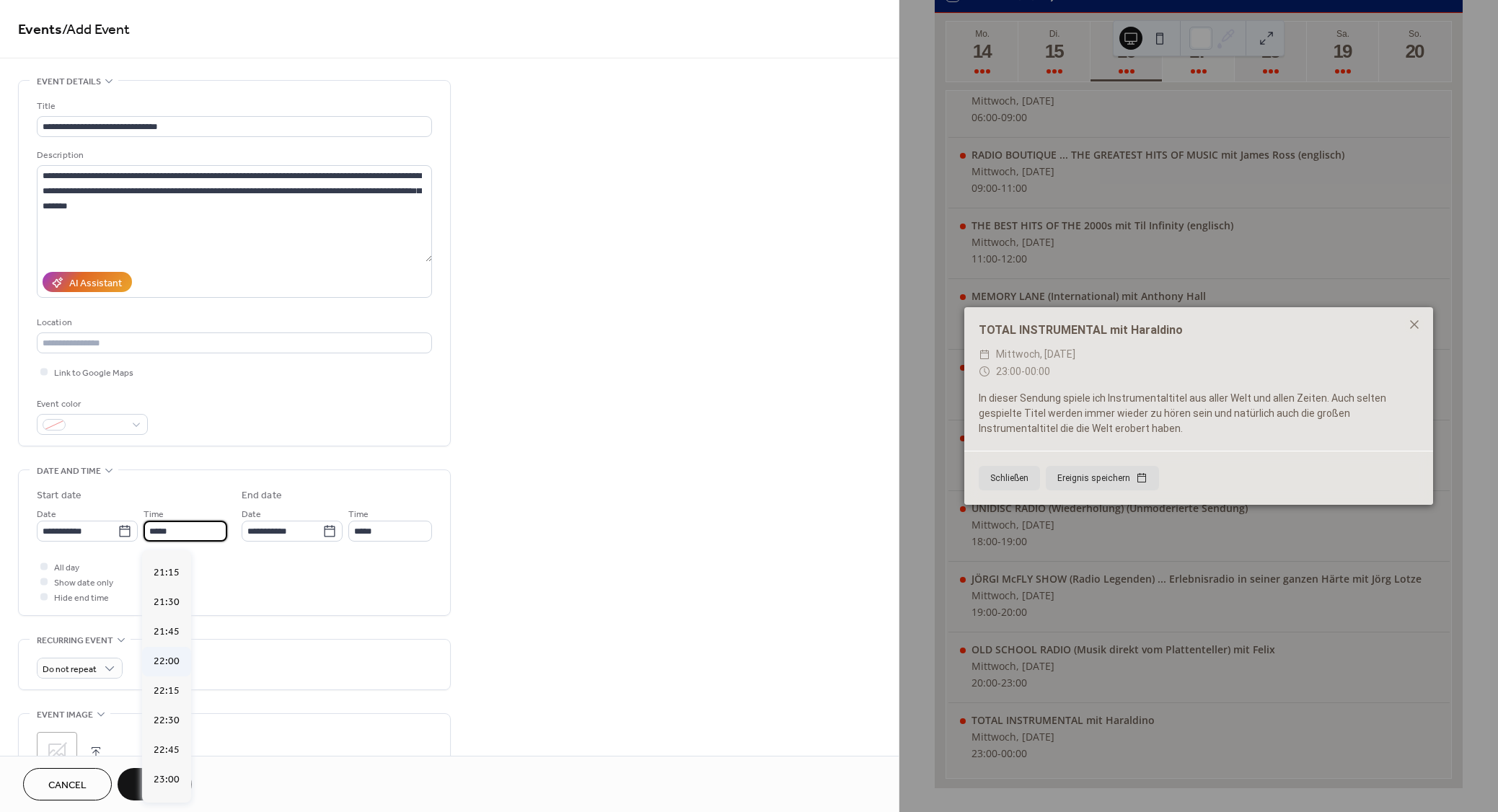 scroll, scrollTop: 2551, scrollLeft: 0, axis: vertical 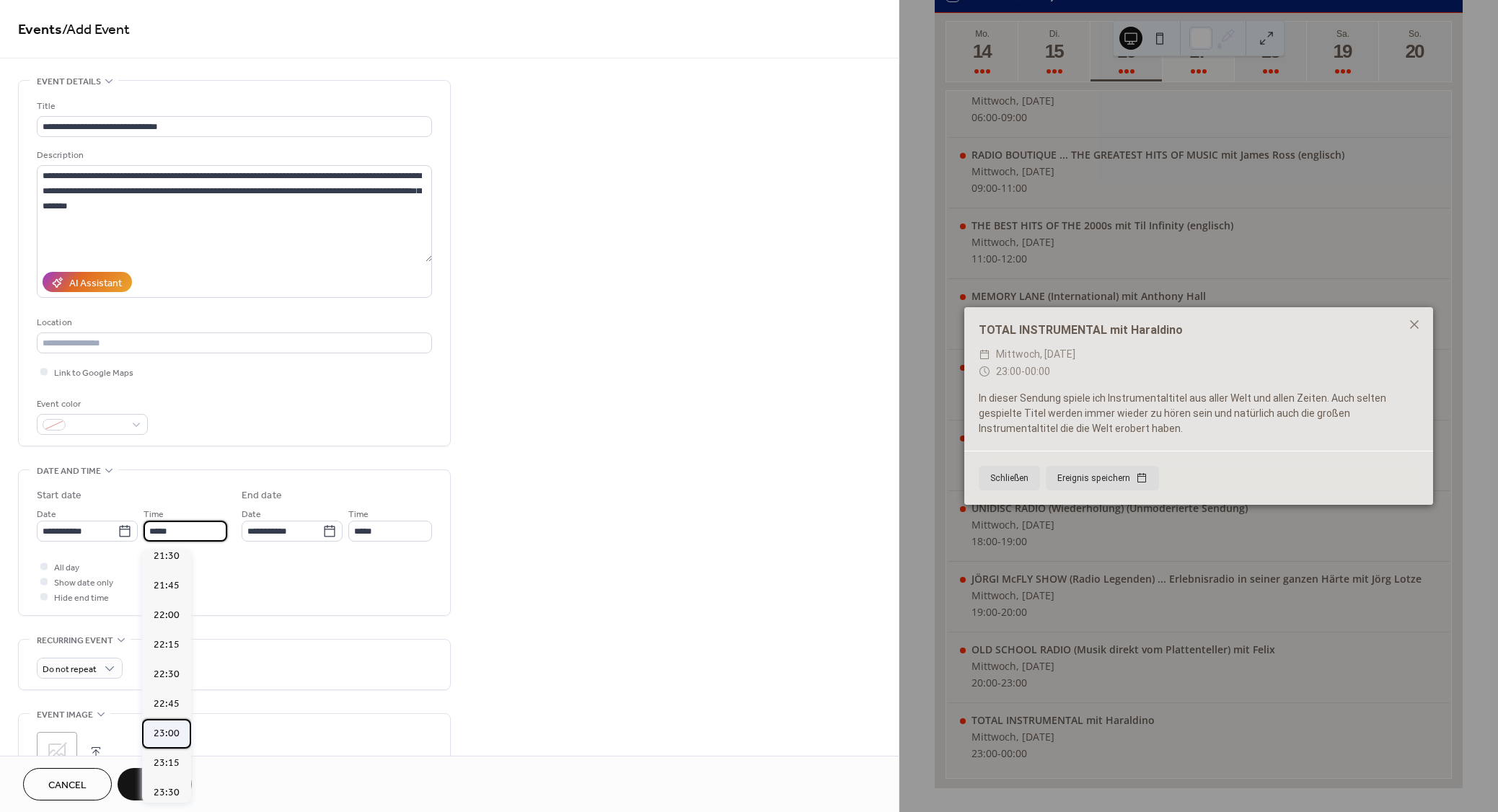 click on "23:00" at bounding box center [167, 733] 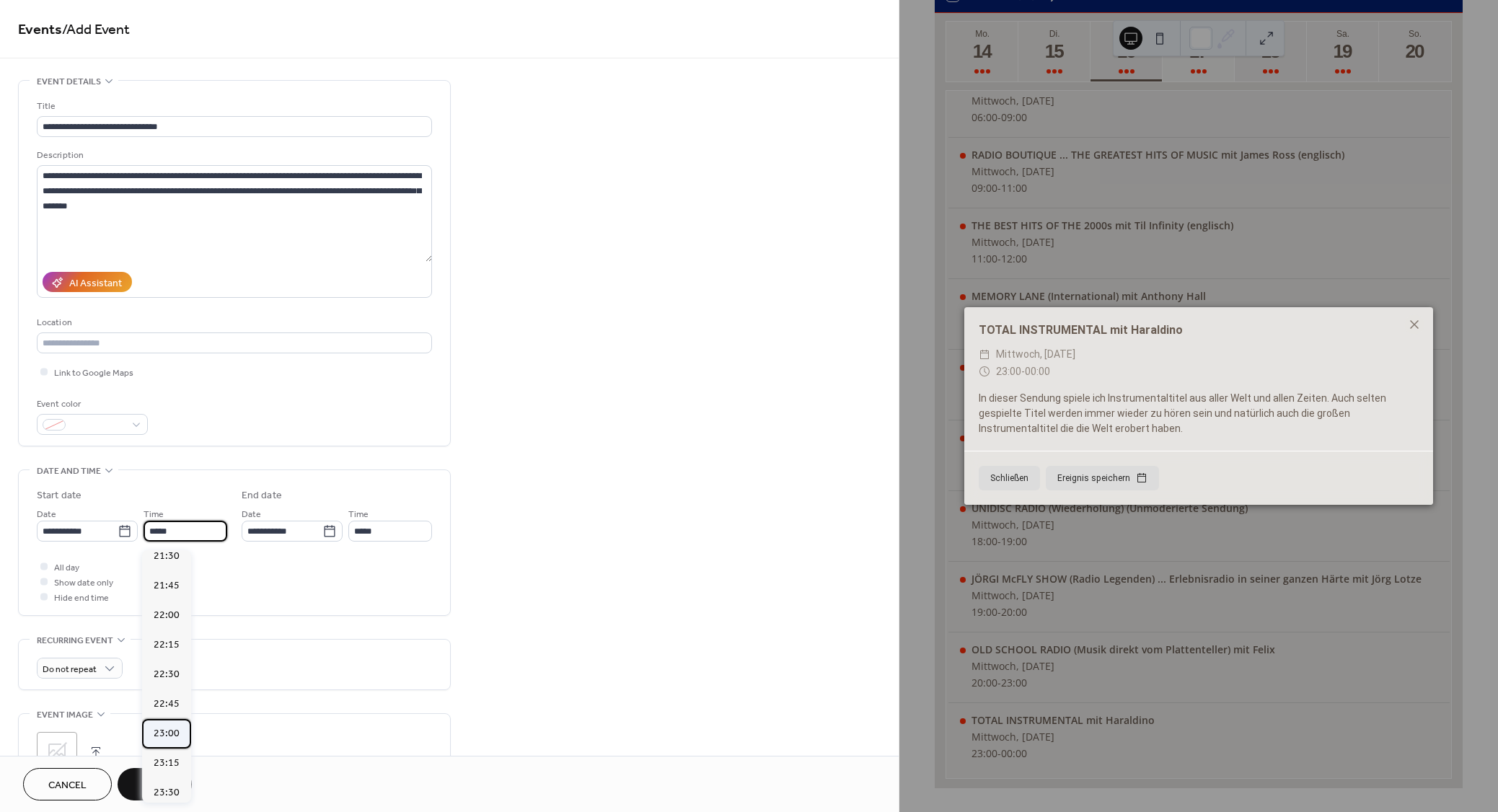 type on "*****" 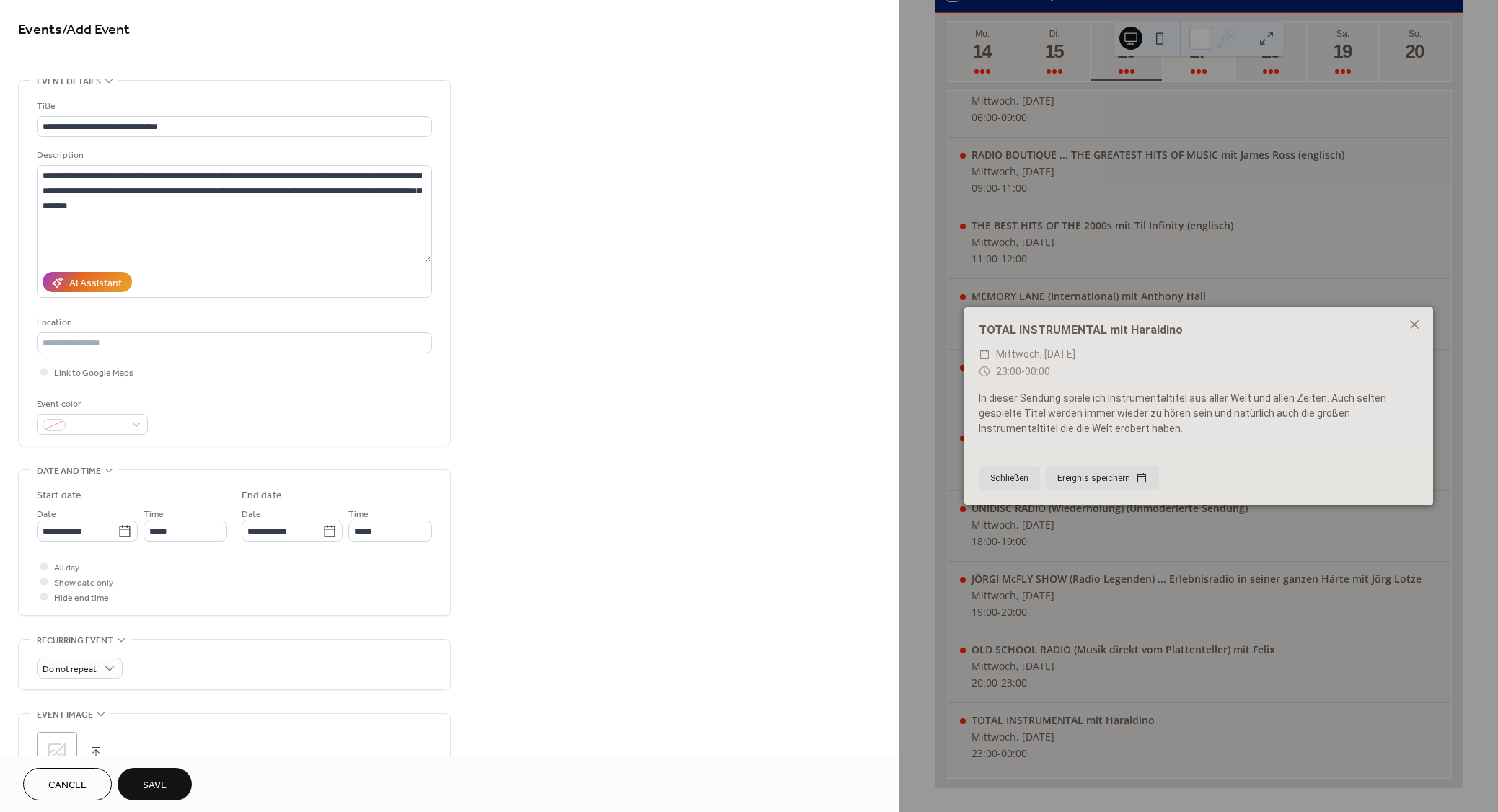 type on "*****" 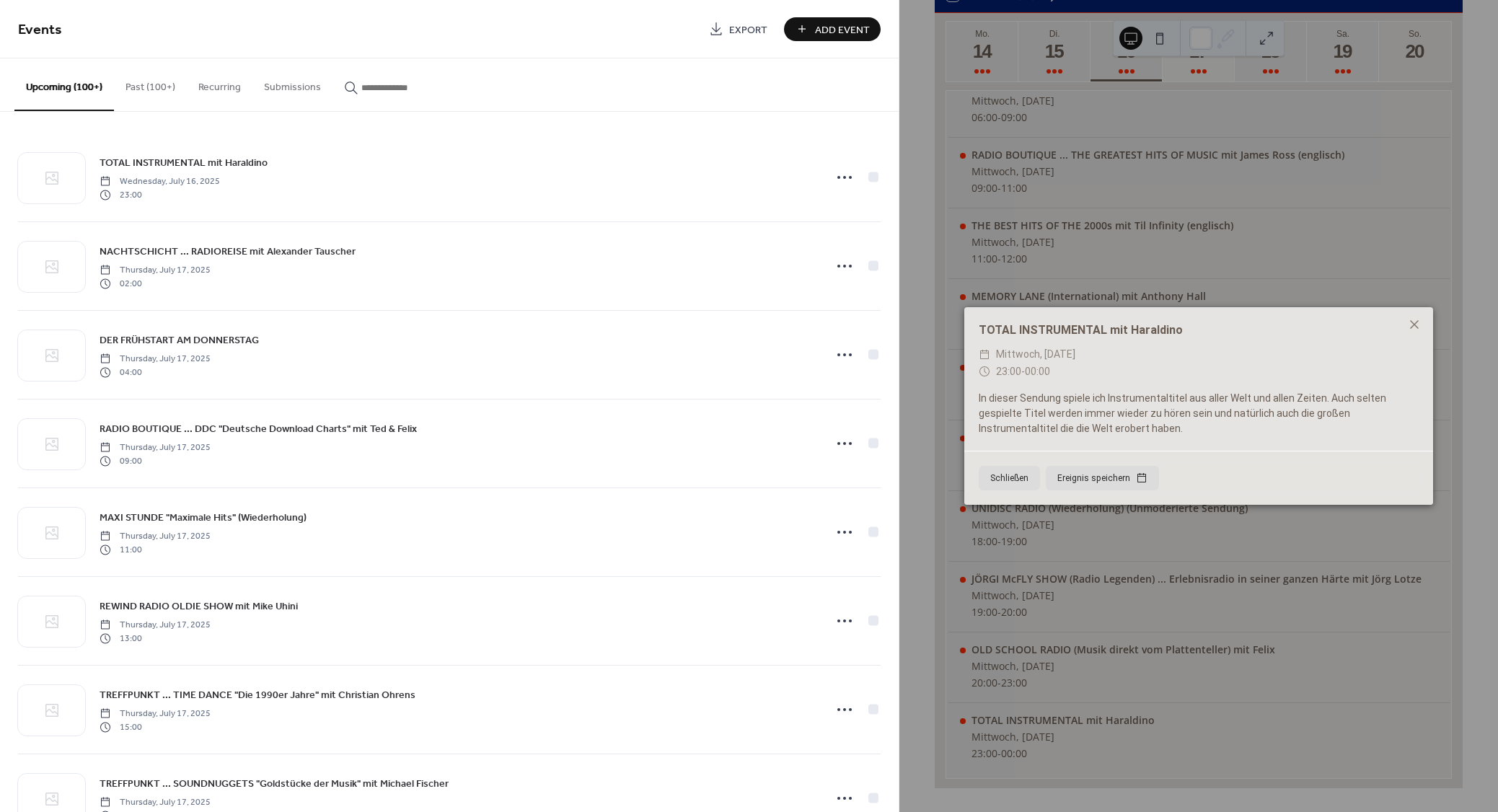 paste on "**********" 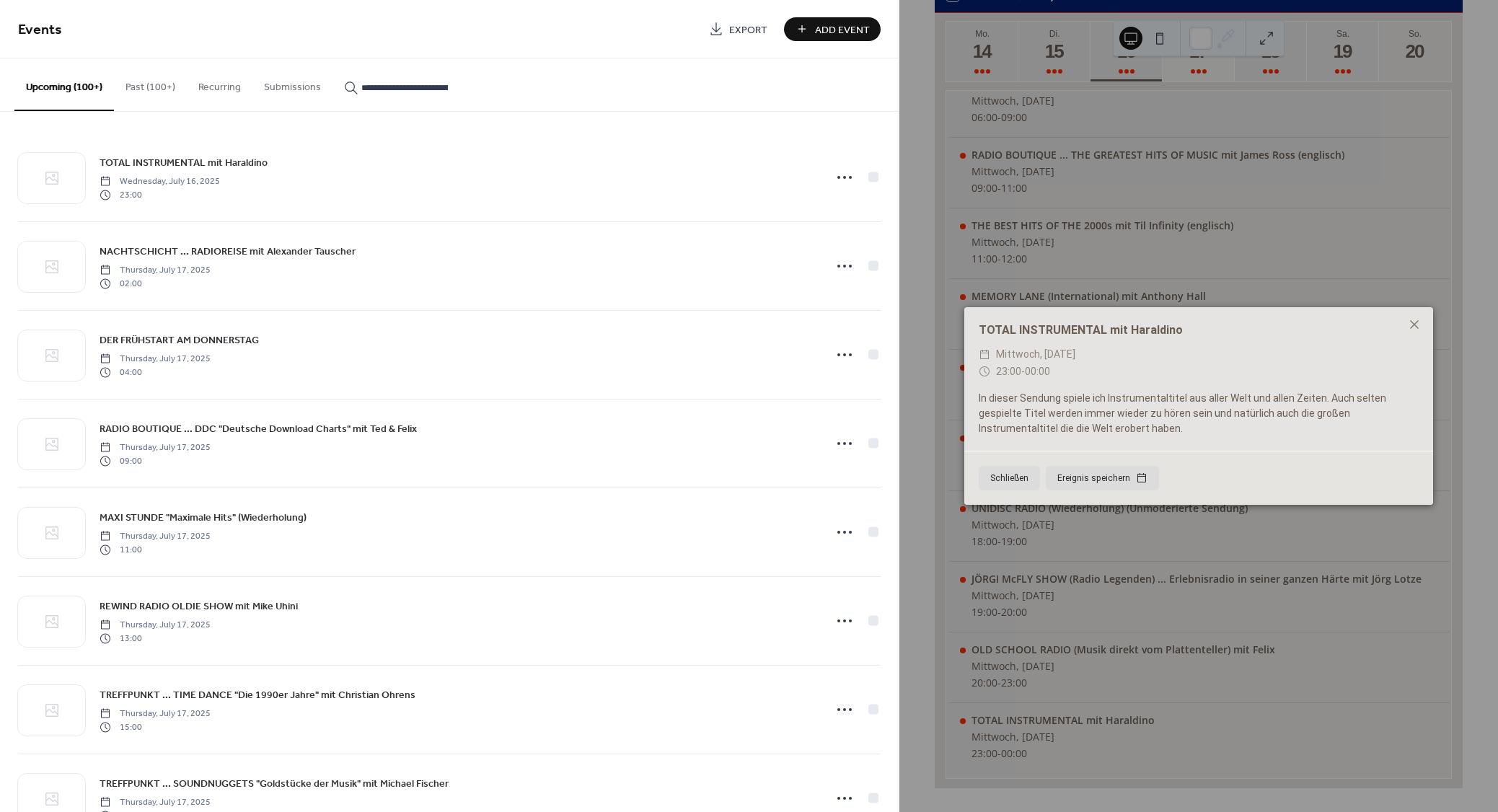 scroll, scrollTop: 0, scrollLeft: 57, axis: horizontal 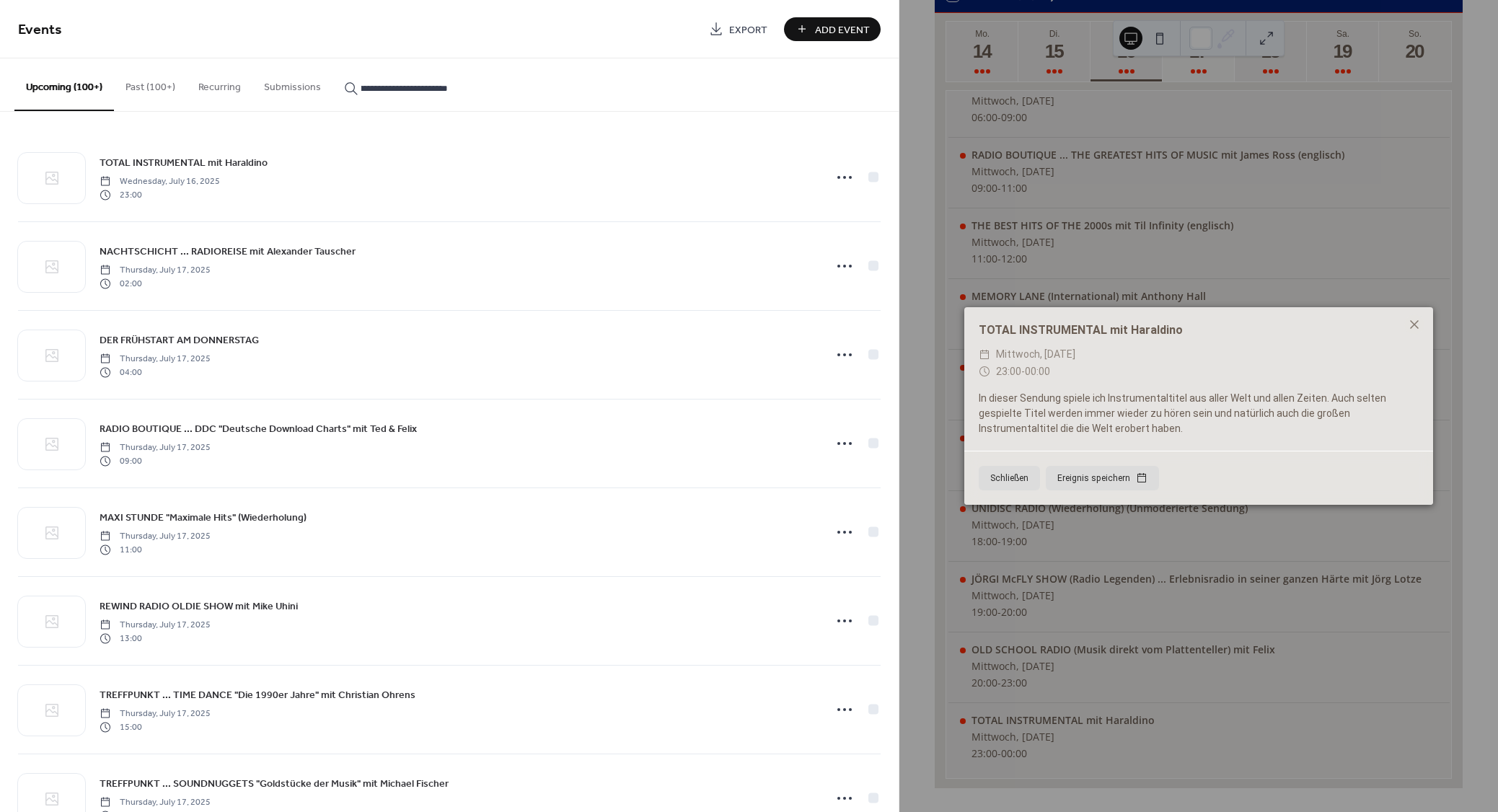 type on "**********" 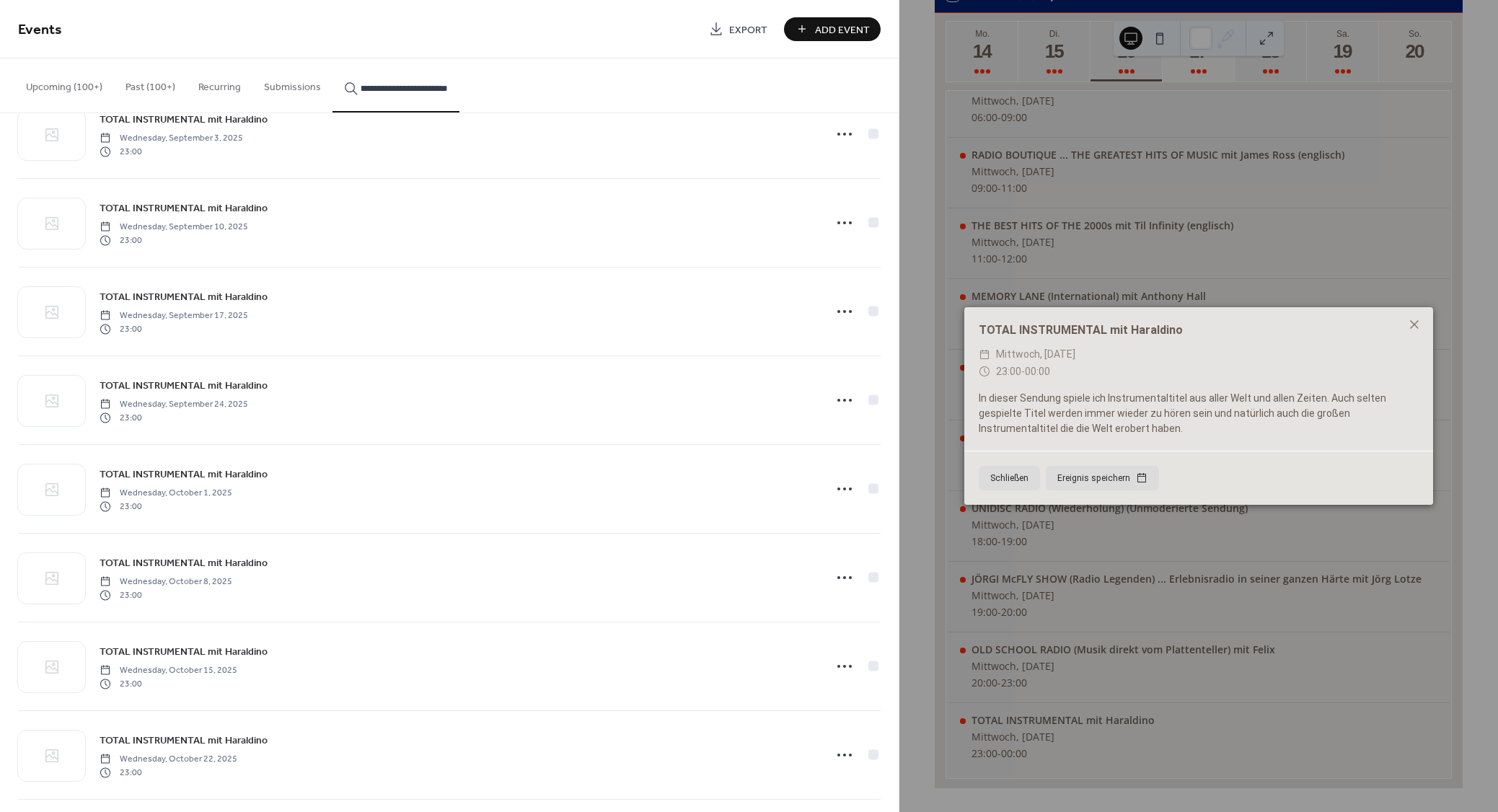 scroll, scrollTop: 2448, scrollLeft: 0, axis: vertical 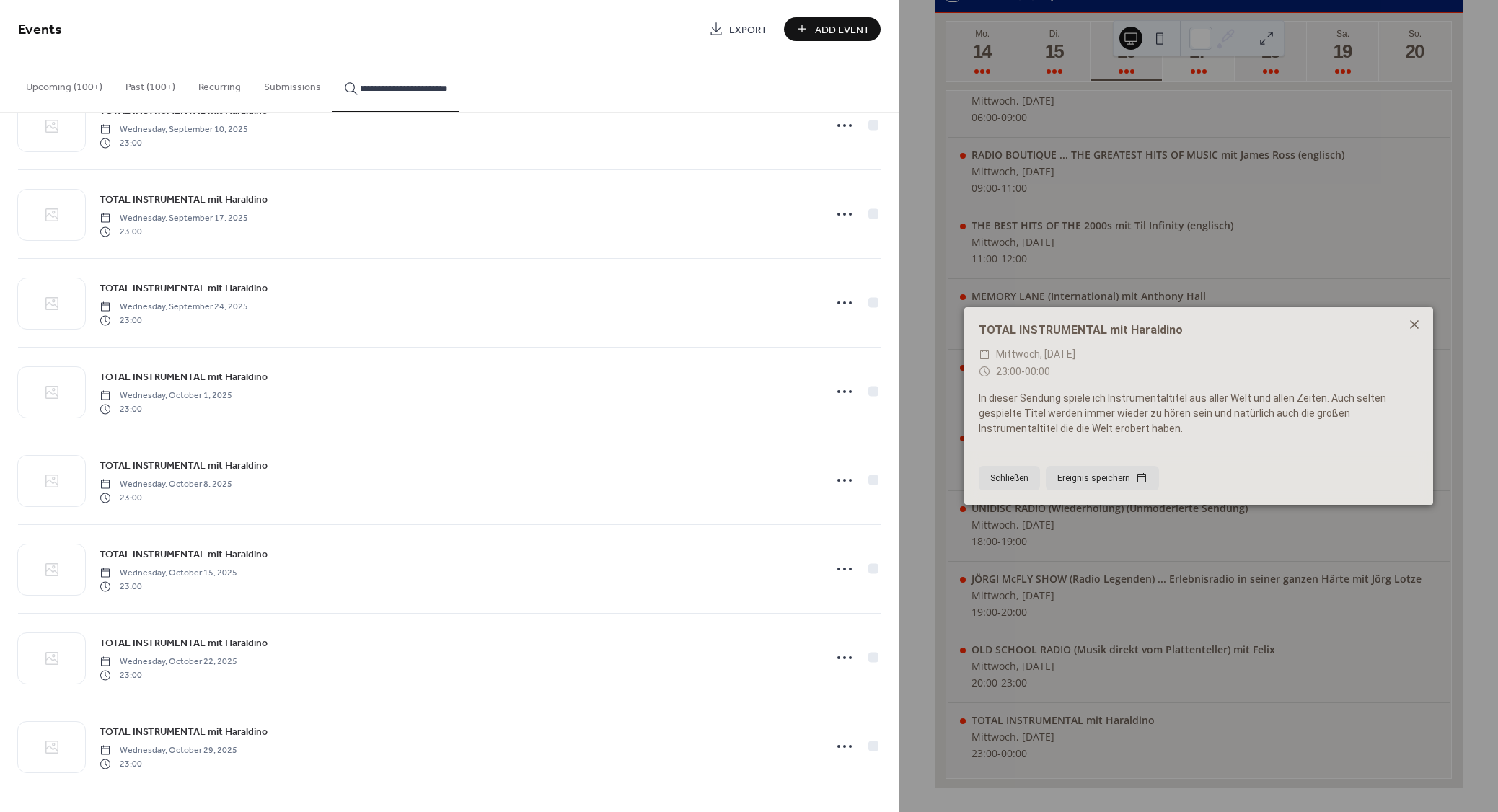 click 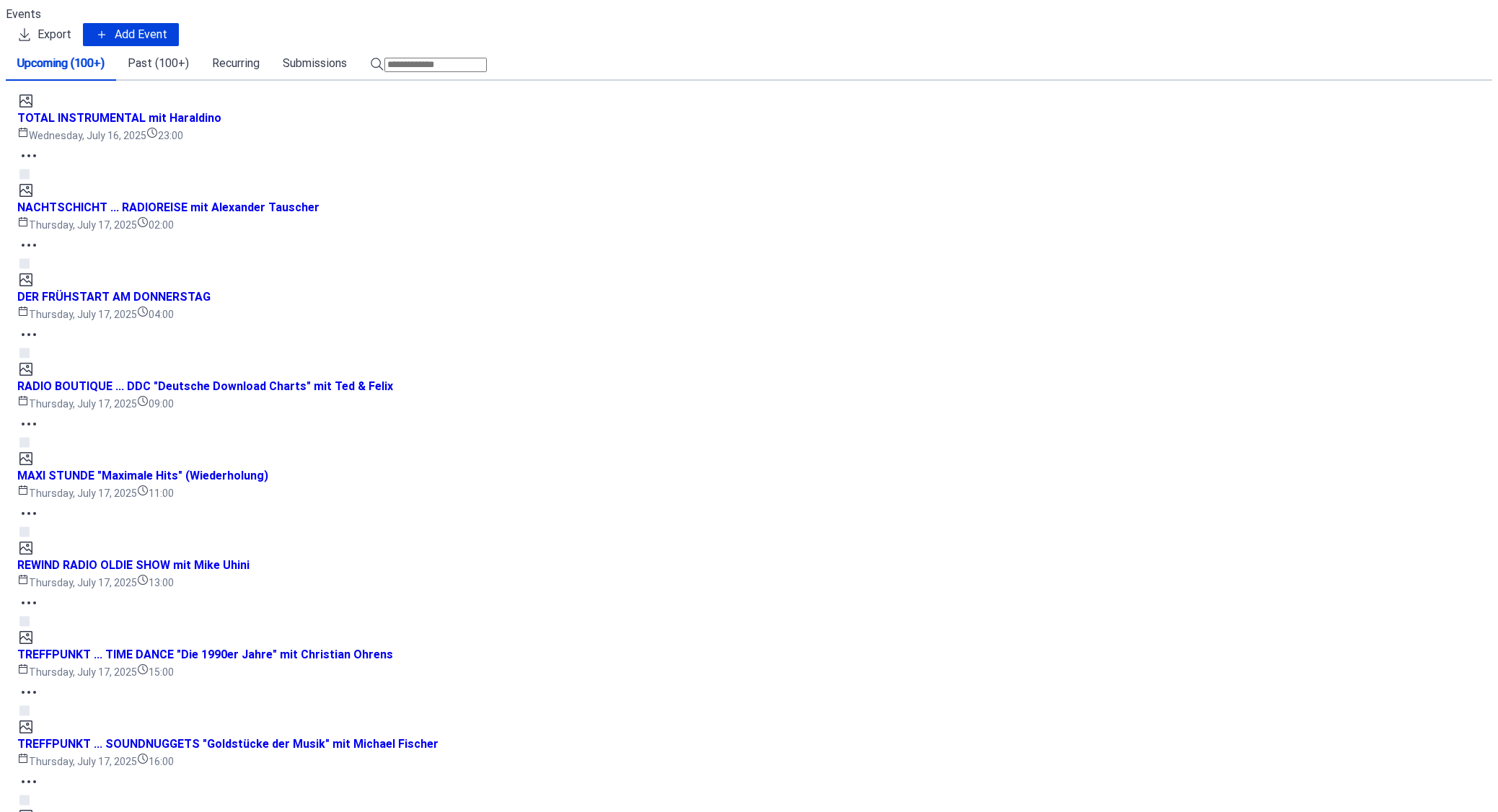 scroll, scrollTop: 0, scrollLeft: 0, axis: both 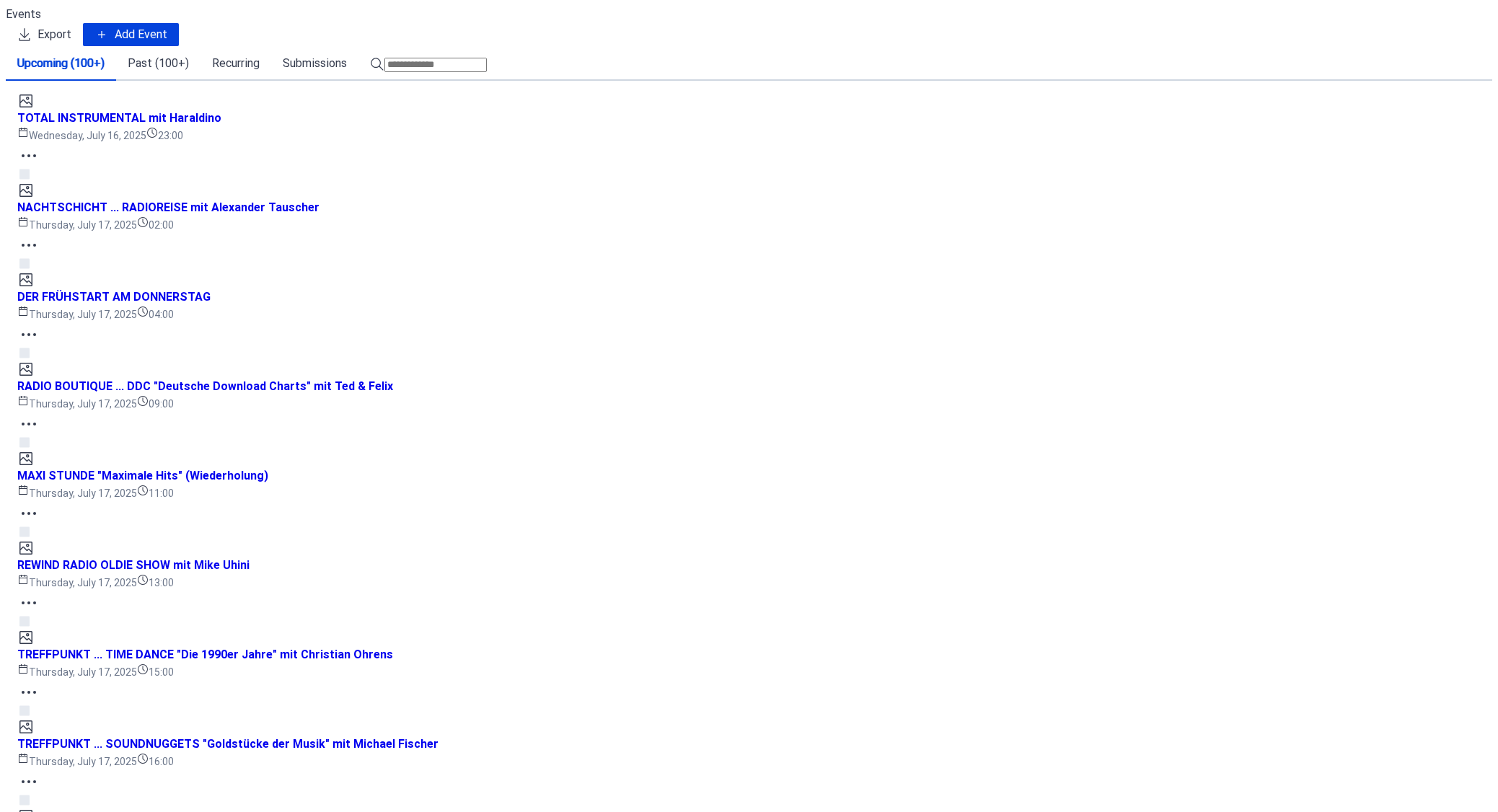 click on "NACHTSCHICHT ... MY GENERATION 60s by Gary Jackson" at bounding box center [1109, 213] 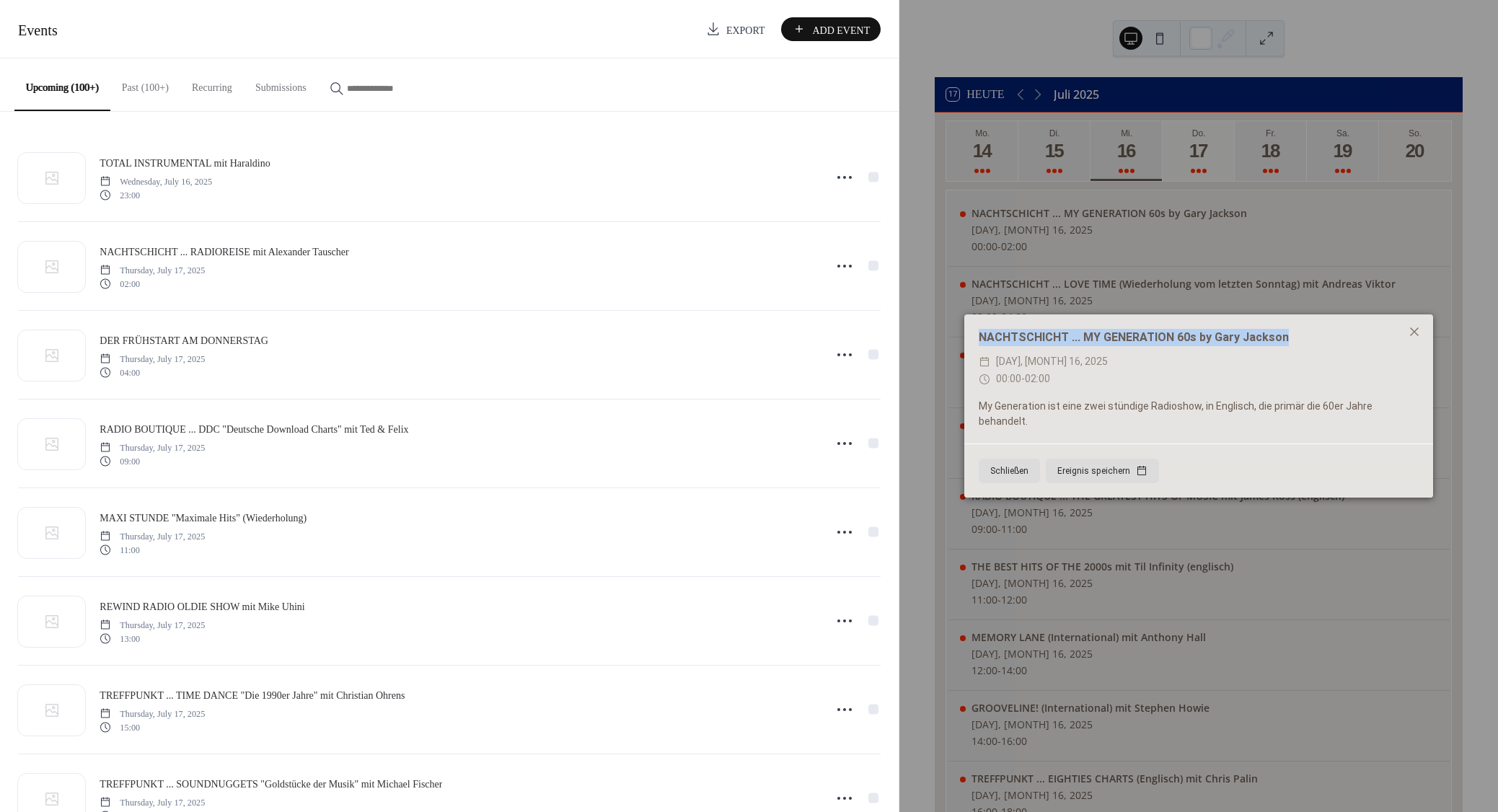 drag, startPoint x: 1288, startPoint y: 351, endPoint x: 978, endPoint y: 343, distance: 310.1032 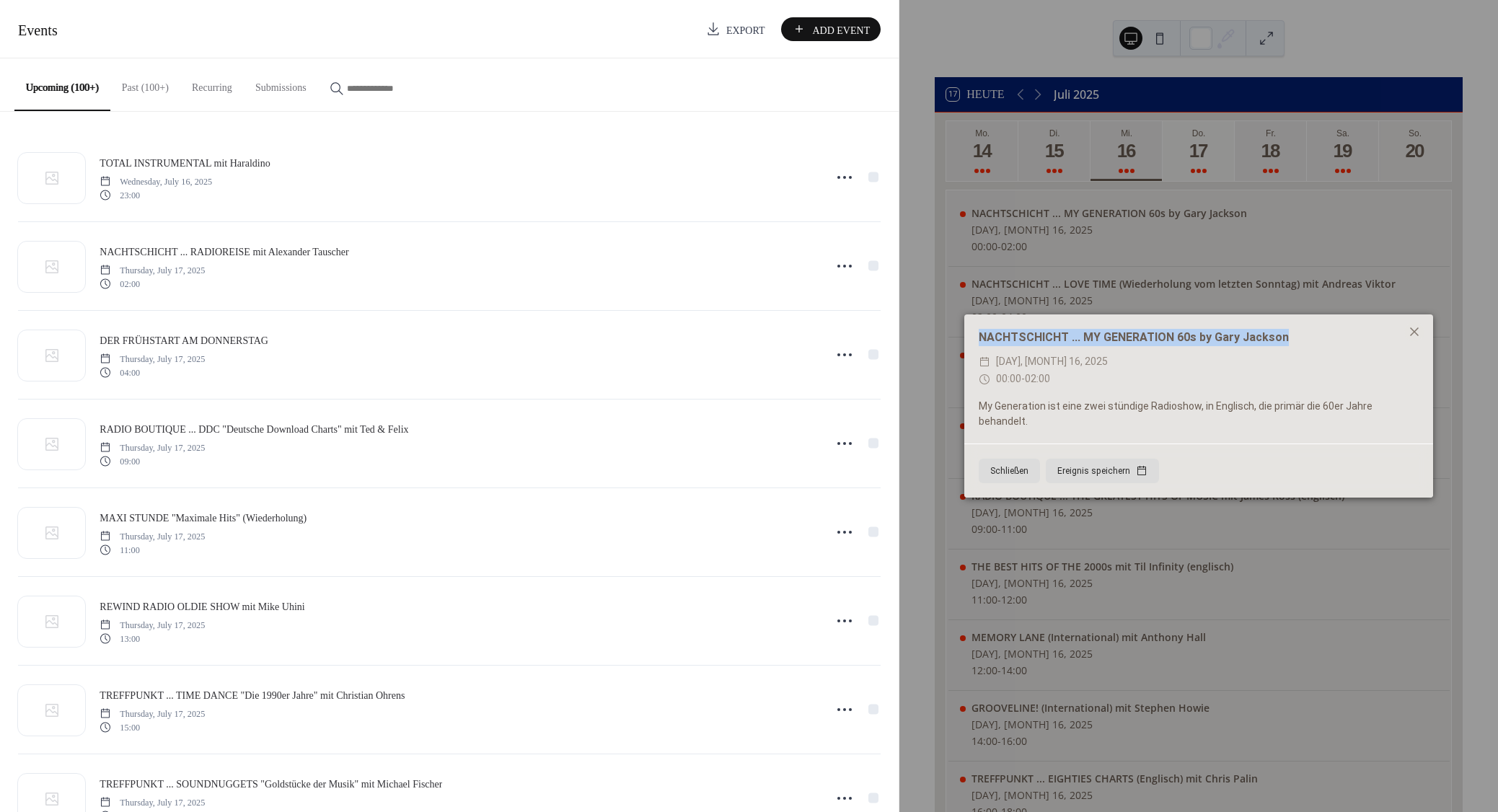 click on "NACHTSCHICHT ... MY GENERATION 60s by Gary Jackson" at bounding box center [1199, 337] 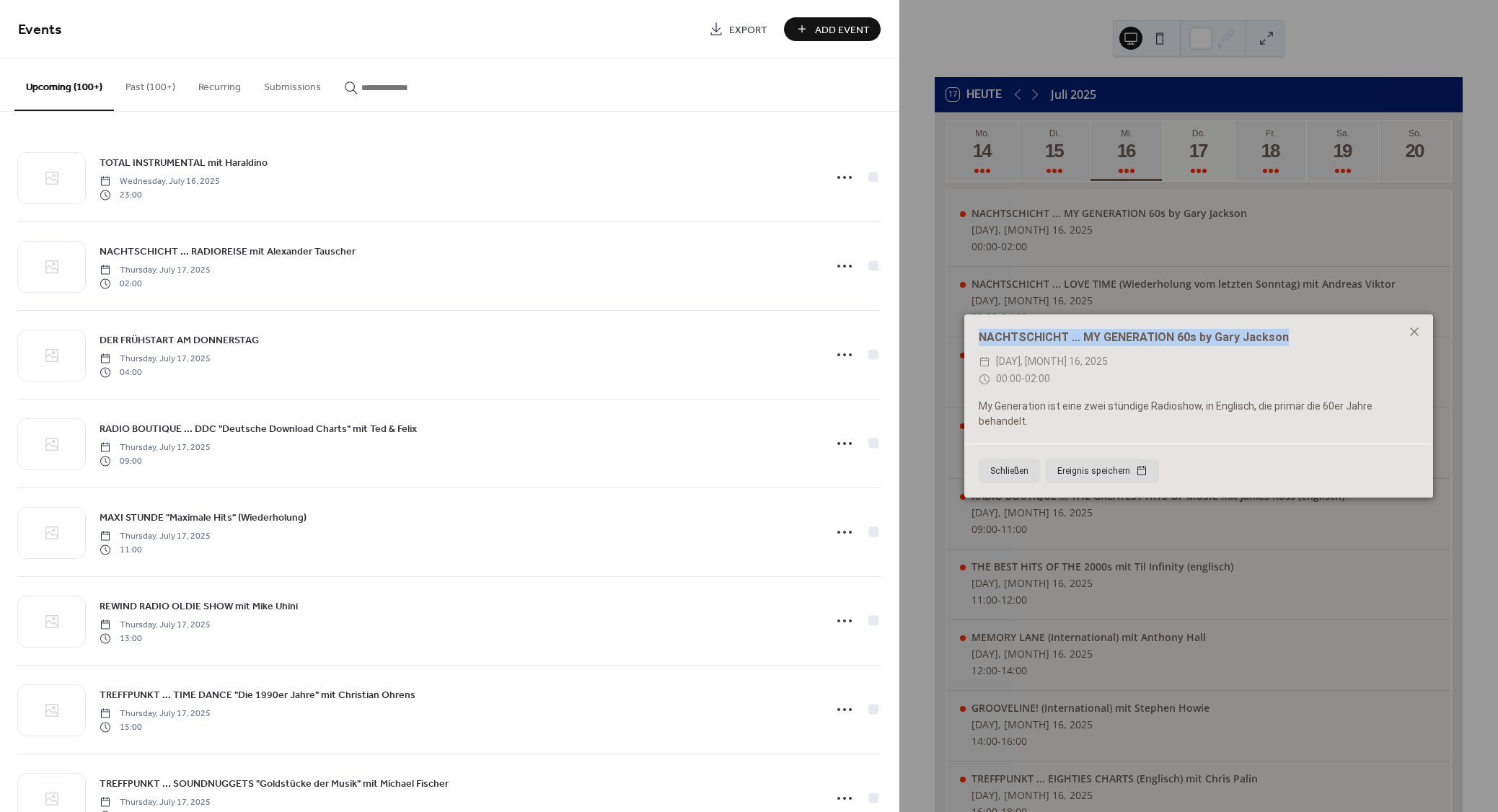 copy on "NACHTSCHICHT ... MY GENERATION 60s by Gary Jackson" 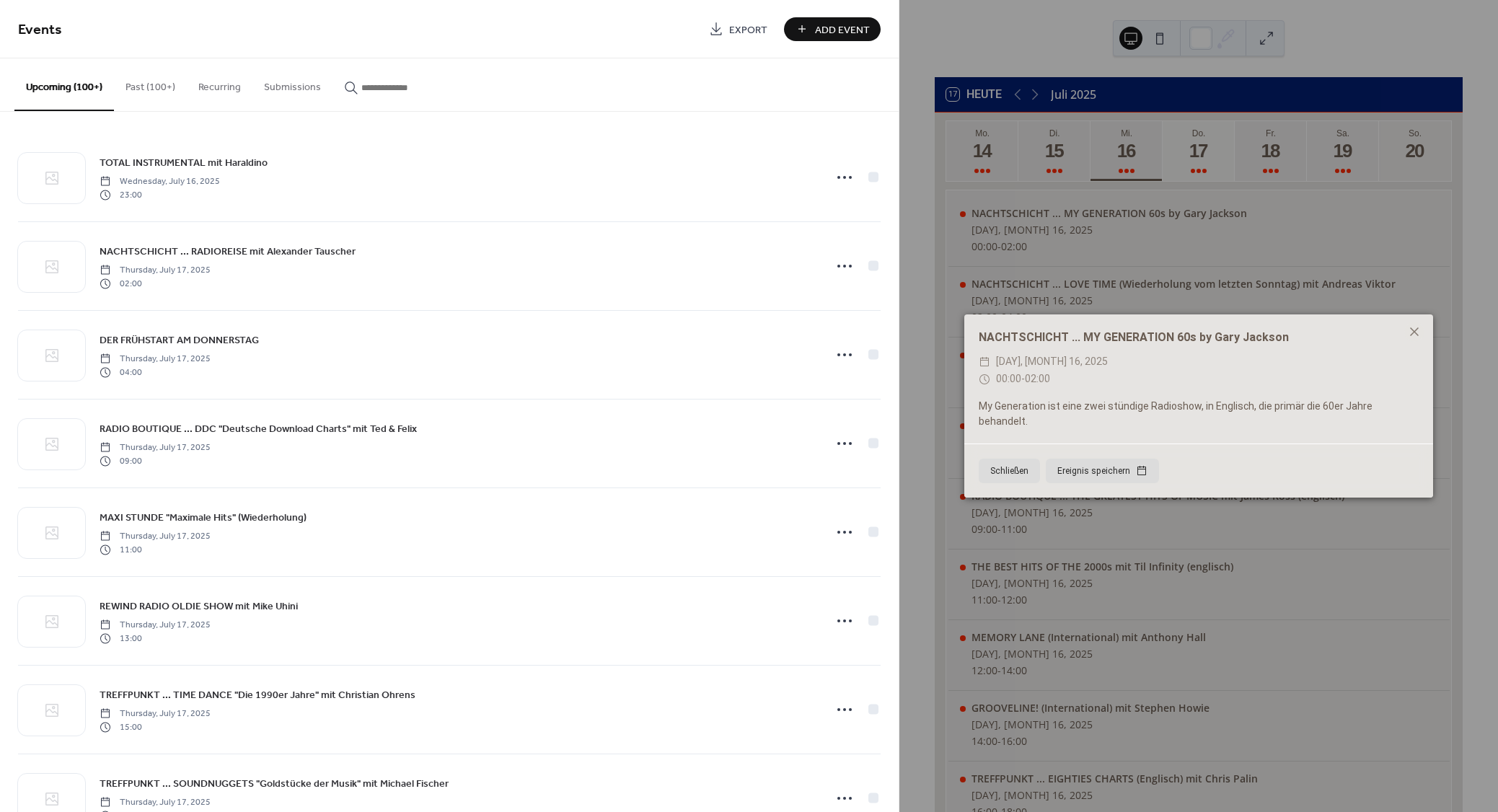 click on "NACHTSCHICHT ... MY GENERATION 60s by Gary Jackson ​ Mittwoch, Juli 16, 2025 ​ 00:00 - 02:00 My Generation ist eine zwei stündige Radioshow, in Englisch, die primär die 60er Jahre behandelt.  Schließen Ereignis speichern" at bounding box center [1199, 406] 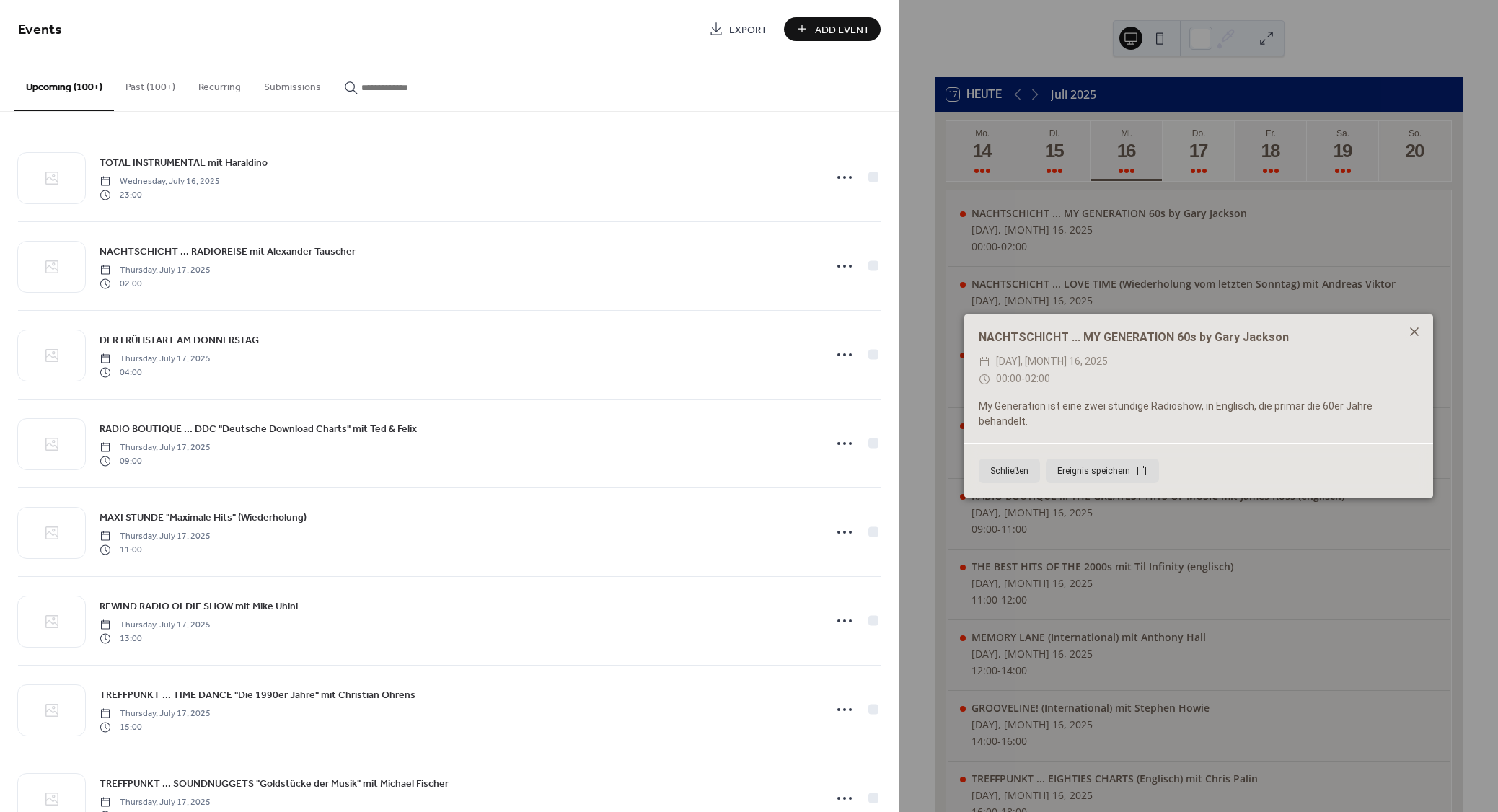 click 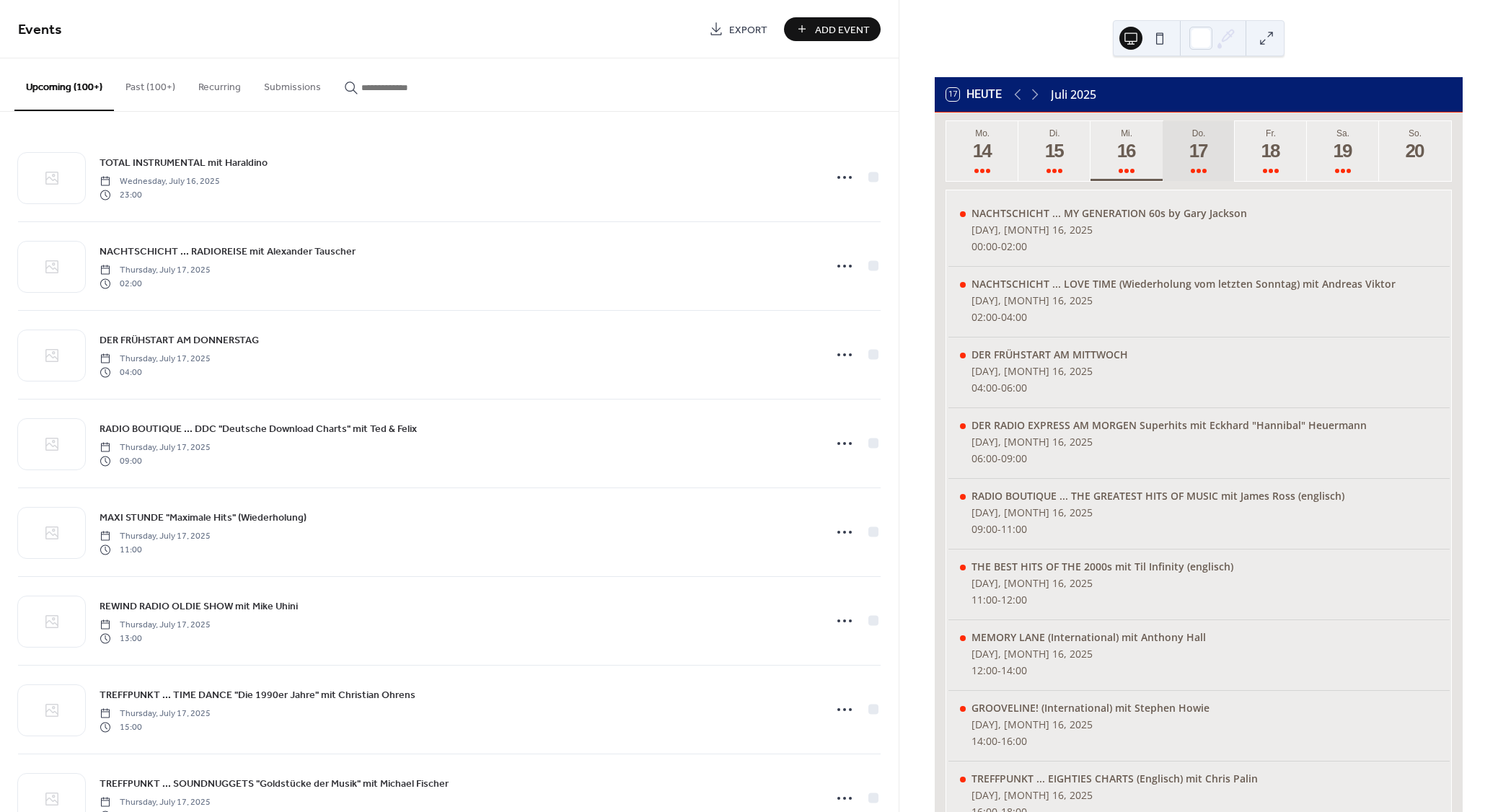 click on "Do. 17" at bounding box center [1199, 151] 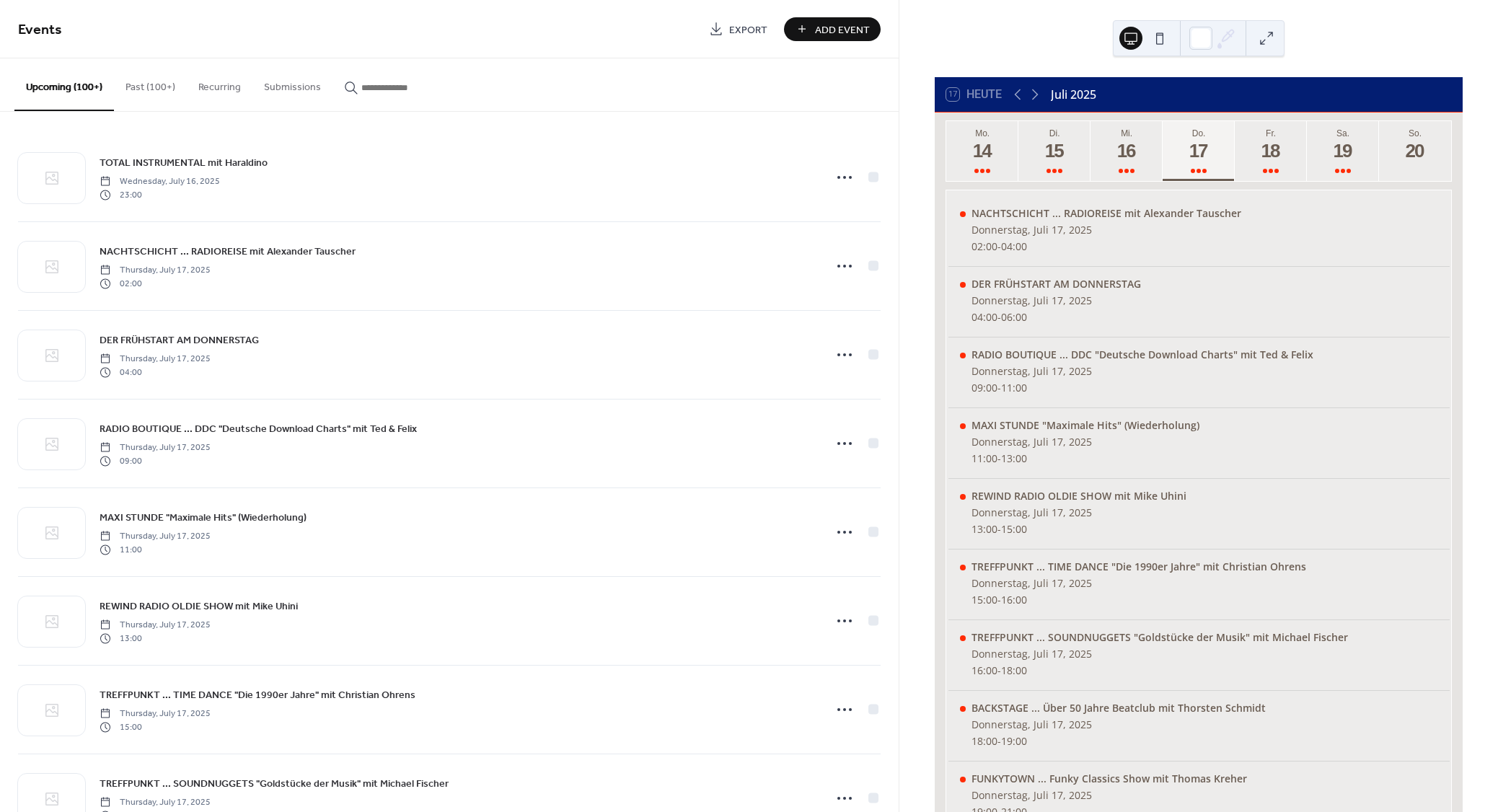 click on "Add Event" at bounding box center (842, 30) 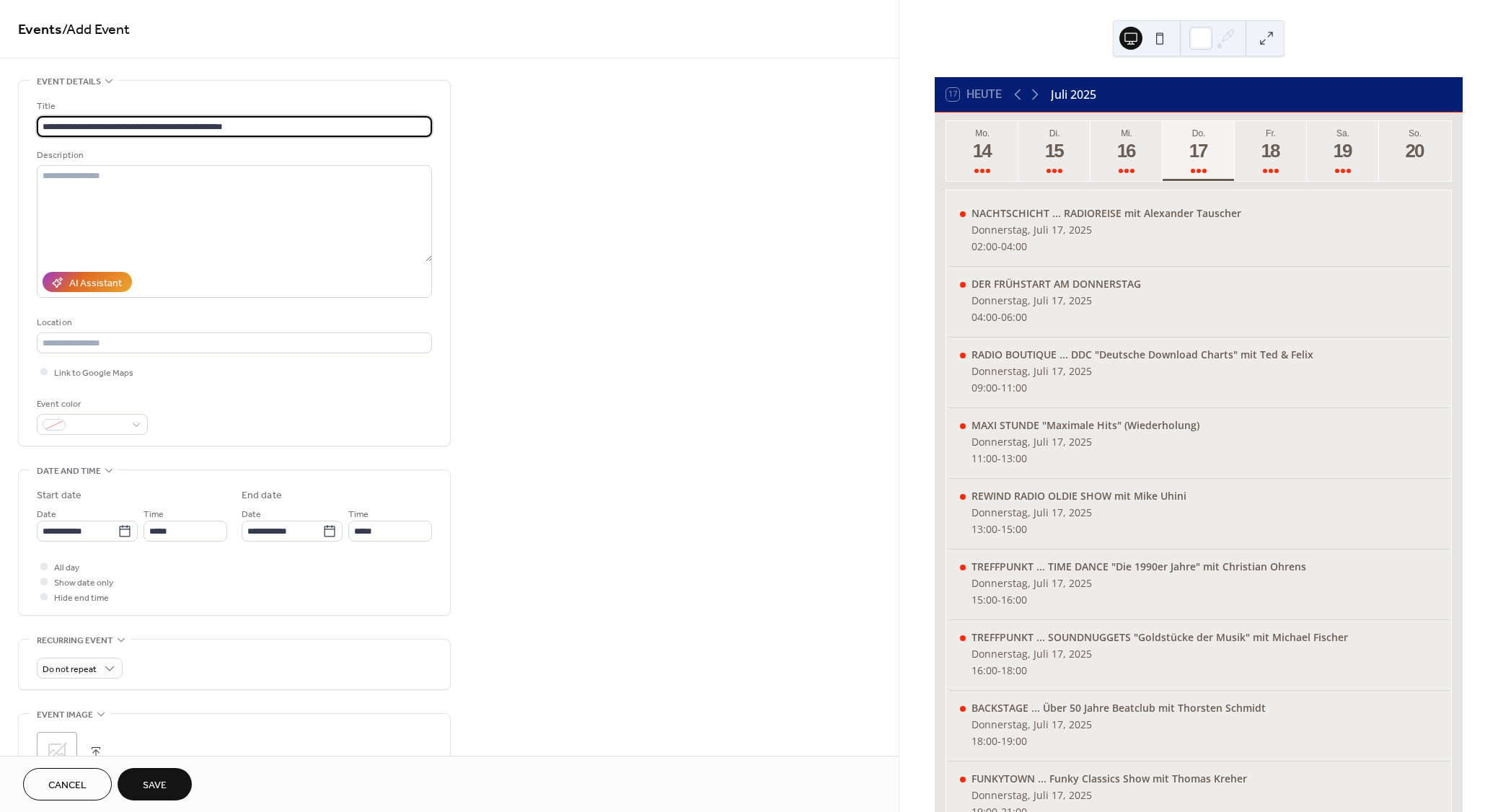 drag, startPoint x: 272, startPoint y: 125, endPoint x: 121, endPoint y: 128, distance: 151.0298 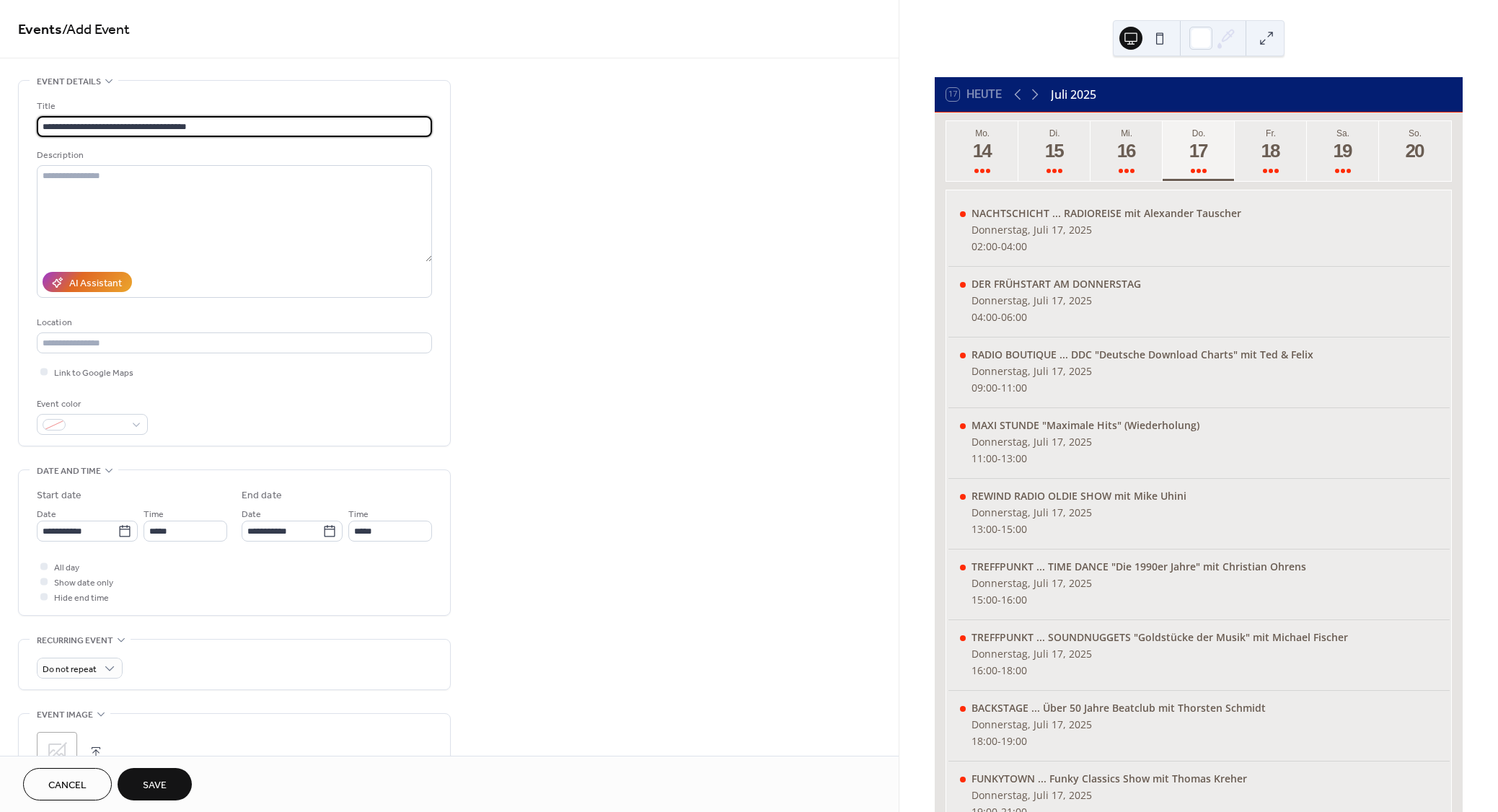 click on "**********" at bounding box center (234, 126) 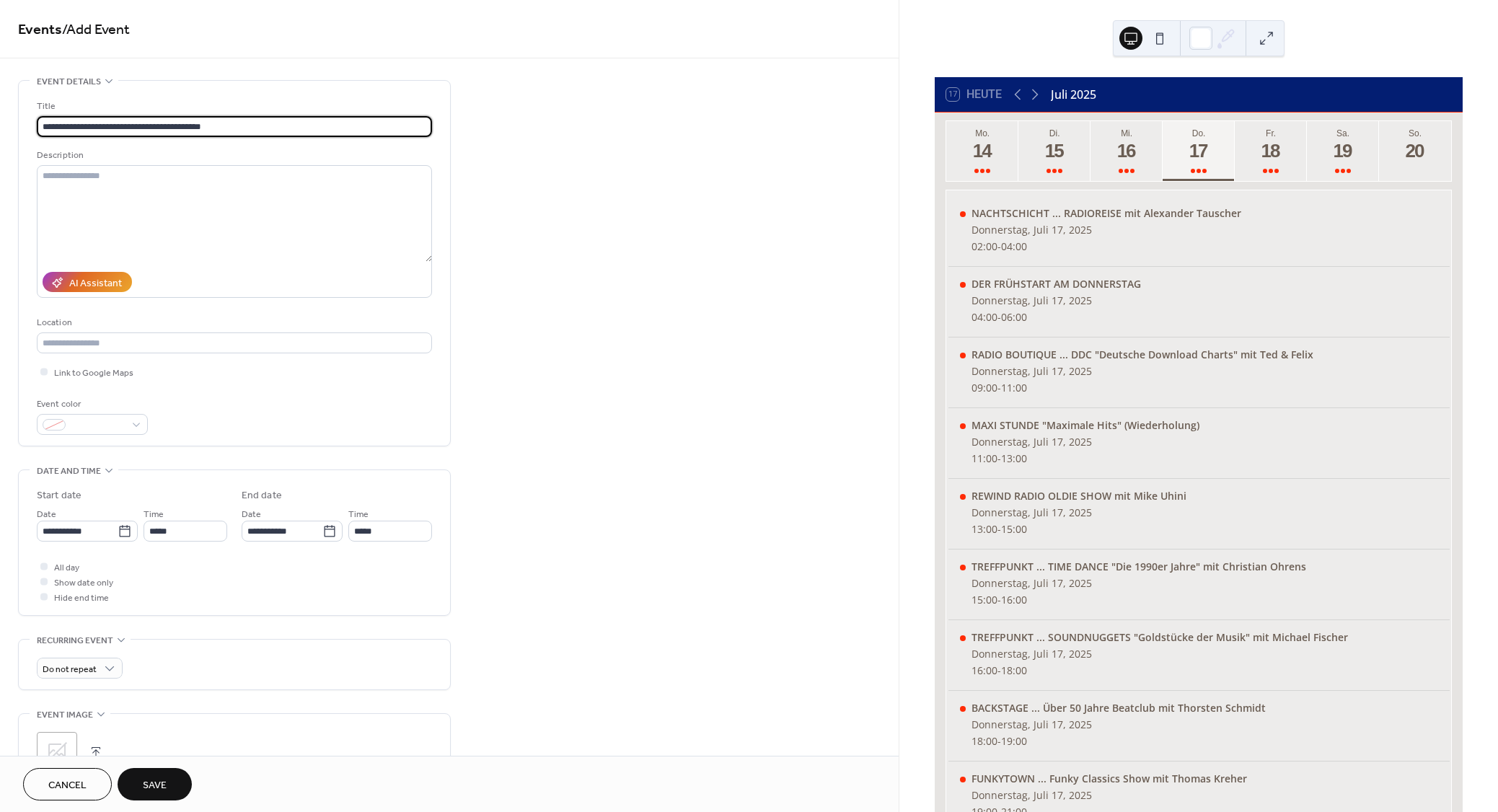 type on "**********" 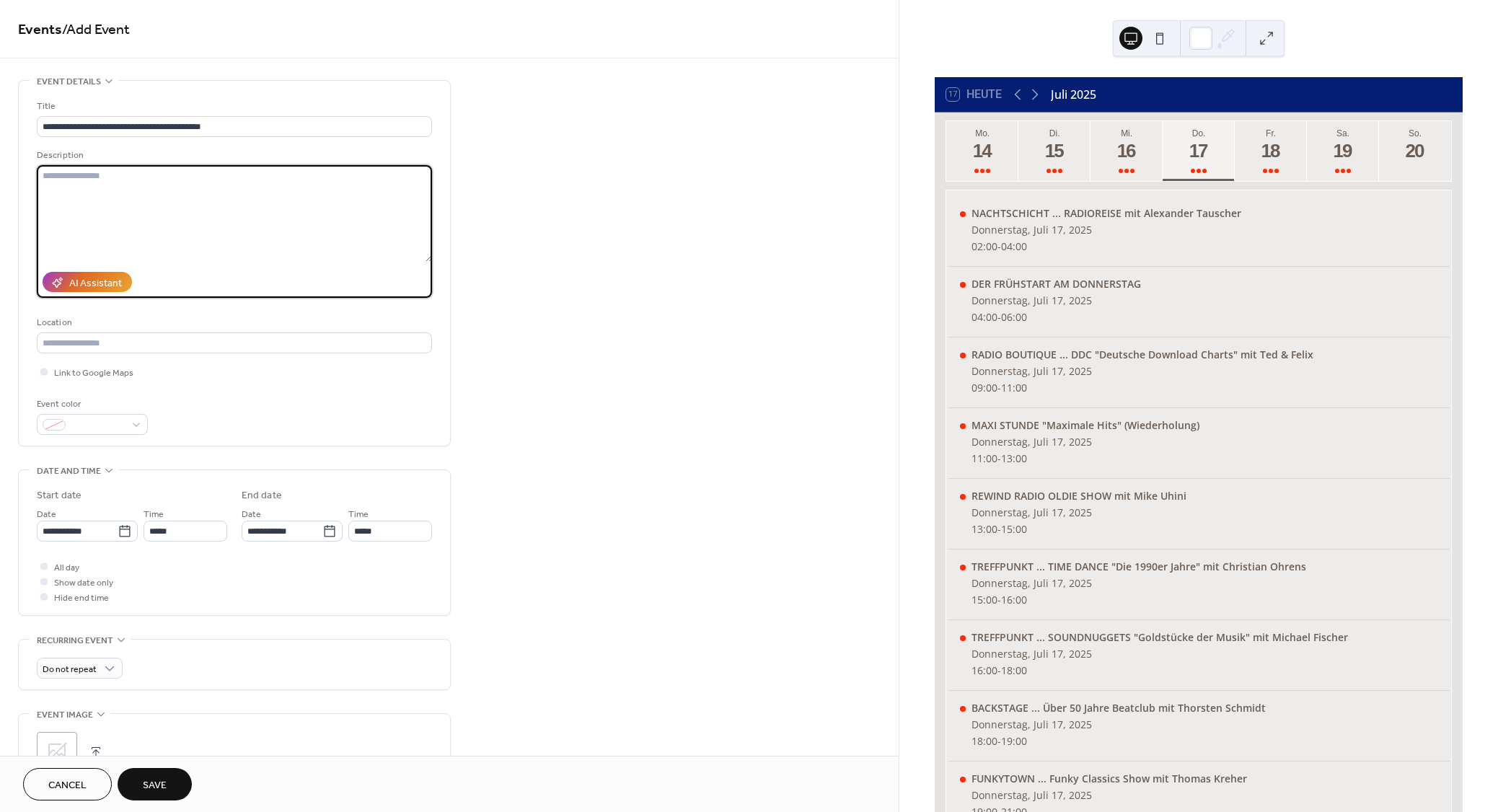 paste on "**********" 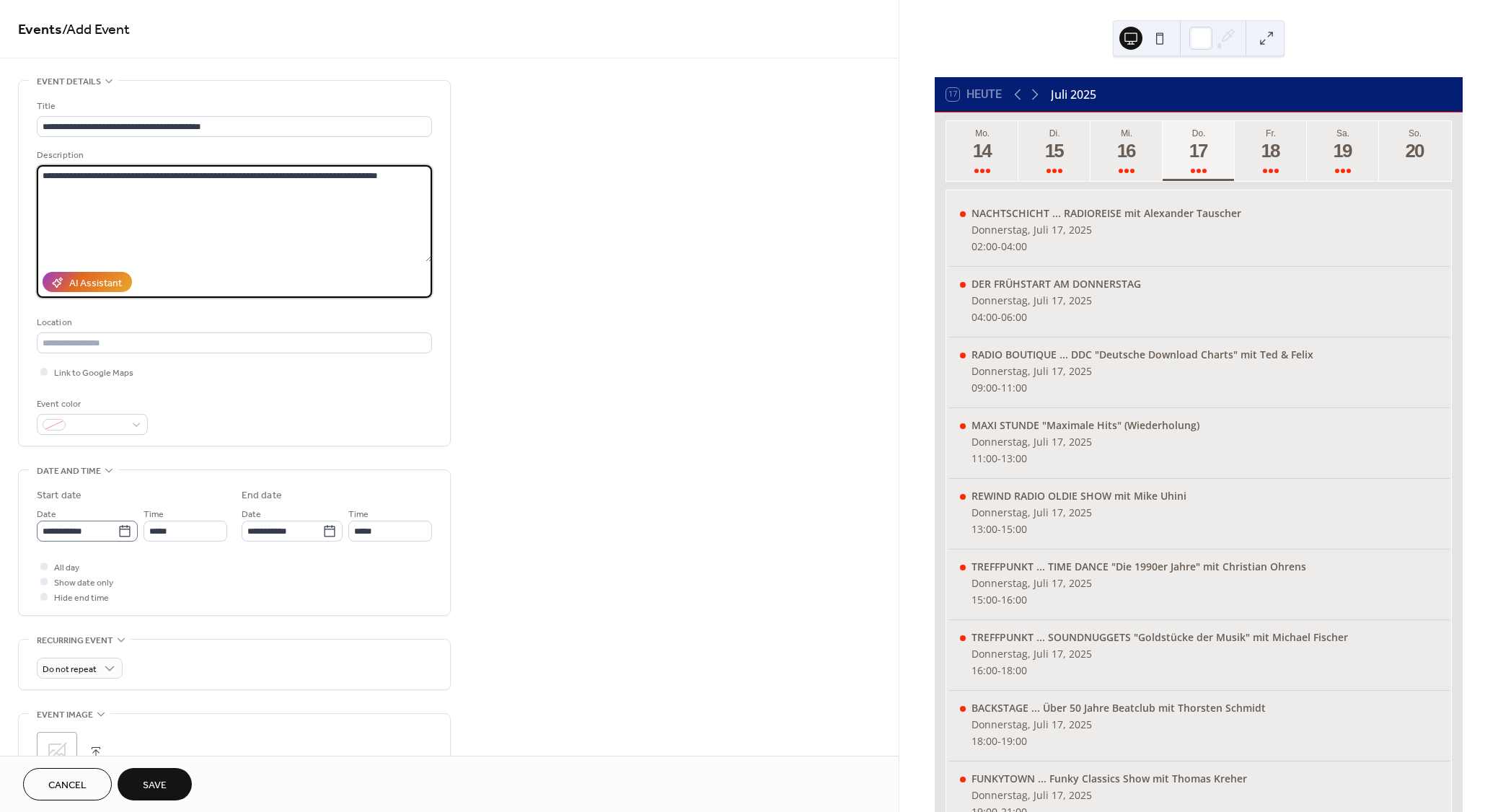 type on "**********" 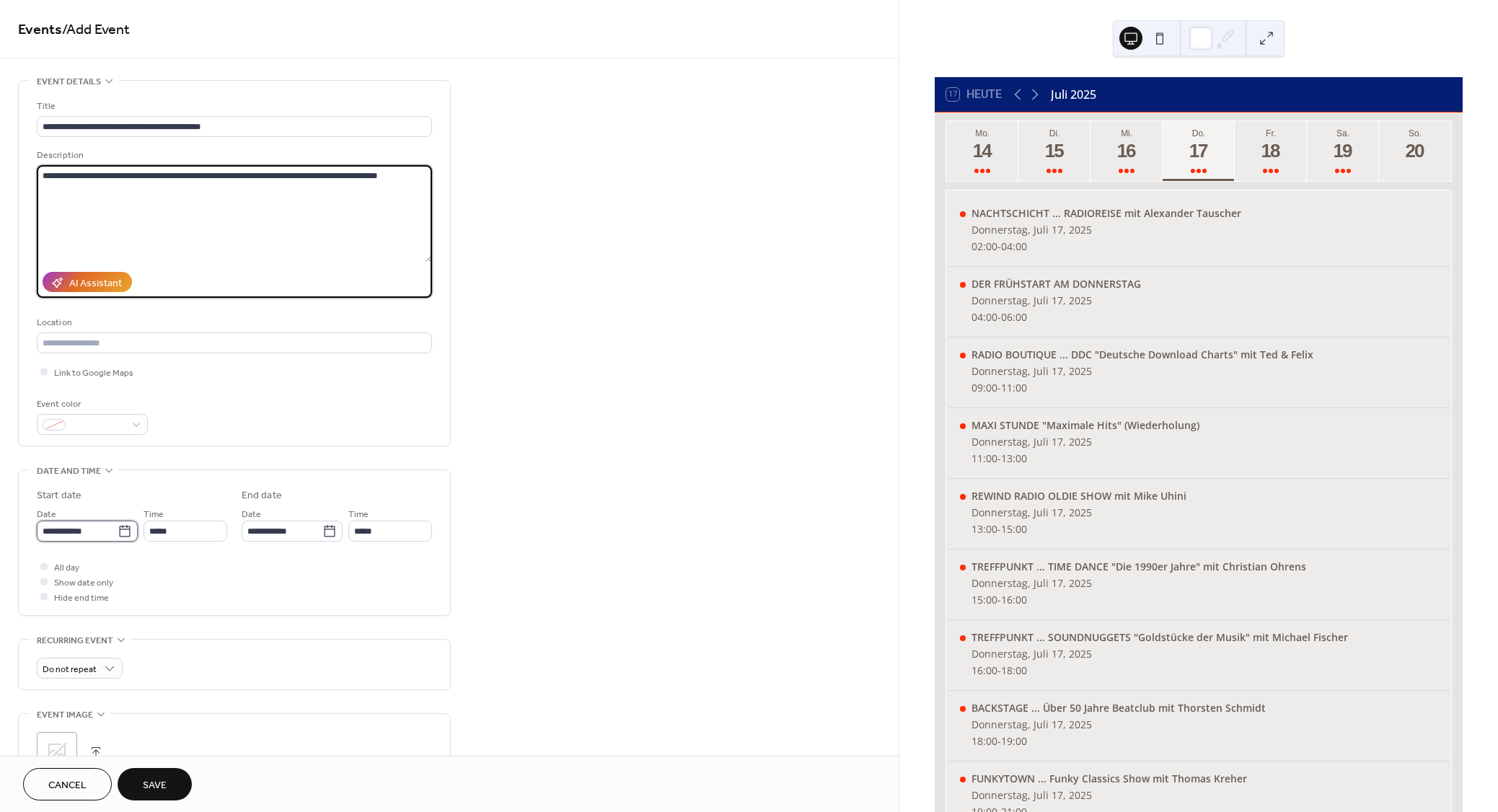 click on "**********" at bounding box center [77, 531] 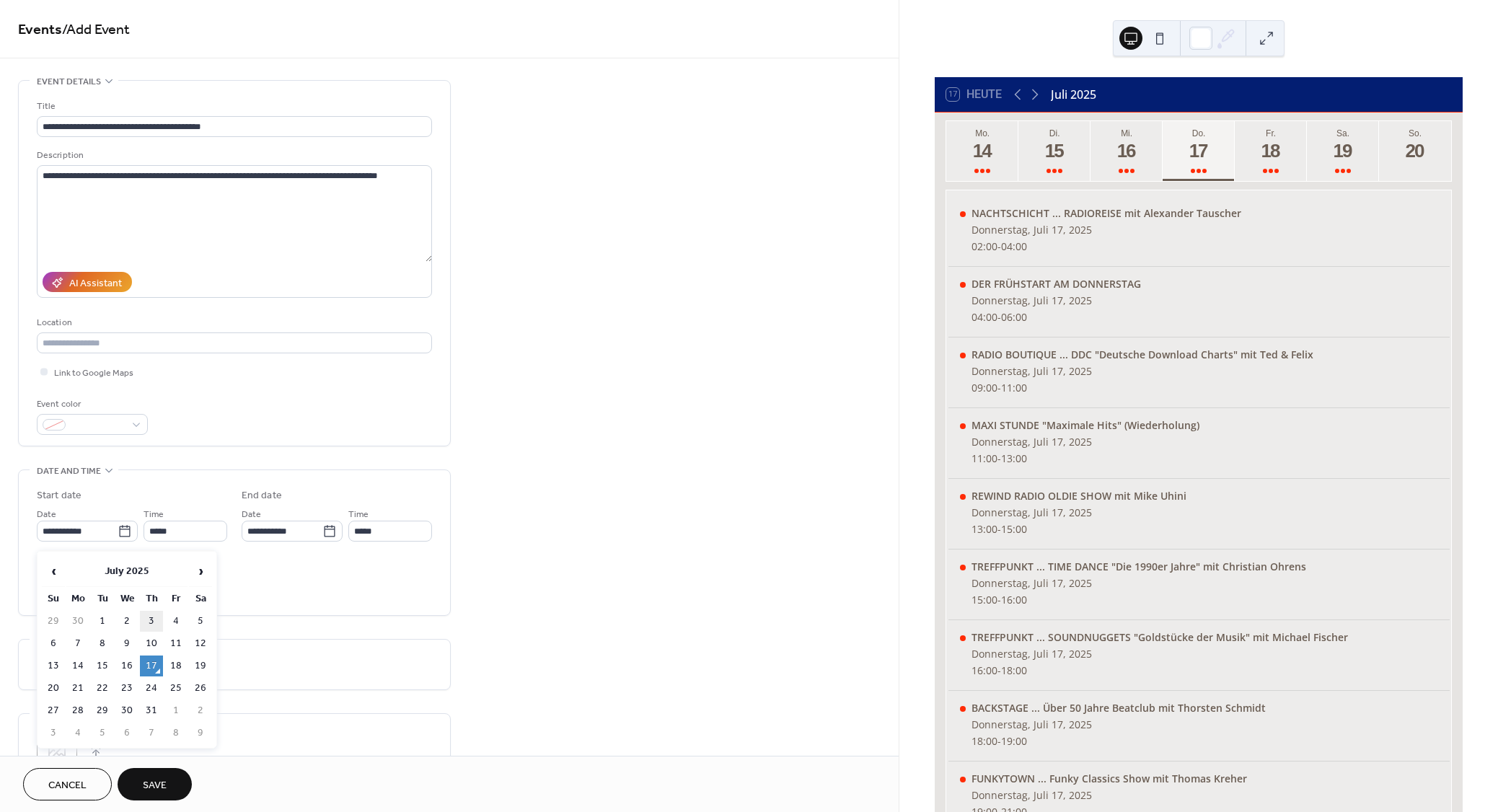 click on "3" at bounding box center [151, 621] 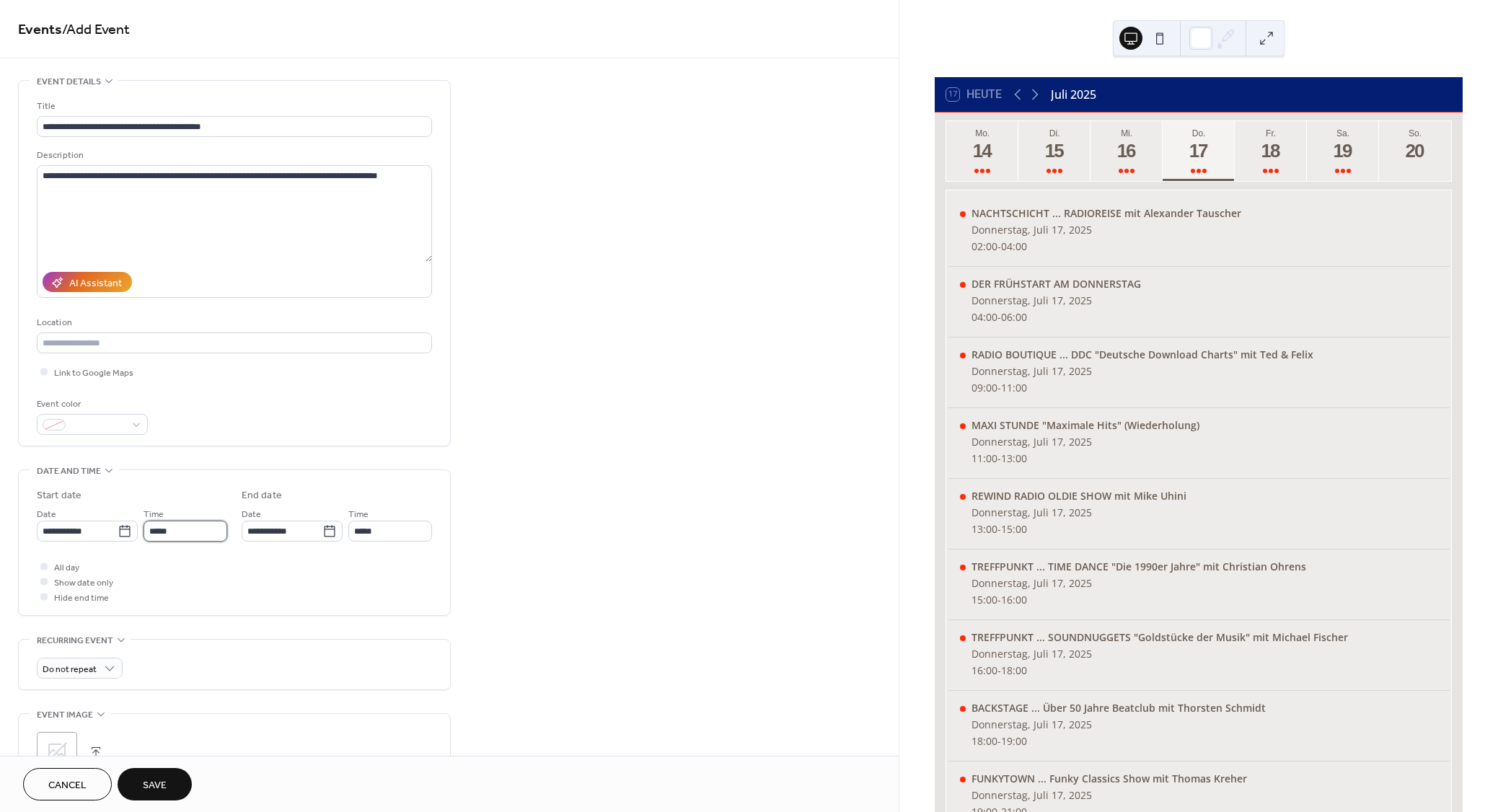 click on "*****" at bounding box center (185, 531) 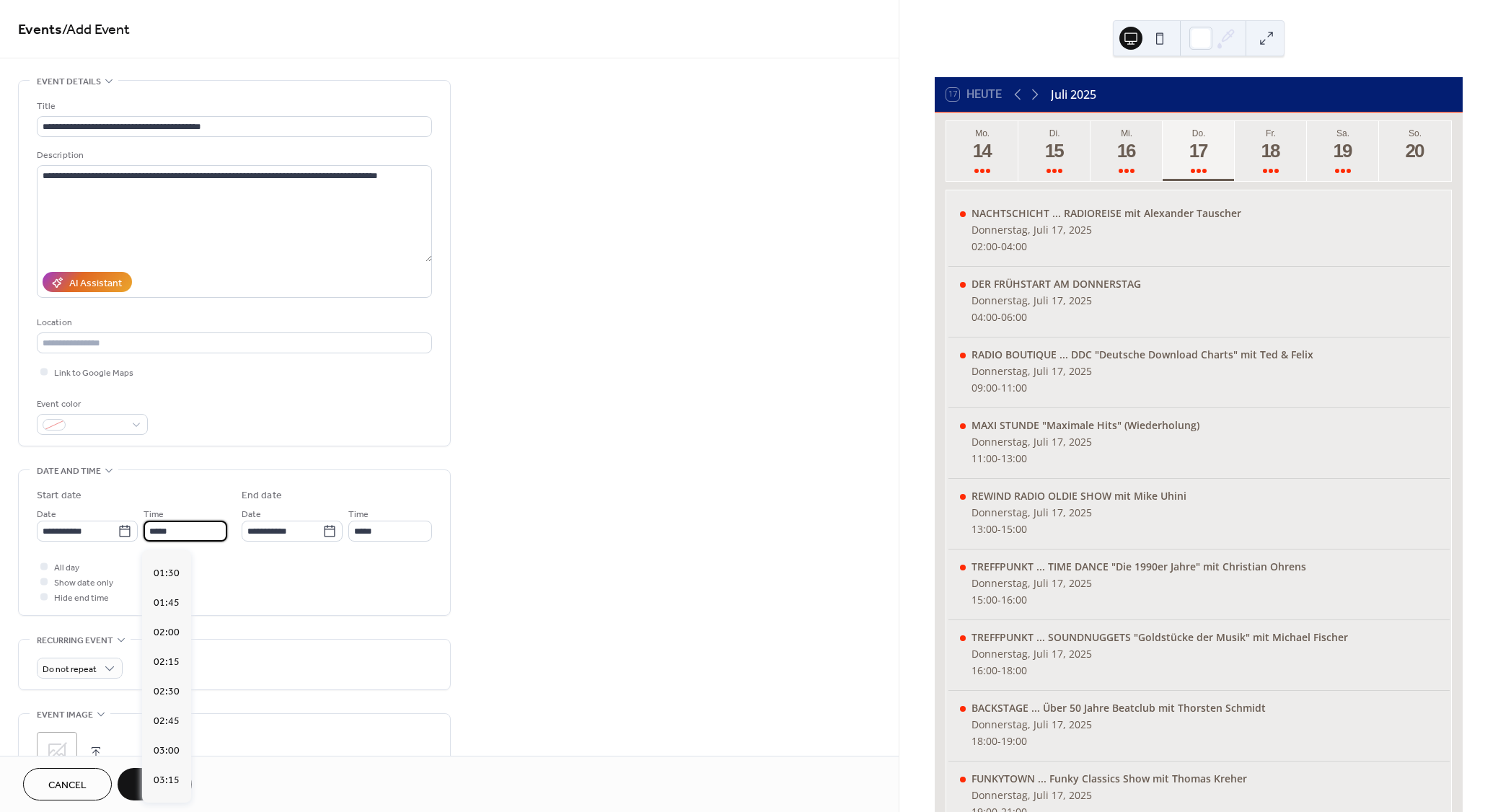 scroll, scrollTop: 0, scrollLeft: 0, axis: both 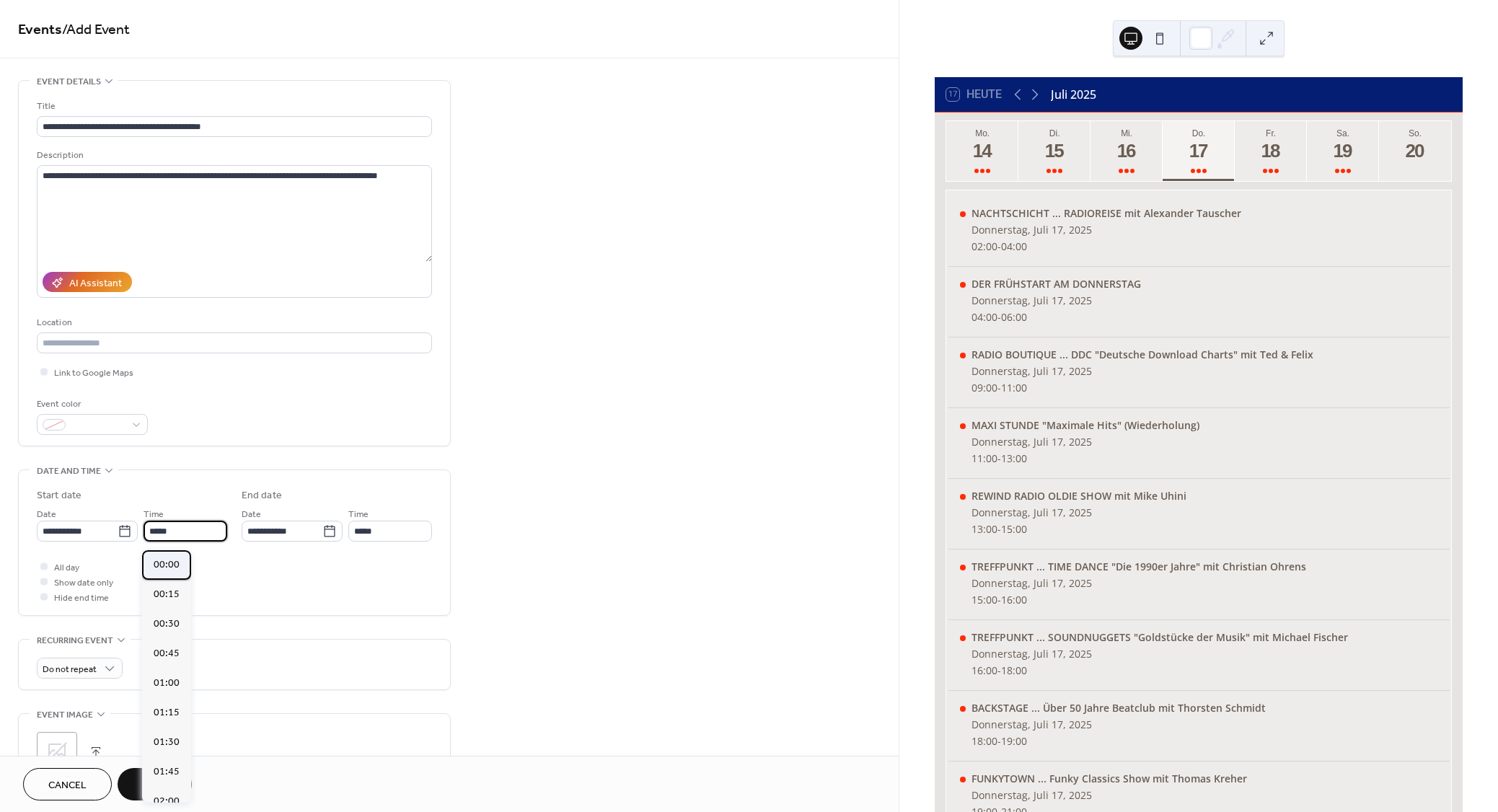 click on "00:00" at bounding box center (167, 565) 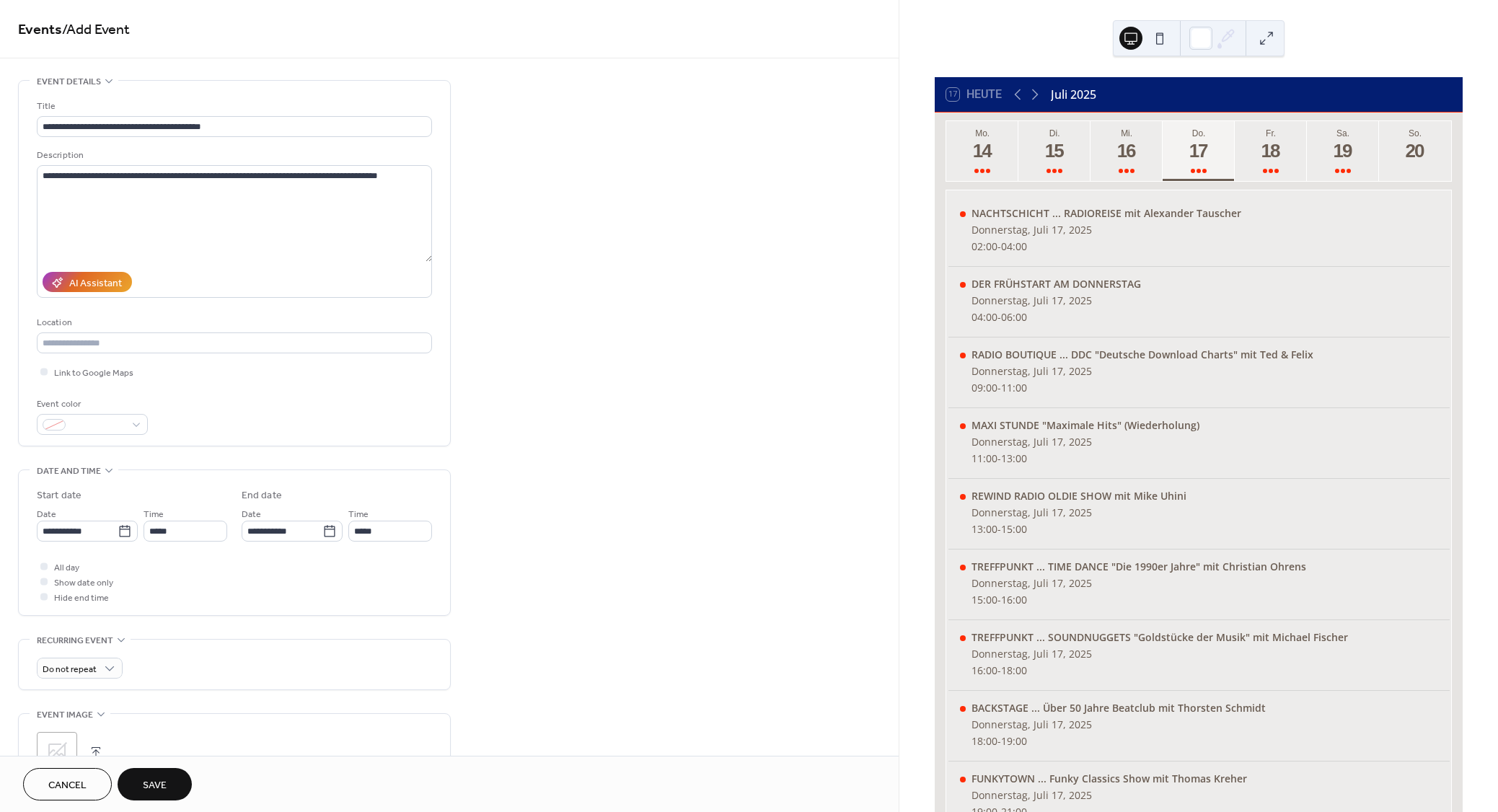 type on "*****" 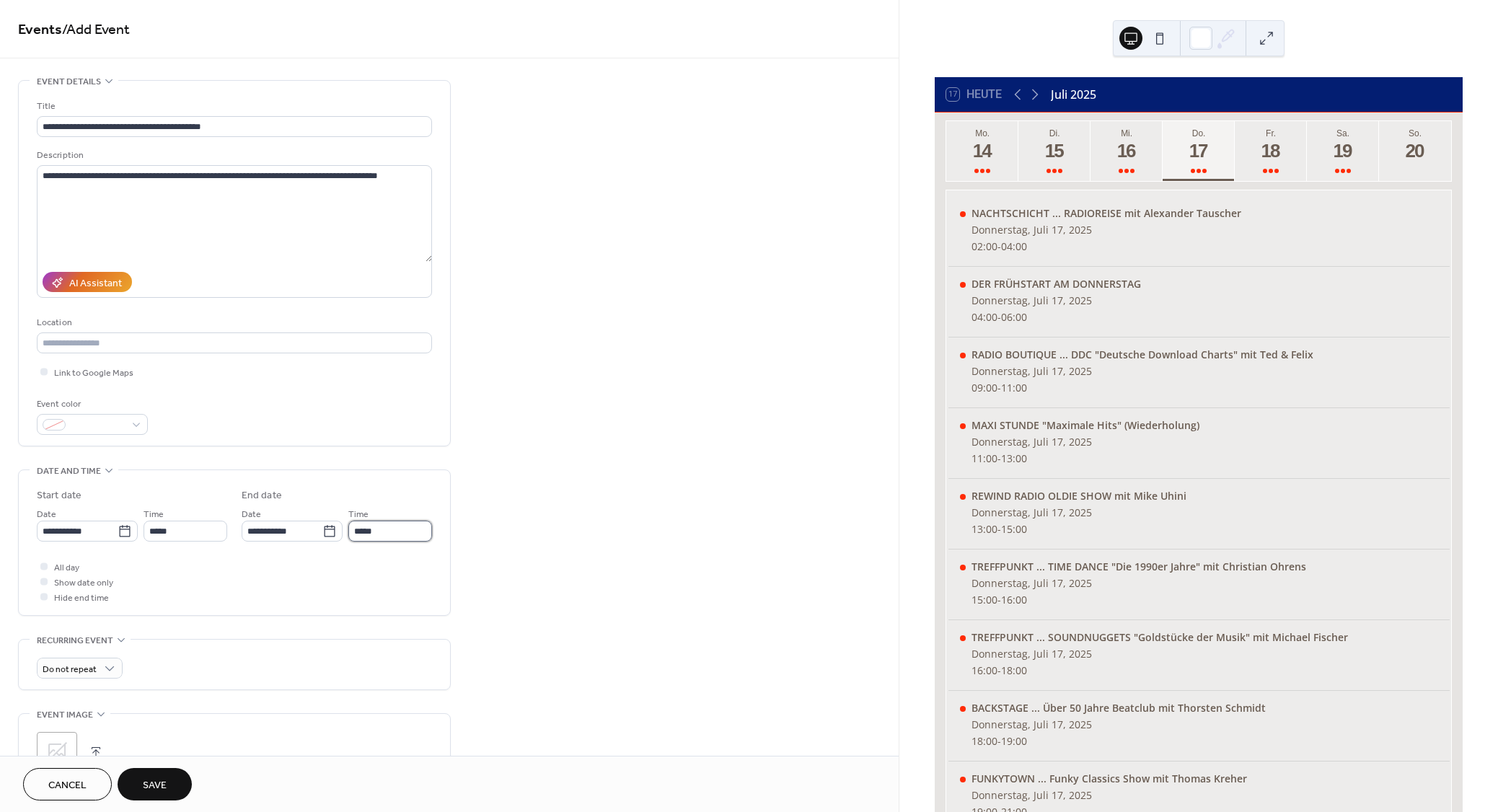 click on "*****" at bounding box center (390, 531) 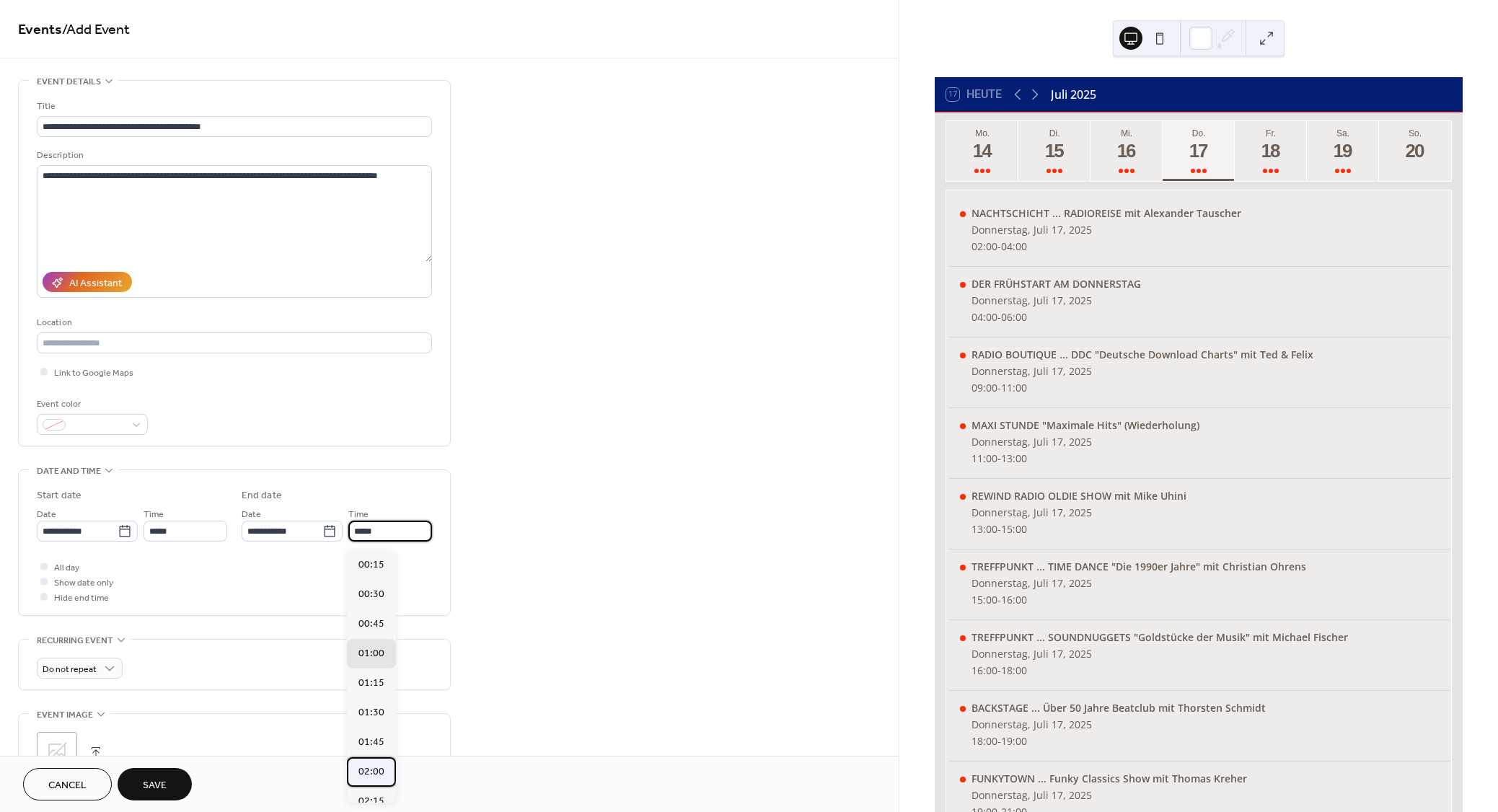 click on "02:00" at bounding box center (371, 772) 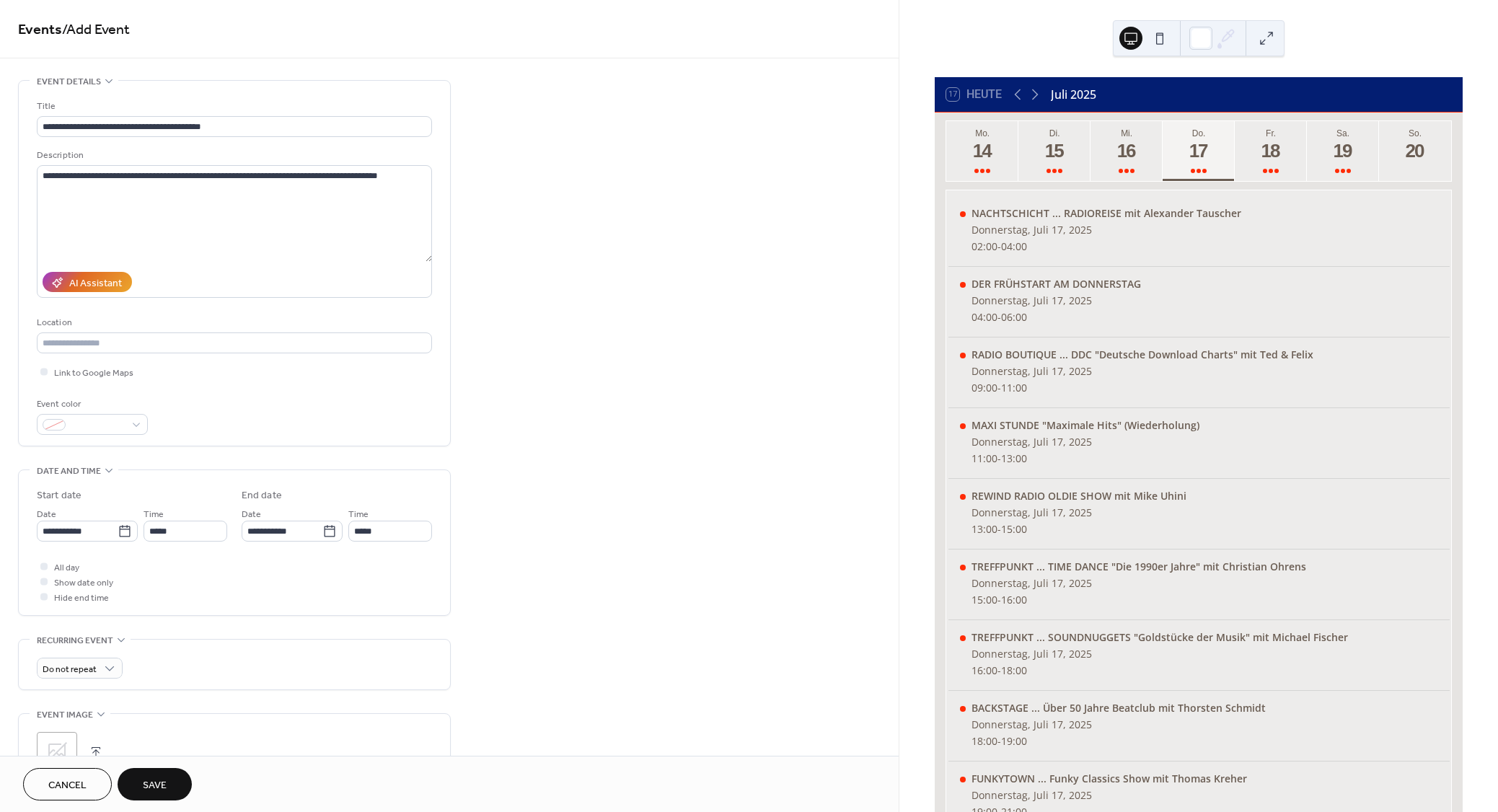 click on "Save" at bounding box center (154, 785) 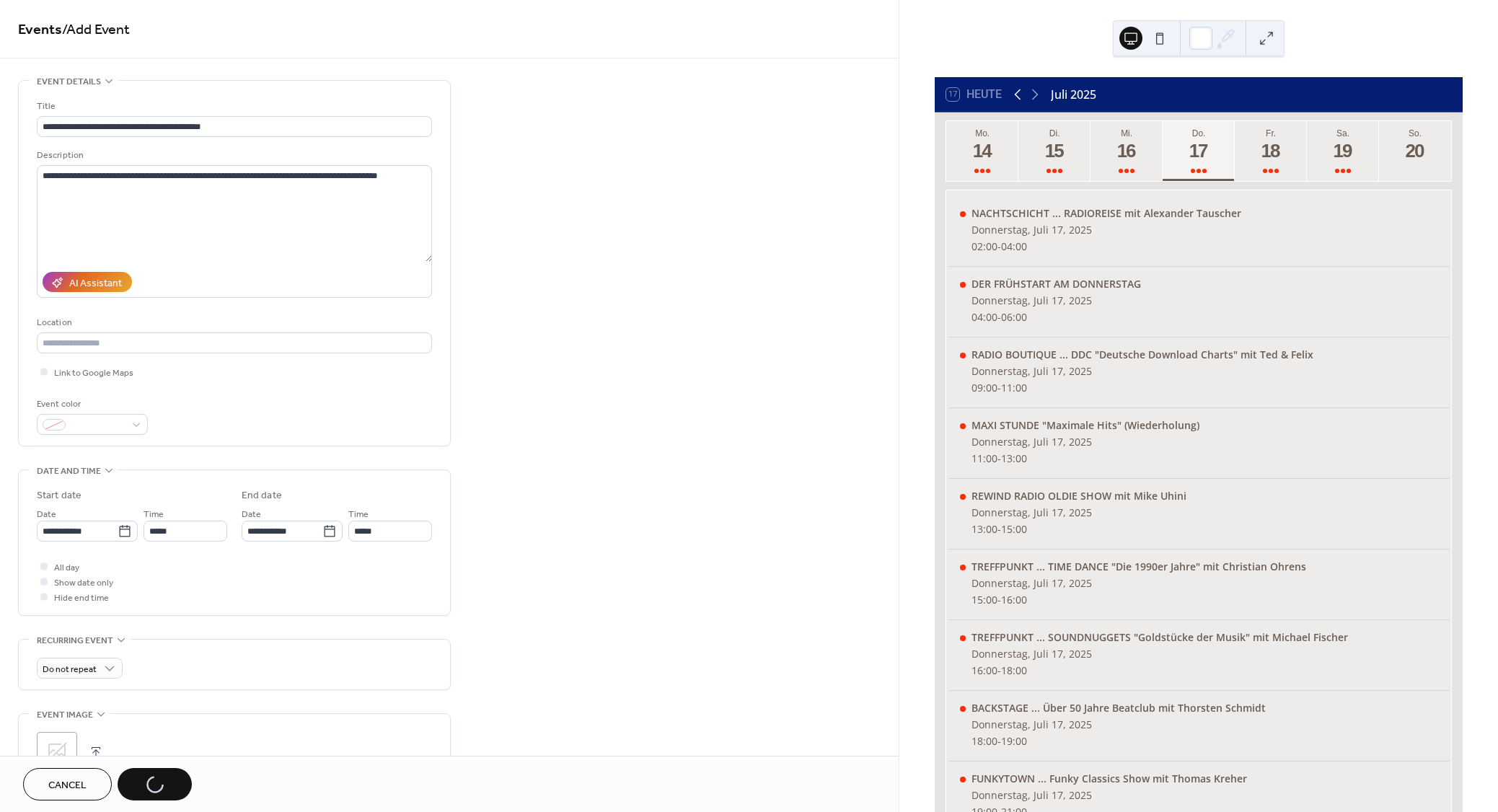 click 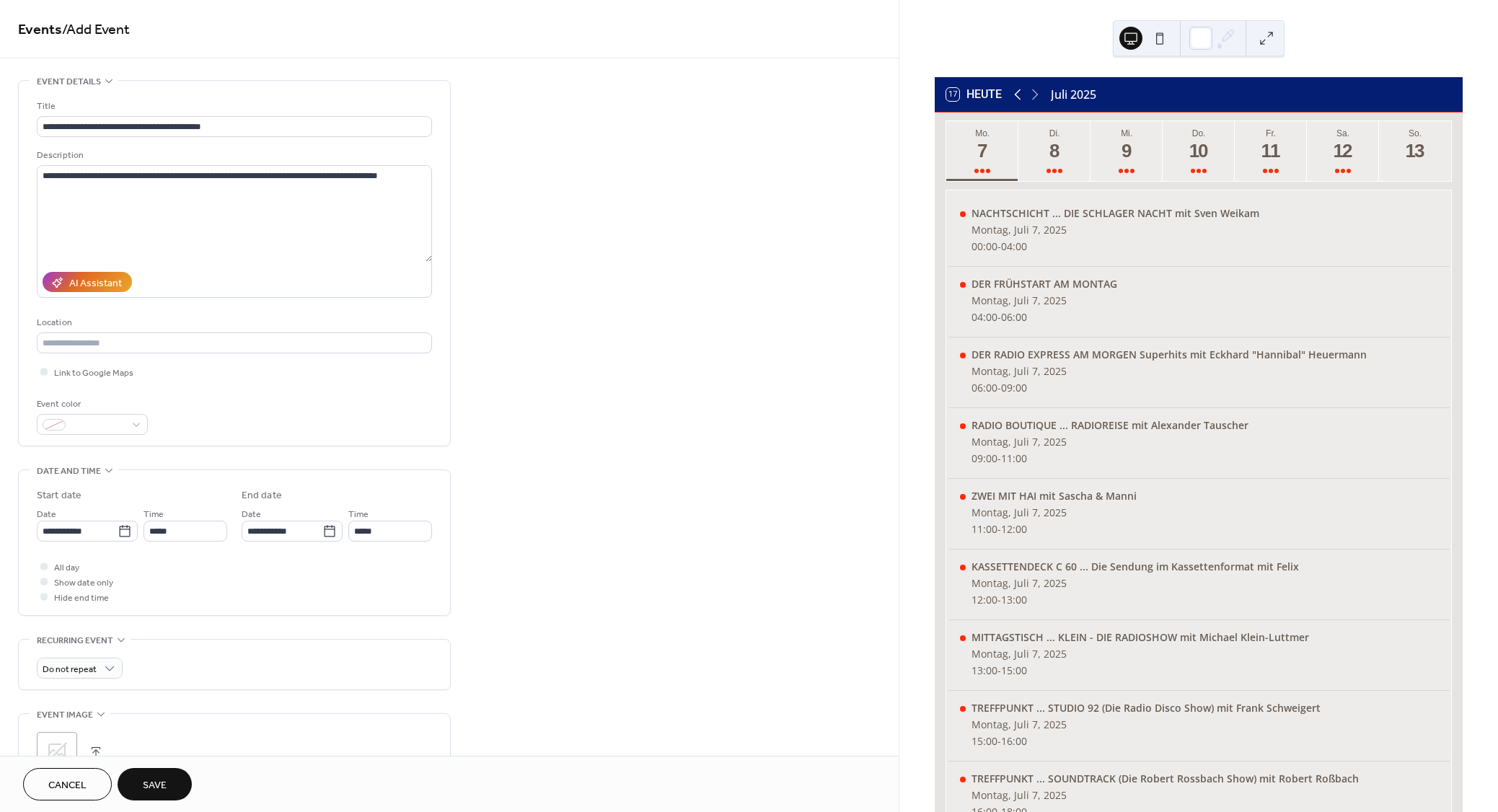 click 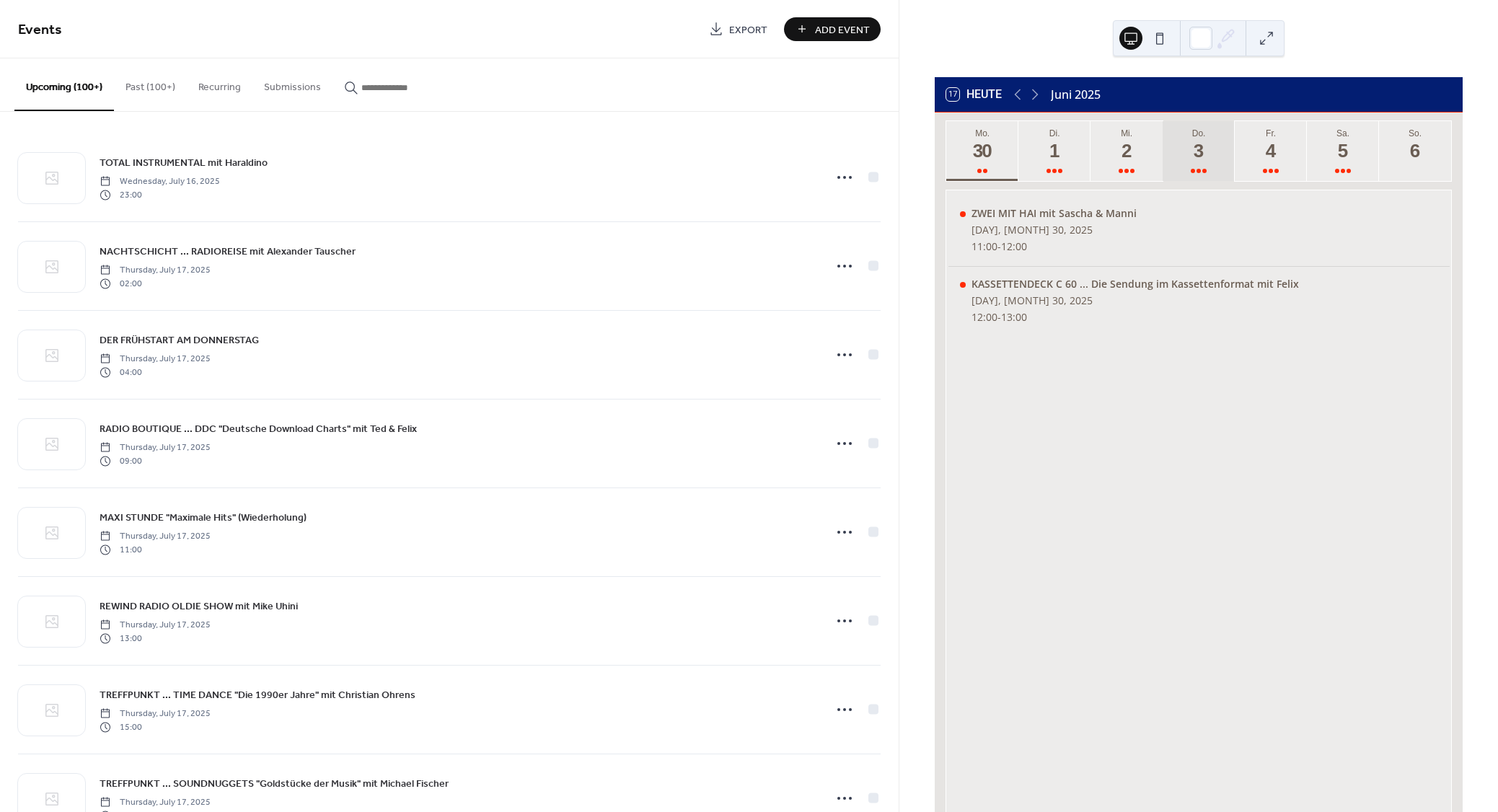 click on "3" at bounding box center [1198, 151] 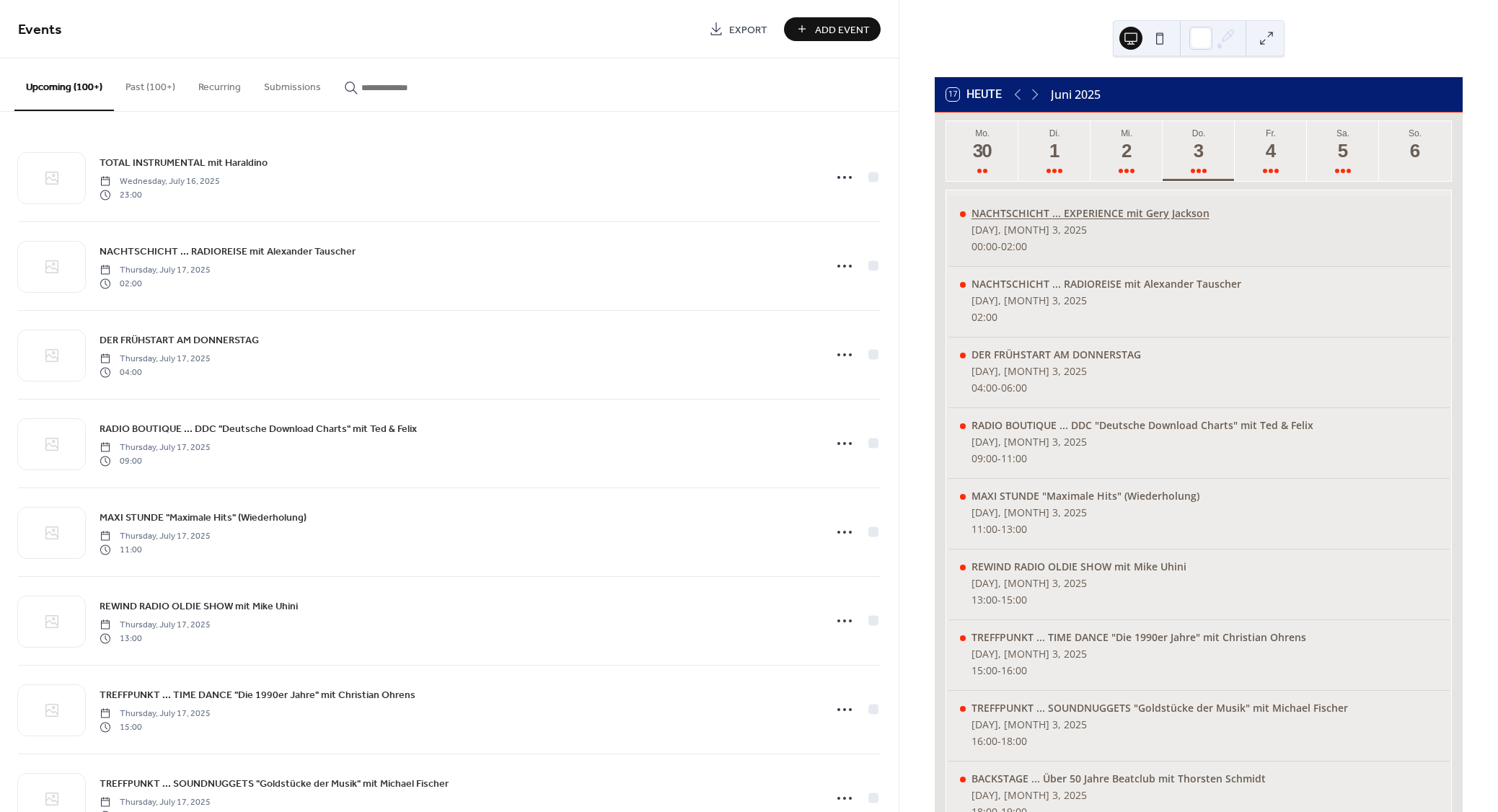 click on "NACHTSCHICHT ... EXPERIENCE mit Gery Jackson" at bounding box center [1091, 213] 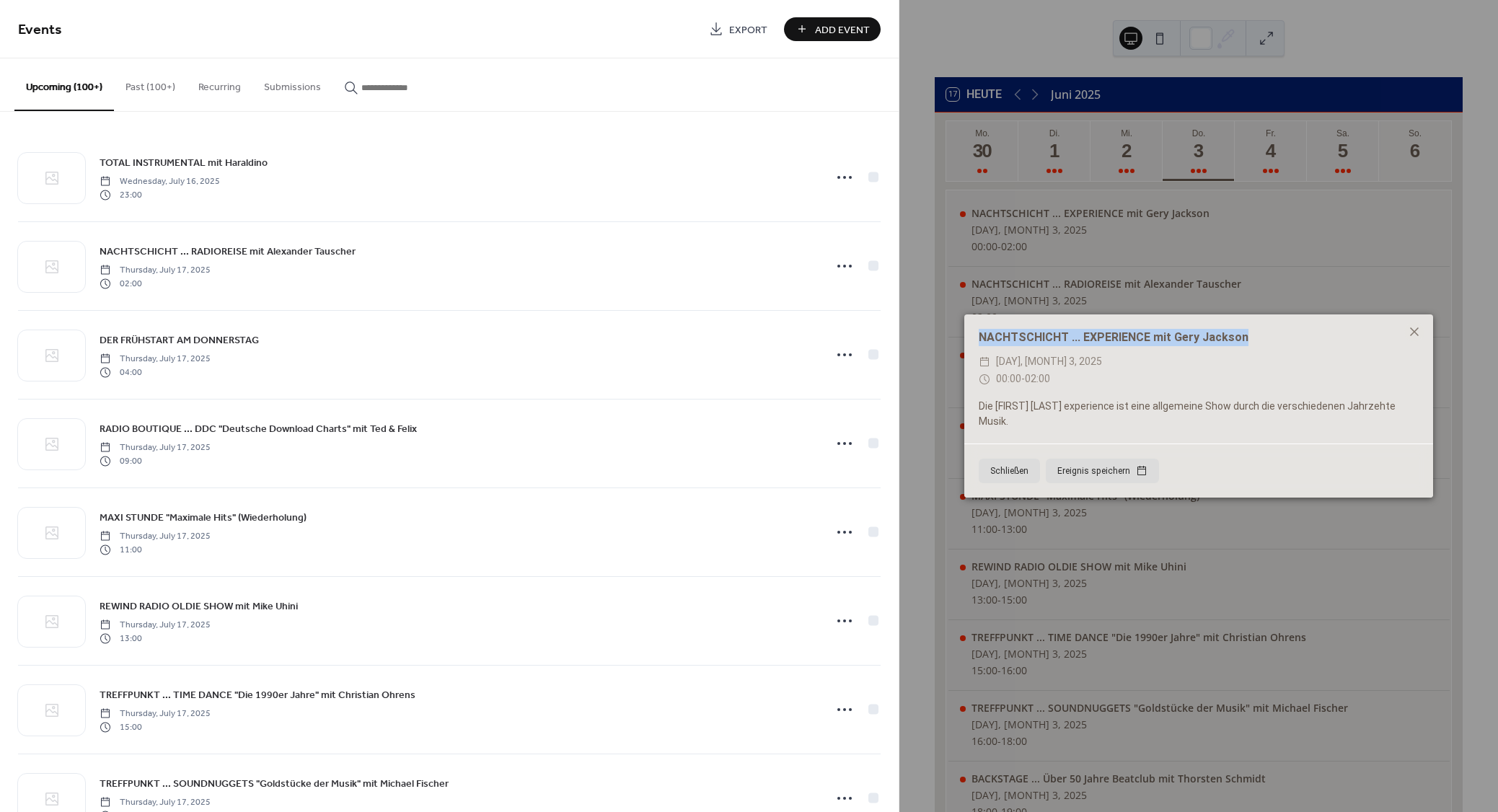 drag, startPoint x: 1255, startPoint y: 347, endPoint x: 977, endPoint y: 345, distance: 278.0072 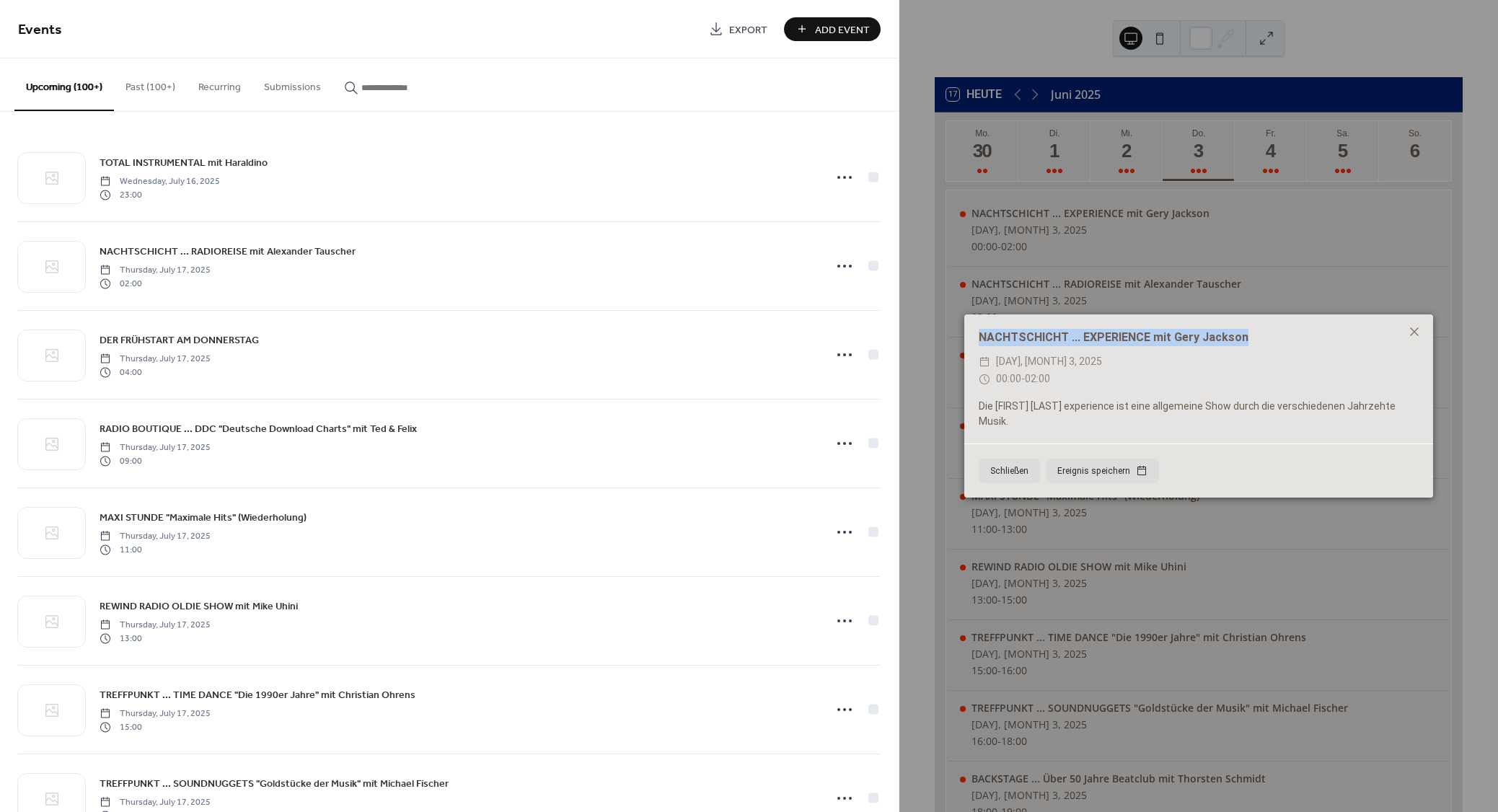 click on "Add Event" at bounding box center (842, 30) 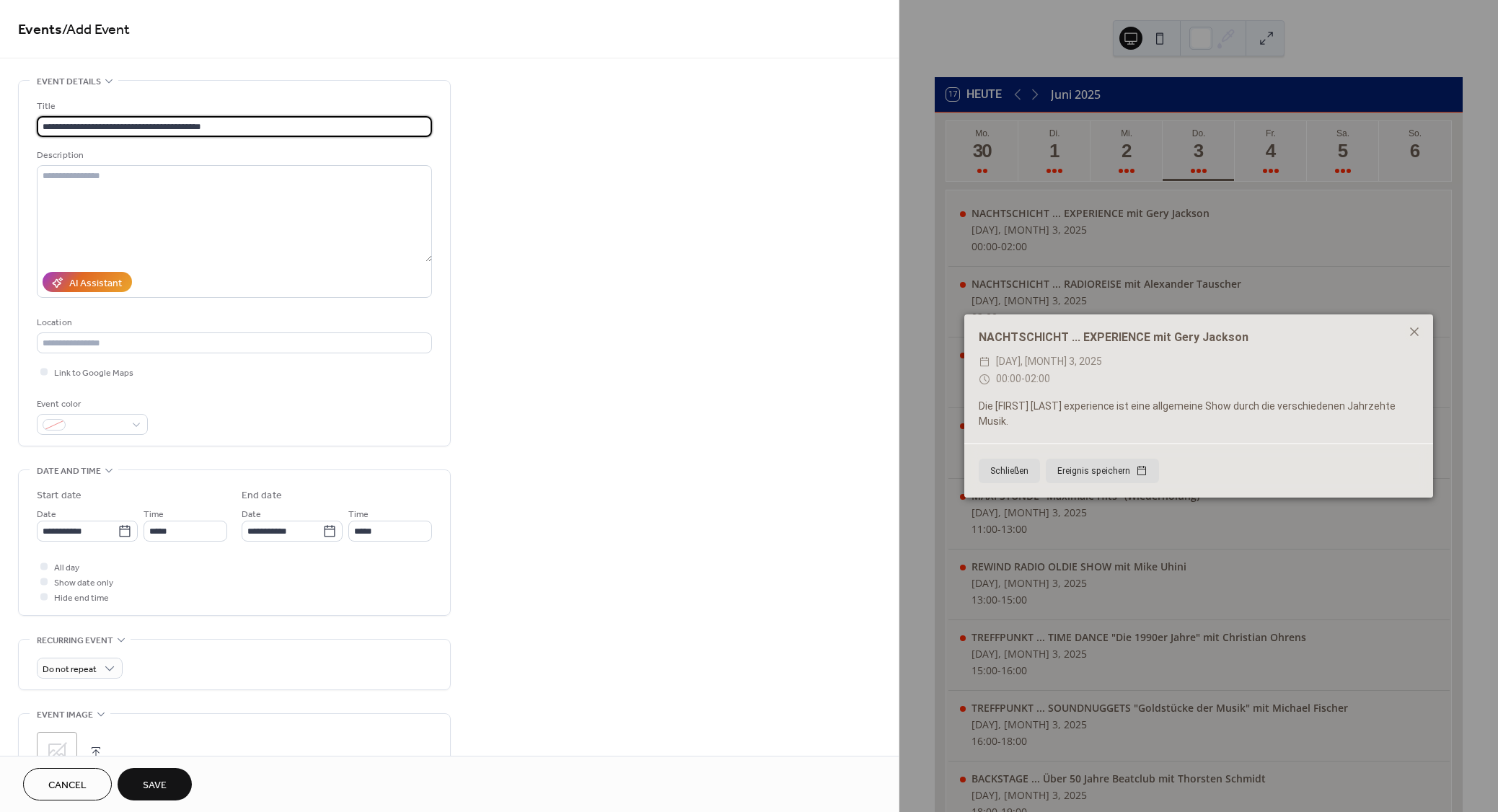 type on "**********" 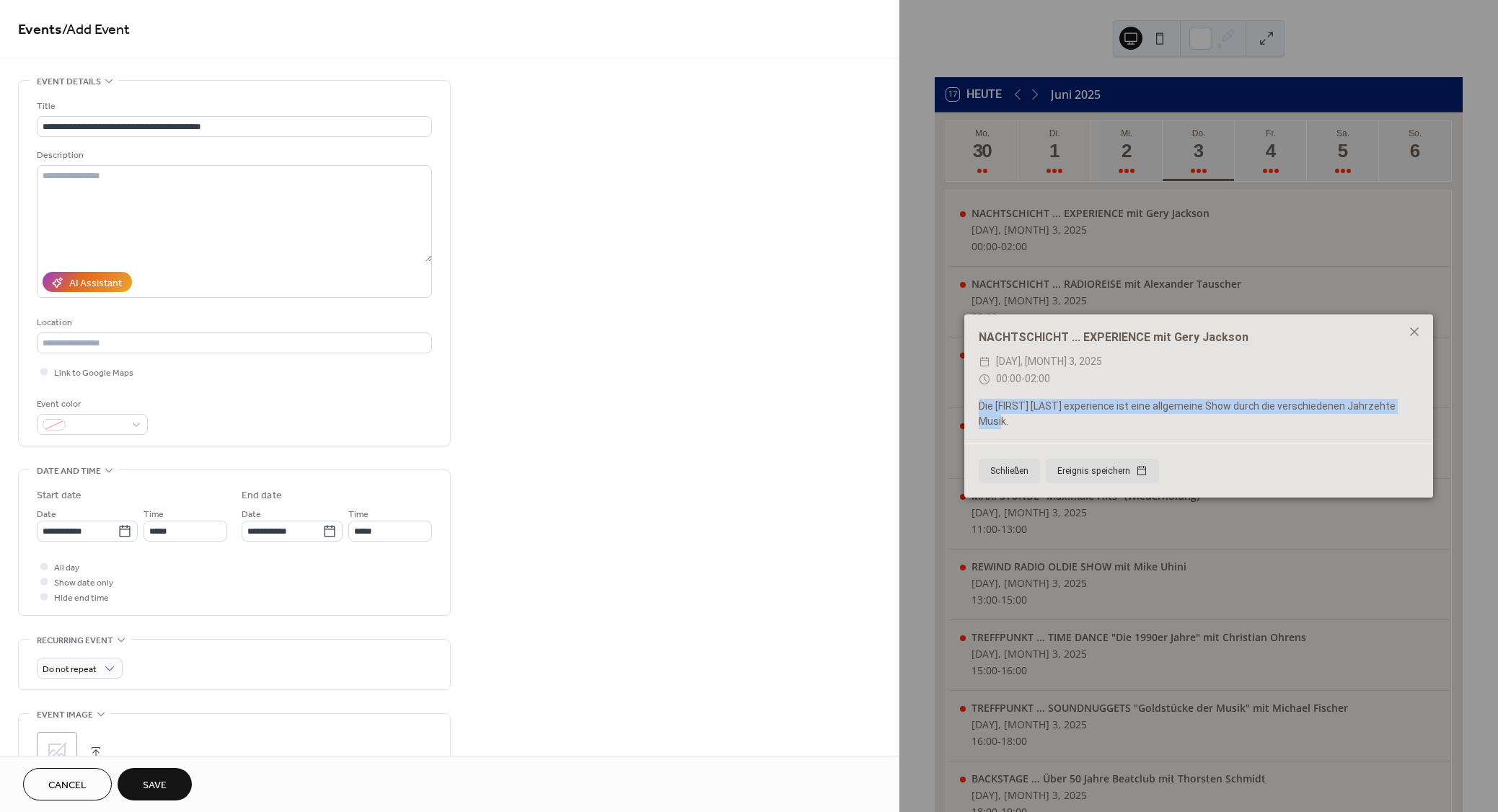 drag, startPoint x: 1417, startPoint y: 415, endPoint x: 977, endPoint y: 415, distance: 440 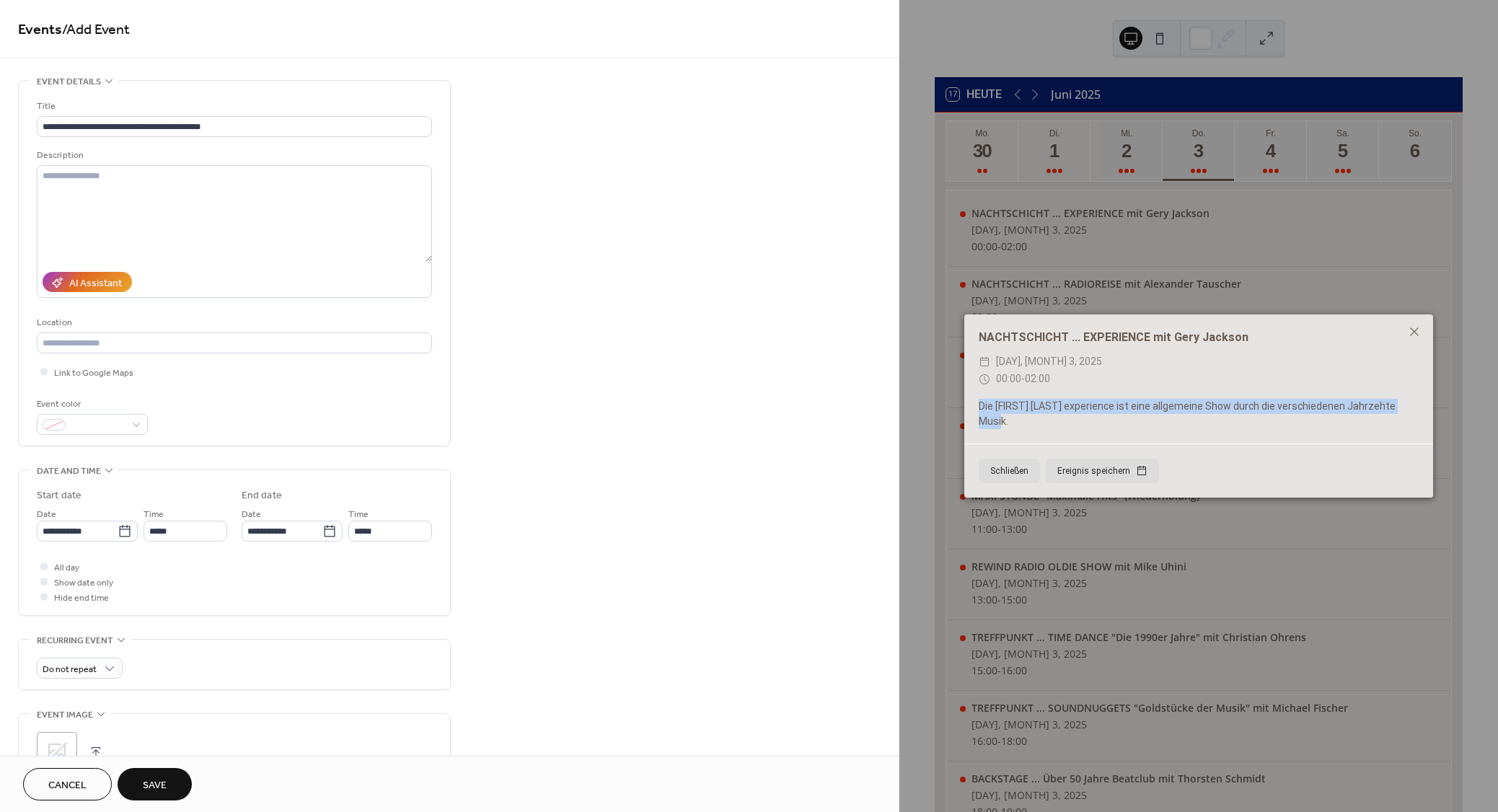 click on "Die Gary Jackson experience ist eine allgemeine Show durch die verschiedenen Jahrzehte Musik." at bounding box center (1199, 414) 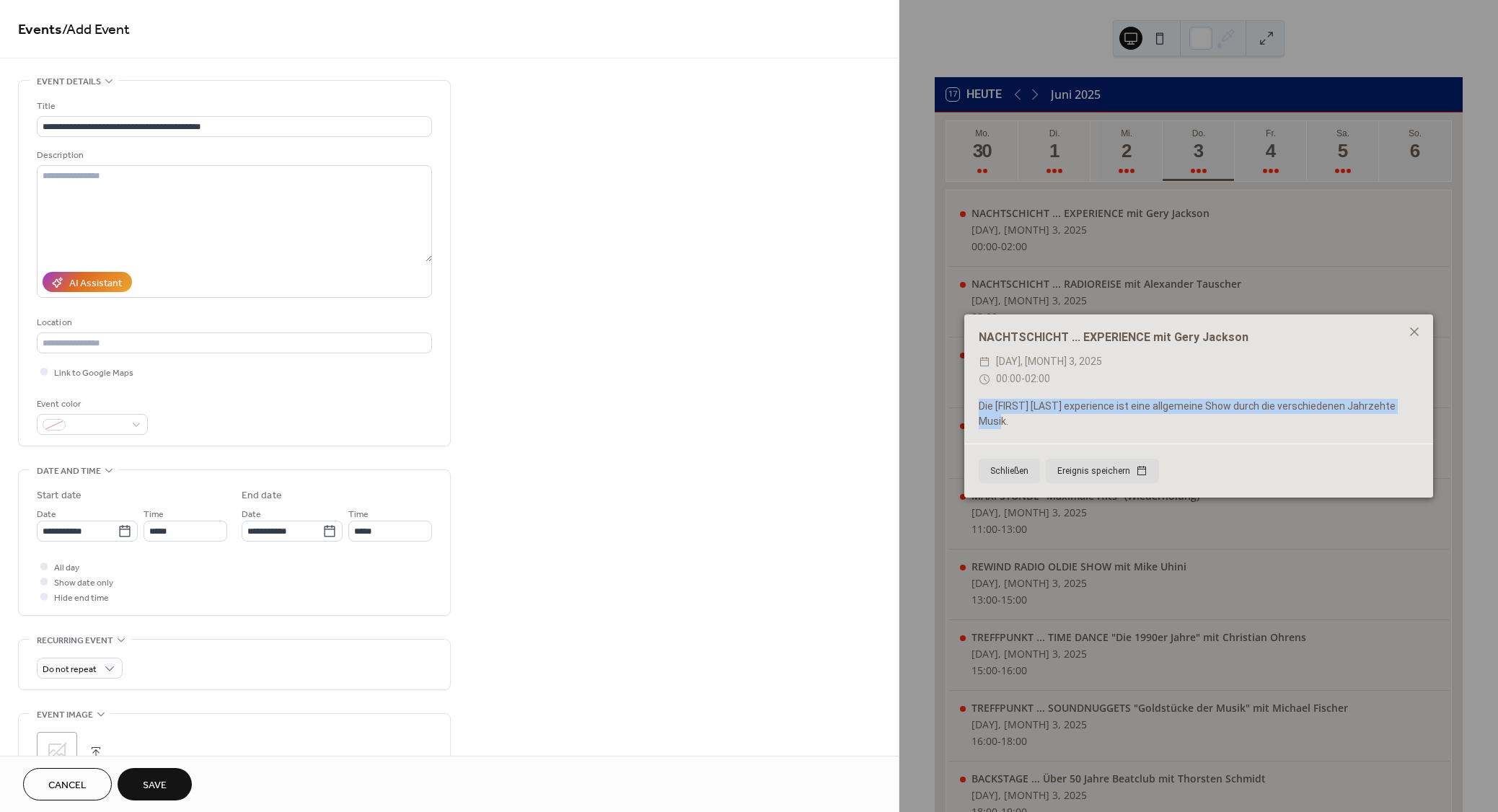 copy on "Die Gary Jackson experience ist eine allgemeine Show durch die verschiedenen Jahrzehte Musik." 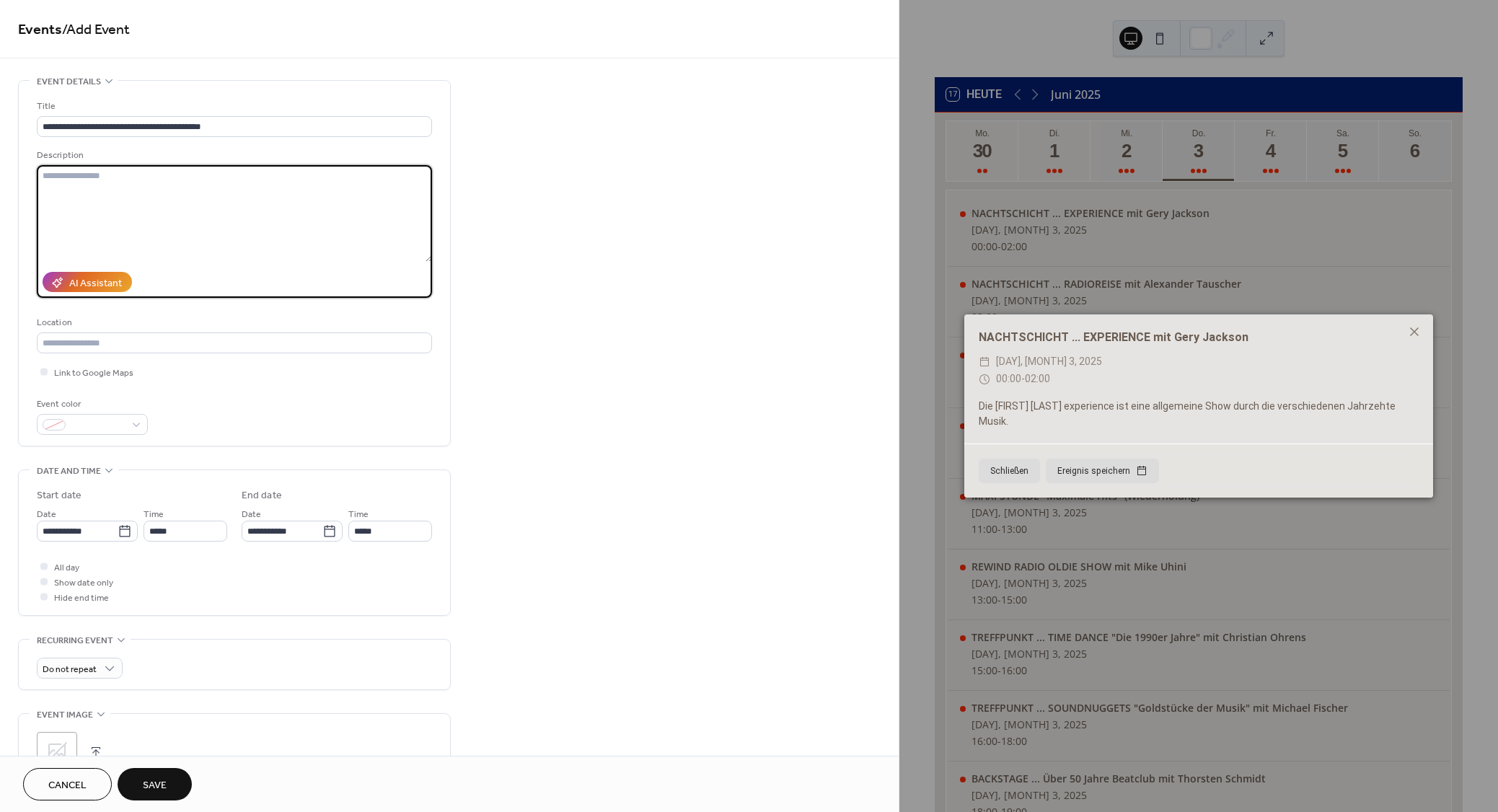 paste on "**********" 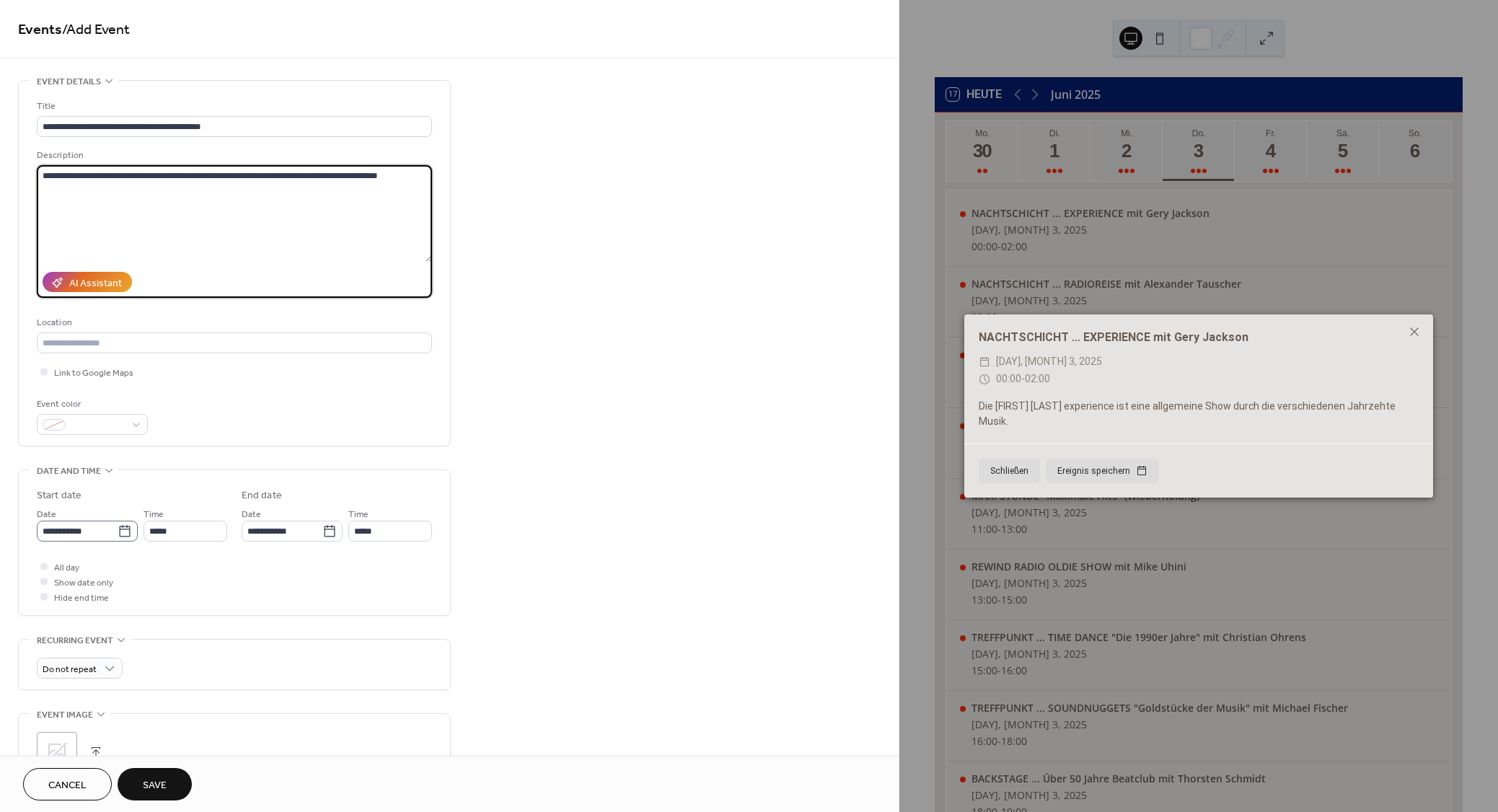 type on "**********" 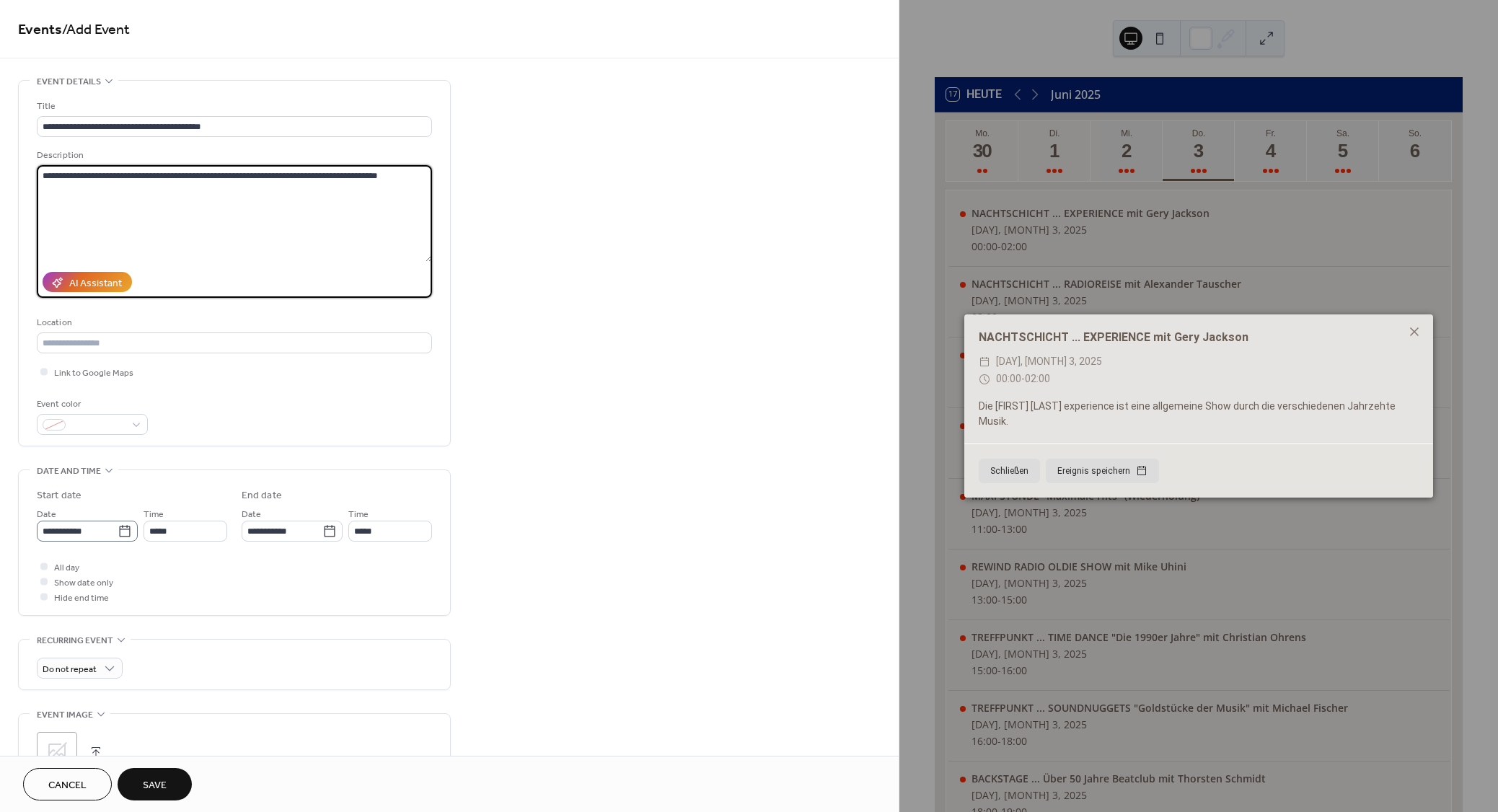 click 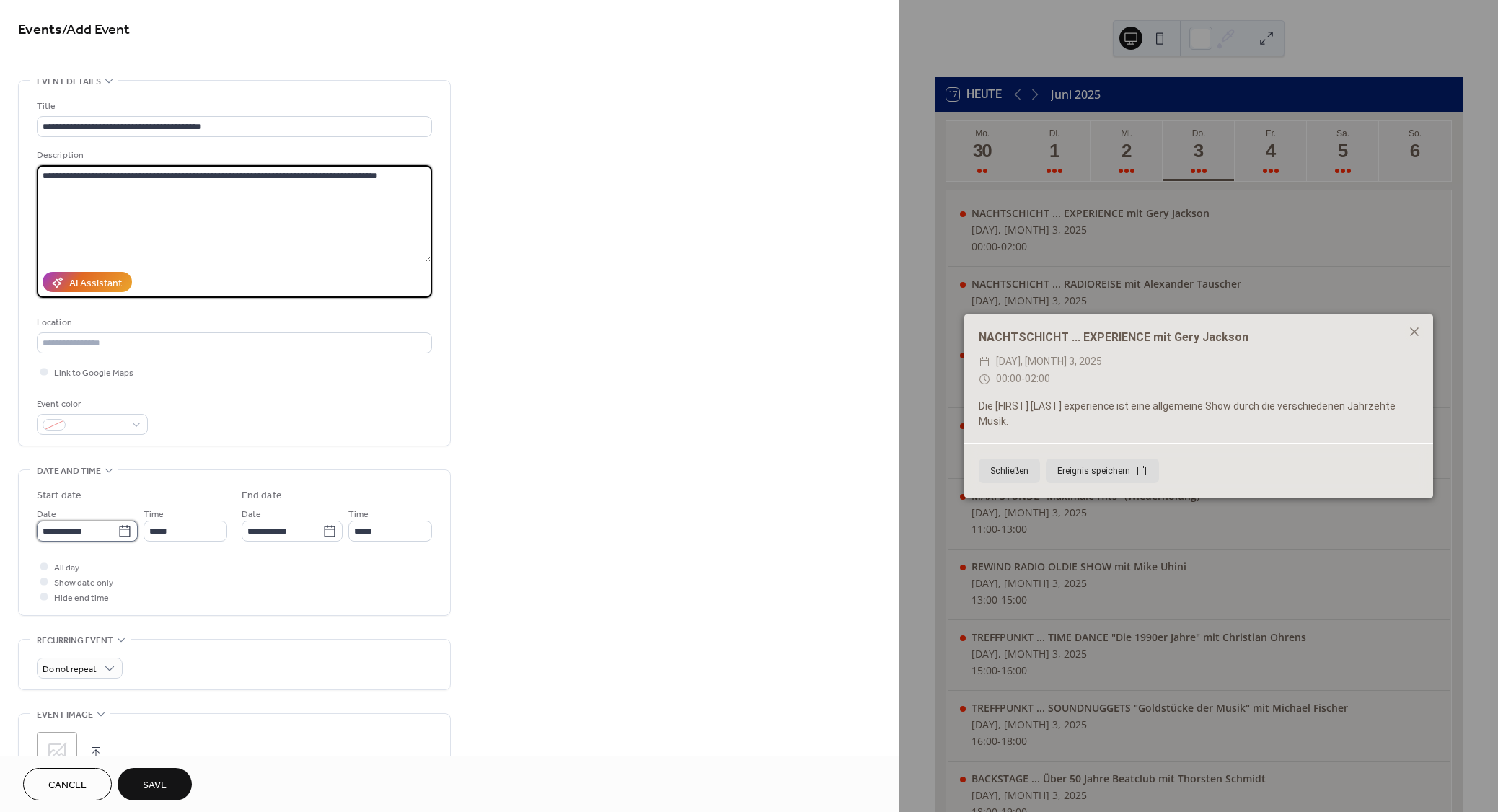 click on "**********" at bounding box center [77, 531] 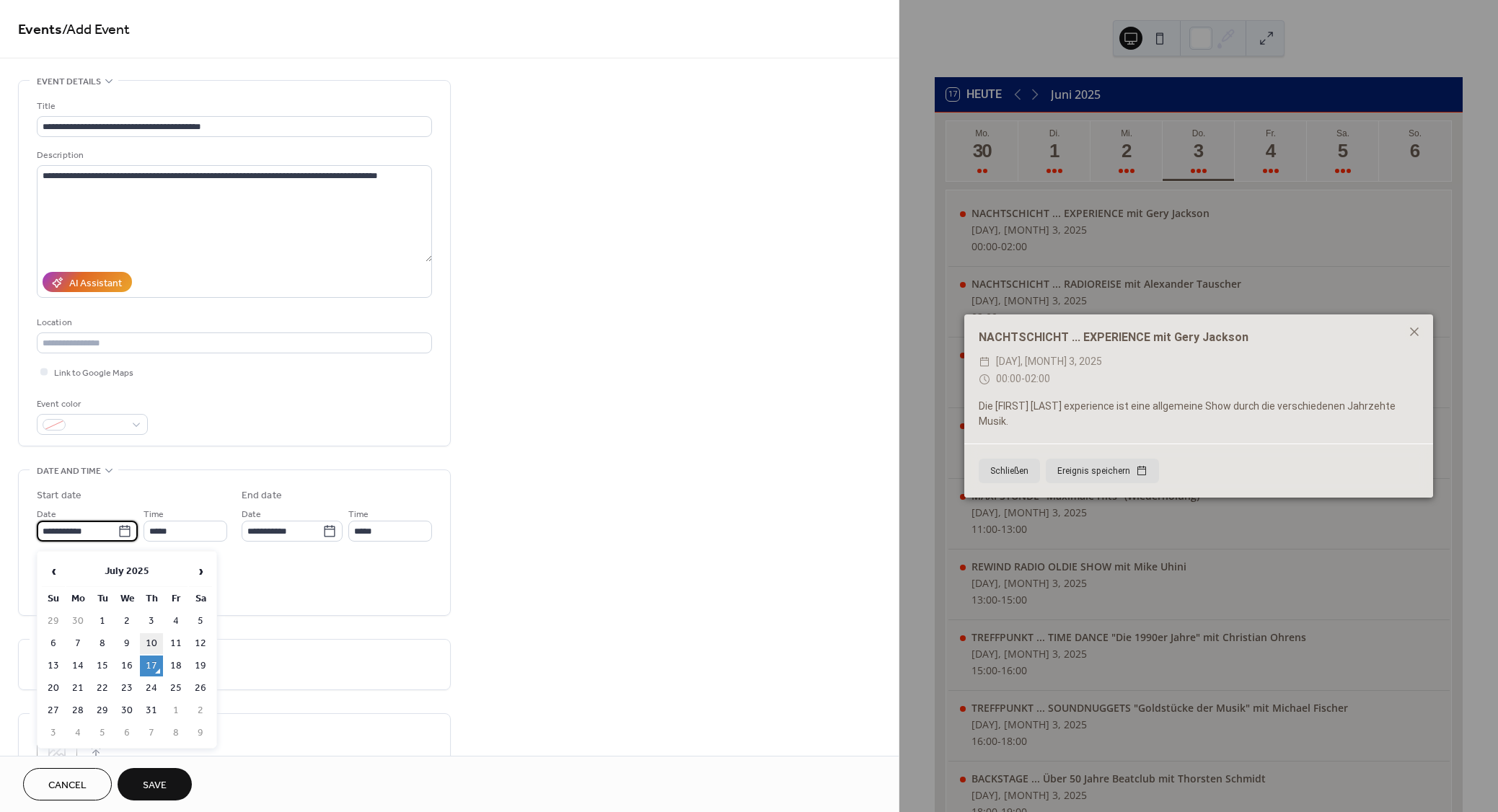 click on "10" at bounding box center (151, 643) 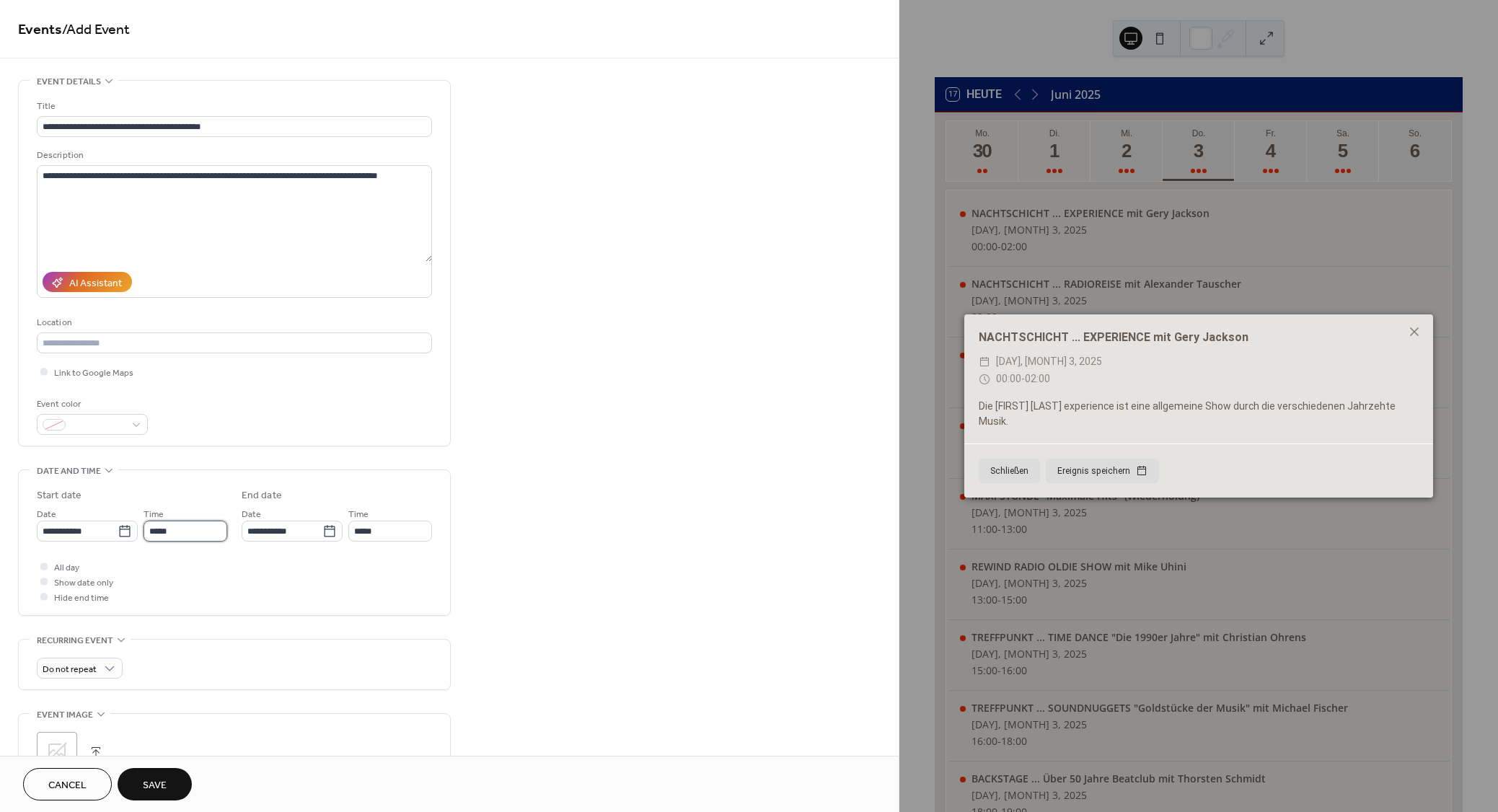 click on "*****" at bounding box center [185, 531] 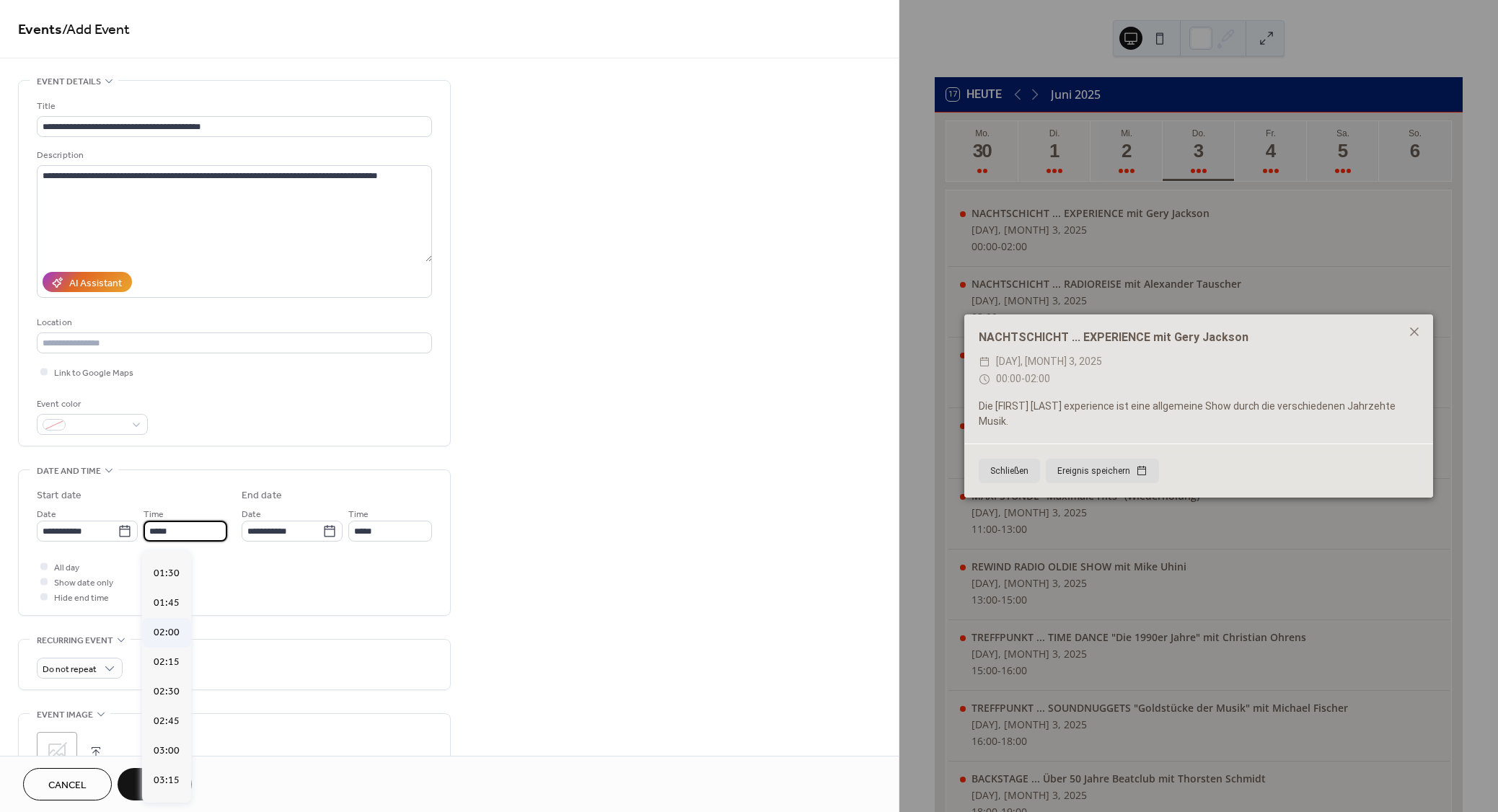 scroll, scrollTop: 0, scrollLeft: 0, axis: both 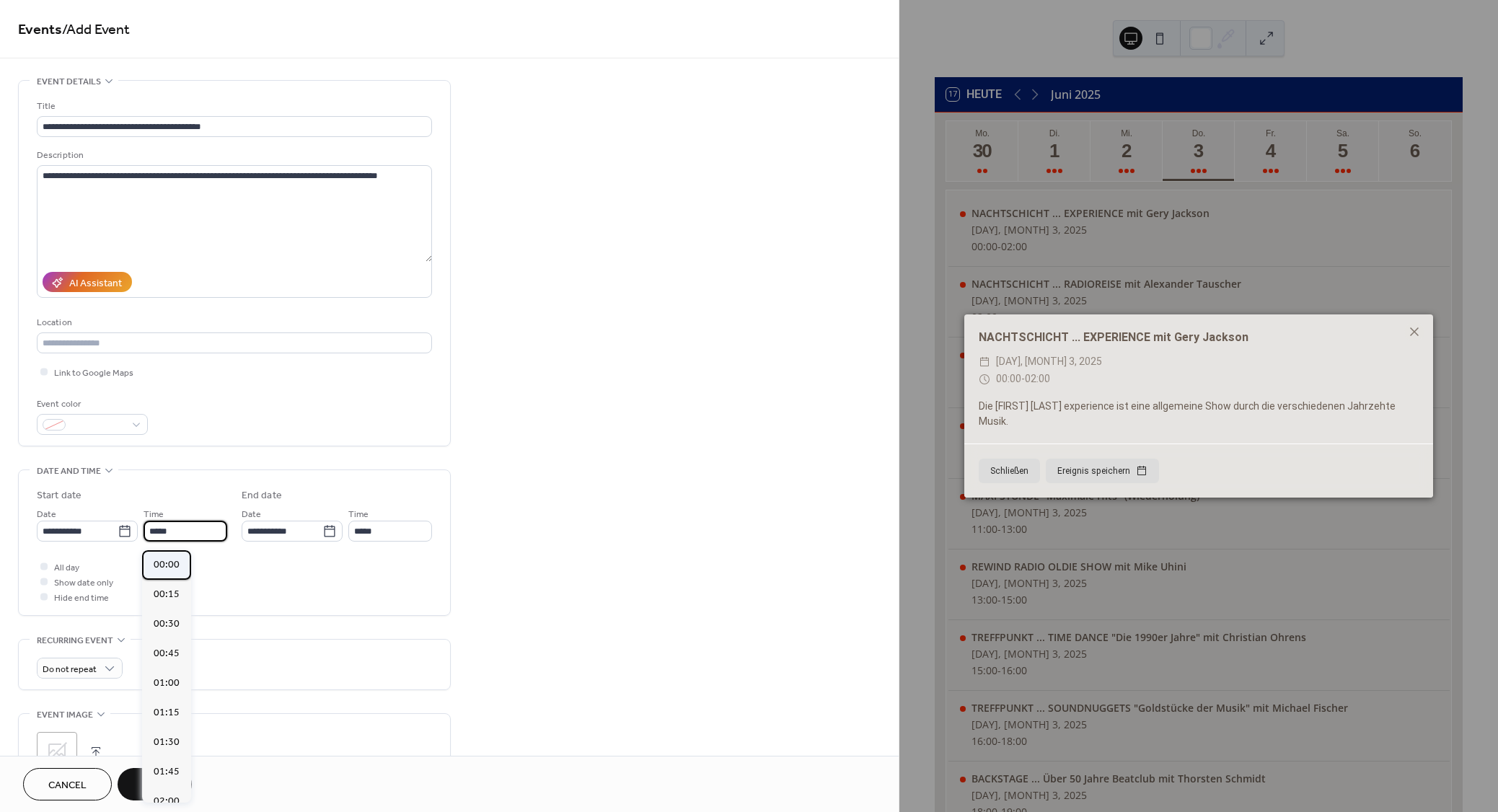 click on "00:00" at bounding box center [167, 565] 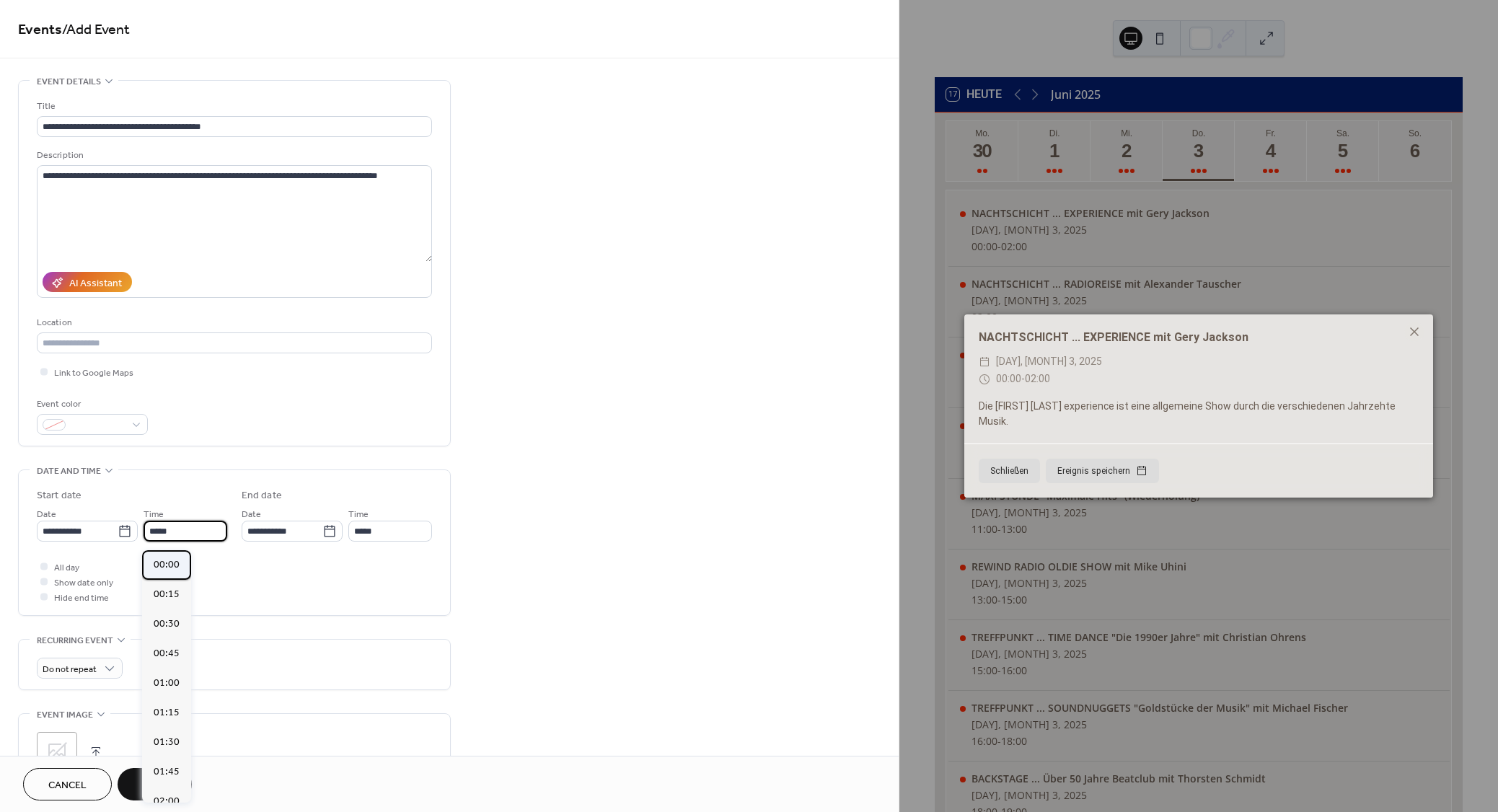 type on "*****" 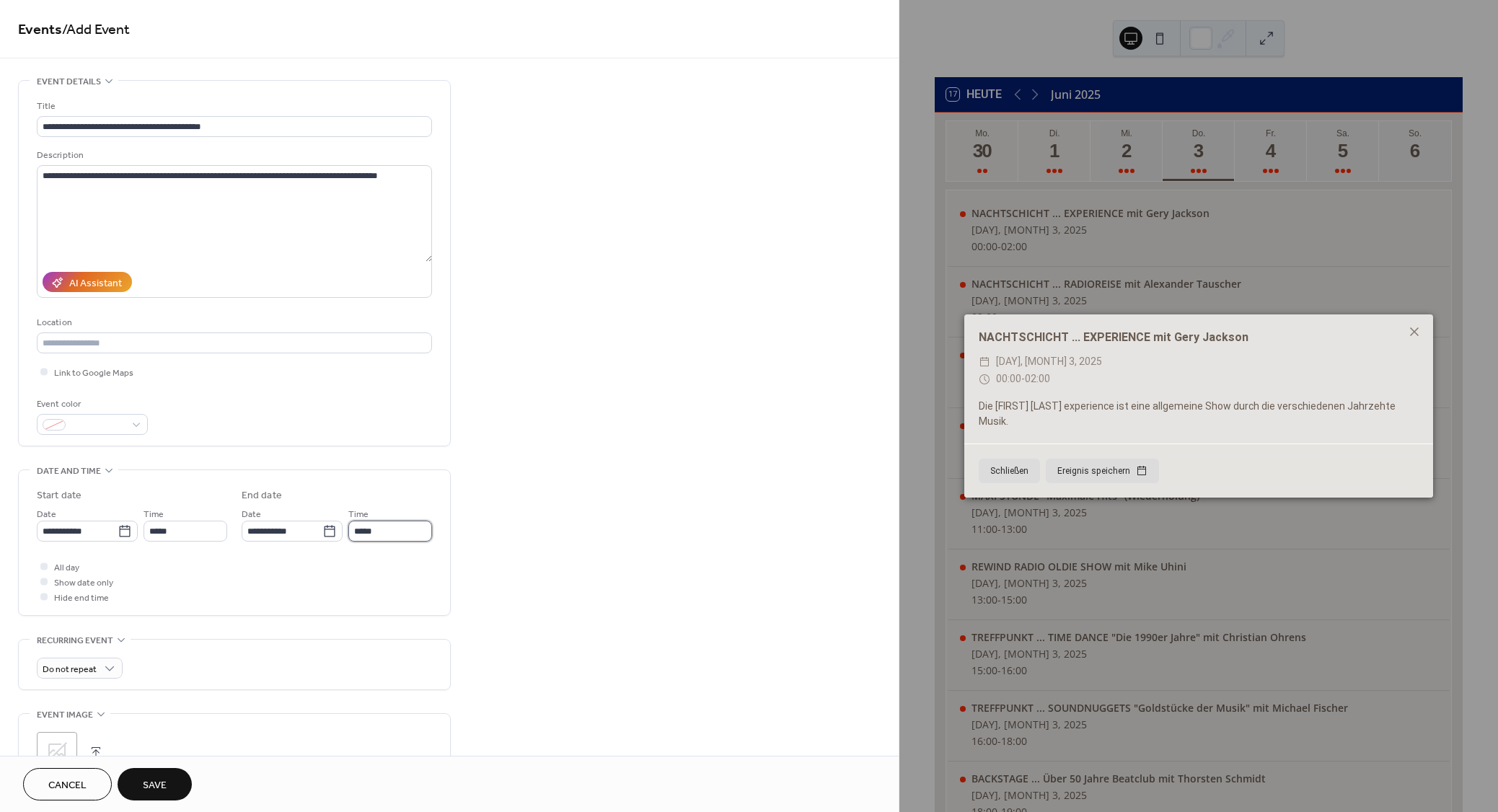 click on "*****" at bounding box center [390, 531] 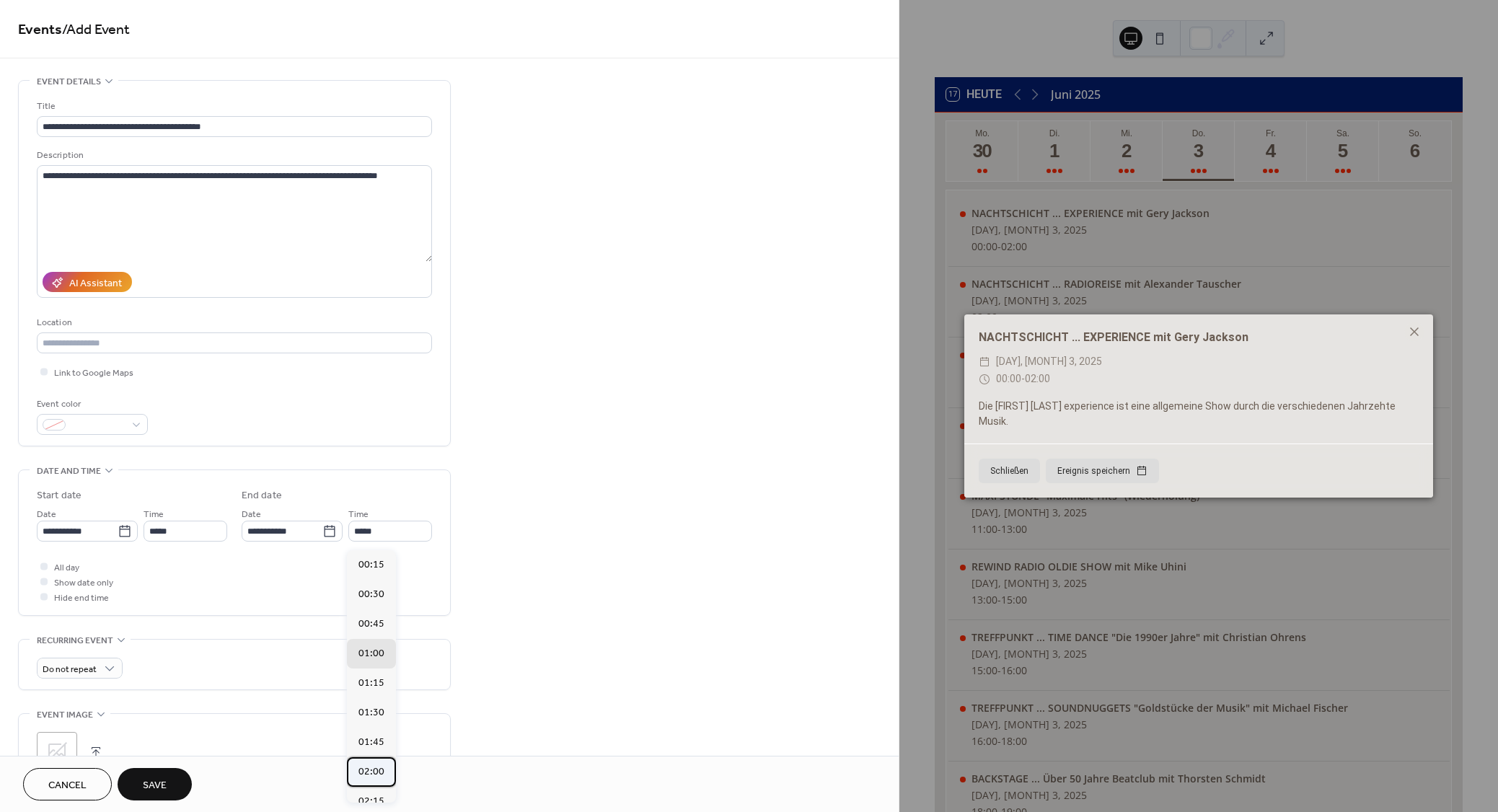 click on "02:00" at bounding box center [371, 772] 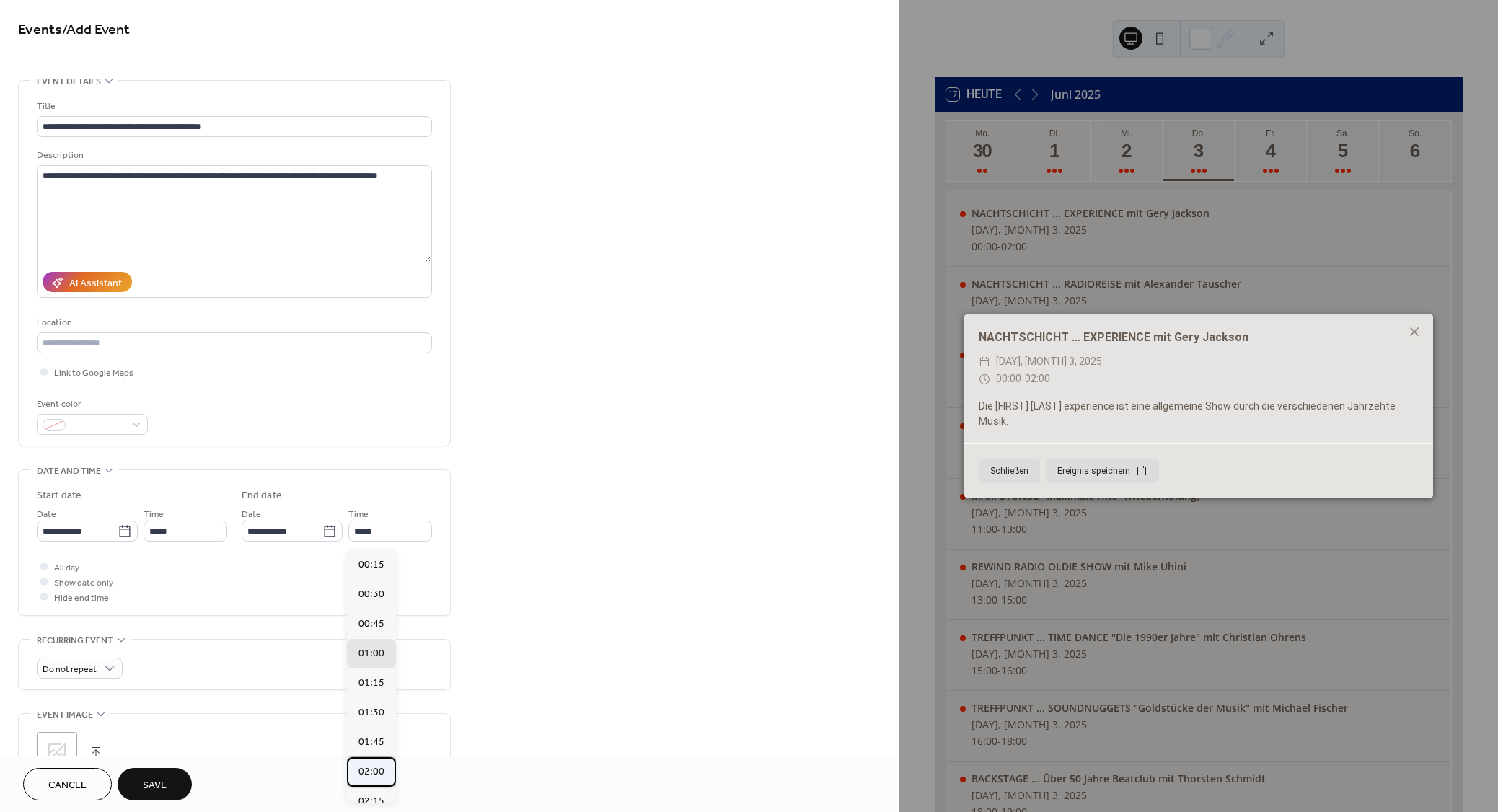 type on "*****" 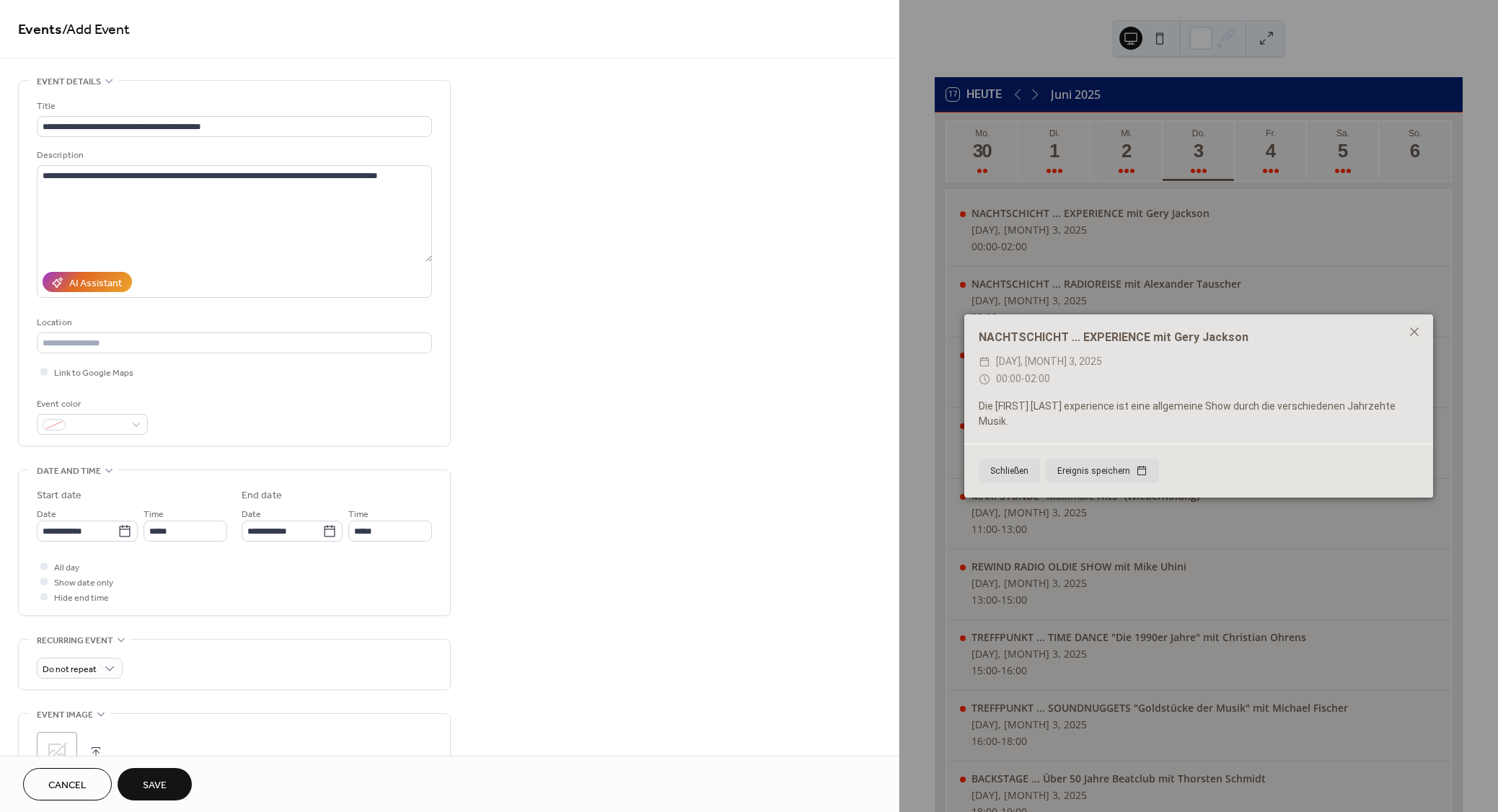 click on "Save" at bounding box center [154, 785] 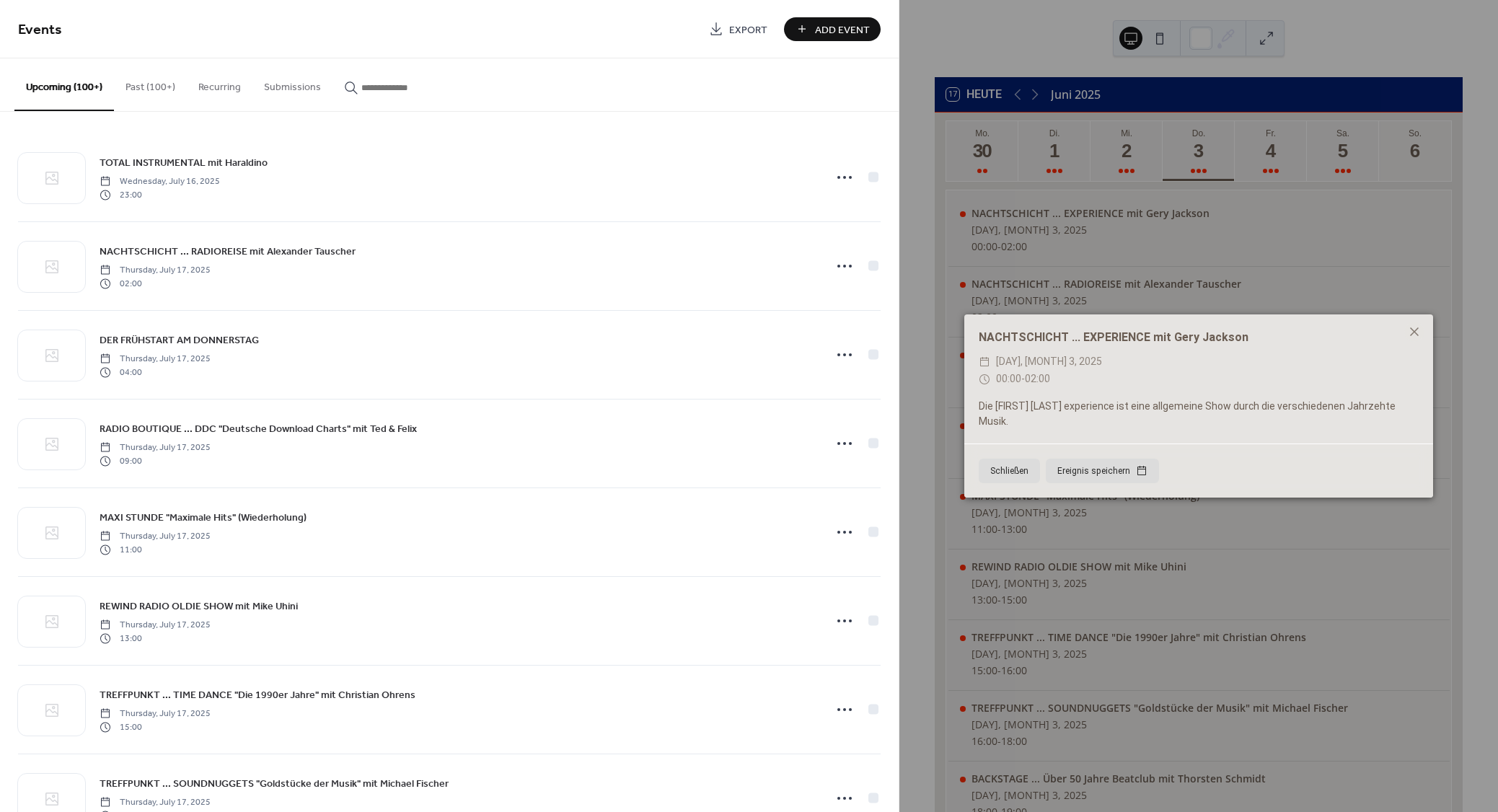 click on "Add Event" at bounding box center (842, 30) 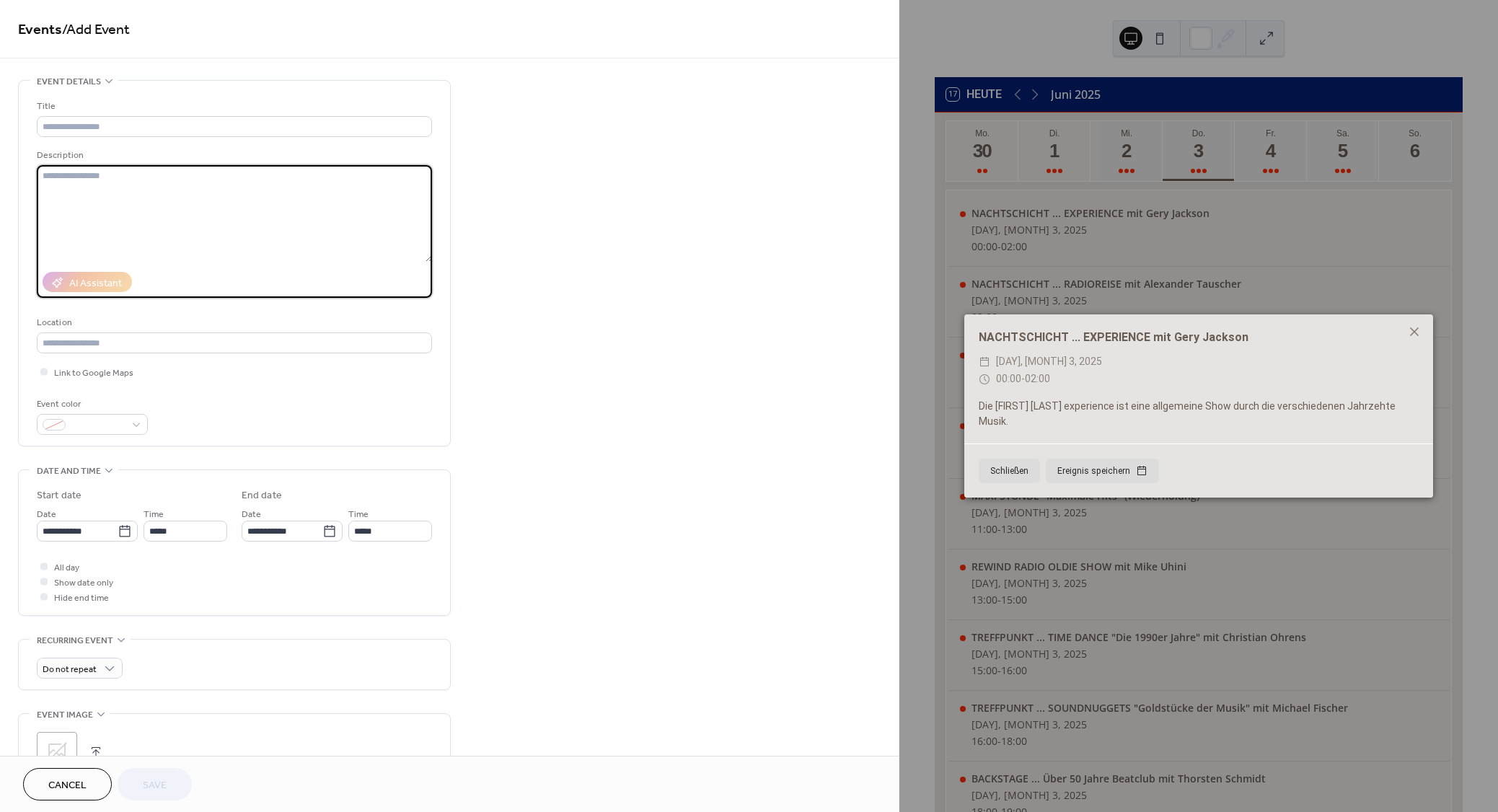 paste on "**********" 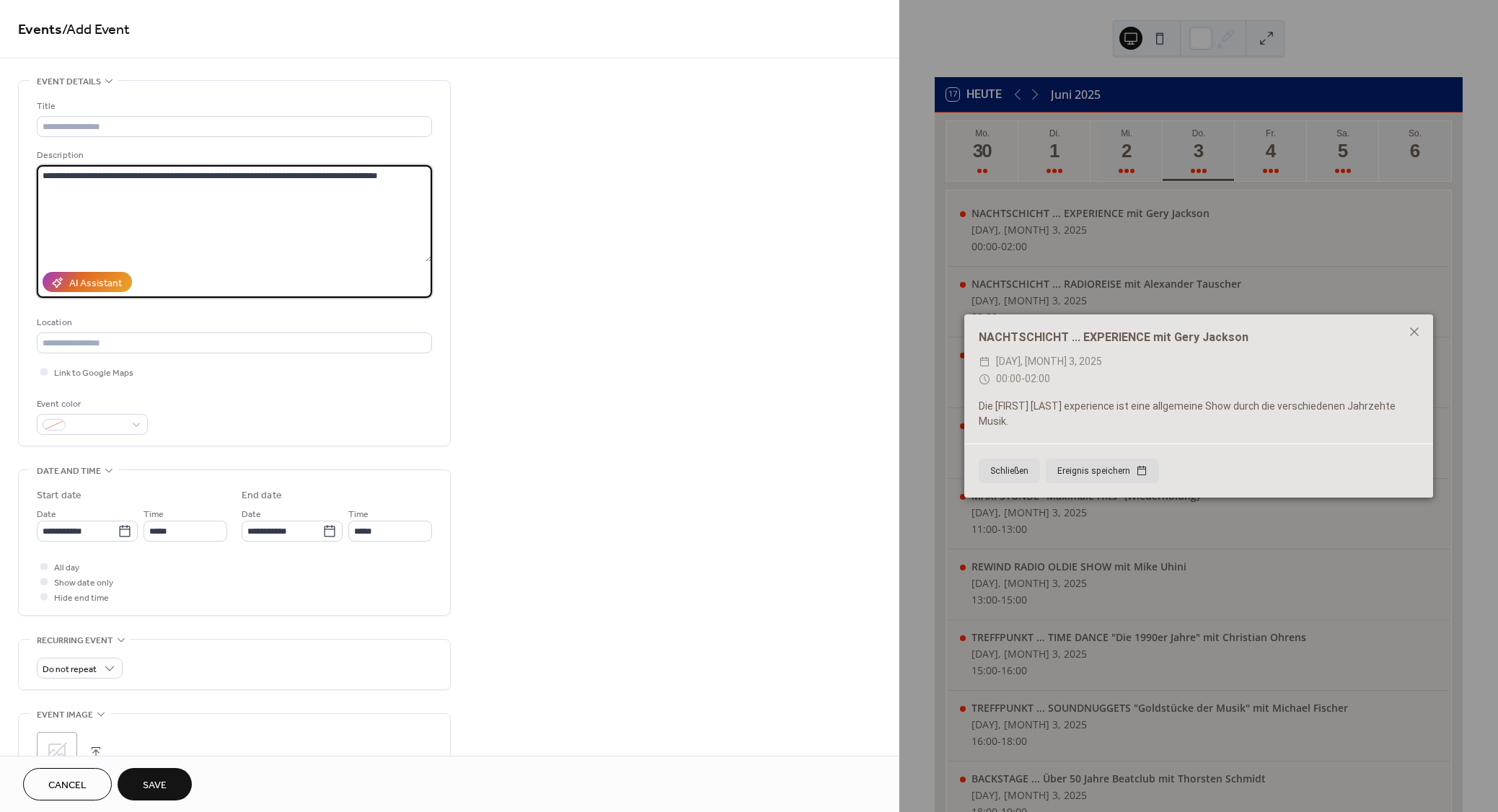 type on "**********" 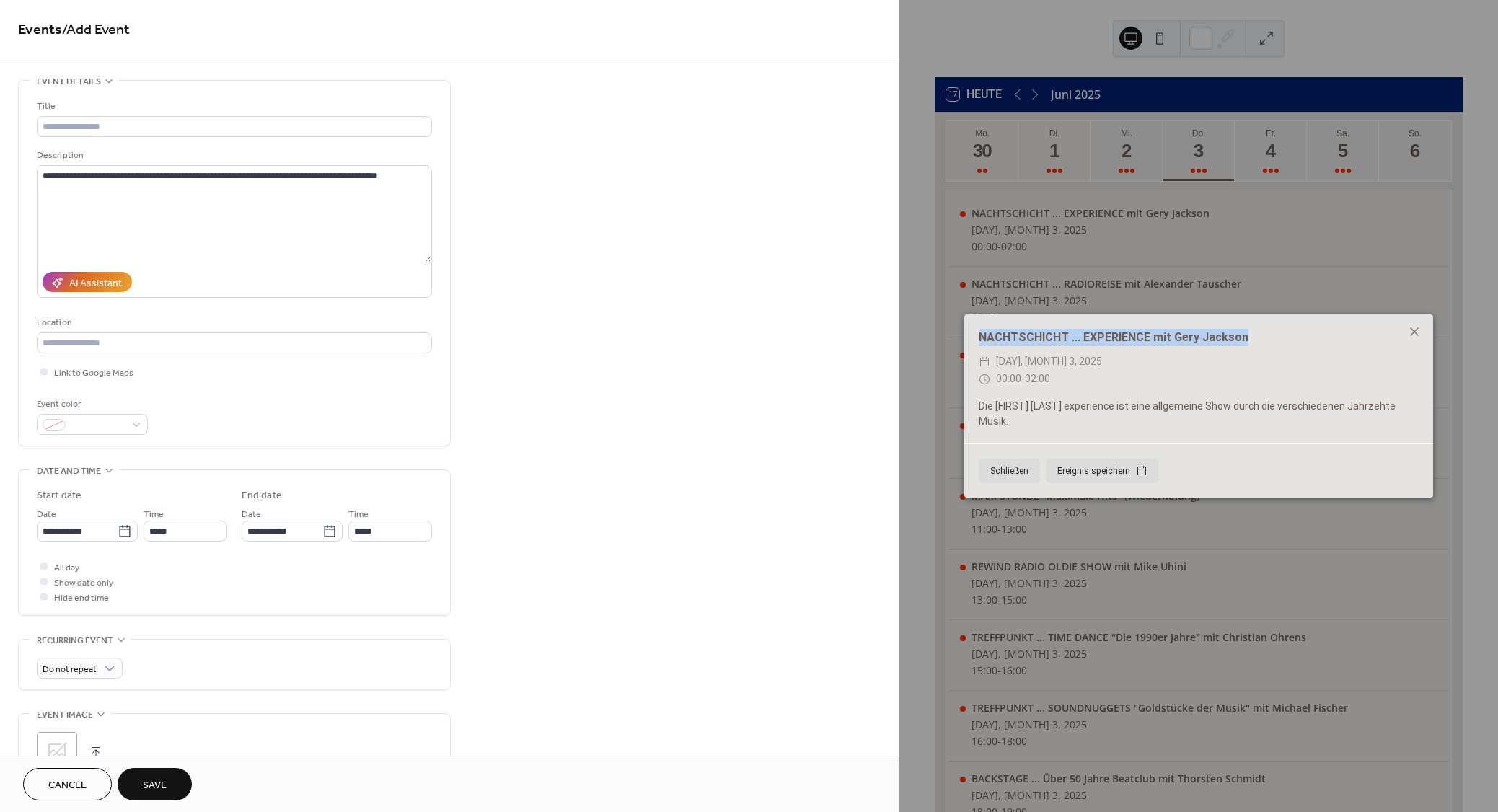 drag, startPoint x: 1269, startPoint y: 351, endPoint x: 974, endPoint y: 347, distance: 295.02712 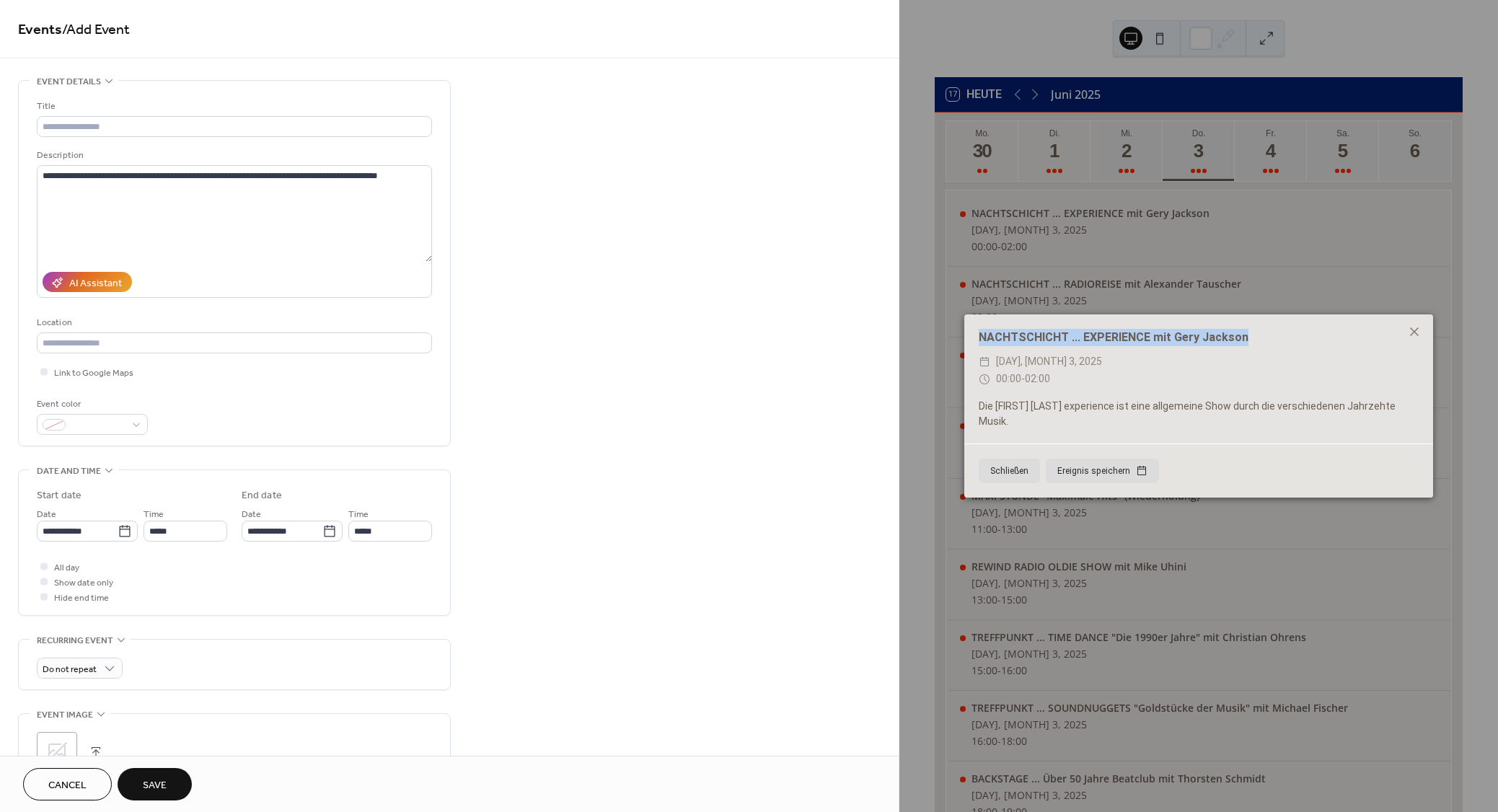 copy on "NACHTSCHICHT ... EXPERIENCE mit Gery Jackson" 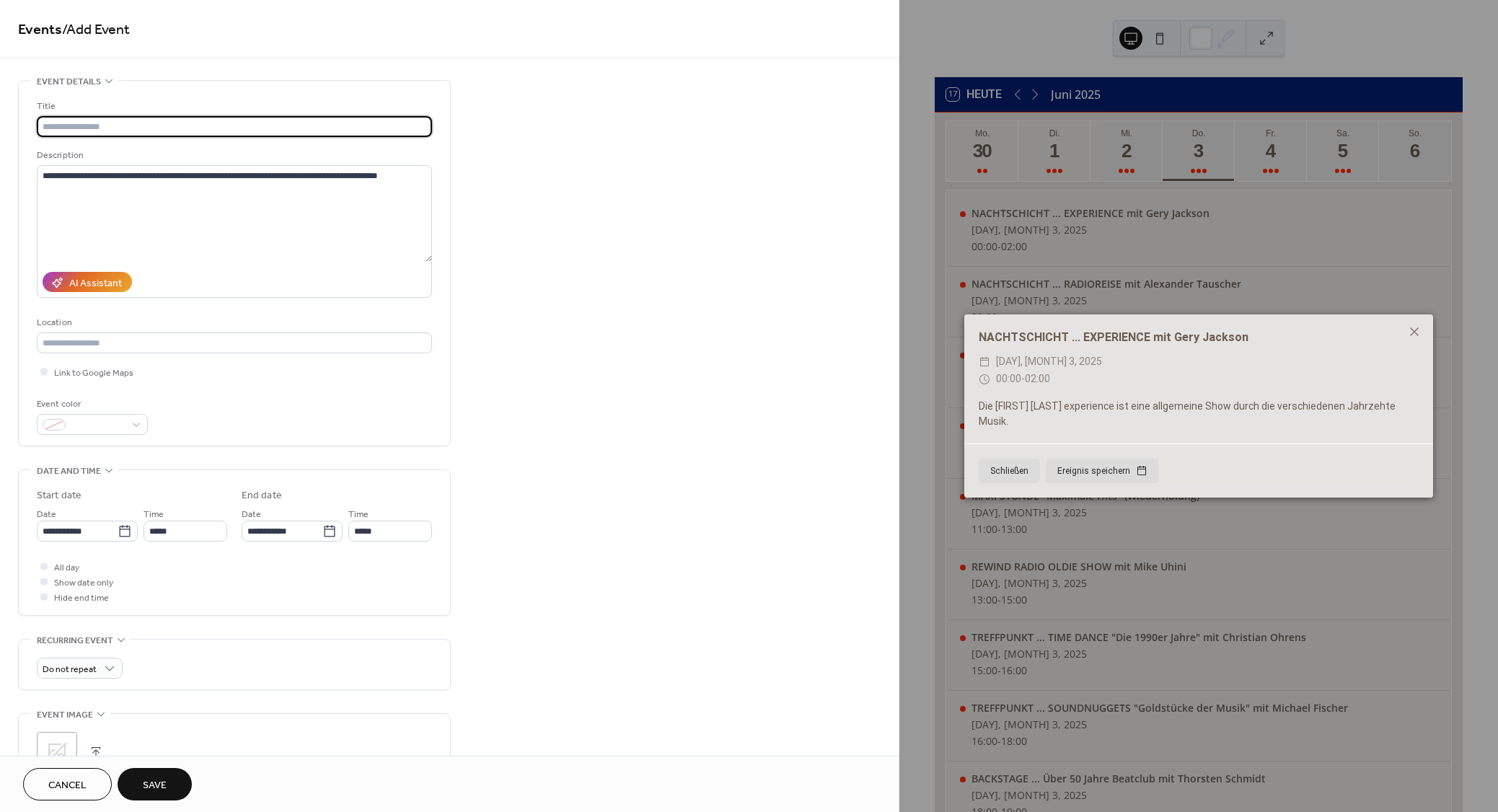 paste on "**********" 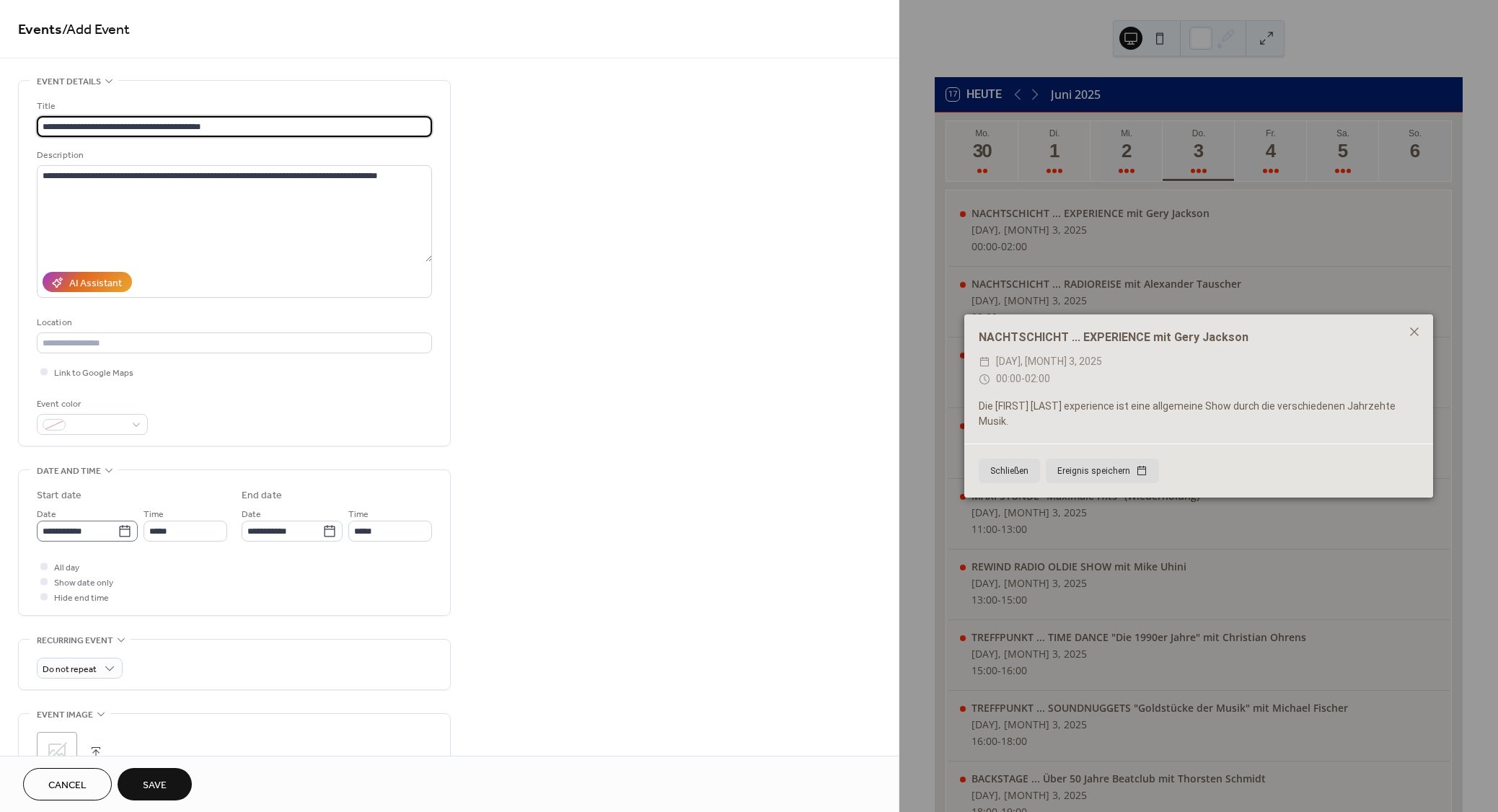 type on "**********" 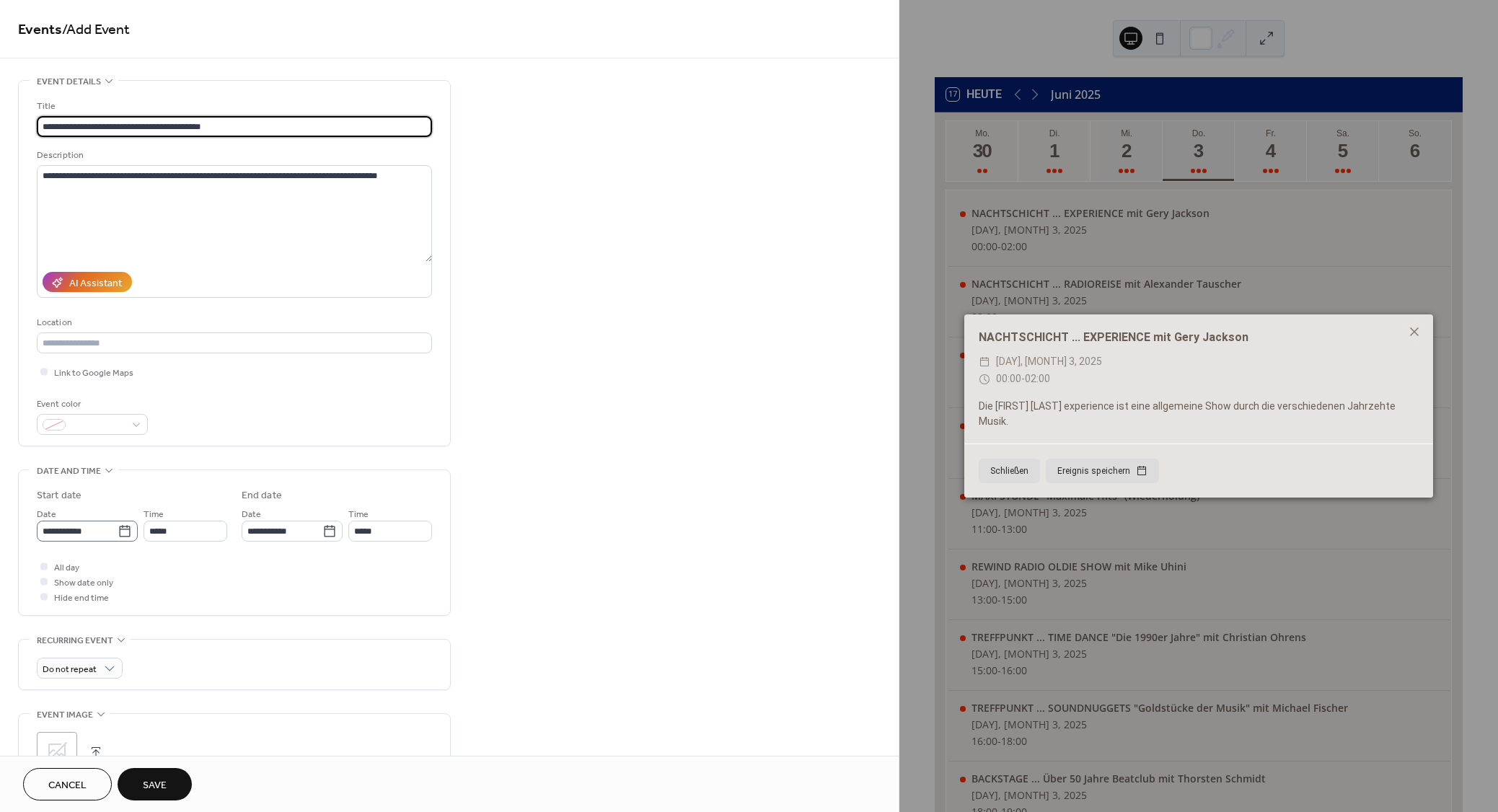 click 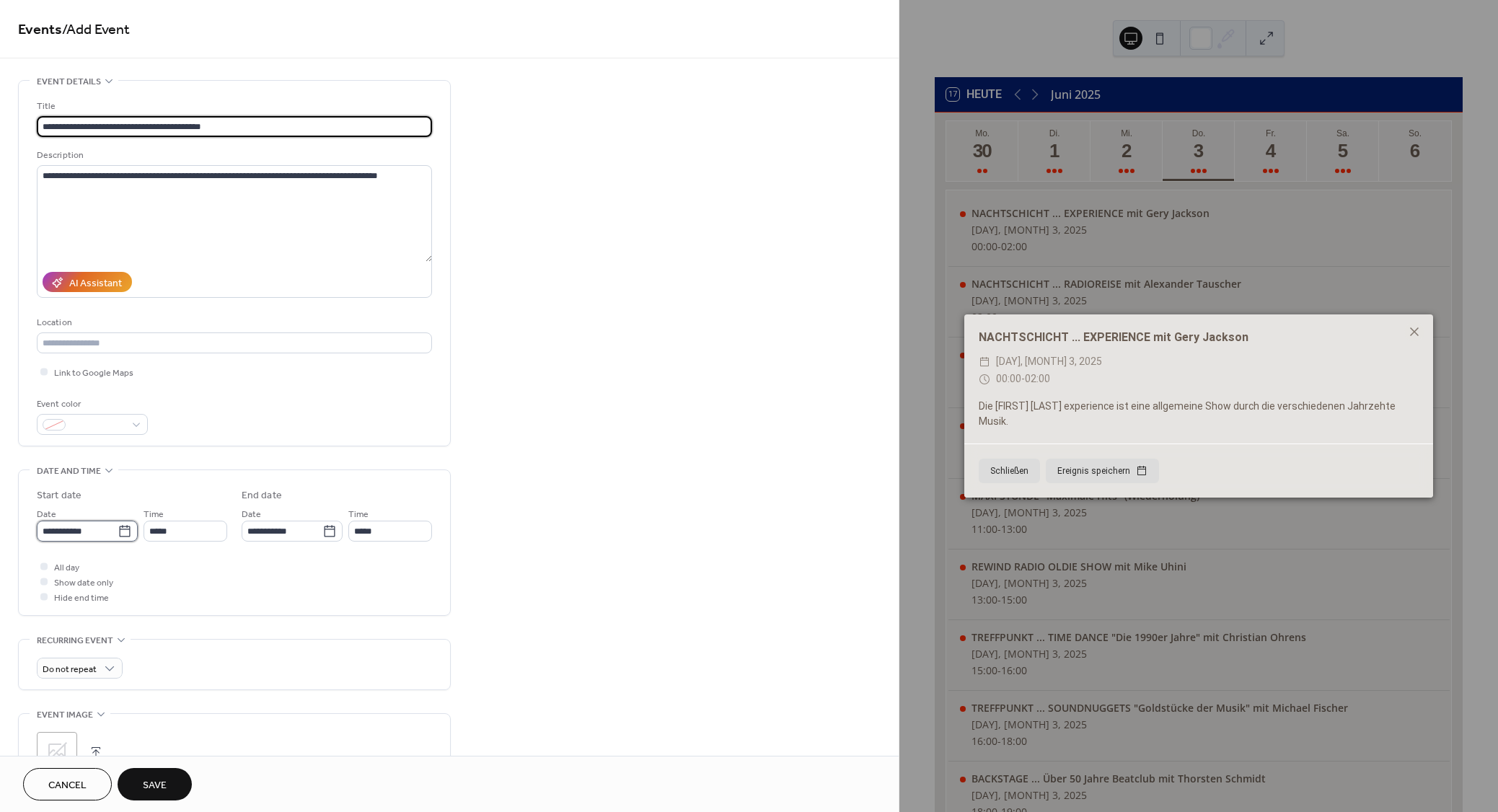 click on "**********" at bounding box center [77, 531] 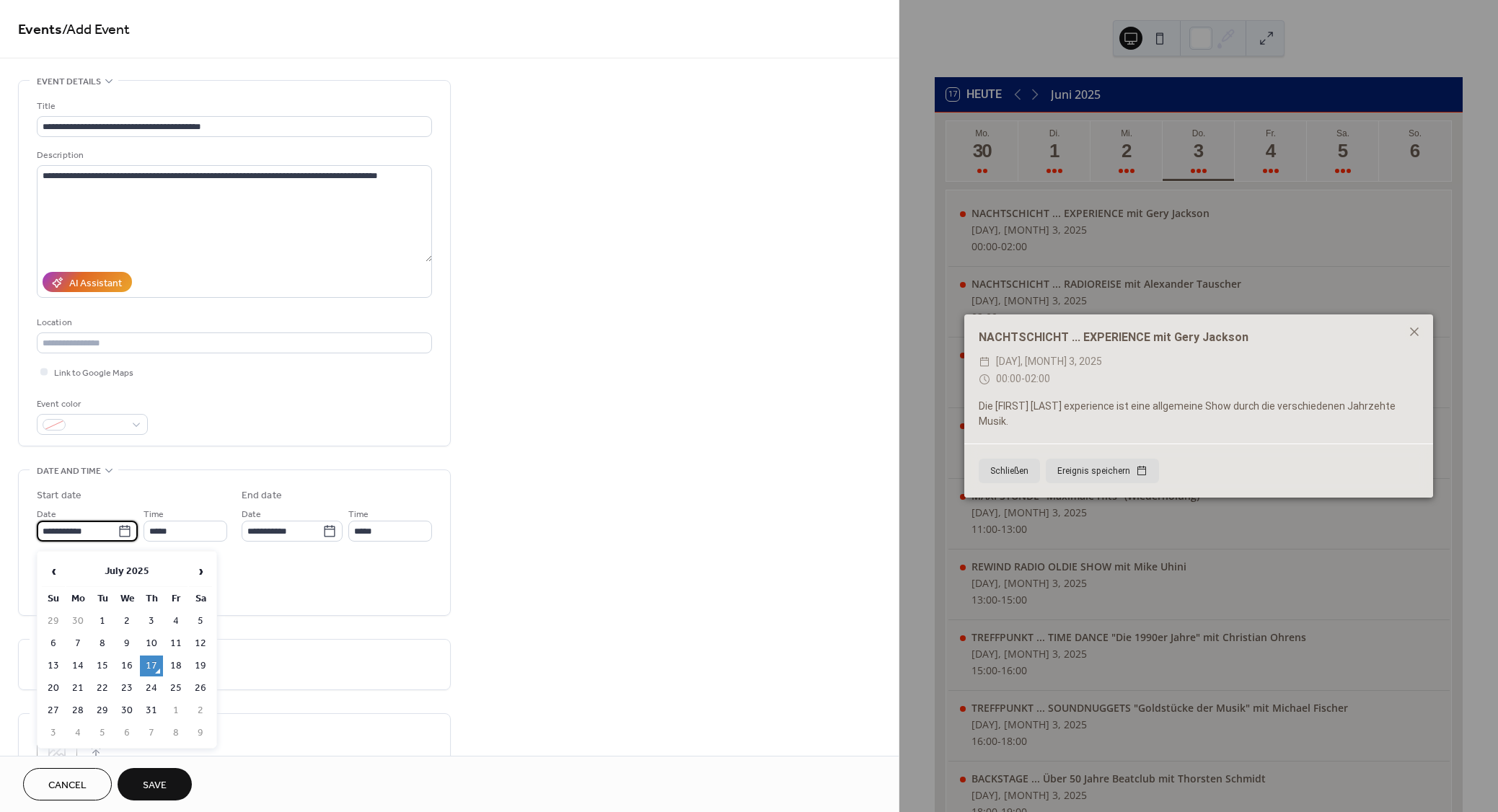 click on "17" at bounding box center [151, 666] 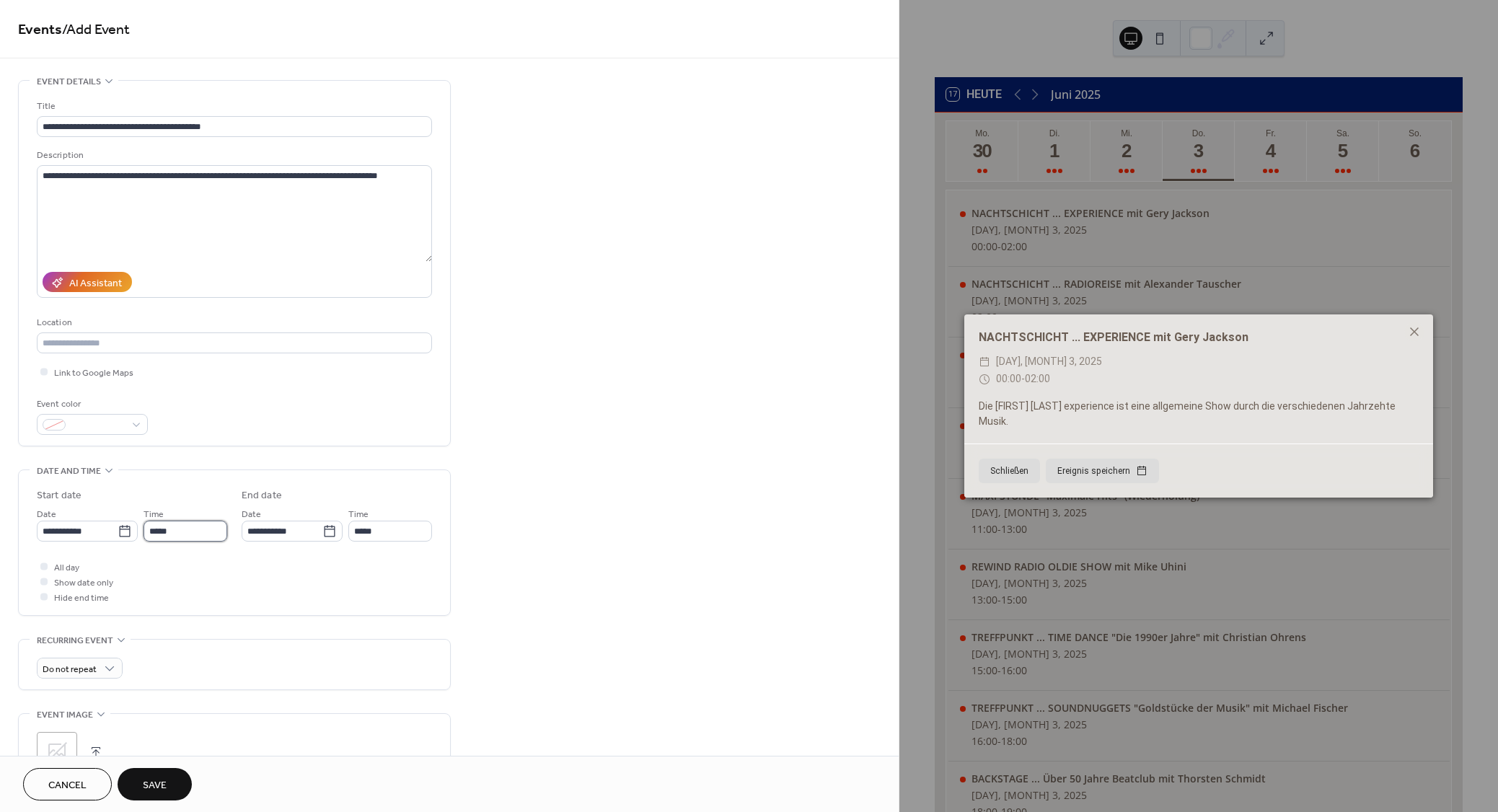 click on "*****" at bounding box center (185, 531) 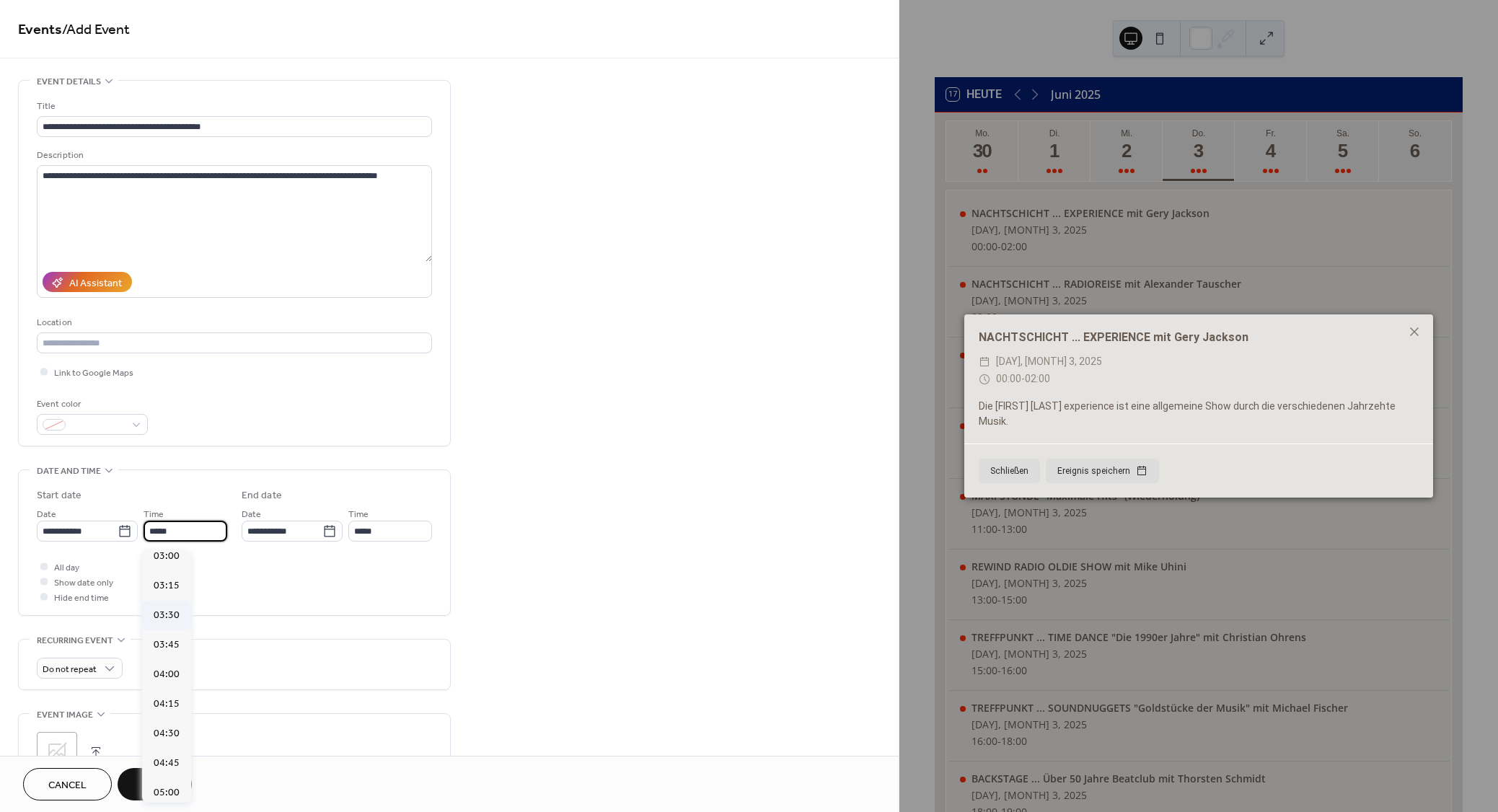 scroll, scrollTop: 0, scrollLeft: 0, axis: both 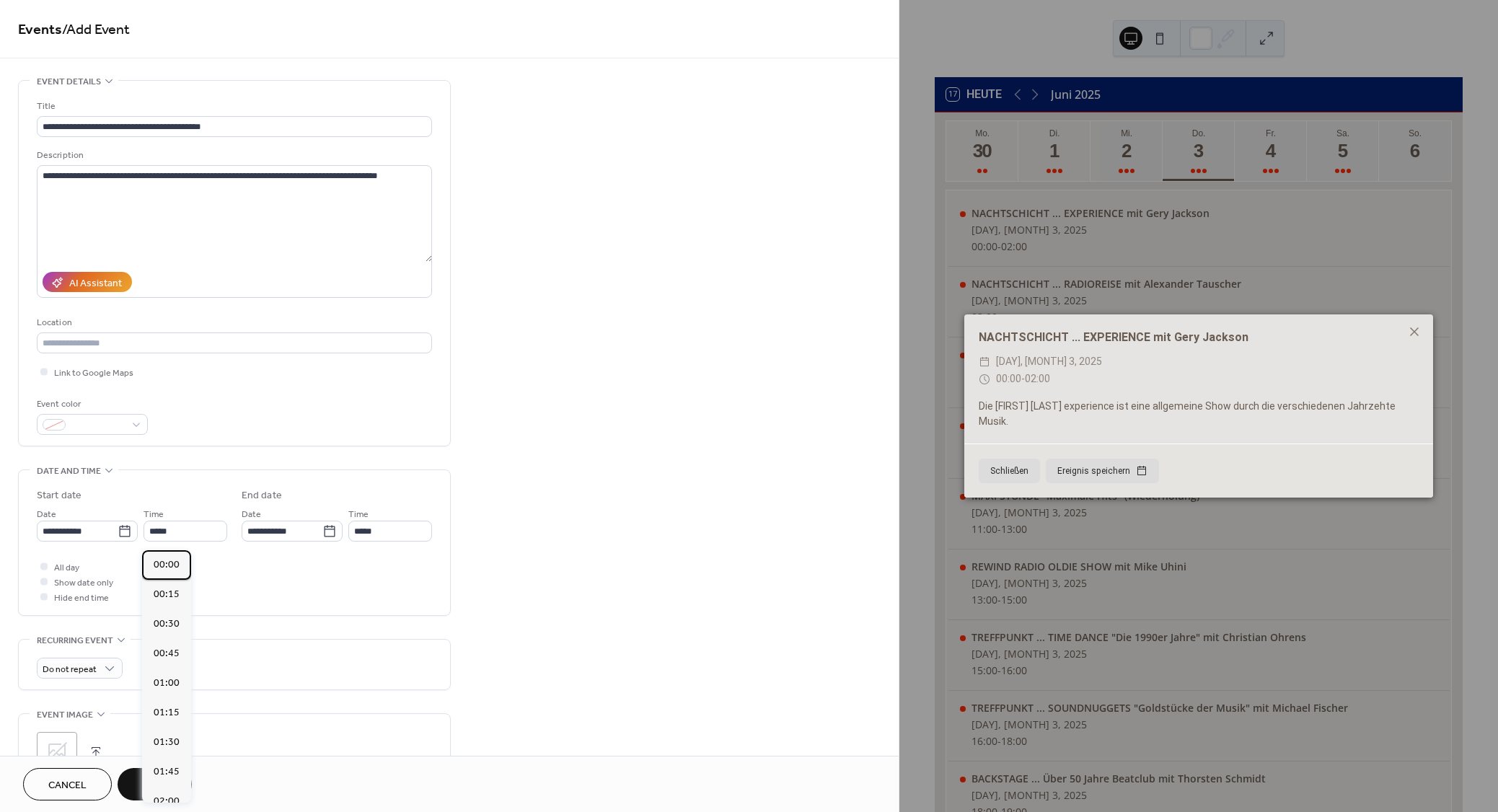 click on "00:00" at bounding box center [167, 565] 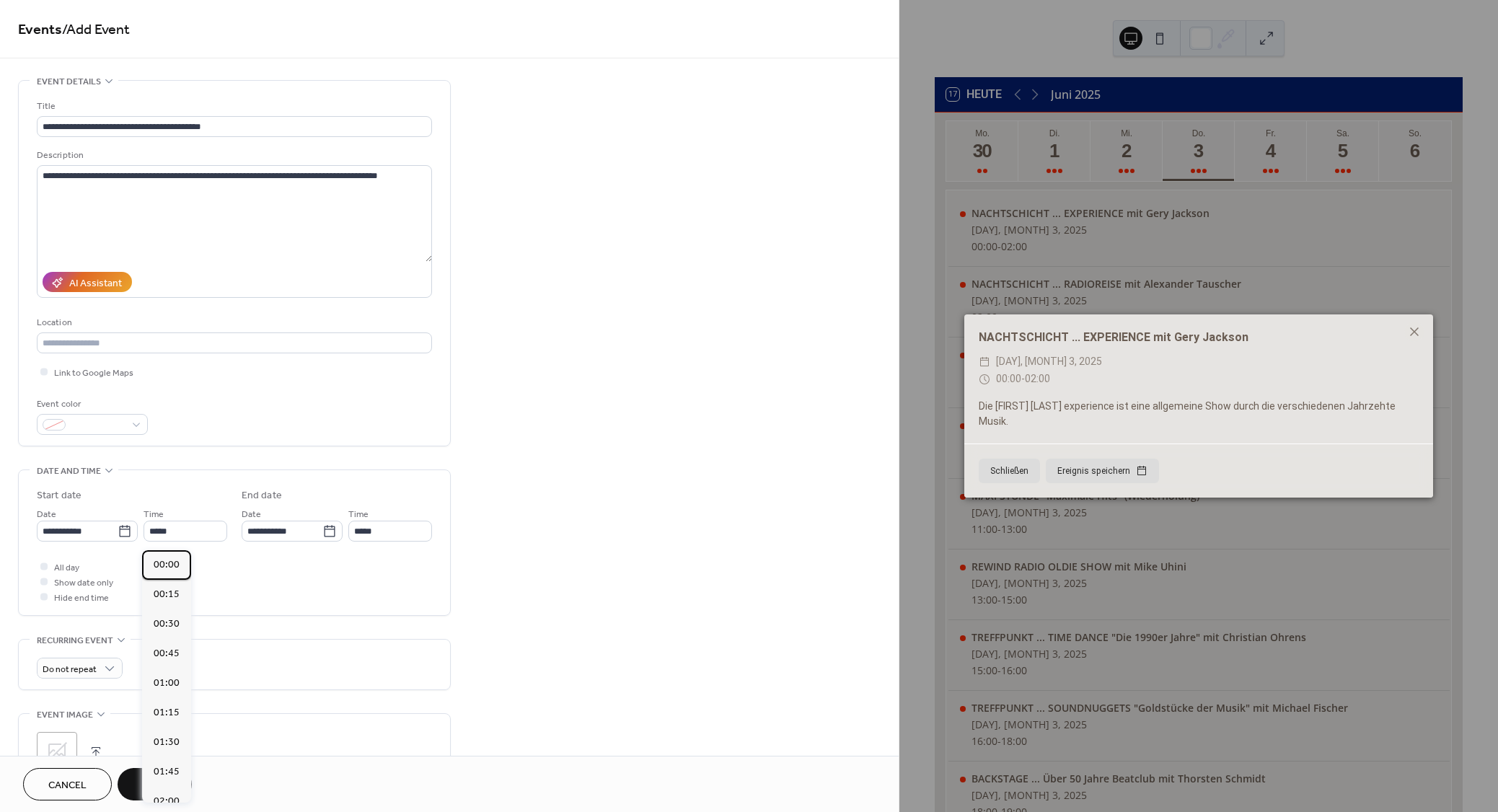type on "*****" 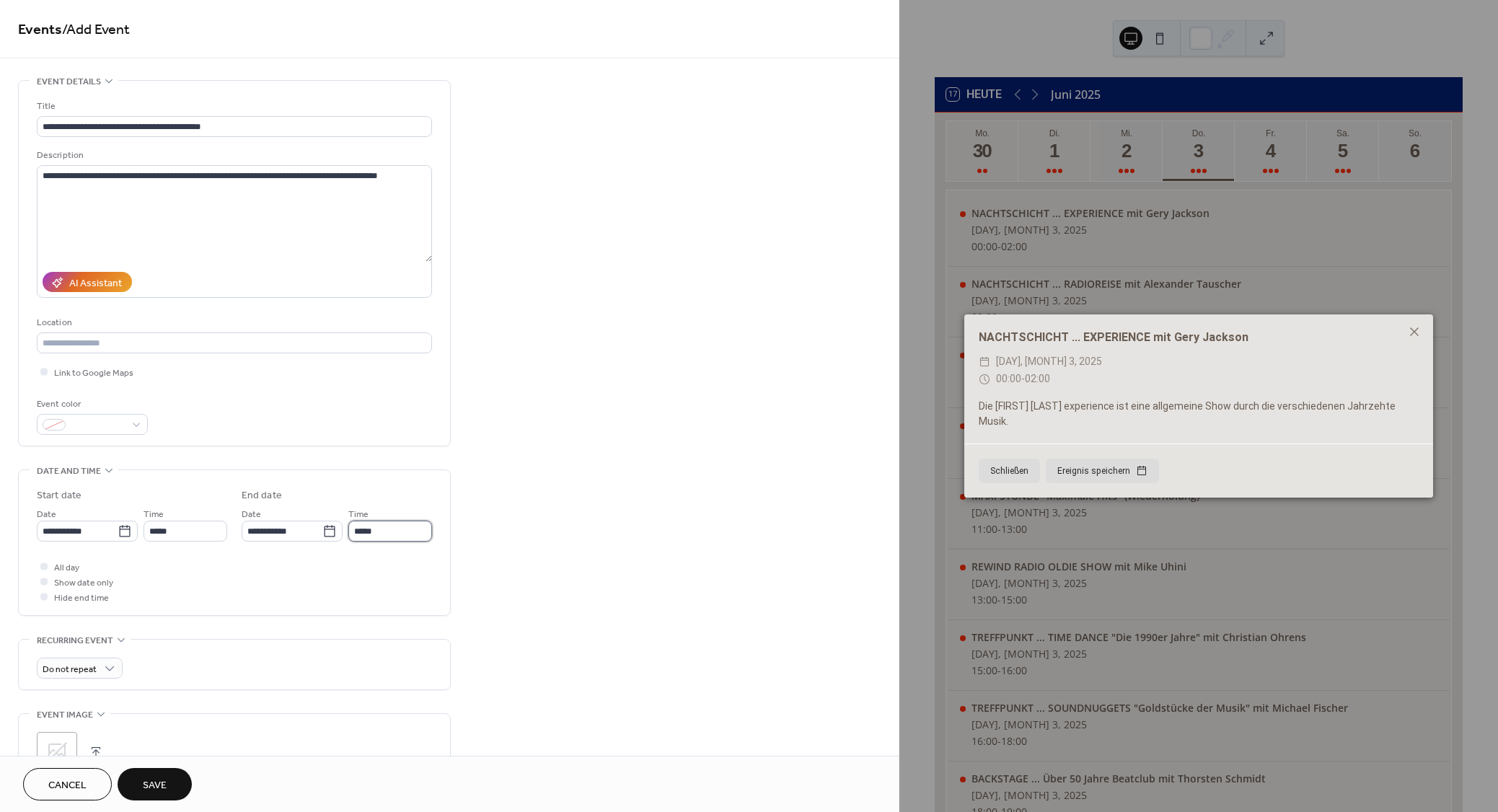 click on "*****" at bounding box center (390, 531) 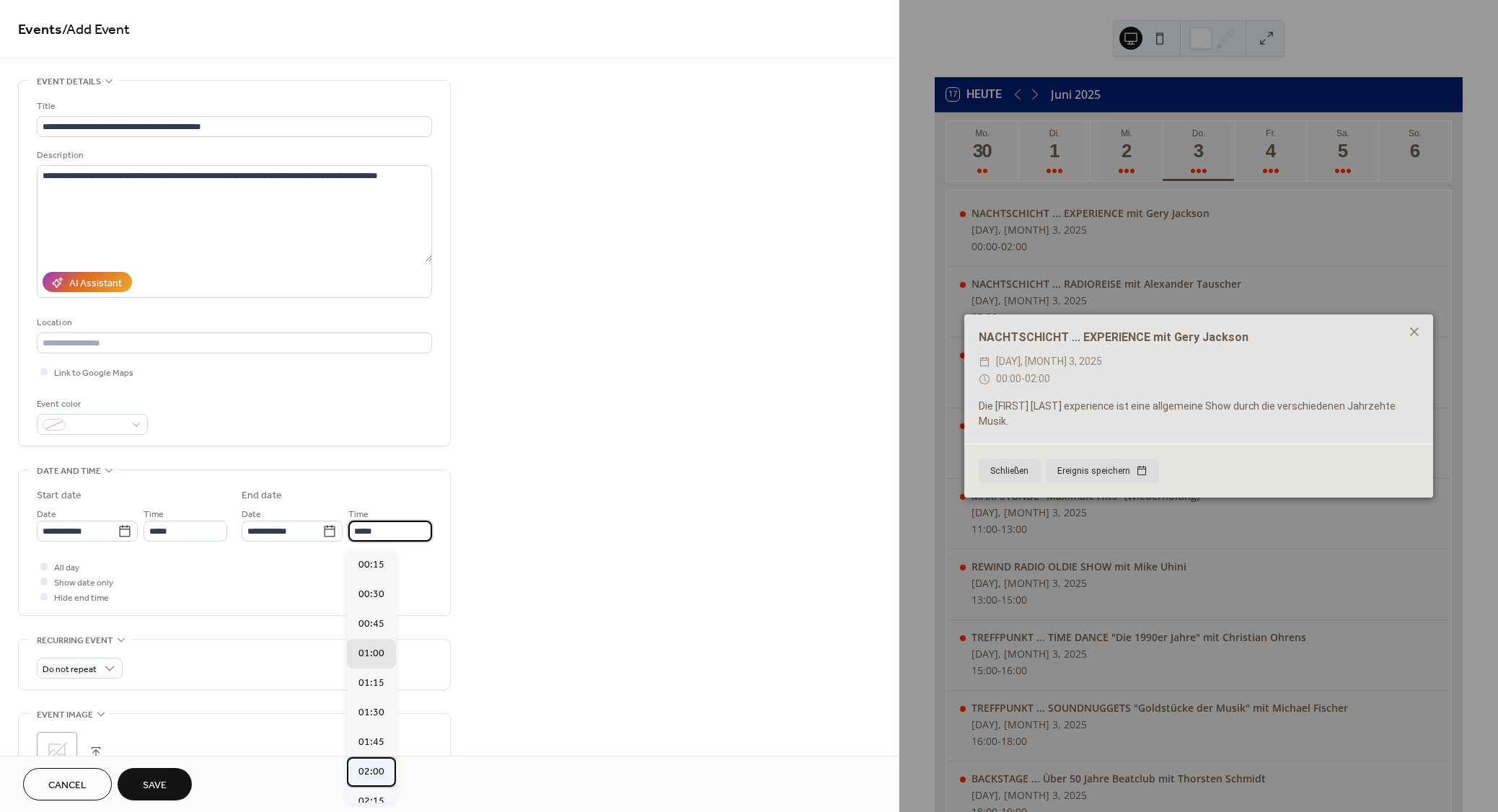 click on "02:00" at bounding box center (371, 772) 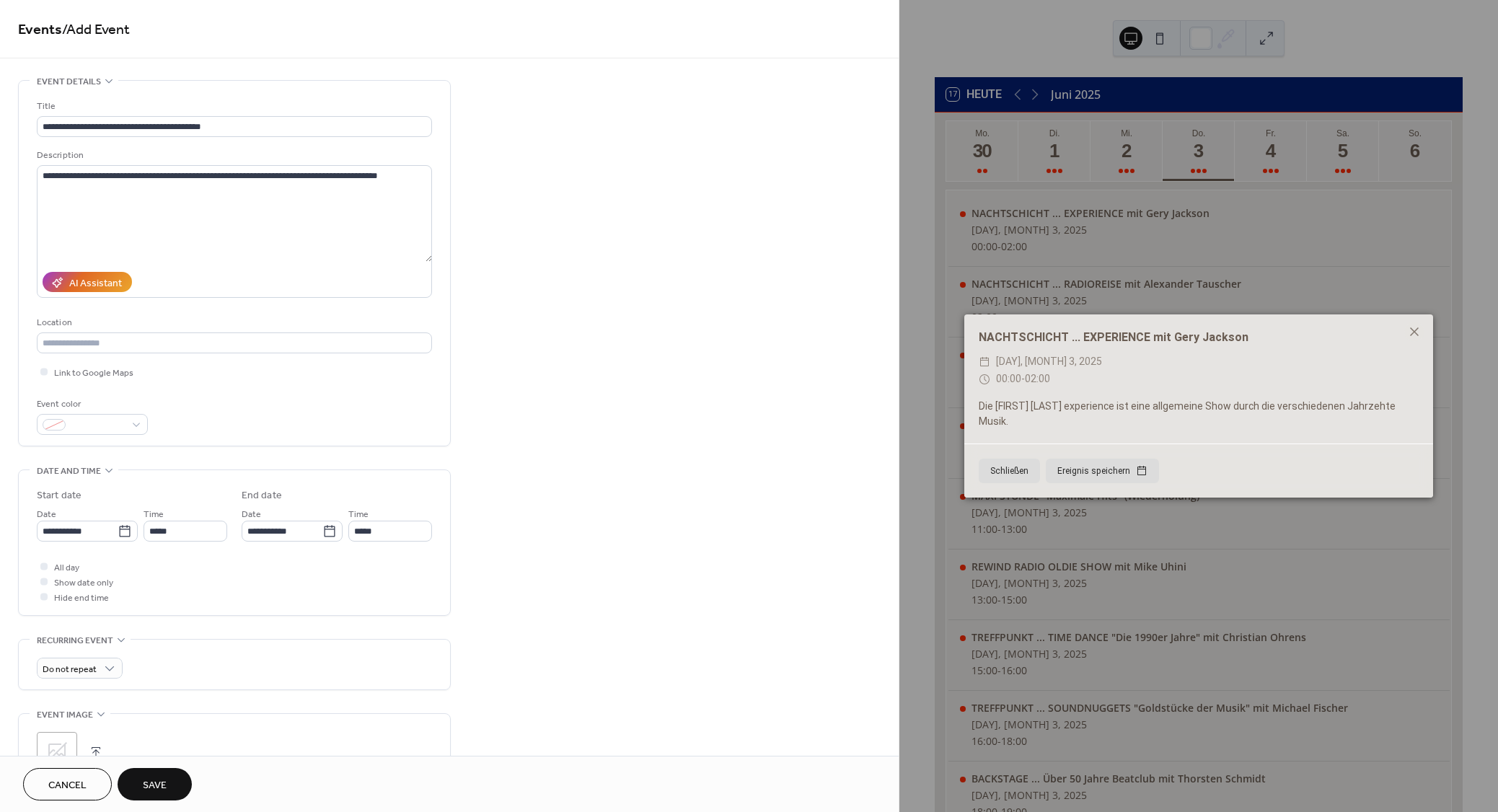 click on "Save" at bounding box center (154, 785) 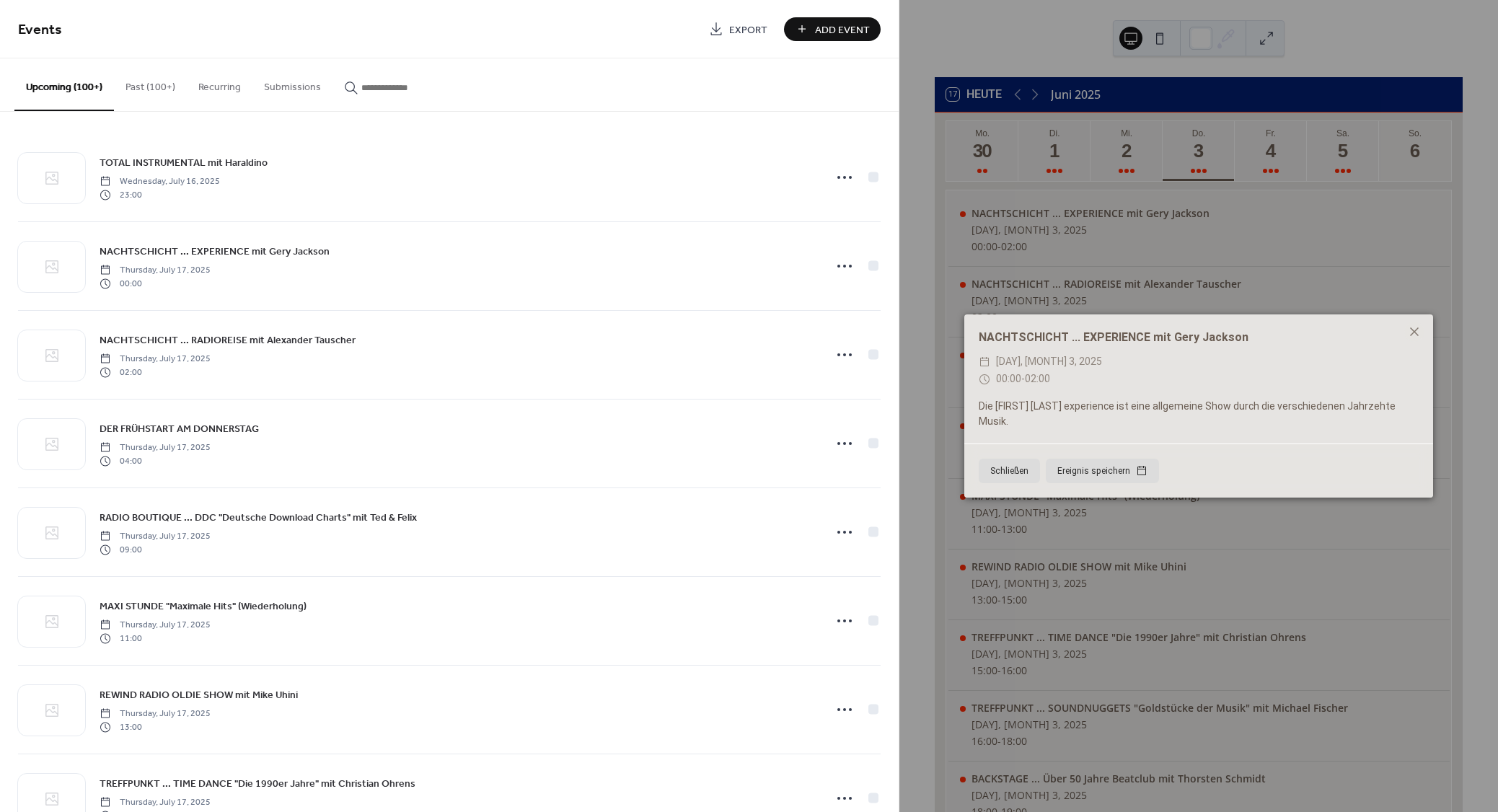 click on "Add Event" at bounding box center [842, 30] 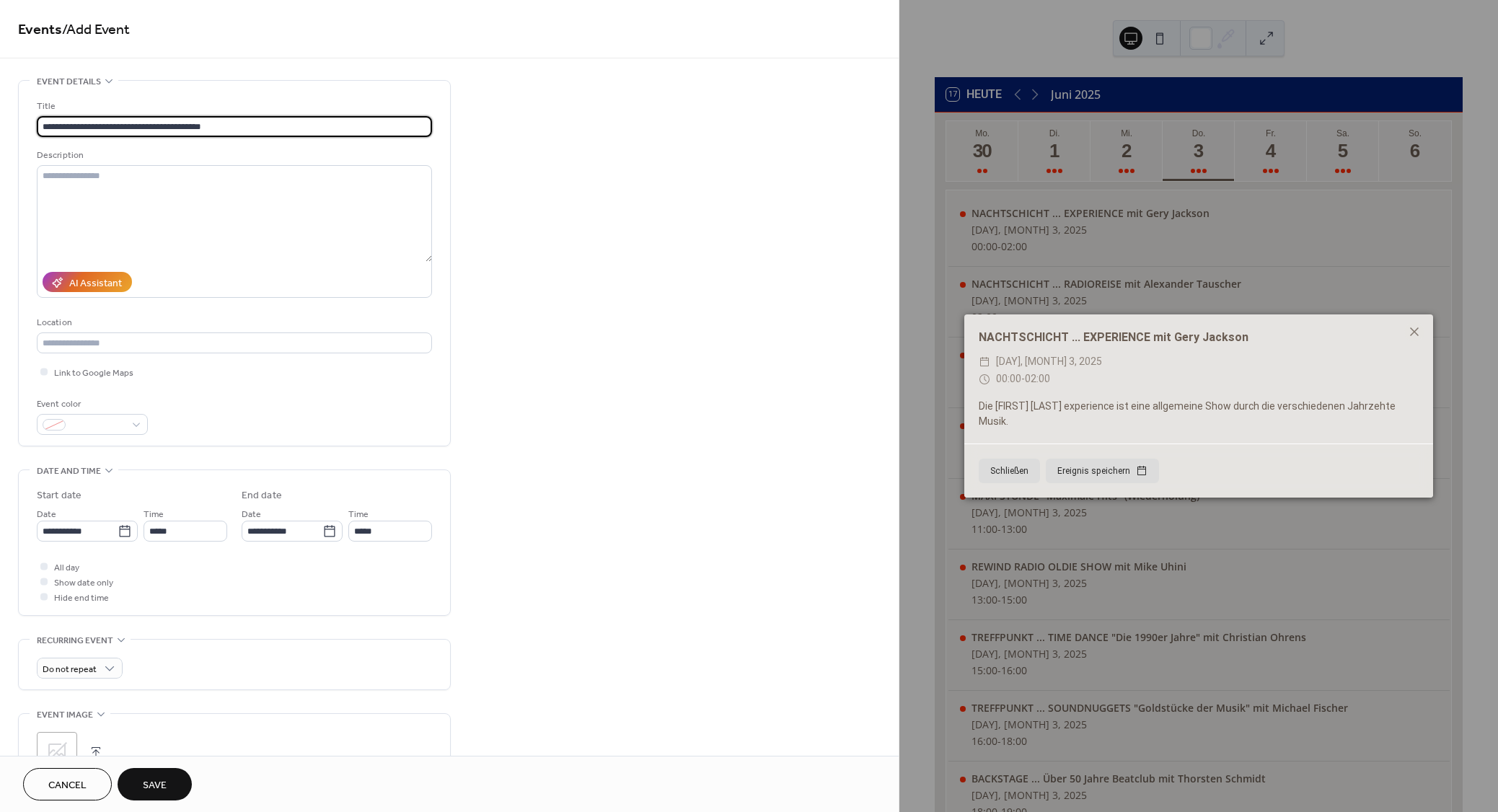 type on "**********" 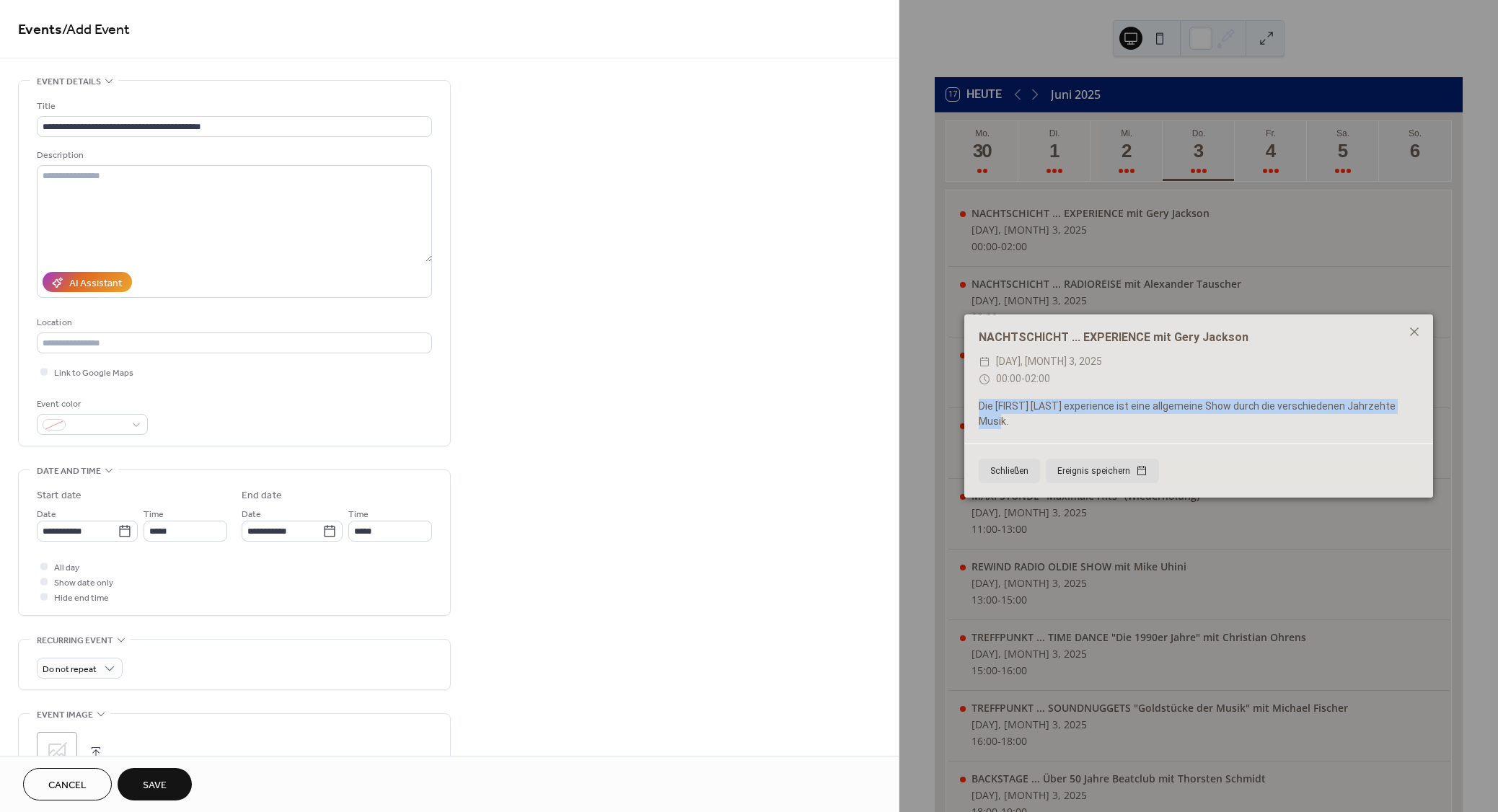 drag, startPoint x: 1419, startPoint y: 415, endPoint x: 980, endPoint y: 413, distance: 439.0046 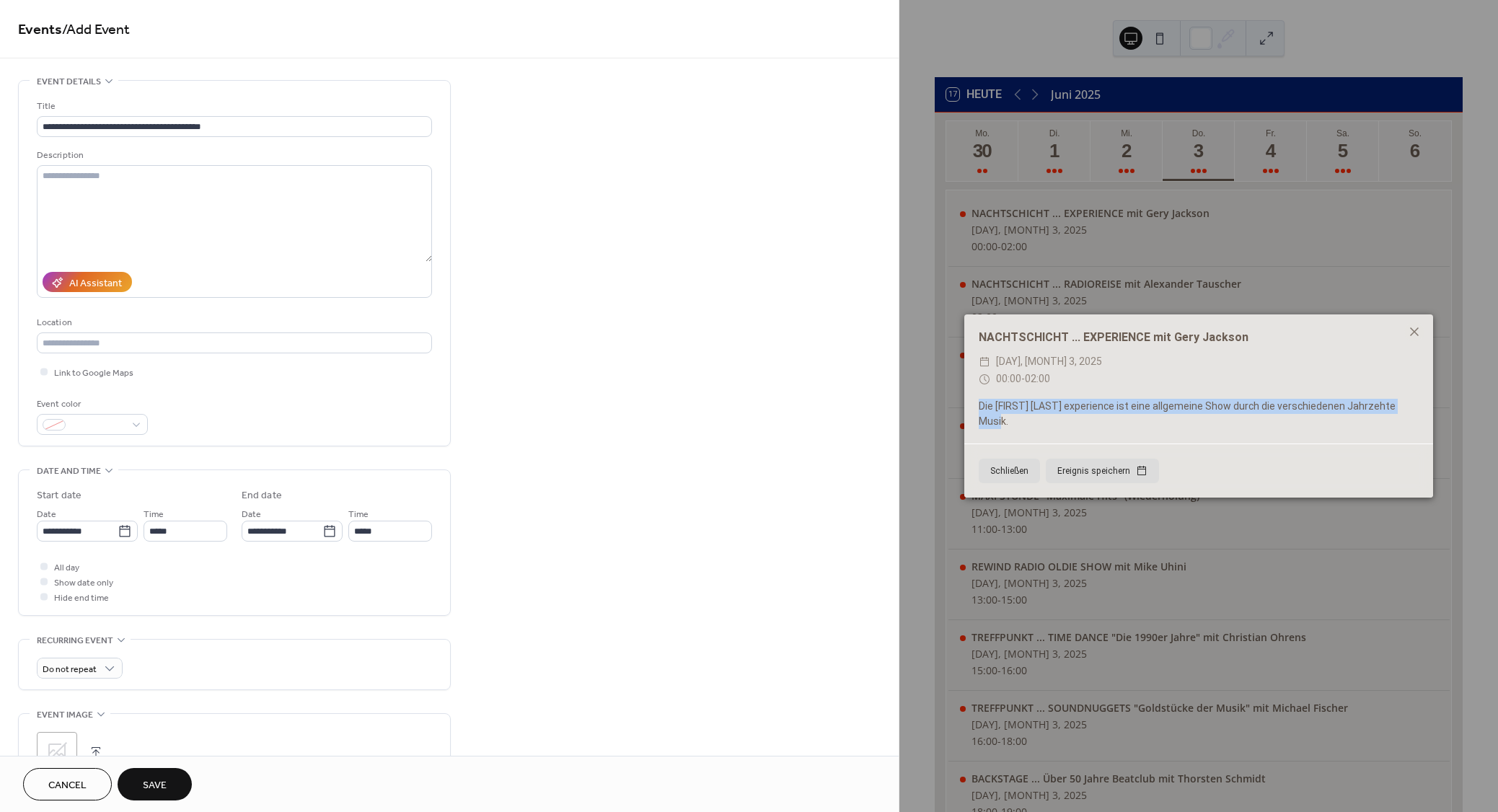 click on "Die Gary Jackson experience ist eine allgemeine Show durch die verschiedenen Jahrzehte Musik." at bounding box center (1199, 414) 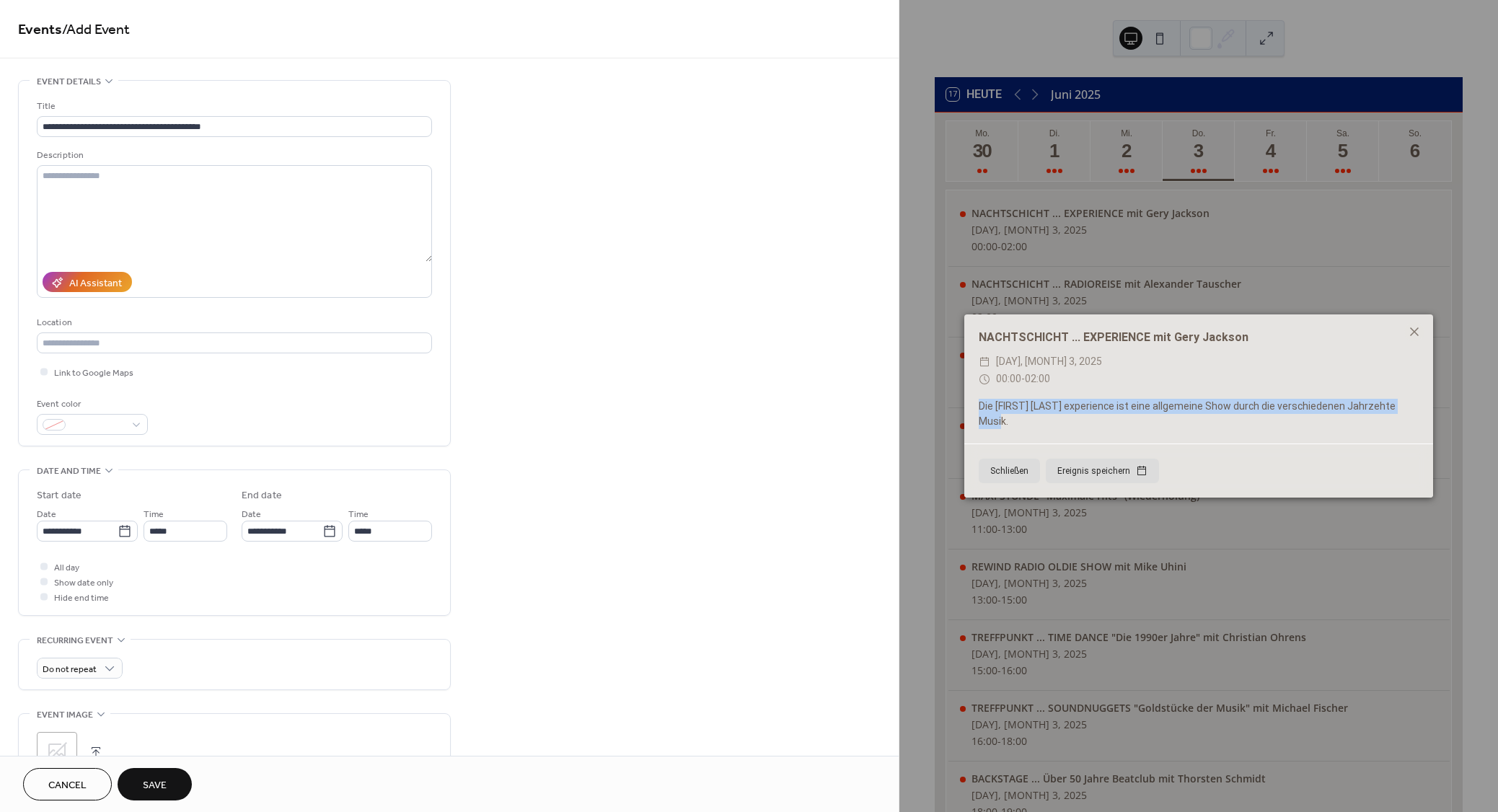 copy on "Die Gary Jackson experience ist eine allgemeine Show durch die verschiedenen Jahrzehte Musik." 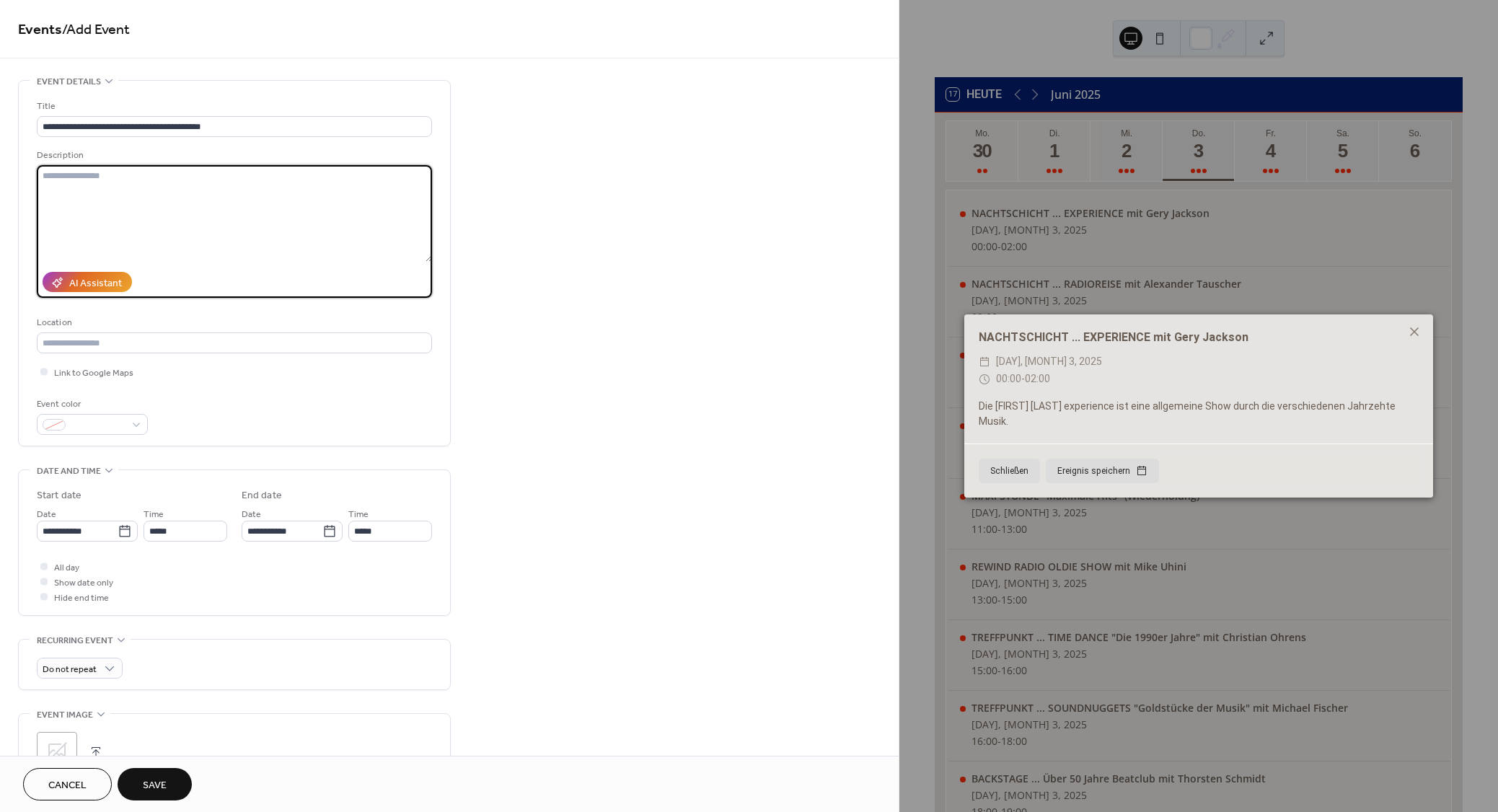 paste on "**********" 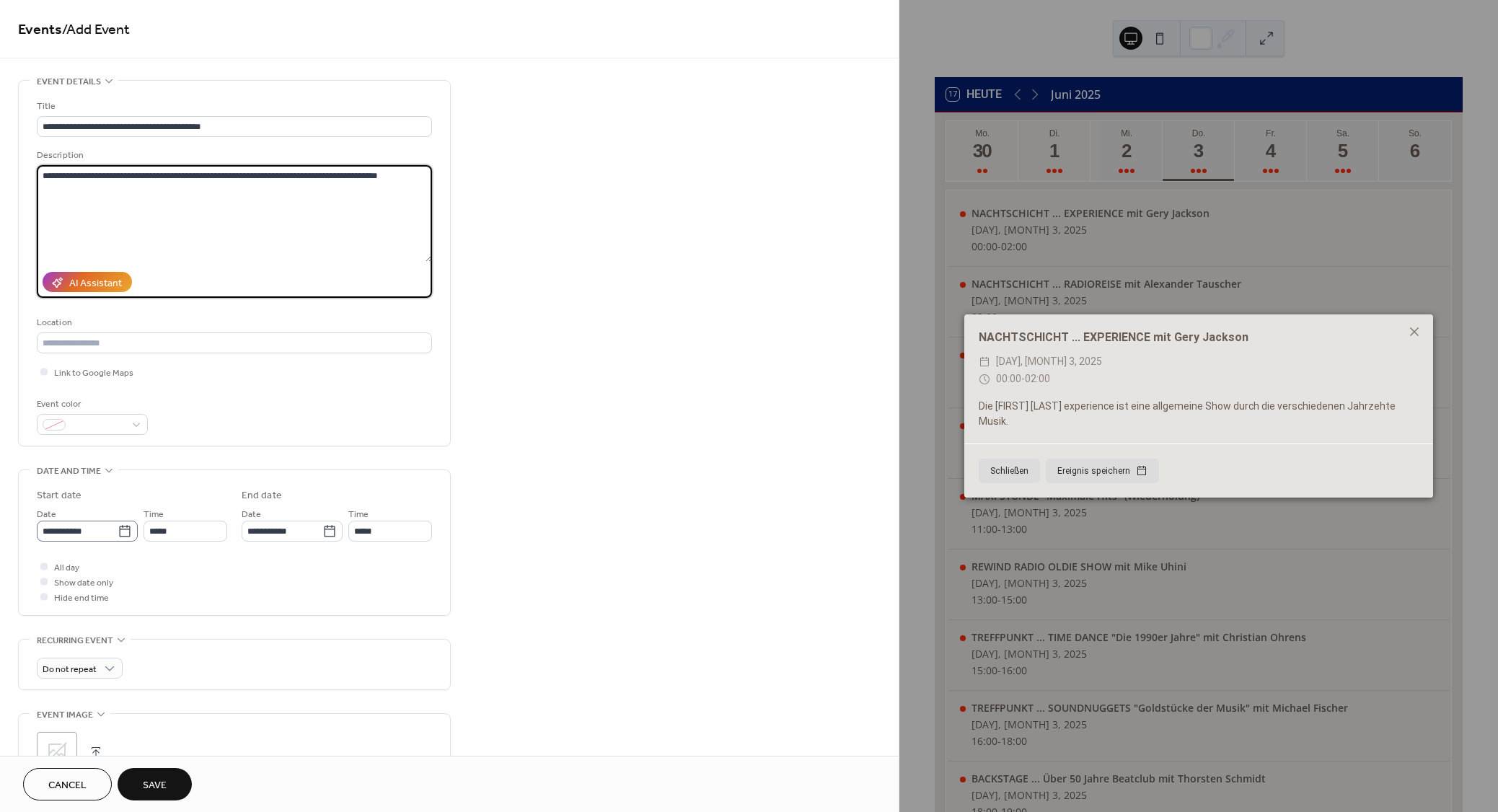 type on "**********" 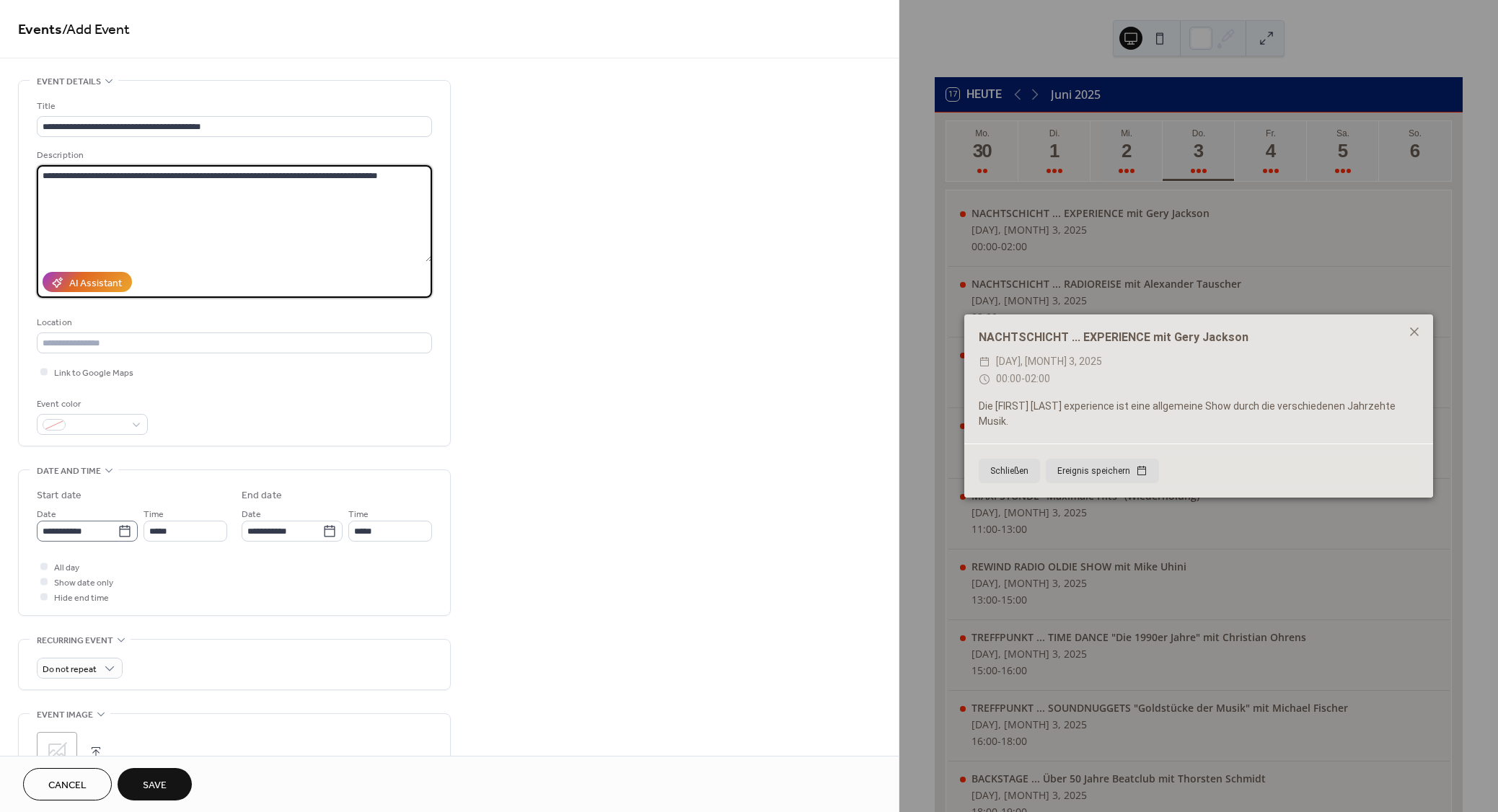 click 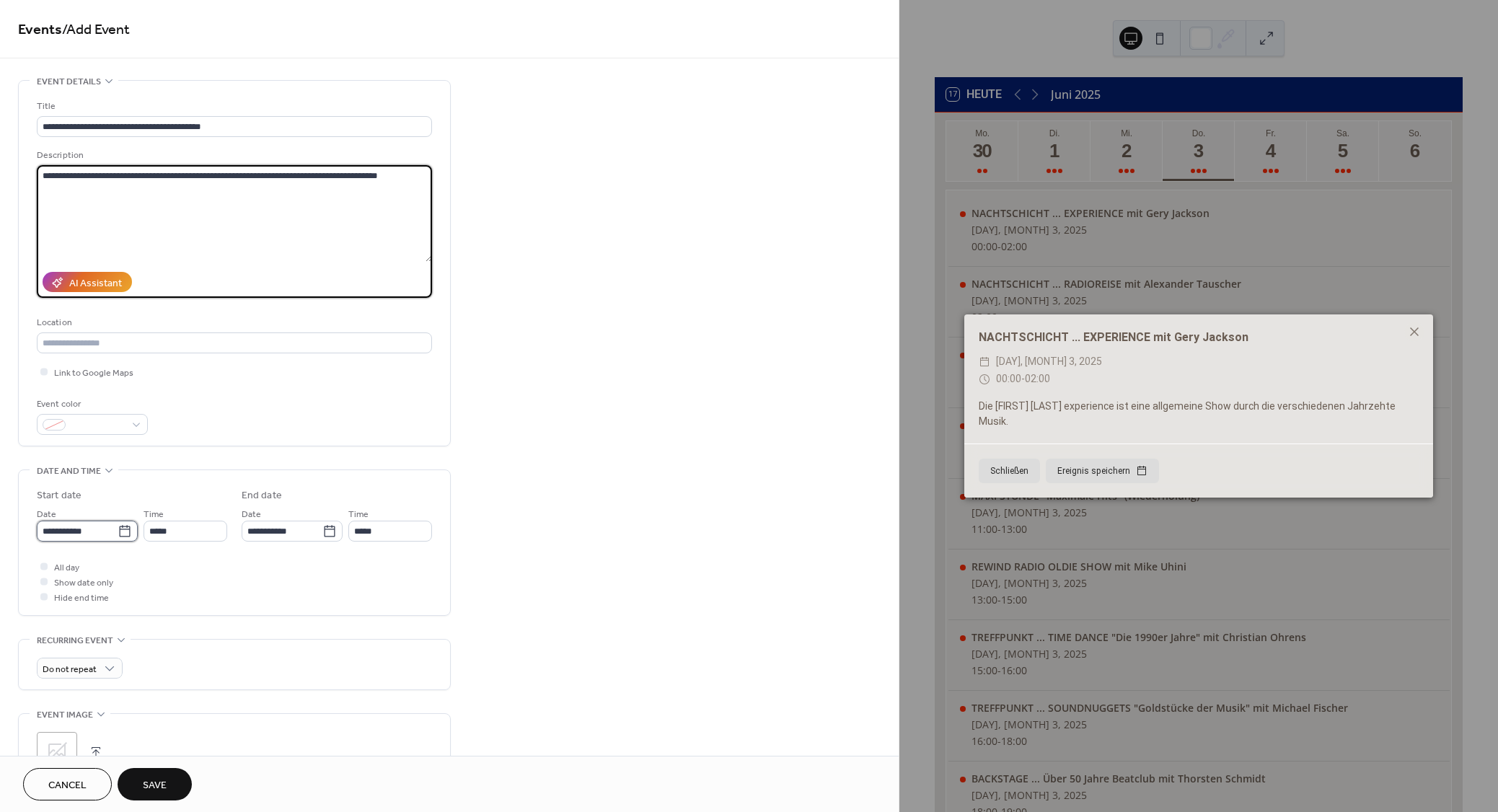 click on "**********" at bounding box center (77, 531) 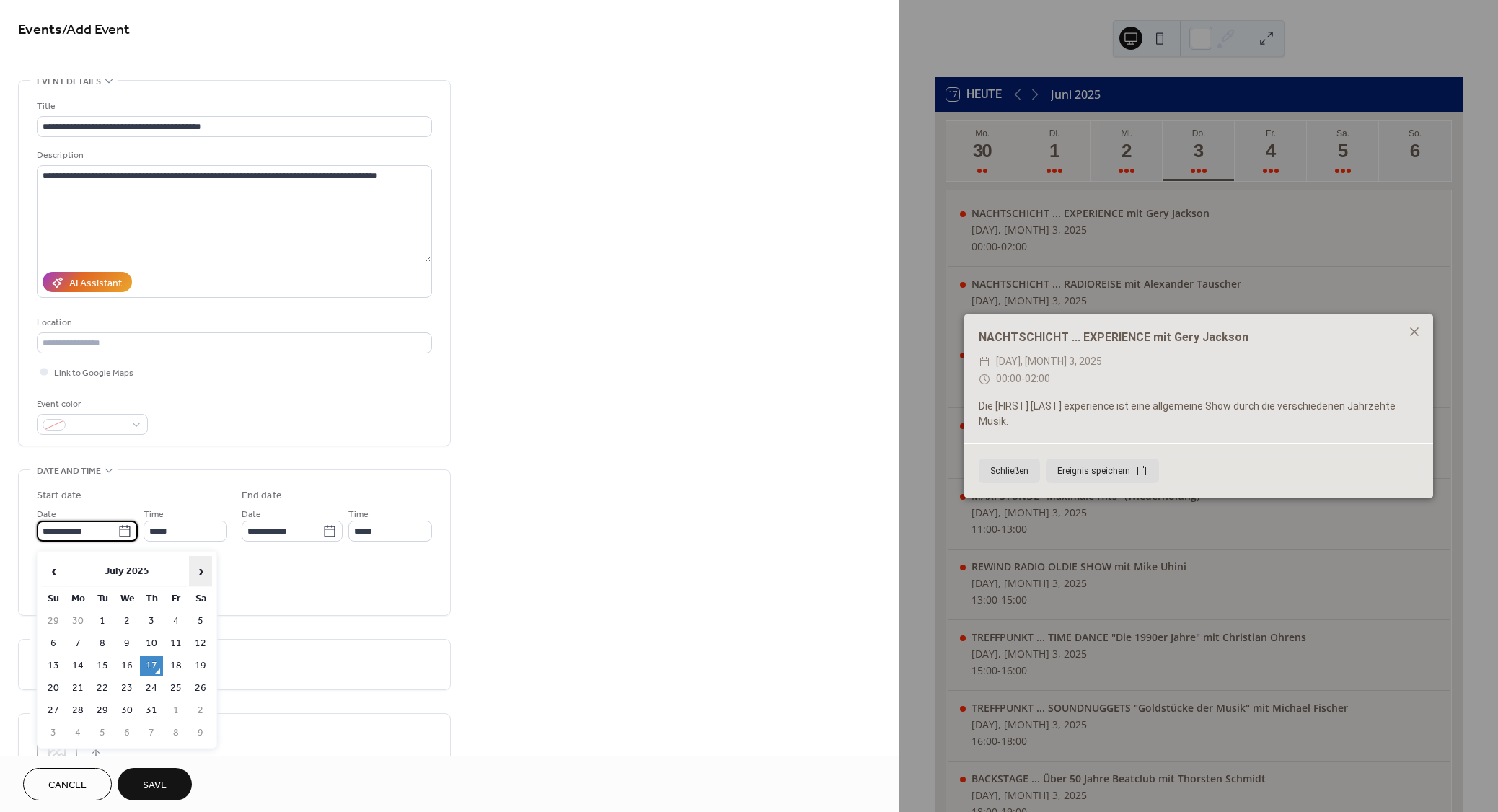 click on "›" at bounding box center [201, 571] 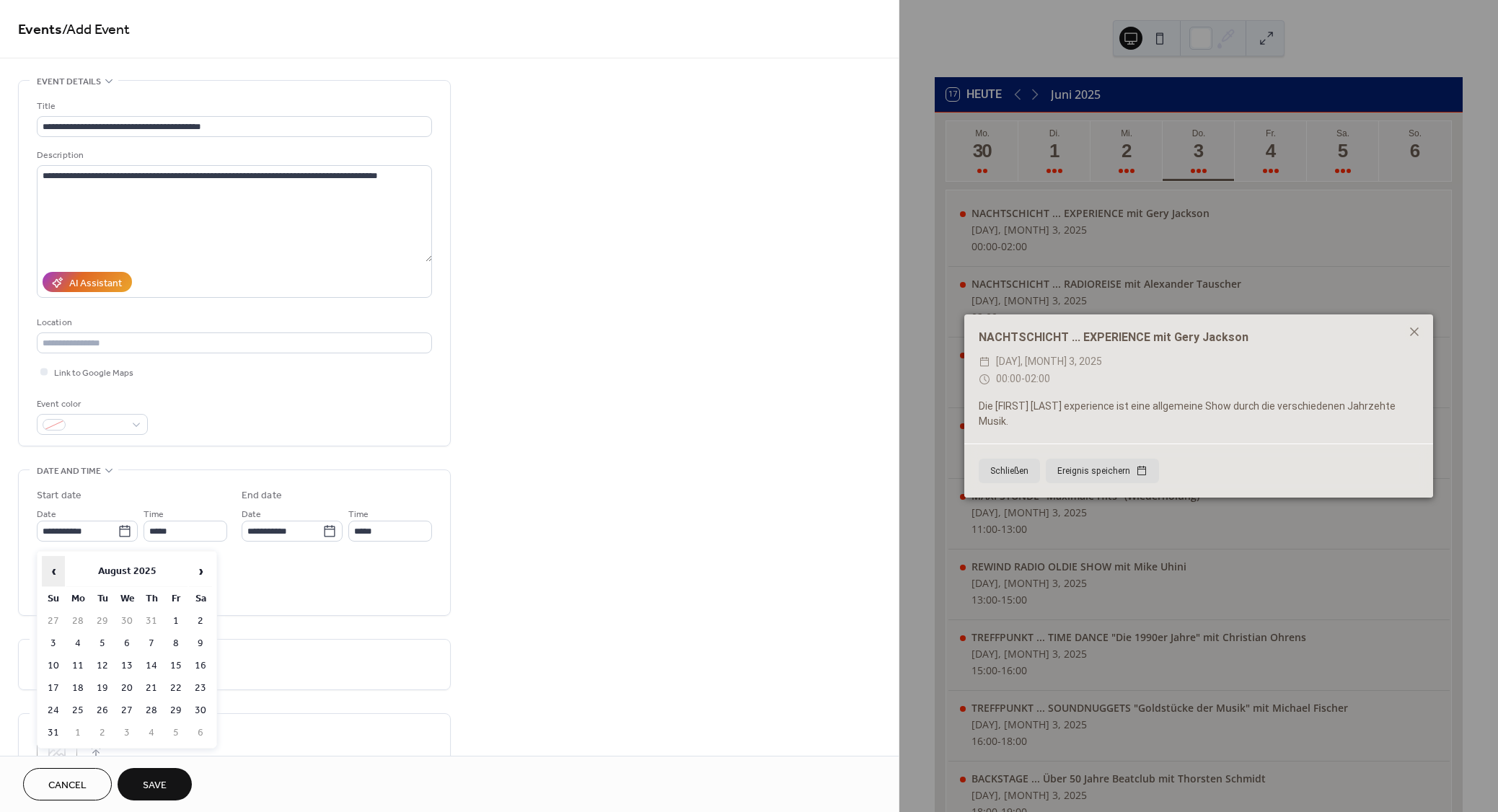 click on "‹" at bounding box center (53, 571) 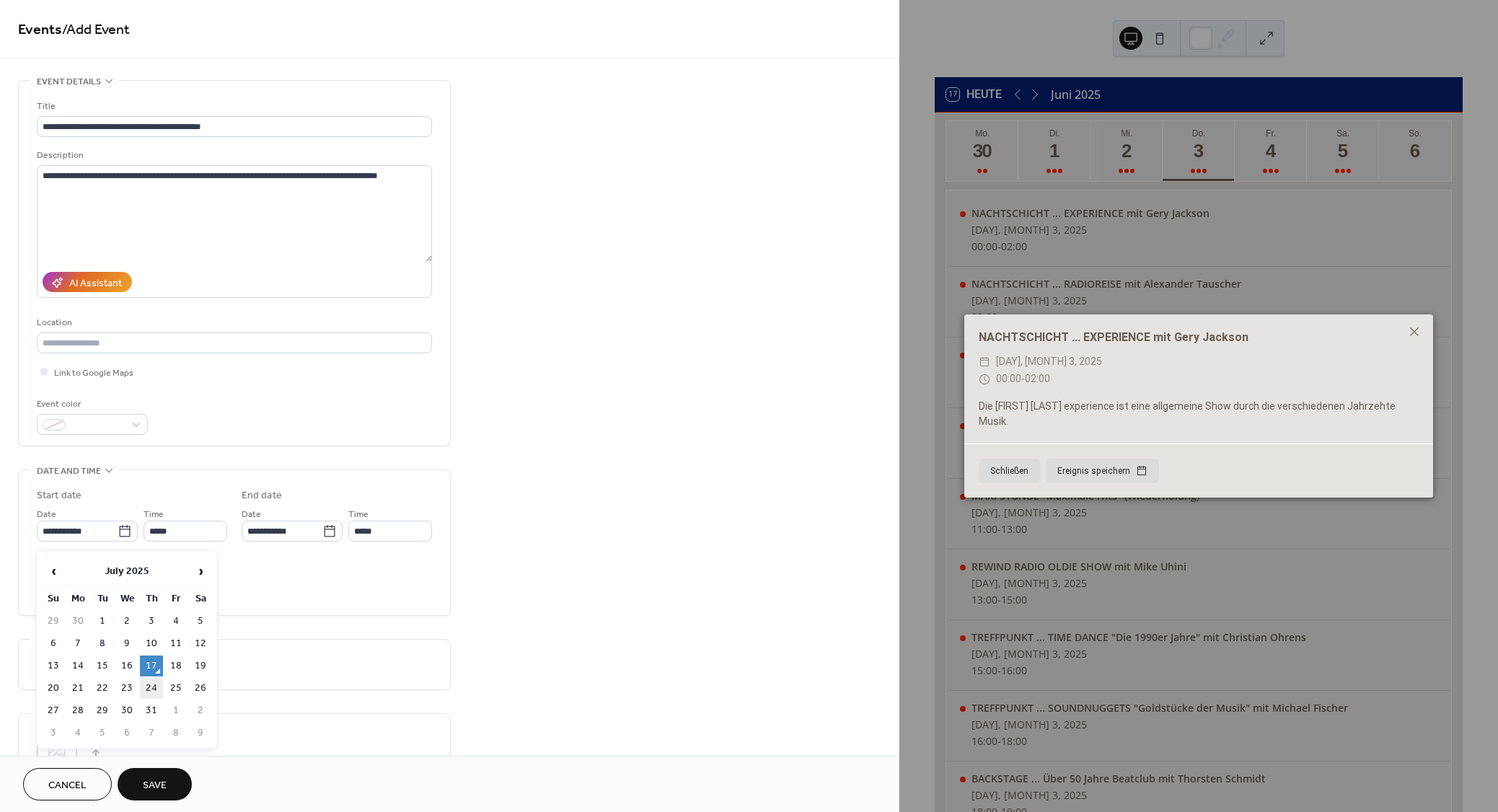 click on "24" at bounding box center [151, 688] 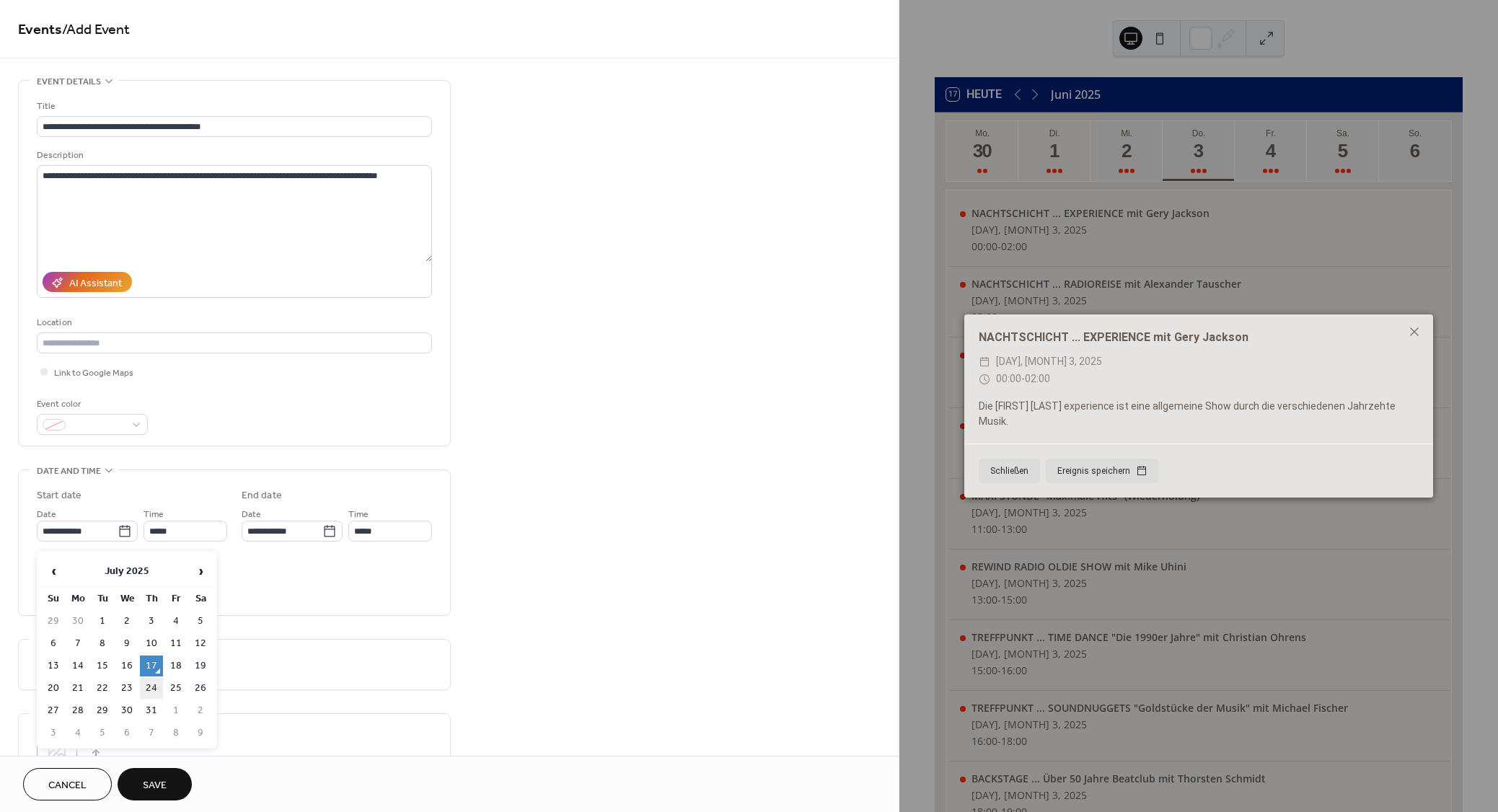 type on "**********" 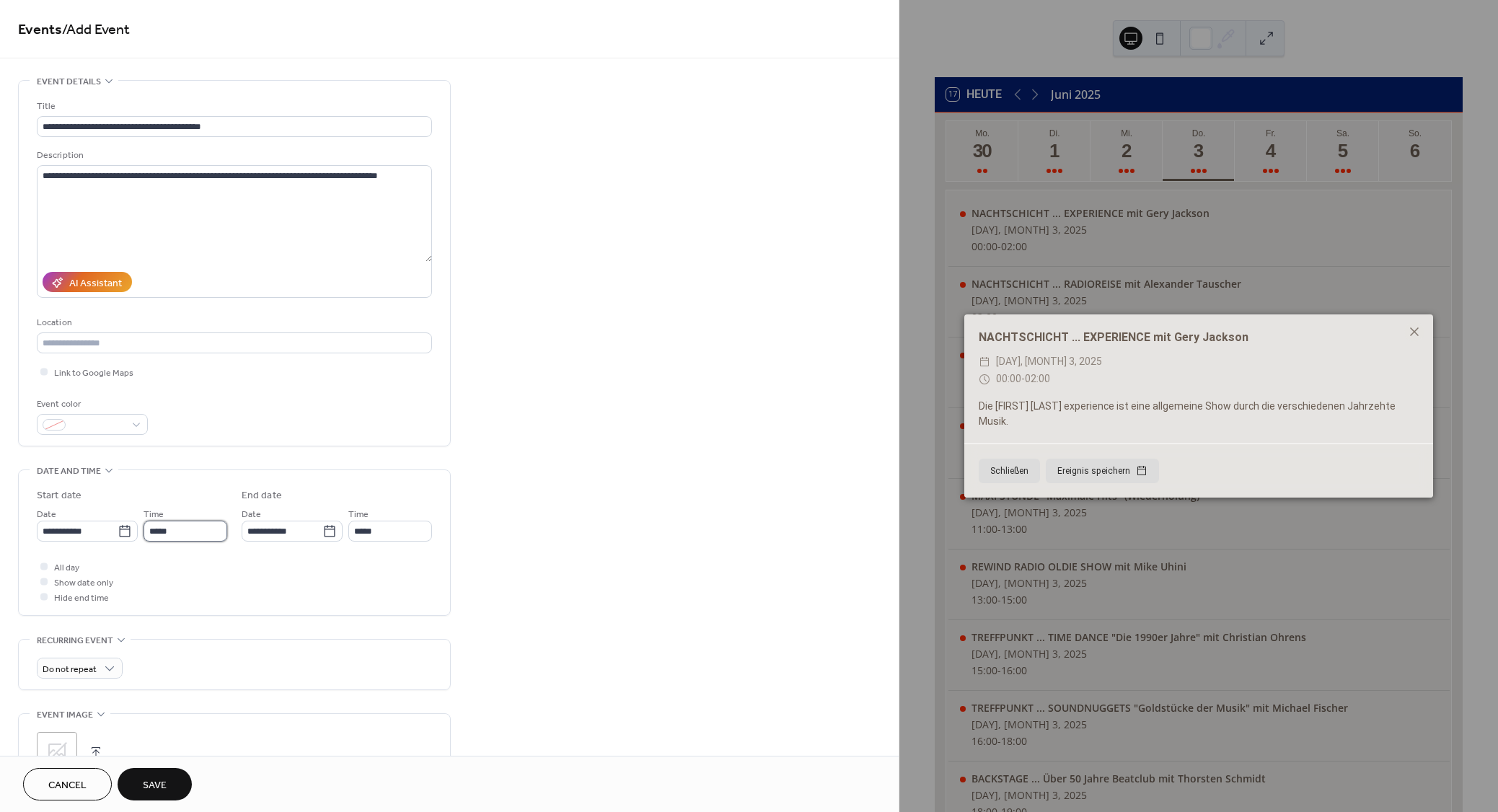 click on "*****" at bounding box center (185, 531) 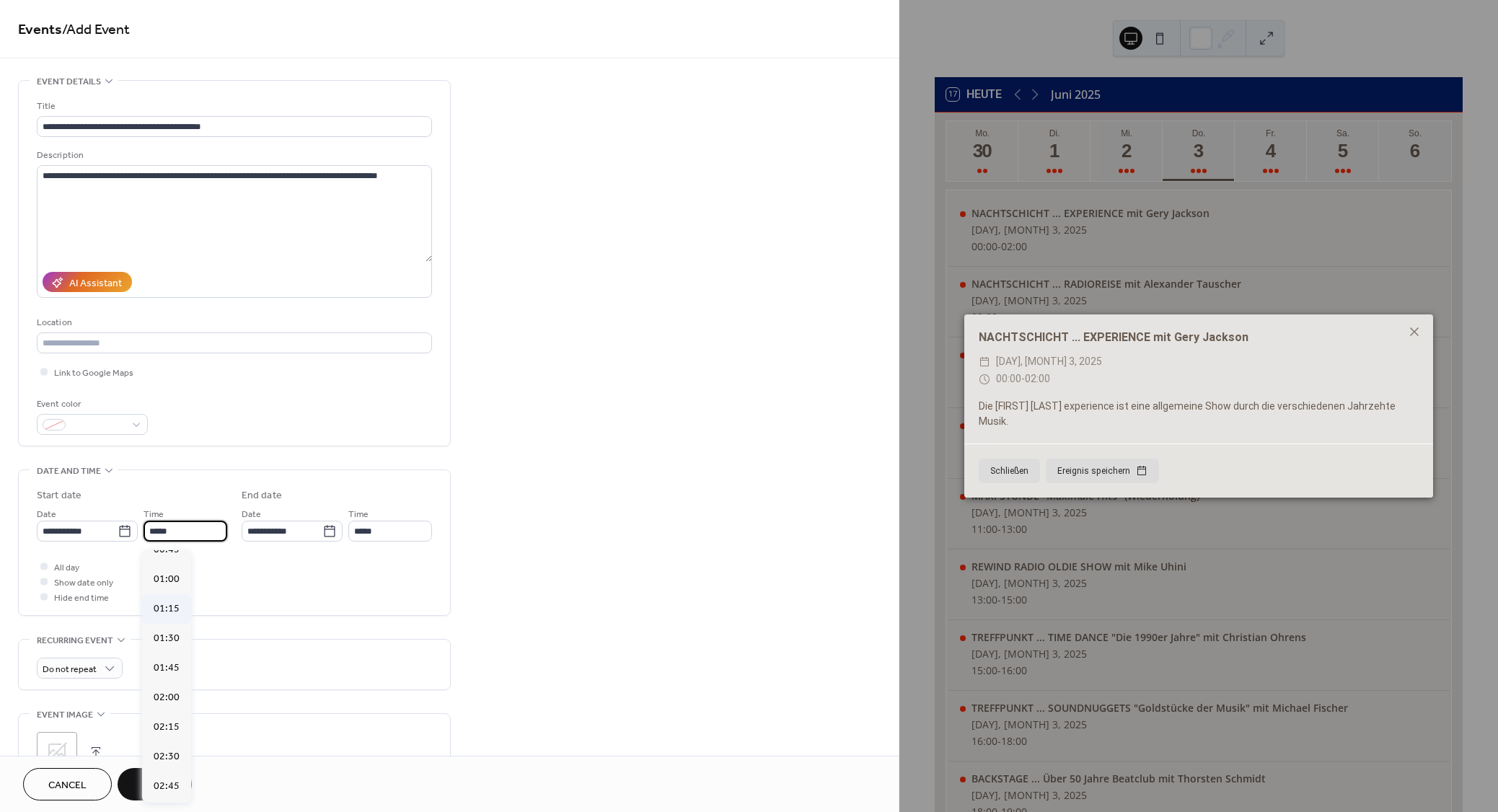 scroll, scrollTop: 0, scrollLeft: 0, axis: both 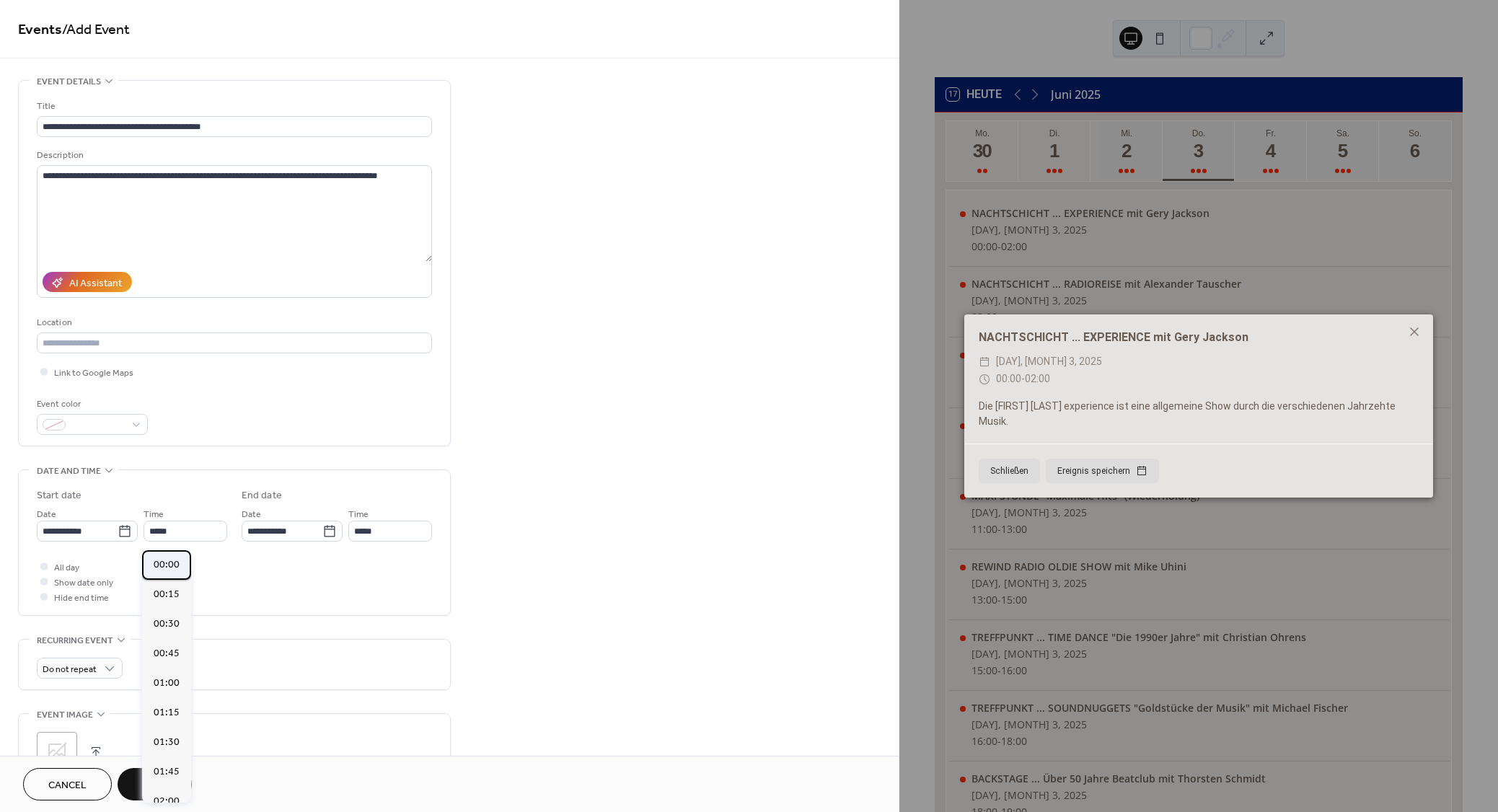 click on "00:00" at bounding box center (167, 565) 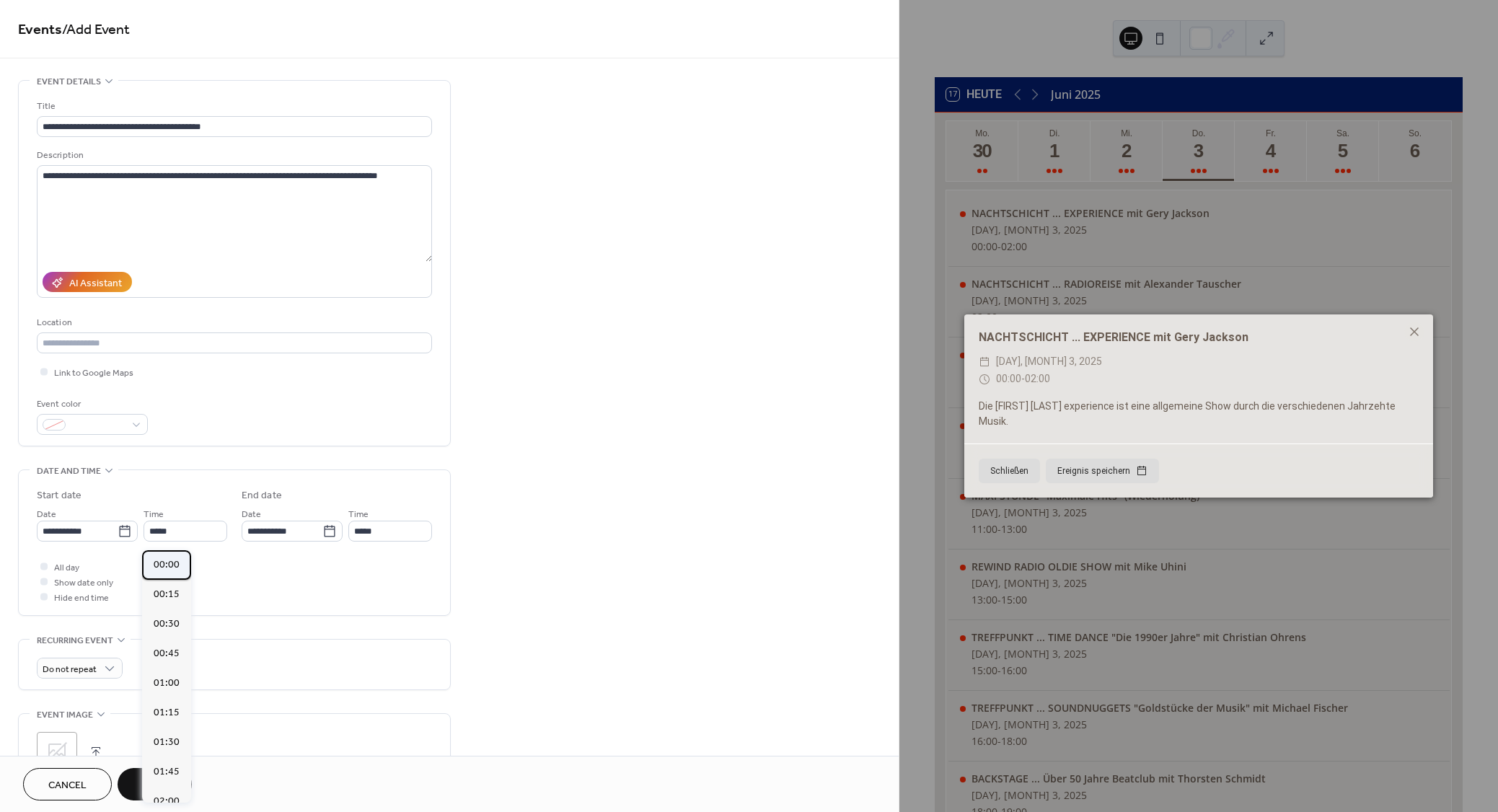 type on "*****" 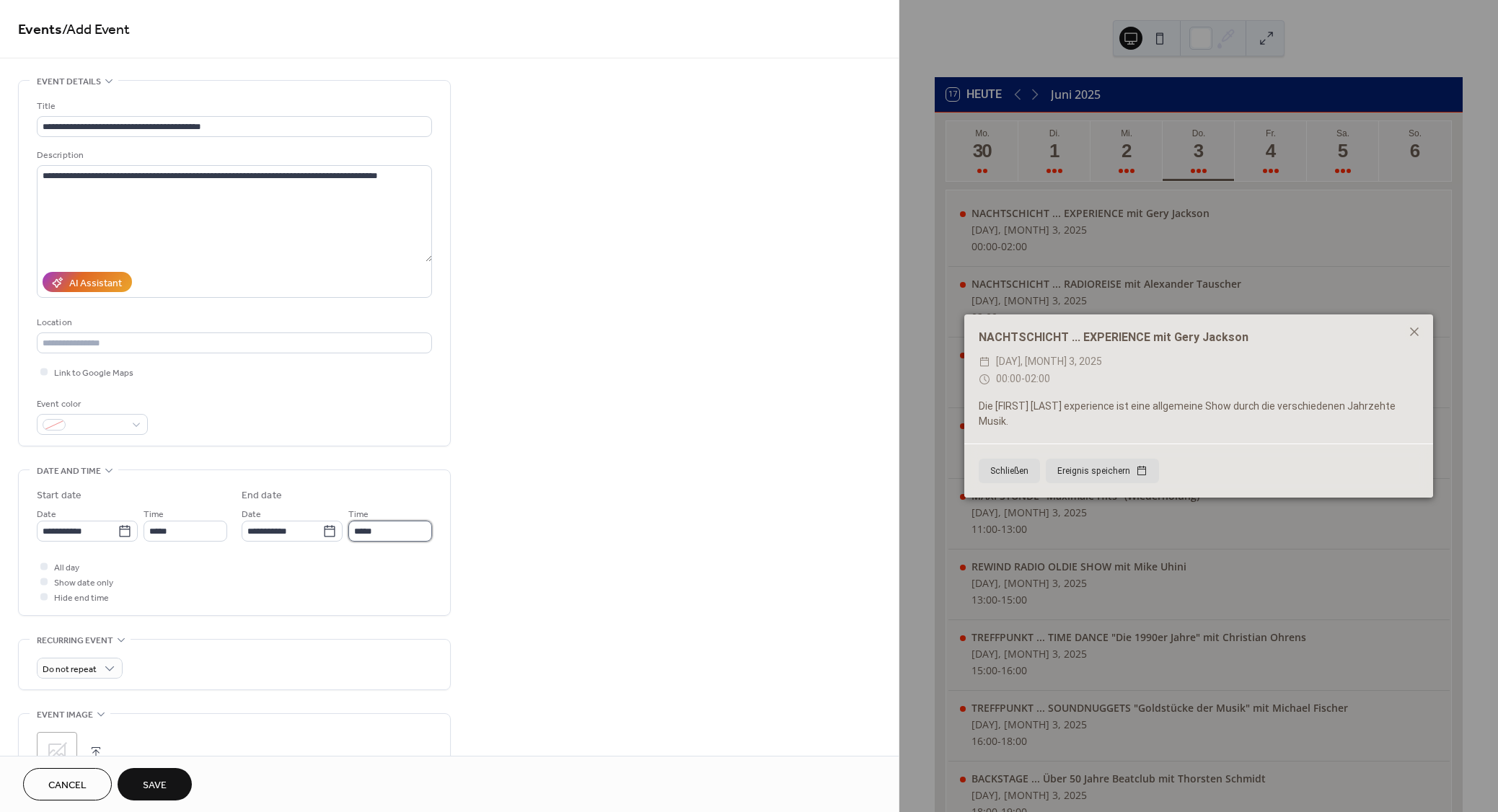 click on "*****" at bounding box center (390, 531) 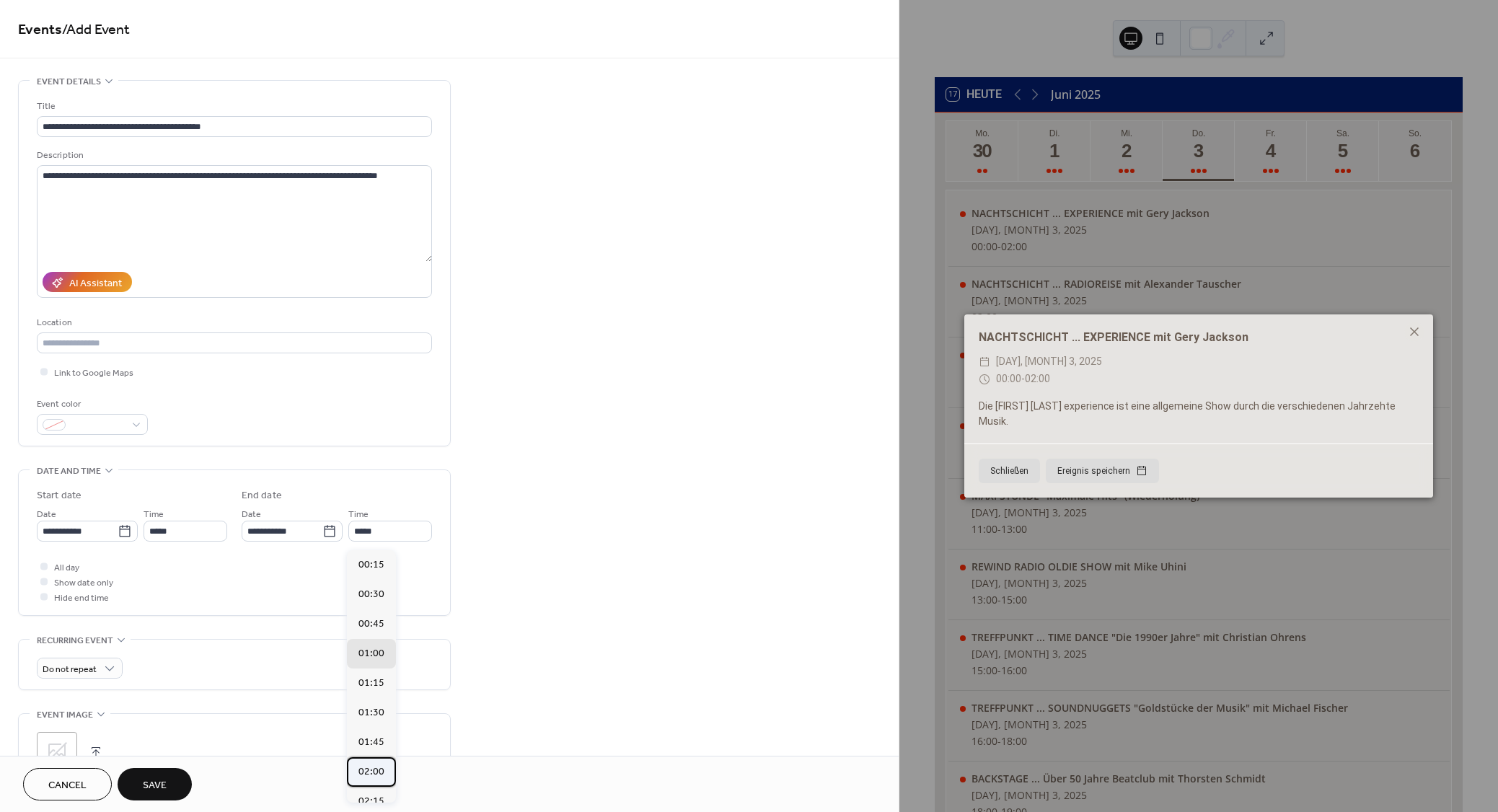 click on "02:00" at bounding box center [371, 772] 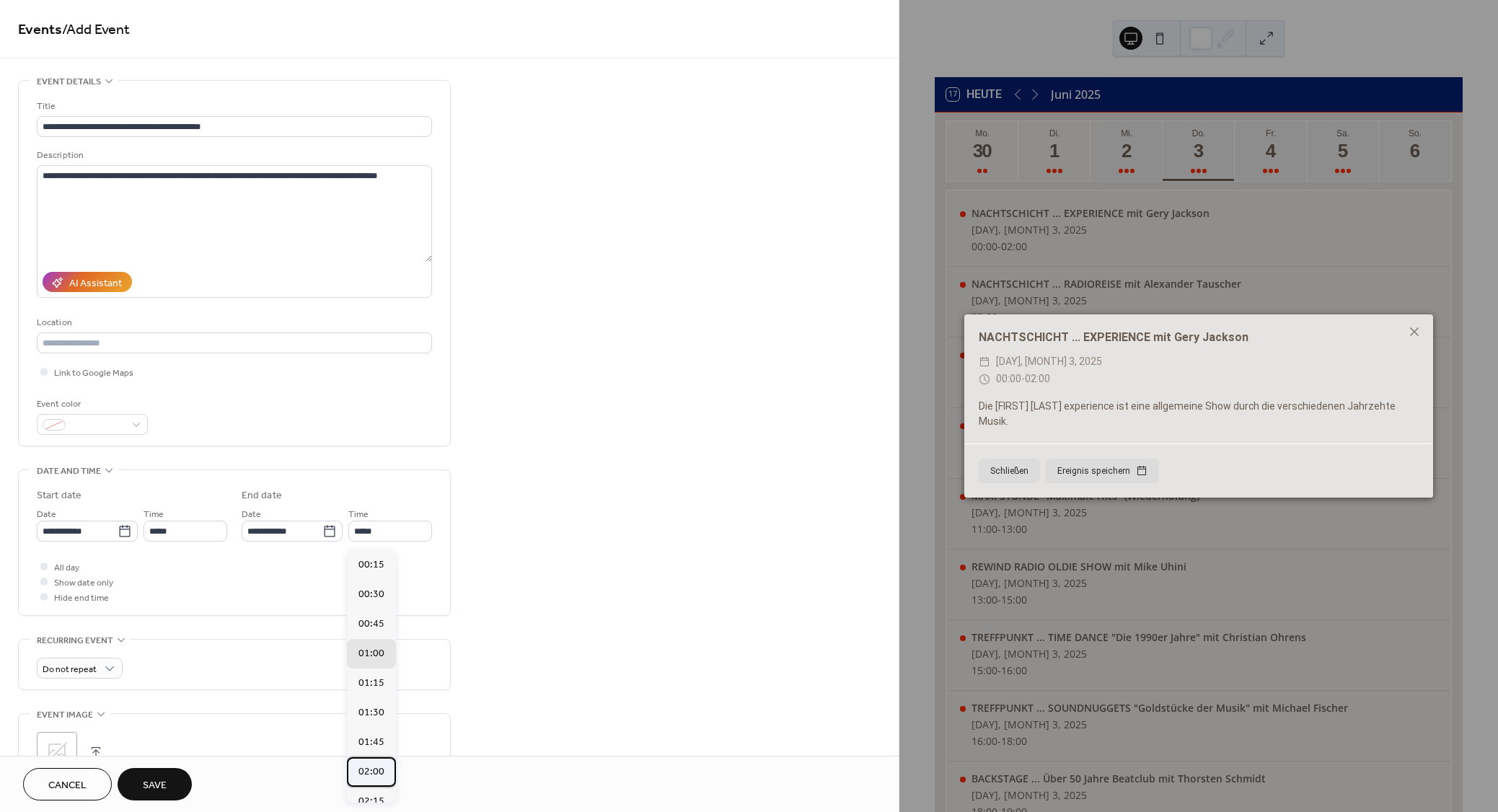 type on "*****" 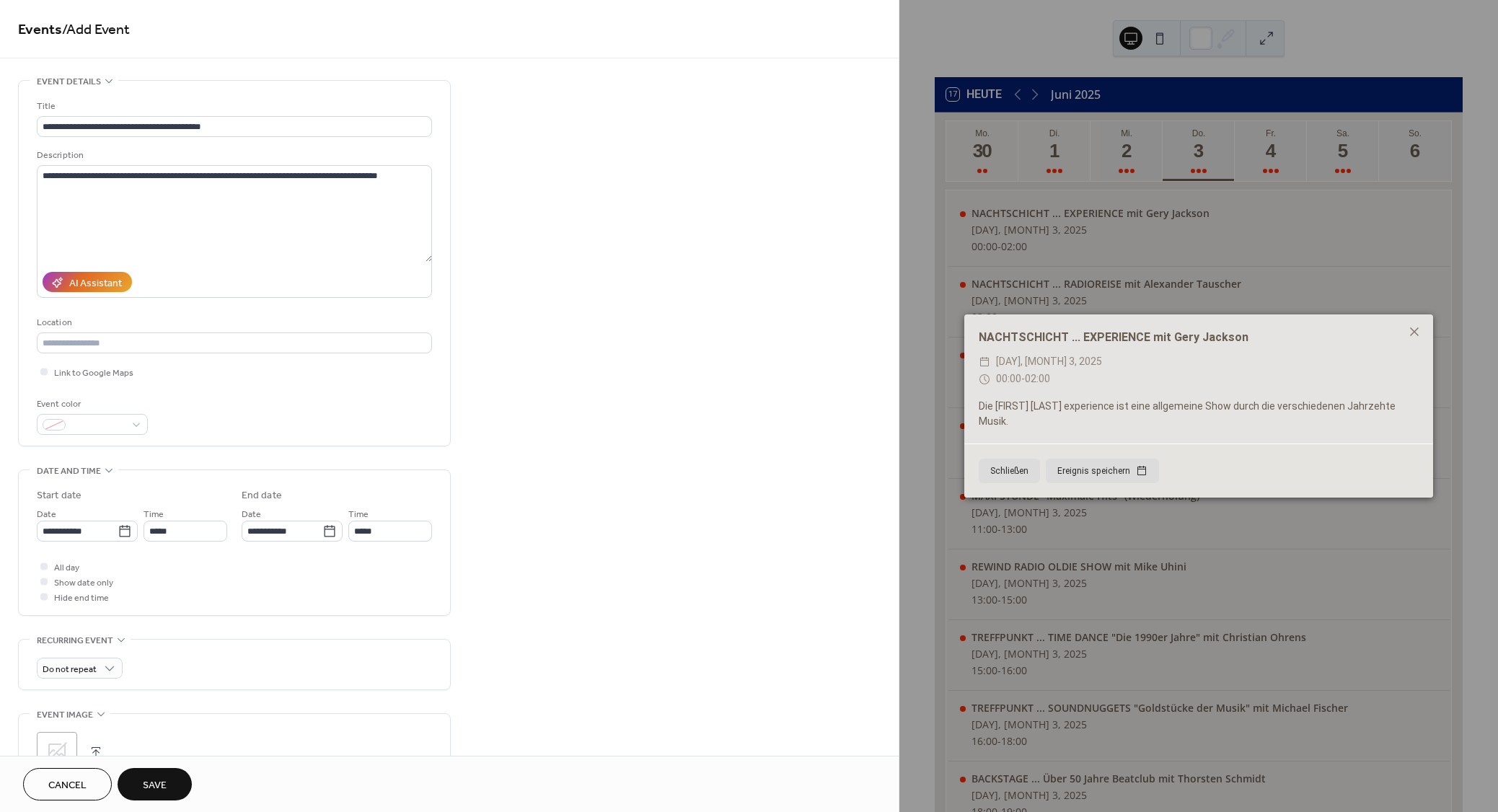 click on "Save" at bounding box center [154, 785] 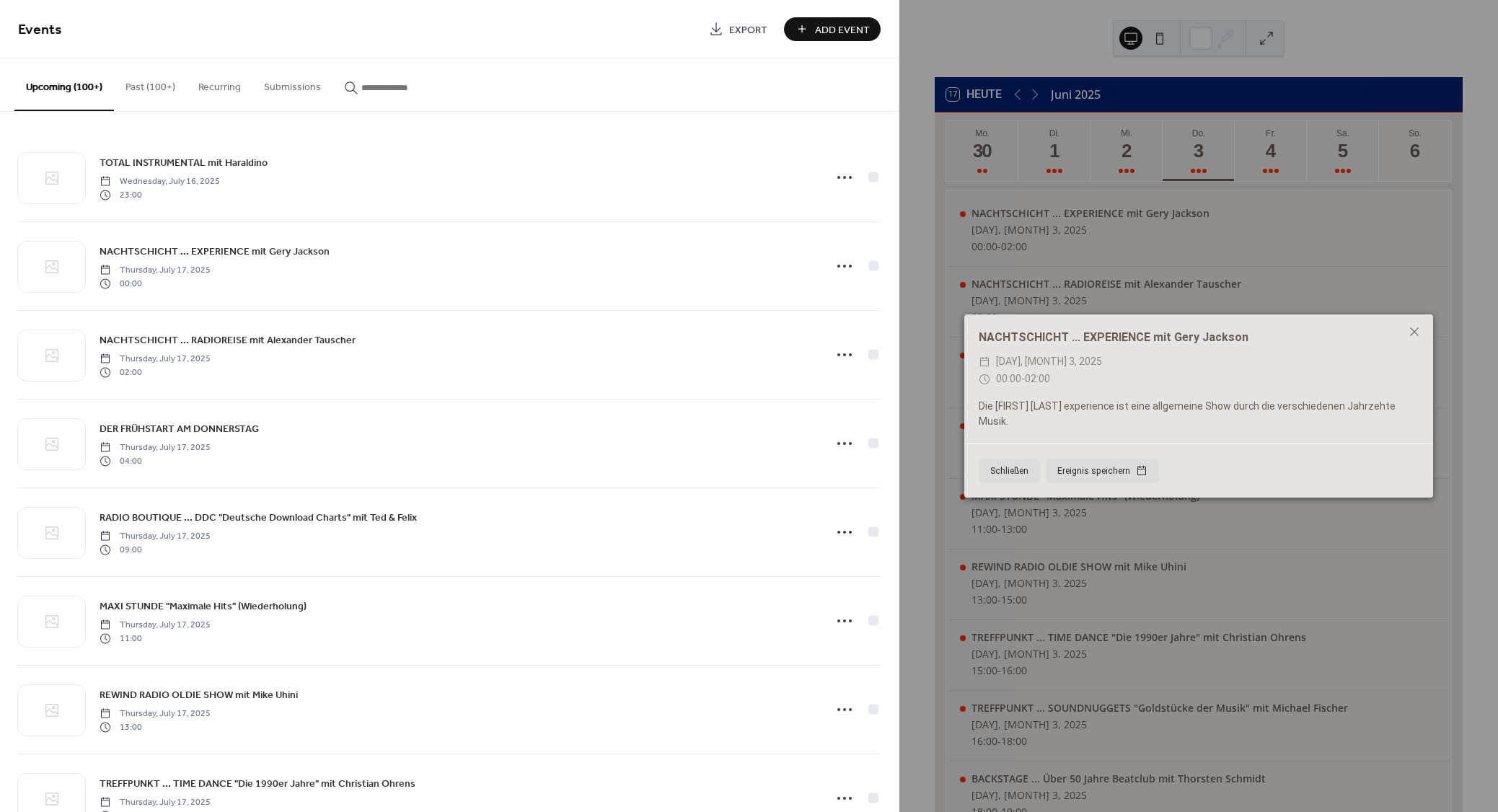 click at bounding box center (405, 87) 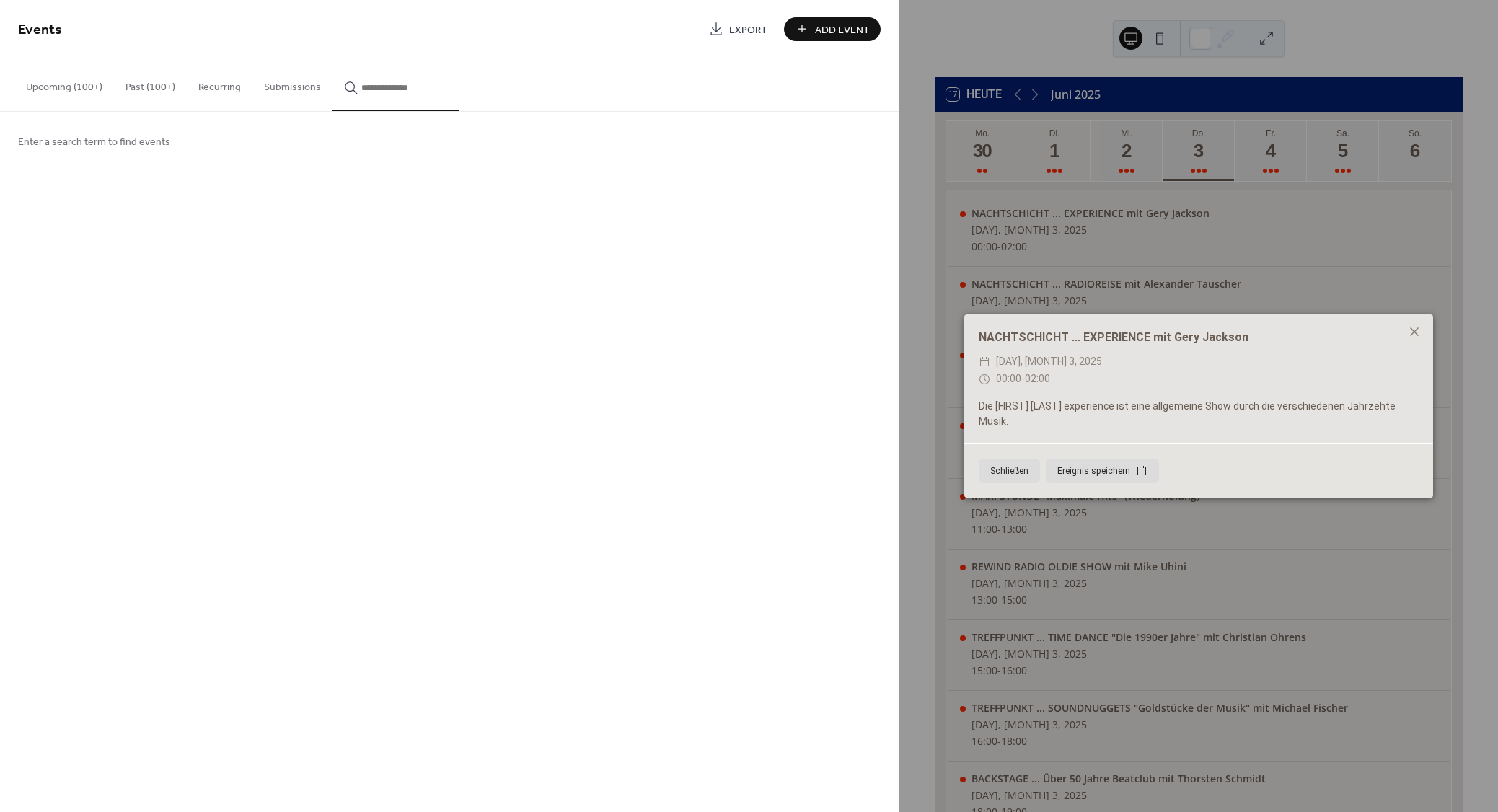 click on "Add Event" at bounding box center (842, 30) 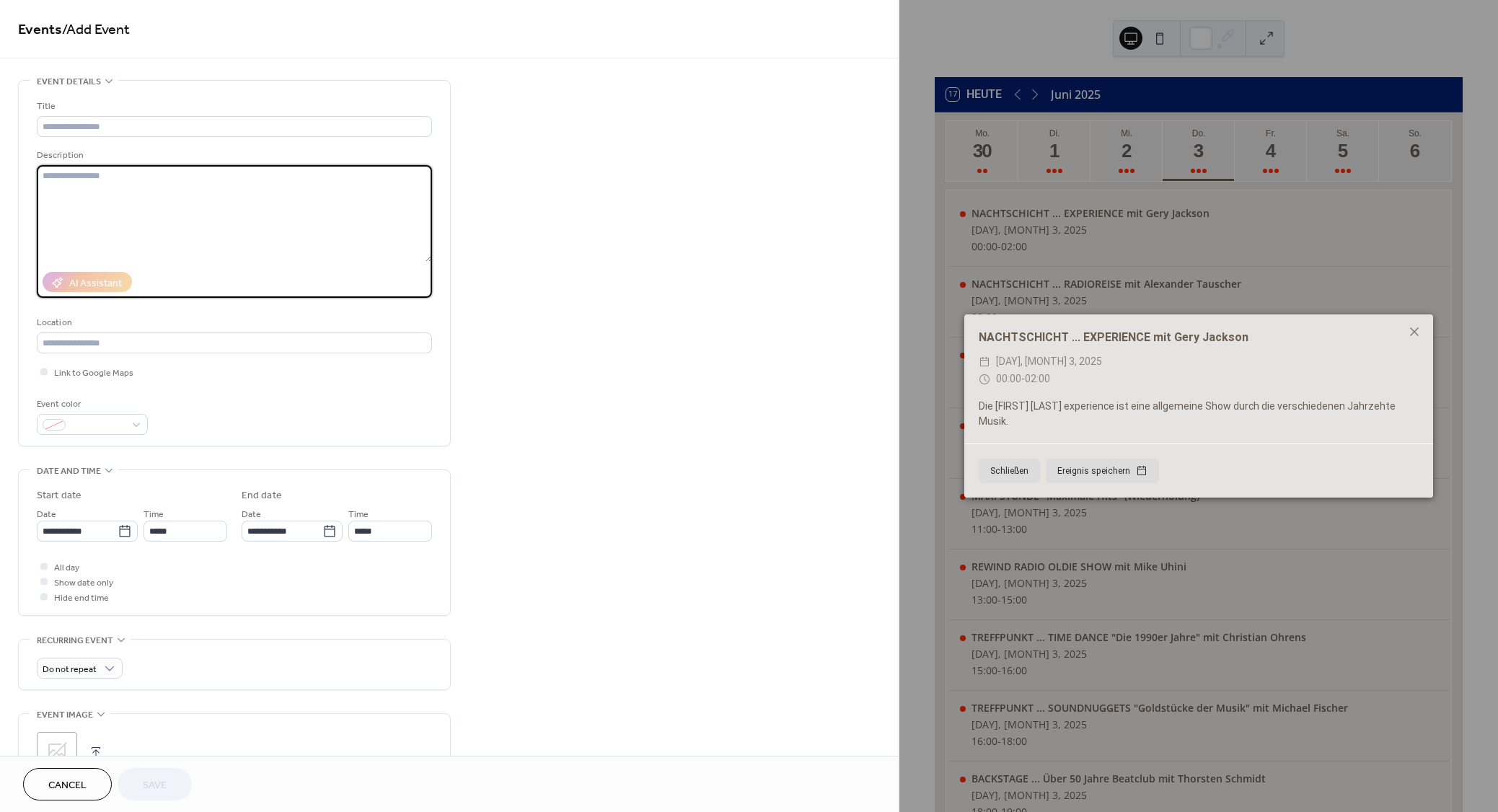 paste on "**********" 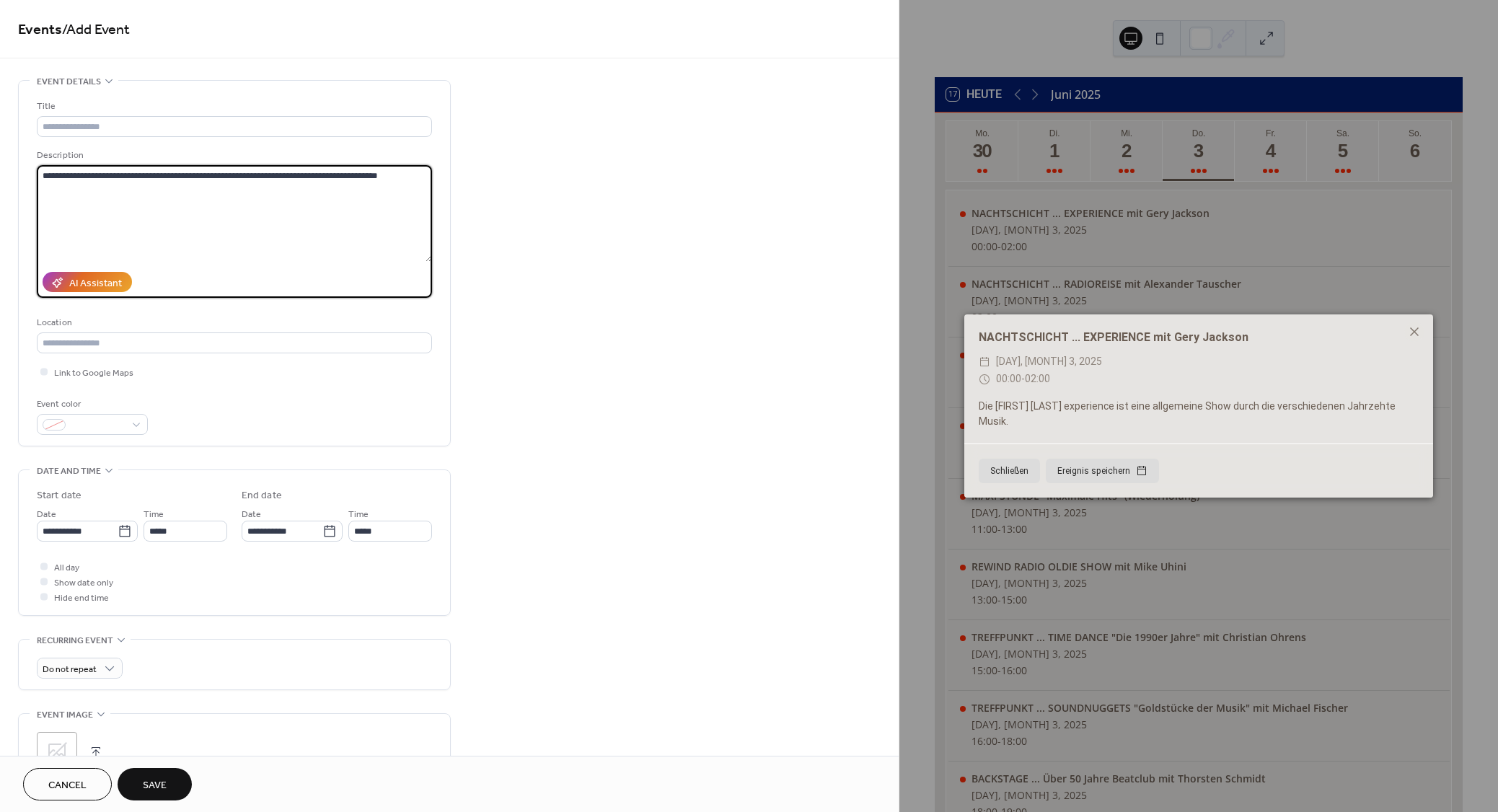 type on "**********" 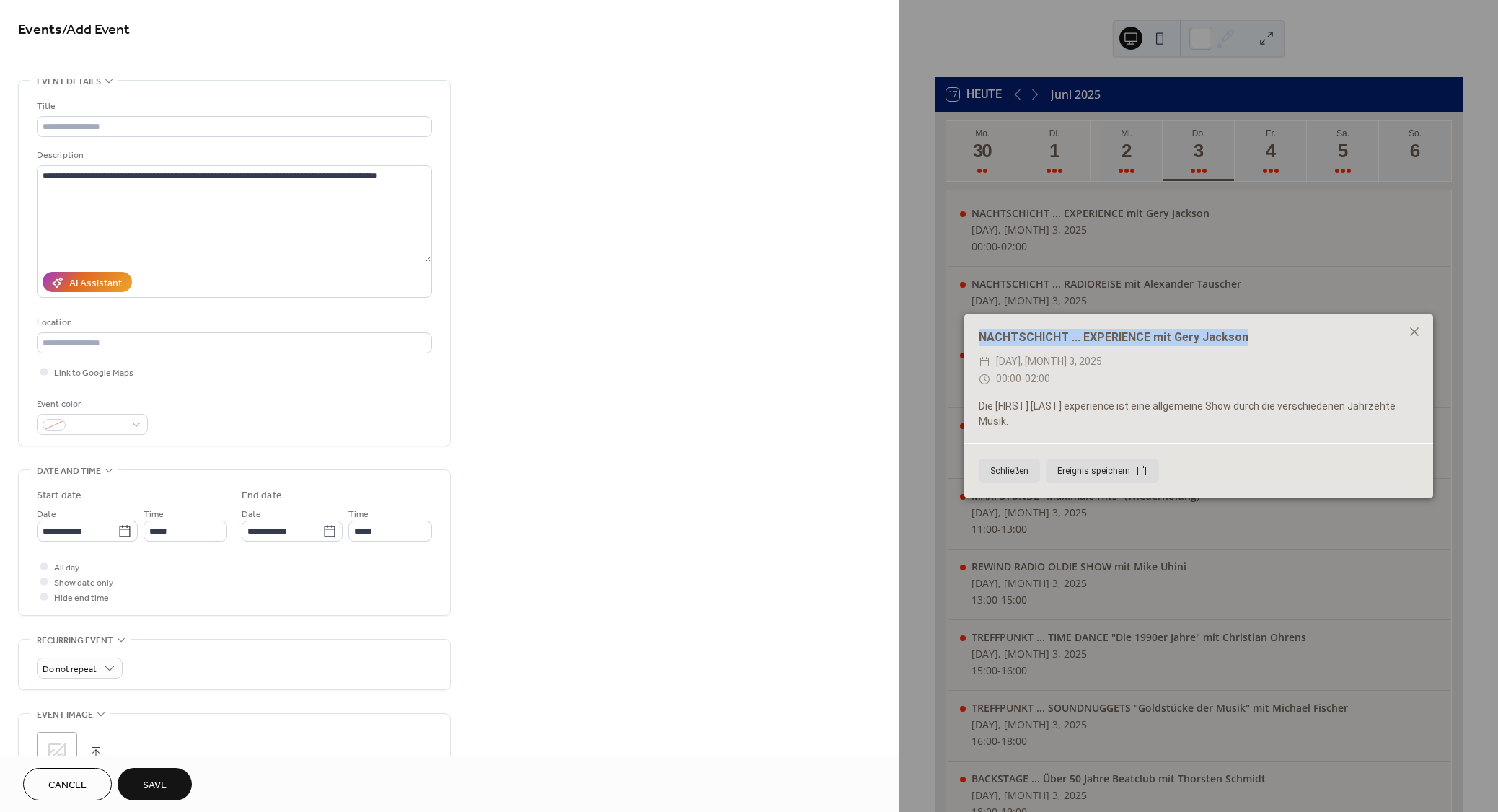 drag, startPoint x: 1263, startPoint y: 349, endPoint x: 977, endPoint y: 348, distance: 286.00175 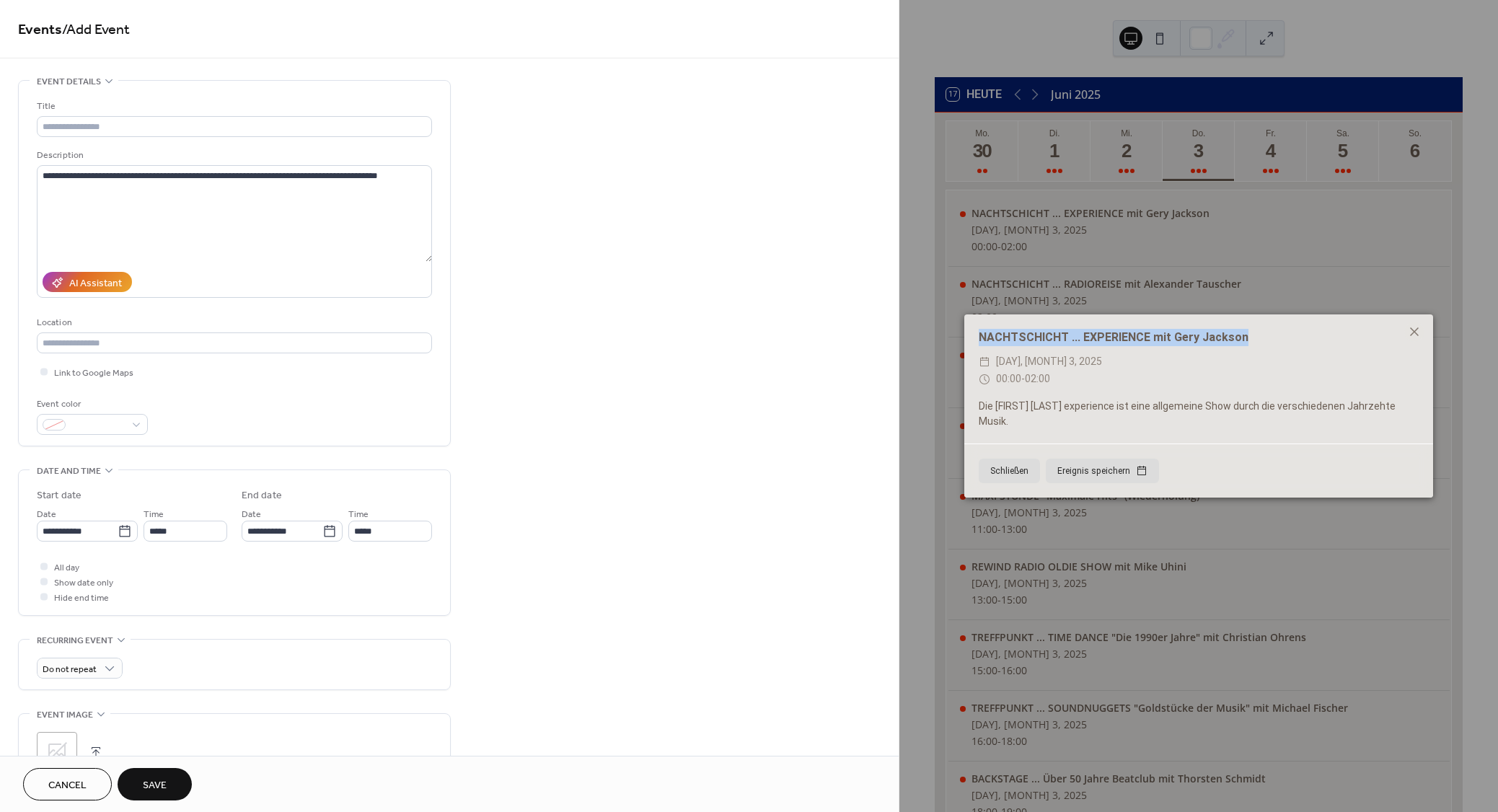 copy on "NACHTSCHICHT ... EXPERIENCE mit Gery Jackson" 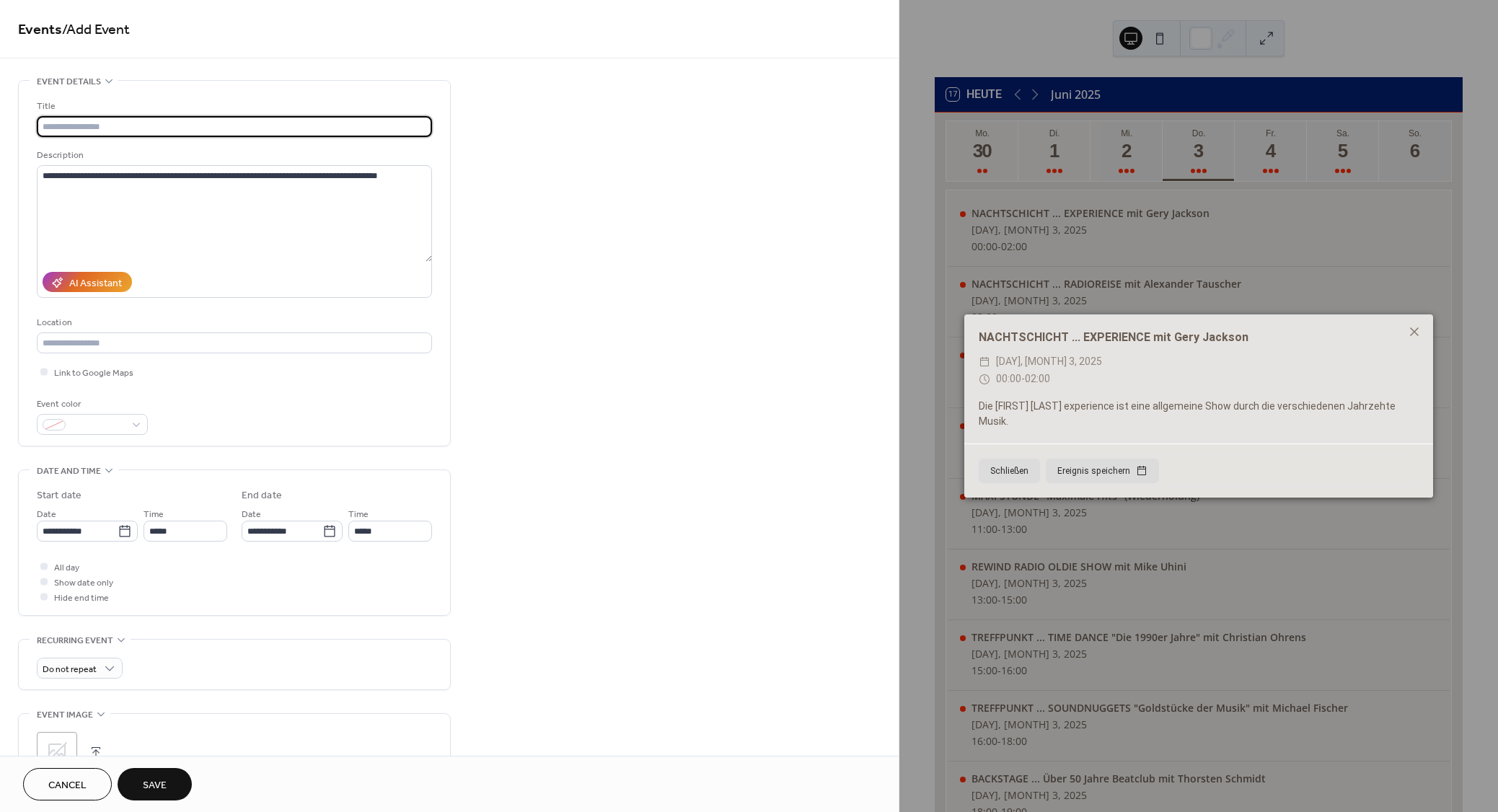 paste on "**********" 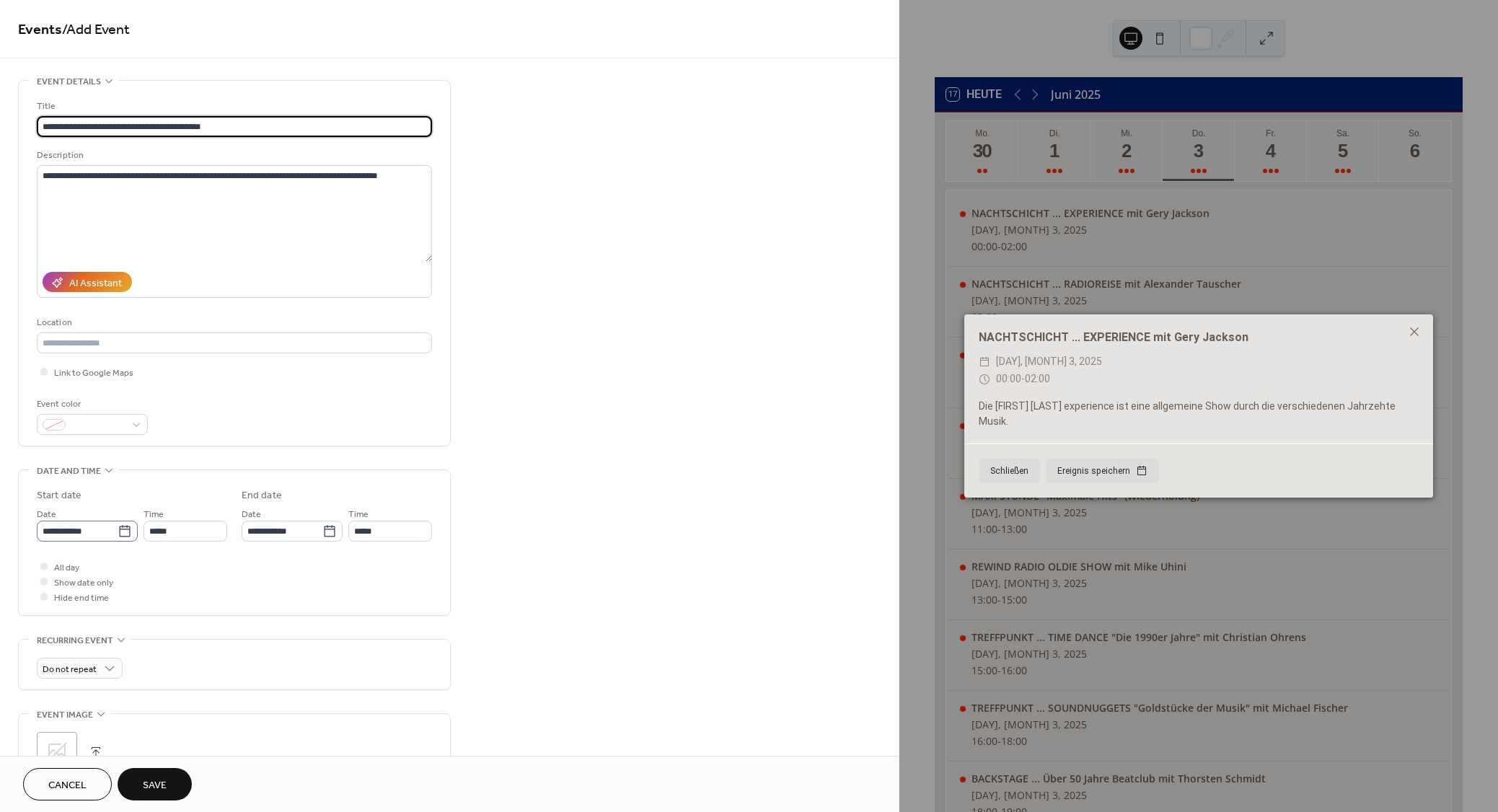 type on "**********" 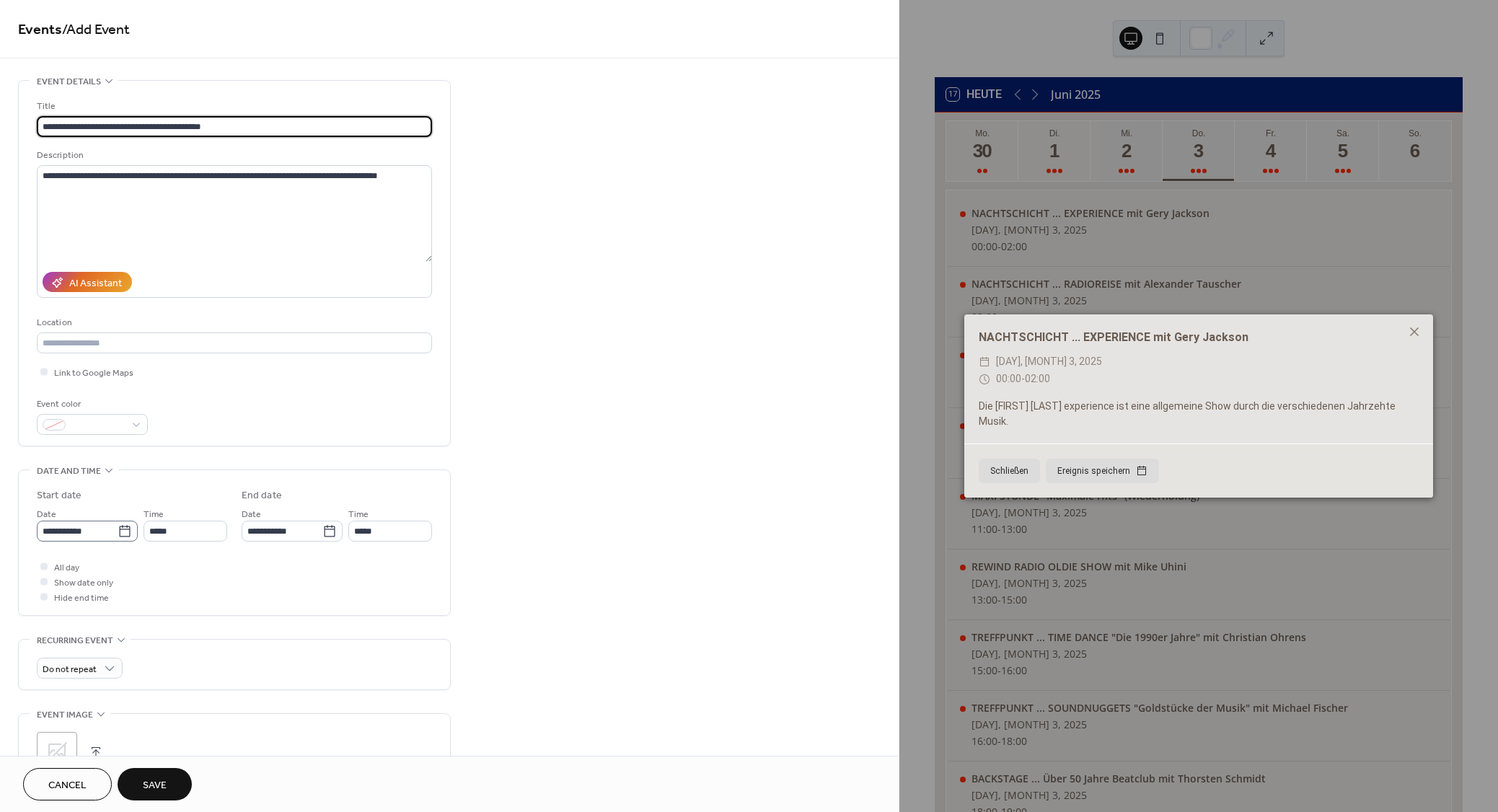 click 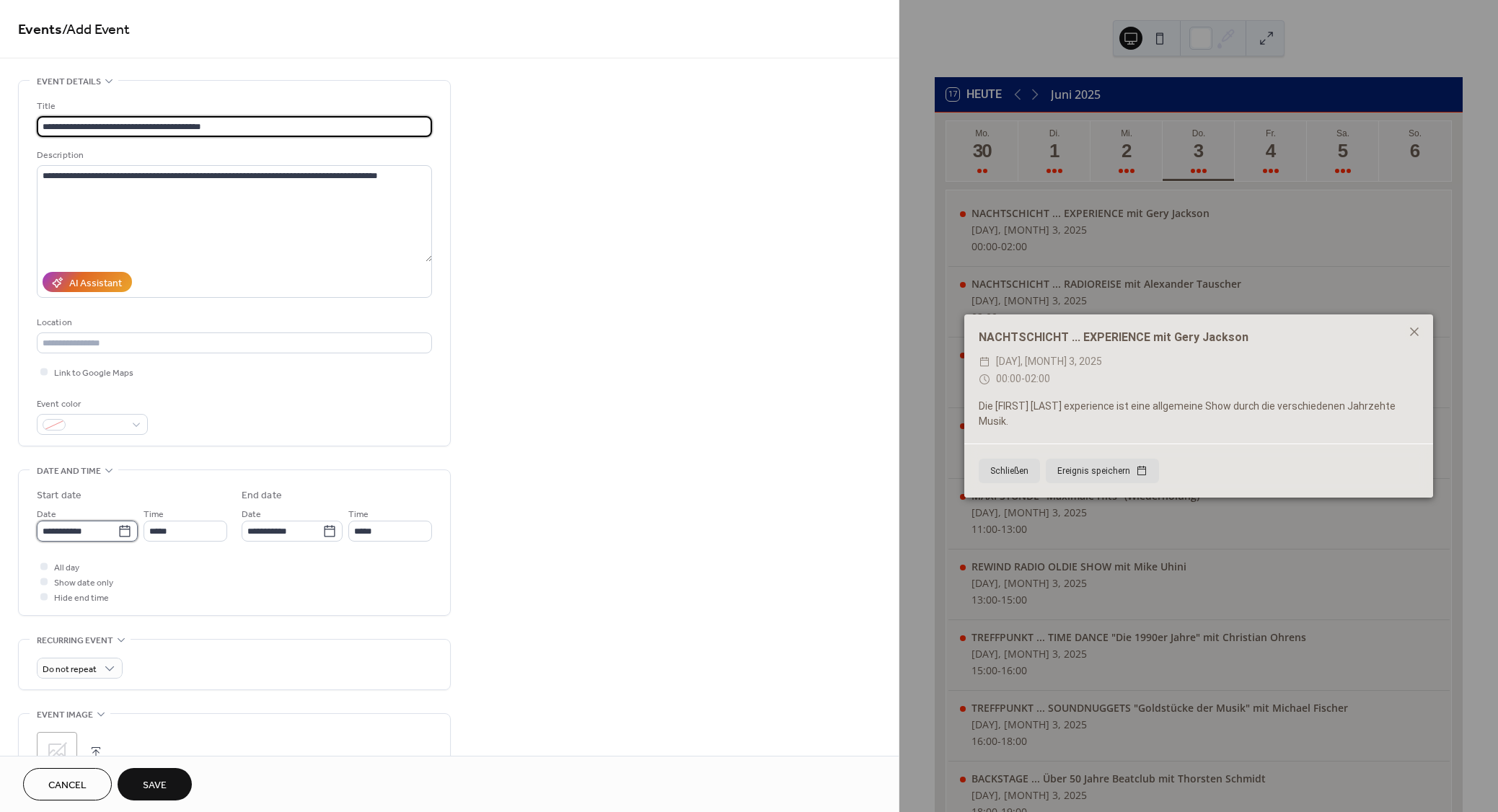 click on "**********" at bounding box center [77, 531] 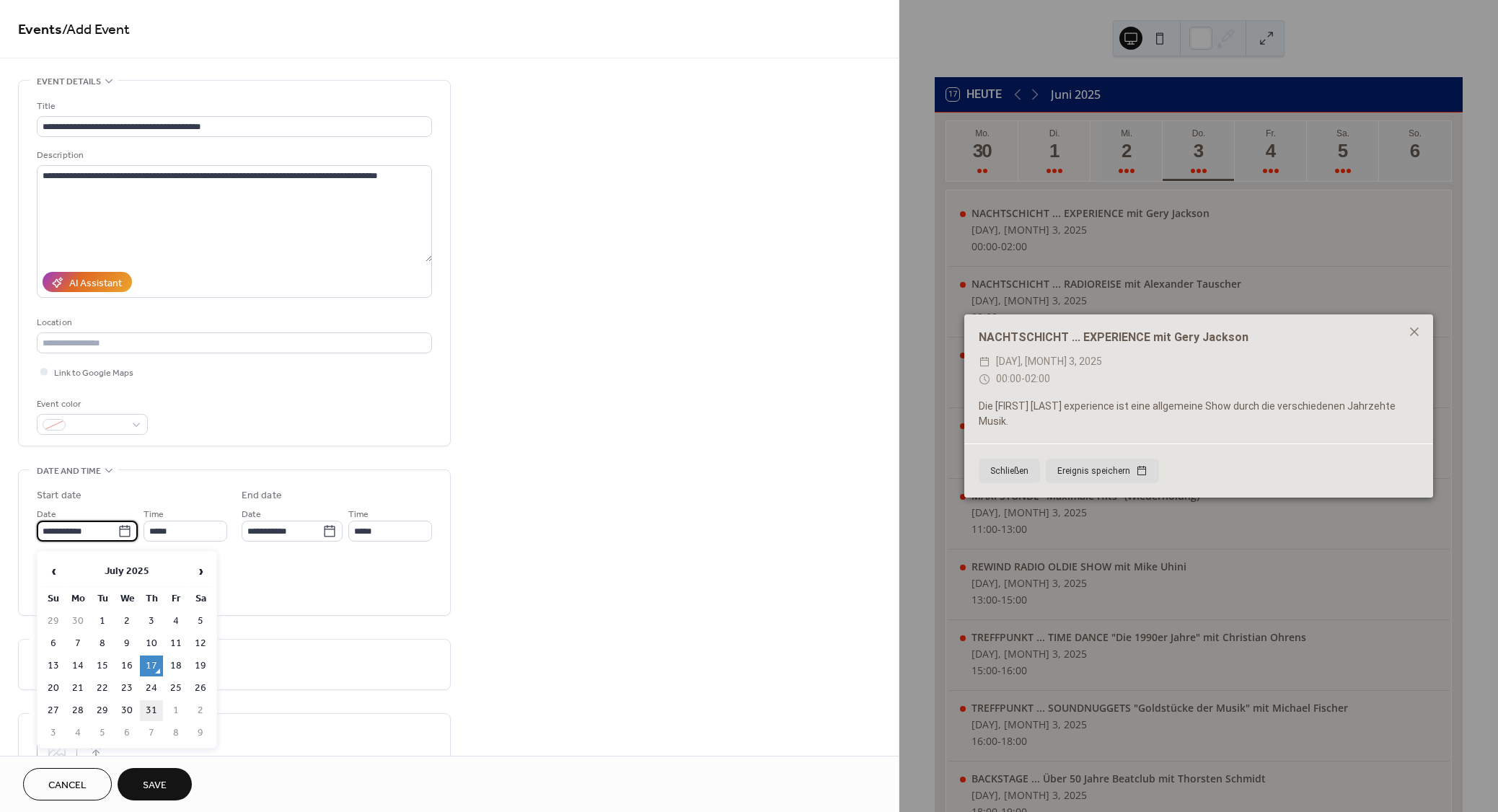 click on "31" at bounding box center [151, 710] 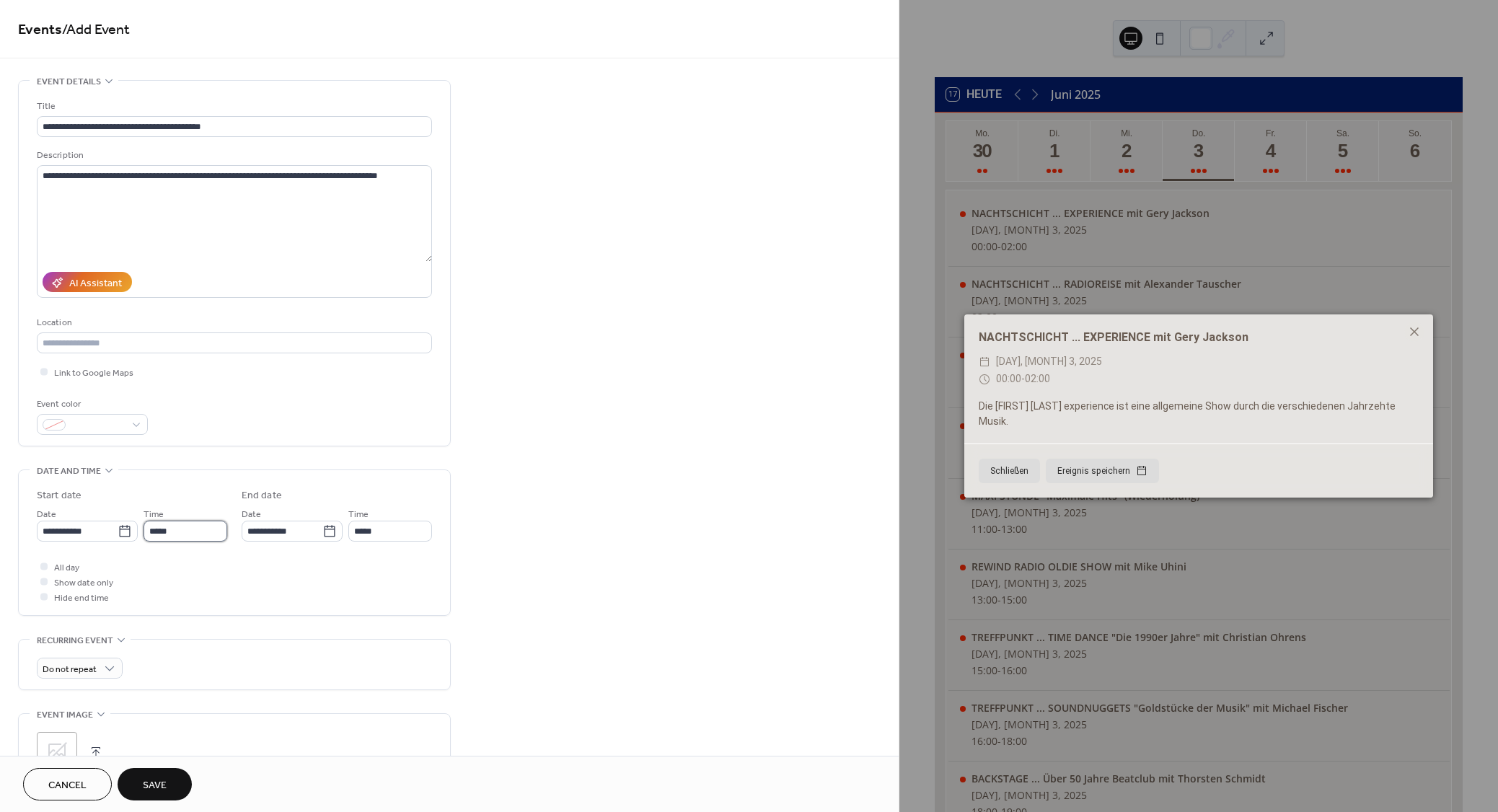 click on "*****" at bounding box center (185, 531) 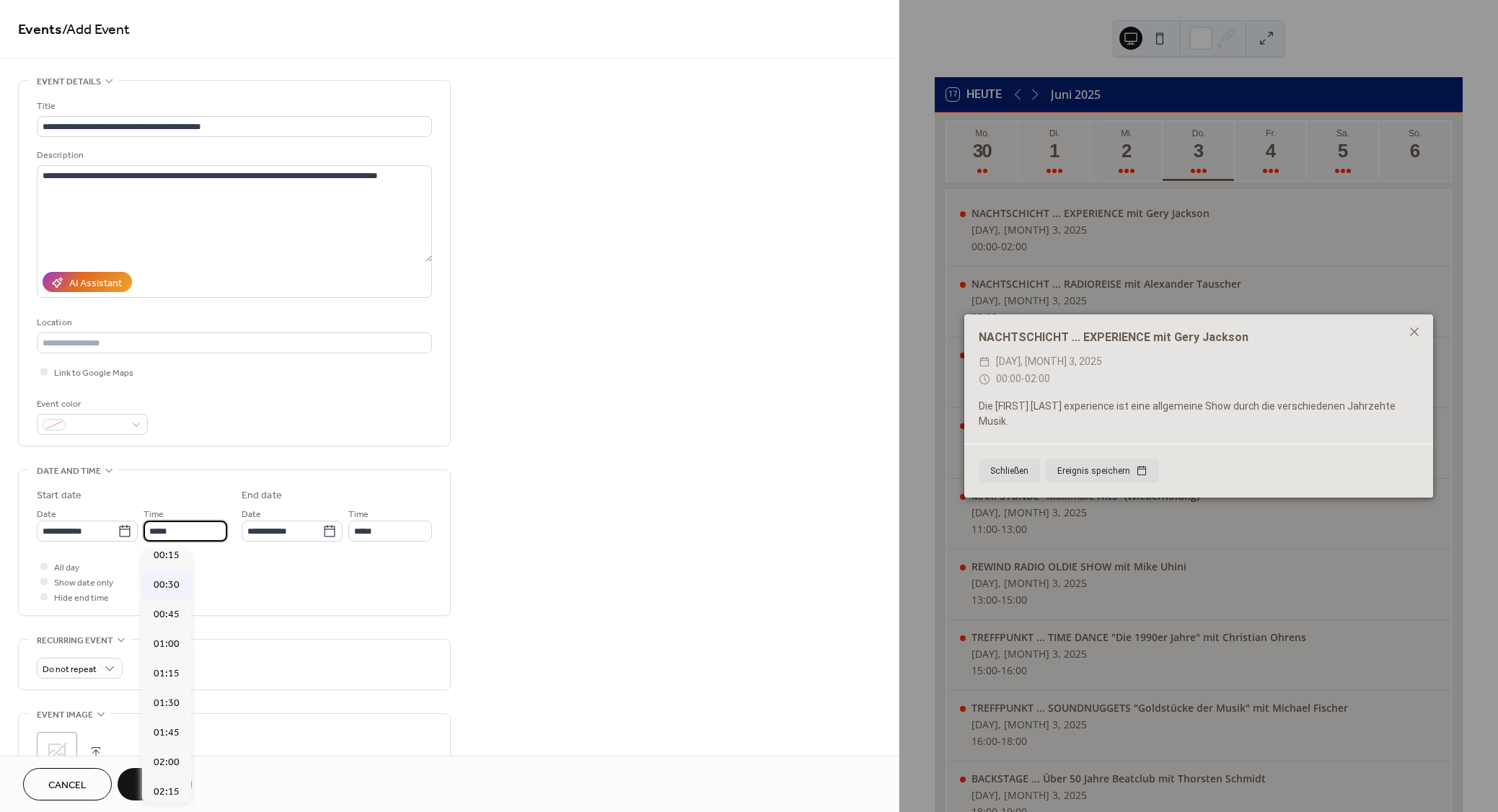 scroll, scrollTop: 0, scrollLeft: 0, axis: both 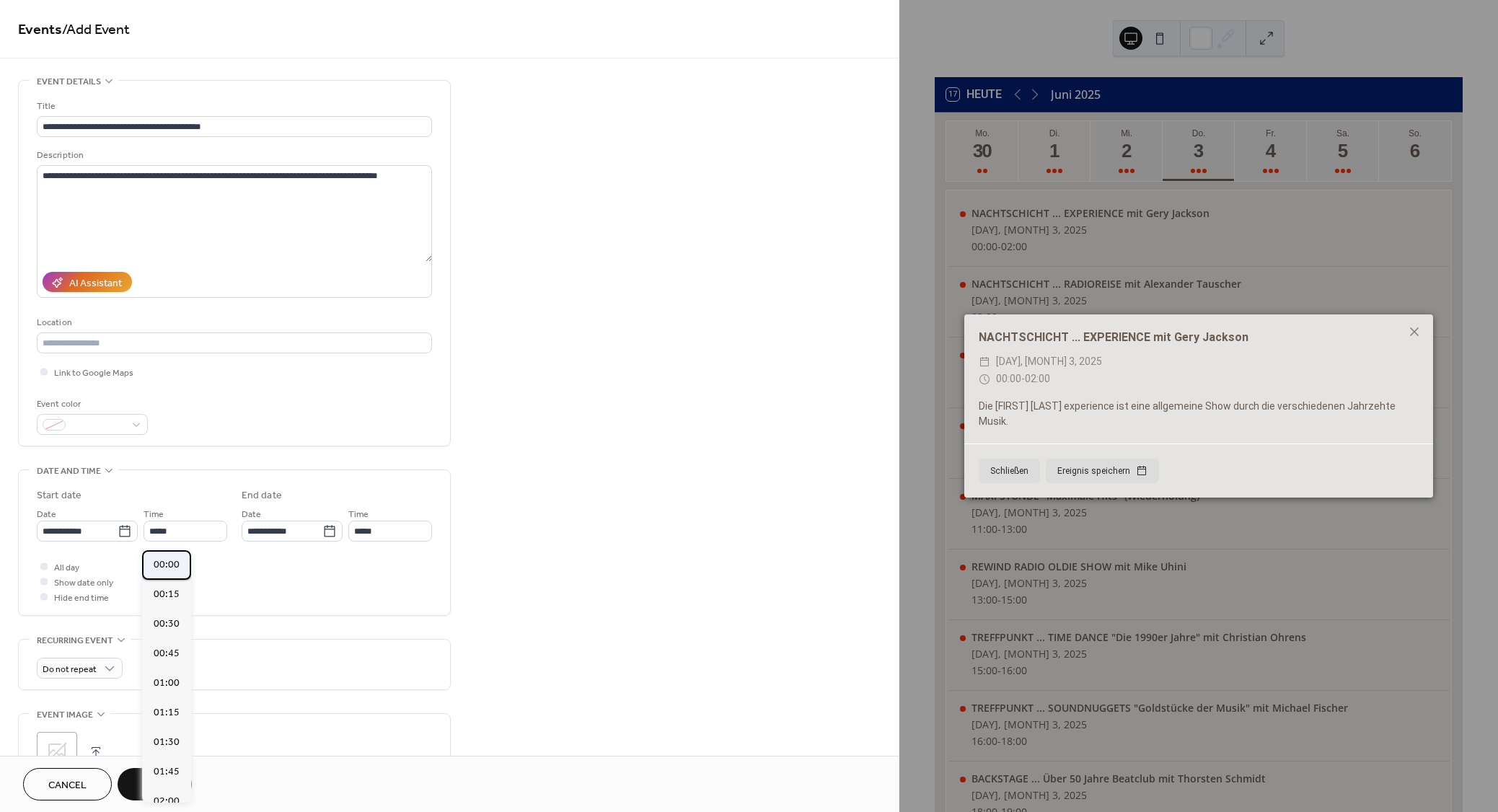 click on "00:00" at bounding box center [167, 565] 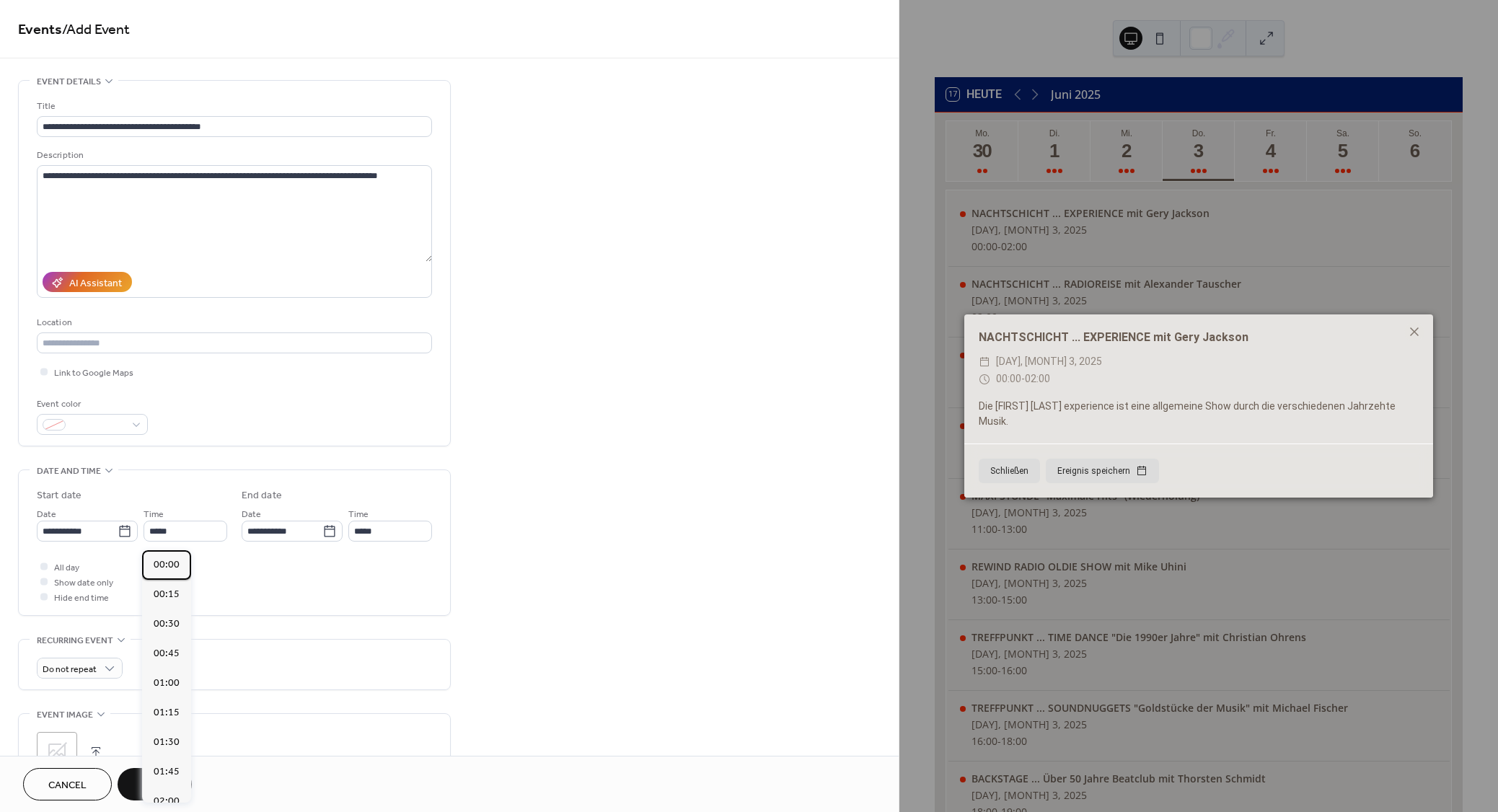 type on "*****" 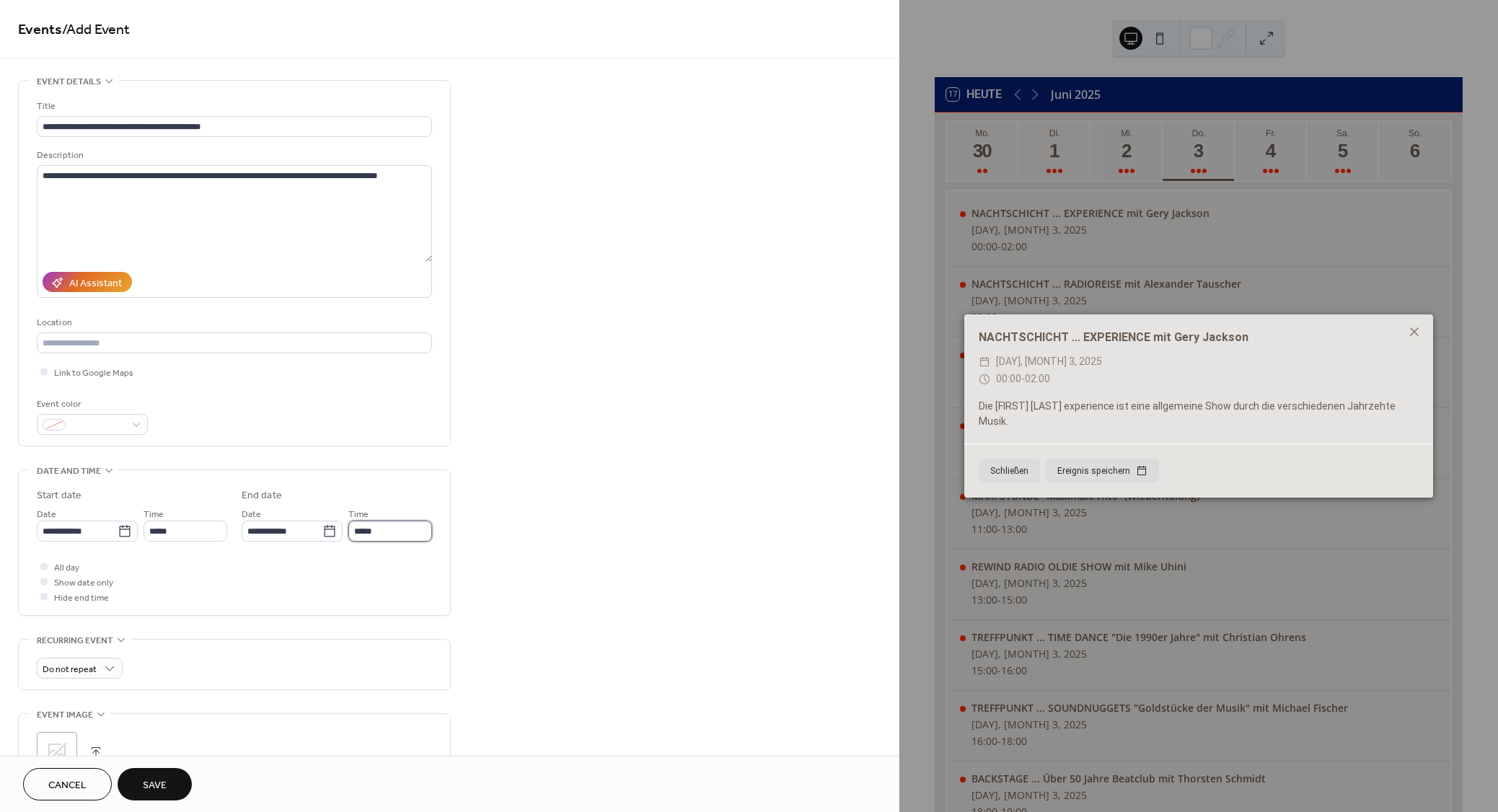 click on "*****" at bounding box center (390, 531) 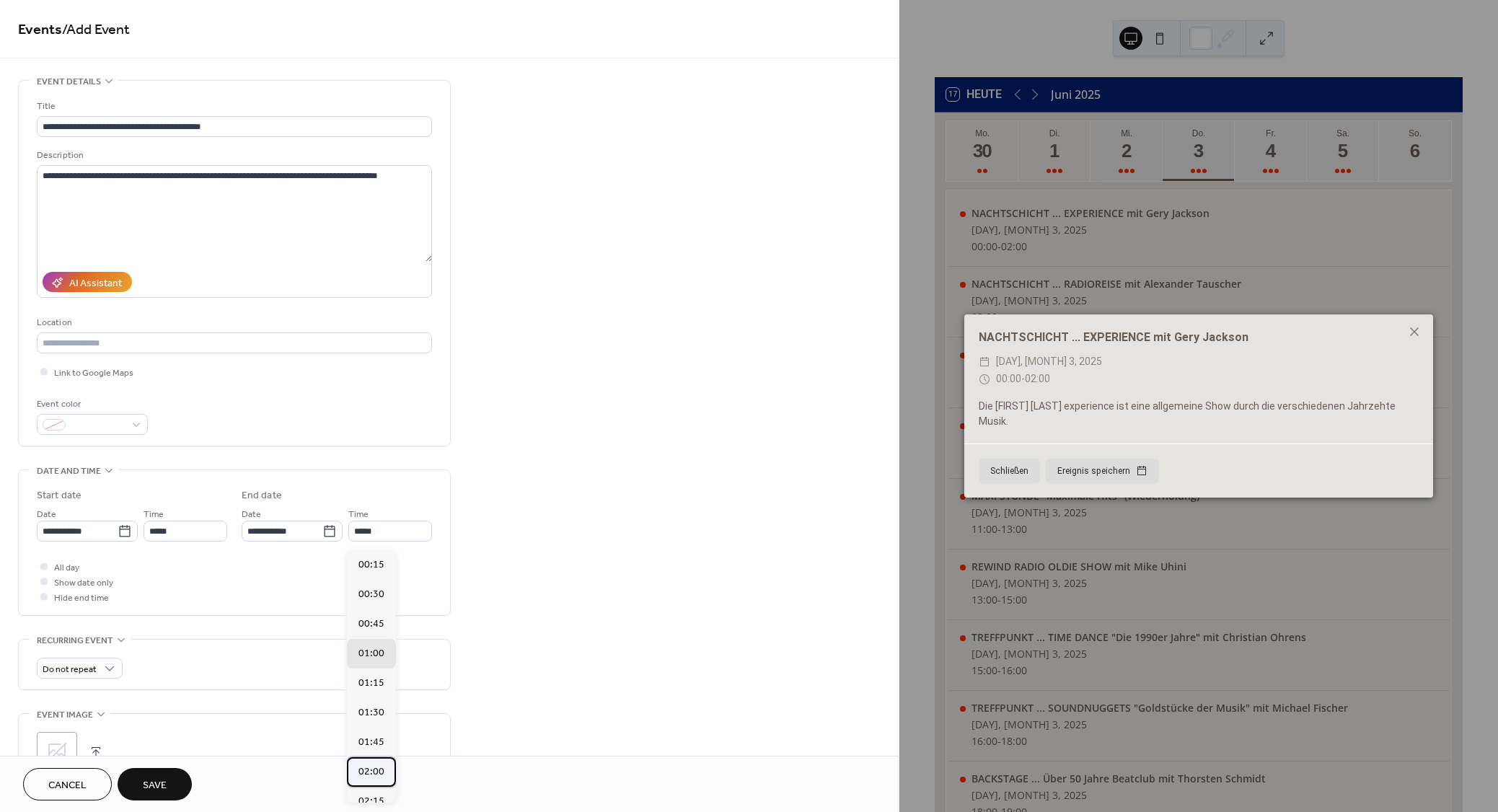 click on "02:00" at bounding box center [371, 772] 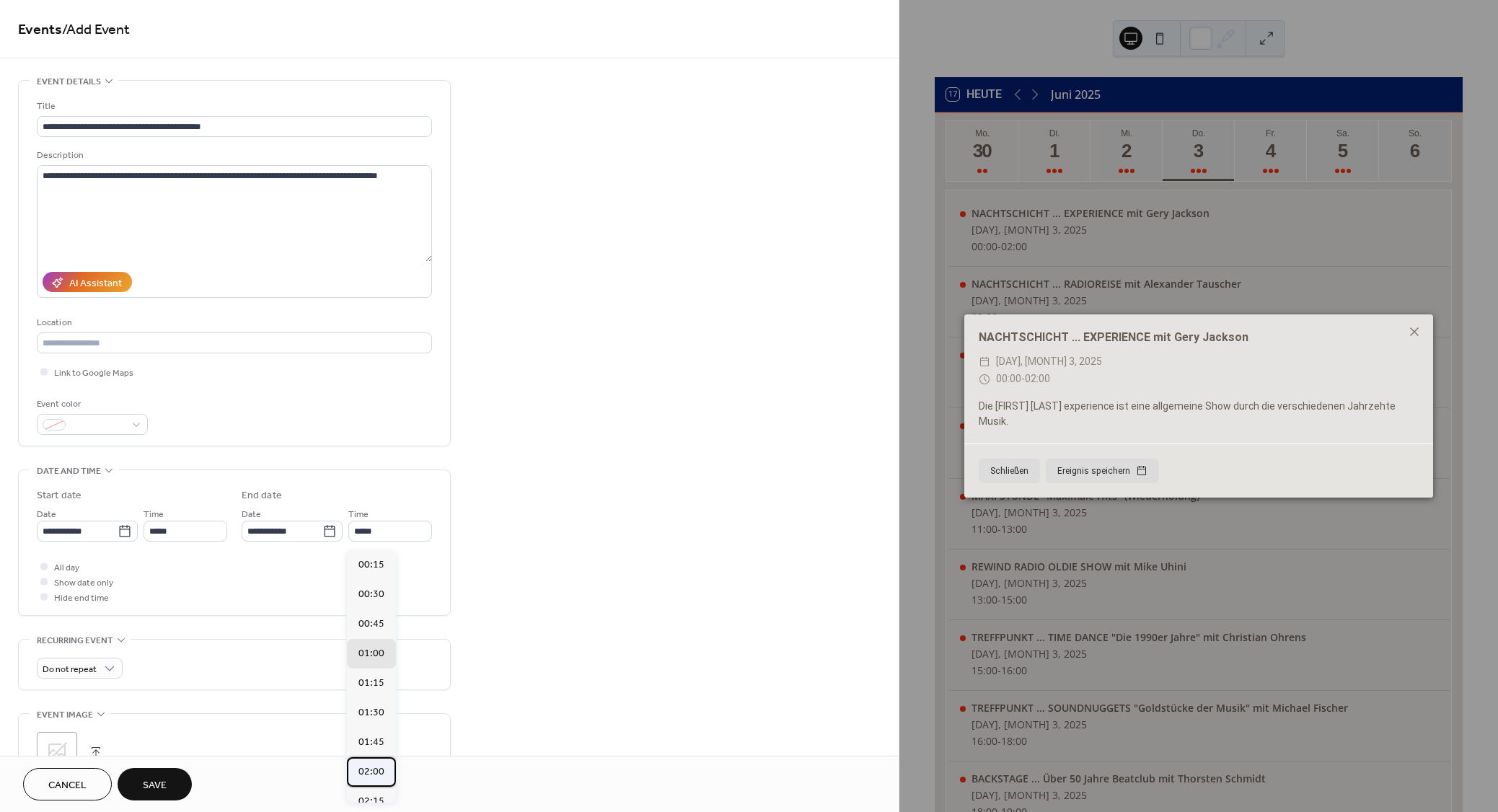 type on "*****" 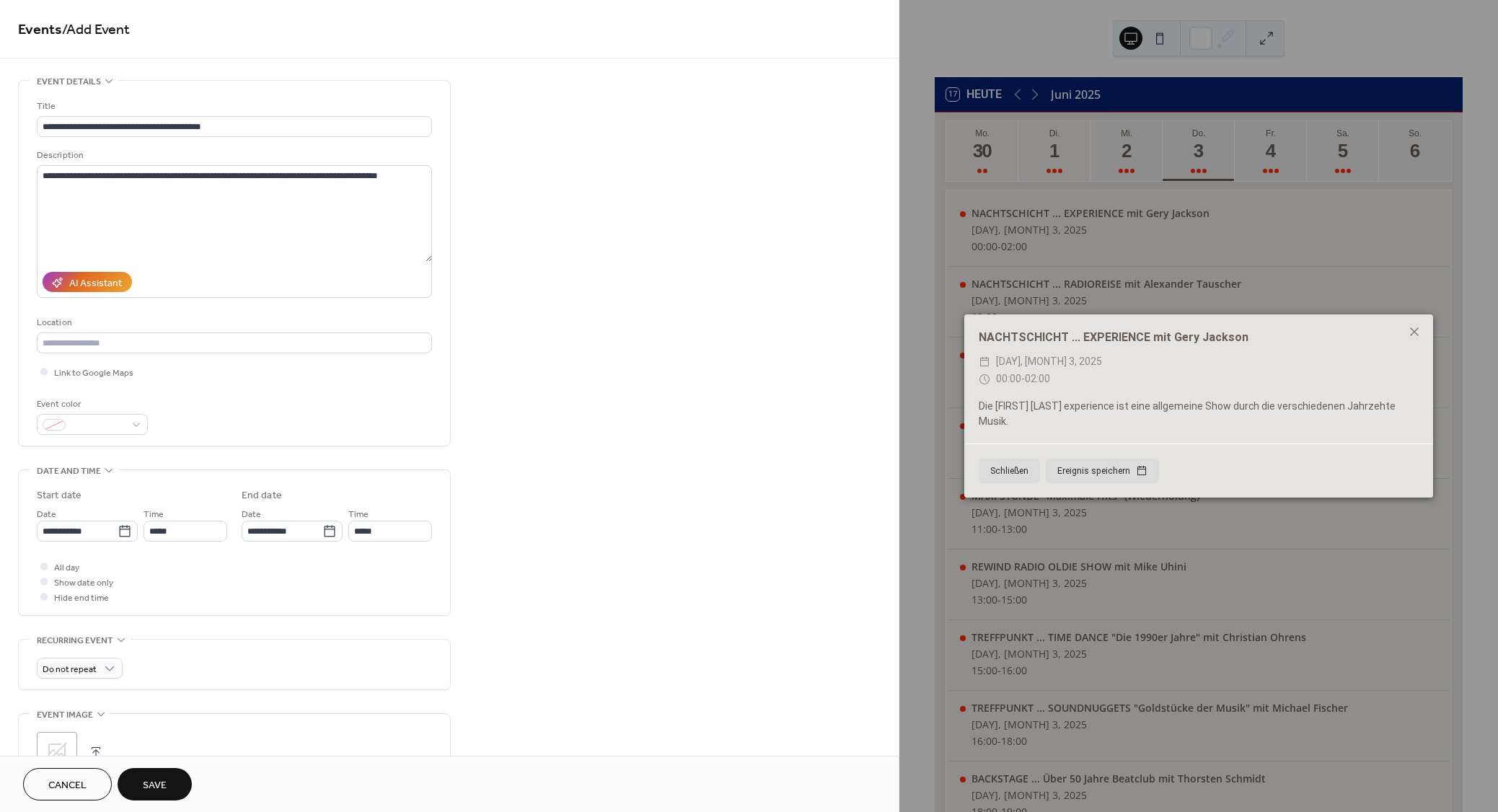 click on "Save" at bounding box center (154, 784) 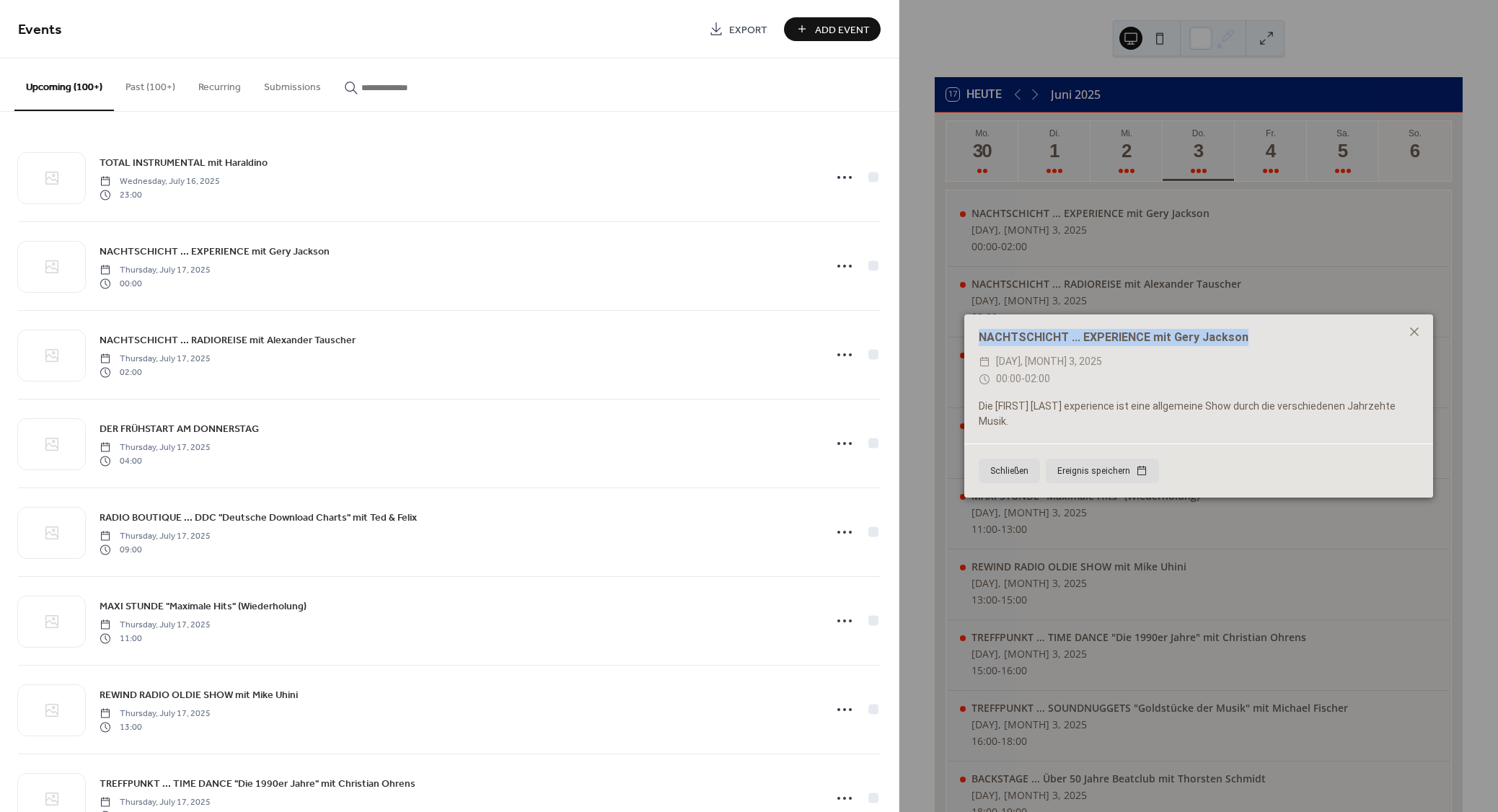 drag, startPoint x: 1260, startPoint y: 356, endPoint x: 980, endPoint y: 350, distance: 280.06428 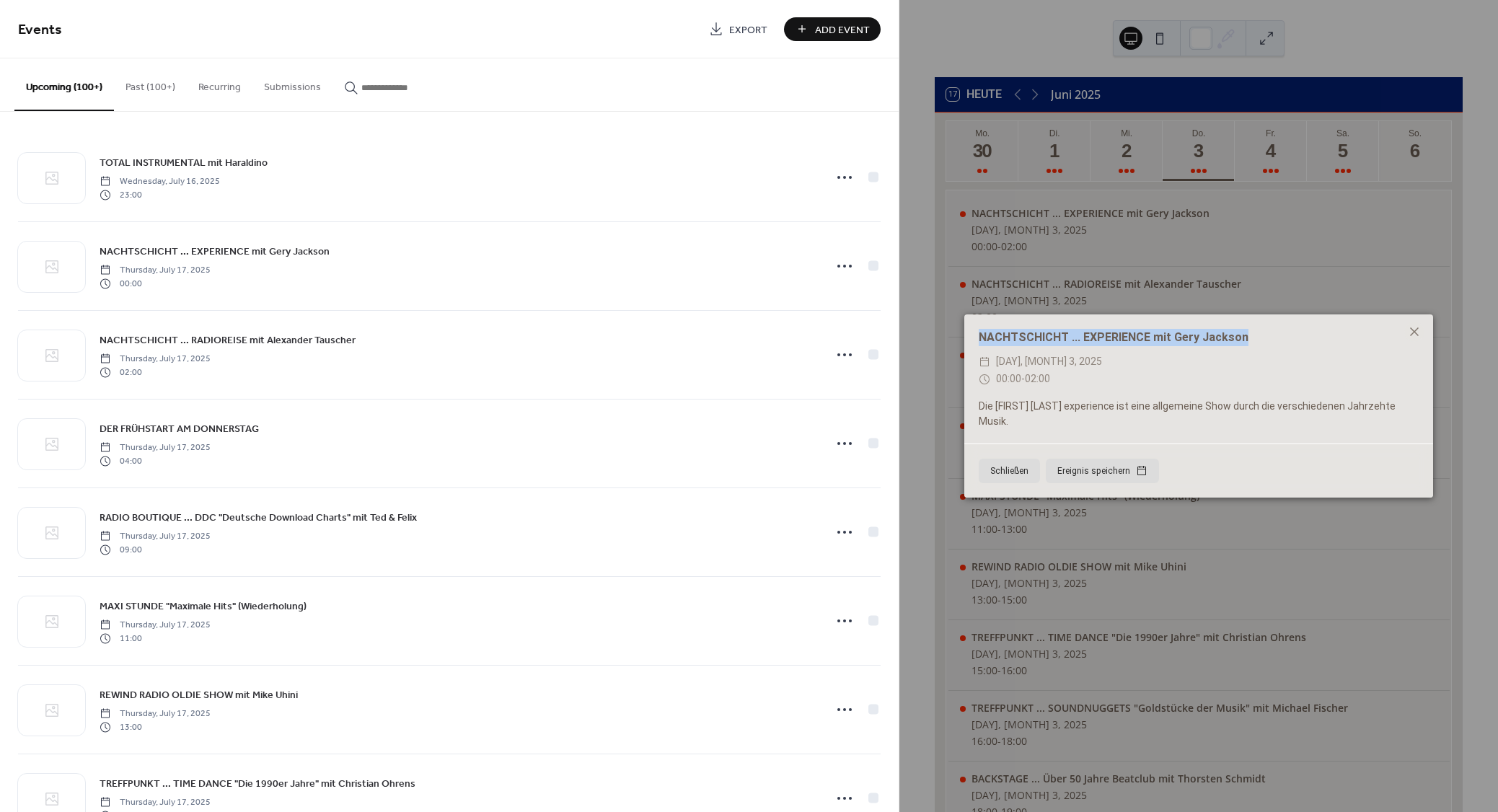 click on "Add Event" at bounding box center (842, 30) 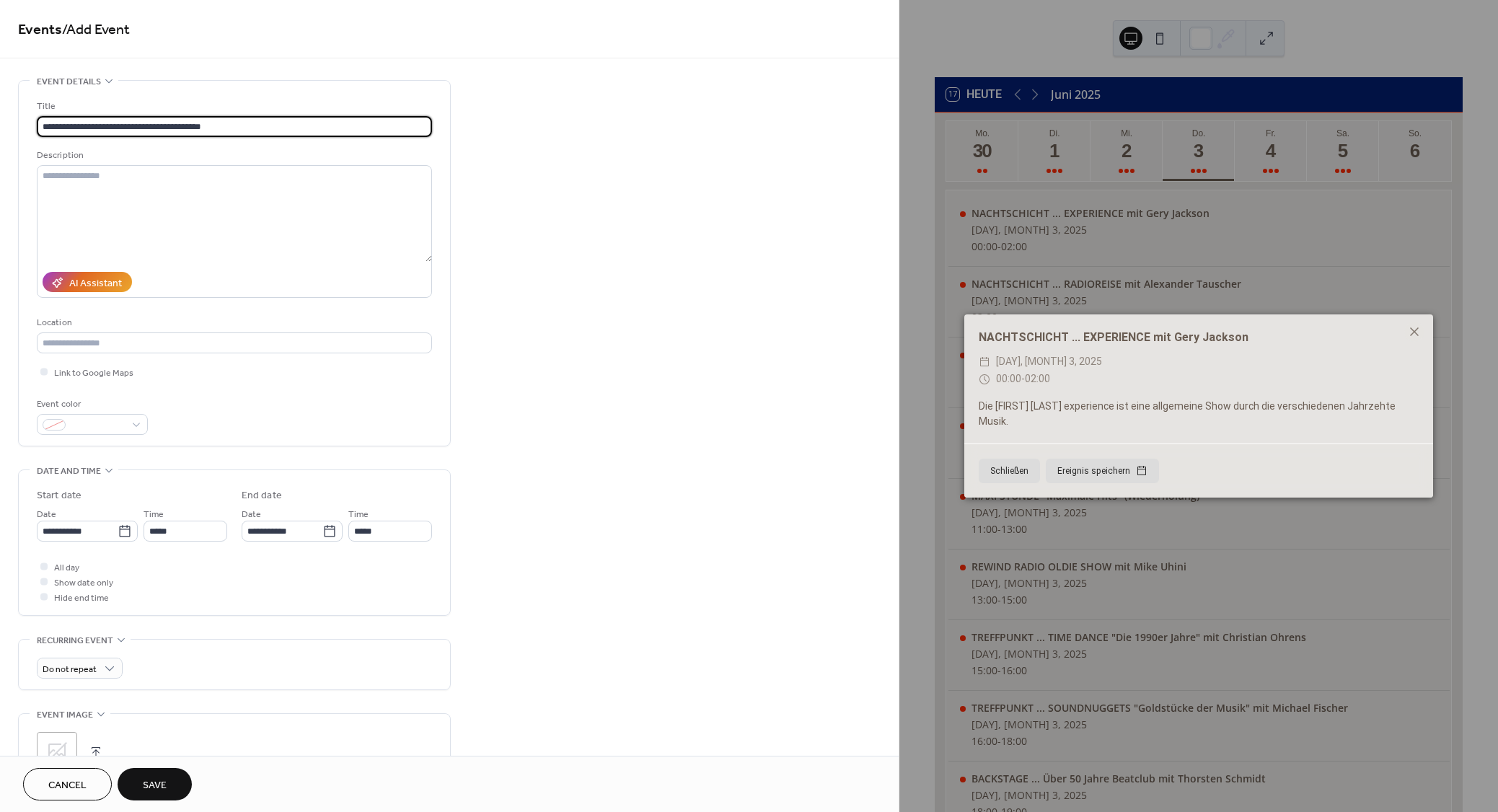 type on "**********" 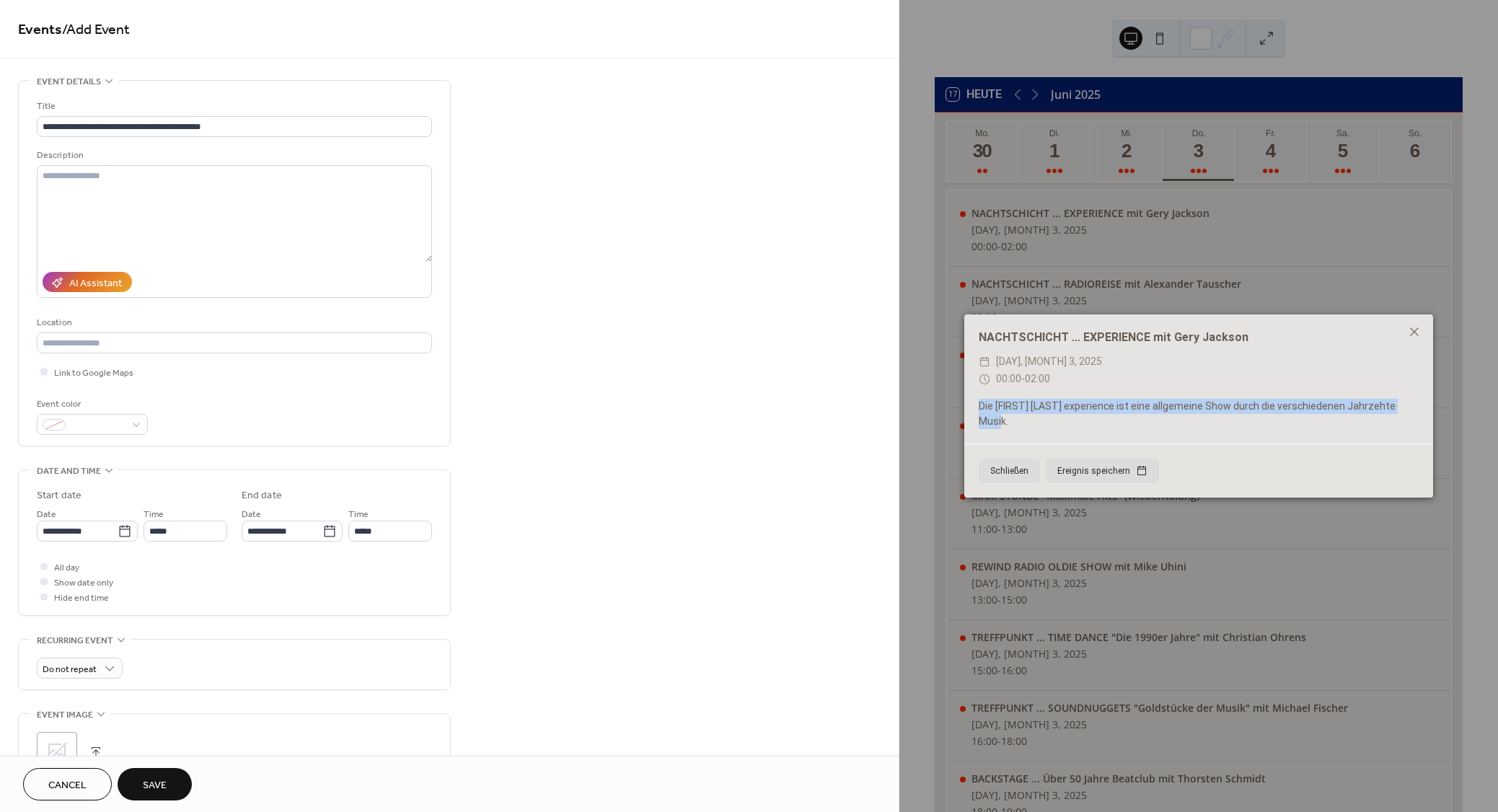 drag, startPoint x: 1419, startPoint y: 412, endPoint x: 976, endPoint y: 423, distance: 443.1365 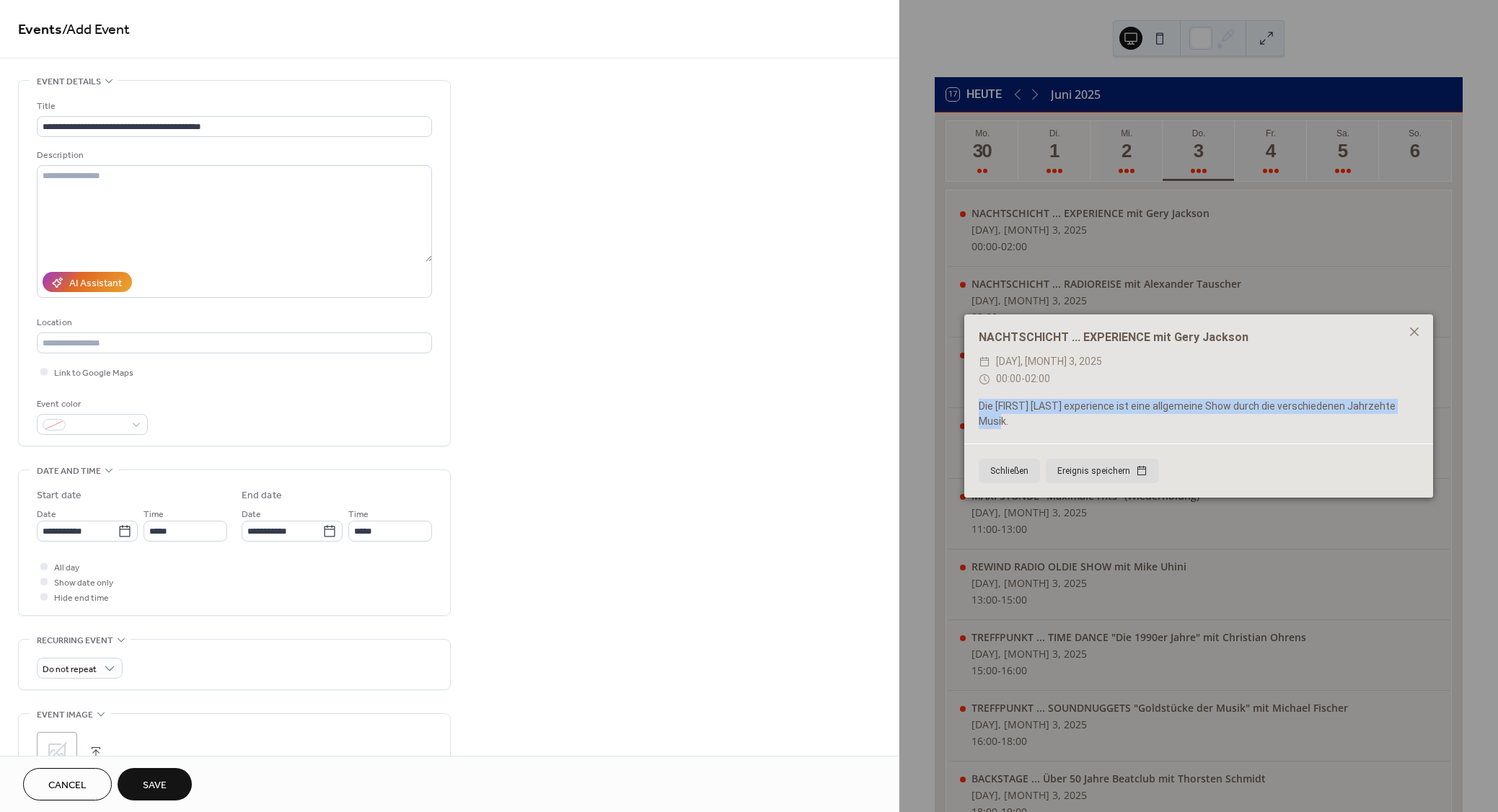 click on "NACHTSCHICHT ... EXPERIENCE mit Gery Jackson ​ Donnerstag, Juli 3, 2025 ​ 00:00 - 02:00 Die Gary Jackson experience ist eine allgemeine Show durch die verschiedenen Jahrzehte Musik." at bounding box center [1199, 379] 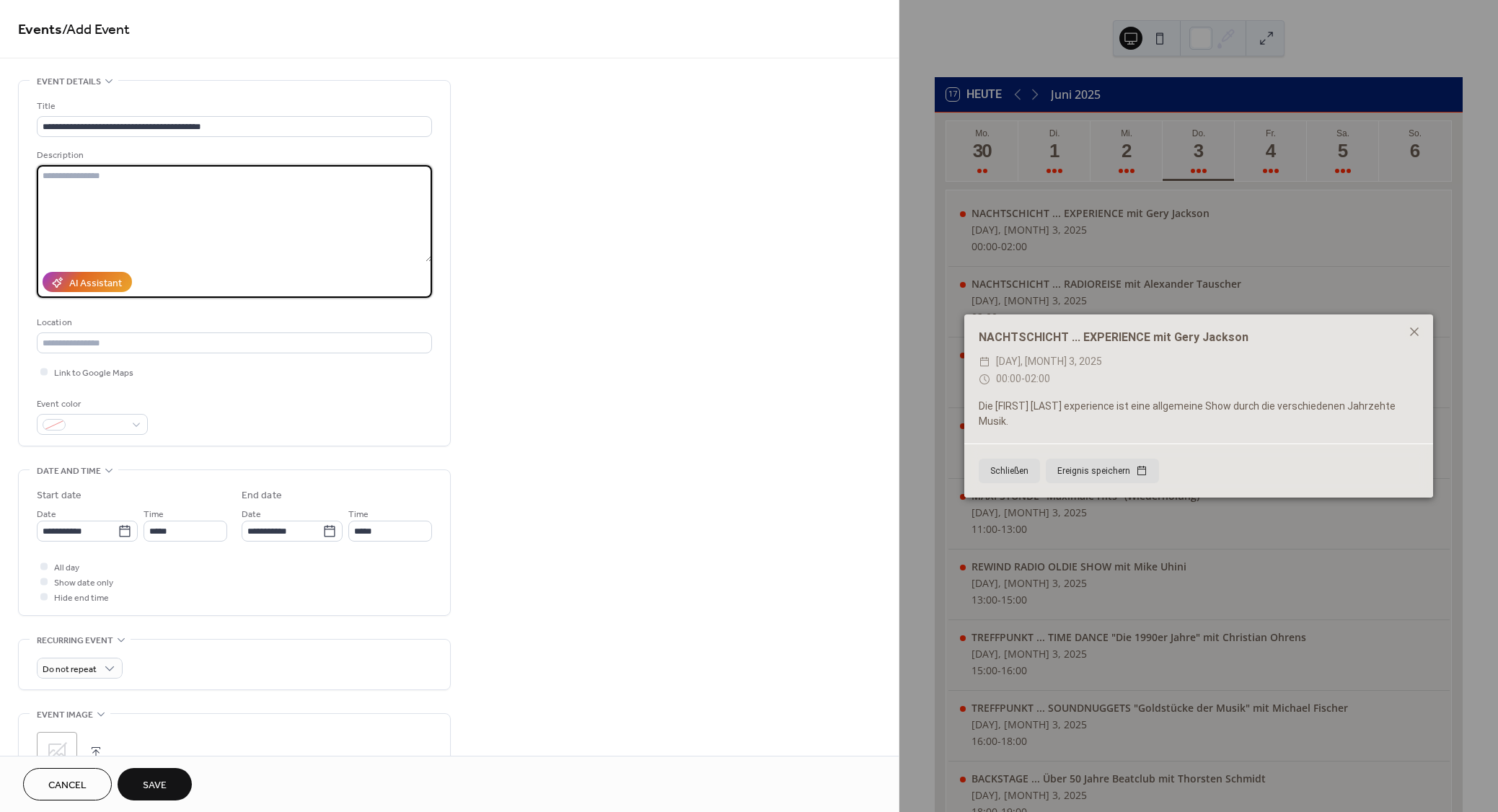 paste on "**********" 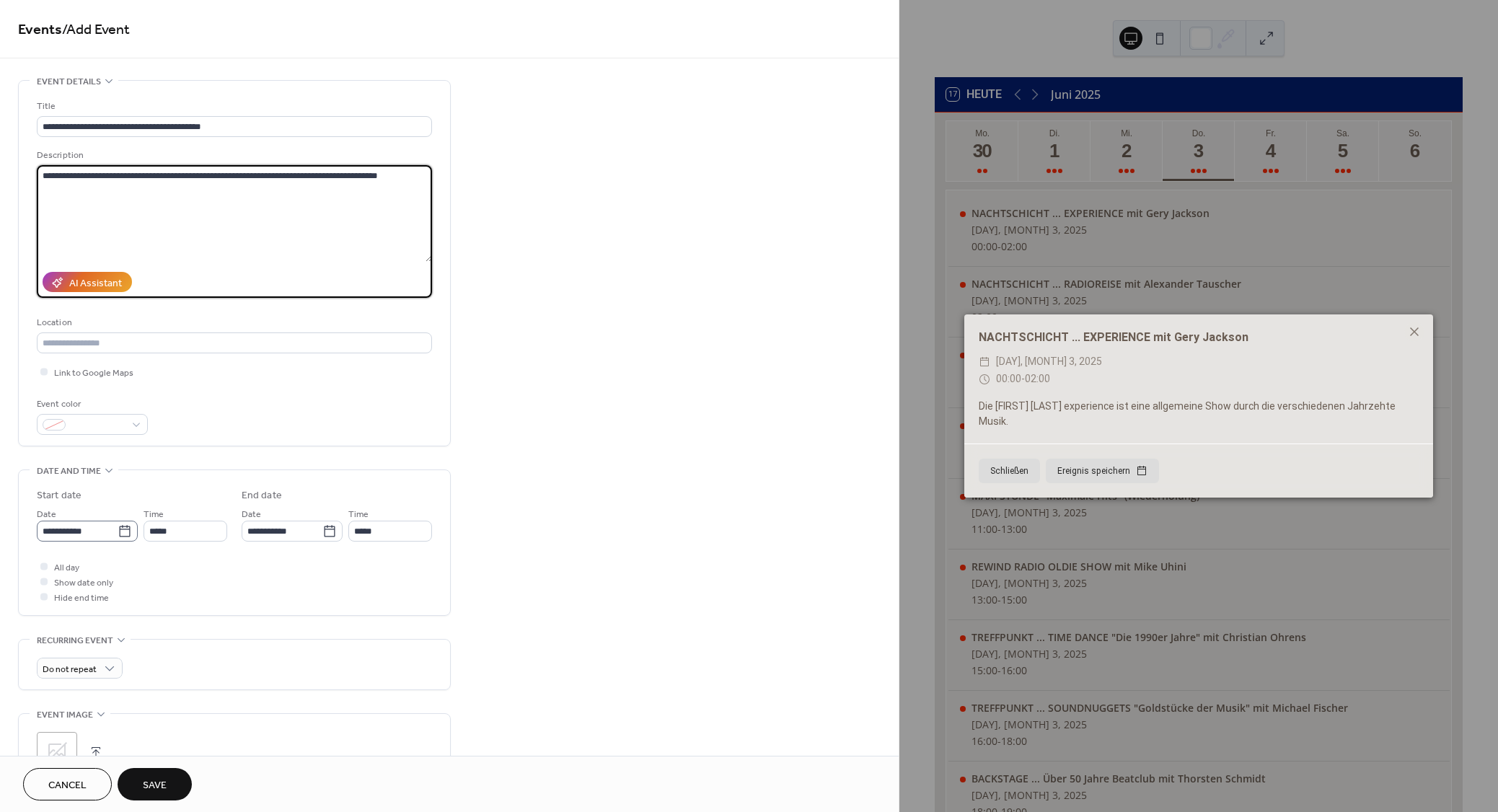 type on "**********" 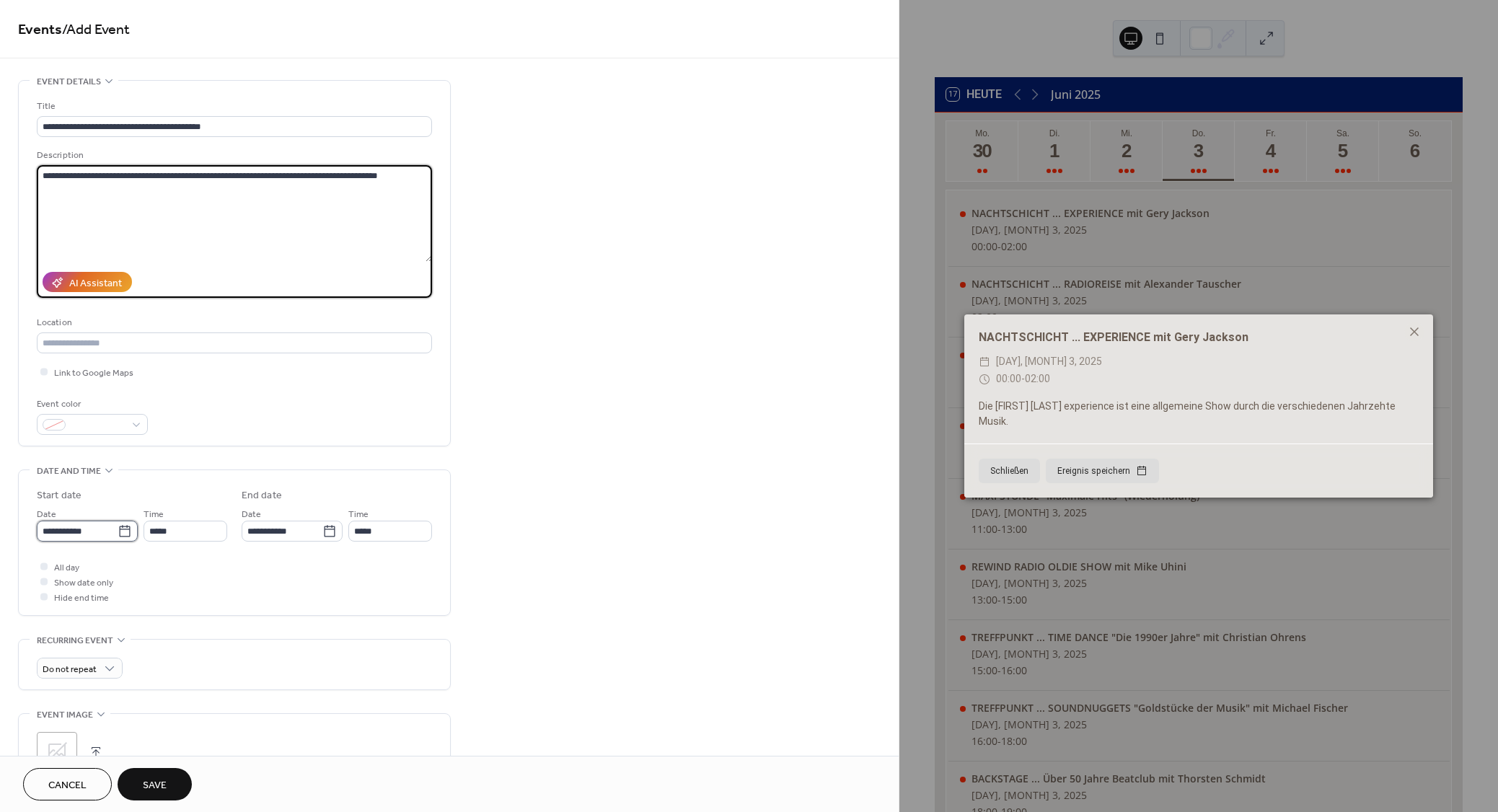click on "**********" at bounding box center (77, 531) 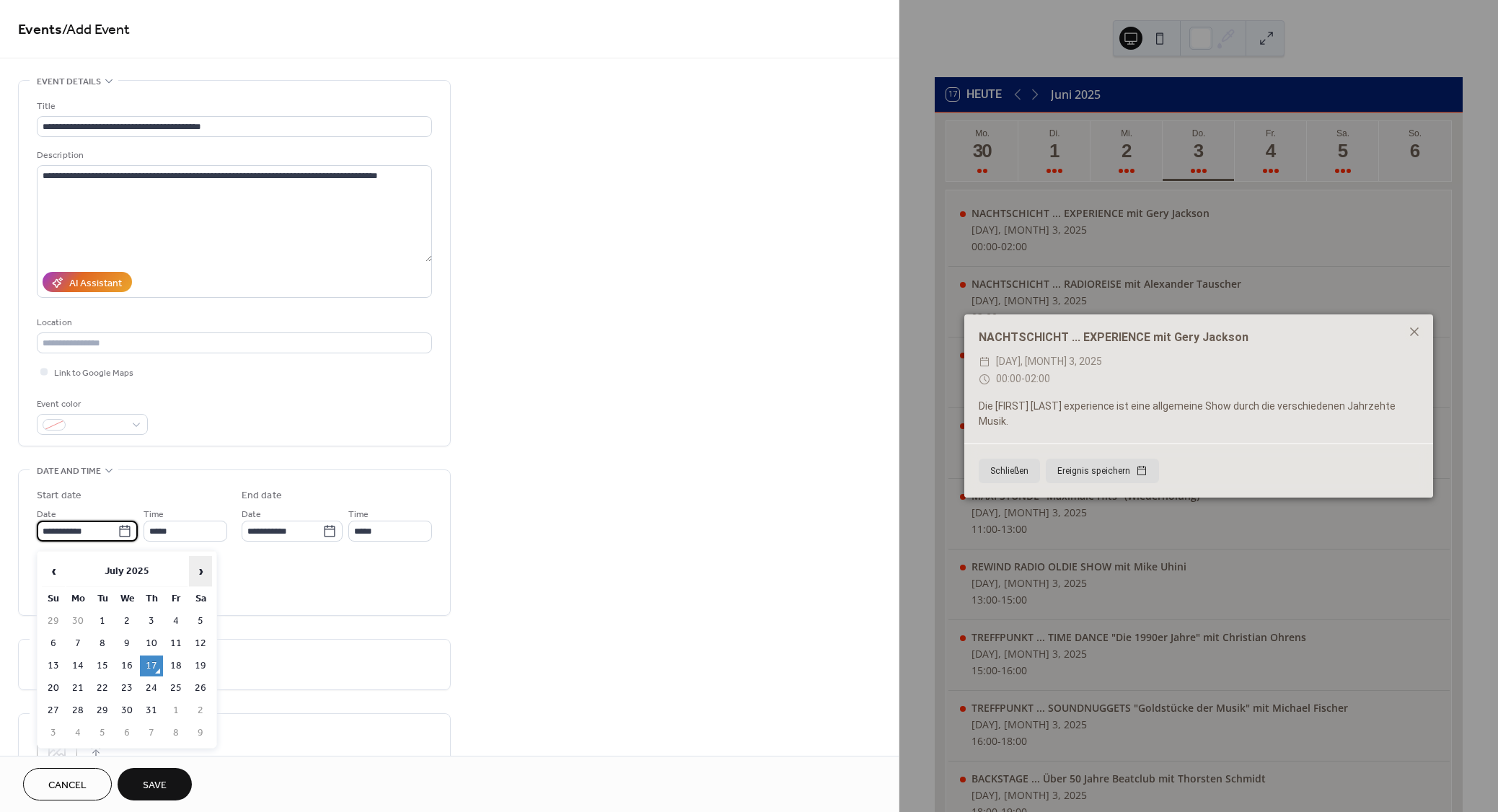 click on "›" at bounding box center [201, 571] 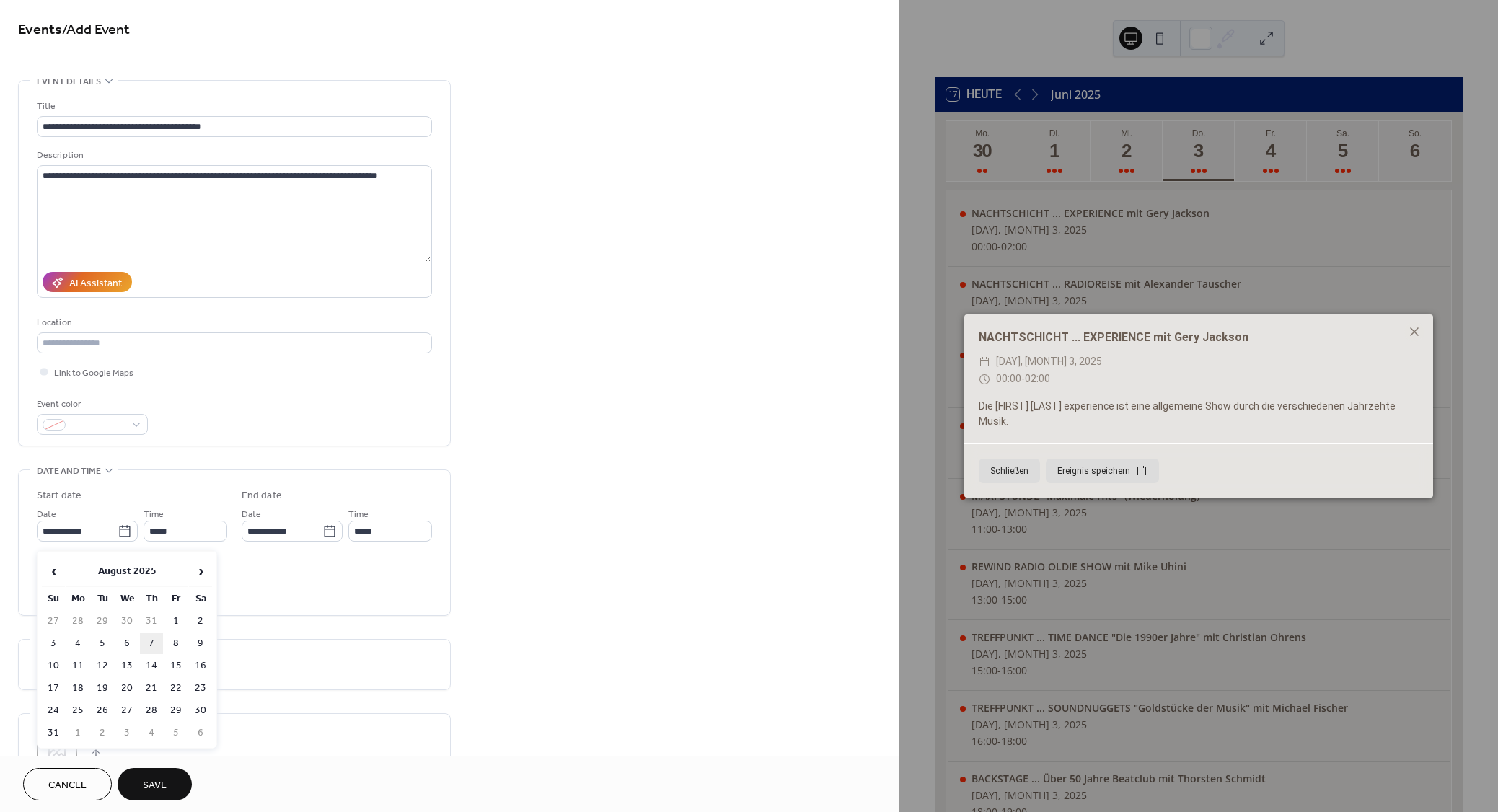 click on "7" at bounding box center (151, 643) 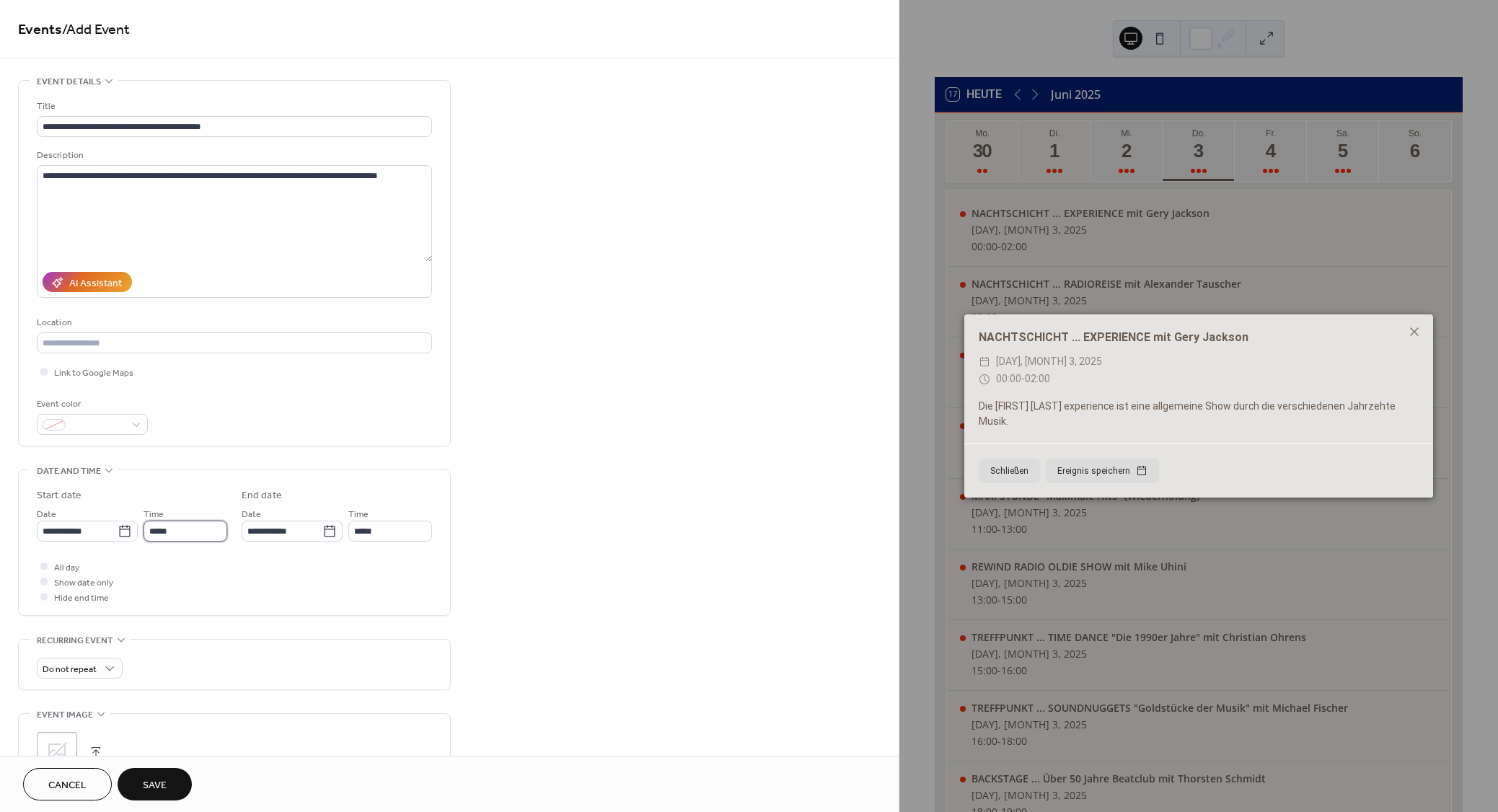 click on "*****" at bounding box center (185, 531) 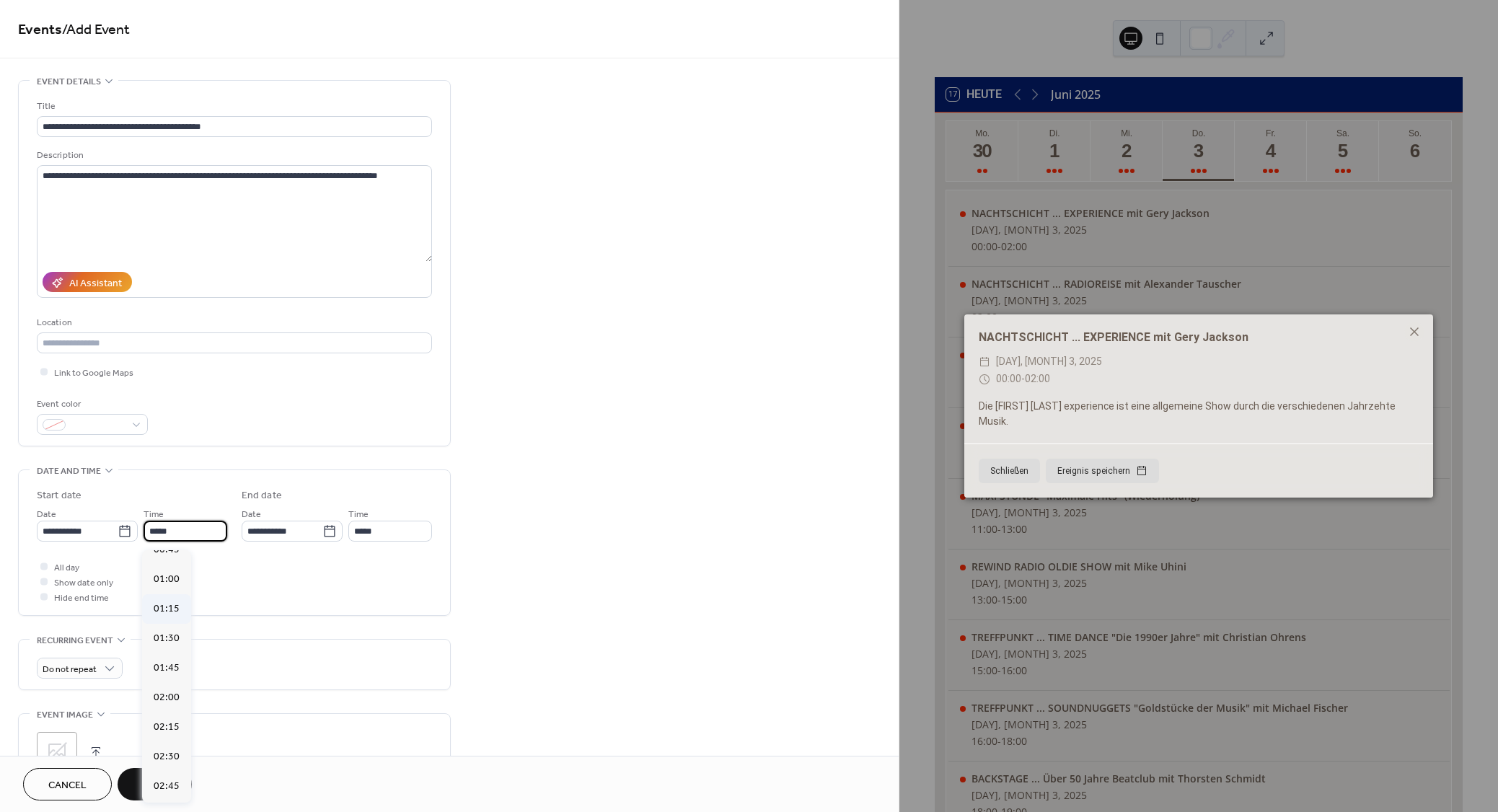 scroll, scrollTop: 0, scrollLeft: 0, axis: both 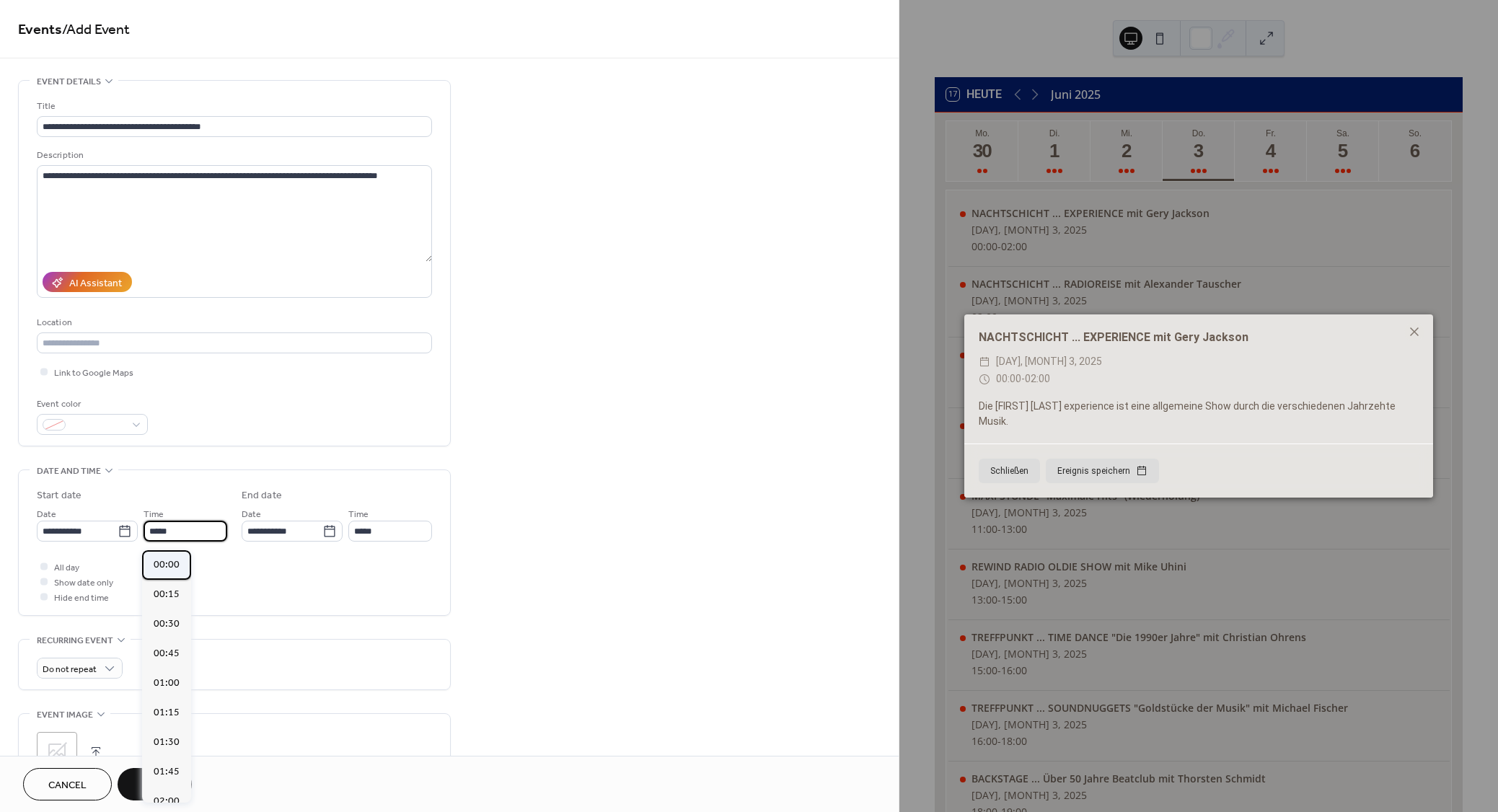 click on "00:00" at bounding box center (167, 565) 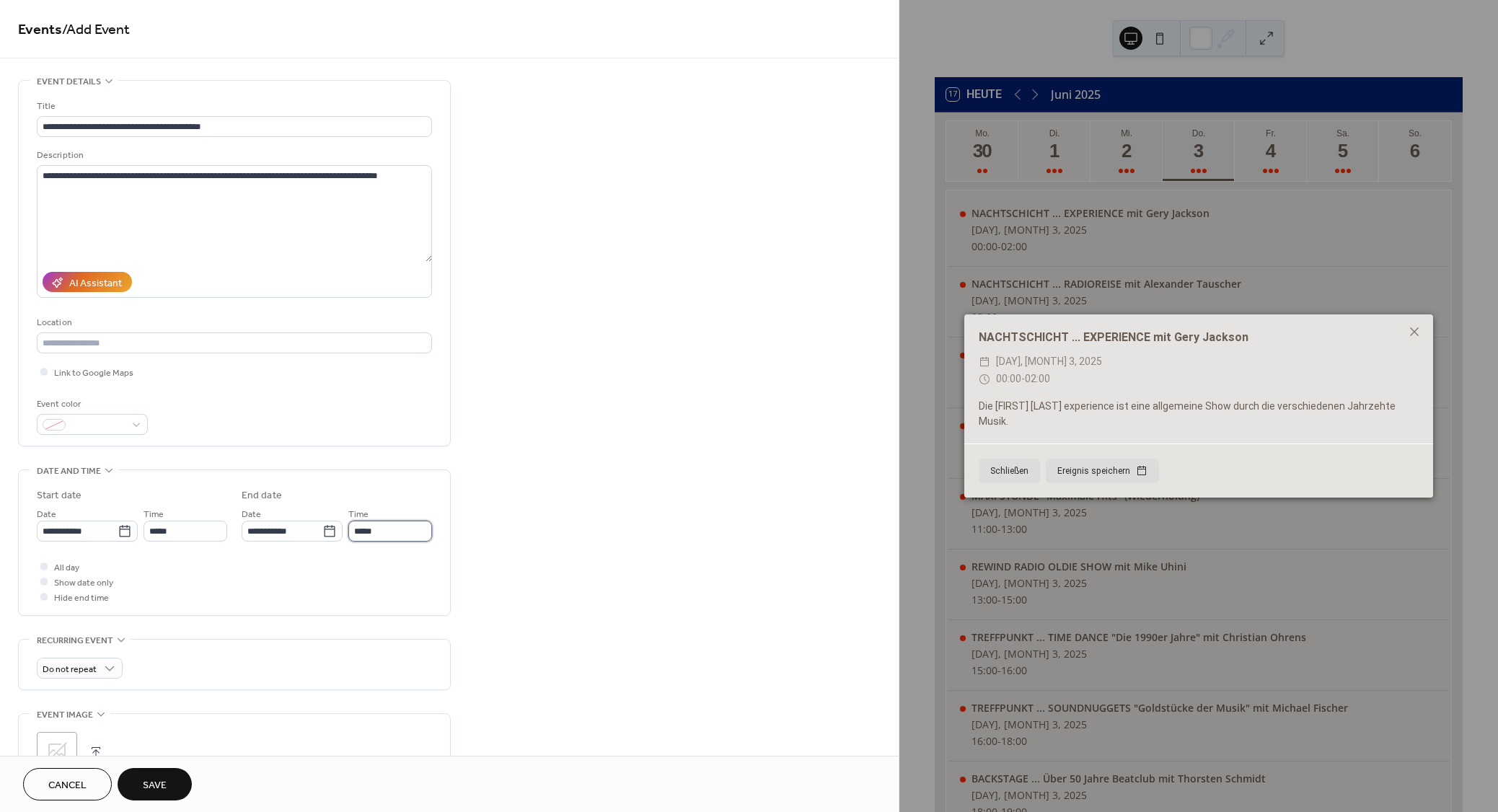 click on "*****" at bounding box center (390, 531) 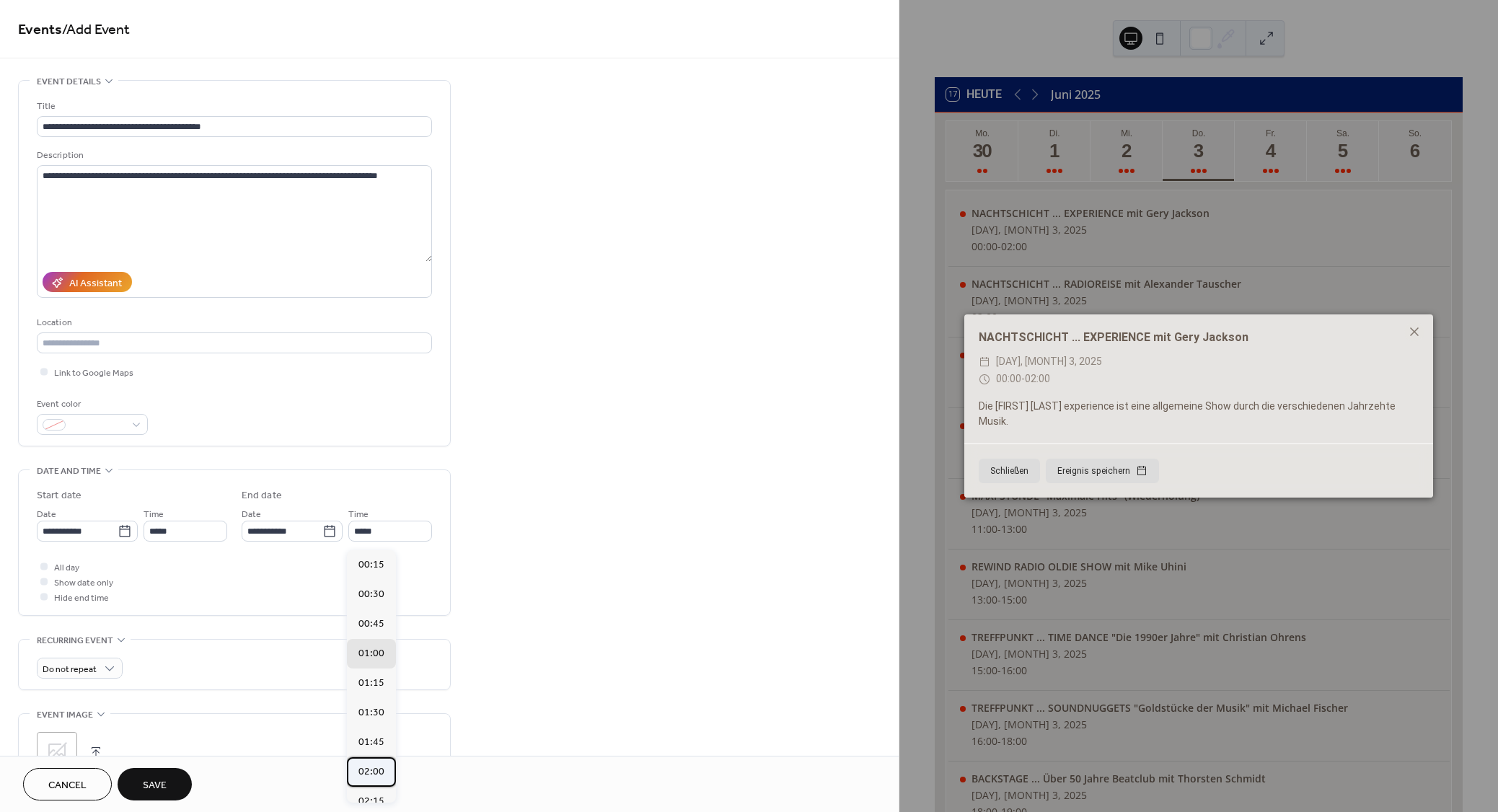 click on "02:00" at bounding box center (371, 772) 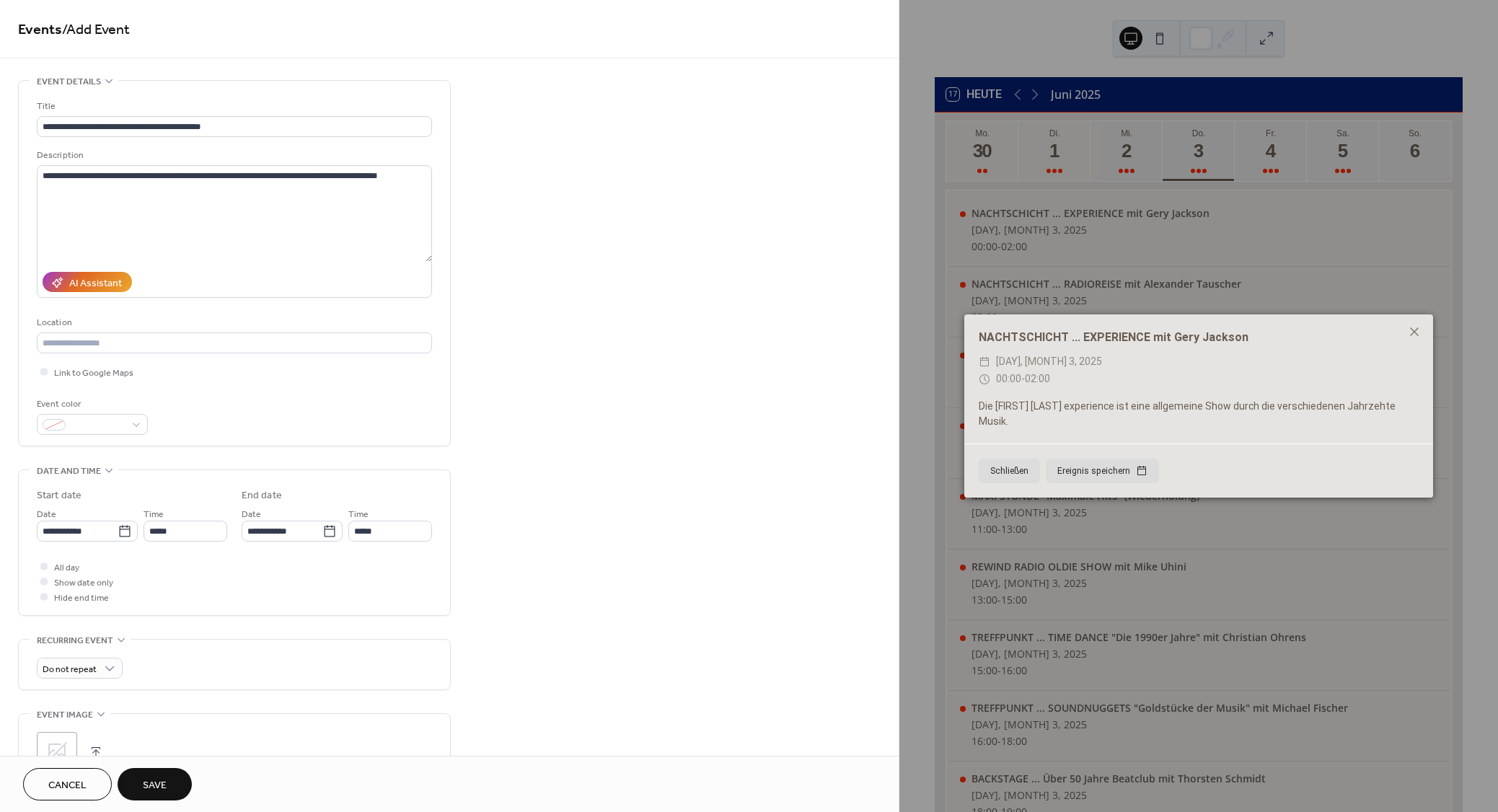 click on "Save" at bounding box center (154, 785) 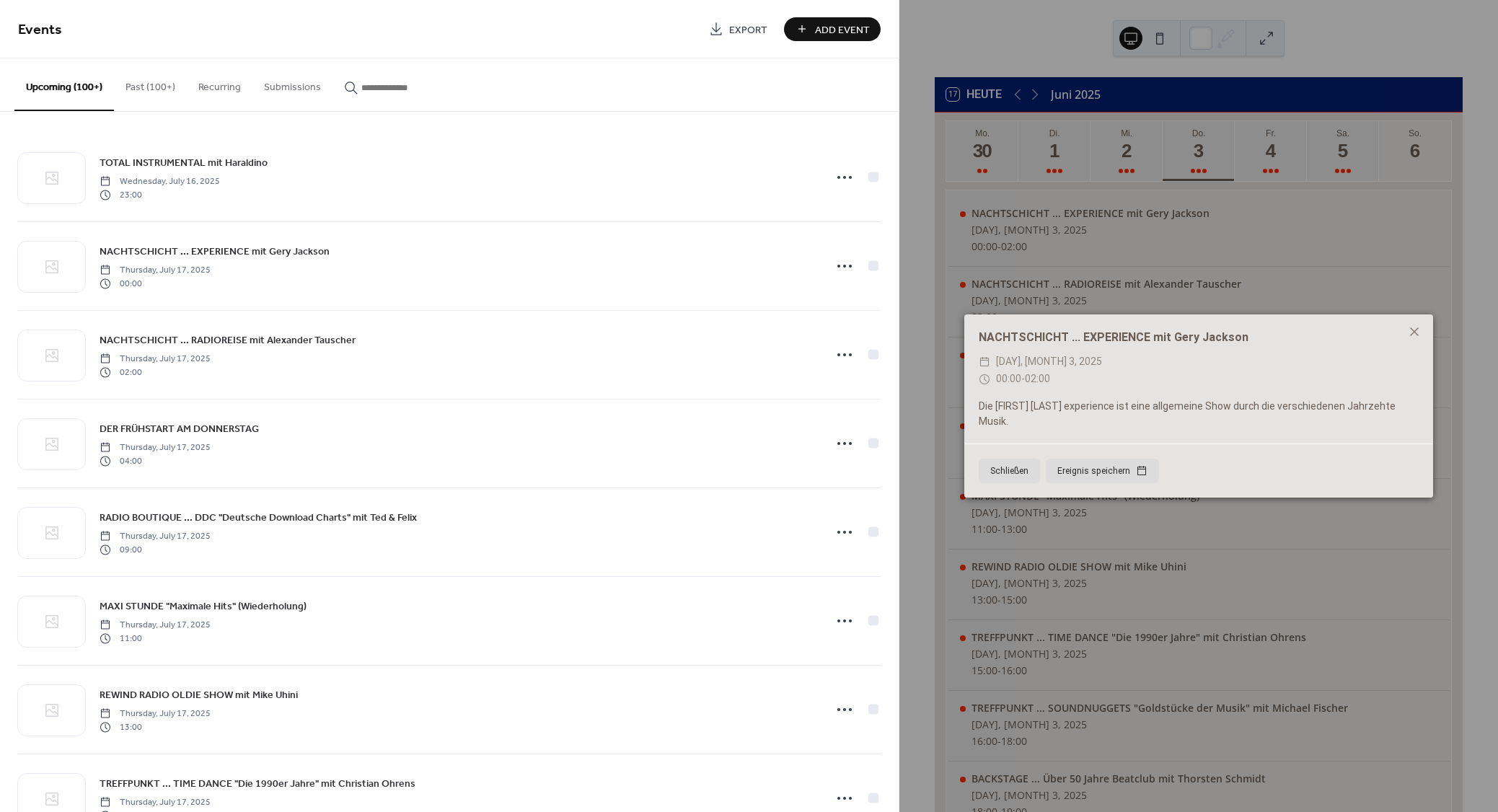 click on "Add Event" at bounding box center [842, 30] 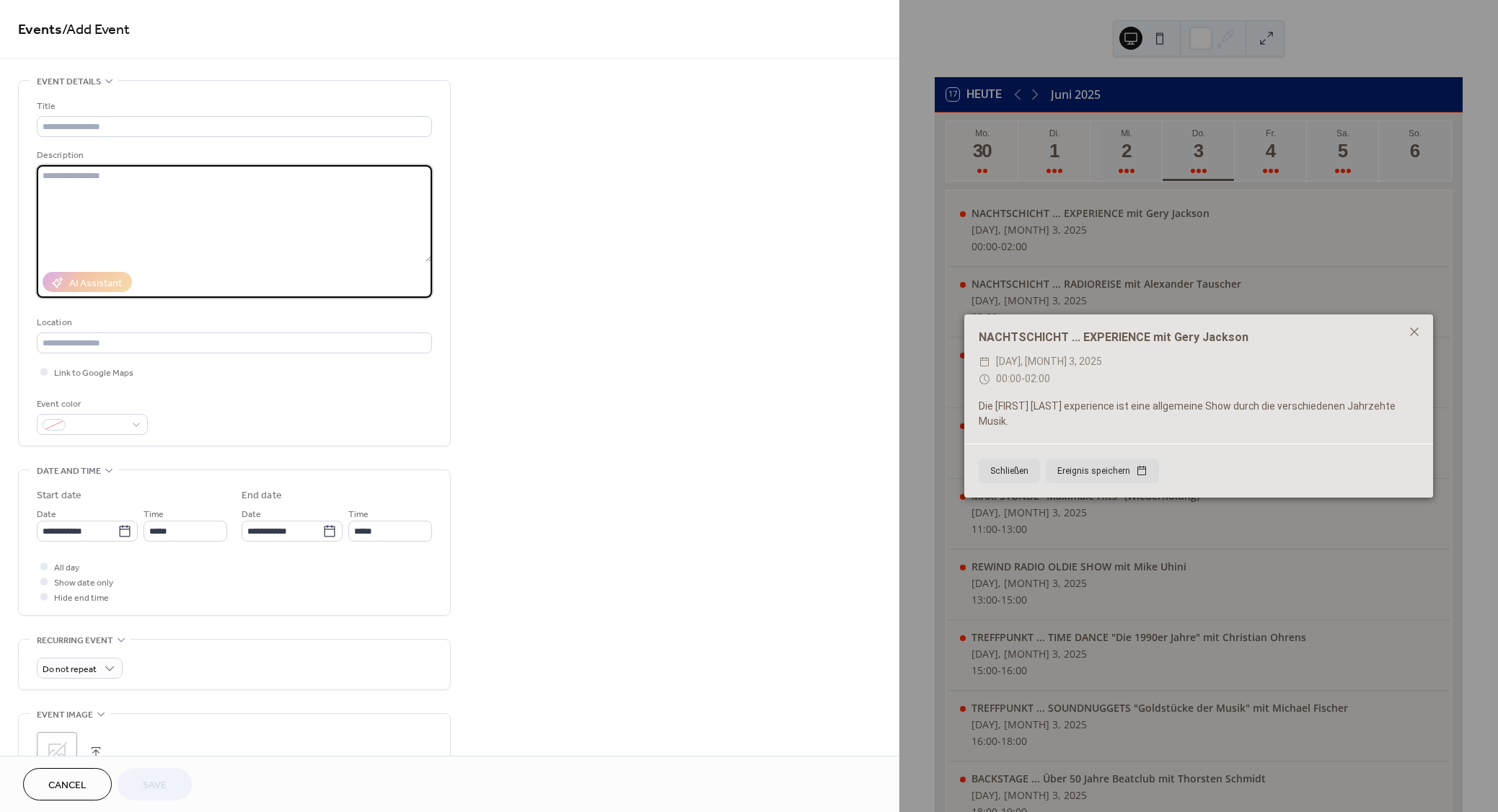 paste on "**********" 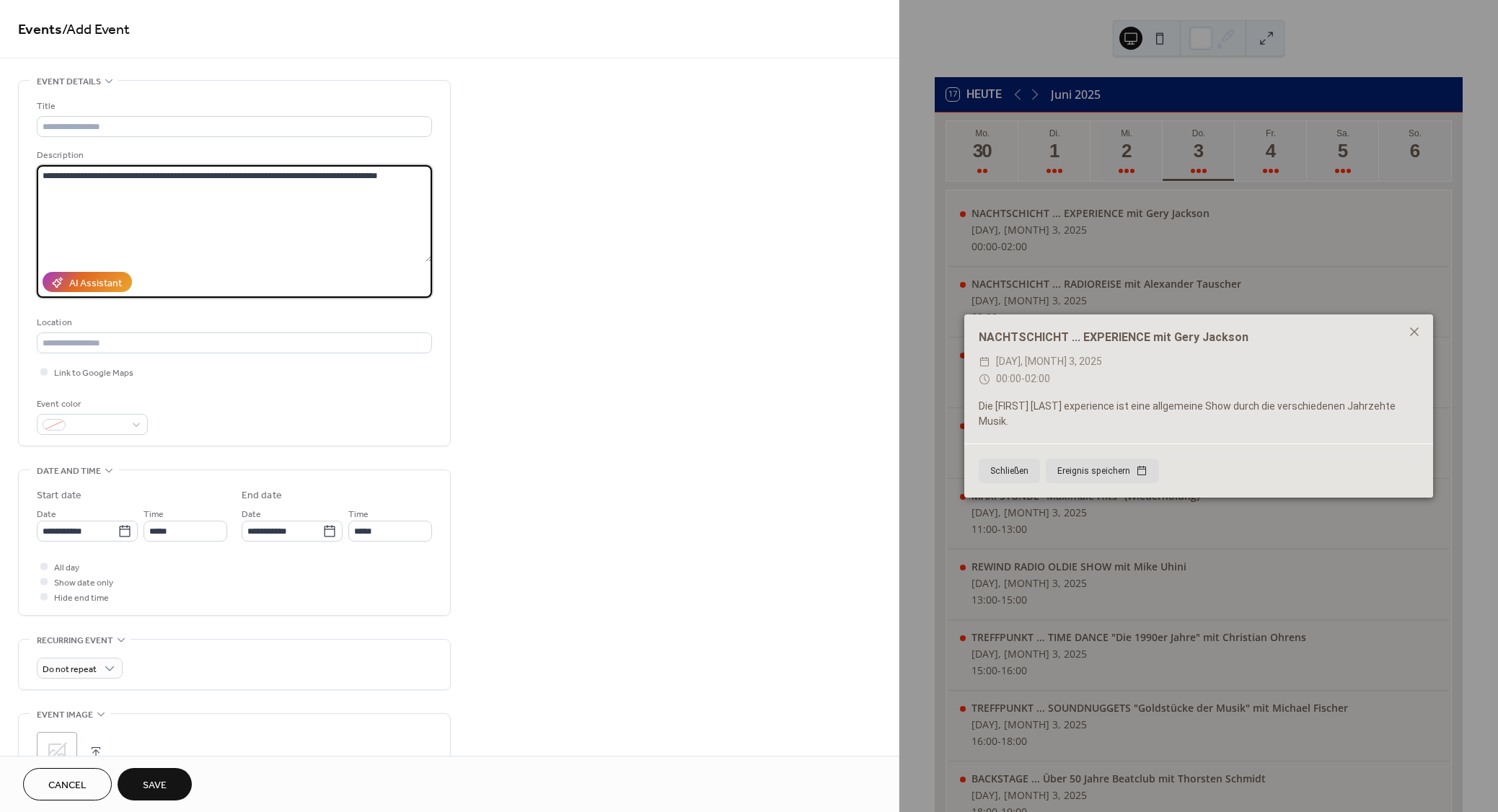 type on "**********" 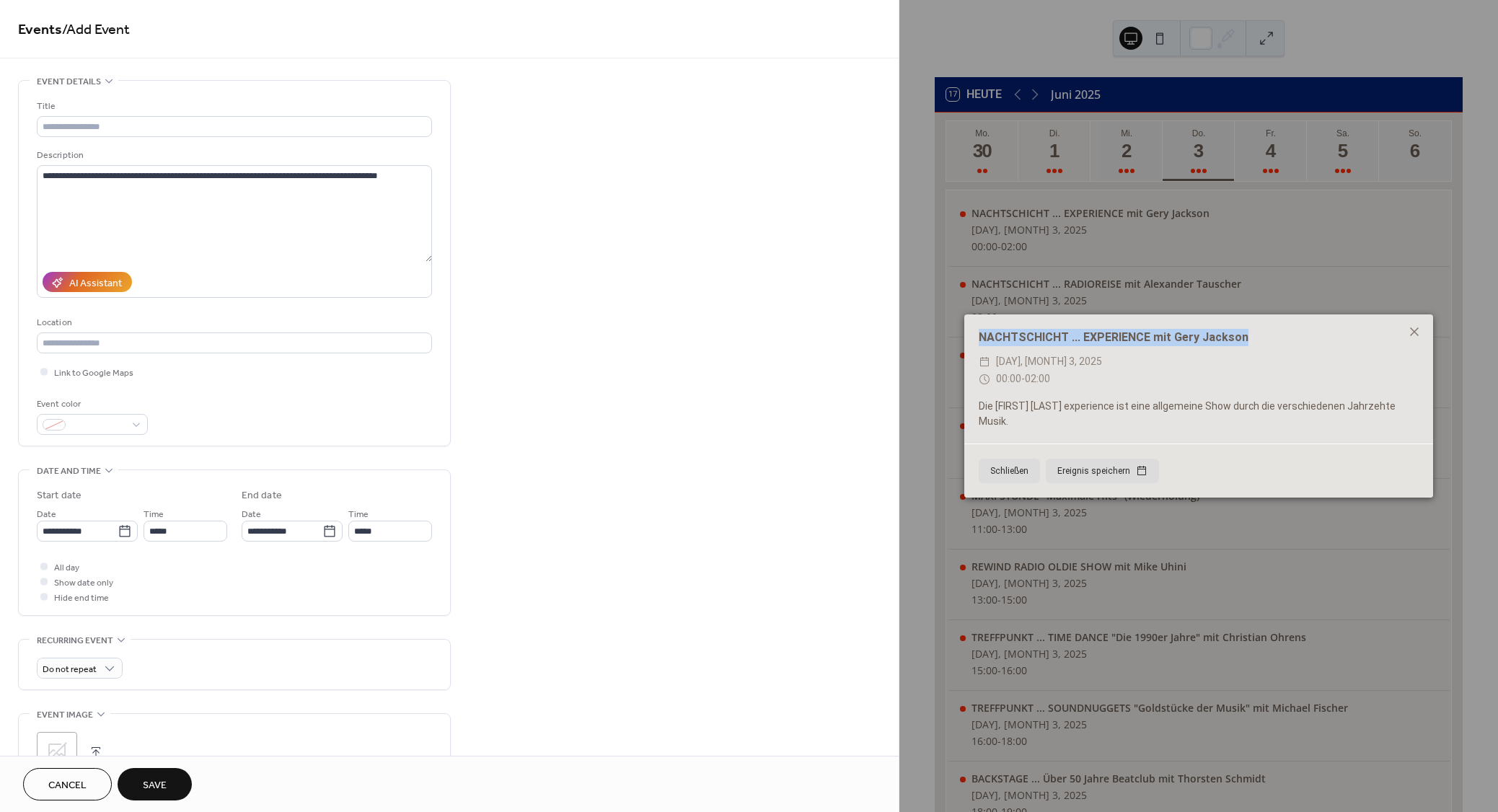 drag, startPoint x: 1285, startPoint y: 353, endPoint x: 978, endPoint y: 350, distance: 307.01466 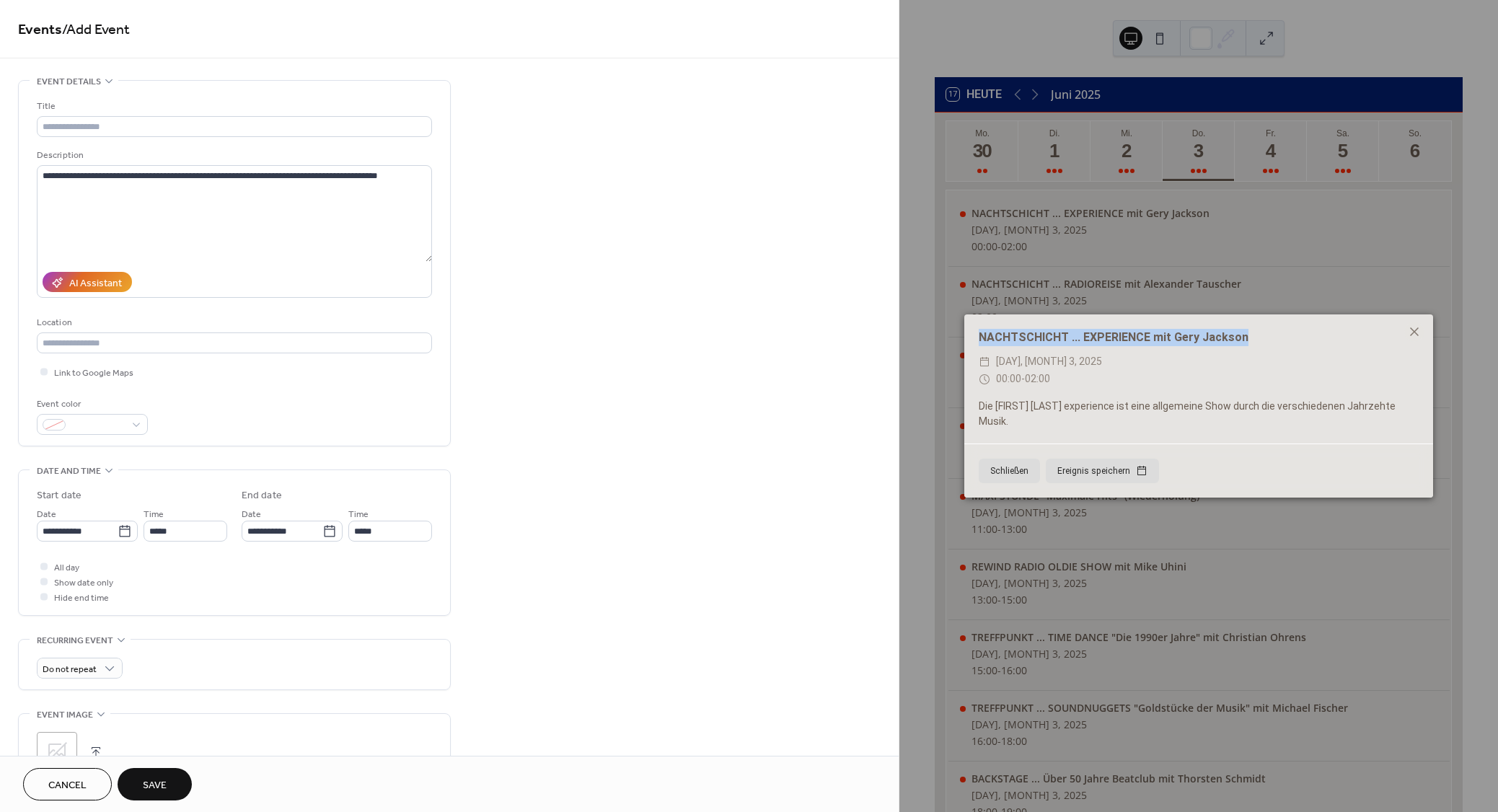 copy on "NACHTSCHICHT ... EXPERIENCE mit Gery Jackson" 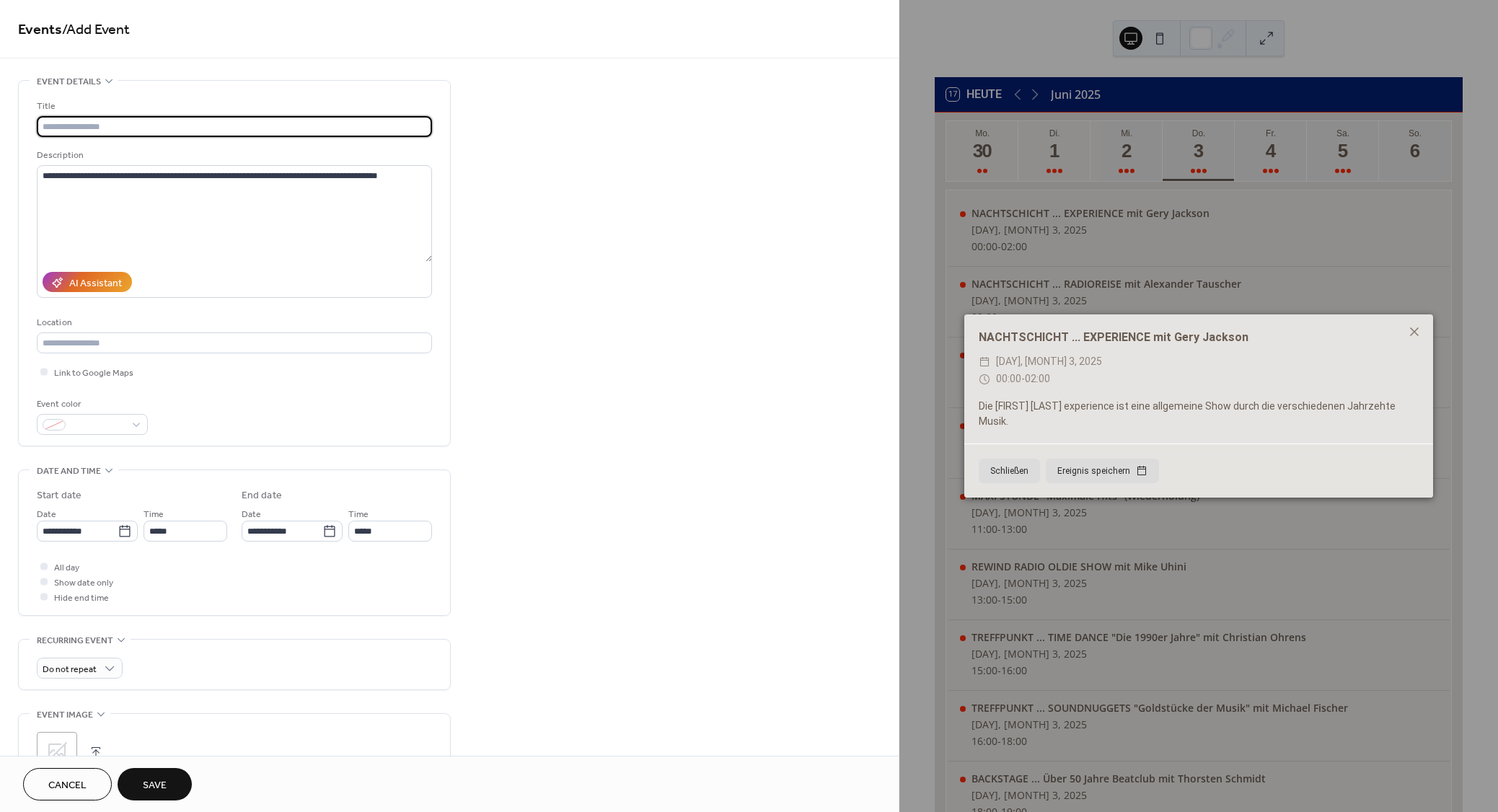 paste on "**********" 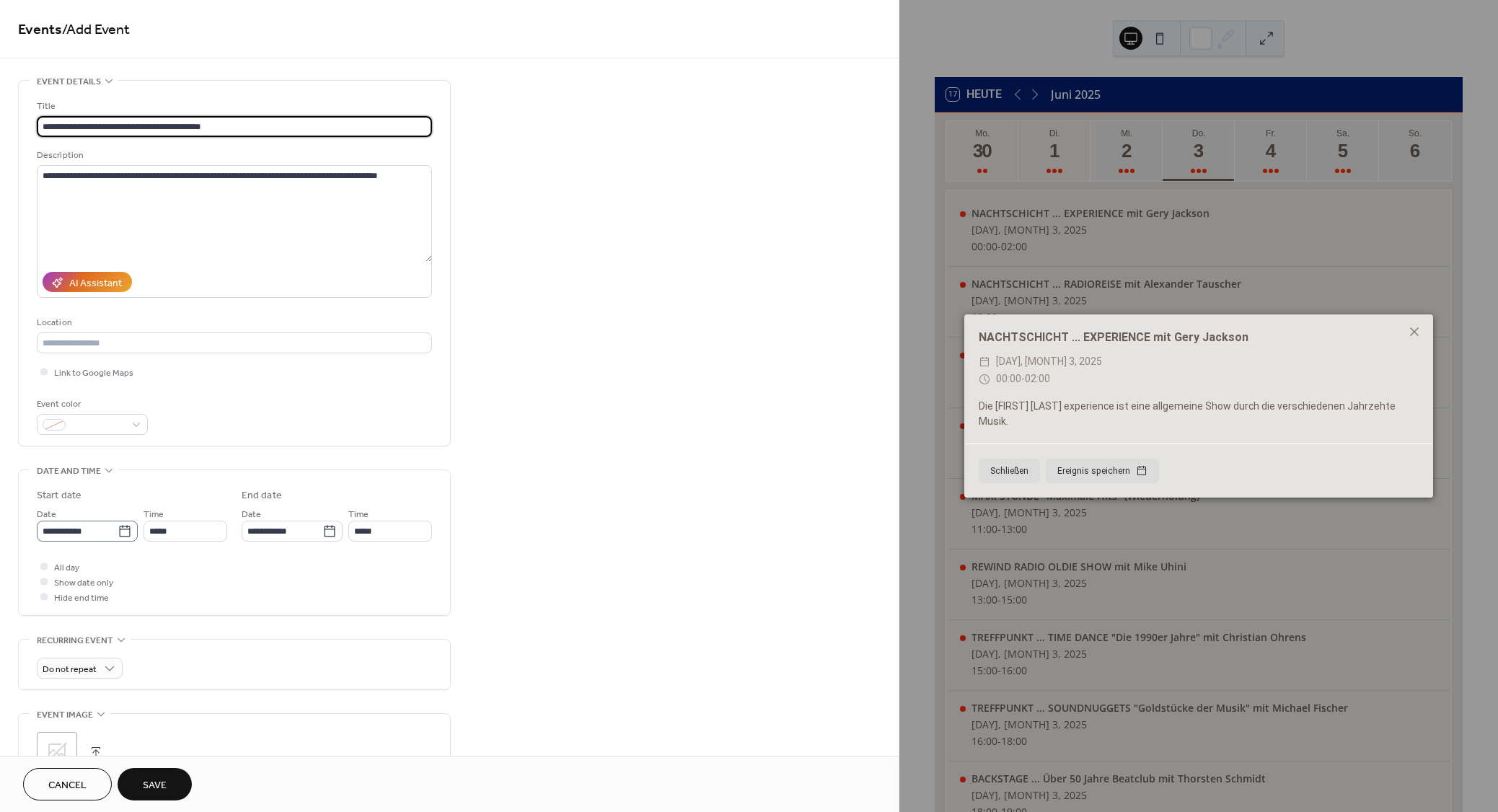 type on "**********" 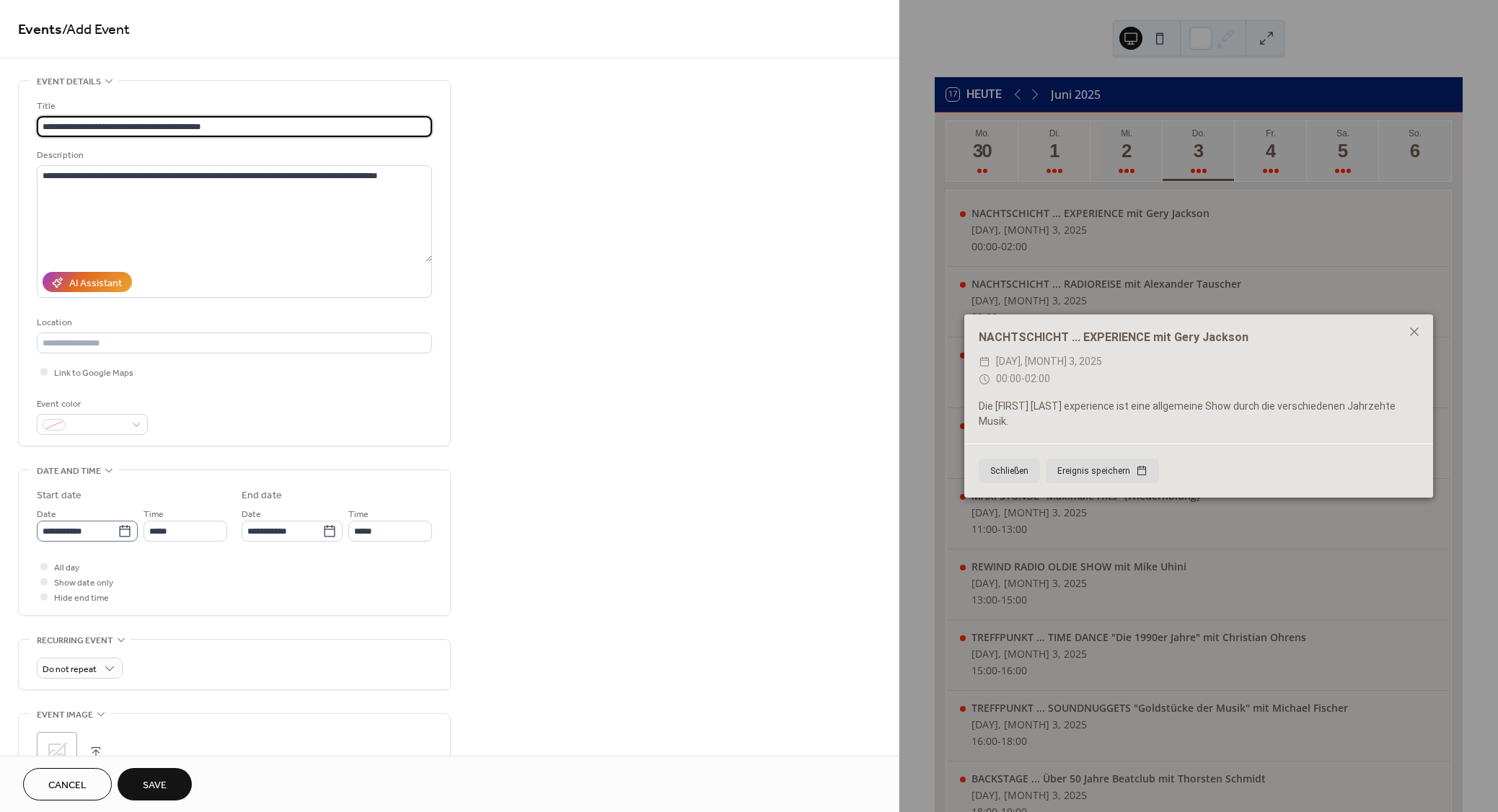 click 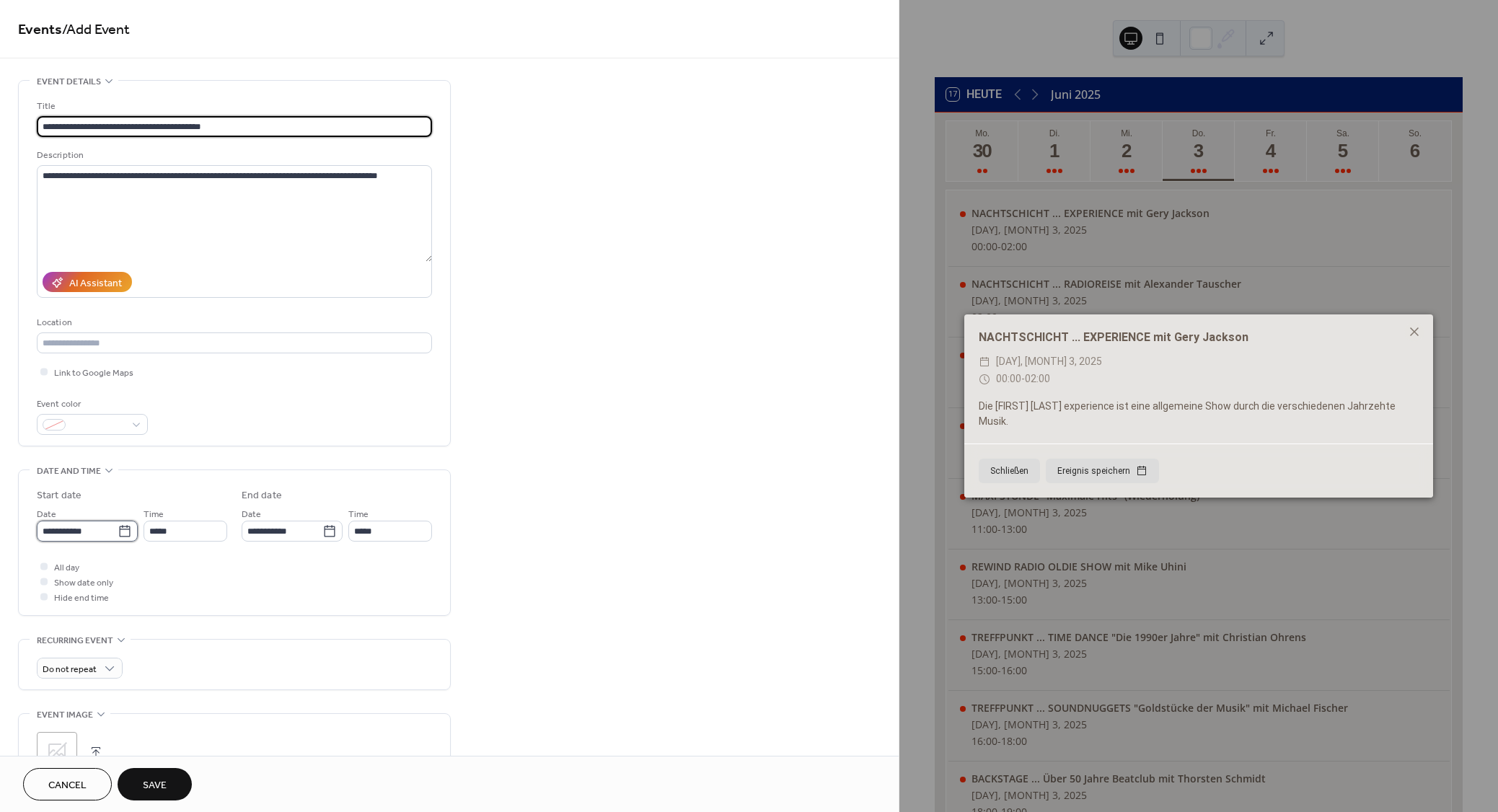 click on "**********" at bounding box center (77, 531) 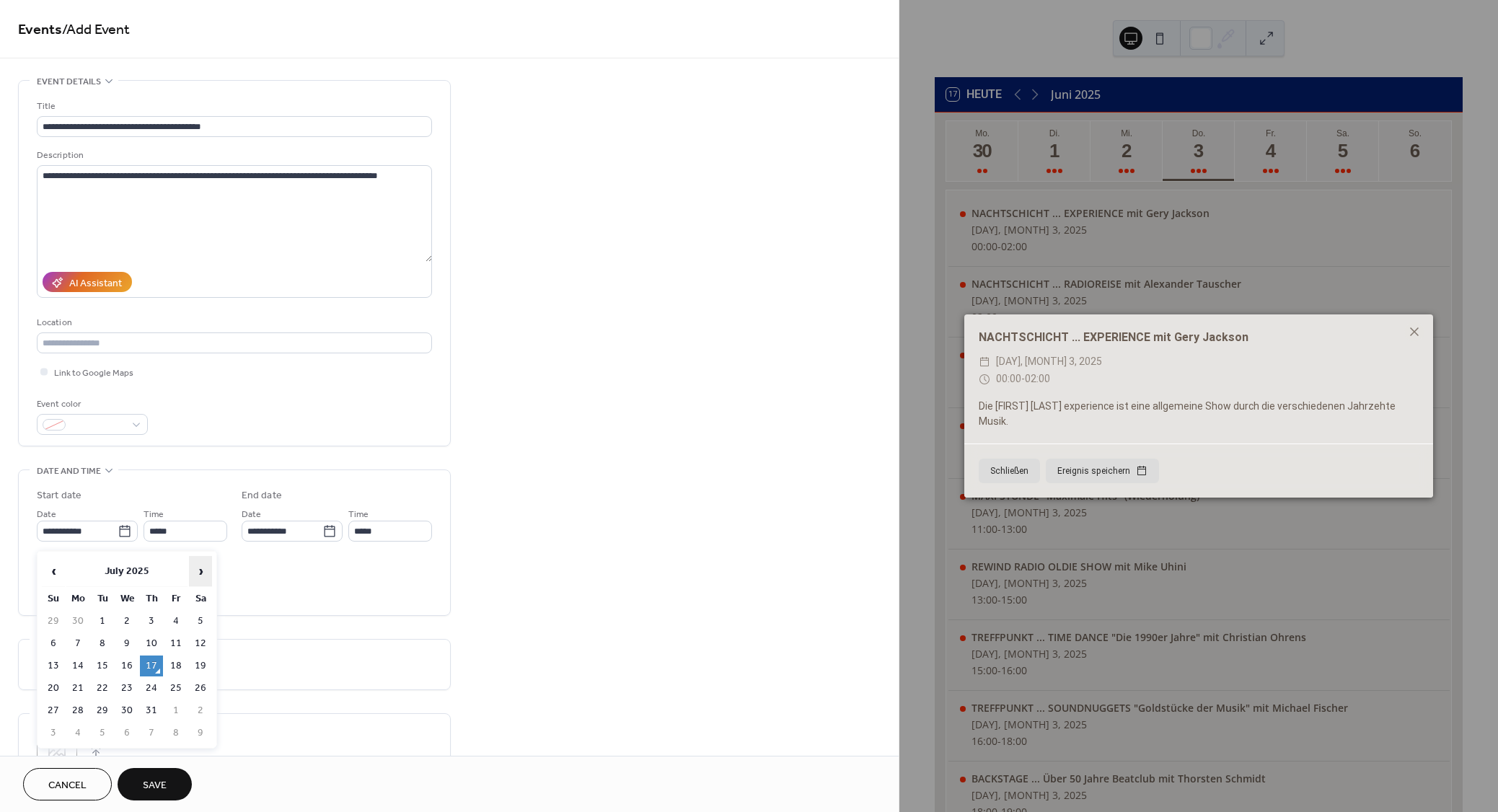 click on "›" at bounding box center (201, 571) 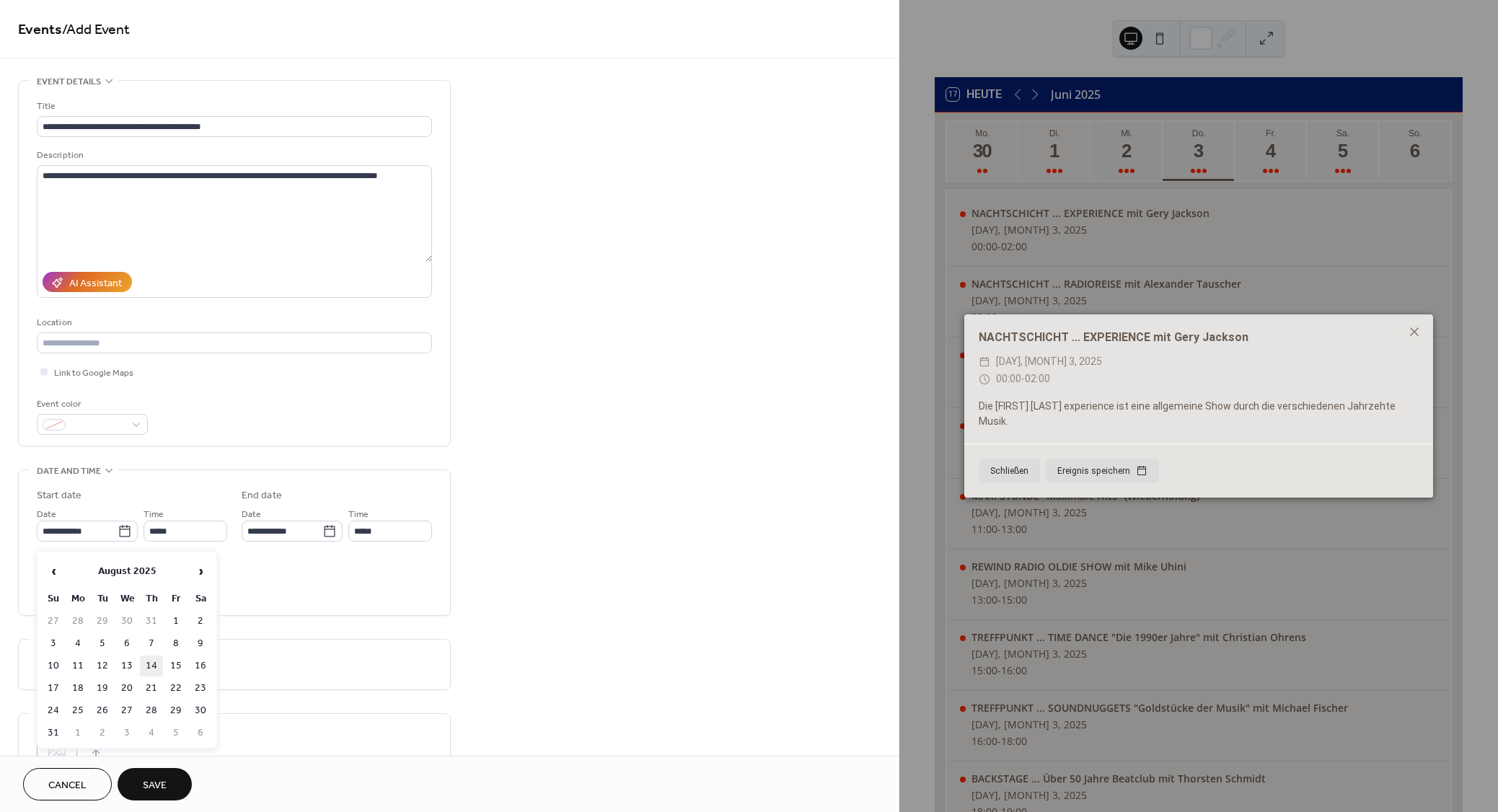 click on "14" at bounding box center (151, 666) 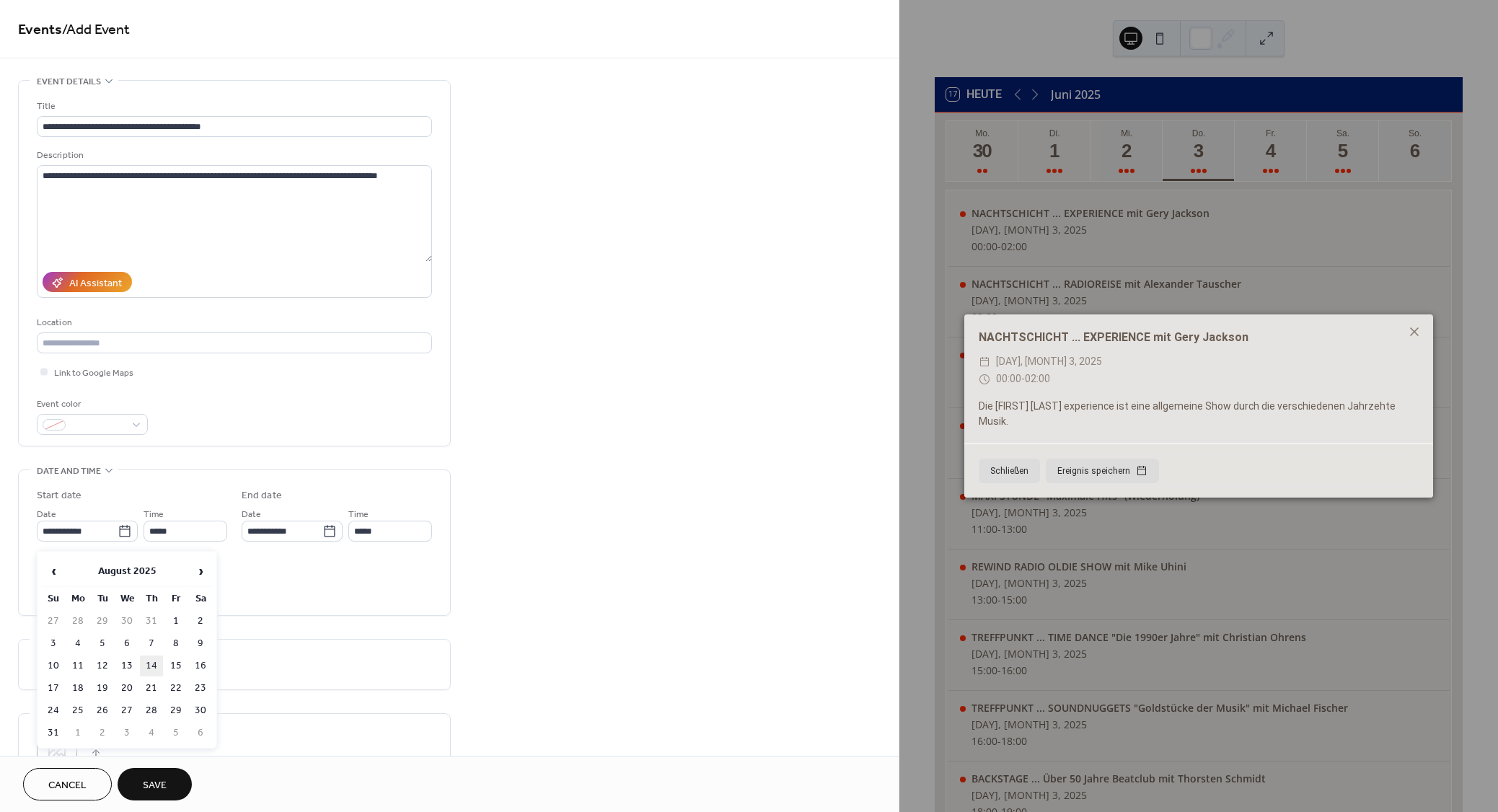 type on "**********" 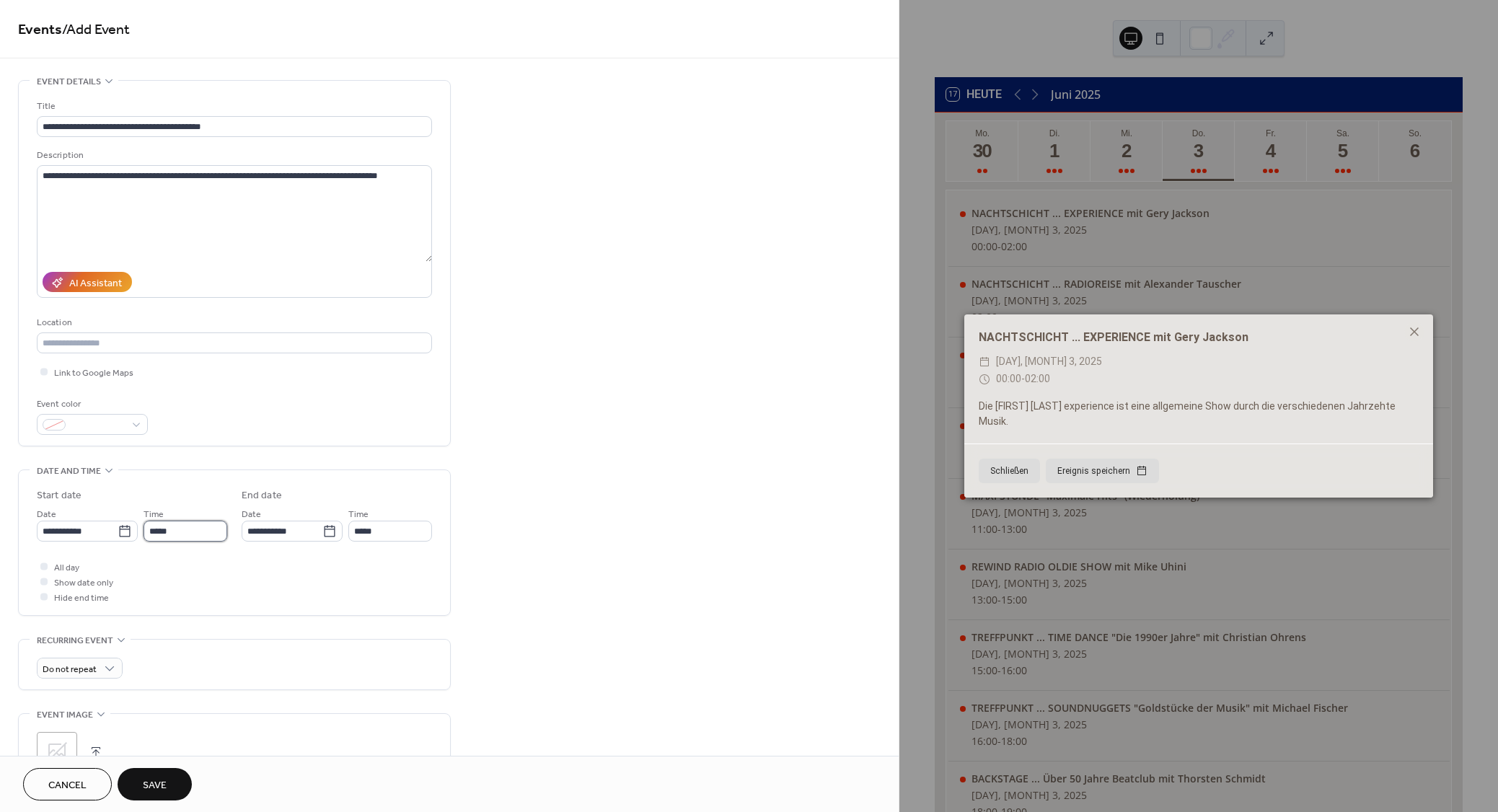click on "*****" at bounding box center [185, 531] 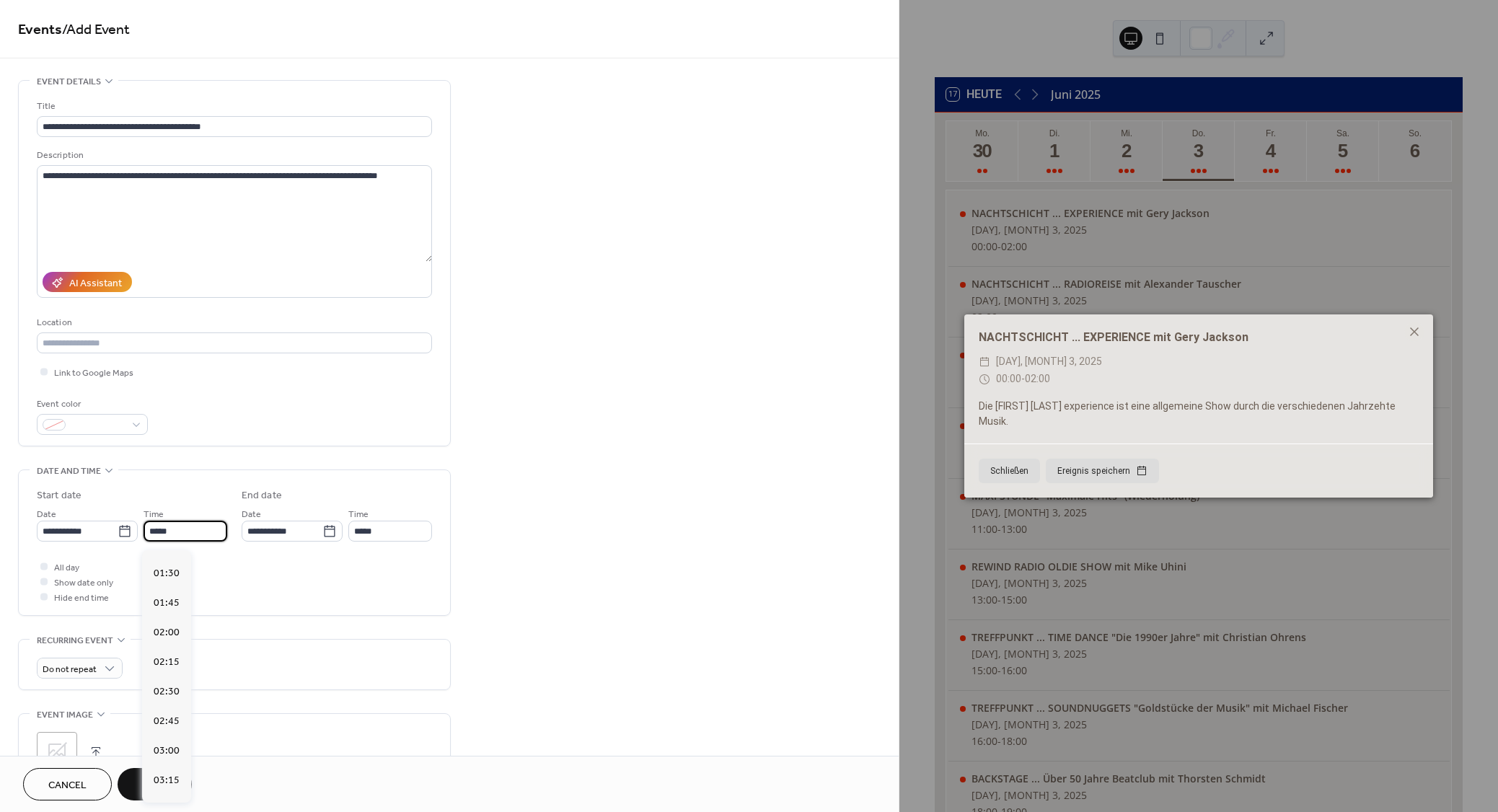 scroll, scrollTop: 0, scrollLeft: 0, axis: both 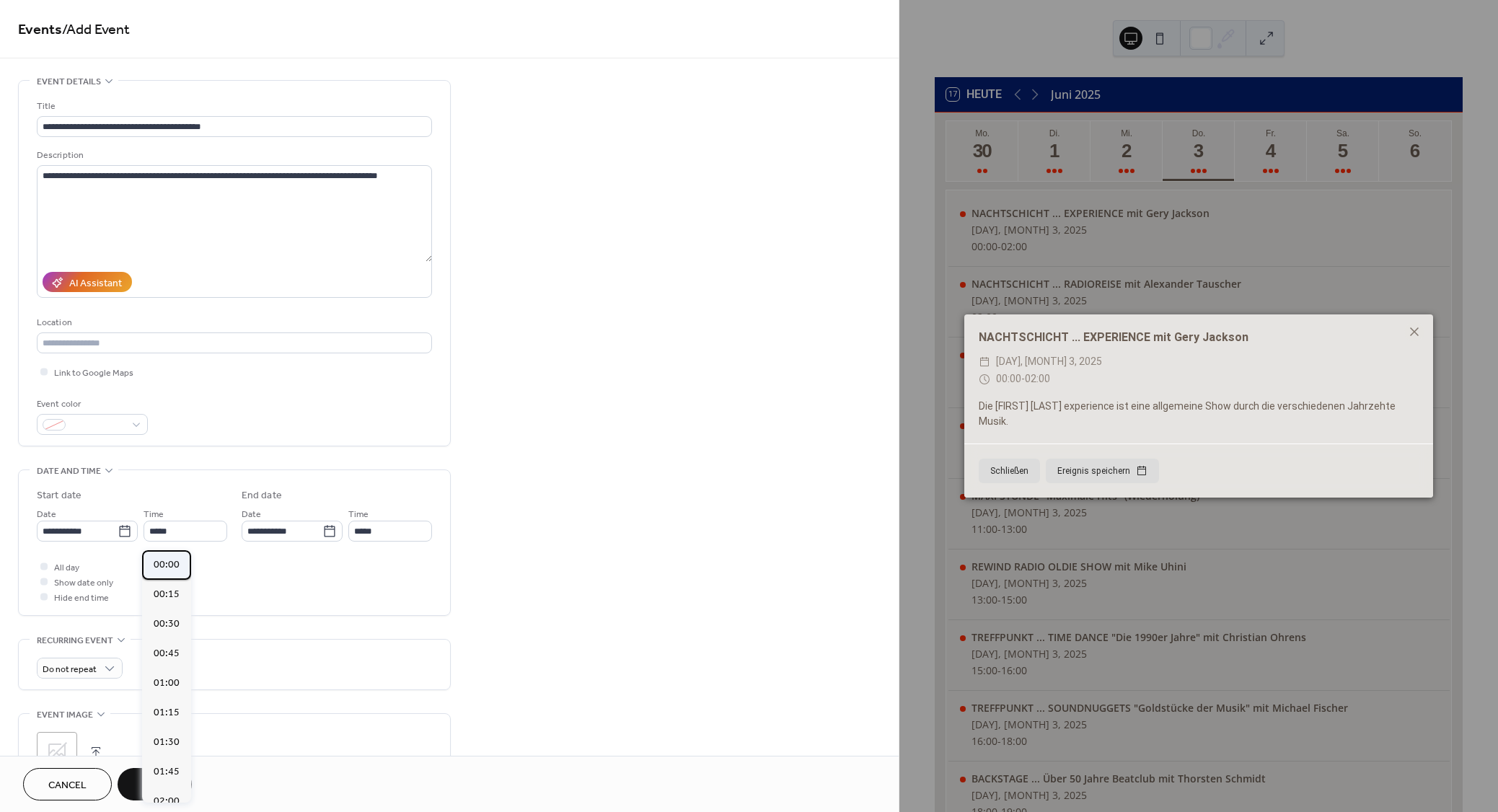 click on "00:00" at bounding box center [167, 565] 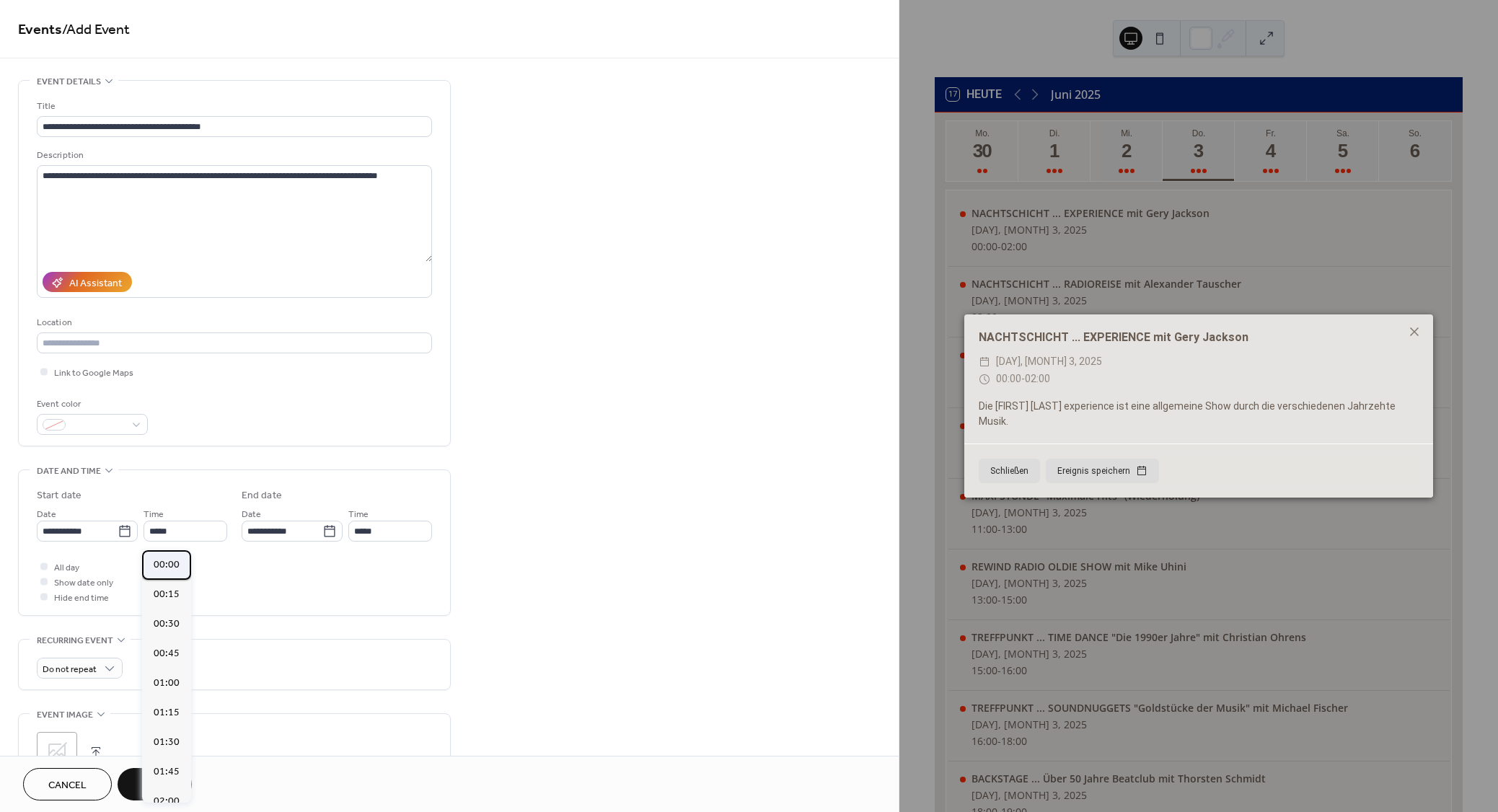 type on "*****" 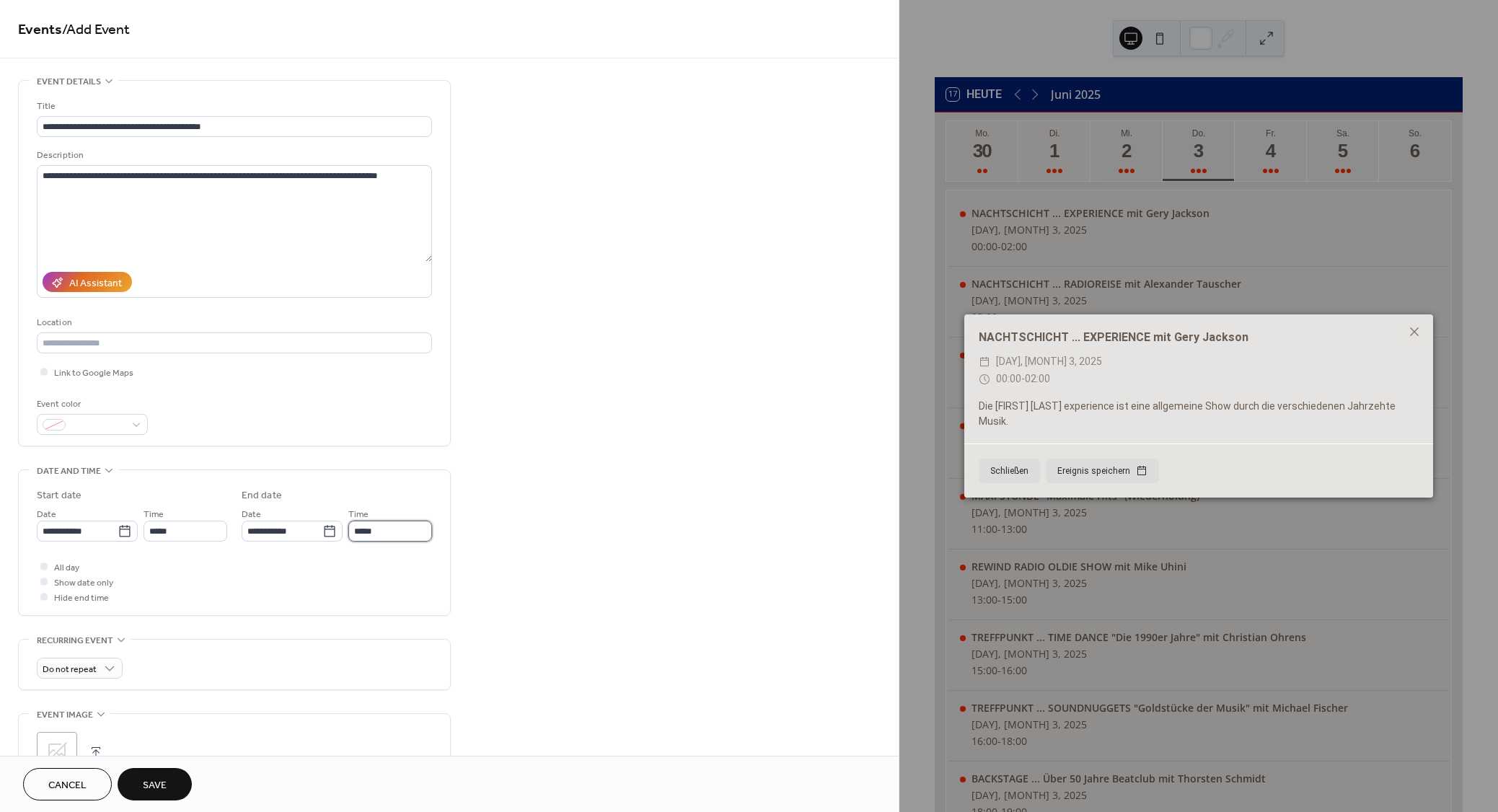 click on "*****" at bounding box center [390, 531] 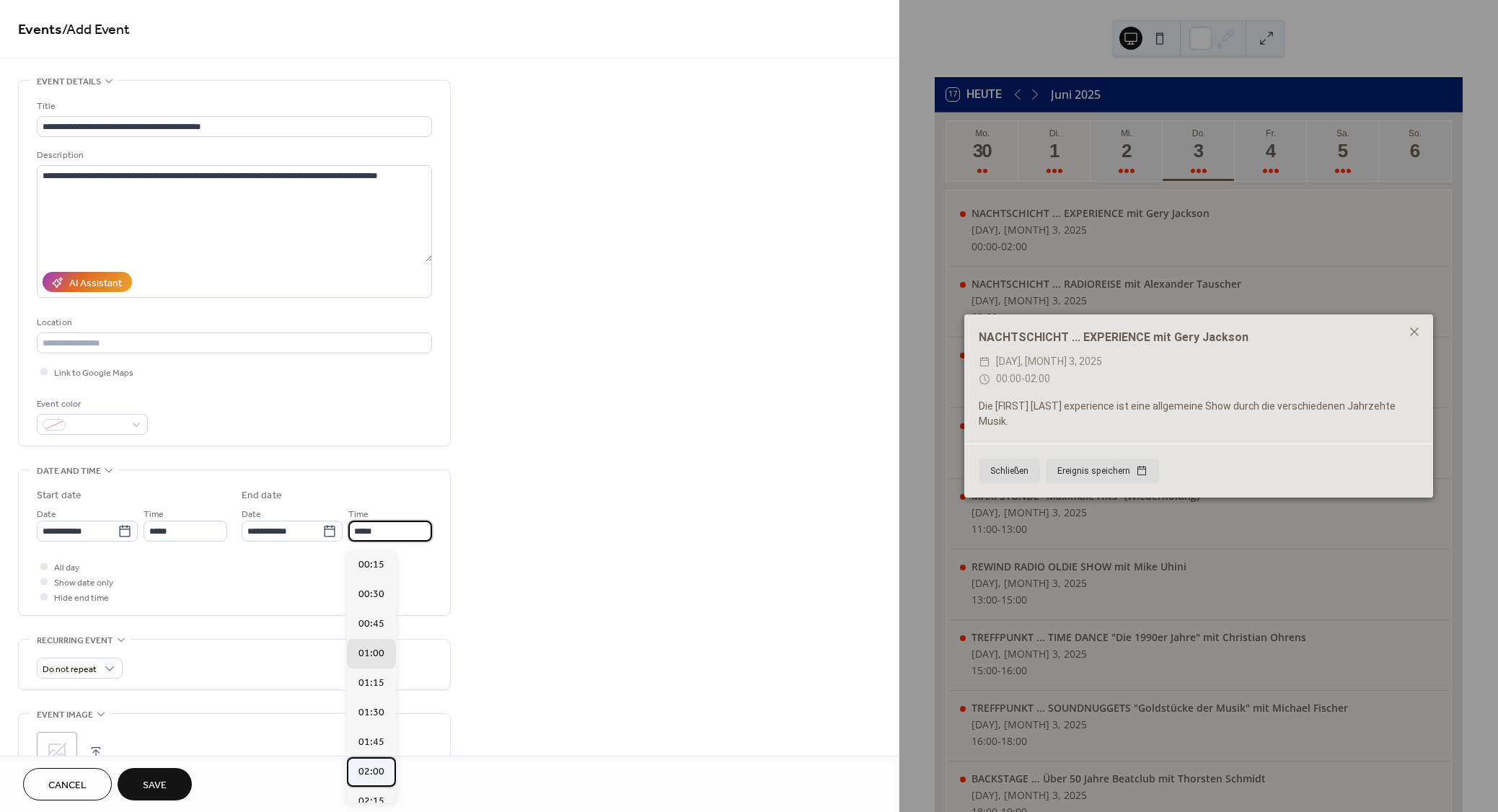 click on "02:00" at bounding box center [371, 772] 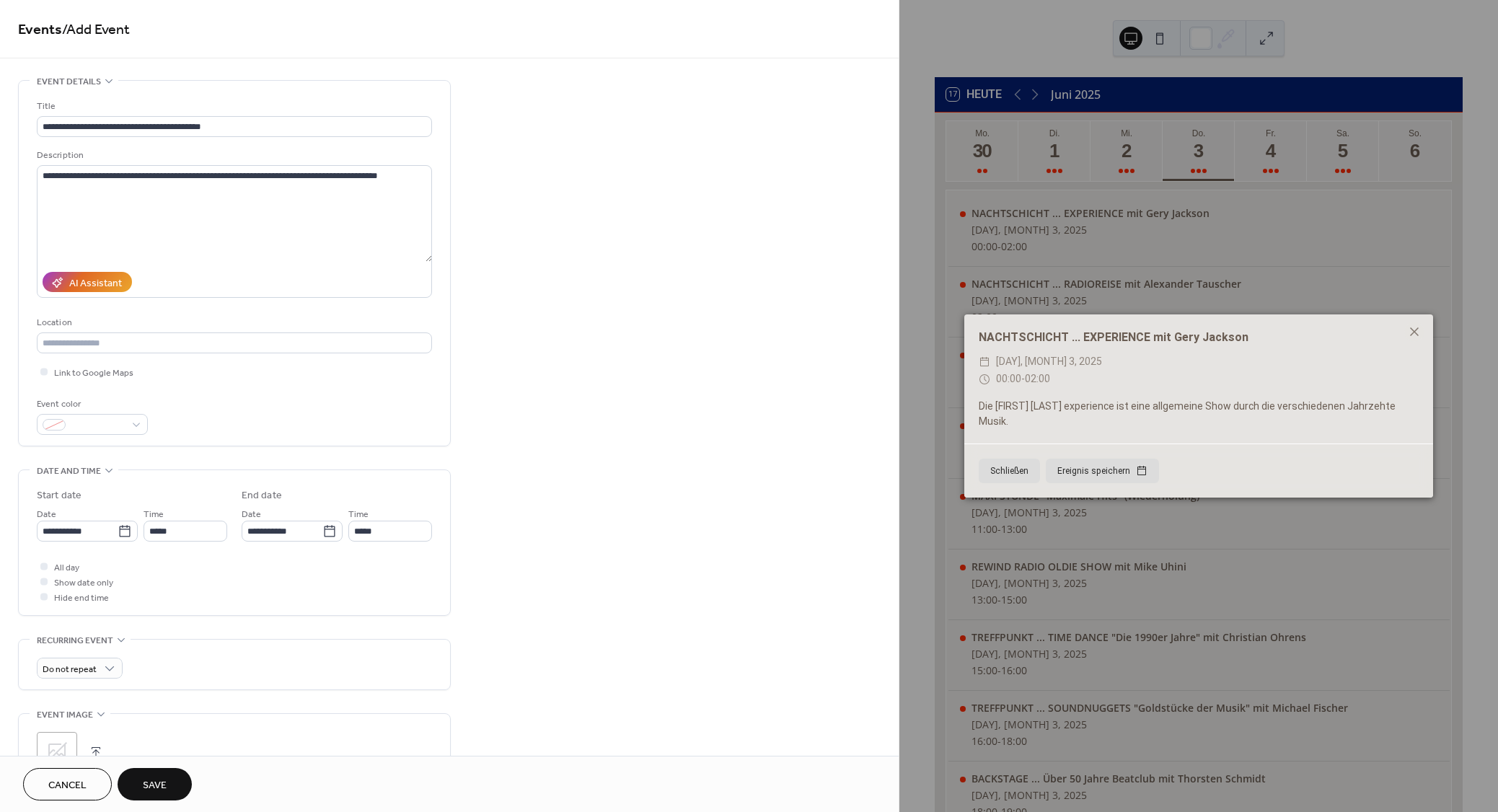 click on "Save" at bounding box center (154, 785) 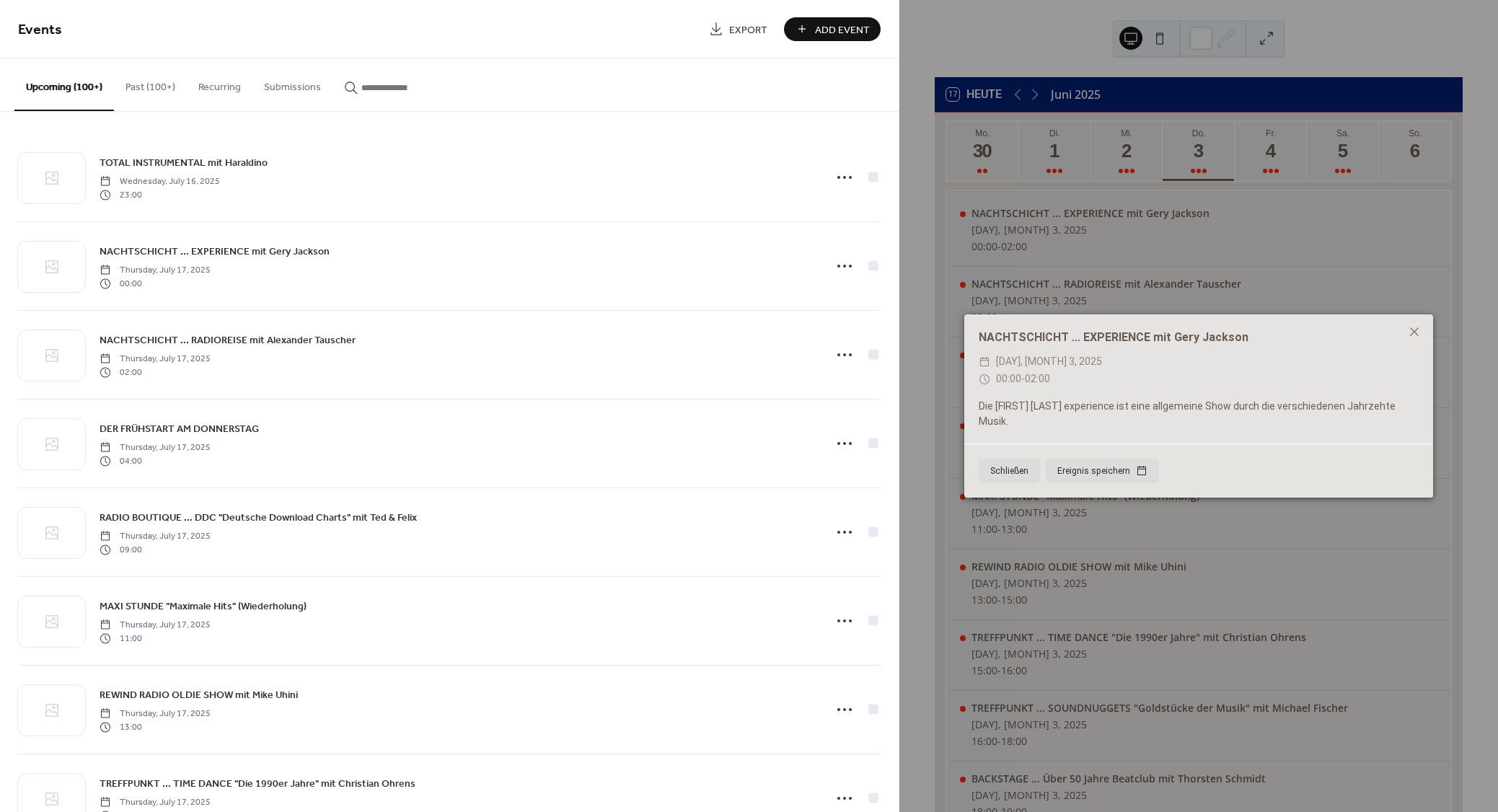 click on "Add Event" at bounding box center [842, 30] 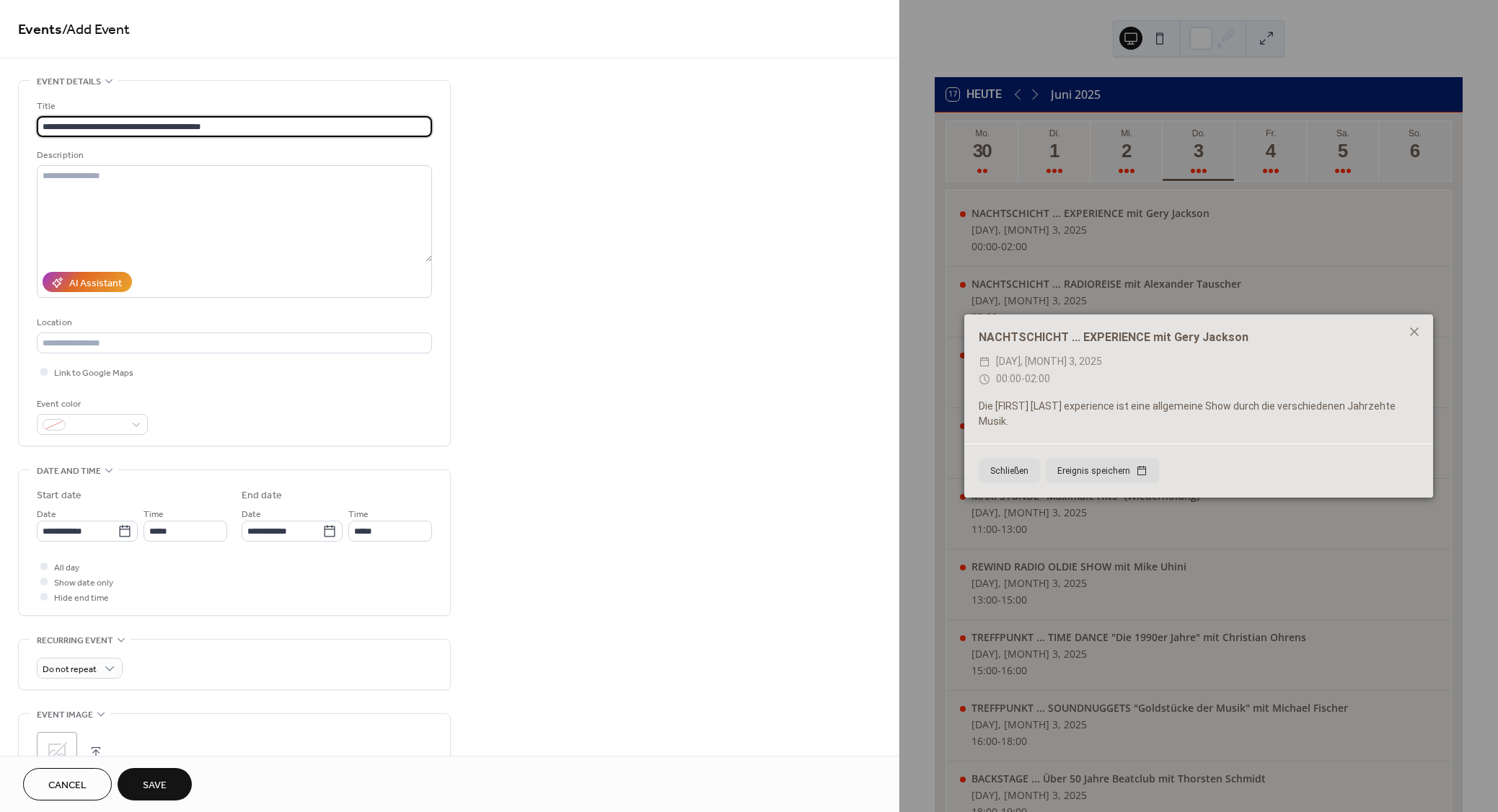 type on "**********" 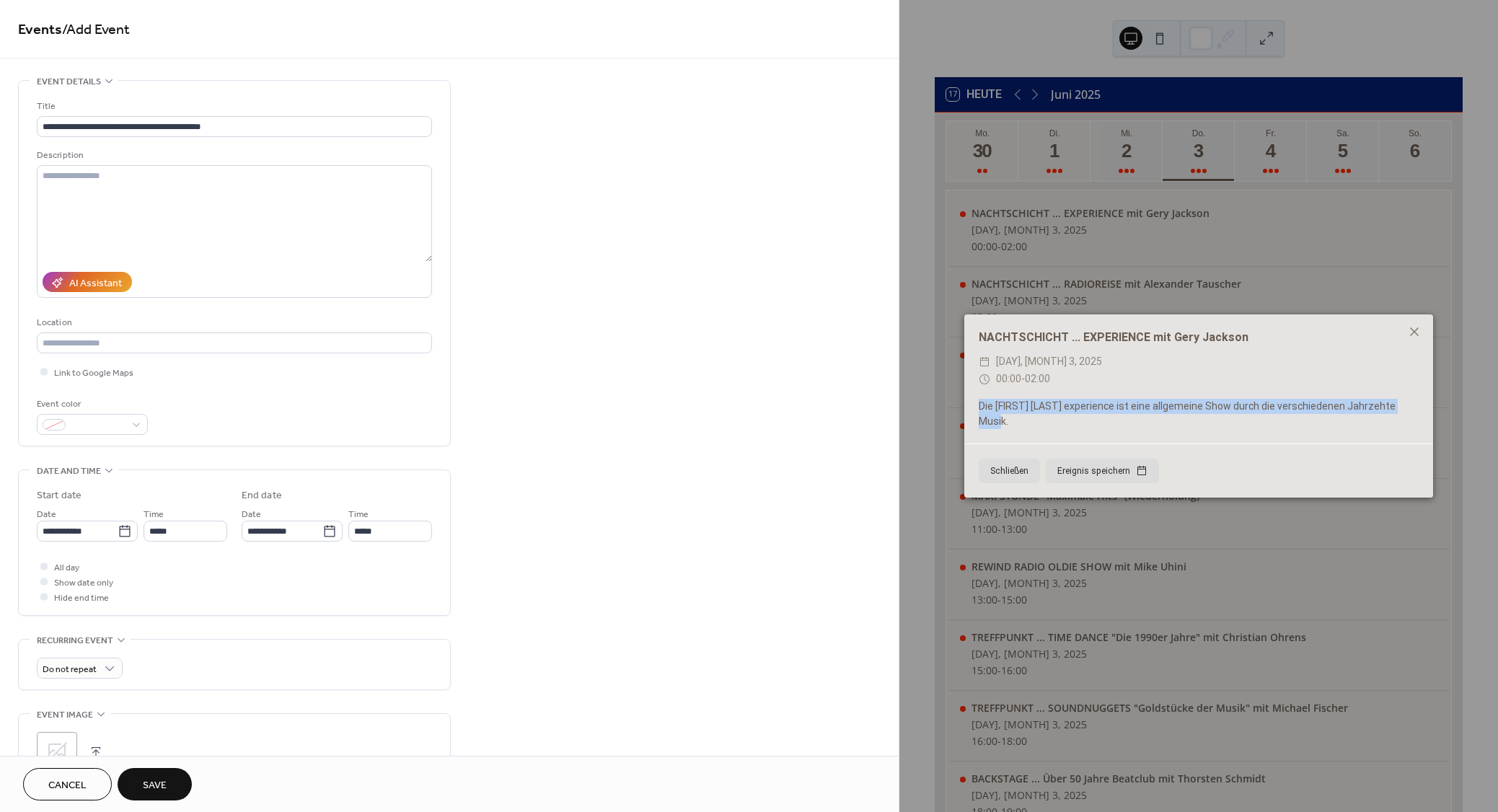 drag, startPoint x: 1417, startPoint y: 415, endPoint x: 979, endPoint y: 417, distance: 438.0046 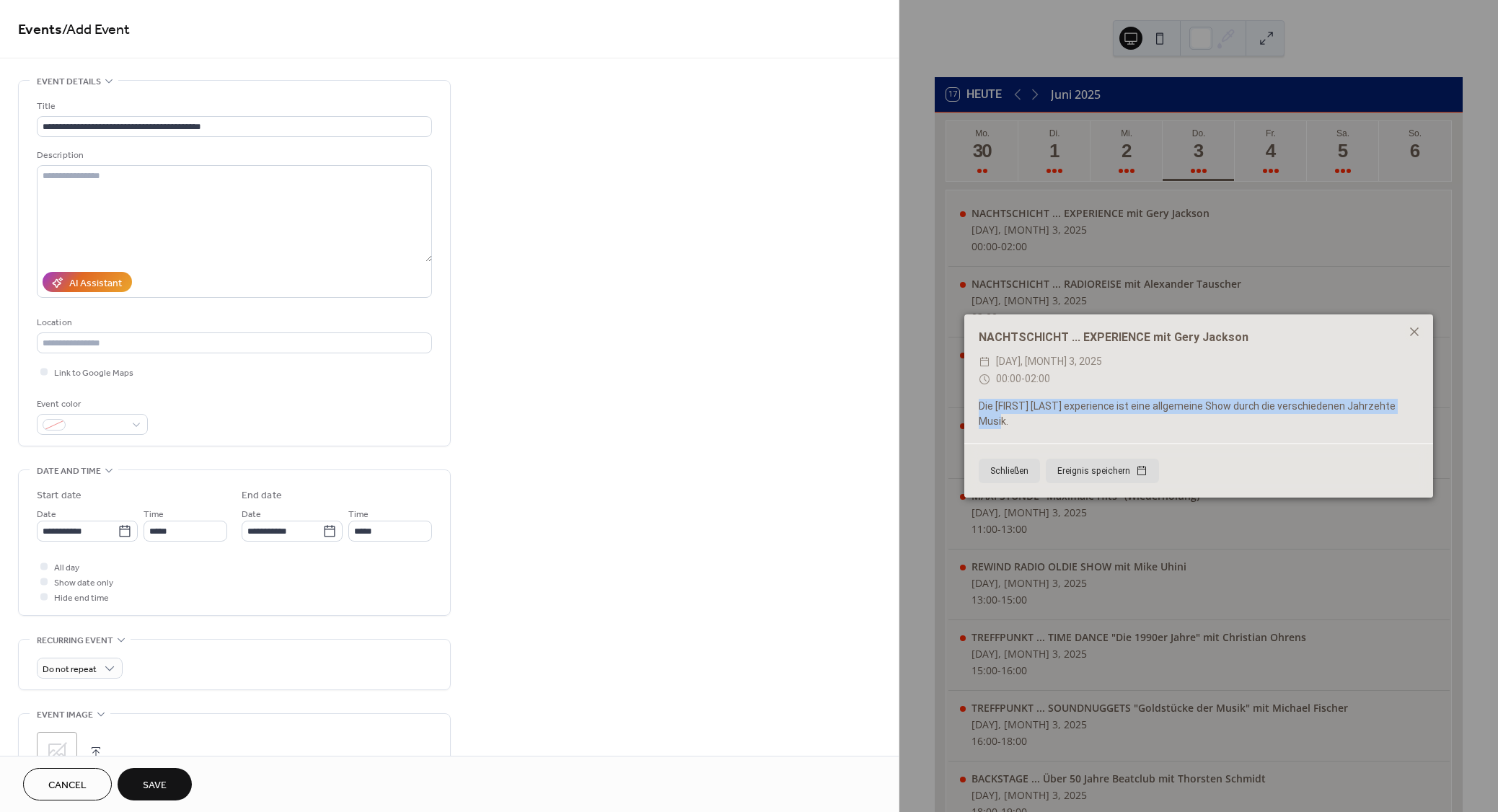 click on "Die Gary Jackson experience ist eine allgemeine Show durch die verschiedenen Jahrzehte Musik." at bounding box center [1199, 414] 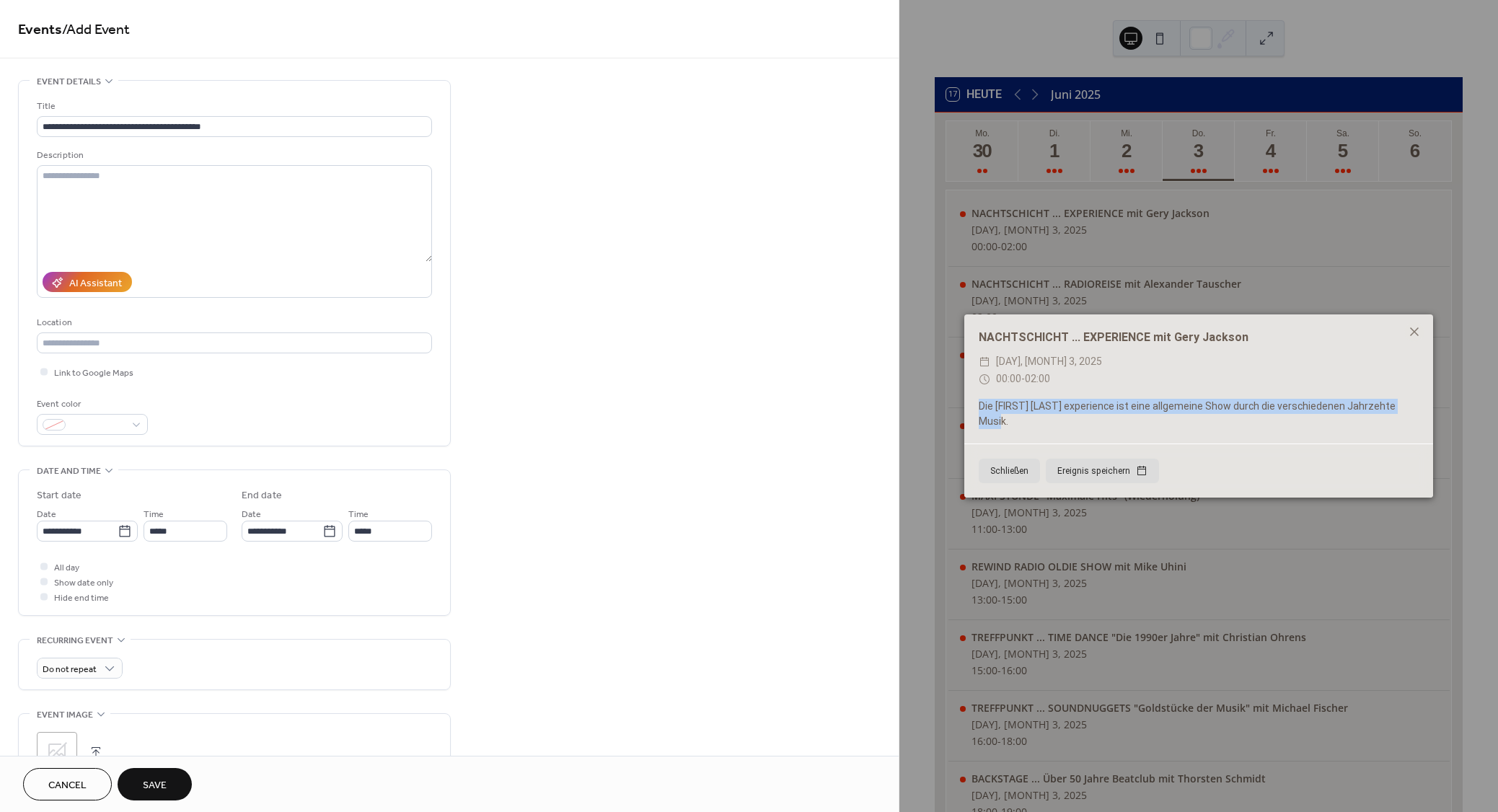 copy on "Die Gary Jackson experience ist eine allgemeine Show durch die verschiedenen Jahrzehte Musik." 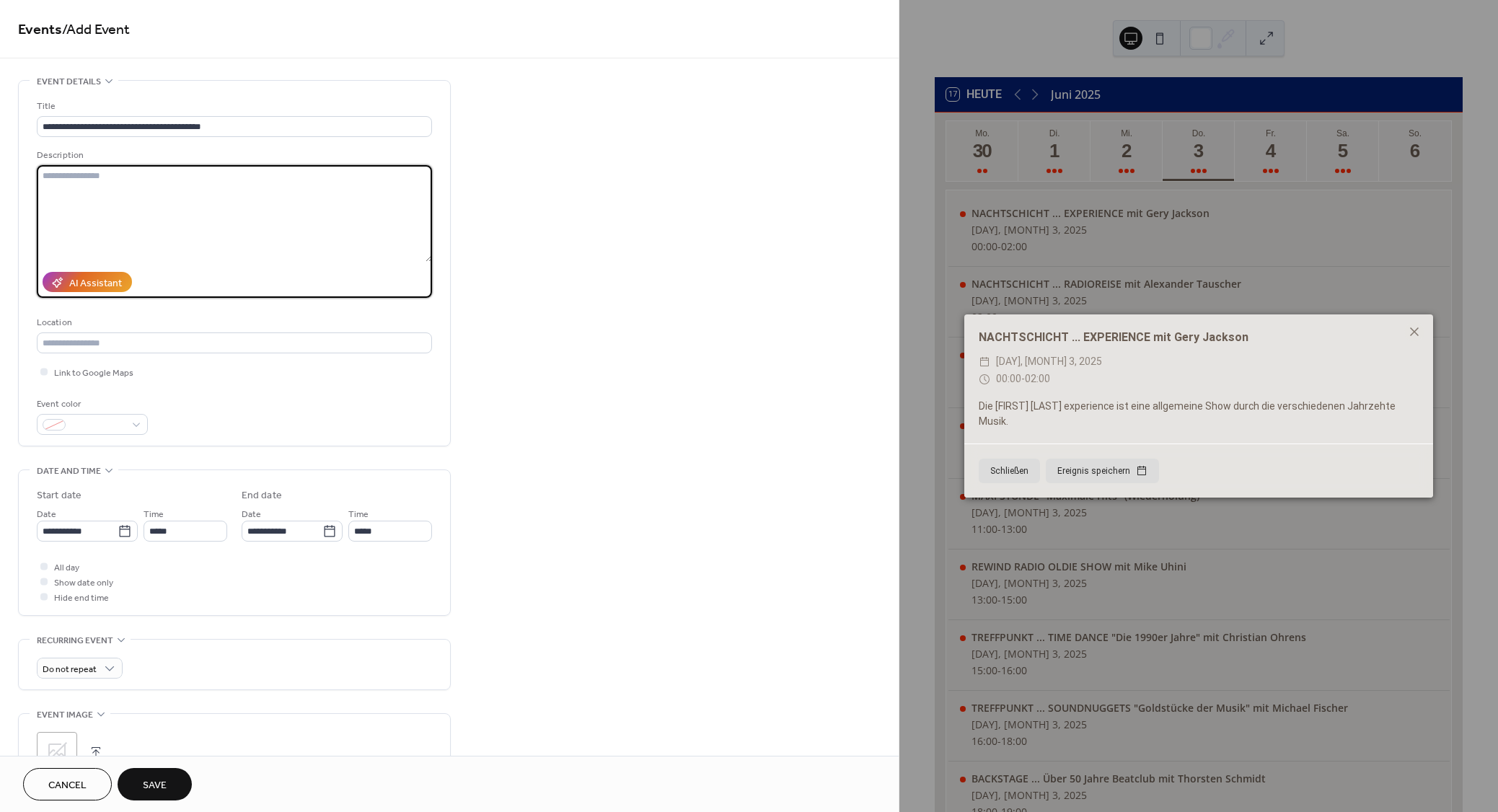 paste on "**********" 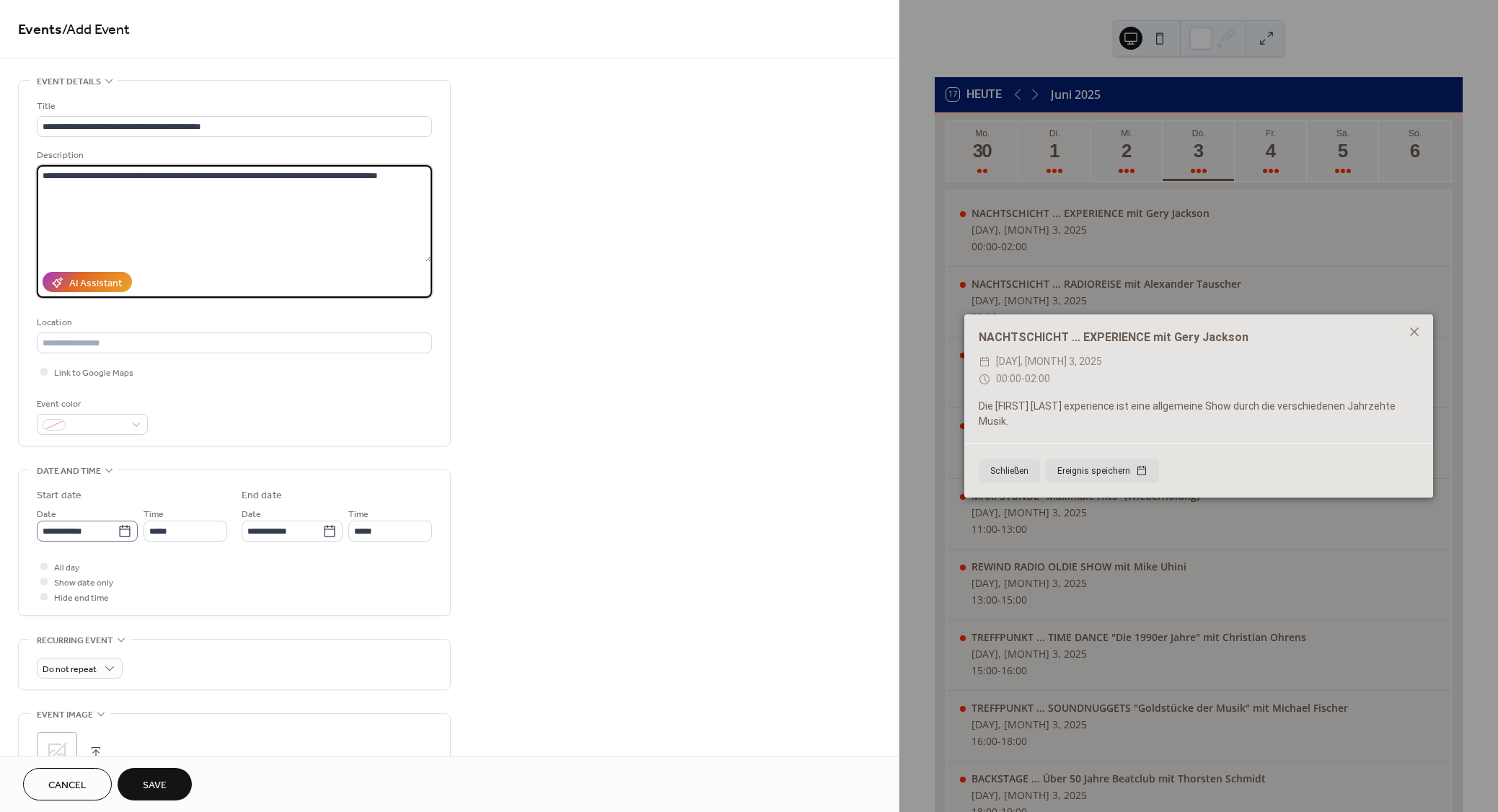 type on "**********" 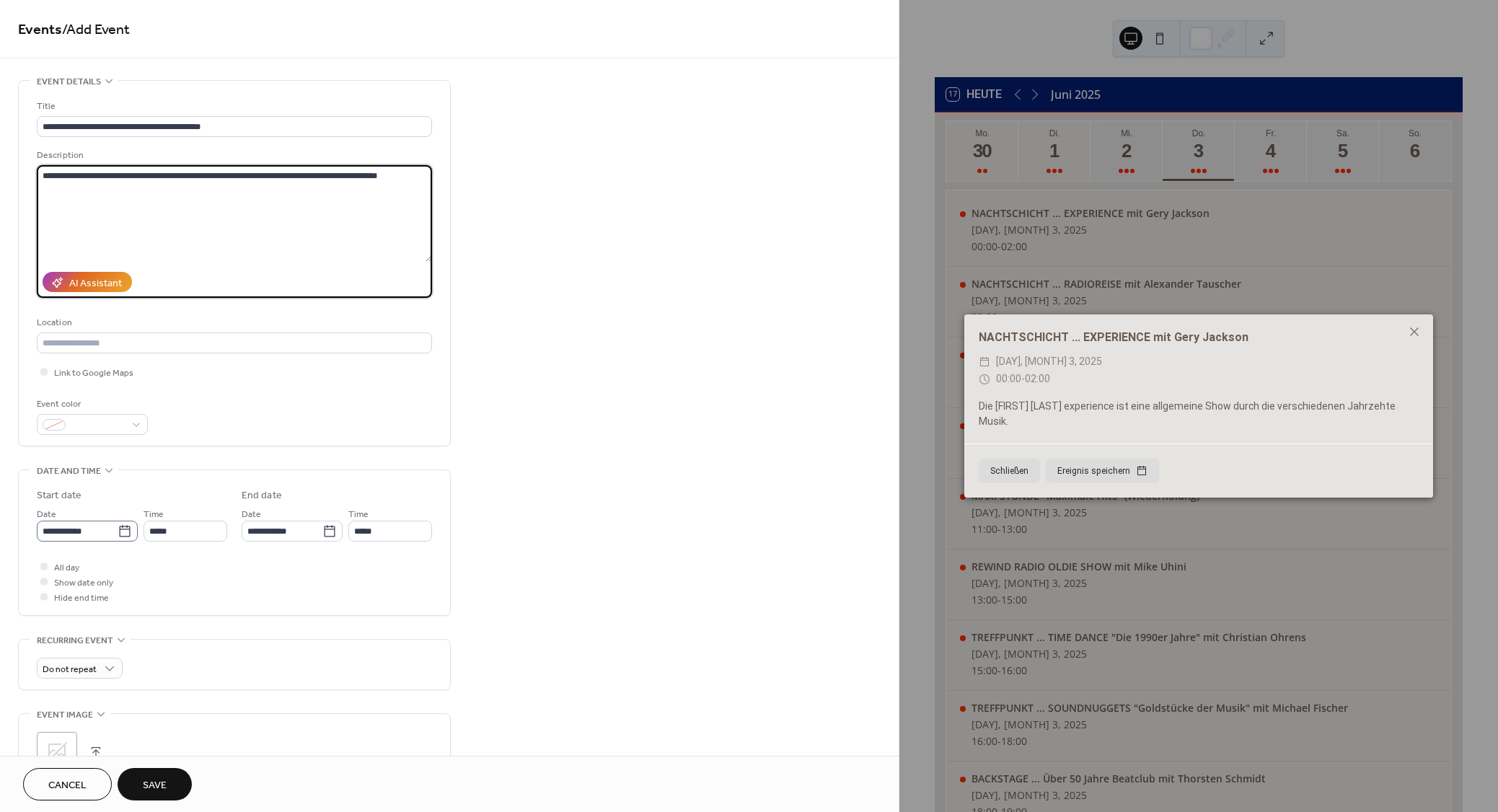 click 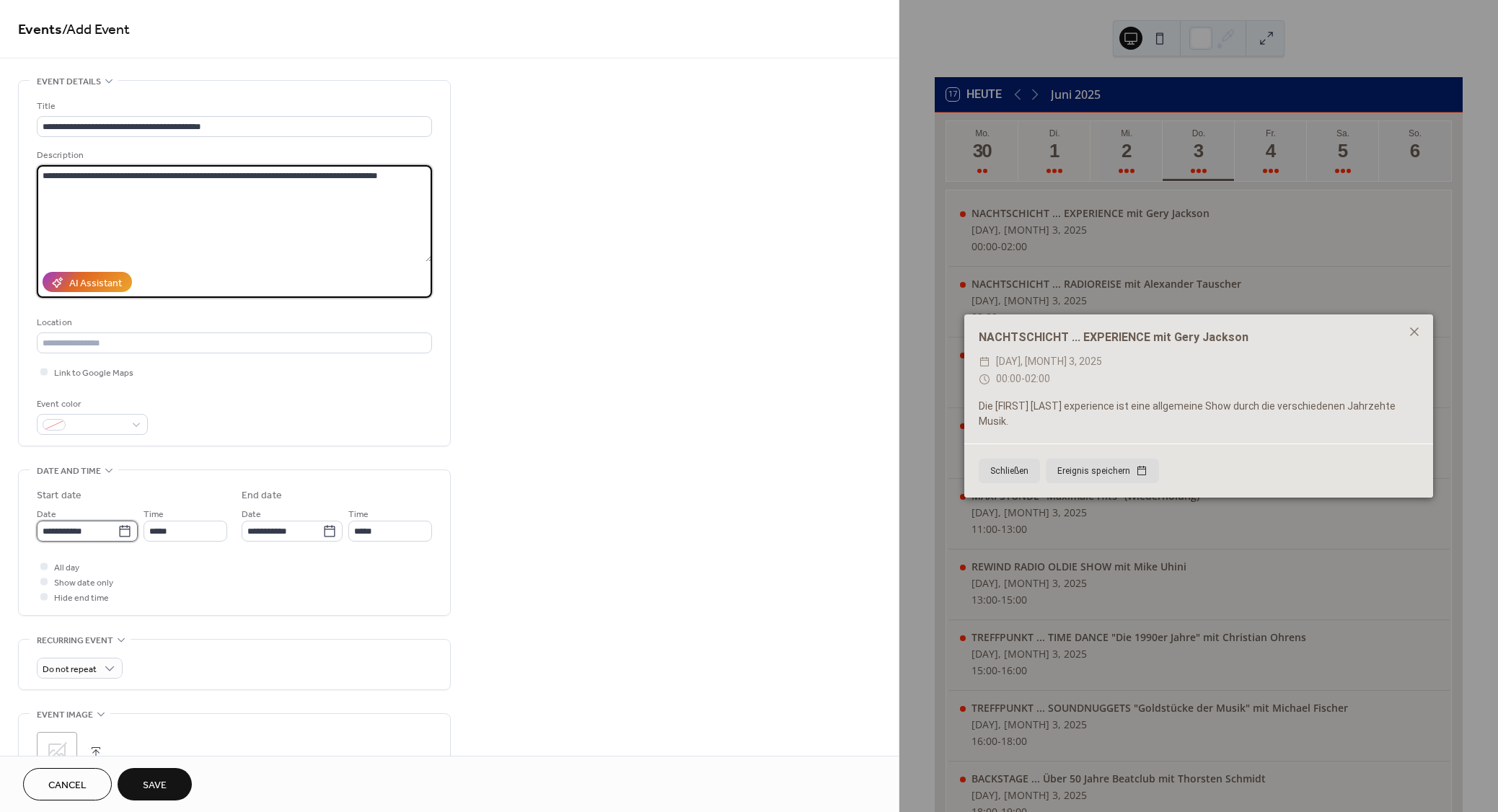 click on "**********" at bounding box center (77, 531) 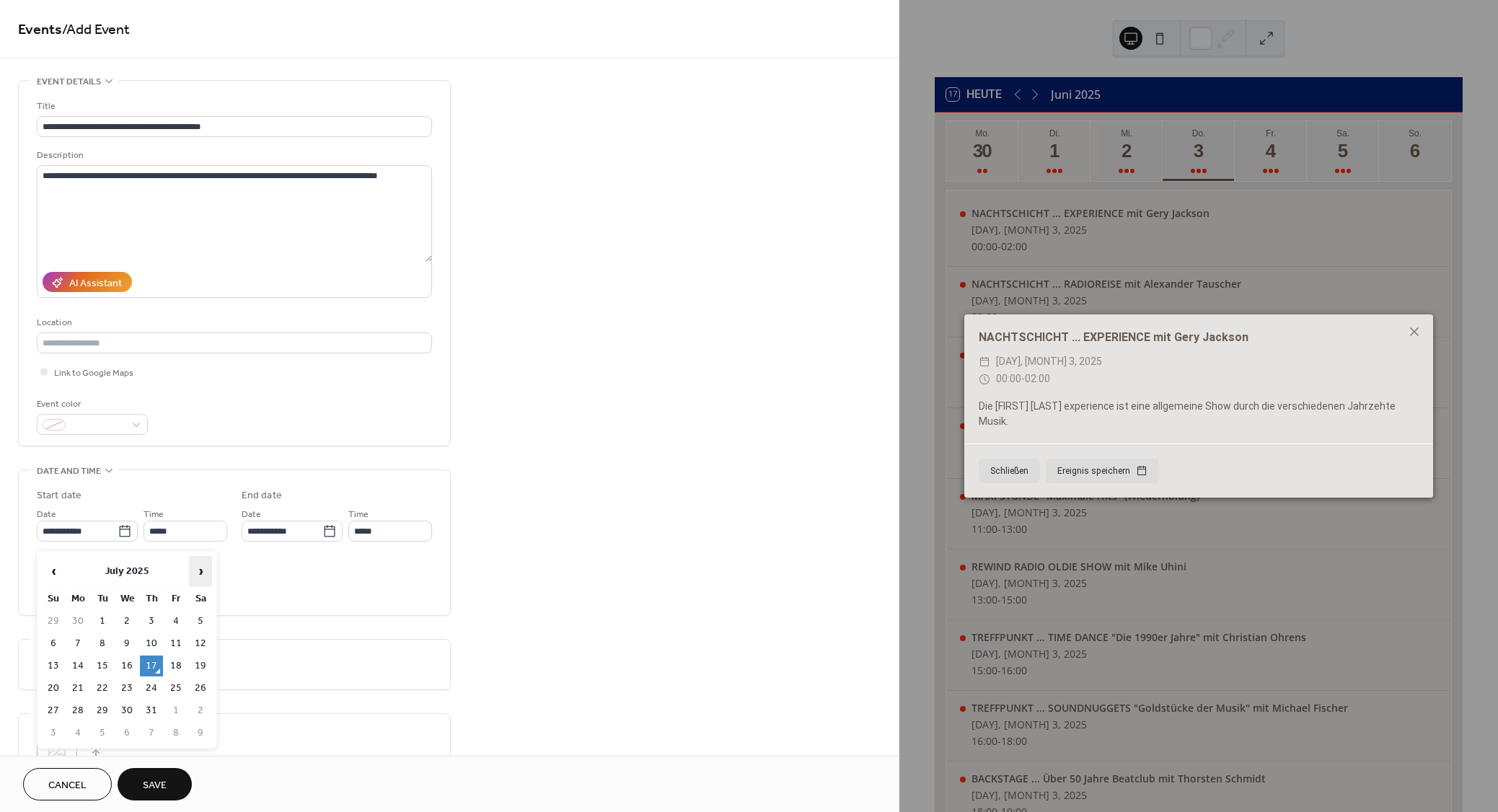 click on "›" at bounding box center (201, 571) 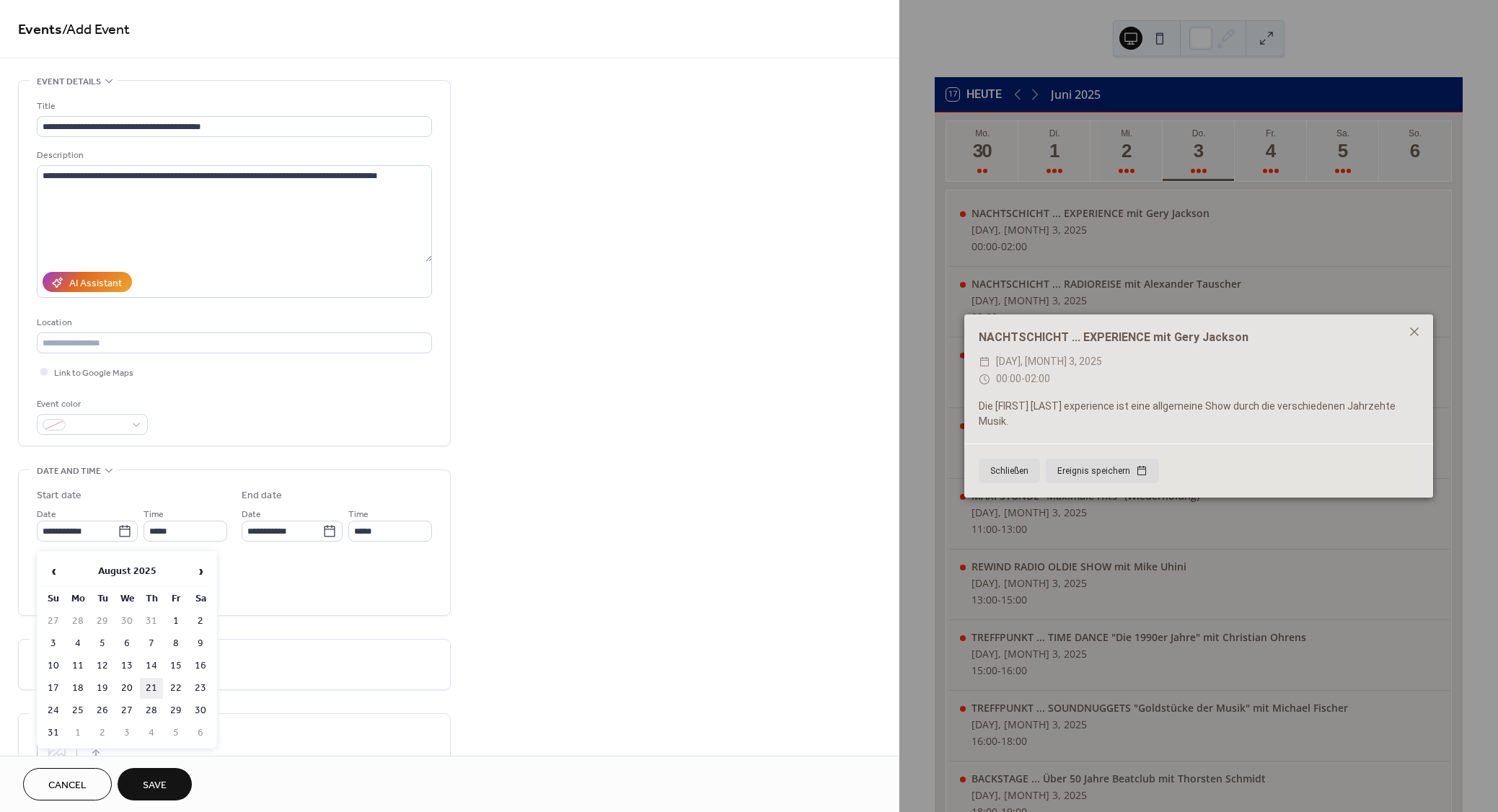 click on "21" at bounding box center (151, 688) 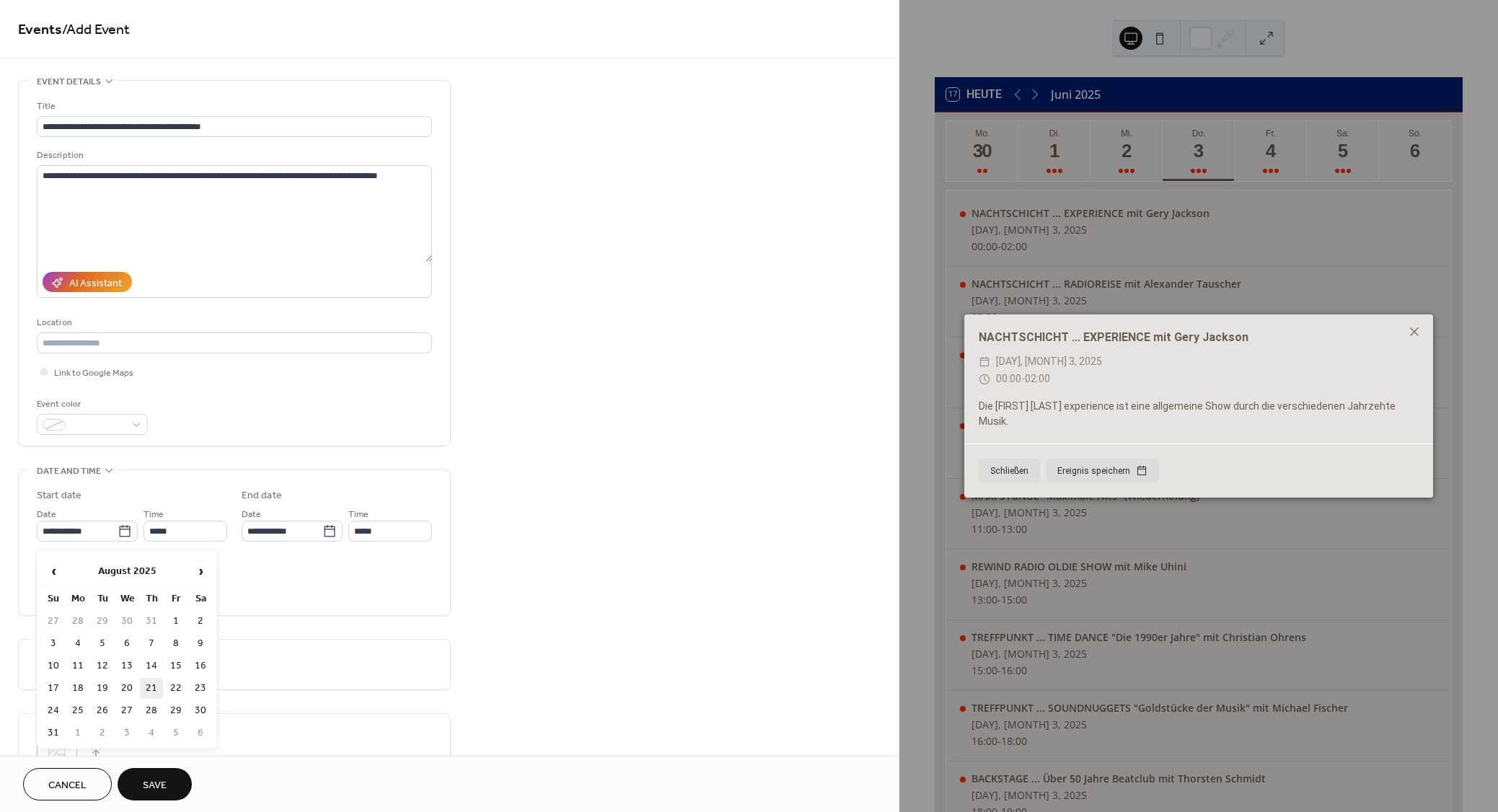 type on "**********" 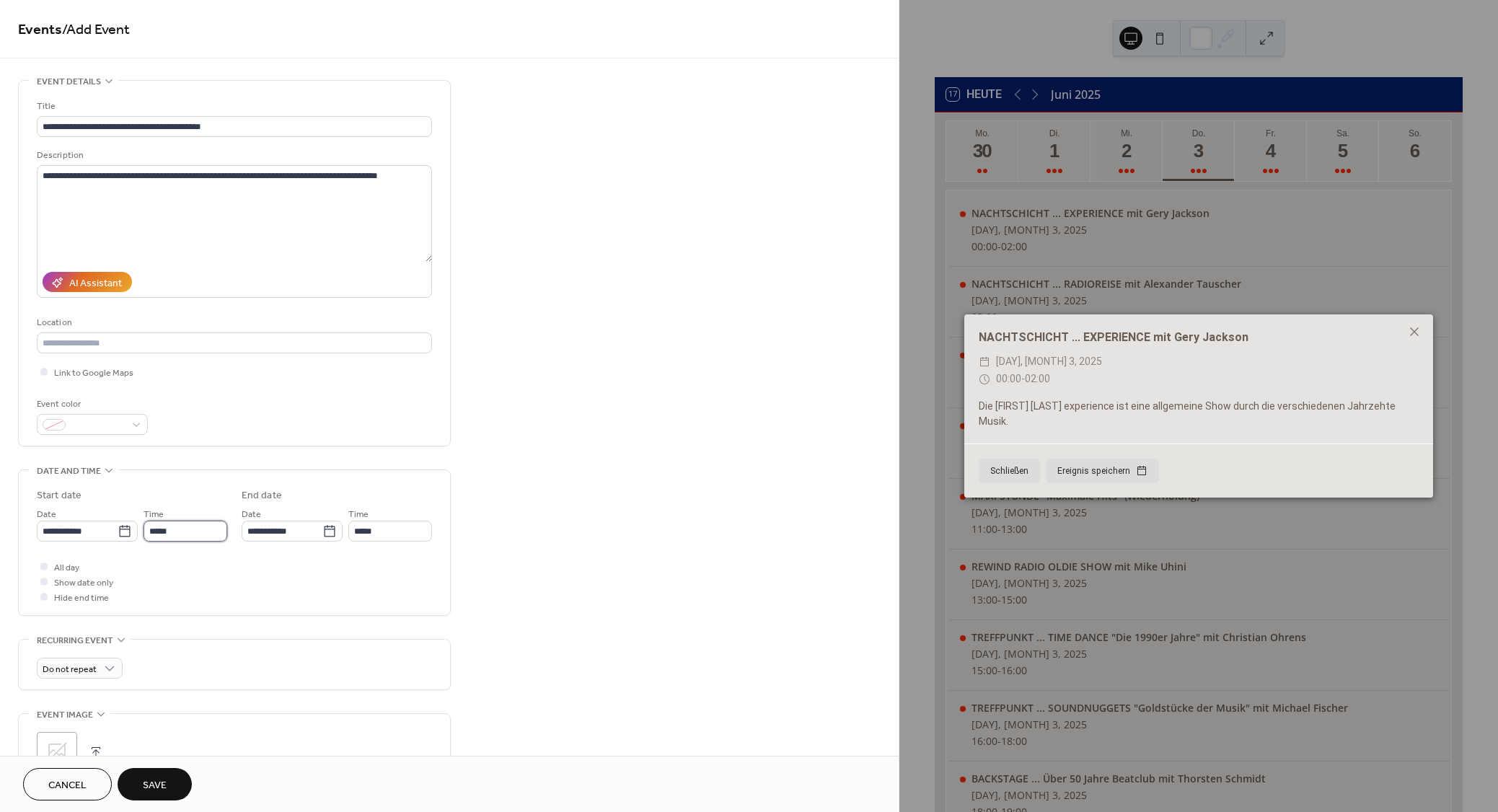 click on "*****" at bounding box center [185, 531] 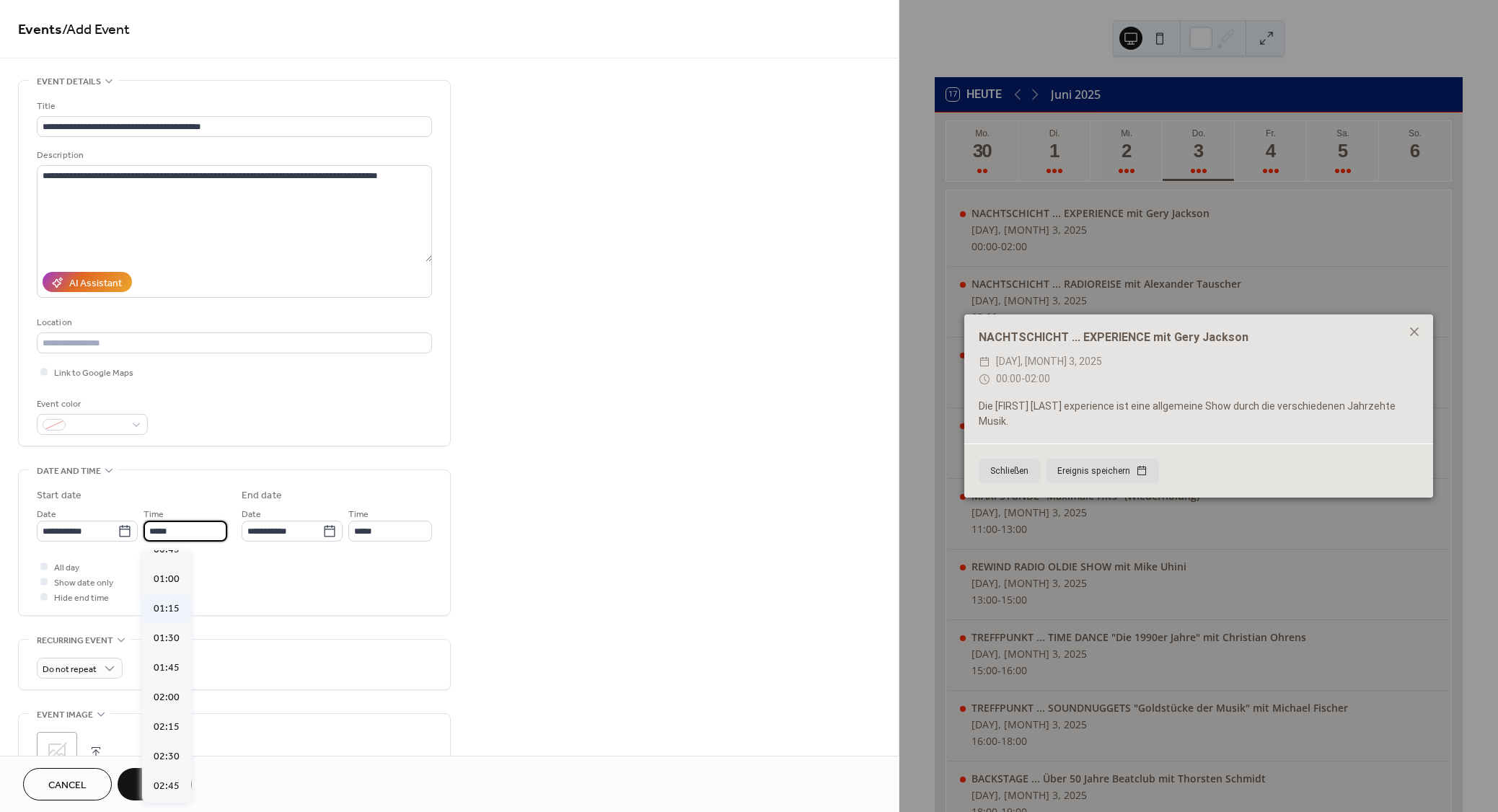 scroll, scrollTop: 0, scrollLeft: 0, axis: both 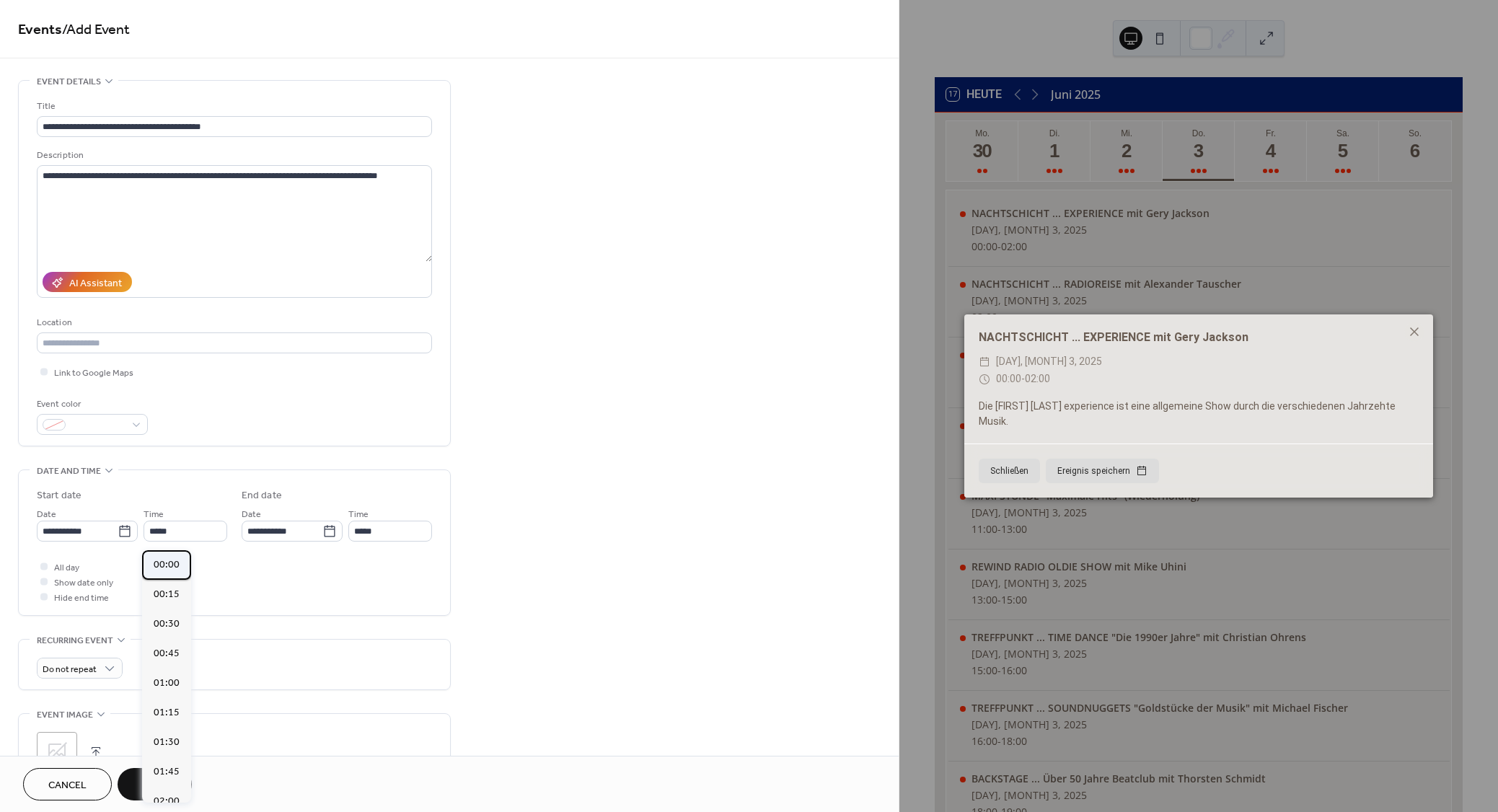 click on "00:00" at bounding box center [167, 565] 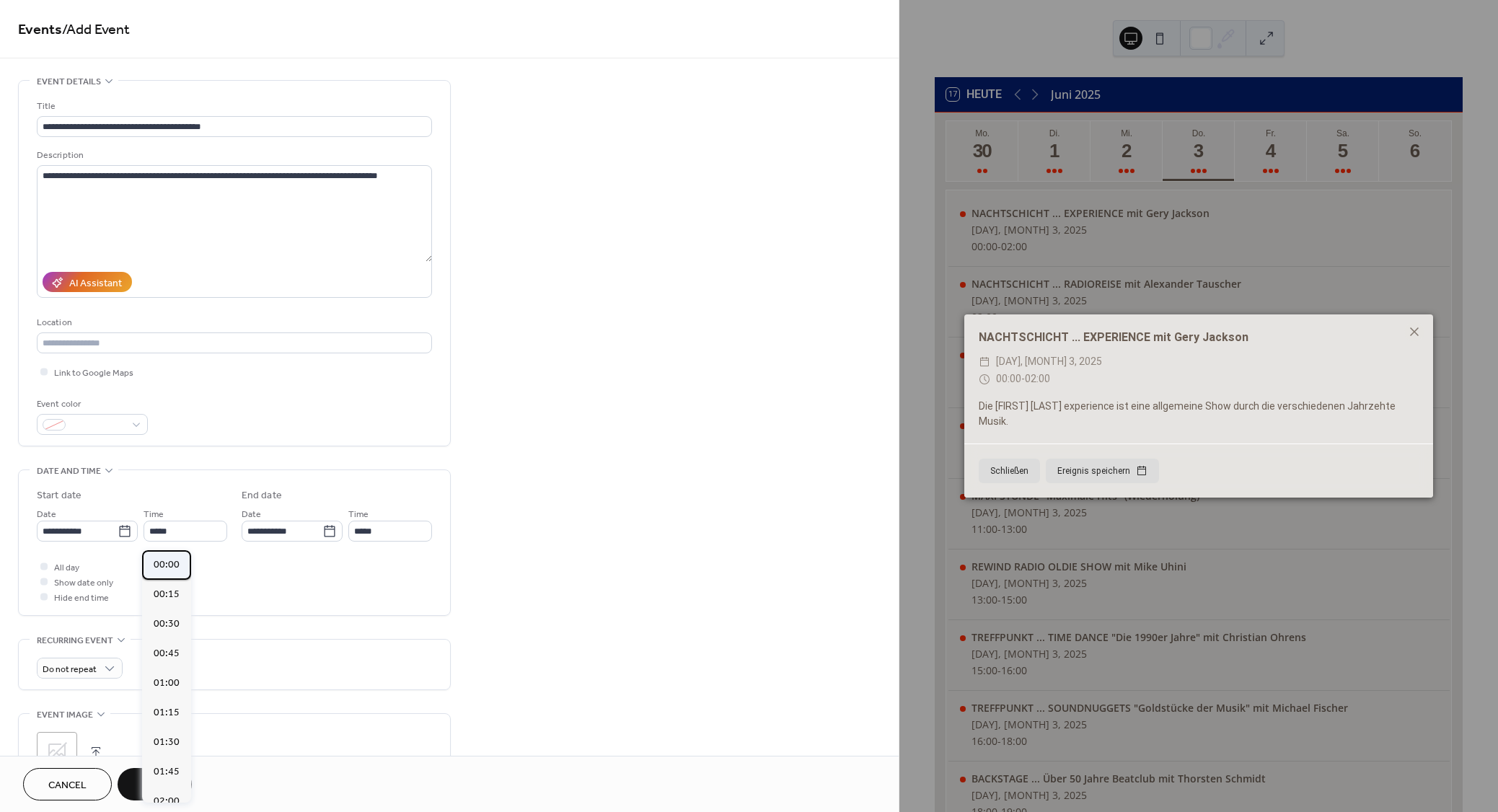 type on "*****" 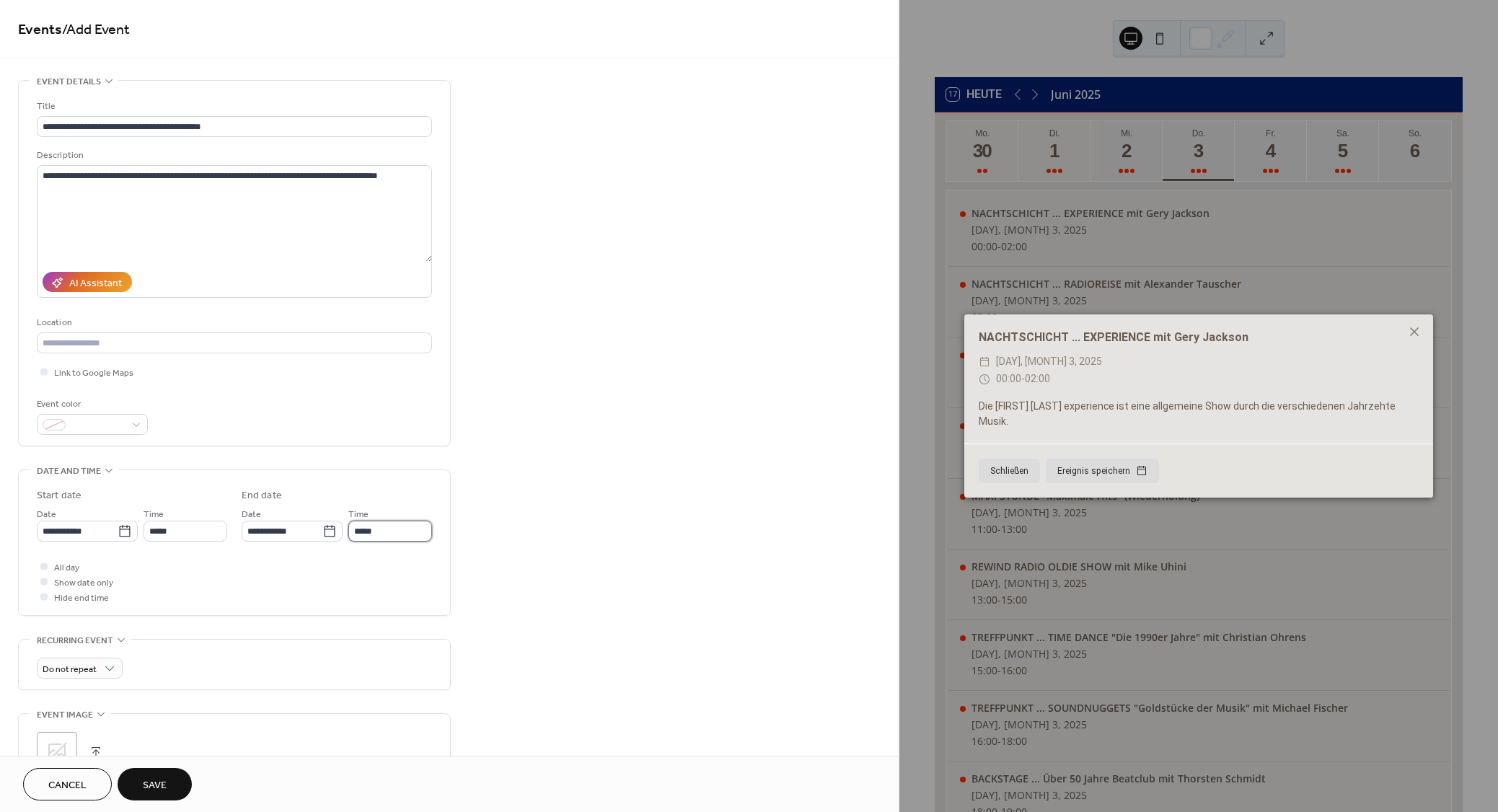 click on "*****" at bounding box center [390, 531] 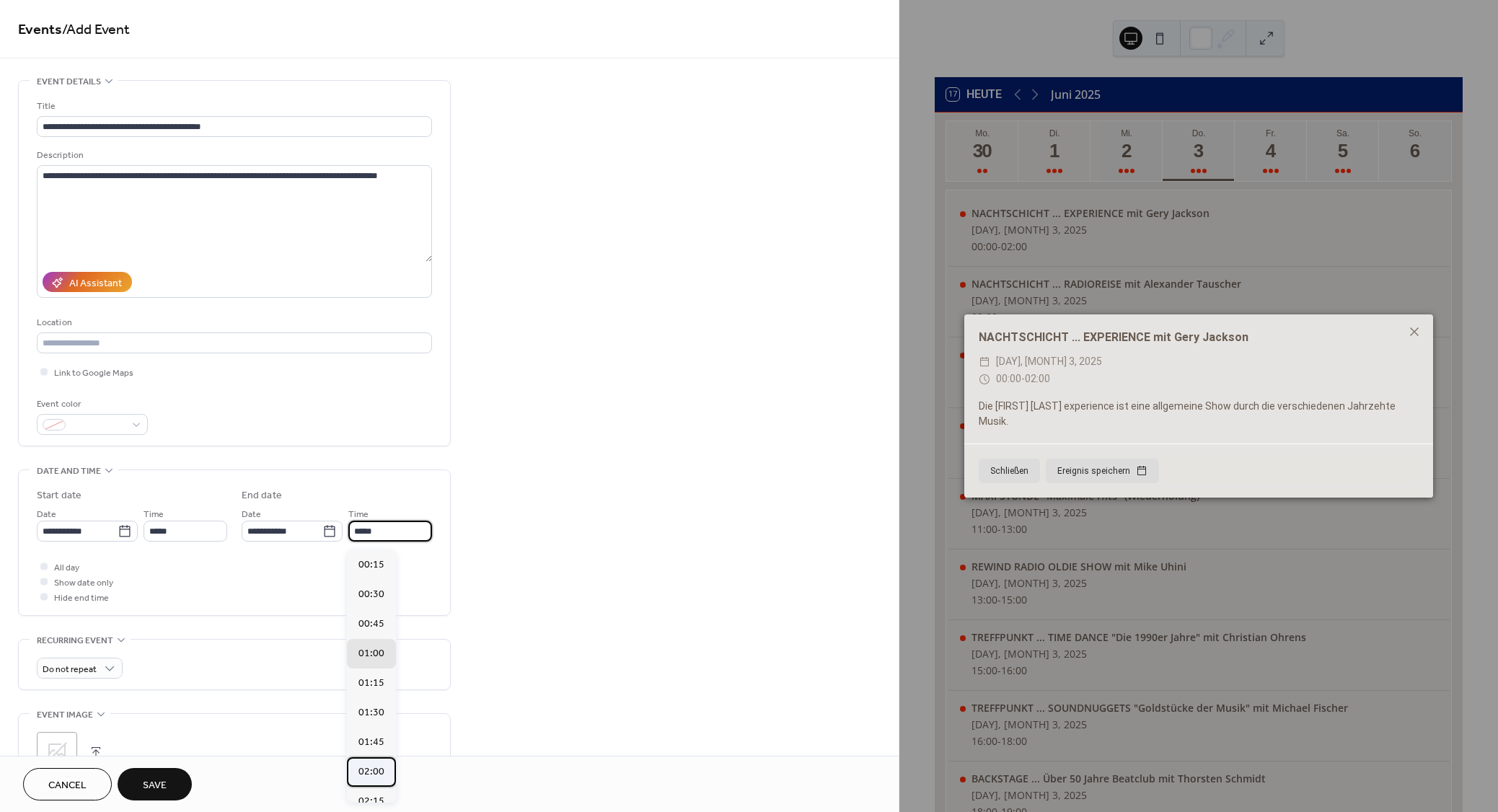 click on "02:00" at bounding box center (371, 772) 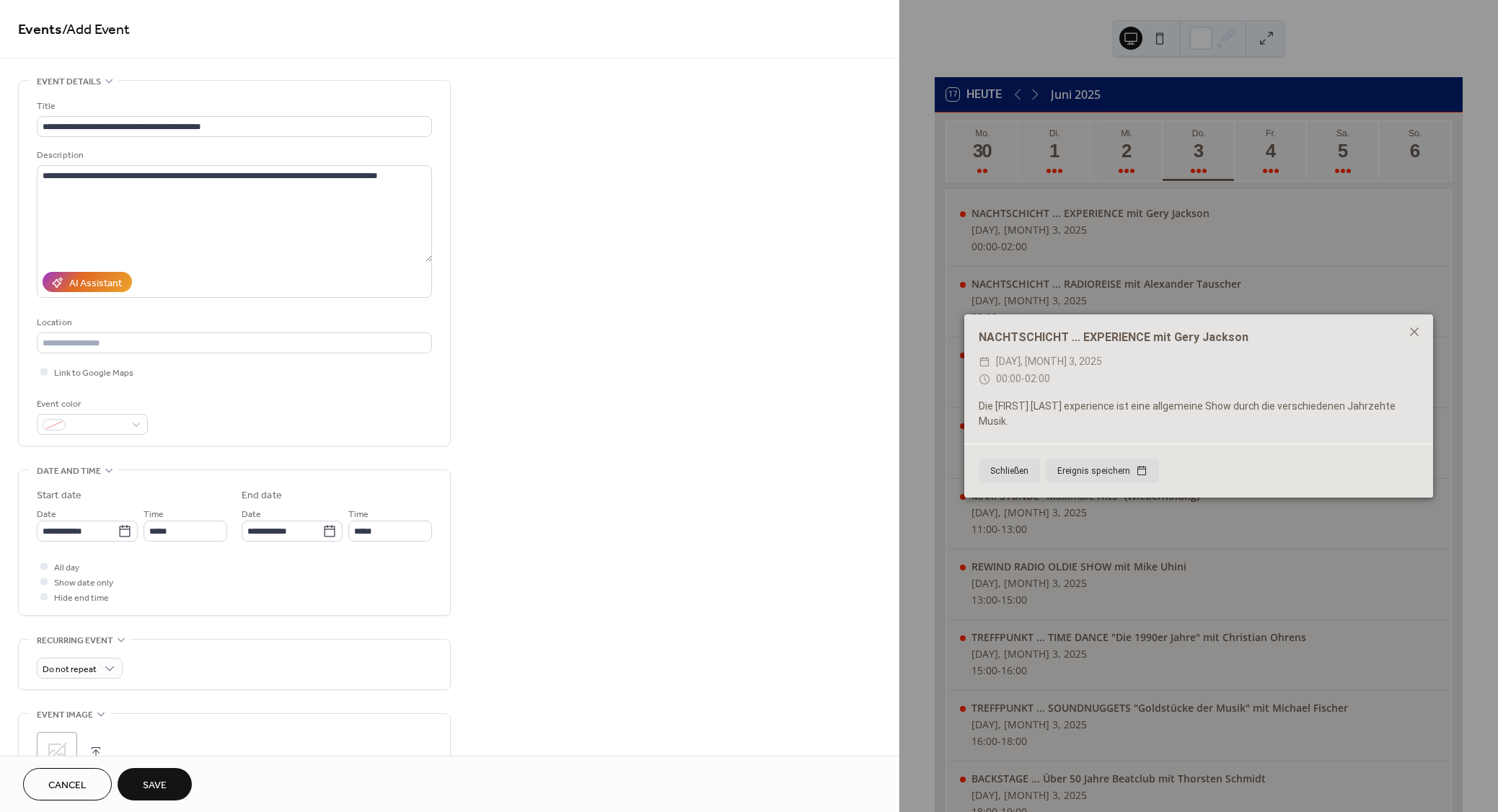 click on "Save" at bounding box center [154, 784] 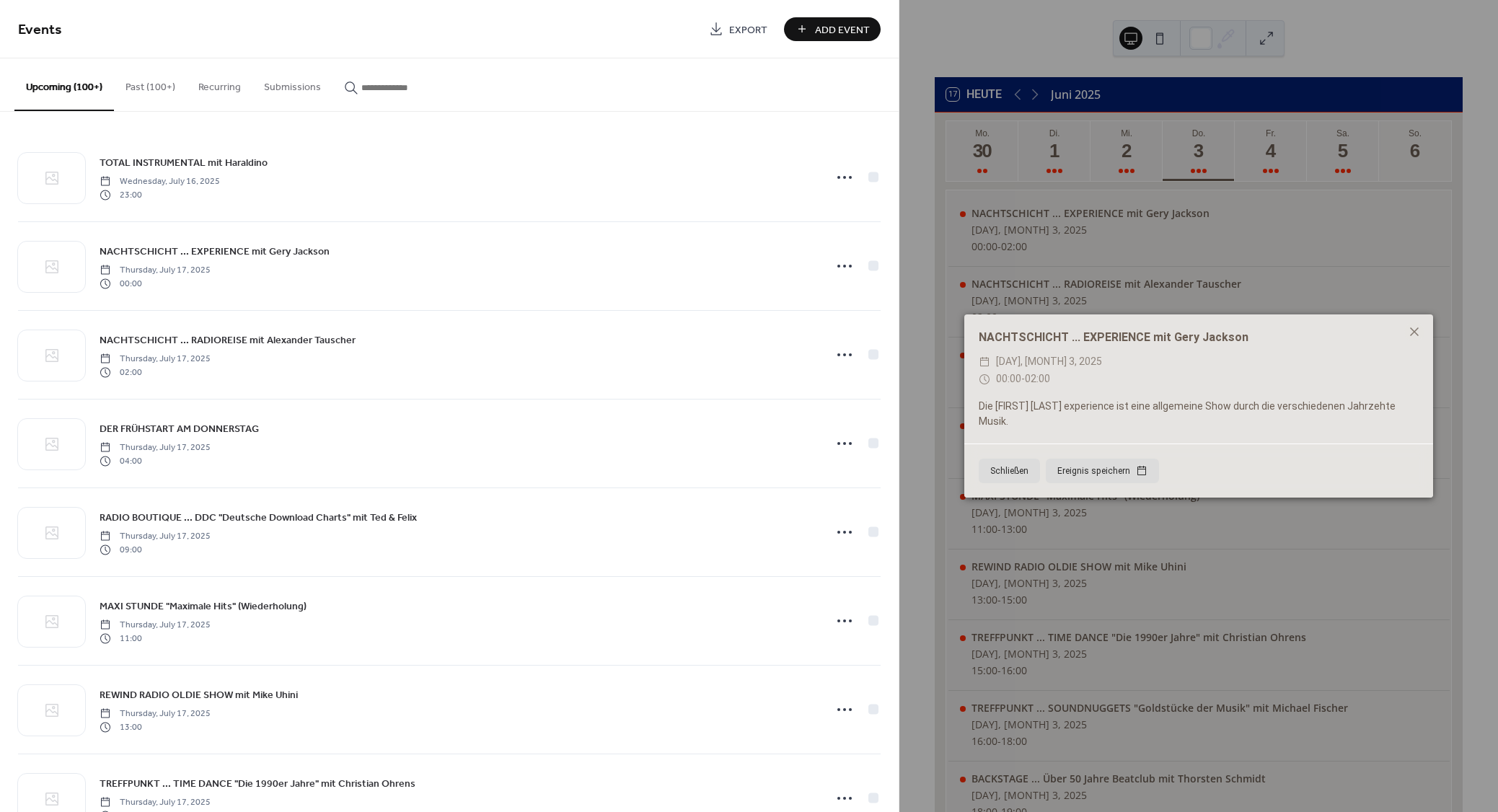 click on "Add Event" at bounding box center (842, 30) 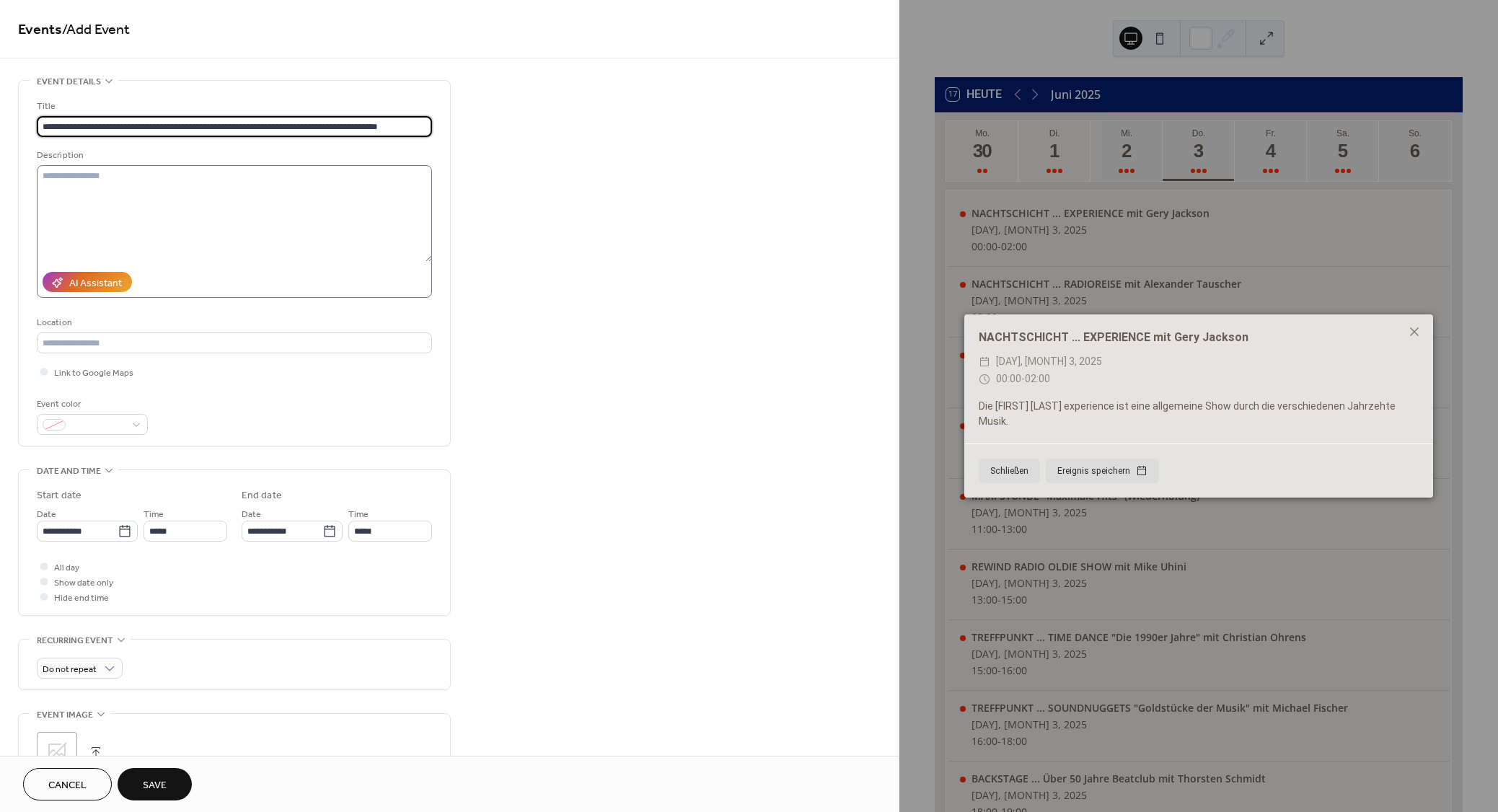 type on "**********" 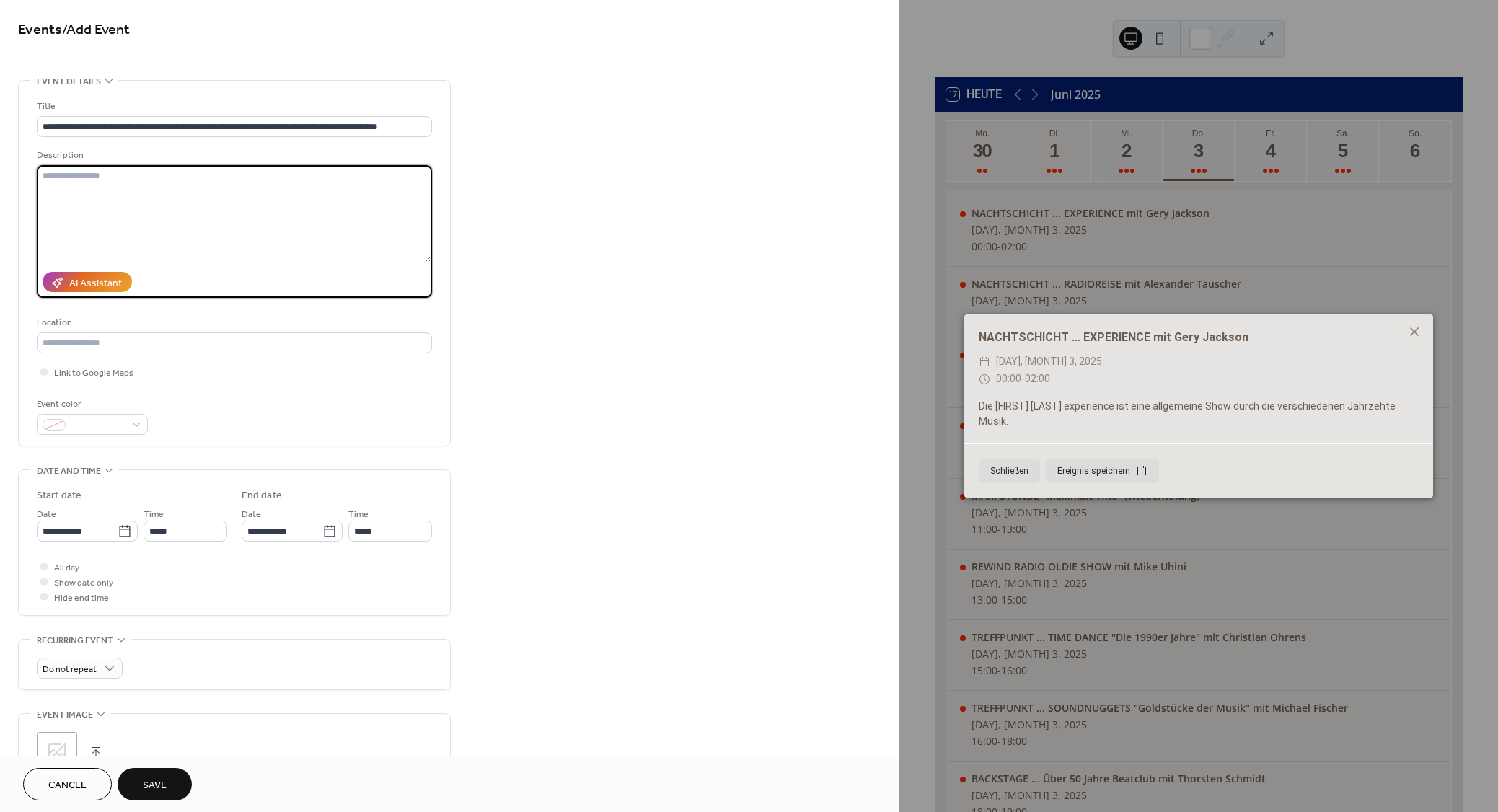 paste on "**********" 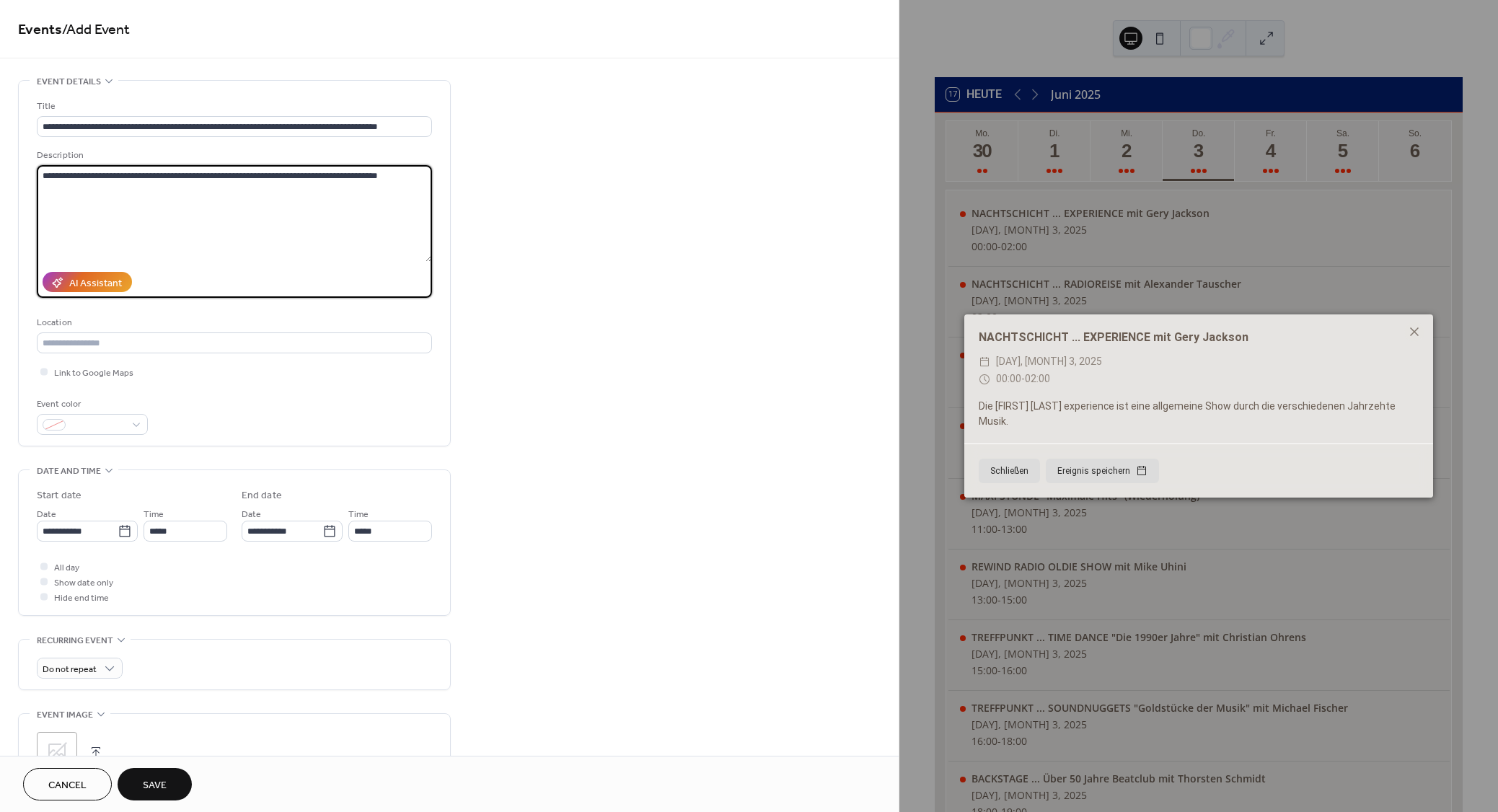 type on "**********" 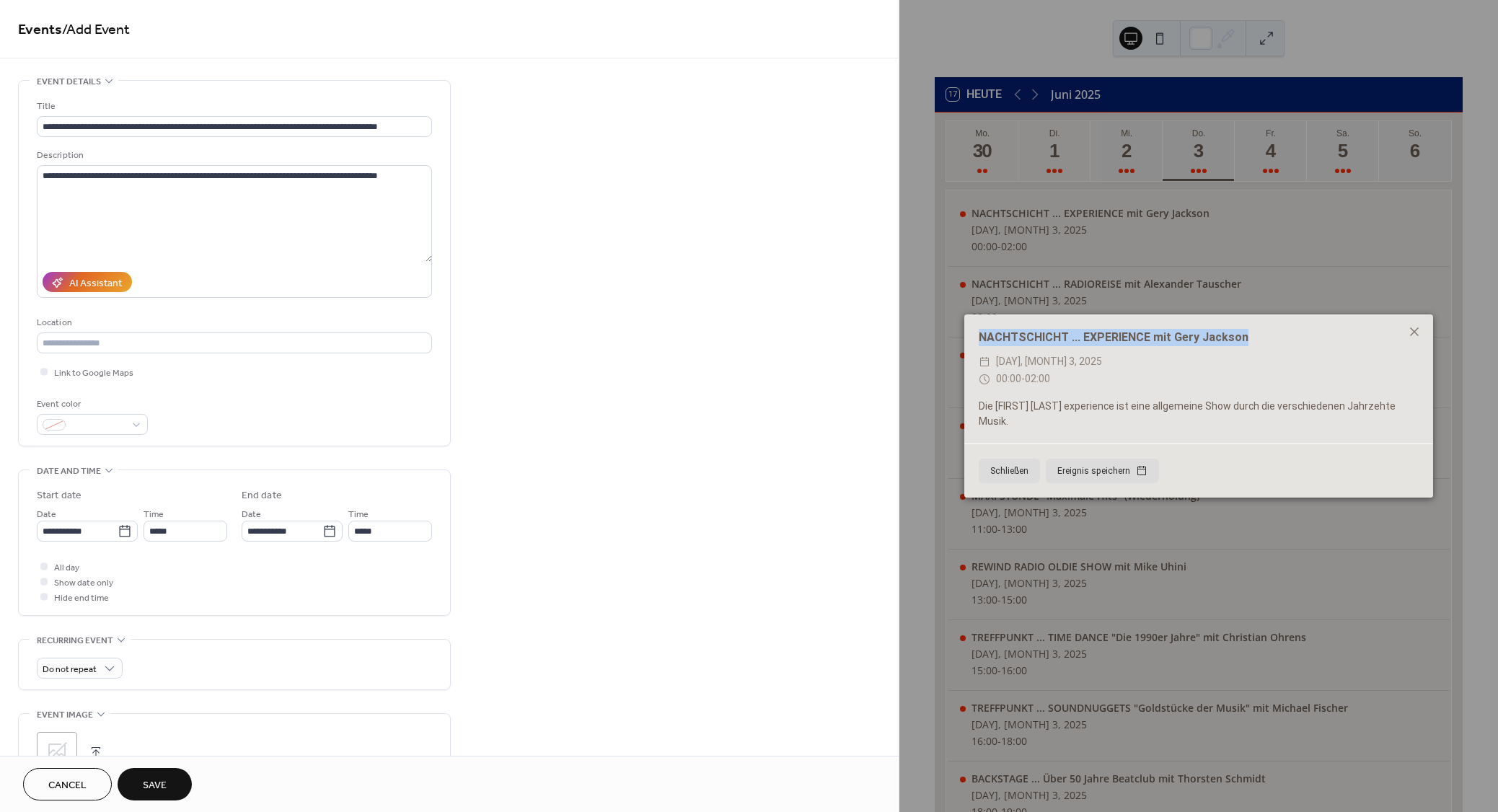 drag, startPoint x: 1264, startPoint y: 349, endPoint x: 969, endPoint y: 343, distance: 295.061 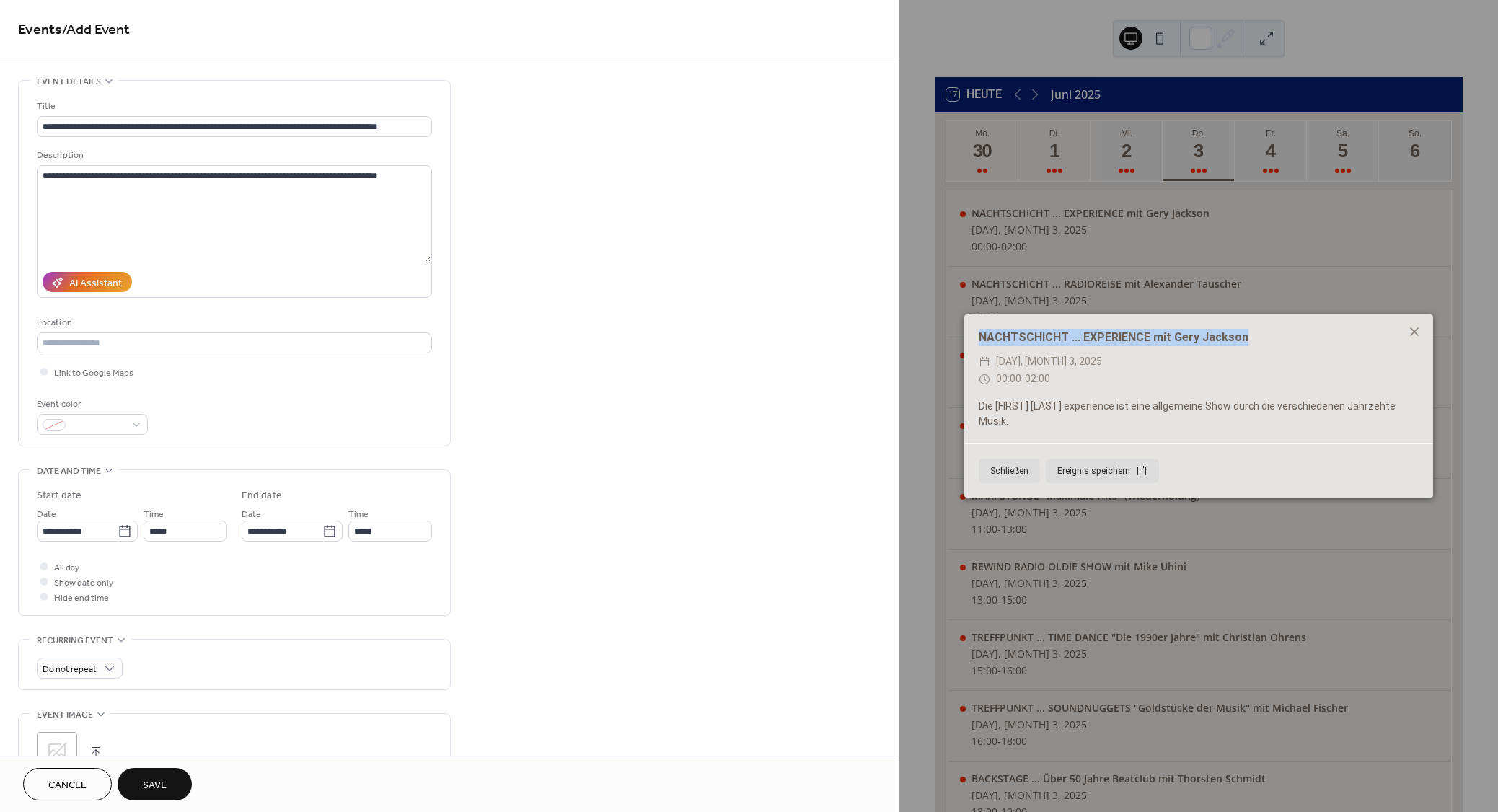 click on "NACHTSCHICHT ... EXPERIENCE mit Gery Jackson" at bounding box center [1199, 337] 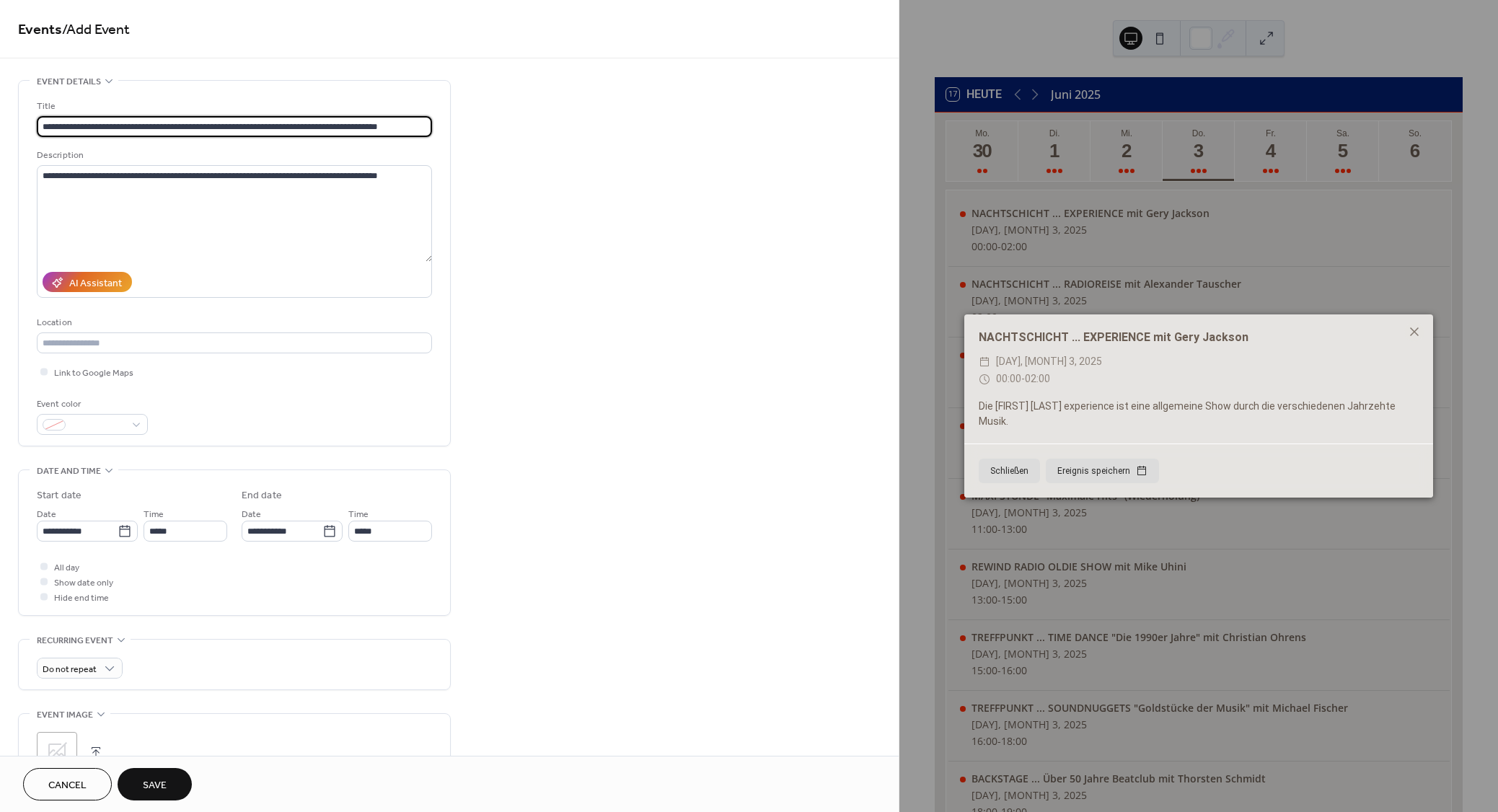 drag, startPoint x: 421, startPoint y: 129, endPoint x: -26, endPoint y: 128, distance: 447.0011 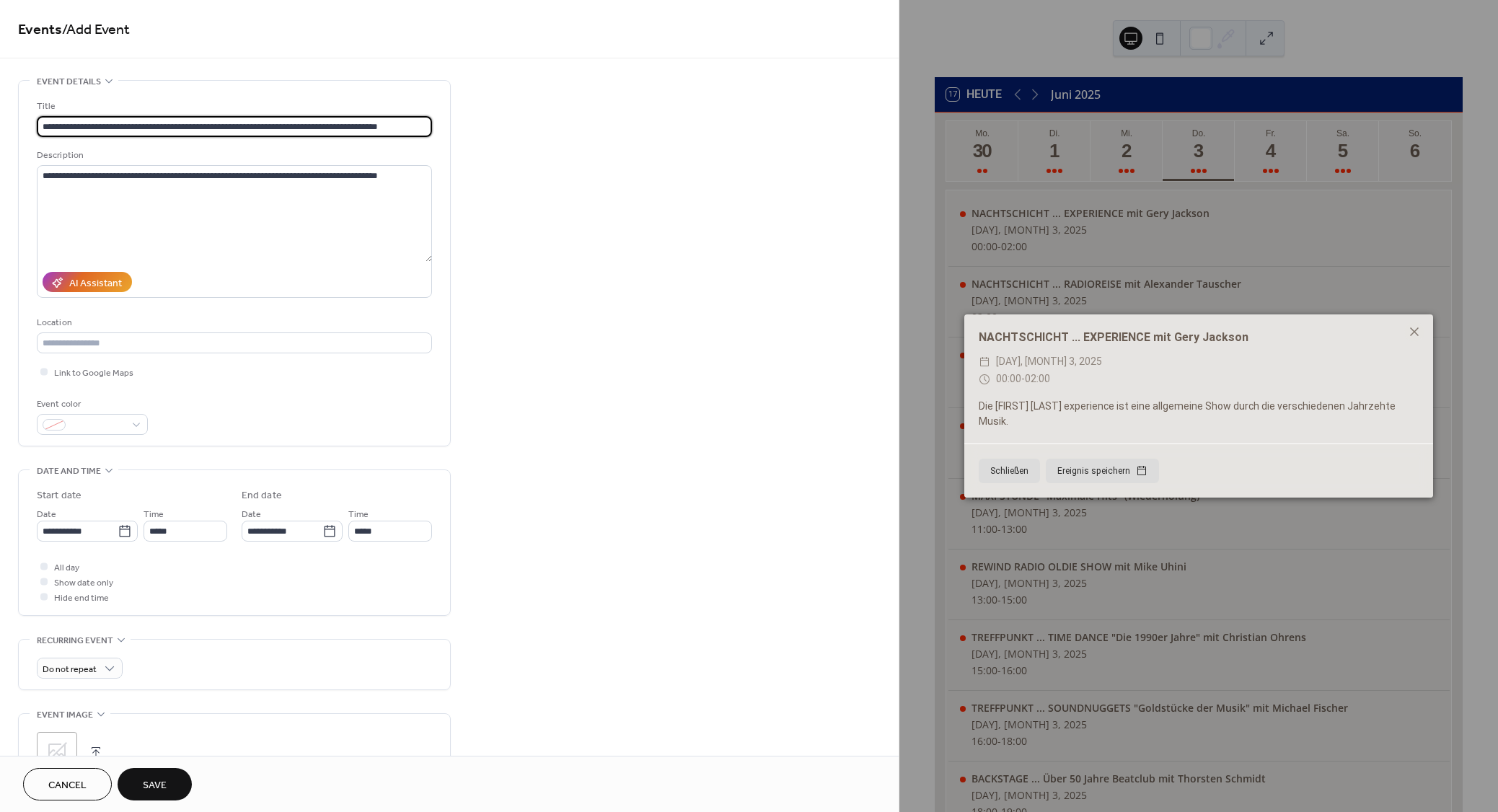 click on "**********" at bounding box center [234, 126] 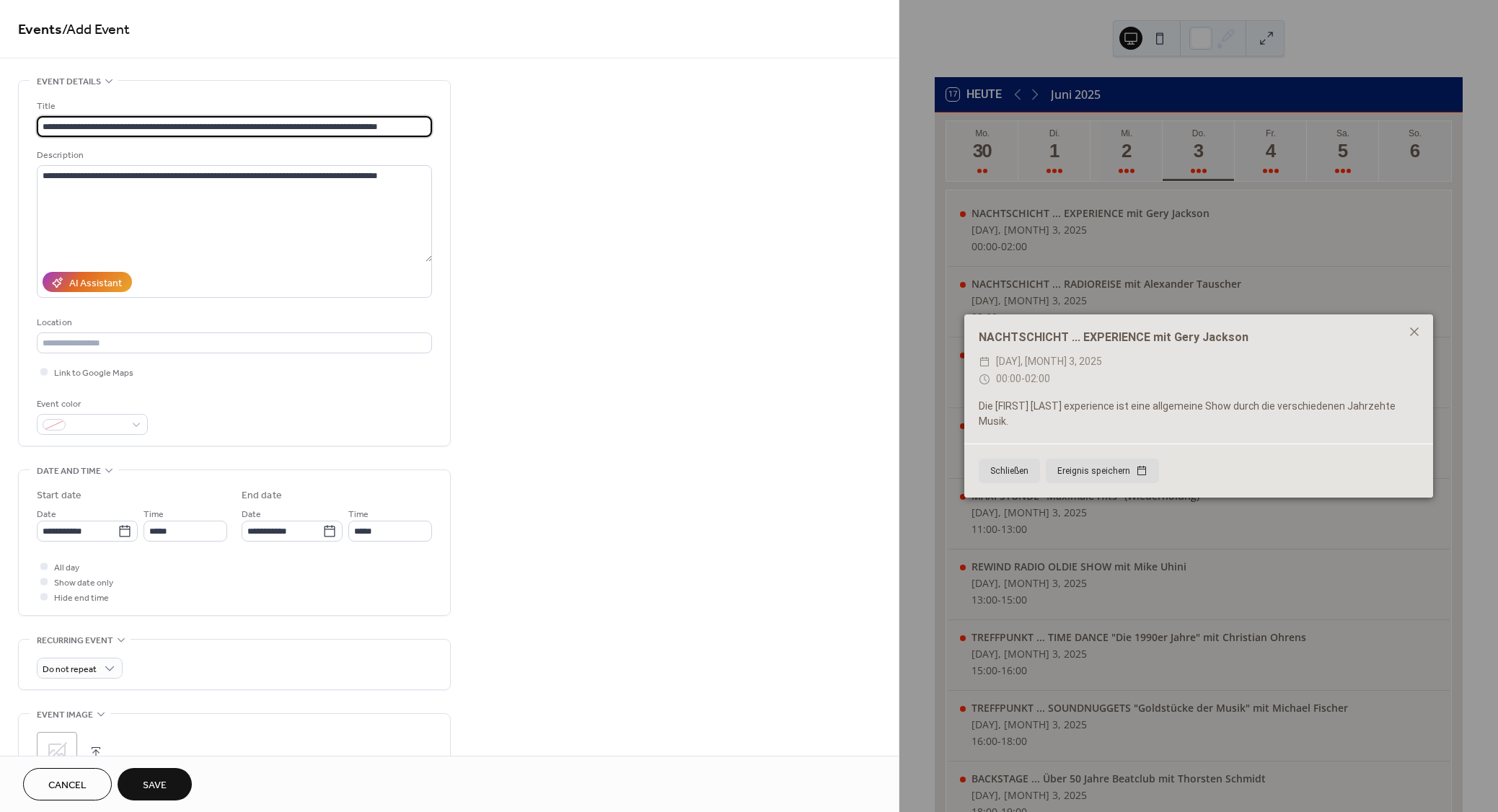 paste 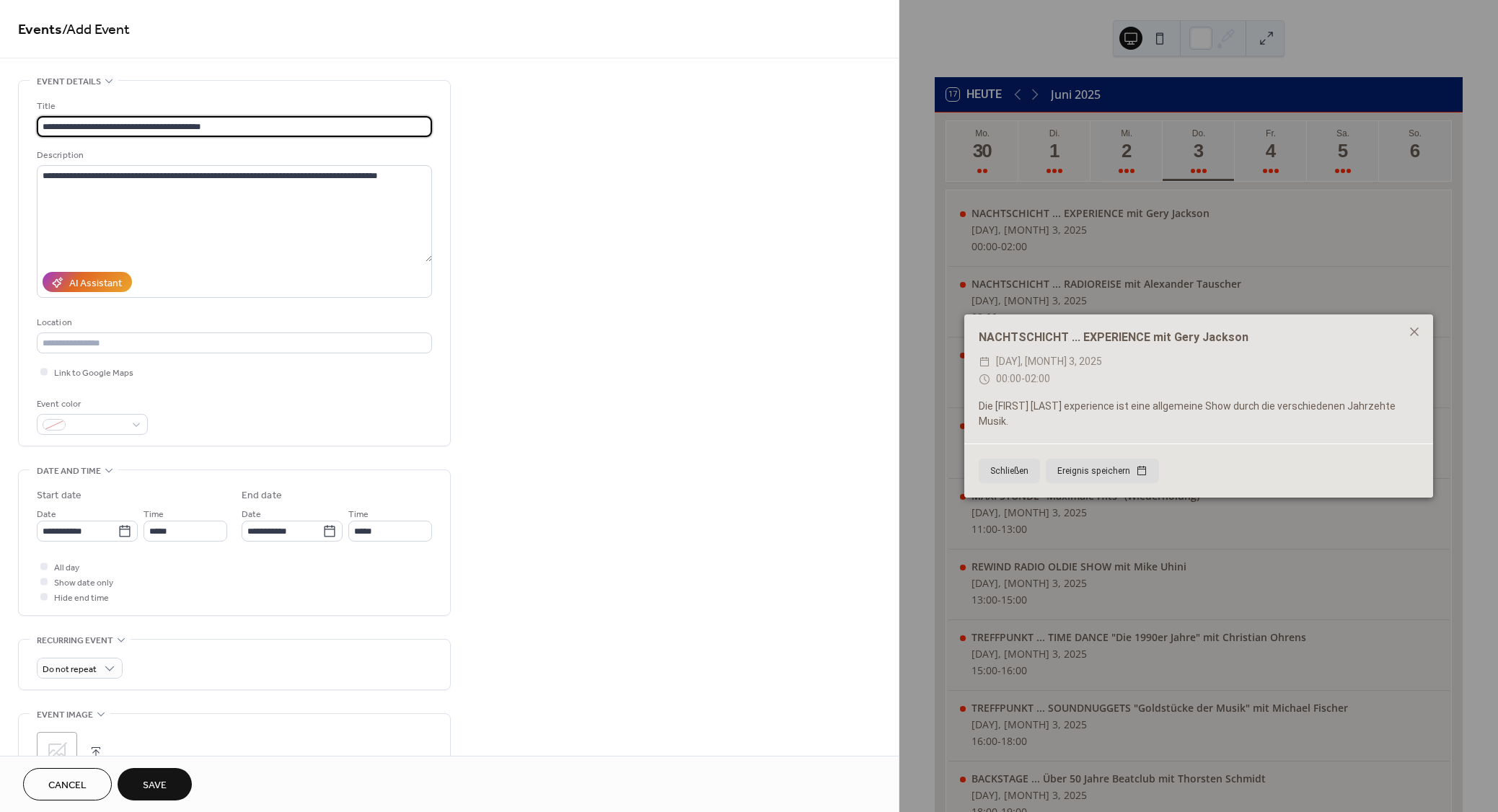 type on "**********" 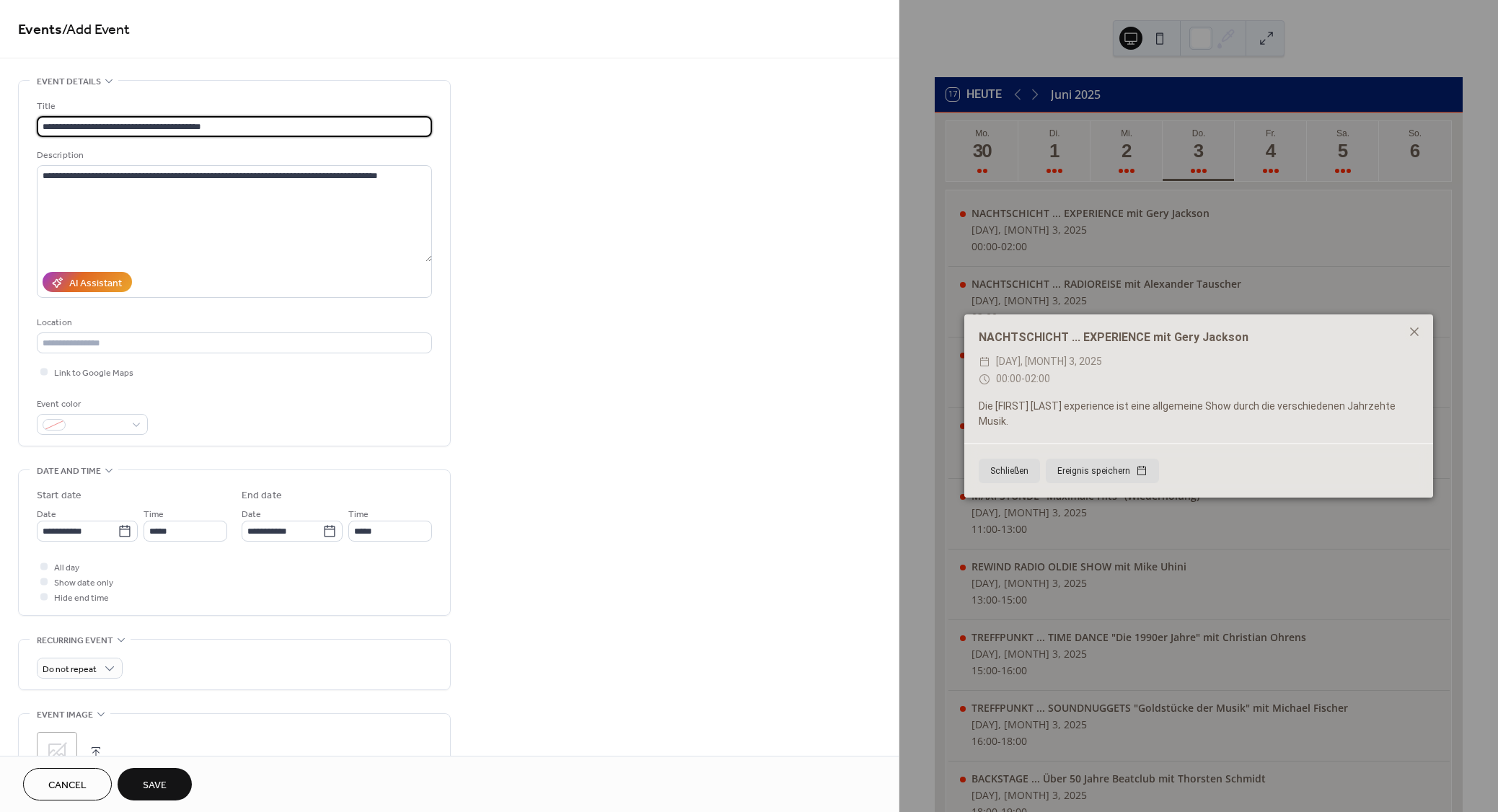 click 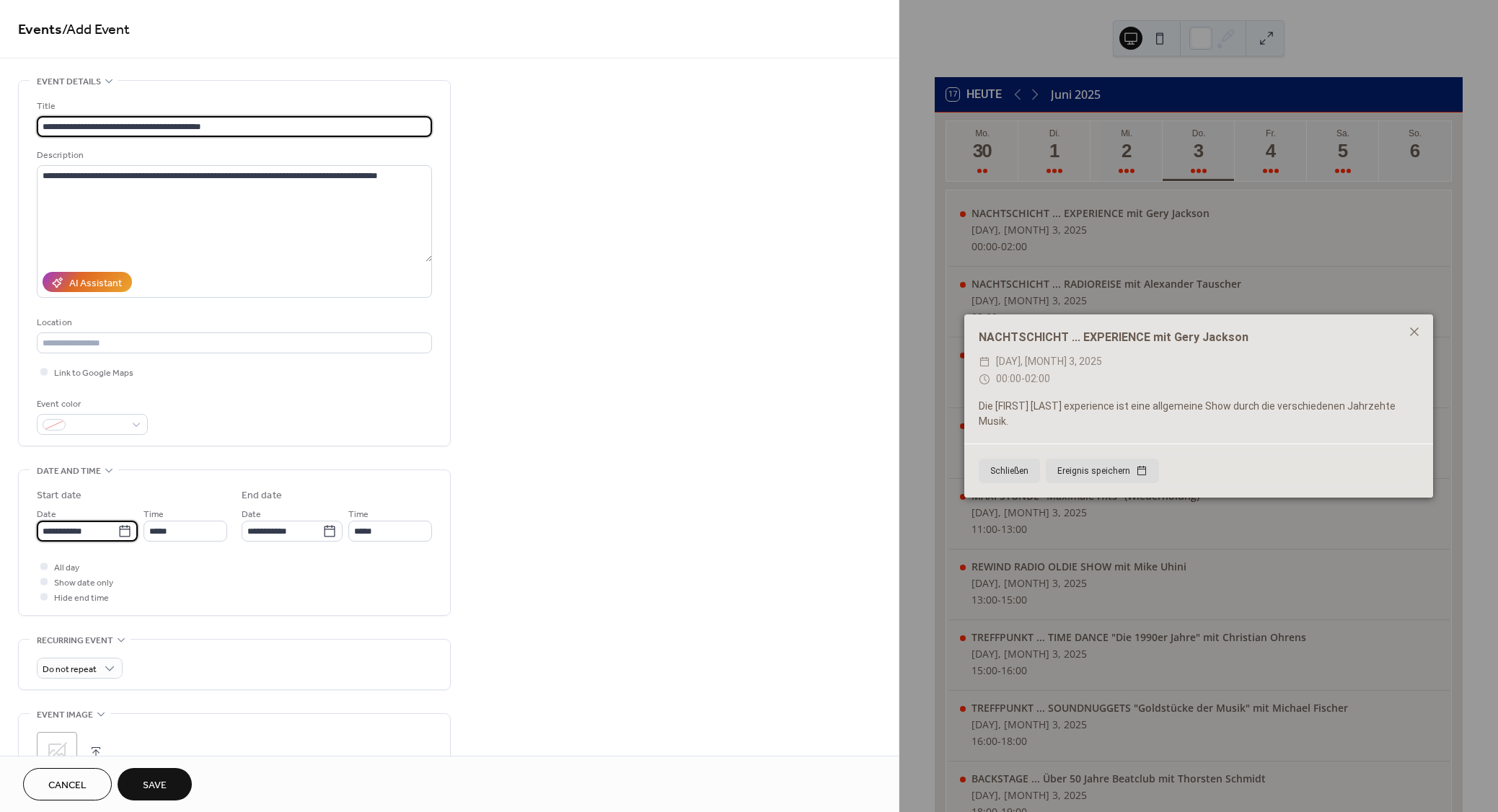 click on "**********" at bounding box center [77, 531] 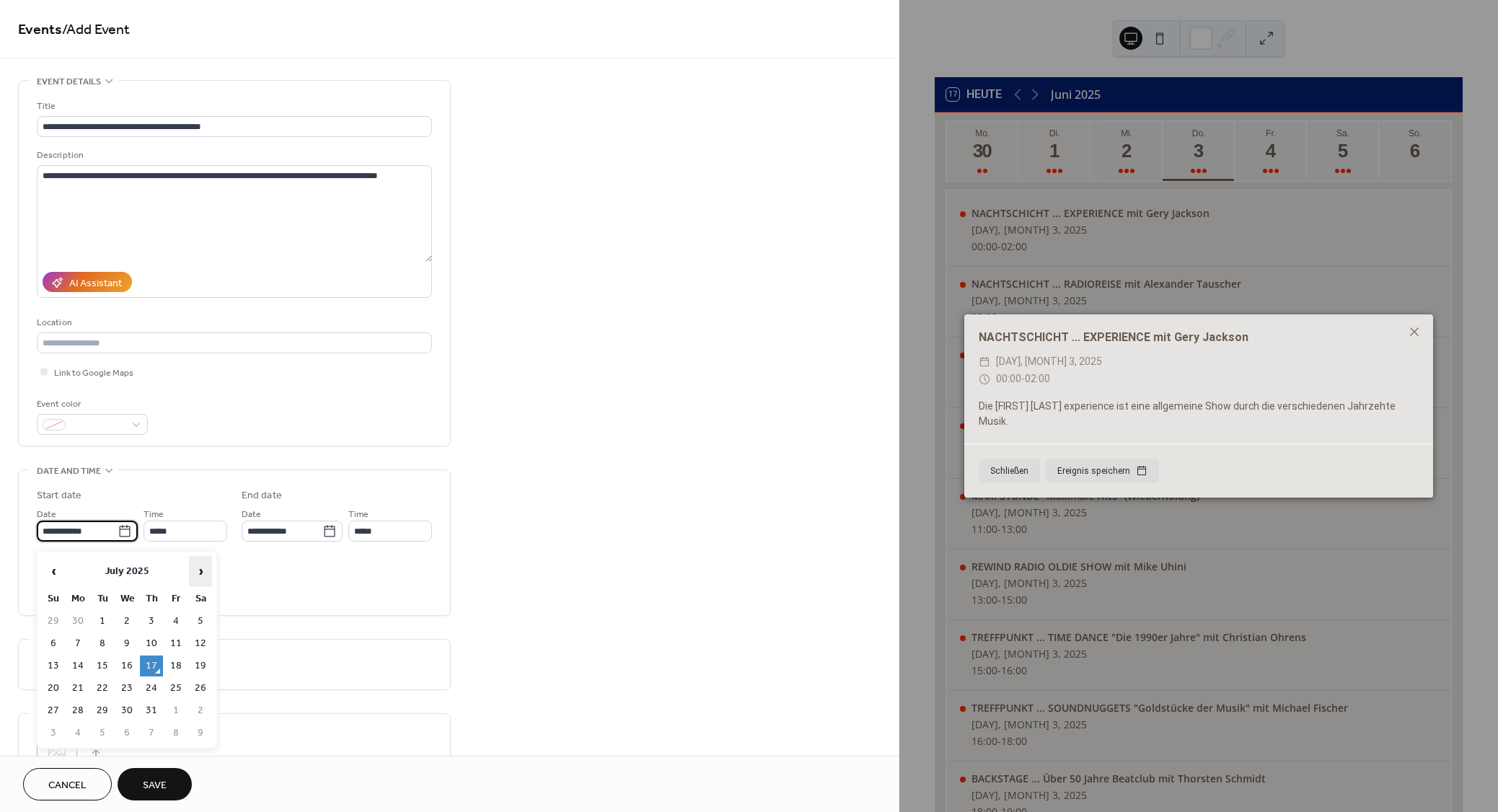 click on "›" at bounding box center [201, 571] 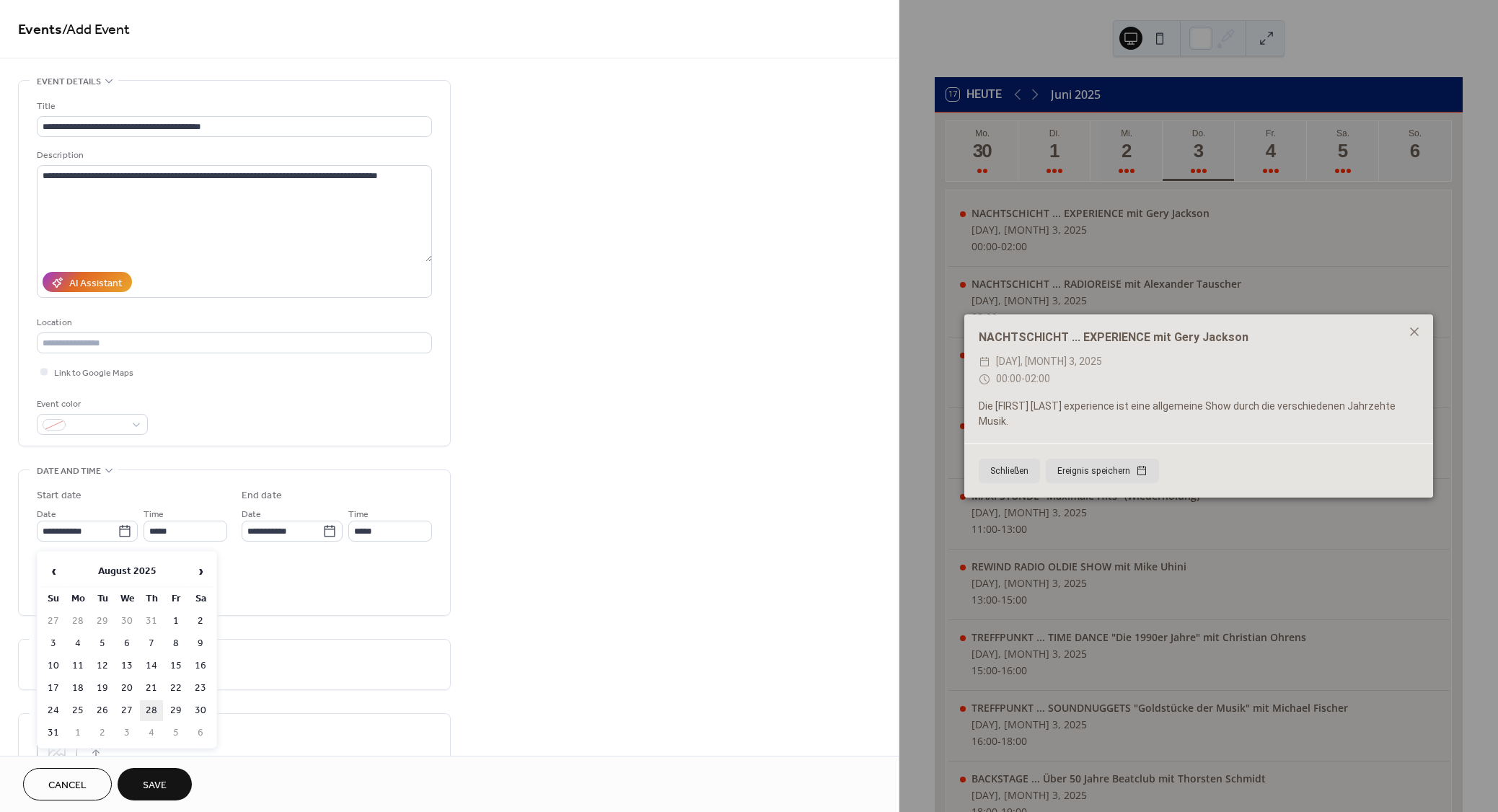 click on "28" at bounding box center [151, 710] 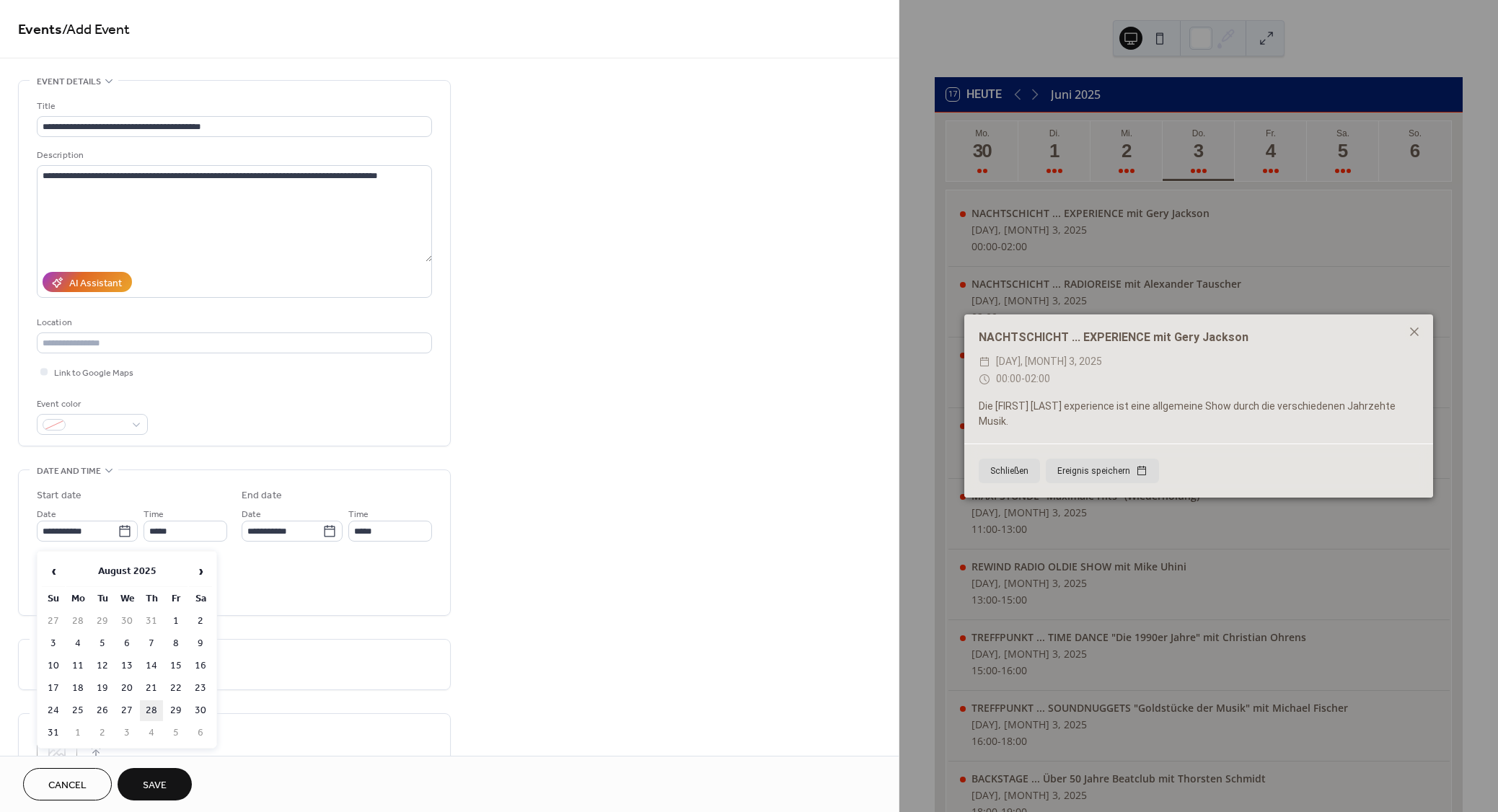 type on "**********" 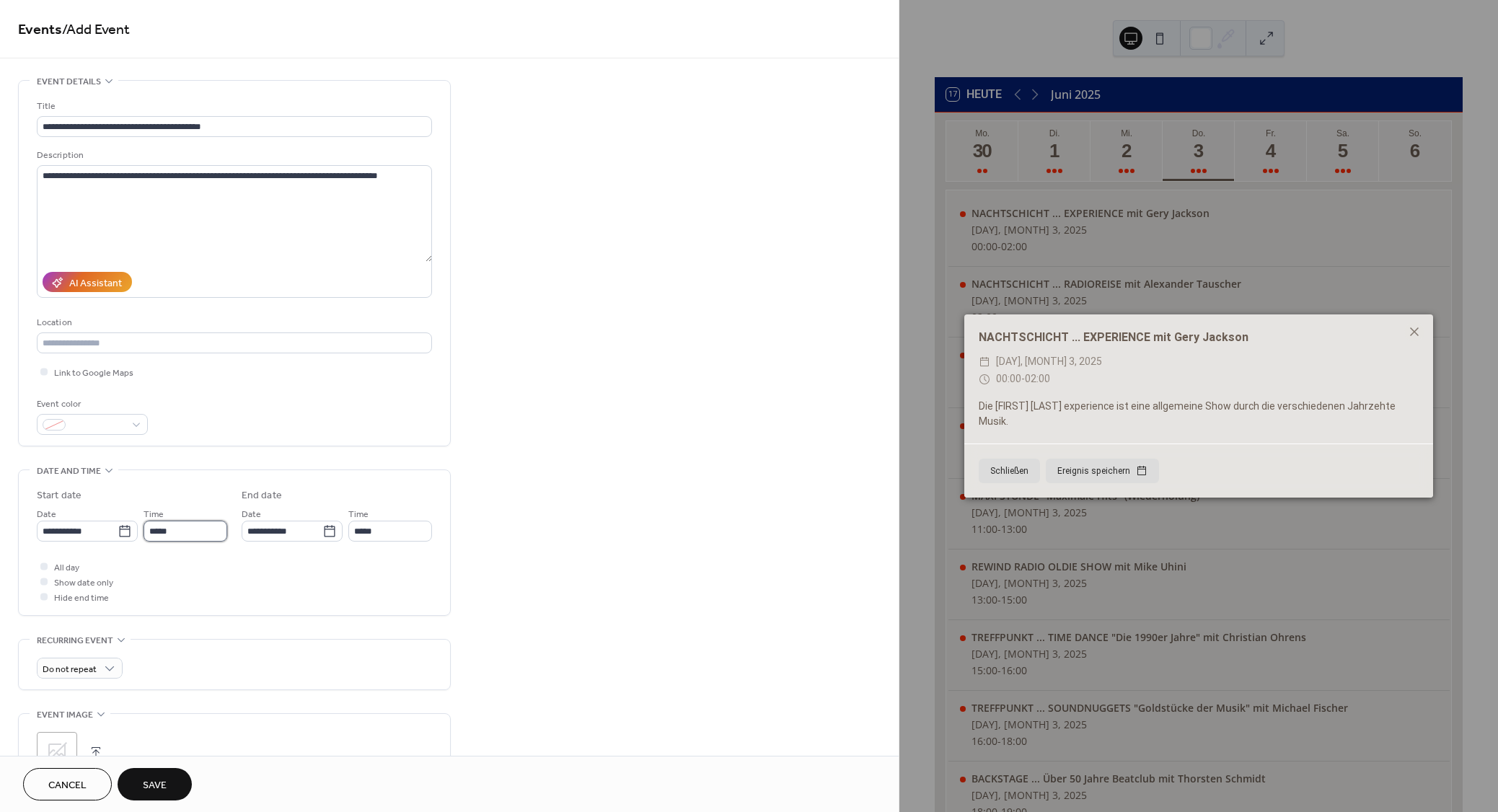 click on "*****" at bounding box center [185, 531] 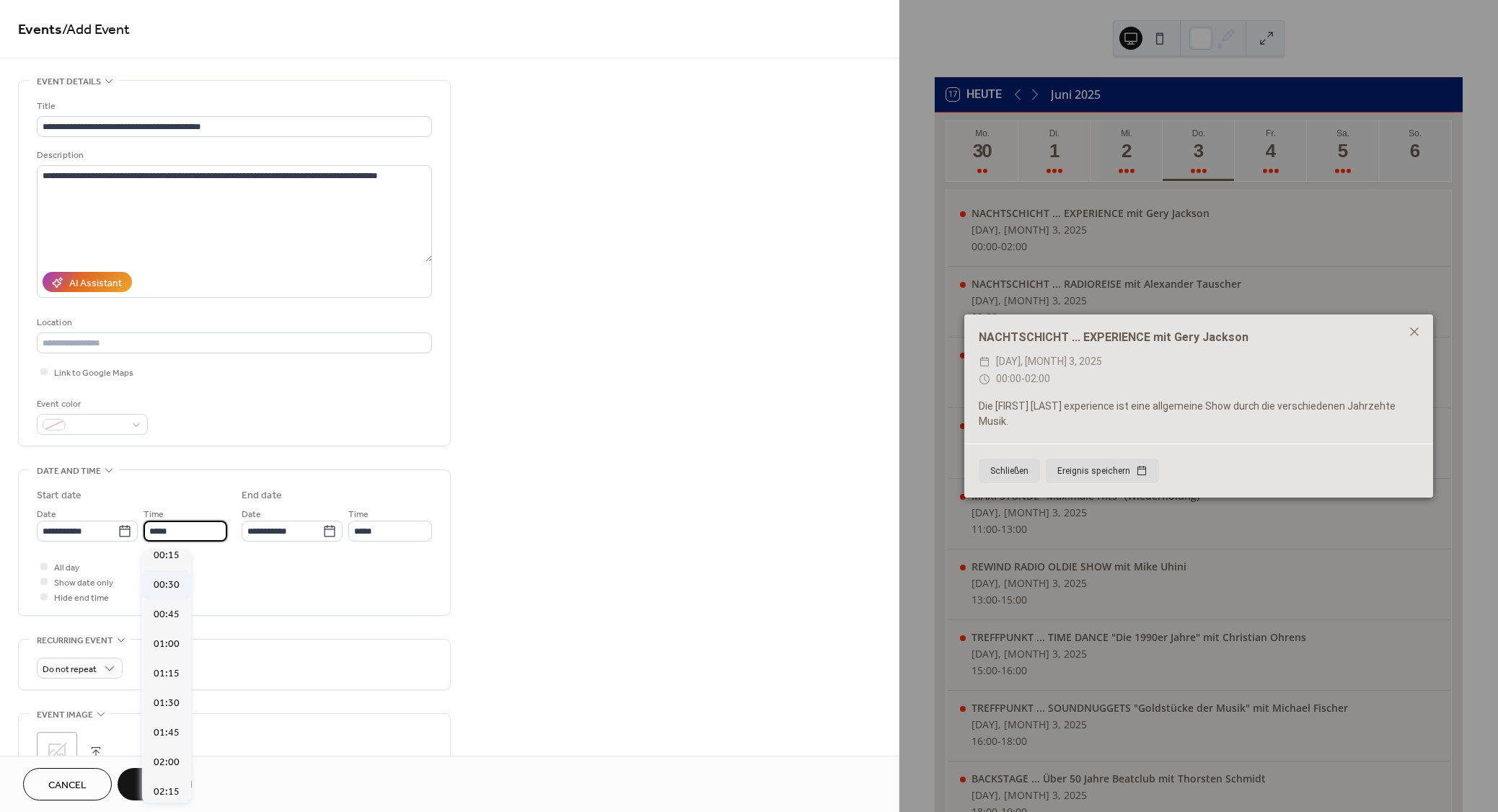 scroll, scrollTop: 0, scrollLeft: 0, axis: both 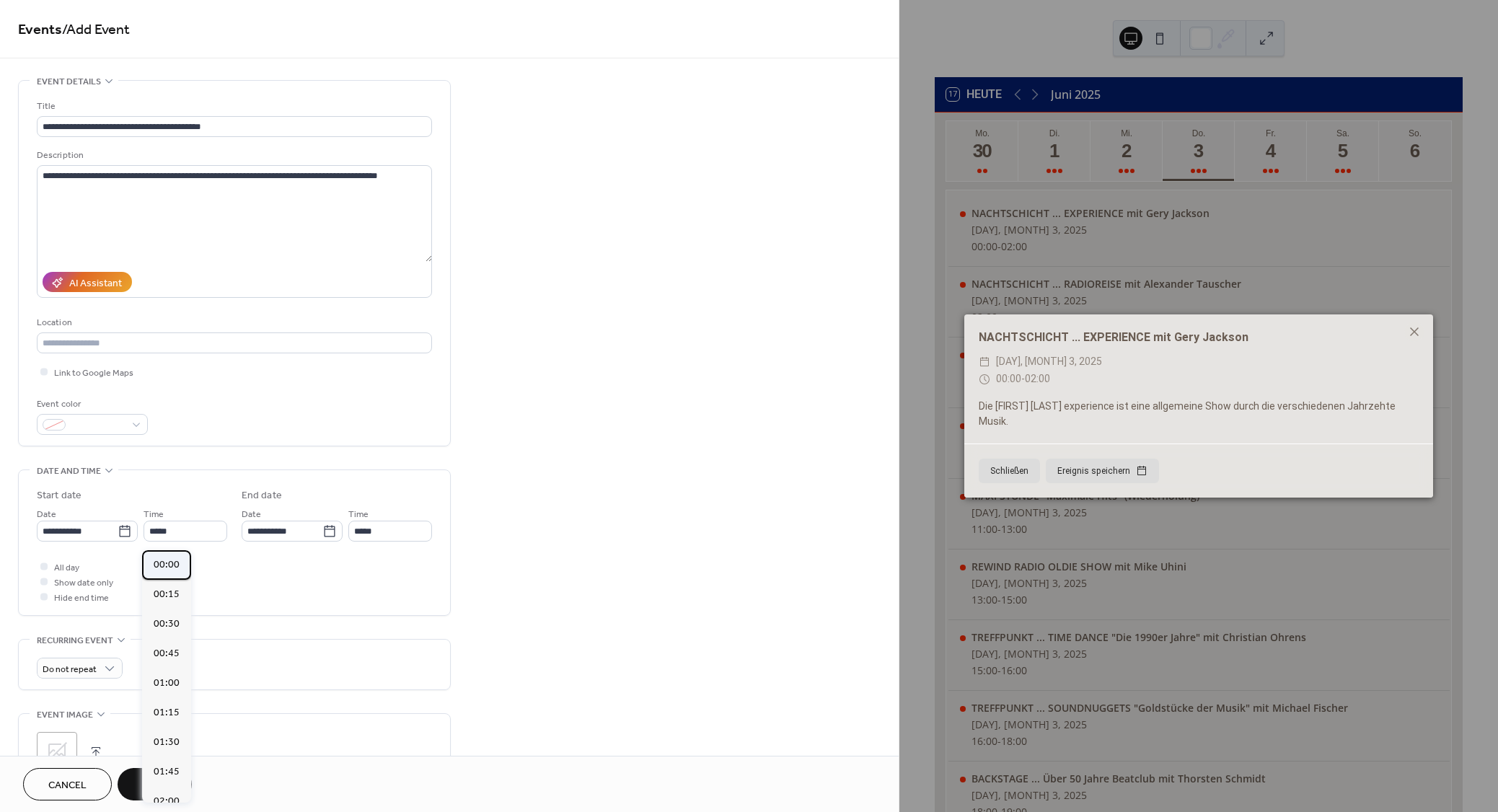 click on "00:00" at bounding box center [167, 565] 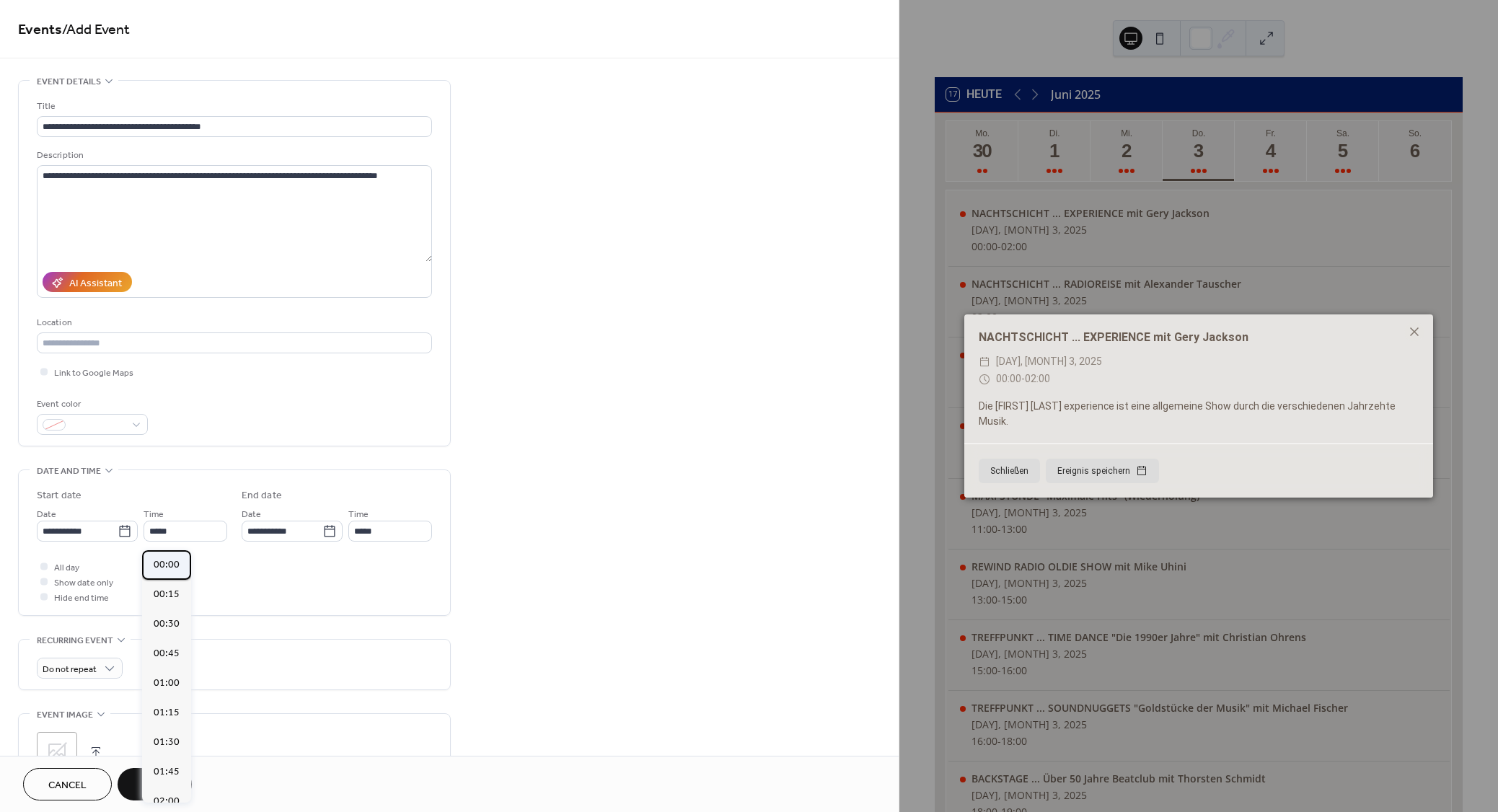 type on "*****" 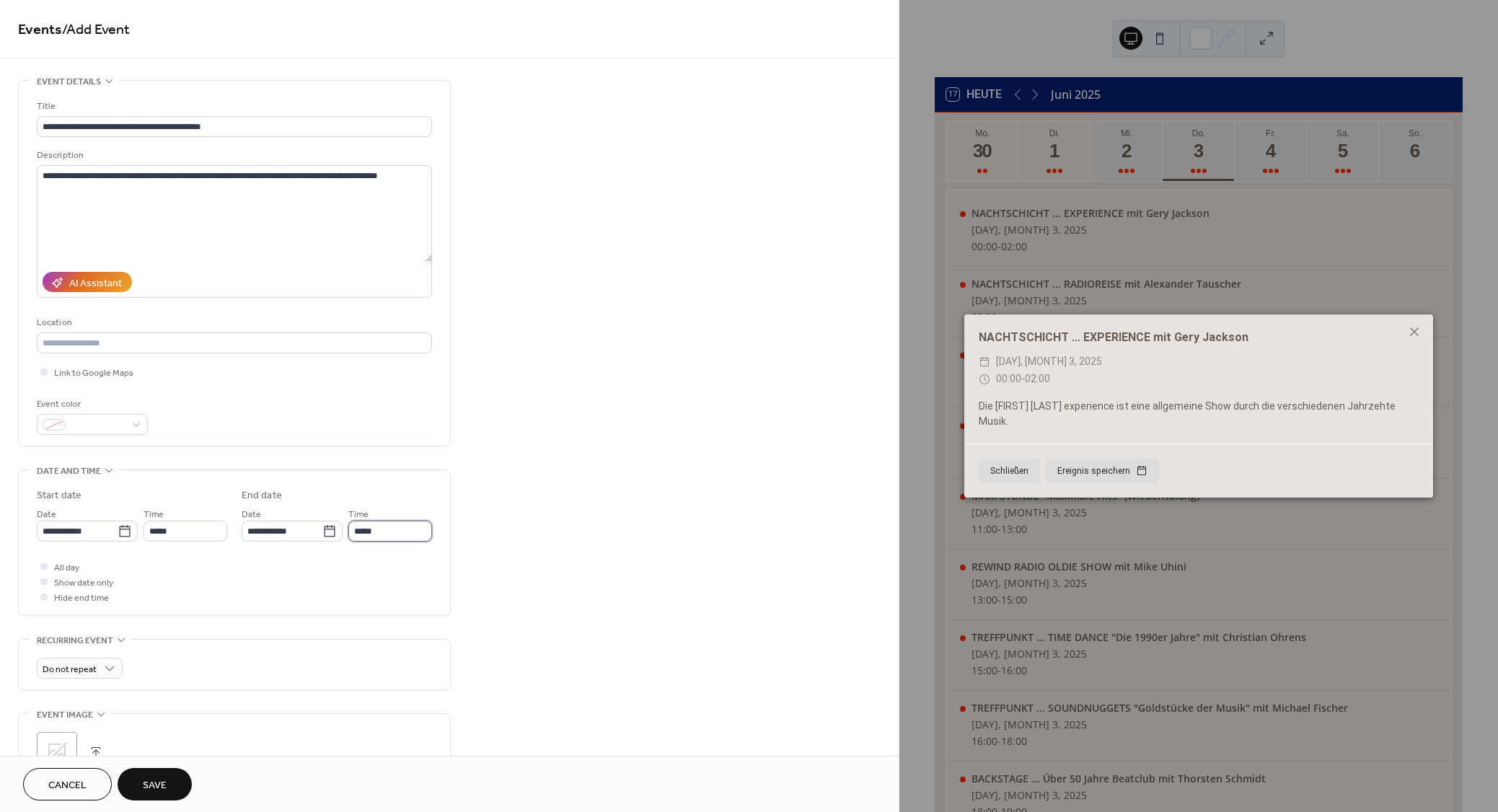 click on "*****" at bounding box center (390, 531) 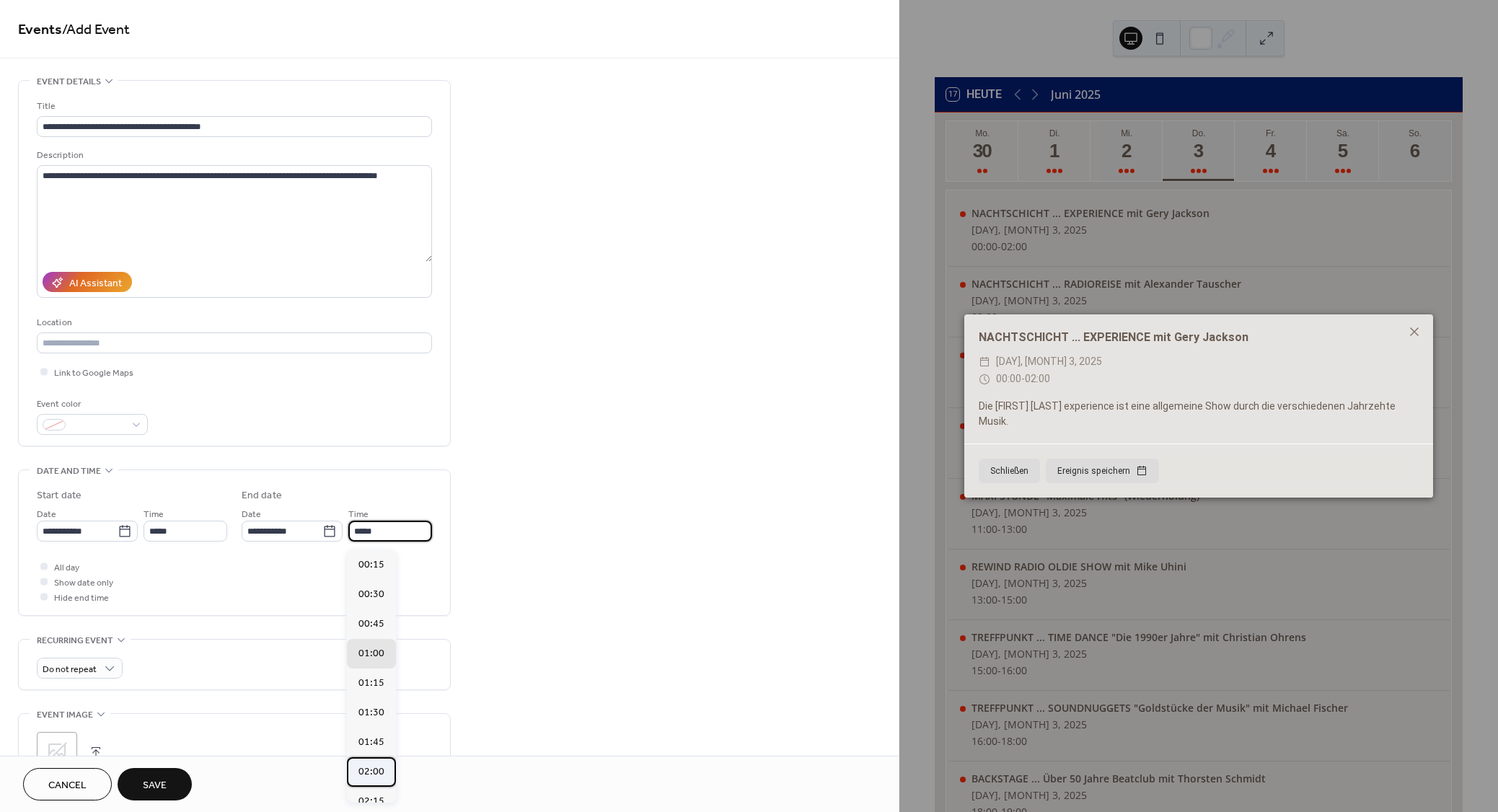 click on "02:00" at bounding box center (371, 772) 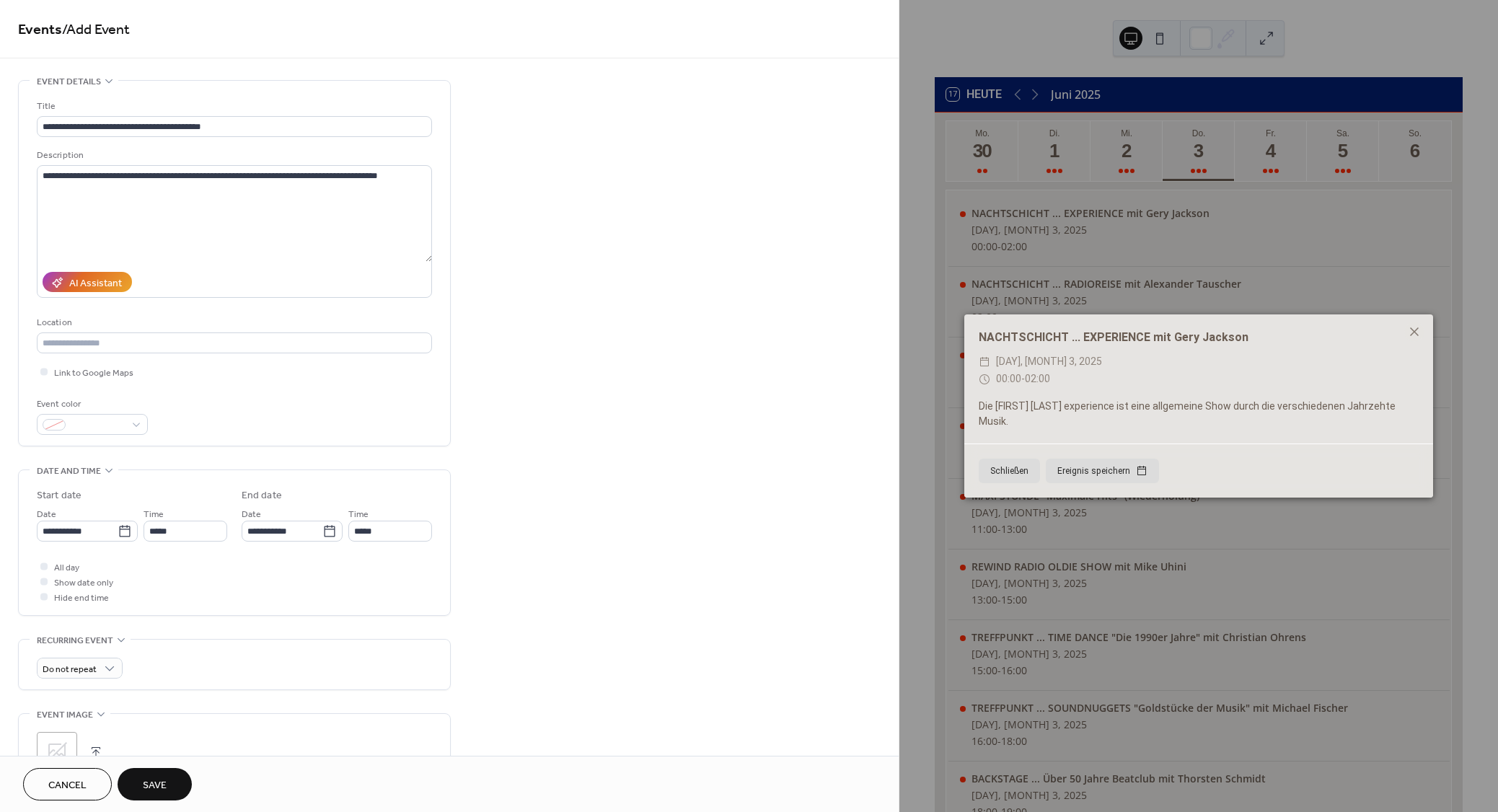 type on "*****" 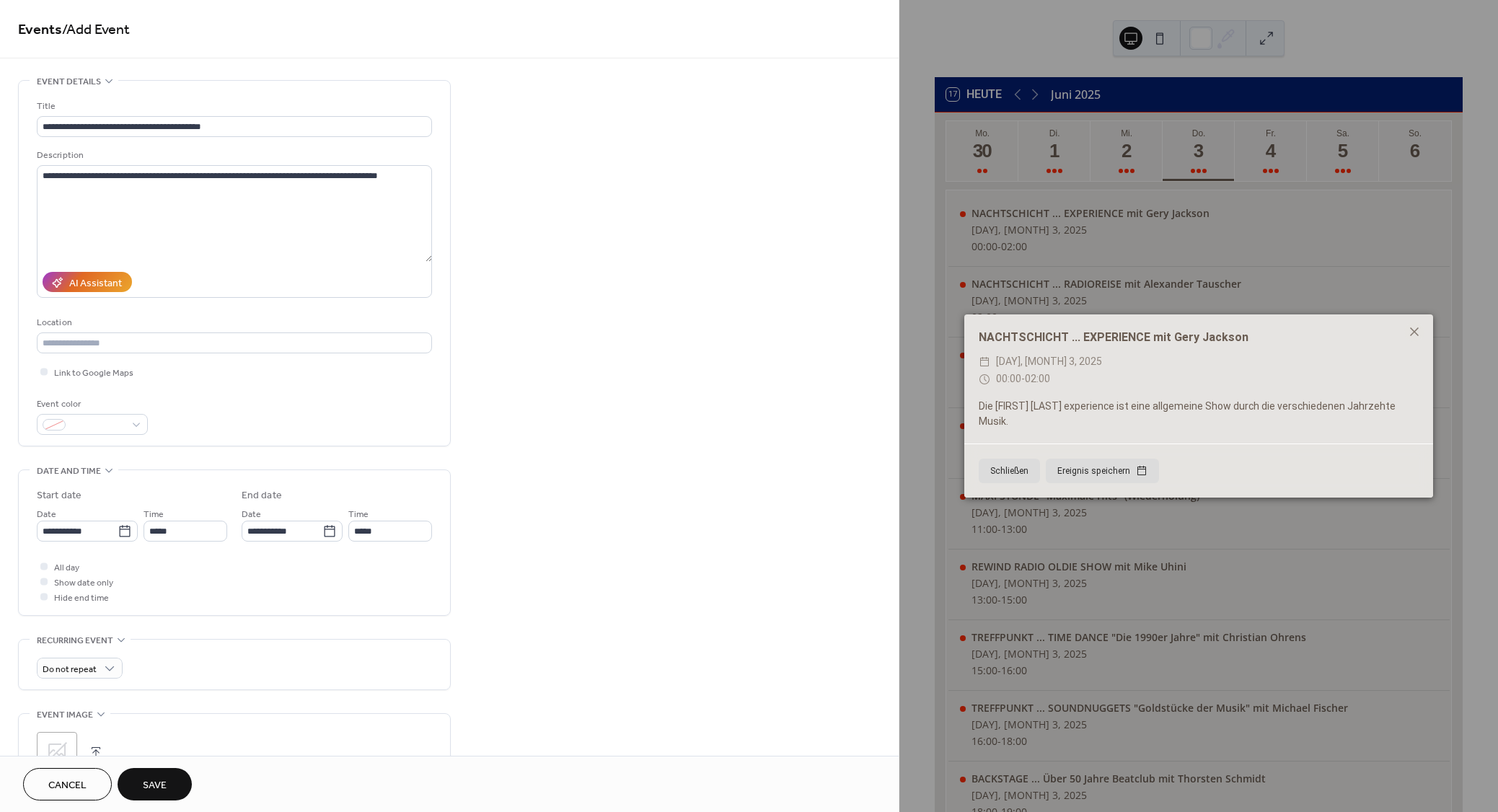 click on "Save" at bounding box center [154, 784] 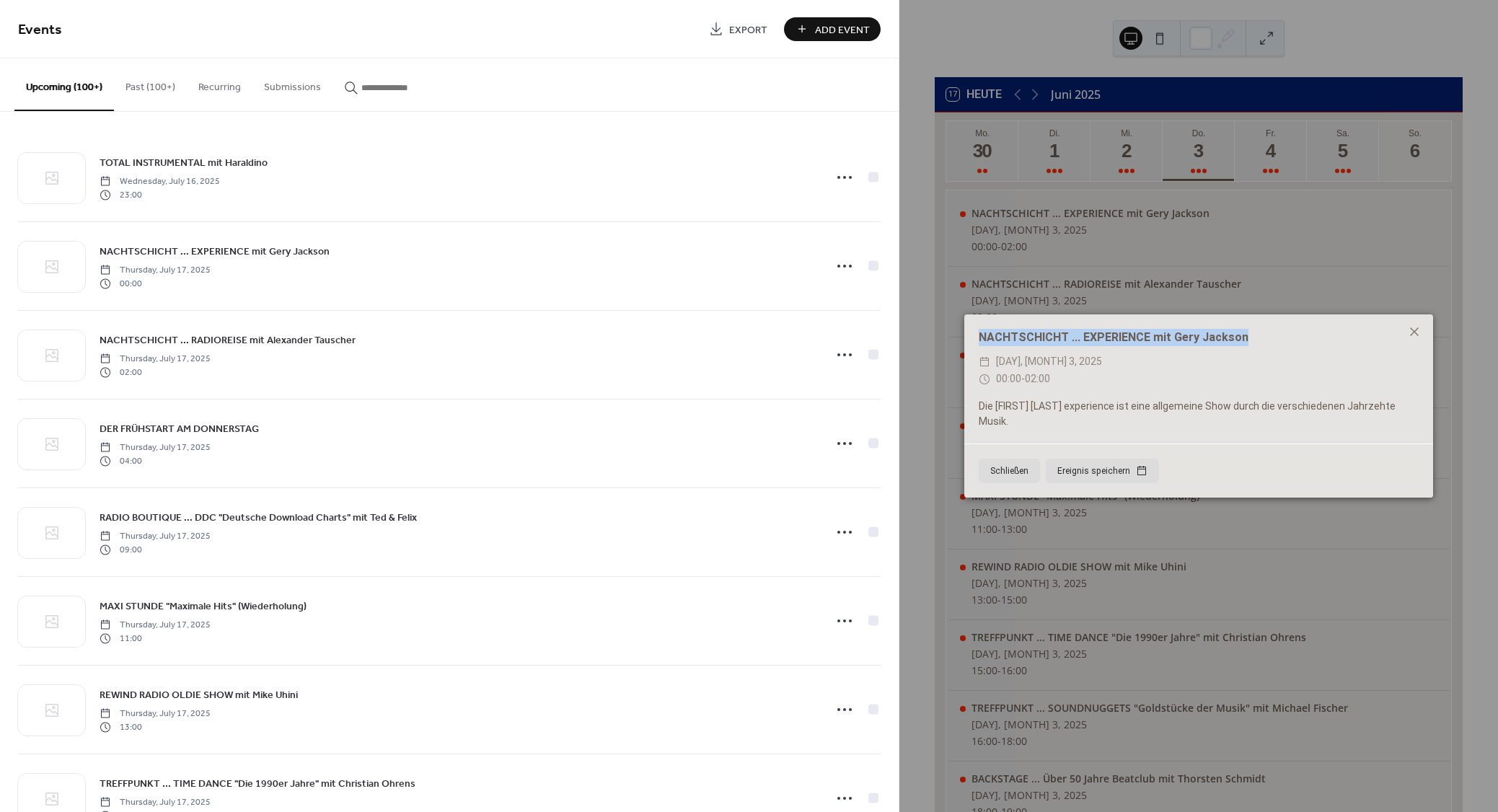 drag, startPoint x: 1265, startPoint y: 346, endPoint x: 947, endPoint y: 349, distance: 318.01415 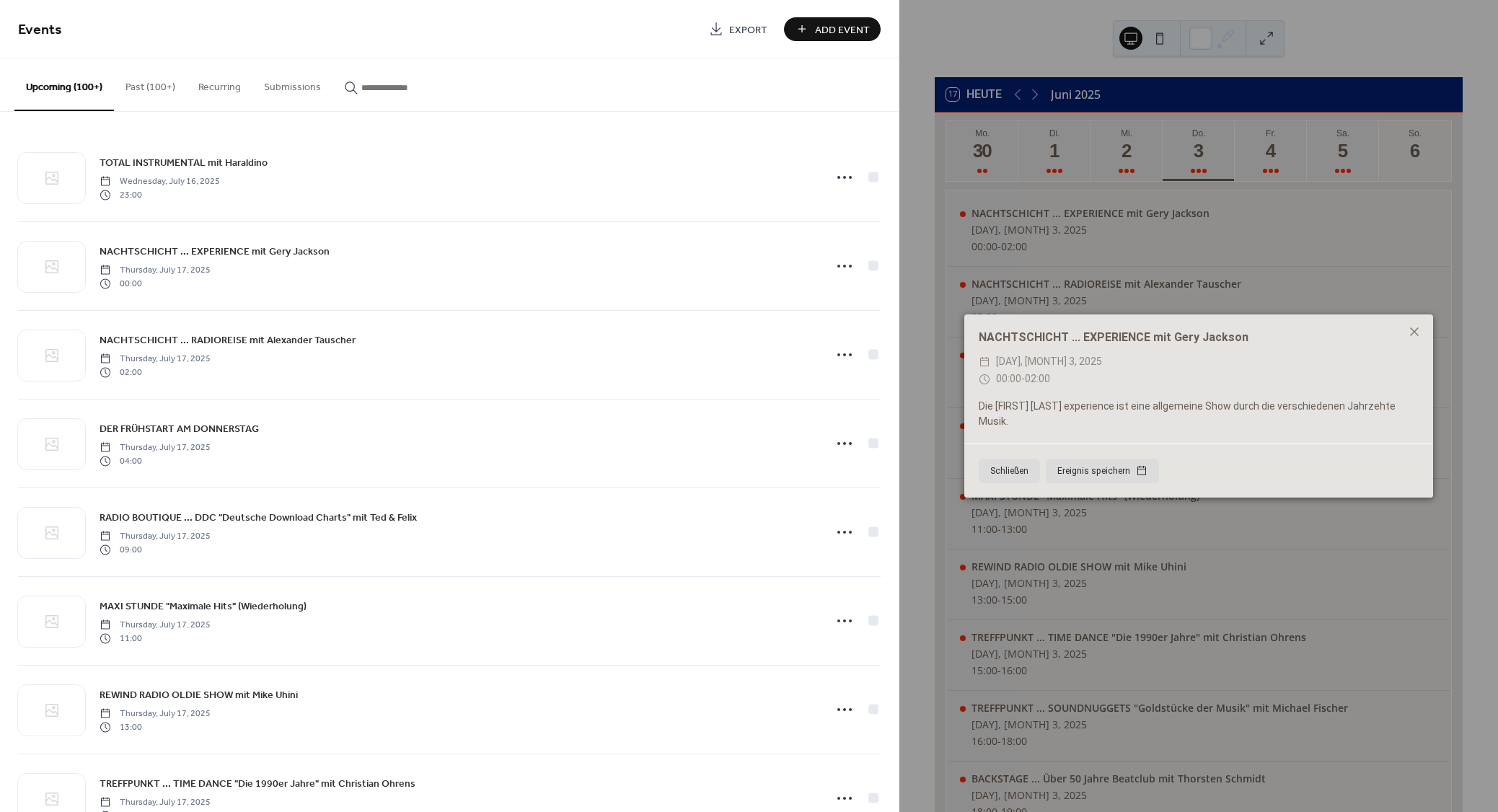 paste on "**********" 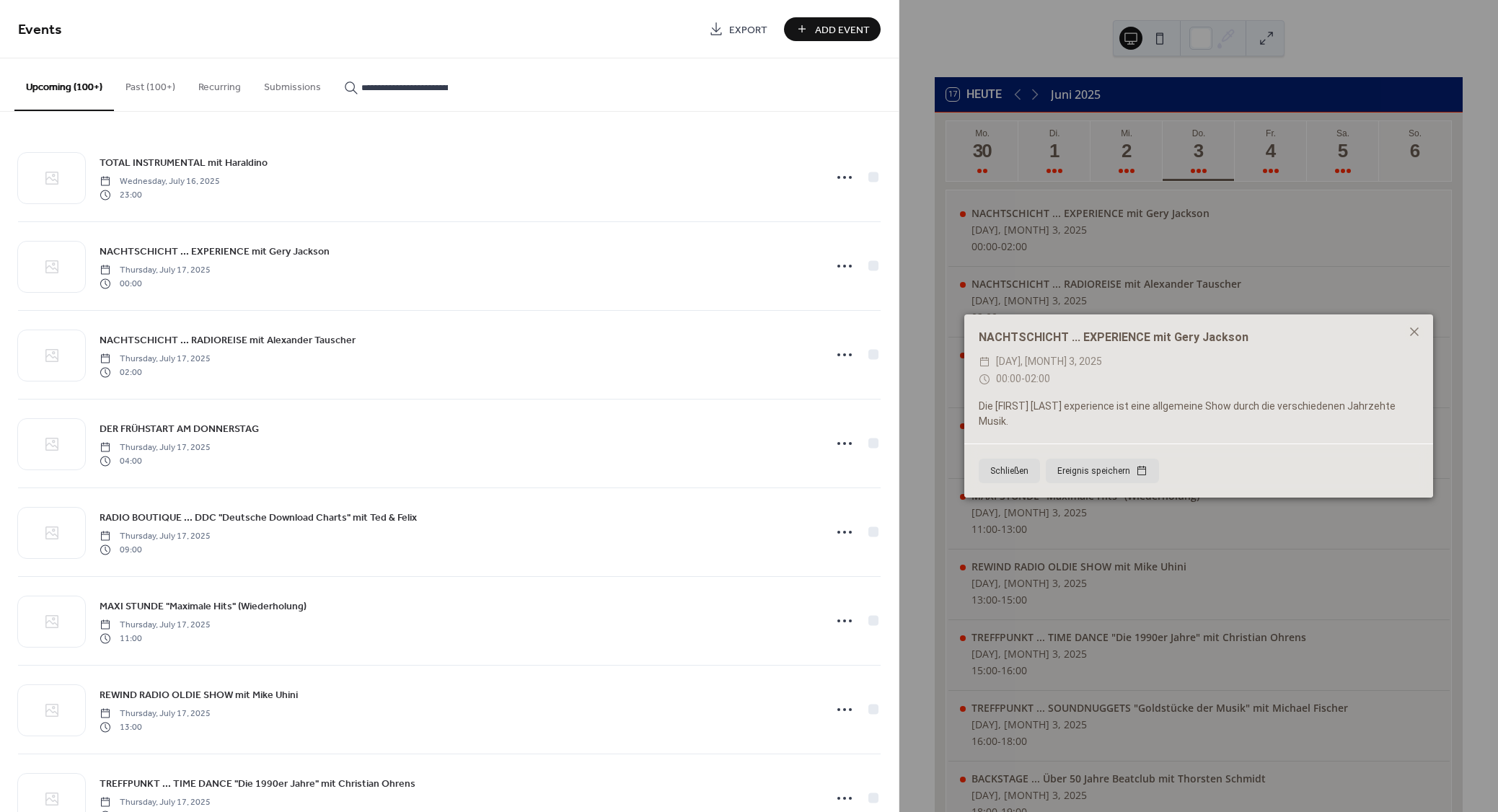 scroll, scrollTop: 0, scrollLeft: 107, axis: horizontal 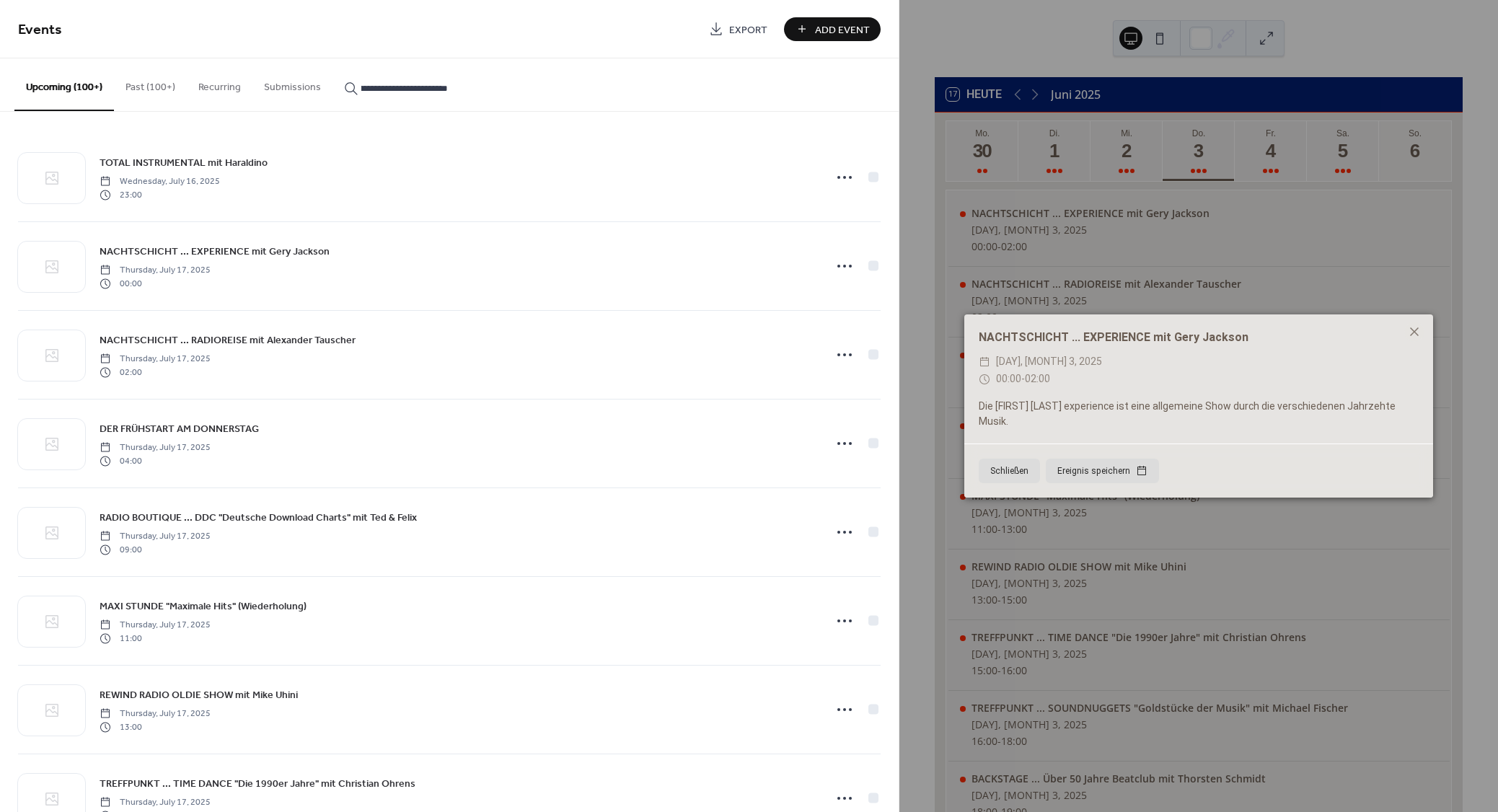 type on "**********" 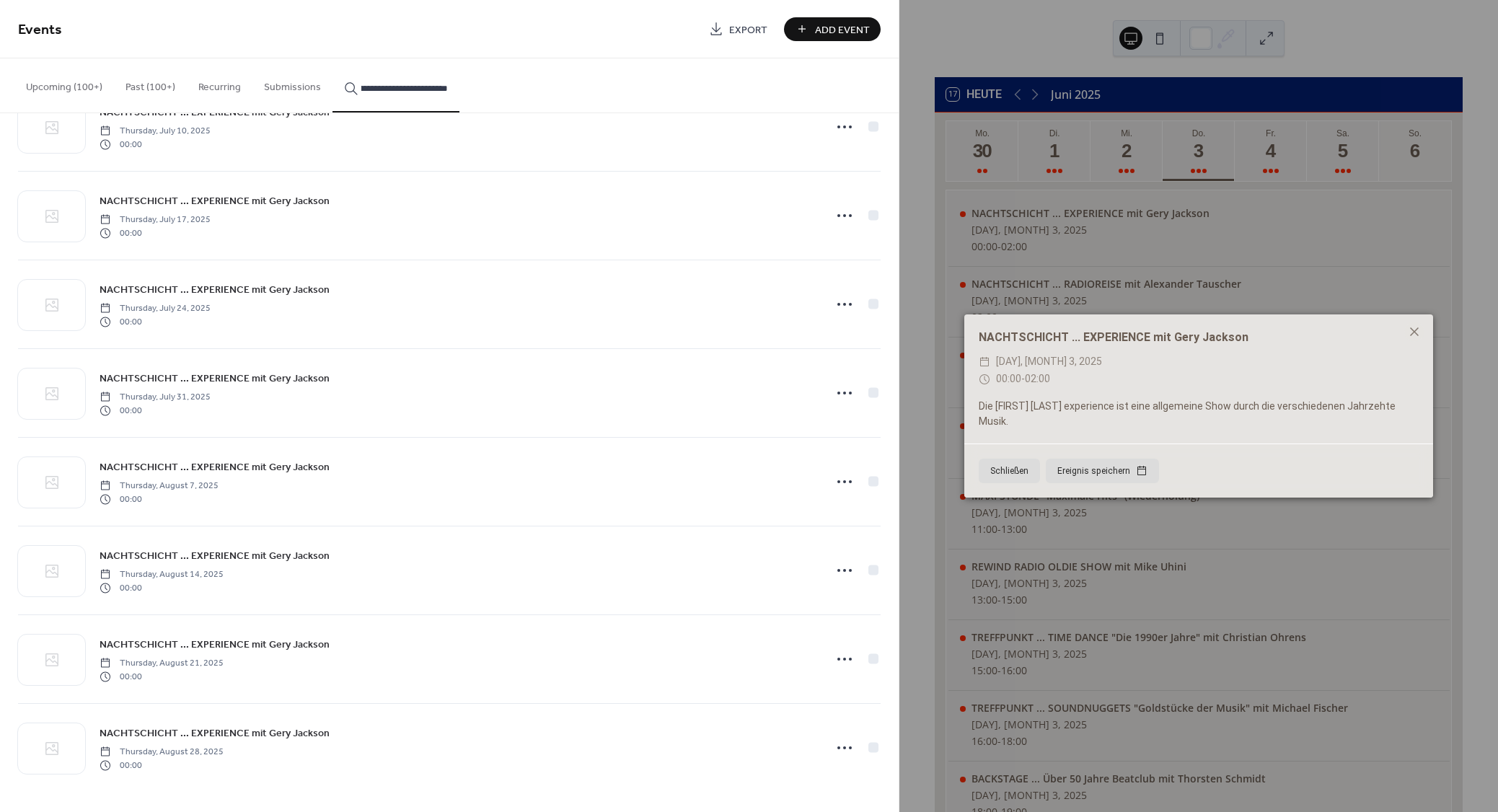 scroll, scrollTop: 142, scrollLeft: 0, axis: vertical 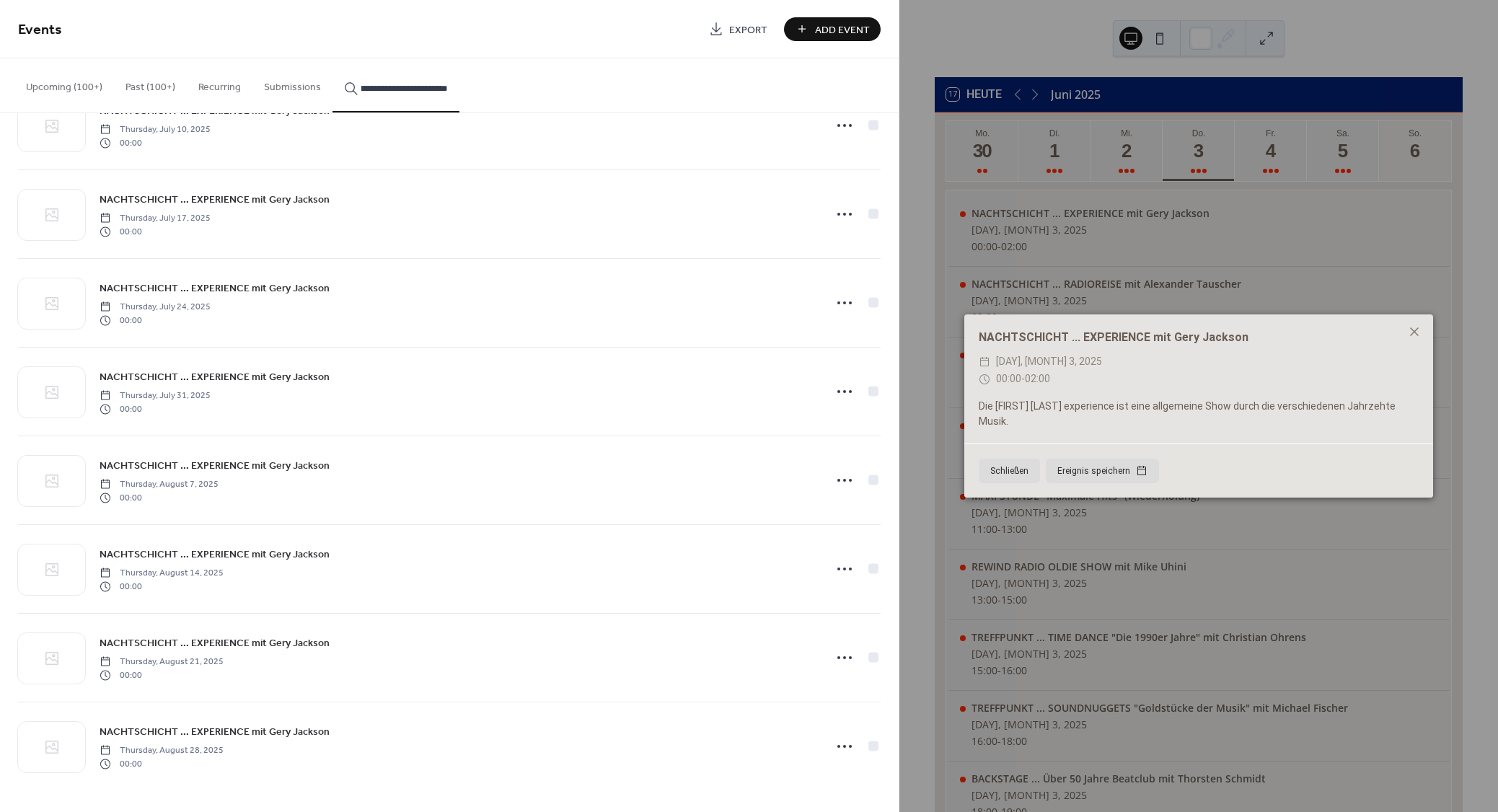 click on "Add Event" at bounding box center [842, 30] 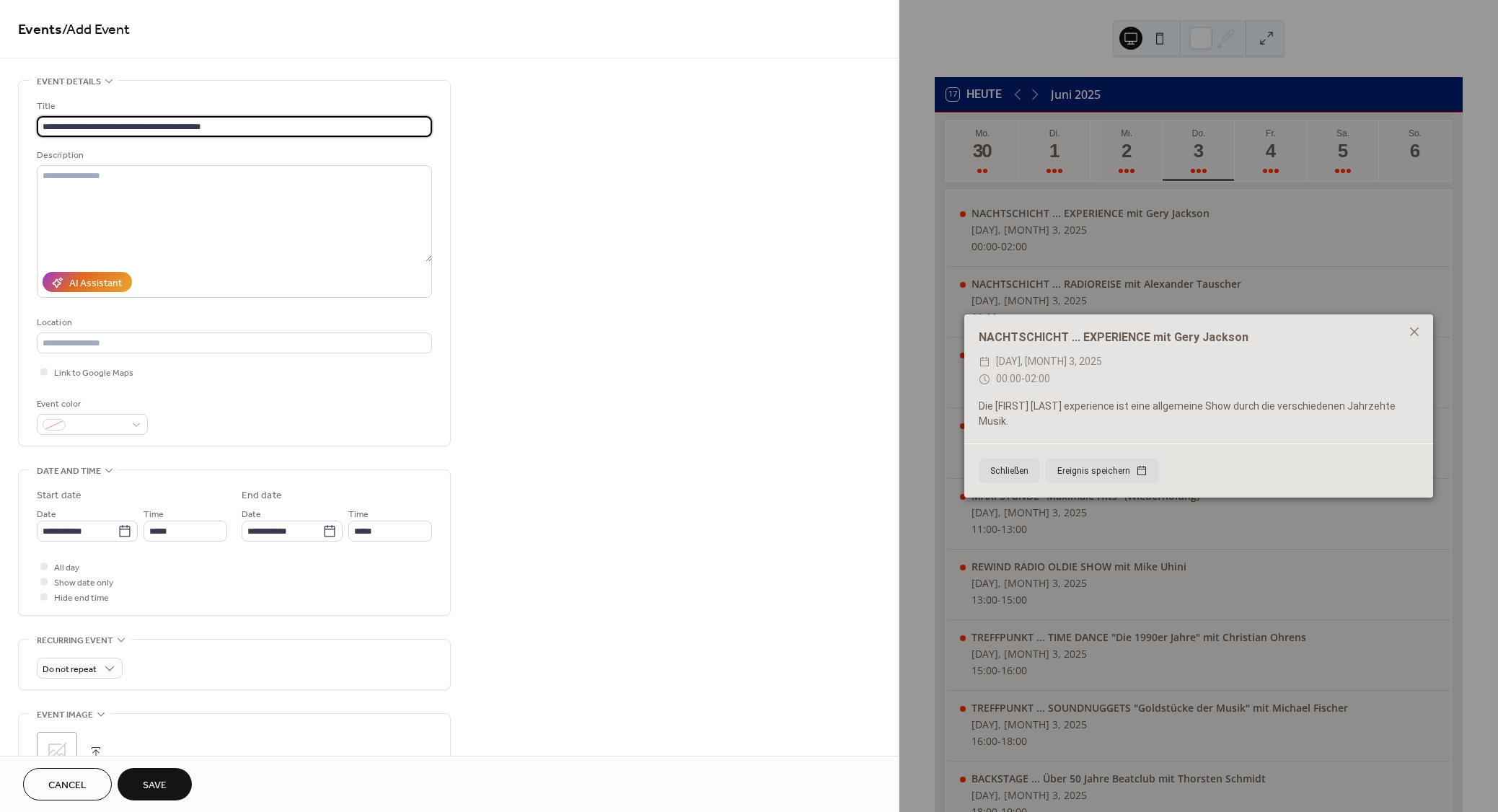 type on "**********" 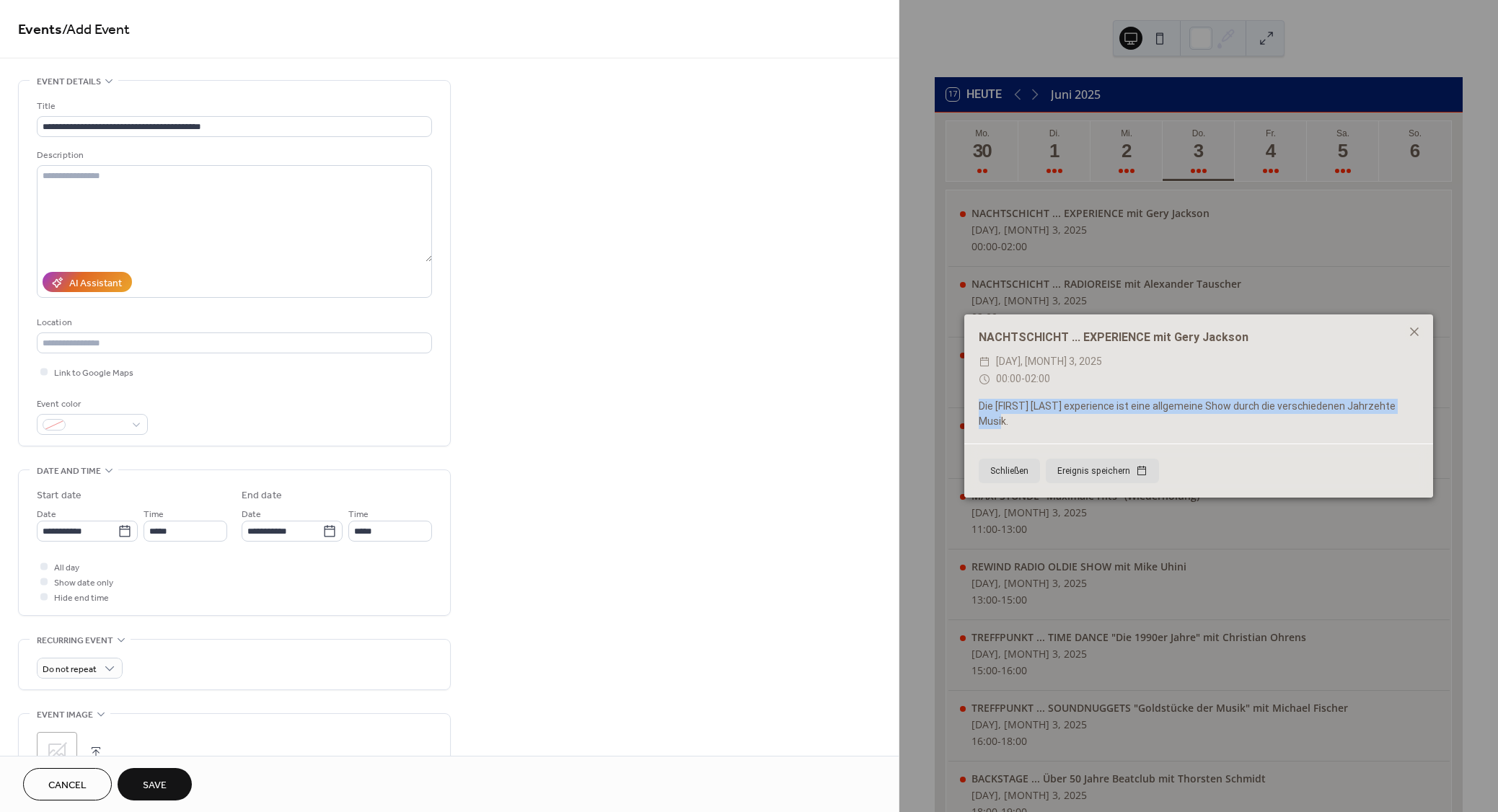 drag, startPoint x: 1413, startPoint y: 416, endPoint x: 964, endPoint y: 411, distance: 449.02784 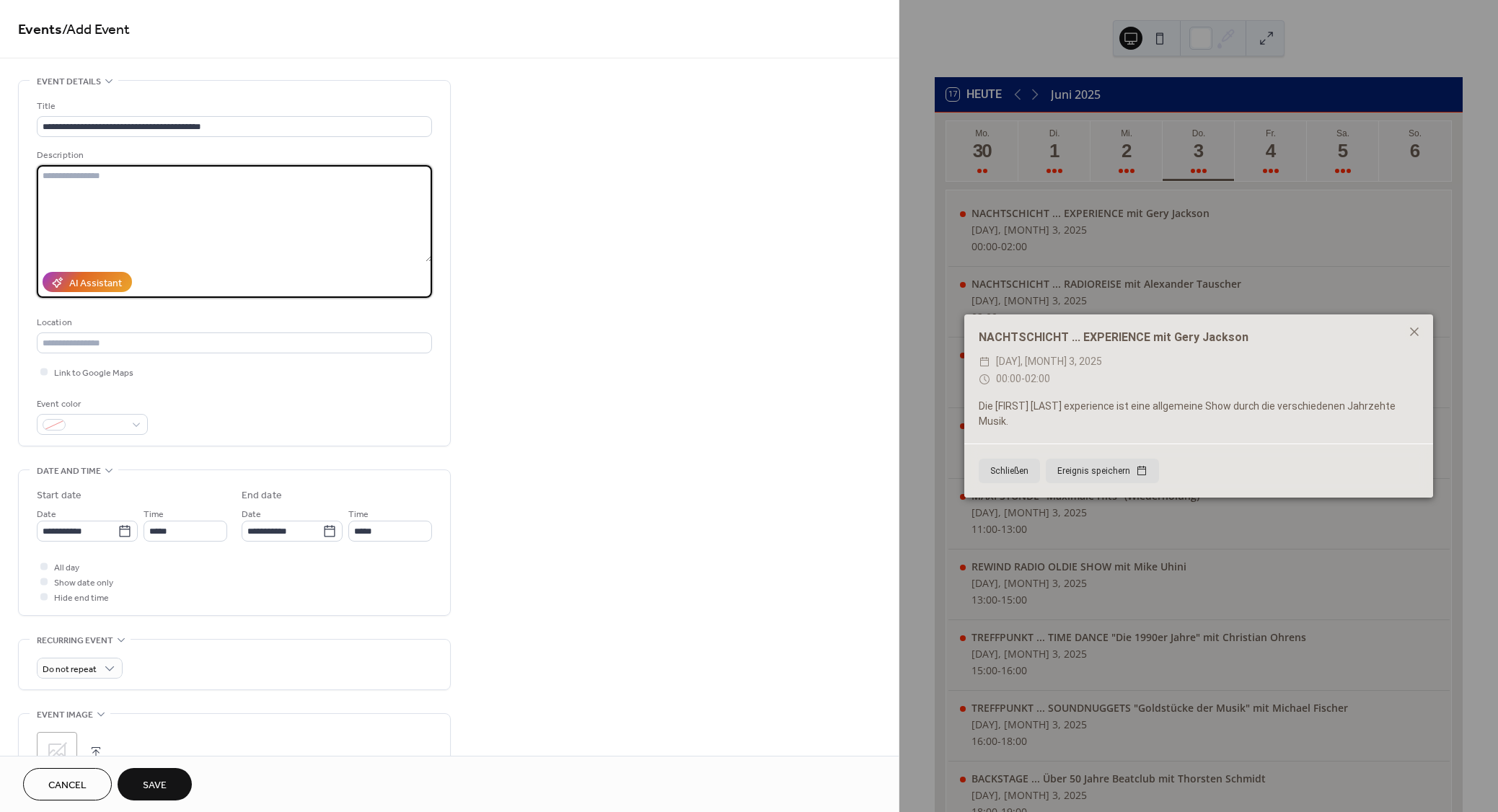 paste on "**********" 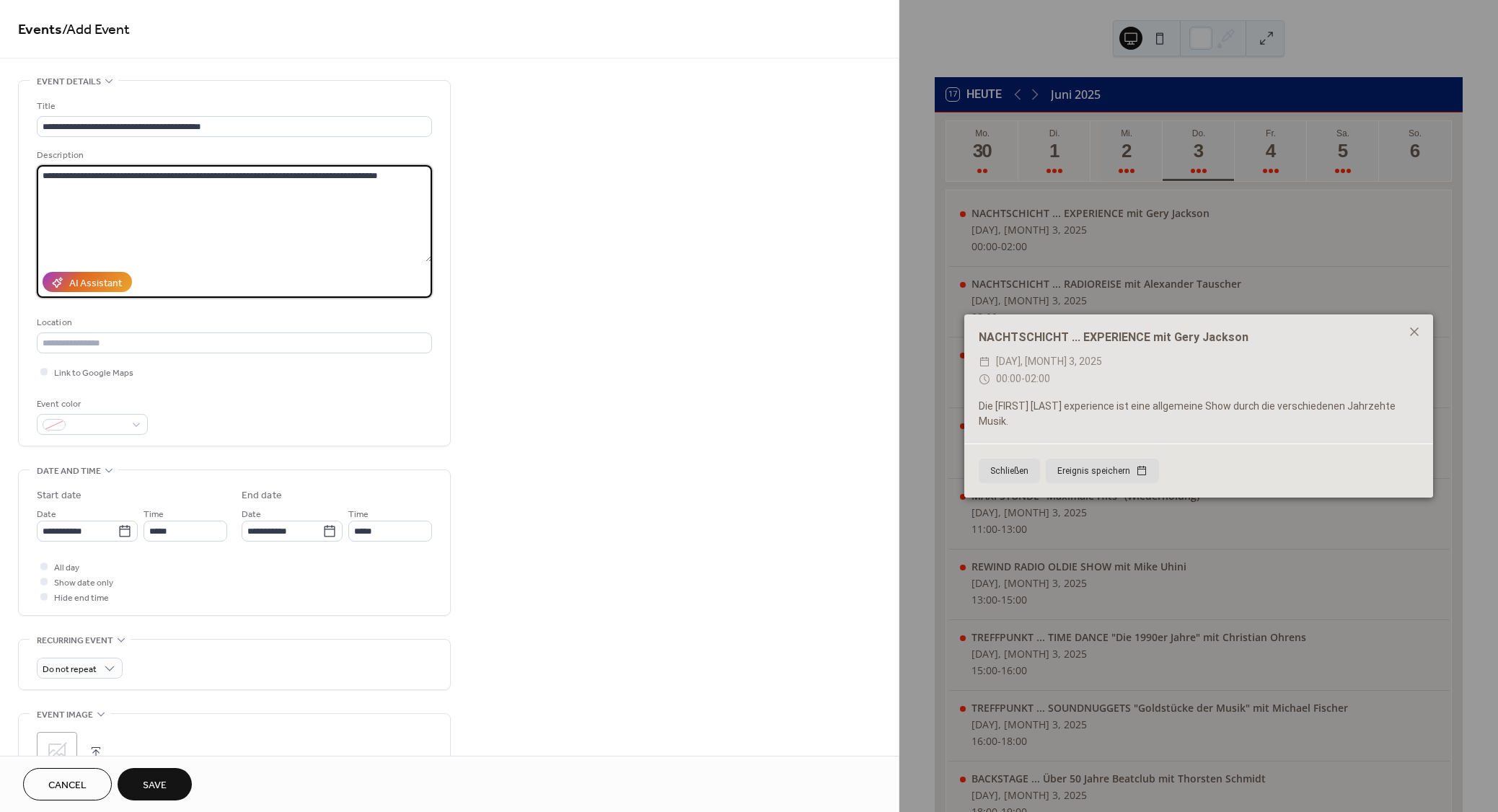type on "**********" 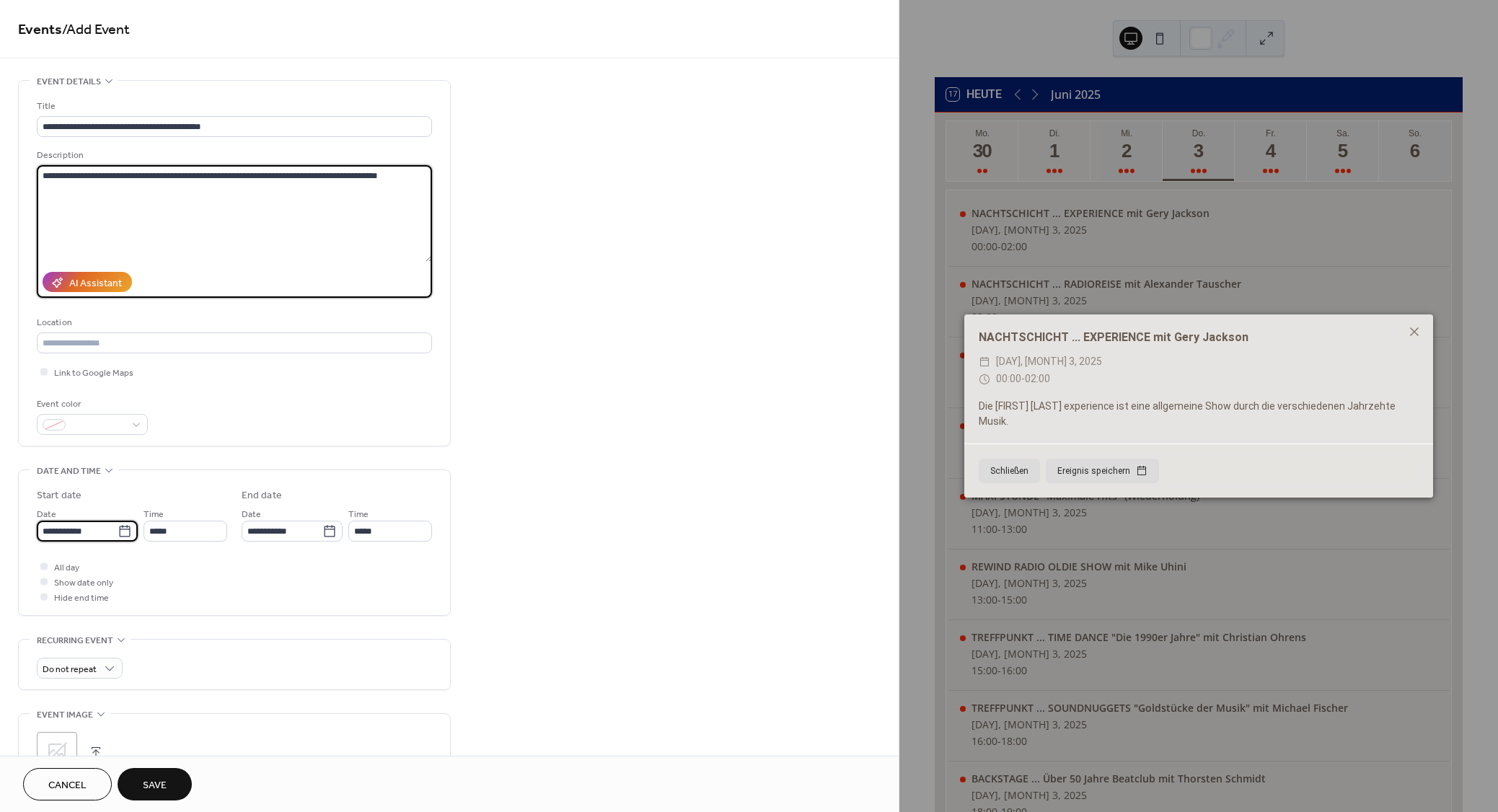 click on "**********" at bounding box center [77, 531] 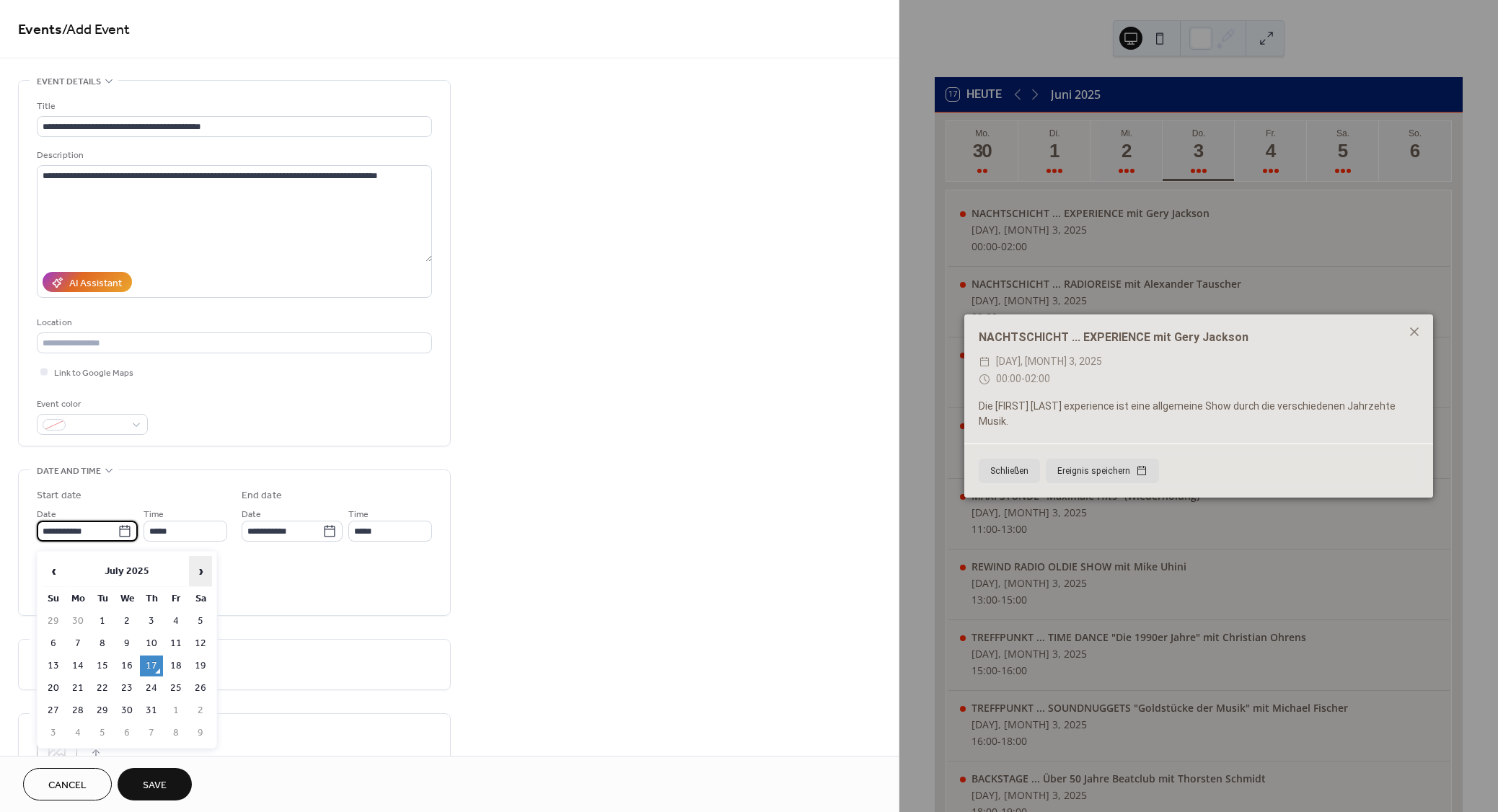 click on "›" at bounding box center (201, 571) 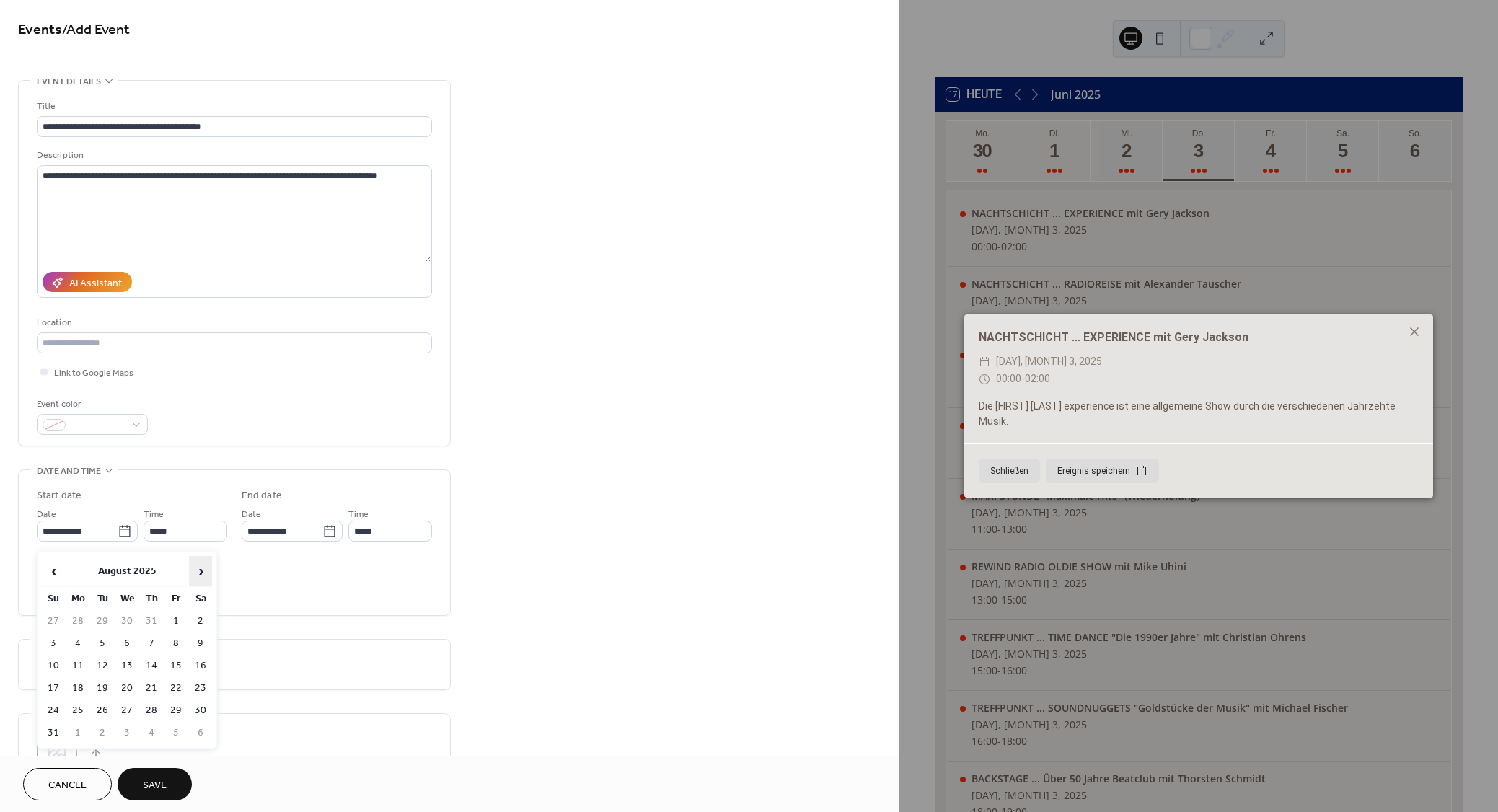 click on "›" at bounding box center (201, 571) 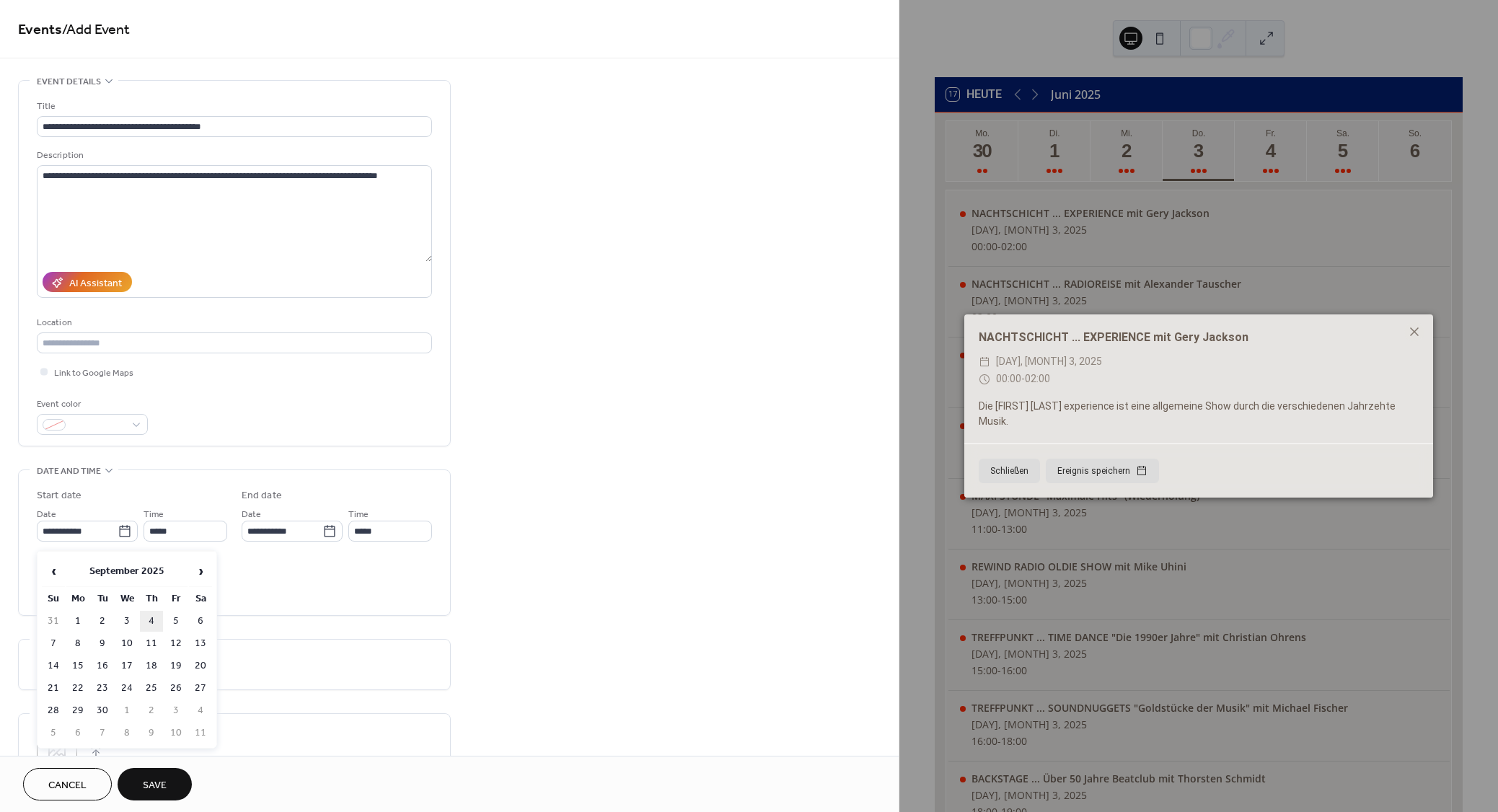 click on "4" at bounding box center (151, 621) 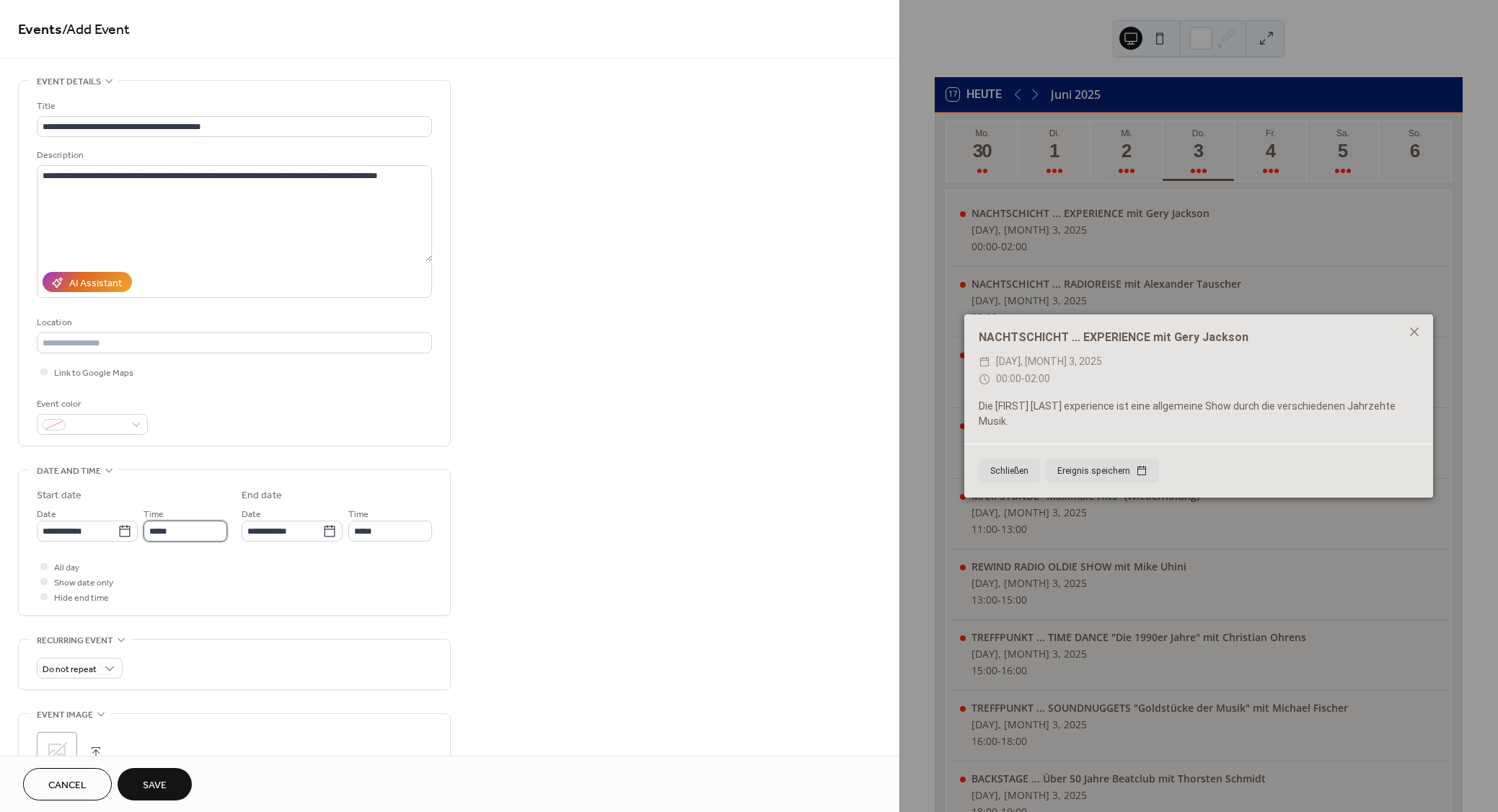 click on "*****" at bounding box center [185, 531] 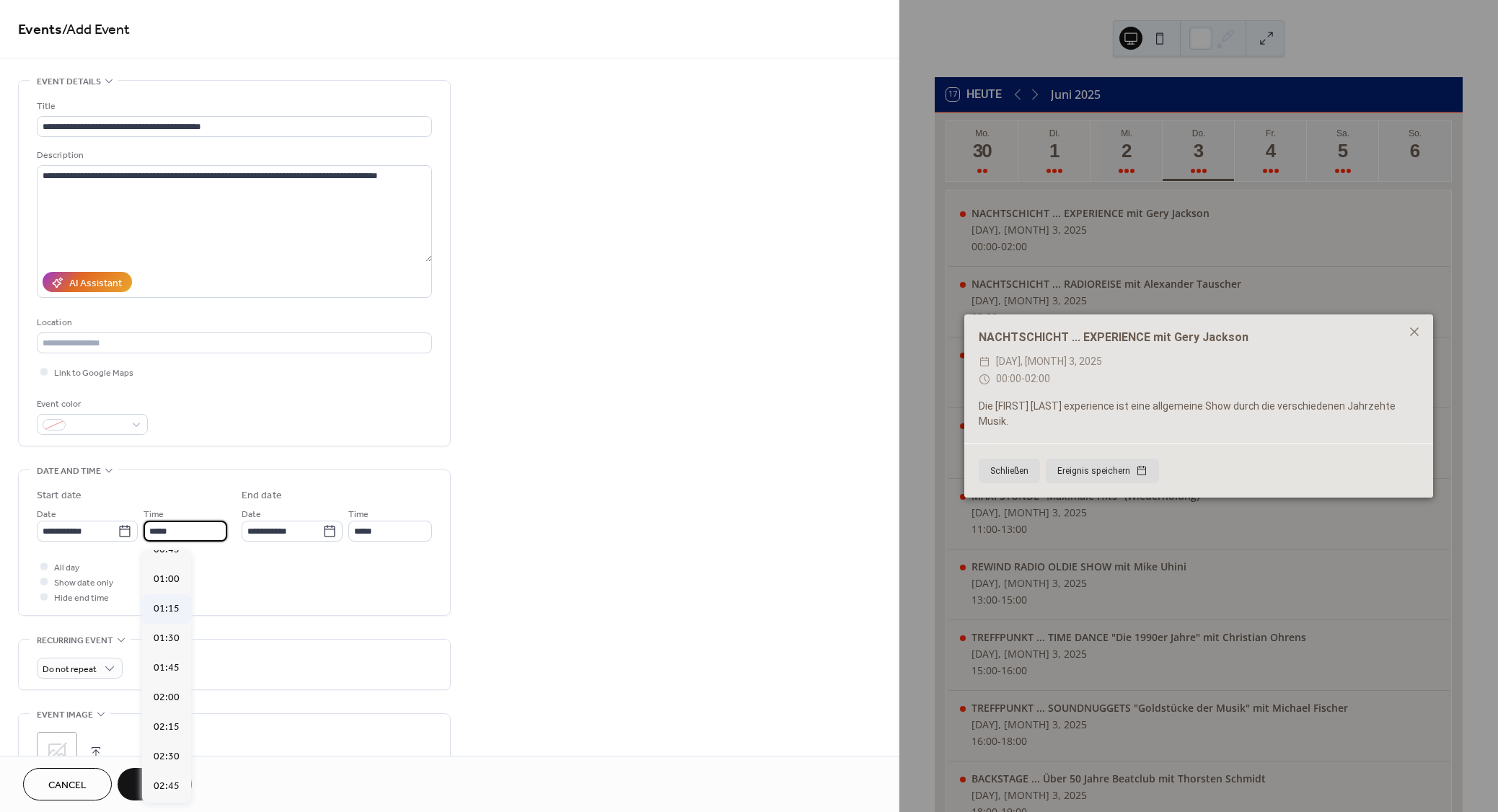 scroll, scrollTop: 0, scrollLeft: 0, axis: both 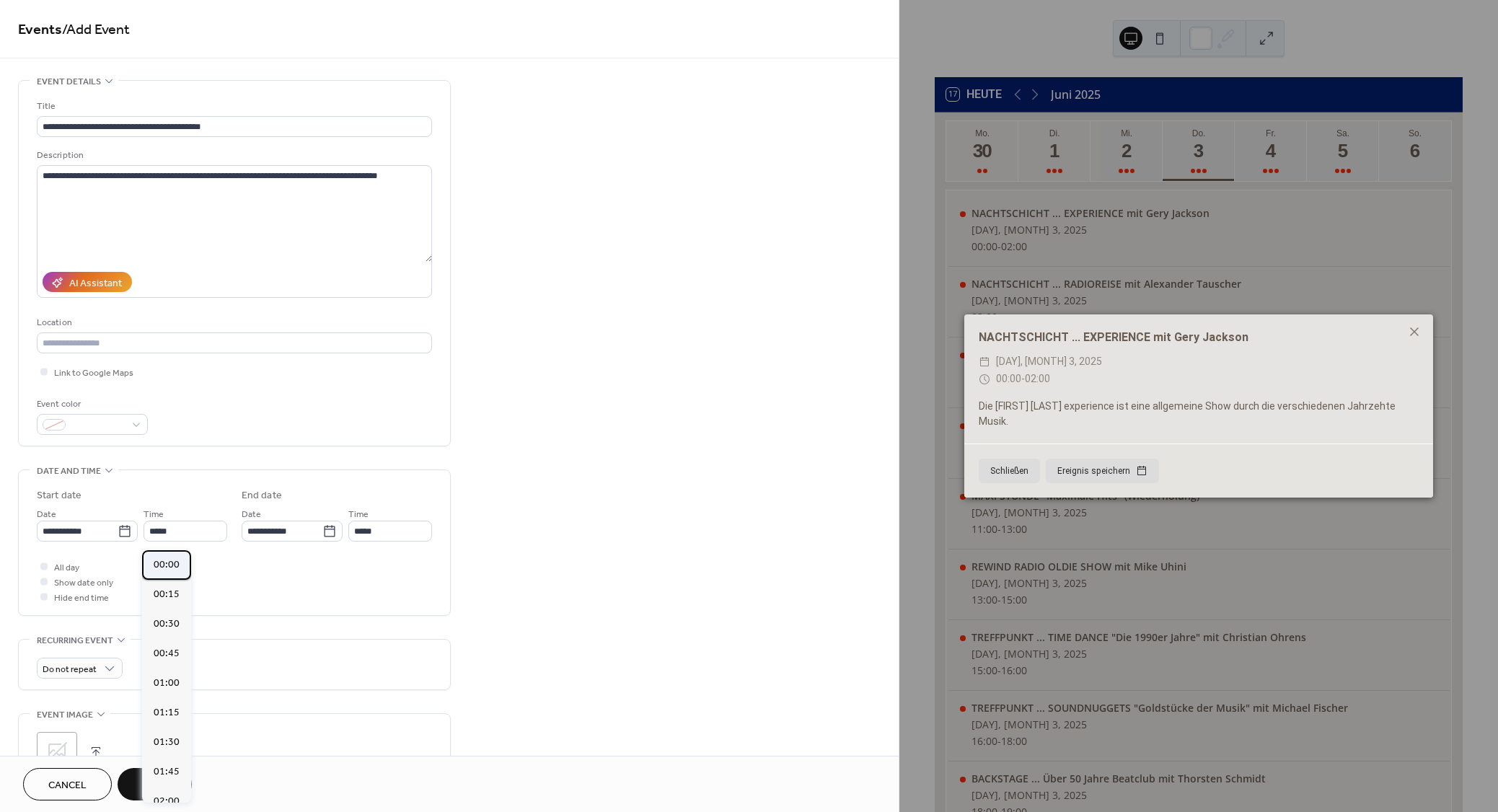 click on "00:00" at bounding box center (167, 565) 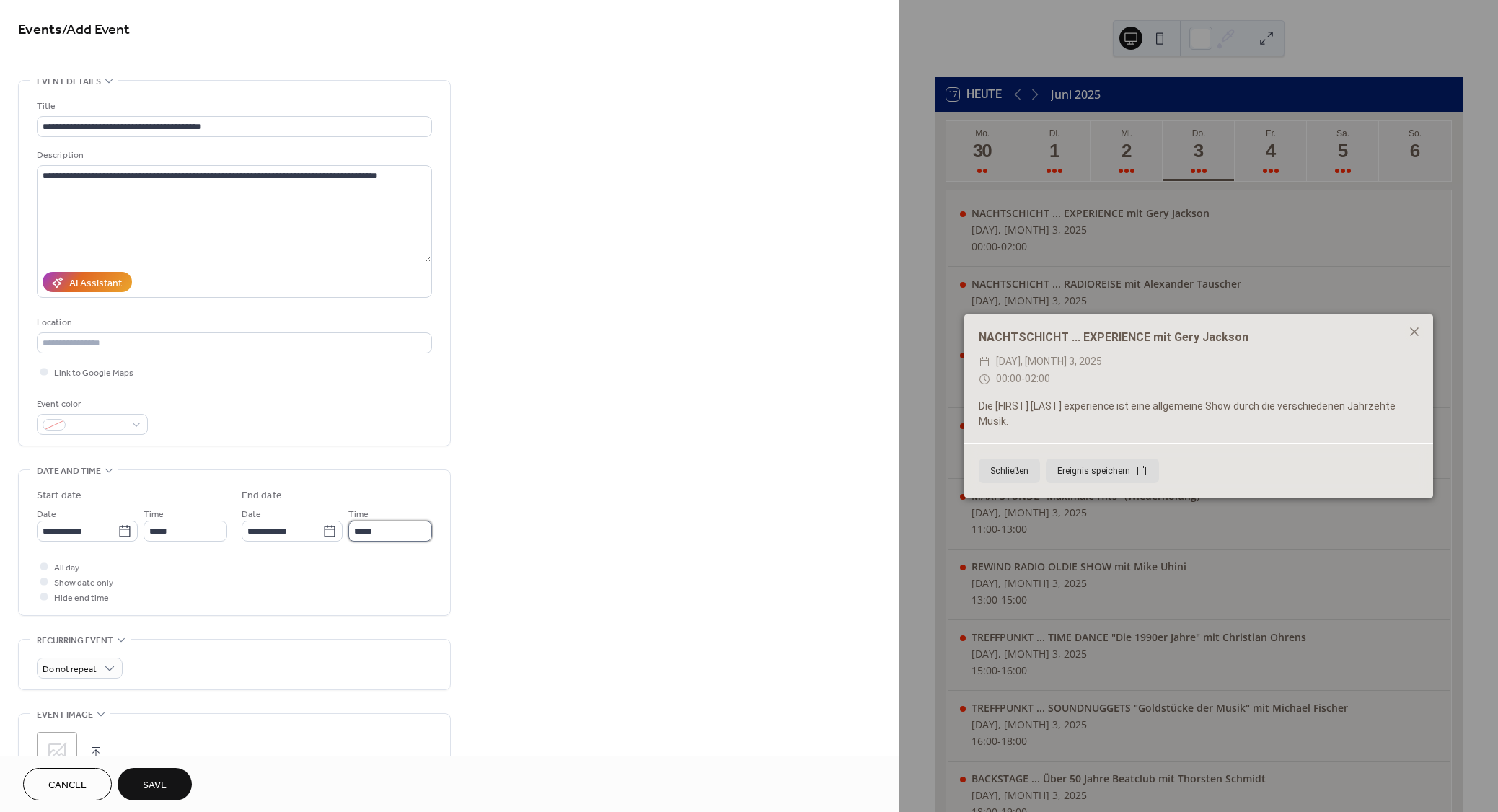 click on "*****" at bounding box center (390, 531) 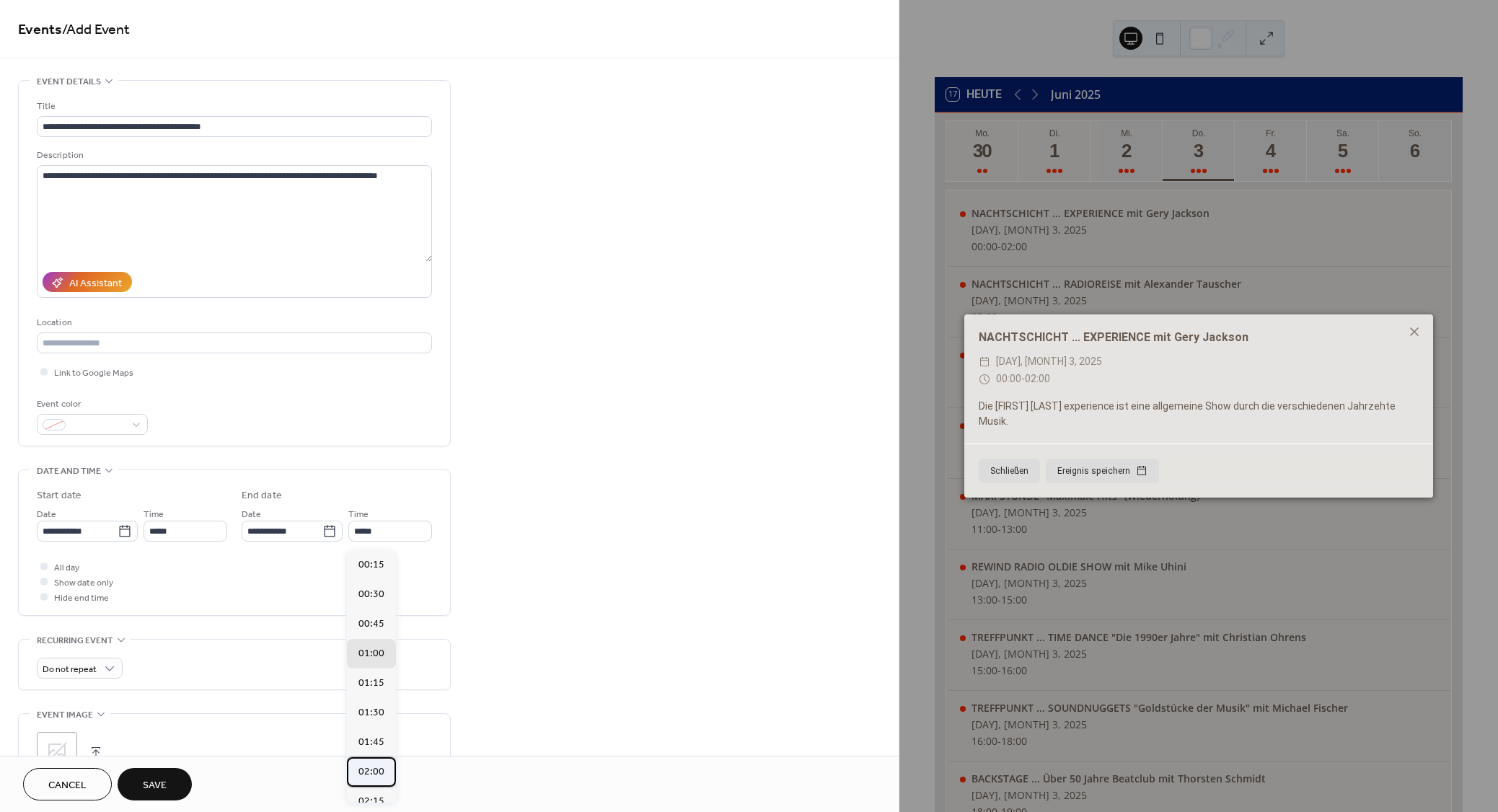 click on "02:00" at bounding box center [371, 772] 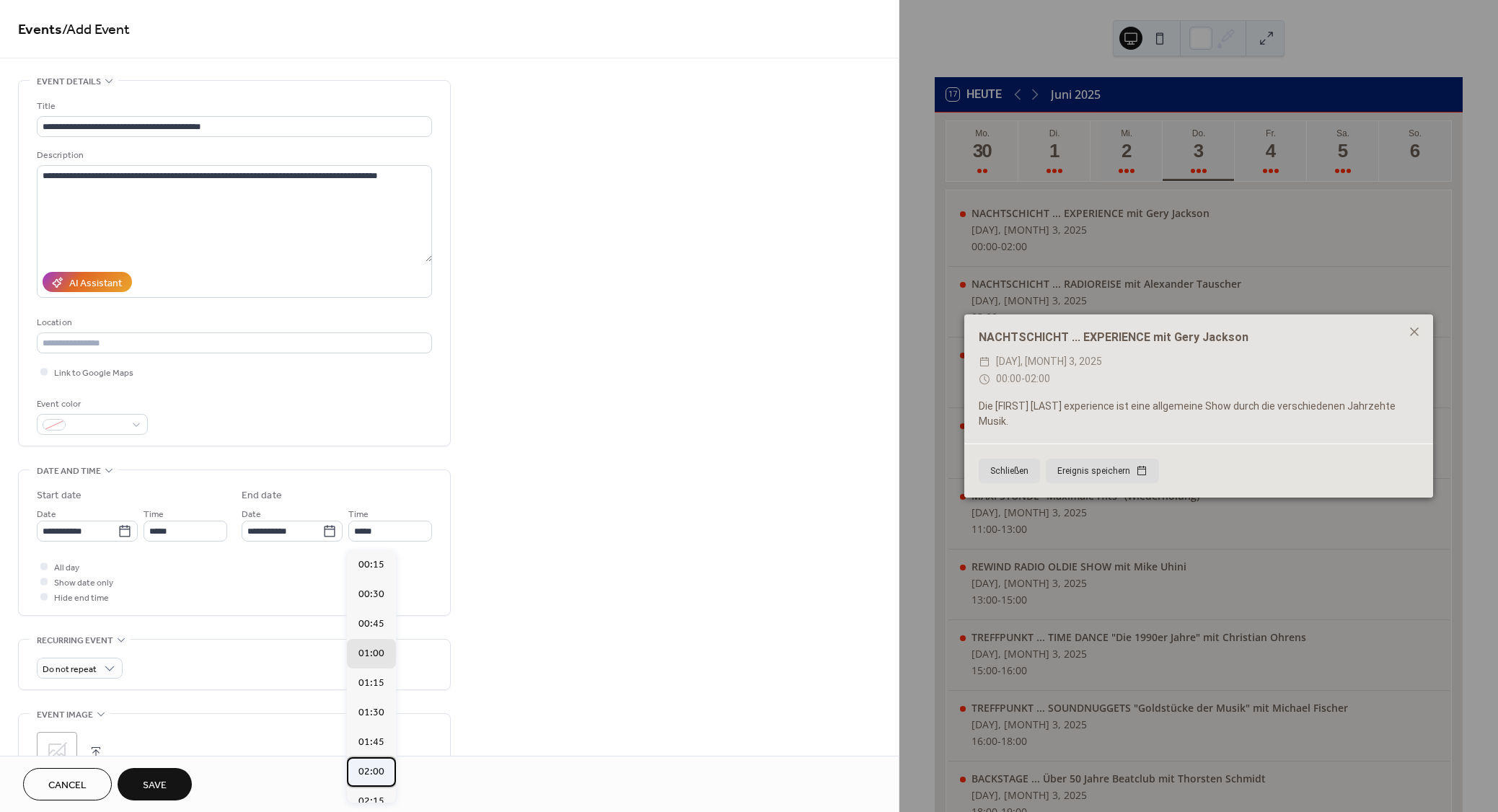 type on "*****" 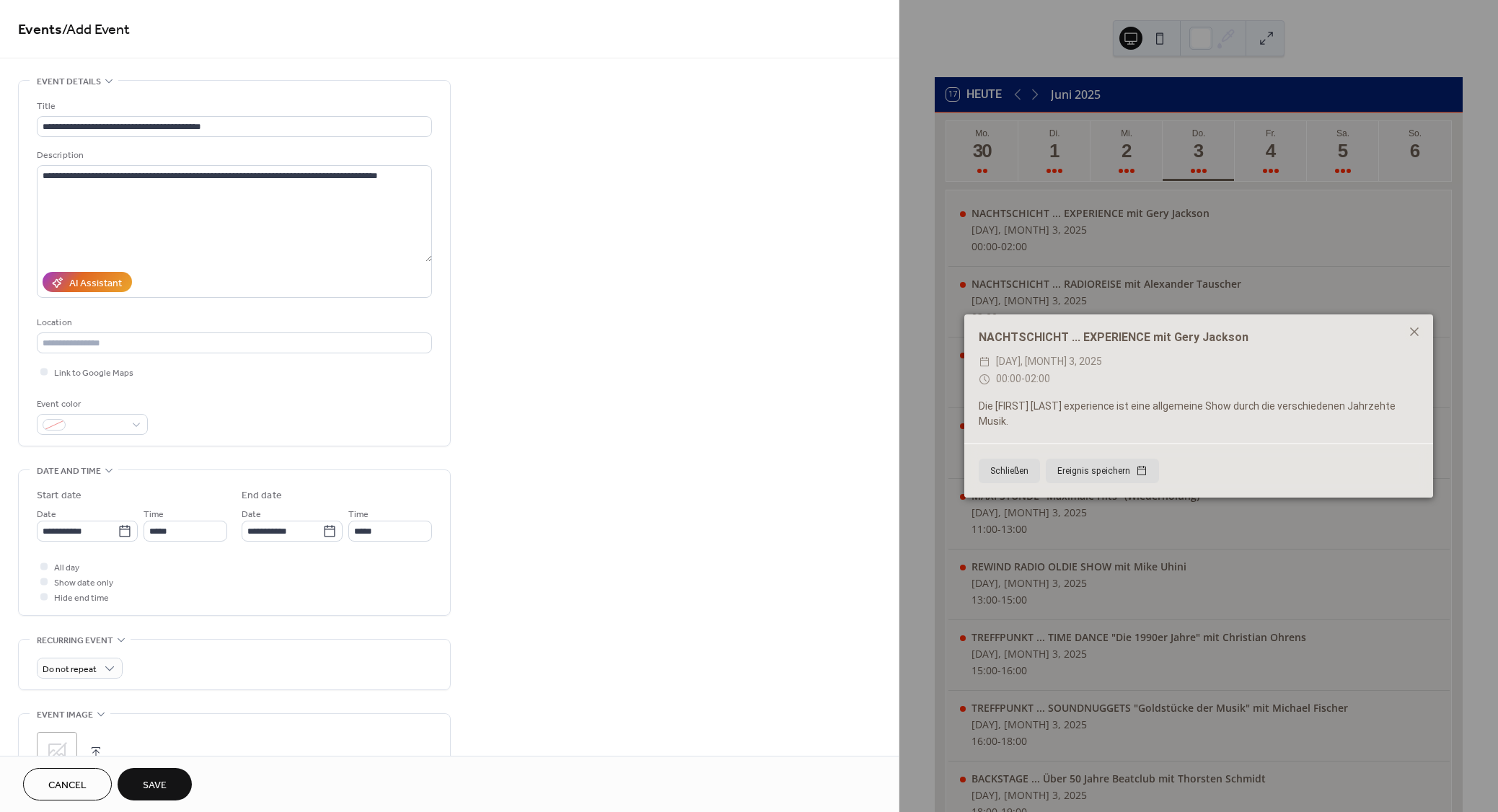 click on "Save" at bounding box center (154, 785) 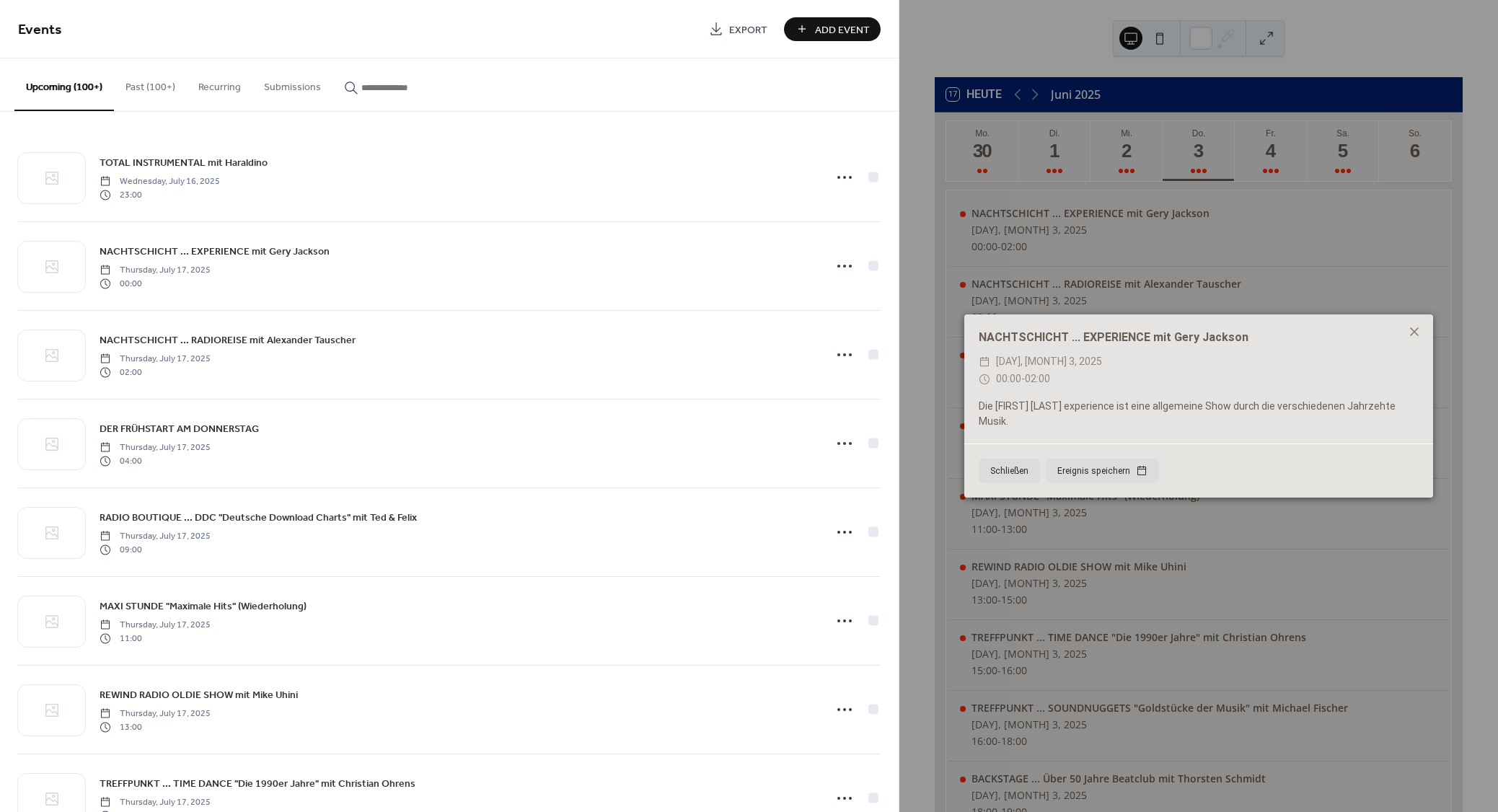 click on "Add Event" at bounding box center [842, 30] 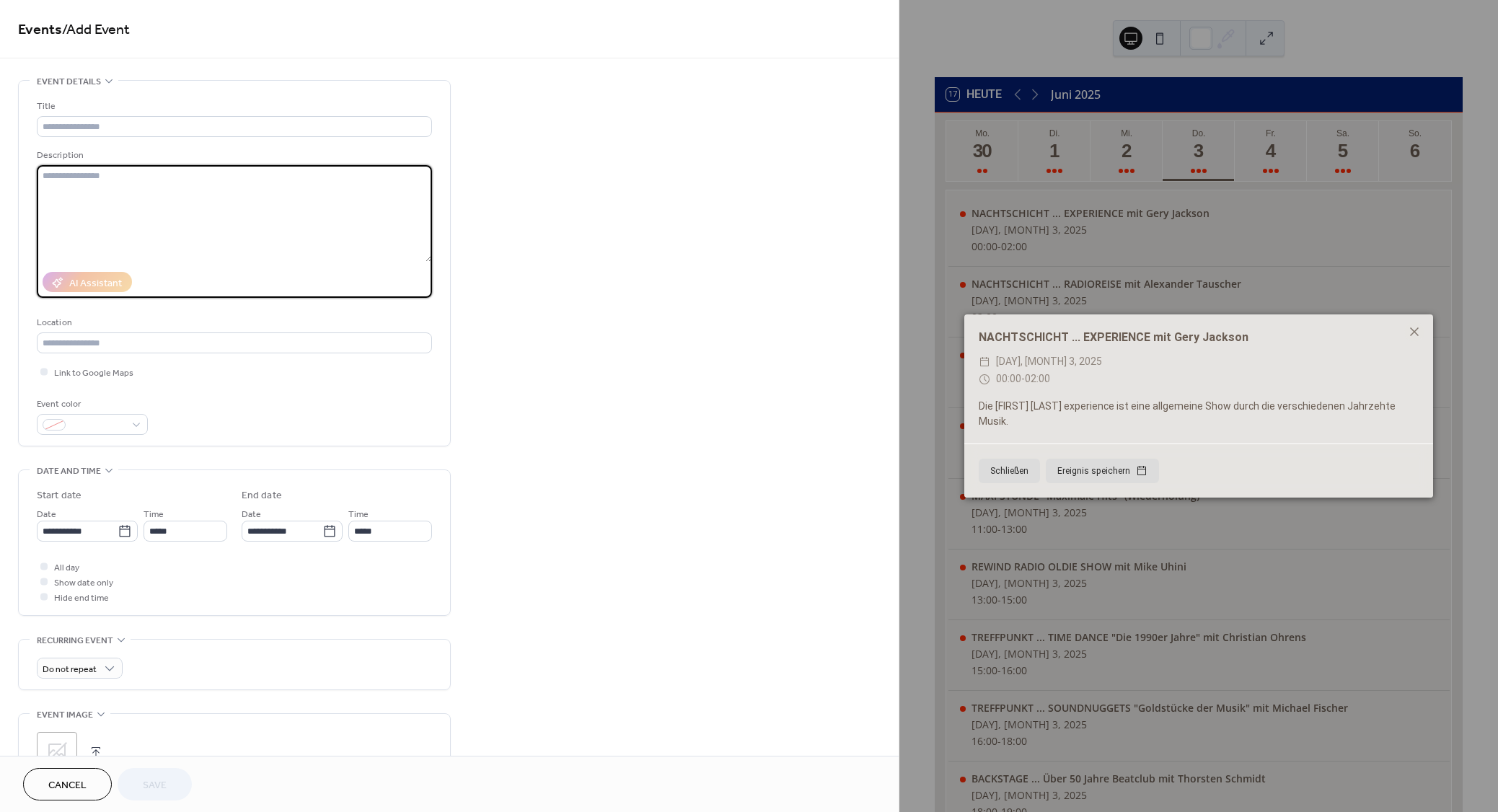 paste on "**********" 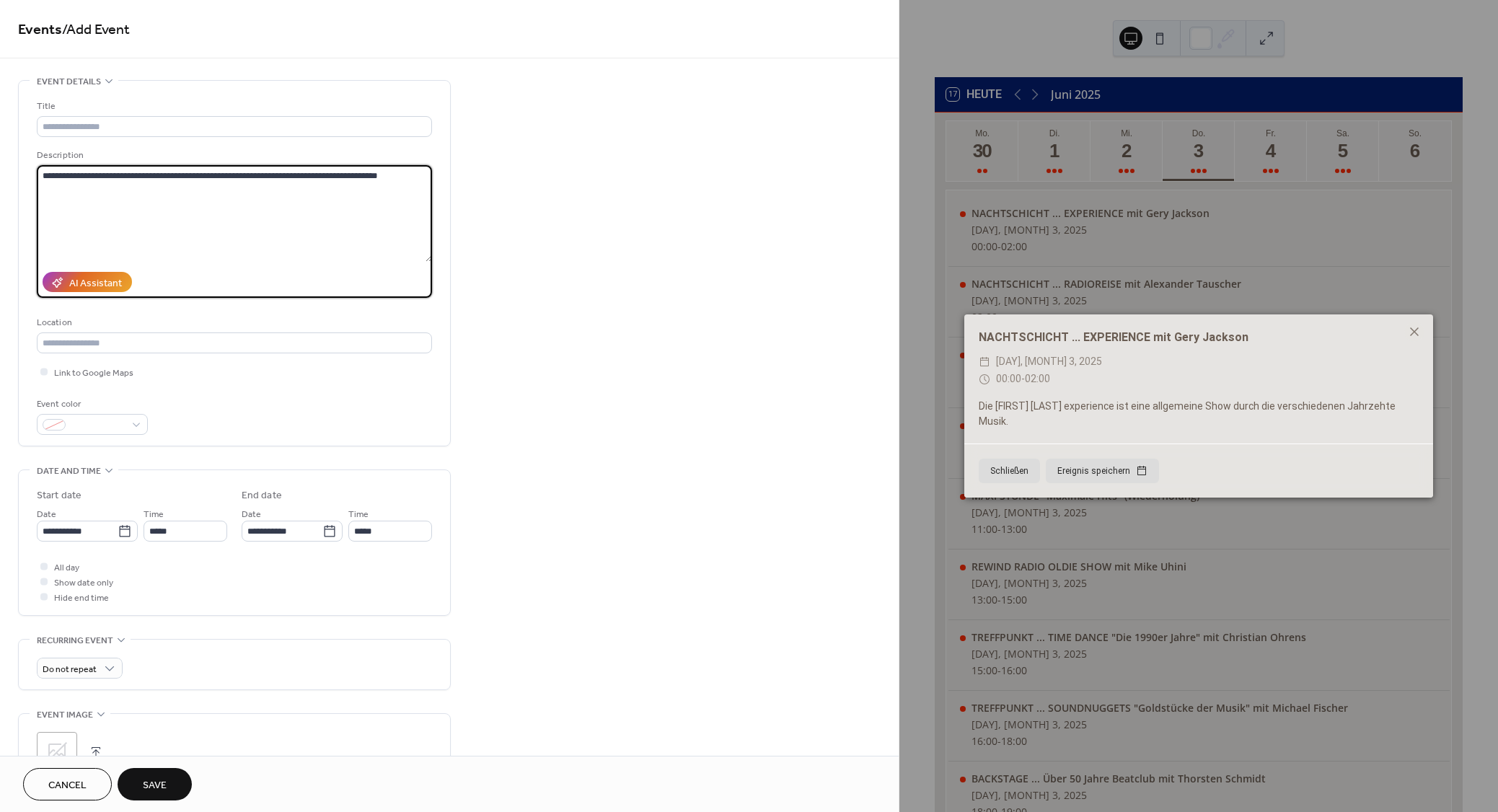 type on "**********" 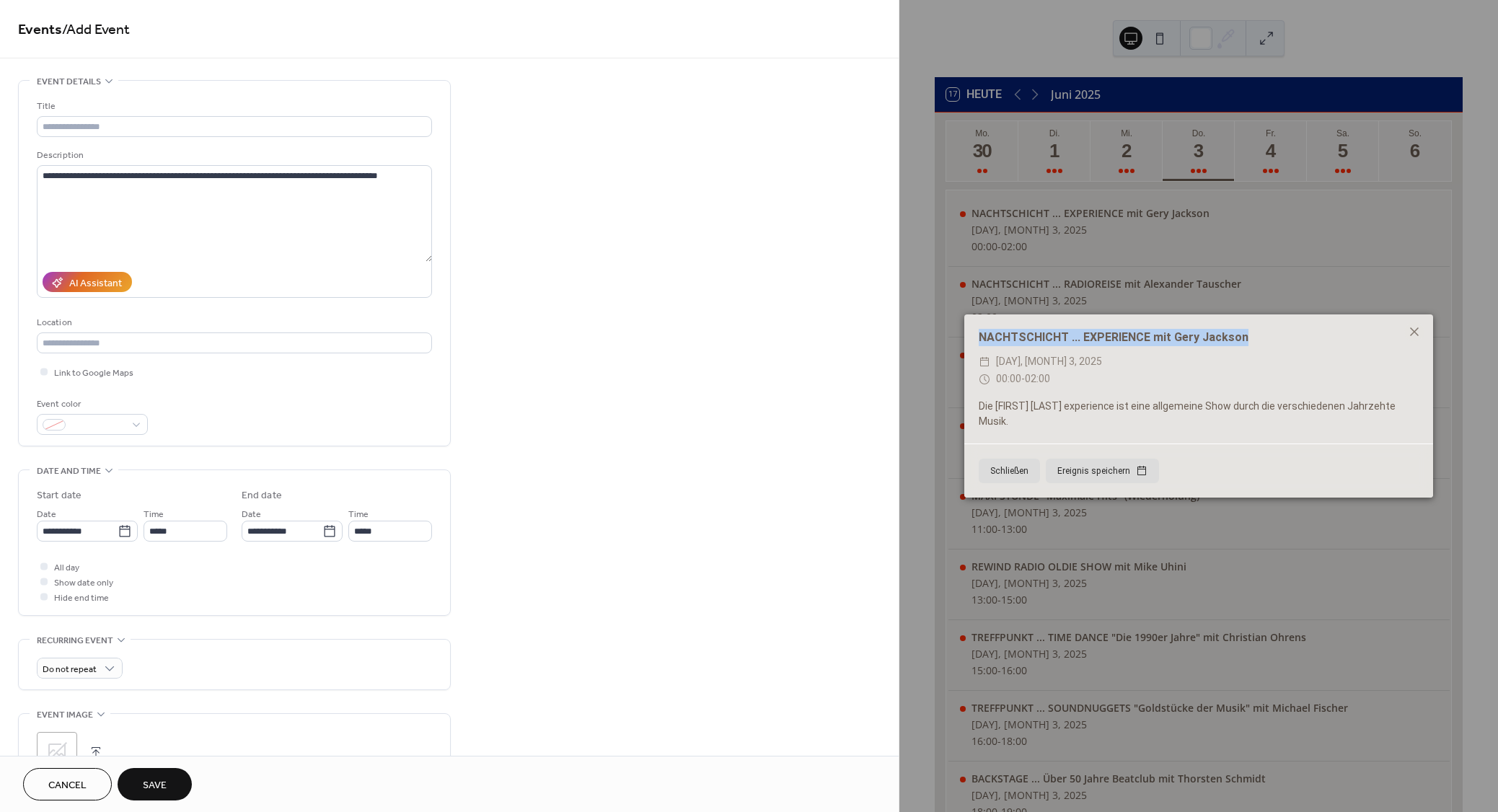 drag, startPoint x: 1269, startPoint y: 338, endPoint x: 960, endPoint y: 339, distance: 309.00162 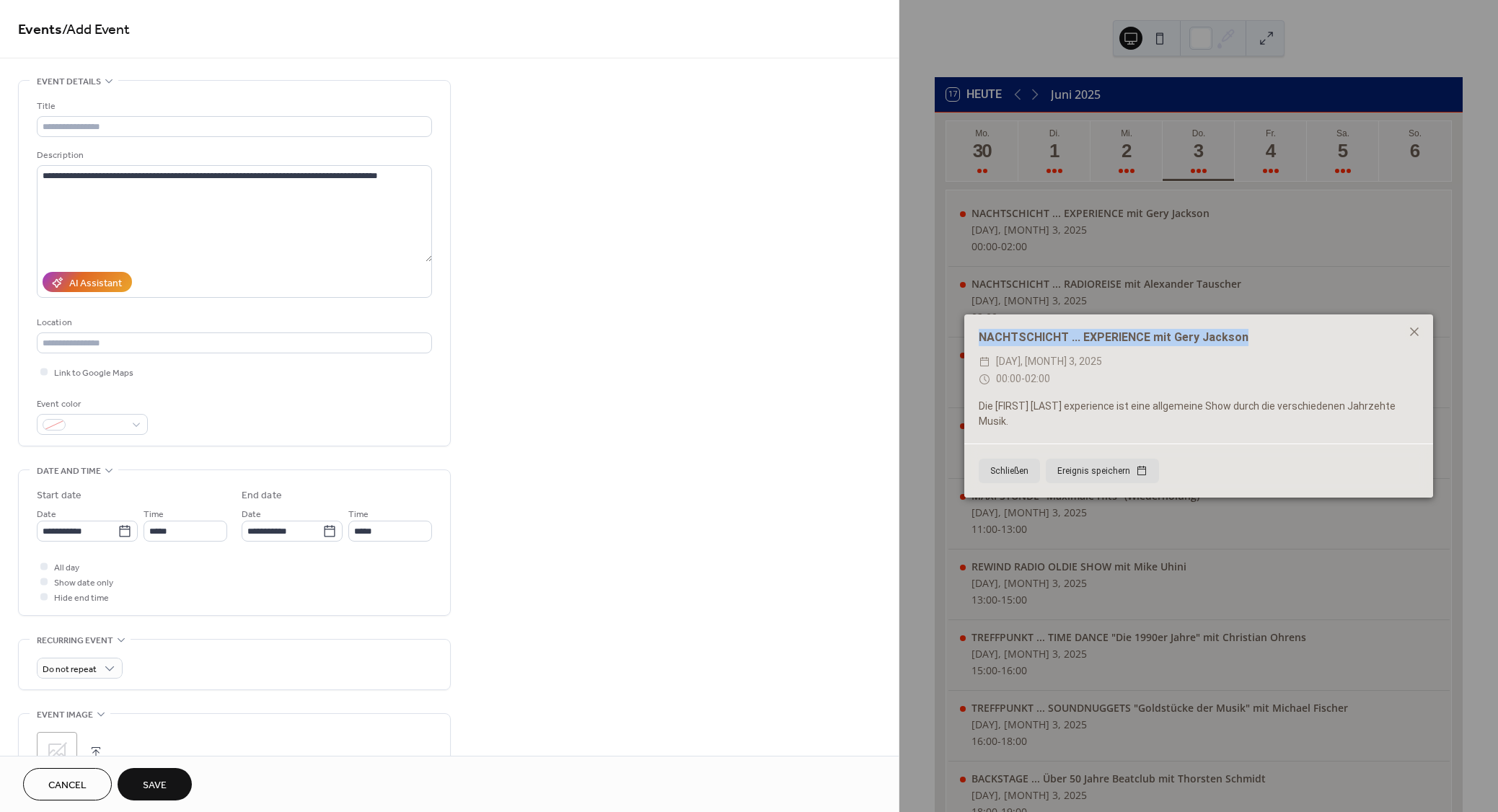 click on "NACHTSCHICHT ... EXPERIENCE mit Gery Jackson ​ Donnerstag, Juli 3, 2025 ​ 00:00 - 02:00 Die Gary Jackson experience ist eine allgemeine Show durch die verschiedenen Jahrzehte Musik. Schließen Ereignis speichern" at bounding box center (1199, 406) 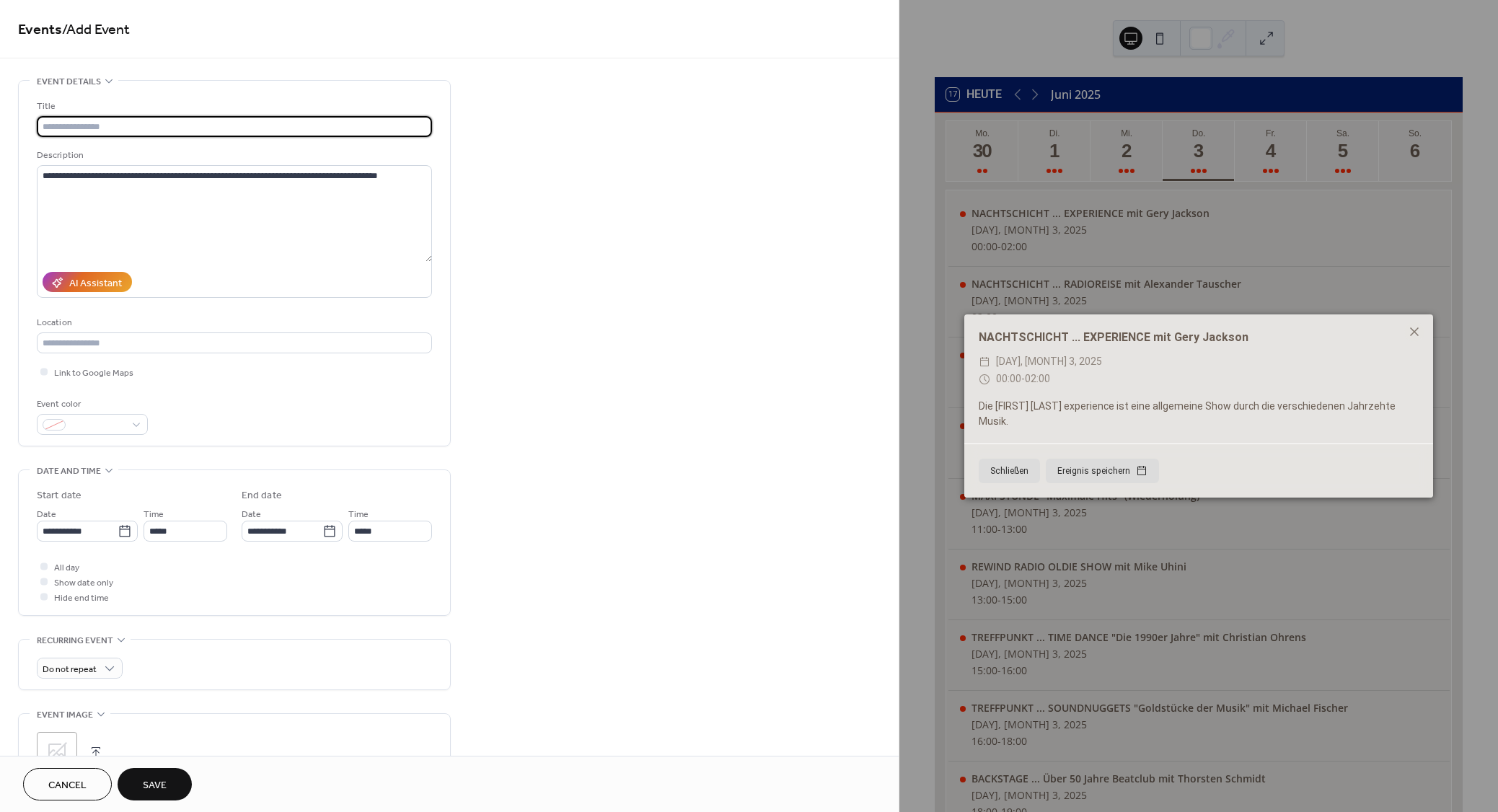 paste on "**********" 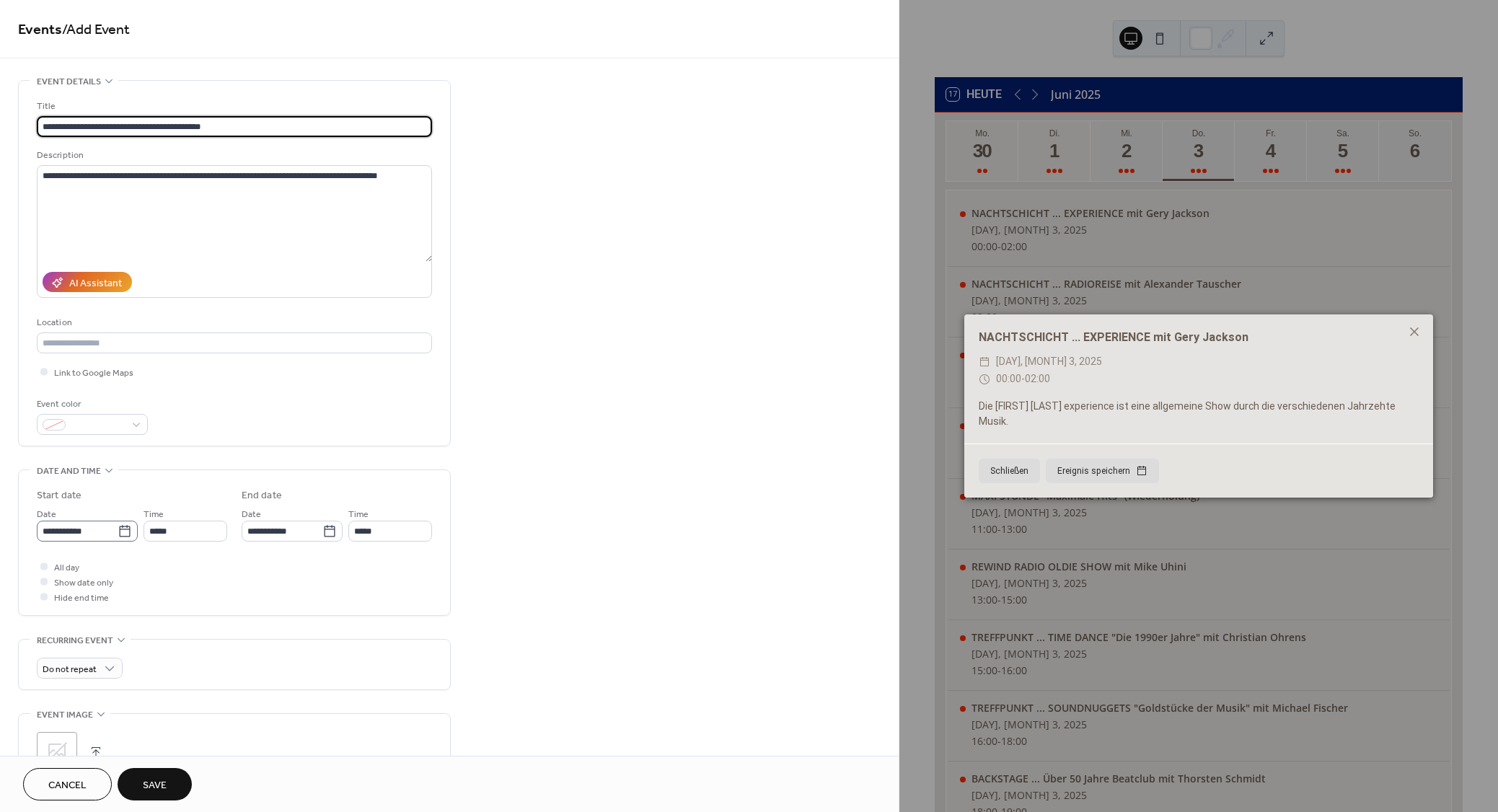 type on "**********" 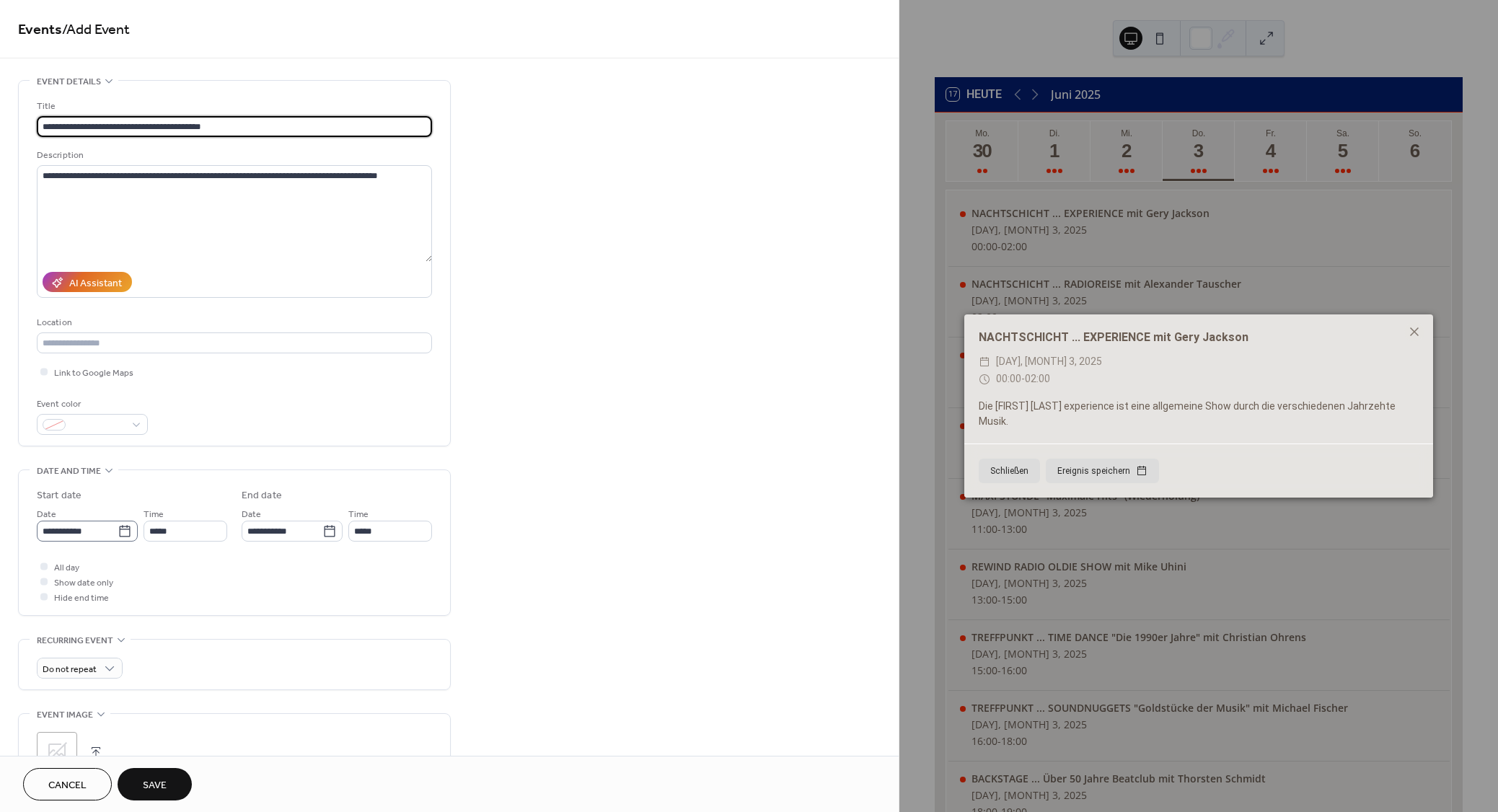 click 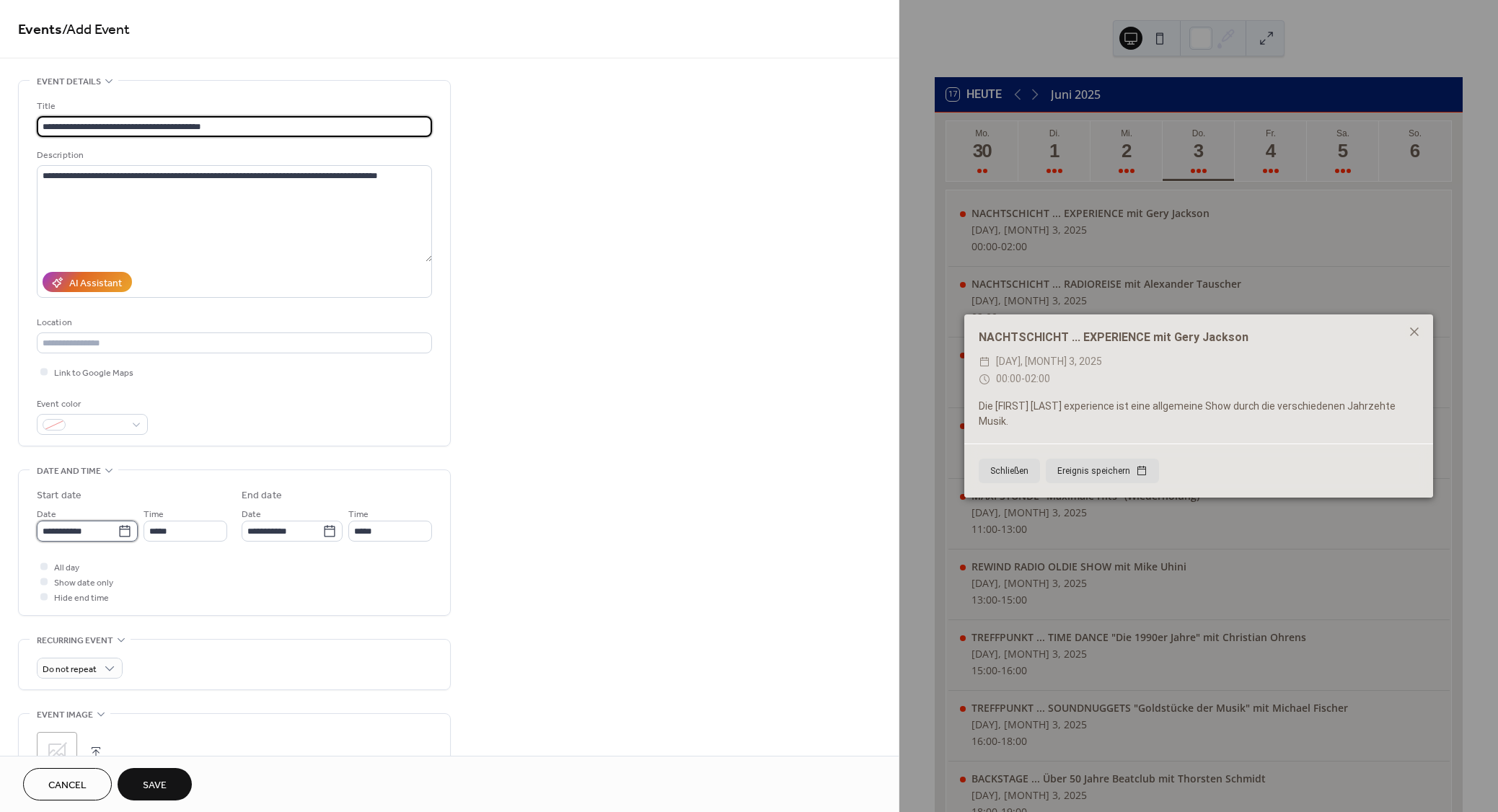 click on "**********" at bounding box center [77, 531] 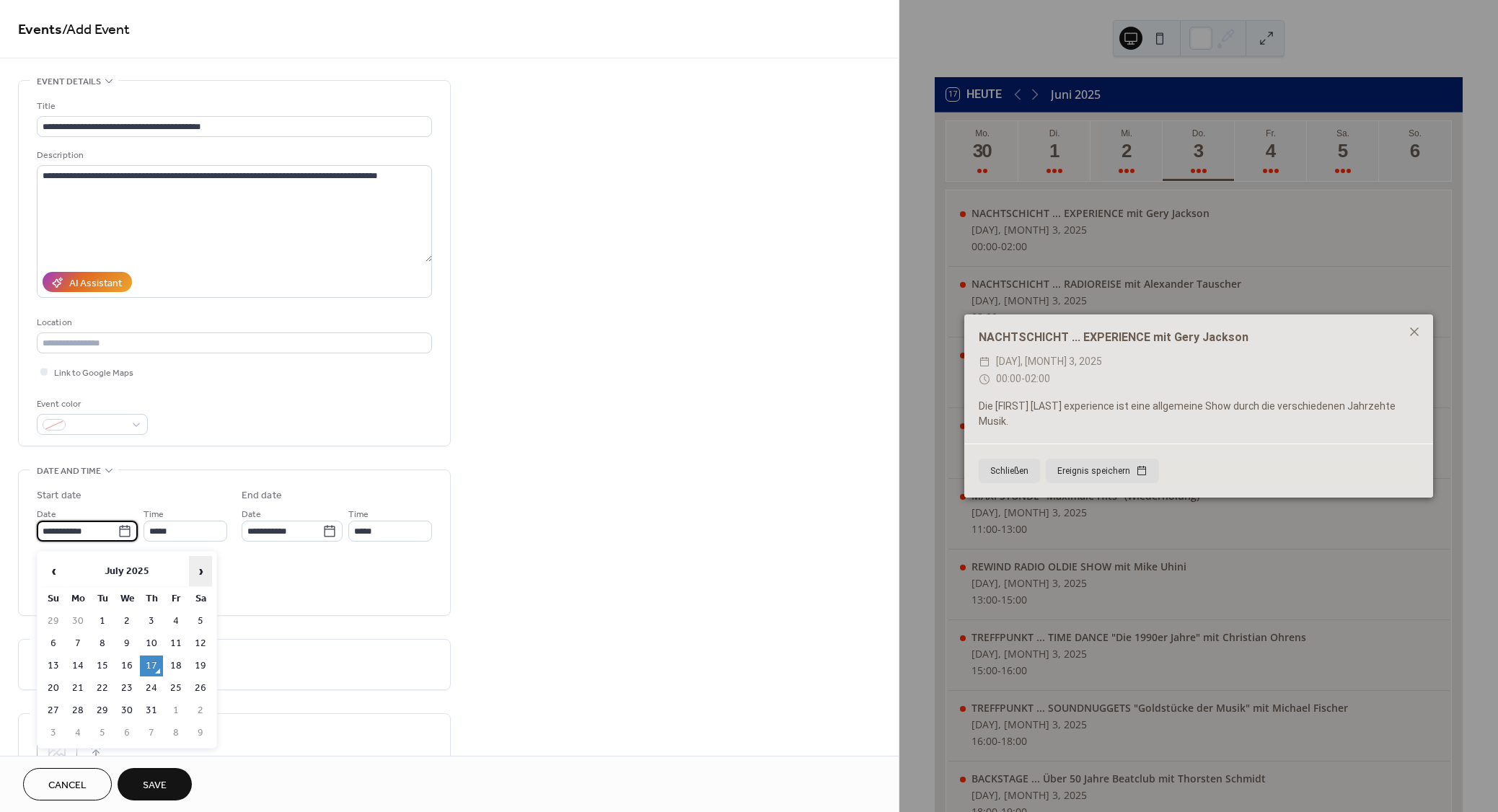 click on "›" at bounding box center (201, 571) 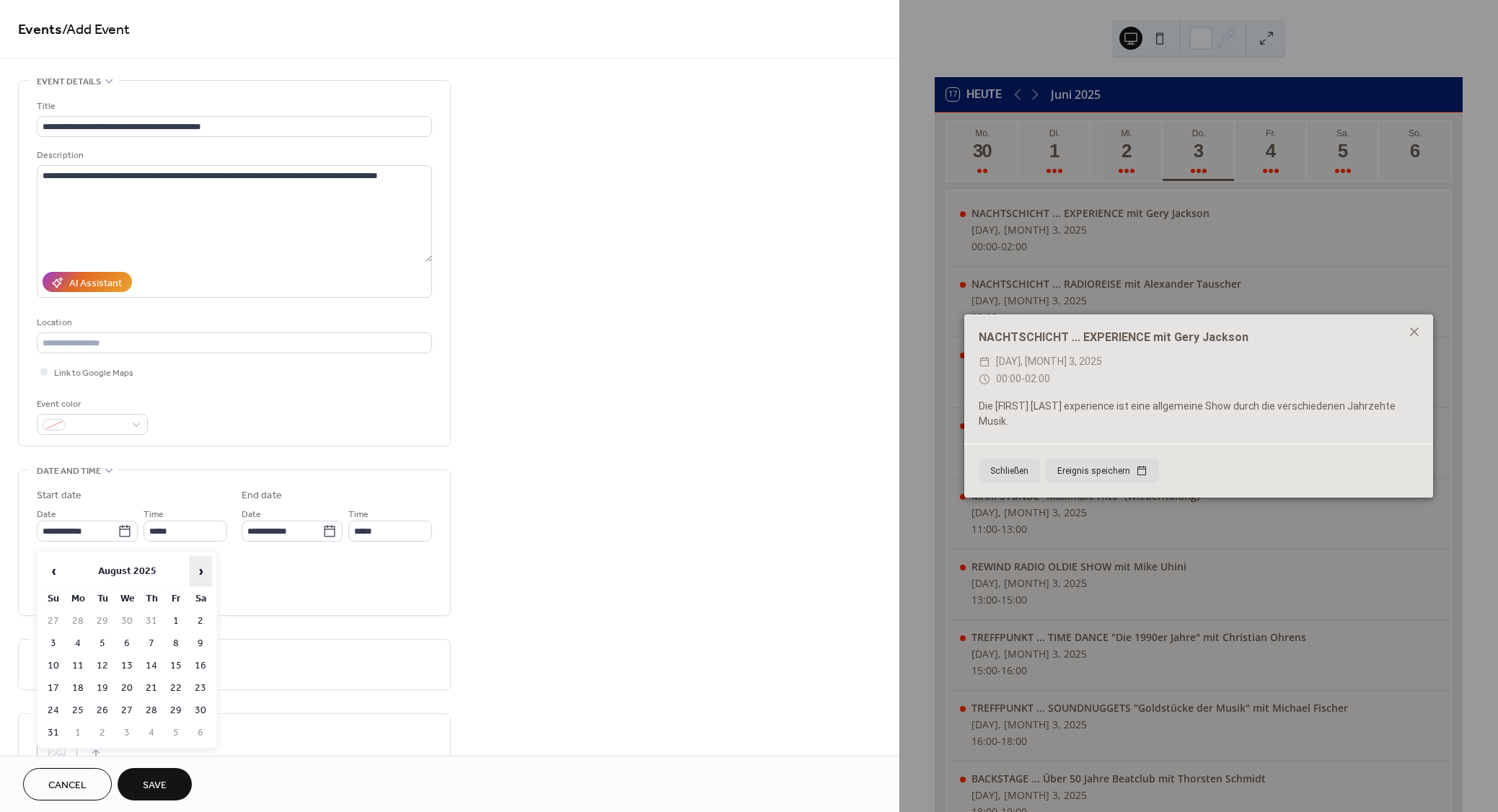 click on "›" at bounding box center (201, 571) 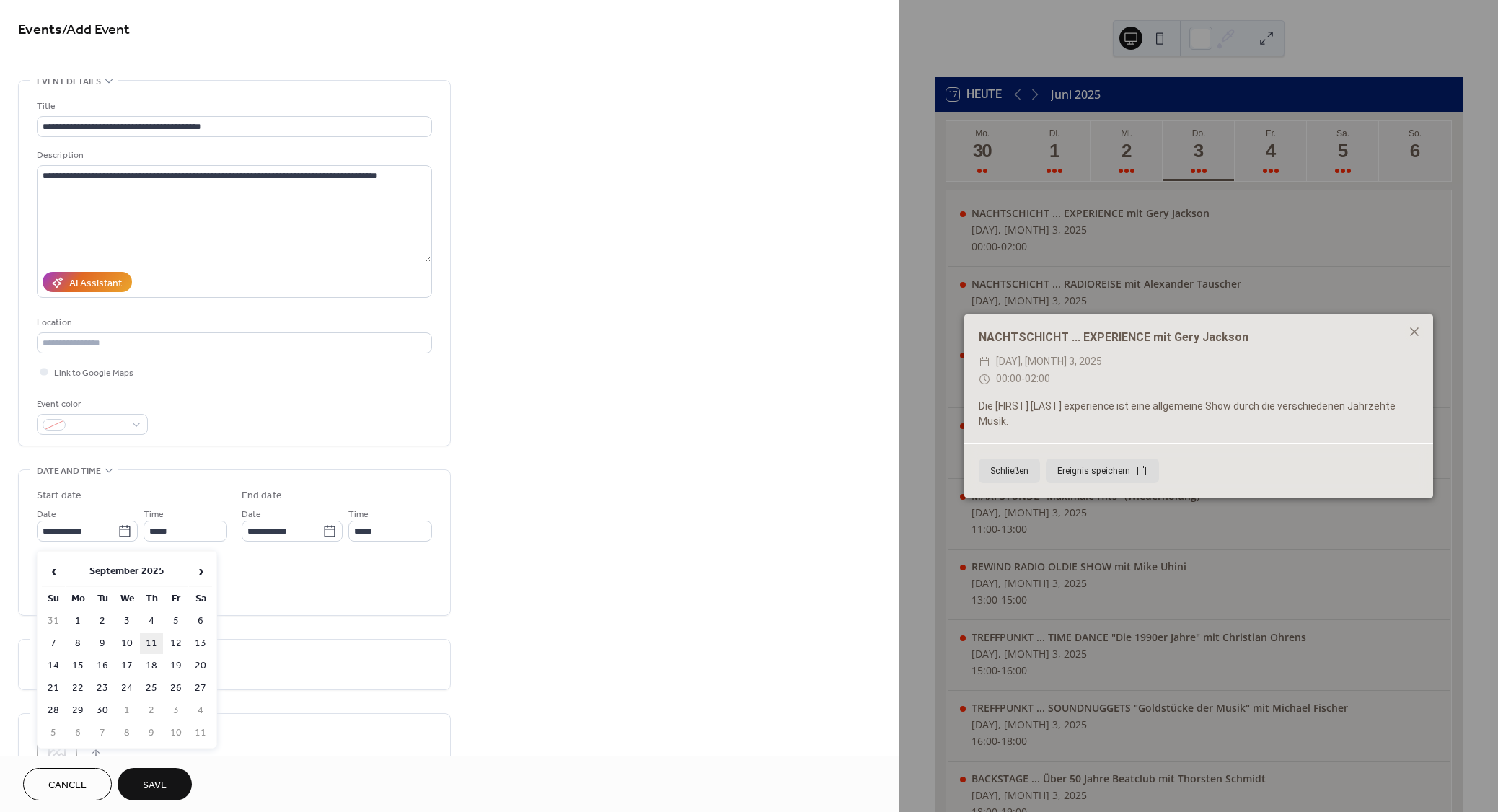 click on "11" at bounding box center (151, 643) 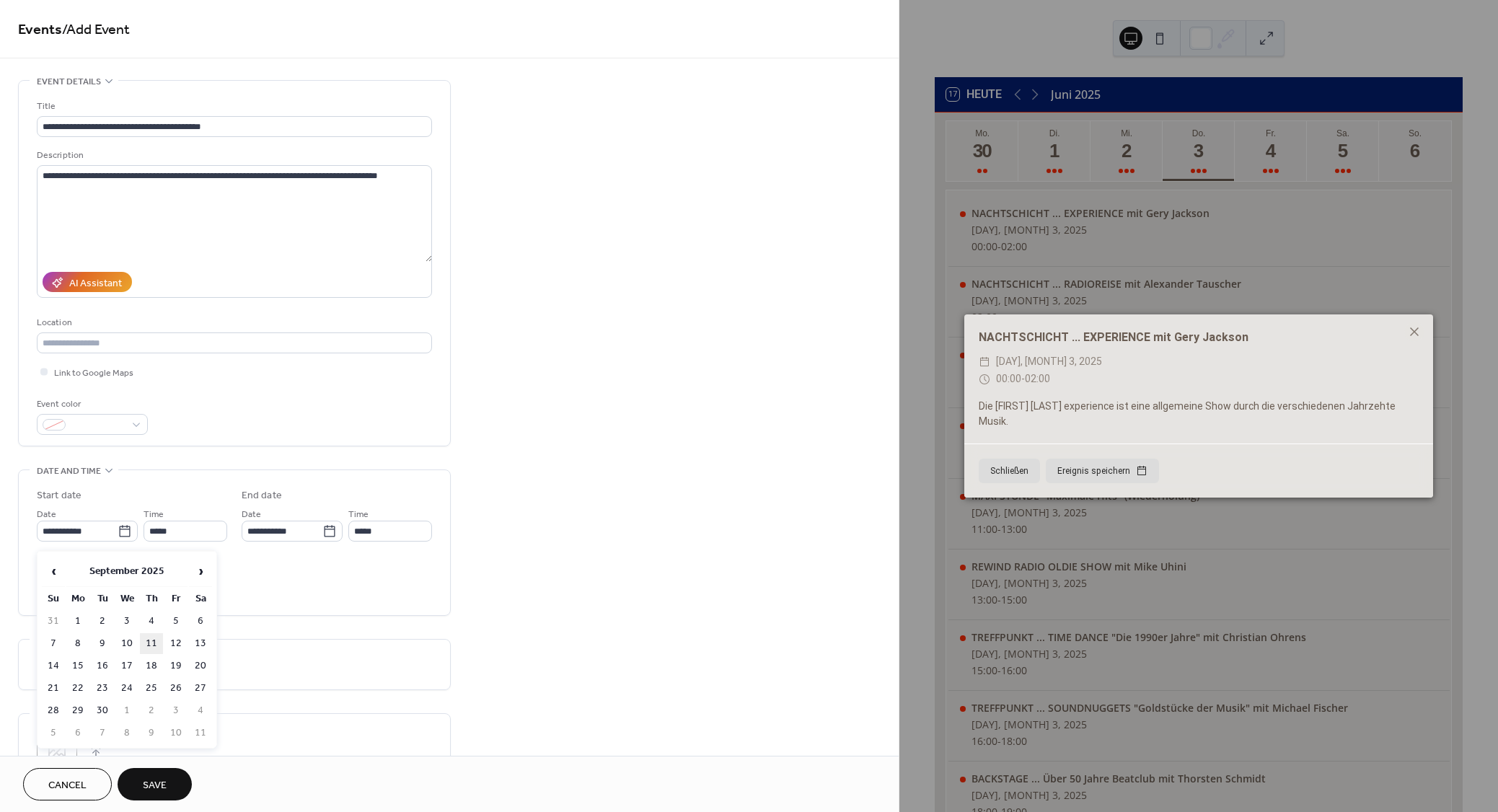 type on "**********" 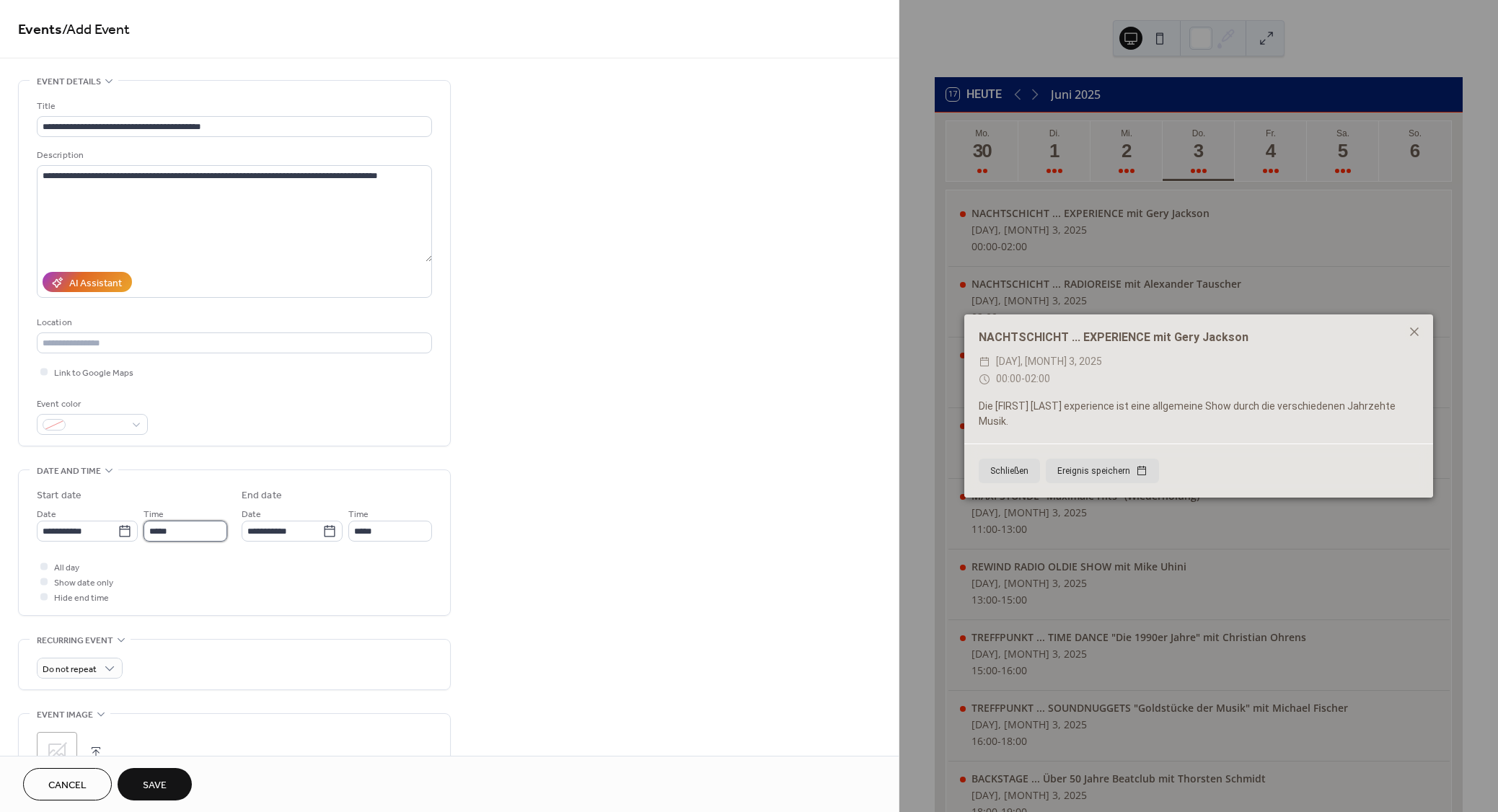 click on "*****" at bounding box center [185, 531] 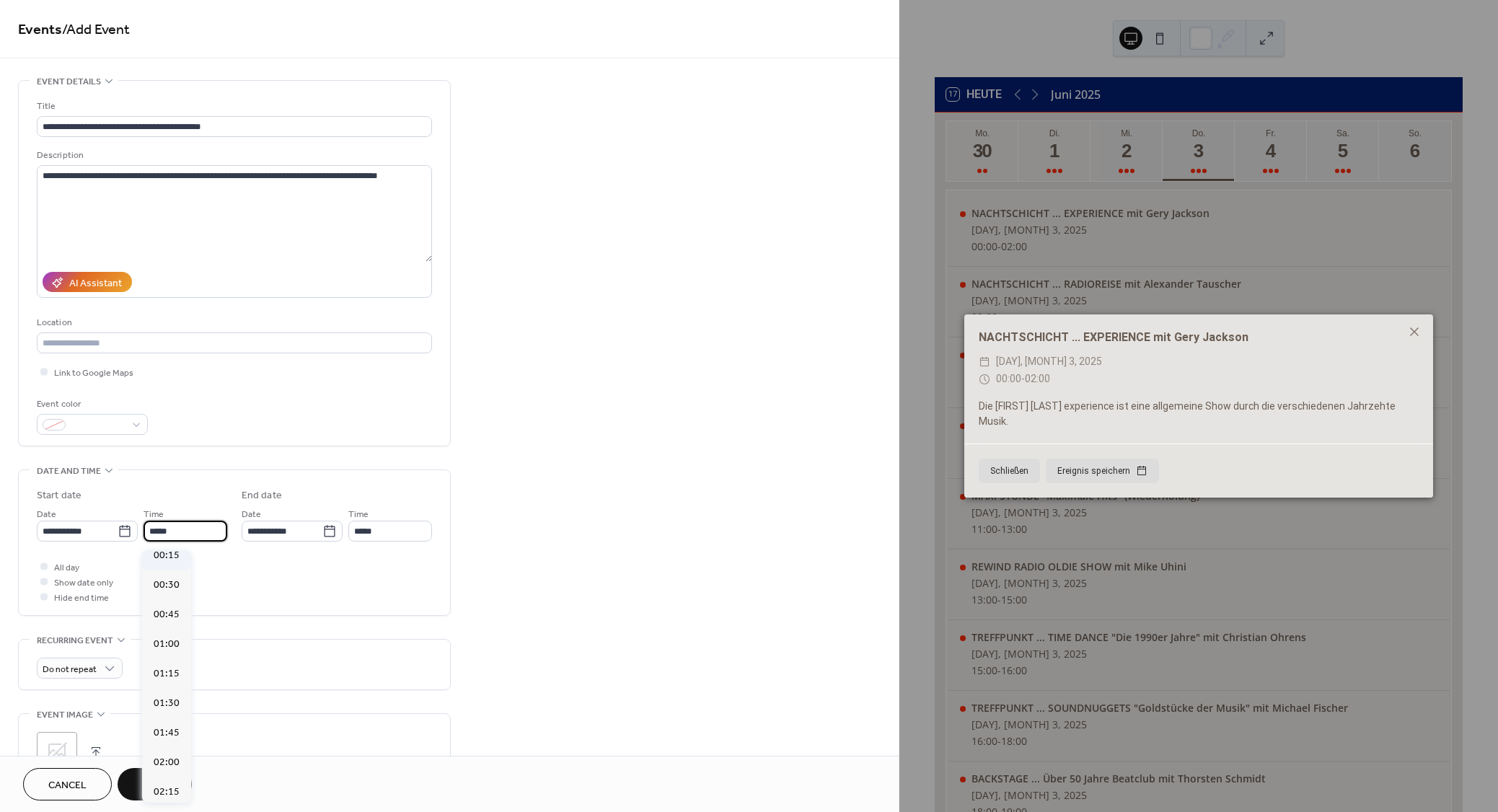 scroll, scrollTop: 0, scrollLeft: 0, axis: both 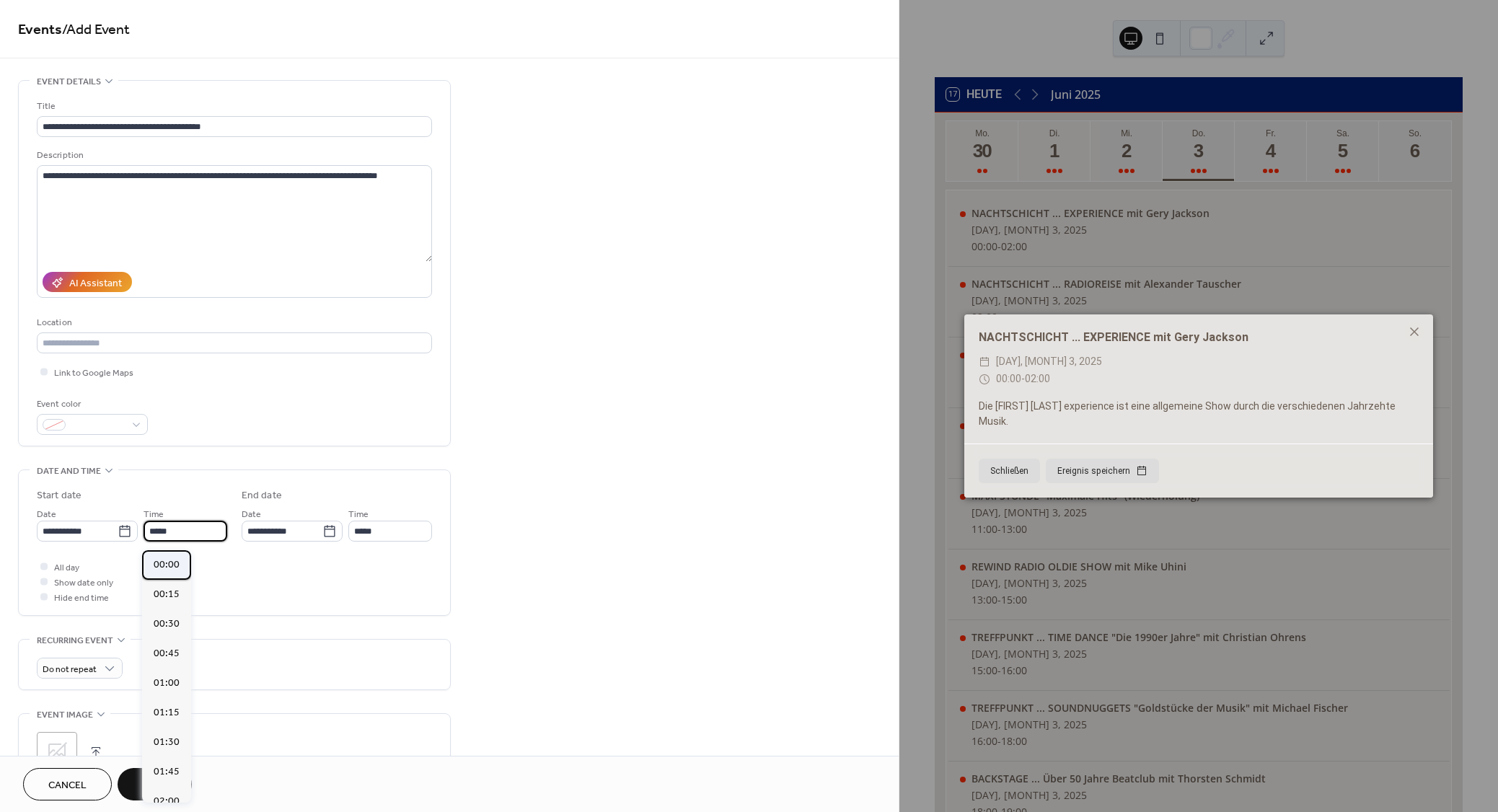click on "00:00" at bounding box center (167, 565) 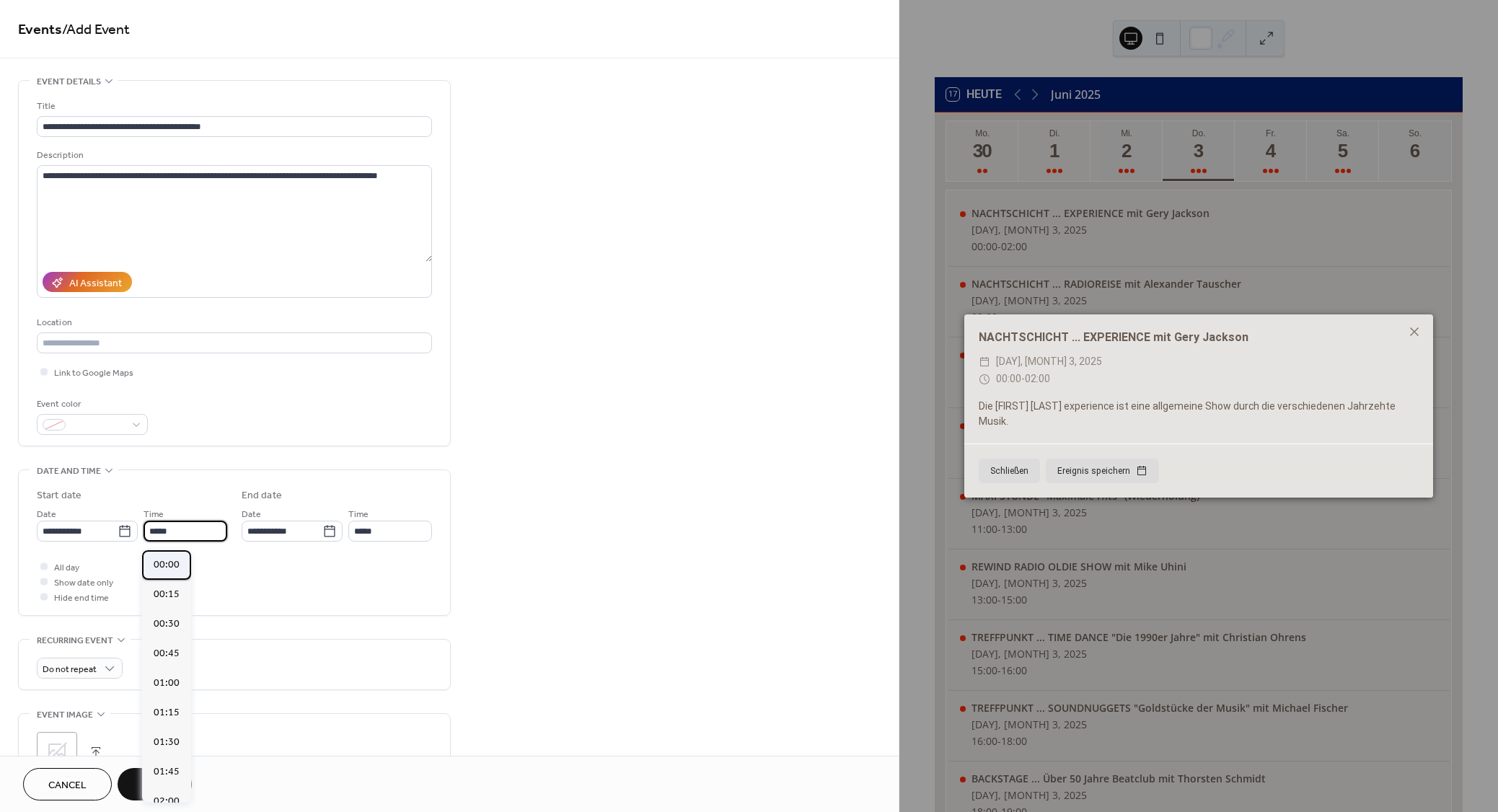 type on "*****" 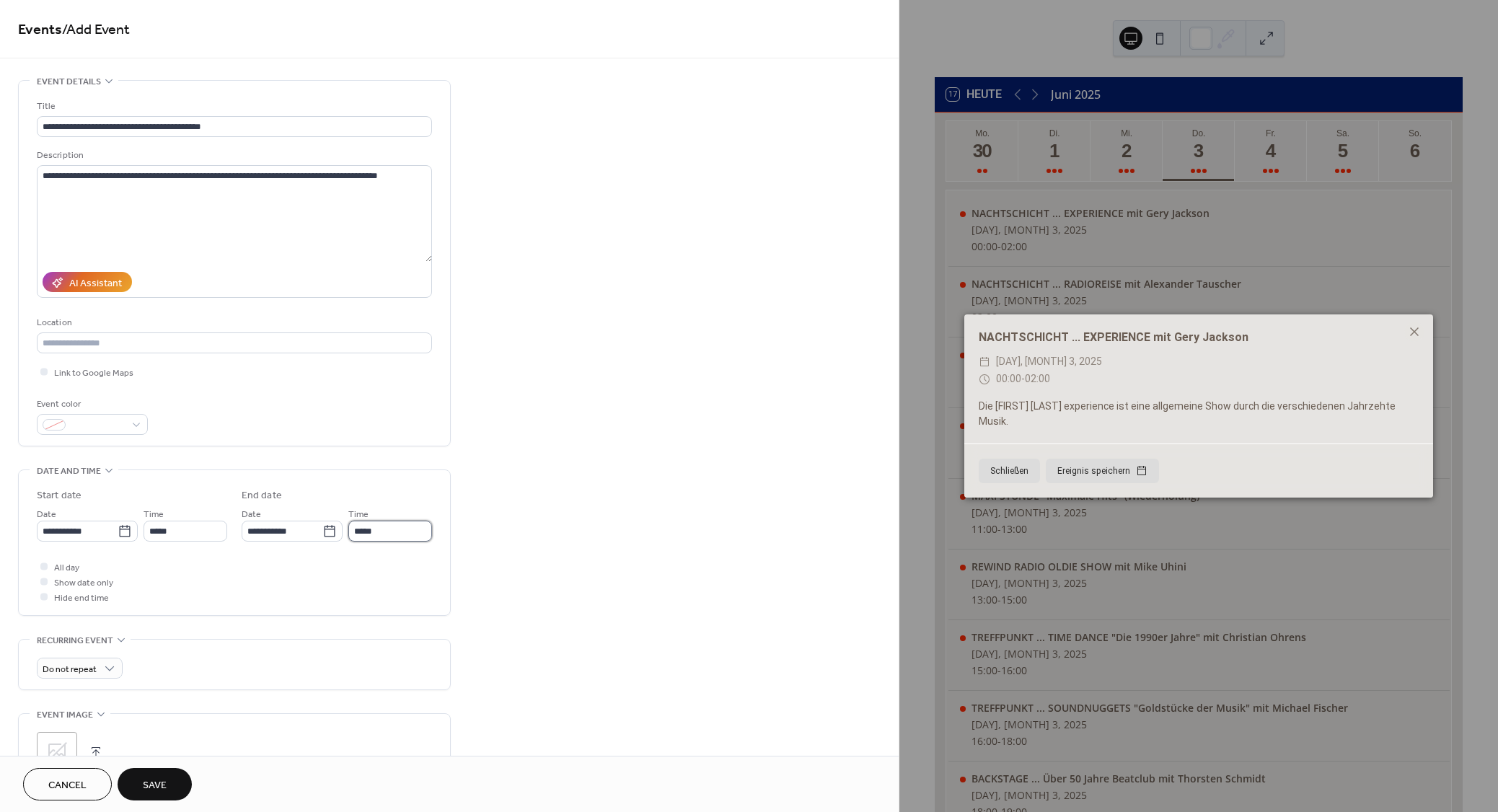 click on "*****" at bounding box center (390, 531) 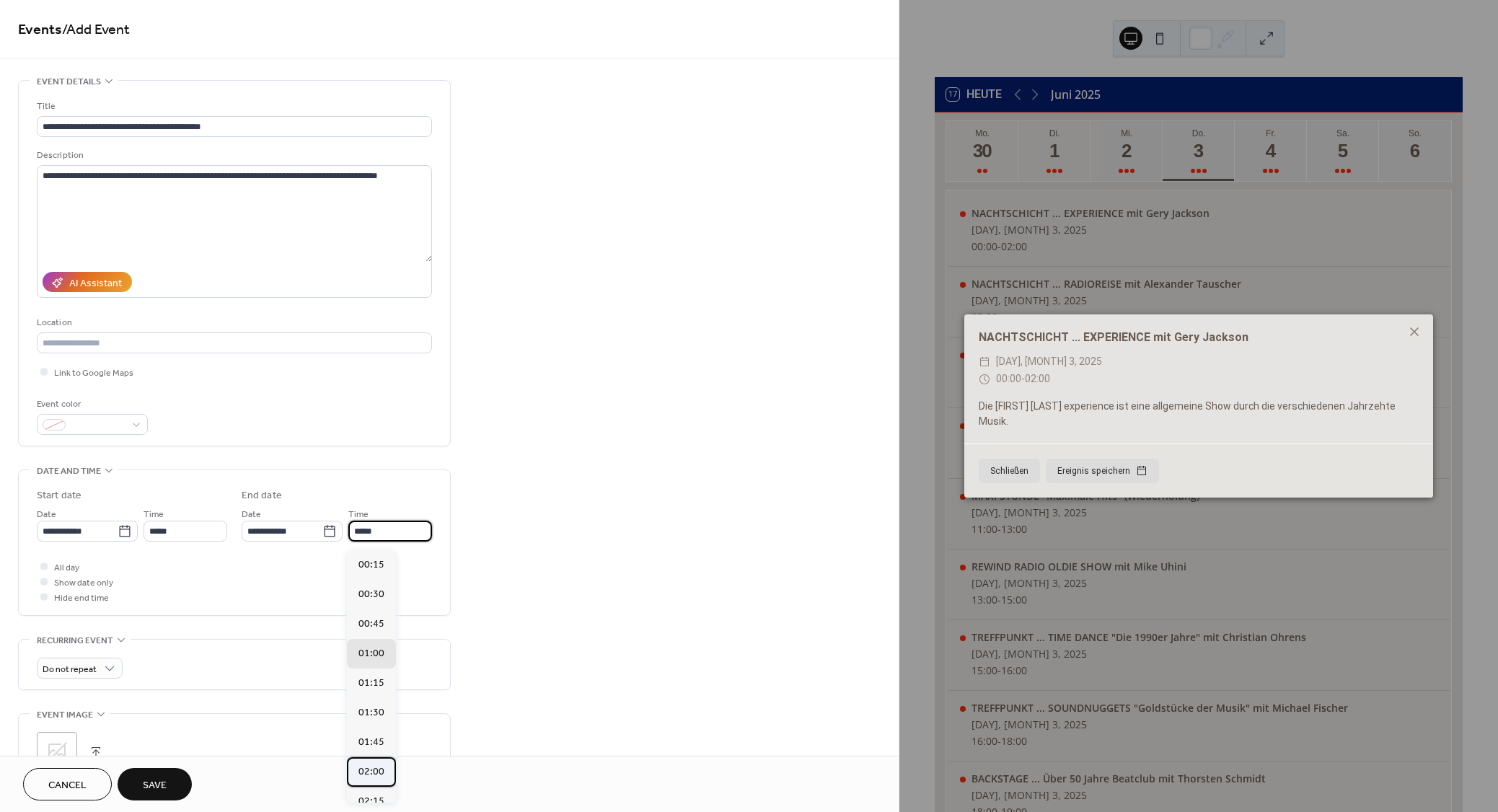 click on "02:00" at bounding box center [371, 772] 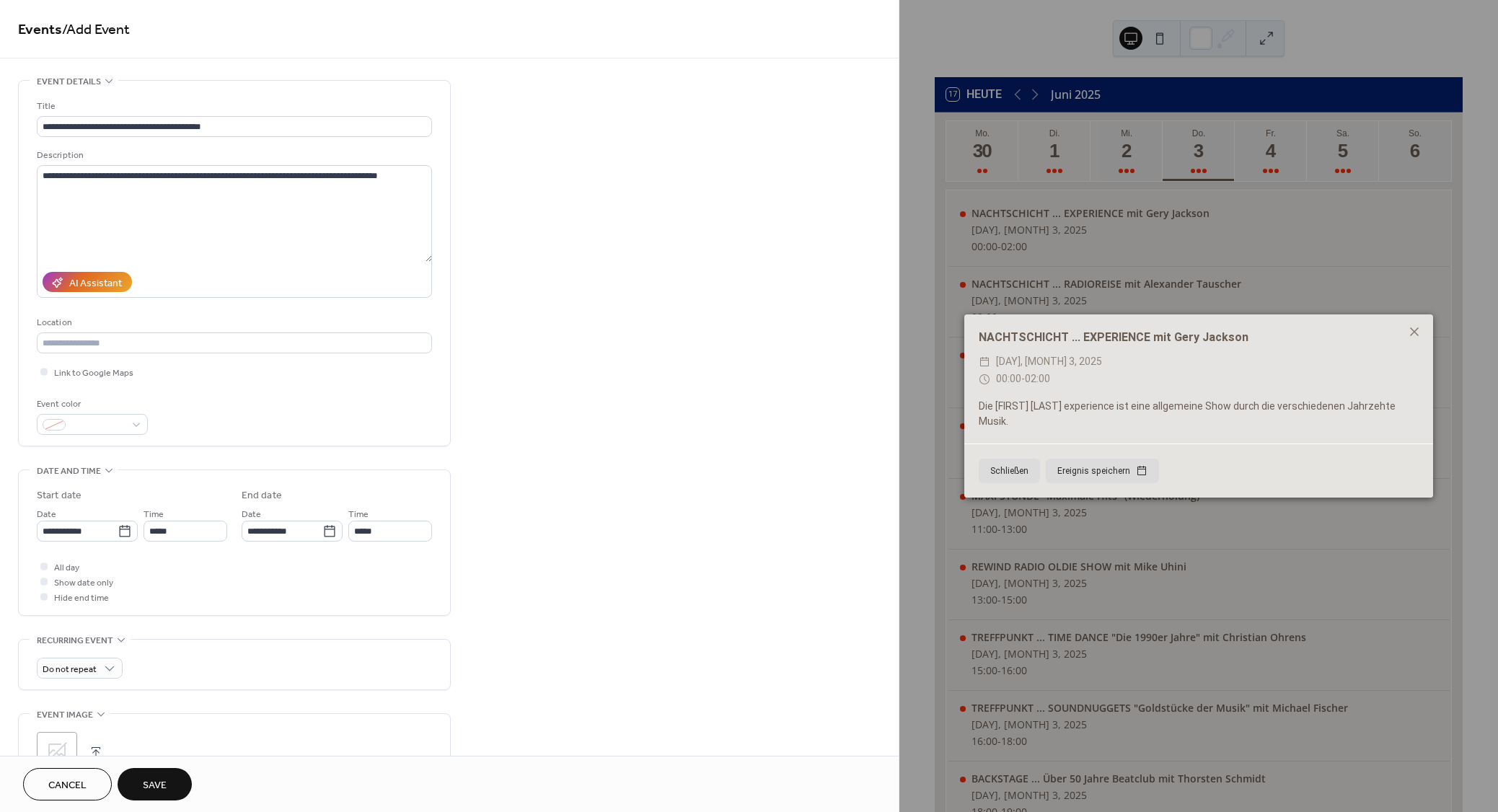 click on "Save" at bounding box center [154, 785] 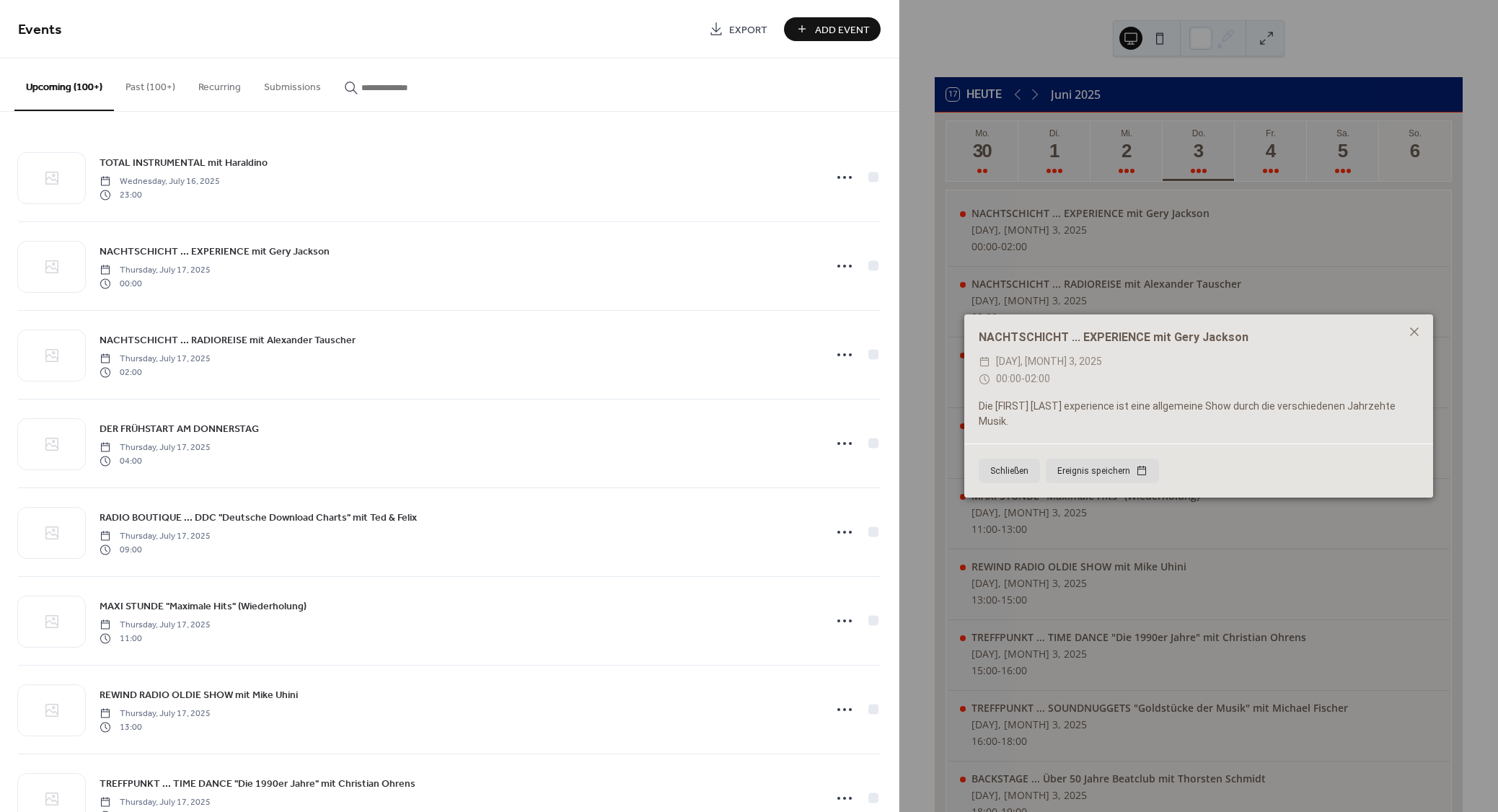 click on "Add Event" at bounding box center [832, 29] 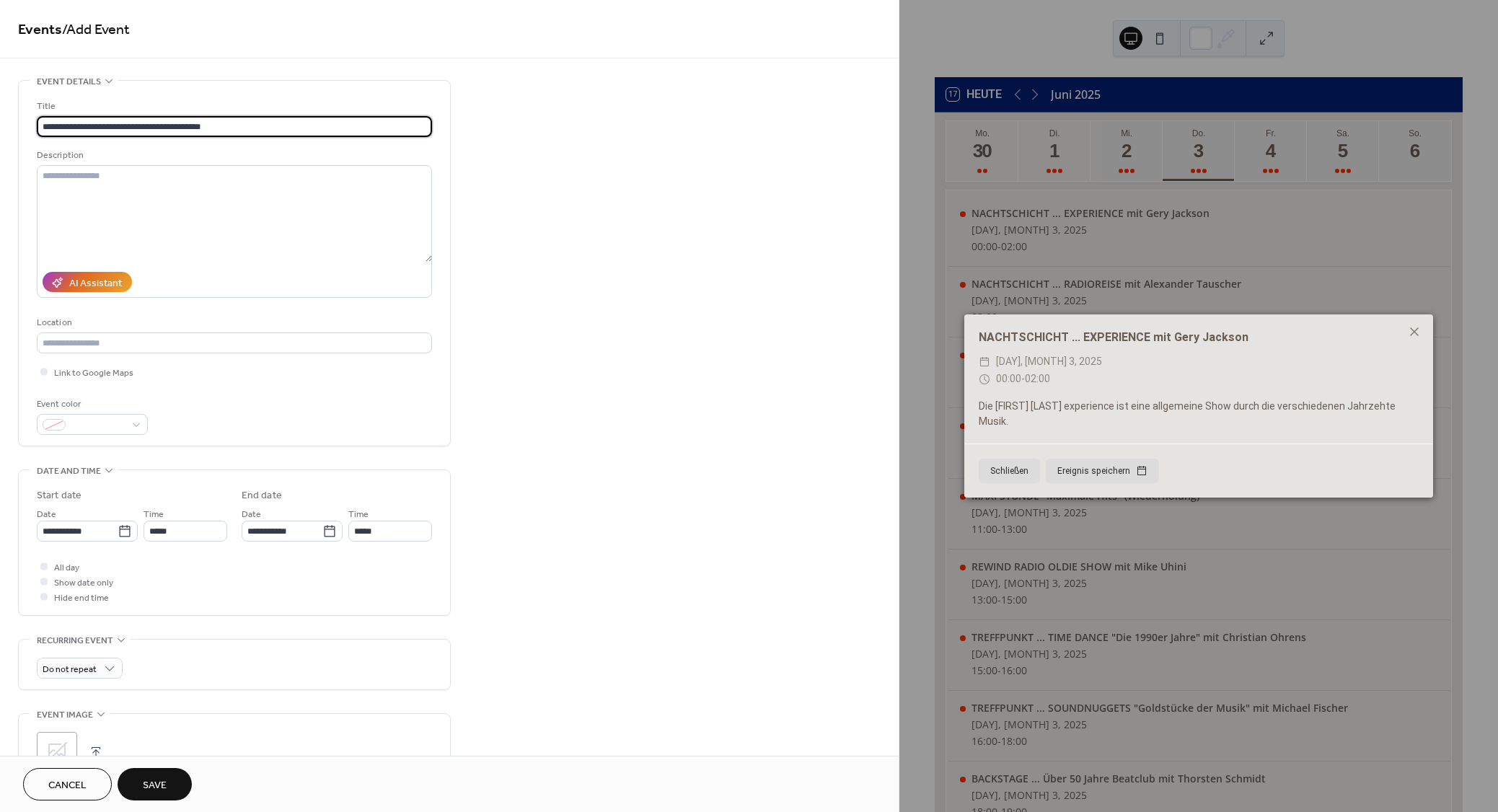 type on "**********" 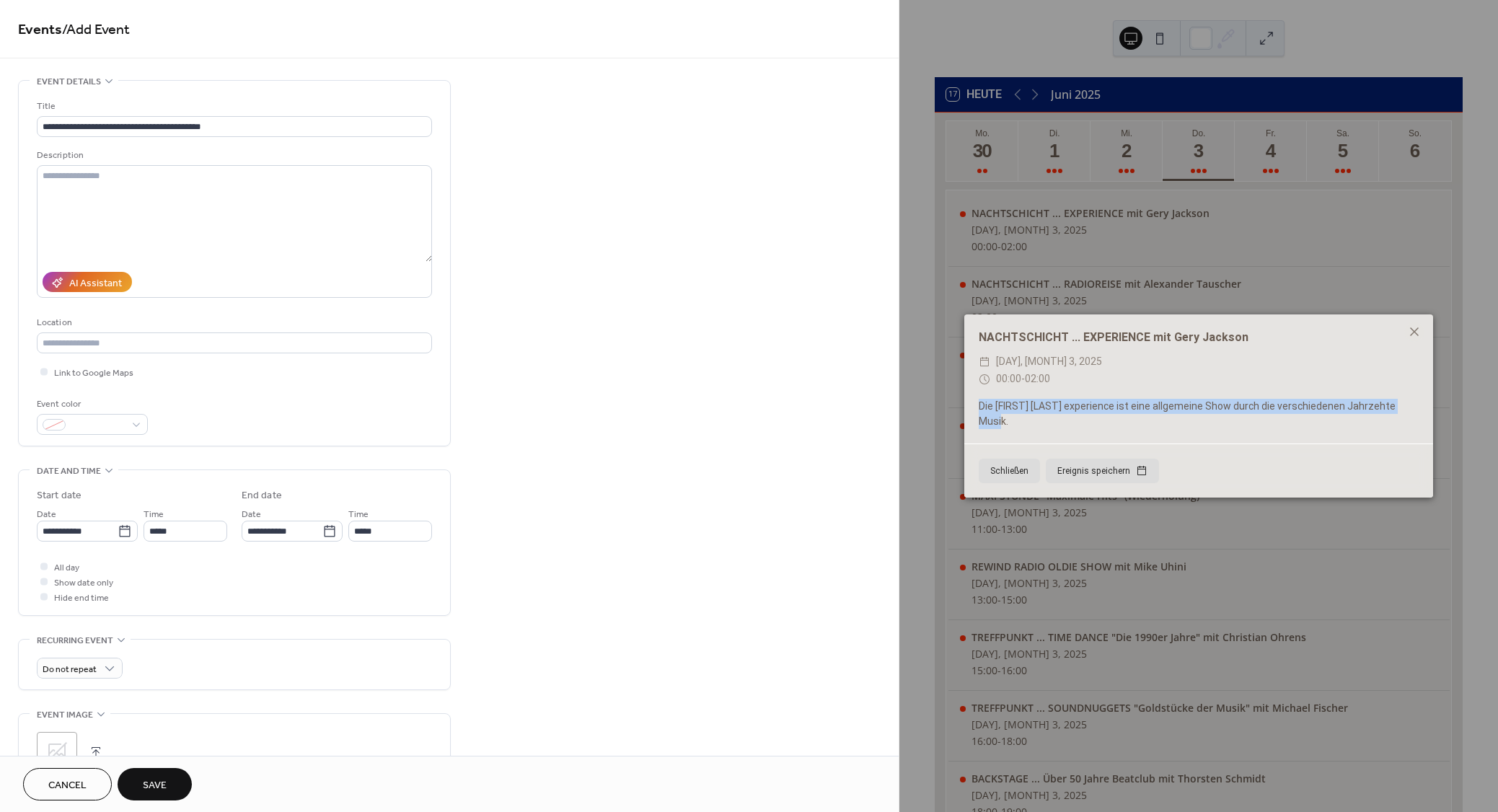 drag, startPoint x: 1414, startPoint y: 415, endPoint x: 969, endPoint y: 412, distance: 445.0101 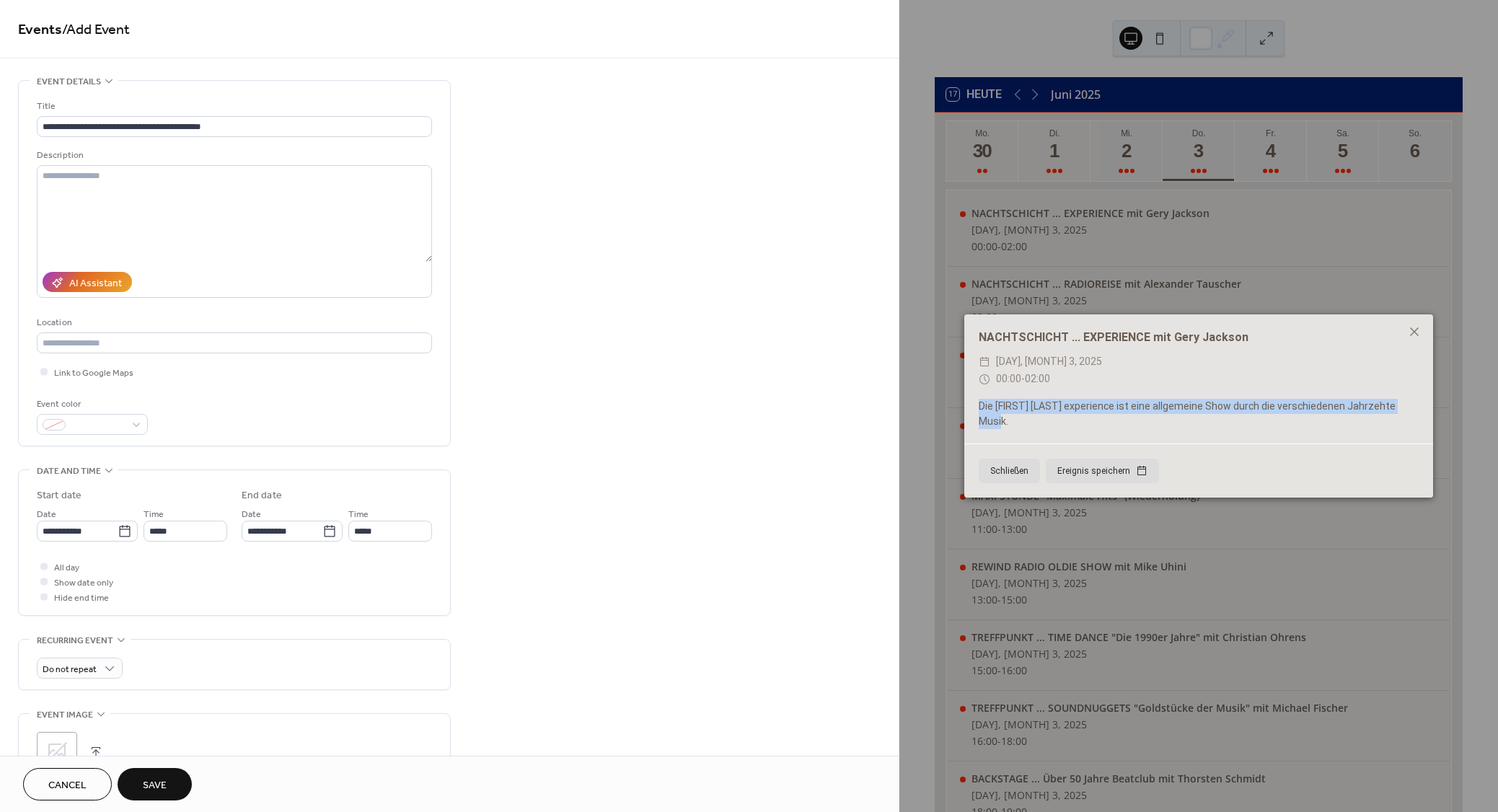 click on "Die Gary Jackson experience ist eine allgemeine Show durch die verschiedenen Jahrzehte Musik." at bounding box center (1199, 414) 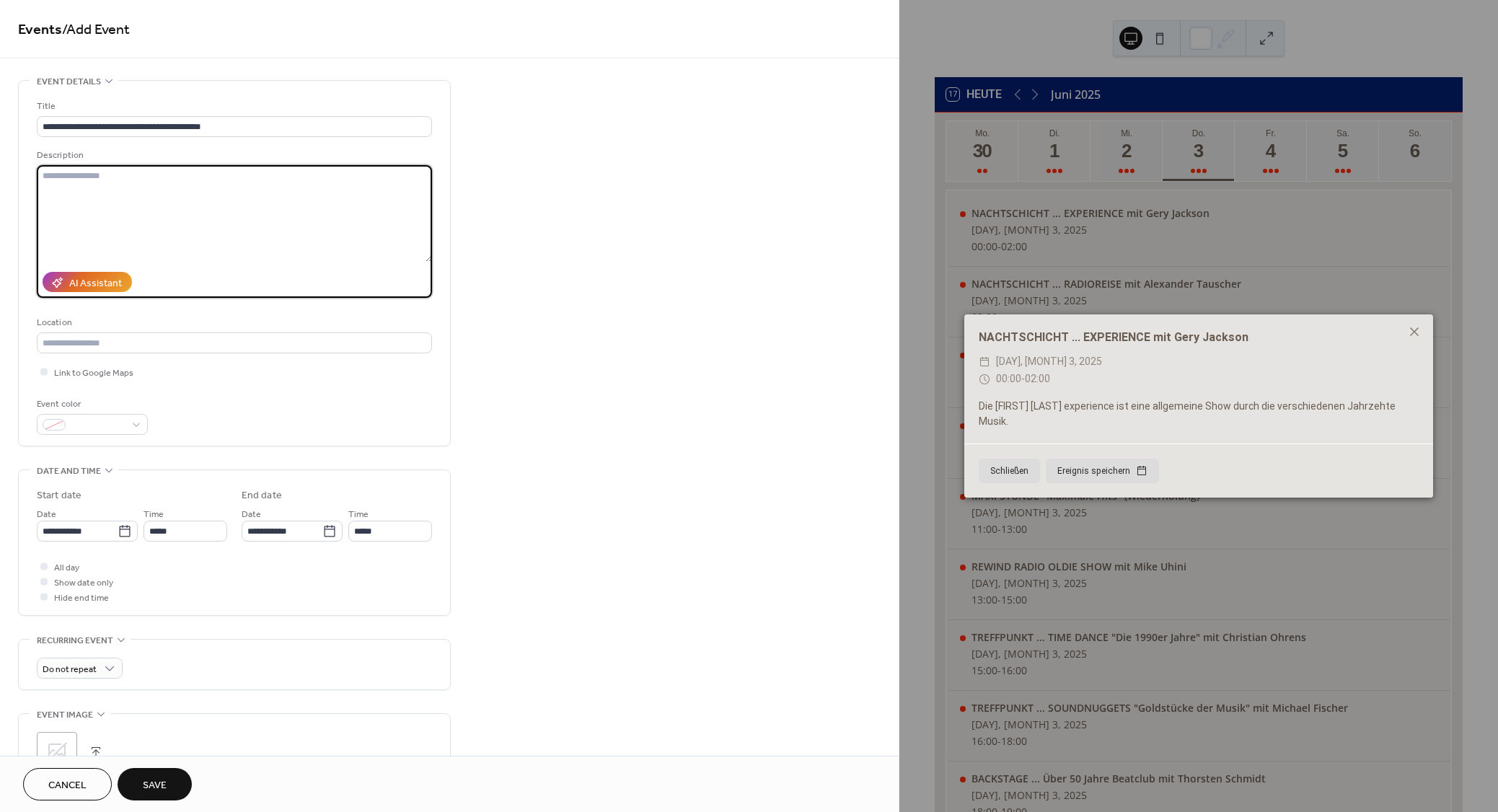 paste on "**********" 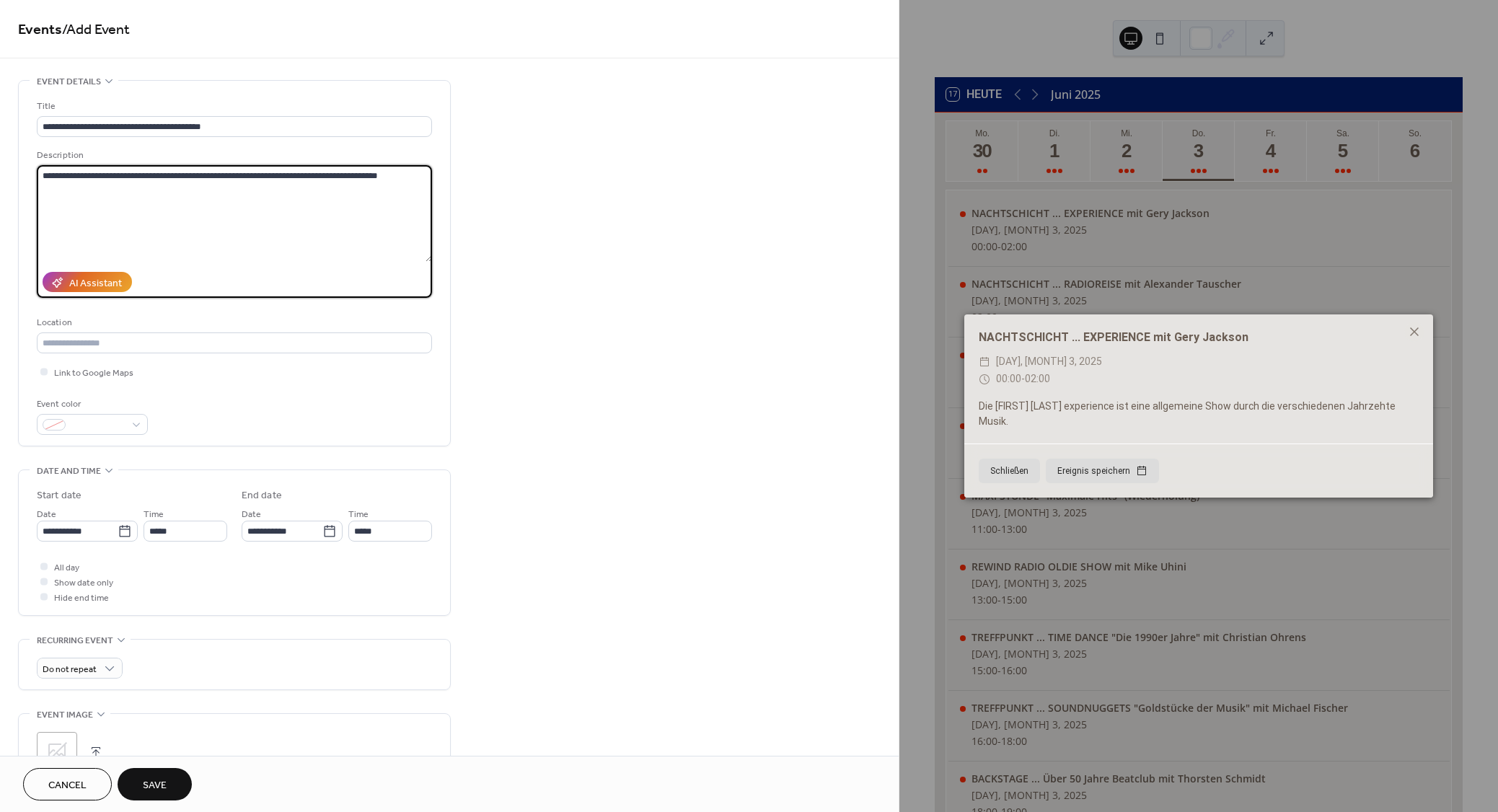 type on "**********" 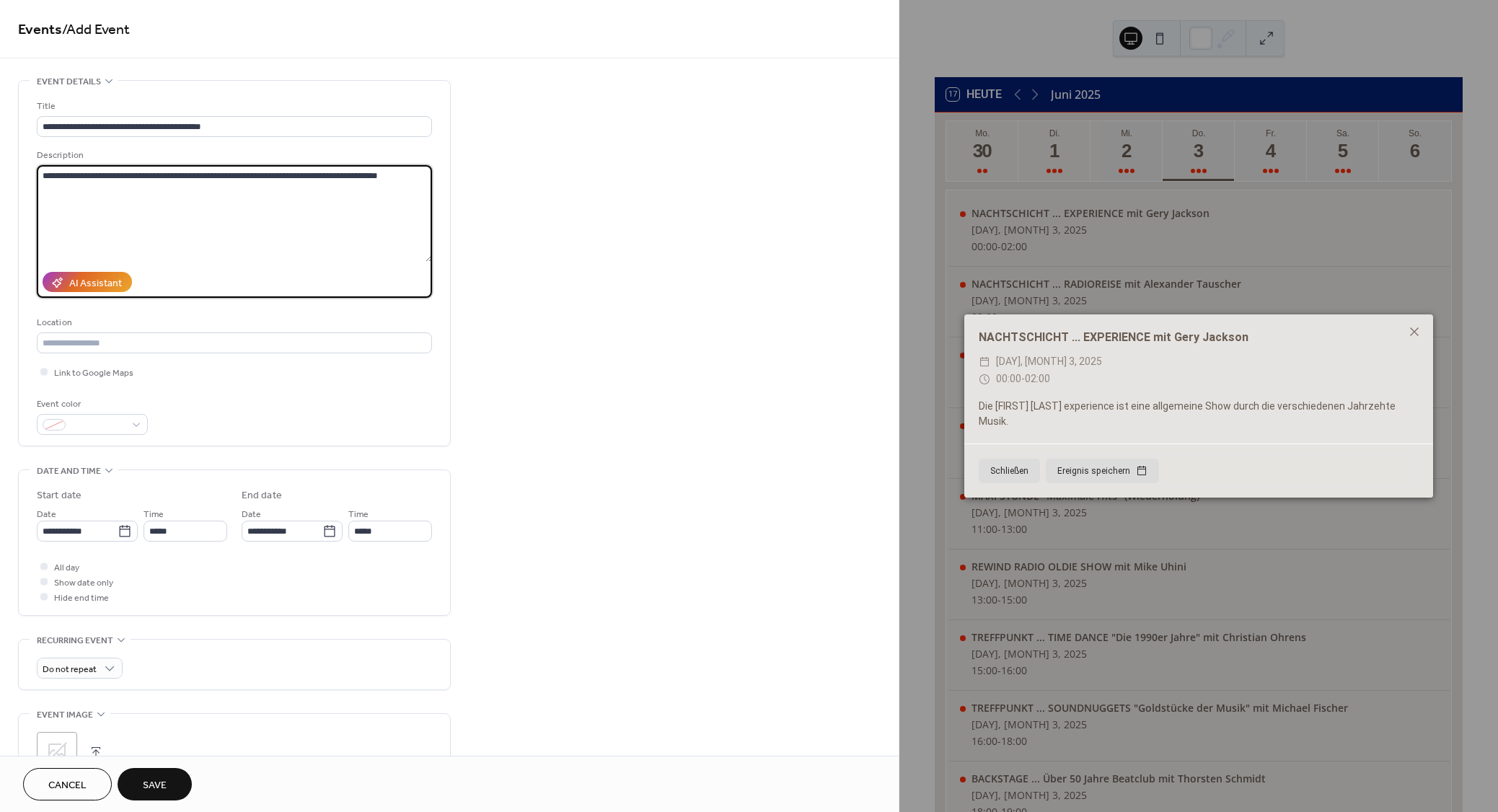 click 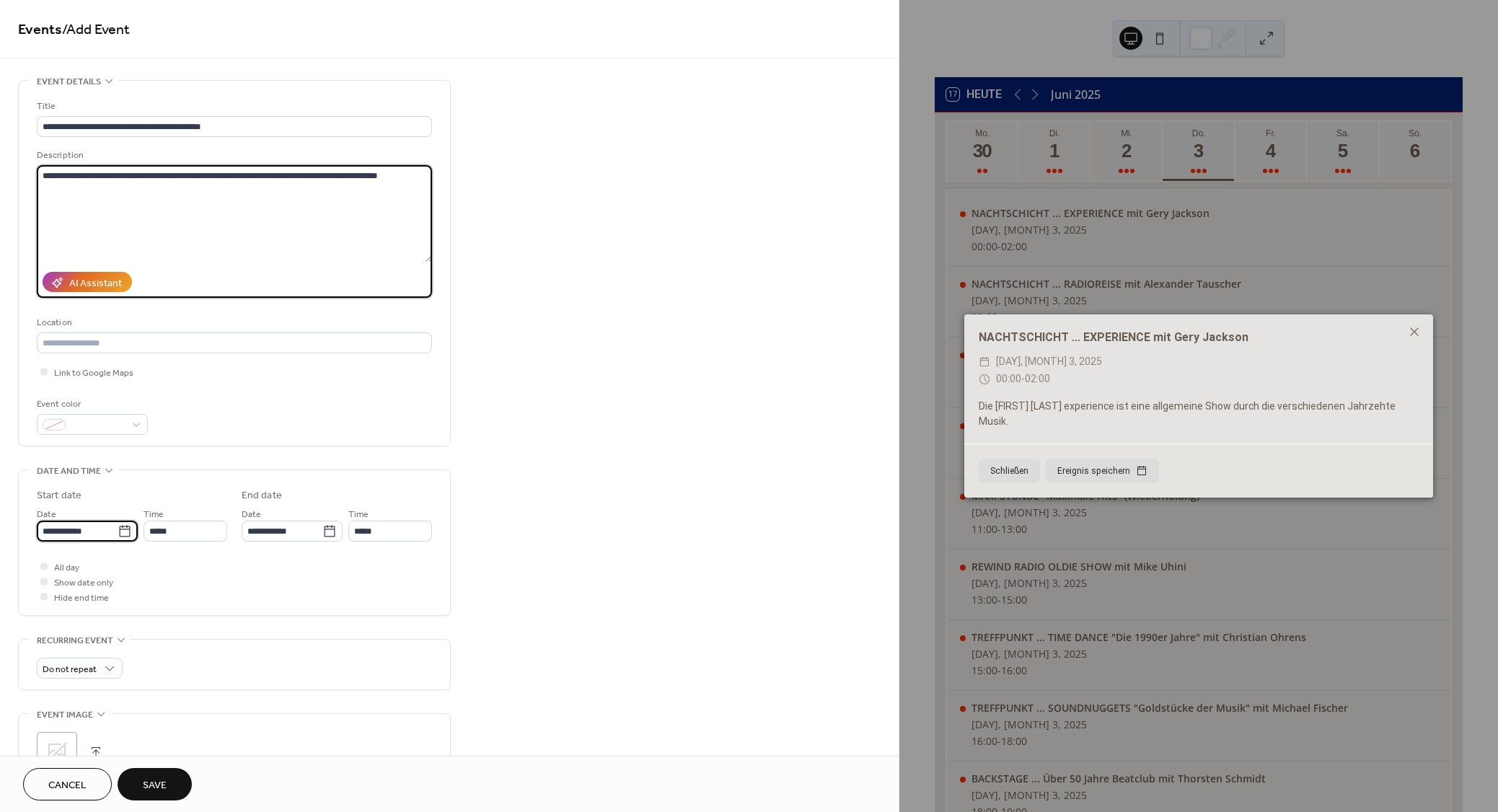click on "**********" at bounding box center (77, 531) 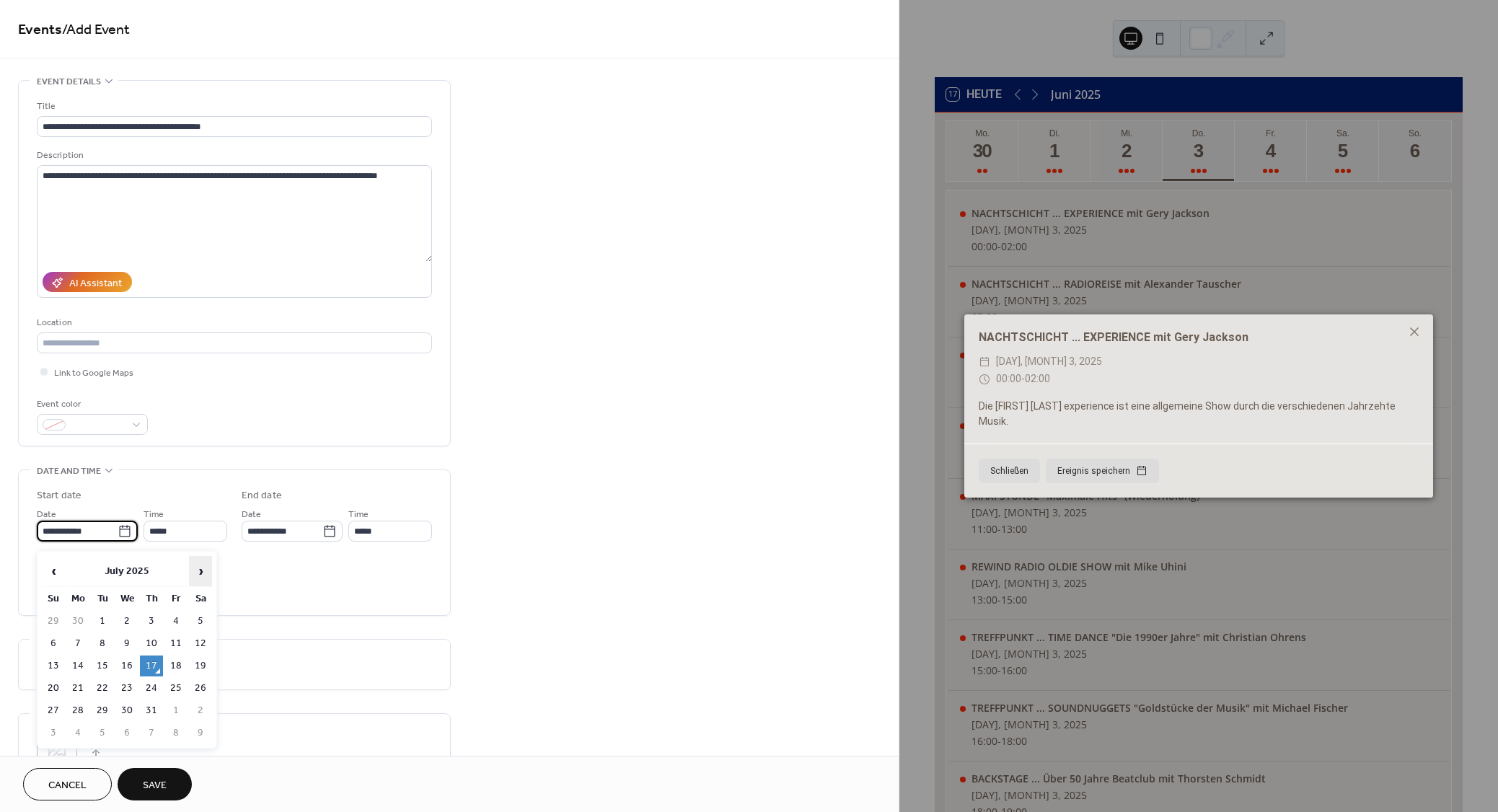 click on "›" at bounding box center [201, 571] 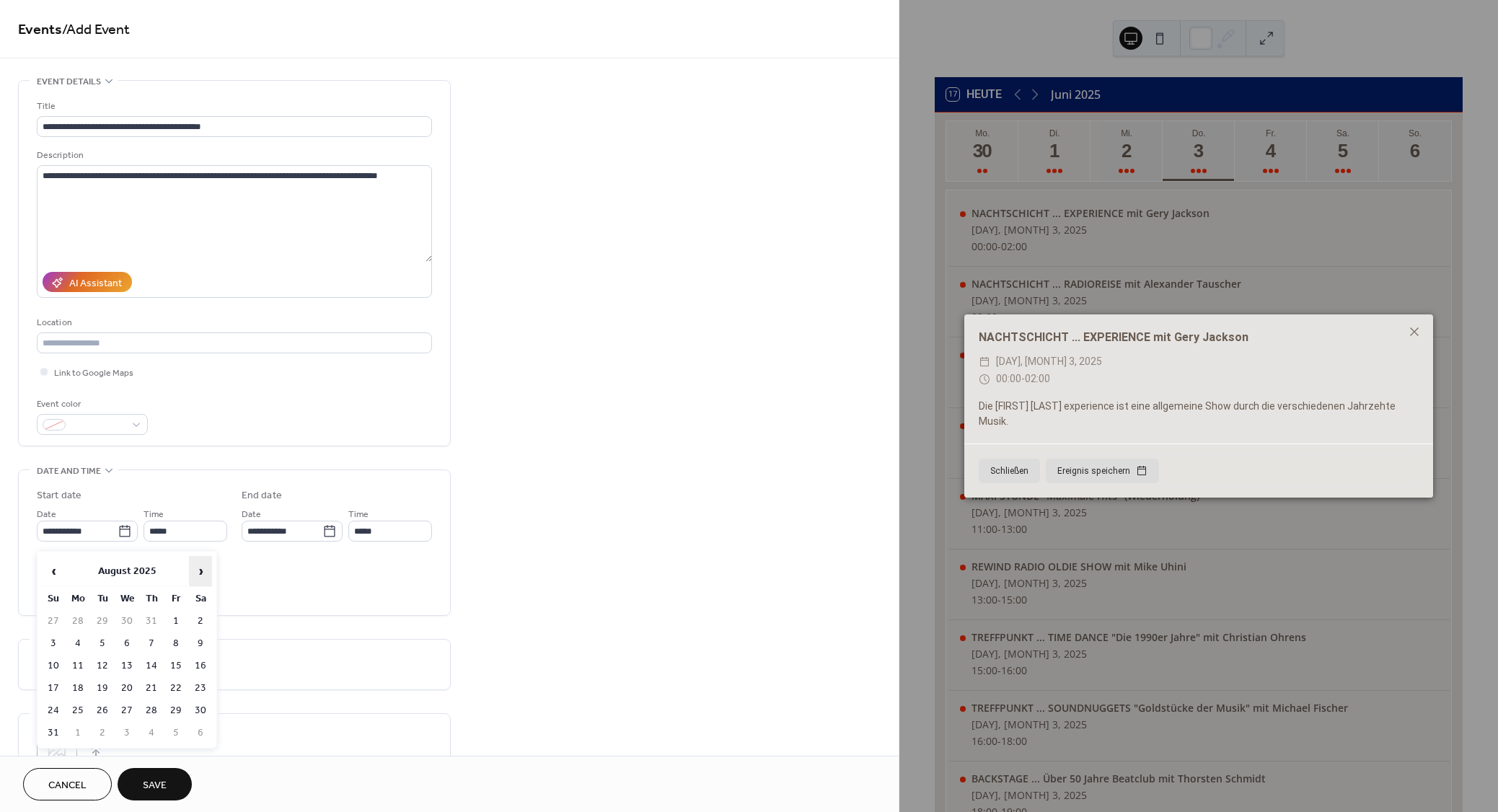 click on "›" at bounding box center (201, 571) 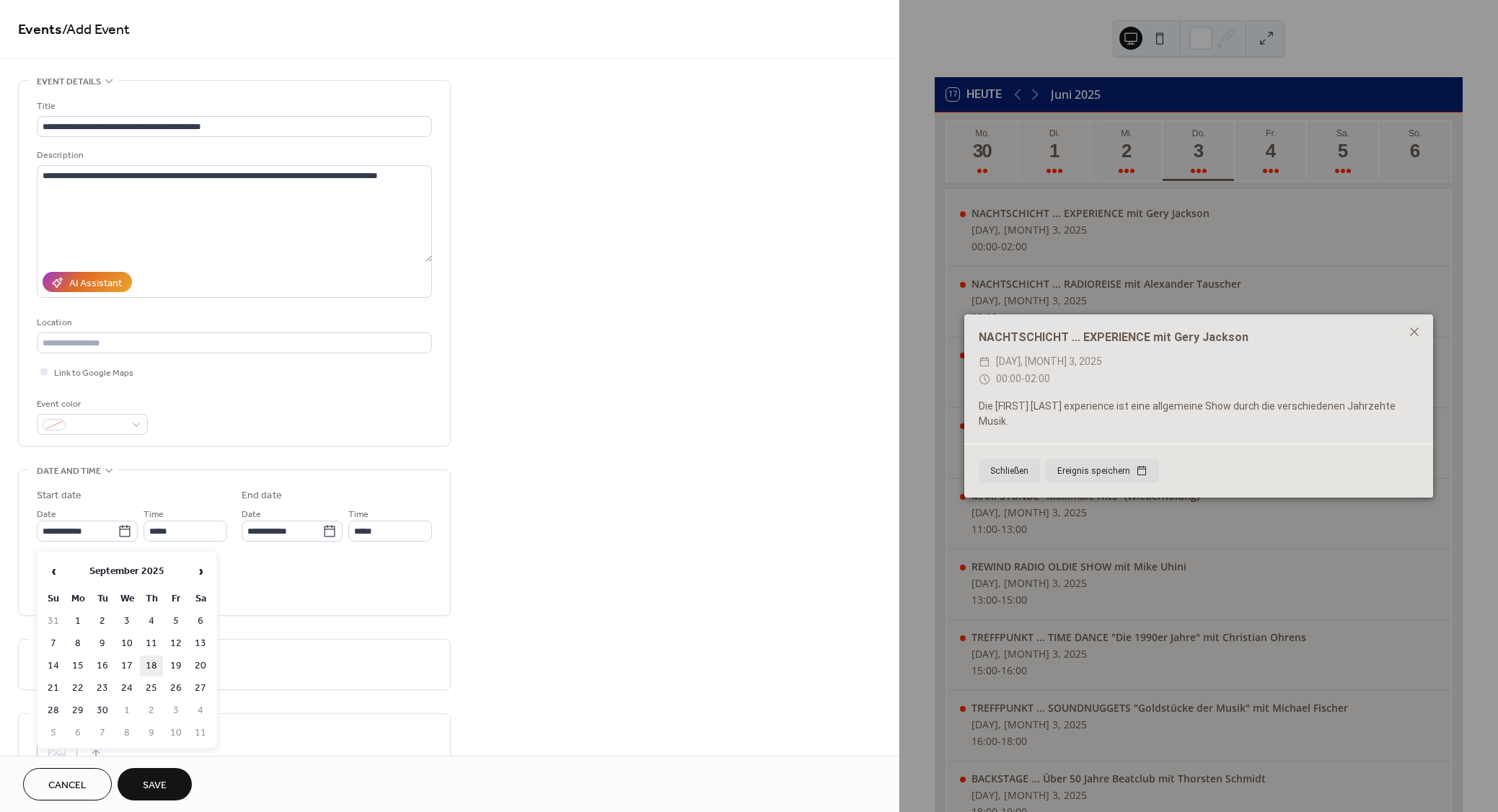 click on "18" at bounding box center [151, 666] 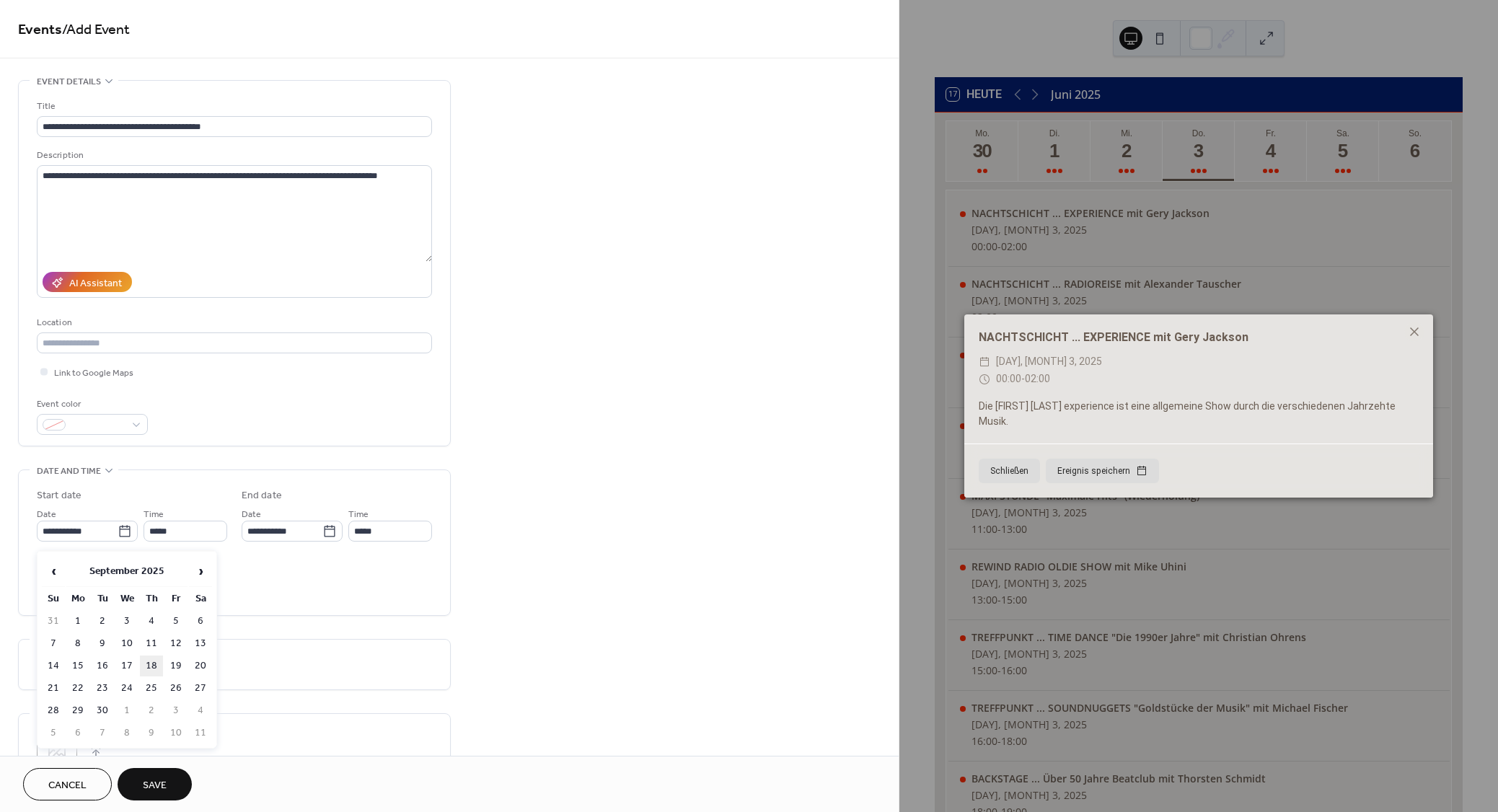 type on "**********" 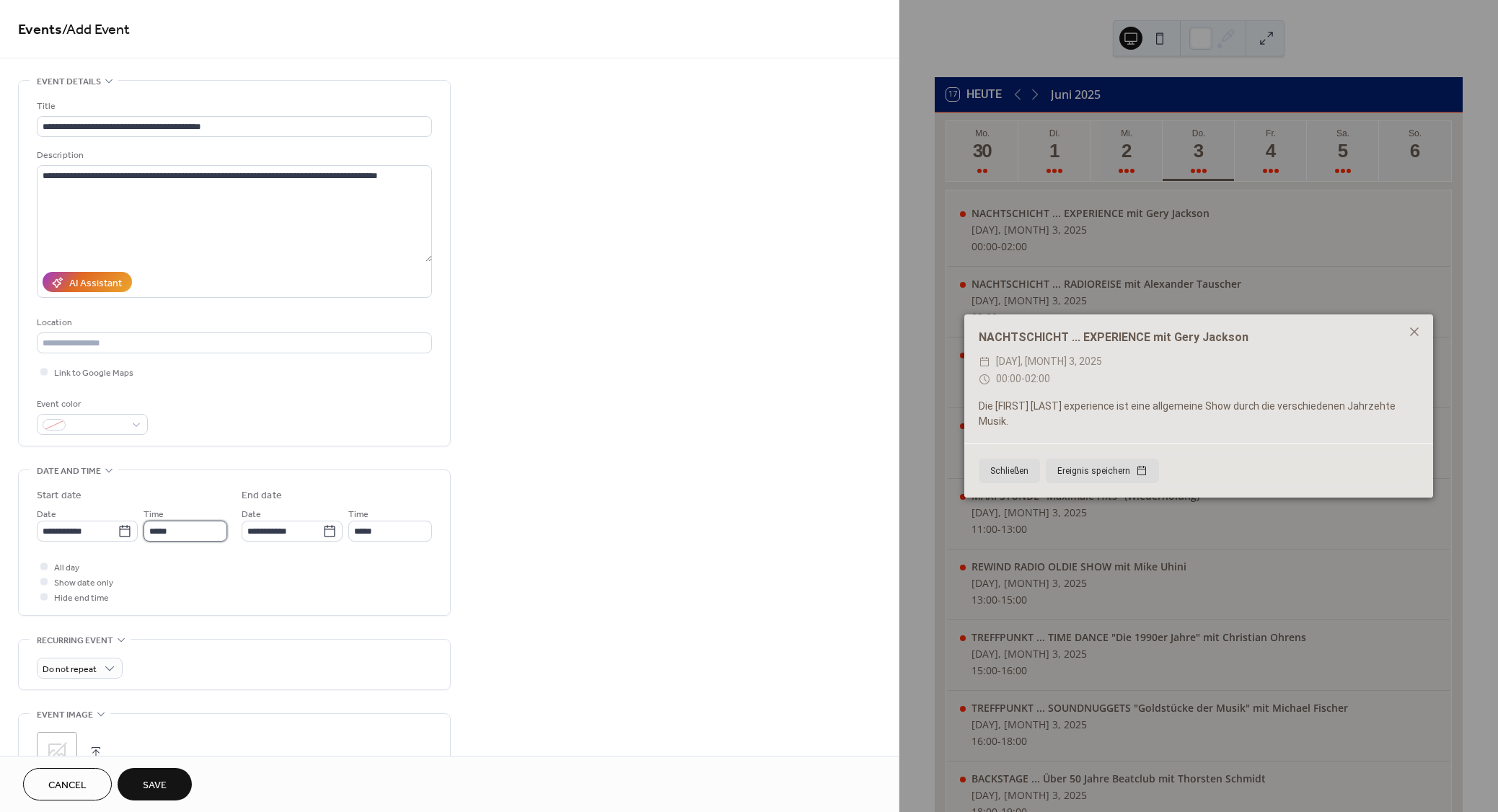 click on "*****" at bounding box center (185, 531) 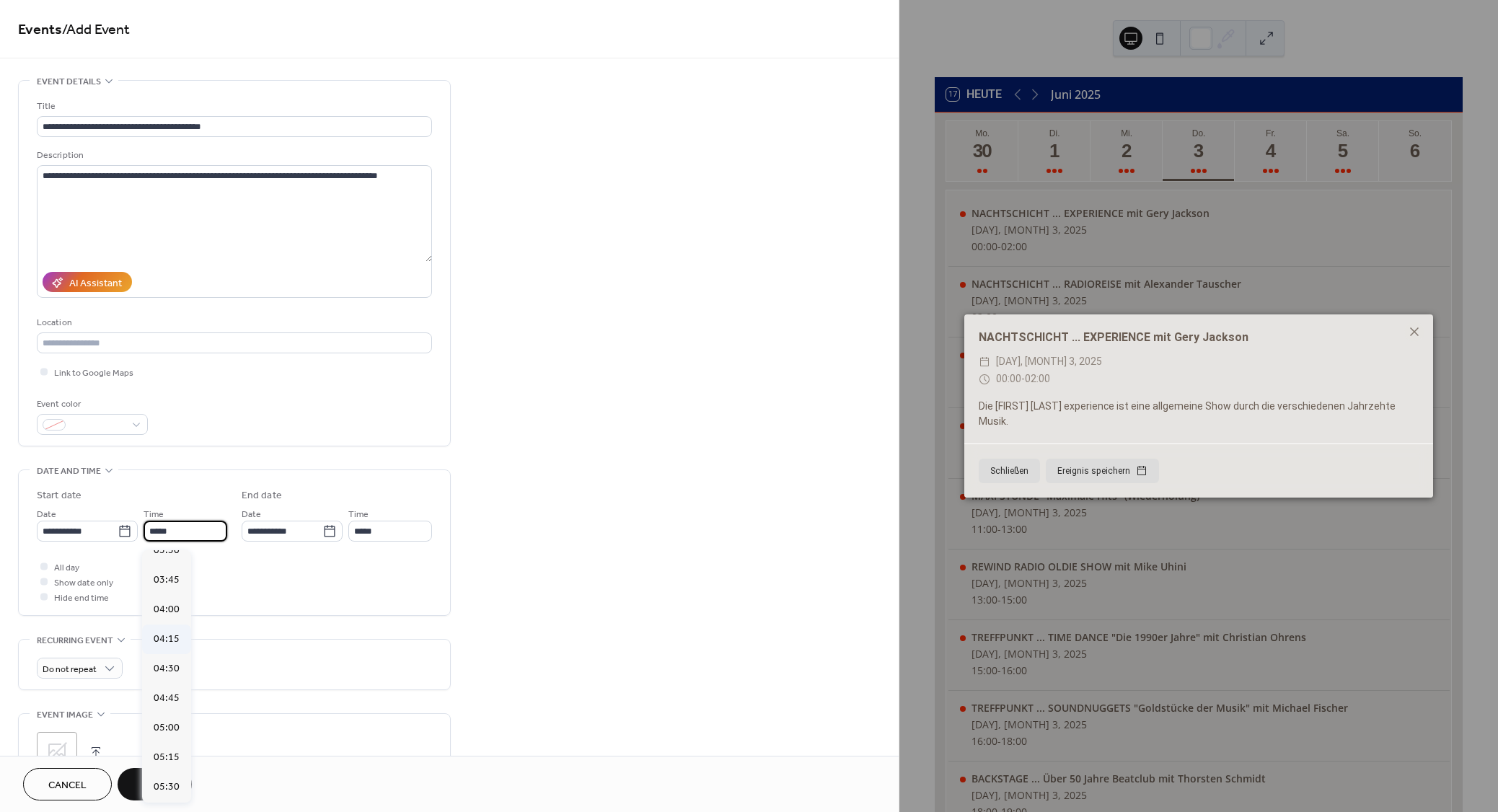 scroll, scrollTop: 0, scrollLeft: 0, axis: both 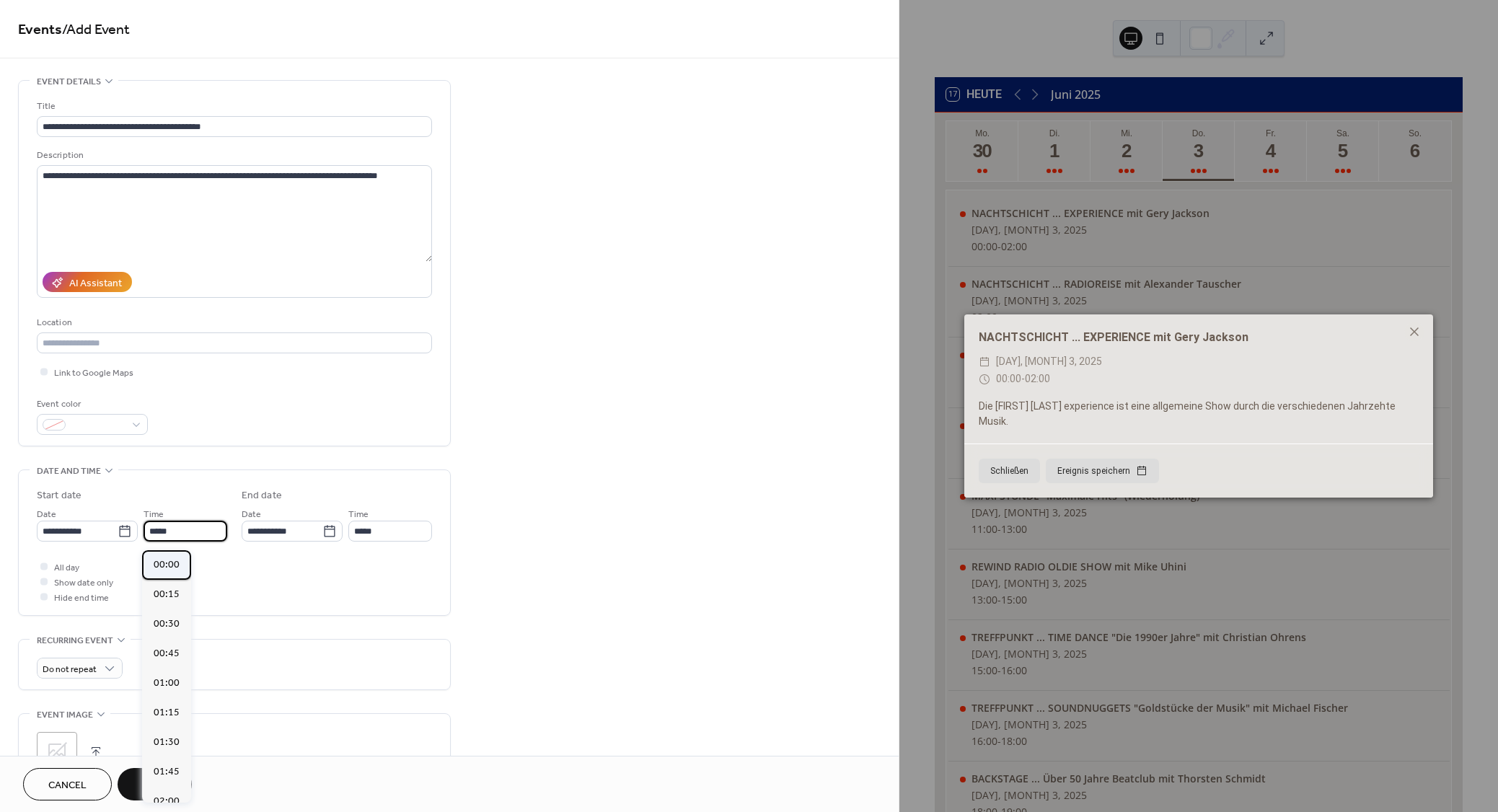click on "00:00" at bounding box center (167, 565) 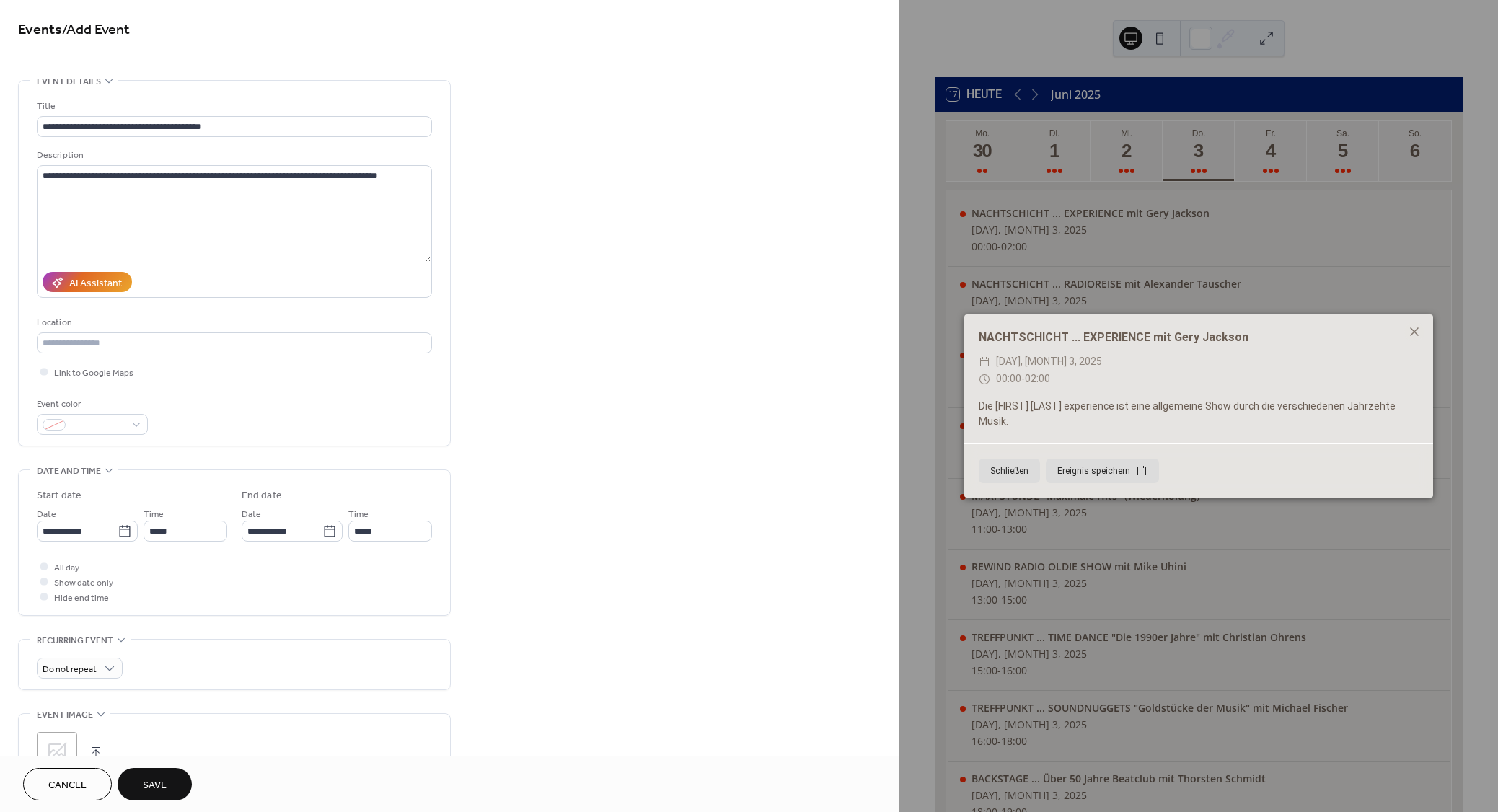 type on "*****" 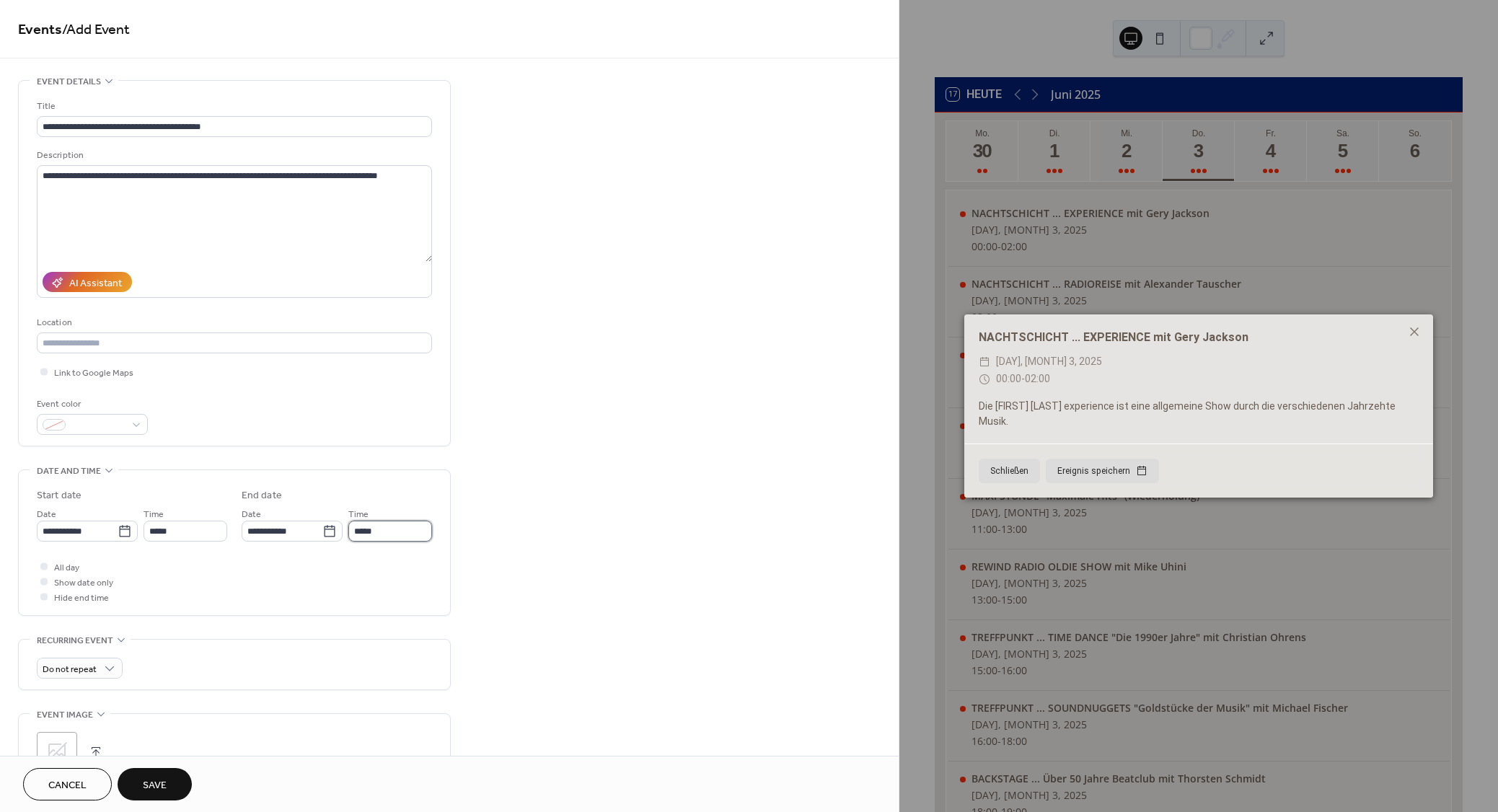 click on "*****" at bounding box center (390, 531) 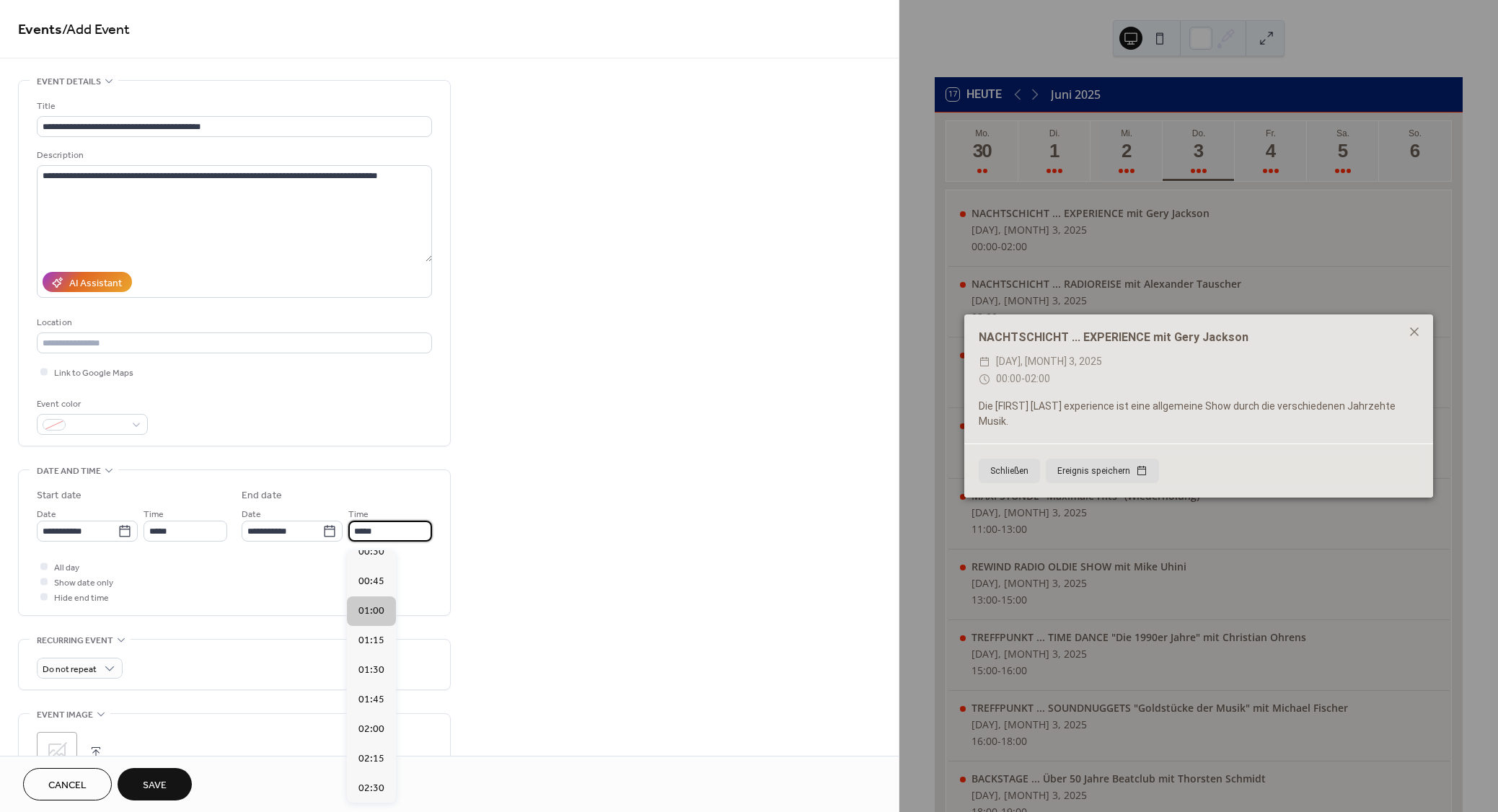scroll, scrollTop: 65, scrollLeft: 0, axis: vertical 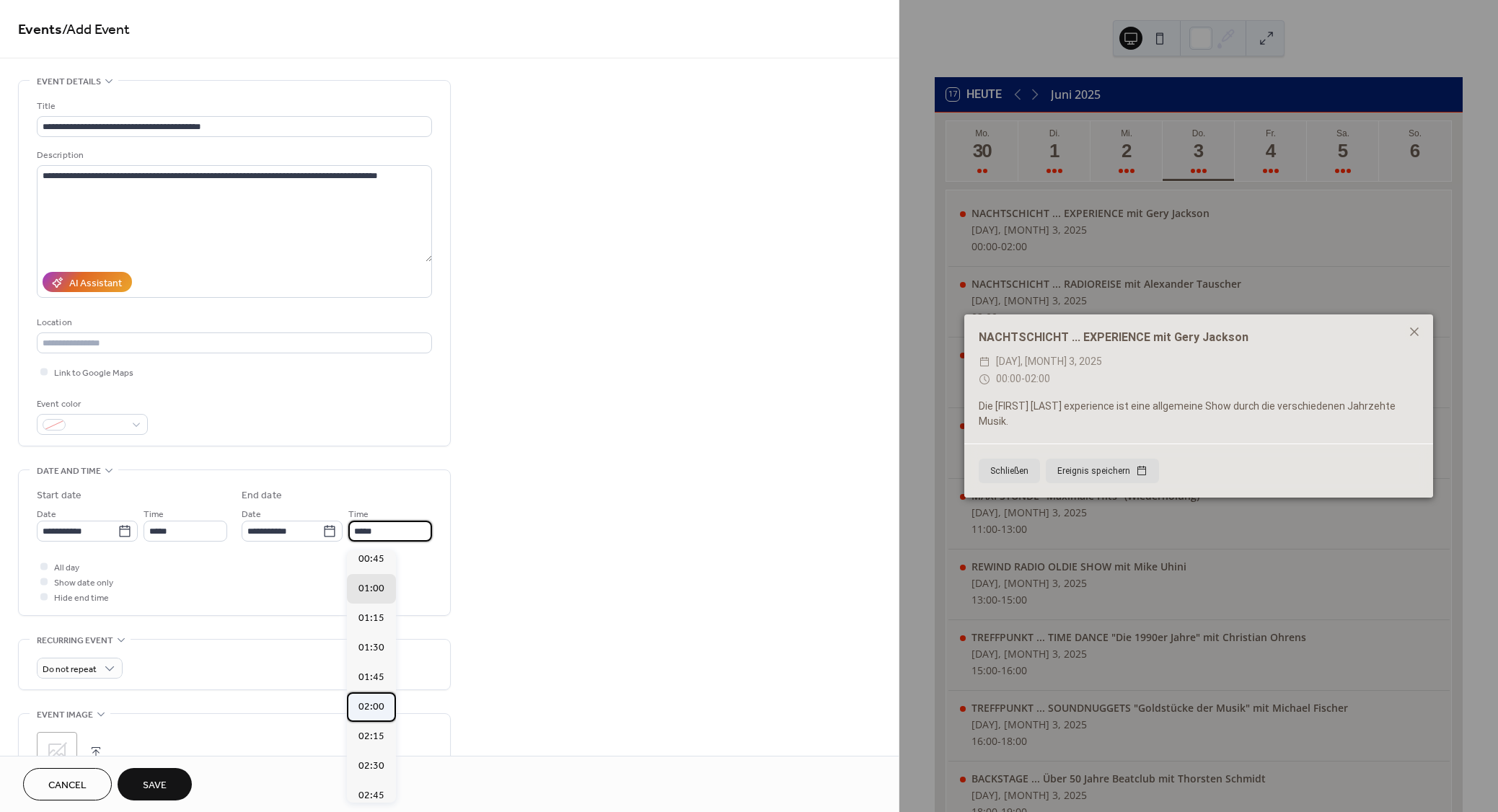click on "02:00" at bounding box center (371, 707) 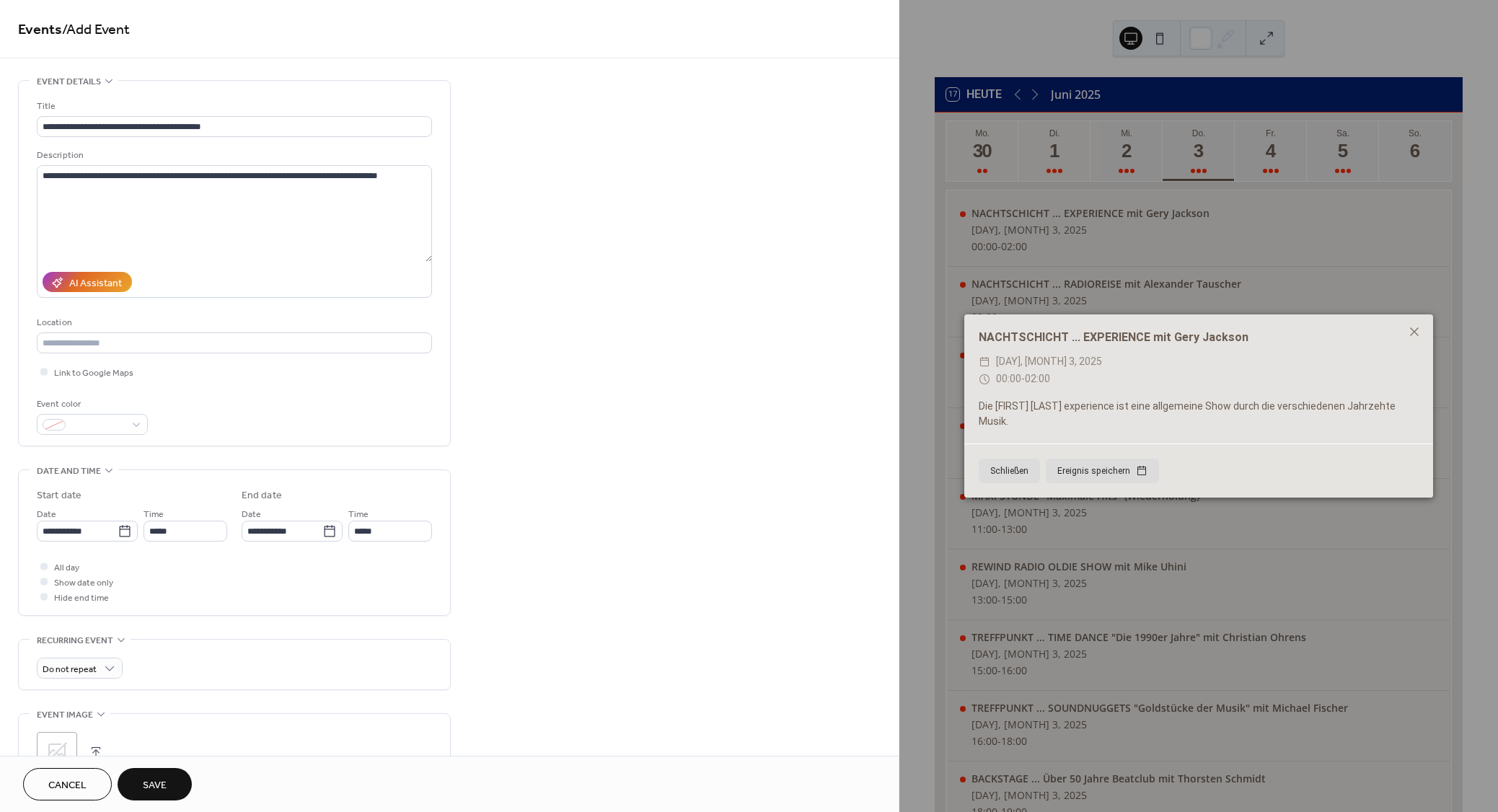 click on "Save" at bounding box center (154, 784) 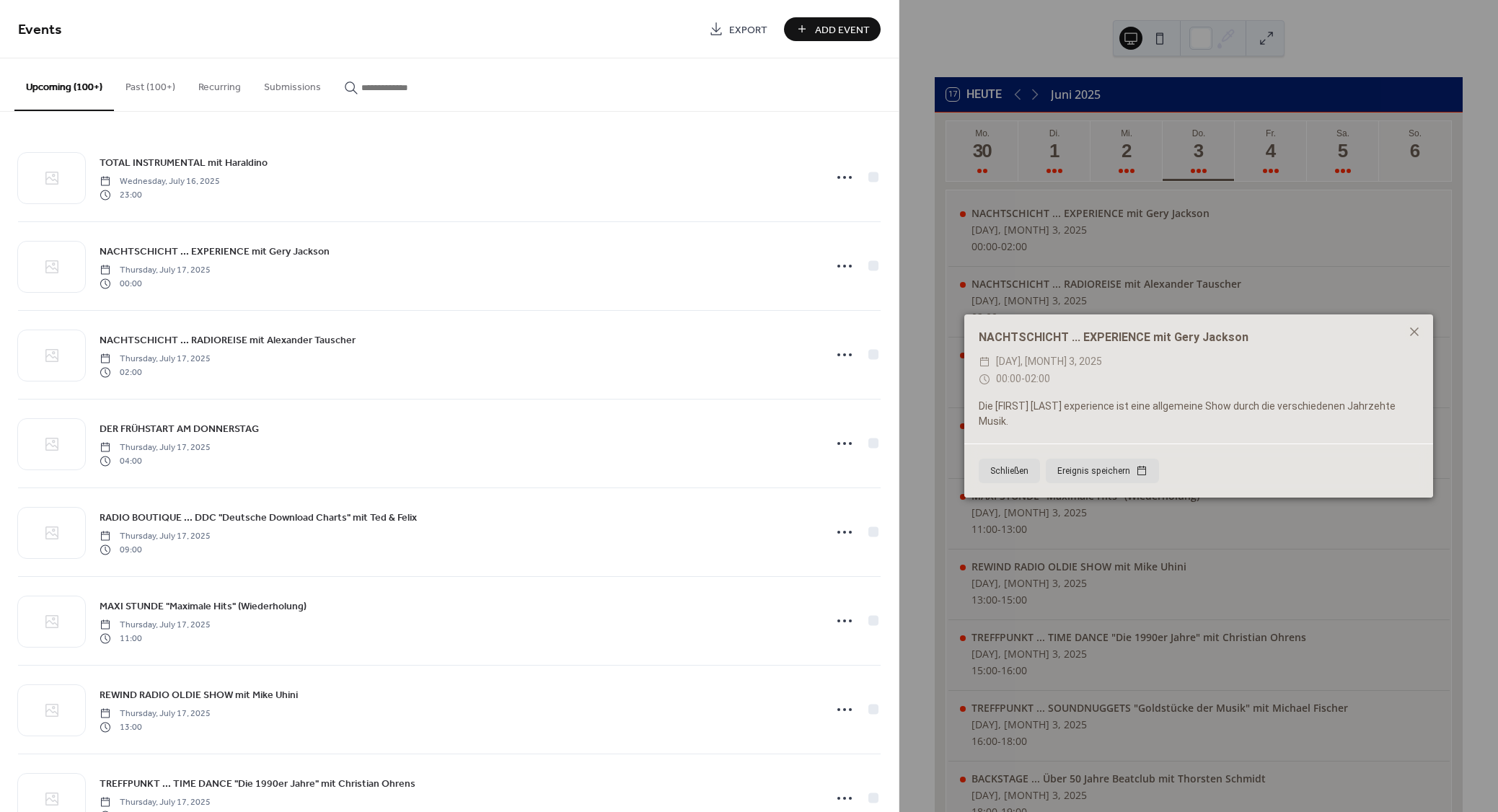 click on "Add Event" at bounding box center [842, 30] 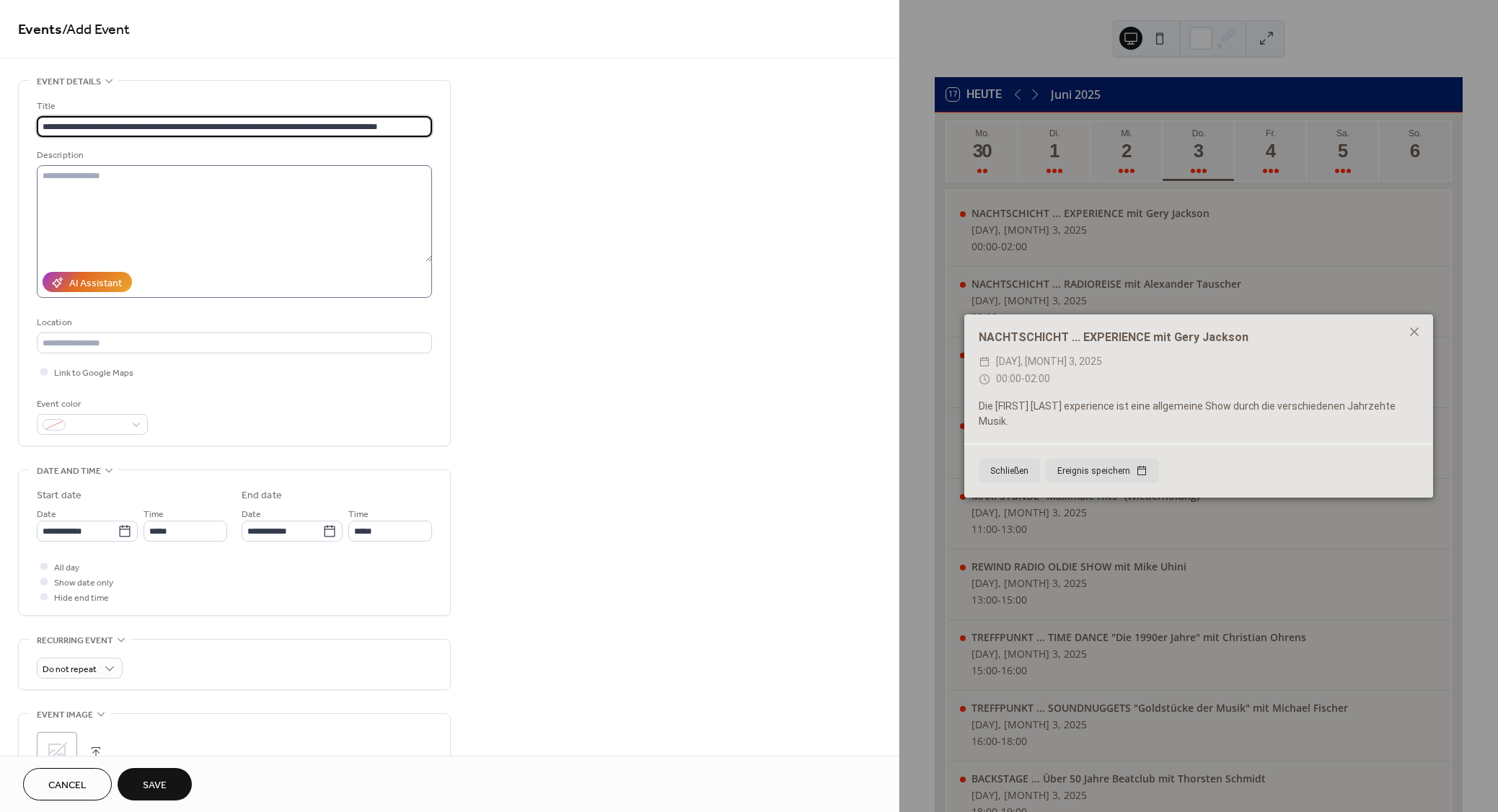type on "**********" 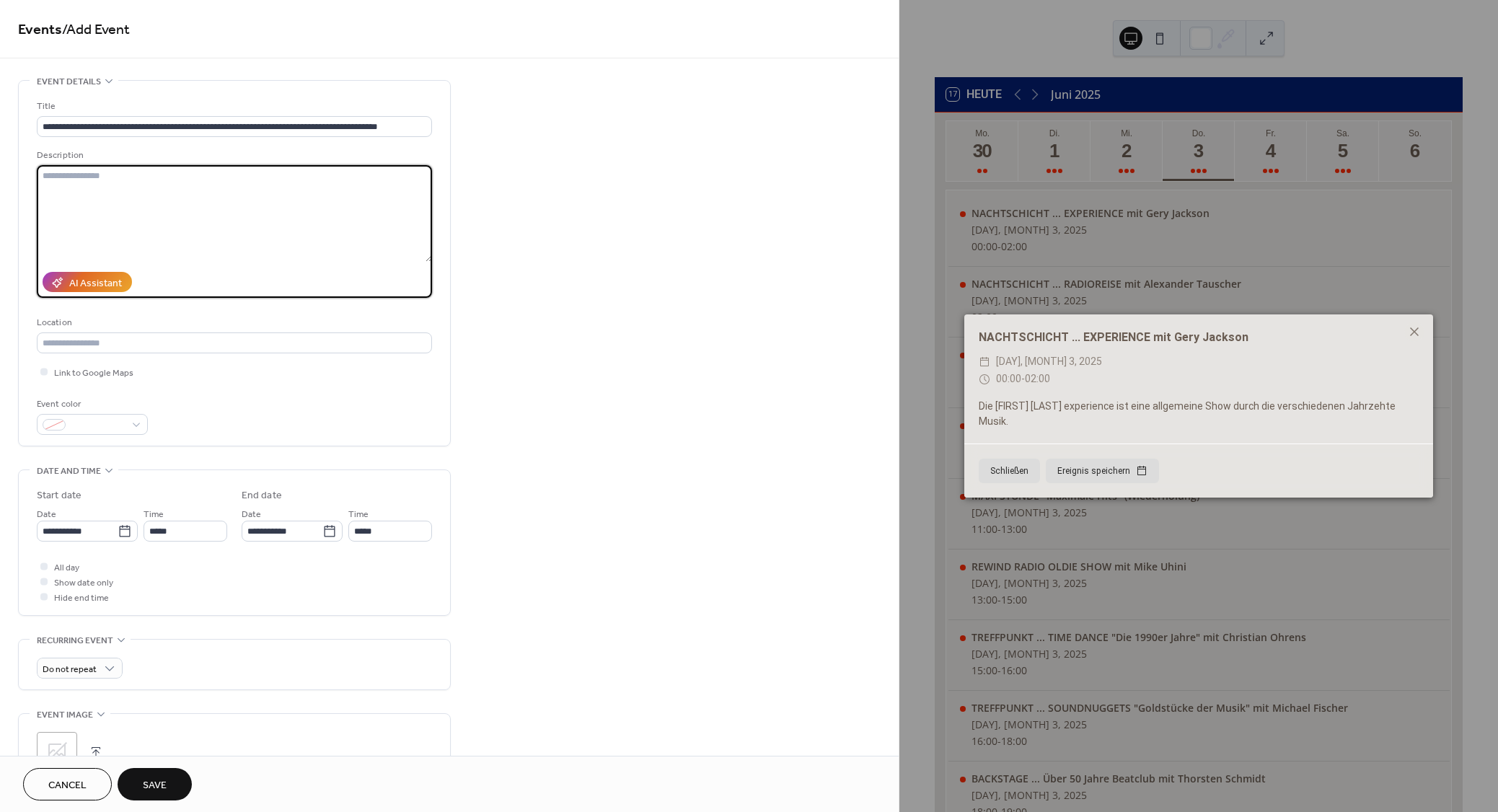 paste on "**********" 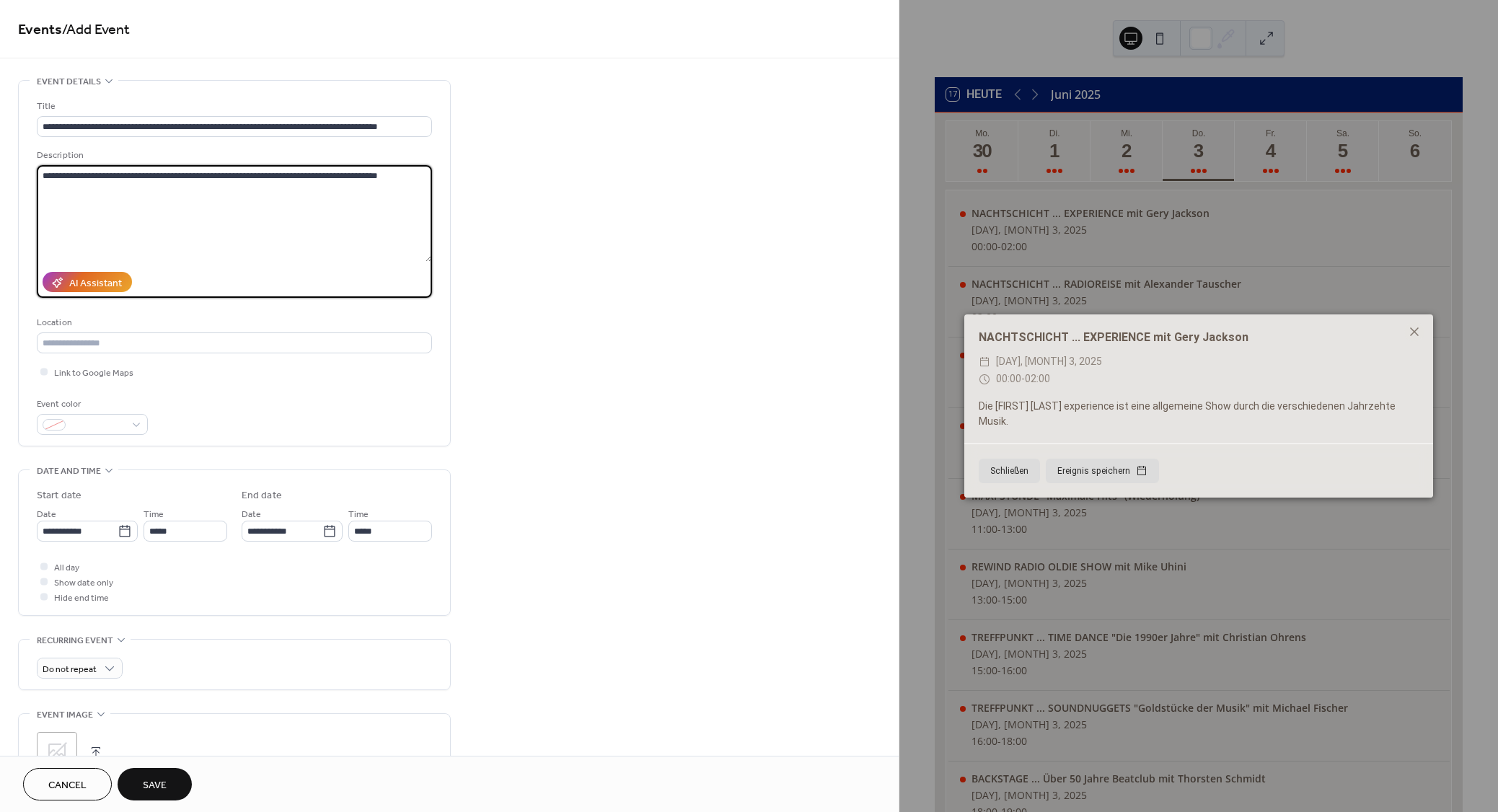 type on "**********" 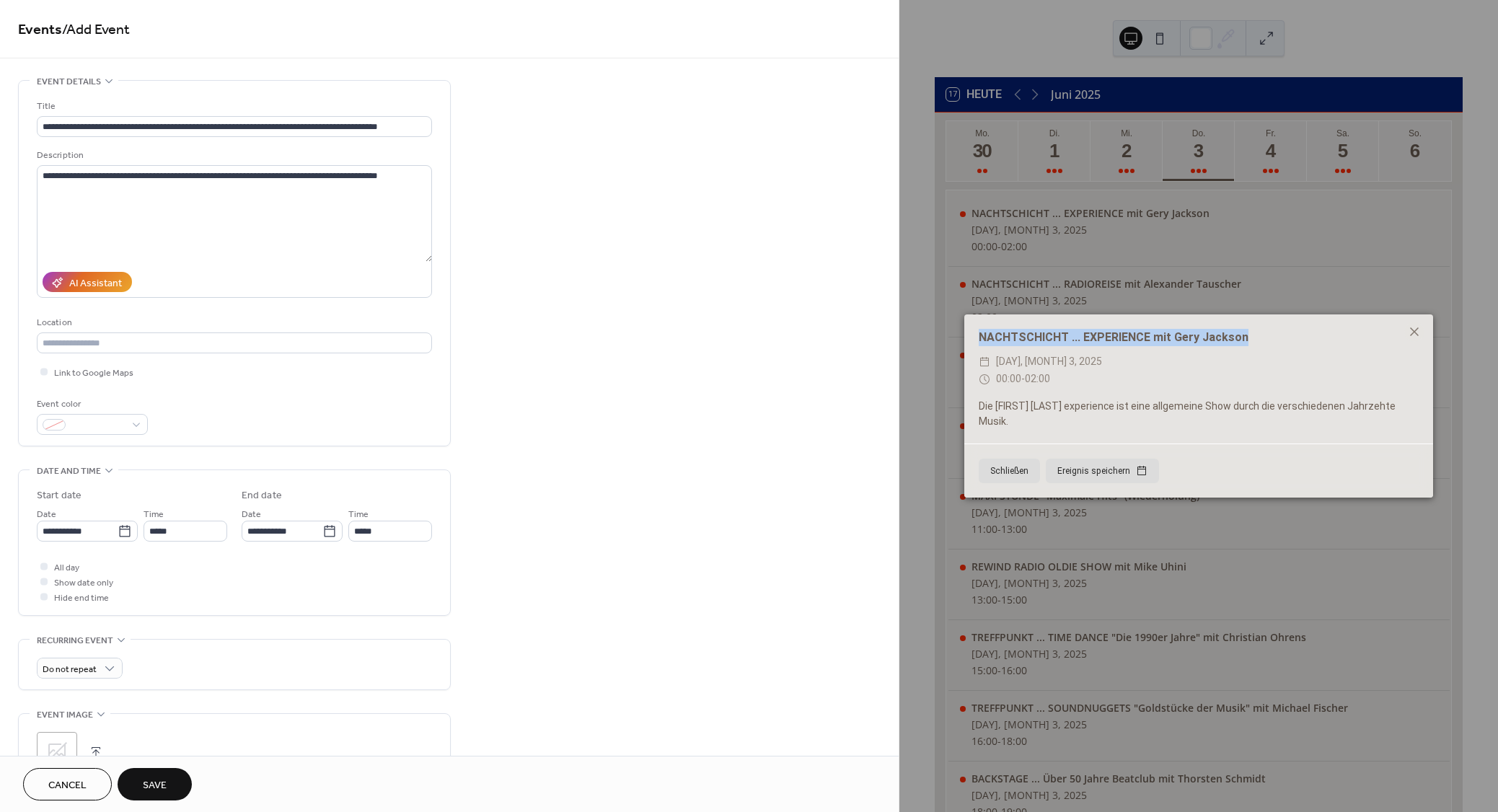 drag, startPoint x: 1264, startPoint y: 345, endPoint x: 982, endPoint y: 343, distance: 282.0071 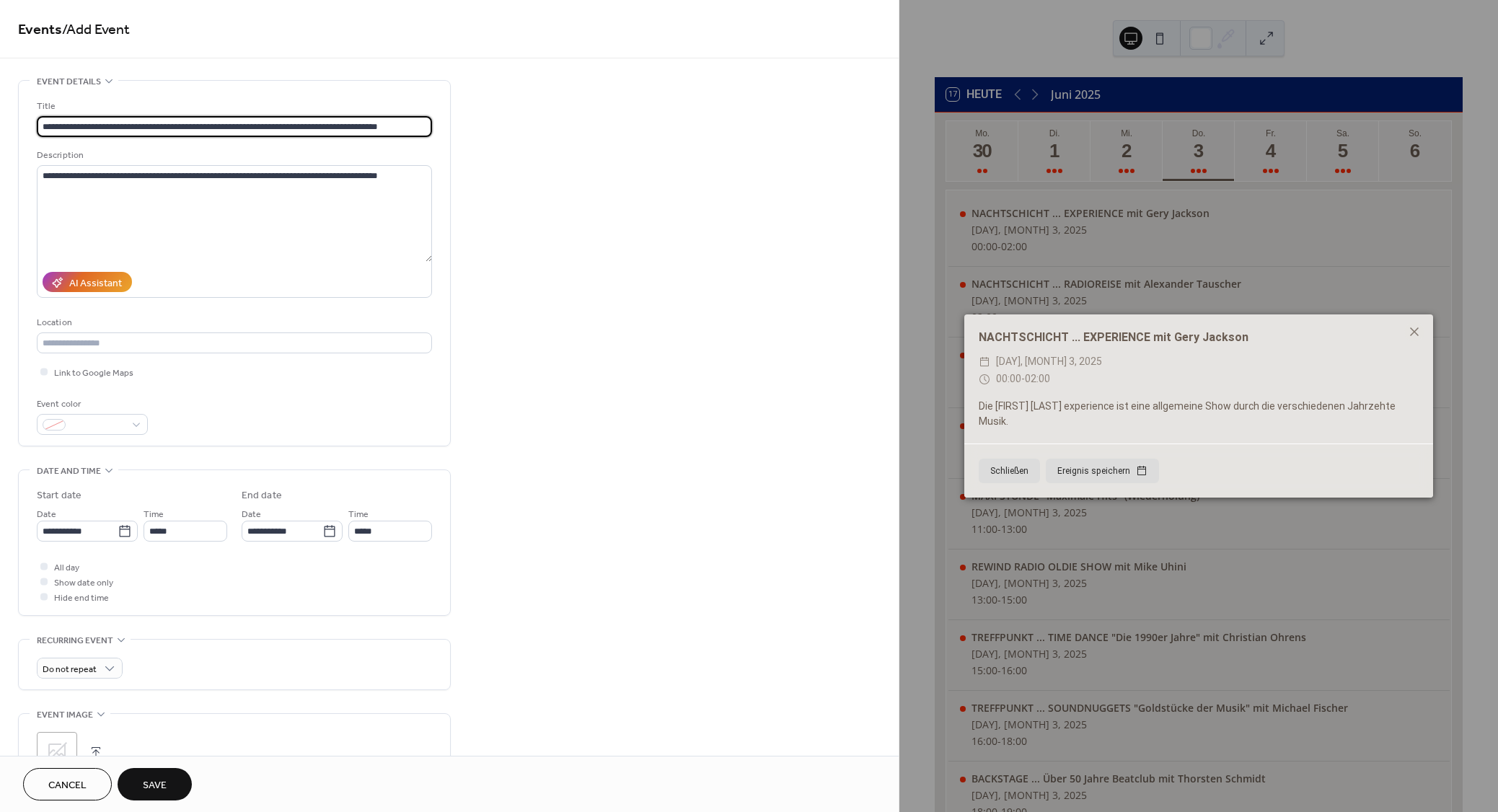 drag, startPoint x: 415, startPoint y: 133, endPoint x: -32, endPoint y: 124, distance: 447.09059 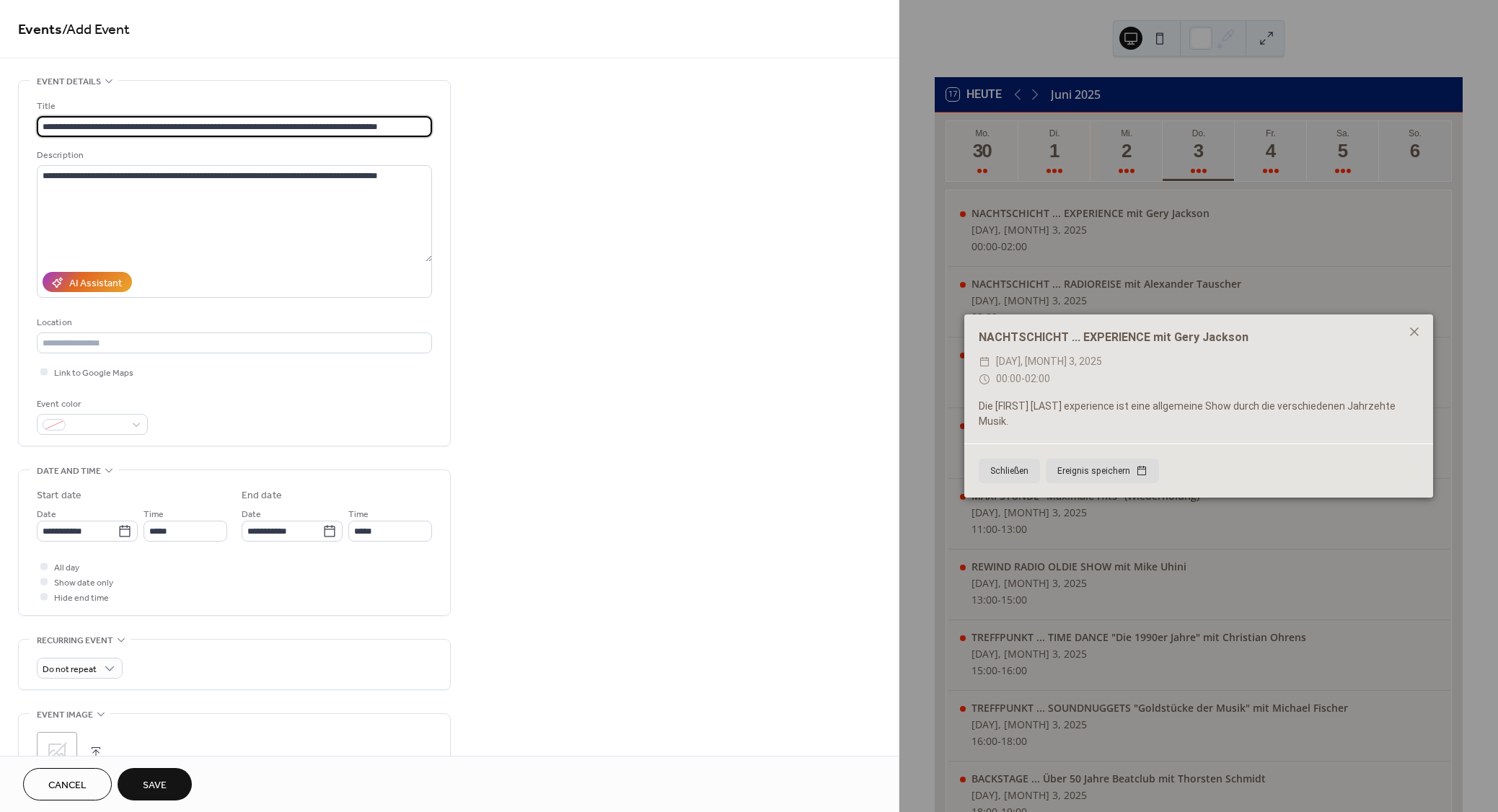 click on "**********" at bounding box center (234, 126) 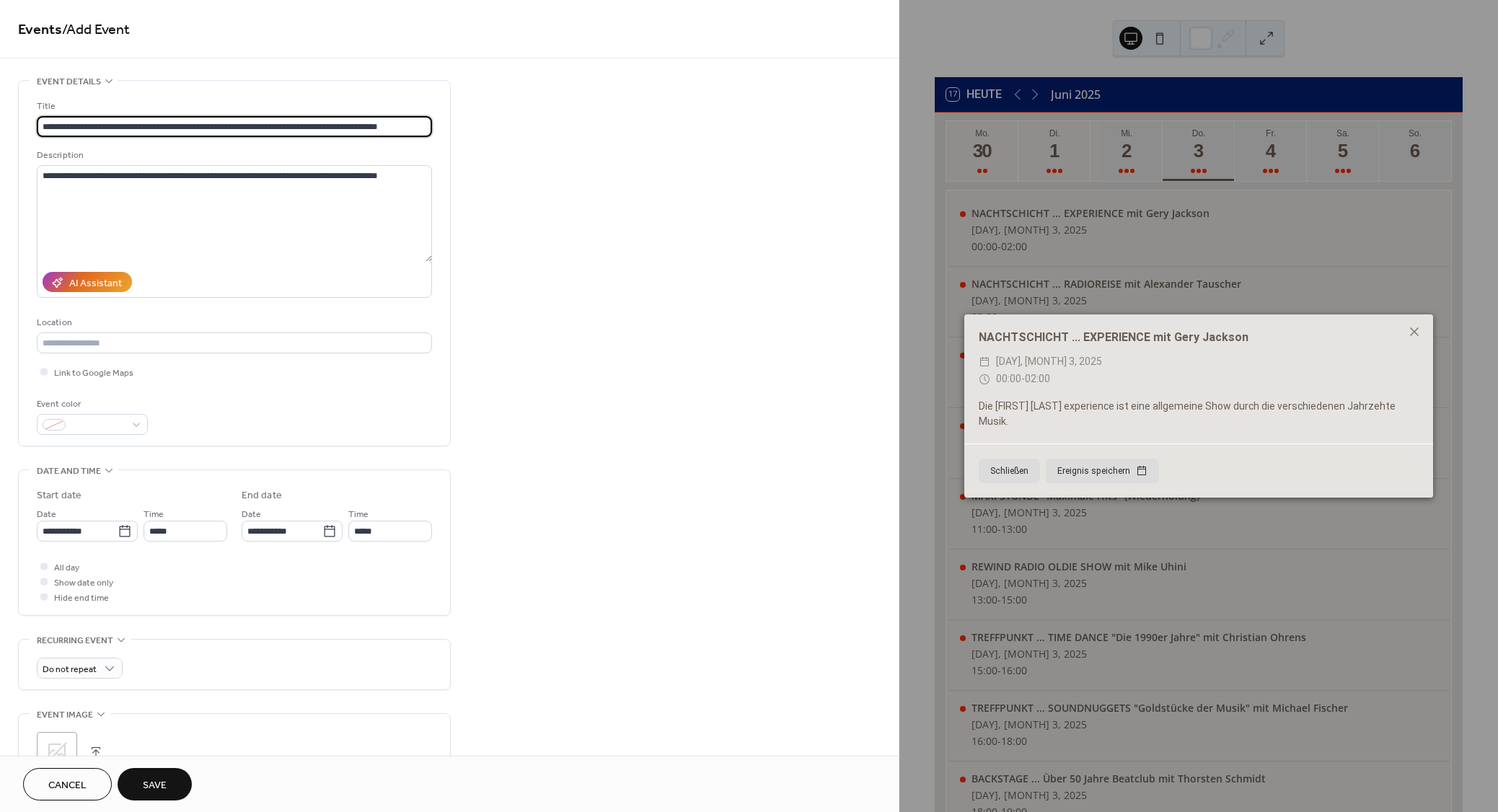 paste 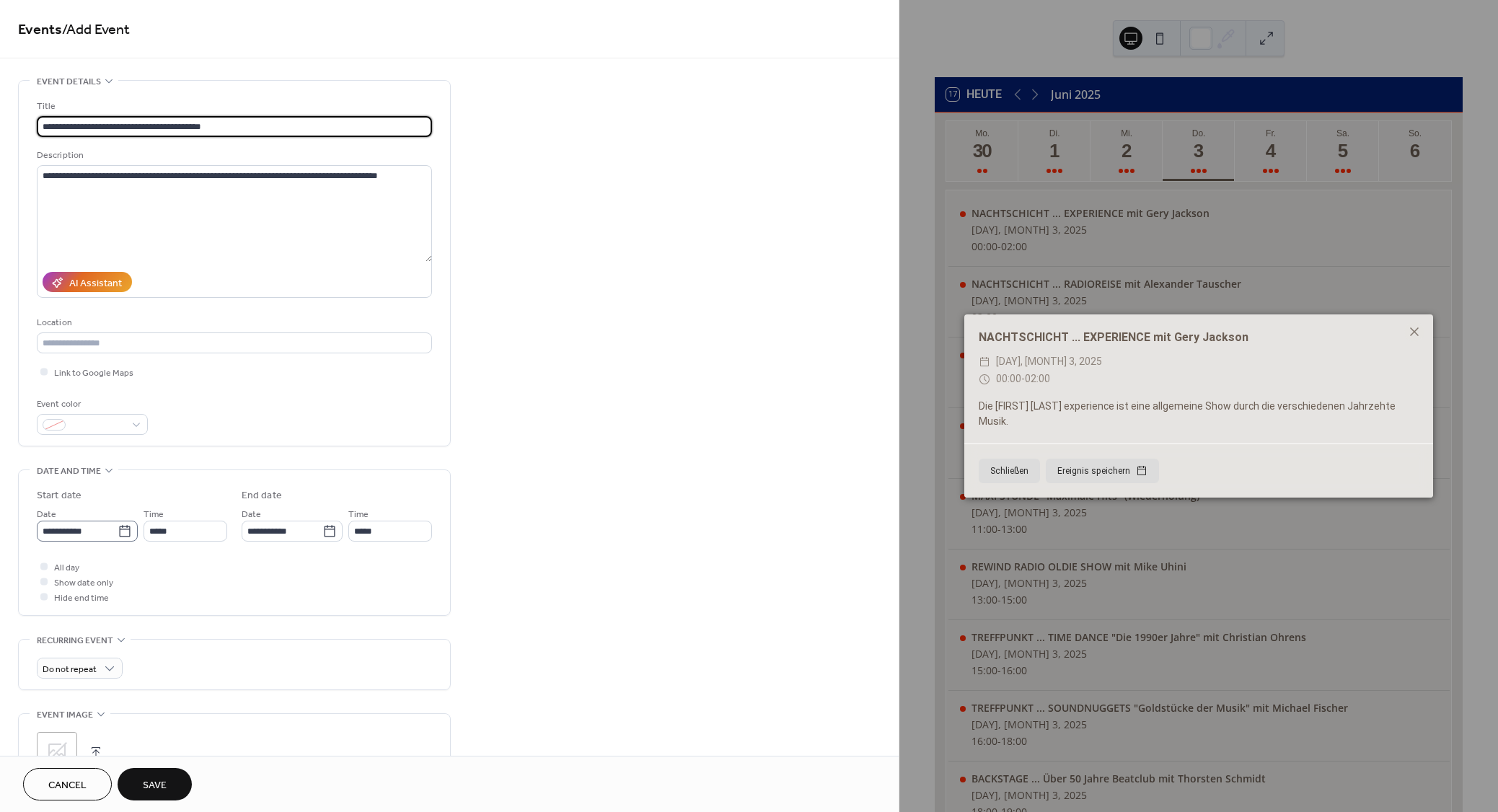 type on "**********" 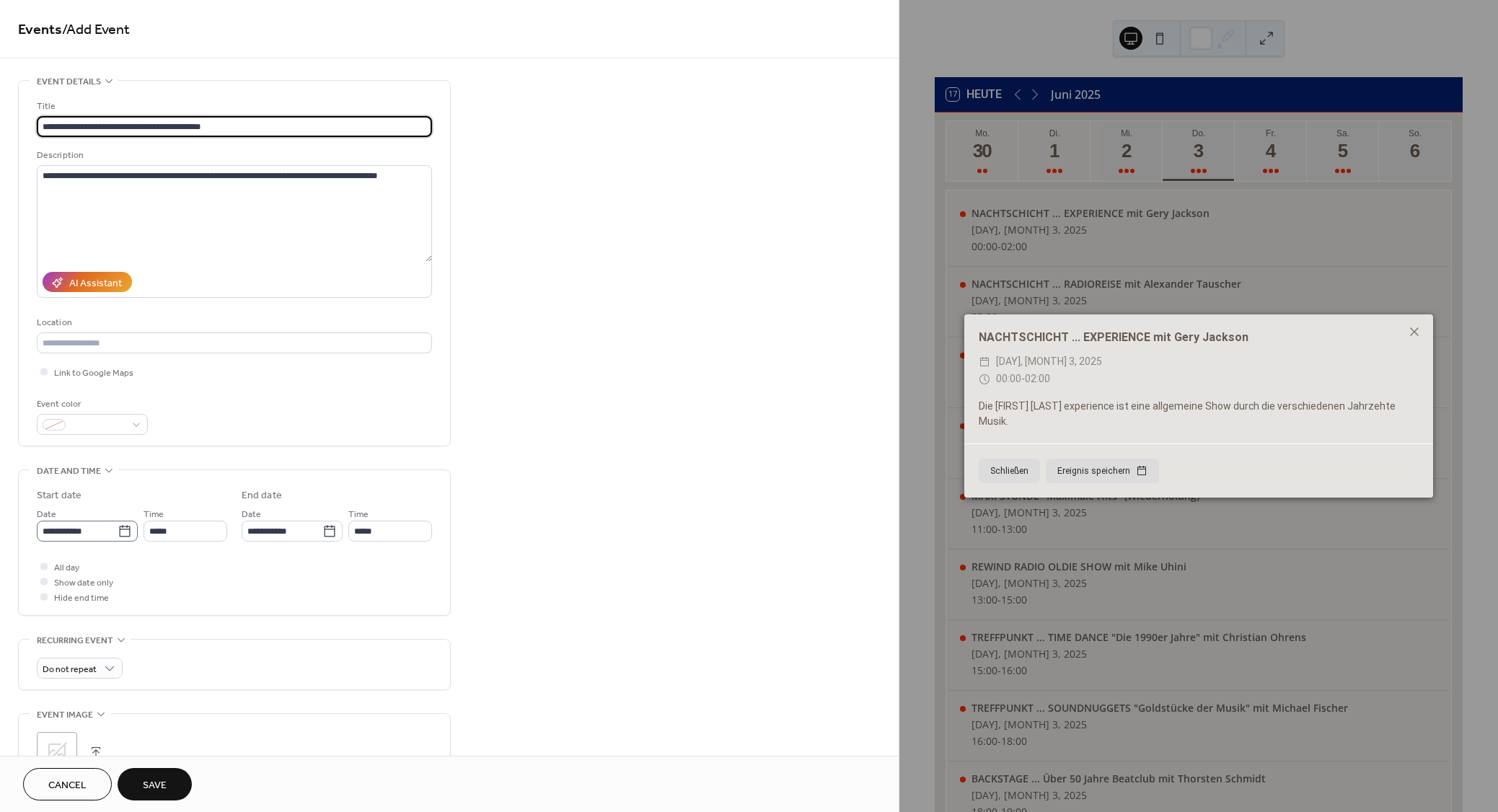 click 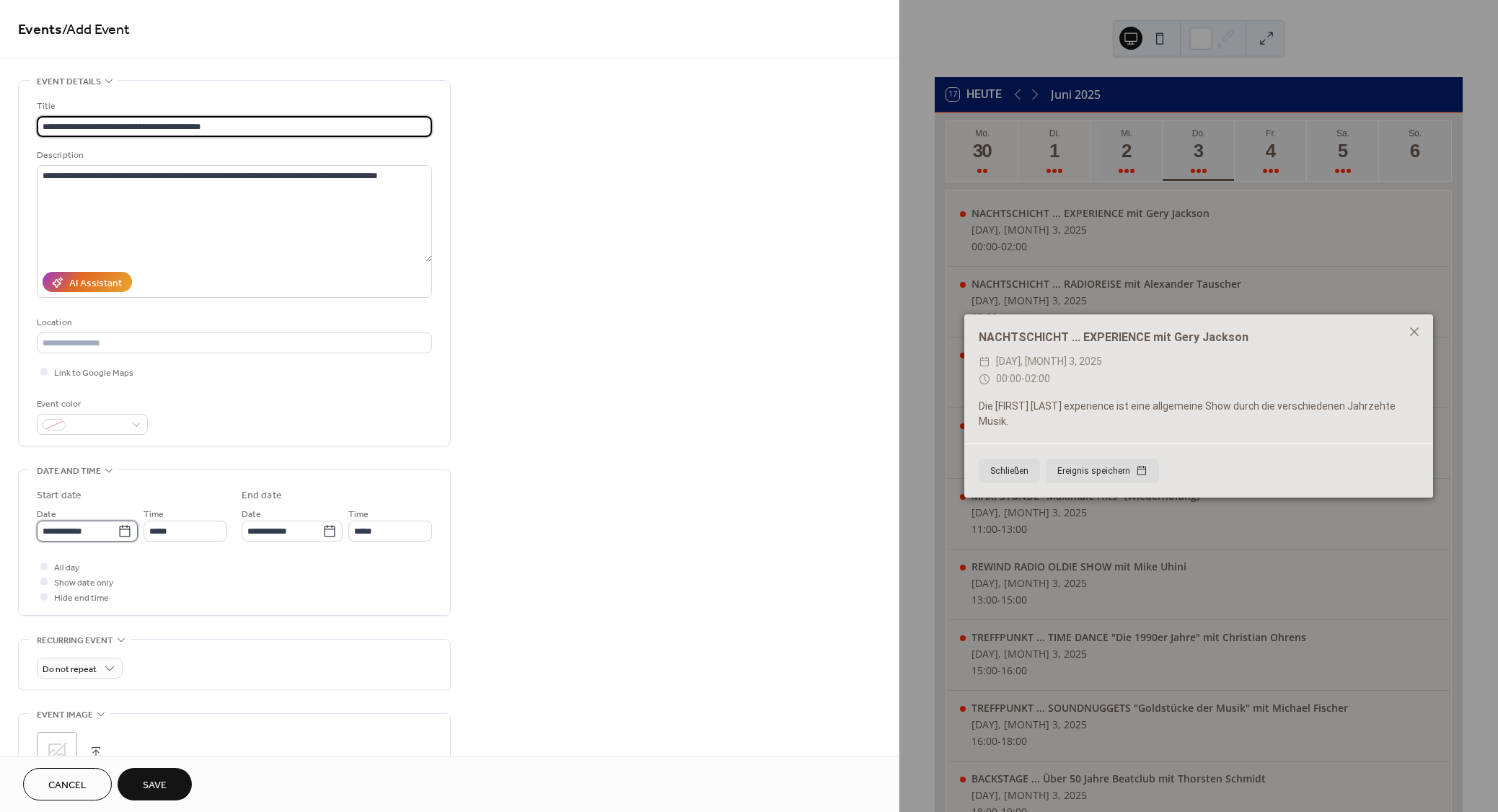 click on "**********" at bounding box center [77, 531] 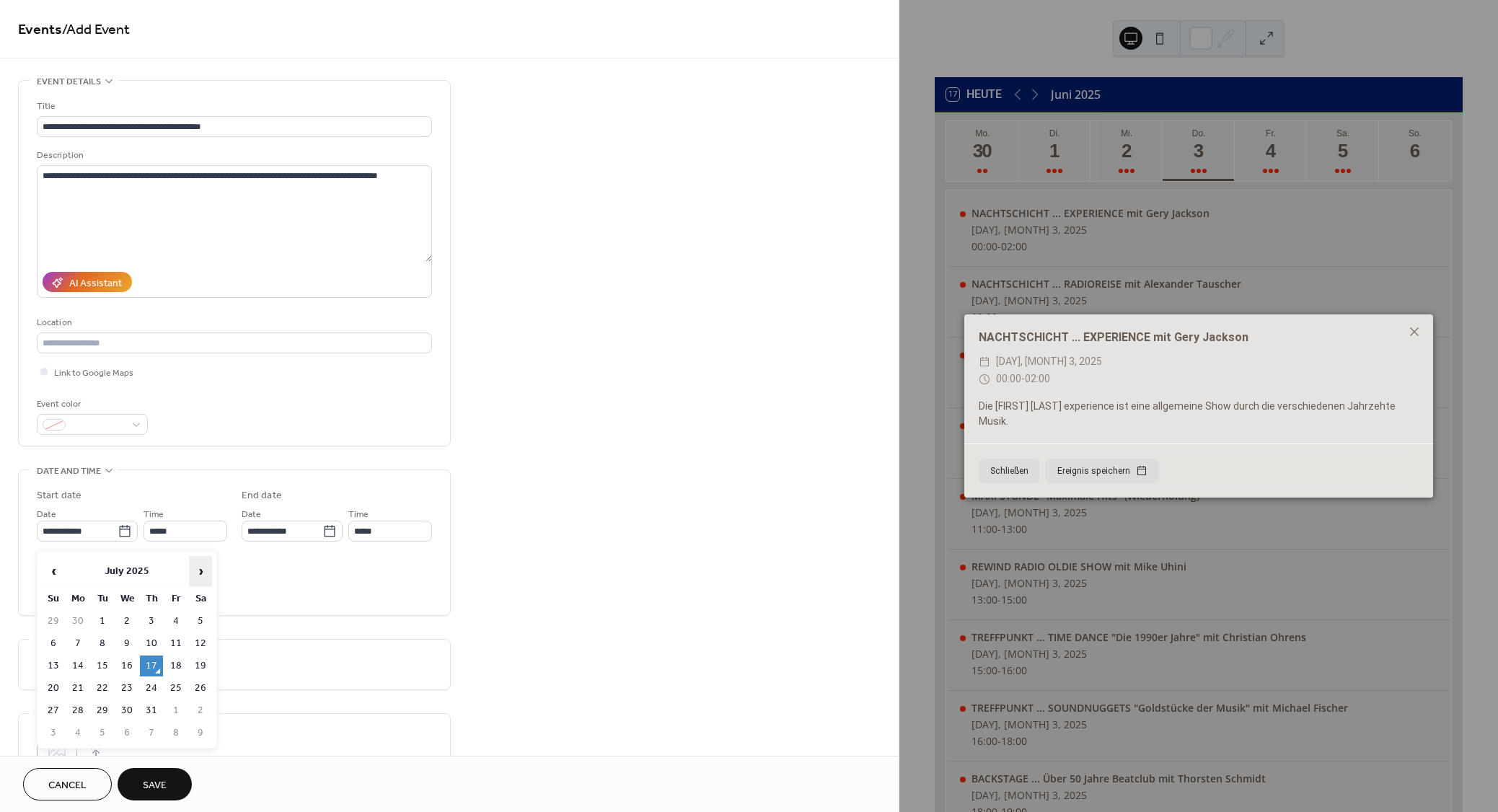 click on "›" at bounding box center (201, 571) 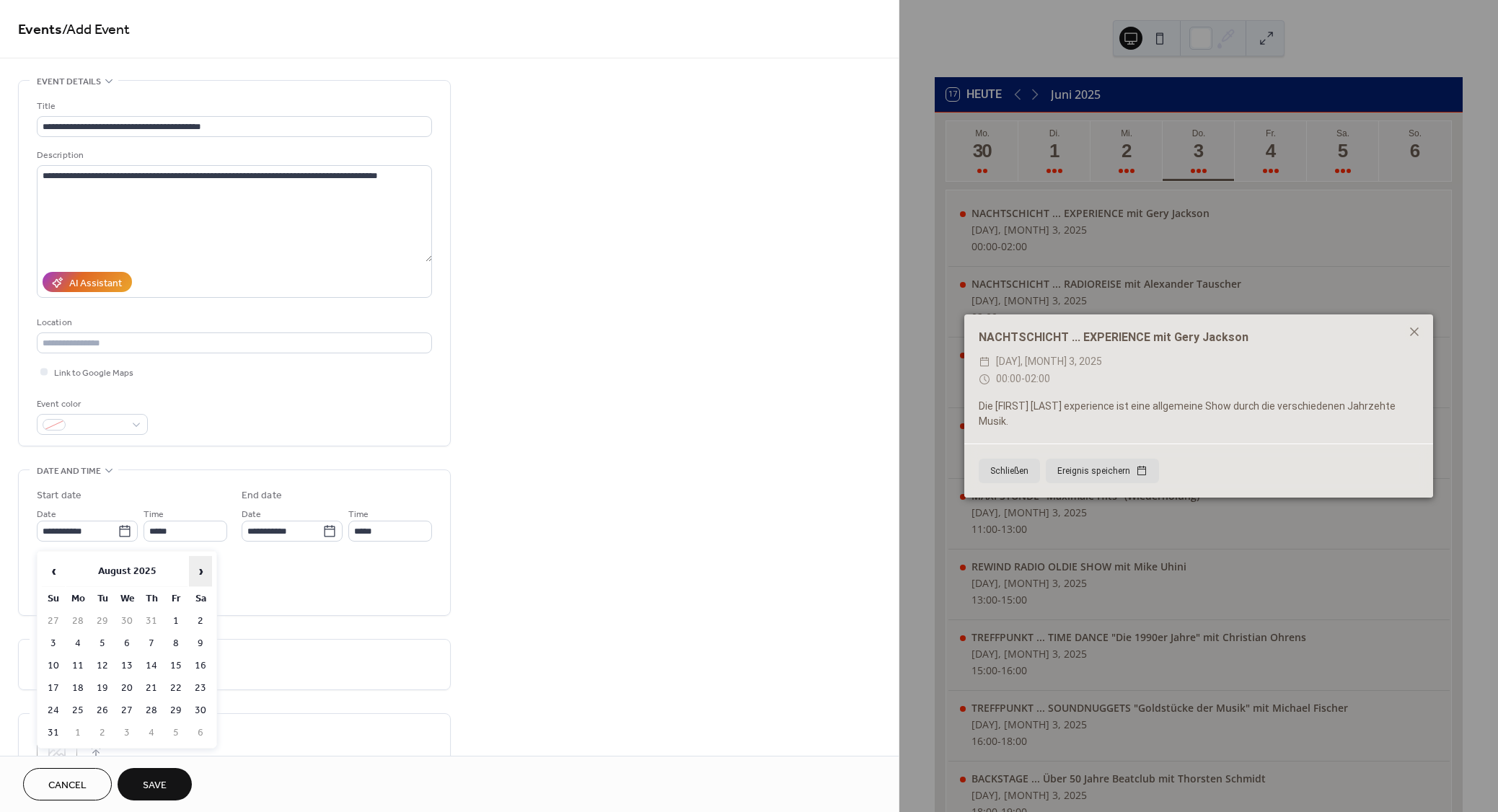 click on "›" at bounding box center [201, 571] 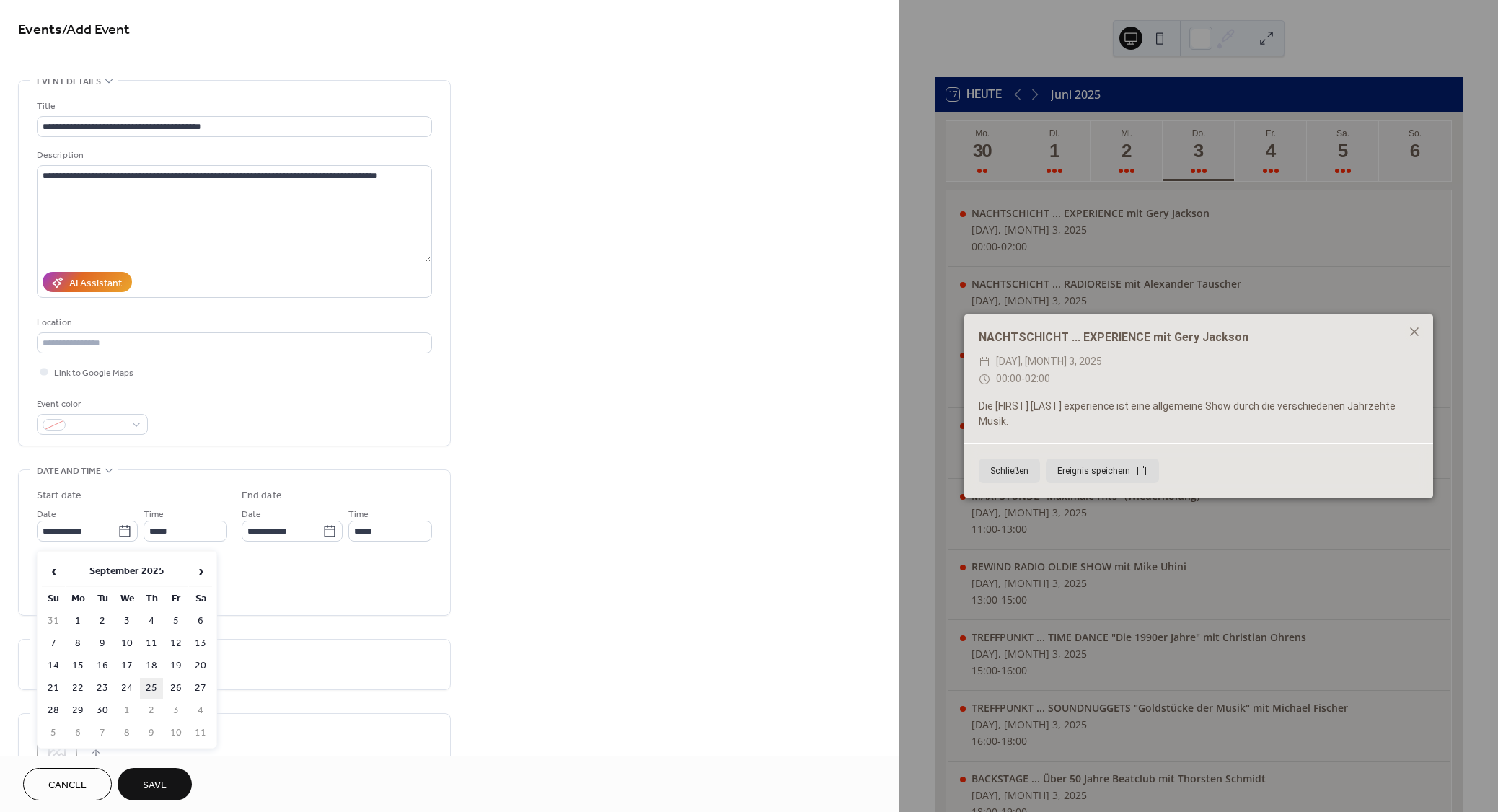 click on "25" at bounding box center [151, 688] 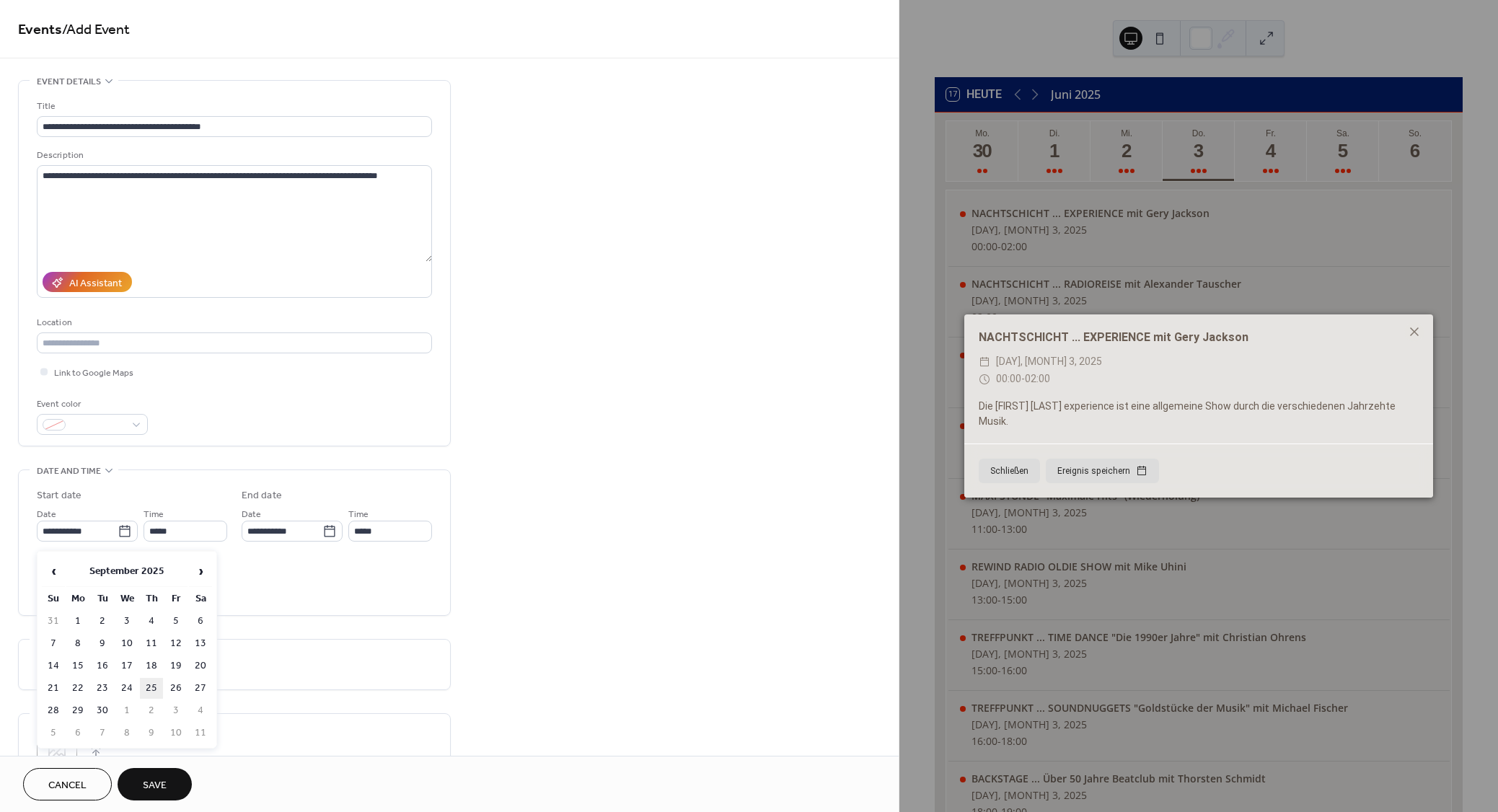 type on "**********" 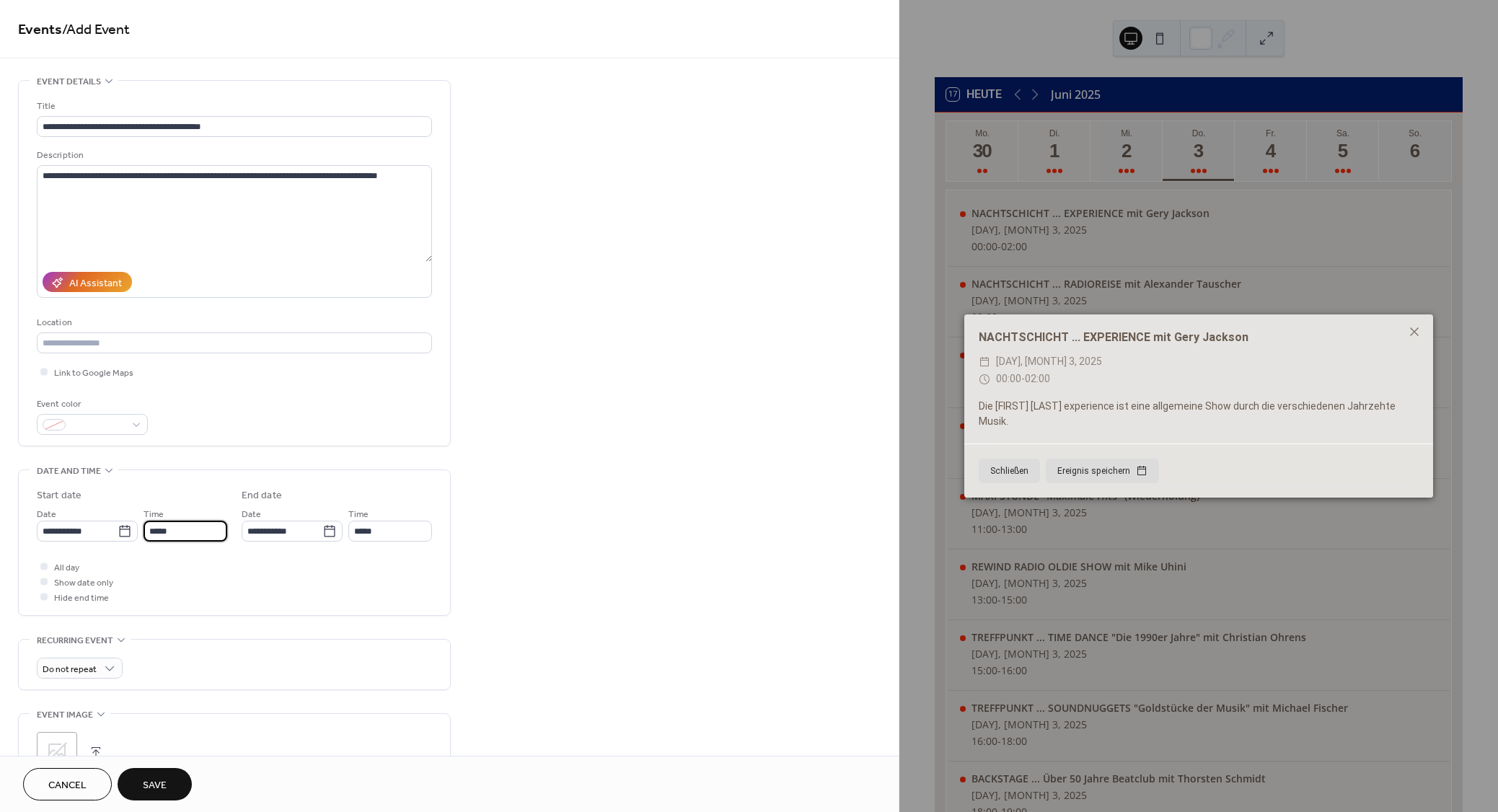 click on "*****" at bounding box center [185, 531] 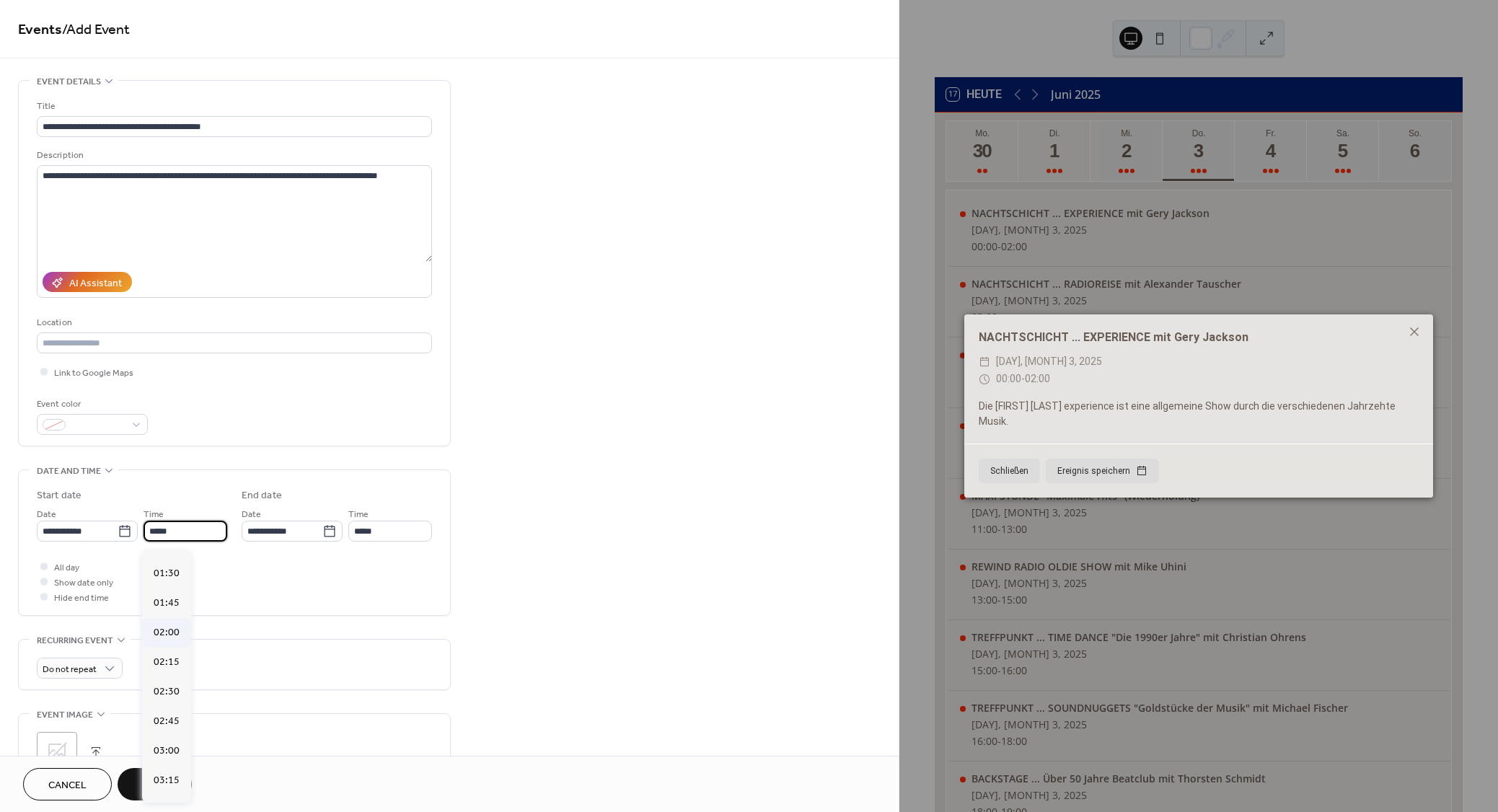 scroll, scrollTop: 0, scrollLeft: 0, axis: both 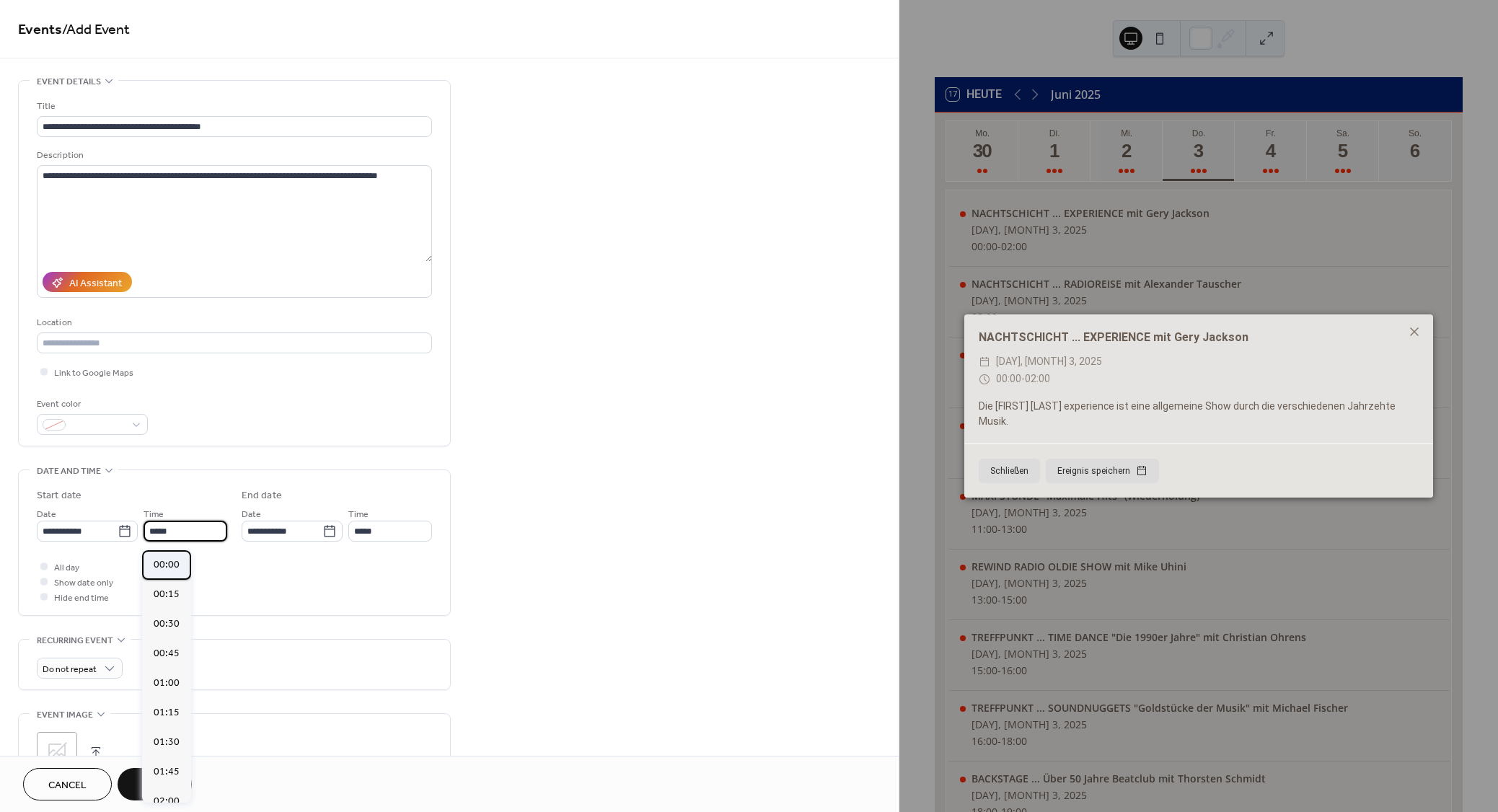 click on "00:00" at bounding box center (167, 565) 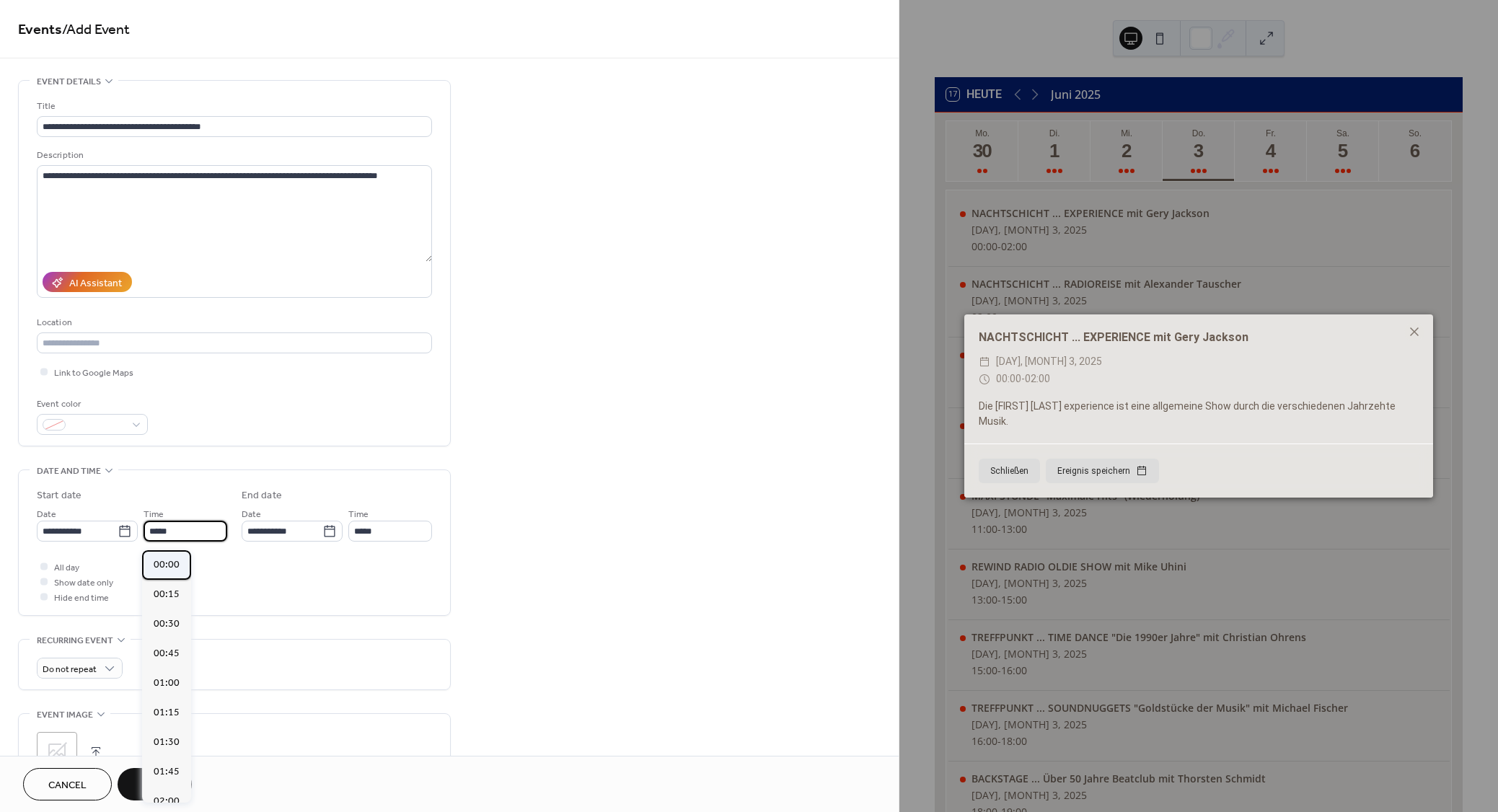 type on "*****" 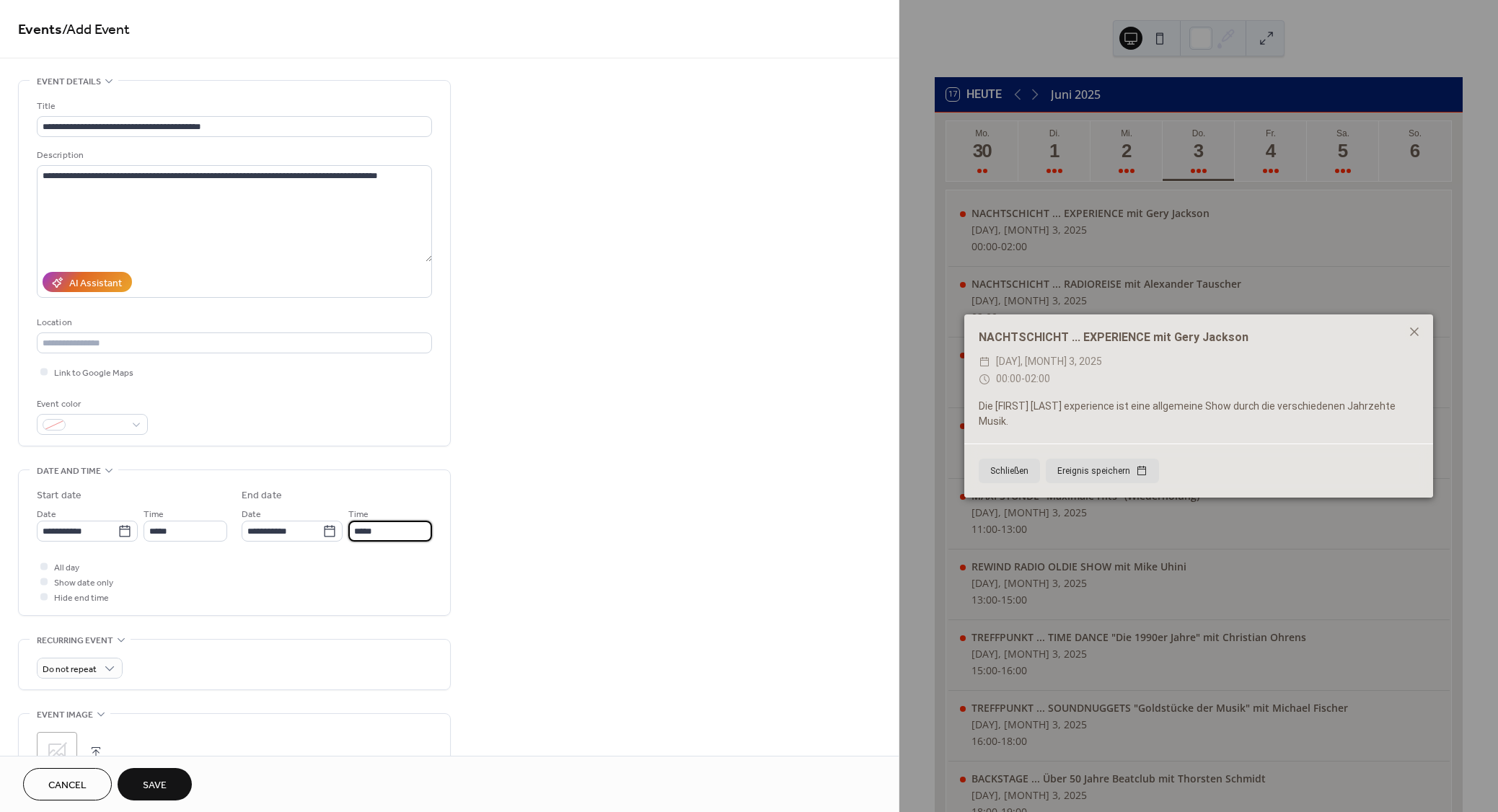 click on "*****" at bounding box center [390, 531] 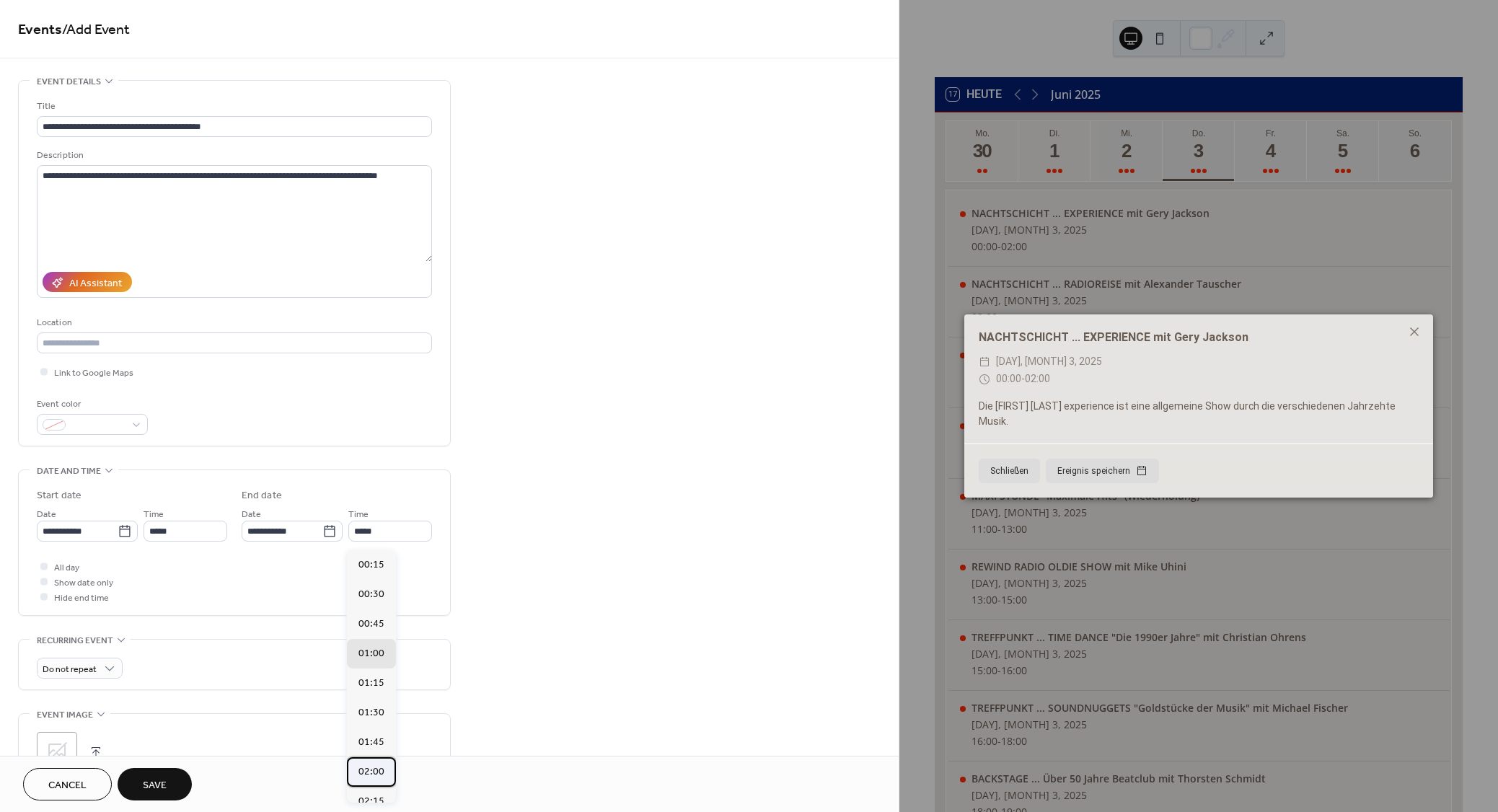 click on "02:00" at bounding box center [371, 772] 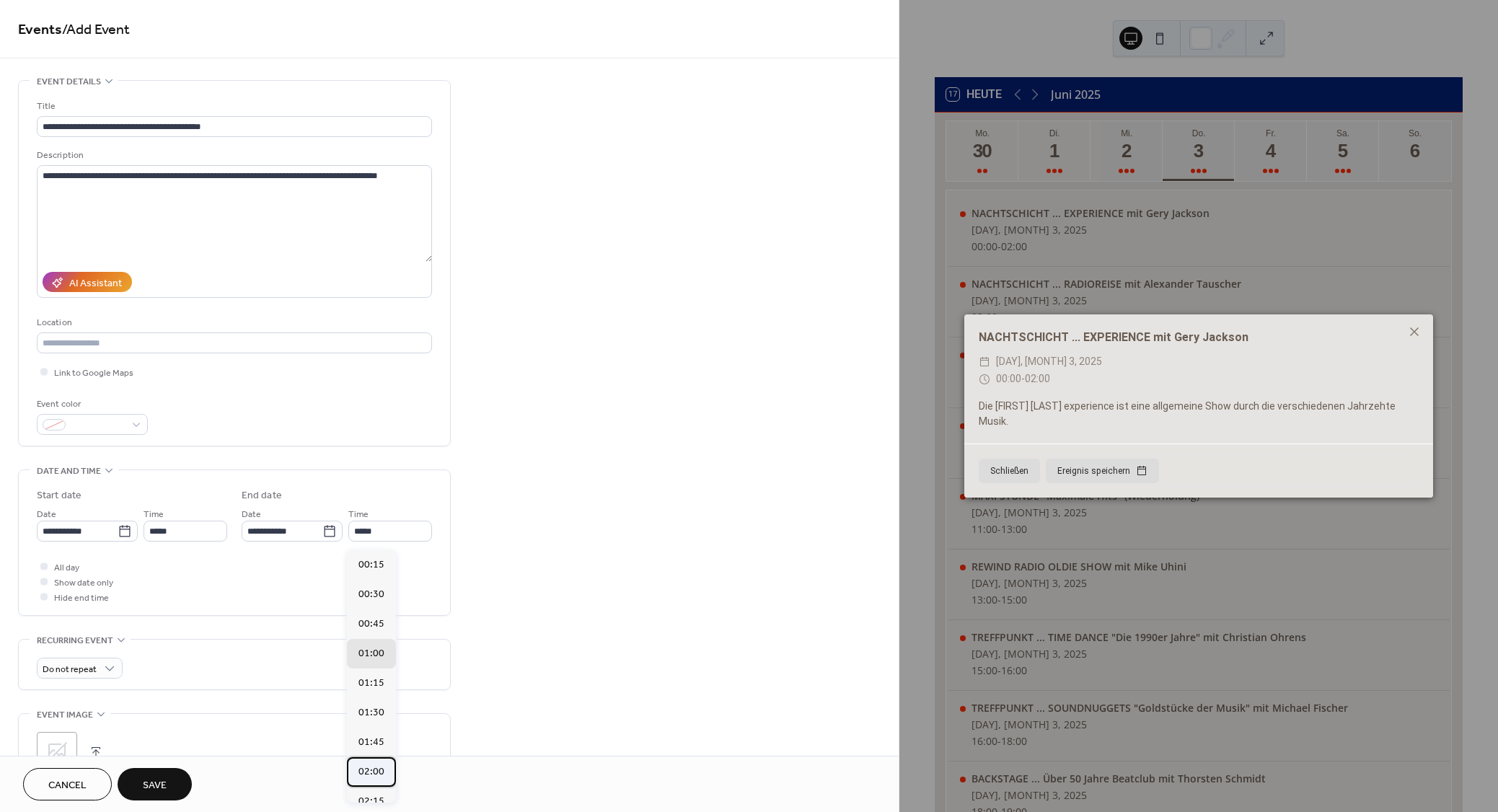 type on "*****" 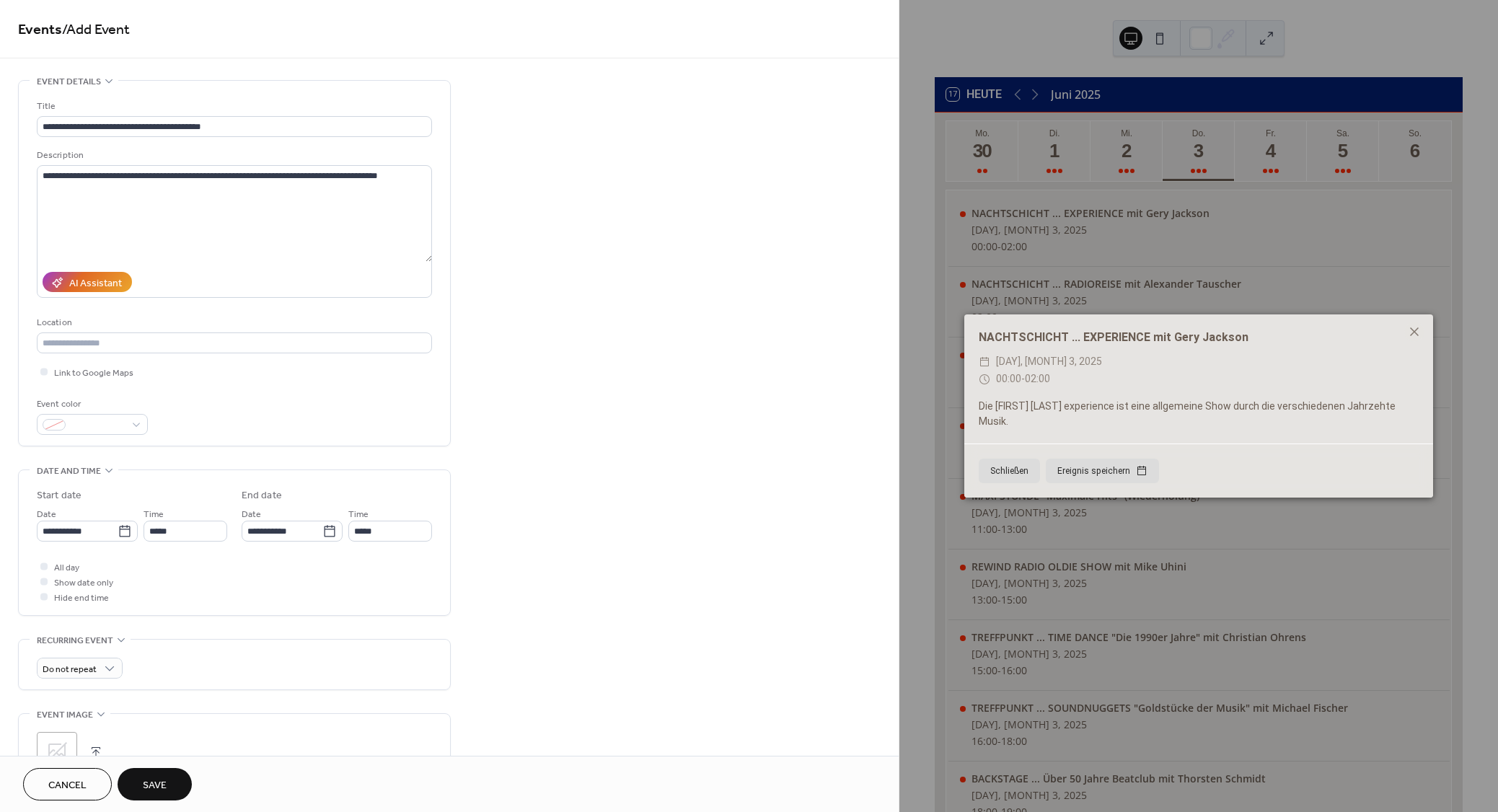 click on "Save" at bounding box center (154, 785) 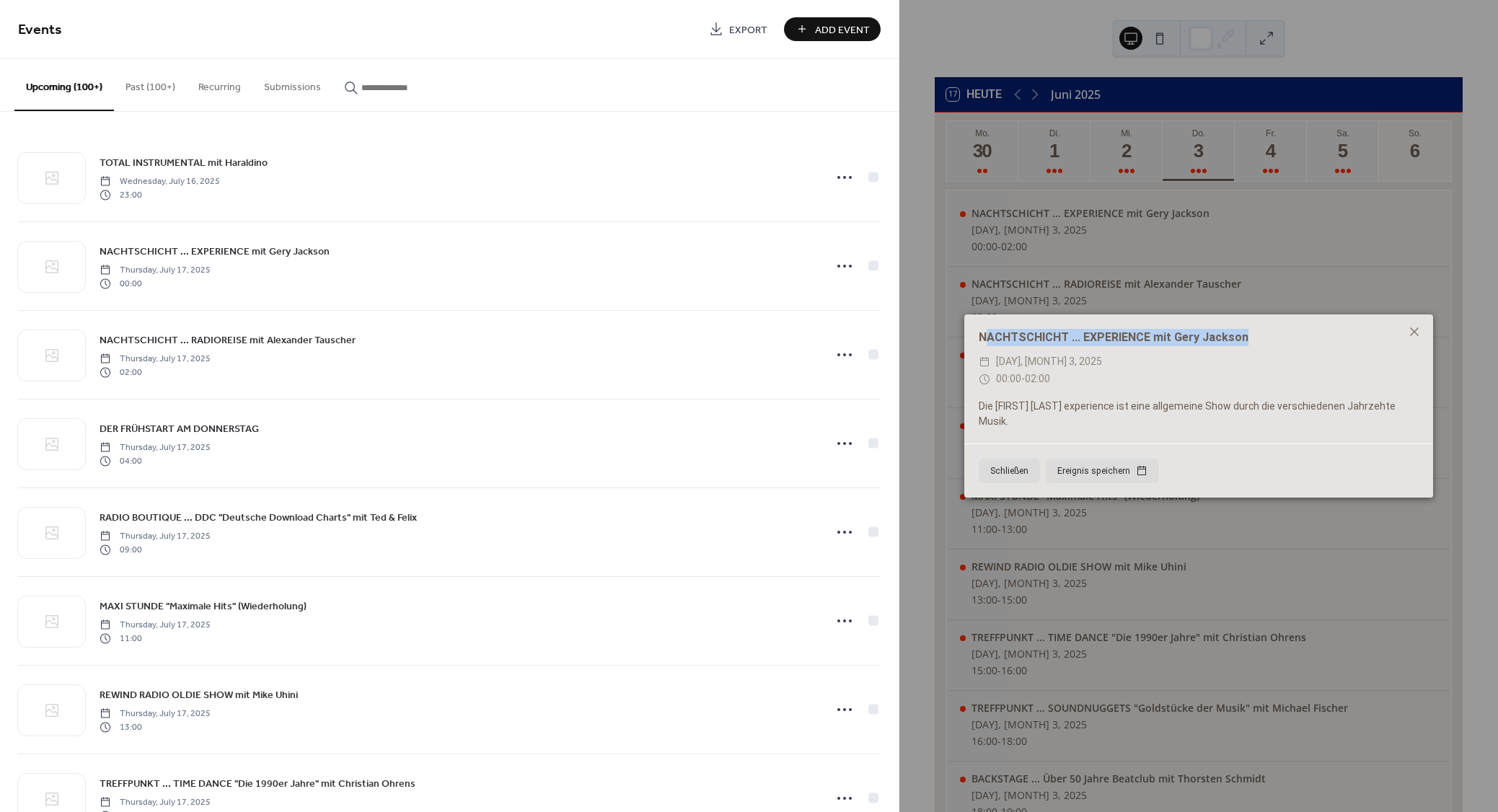 drag, startPoint x: 1250, startPoint y: 343, endPoint x: 985, endPoint y: 356, distance: 265.31868 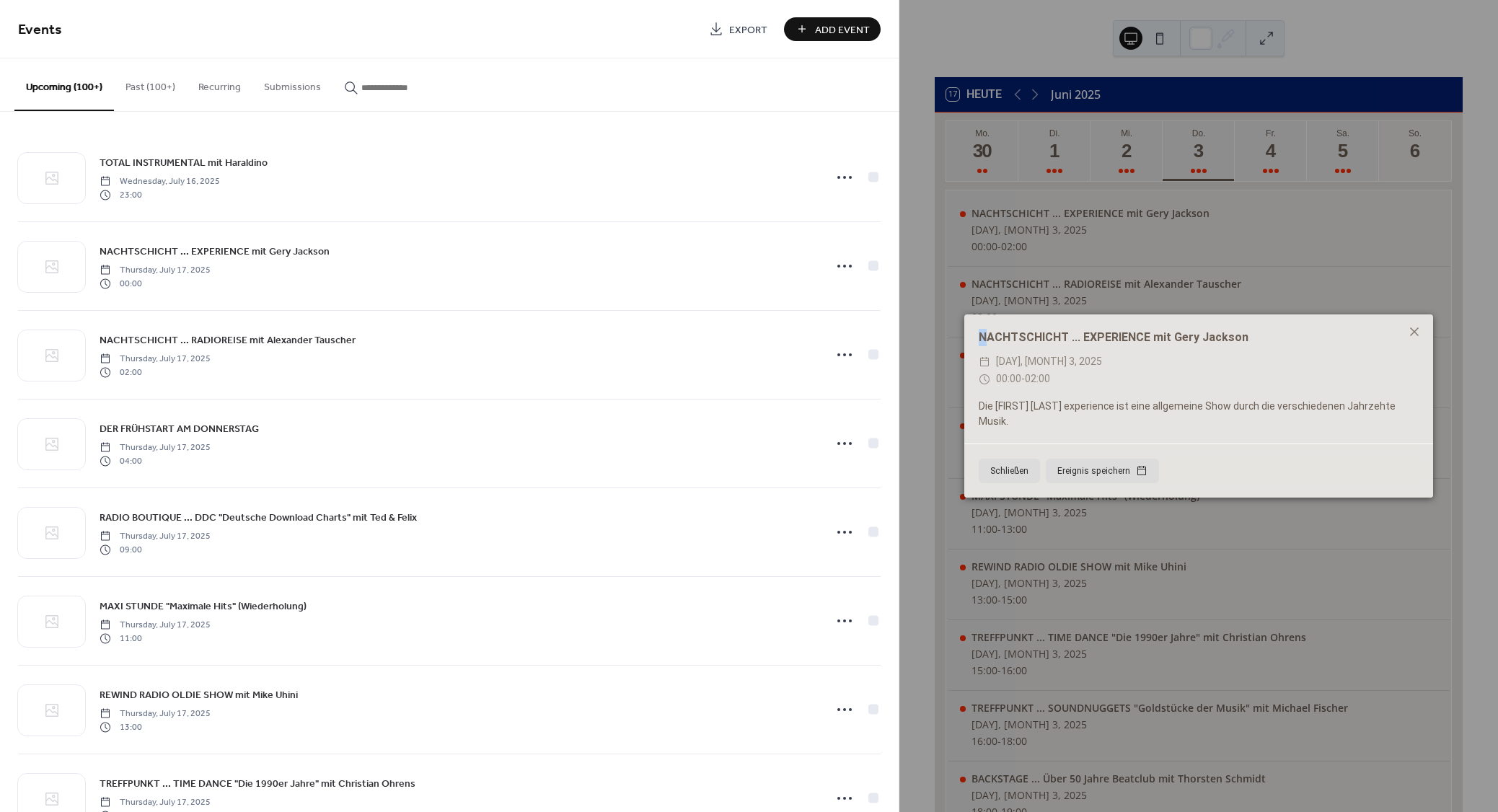 click on "NACHTSCHICHT ... EXPERIENCE mit Gery Jackson ​ Donnerstag, Juli 3, 2025 ​ 00:00 - 02:00 Die Gary Jackson experience ist eine allgemeine Show durch die verschiedenen Jahrzehte Musik." at bounding box center [1199, 379] 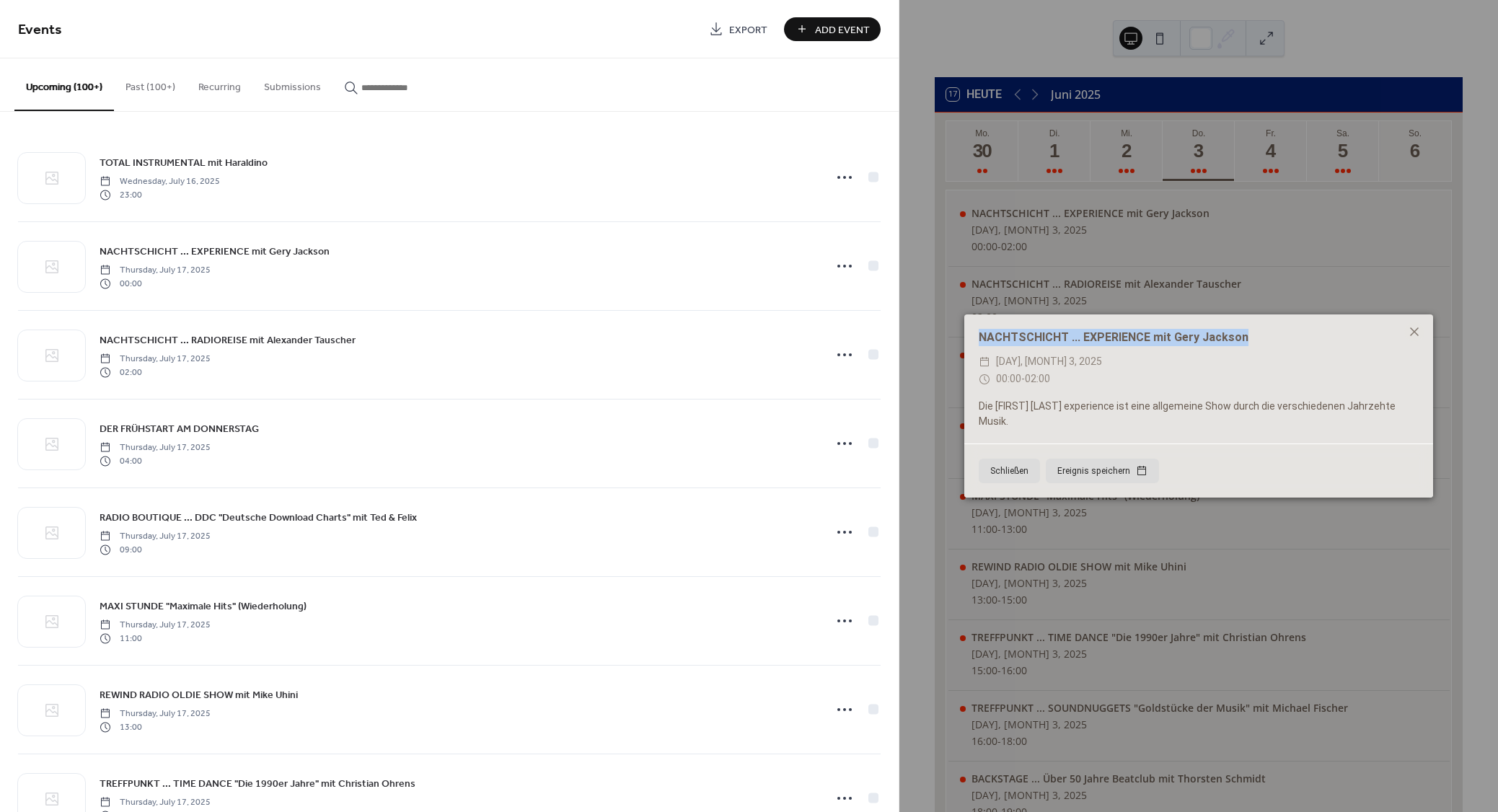 drag, startPoint x: 1241, startPoint y: 349, endPoint x: 968, endPoint y: 340, distance: 273.14831 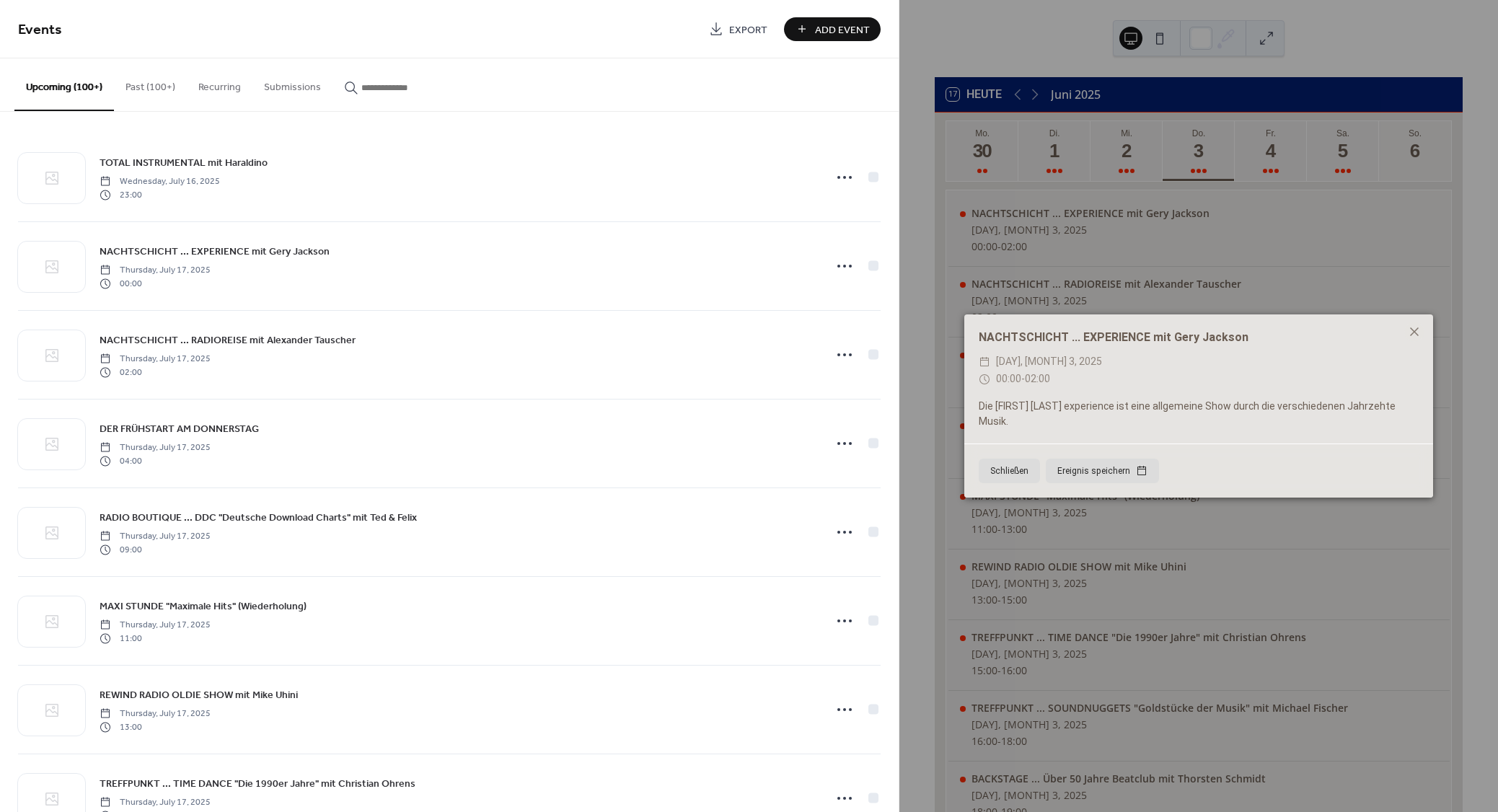 click on "Events Export Add Event" at bounding box center [449, 29] 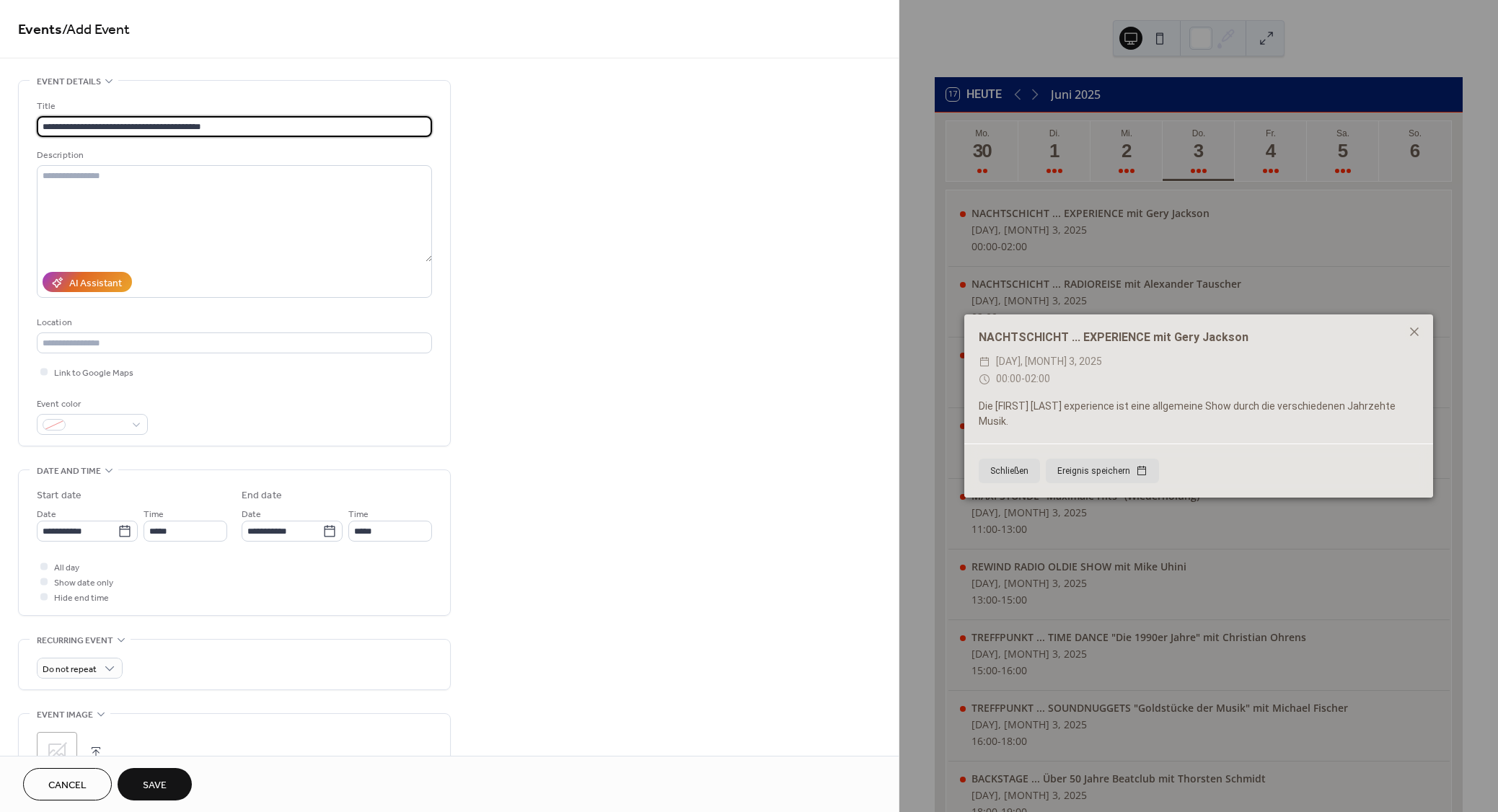 type on "**********" 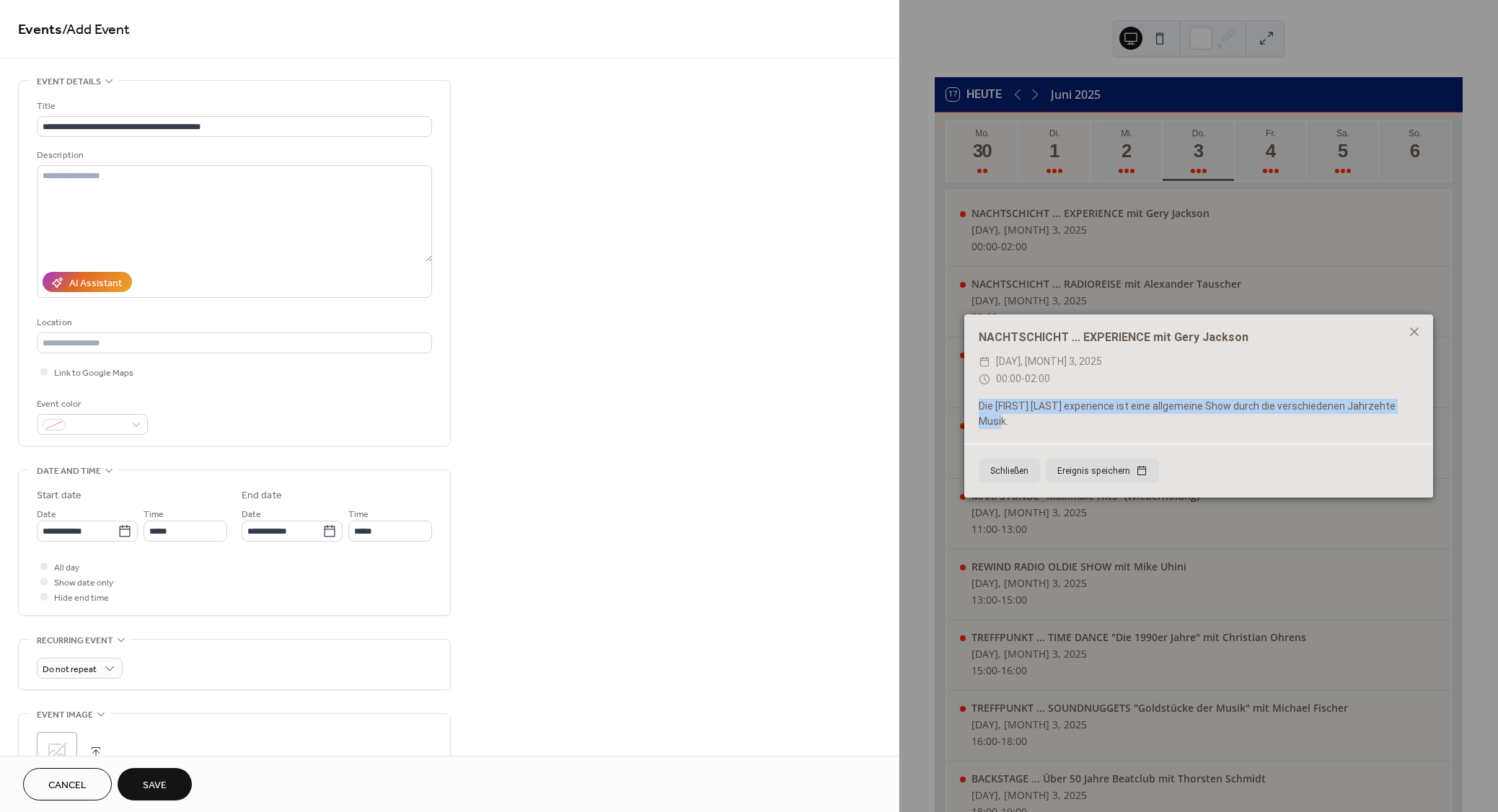 drag, startPoint x: 1414, startPoint y: 413, endPoint x: 980, endPoint y: 415, distance: 434.0046 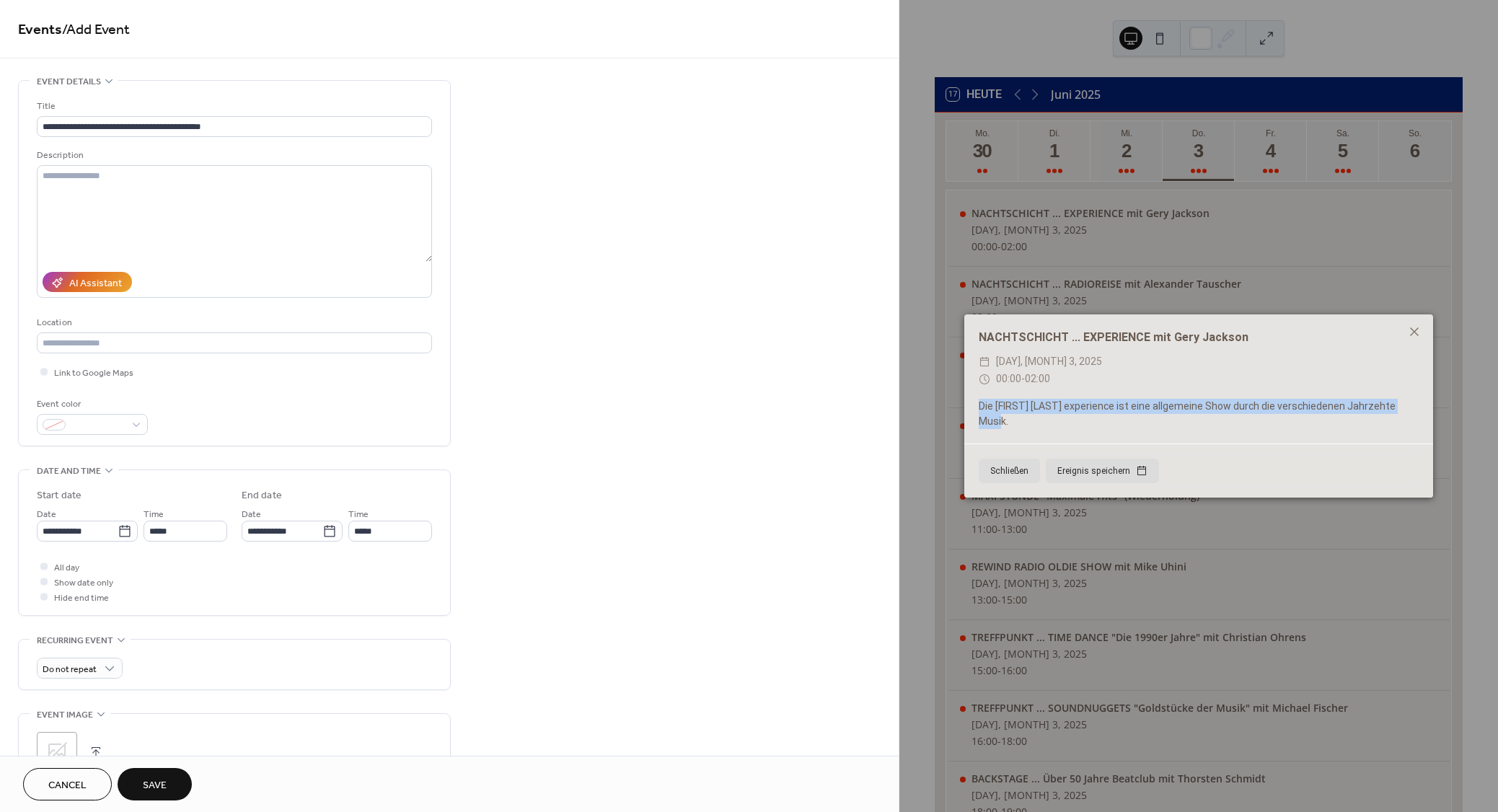 click on "Die Gary Jackson experience ist eine allgemeine Show durch die verschiedenen Jahrzehte Musik." at bounding box center [1199, 414] 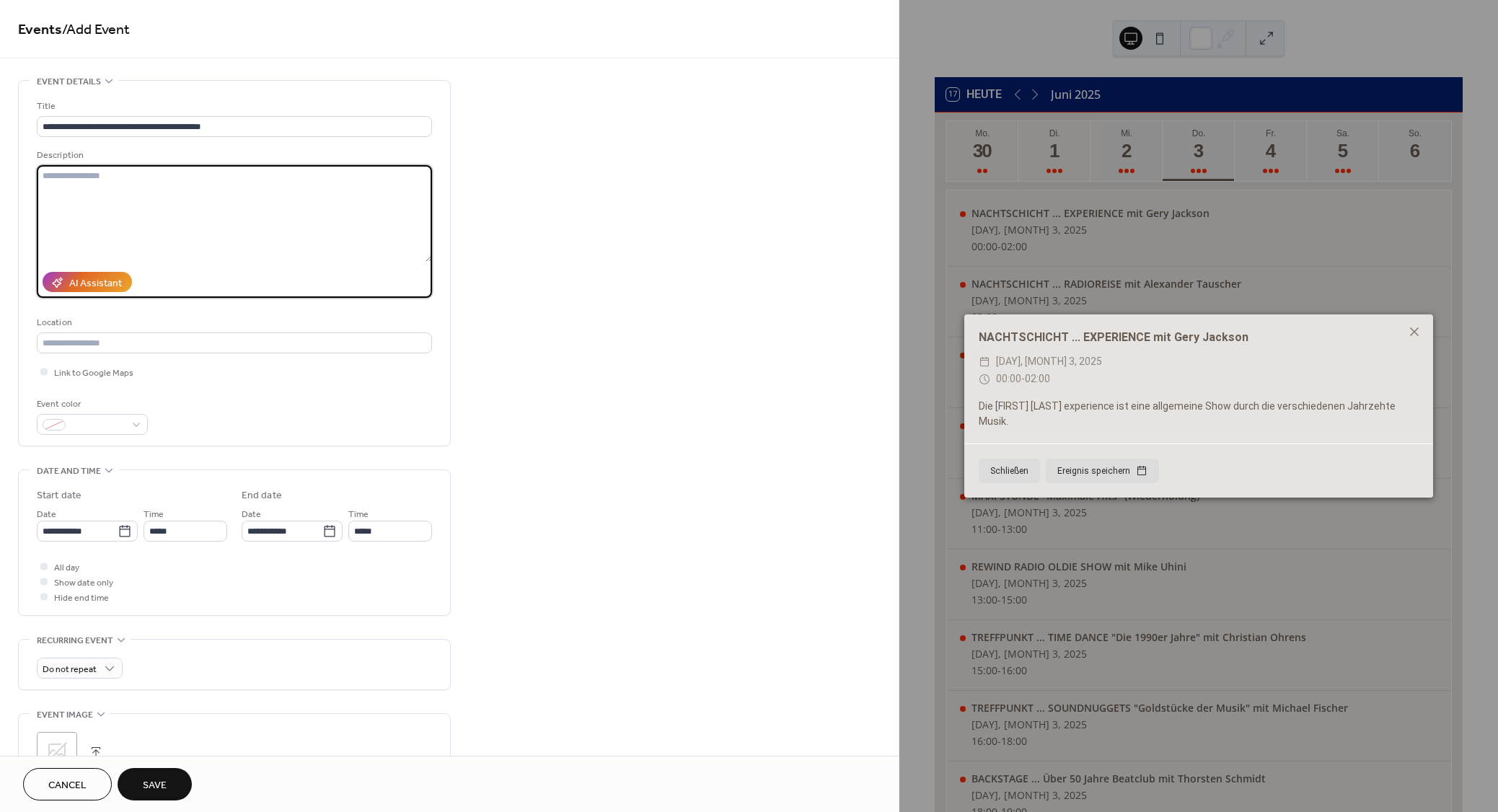 paste on "**********" 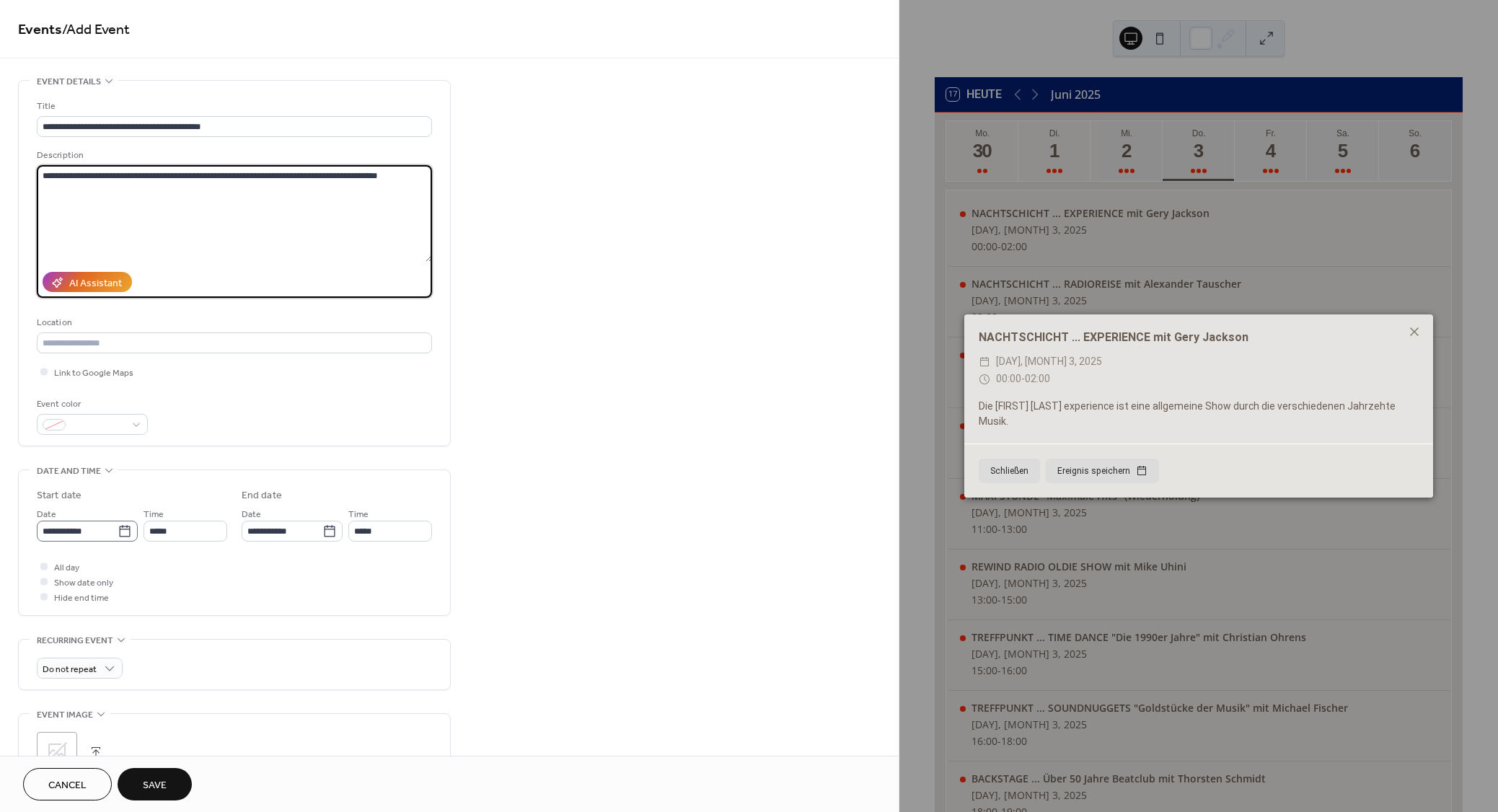 type on "**********" 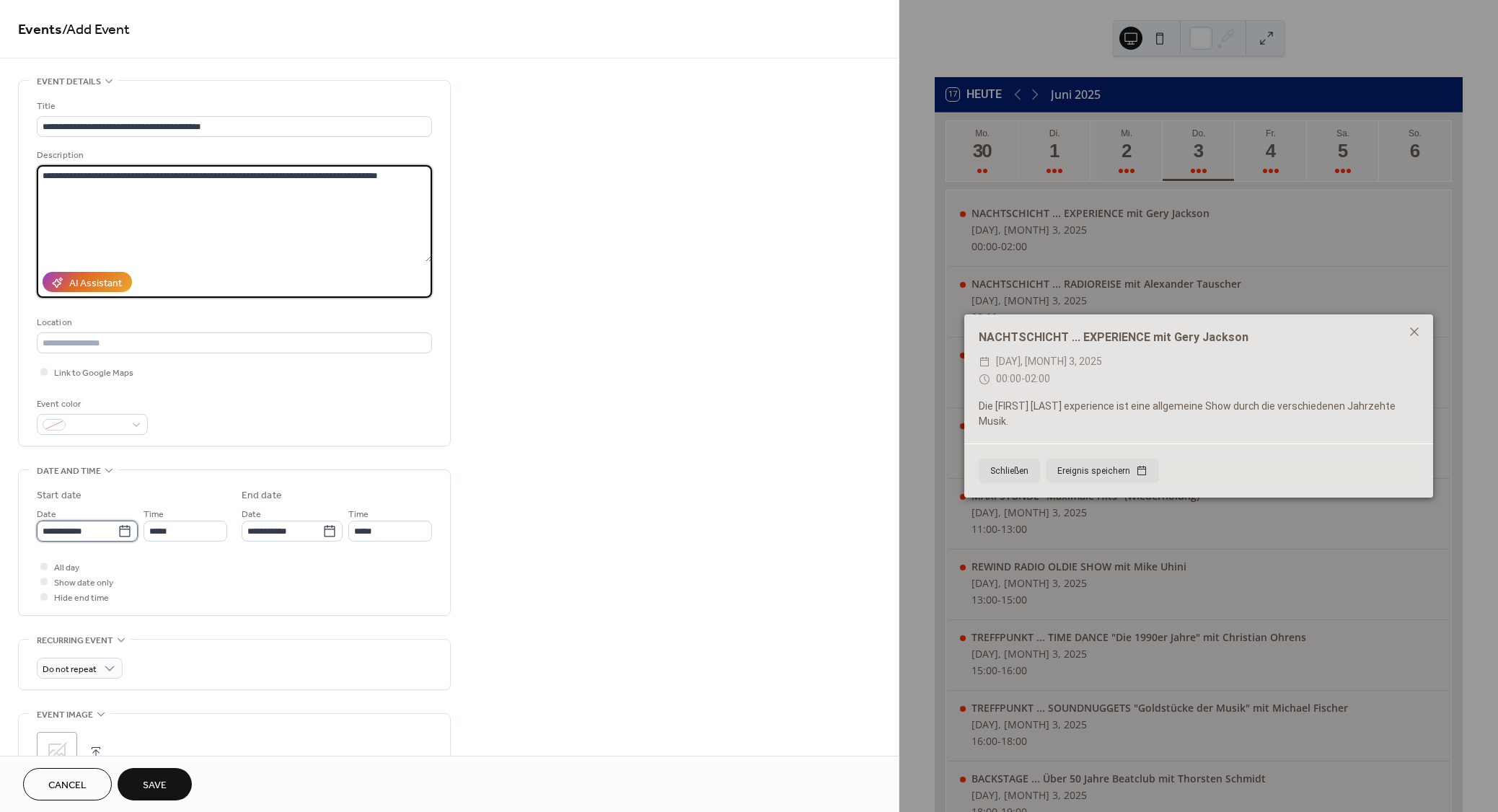 click on "**********" at bounding box center (77, 531) 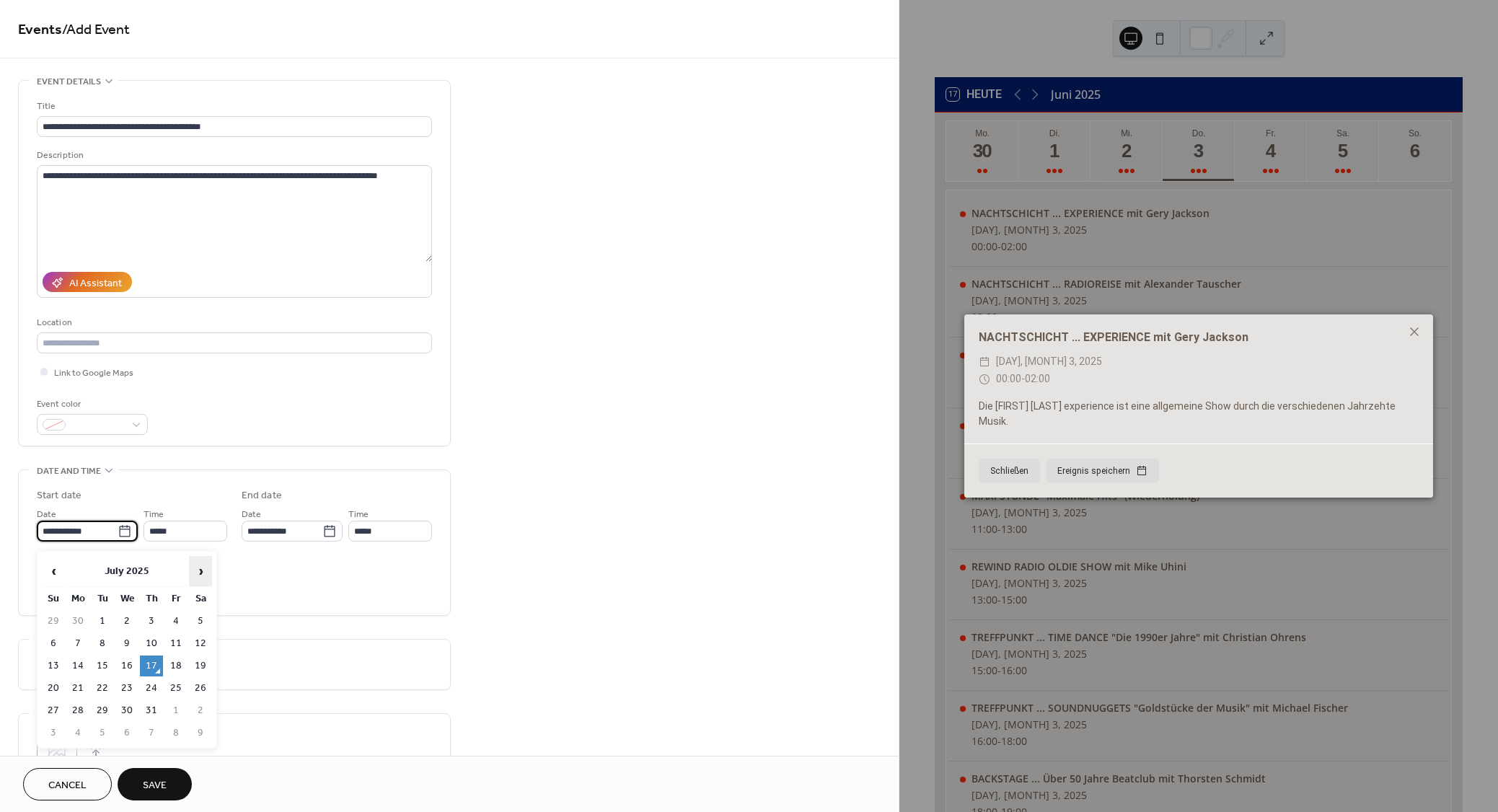click on "›" at bounding box center [201, 571] 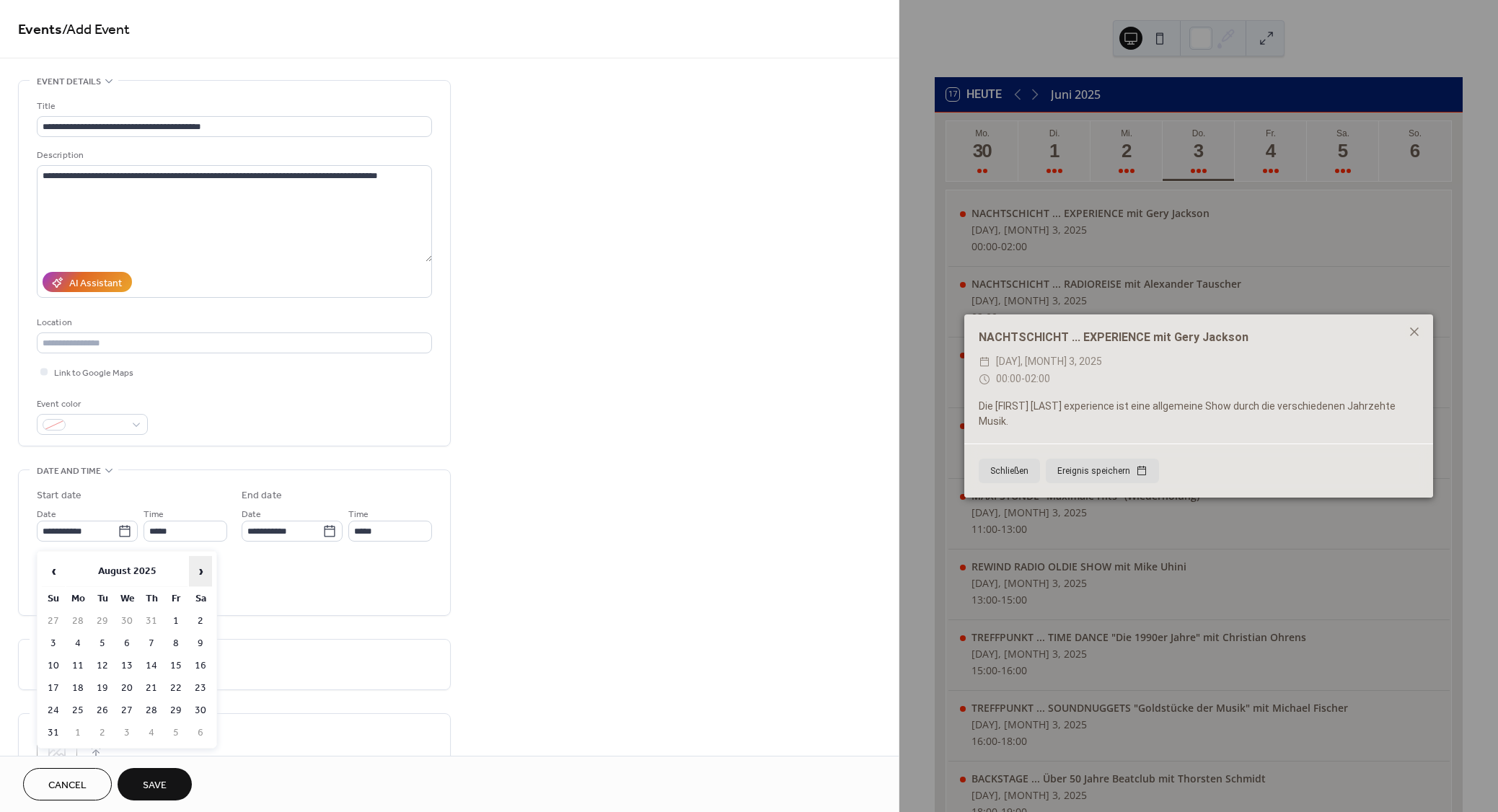 click on "›" at bounding box center (201, 571) 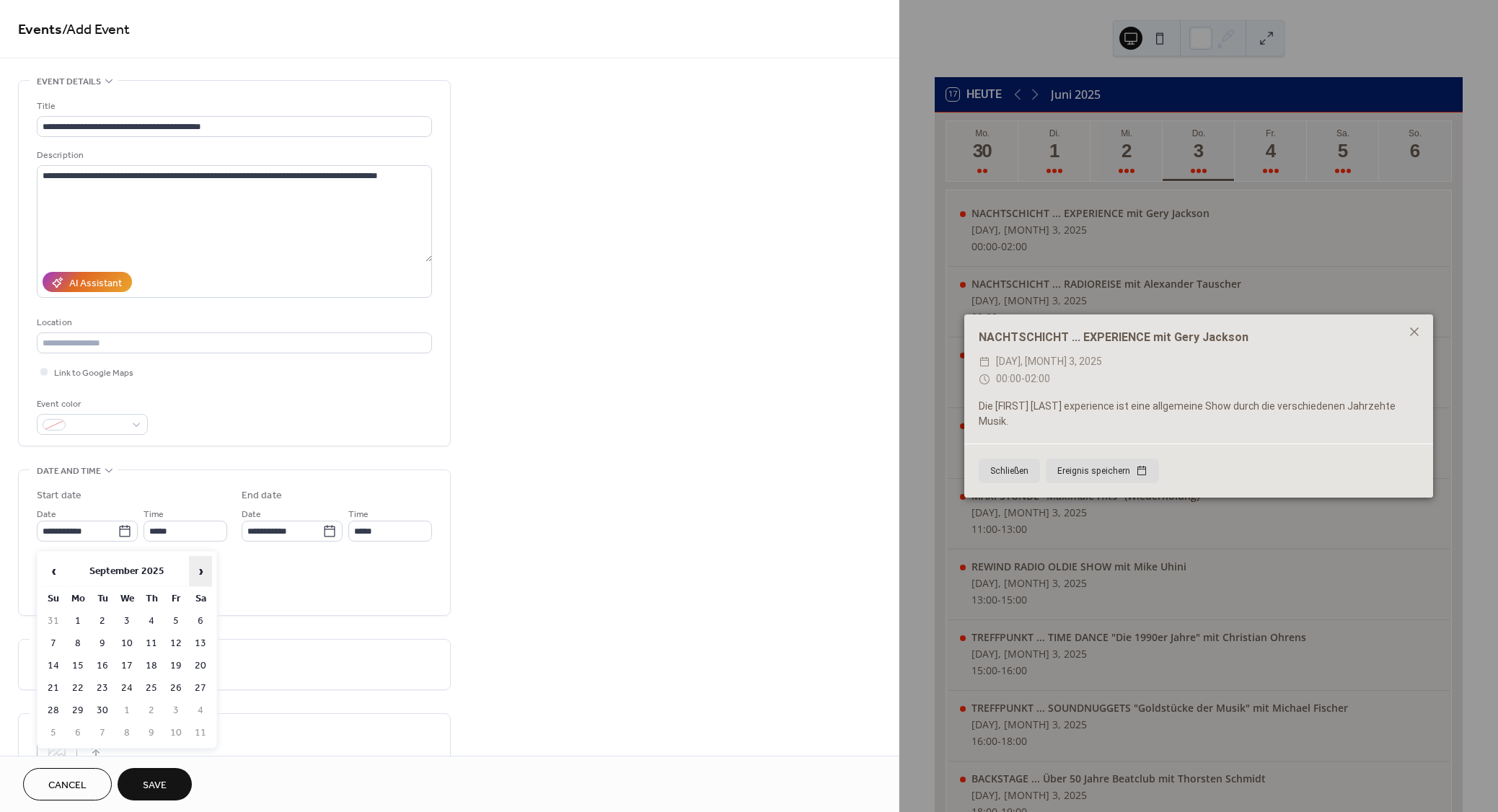 click on "›" at bounding box center [201, 571] 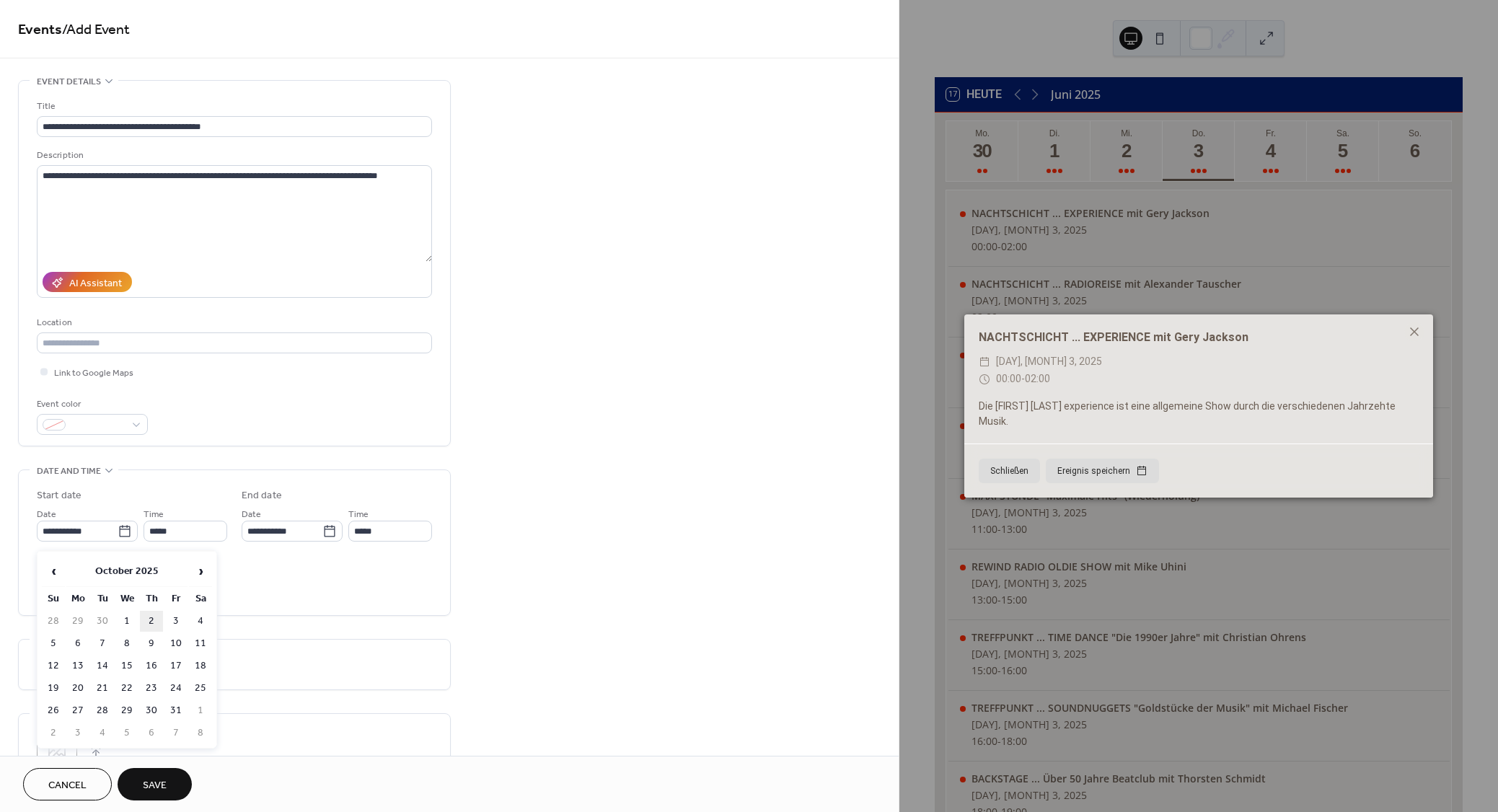 click on "2" at bounding box center [151, 621] 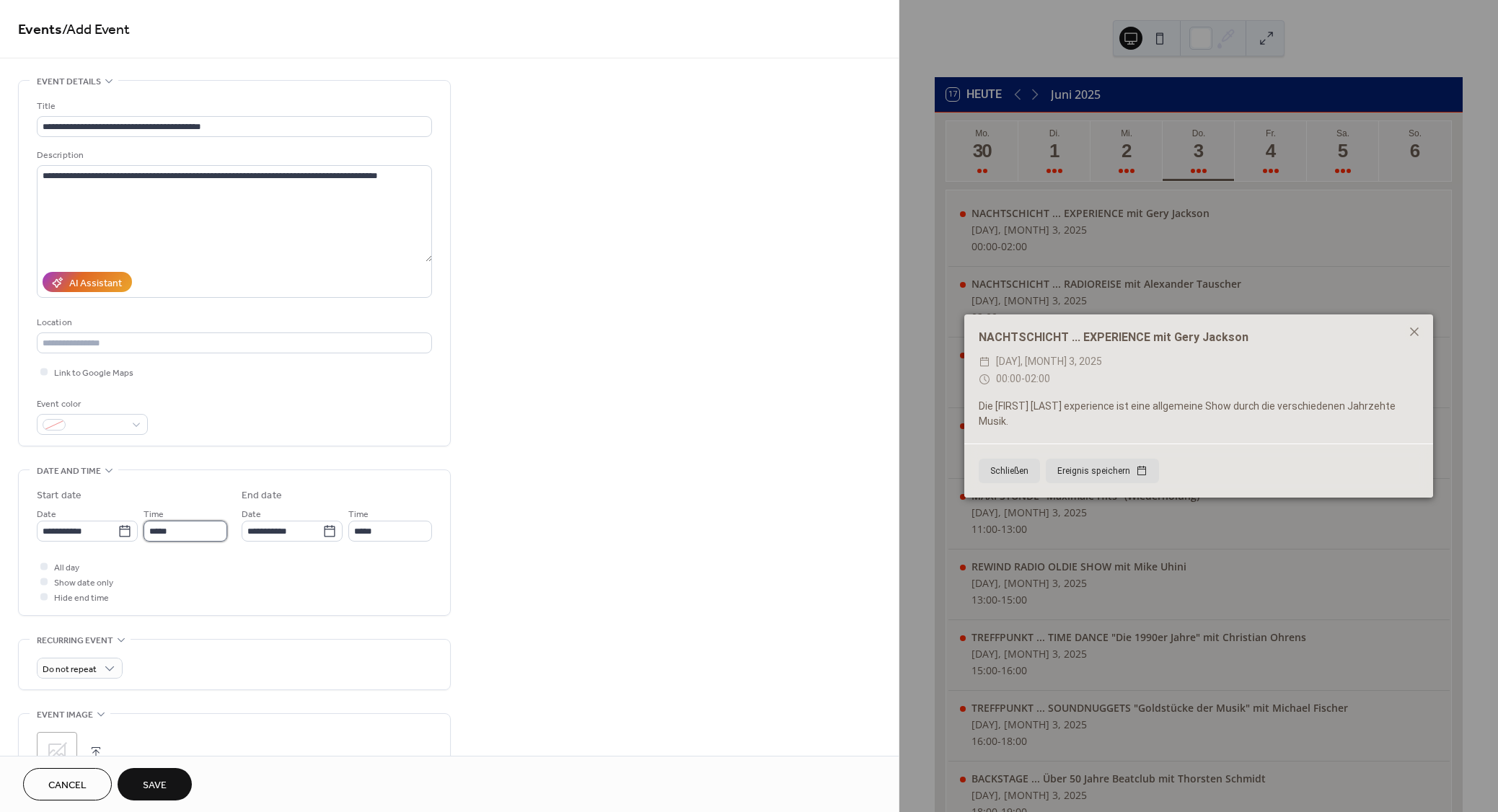 click on "*****" at bounding box center [185, 531] 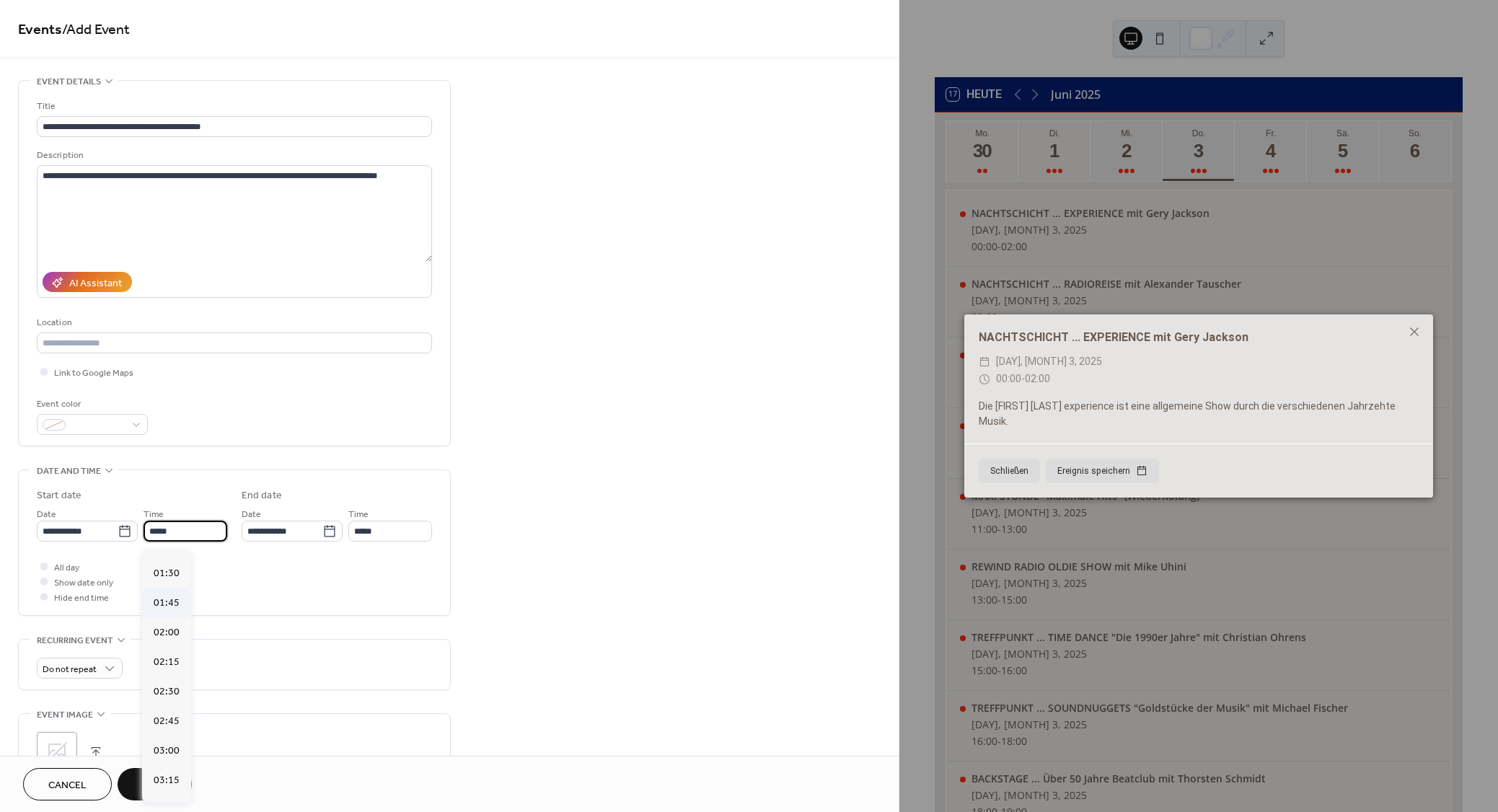 scroll, scrollTop: 0, scrollLeft: 0, axis: both 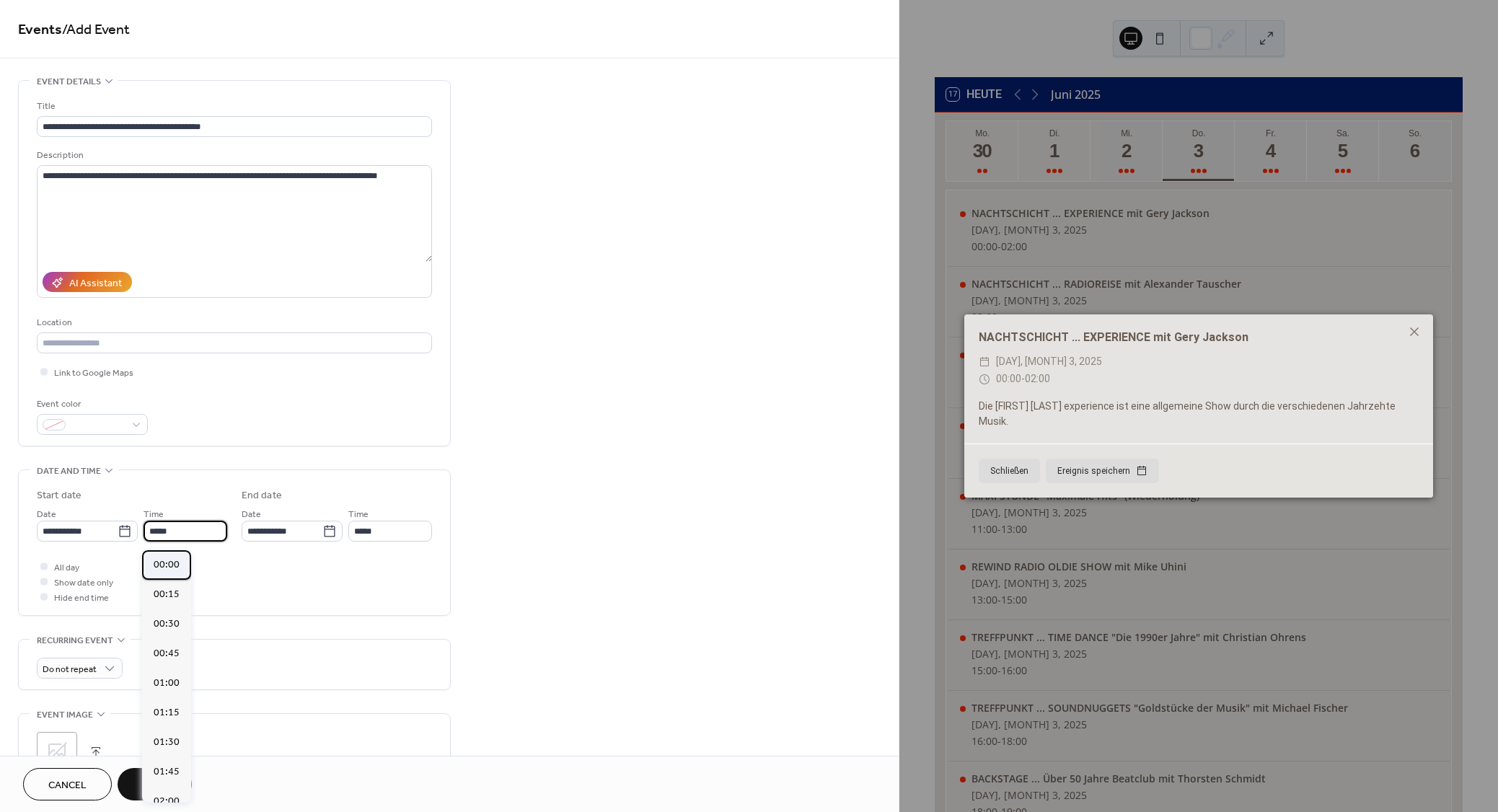 click on "00:00" at bounding box center (167, 565) 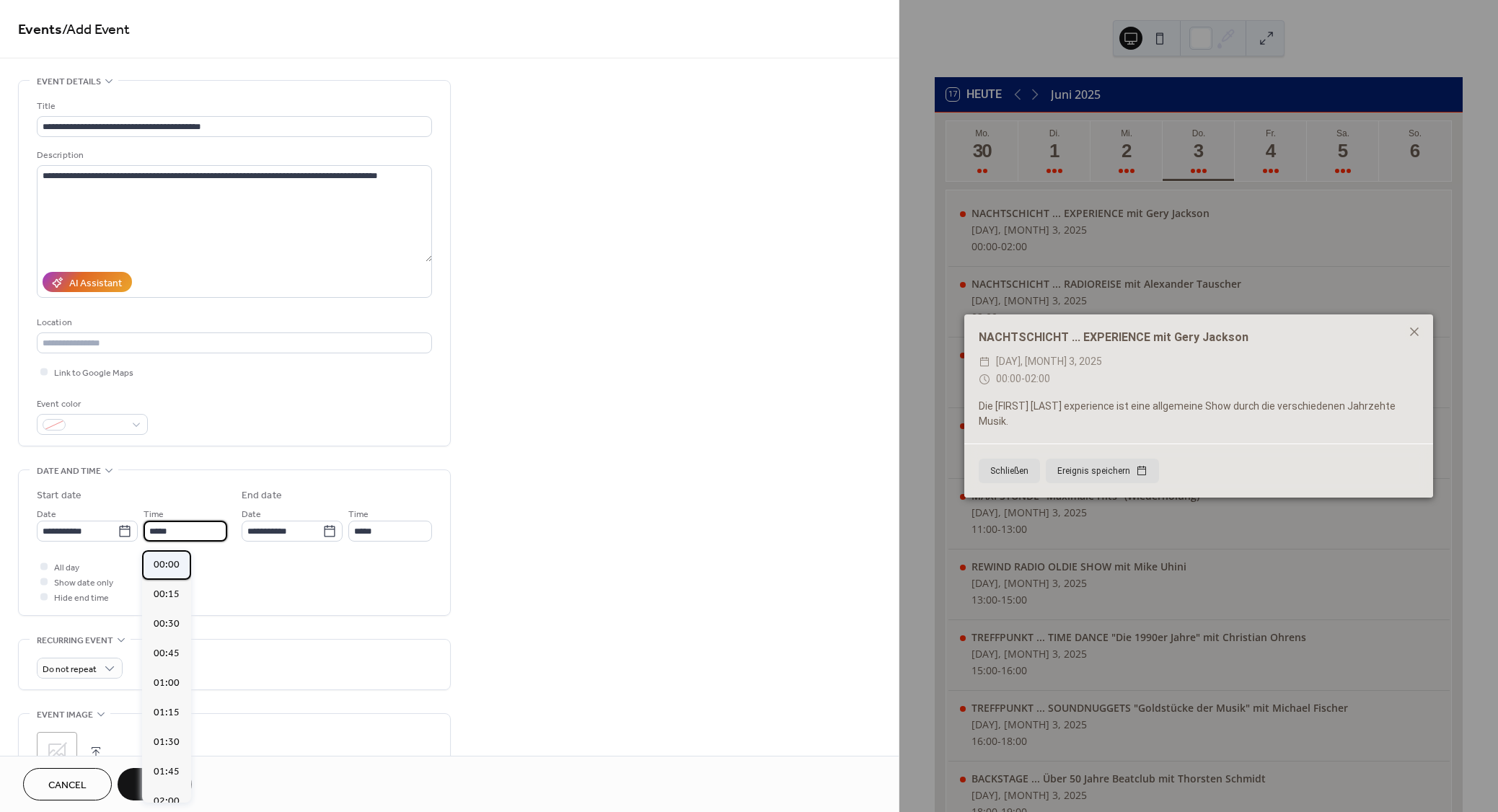 type on "*****" 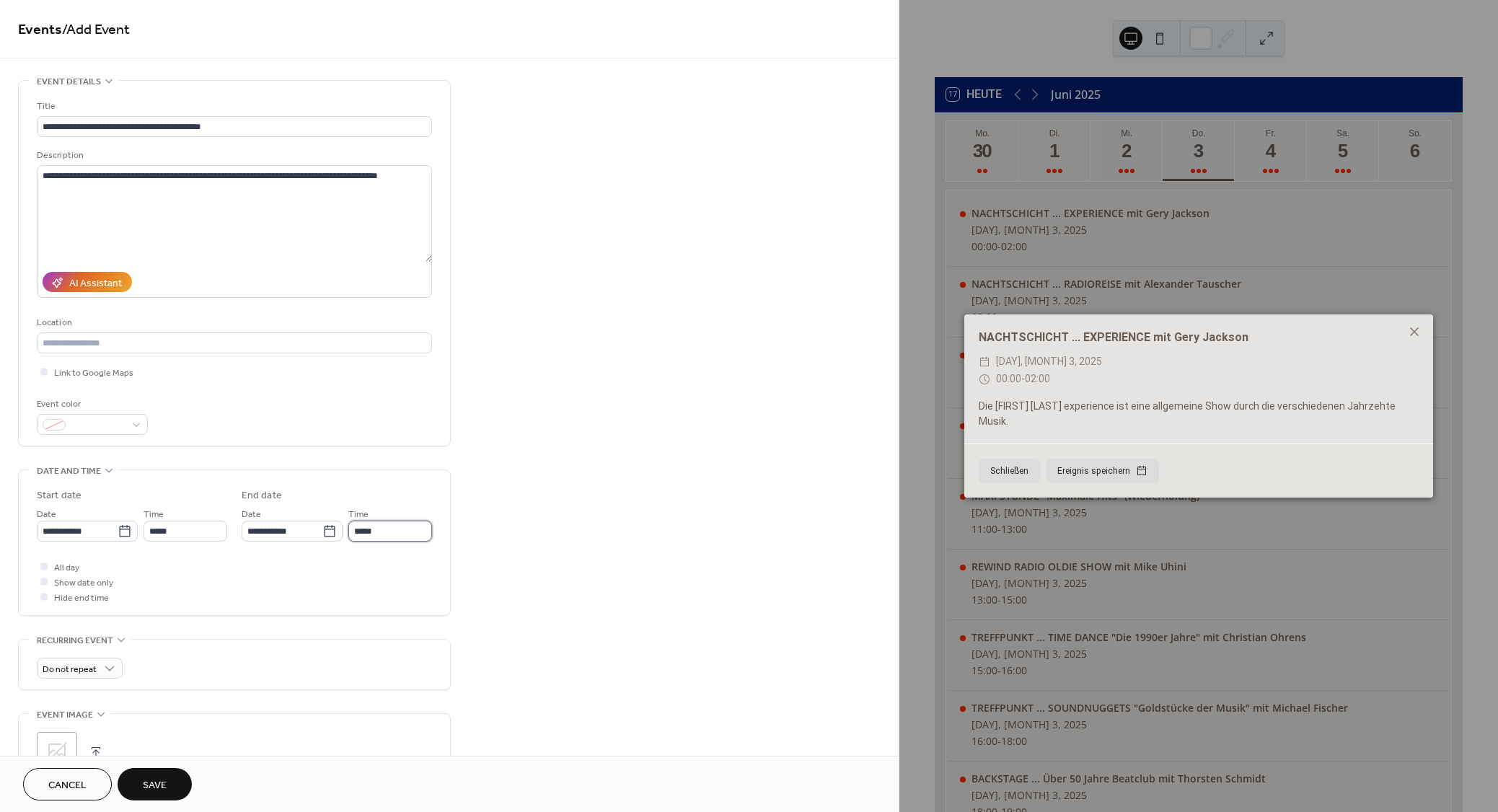 click on "*****" at bounding box center [390, 531] 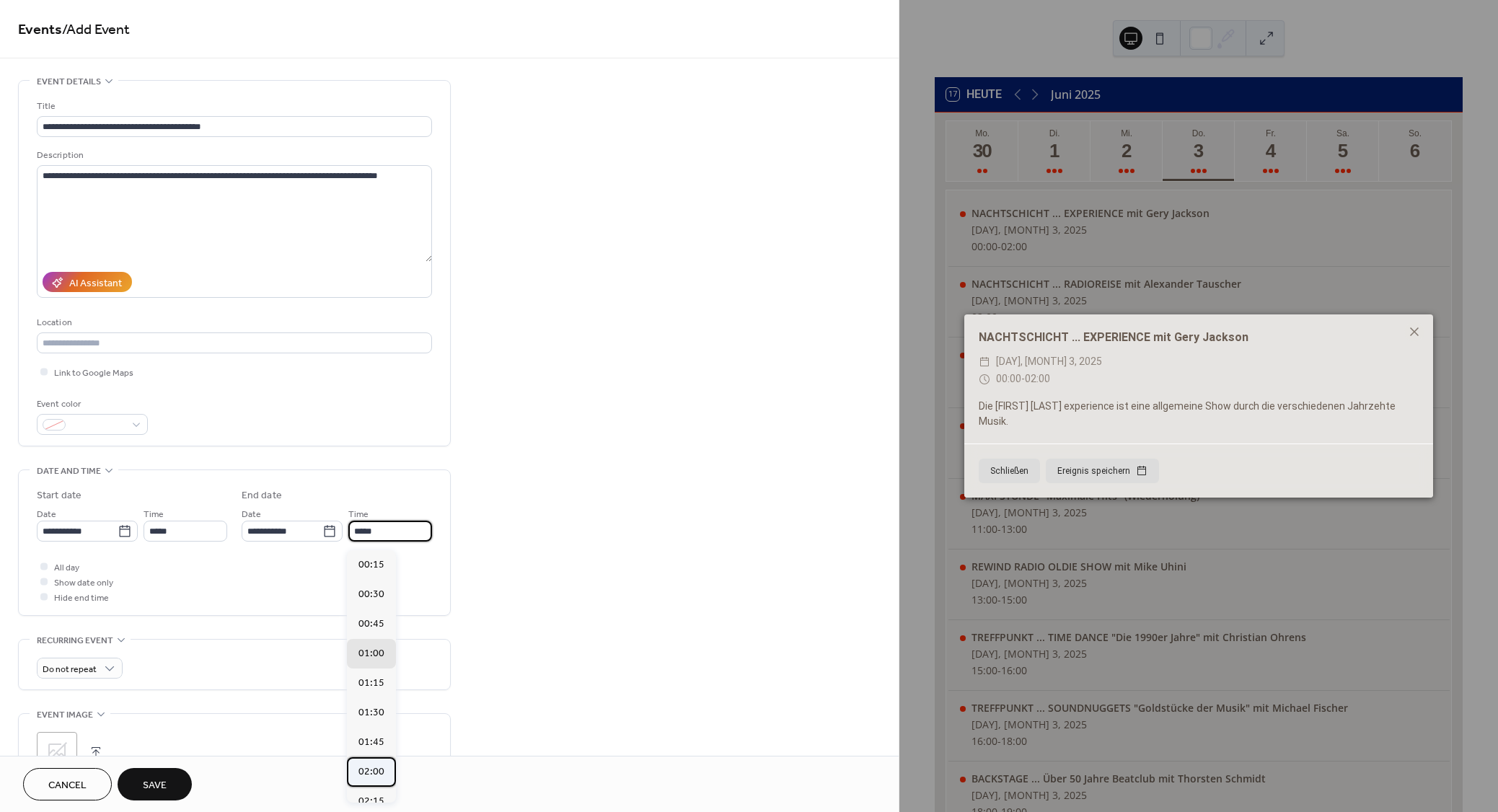 click on "02:00" at bounding box center (371, 772) 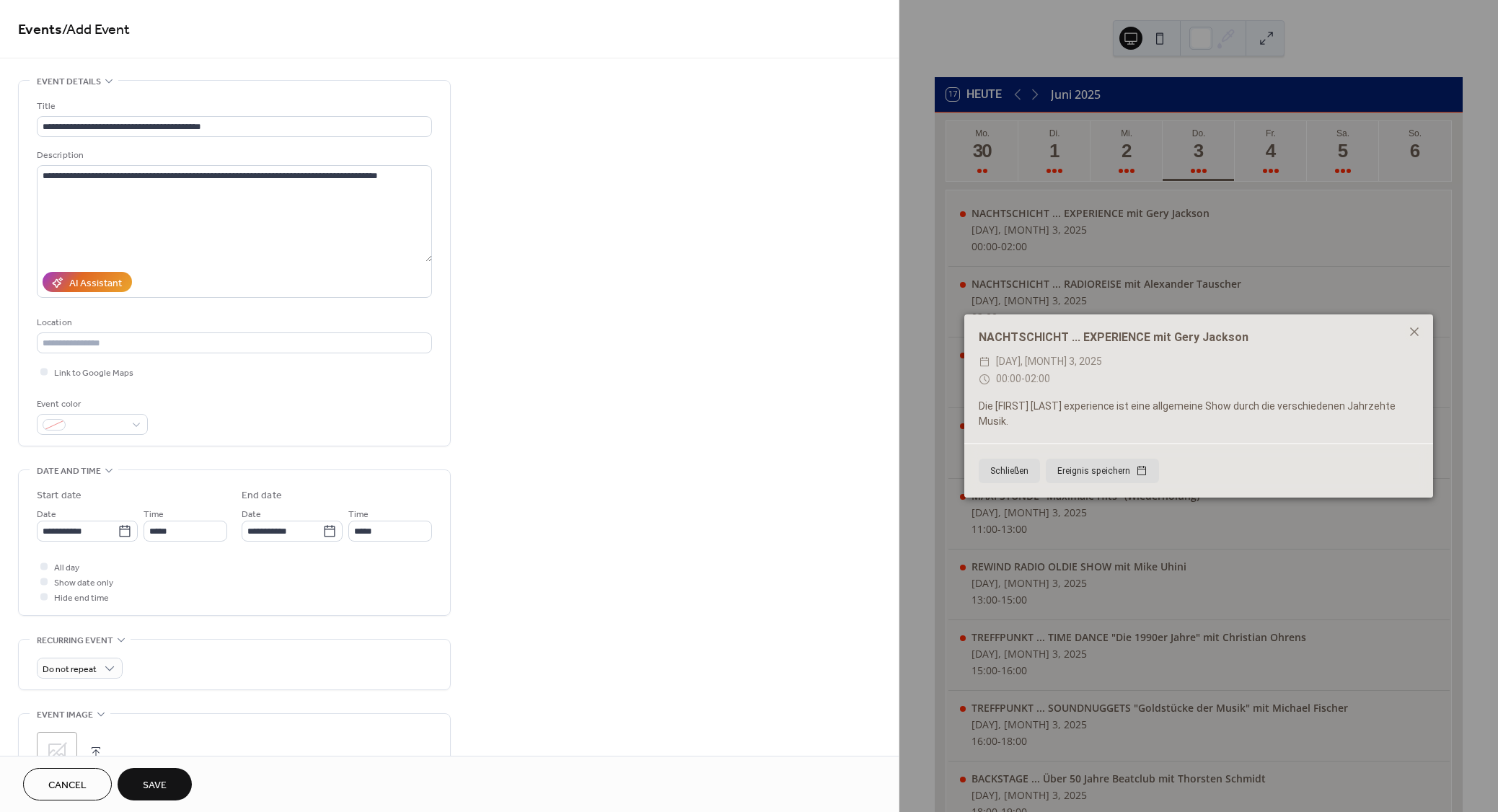 click on "Save" at bounding box center (154, 785) 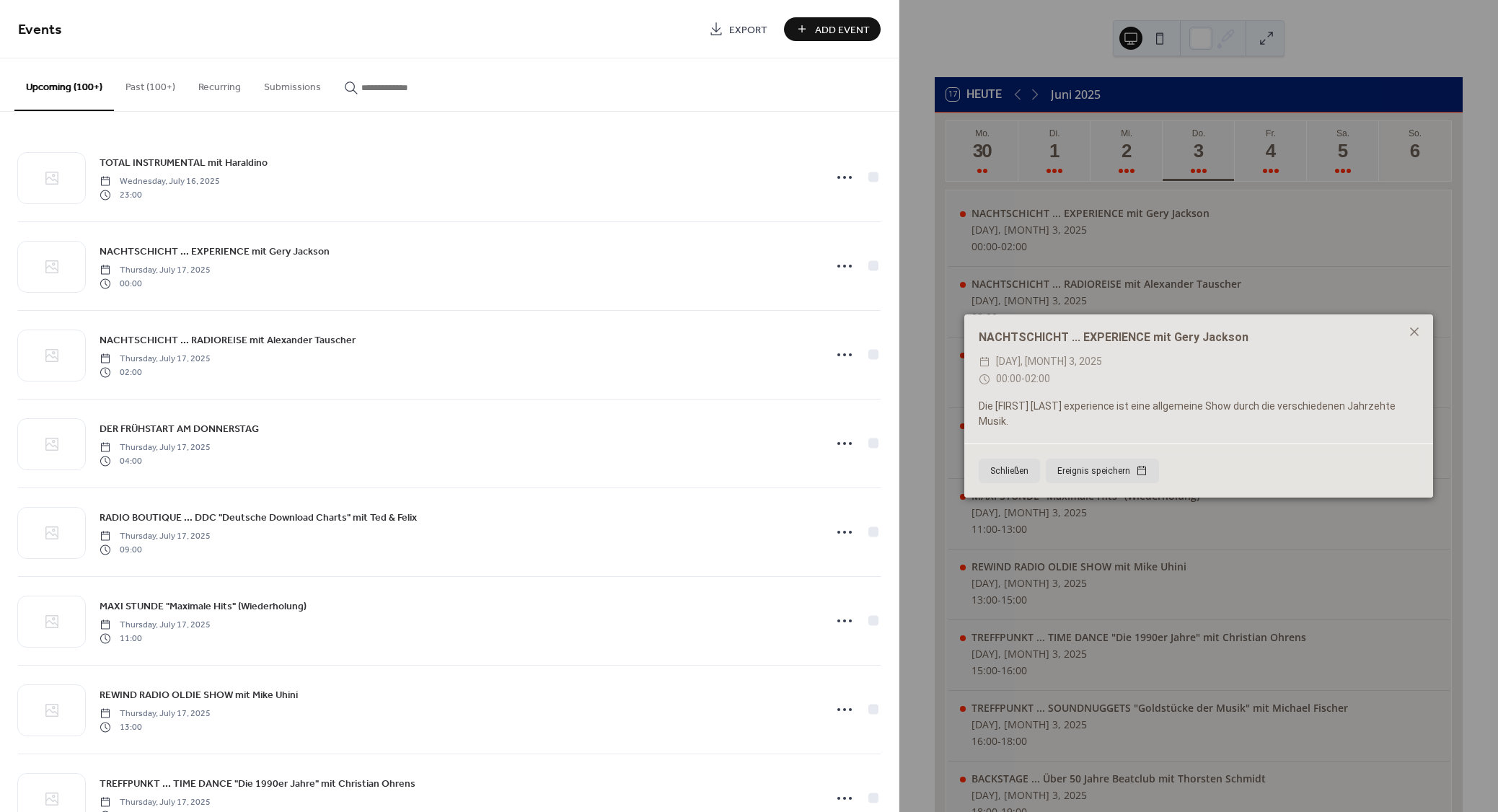 click on "Add Event" at bounding box center (842, 30) 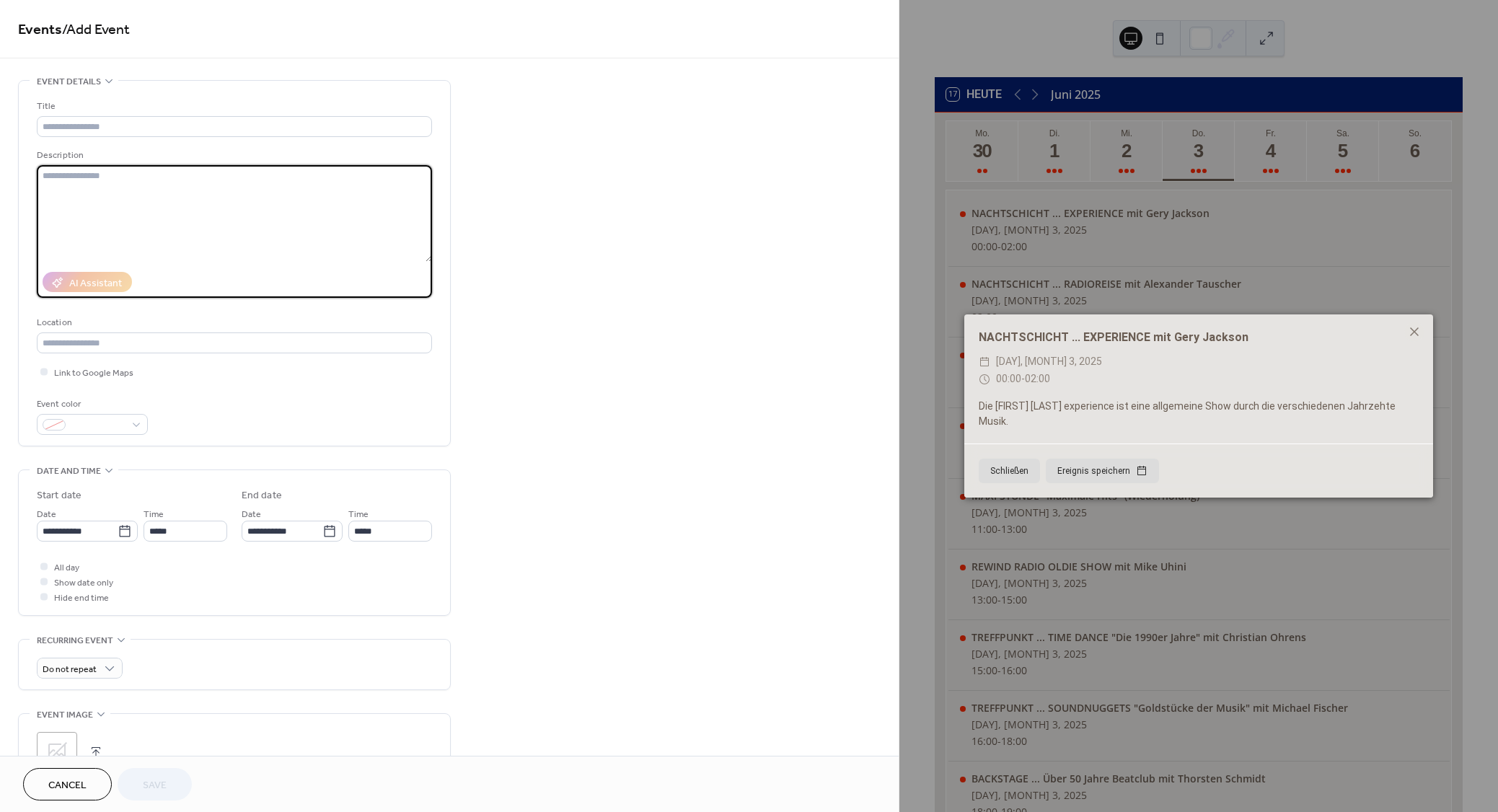paste on "**********" 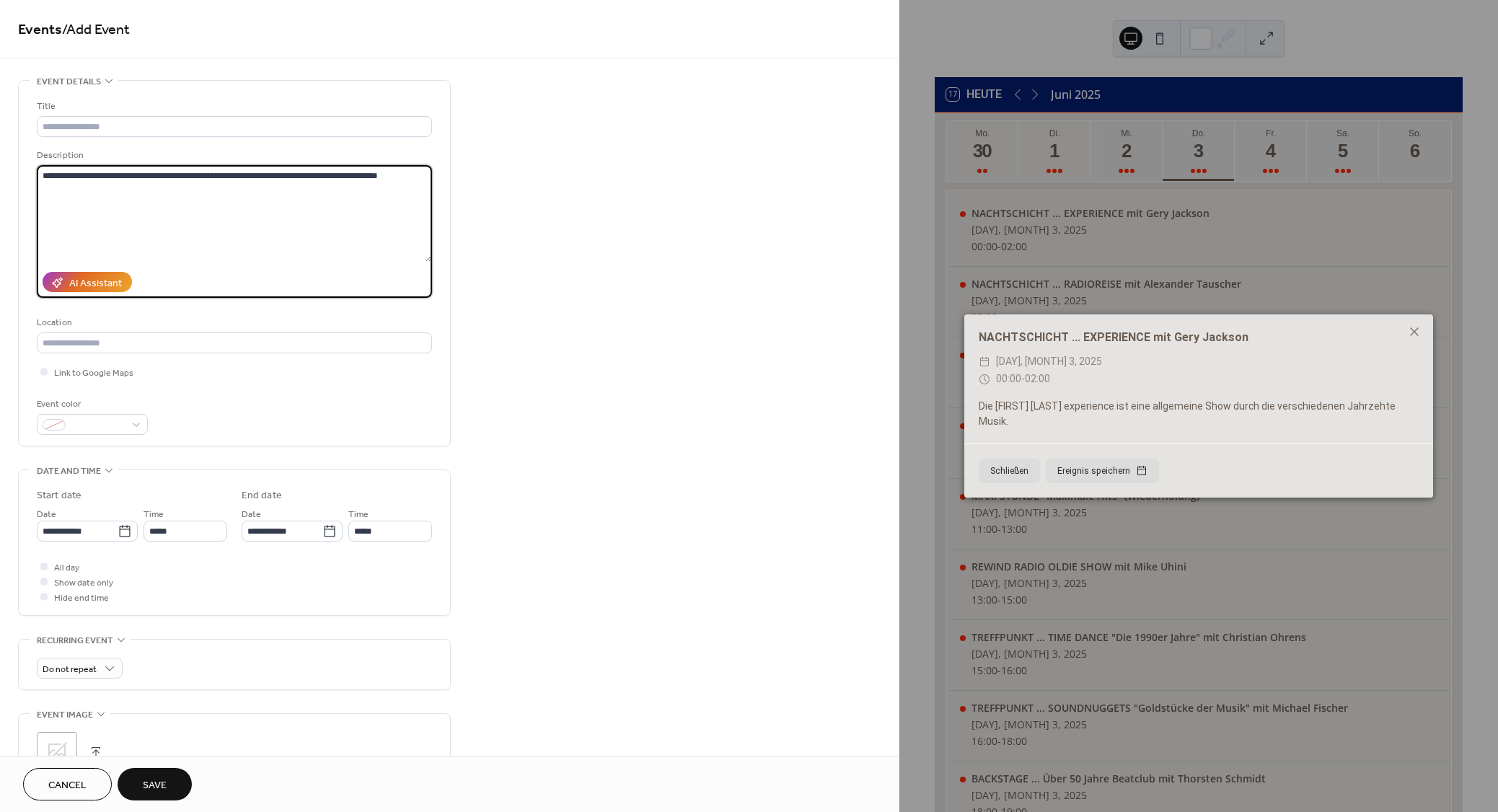 type on "**********" 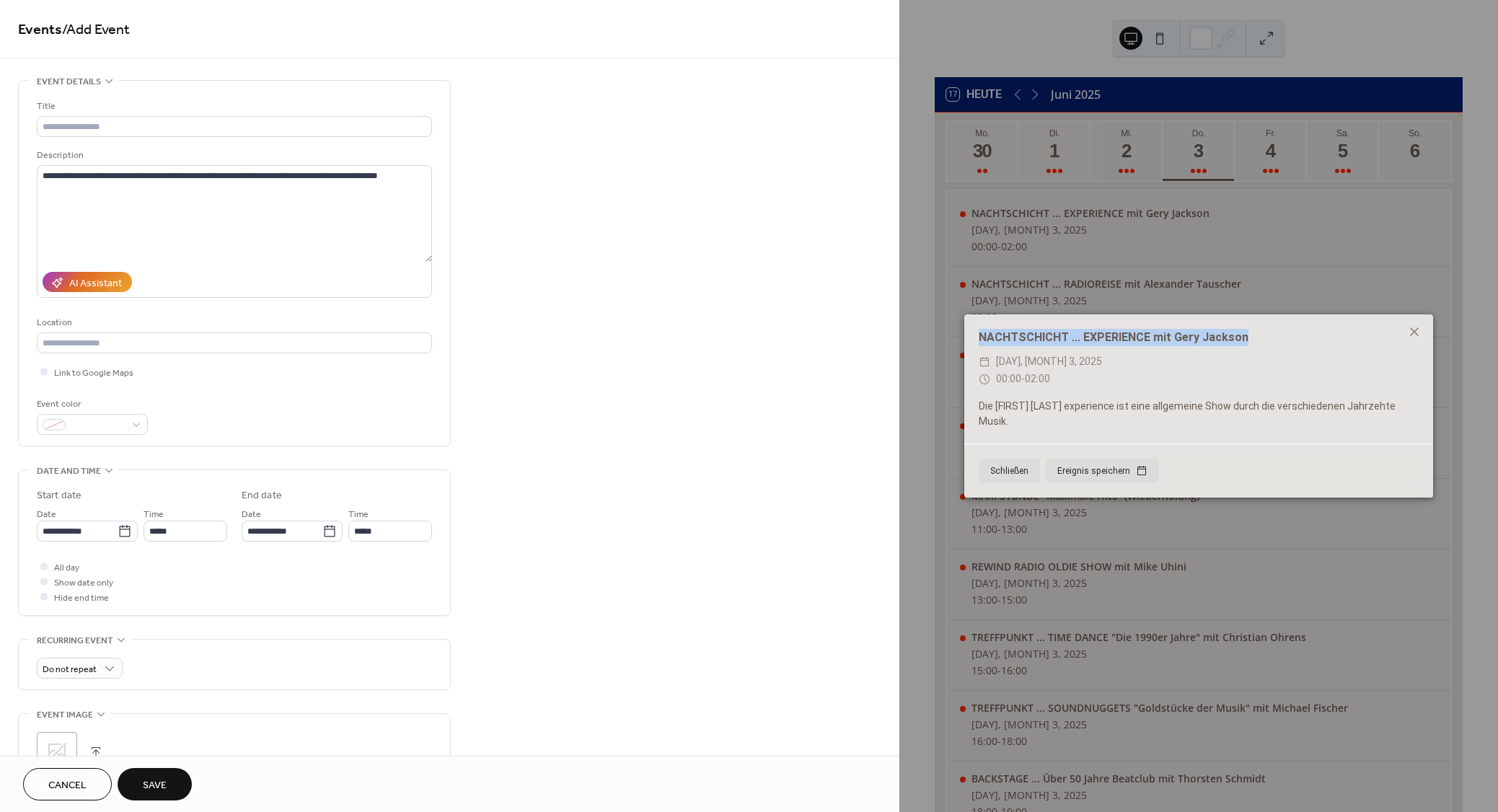 drag, startPoint x: 1242, startPoint y: 348, endPoint x: 974, endPoint y: 343, distance: 268.04664 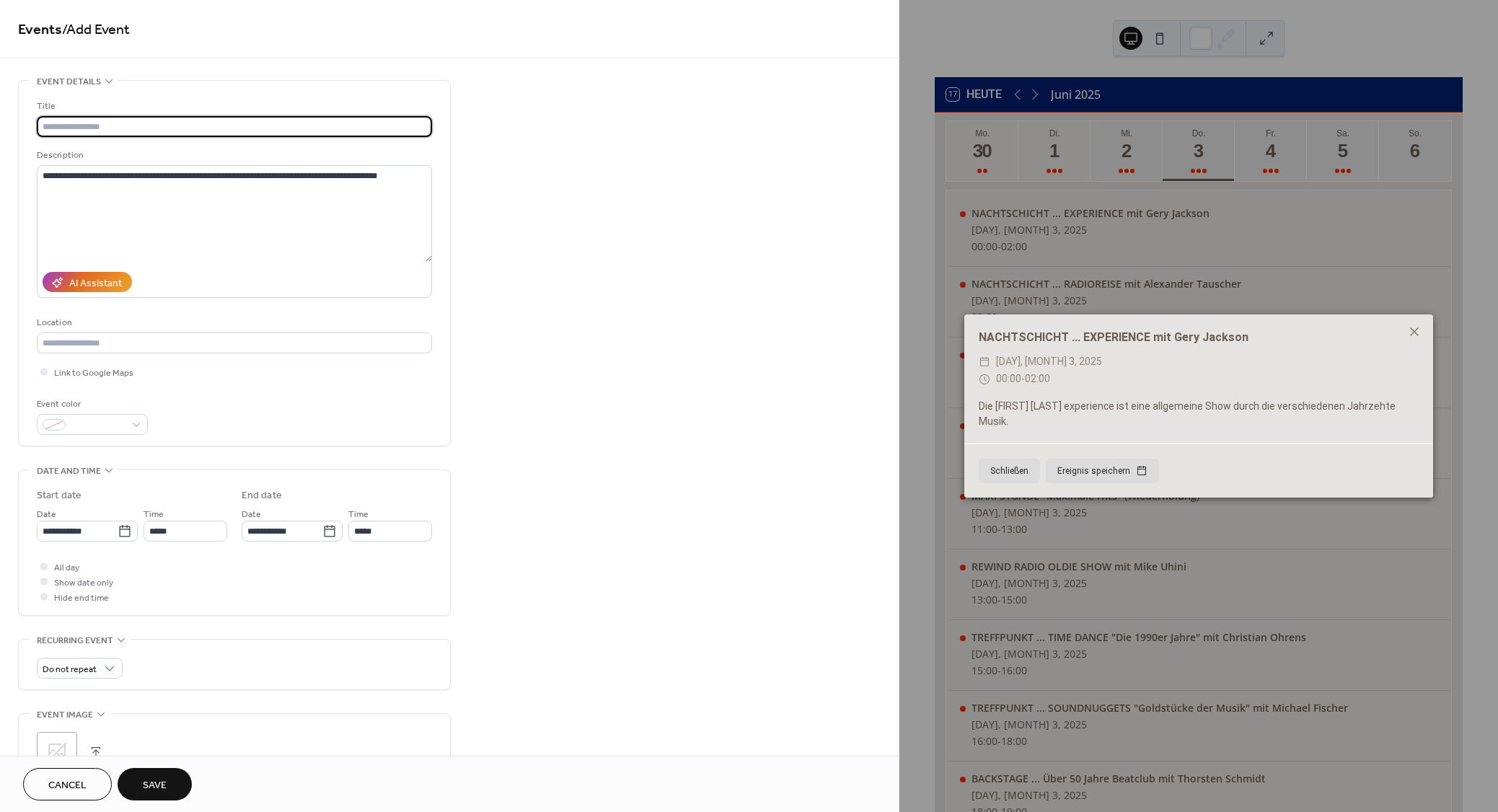 paste on "**********" 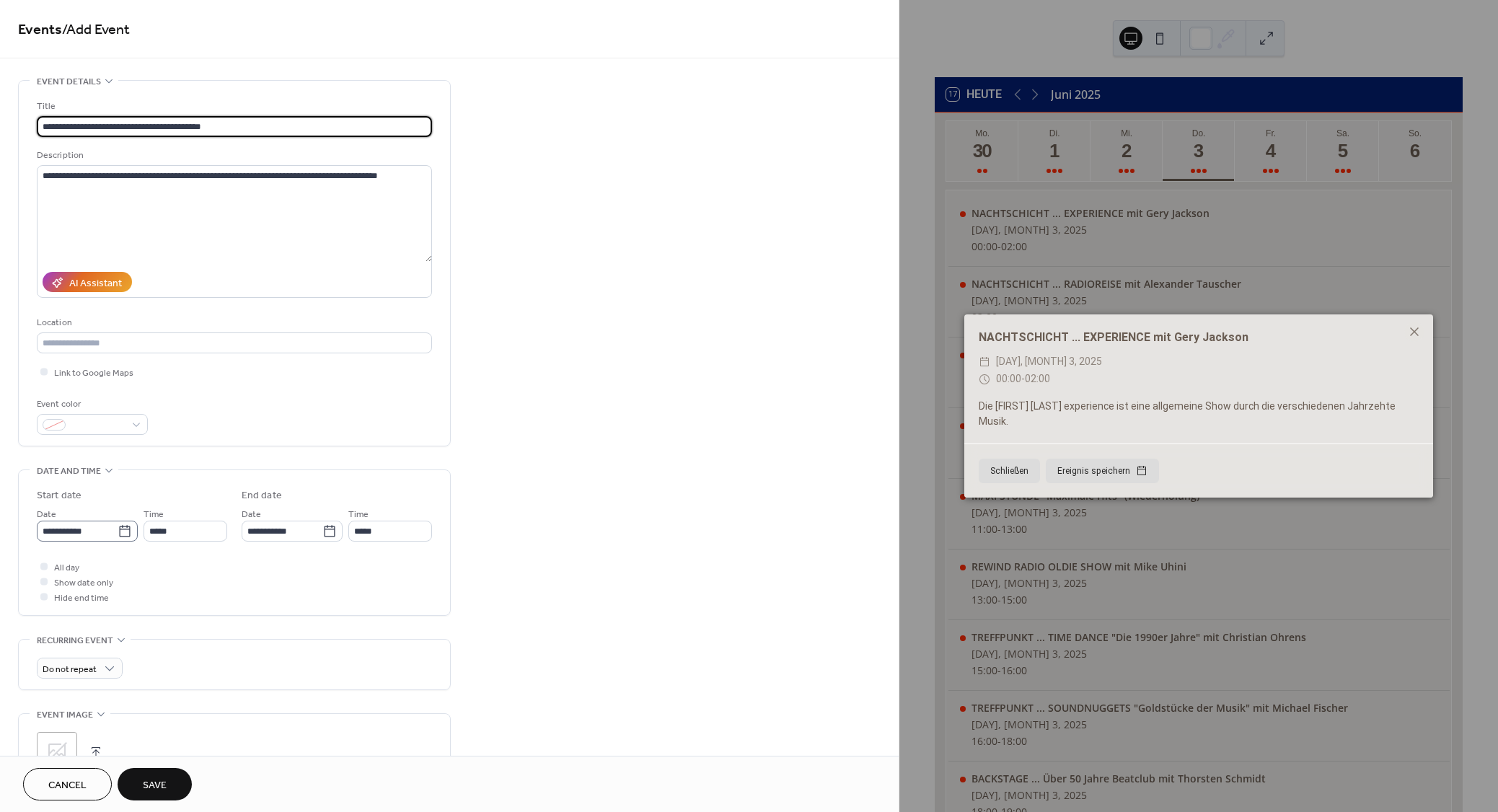 type on "**********" 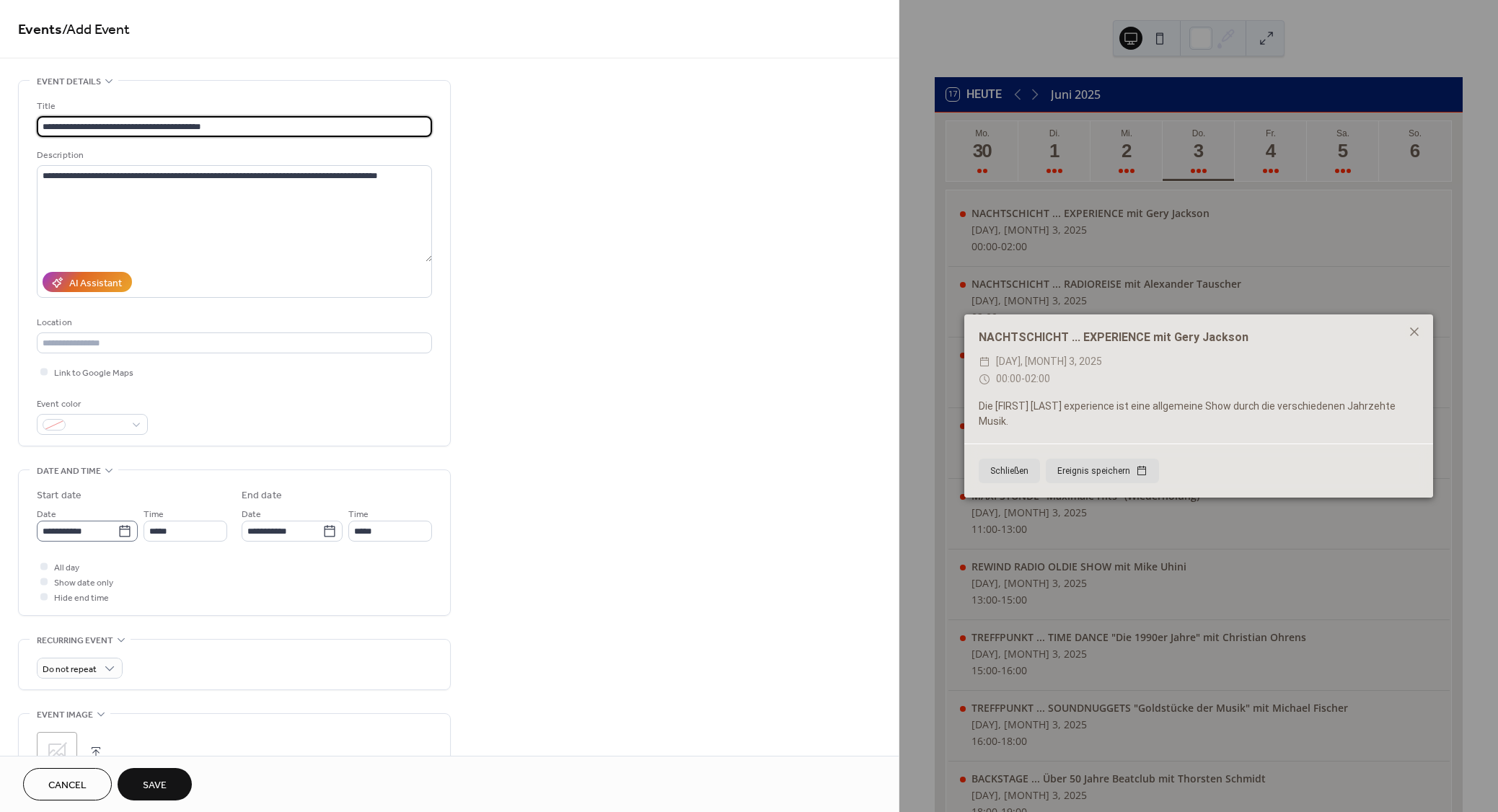 click 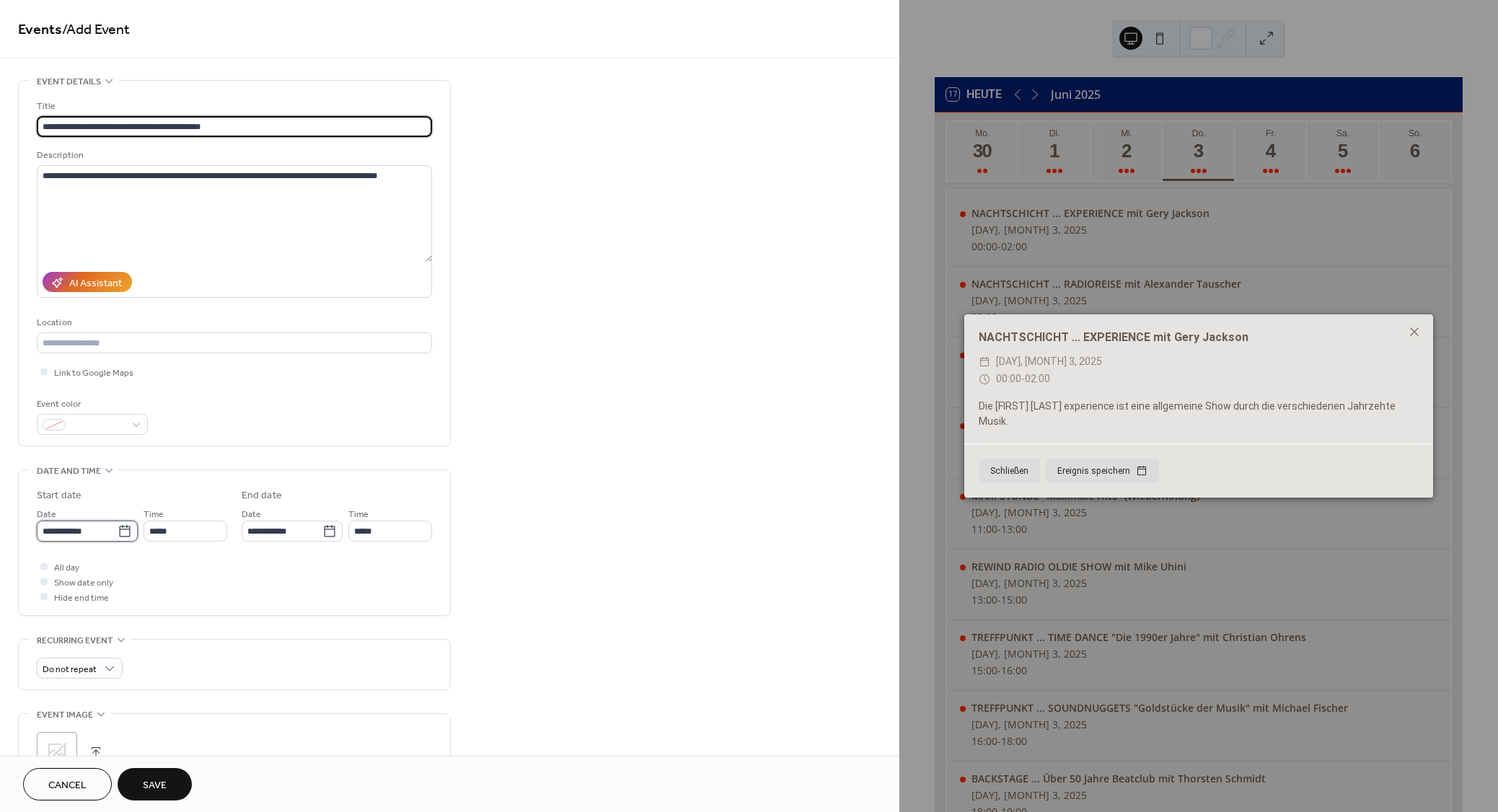 click on "**********" at bounding box center [77, 531] 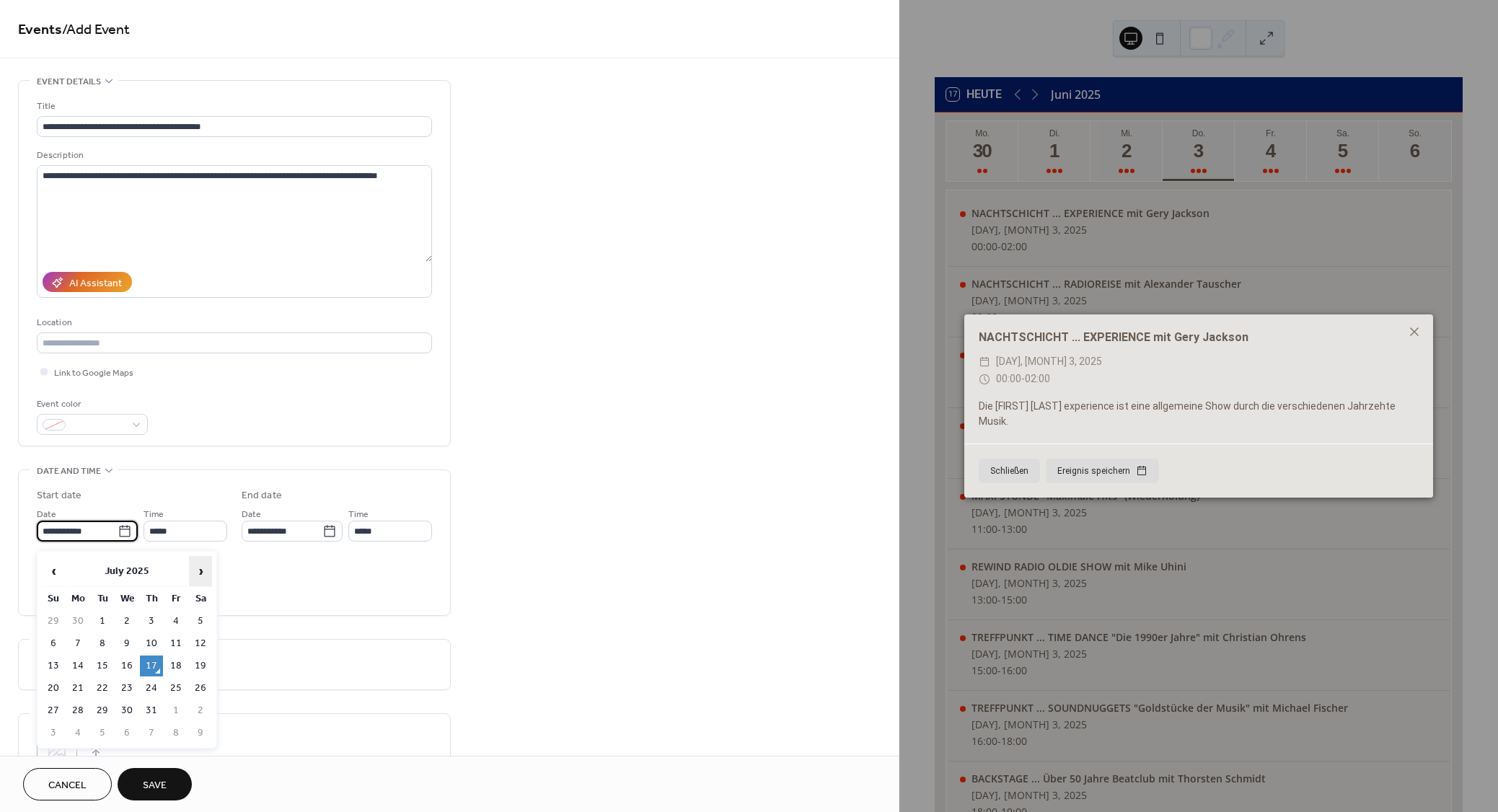 click on "›" at bounding box center (201, 571) 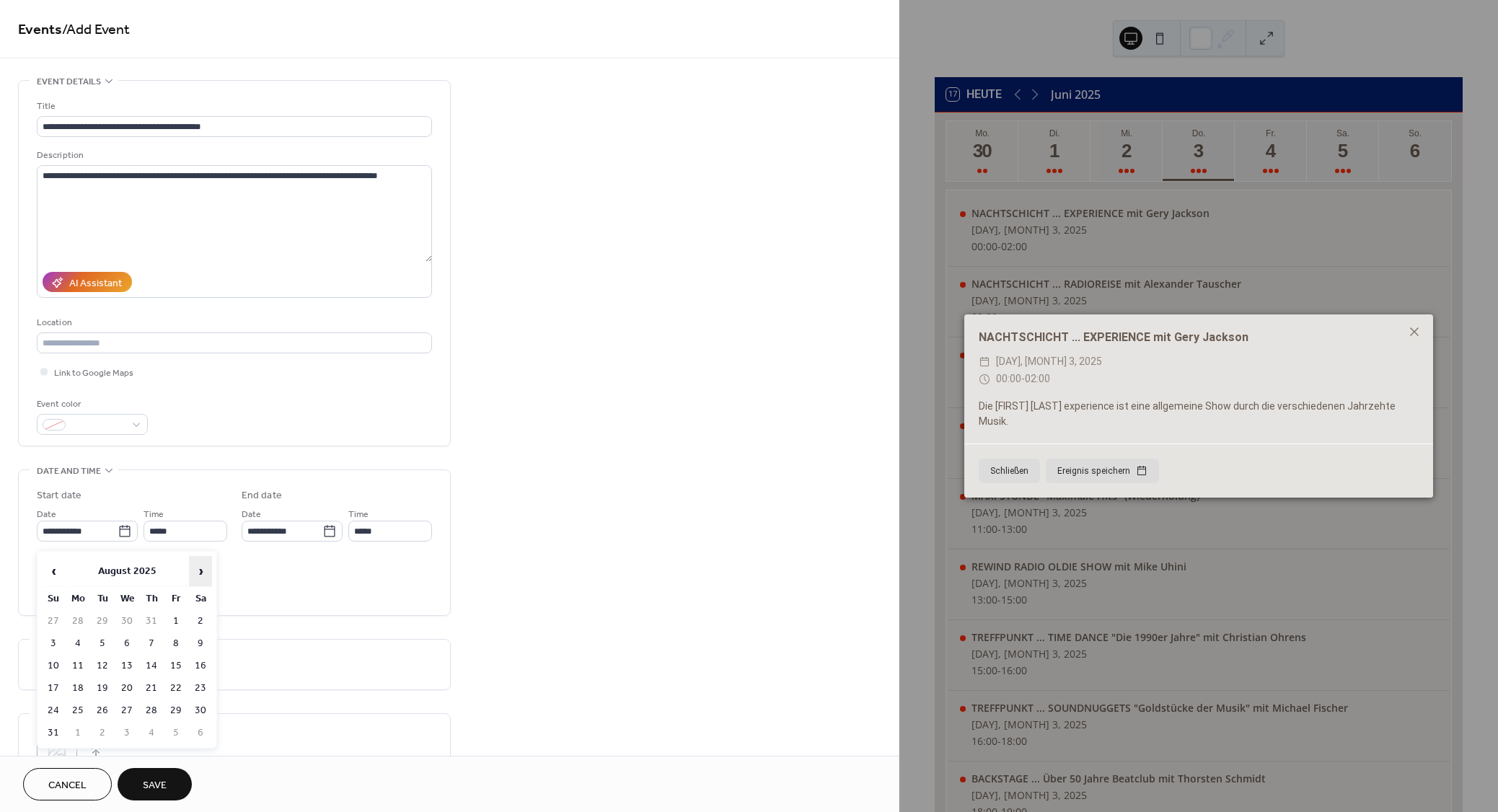 click on "›" at bounding box center (201, 571) 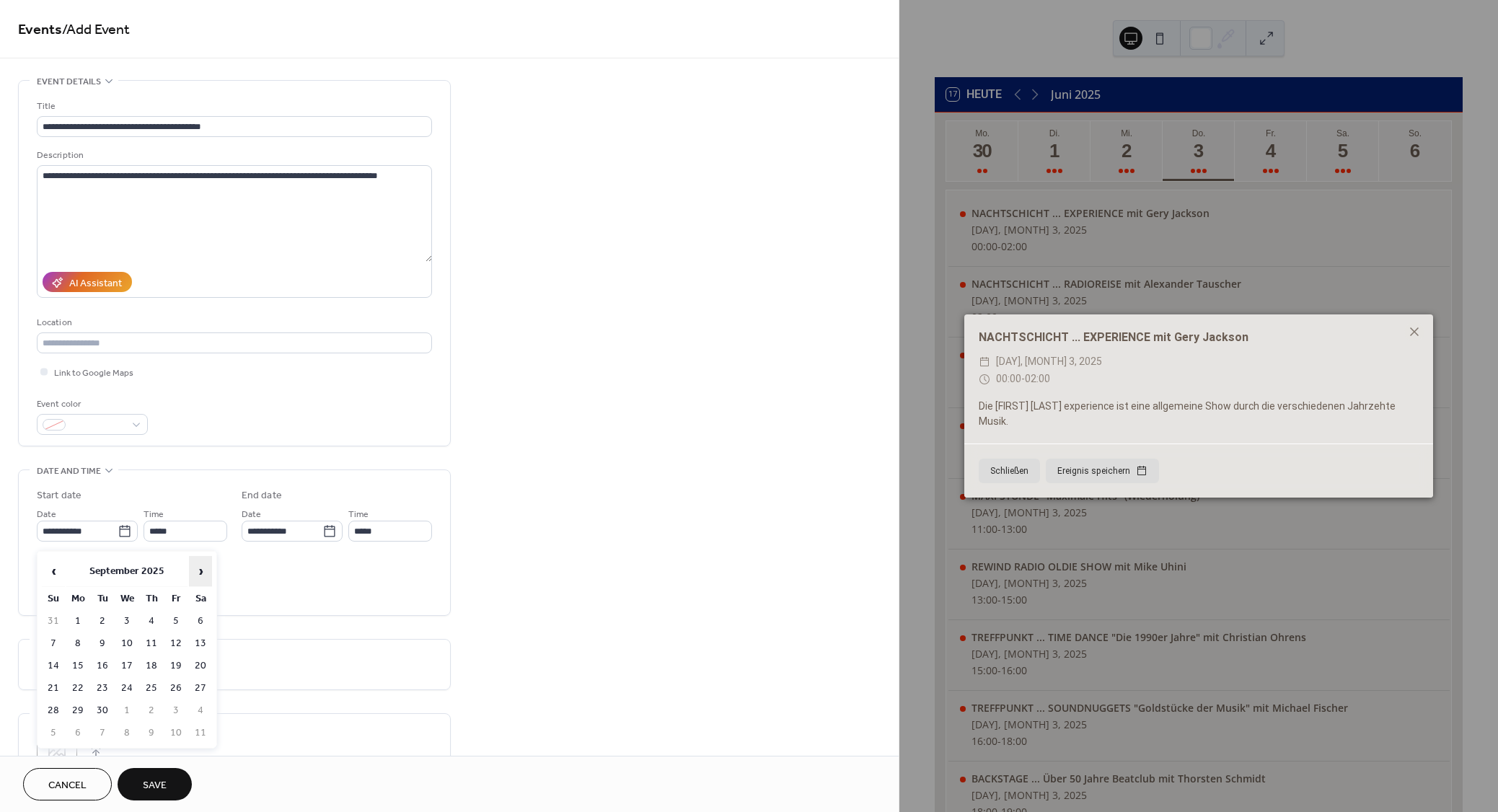 click on "›" at bounding box center (201, 571) 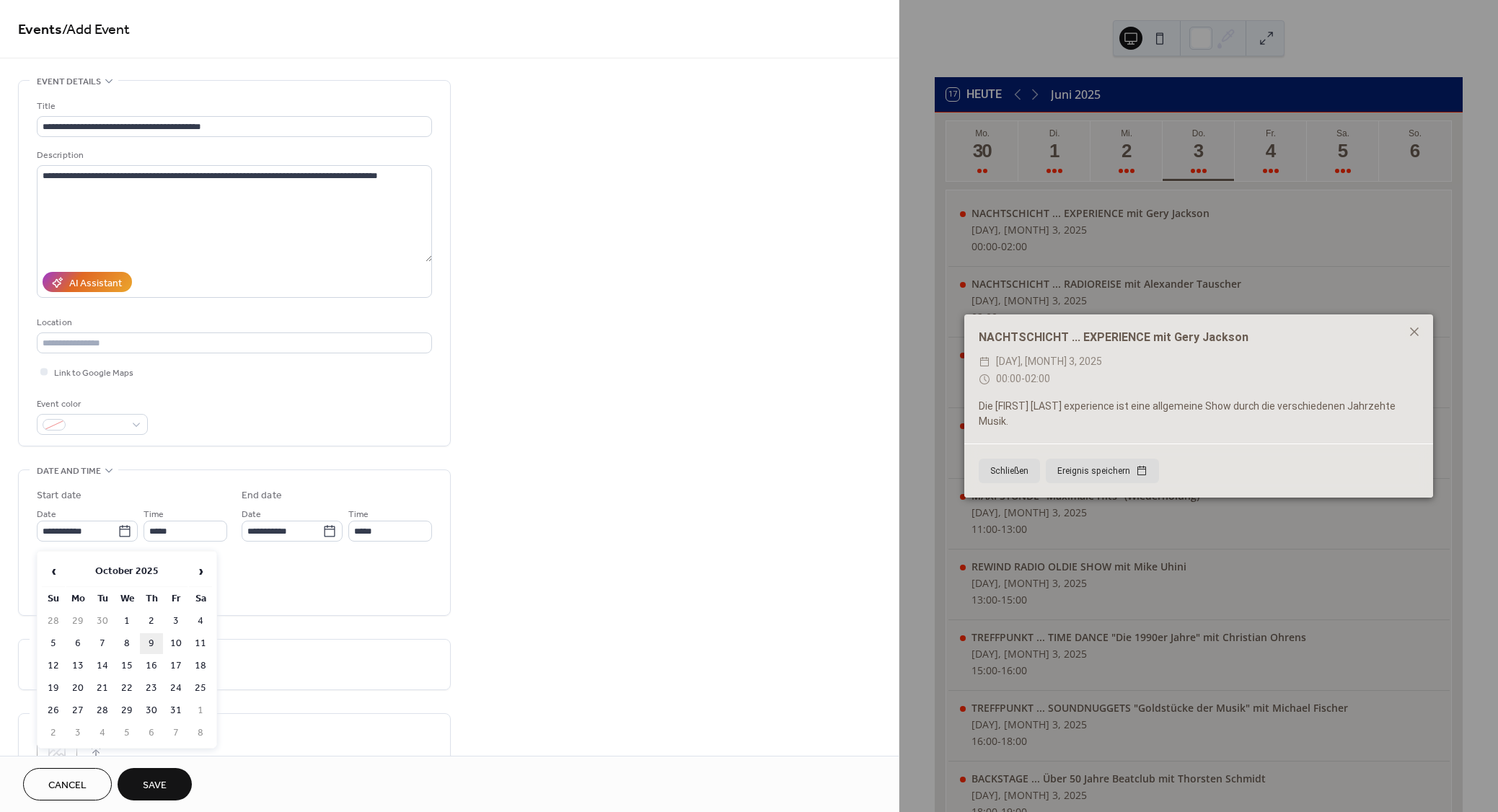 click on "9" at bounding box center (151, 643) 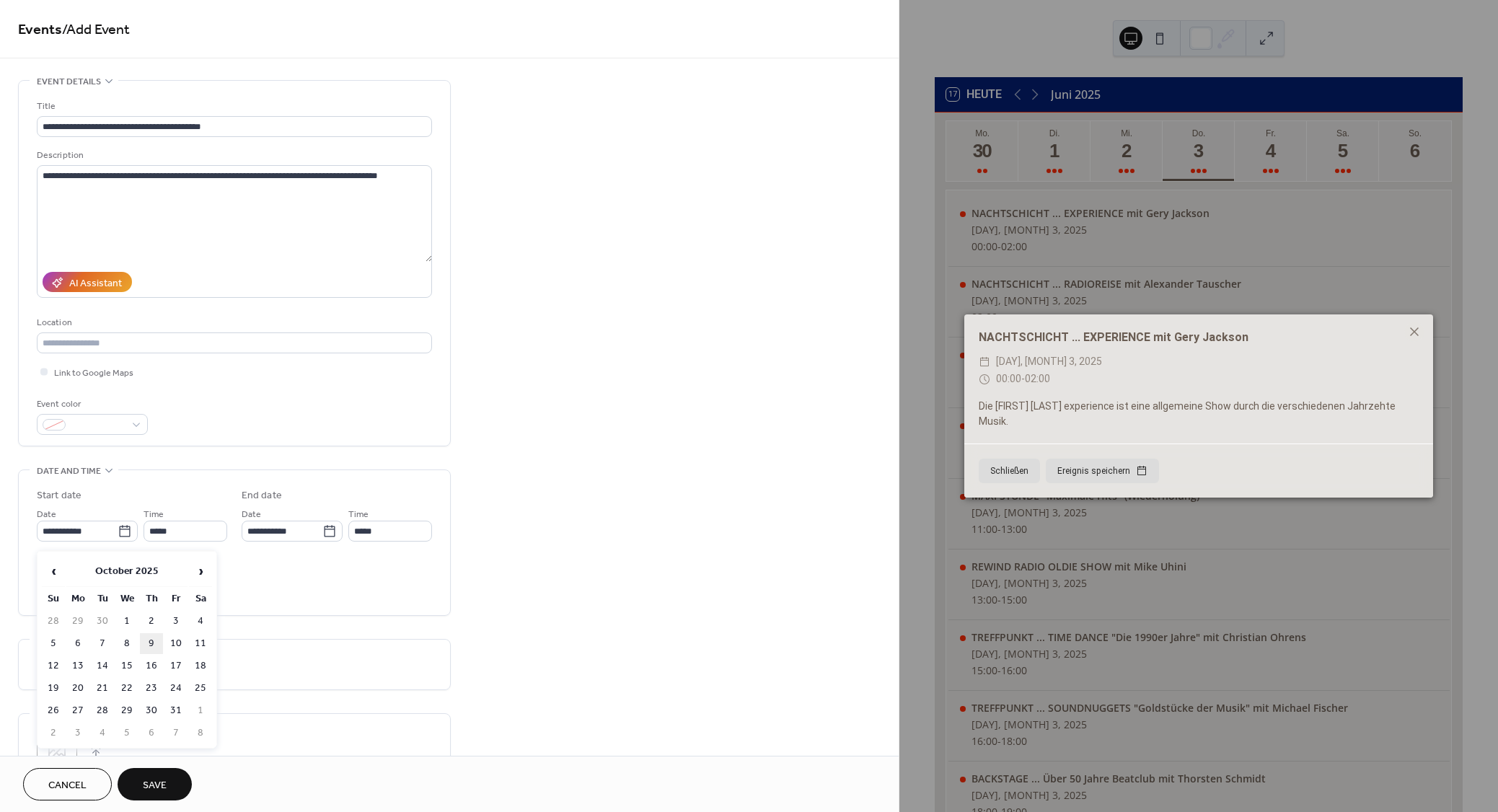 type on "**********" 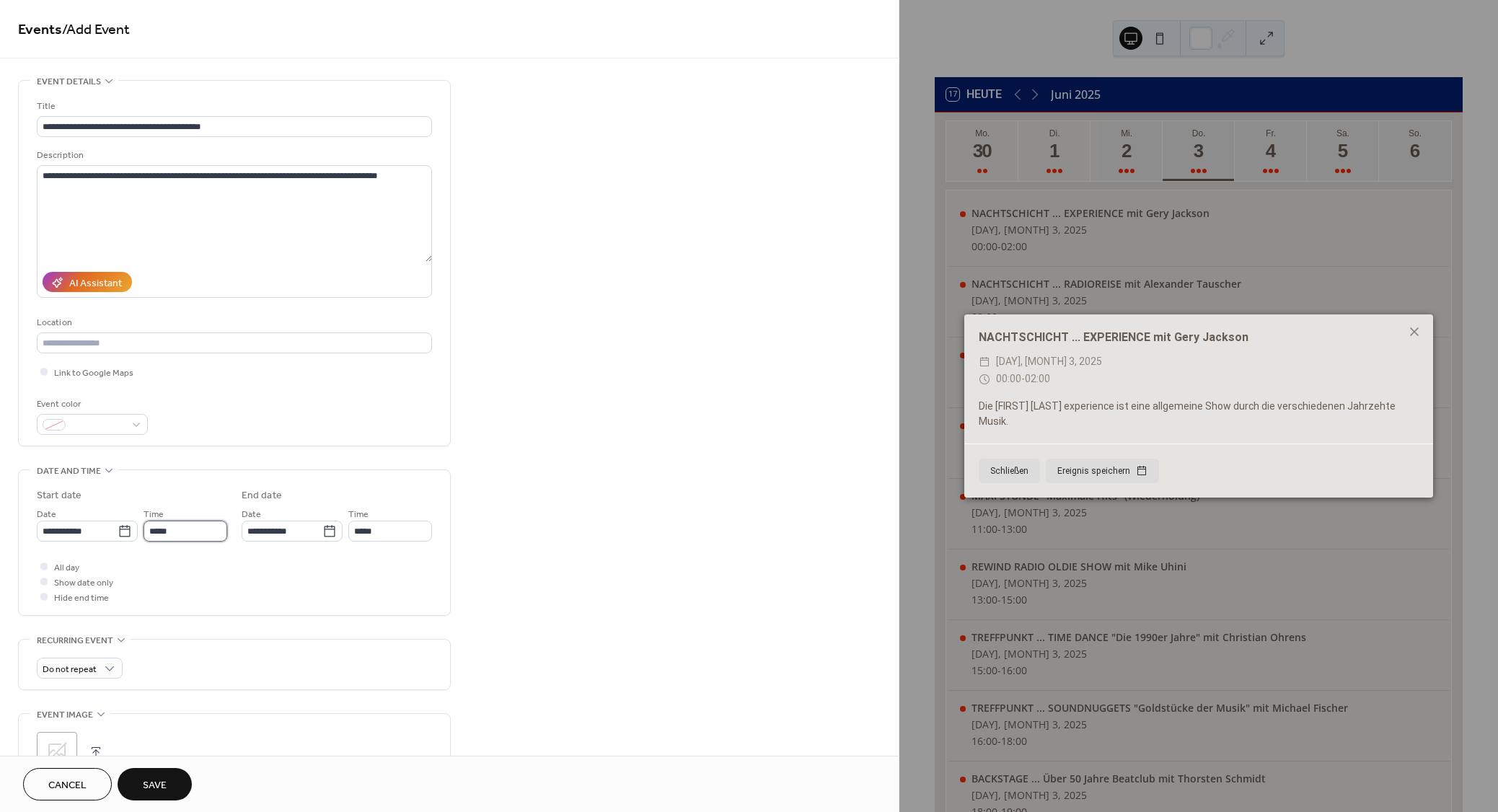 click on "*****" at bounding box center (185, 531) 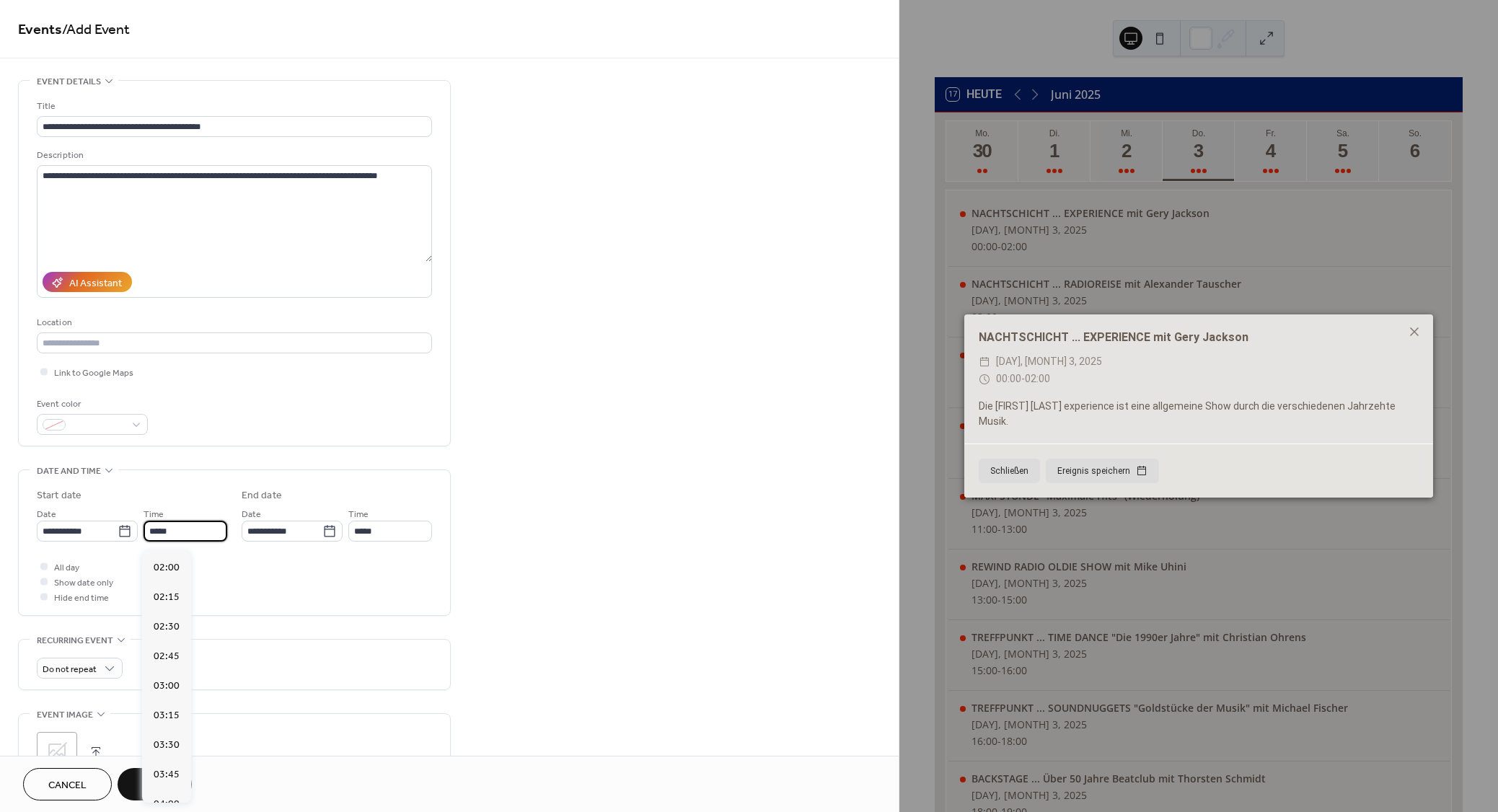scroll, scrollTop: 0, scrollLeft: 0, axis: both 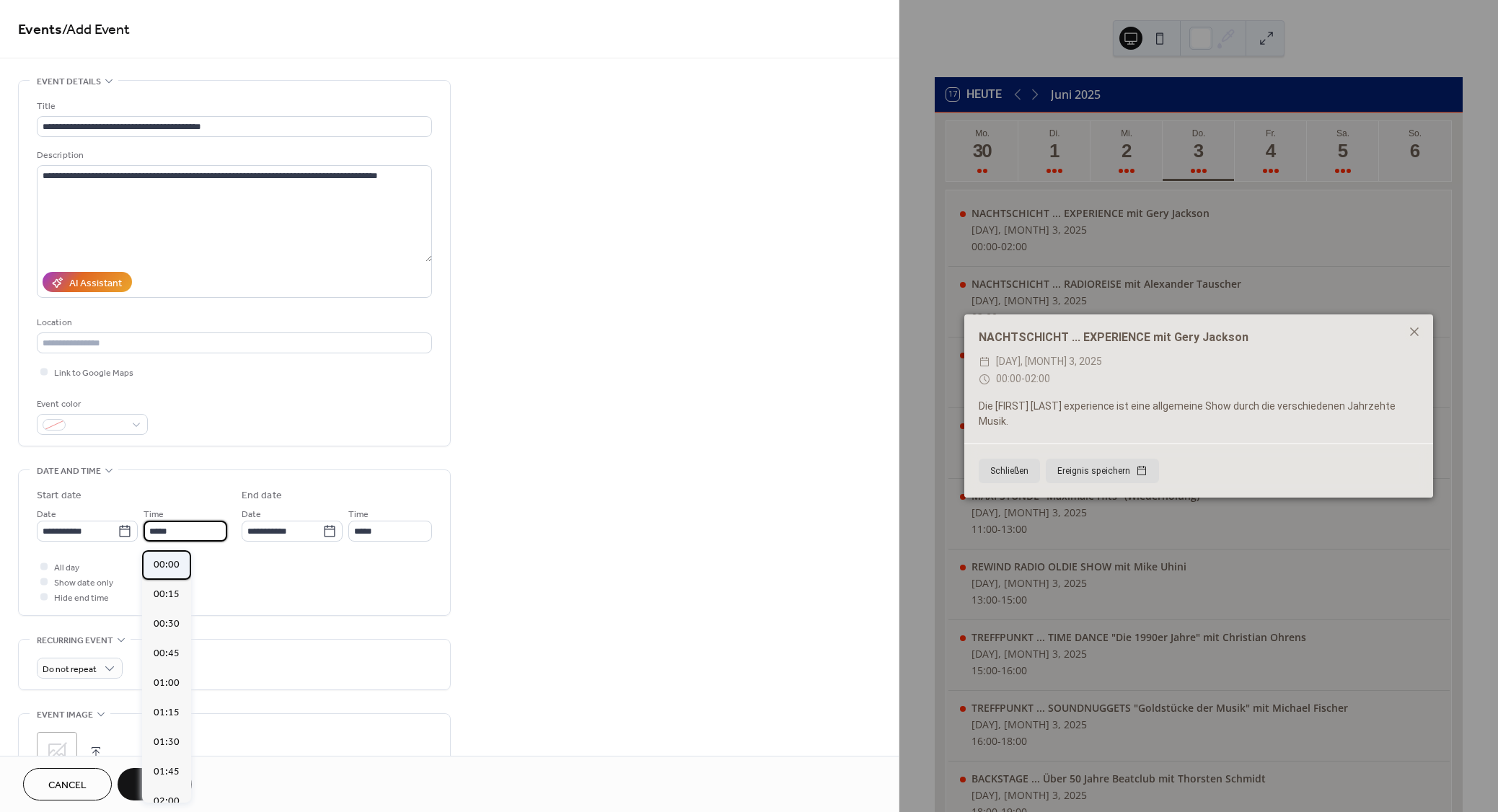 click on "00:00" at bounding box center (167, 565) 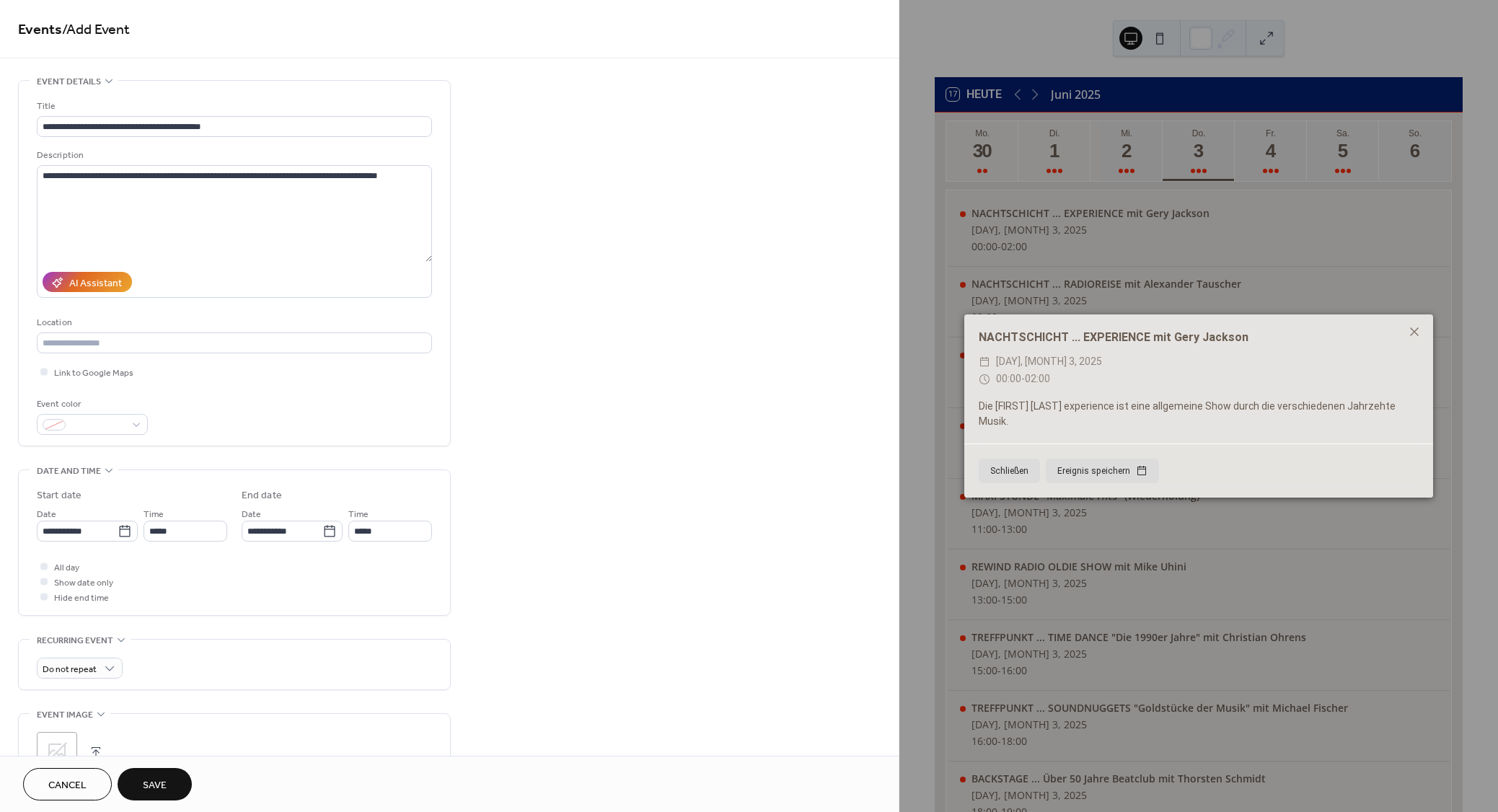 type on "*****" 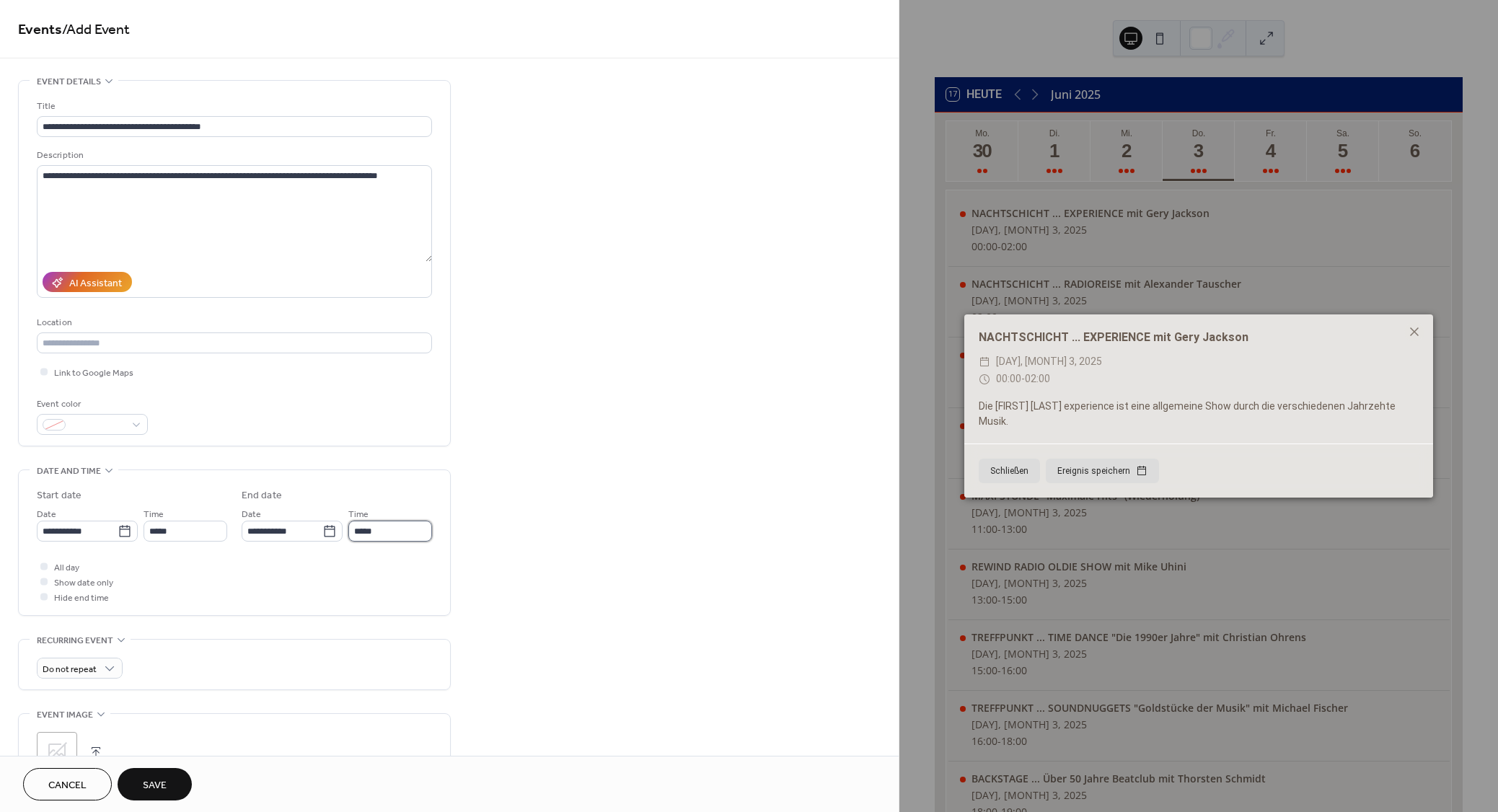 click on "*****" at bounding box center (390, 531) 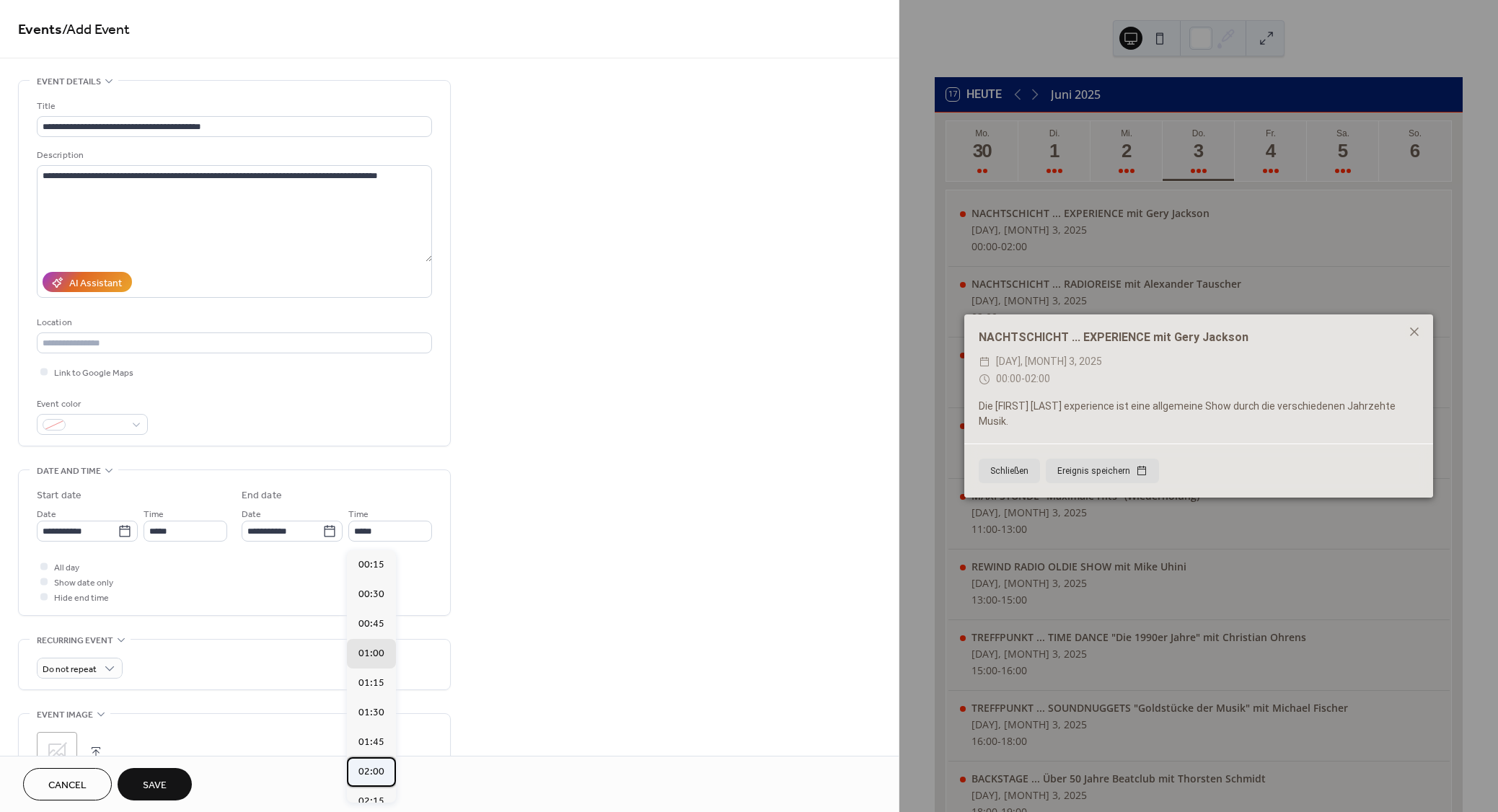 click on "02:00" at bounding box center (371, 772) 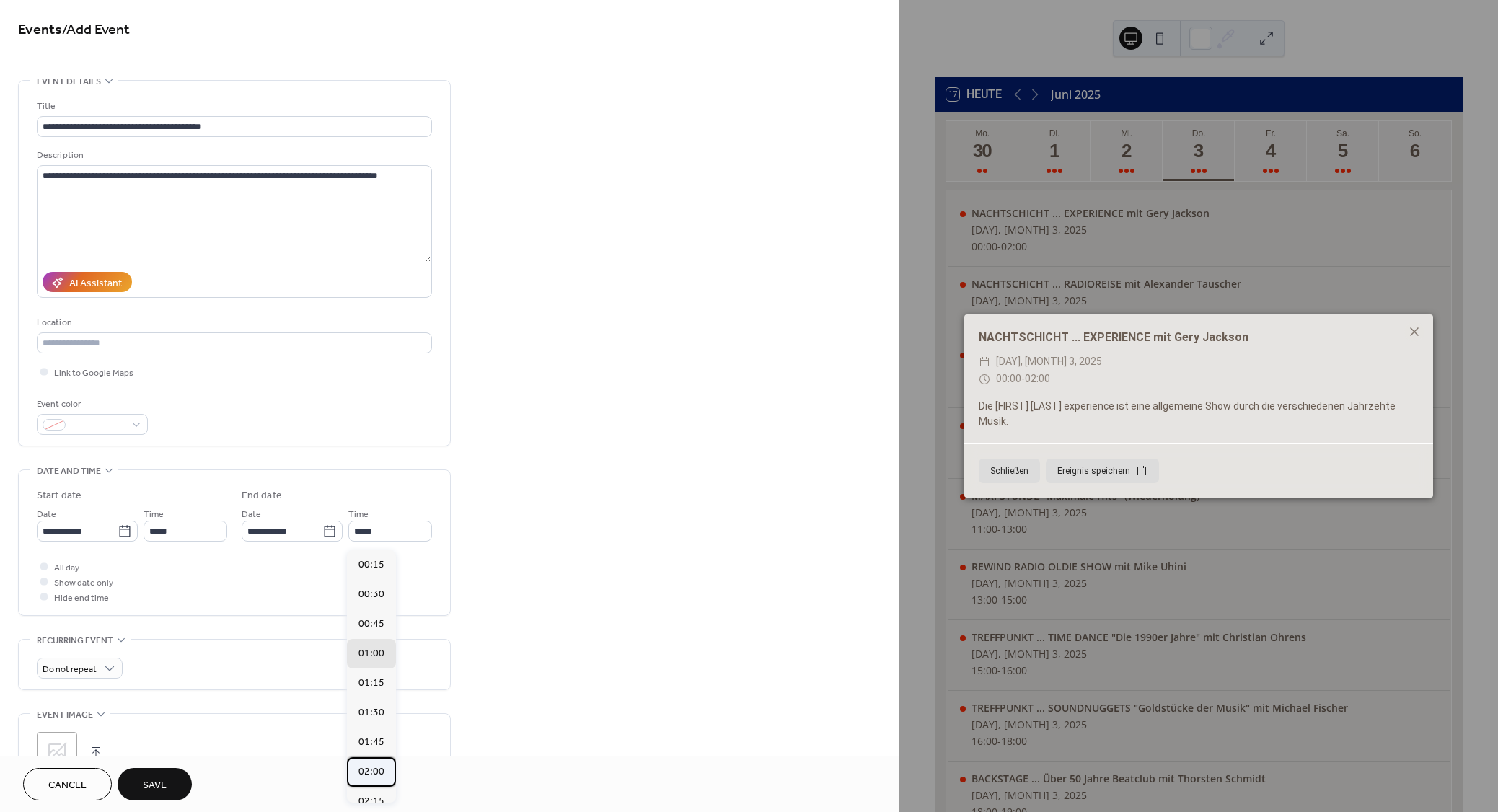 type on "*****" 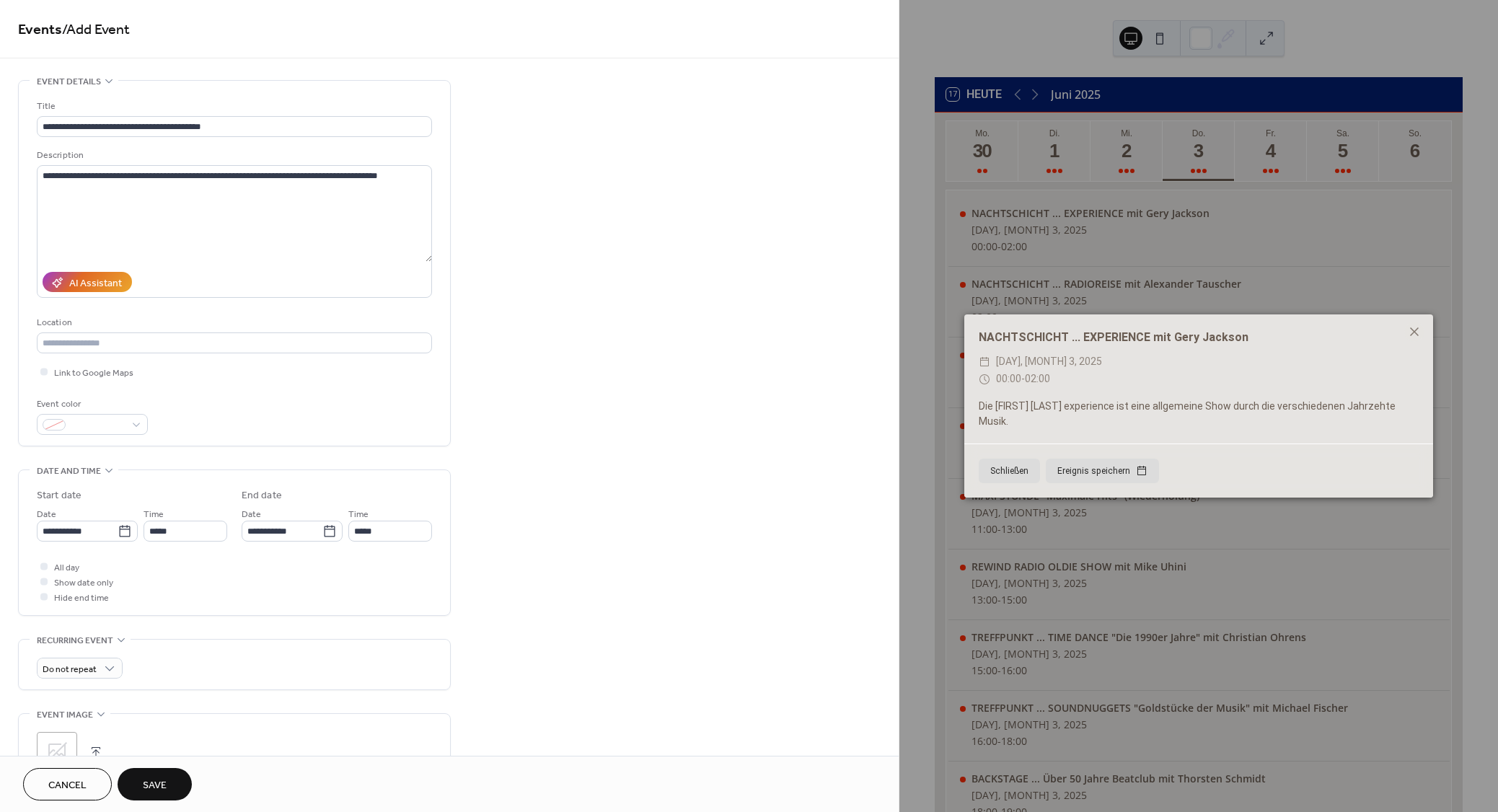 click on "Save" at bounding box center [154, 784] 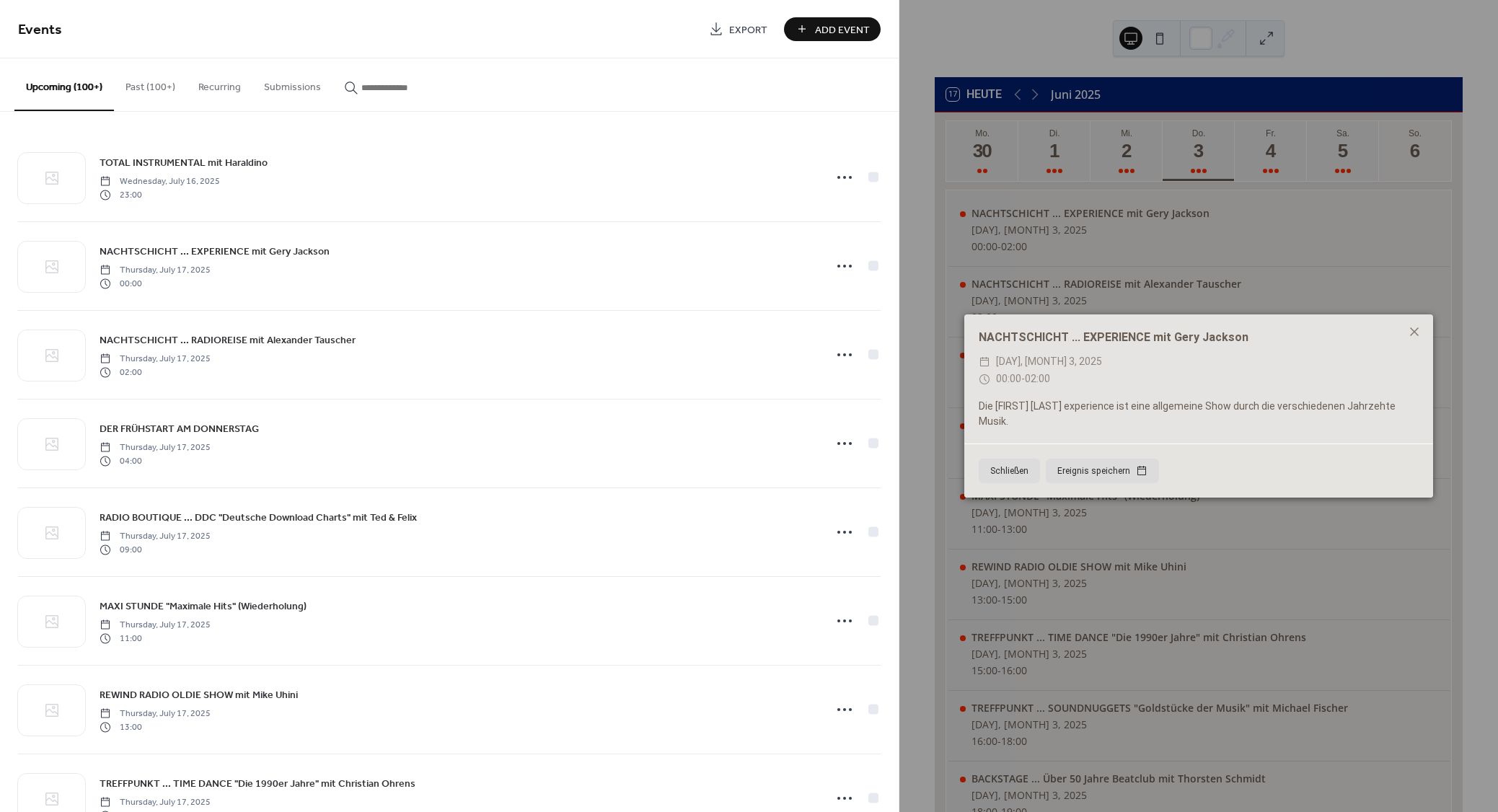 click on "Add Event" at bounding box center [842, 30] 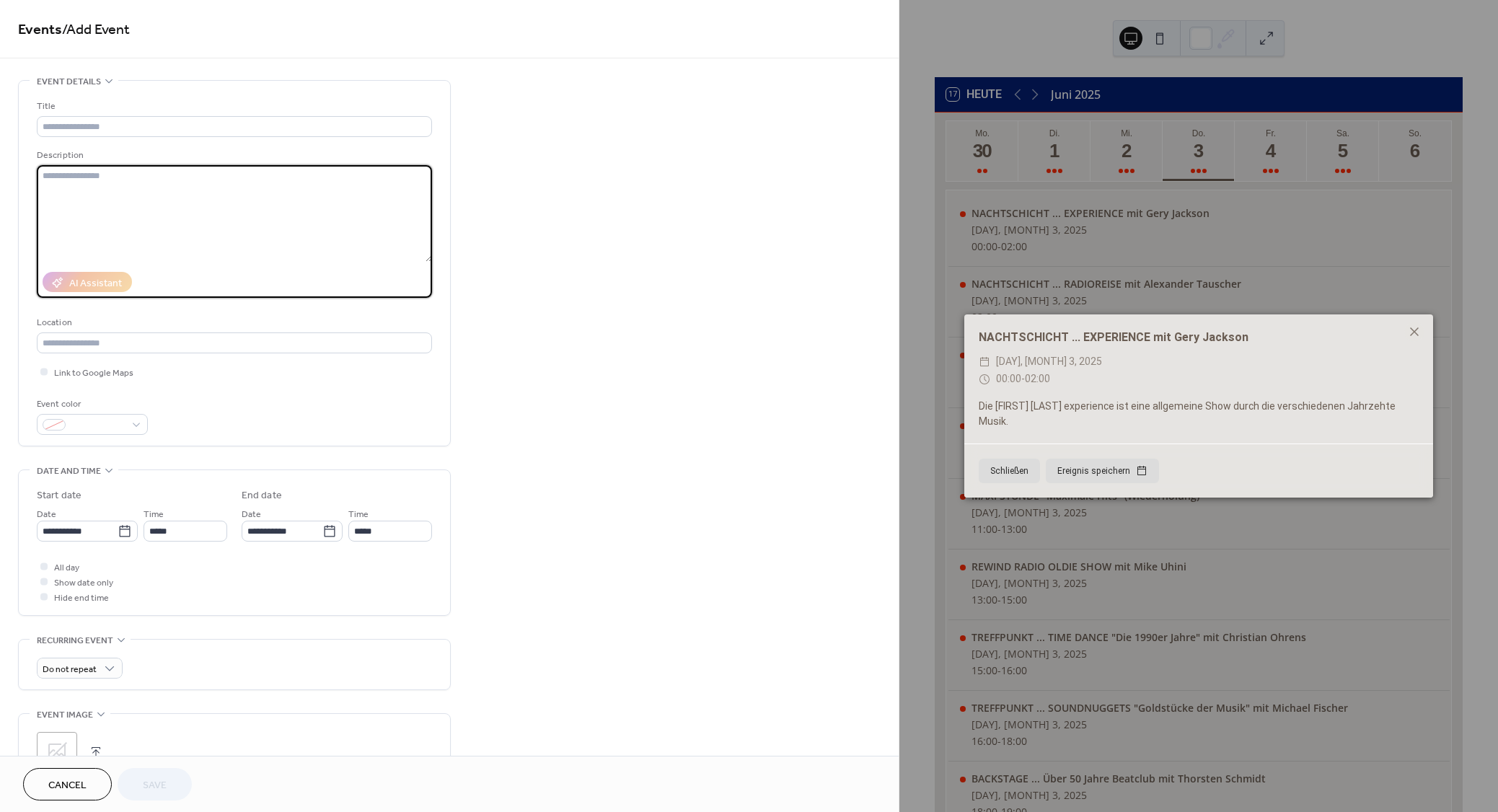 paste on "**********" 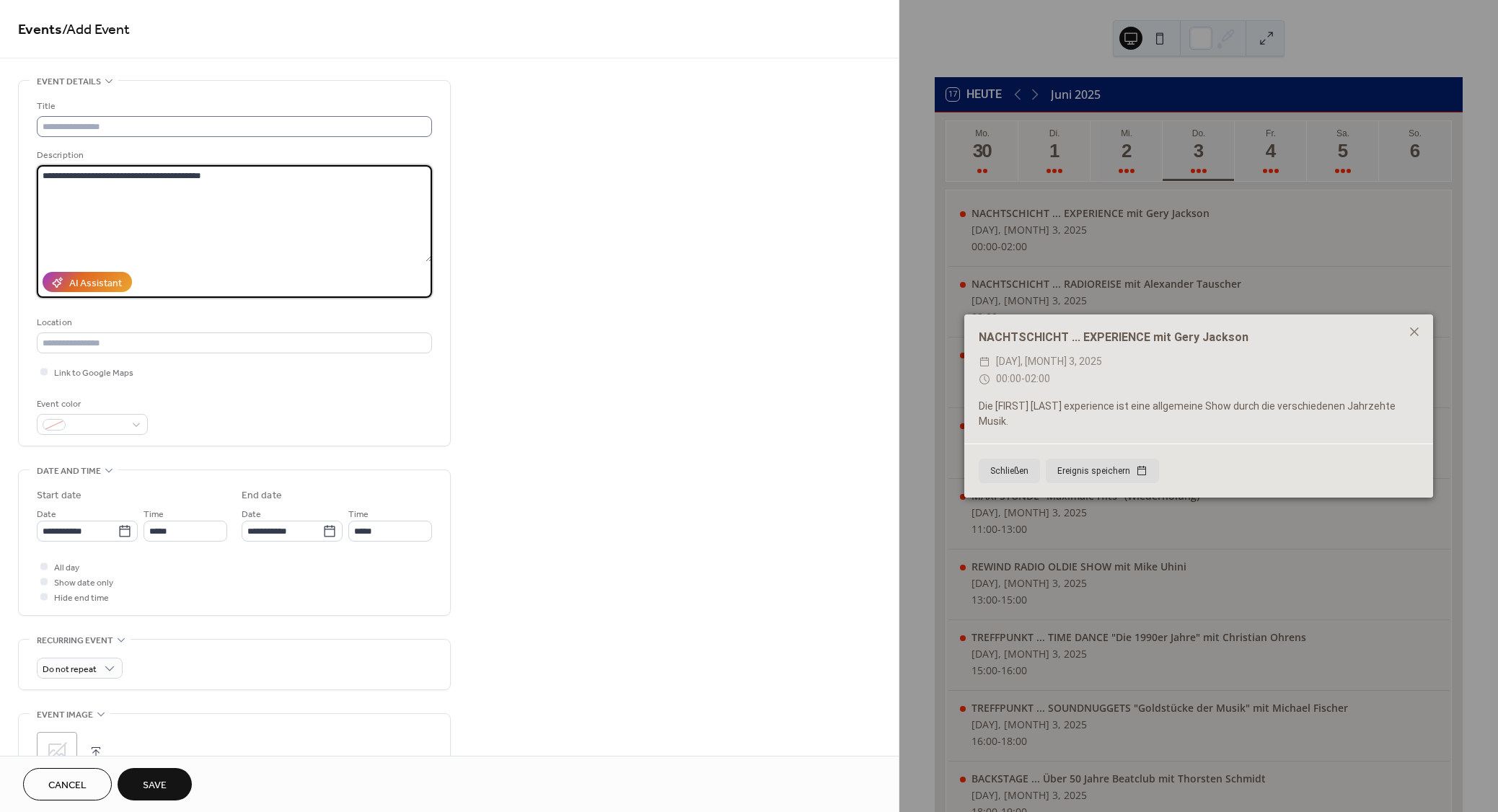 type on "**********" 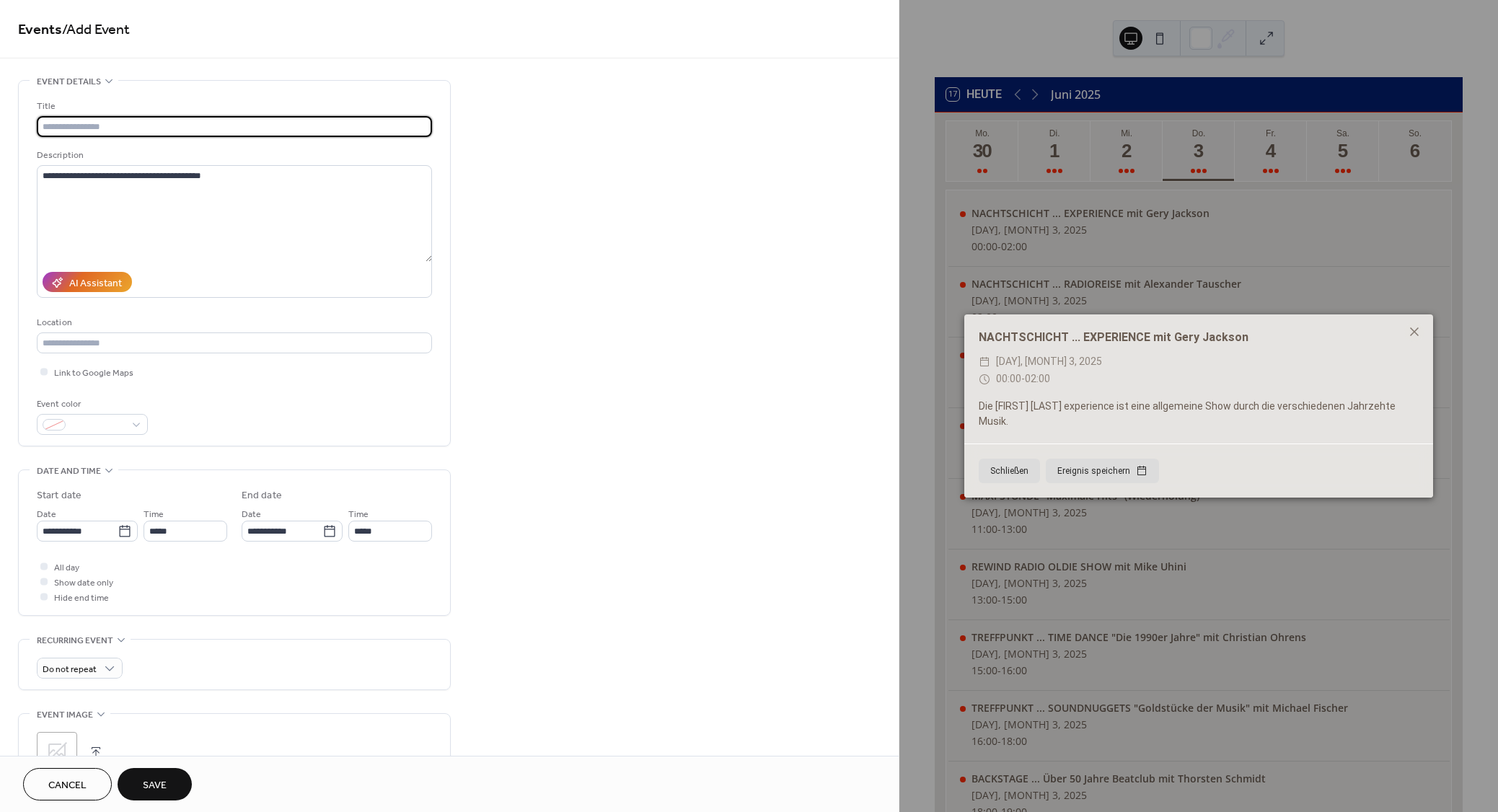 paste on "**********" 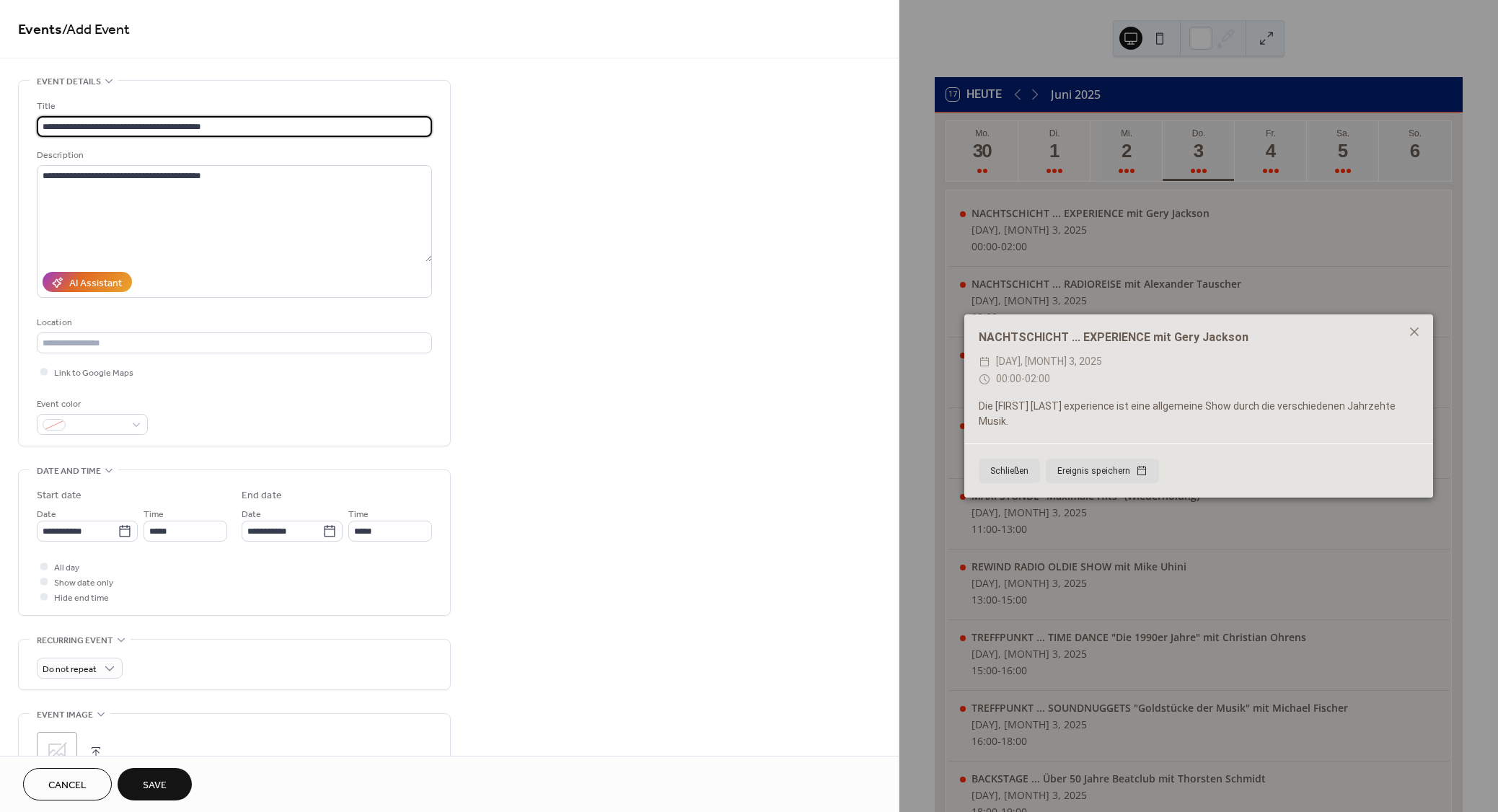 type on "**********" 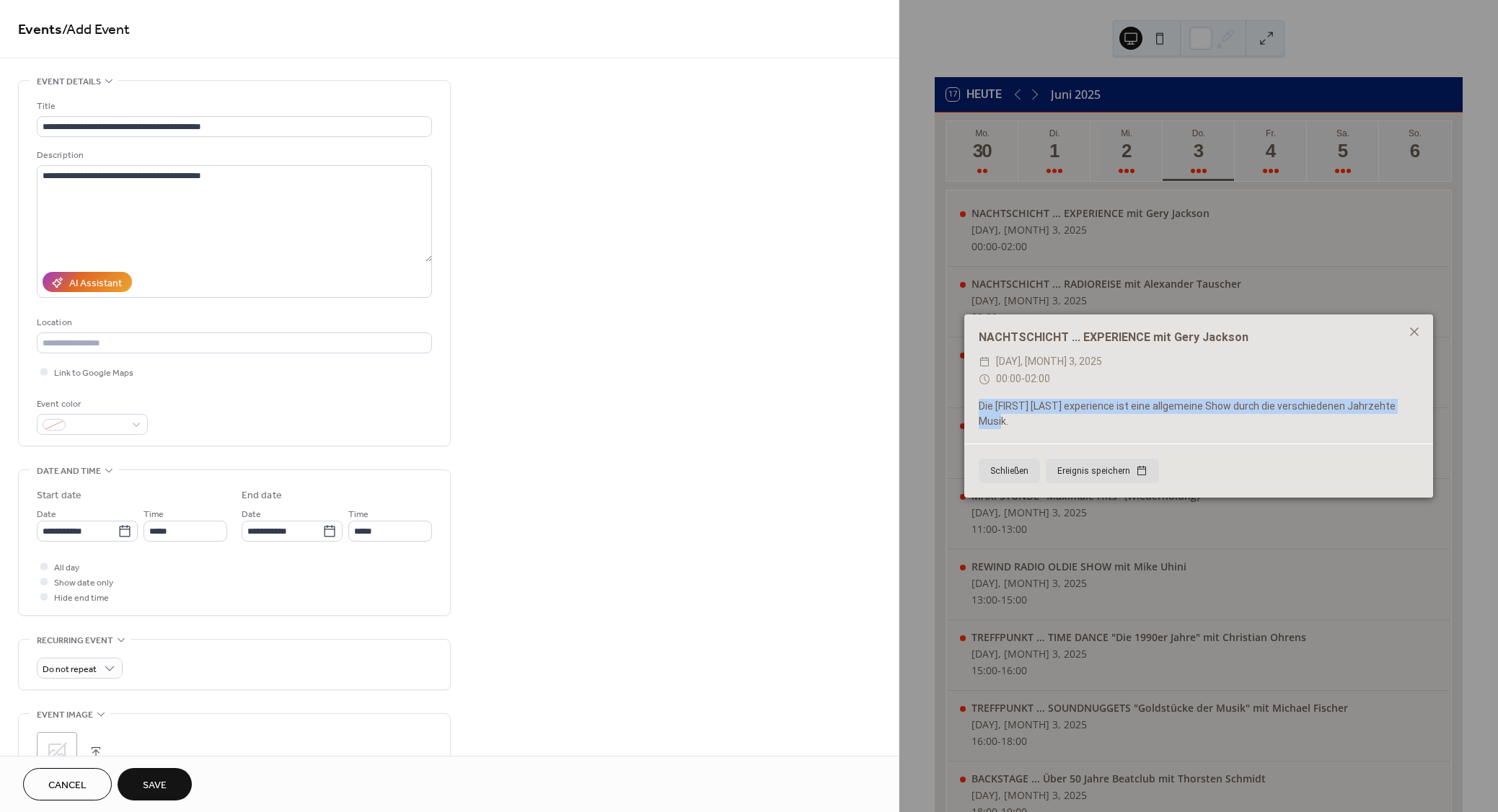 drag, startPoint x: 1417, startPoint y: 416, endPoint x: 976, endPoint y: 412, distance: 441.01814 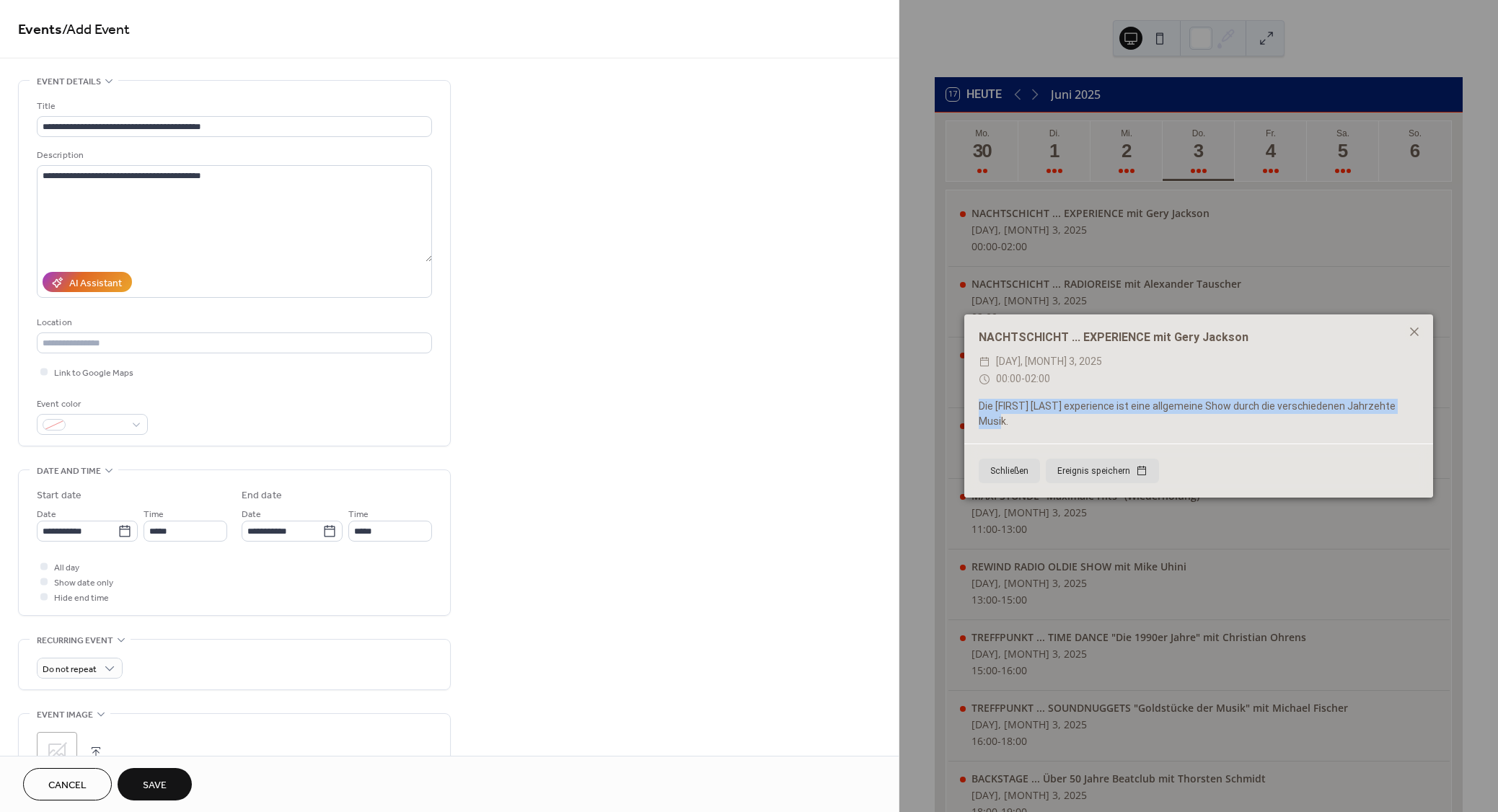 click on "Die Gary Jackson experience ist eine allgemeine Show durch die verschiedenen Jahrzehte Musik." at bounding box center [1199, 414] 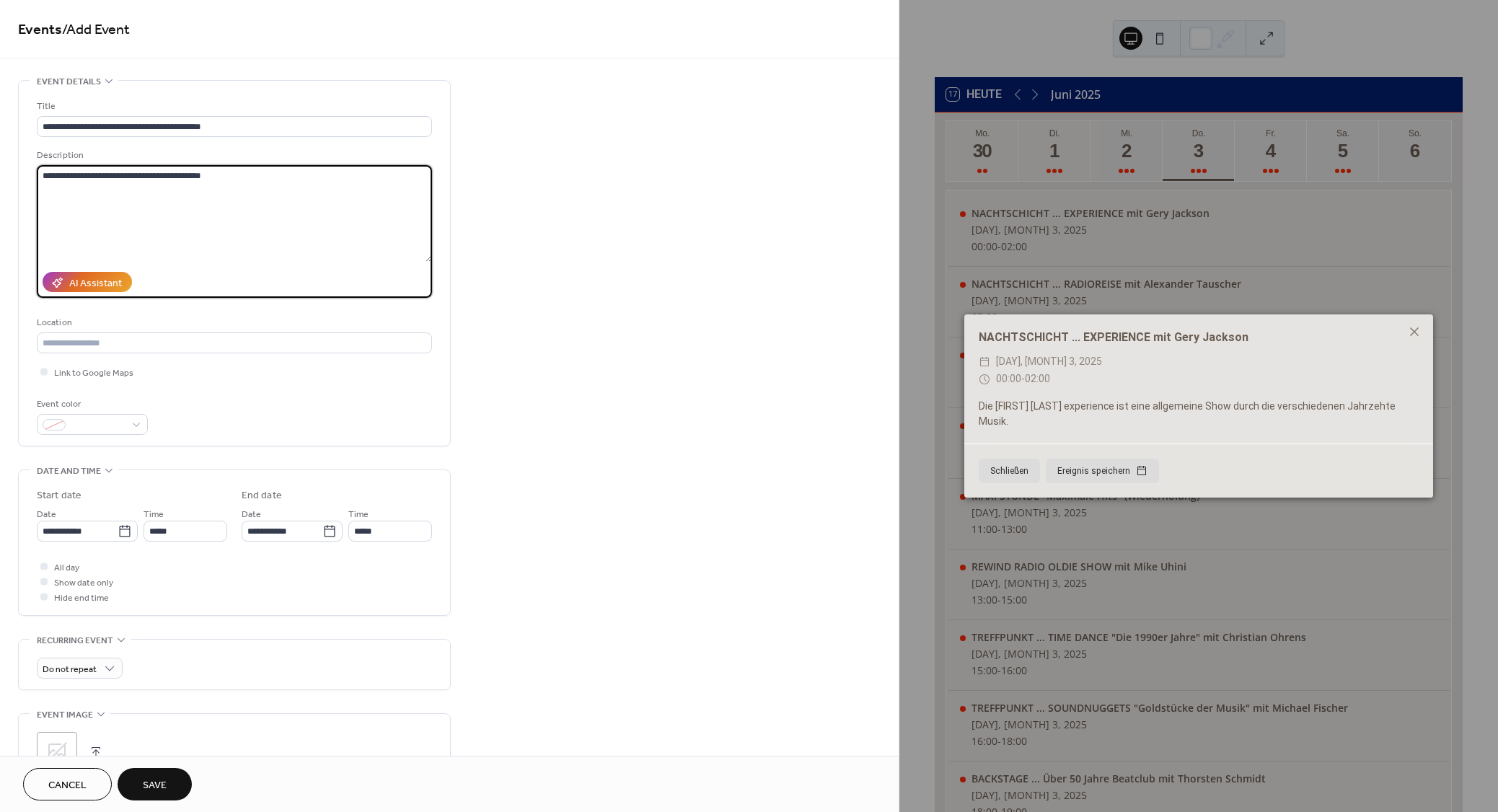 drag, startPoint x: 296, startPoint y: 186, endPoint x: -44, endPoint y: 154, distance: 341.50256 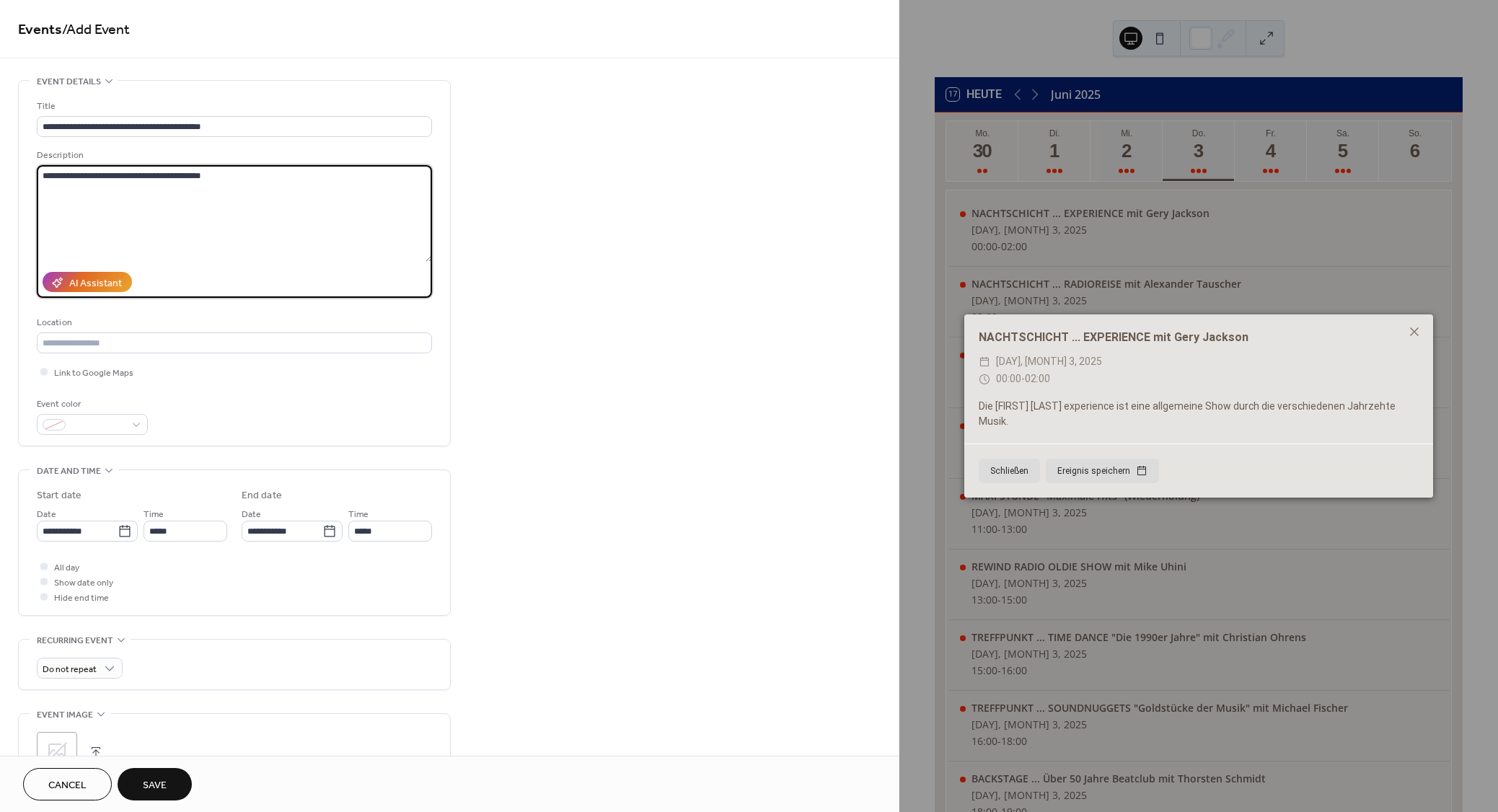 click on "**********" at bounding box center [234, 213] 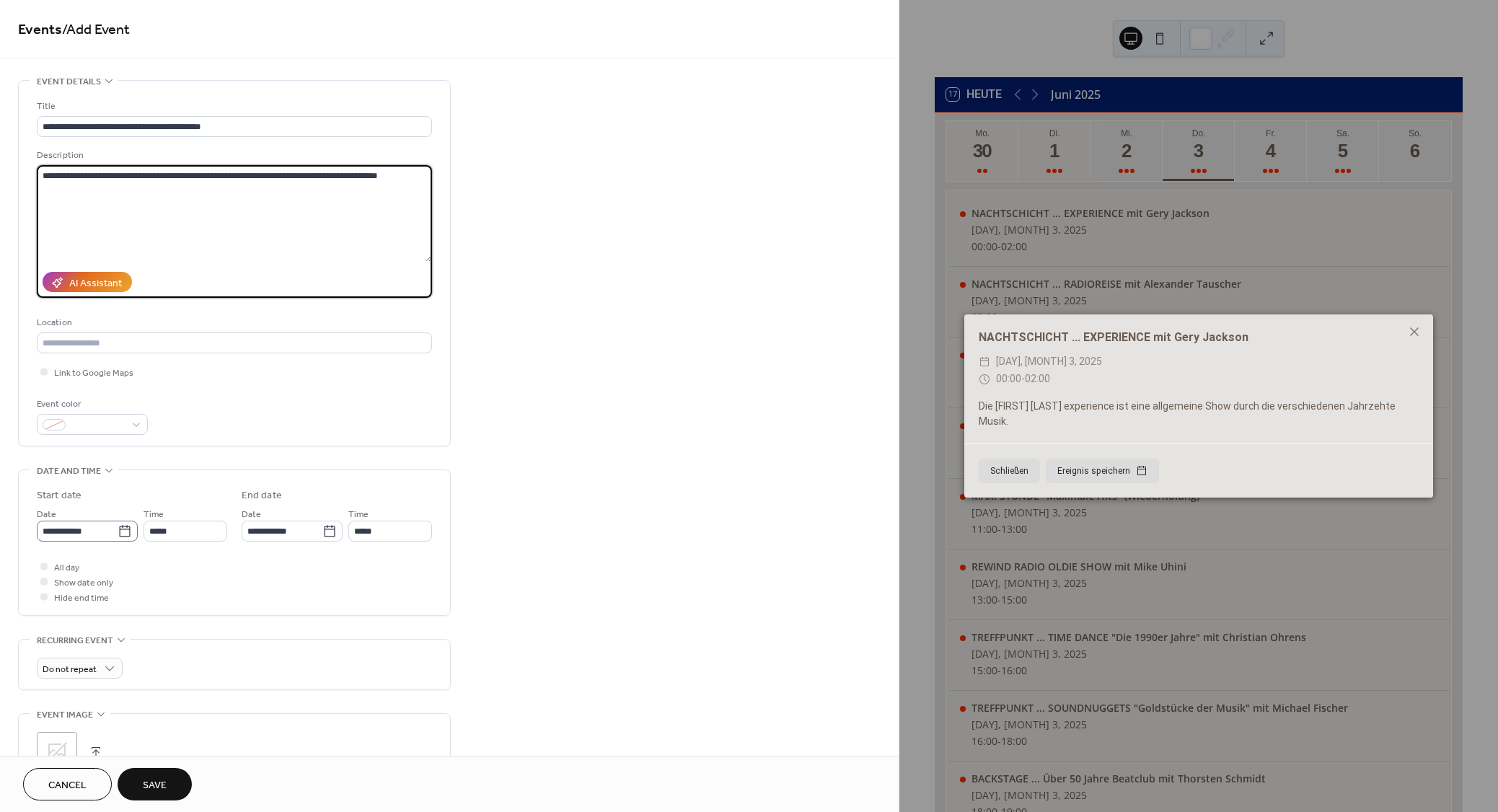 type on "**********" 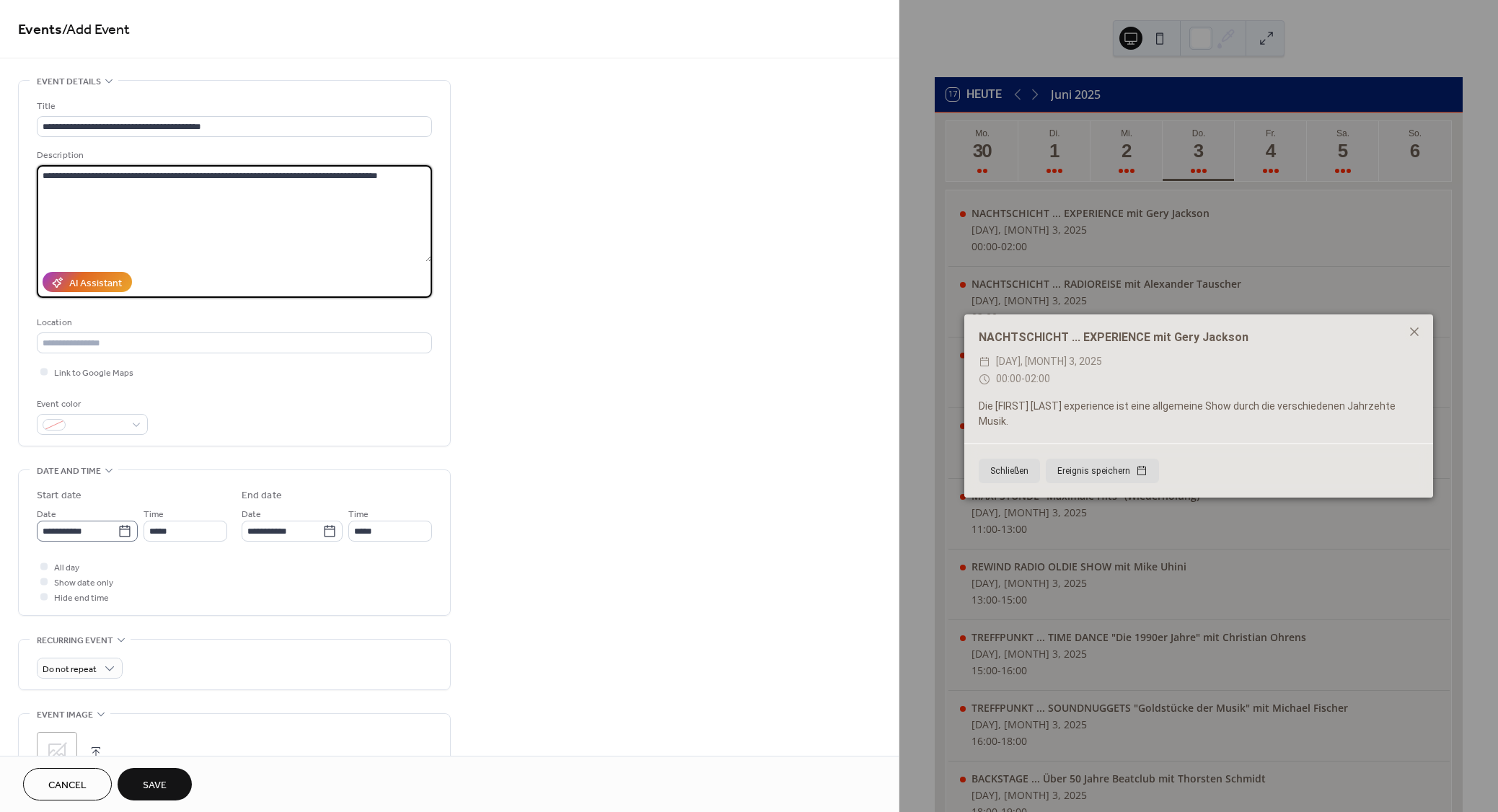 click 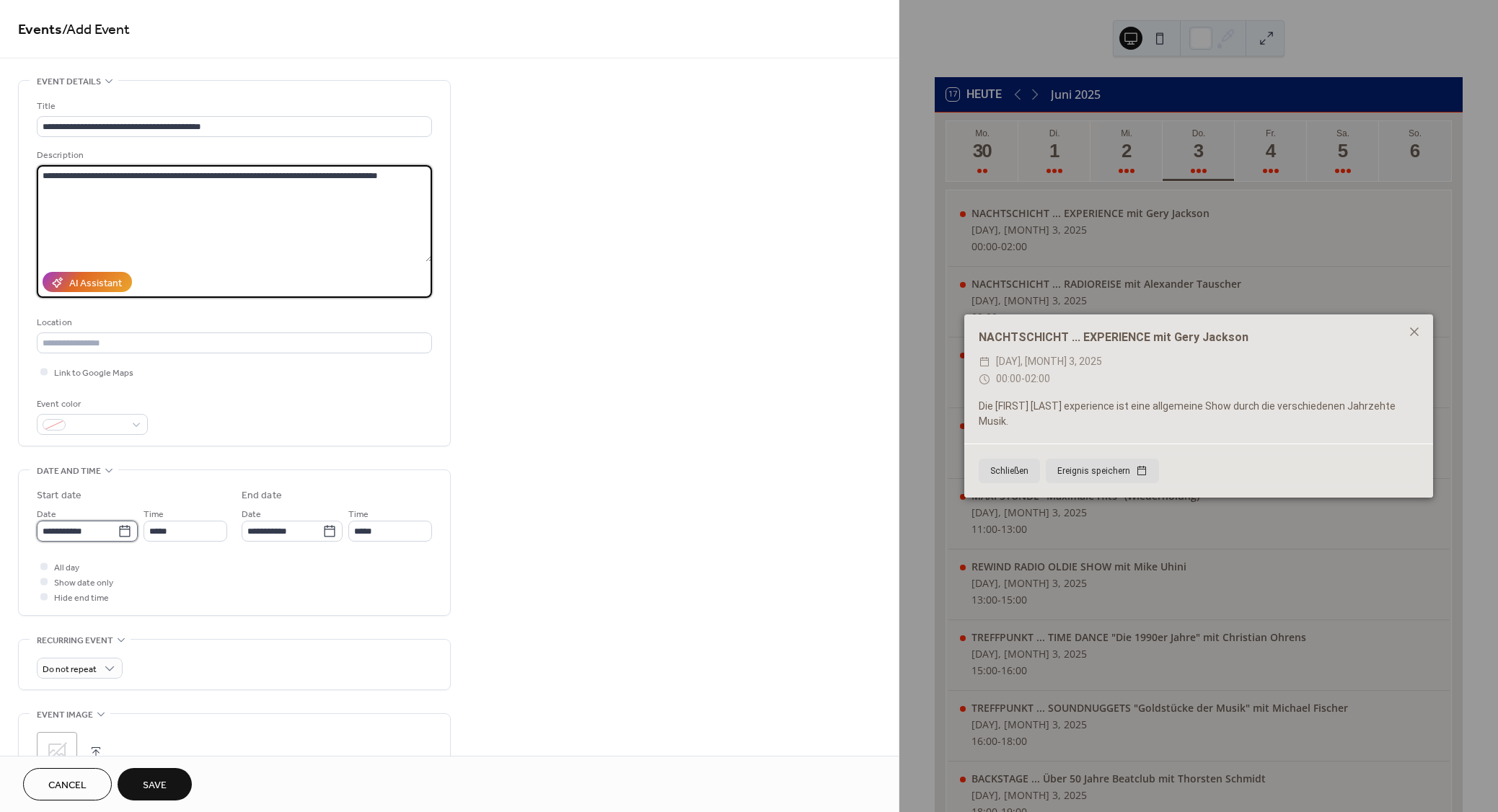 click on "**********" at bounding box center (77, 531) 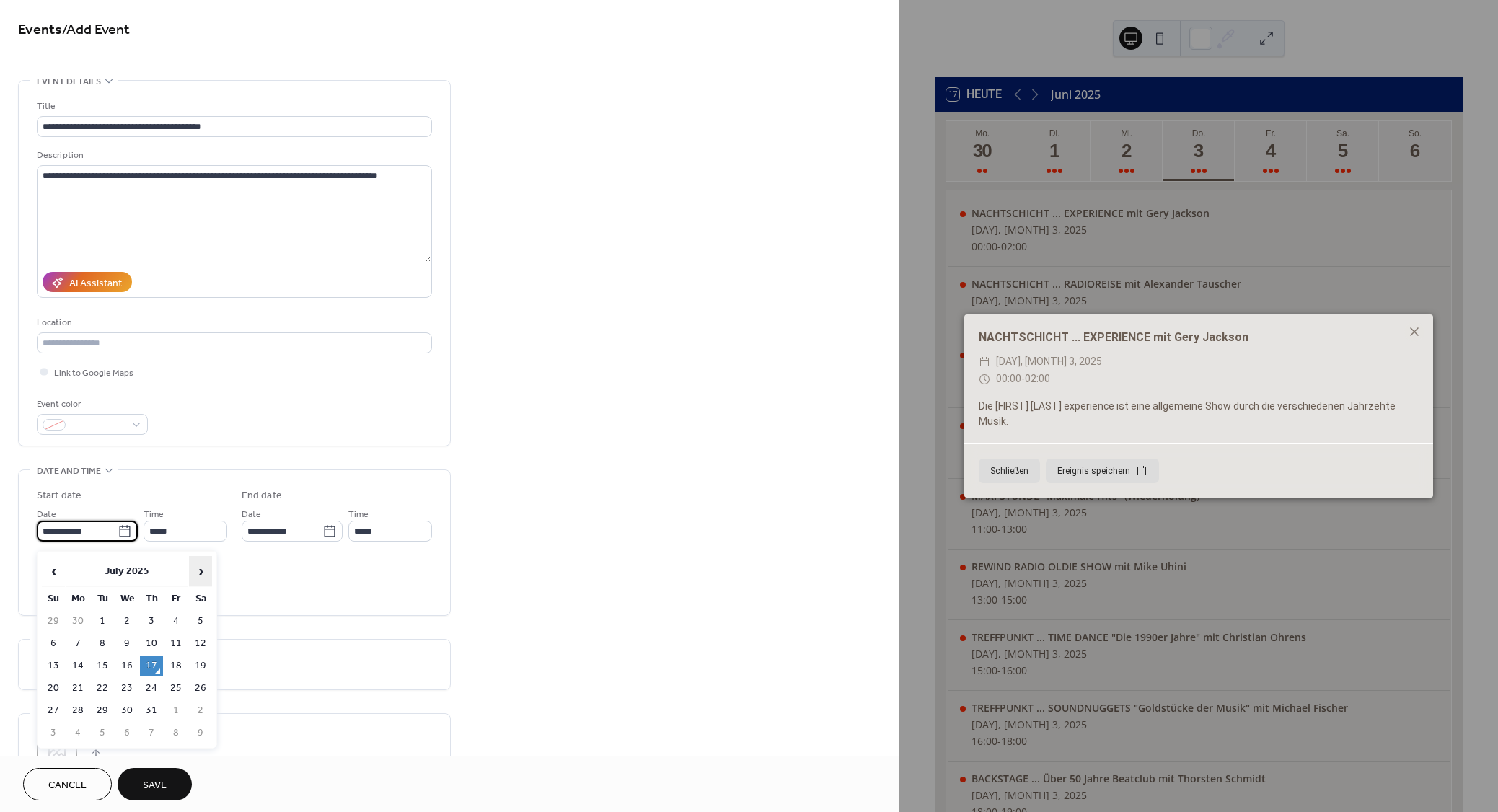 click on "›" at bounding box center [201, 571] 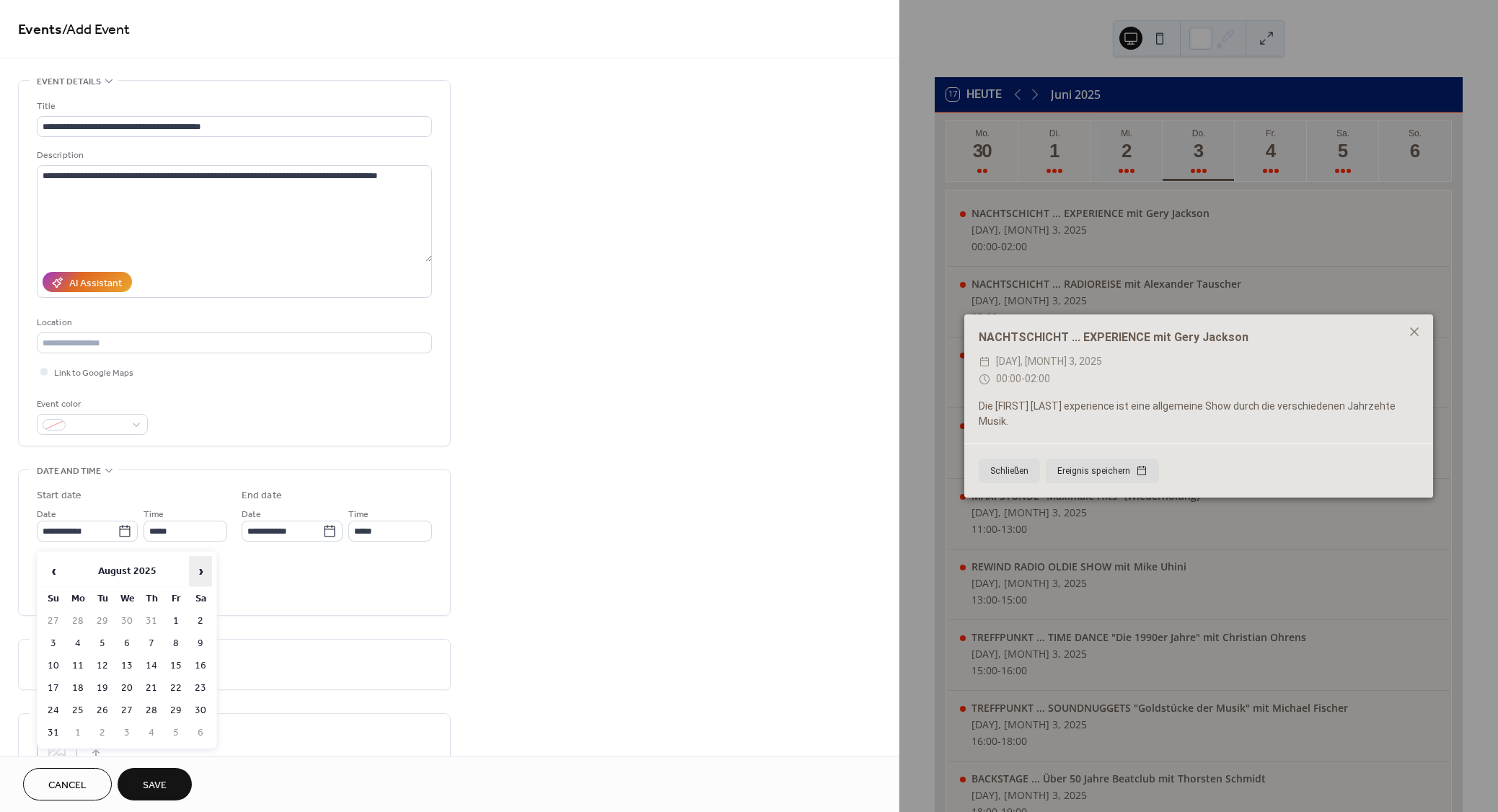 click on "›" at bounding box center (201, 571) 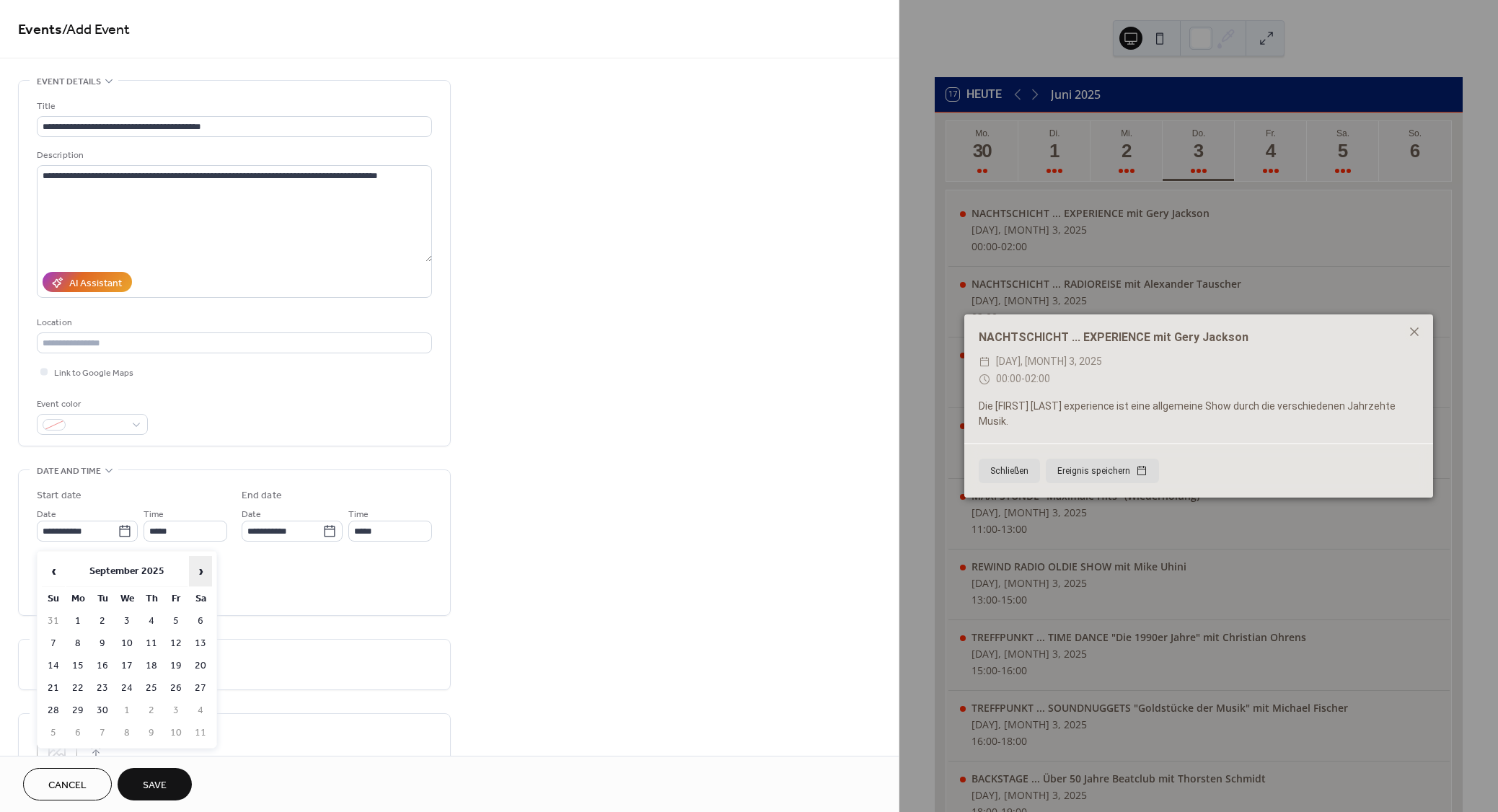 click on "›" at bounding box center (201, 571) 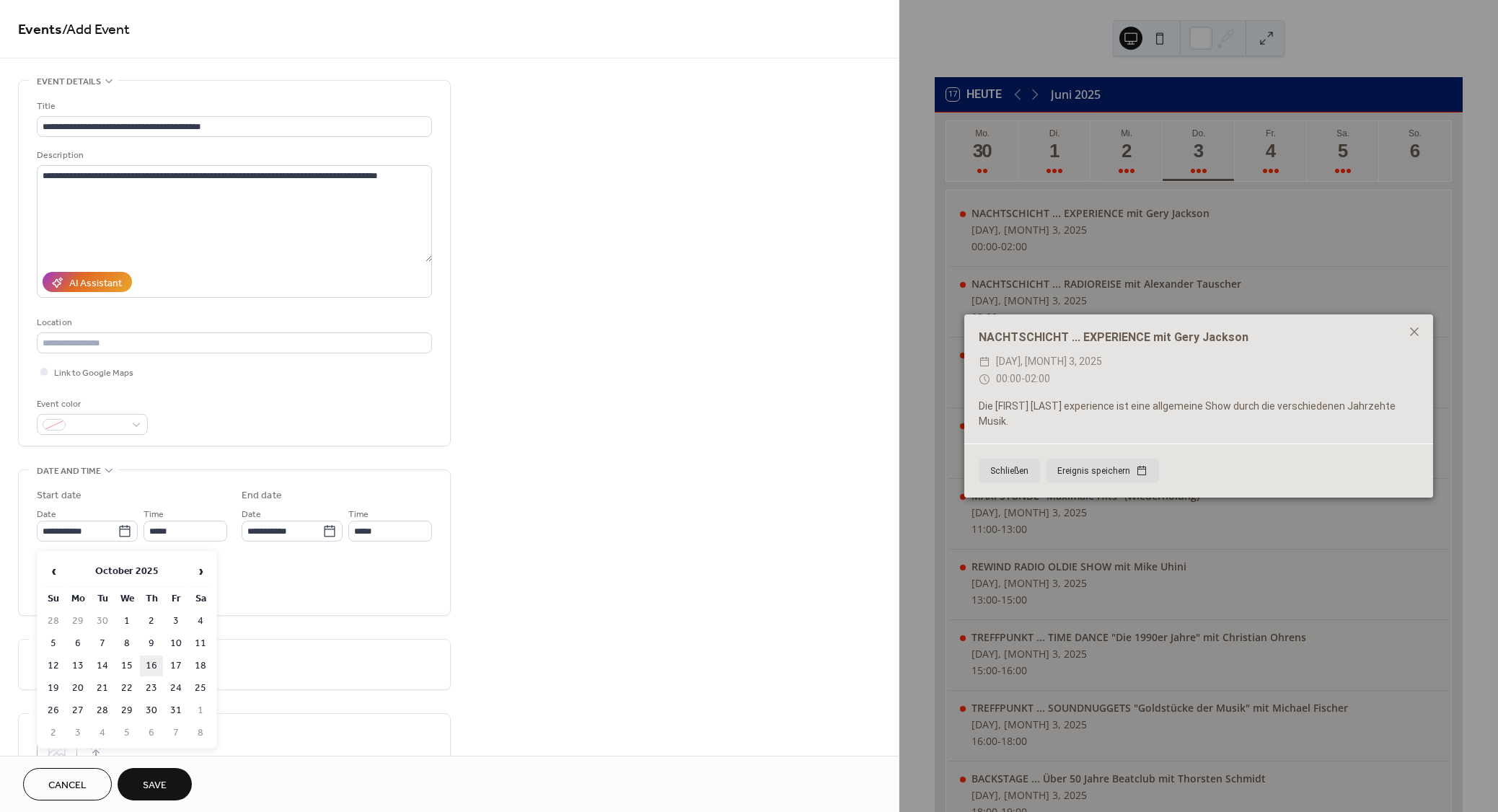click on "16" at bounding box center (151, 666) 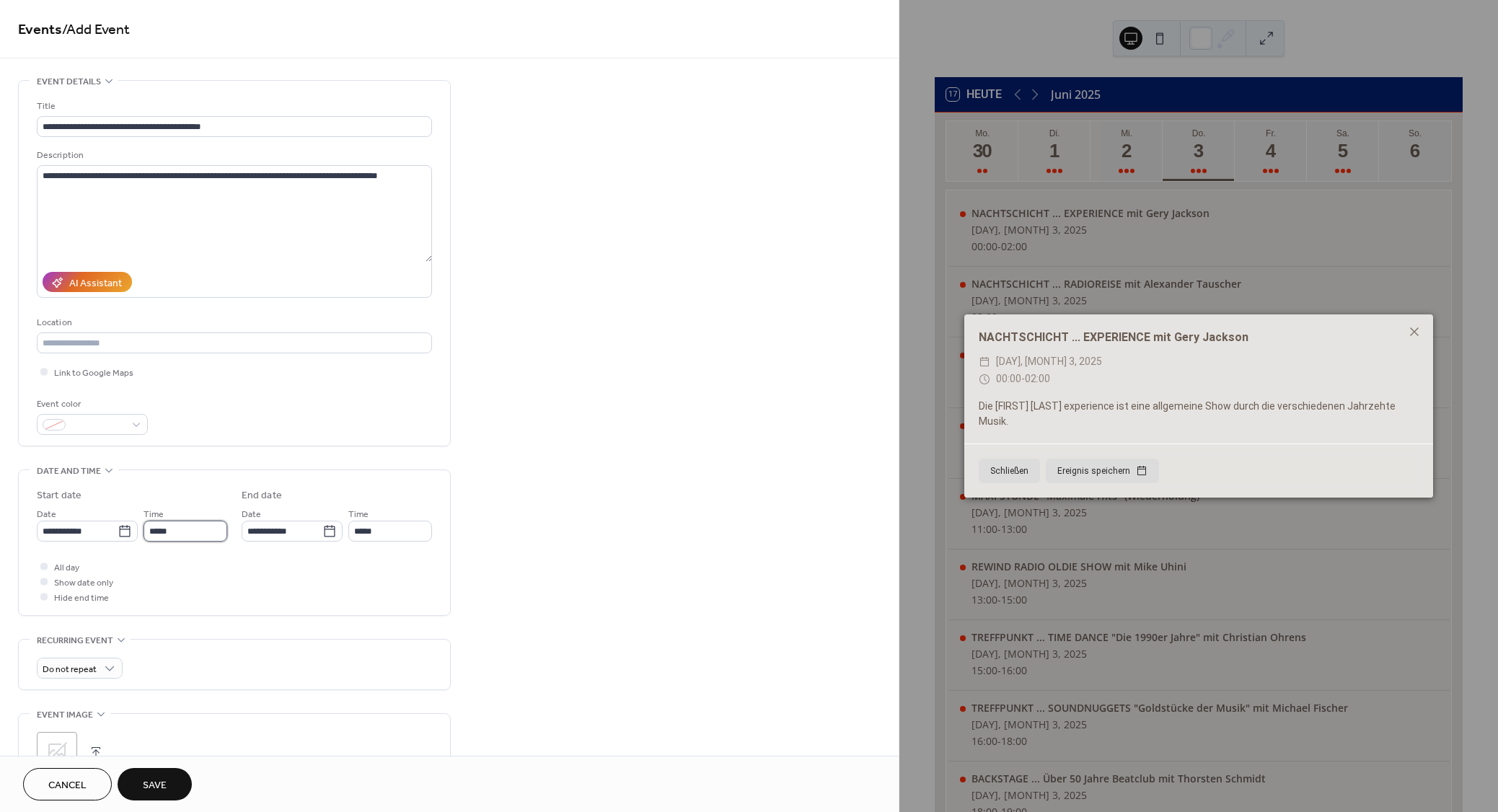 click on "*****" at bounding box center (185, 531) 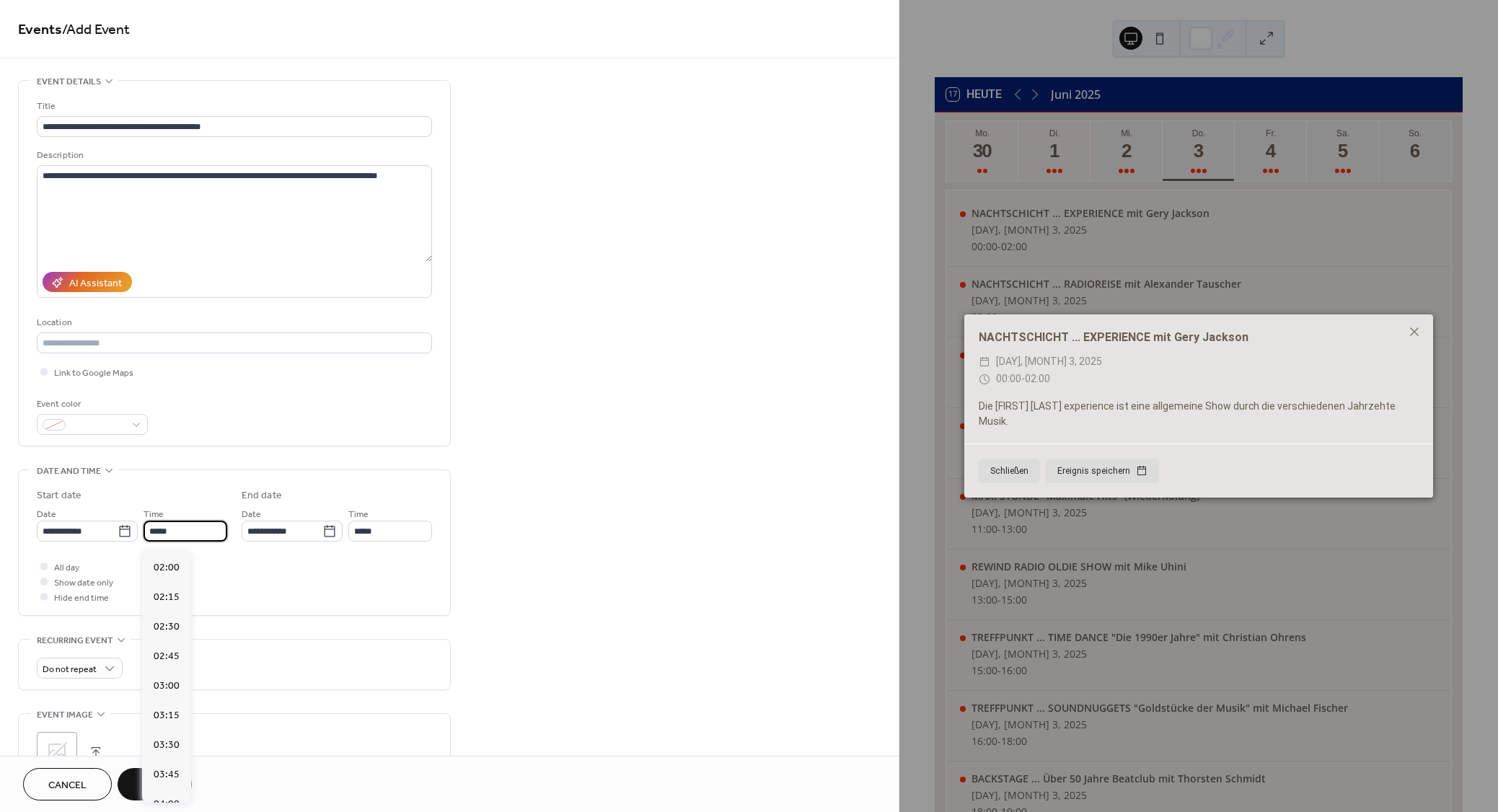 scroll, scrollTop: 0, scrollLeft: 0, axis: both 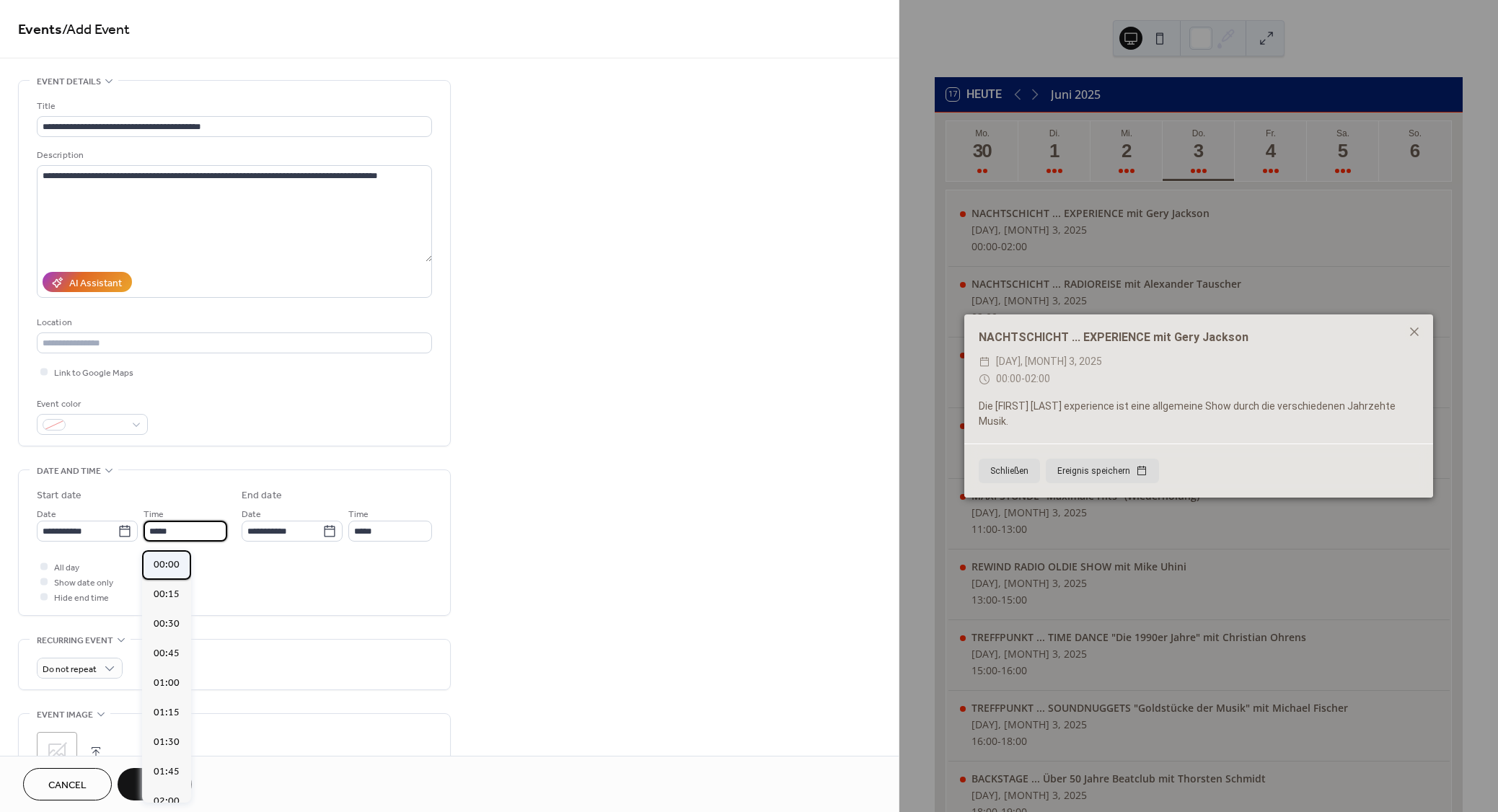click on "00:00" at bounding box center [167, 565] 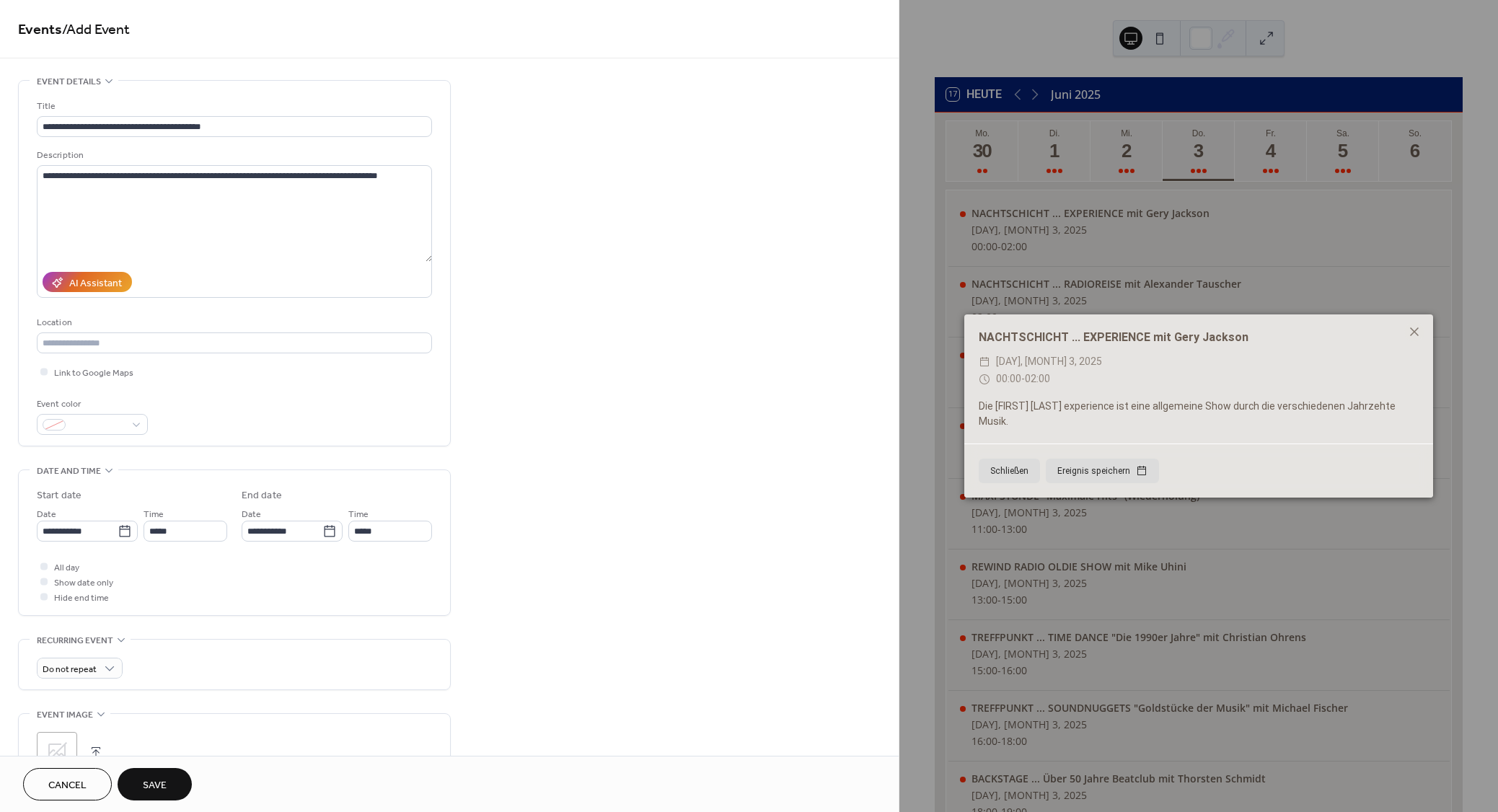 type on "*****" 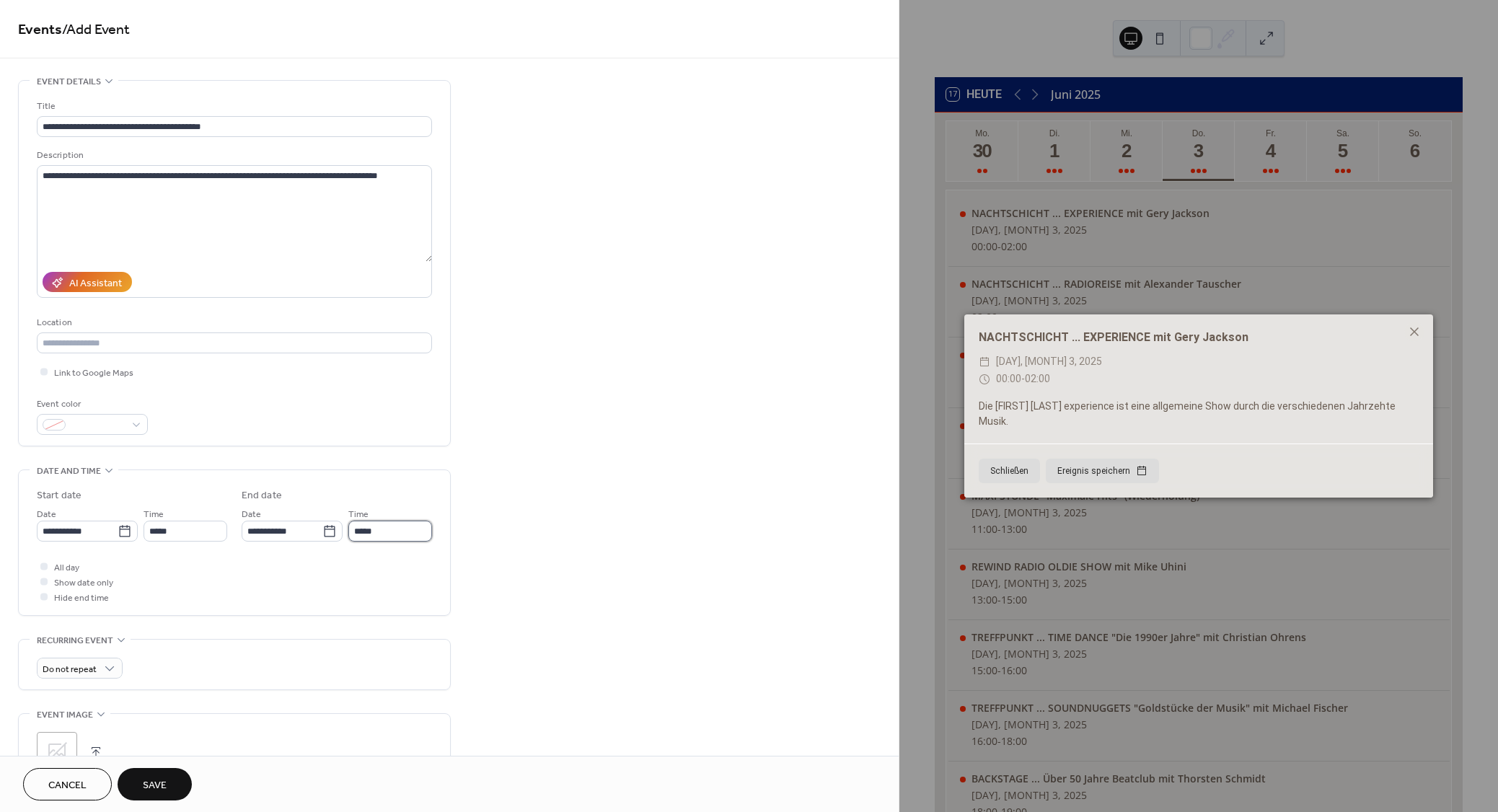 click on "*****" at bounding box center [390, 531] 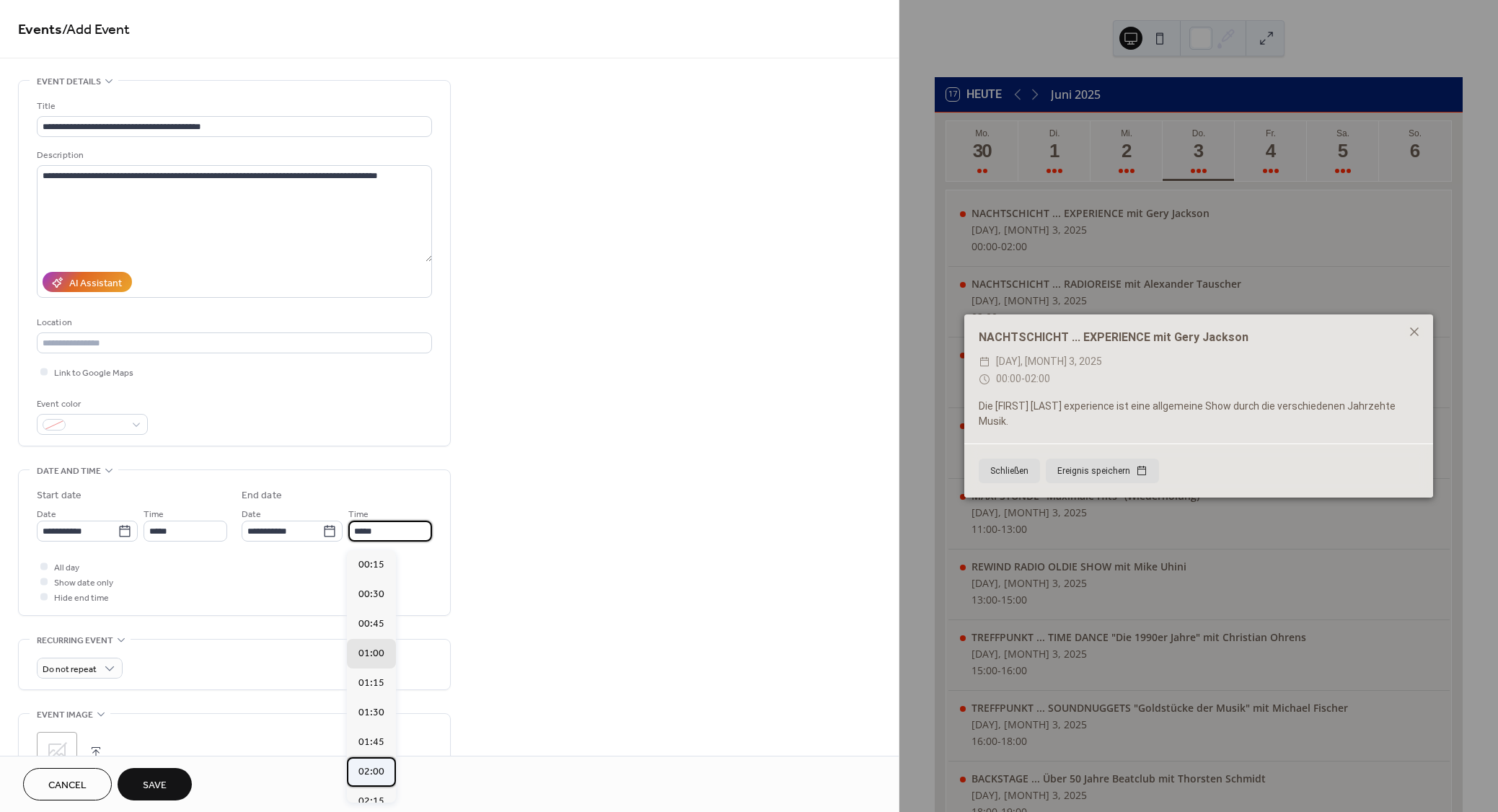 click on "02:00" at bounding box center [371, 772] 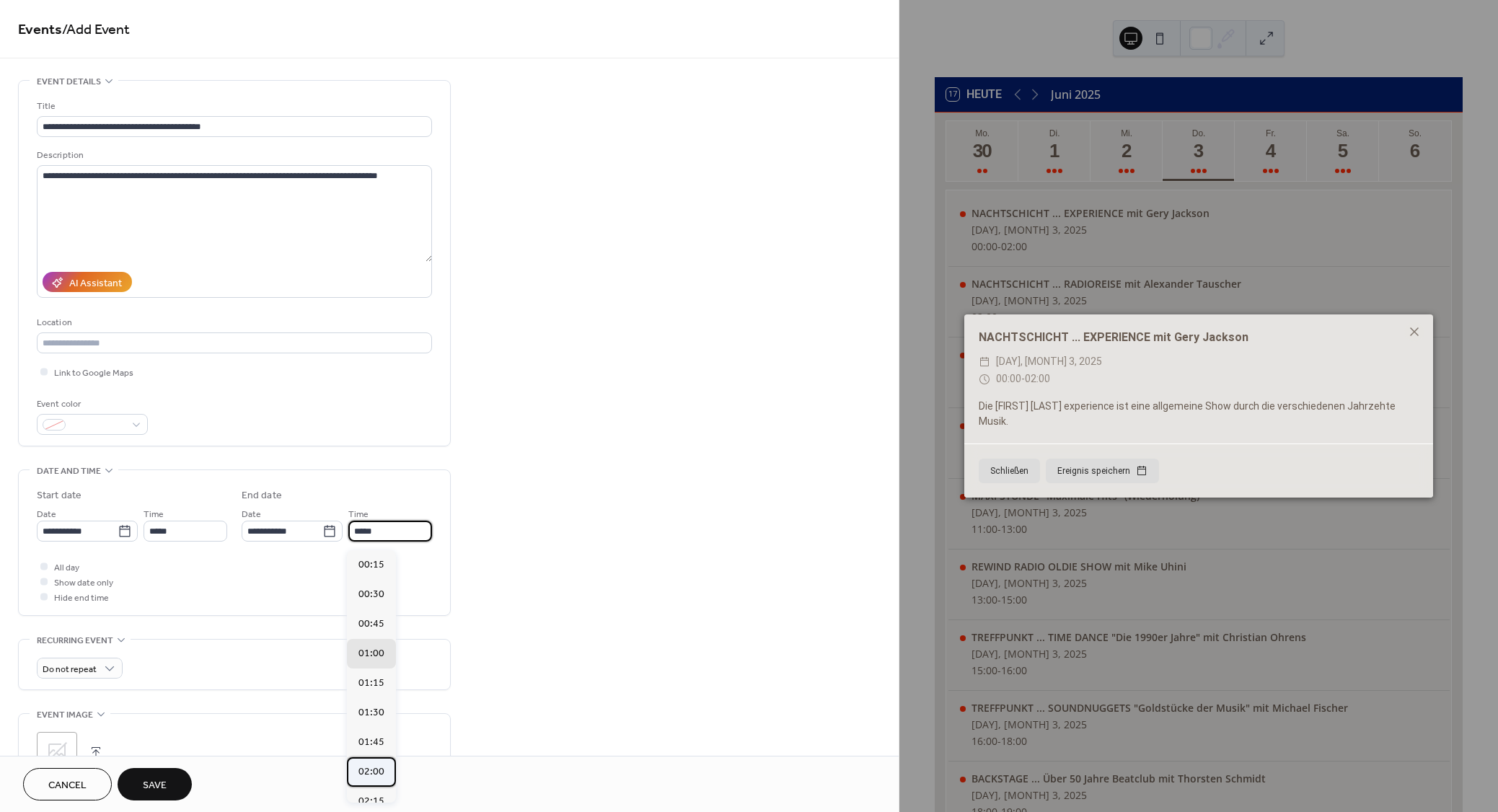 type on "*****" 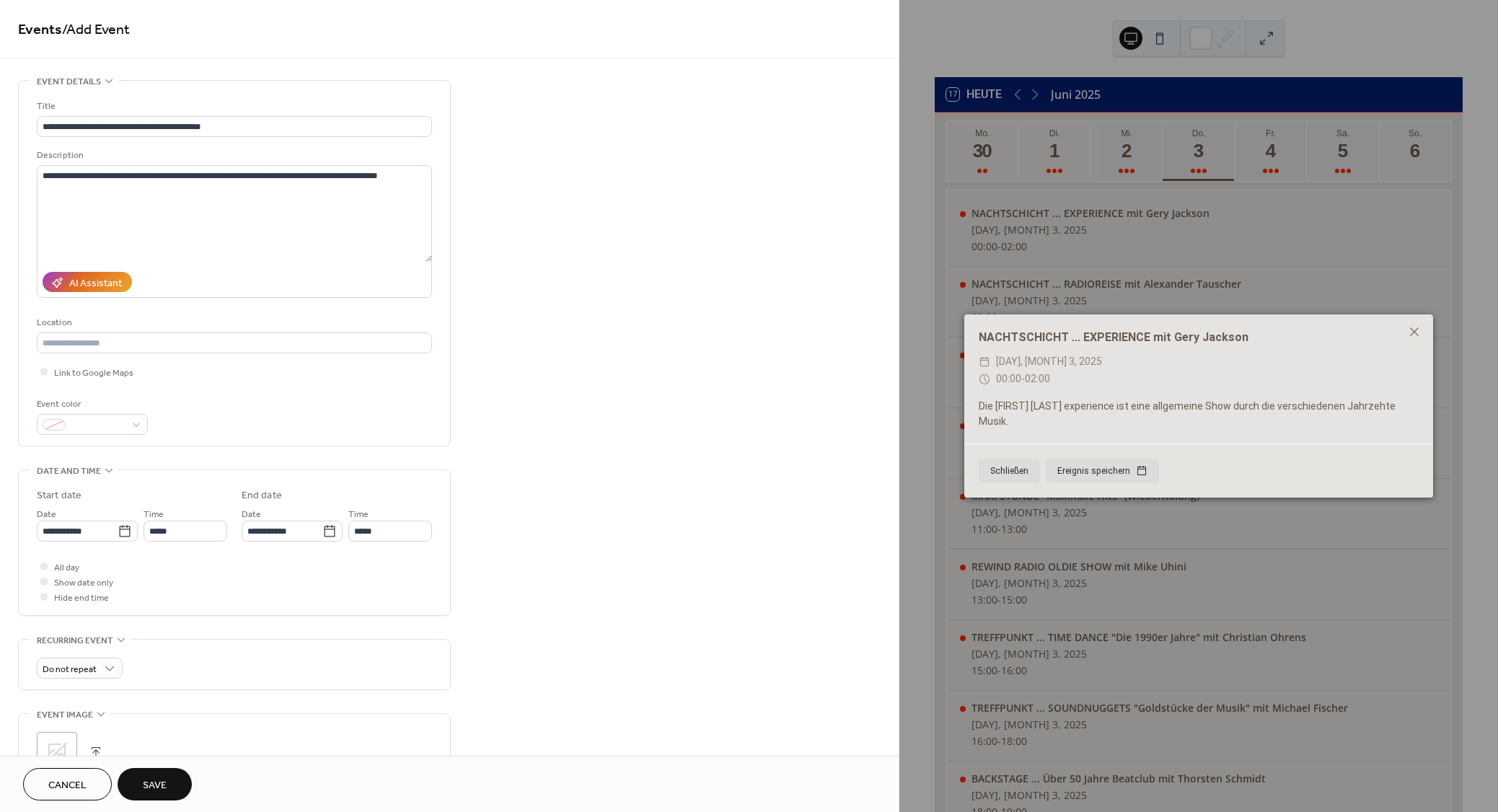 click on "Save" at bounding box center (154, 785) 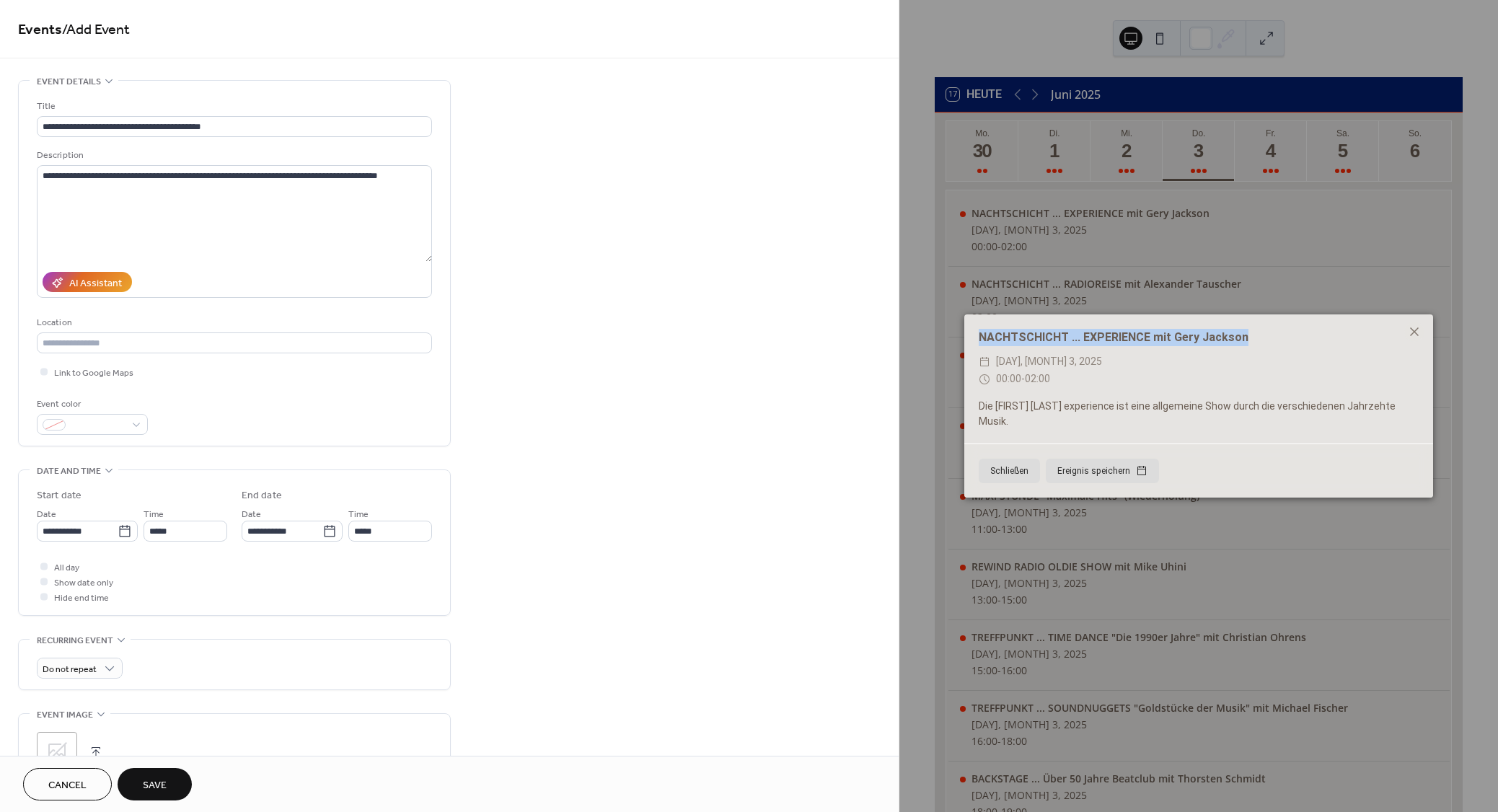 drag, startPoint x: 1271, startPoint y: 353, endPoint x: 977, endPoint y: 345, distance: 294.10882 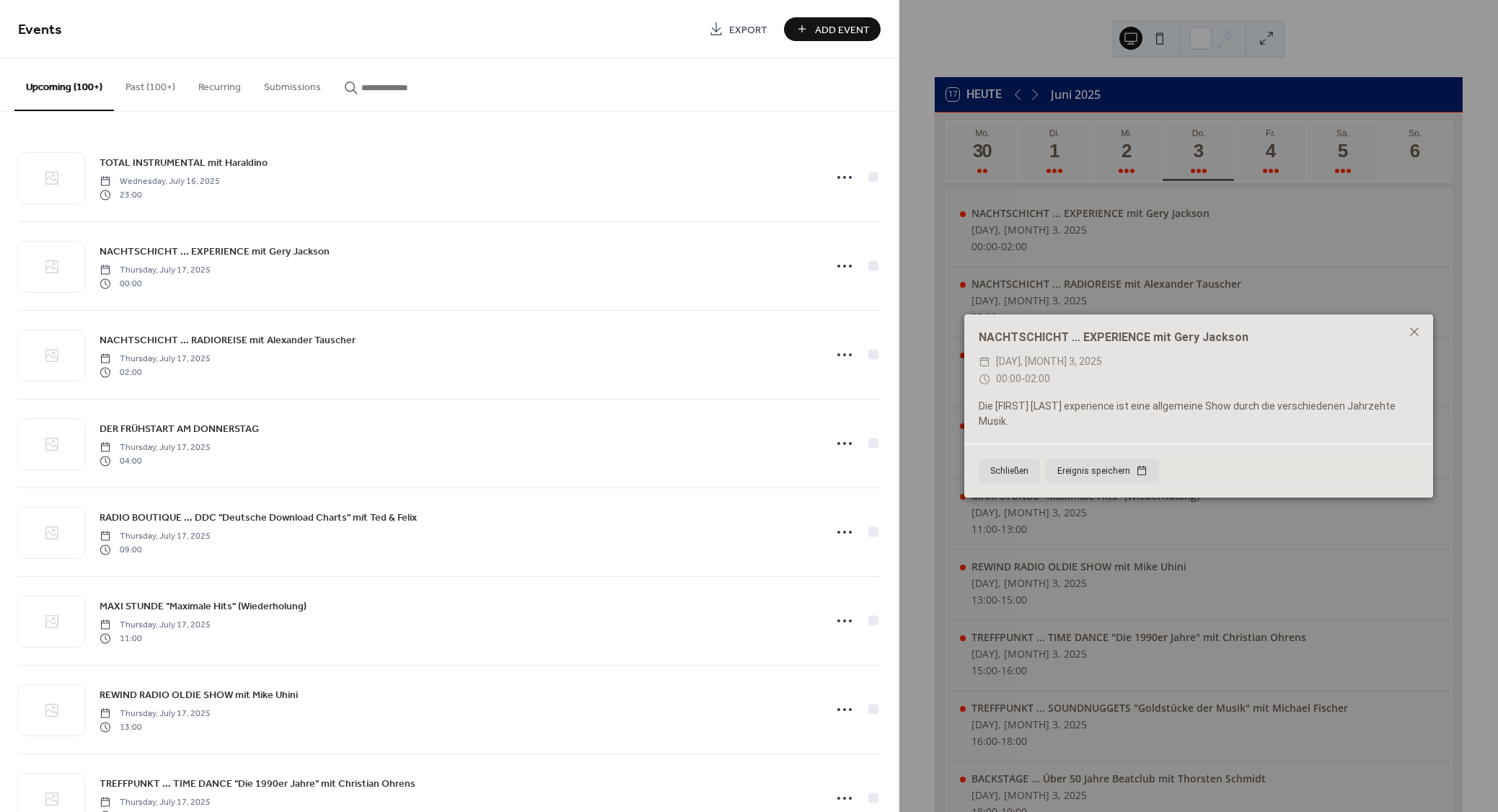 paste on "**********" 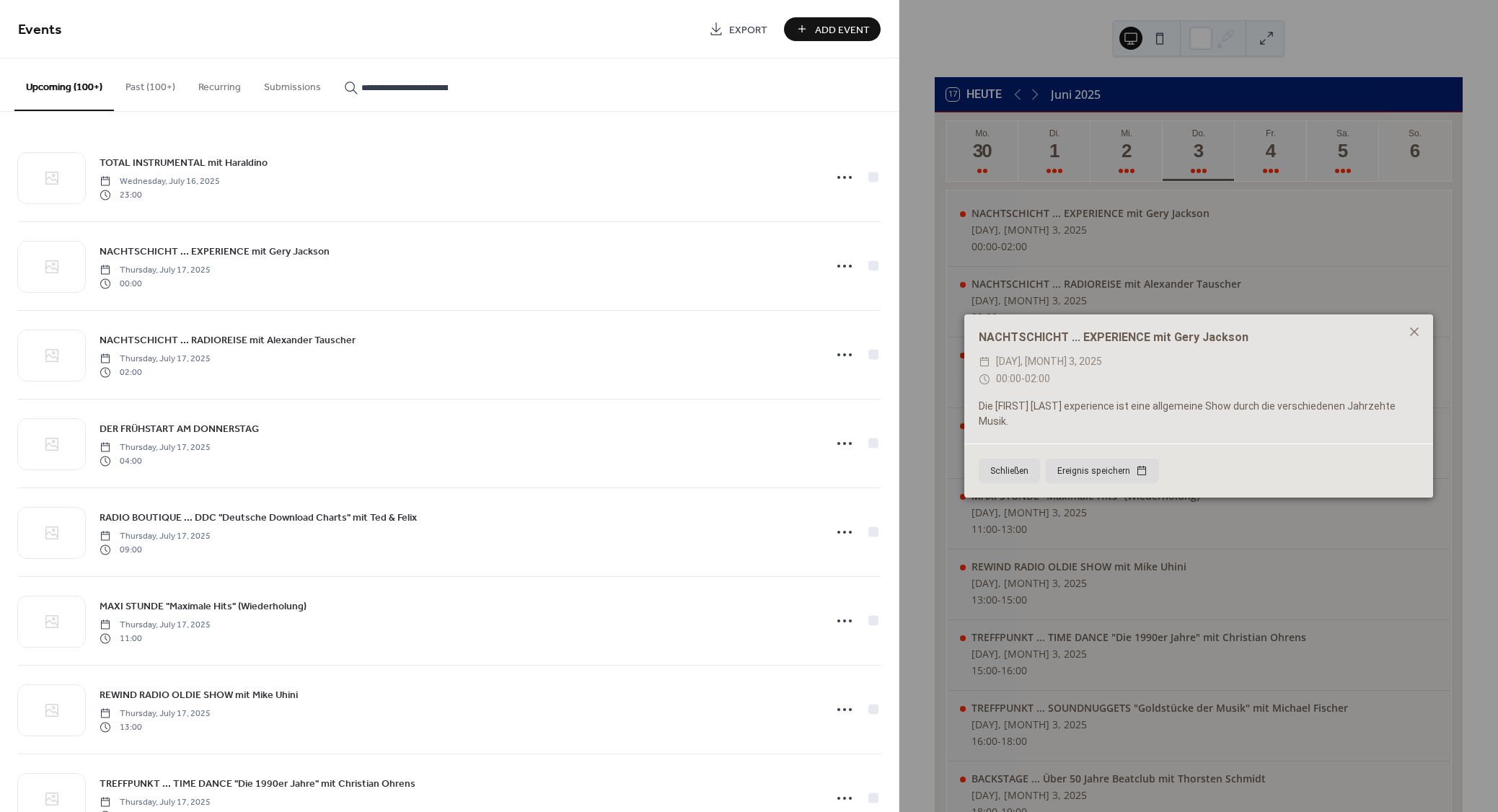 scroll, scrollTop: 0, scrollLeft: 107, axis: horizontal 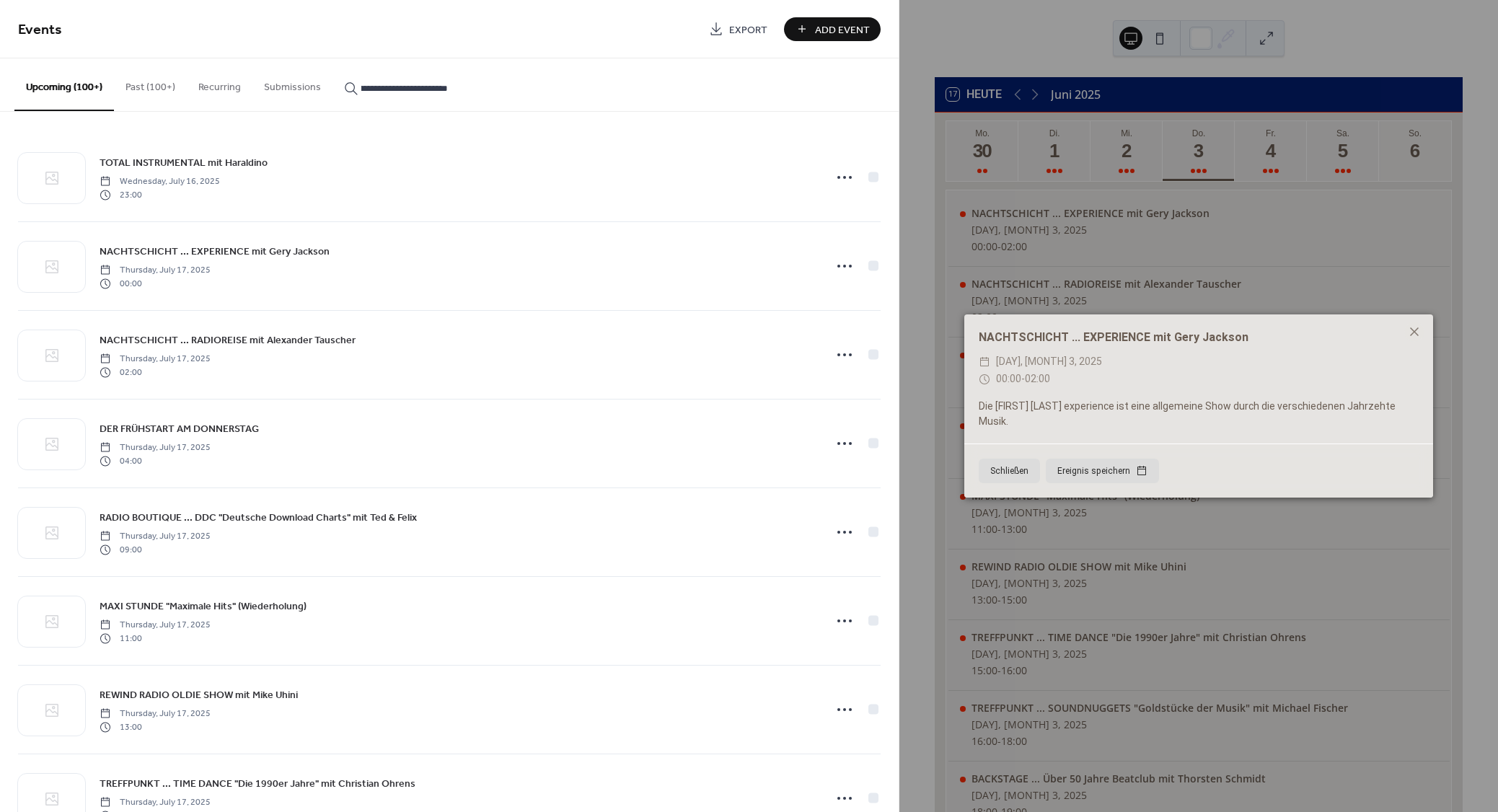 type on "**********" 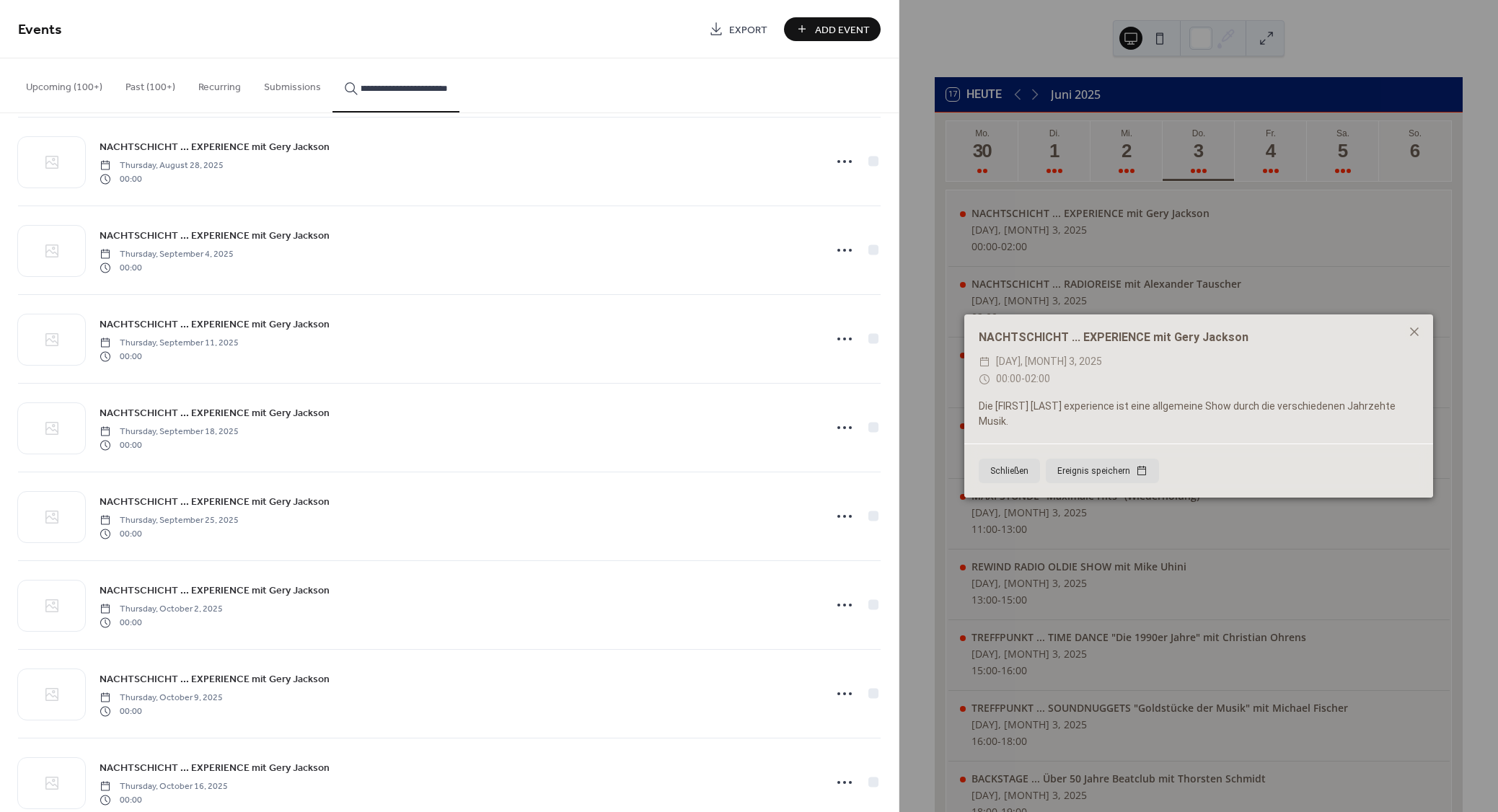 scroll, scrollTop: 763, scrollLeft: 0, axis: vertical 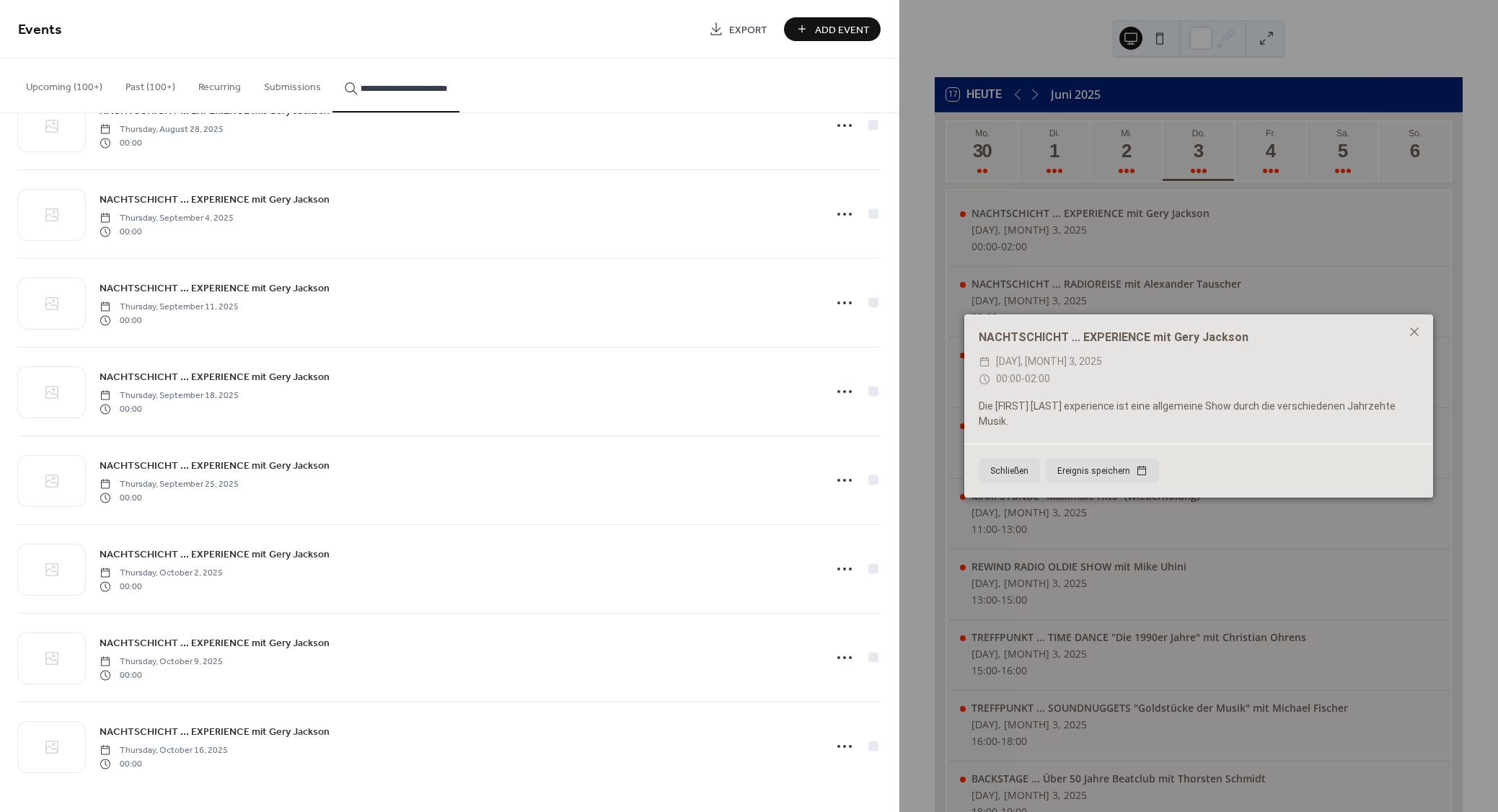 click on "Add Event" at bounding box center [842, 30] 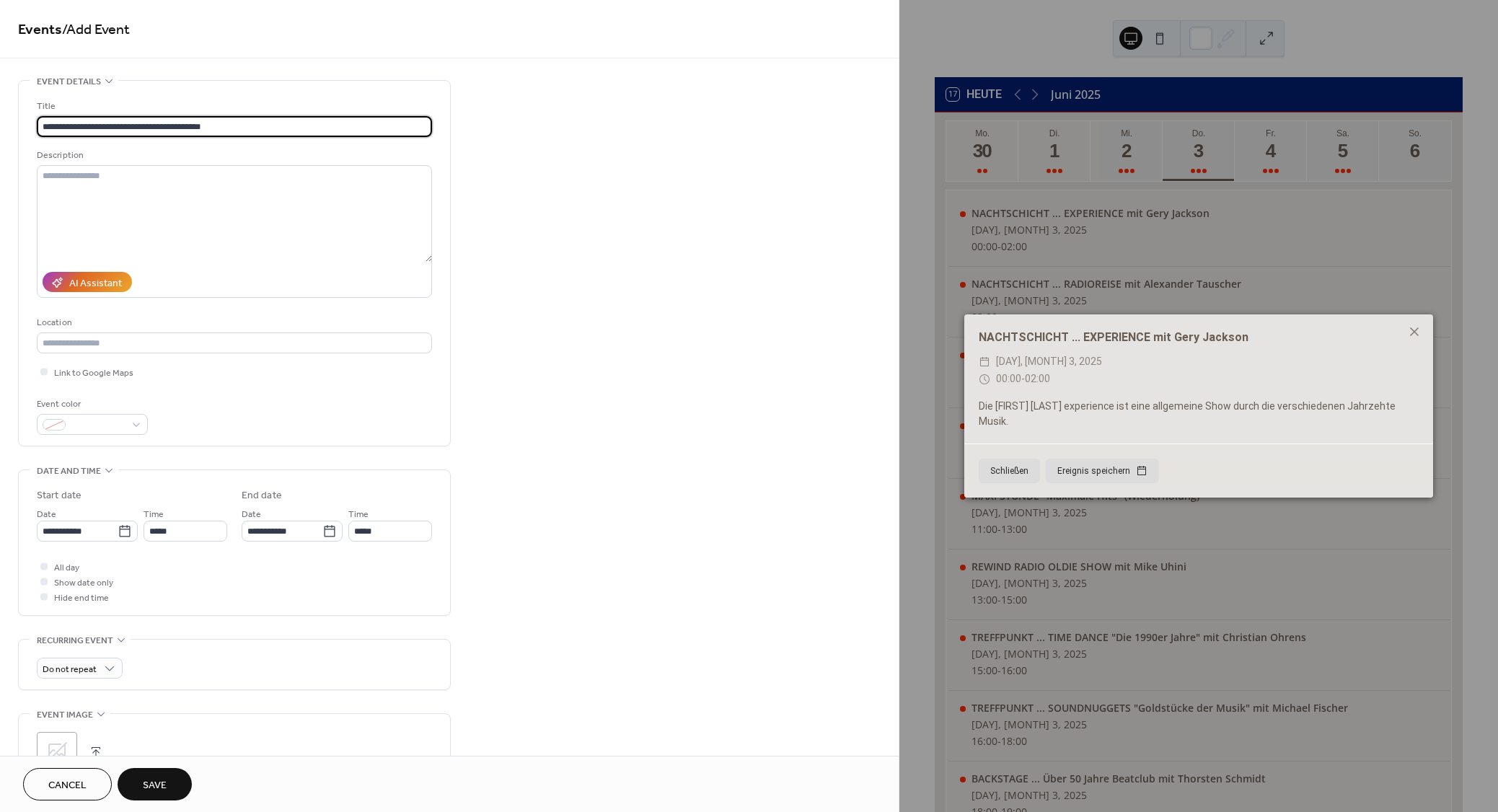 type on "**********" 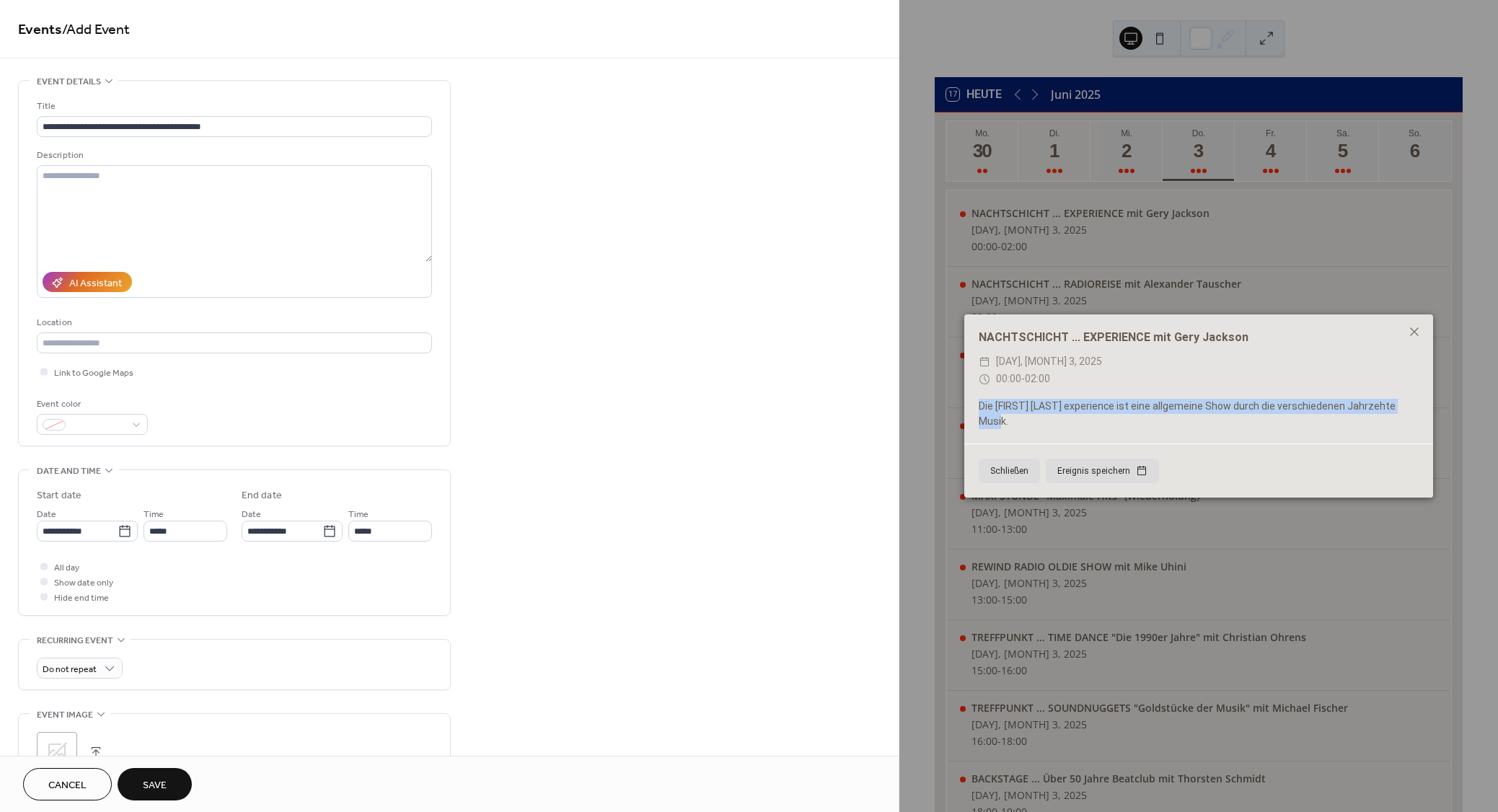drag, startPoint x: 1417, startPoint y: 415, endPoint x: 978, endPoint y: 418, distance: 439.0103 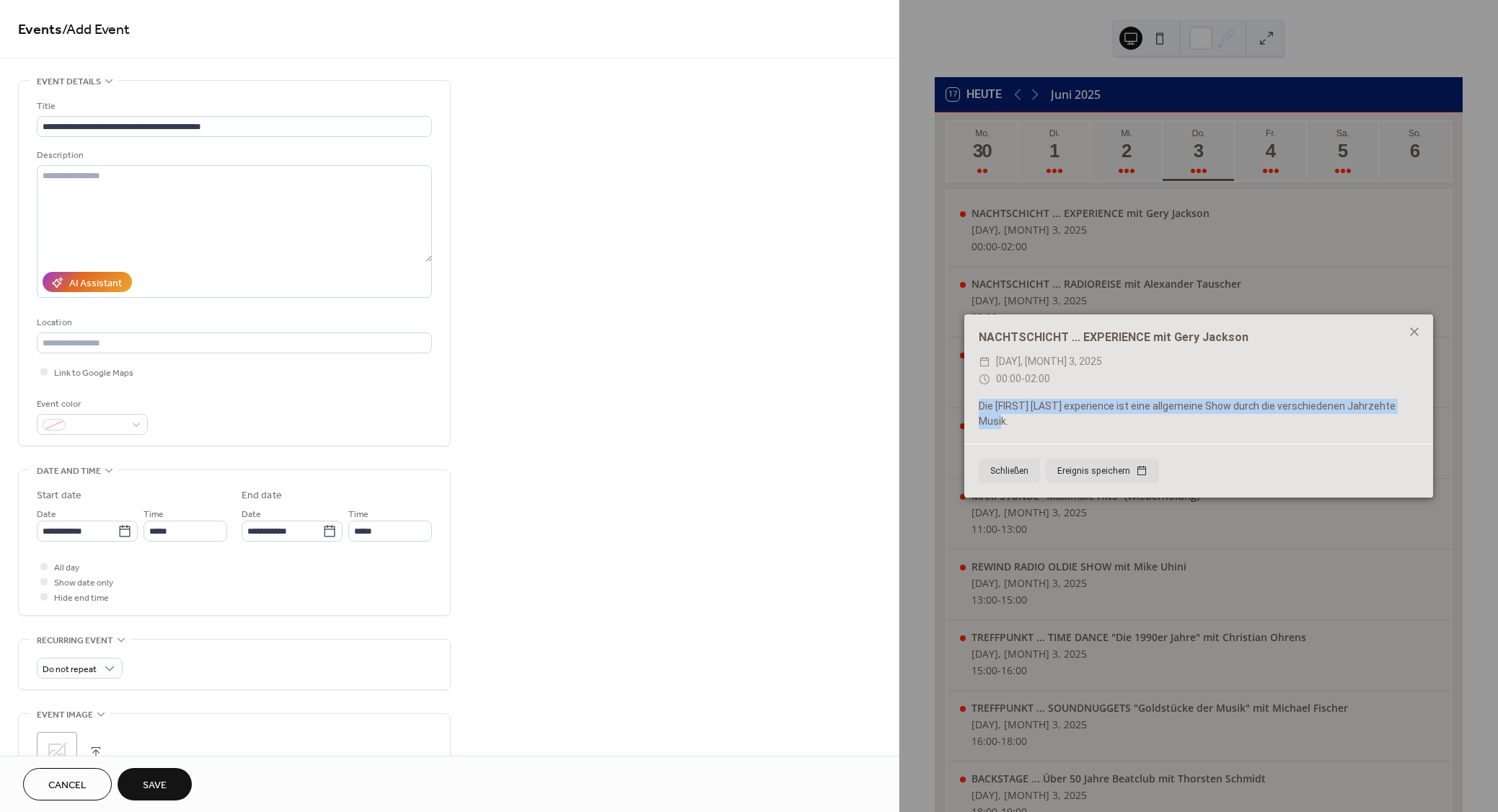 click on "Die Gary Jackson experience ist eine allgemeine Show durch die verschiedenen Jahrzehte Musik." at bounding box center (1199, 414) 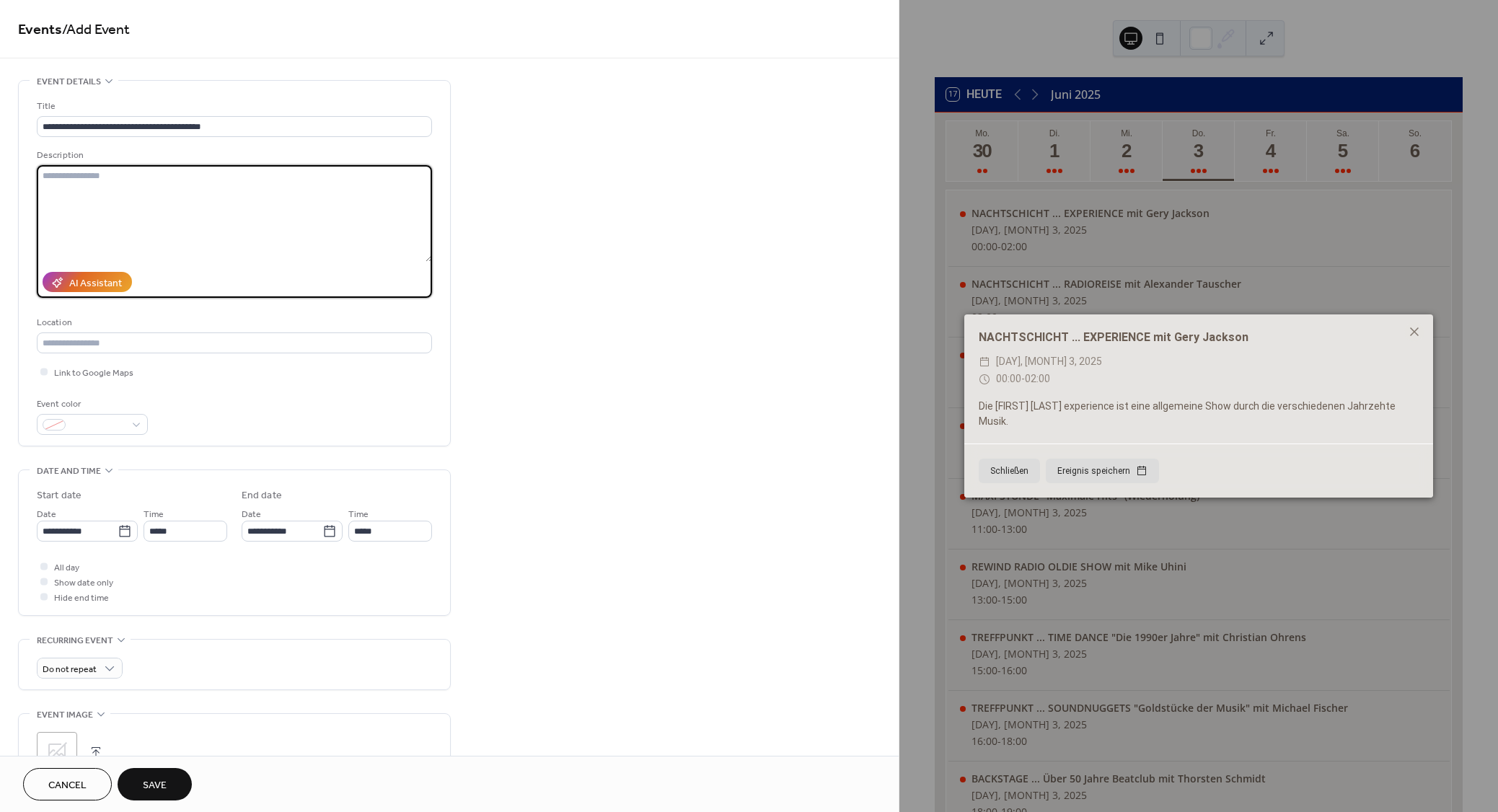 paste on "**********" 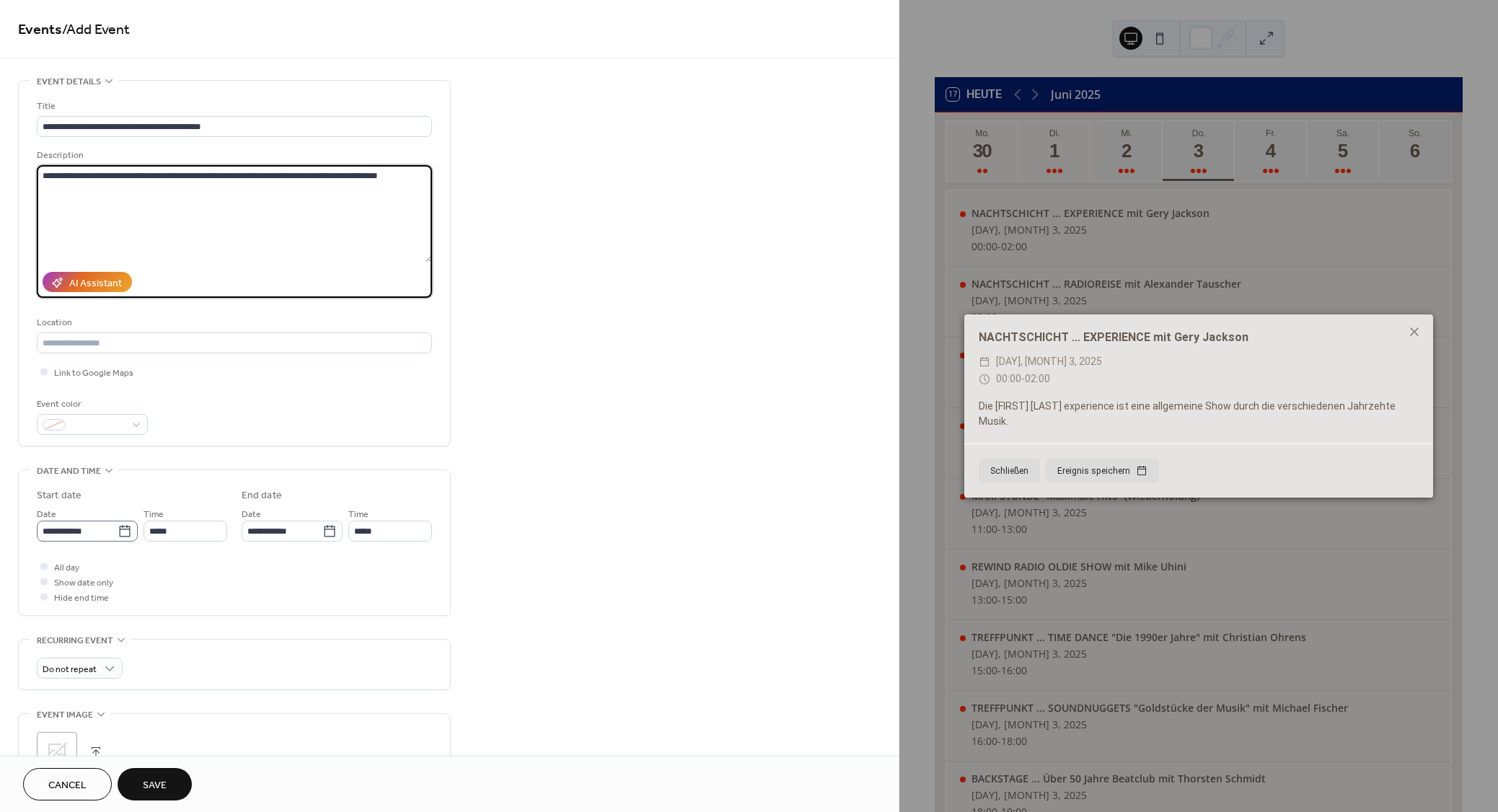 type on "**********" 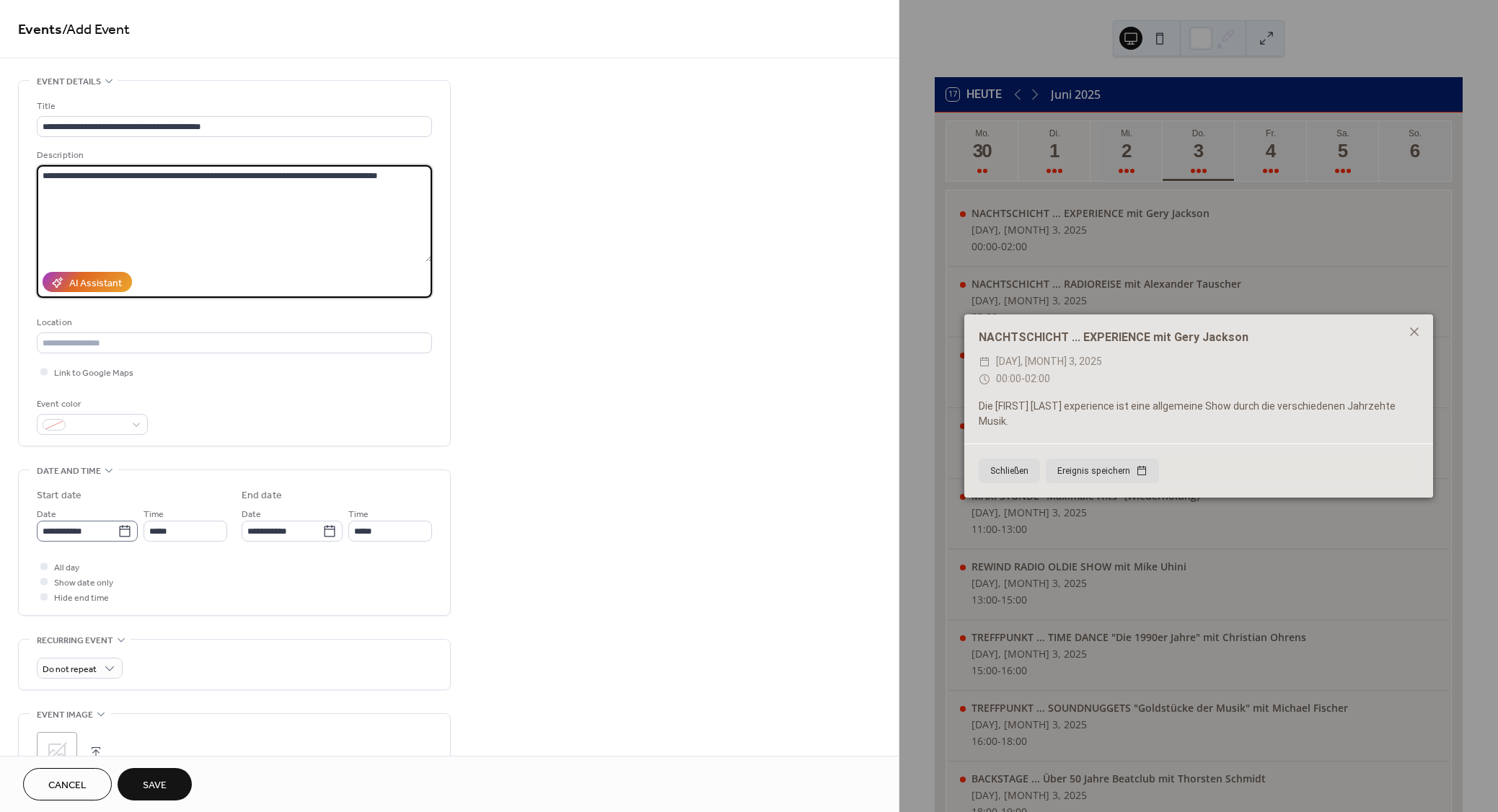click 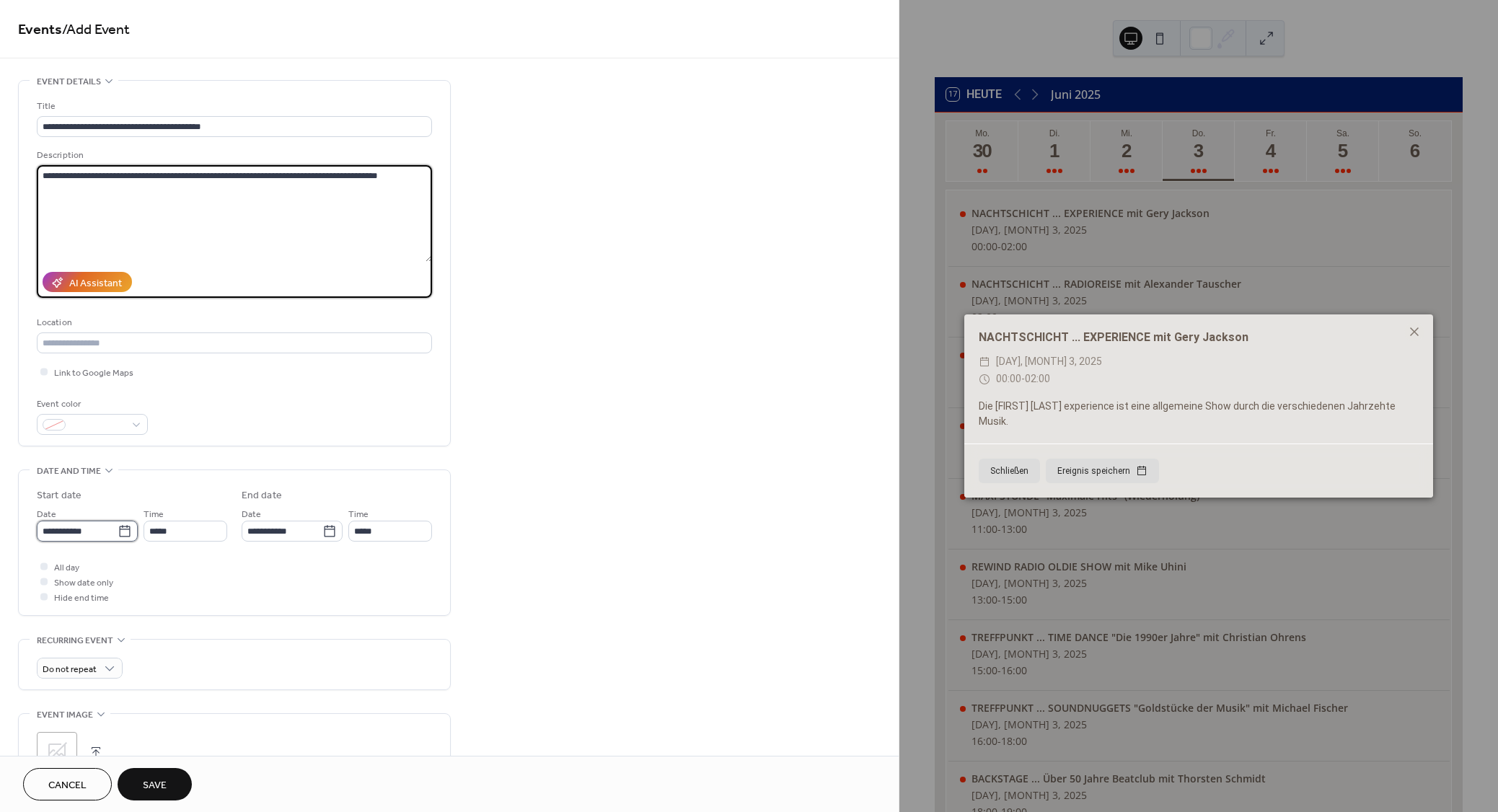 click on "**********" at bounding box center (77, 531) 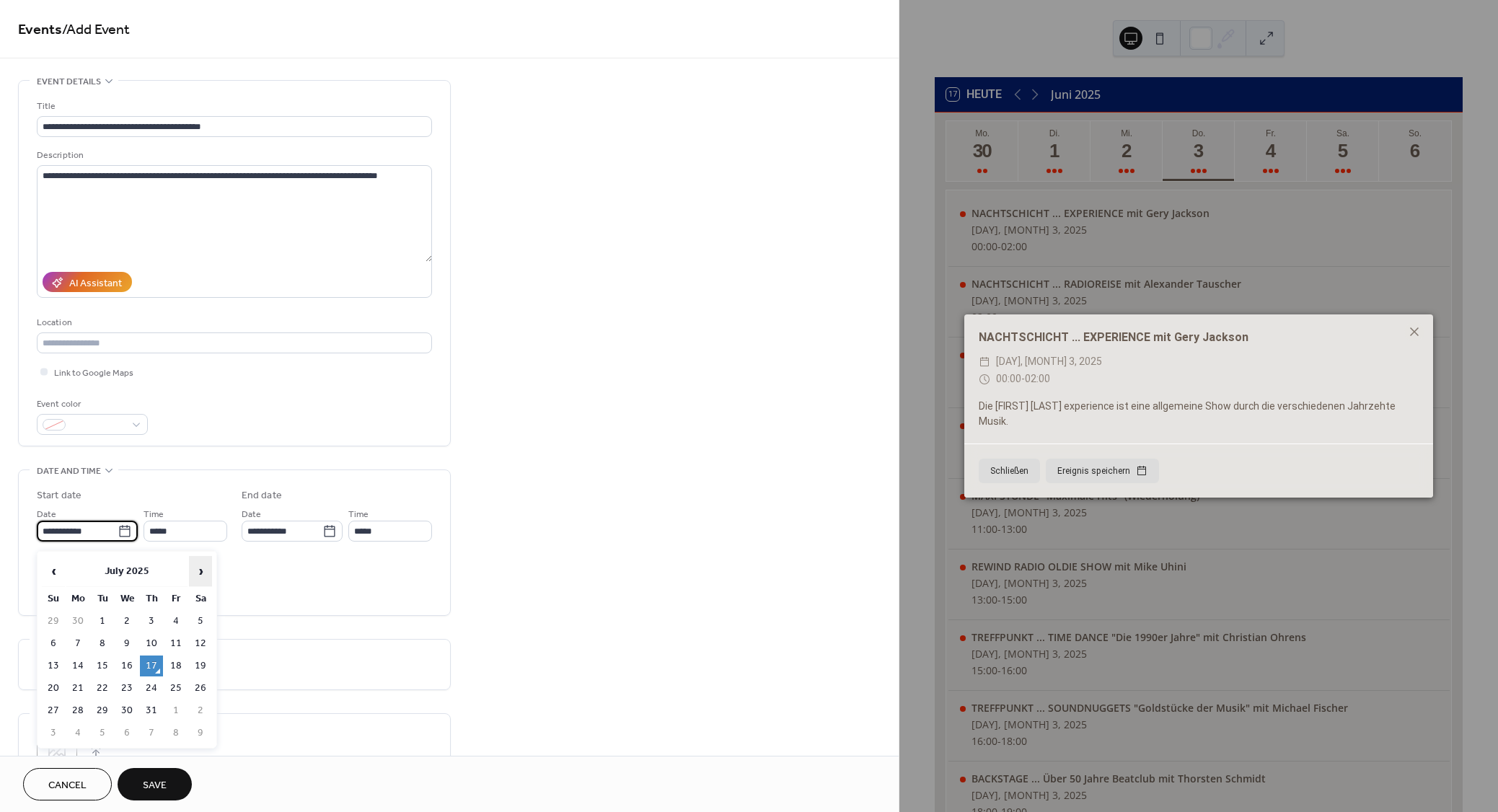 click on "›" at bounding box center [201, 571] 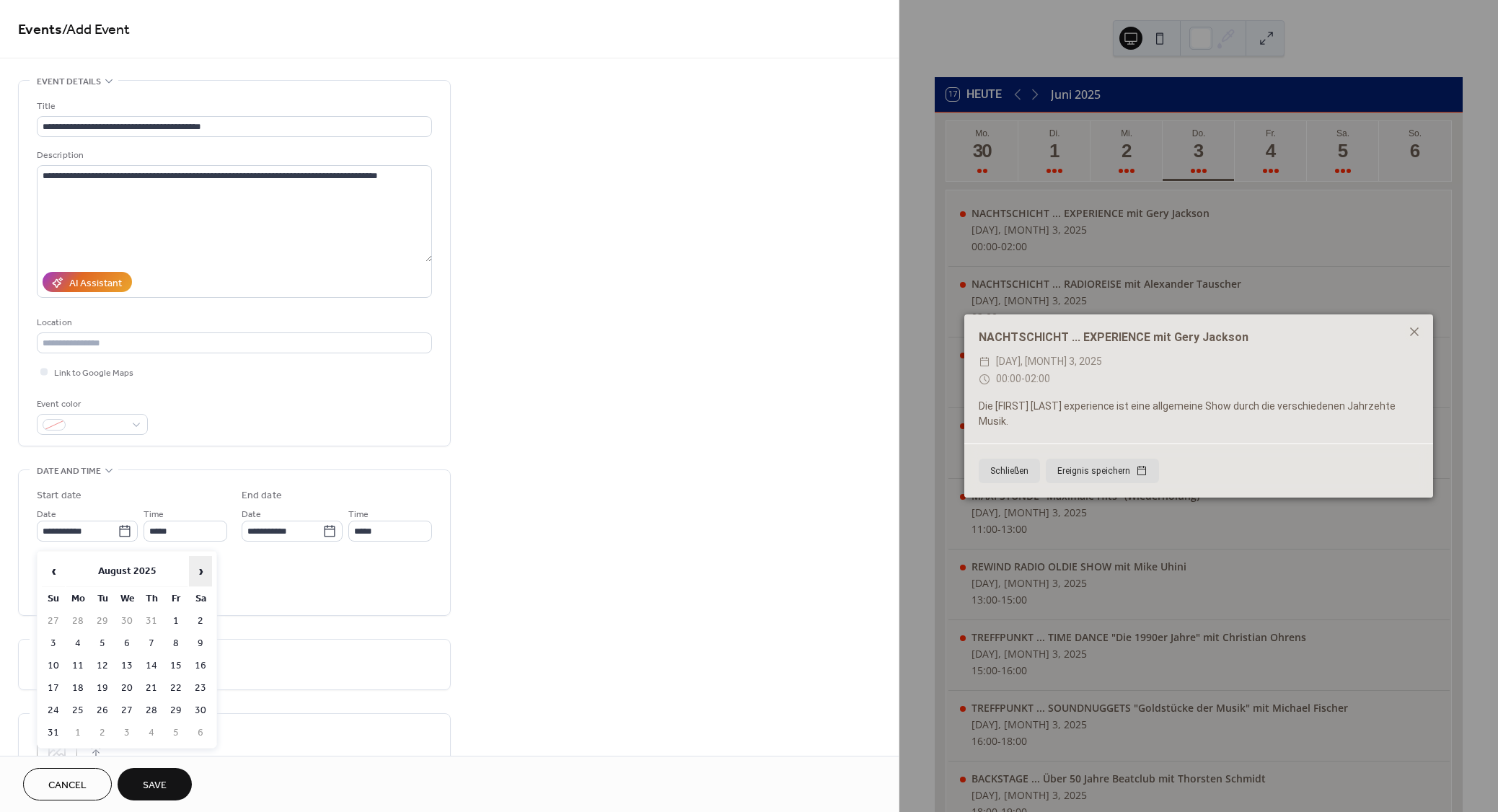 click on "›" at bounding box center (201, 571) 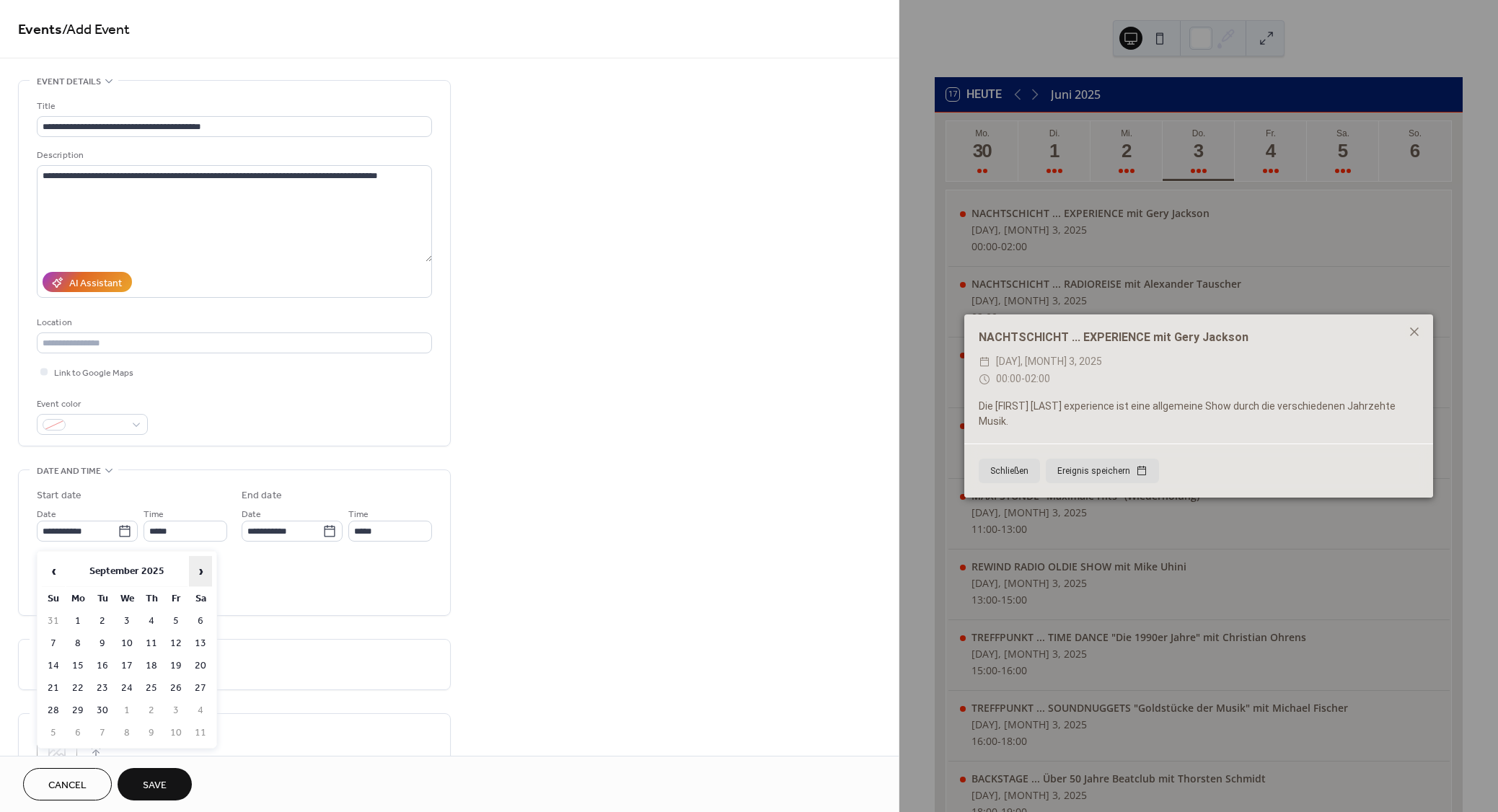 click on "›" at bounding box center [201, 571] 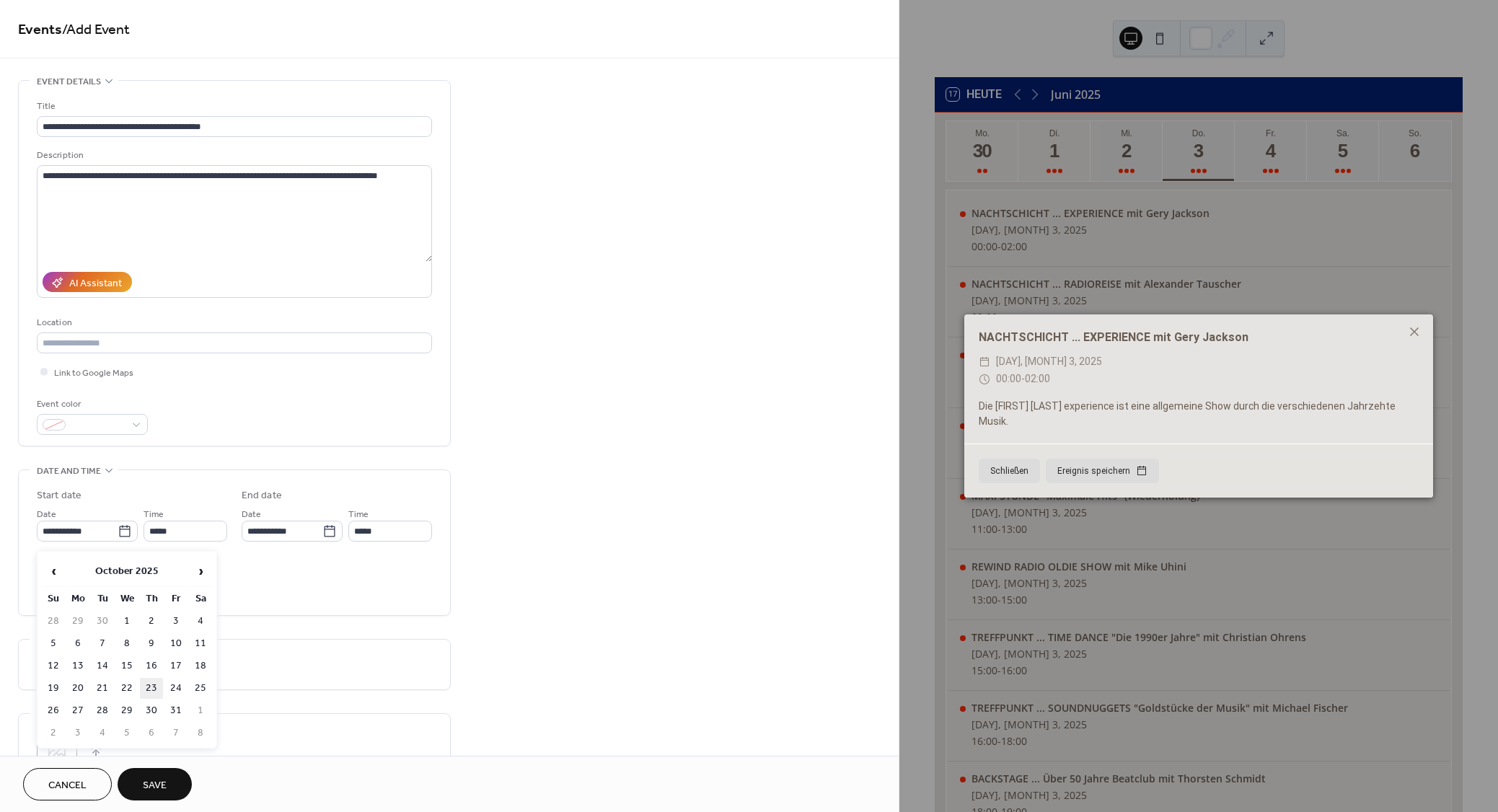 click on "23" at bounding box center (151, 688) 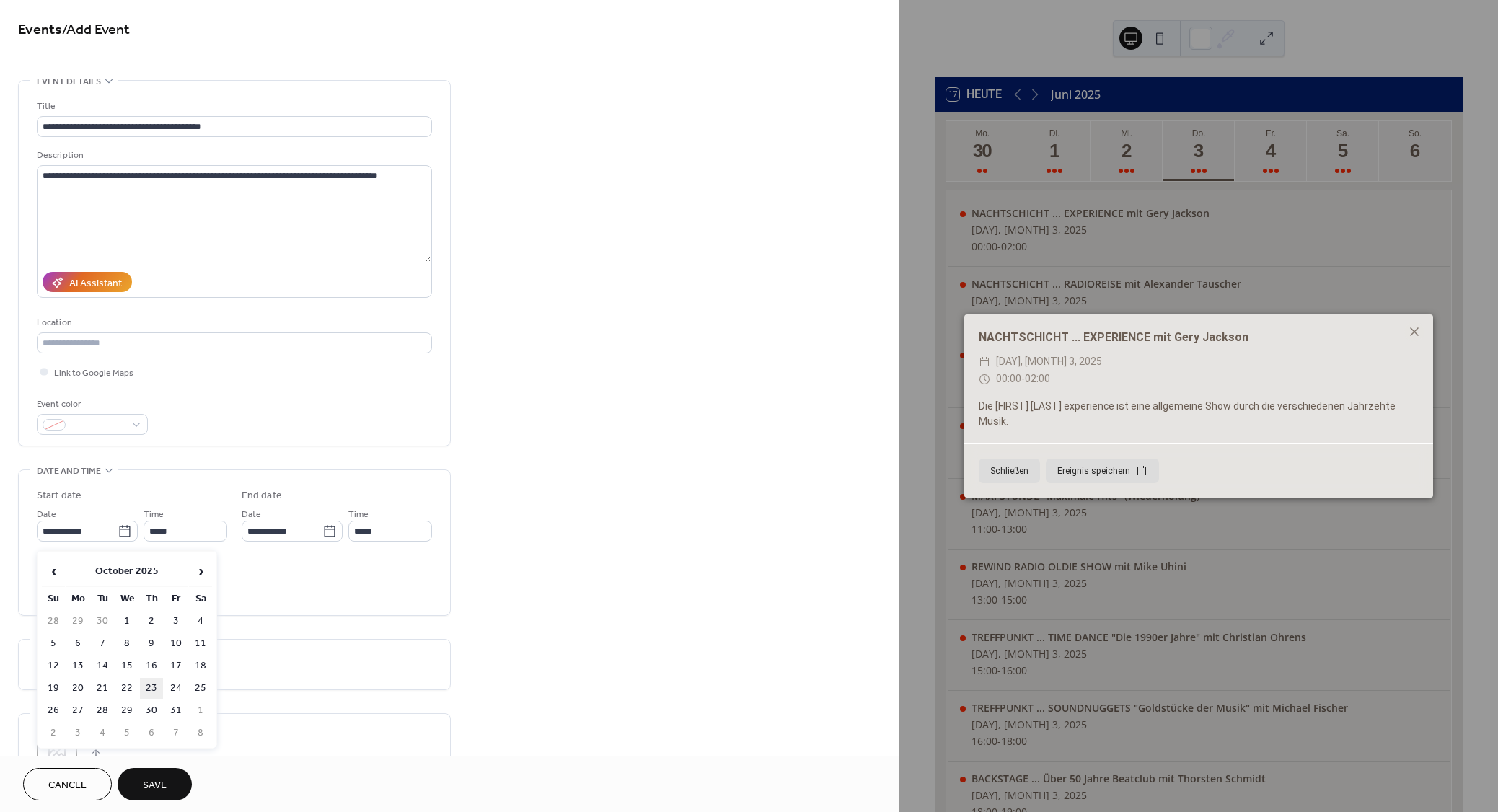 type on "**********" 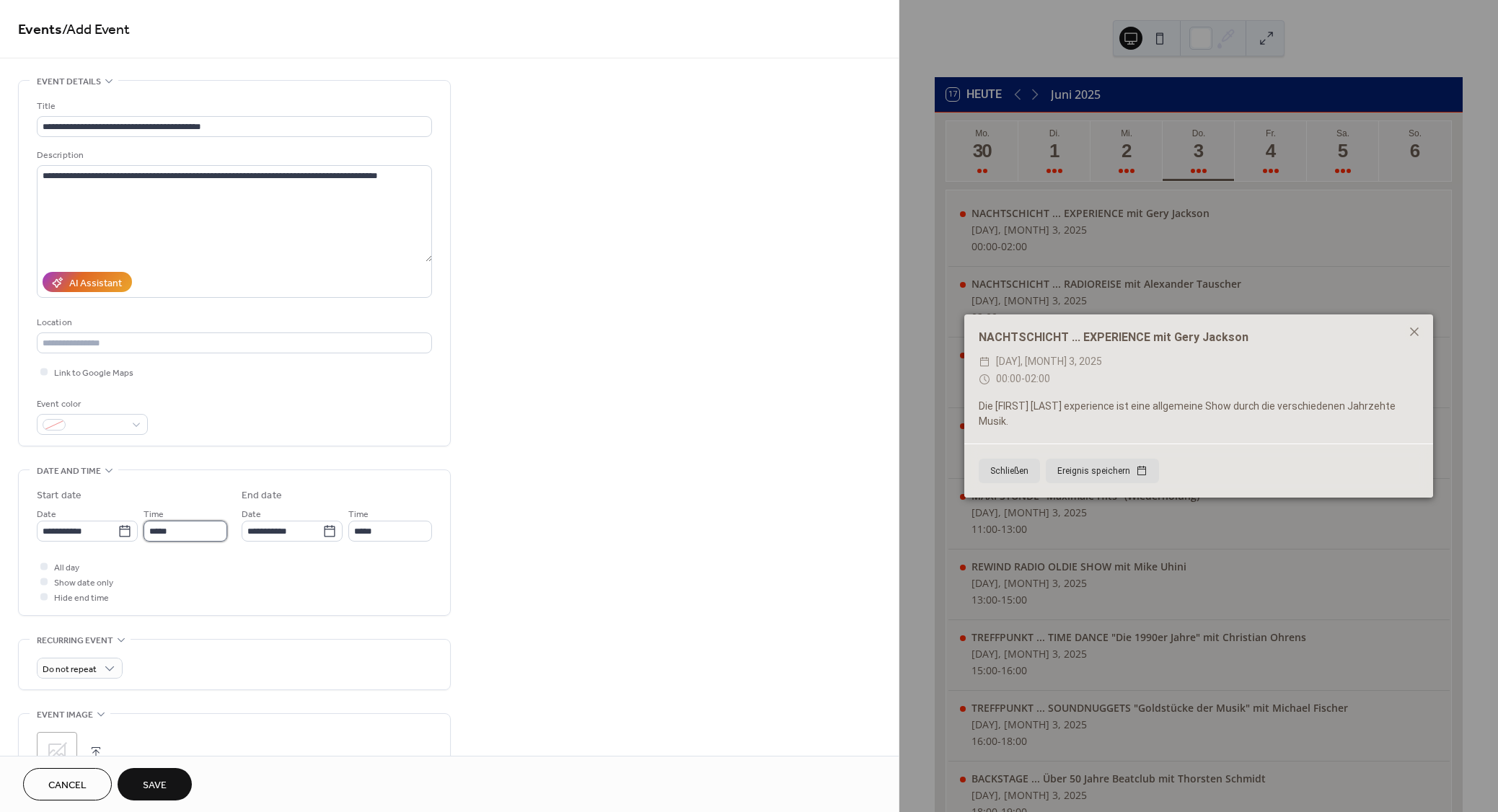 click on "*****" at bounding box center [185, 531] 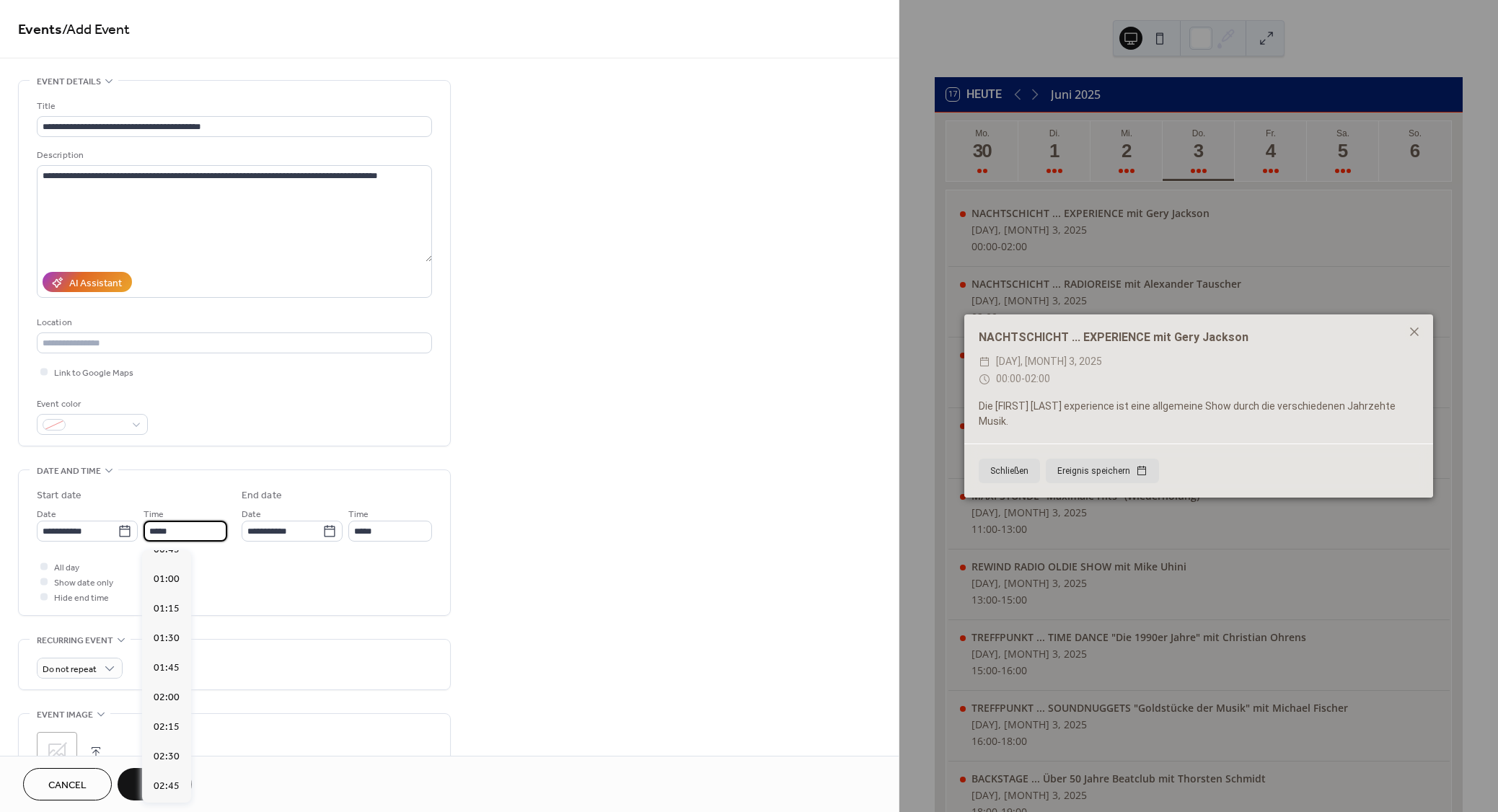 scroll, scrollTop: 0, scrollLeft: 0, axis: both 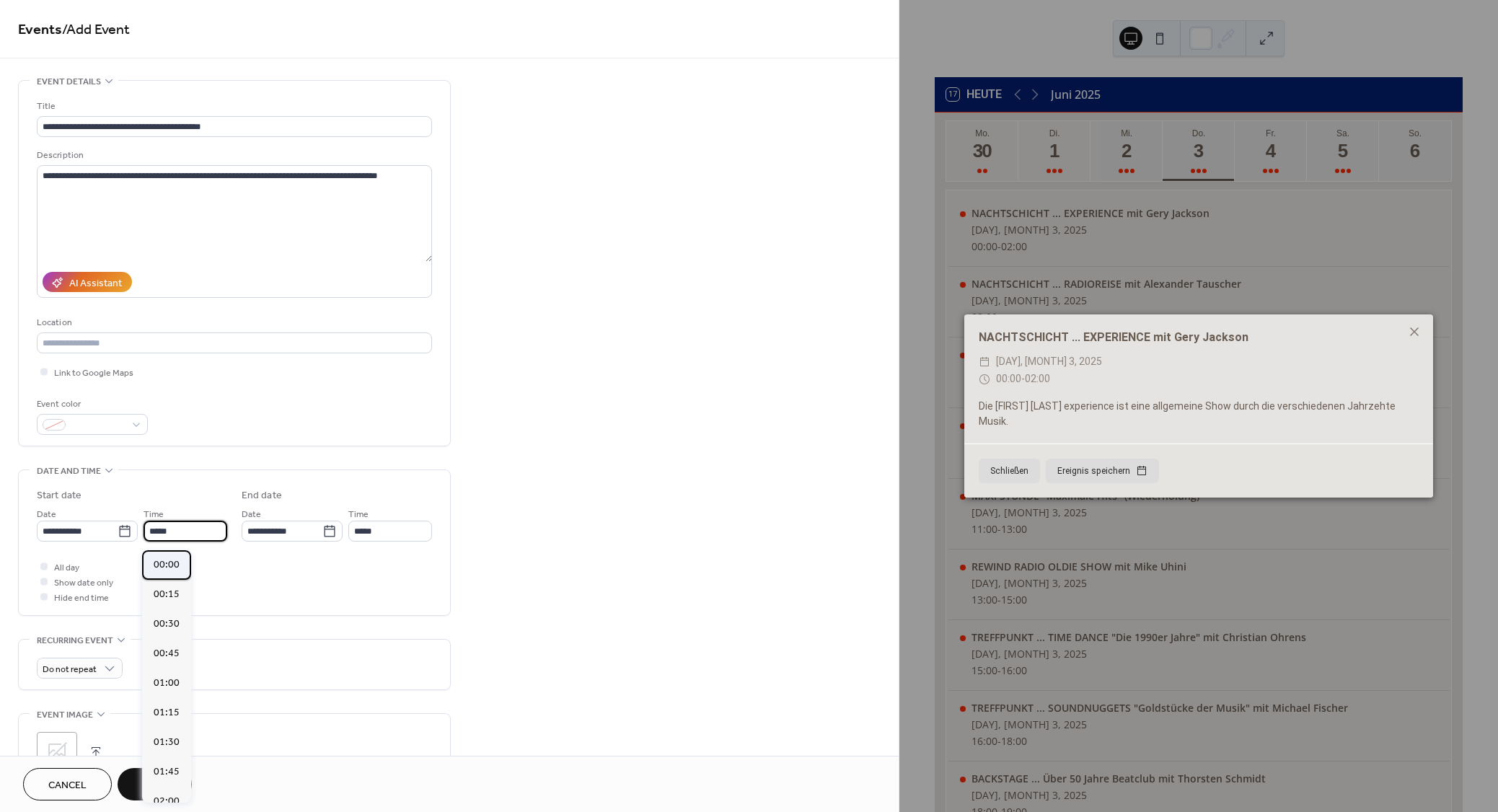 click on "00:00" at bounding box center [167, 565] 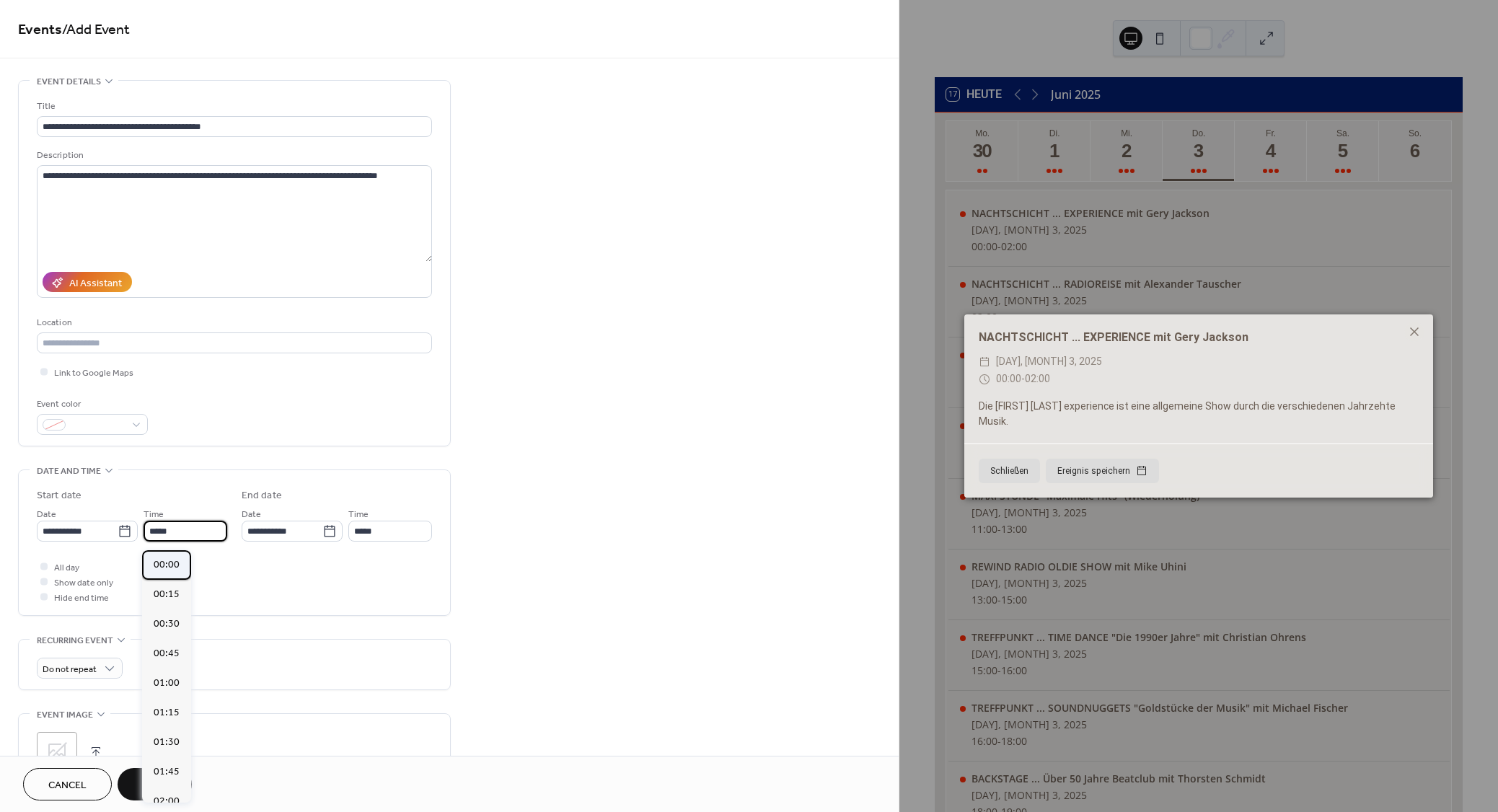 type on "*****" 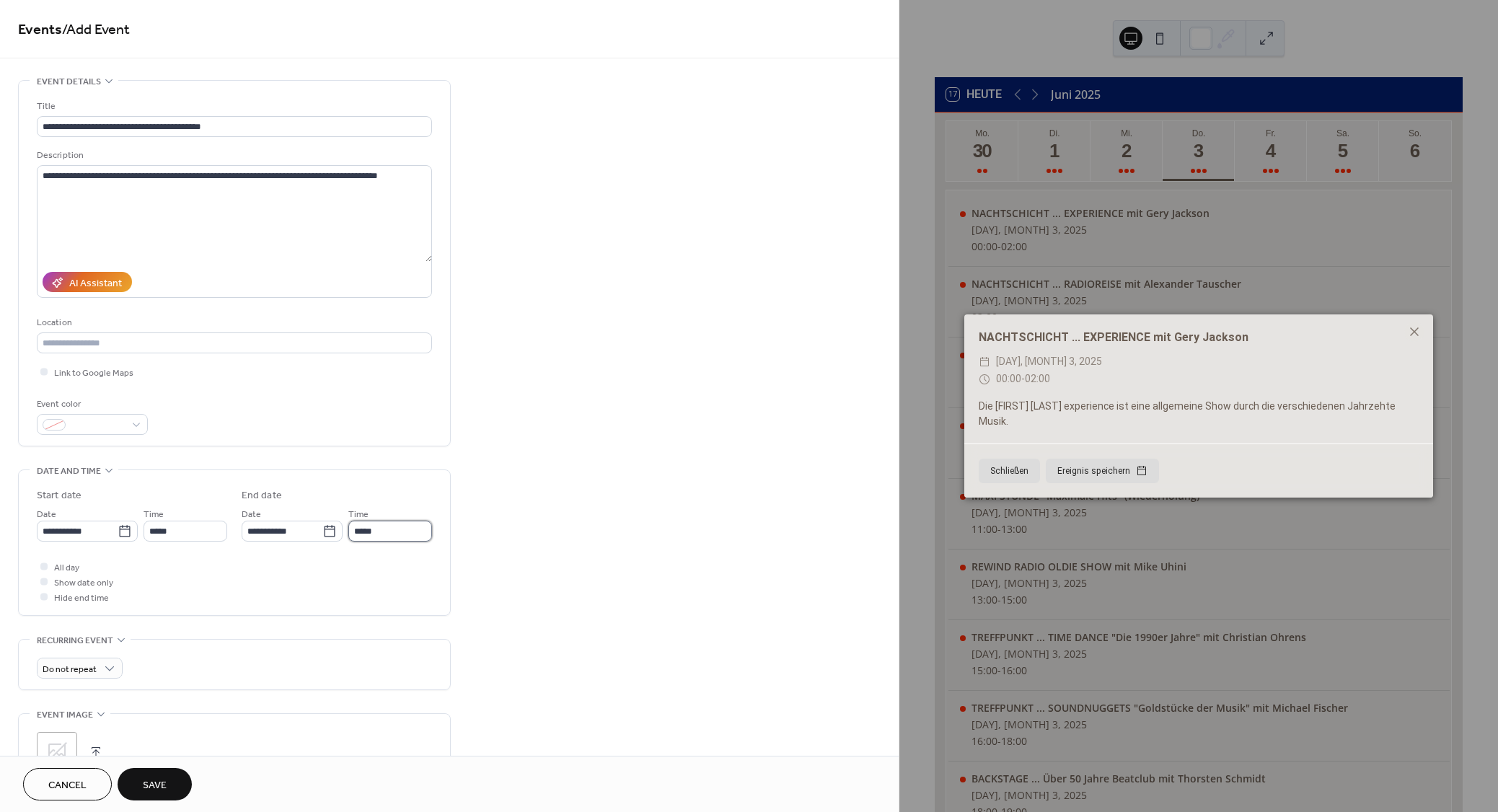 click on "*****" at bounding box center (390, 531) 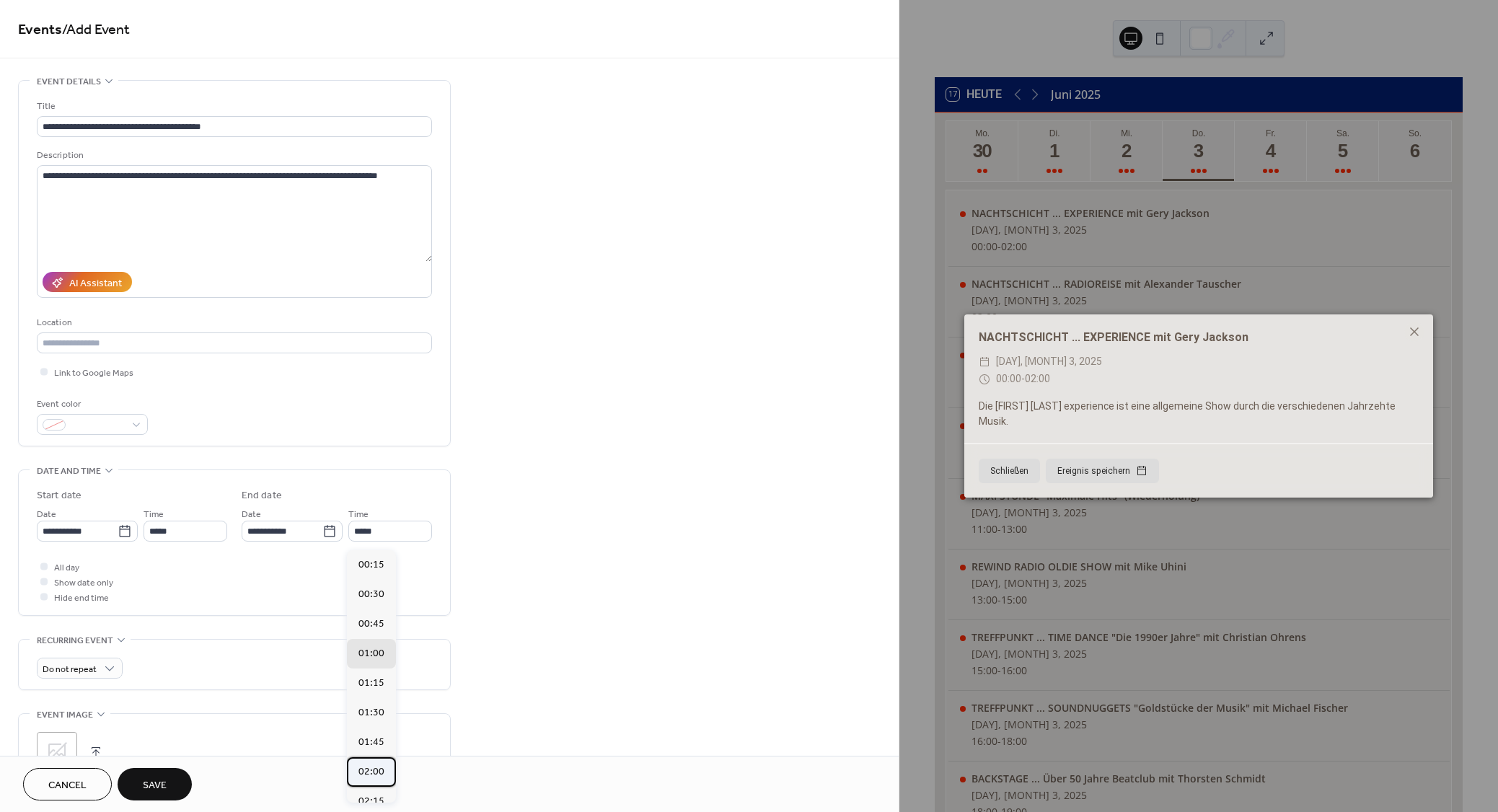 click on "02:00" at bounding box center (371, 772) 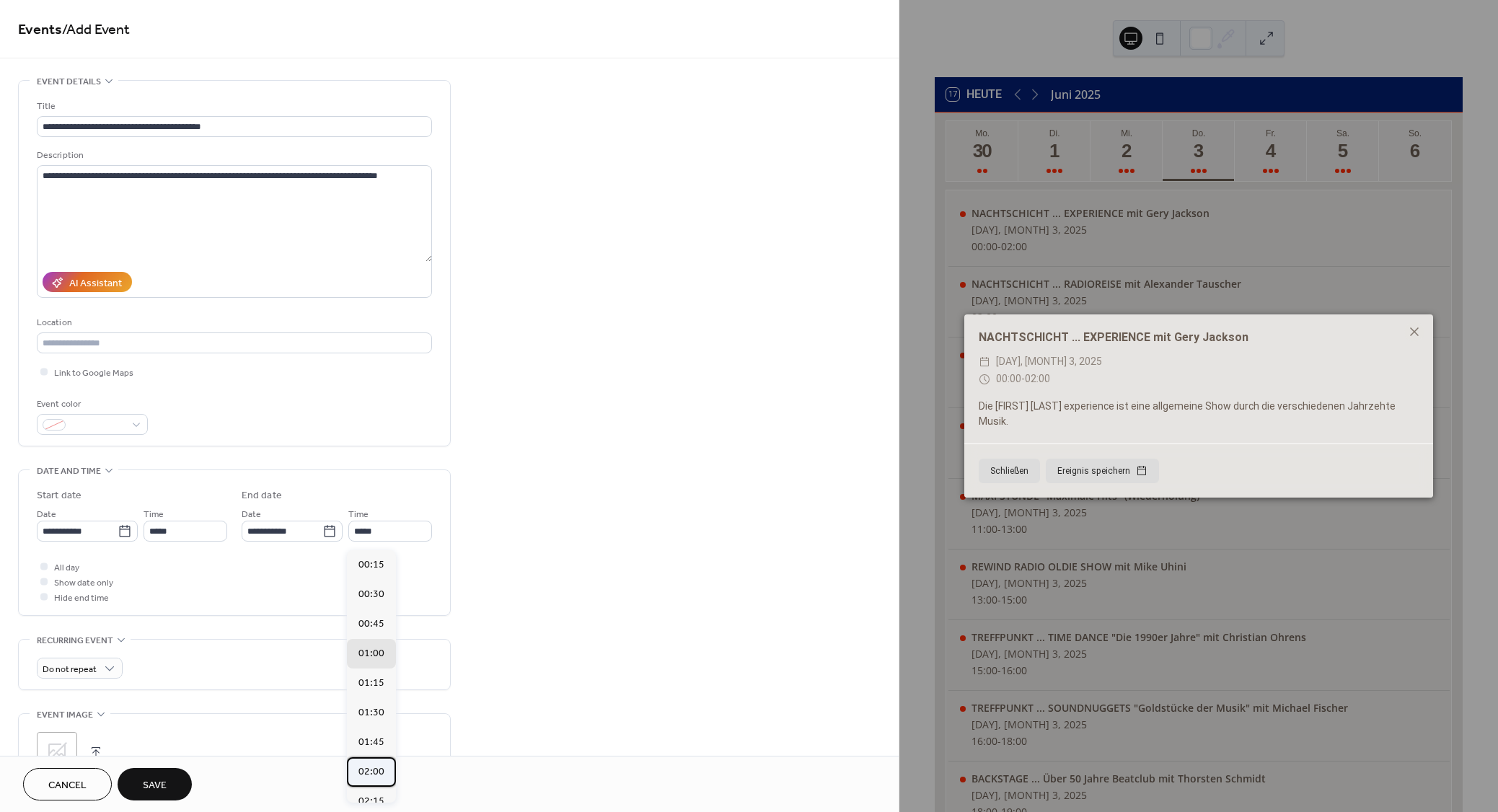 type on "*****" 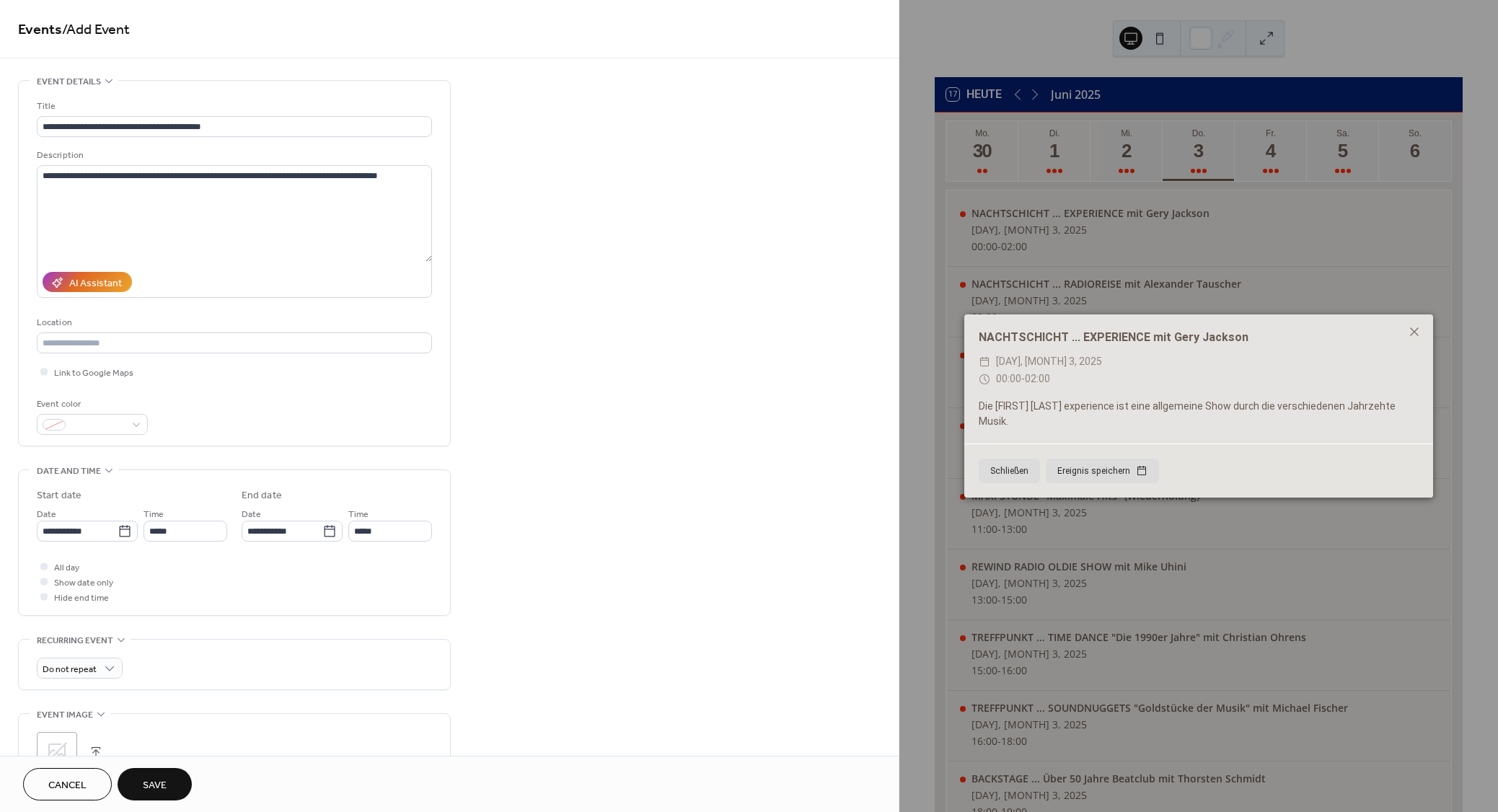 click on "Save" at bounding box center (154, 784) 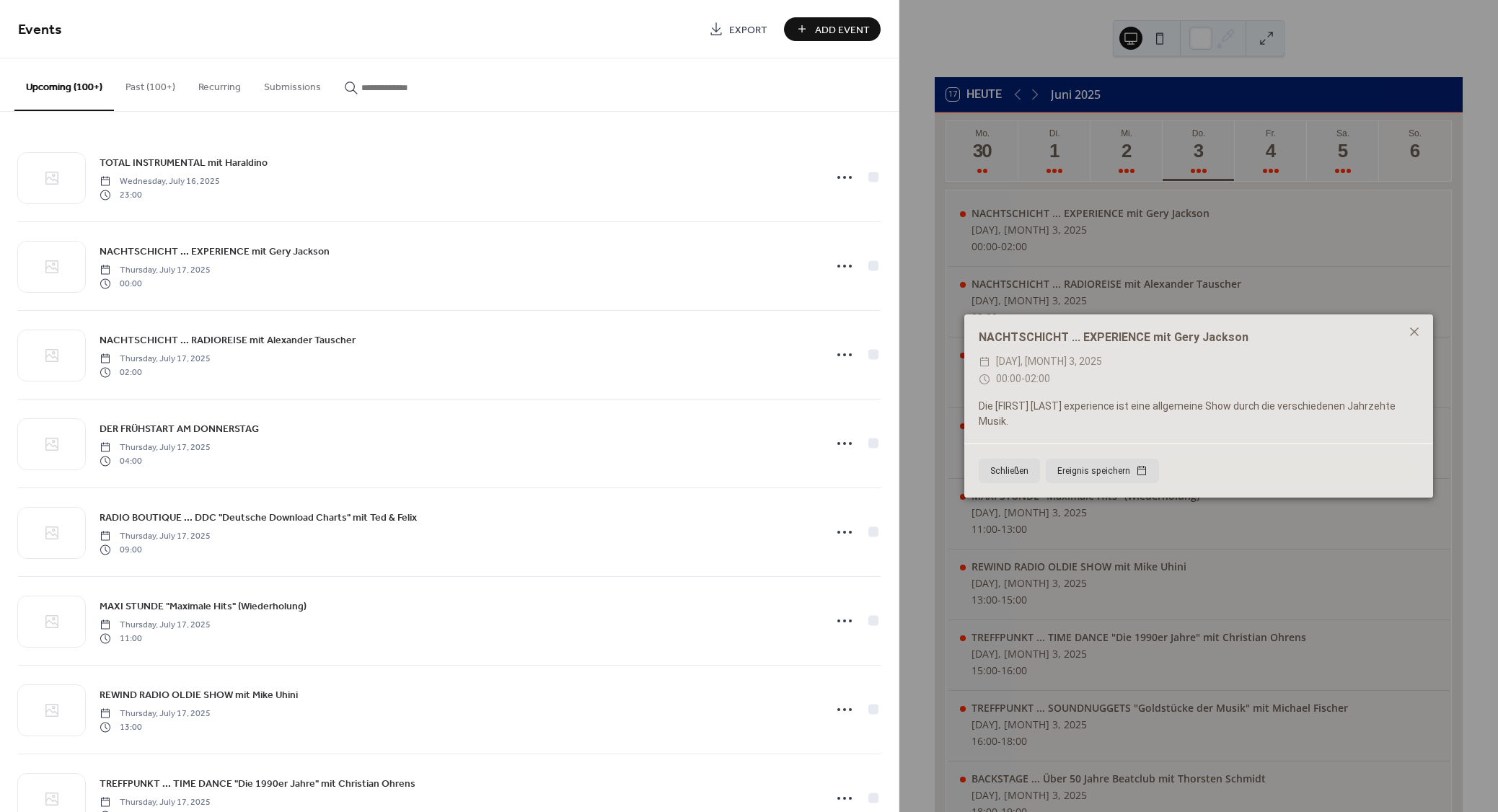 click on "Add Event" at bounding box center [842, 30] 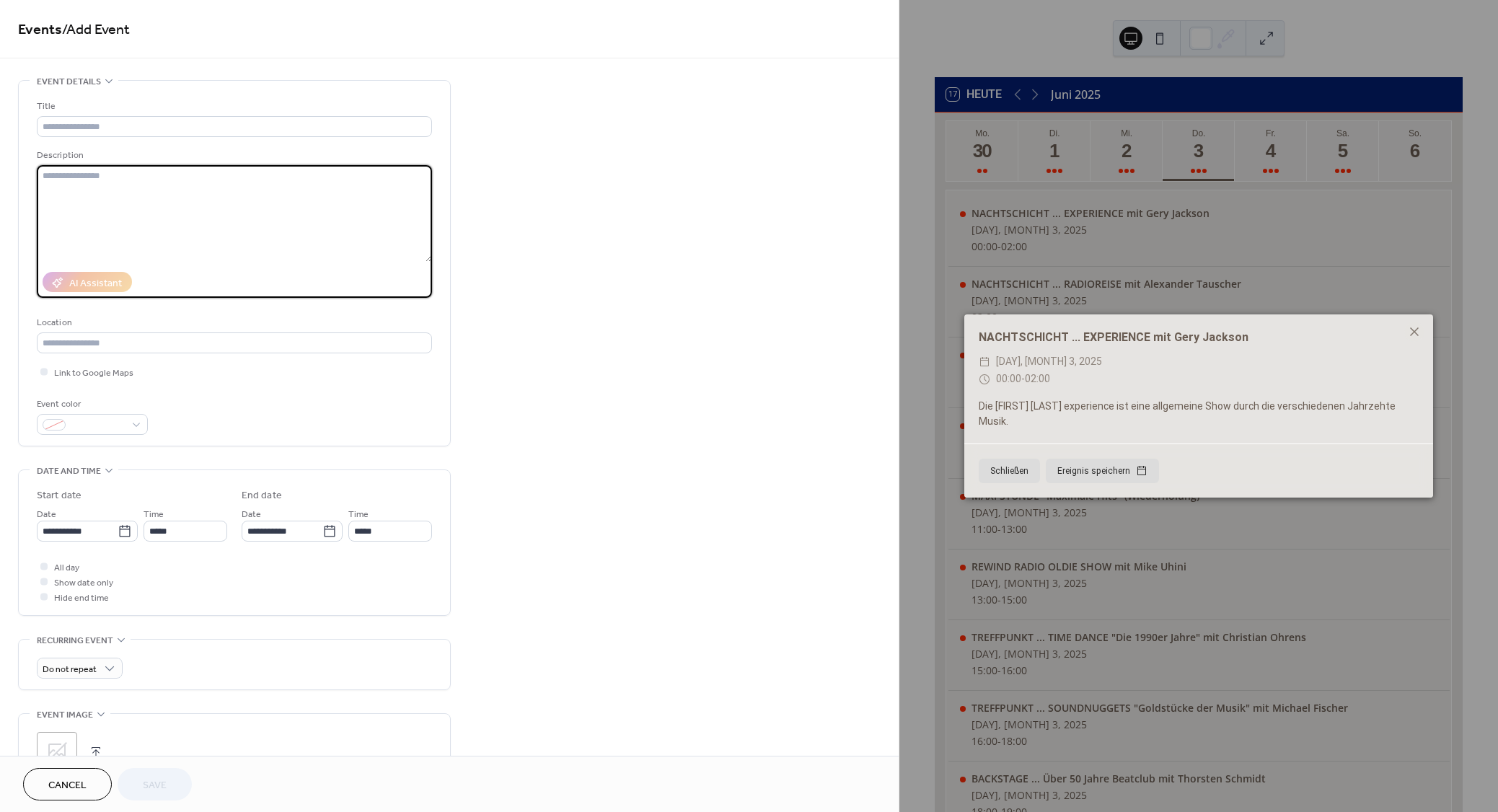 paste on "**********" 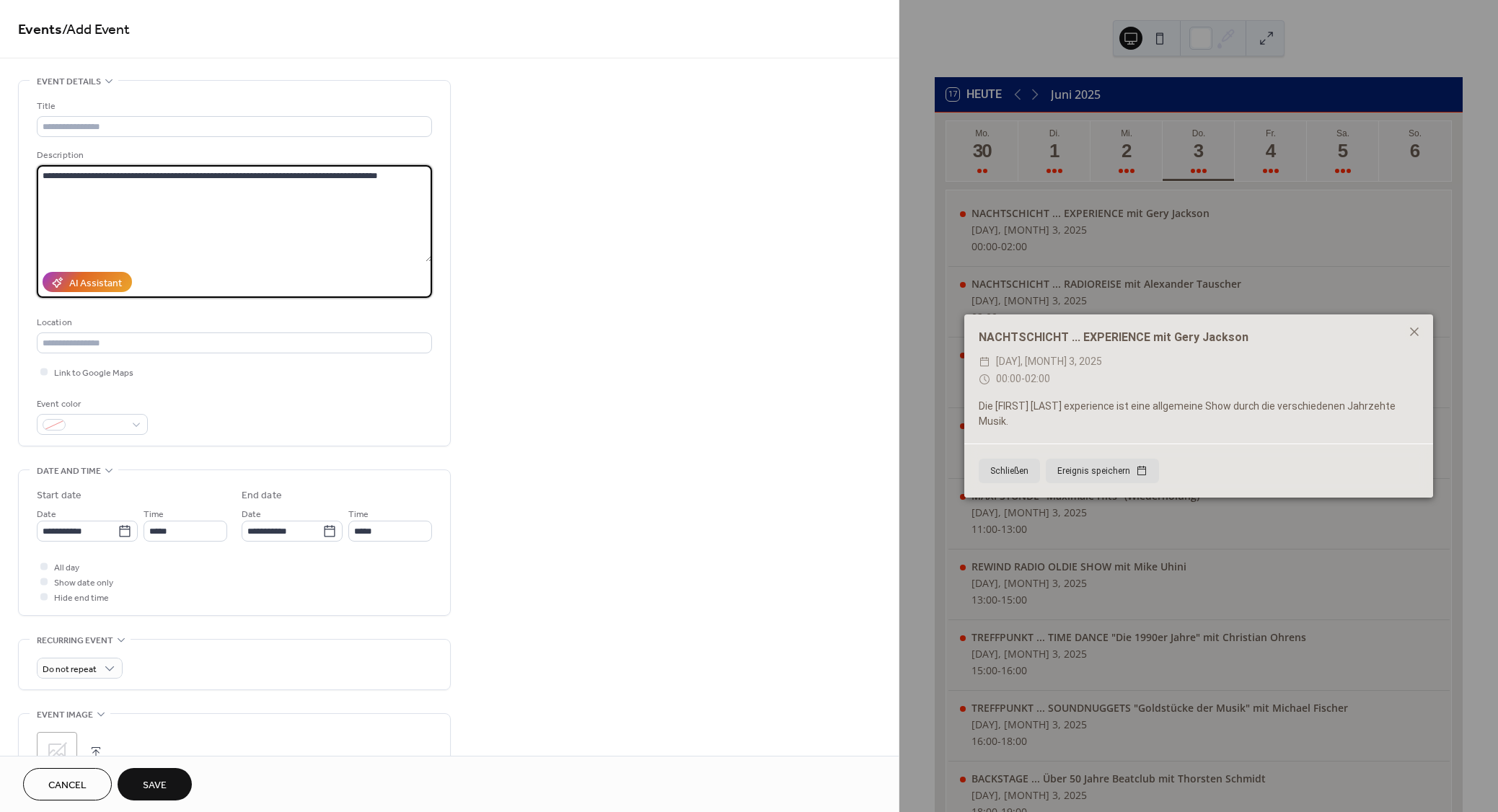 type on "**********" 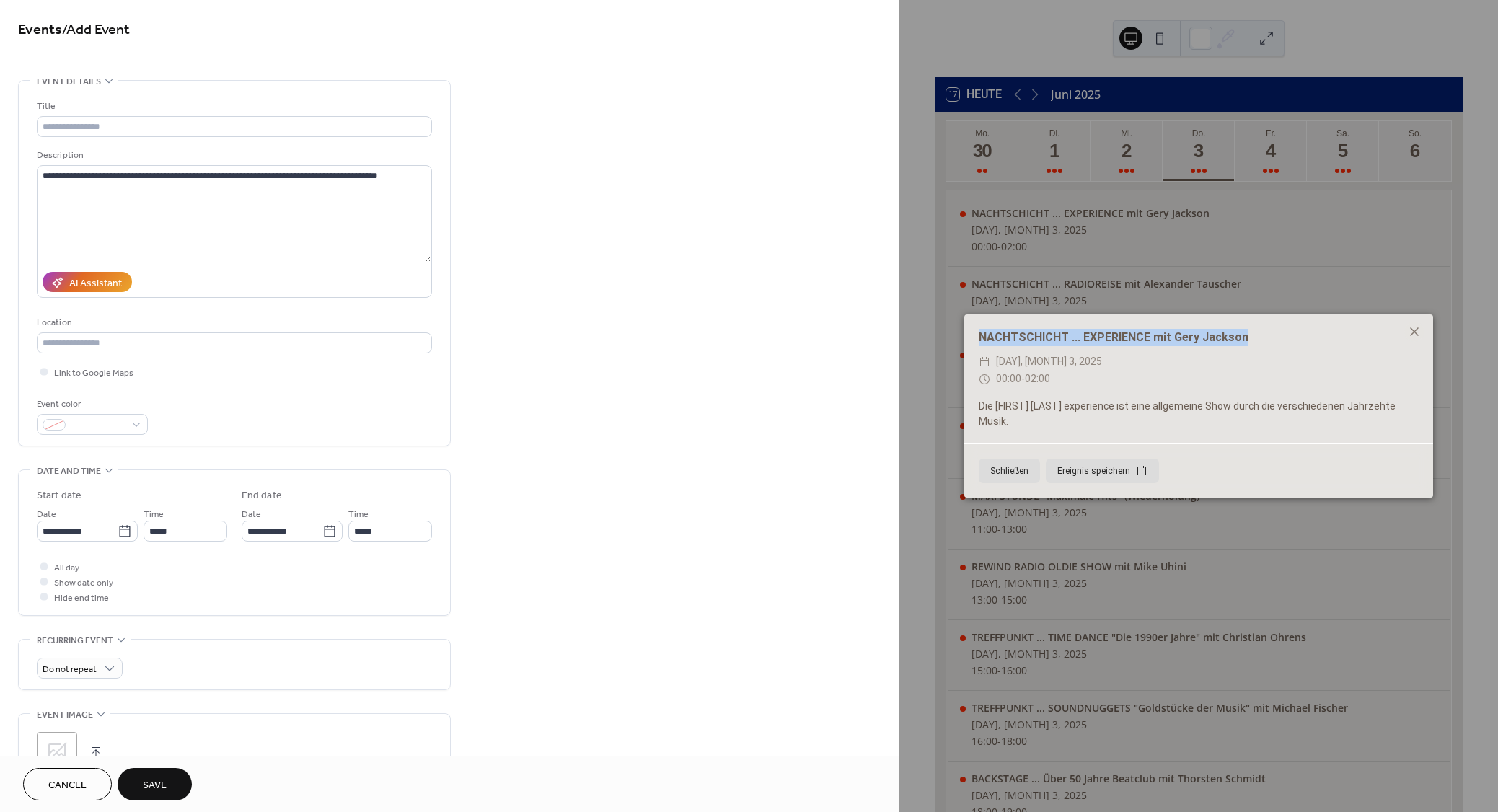 drag, startPoint x: 1273, startPoint y: 343, endPoint x: 958, endPoint y: 346, distance: 315.0143 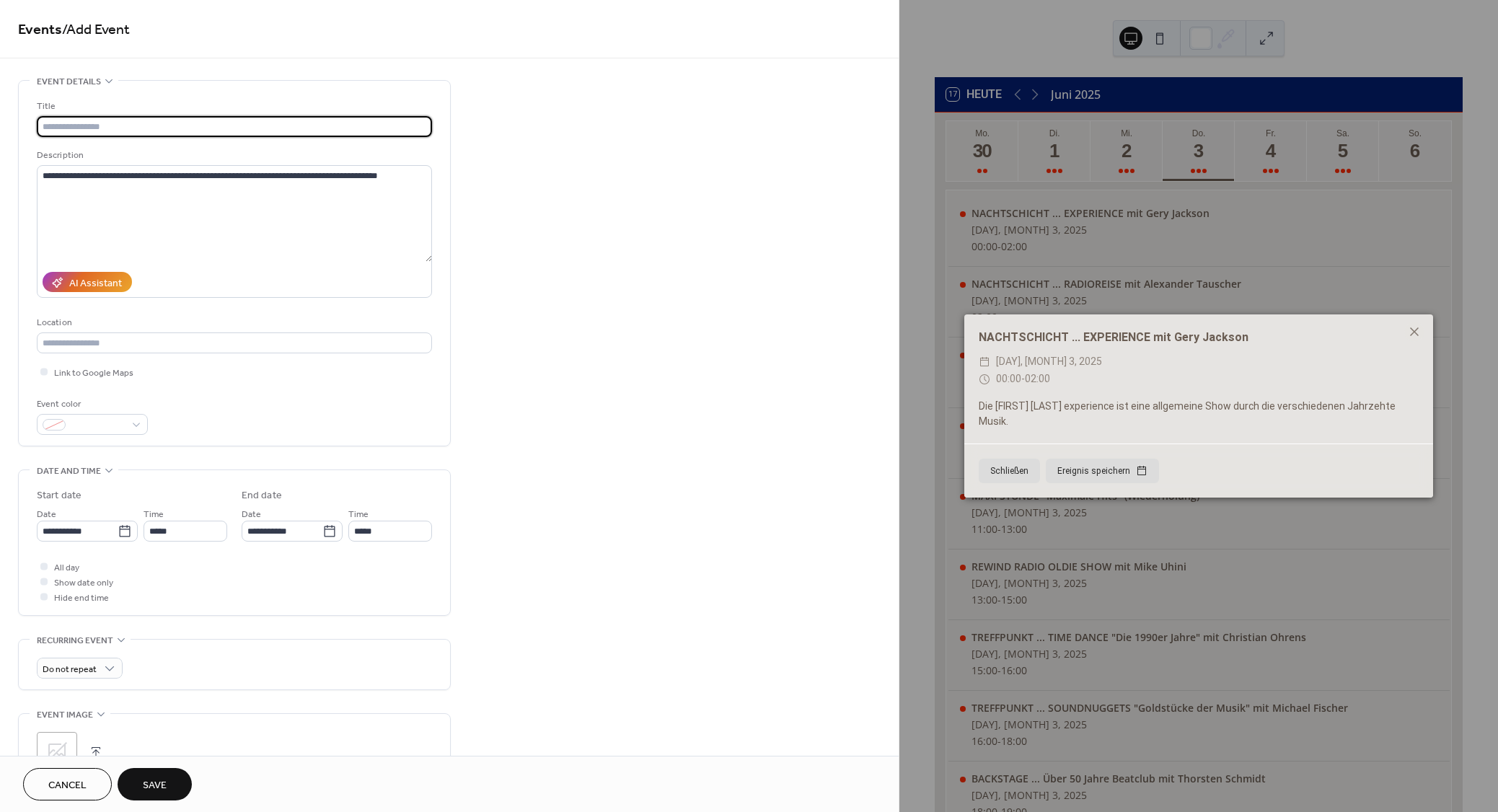 paste on "**********" 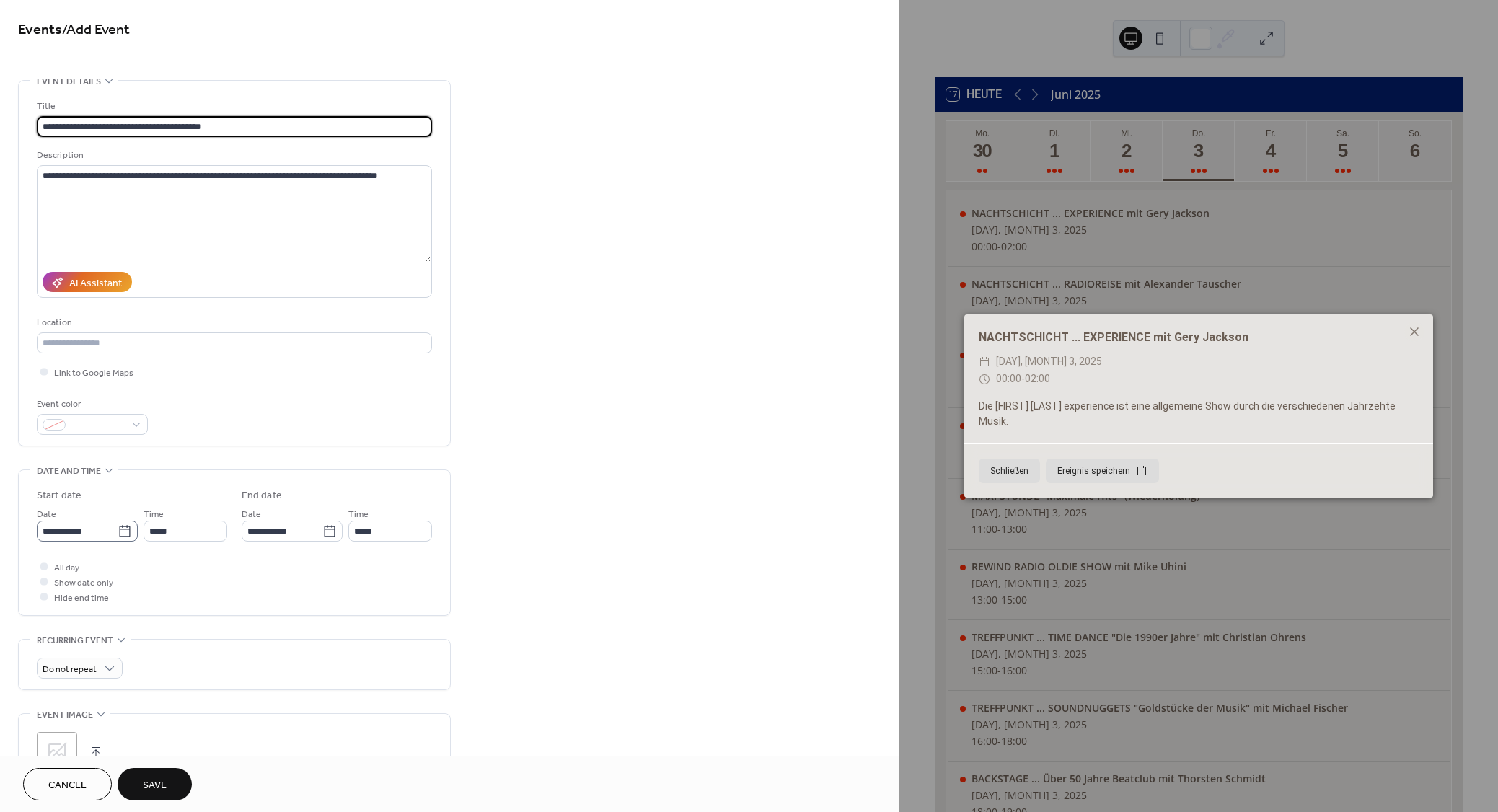 type on "**********" 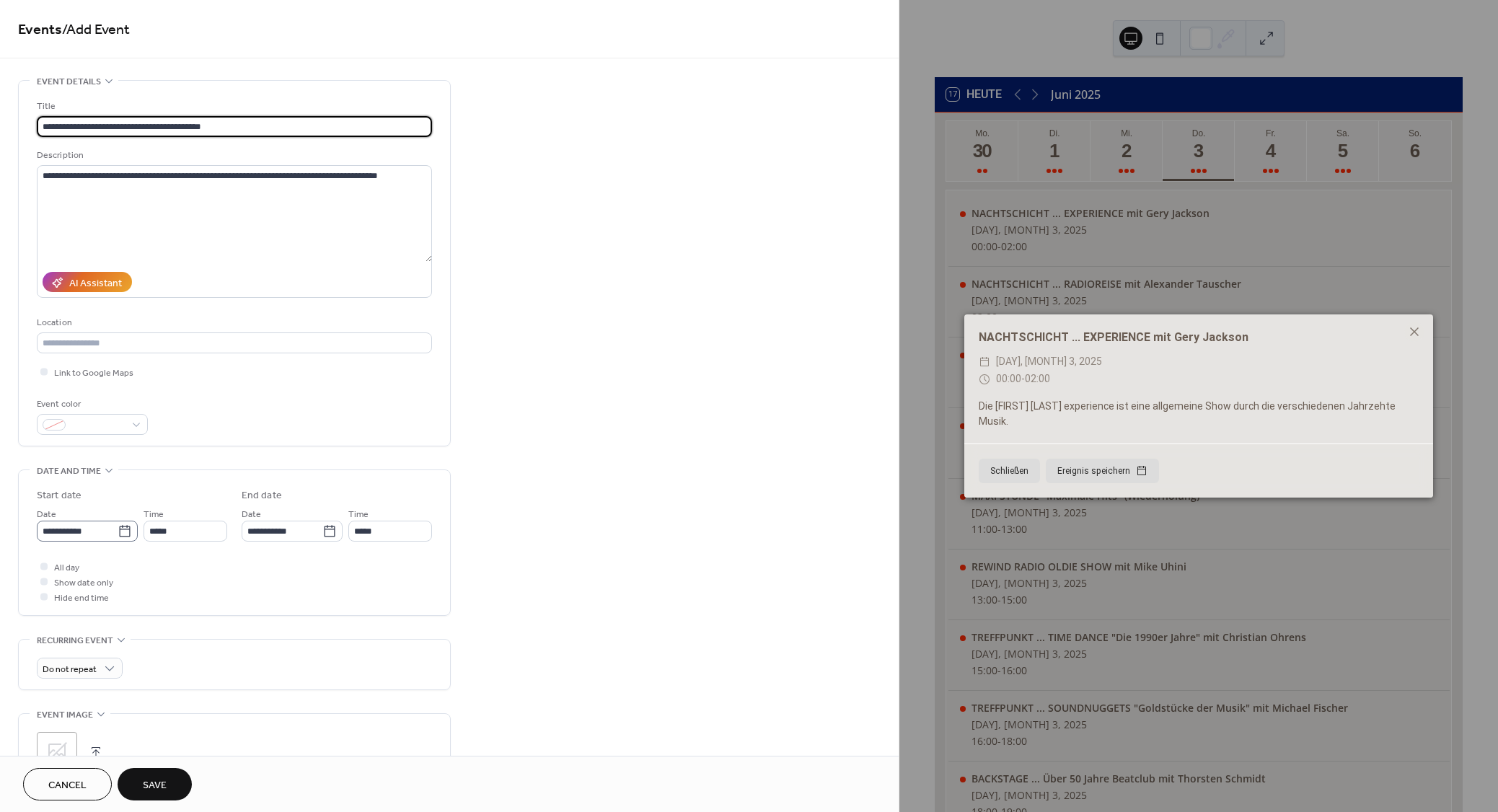 click 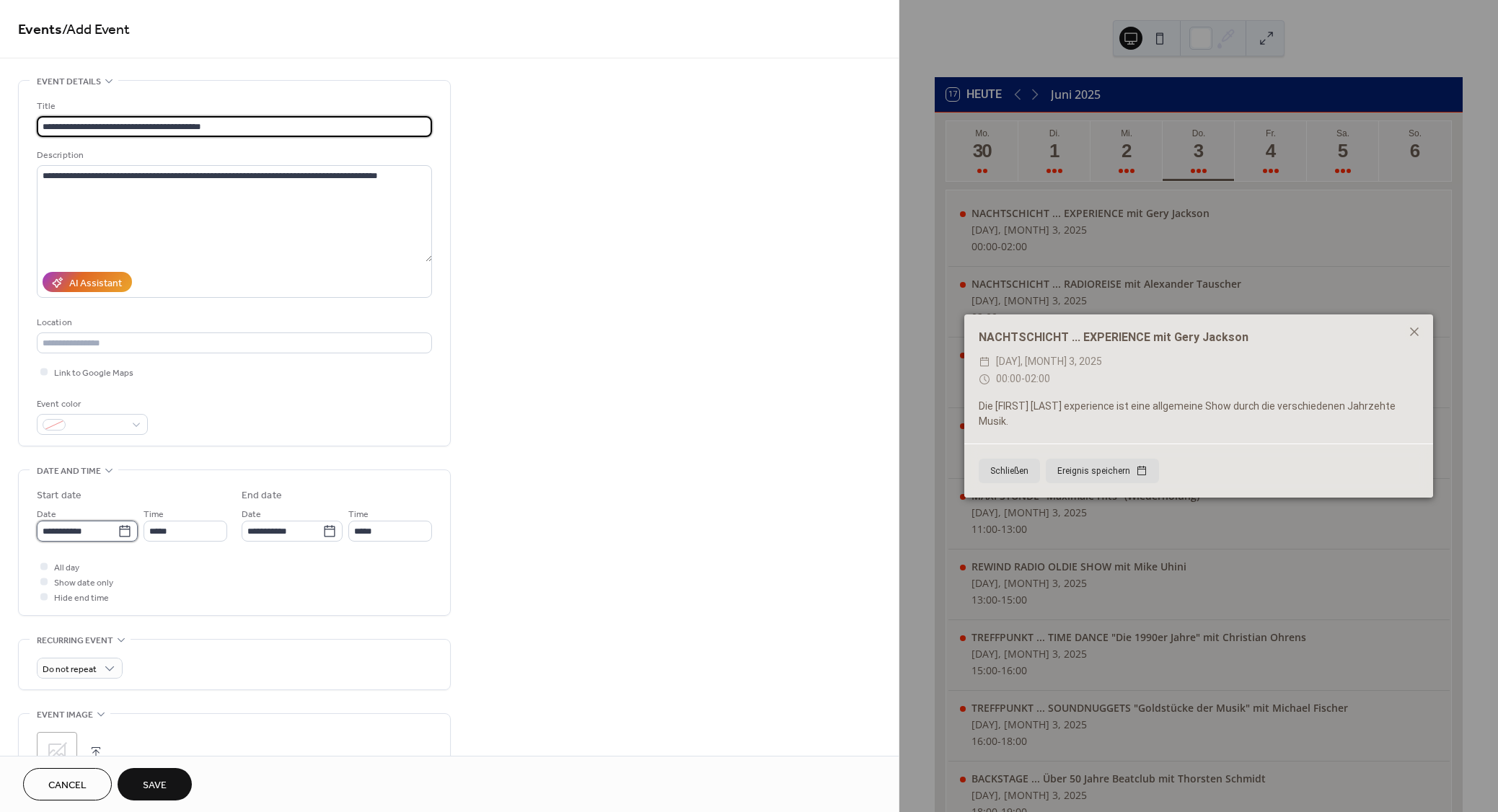 click on "**********" at bounding box center [77, 531] 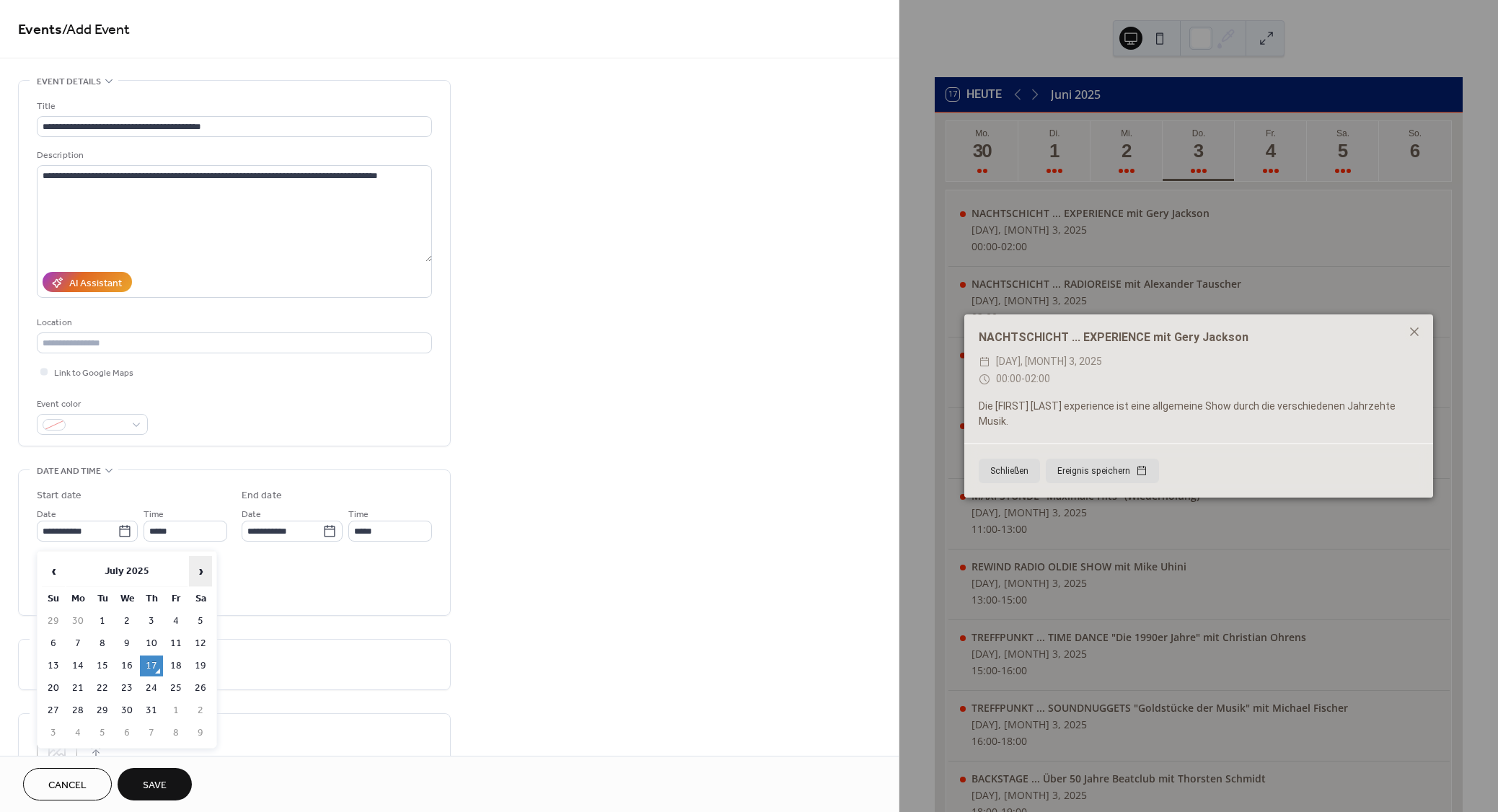 click on "›" at bounding box center [201, 571] 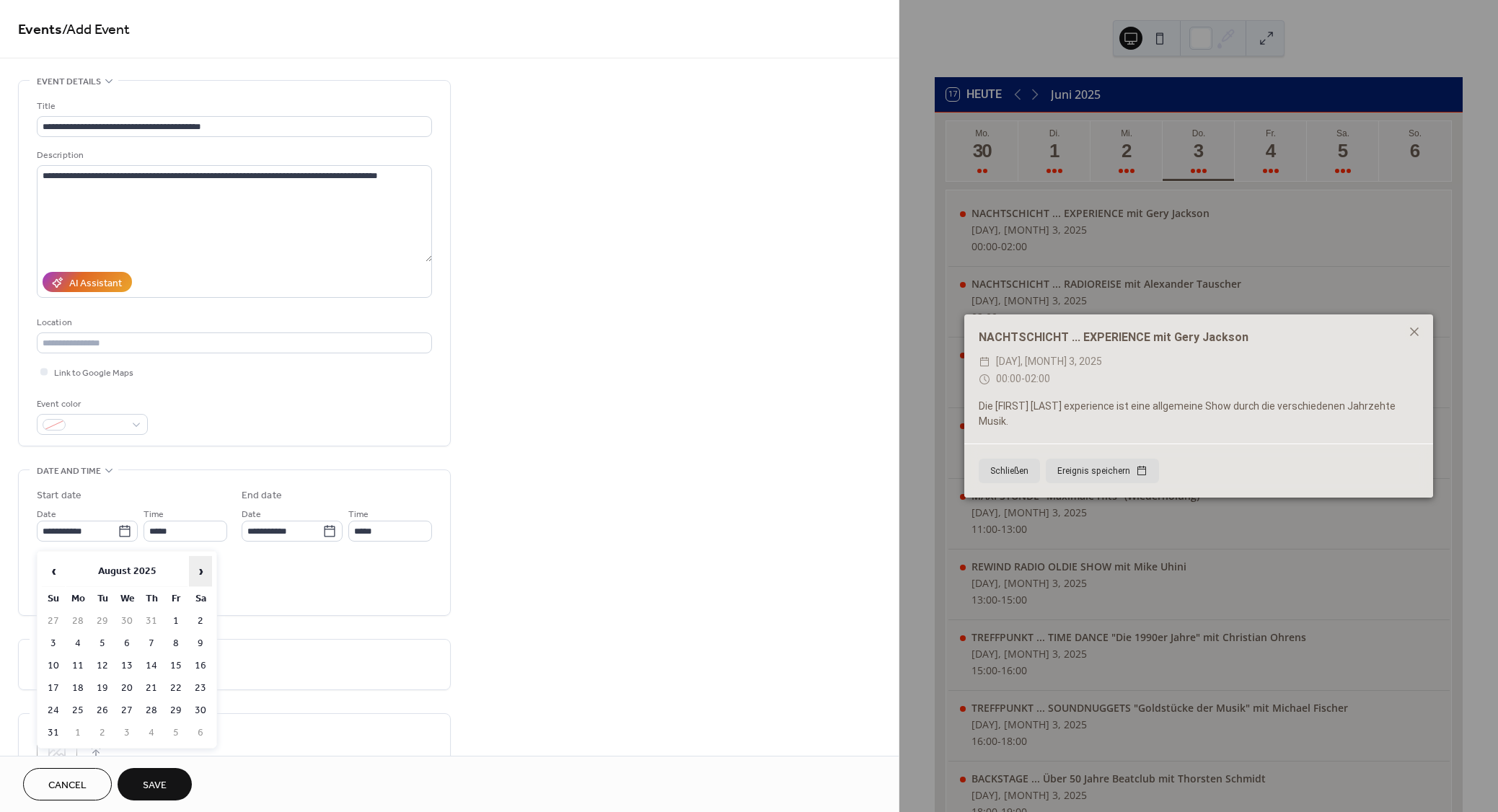 click on "›" at bounding box center [201, 571] 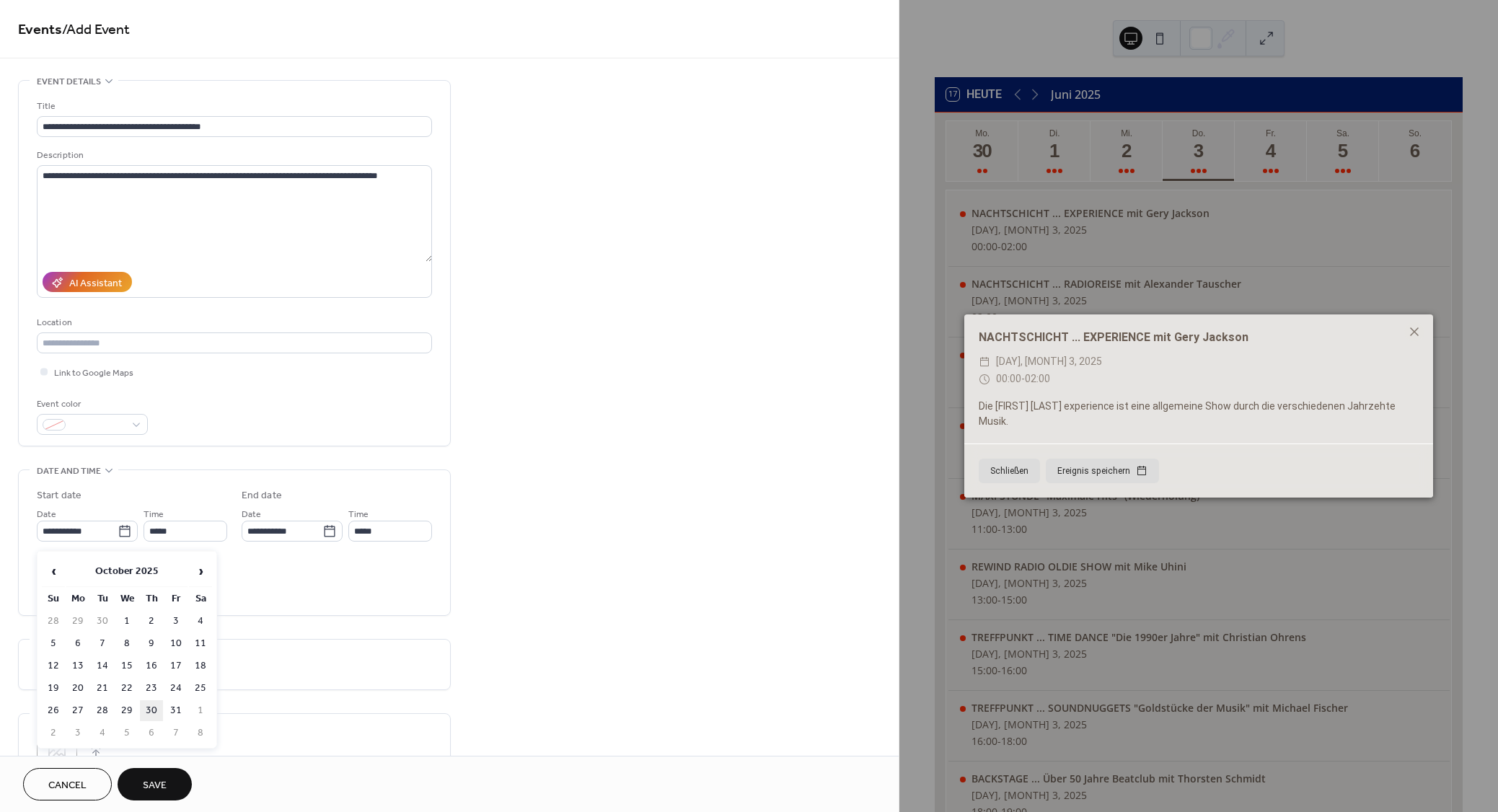 click on "30" at bounding box center [151, 710] 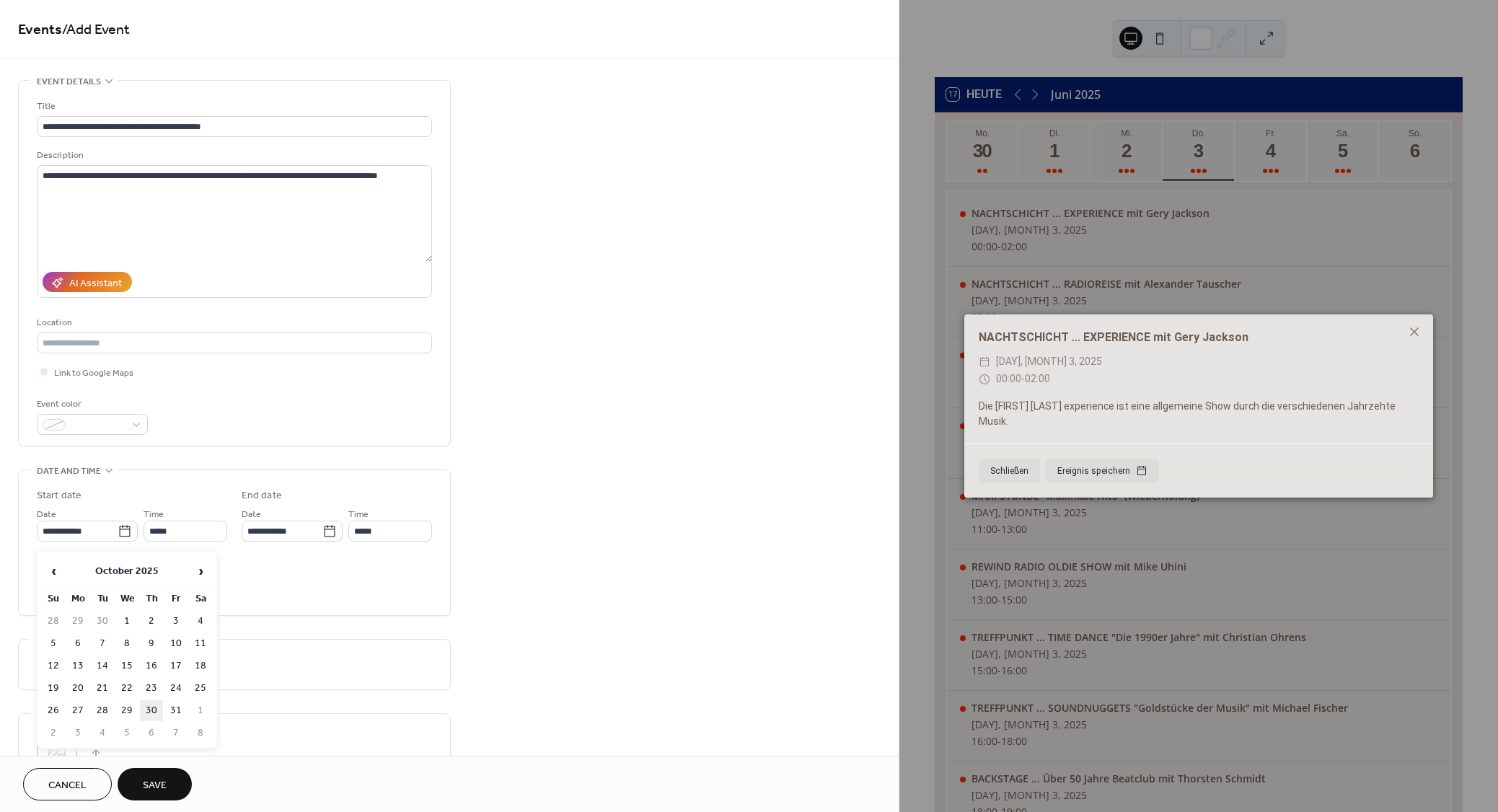 type on "**********" 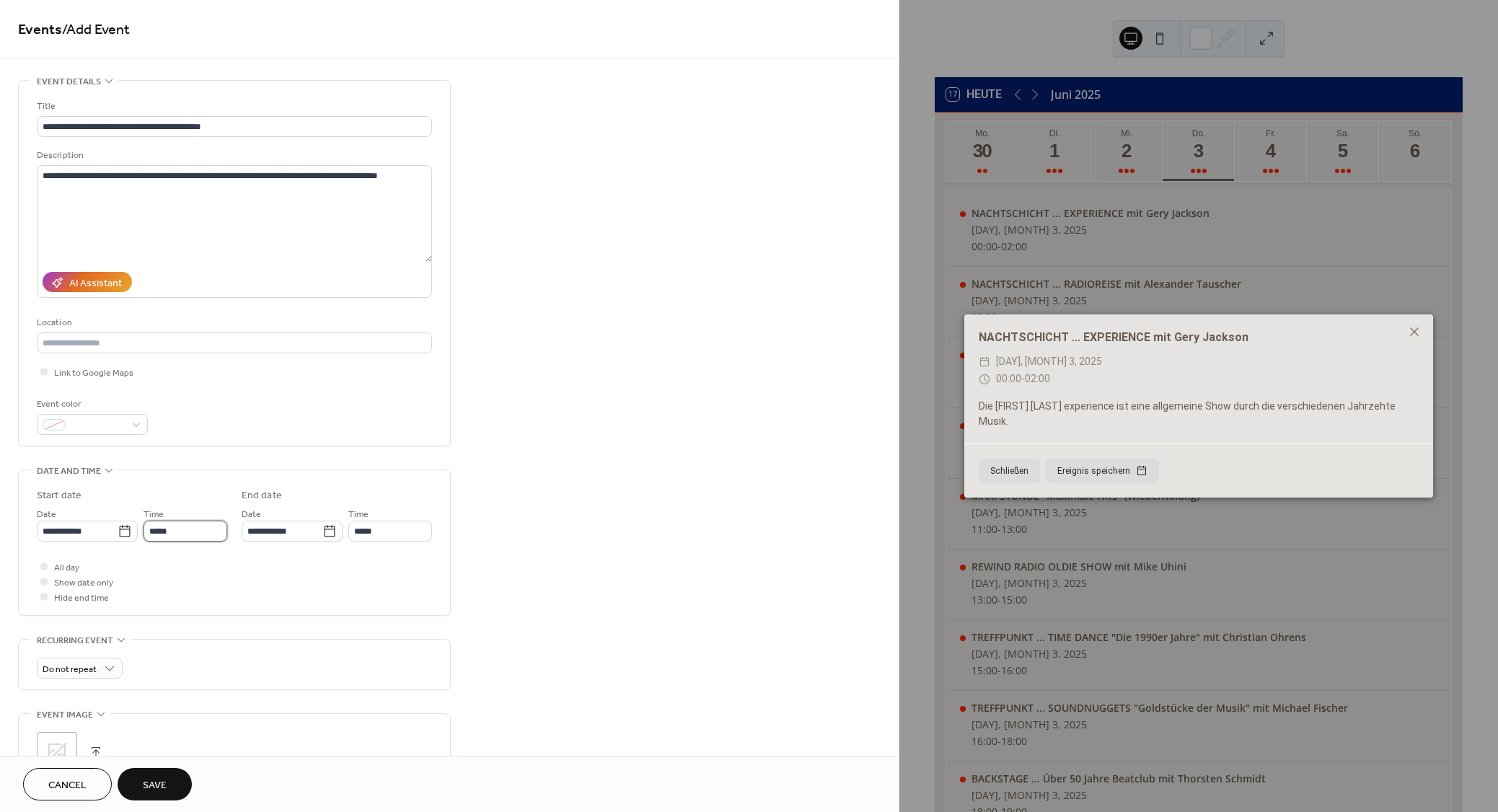 click on "*****" at bounding box center [185, 531] 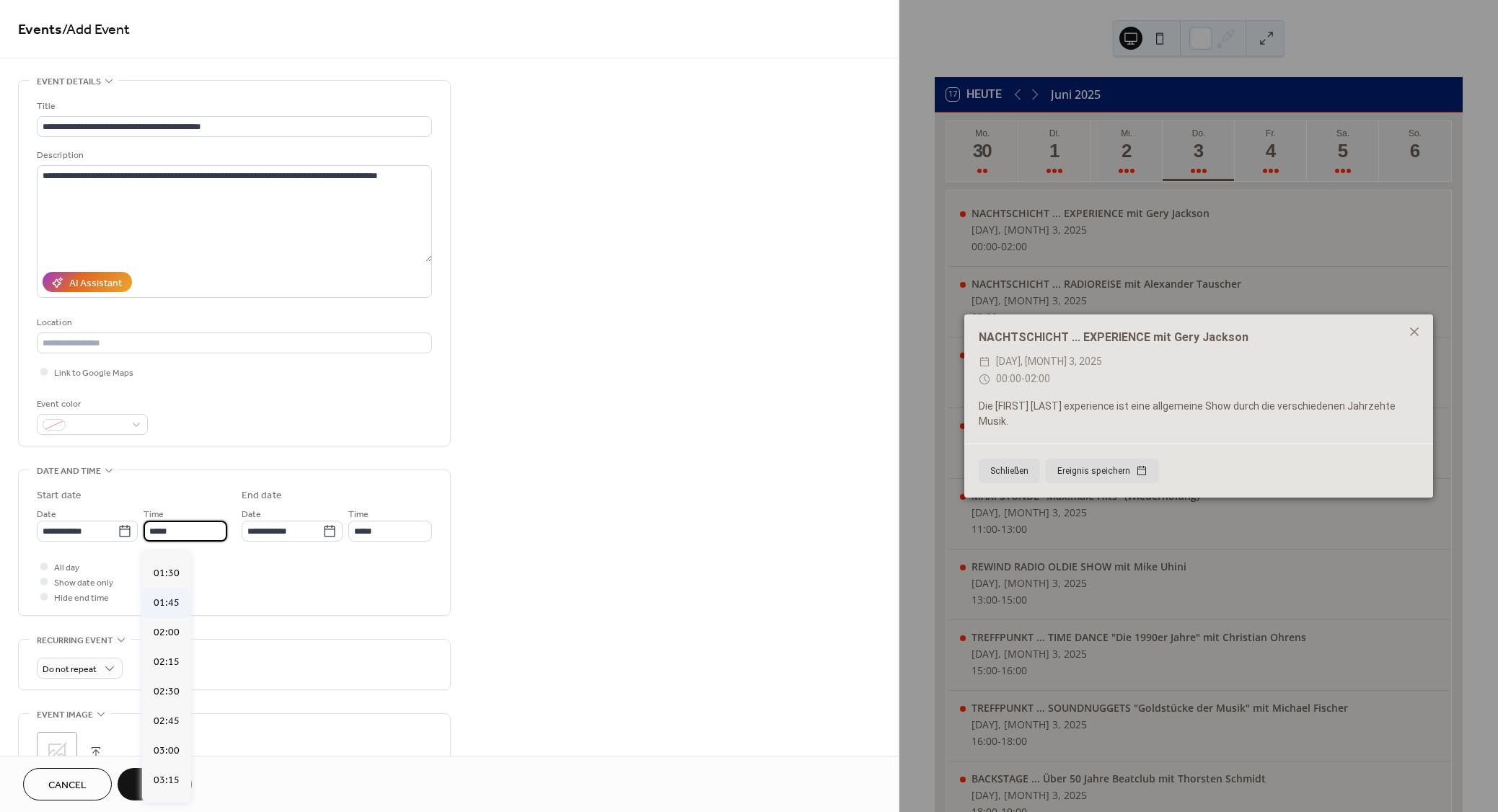 scroll, scrollTop: 0, scrollLeft: 0, axis: both 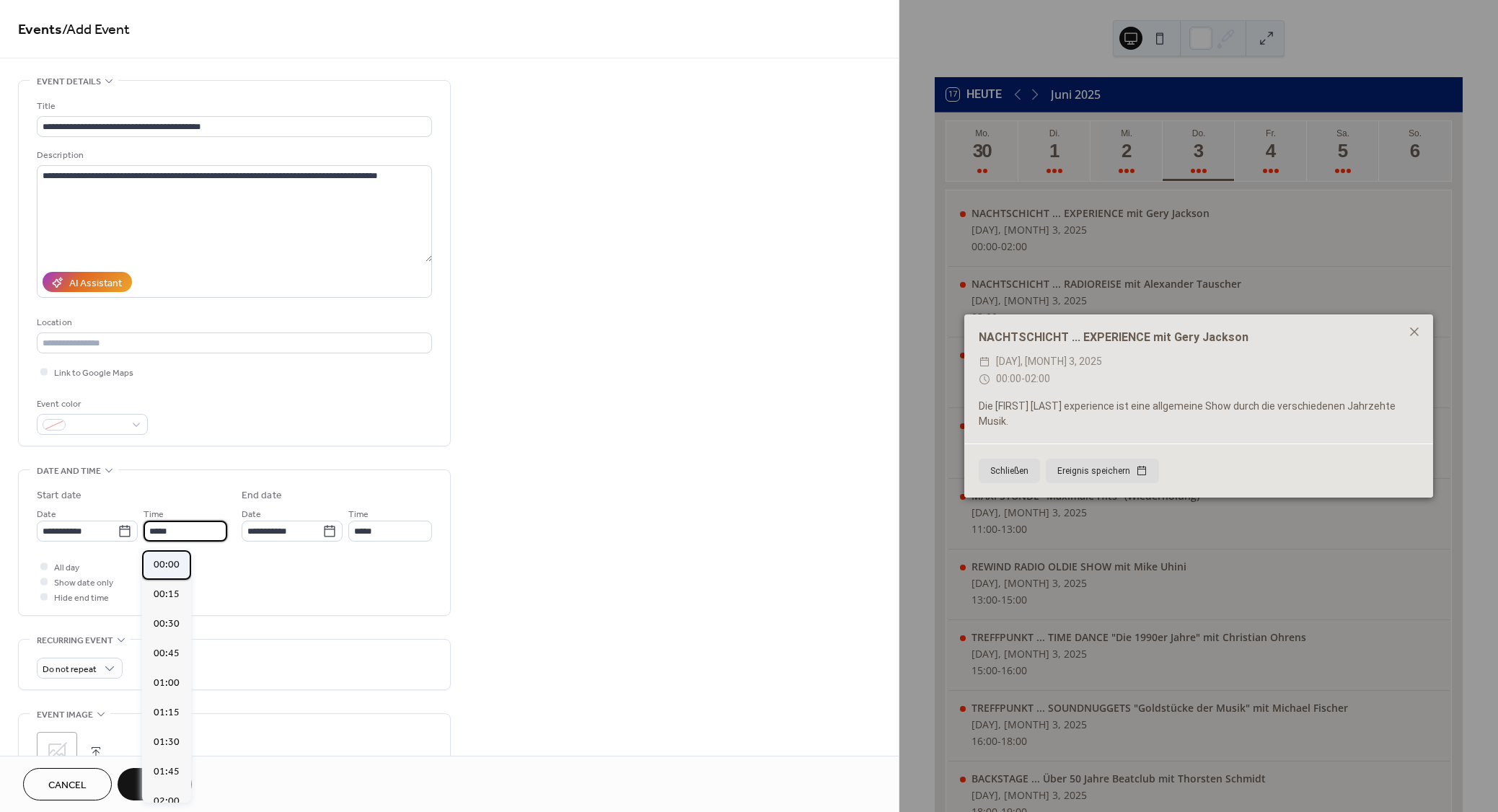 click on "00:00" at bounding box center (167, 565) 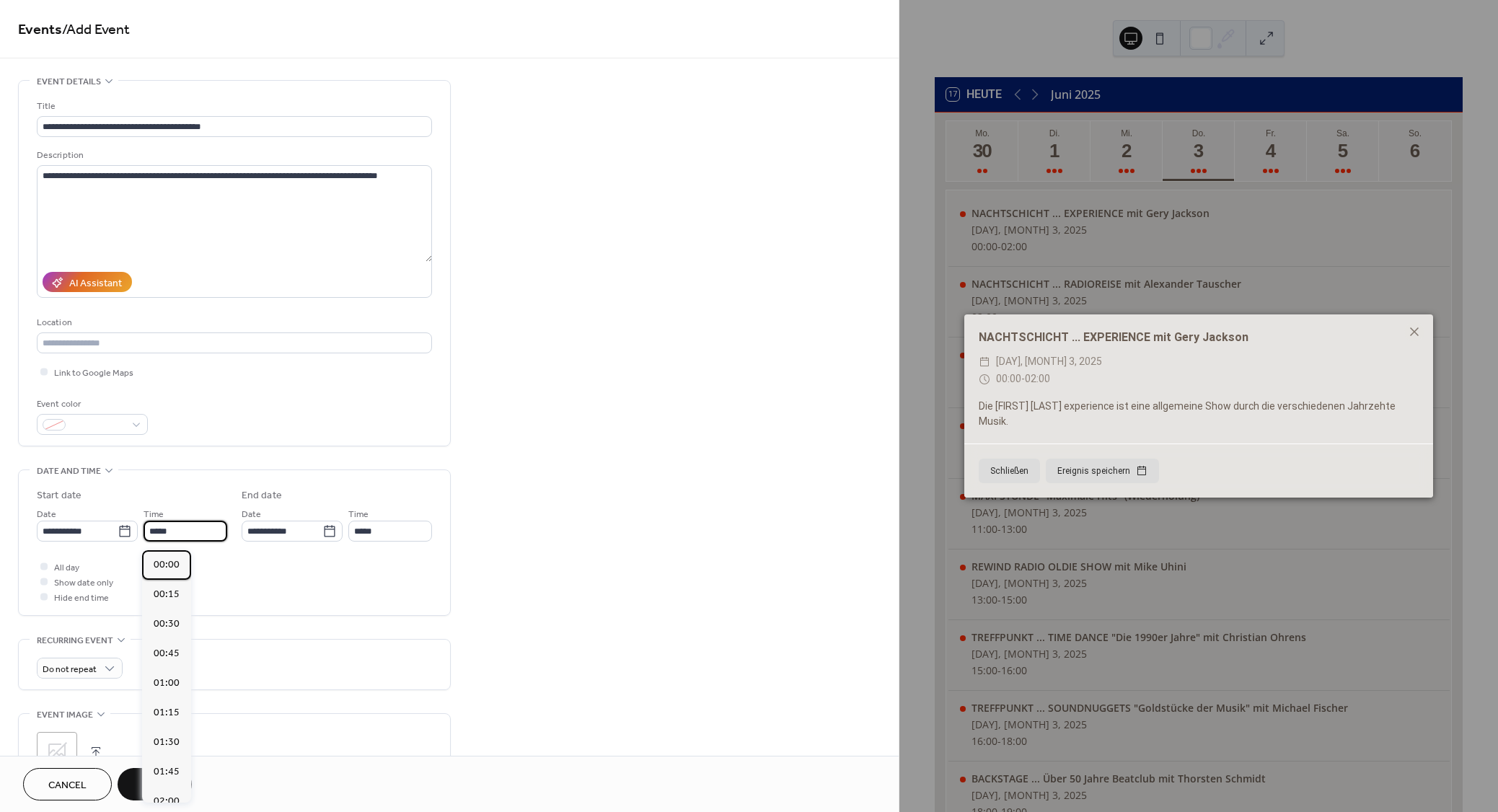 type on "*****" 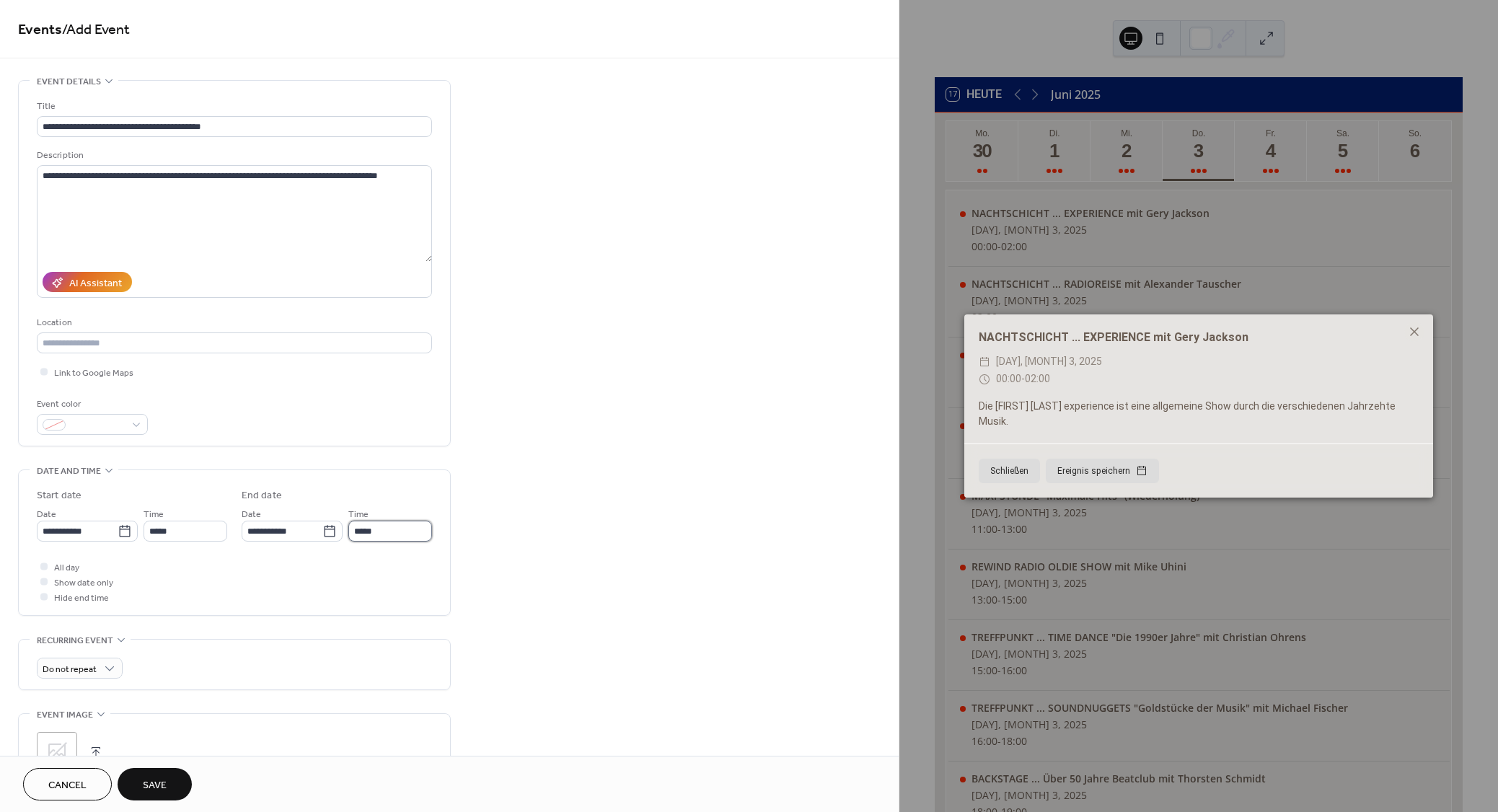 click on "*****" at bounding box center [390, 531] 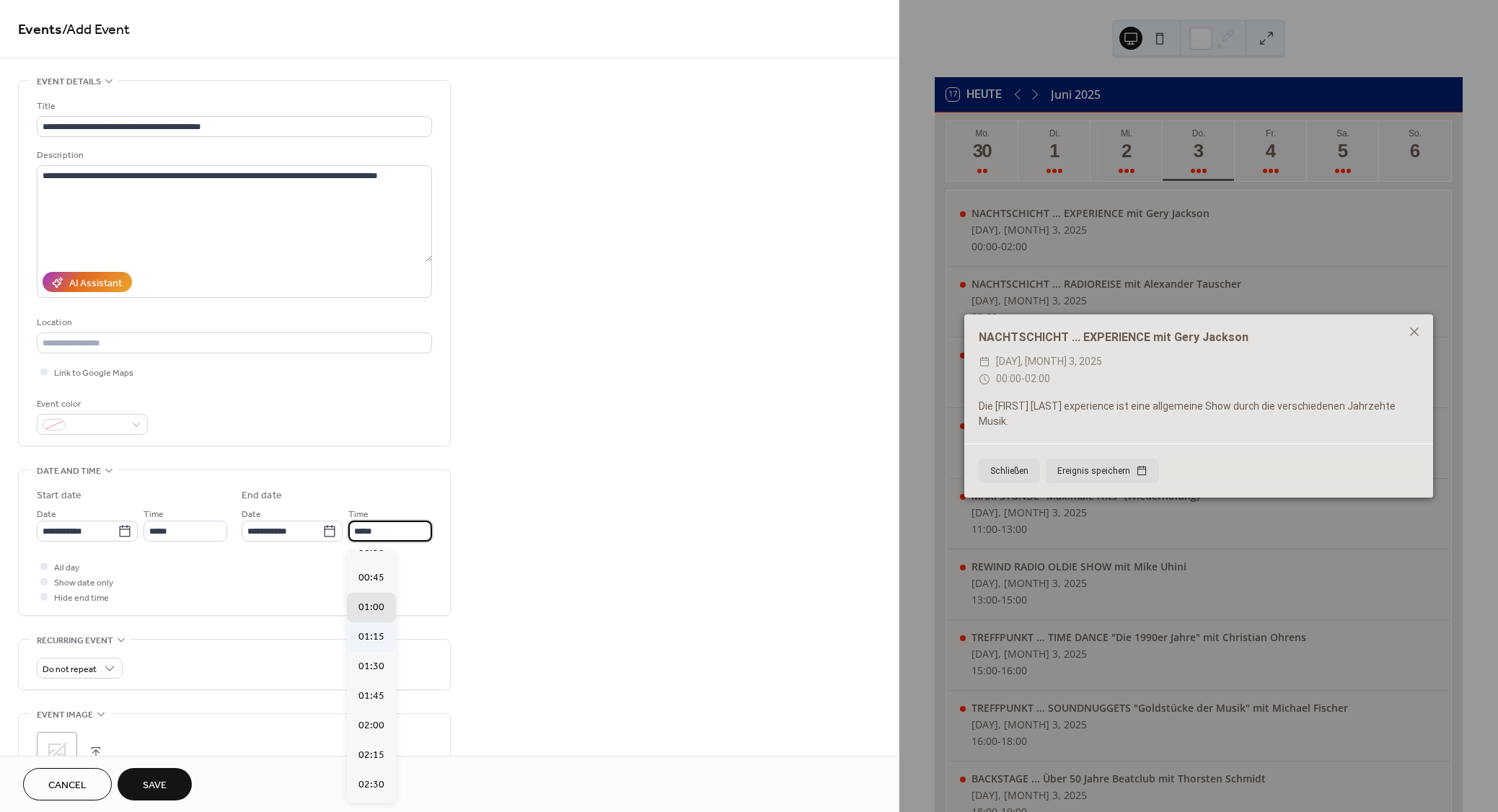 scroll, scrollTop: 65, scrollLeft: 0, axis: vertical 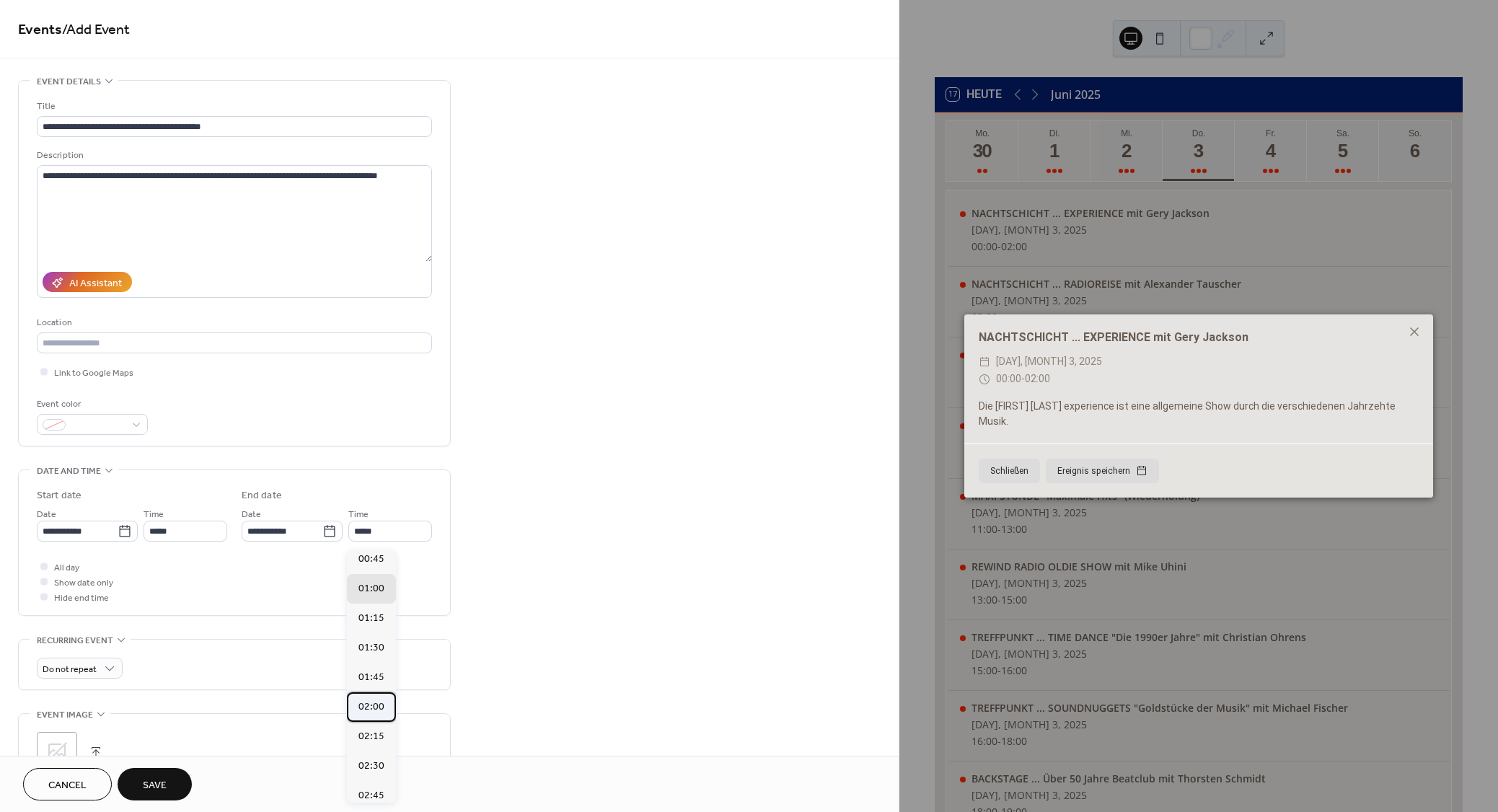 click on "02:00" at bounding box center [371, 707] 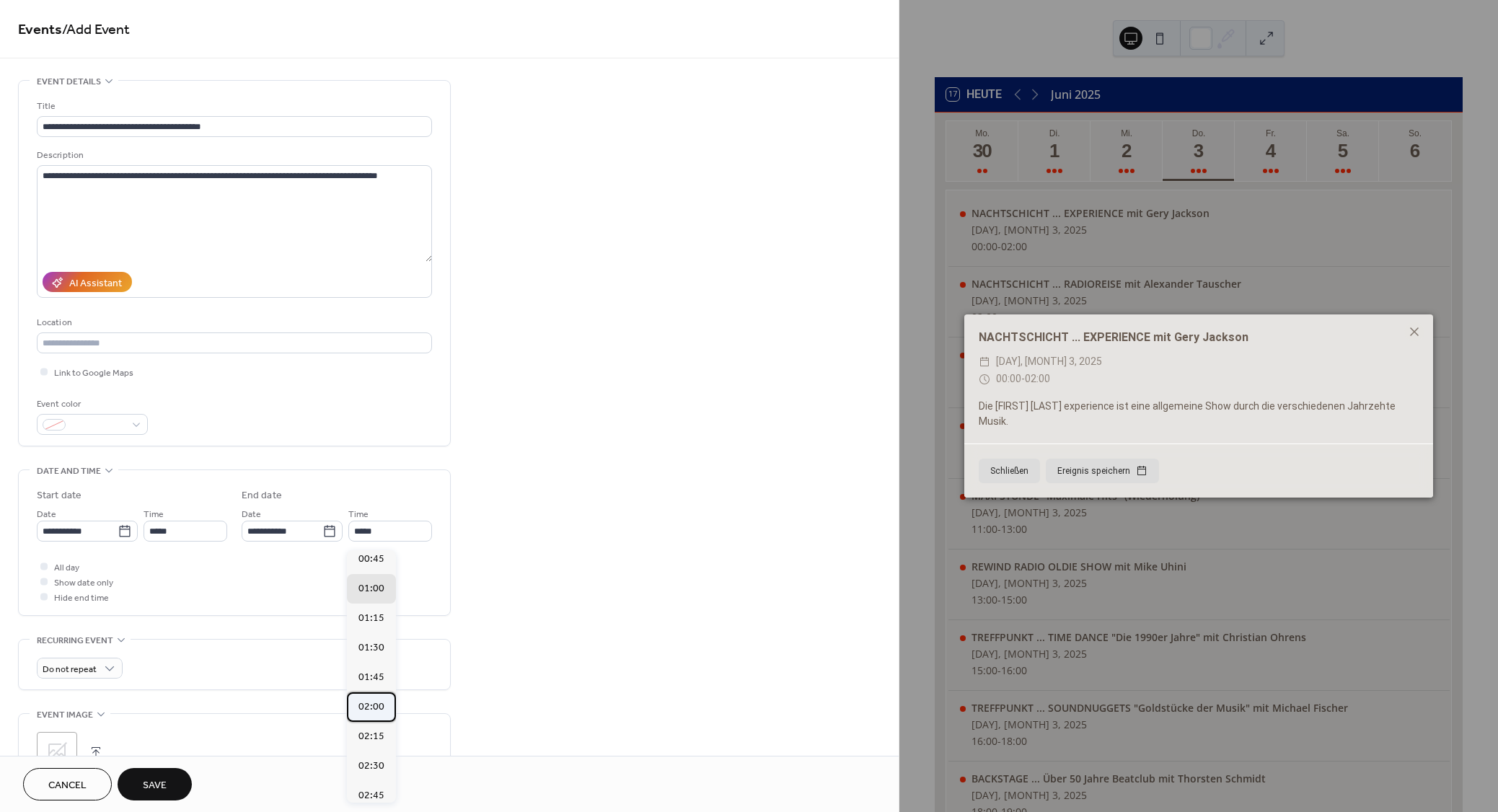 type on "*****" 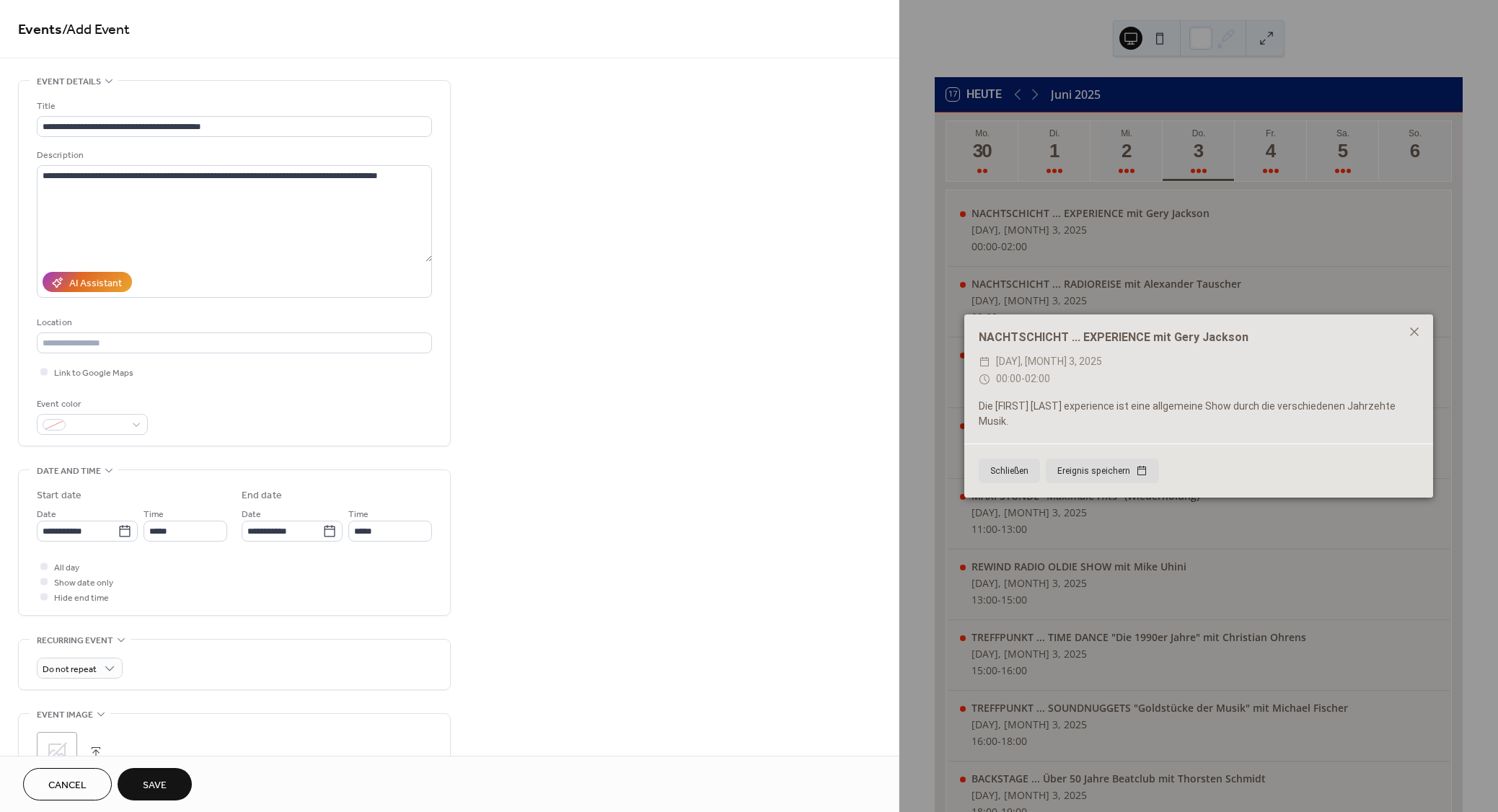 drag, startPoint x: 141, startPoint y: 796, endPoint x: 581, endPoint y: 643, distance: 465.8422 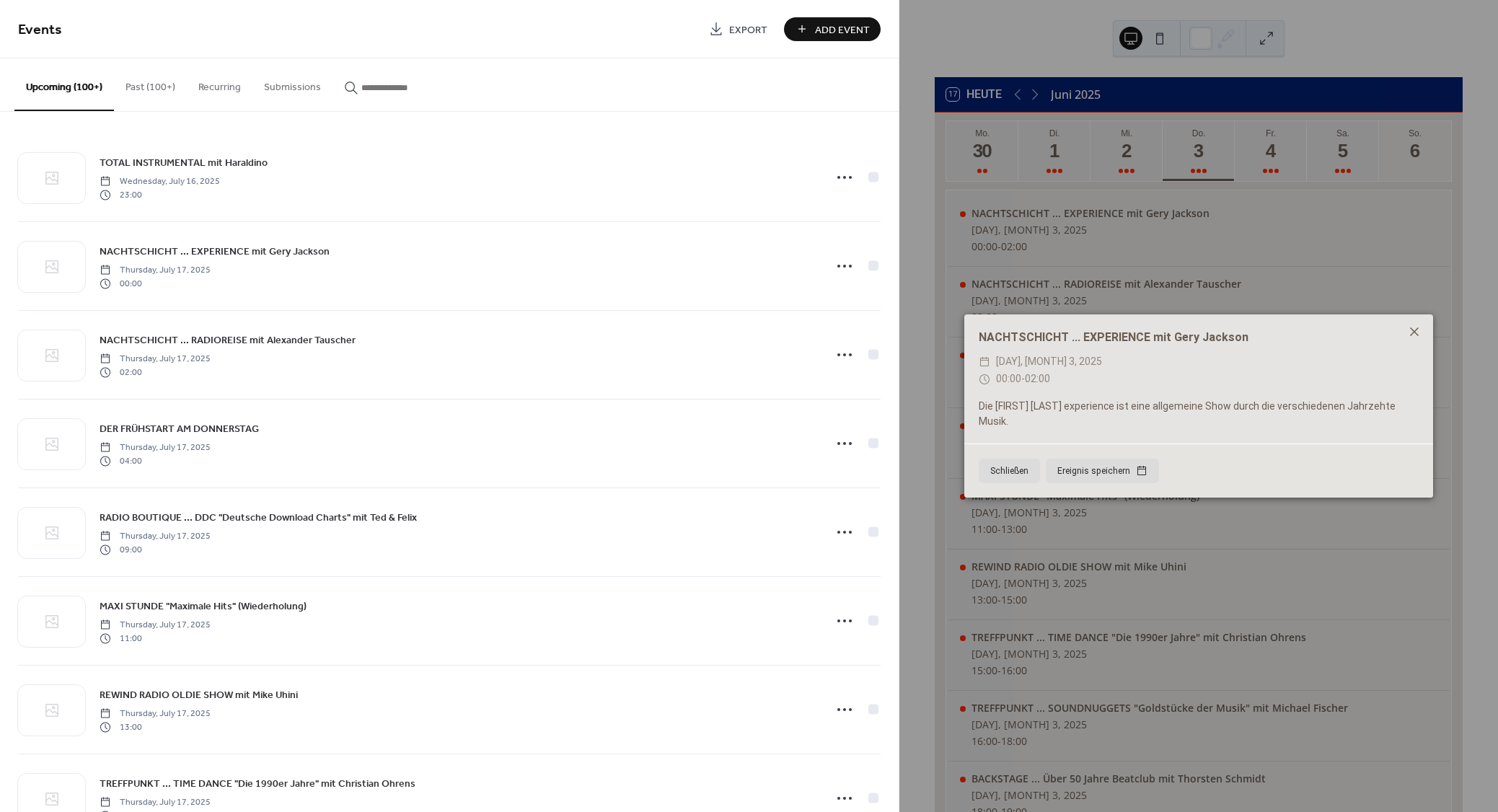 click 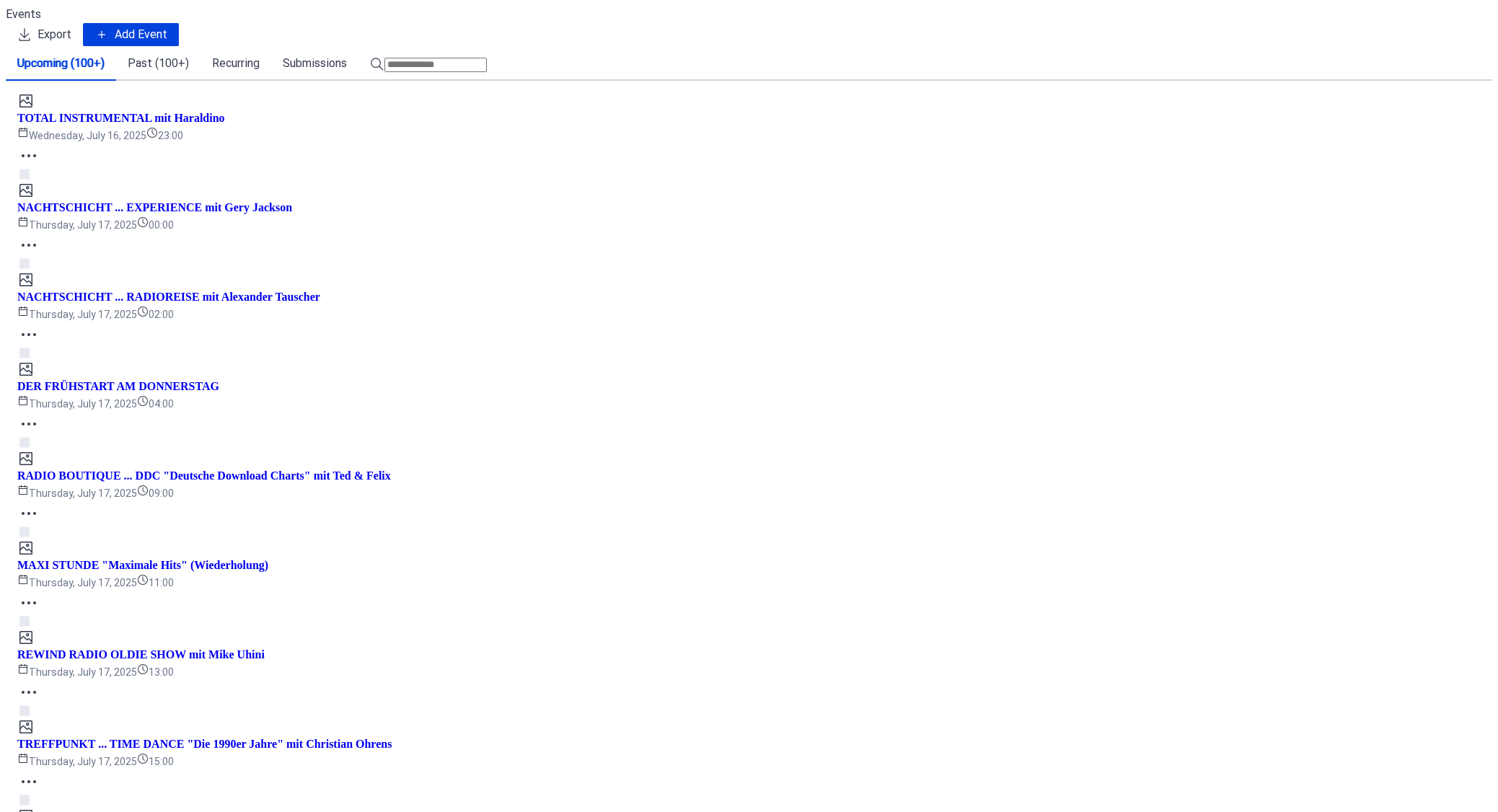scroll, scrollTop: 0, scrollLeft: 0, axis: both 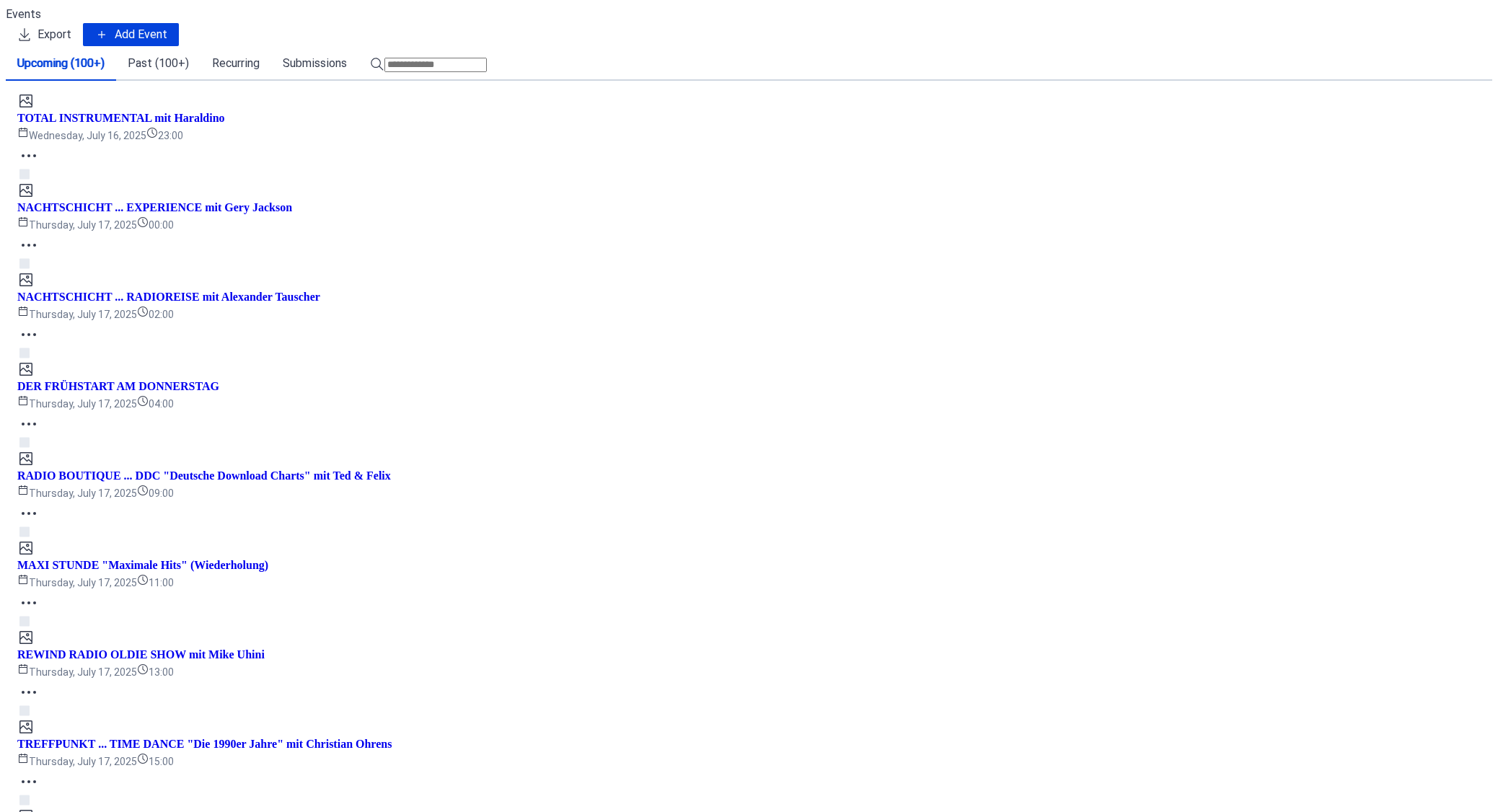 click on "NACHTSCHICHT ... RADIOREISE mit Alexander Tauscher" at bounding box center (178, 3087) 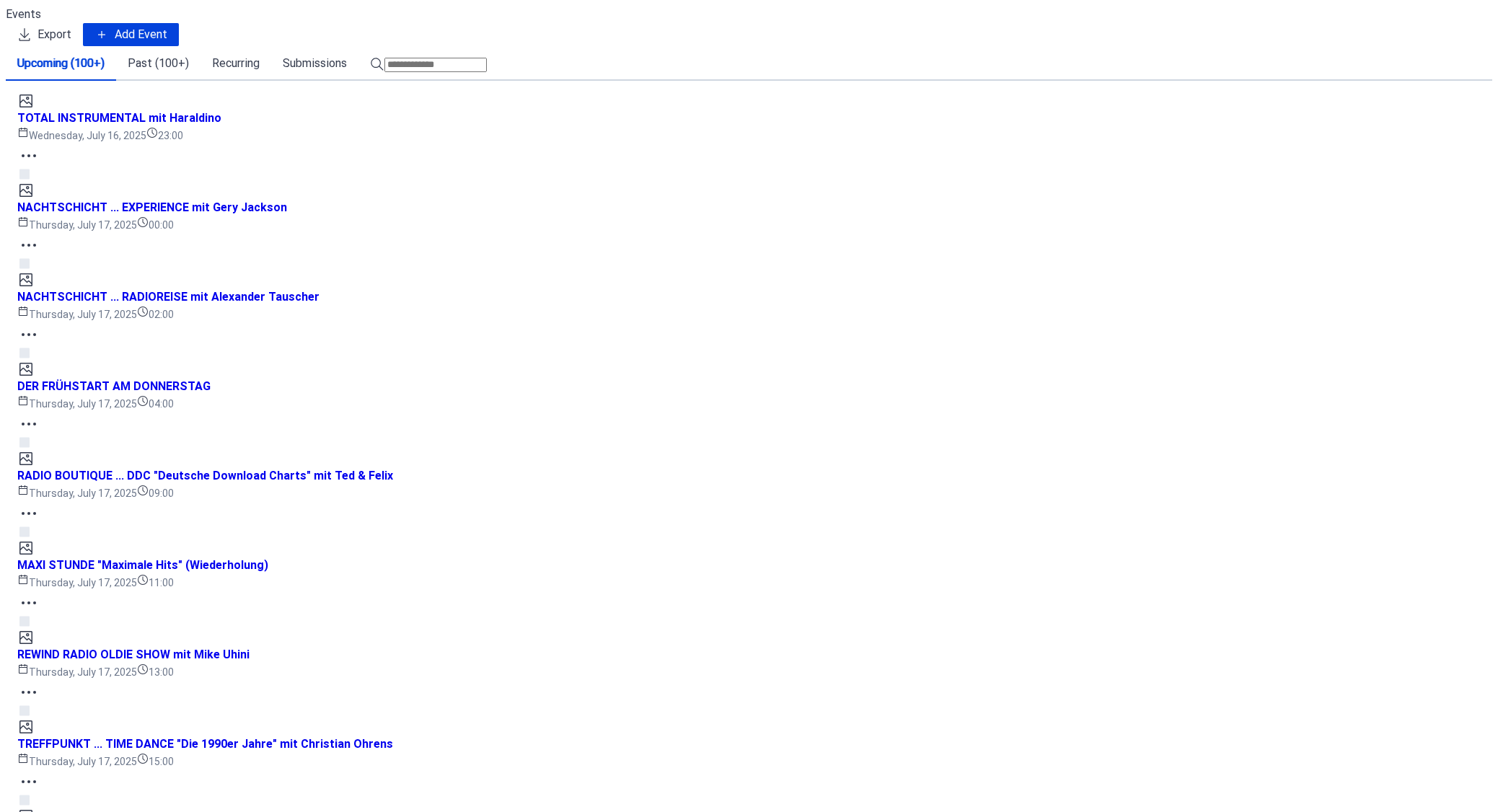 drag, startPoint x: 1282, startPoint y: 258, endPoint x: 925, endPoint y: 247, distance: 357.16943 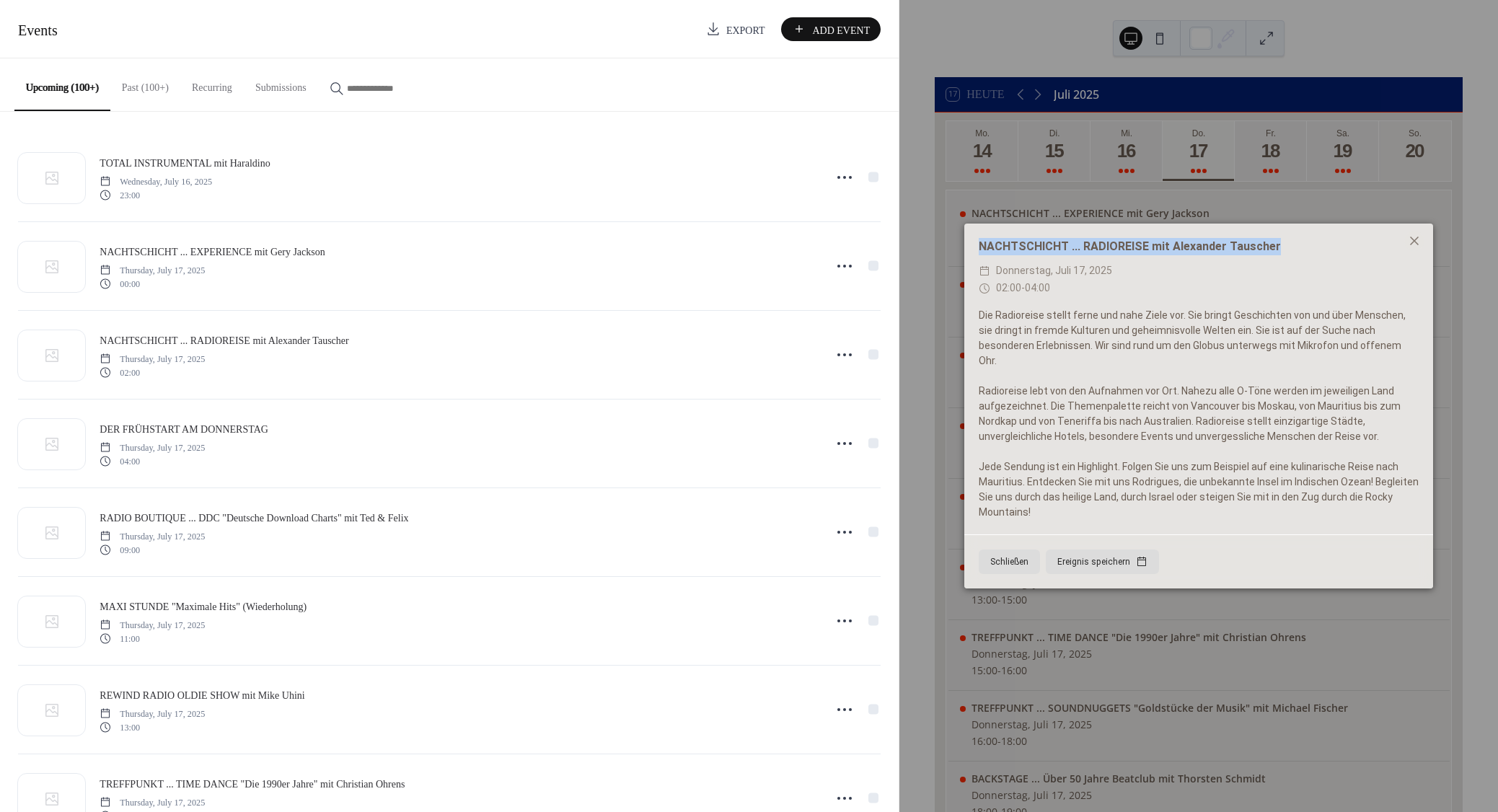 click on "NACHTSCHICHT ... RADIOREISE mit Alexander Tauscher ​ Donnerstag, Juli 17, 2025 ​ 02:00 - 04:00 Die Radioreise stellt ferne und nahe Ziele vor. Sie bringt Geschichten von und über Menschen, sie dringt in fremde Kulturen und geheimnisvolle Welten ein. Sie ist auf der Suche nach besonderen Erlebnissen. Wir sind rund um den Globus unterwegs mit Mikrofon und offenem Ohr. Radioreise lebt von den Aufnahmen vor Ort. Nahezu alle O-Töne werden im jeweiligen Land aufgezeichnet. Die Themenpalette reicht von Vancouver bis Moskau, von Mauritius bis zum Nordkap und von Teneriffa bis nach Australien. Radioreise stellt einzigartige Städte, unvergleichliche Hotels, besondere Events und unvergessliche Menschen der Reise vor. Jede Sendung ist ein Highlight. Folgen Sie uns zum Beispiel auf eine kulinarische Reise nach Mauritius. Entdecken Sie mit uns Rodrigues, die unbekannte Insel im Indischen Ozean! Begleiten Sie uns durch das heilige Land, durch Israel oder steigen Sie mit in den Zug durch die Rocky Mountains!" at bounding box center [1199, 406] 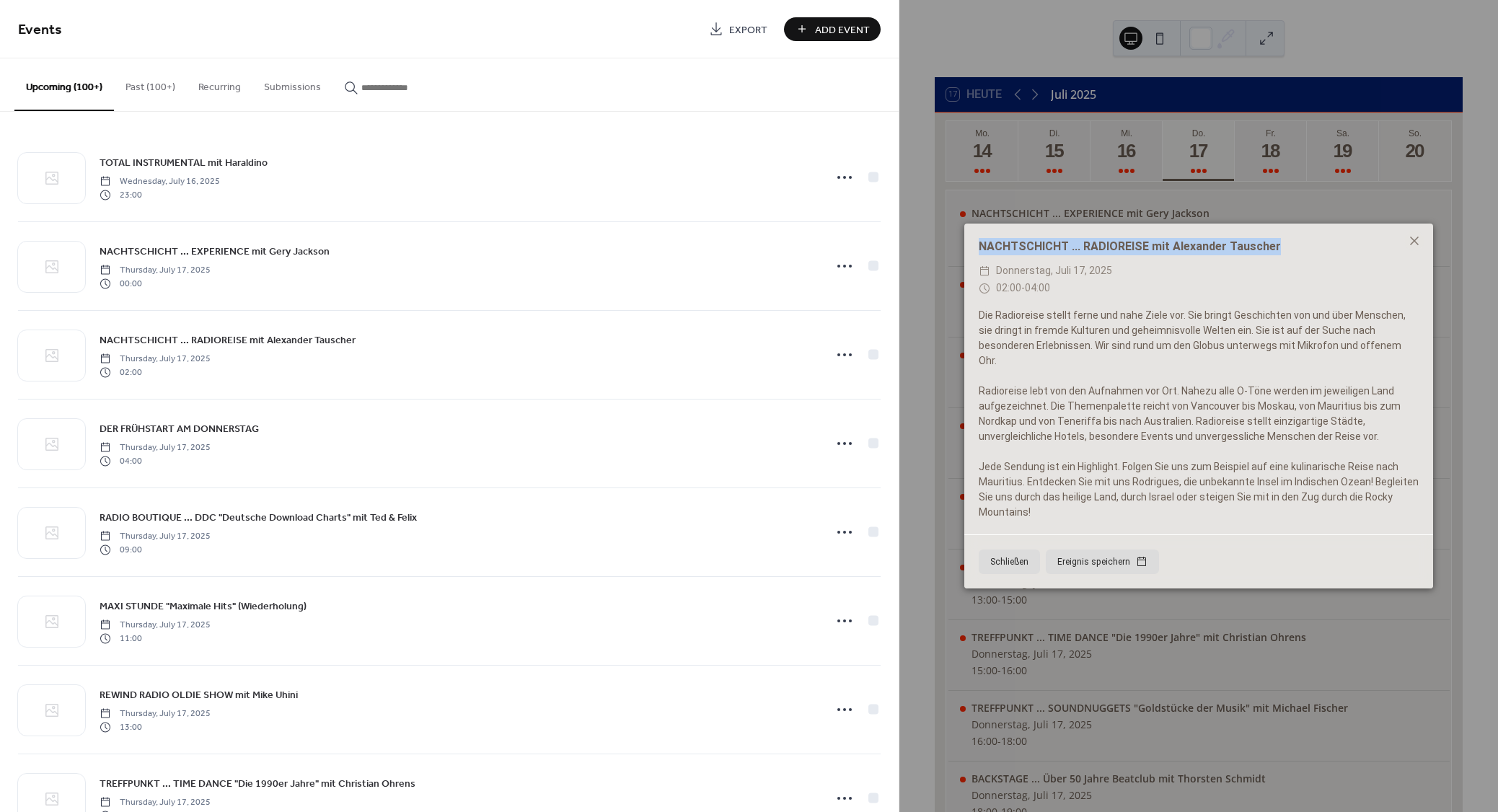 copy on "NACHTSCHICHT ... RADIOREISE mit Alexander Tauscher" 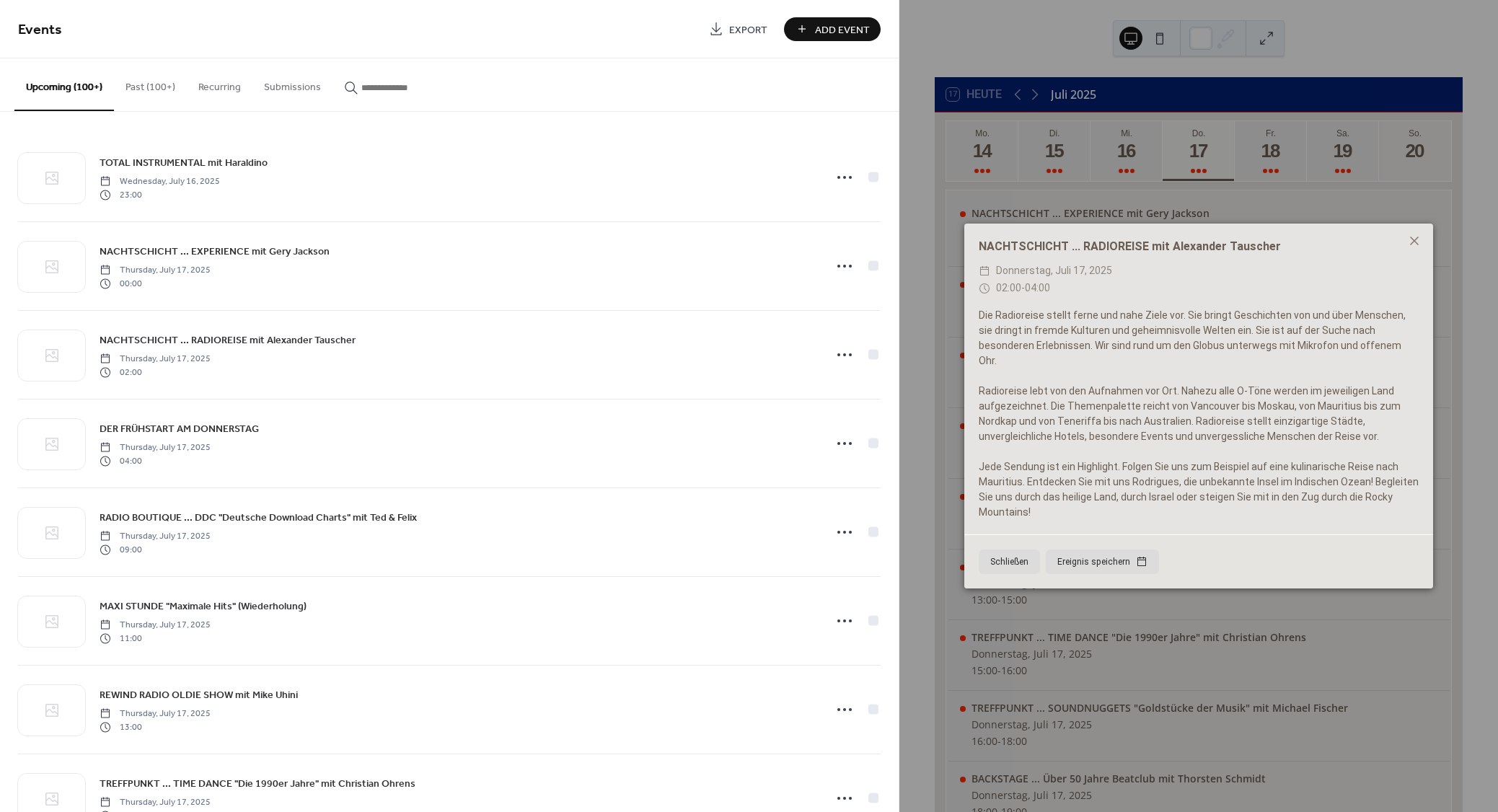 paste on "**********" 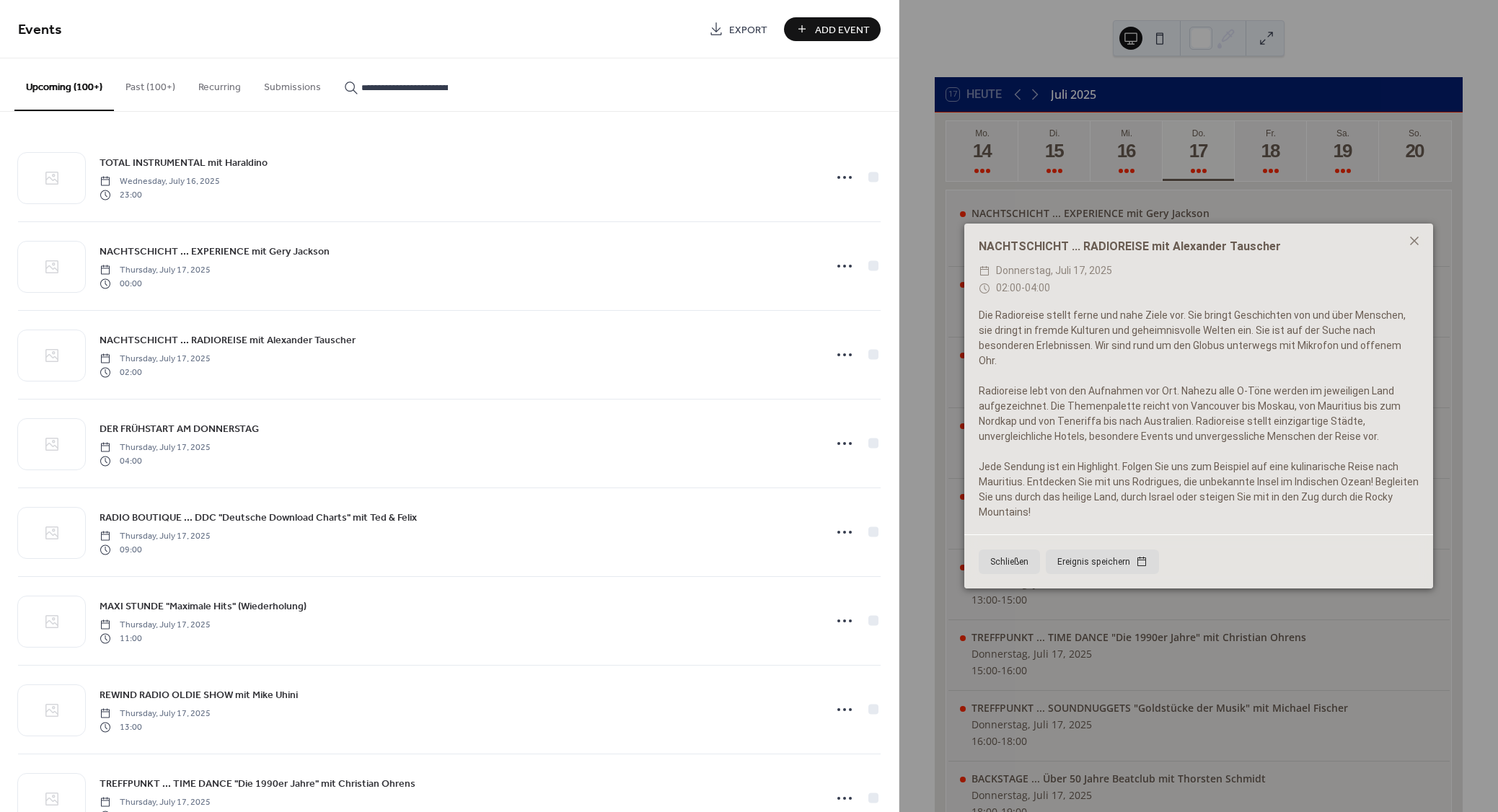 scroll, scrollTop: 0, scrollLeft: 129, axis: horizontal 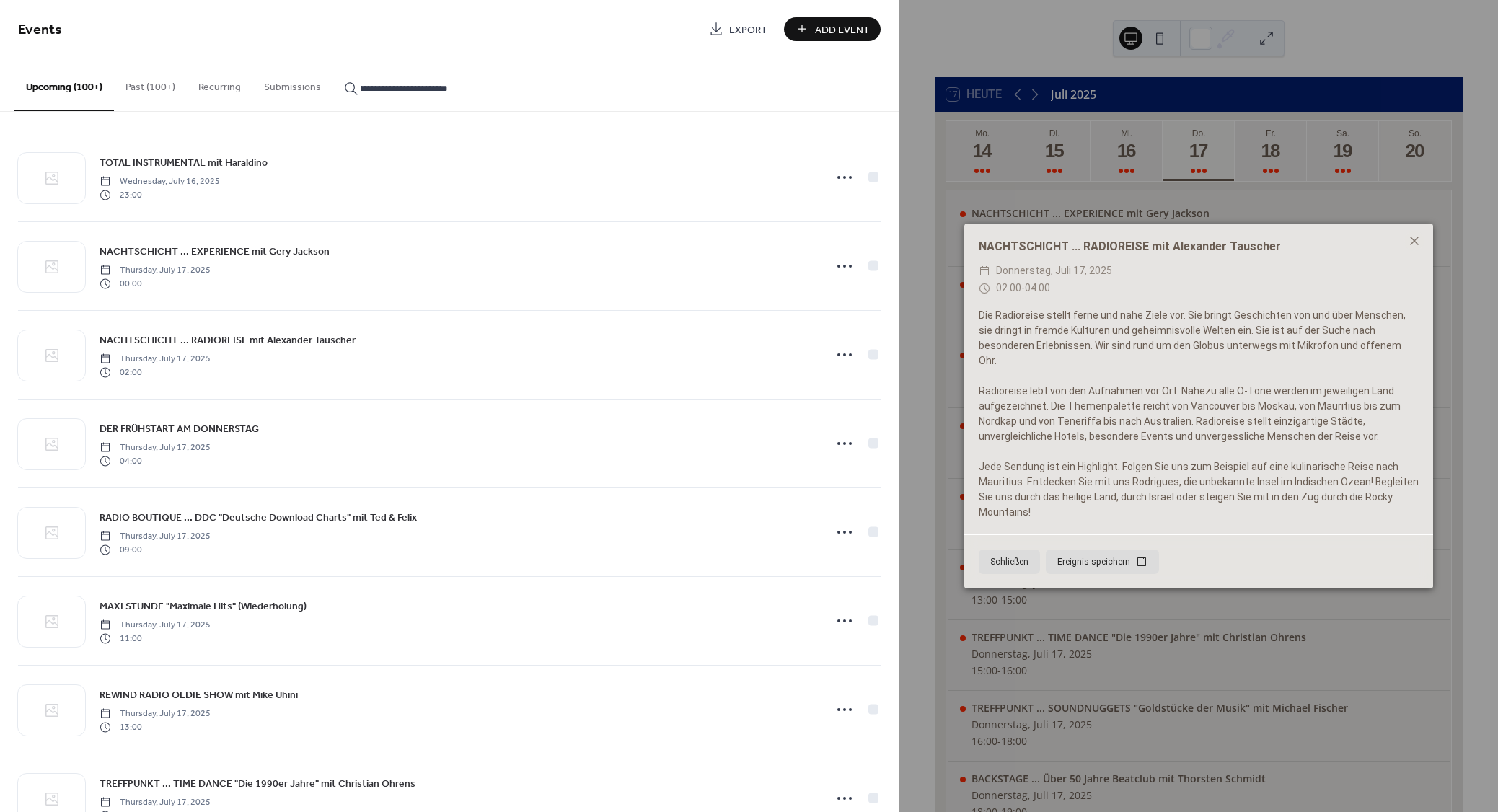 type on "**********" 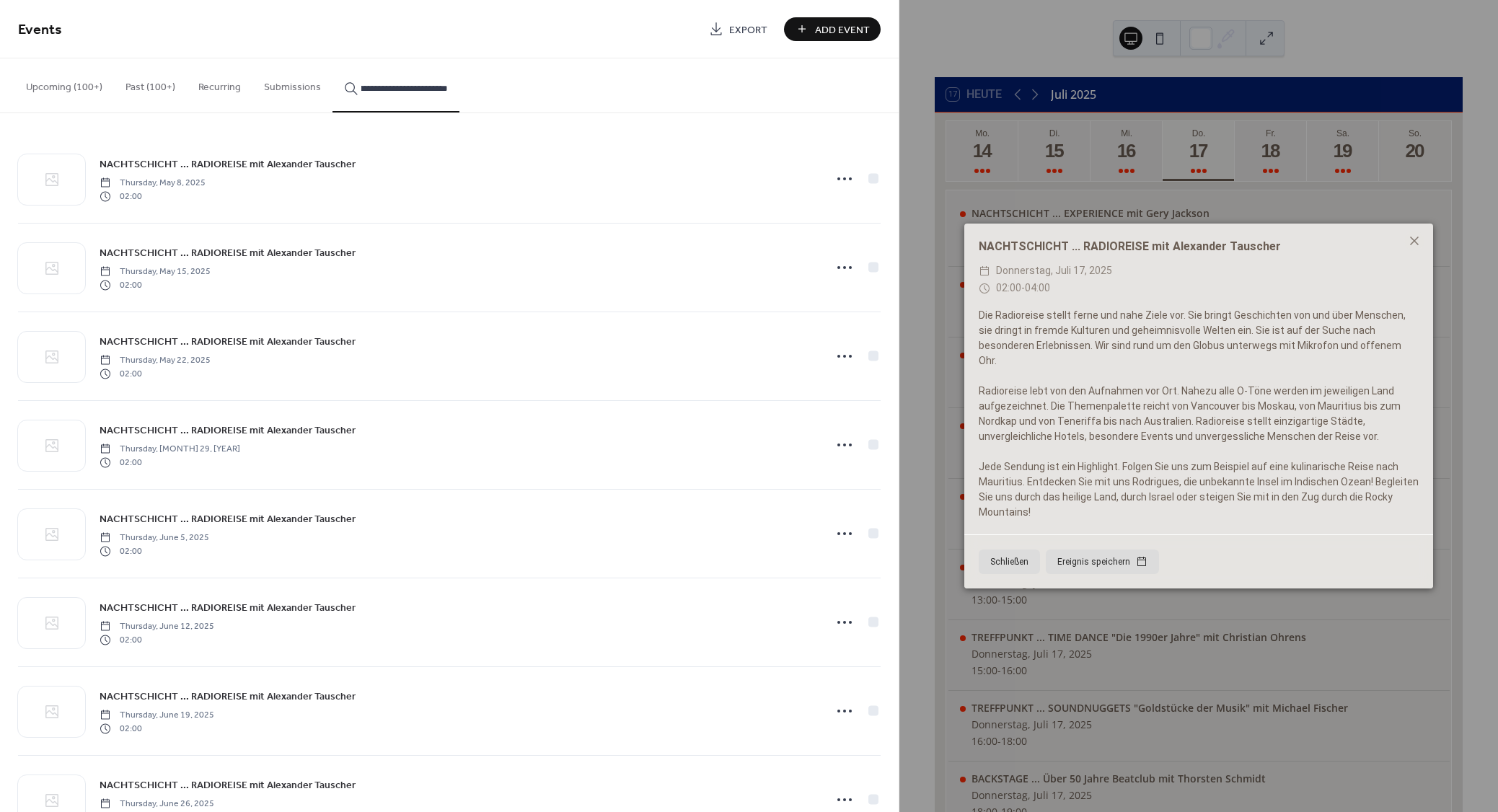 click on "NACHTSCHICHT ... RADIOREISE mit Alexander Tauscher" at bounding box center (227, 164) 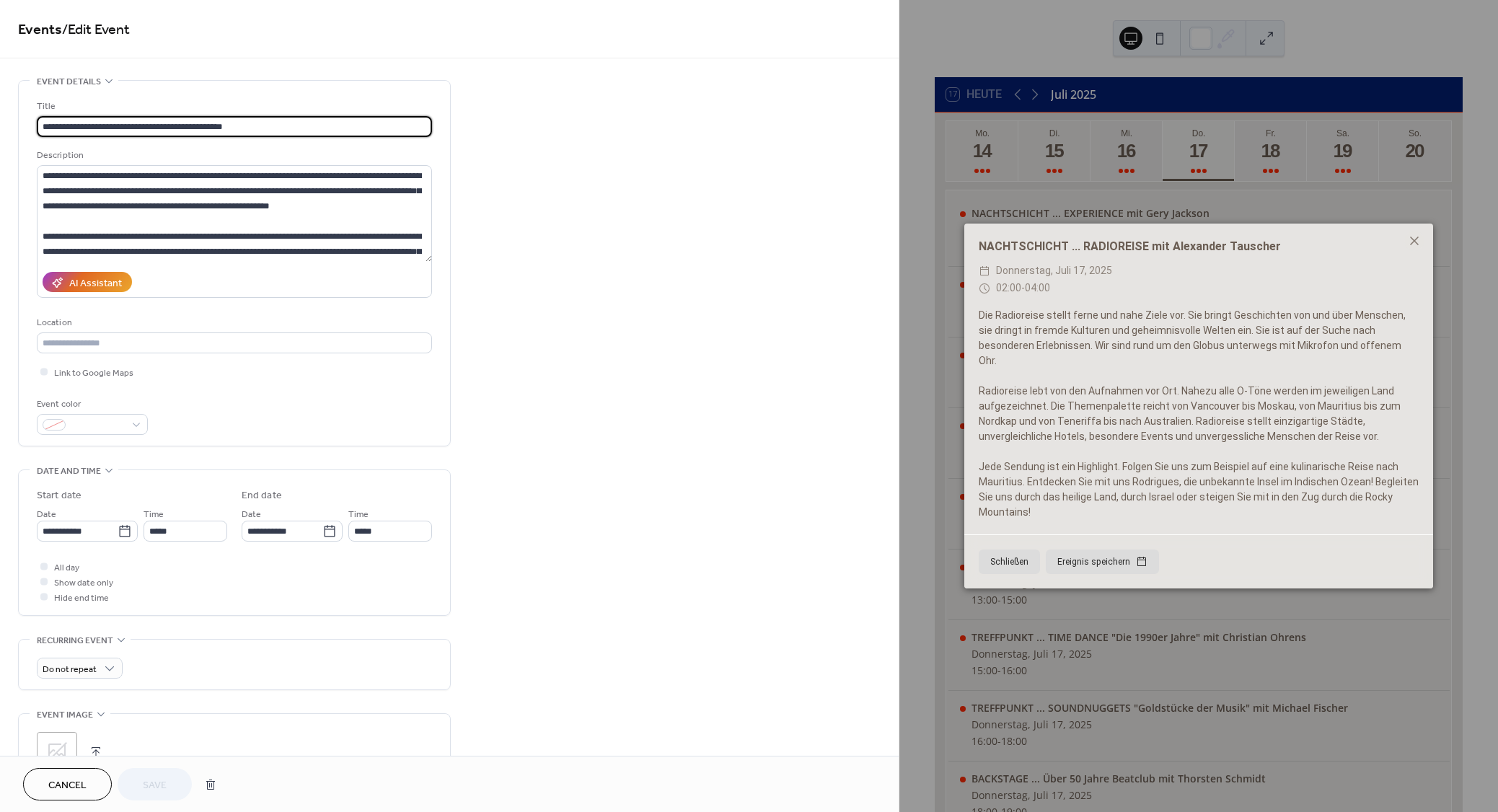 click 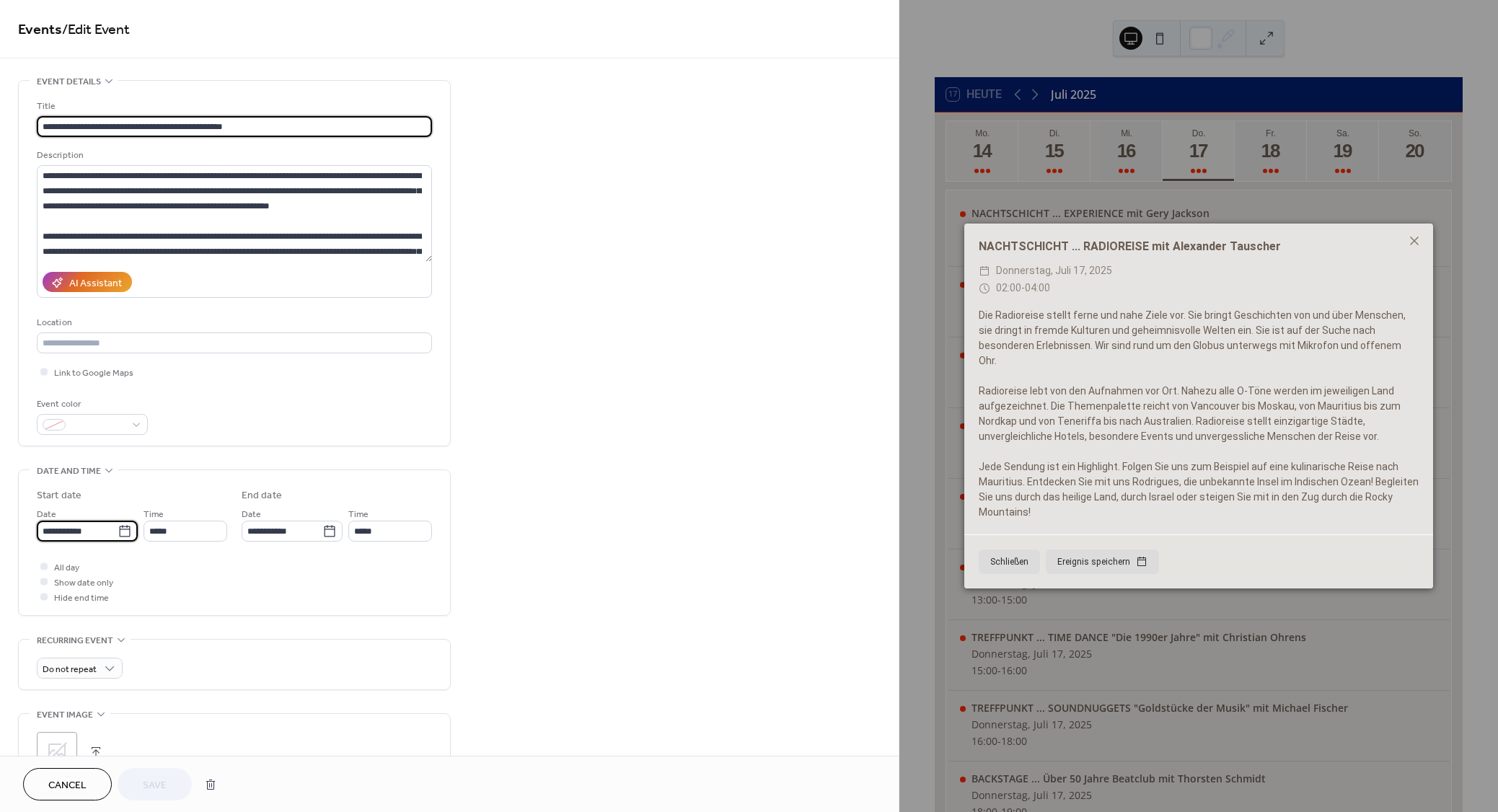 click on "**********" at bounding box center [77, 531] 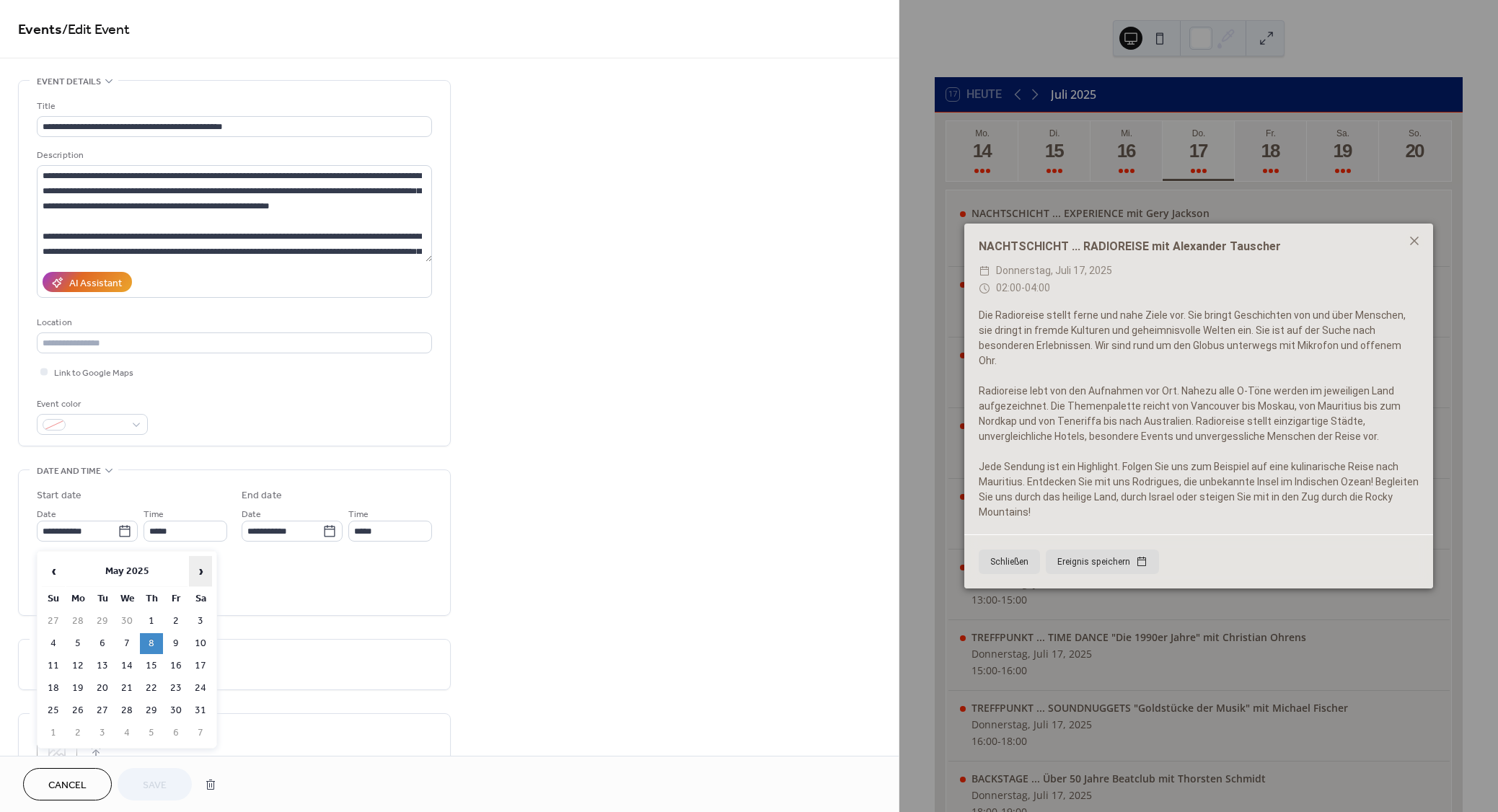 click on "›" at bounding box center (201, 571) 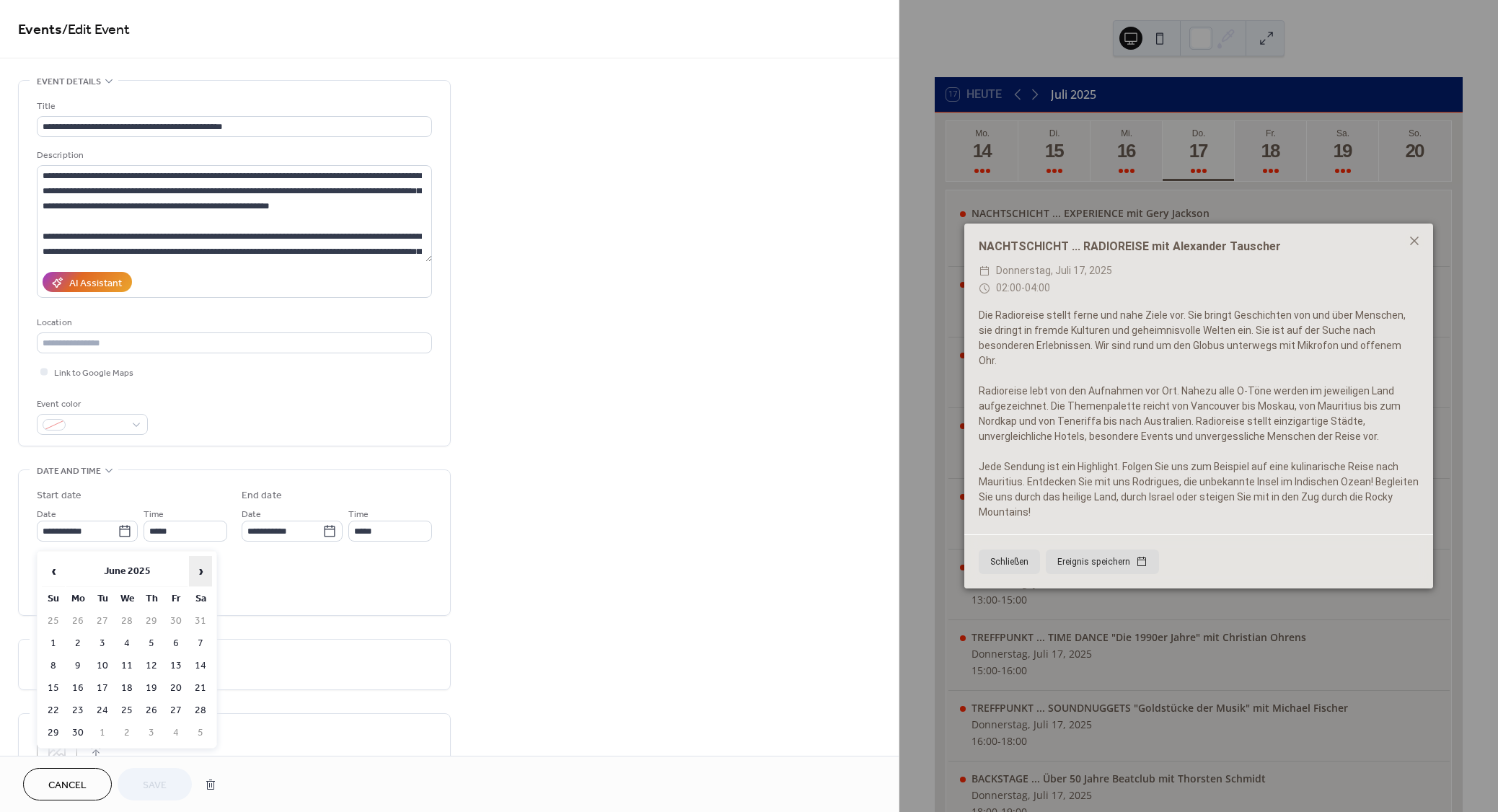 click on "›" at bounding box center [201, 571] 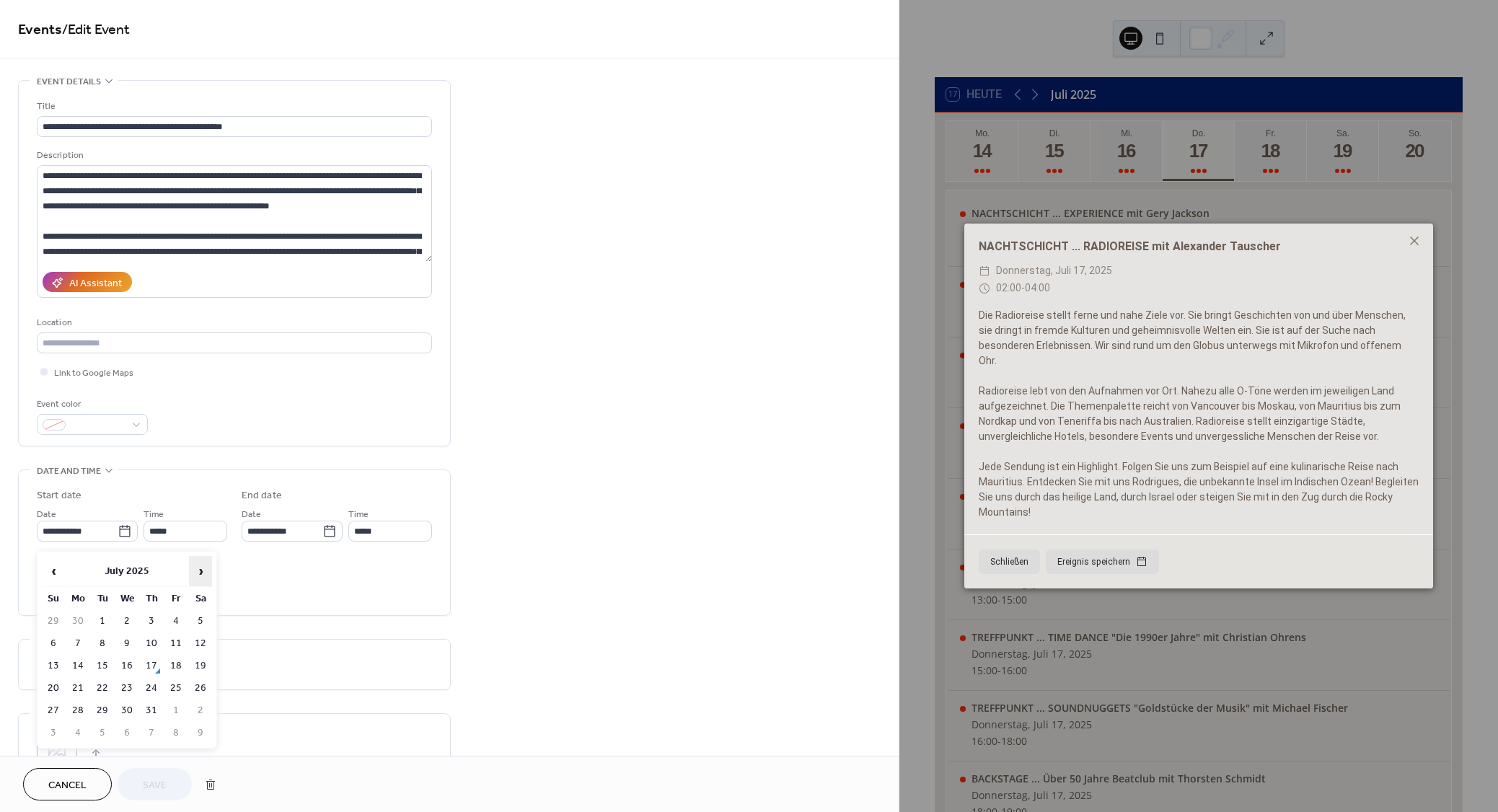 click on "›" at bounding box center (201, 571) 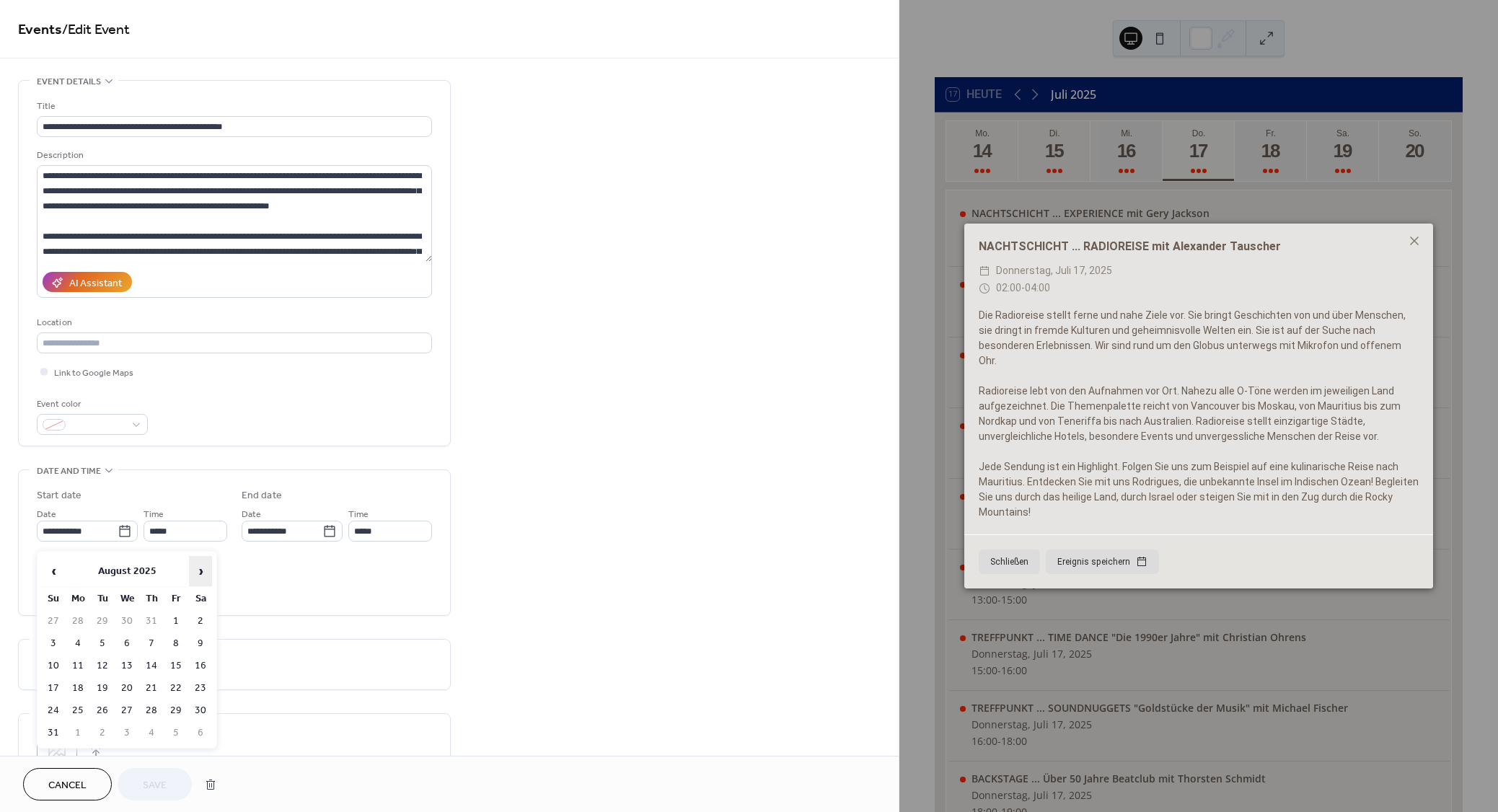 click on "›" at bounding box center (201, 571) 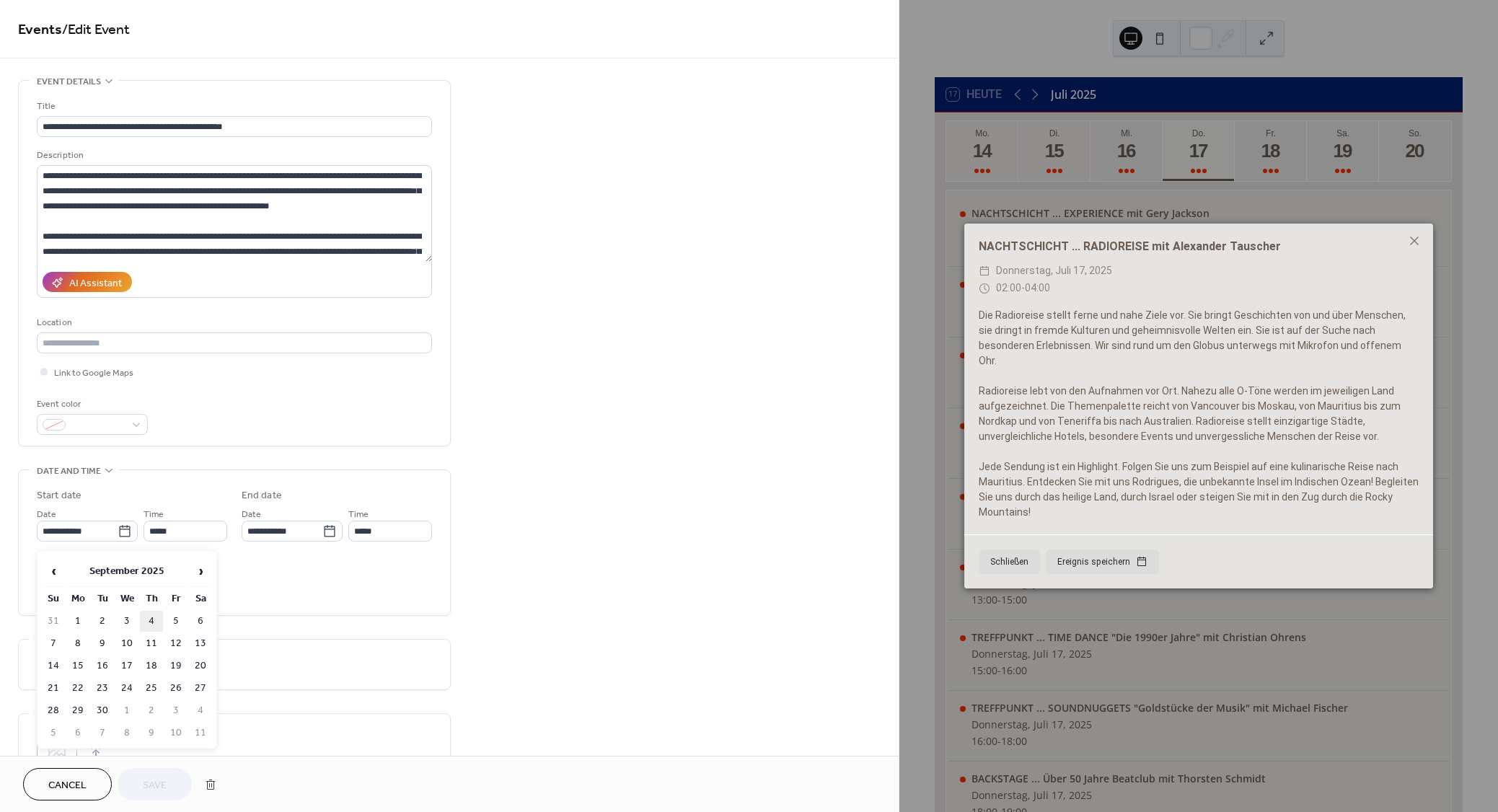 click on "4" at bounding box center (151, 621) 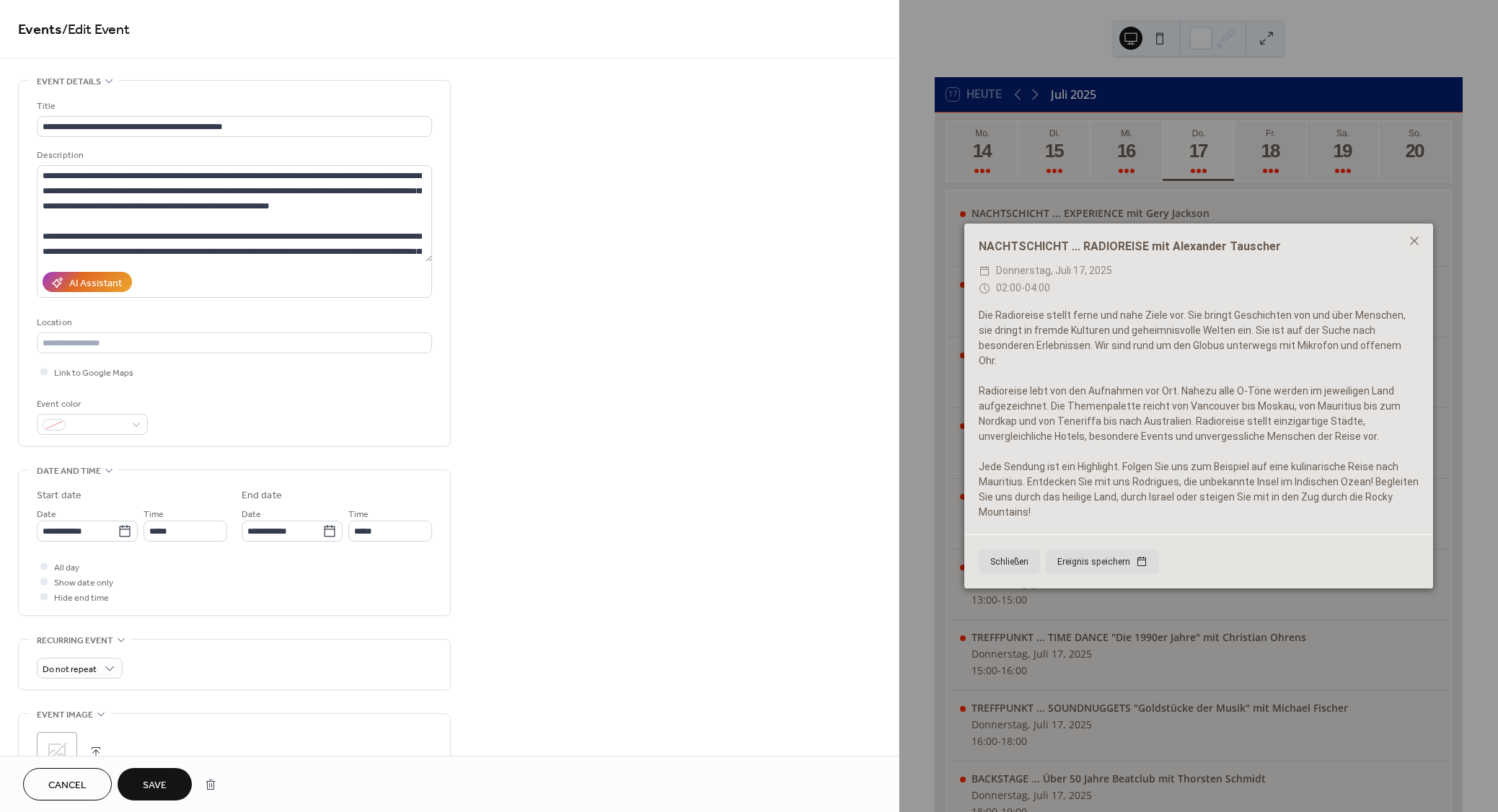click on "Save" at bounding box center (154, 785) 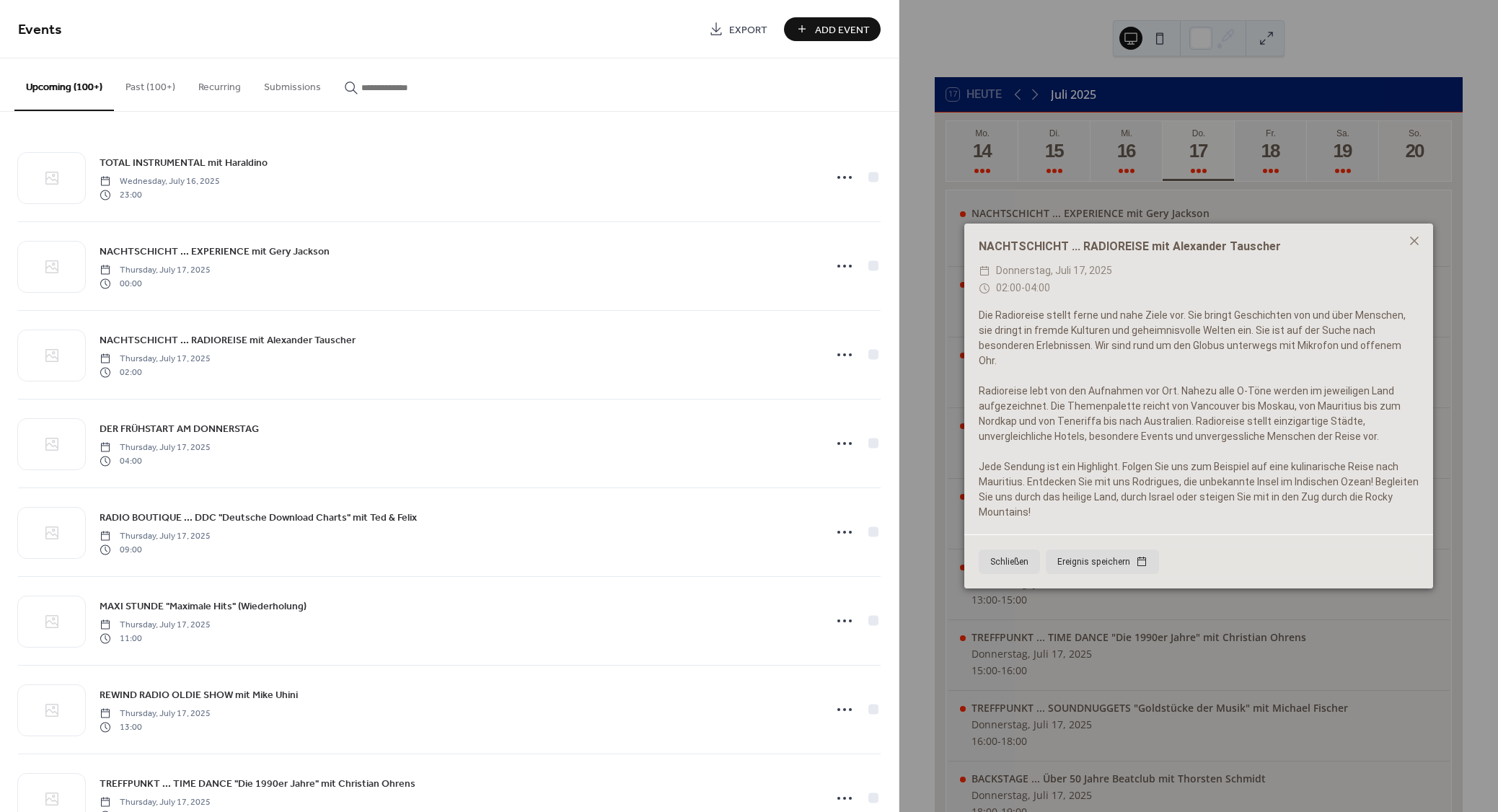 paste on "**********" 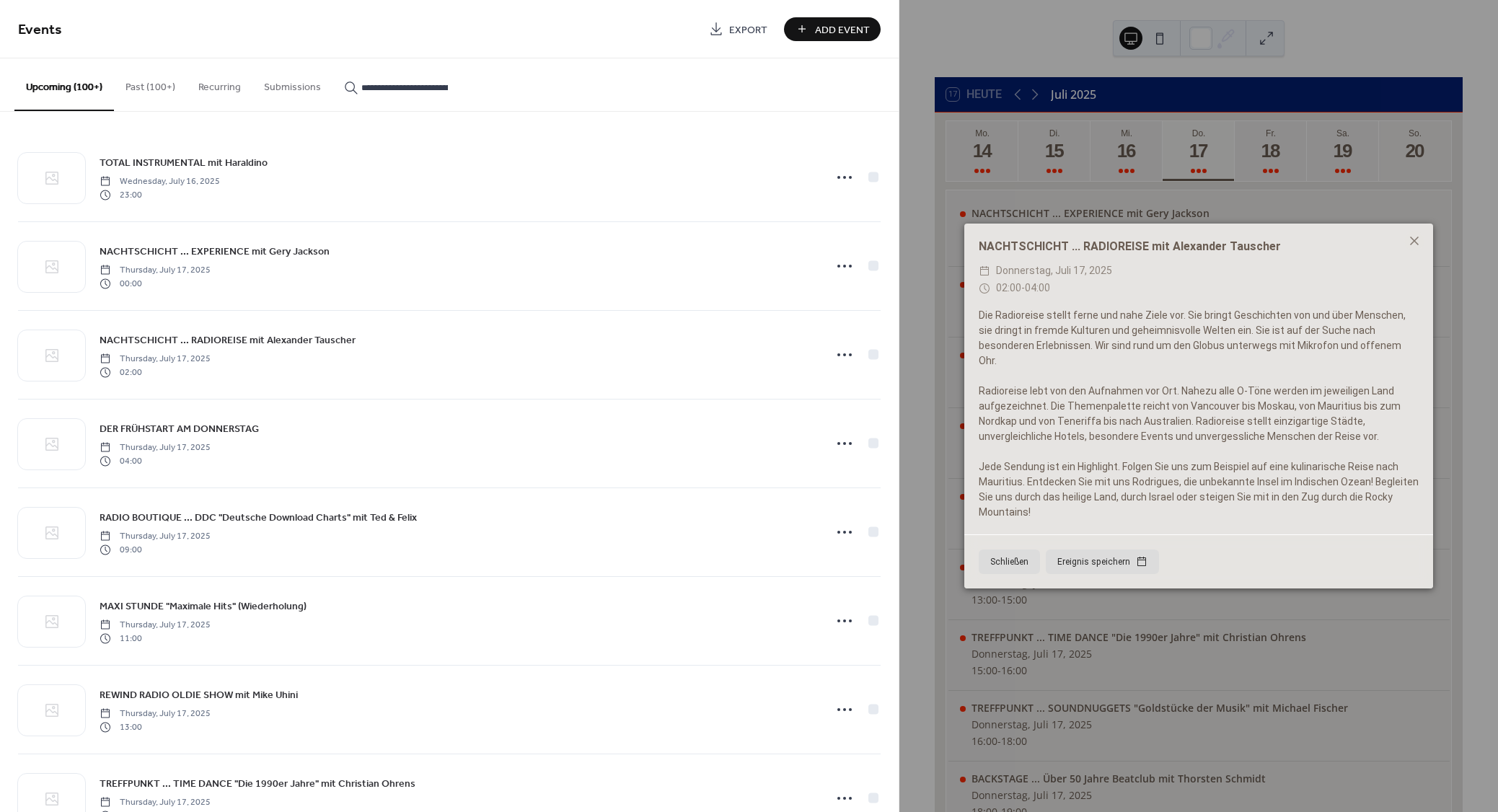 scroll, scrollTop: 0, scrollLeft: 129, axis: horizontal 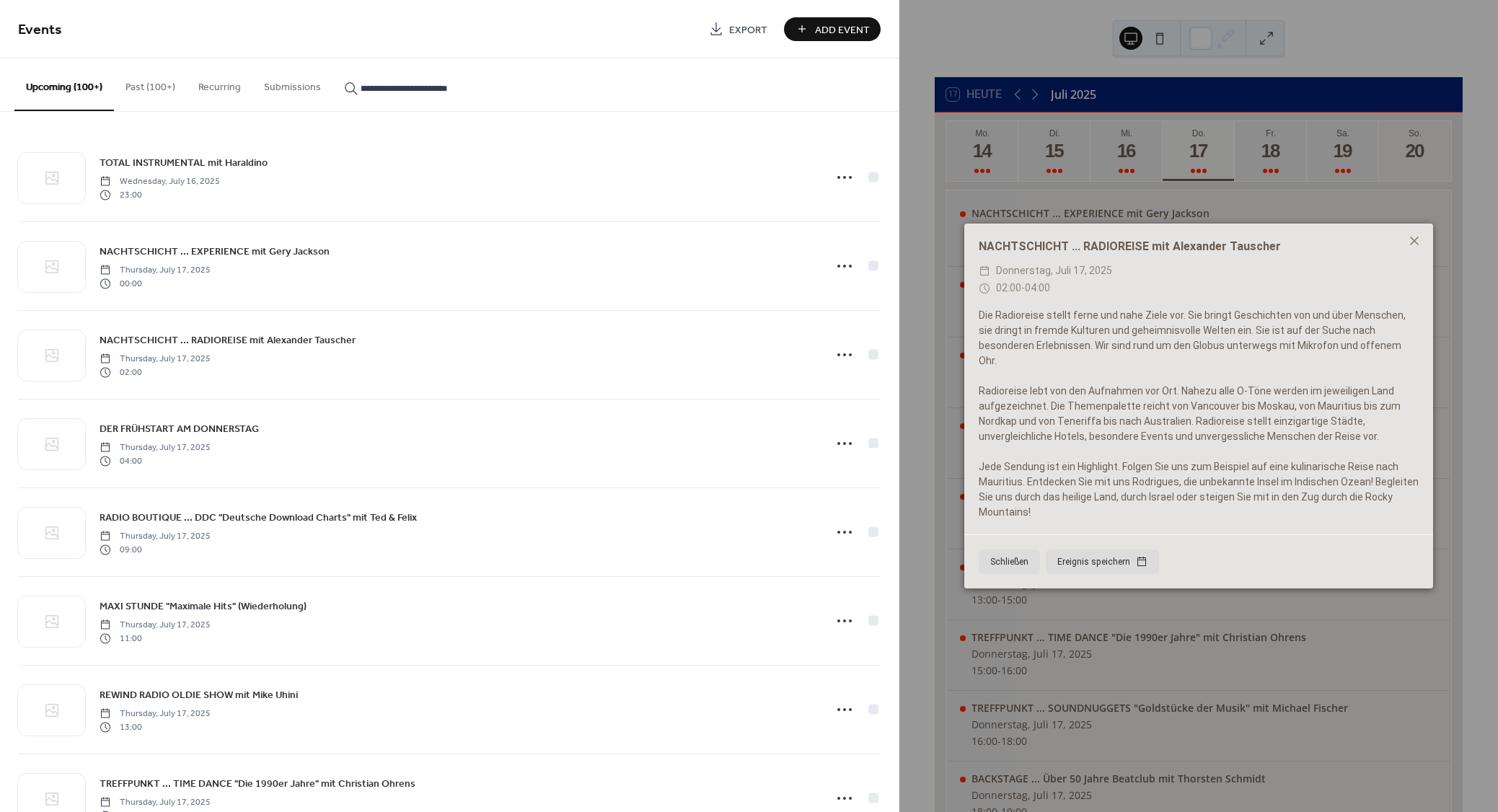 type on "**********" 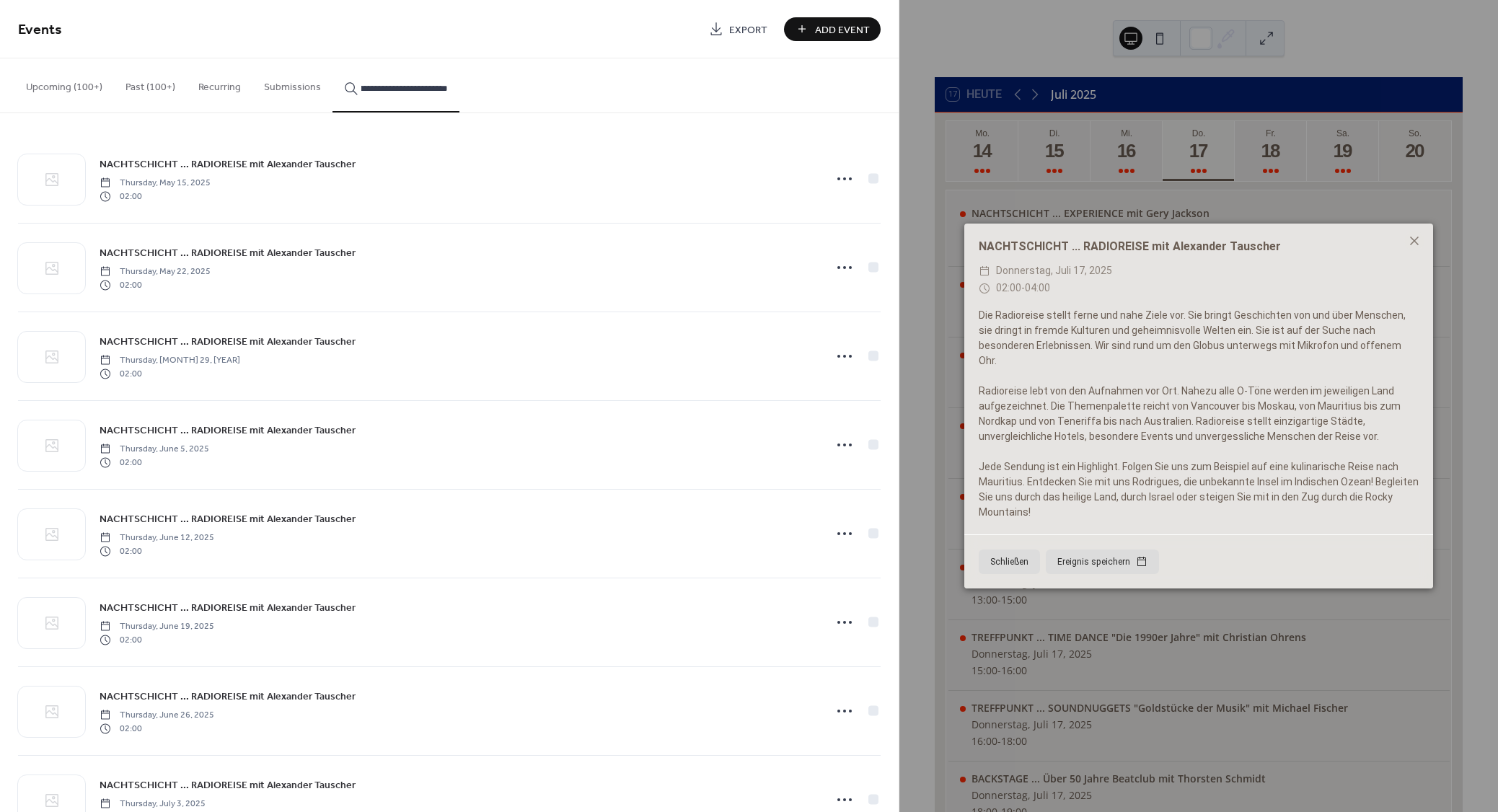 click on "NACHTSCHICHT ... RADIOREISE mit Alexander Tauscher" at bounding box center (227, 164) 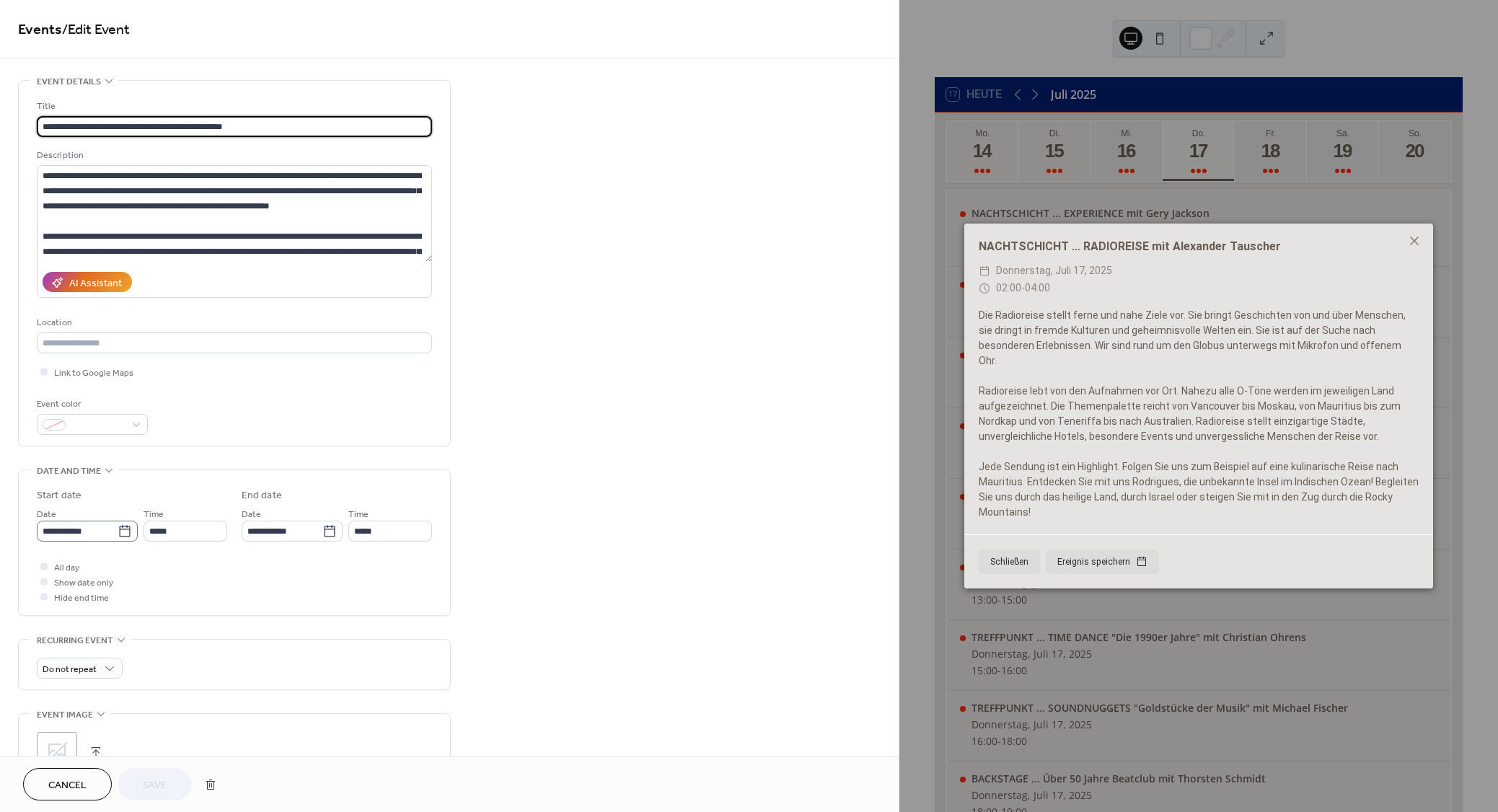 click 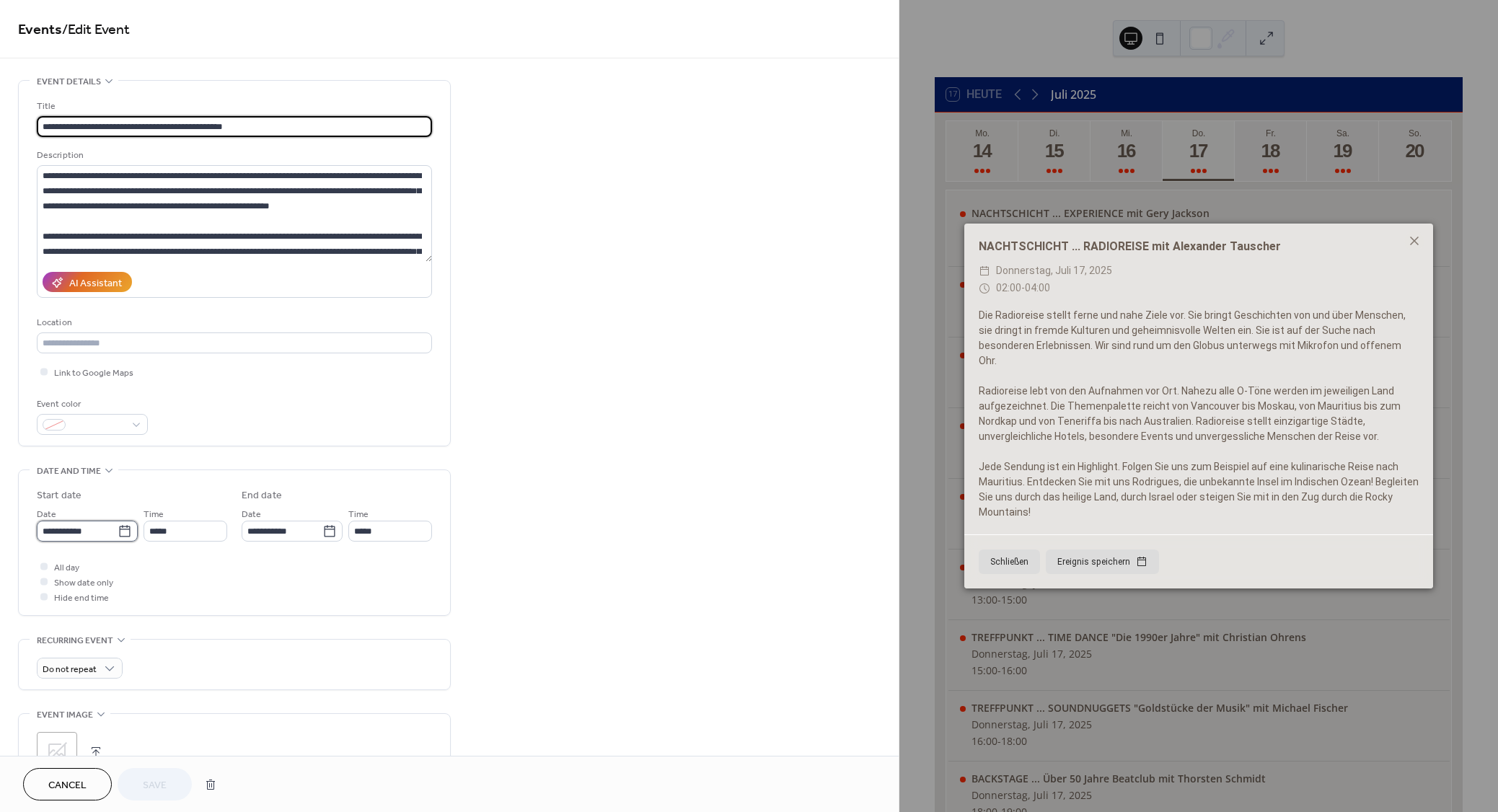 click on "**********" at bounding box center (77, 531) 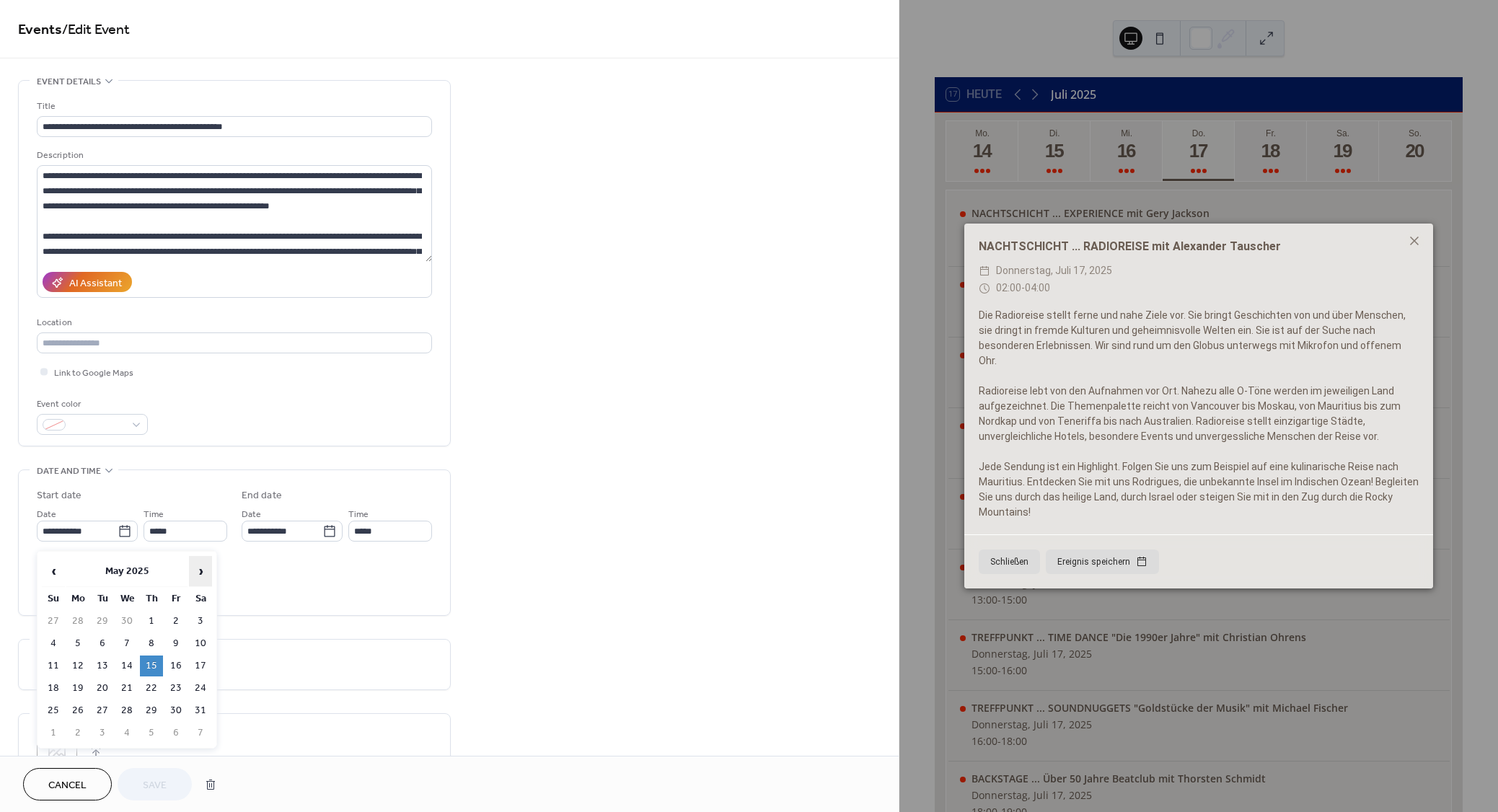 click on "›" at bounding box center (201, 571) 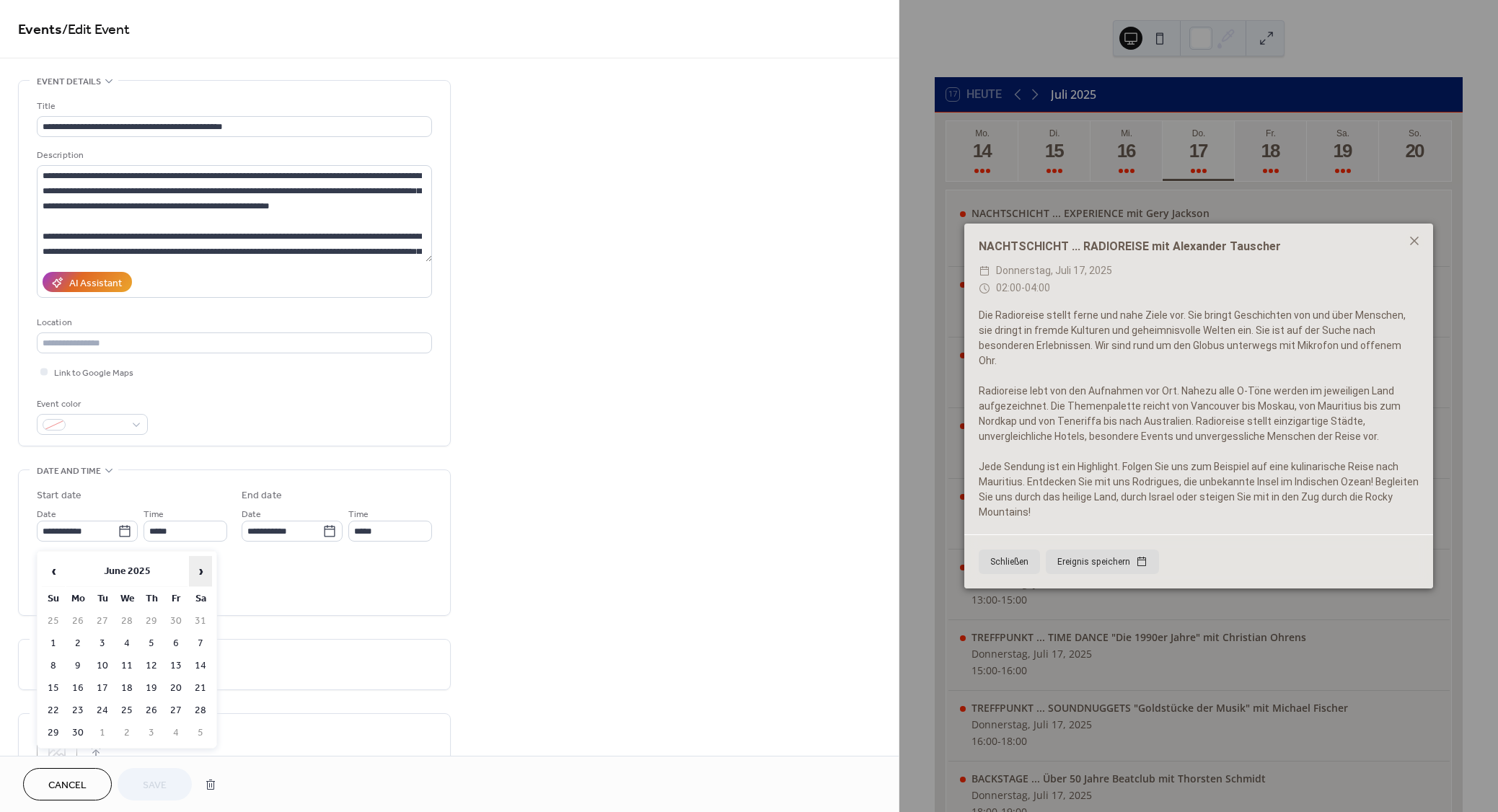 click on "›" at bounding box center (201, 571) 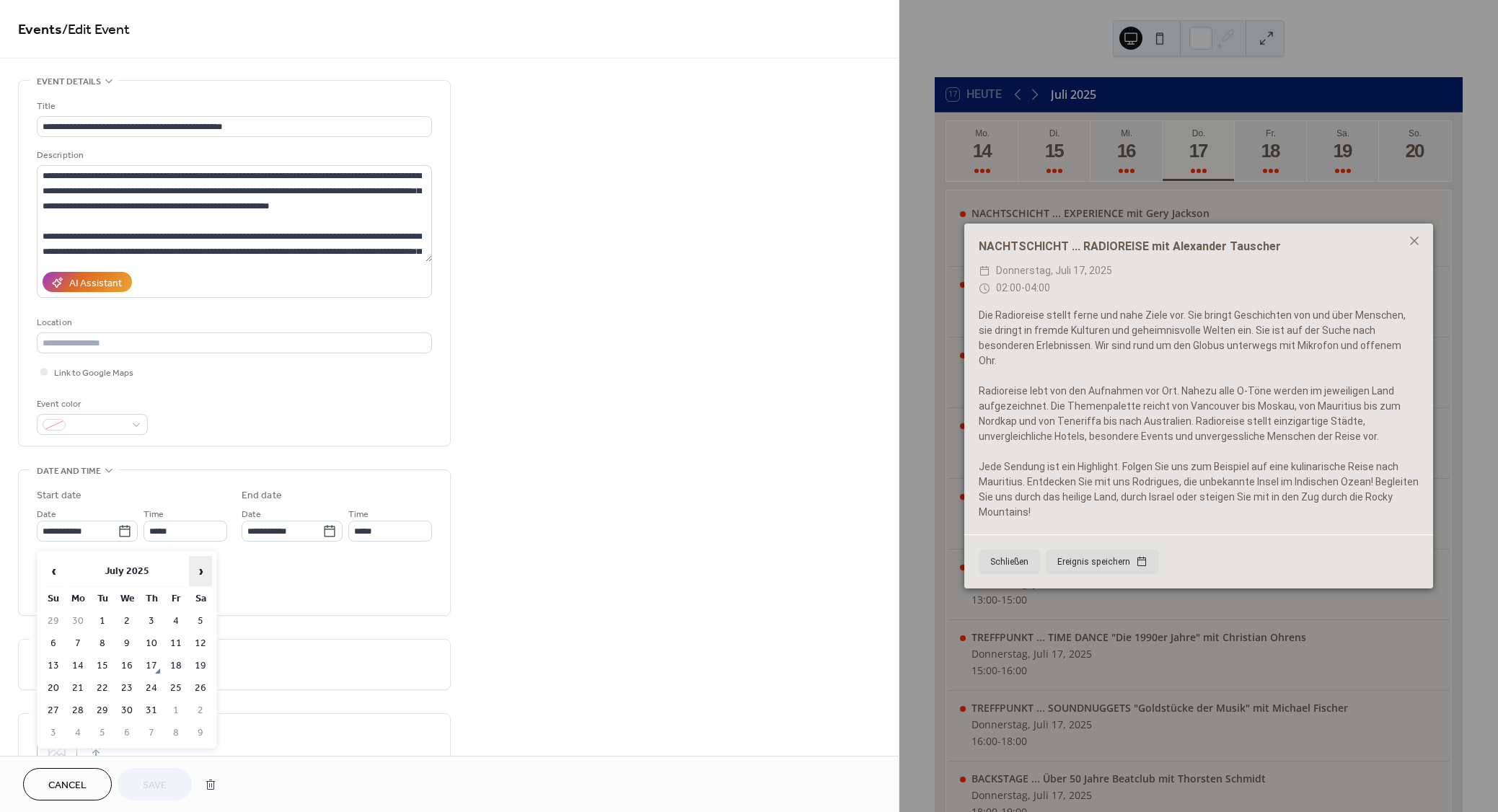 click on "›" at bounding box center [201, 571] 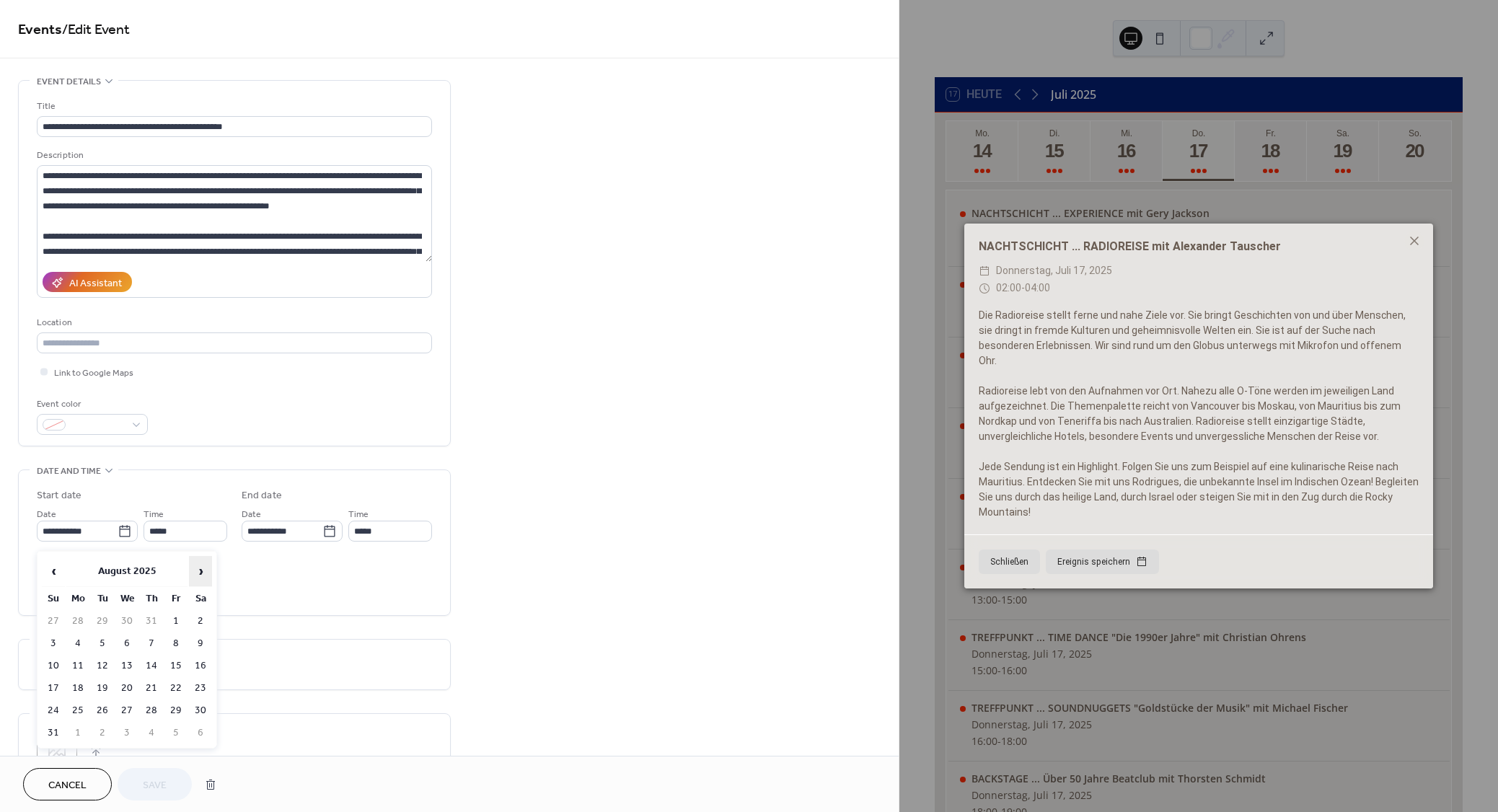 click on "›" at bounding box center (201, 571) 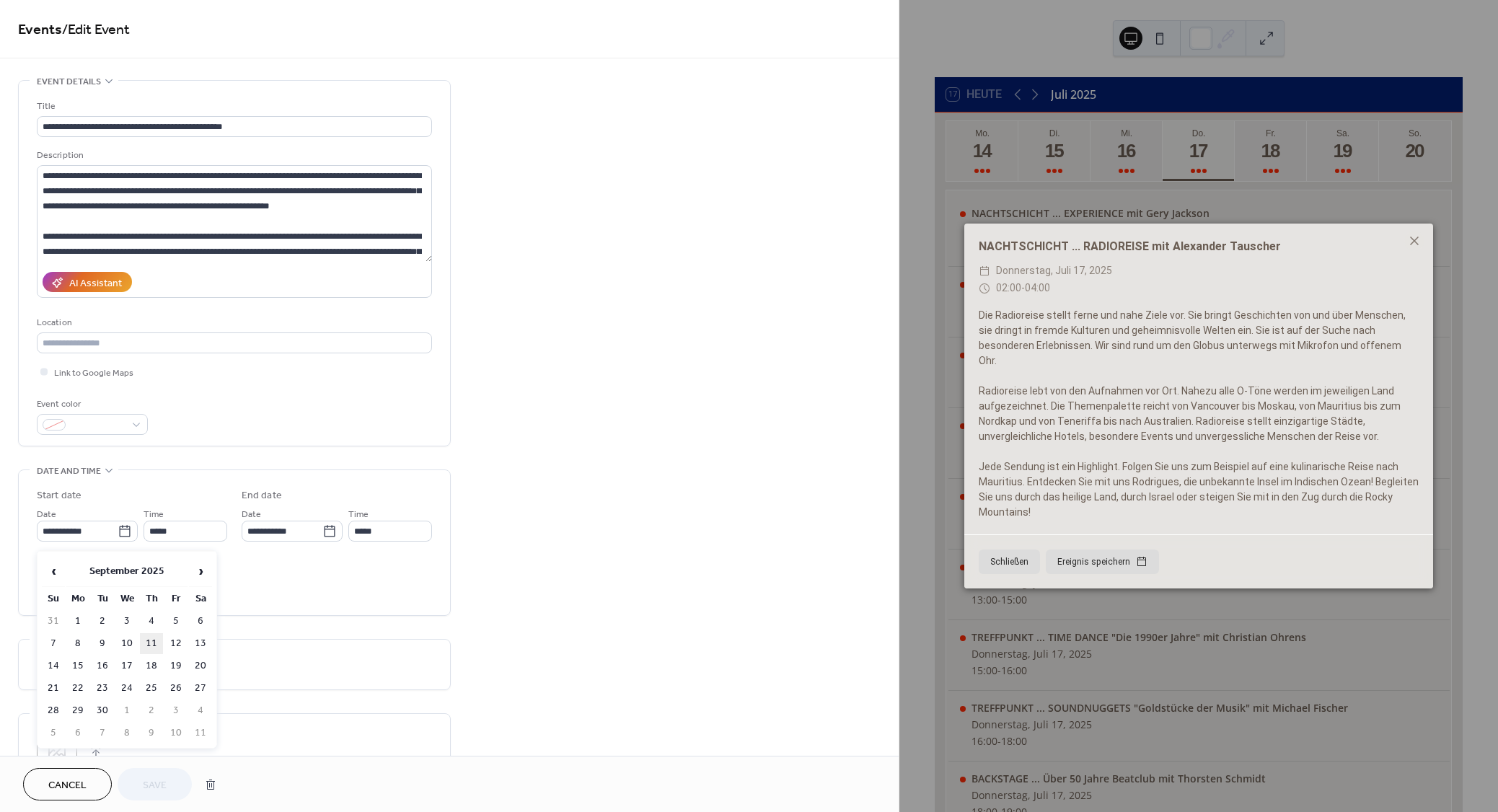 click on "11" at bounding box center (151, 643) 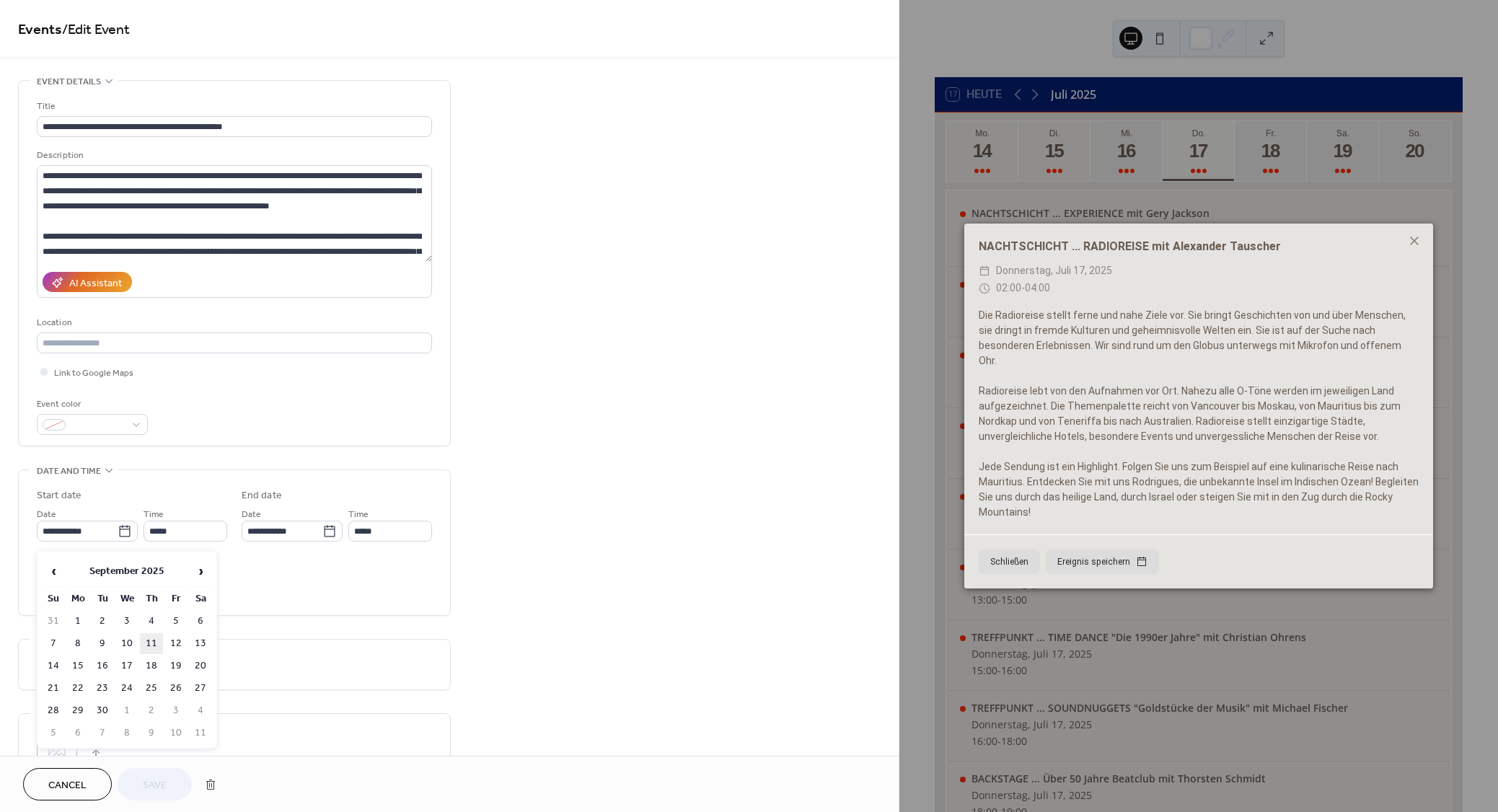 type on "**********" 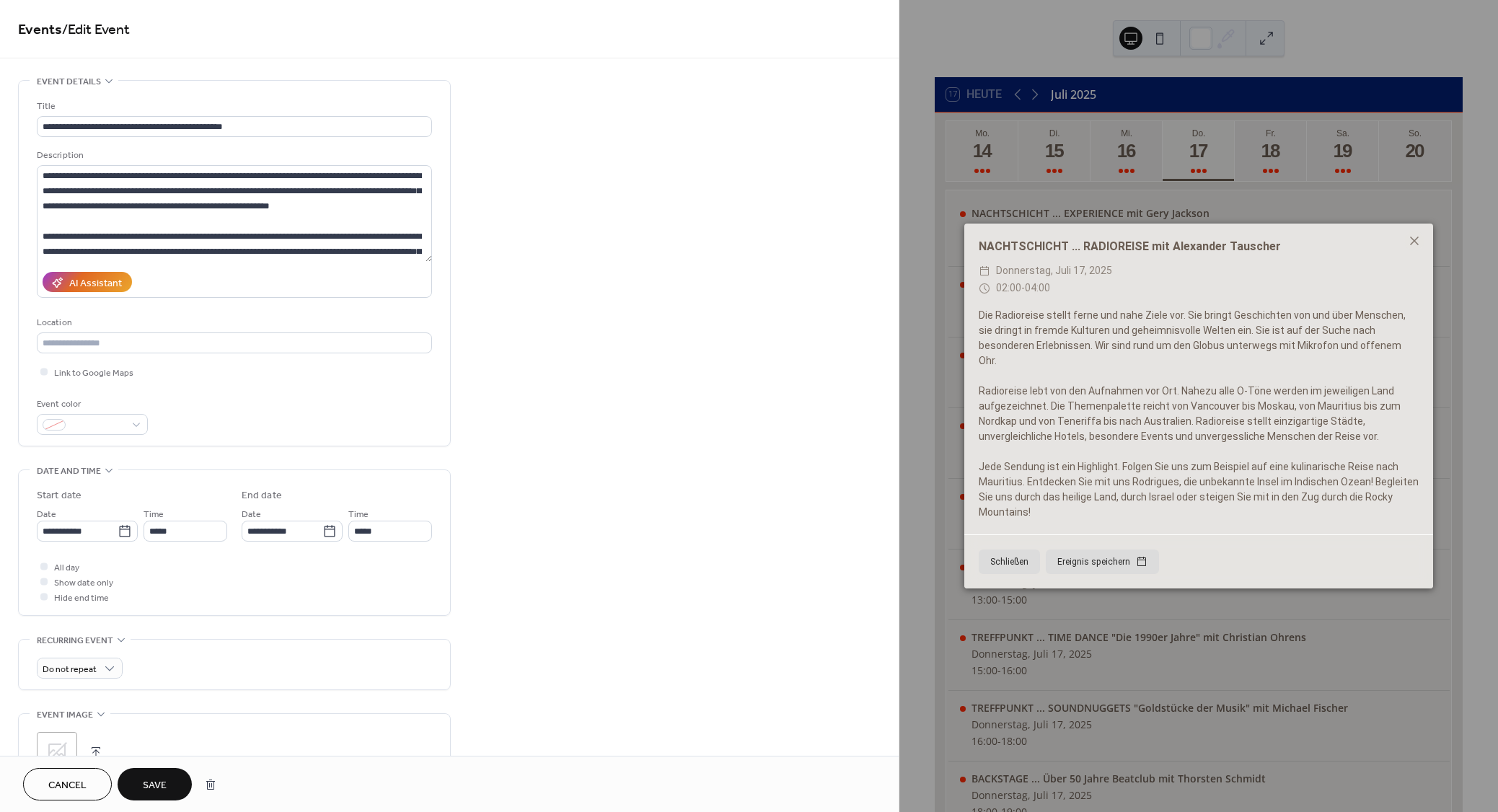 click on "Save" at bounding box center [154, 785] 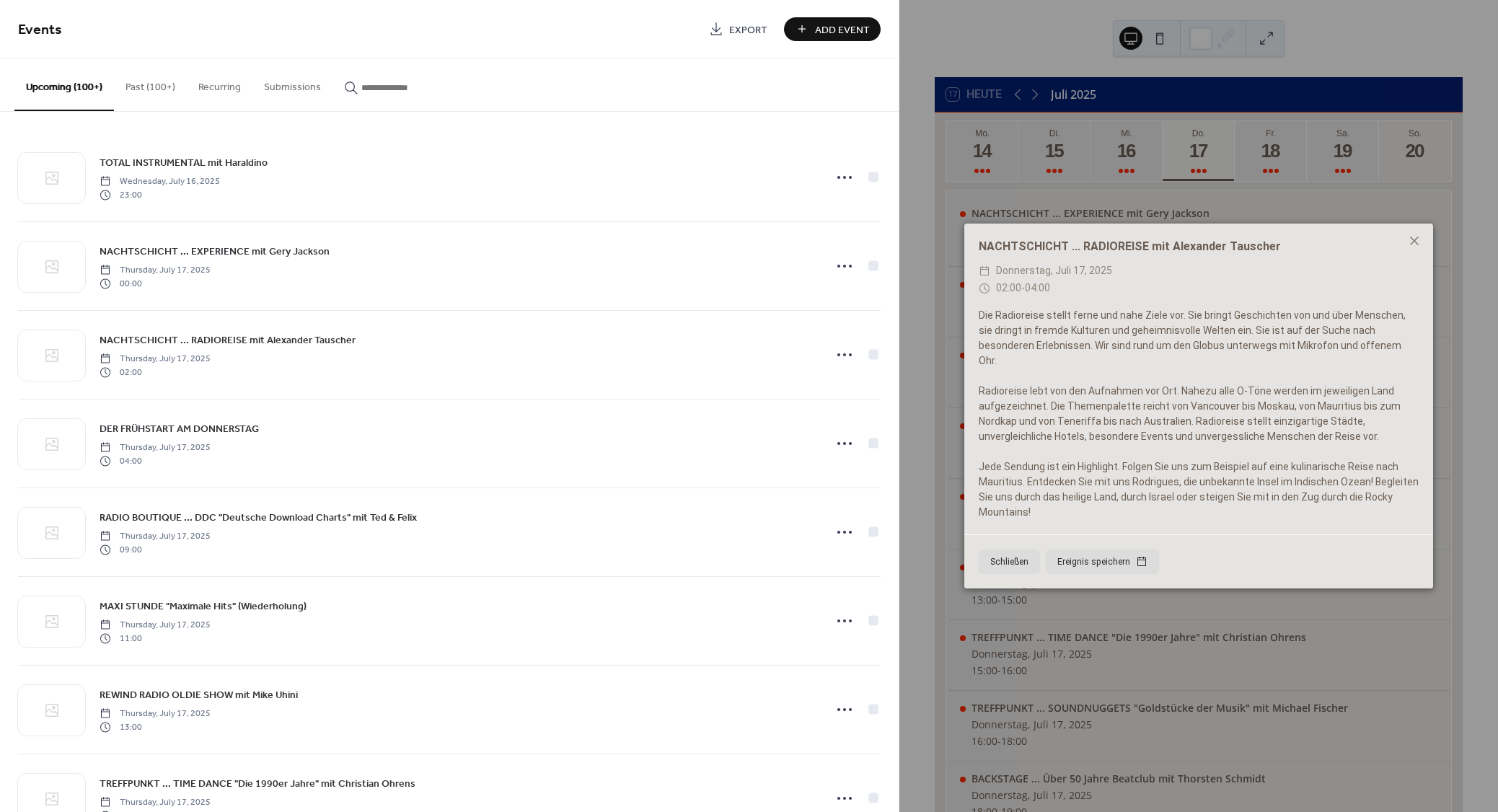 paste on "**********" 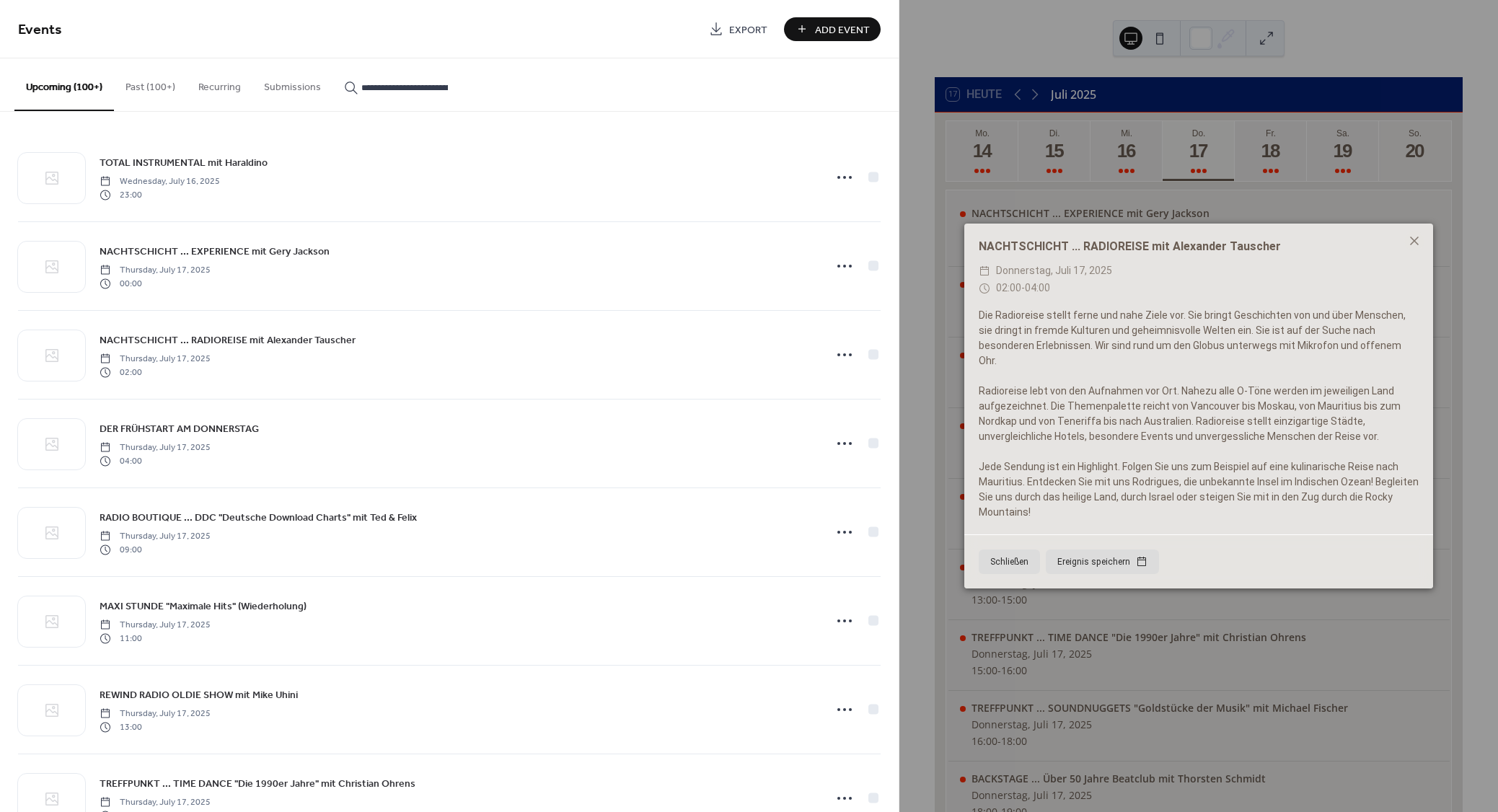 scroll, scrollTop: 0, scrollLeft: 129, axis: horizontal 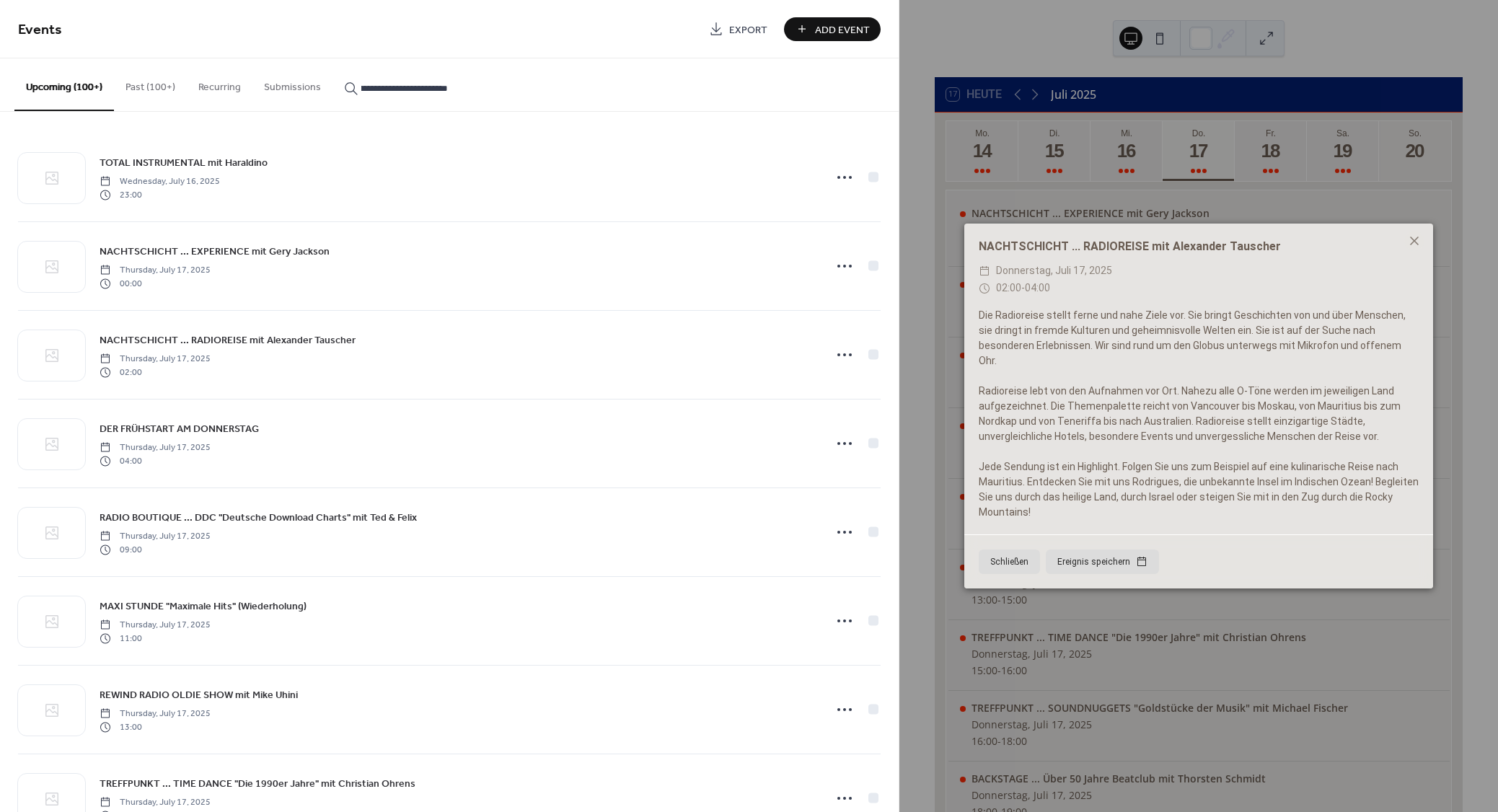 type on "**********" 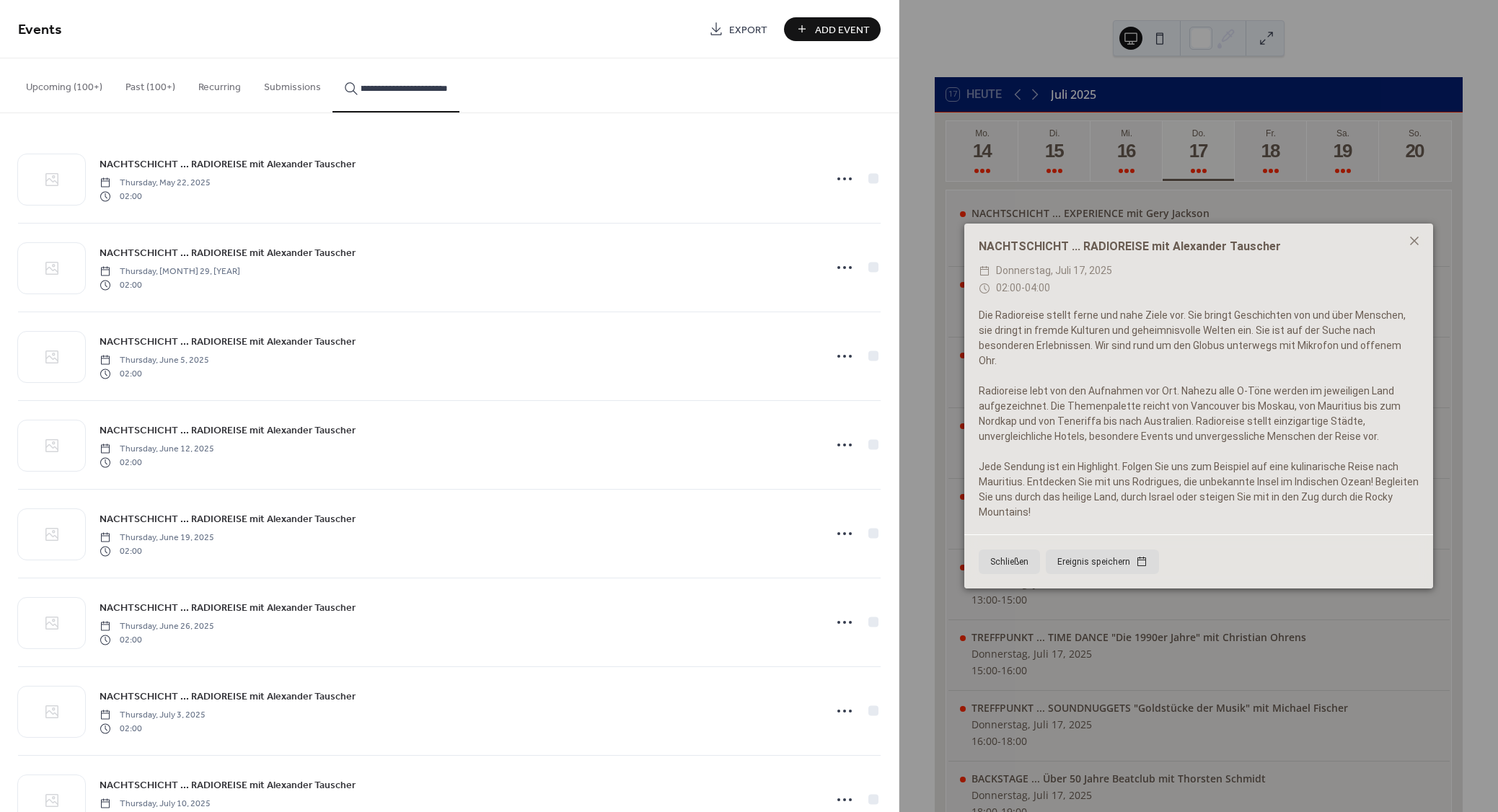 click on "NACHTSCHICHT ... RADIOREISE mit Alexander Tauscher" at bounding box center (227, 164) 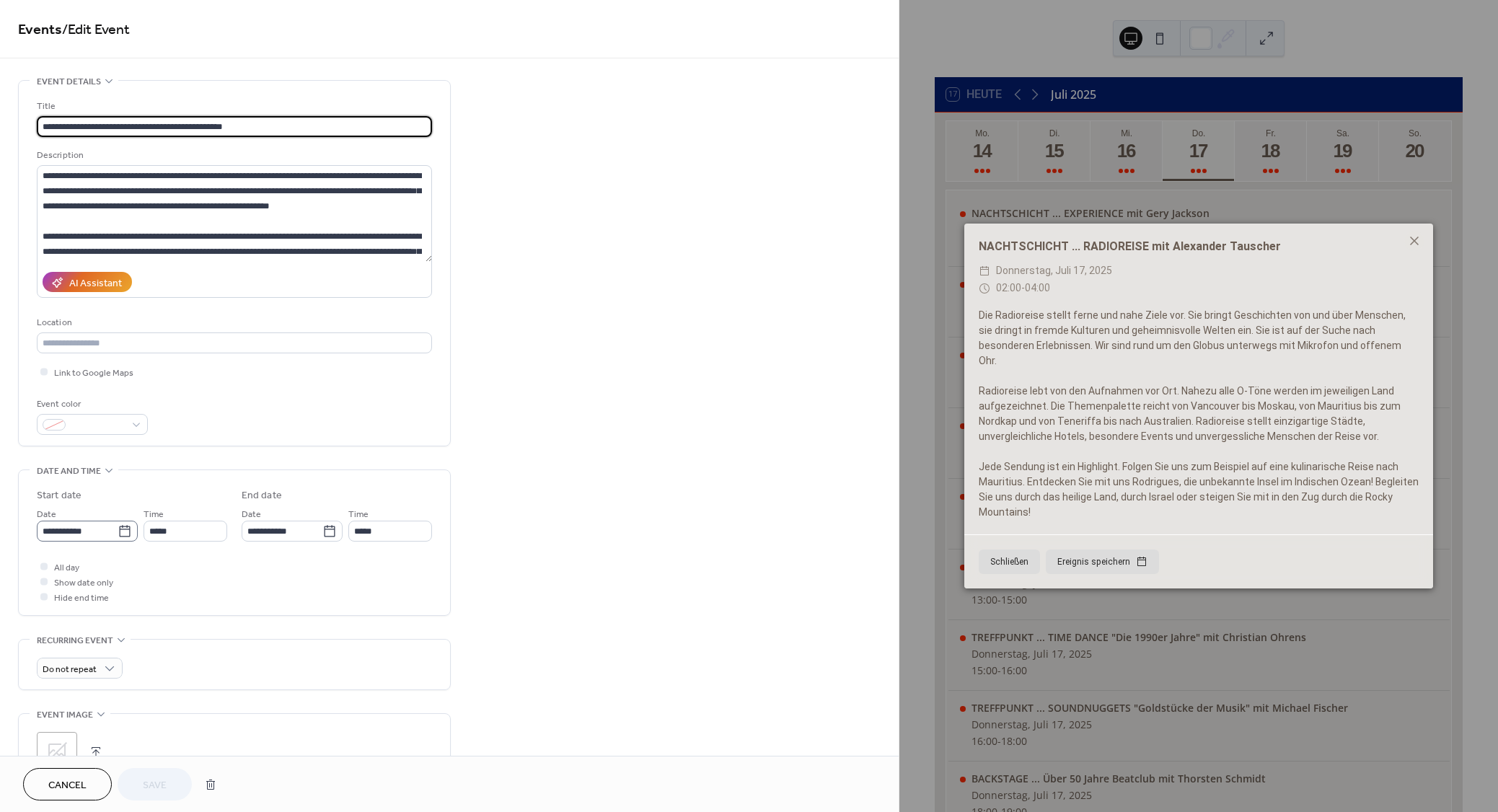 click 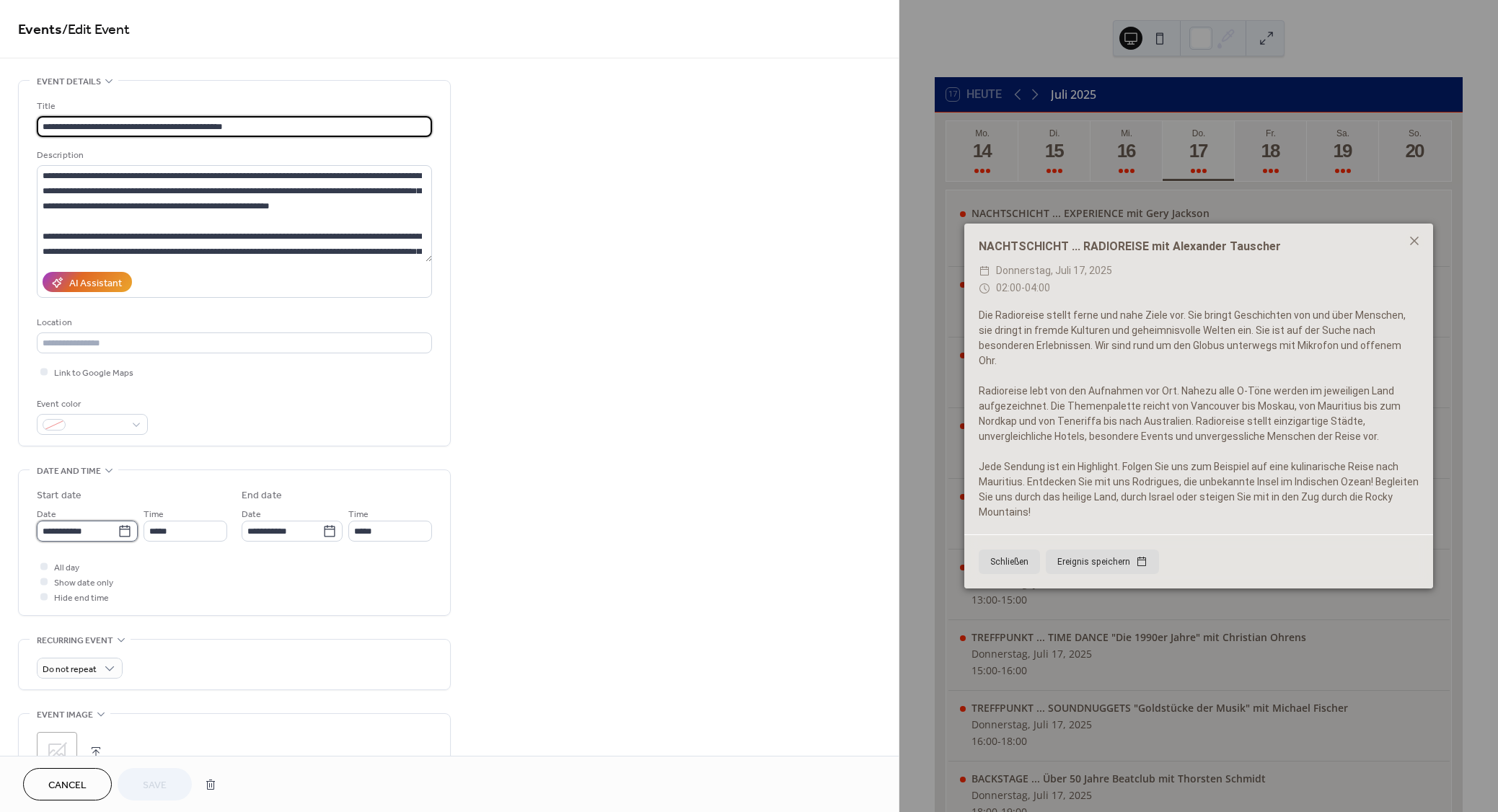 click on "**********" at bounding box center [77, 531] 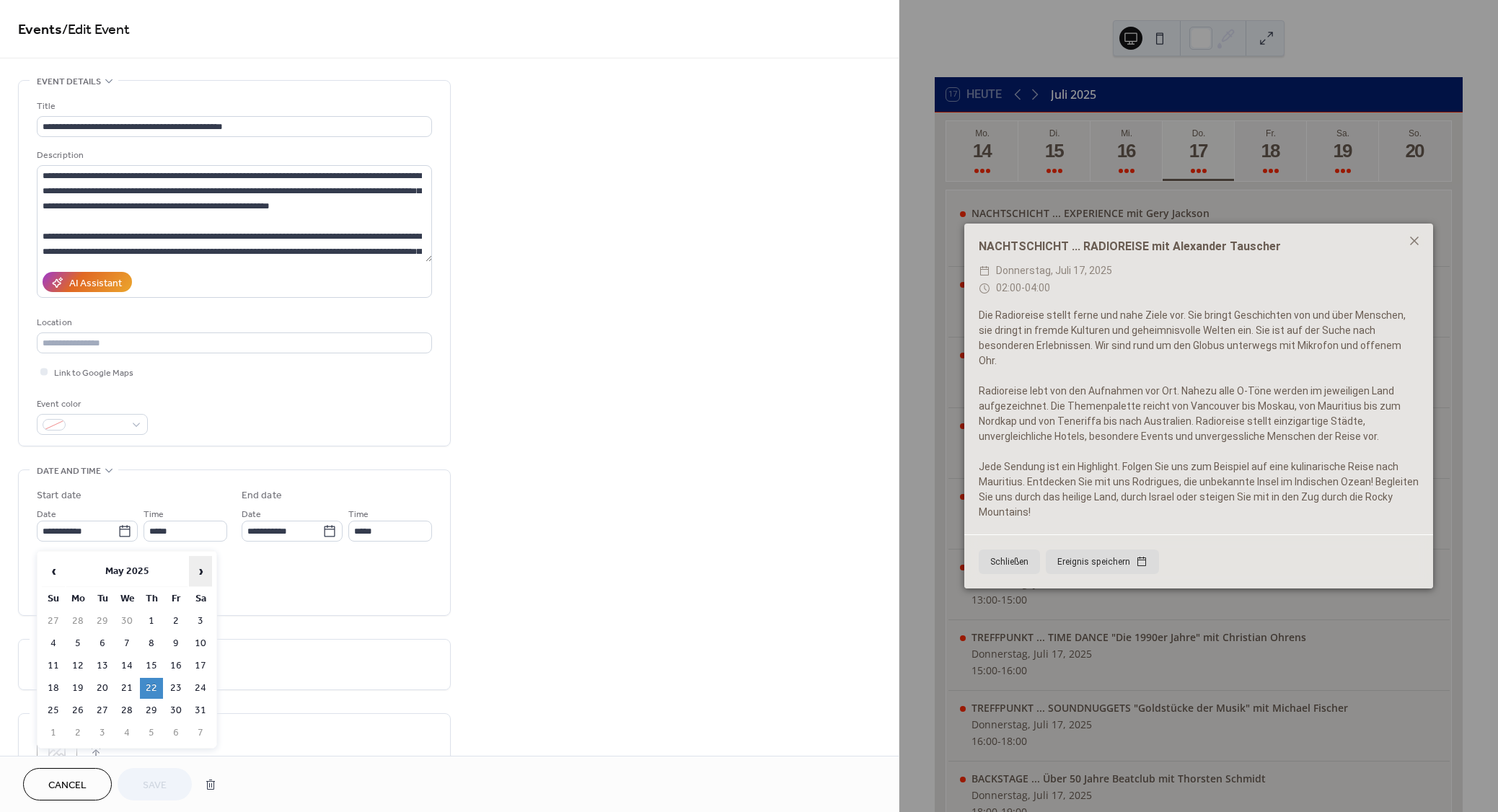 click on "›" at bounding box center (201, 571) 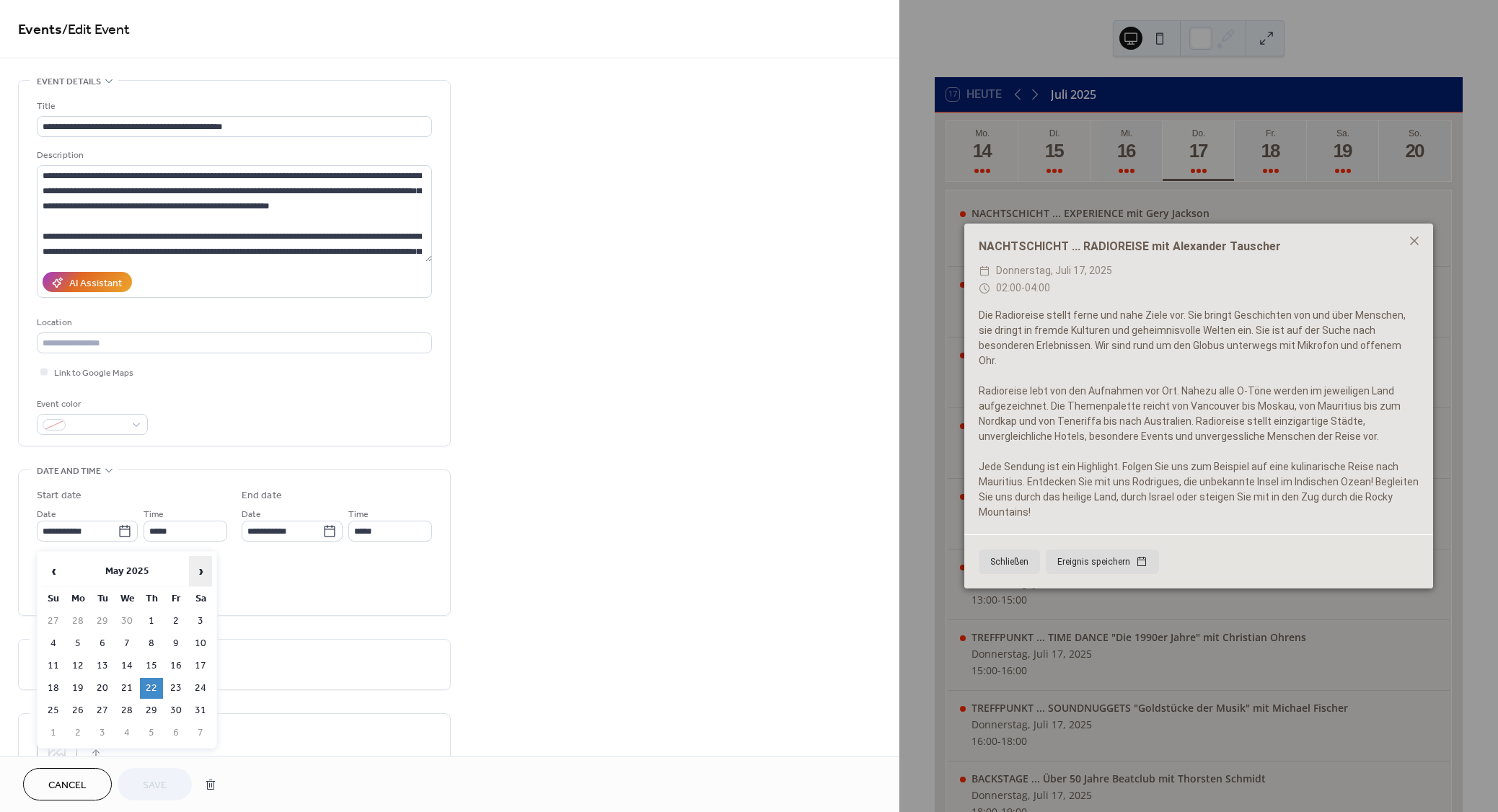 click on "›" at bounding box center (201, 571) 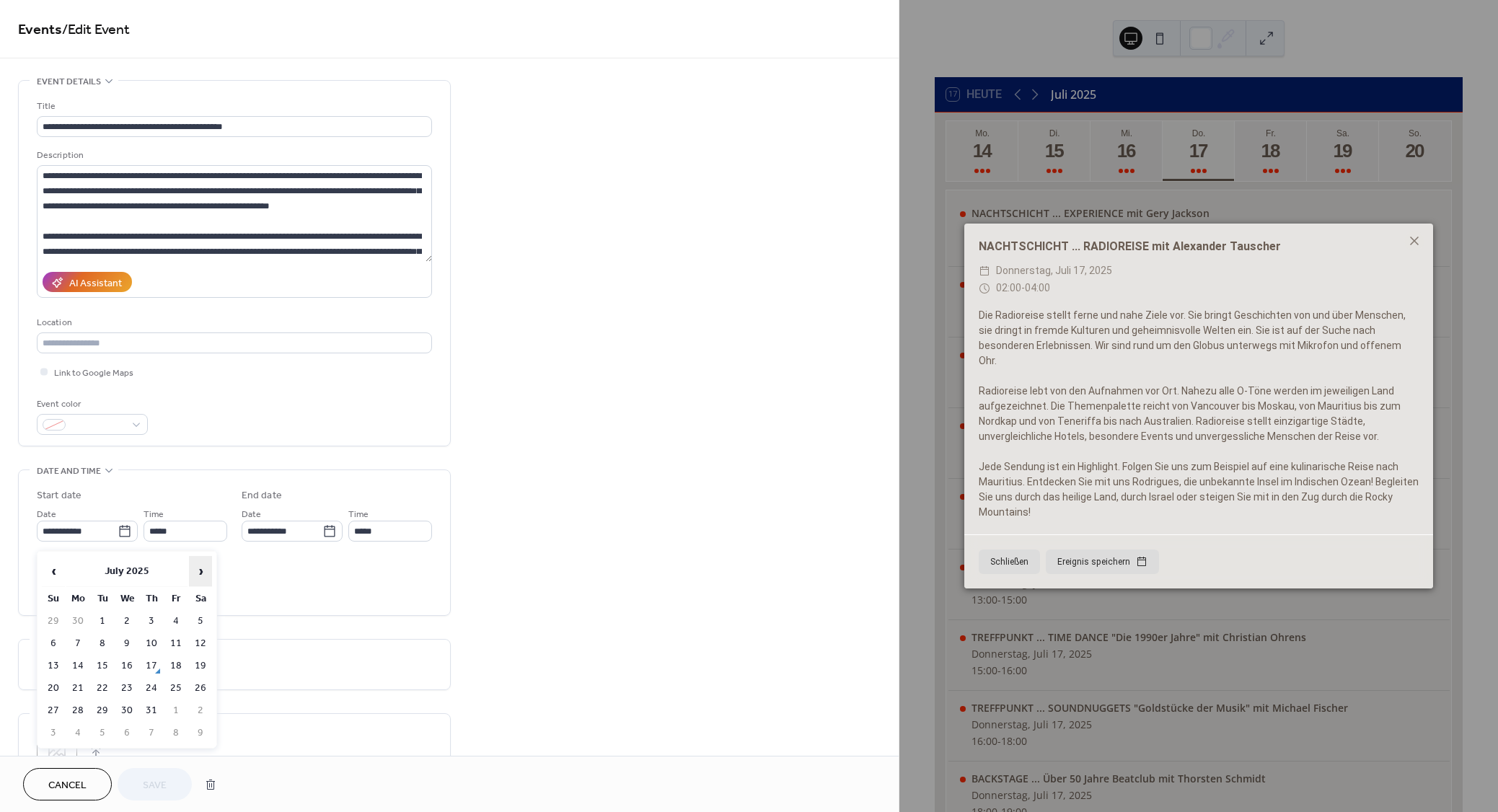 click on "›" at bounding box center (201, 571) 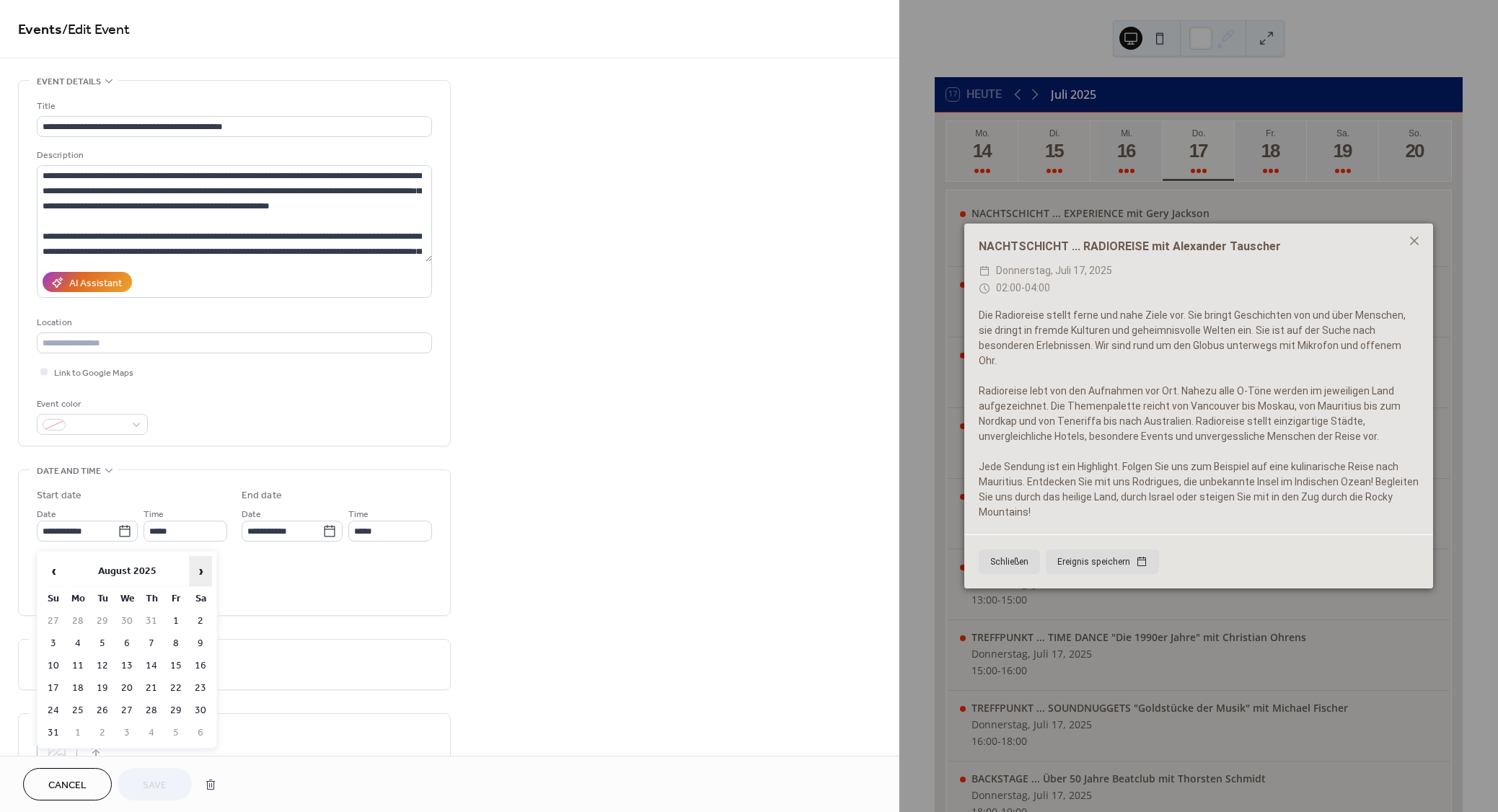 click on "›" at bounding box center [201, 571] 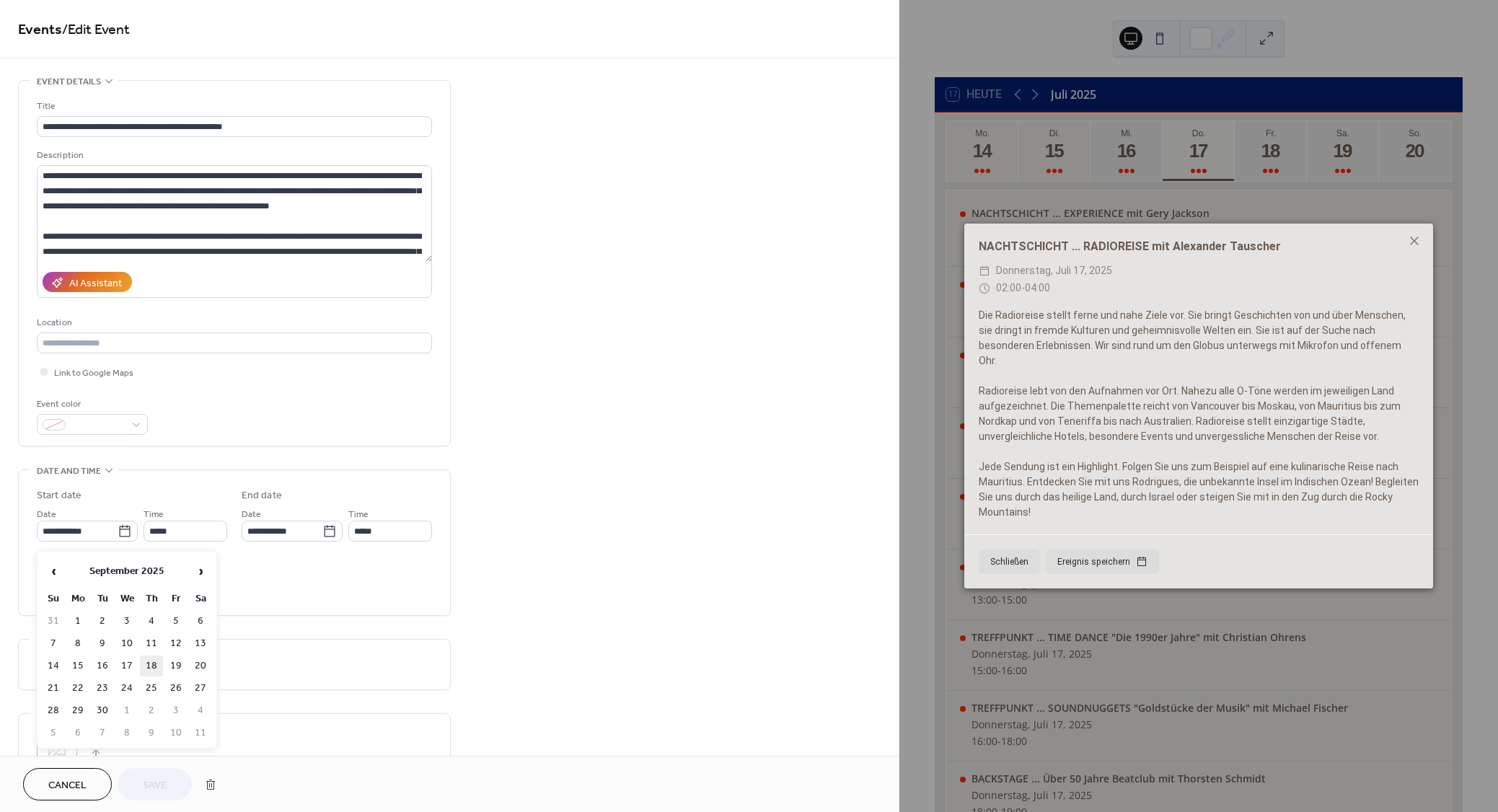 click on "18" at bounding box center (151, 666) 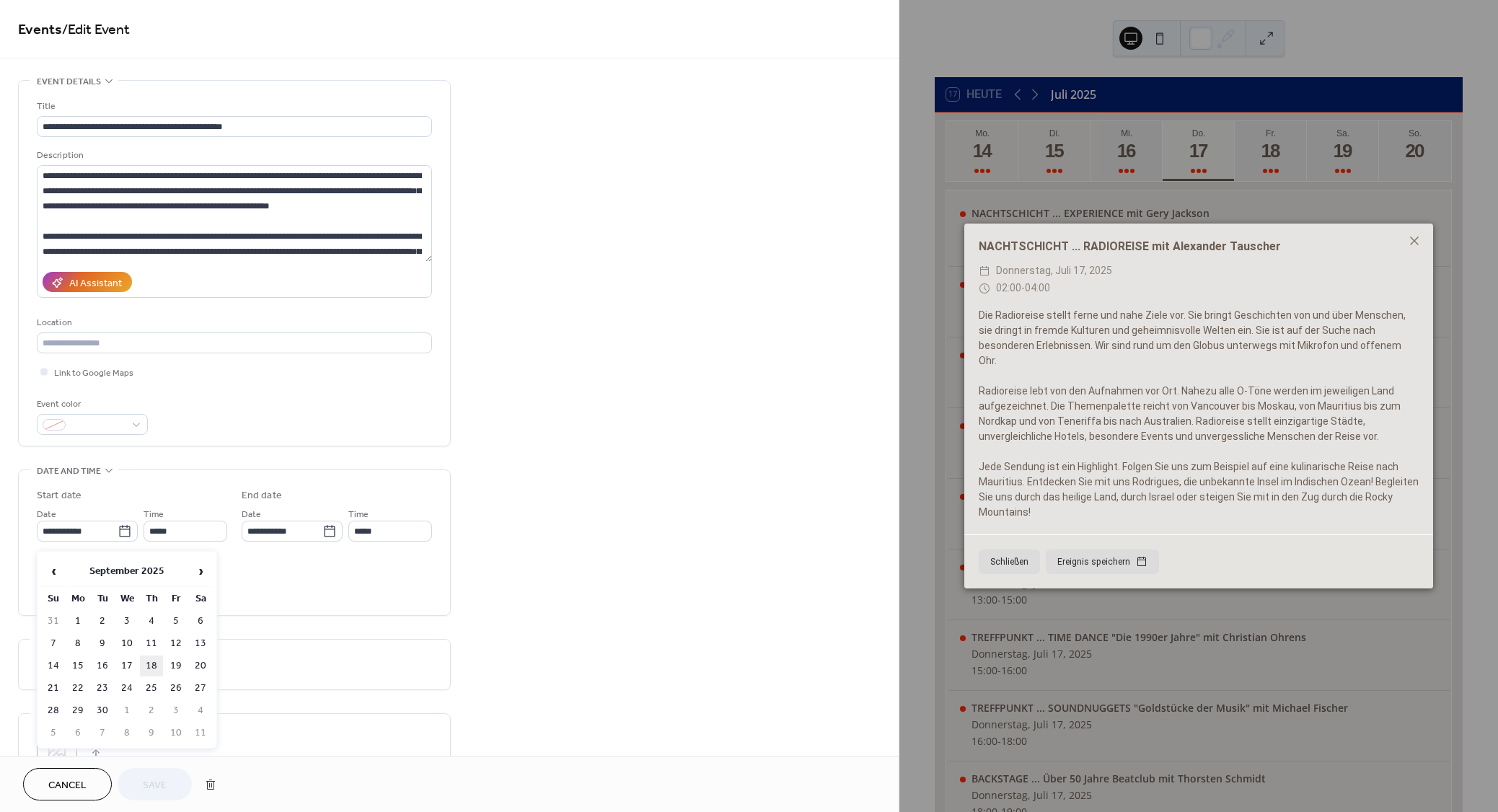 type on "**********" 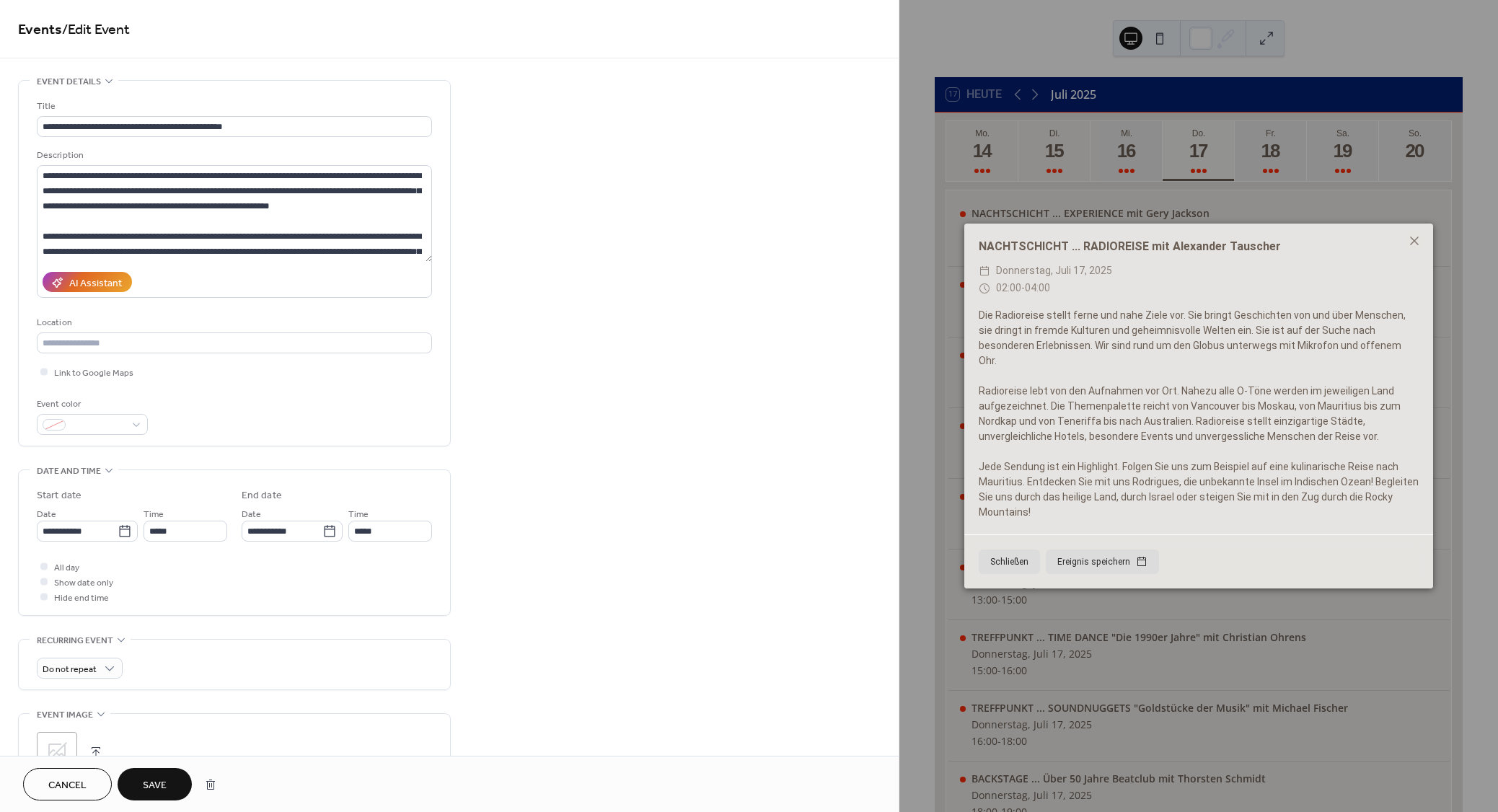 click on "Save" at bounding box center [154, 785] 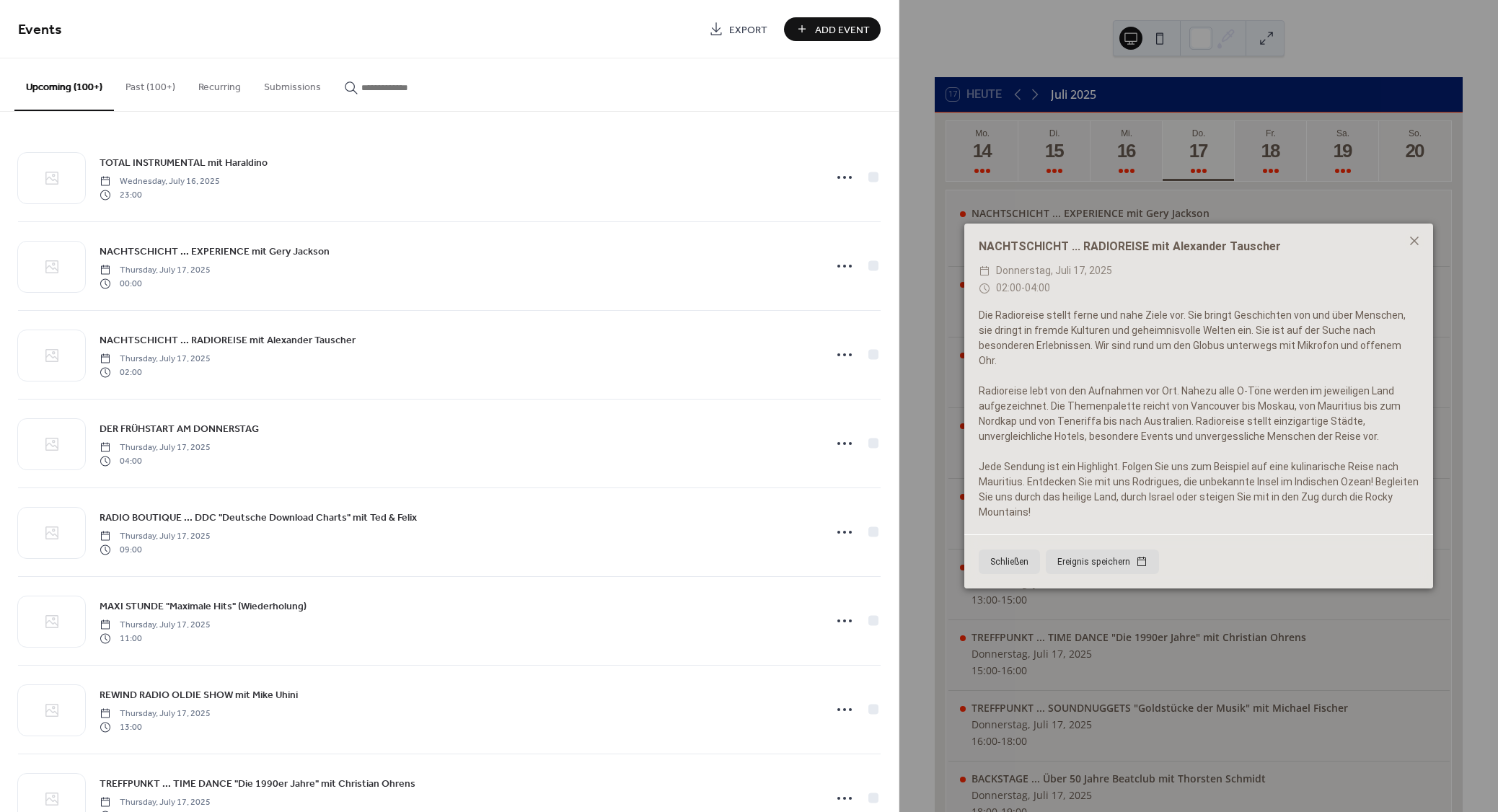 paste on "**********" 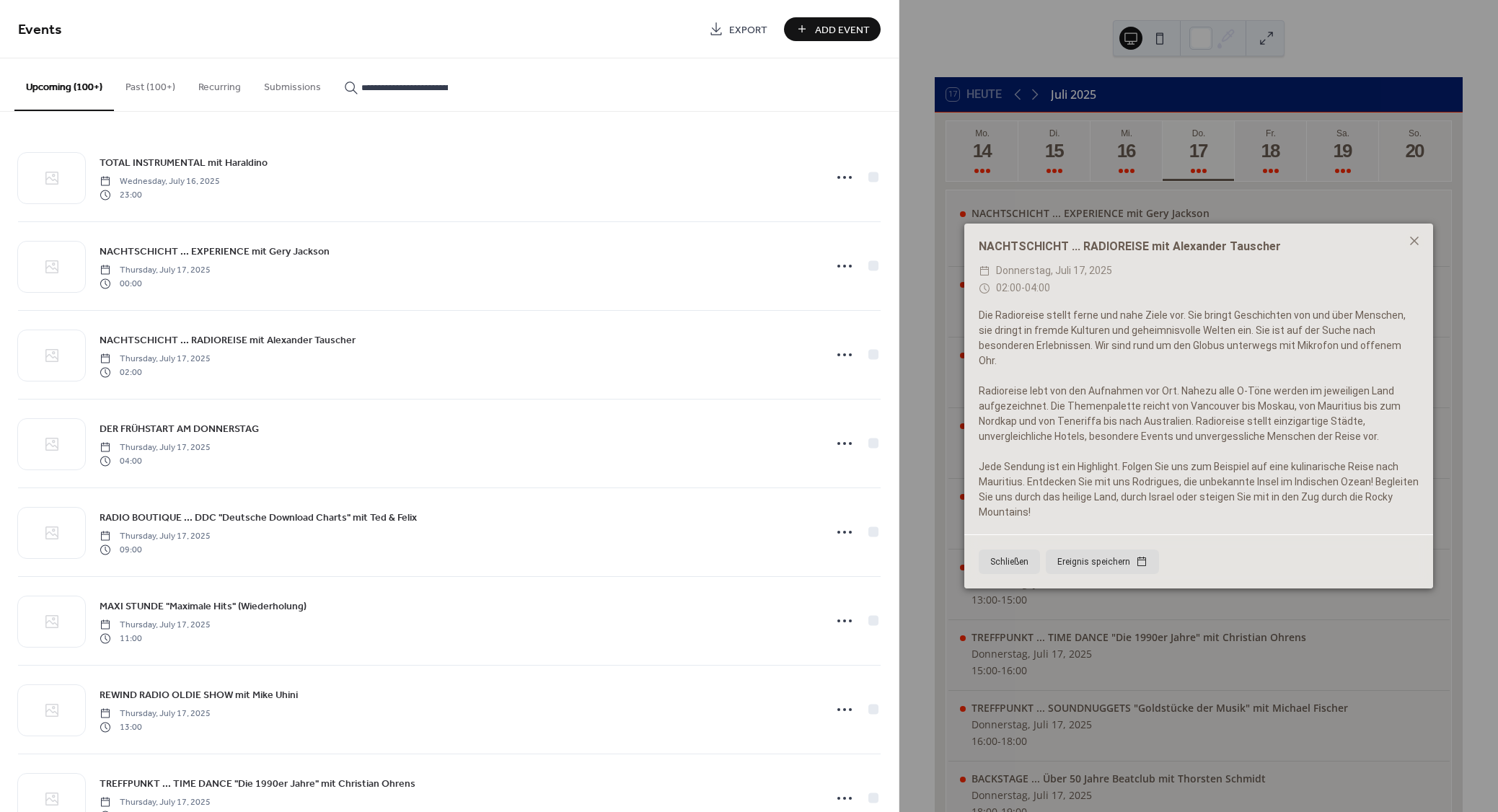 scroll, scrollTop: 0, scrollLeft: 129, axis: horizontal 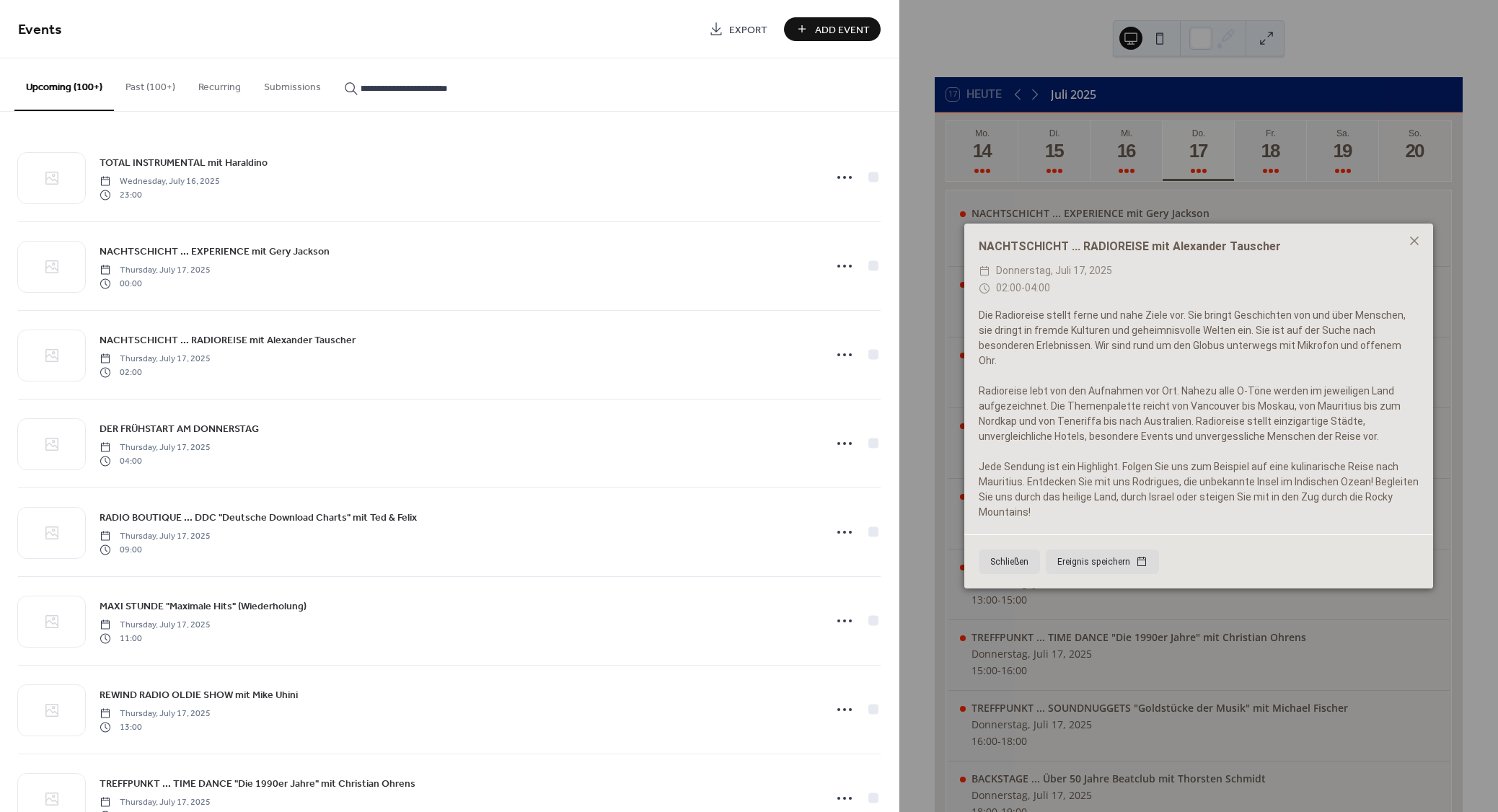 type on "**********" 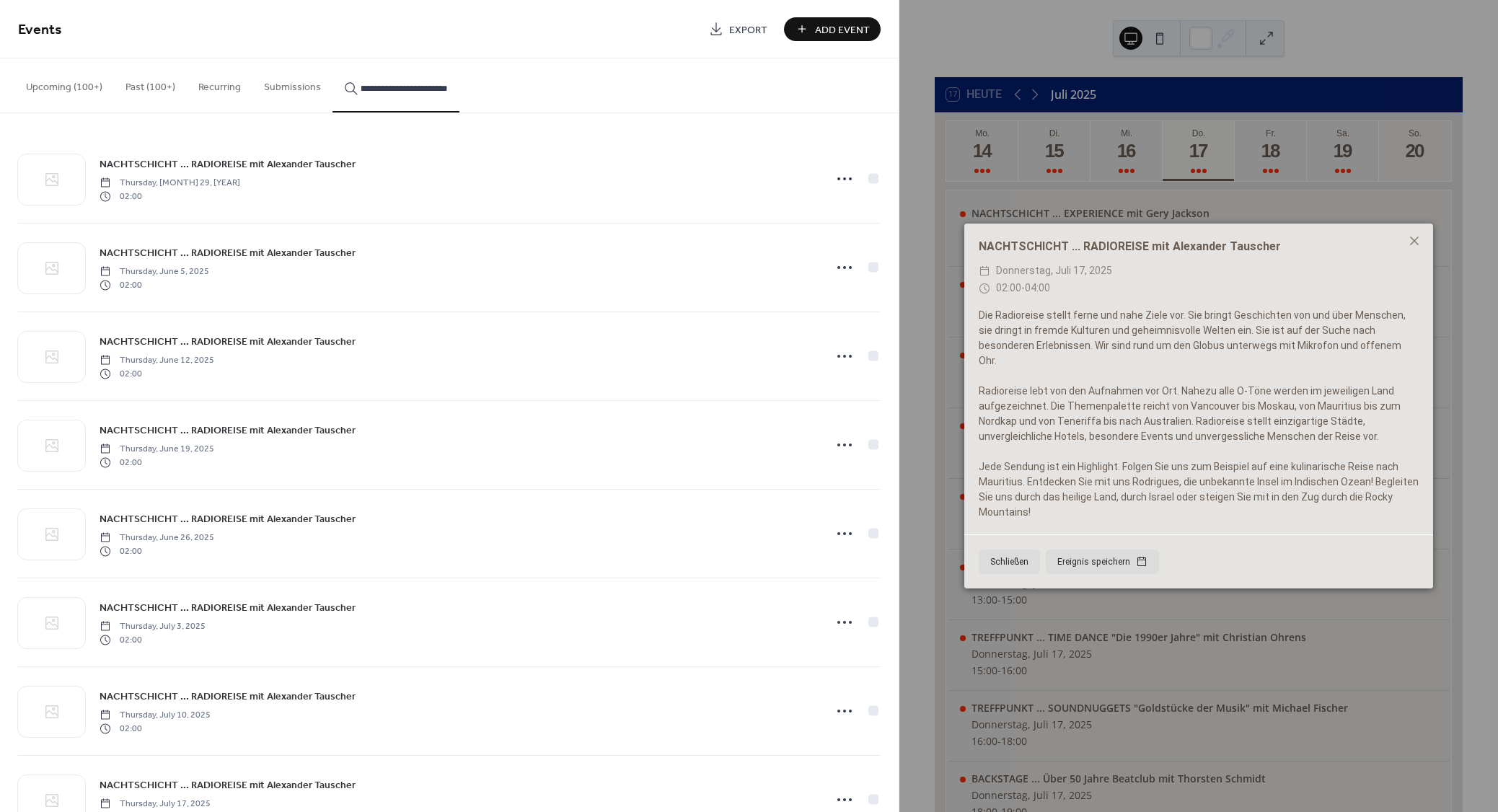 click on "NACHTSCHICHT ... RADIOREISE mit Alexander Tauscher" at bounding box center [227, 164] 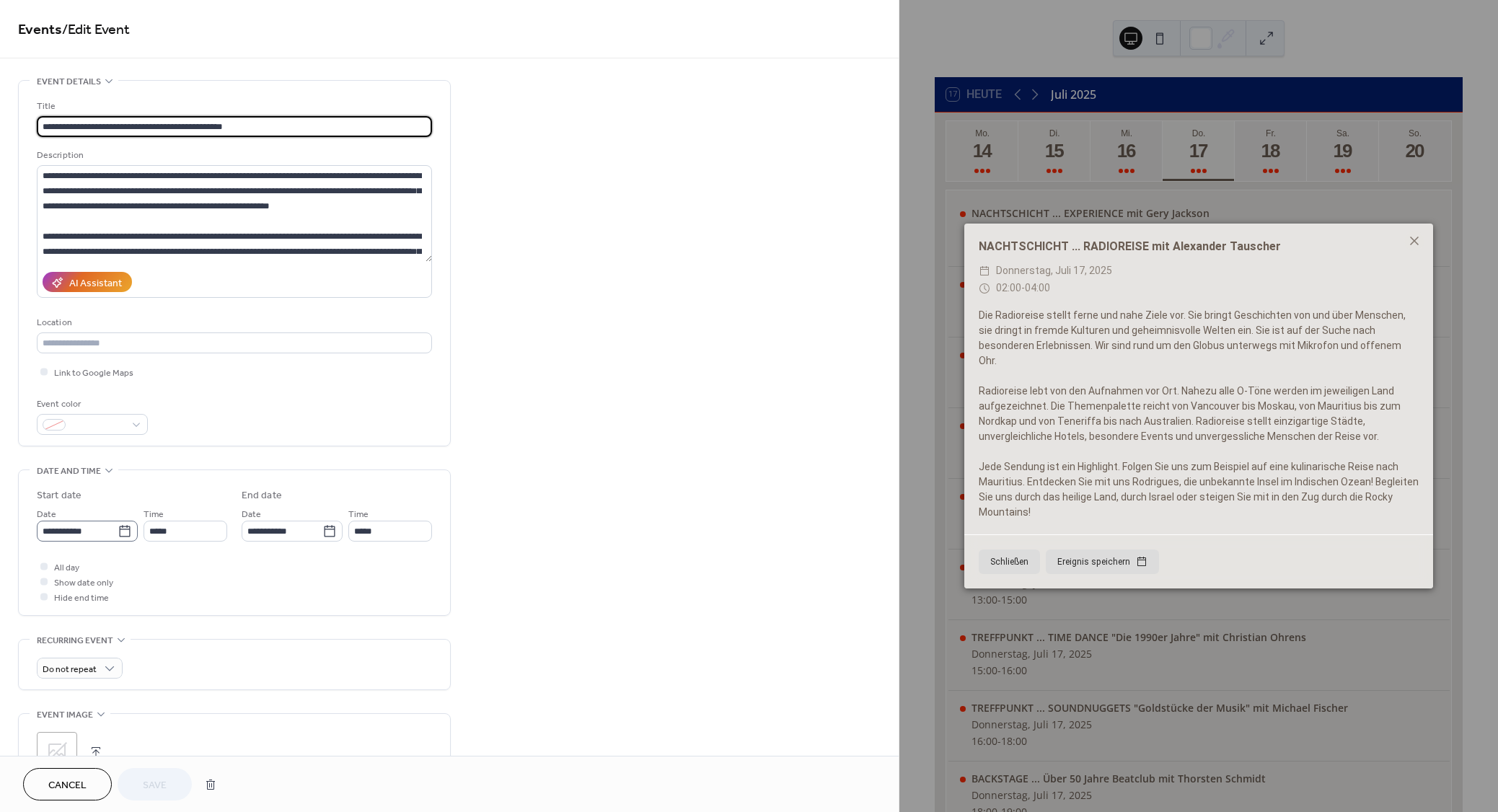 click 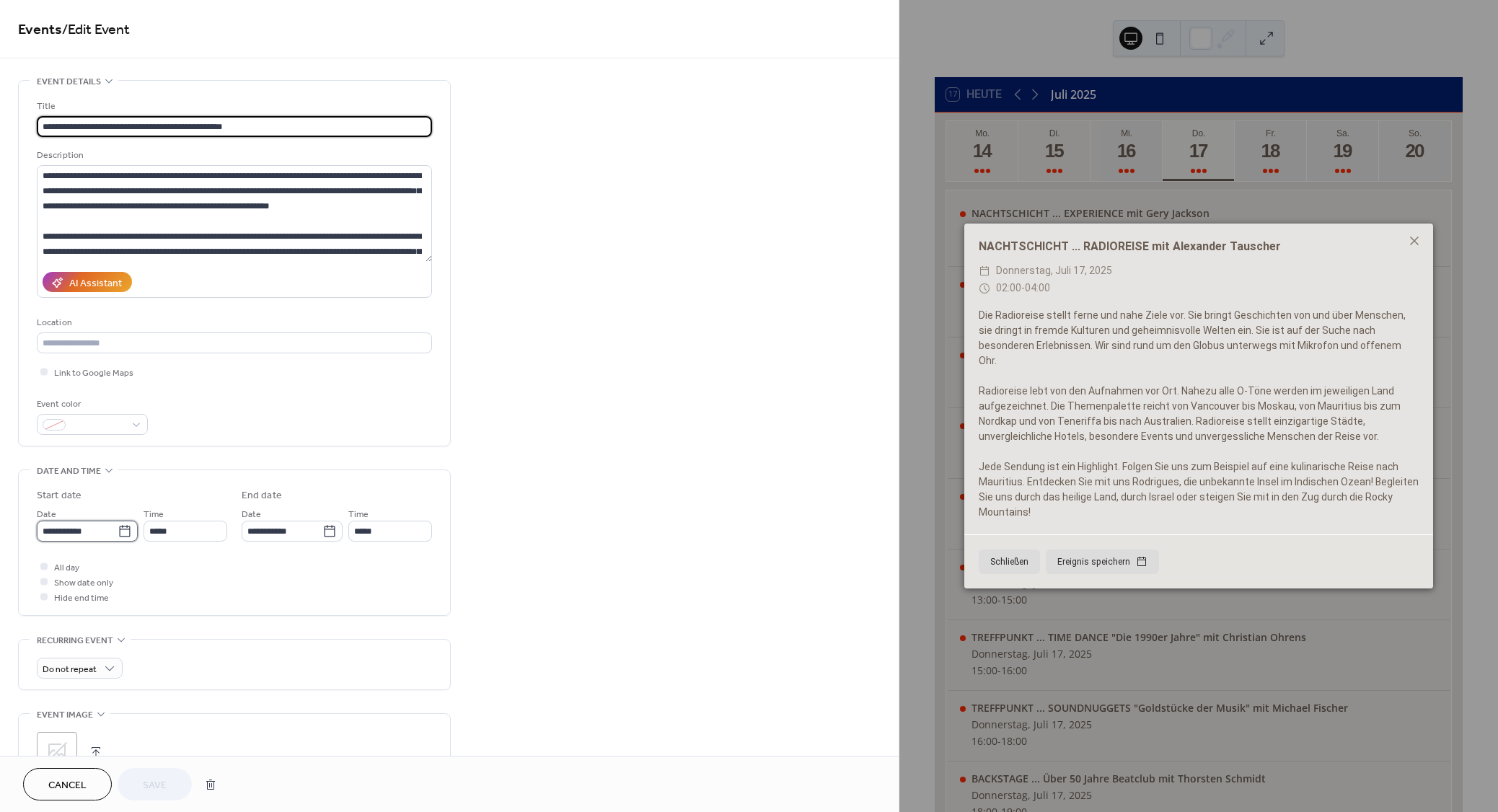 click on "**********" at bounding box center (77, 531) 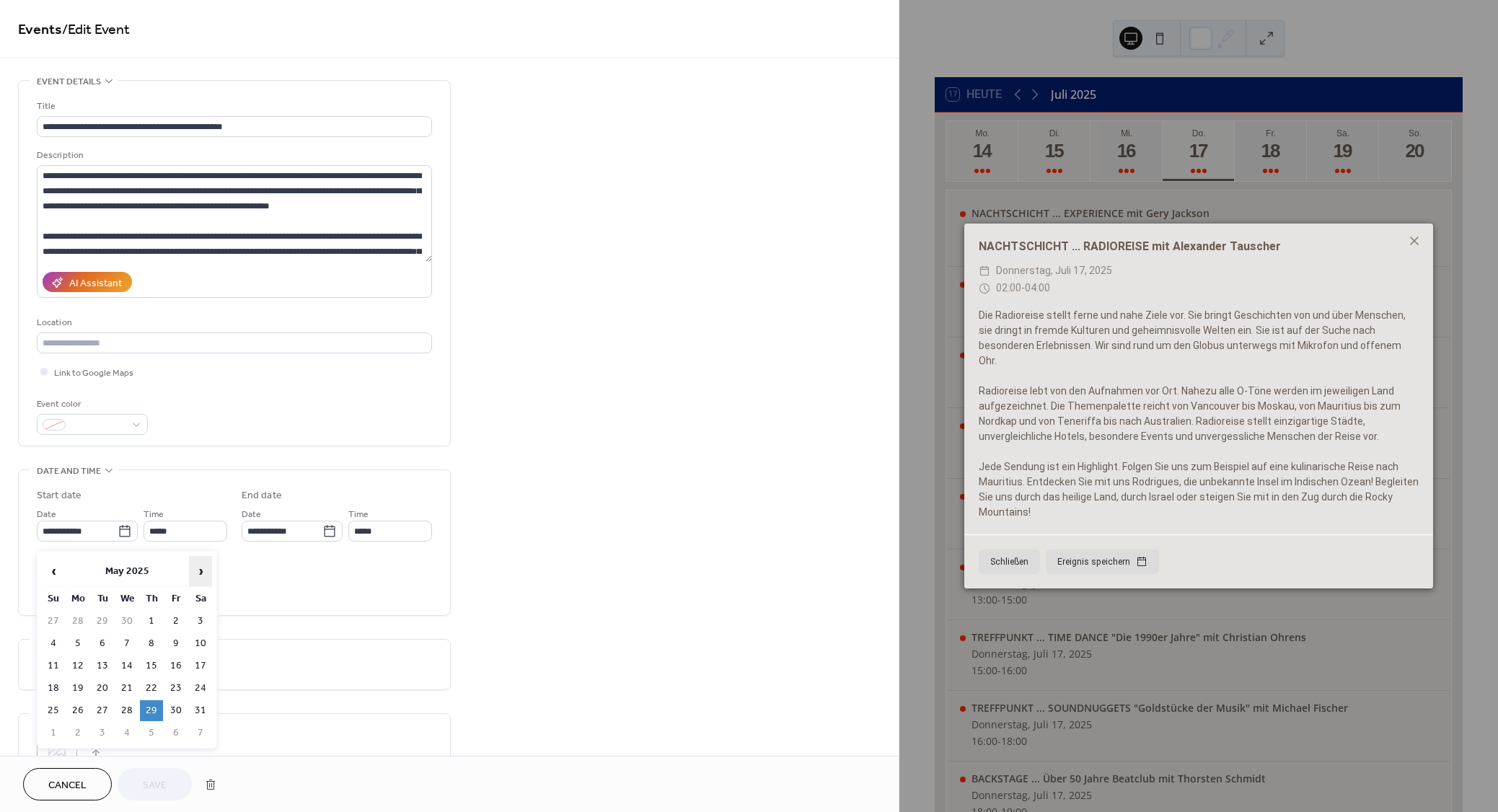 click on "›" at bounding box center (201, 571) 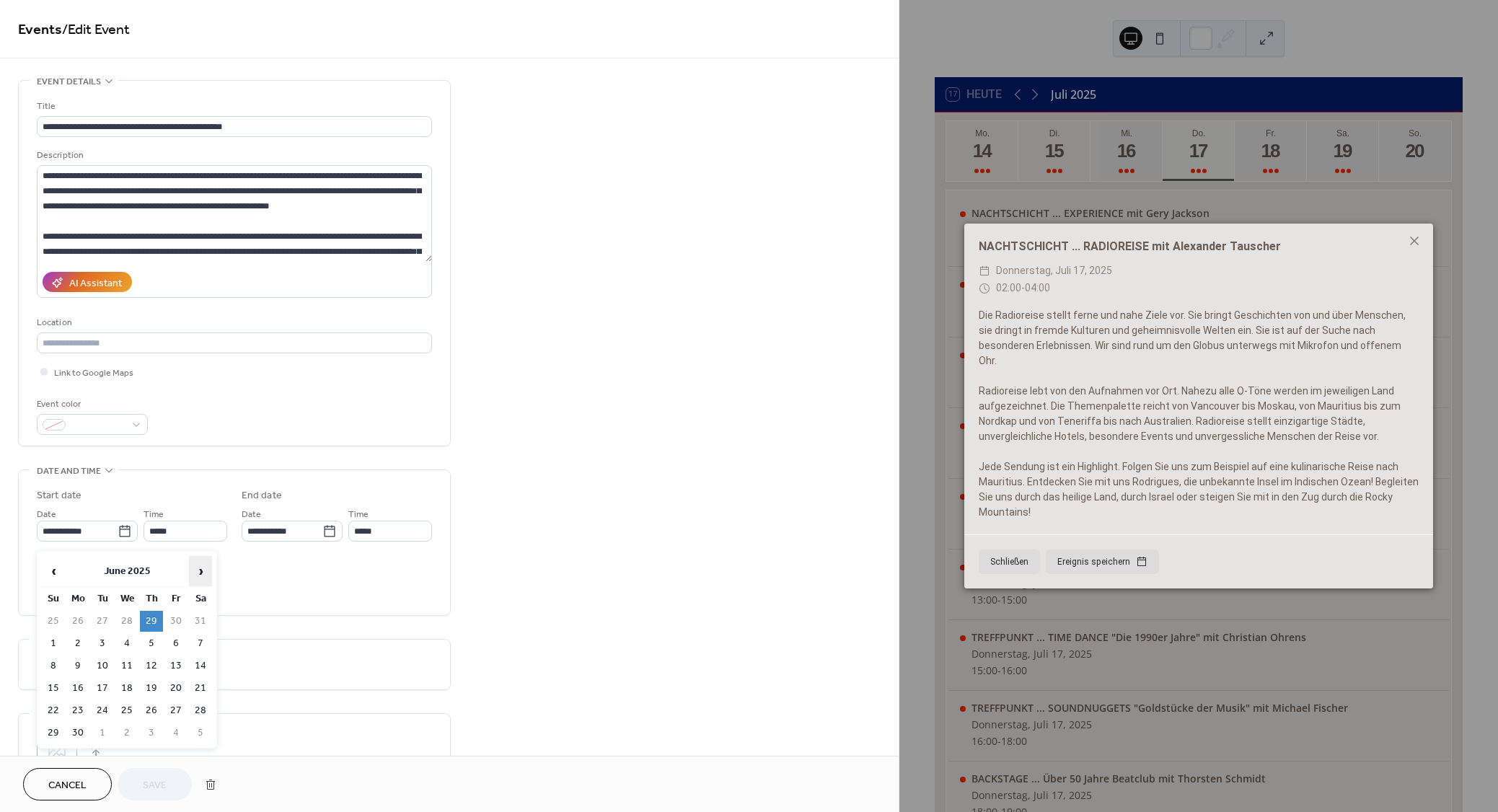 click on "›" at bounding box center (201, 571) 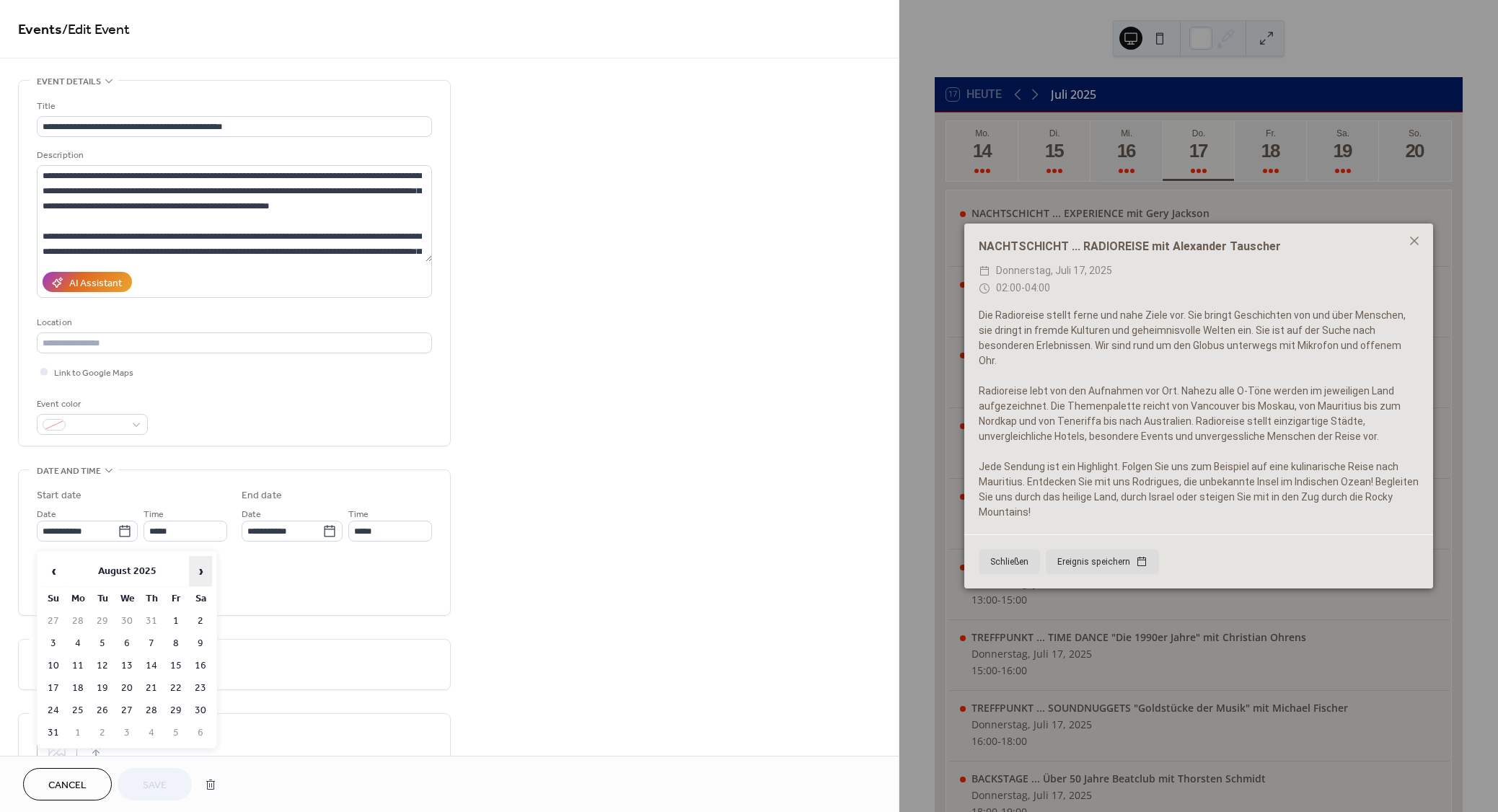 click on "›" at bounding box center [201, 571] 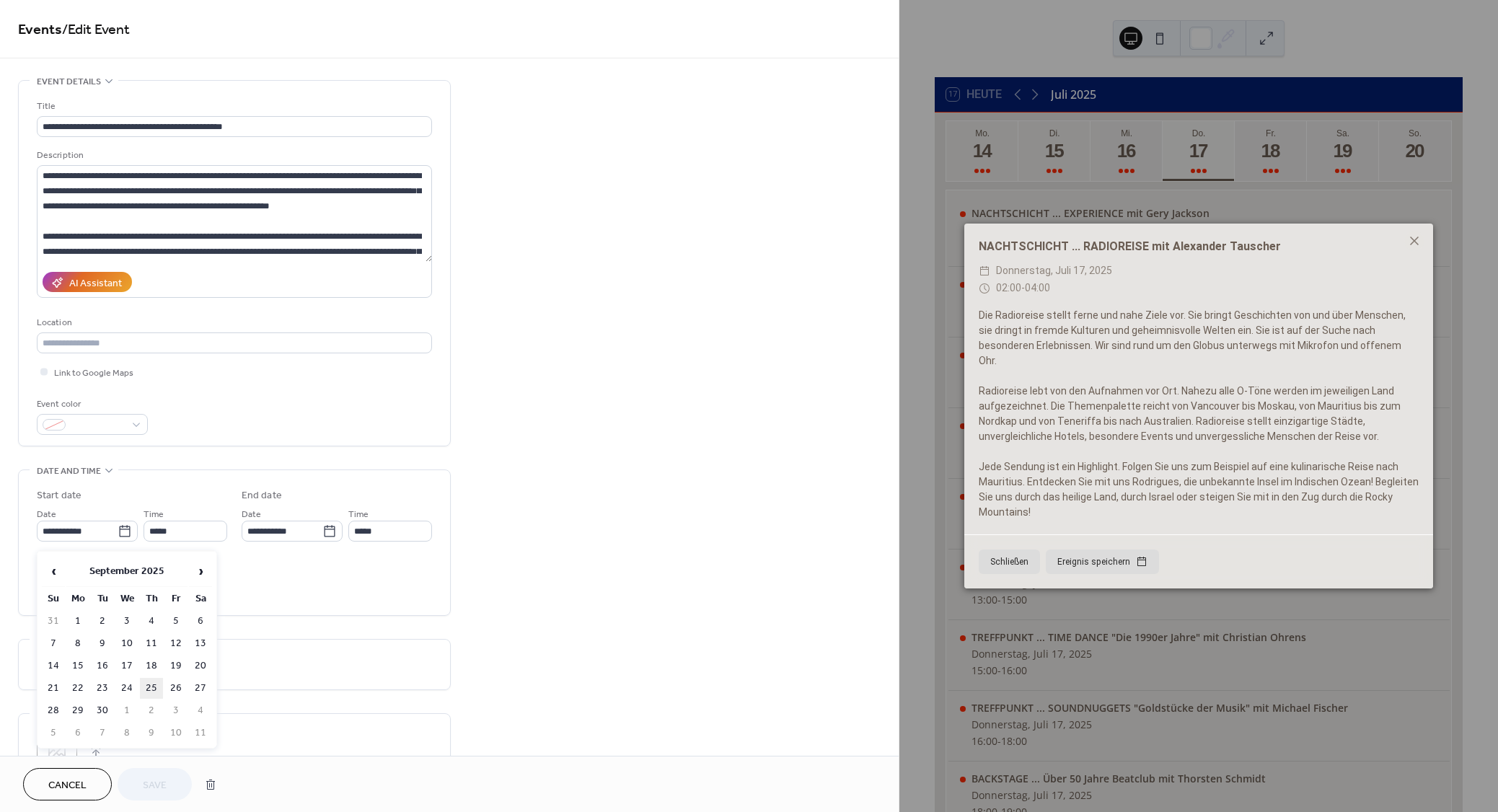 click on "25" at bounding box center (151, 688) 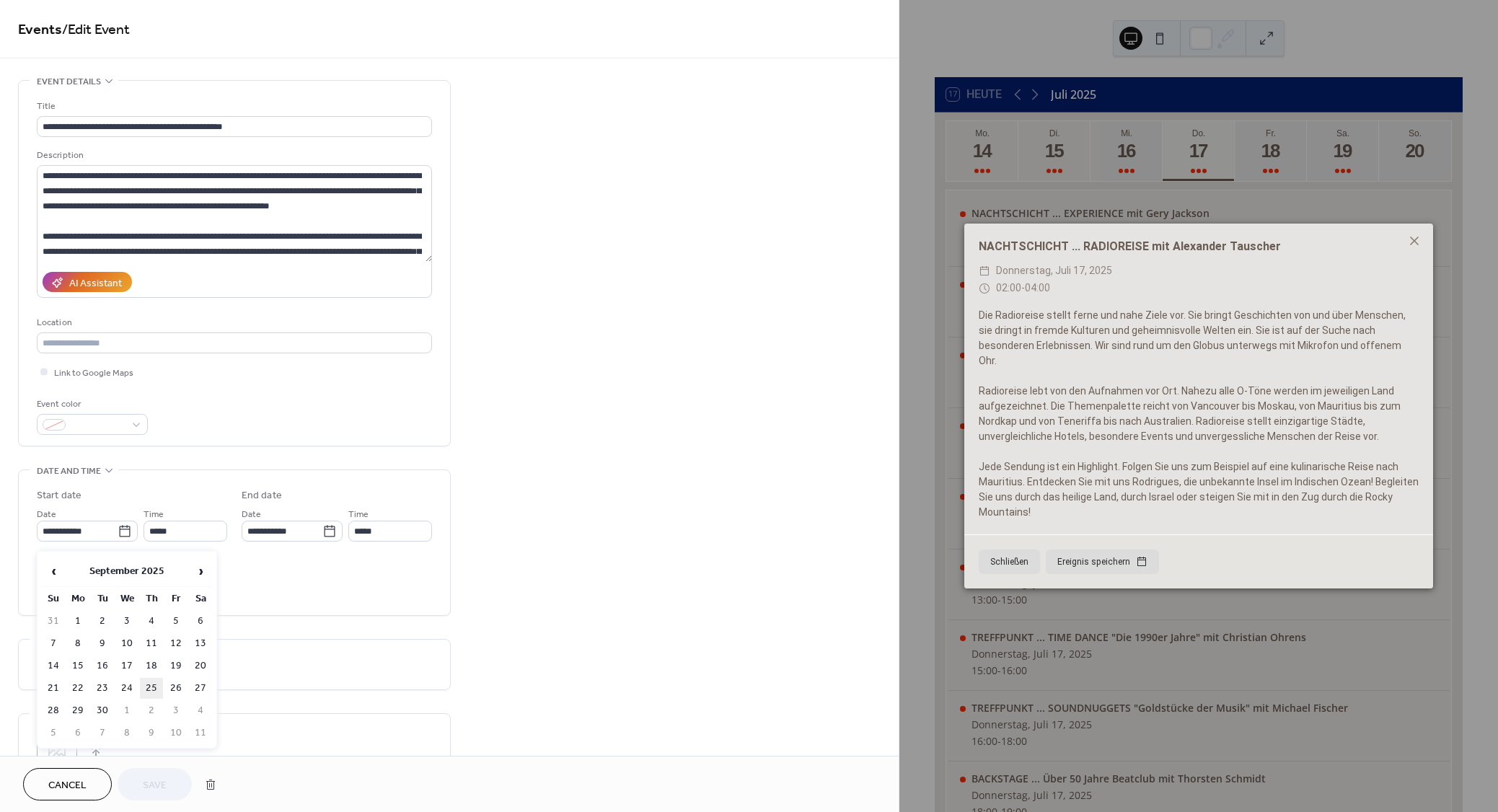 type on "**********" 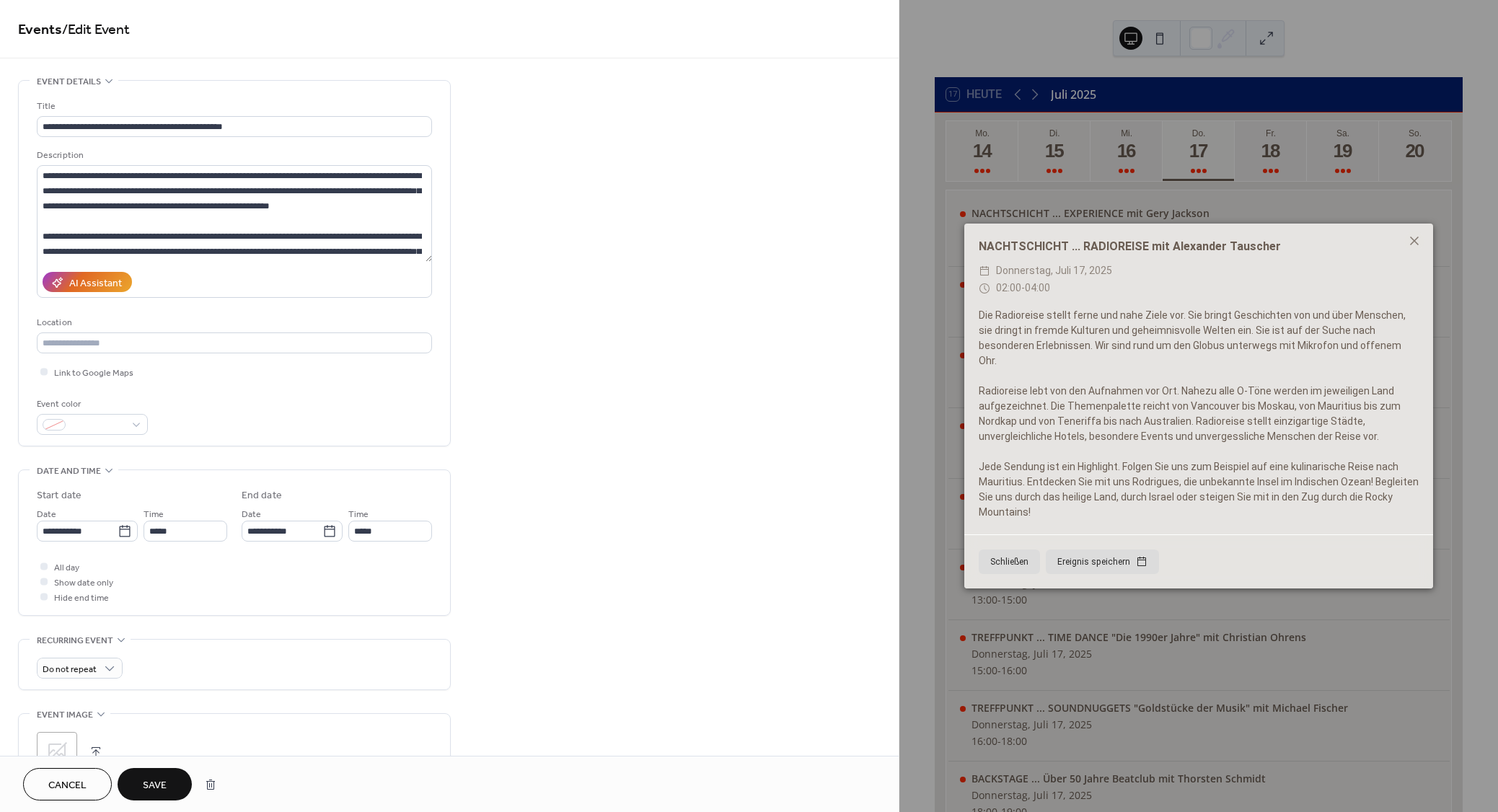 click on "Save" at bounding box center [154, 785] 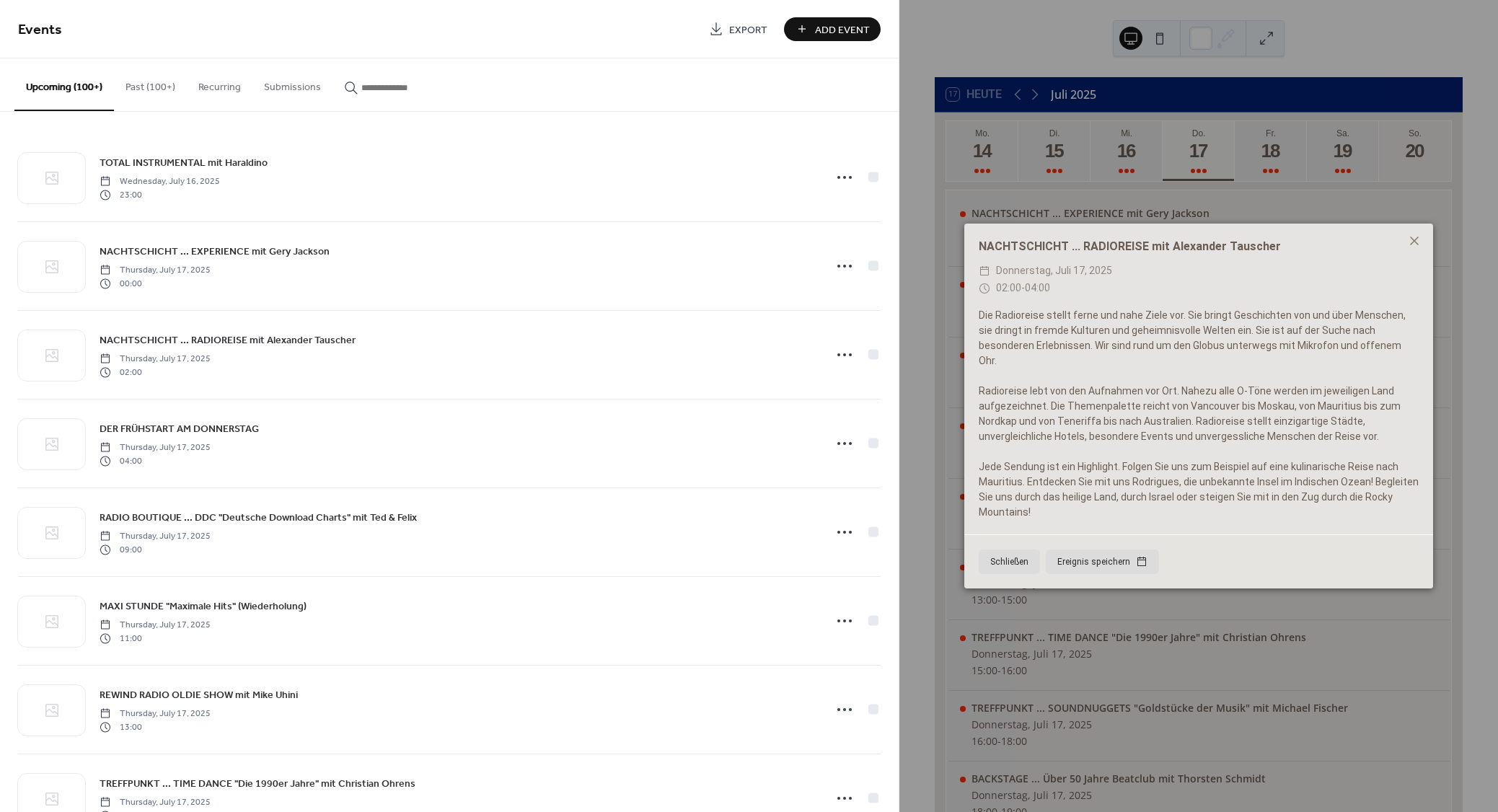 paste on "**********" 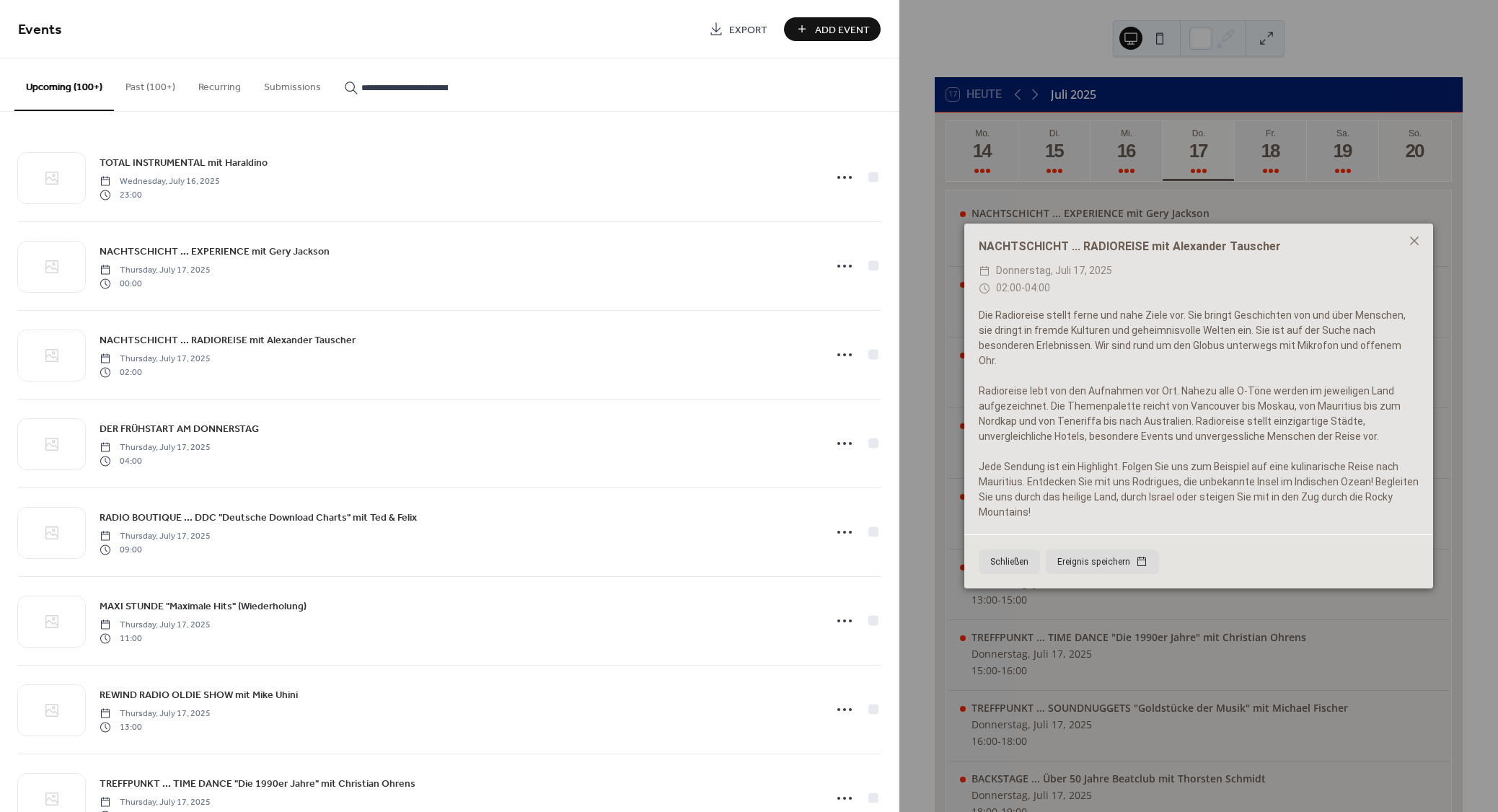 scroll, scrollTop: 0, scrollLeft: 129, axis: horizontal 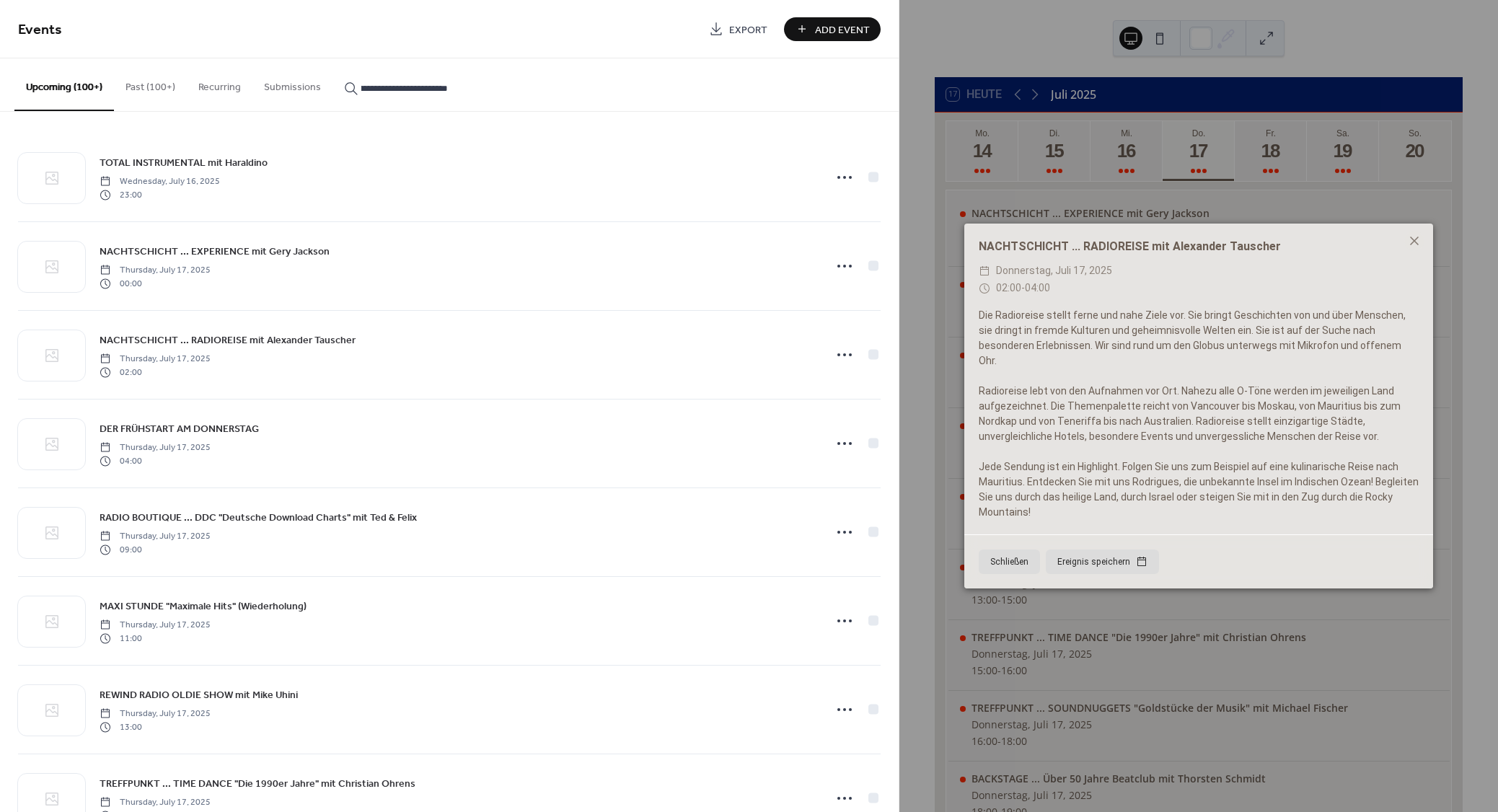type on "**********" 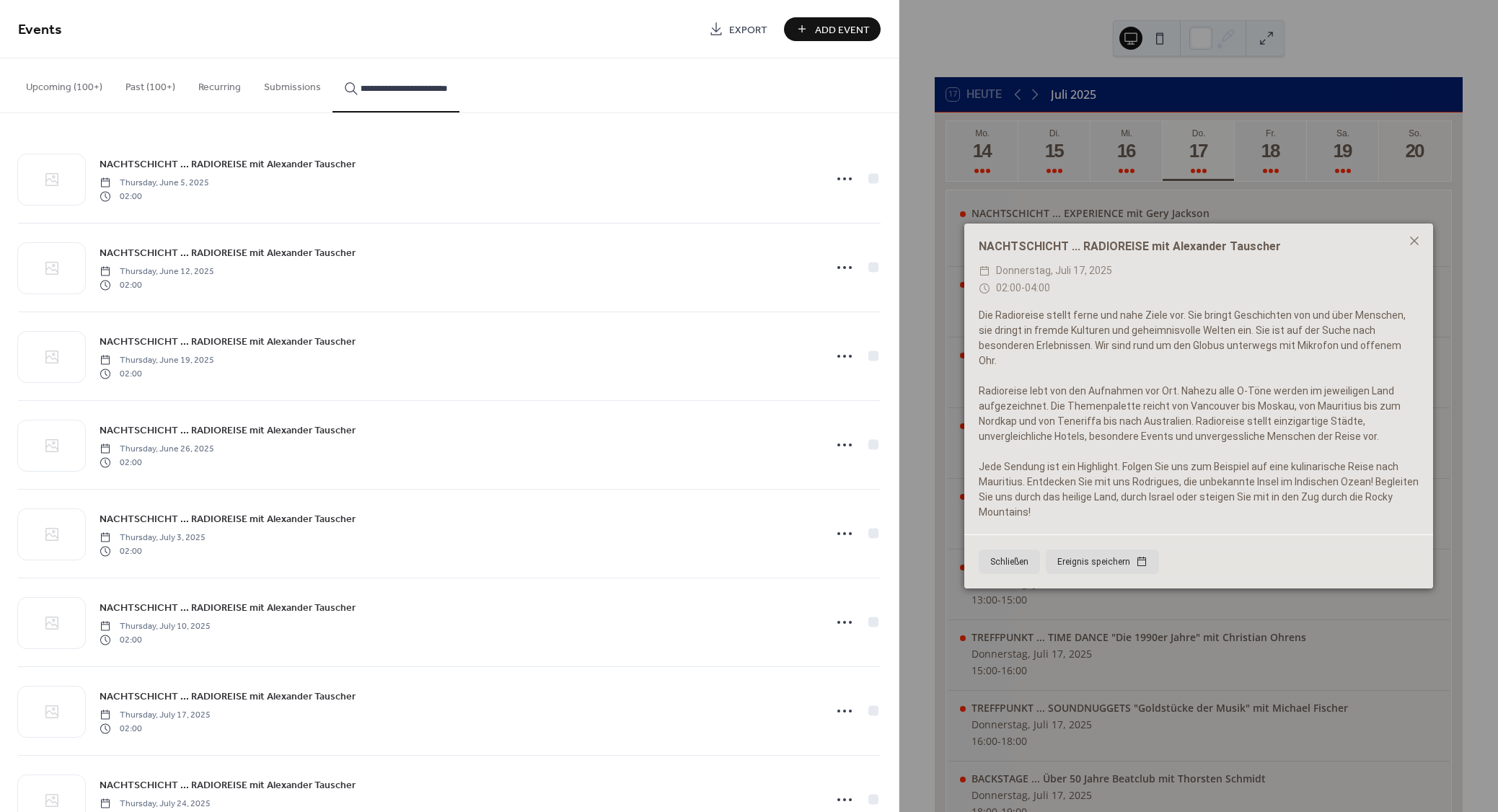 click on "NACHTSCHICHT ... RADIOREISE mit Alexander Tauscher" at bounding box center (227, 164) 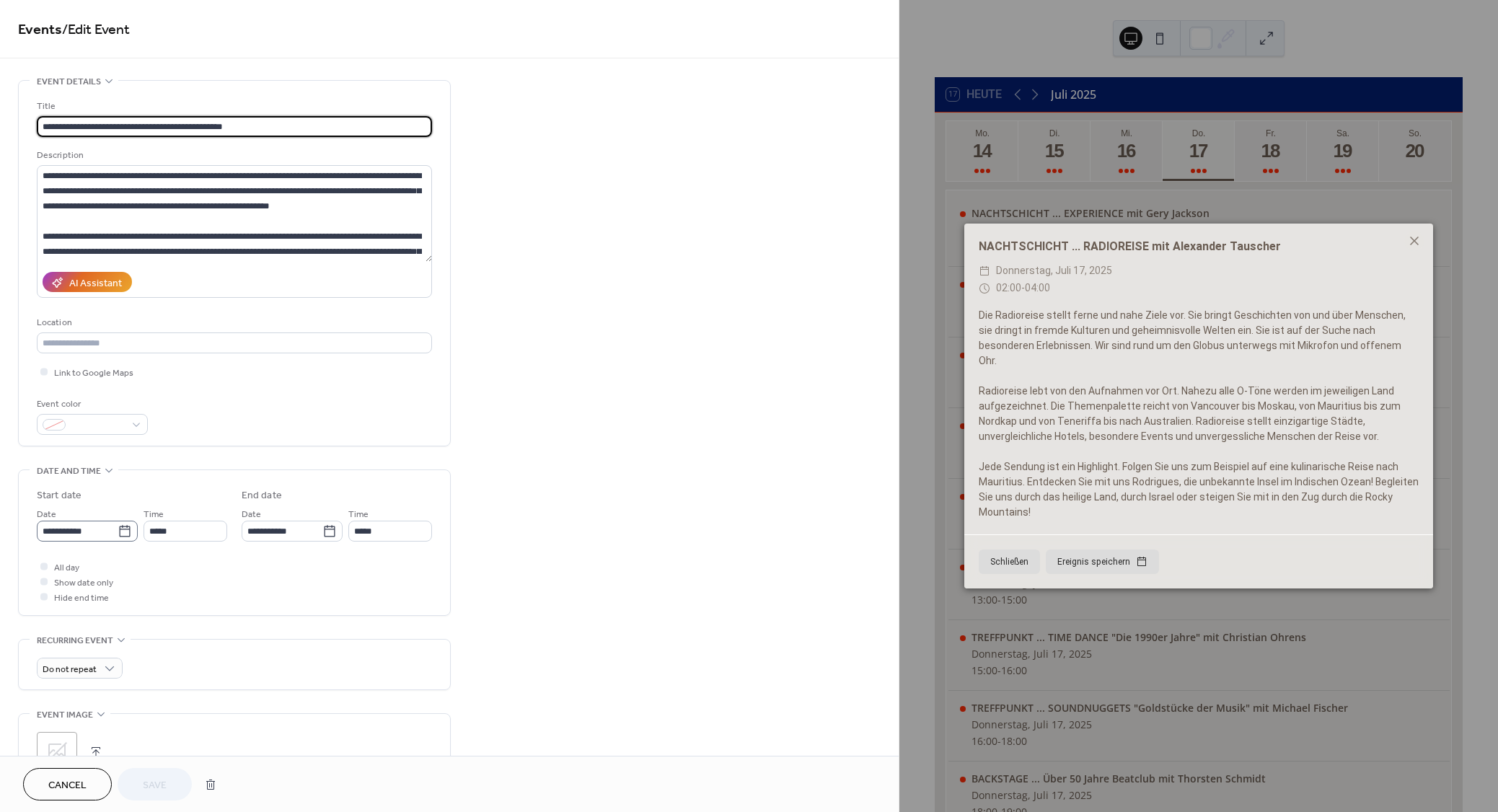 drag, startPoint x: 118, startPoint y: 534, endPoint x: 188, endPoint y: 596, distance: 93.5094 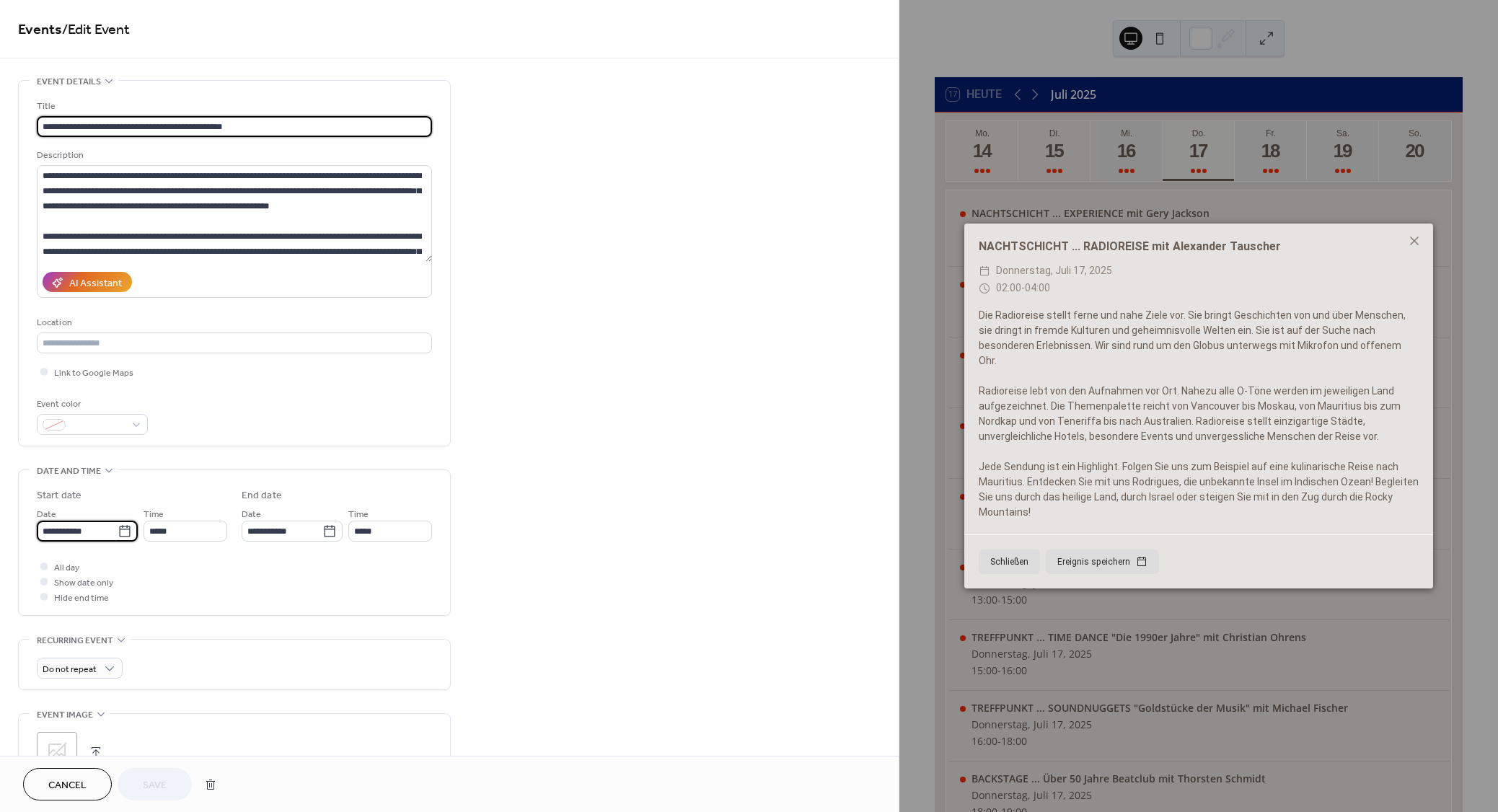 click on "**********" at bounding box center (77, 531) 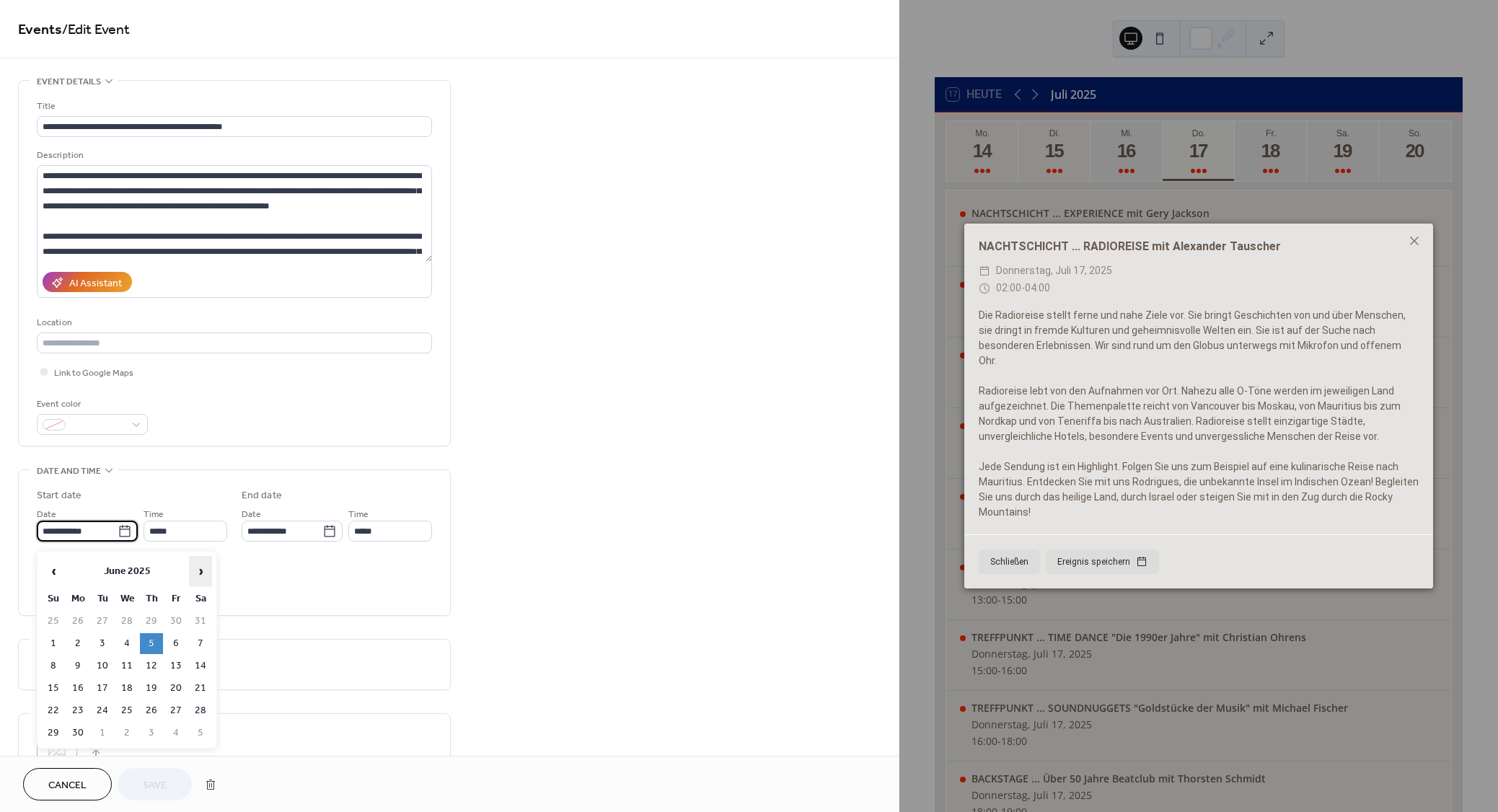 click on "›" at bounding box center (201, 571) 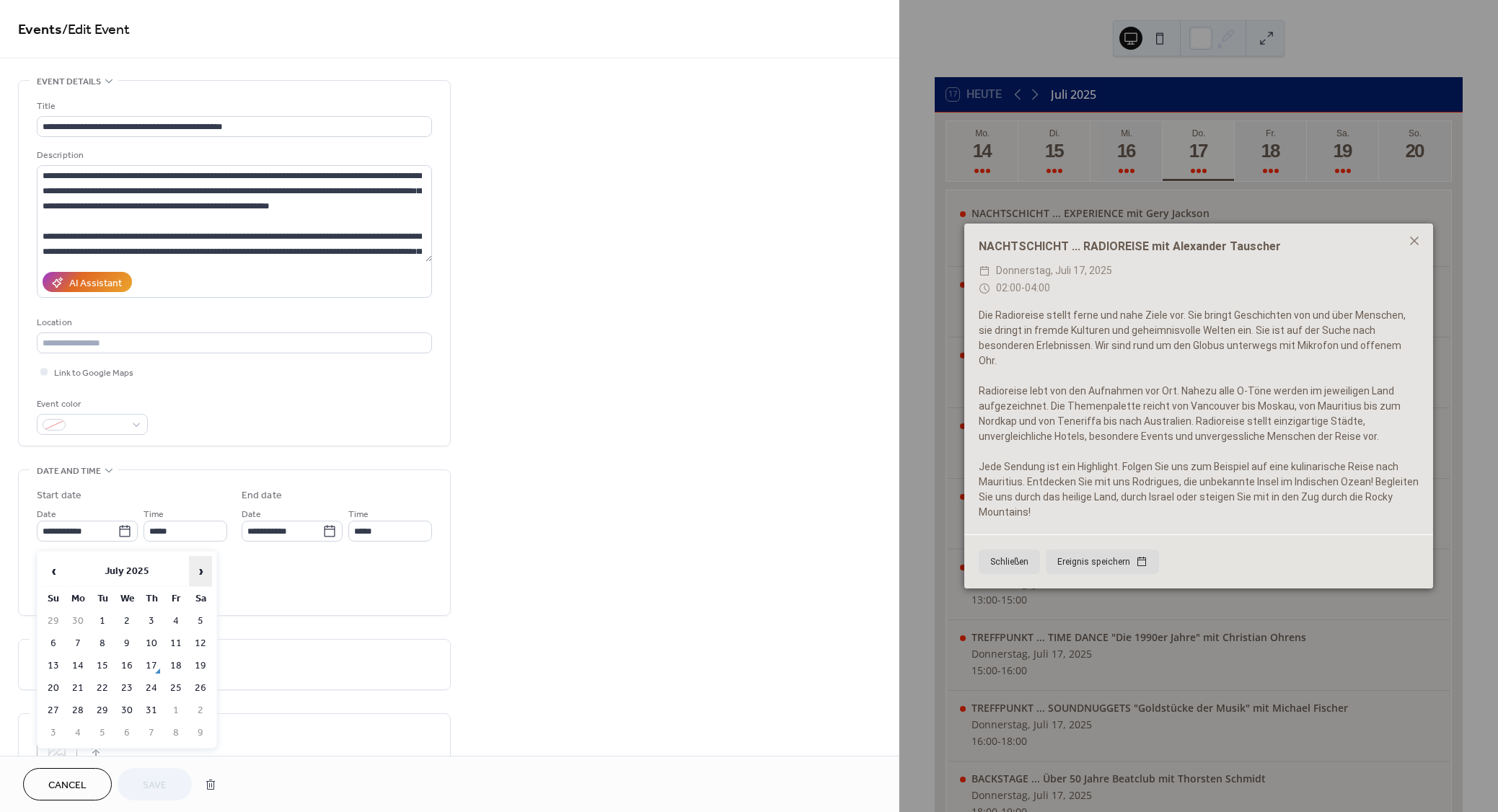 click on "›" at bounding box center (201, 571) 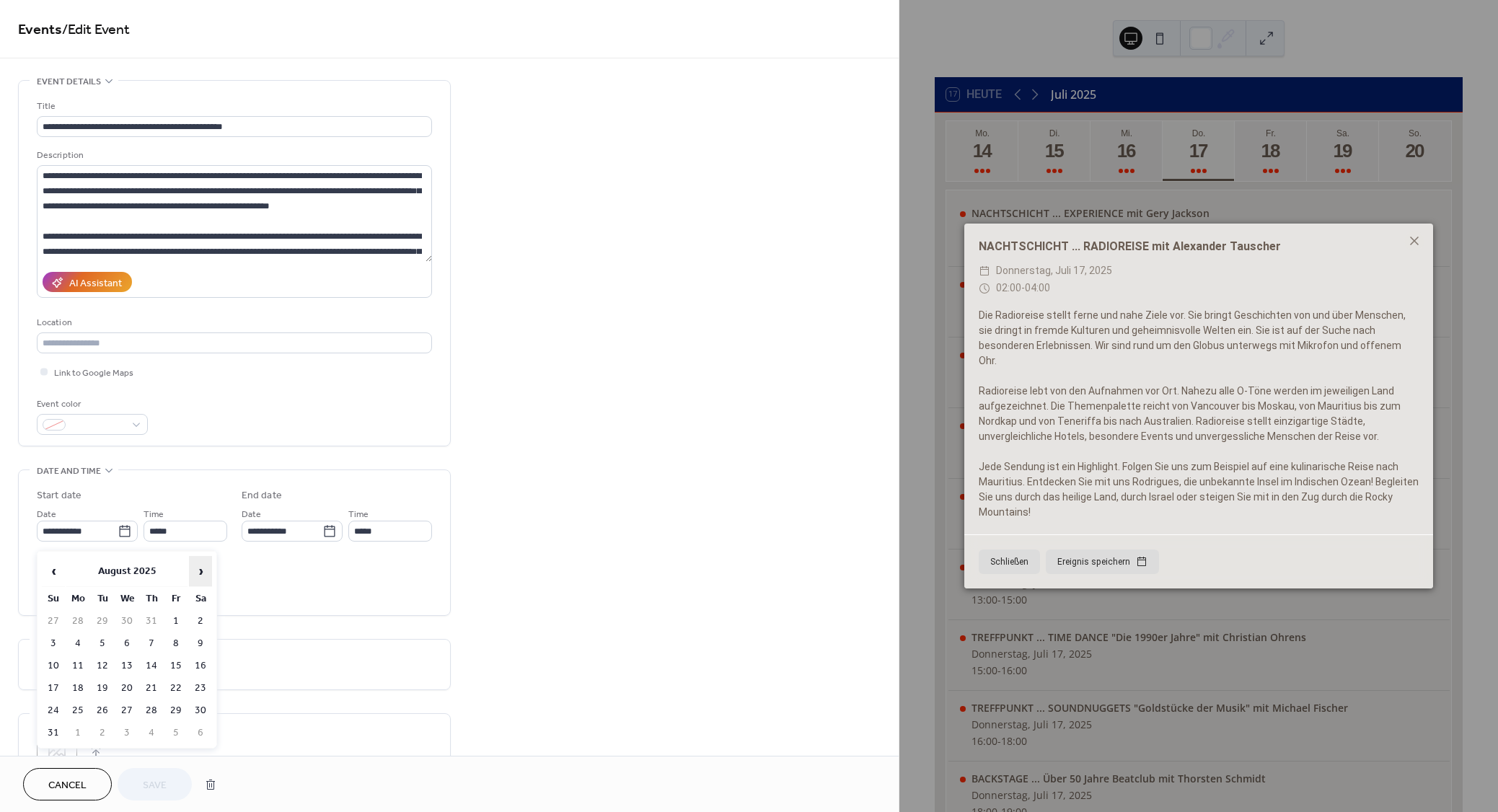 click on "›" at bounding box center (201, 571) 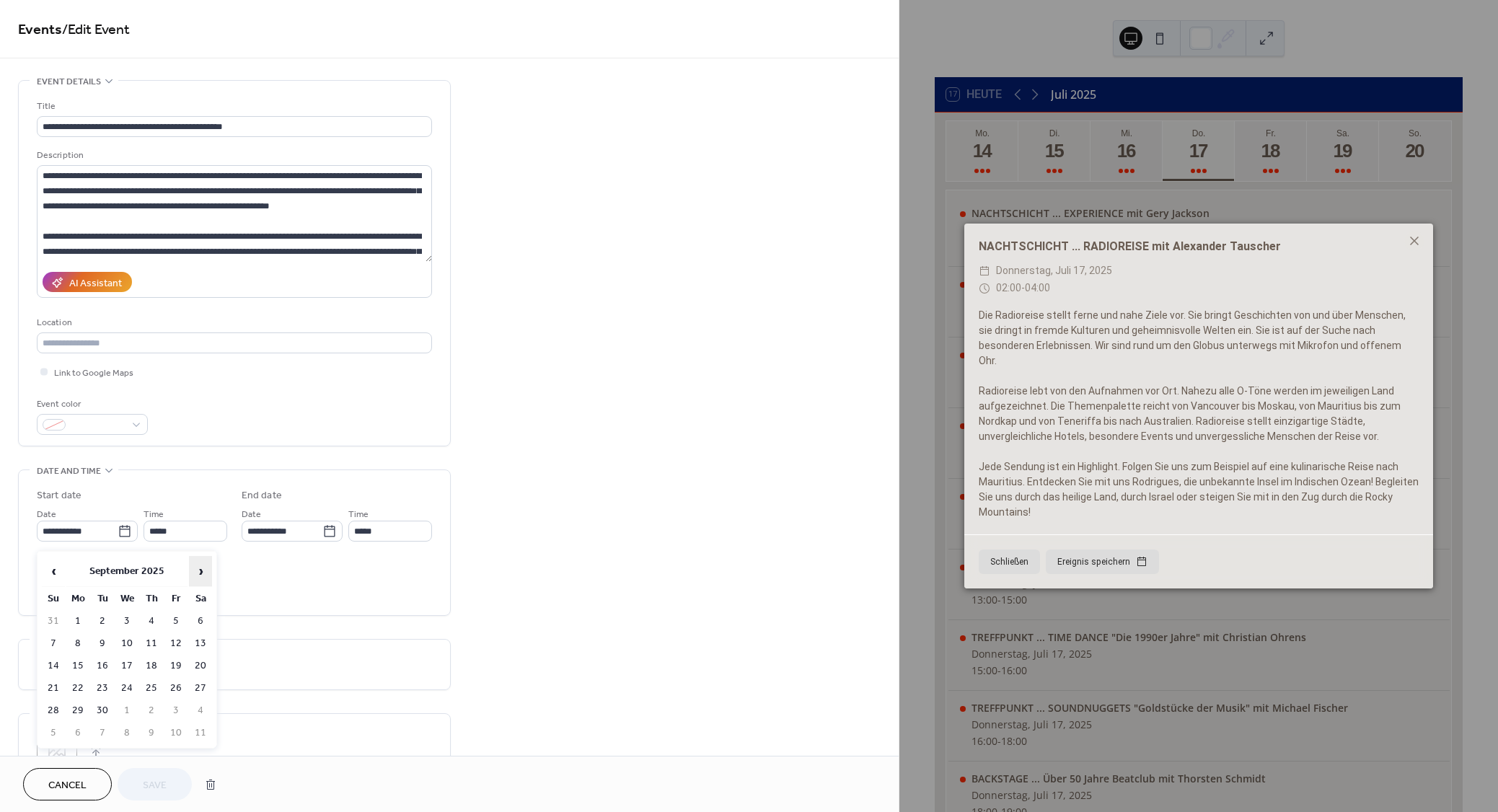 click on "›" at bounding box center [201, 571] 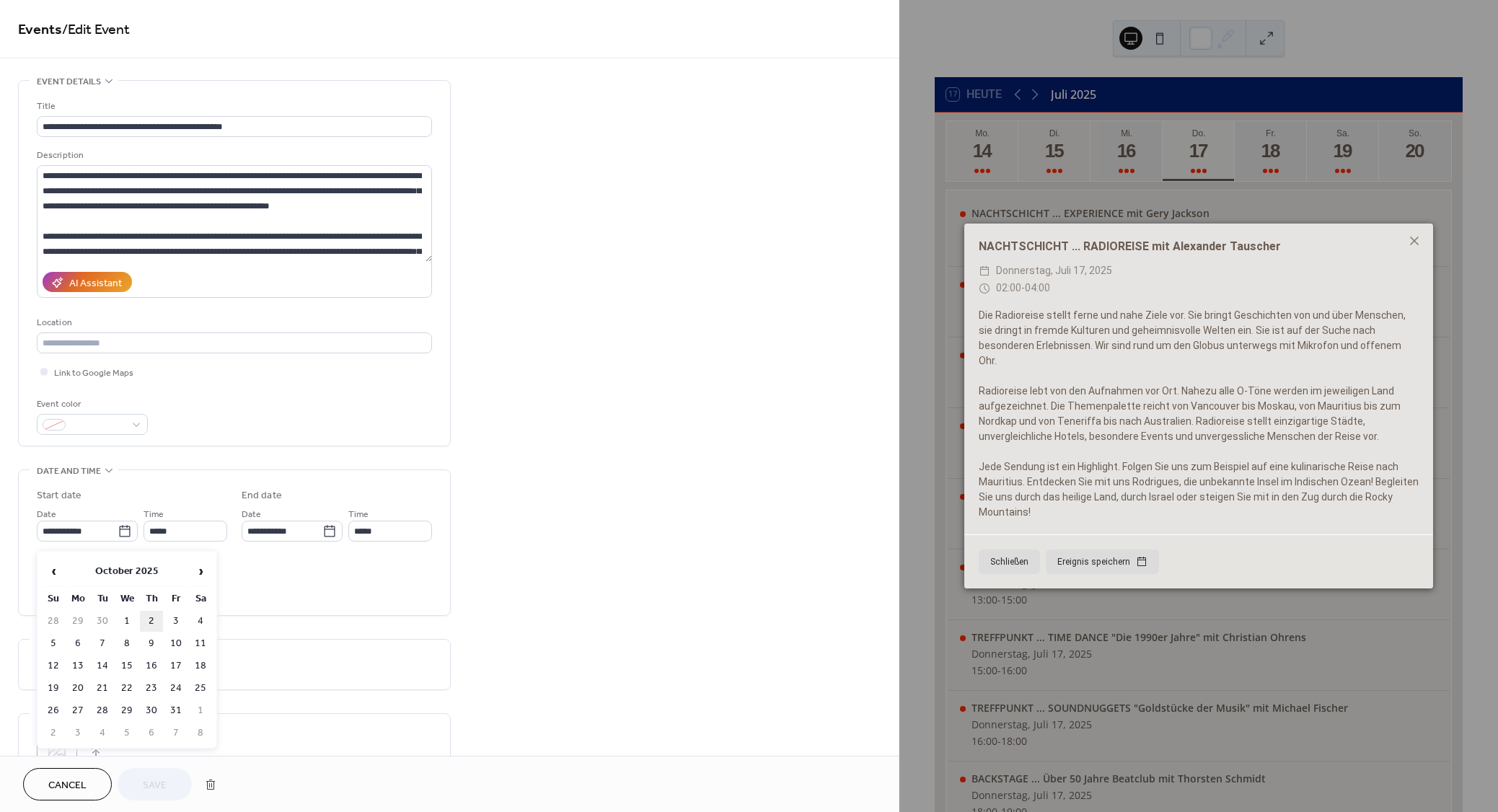 click on "2" at bounding box center (151, 621) 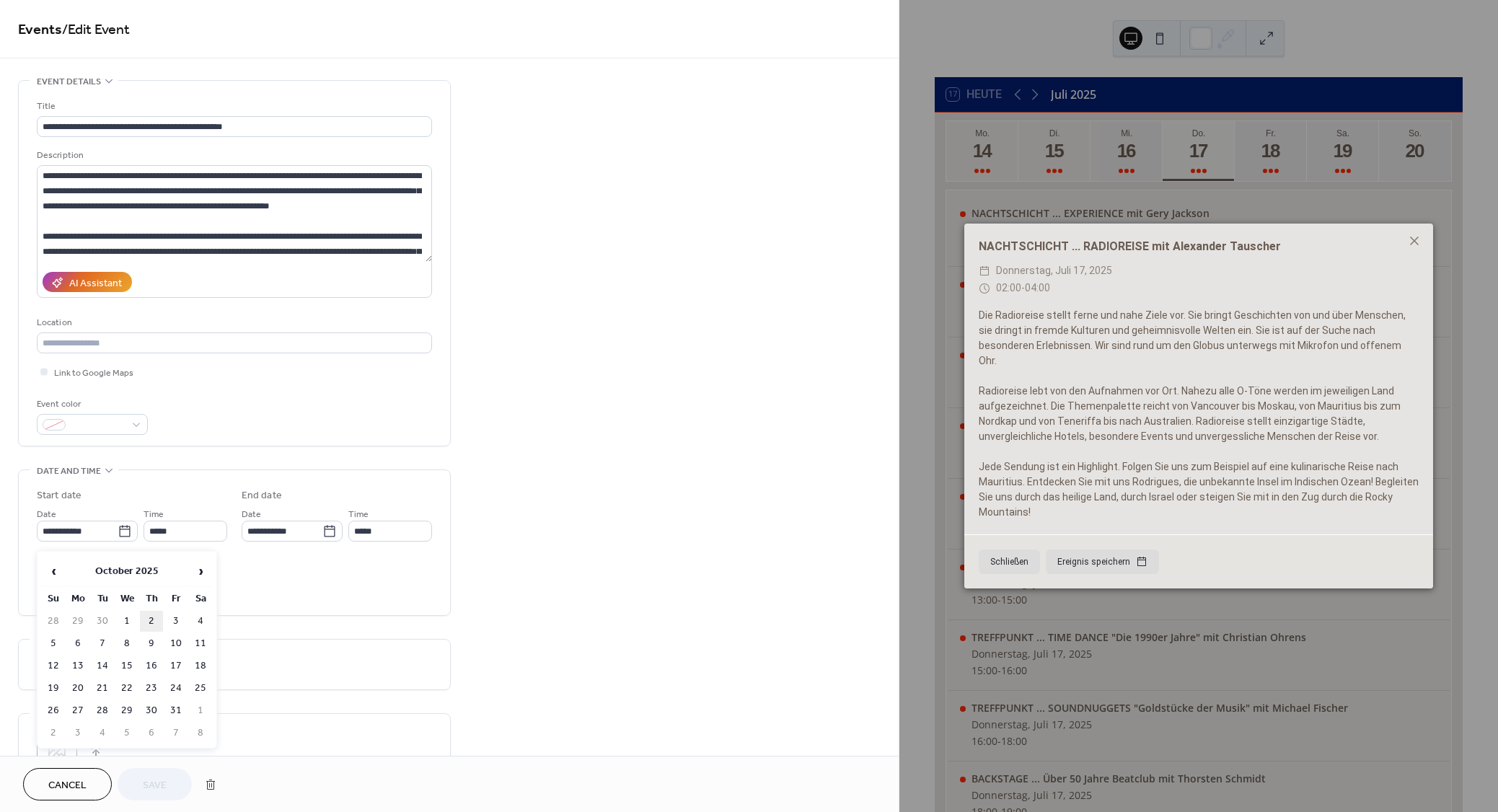 type on "**********" 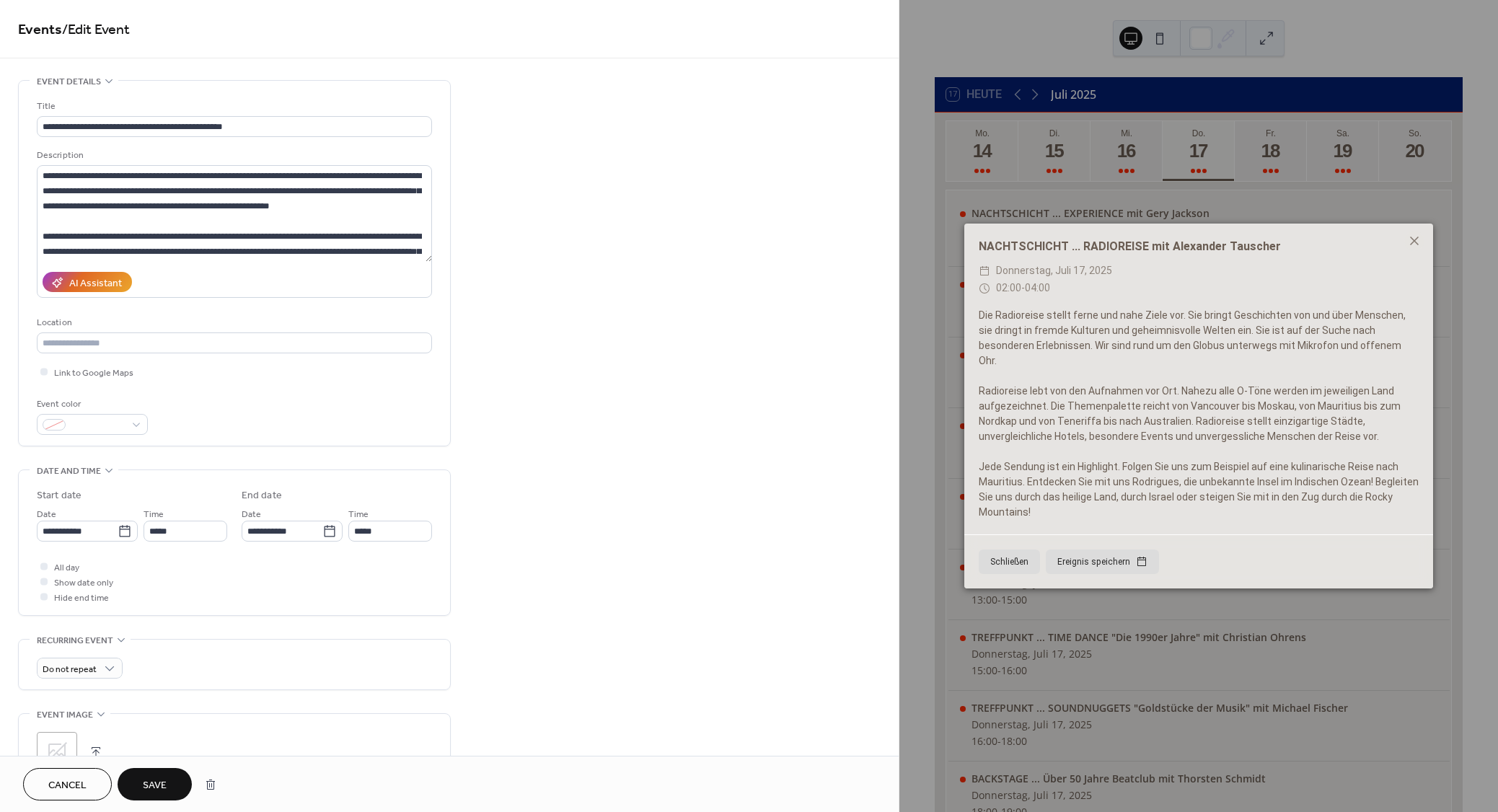 click on "Save" at bounding box center (154, 785) 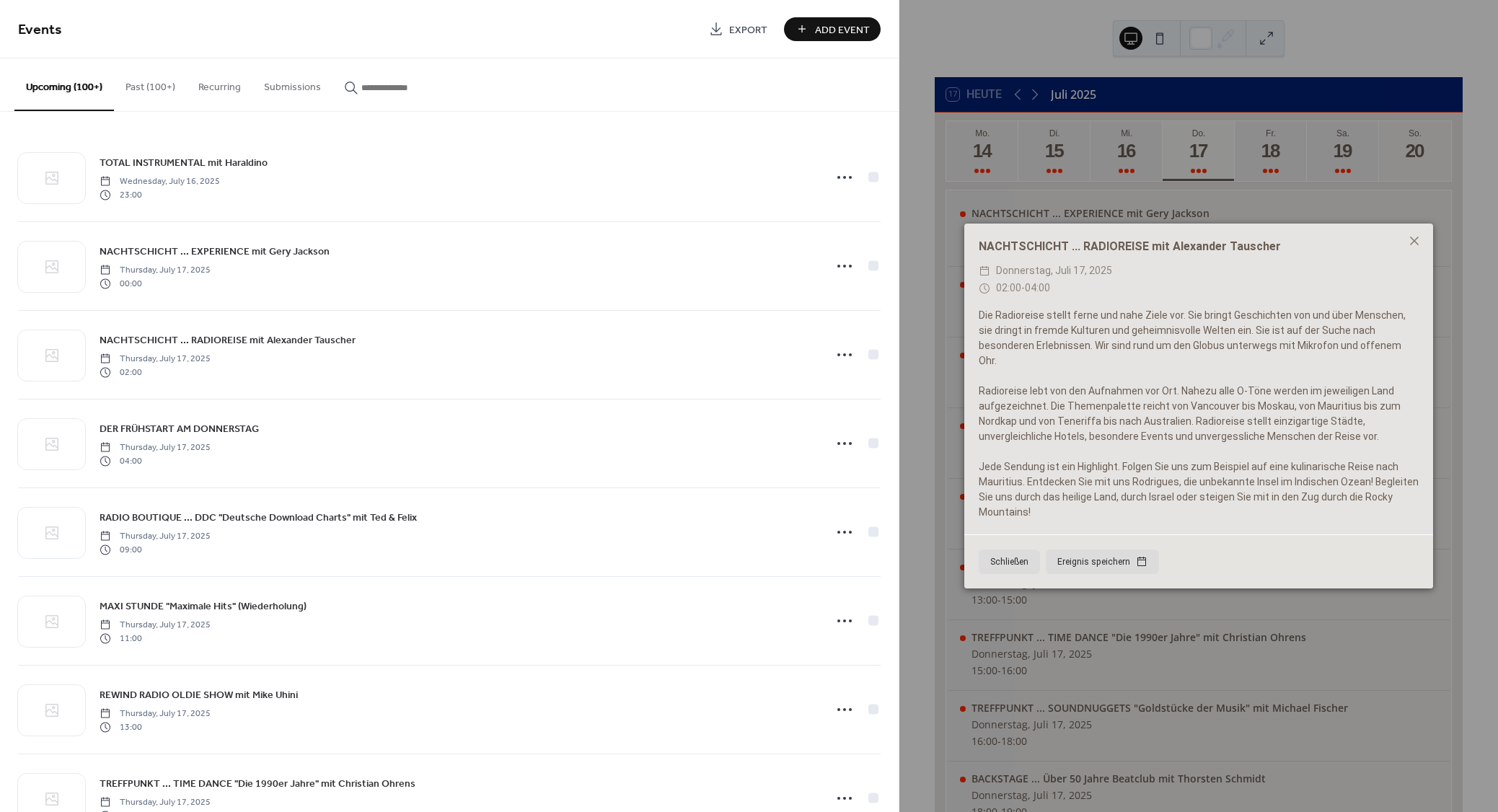 paste on "**********" 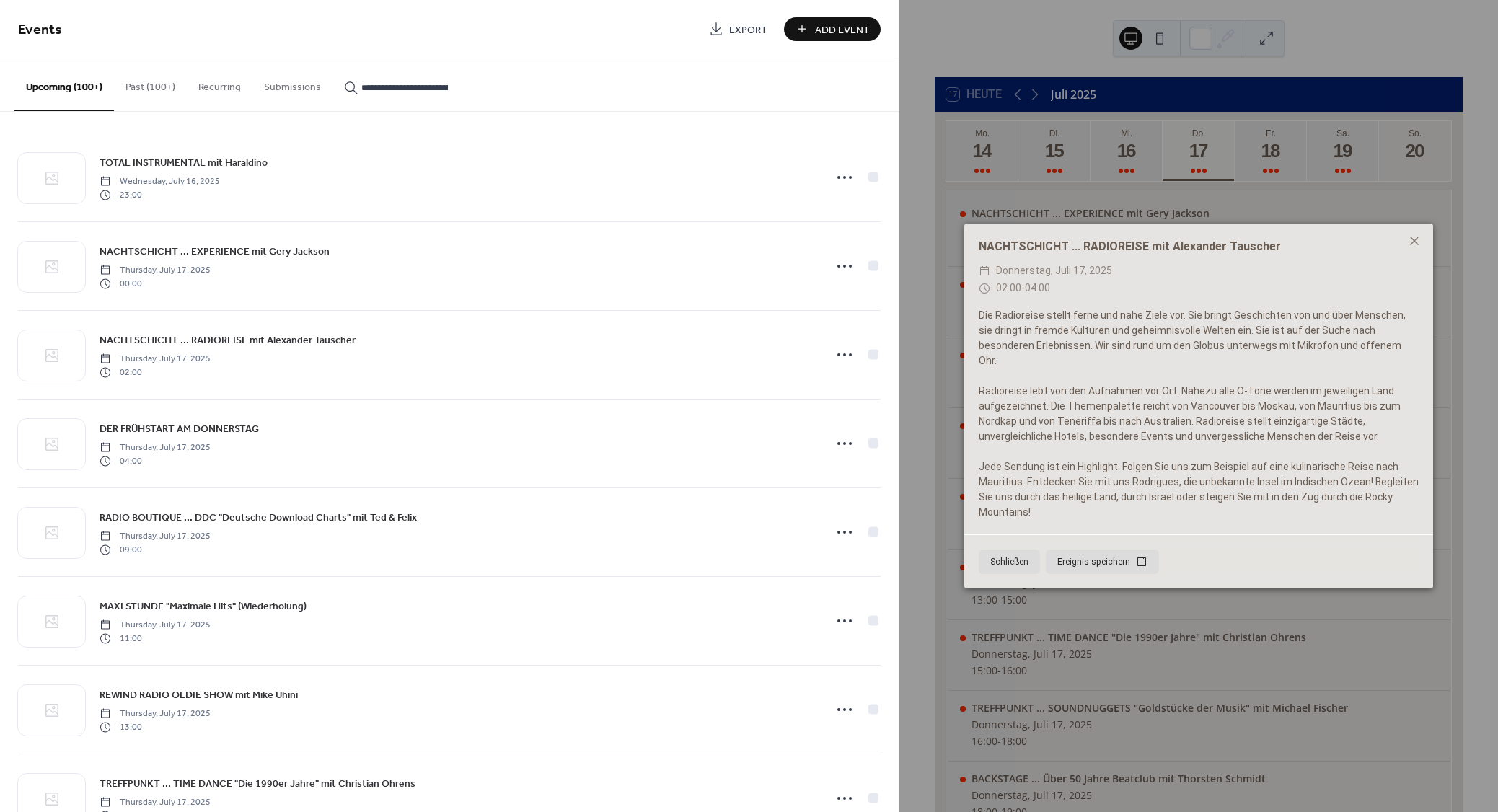 scroll, scrollTop: 0, scrollLeft: 129, axis: horizontal 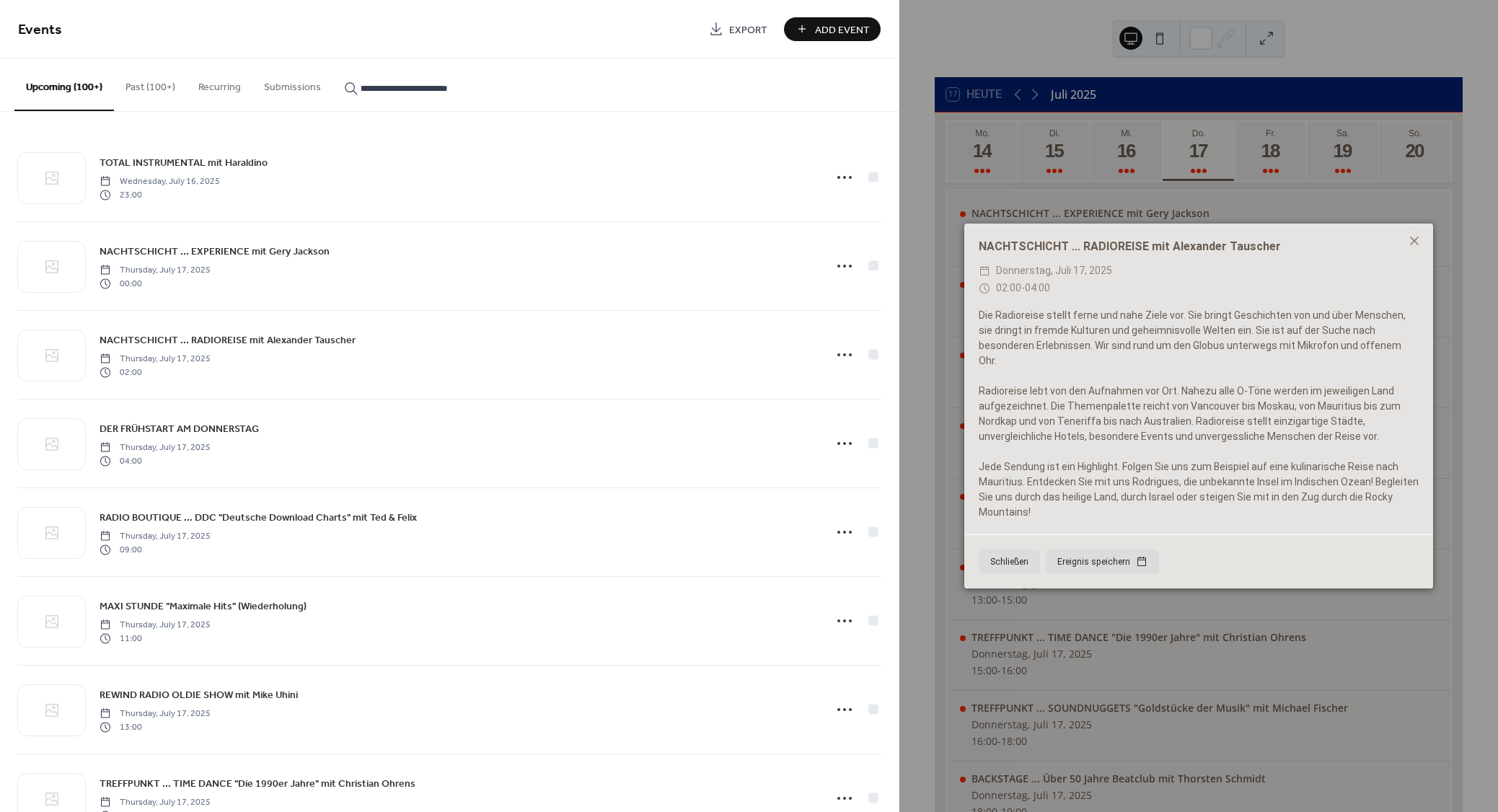 type on "**********" 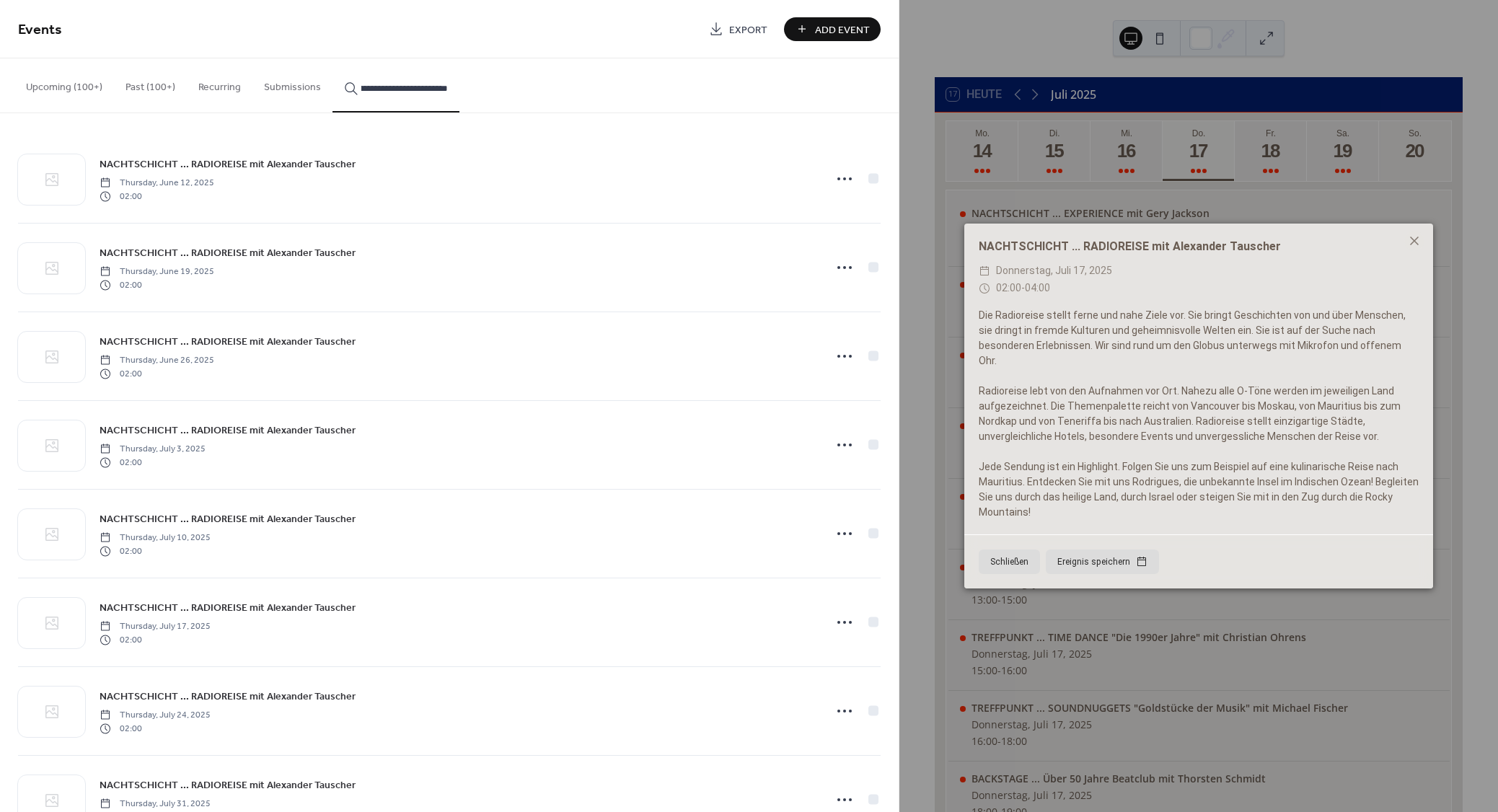 drag, startPoint x: 213, startPoint y: 158, endPoint x: 188, endPoint y: 201, distance: 49.73932 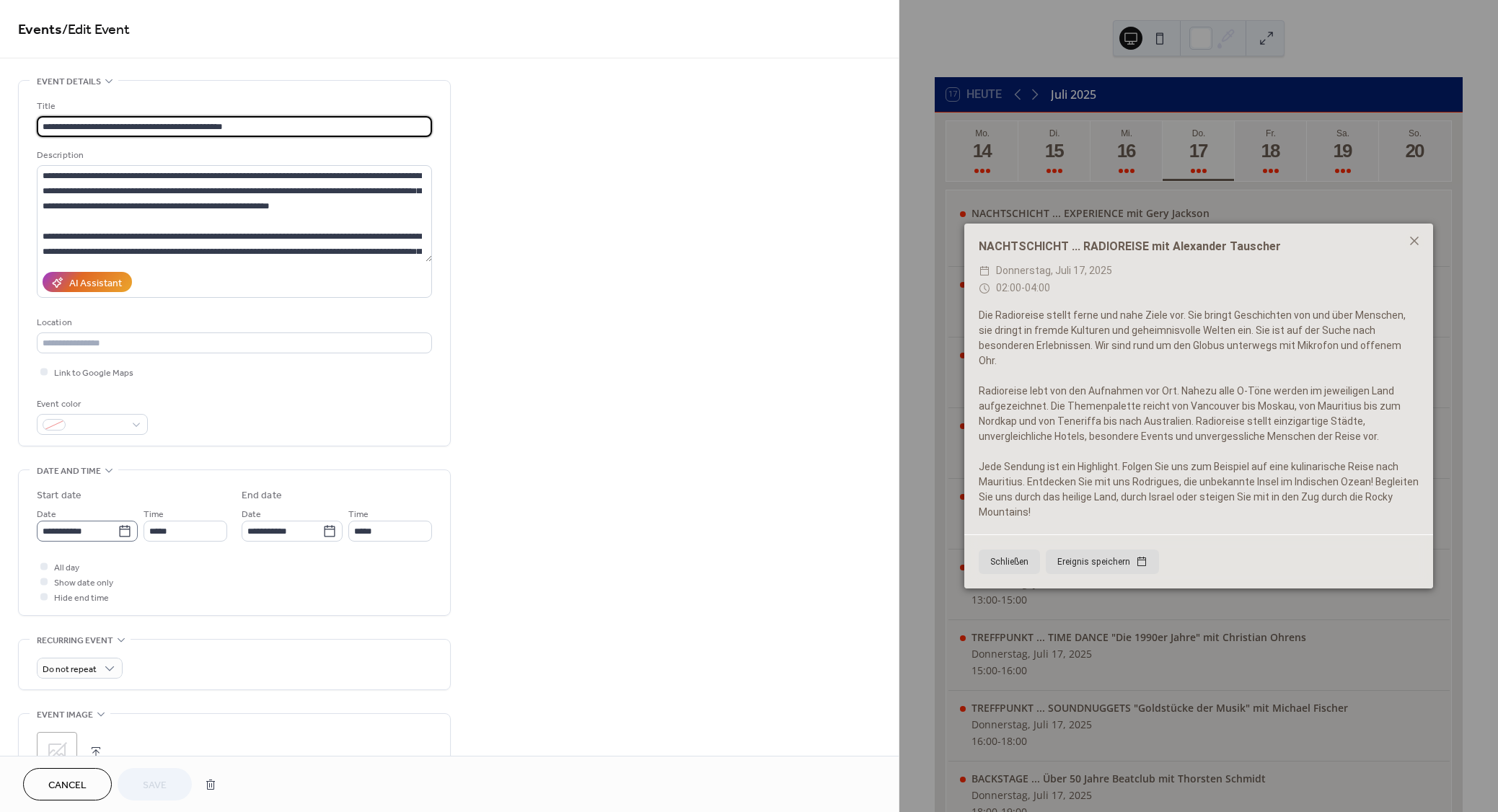 click 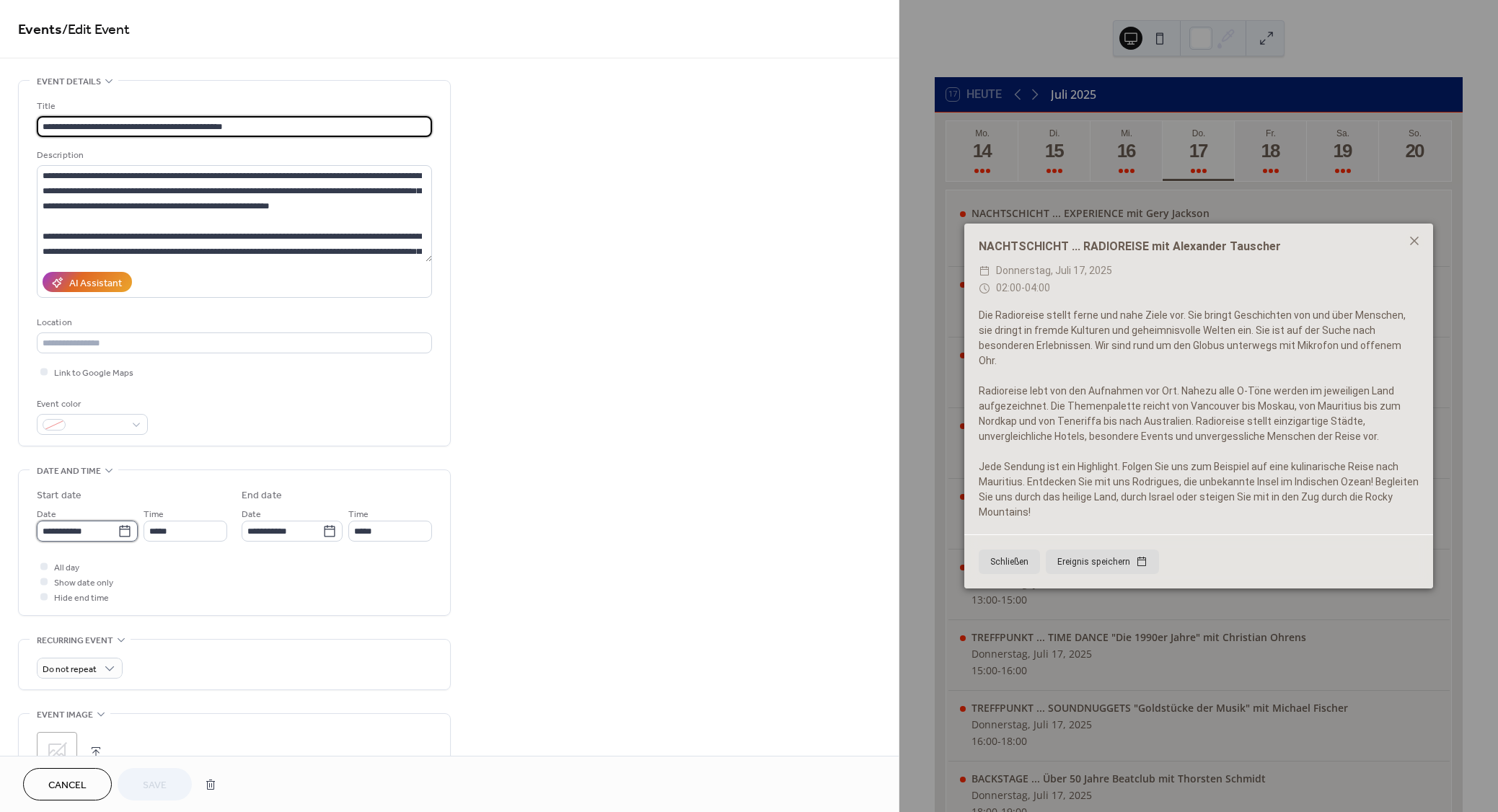 click on "**********" at bounding box center (77, 531) 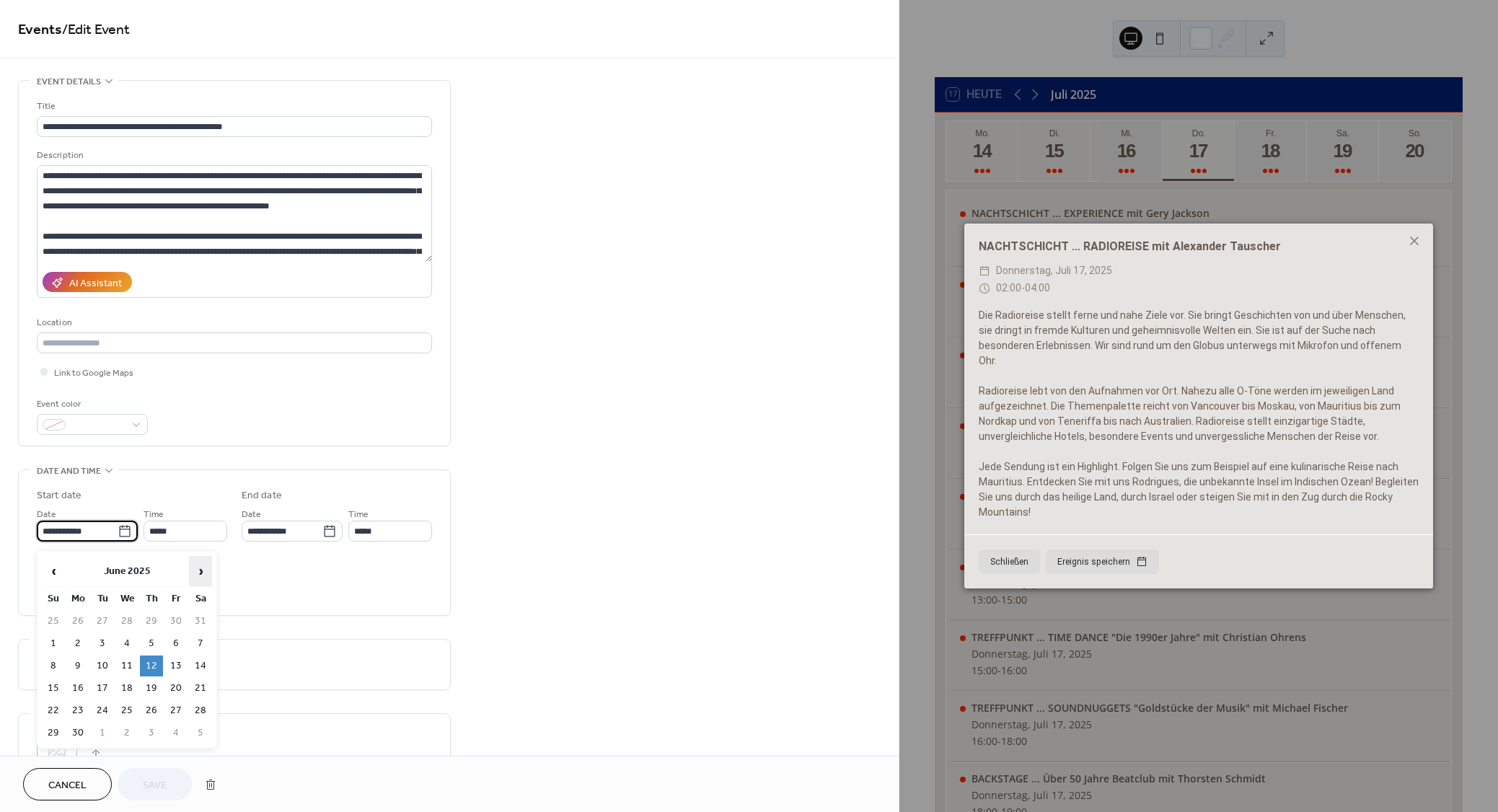click on "›" at bounding box center [201, 571] 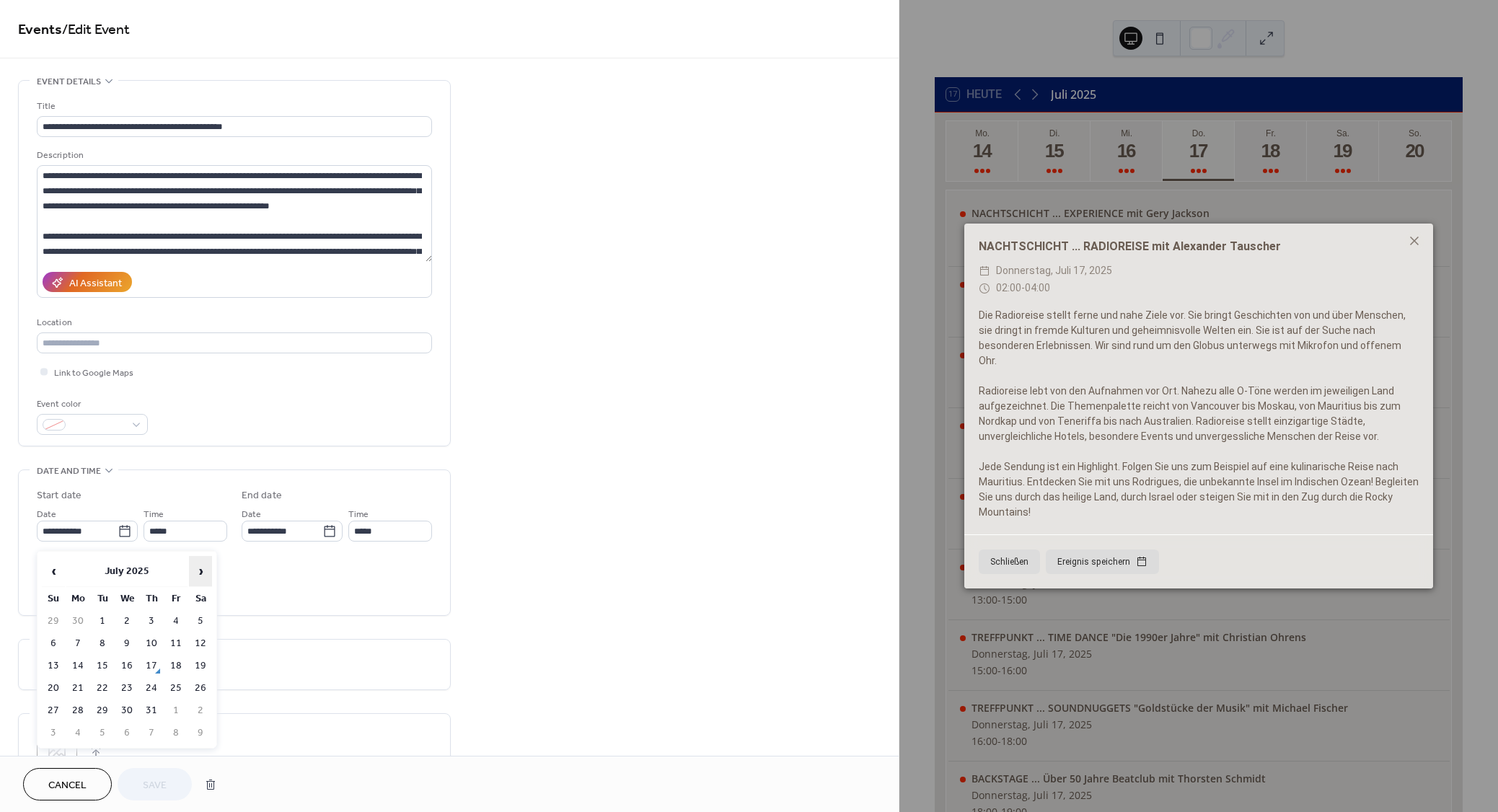 click on "›" at bounding box center [201, 571] 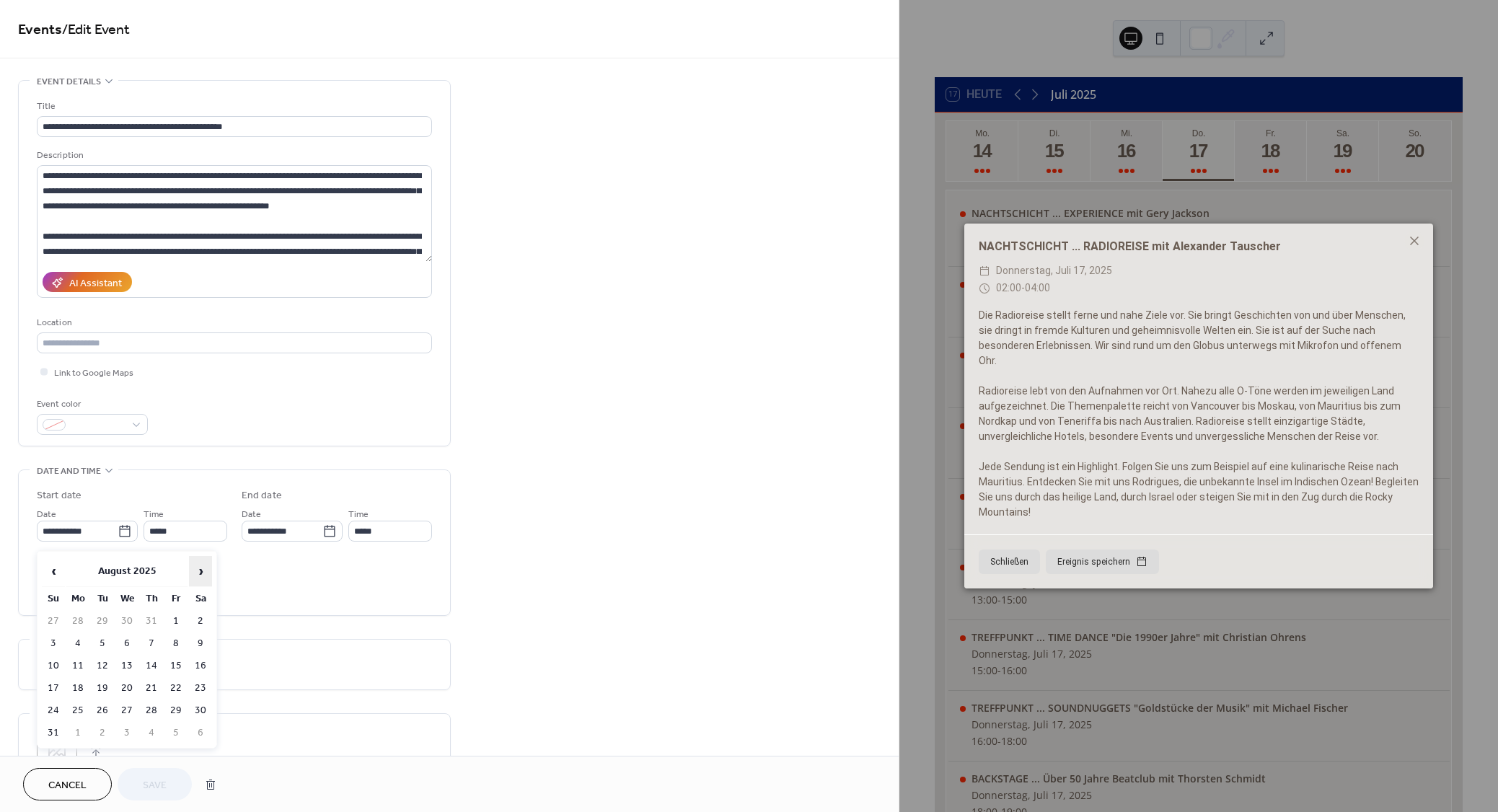 click on "›" at bounding box center (201, 571) 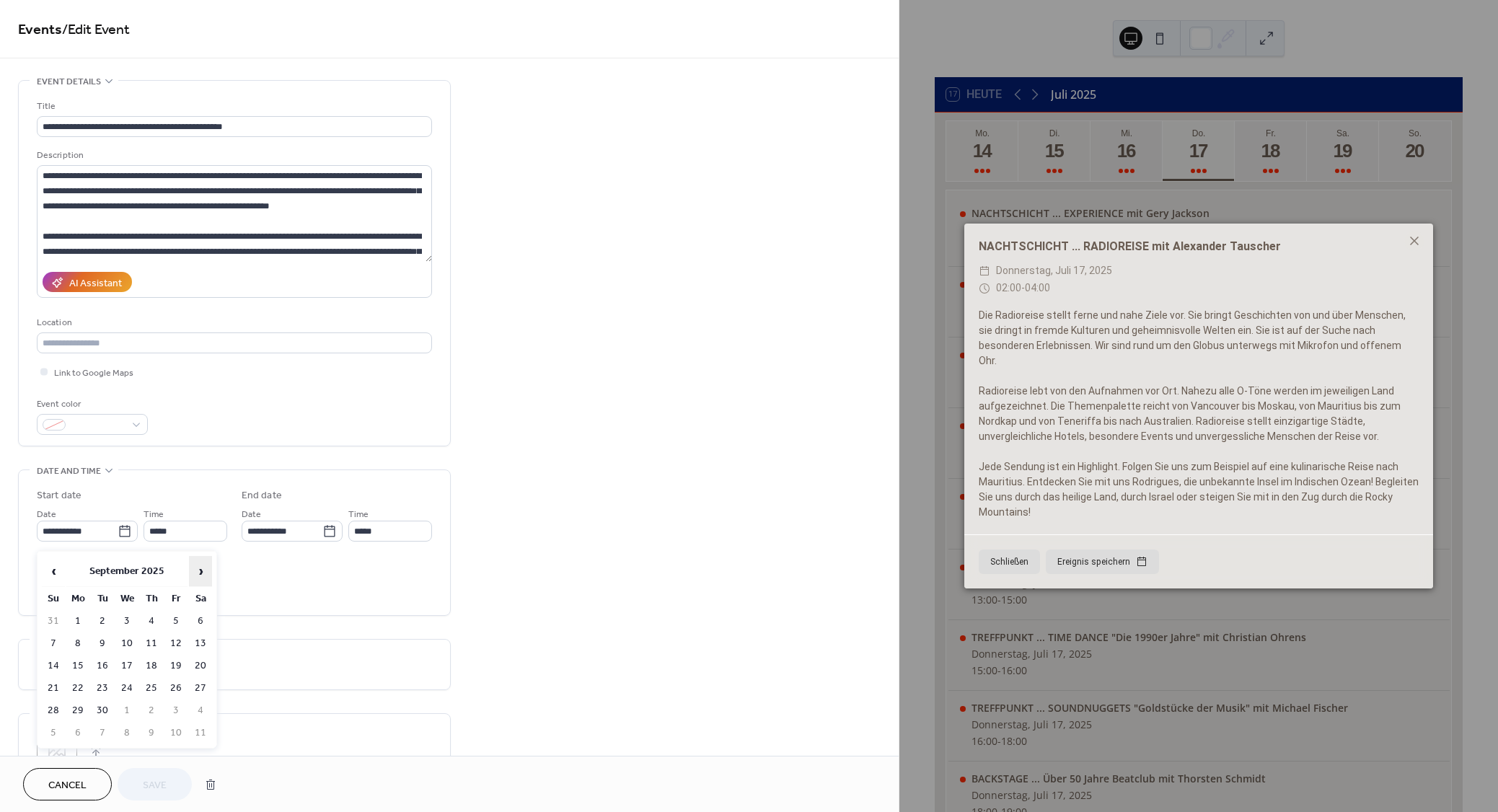 click on "›" at bounding box center (201, 571) 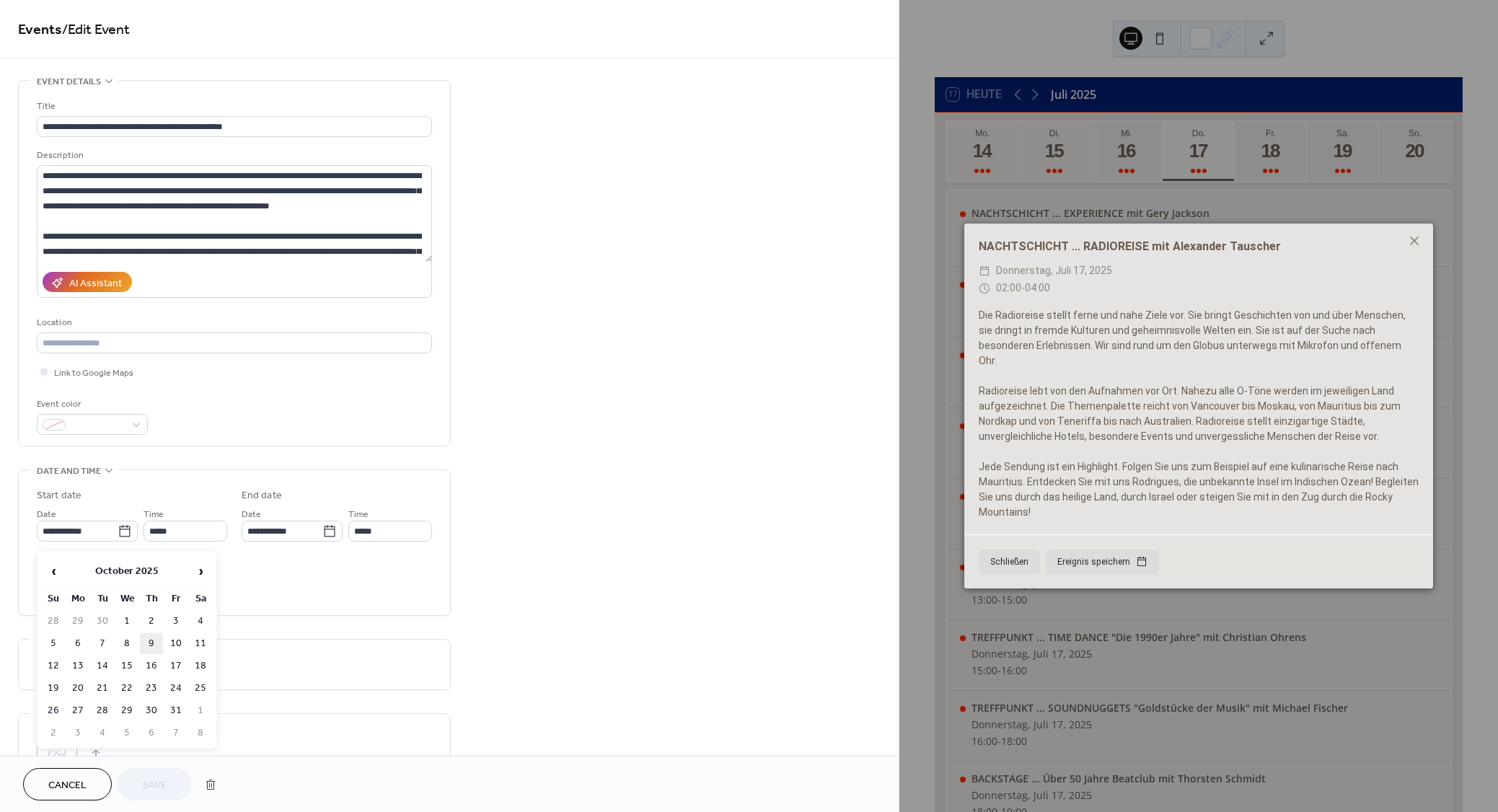 click on "9" at bounding box center [151, 643] 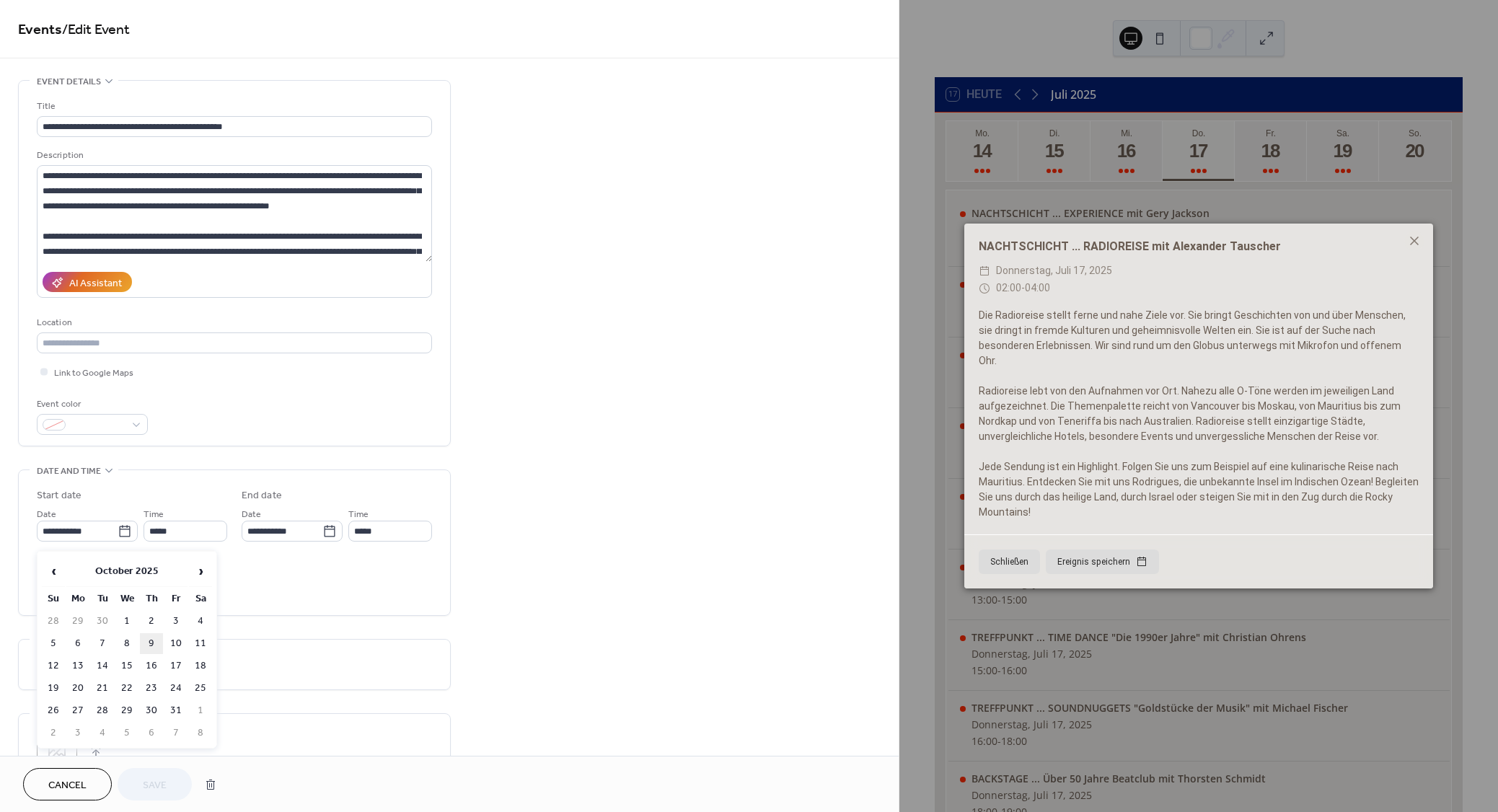 type on "**********" 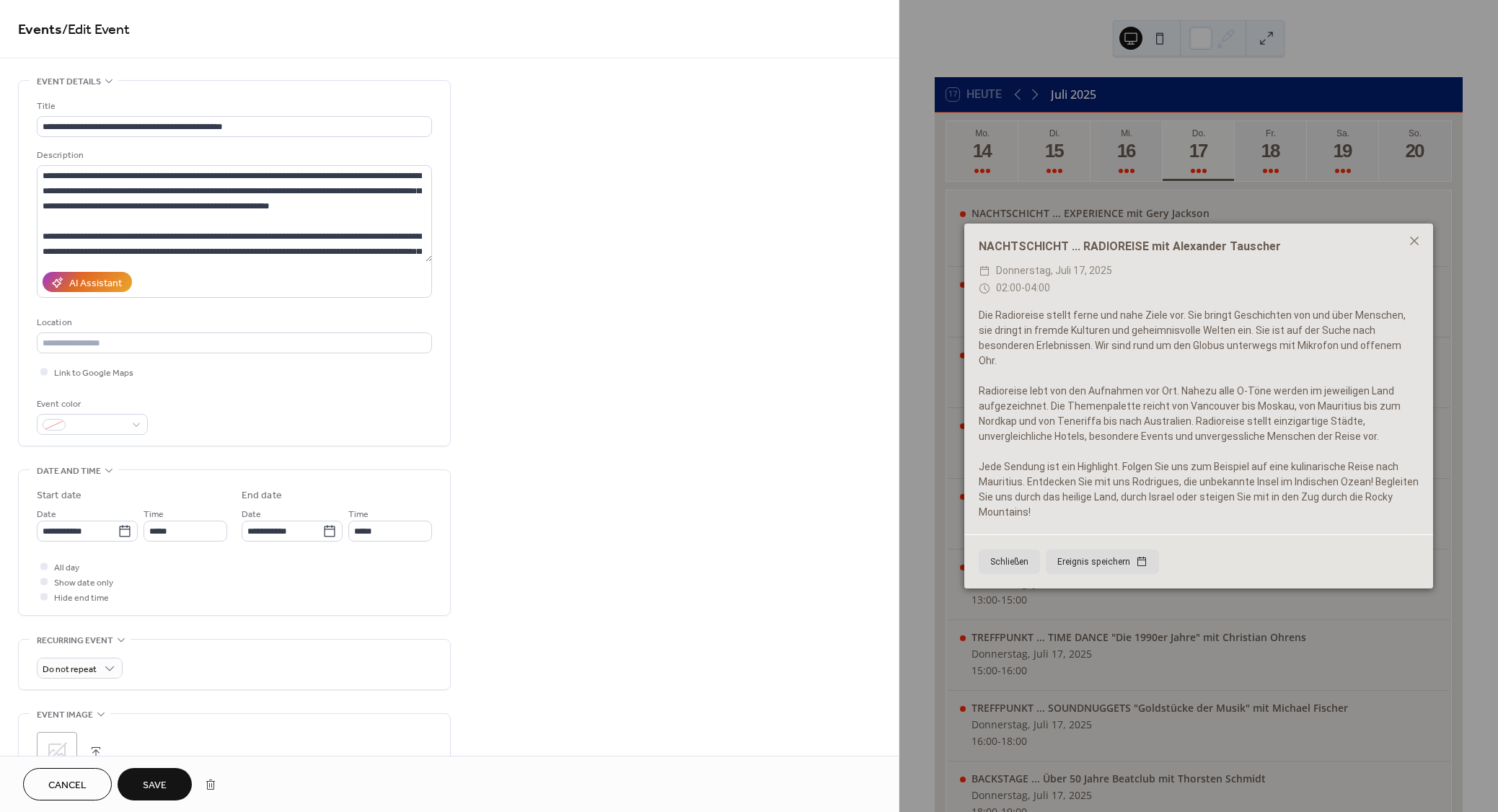 click on "Save" at bounding box center (154, 785) 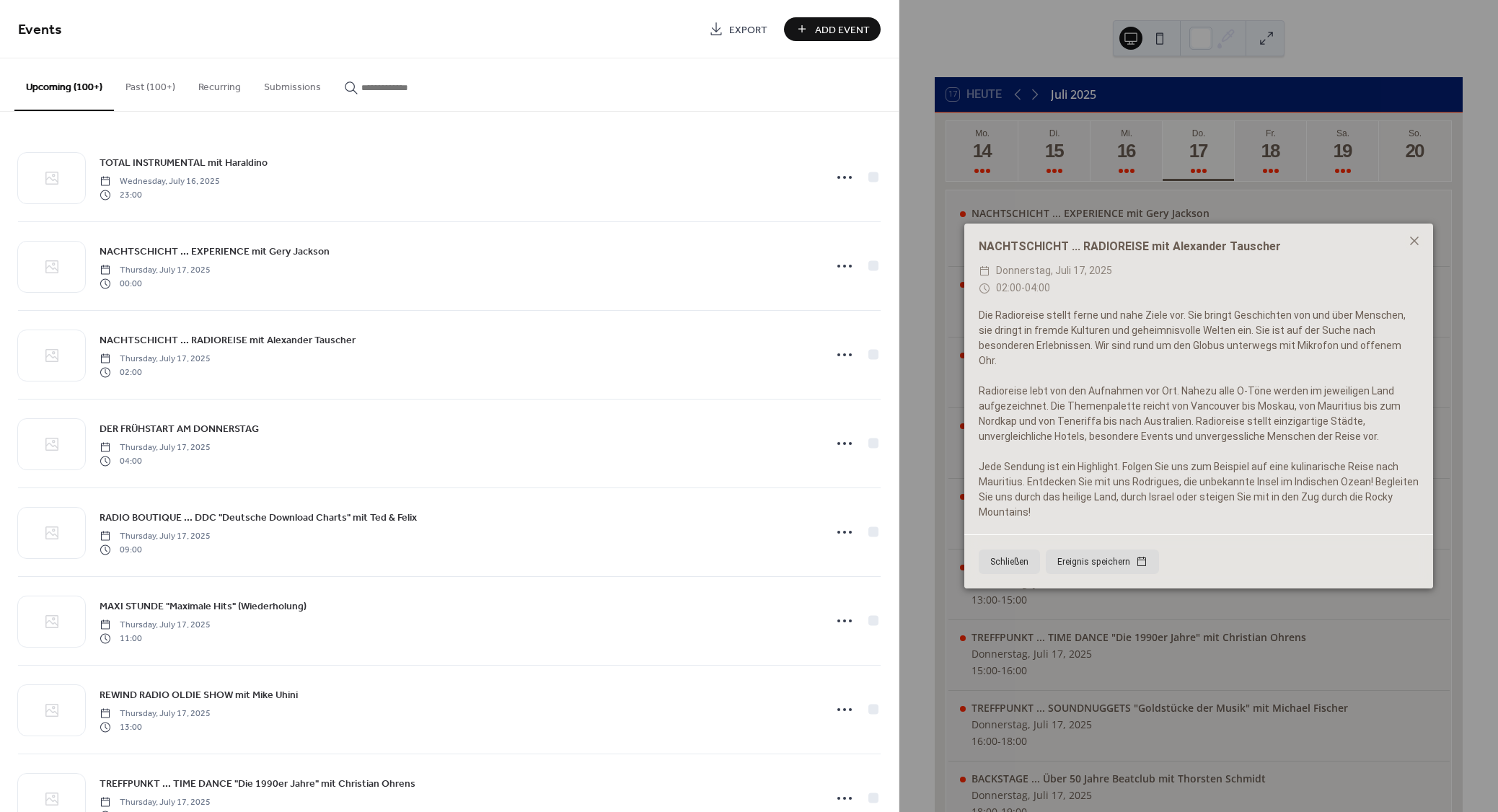 paste on "**********" 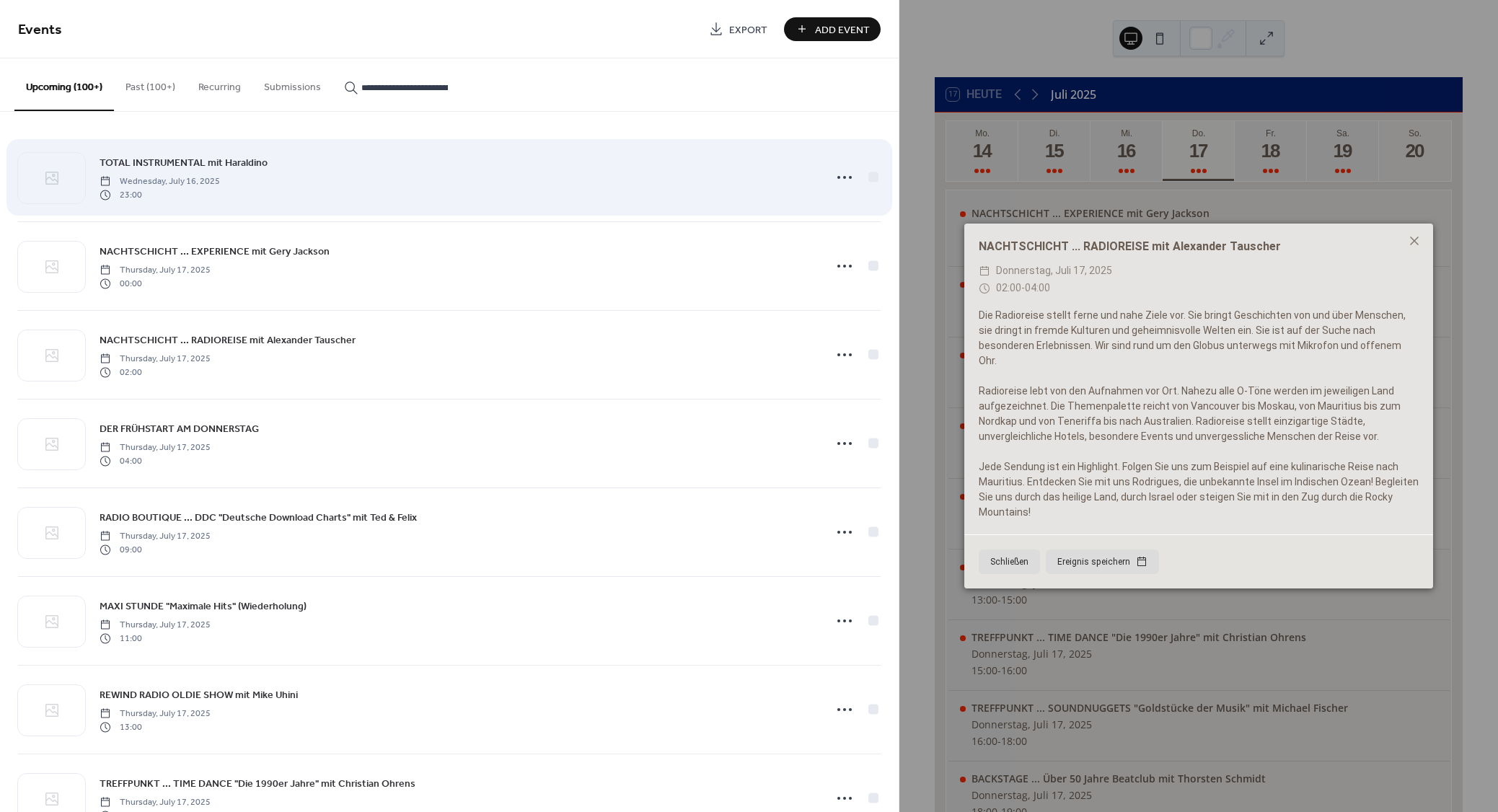 scroll, scrollTop: 0, scrollLeft: 129, axis: horizontal 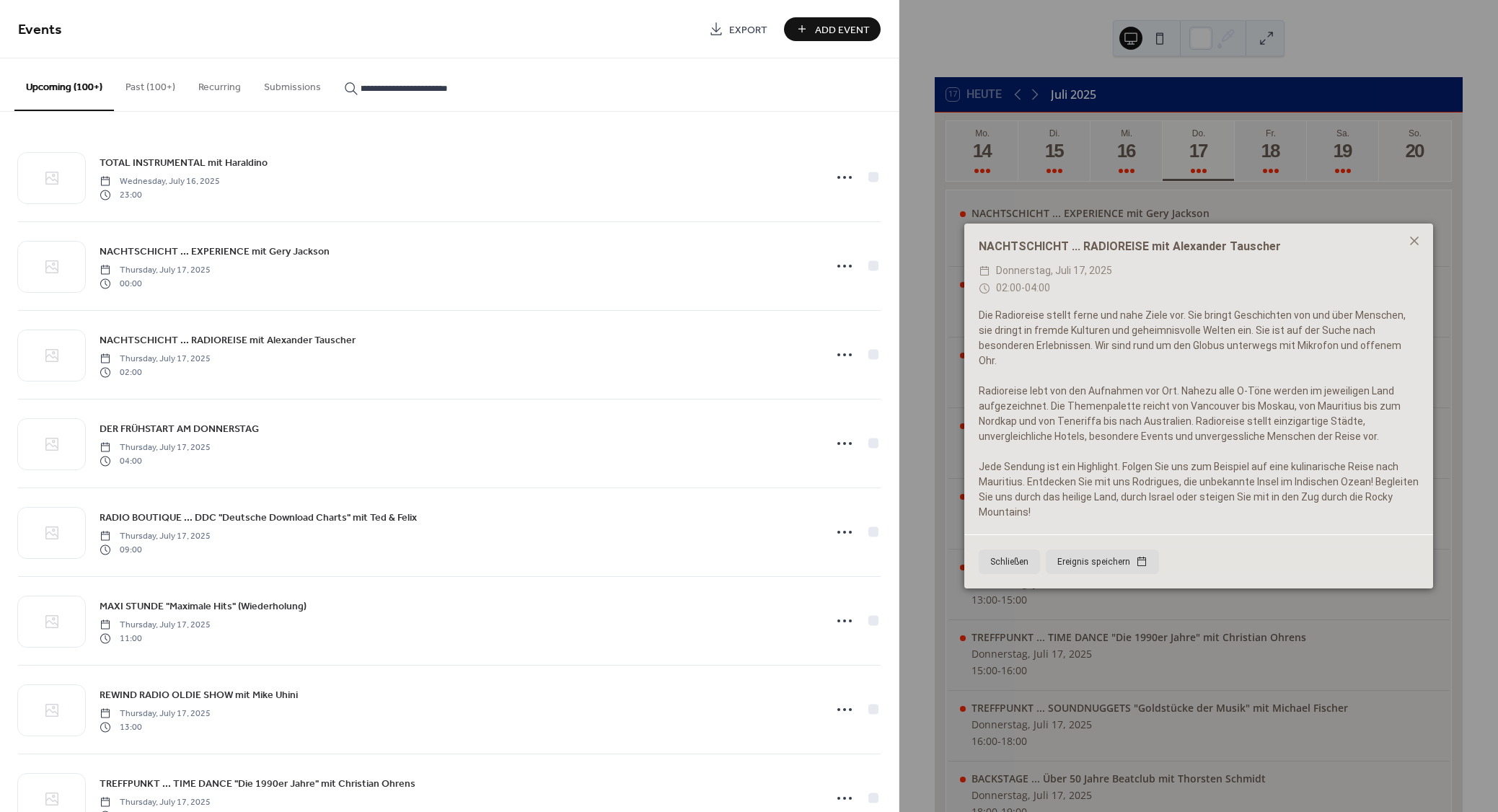 type on "**********" 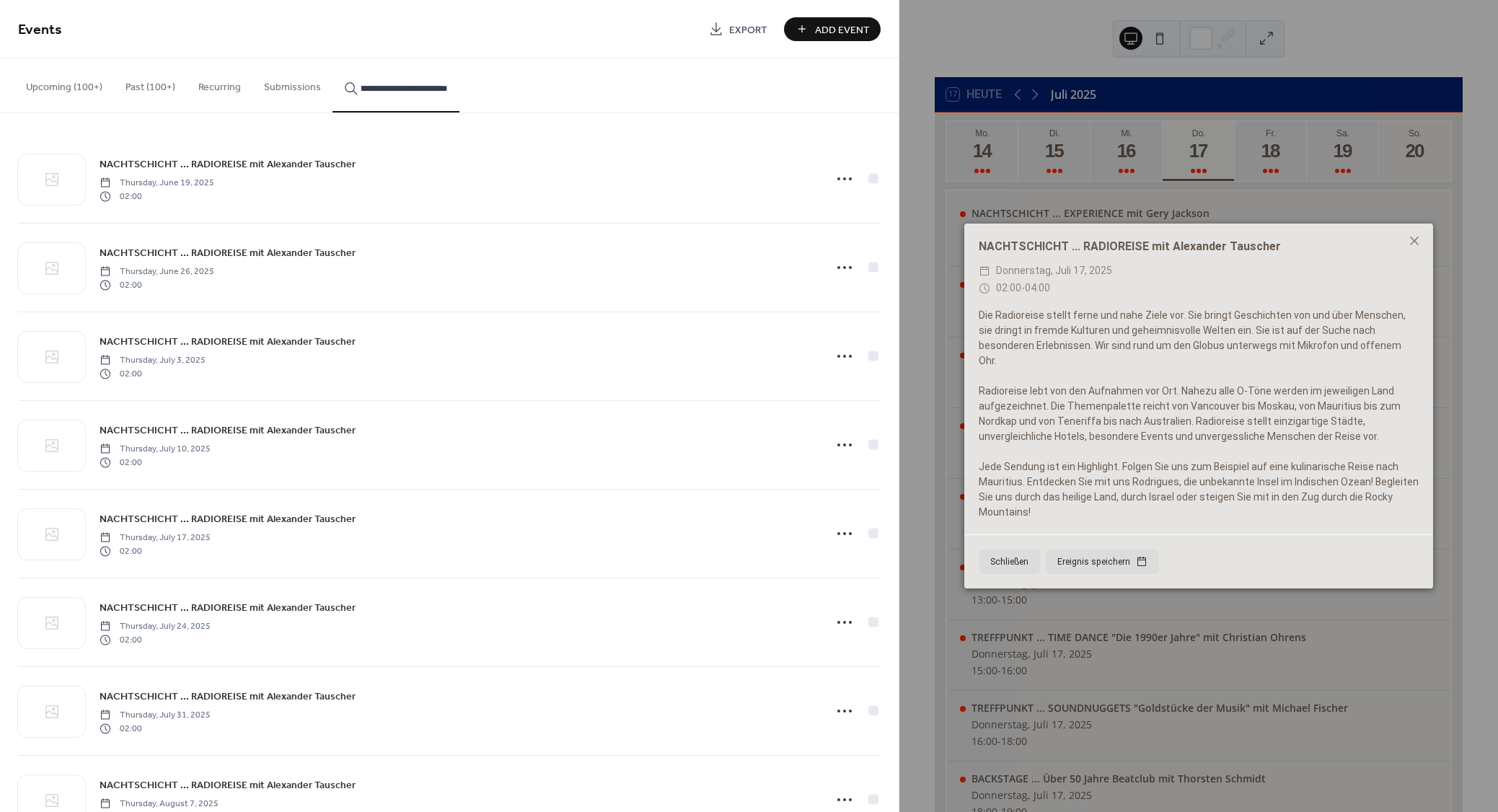 click on "NACHTSCHICHT ... RADIOREISE mit Alexander Tauscher" at bounding box center (227, 164) 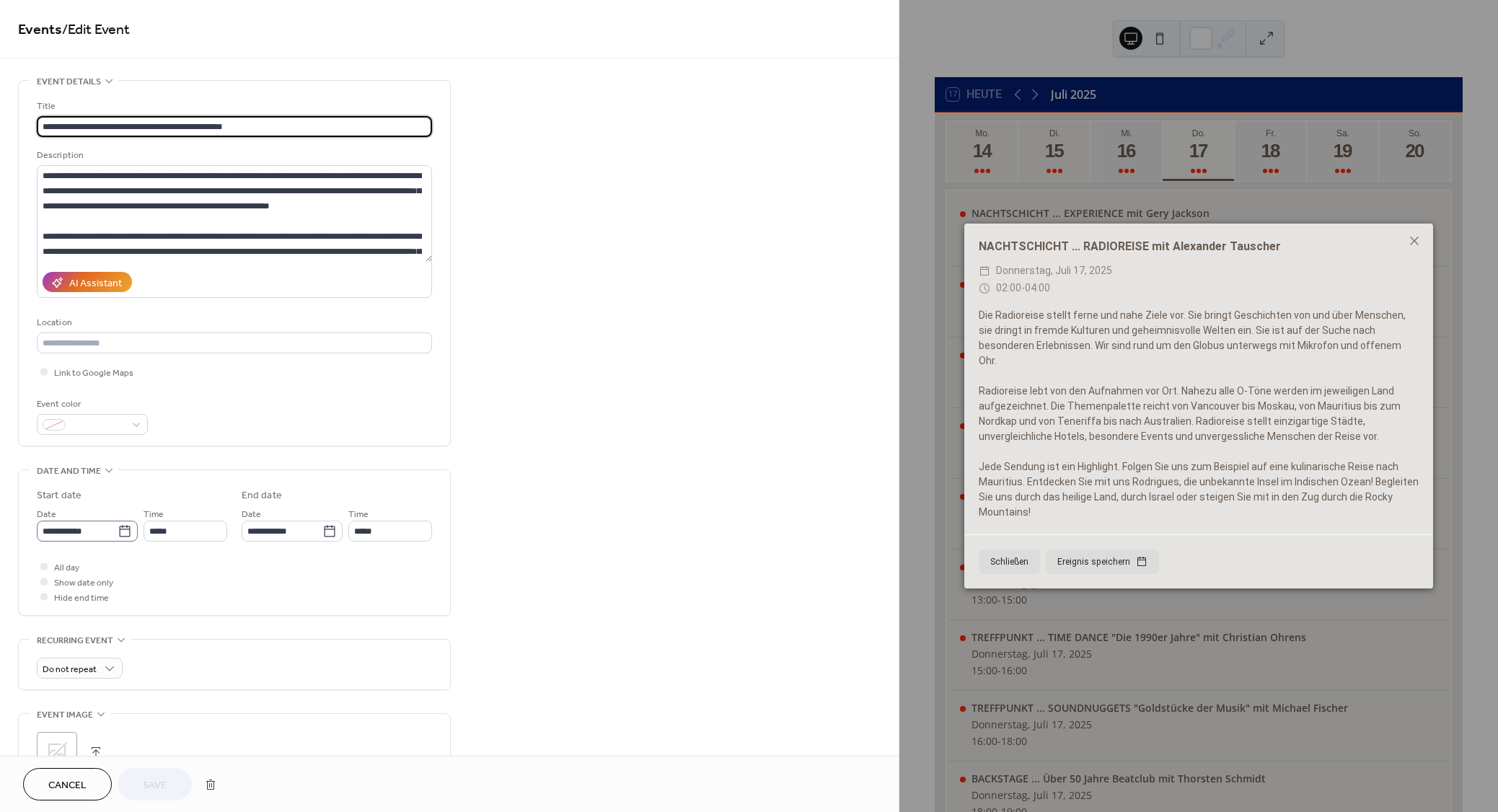 drag, startPoint x: 129, startPoint y: 534, endPoint x: 211, endPoint y: 606, distance: 109.12378 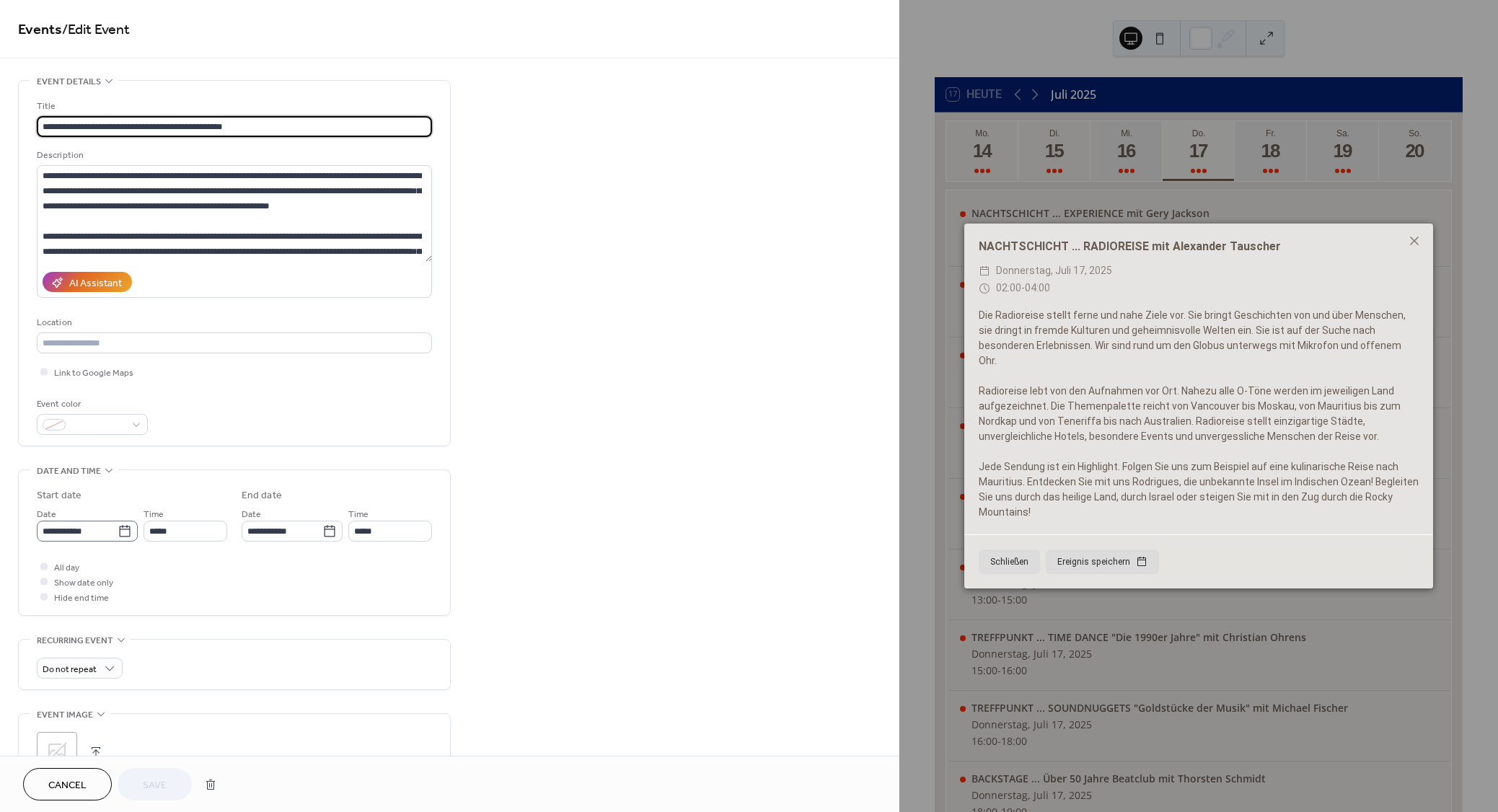 click 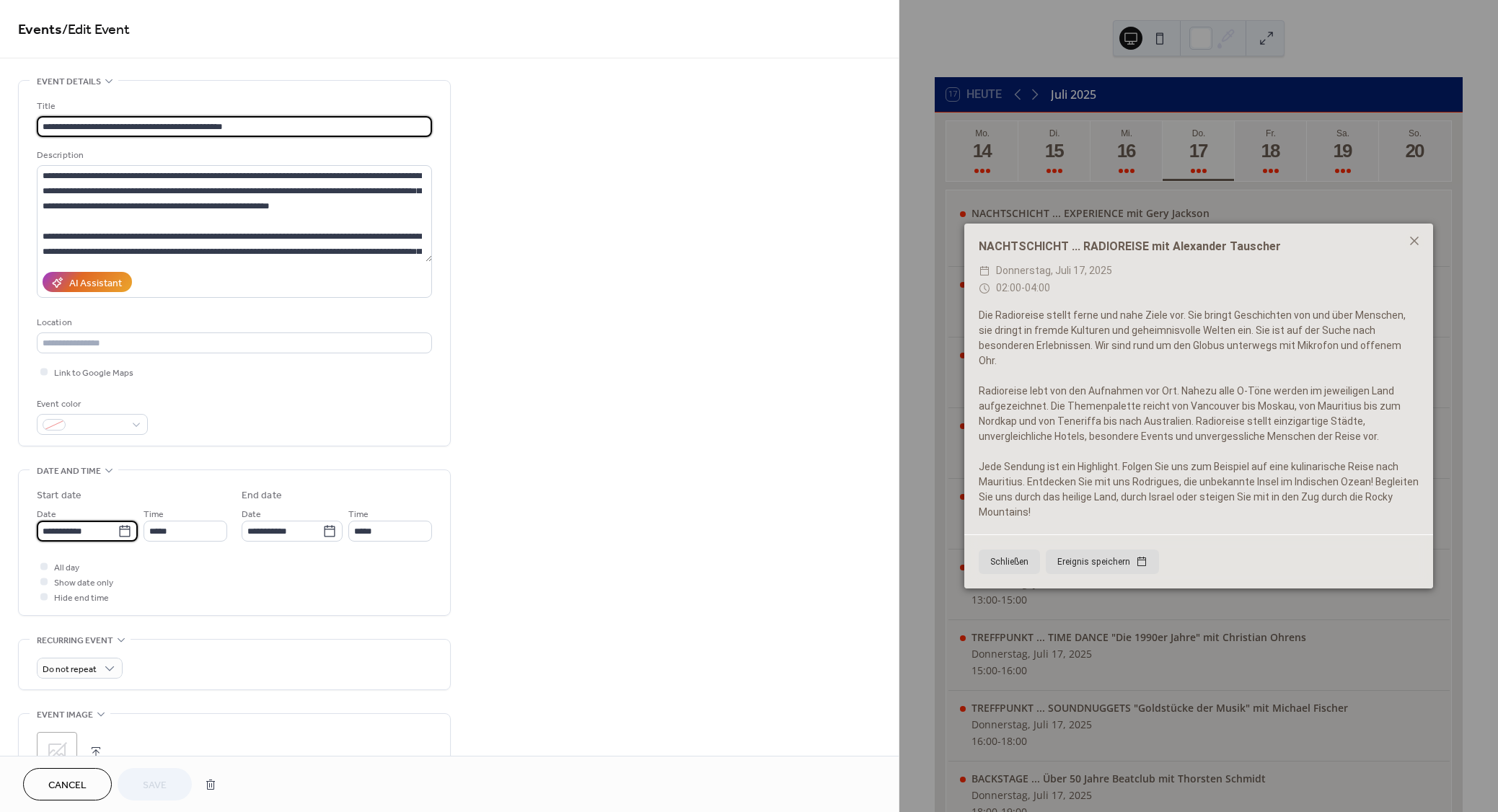 click on "**********" at bounding box center (77, 531) 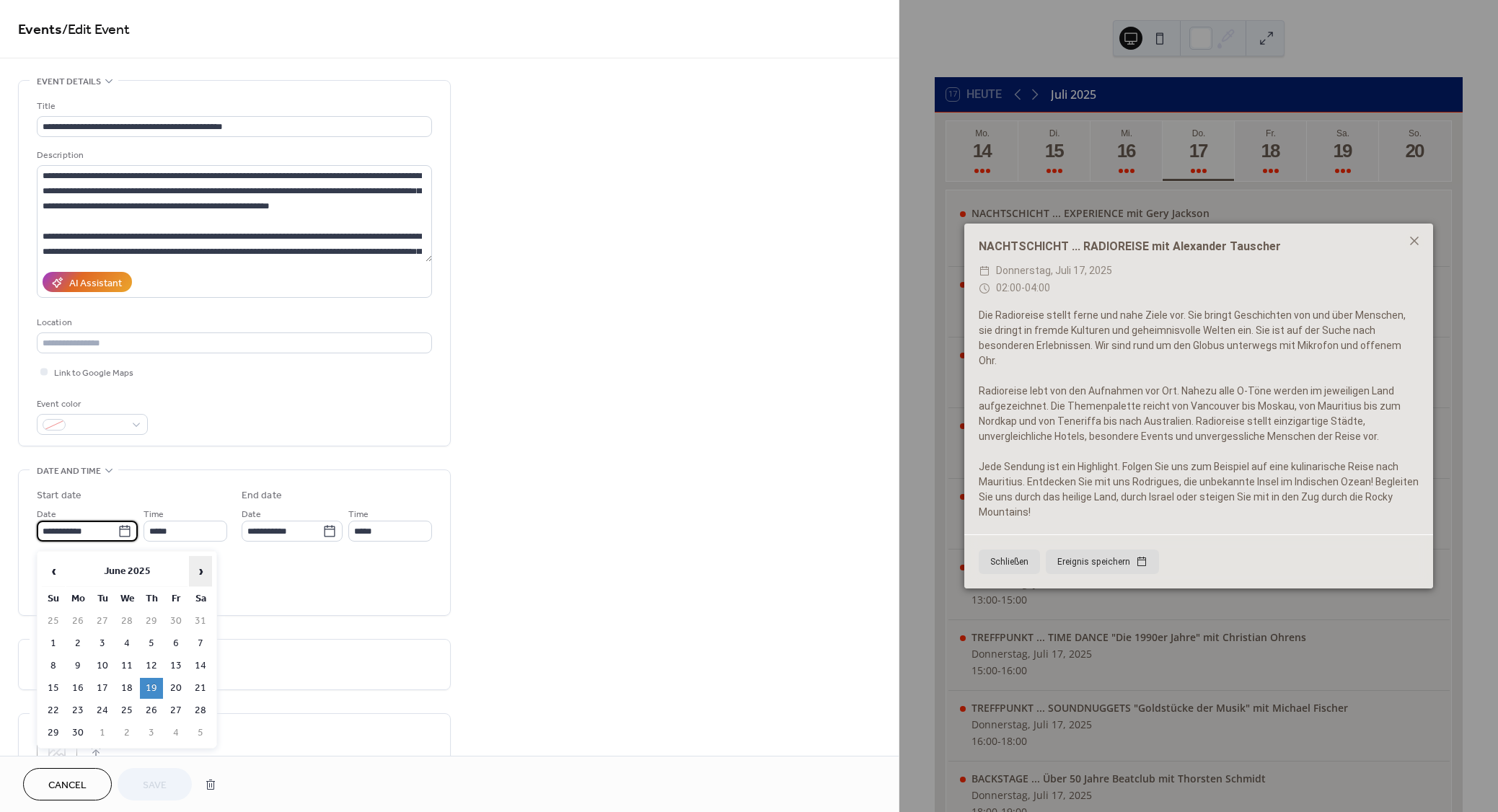 click on "›" at bounding box center (201, 571) 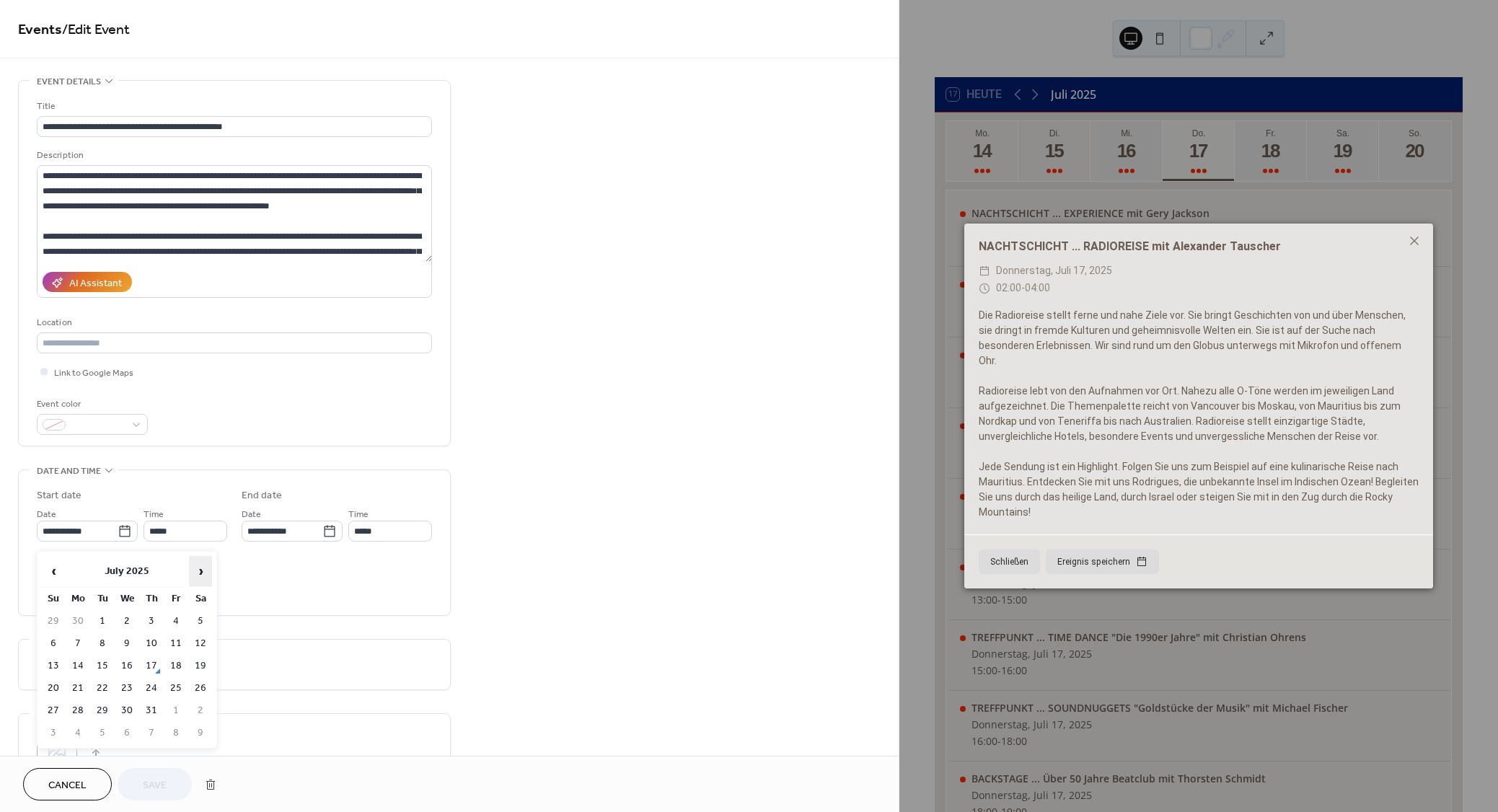 click on "›" at bounding box center [201, 571] 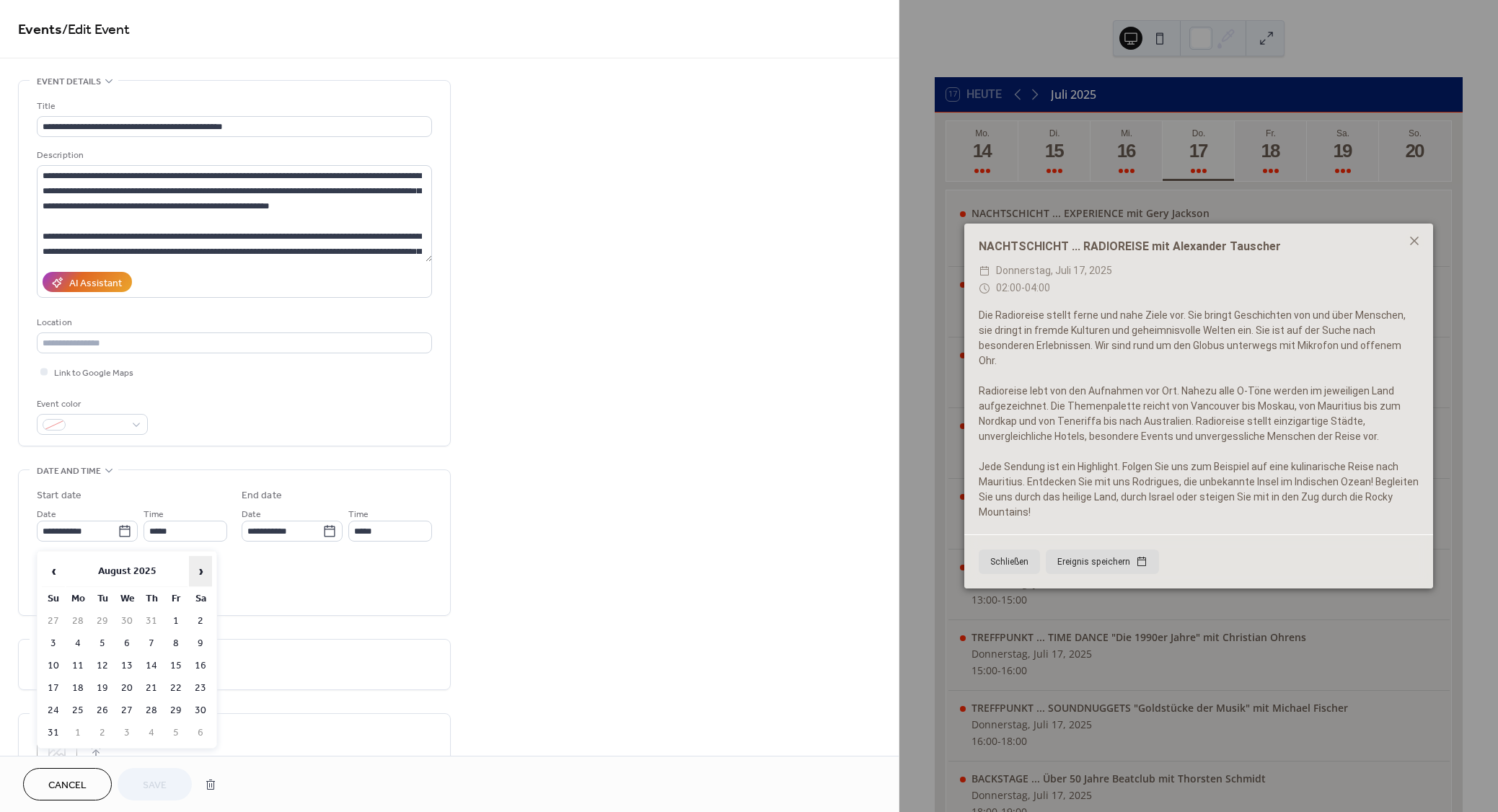 click on "›" at bounding box center (201, 571) 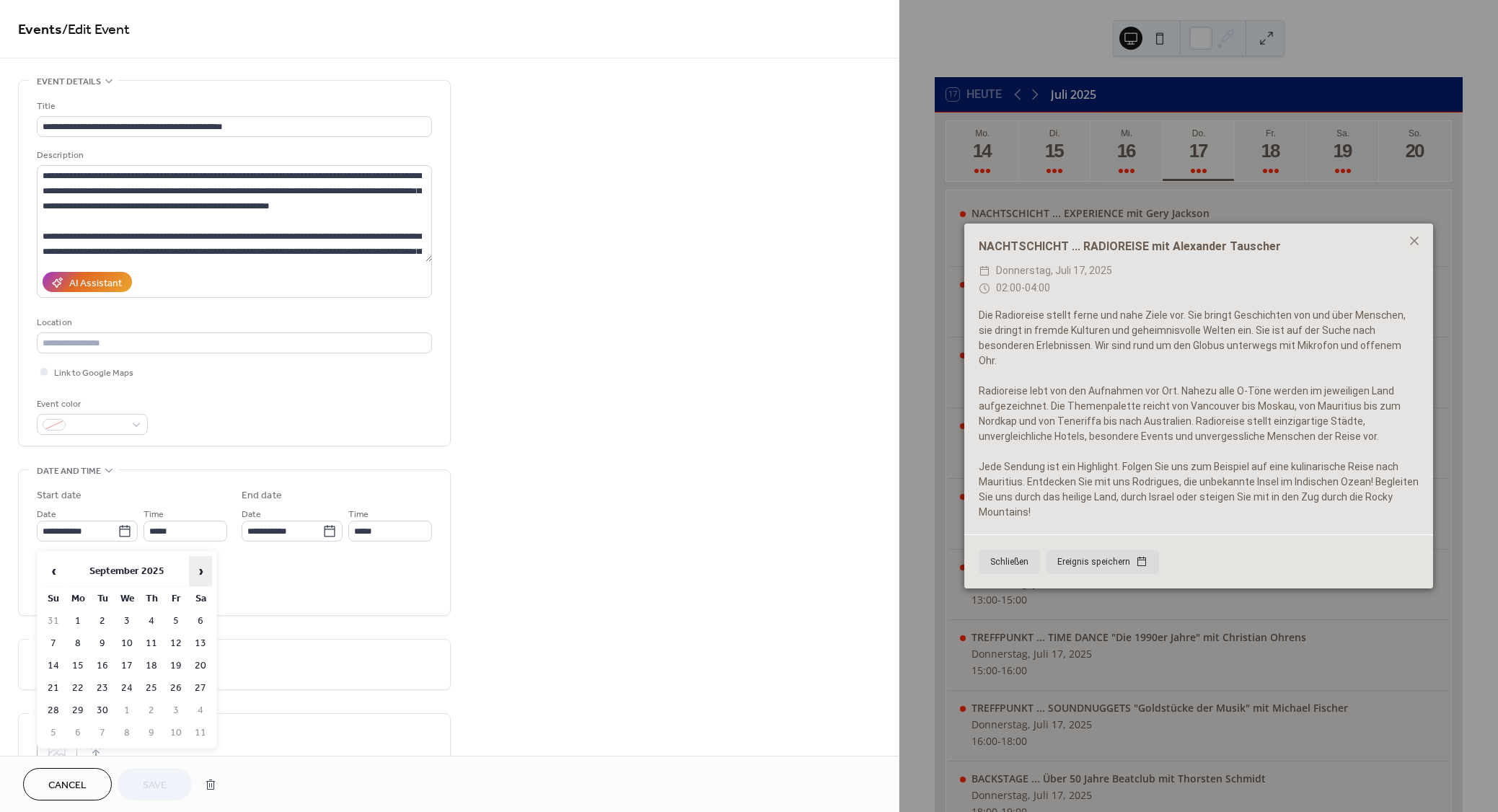 click on "›" at bounding box center [201, 571] 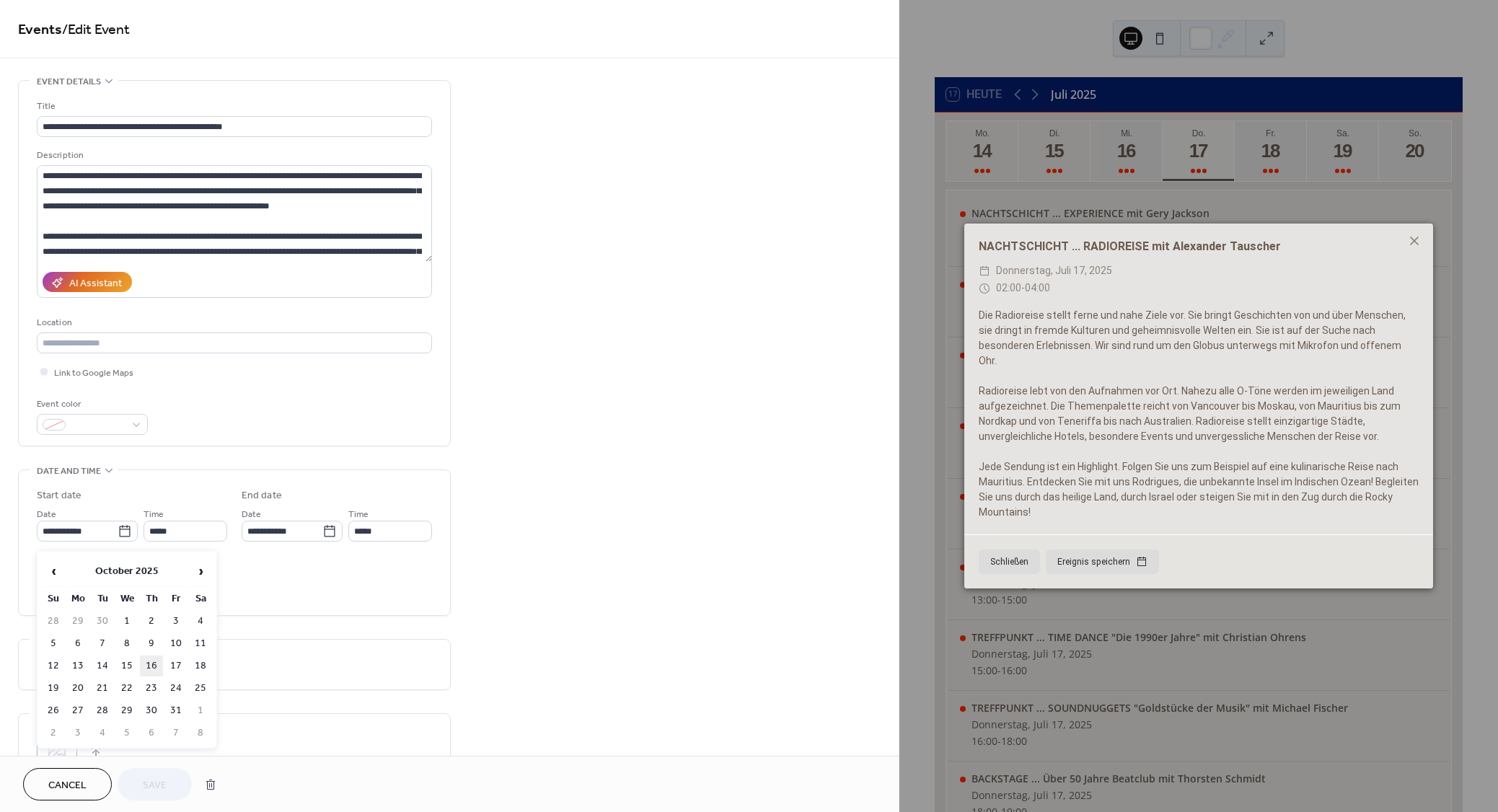 click on "16" at bounding box center [151, 666] 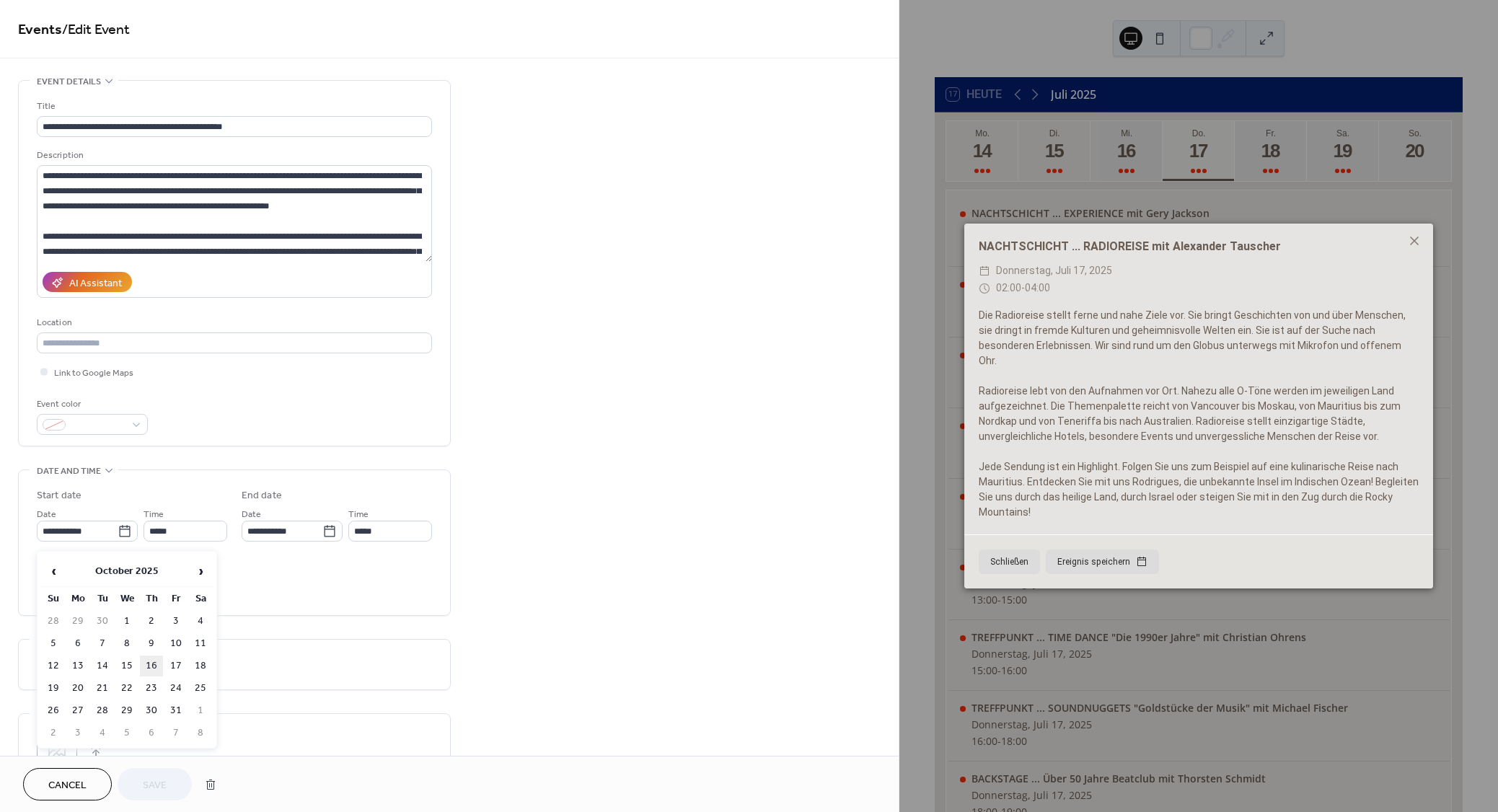 type on "**********" 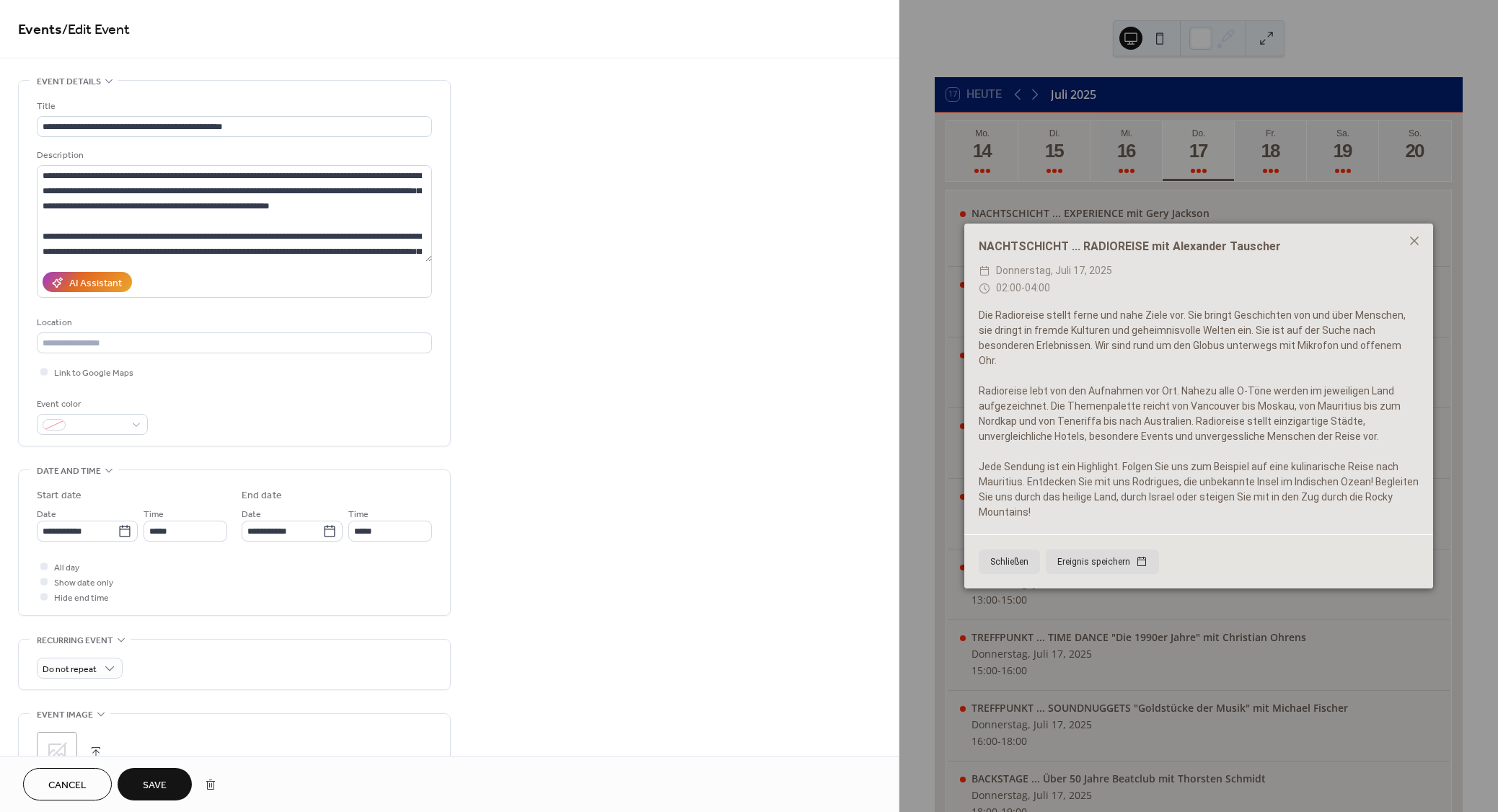 click on "Save" at bounding box center (154, 785) 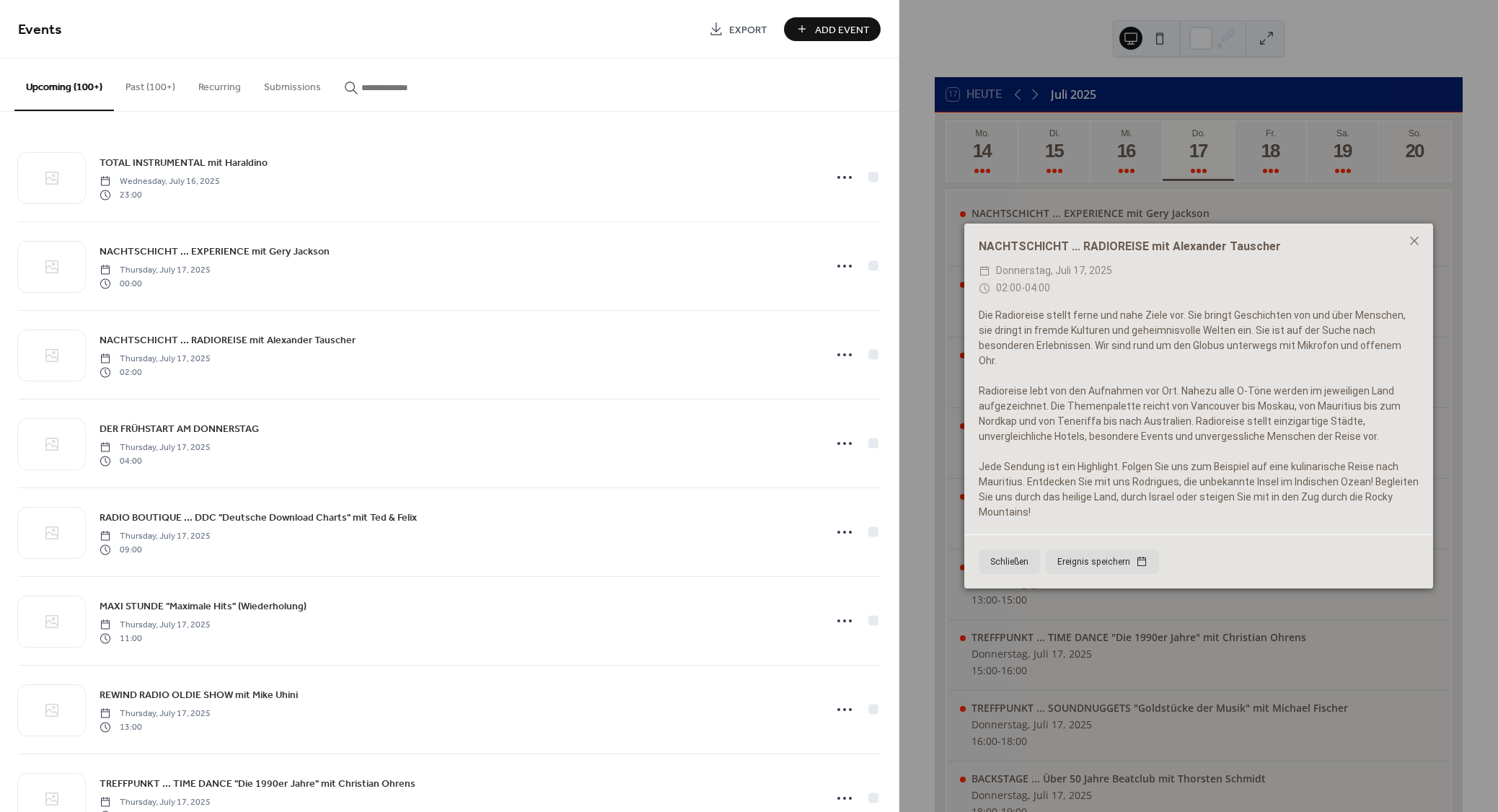 paste on "**********" 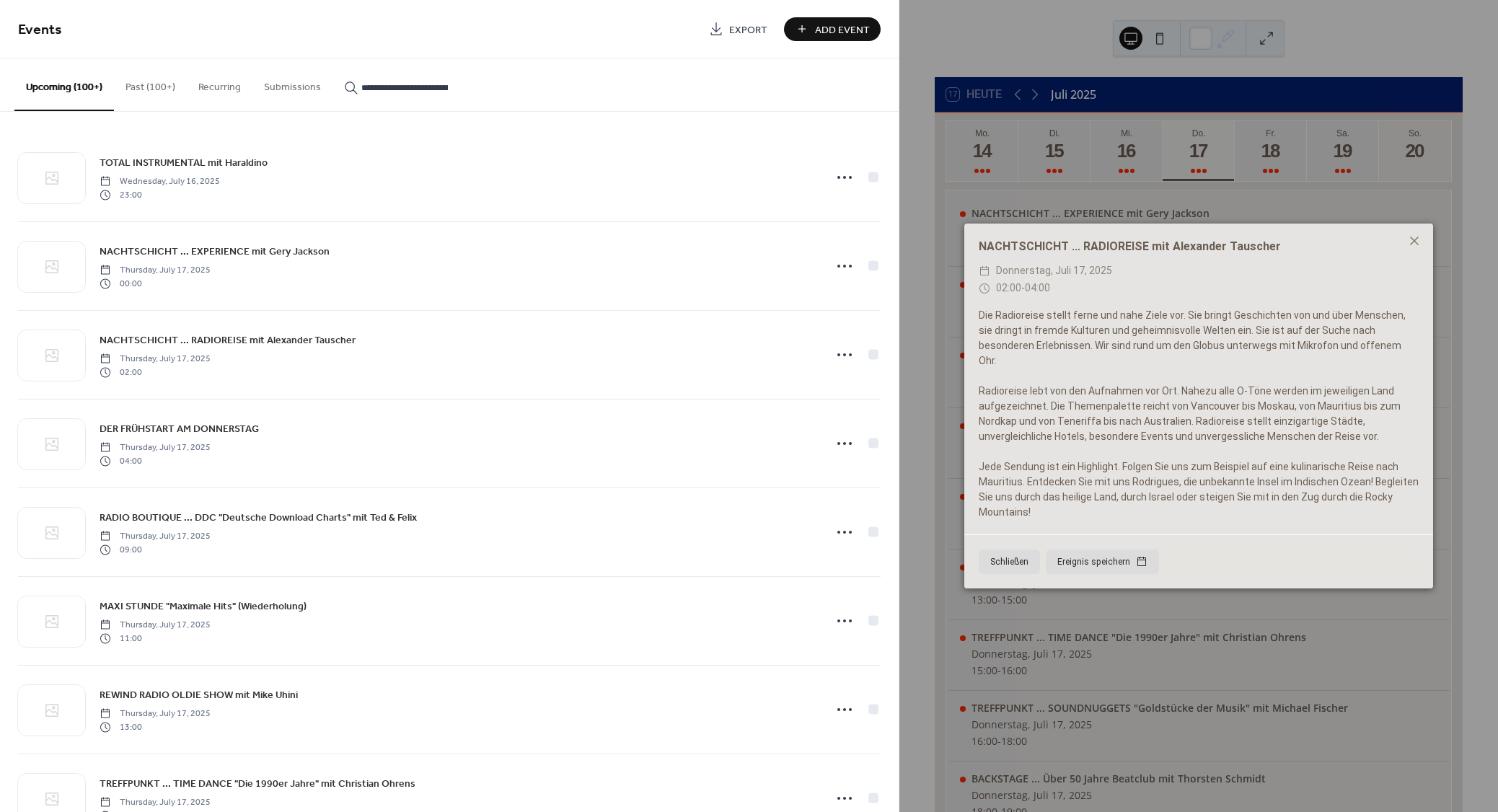 scroll, scrollTop: 0, scrollLeft: 129, axis: horizontal 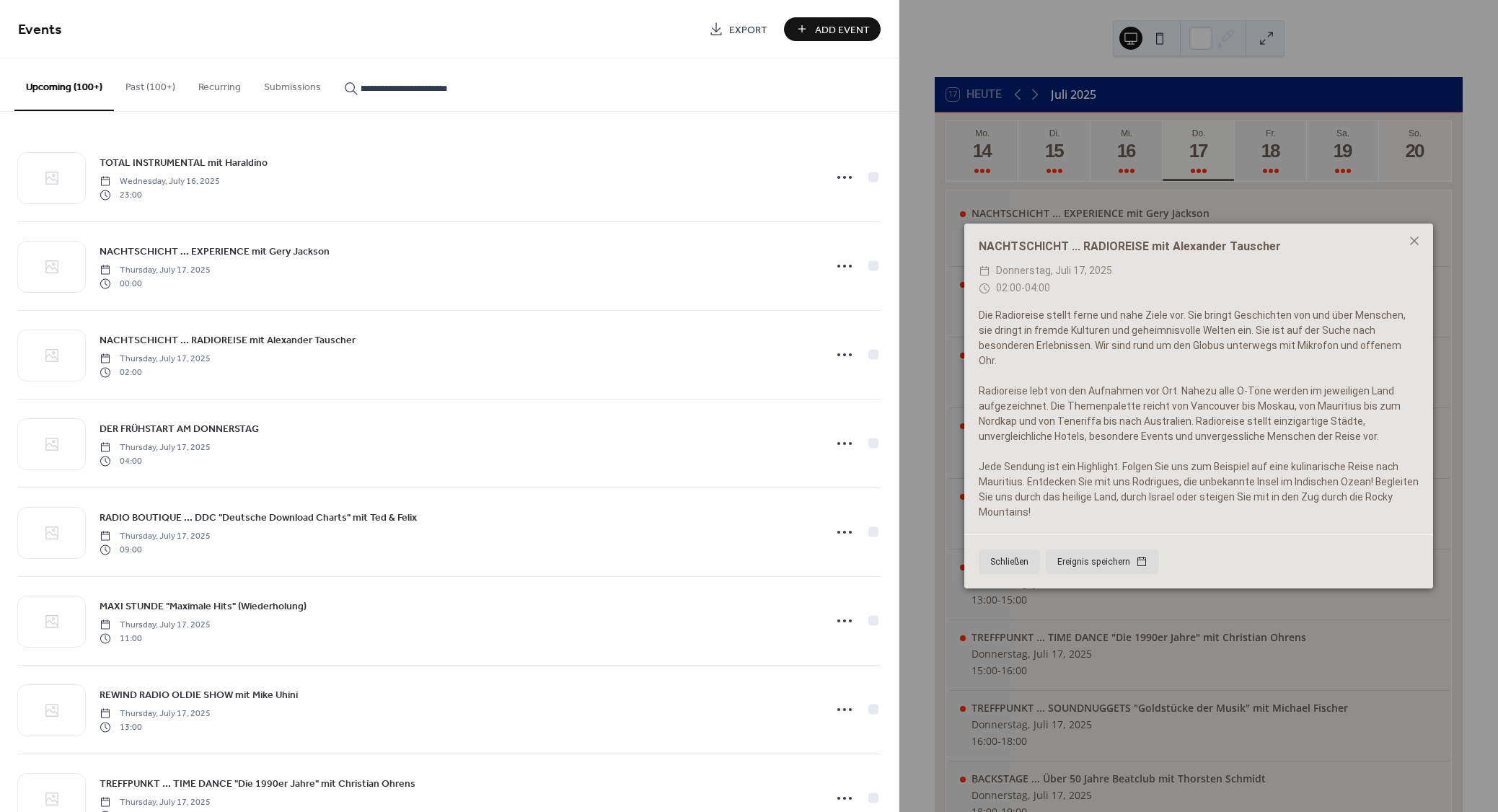 type on "**********" 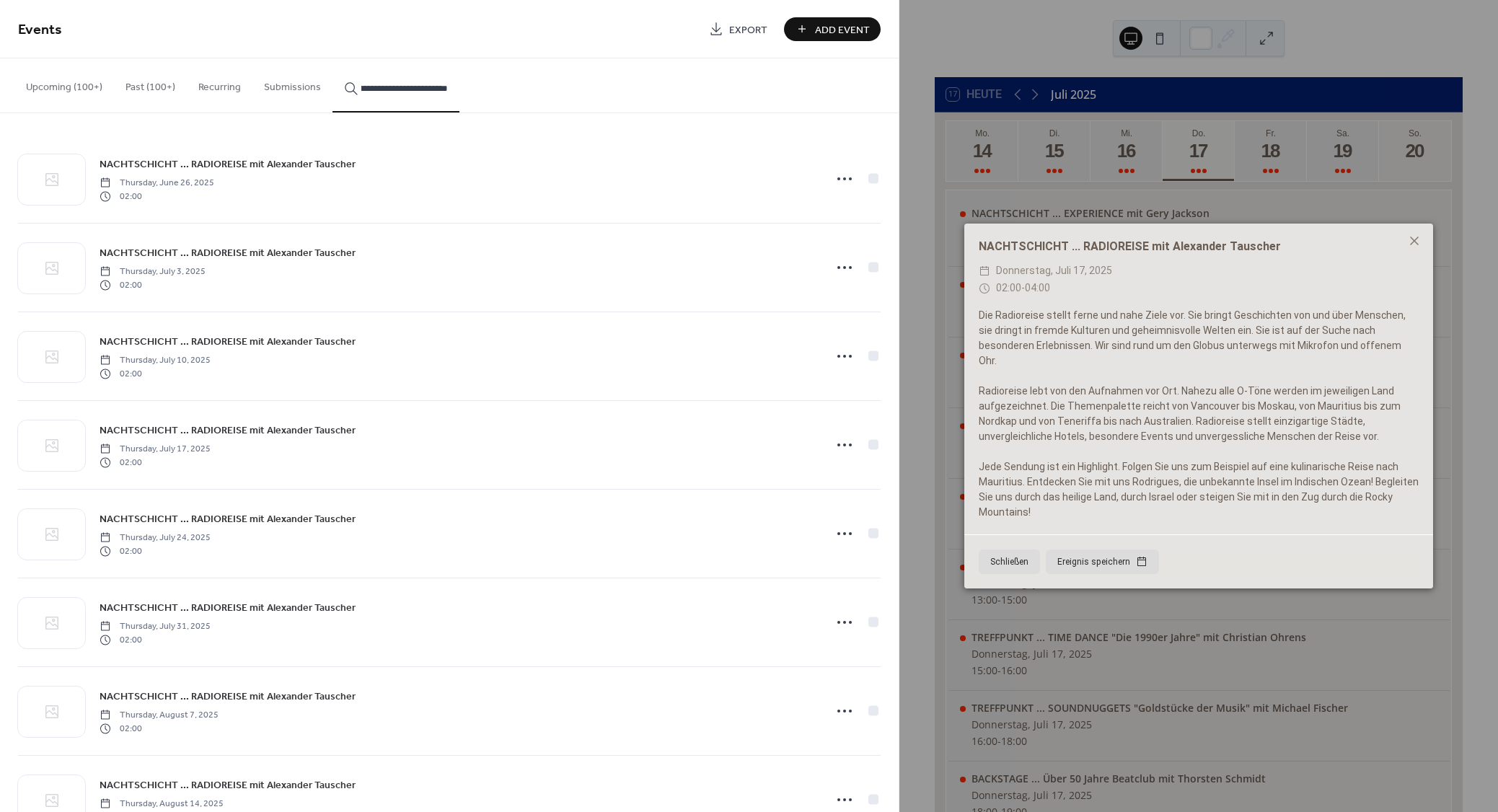 click on "NACHTSCHICHT ... RADIOREISE mit Alexander Tauscher" at bounding box center (227, 164) 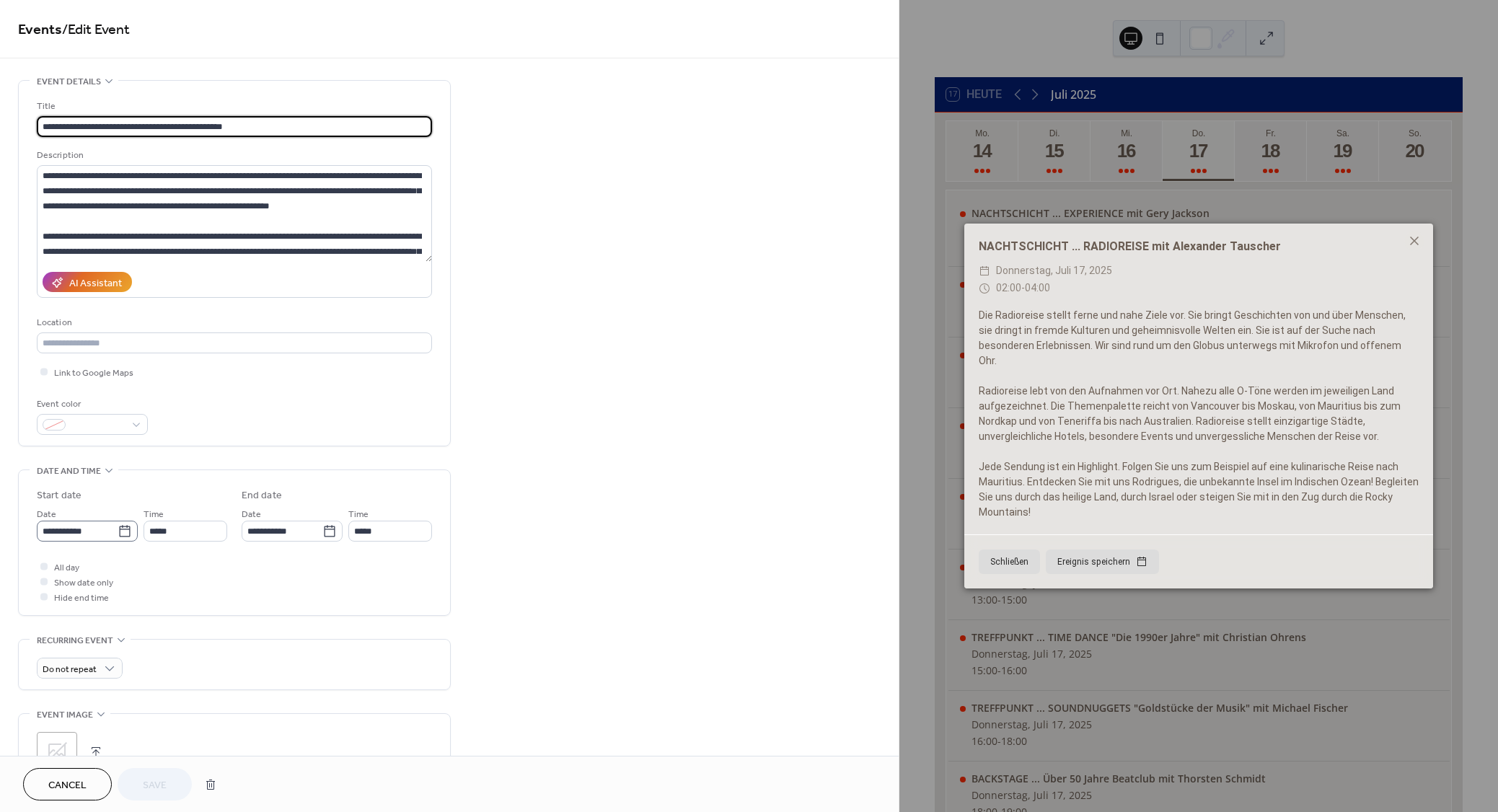 click 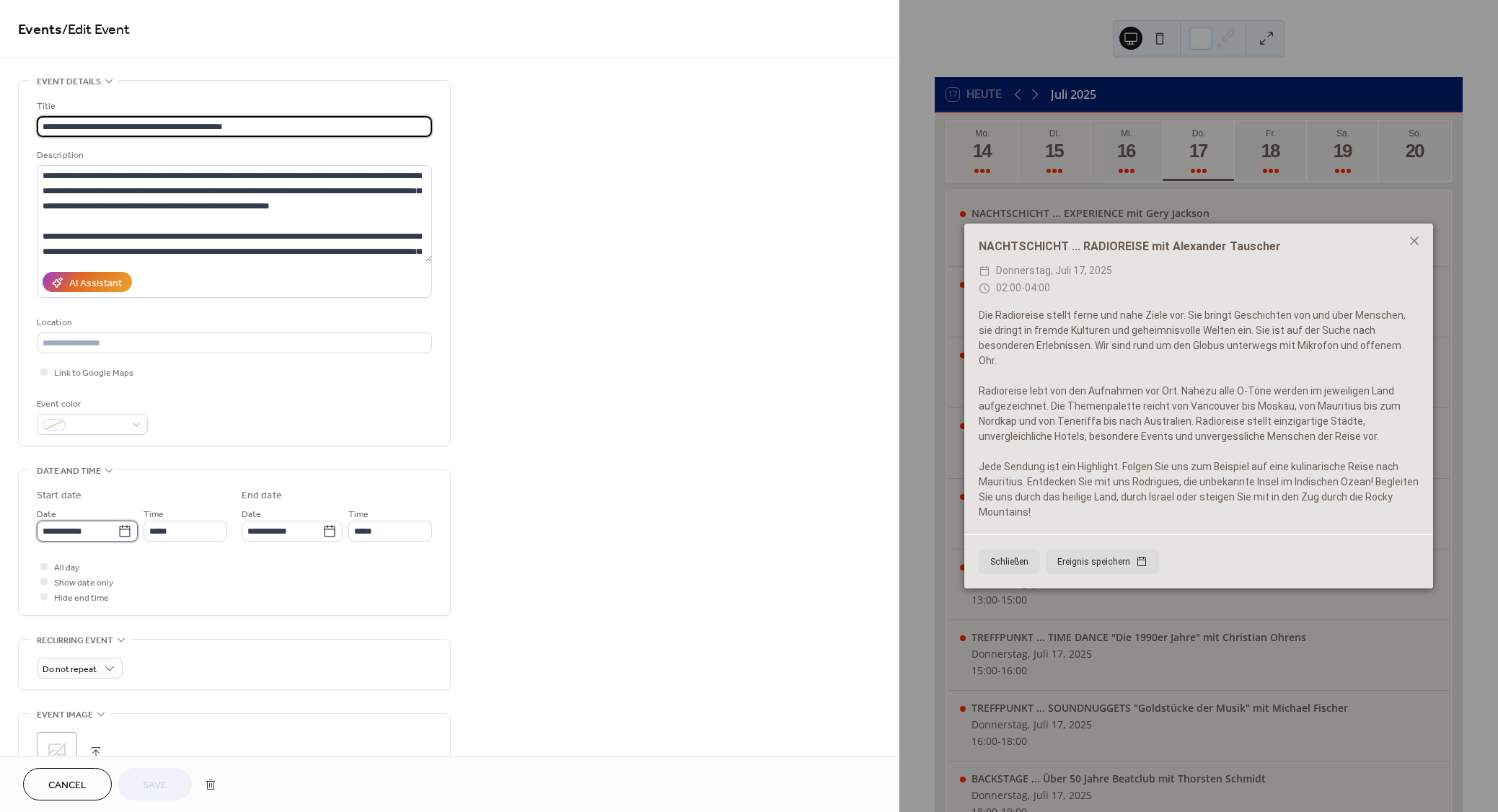 click on "**********" at bounding box center [77, 531] 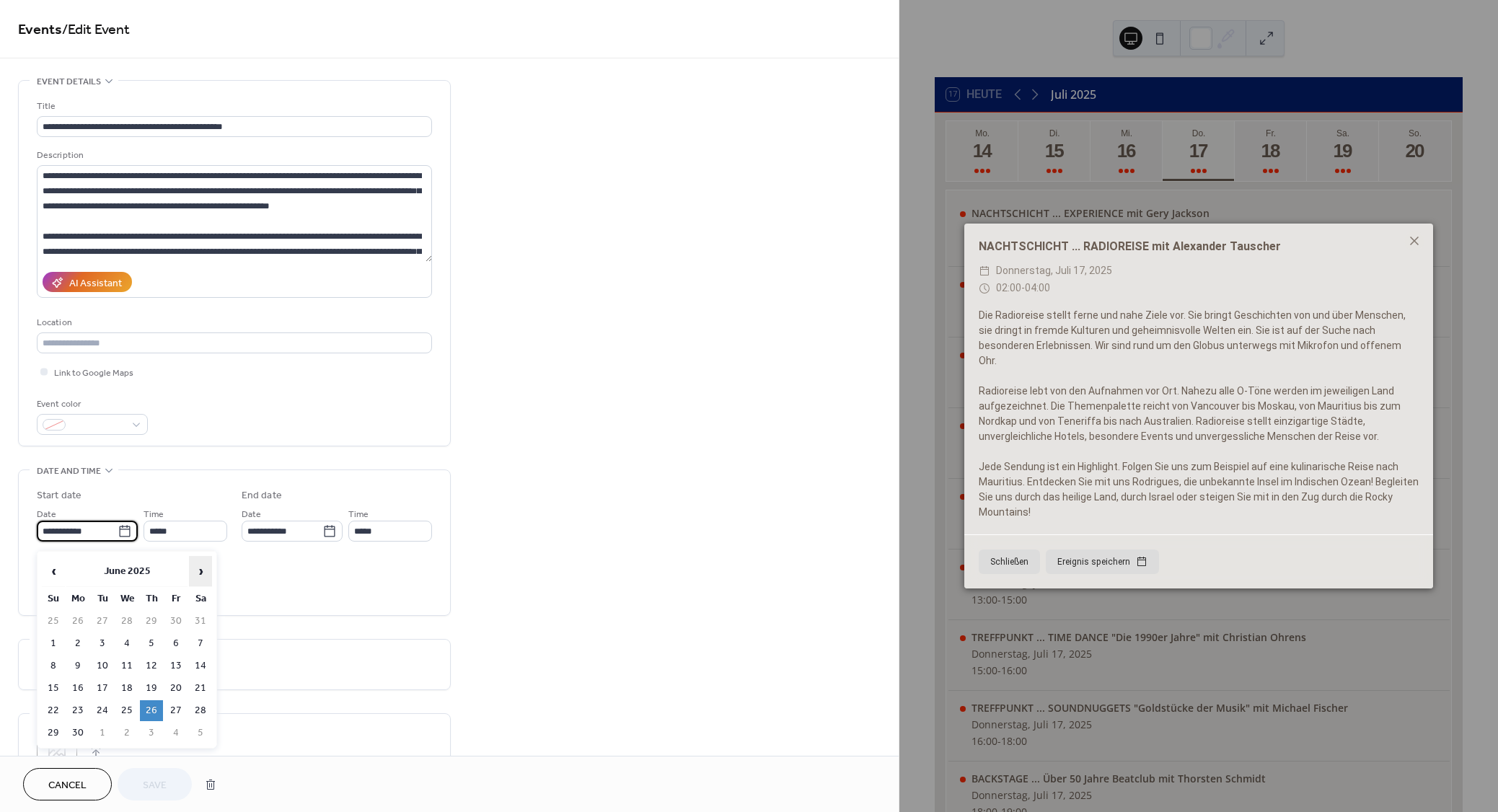 click on "›" at bounding box center (201, 571) 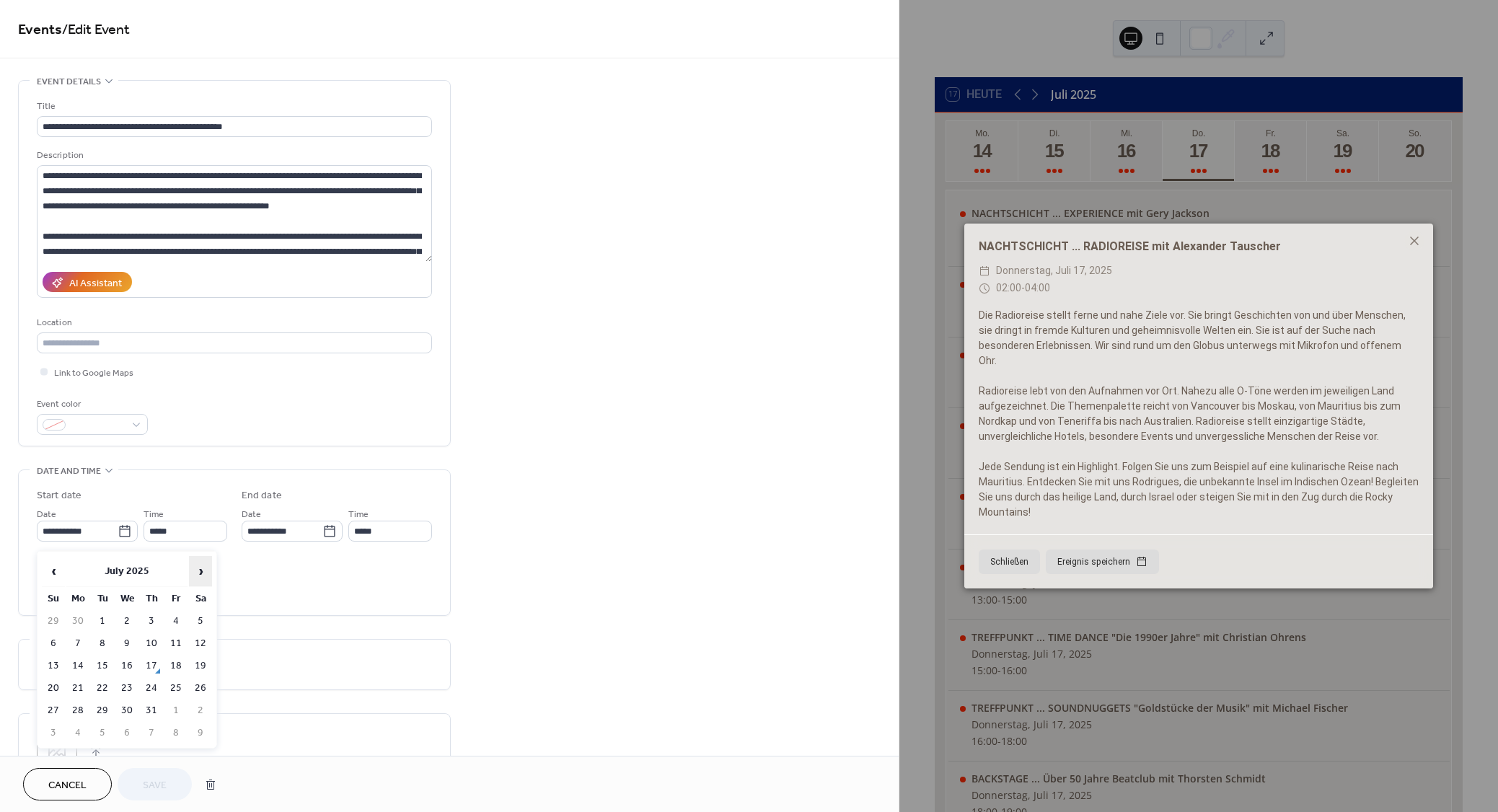 click on "›" at bounding box center [201, 571] 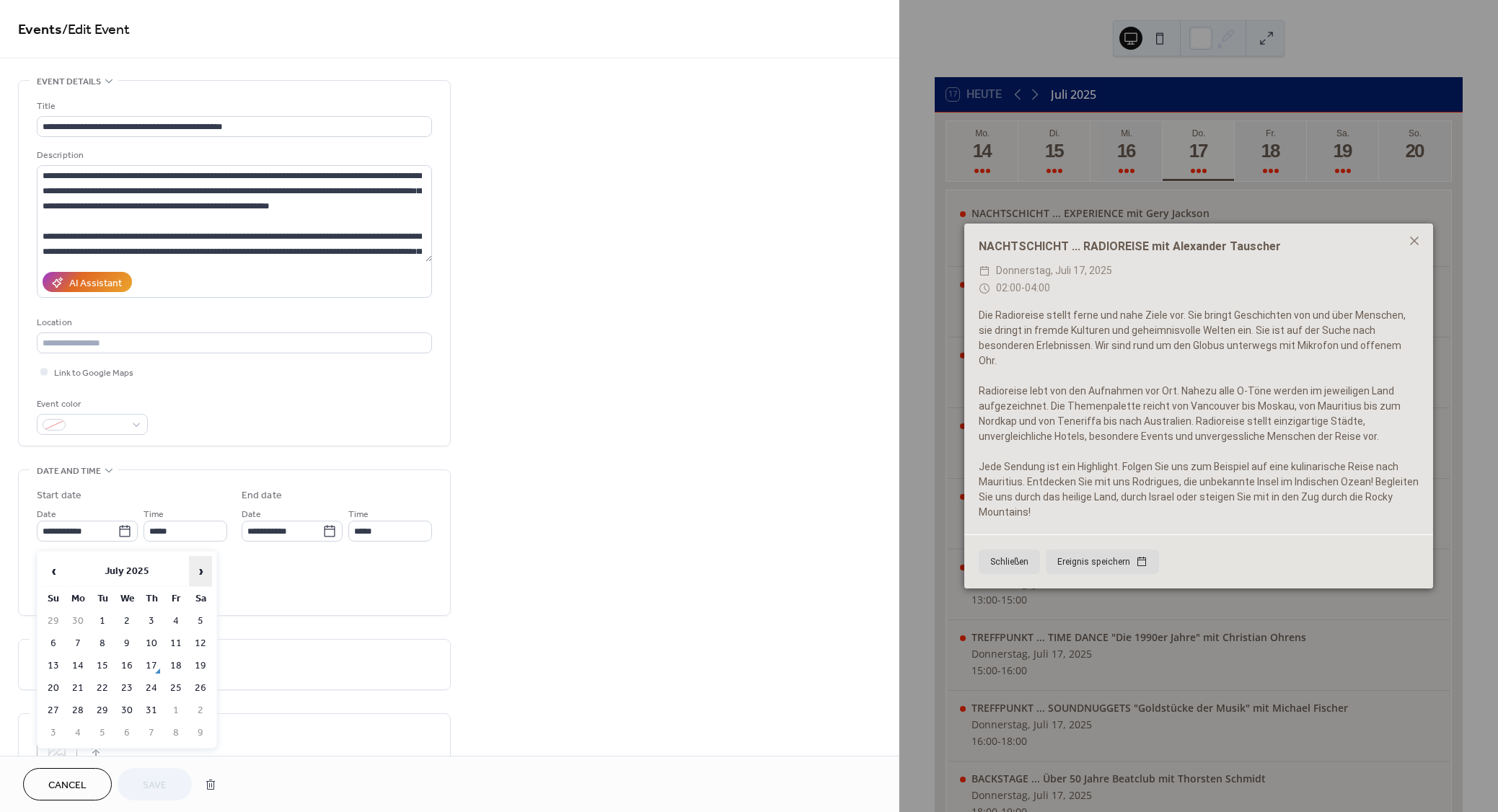 click on "›" at bounding box center (201, 571) 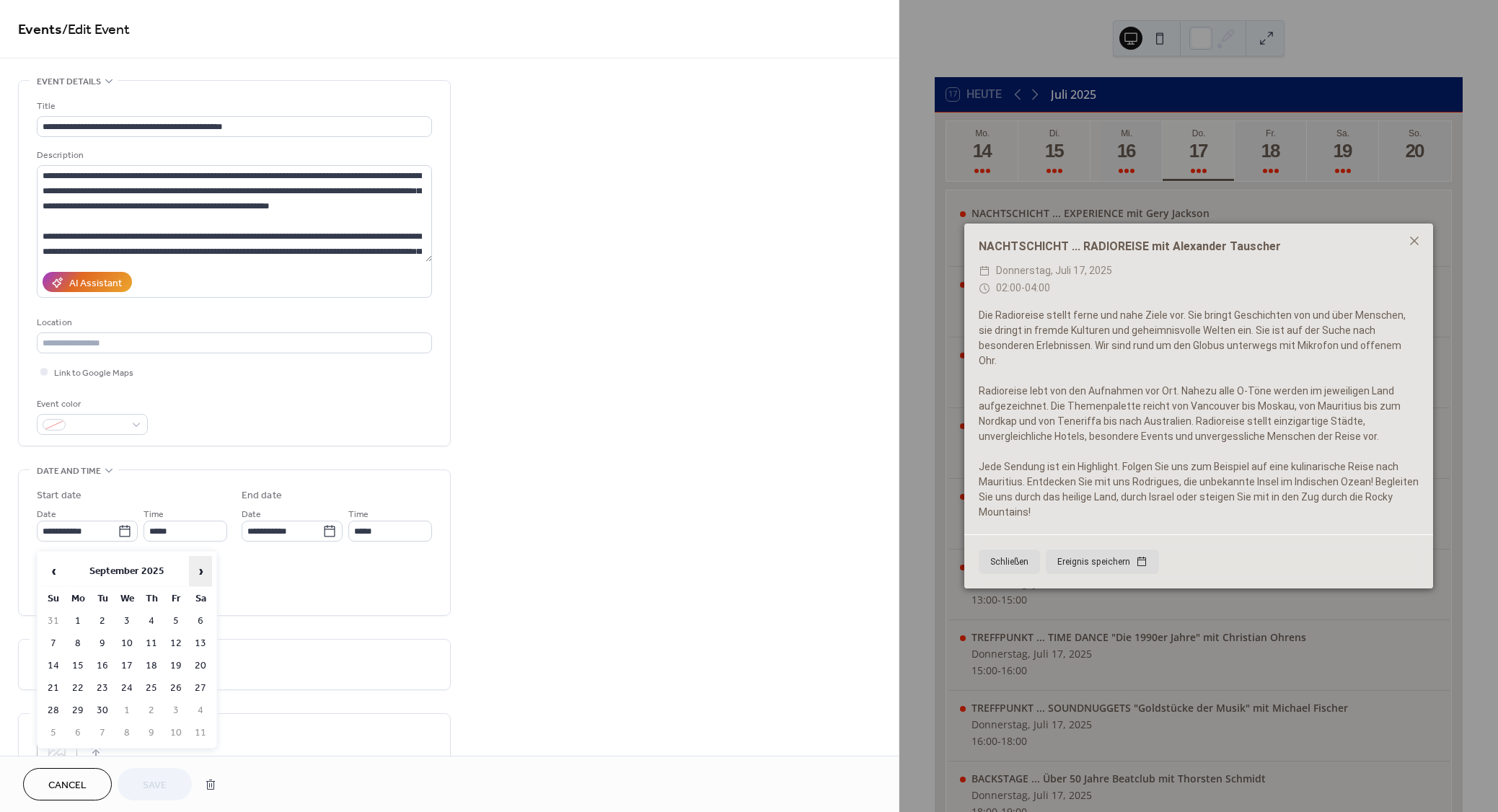 click on "›" at bounding box center (201, 571) 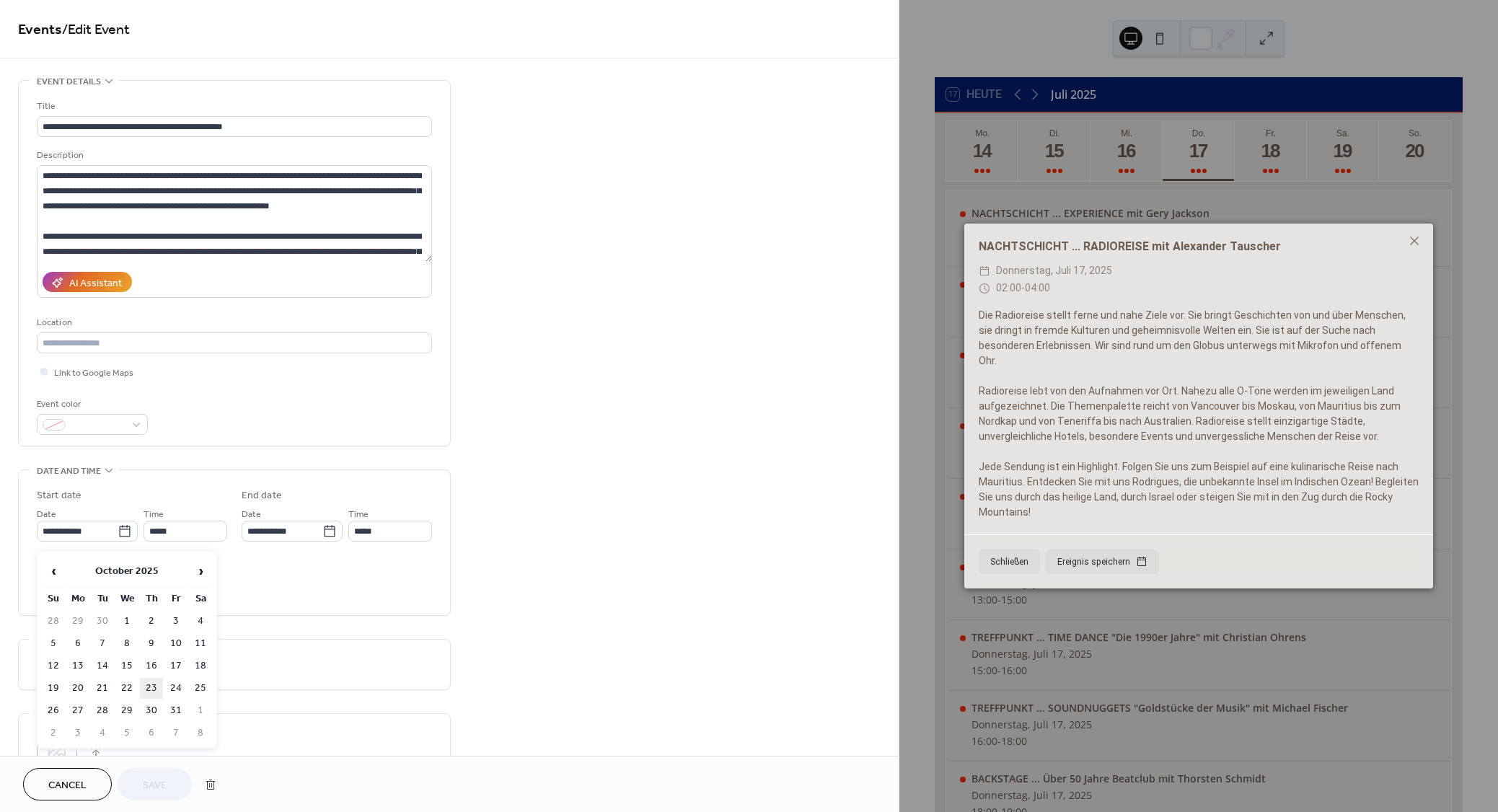 click on "23" at bounding box center (151, 688) 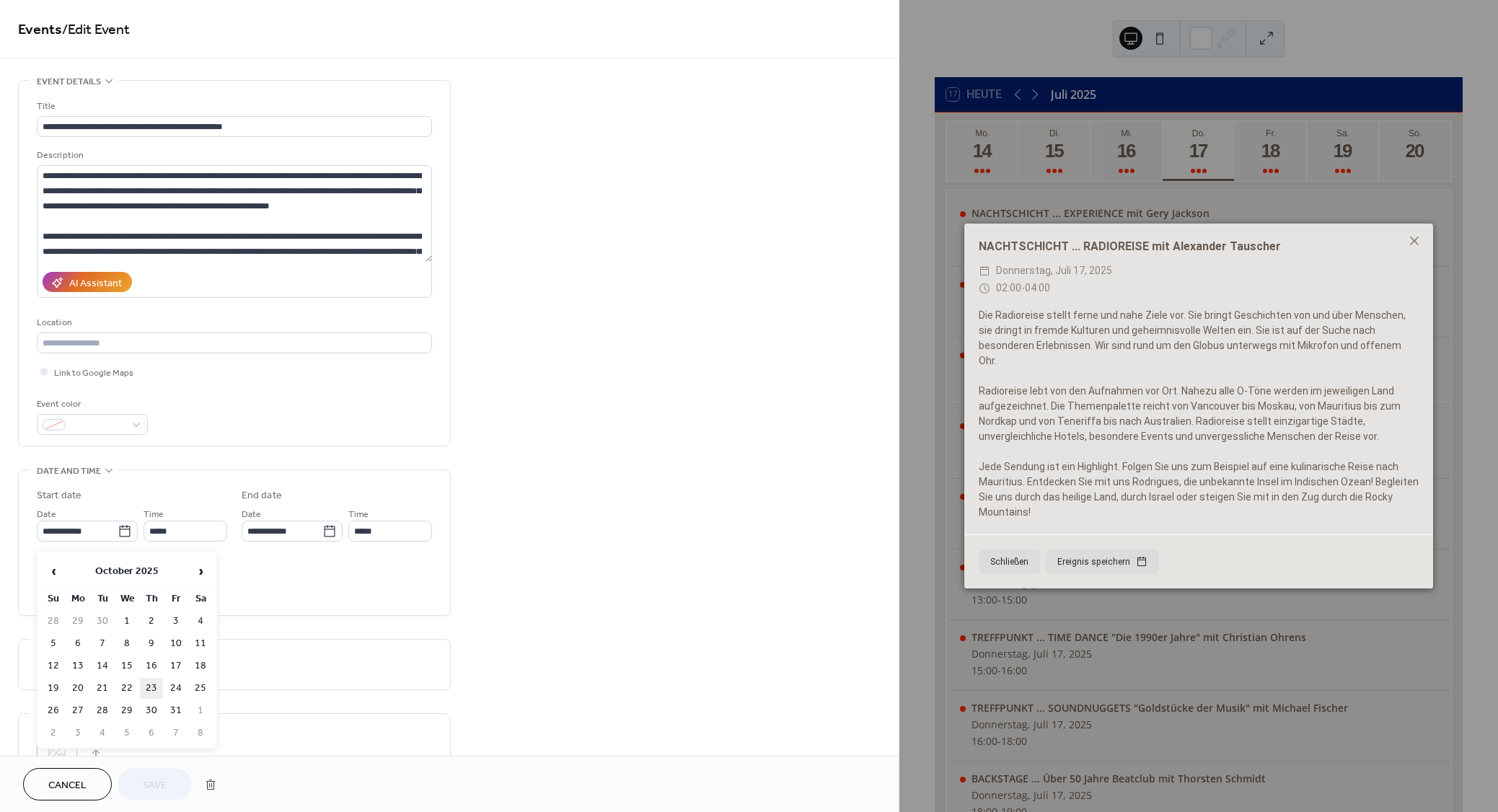 type on "**********" 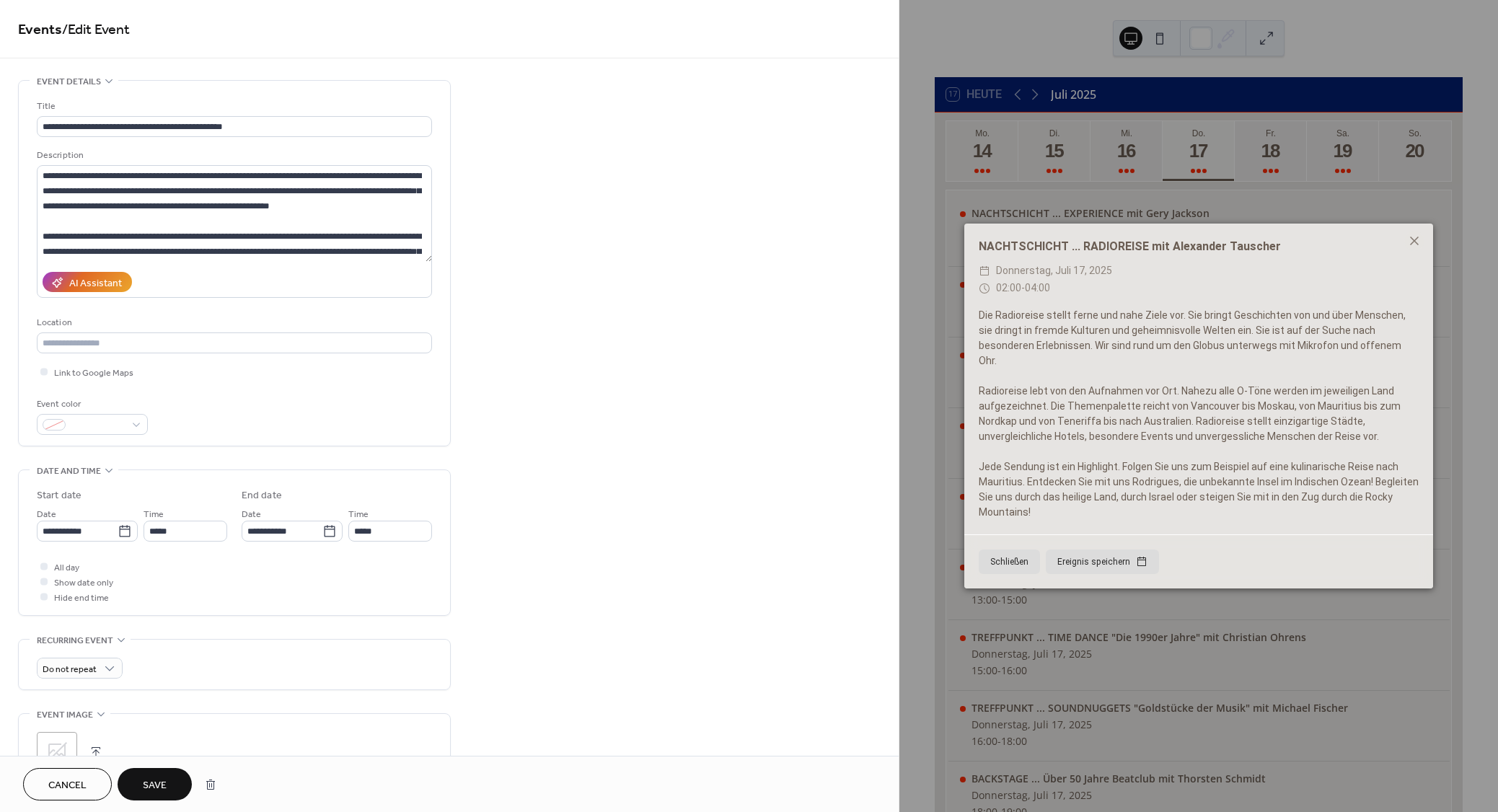 click on "Save" at bounding box center (154, 785) 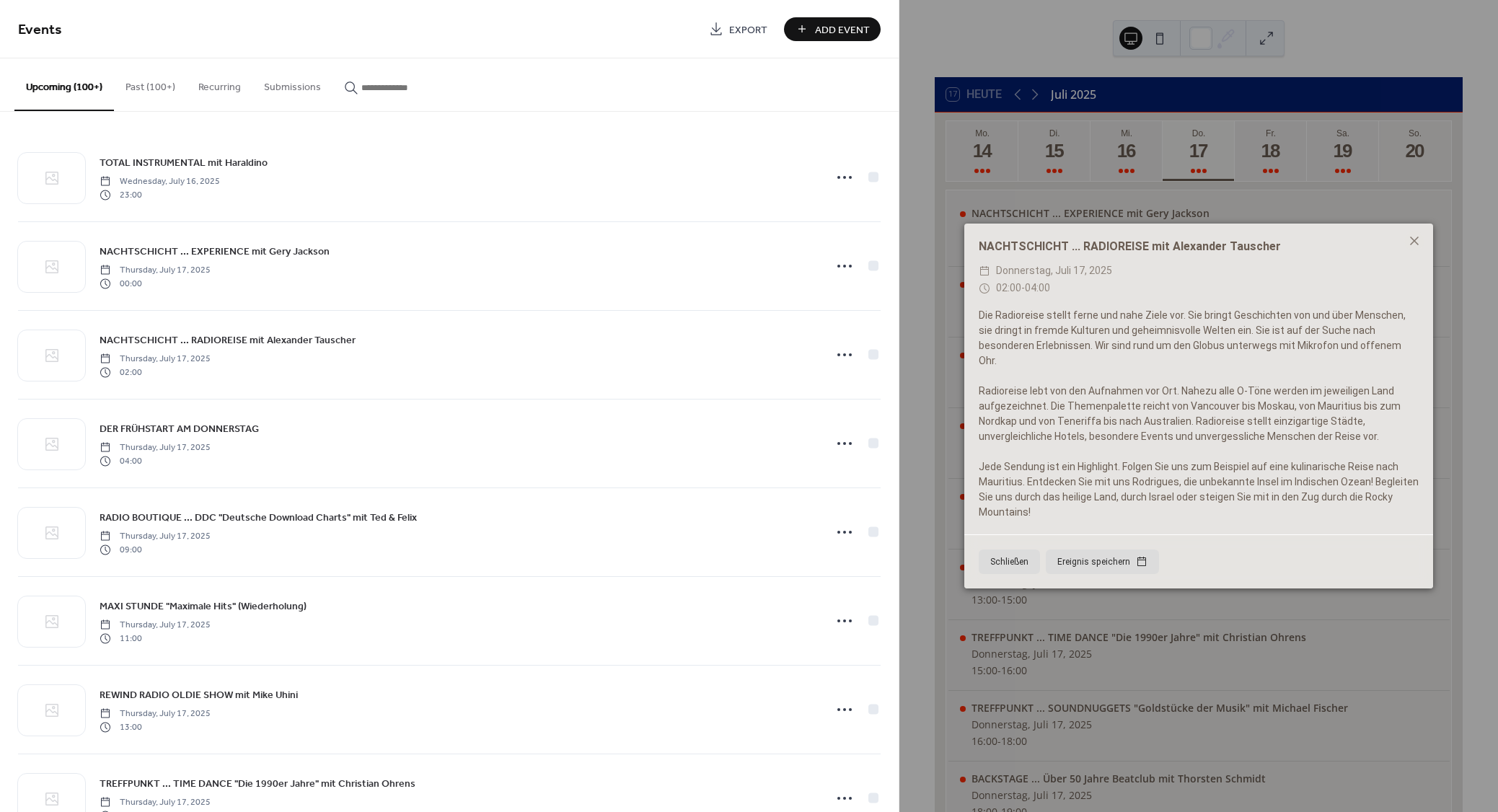 paste on "**********" 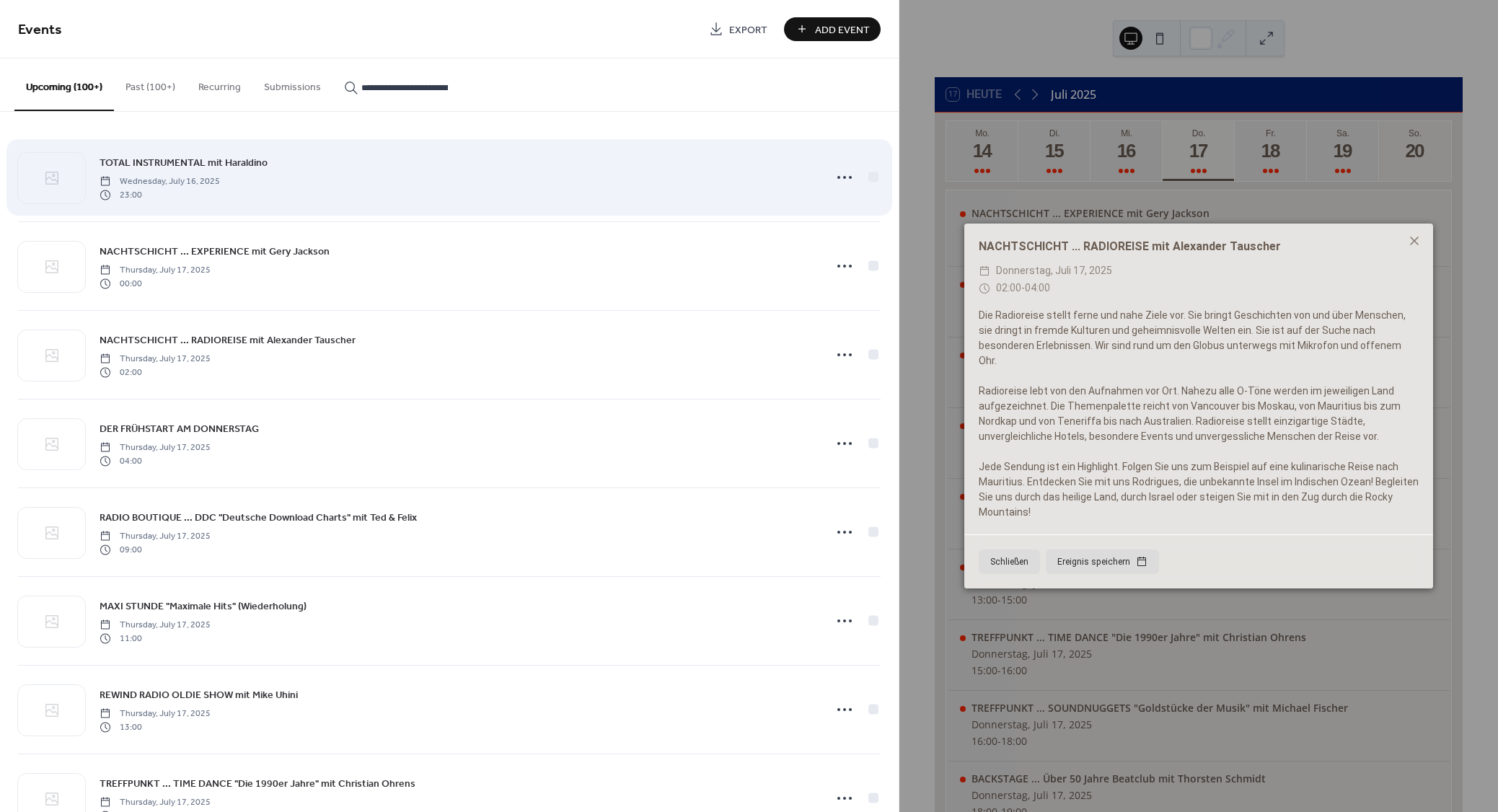 scroll, scrollTop: 0, scrollLeft: 129, axis: horizontal 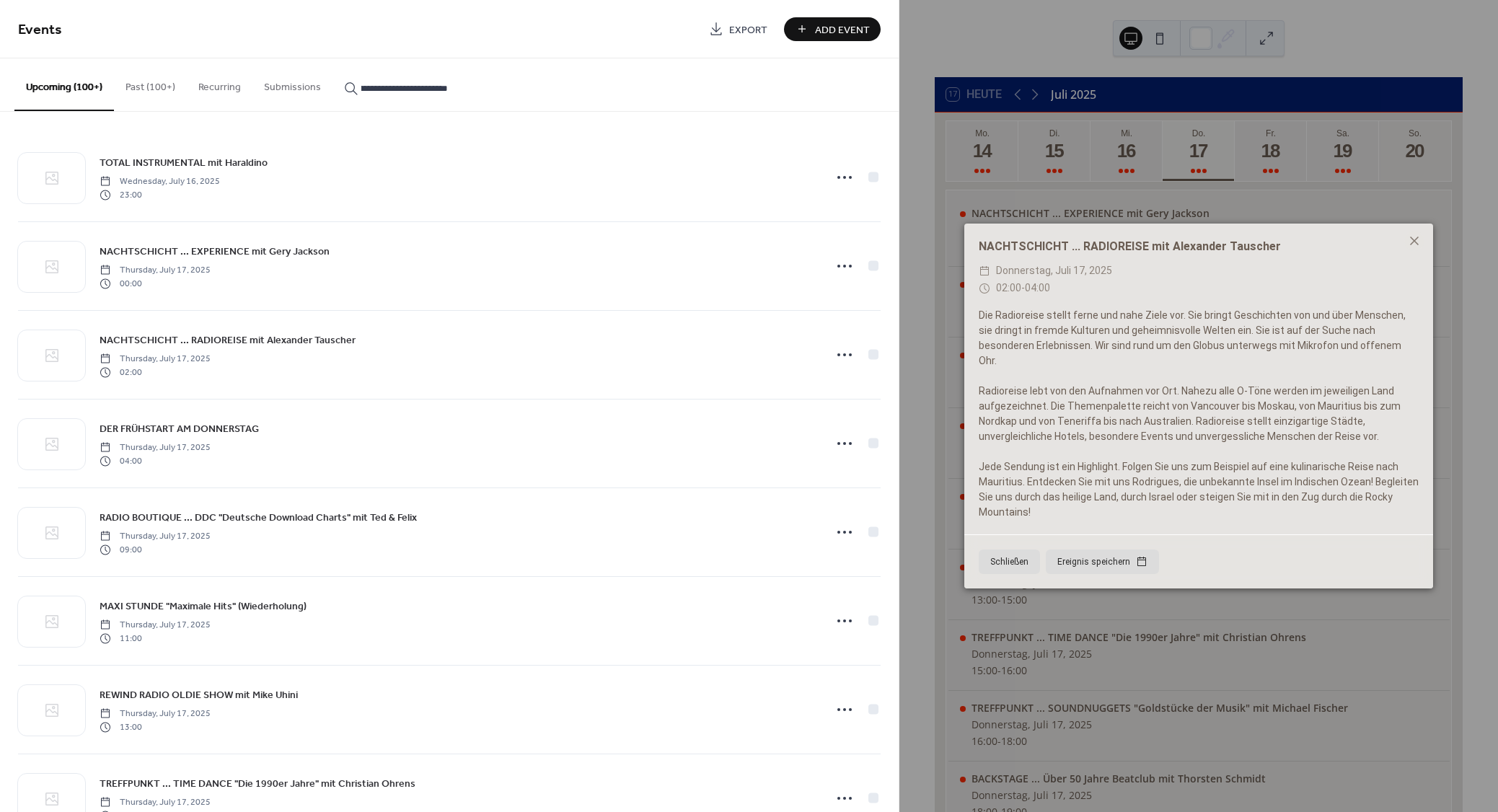 type on "**********" 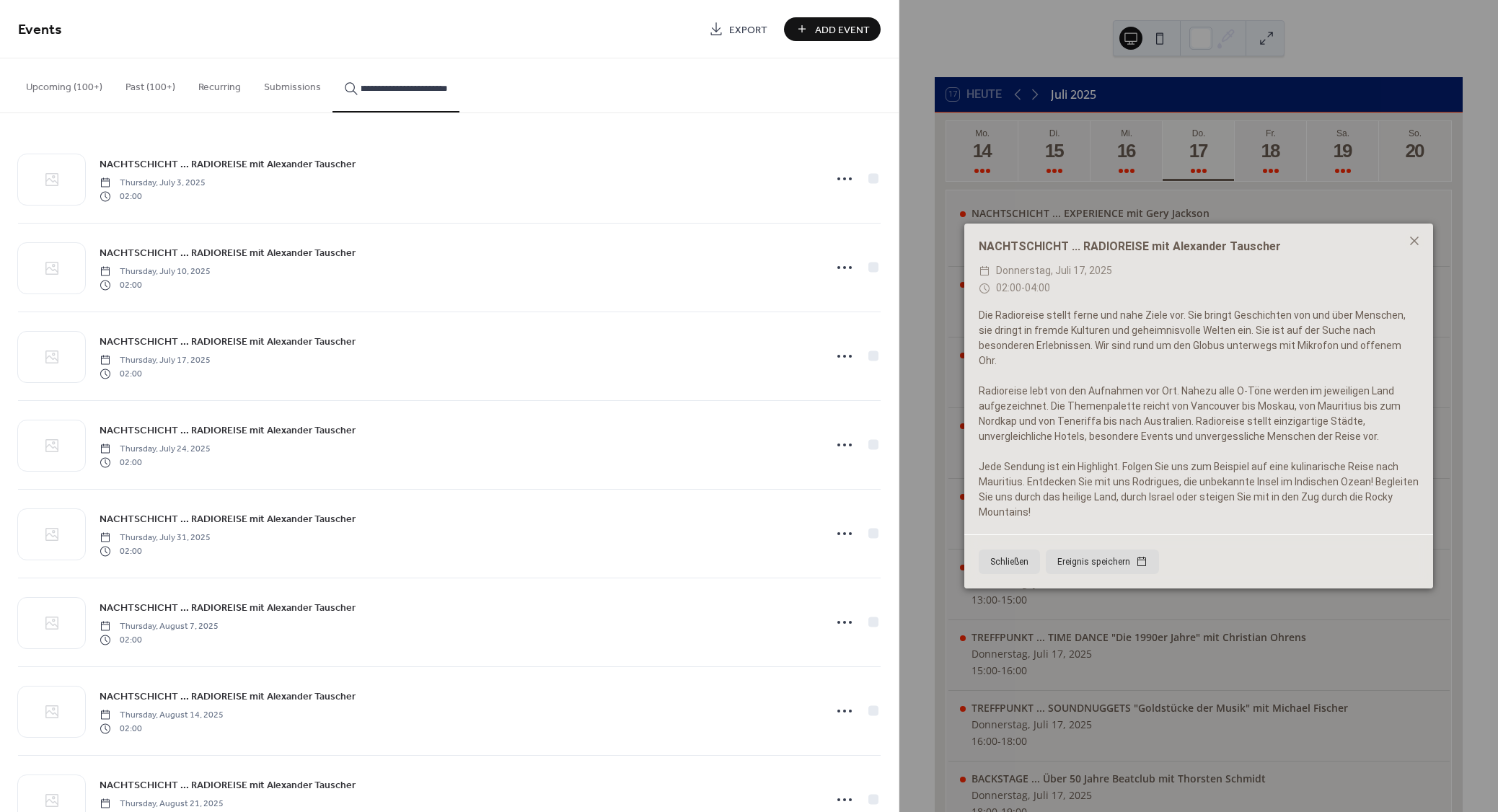 click on "Add Event" at bounding box center [842, 30] 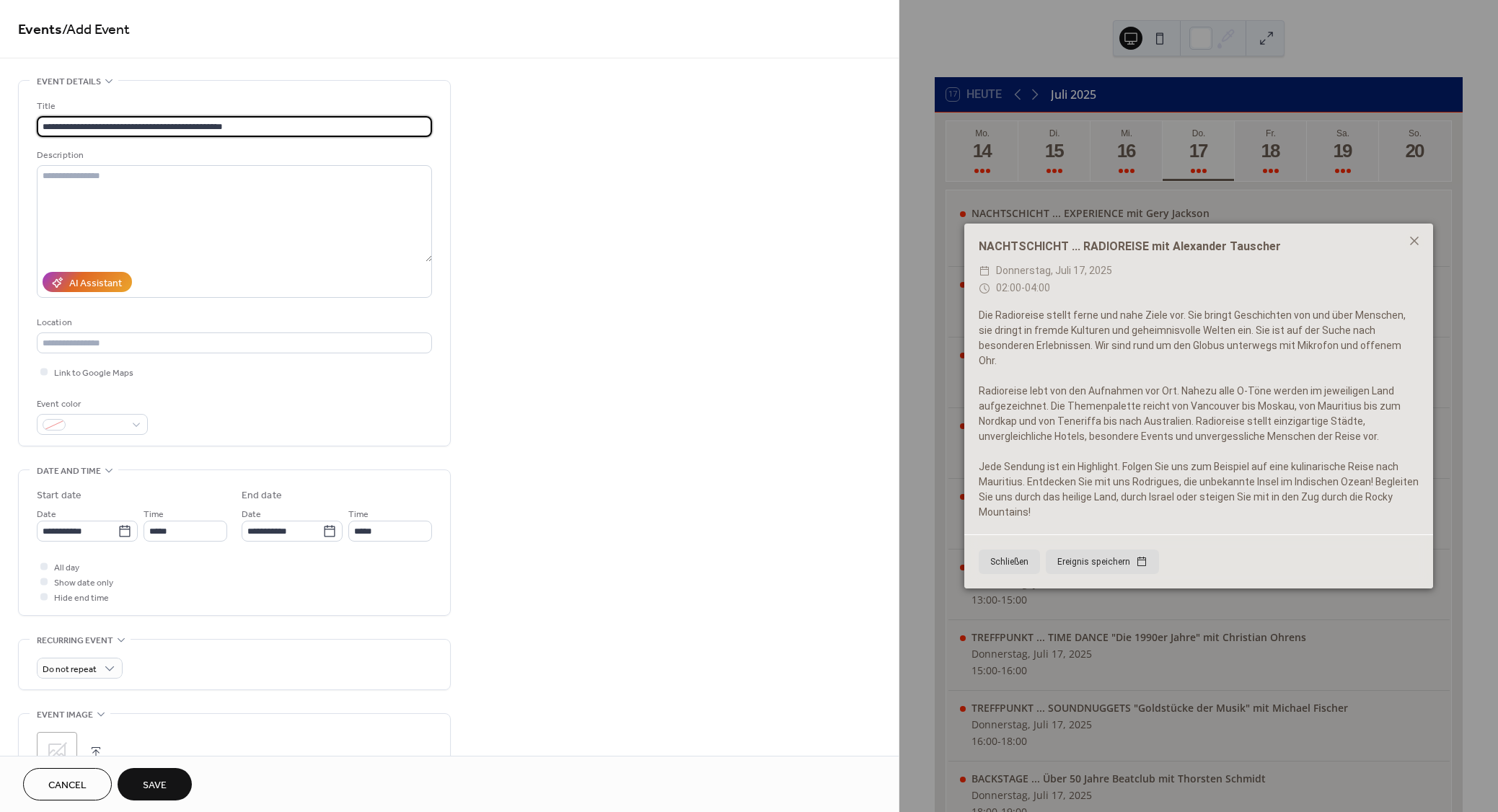 type on "**********" 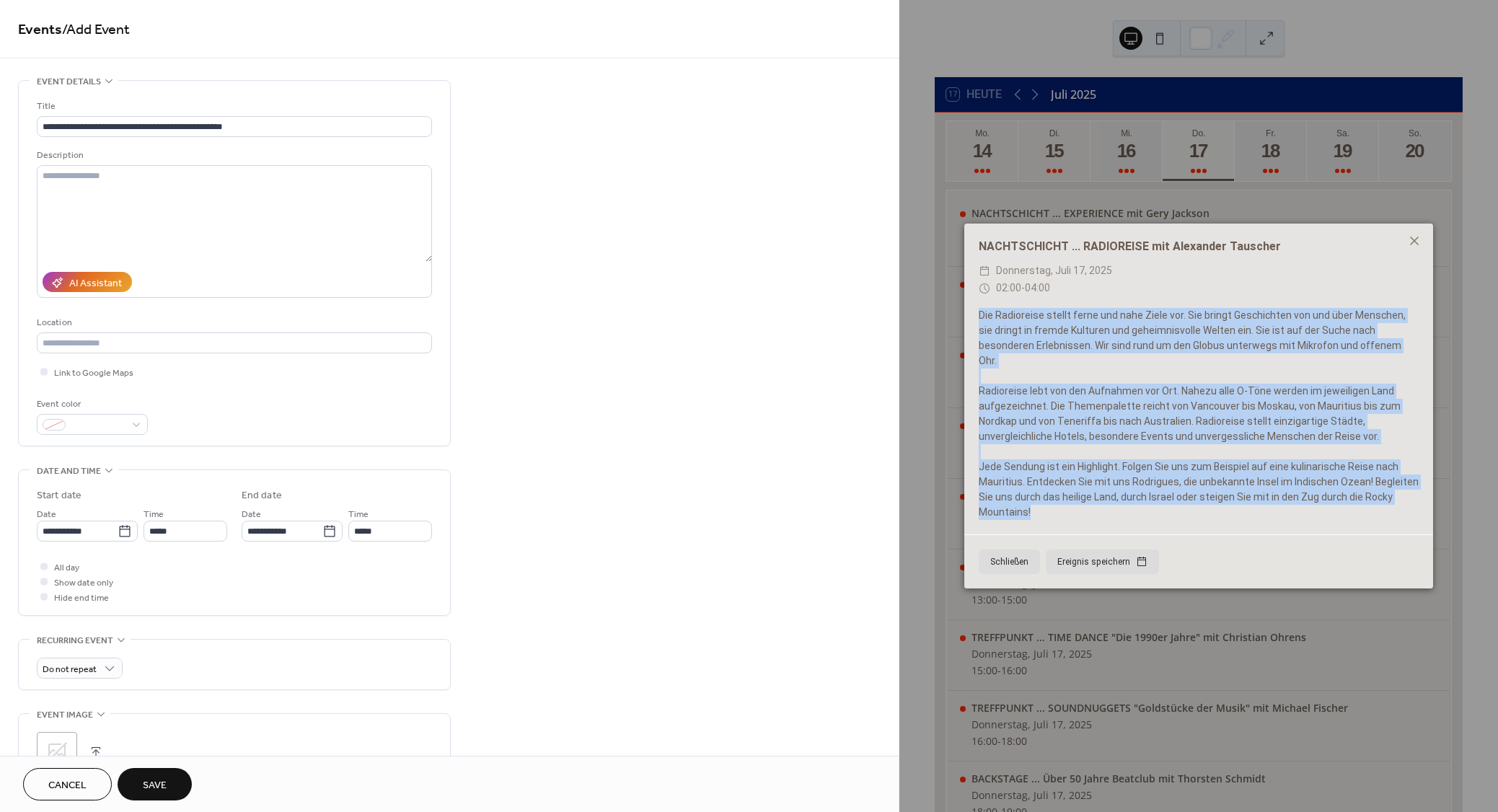 drag, startPoint x: 1031, startPoint y: 493, endPoint x: 963, endPoint y: 312, distance: 193.352 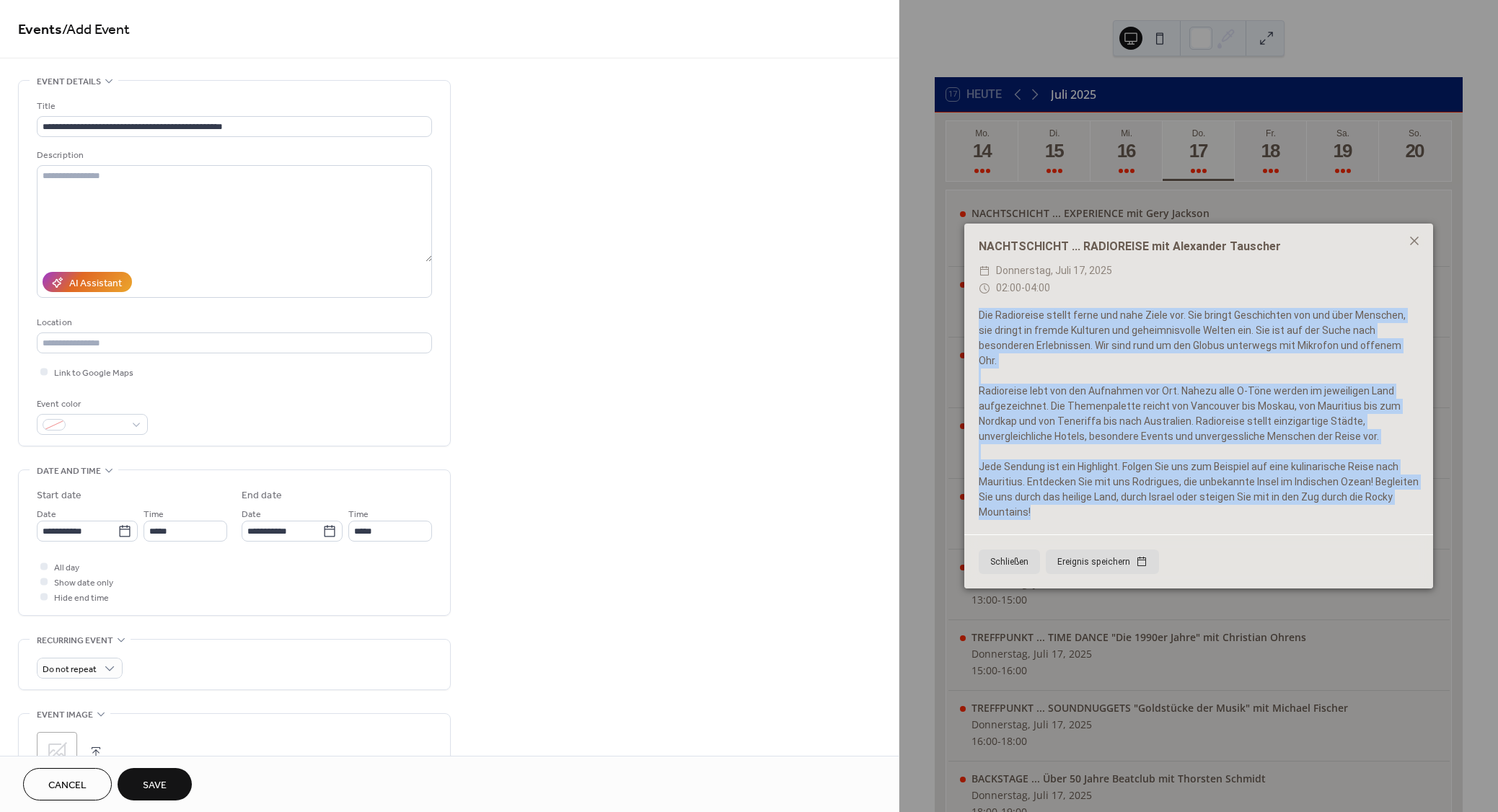 click on "NACHTSCHICHT ... RADIOREISE mit Alexander Tauscher ​ Donnerstag, Juli 17, 2025 ​ 02:00 - 04:00 Die Radioreise stellt ferne und nahe Ziele vor. Sie bringt Geschichten von und über Menschen, sie dringt in fremde Kulturen und geheimnisvolle Welten ein. Sie ist auf der Suche nach besonderen Erlebnissen. Wir sind rund um den Globus unterwegs mit Mikrofon und offenem Ohr. Radioreise lebt von den Aufnahmen vor Ort. Nahezu alle O-Töne werden im jeweiligen Land aufgezeichnet. Die Themenpalette reicht von Vancouver bis Moskau, von Mauritius bis zum Nordkap und von Teneriffa bis nach Australien. Radioreise stellt einzigartige Städte, unvergleichliche Hotels, besondere Events und unvergessliche Menschen der Reise vor. Jede Sendung ist ein Highlight. Folgen Sie uns zum Beispiel auf eine kulinarische Reise nach Mauritius. Entdecken Sie mit uns Rodrigues, die unbekannte Insel im Indischen Ozean! Begleiten Sie uns durch das heilige Land, durch Israel oder steigen Sie mit in den Zug durch die Rocky Mountains!" at bounding box center (1199, 406) 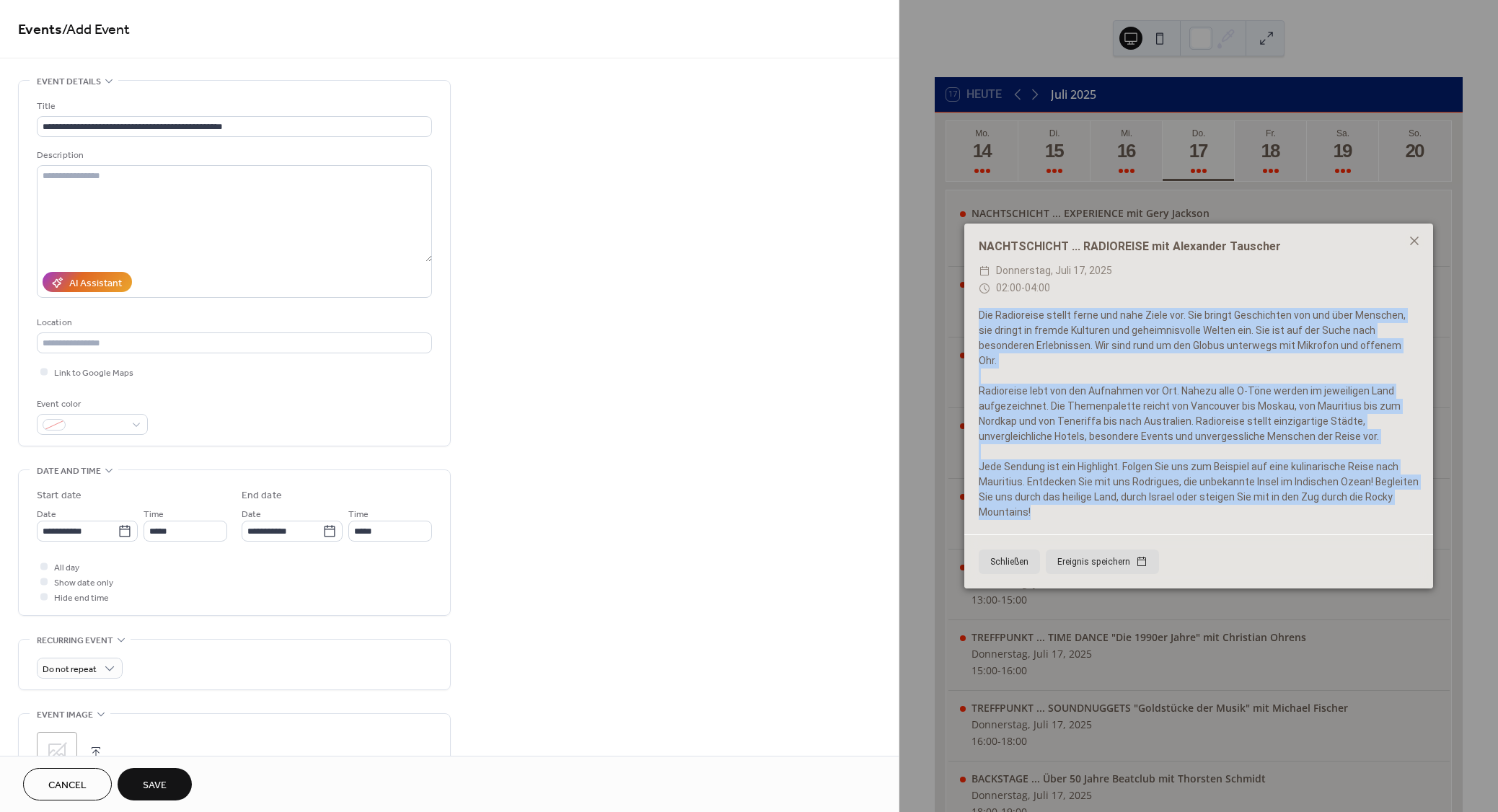 copy on "Die Radioreise stellt ferne und nahe Ziele vor. Sie bringt Geschichten von und über Menschen, sie dringt in fremde Kulturen und geheimnisvolle Welten ein. Sie ist auf der Suche nach besonderen Erlebnissen. Wir sind rund um den Globus unterwegs mit Mikrofon und offenem Ohr. Radioreise lebt von den Aufnahmen vor Ort. Nahezu alle O-Töne werden im jeweiligen Land aufgezeichnet. Die Themenpalette reicht von Vancouver bis Moskau, von Mauritius bis zum Nordkap und von Teneriffa bis nach Australien. Radioreise stellt einzigartige Städte, unvergleichliche Hotels, besondere Events und unvergessliche Menschen der Reise vor. Jede Sendung ist ein Highlight. Folgen Sie uns zum Beispiel auf eine kulinarische Reise nach Mauritius. Entdecken Sie mit uns Rodrigues, die unbekannte Insel im Indischen Ozean! Begleiten Sie uns durch das heilige Land, durch Israel oder steigen Sie mit in den Zug durch die Rocky Mountains!" 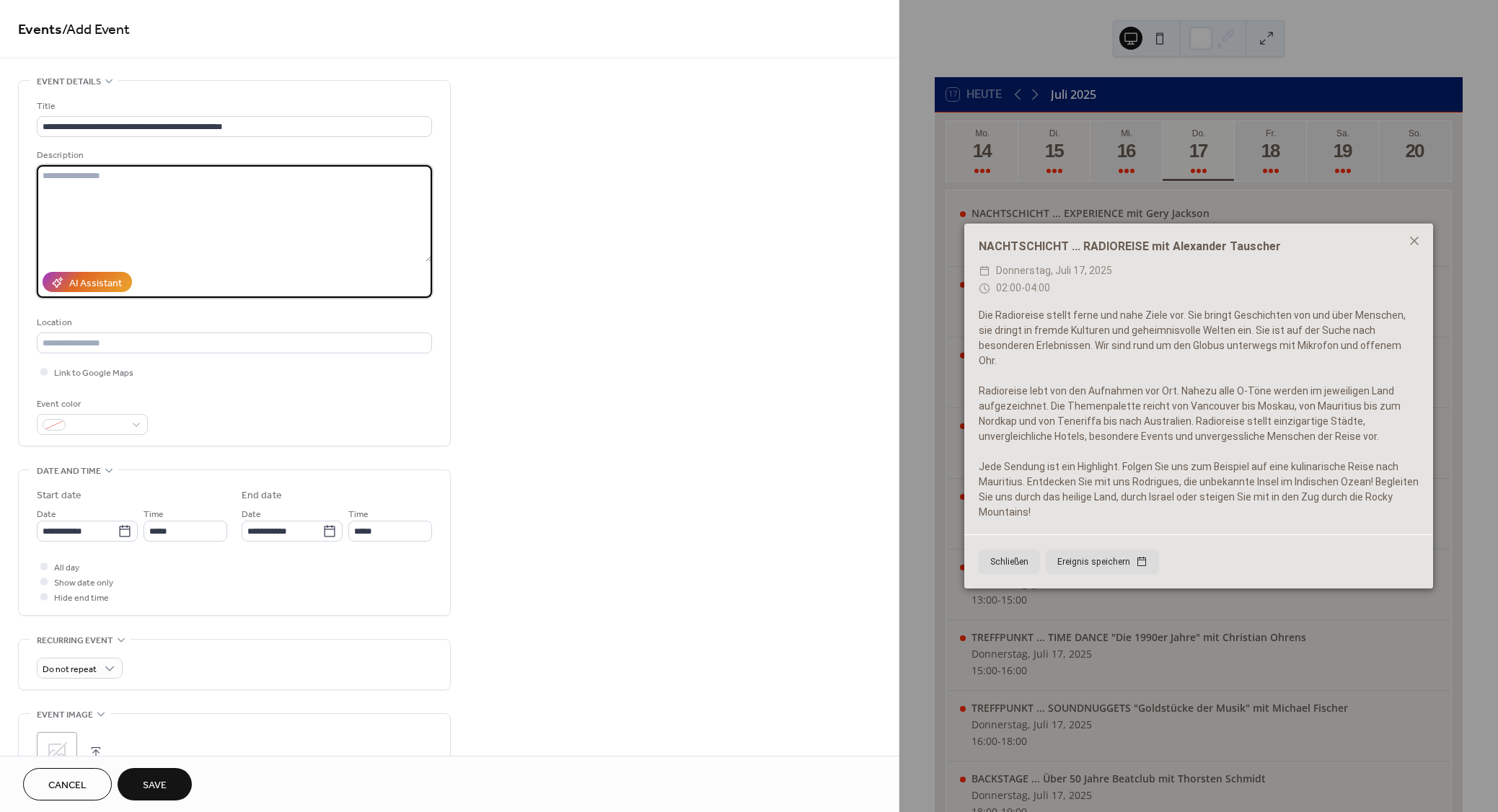 paste on "**********" 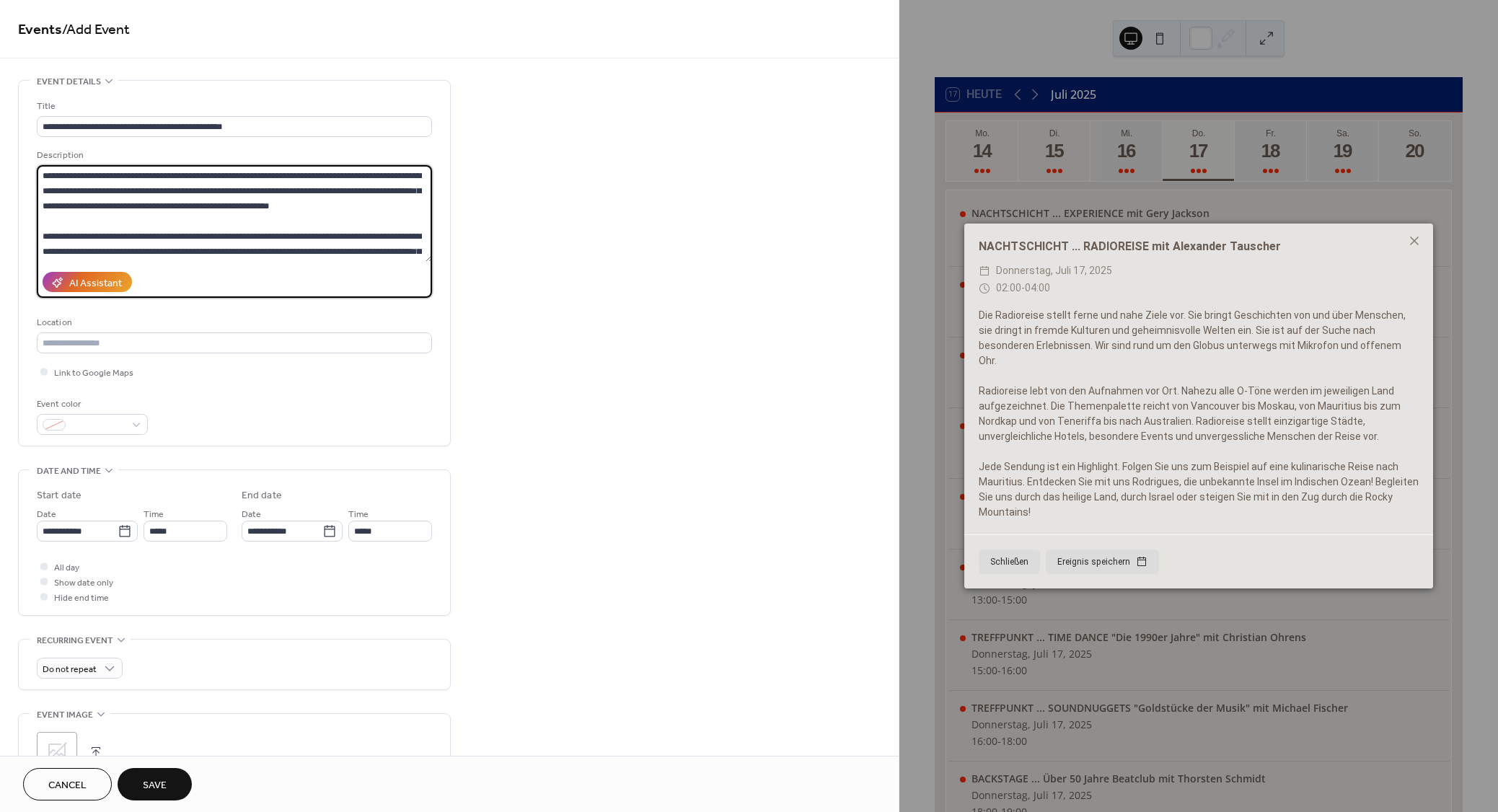 scroll, scrollTop: 89, scrollLeft: 0, axis: vertical 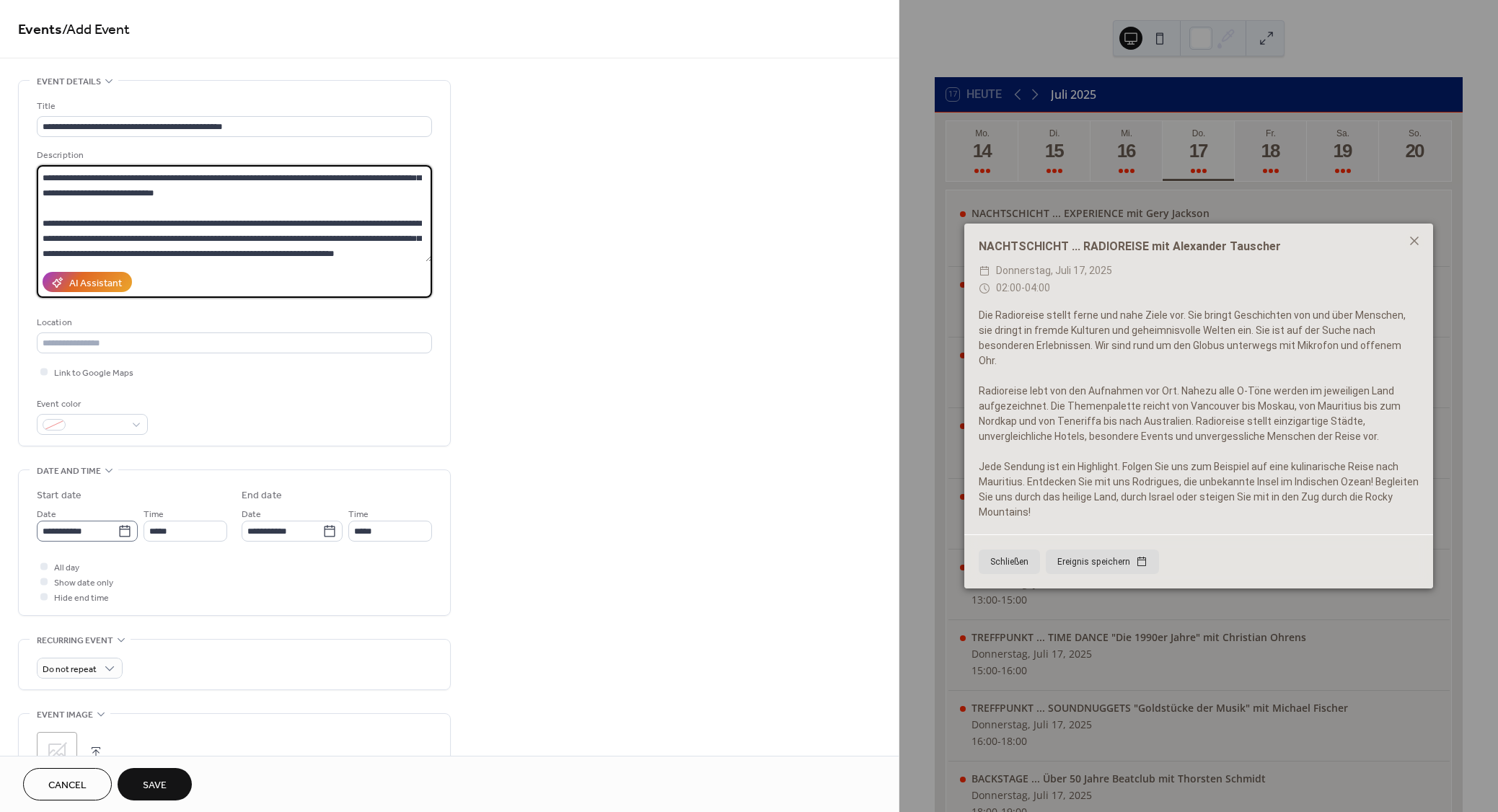 type on "**********" 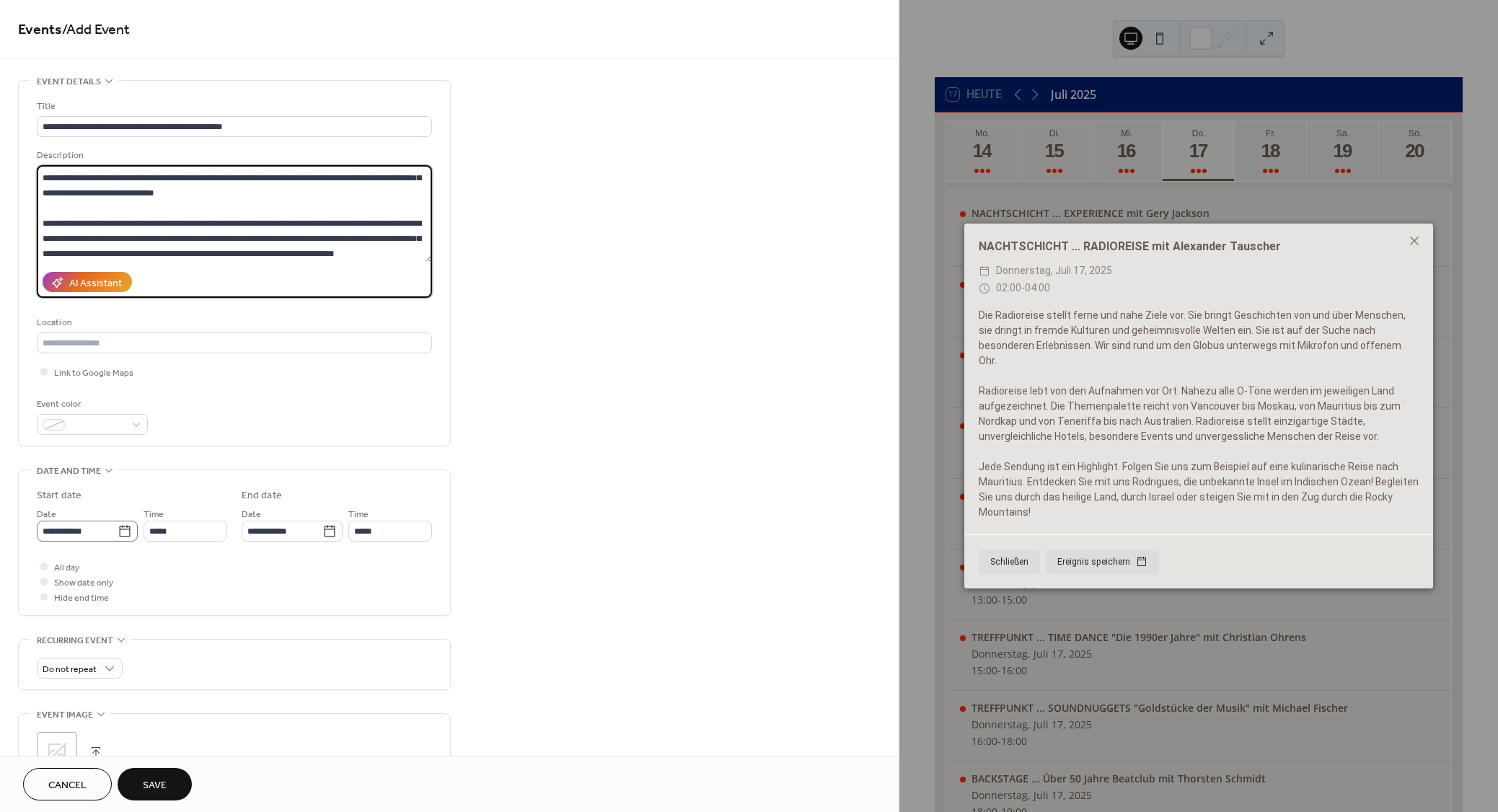 click 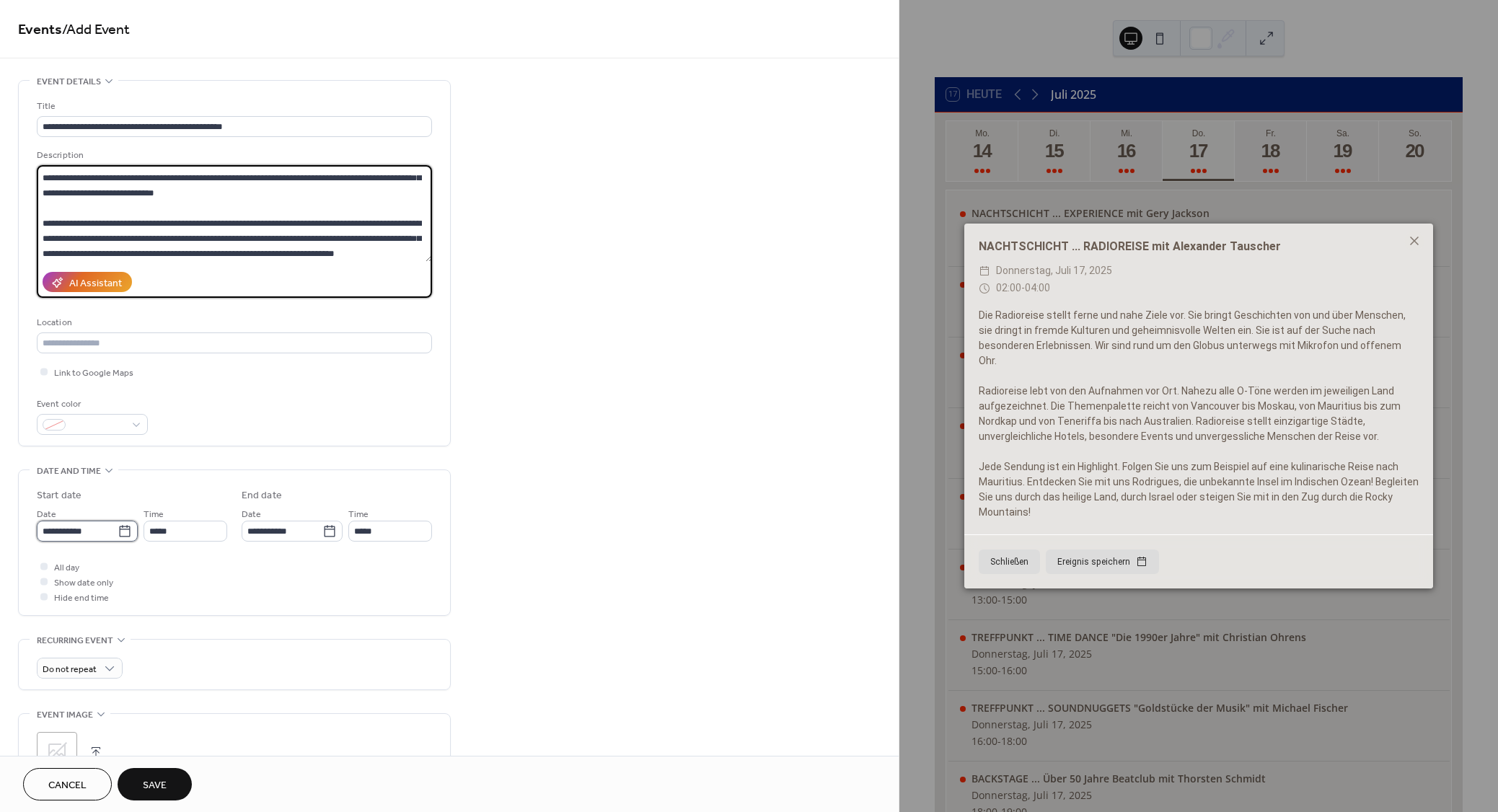 click on "**********" at bounding box center (77, 531) 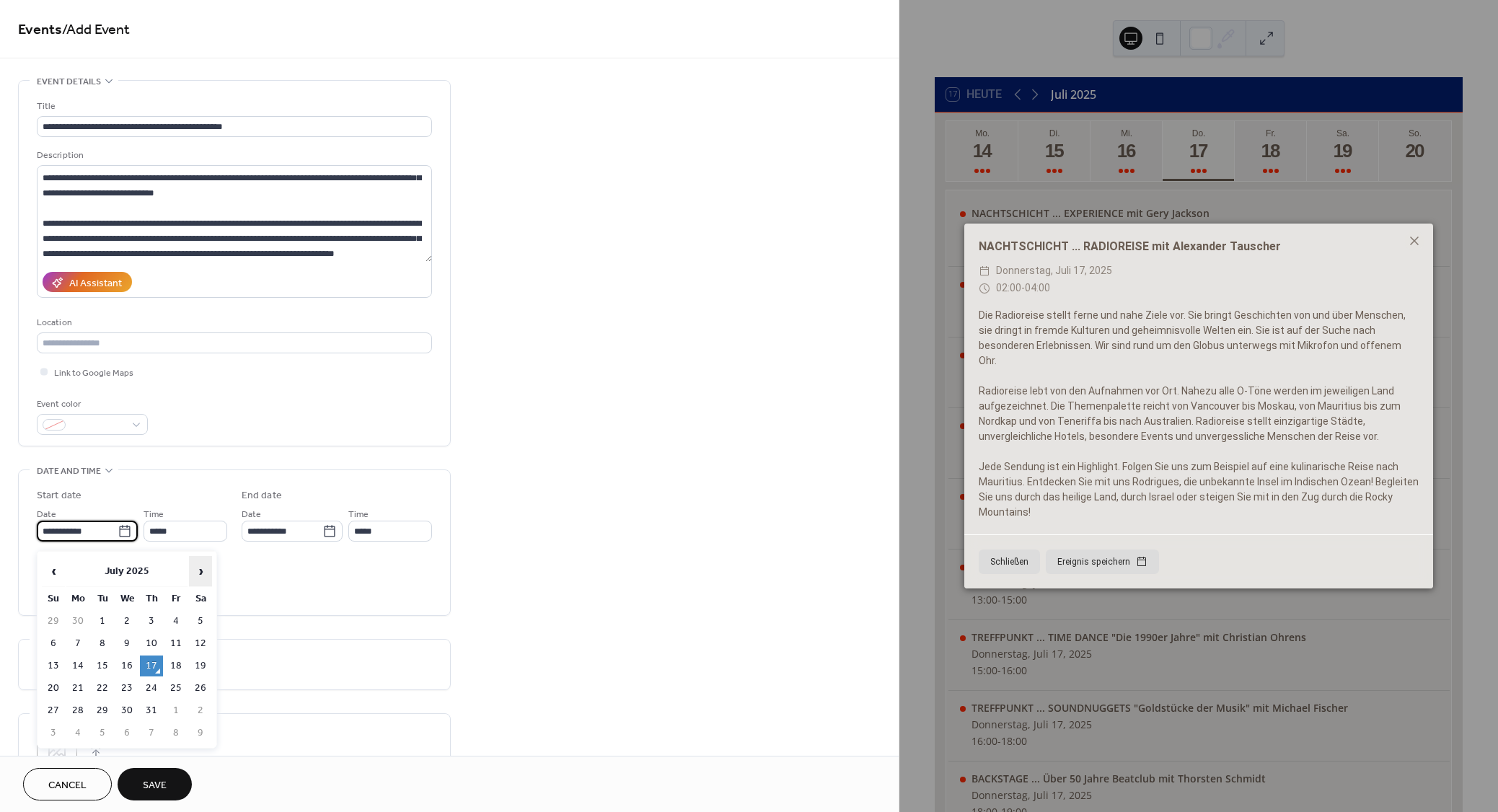 click on "›" at bounding box center (201, 571) 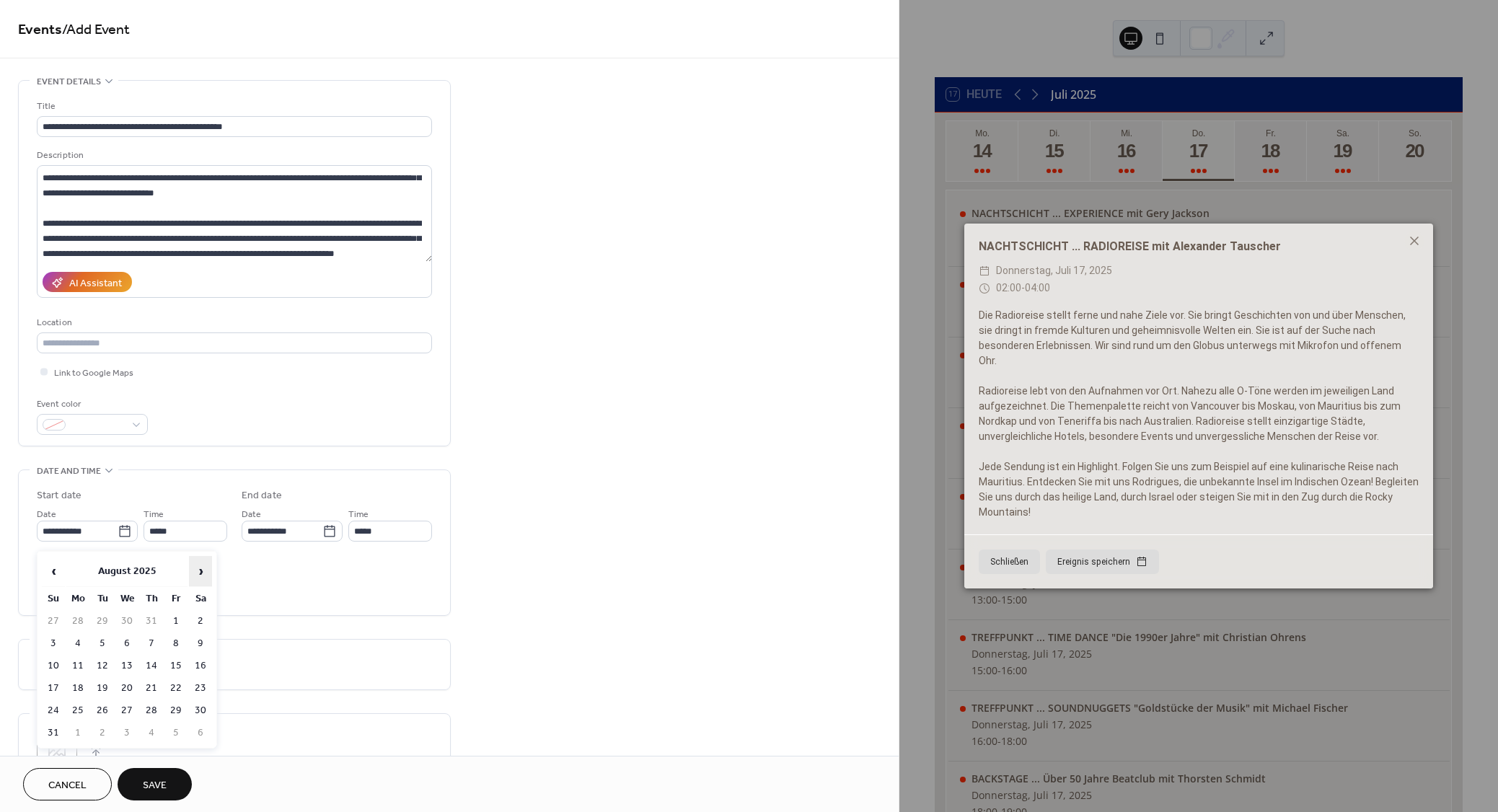 click on "›" at bounding box center [201, 571] 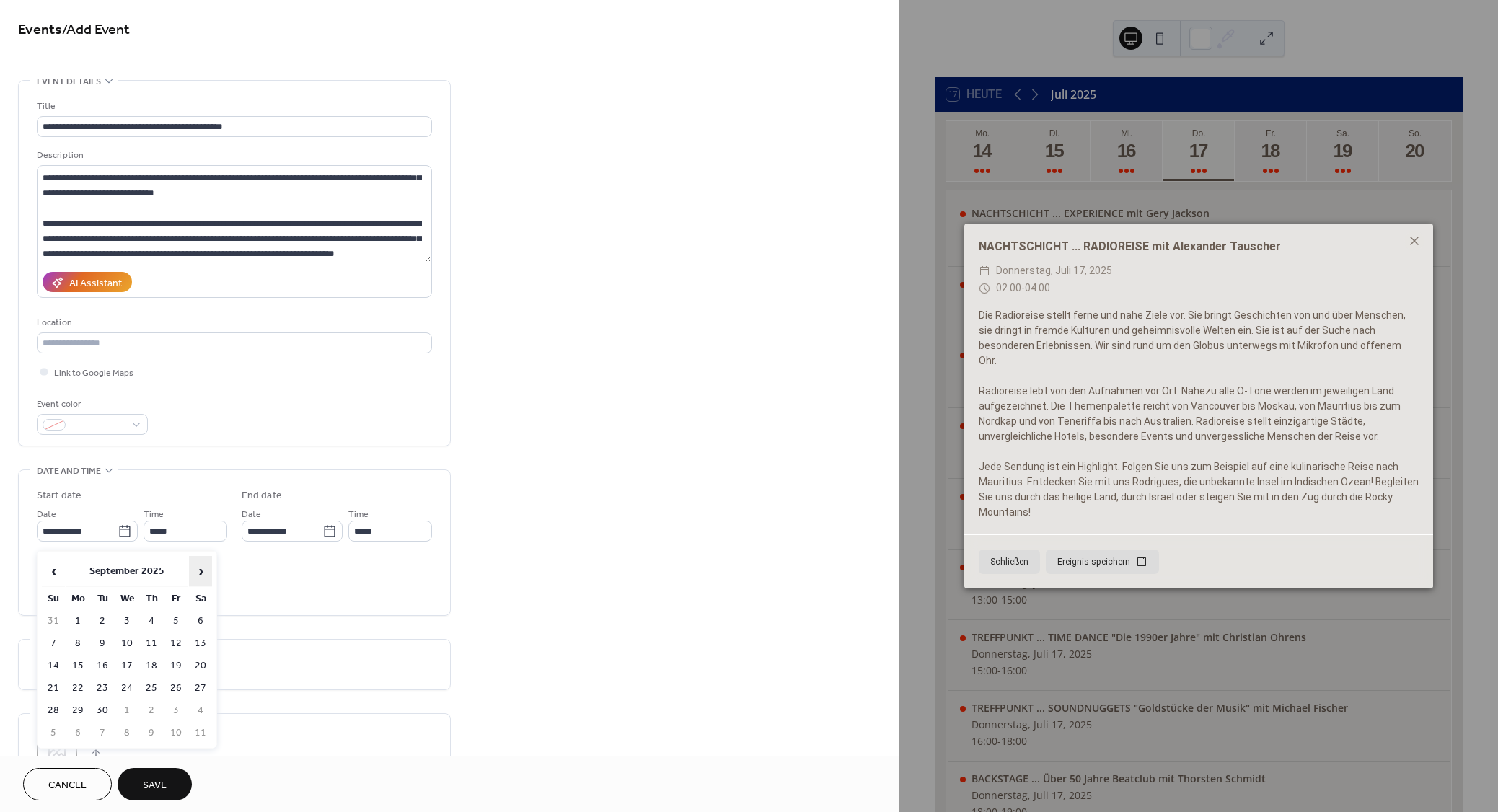 click on "›" at bounding box center (201, 571) 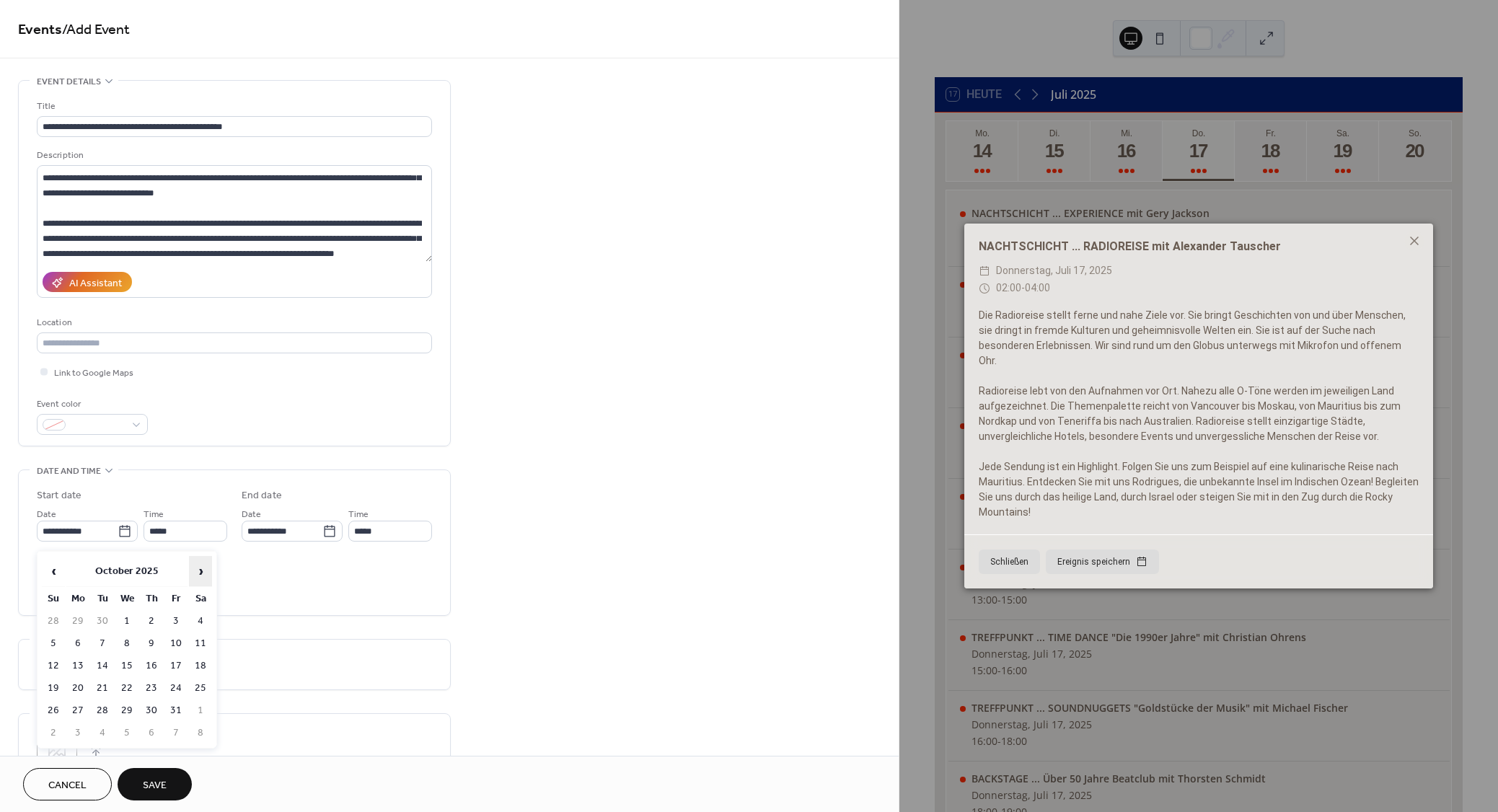 click on "›" at bounding box center (201, 571) 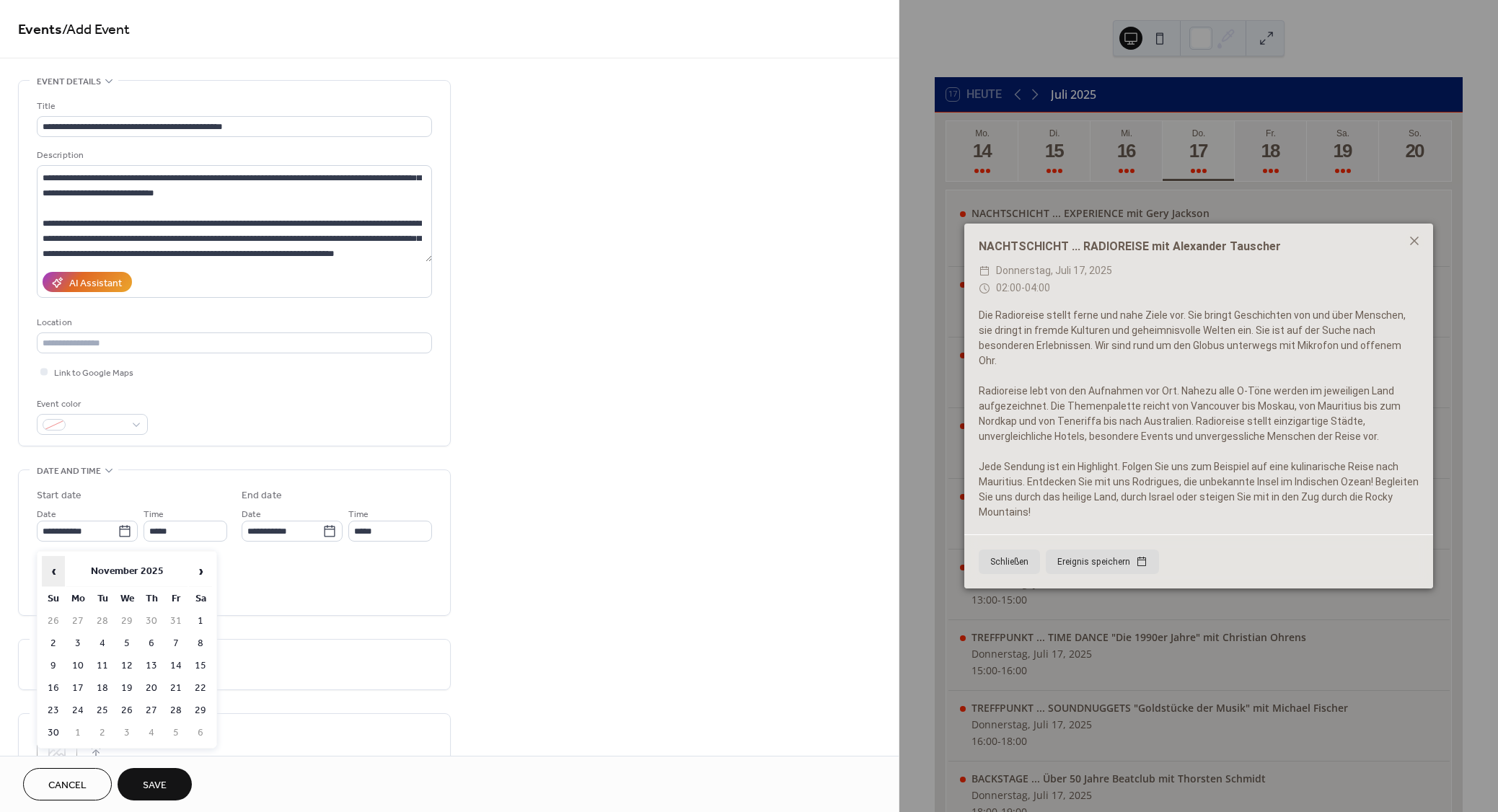 click on "‹" at bounding box center (53, 571) 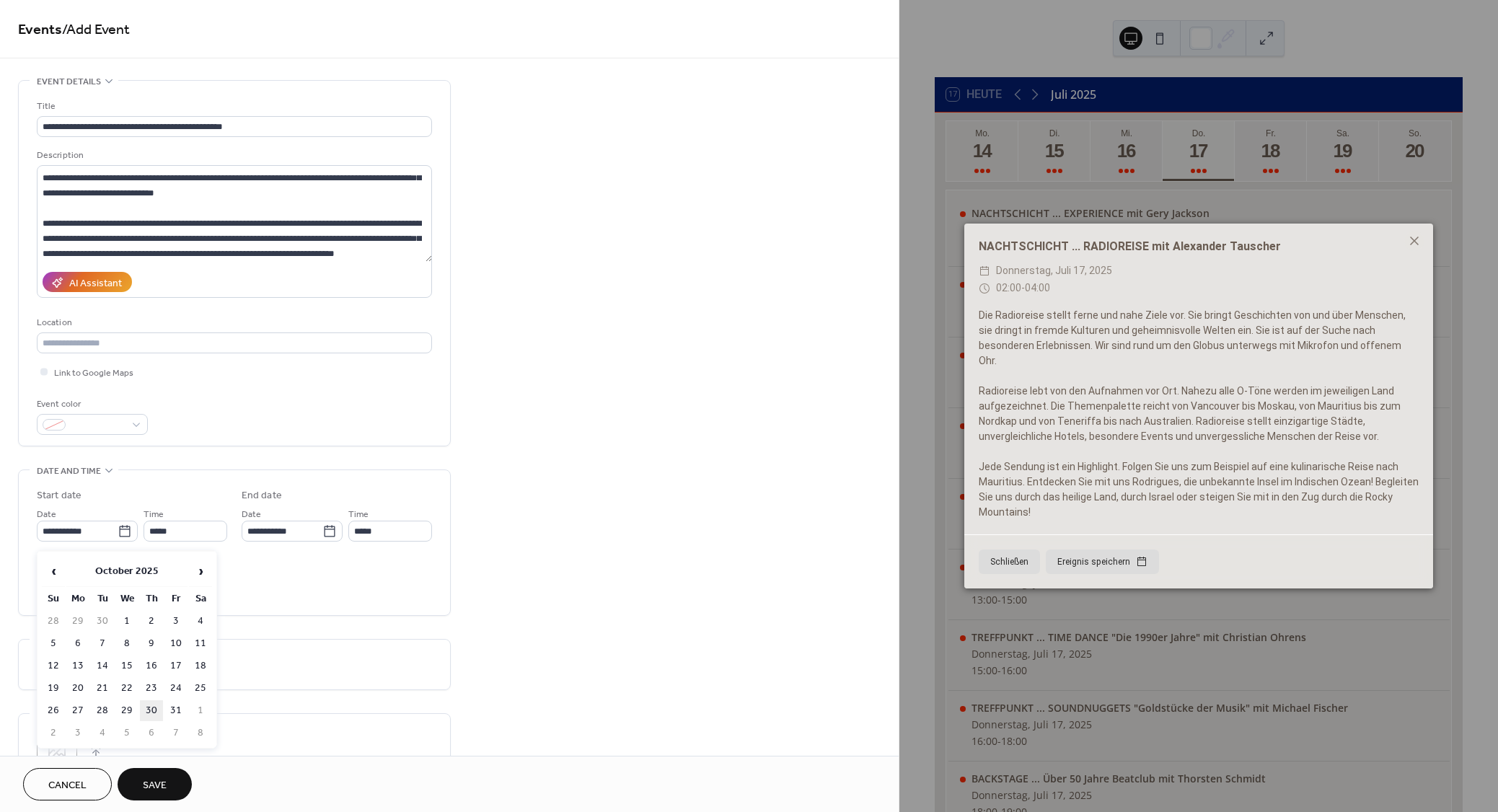 click on "30" at bounding box center [151, 710] 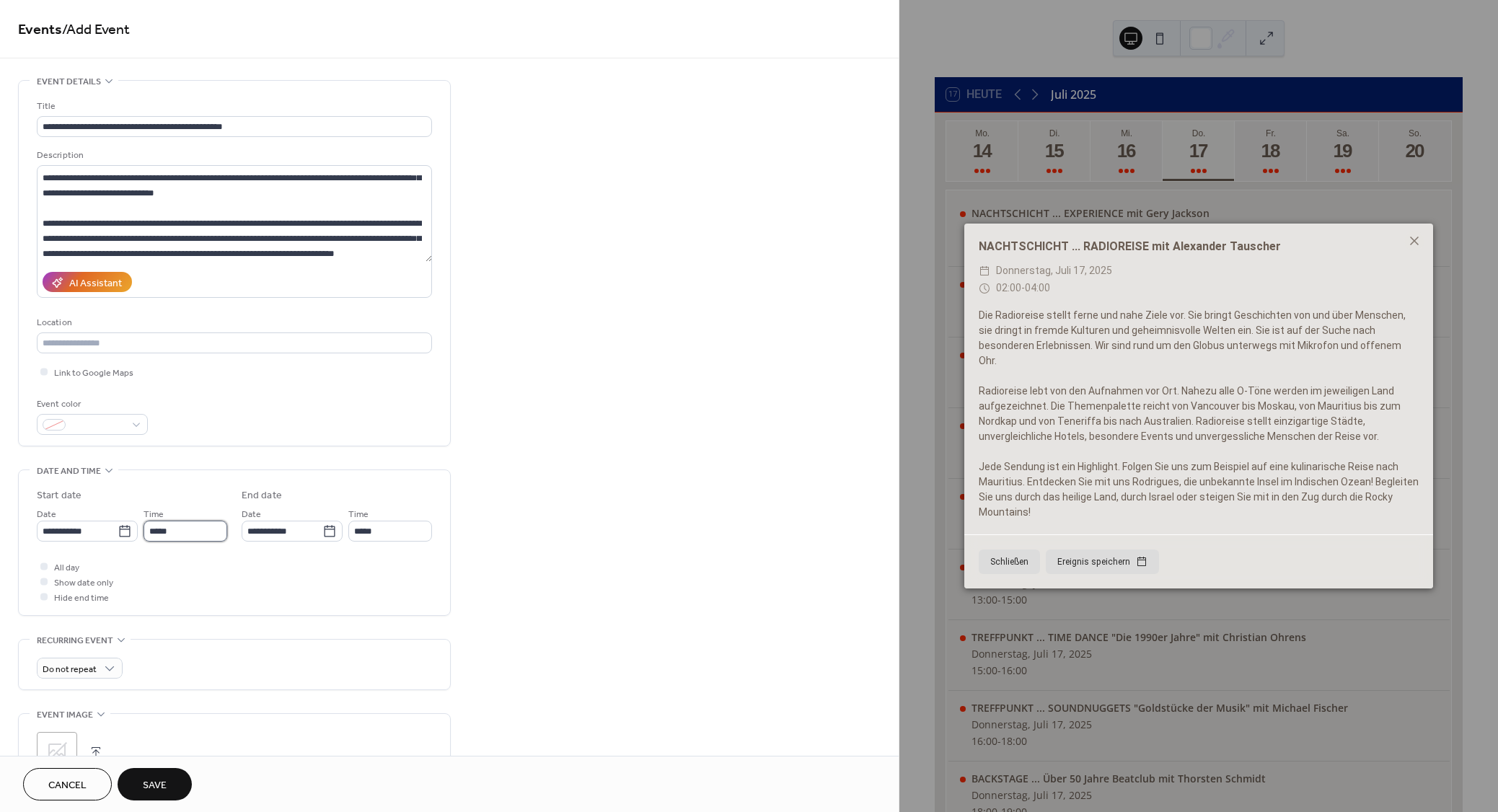 click on "*****" at bounding box center (185, 531) 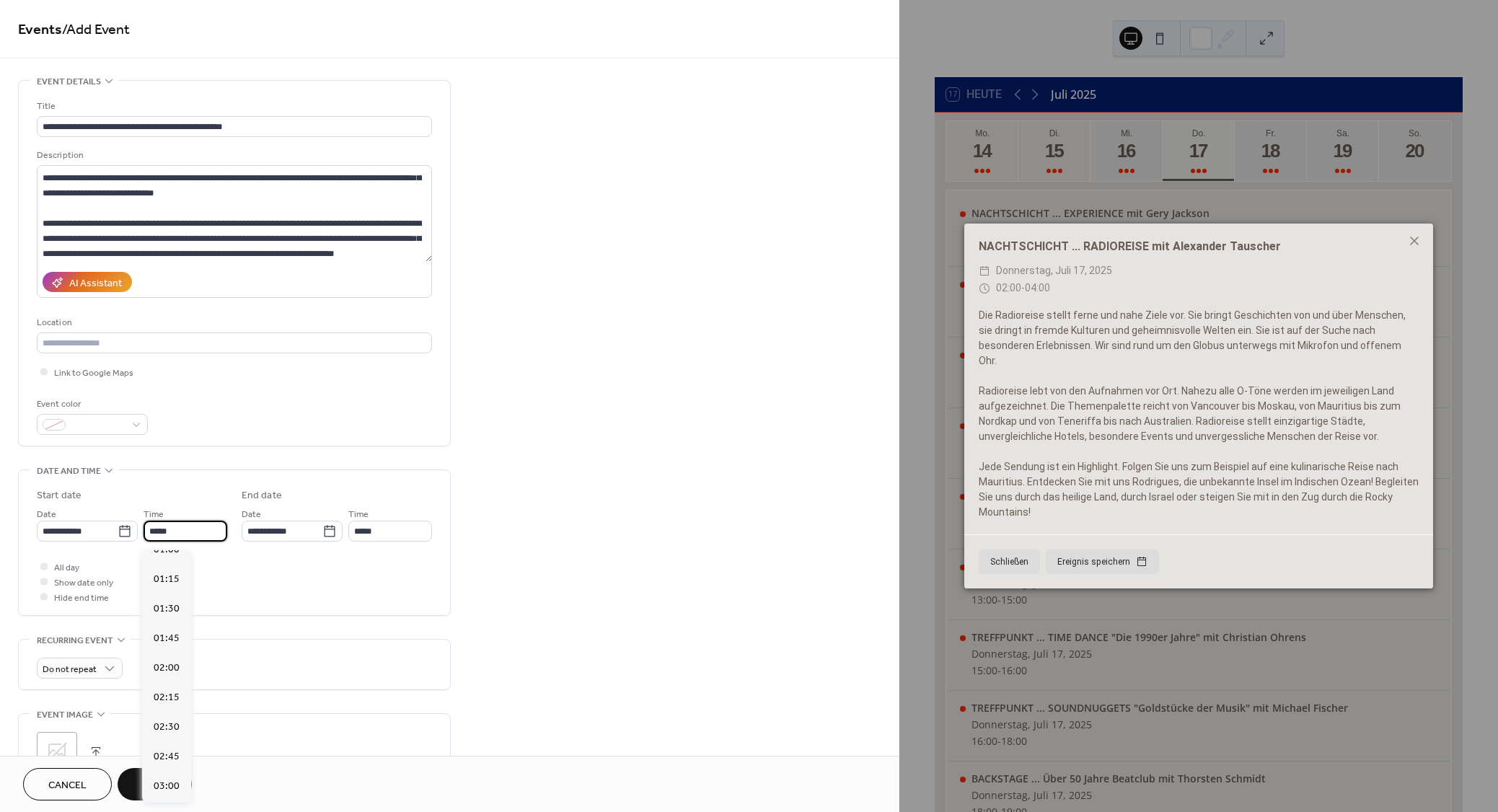 scroll, scrollTop: 104, scrollLeft: 0, axis: vertical 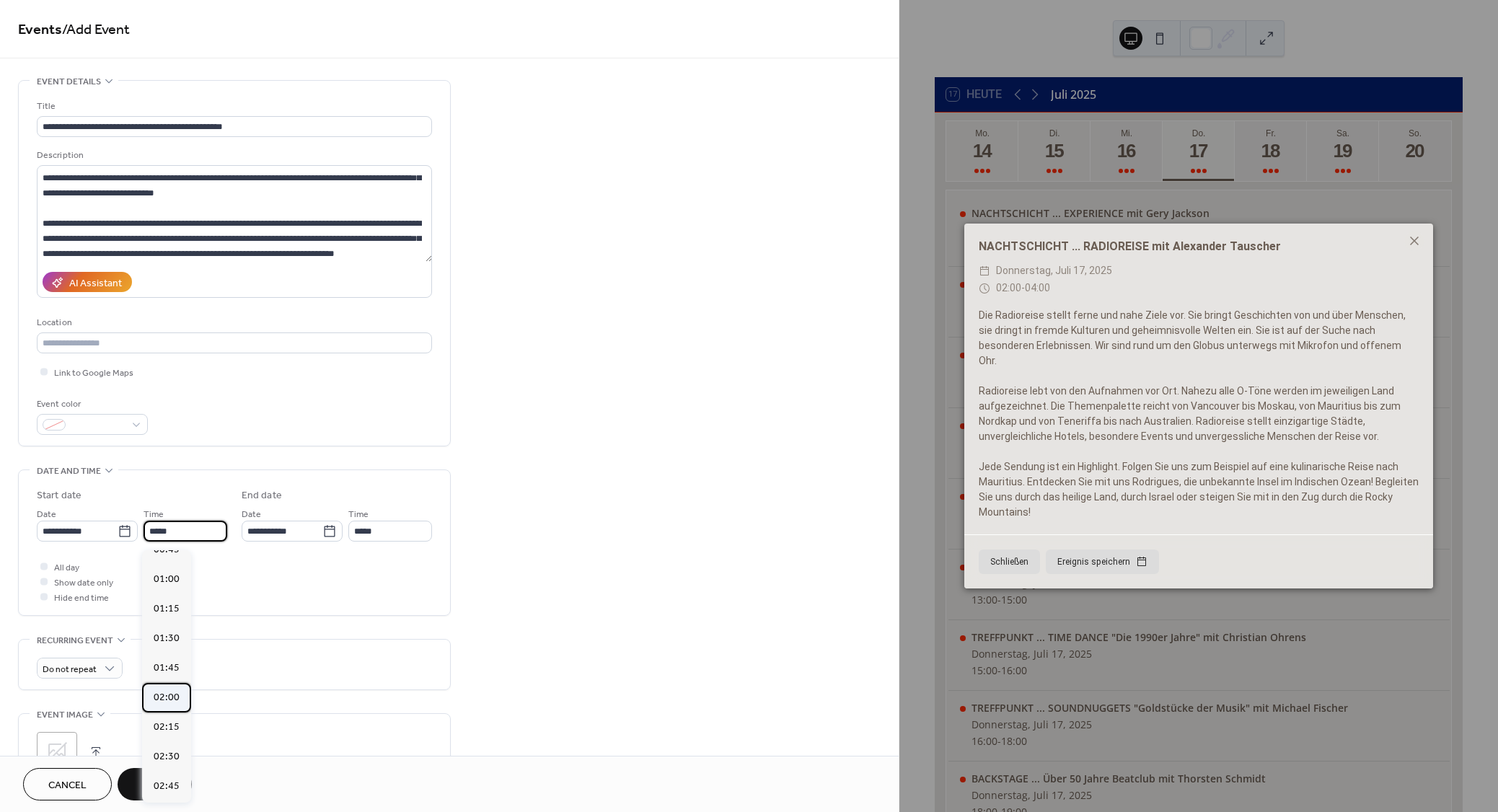 click on "02:00" at bounding box center (167, 697) 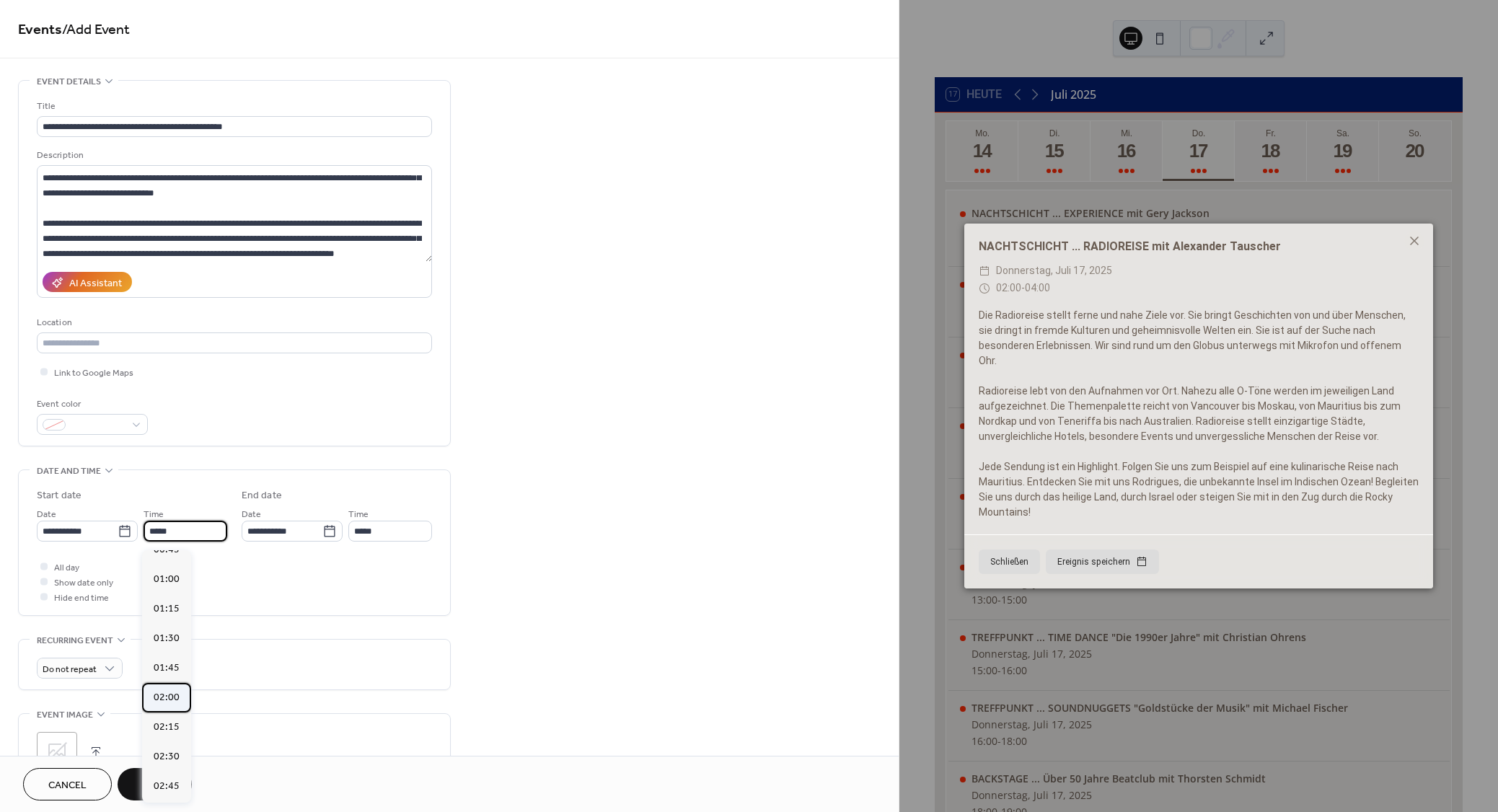 type on "*****" 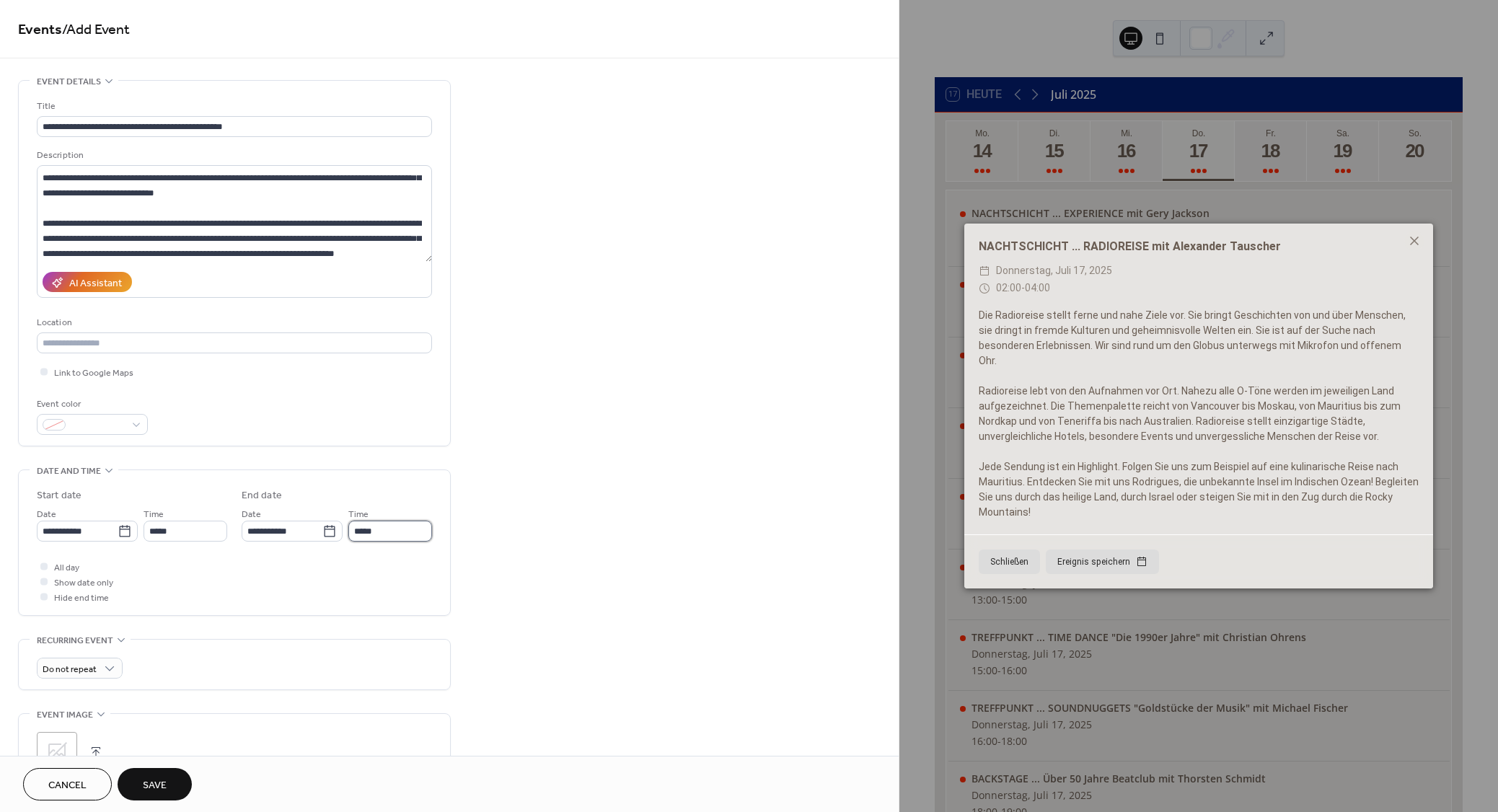 click on "*****" at bounding box center (390, 531) 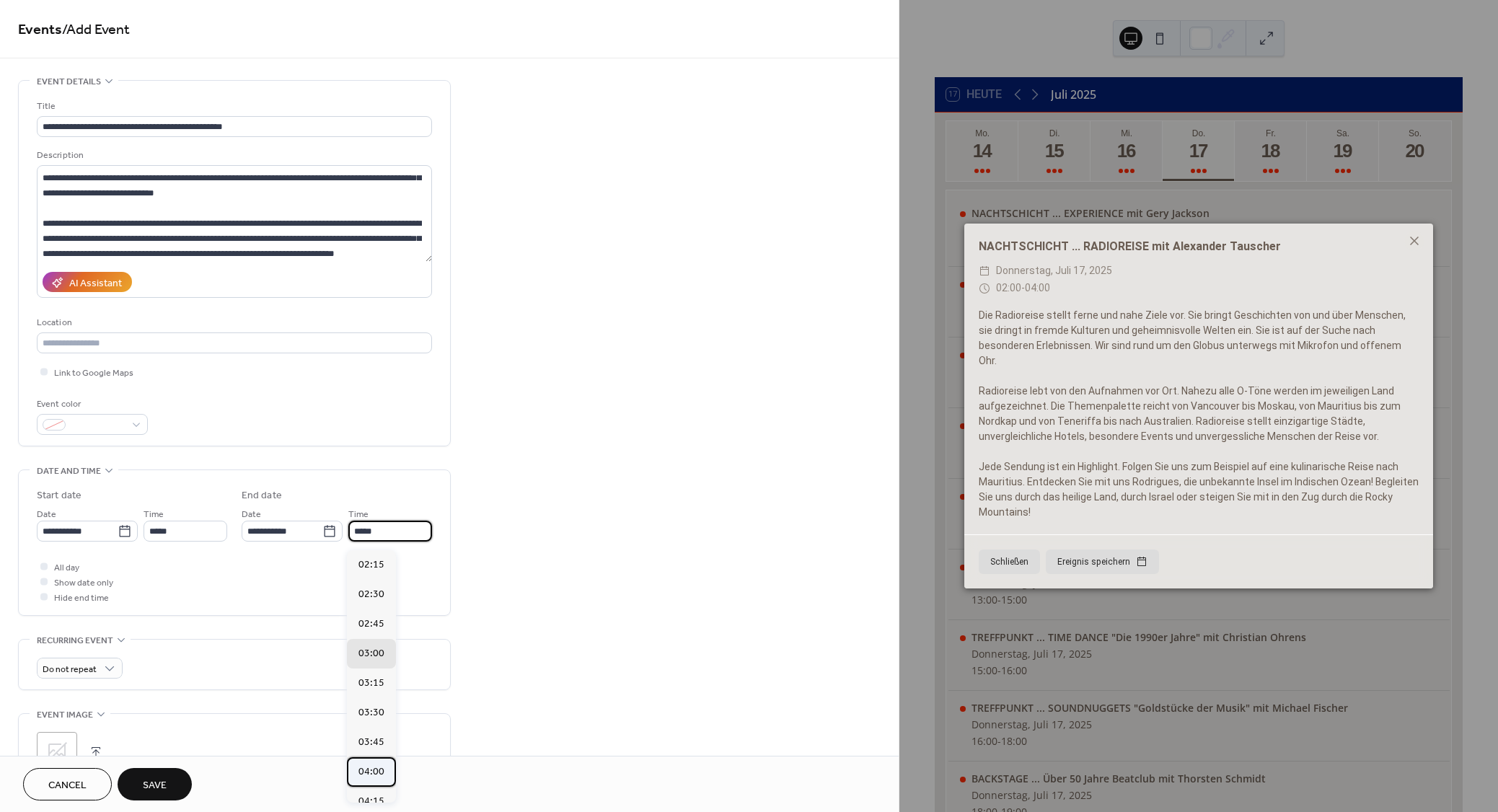click on "04:00" at bounding box center (371, 772) 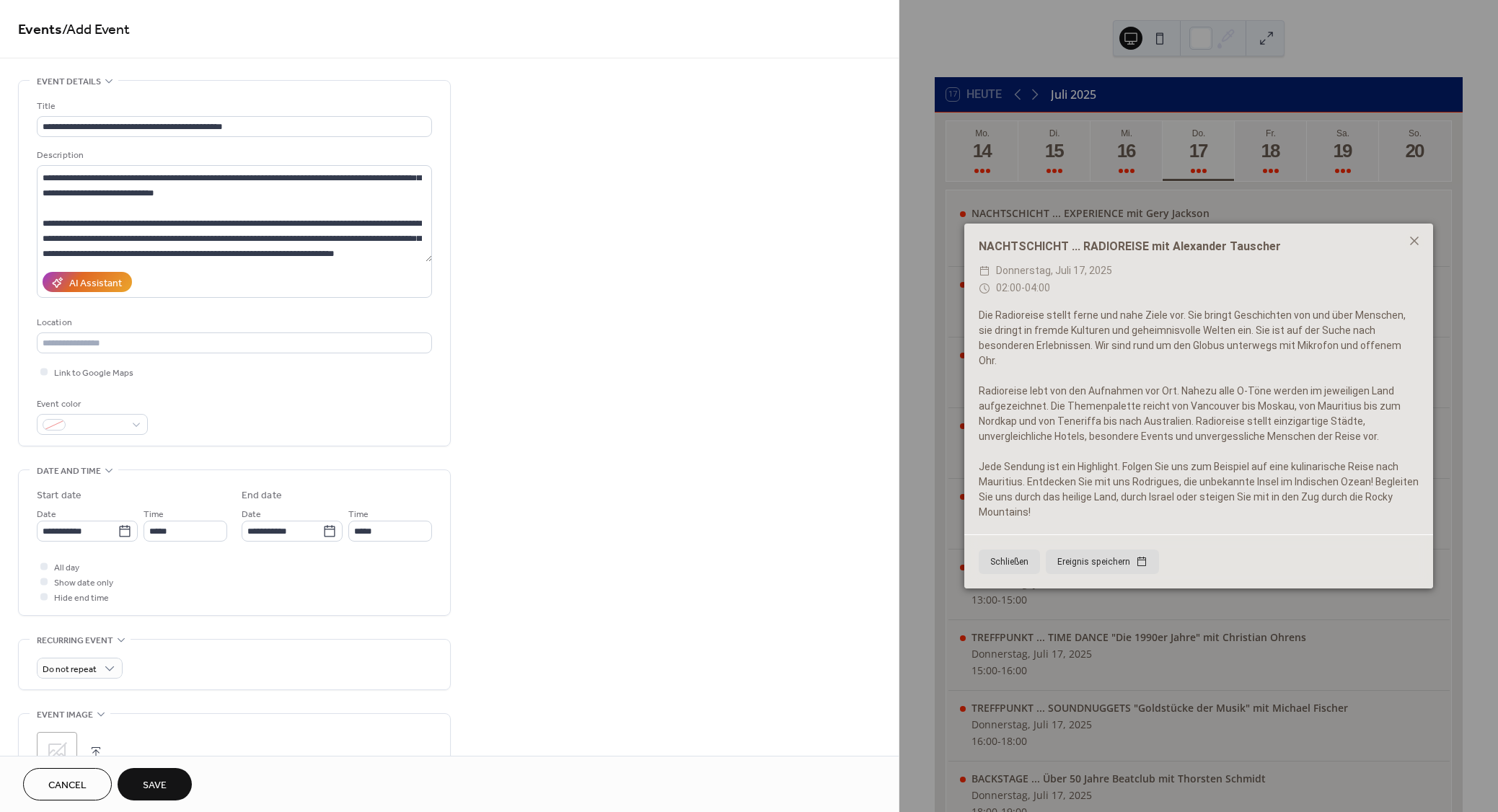 click on "Save" at bounding box center (154, 784) 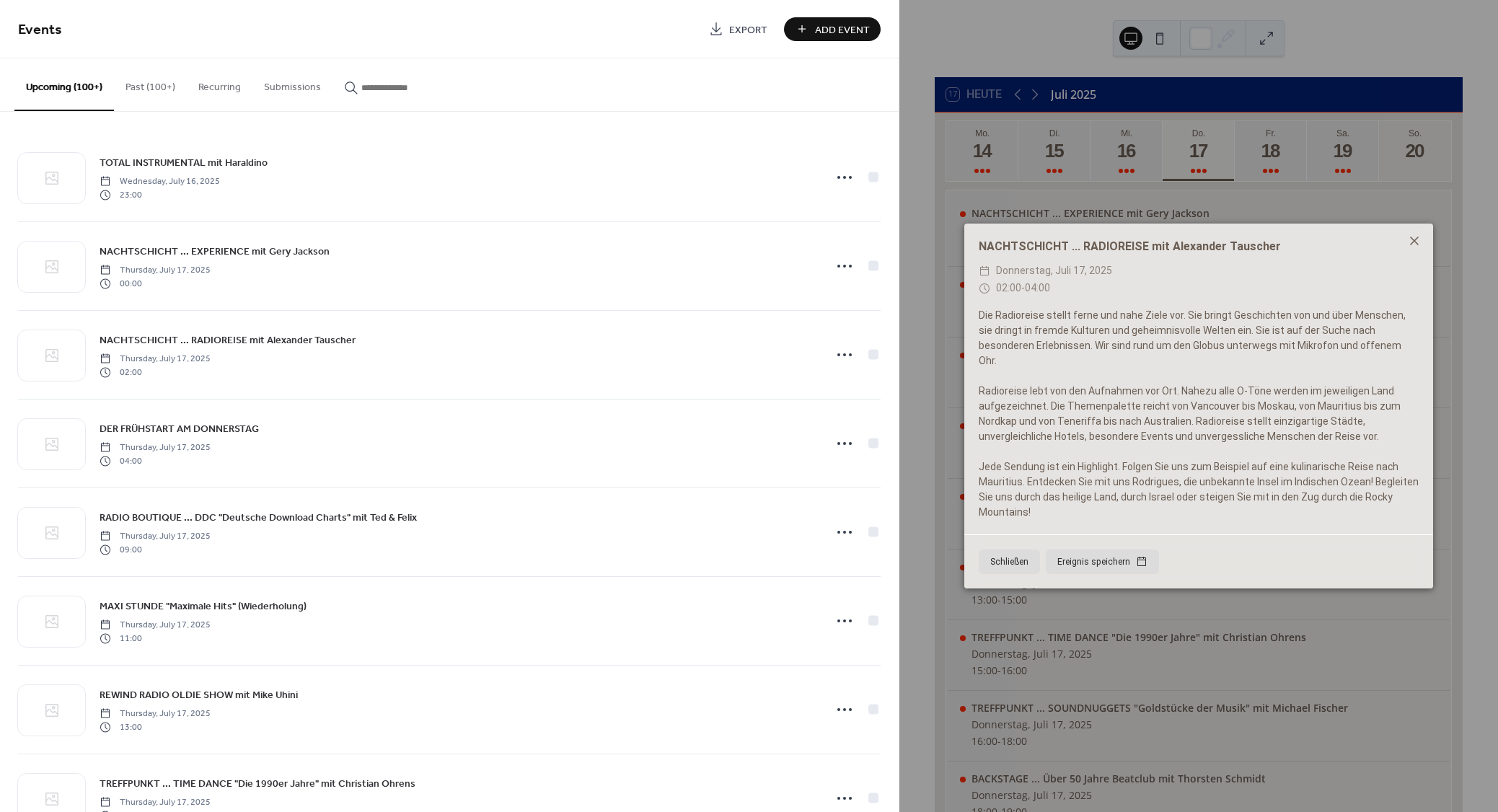 click 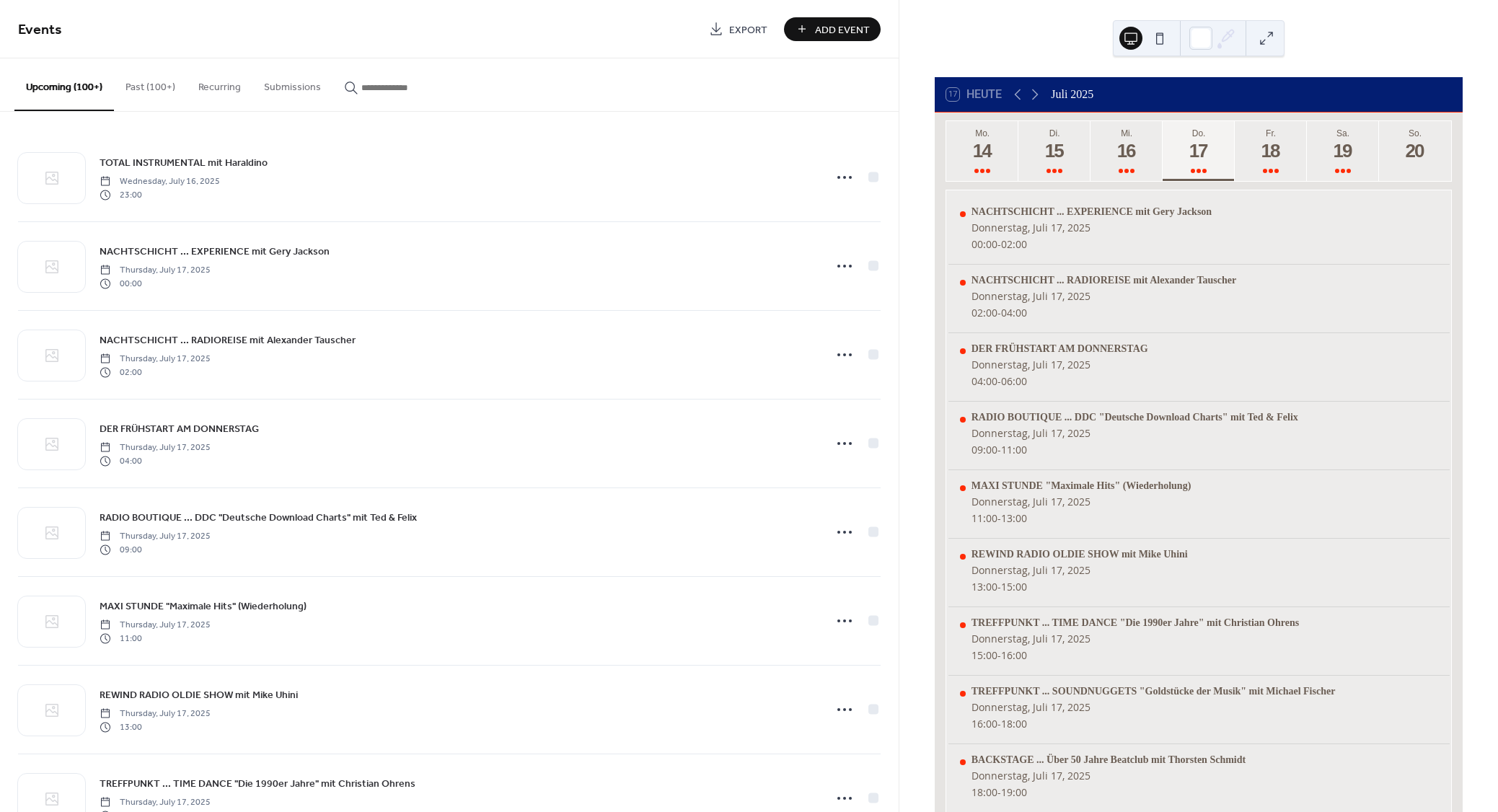 scroll, scrollTop: 0, scrollLeft: 0, axis: both 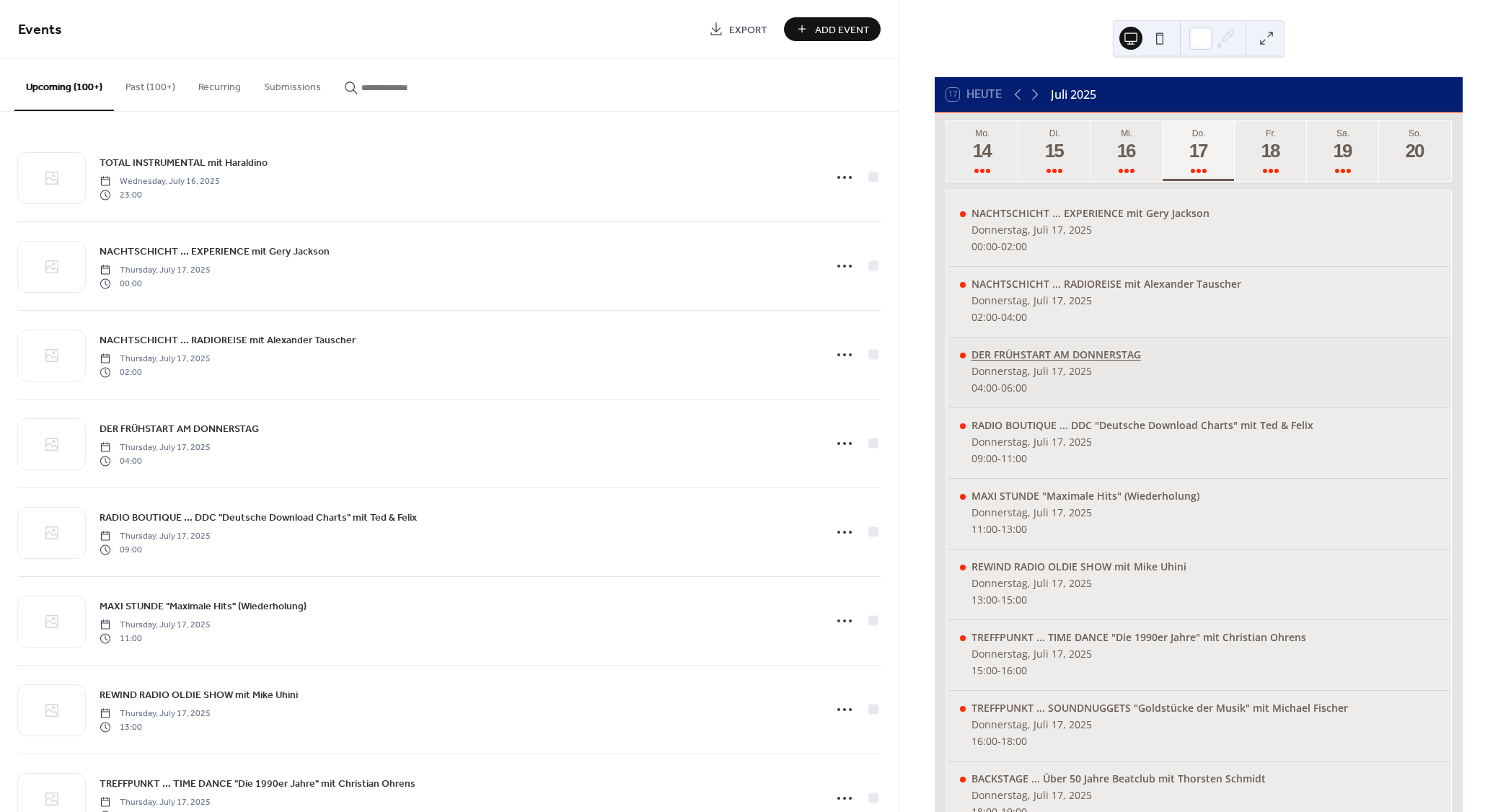 click on "DER FRÜHSTART AM DONNERSTAG" at bounding box center (1056, 354) 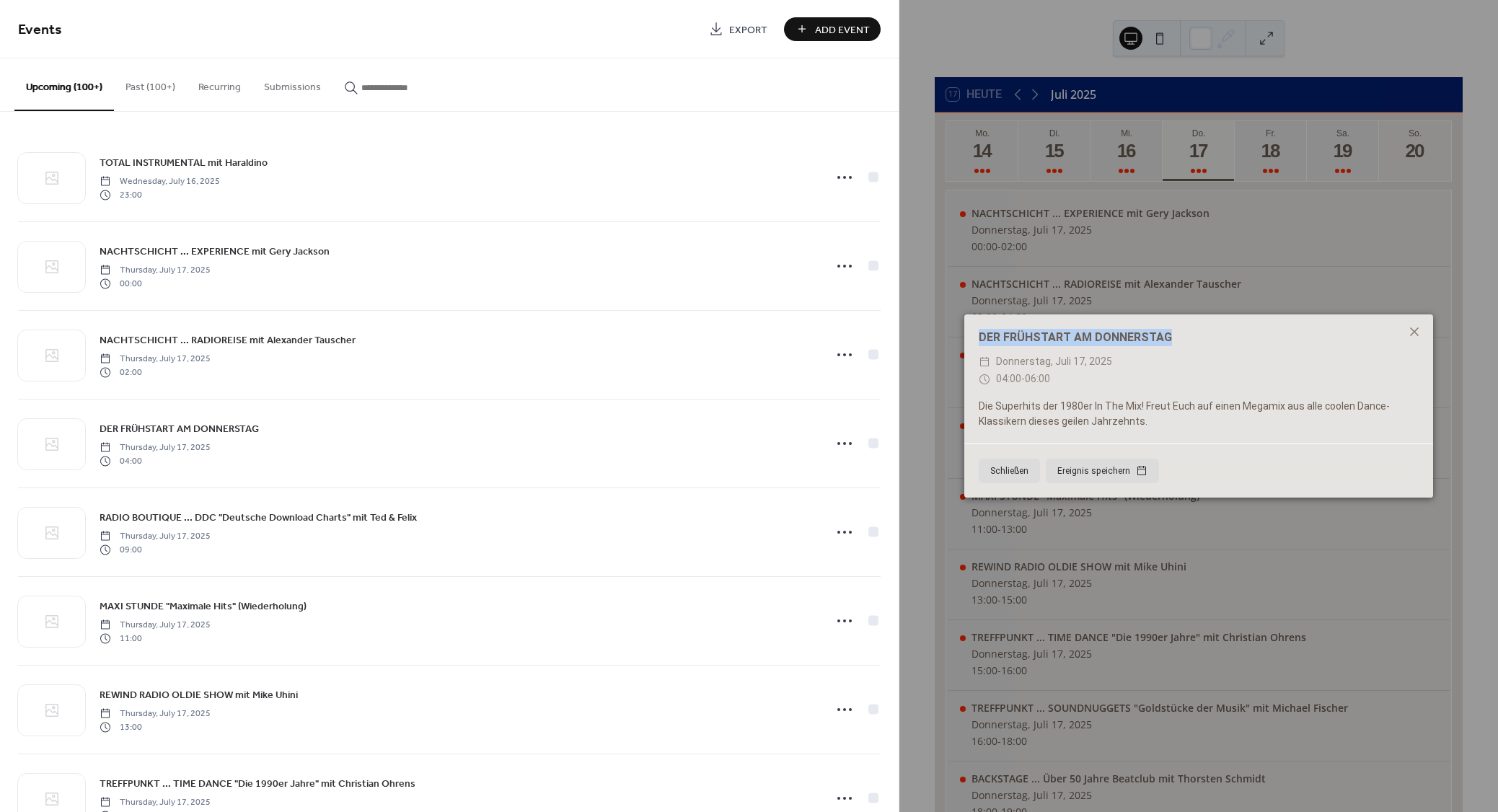 drag, startPoint x: 1191, startPoint y: 337, endPoint x: 982, endPoint y: 345, distance: 209.15305 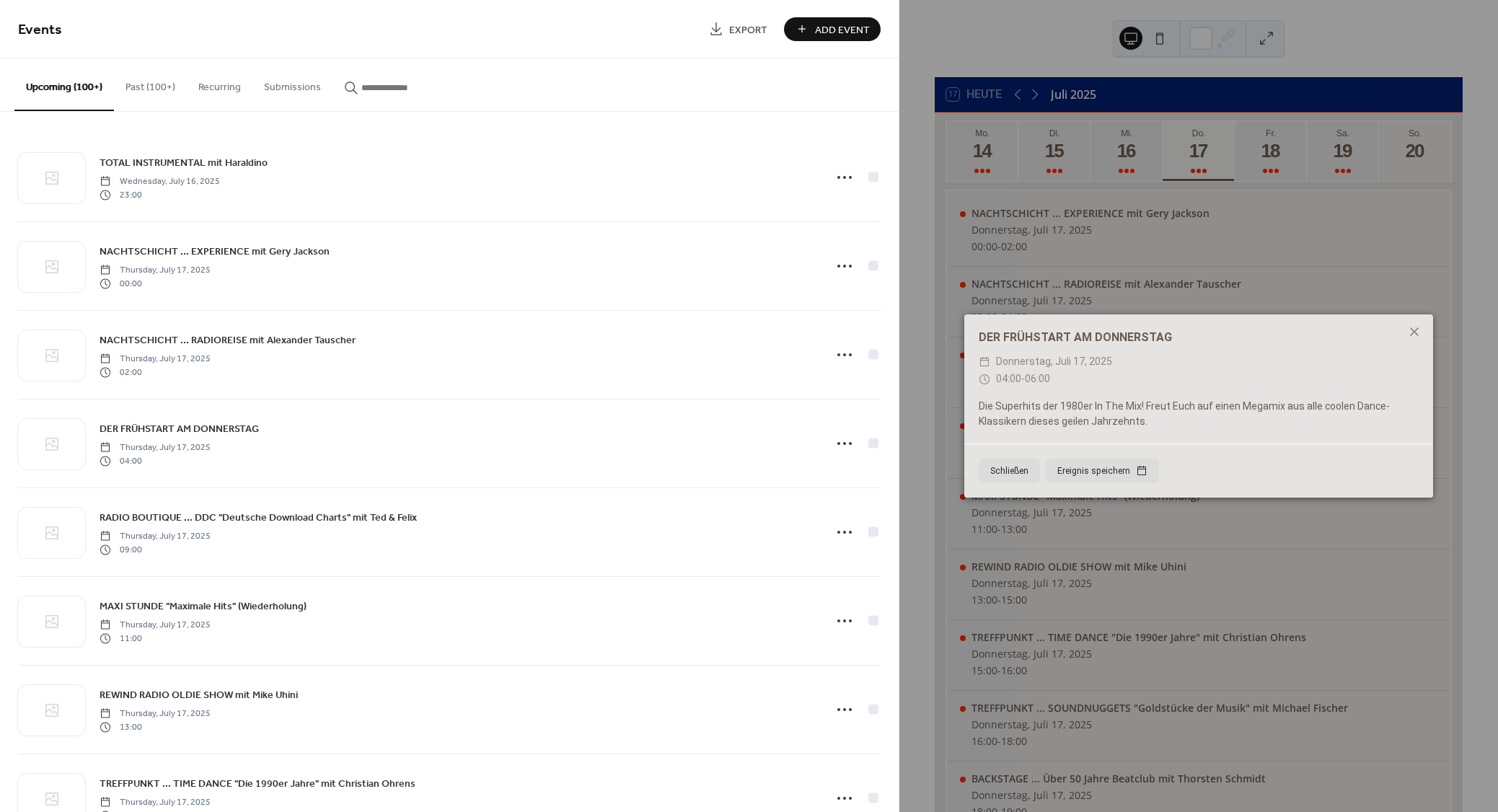 paste on "**********" 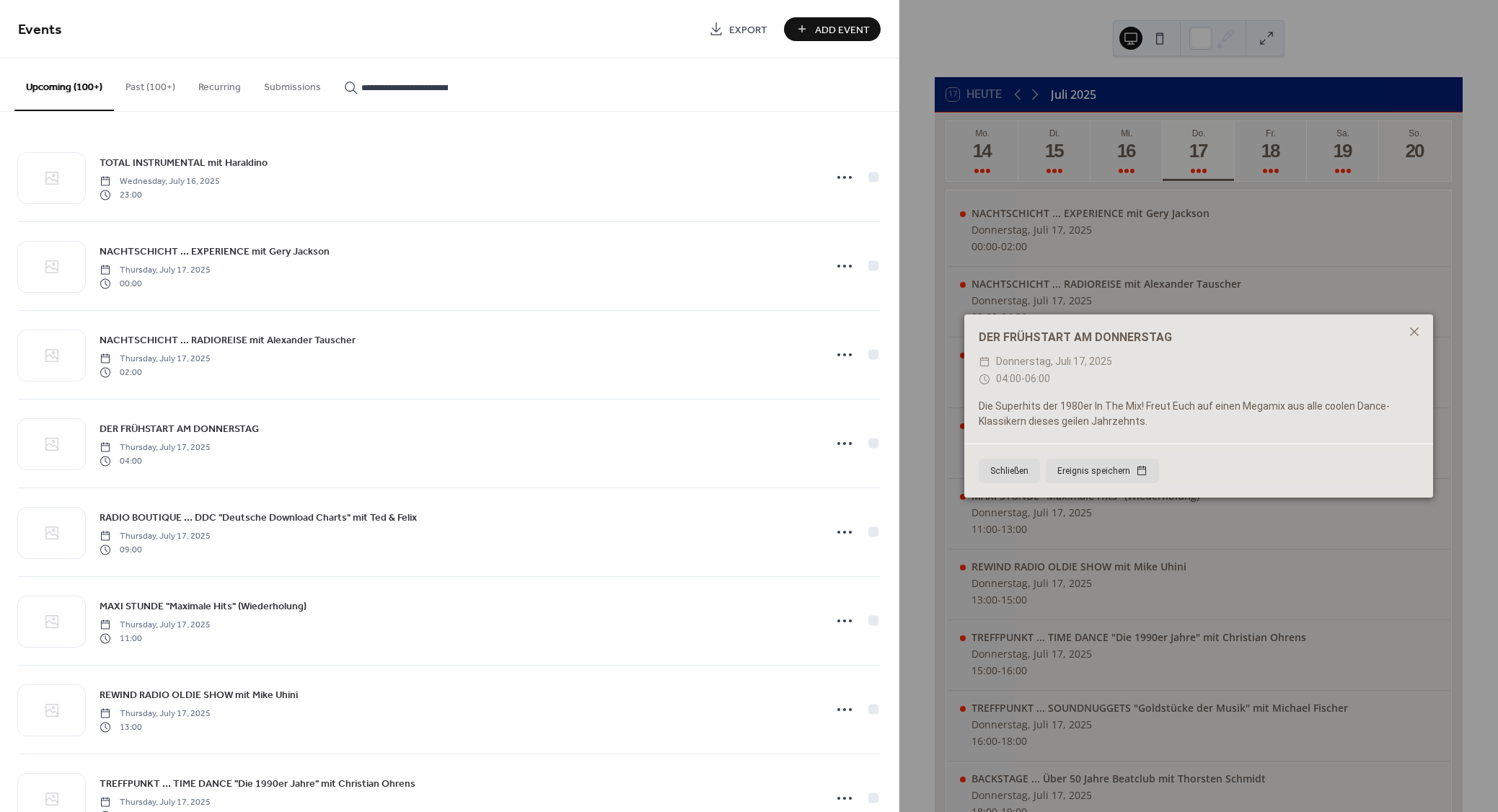 scroll, scrollTop: 0, scrollLeft: 52, axis: horizontal 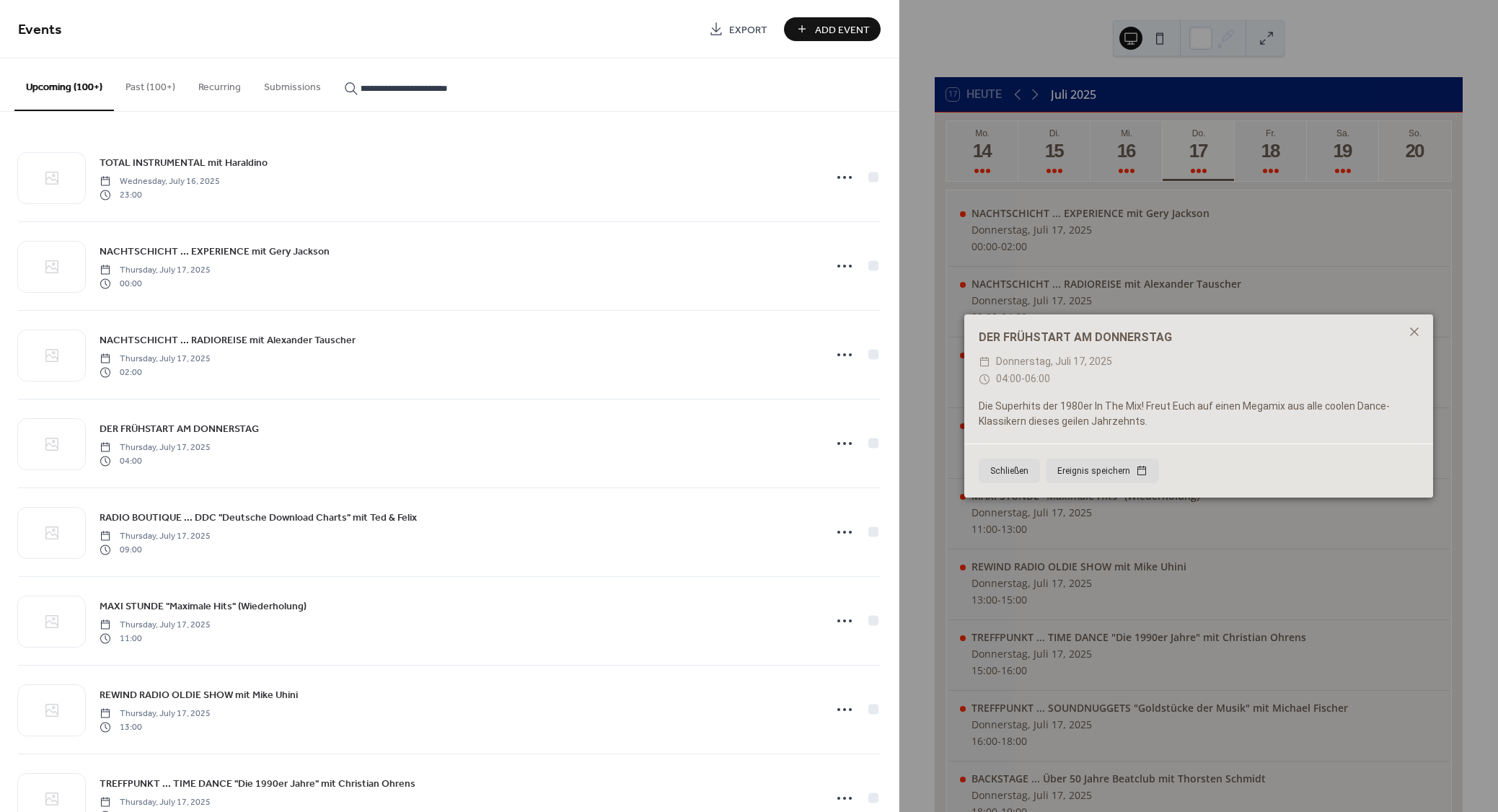 type on "**********" 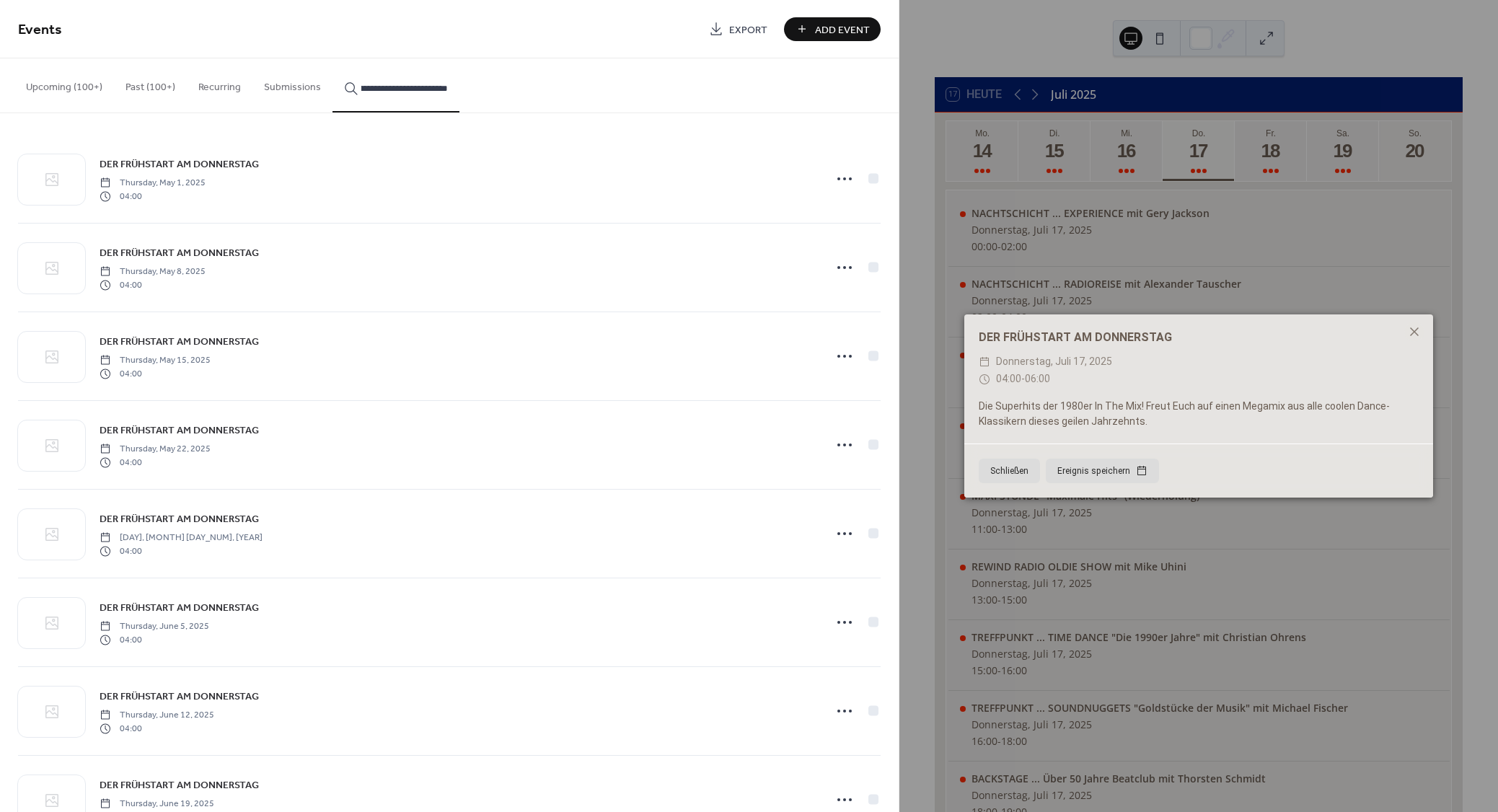 click on "DER FRÜHSTART AM DONNERSTAG" at bounding box center (179, 164) 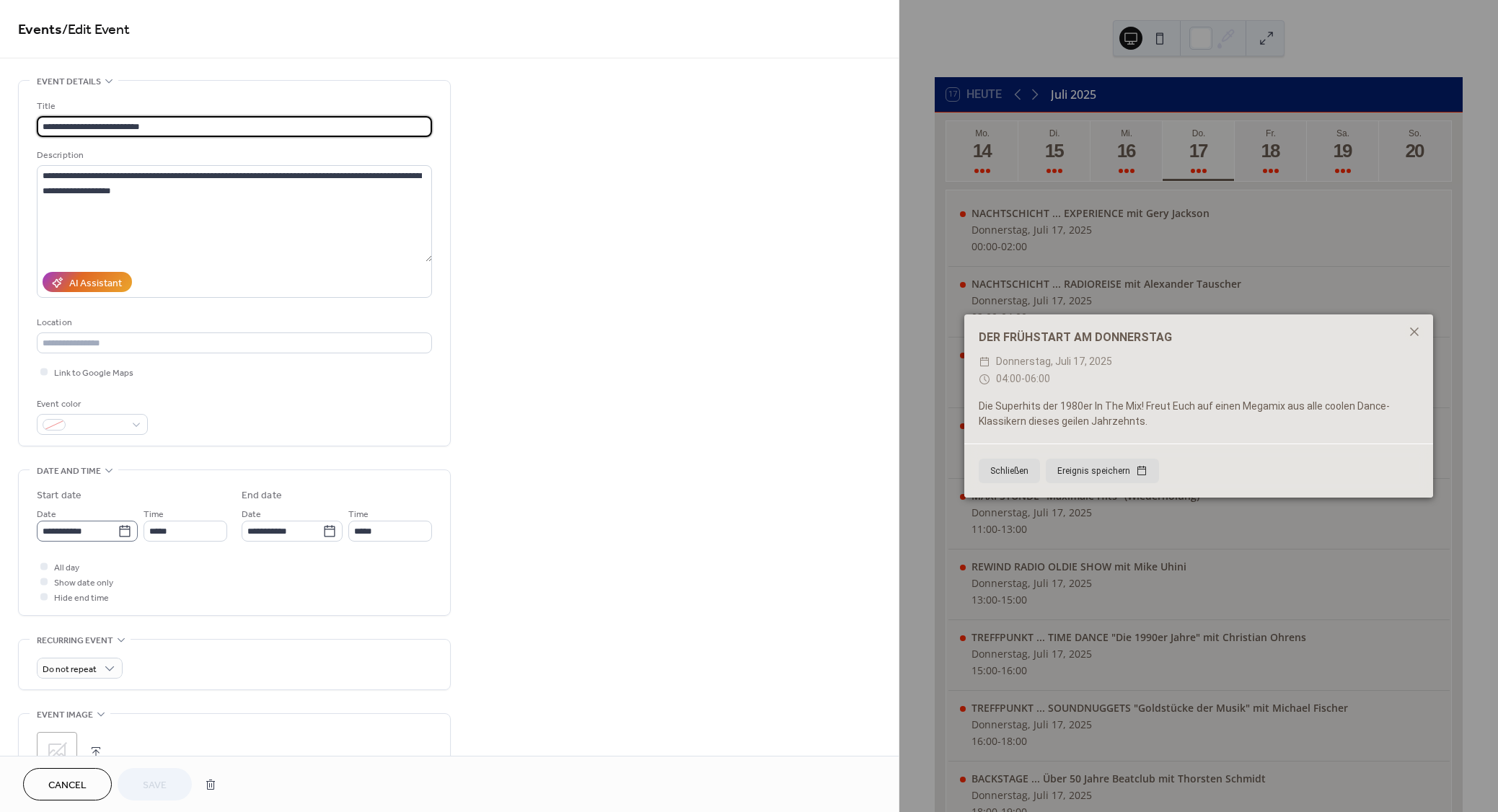 click 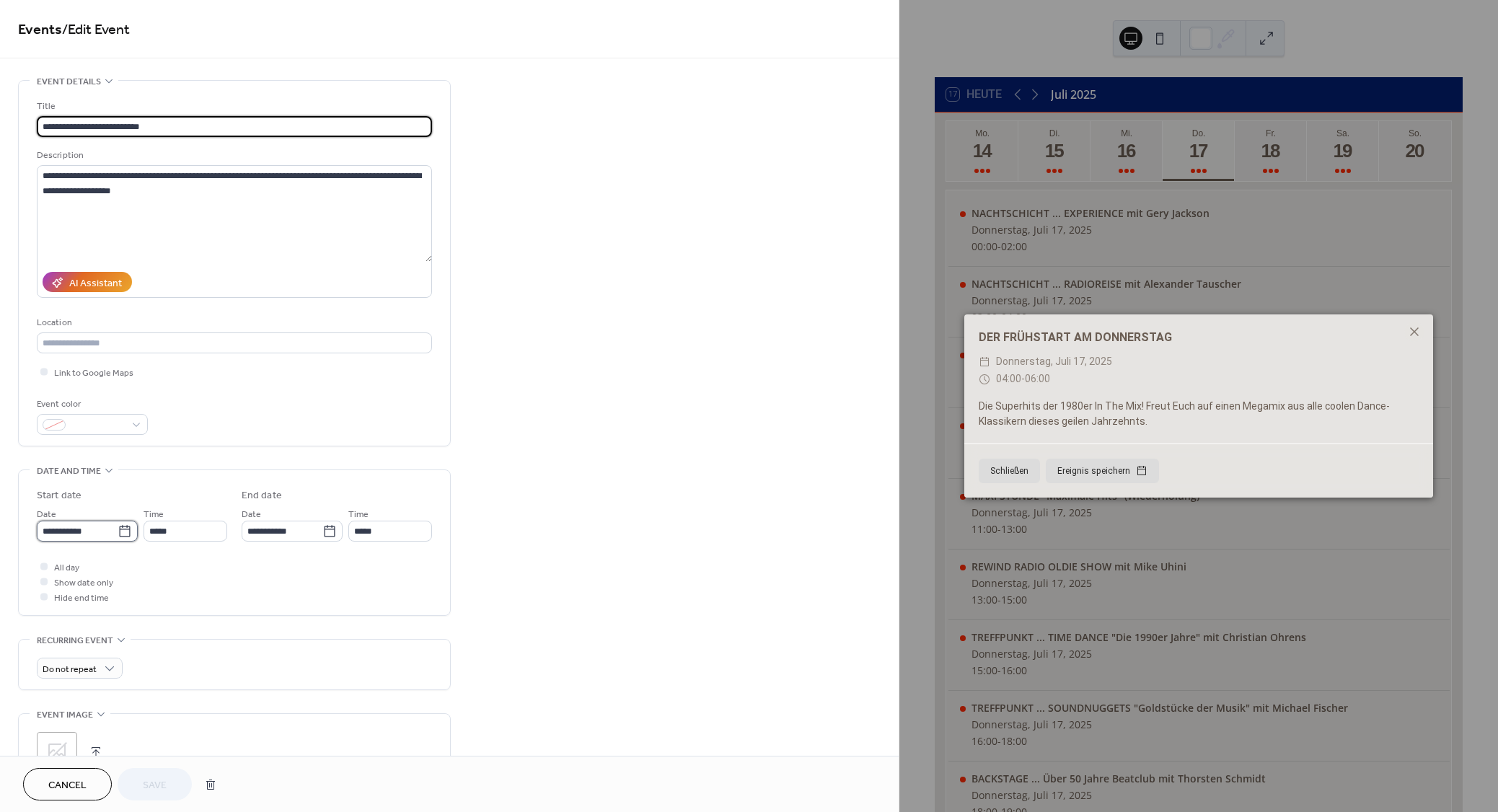 click on "**********" at bounding box center [77, 531] 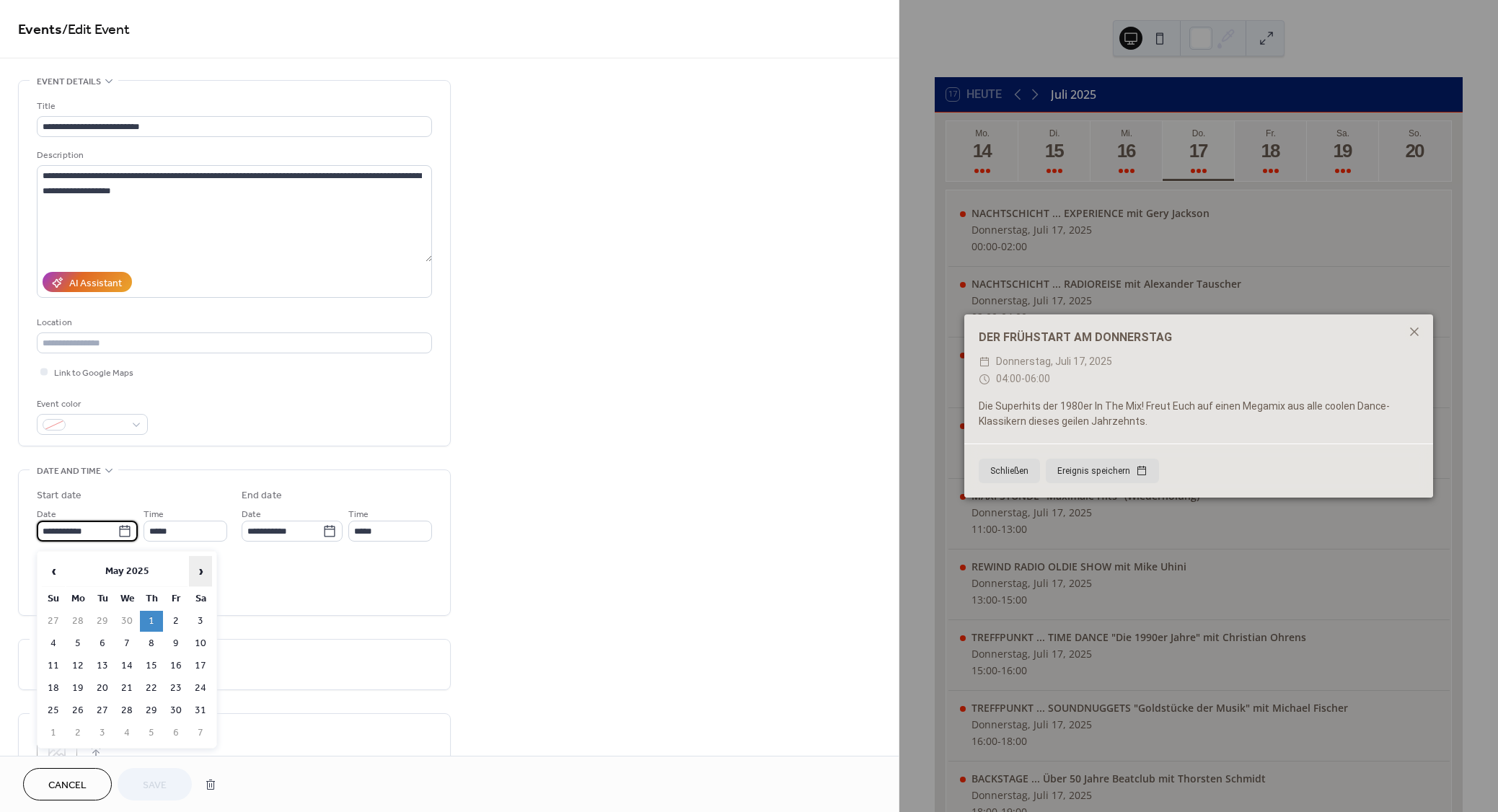 click on "›" at bounding box center (201, 571) 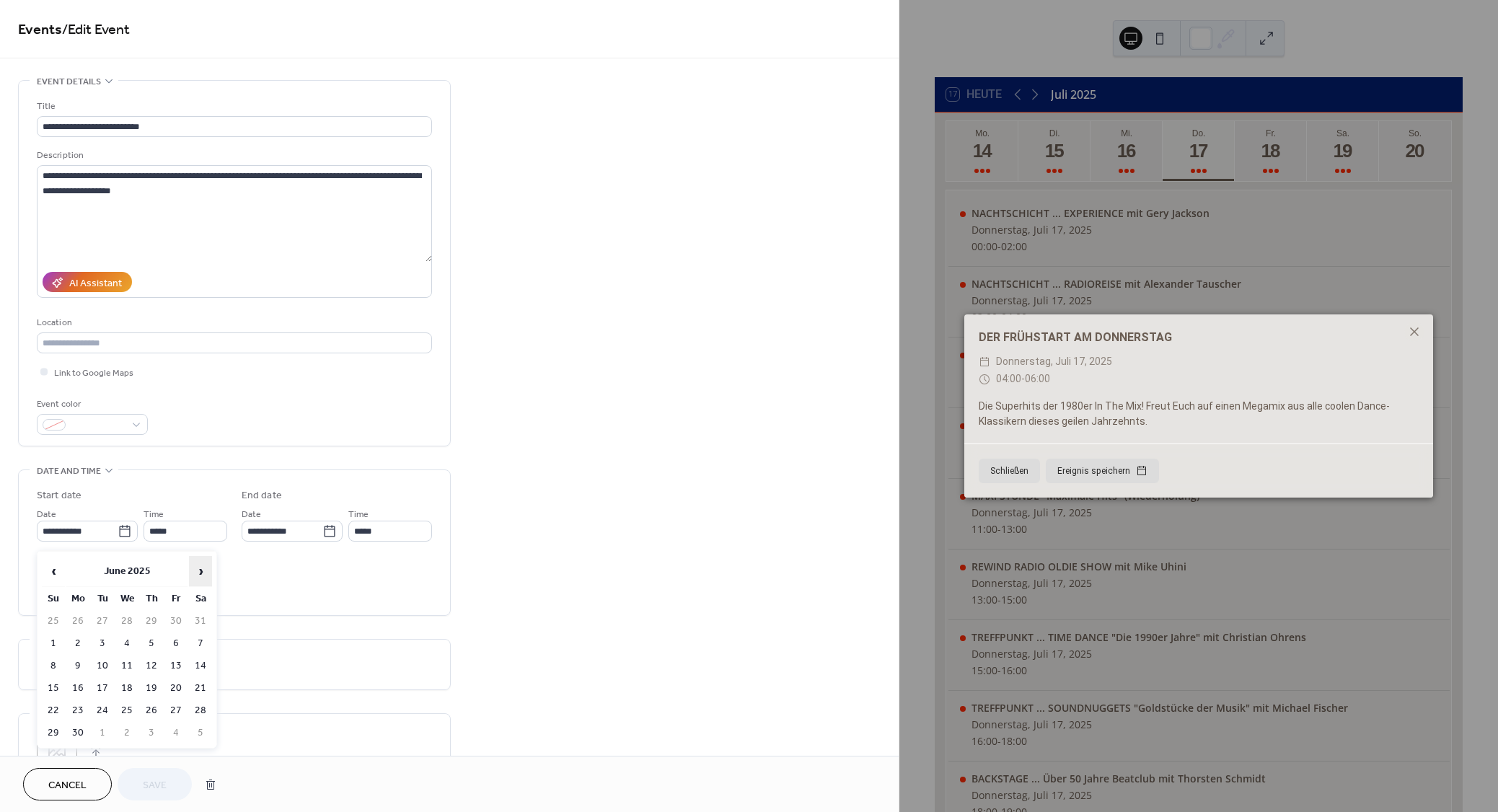 click on "›" at bounding box center (201, 571) 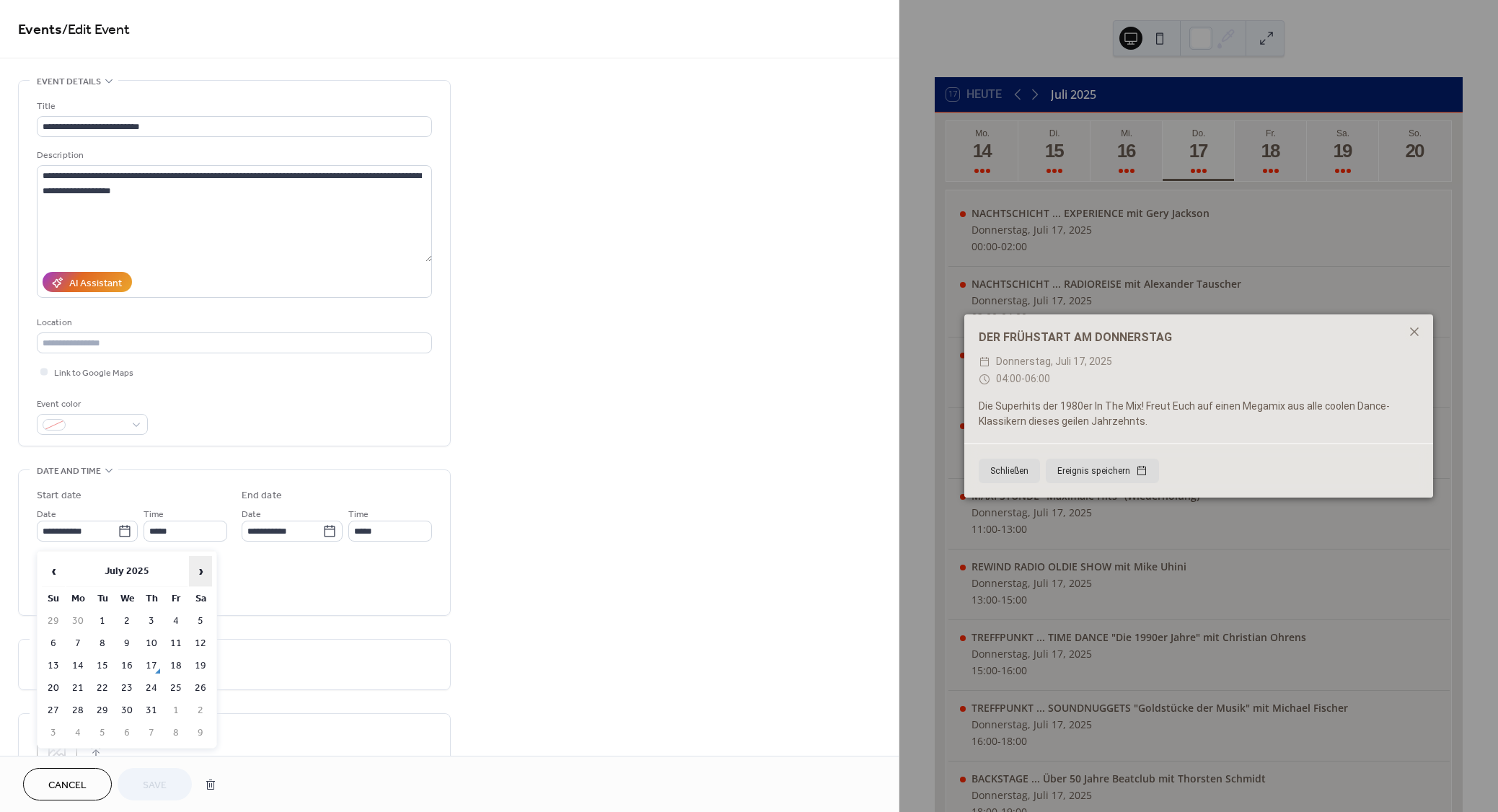 click on "›" at bounding box center (201, 571) 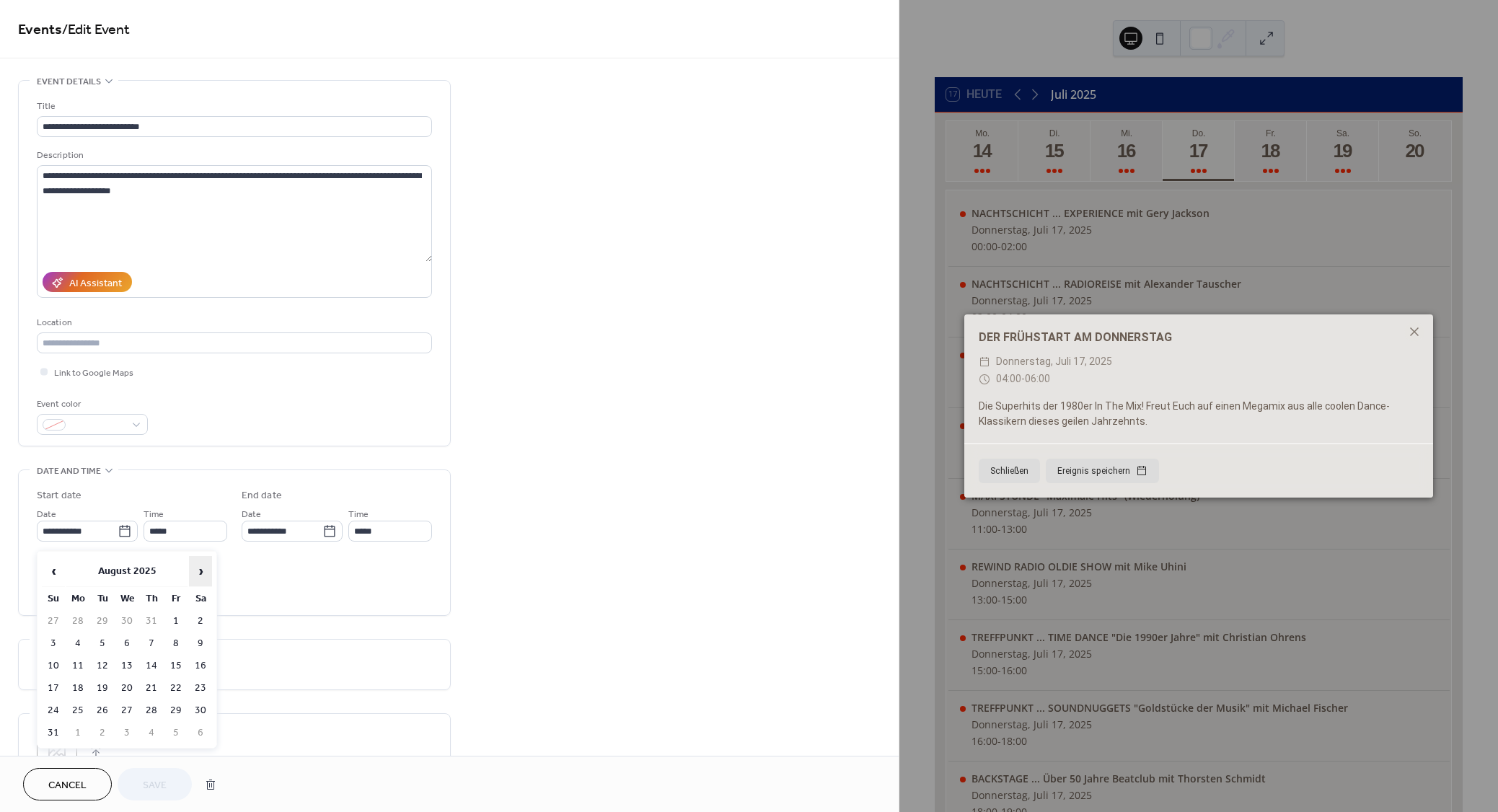 click on "›" at bounding box center [201, 571] 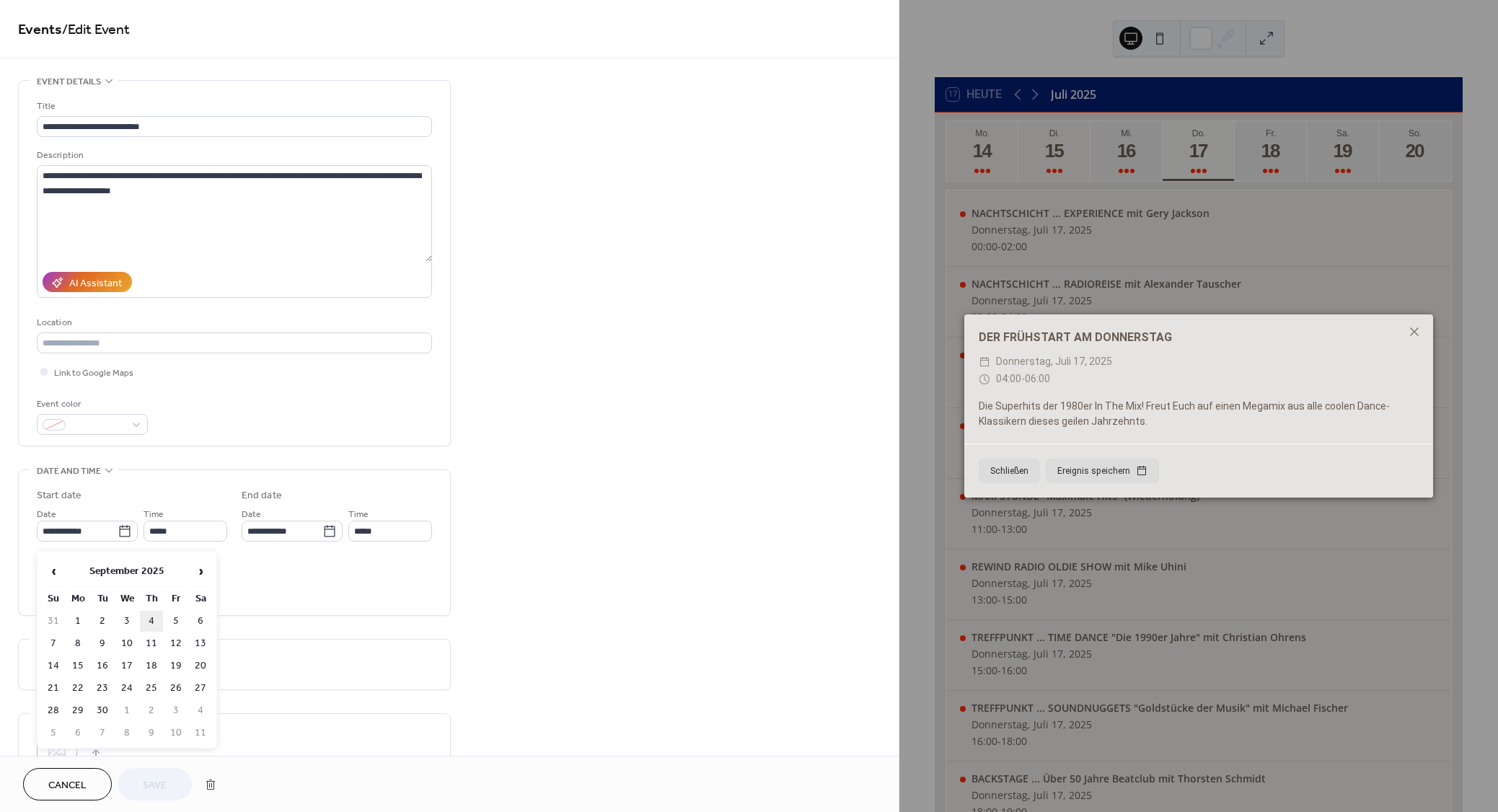 click on "4" at bounding box center (151, 621) 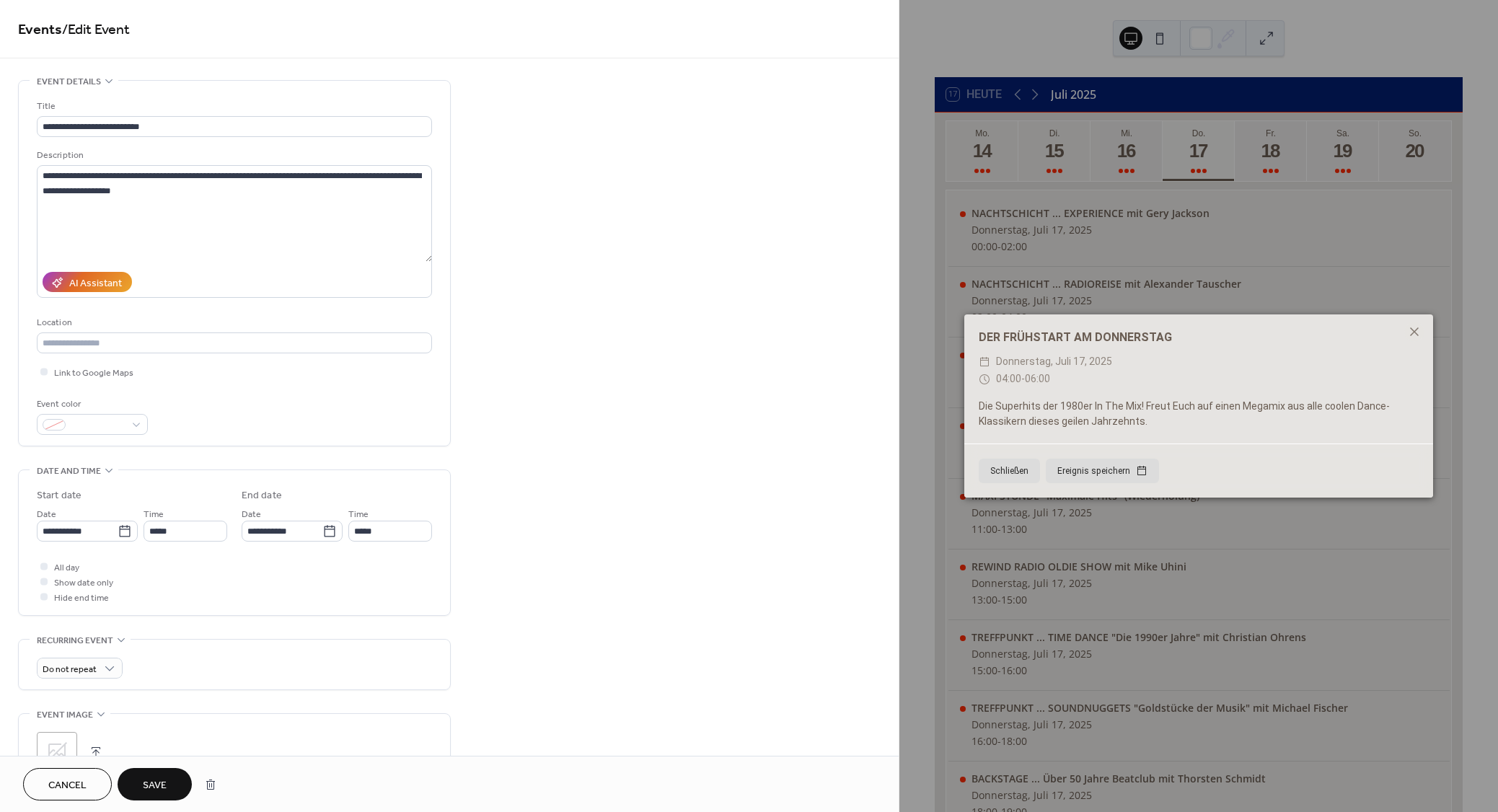click on "Save" at bounding box center (154, 784) 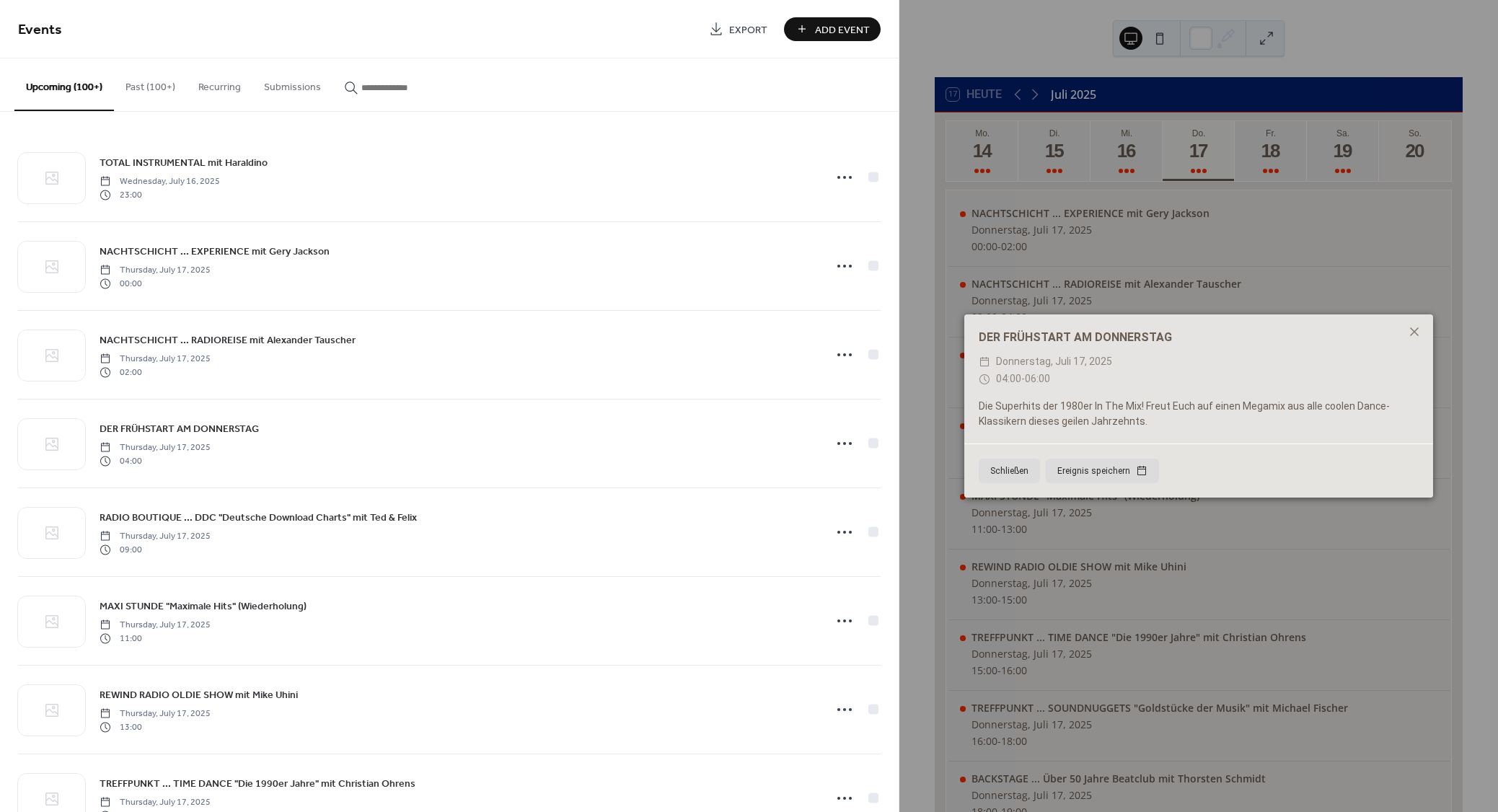 paste on "**********" 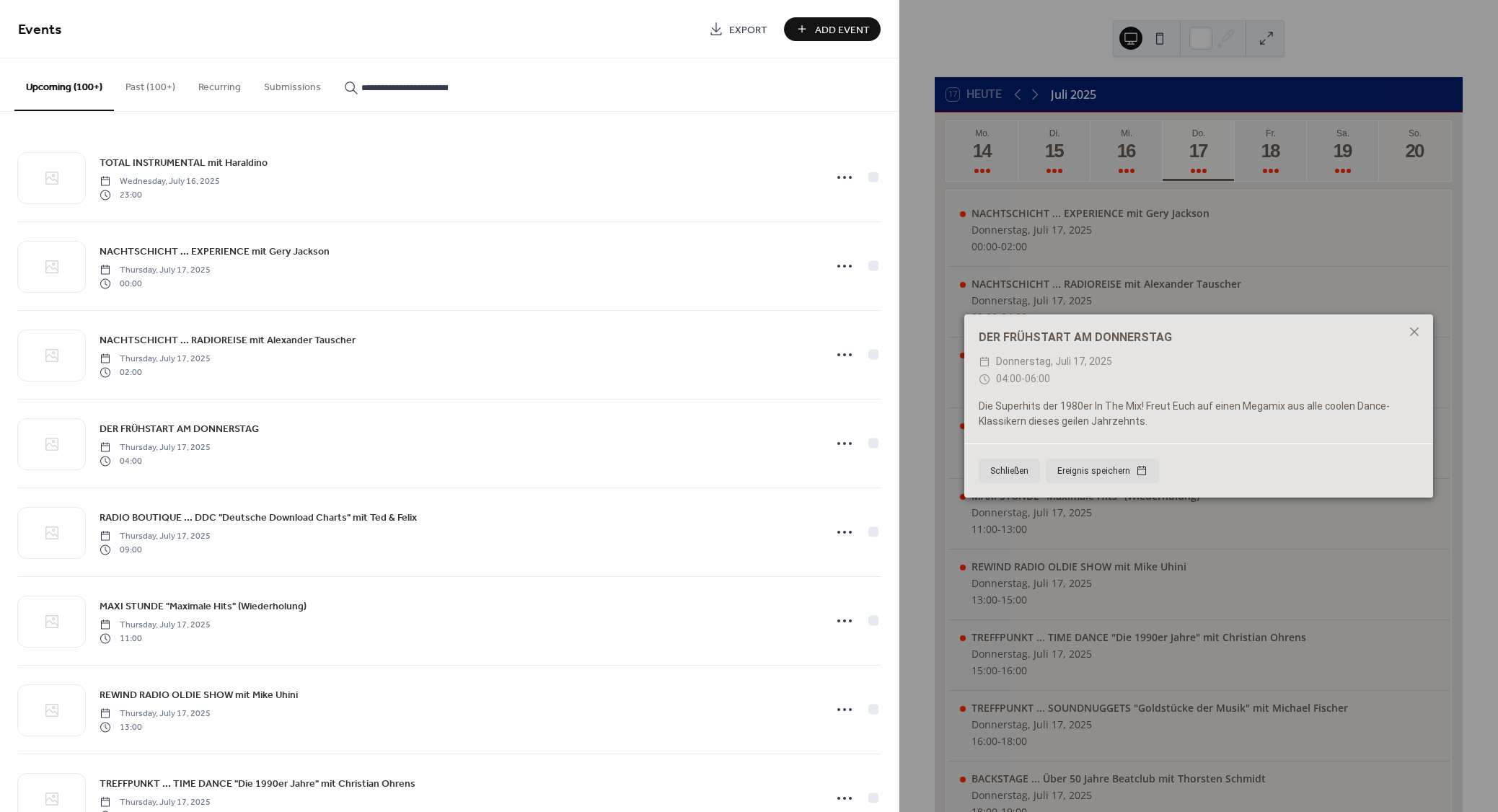 scroll, scrollTop: 0, scrollLeft: 52, axis: horizontal 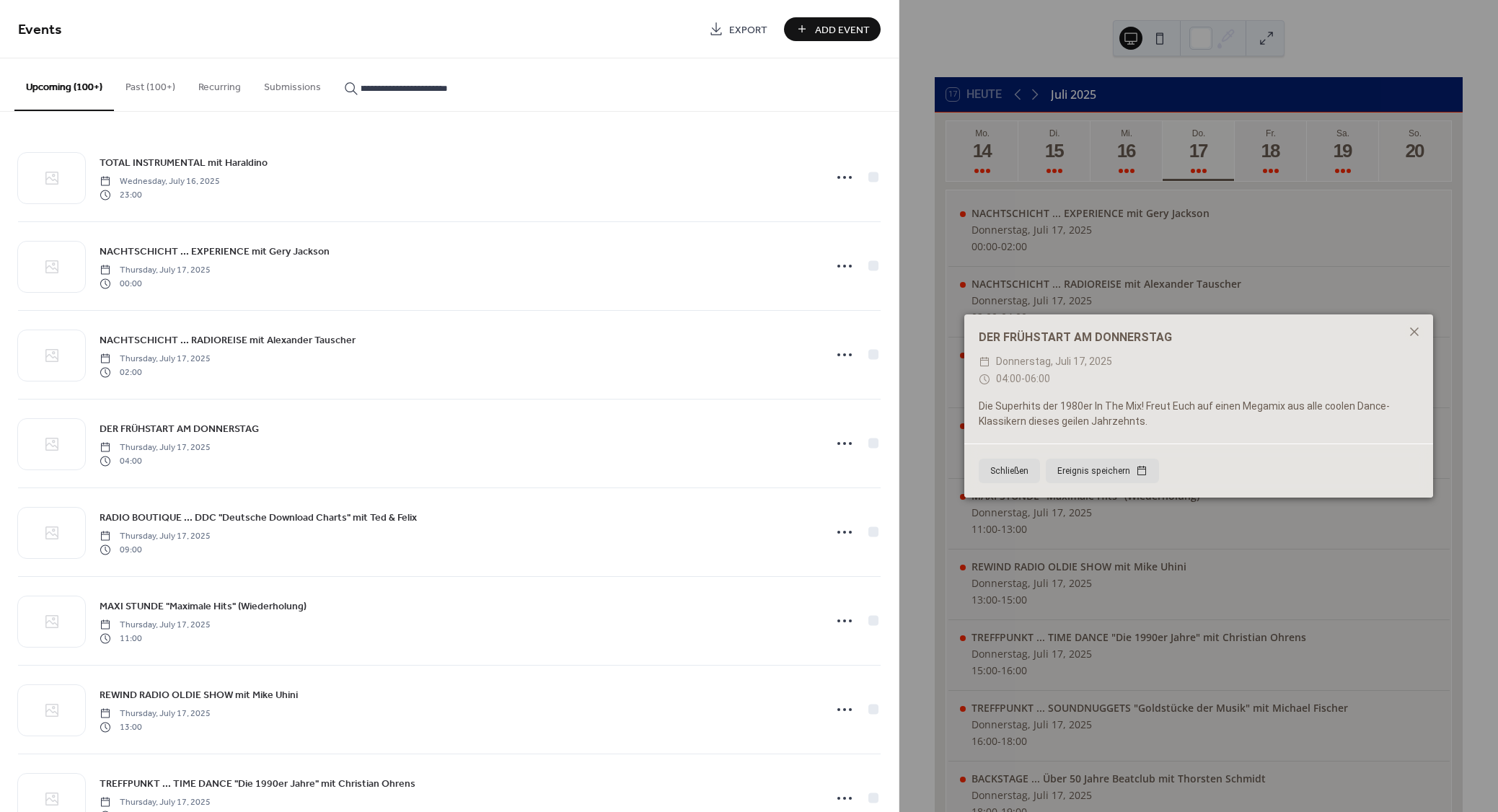type on "**********" 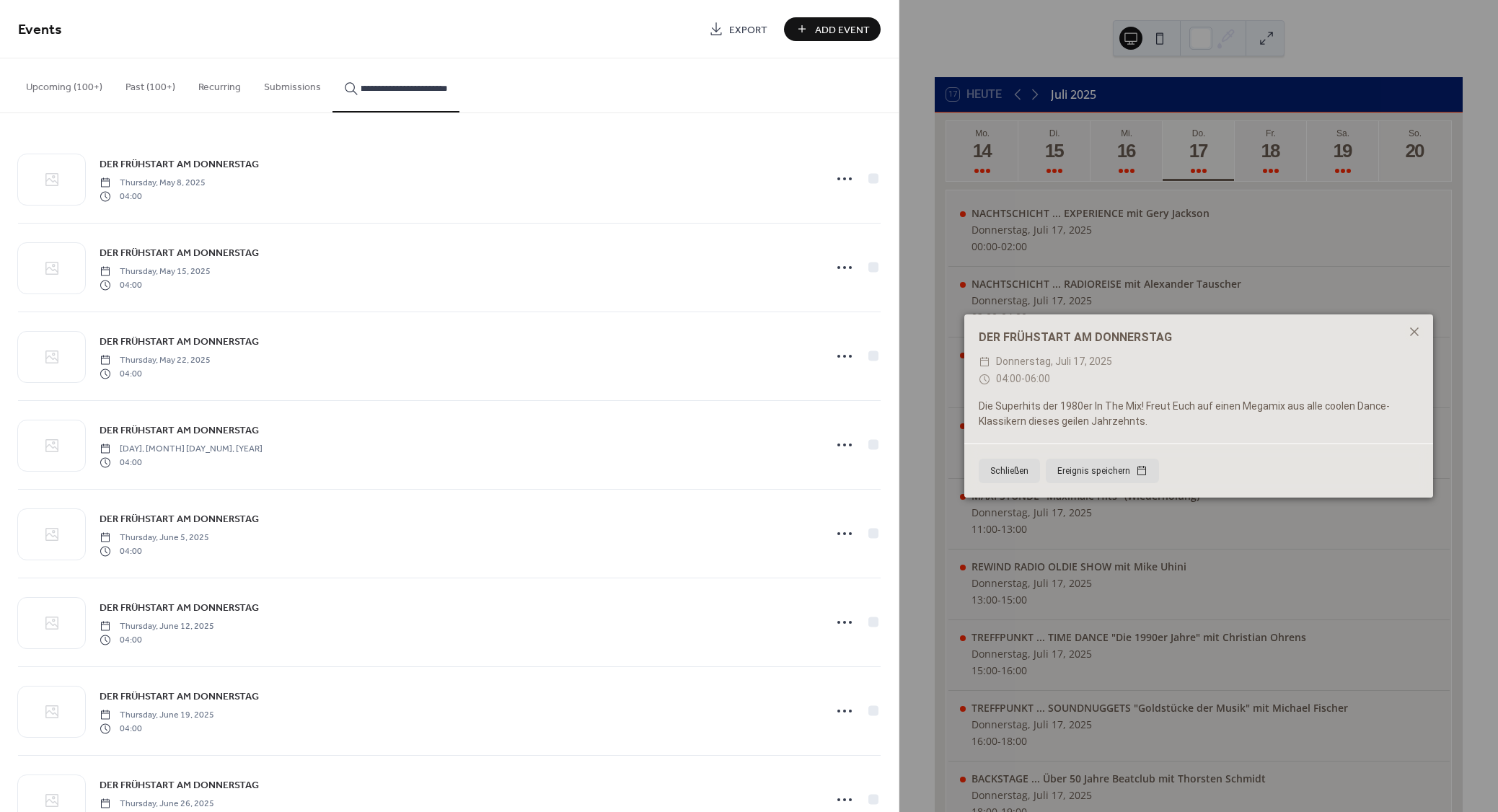 click on "DER FRÜHSTART AM DONNERSTAG" at bounding box center [179, 164] 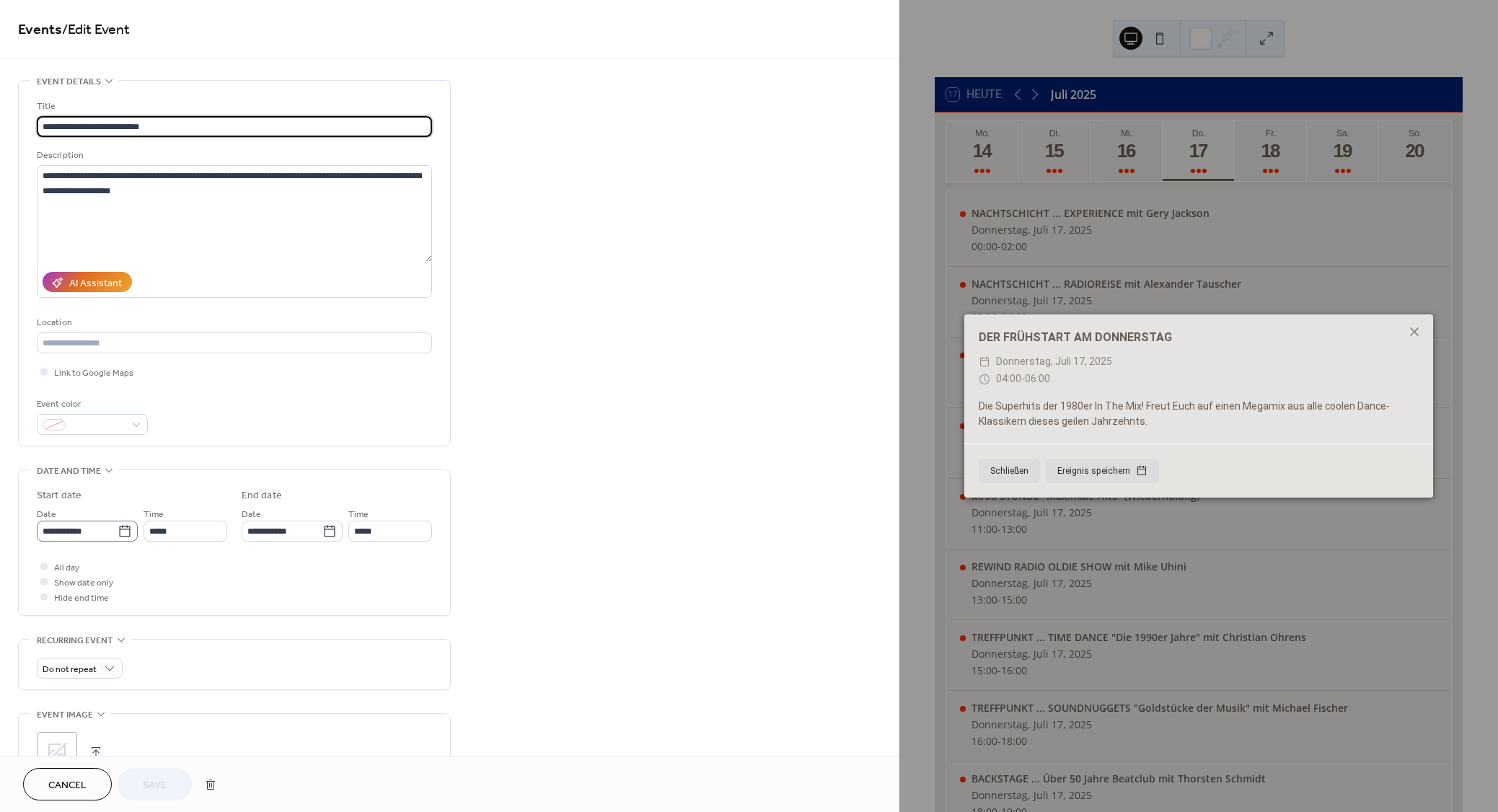click 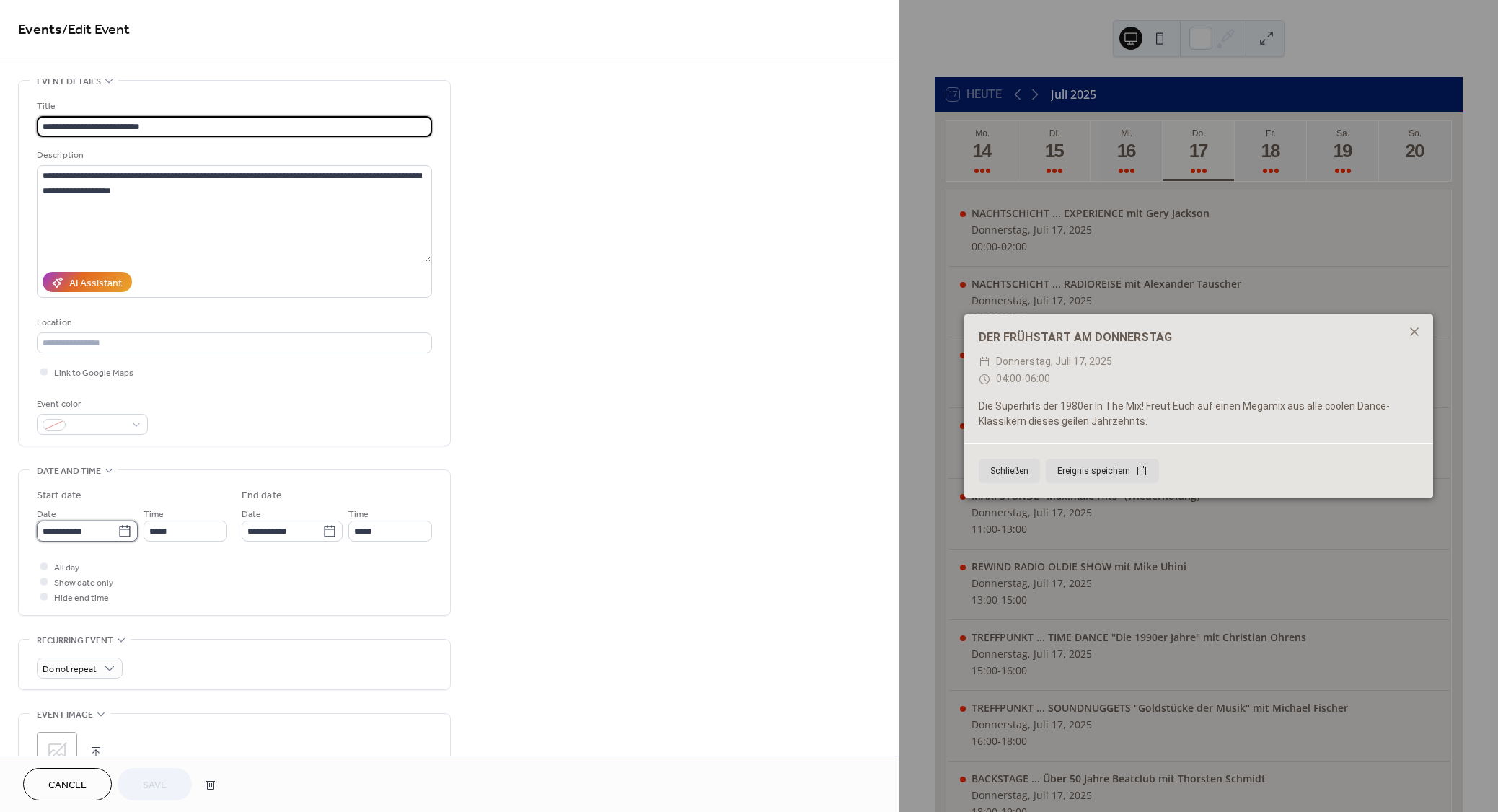 click on "**********" at bounding box center (77, 531) 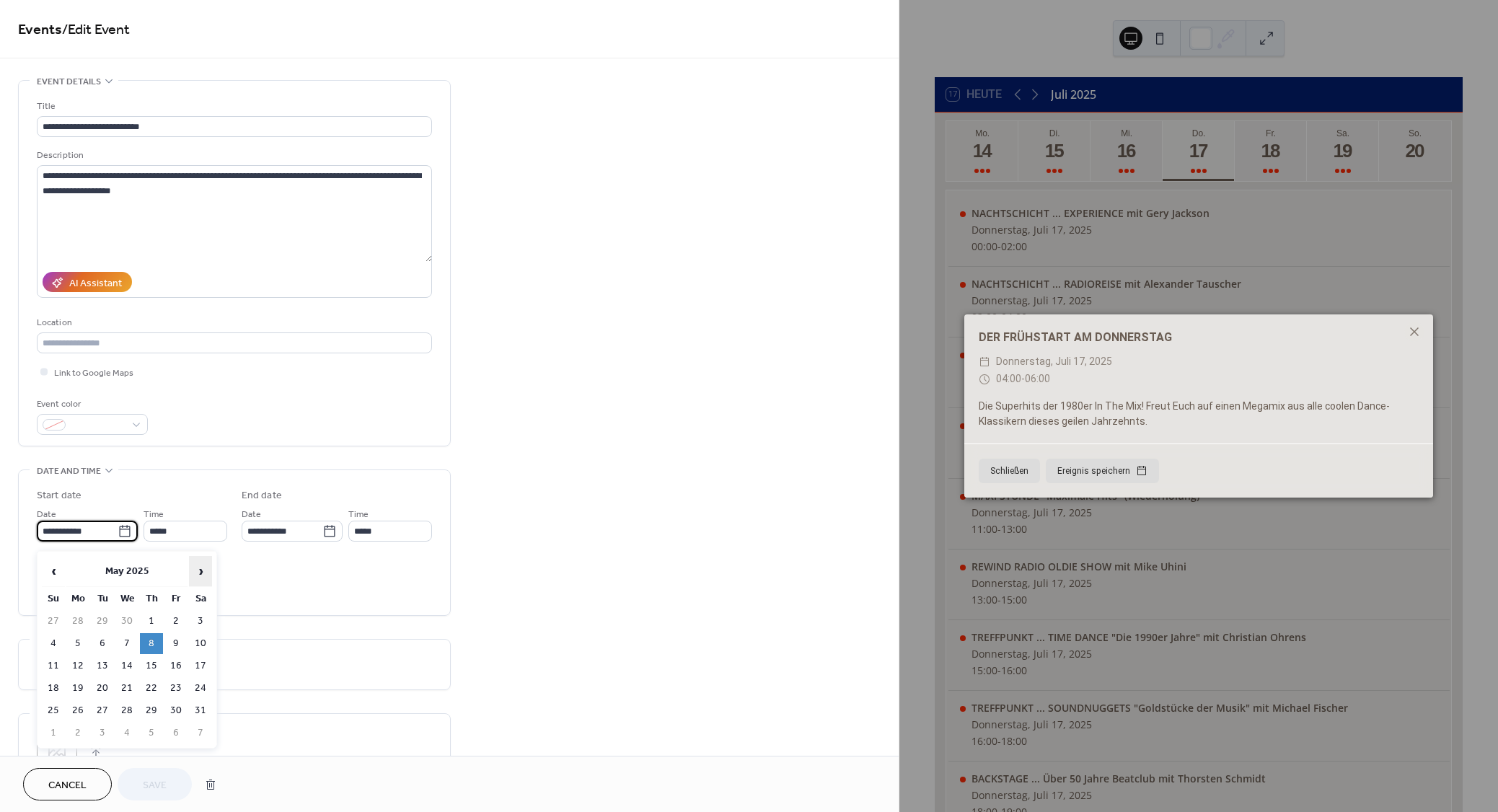 click on "›" at bounding box center (201, 571) 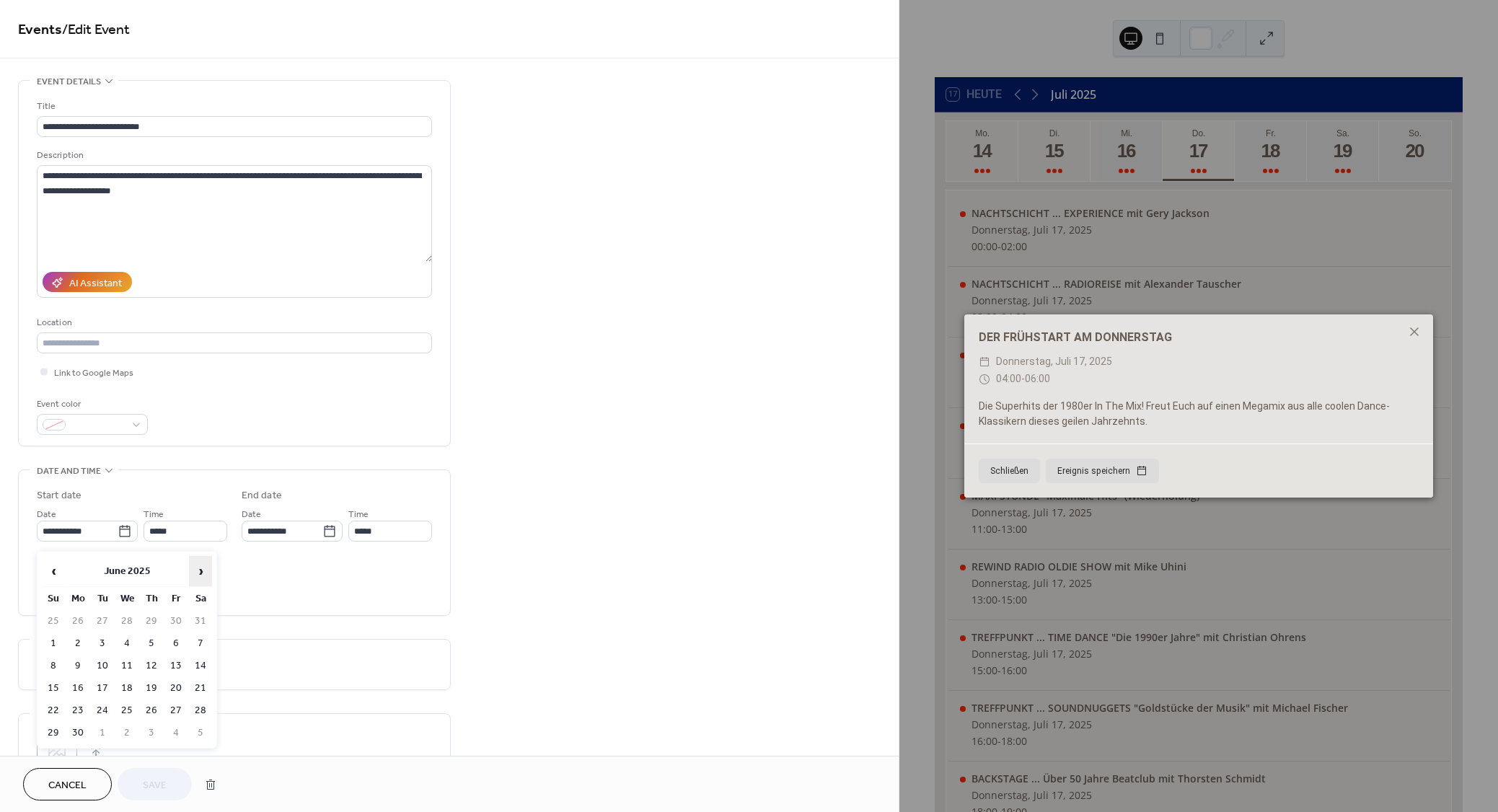 click on "›" at bounding box center (201, 571) 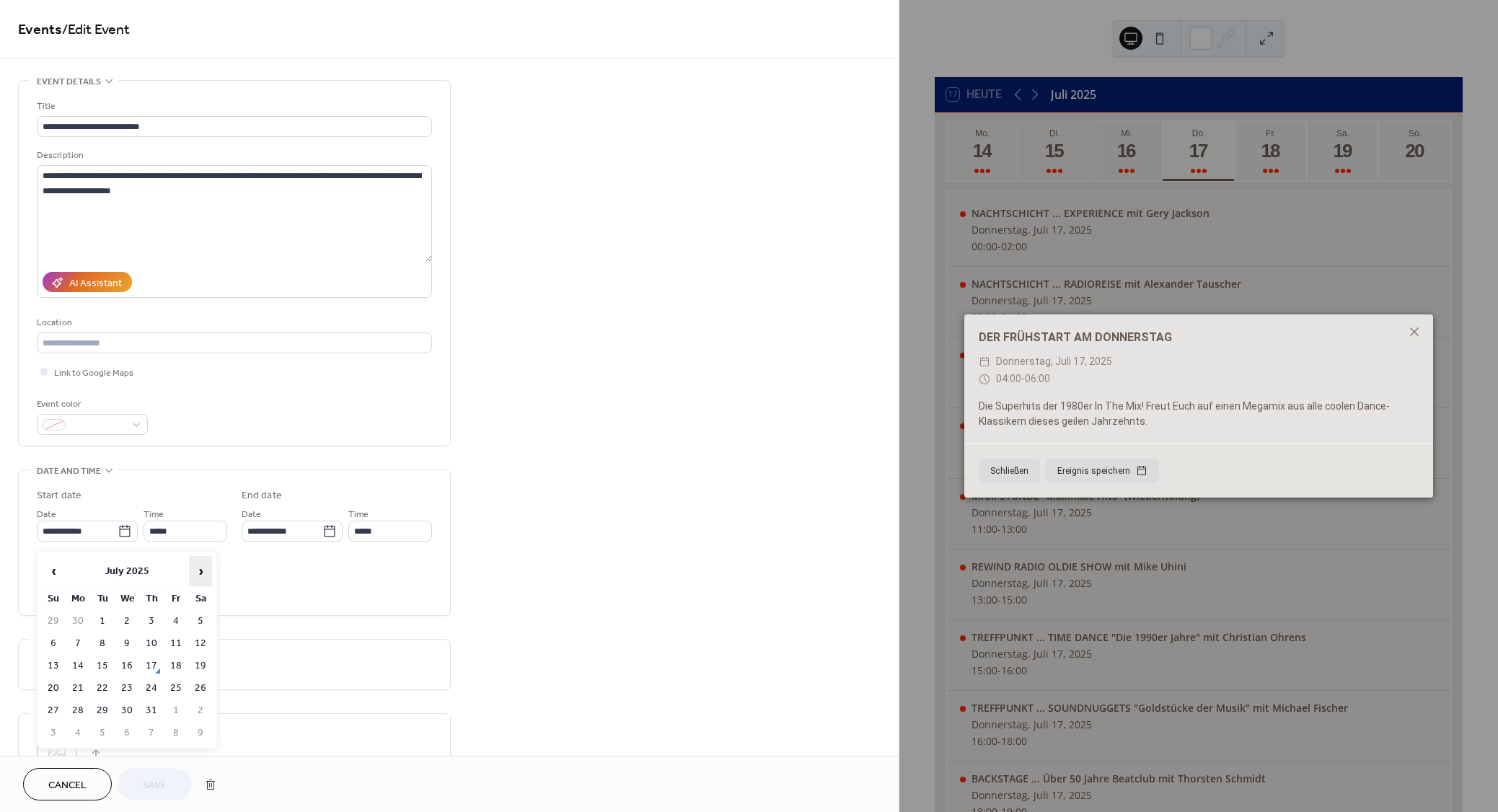 click on "›" at bounding box center (201, 571) 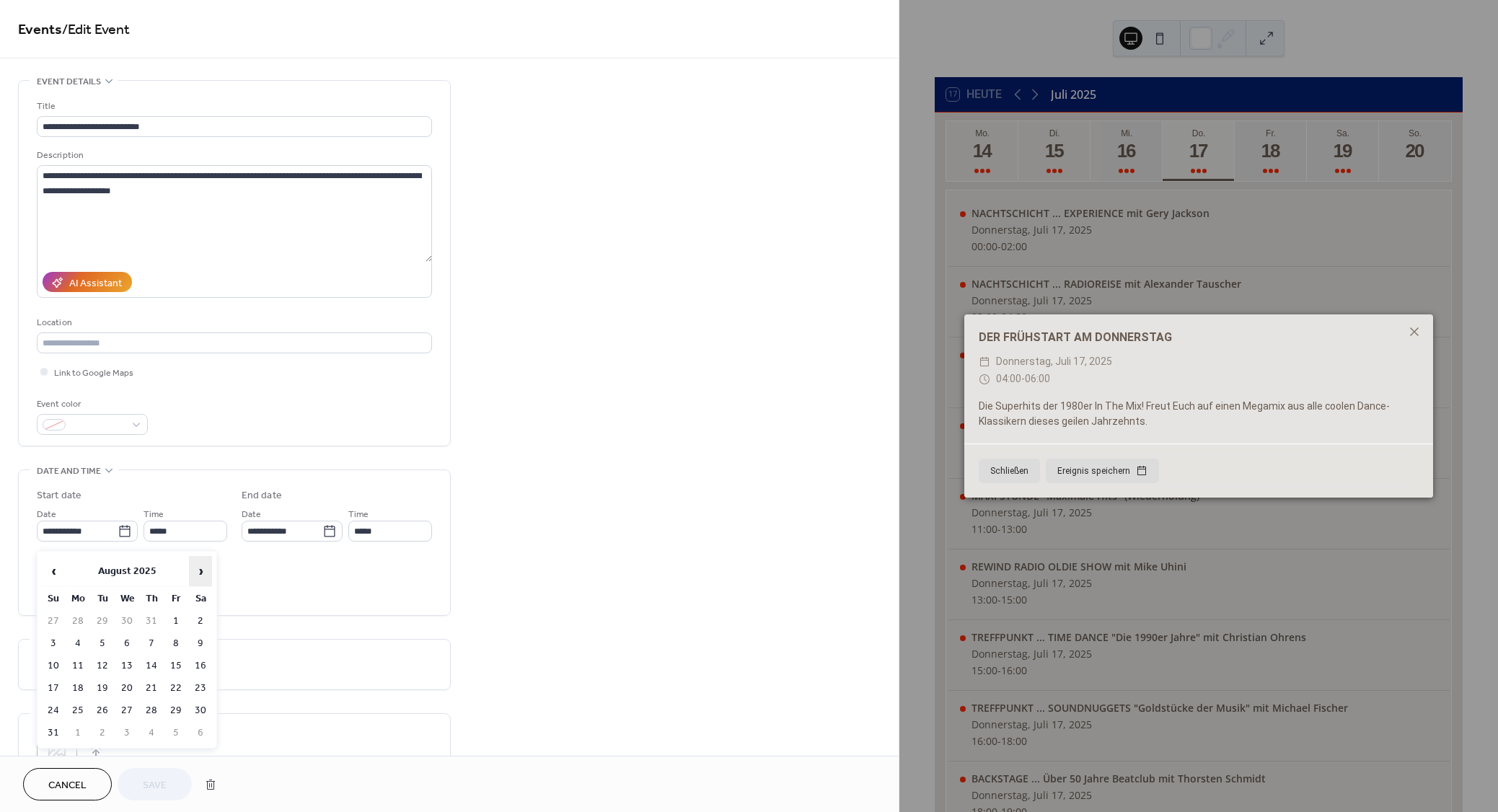 click on "›" at bounding box center [201, 571] 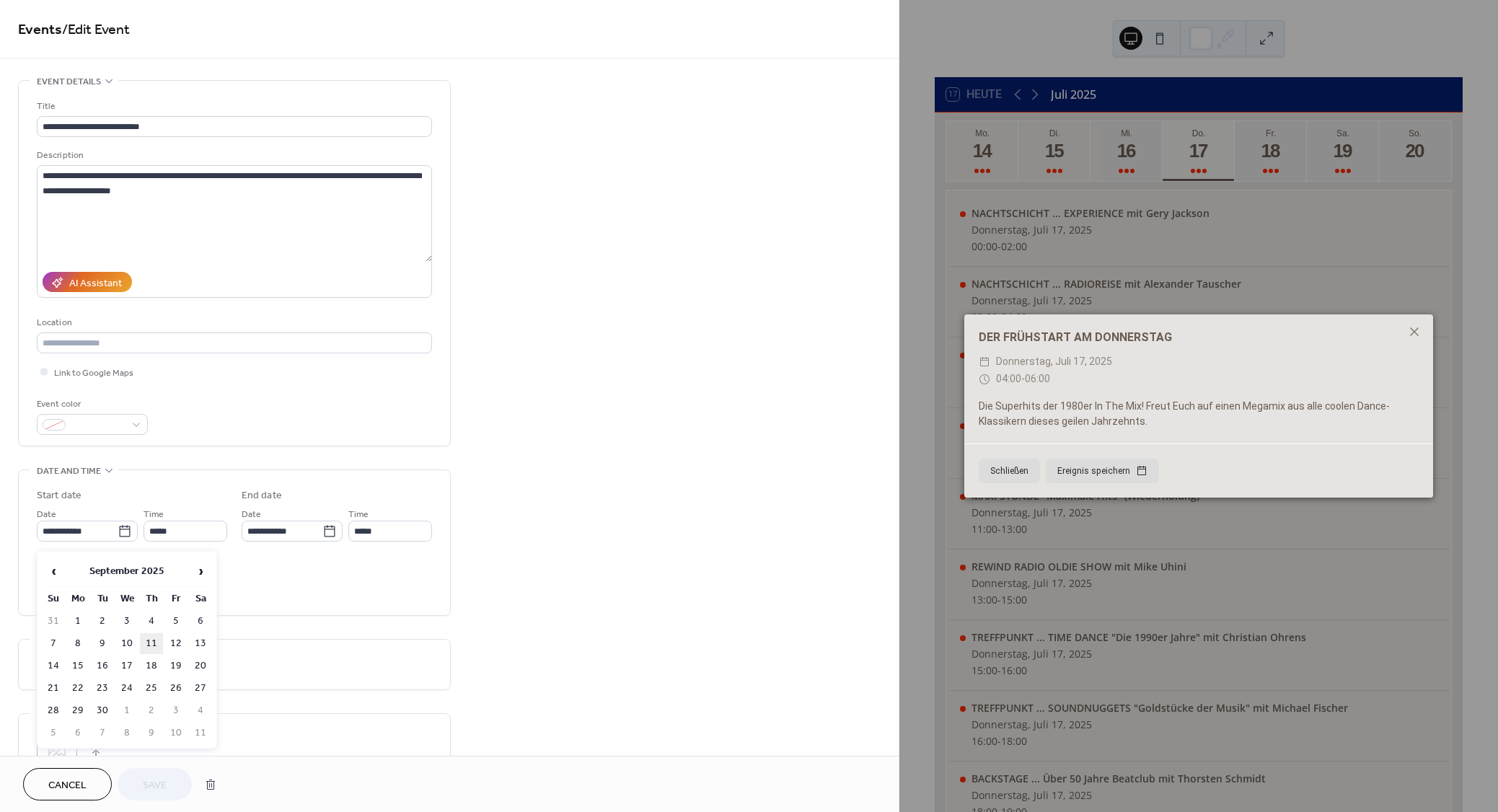 click on "11" at bounding box center (151, 643) 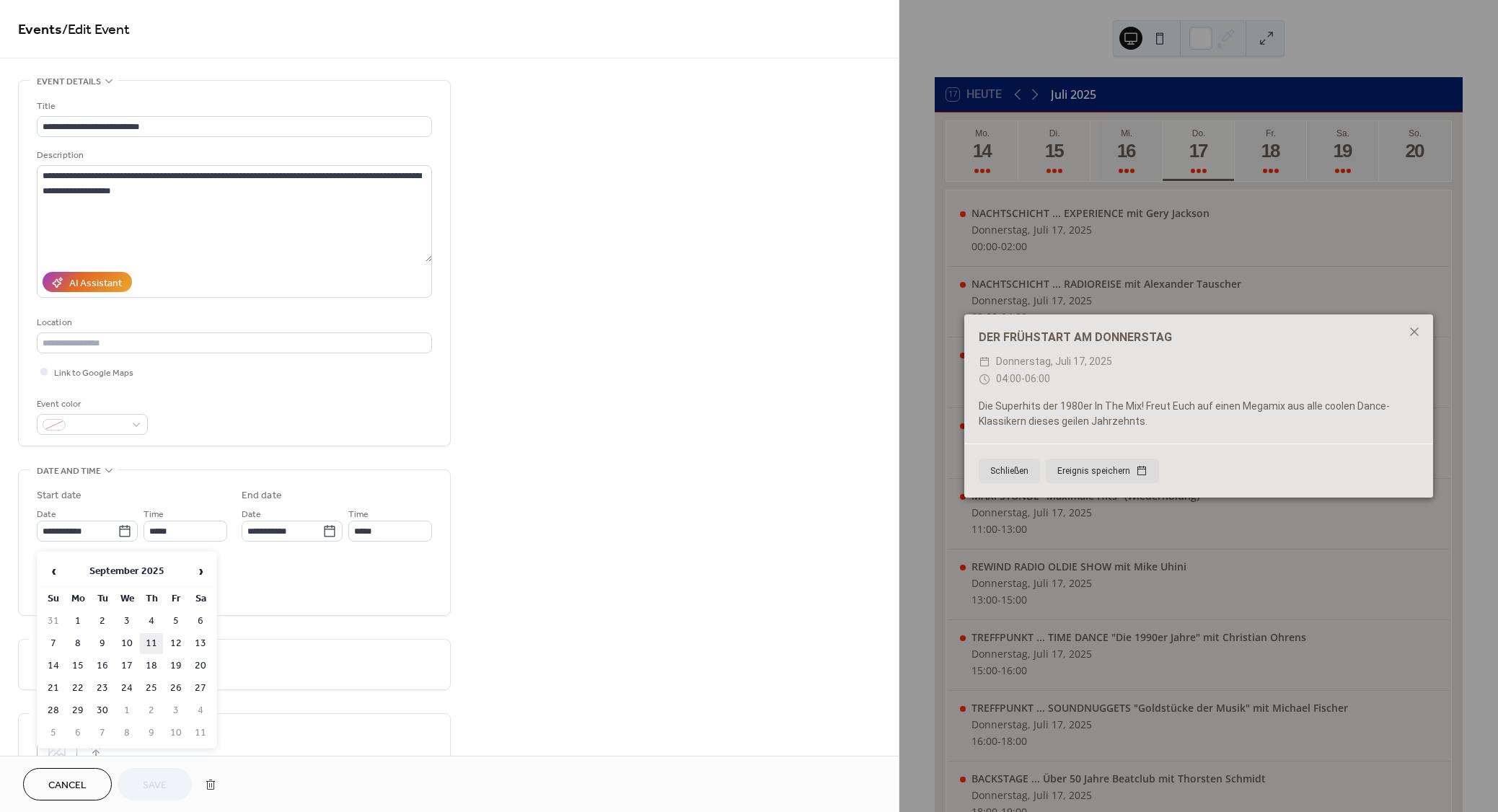 type on "**********" 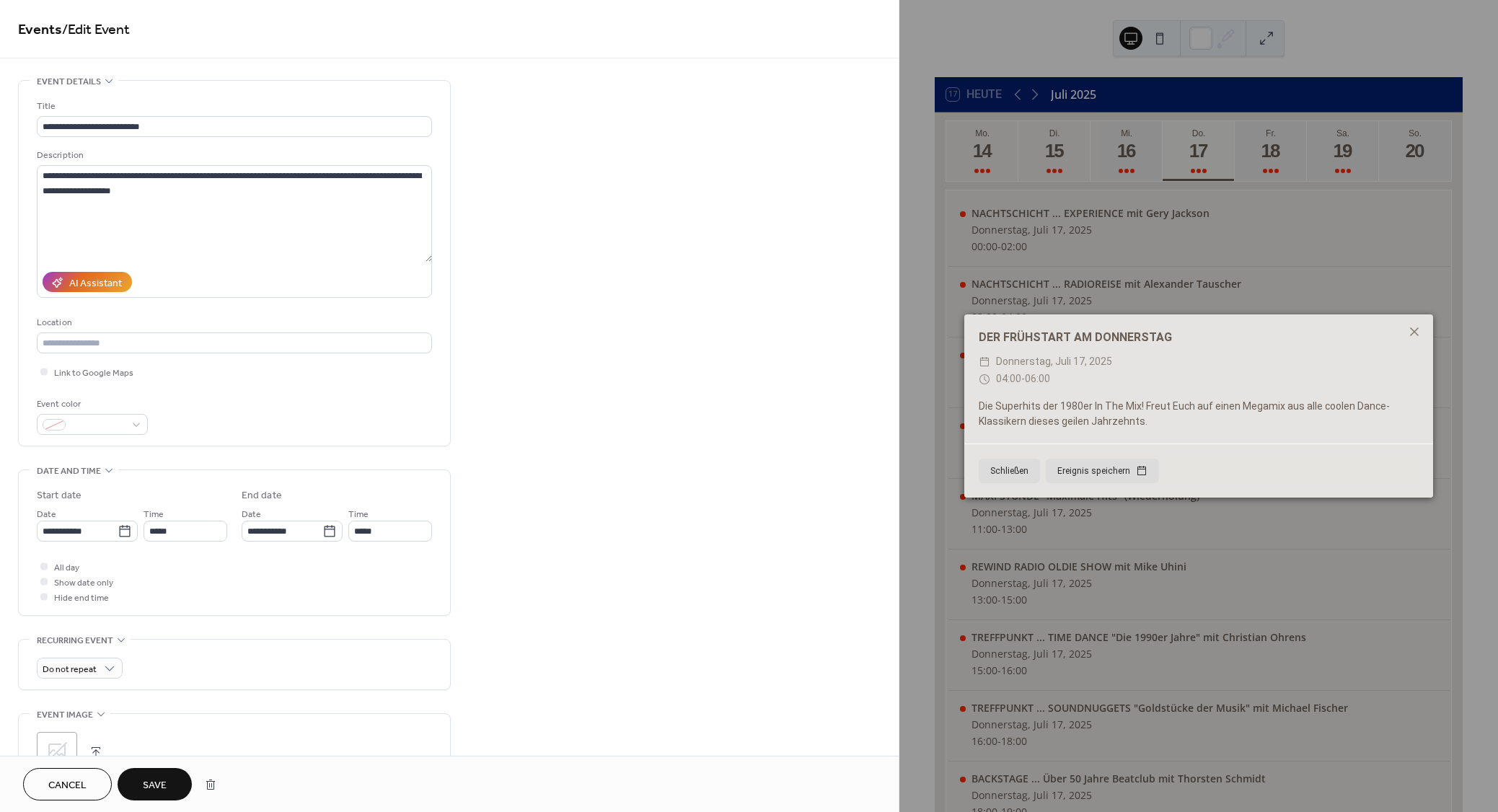 click on "Save" at bounding box center (154, 785) 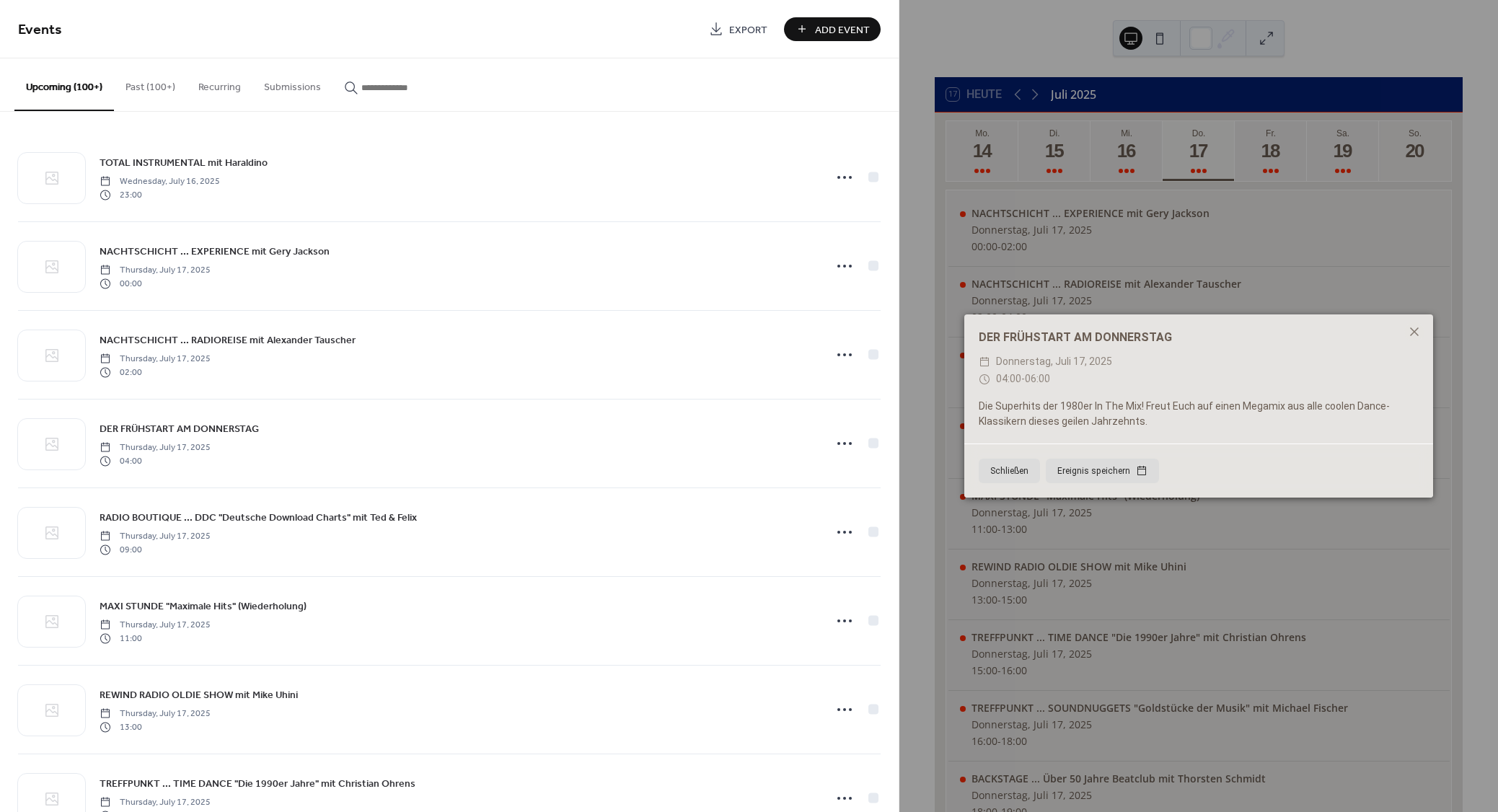paste on "**********" 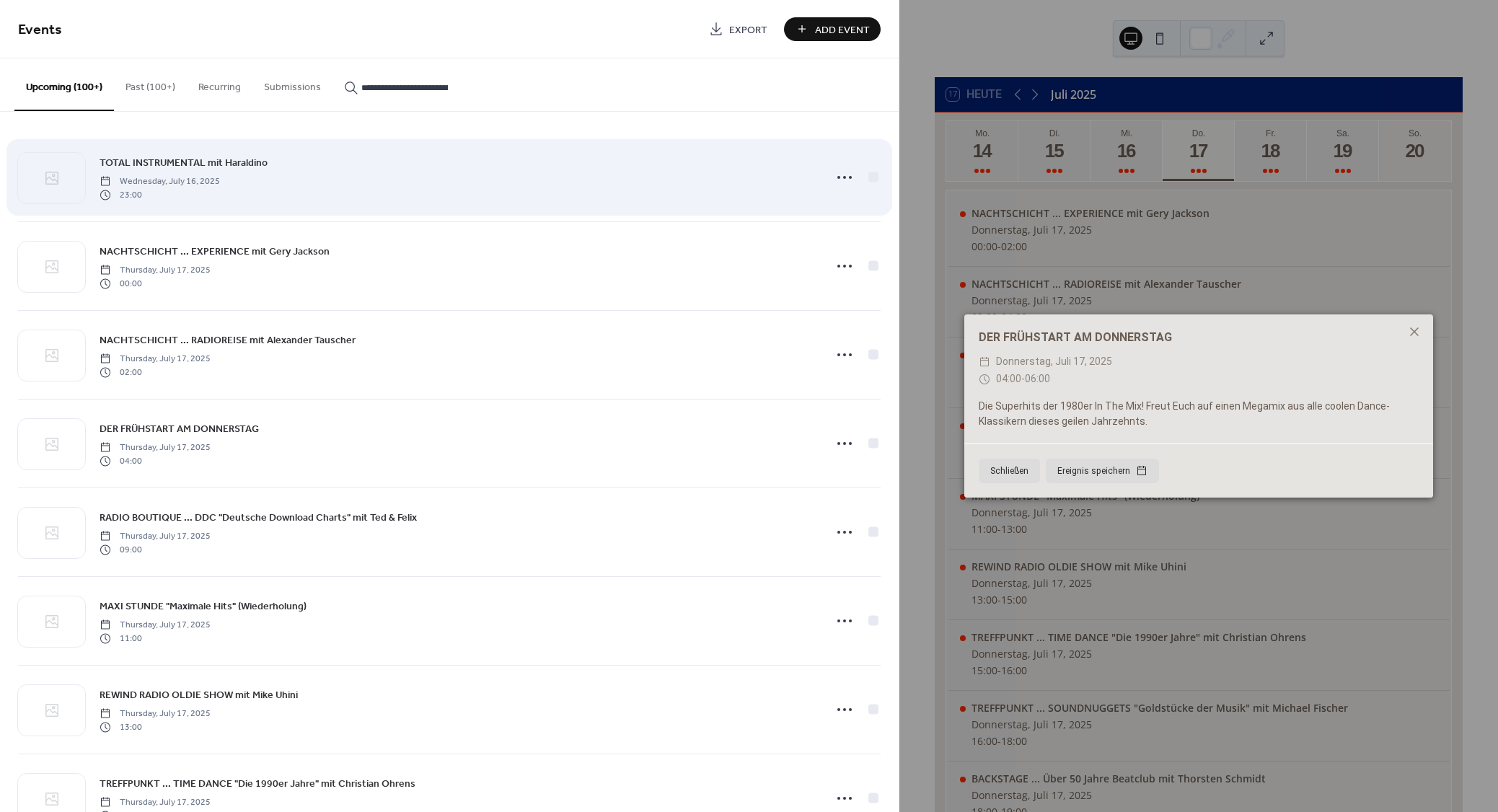 scroll, scrollTop: 0, scrollLeft: 52, axis: horizontal 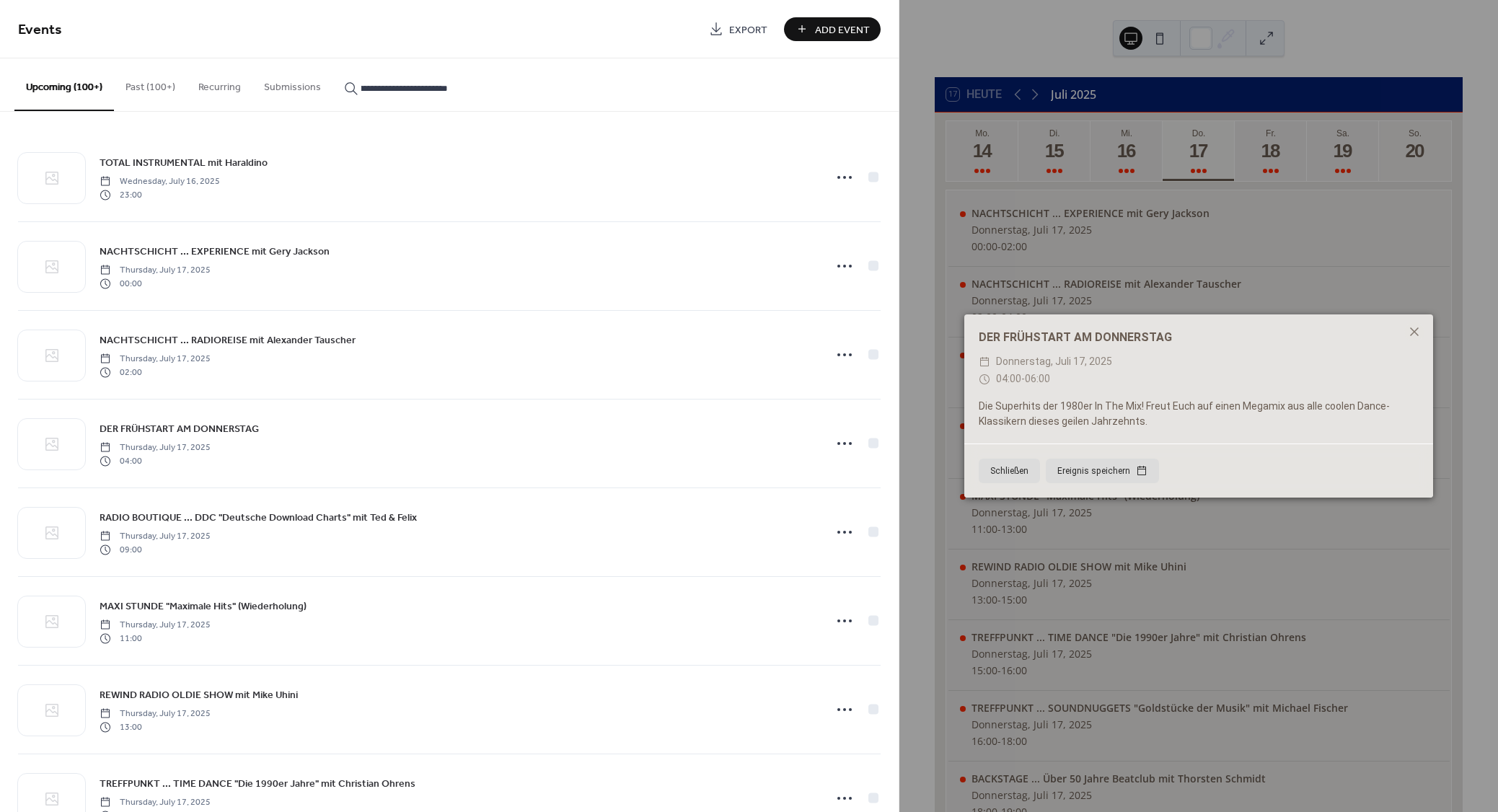 type on "**********" 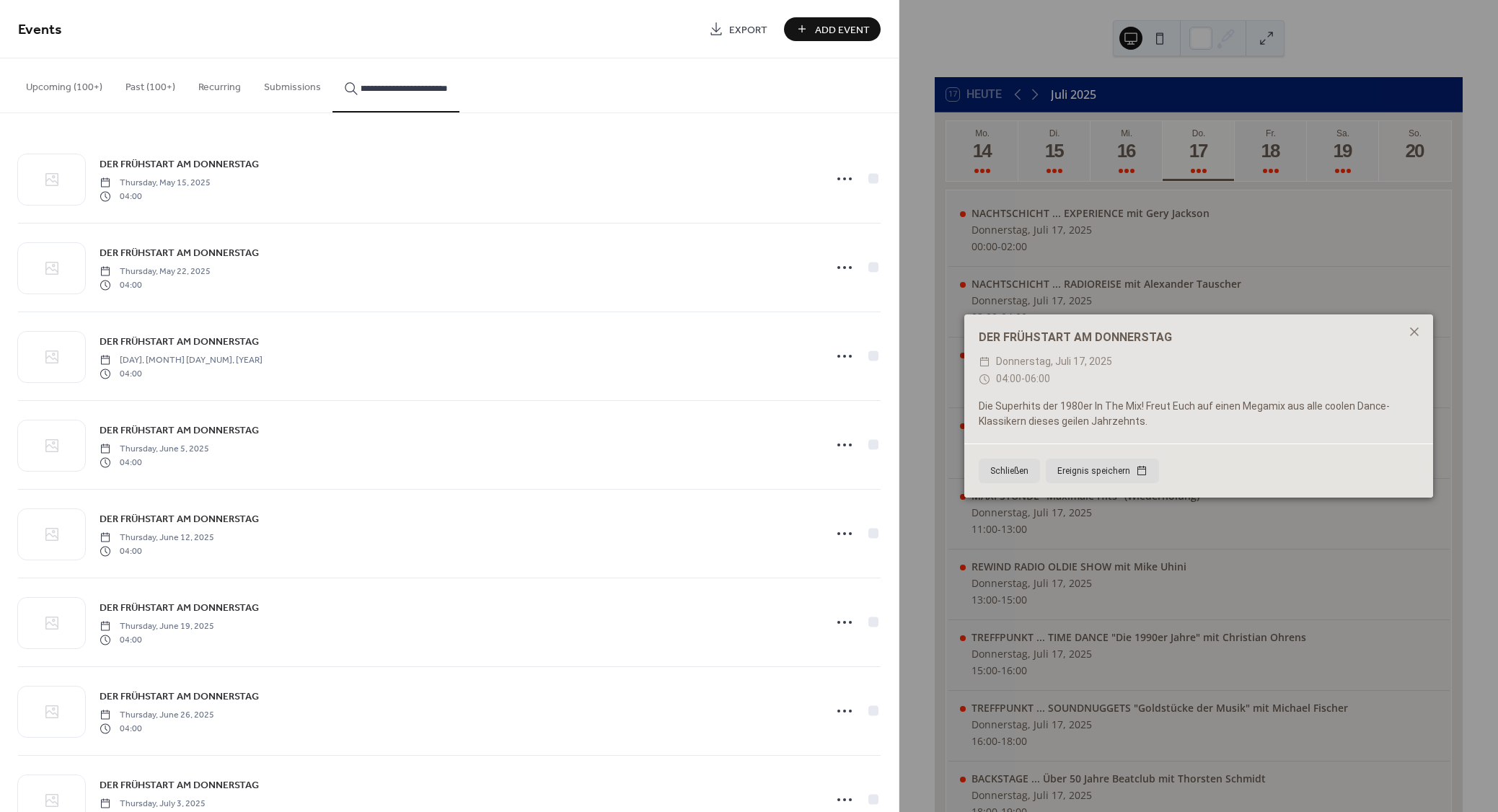 click on "DER FRÜHSTART AM DONNERSTAG" at bounding box center (179, 164) 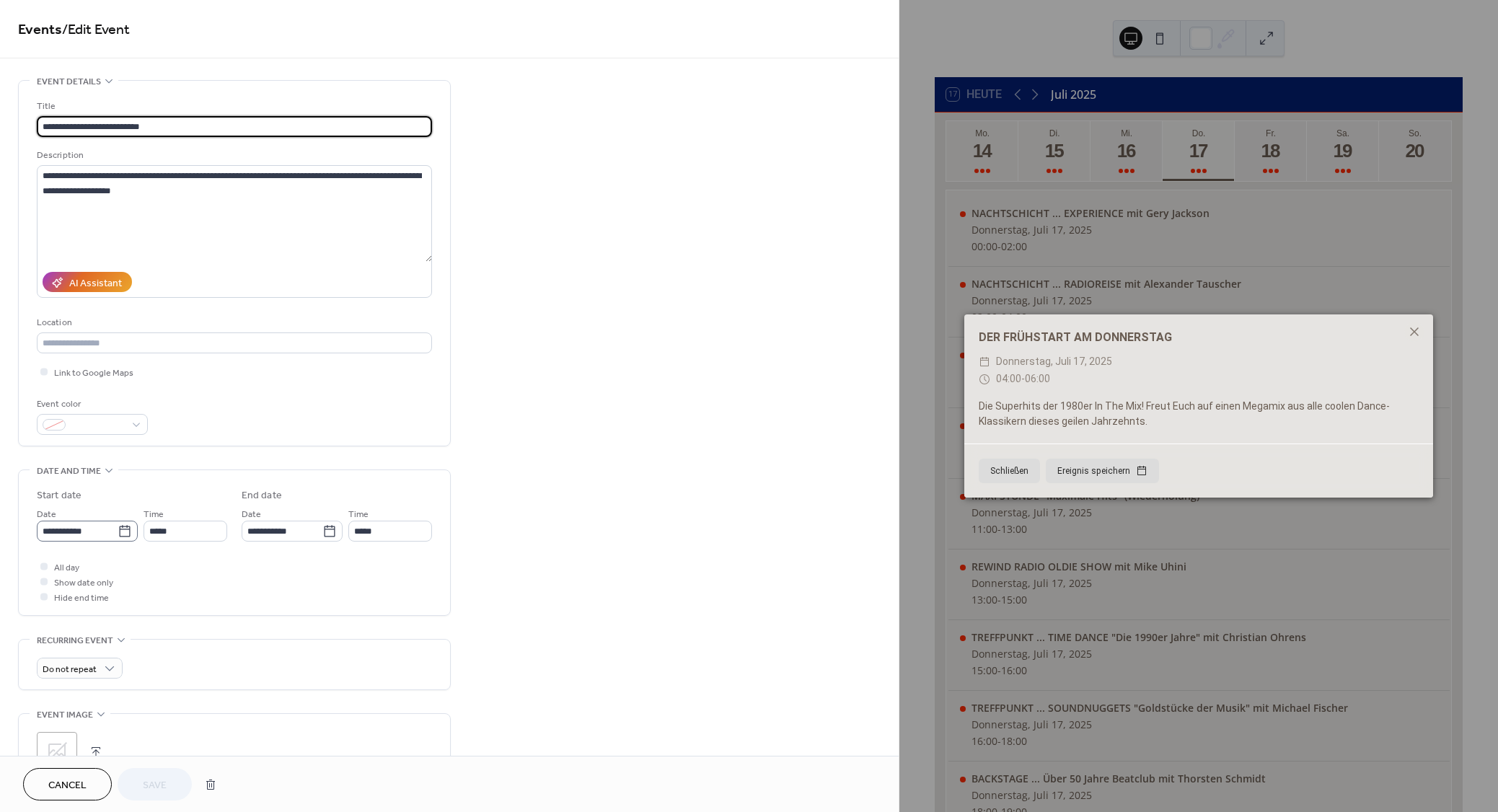 click 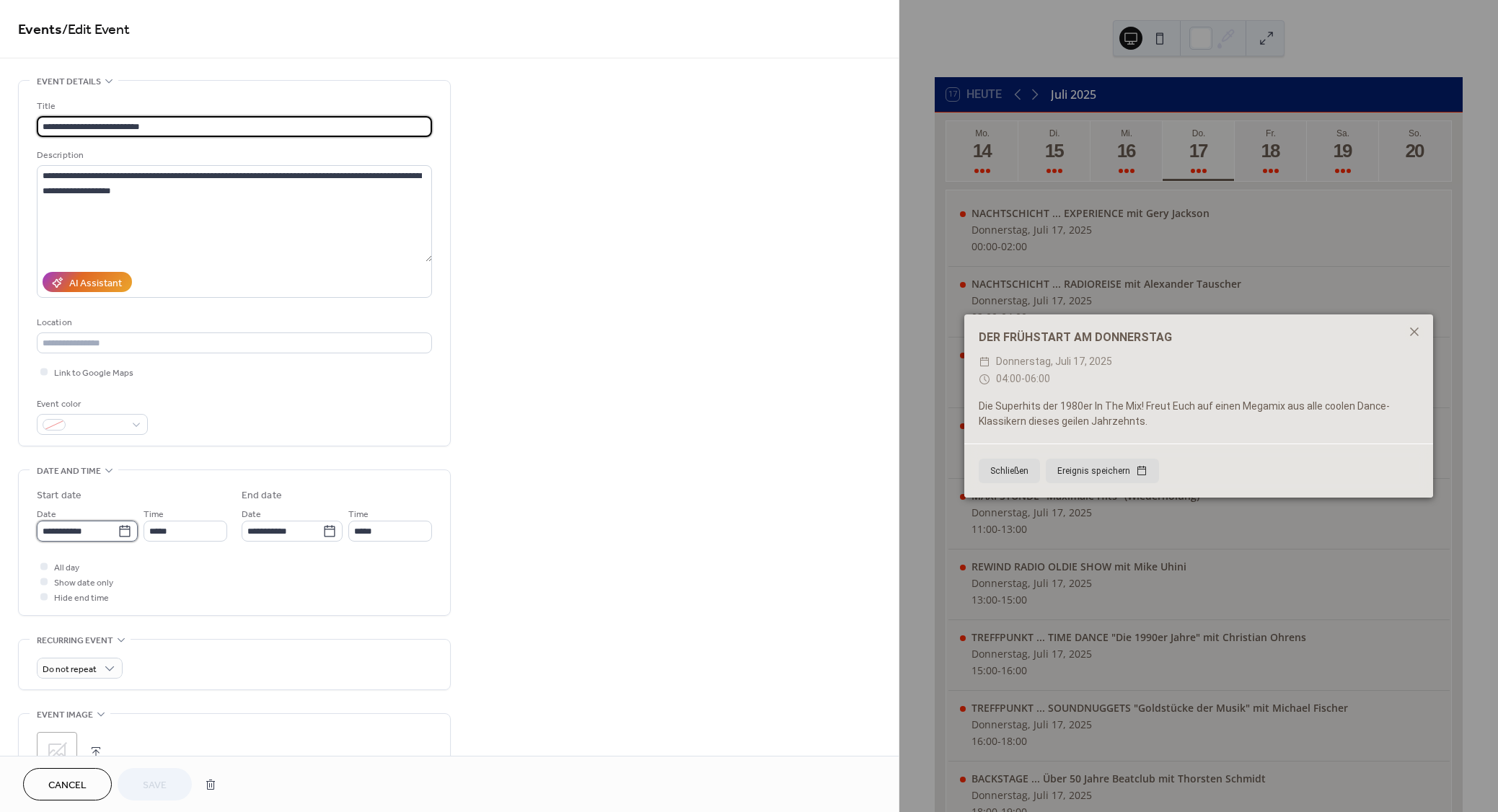 click on "**********" at bounding box center (77, 531) 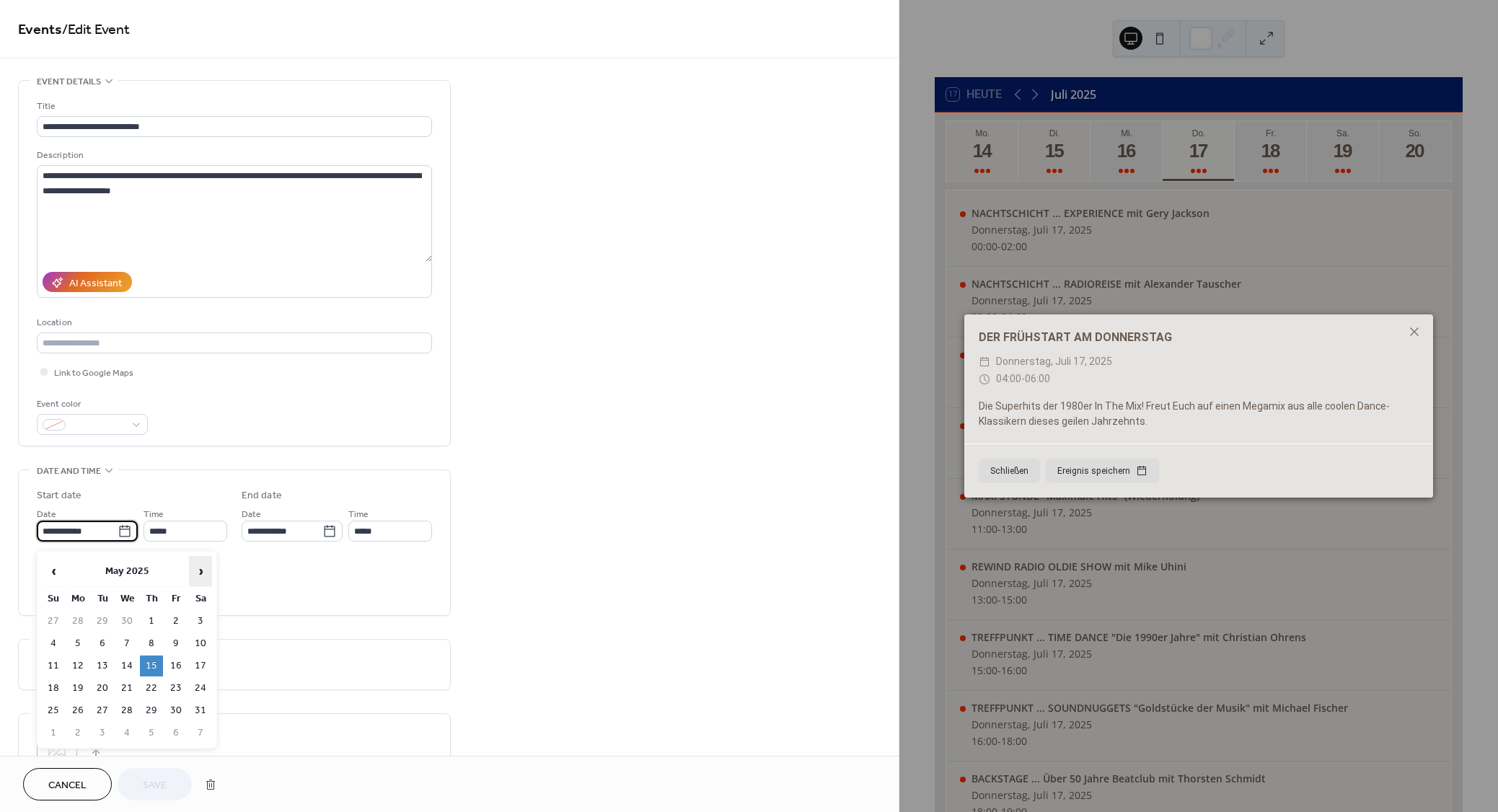 click on "›" at bounding box center (201, 571) 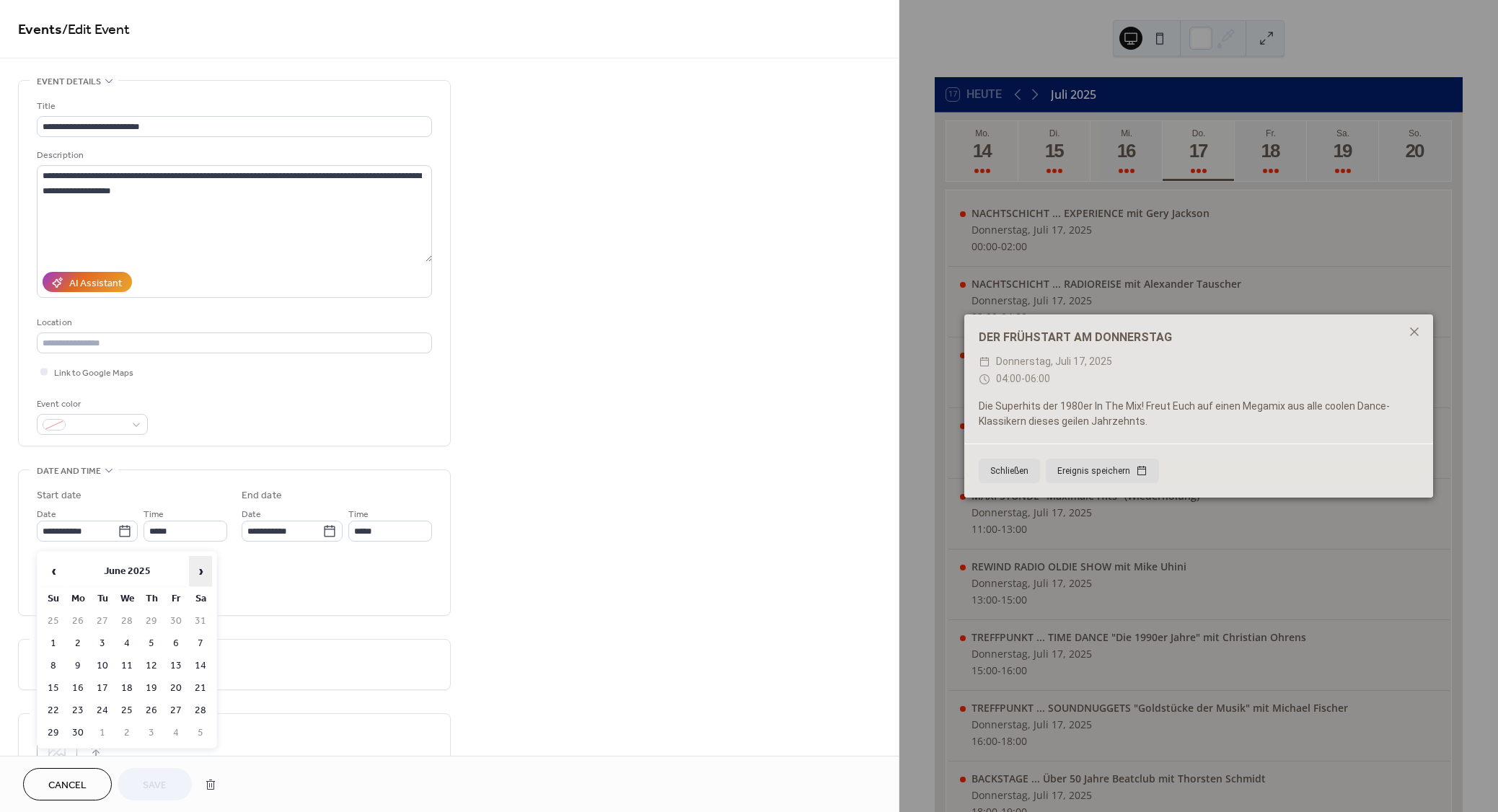 click on "›" at bounding box center (201, 571) 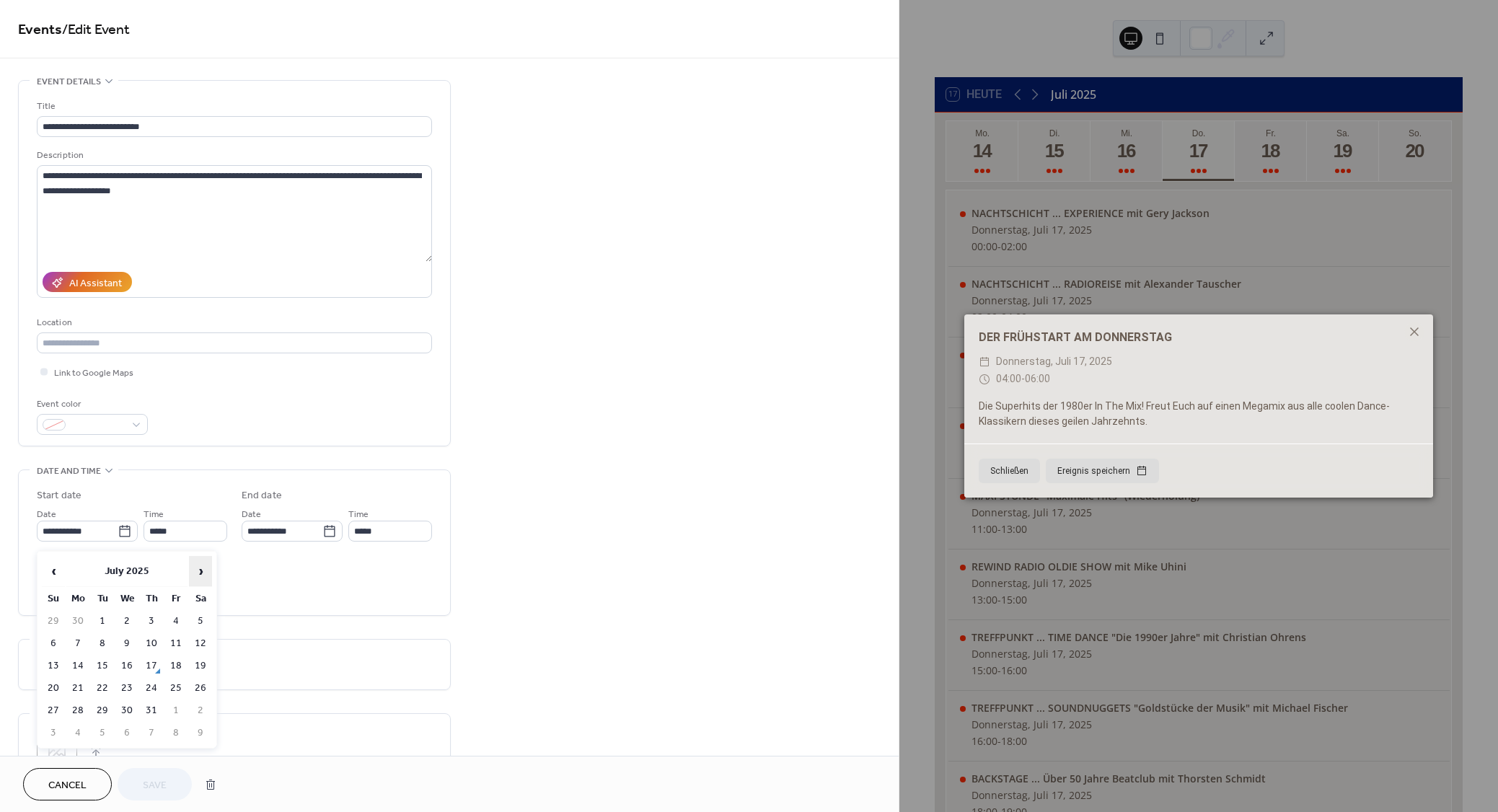 click on "›" at bounding box center [201, 571] 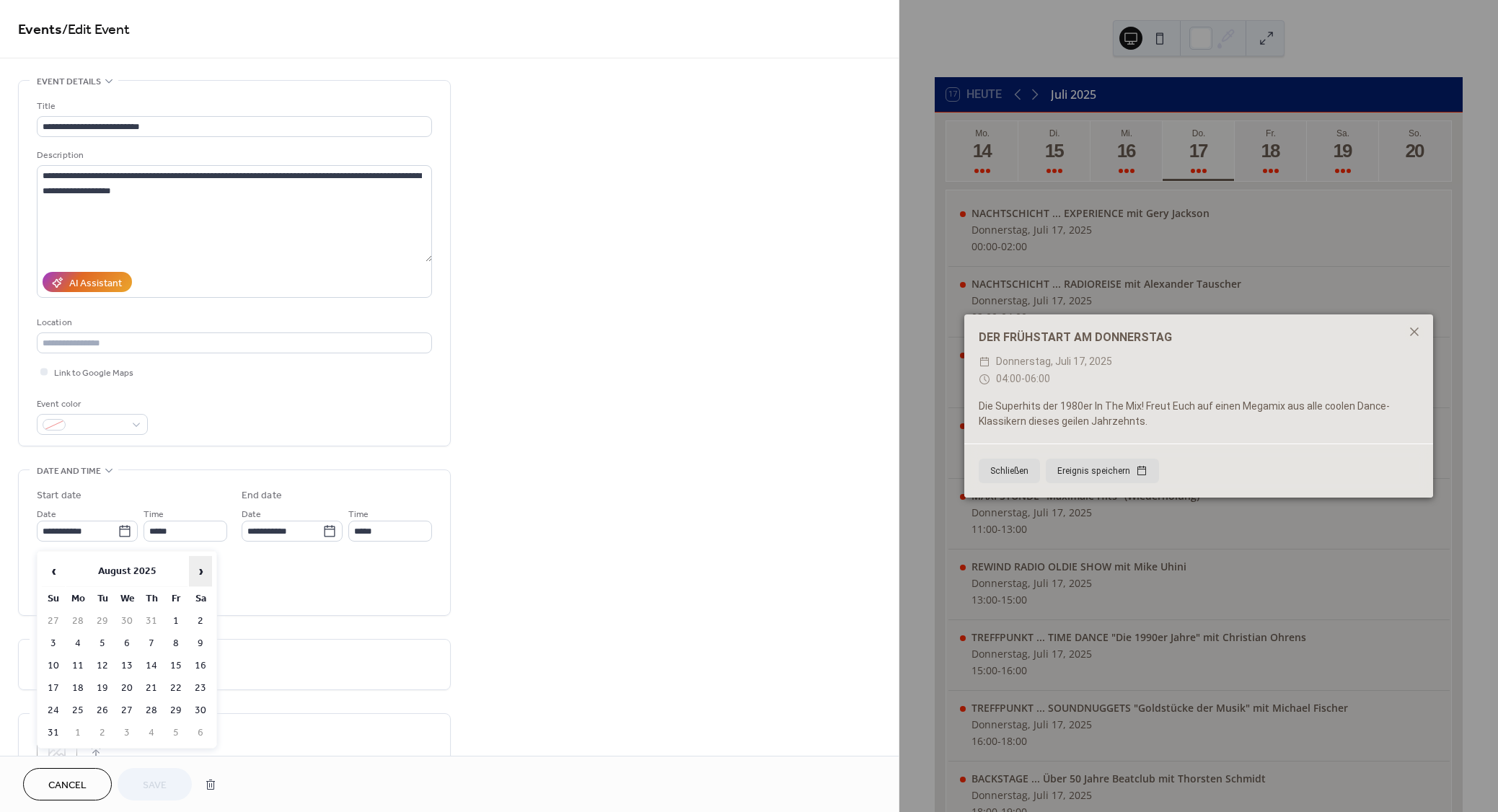 click on "›" at bounding box center [201, 571] 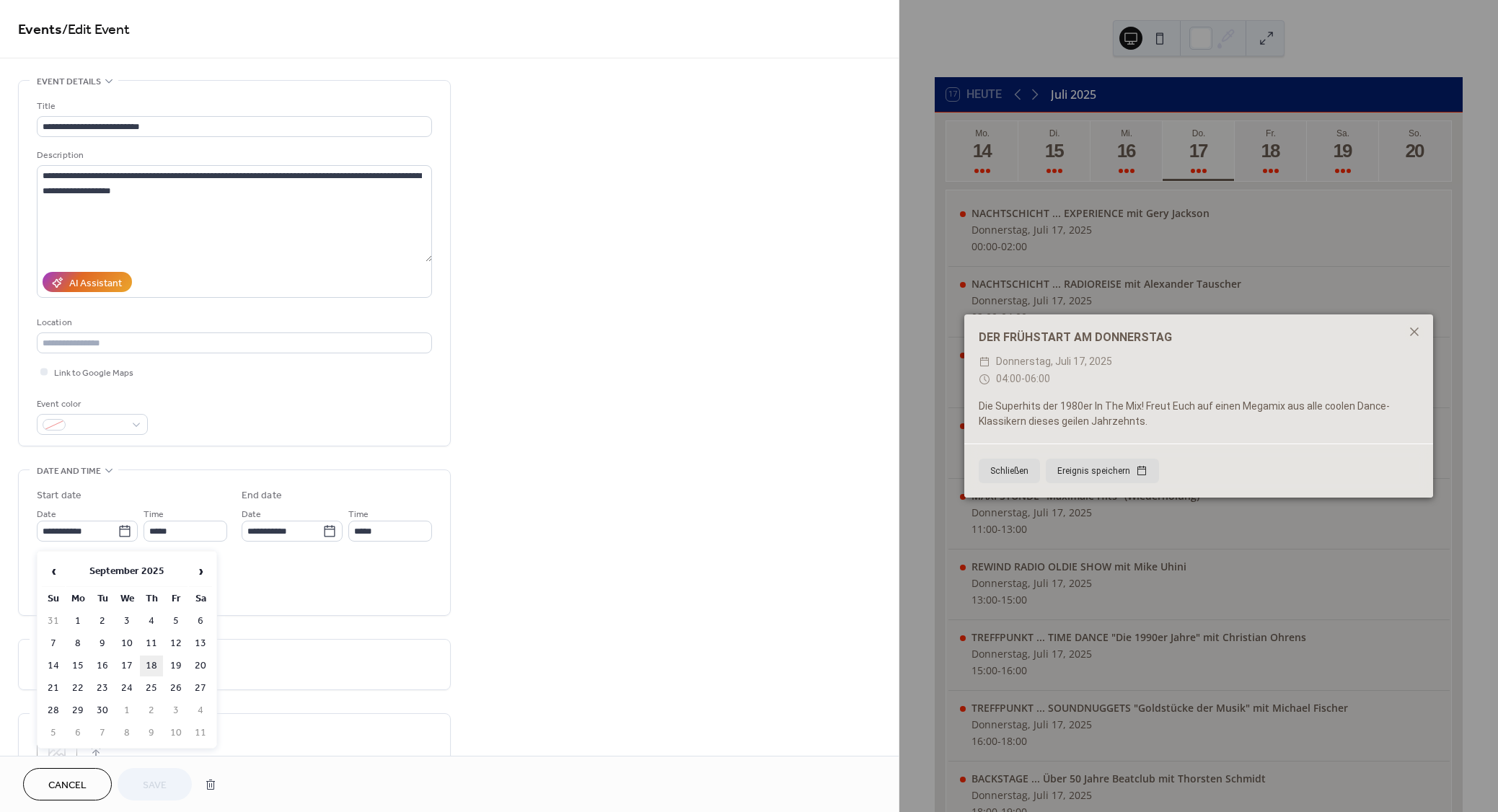 click on "18" at bounding box center (151, 666) 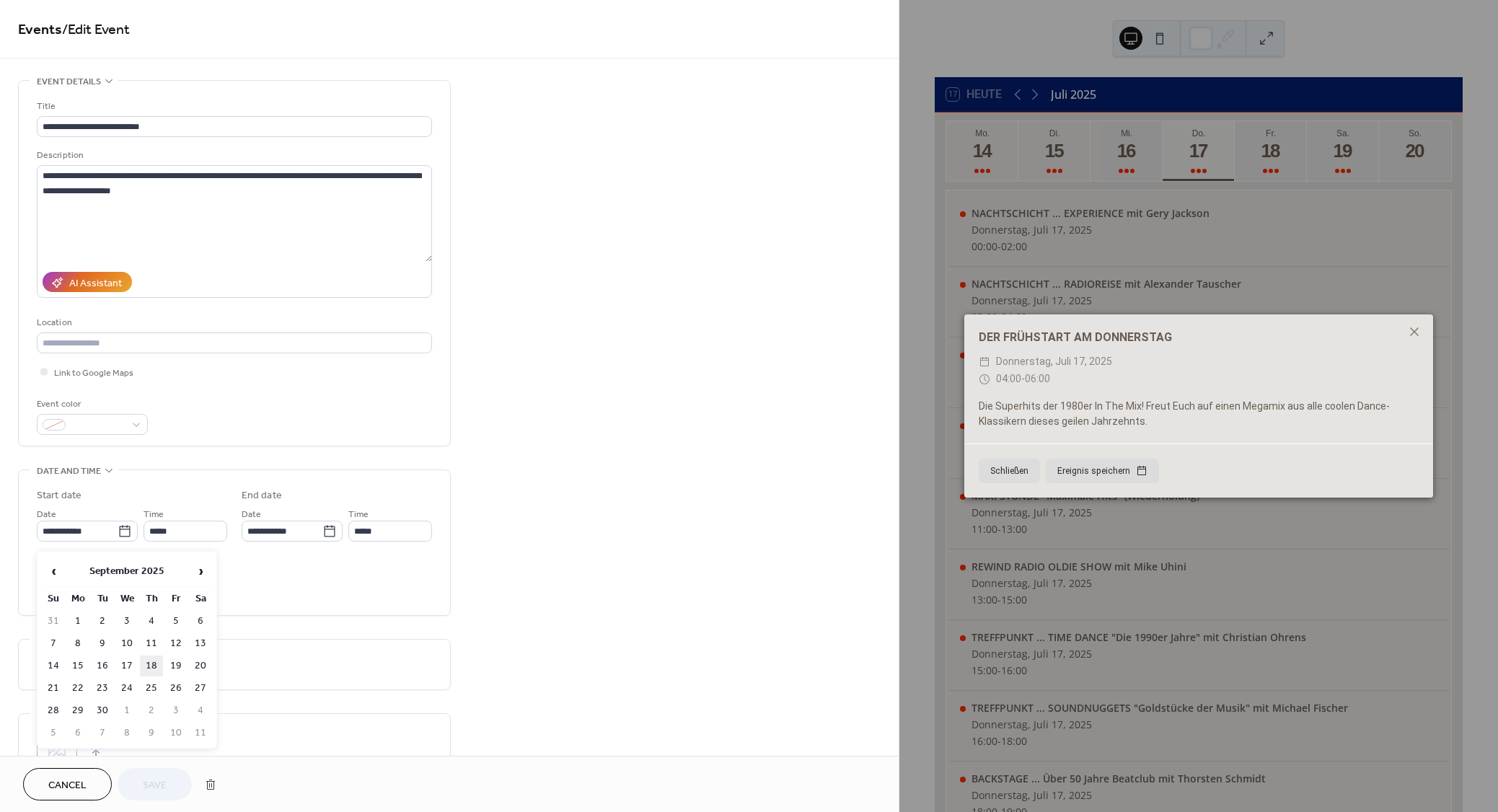type on "**********" 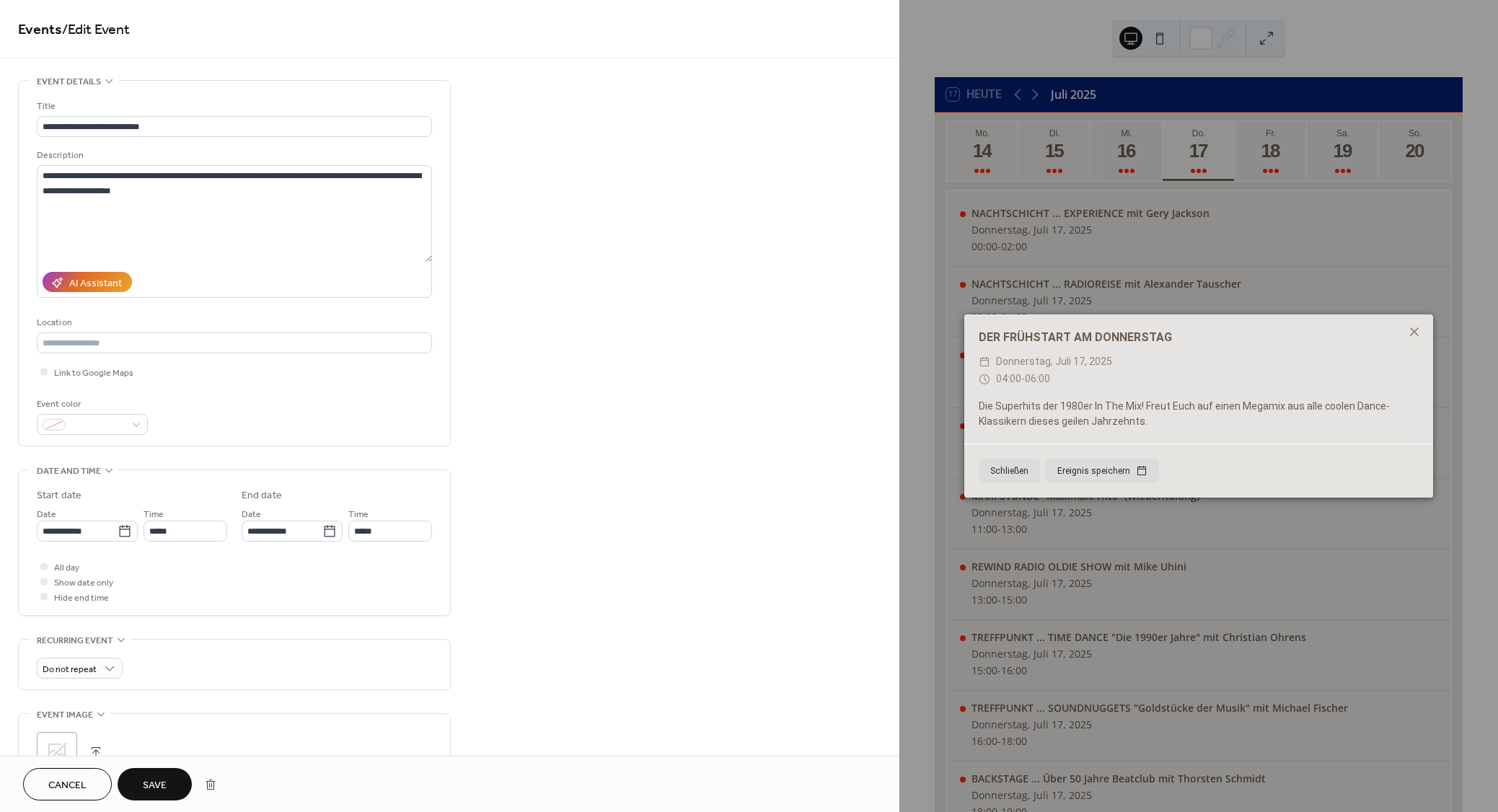 click on "Save" at bounding box center [154, 784] 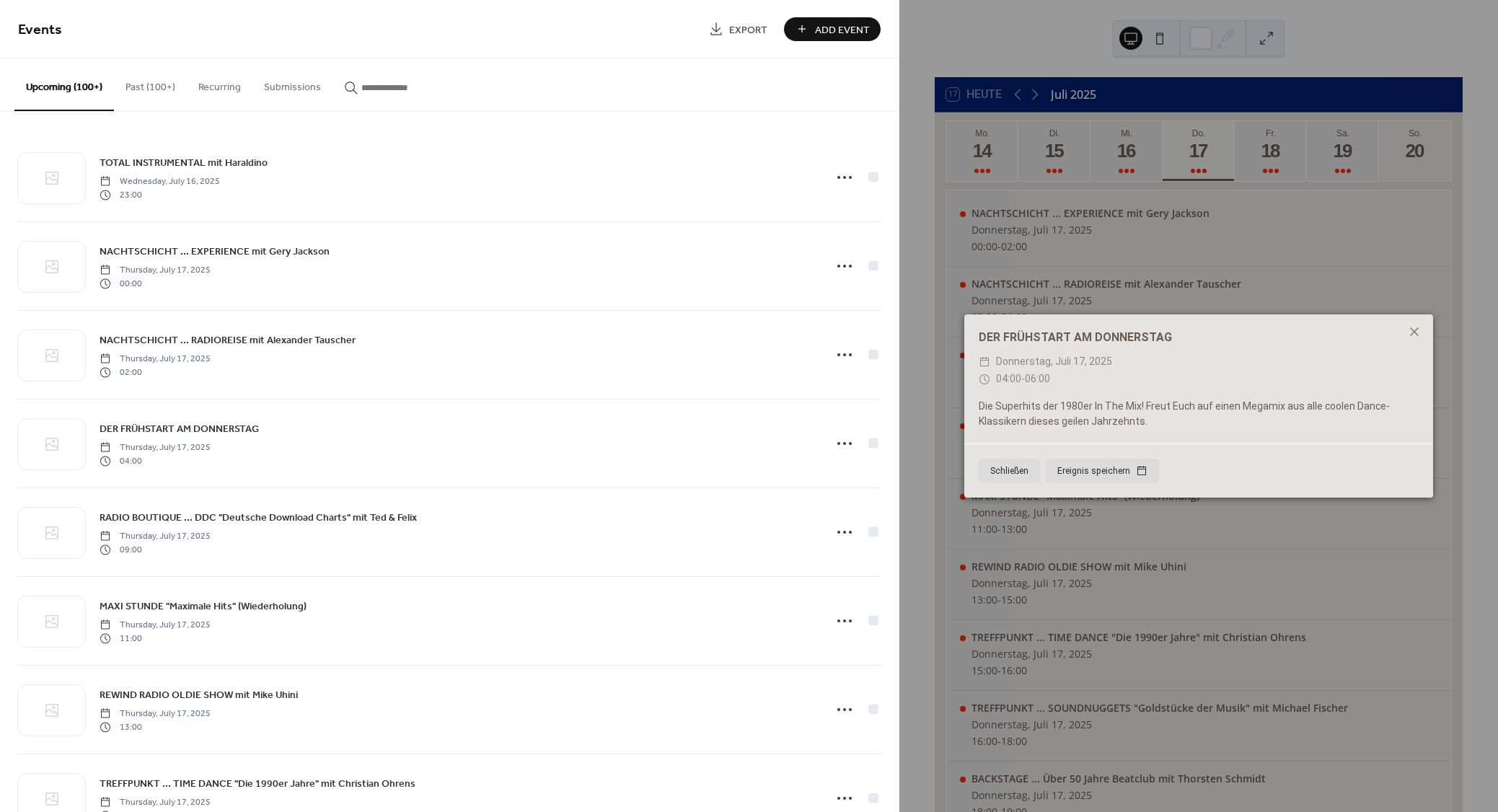 paste on "**********" 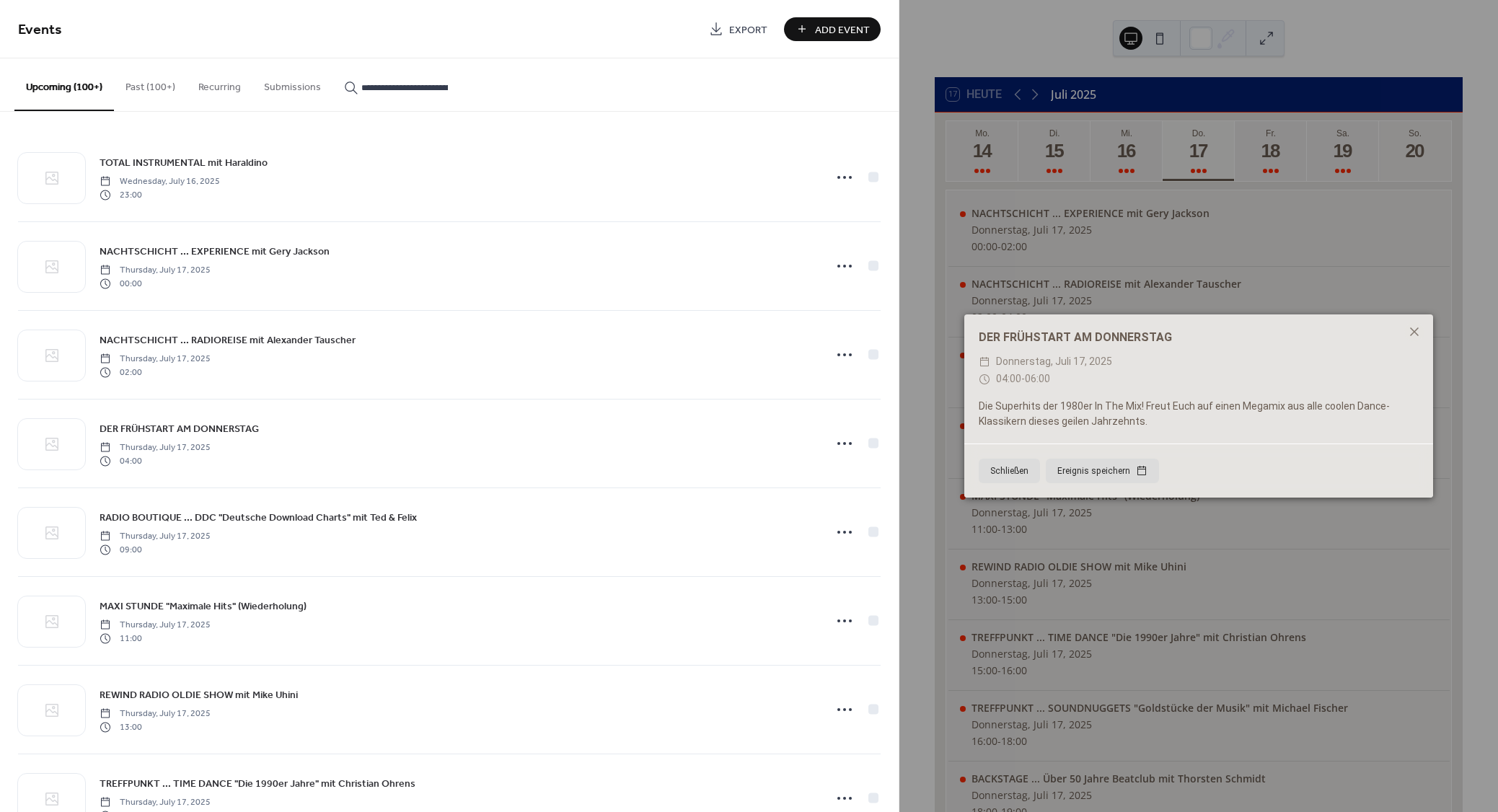 scroll, scrollTop: 0, scrollLeft: 52, axis: horizontal 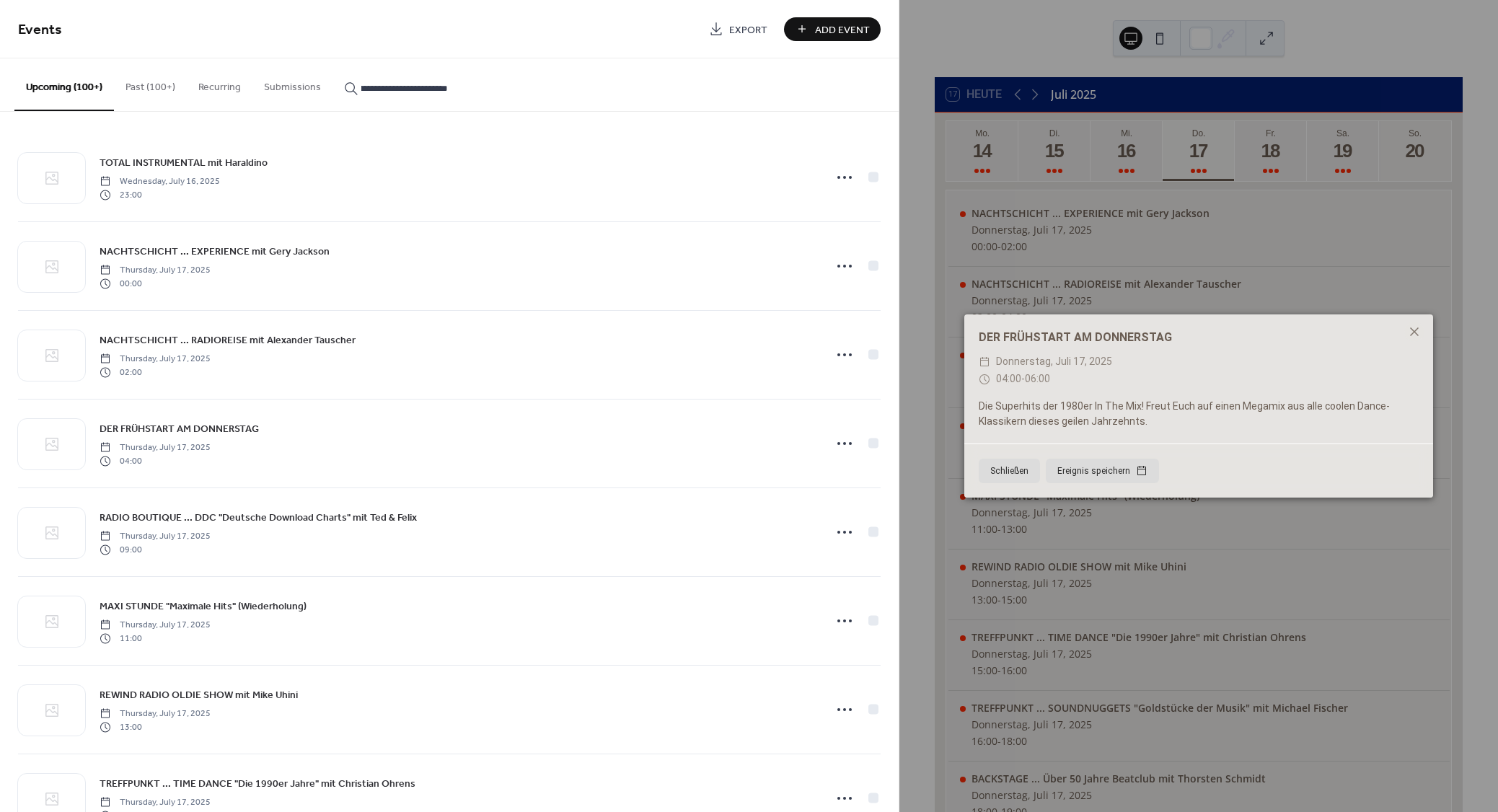 type on "**********" 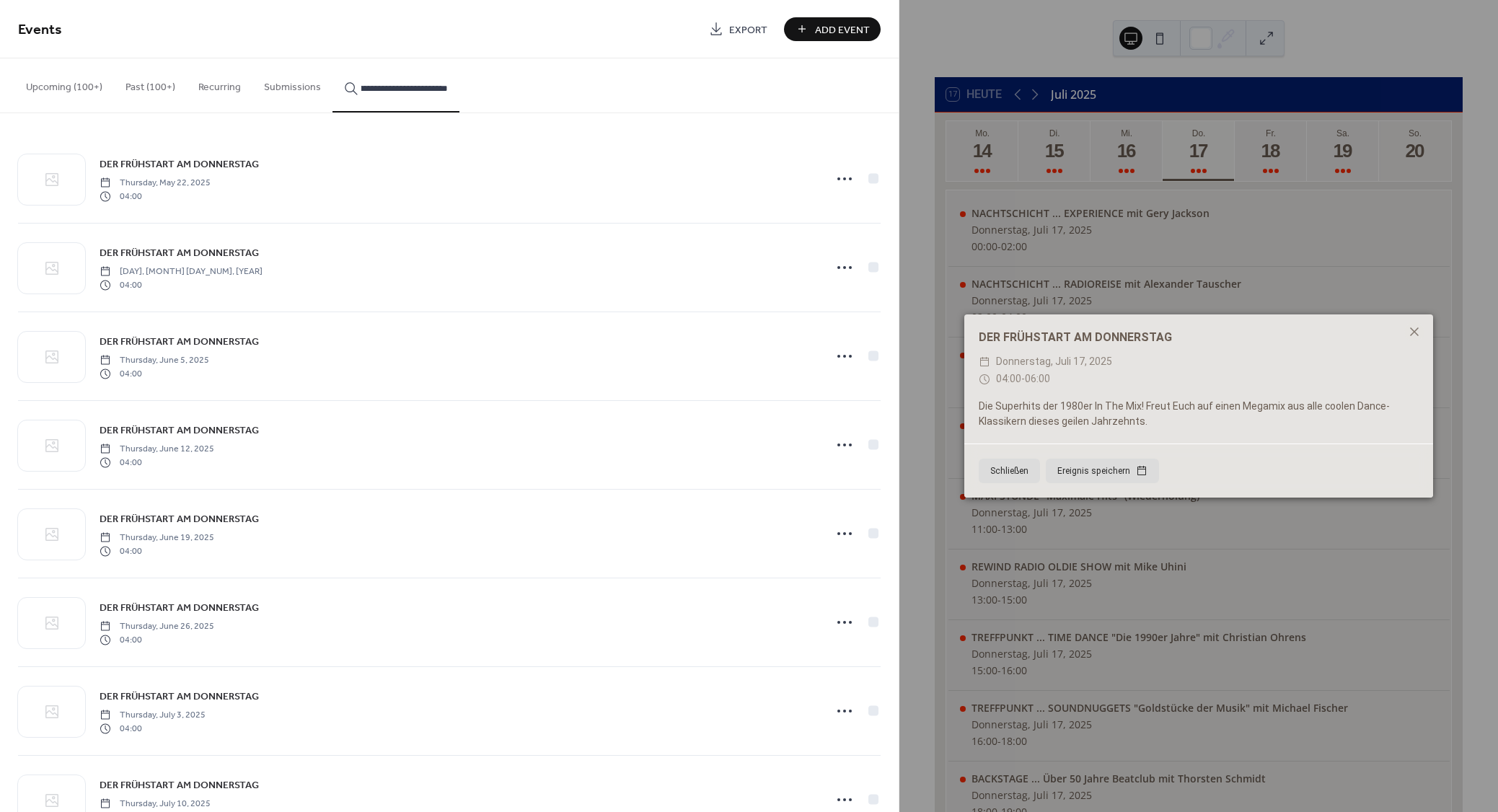 click on "DER FRÜHSTART AM DONNERSTAG" at bounding box center [179, 164] 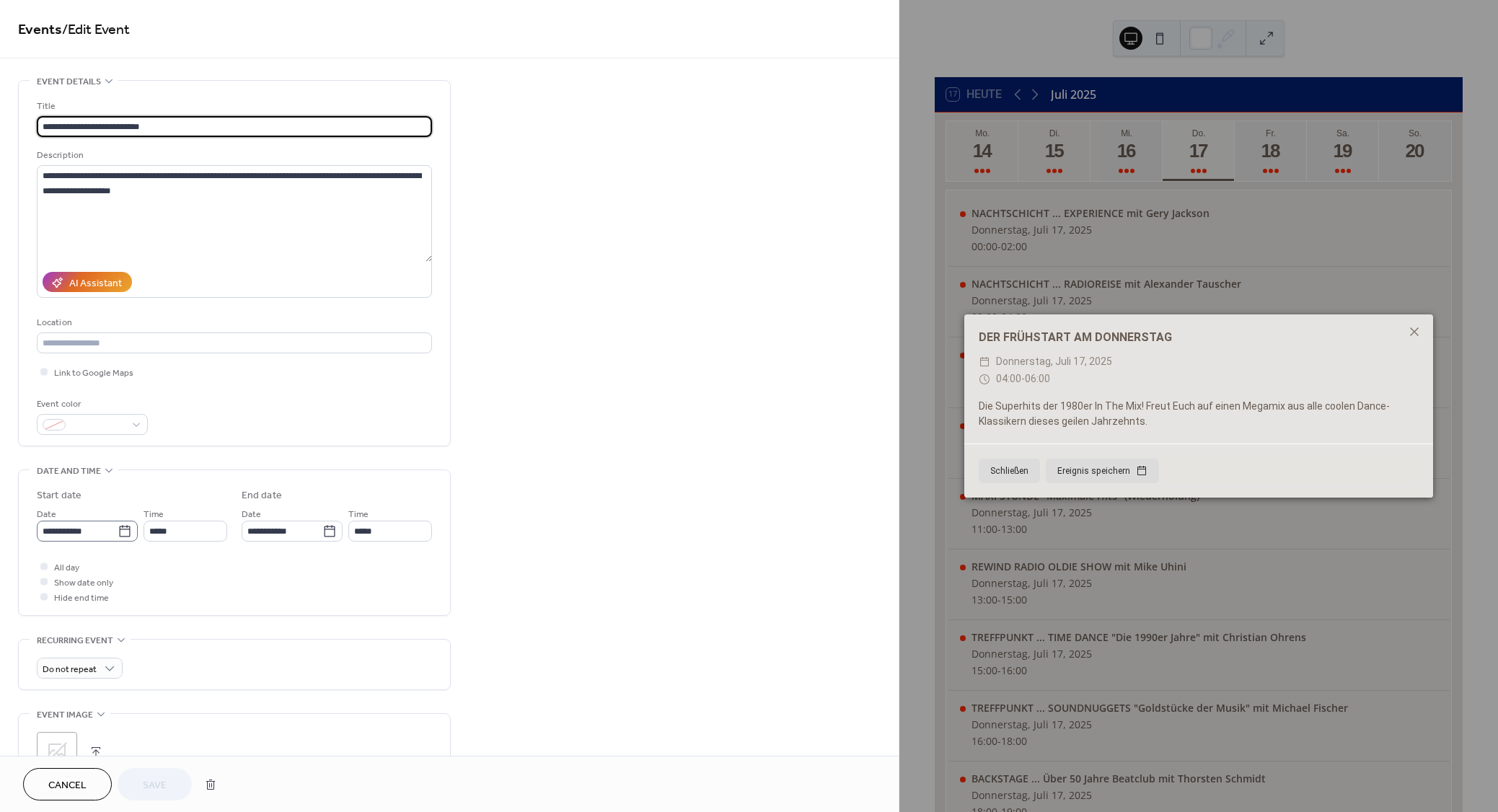 click 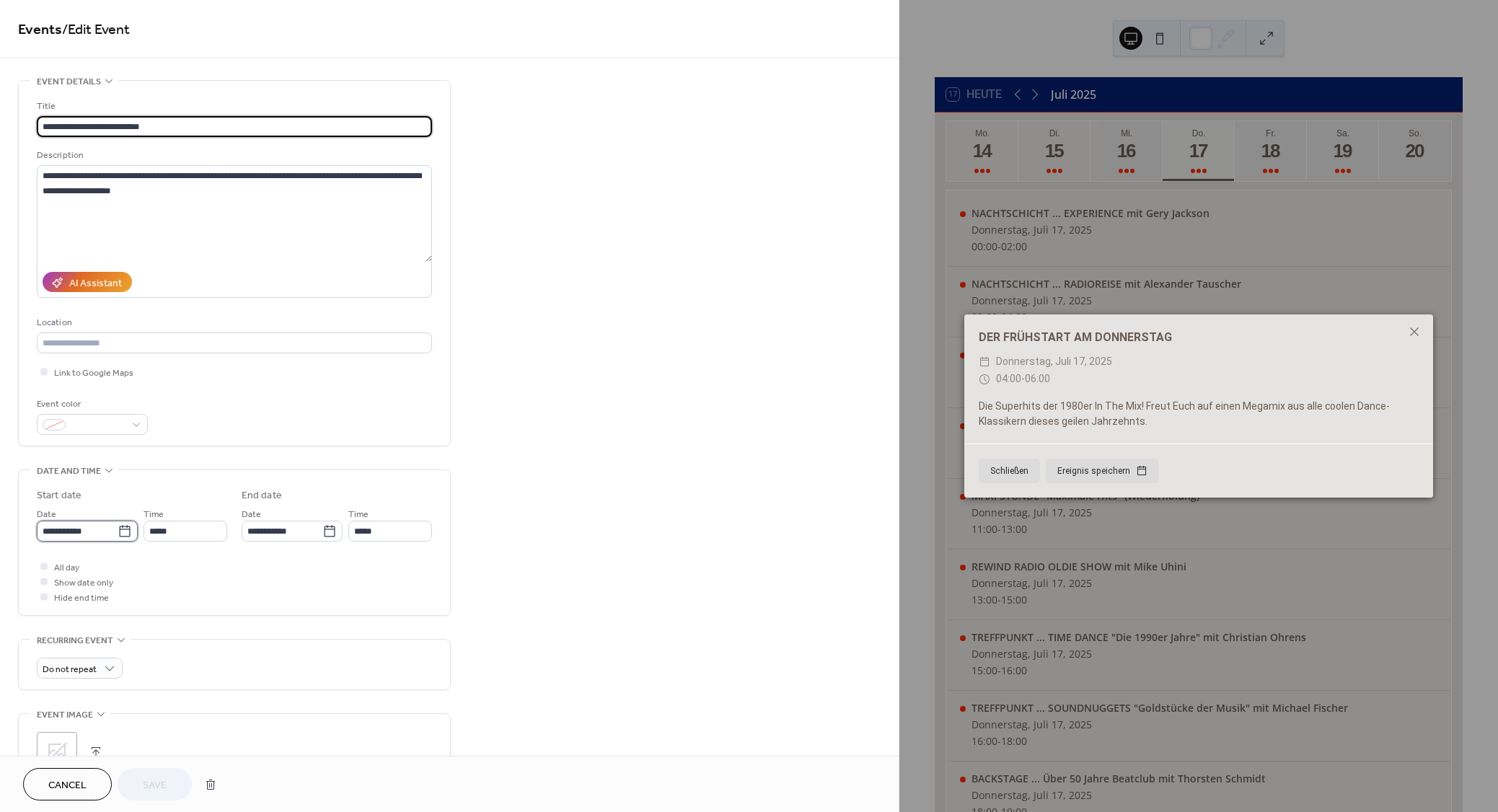 click on "**********" at bounding box center [77, 531] 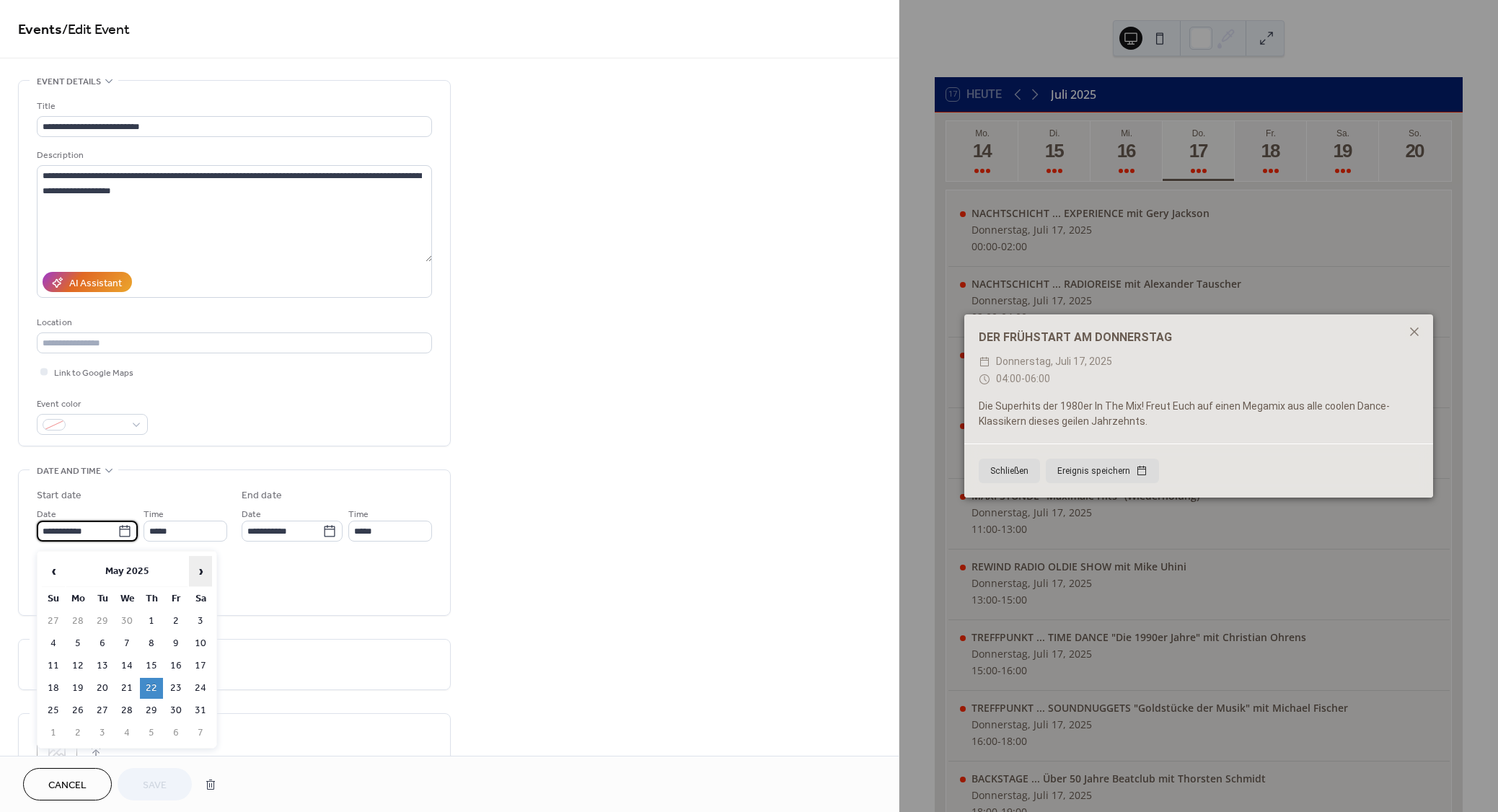 click on "›" at bounding box center [201, 571] 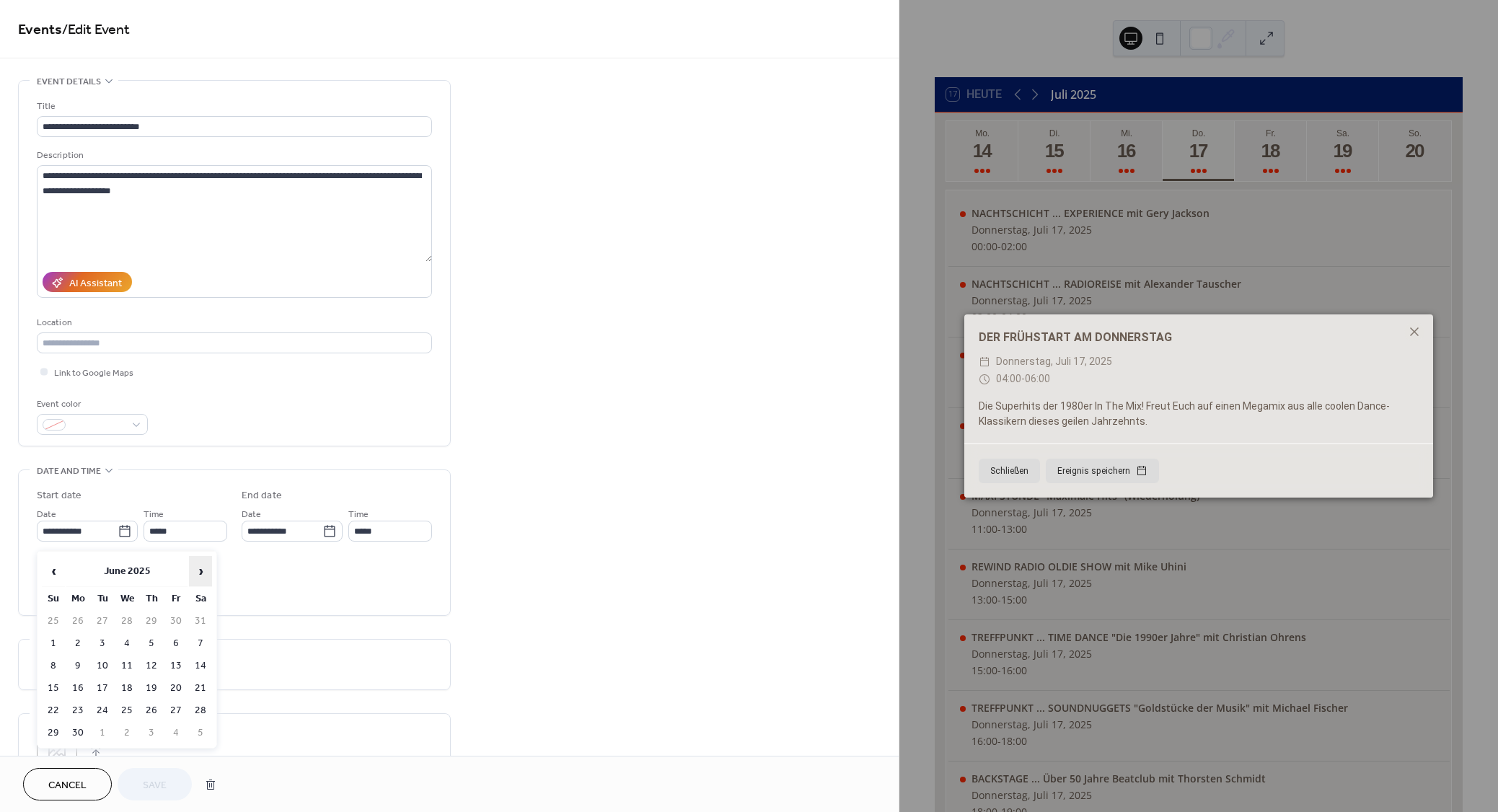 click on "›" at bounding box center (201, 571) 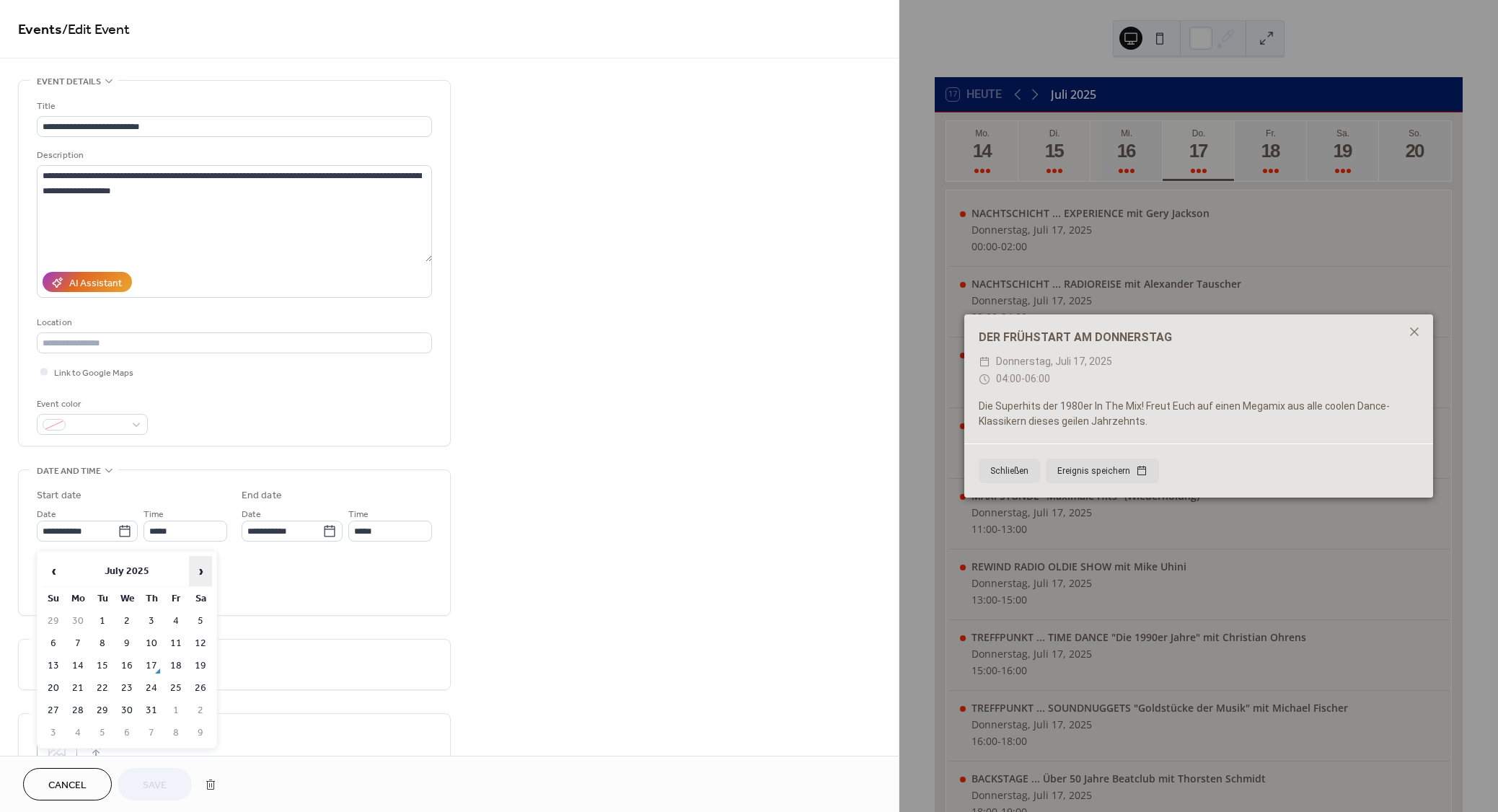 click on "›" at bounding box center [201, 571] 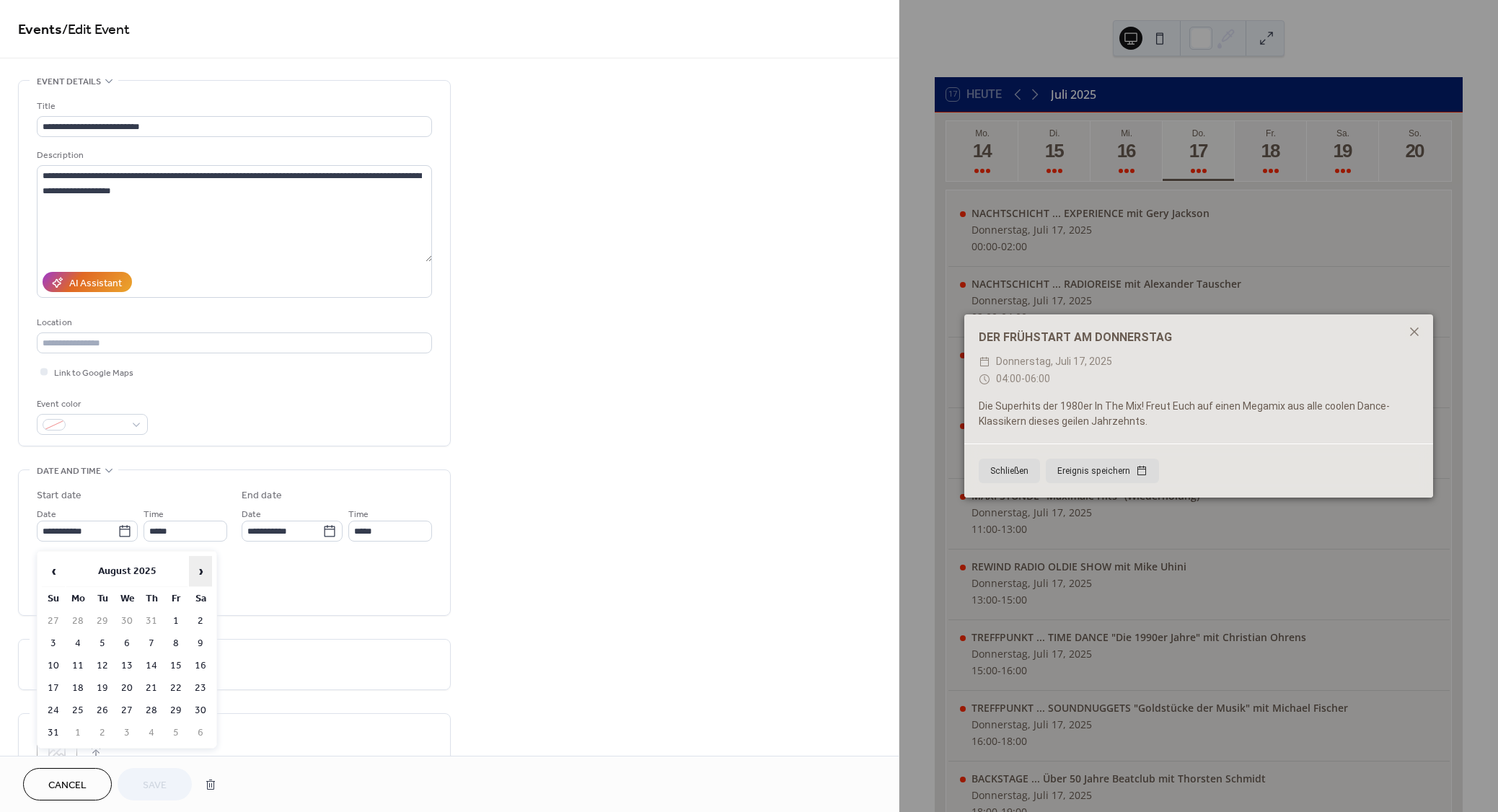click on "›" at bounding box center [201, 571] 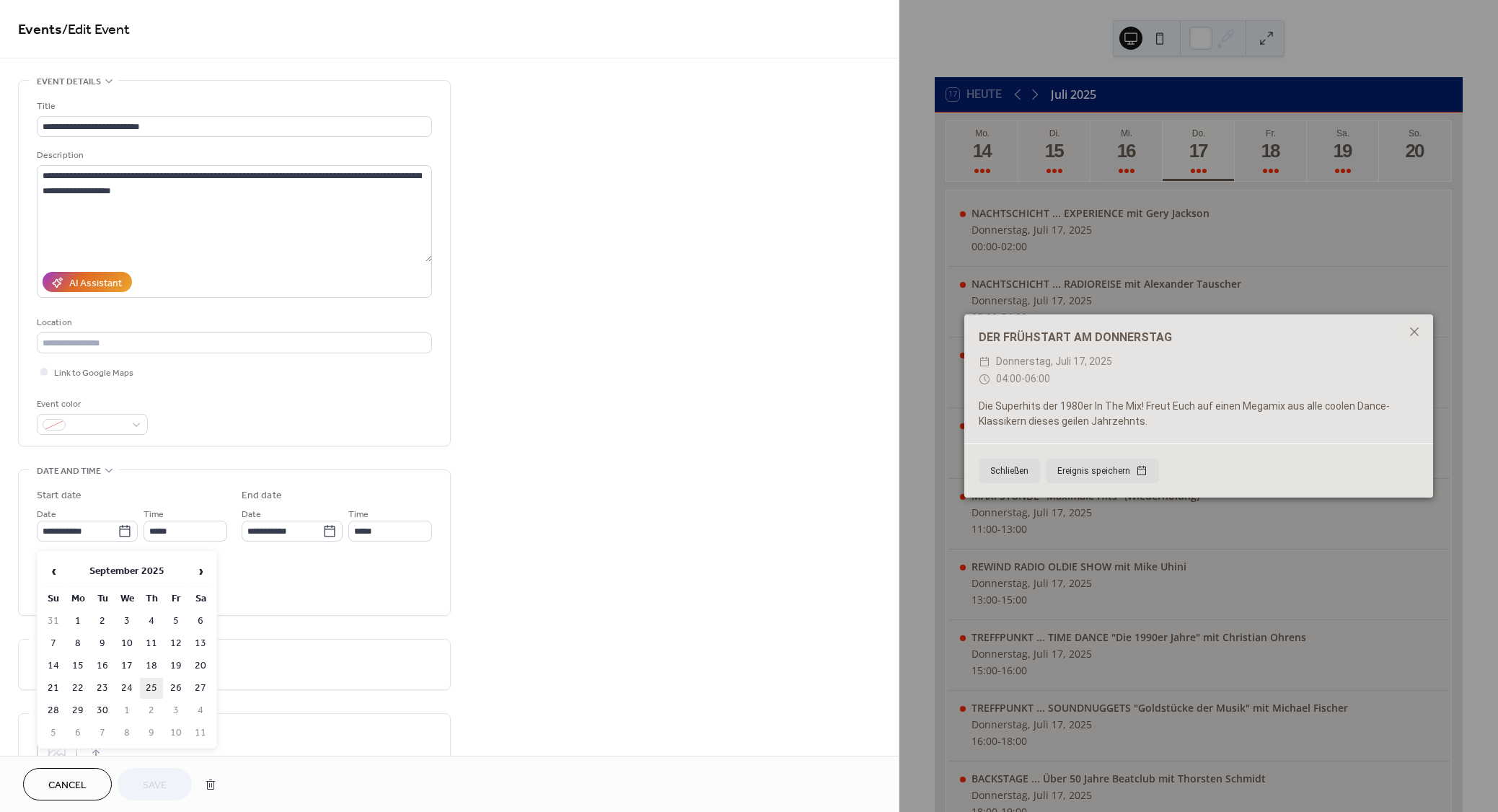 click on "25" at bounding box center (151, 688) 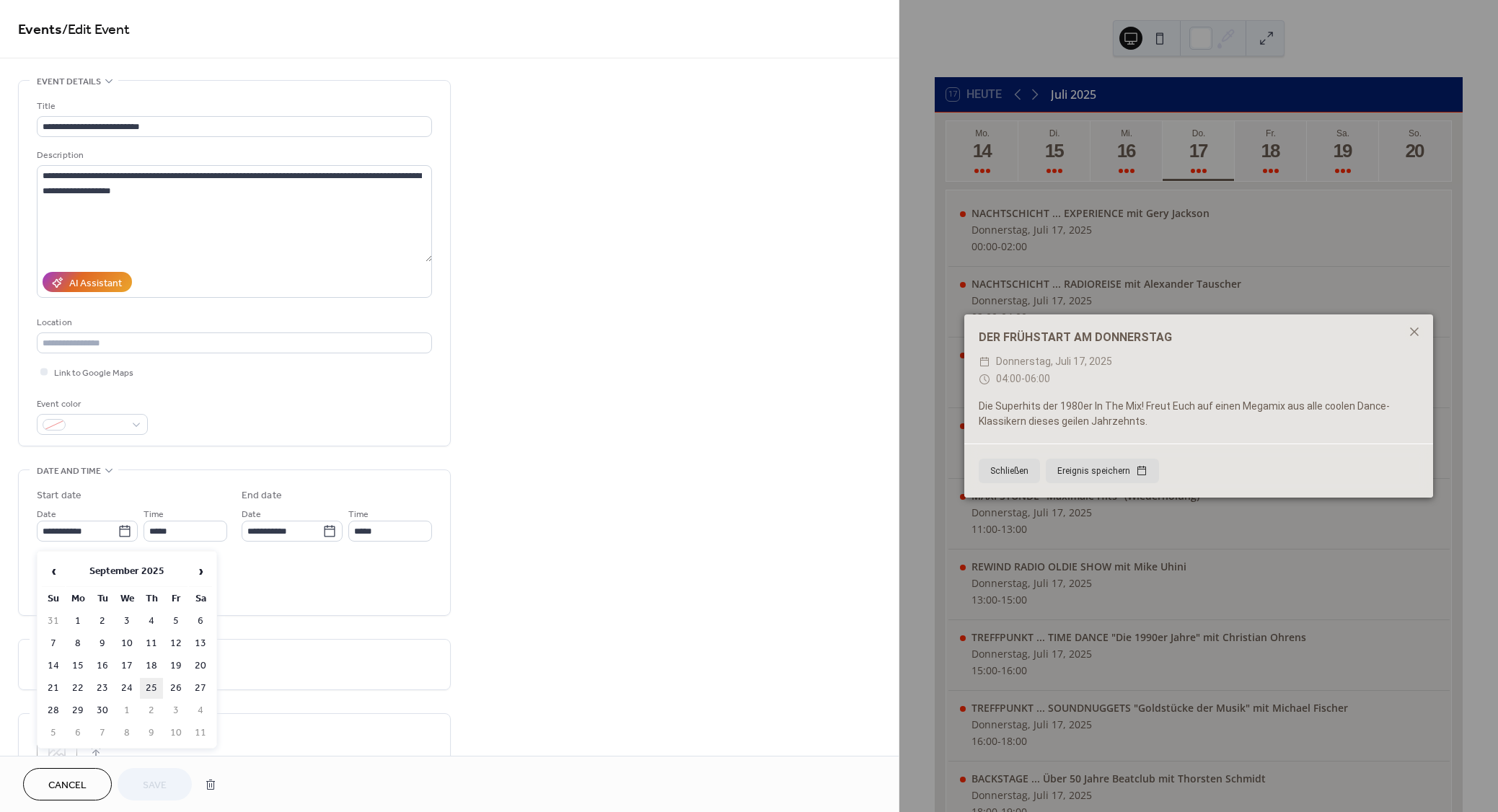 type on "**********" 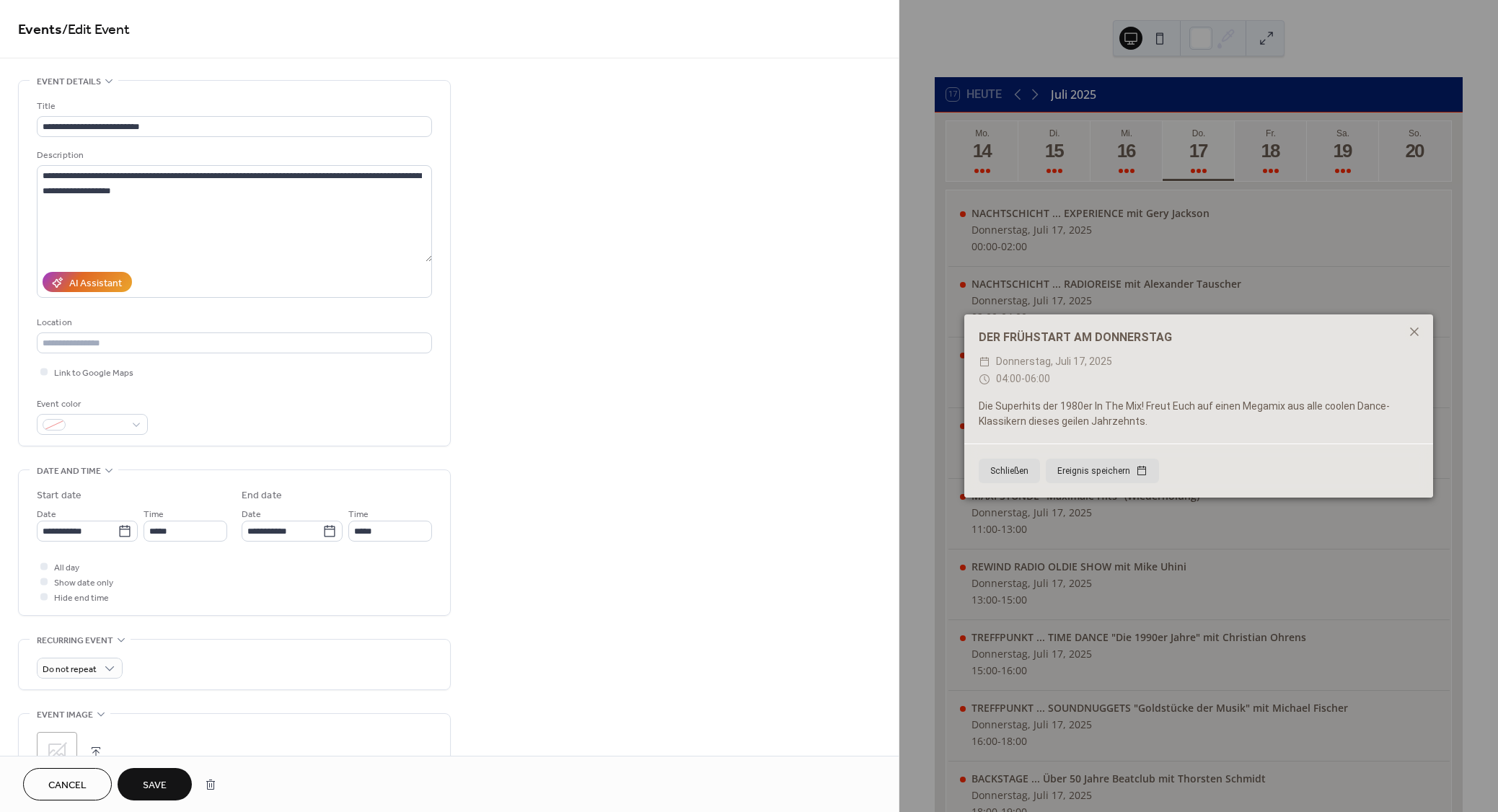 click on "Save" at bounding box center (154, 785) 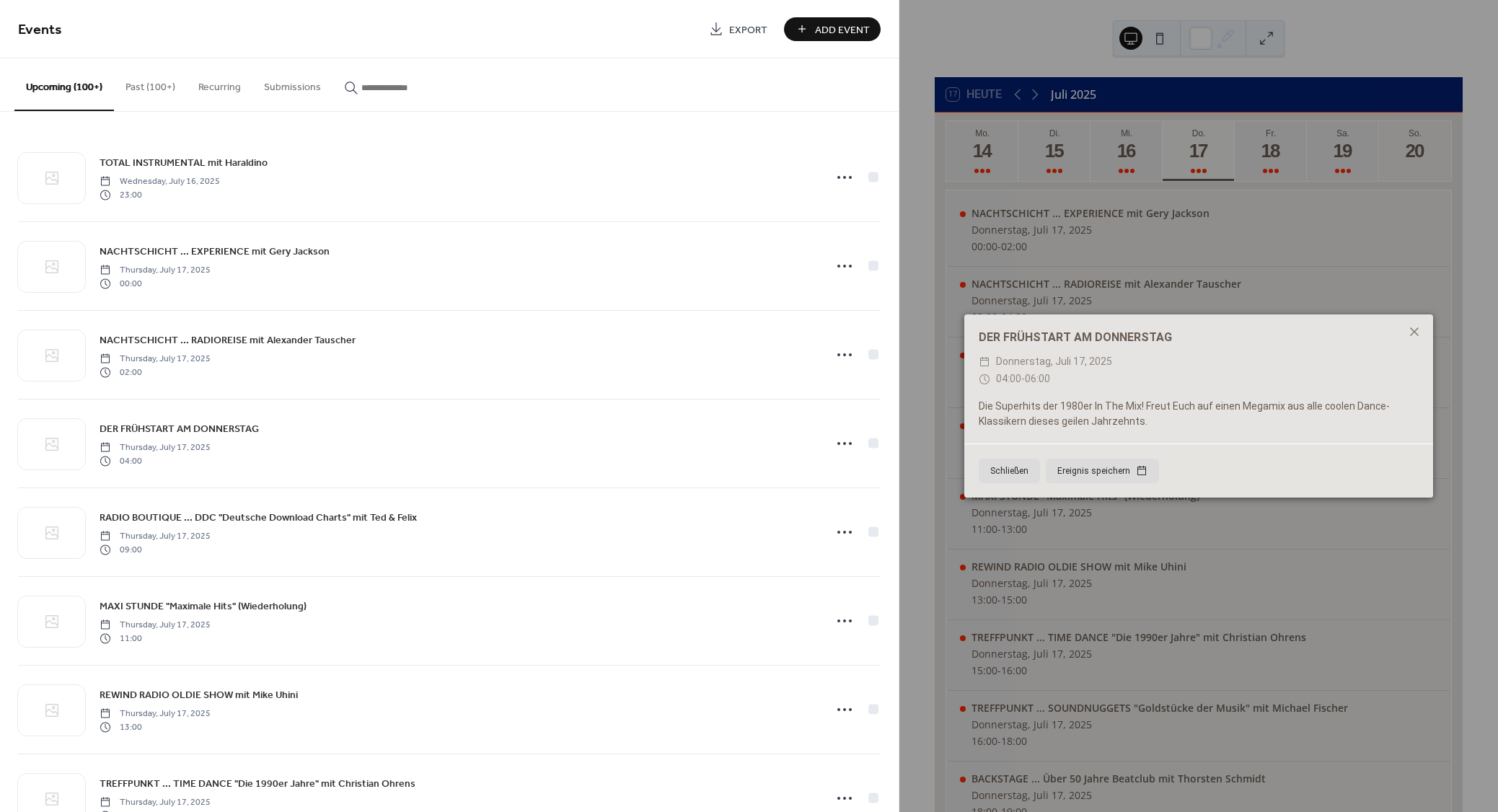 paste on "**********" 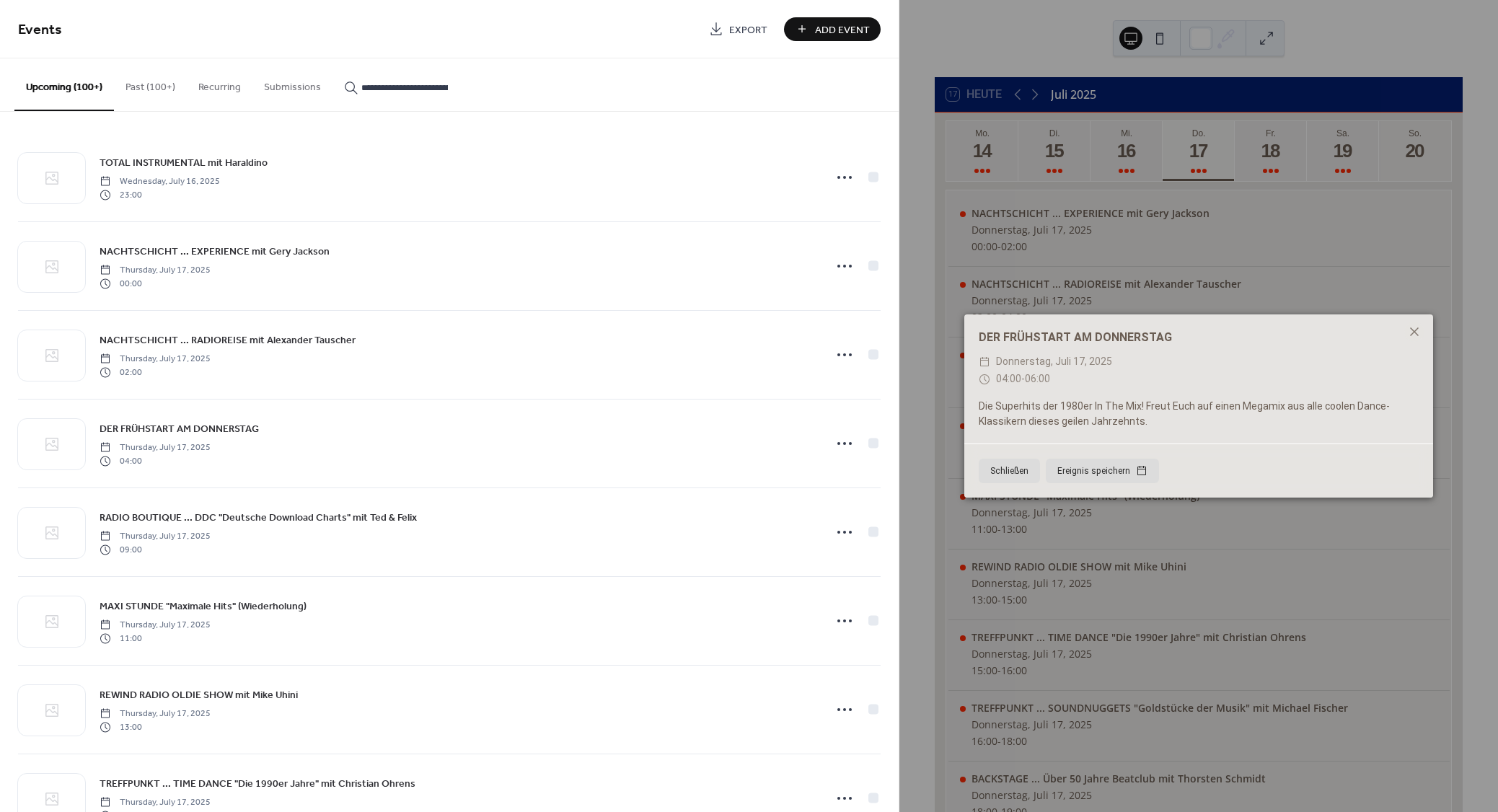 scroll, scrollTop: 0, scrollLeft: 52, axis: horizontal 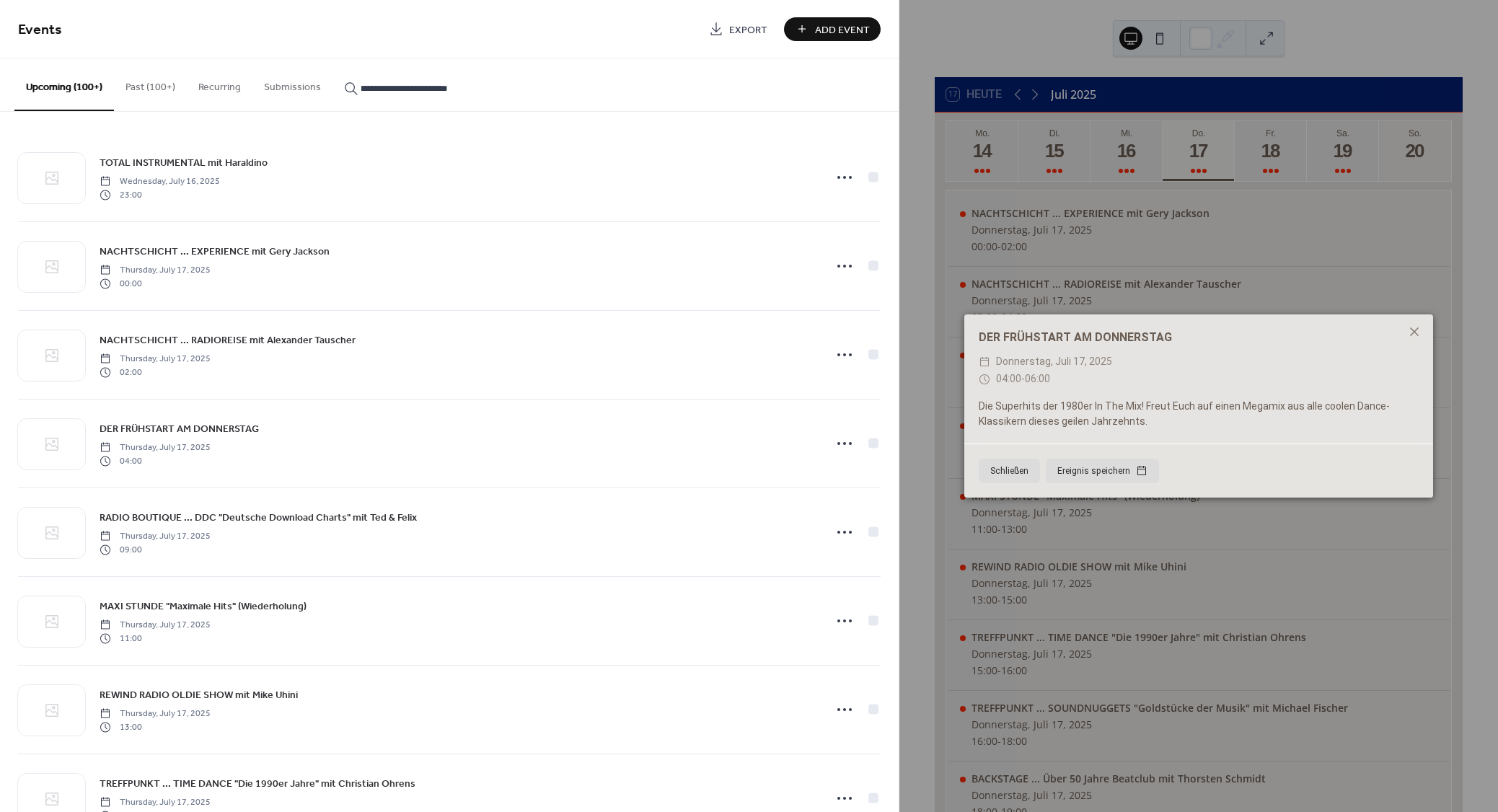 type on "**********" 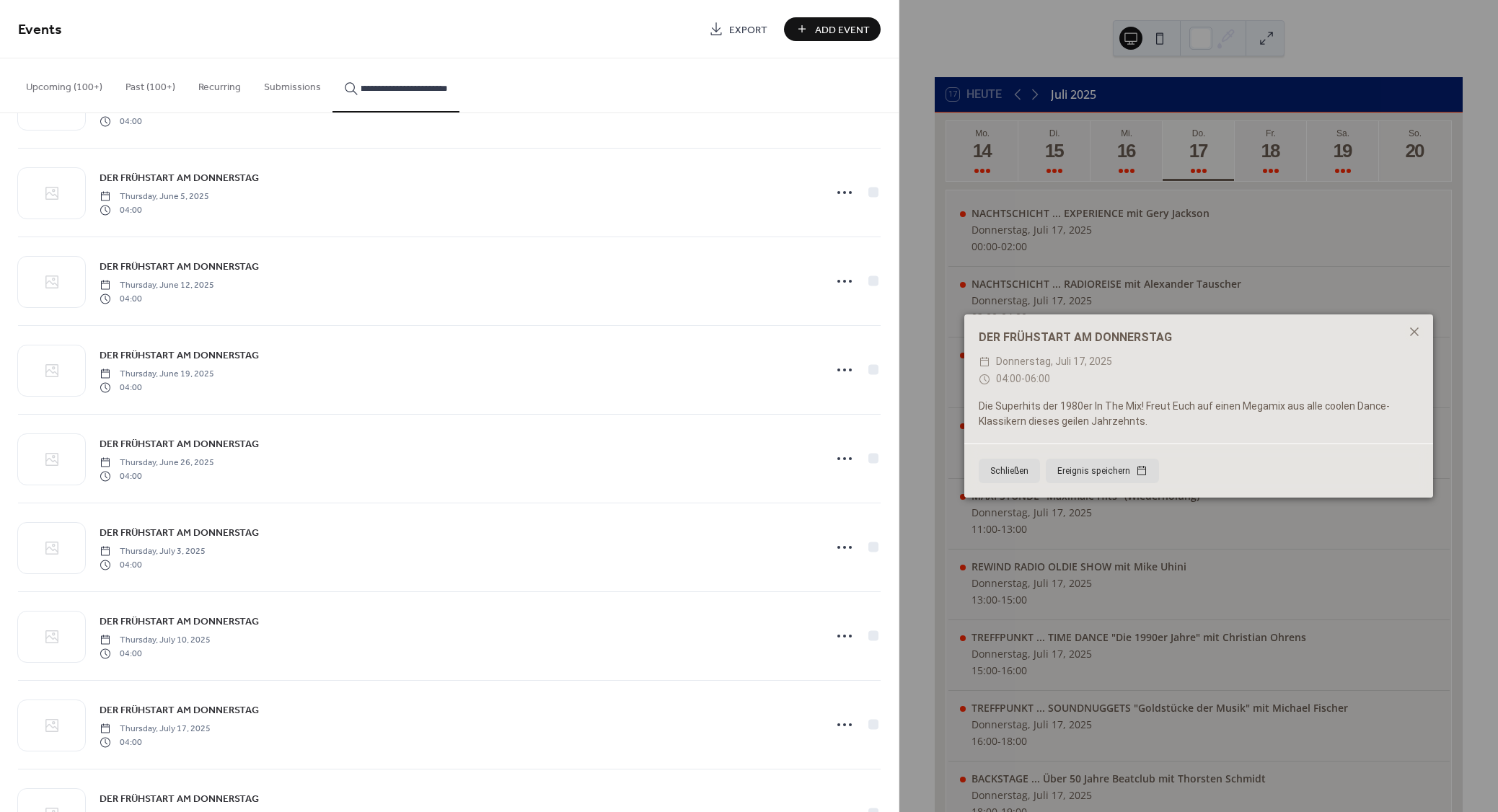 scroll, scrollTop: 0, scrollLeft: 0, axis: both 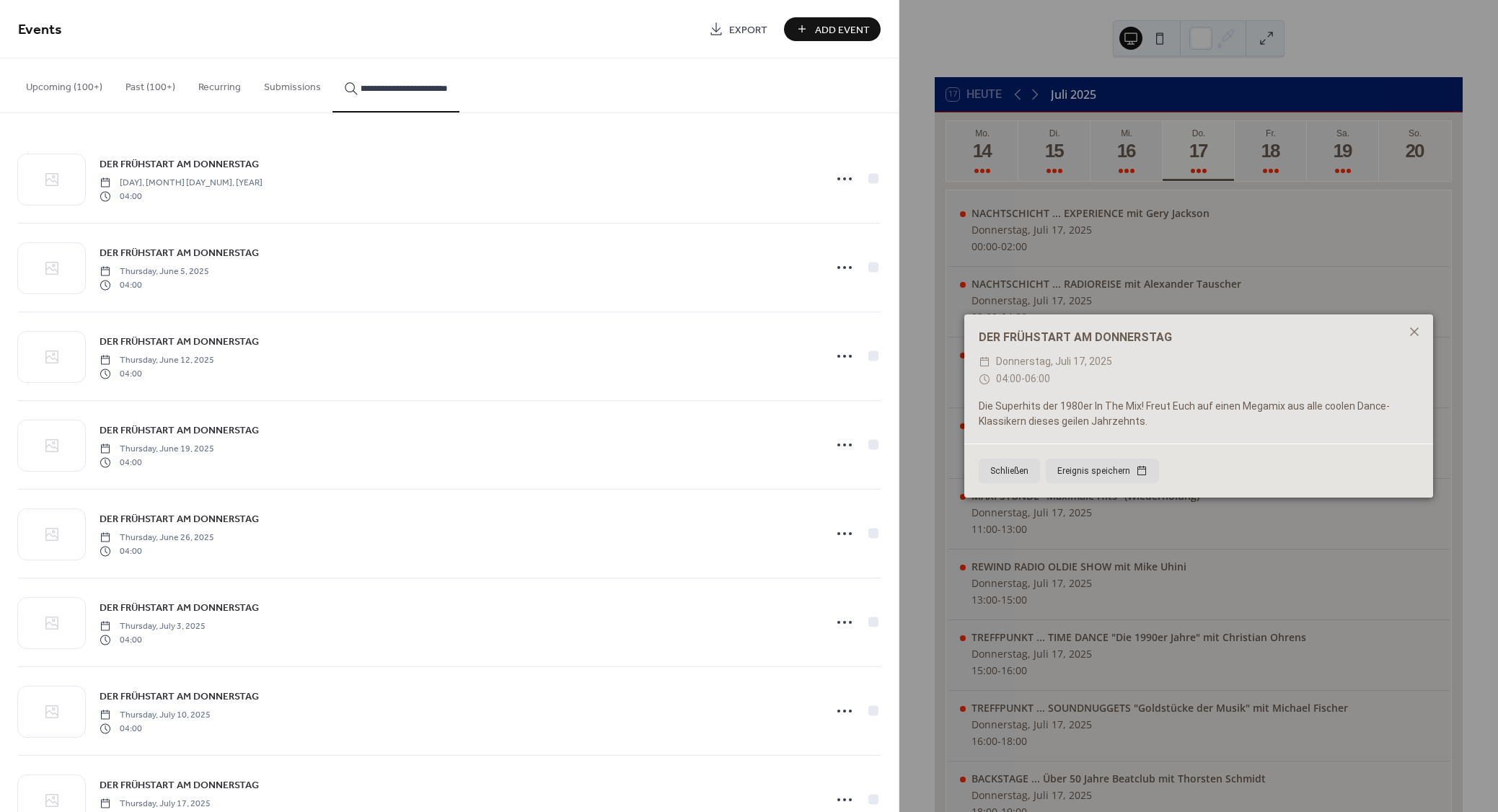 click on "DER FRÜHSTART AM DONNERSTAG" at bounding box center (179, 164) 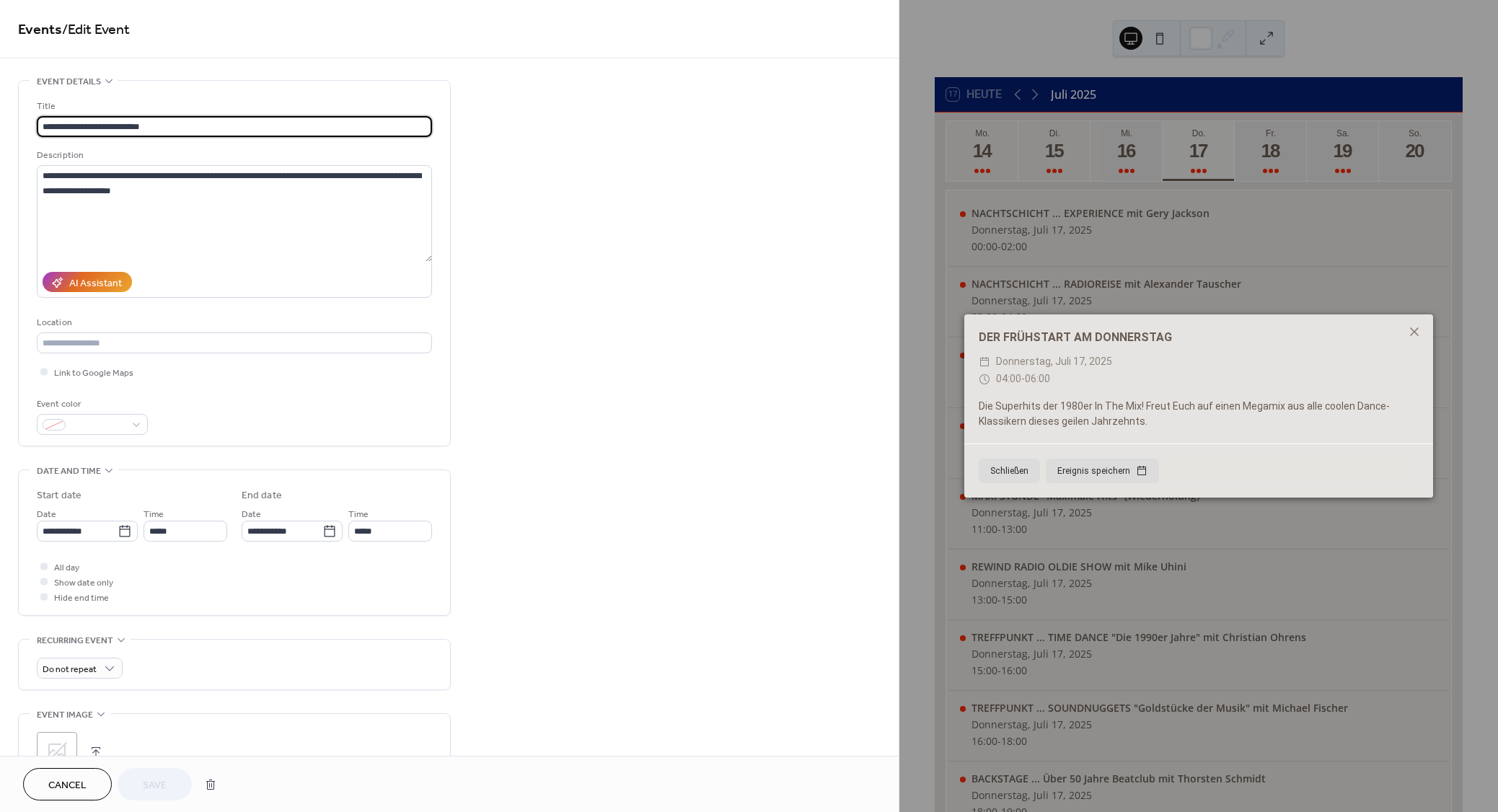 click 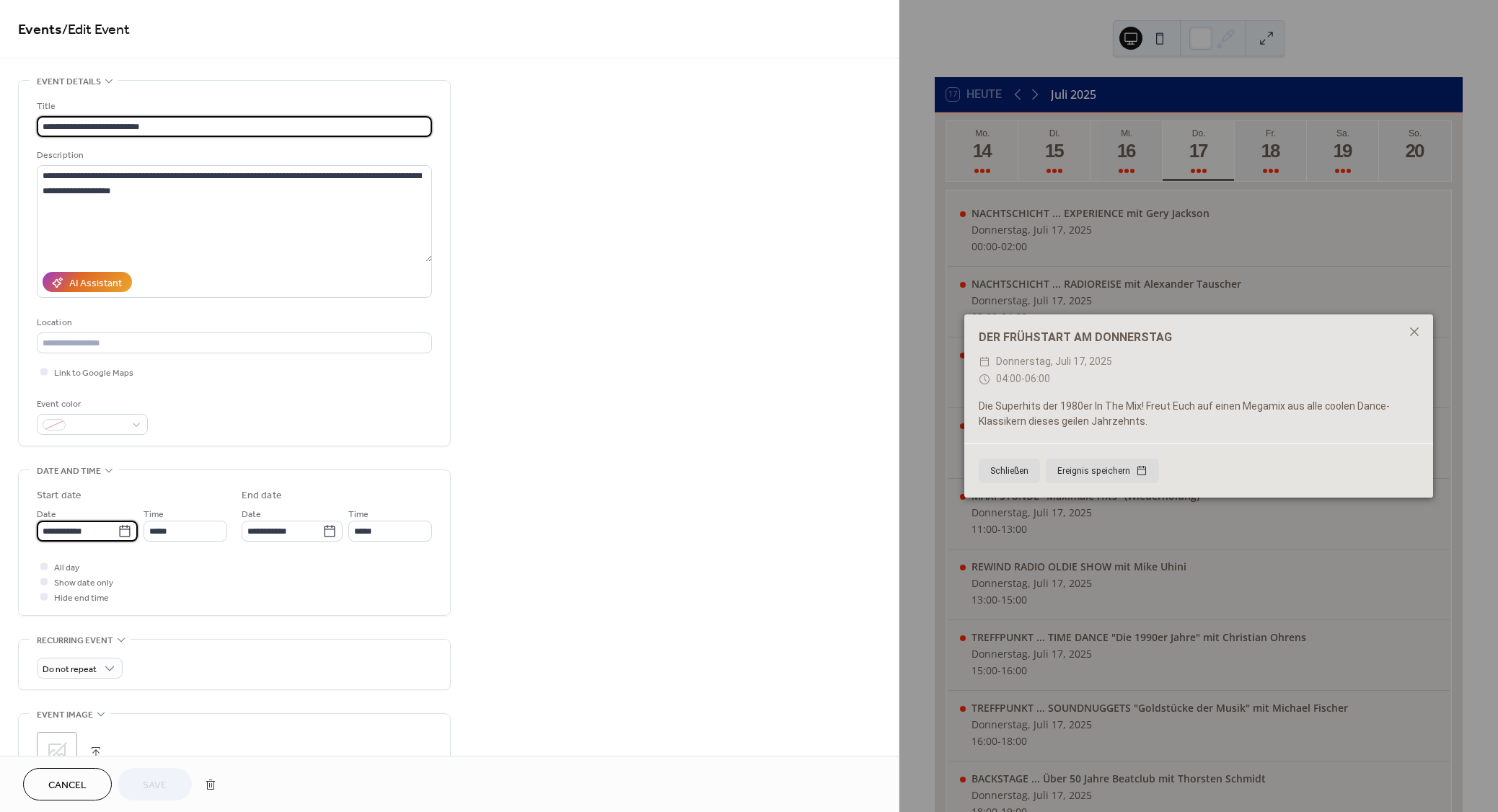 click on "**********" at bounding box center [77, 531] 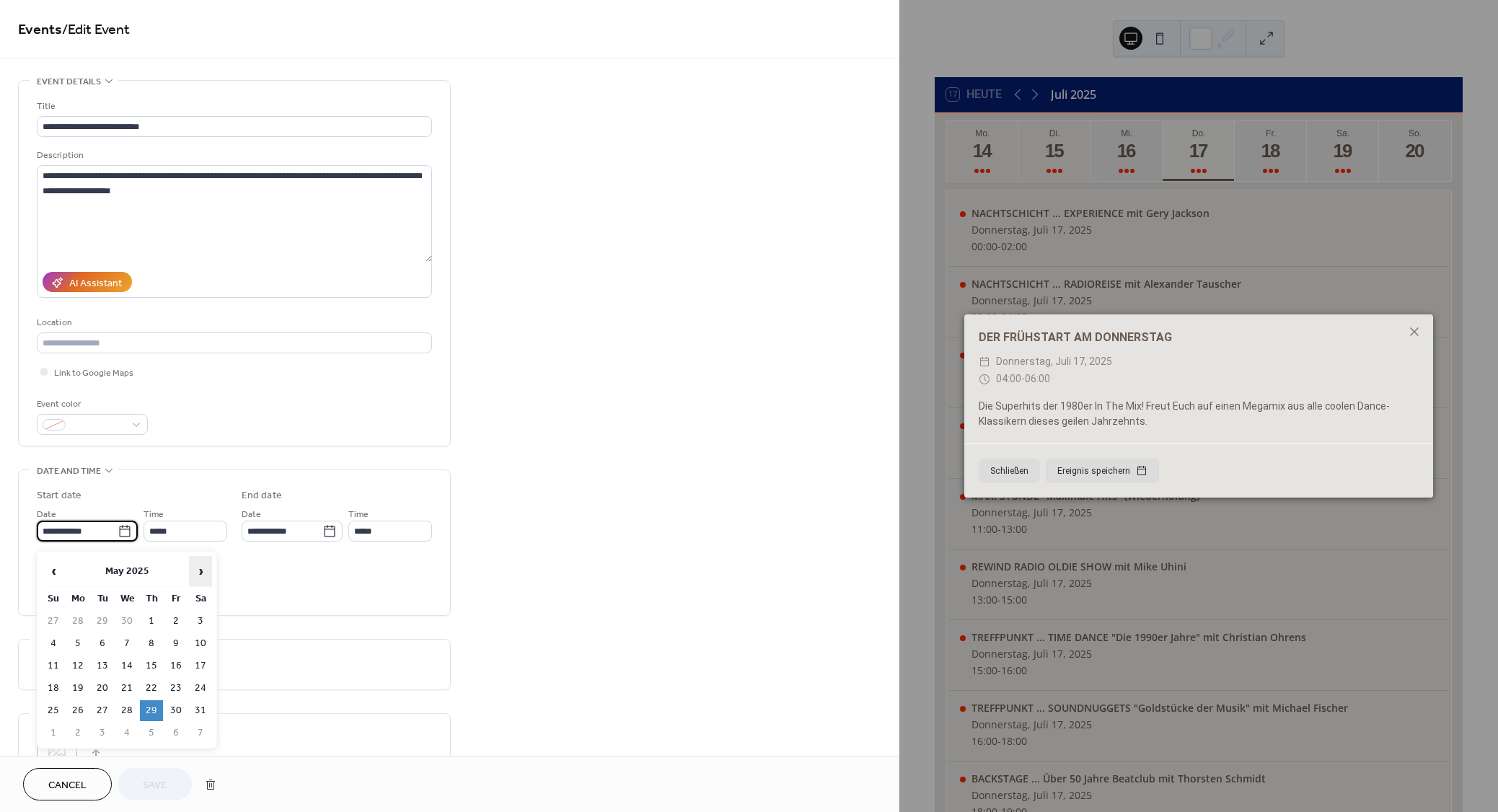 click on "›" at bounding box center (201, 571) 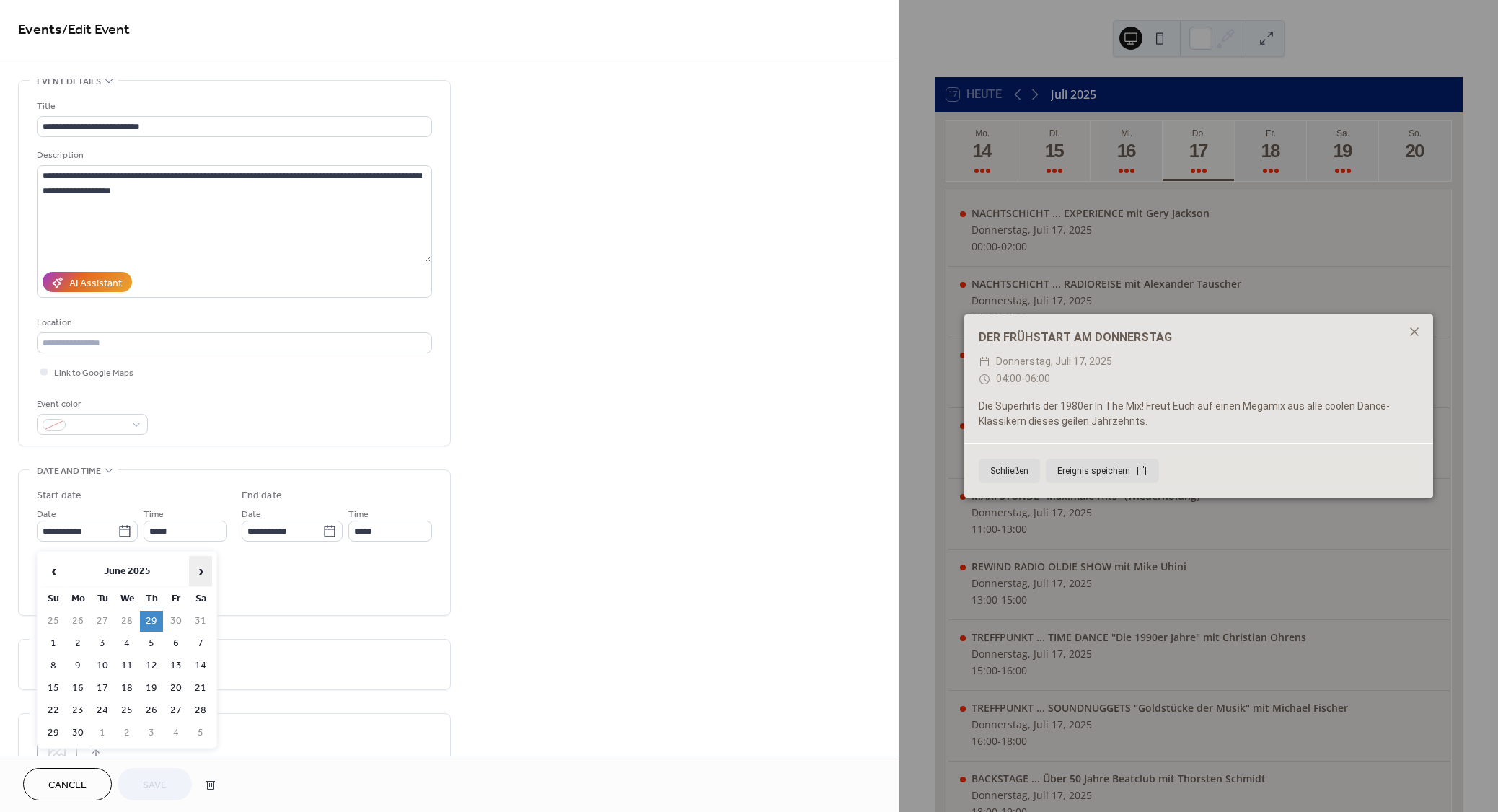 click on "›" at bounding box center [201, 571] 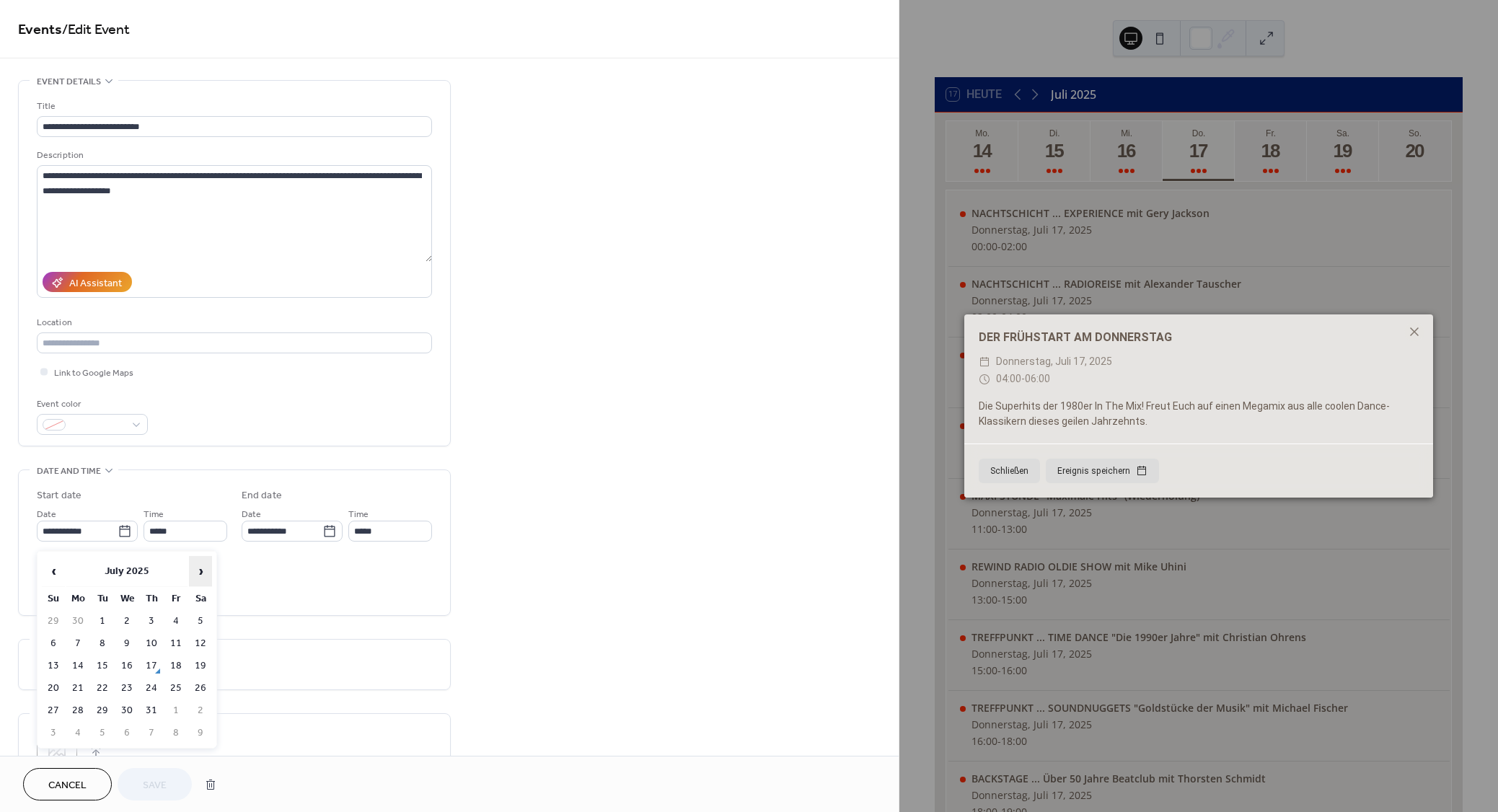 click on "›" at bounding box center [201, 571] 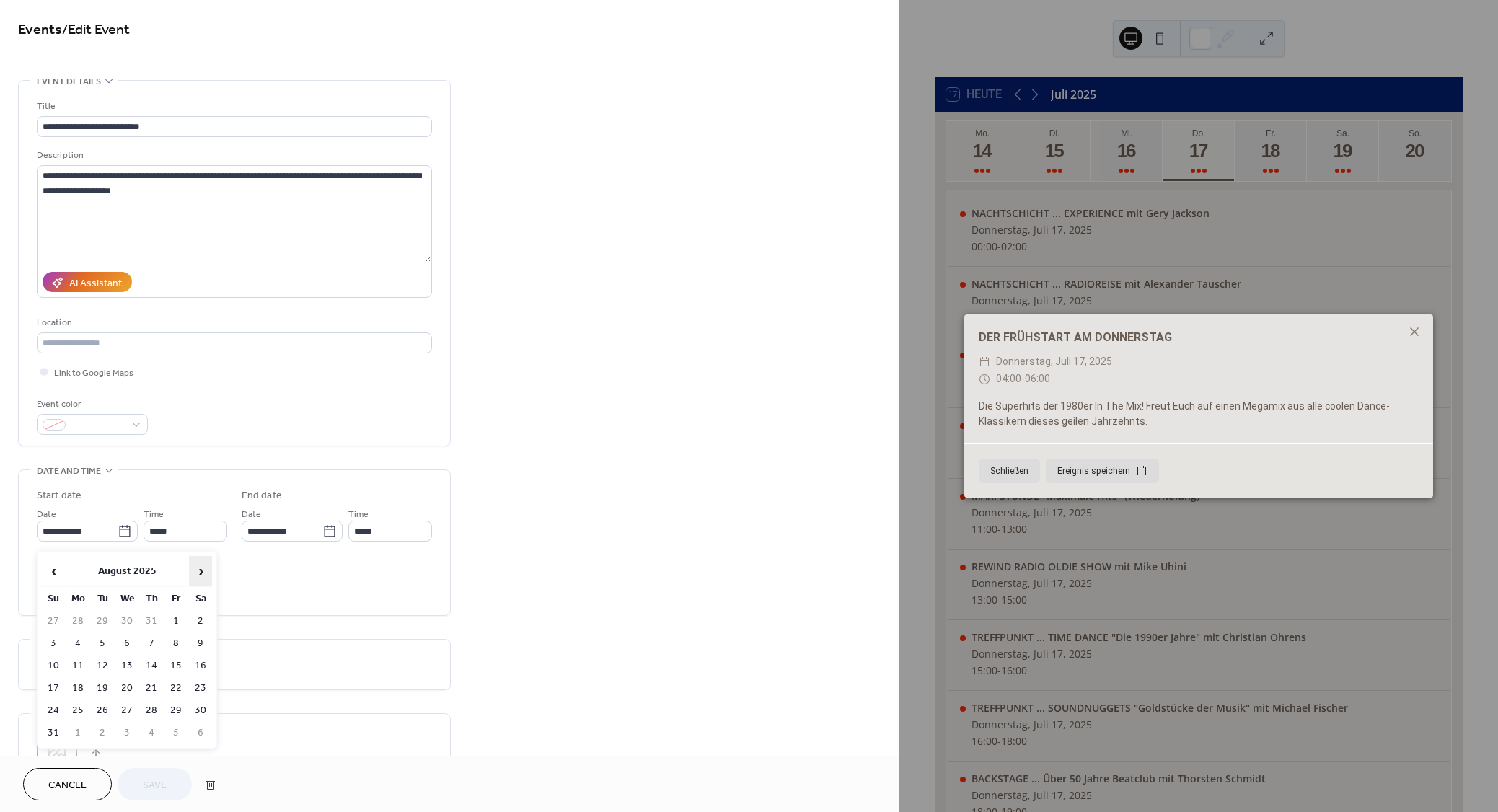 click on "›" at bounding box center (201, 571) 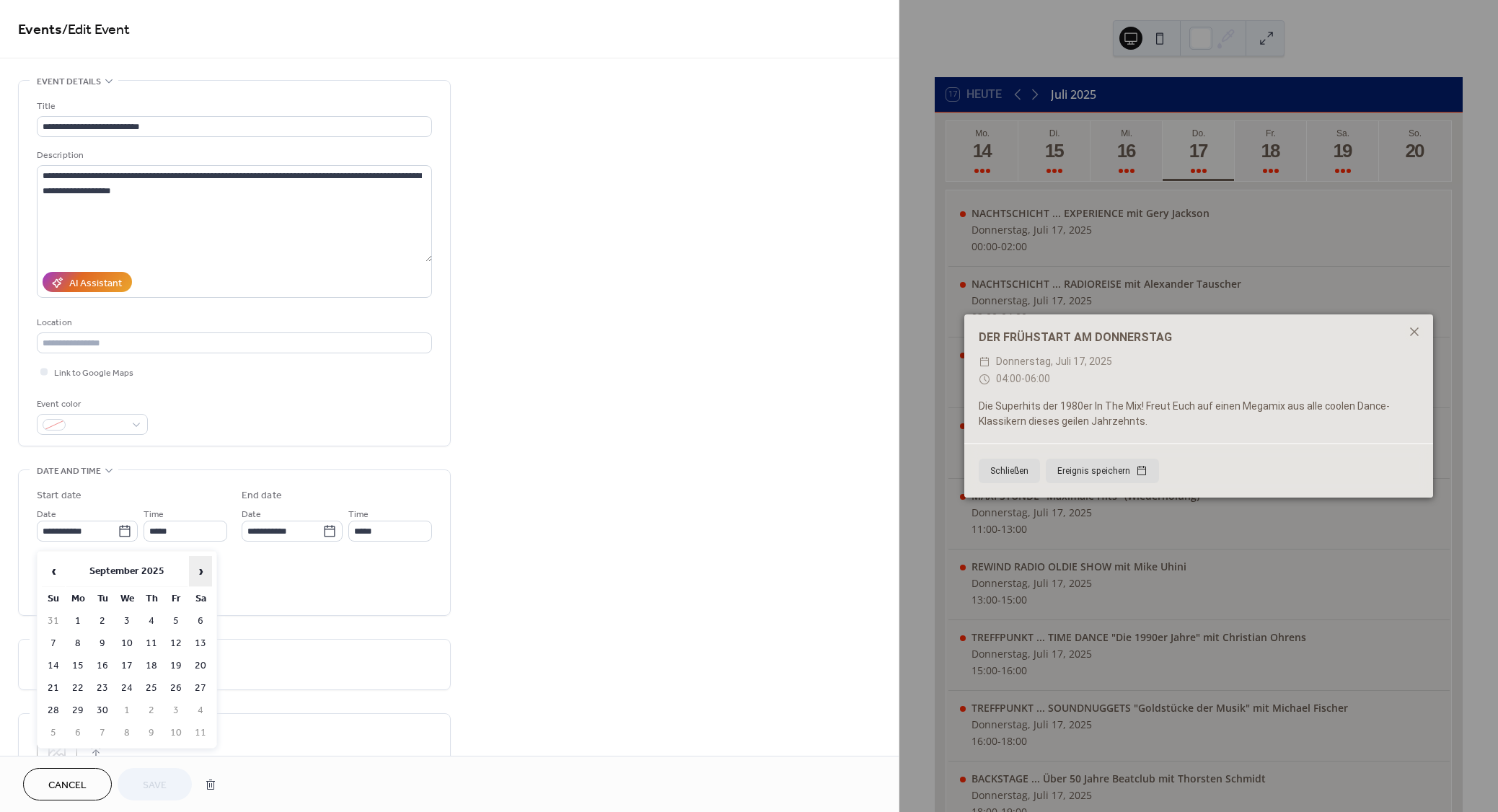 click on "›" at bounding box center (201, 571) 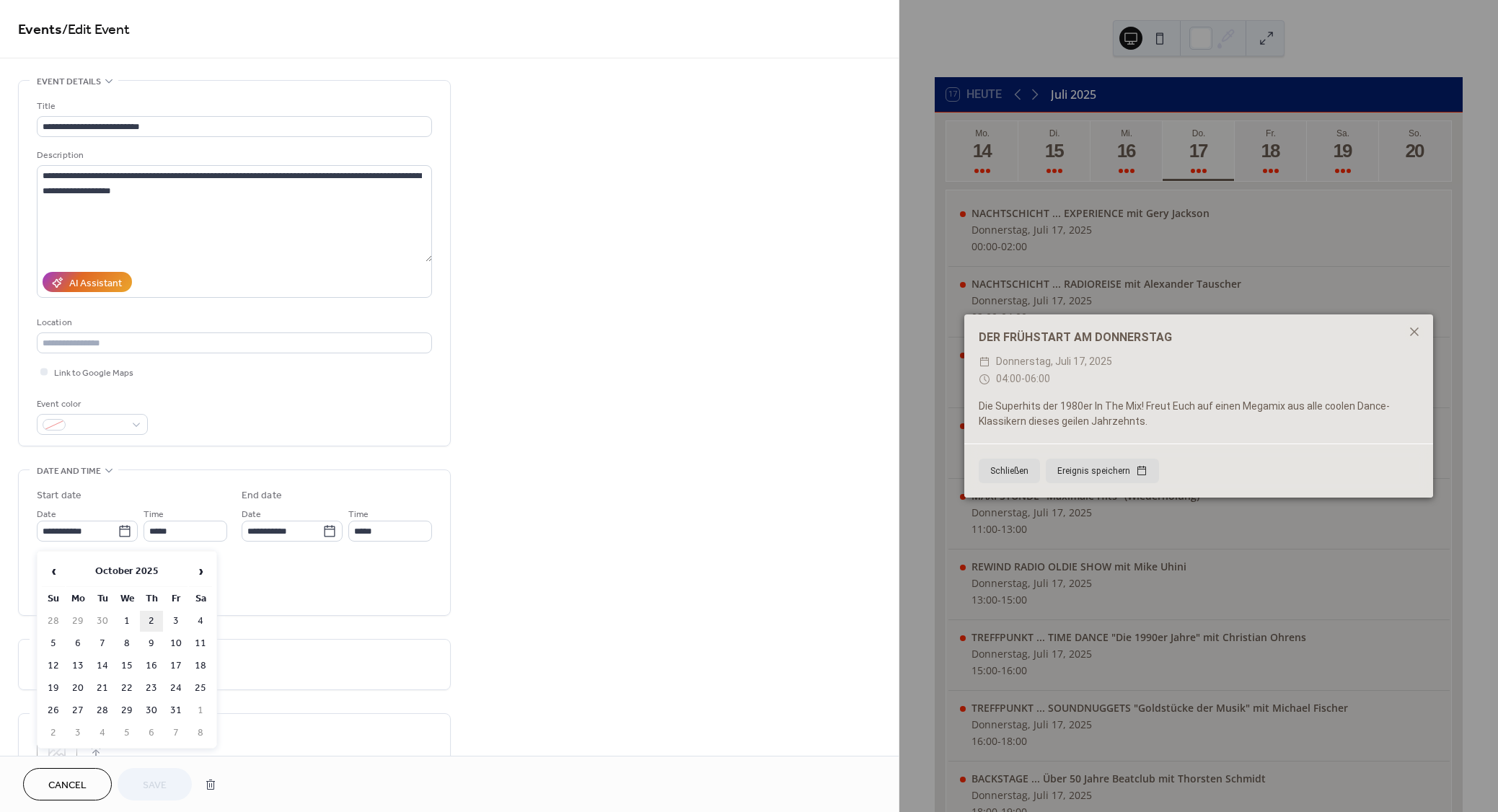 click on "2" at bounding box center (151, 621) 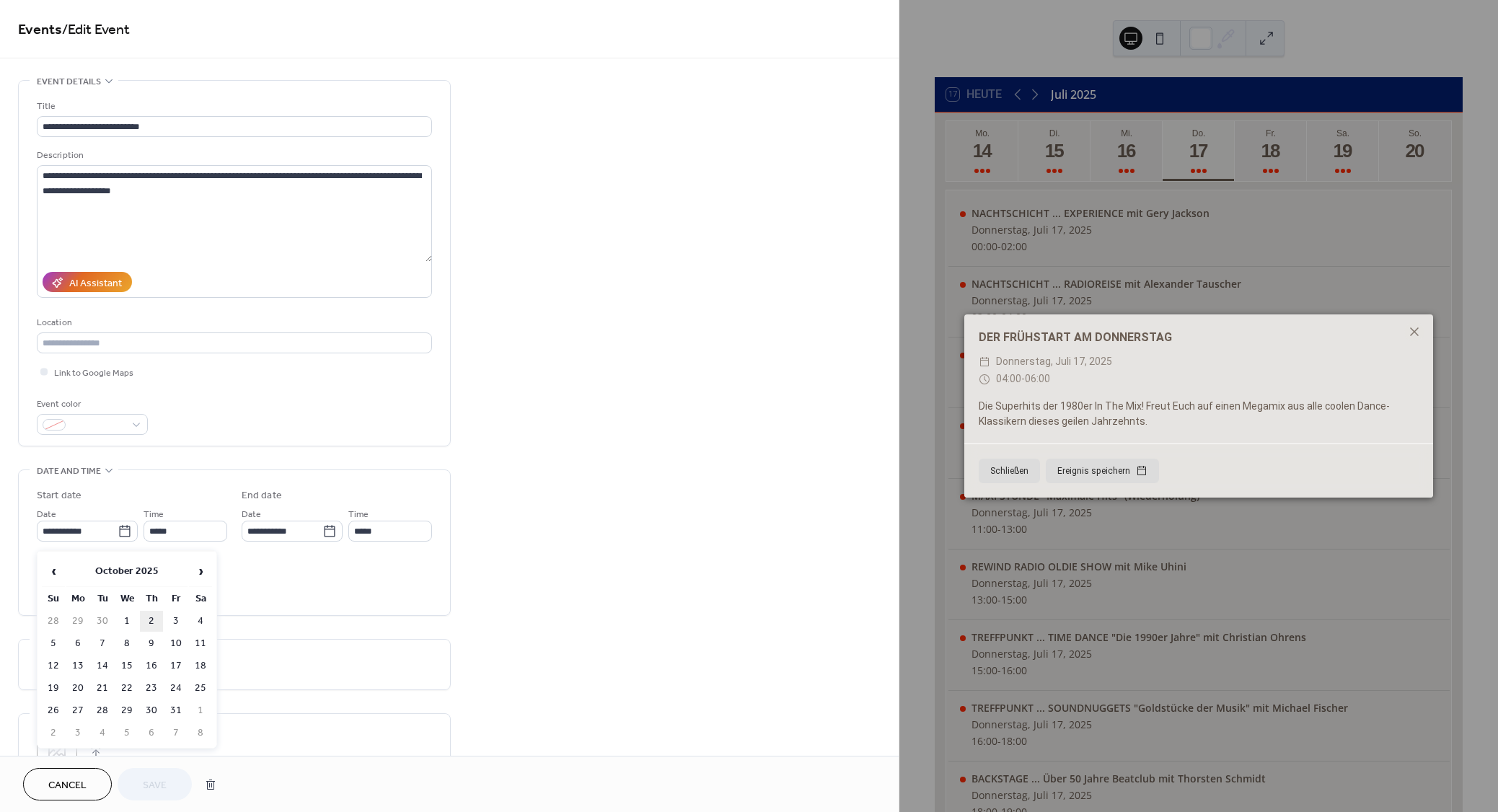 type on "**********" 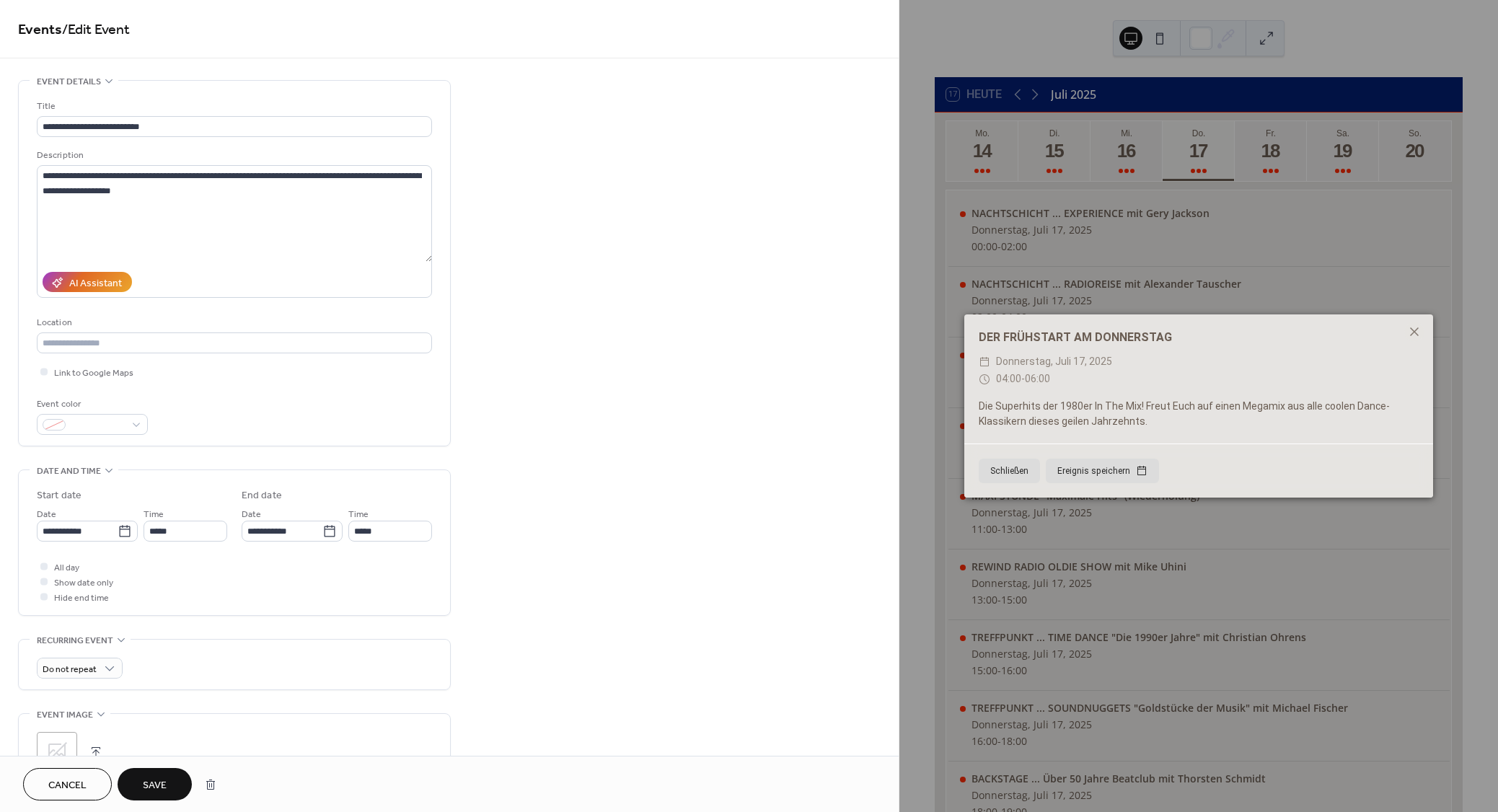 click on "Save" at bounding box center (154, 785) 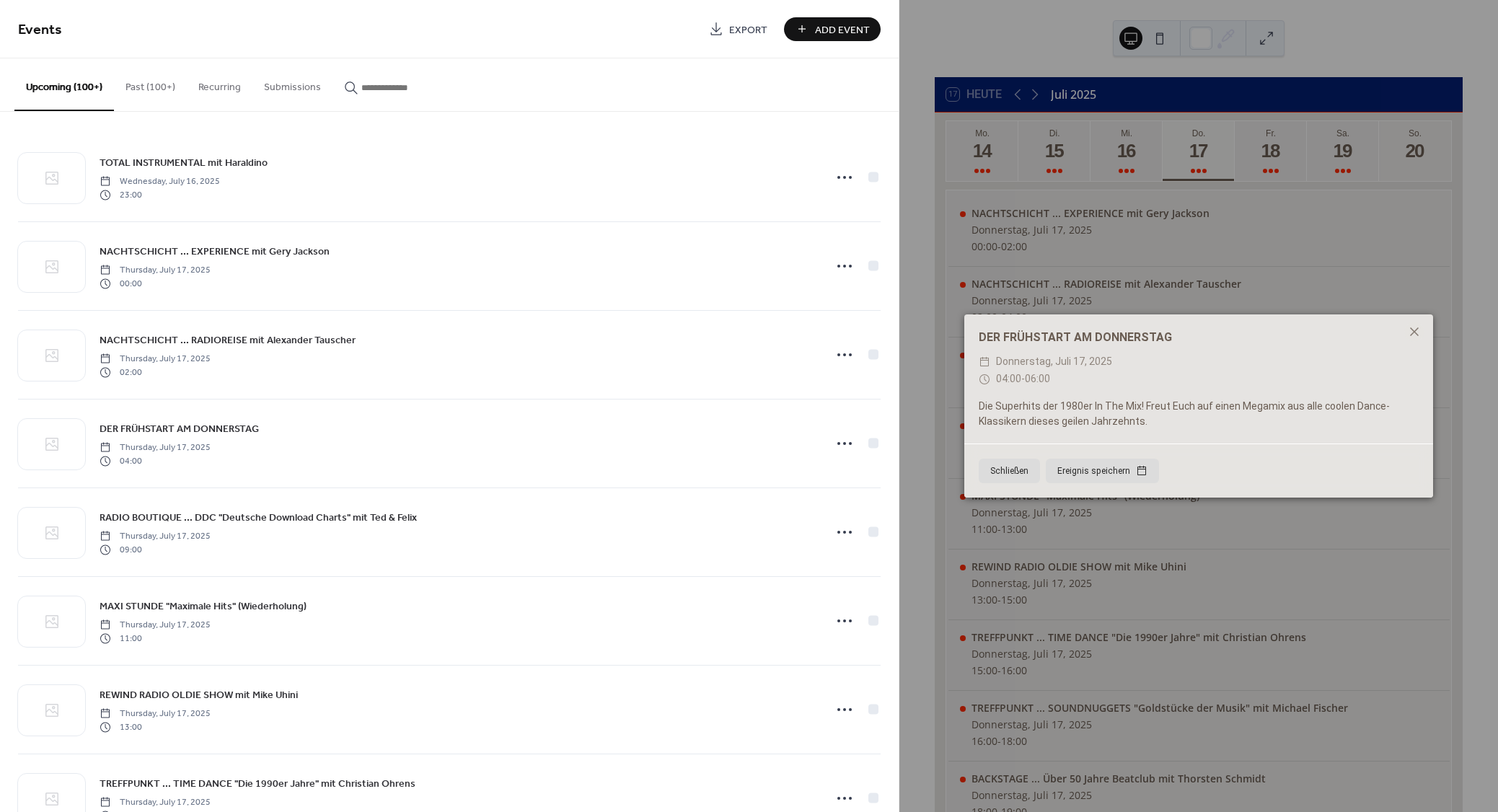 paste on "**********" 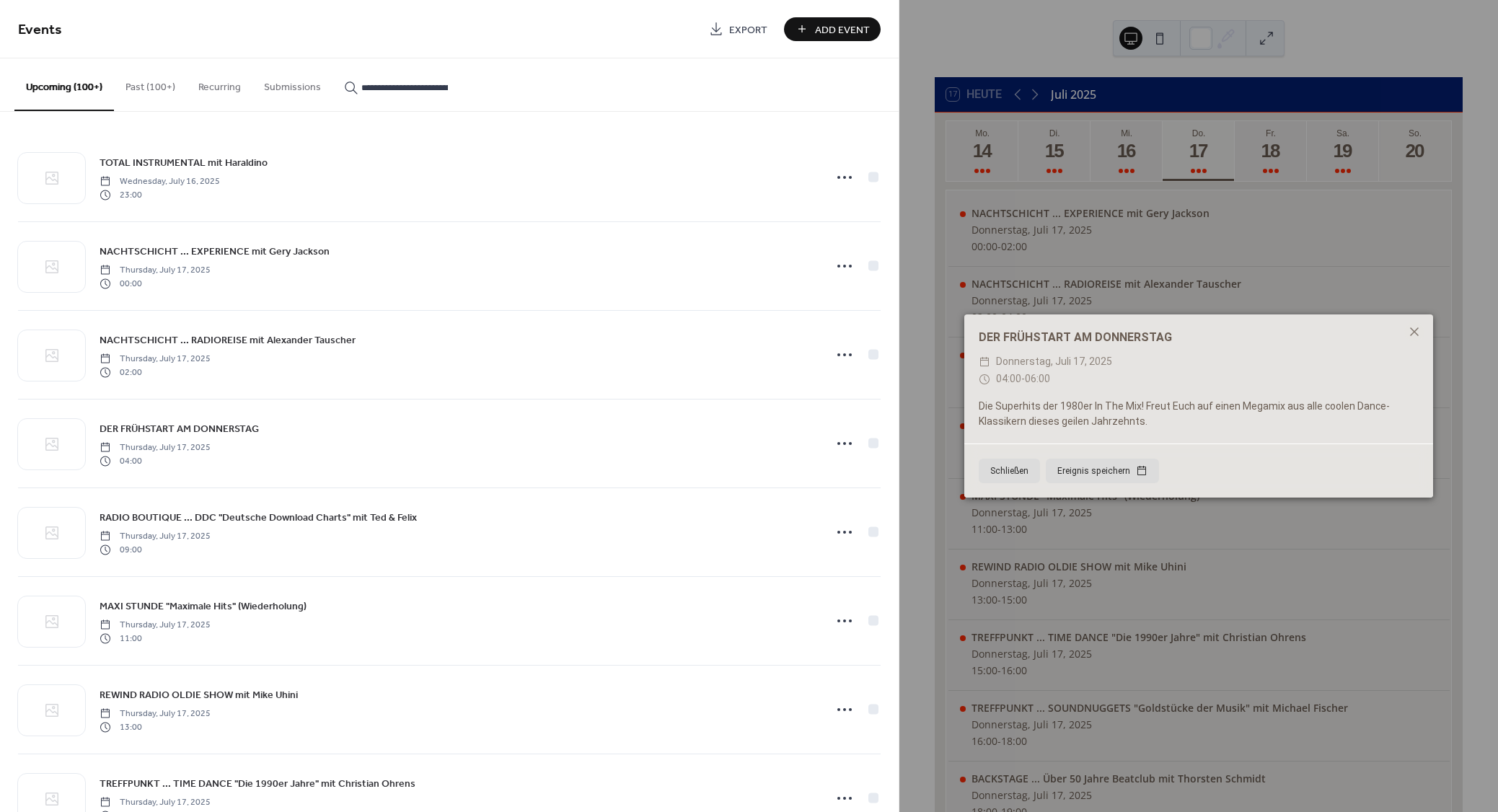 scroll, scrollTop: 0, scrollLeft: 52, axis: horizontal 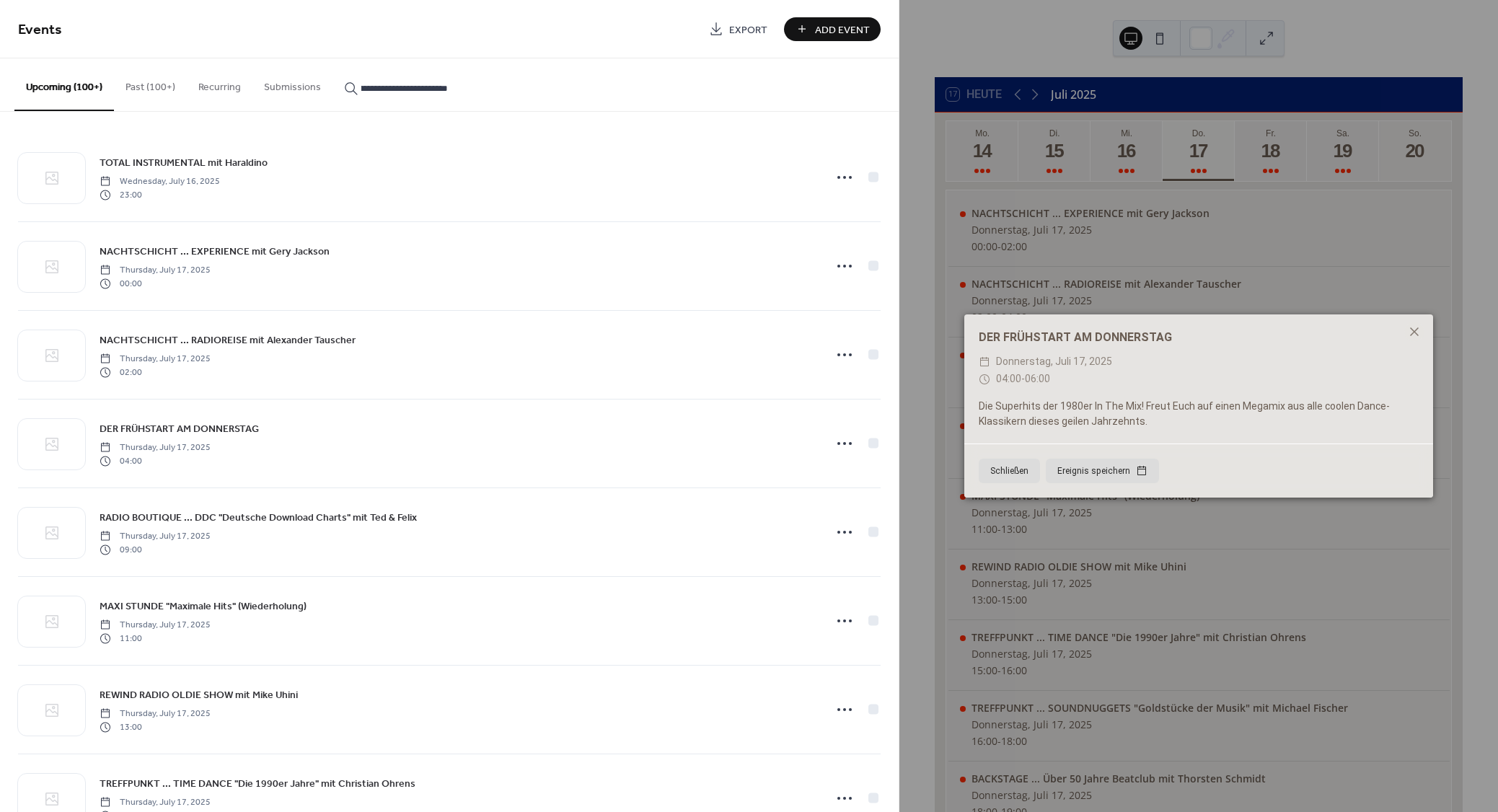 type on "**********" 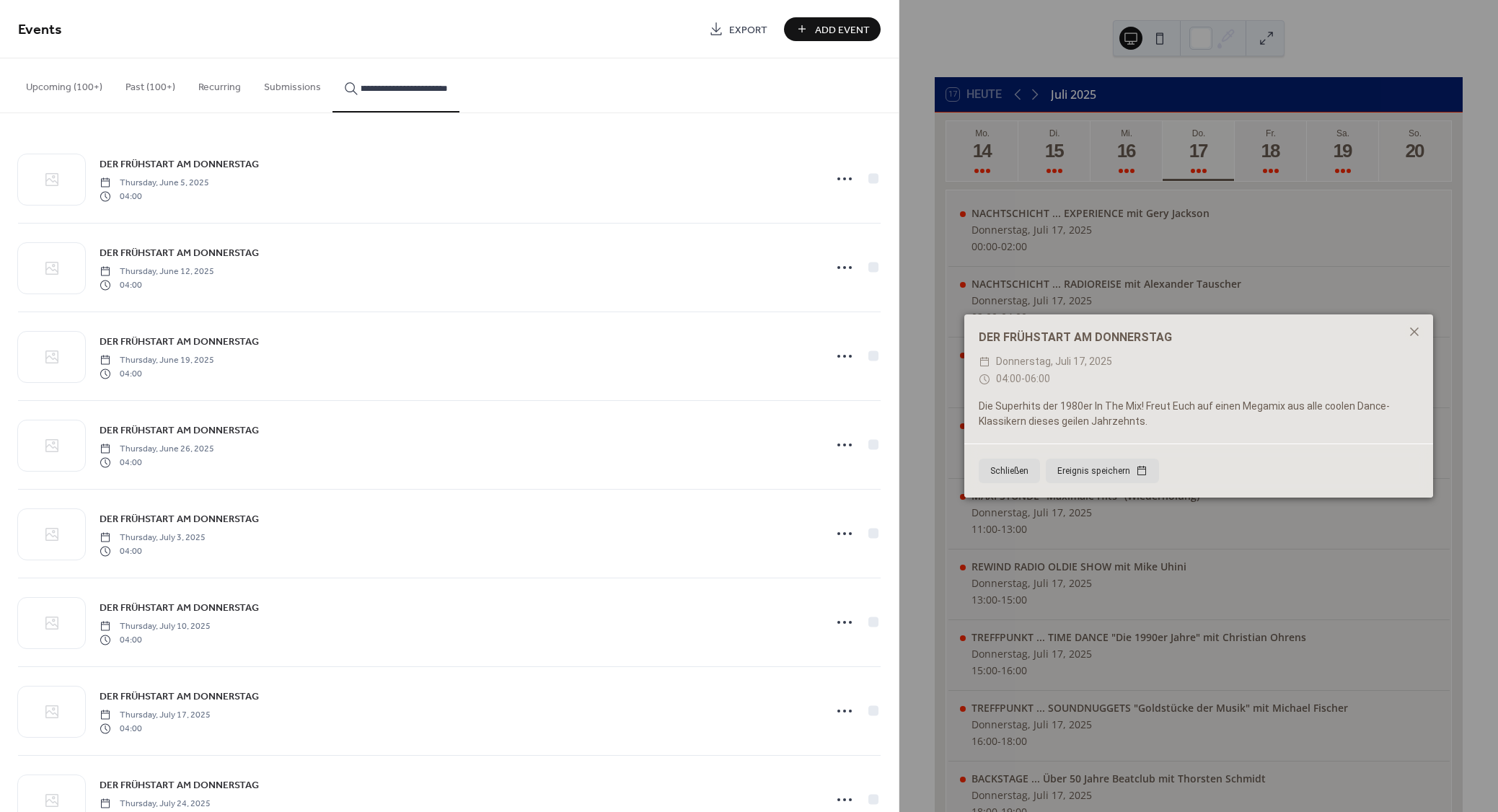 click on "DER FRÜHSTART AM DONNERSTAG" at bounding box center (179, 164) 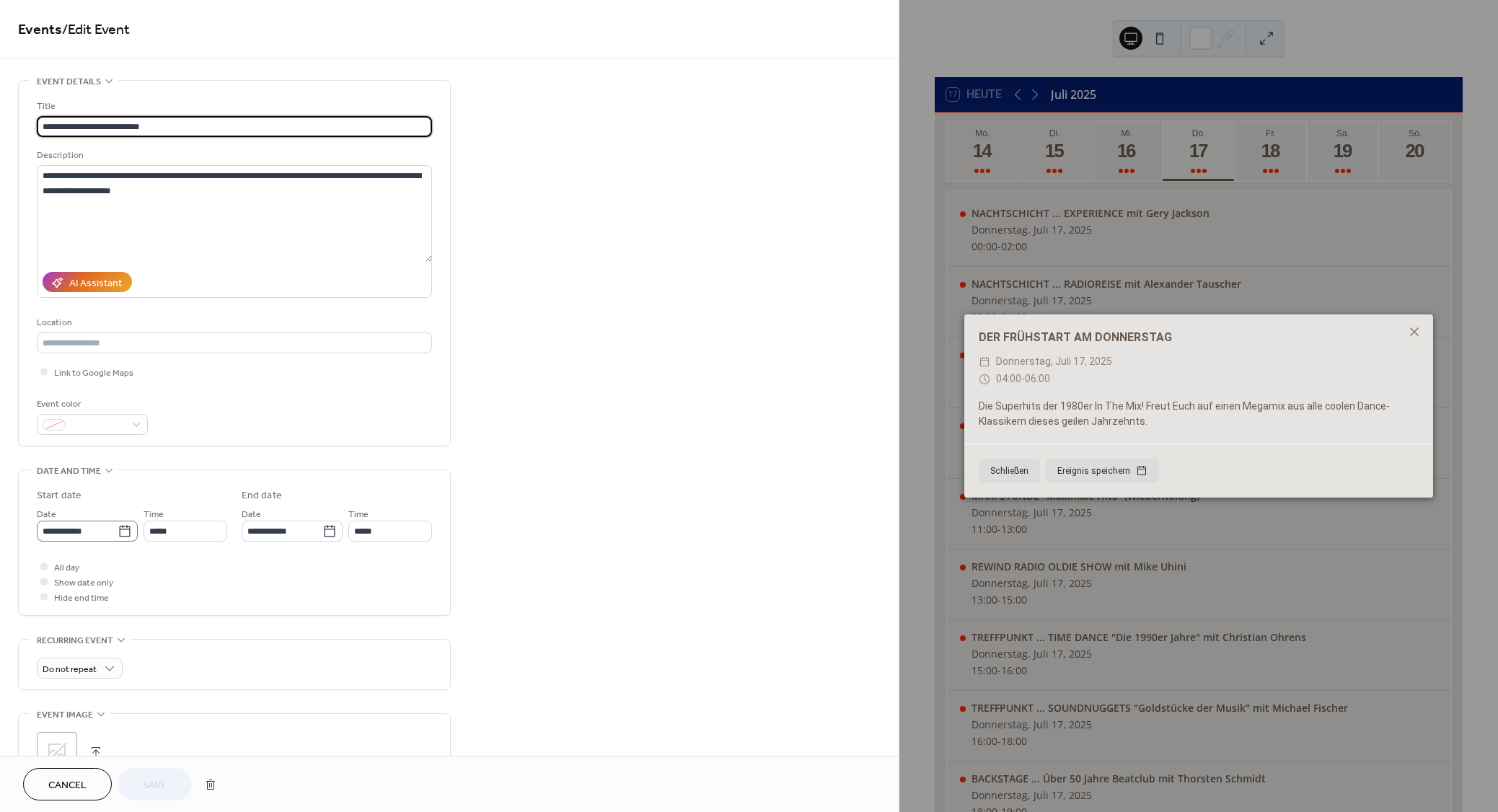 click 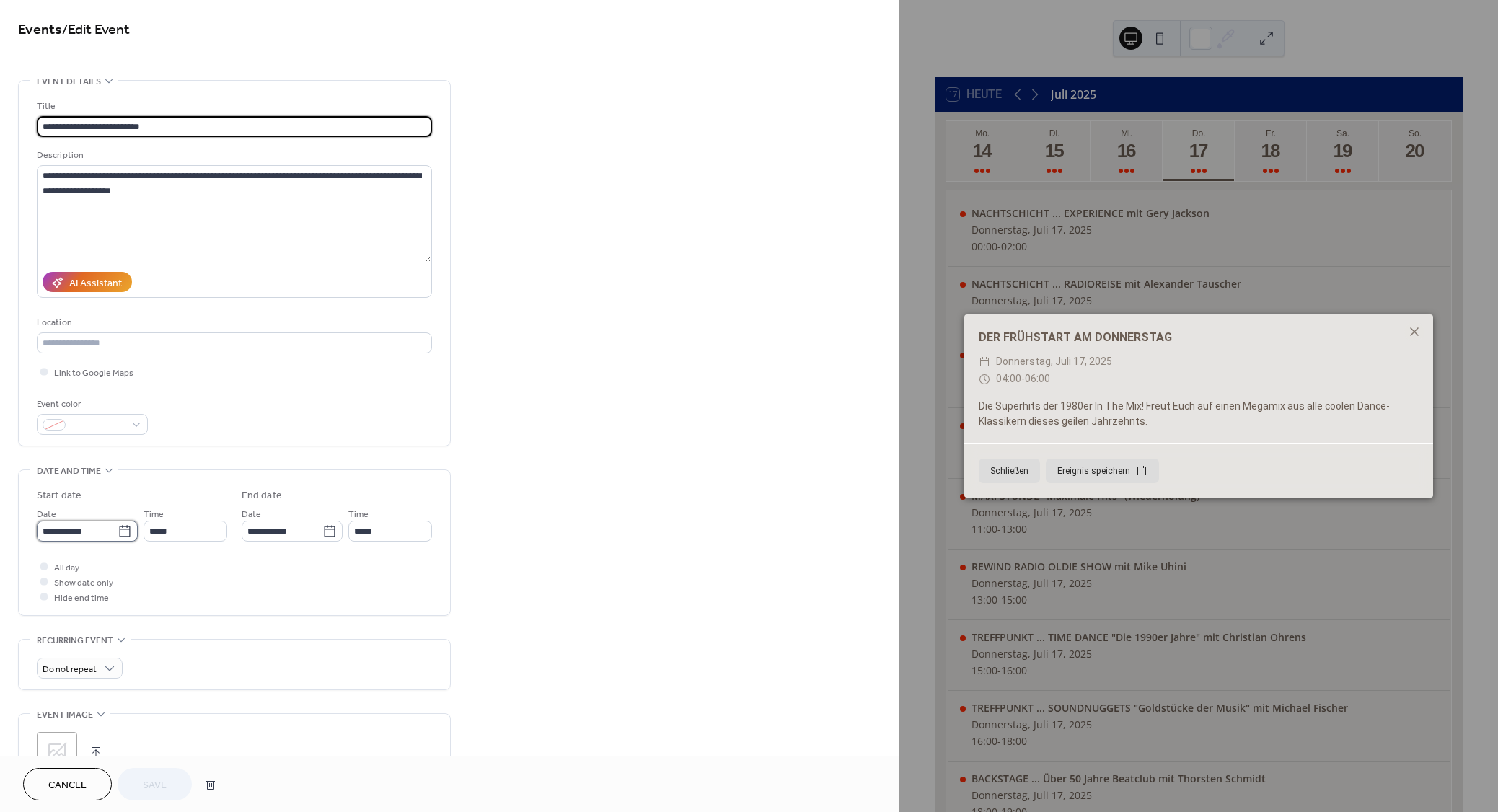 click on "**********" at bounding box center (77, 531) 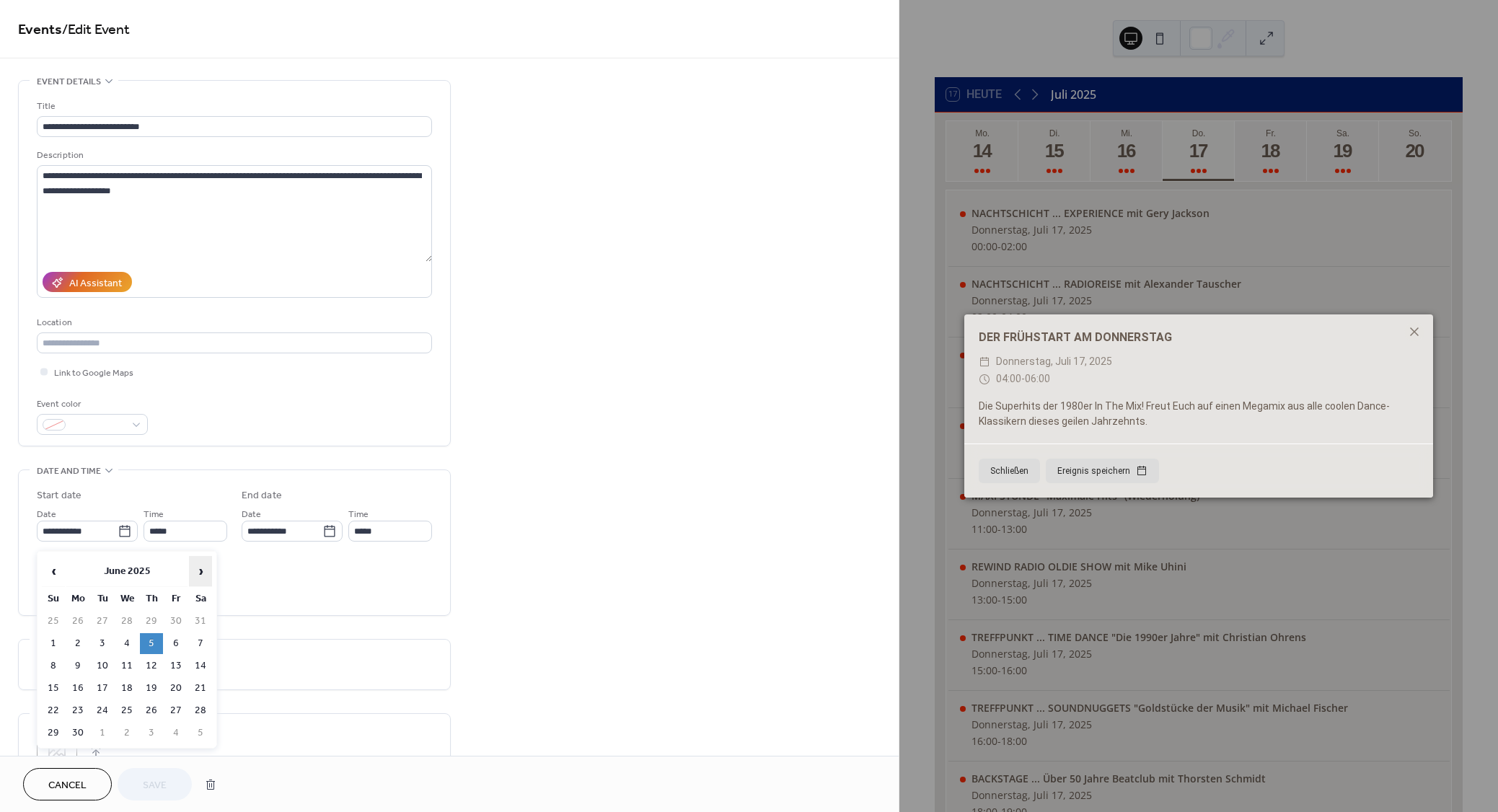 click on "›" at bounding box center (201, 571) 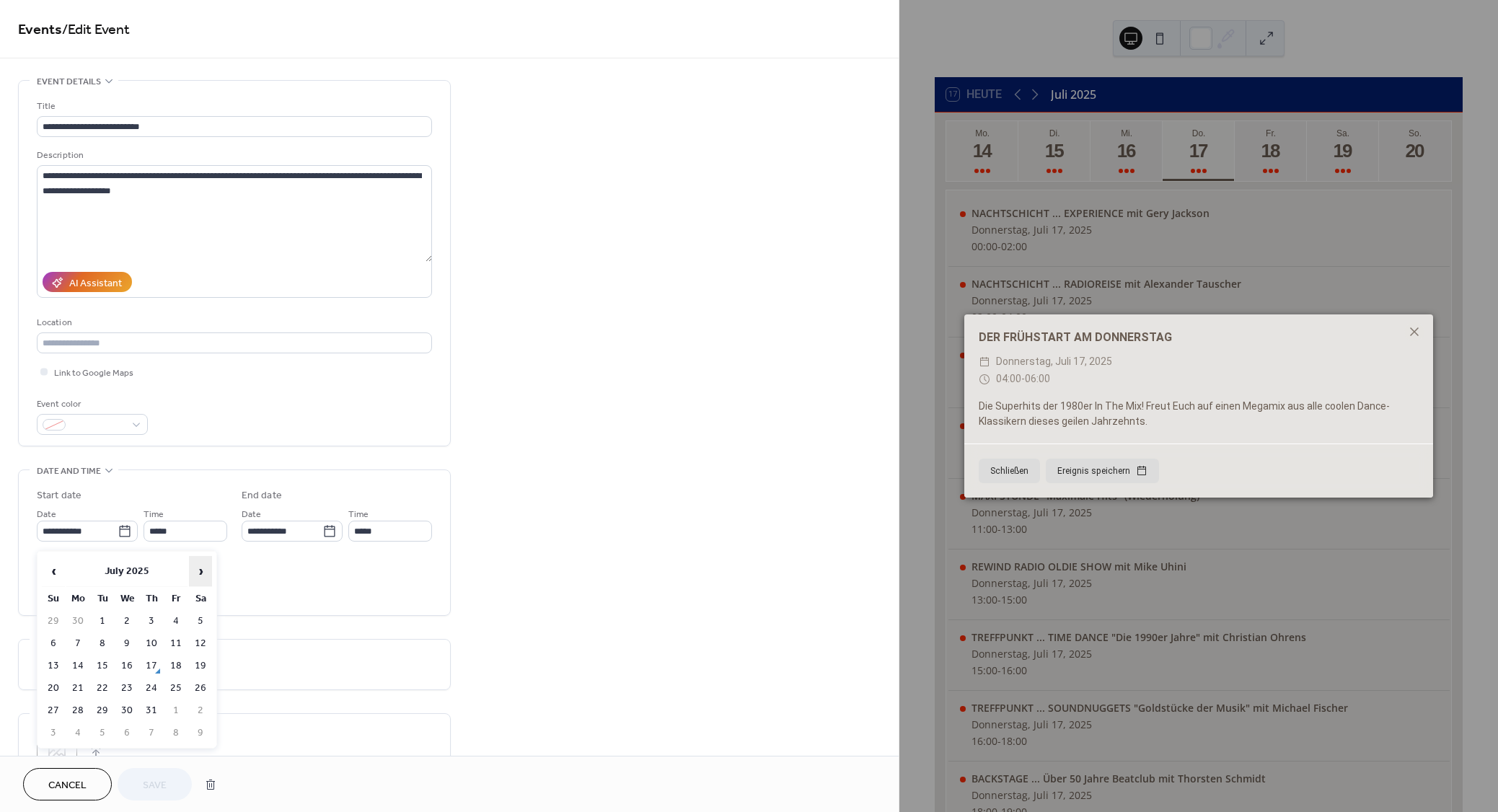 click on "›" at bounding box center (201, 571) 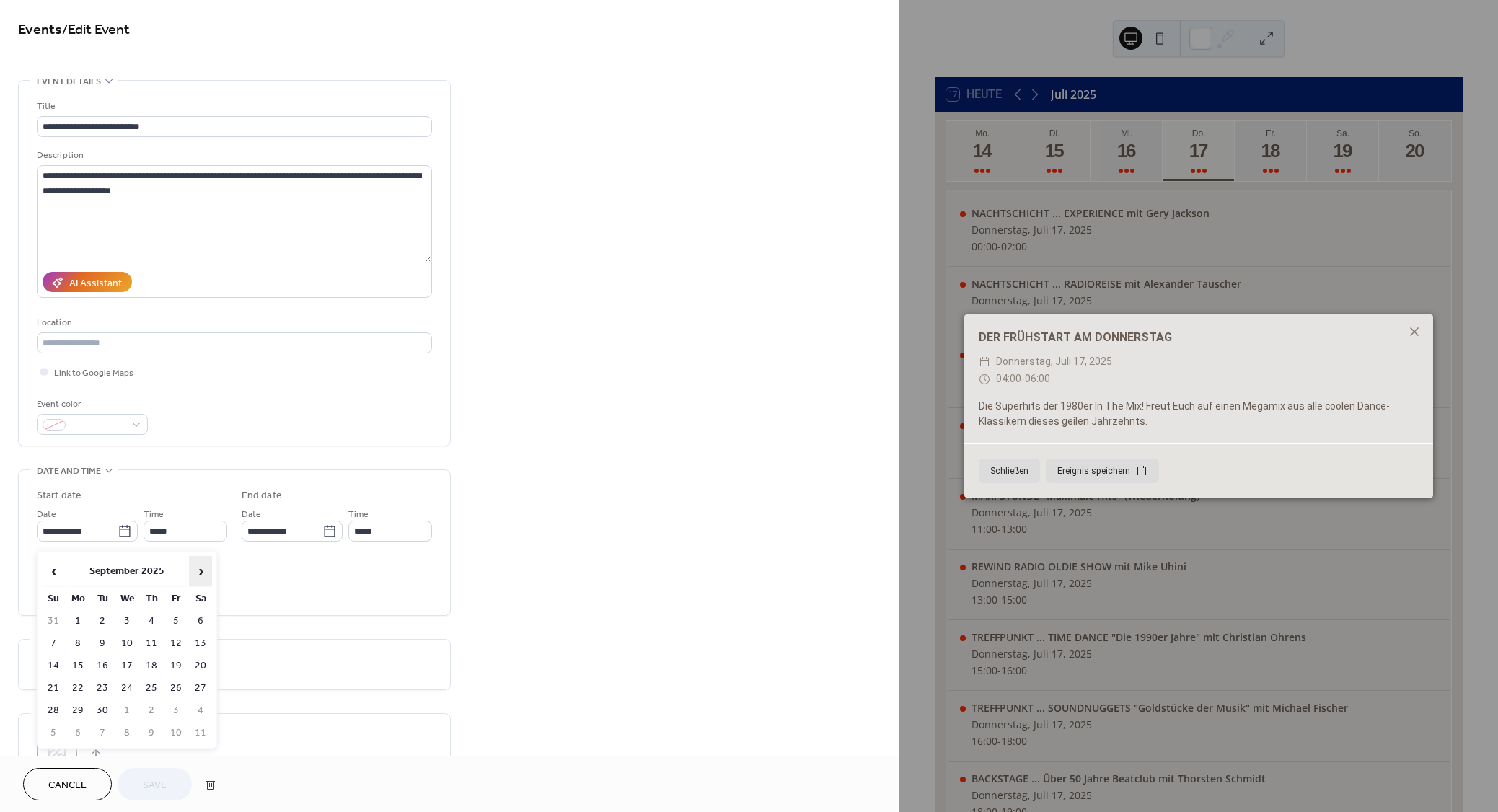 click on "›" at bounding box center (201, 571) 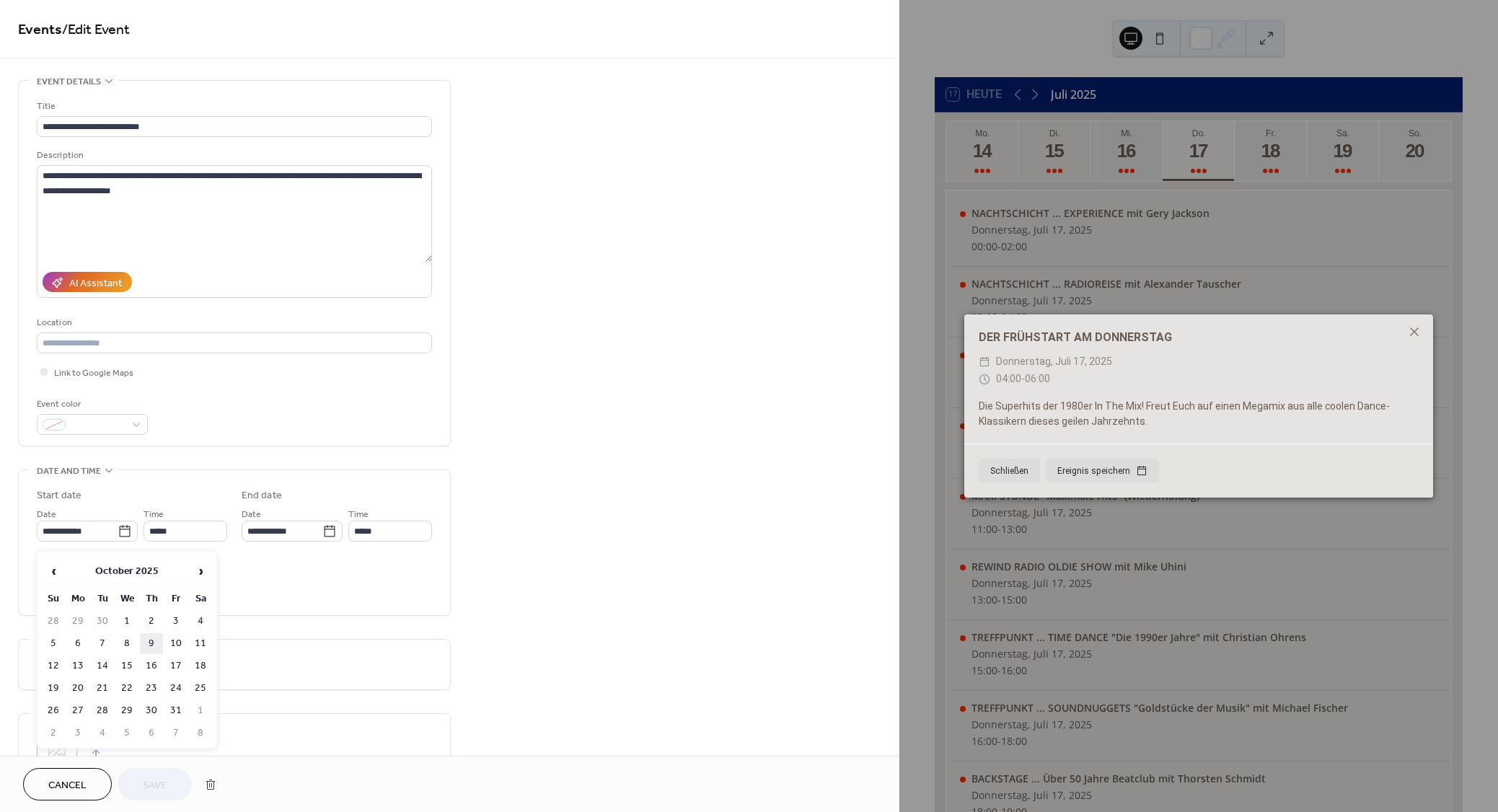 click on "9" at bounding box center [151, 643] 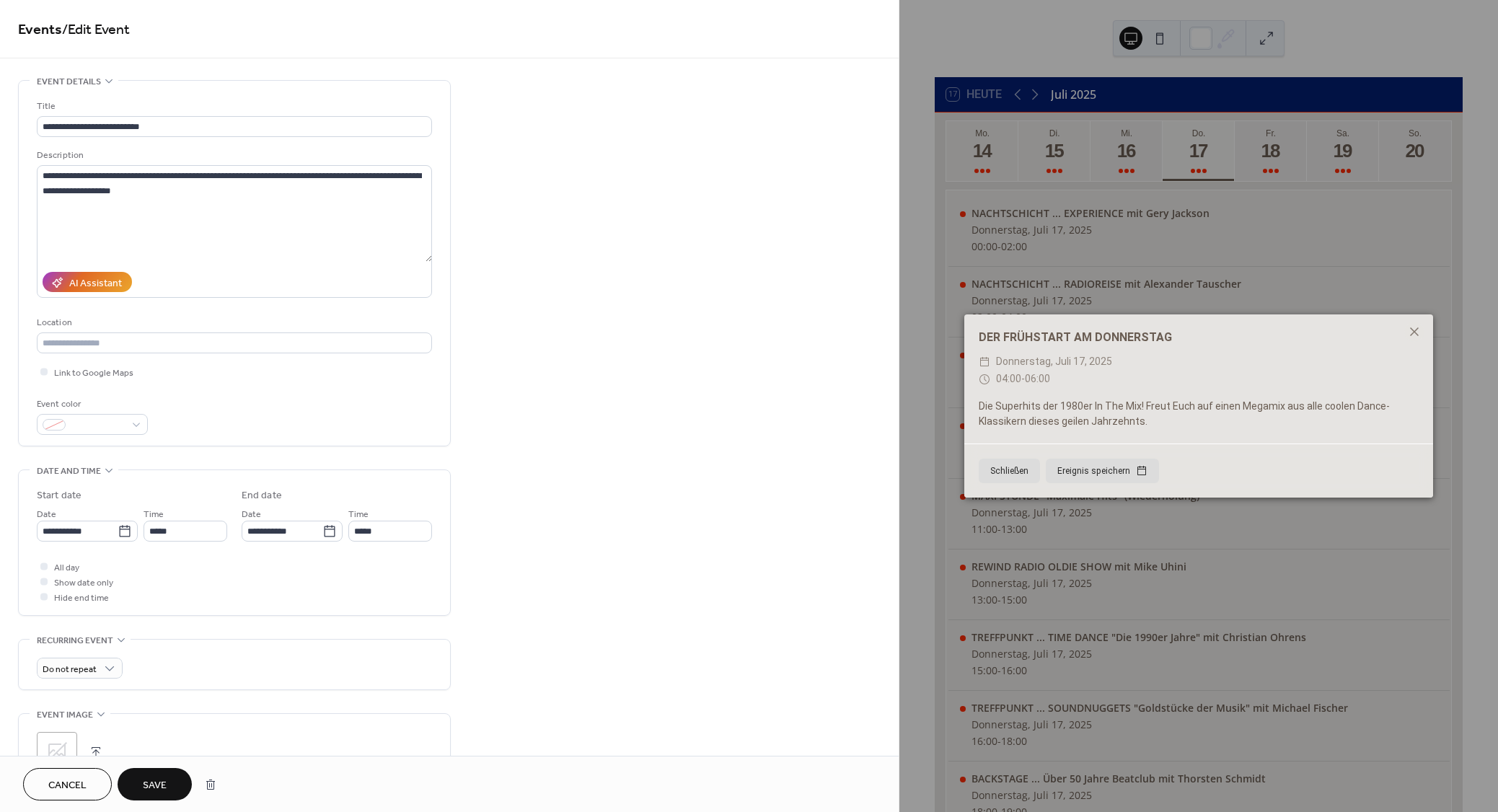 type on "**********" 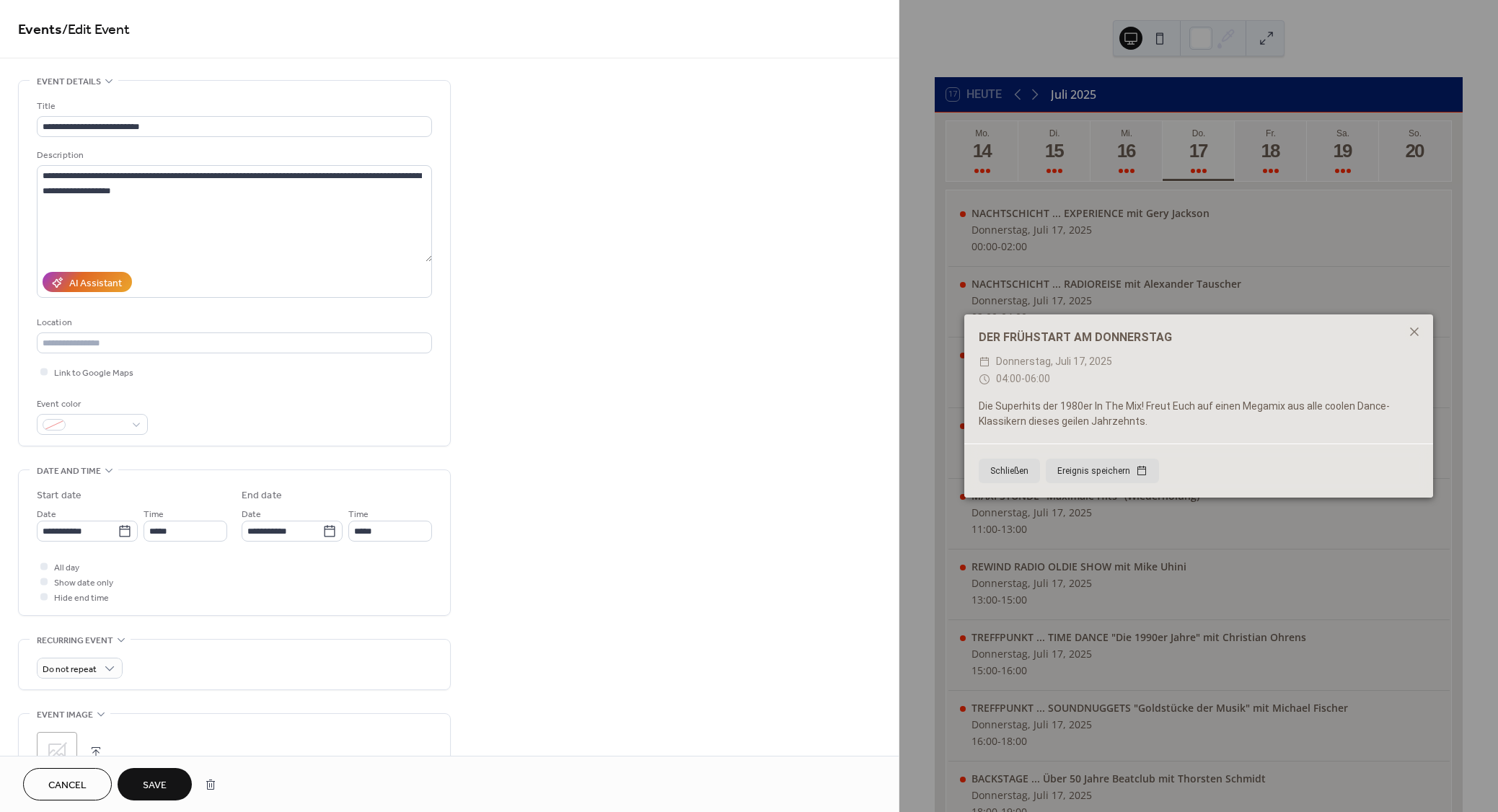 type on "**********" 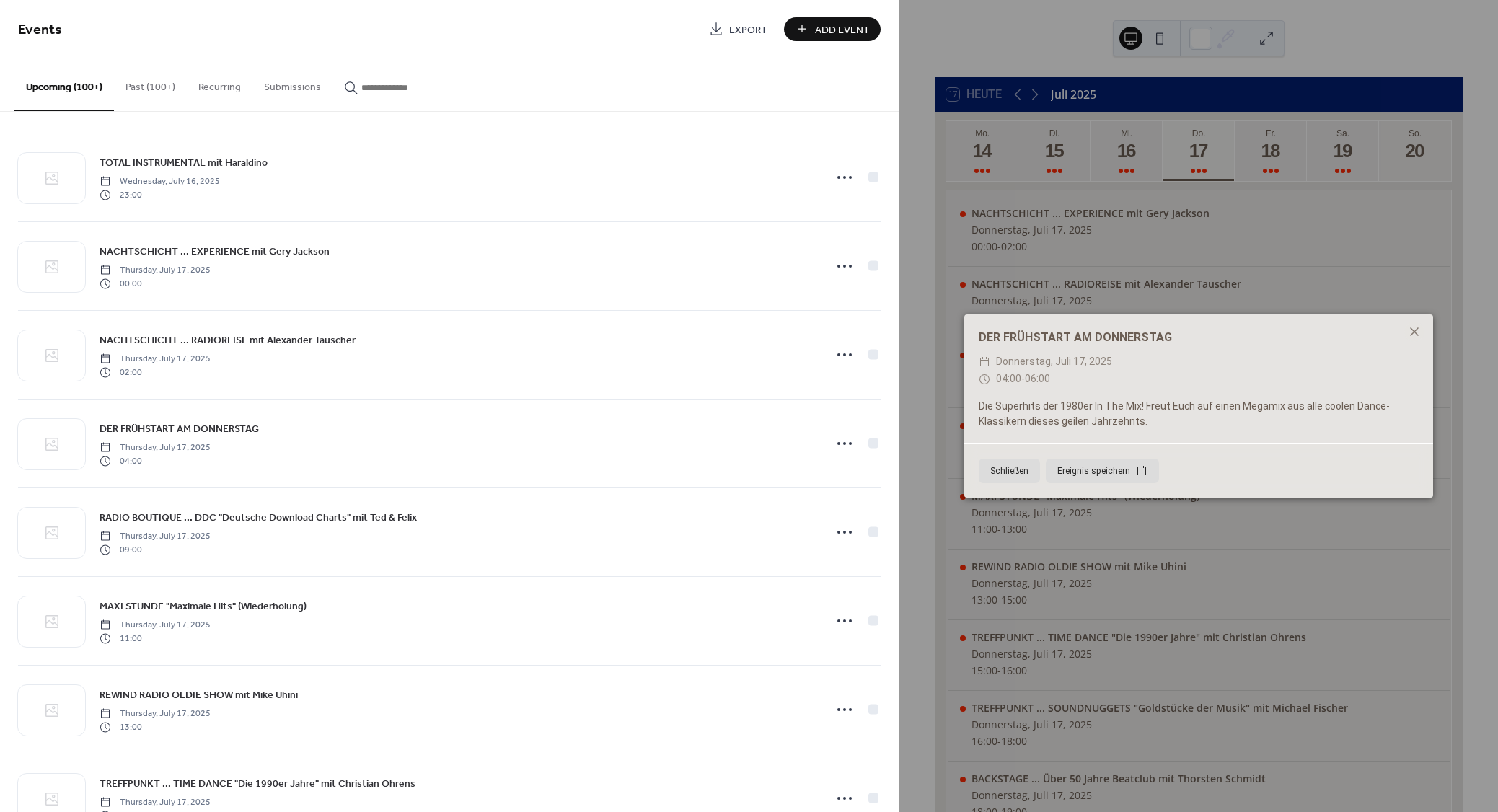 paste on "**********" 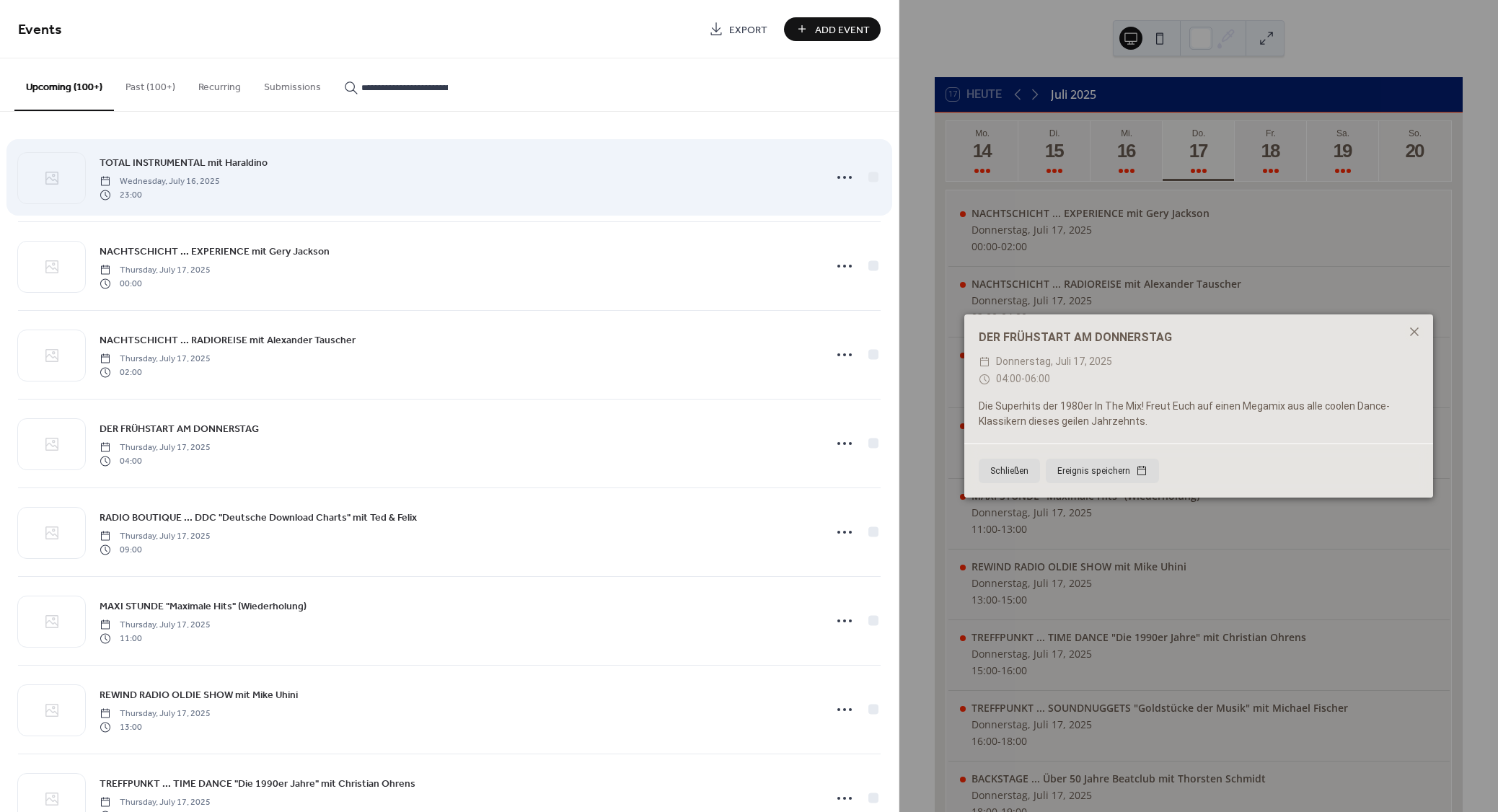 scroll, scrollTop: 0, scrollLeft: 52, axis: horizontal 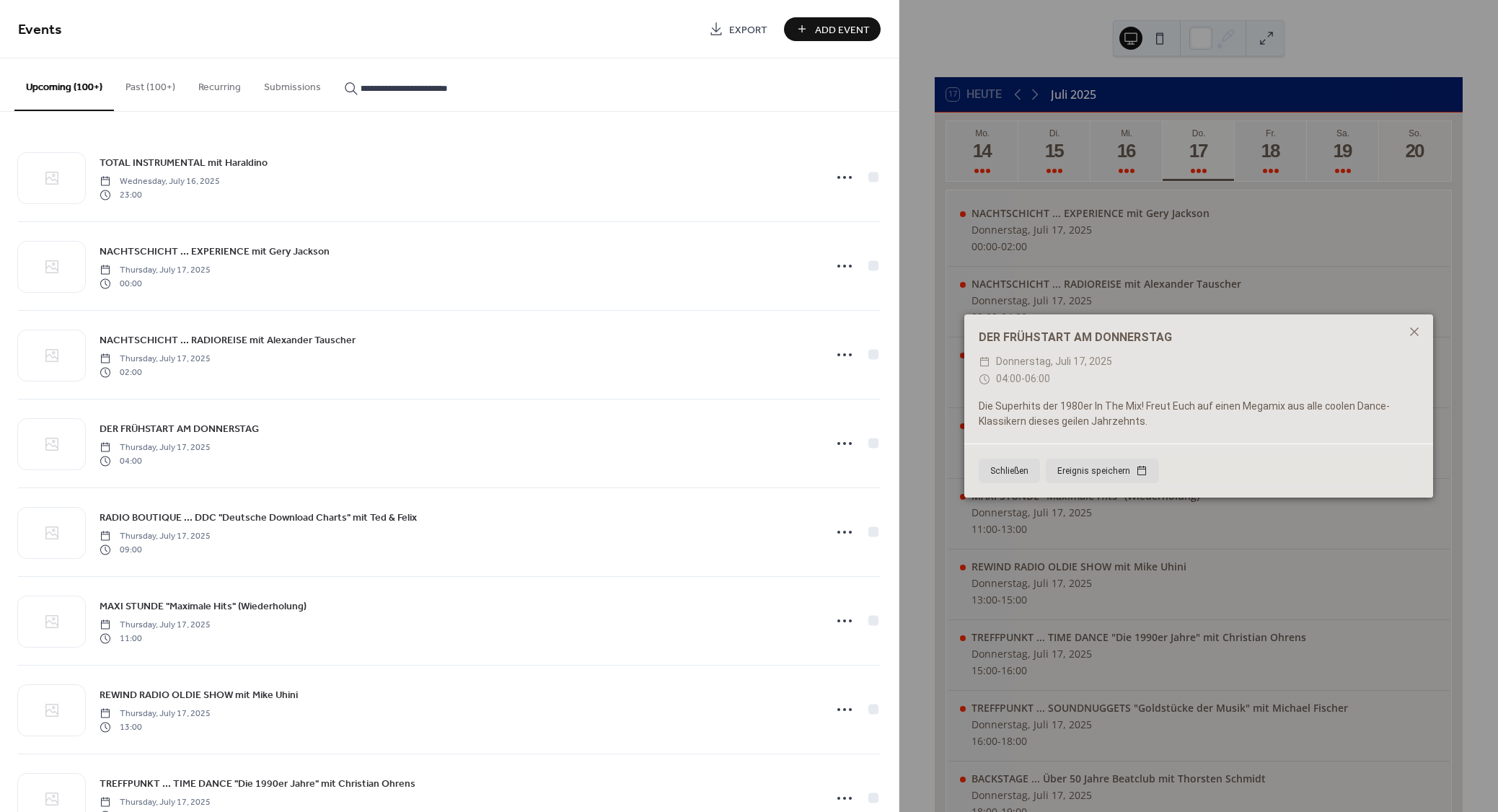 type on "**********" 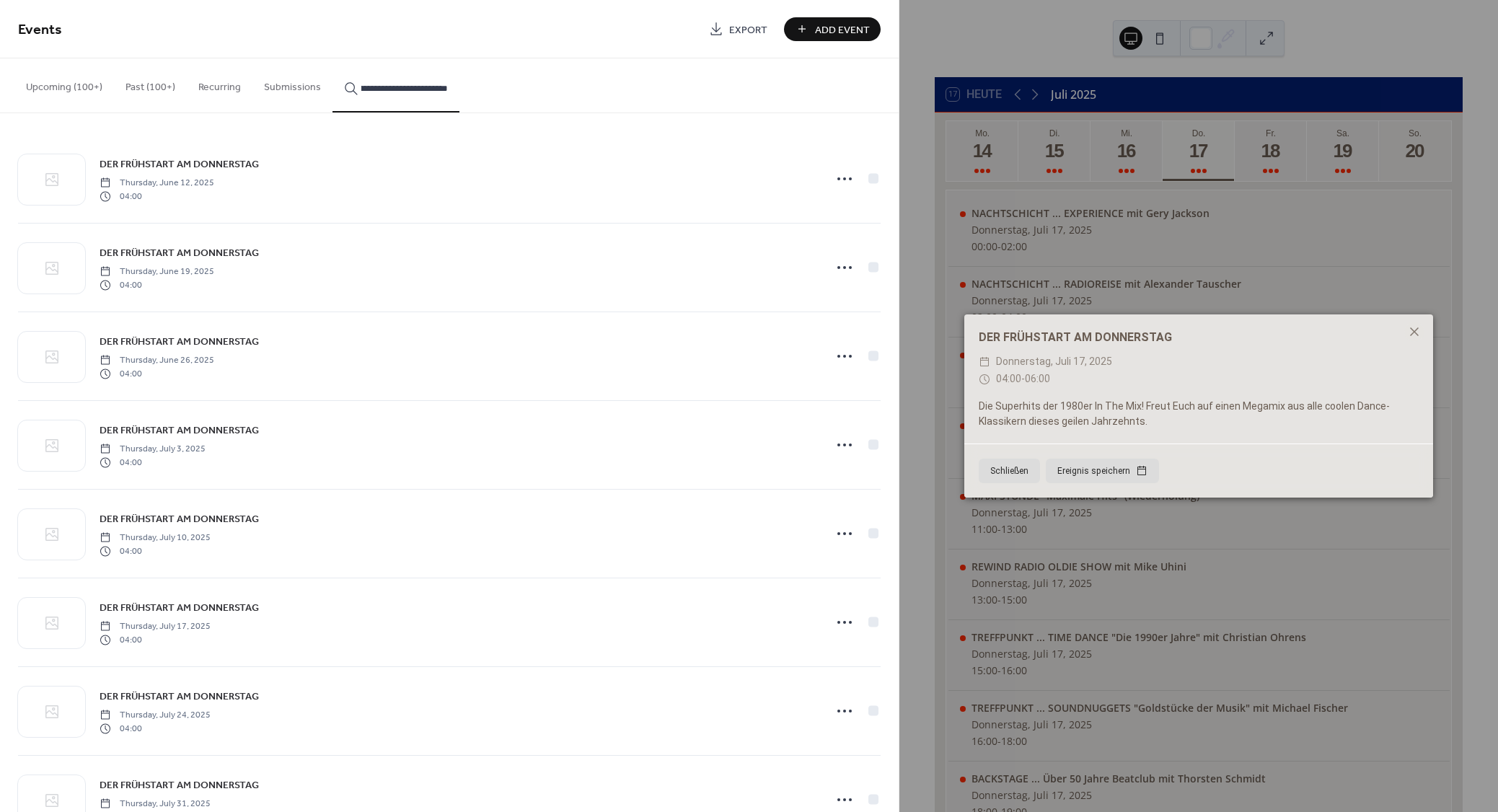 click on "[DAY], [MONTH] [DAY_NUM], [YEAR] [TIME]" at bounding box center (449, 179) 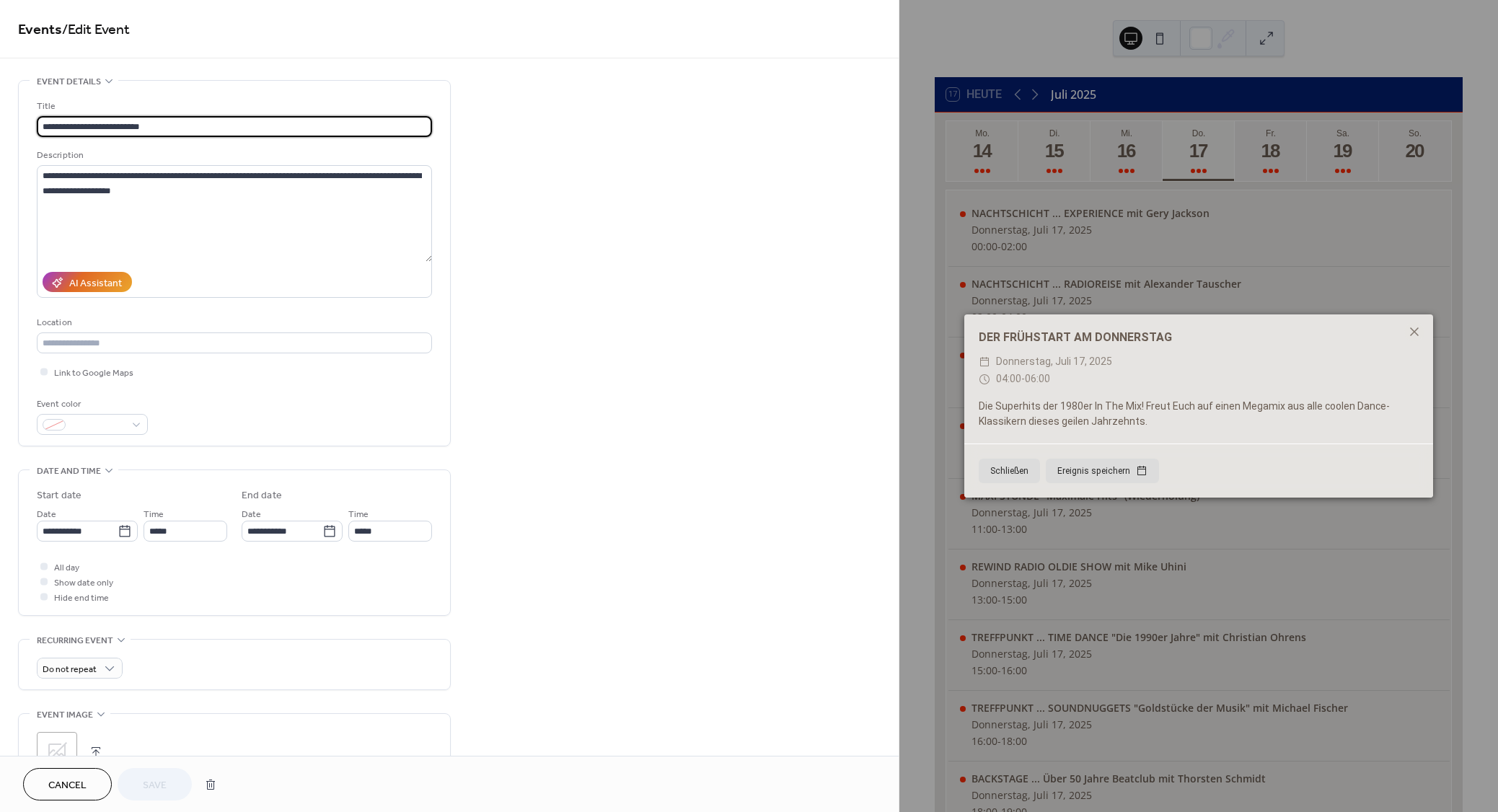 click 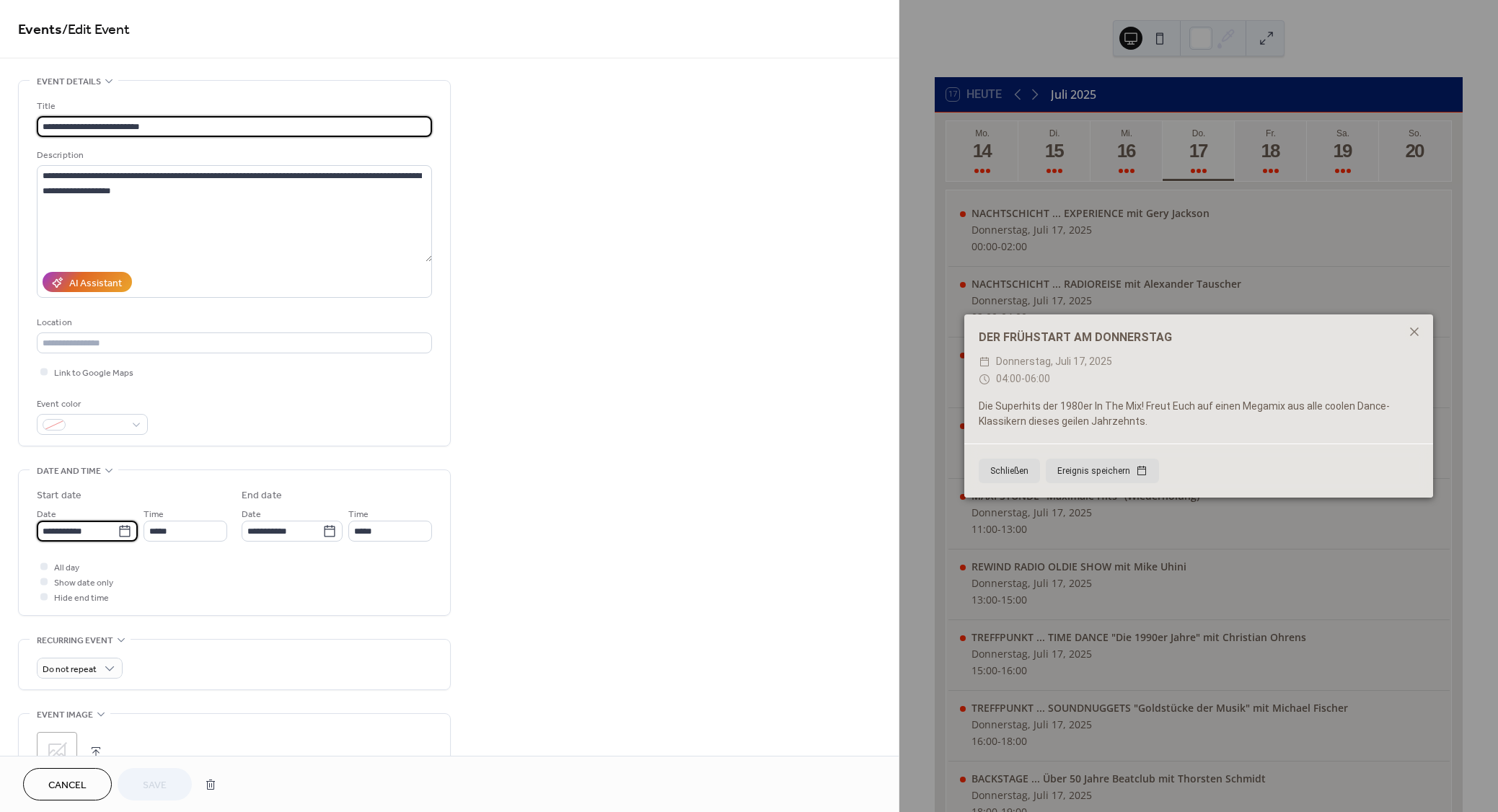 click on "**********" at bounding box center (77, 531) 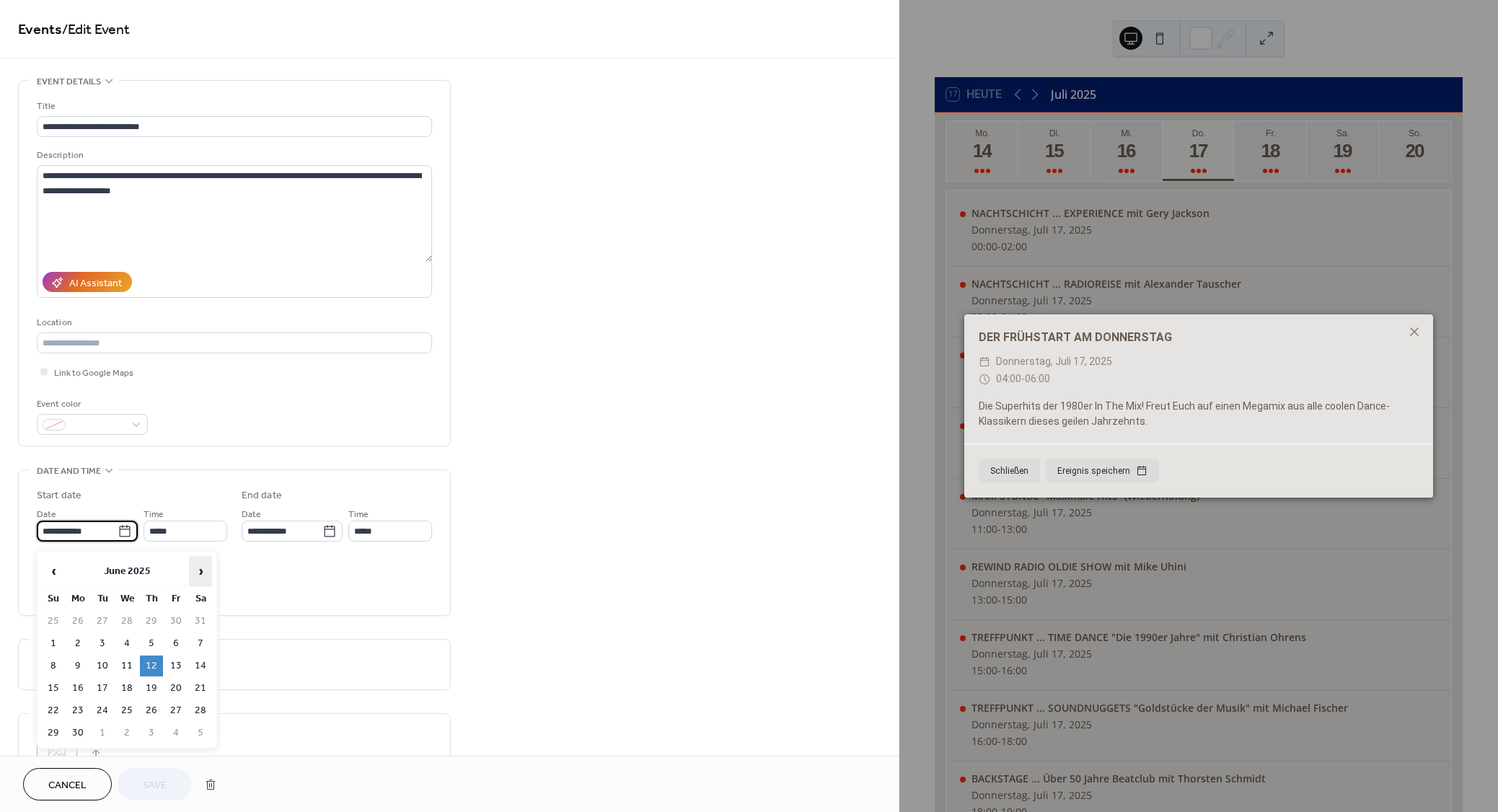 click on "›" at bounding box center [201, 571] 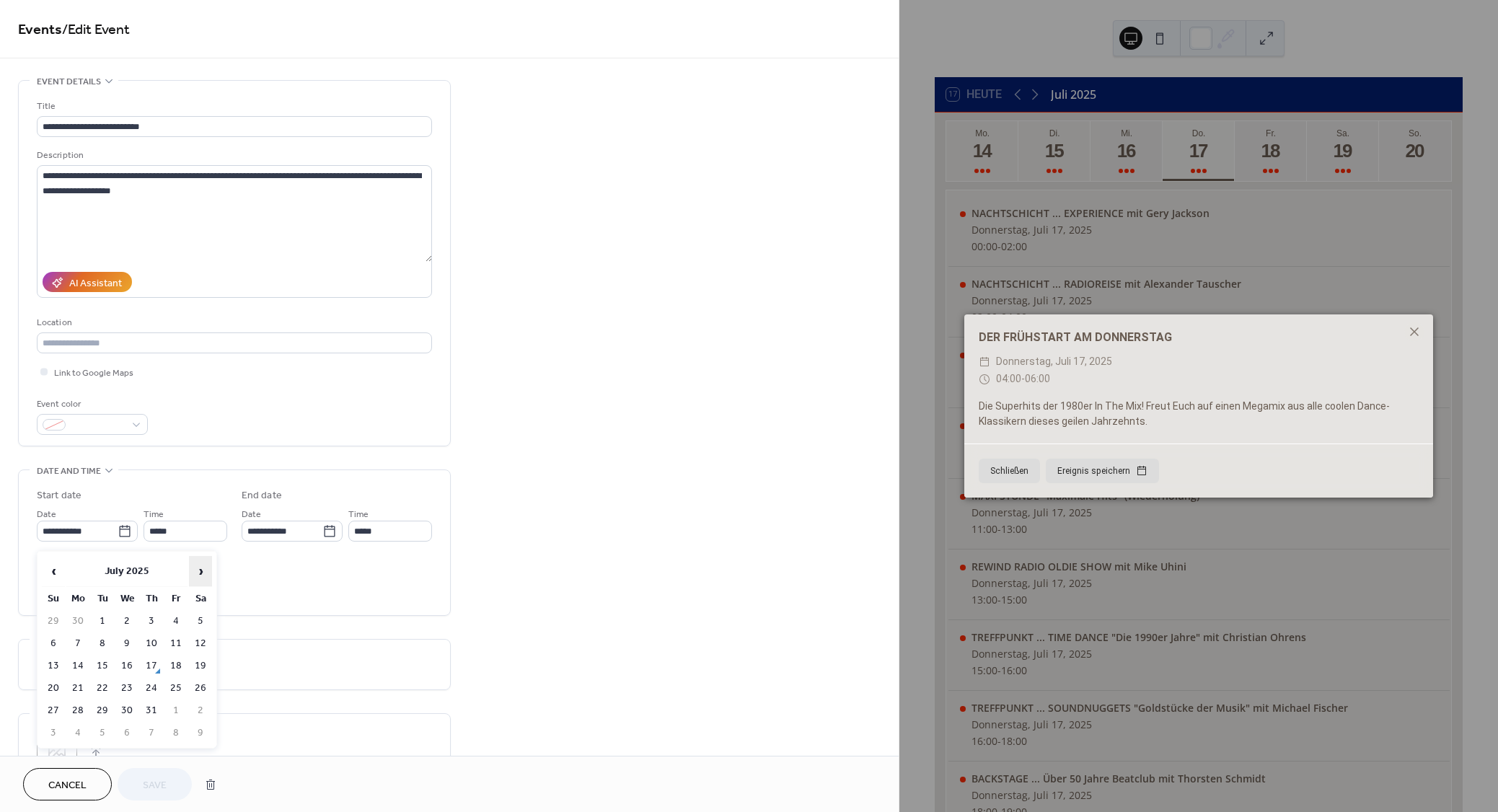 click on "›" at bounding box center [201, 571] 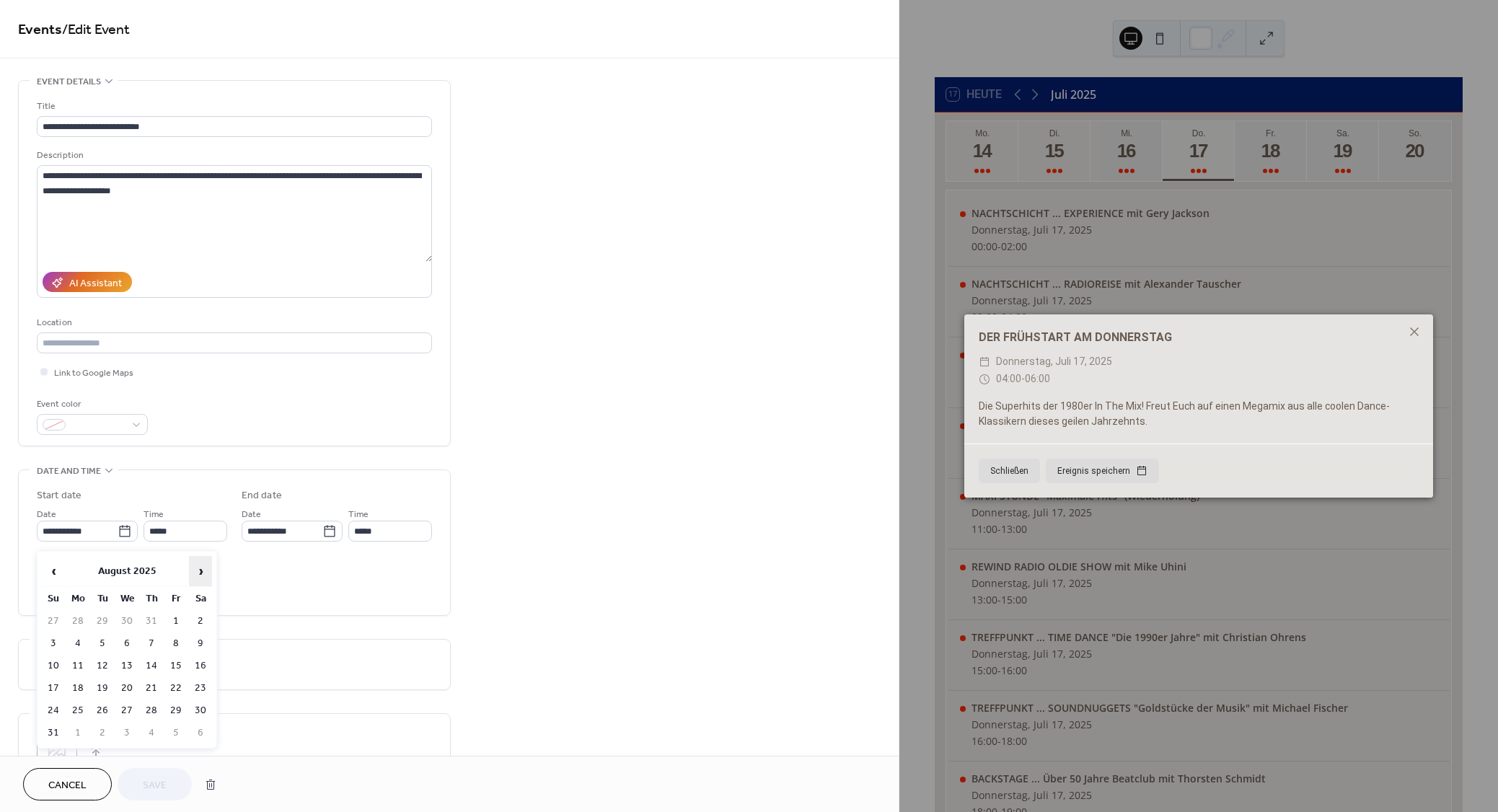 click on "›" at bounding box center [201, 571] 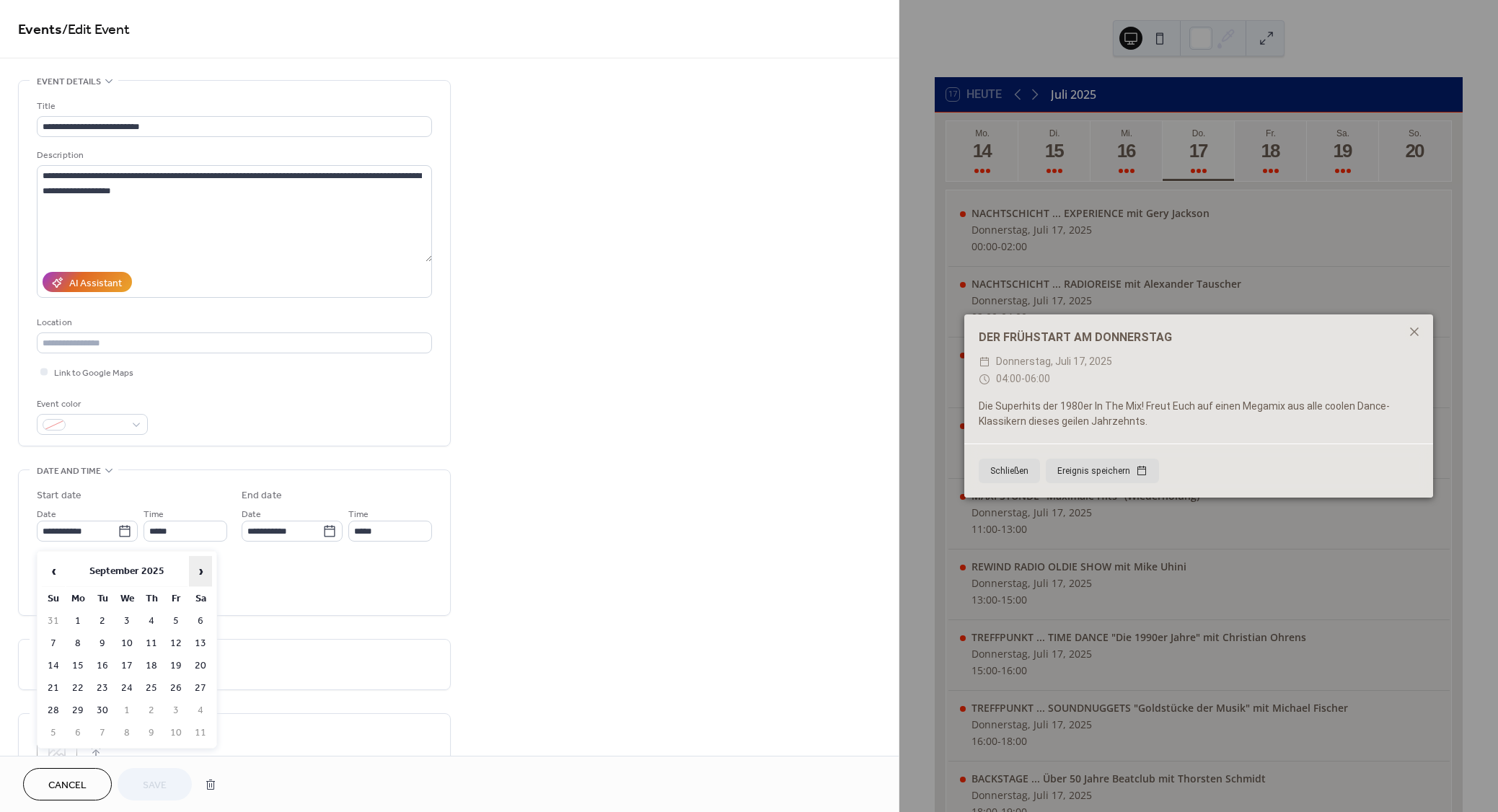 click on "›" at bounding box center [201, 571] 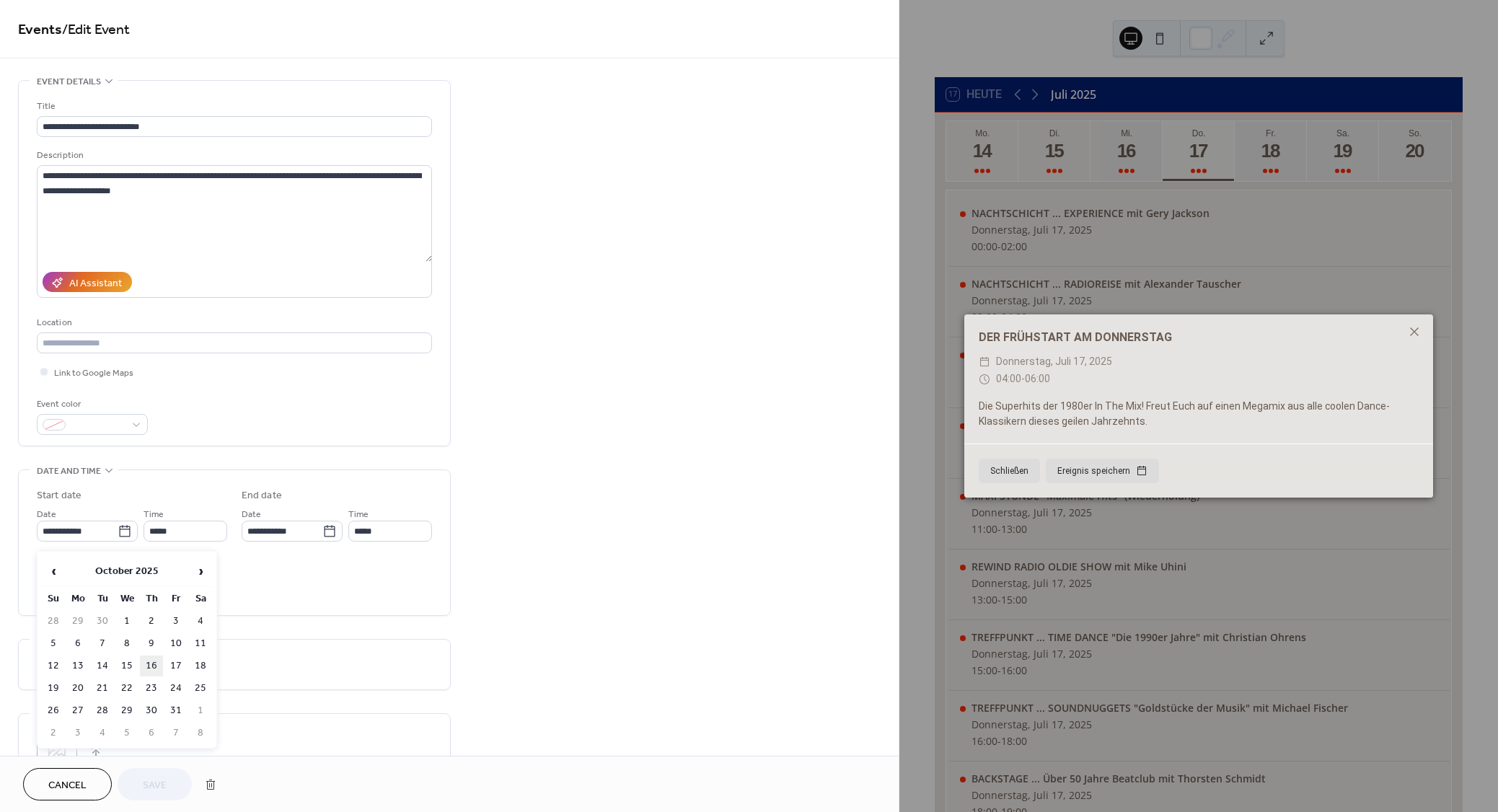 click on "16" at bounding box center [151, 666] 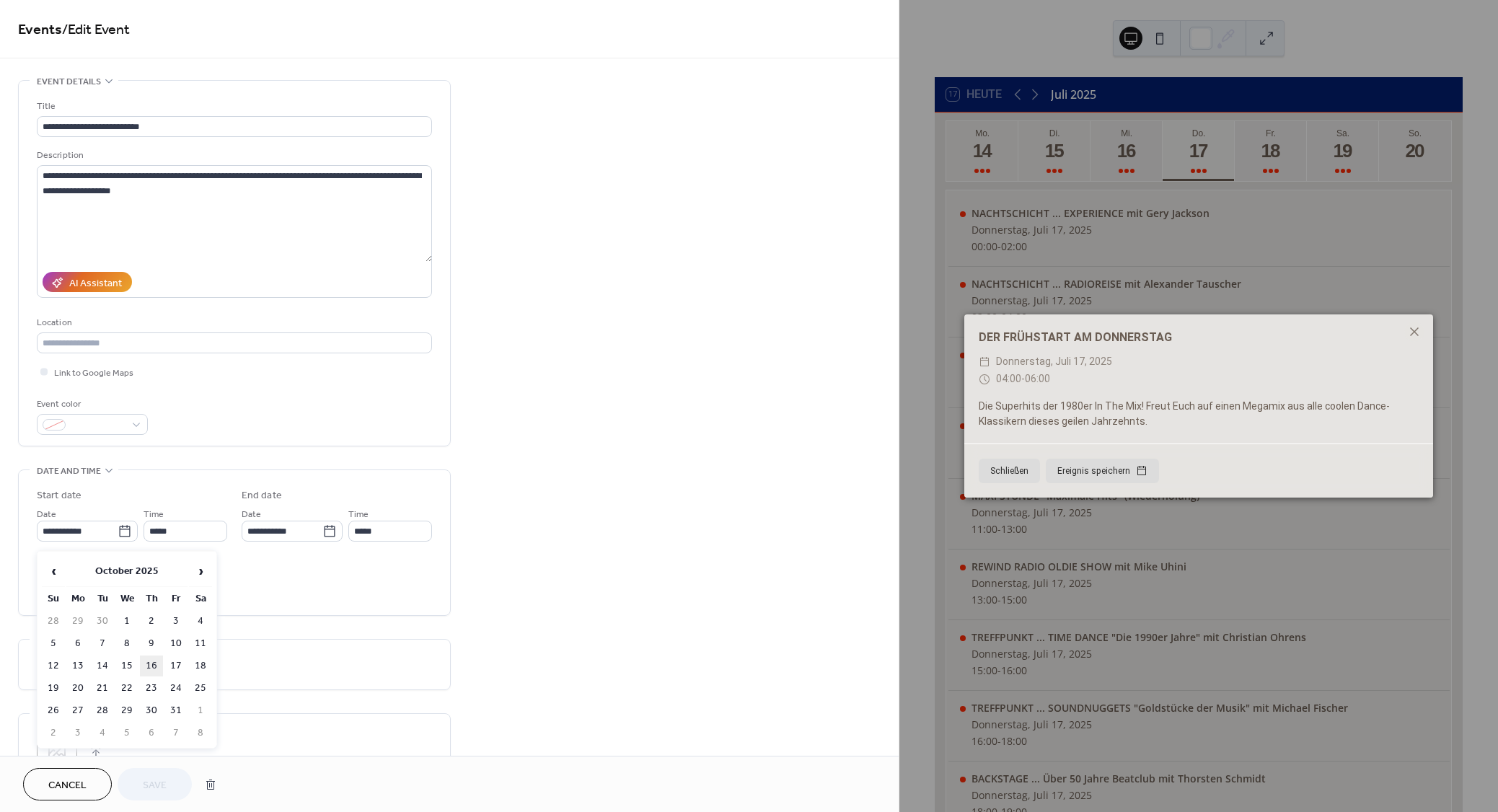 type on "**********" 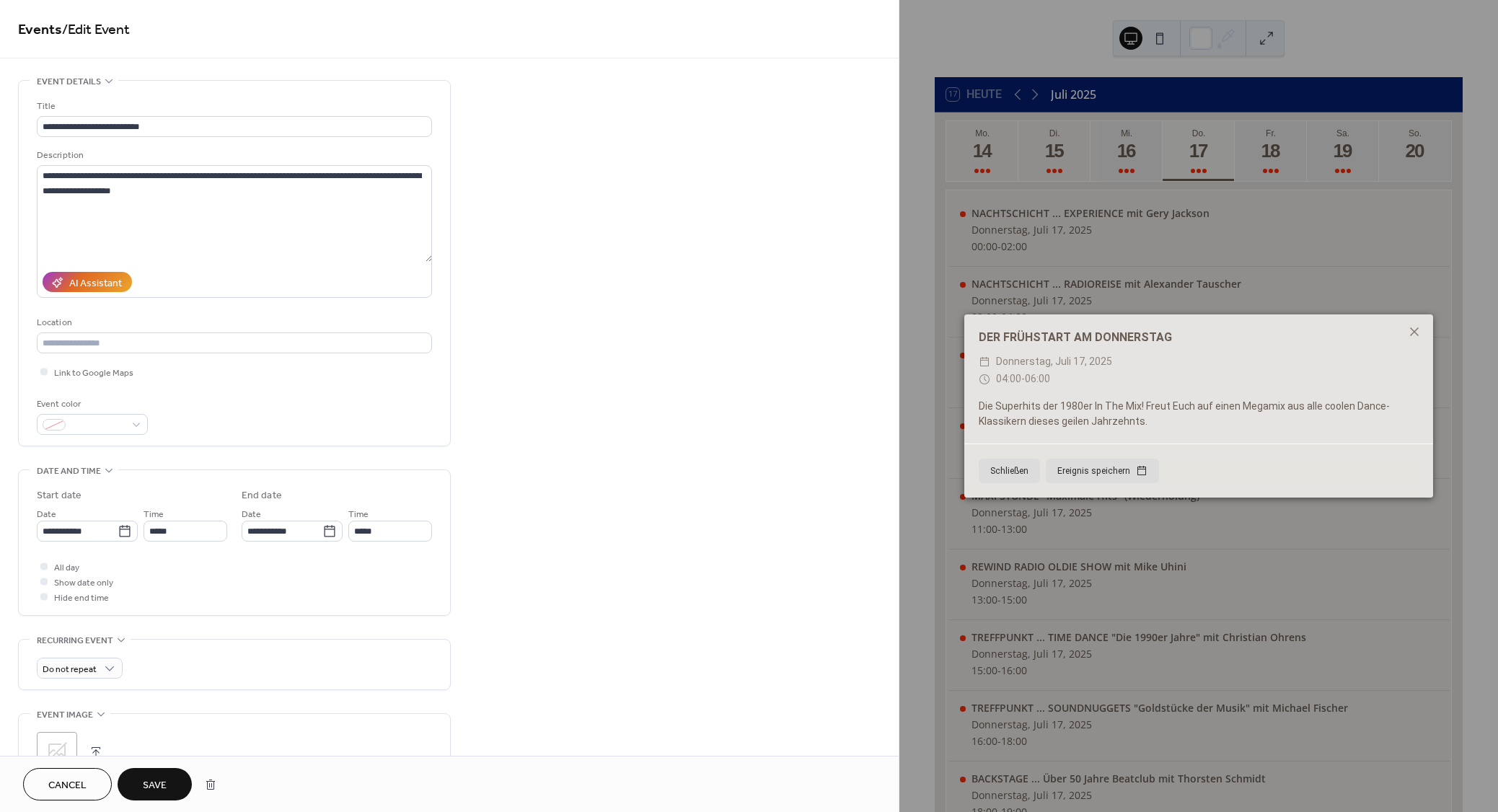 click on "Save" at bounding box center (154, 785) 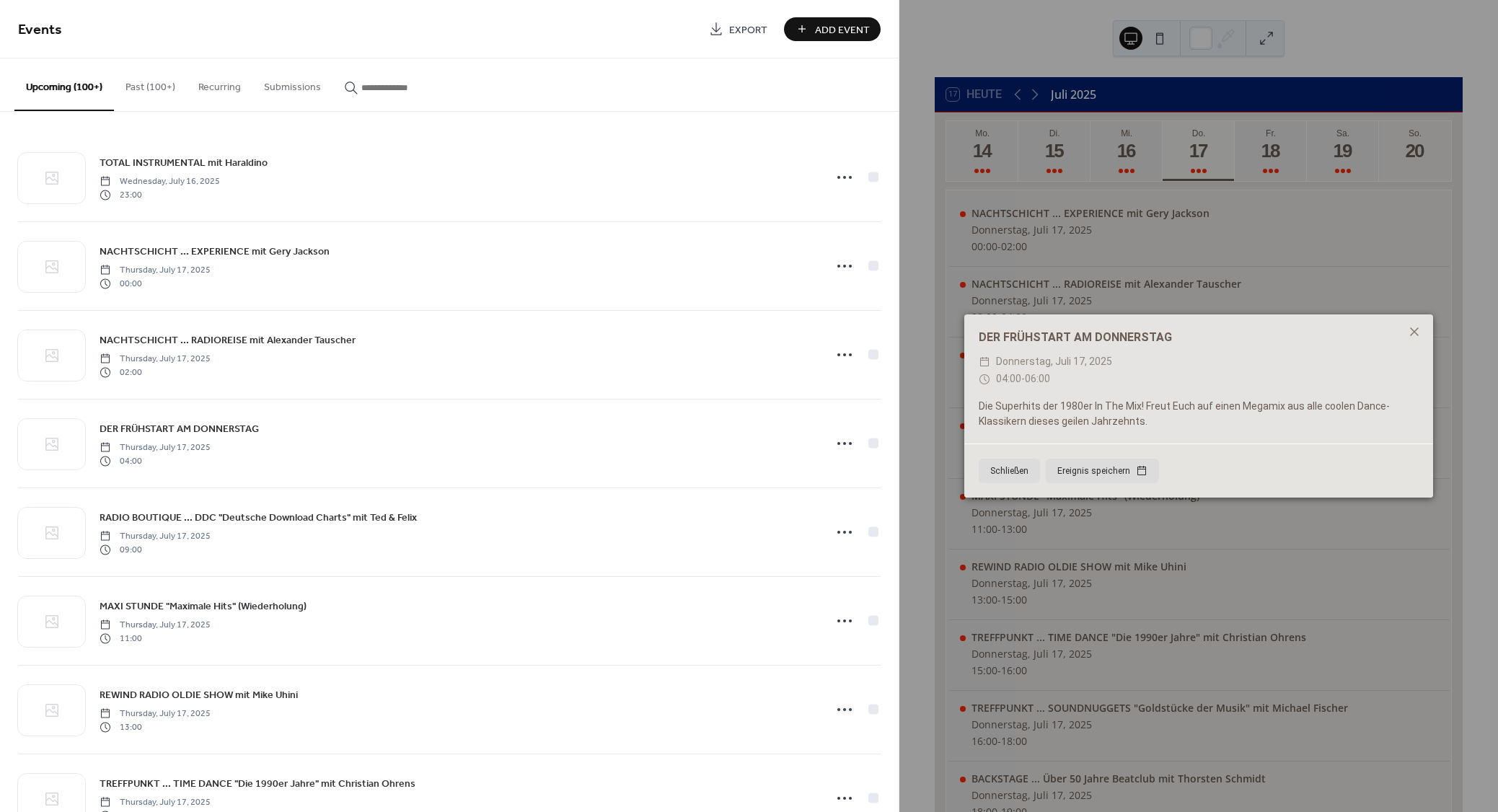 paste on "**********" 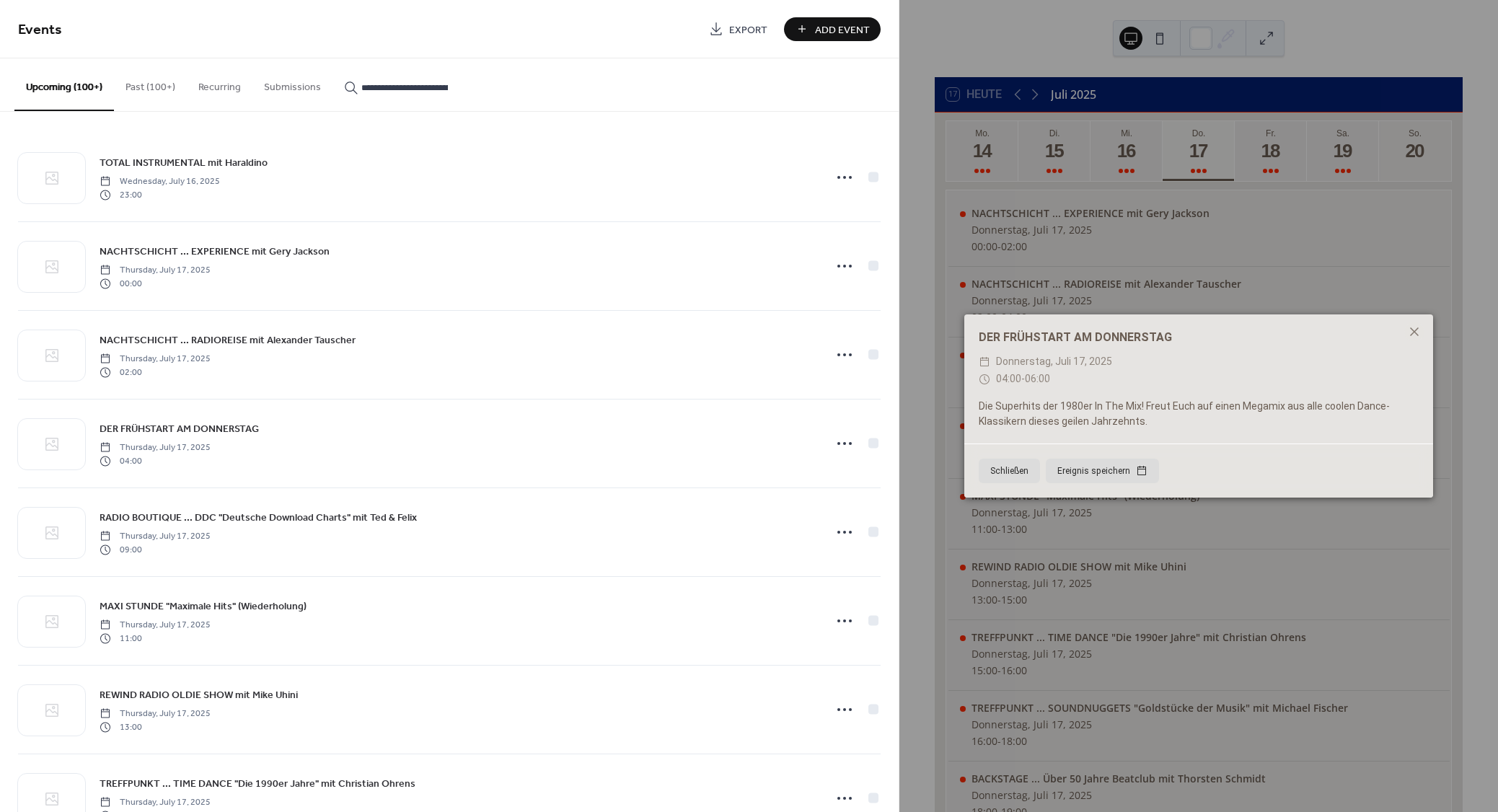 scroll, scrollTop: 0, scrollLeft: 52, axis: horizontal 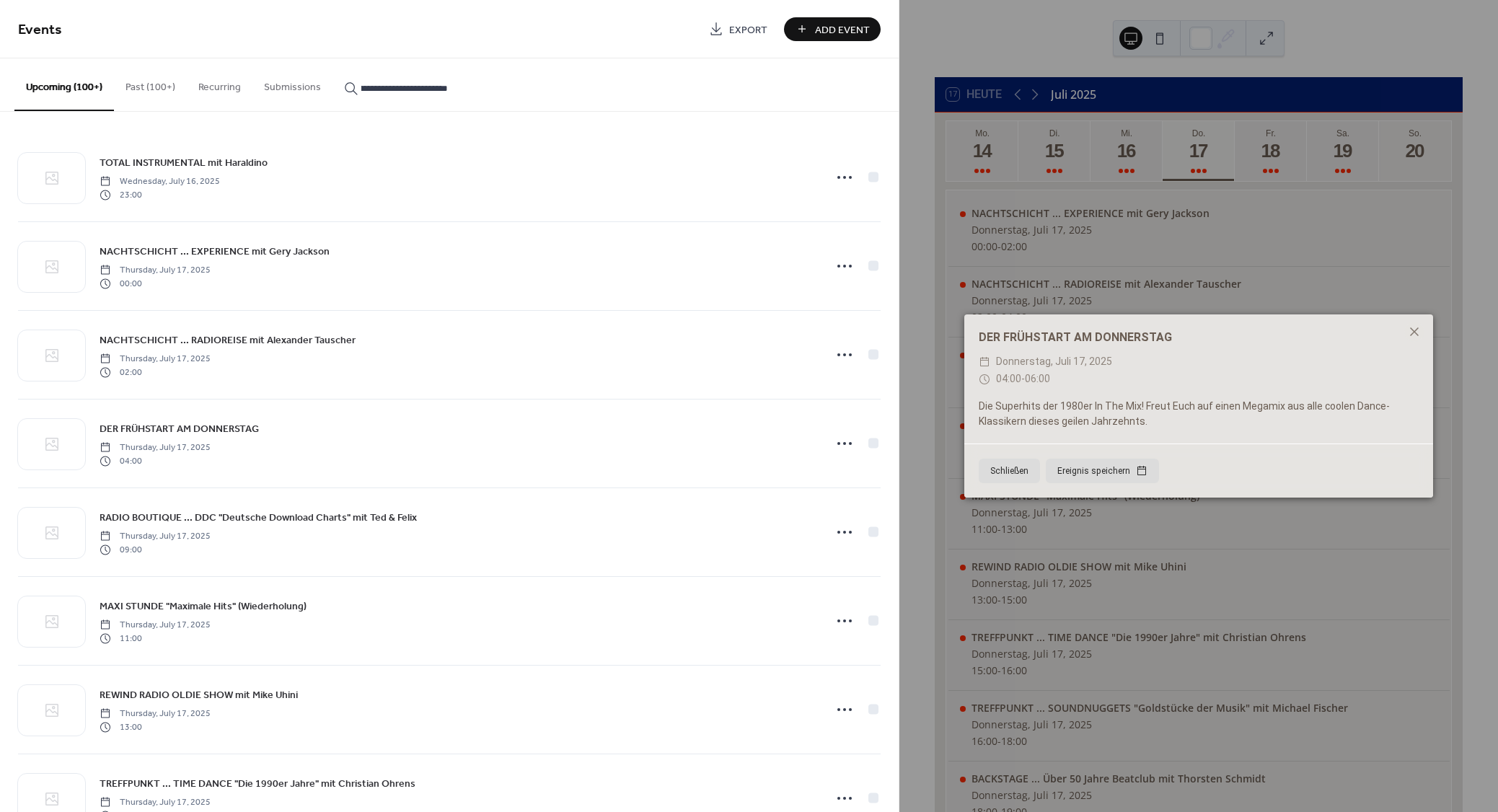 type on "**********" 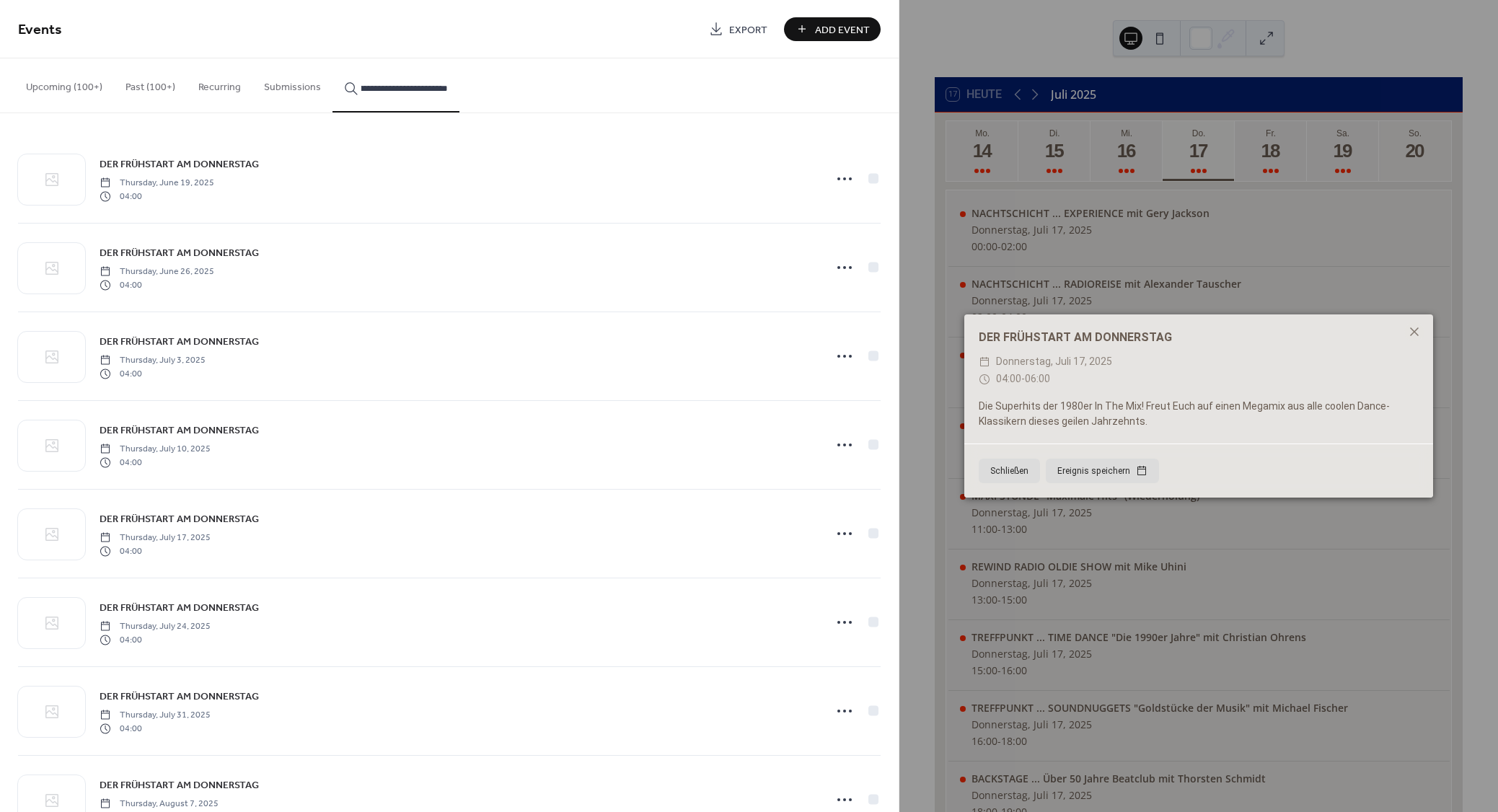 click on "DER FRÜHSTART AM DONNERSTAG" at bounding box center (179, 164) 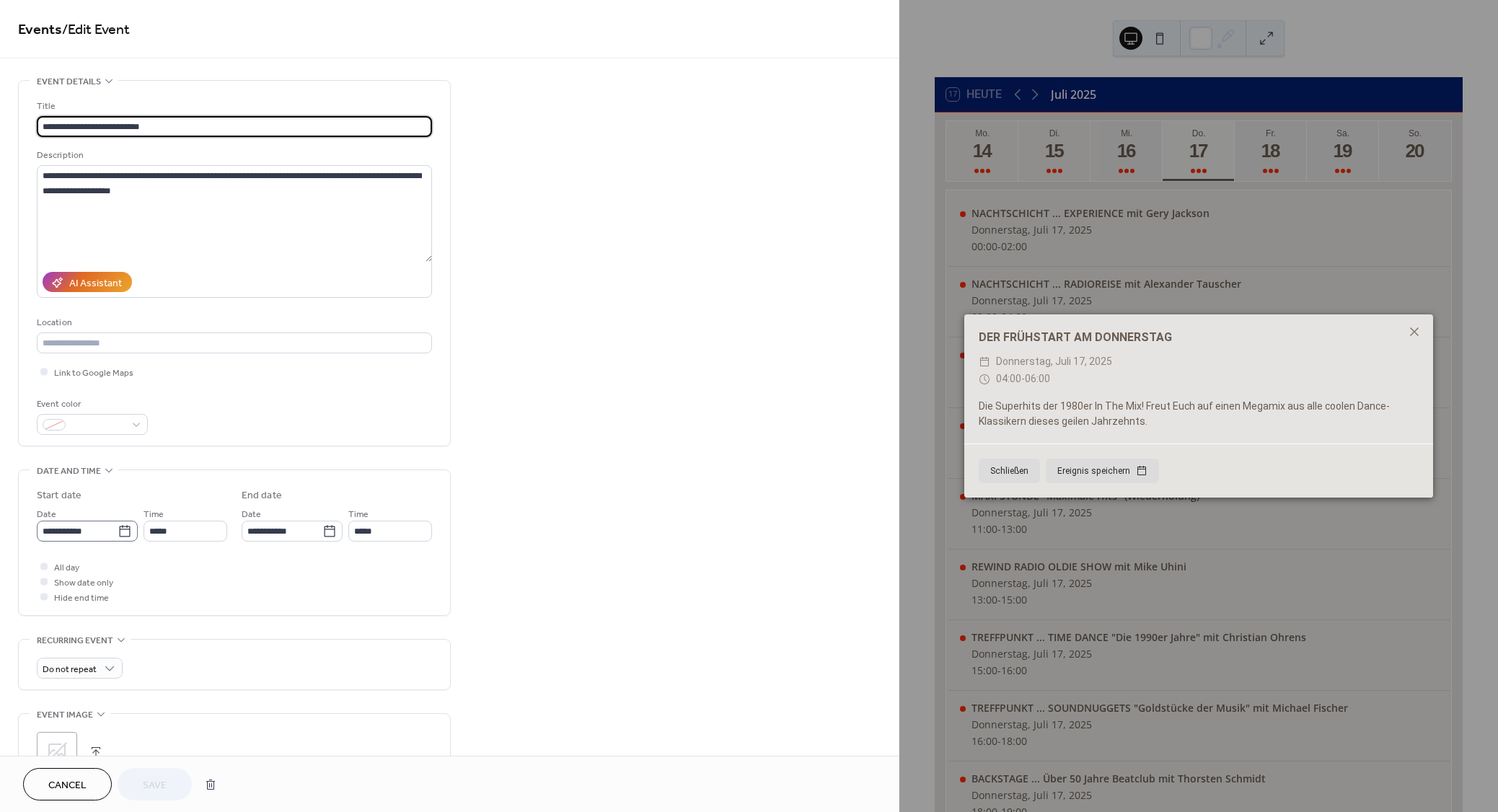 click 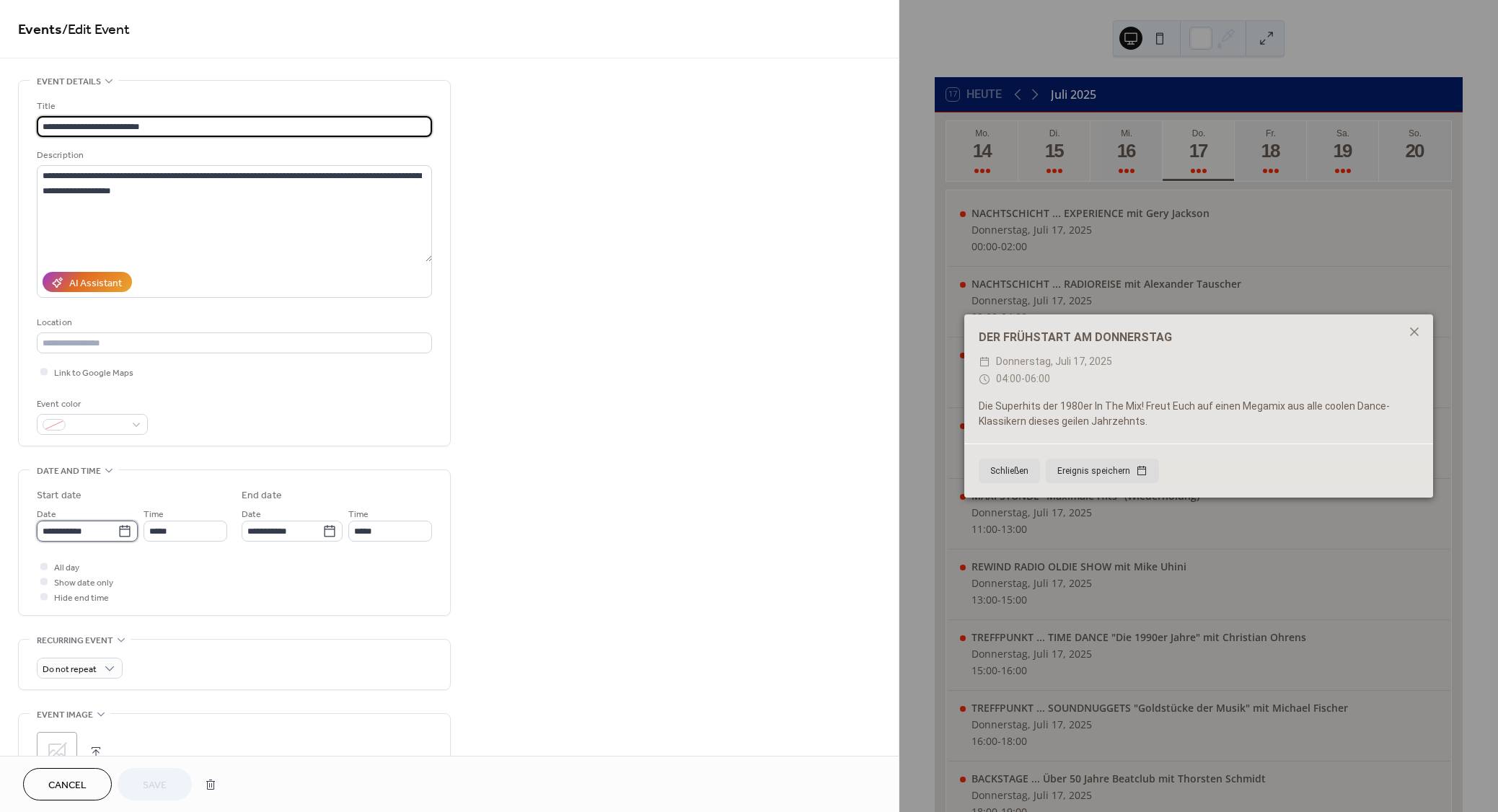 click on "**********" at bounding box center [77, 531] 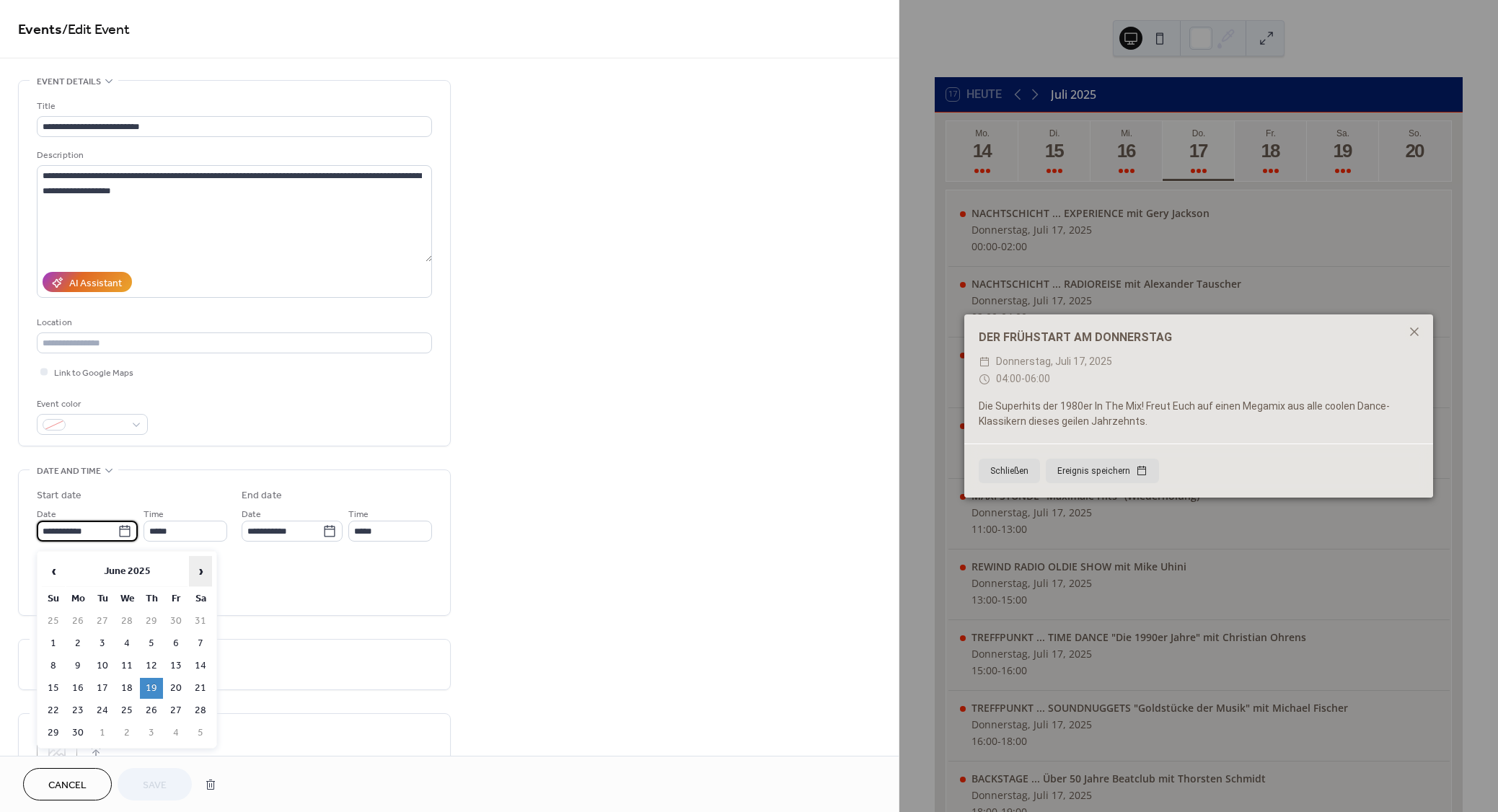 click on "›" at bounding box center [201, 571] 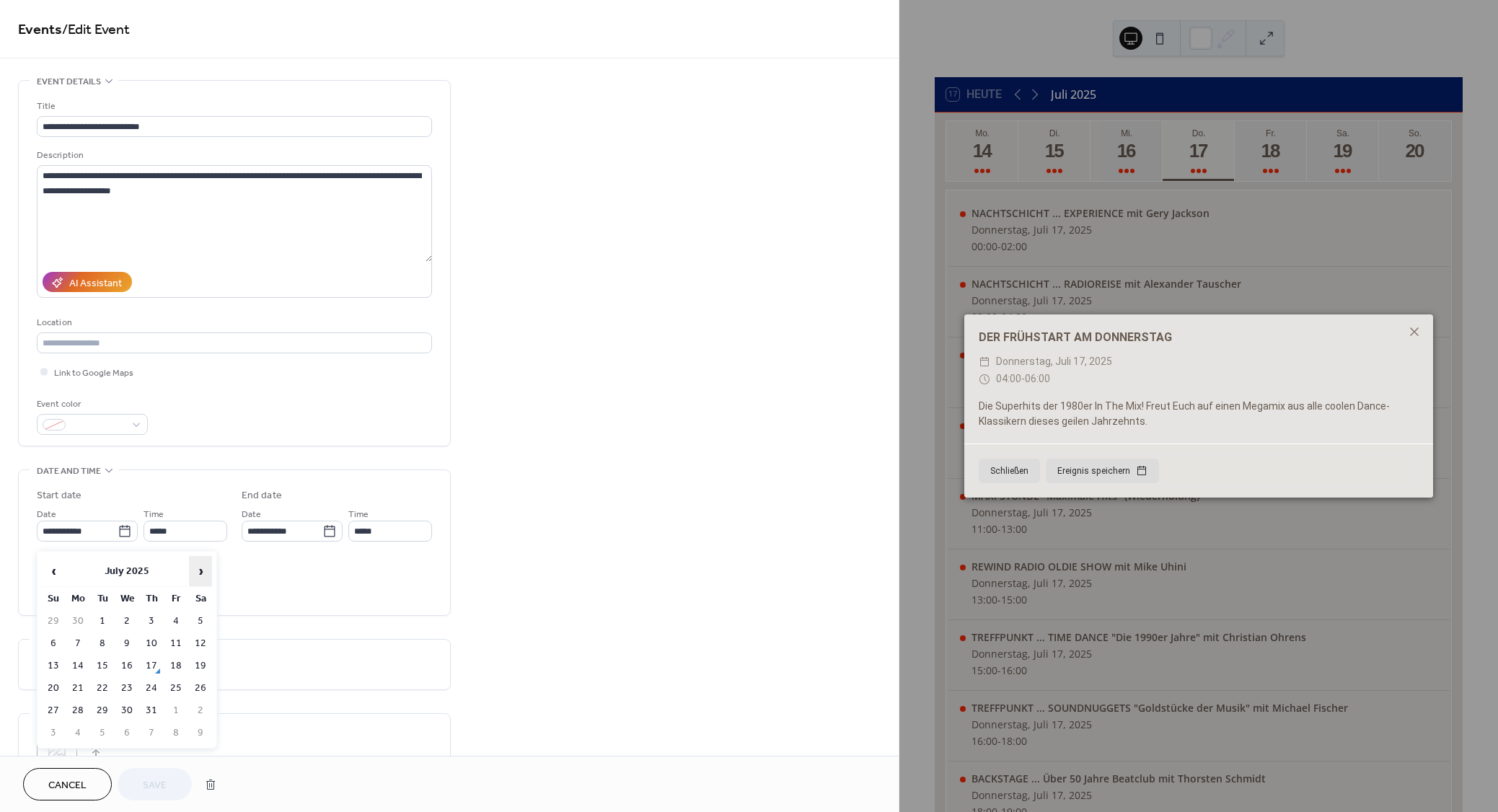 click on "›" at bounding box center (201, 571) 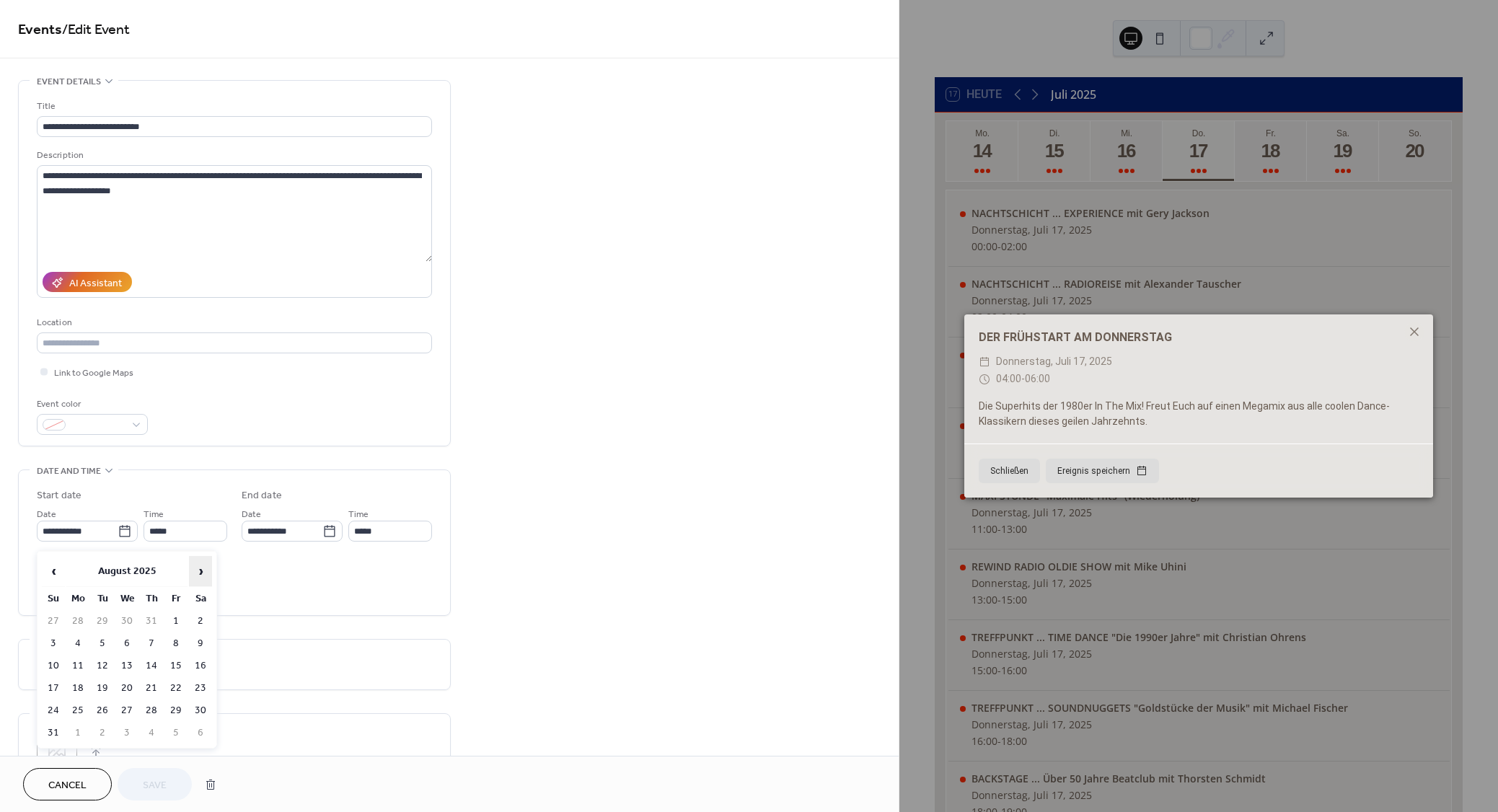 click on "›" at bounding box center [201, 571] 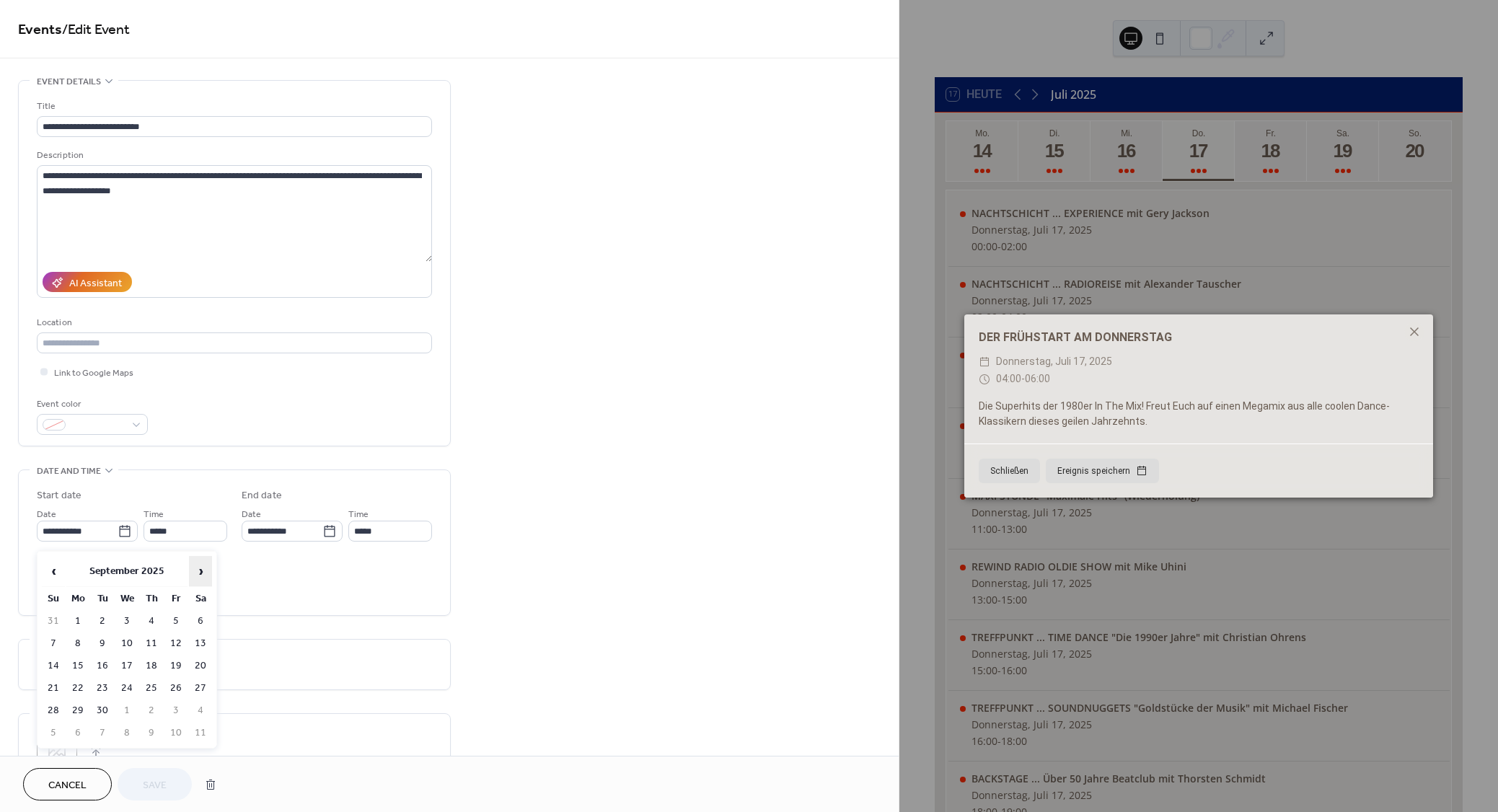 click on "›" at bounding box center (201, 571) 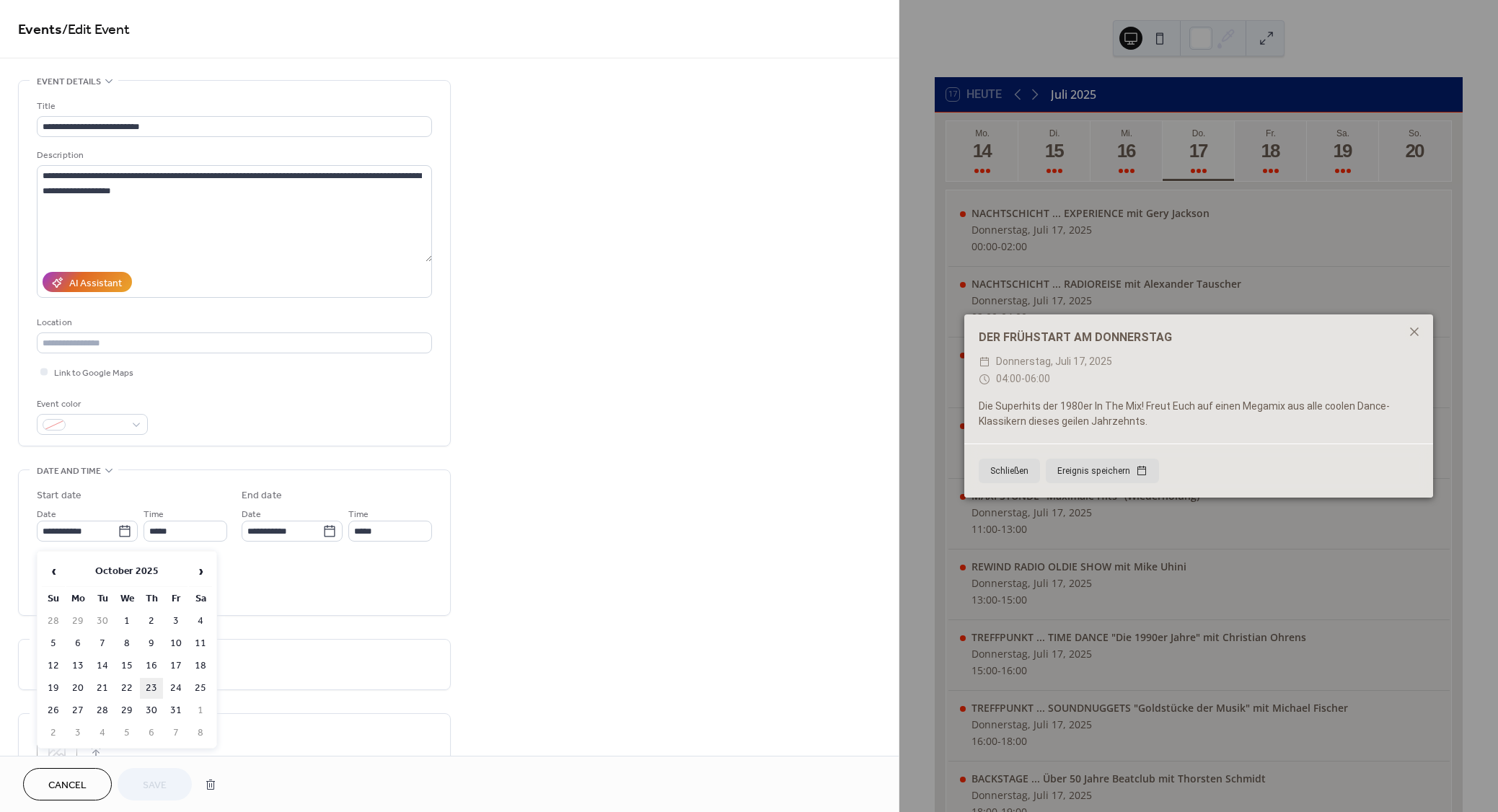 click on "23" at bounding box center [151, 688] 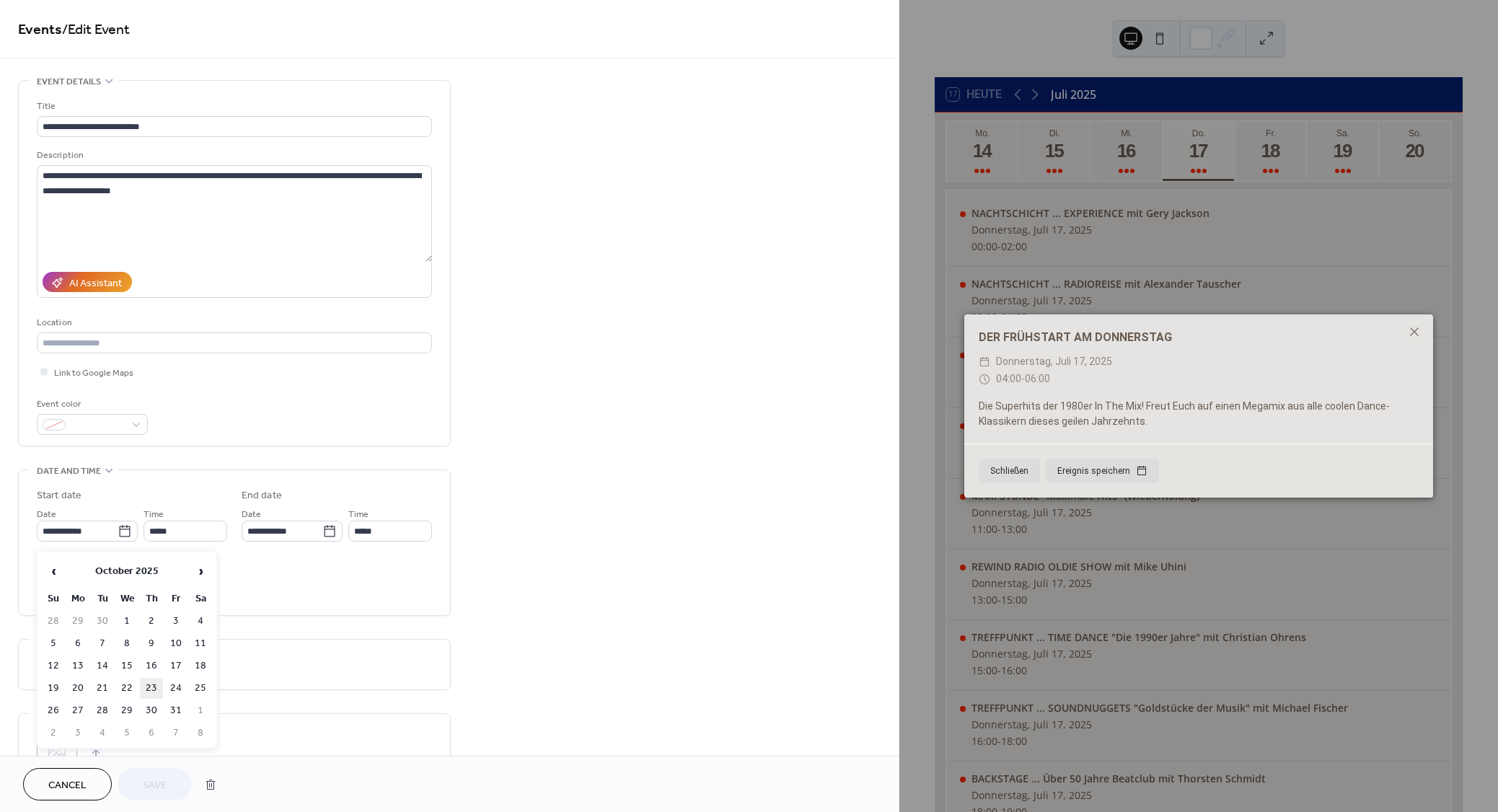 type on "**********" 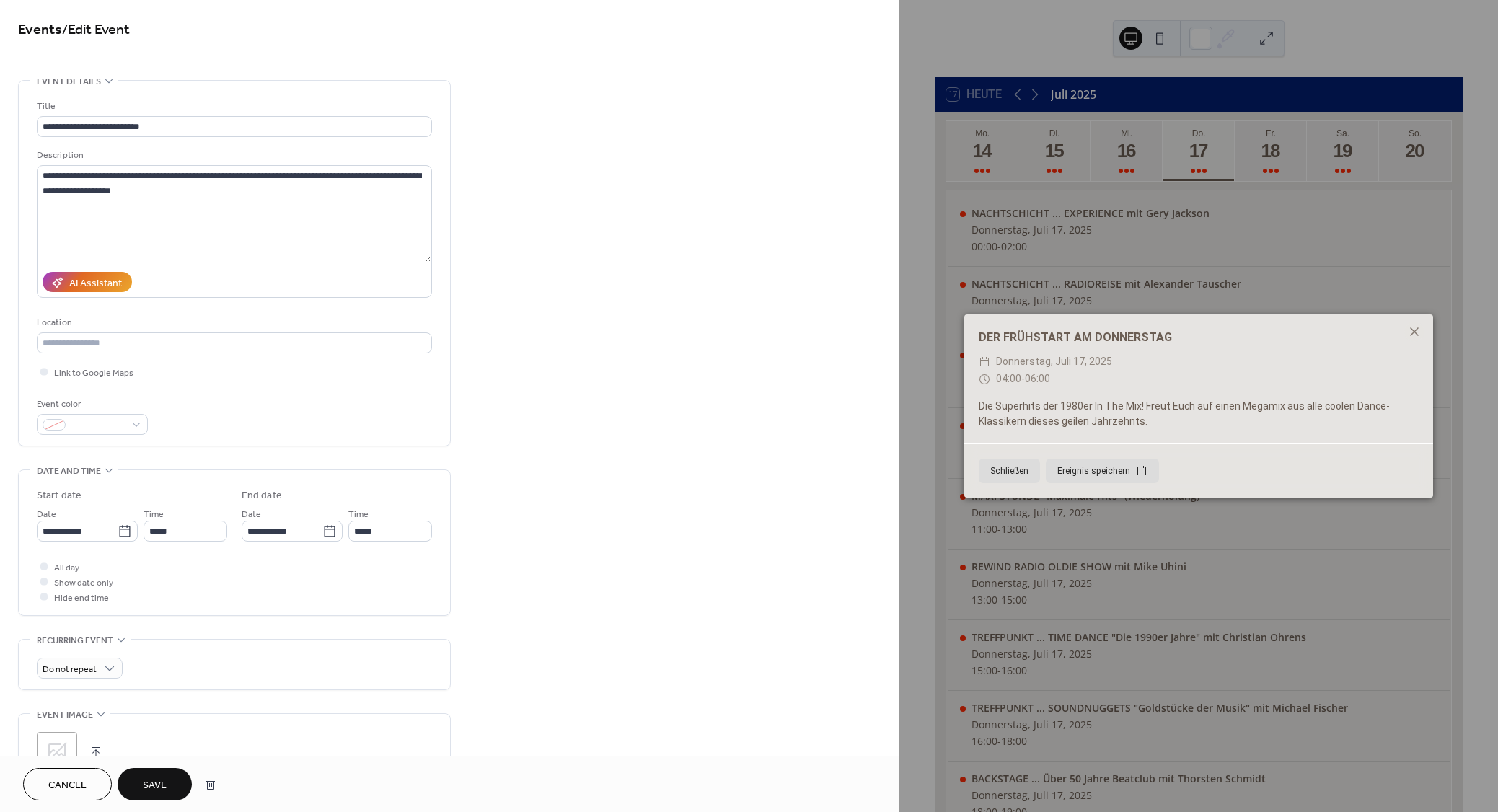 click on "Save" at bounding box center [154, 785] 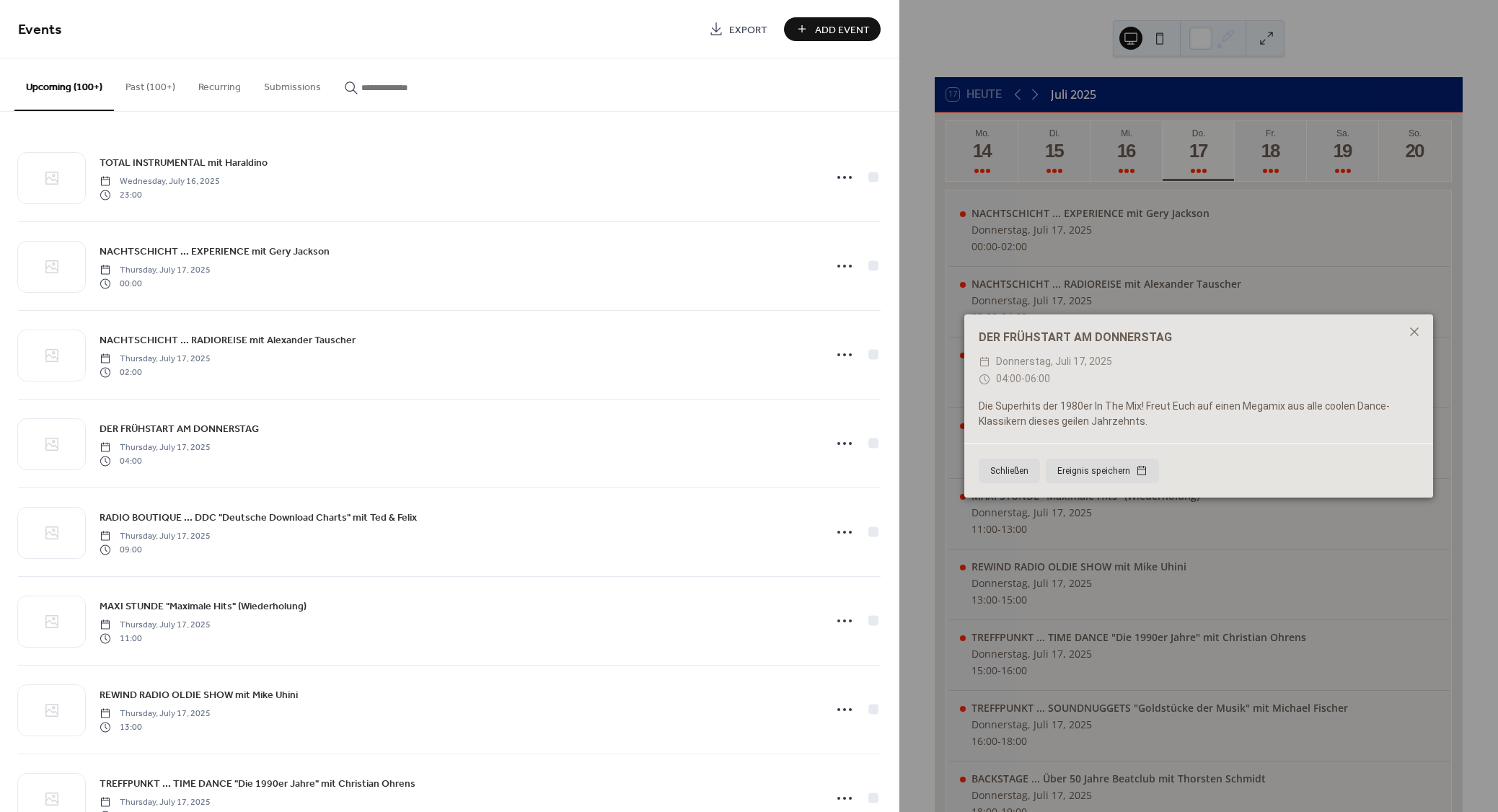 paste on "**********" 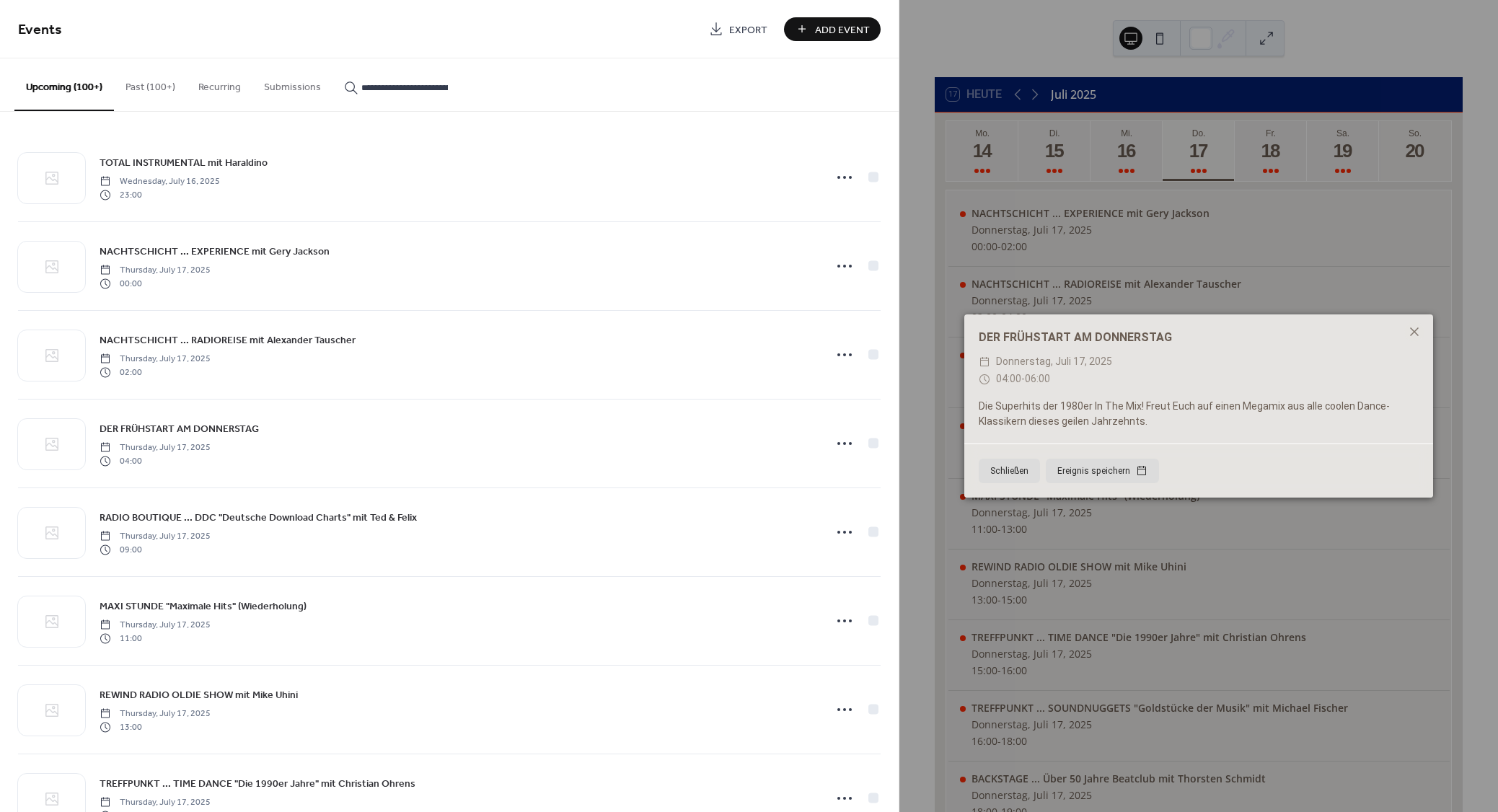 scroll, scrollTop: 0, scrollLeft: 52, axis: horizontal 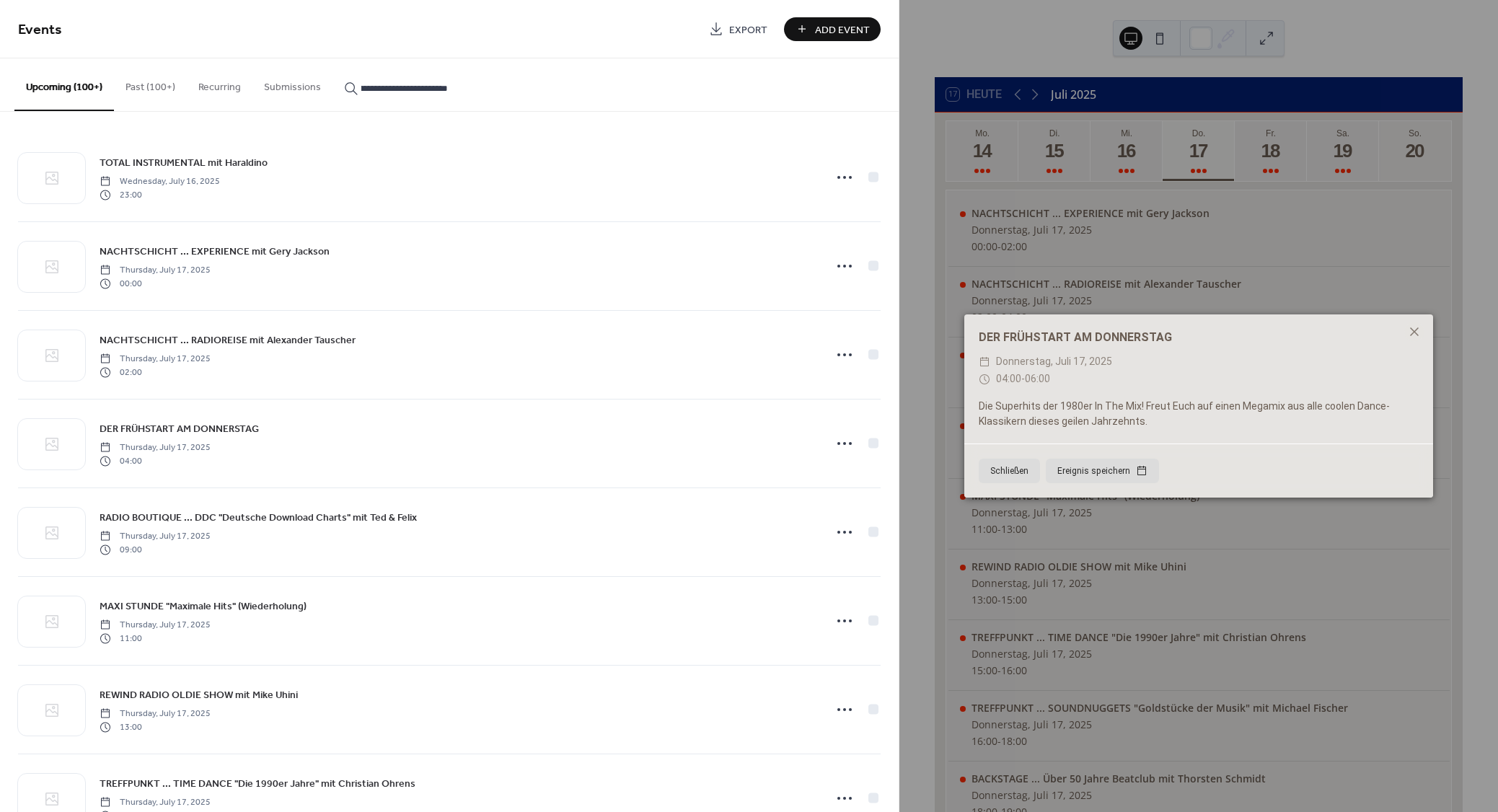 type on "**********" 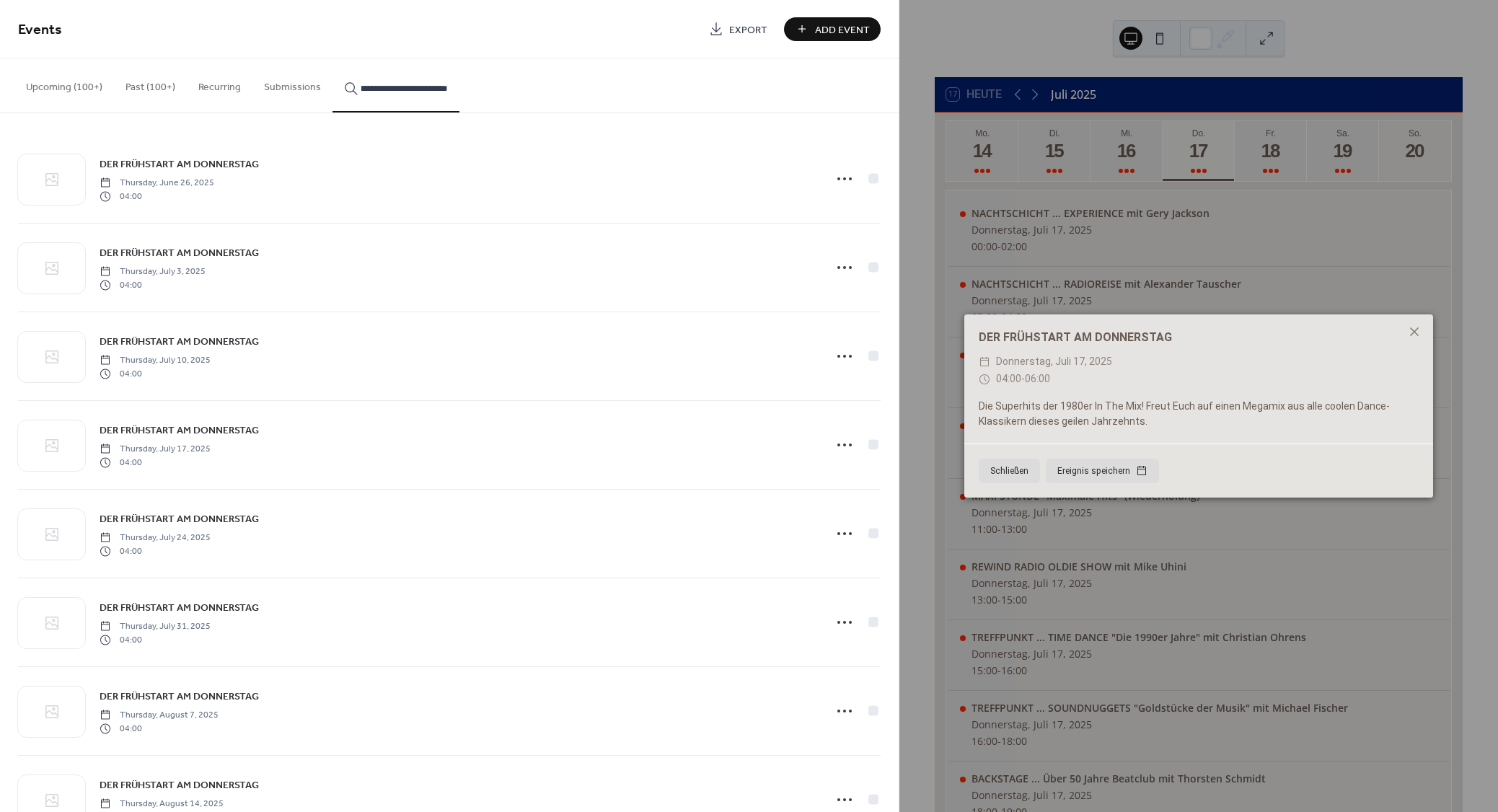 click on "DER FRÜHSTART AM DONNERSTAG" at bounding box center [179, 164] 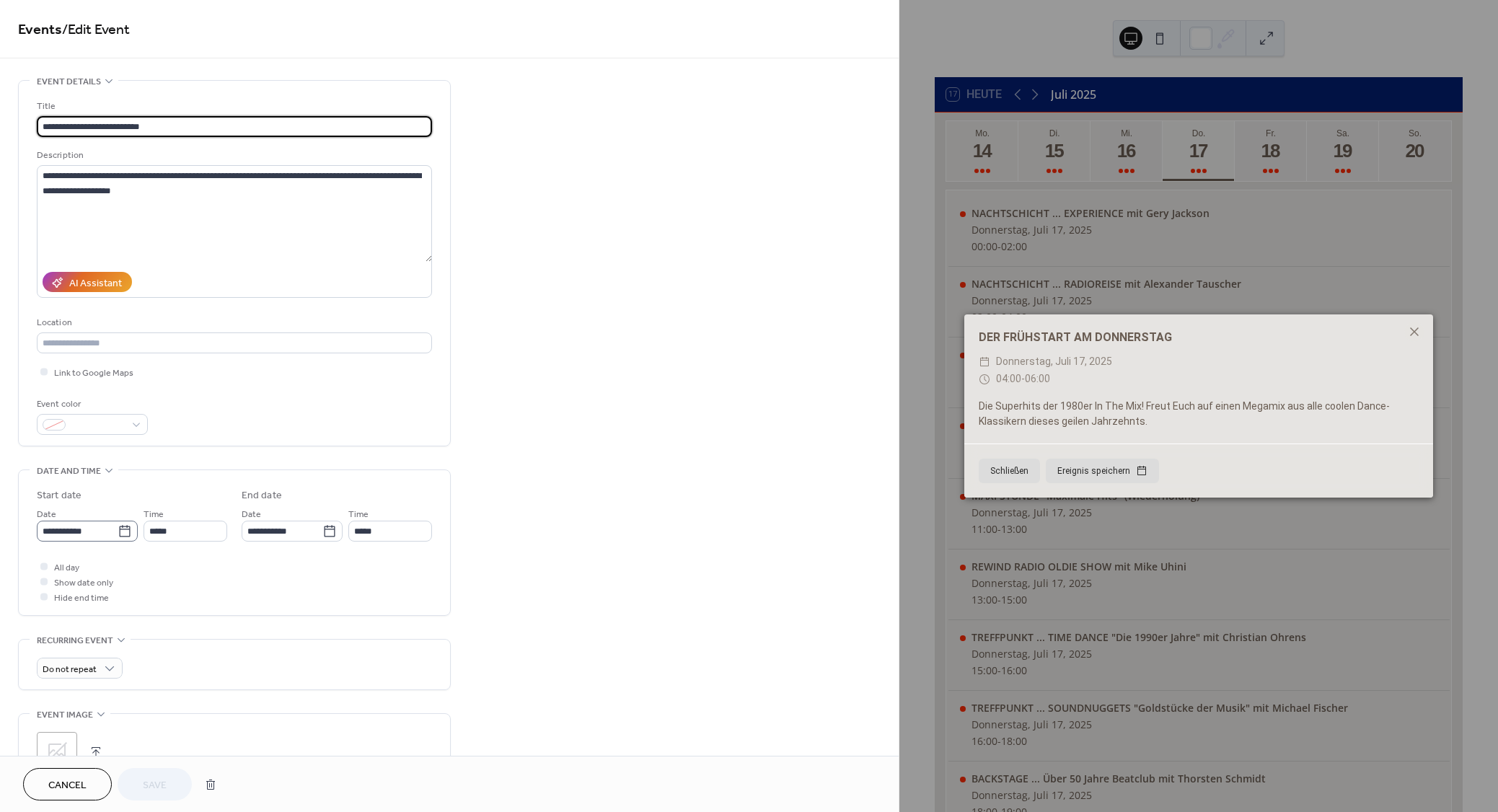 click 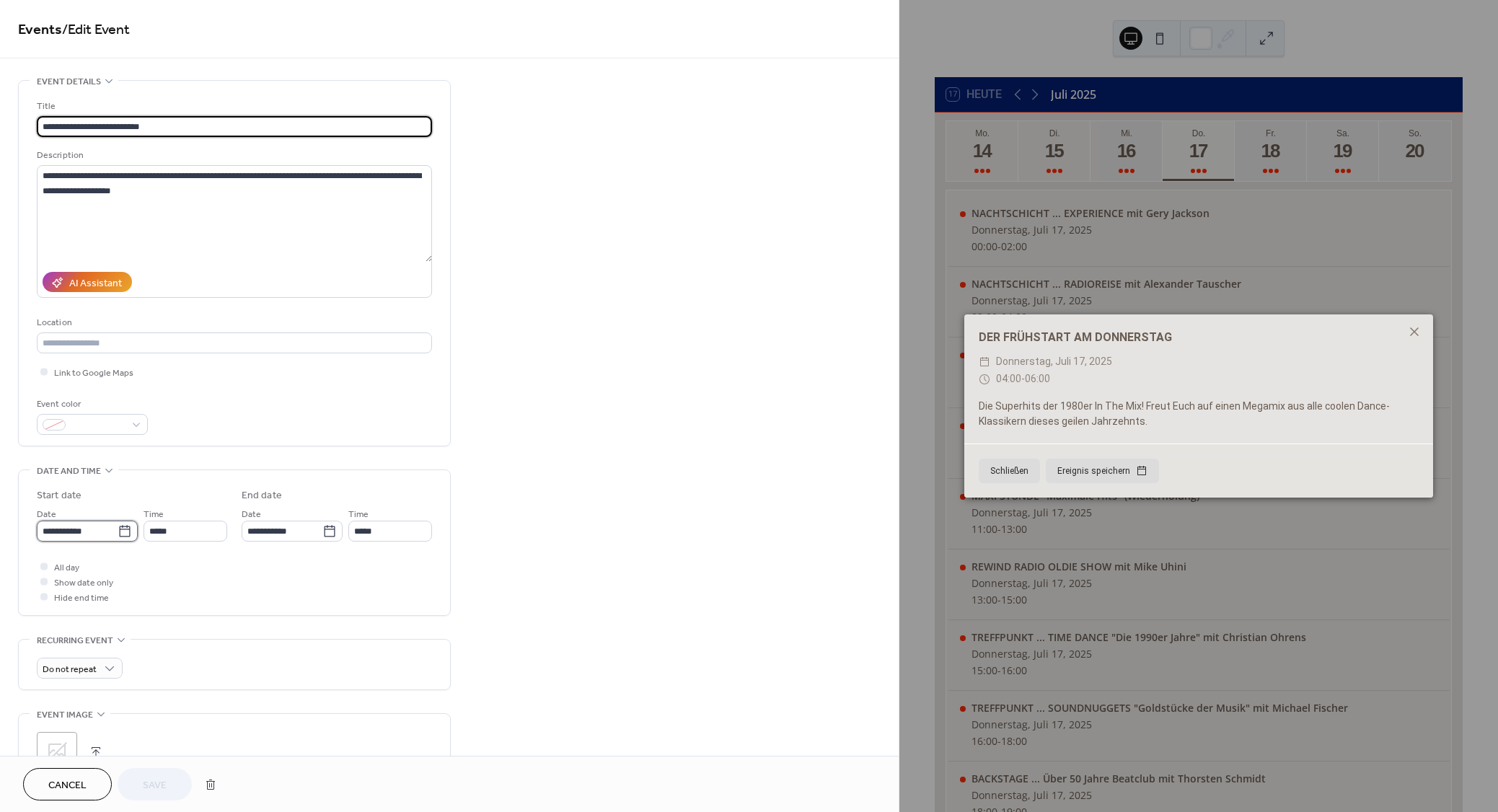 click on "**********" at bounding box center (77, 531) 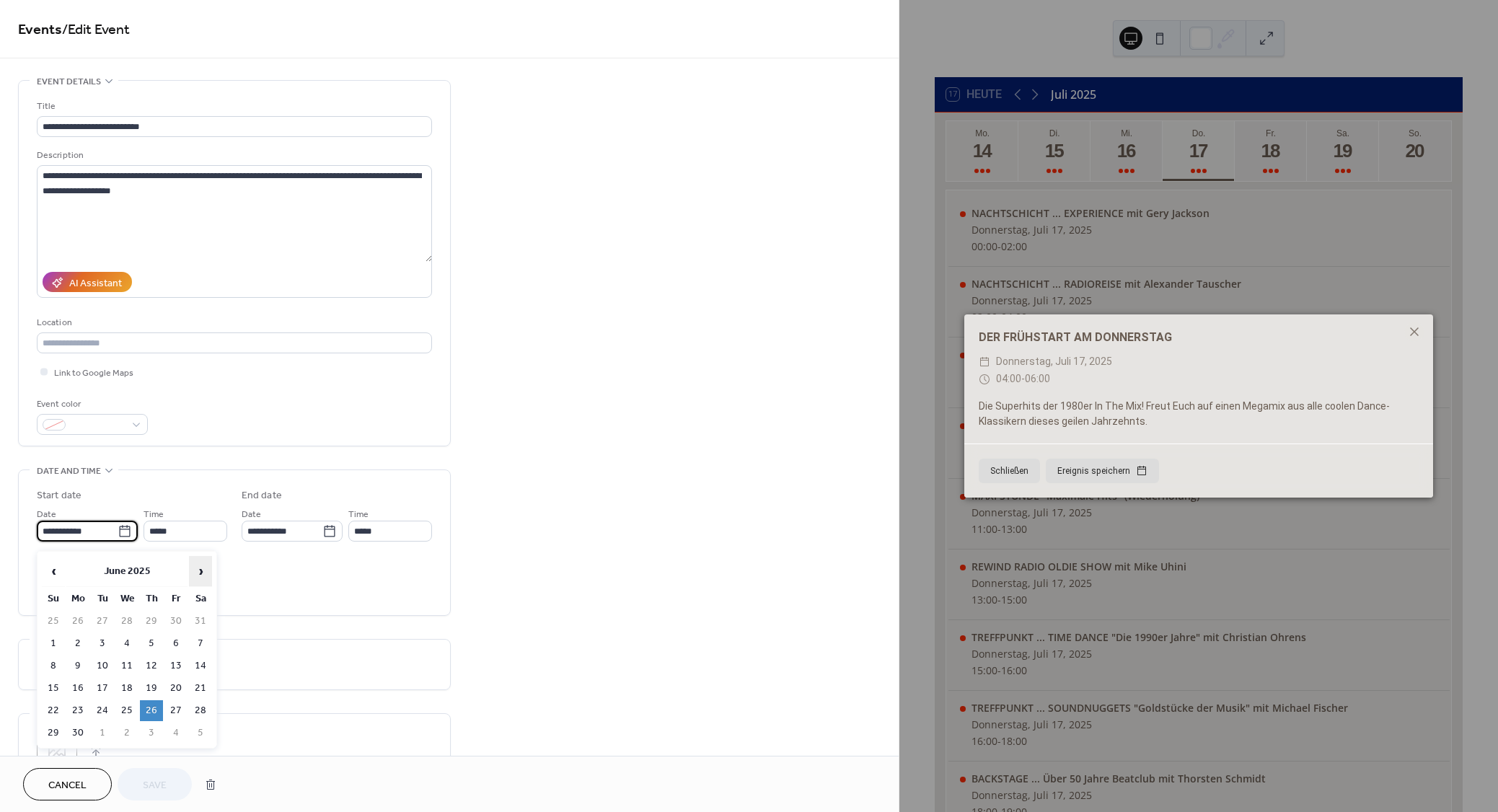 click on "›" at bounding box center [201, 571] 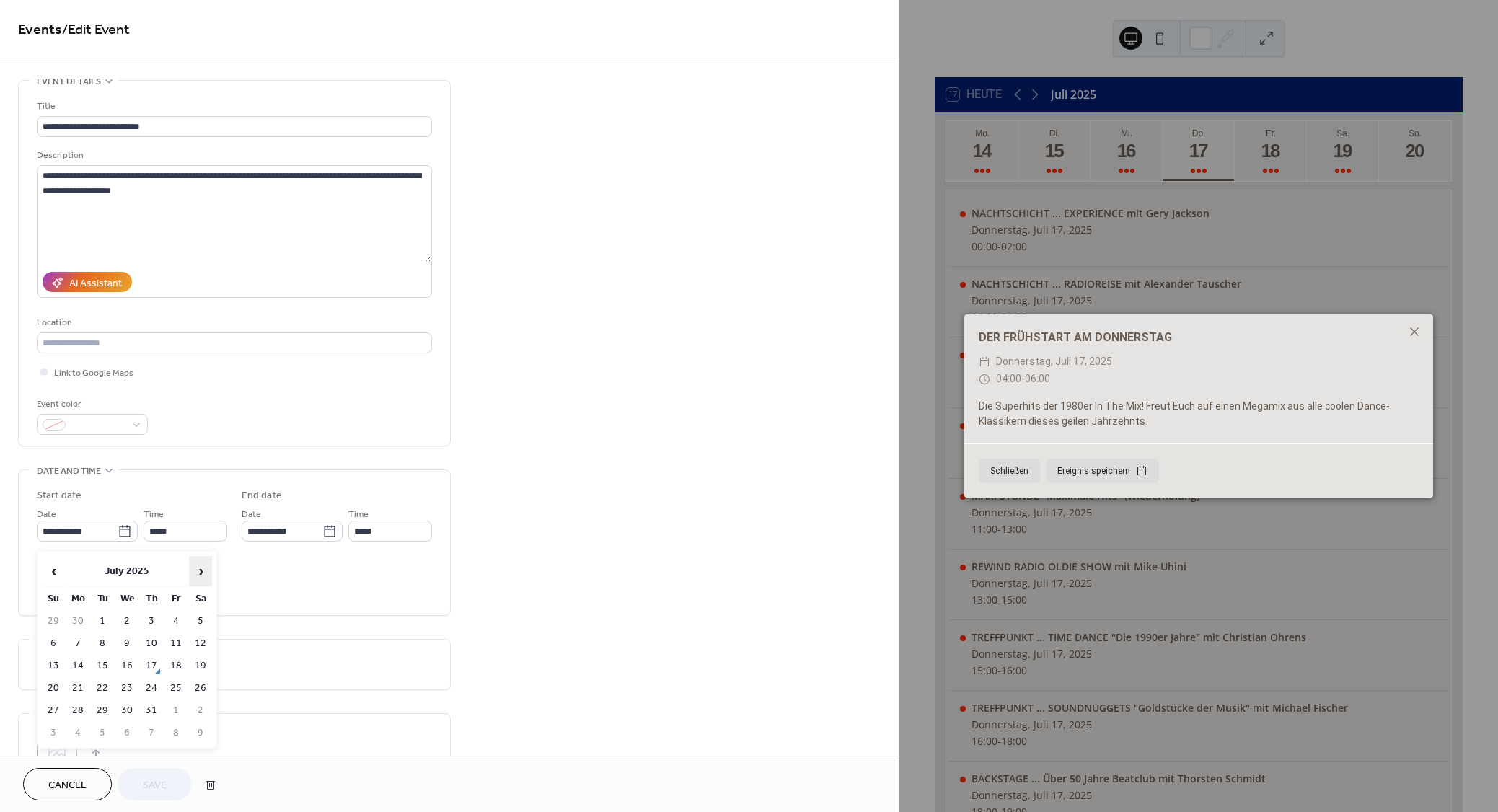 click on "›" at bounding box center [201, 571] 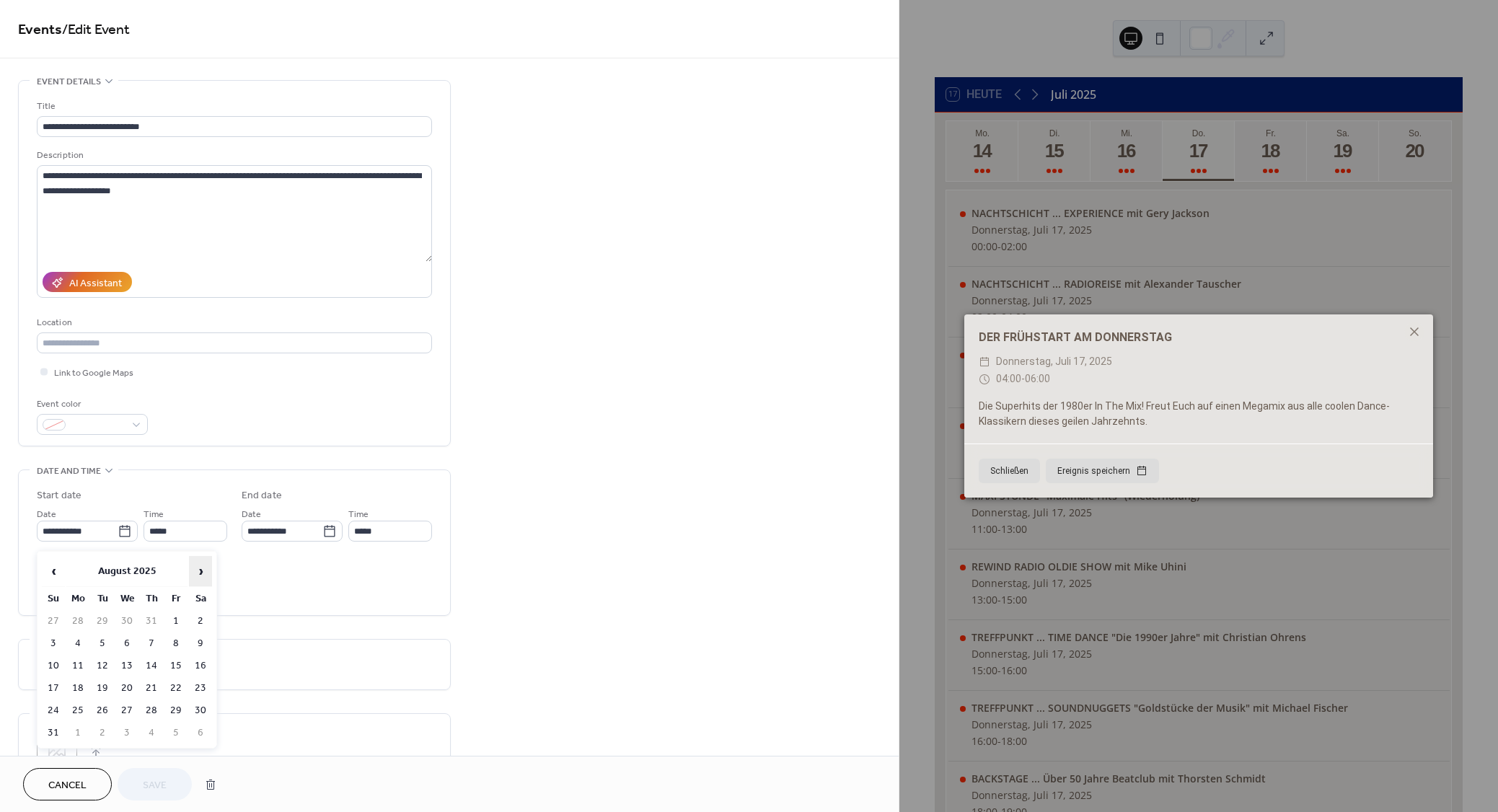 click on "›" at bounding box center (201, 571) 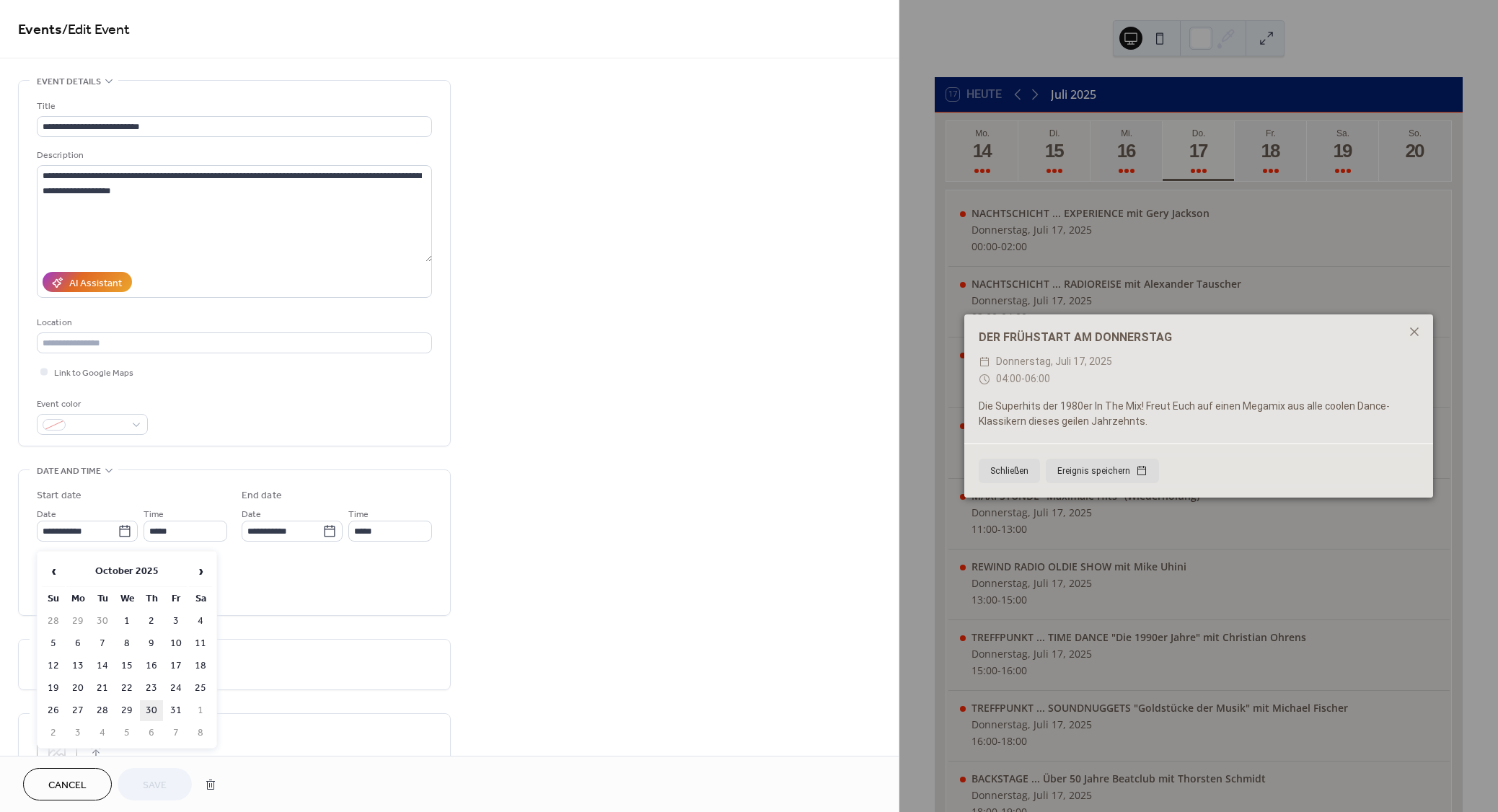 click on "30" at bounding box center [151, 710] 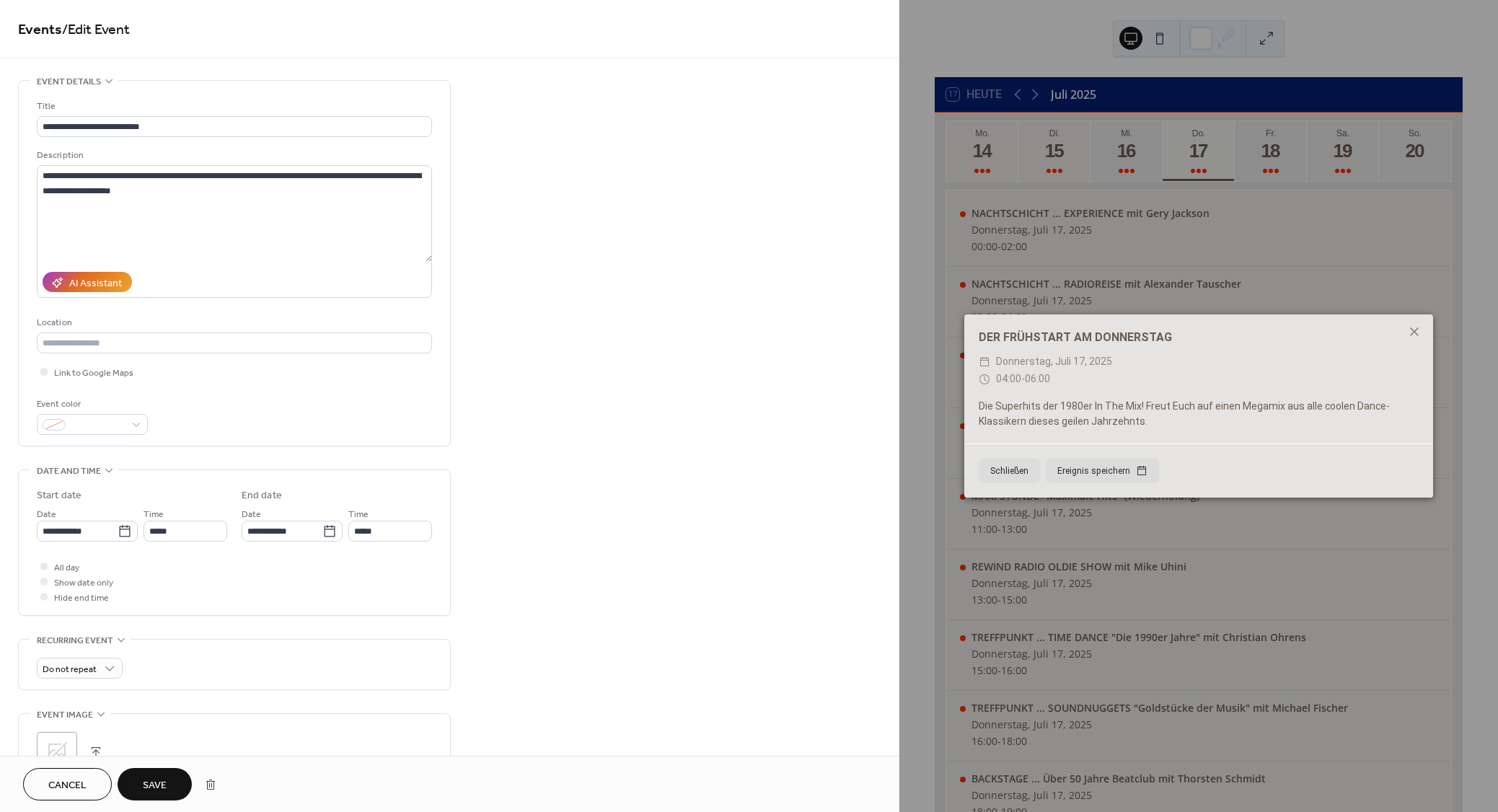 type on "**********" 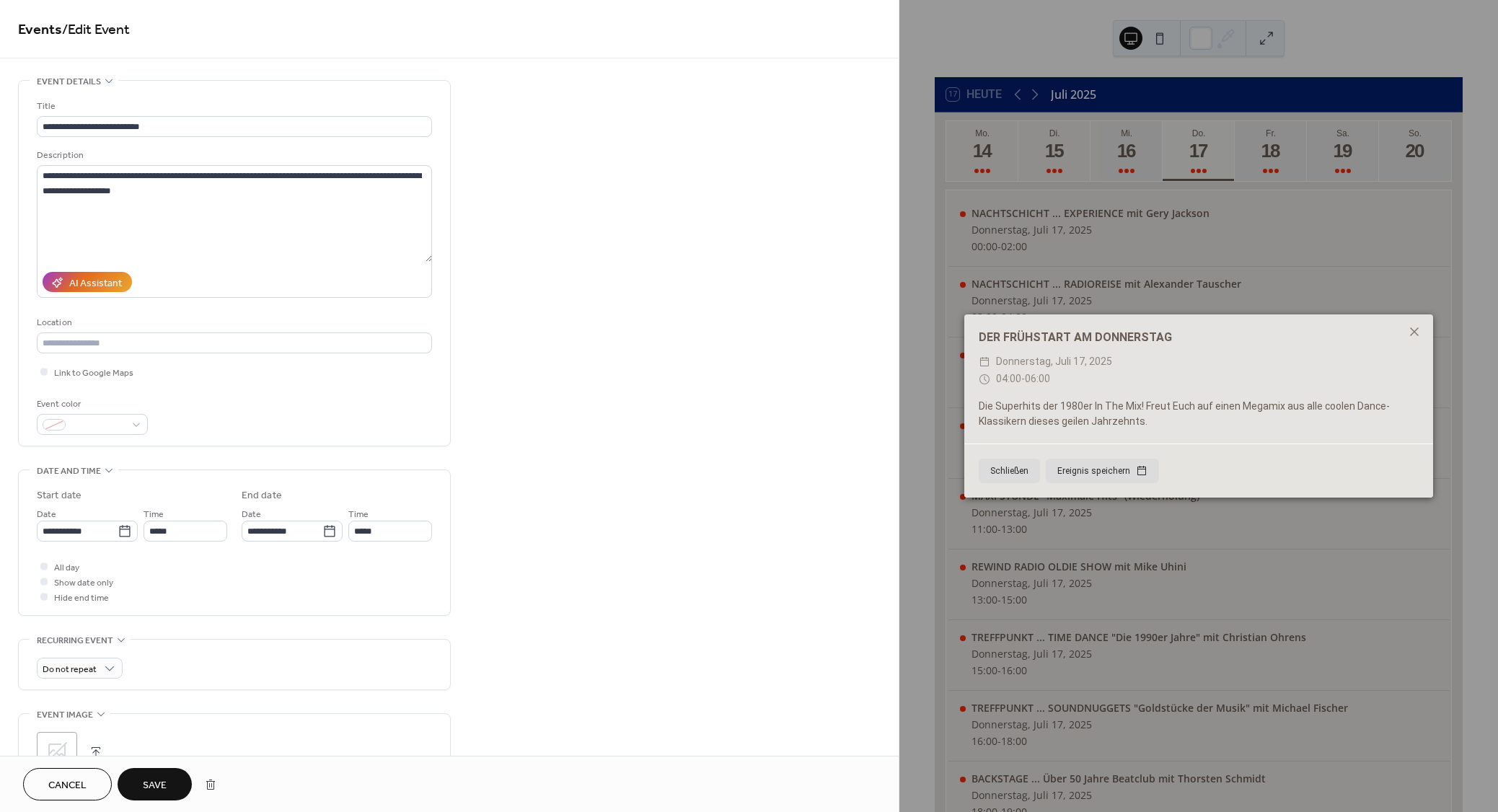 type on "**********" 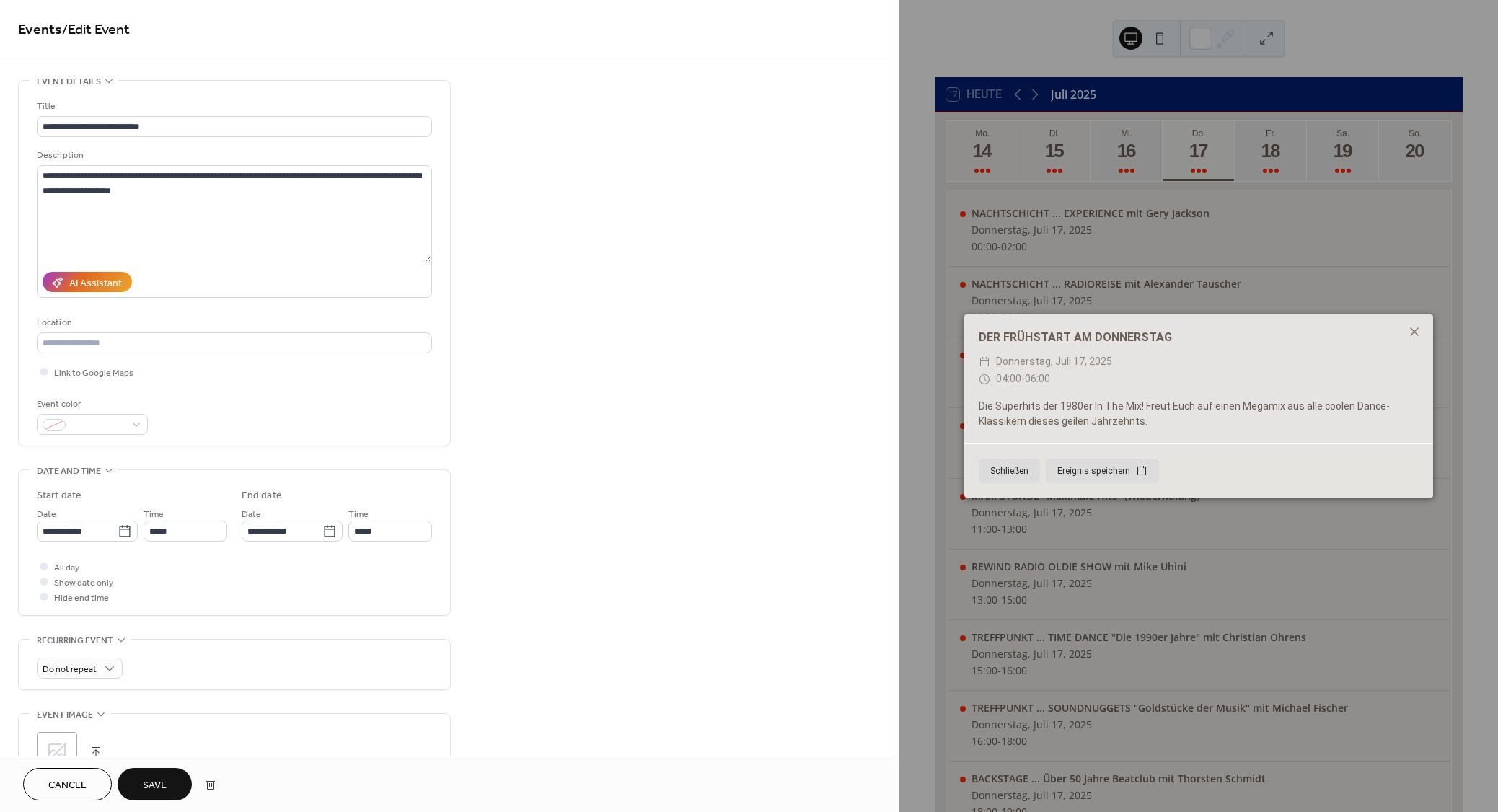 click on "Save" at bounding box center (154, 785) 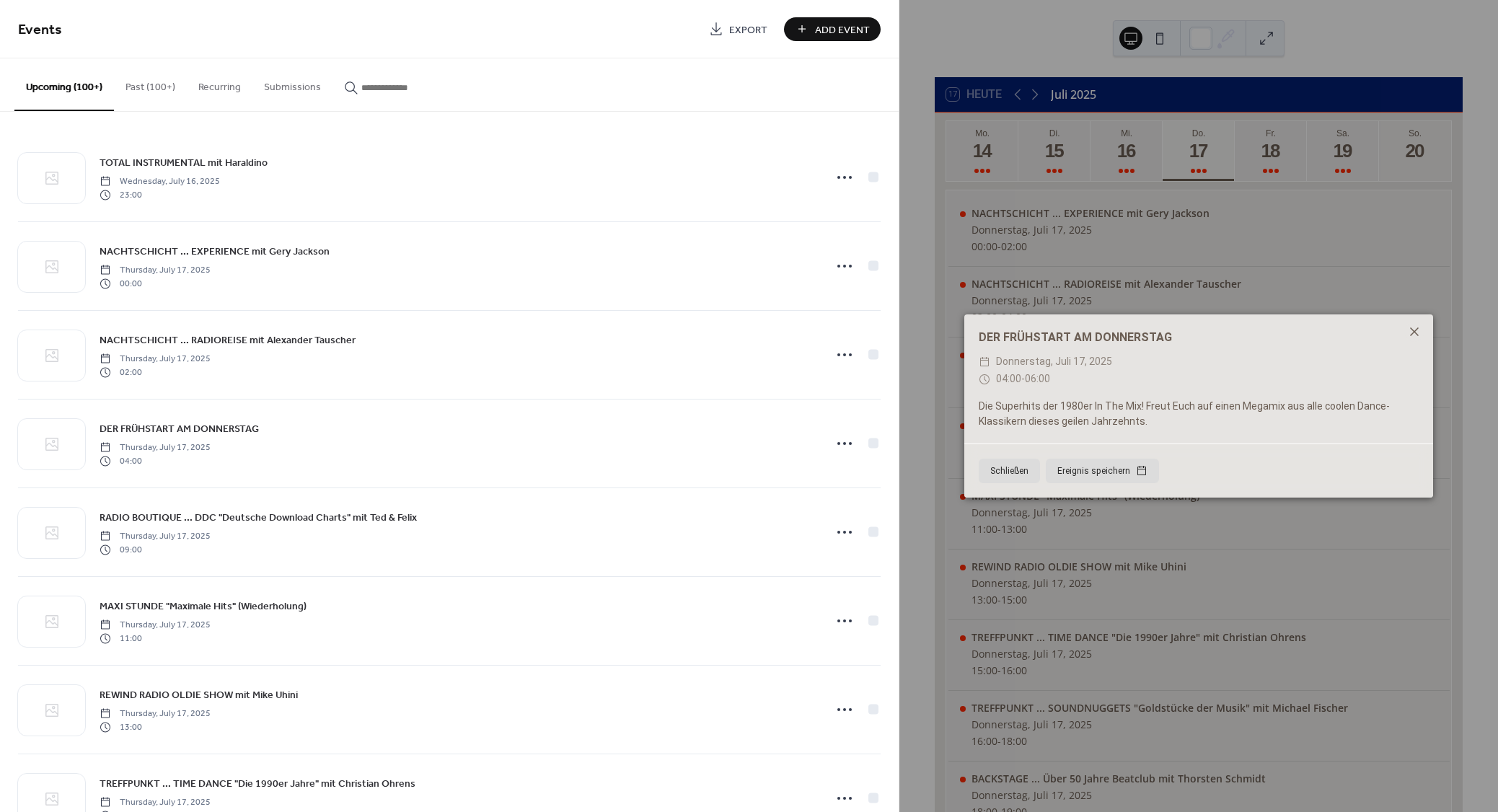 click 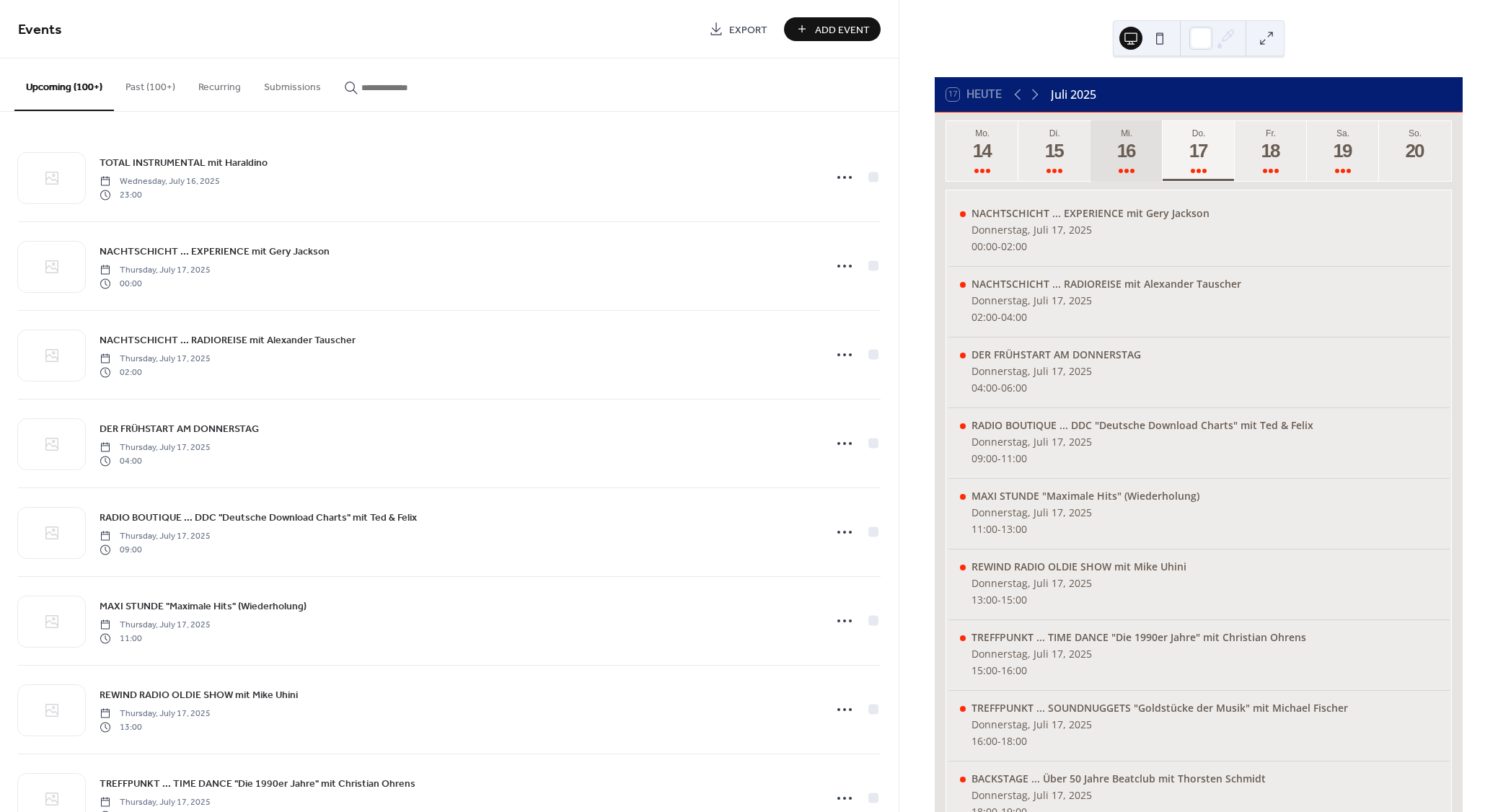 click on "16" at bounding box center [1126, 151] 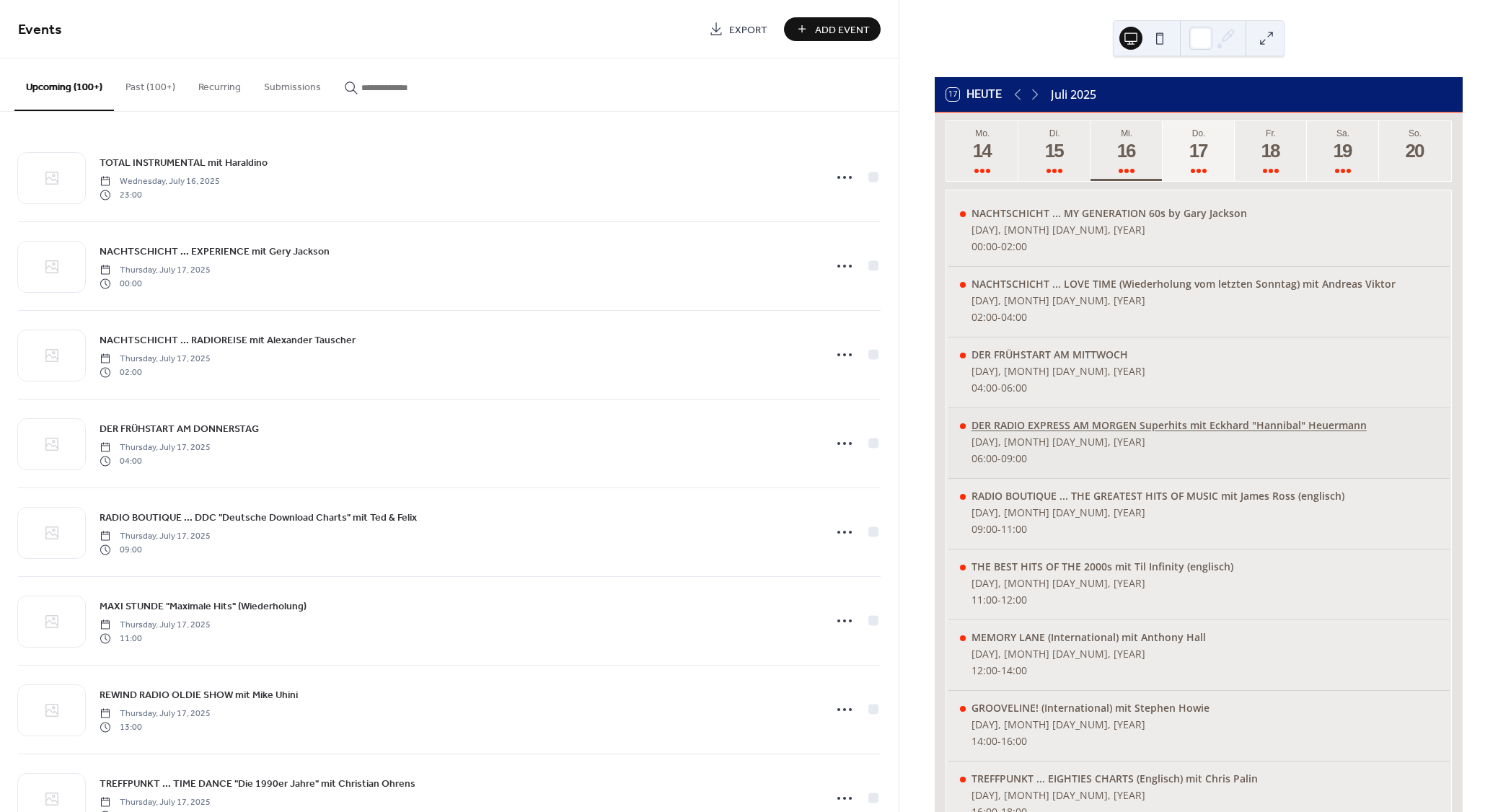 click on "DER RADIO EXPRESS AM MORGEN Superhits mit Eckhard "Hannibal" Heuermann" at bounding box center [1169, 425] 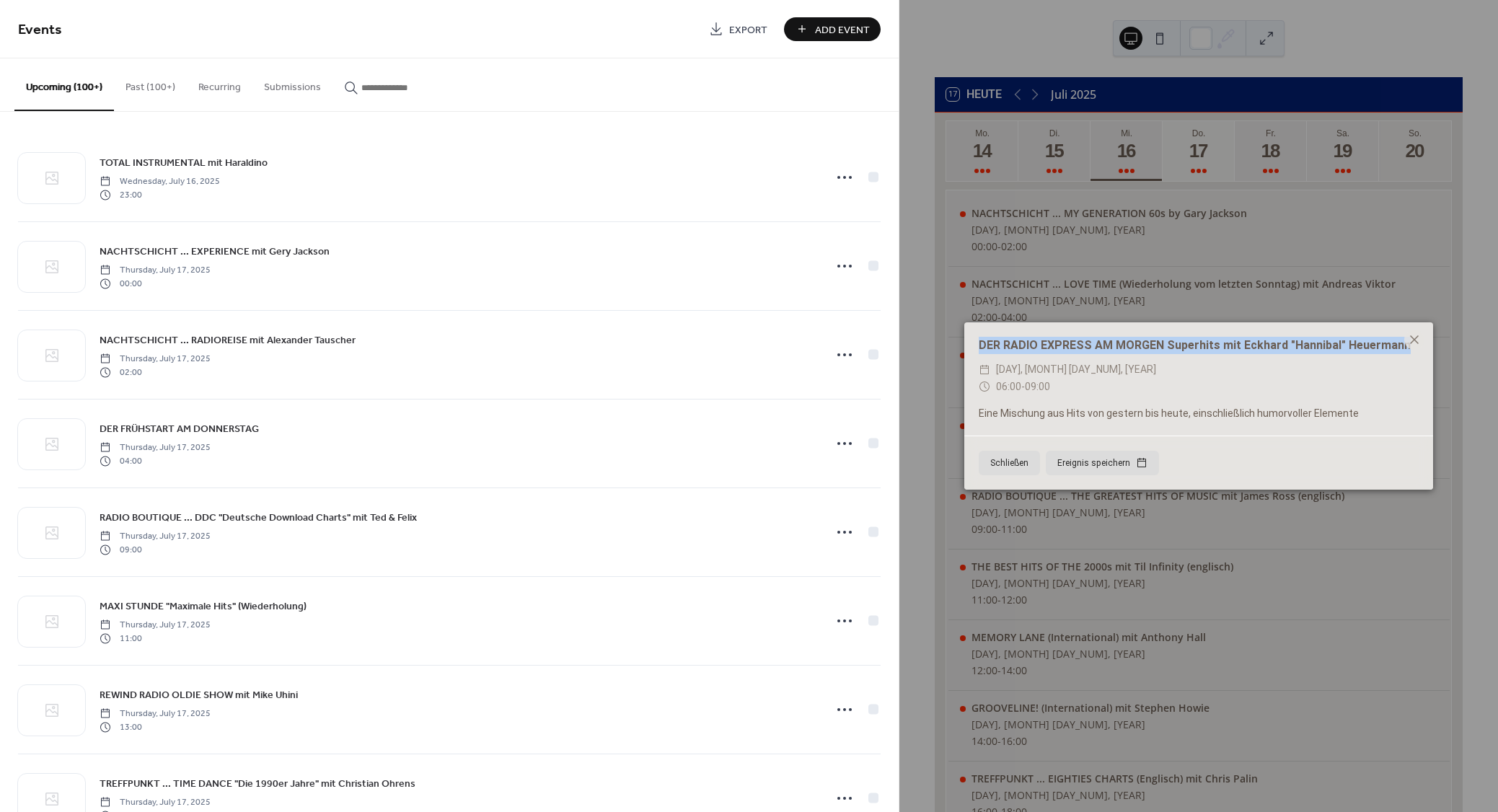 drag, startPoint x: 1401, startPoint y: 348, endPoint x: 974, endPoint y: 338, distance: 427.11708 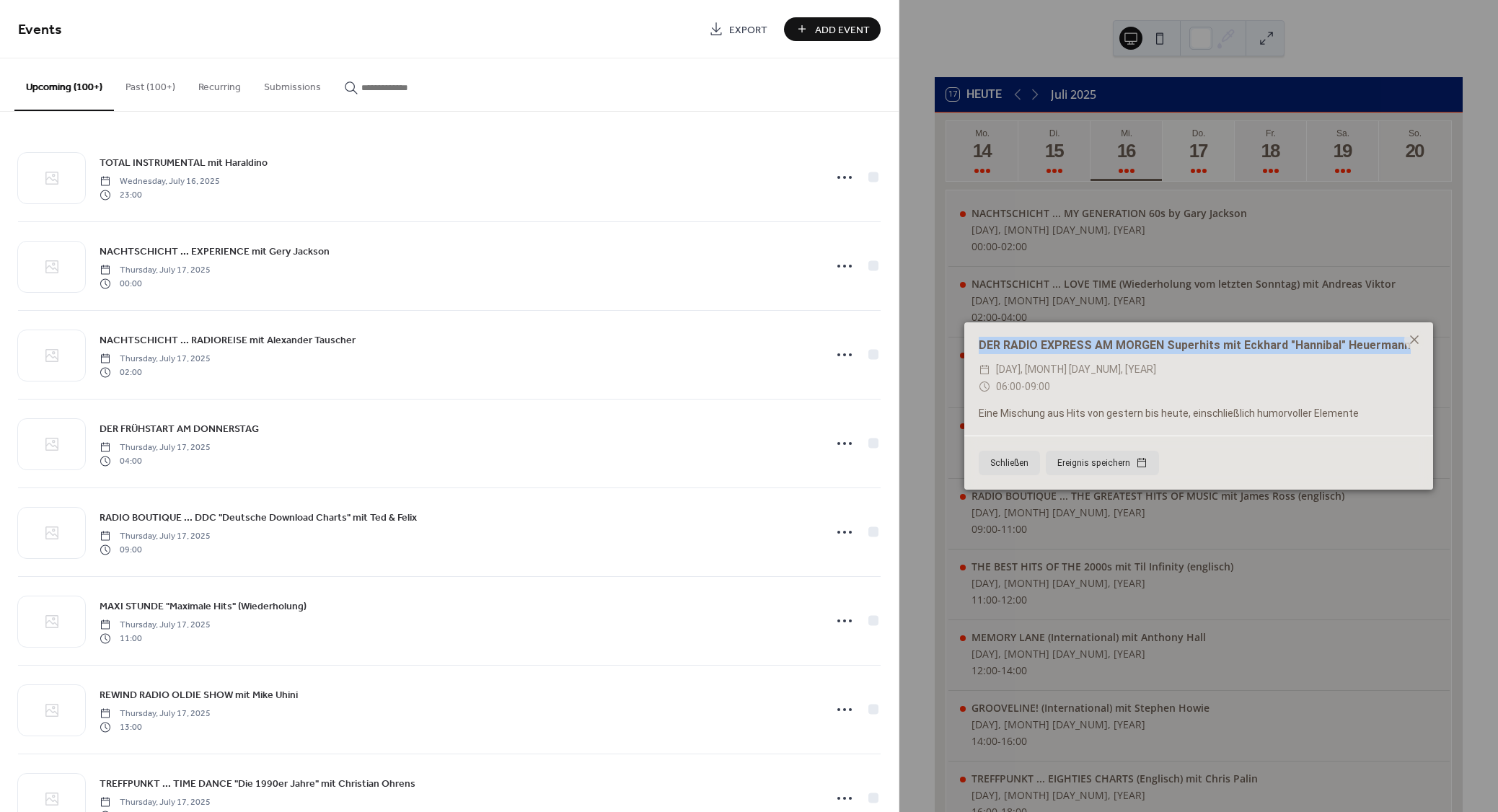 click on "DER RADIO EXPRESS AM MORGEN Superhits mit Eckhard "Hannibal" Heuermann" at bounding box center (1199, 345) 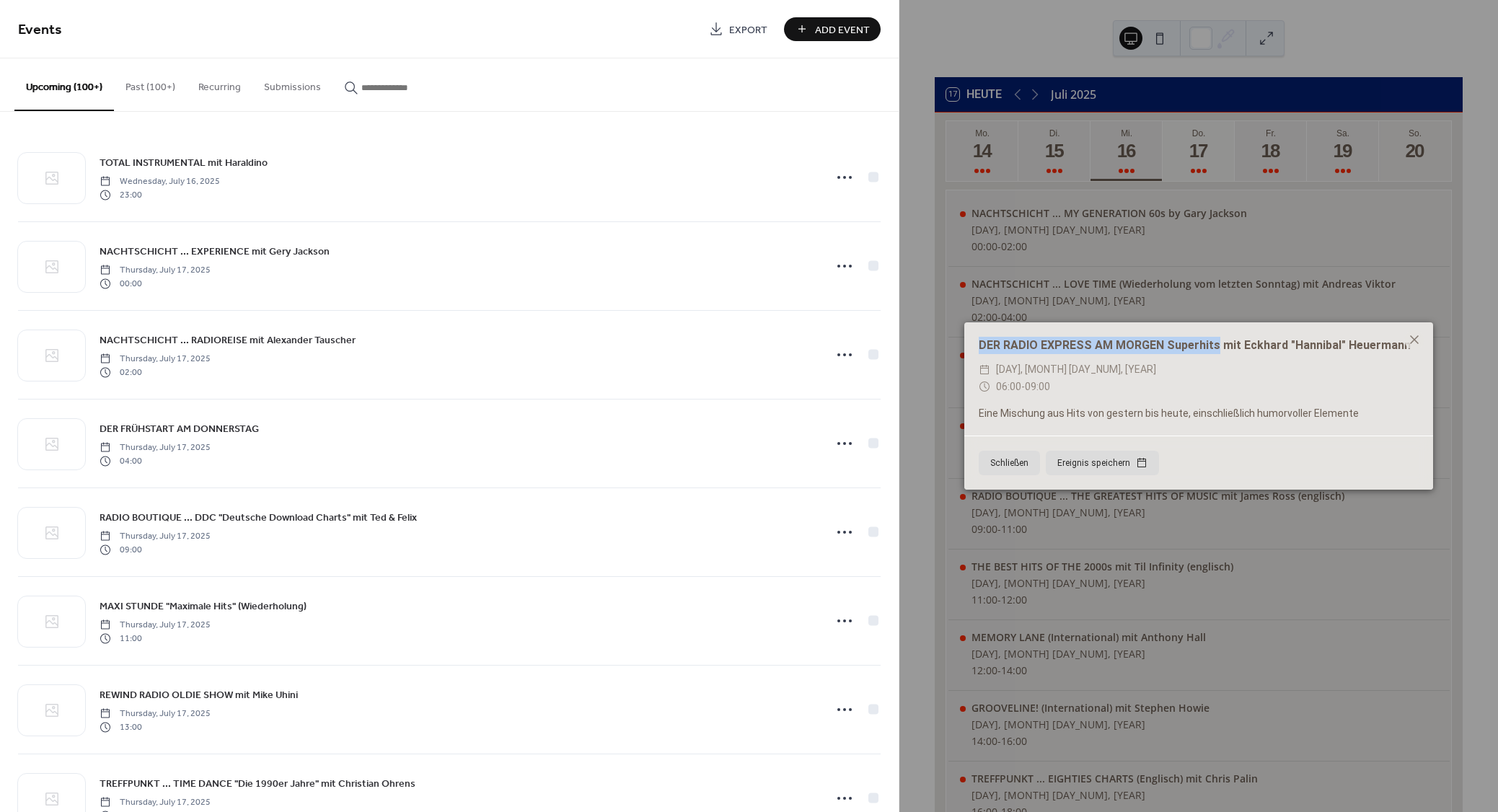 drag, startPoint x: 1212, startPoint y: 345, endPoint x: 977, endPoint y: 341, distance: 235.034 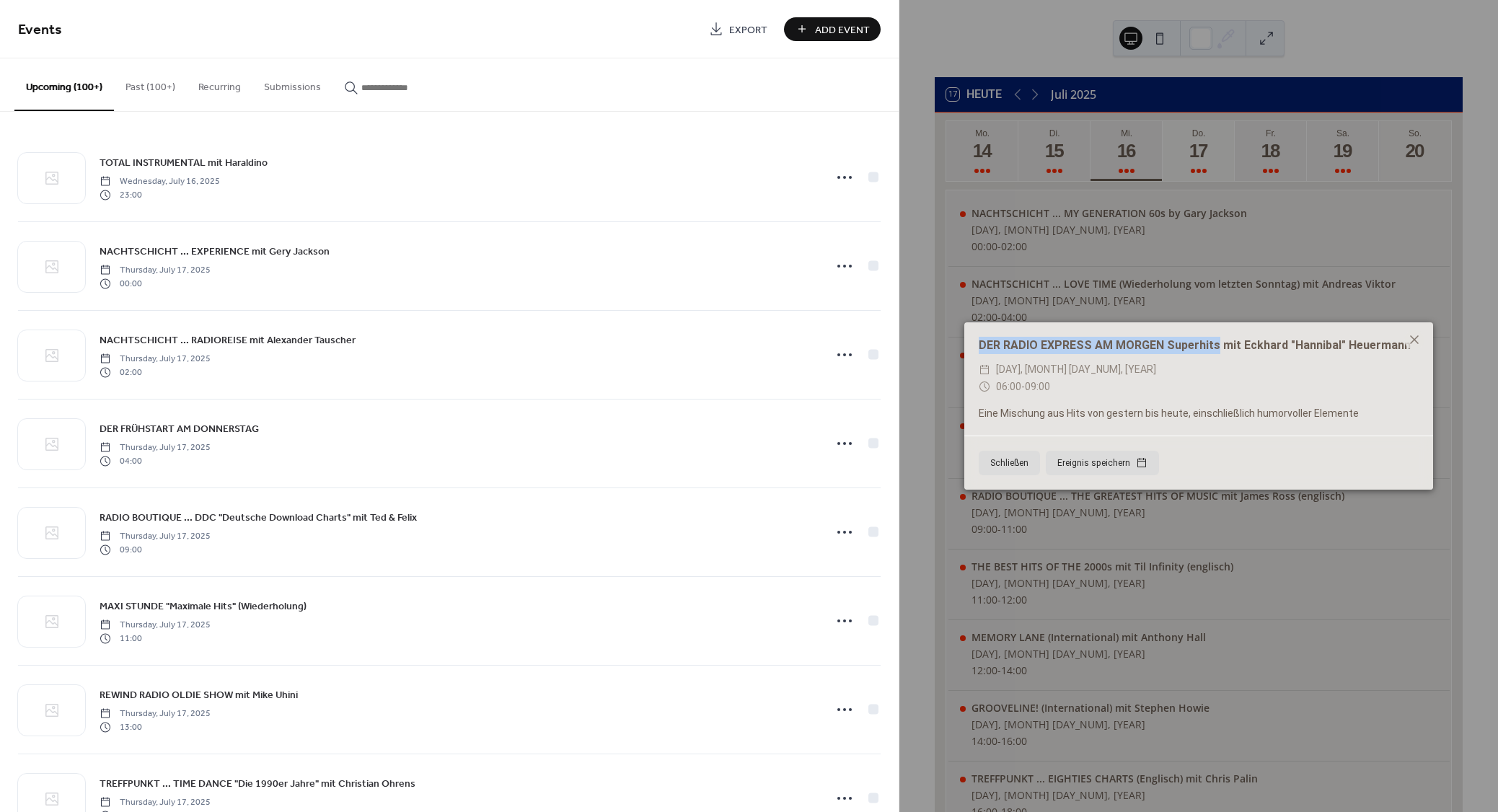 click on "Add Event" at bounding box center (842, 30) 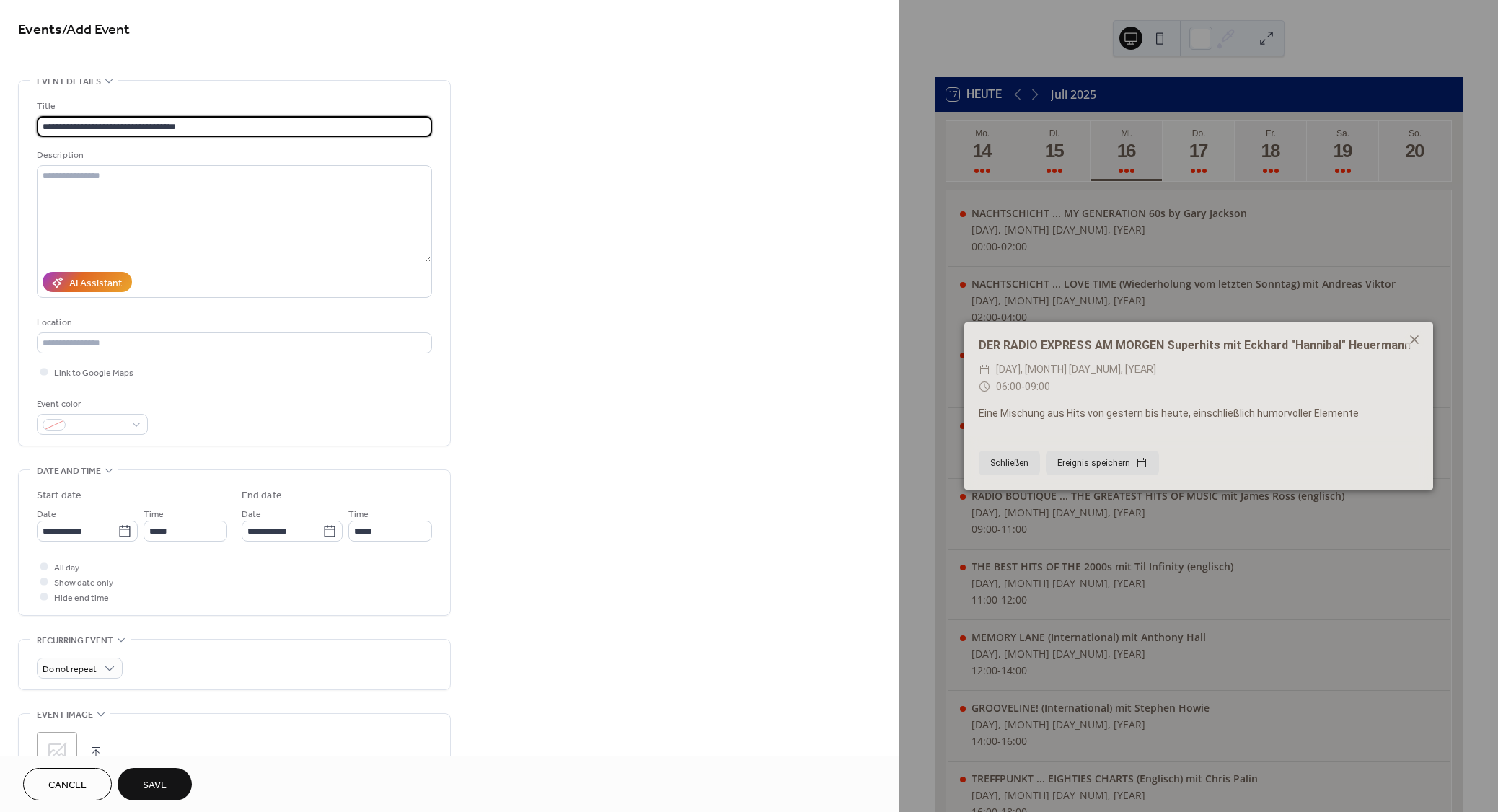 type on "**********" 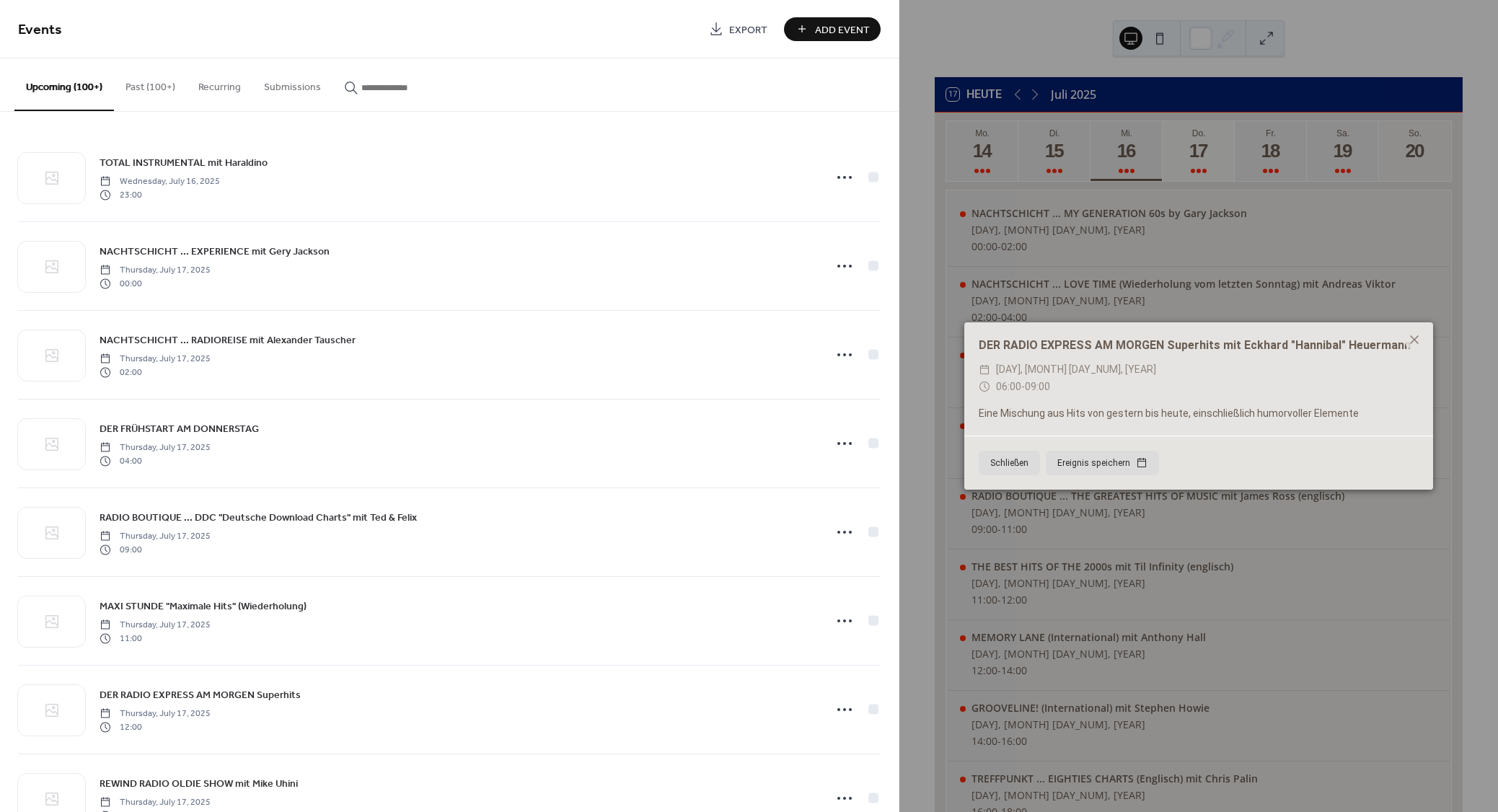 click on "Add Event" at bounding box center (842, 30) 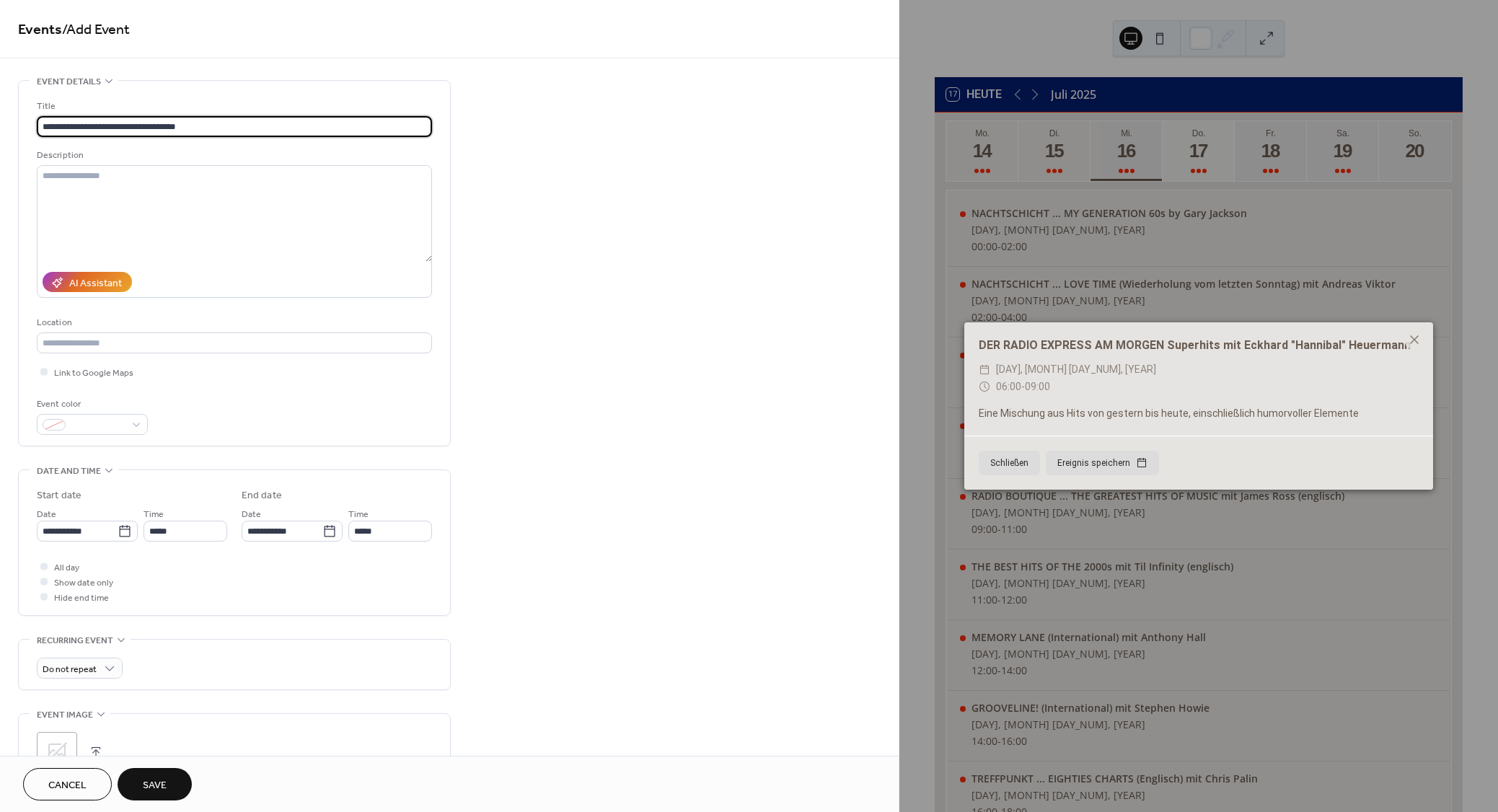 type on "**********" 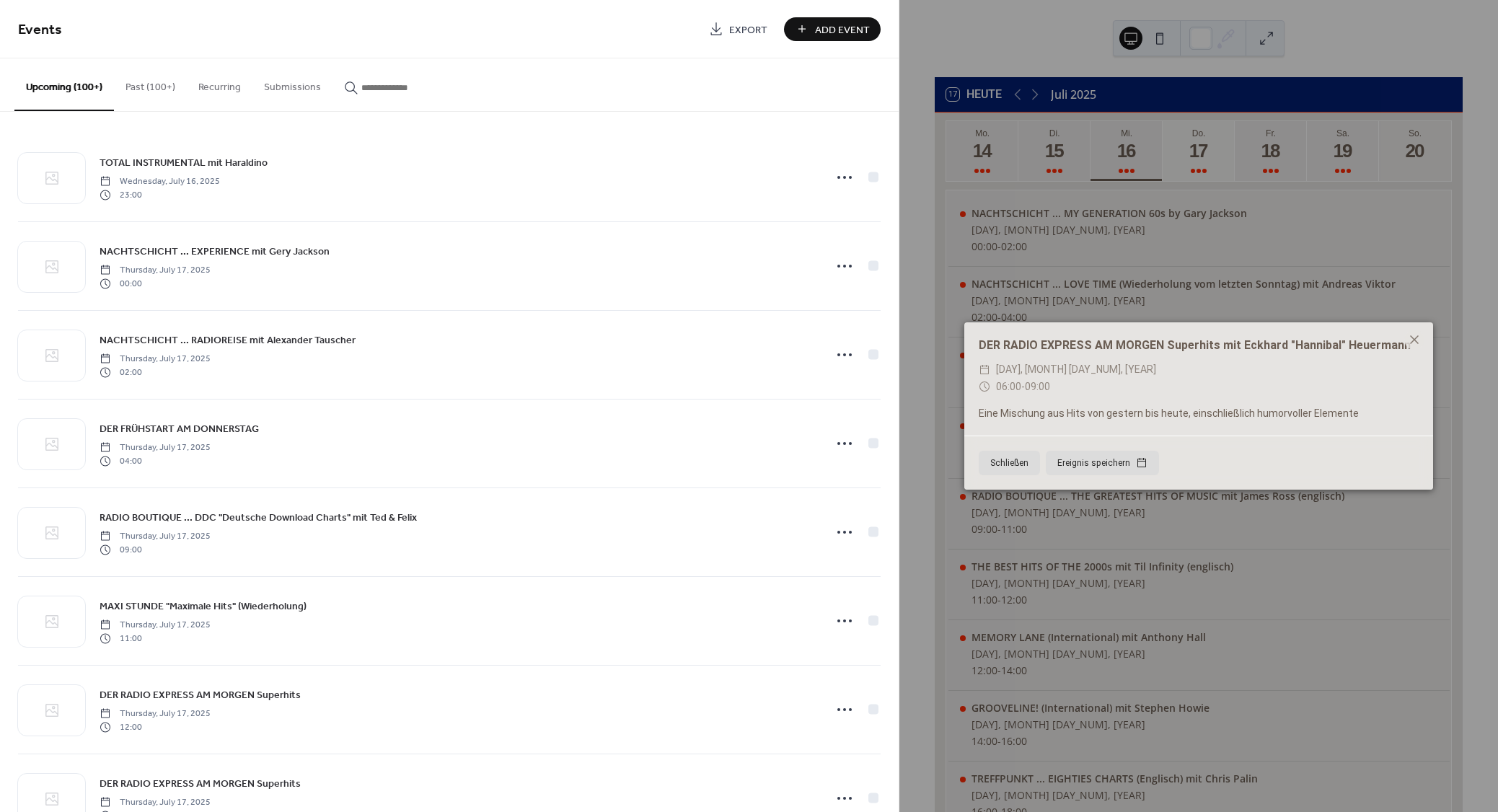 click on "Add Event" at bounding box center (842, 30) 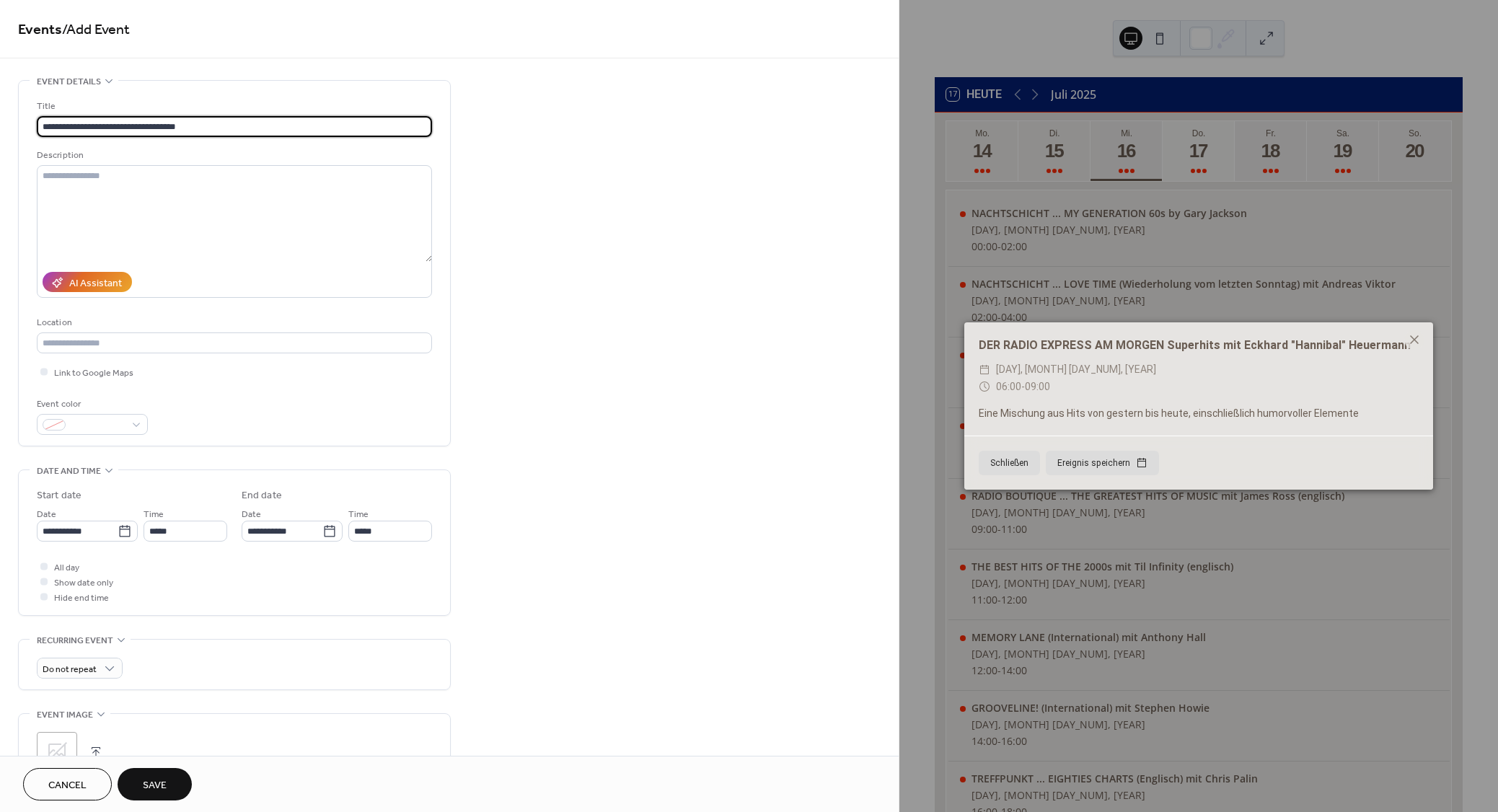 type on "**********" 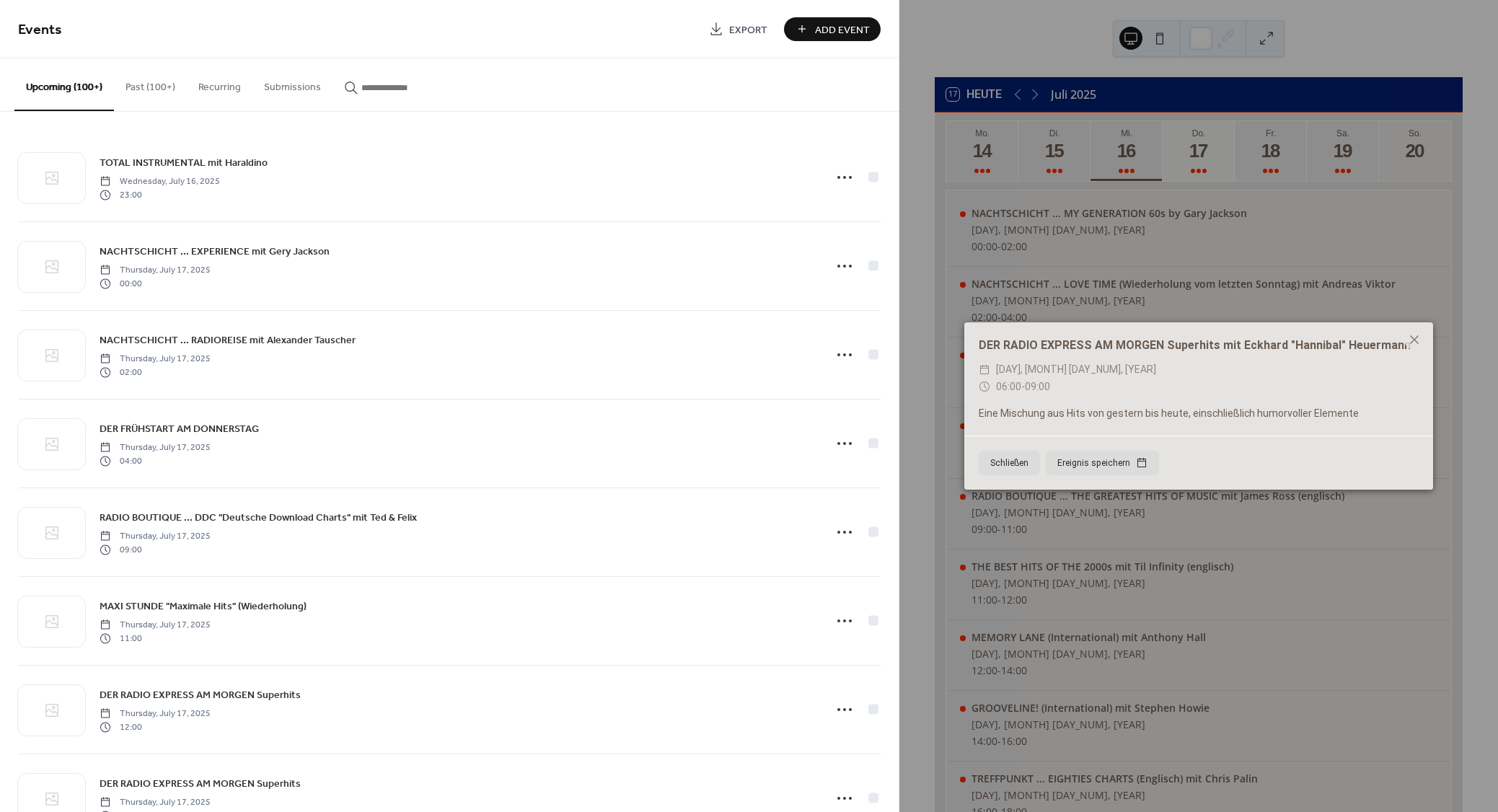 click on "Add Event" at bounding box center [842, 30] 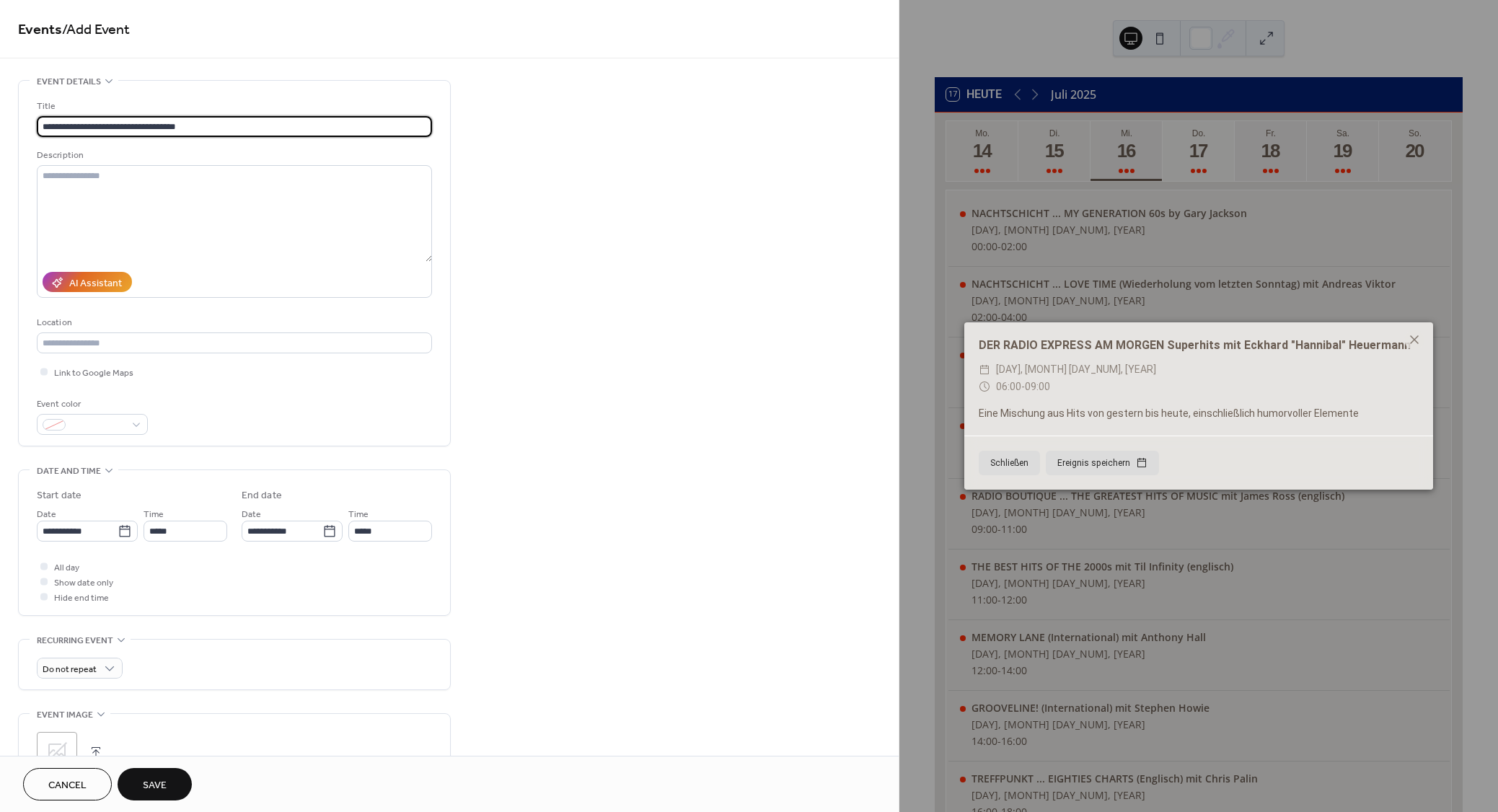 type on "**********" 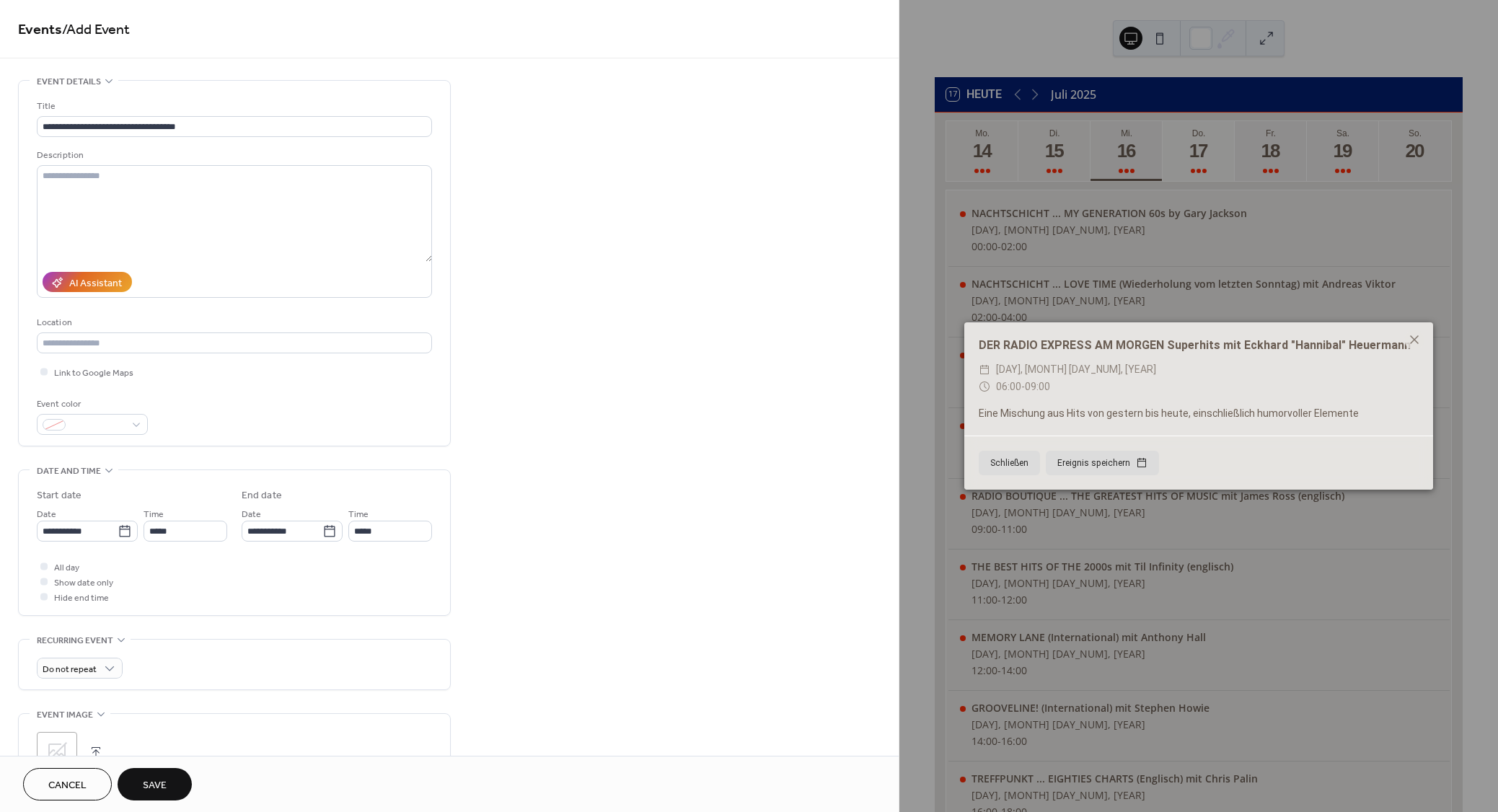 click on "Save" at bounding box center [154, 785] 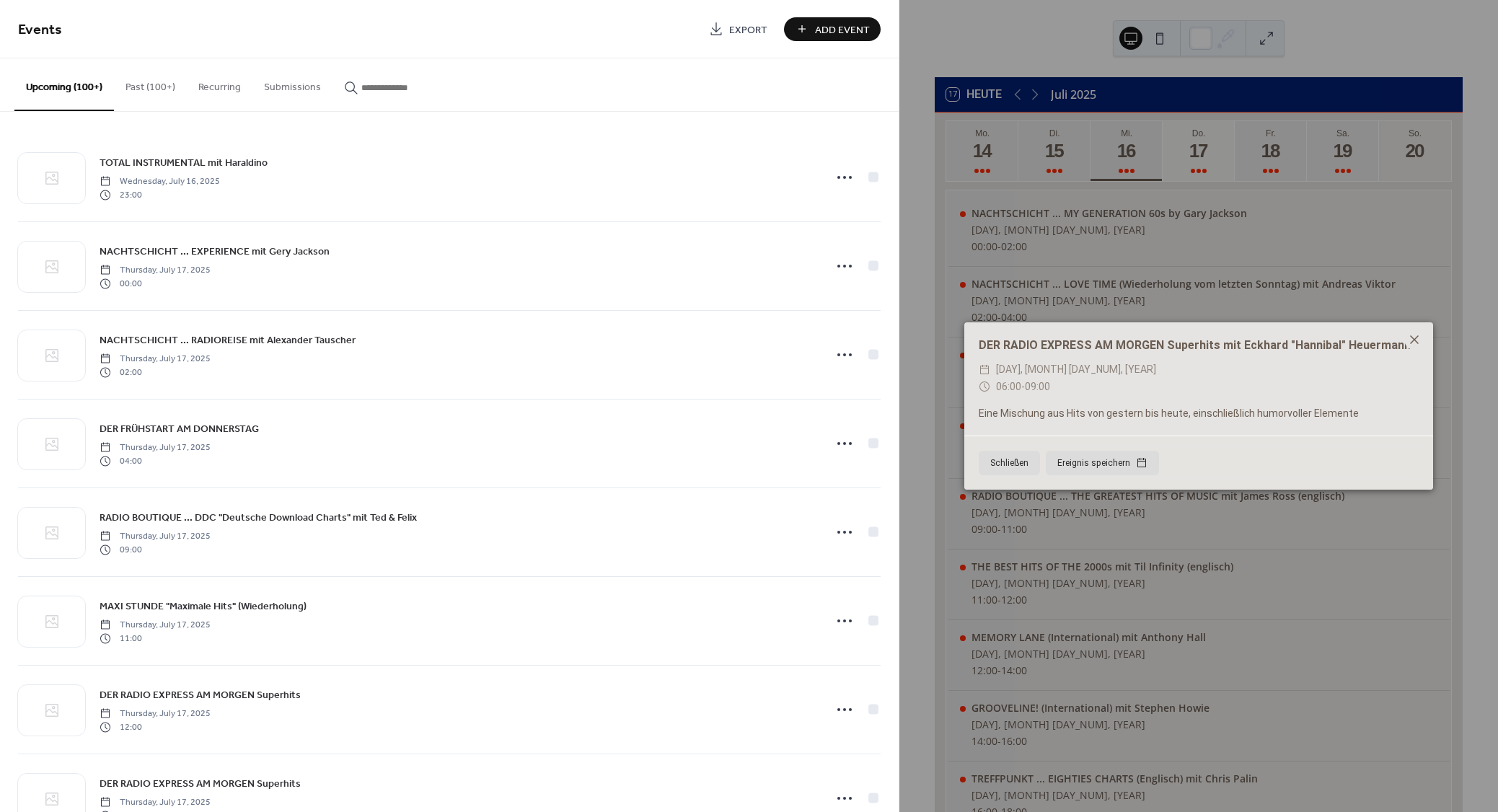 click 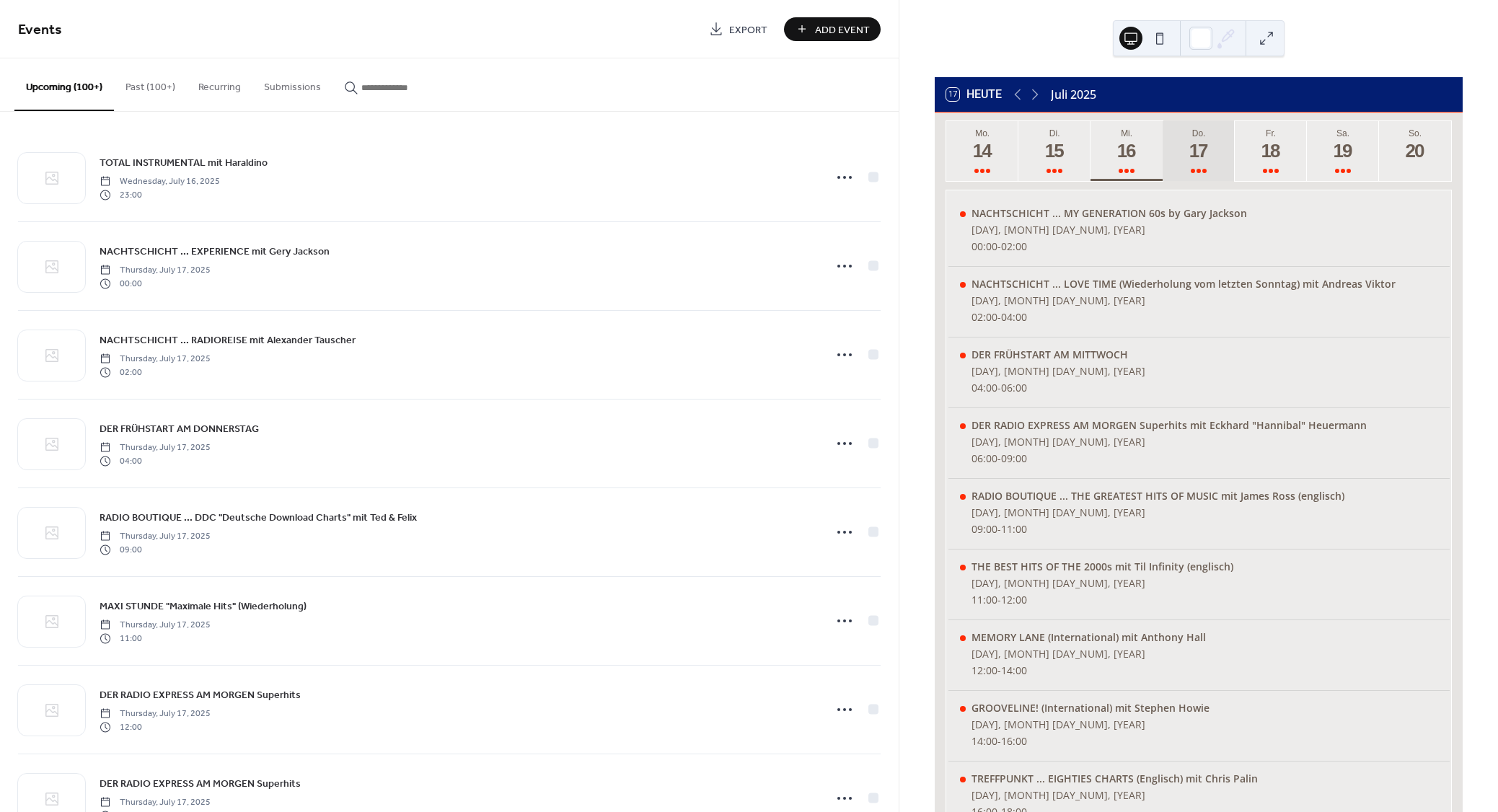 click on "17" at bounding box center (1198, 151) 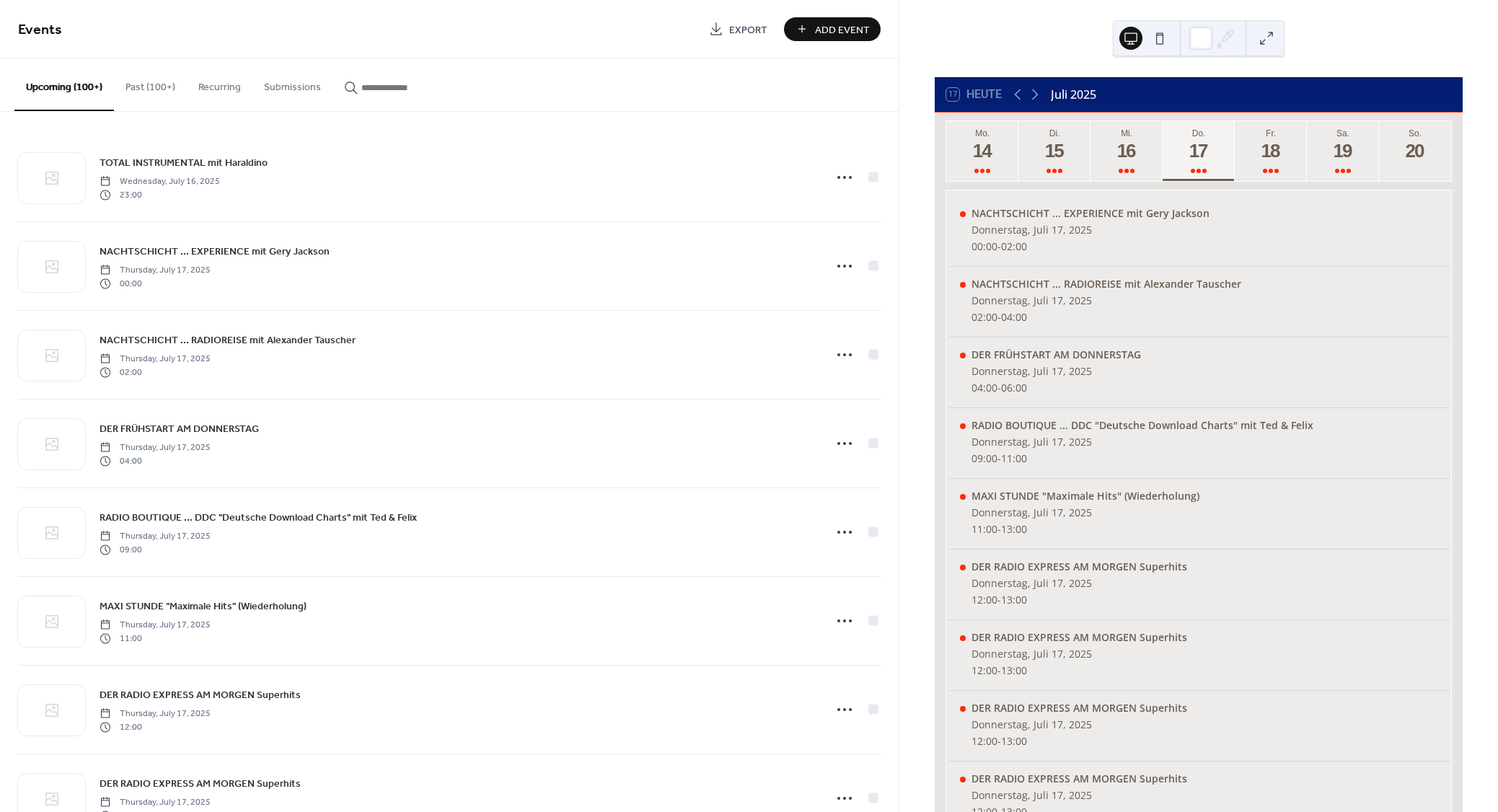 click on "Add Event" at bounding box center [842, 30] 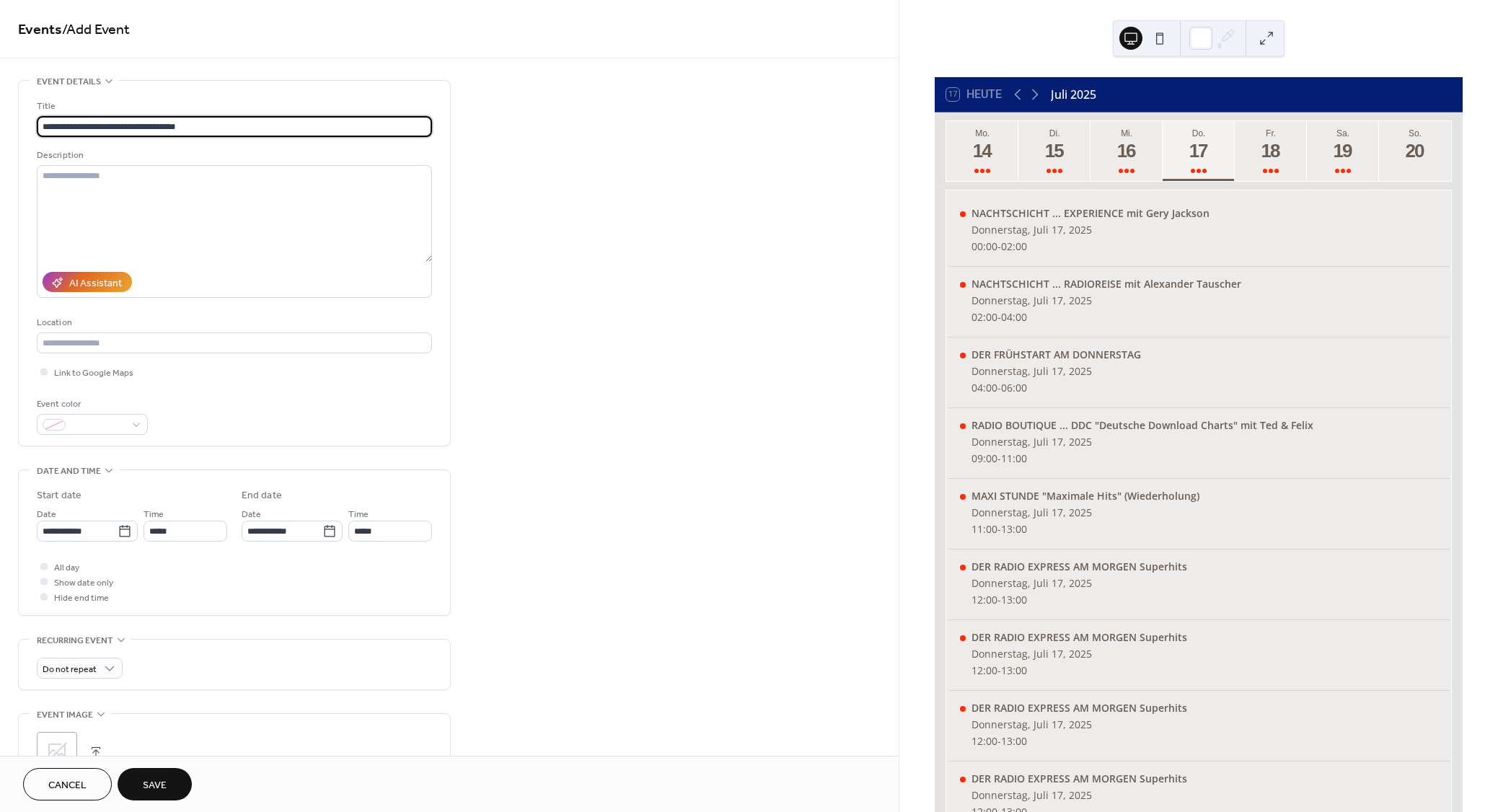 type on "**********" 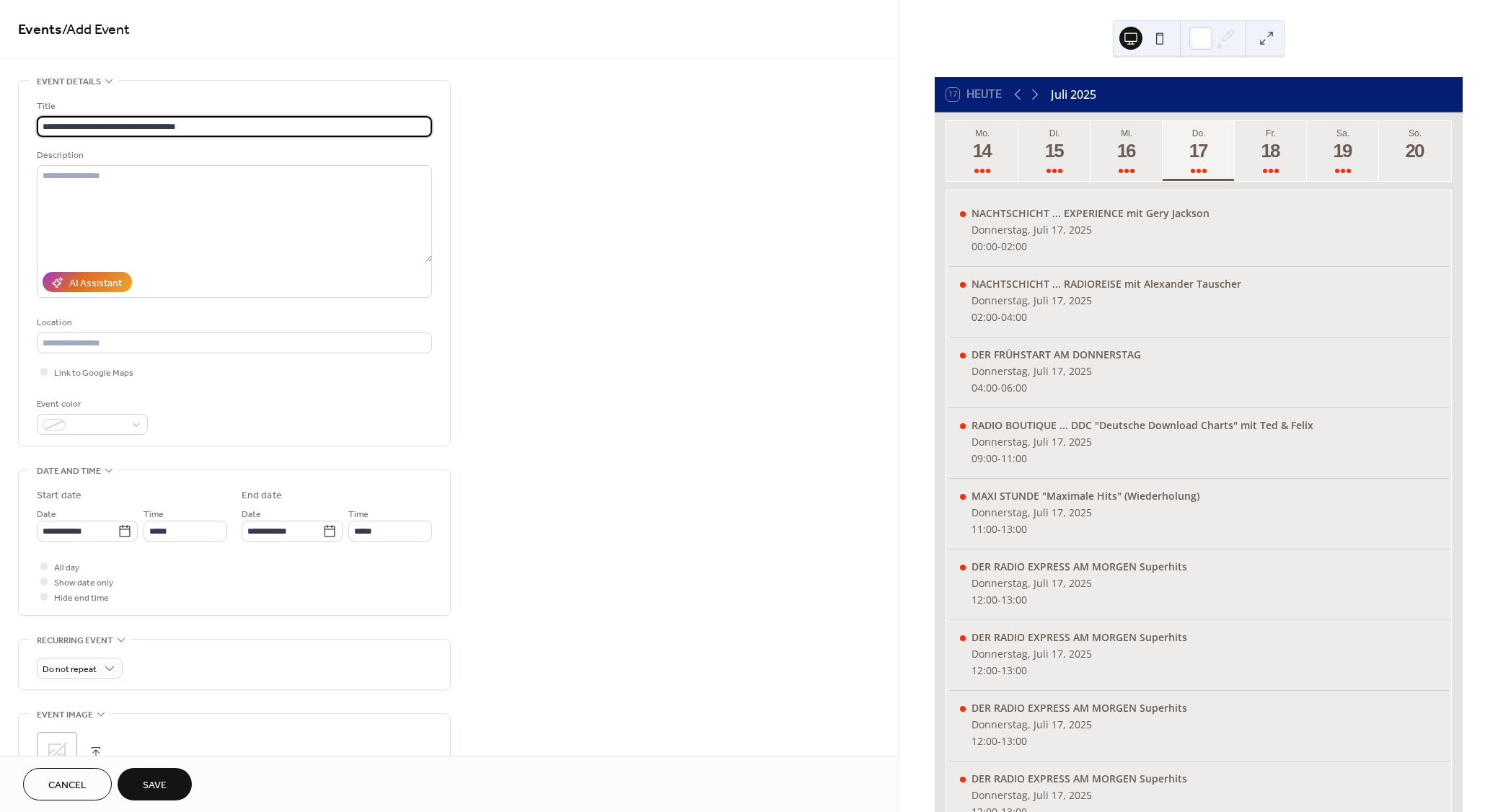 click on "Save" at bounding box center [154, 784] 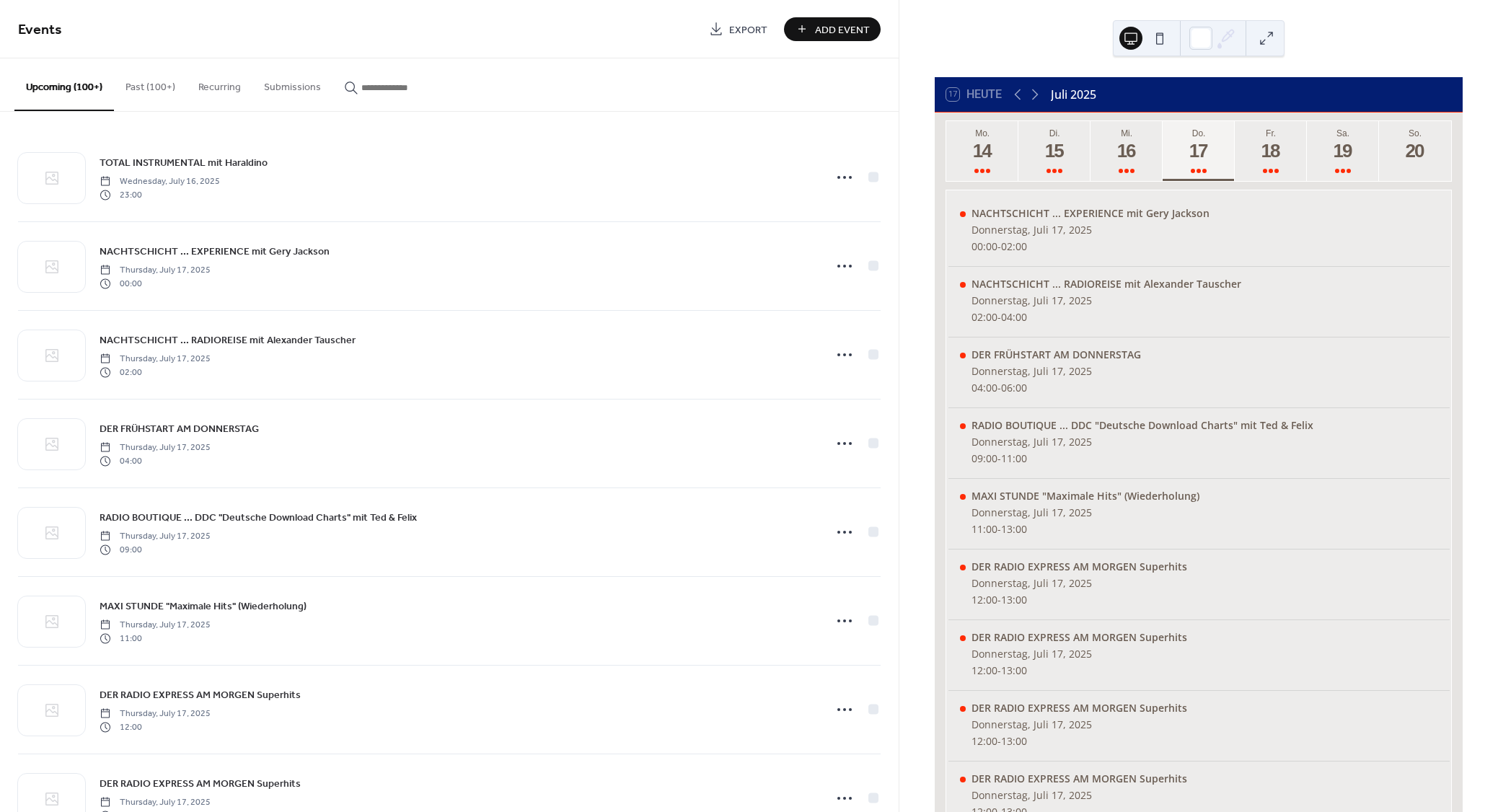 click on "Add Event" at bounding box center (842, 30) 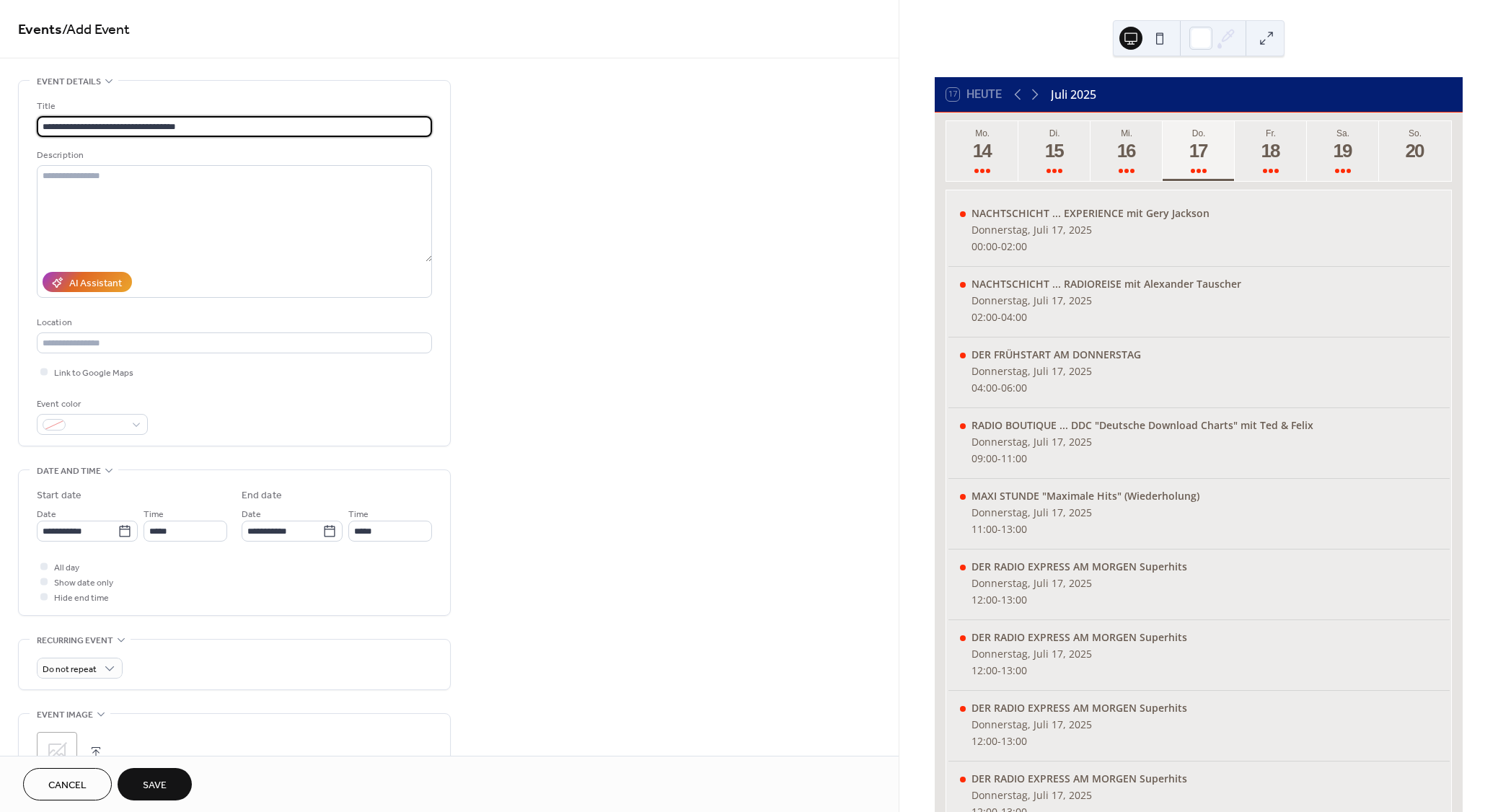 type on "**********" 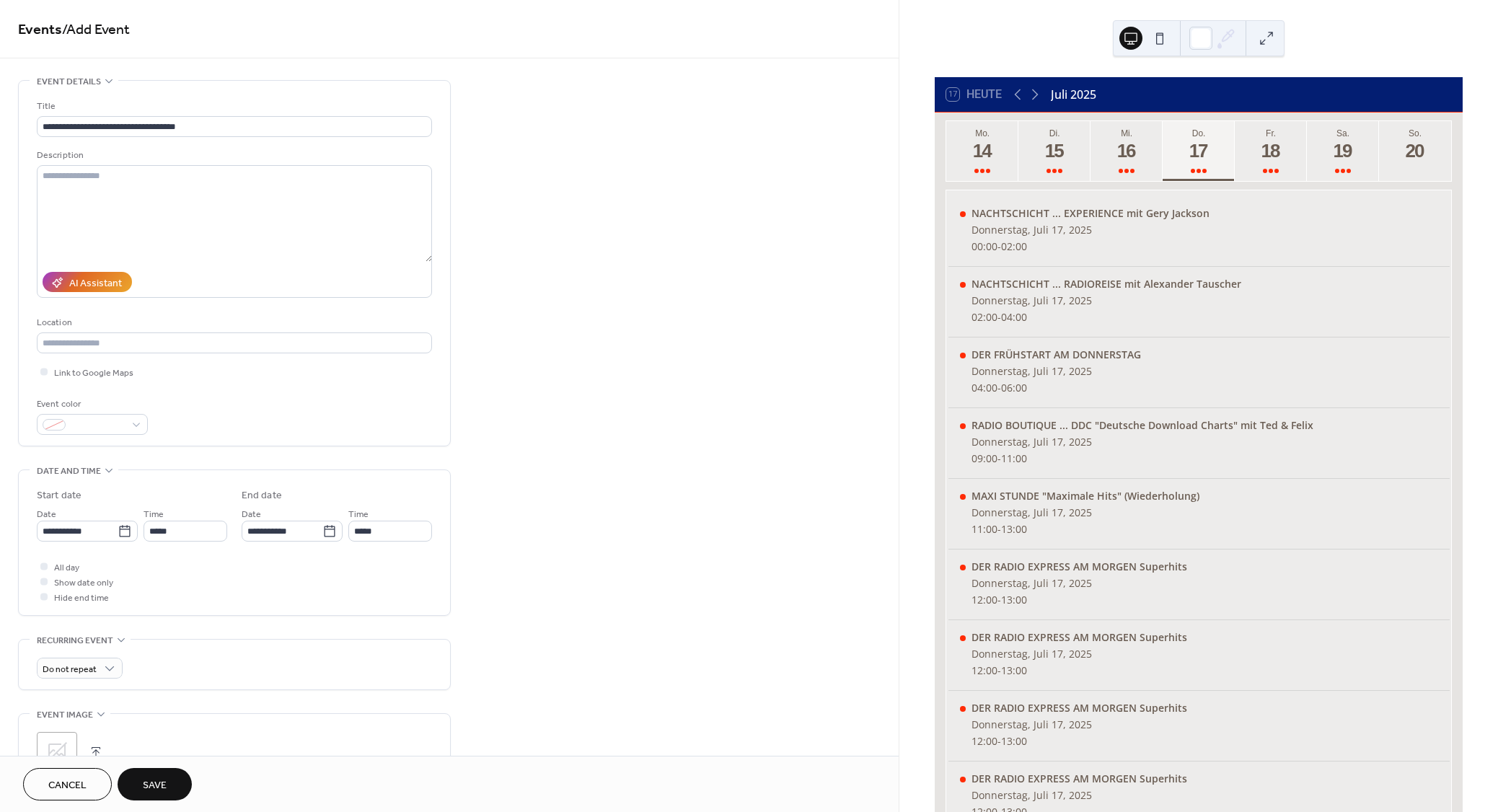 click on "Save" at bounding box center [154, 784] 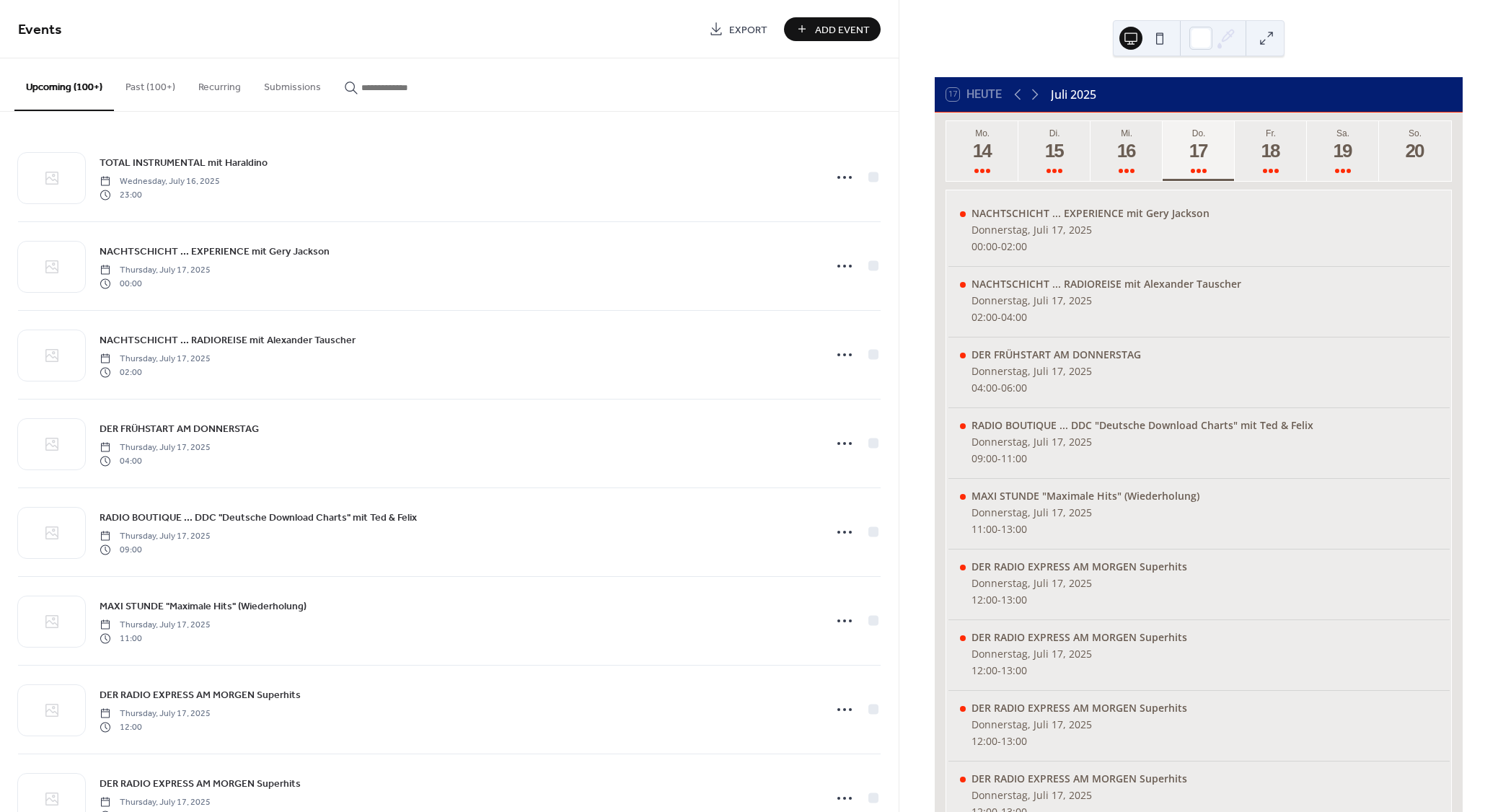 click on "Add Event" at bounding box center [842, 30] 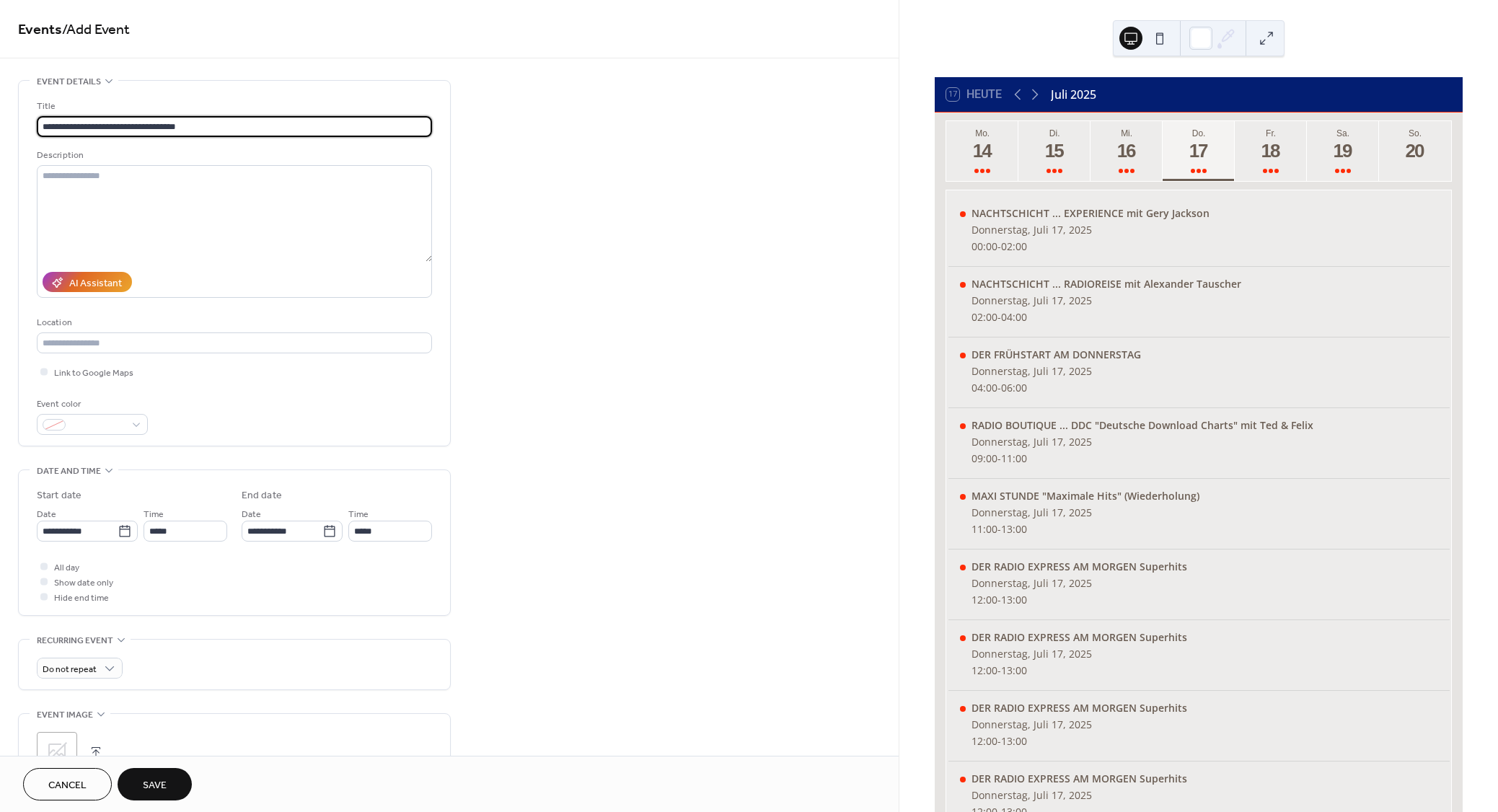 type on "**********" 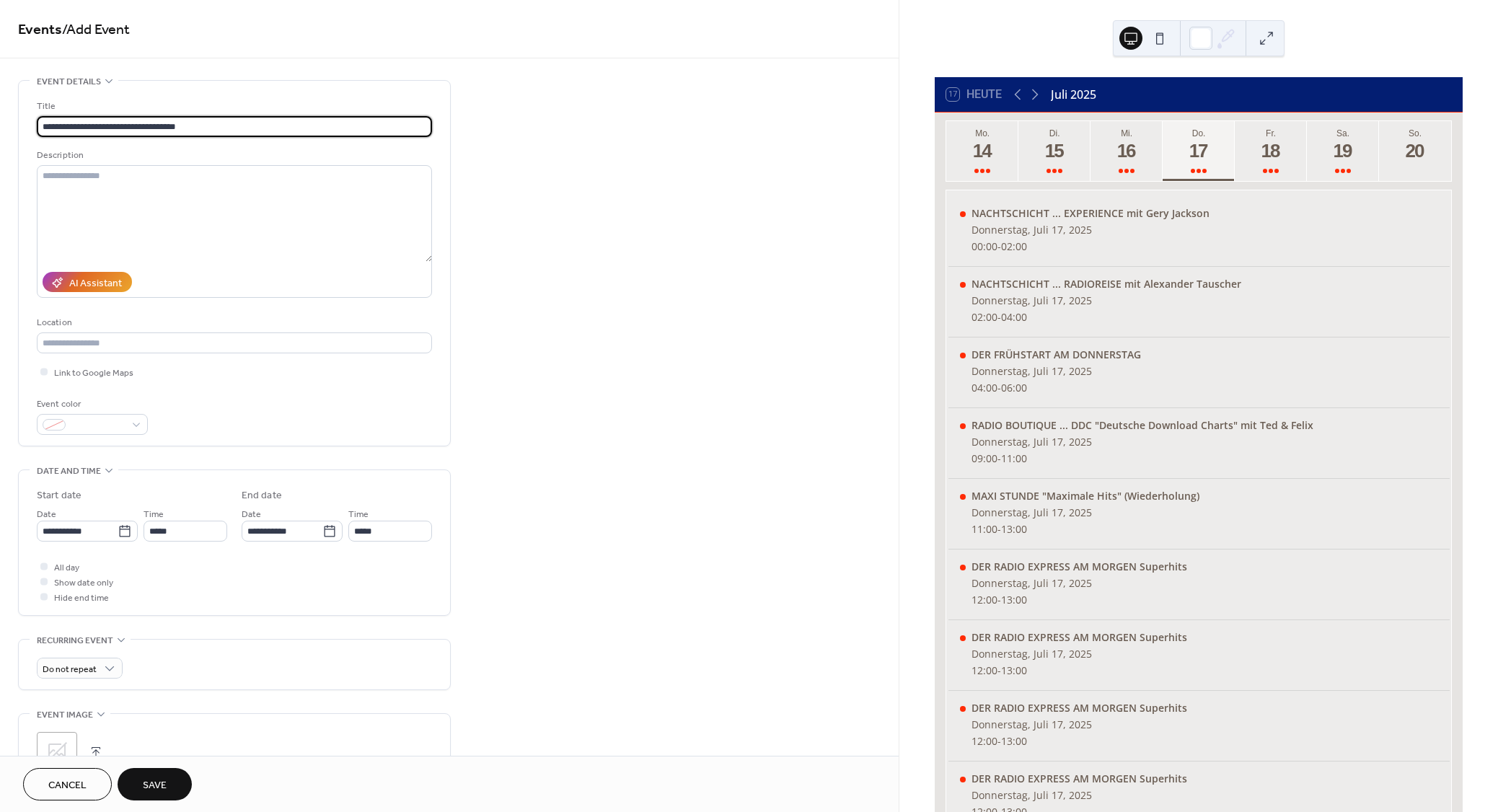 click on "Save" at bounding box center (154, 785) 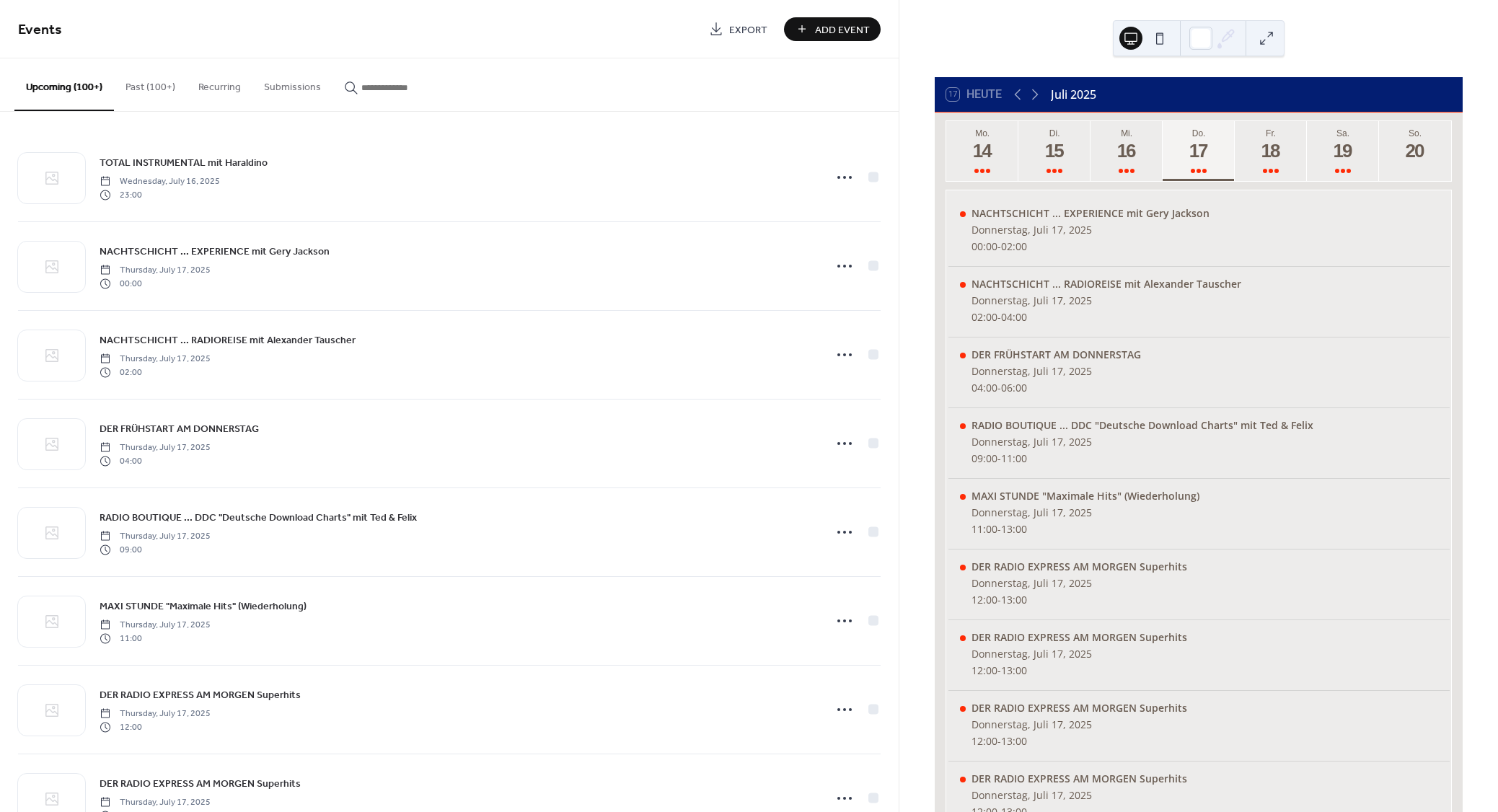 click on "Add Event" at bounding box center [842, 30] 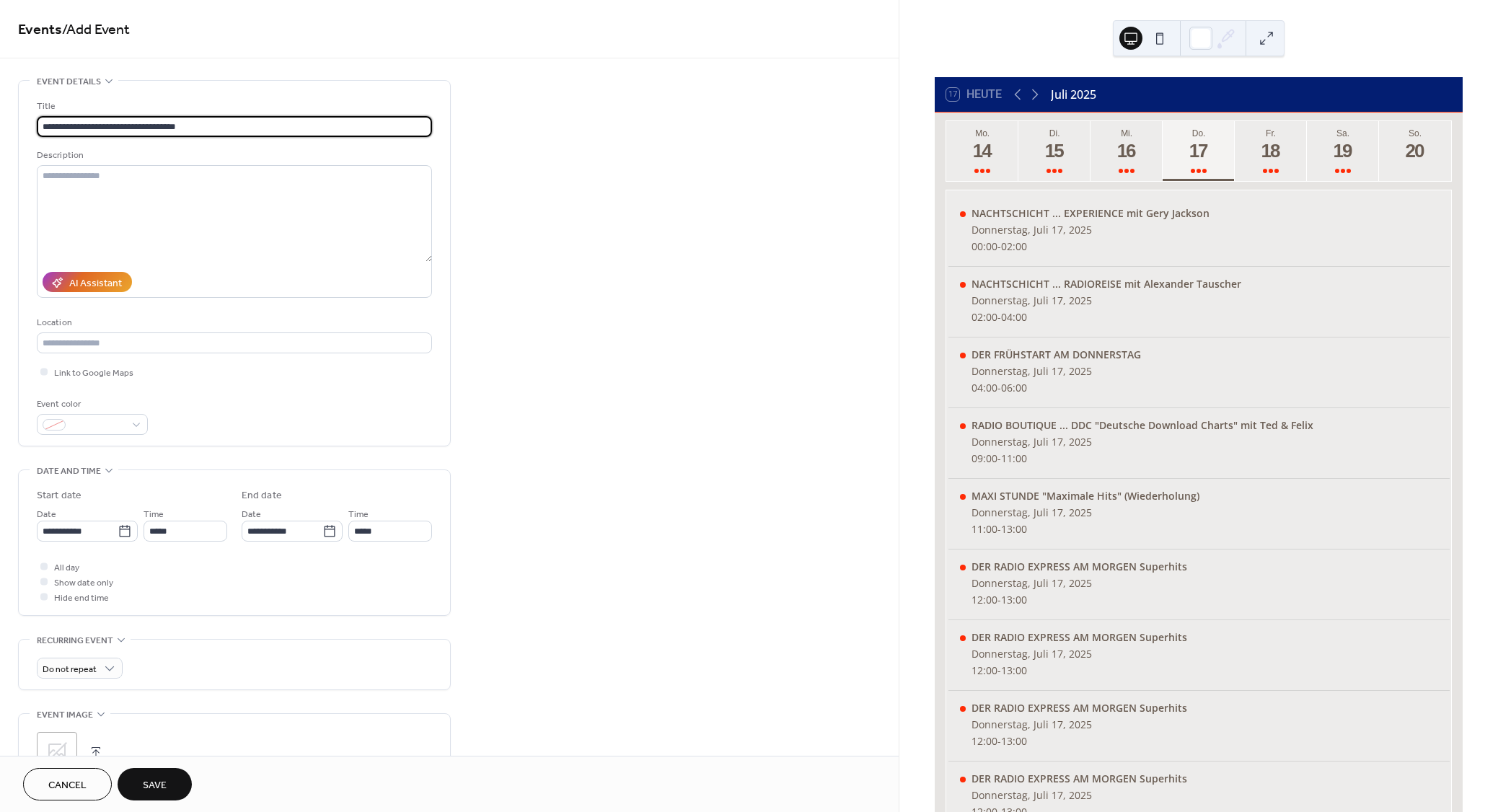 type on "**********" 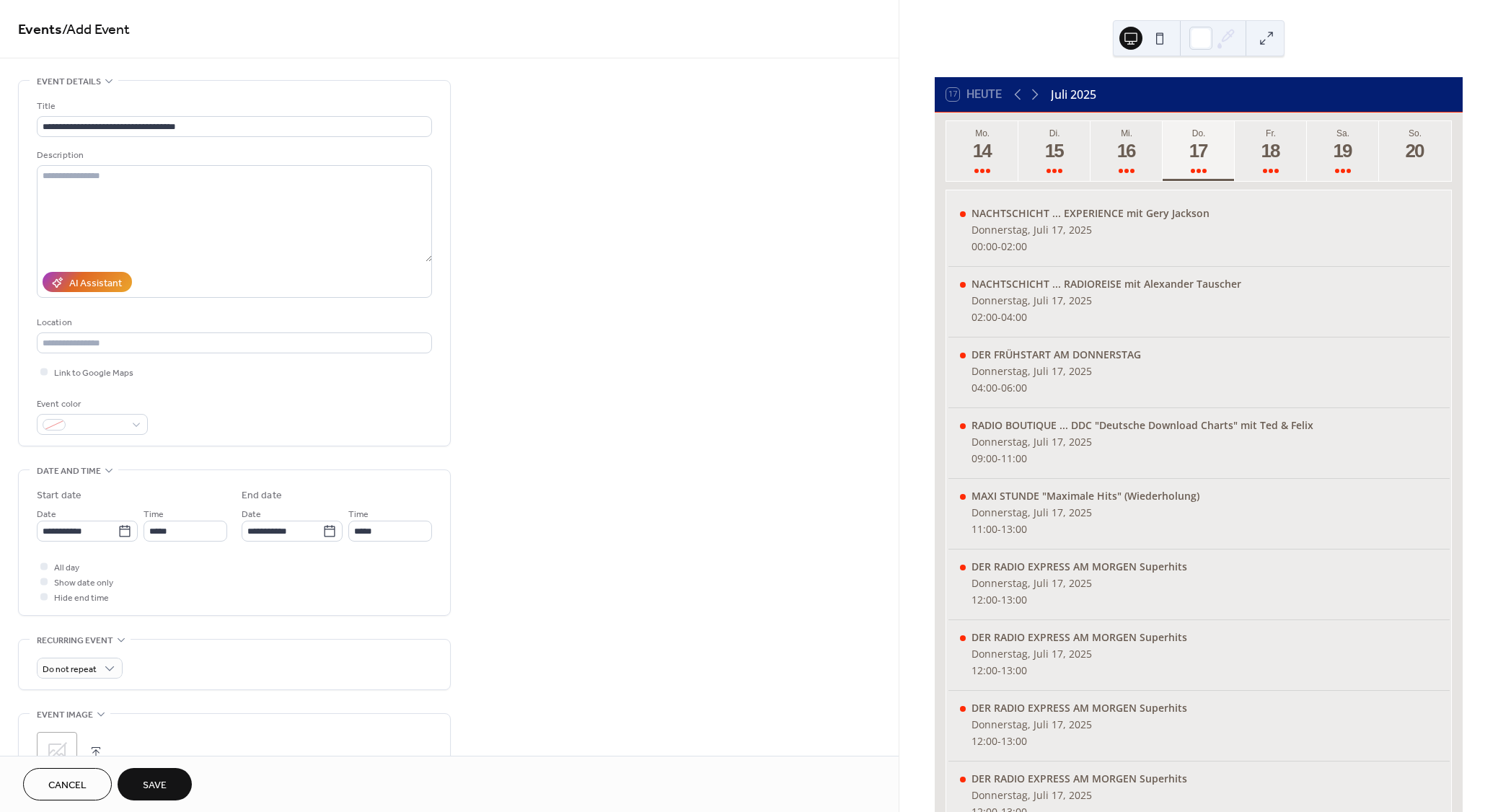 click on "Save" at bounding box center (154, 785) 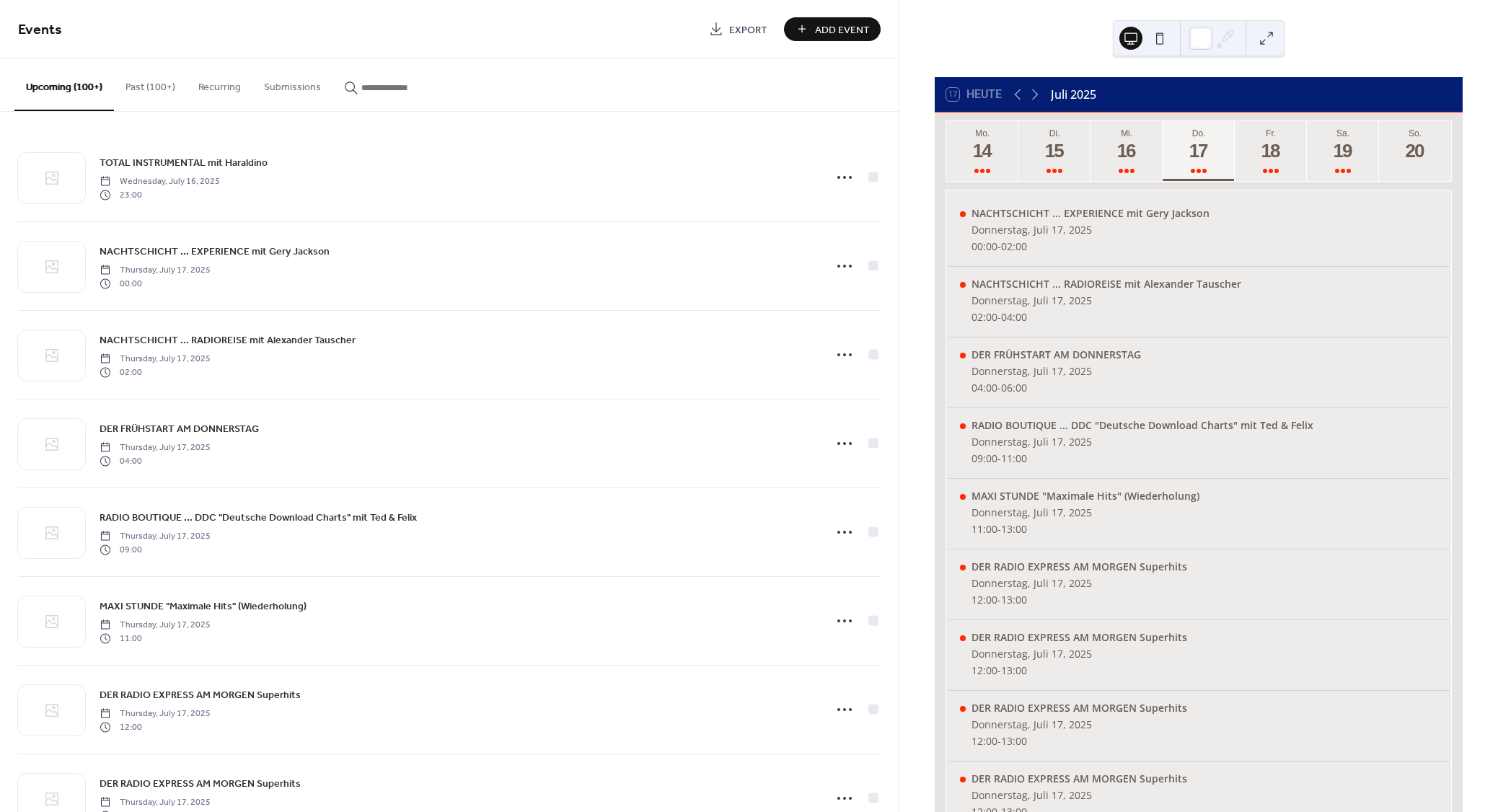 drag, startPoint x: 845, startPoint y: 32, endPoint x: 787, endPoint y: 43, distance: 59.03389 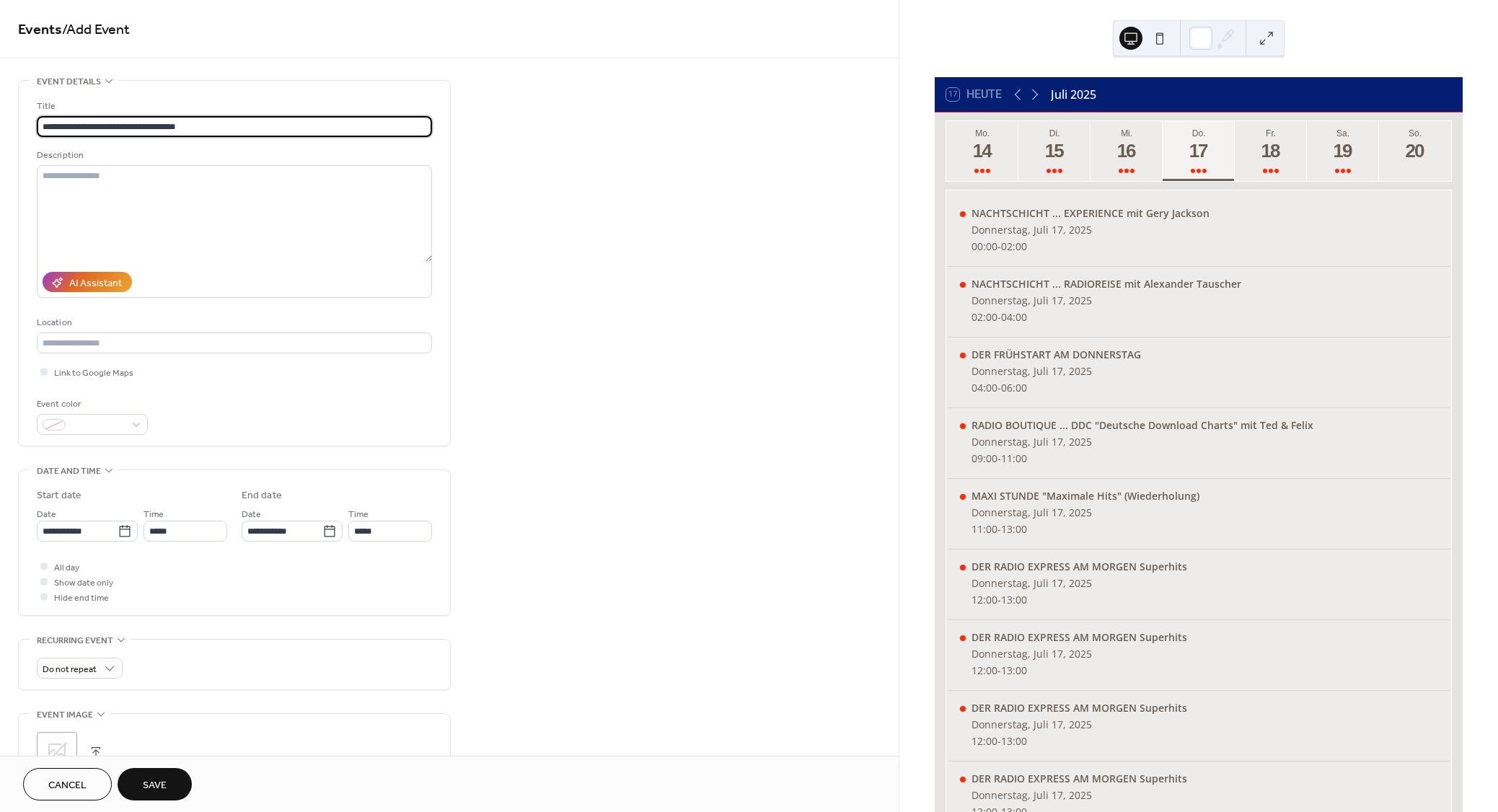 type on "**********" 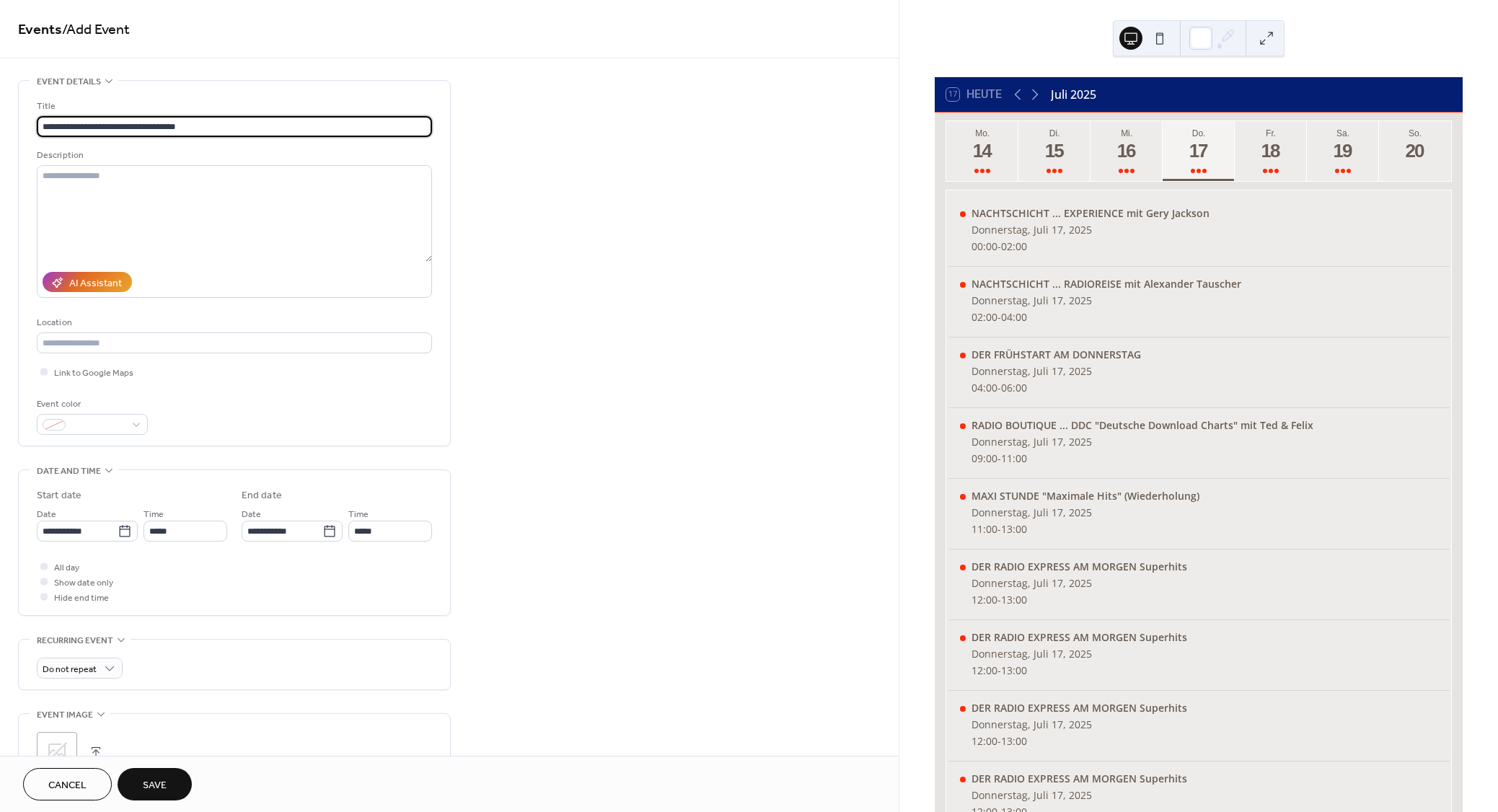 drag, startPoint x: 146, startPoint y: 785, endPoint x: 823, endPoint y: 163, distance: 919.3547 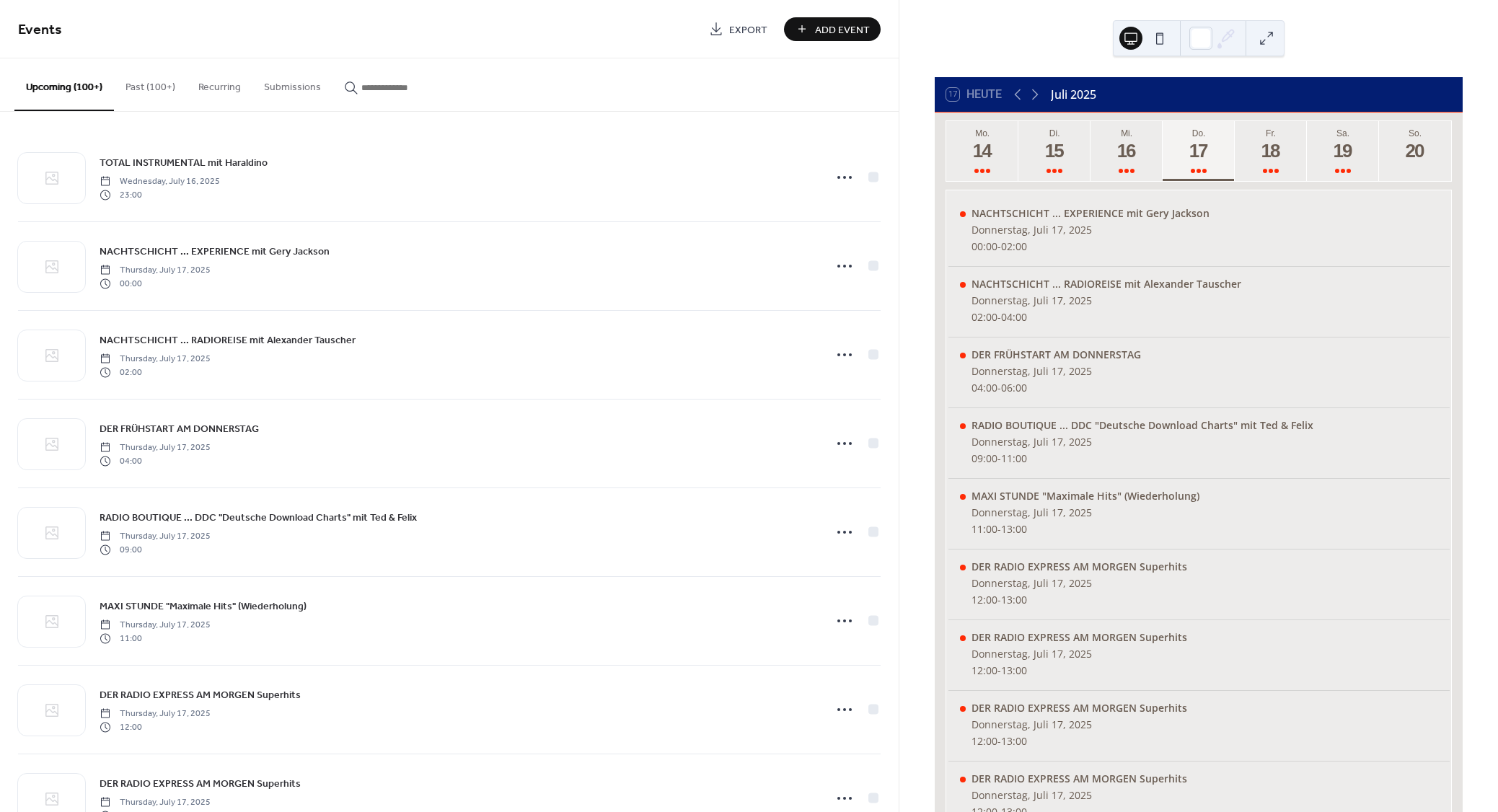click on "Add Event" at bounding box center (842, 30) 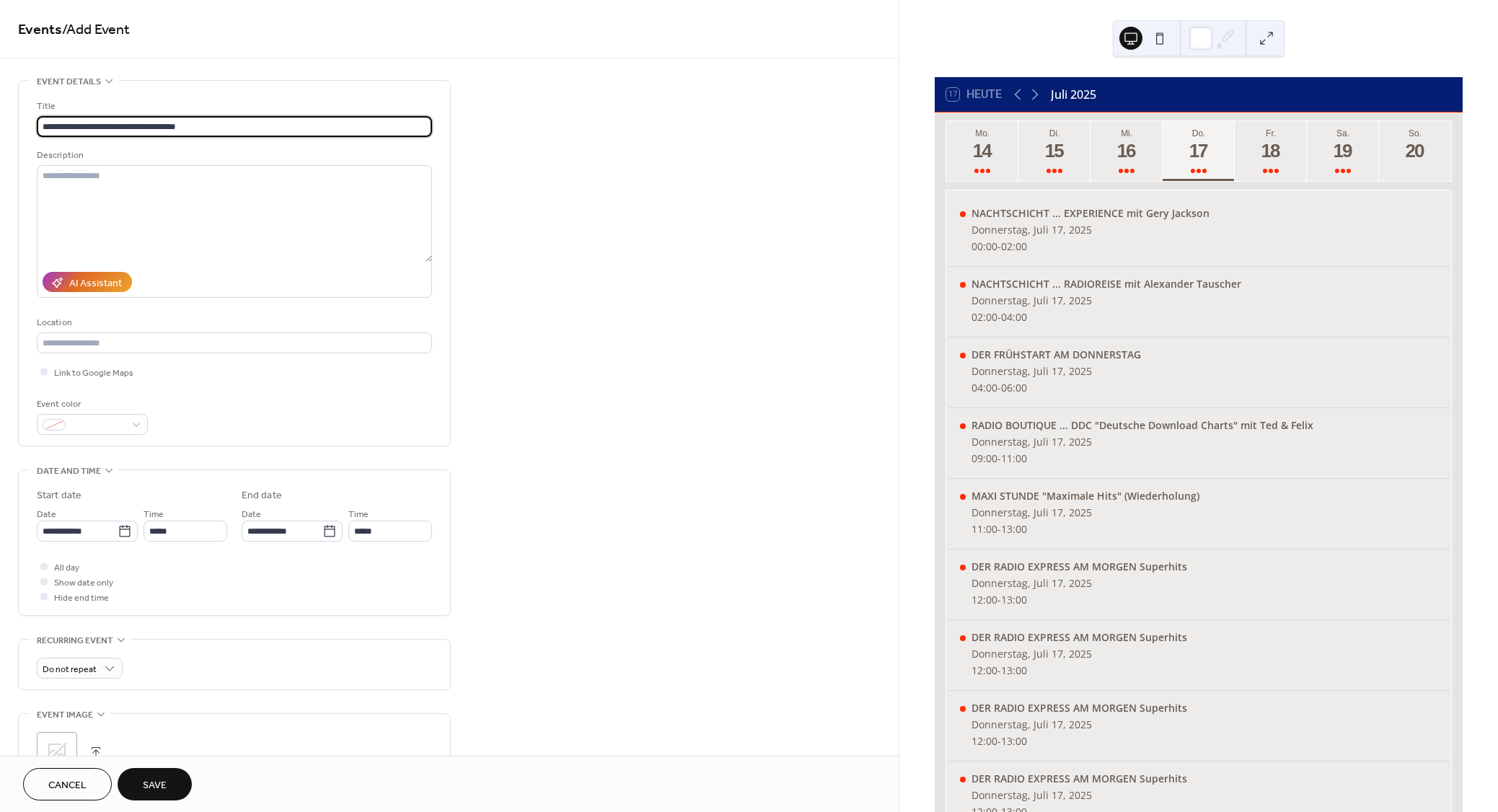 type on "**********" 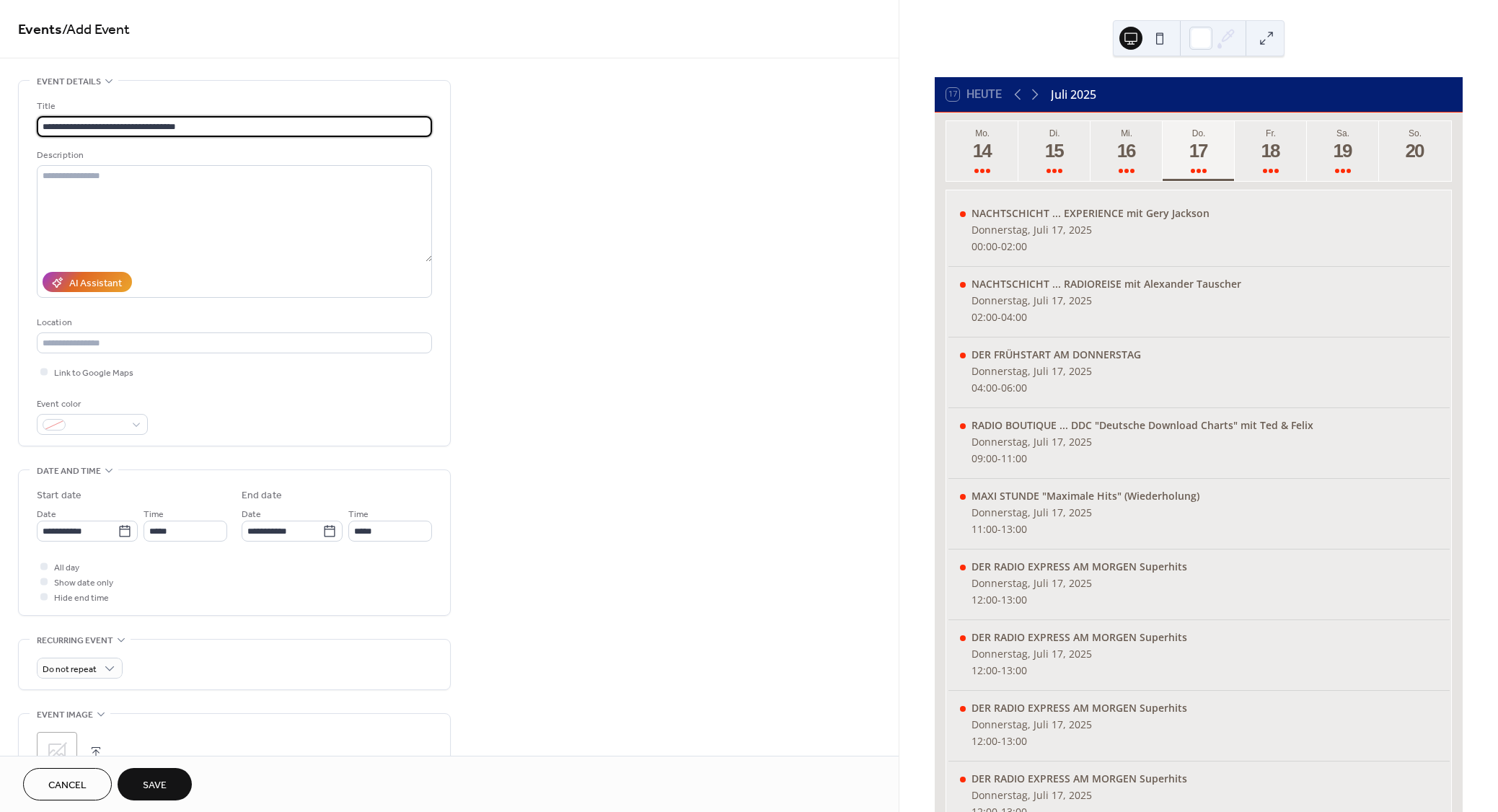 click on "Save" at bounding box center (154, 784) 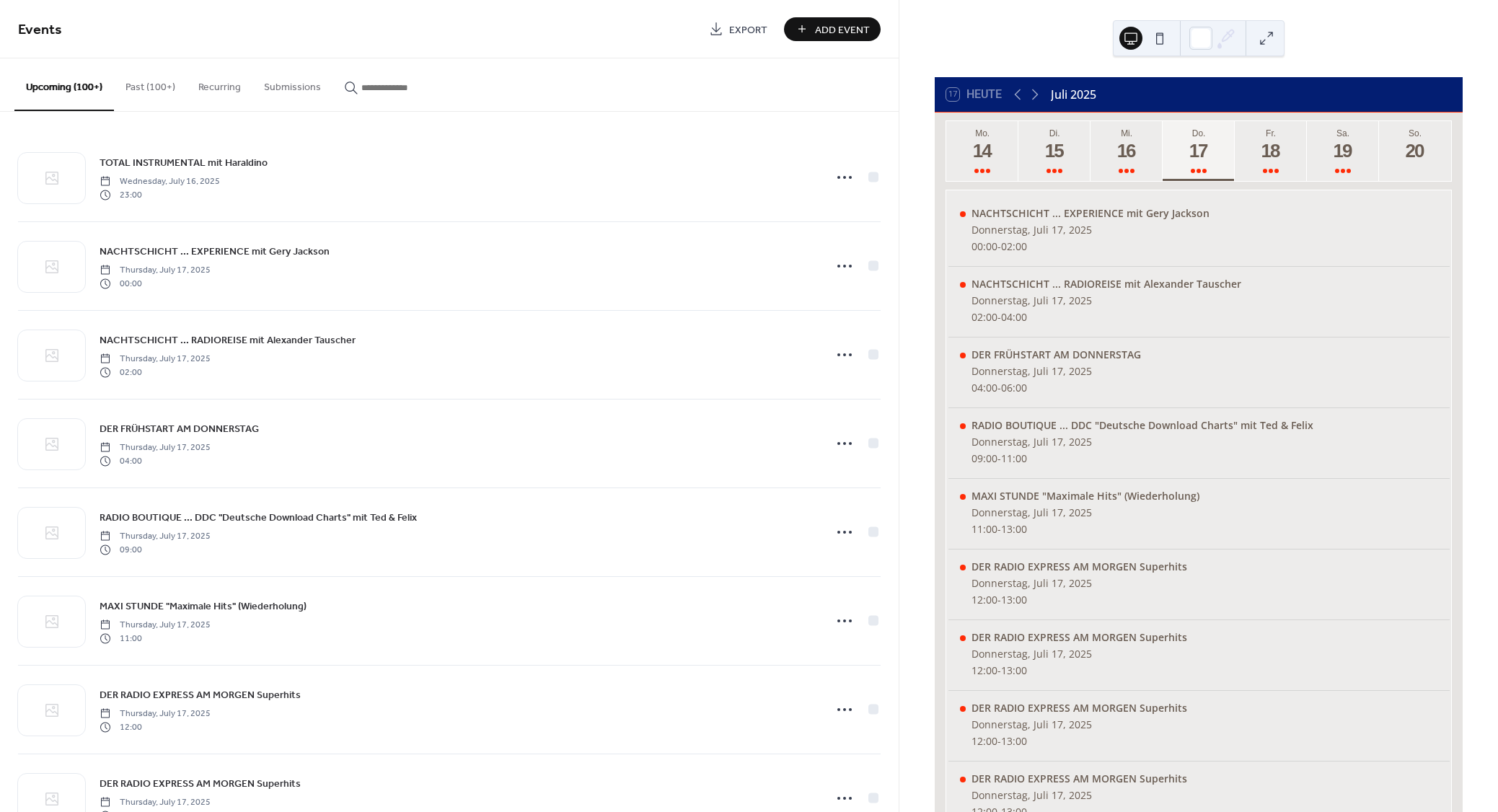 click on "Add Event" at bounding box center [842, 30] 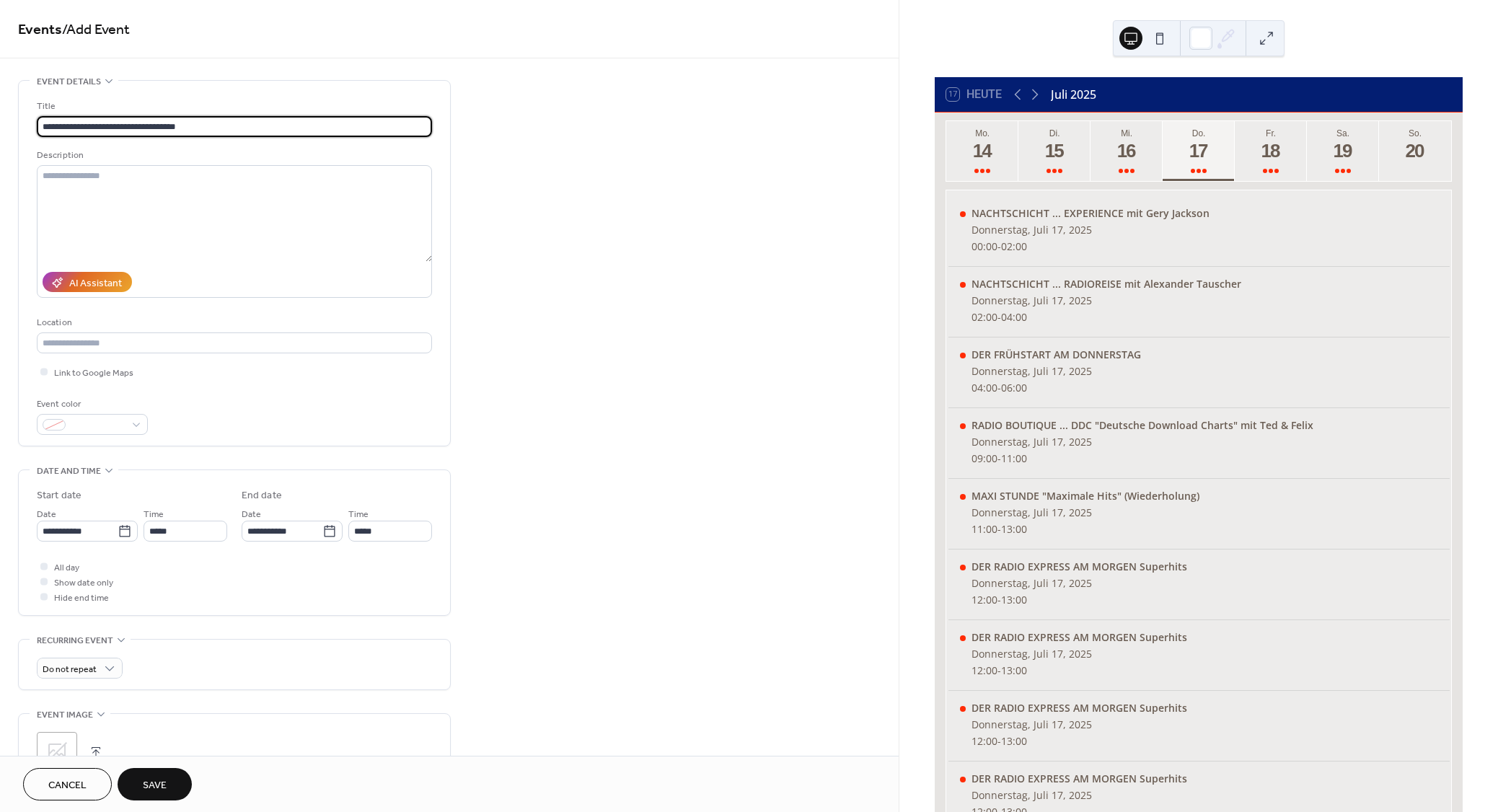 type on "**********" 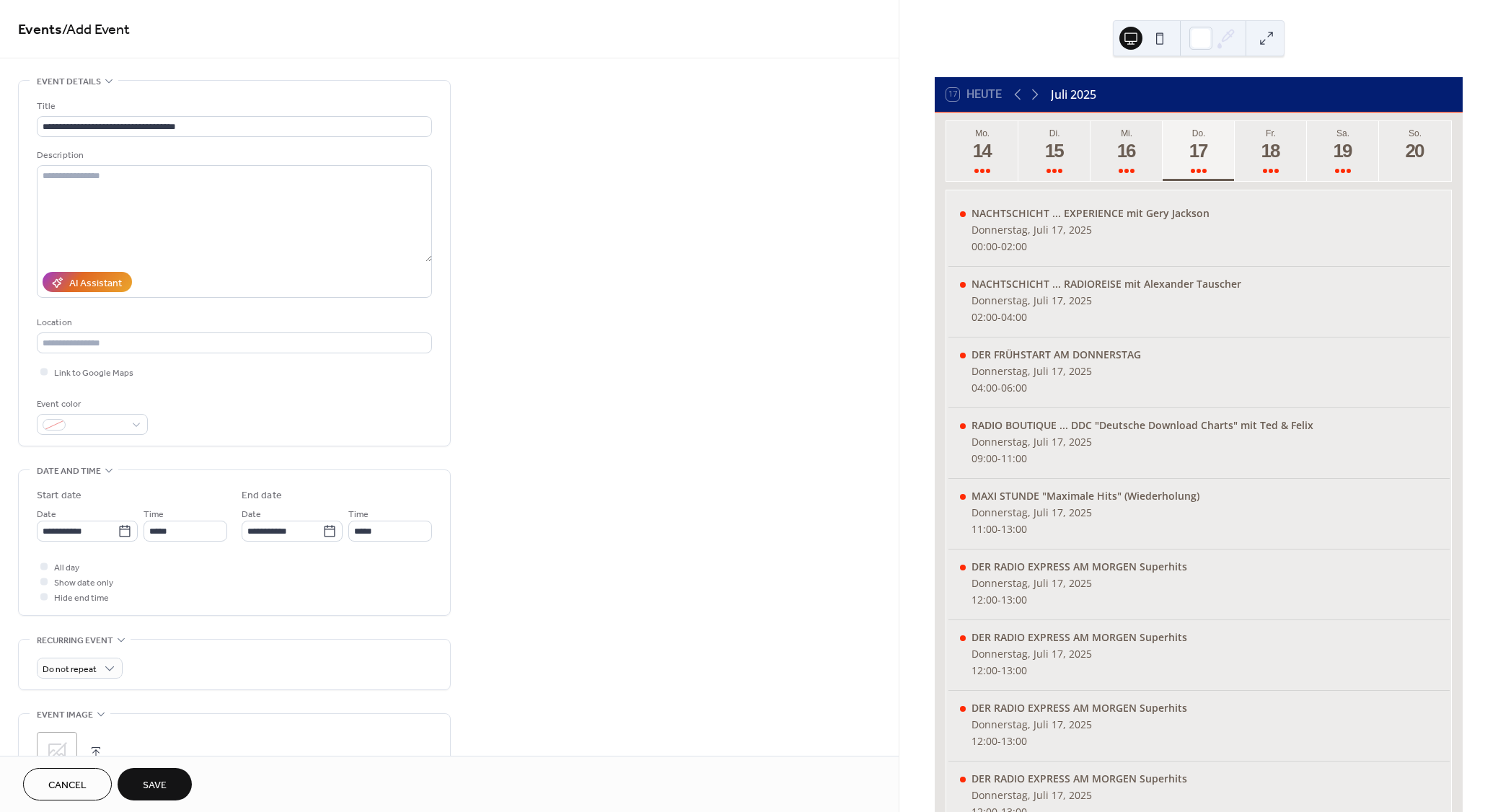 click on "Save" at bounding box center (154, 785) 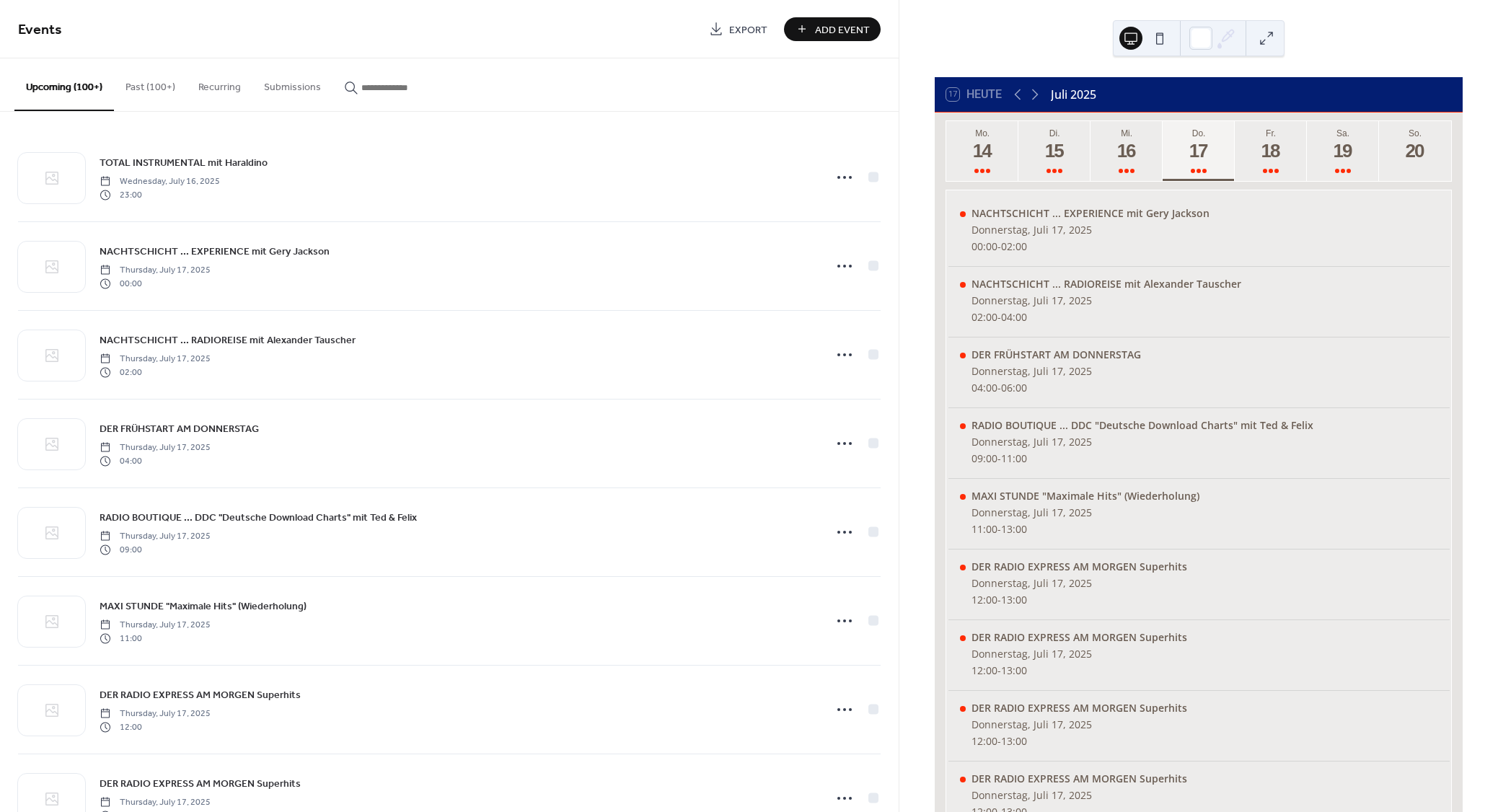 click on "Add Event" at bounding box center (842, 30) 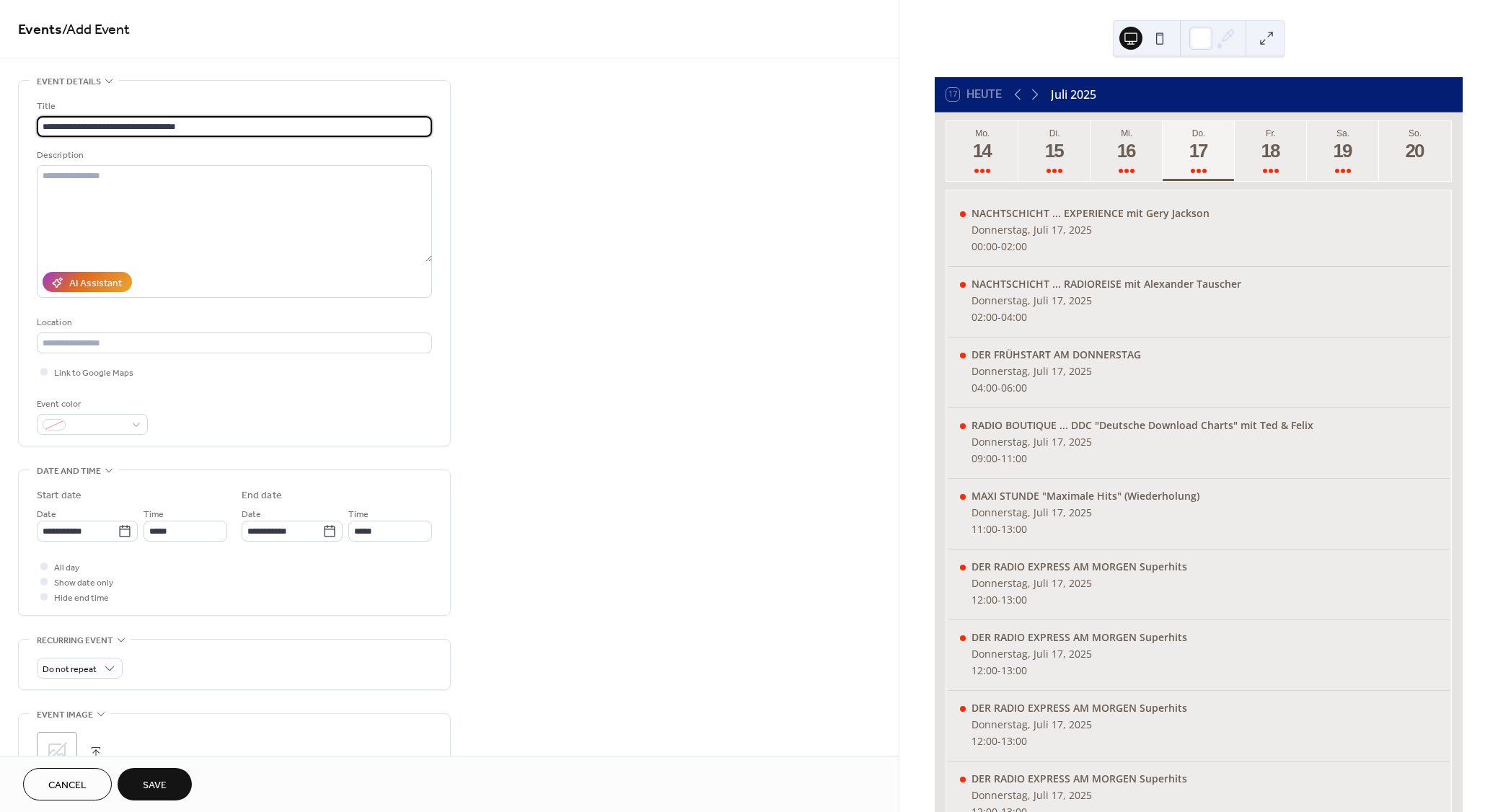 type on "**********" 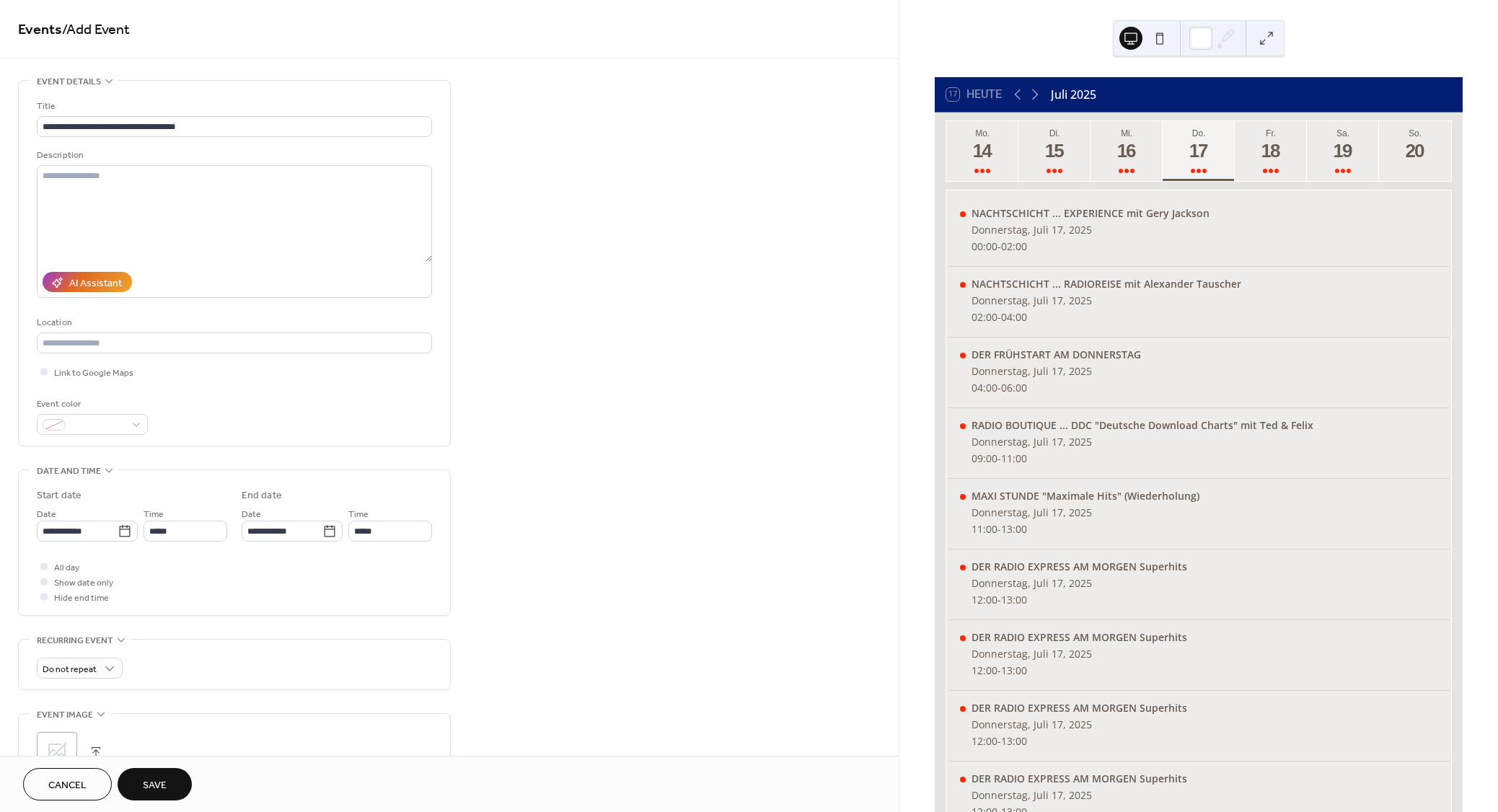 click on "Save" at bounding box center [154, 784] 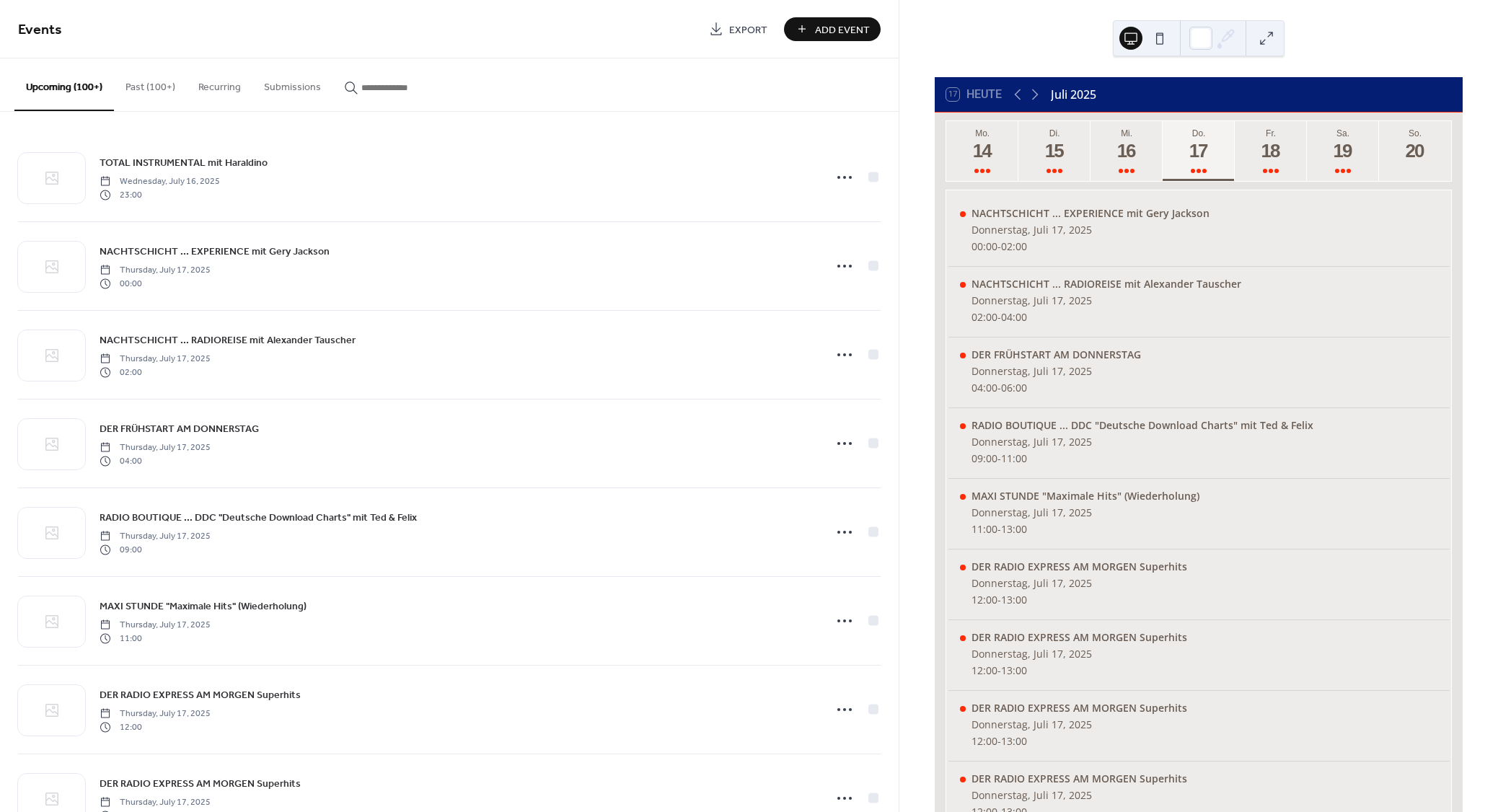 click on "Add Event" at bounding box center (842, 30) 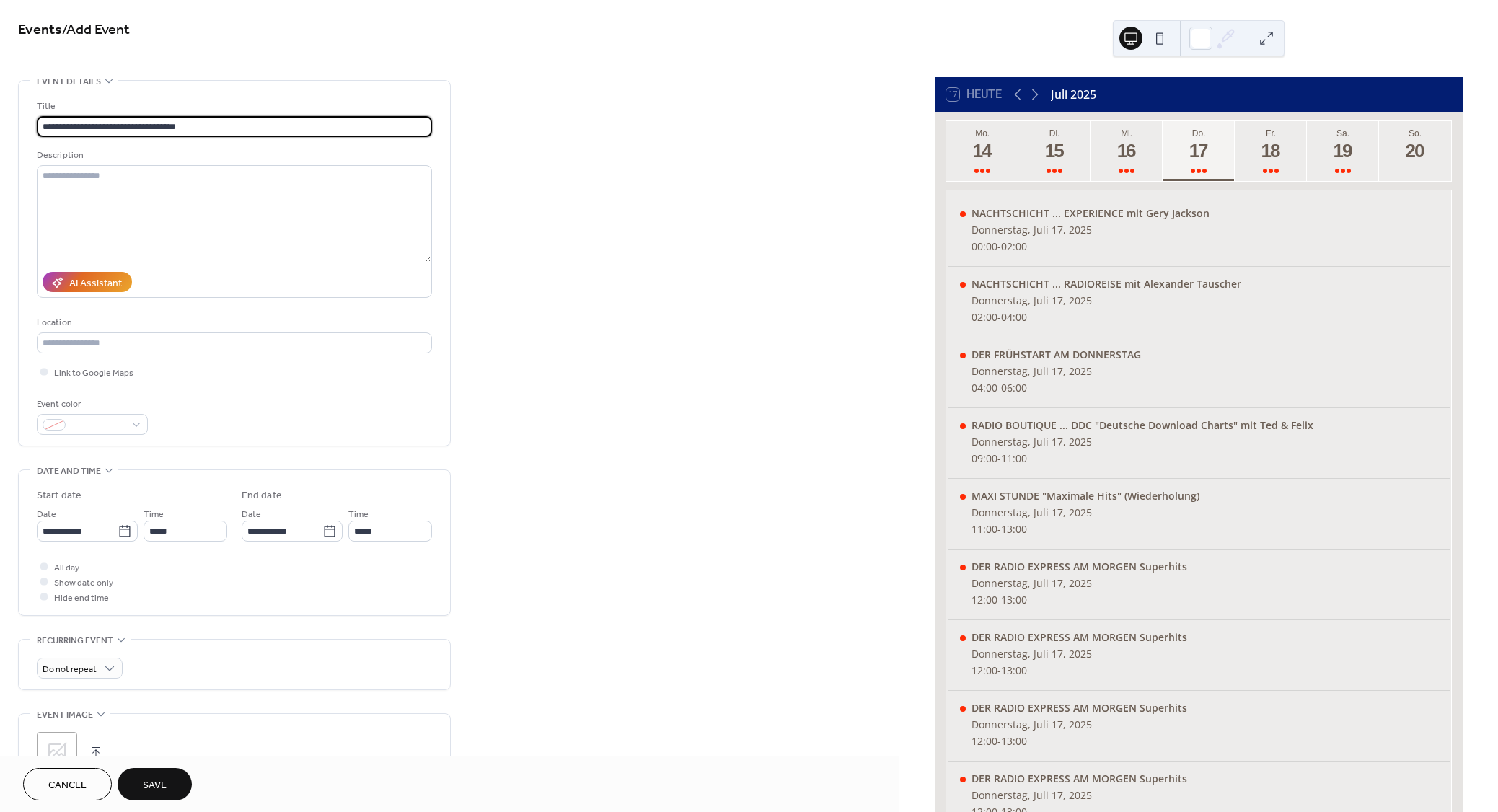 type on "**********" 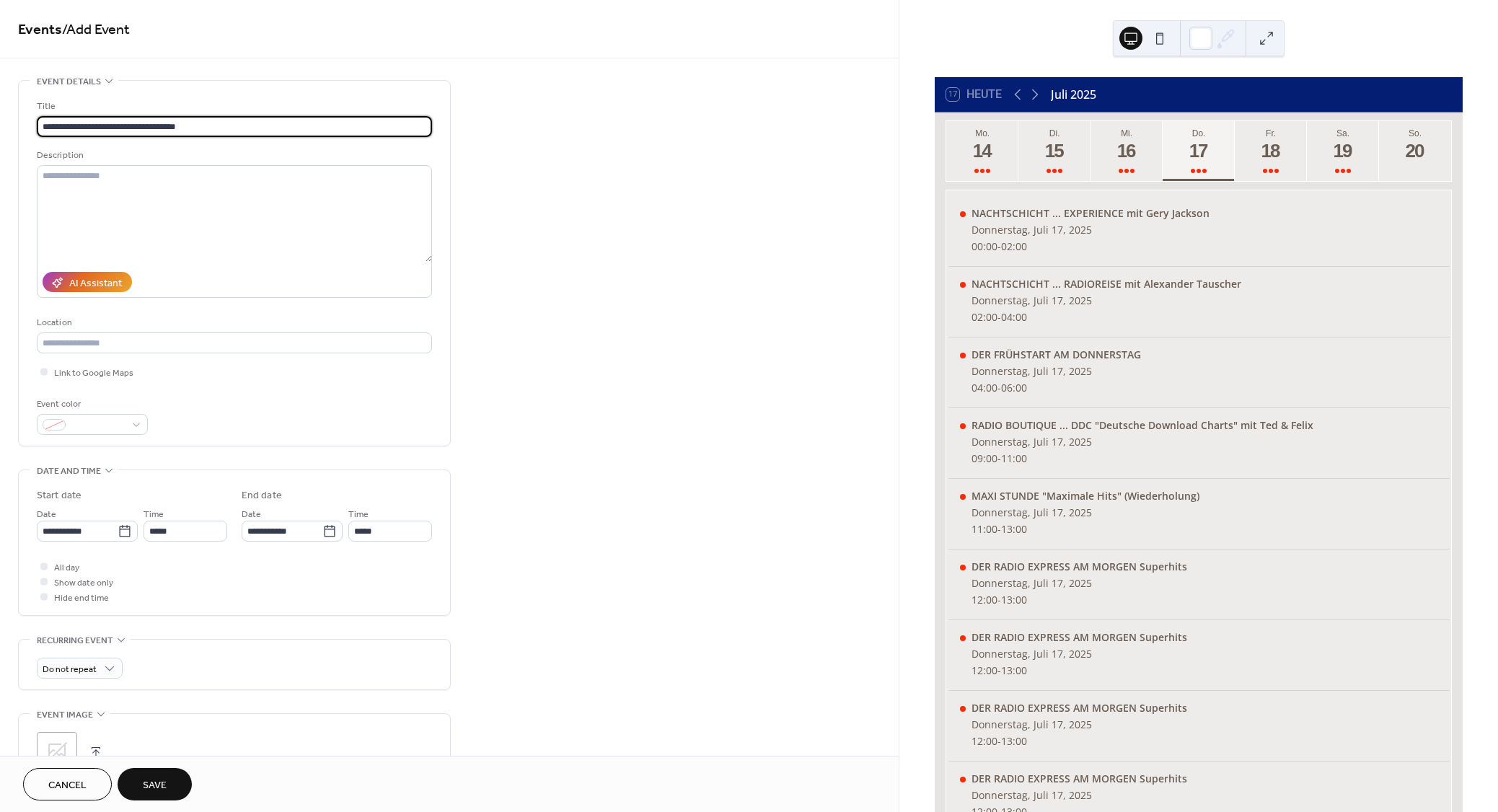 click on "Save" at bounding box center [154, 785] 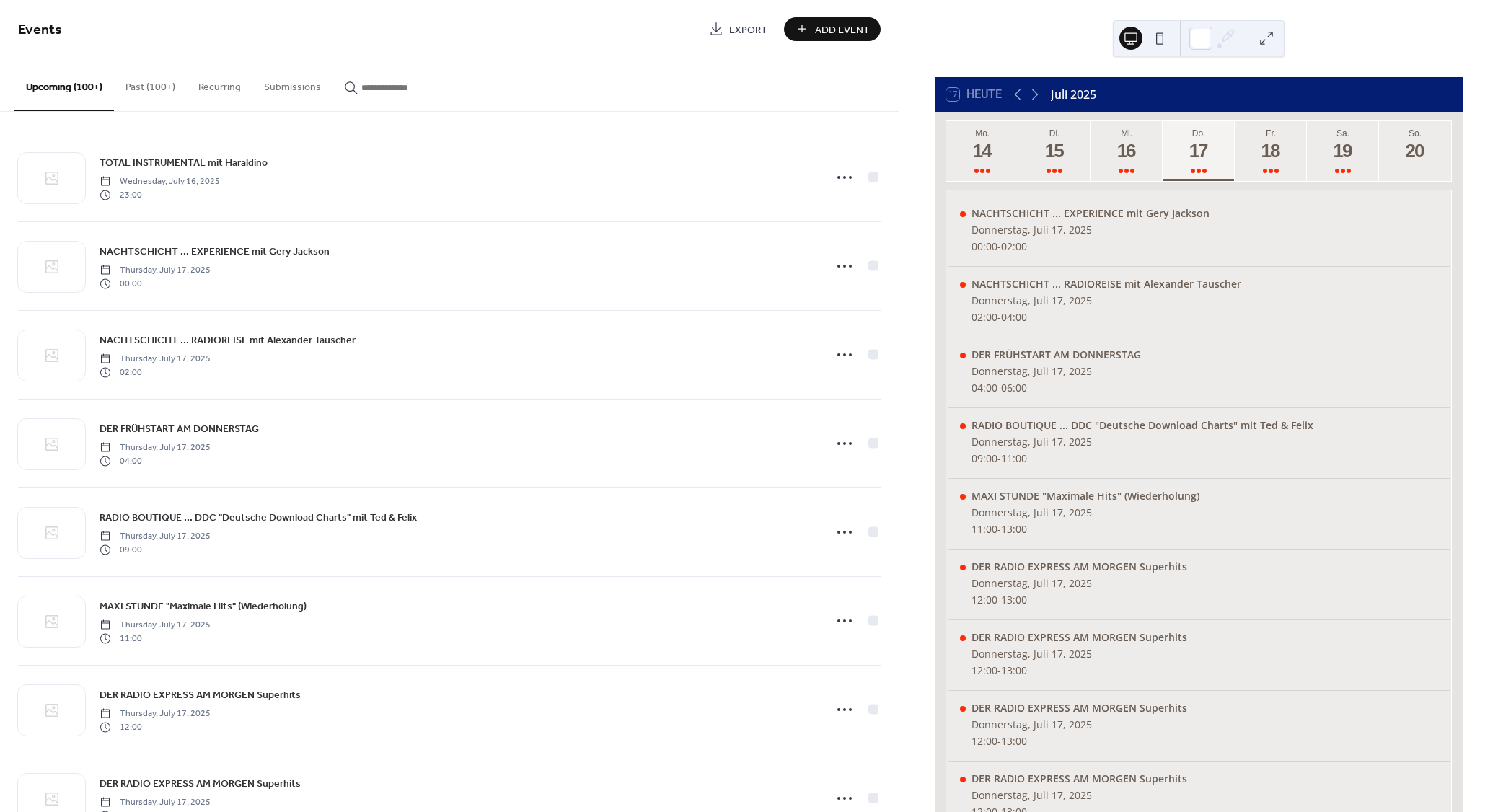 click on "Add Event" at bounding box center [842, 30] 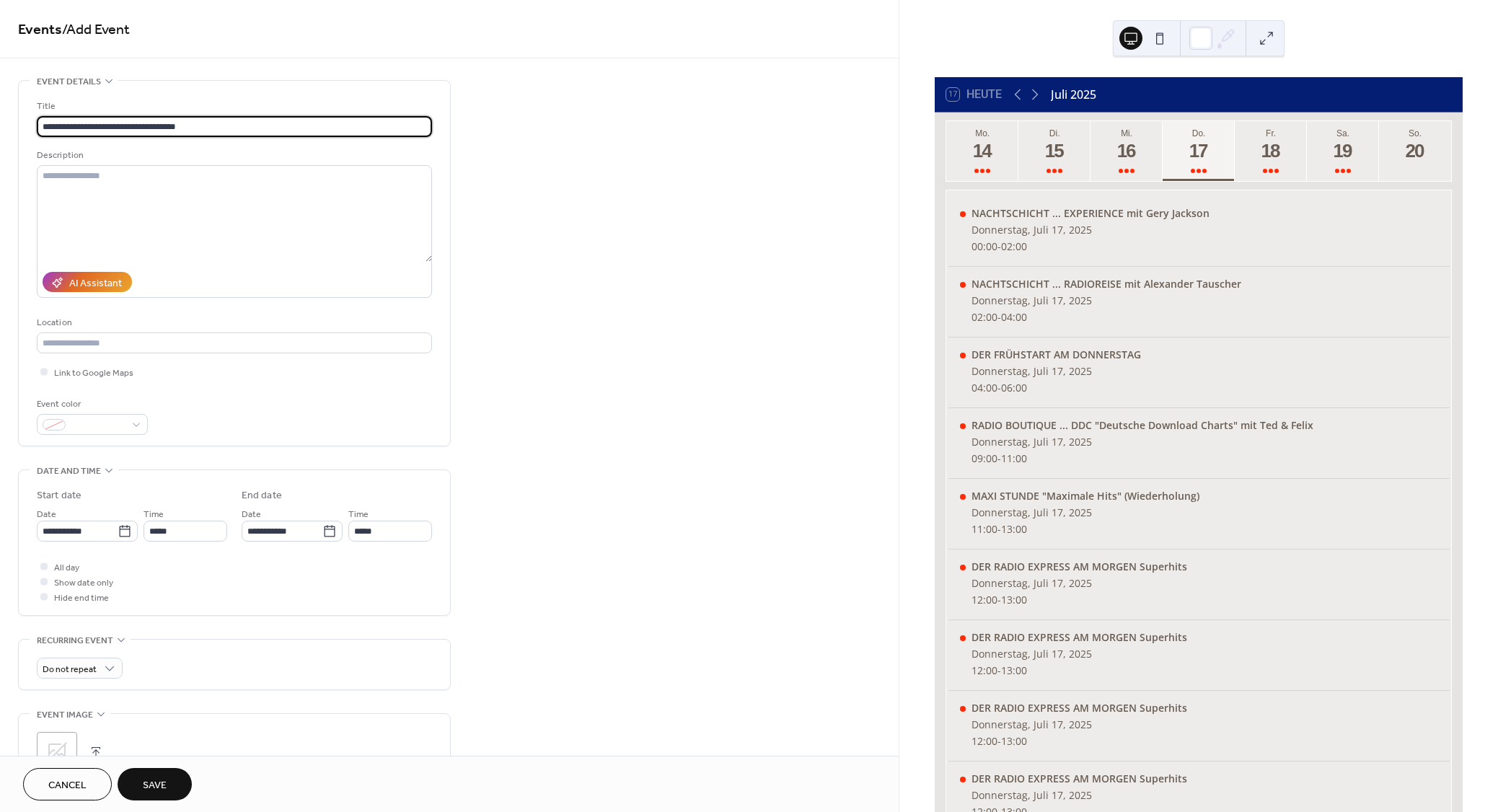 type on "**********" 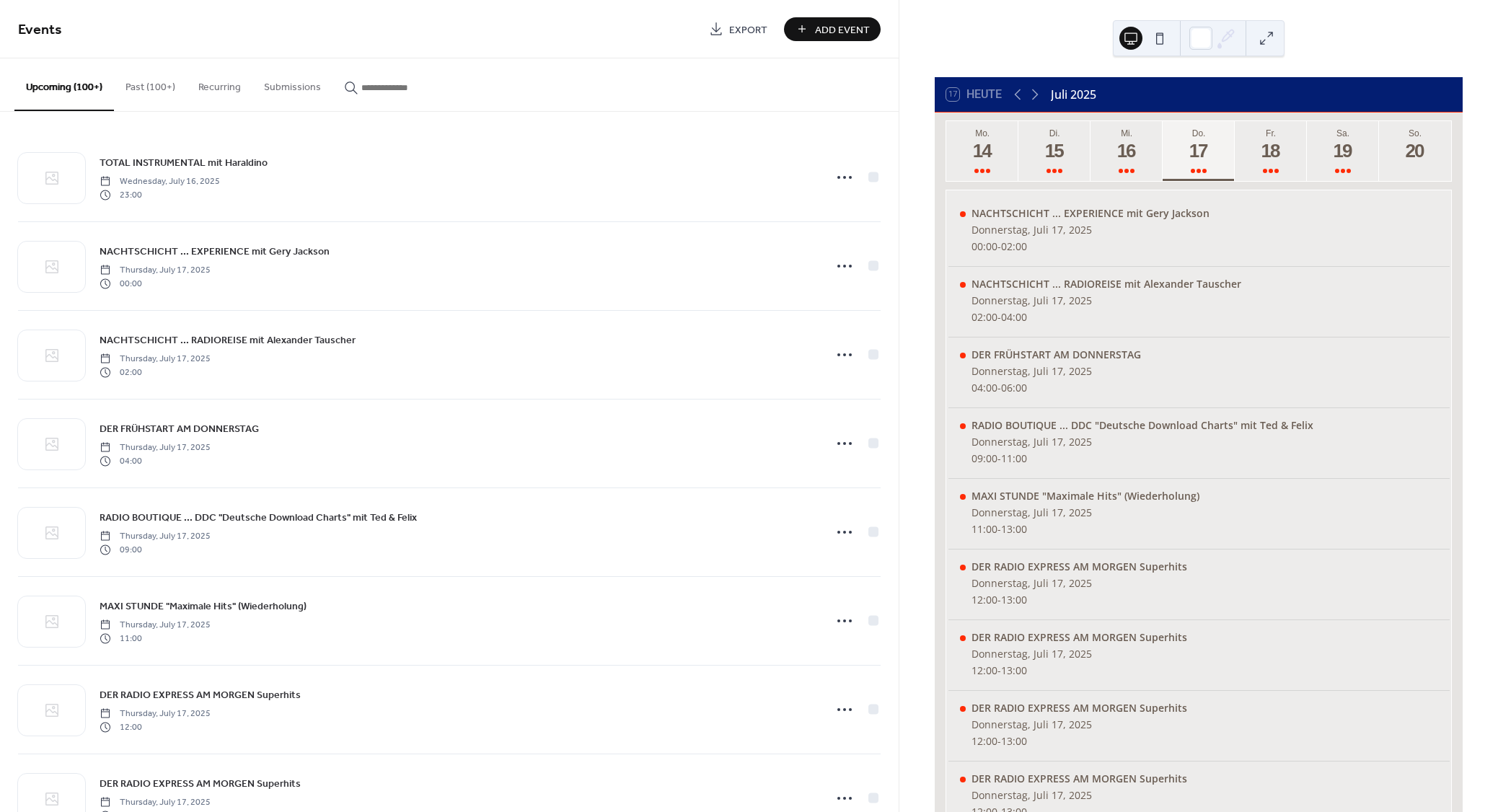 click on "Add Event" at bounding box center [842, 30] 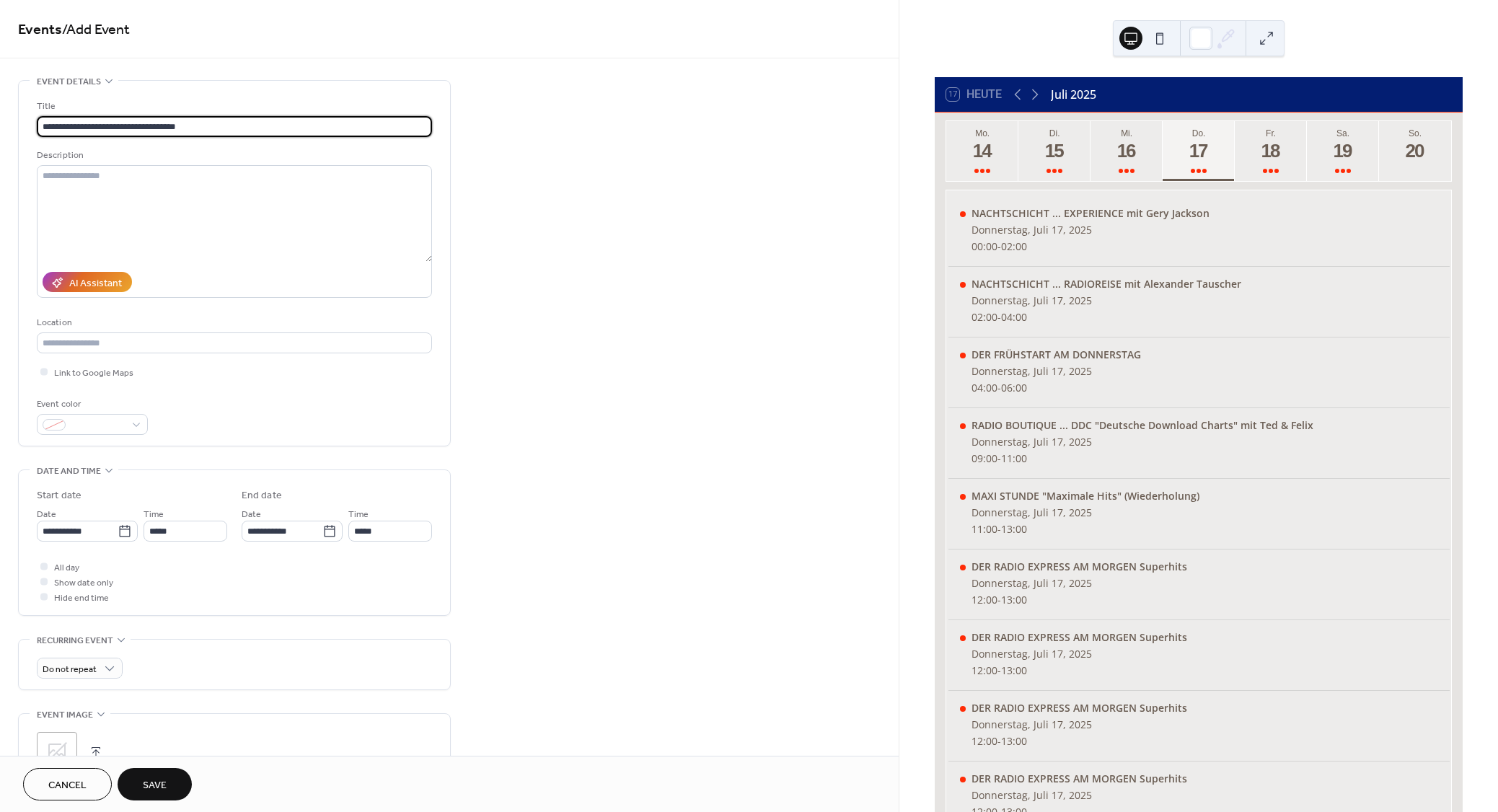 type on "**********" 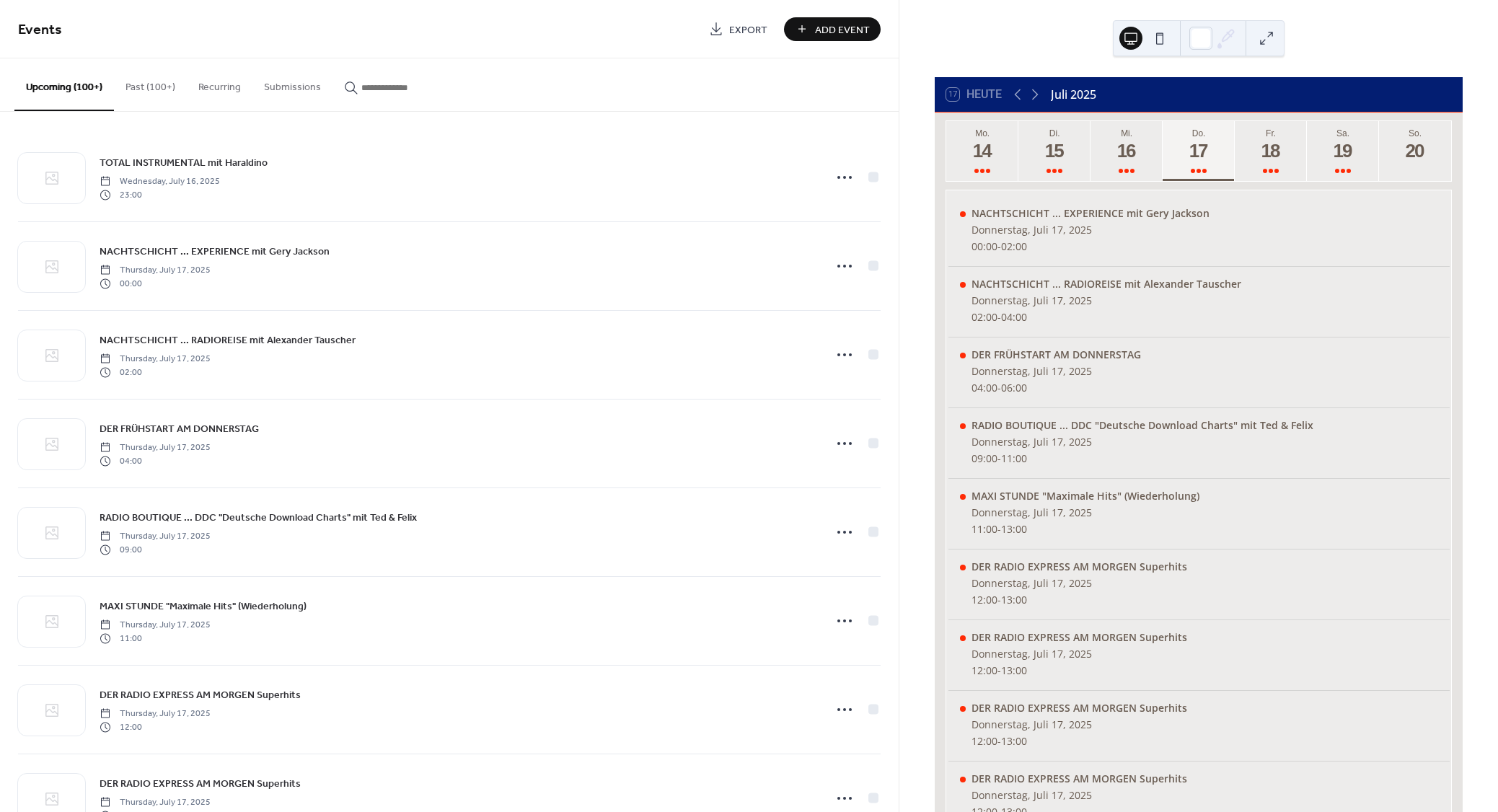 click on "Add Event" at bounding box center [832, 29] 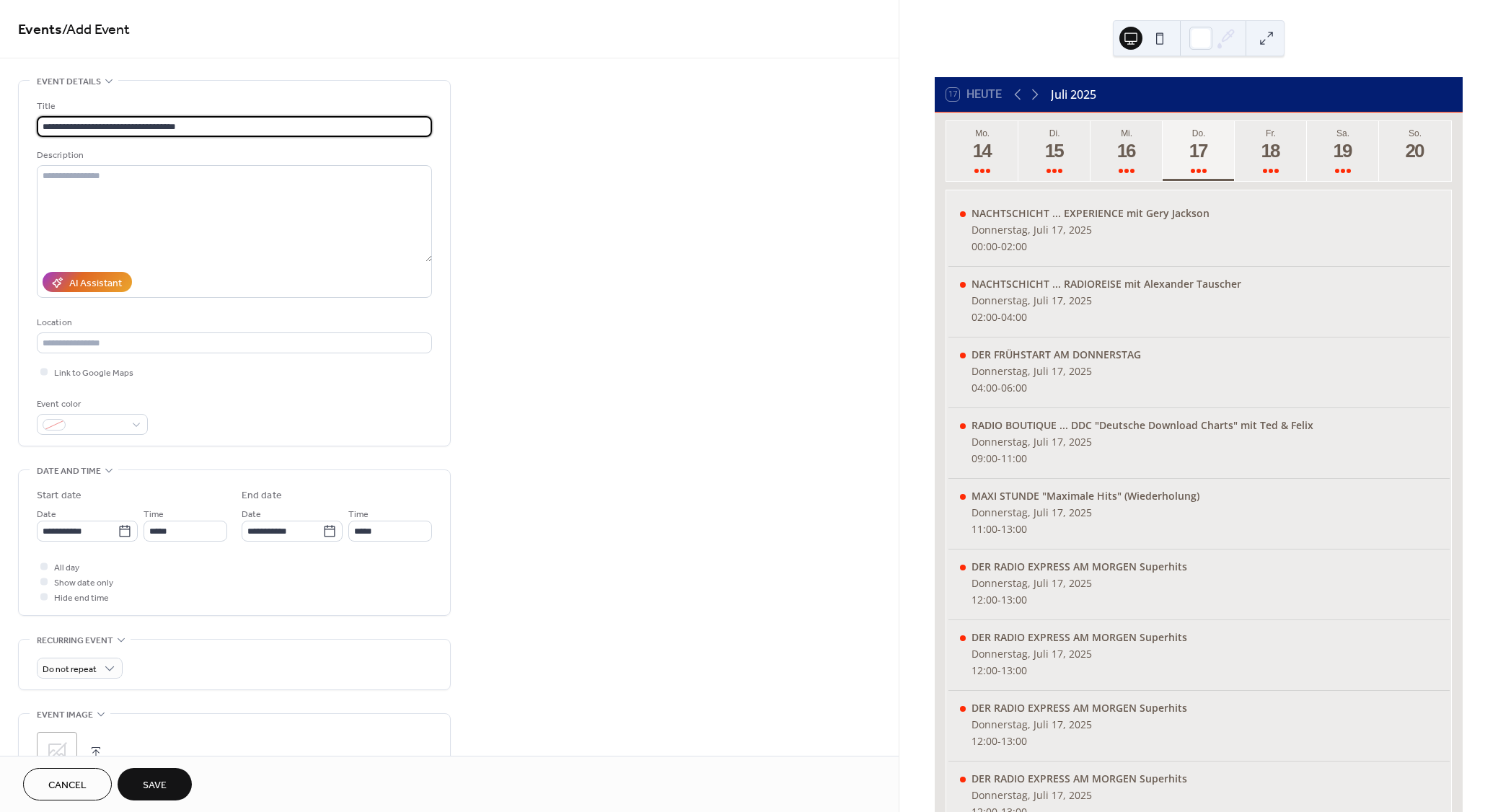 type on "**********" 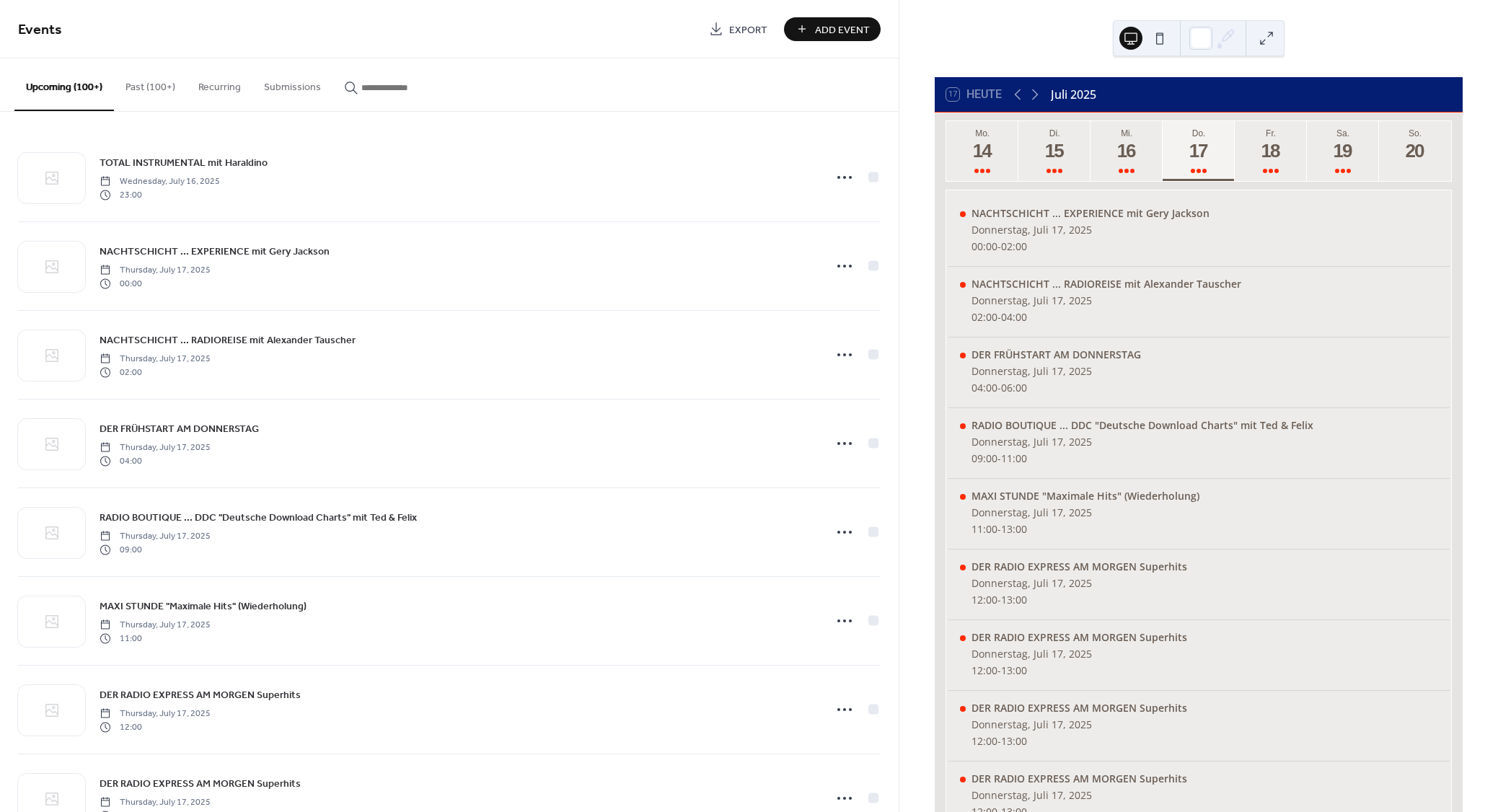 click on "Add Event" at bounding box center [842, 30] 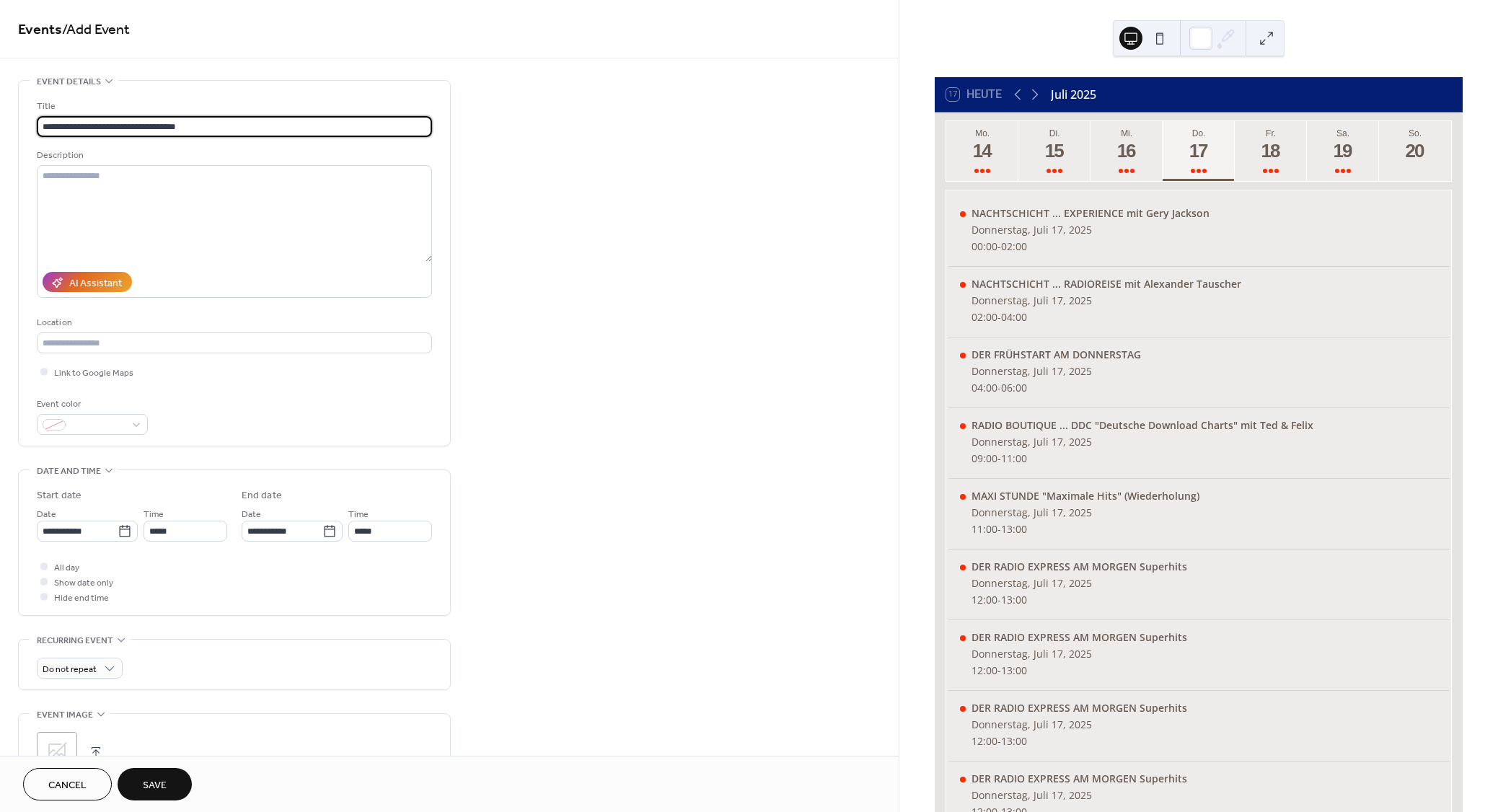 type on "**********" 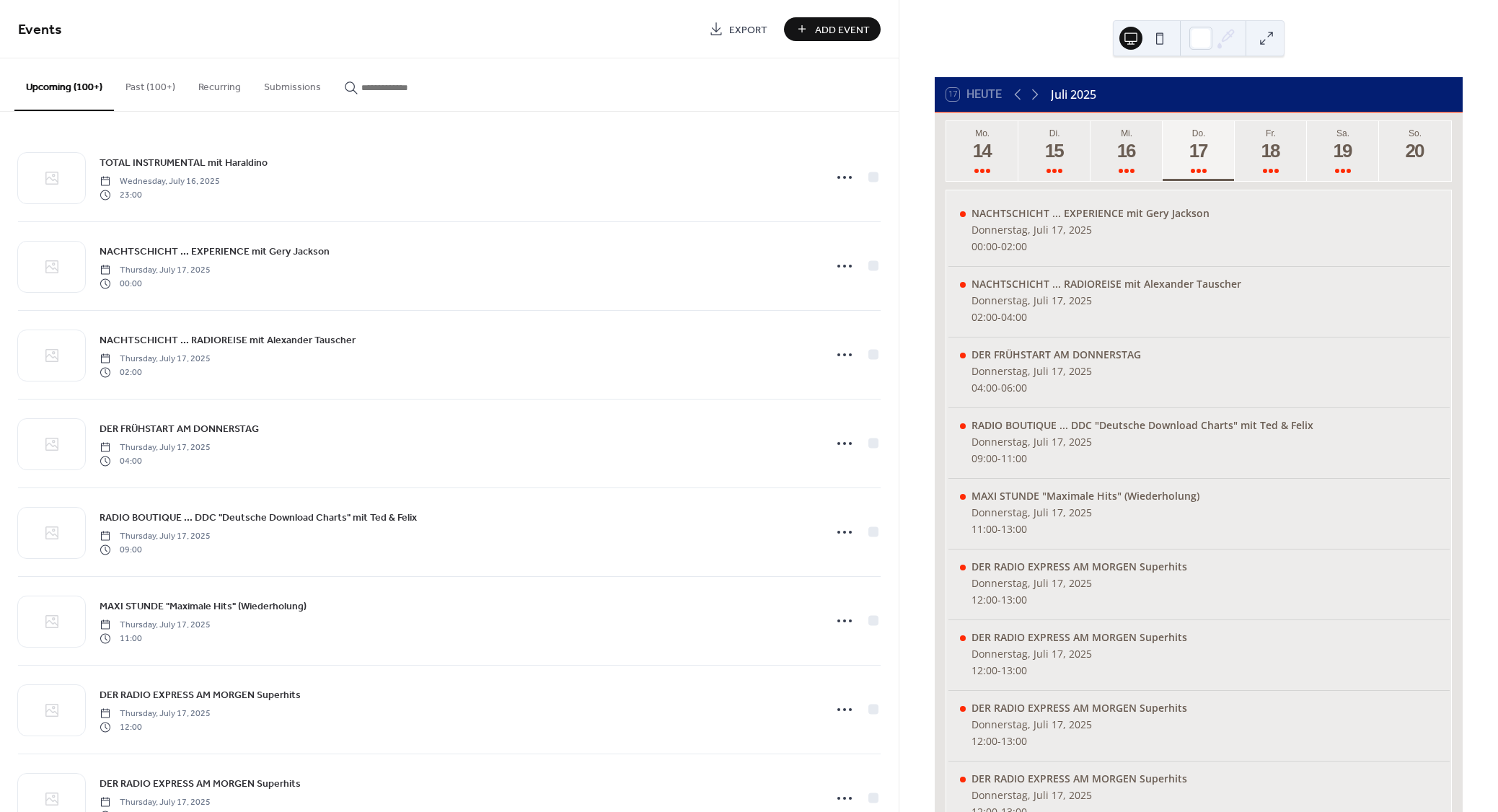 click on "Add Event" at bounding box center (842, 30) 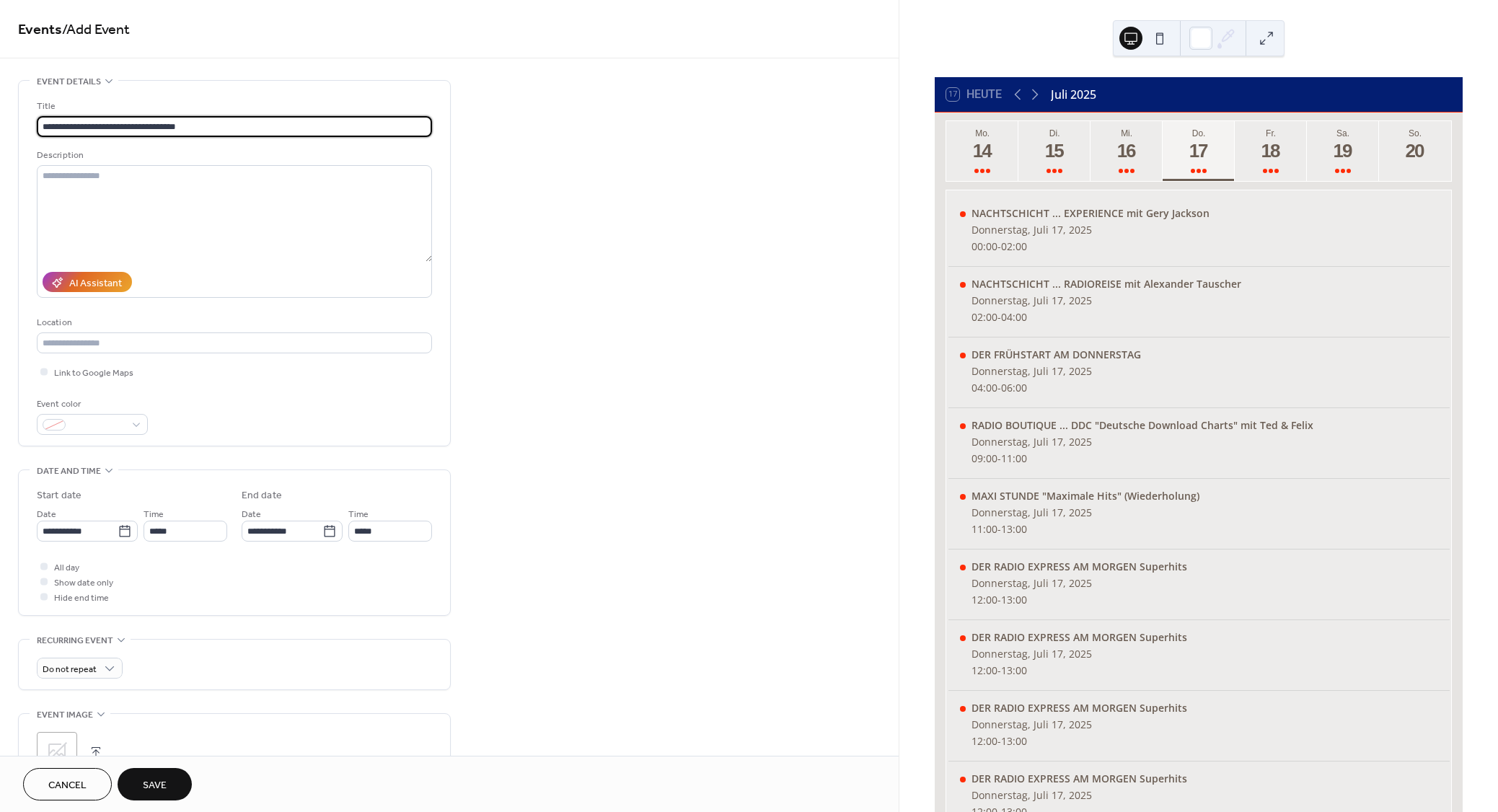 type on "**********" 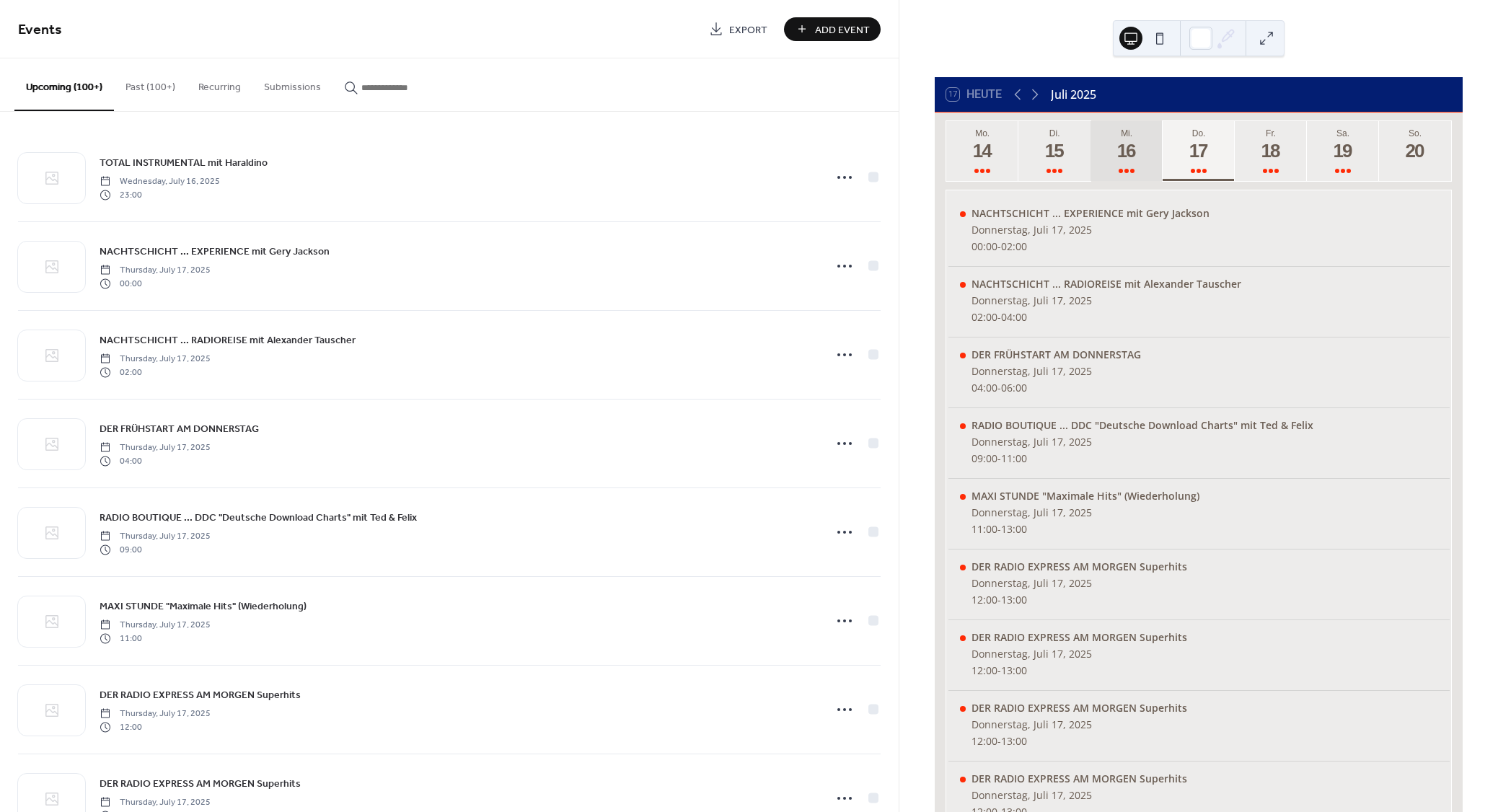 click on "Mi. 16" at bounding box center [1127, 151] 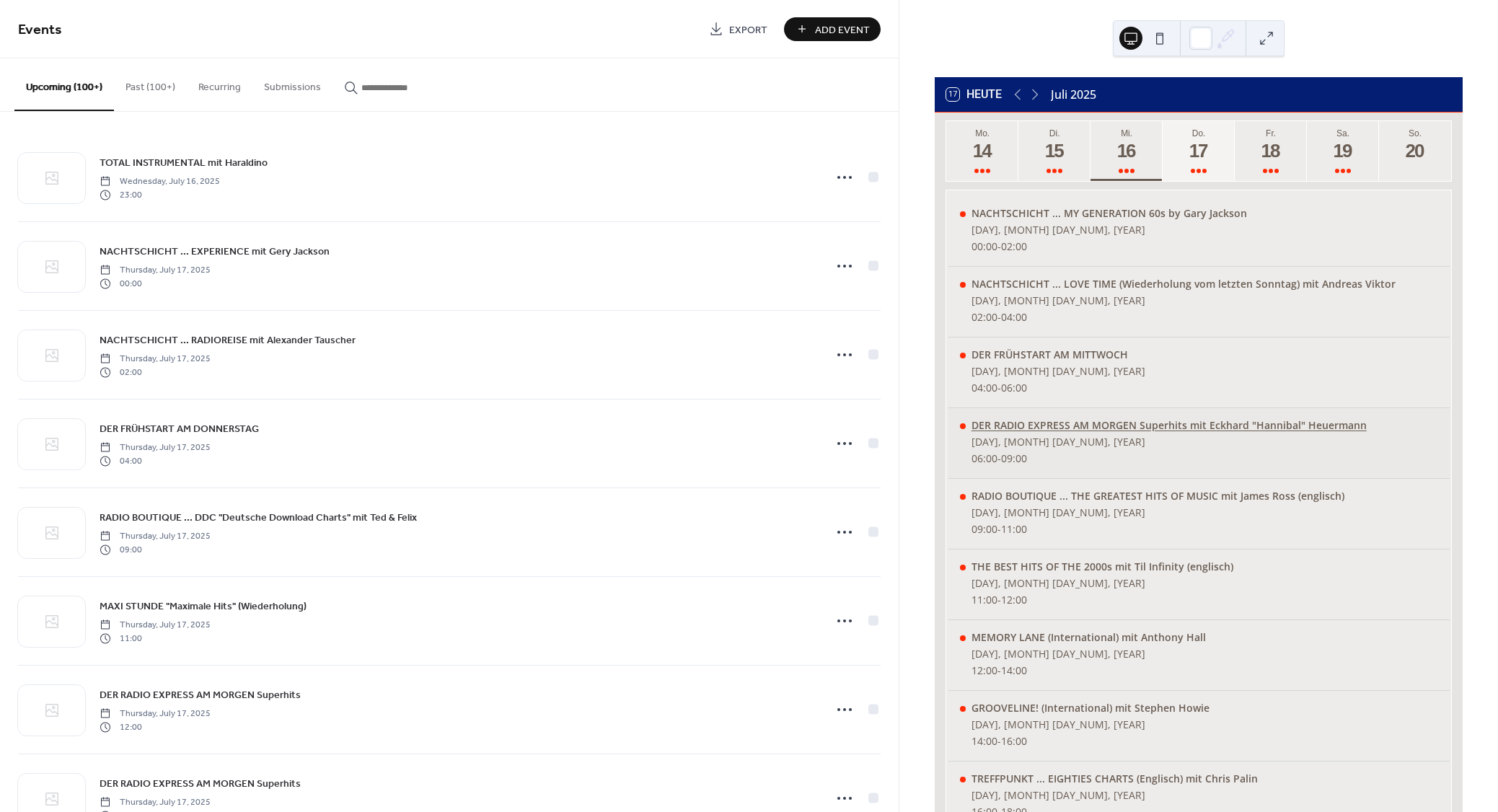 click on "DER RADIO EXPRESS AM MORGEN Superhits mit Eckhard "Hannibal" Heuermann" at bounding box center [1169, 425] 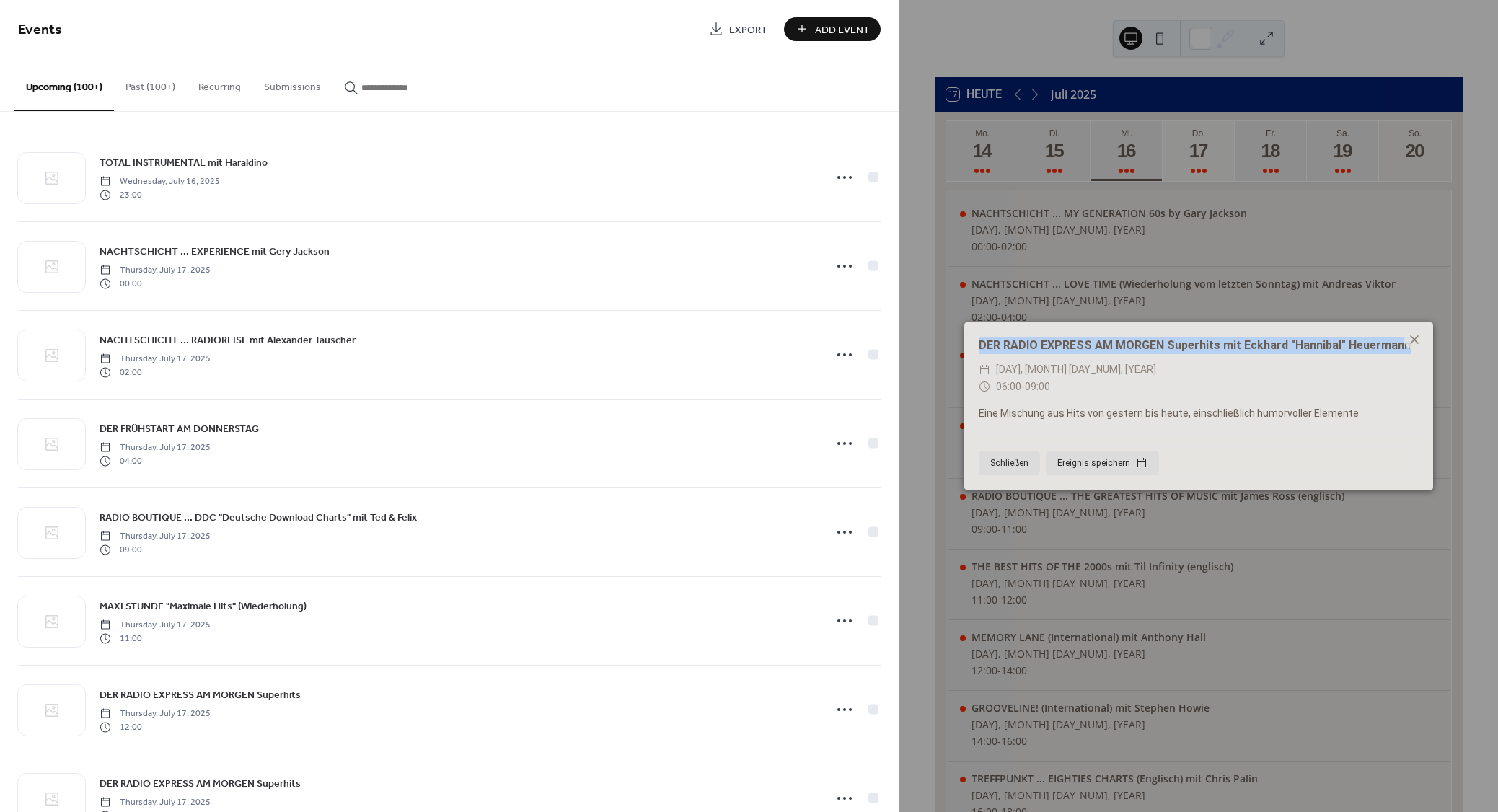 drag, startPoint x: 1401, startPoint y: 343, endPoint x: 969, endPoint y: 340, distance: 432.01042 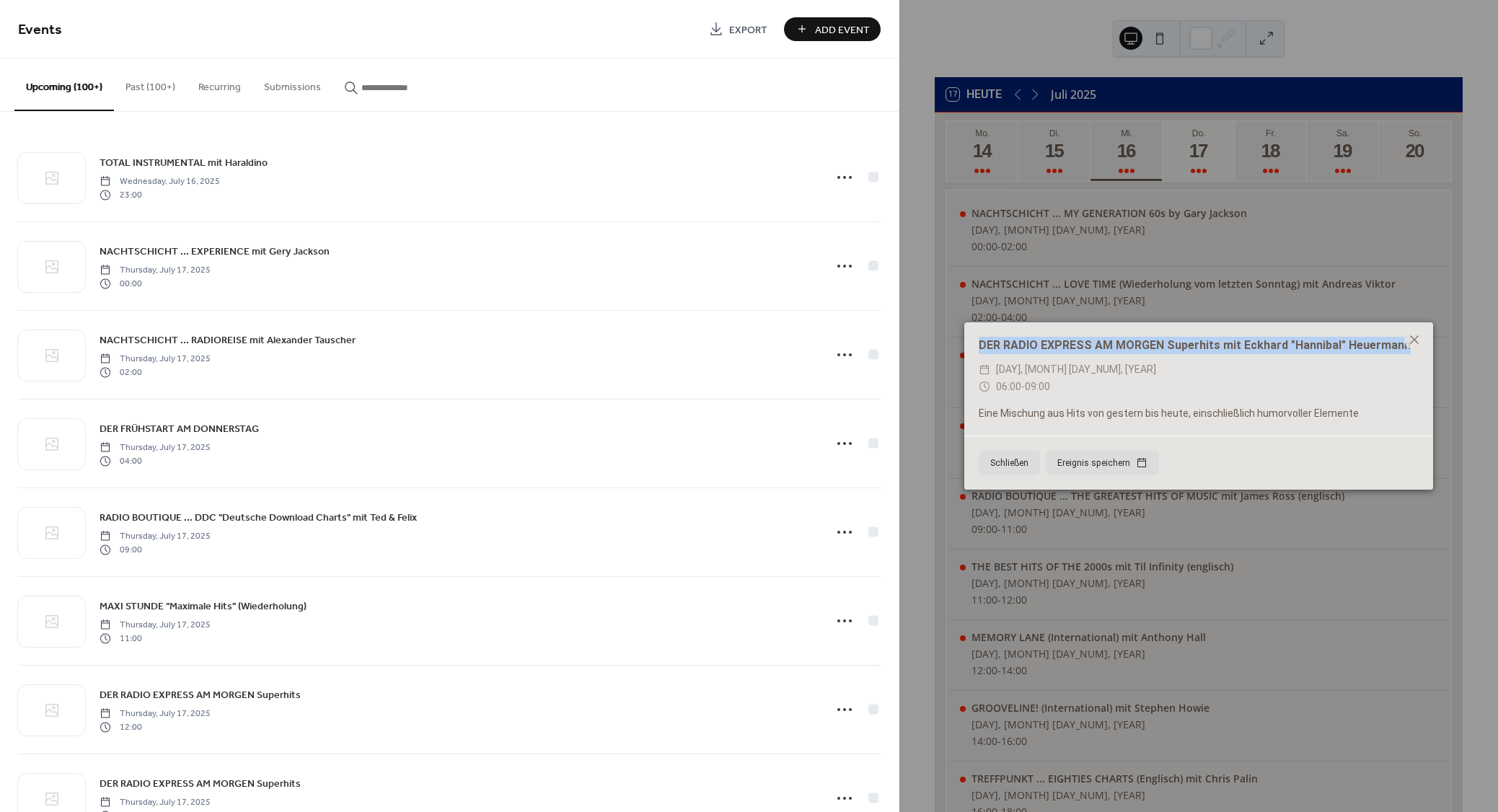 copy on "DER RADIO EXPRESS AM MORGEN Superhits mit Eckhard "Hannibal" Heuermann" 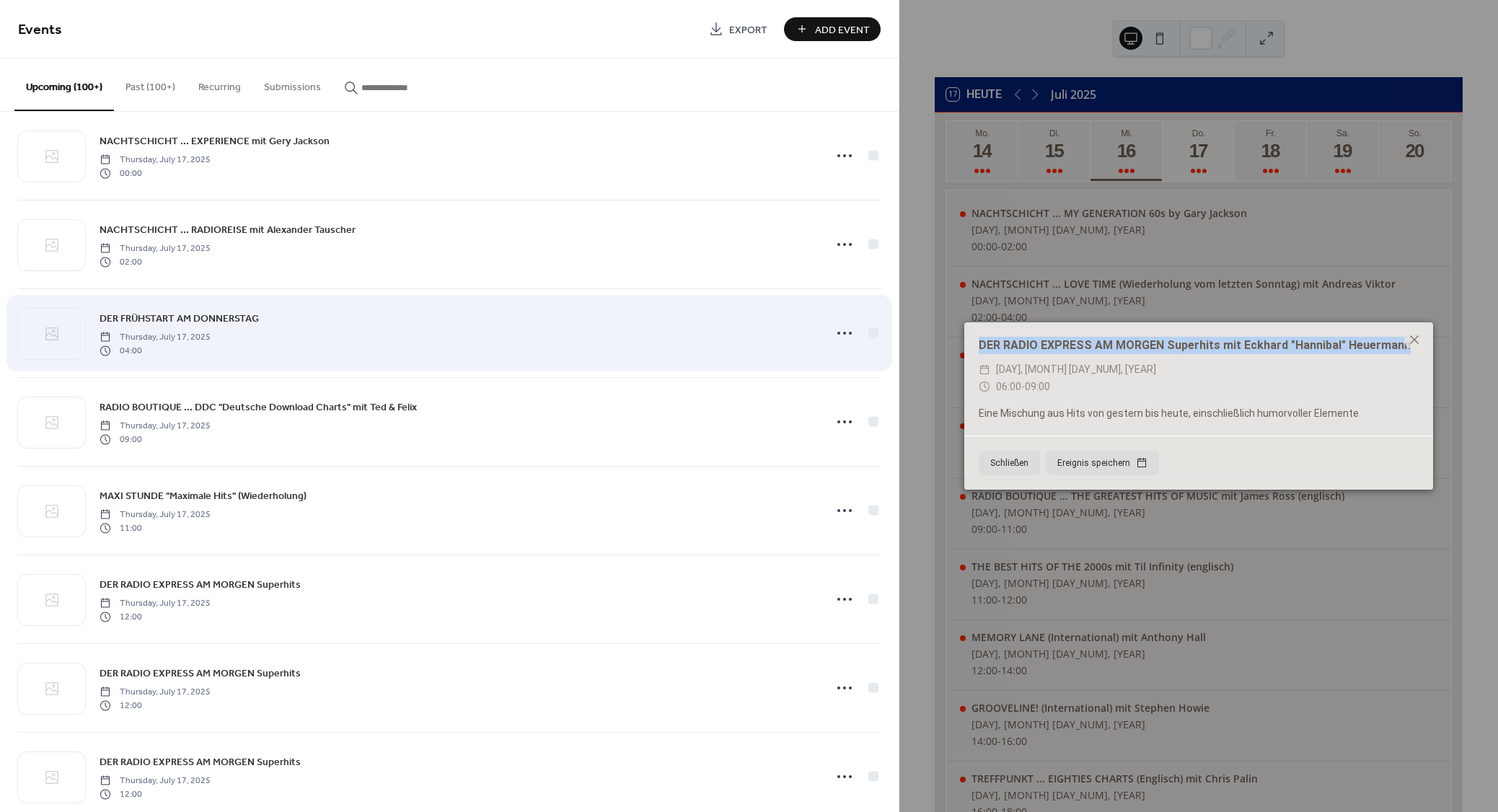 scroll, scrollTop: 216, scrollLeft: 0, axis: vertical 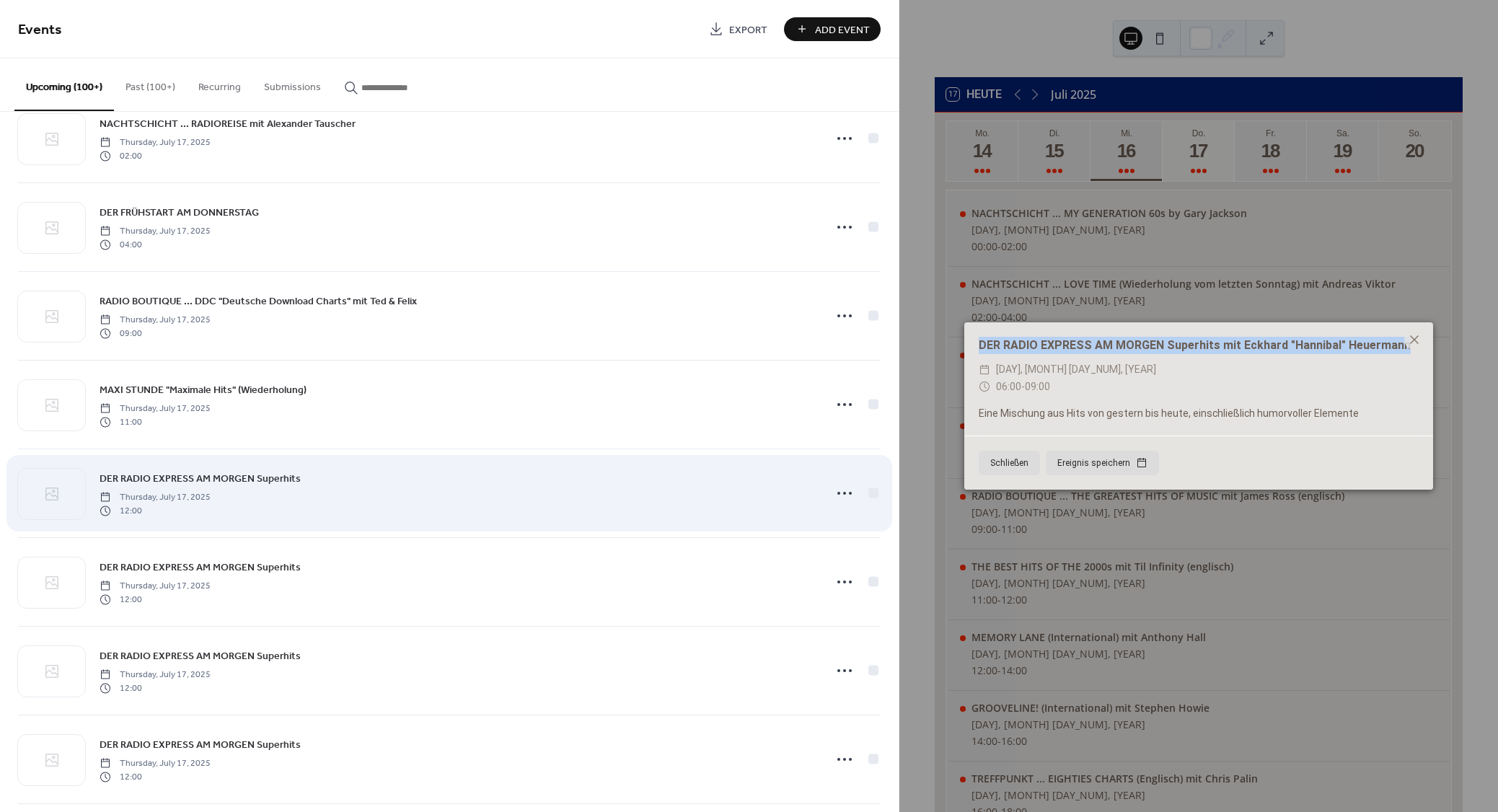 click on "DER RADIO EXPRESS AM MORGEN Superhits" at bounding box center [200, 479] 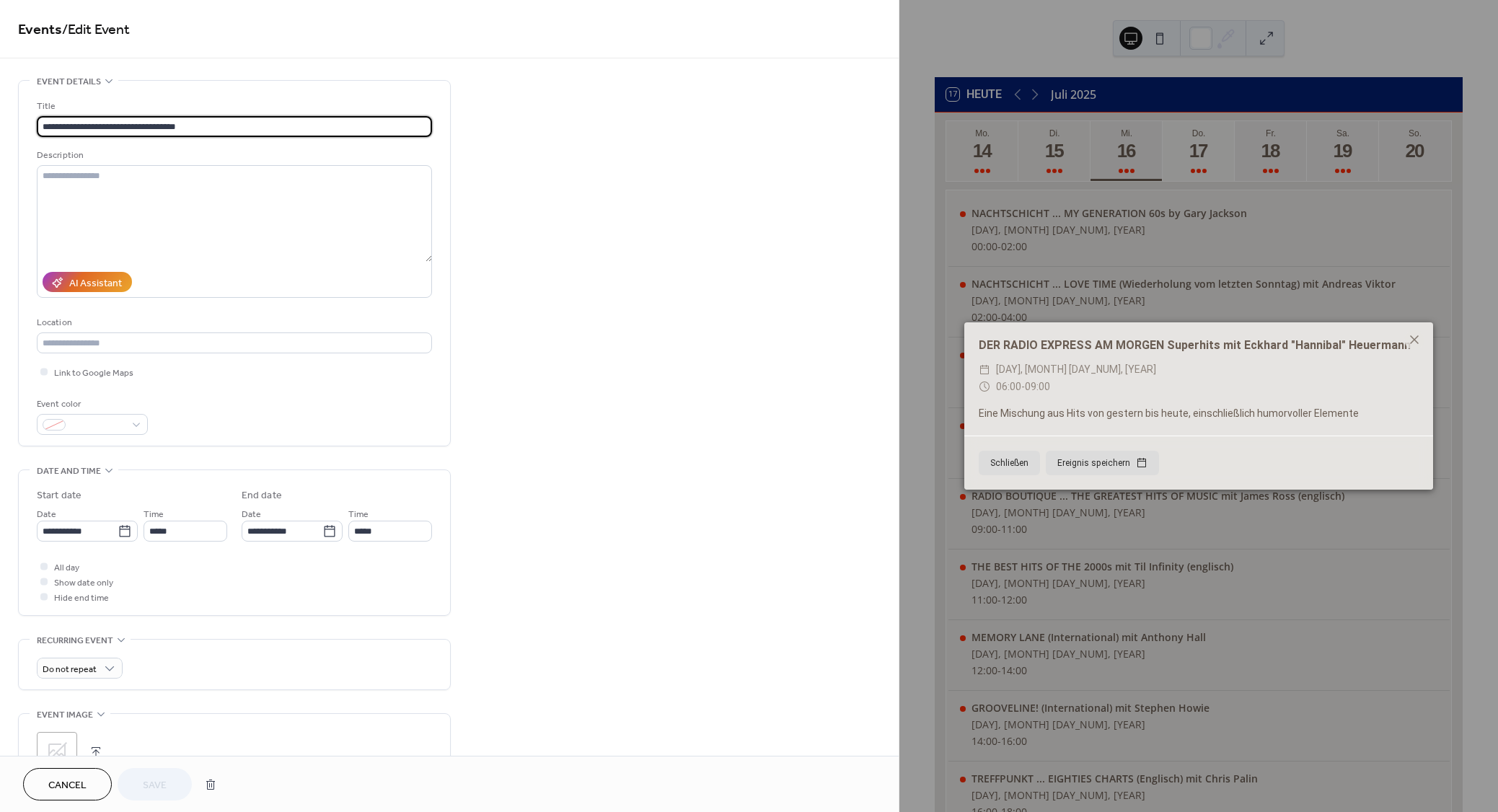 drag, startPoint x: 264, startPoint y: 129, endPoint x: -119, endPoint y: 120, distance: 383.10573 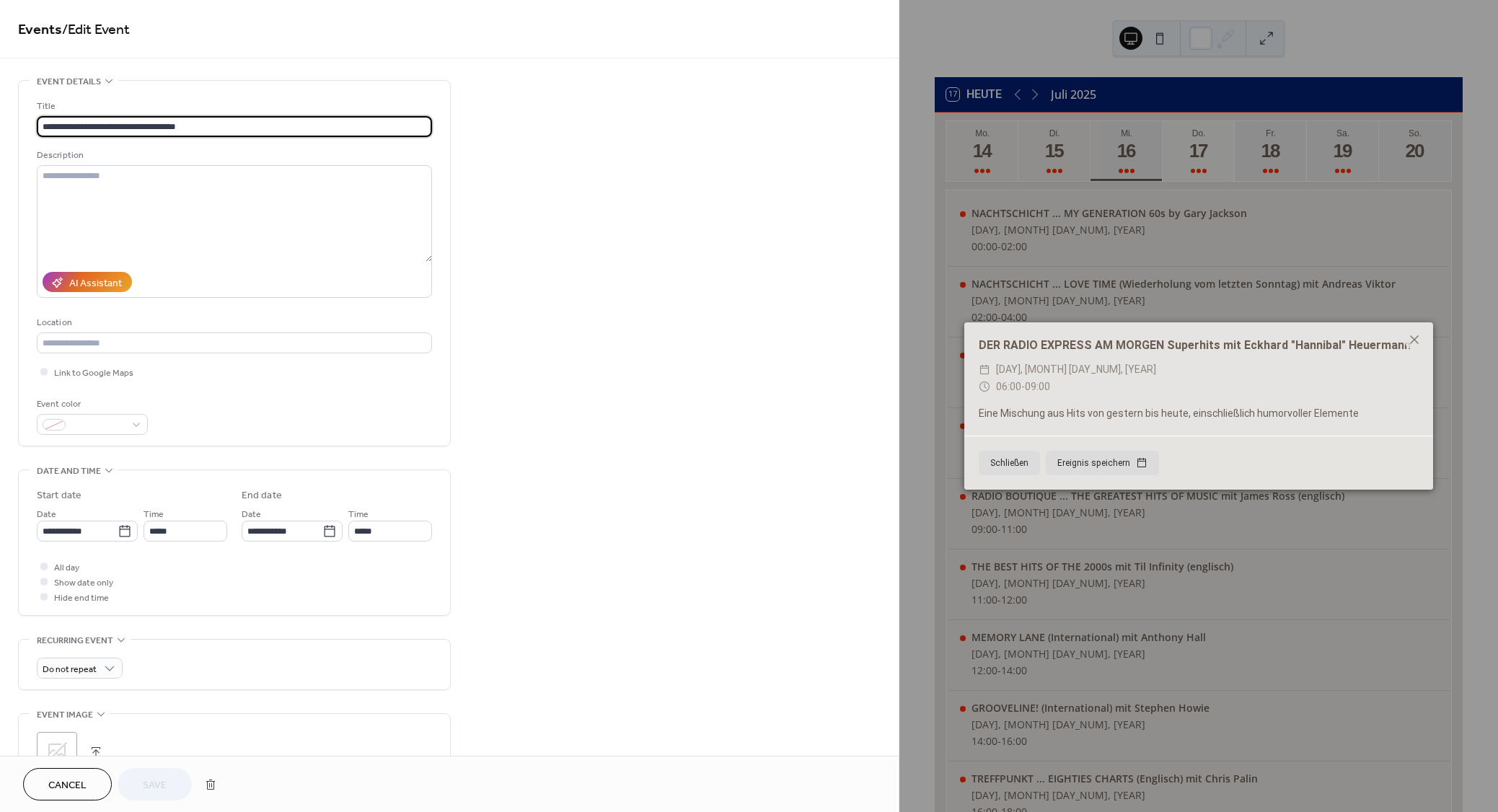click on "**********" at bounding box center [234, 126] 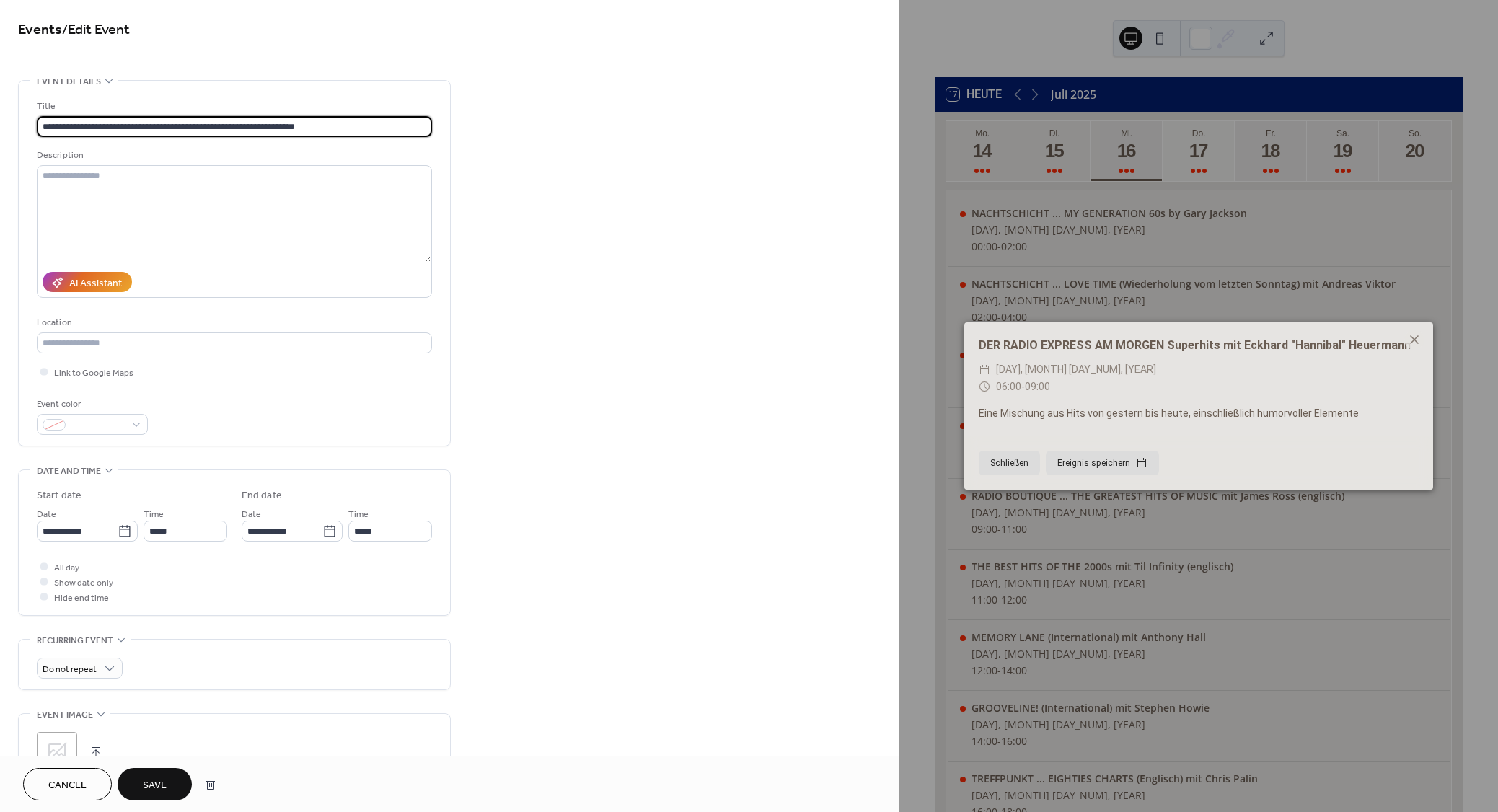 type on "**********" 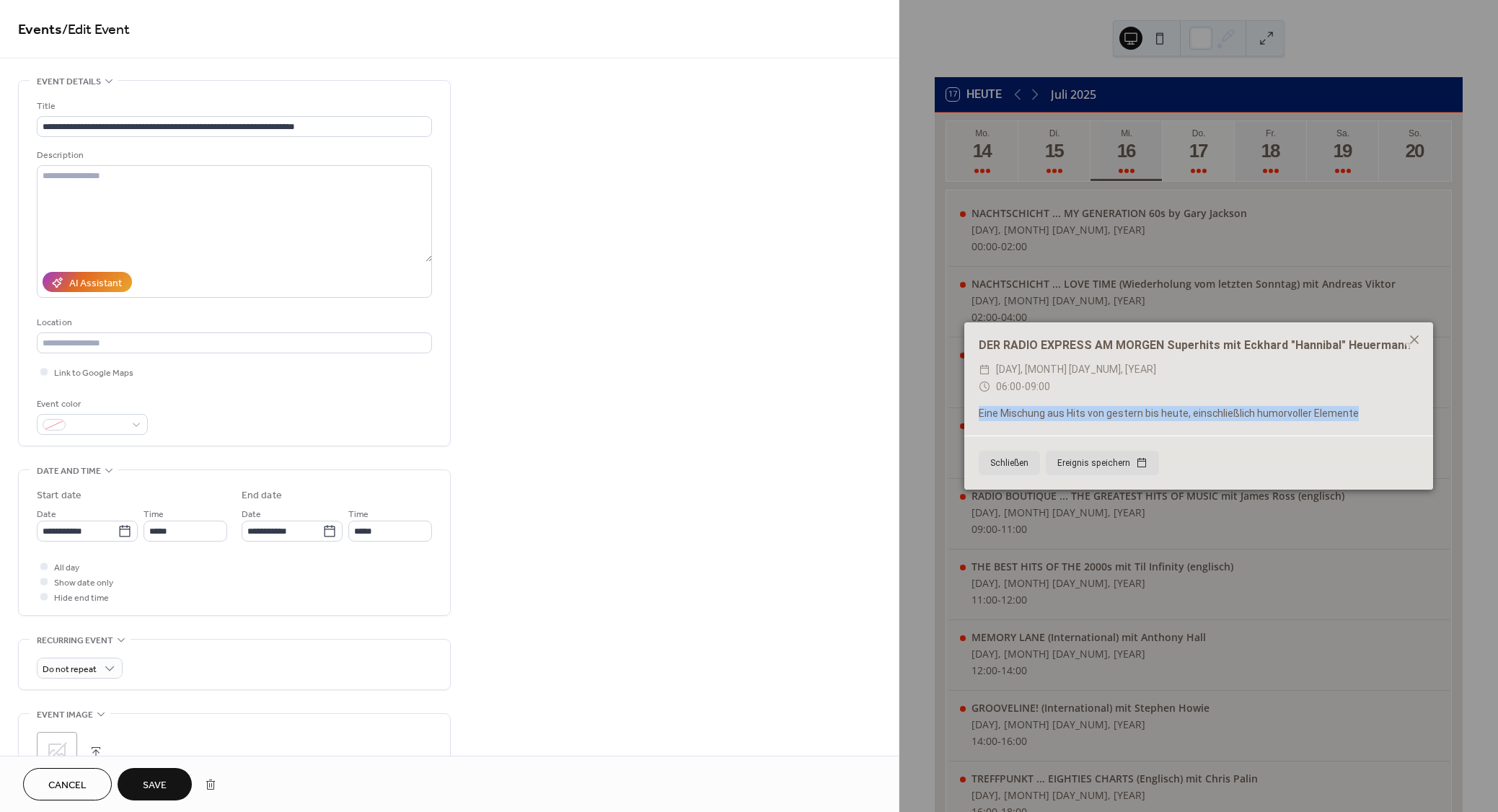 drag, startPoint x: 1360, startPoint y: 421, endPoint x: 974, endPoint y: 413, distance: 386.0829 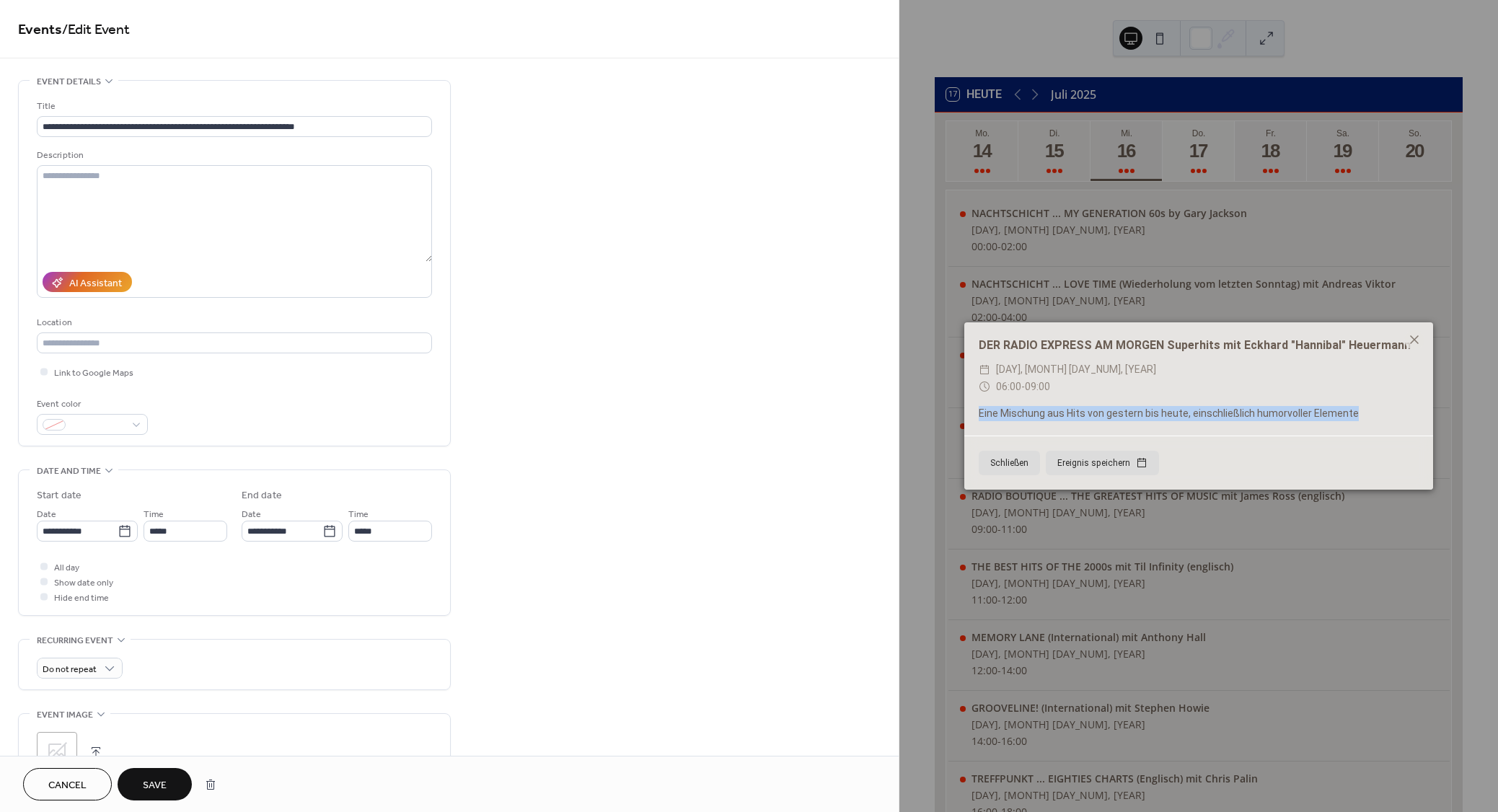copy on "Eine Mischung aus Hits von gestern bis heute, einschließlich humorvoller Elemente" 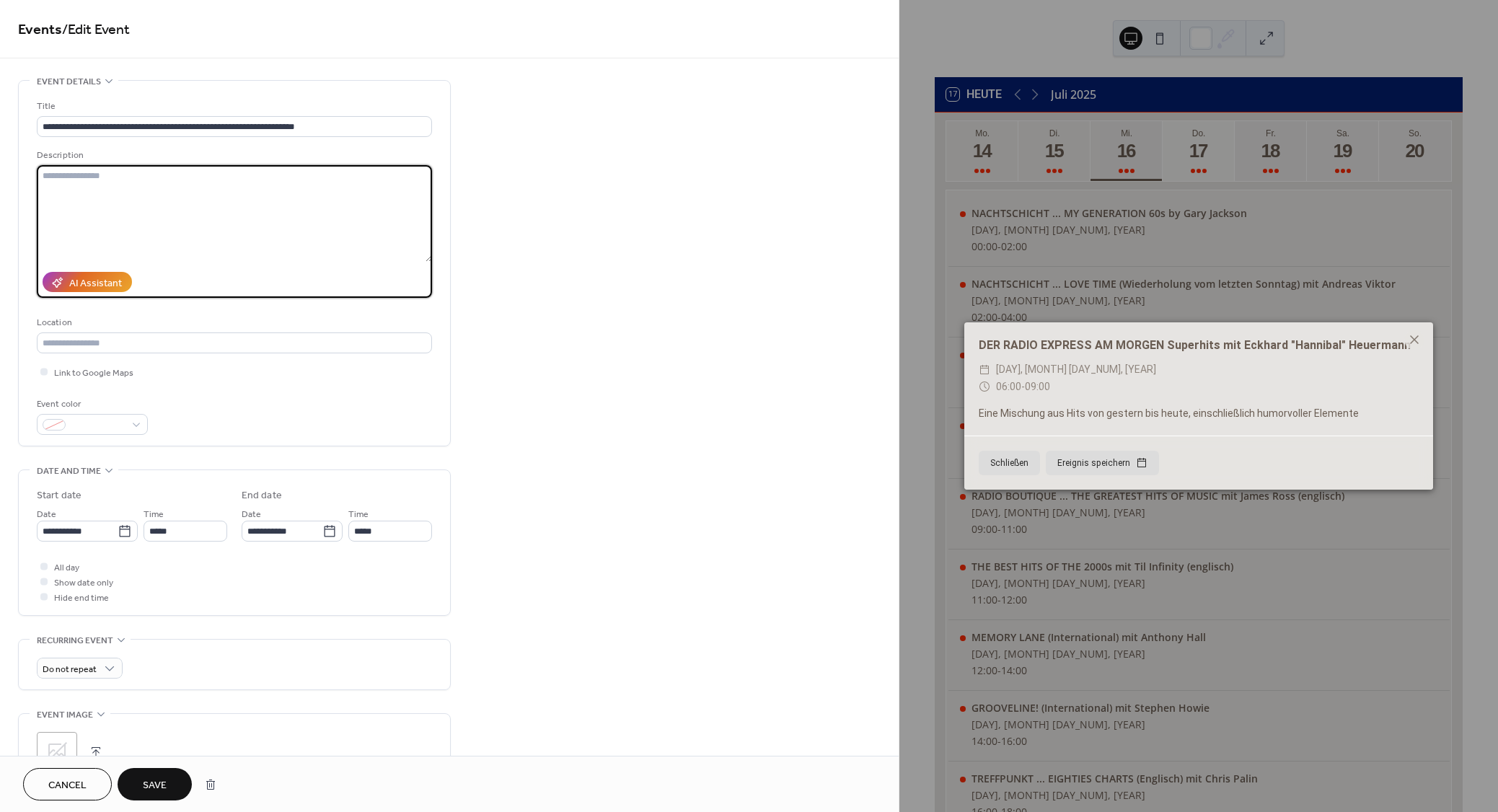 paste on "**********" 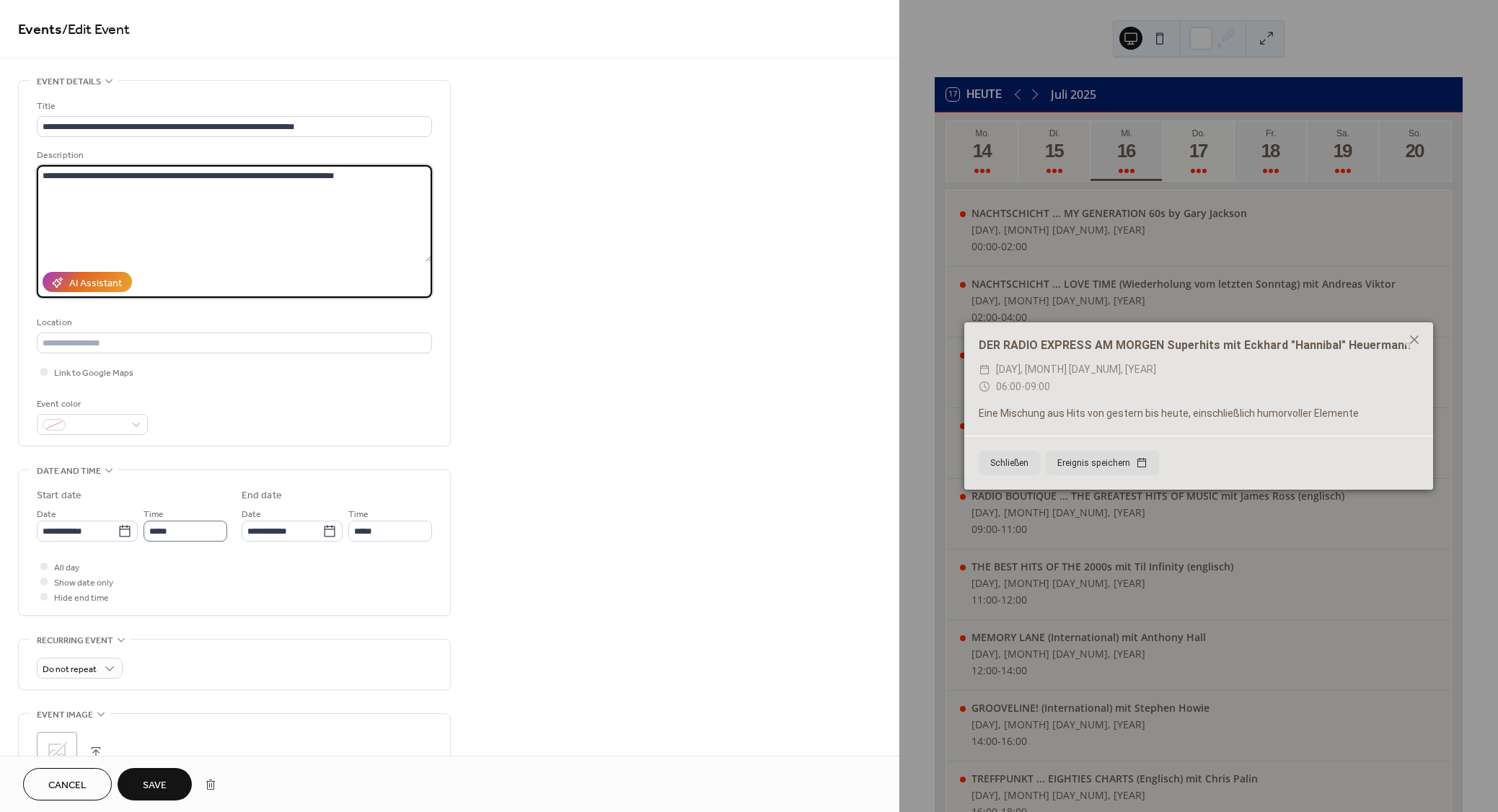 type on "**********" 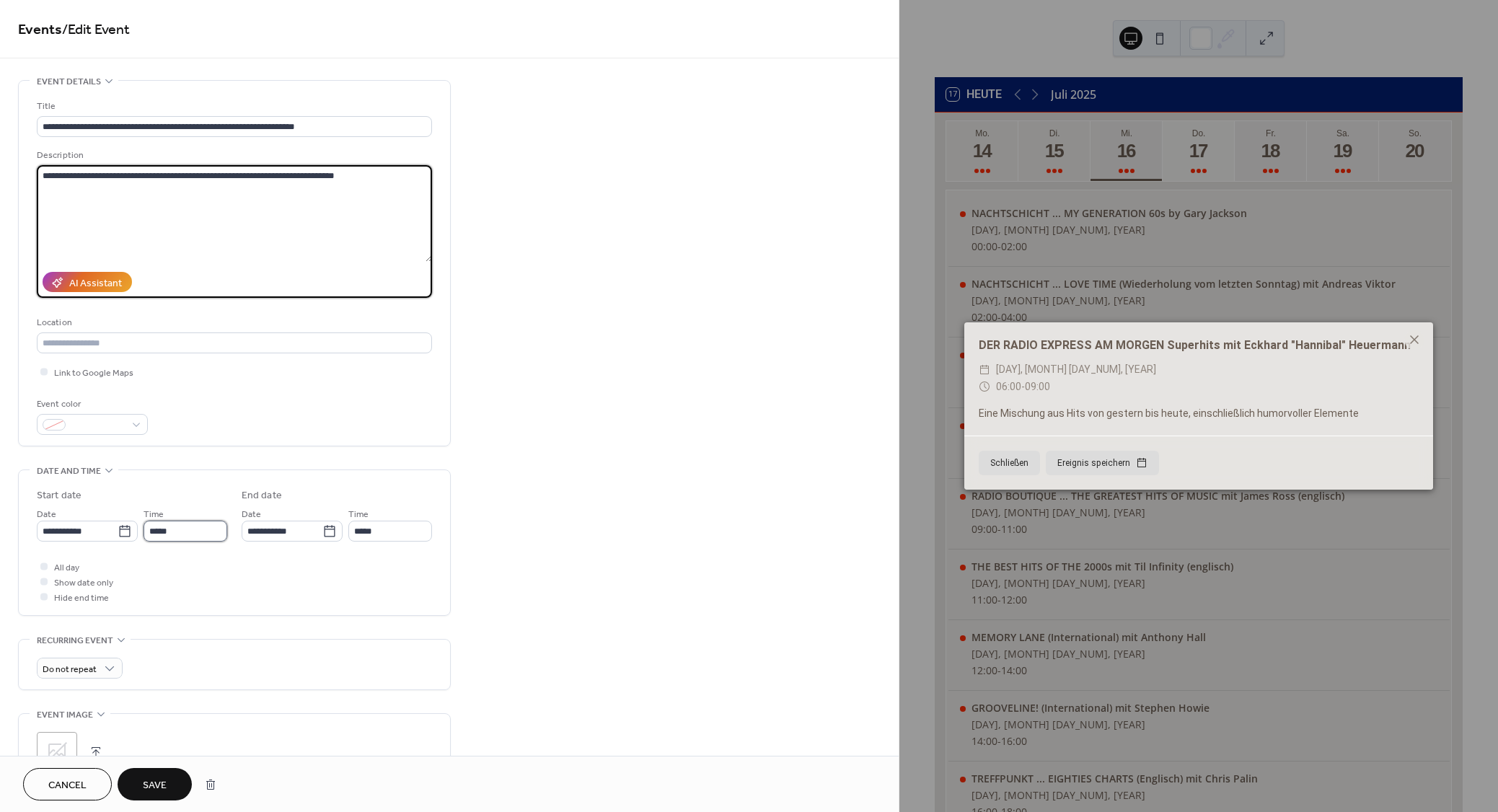click on "*****" at bounding box center [185, 531] 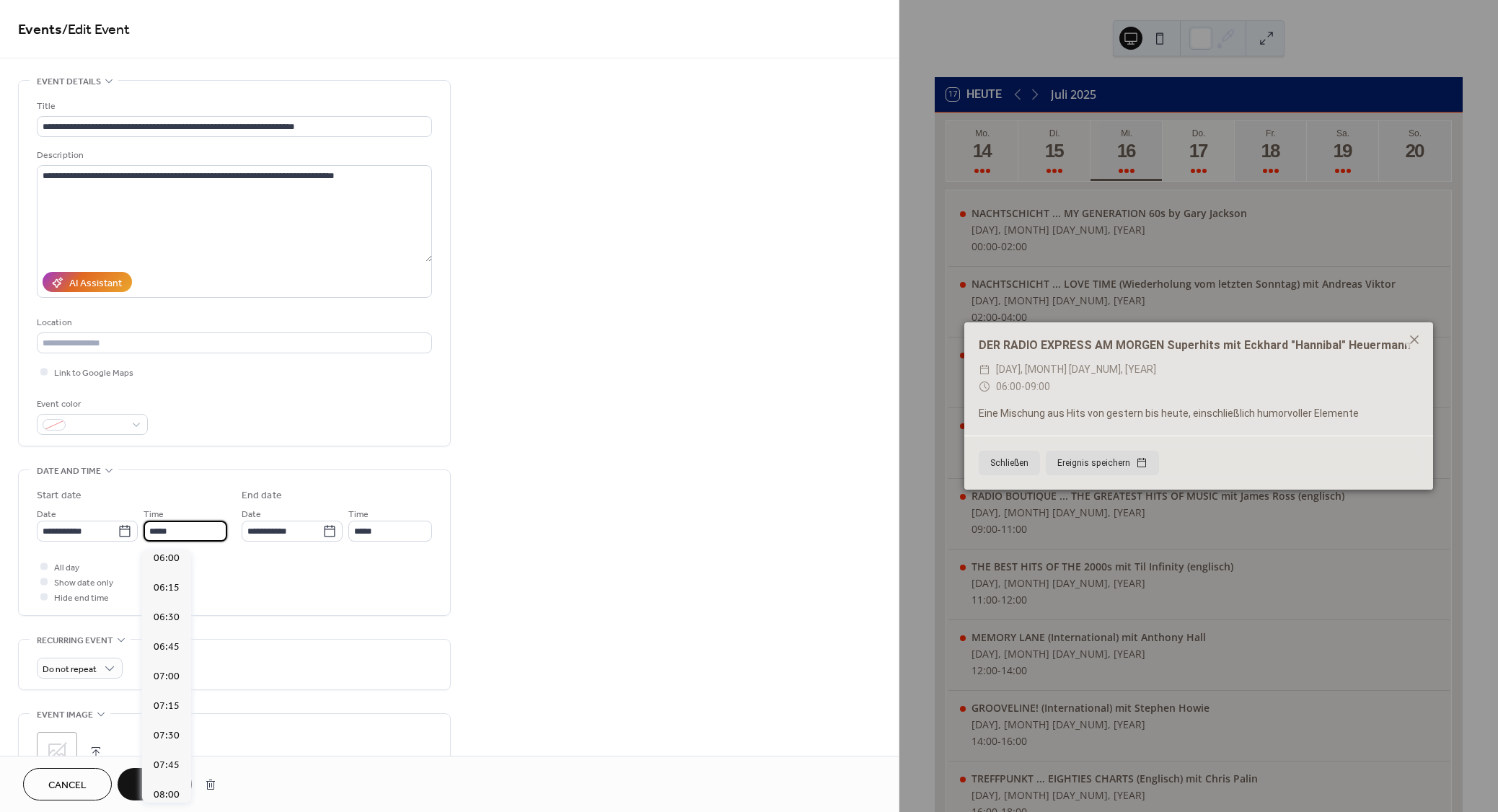 scroll, scrollTop: 688, scrollLeft: 0, axis: vertical 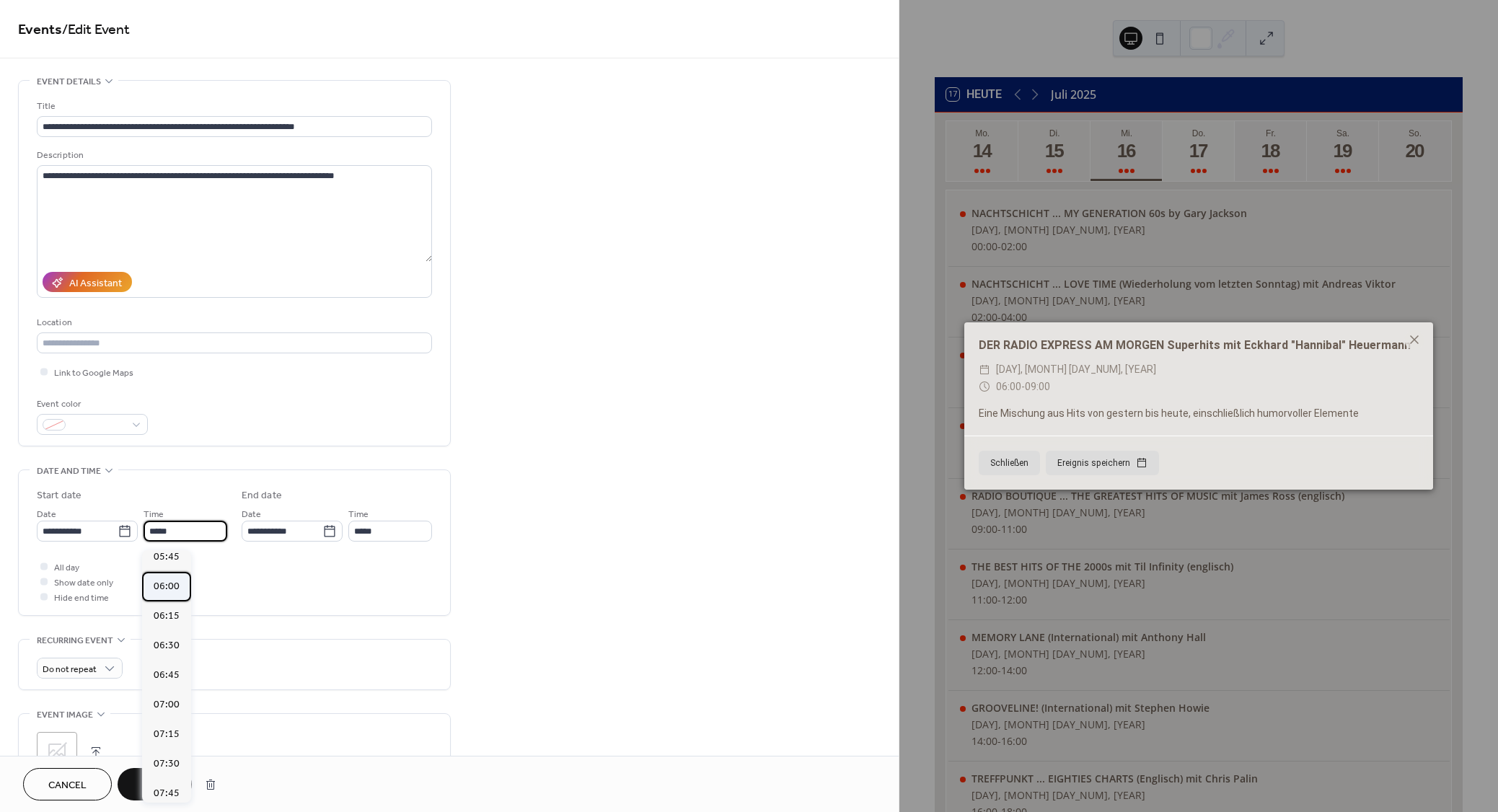 click on "06:00" at bounding box center (167, 586) 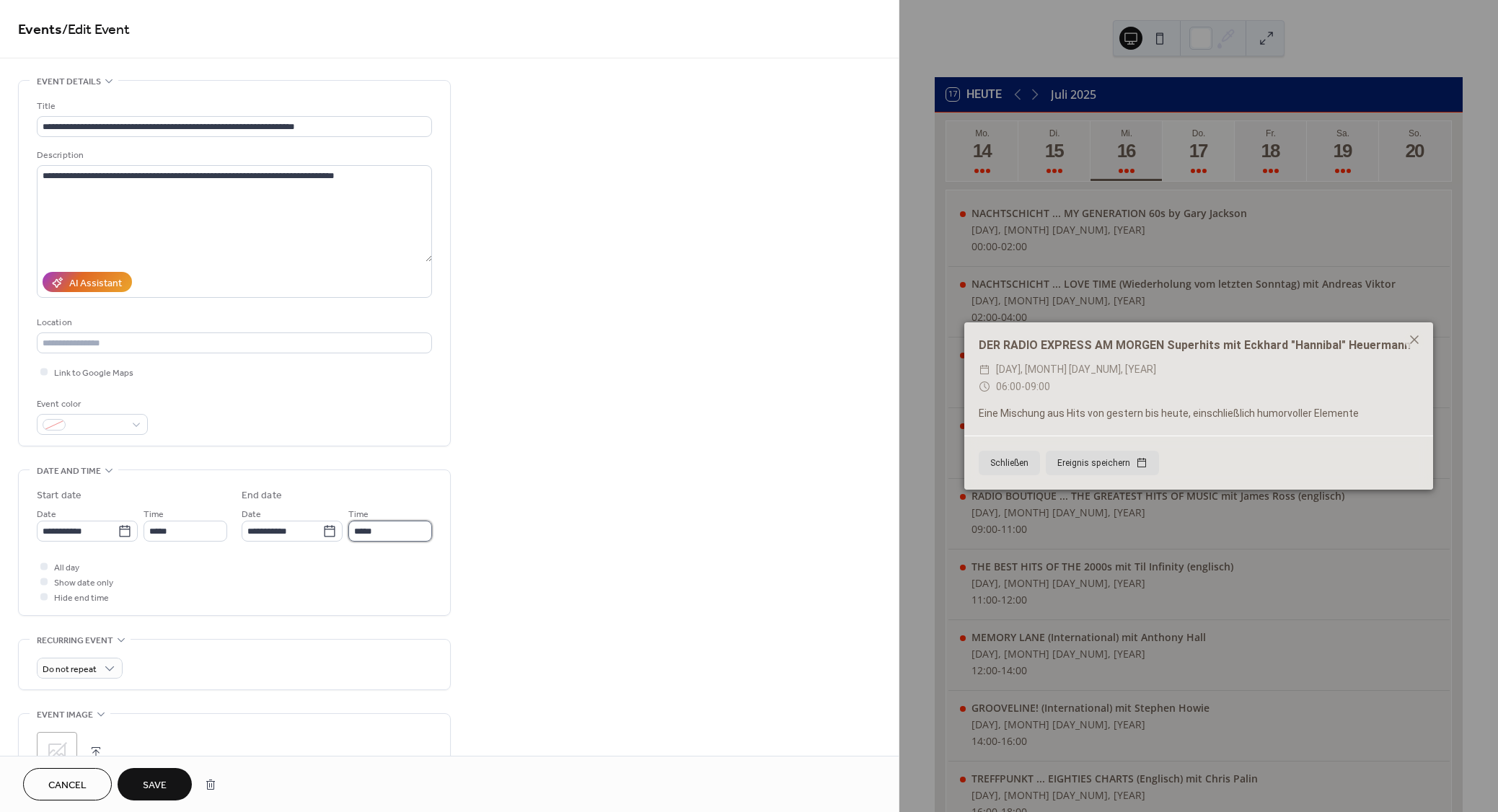 click on "*****" at bounding box center [390, 531] 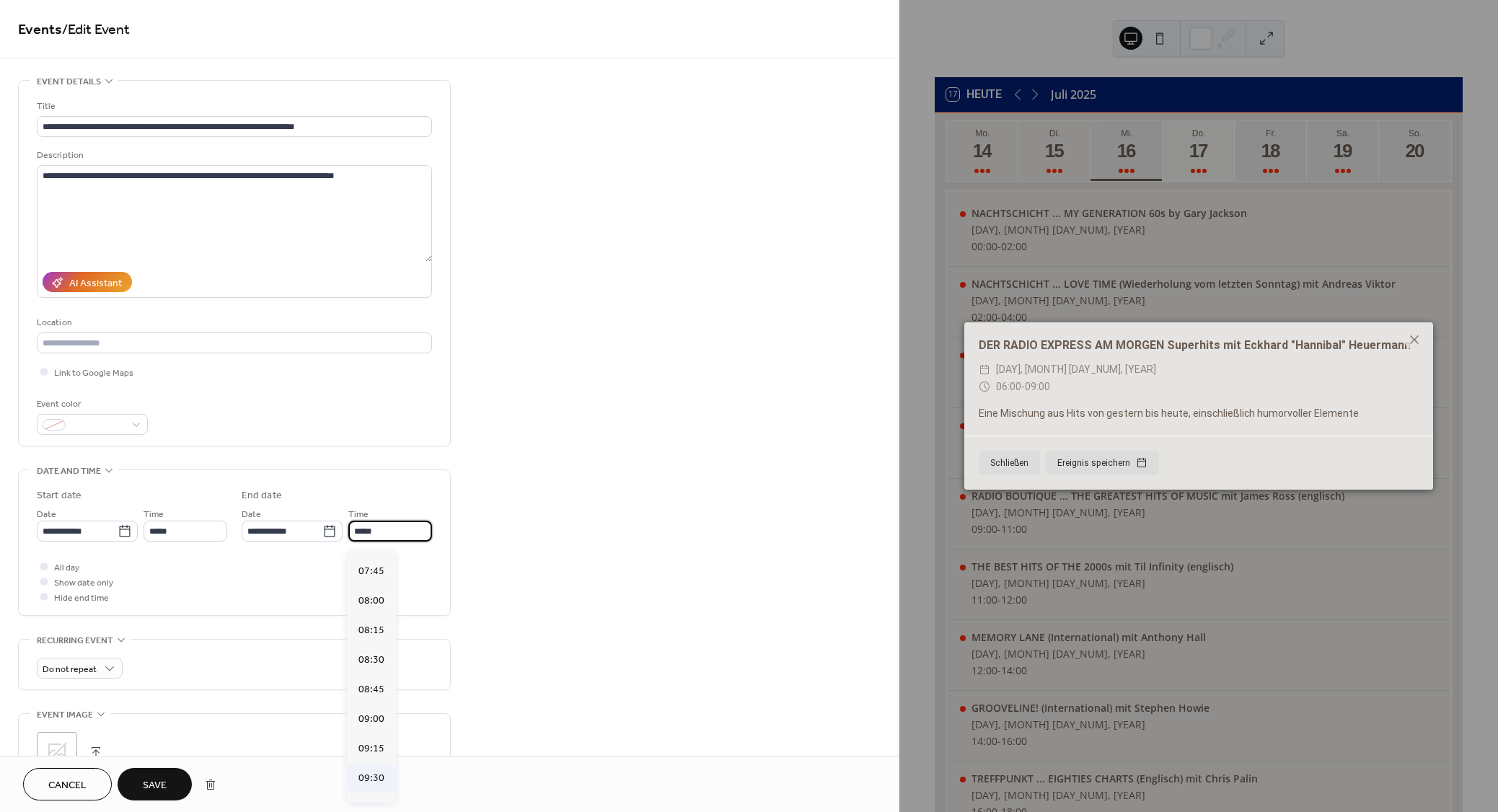 scroll, scrollTop: 195, scrollLeft: 0, axis: vertical 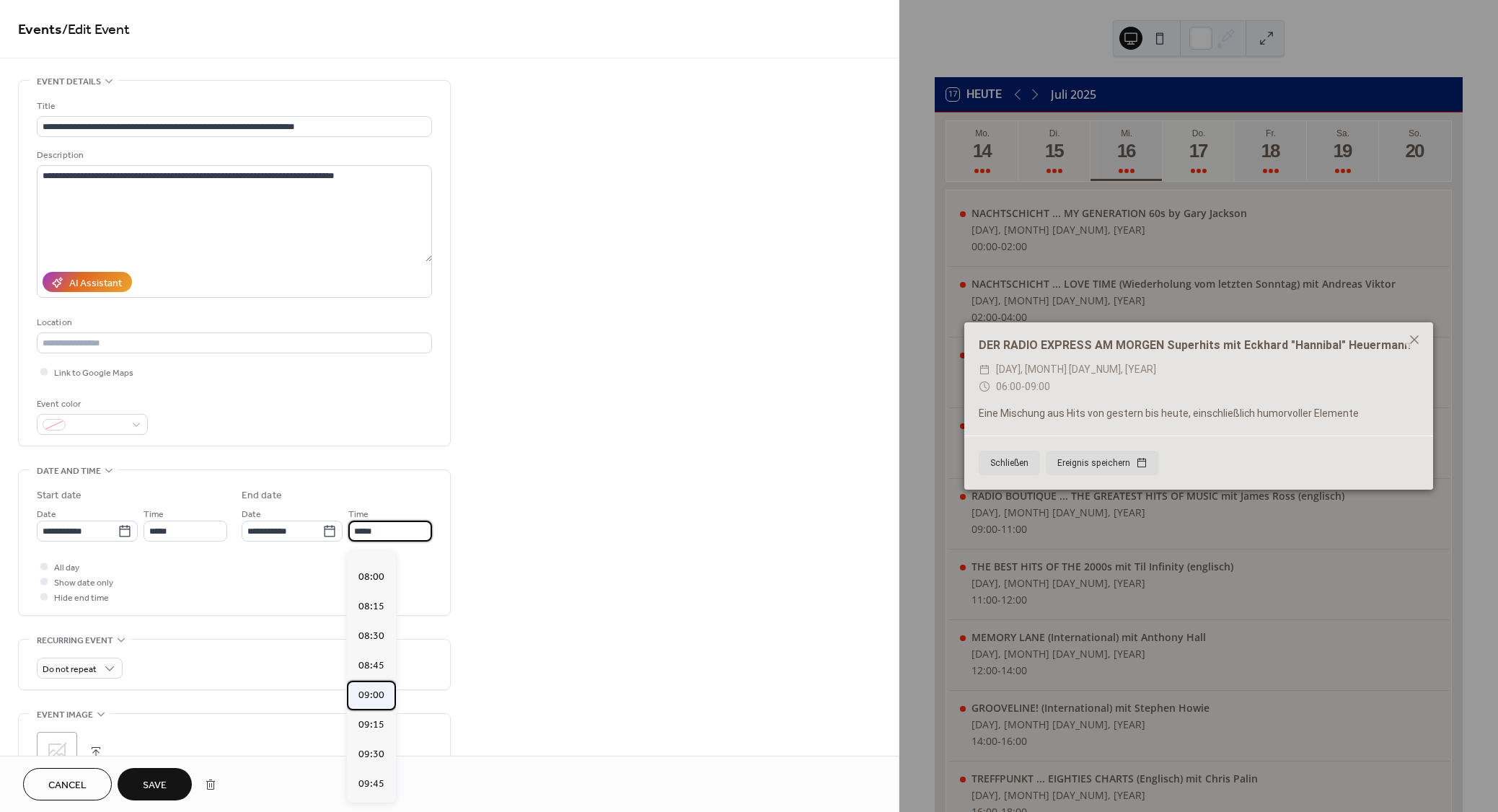 click on "09:00" at bounding box center (371, 695) 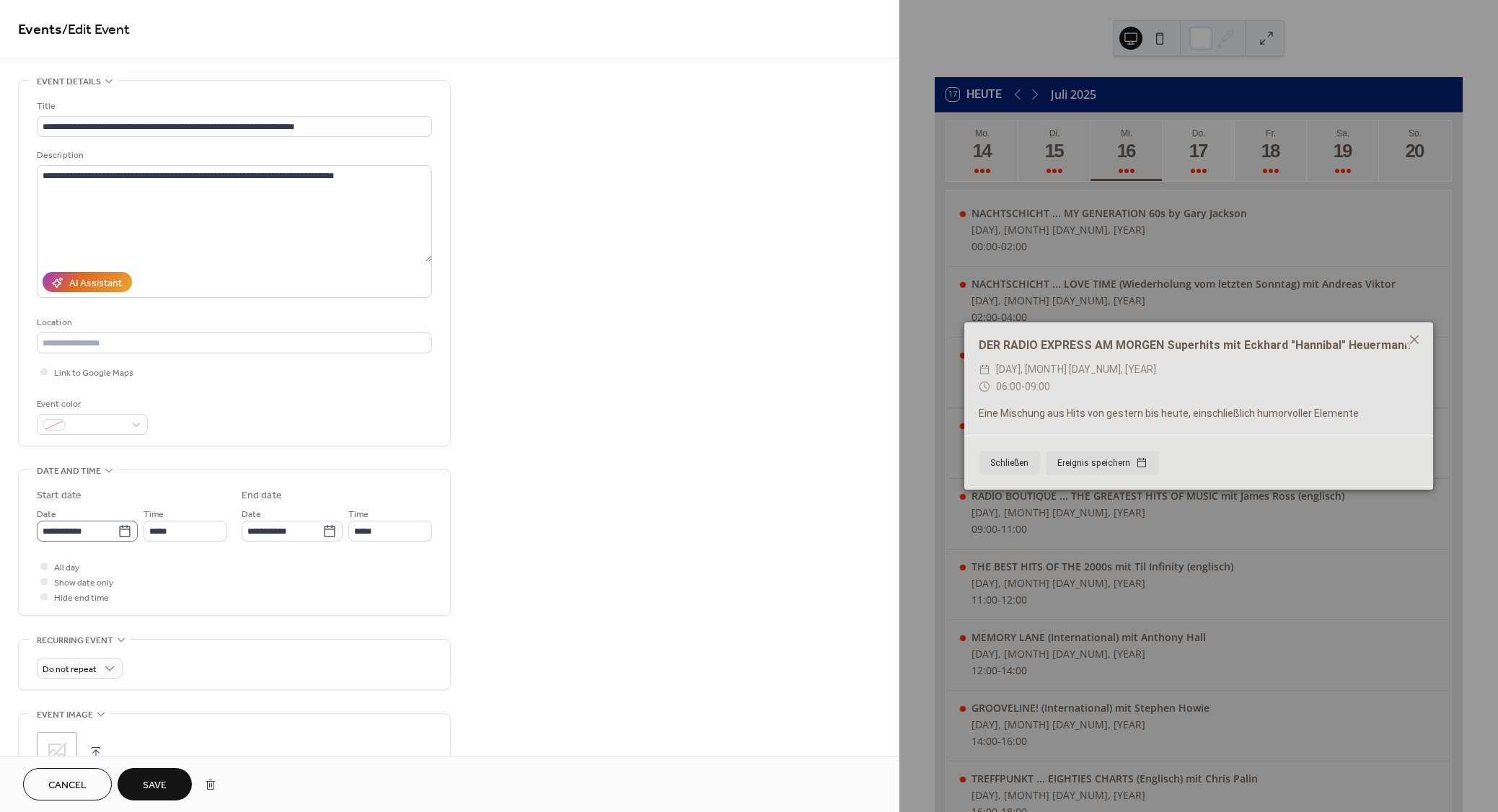 click 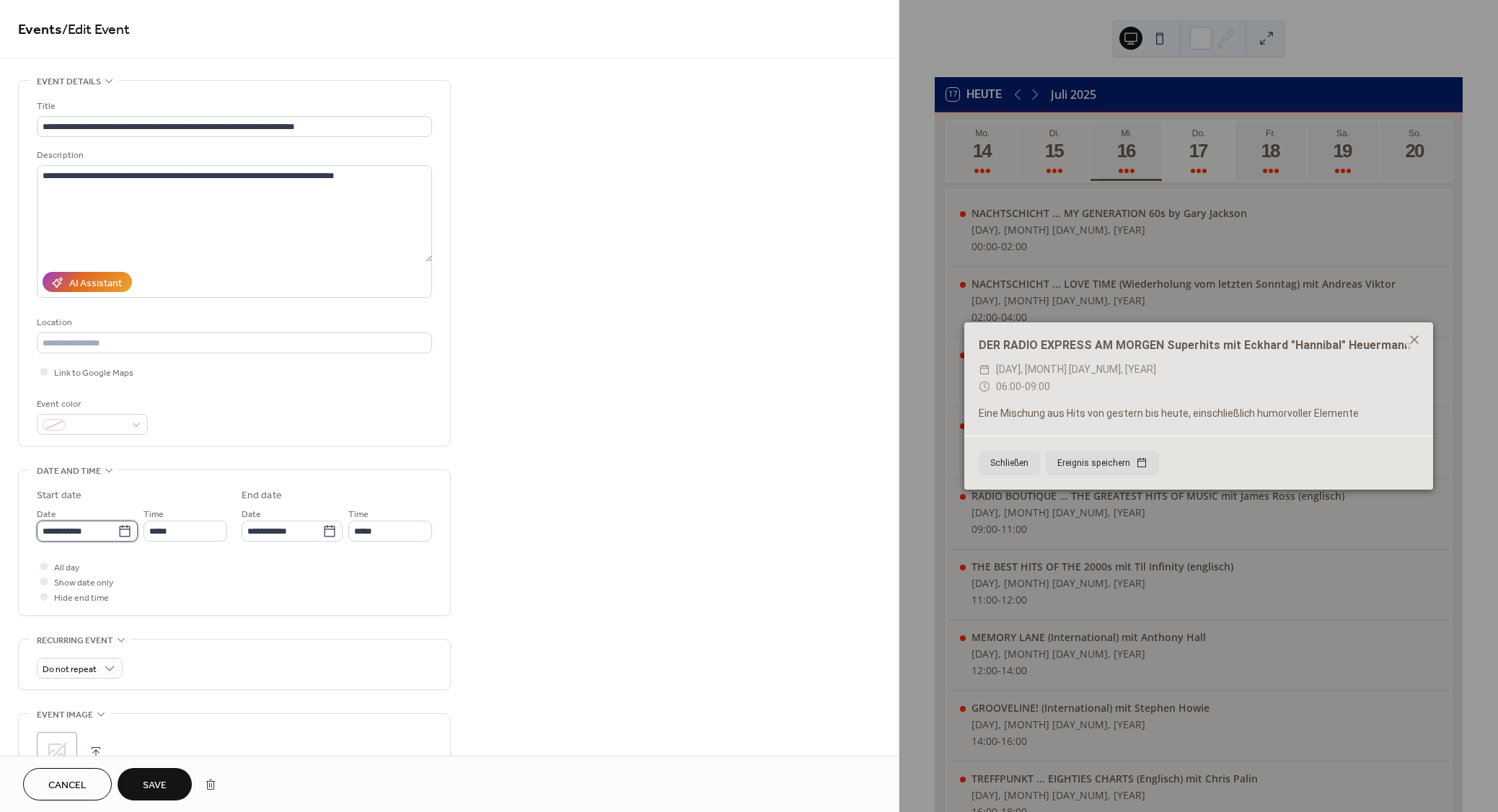 click on "**********" at bounding box center (77, 531) 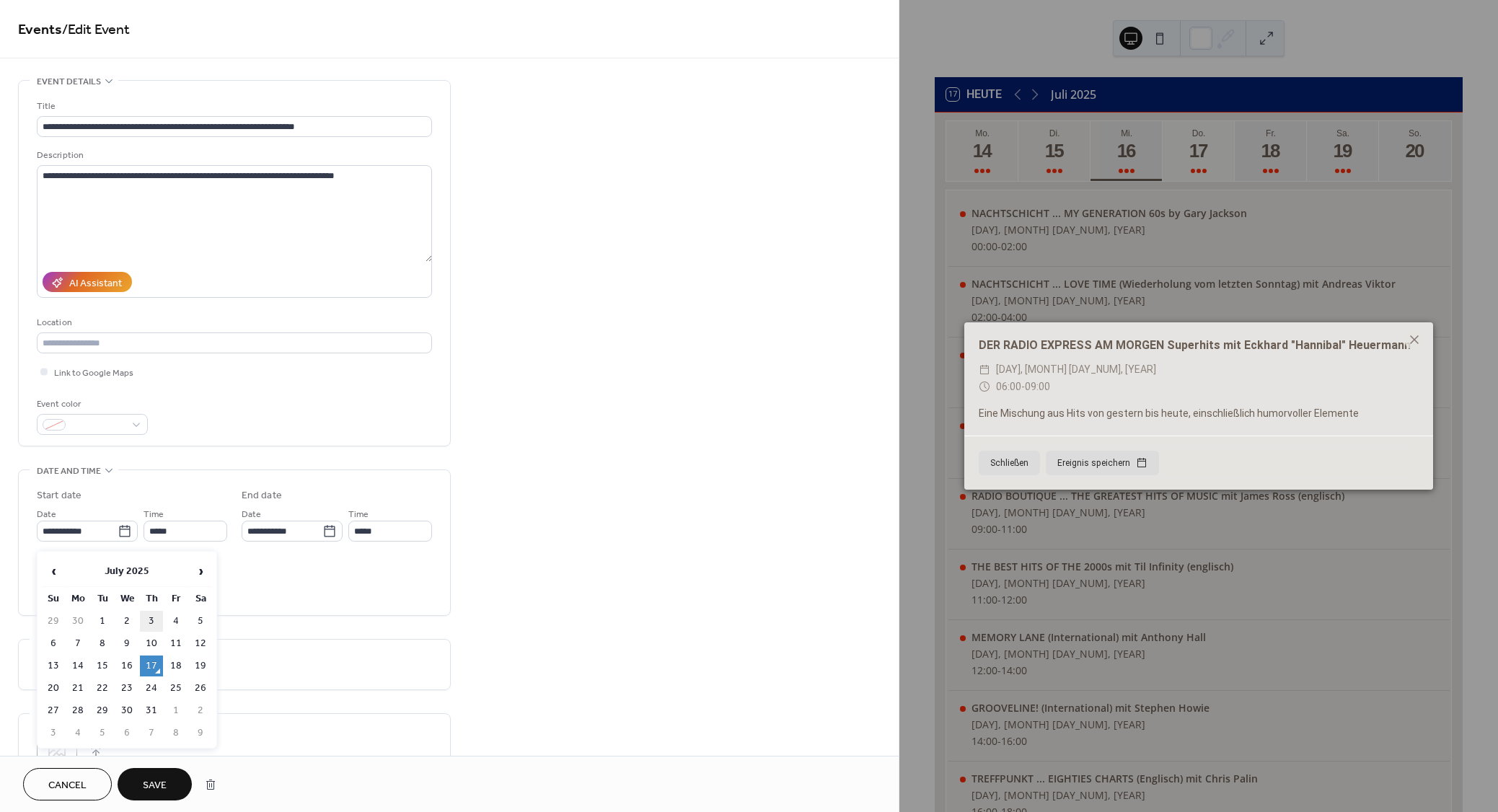 click on "3" at bounding box center [151, 621] 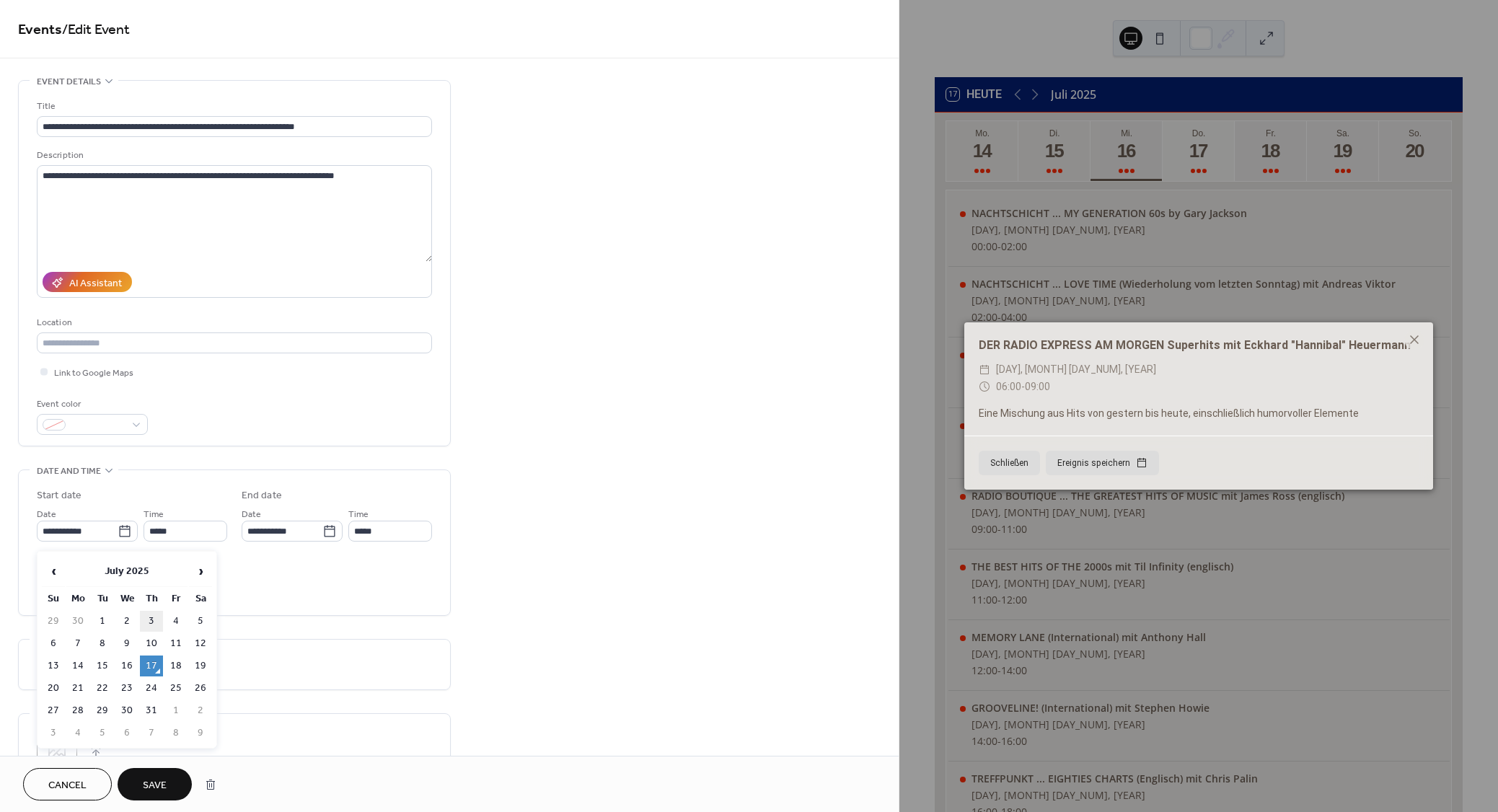 type on "**********" 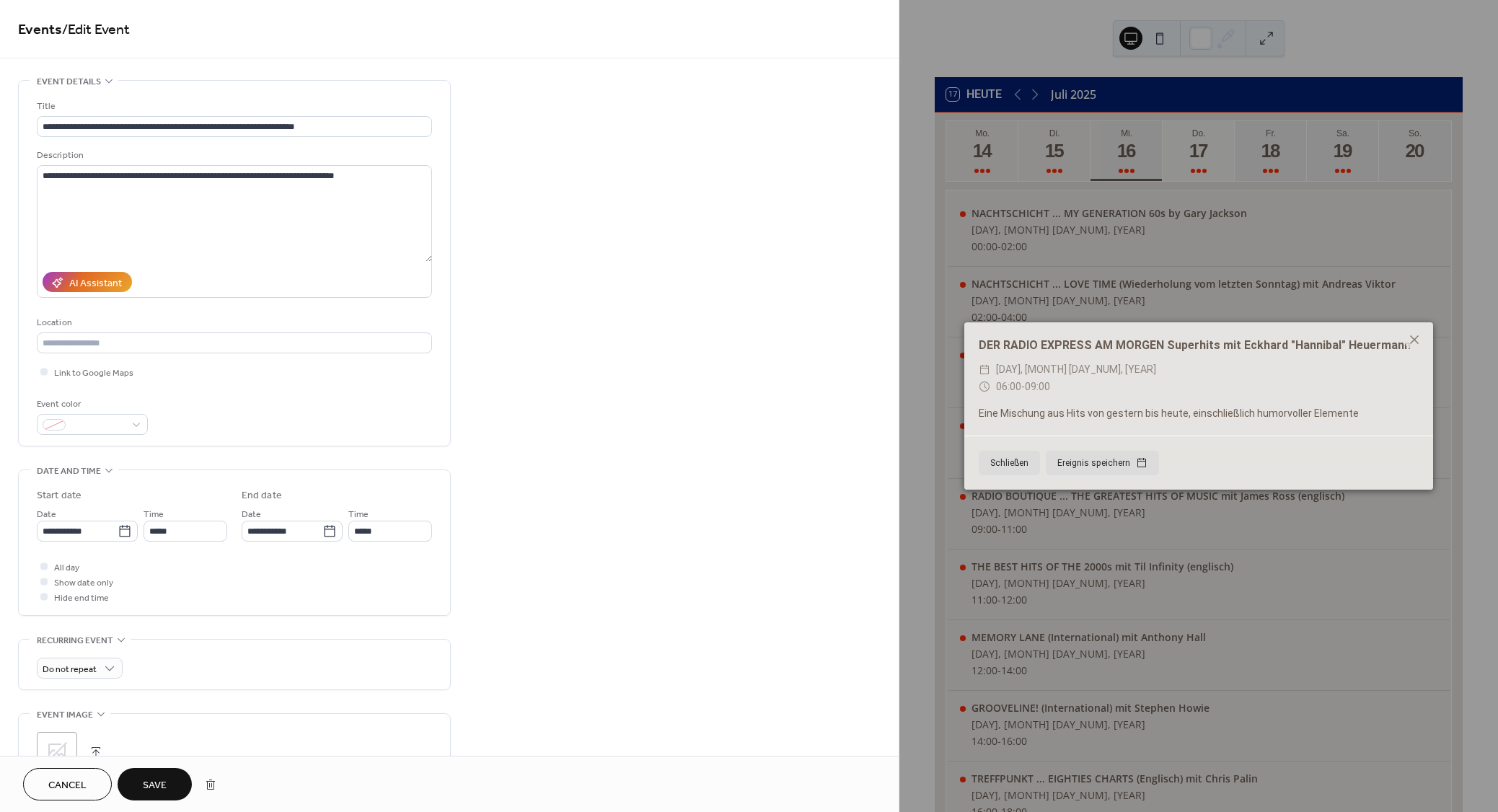click on "Save" at bounding box center [154, 785] 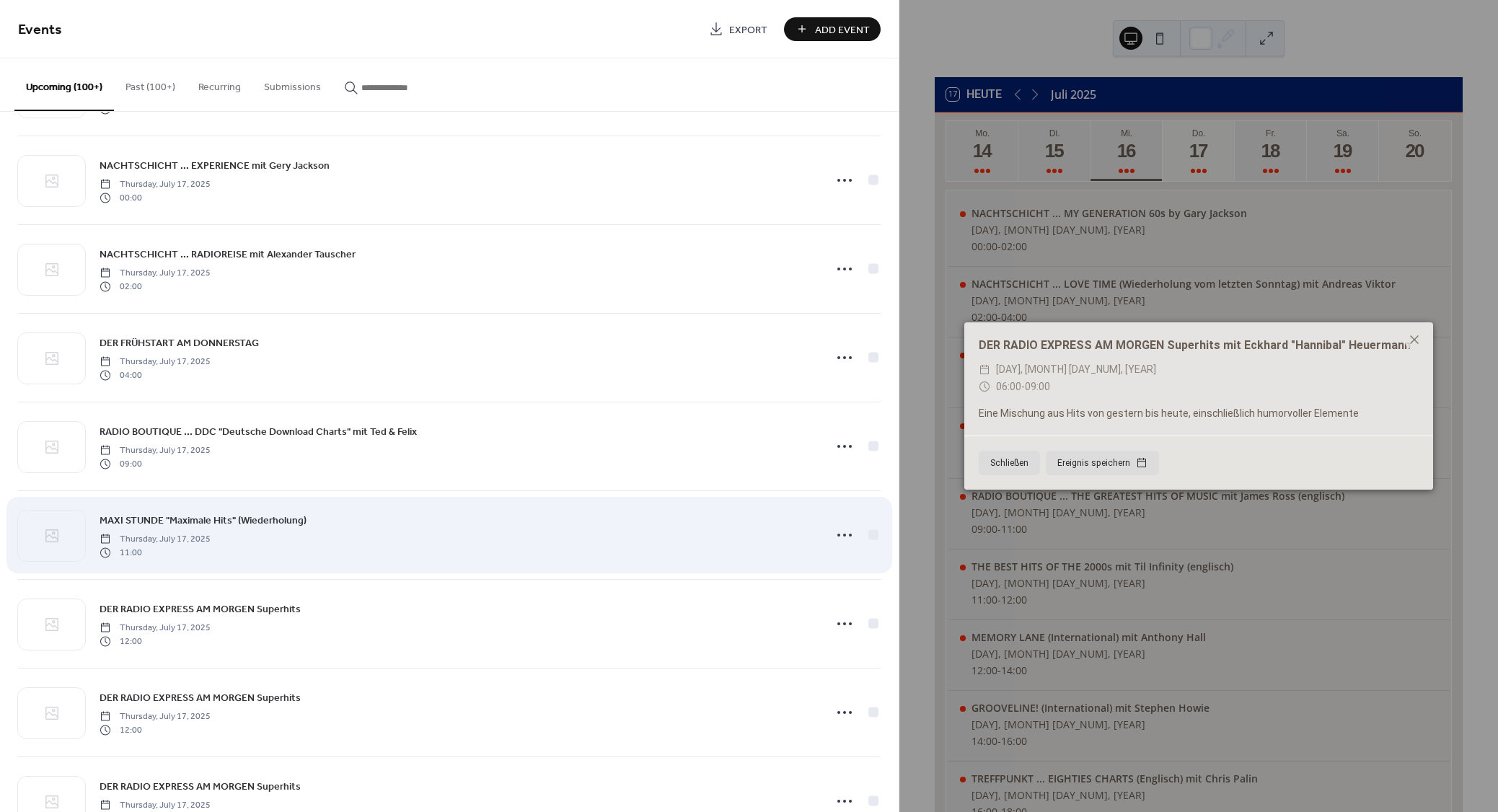 scroll, scrollTop: 173, scrollLeft: 0, axis: vertical 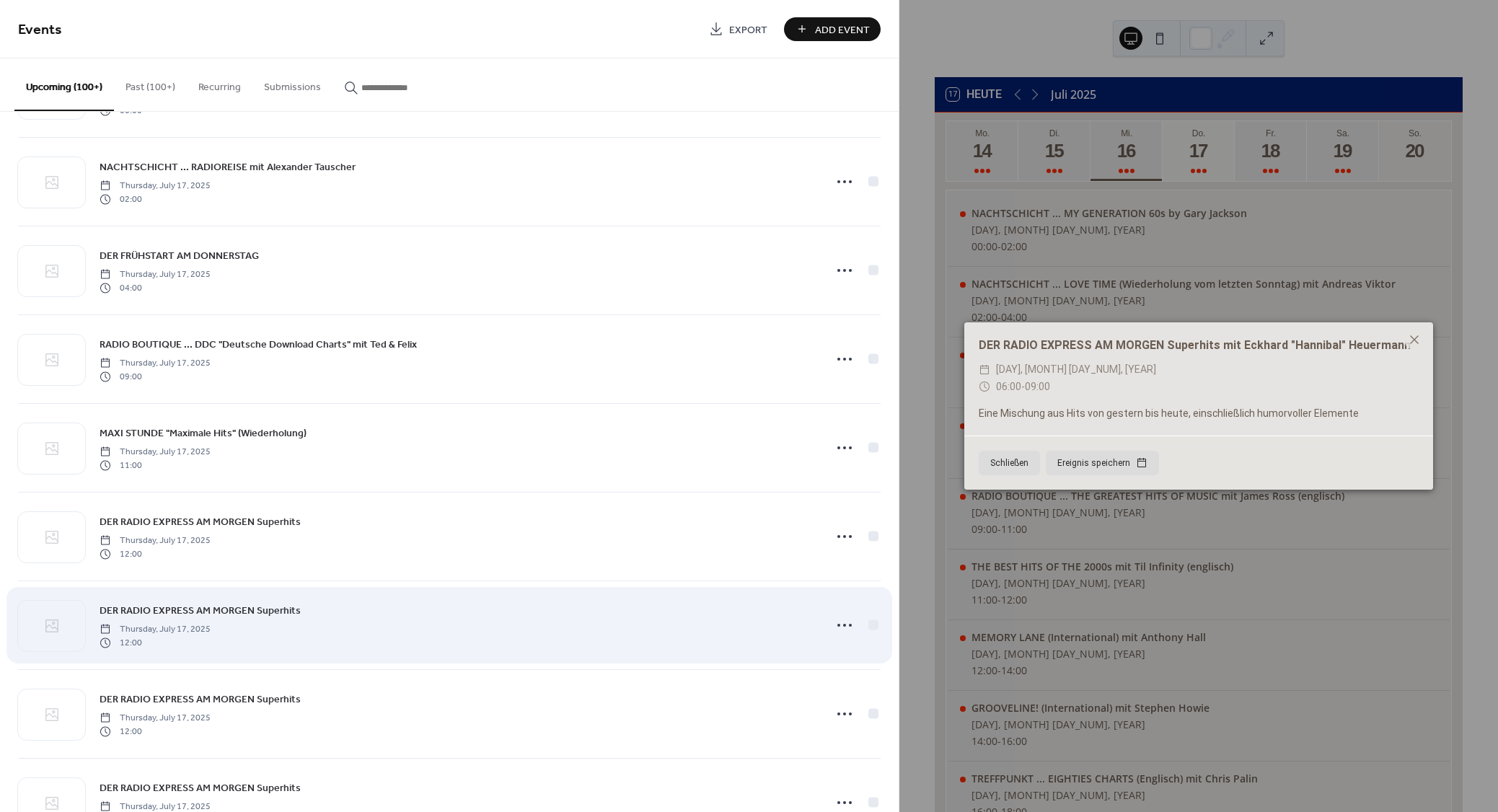 click on "DER RADIO EXPRESS AM MORGEN Superhits" at bounding box center (200, 611) 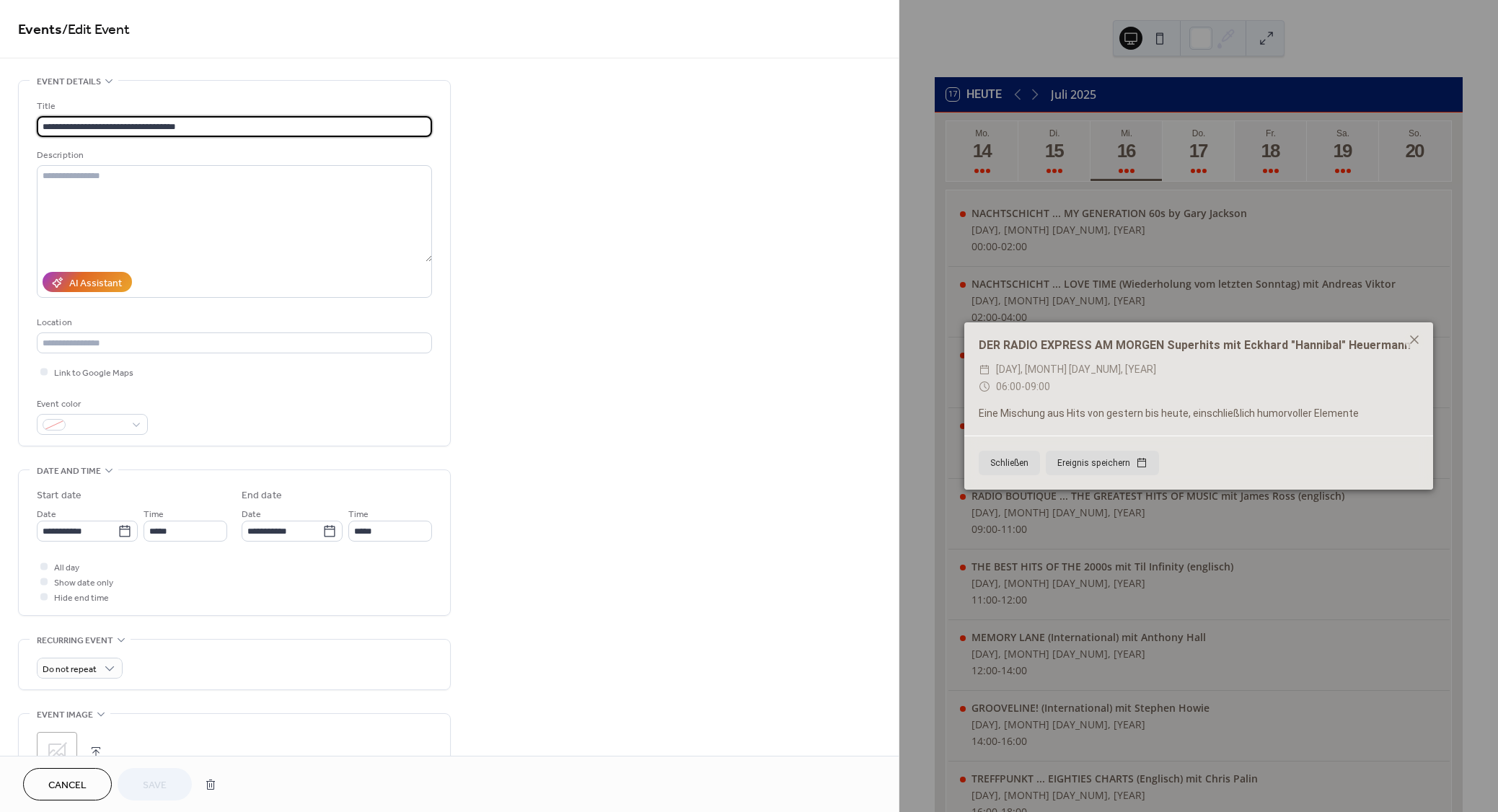click on "**********" at bounding box center [234, 126] 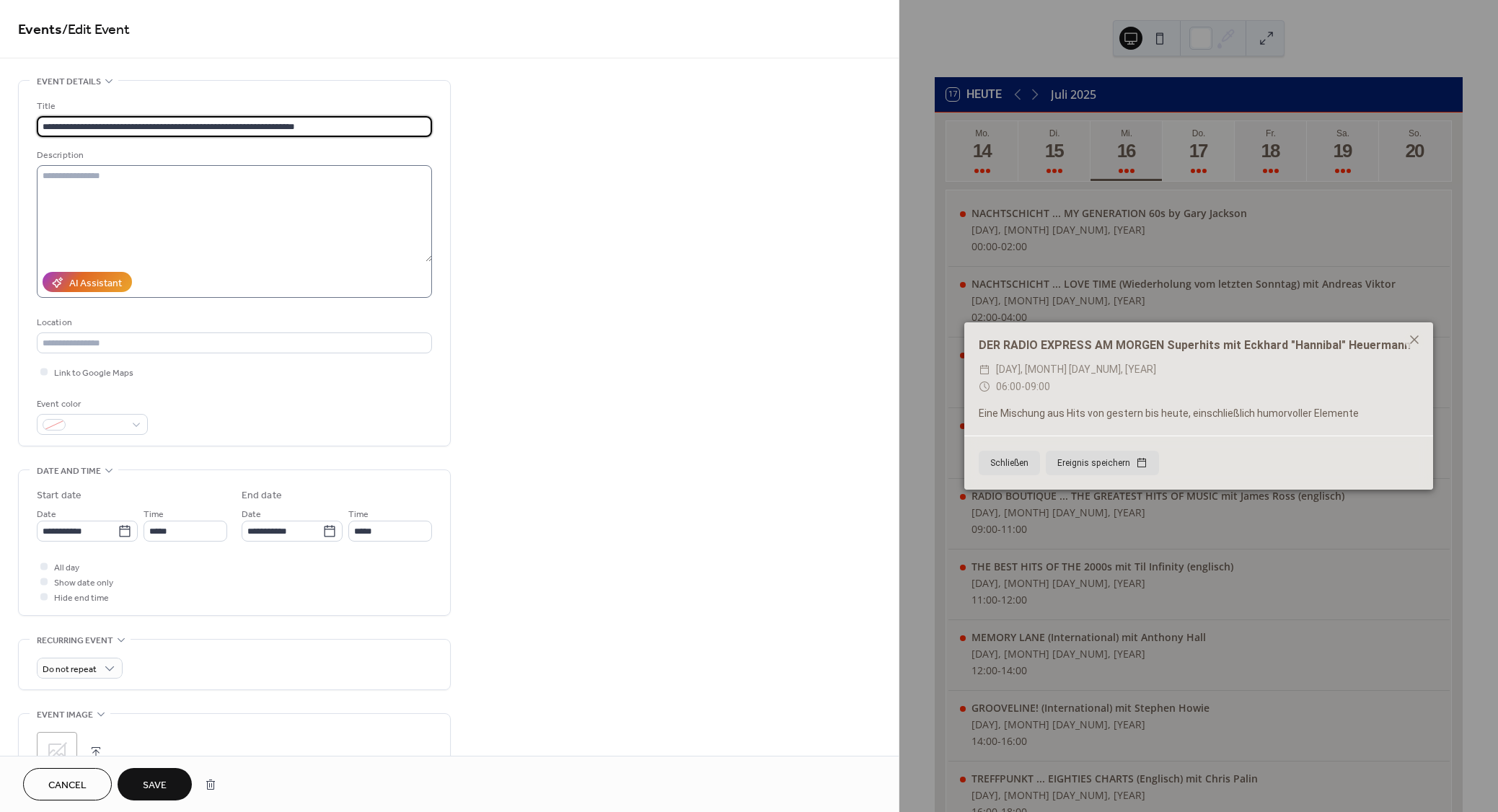 type on "**********" 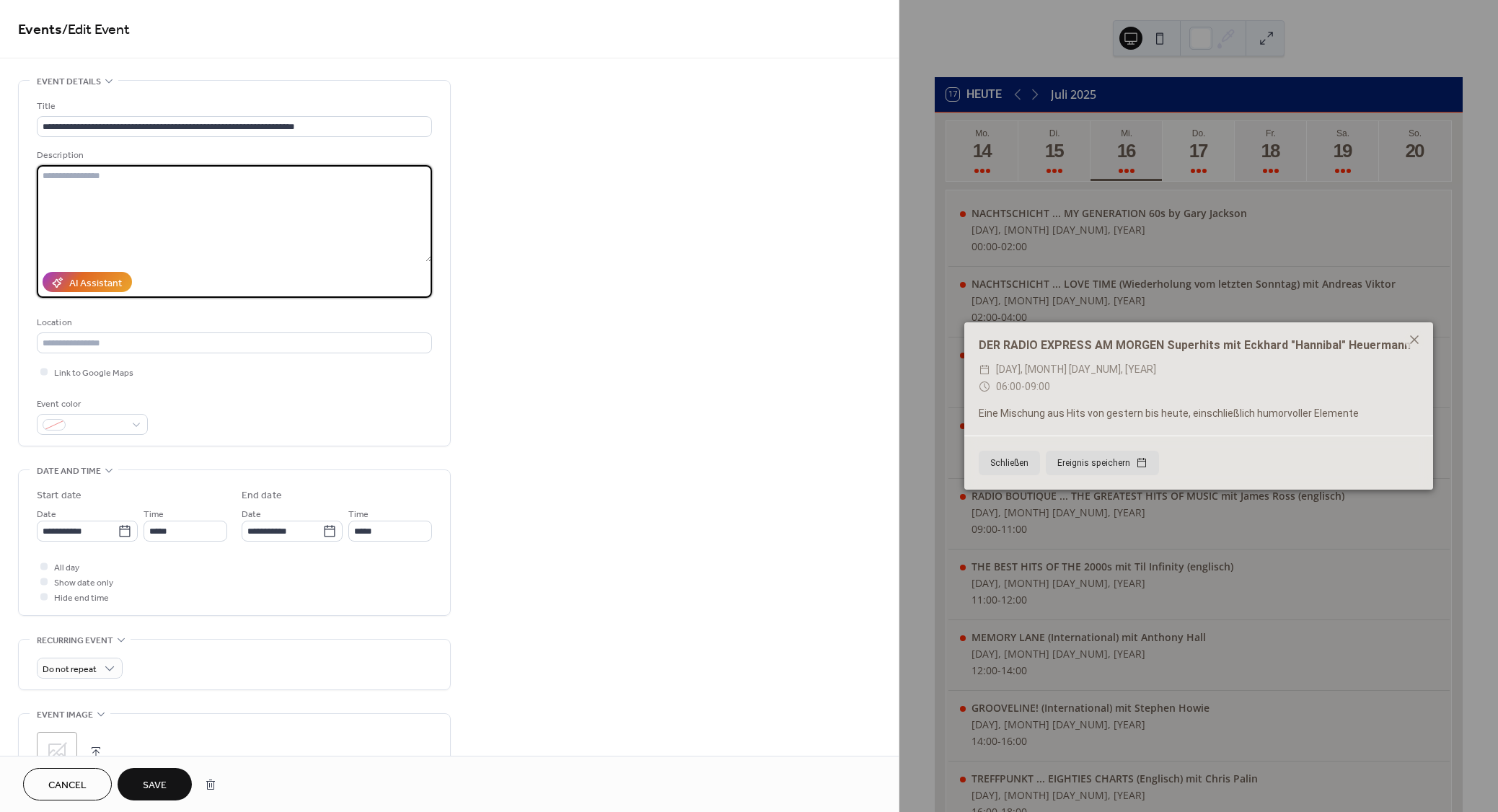 paste on "**********" 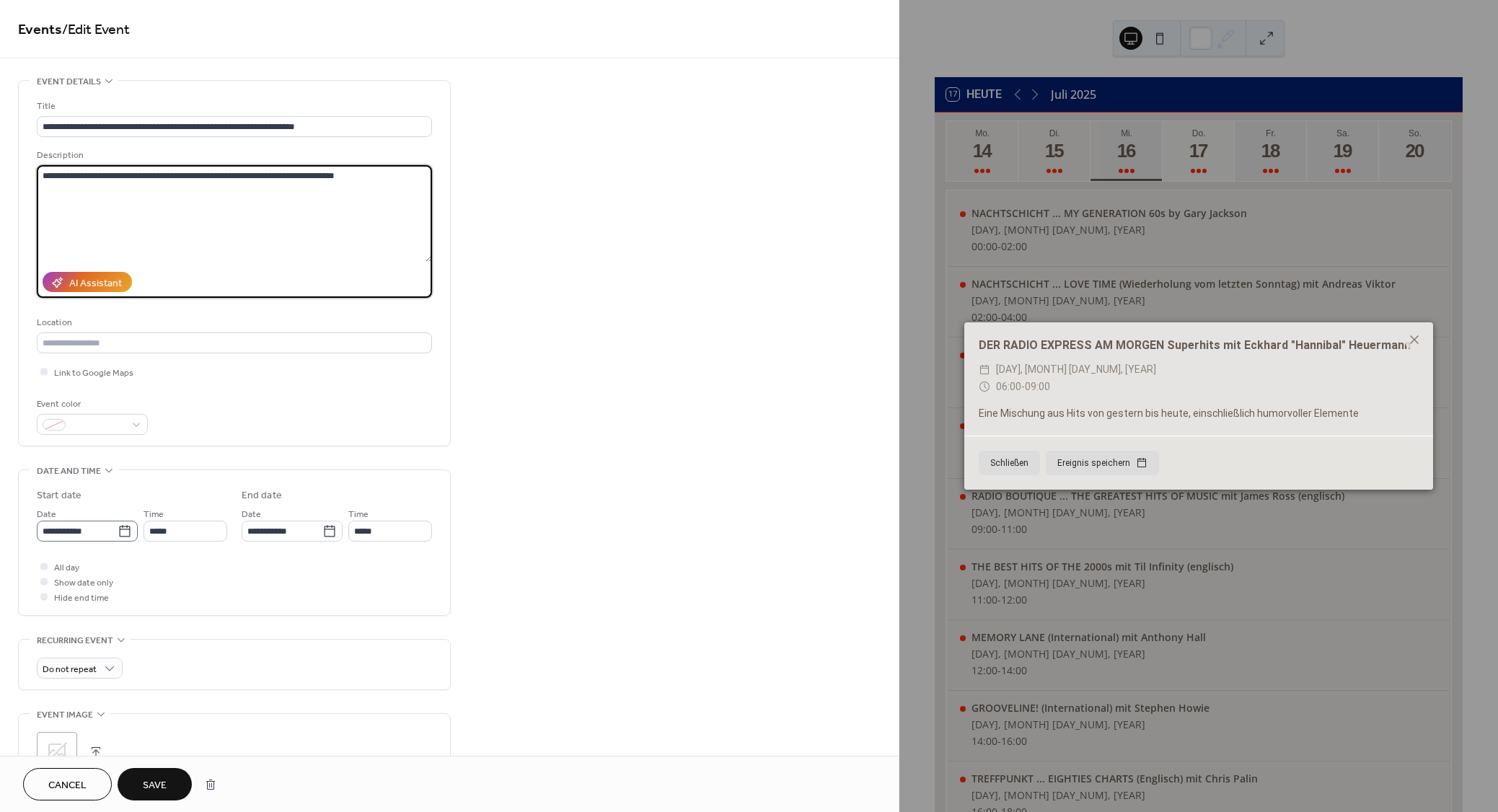 type on "**********" 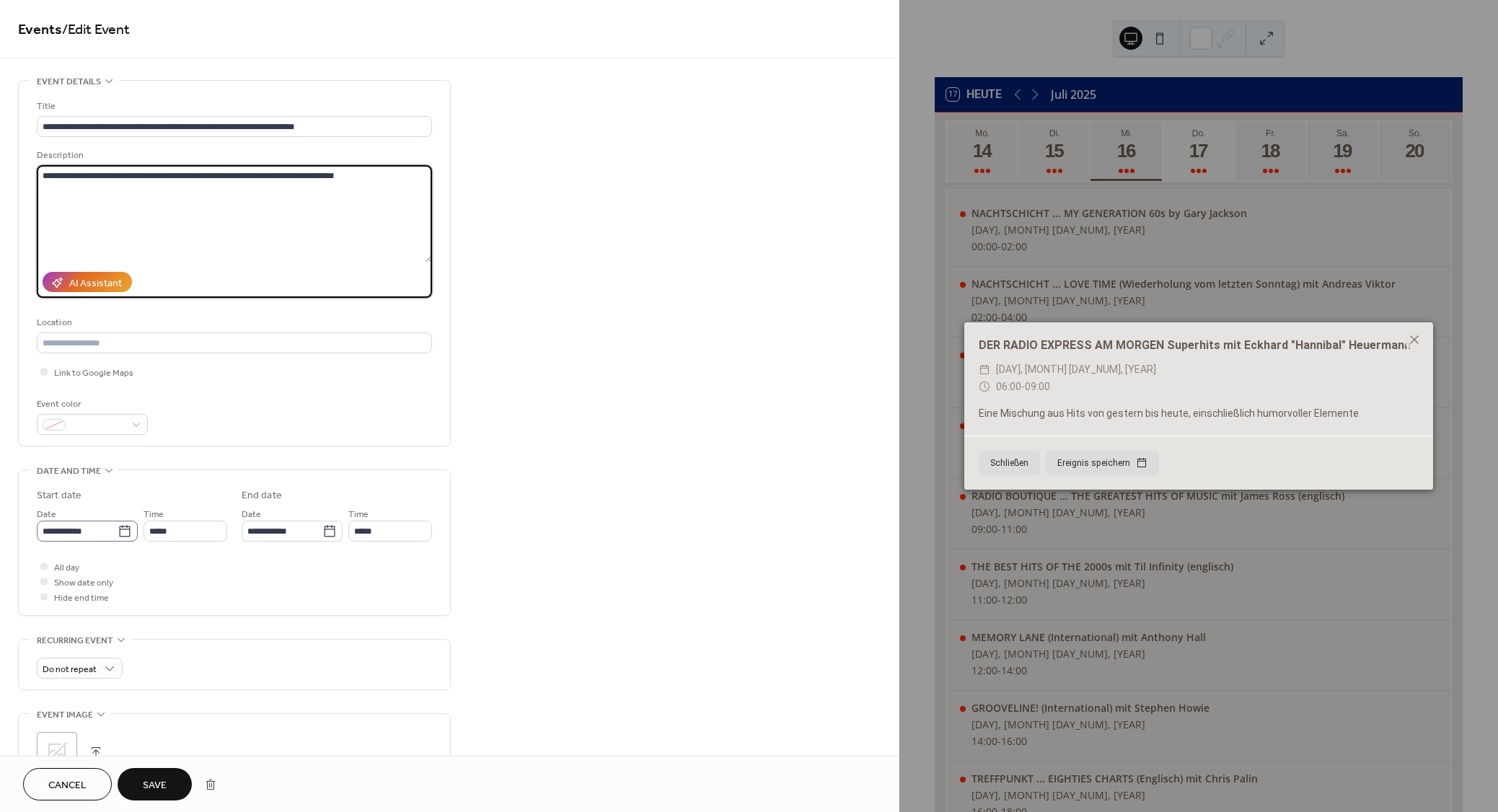 click 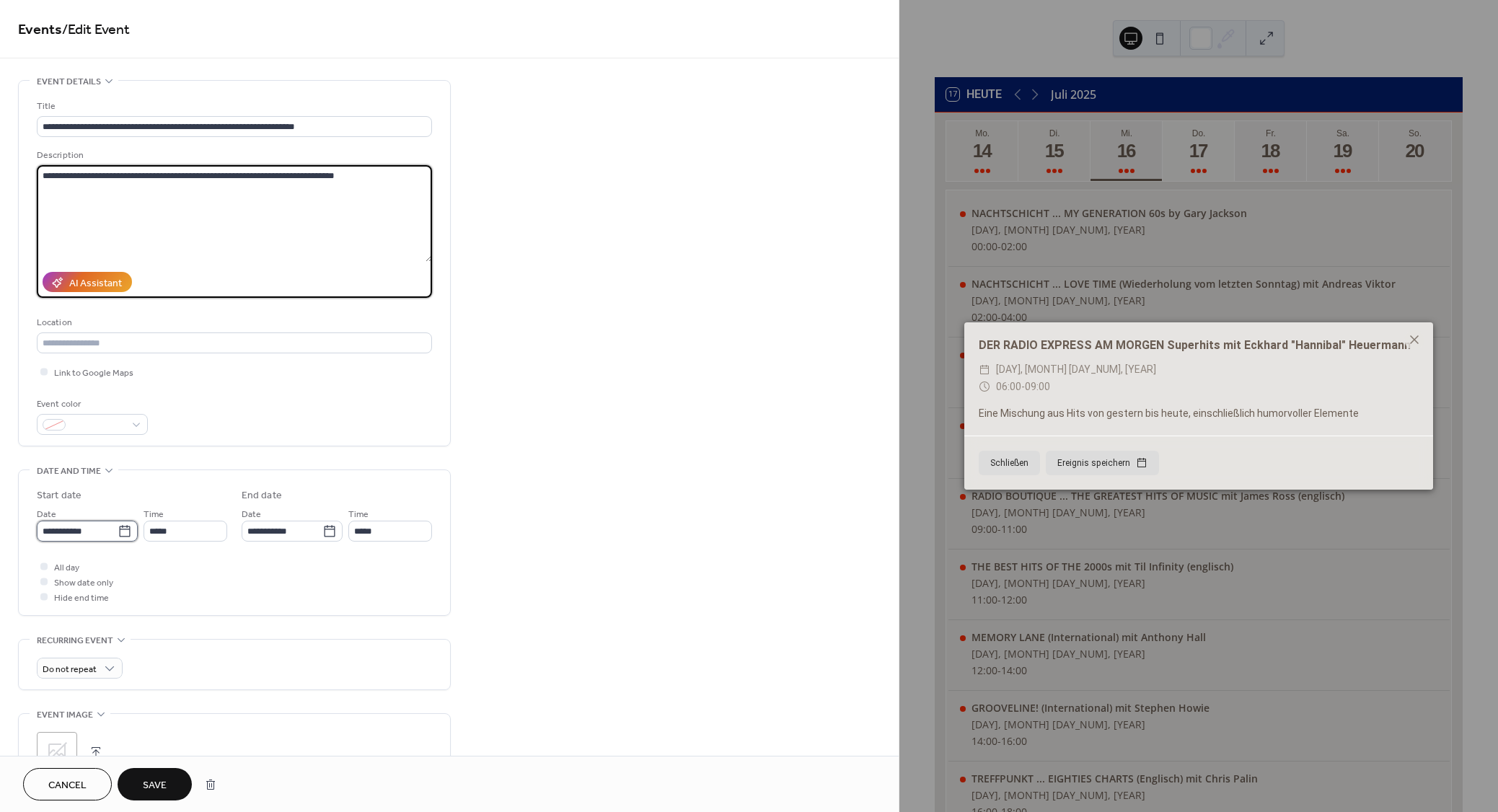 click on "**********" at bounding box center (77, 531) 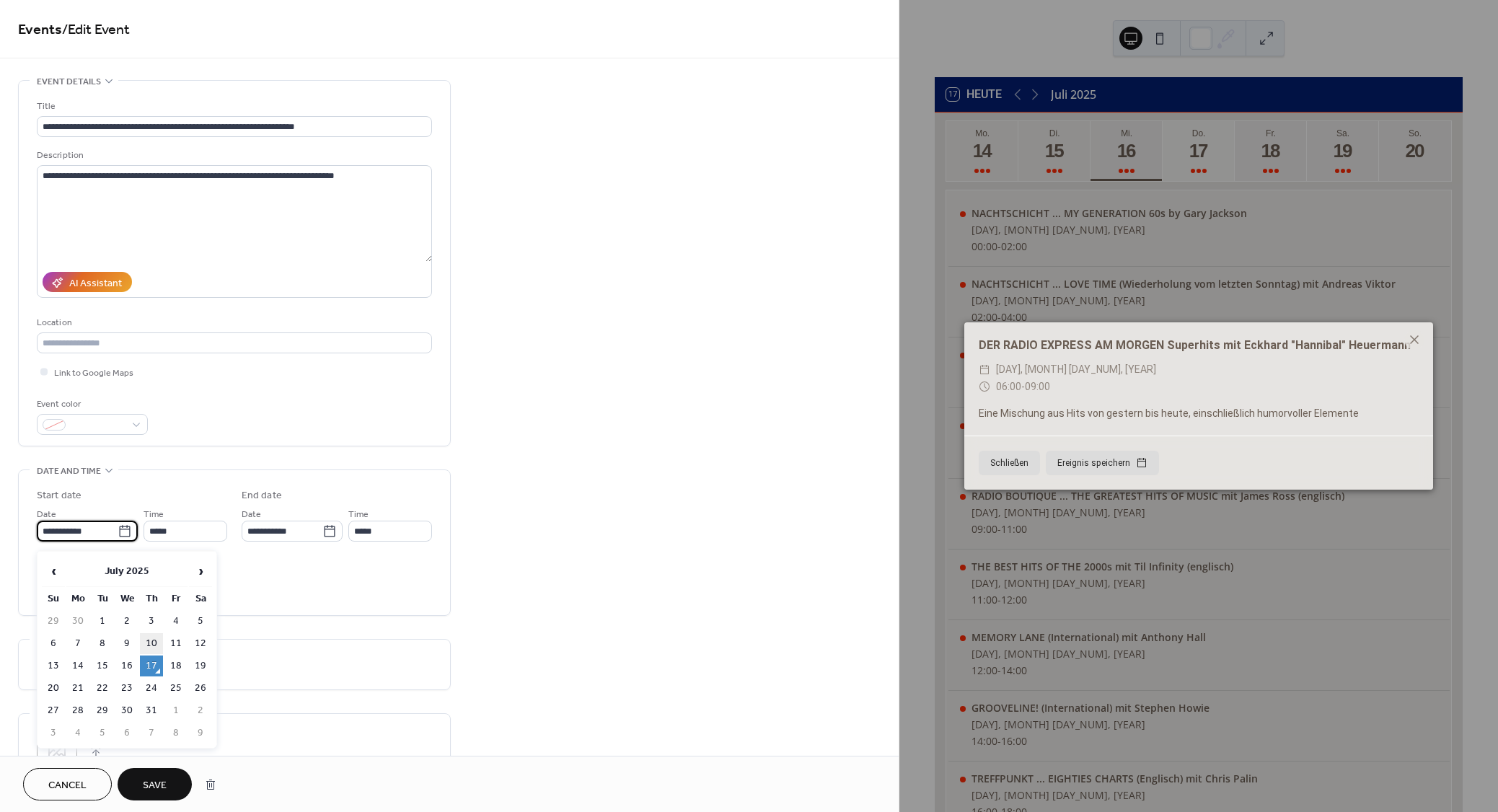 click on "10" at bounding box center [151, 643] 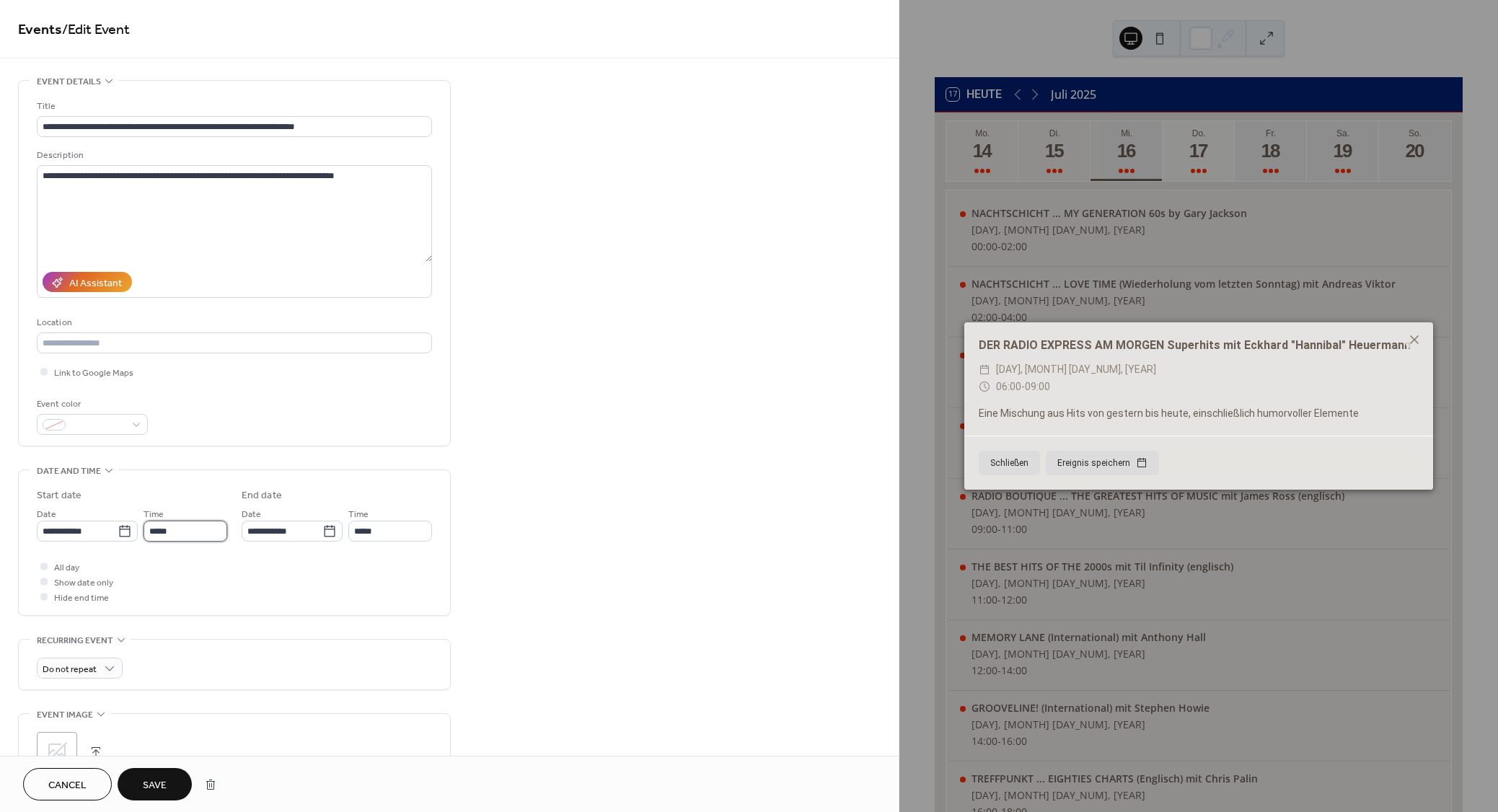 click on "*****" at bounding box center (185, 531) 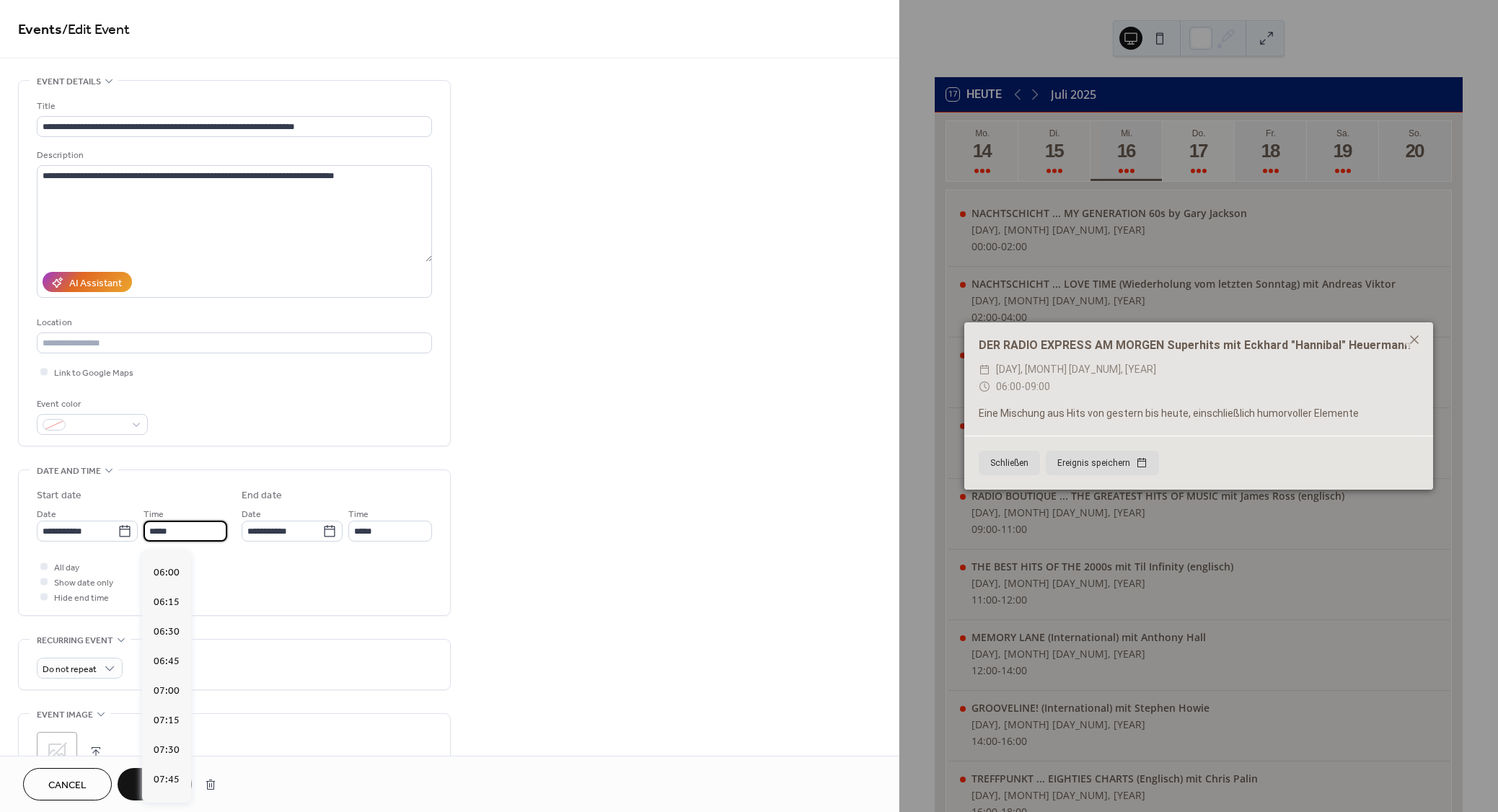 scroll, scrollTop: 688, scrollLeft: 0, axis: vertical 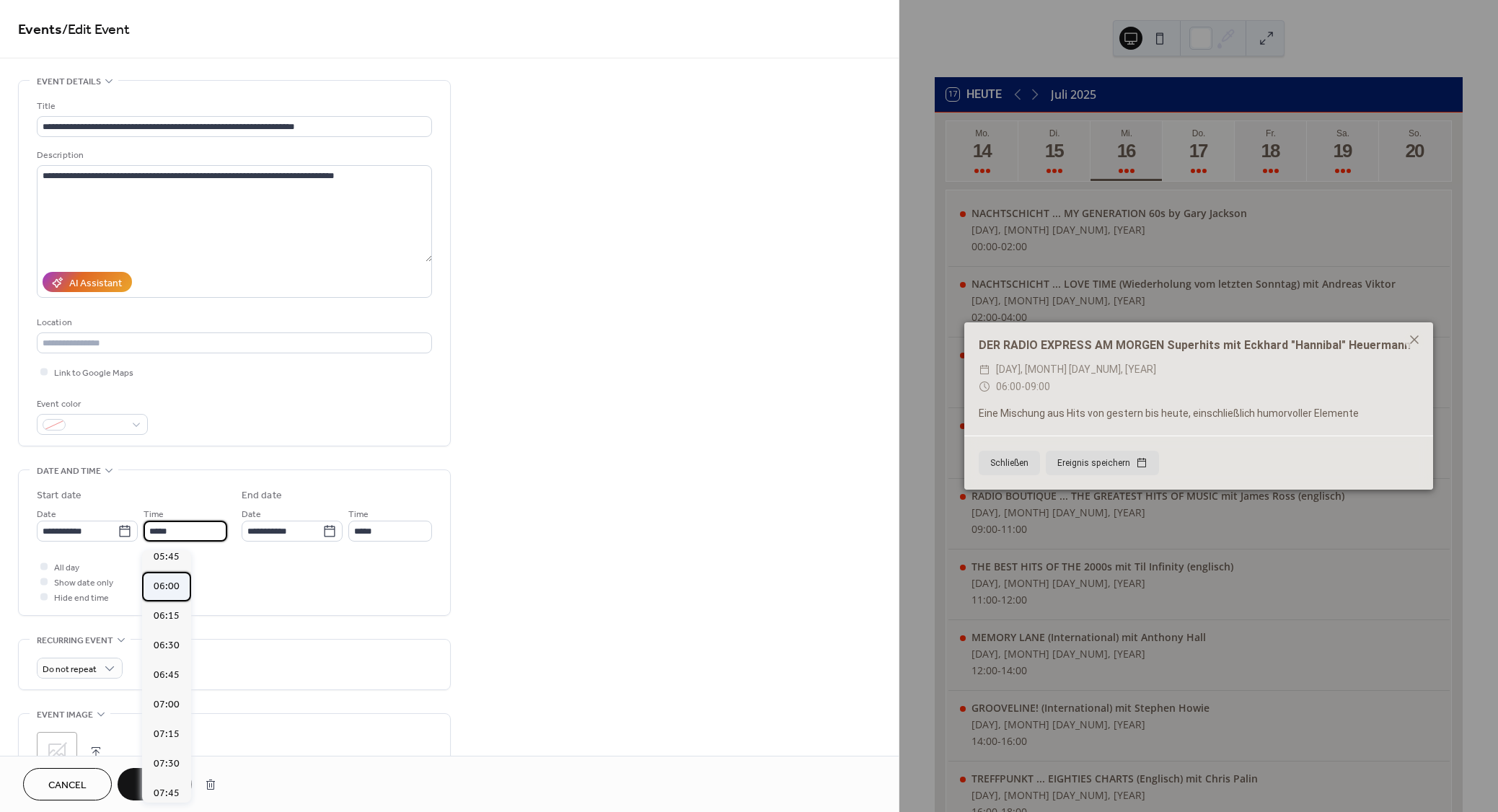 click on "06:00" at bounding box center [167, 586] 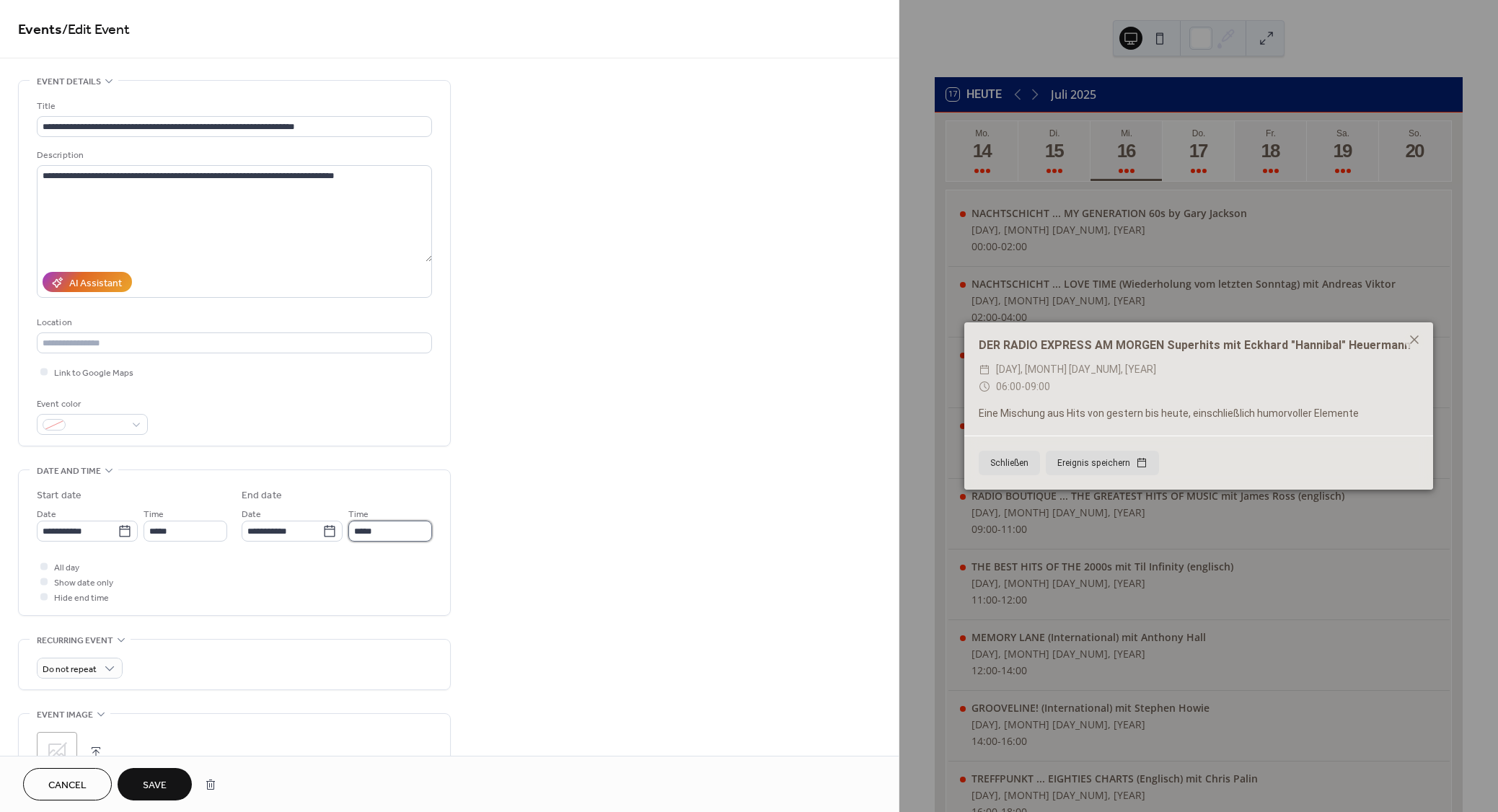 click on "*****" at bounding box center (390, 531) 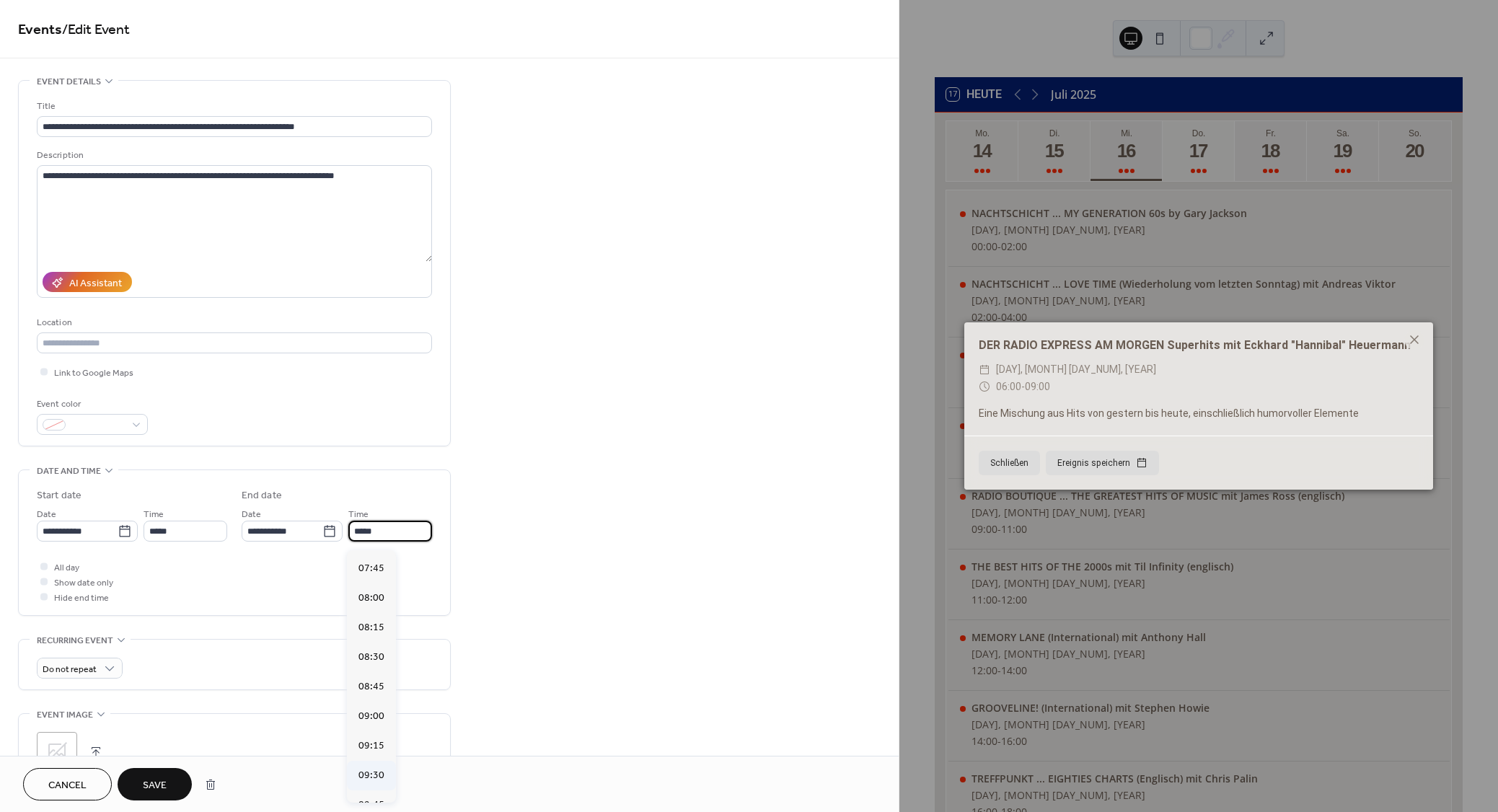scroll, scrollTop: 195, scrollLeft: 0, axis: vertical 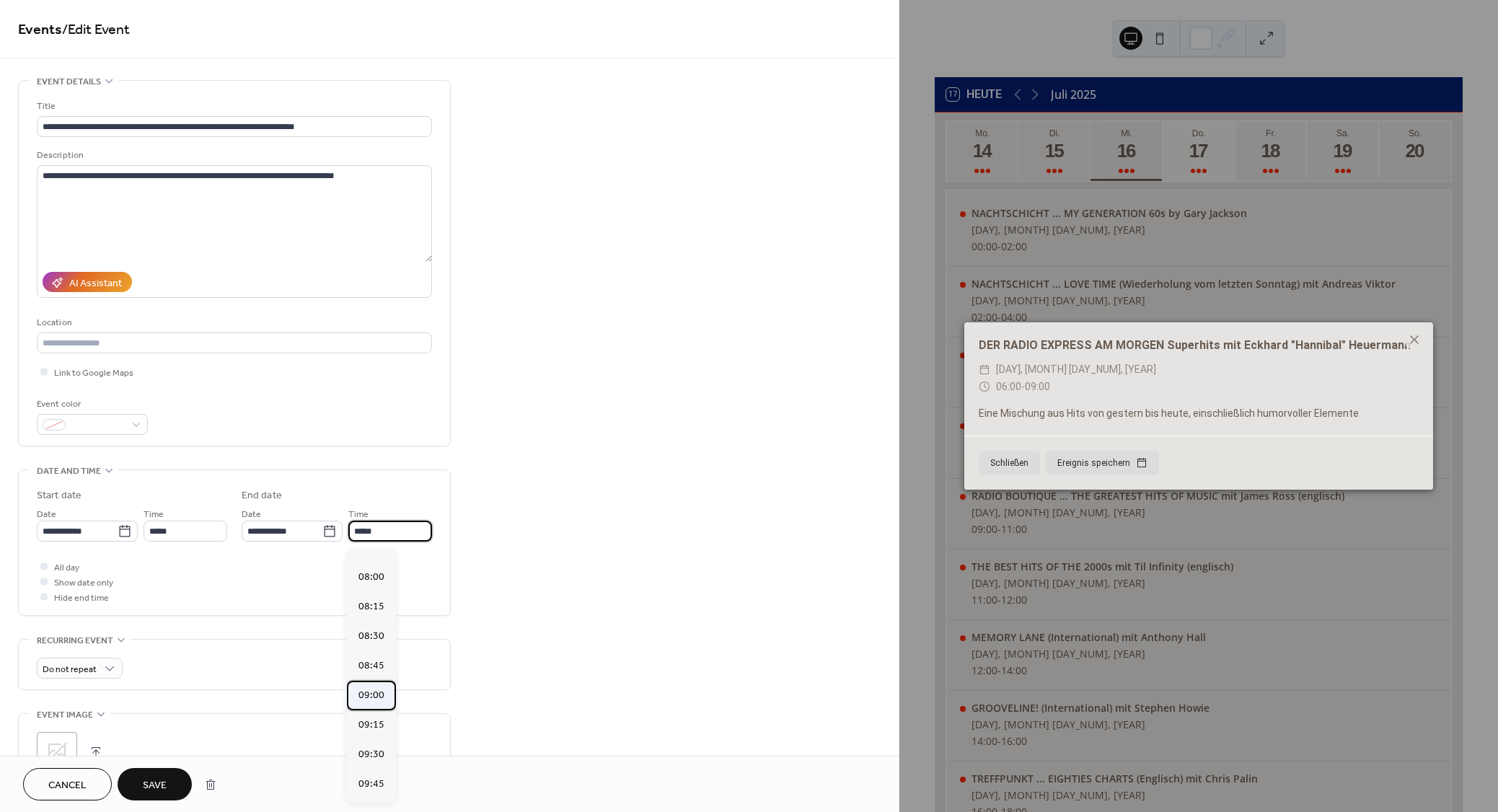 click on "09:00" at bounding box center [371, 695] 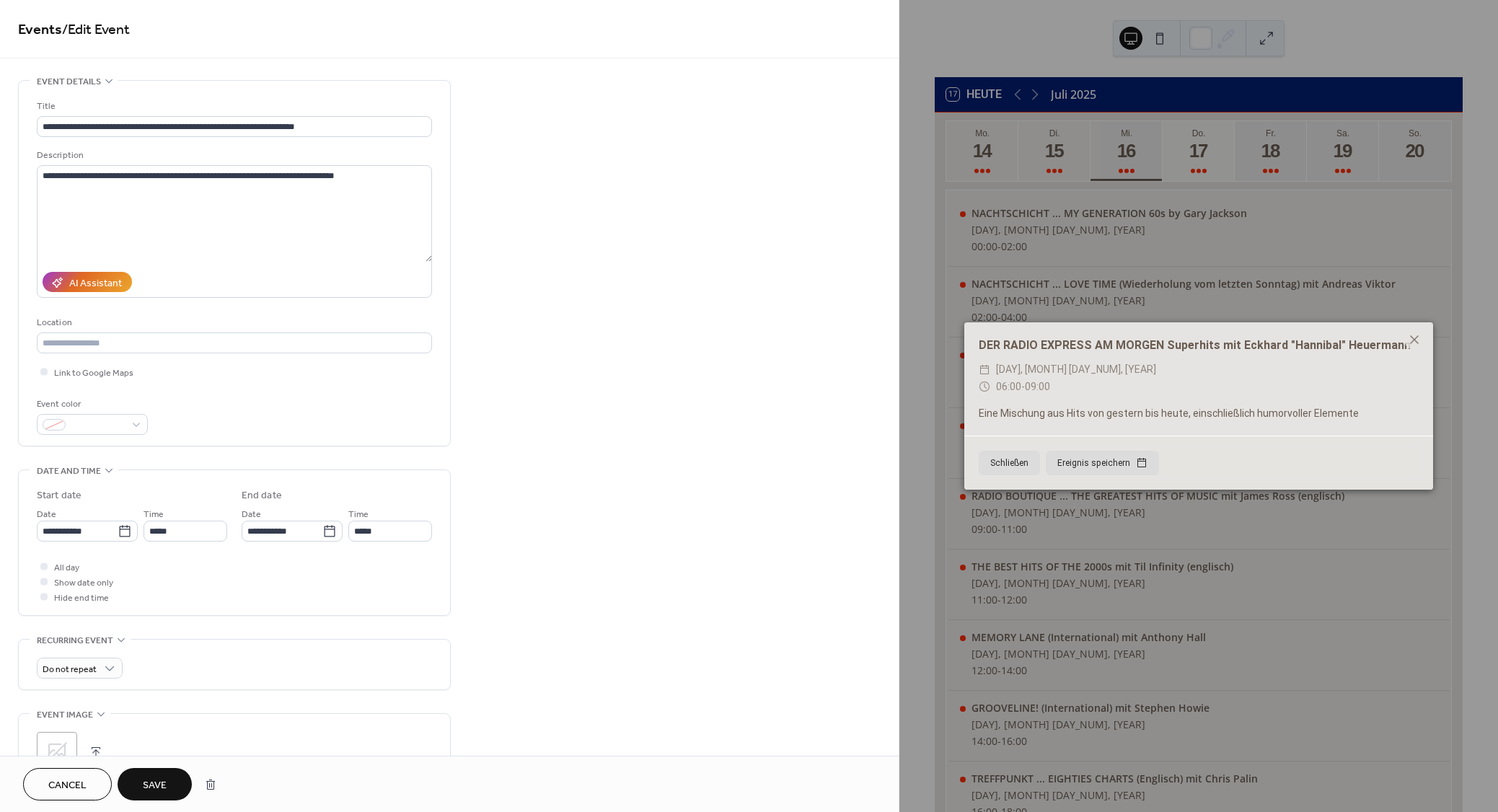 click on "Save" at bounding box center (154, 785) 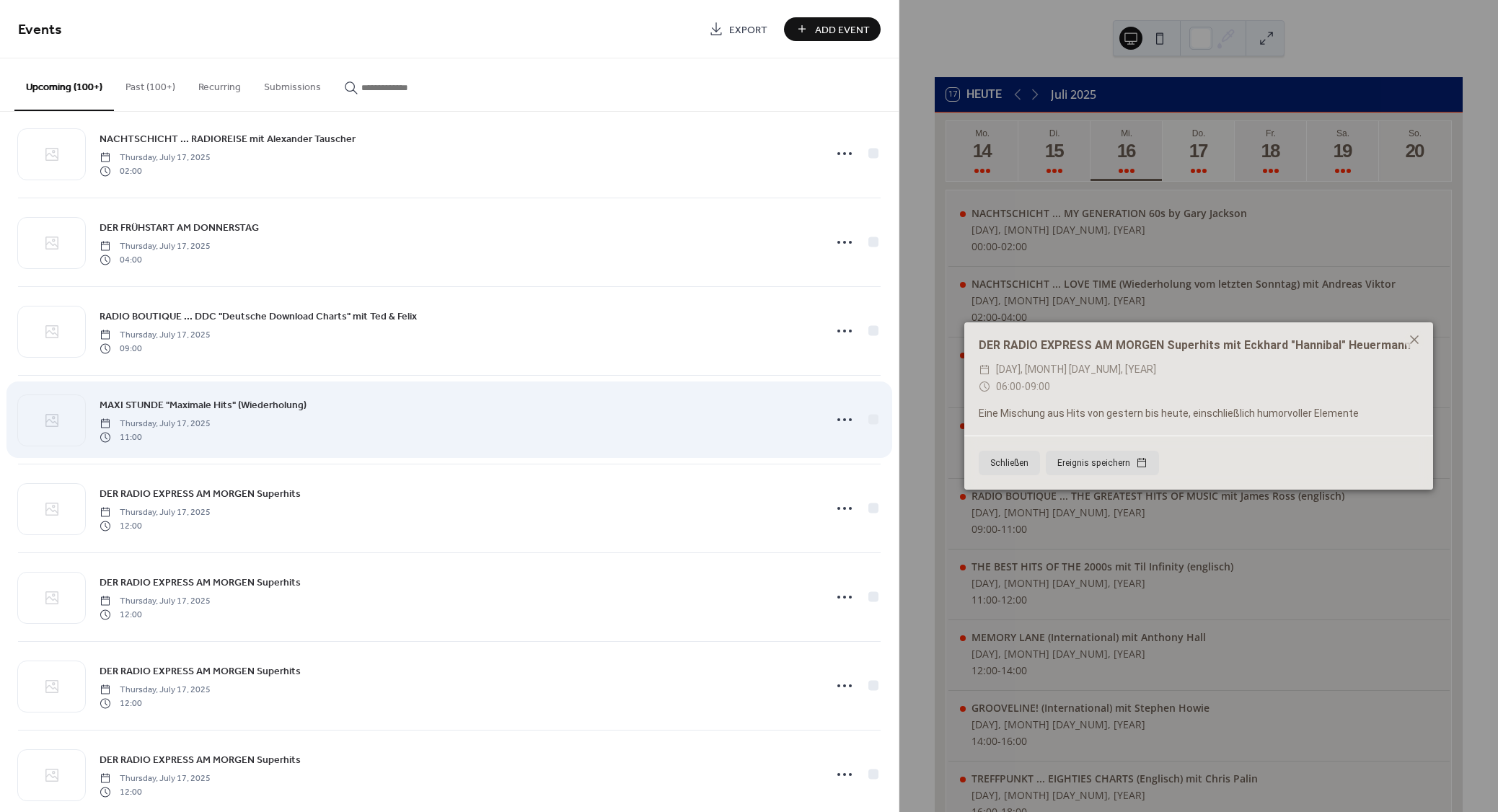 scroll, scrollTop: 216, scrollLeft: 0, axis: vertical 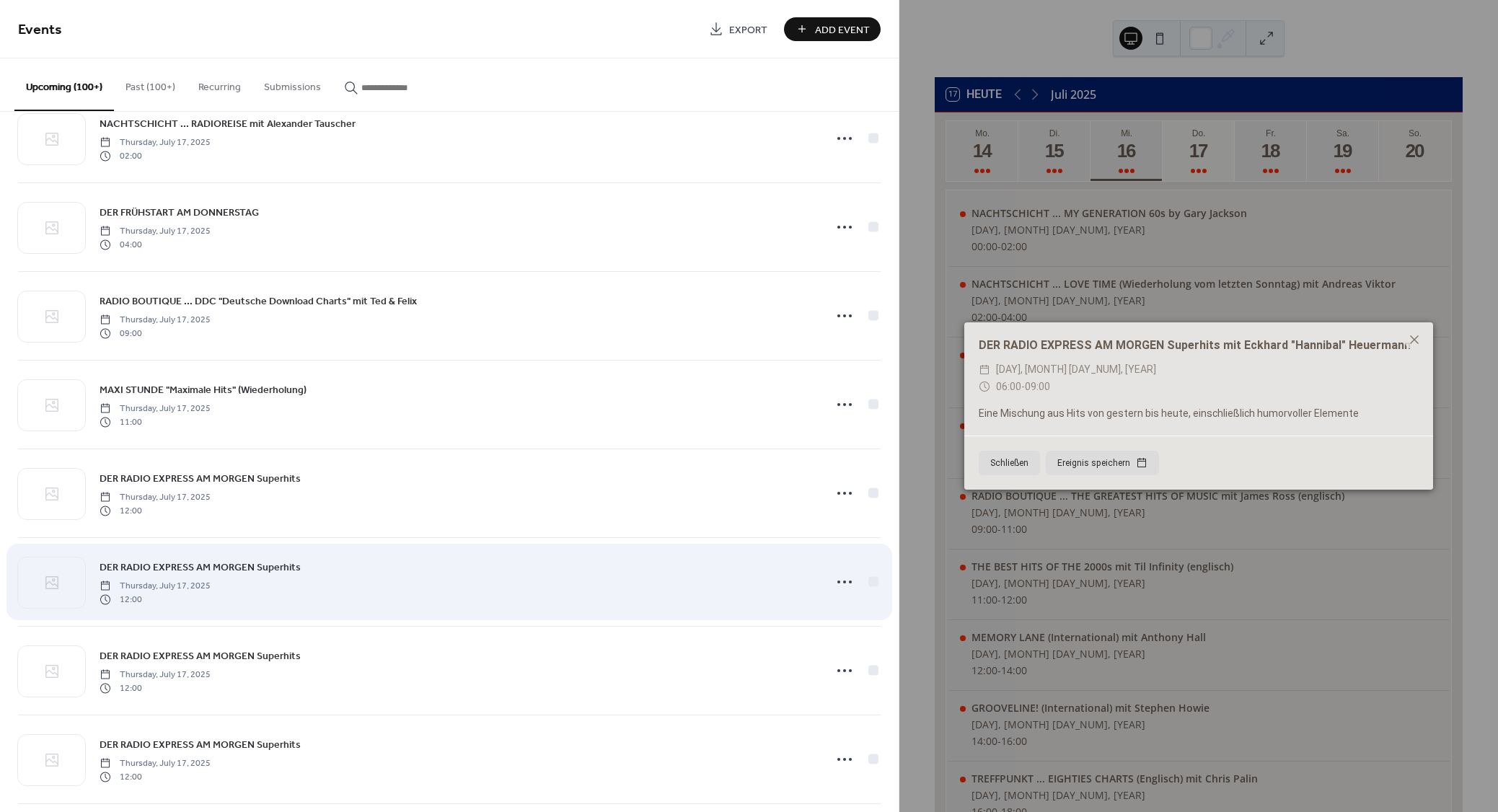 click on "DER RADIO EXPRESS AM MORGEN Superhits" at bounding box center (200, 568) 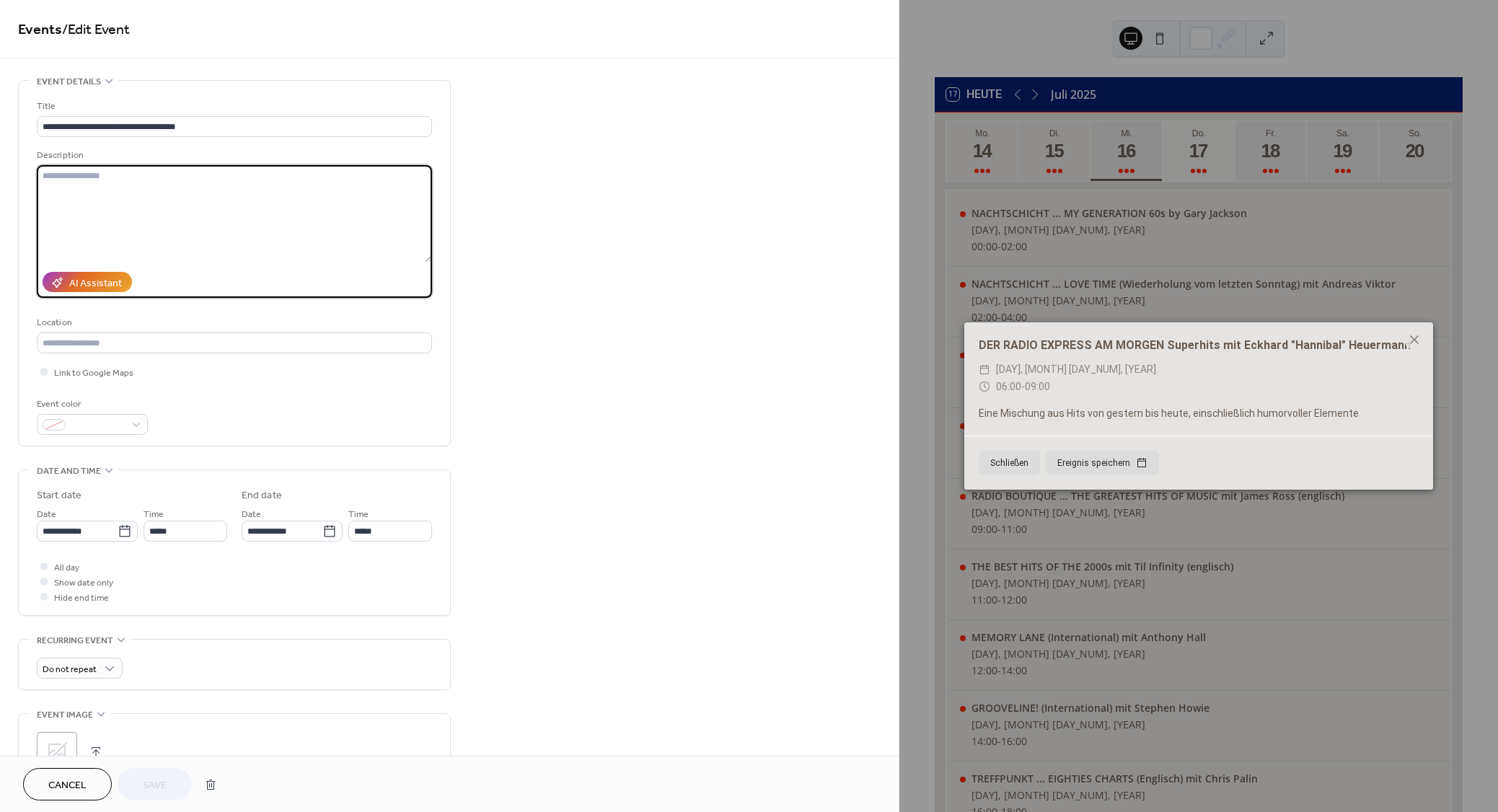 paste on "**********" 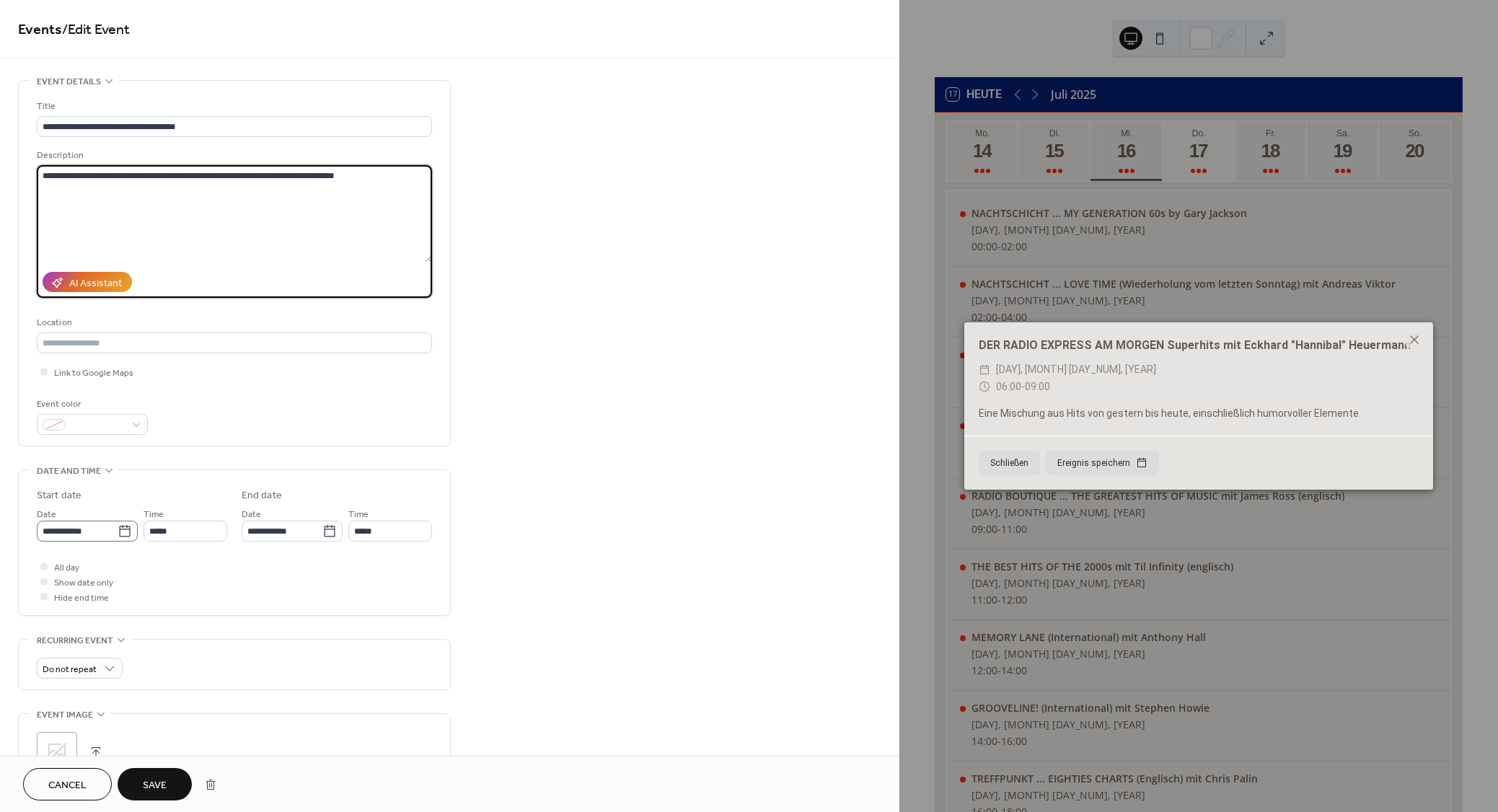 type on "**********" 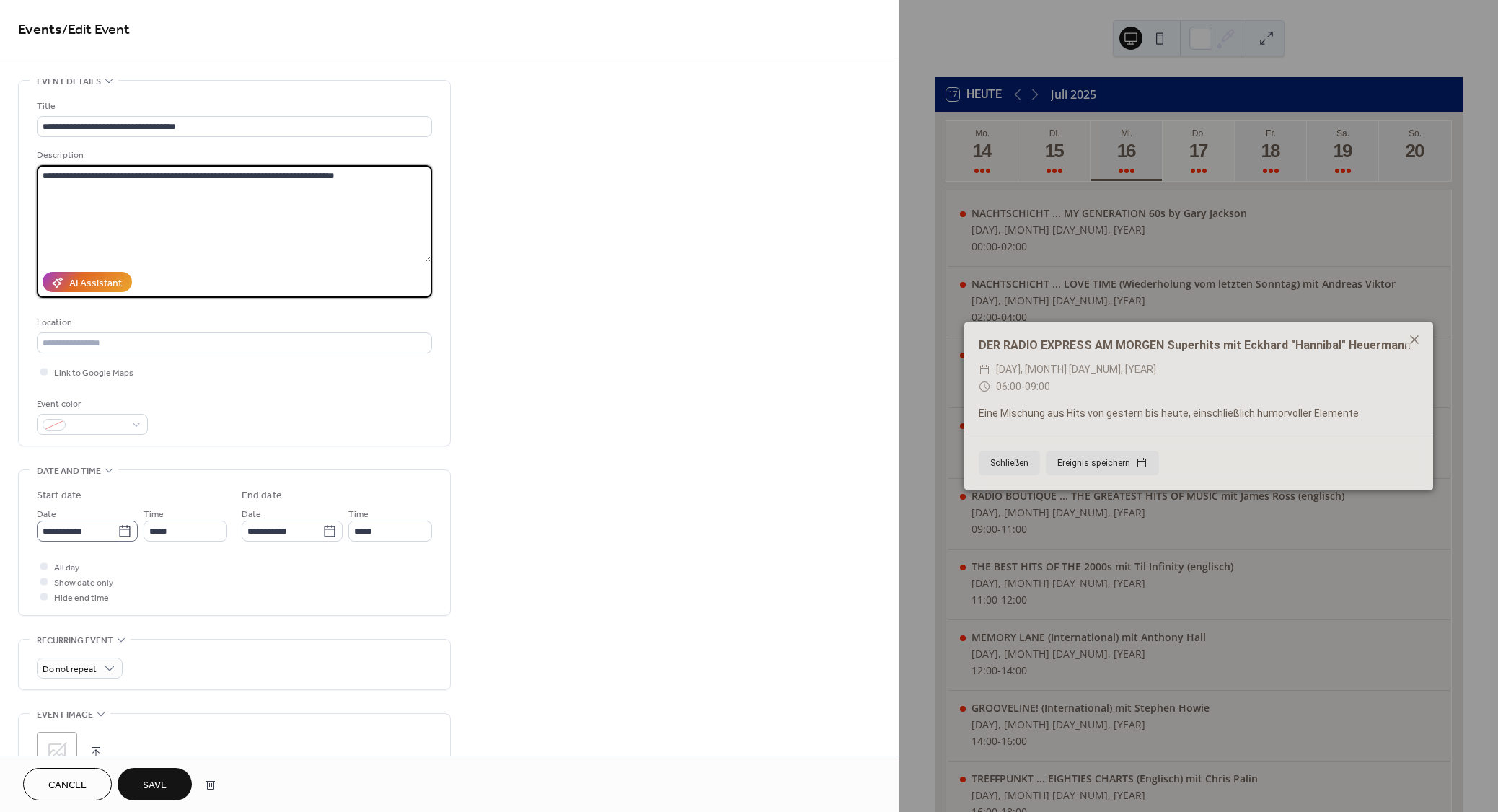 click 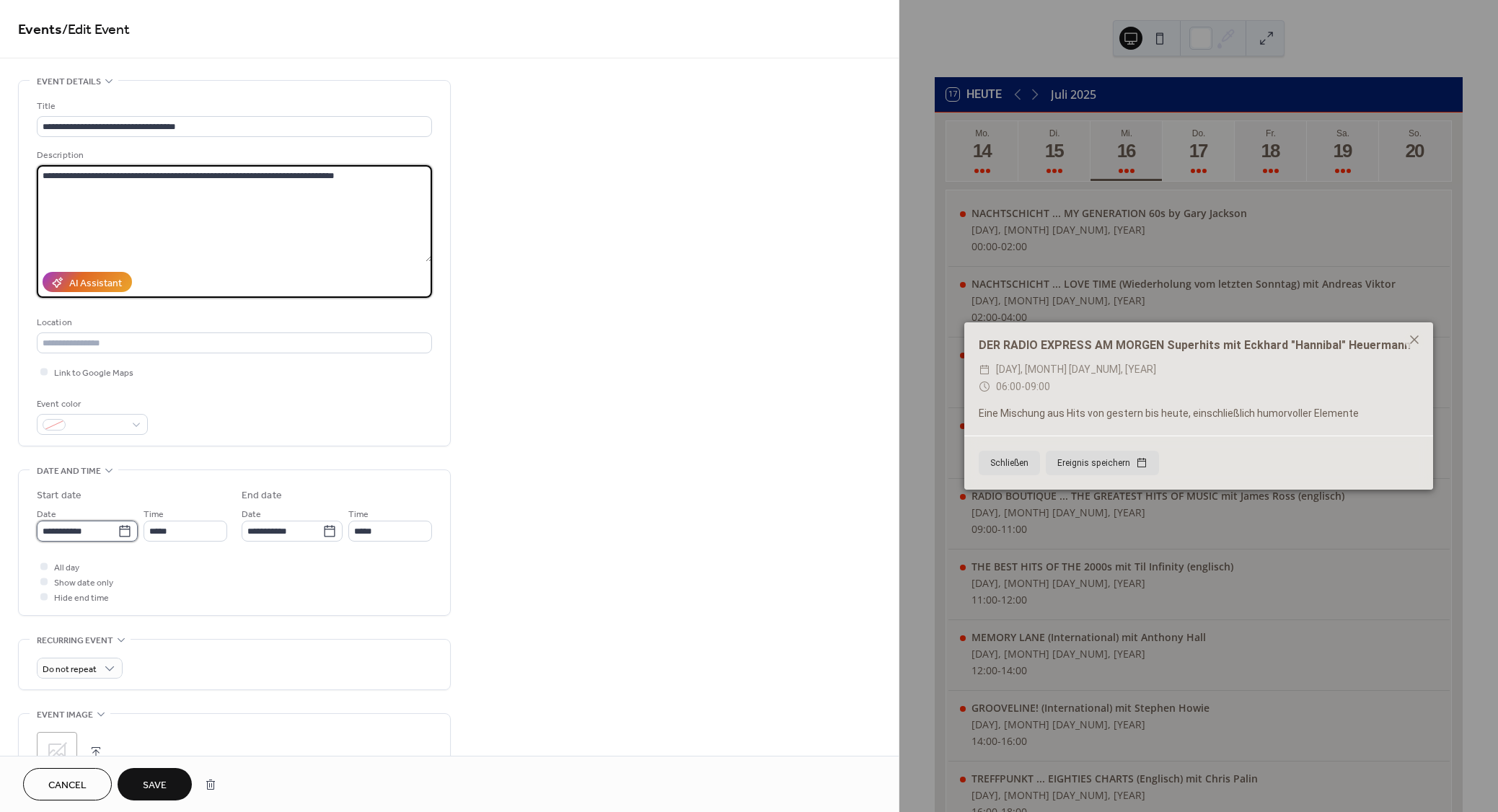 click on "**********" at bounding box center (77, 531) 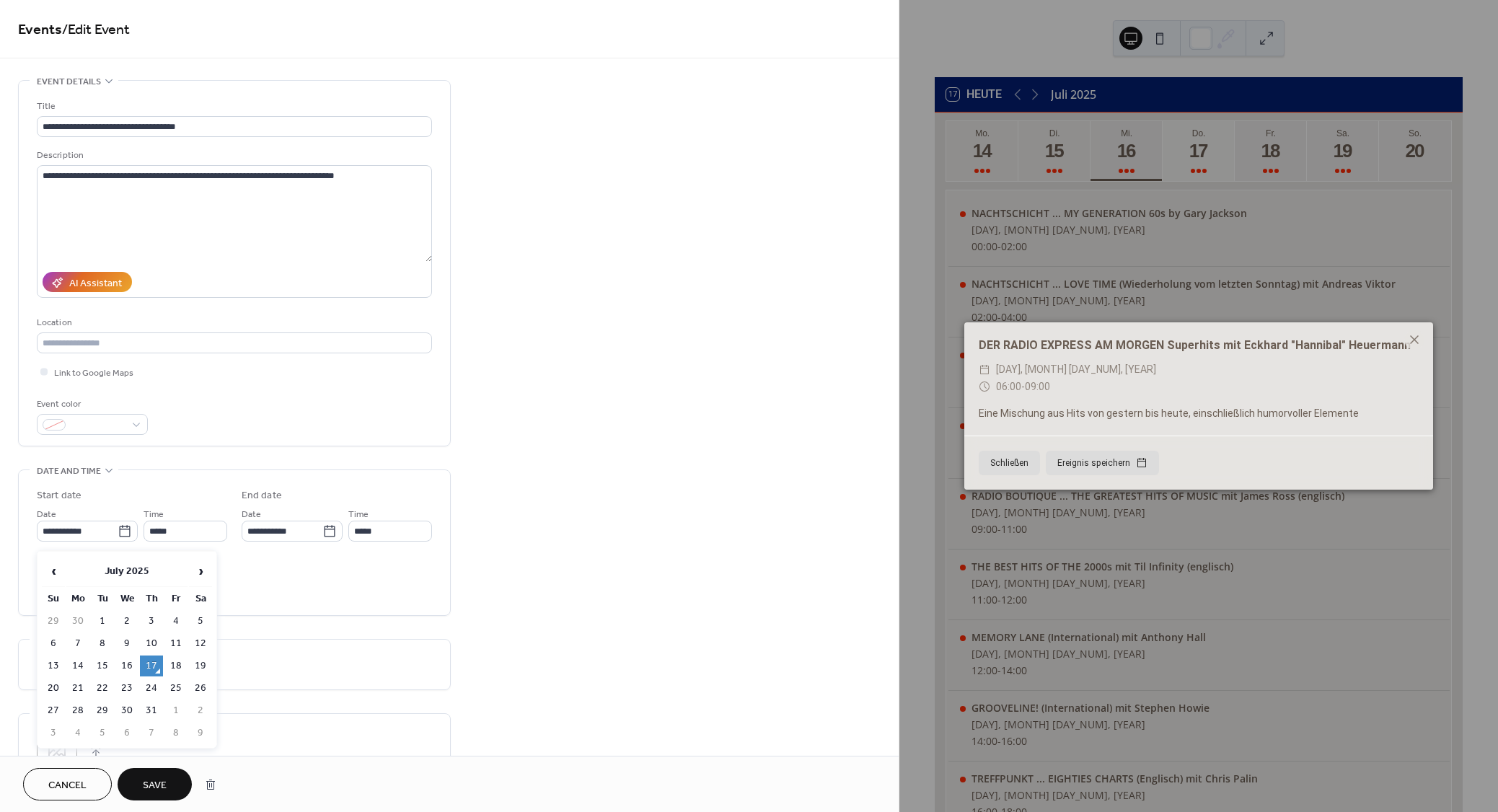 click on "17" at bounding box center [151, 666] 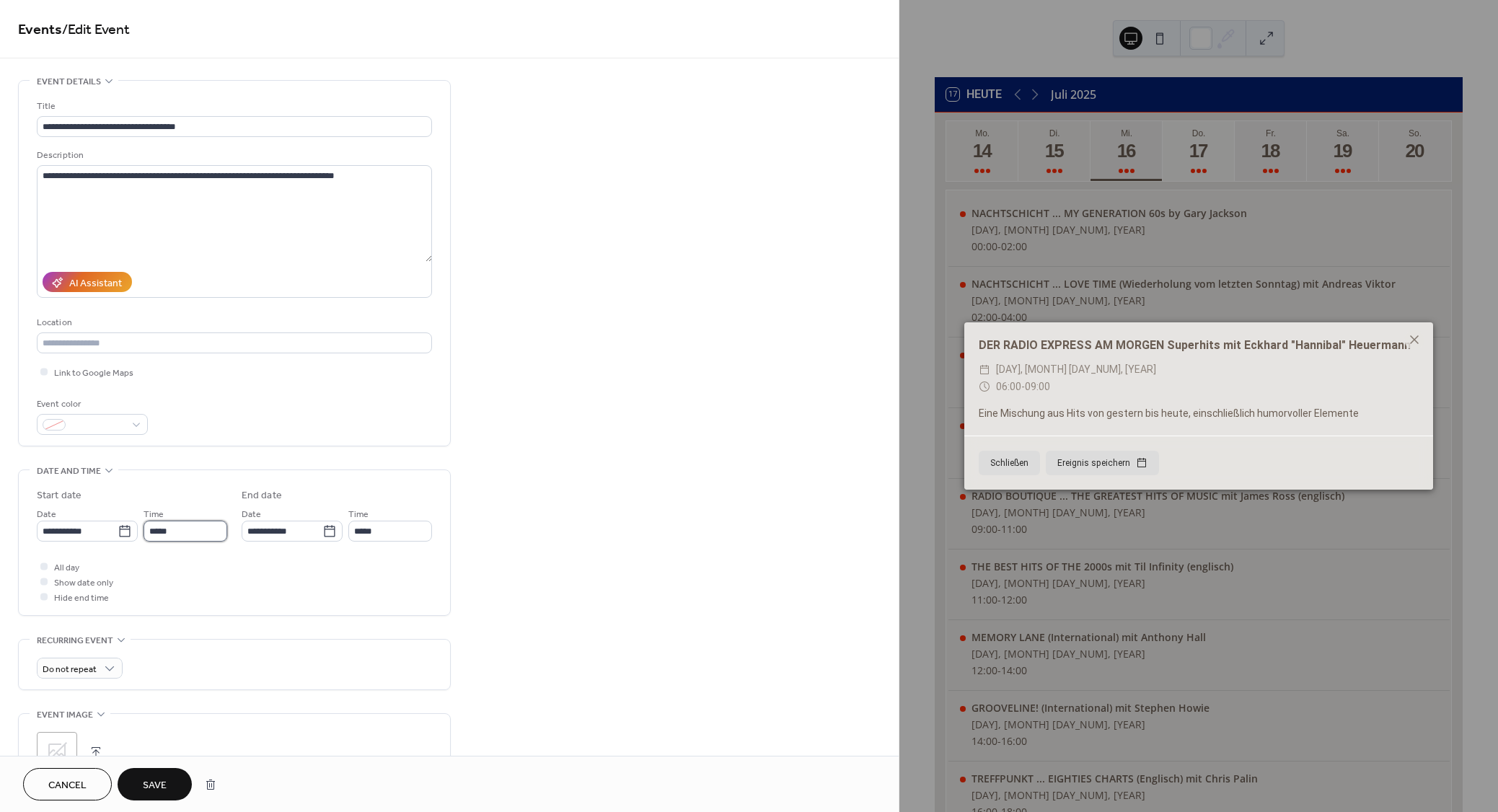 click on "*****" at bounding box center [185, 531] 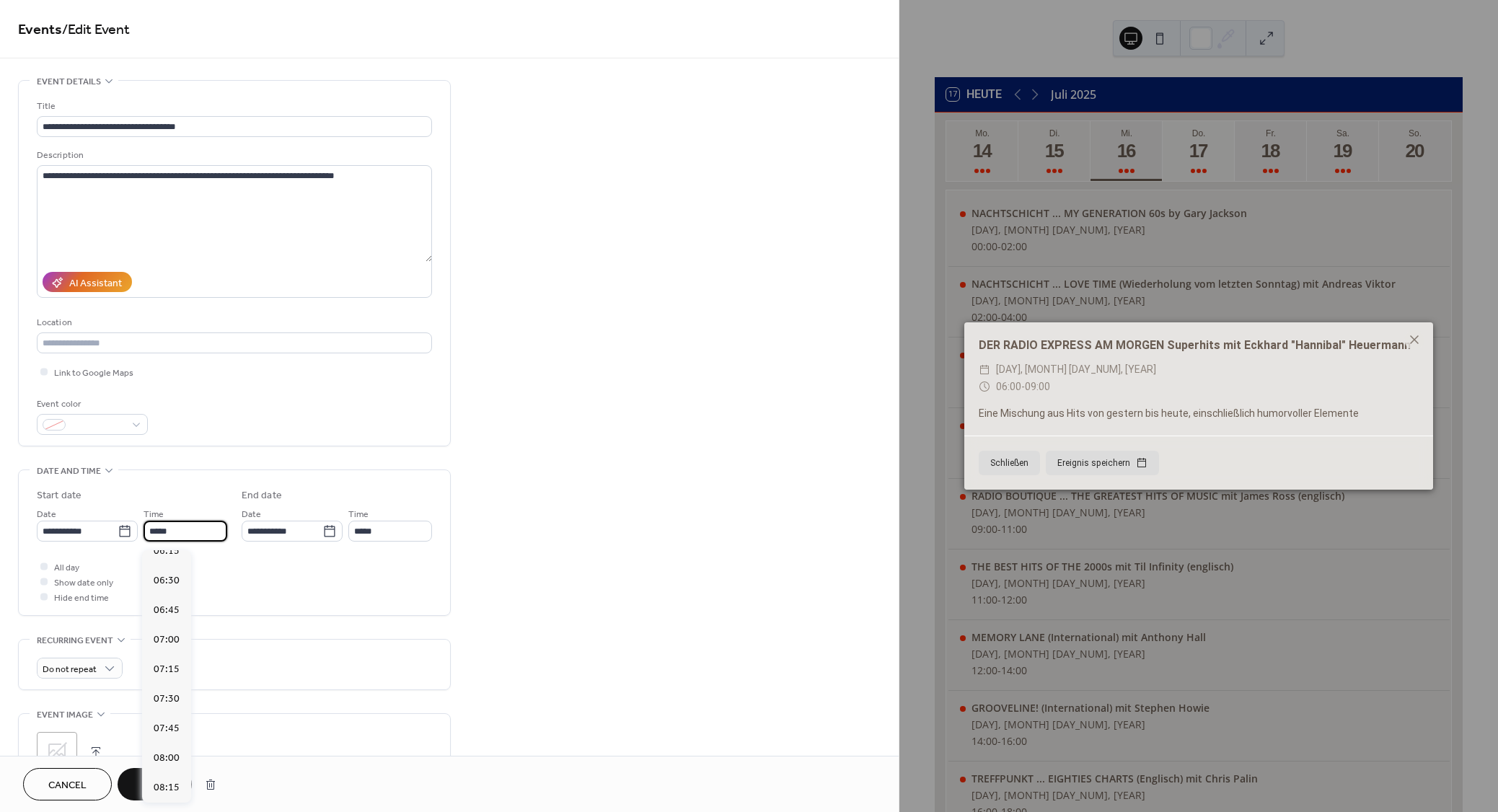 scroll, scrollTop: 688, scrollLeft: 0, axis: vertical 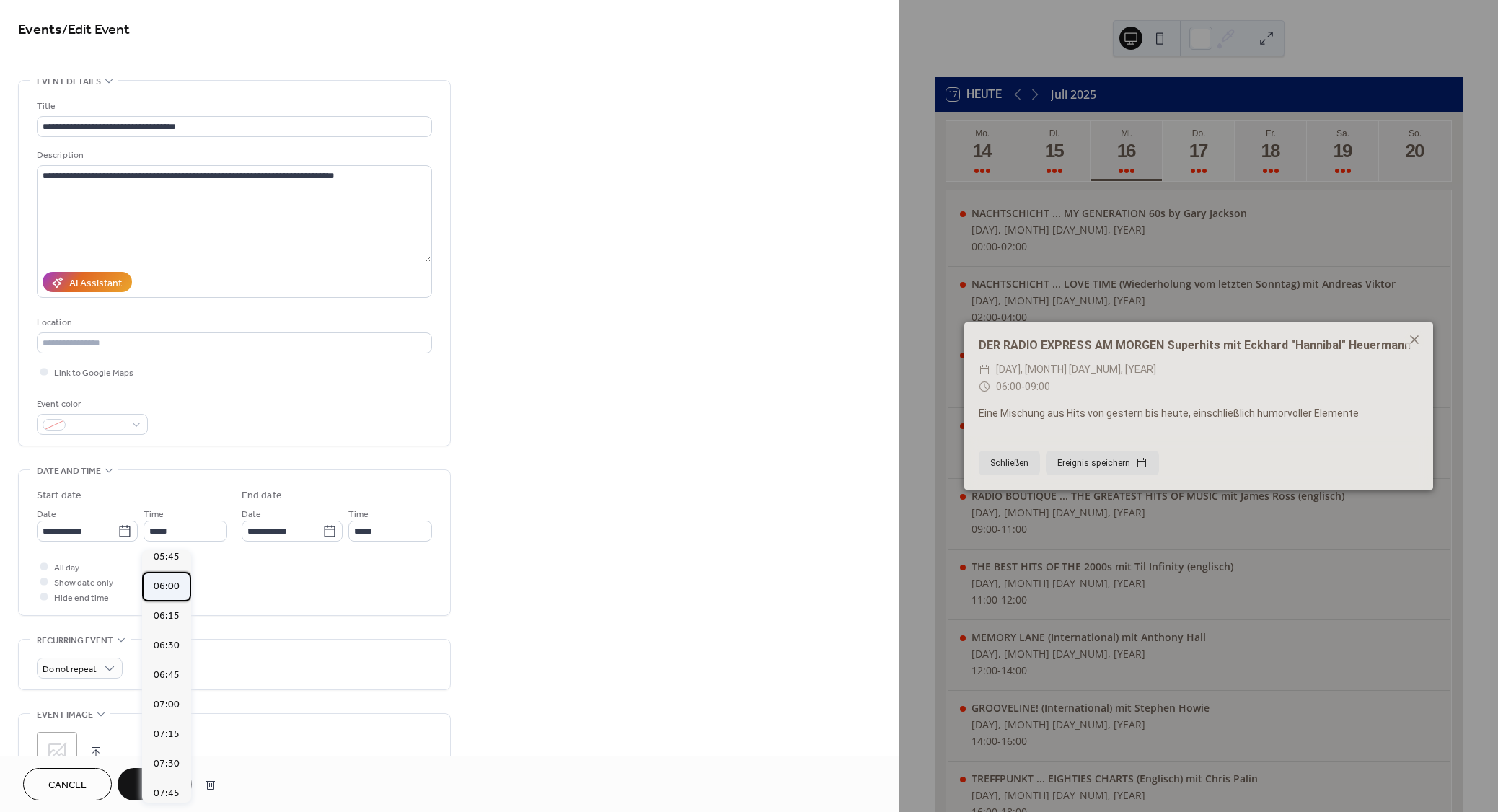 click on "06:00" at bounding box center [167, 586] 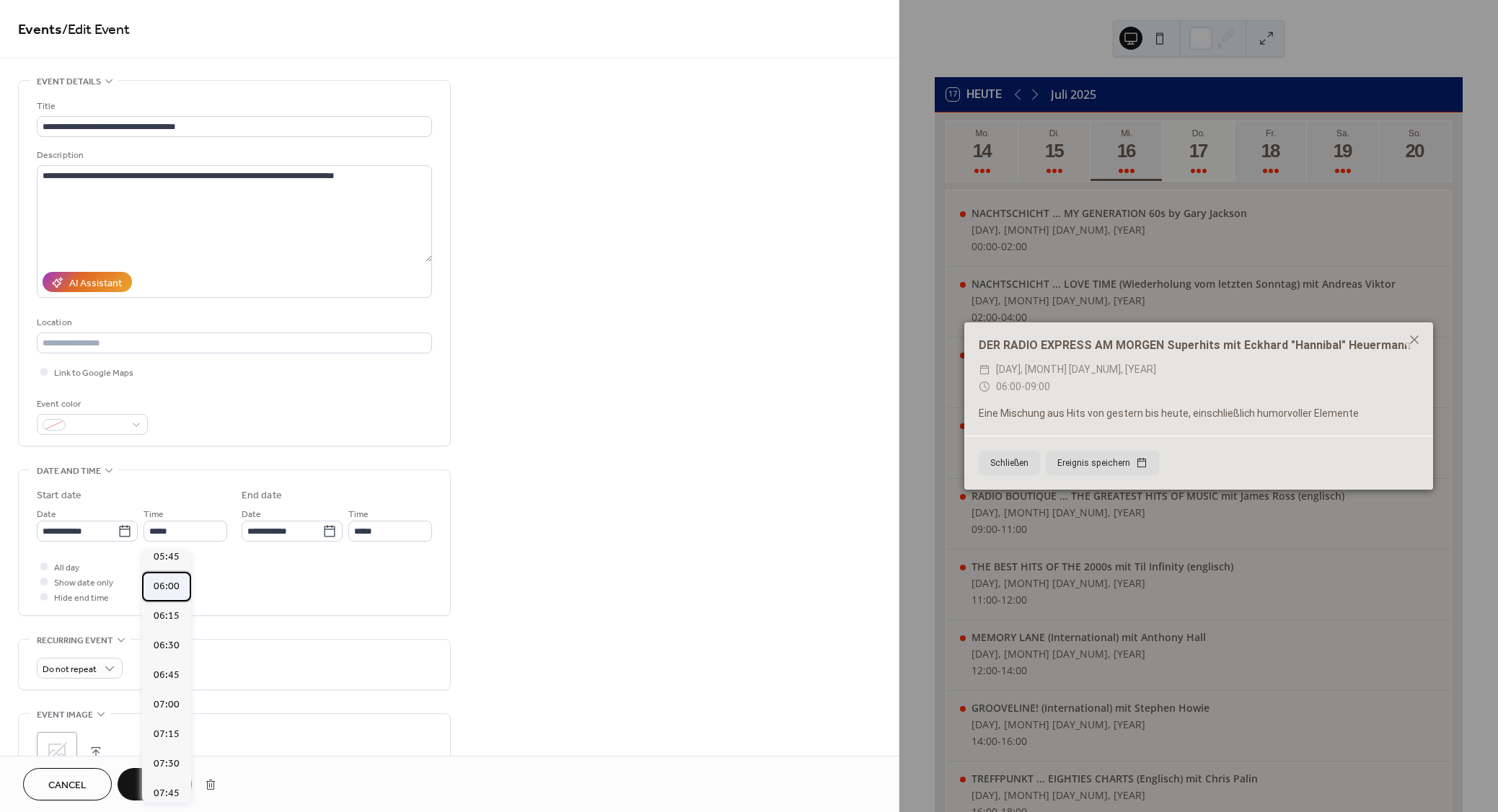 type on "*****" 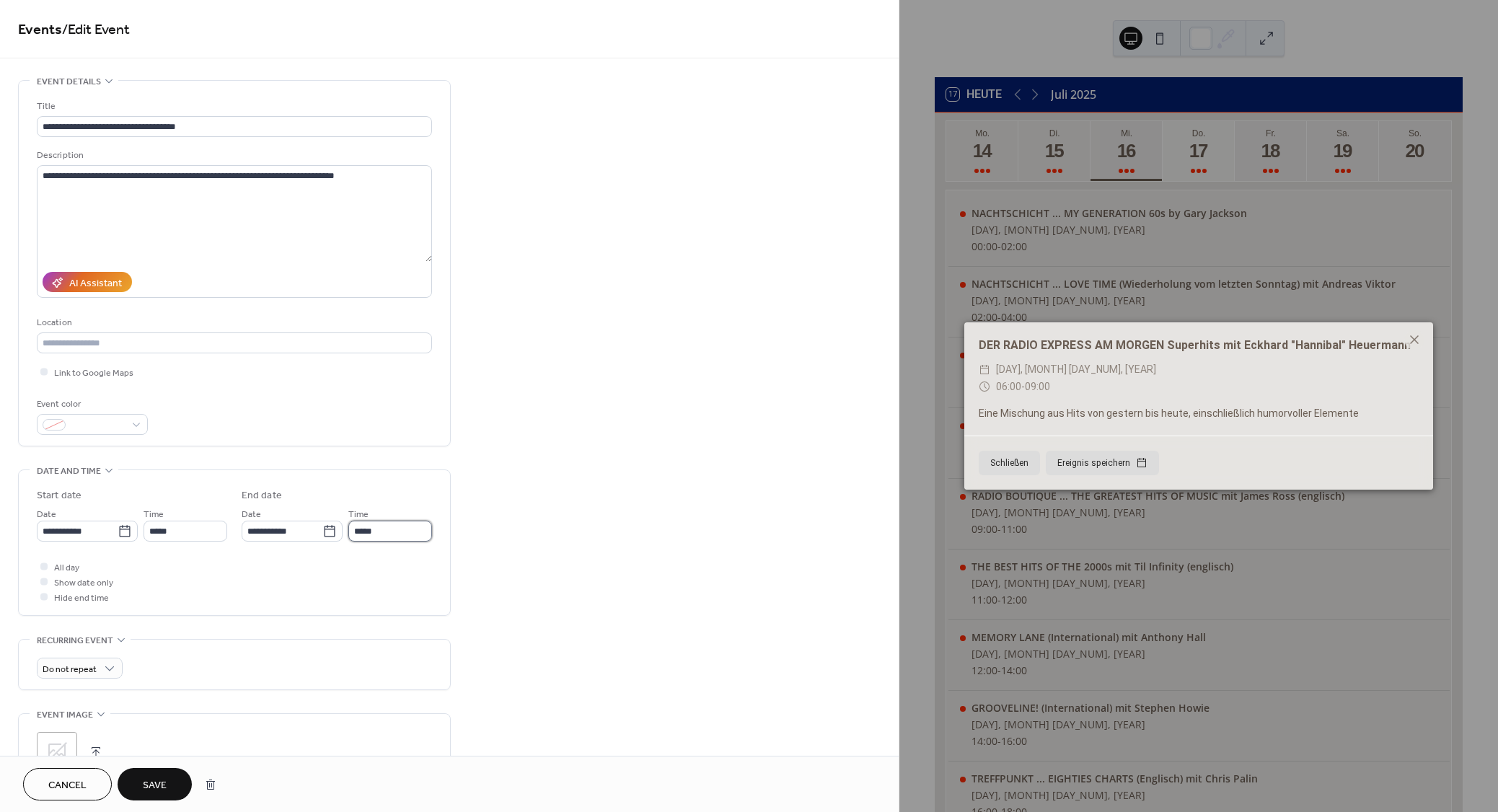 click on "*****" at bounding box center [390, 531] 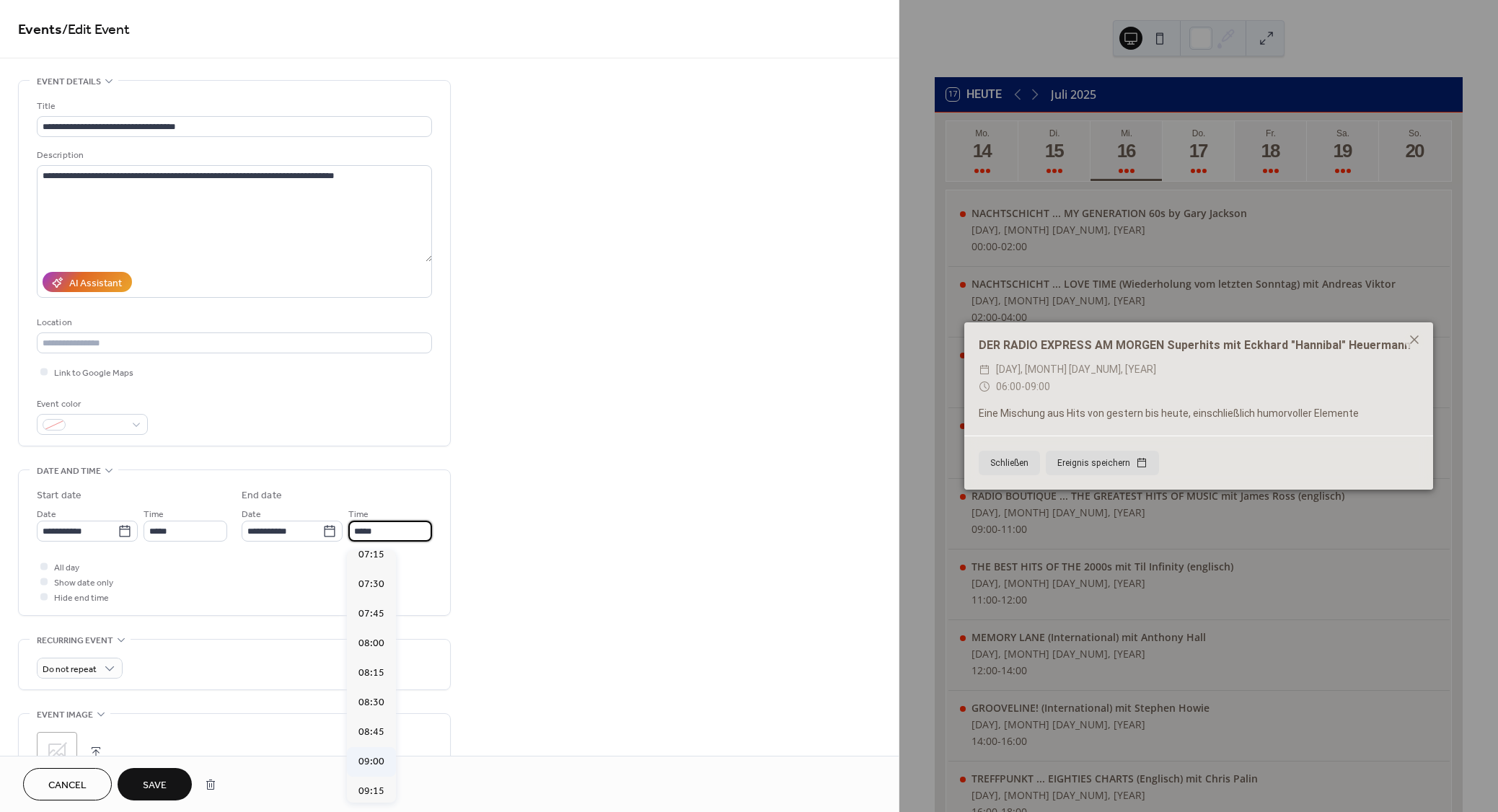 scroll, scrollTop: 130, scrollLeft: 0, axis: vertical 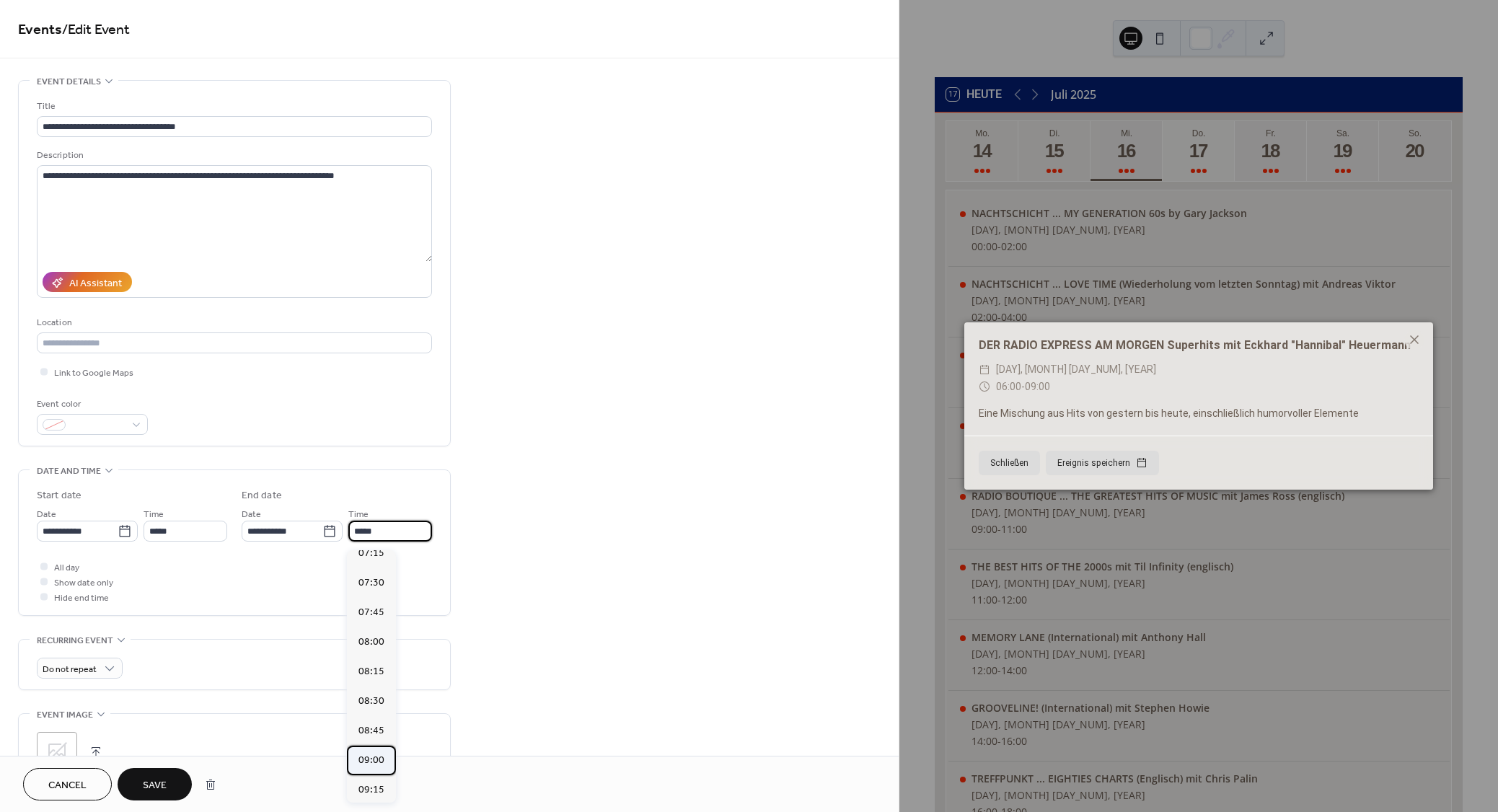 click on "09:00" at bounding box center [371, 760] 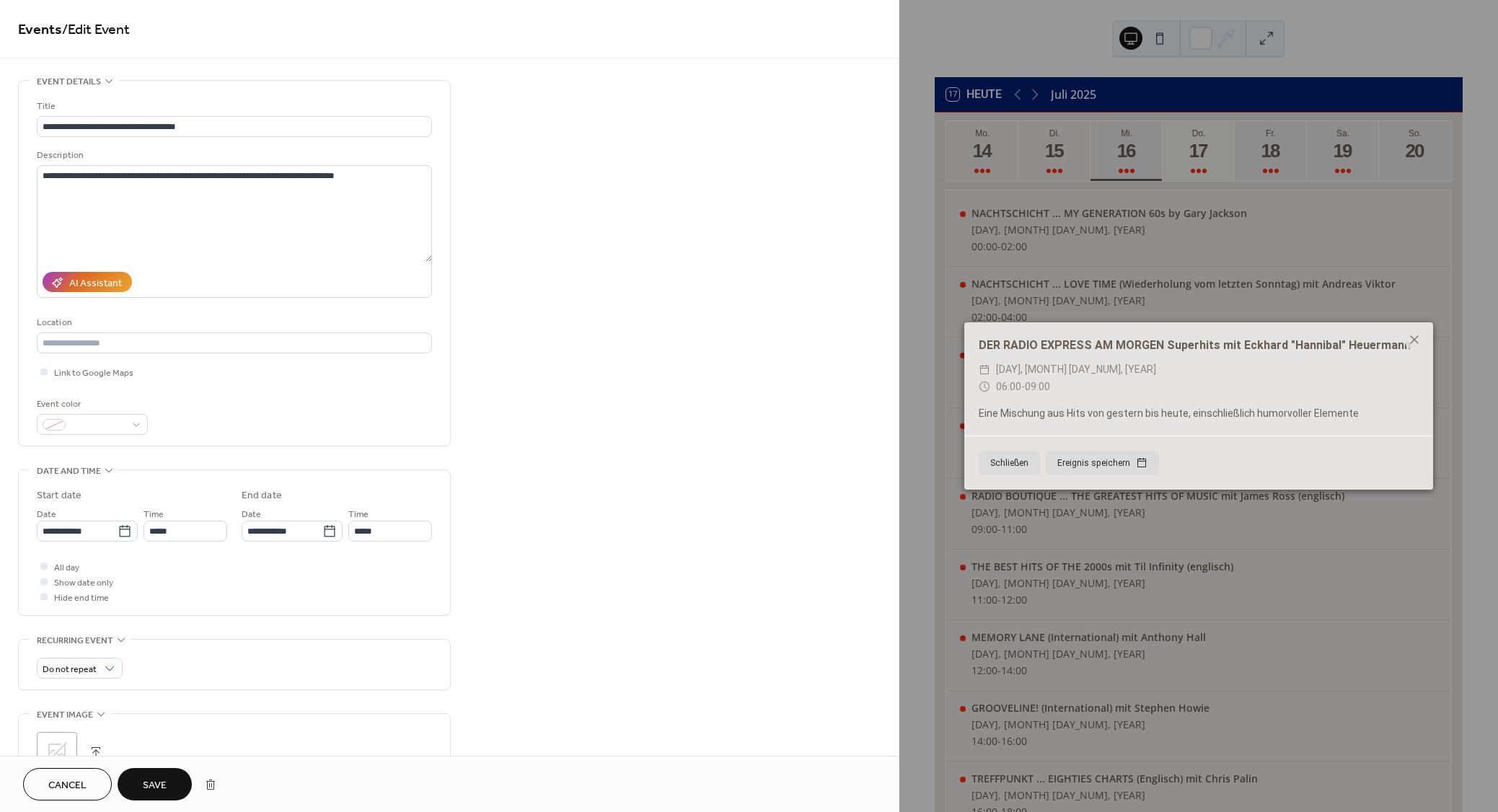 click on "Save" at bounding box center (154, 785) 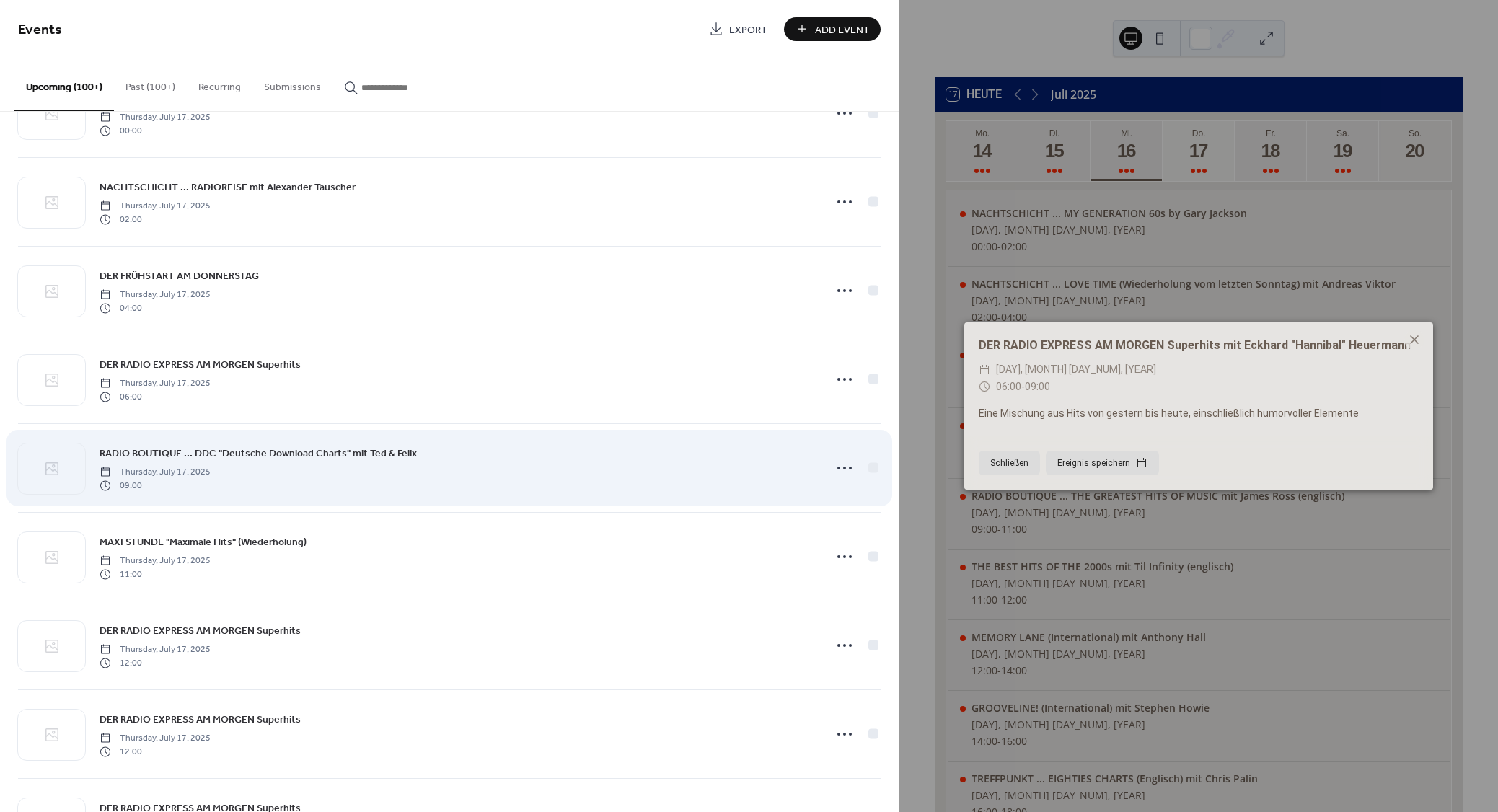 scroll, scrollTop: 260, scrollLeft: 0, axis: vertical 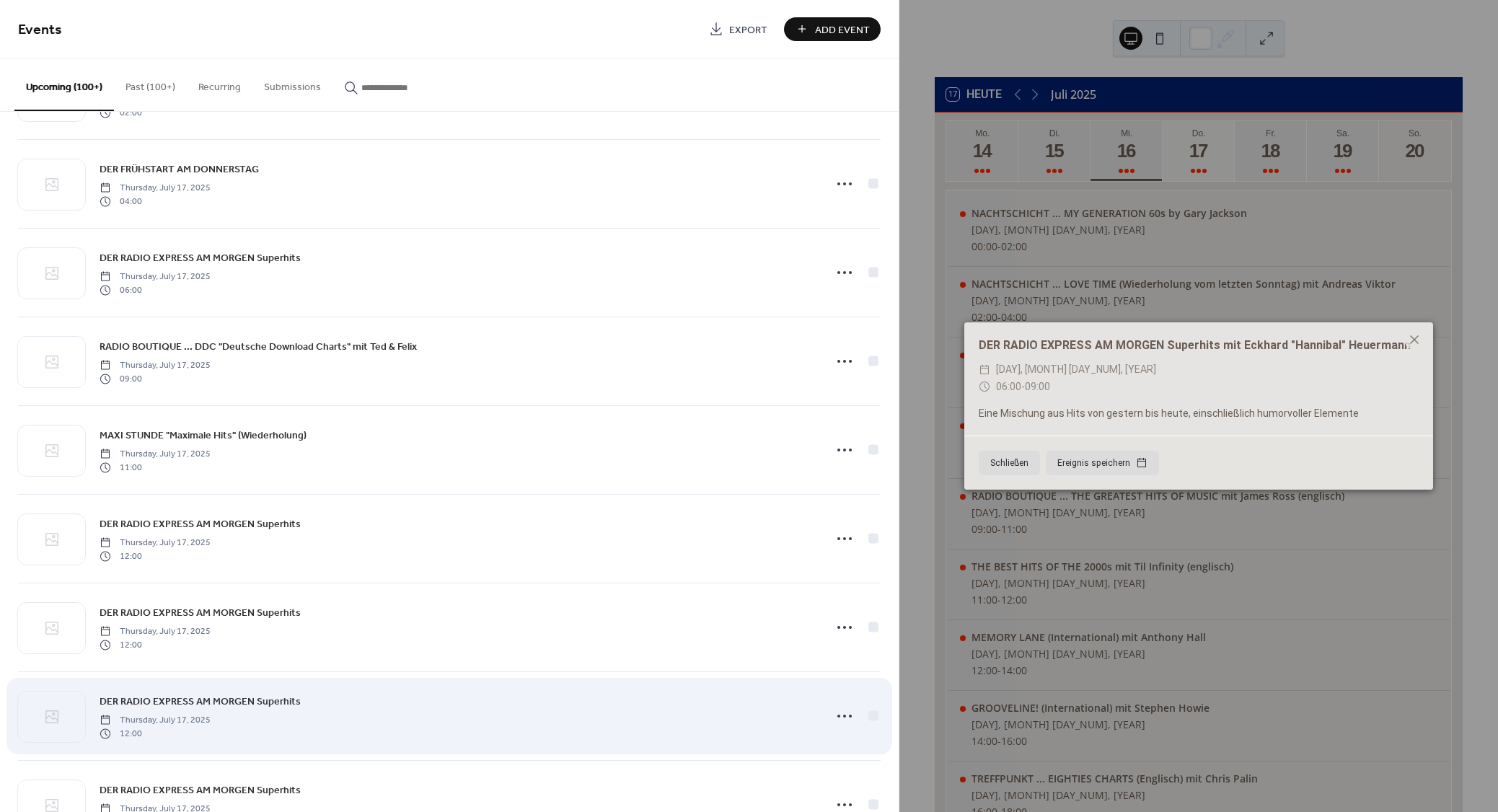 click on "DER RADIO EXPRESS AM MORGEN Superhits" at bounding box center (200, 702) 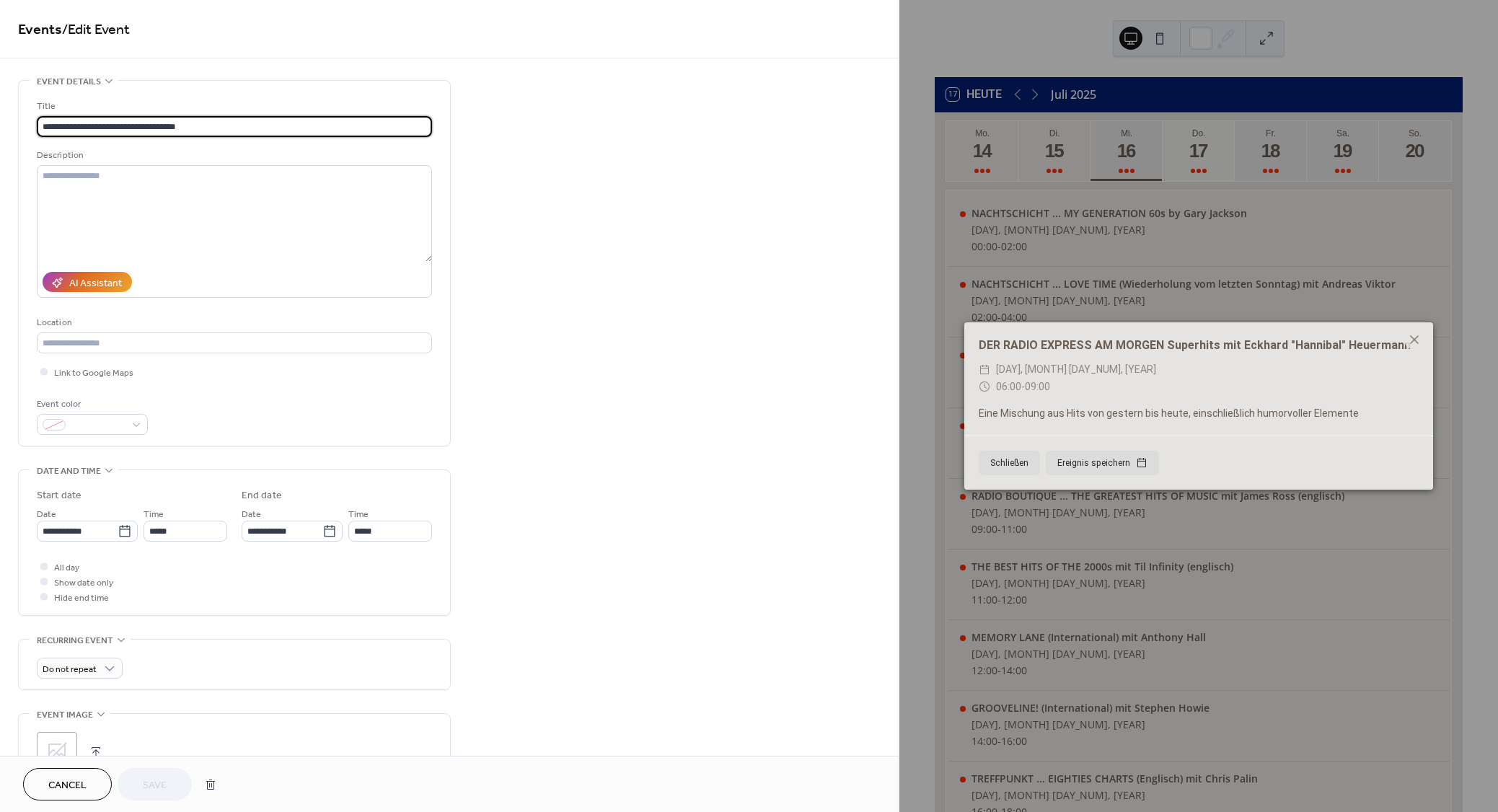 click on "**********" at bounding box center [234, 126] 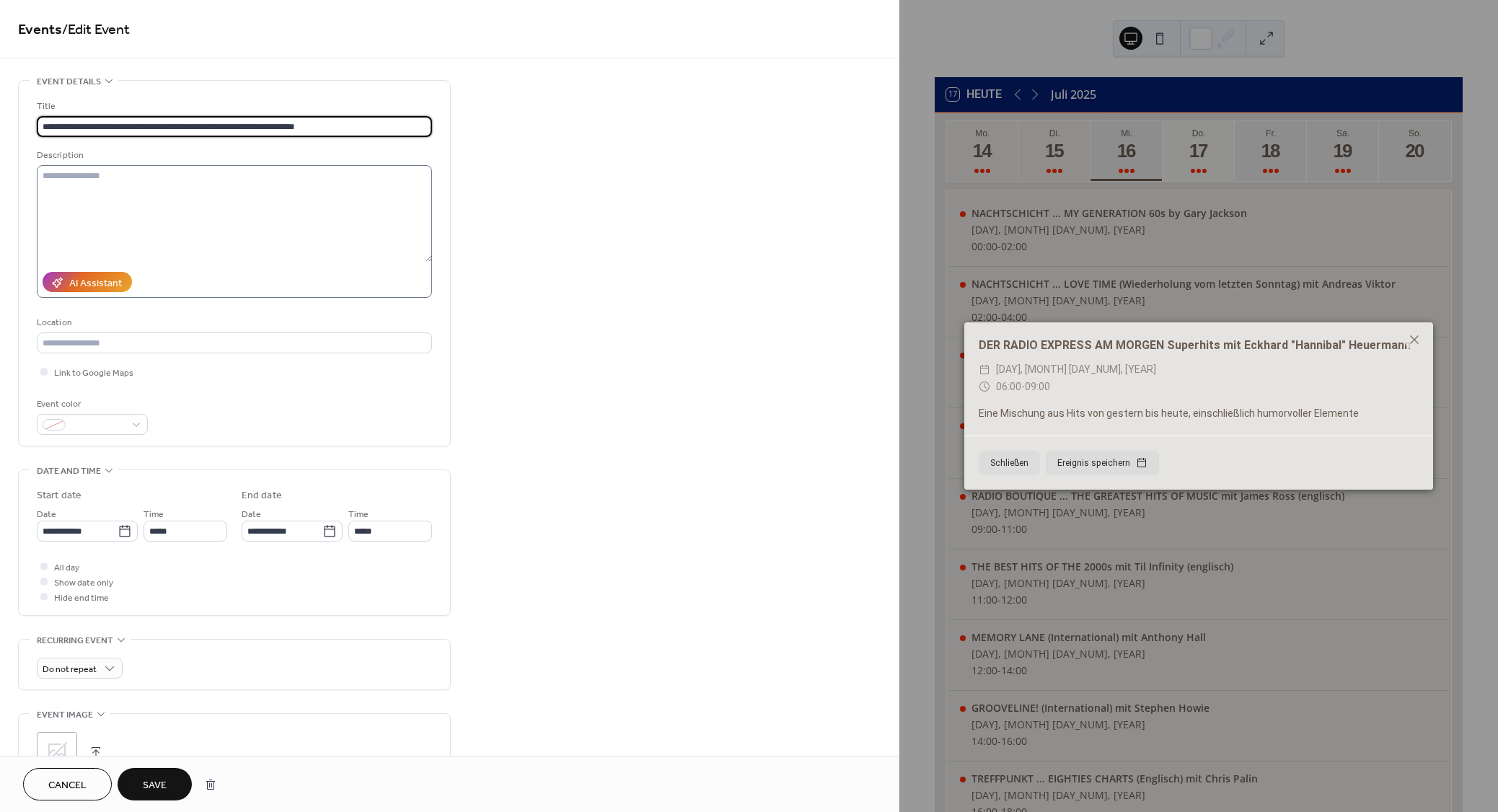 type on "**********" 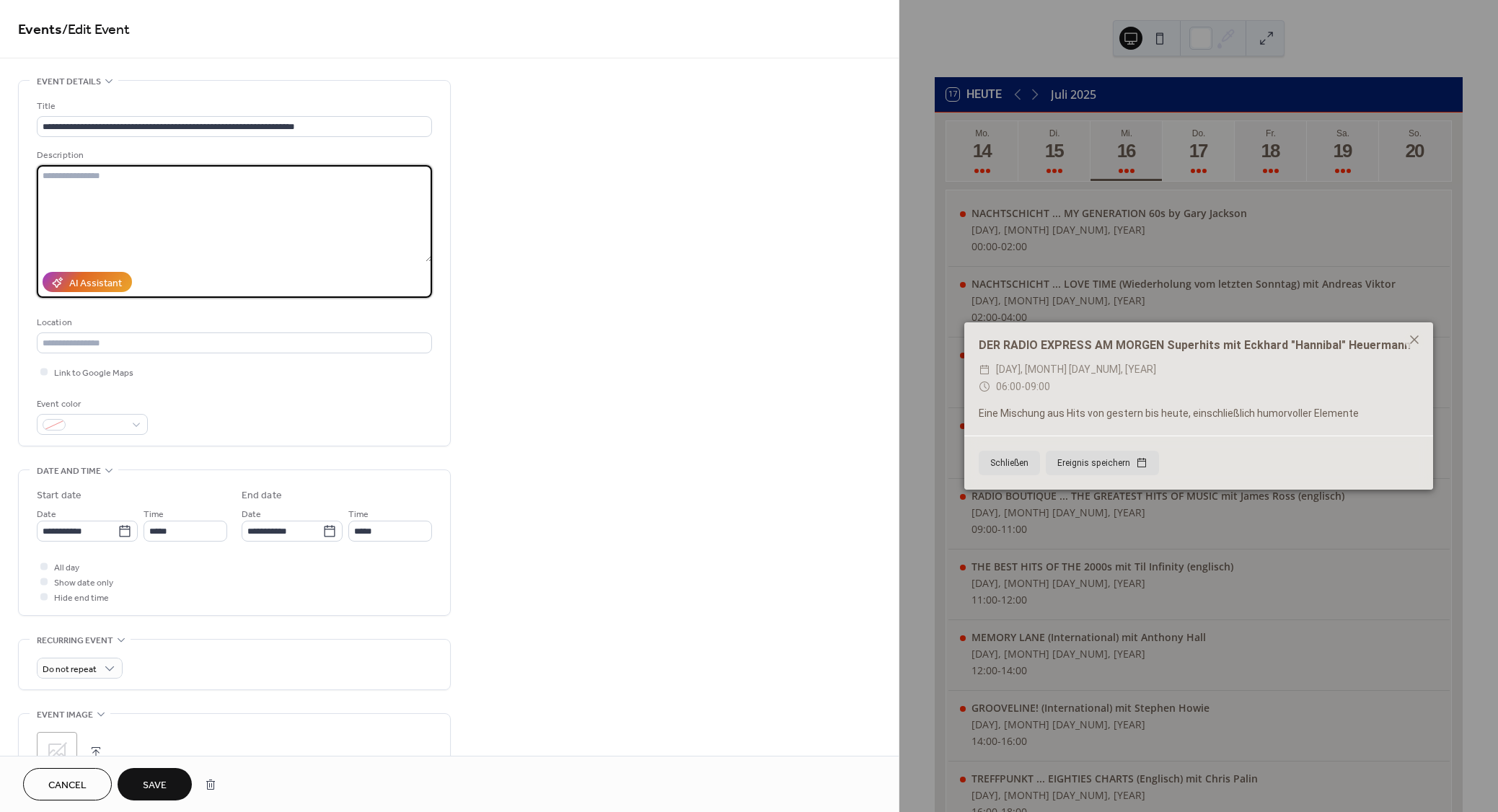 paste on "**********" 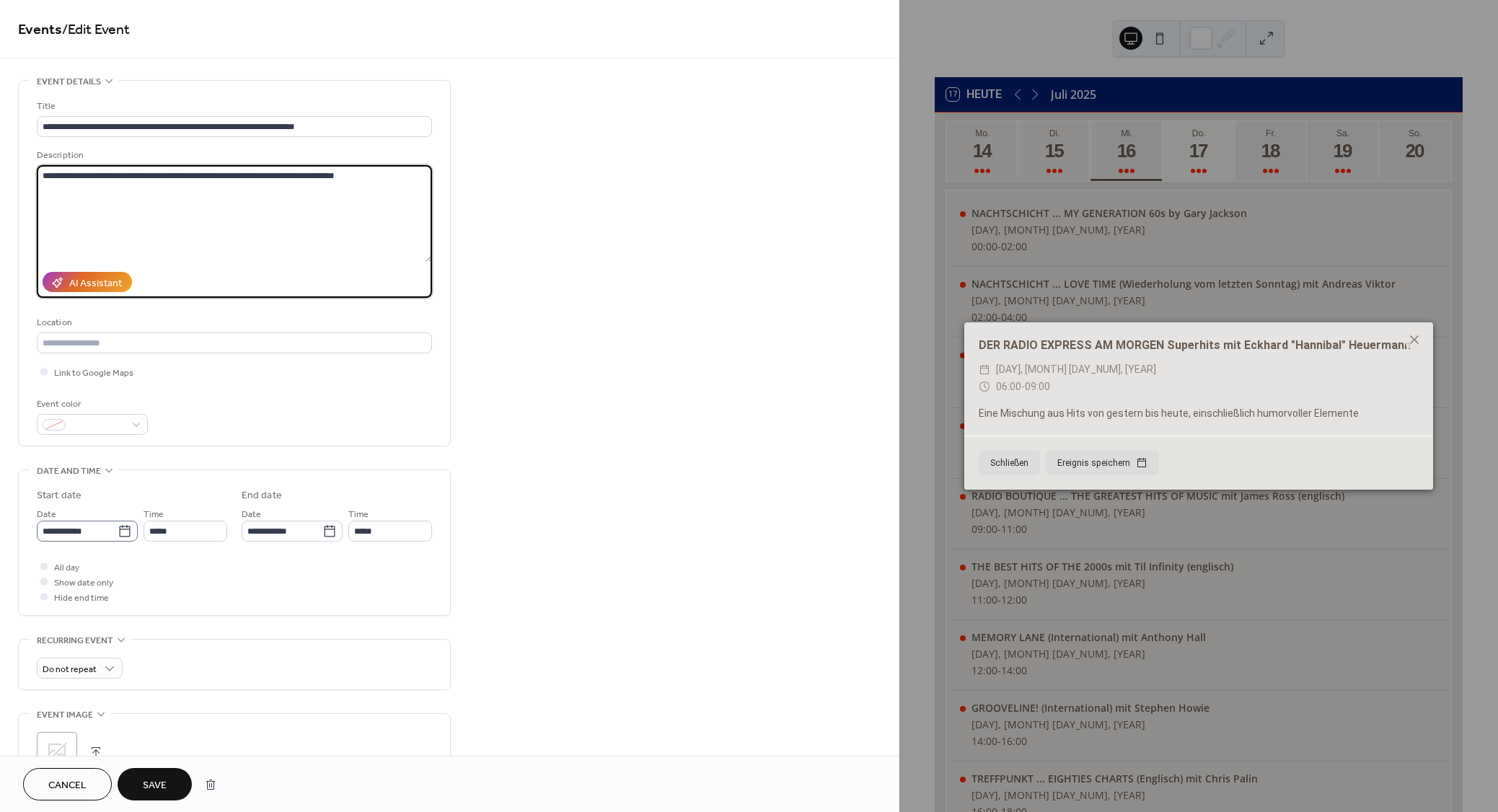 type on "**********" 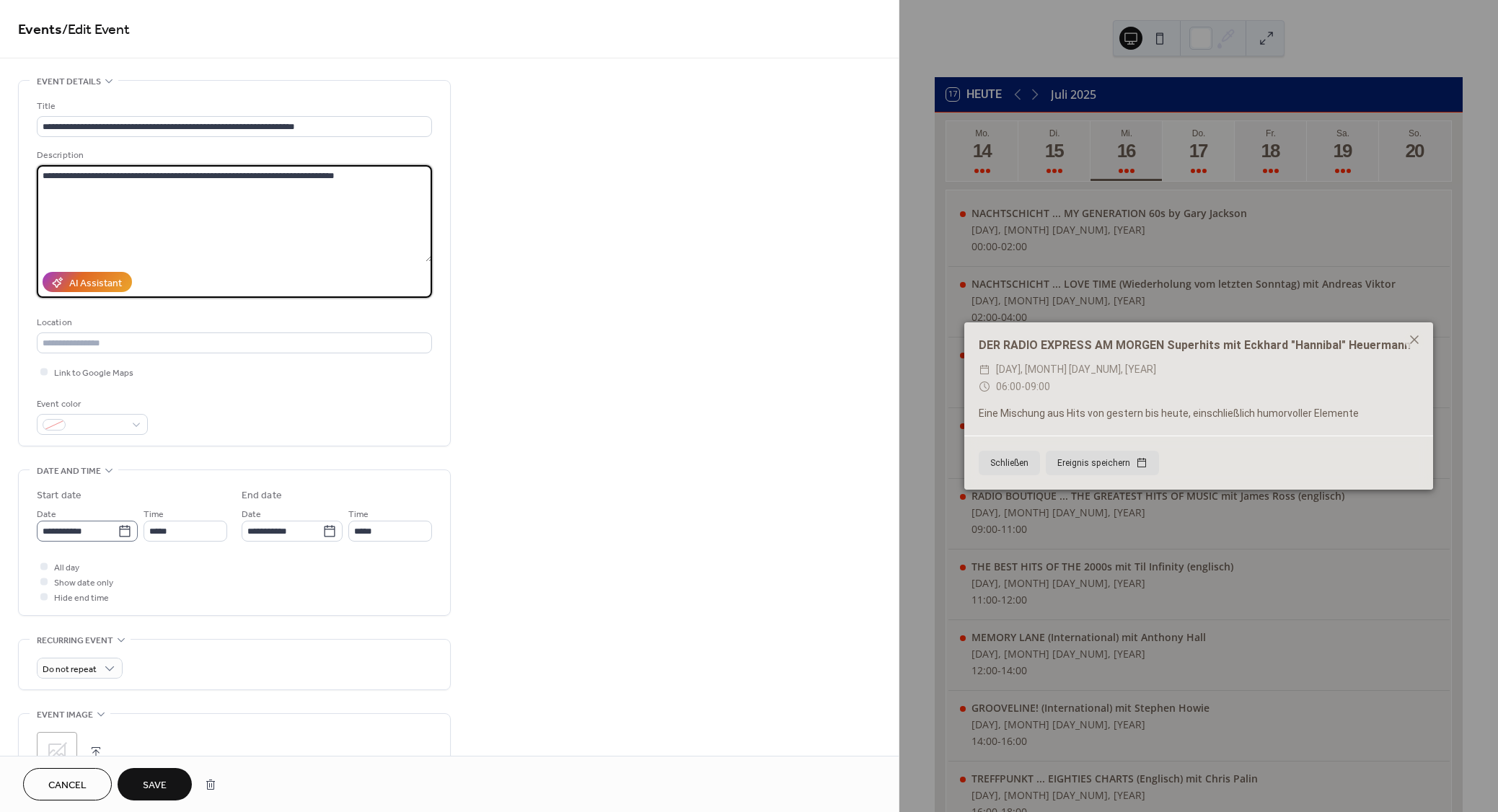 click 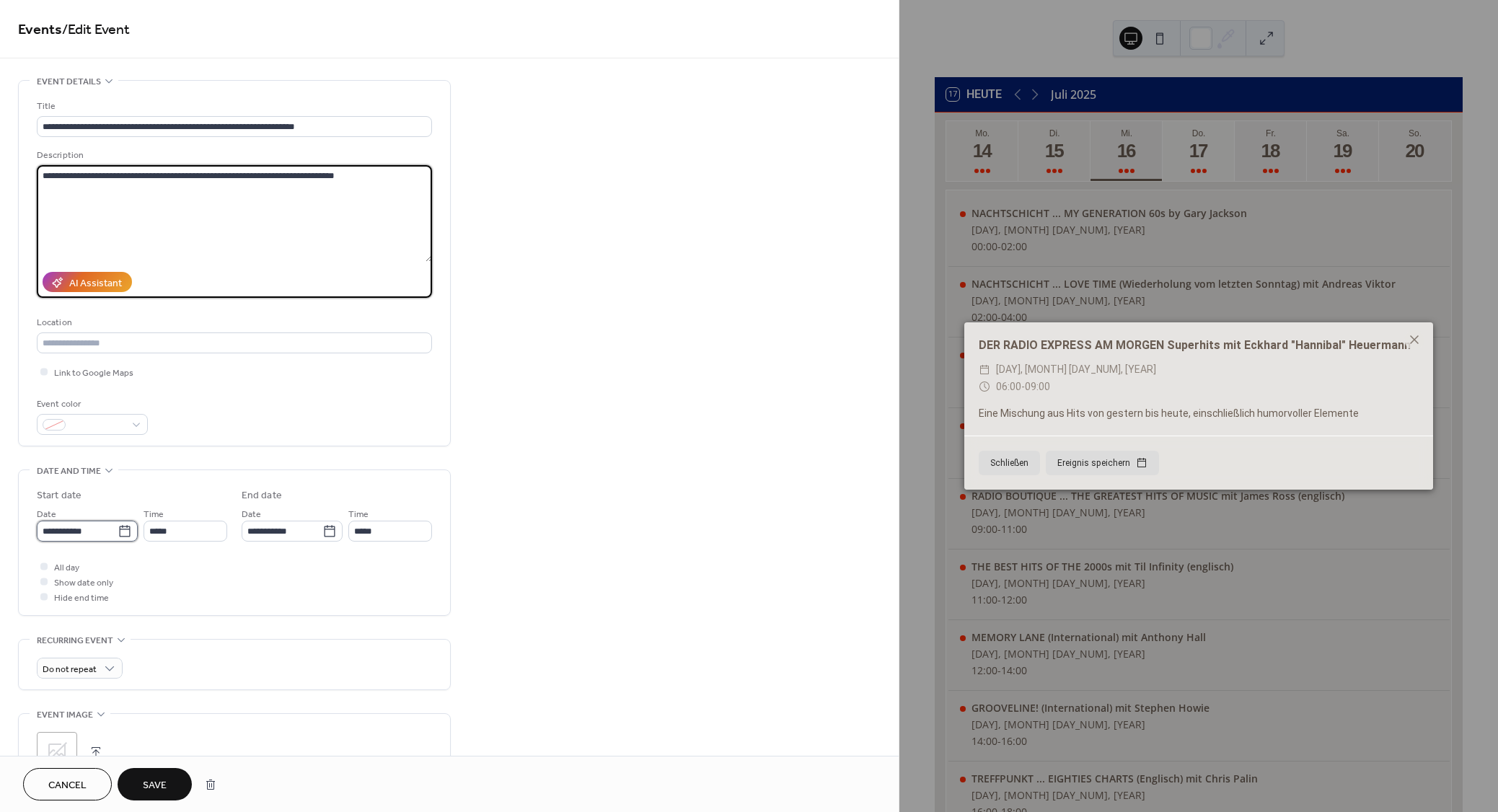 click on "**********" at bounding box center [77, 531] 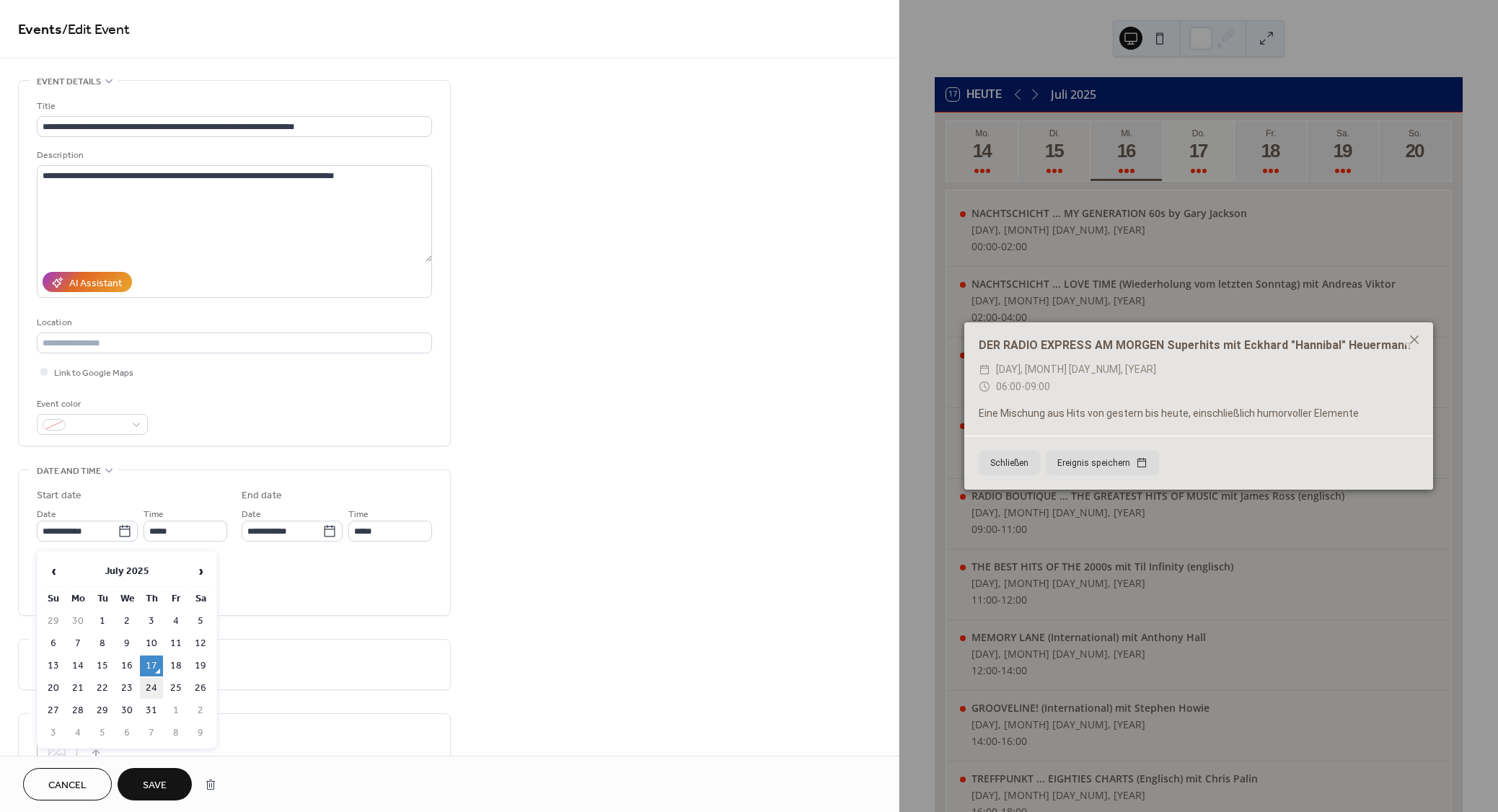 click on "24" at bounding box center [151, 688] 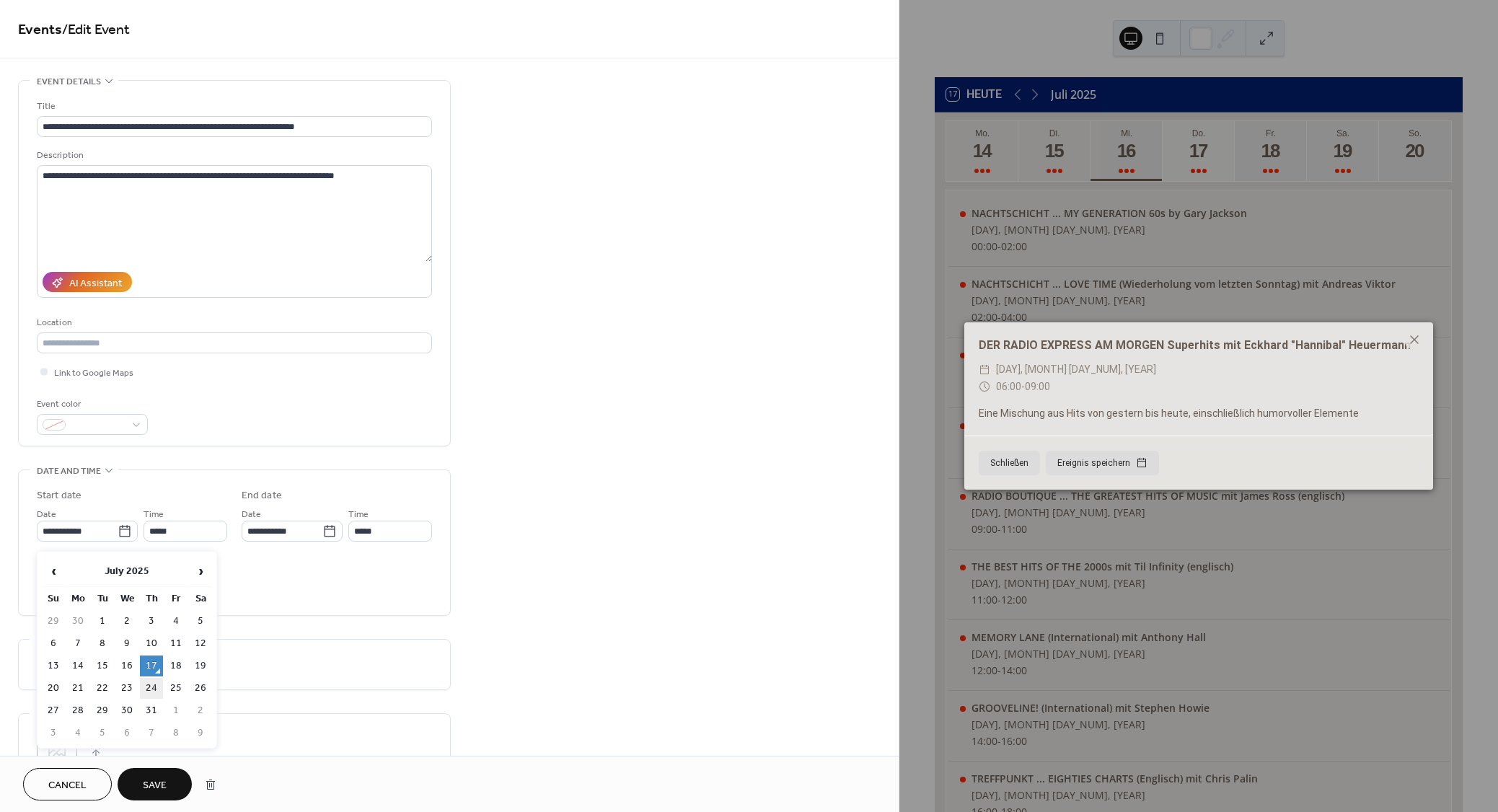 type on "**********" 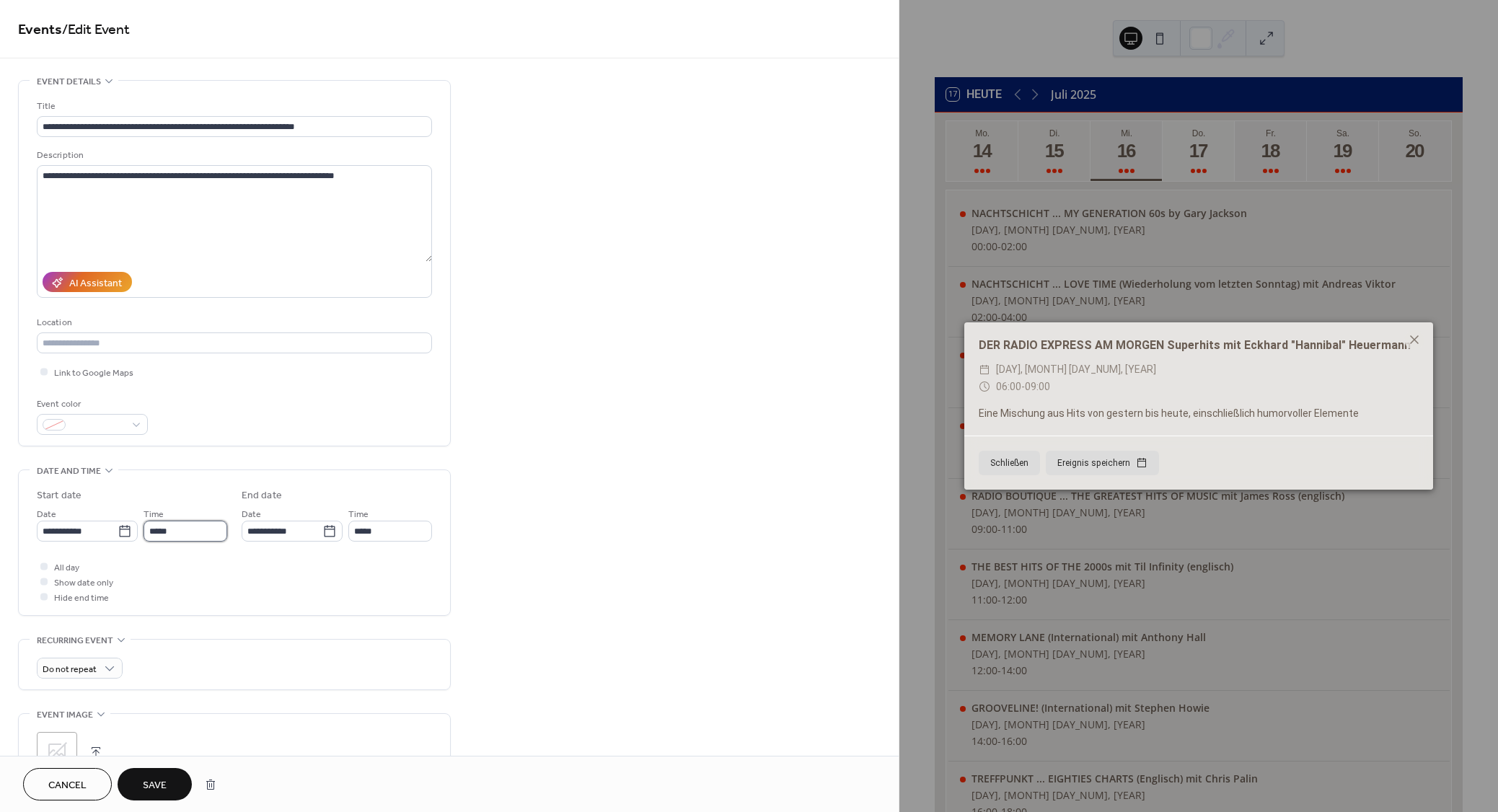 click on "*****" at bounding box center (185, 531) 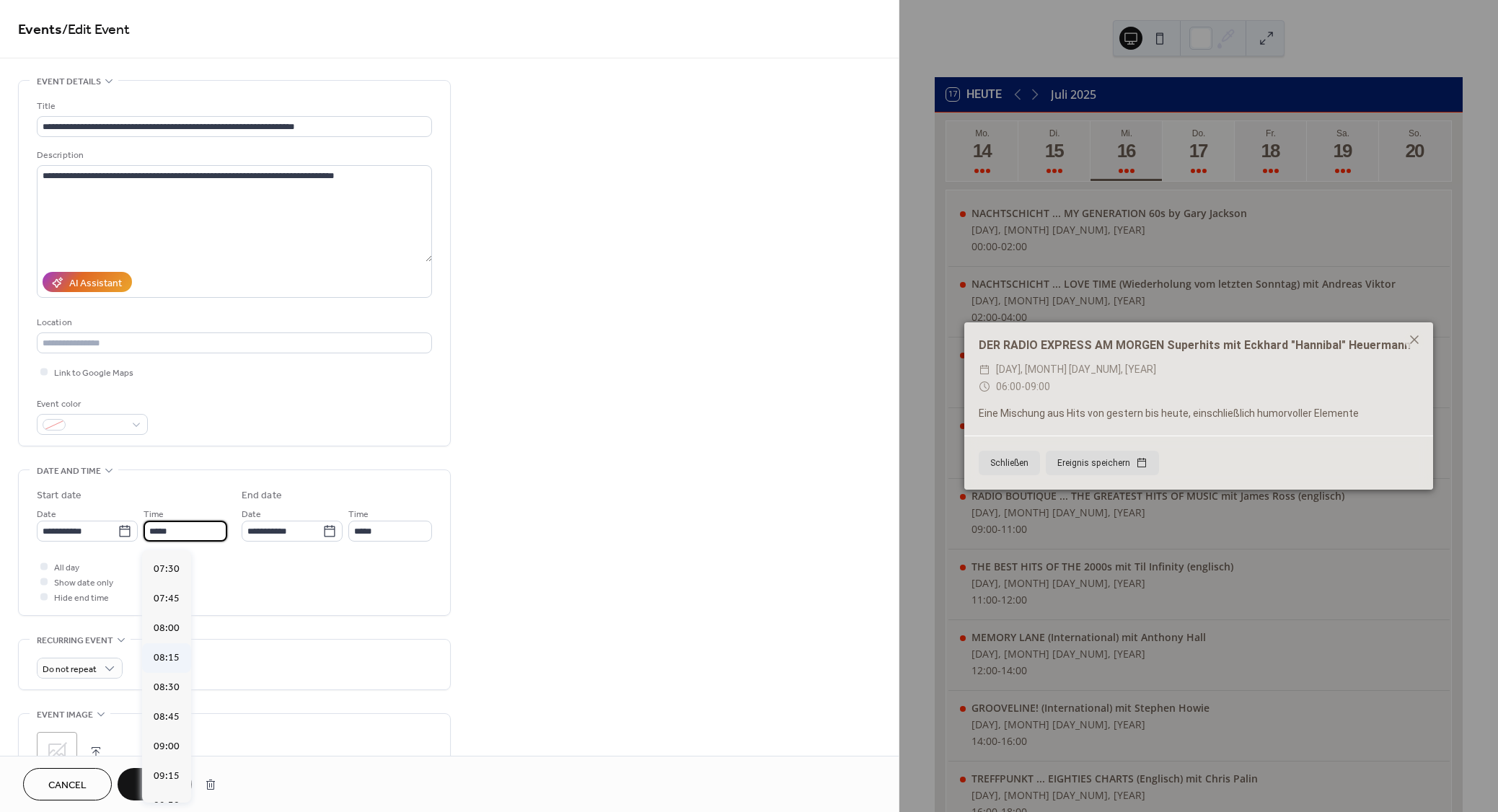 scroll, scrollTop: 623, scrollLeft: 0, axis: vertical 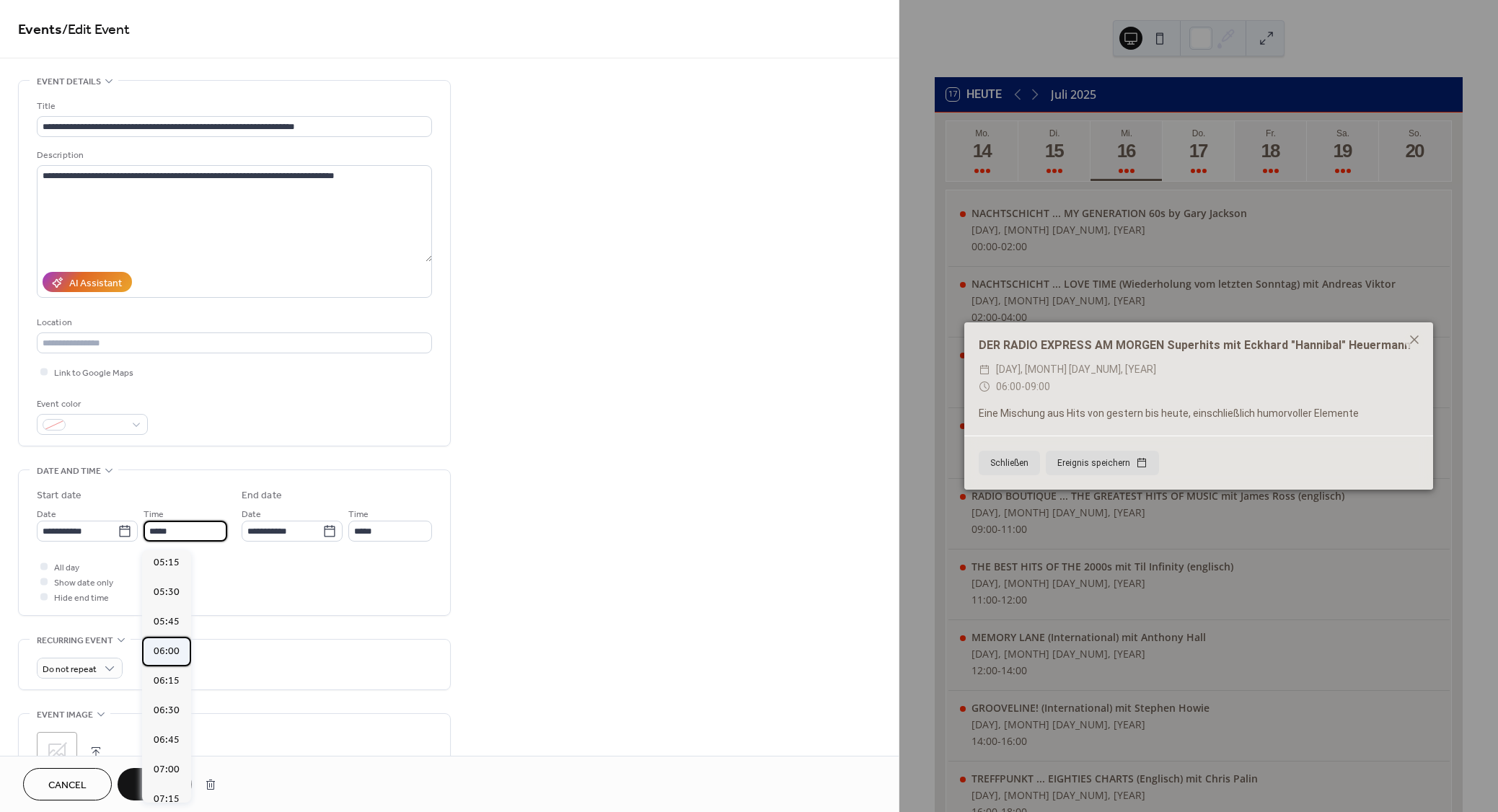 click on "06:00" at bounding box center (167, 651) 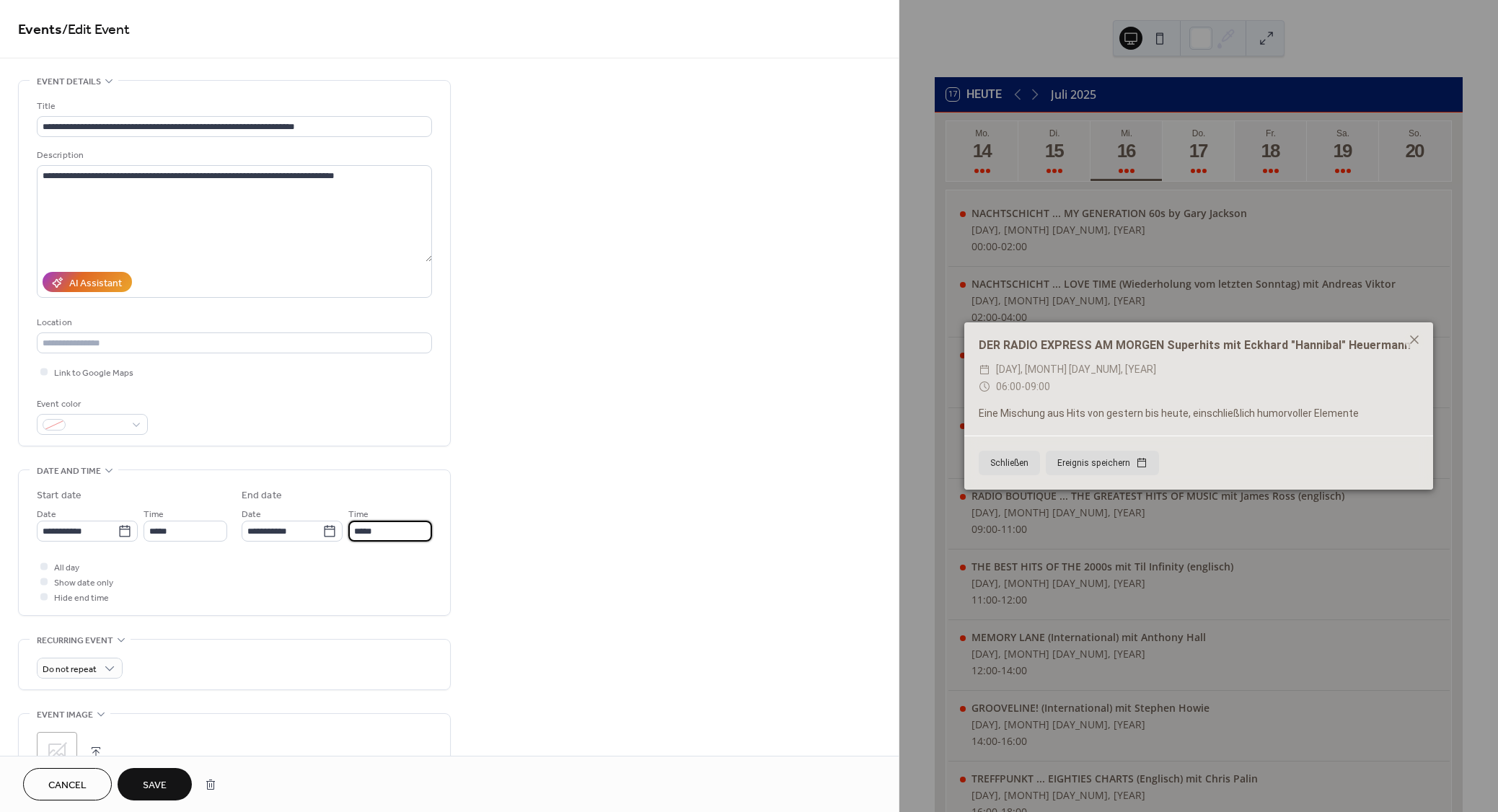 click on "*****" at bounding box center [390, 531] 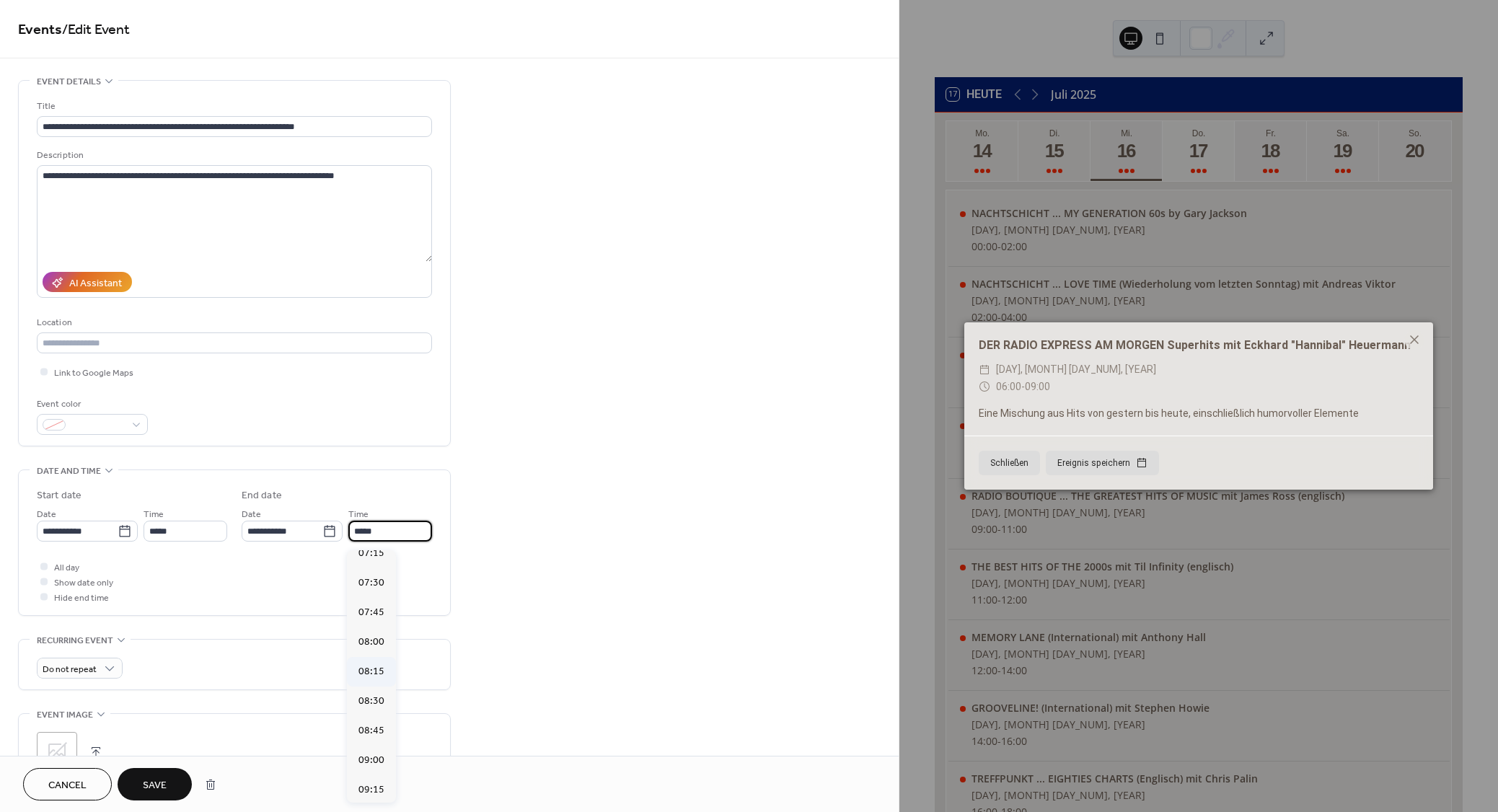 scroll, scrollTop: 195, scrollLeft: 0, axis: vertical 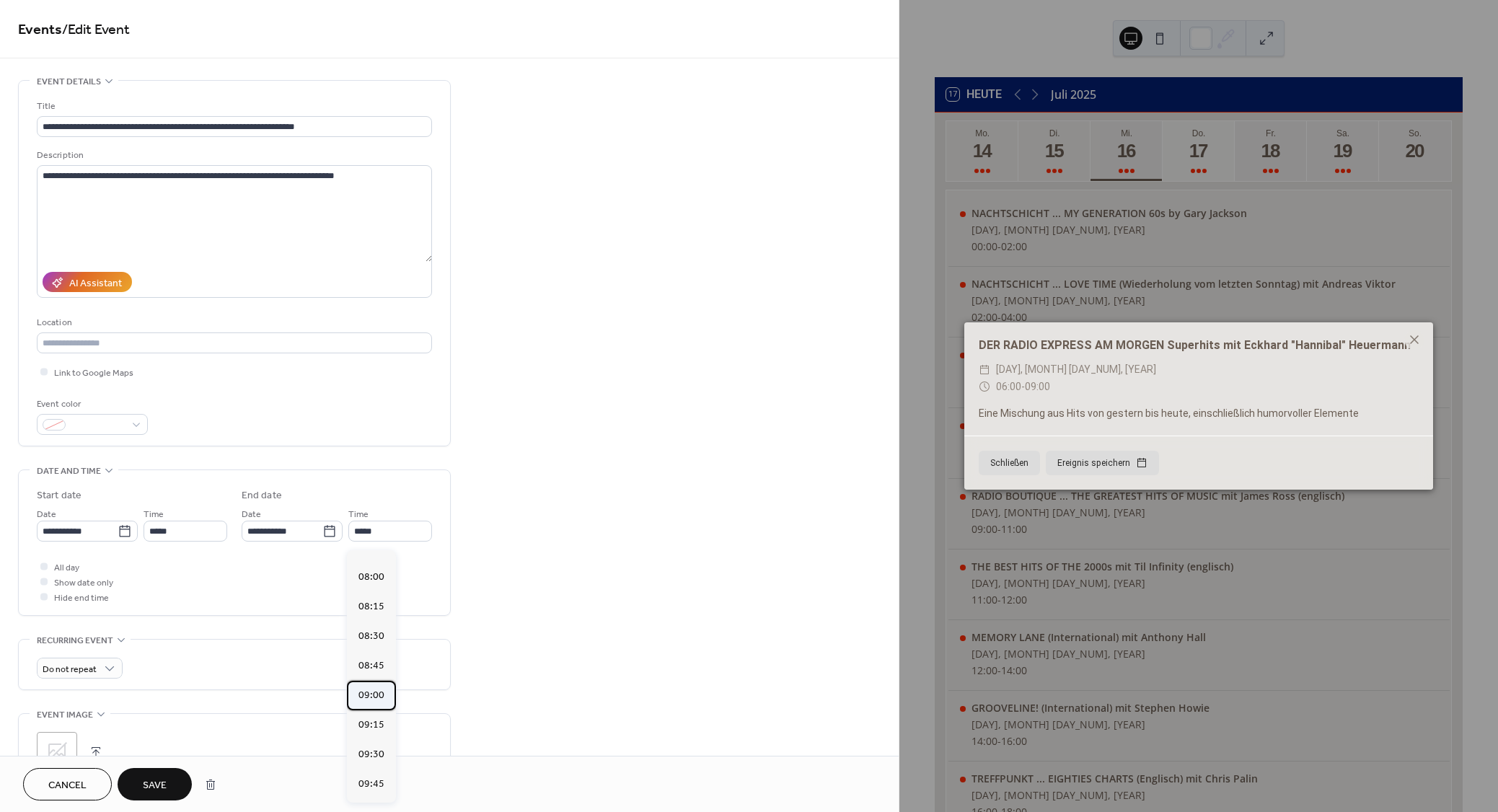 click on "09:00" at bounding box center [371, 695] 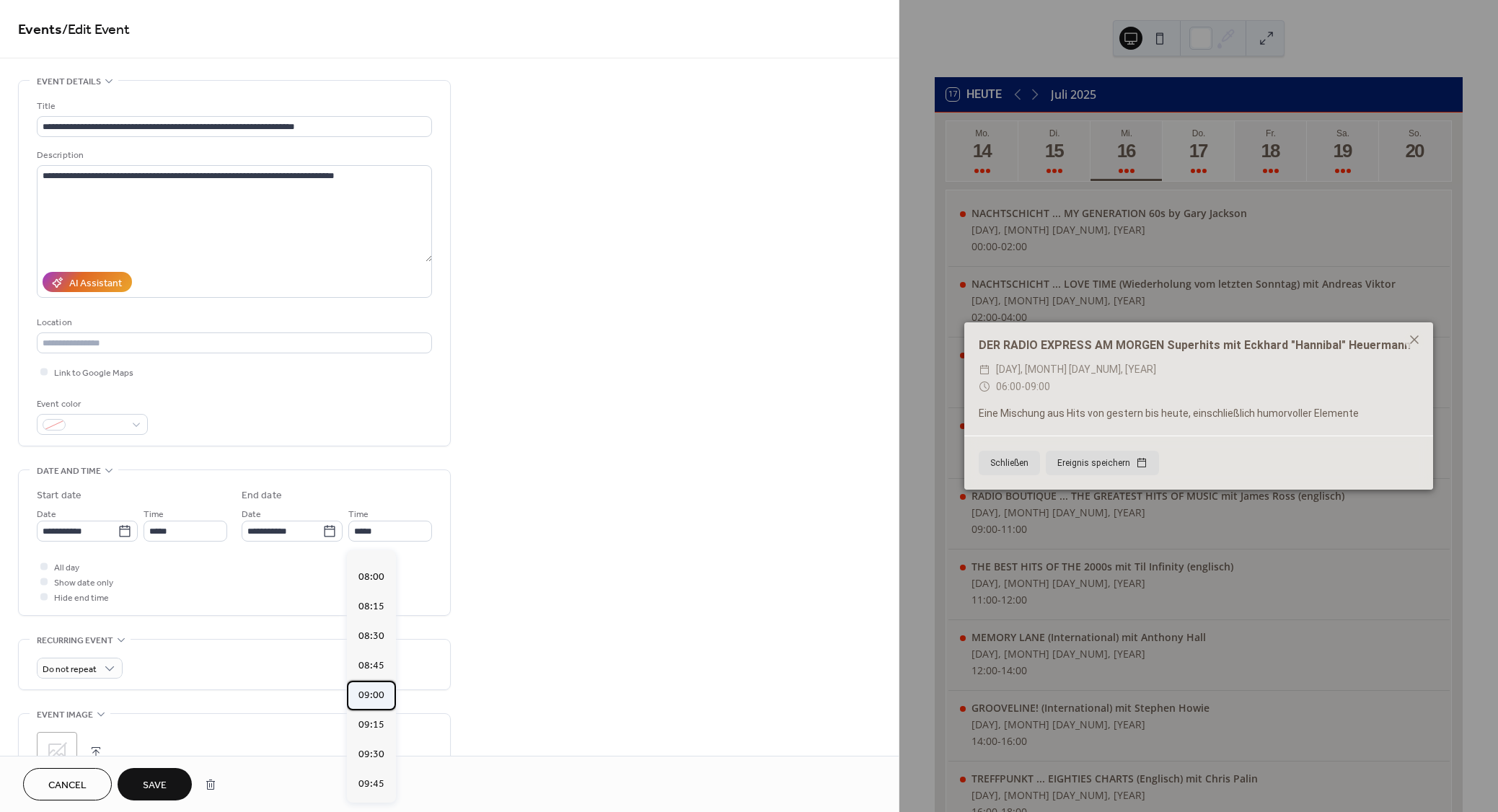 type on "*****" 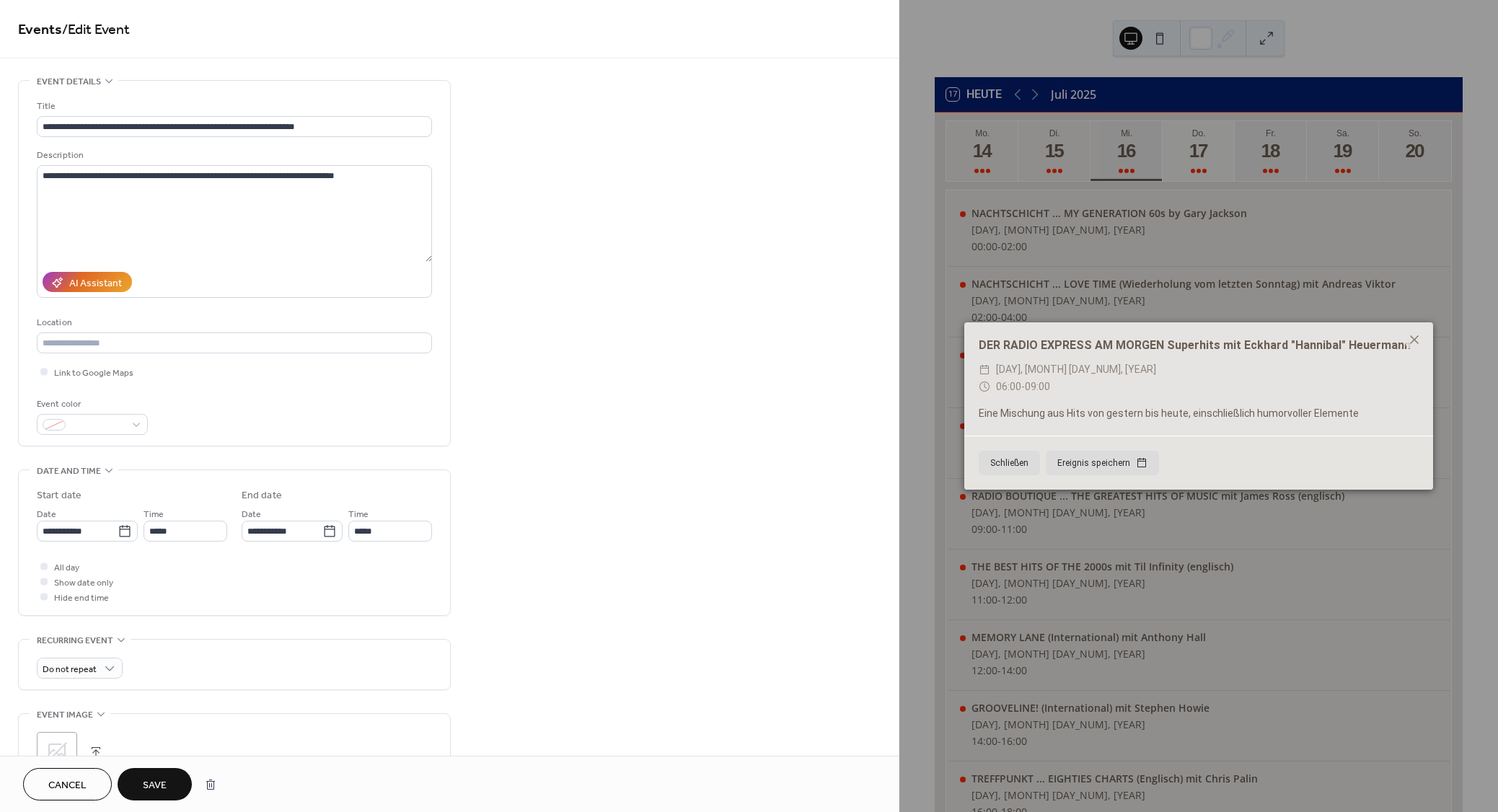 click on "Save" at bounding box center [154, 784] 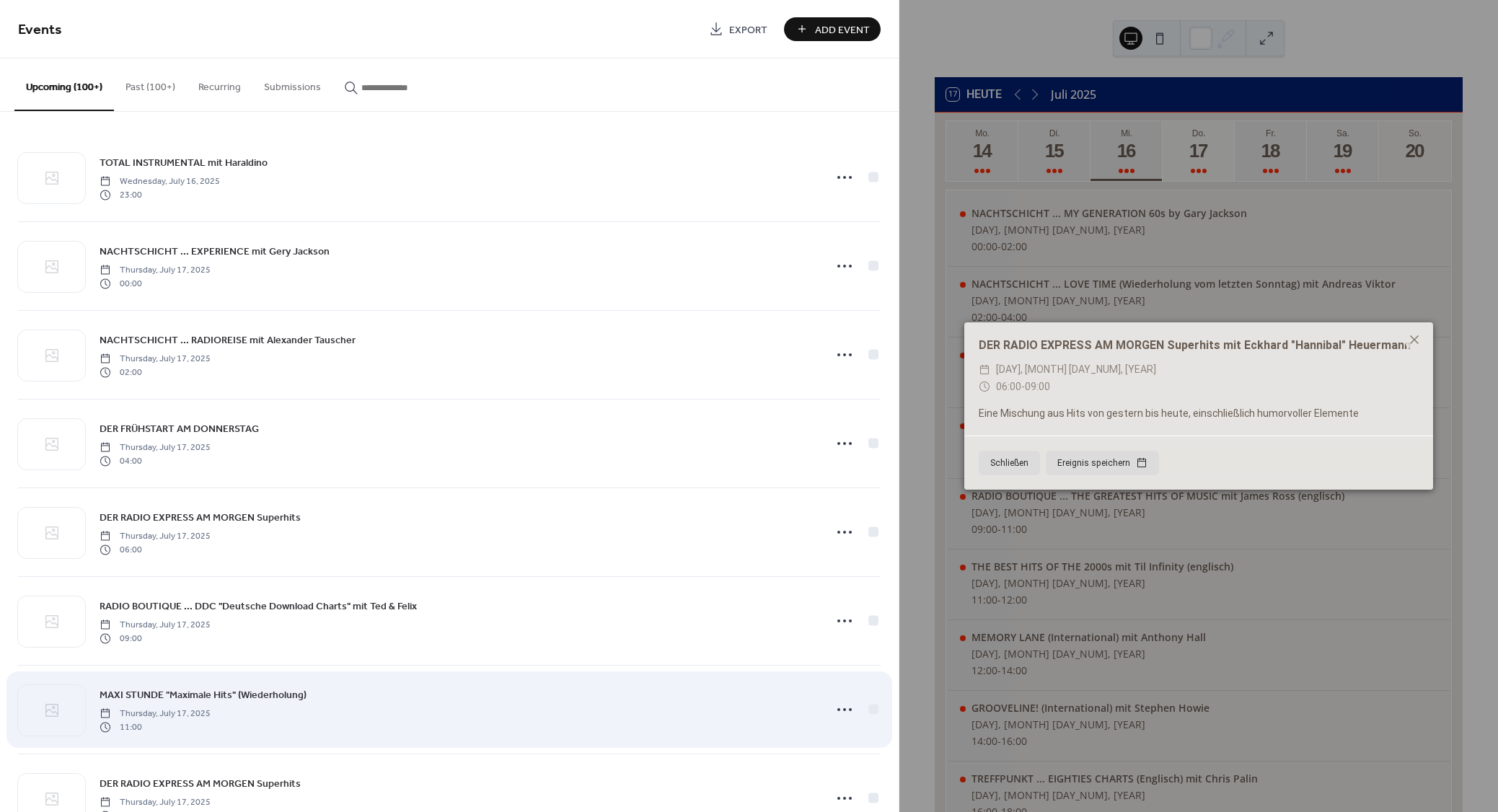 scroll, scrollTop: 173, scrollLeft: 0, axis: vertical 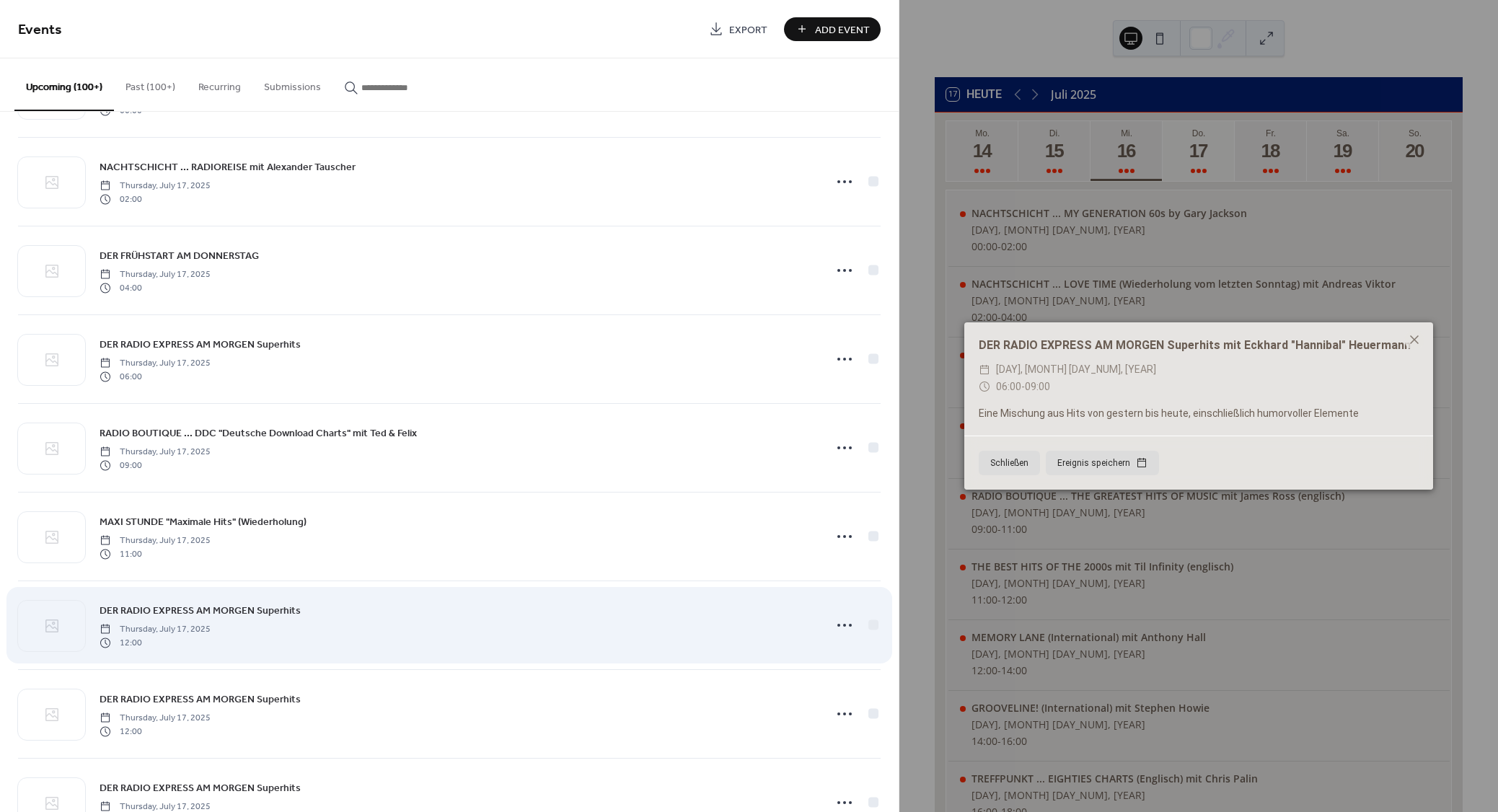 click on "DER RADIO EXPRESS AM MORGEN Superhits" at bounding box center (200, 611) 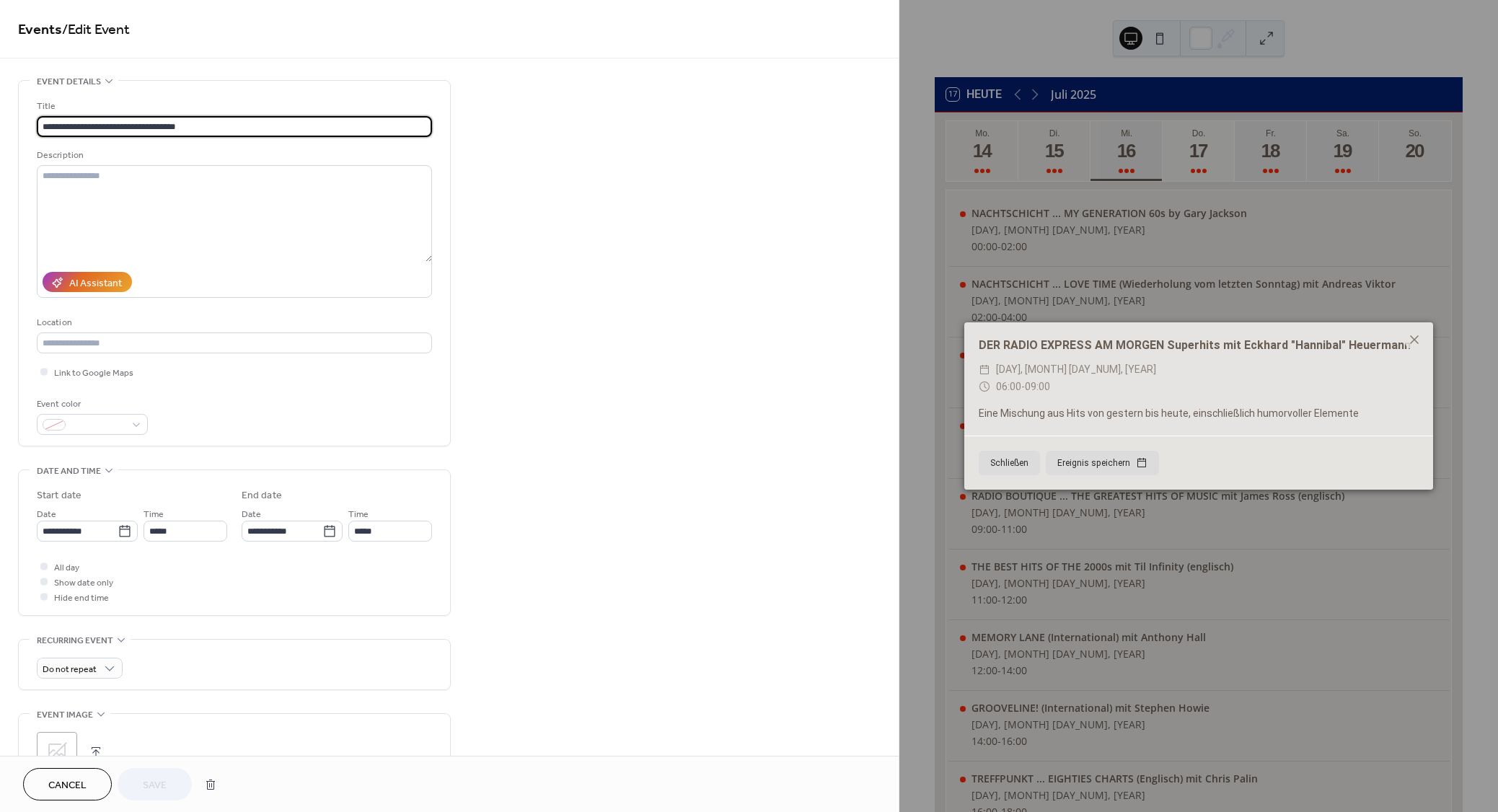click on "**********" at bounding box center (234, 126) 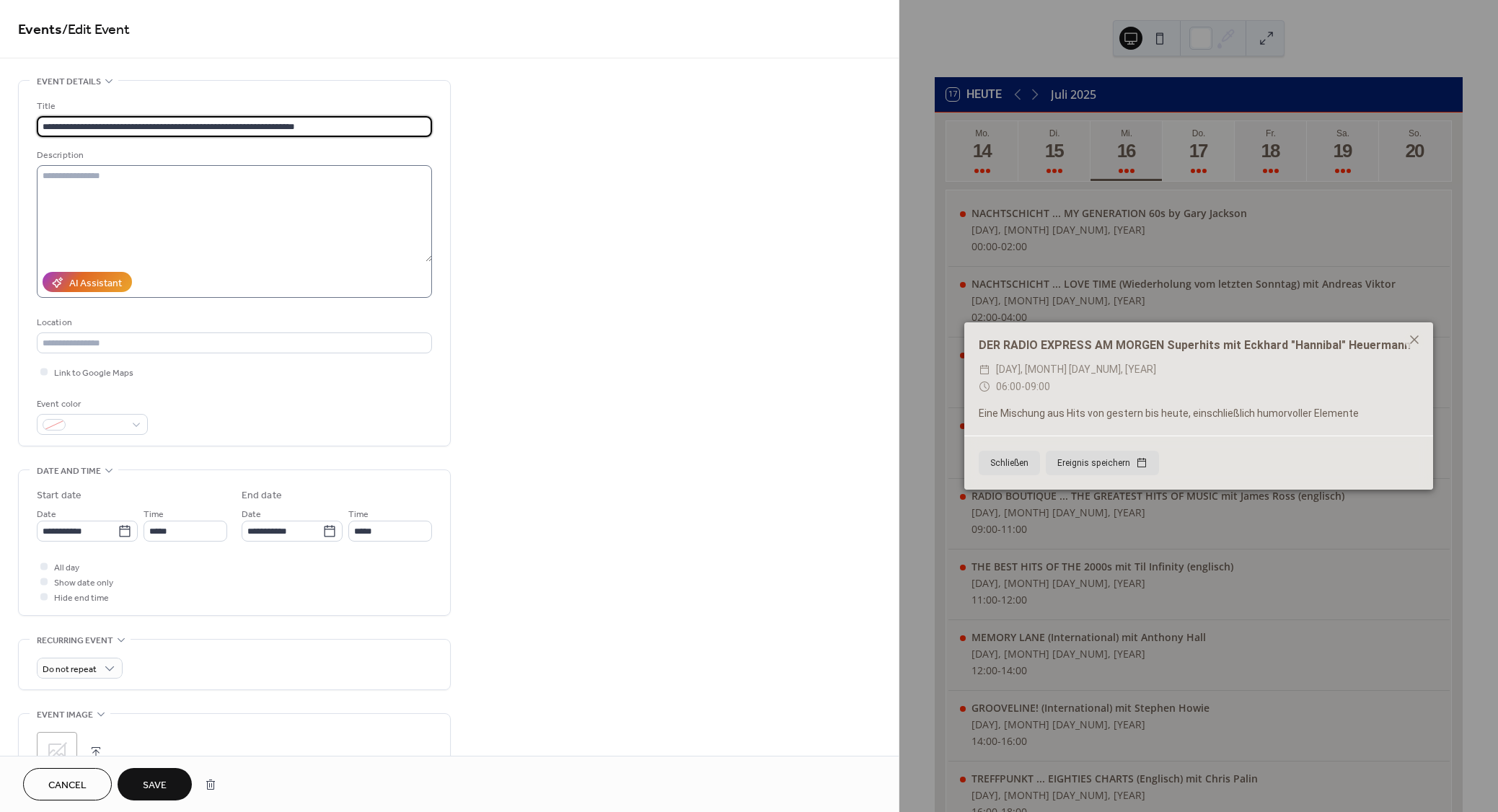 type on "**********" 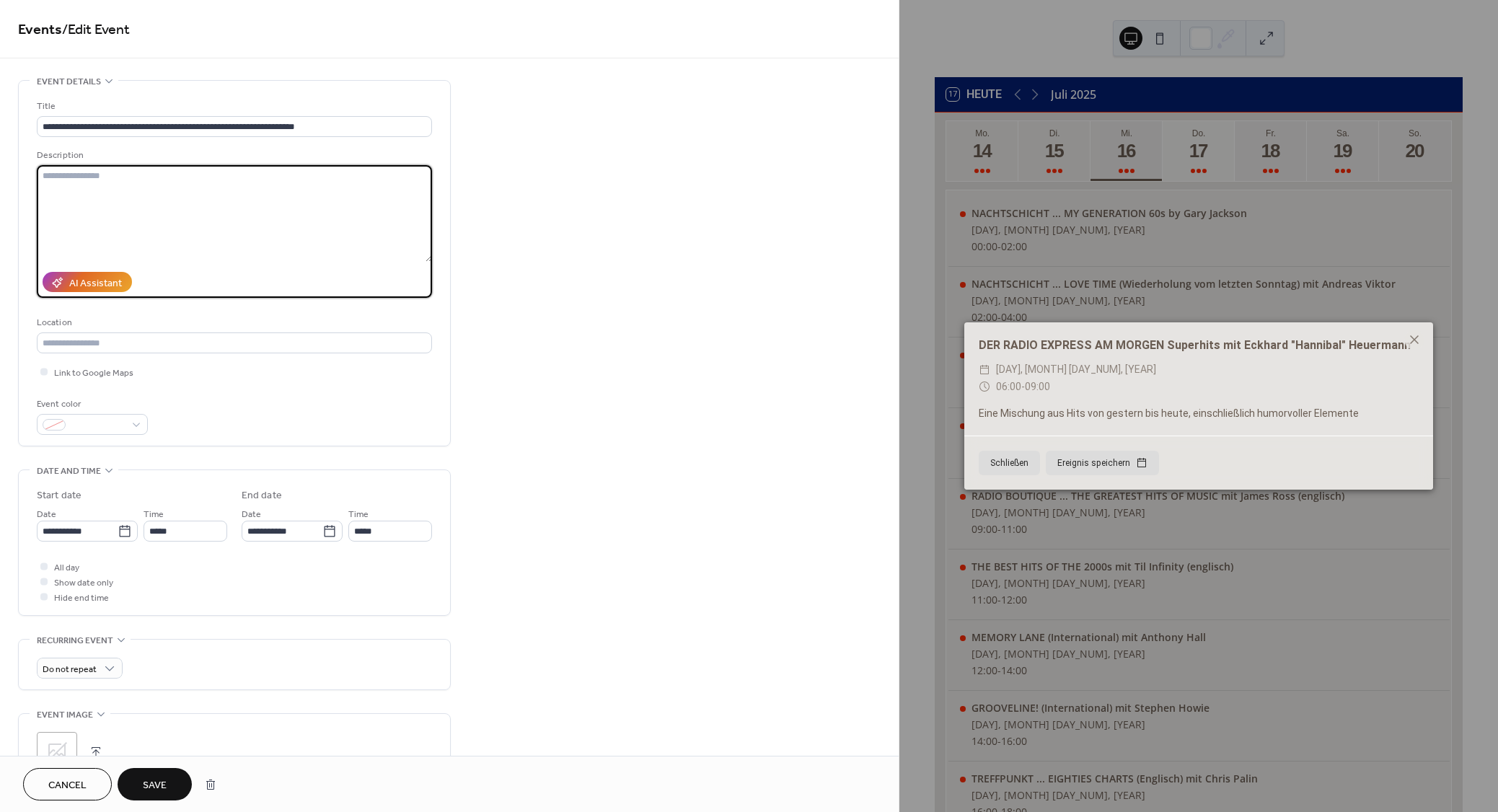paste on "**********" 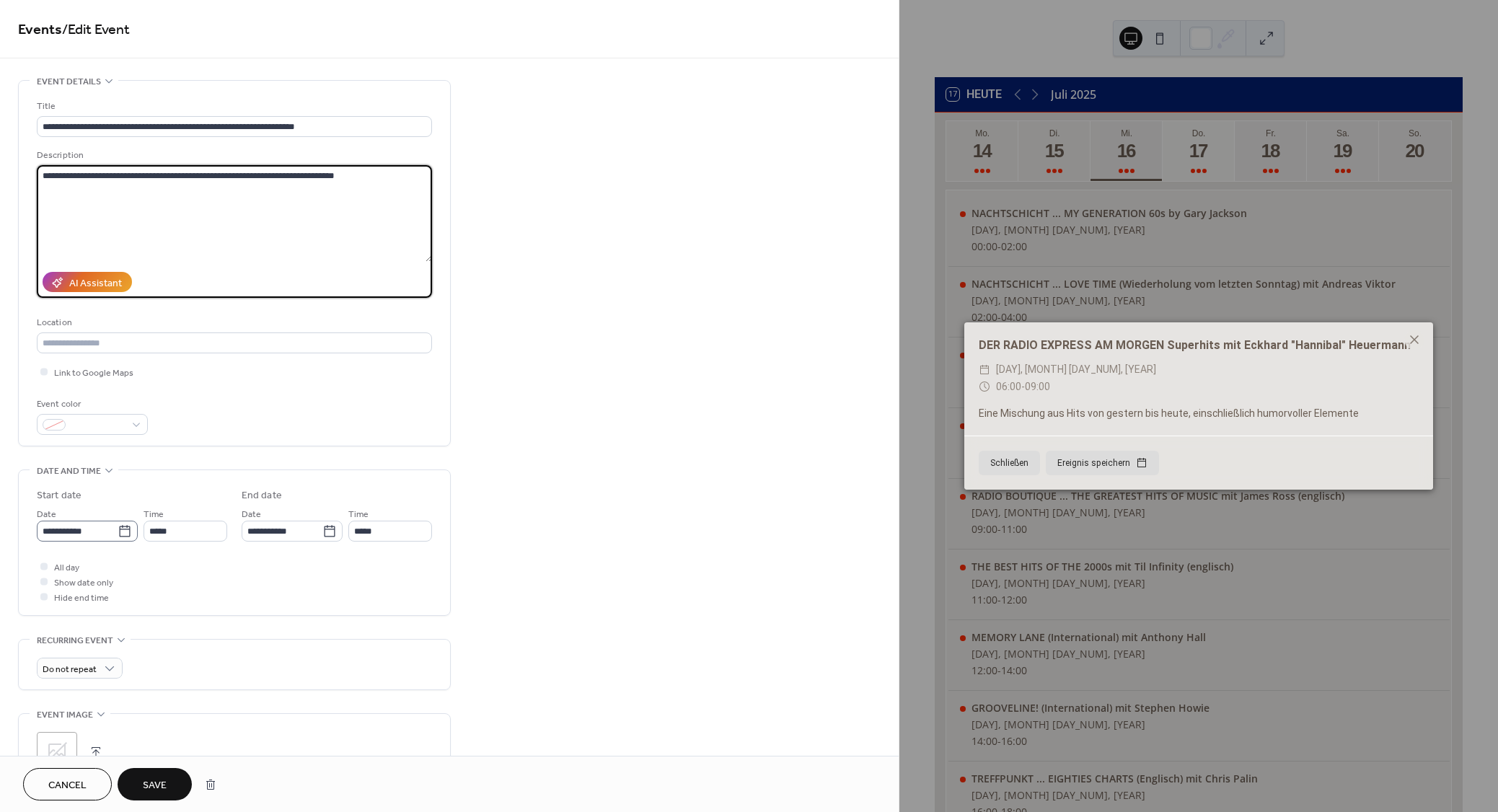 type on "**********" 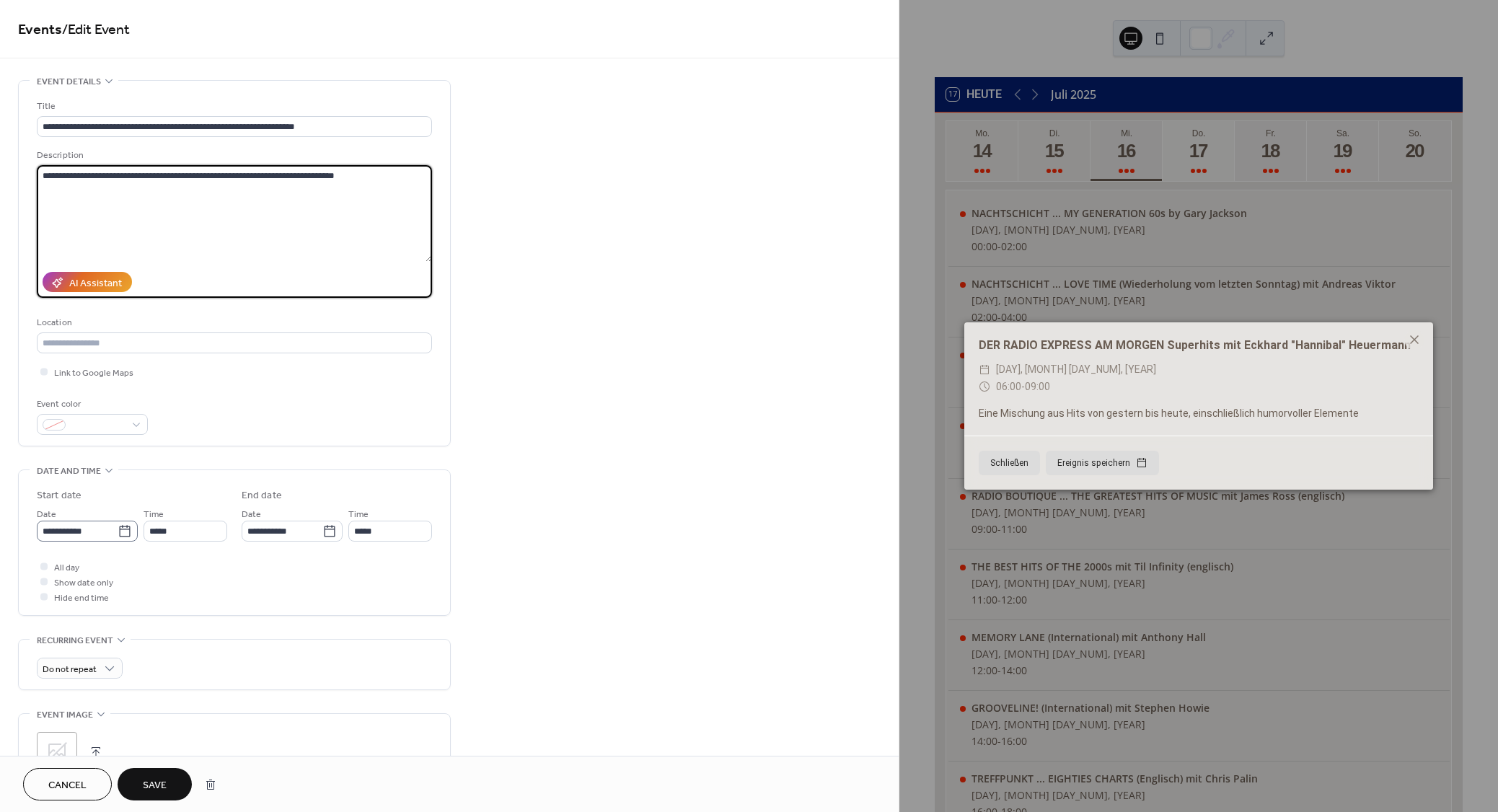 click 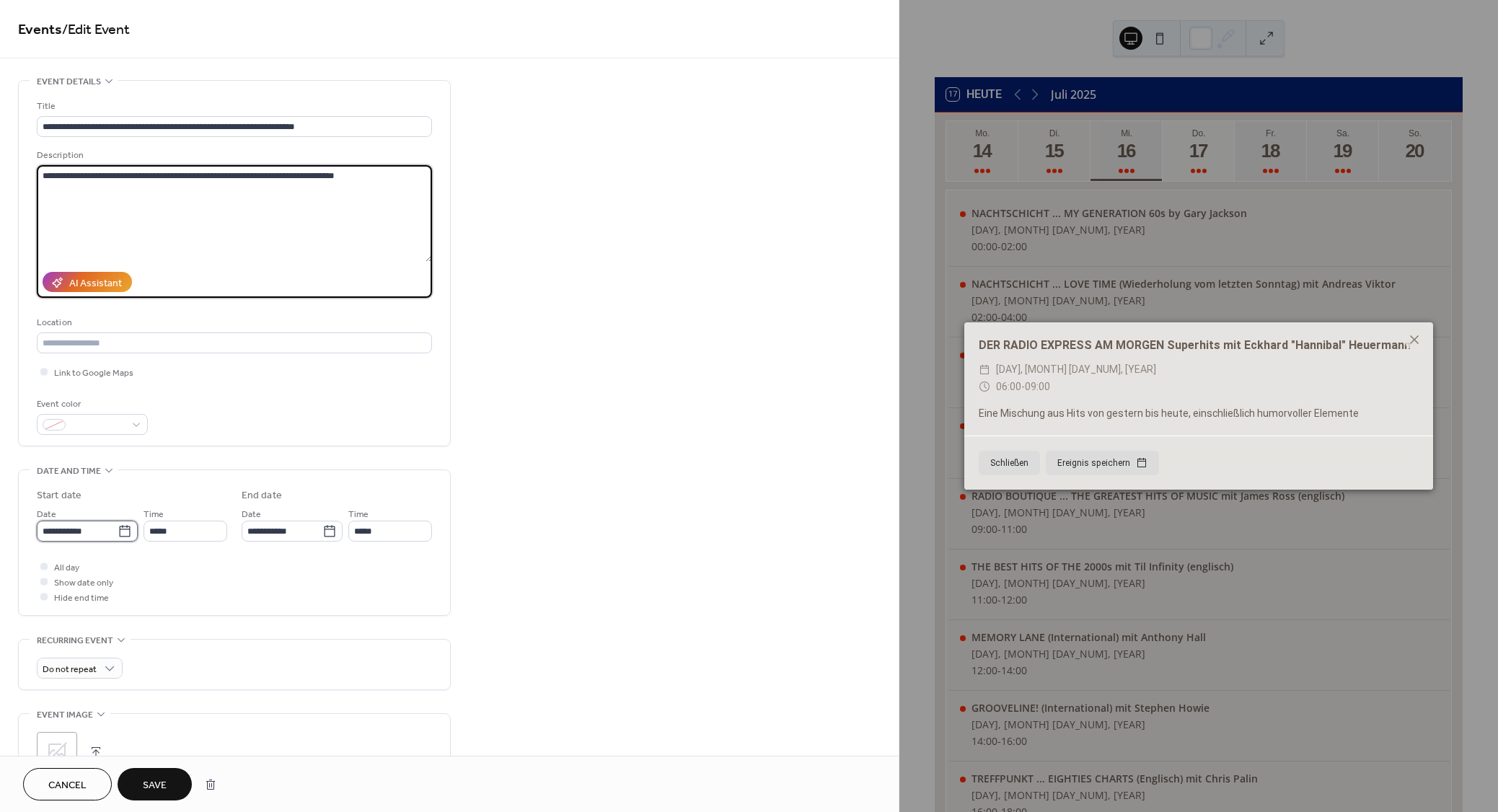click on "**********" at bounding box center (77, 531) 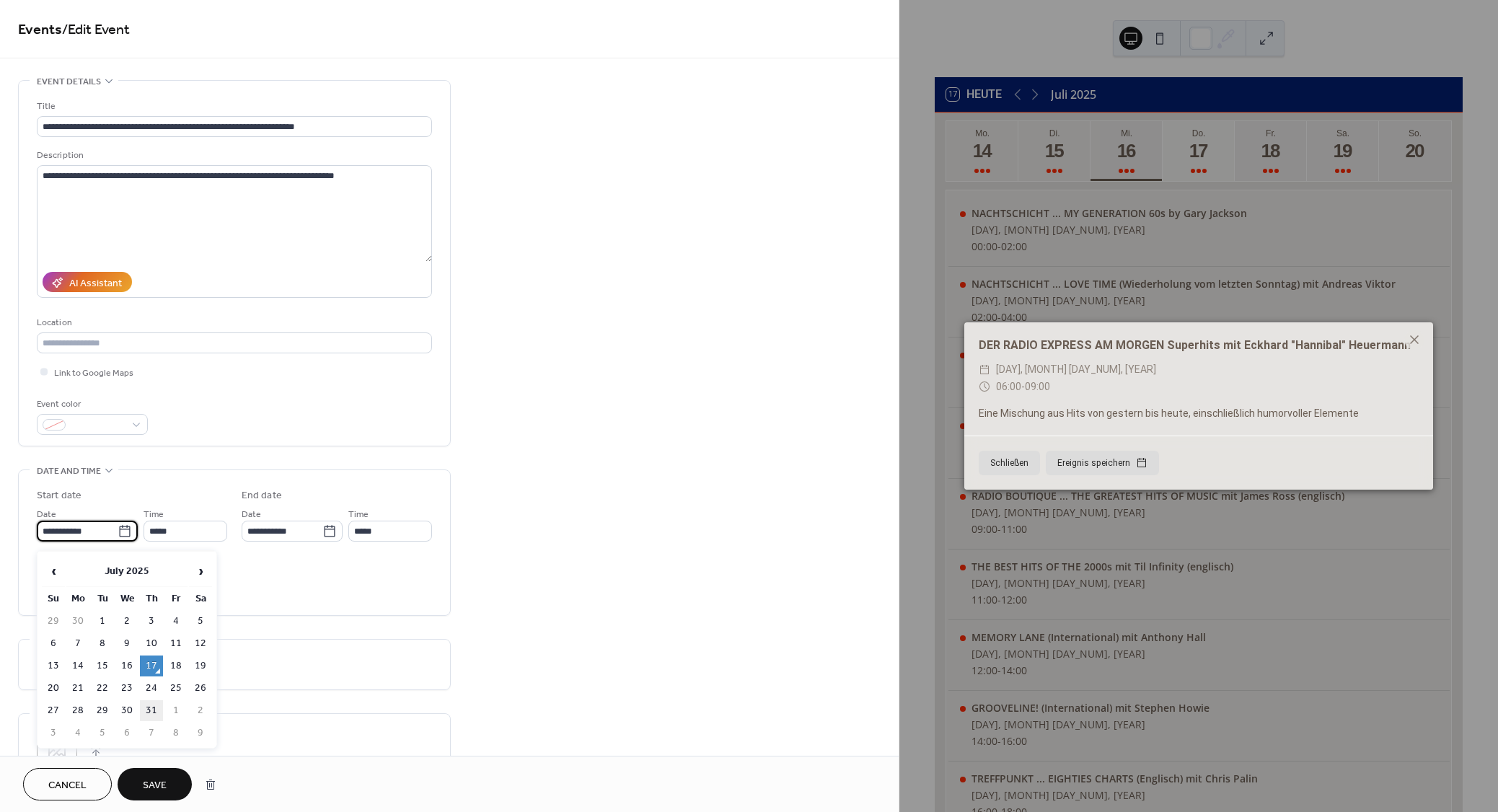 click on "31" at bounding box center [151, 710] 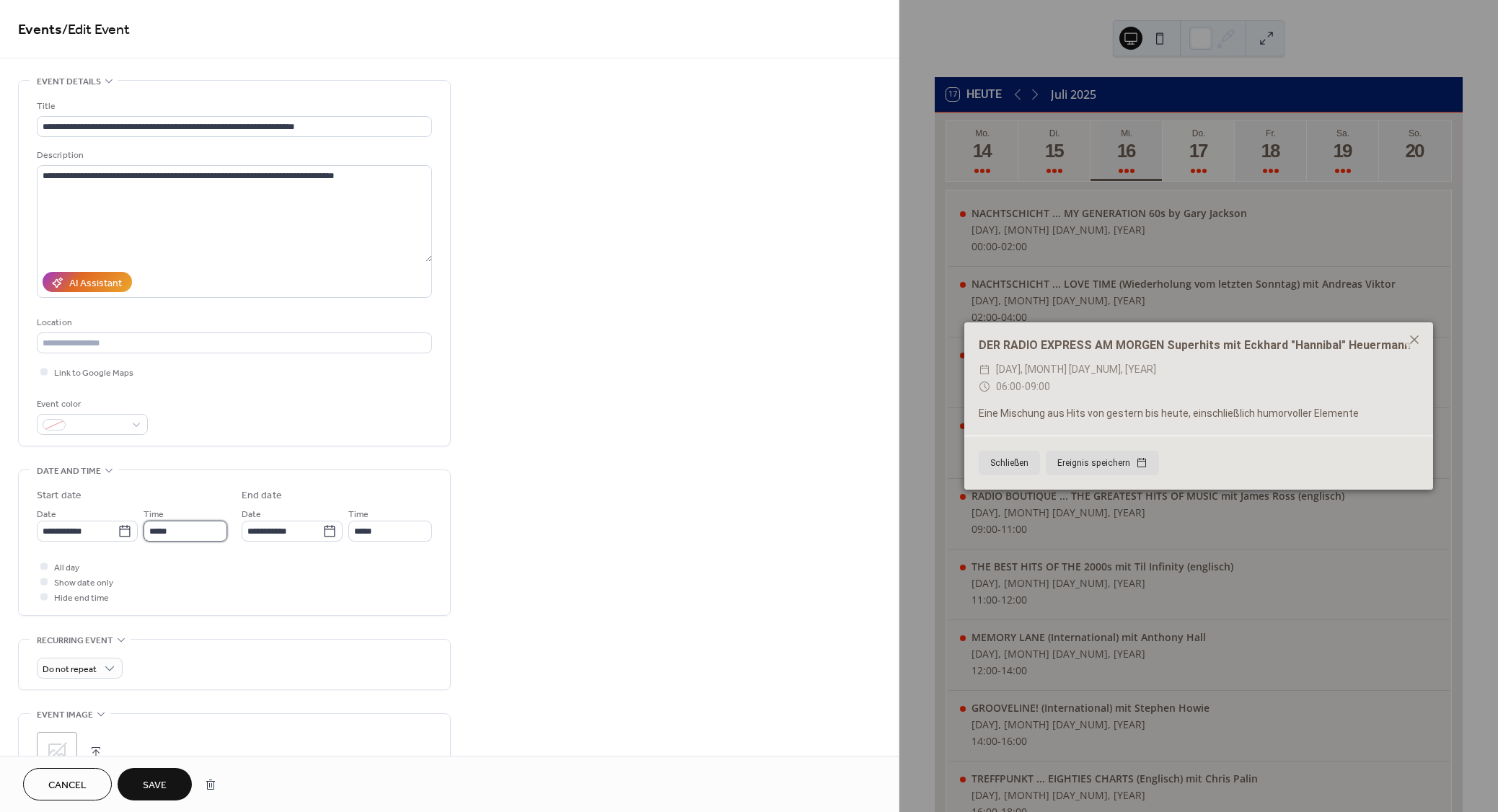 click on "*****" at bounding box center [185, 531] 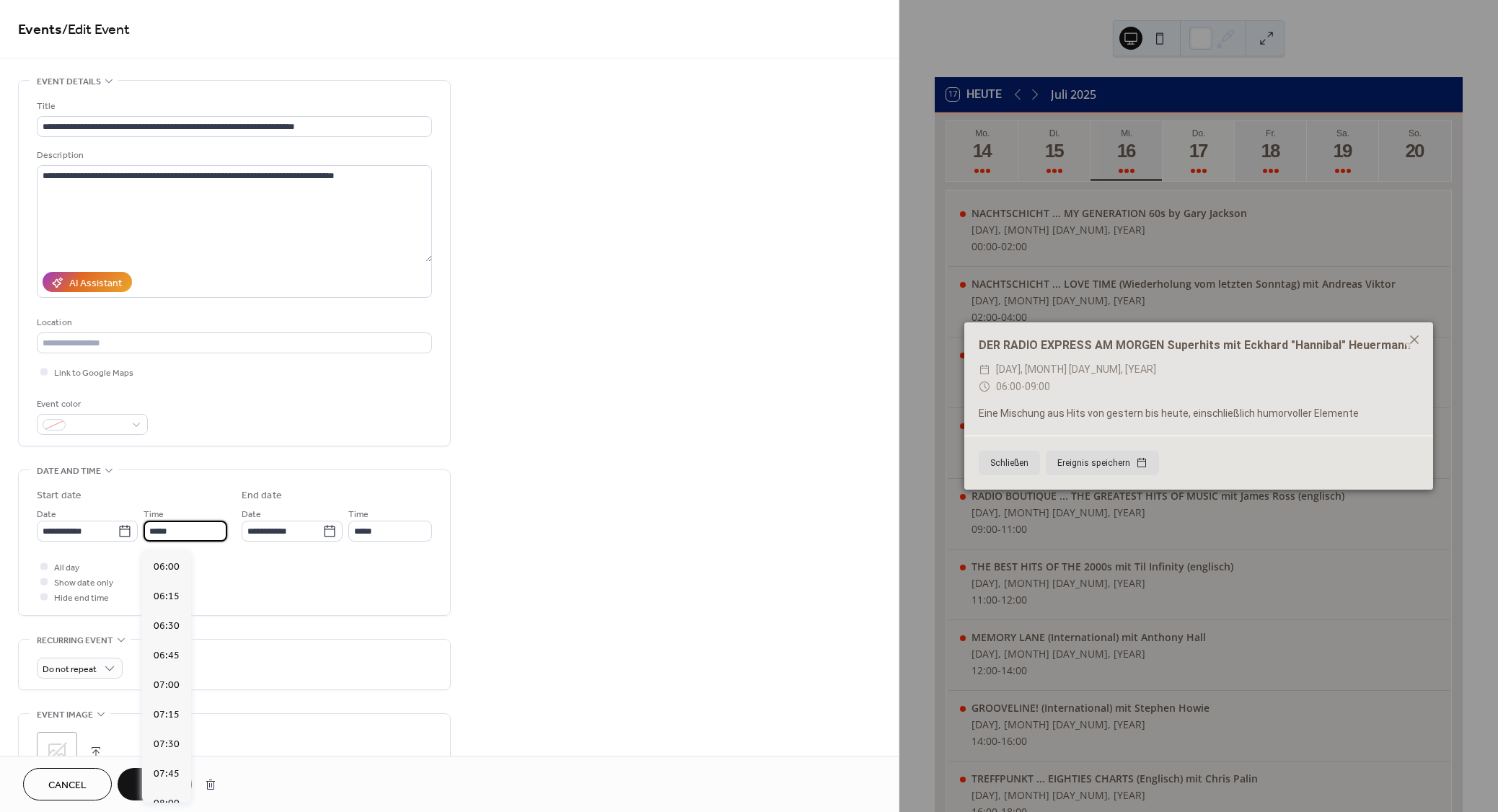 scroll, scrollTop: 688, scrollLeft: 0, axis: vertical 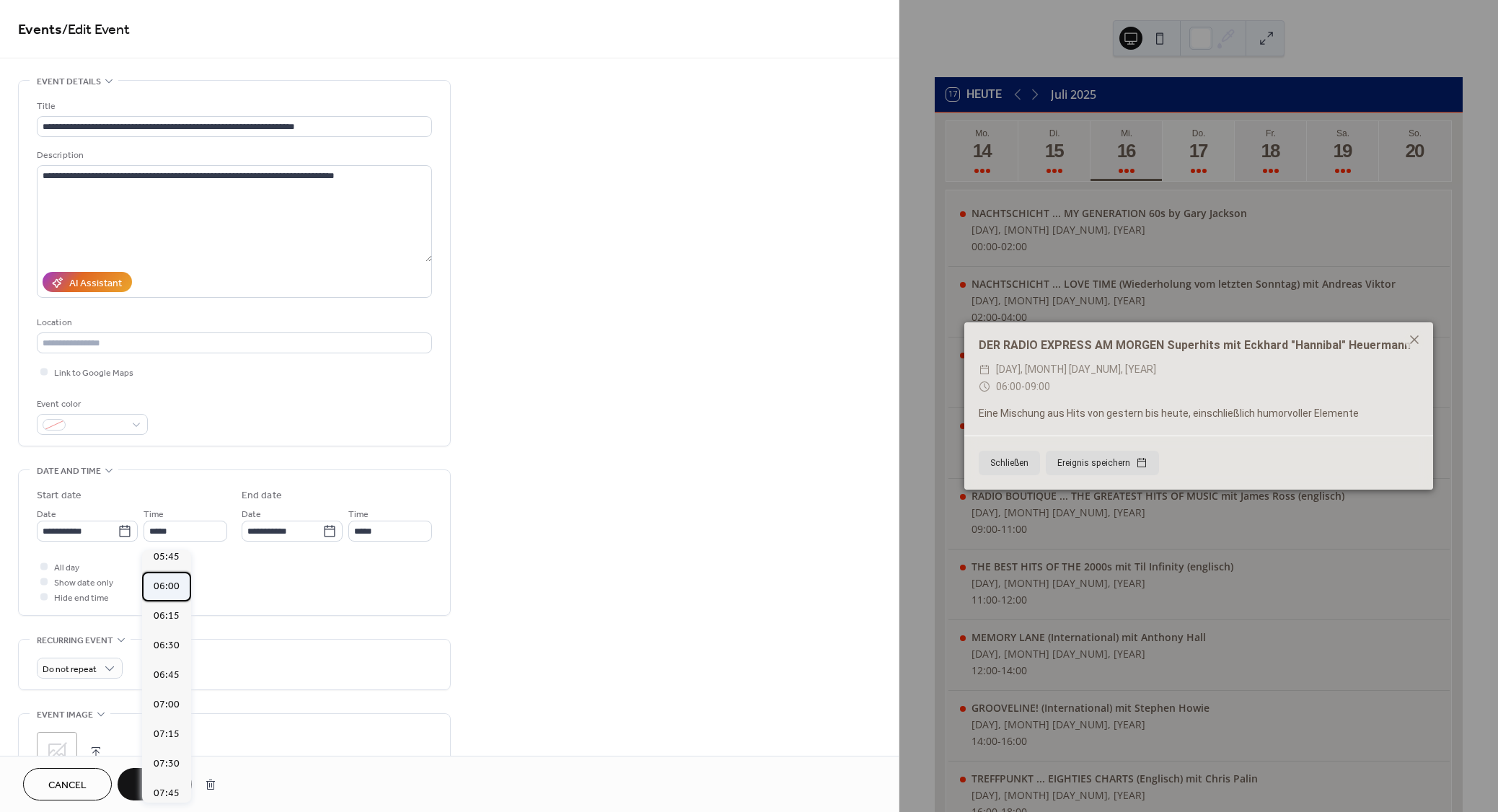 click on "06:00" at bounding box center [167, 586] 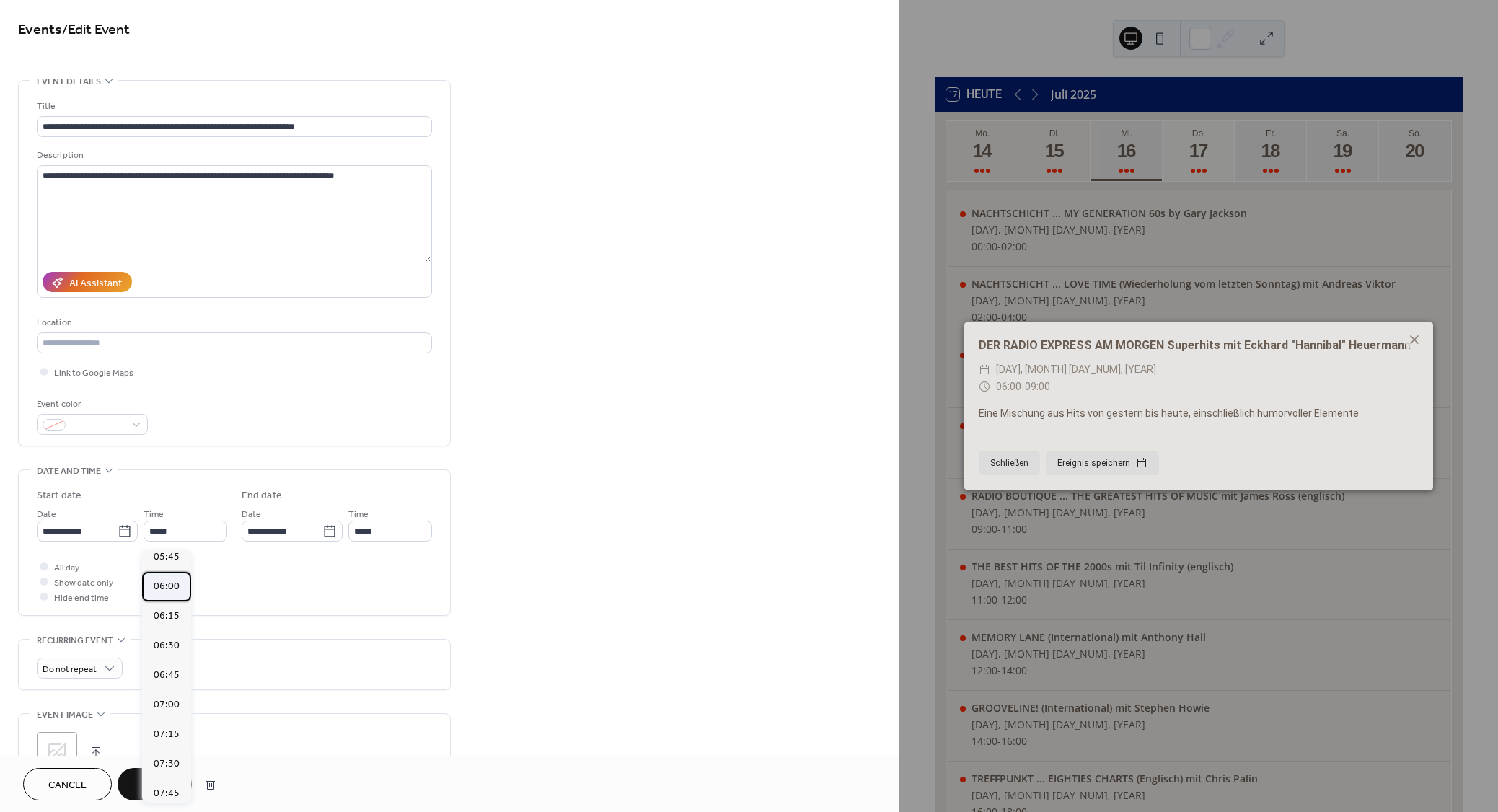type on "*****" 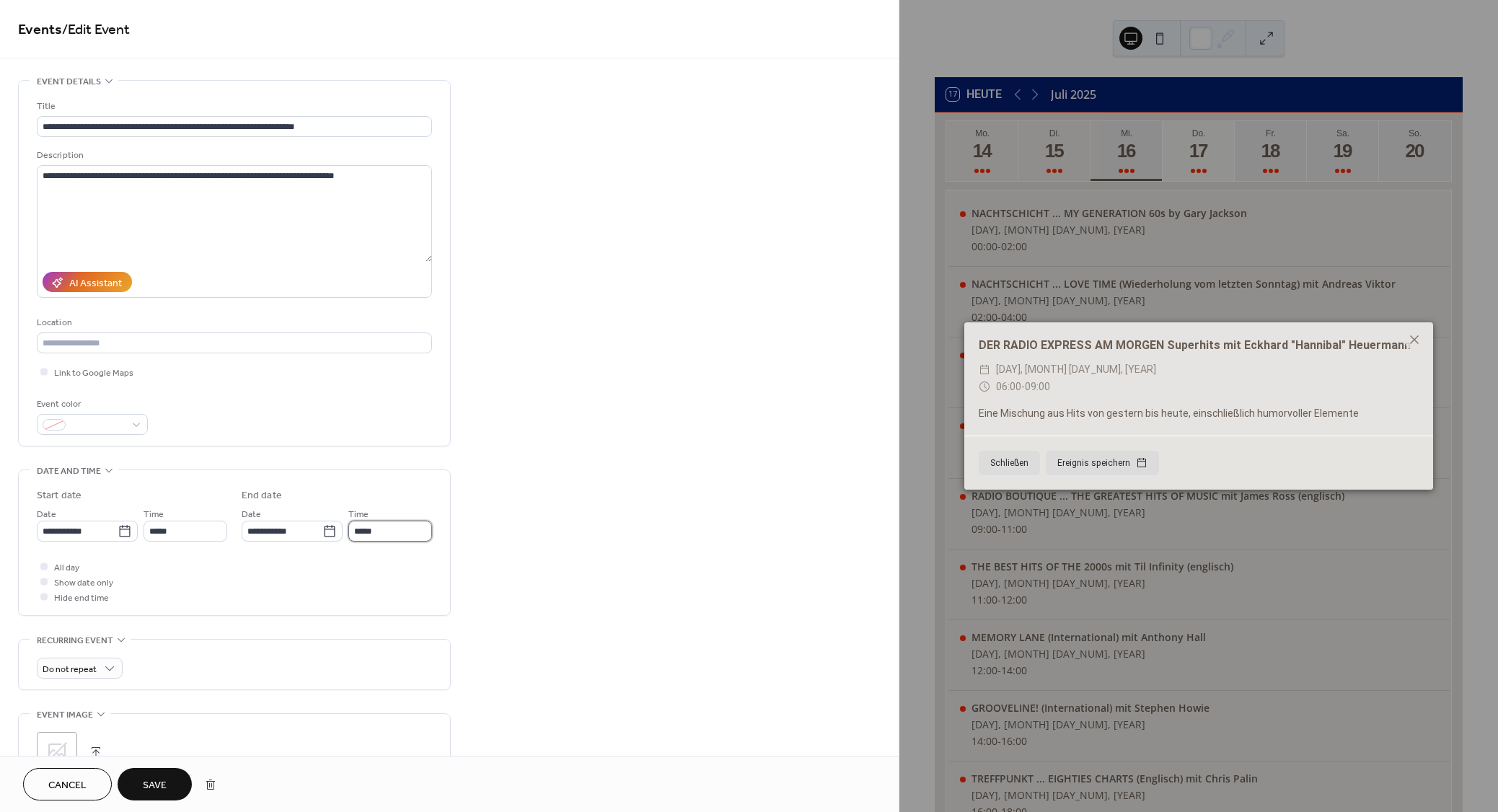 click on "*****" at bounding box center [390, 531] 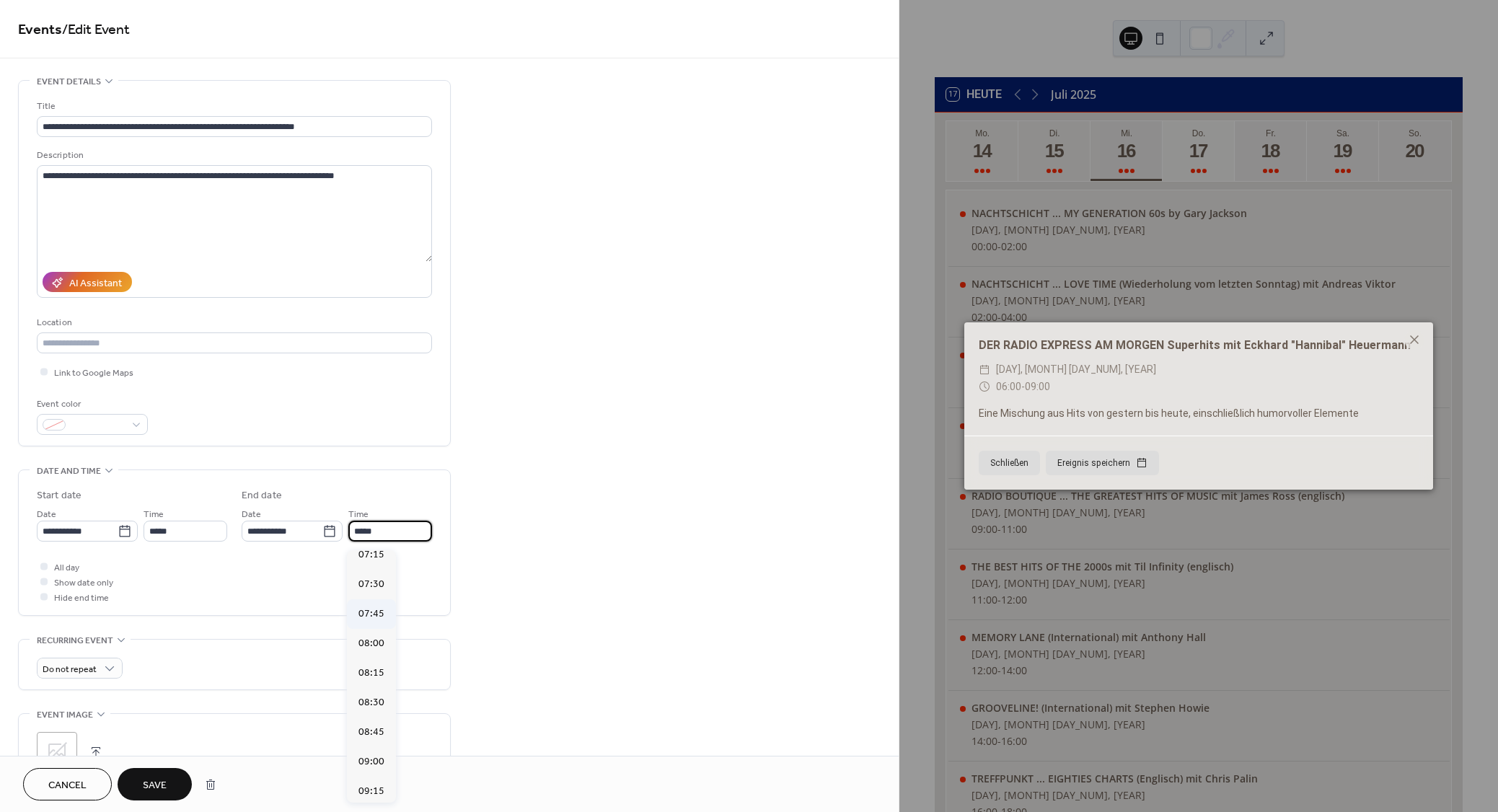 scroll, scrollTop: 130, scrollLeft: 0, axis: vertical 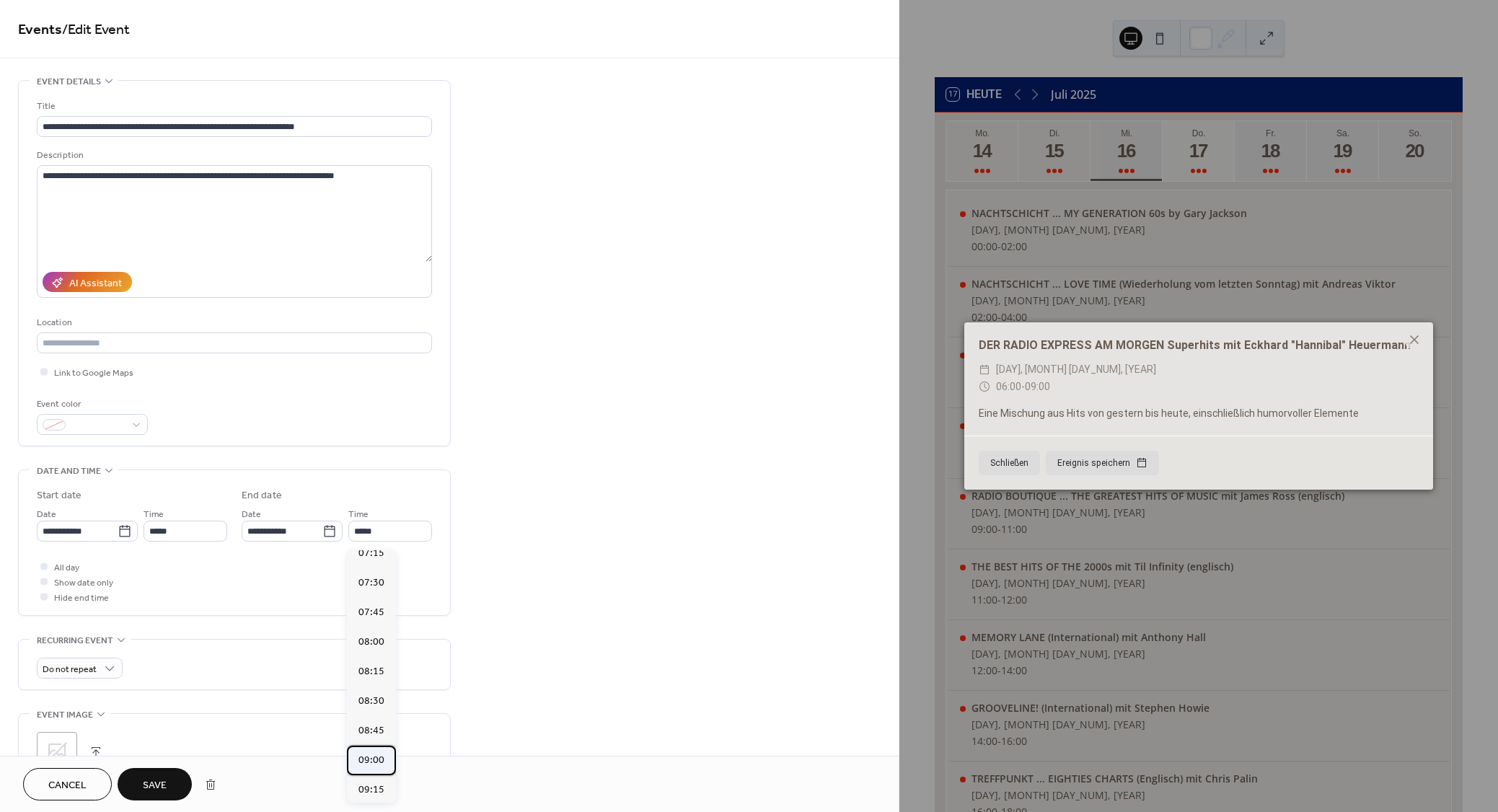 click on "09:00" at bounding box center (371, 760) 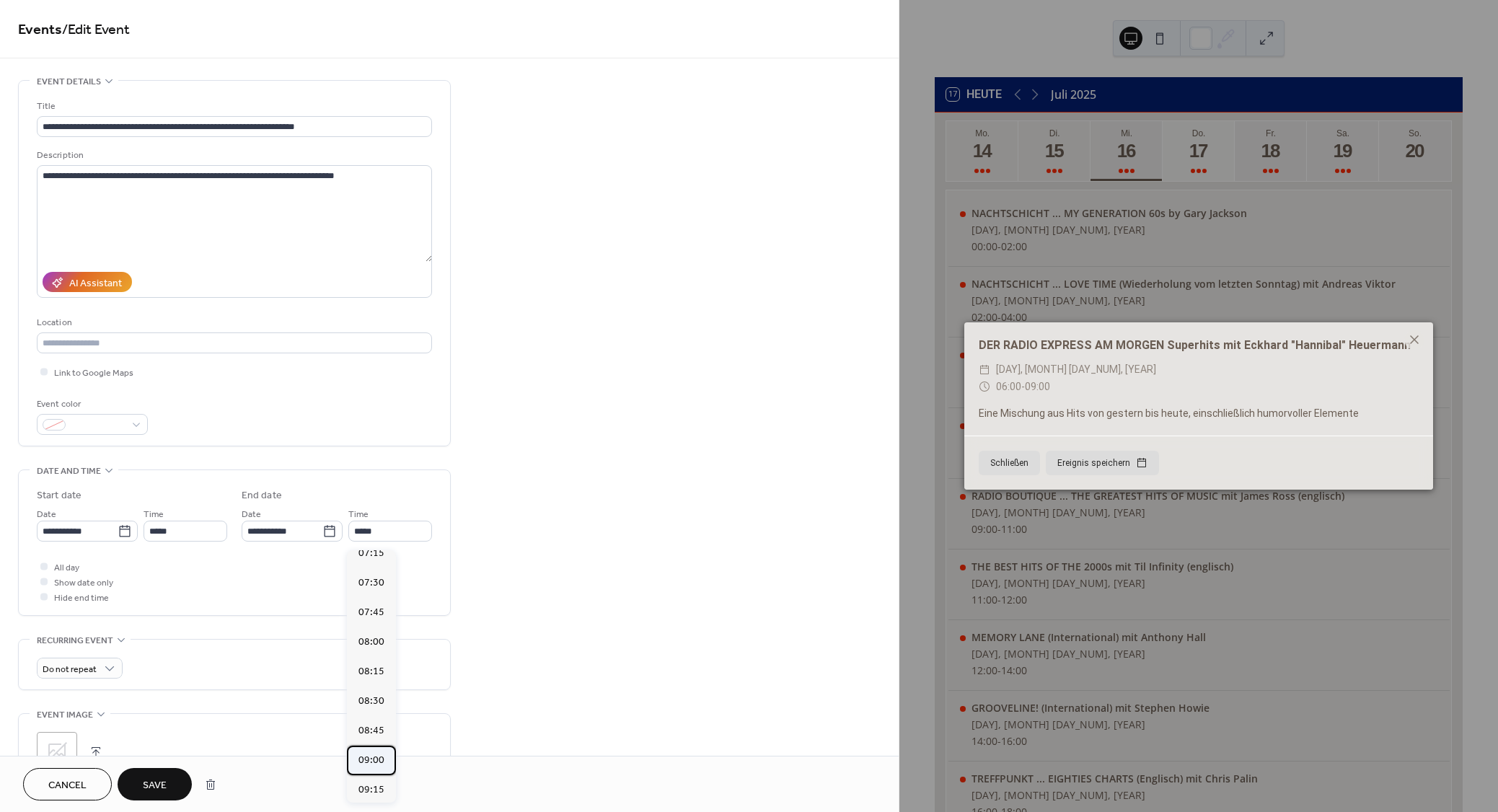 type on "*****" 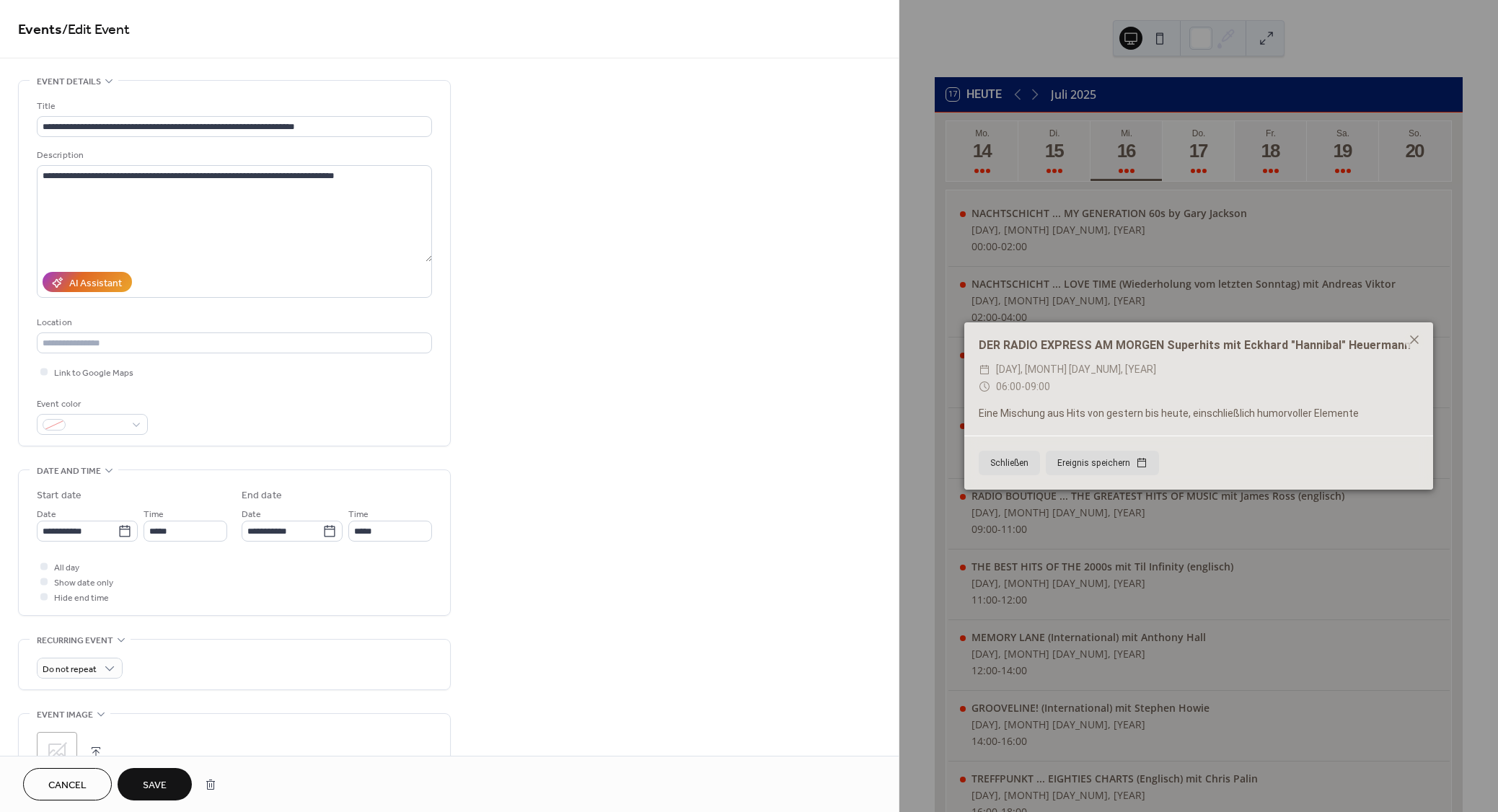 click on "Save" at bounding box center [154, 785] 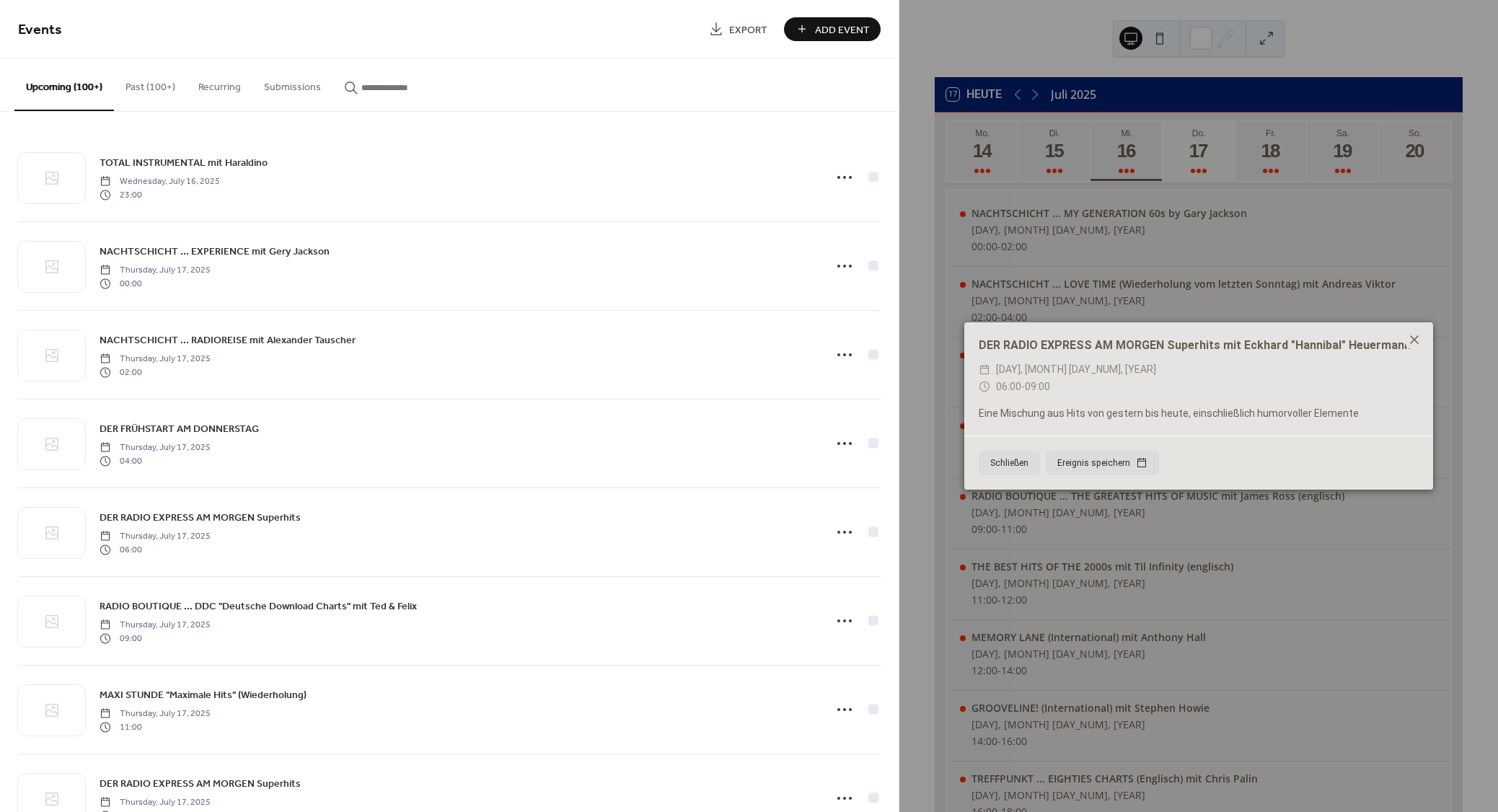 click 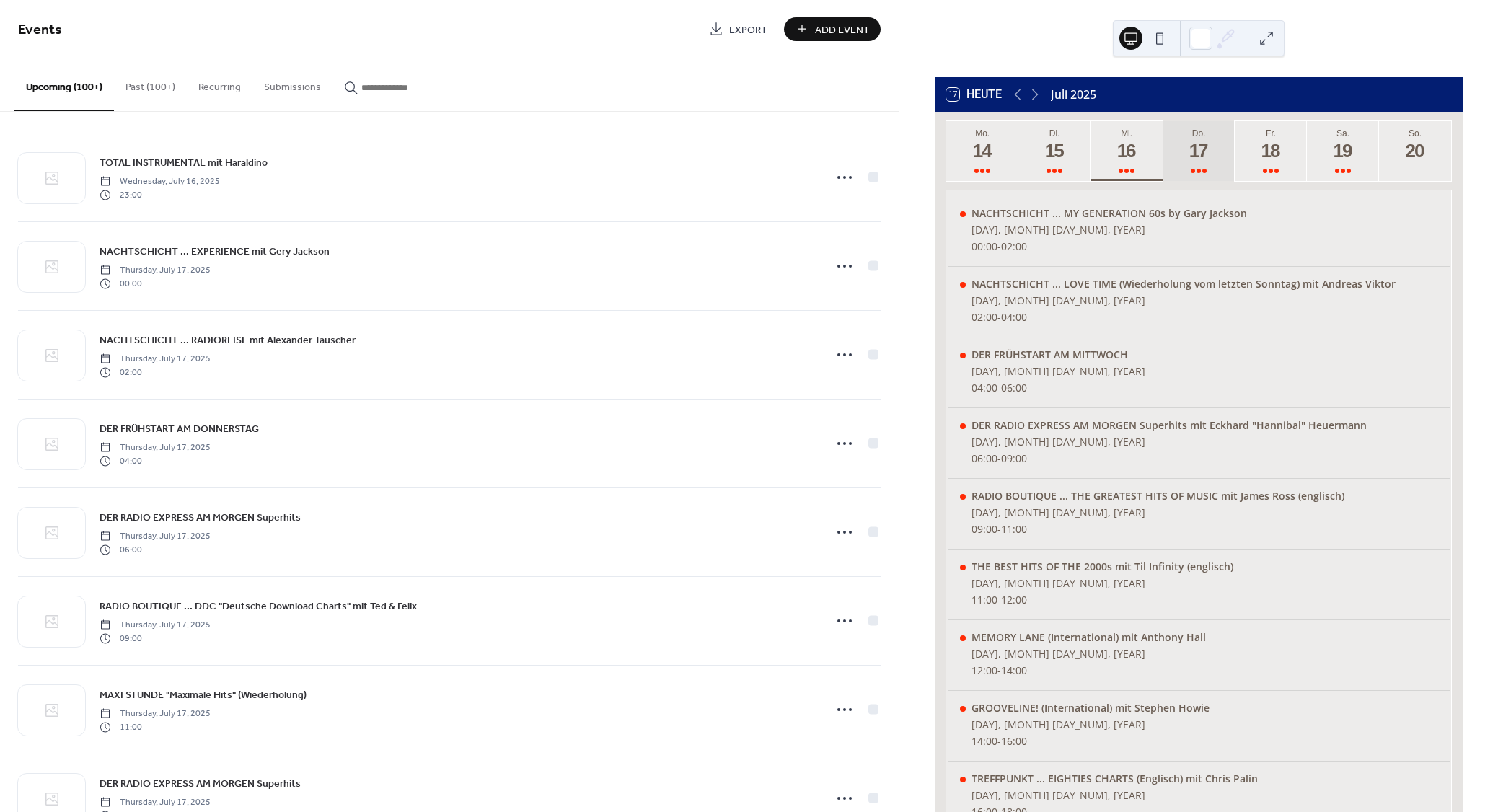 click on "17" at bounding box center (1198, 151) 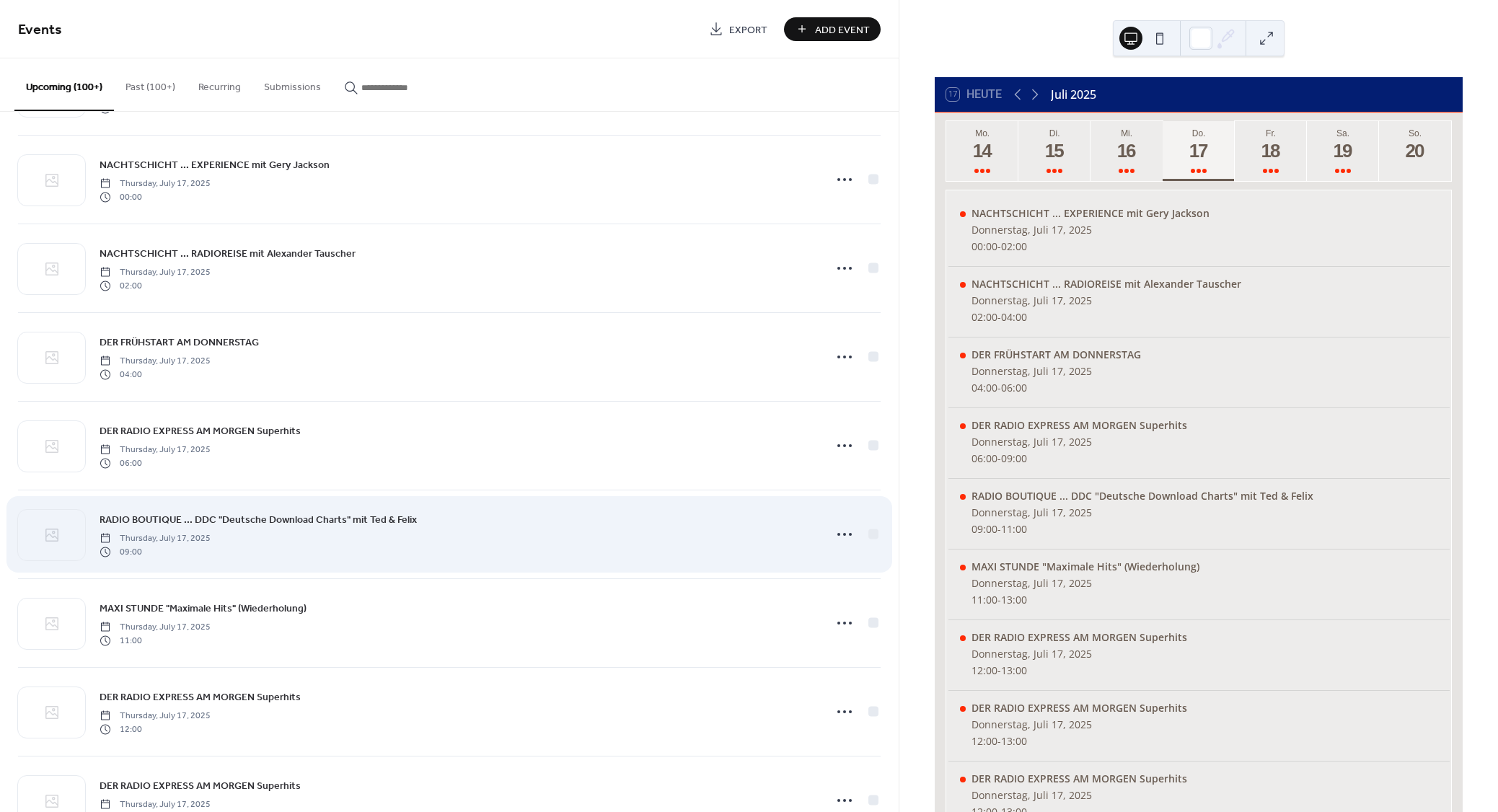 scroll, scrollTop: 130, scrollLeft: 0, axis: vertical 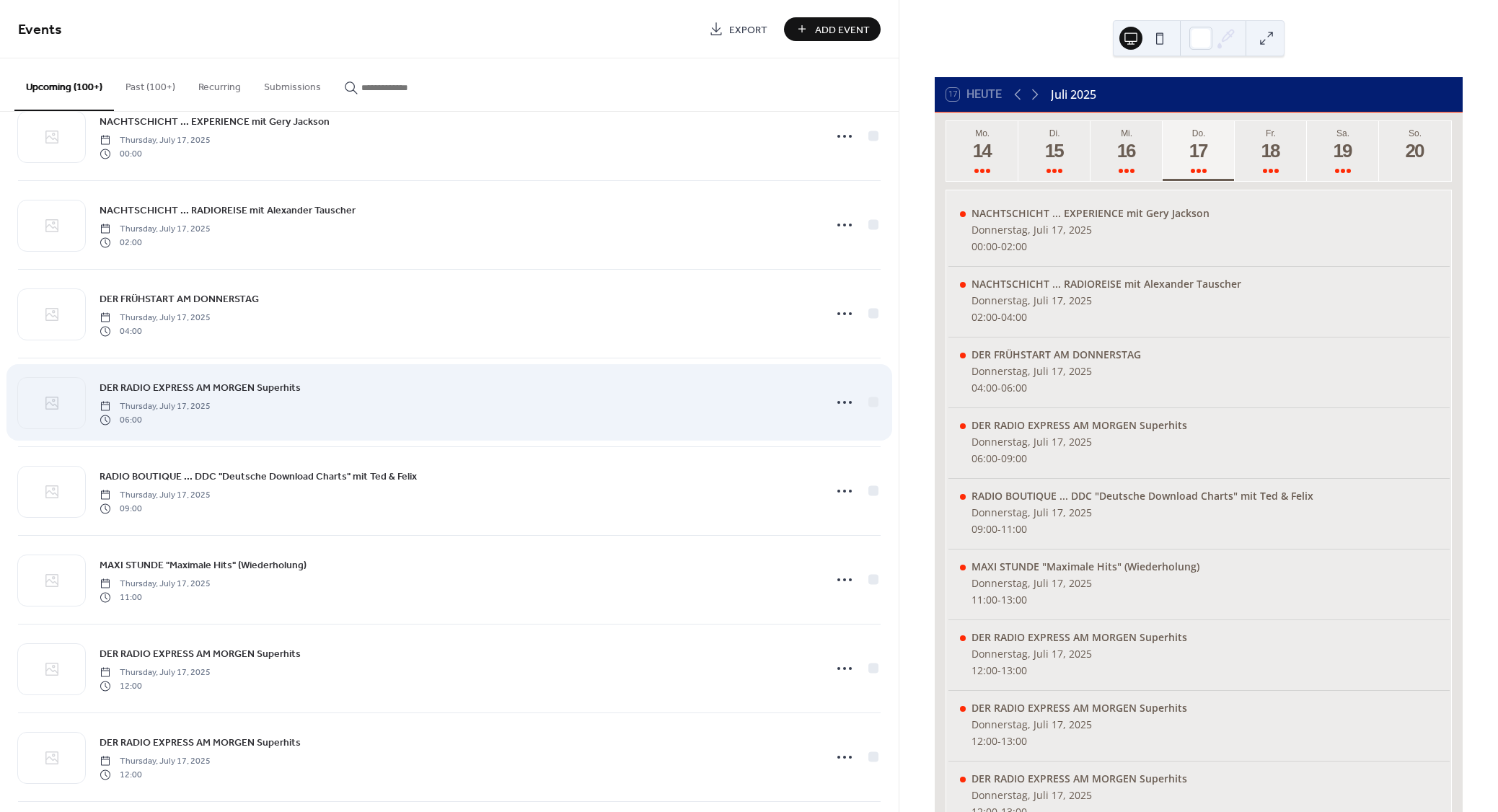 click on "DER RADIO EXPRESS AM MORGEN Superhits" at bounding box center [200, 388] 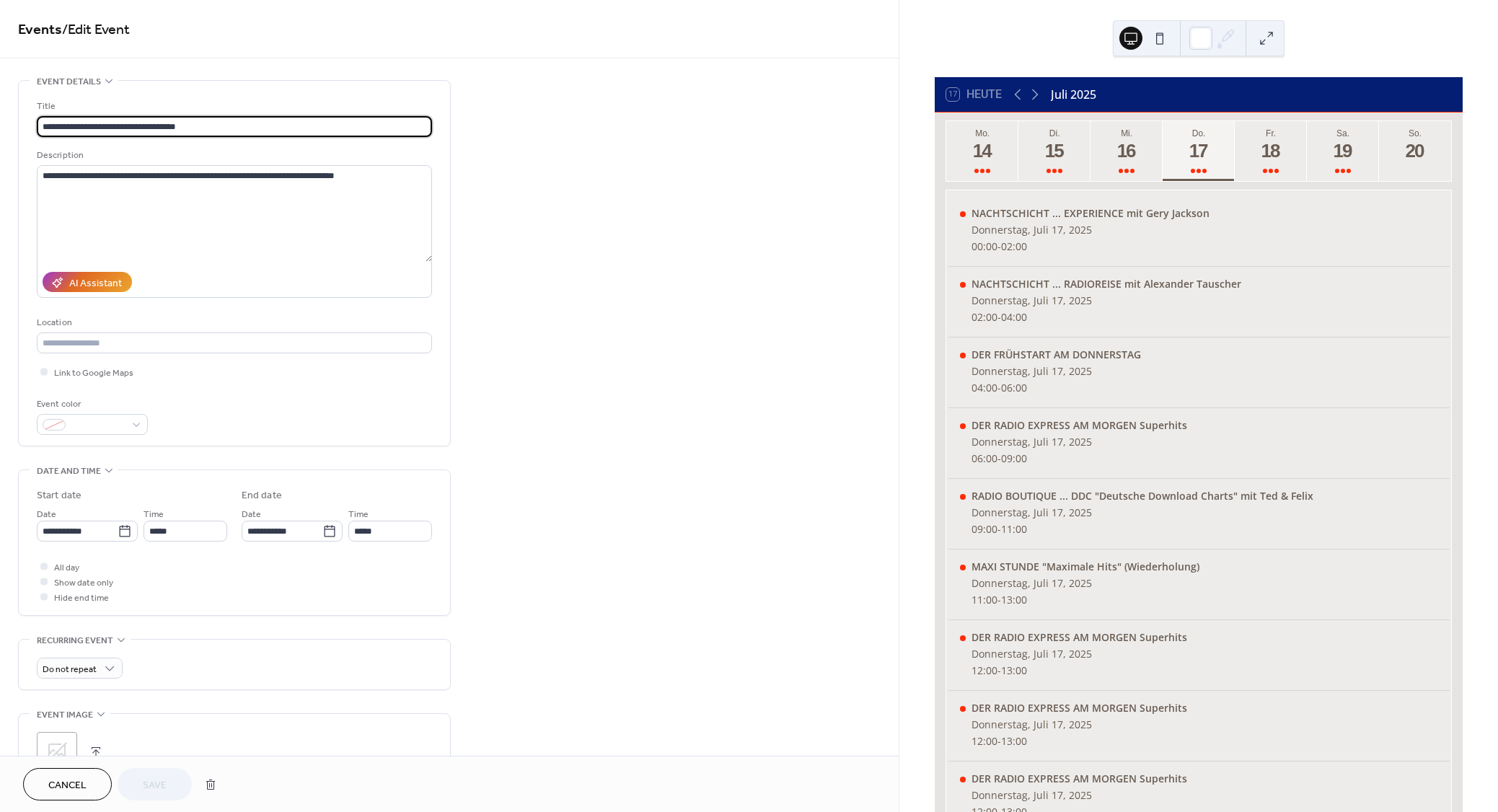 click on "**********" at bounding box center (234, 126) 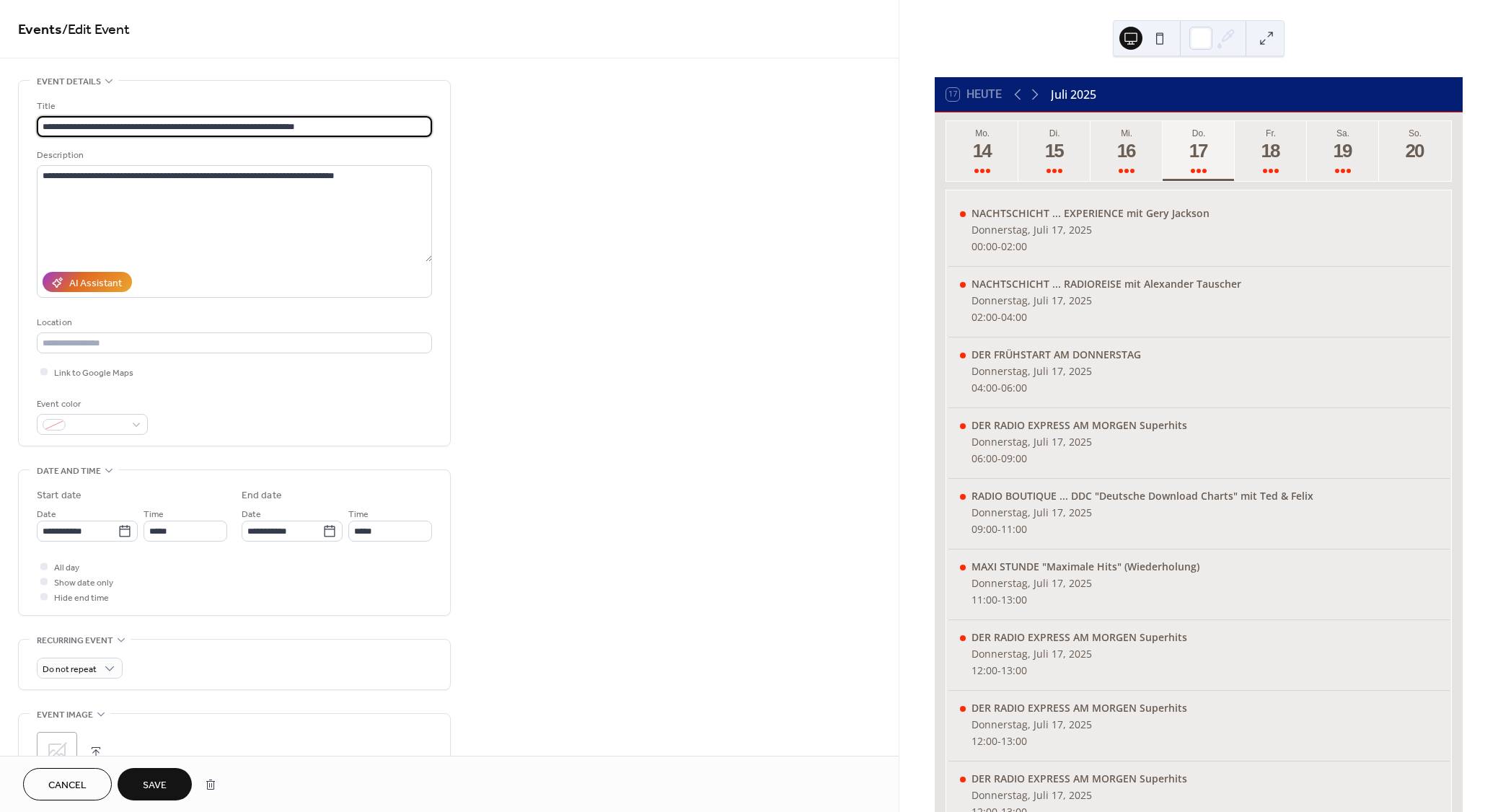 type on "**********" 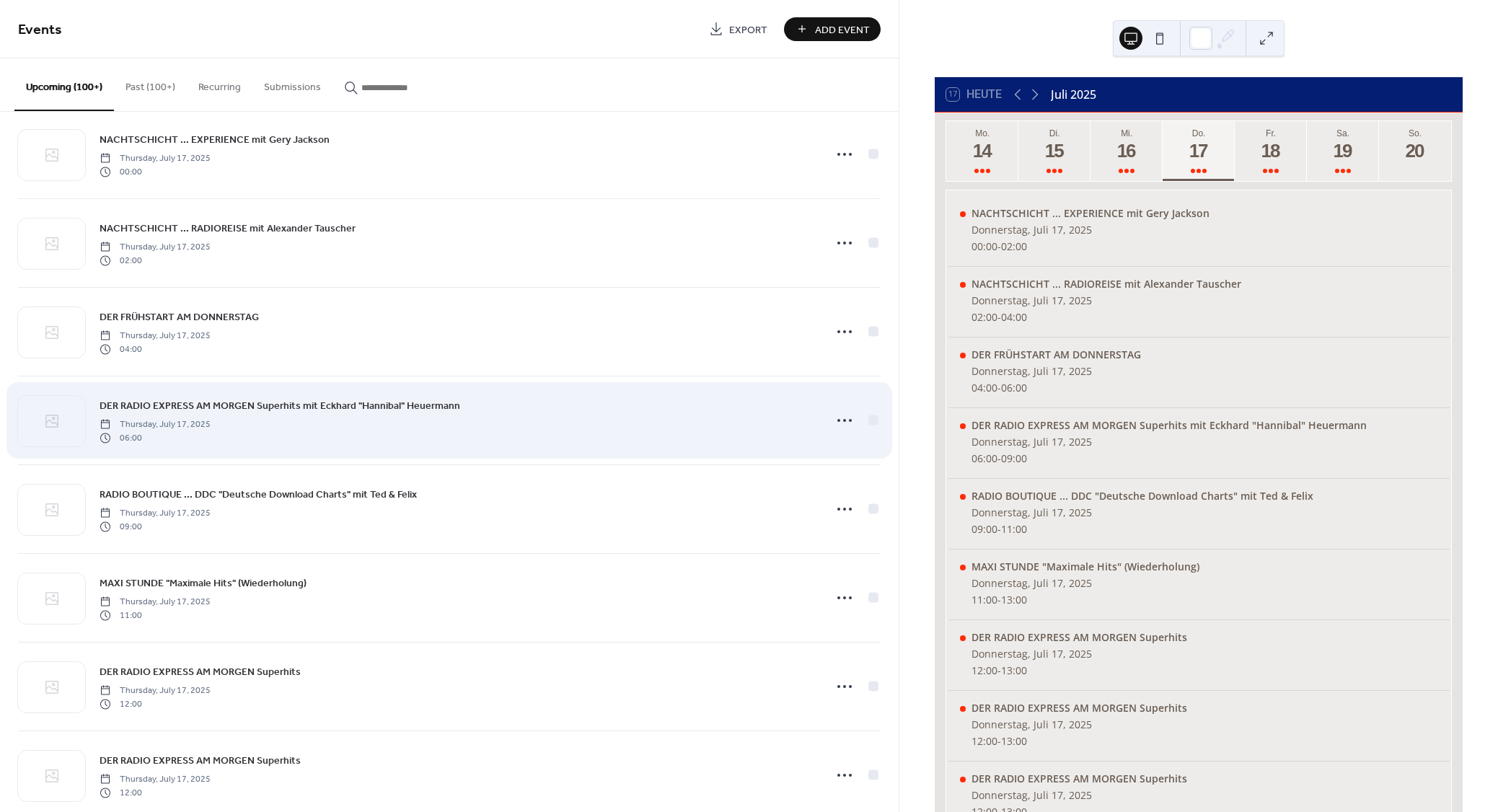scroll, scrollTop: 130, scrollLeft: 0, axis: vertical 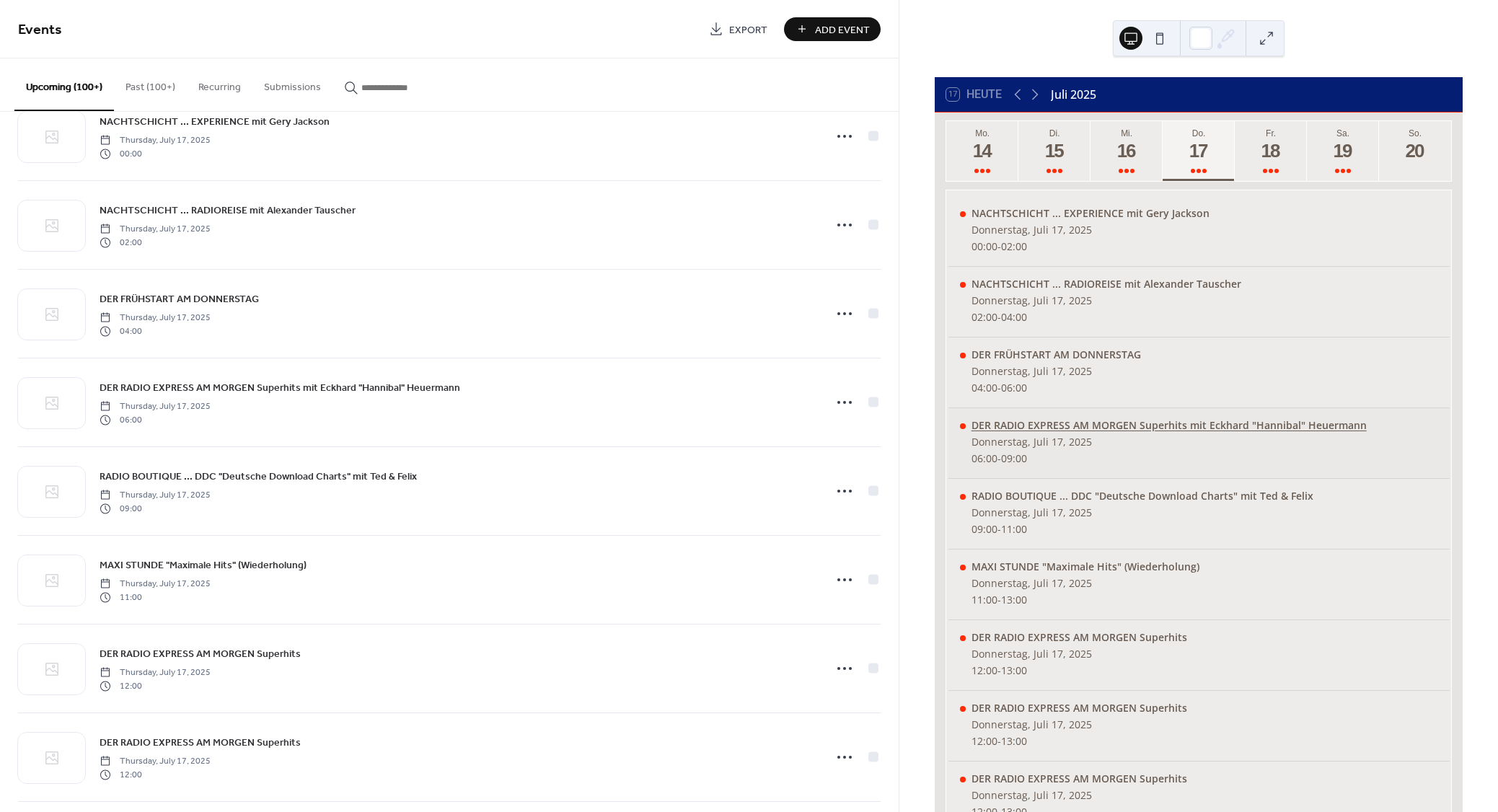 click on "DER RADIO EXPRESS AM MORGEN Superhits mit Eckhard "Hannibal" Heuermann" at bounding box center (1169, 425) 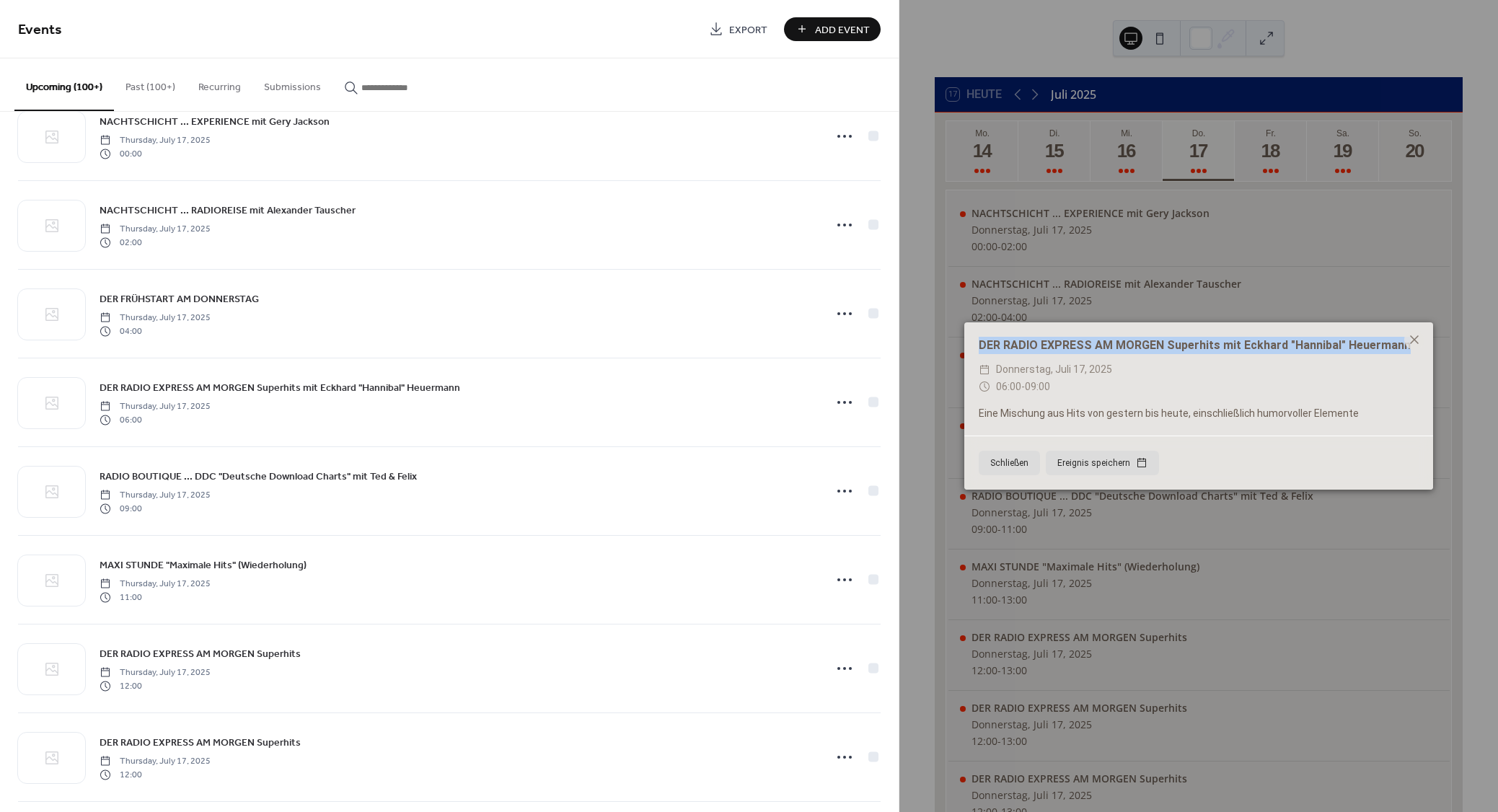 drag, startPoint x: 1401, startPoint y: 348, endPoint x: 971, endPoint y: 339, distance: 430.0942 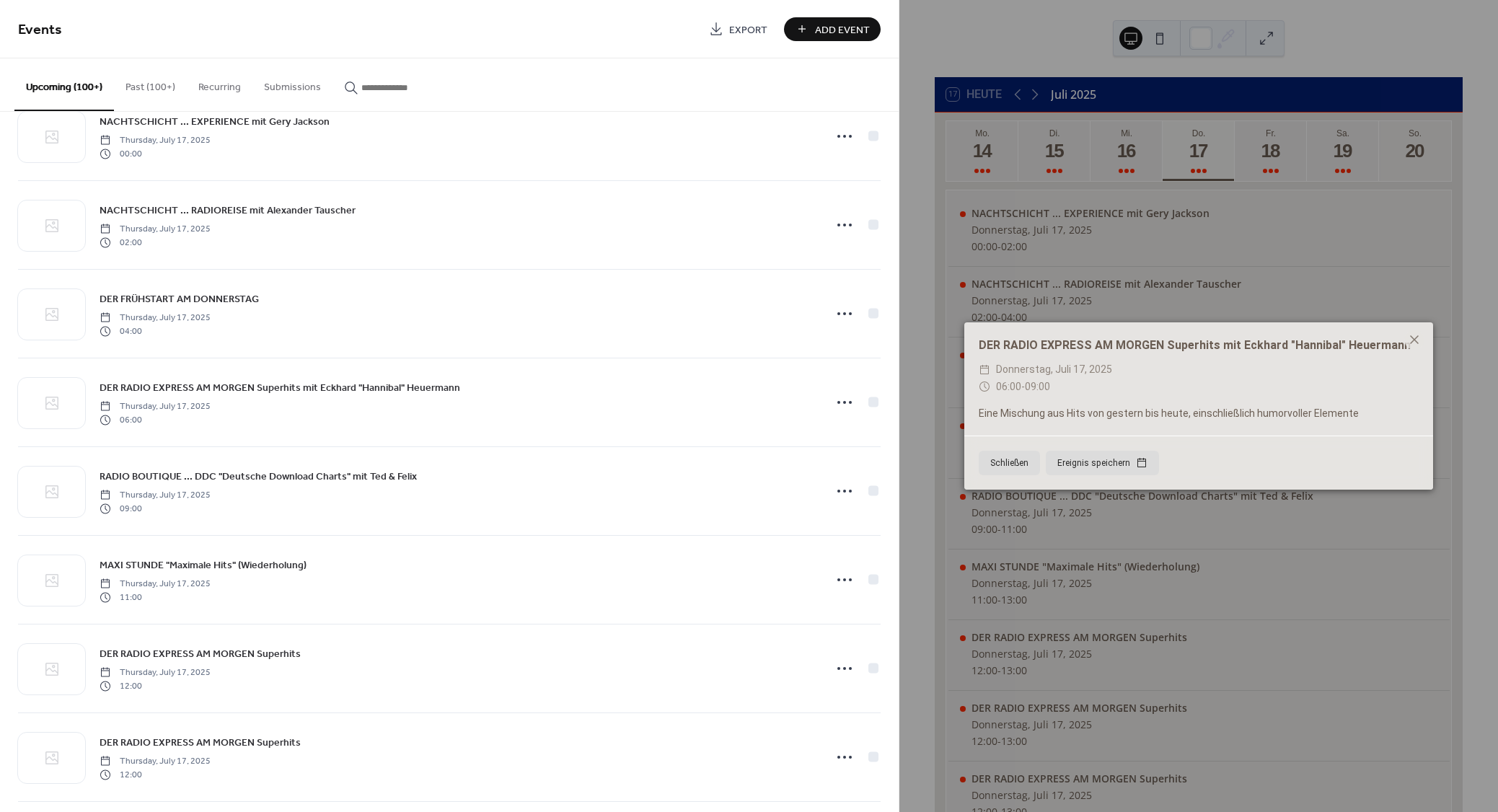 paste on "**********" 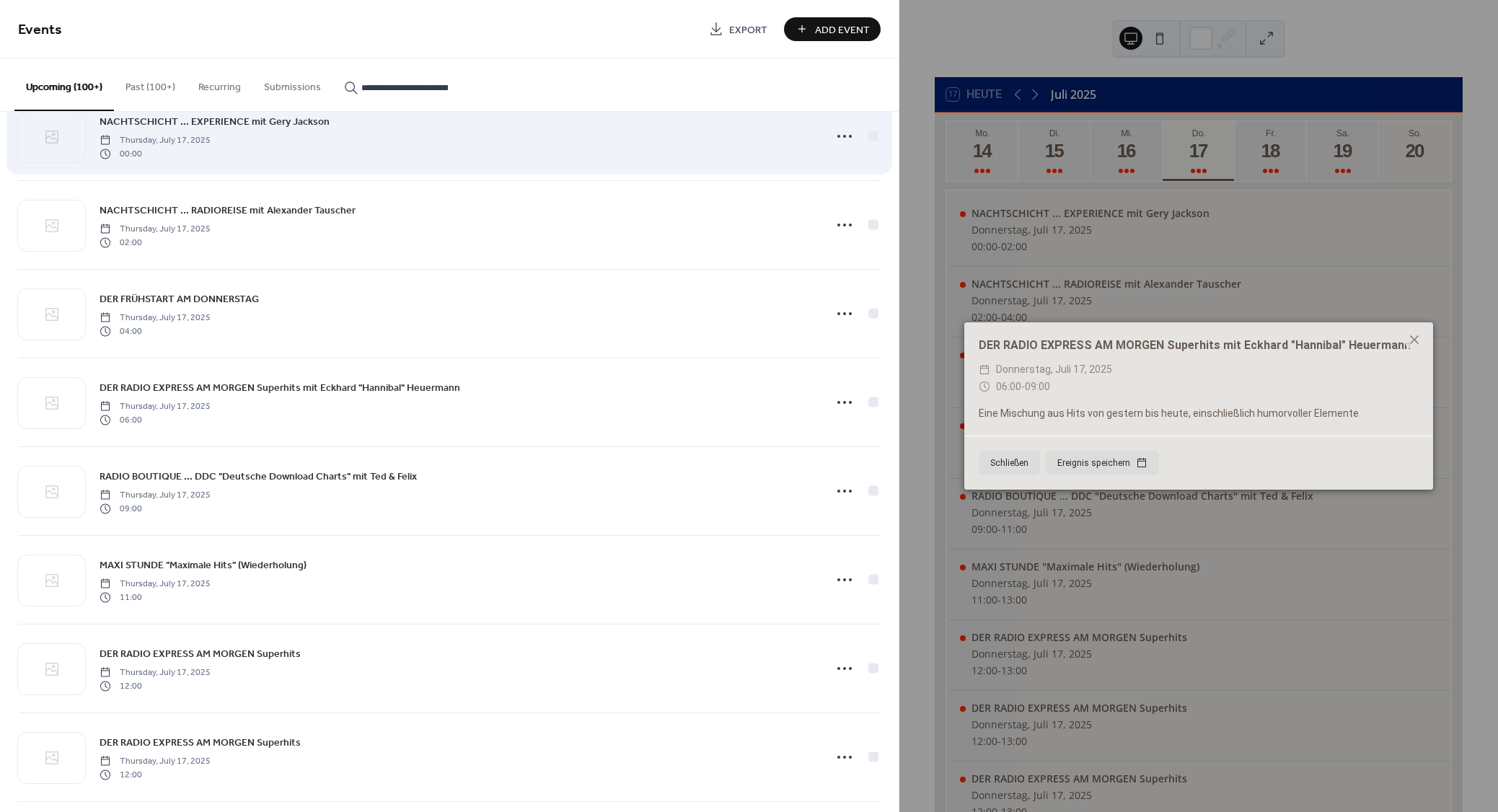 scroll, scrollTop: 0, scrollLeft: 221, axis: horizontal 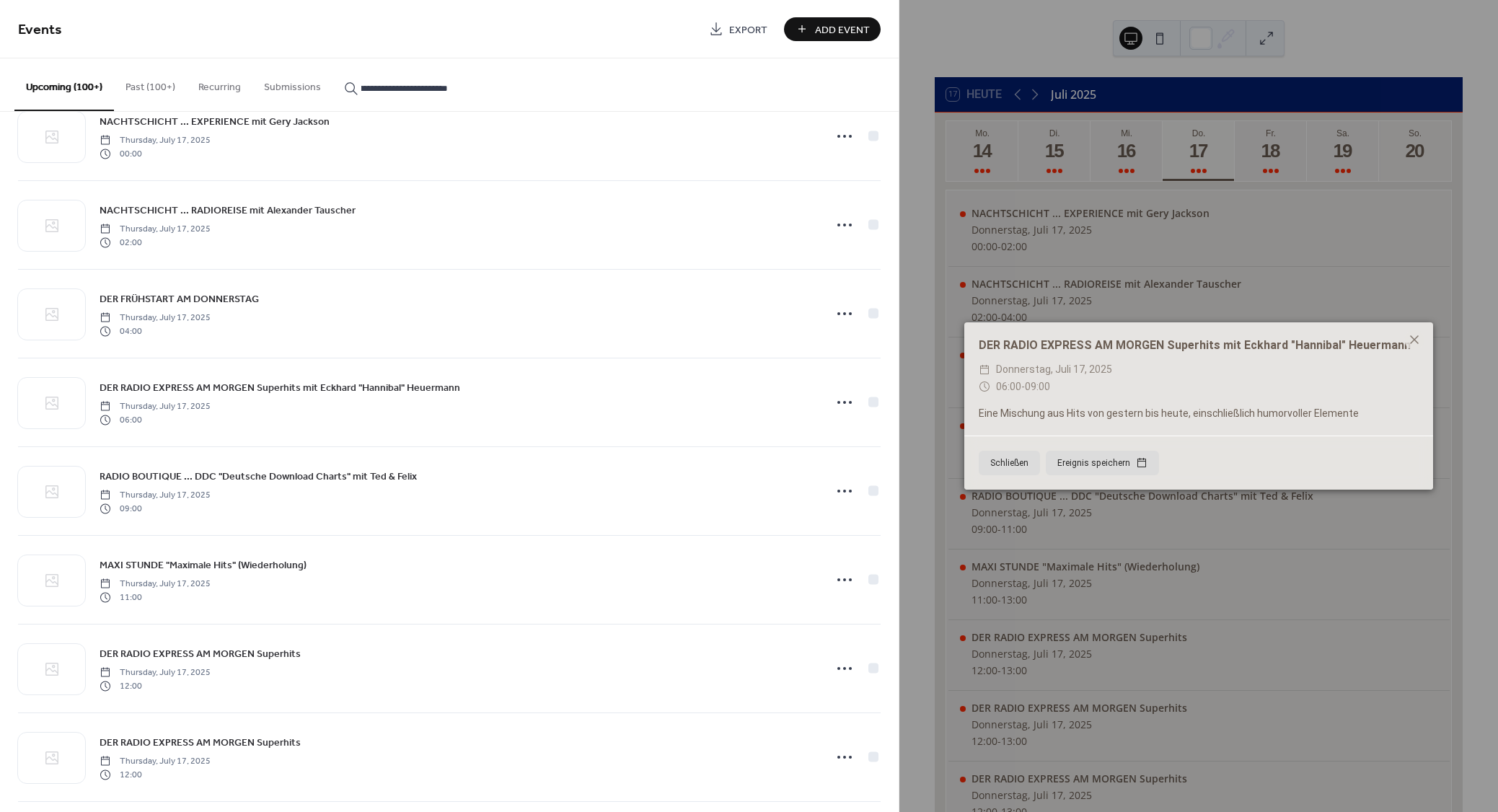 type on "**********" 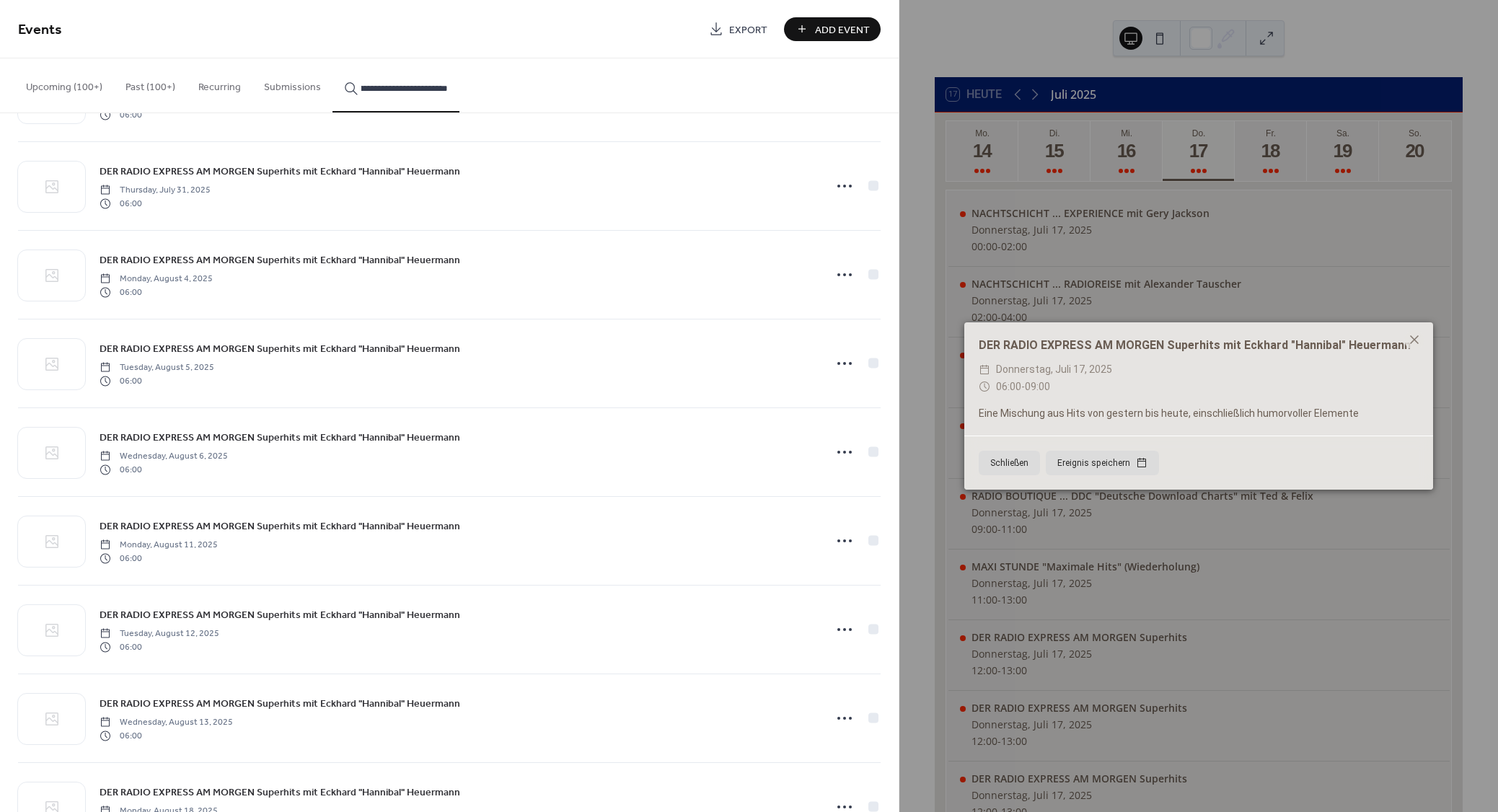 scroll, scrollTop: 1546, scrollLeft: 0, axis: vertical 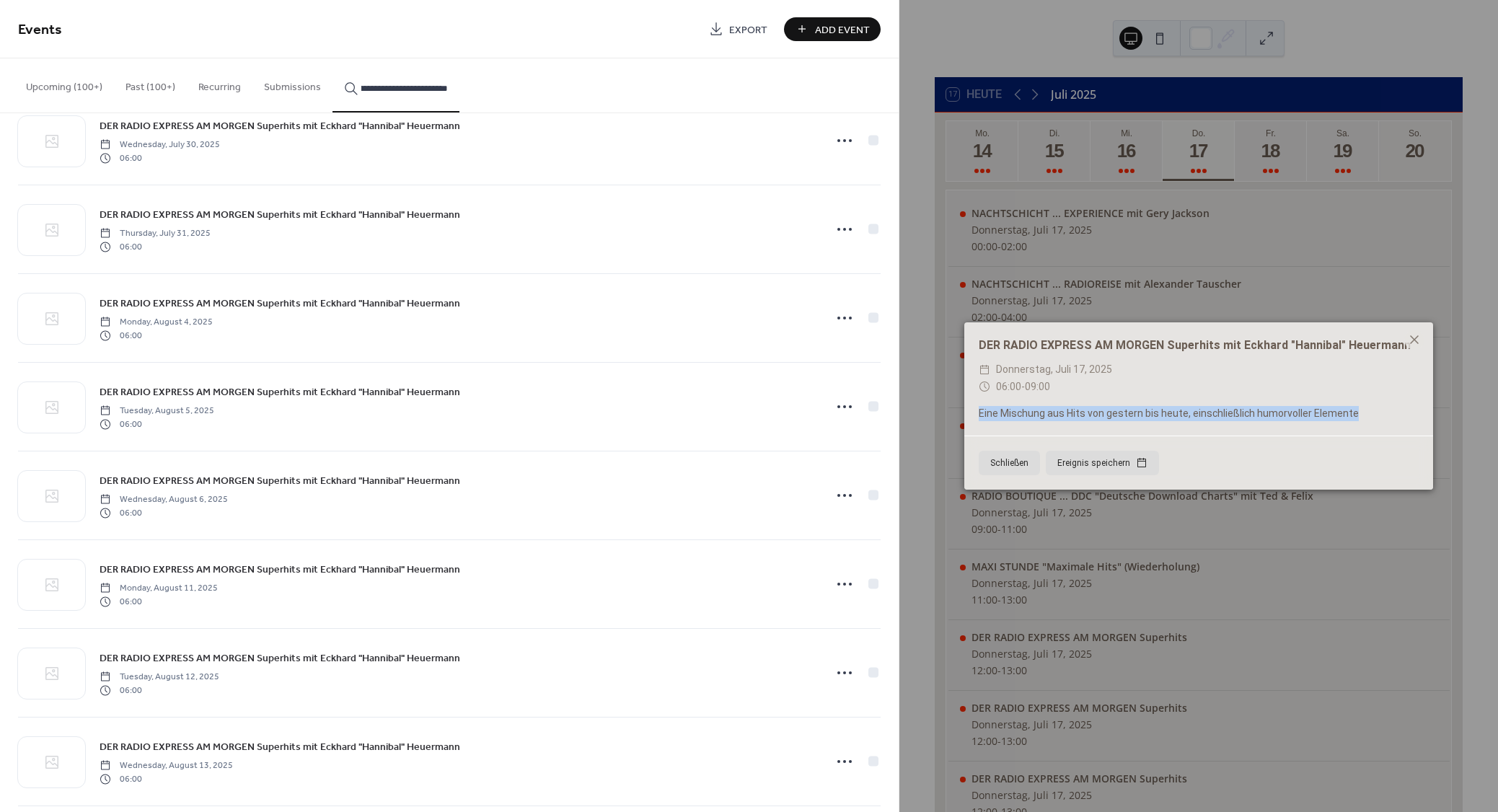 drag, startPoint x: 1370, startPoint y: 412, endPoint x: 979, endPoint y: 416, distance: 391.0205 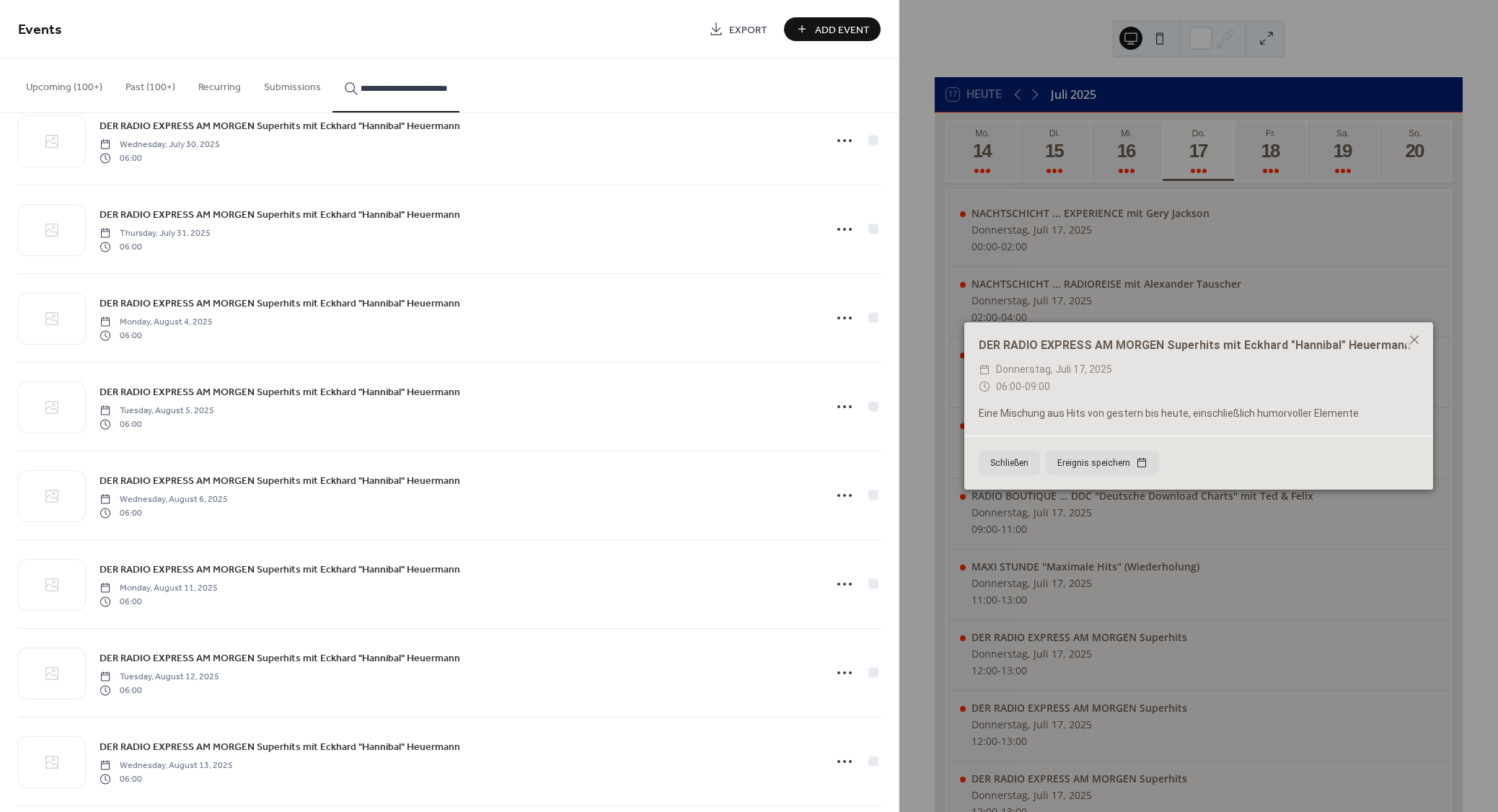 click on "**********" at bounding box center (405, 88) 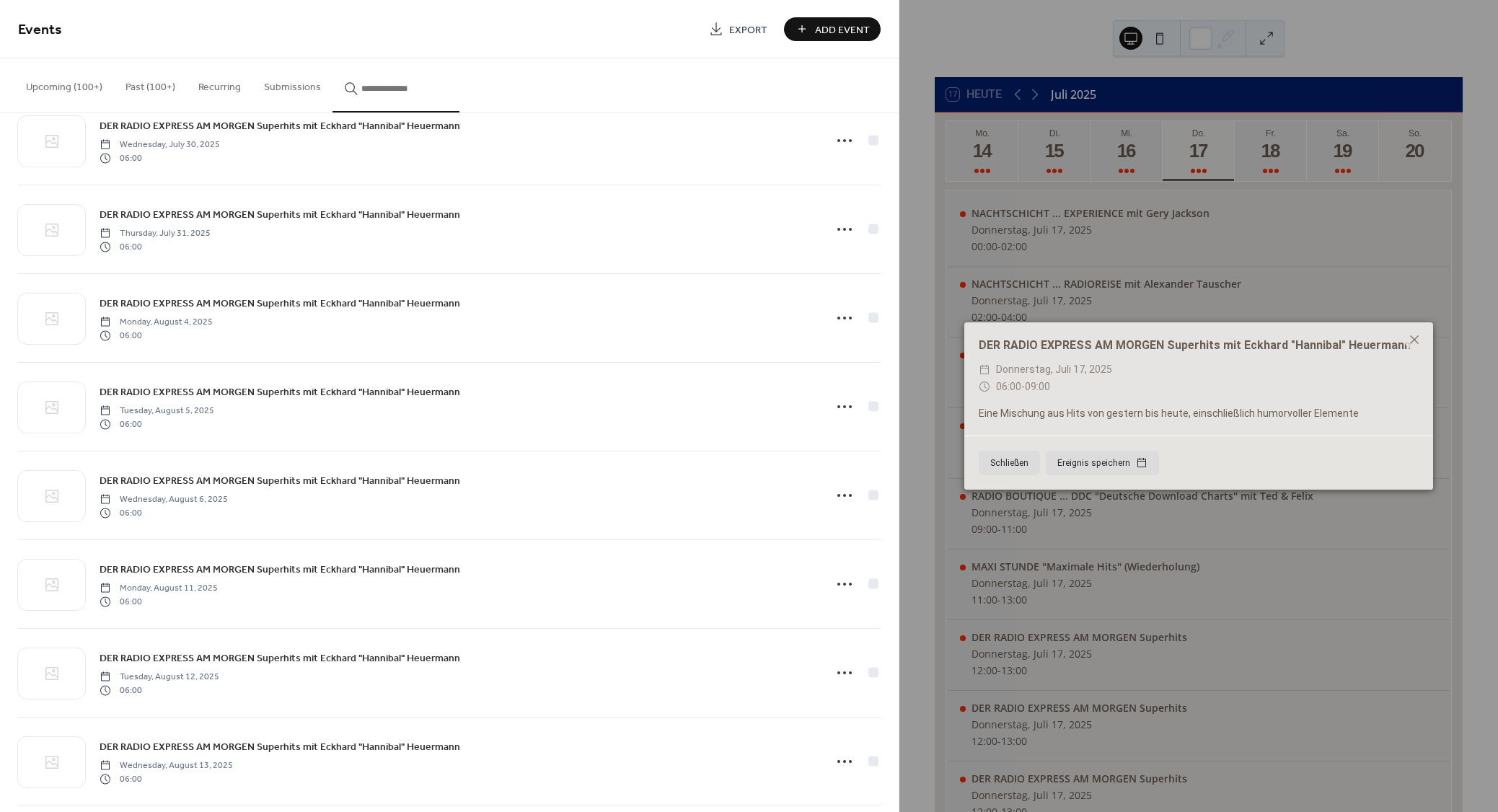 scroll, scrollTop: 0, scrollLeft: 0, axis: both 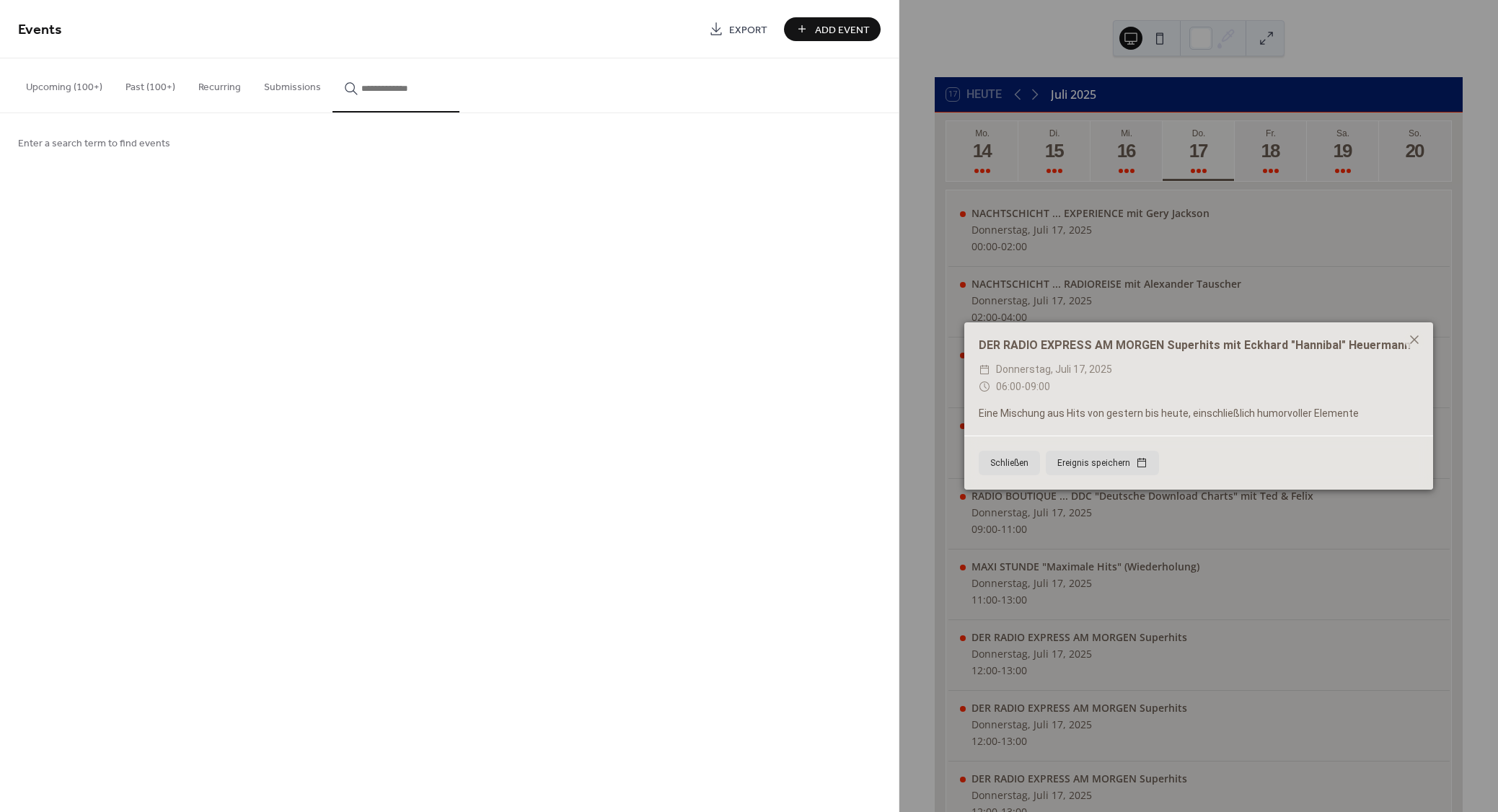 type 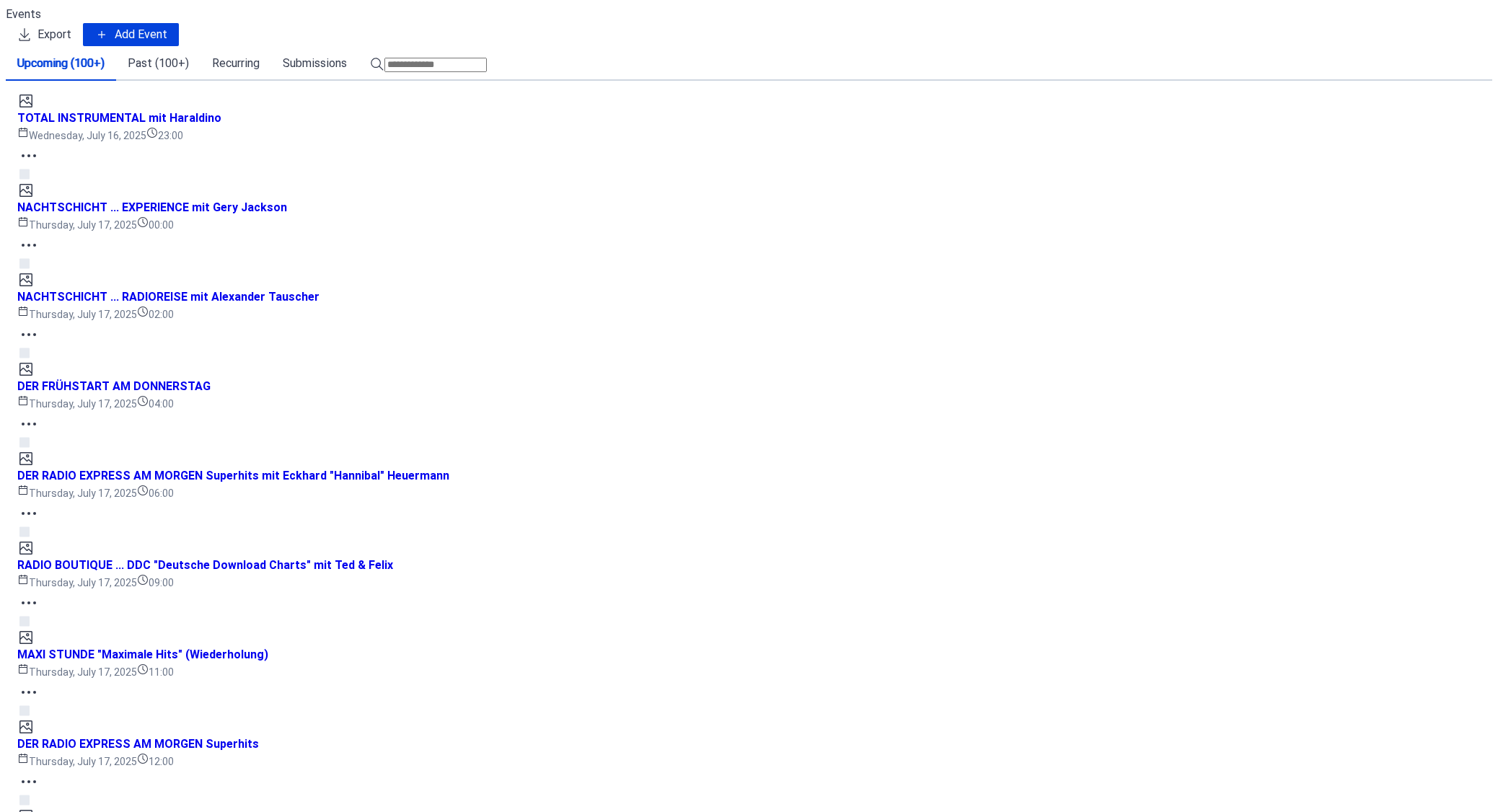 scroll, scrollTop: 0, scrollLeft: 0, axis: both 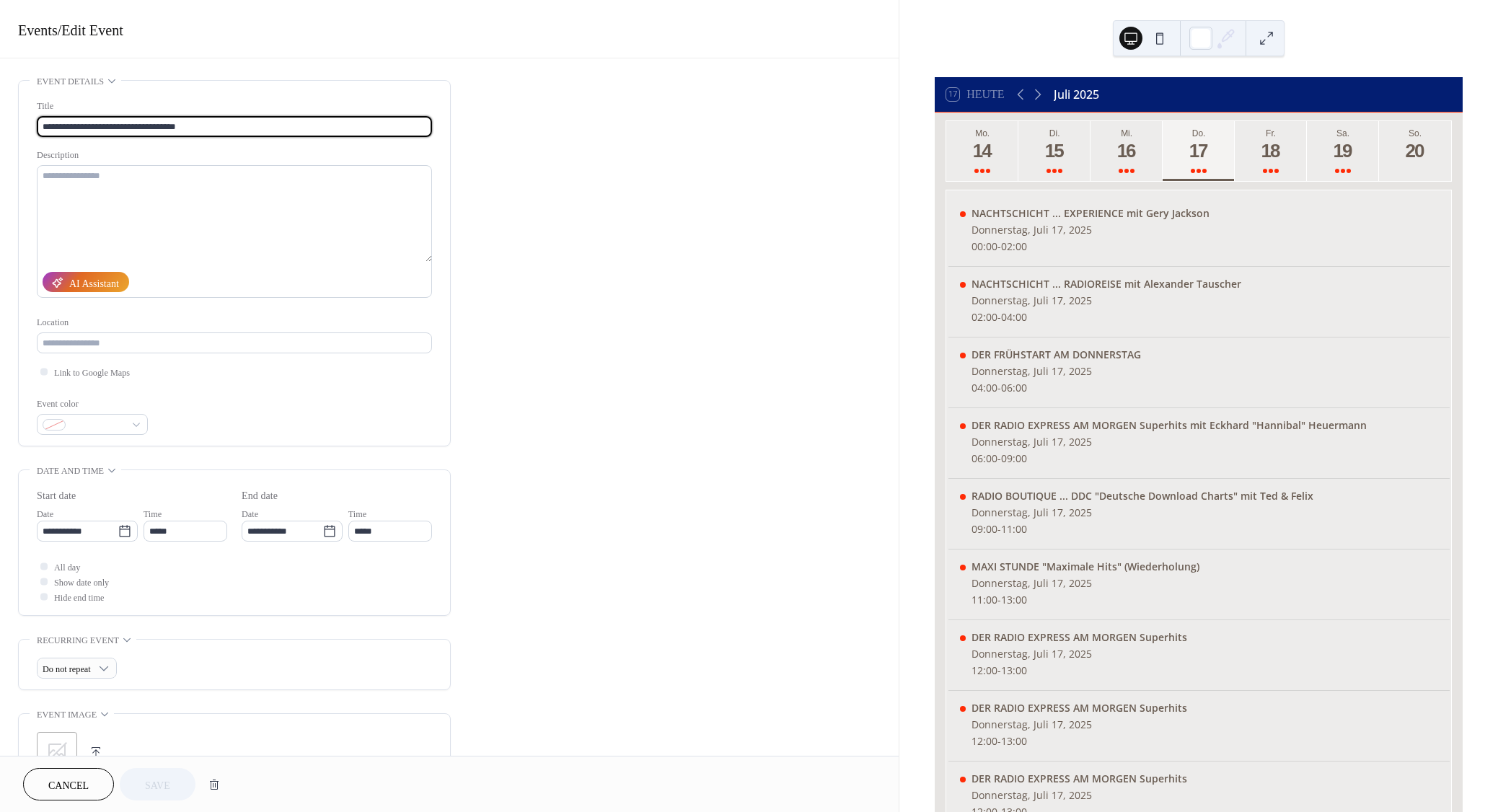 click on "**********" at bounding box center (234, 126) 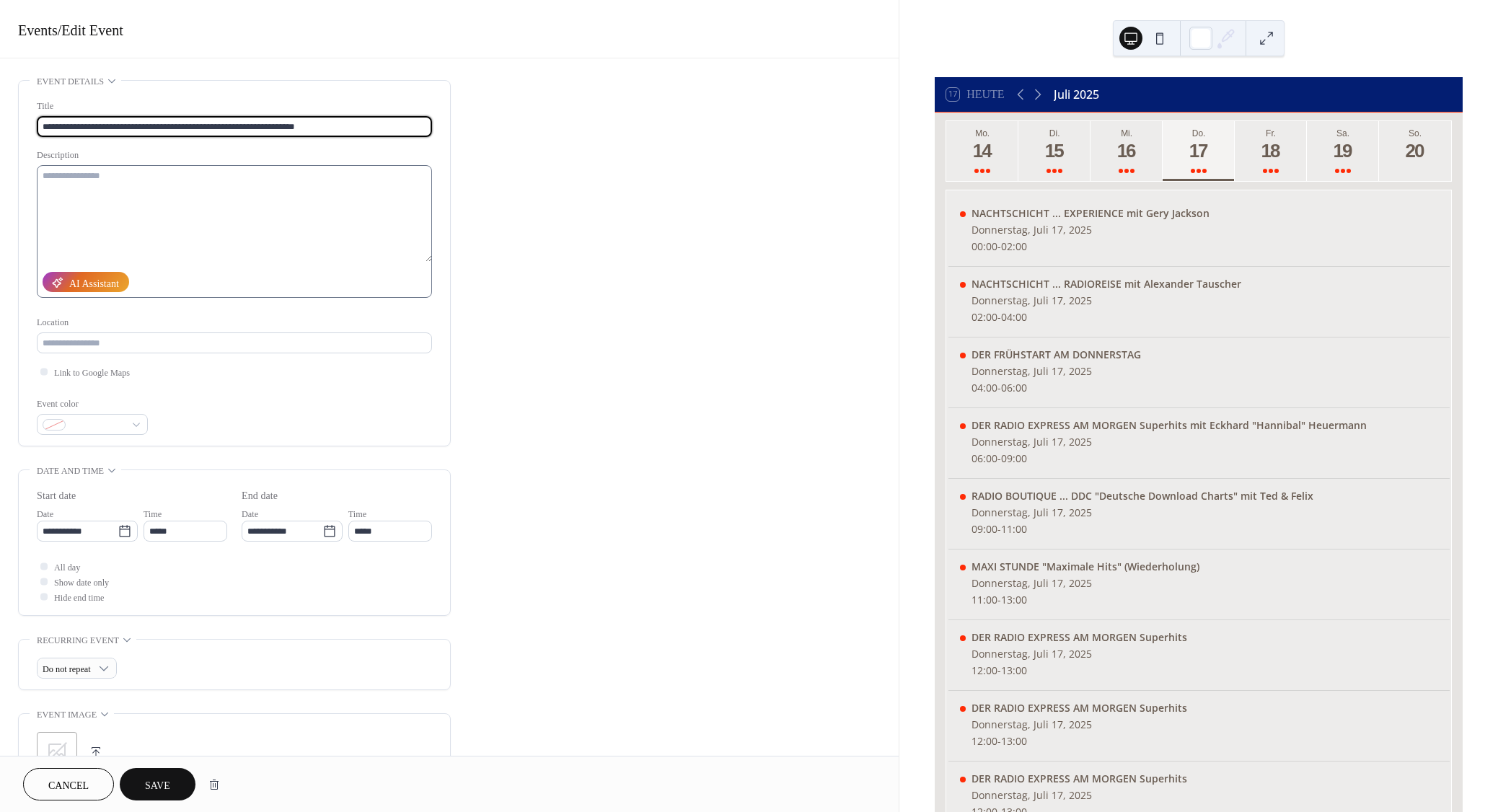 type on "**********" 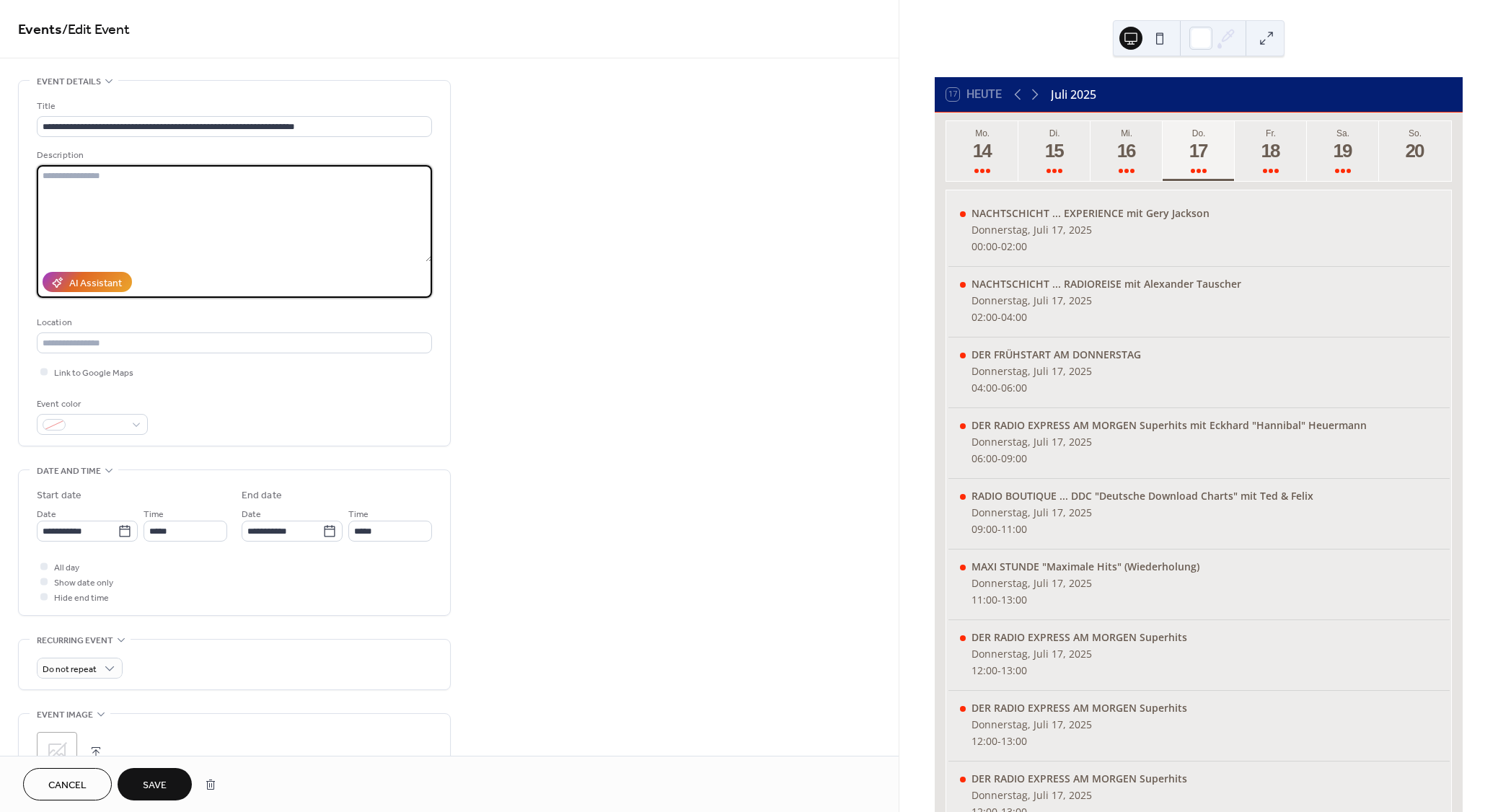 paste on "**********" 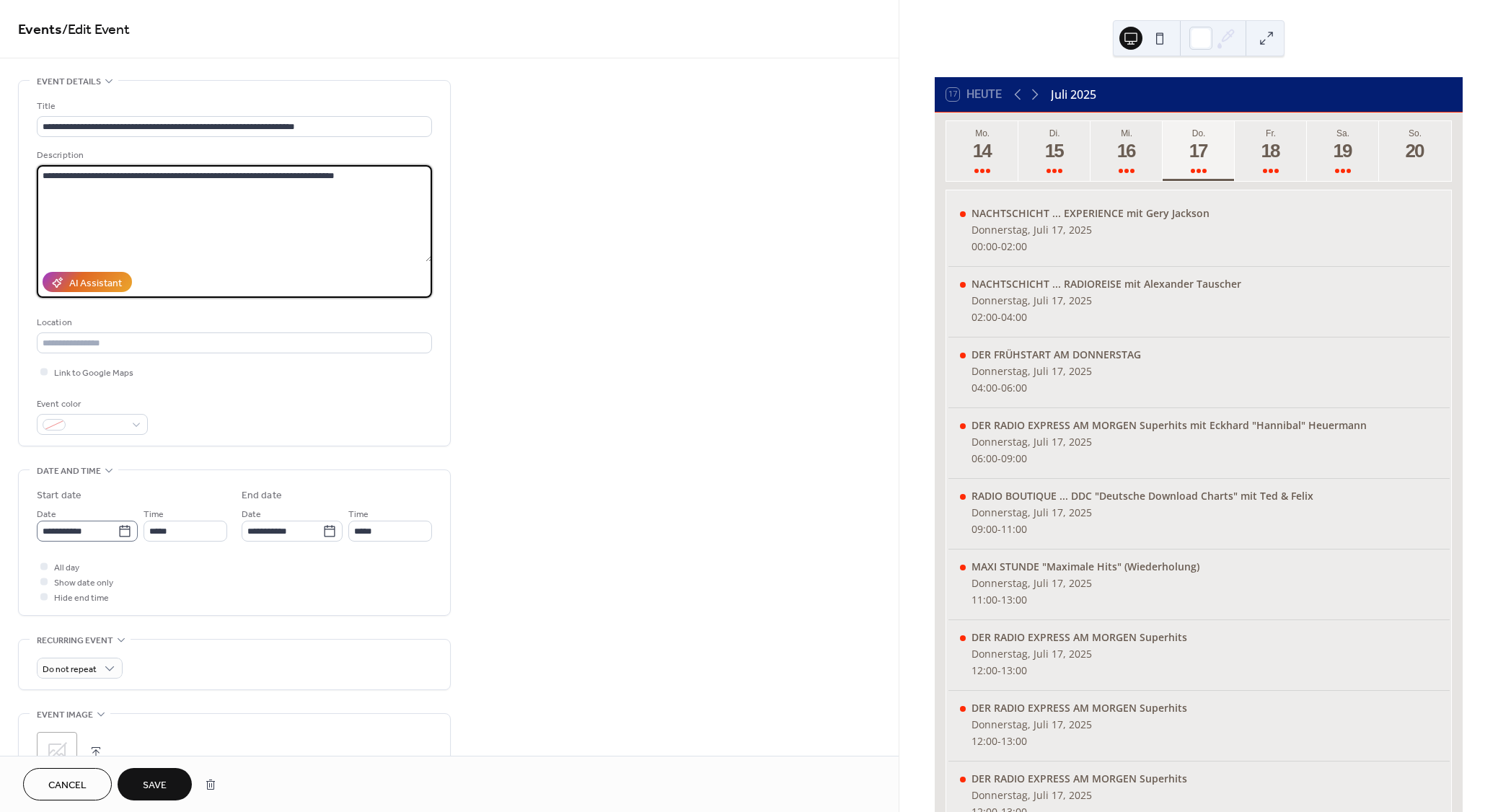 type on "**********" 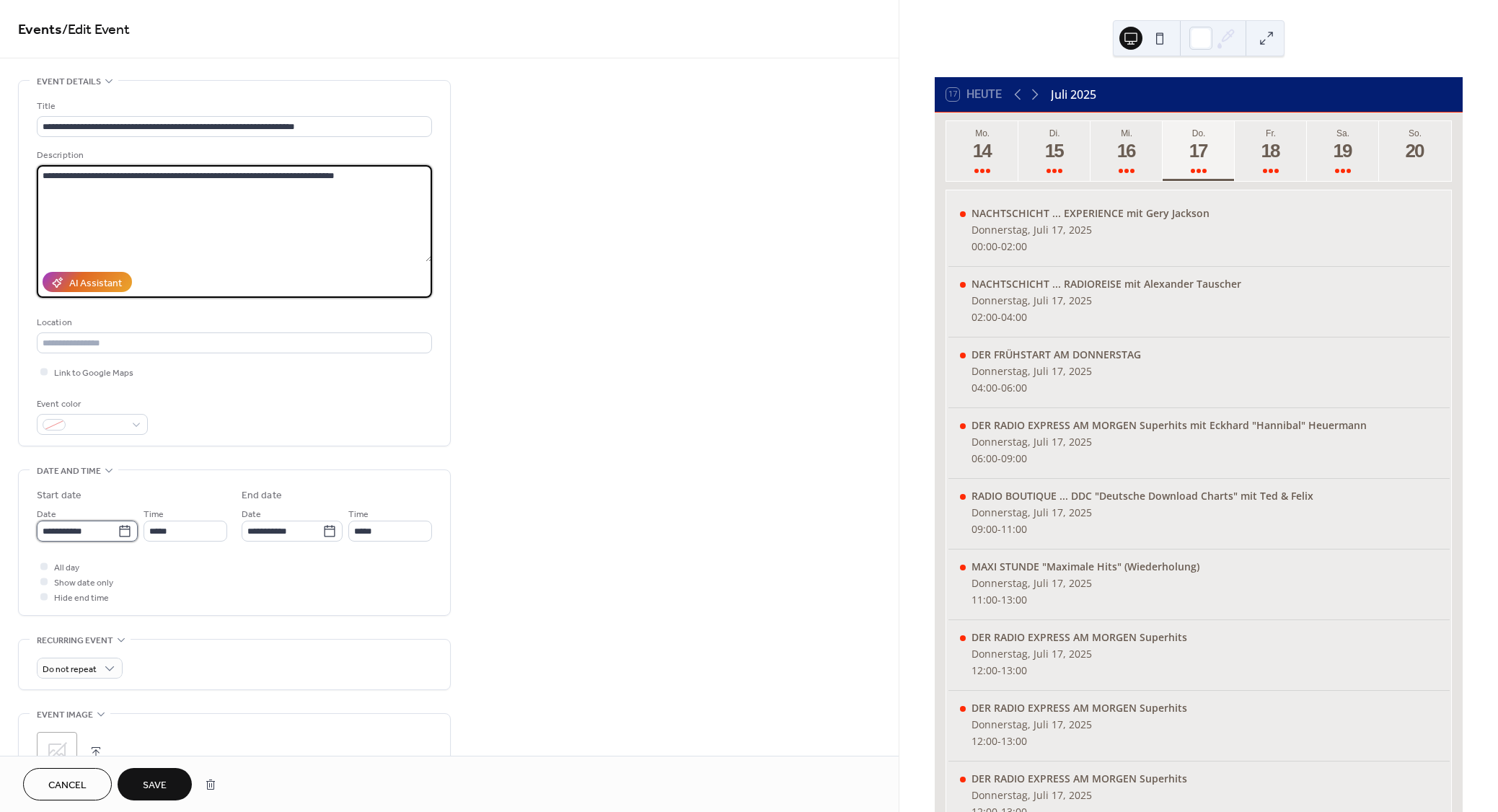 click on "**********" at bounding box center (77, 531) 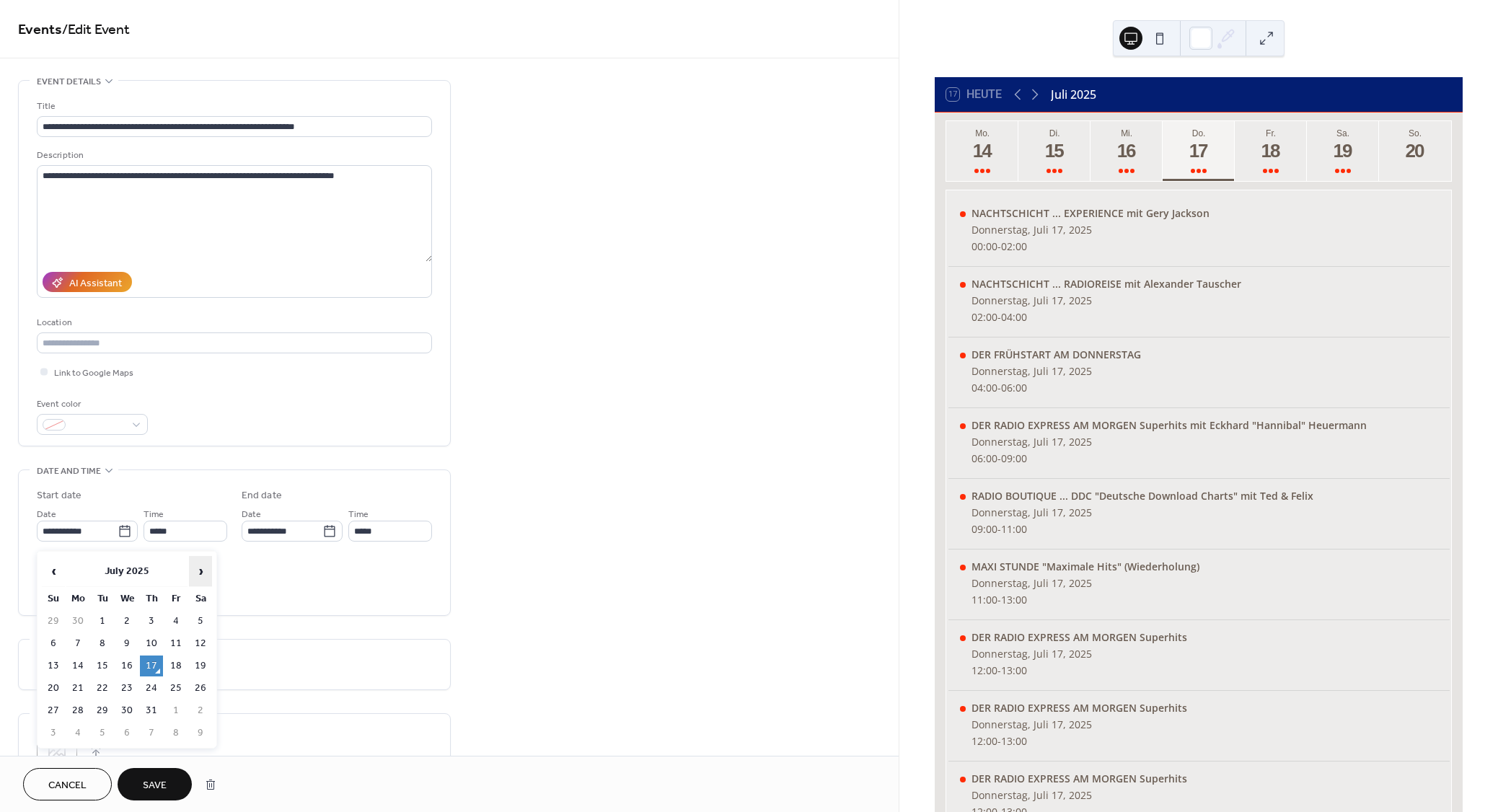 click on "›" at bounding box center (201, 571) 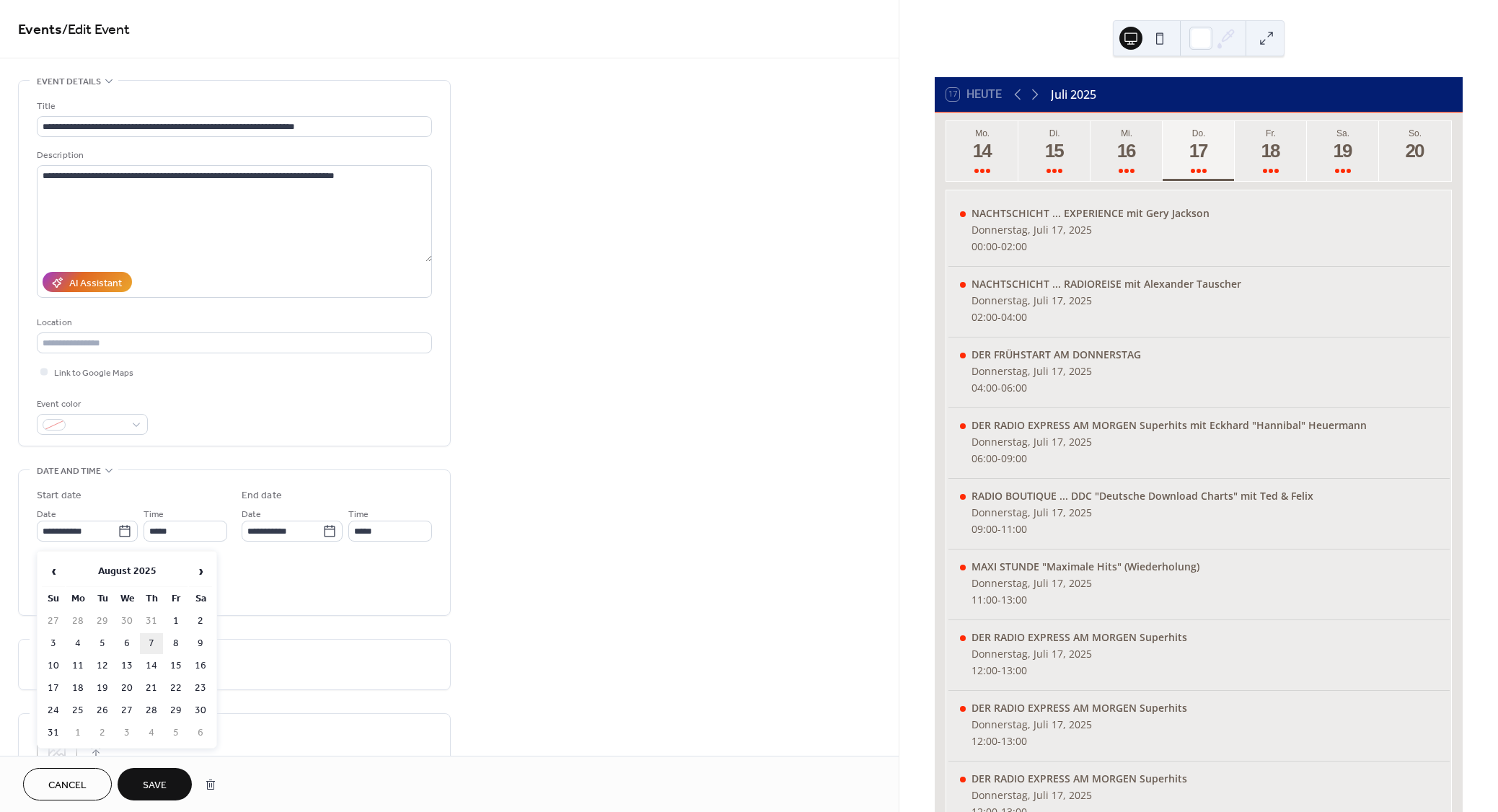 click on "7" at bounding box center [151, 643] 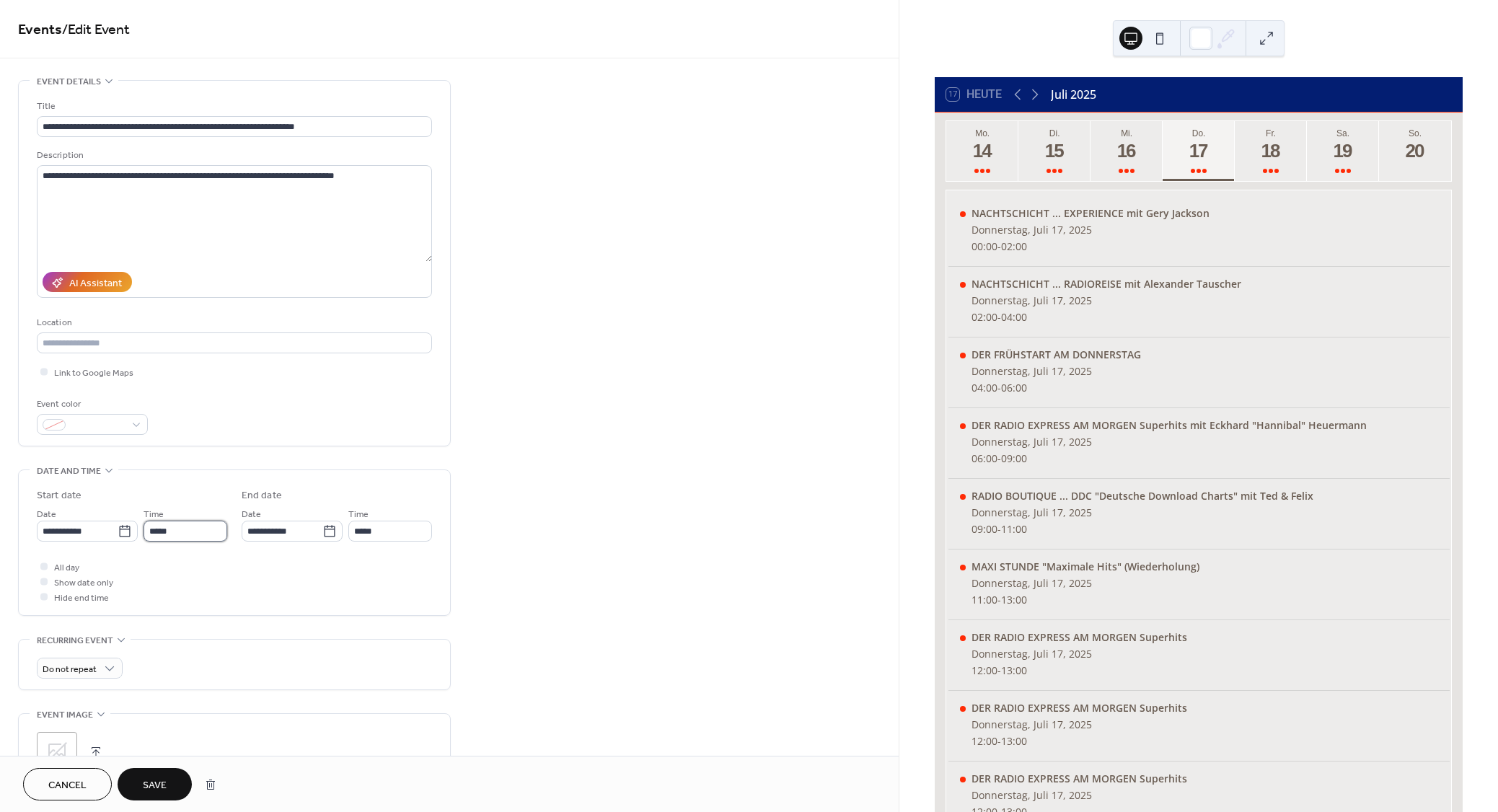 click on "*****" at bounding box center [185, 531] 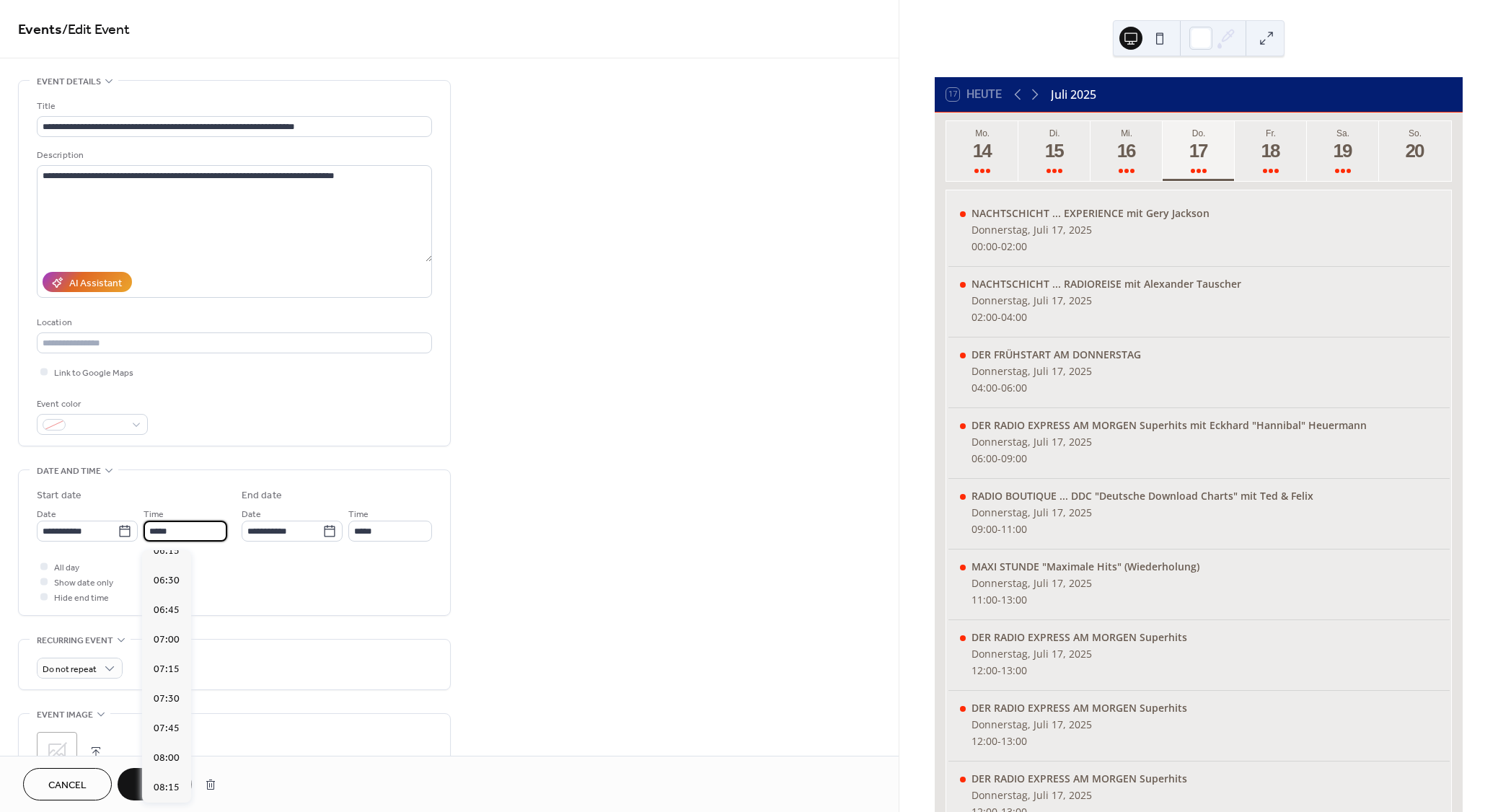 scroll, scrollTop: 688, scrollLeft: 0, axis: vertical 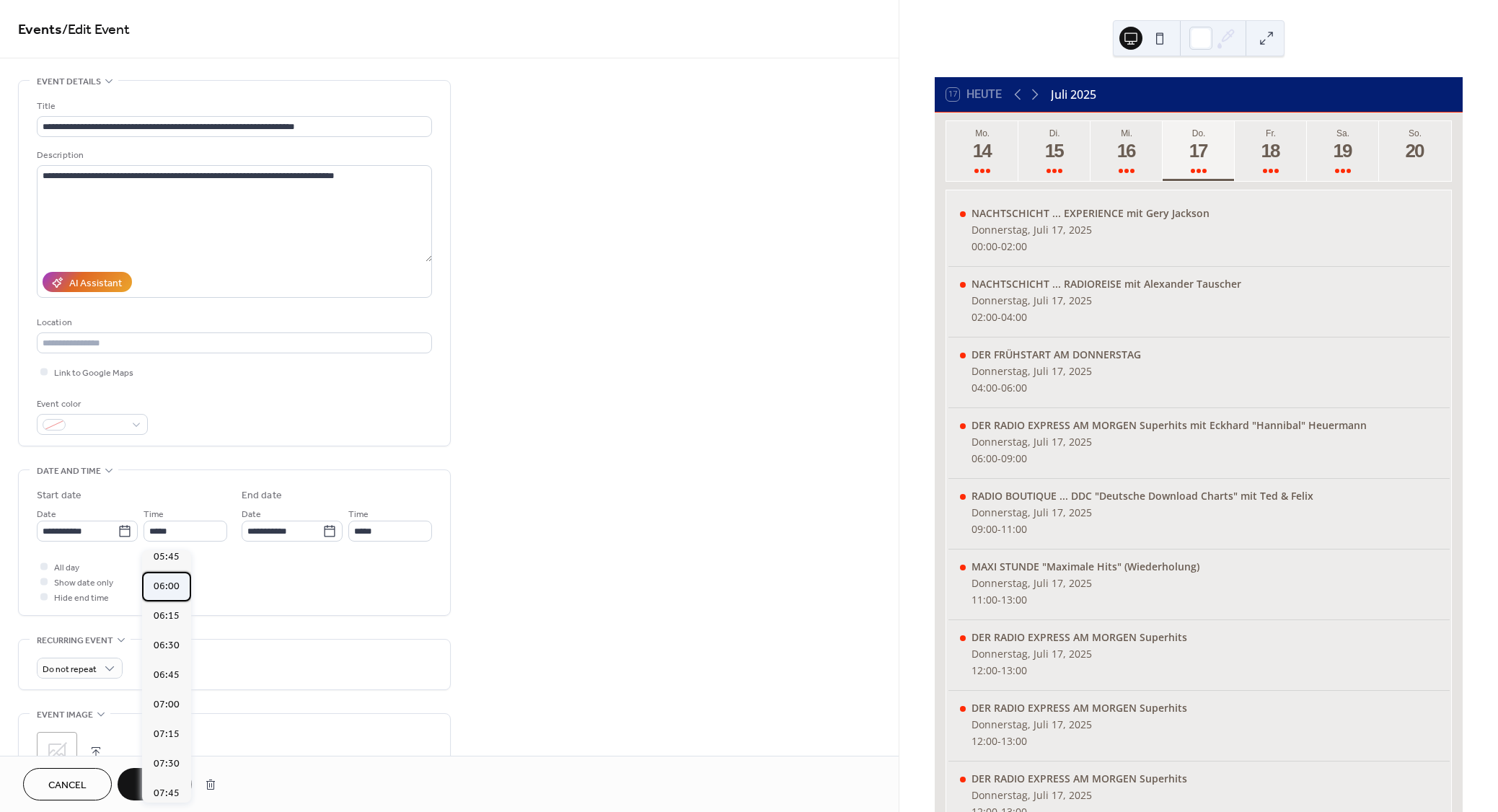 click on "06:00" at bounding box center (167, 586) 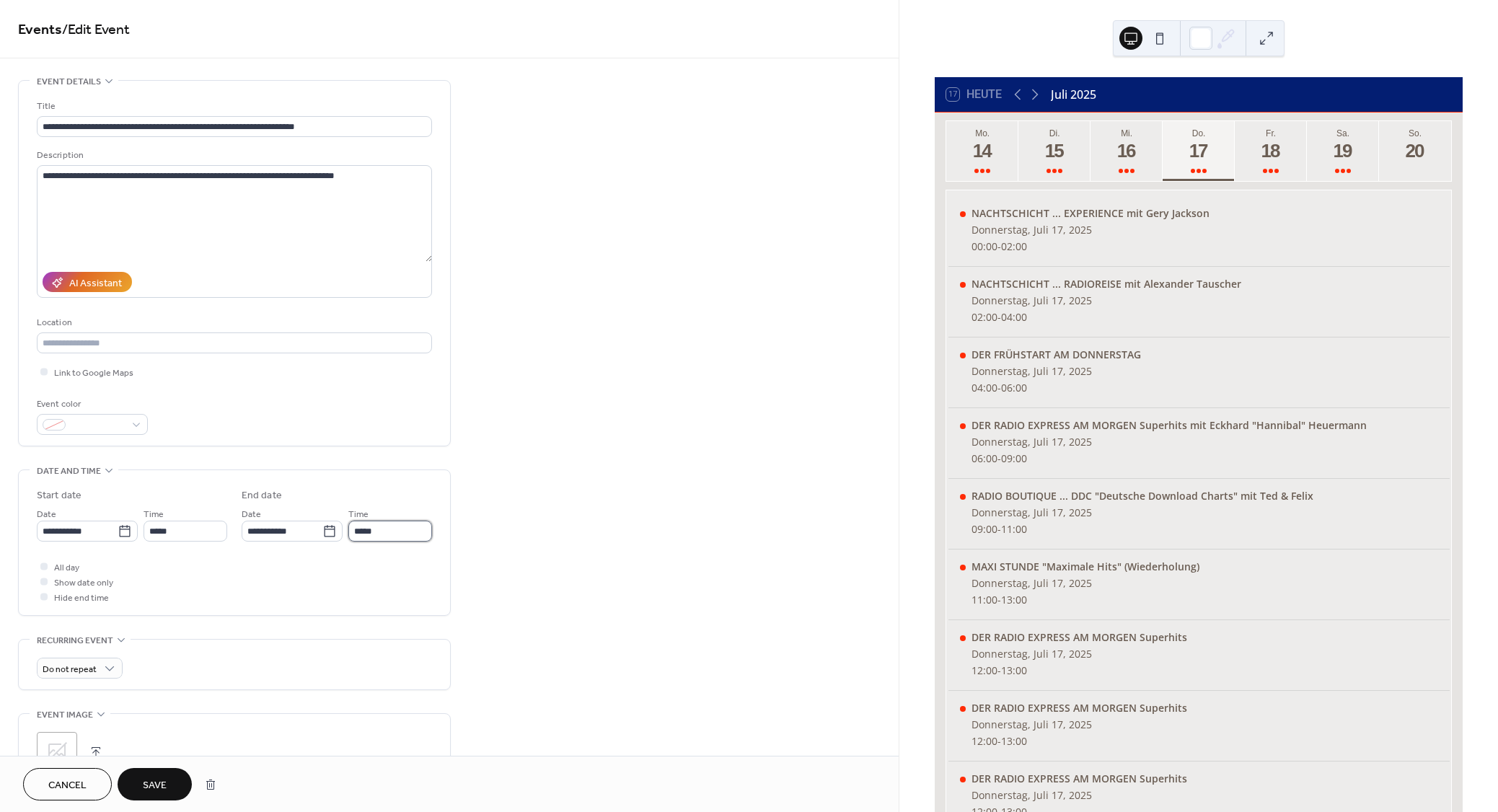 click on "*****" at bounding box center (390, 531) 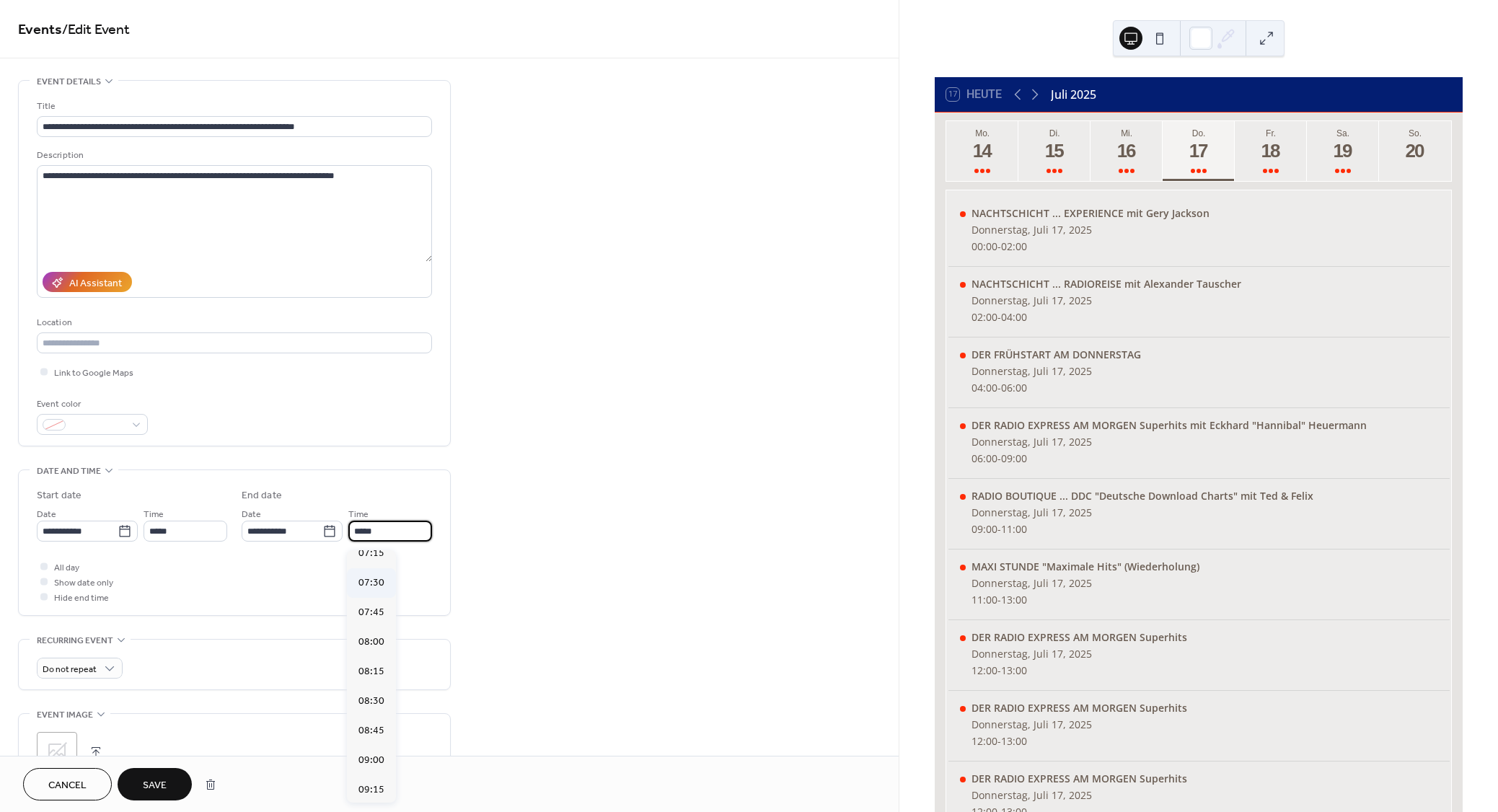 scroll, scrollTop: 195, scrollLeft: 0, axis: vertical 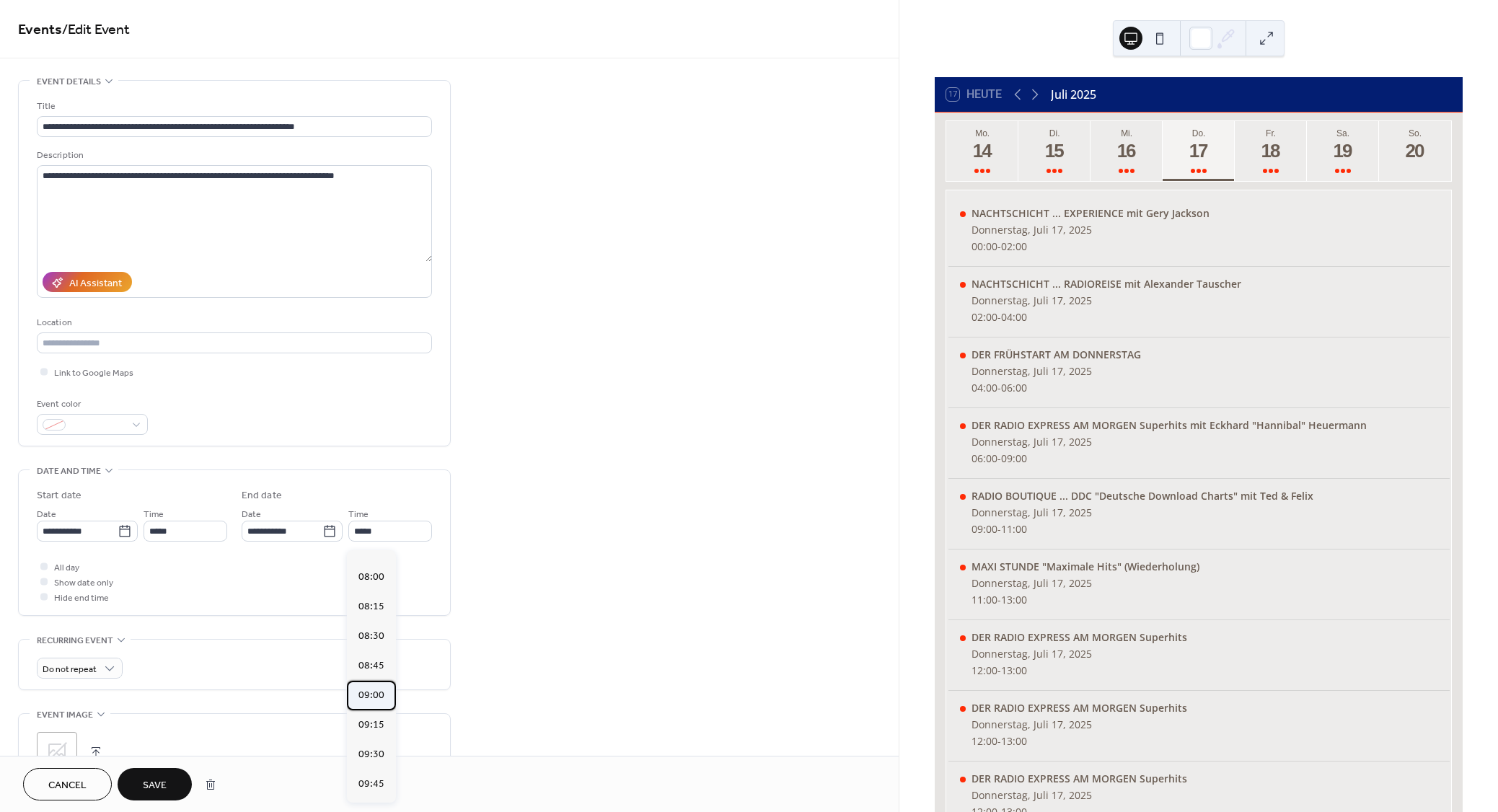 click on "09:00" at bounding box center [371, 695] 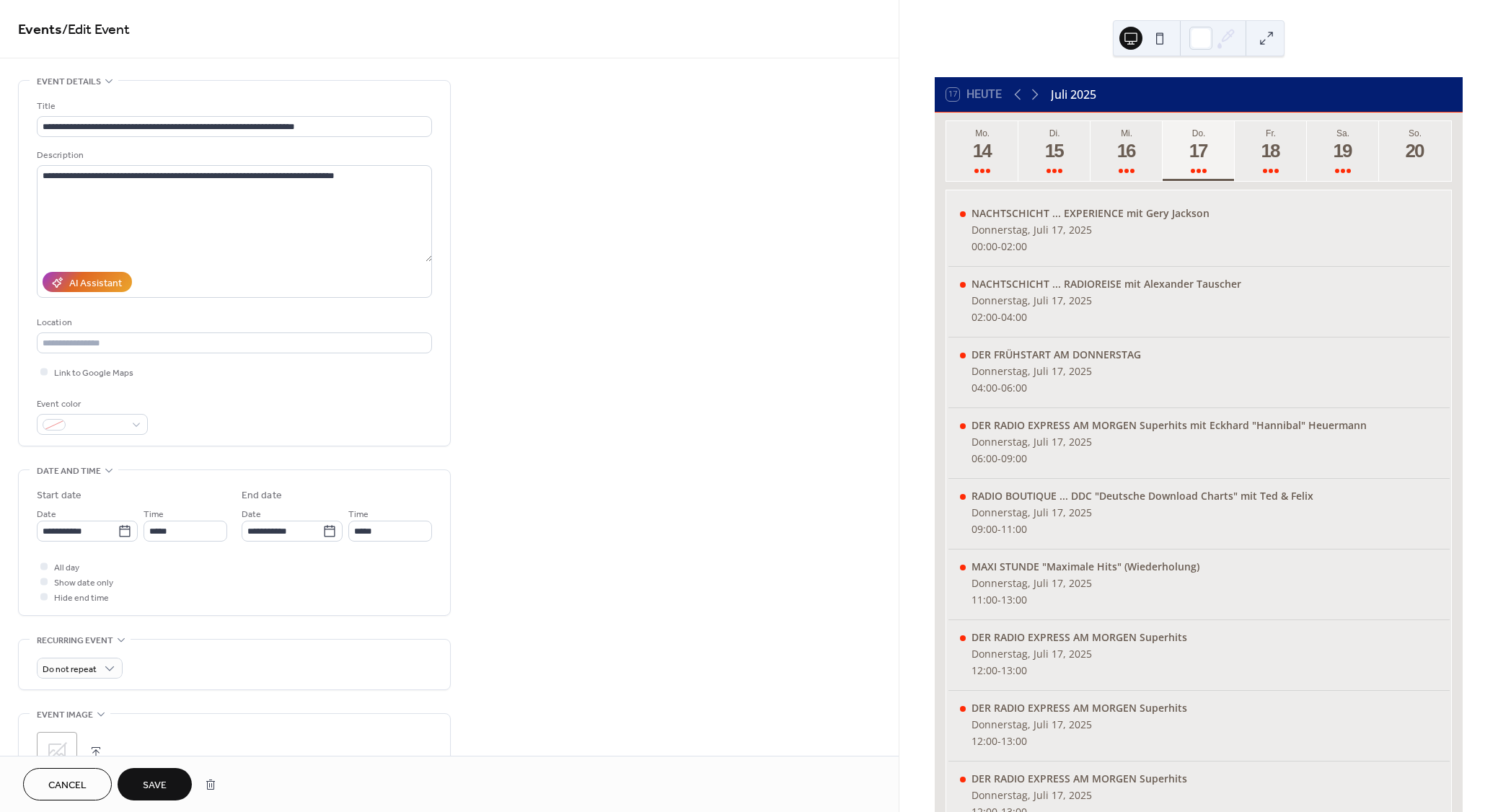 click on "Save" at bounding box center [154, 785] 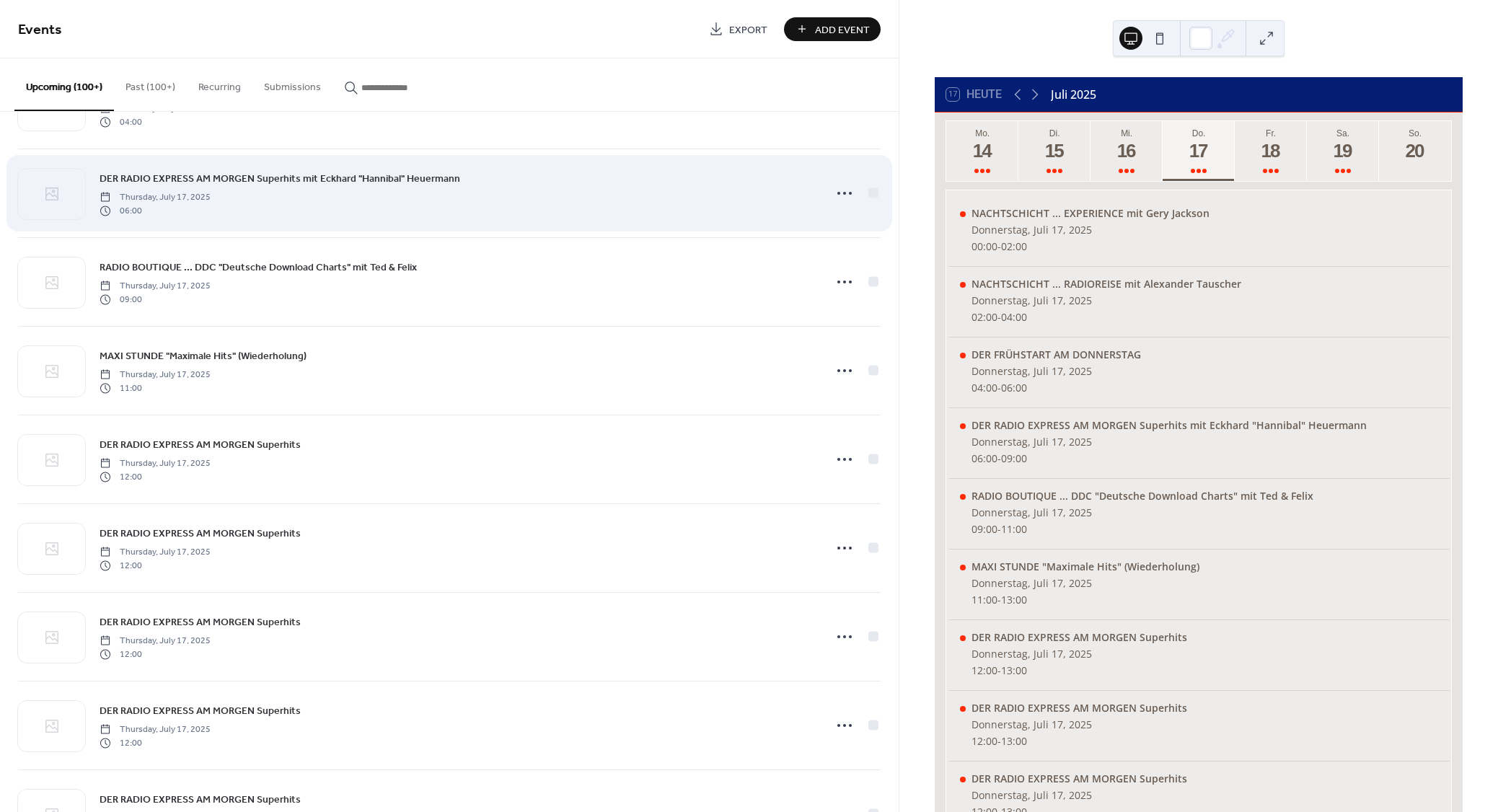 scroll, scrollTop: 346, scrollLeft: 0, axis: vertical 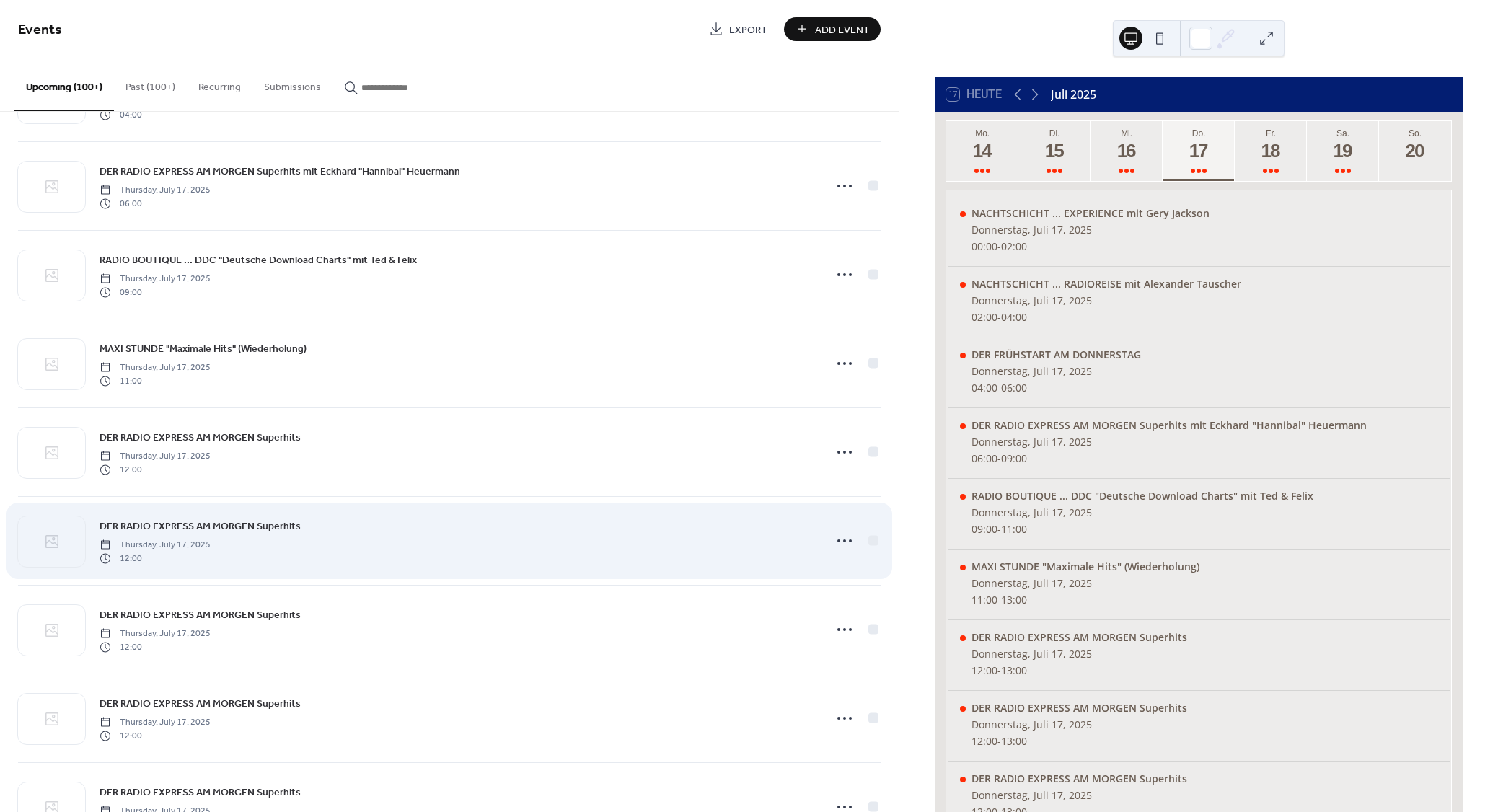 click on "DER RADIO EXPRESS AM MORGEN Superhits" at bounding box center [200, 526] 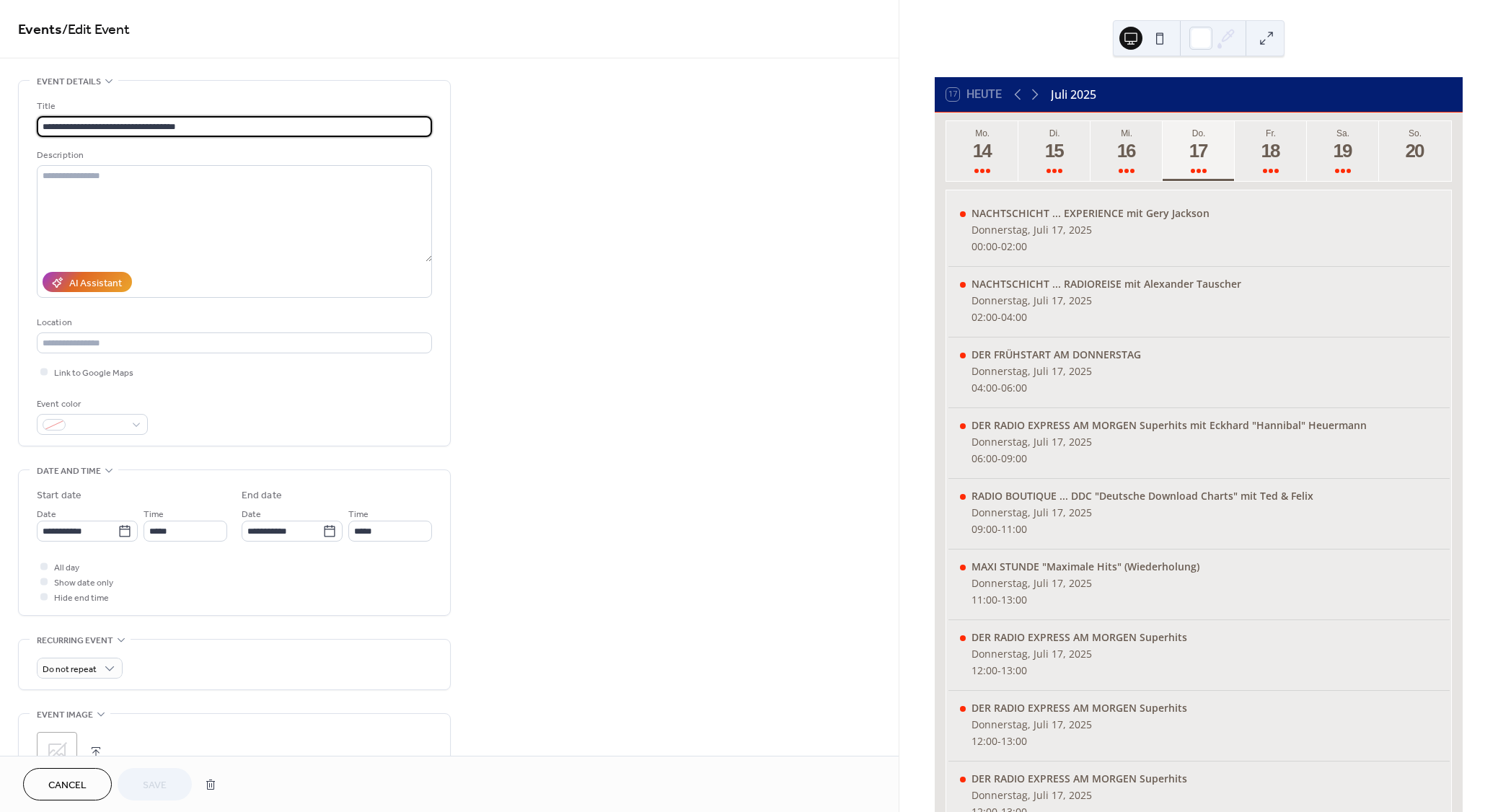 click on "**********" at bounding box center (234, 126) 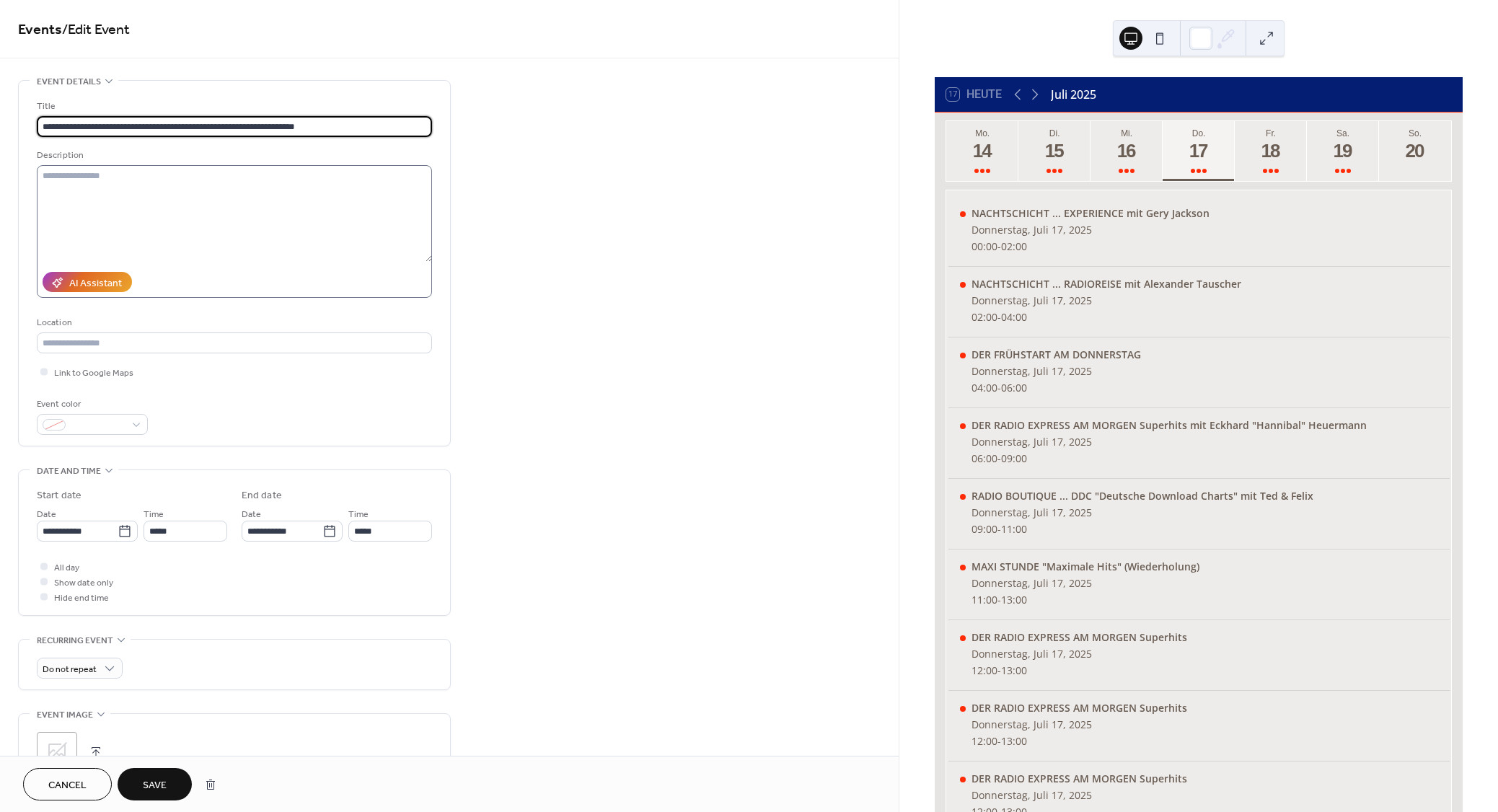 type on "**********" 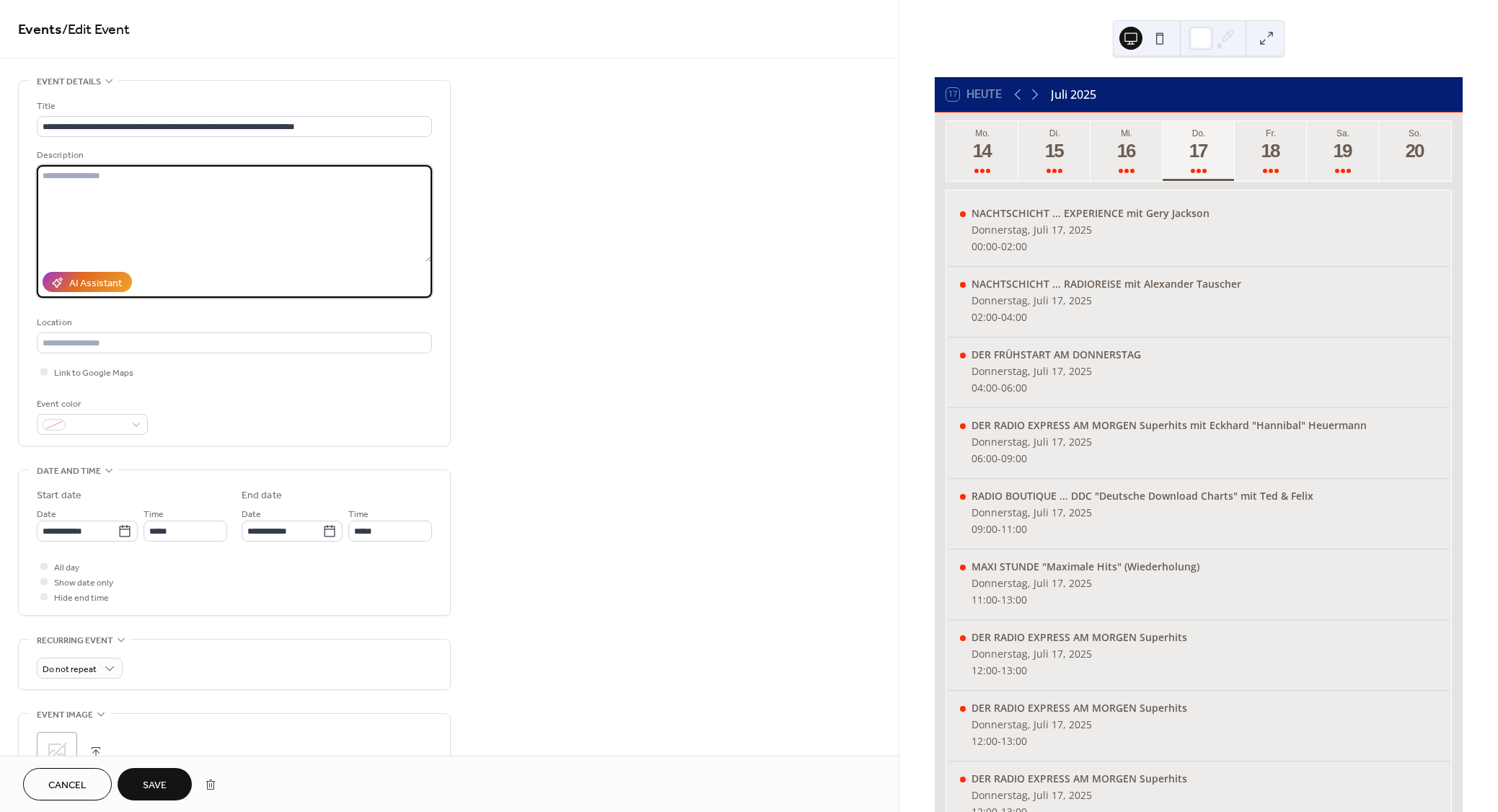 paste on "**********" 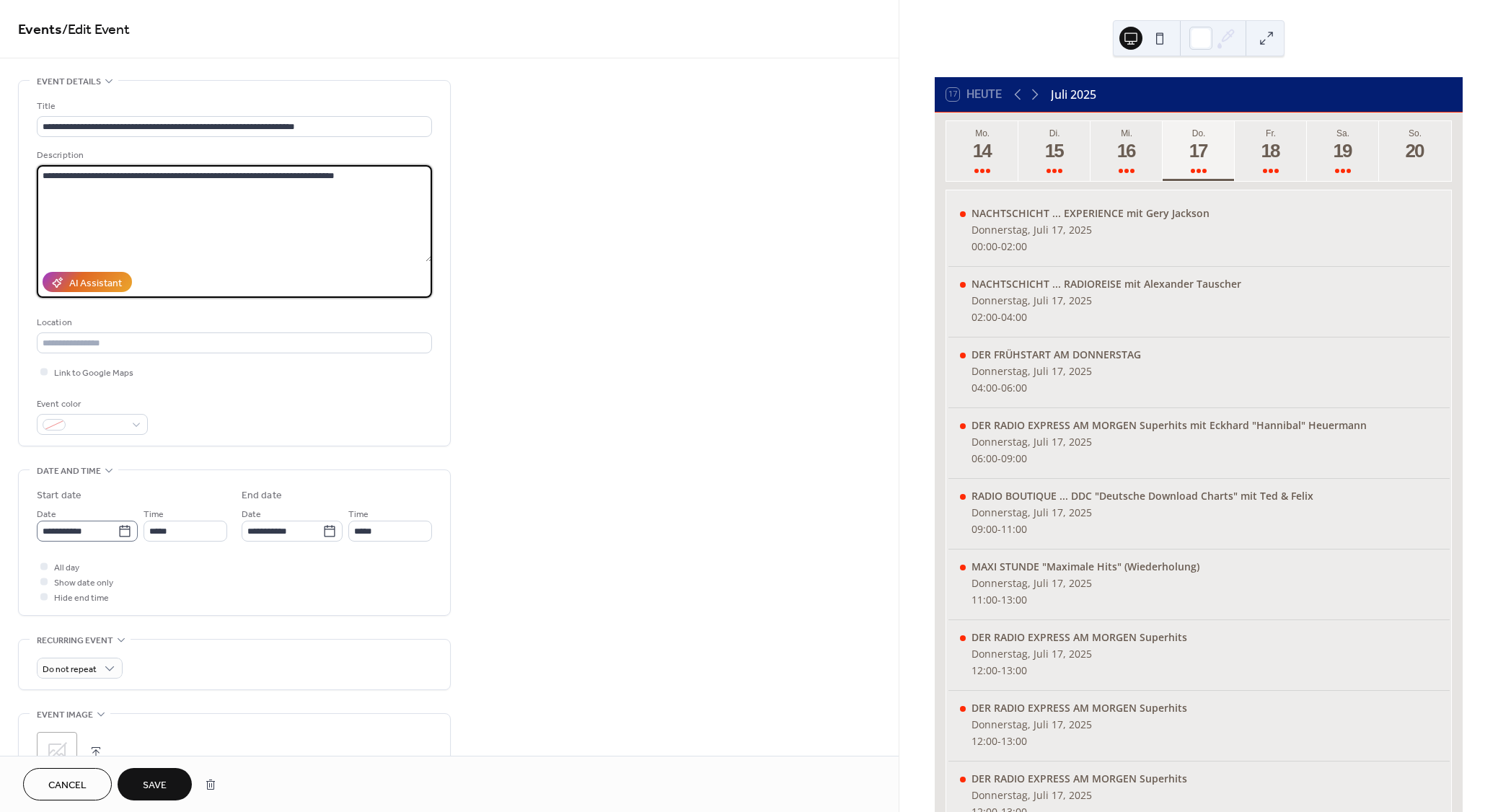 type on "**********" 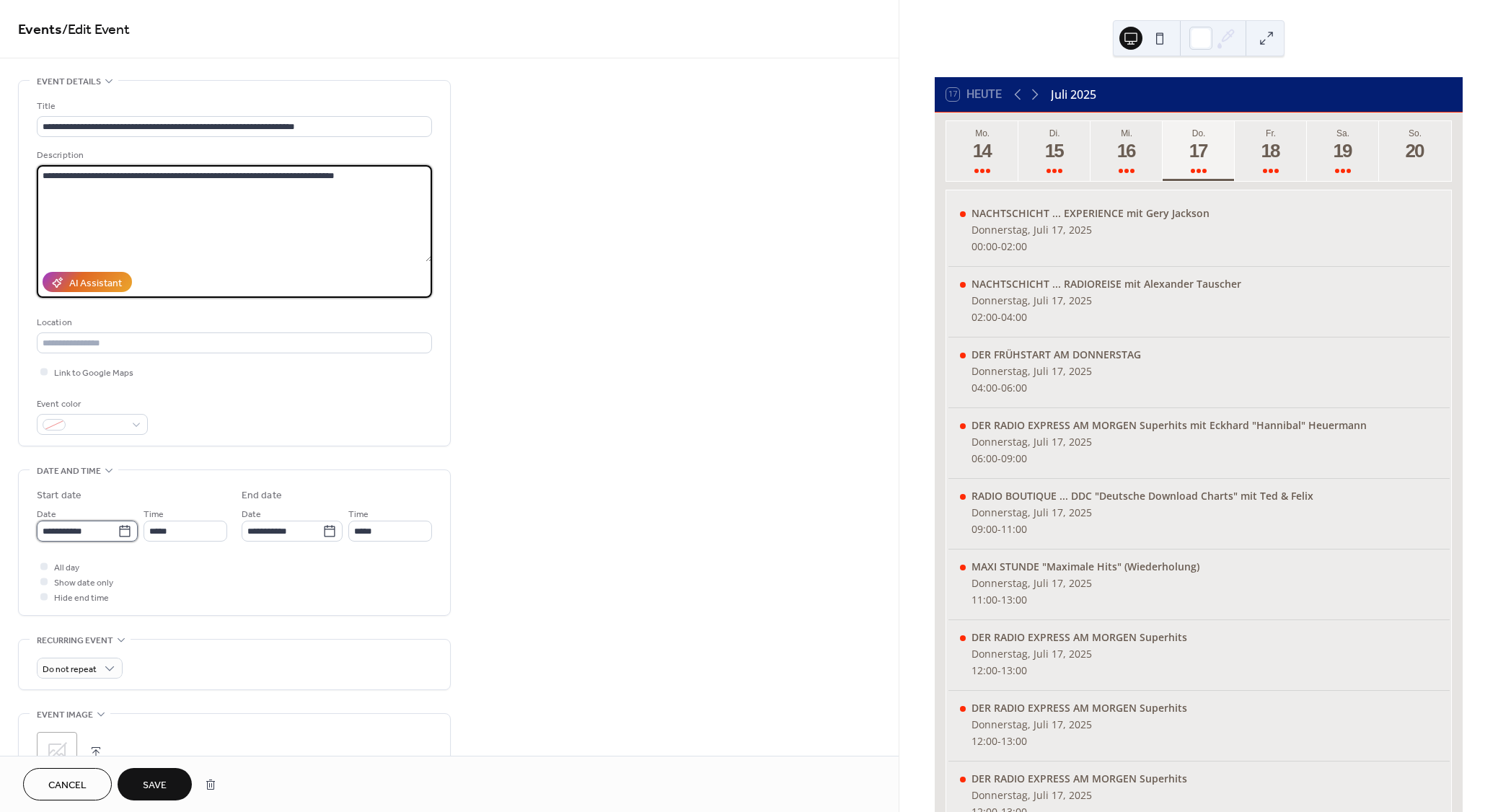 click on "**********" at bounding box center [77, 531] 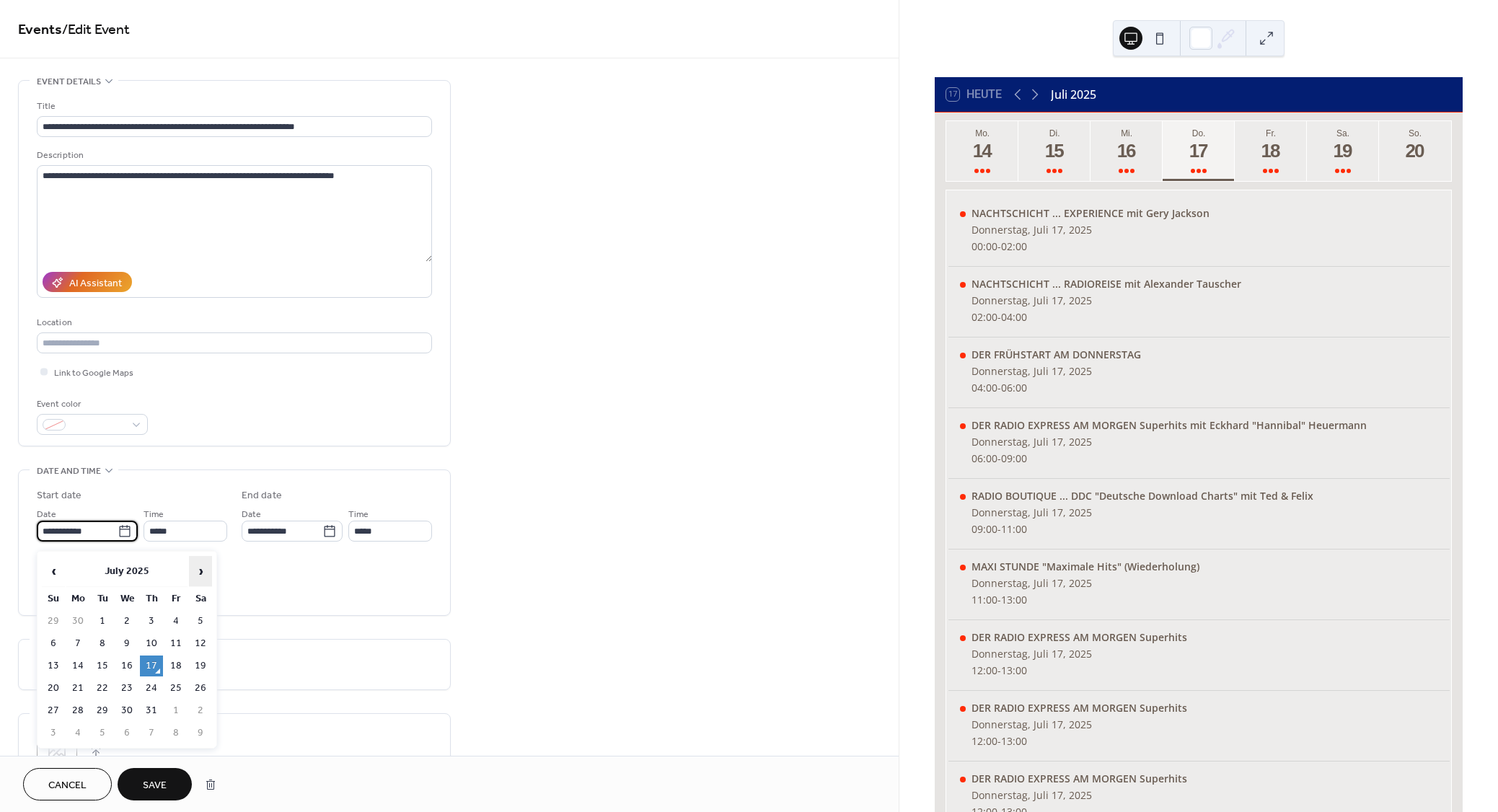 click on "›" at bounding box center [201, 571] 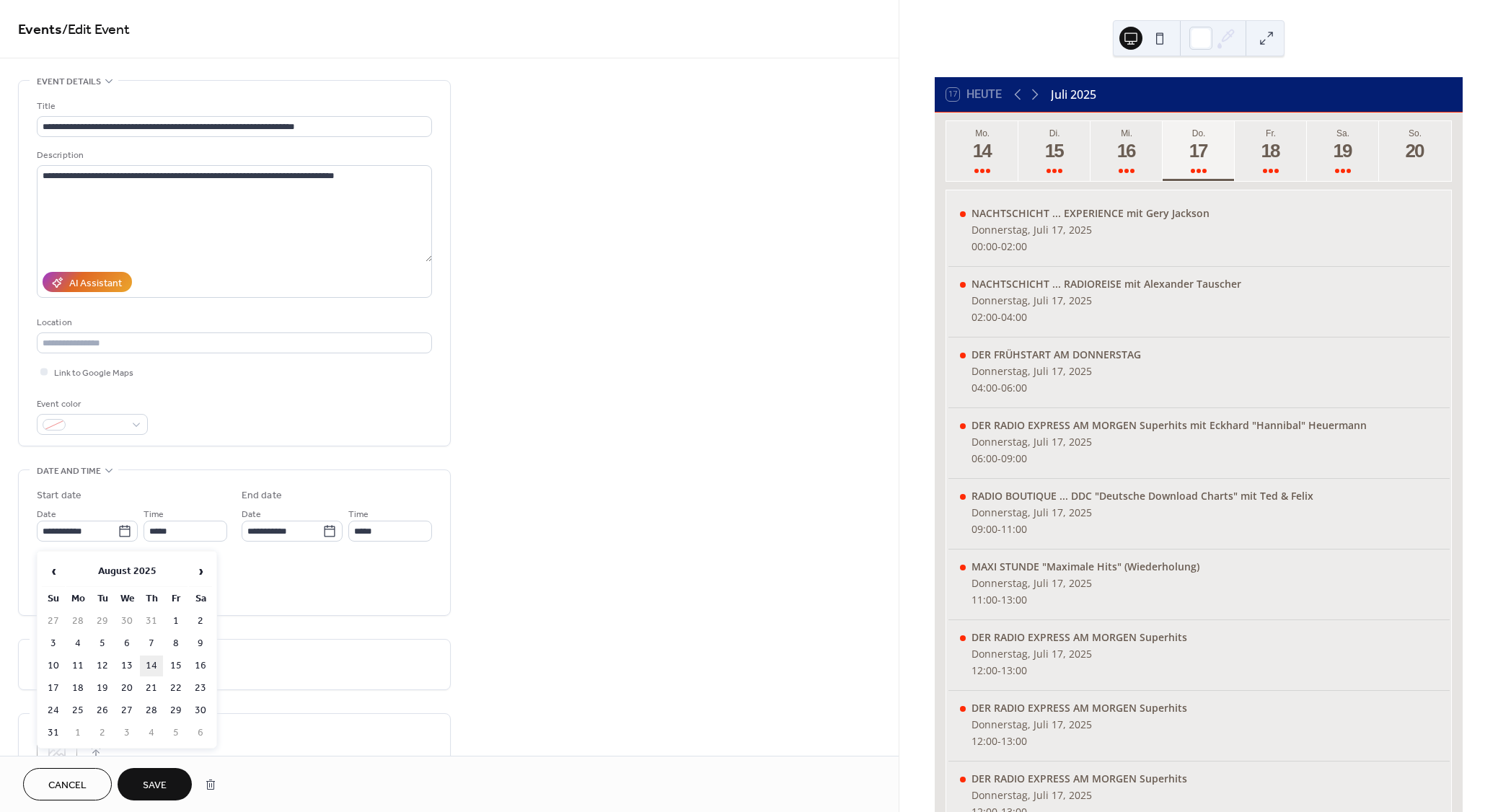 click on "14" at bounding box center [151, 666] 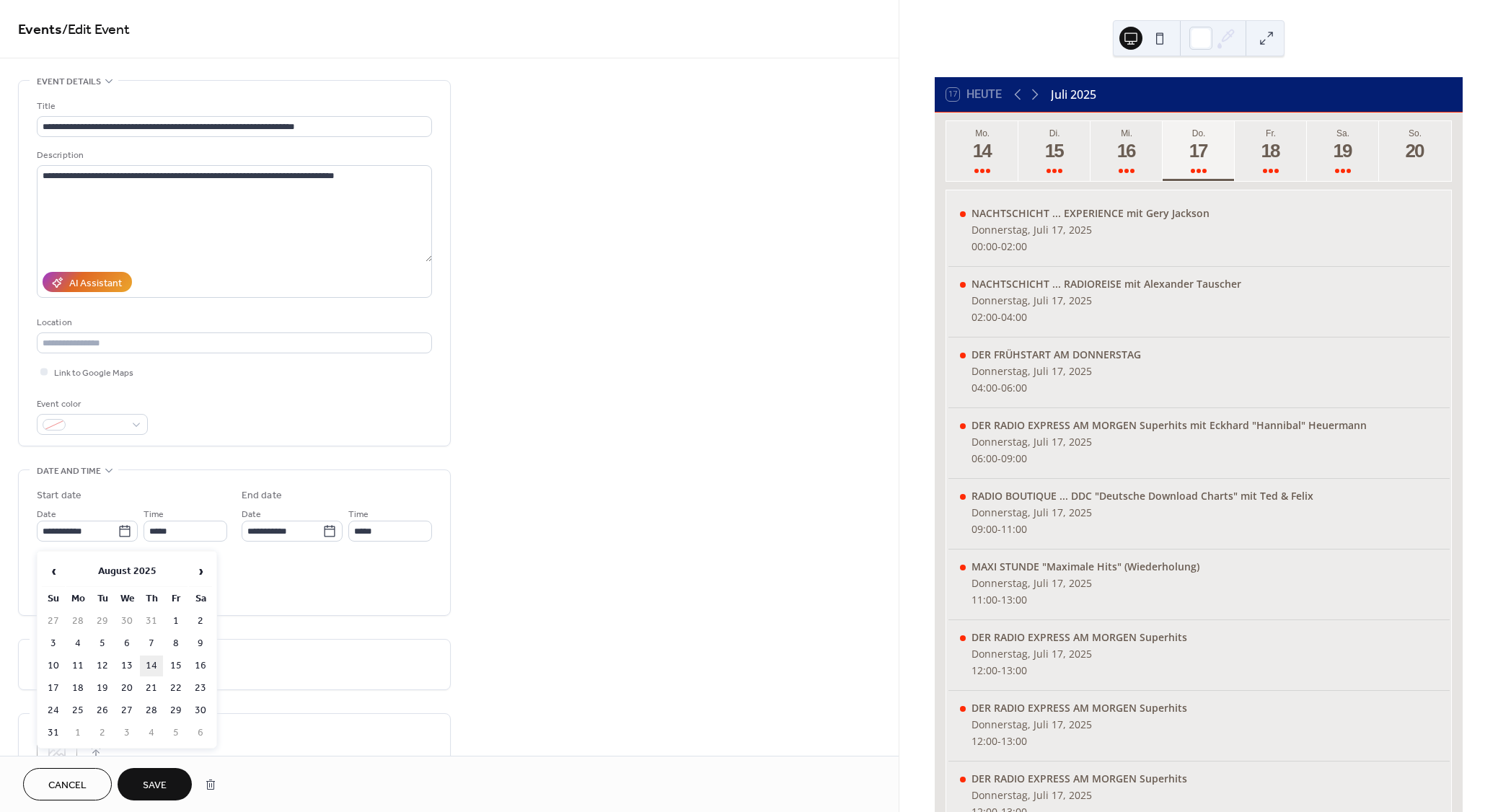 type on "**********" 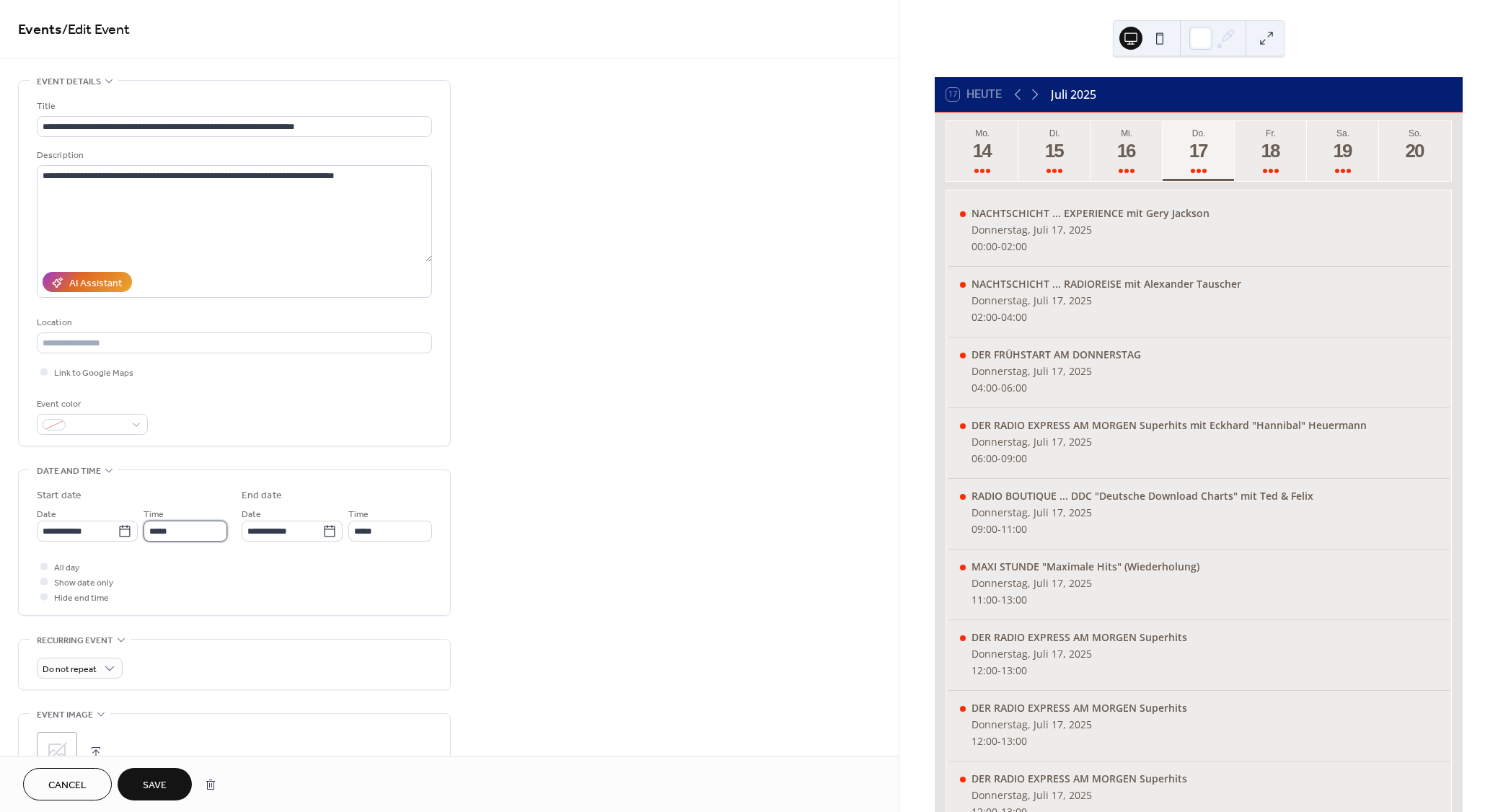 click on "*****" at bounding box center (185, 531) 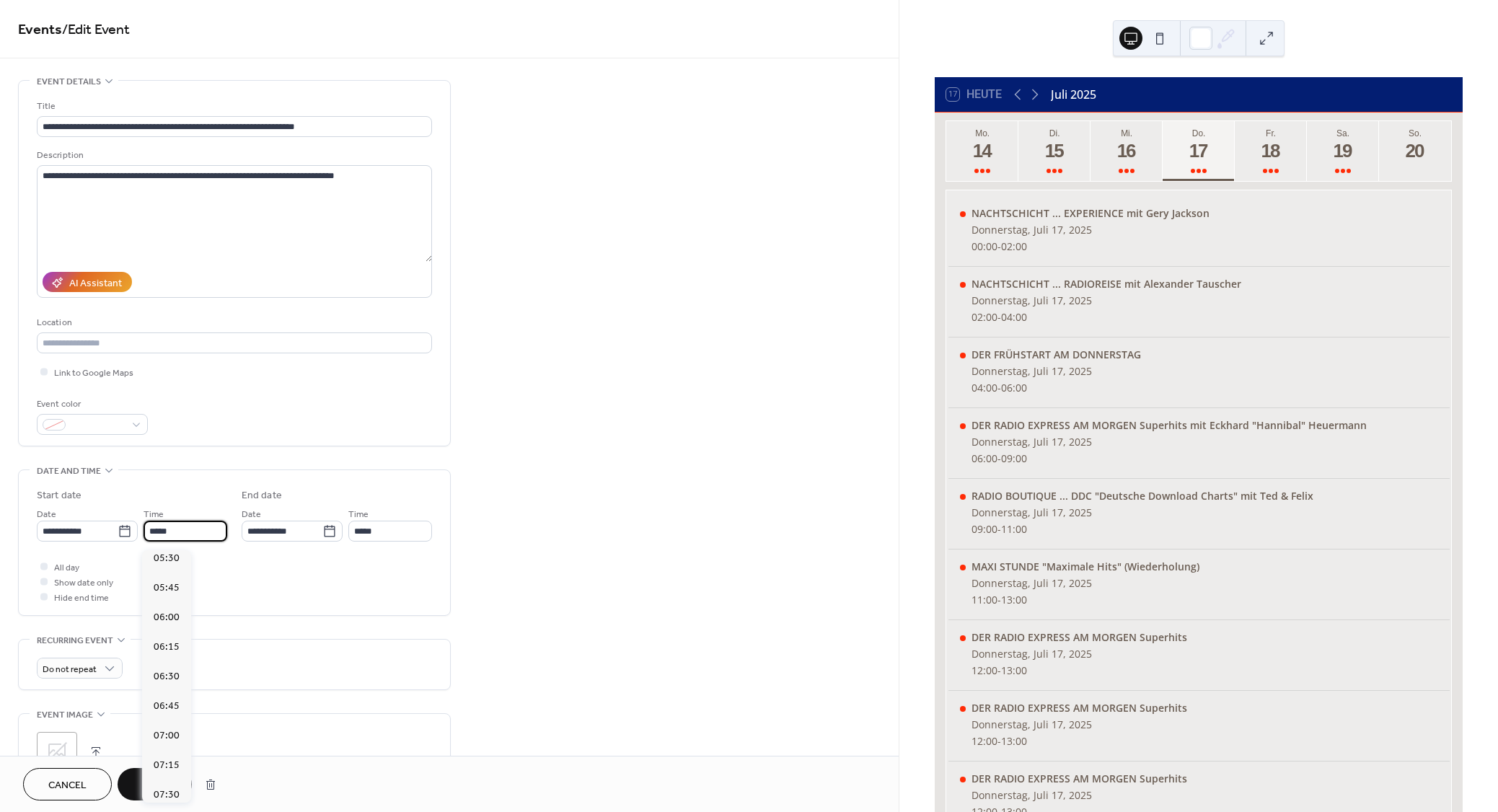 scroll, scrollTop: 558, scrollLeft: 0, axis: vertical 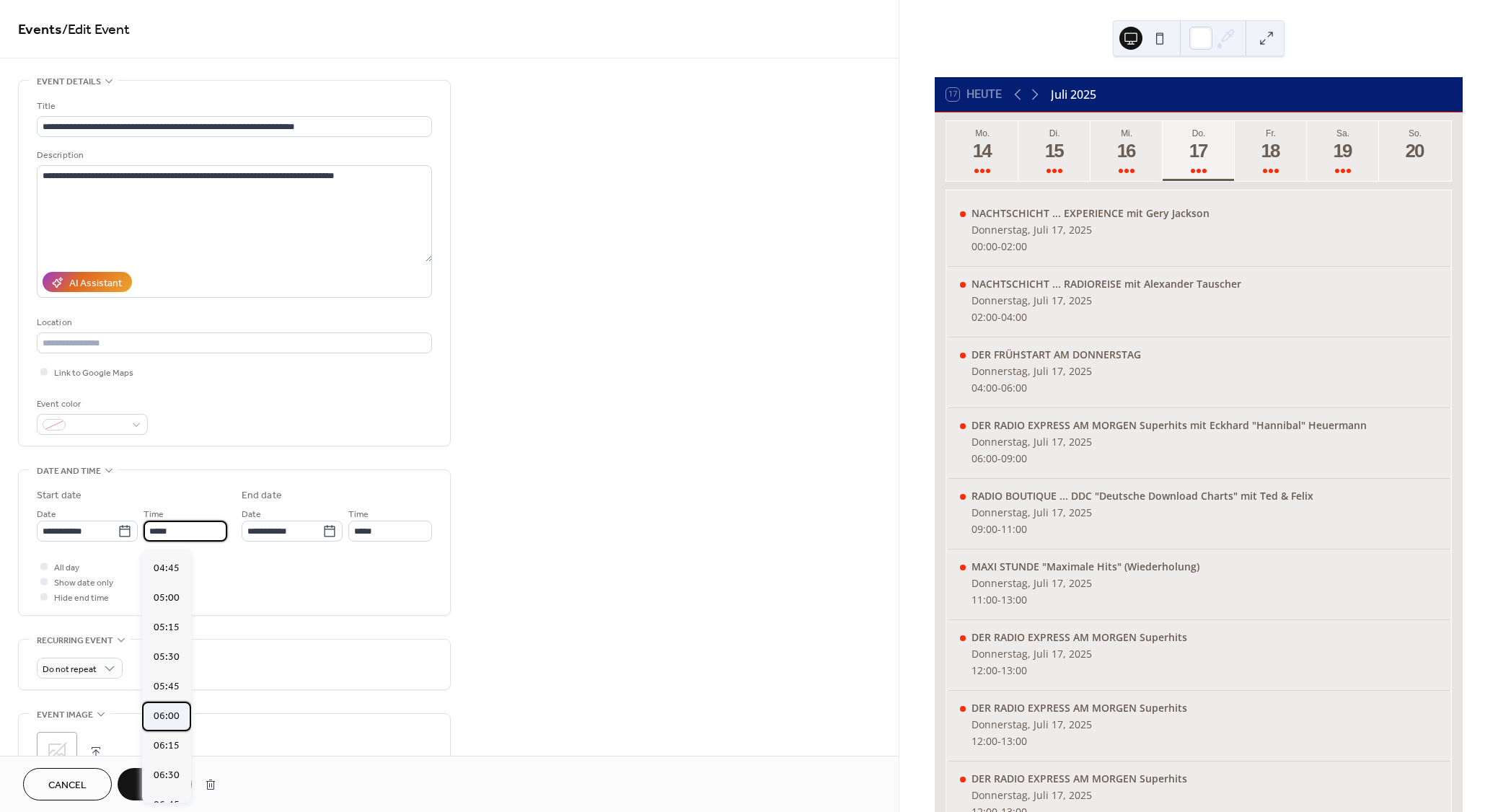 click on "06:00" at bounding box center [167, 716] 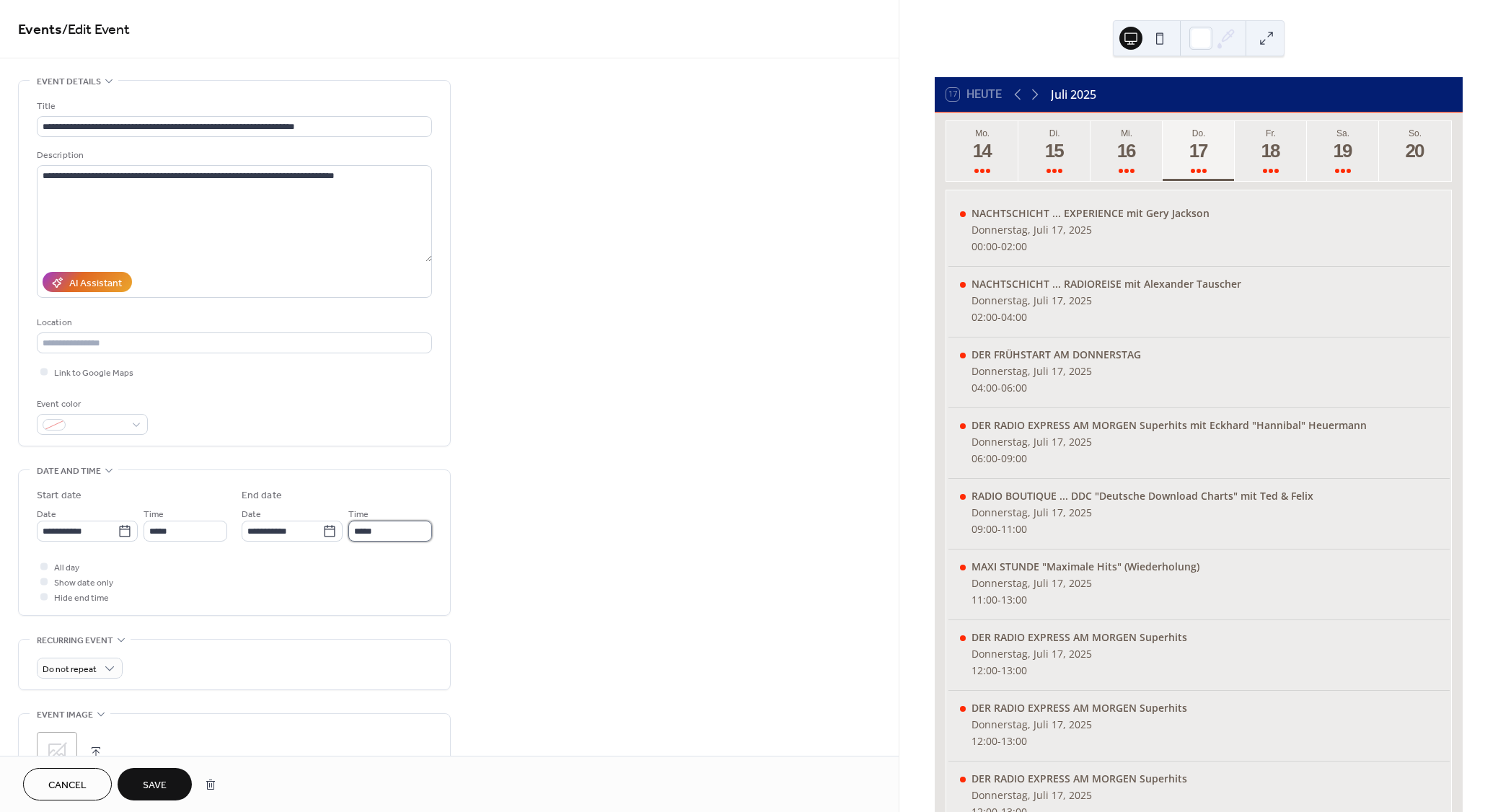 click on "*****" at bounding box center [390, 531] 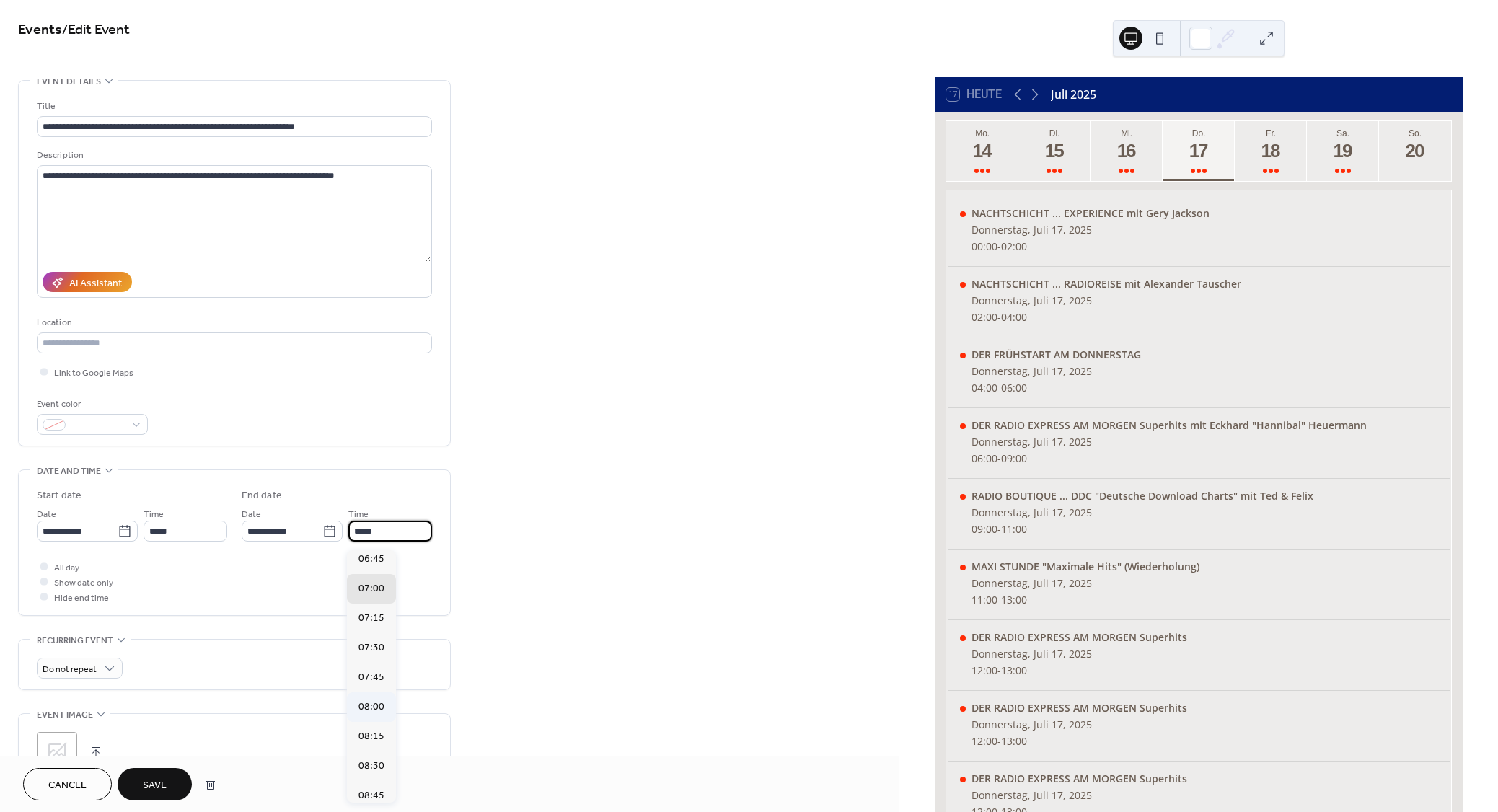 scroll, scrollTop: 130, scrollLeft: 0, axis: vertical 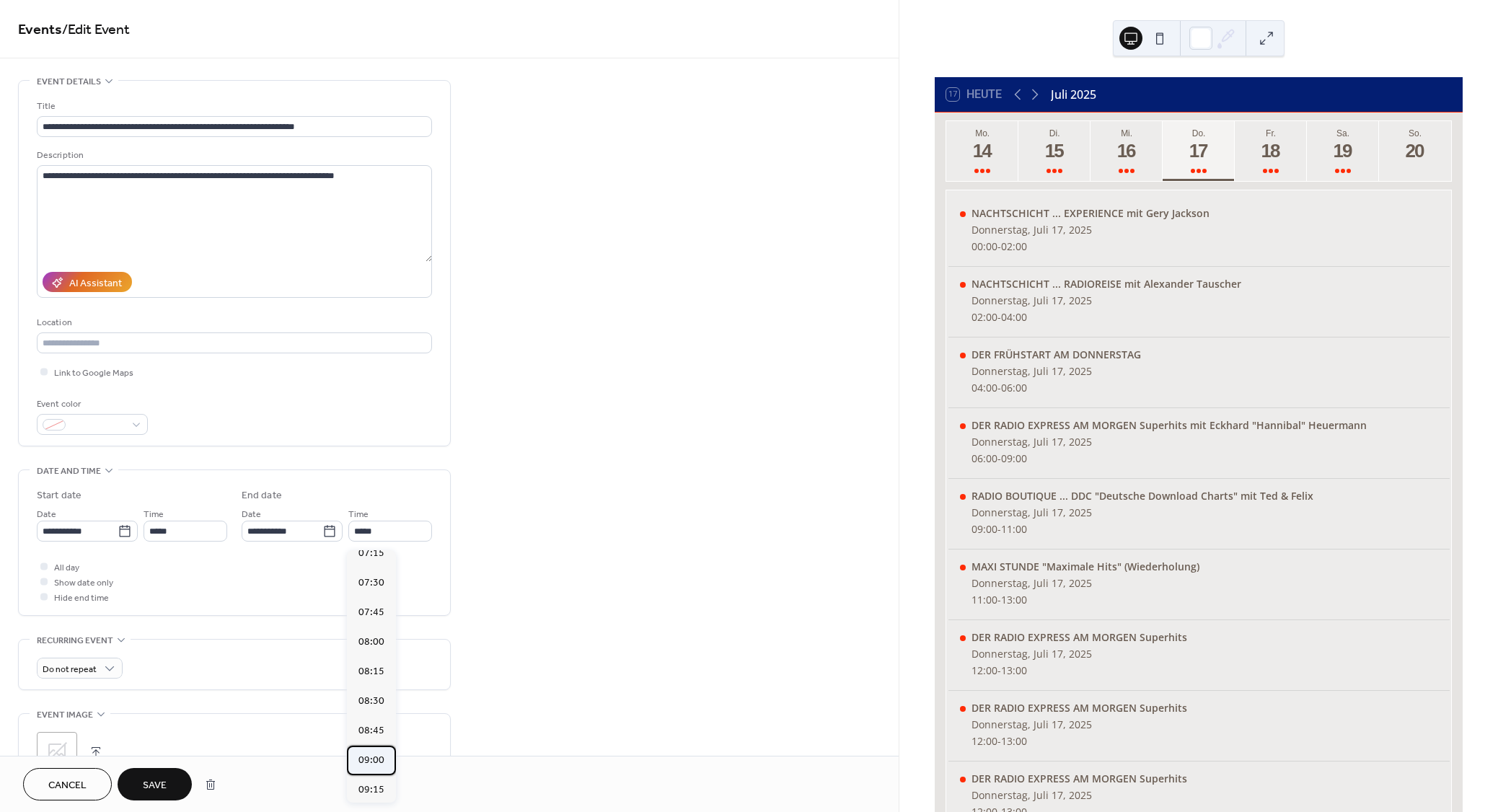 click on "09:00" at bounding box center (371, 760) 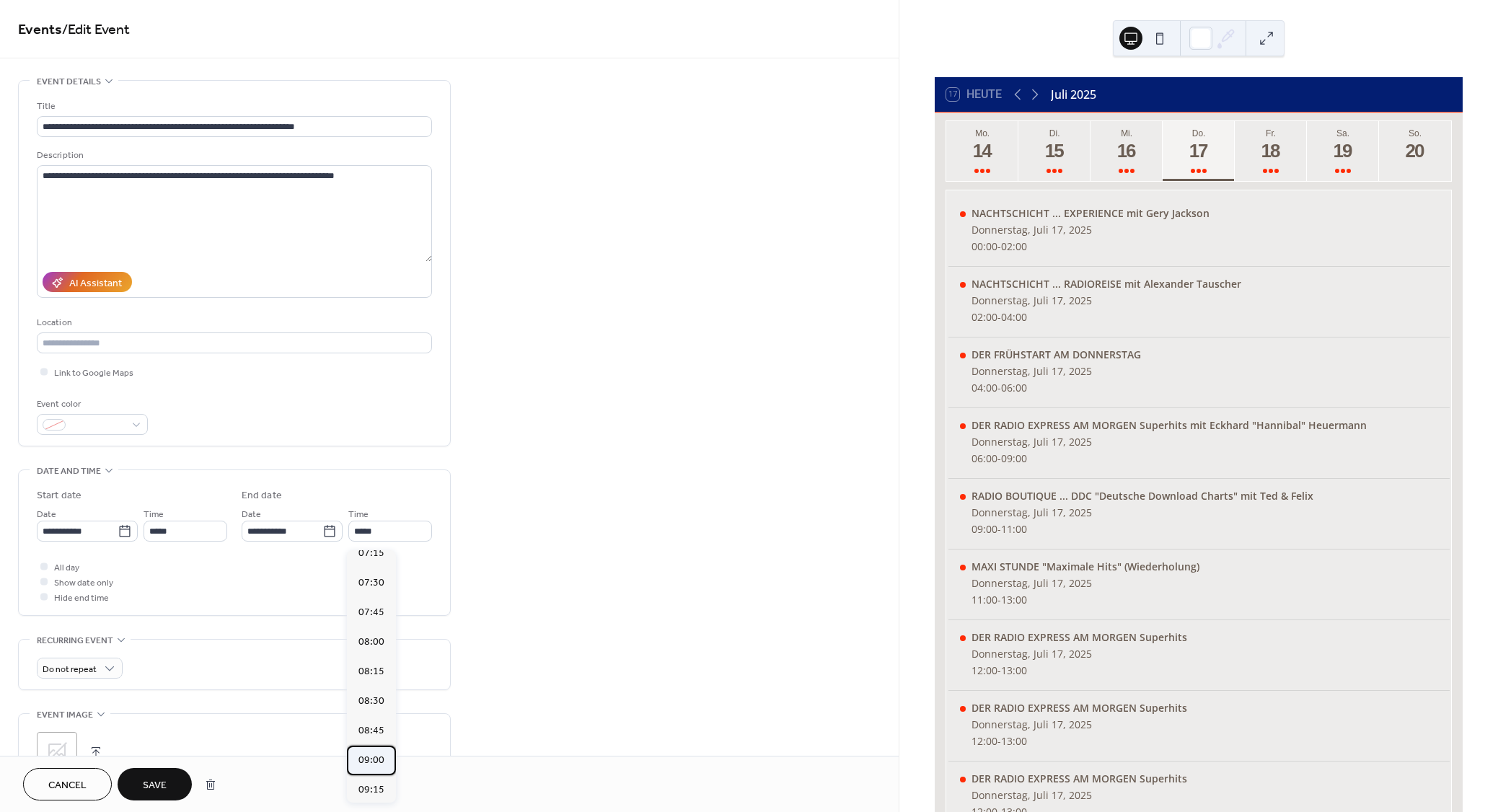 type on "*****" 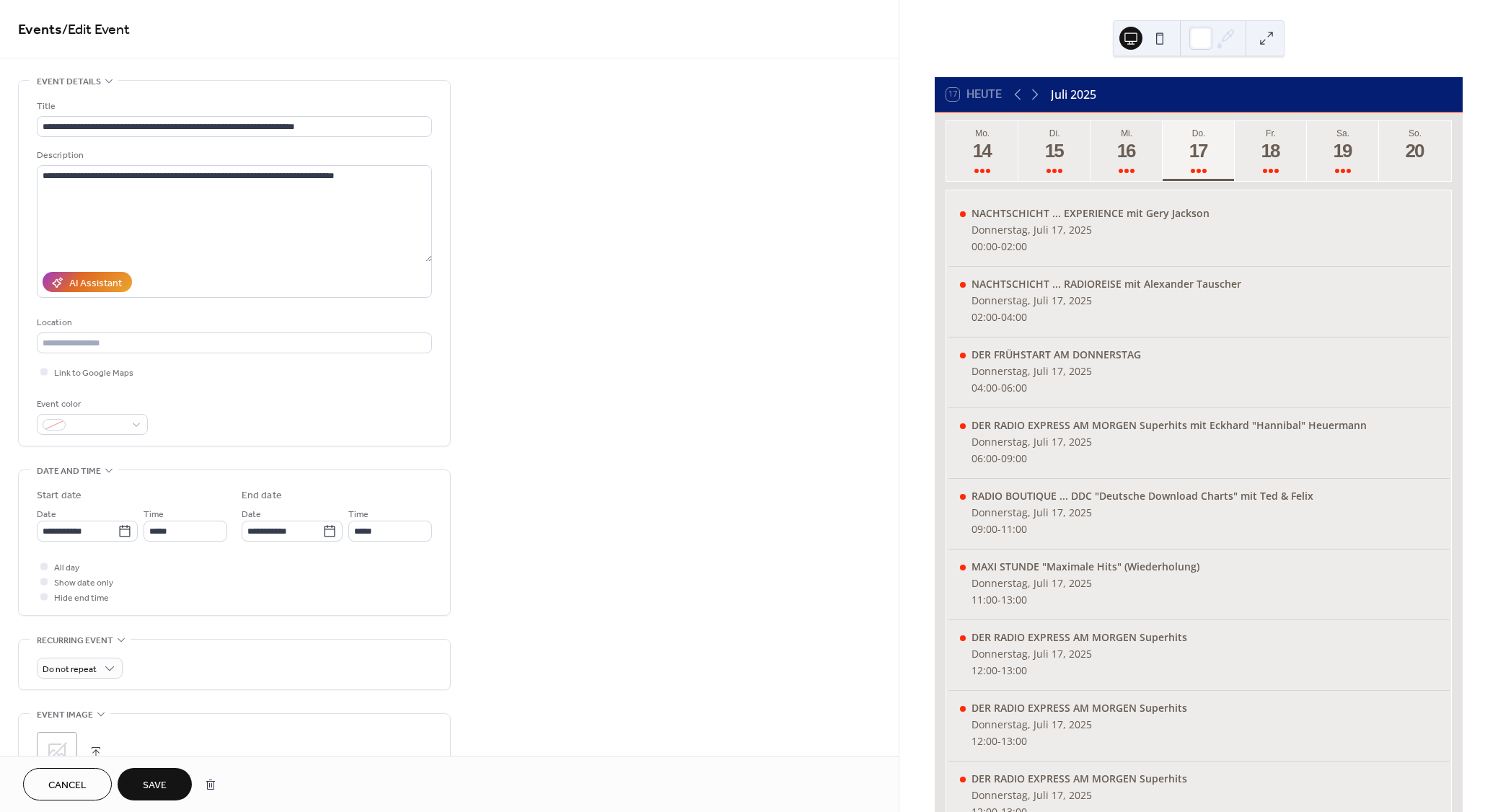 click on "Save" at bounding box center [154, 785] 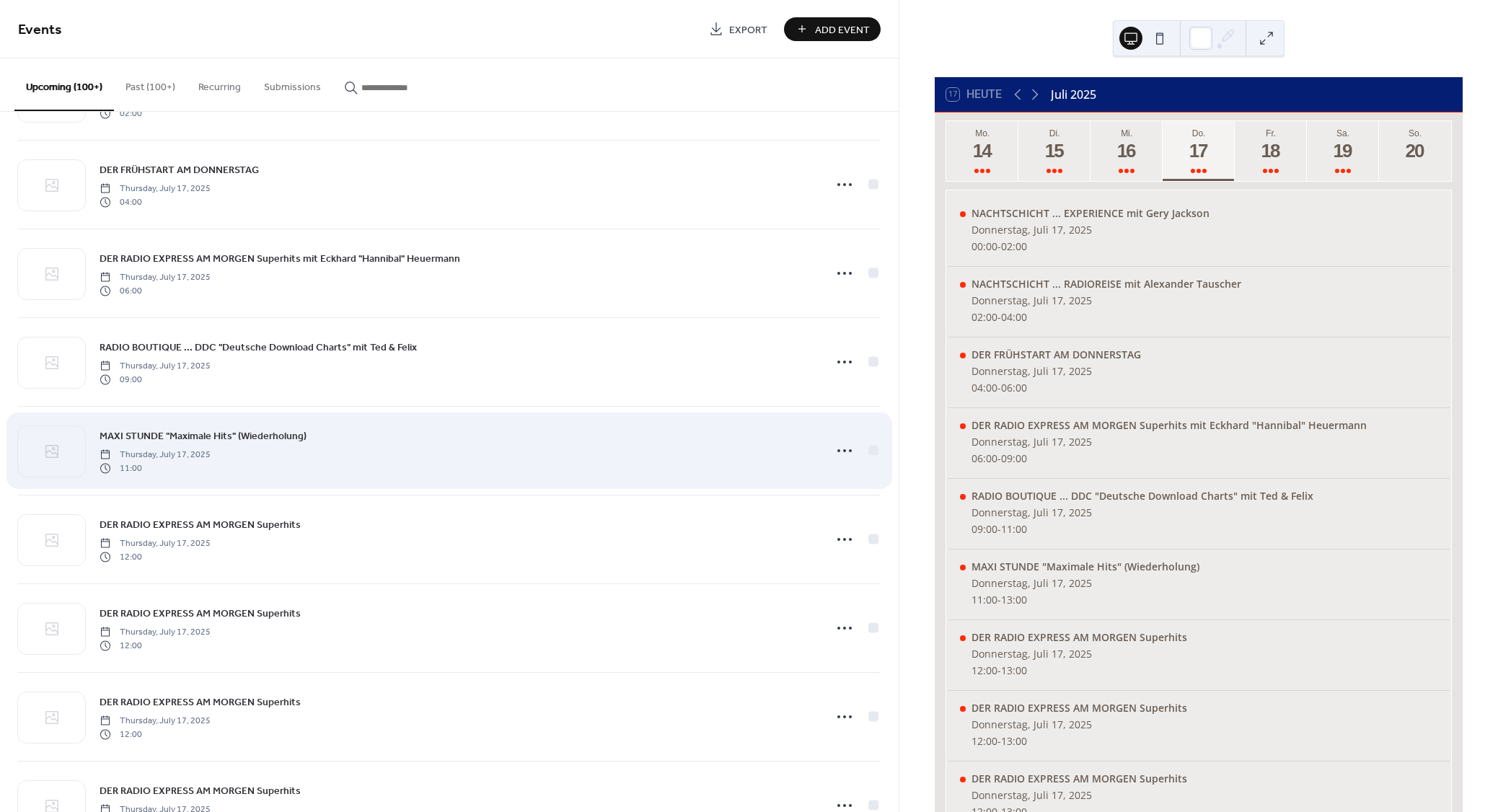 scroll, scrollTop: 303, scrollLeft: 0, axis: vertical 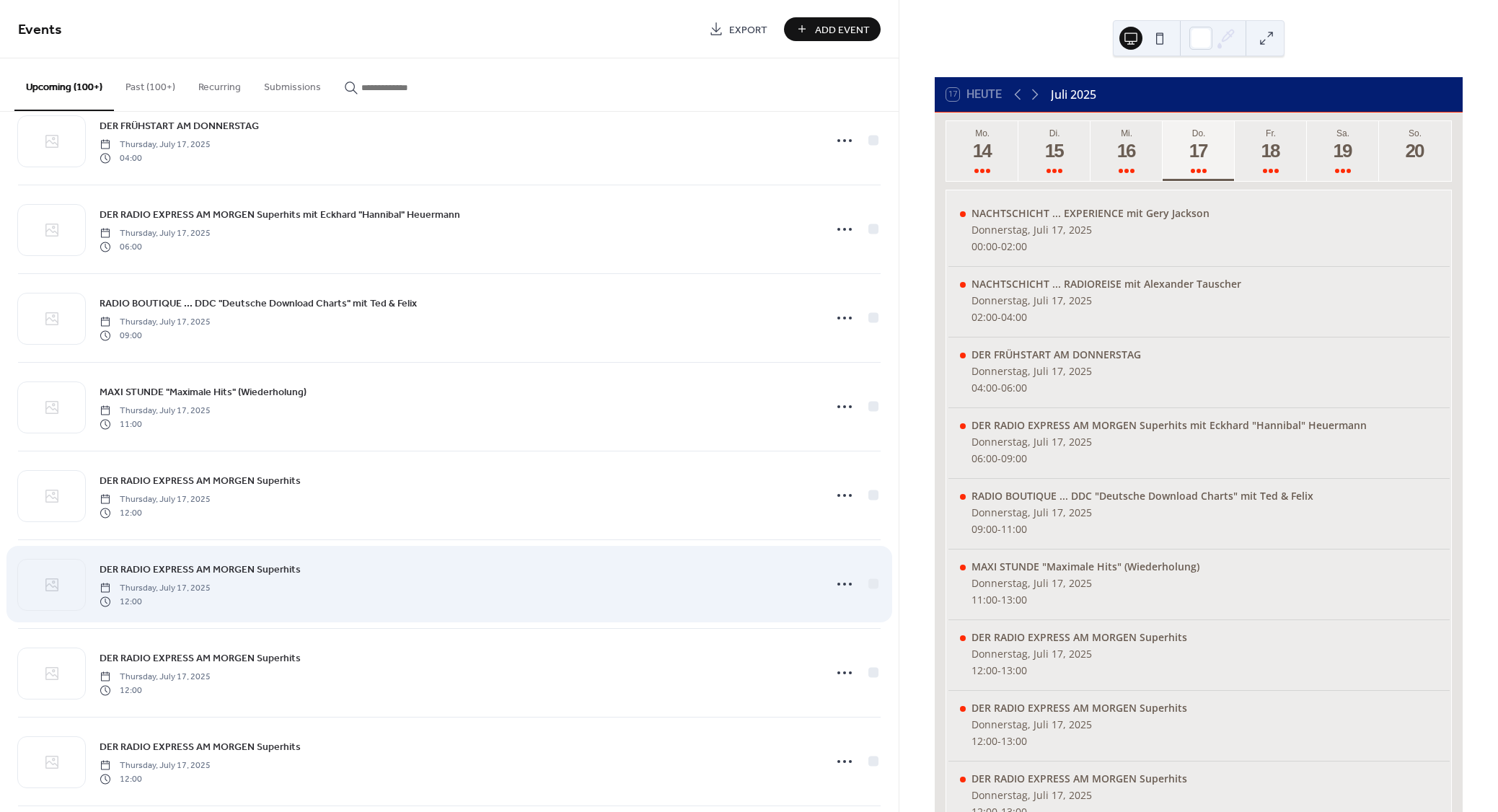 click on "DER RADIO EXPRESS AM MORGEN Superhits" at bounding box center [200, 570] 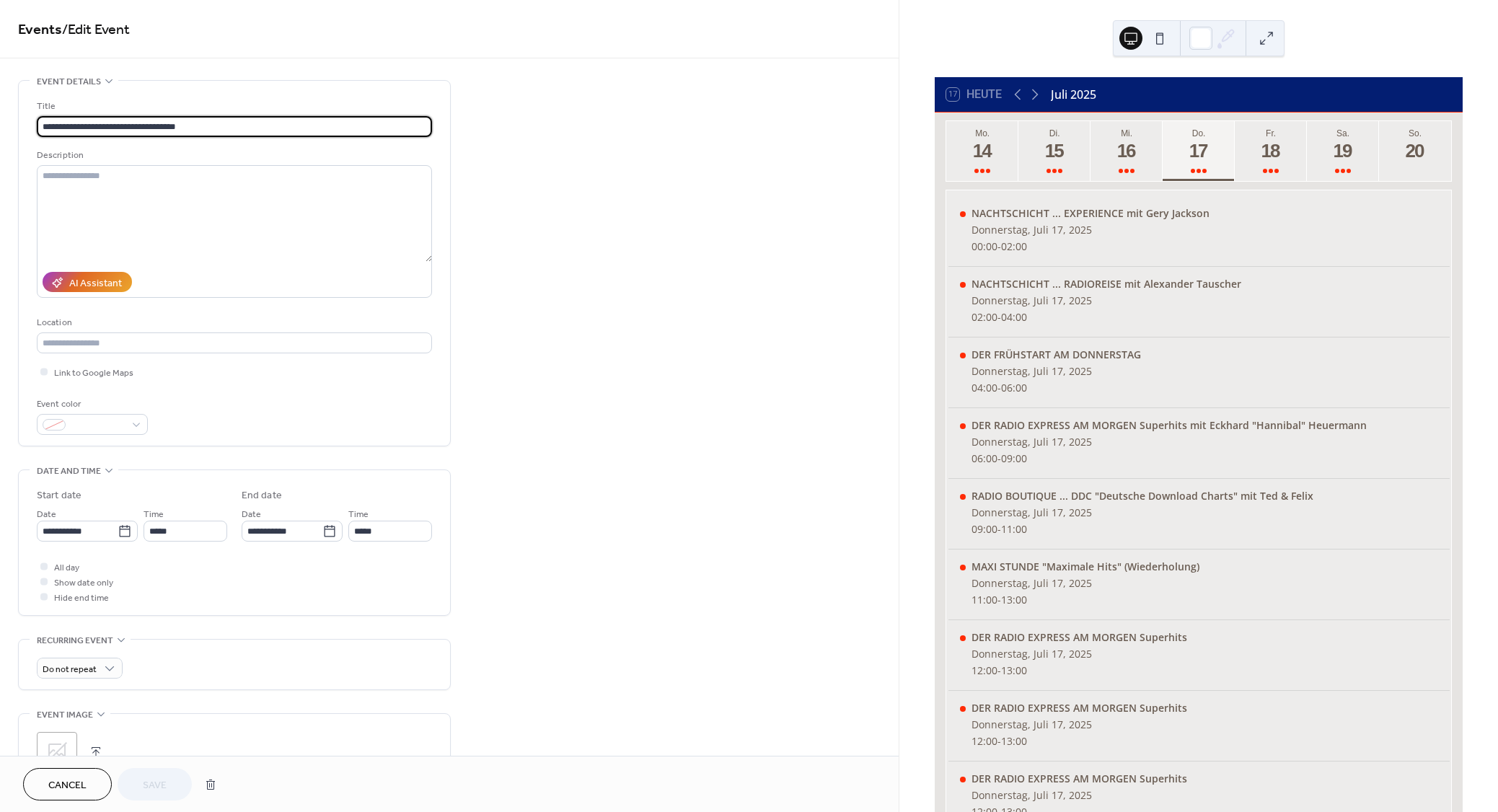 click on "**********" at bounding box center (234, 126) 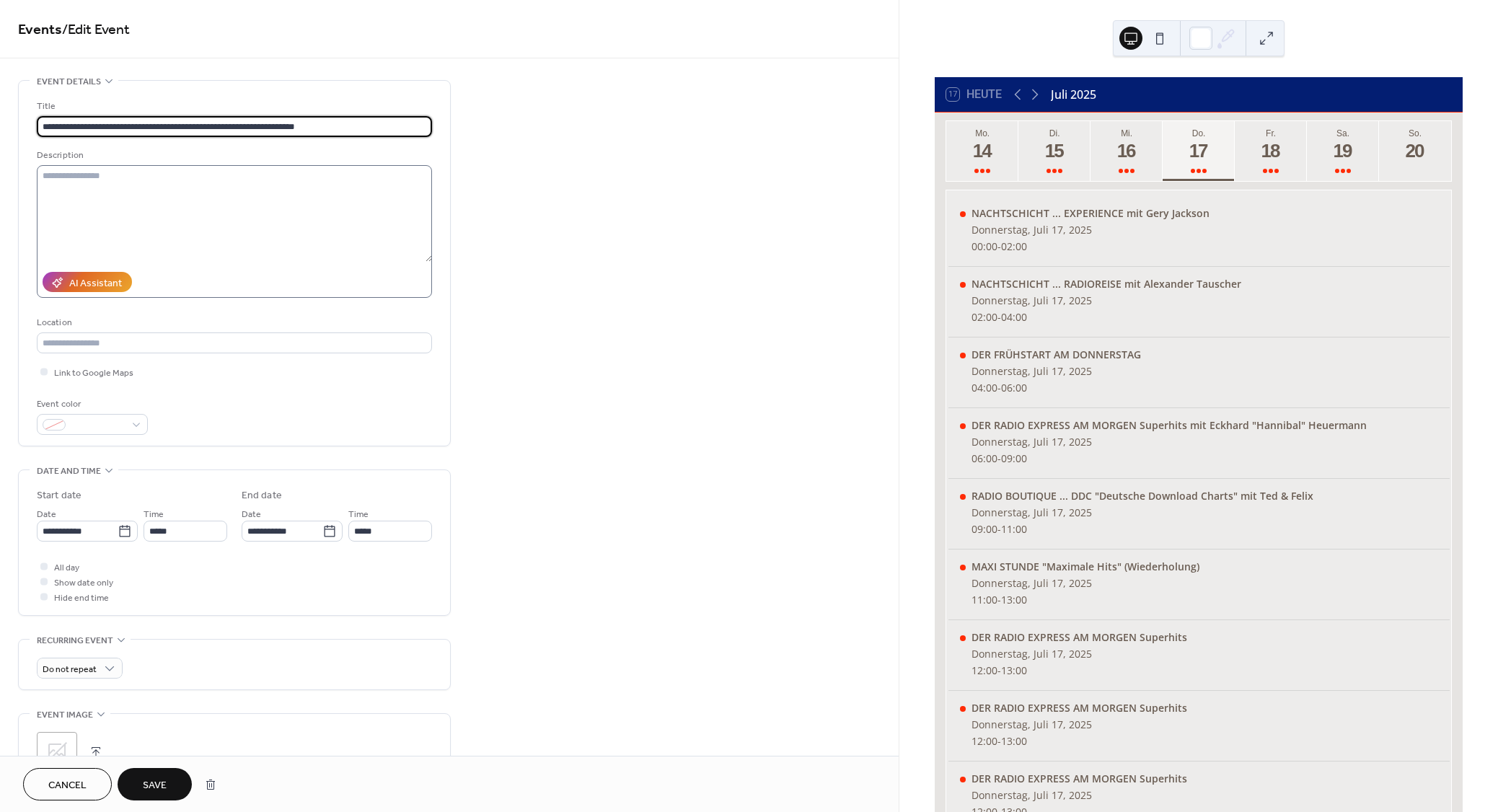 type on "**********" 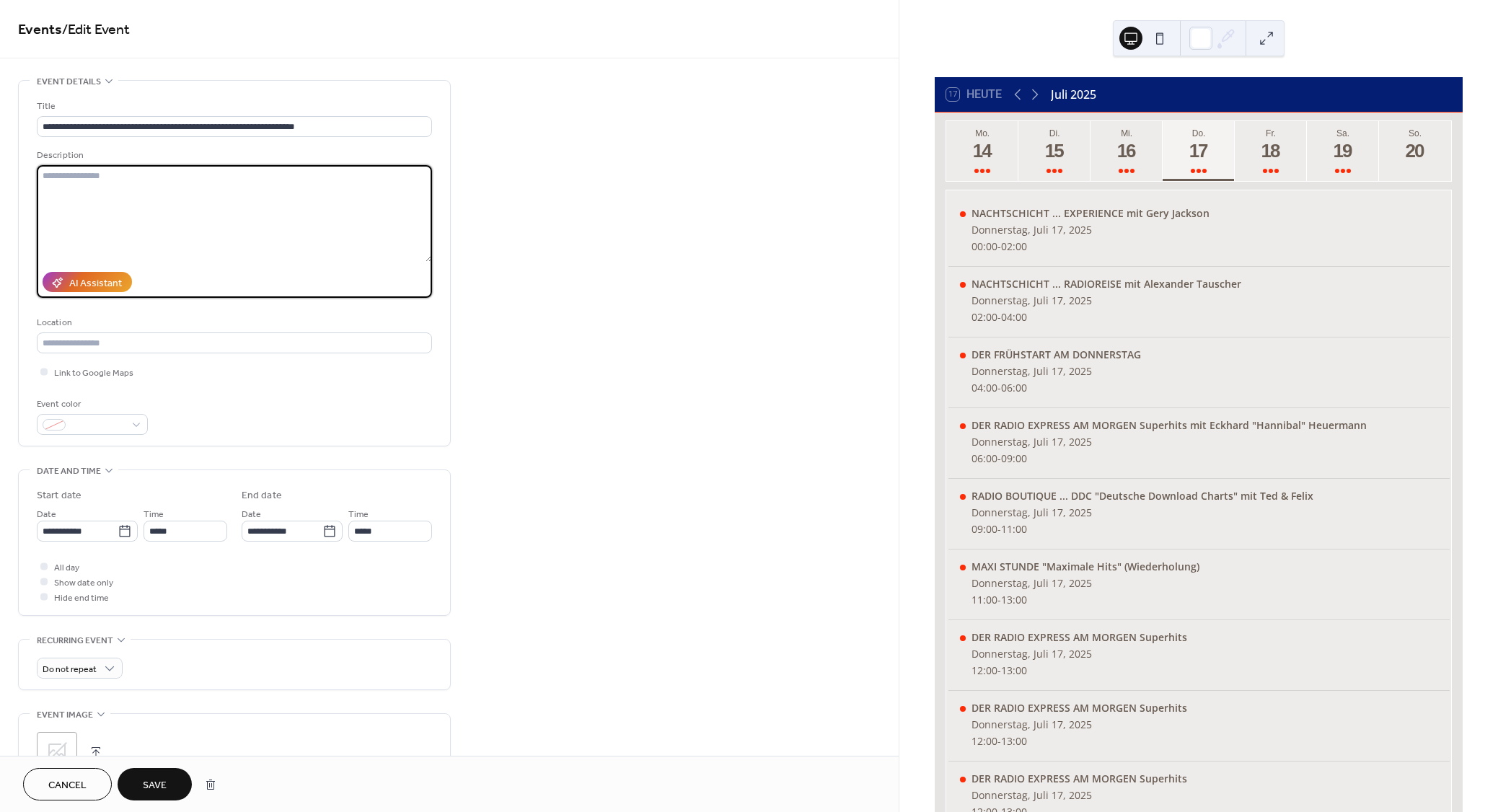 paste on "**********" 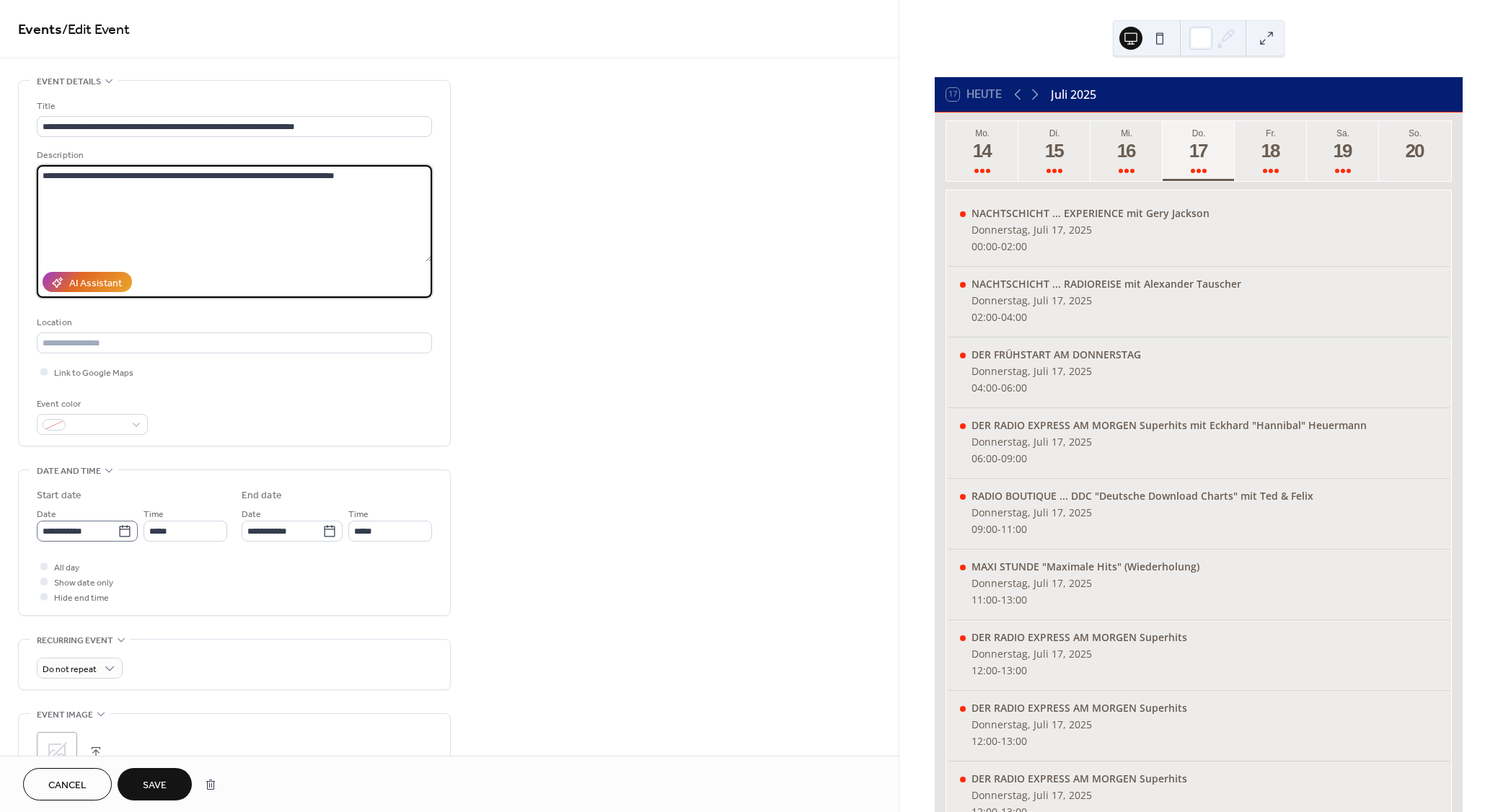 type on "**********" 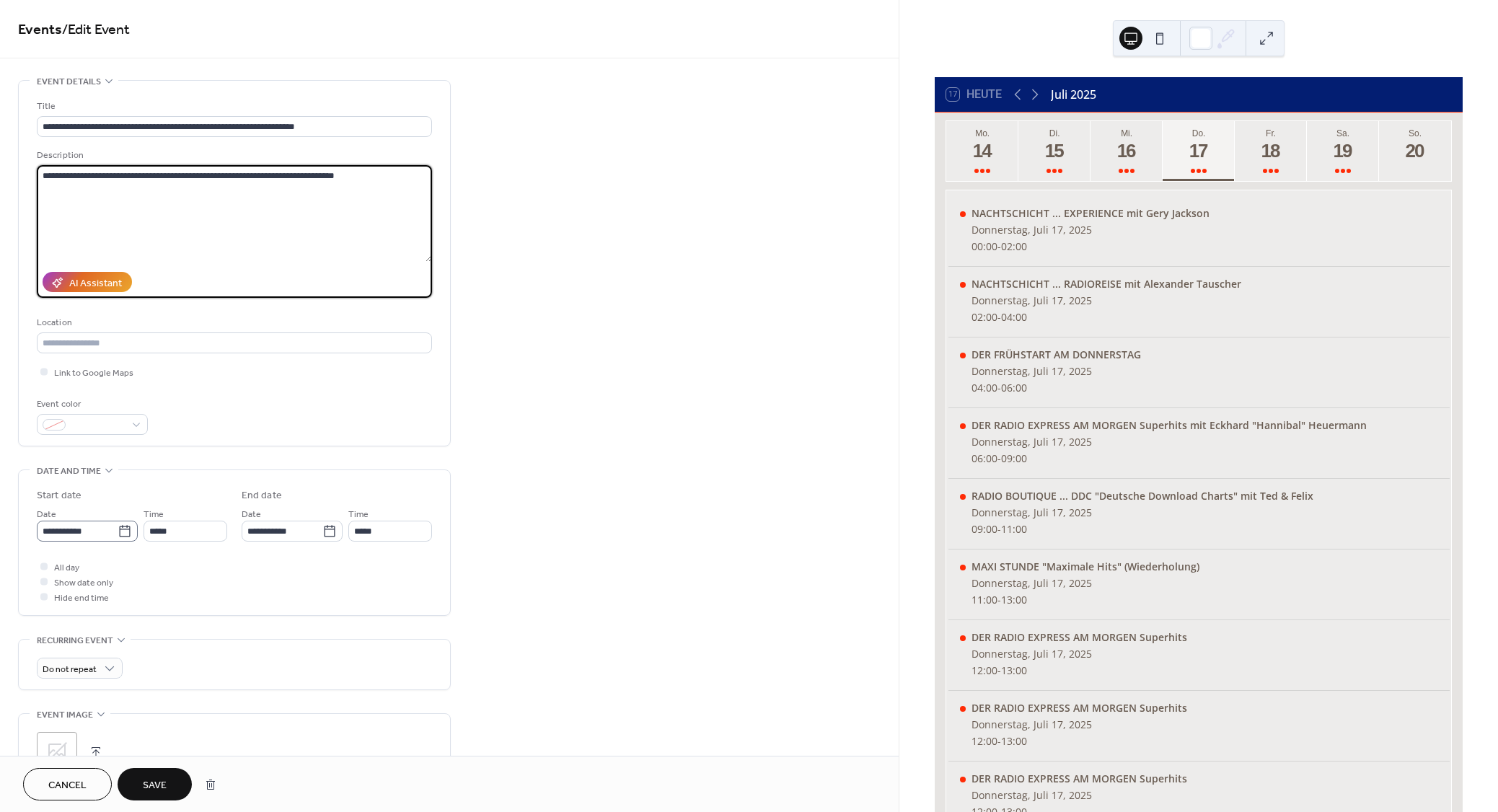 click 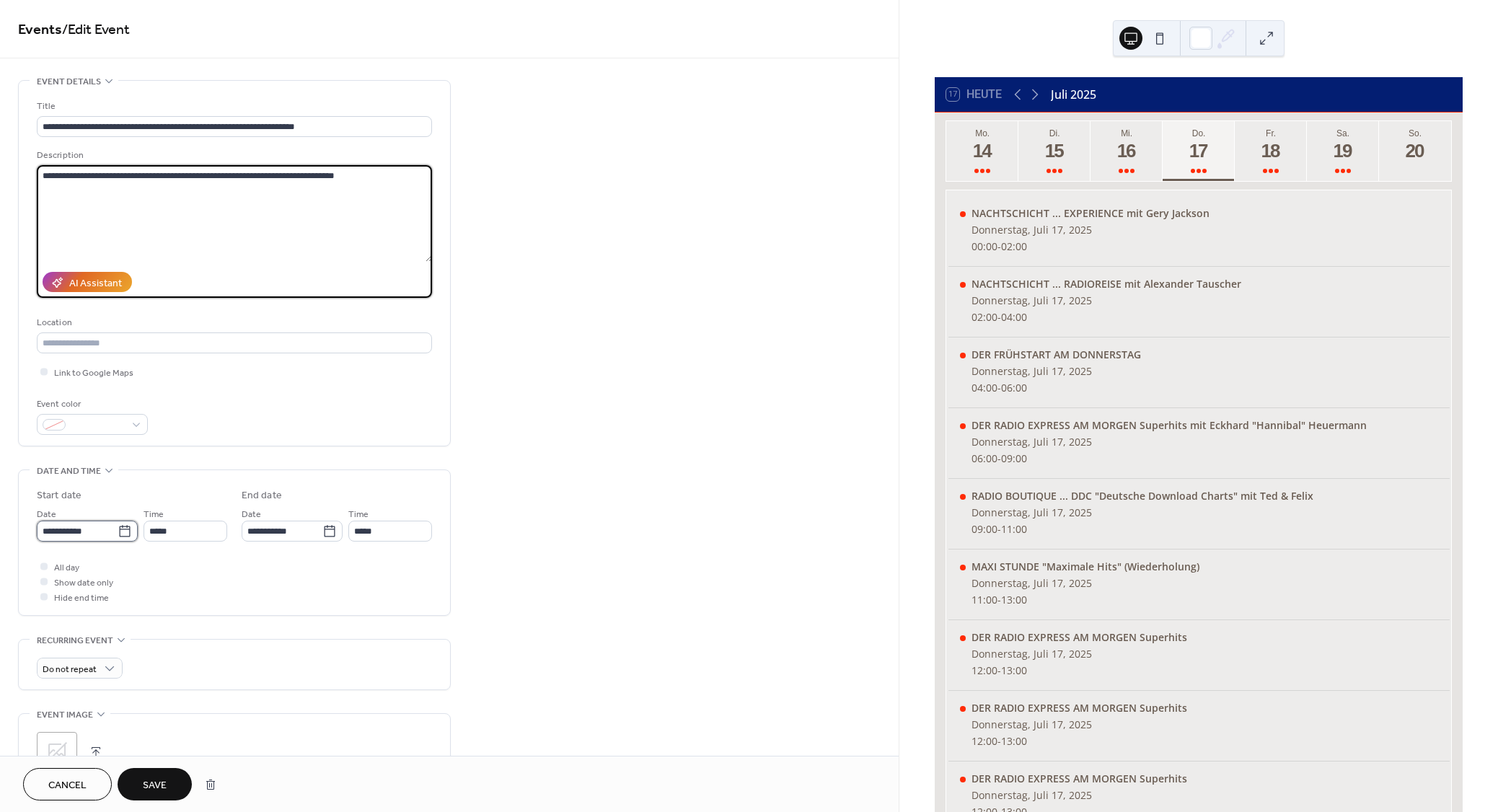 click on "**********" at bounding box center (77, 531) 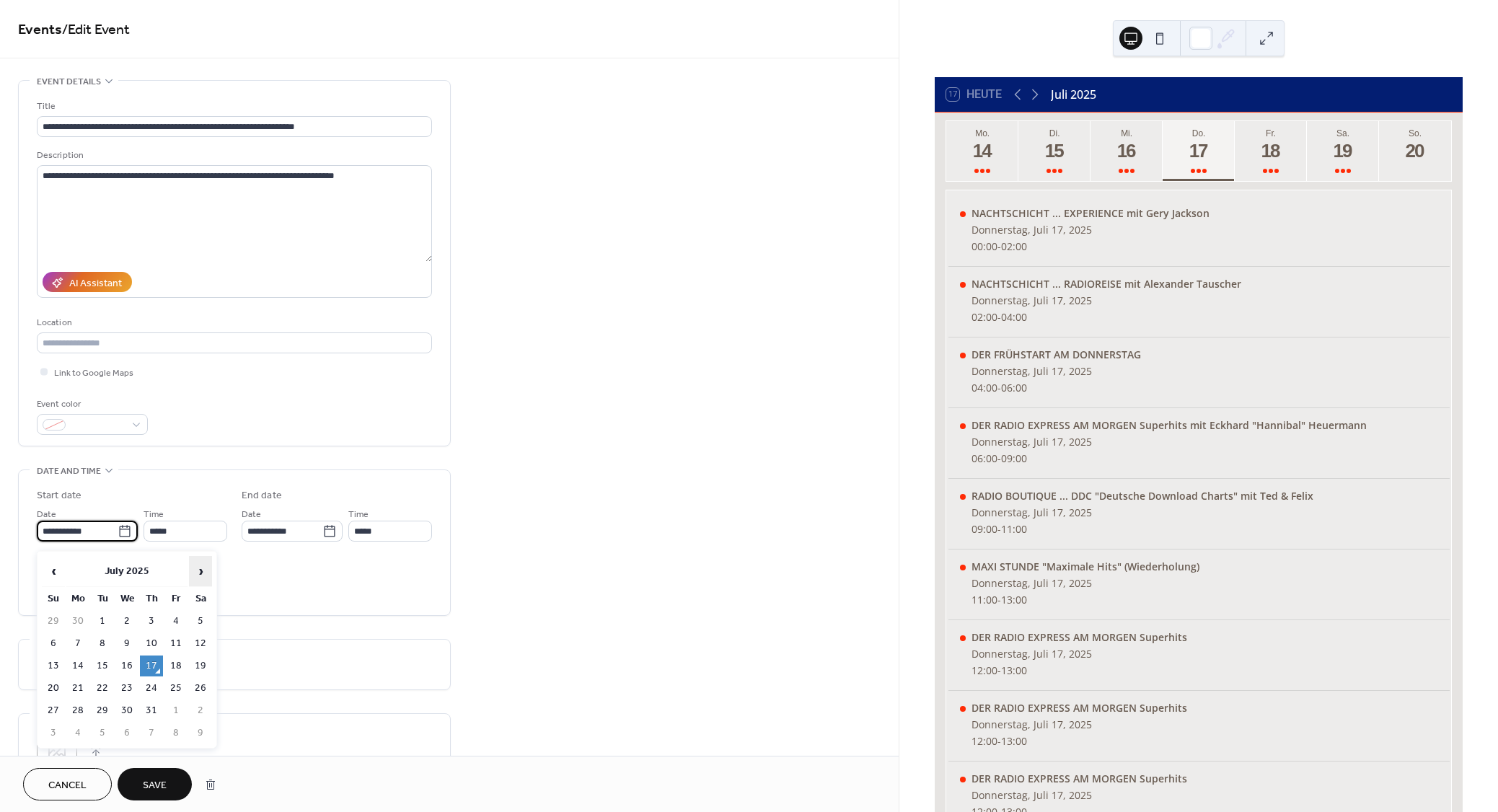 click on "›" at bounding box center [201, 571] 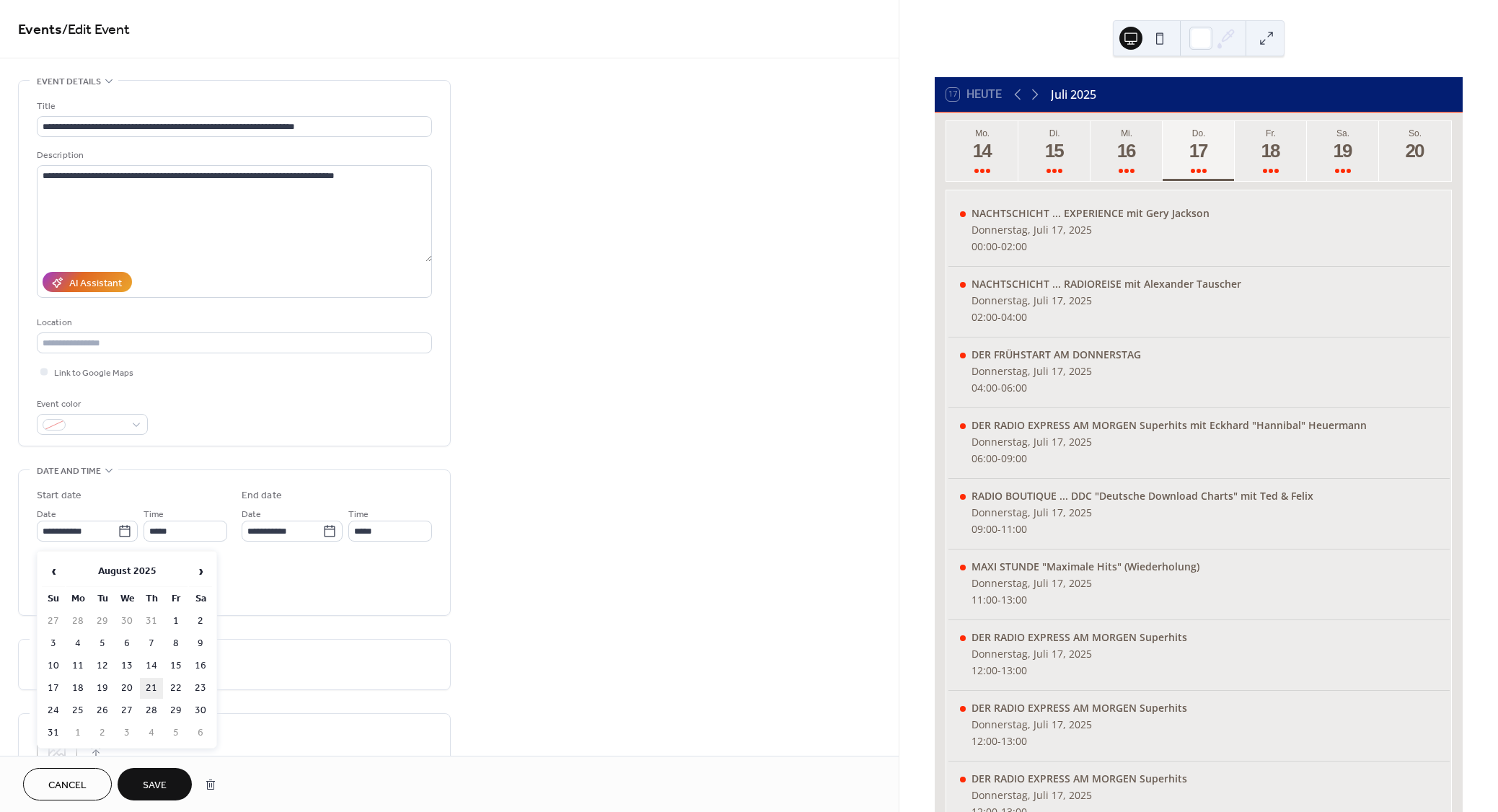 click on "21" at bounding box center [151, 688] 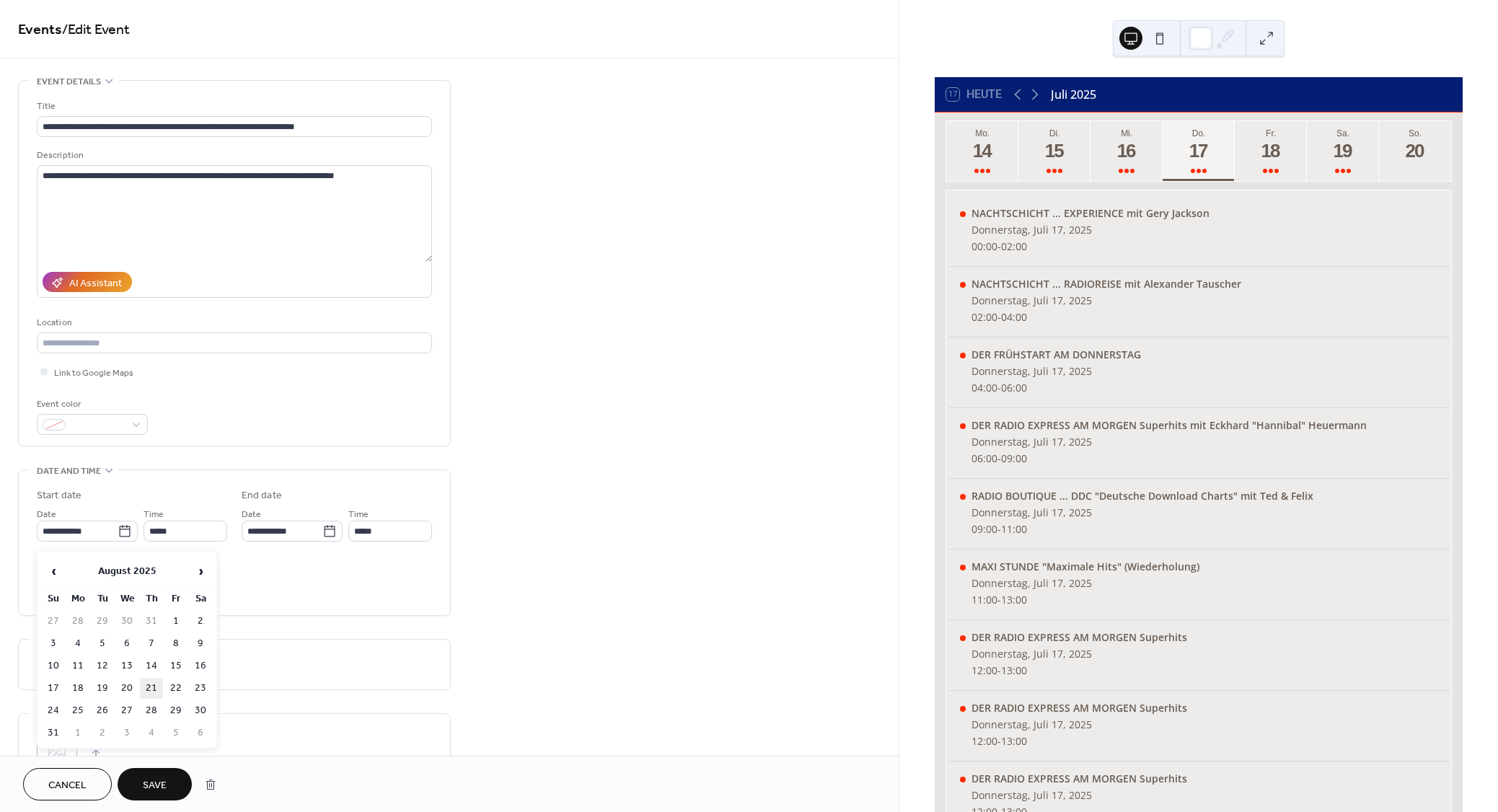 type on "**********" 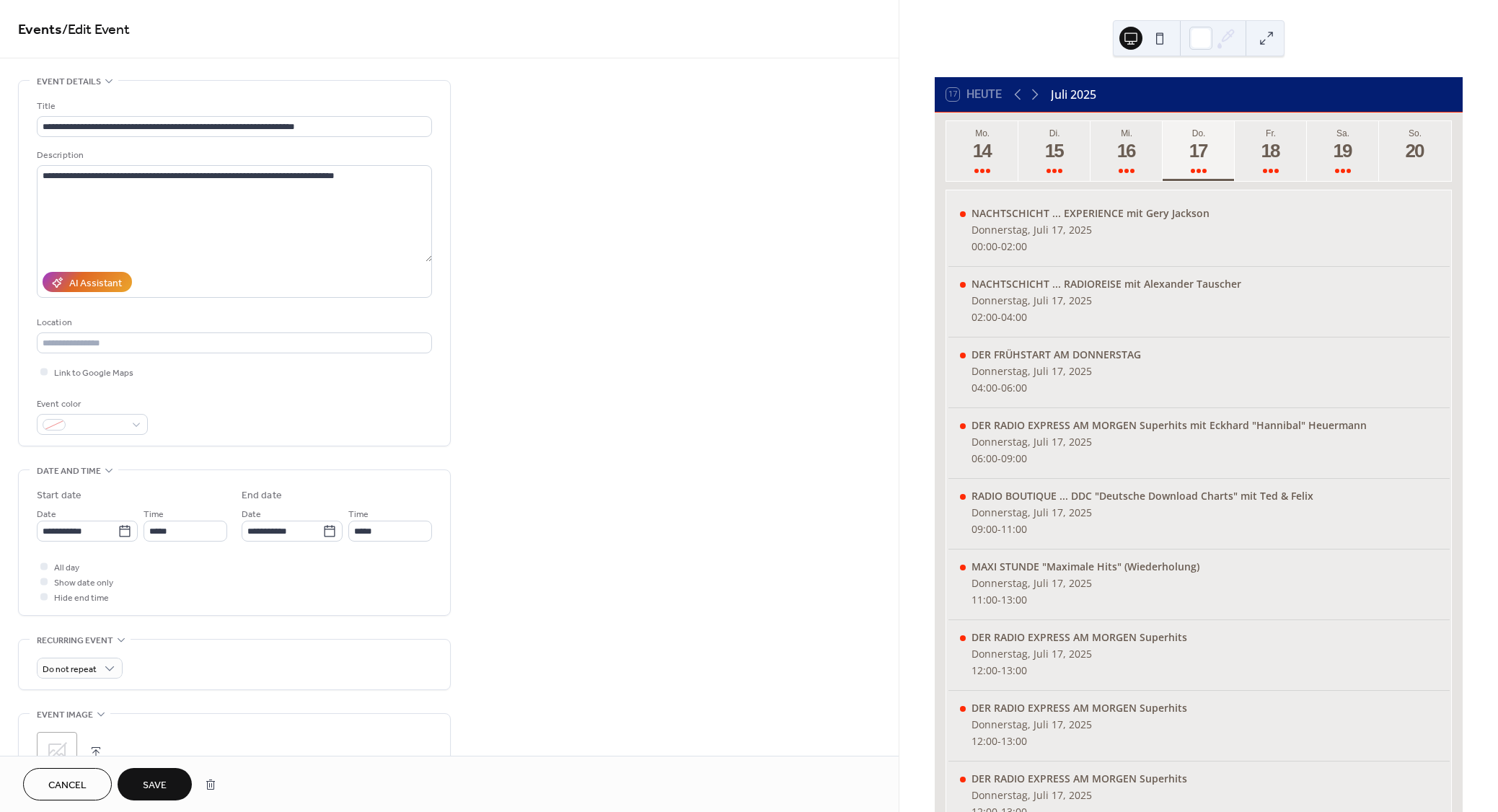 type on "**********" 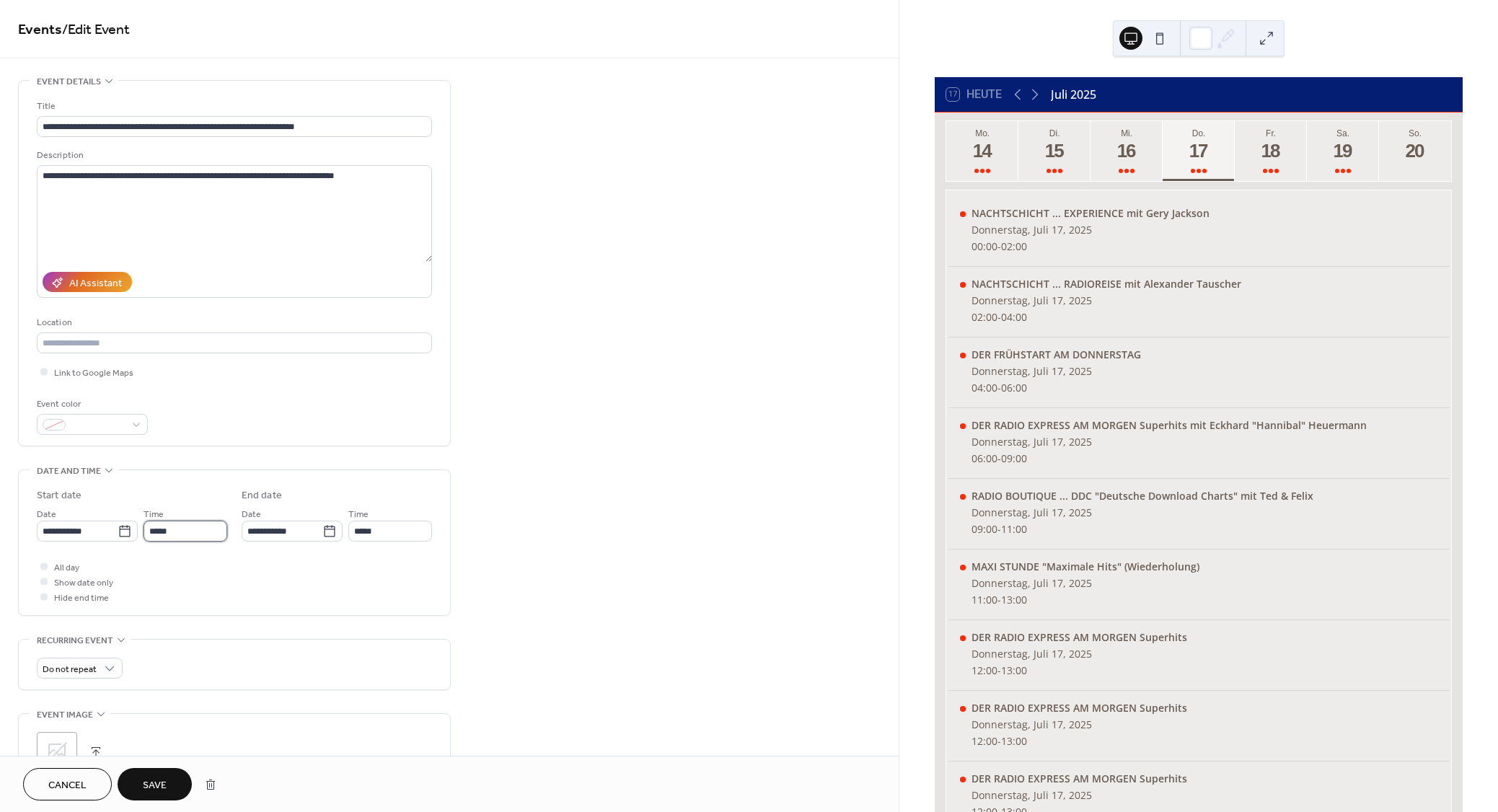 click on "*****" at bounding box center [185, 531] 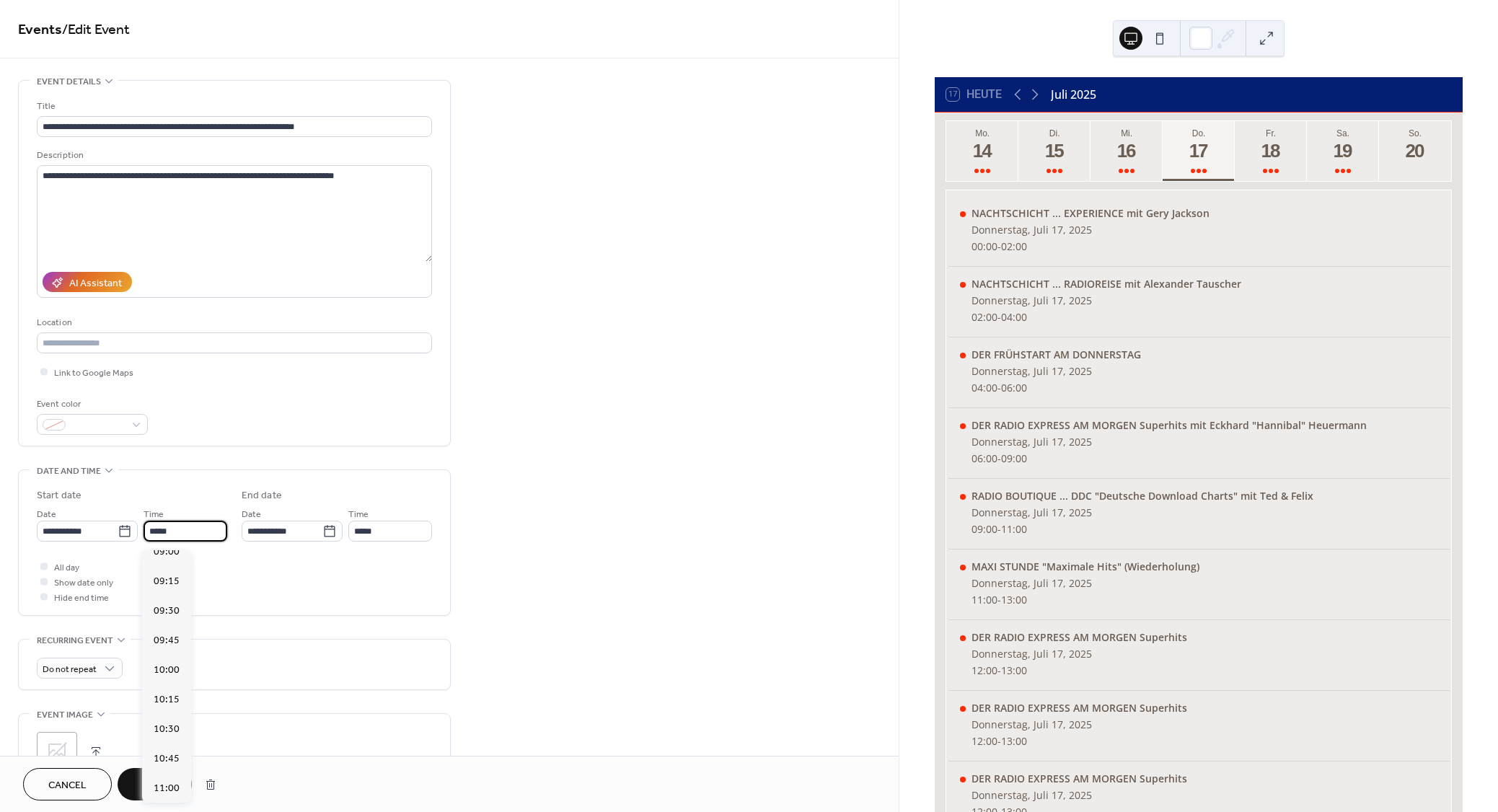 scroll, scrollTop: 688, scrollLeft: 0, axis: vertical 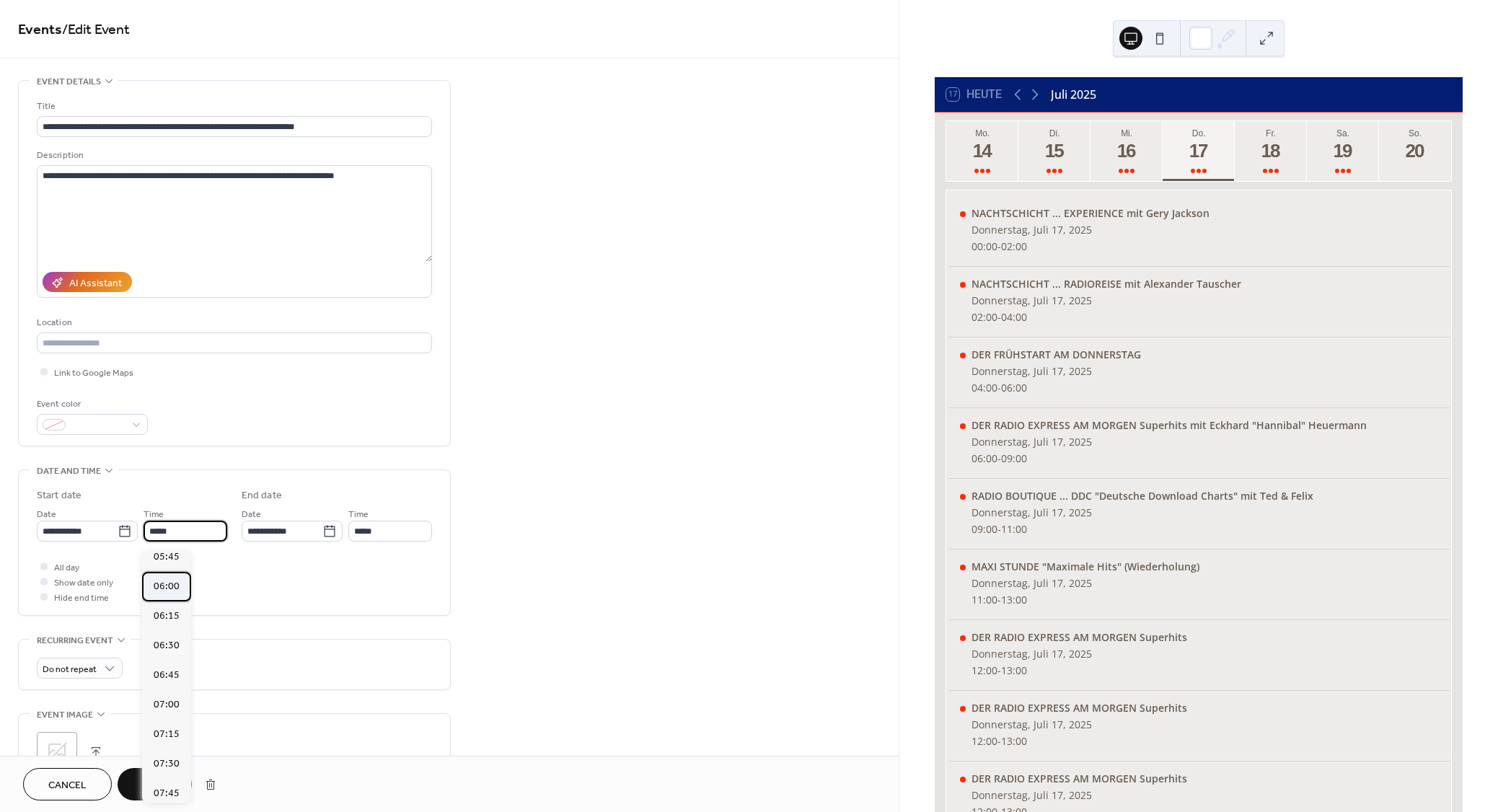 click on "06:00" at bounding box center [167, 586] 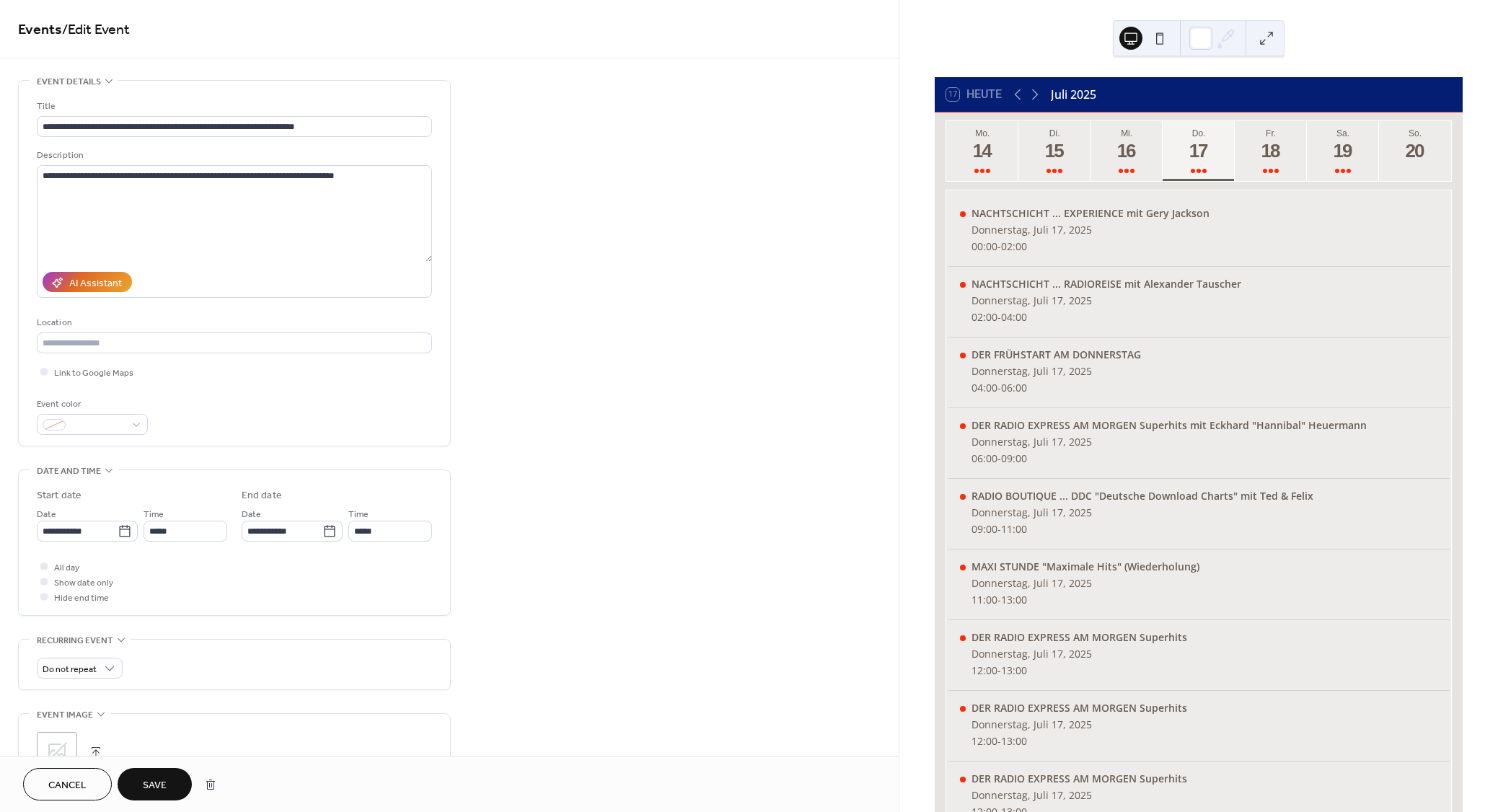 type on "*****" 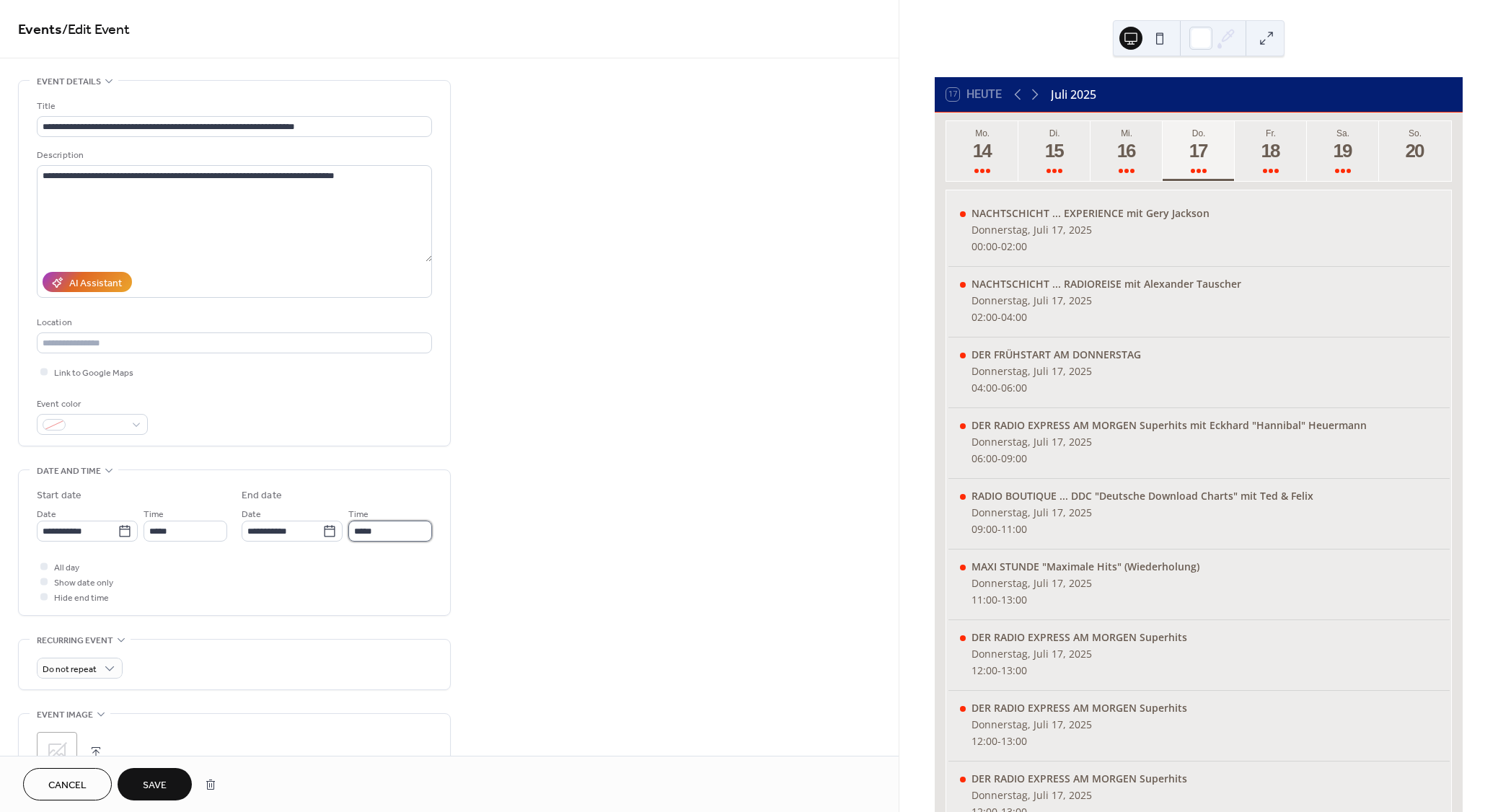click on "*****" at bounding box center [390, 531] 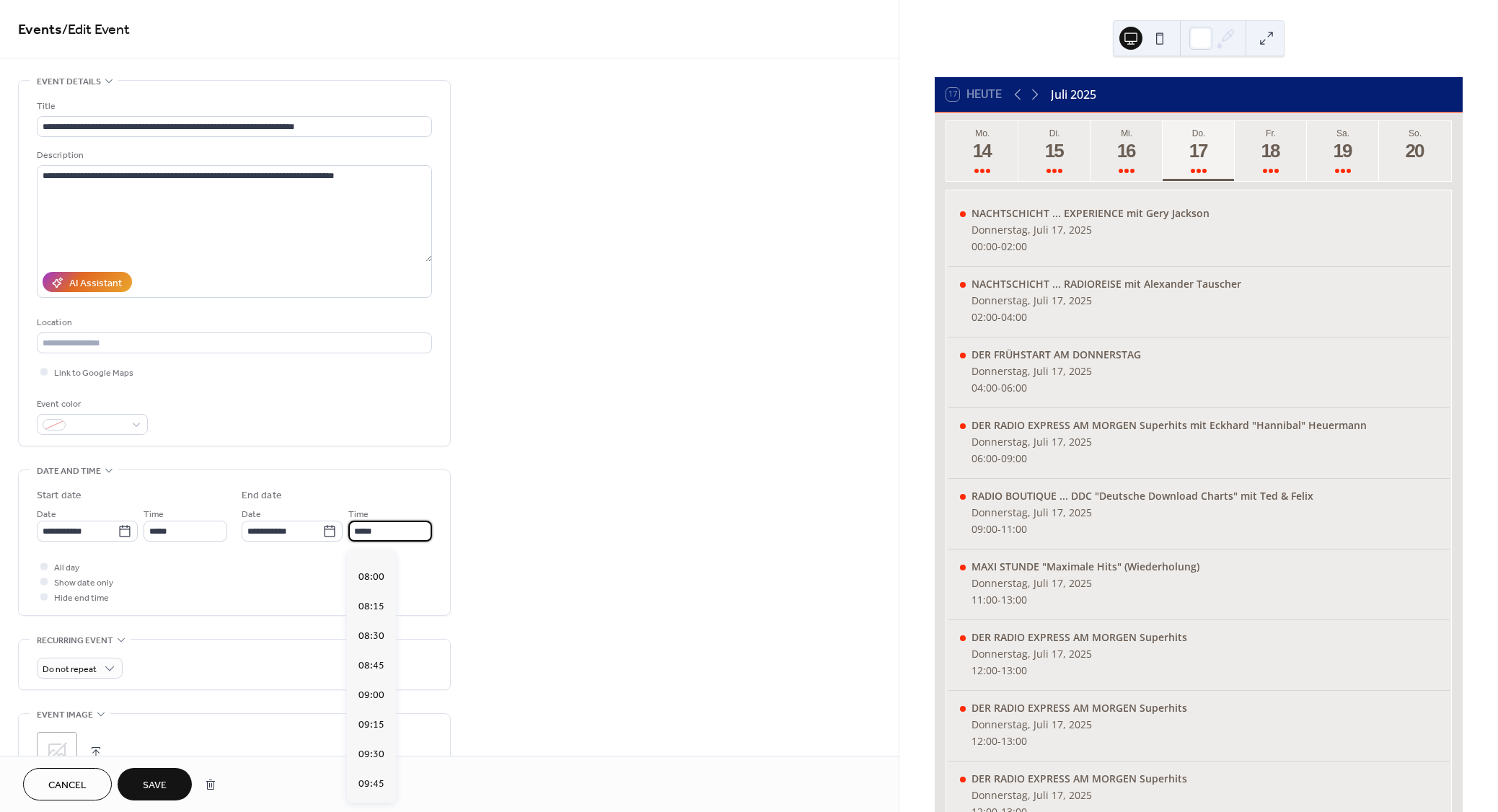scroll, scrollTop: 260, scrollLeft: 0, axis: vertical 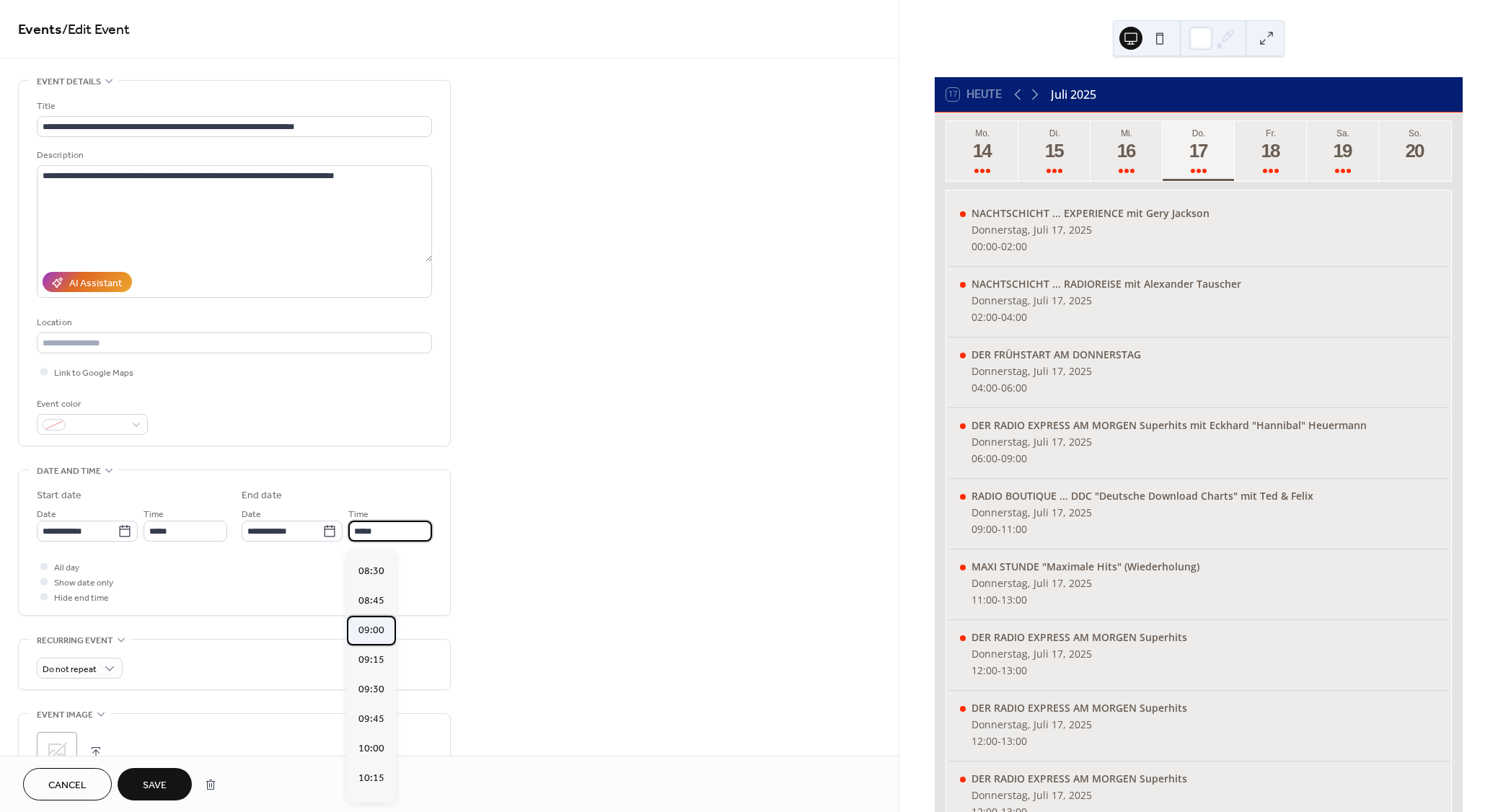 click on "09:00" at bounding box center (371, 630) 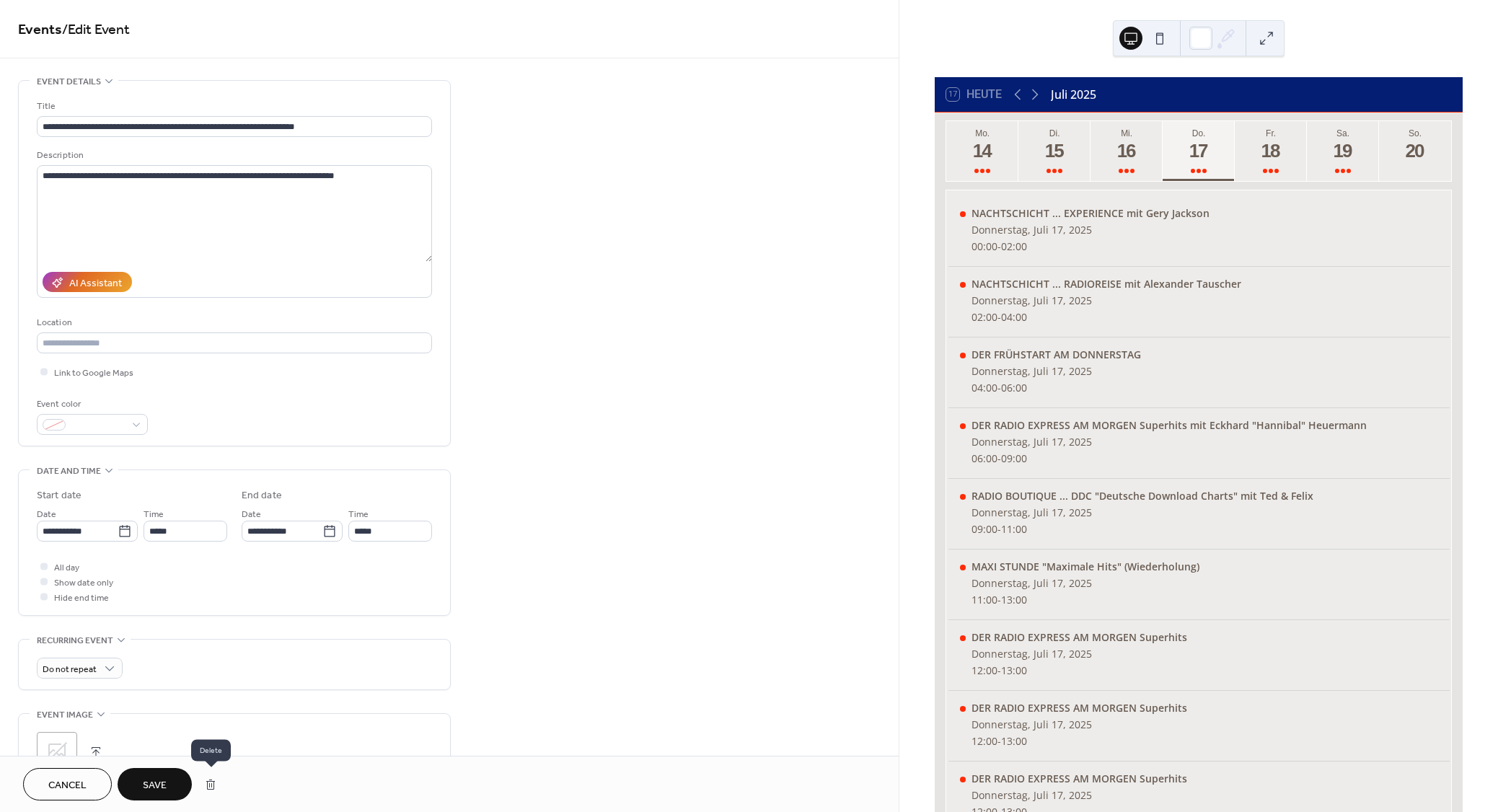 click on "Save" at bounding box center (154, 785) 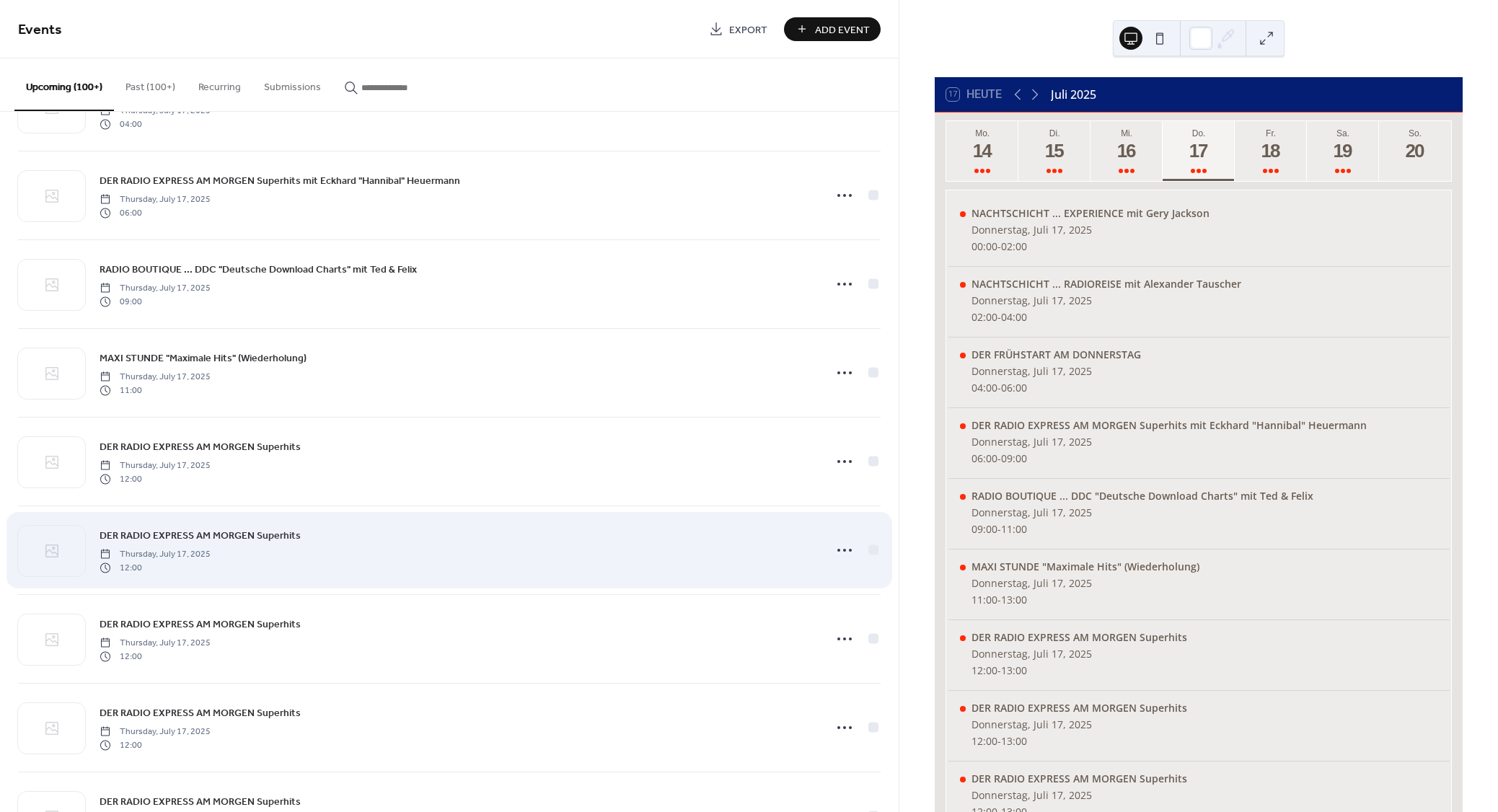 scroll, scrollTop: 346, scrollLeft: 0, axis: vertical 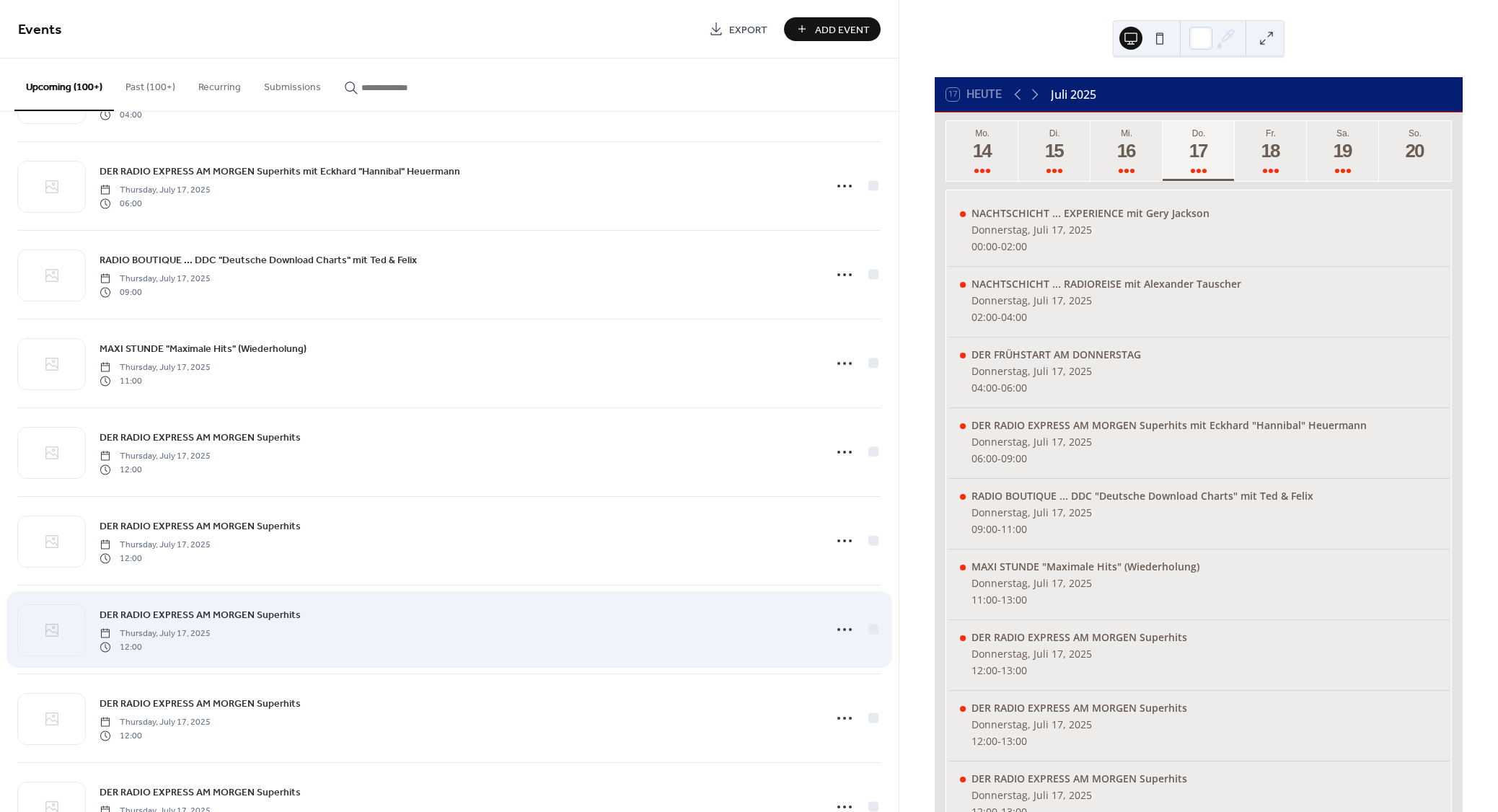 click on "DER RADIO EXPRESS AM MORGEN Superhits" at bounding box center [200, 615] 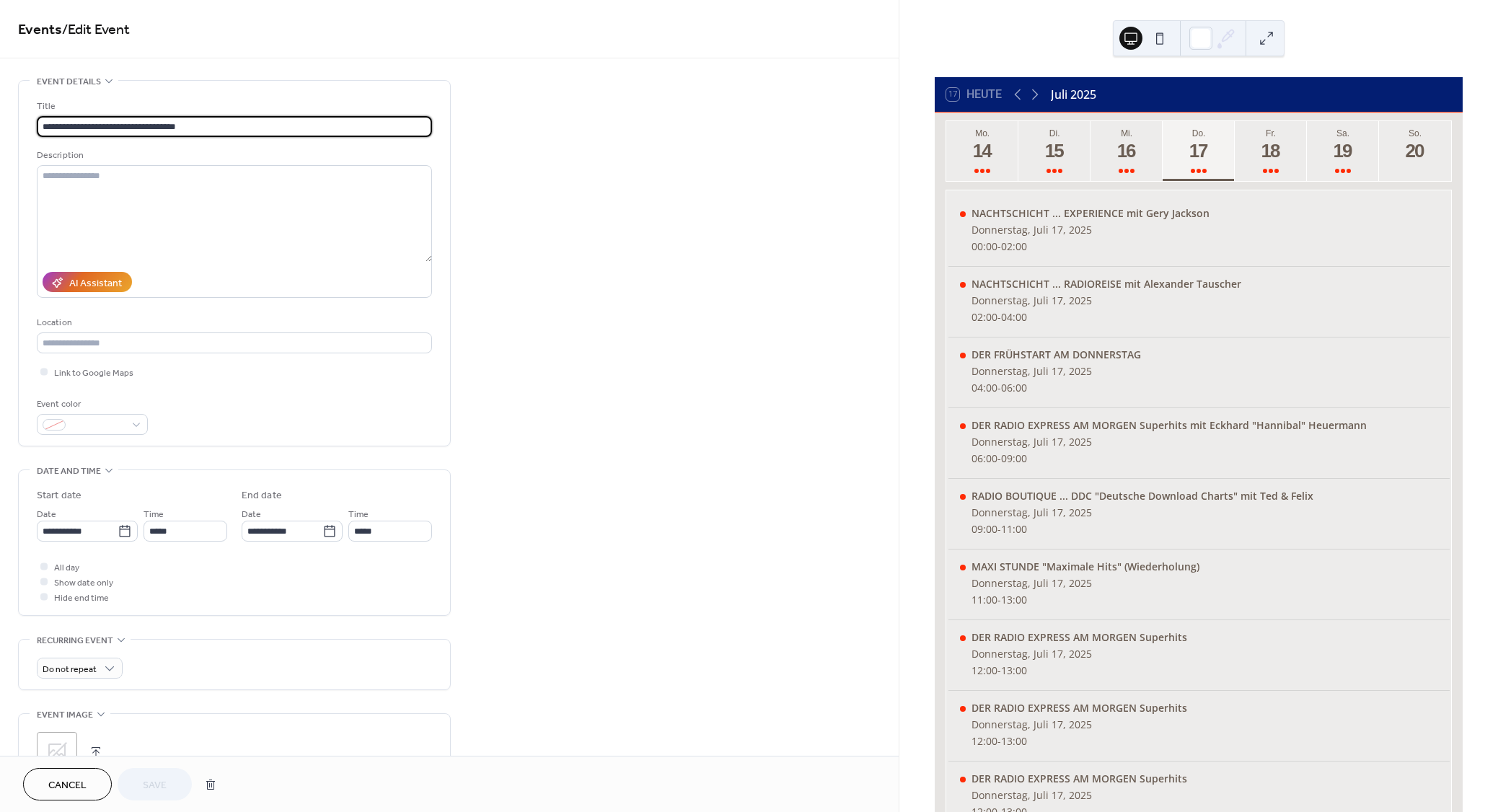 click on "**********" at bounding box center [234, 126] 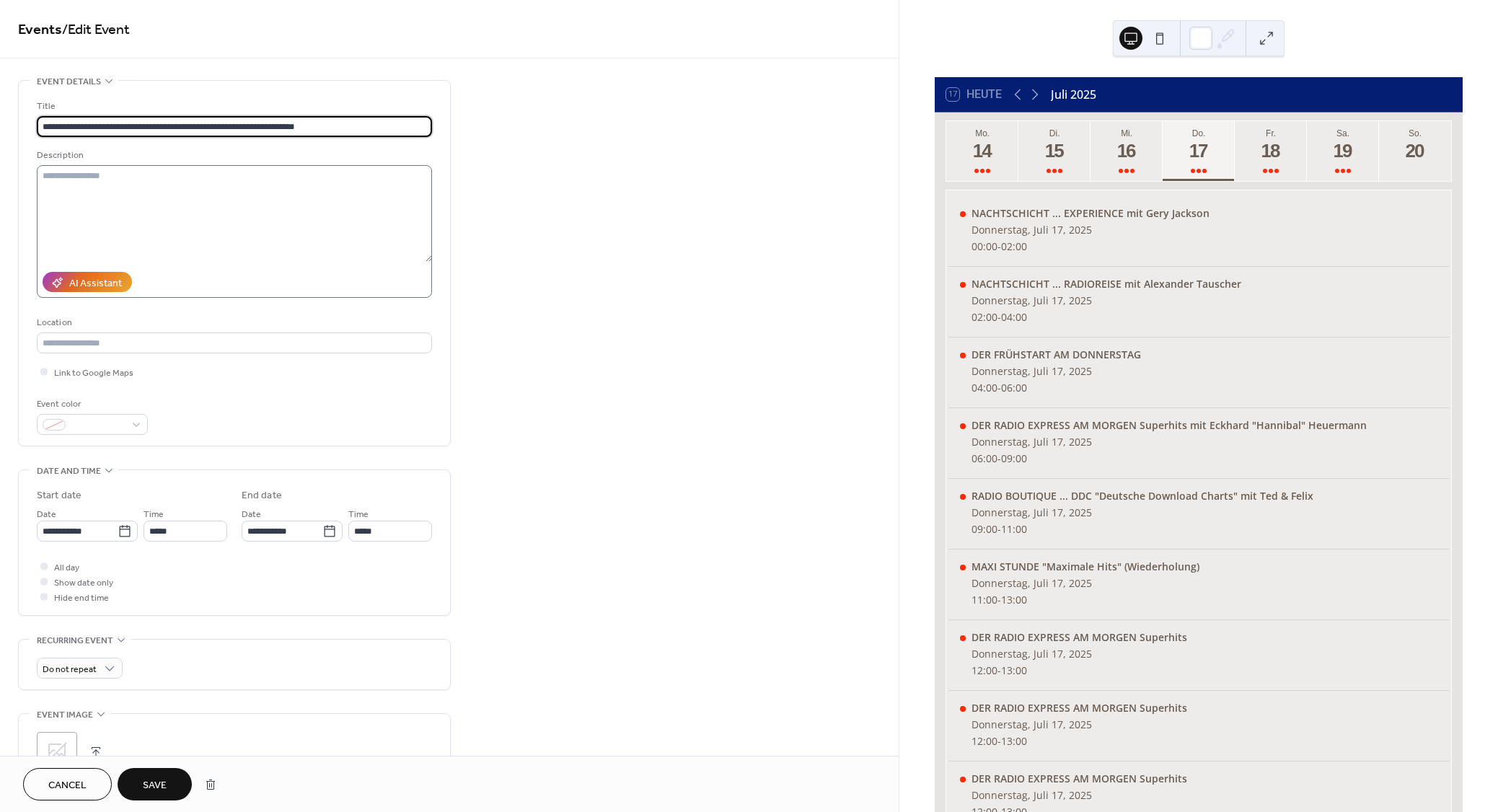 type on "**********" 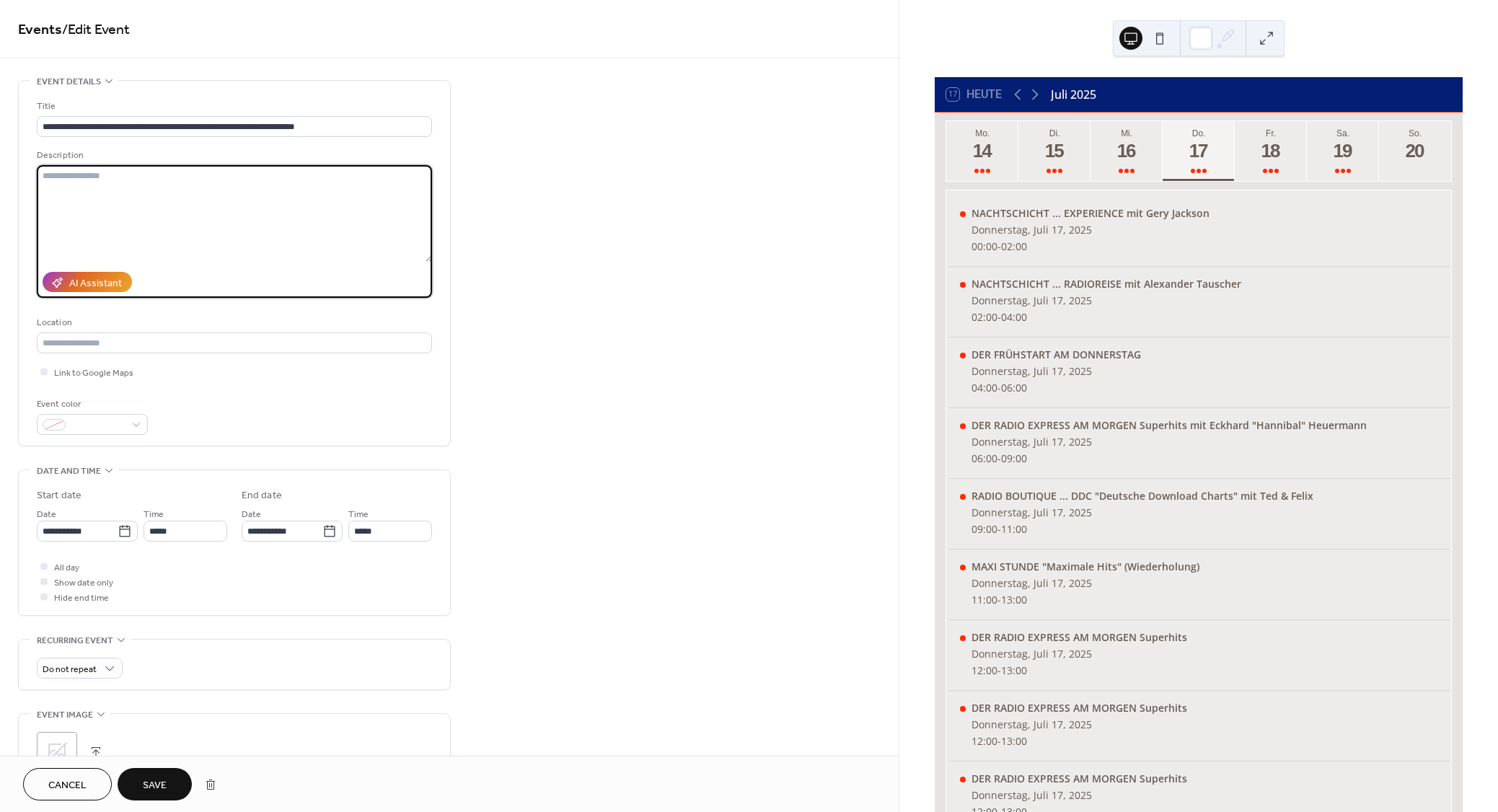 paste on "**********" 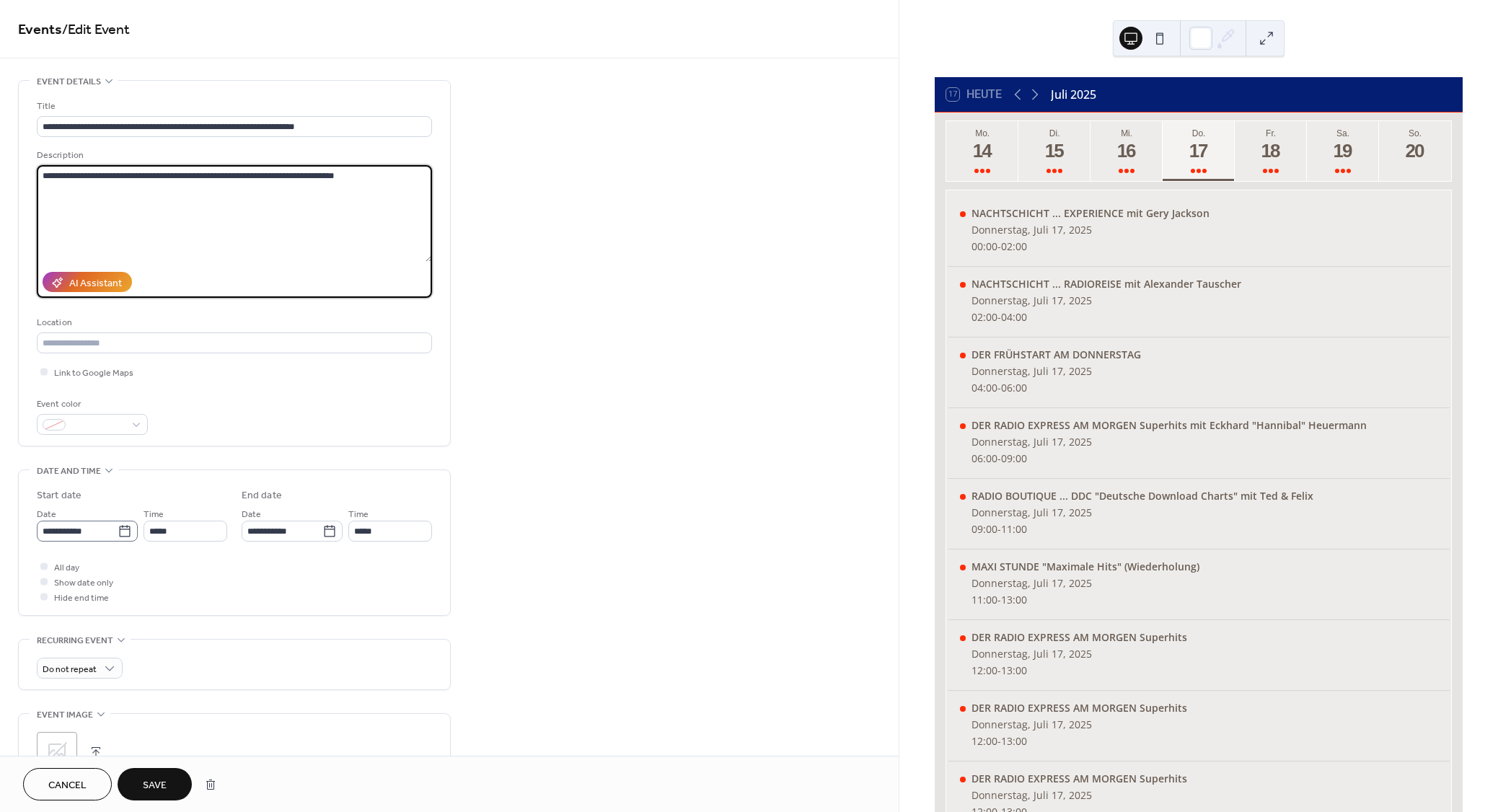 type on "**********" 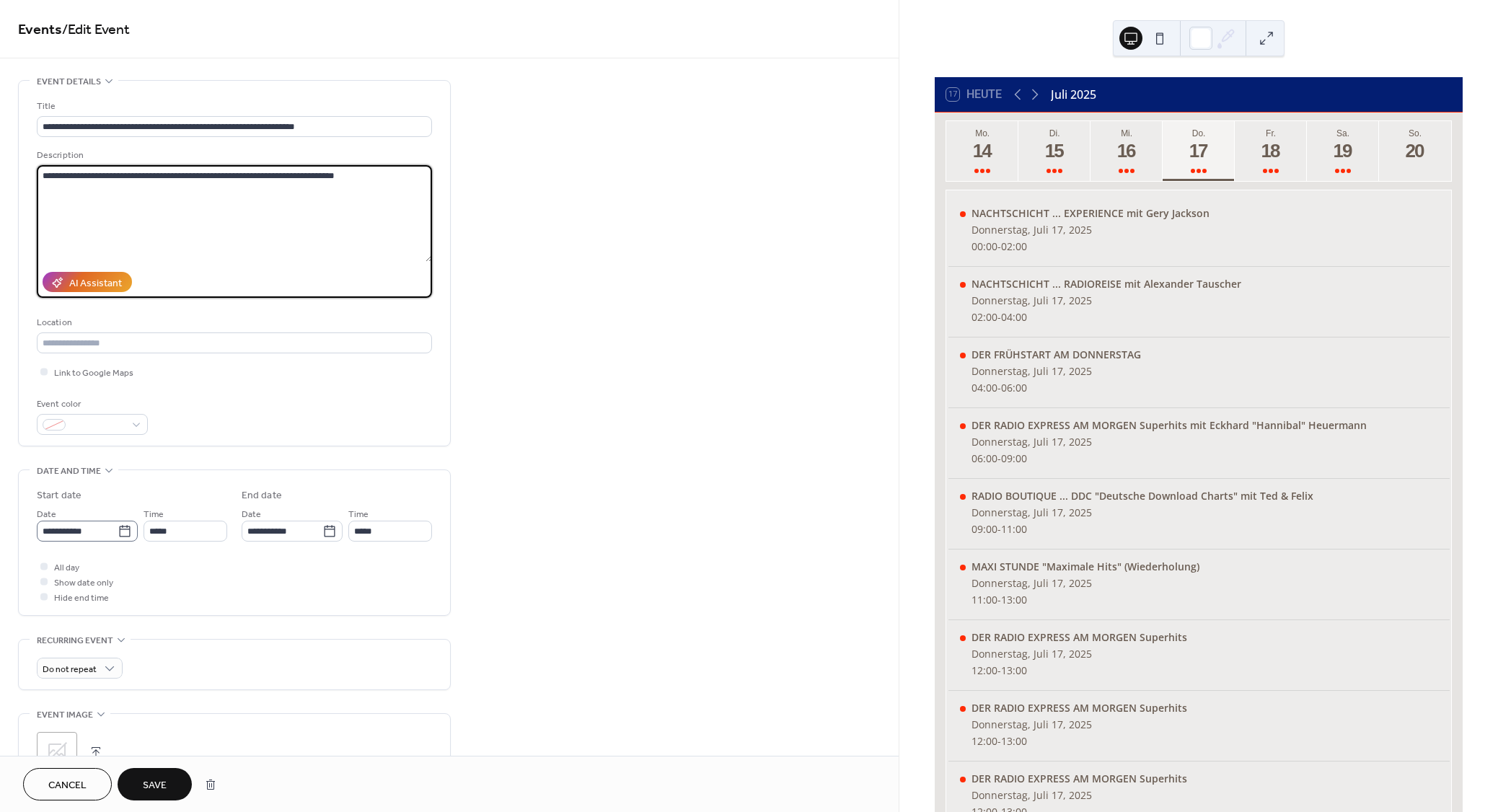 click 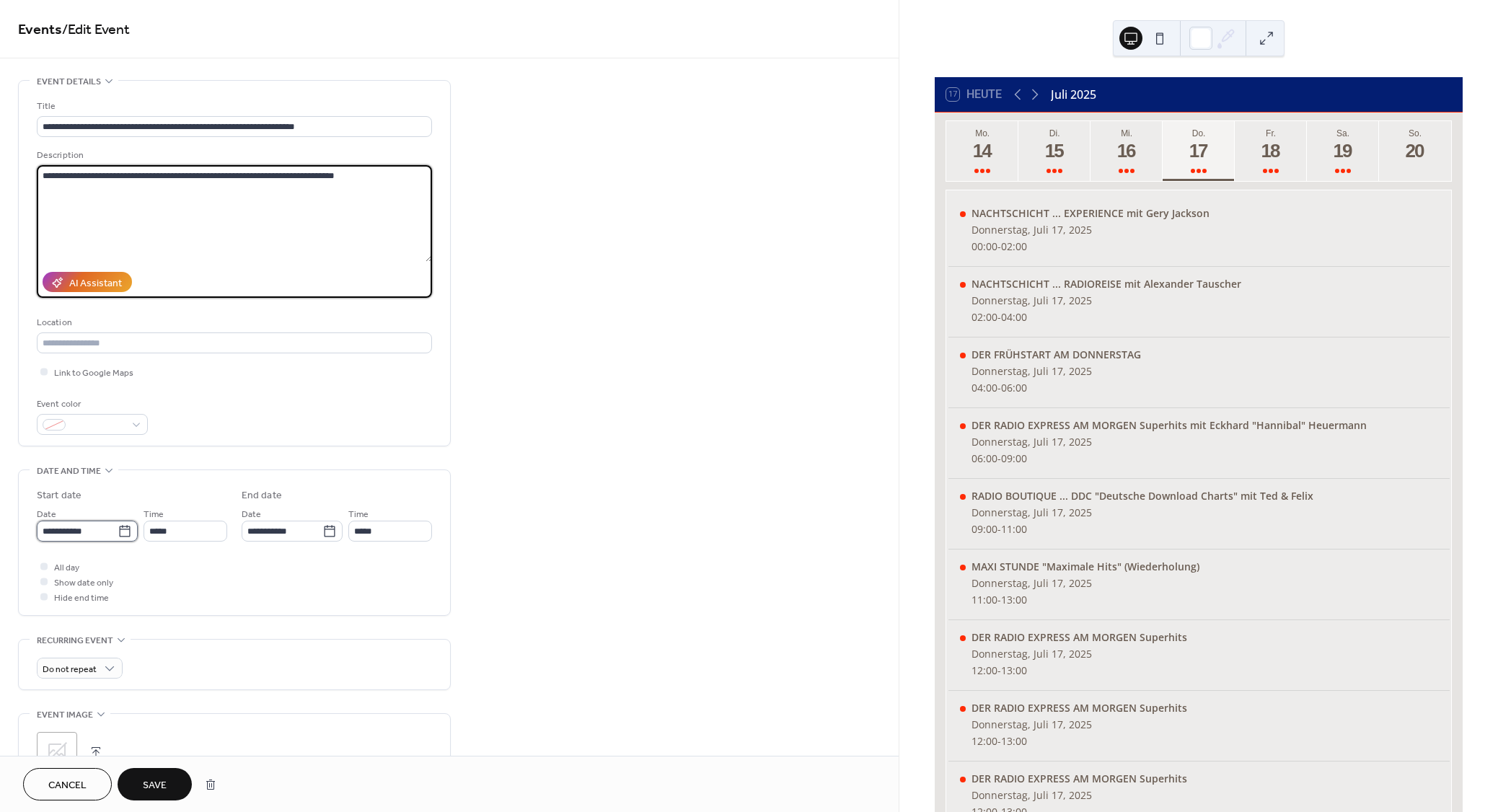 click on "**********" at bounding box center (77, 531) 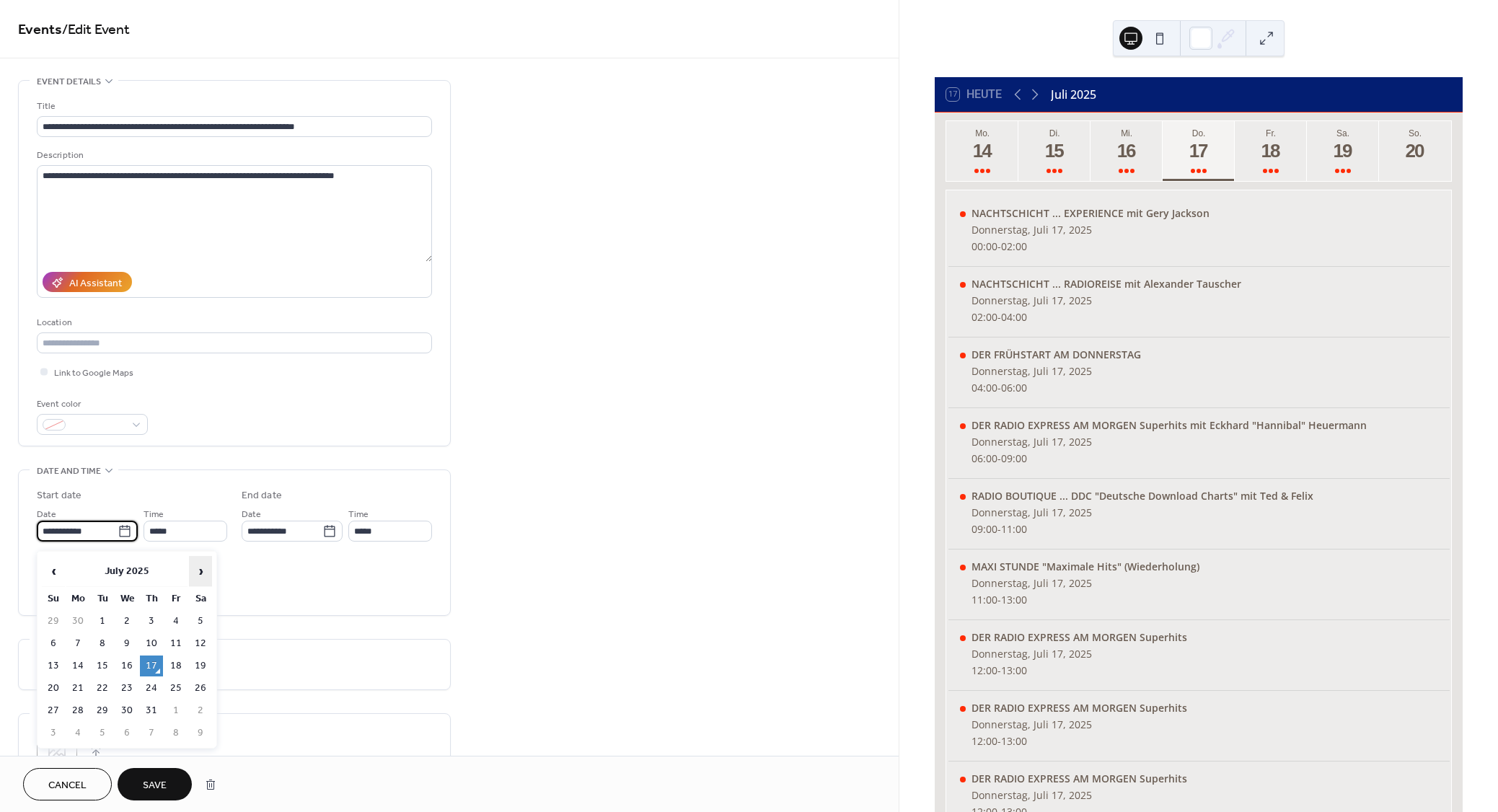 click on "›" at bounding box center (201, 571) 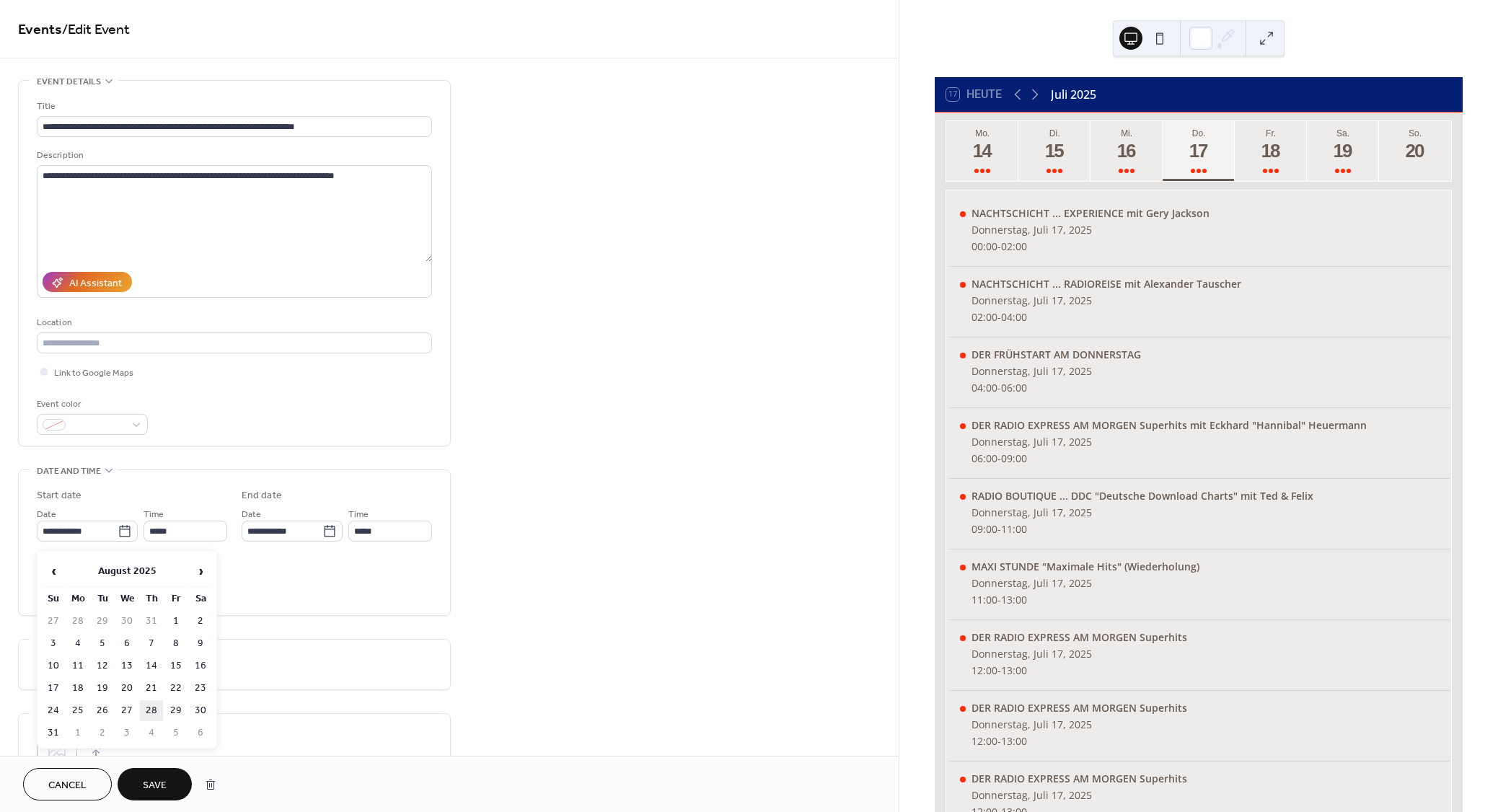 click on "28" at bounding box center [151, 710] 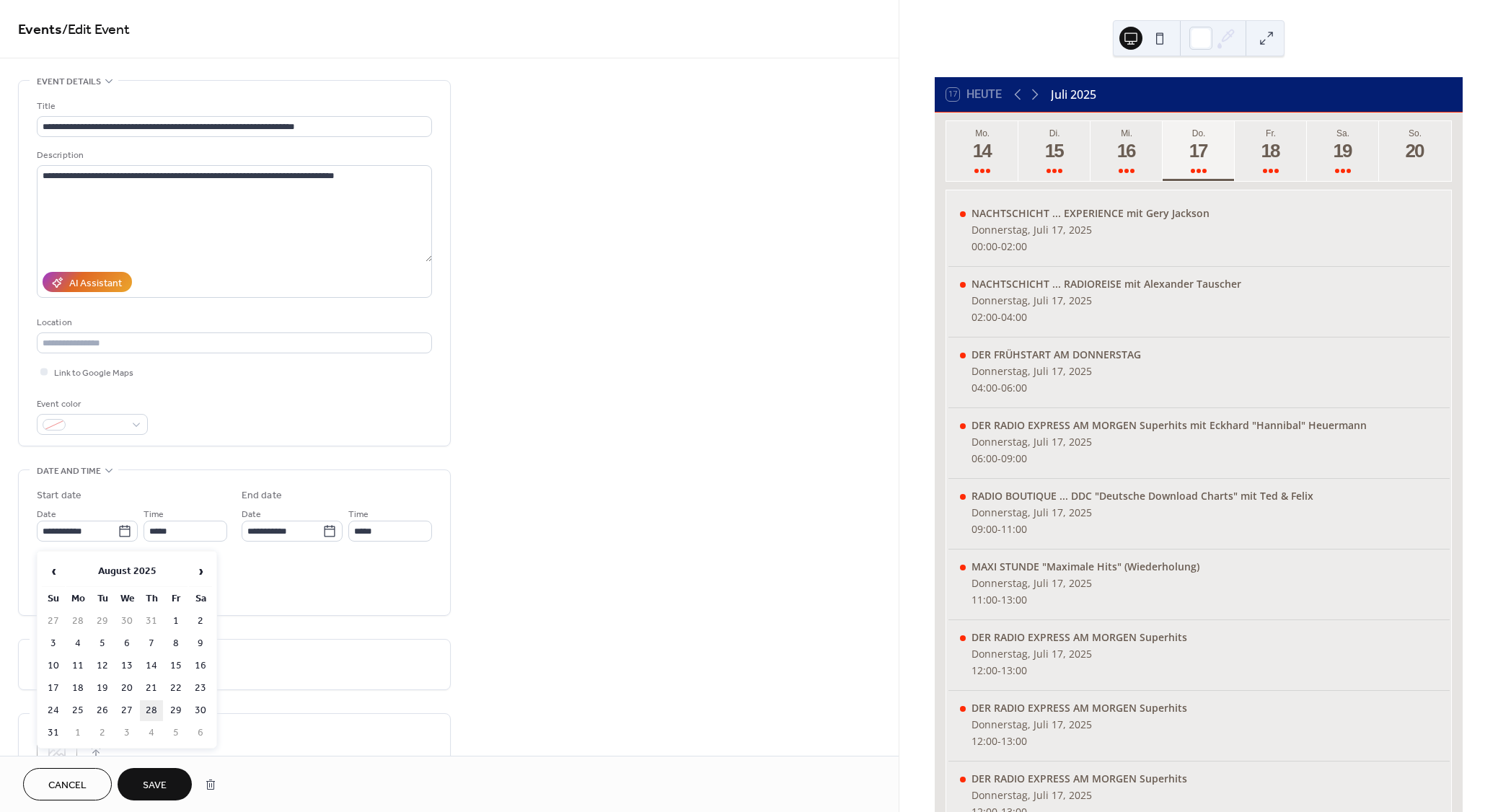 type on "**********" 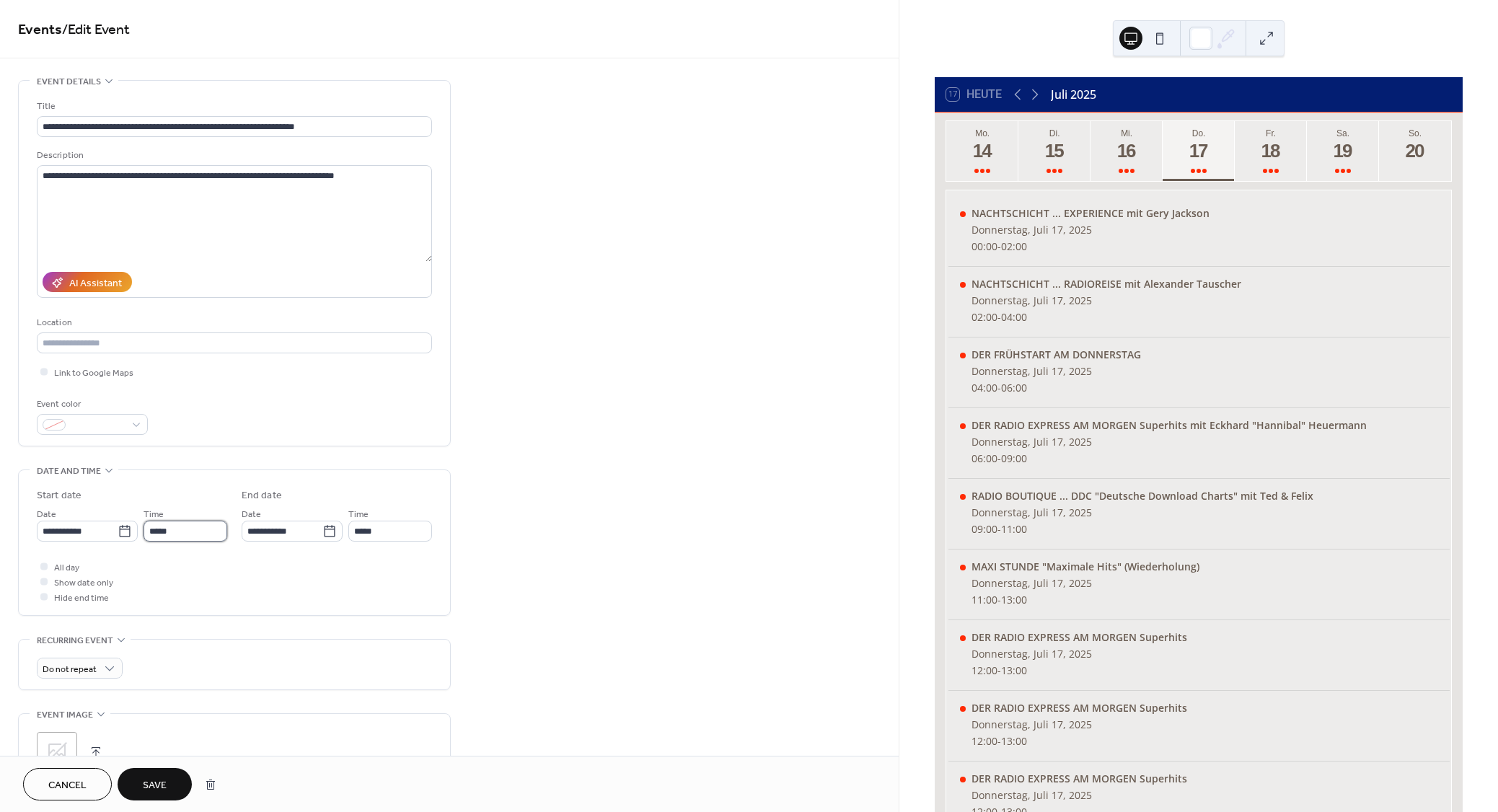 click on "*****" at bounding box center [185, 531] 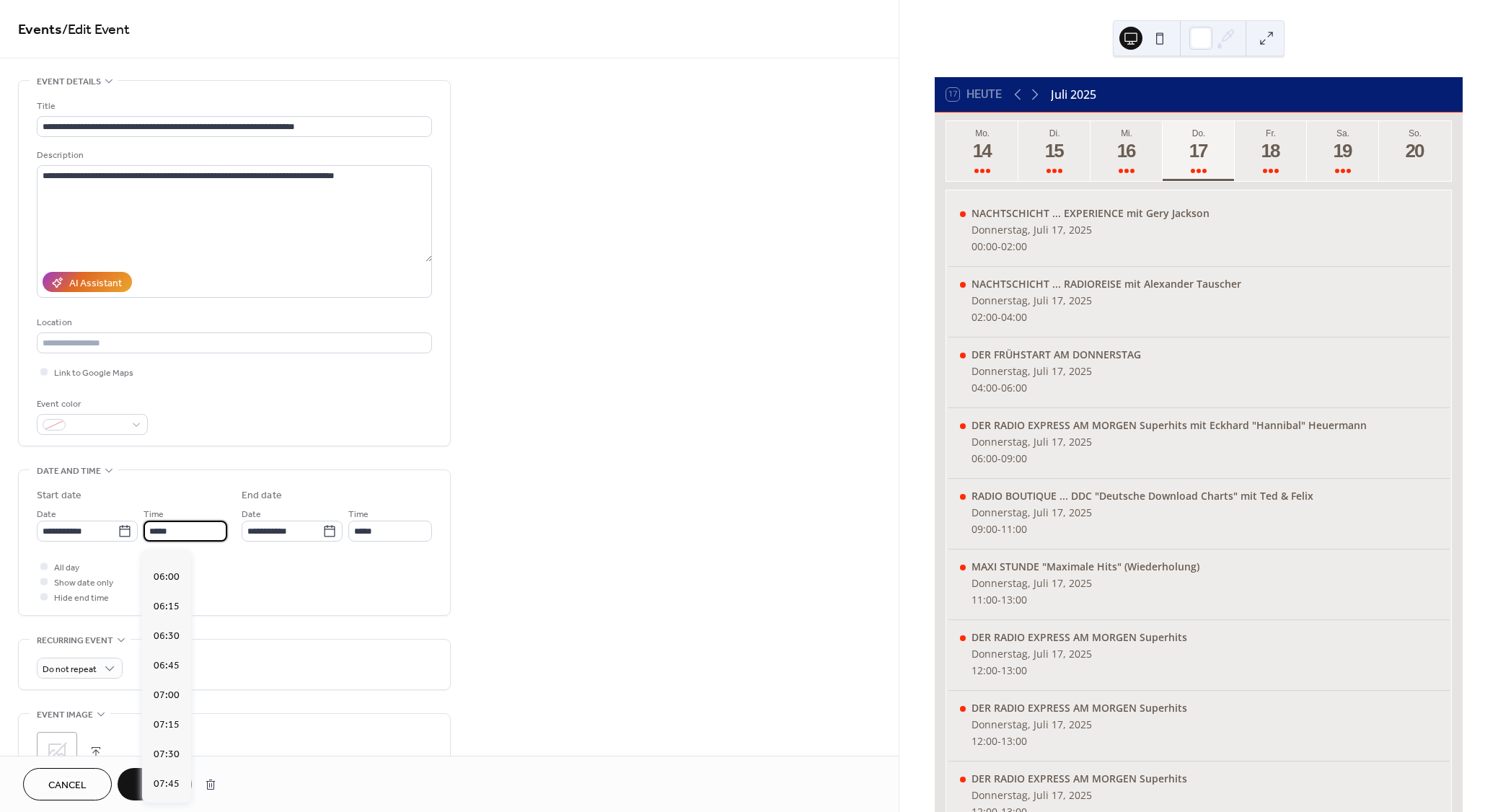 scroll, scrollTop: 688, scrollLeft: 0, axis: vertical 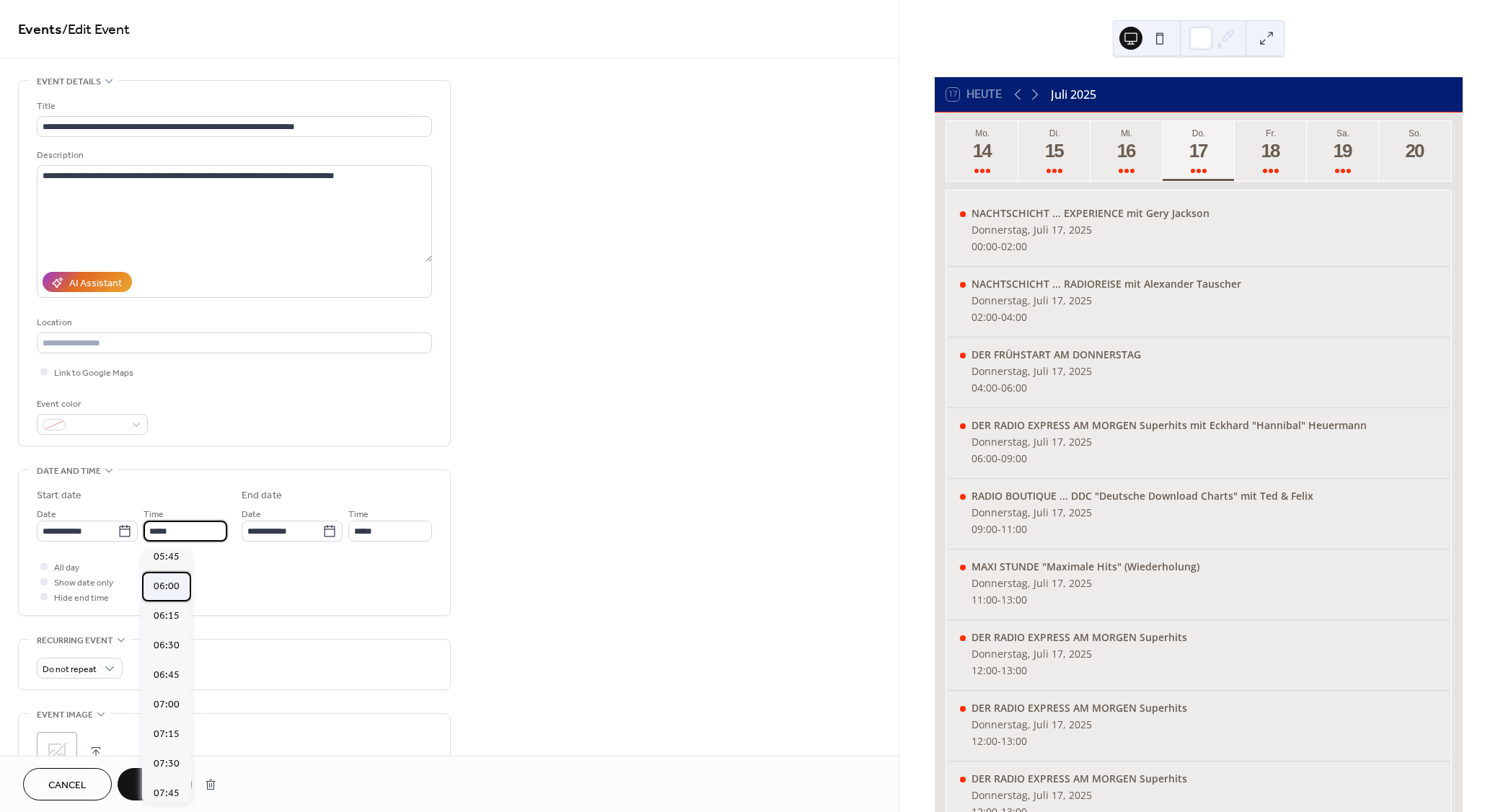 click on "06:00" at bounding box center (167, 586) 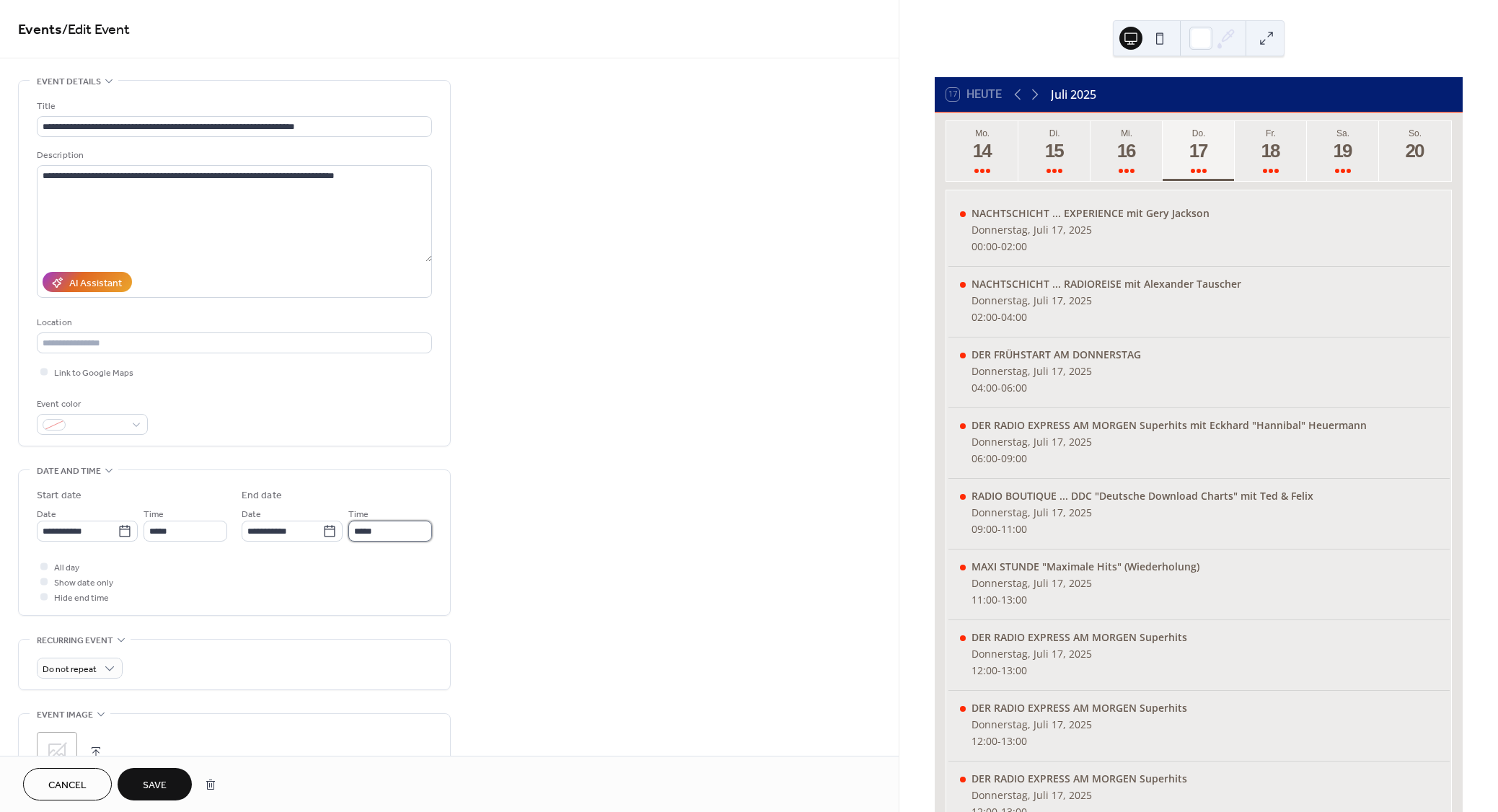 click on "*****" at bounding box center [390, 531] 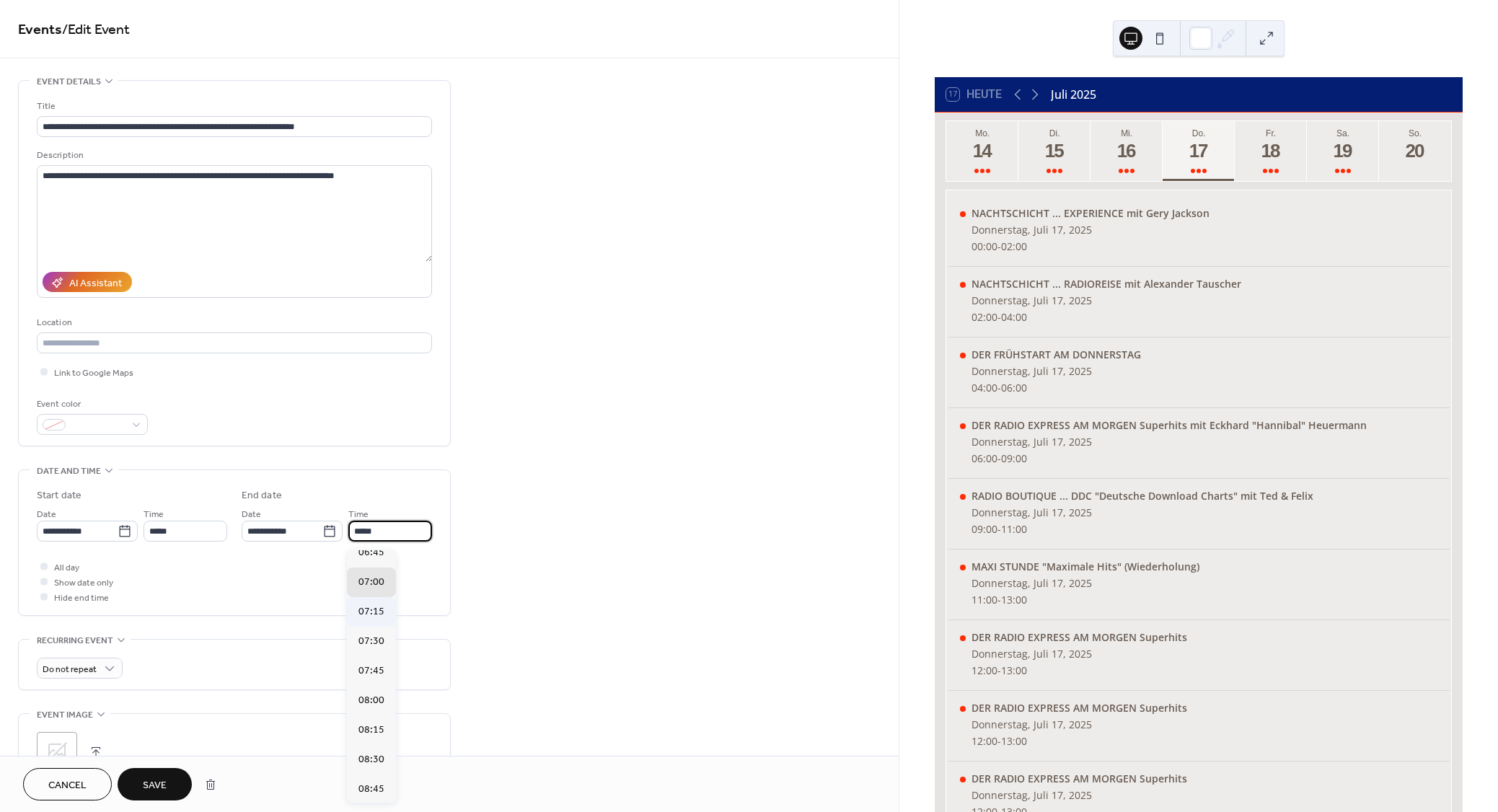 scroll, scrollTop: 195, scrollLeft: 0, axis: vertical 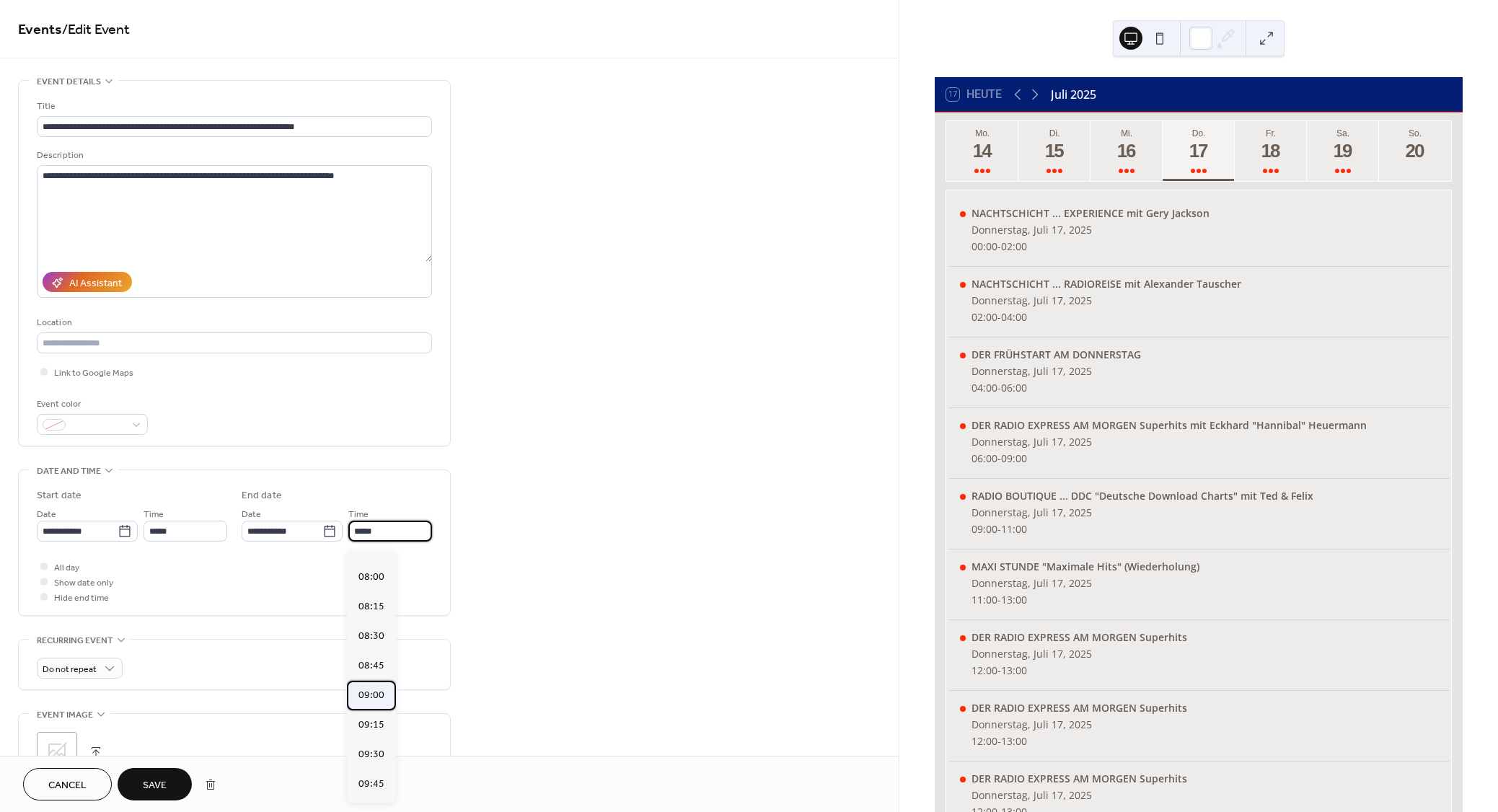 click on "09:00" at bounding box center [371, 695] 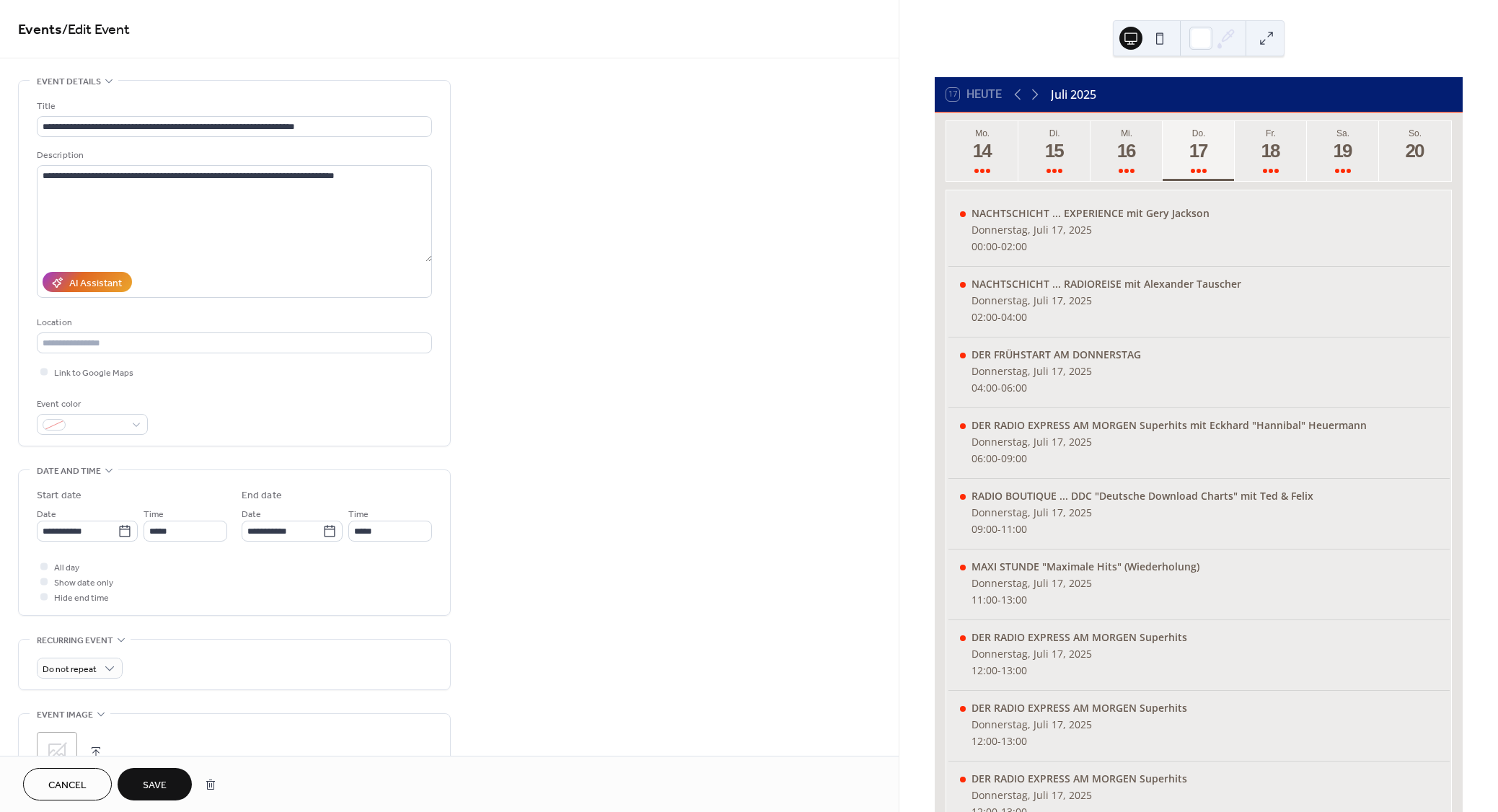 click on "Save" at bounding box center [154, 784] 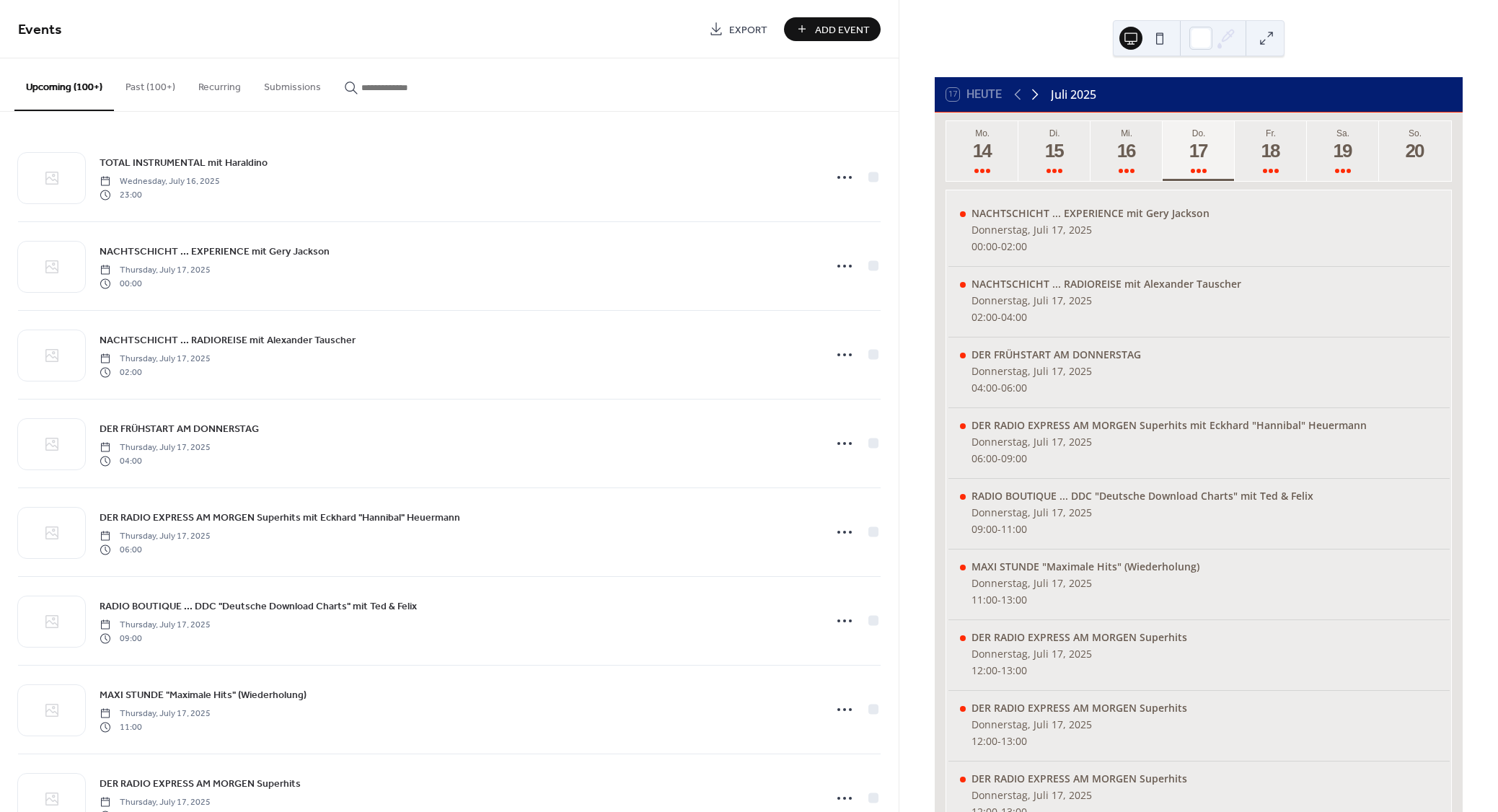 click 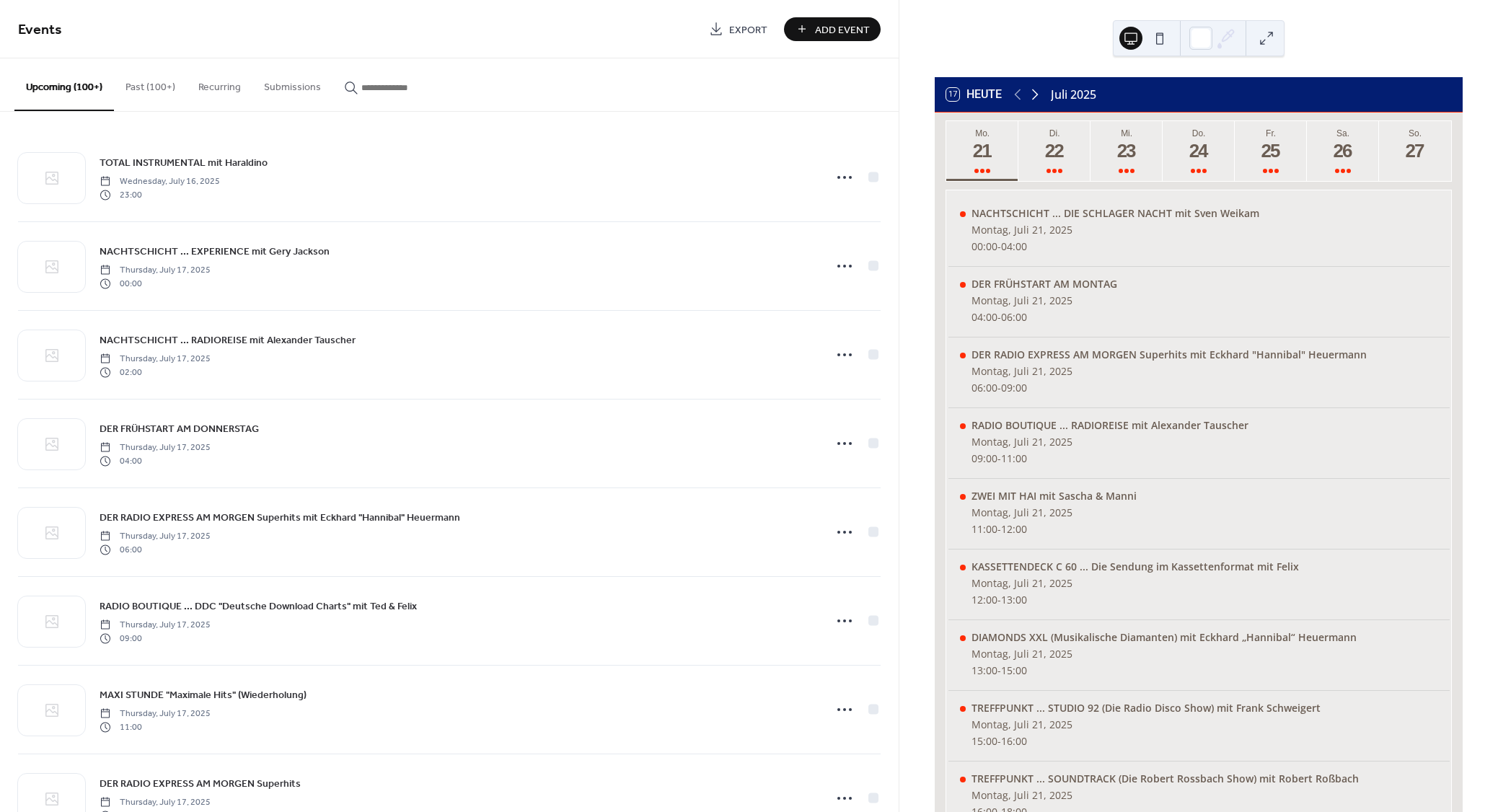 click 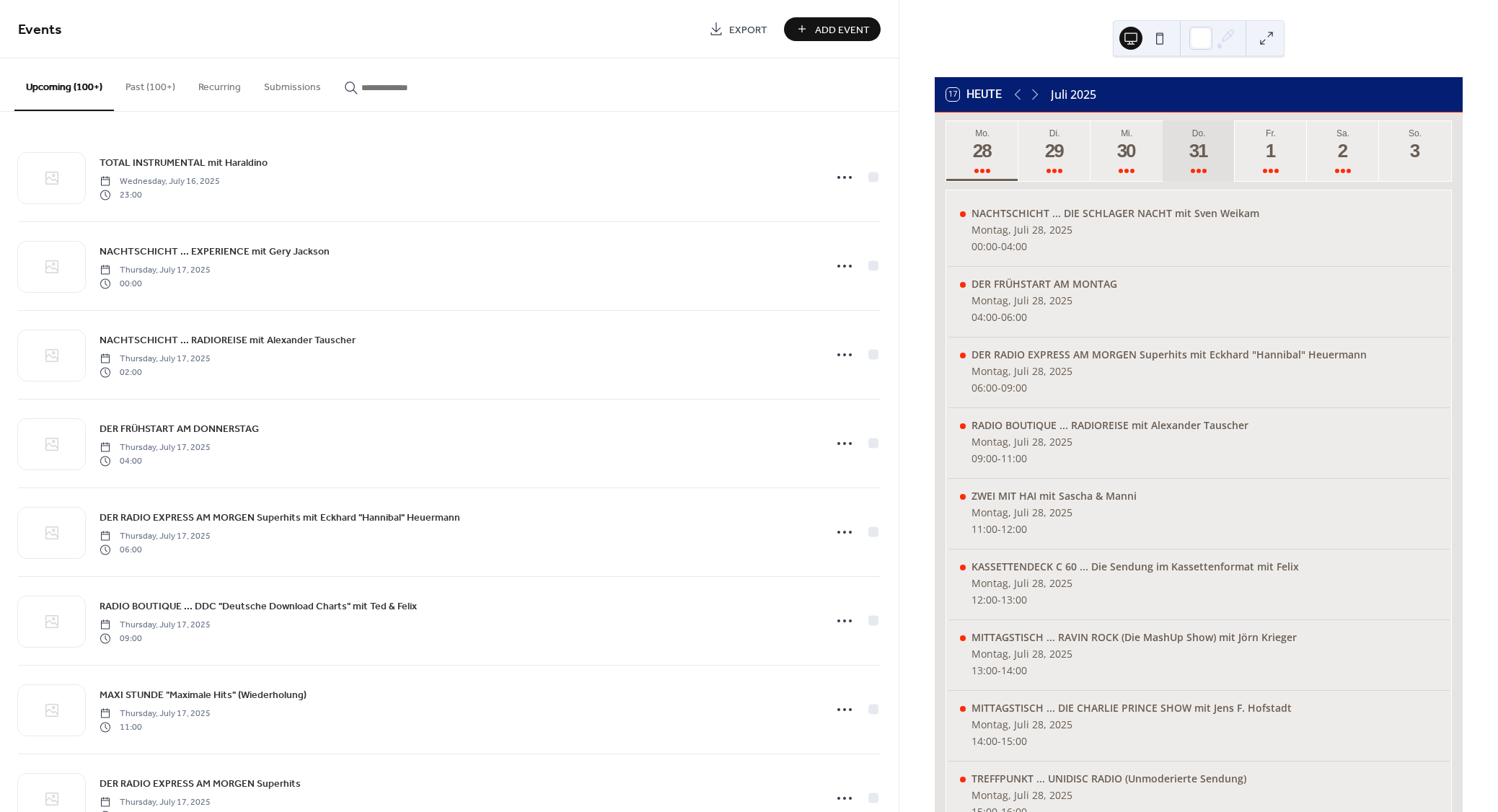 click on "31" at bounding box center (1198, 151) 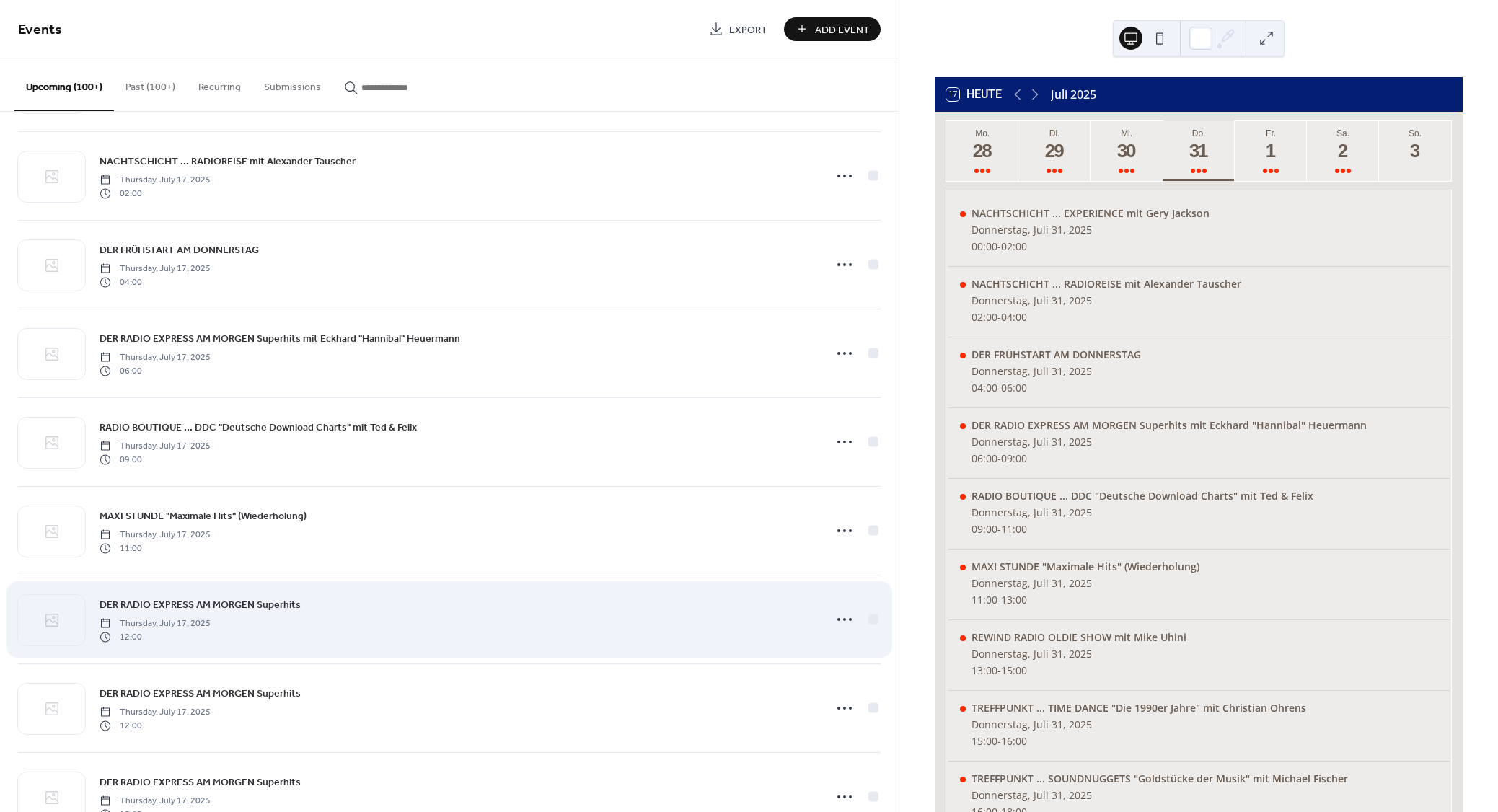 scroll, scrollTop: 303, scrollLeft: 0, axis: vertical 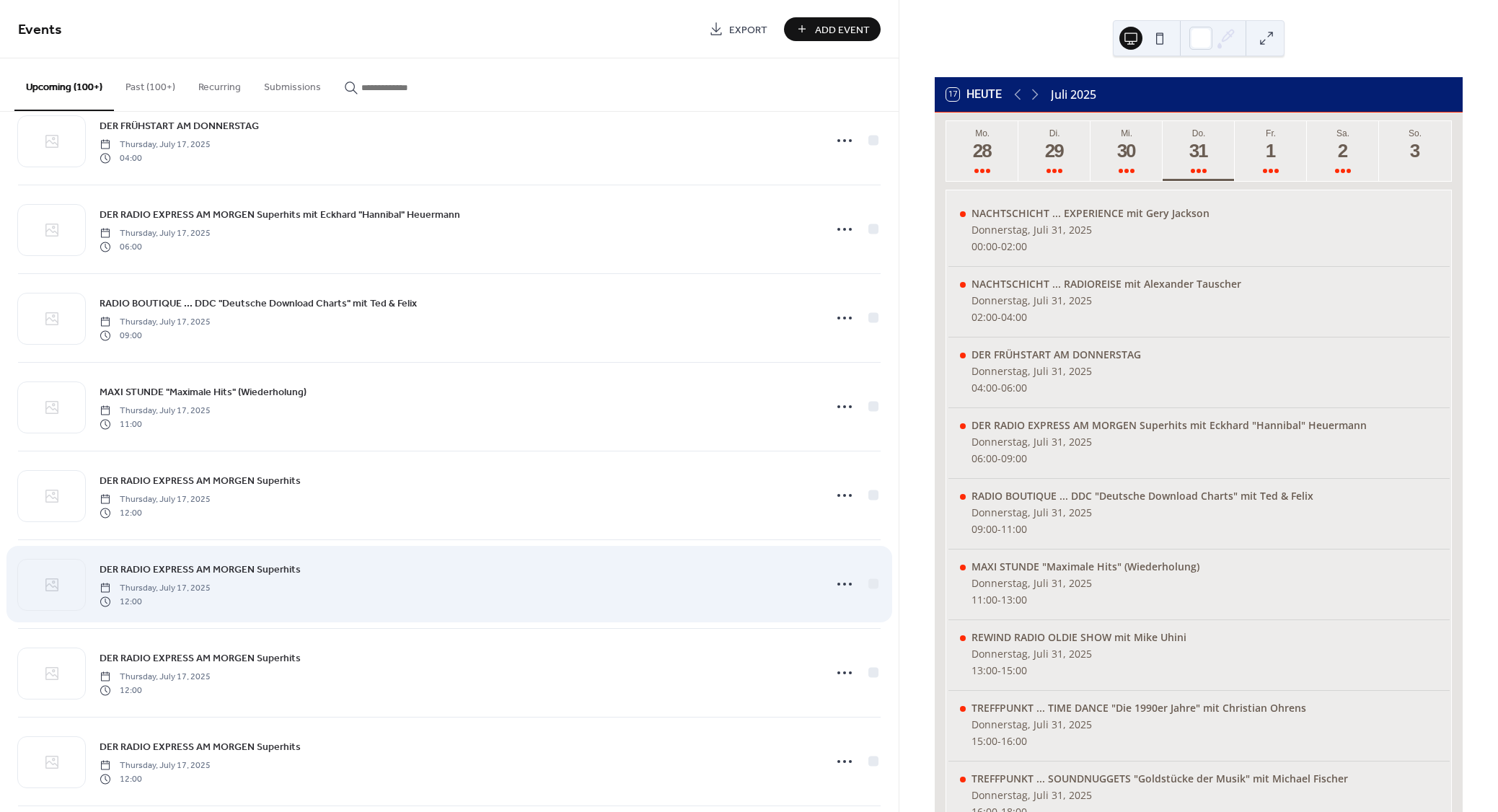 click on "DER RADIO EXPRESS AM MORGEN Superhits" at bounding box center (200, 570) 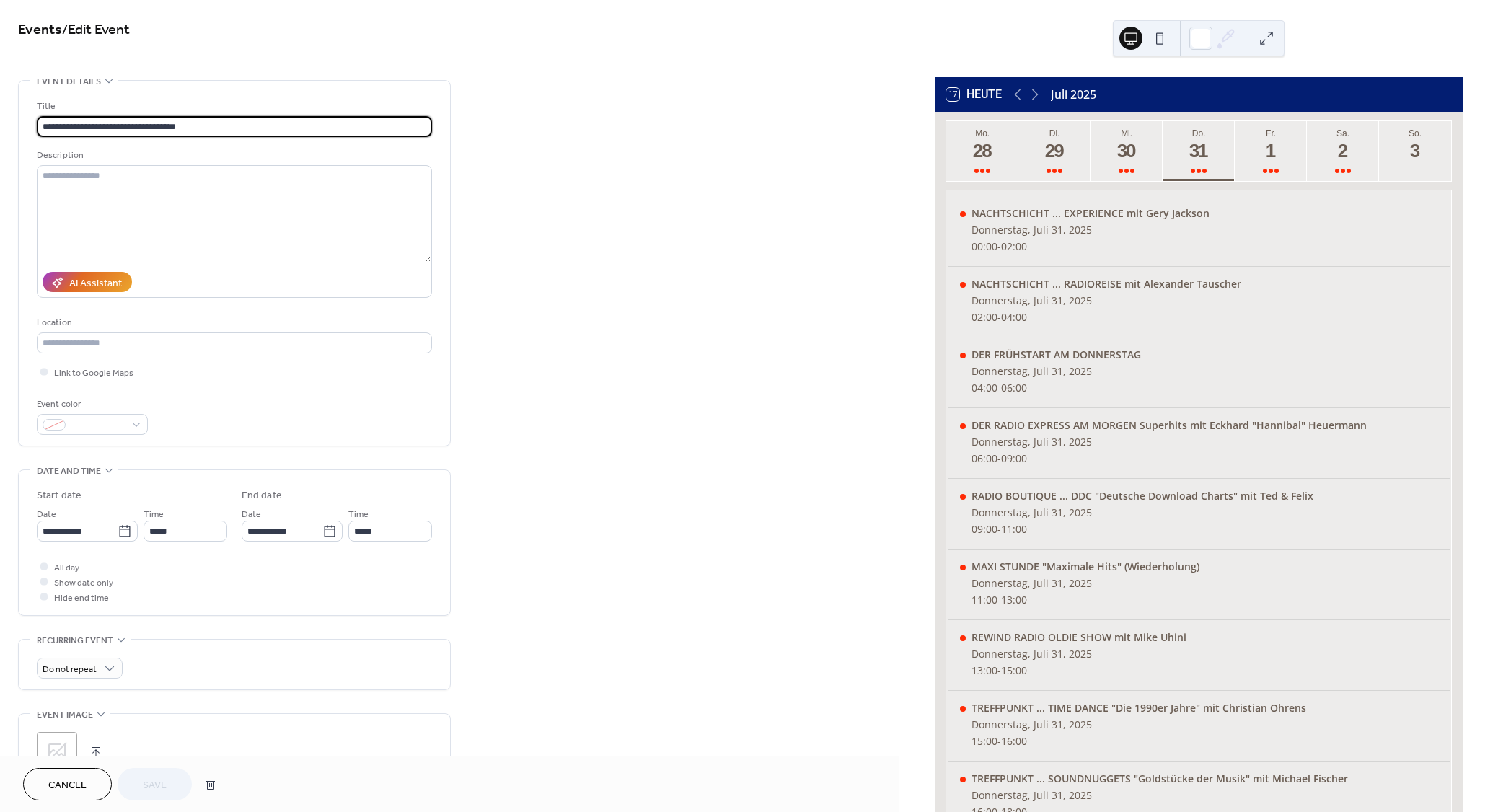 click on "**********" at bounding box center (234, 126) 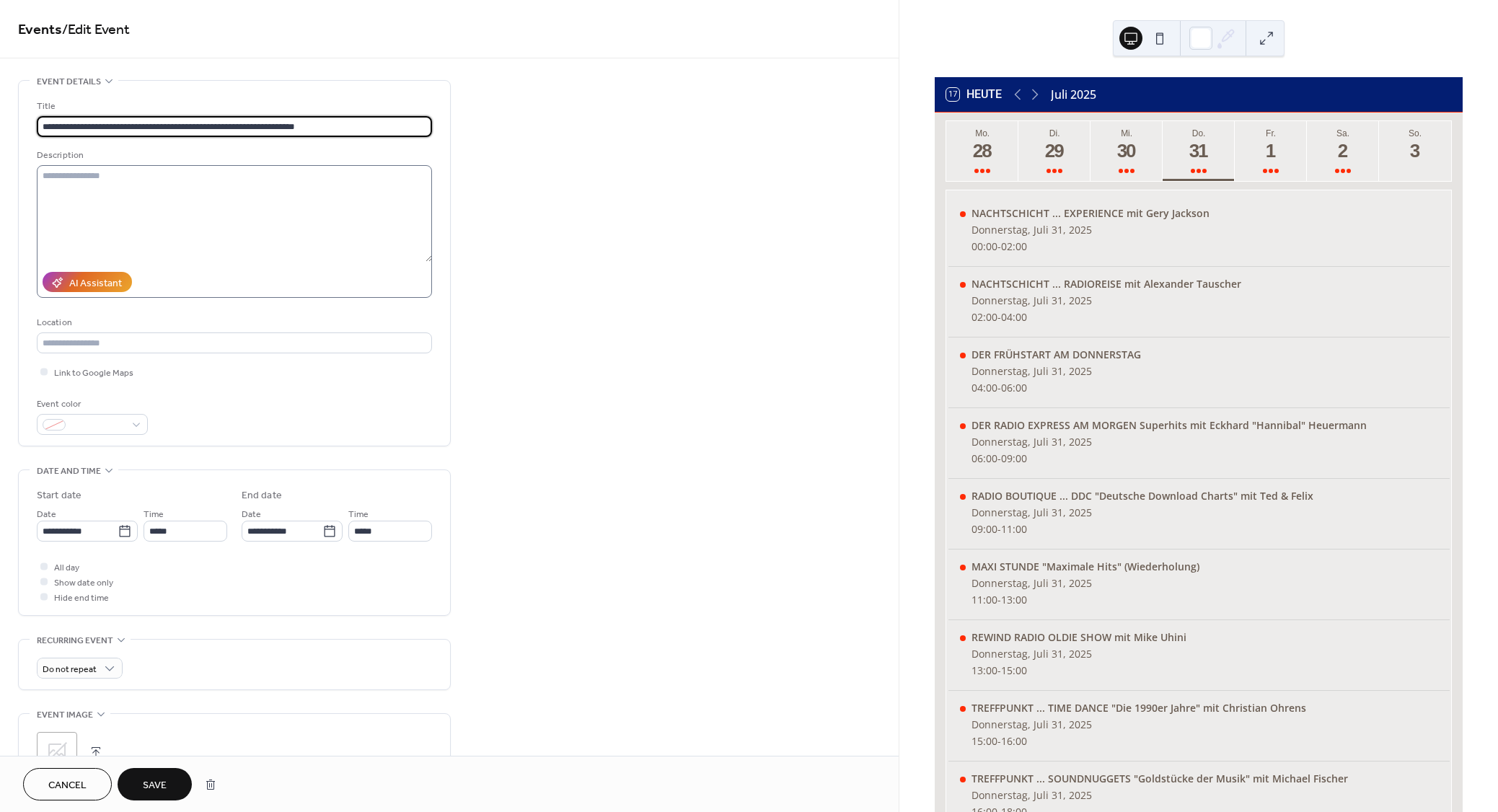 type on "**********" 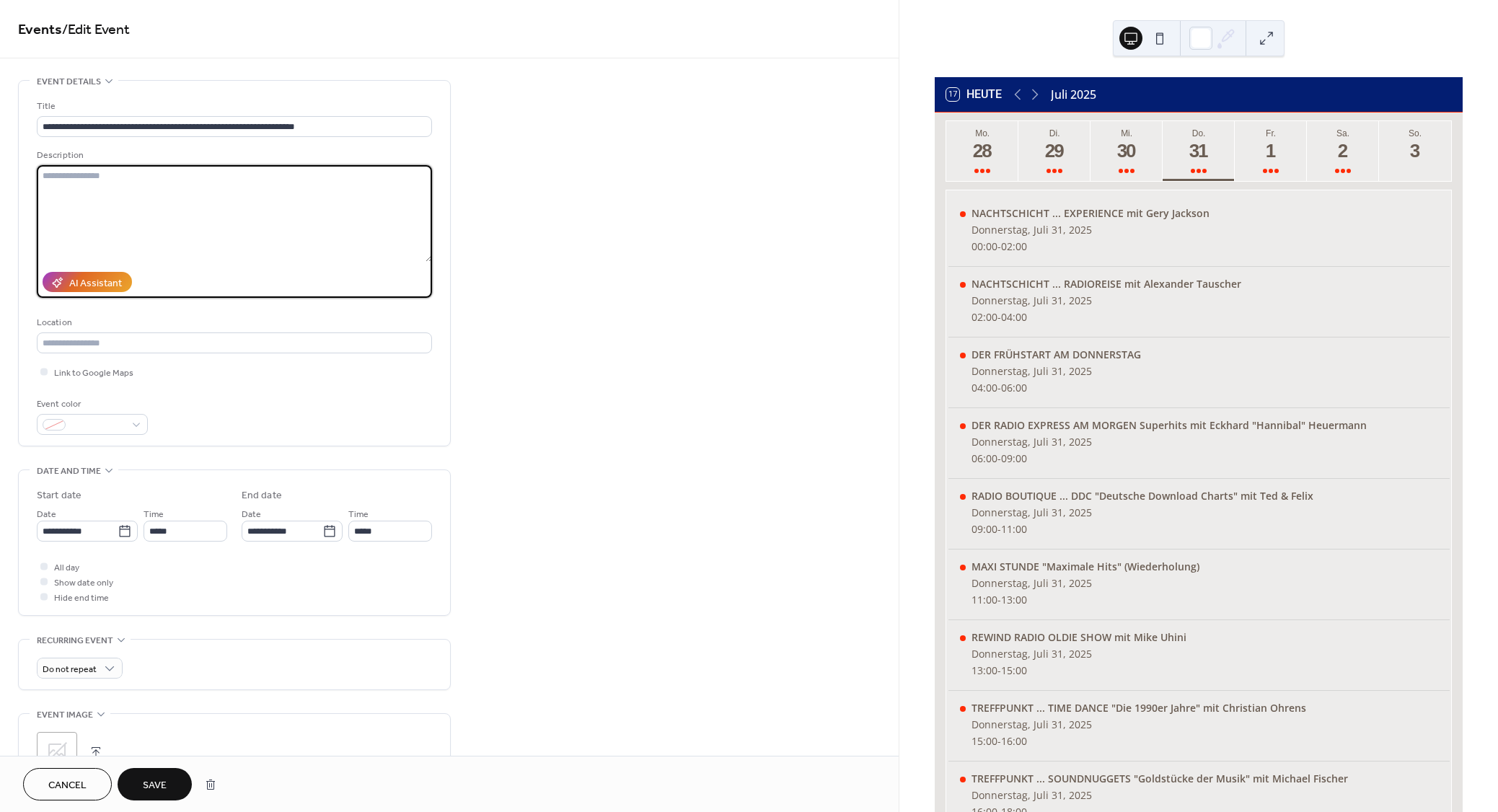 paste on "**********" 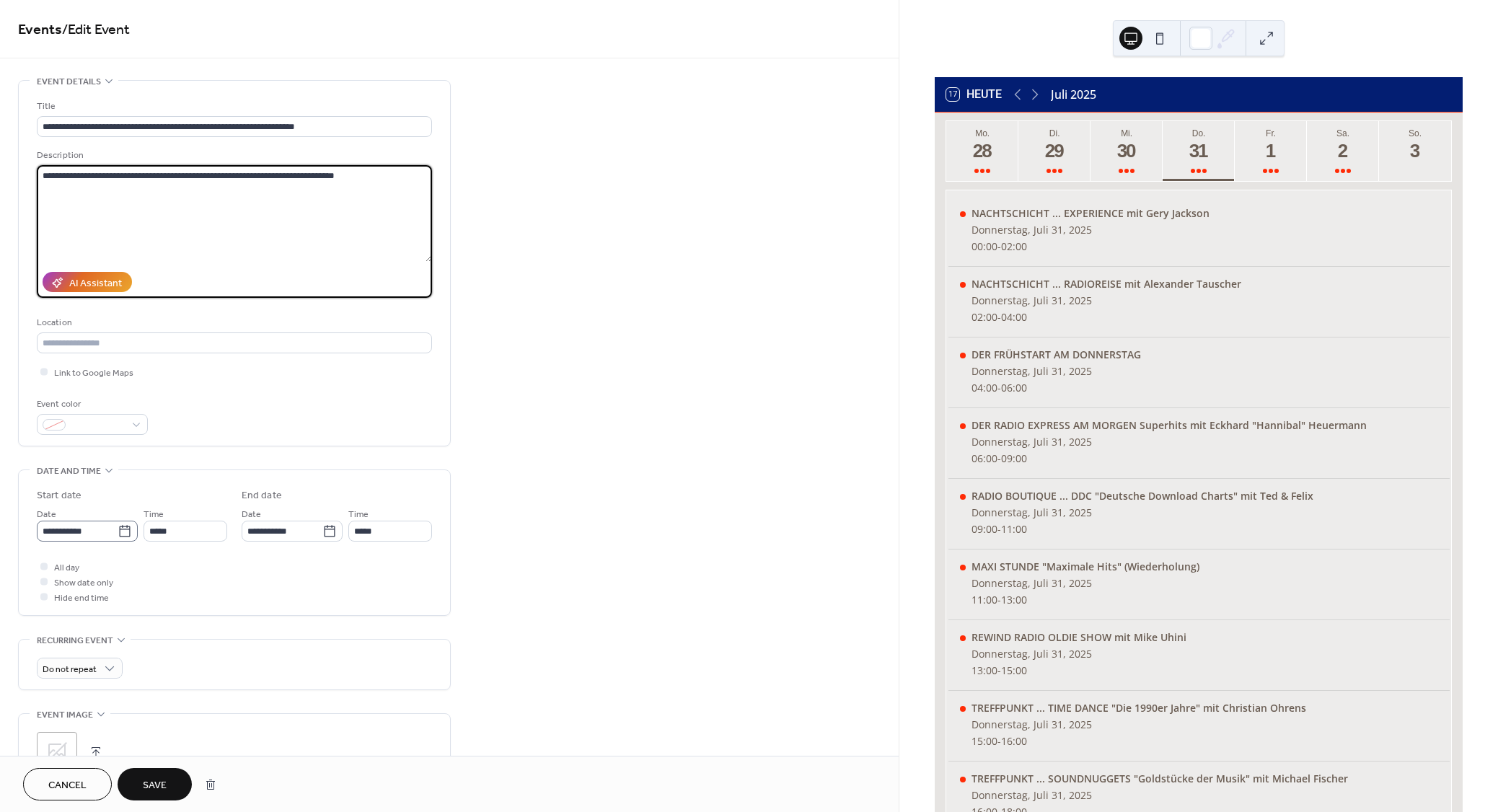 type on "**********" 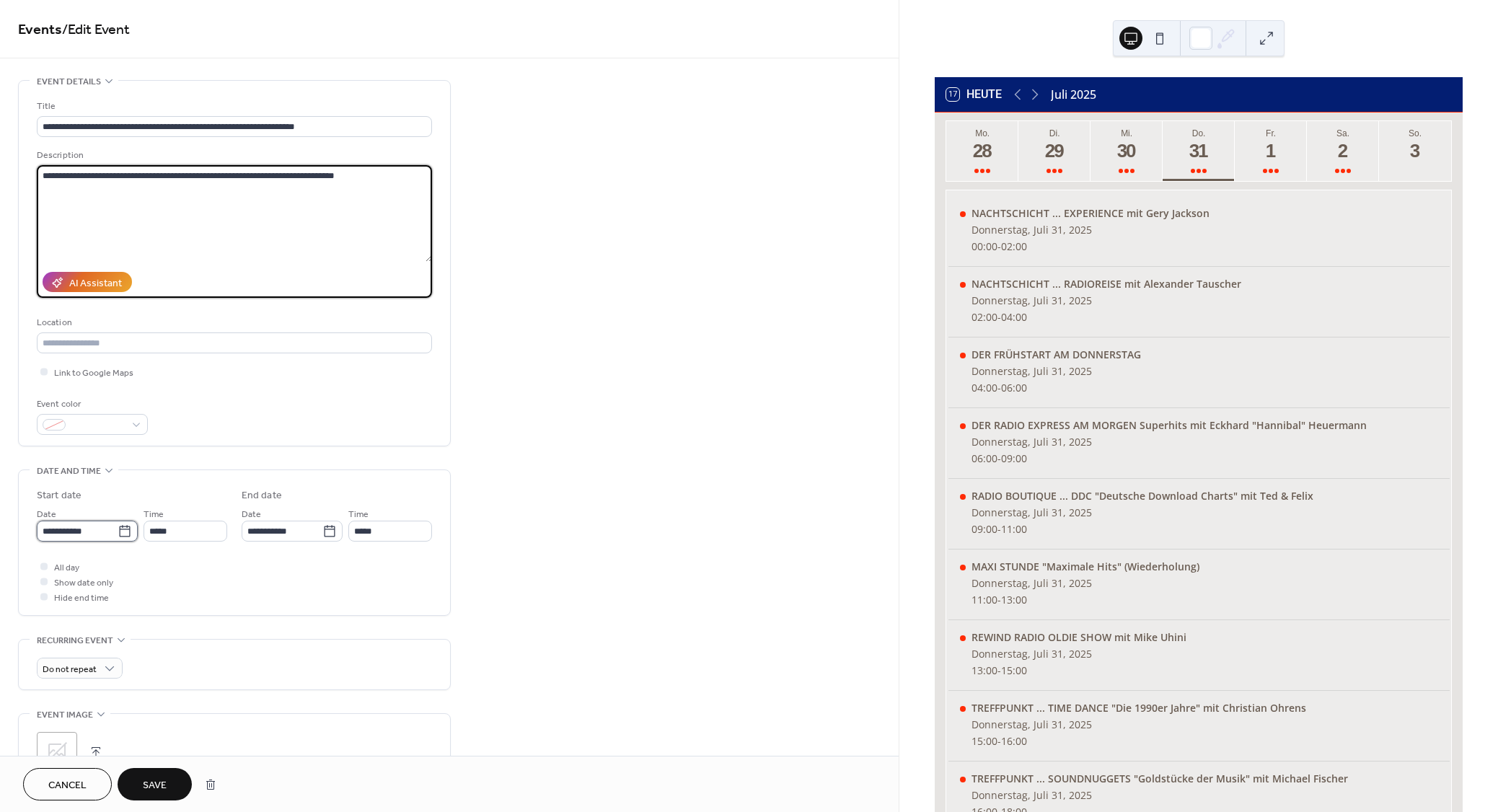 click on "**********" at bounding box center (77, 531) 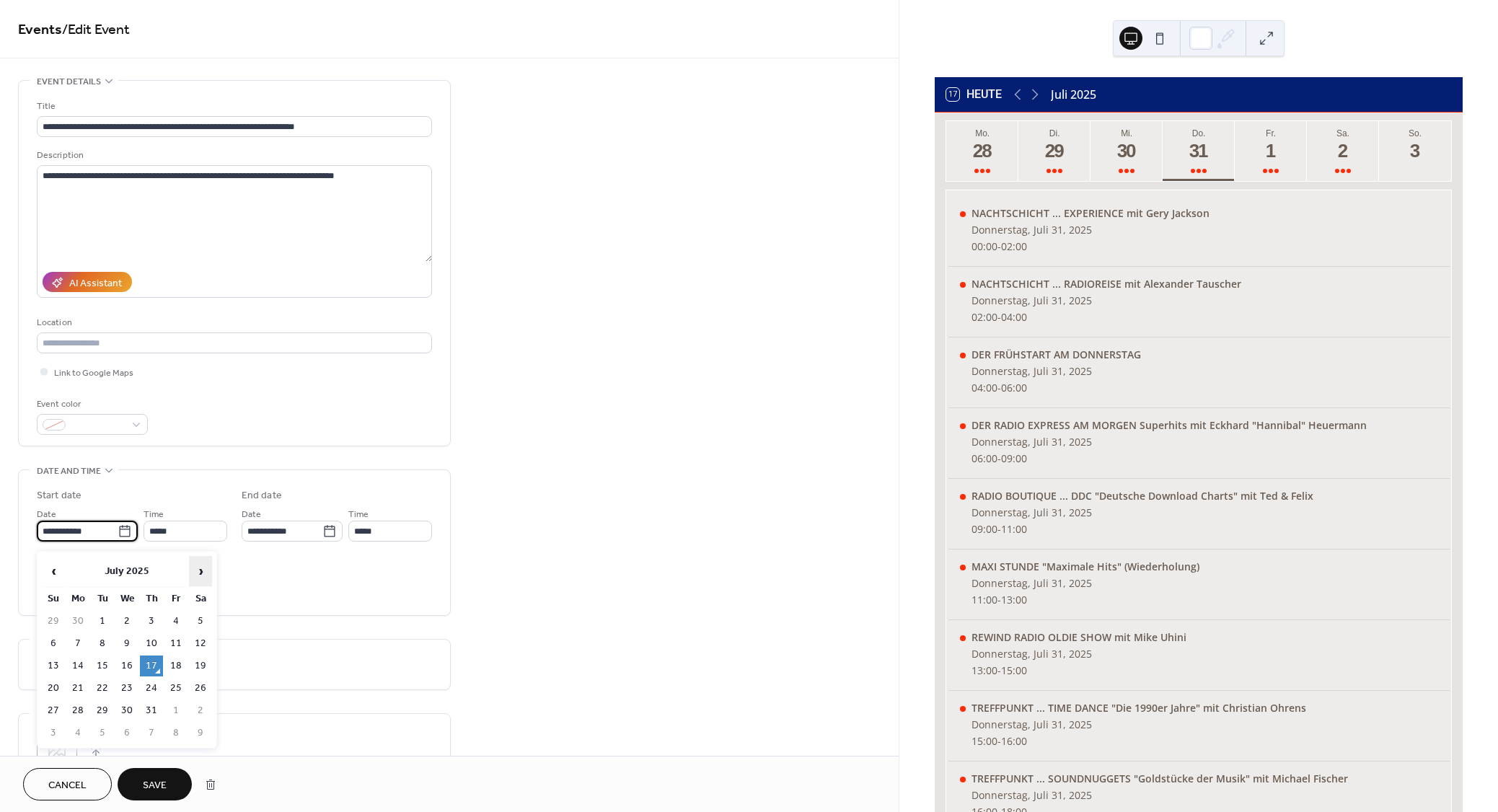 click on "›" at bounding box center (201, 571) 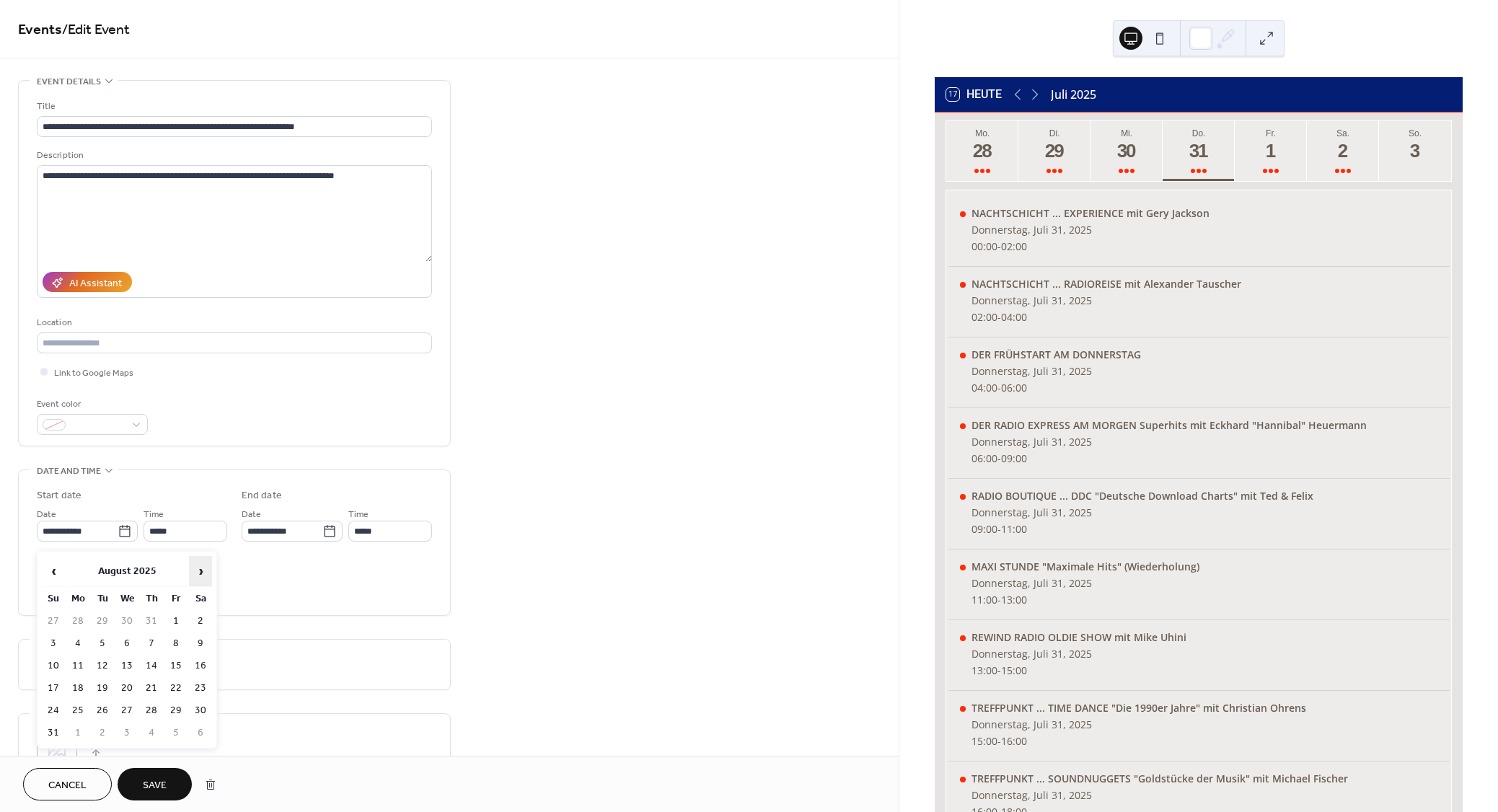 click on "›" at bounding box center (201, 571) 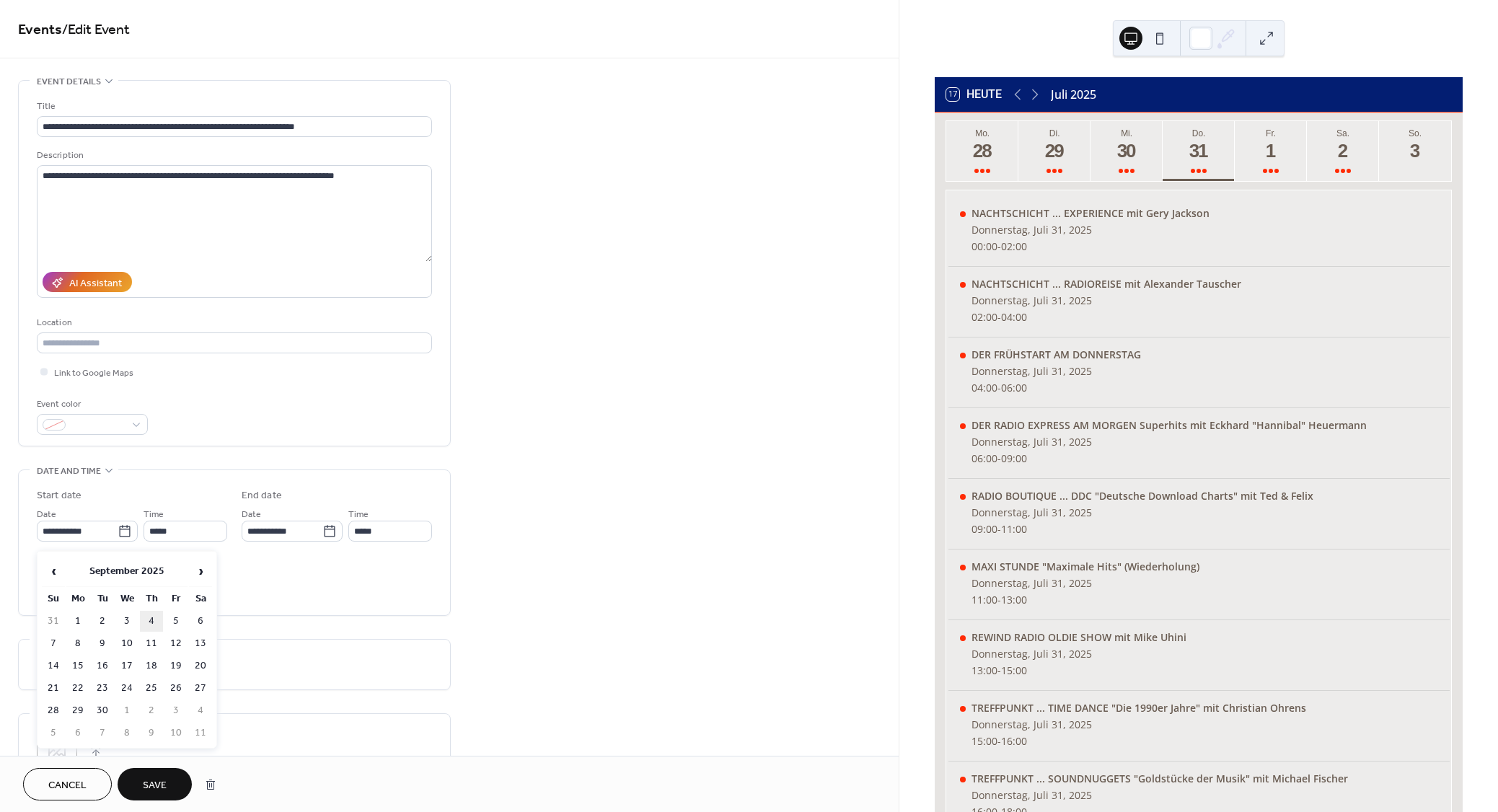 click on "4" at bounding box center (151, 621) 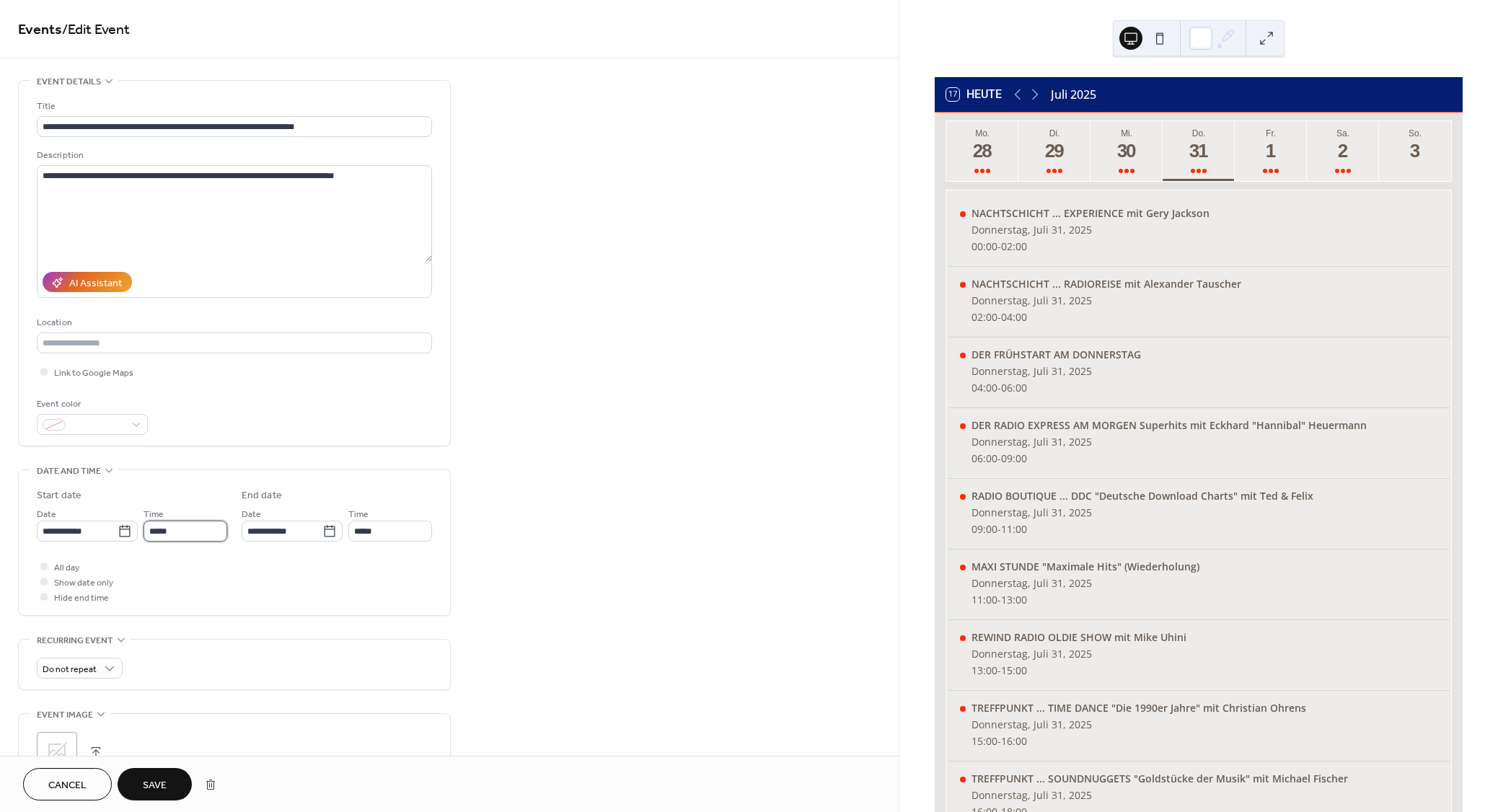 click on "*****" at bounding box center [185, 531] 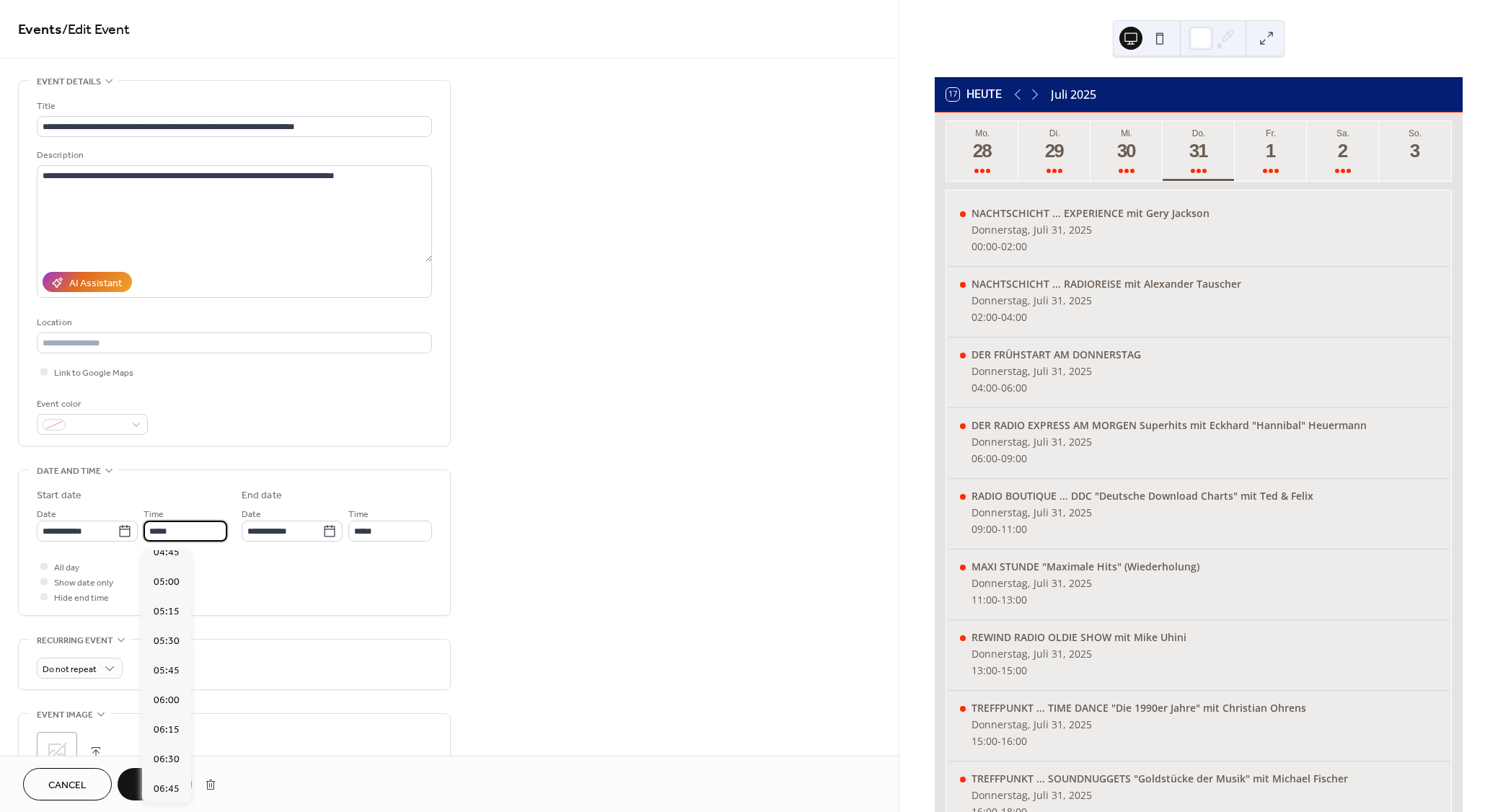 scroll, scrollTop: 558, scrollLeft: 0, axis: vertical 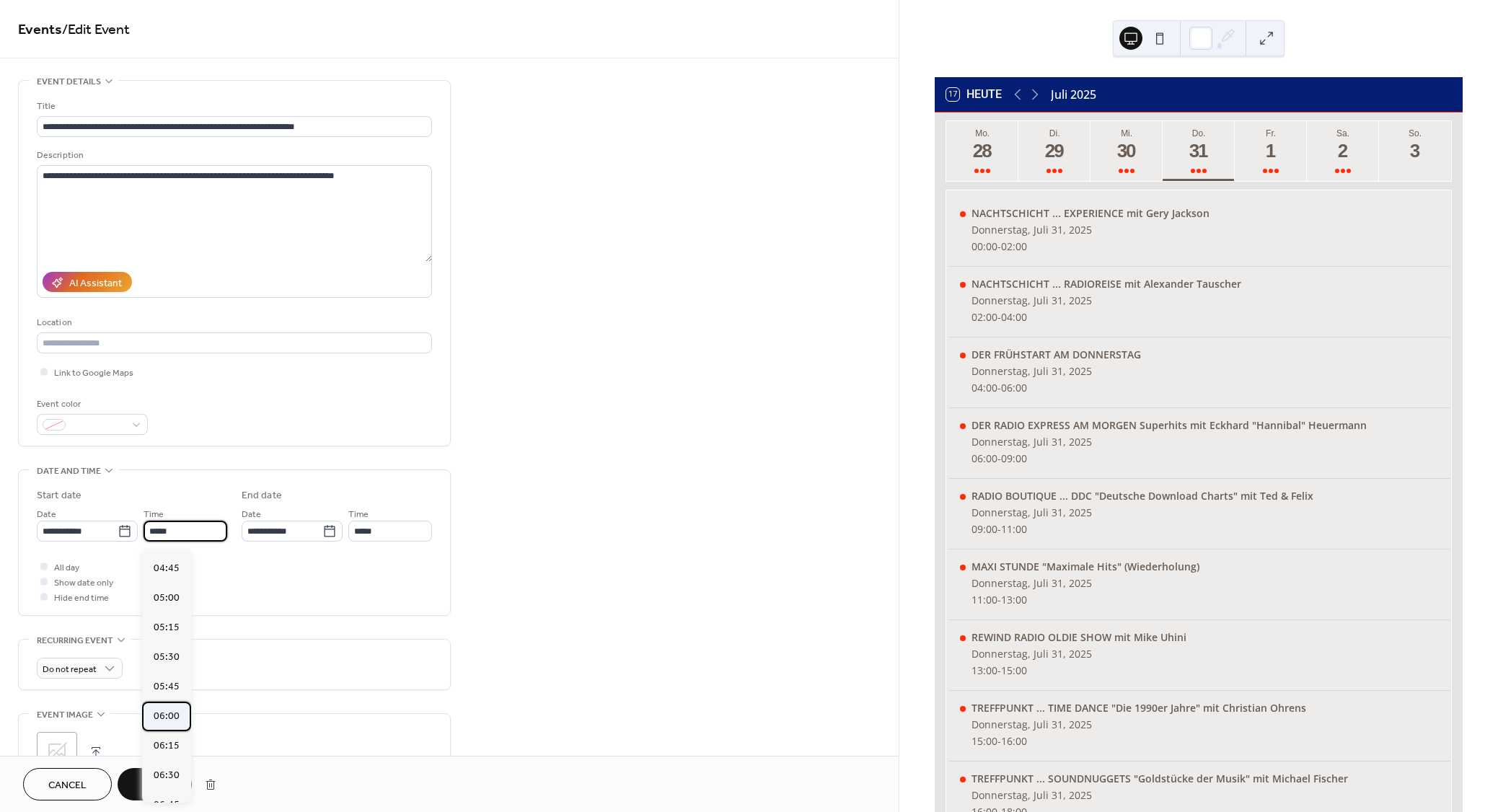 click on "06:00" at bounding box center [167, 716] 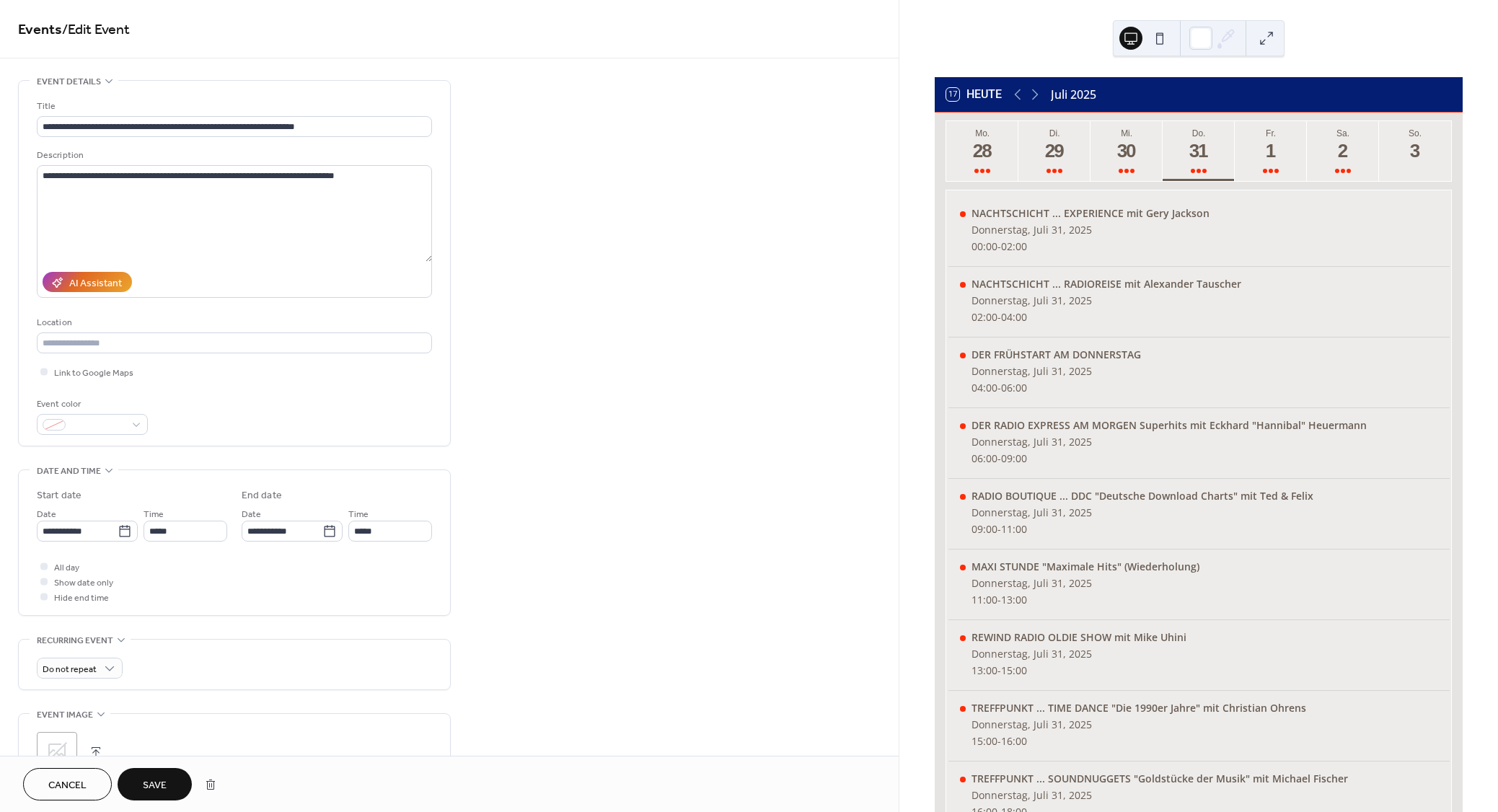 type on "*****" 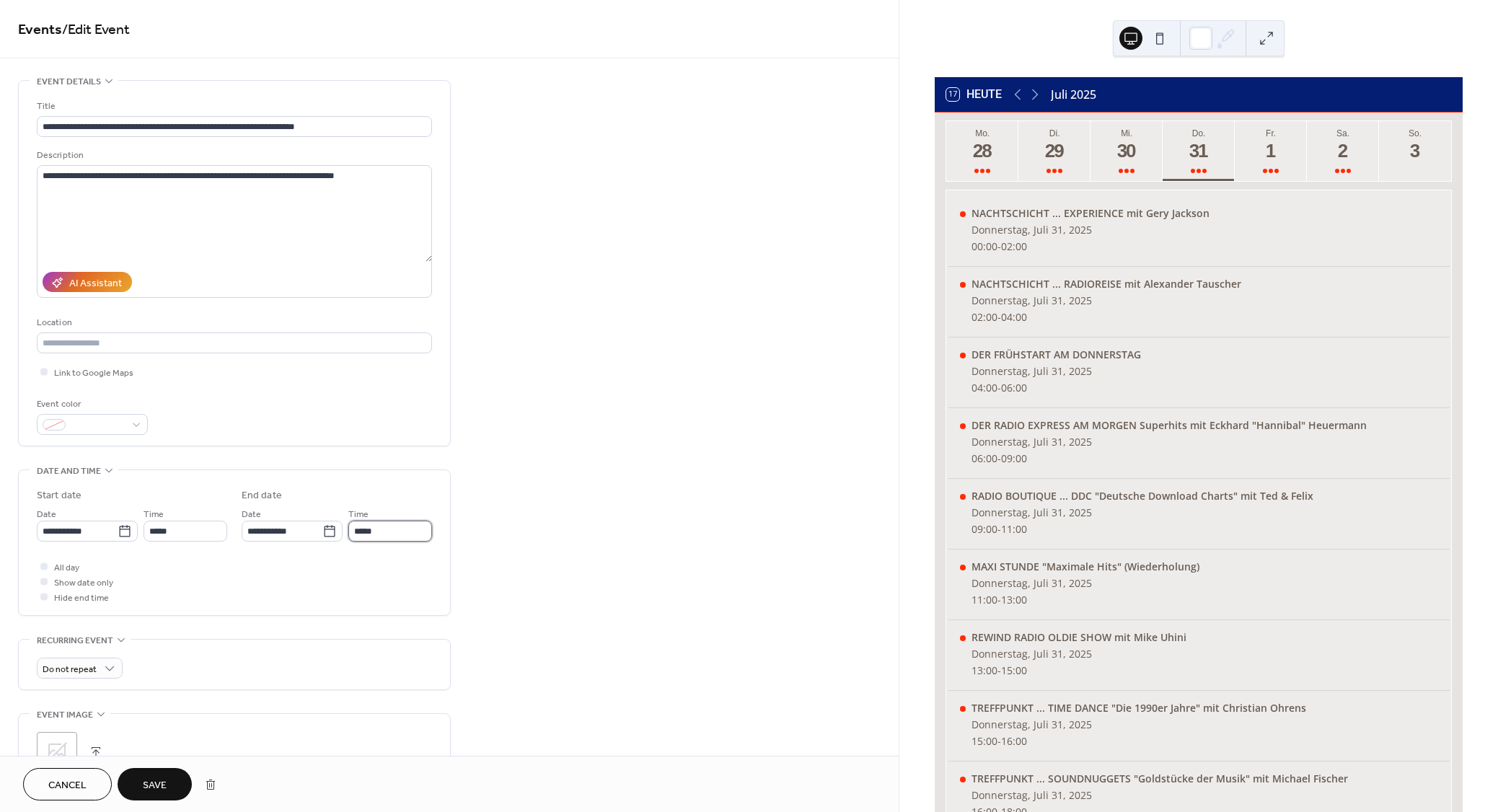 click on "*****" at bounding box center (390, 531) 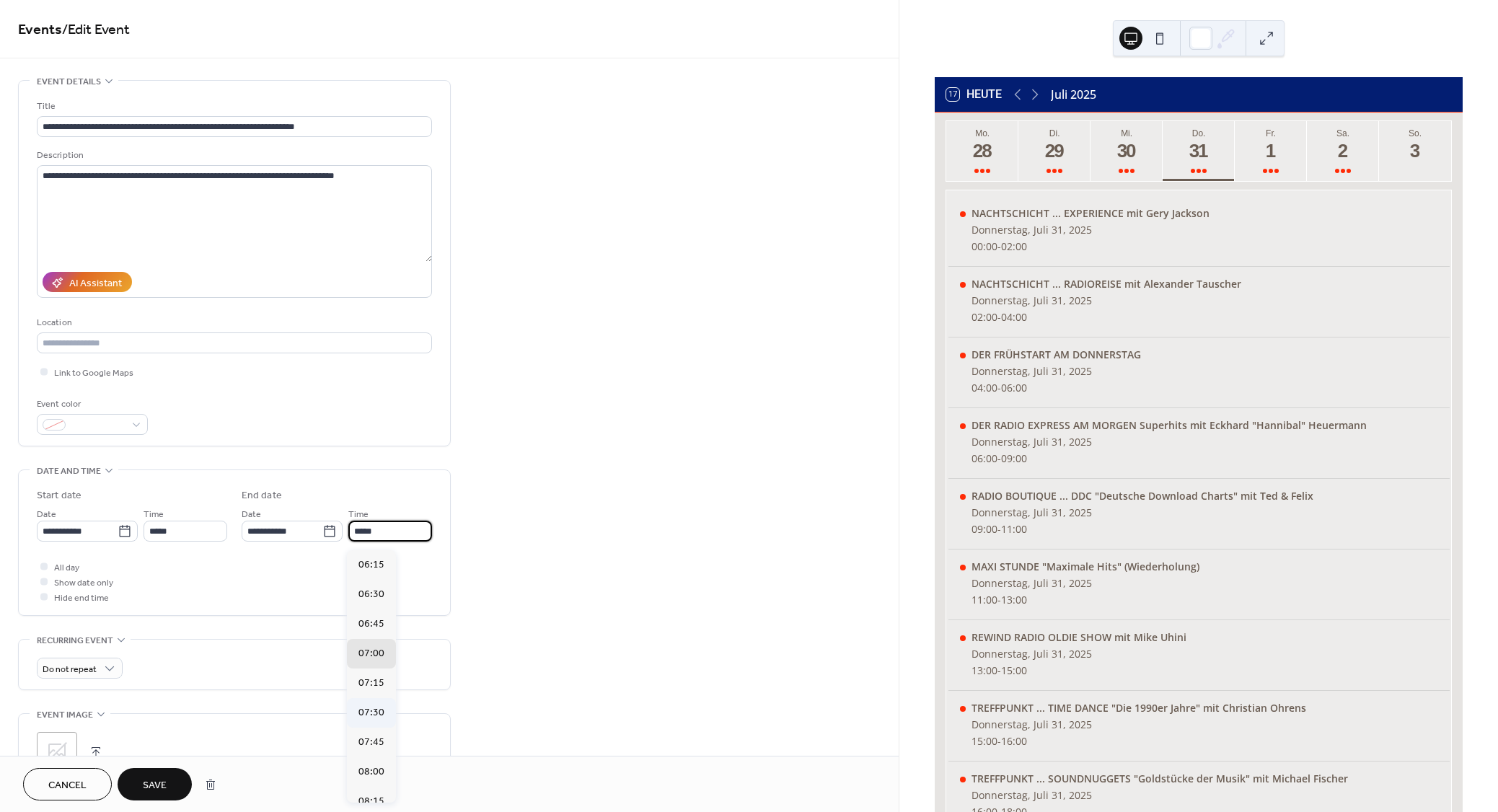 scroll, scrollTop: 195, scrollLeft: 0, axis: vertical 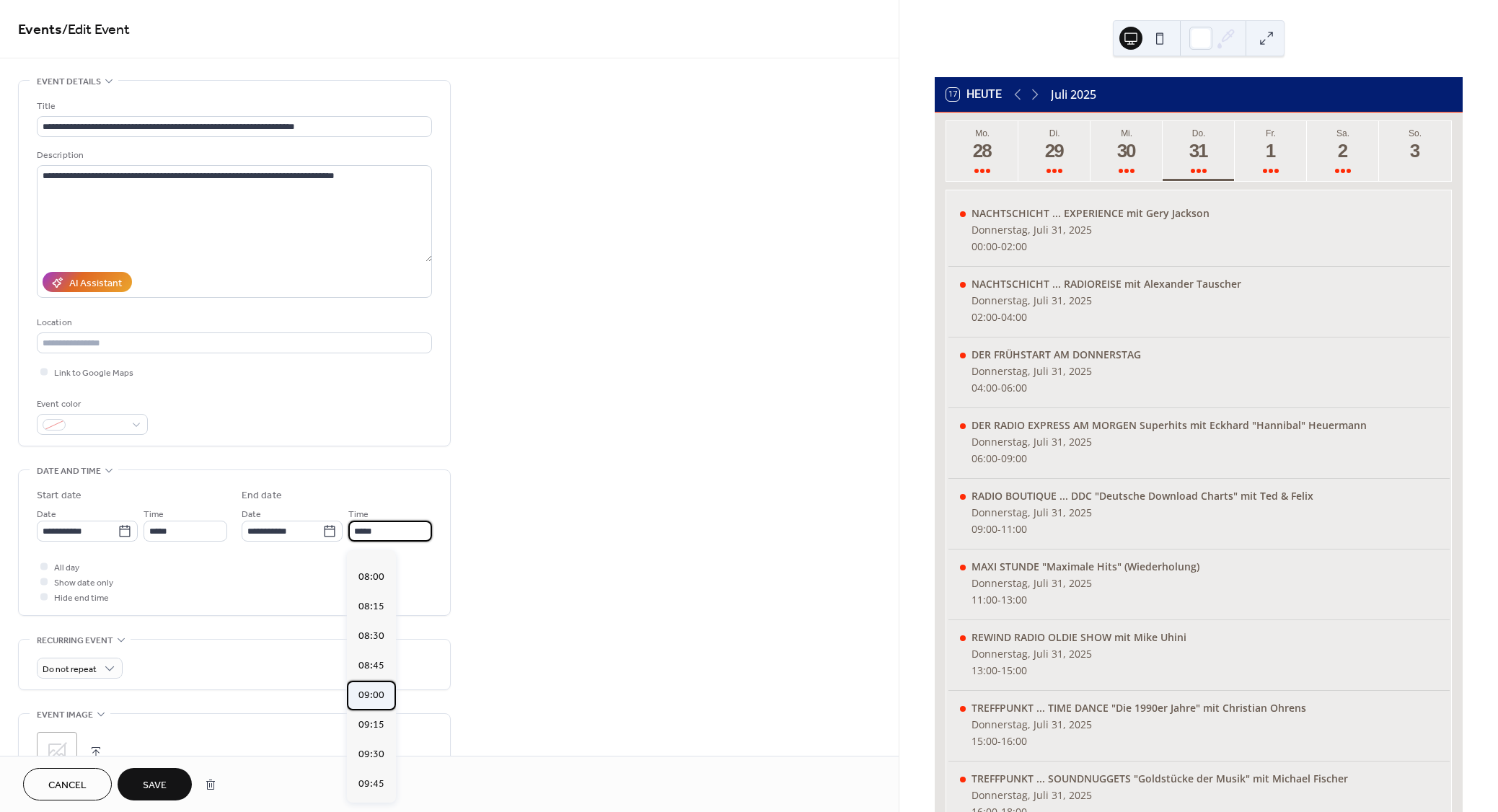 click on "09:00" at bounding box center [371, 695] 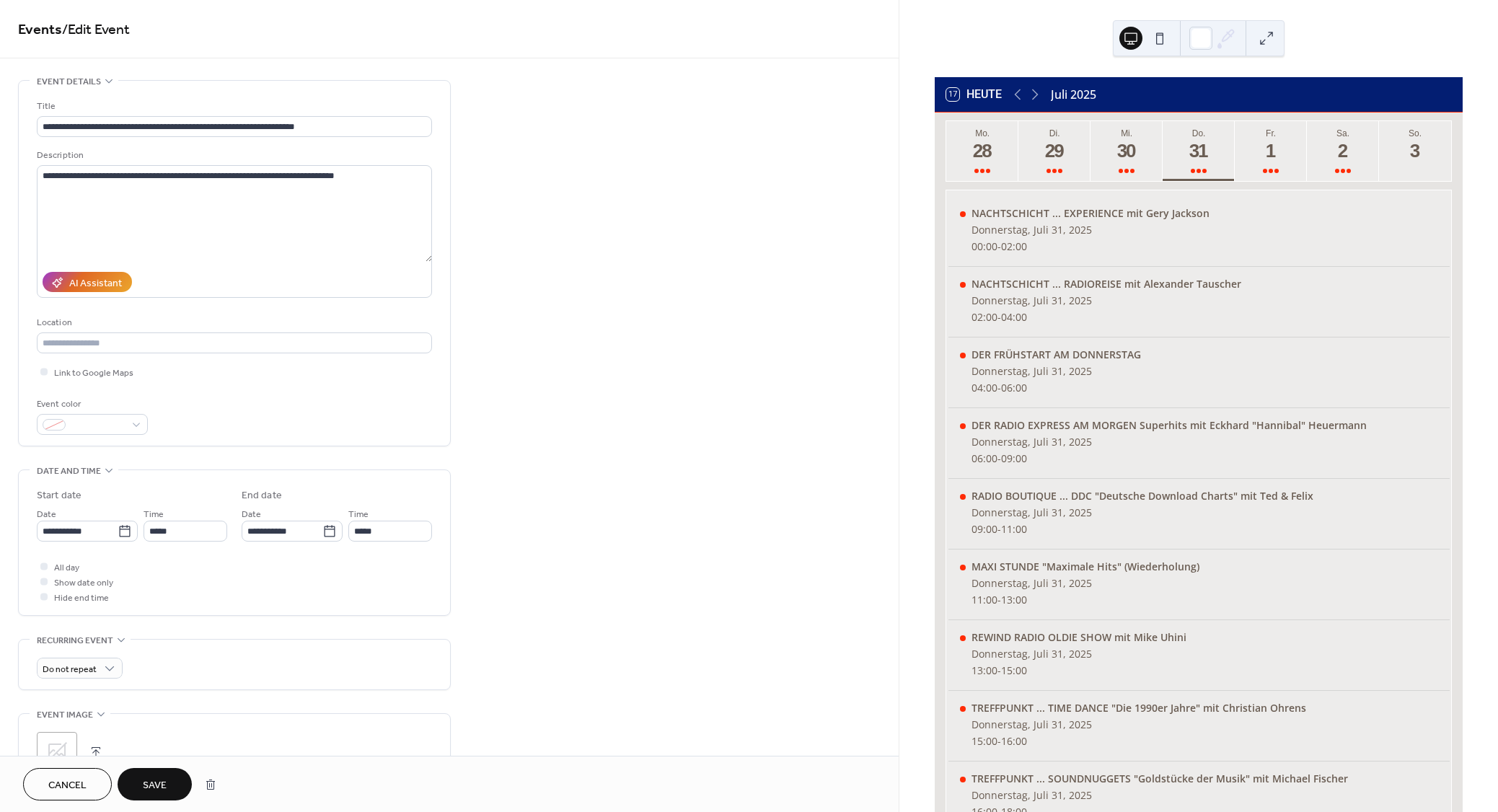 type on "*****" 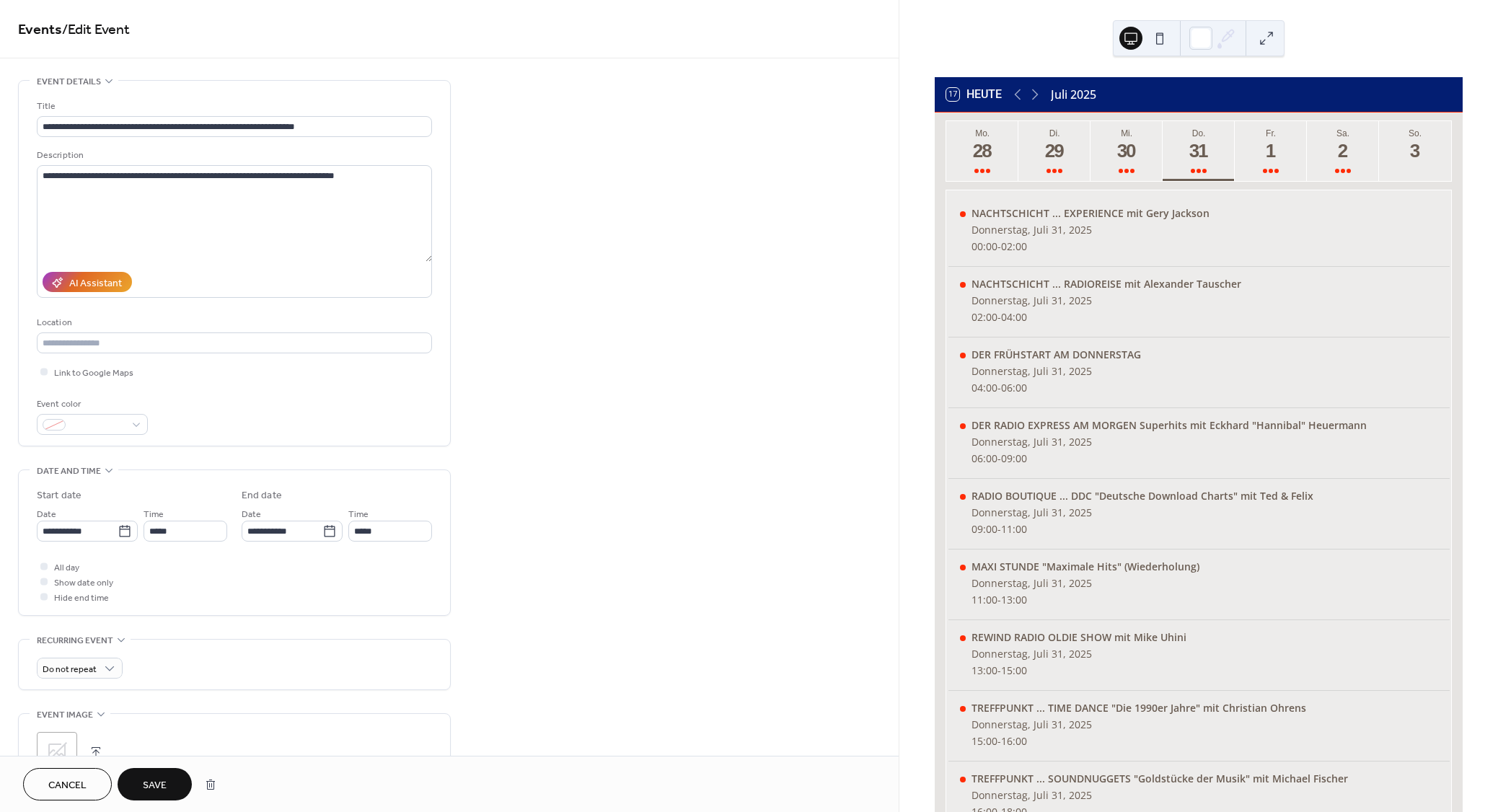 click on "Save" at bounding box center (154, 785) 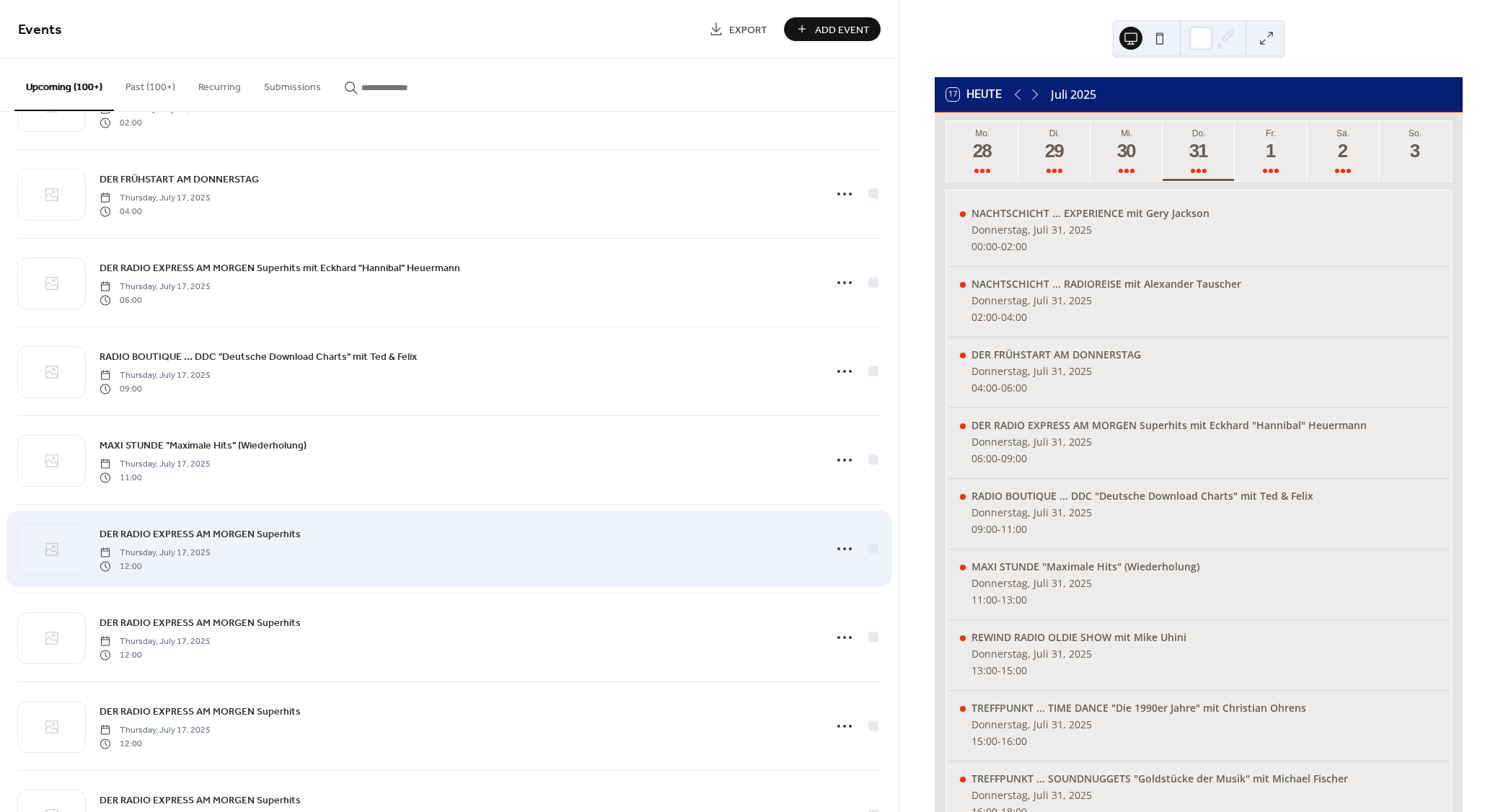 scroll, scrollTop: 260, scrollLeft: 0, axis: vertical 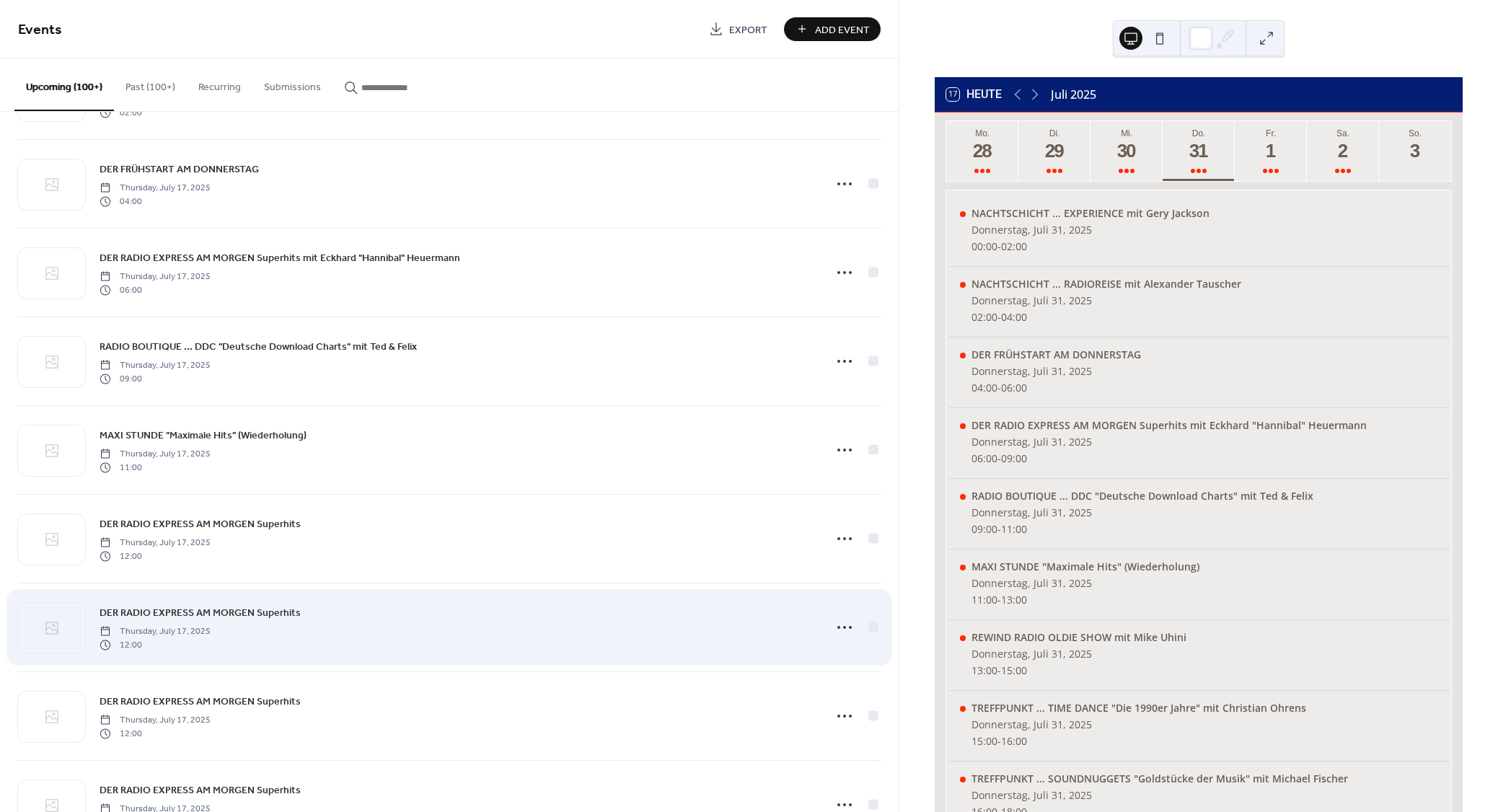 click on "DER RADIO EXPRESS AM MORGEN Superhits" at bounding box center (200, 613) 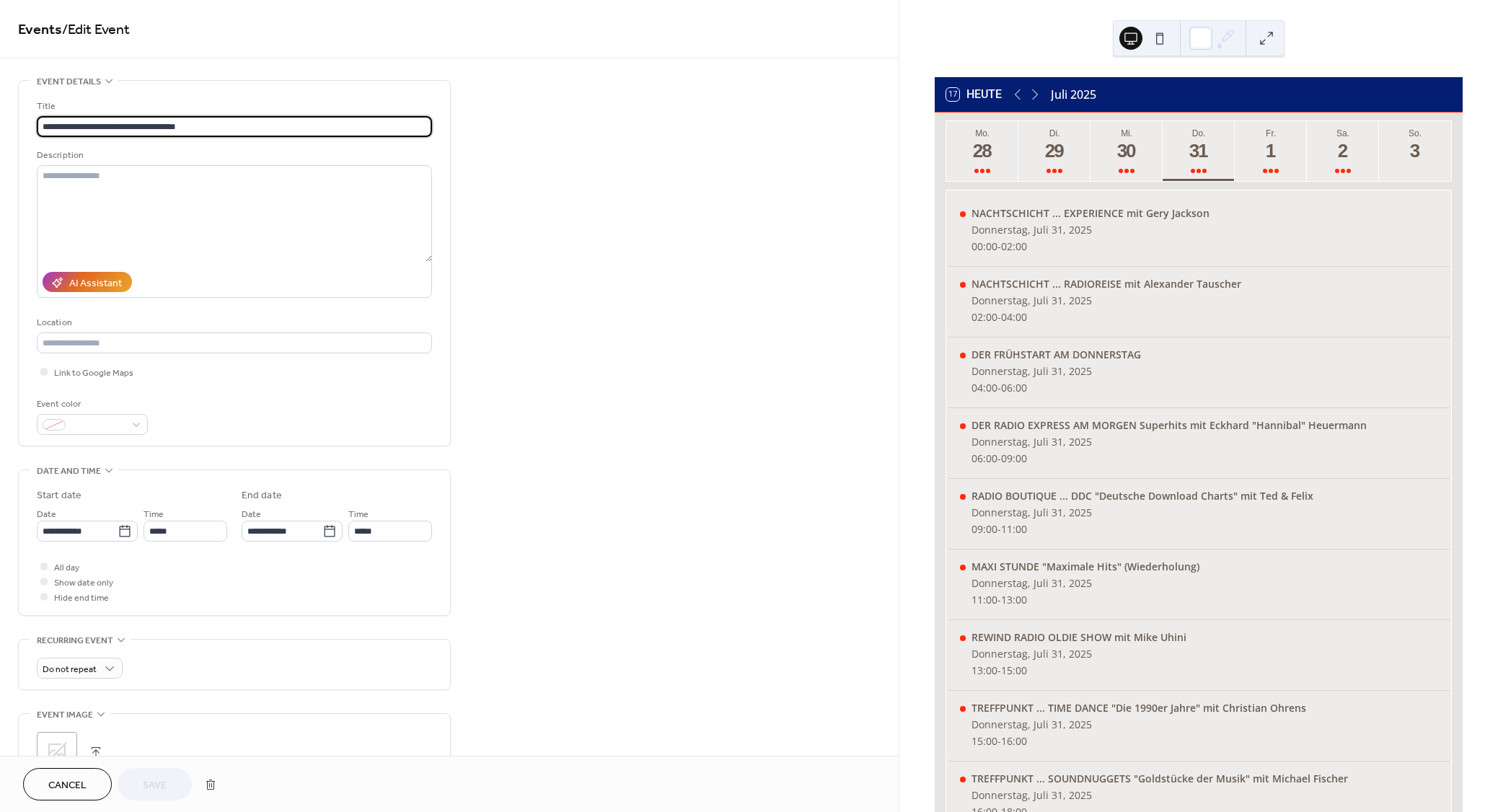 click on "**********" at bounding box center (234, 126) 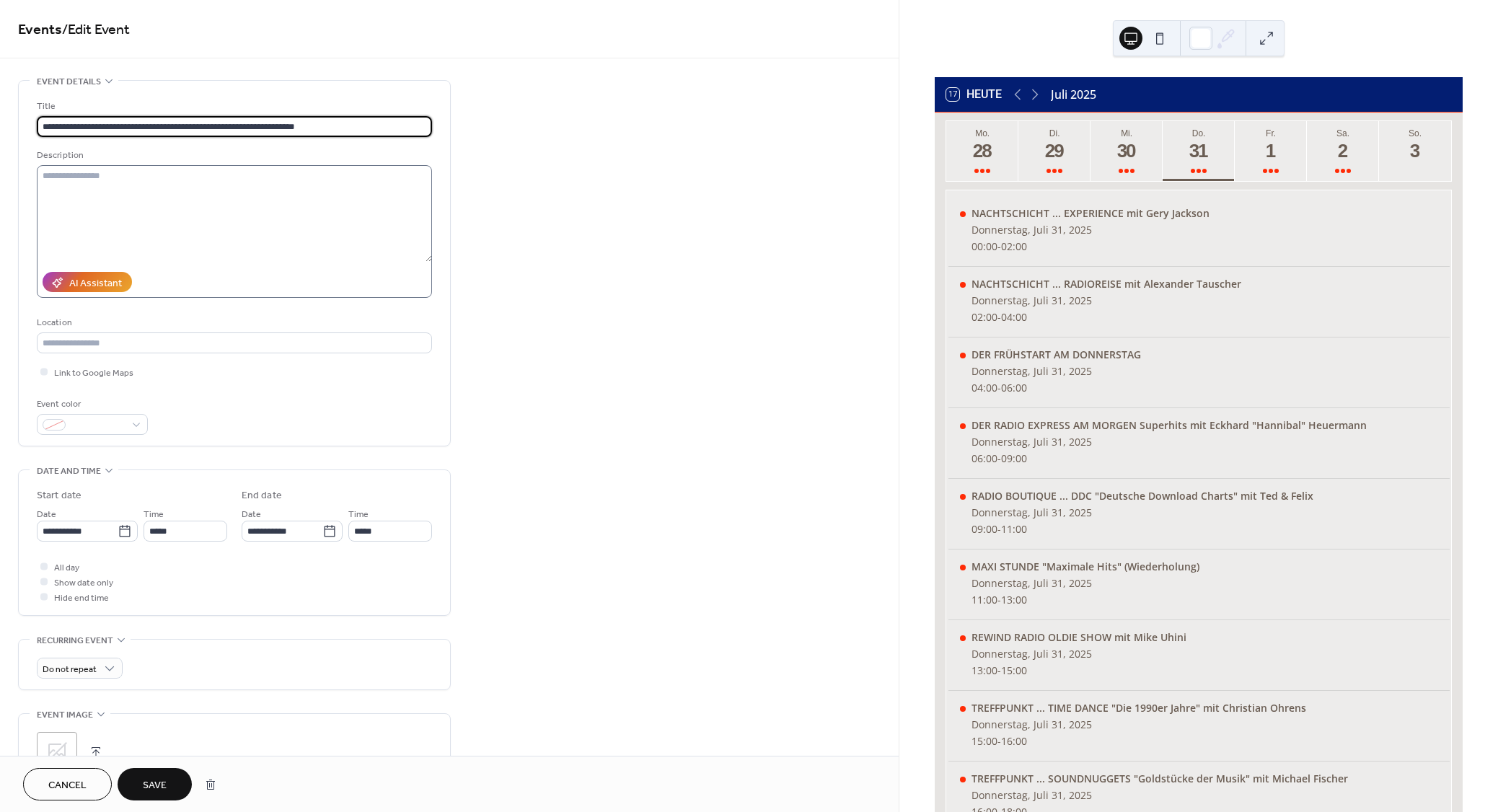 type on "**********" 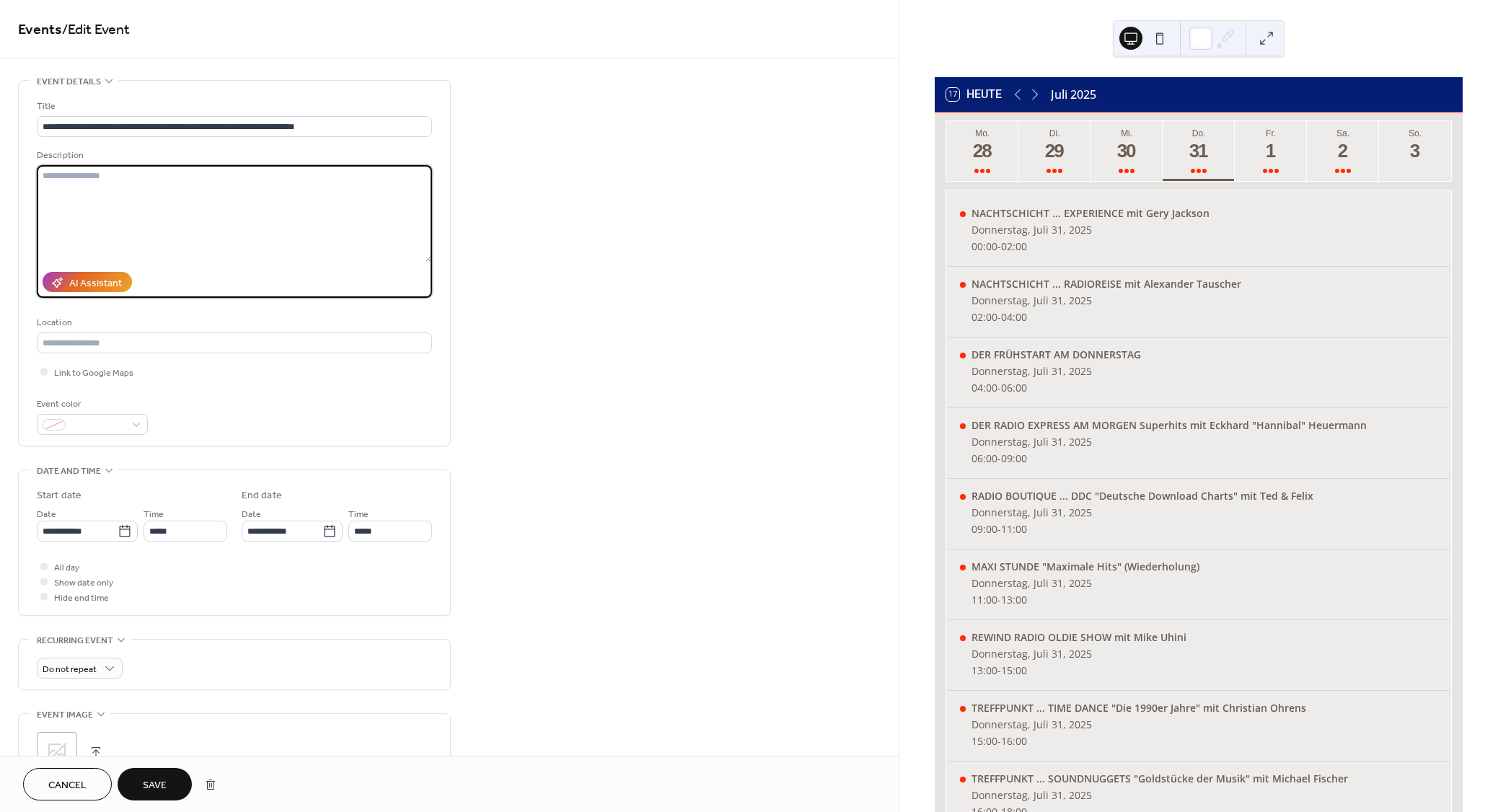 paste on "**********" 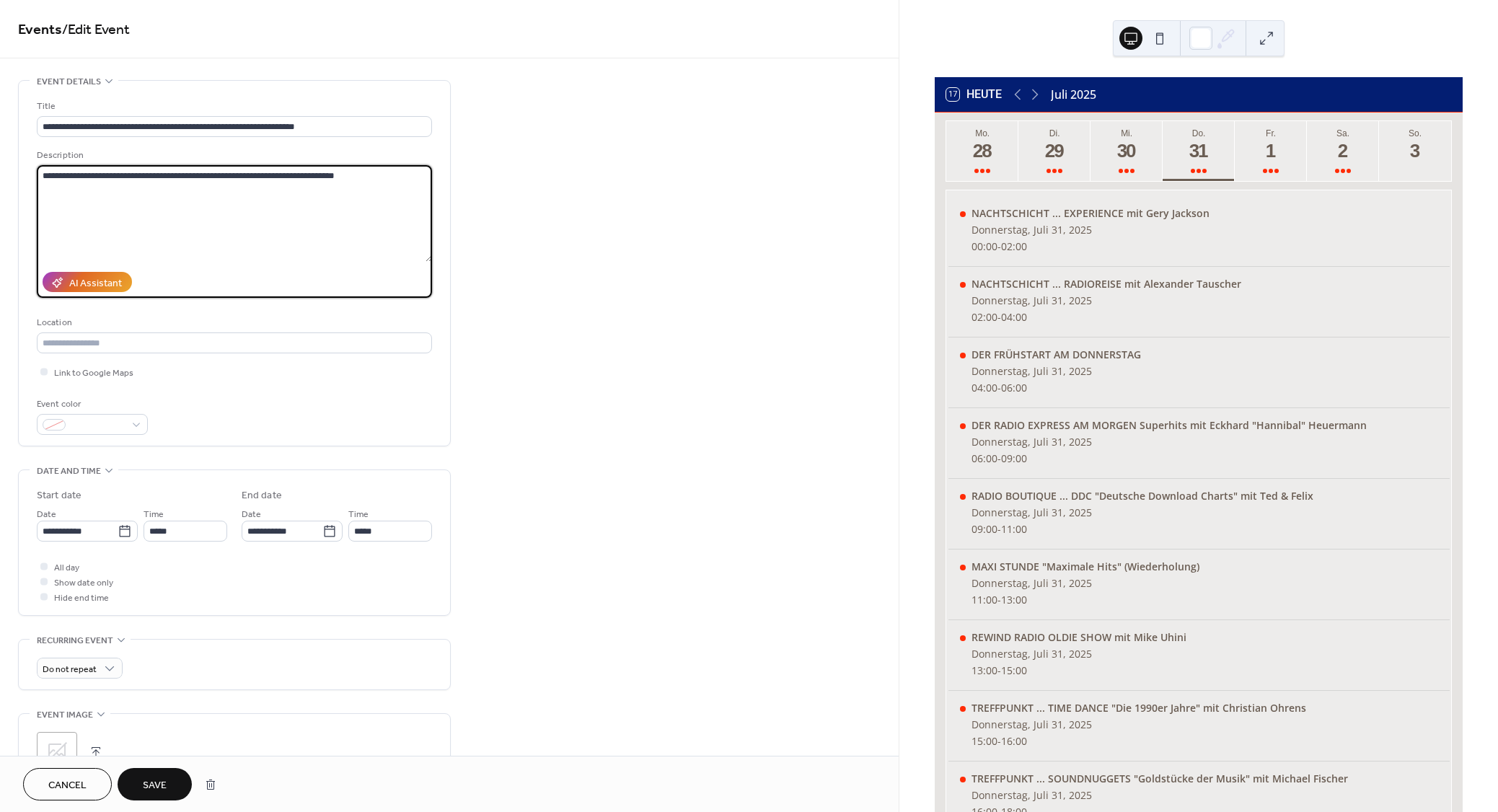 type on "**********" 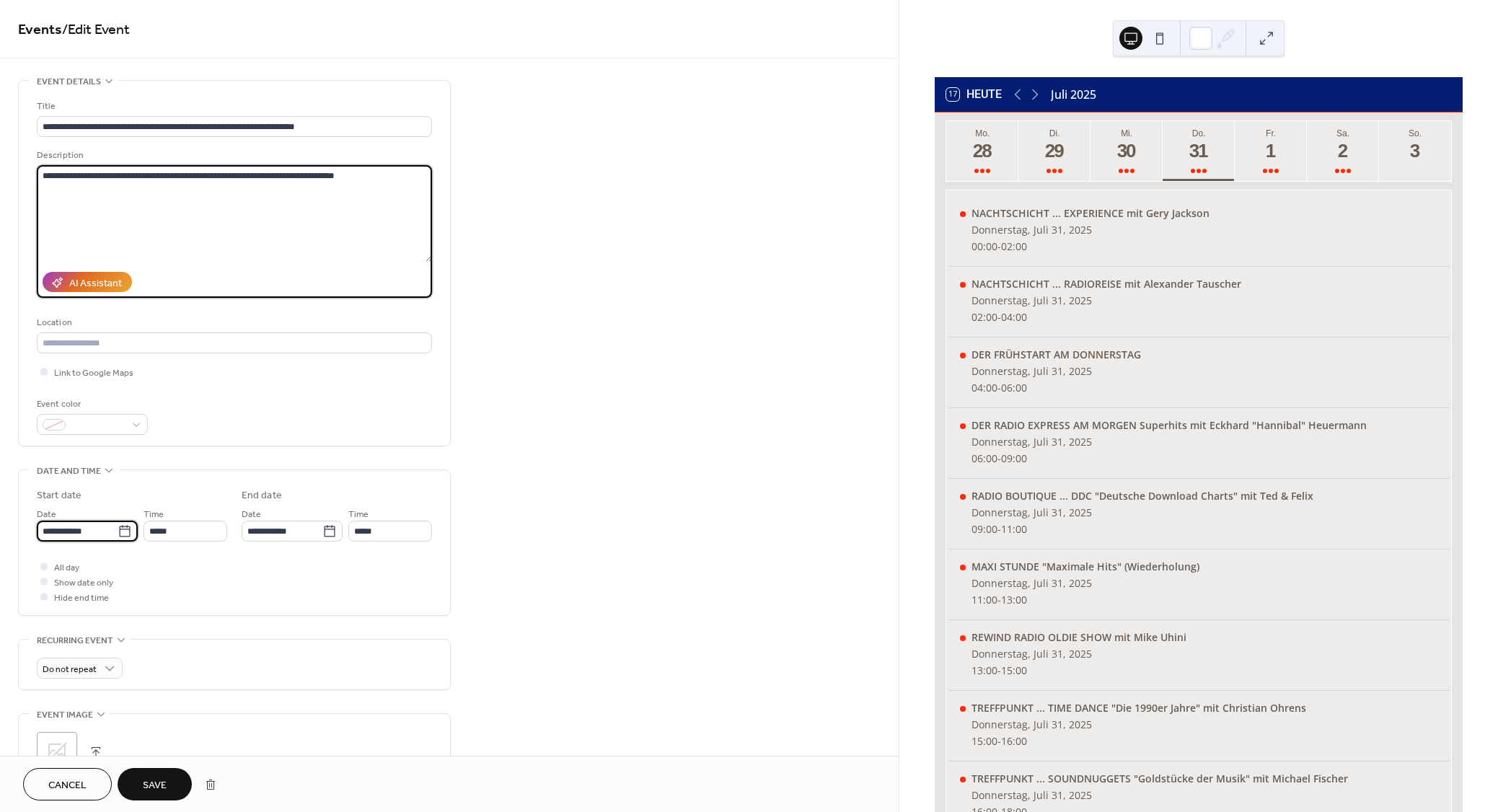 click on "**********" at bounding box center [77, 531] 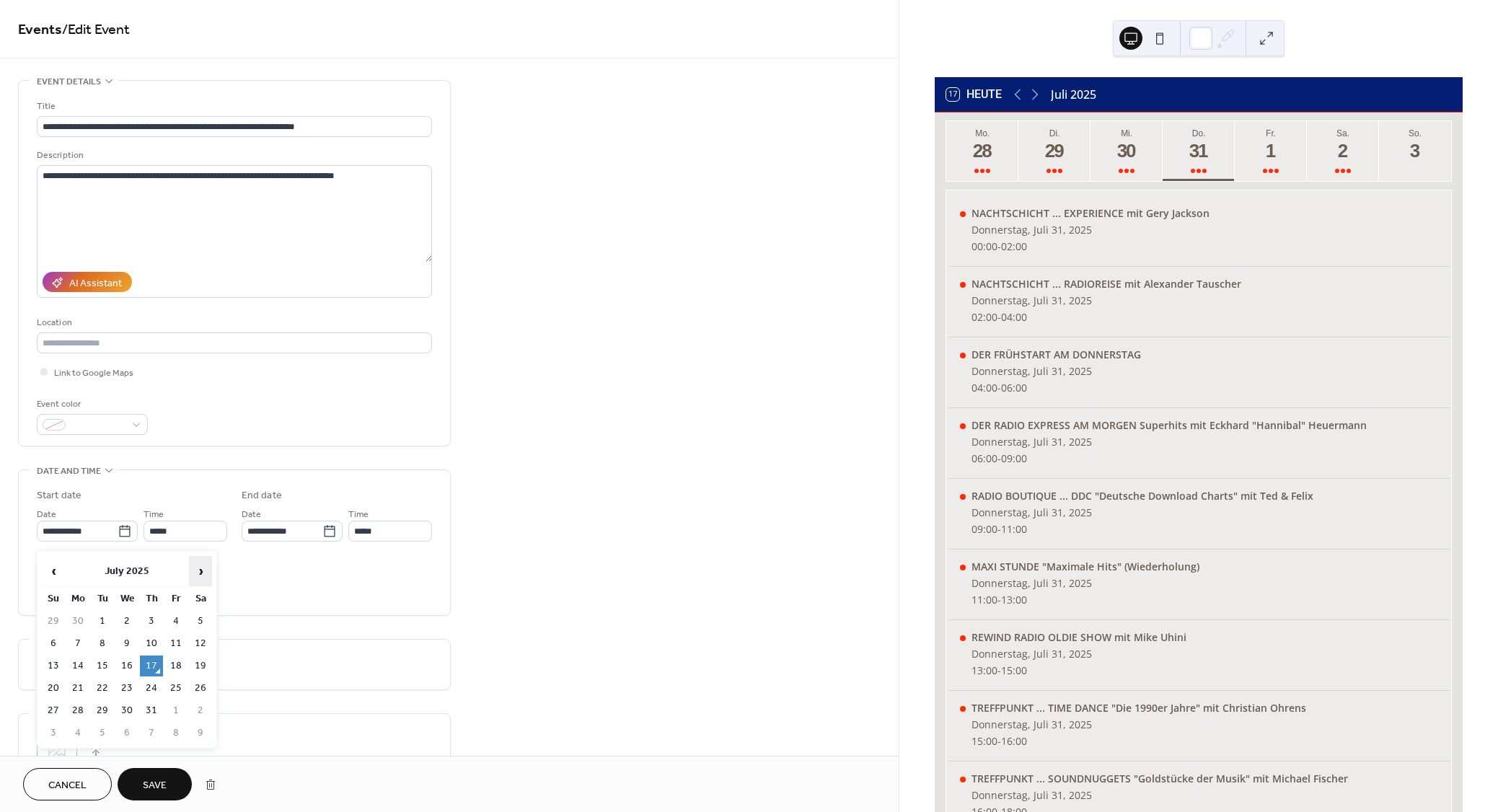 click on "›" at bounding box center [201, 571] 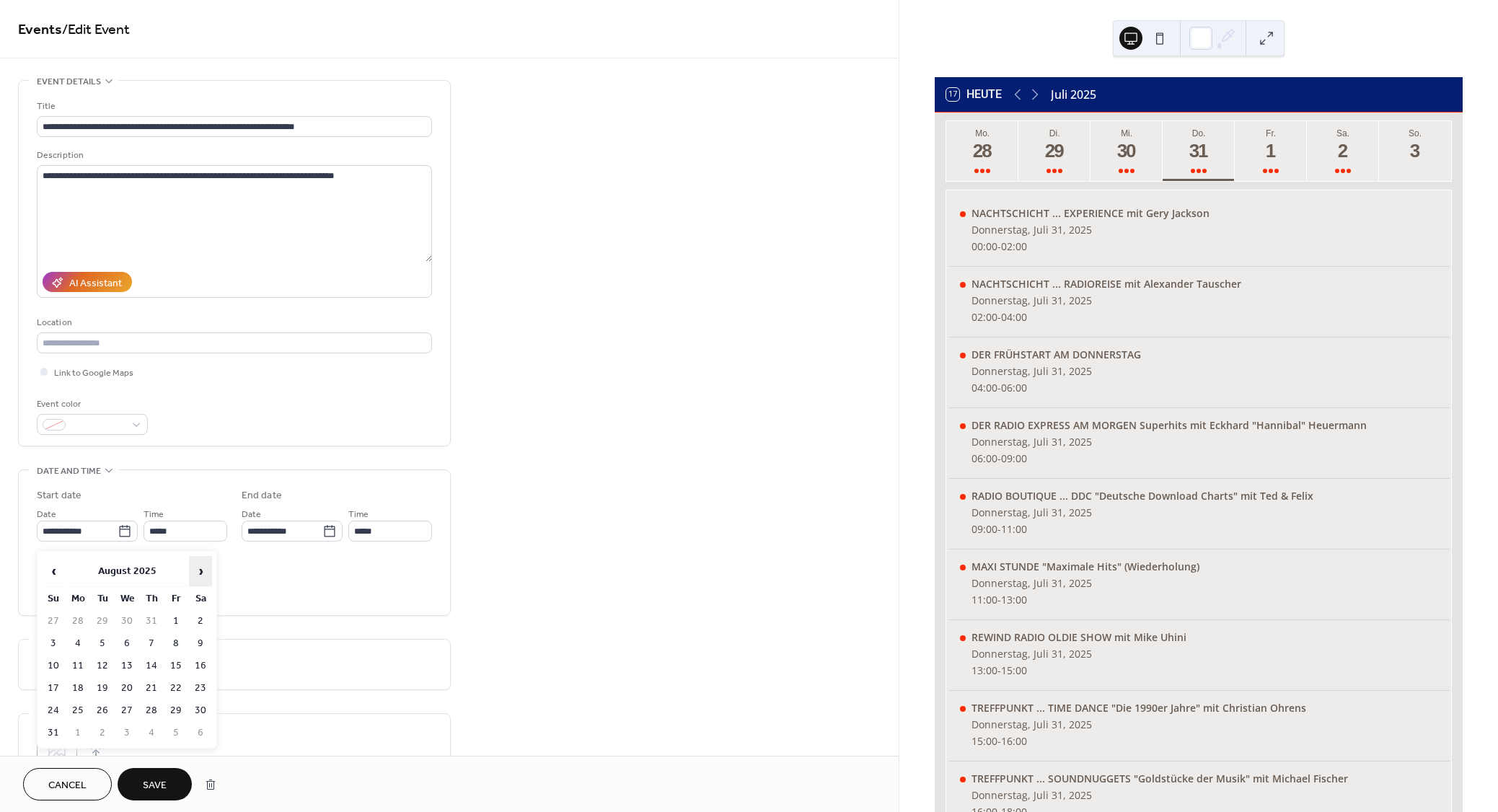 click on "›" at bounding box center (201, 571) 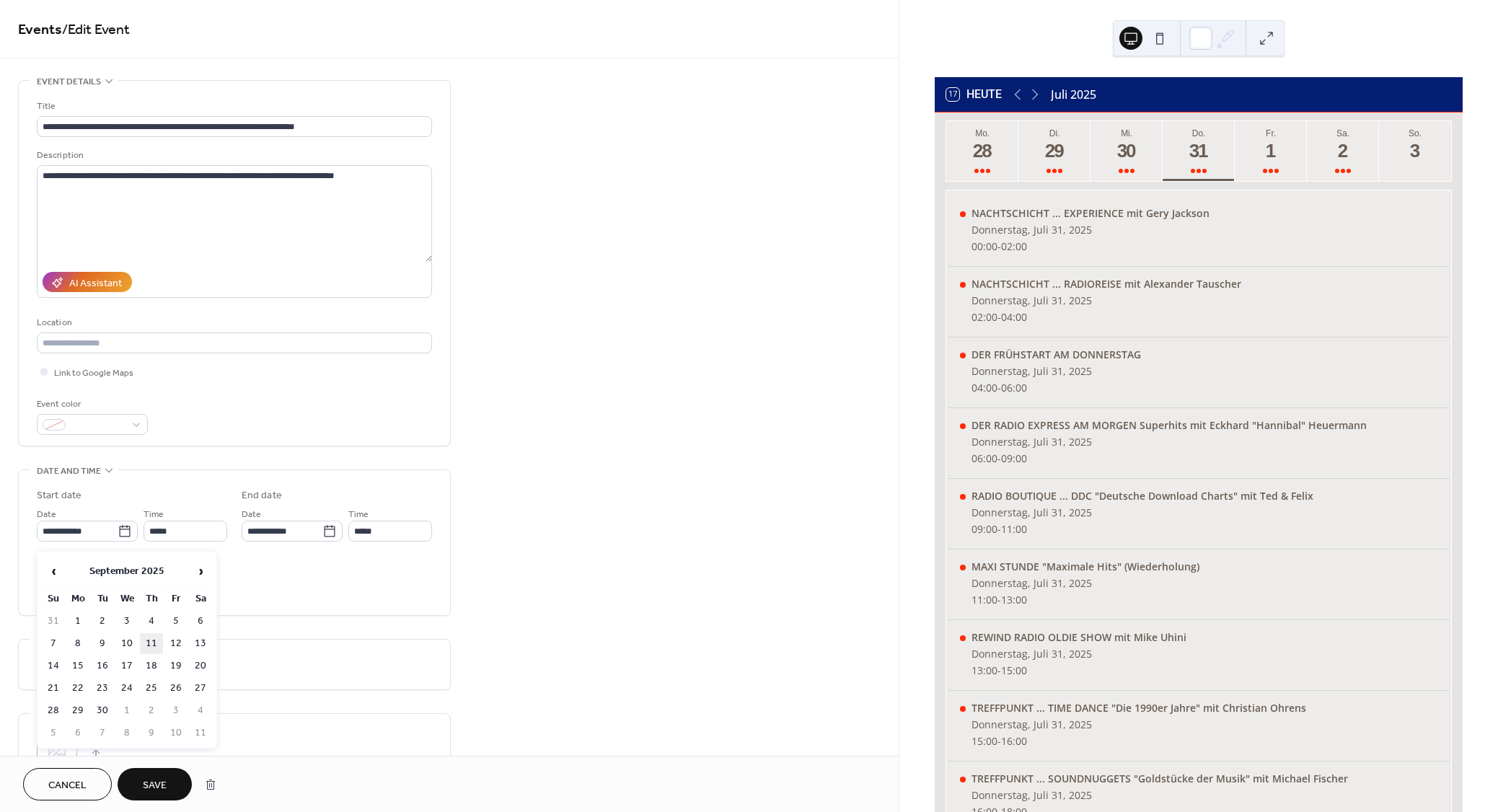 click on "11" at bounding box center (151, 643) 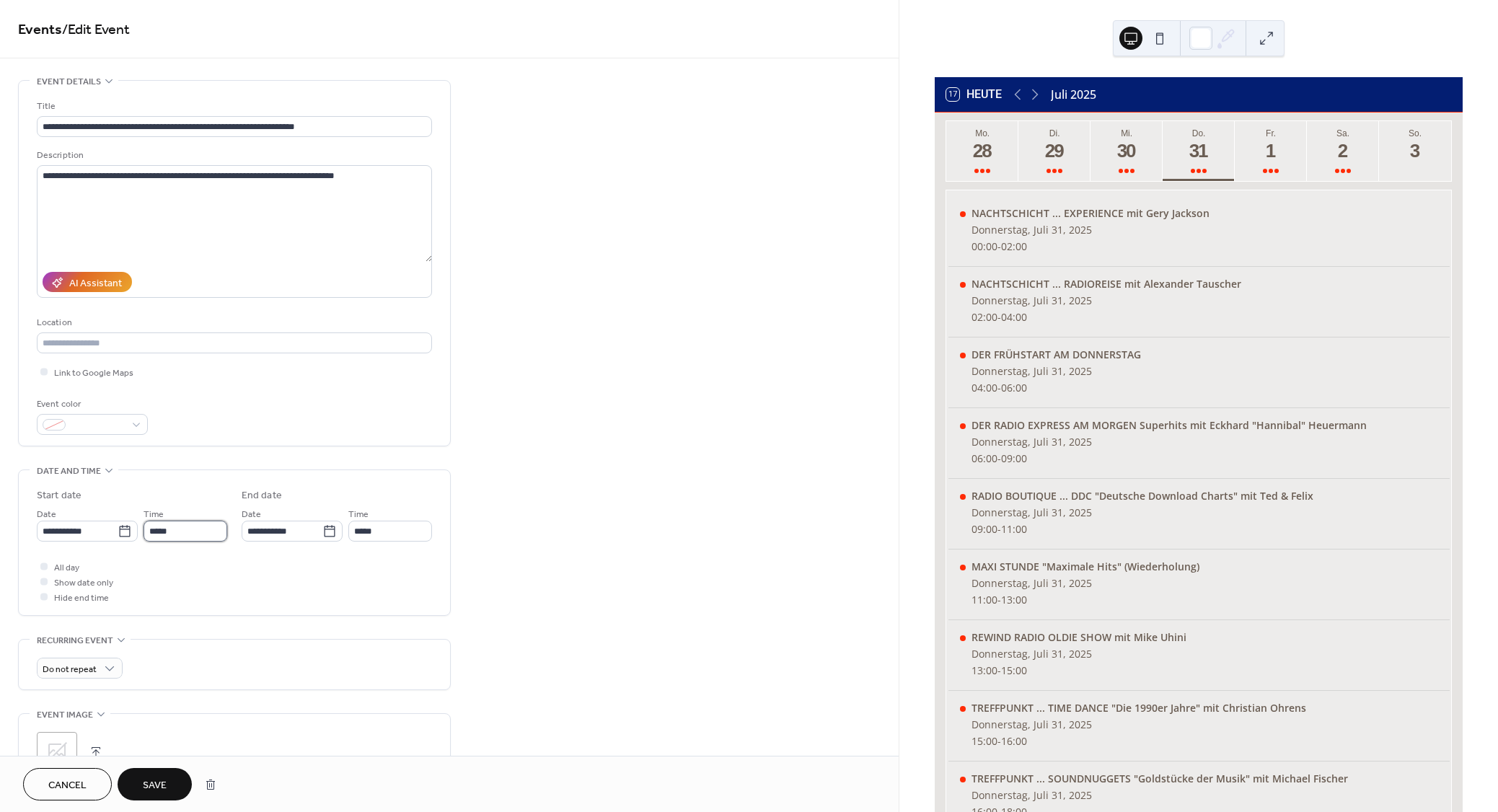 click on "*****" at bounding box center [185, 531] 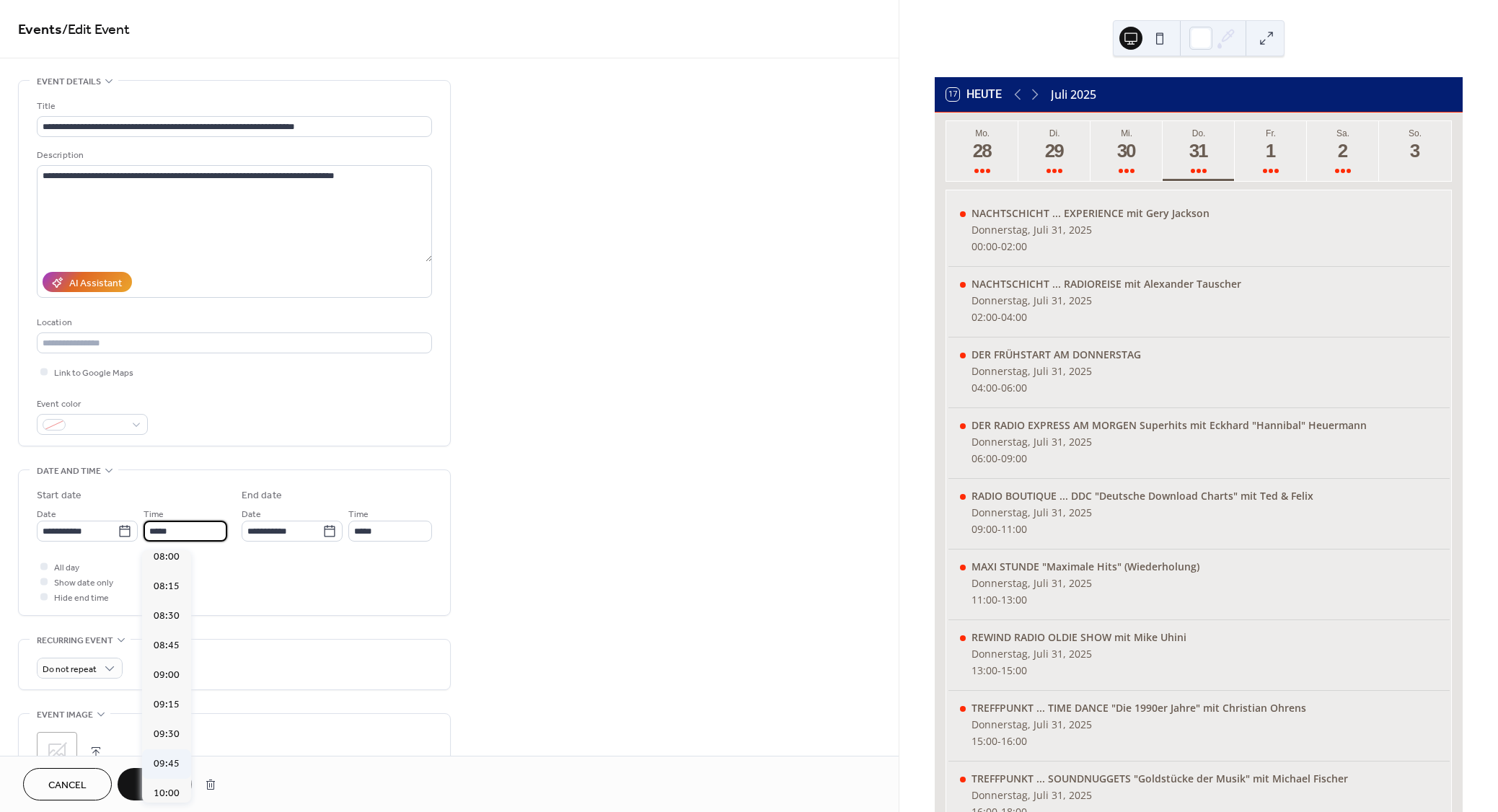 scroll, scrollTop: 948, scrollLeft: 0, axis: vertical 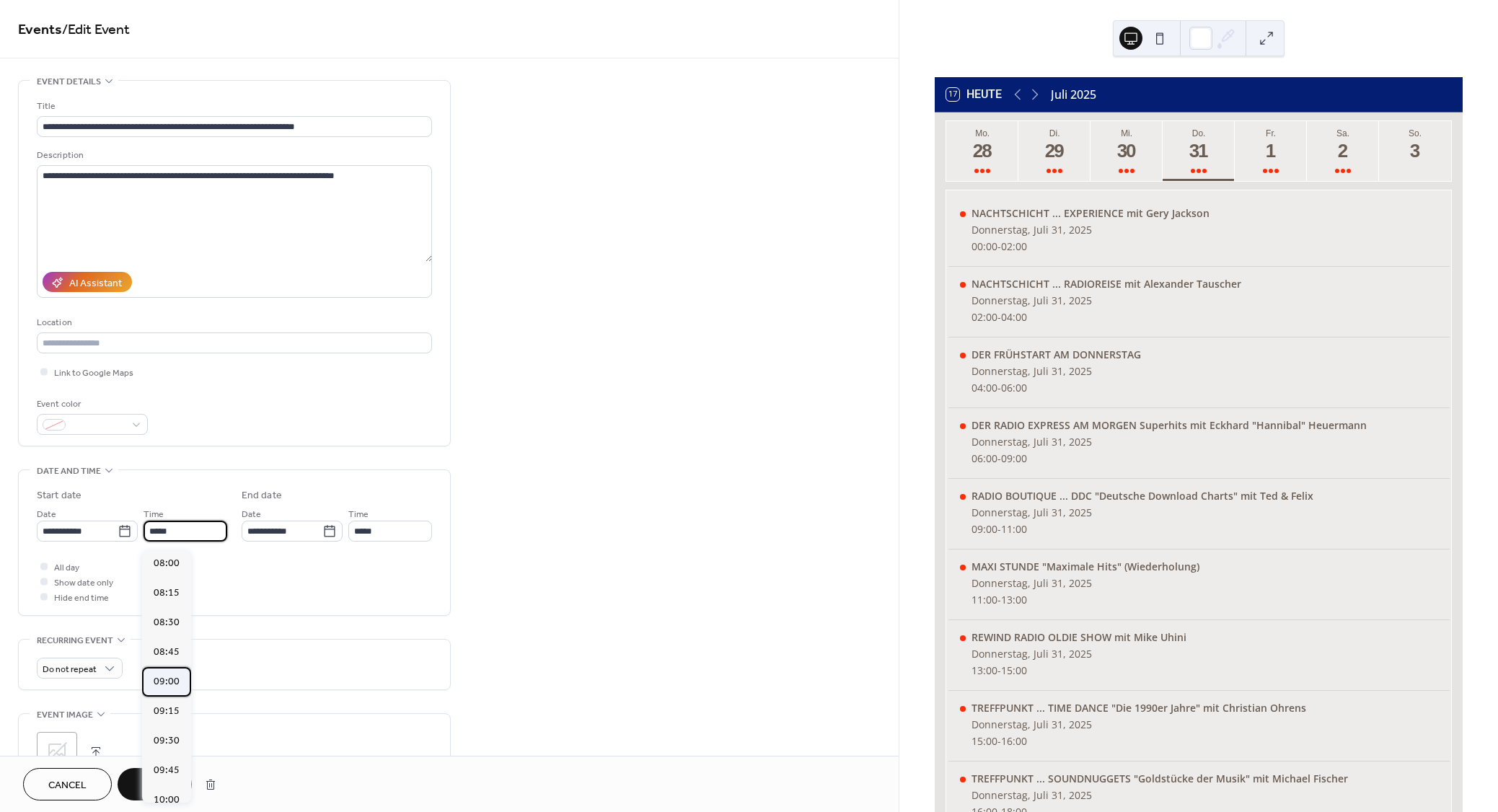 click on "09:00" at bounding box center (167, 681) 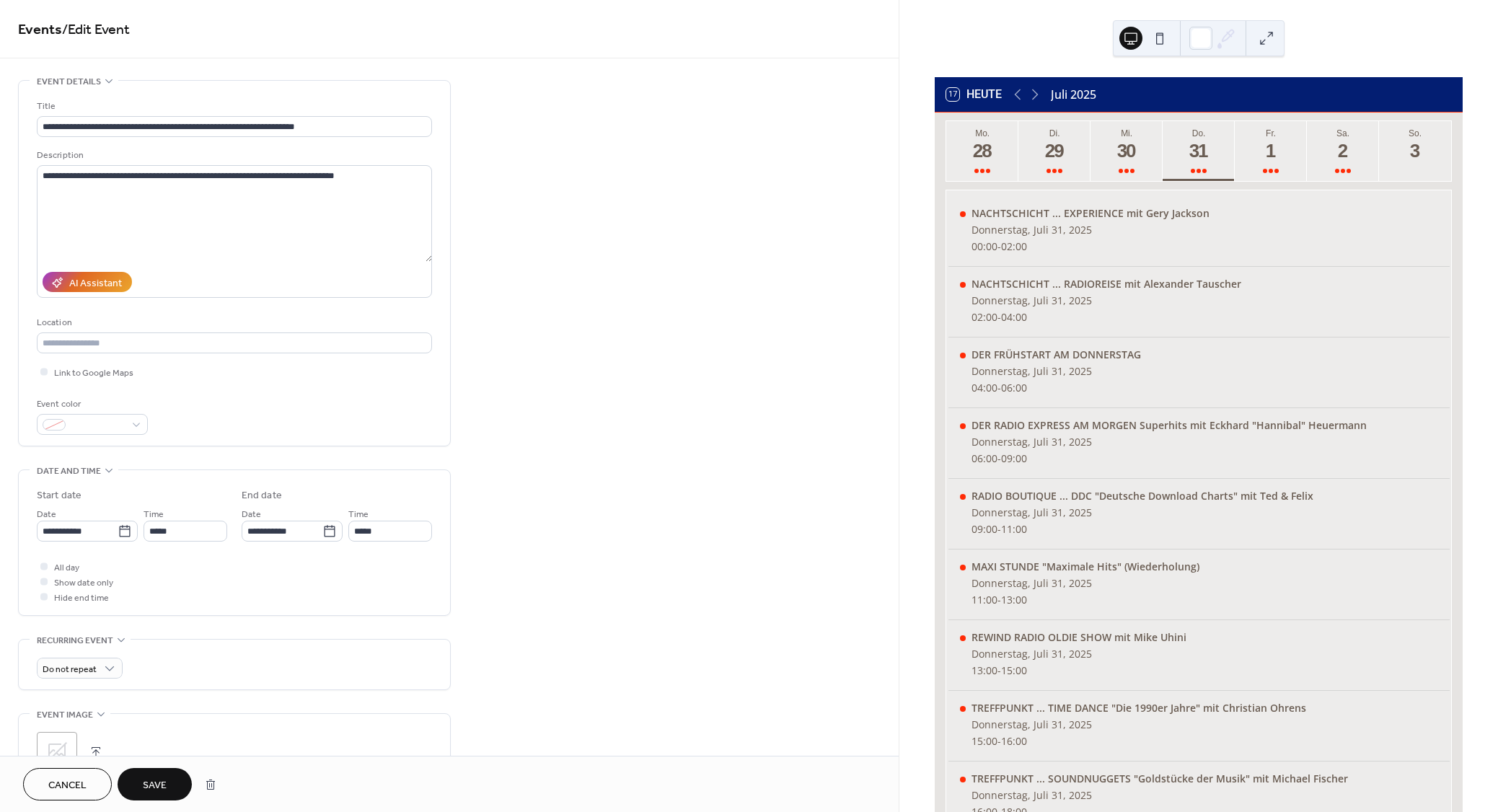 type on "*****" 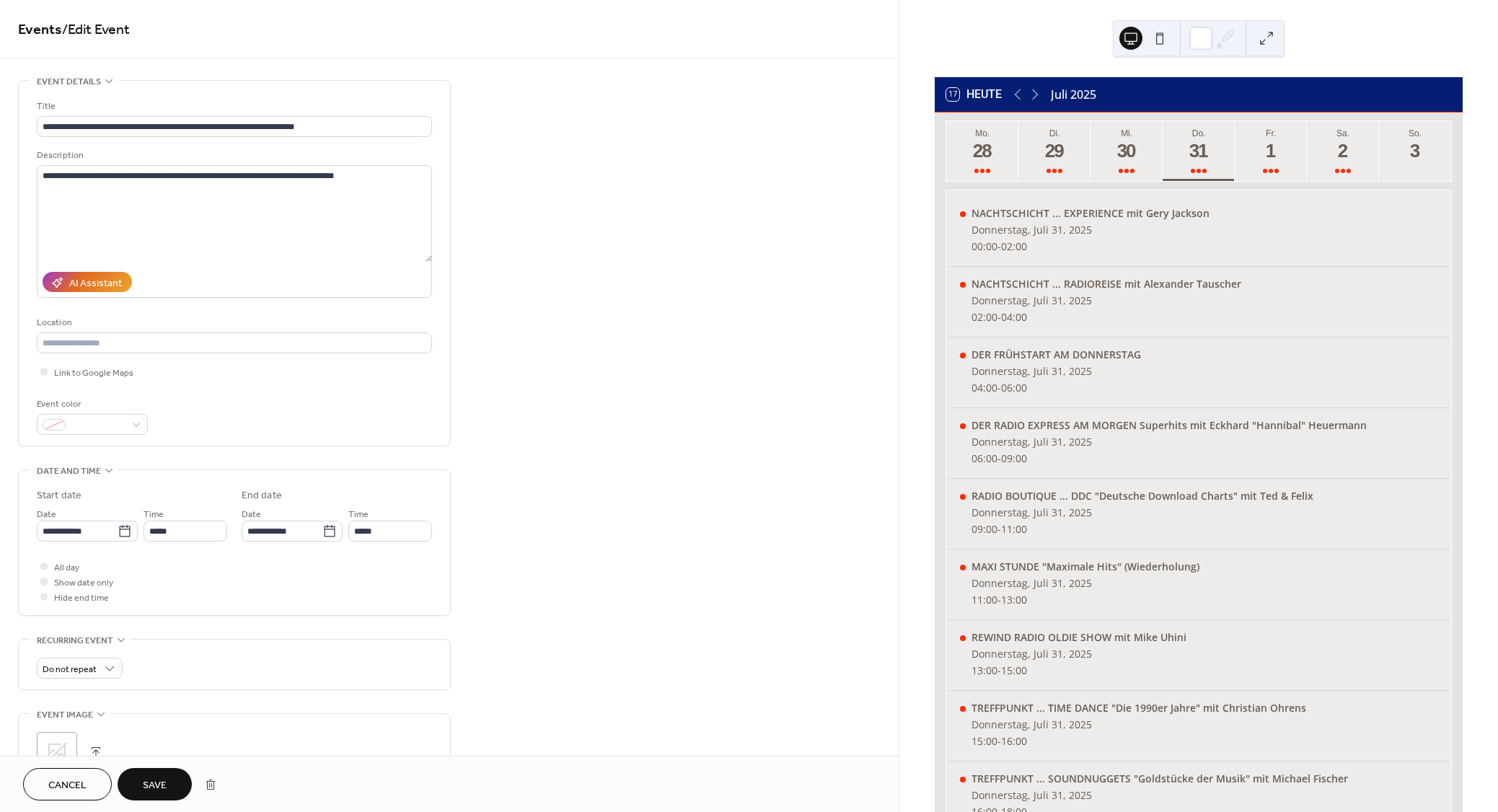 type on "*****" 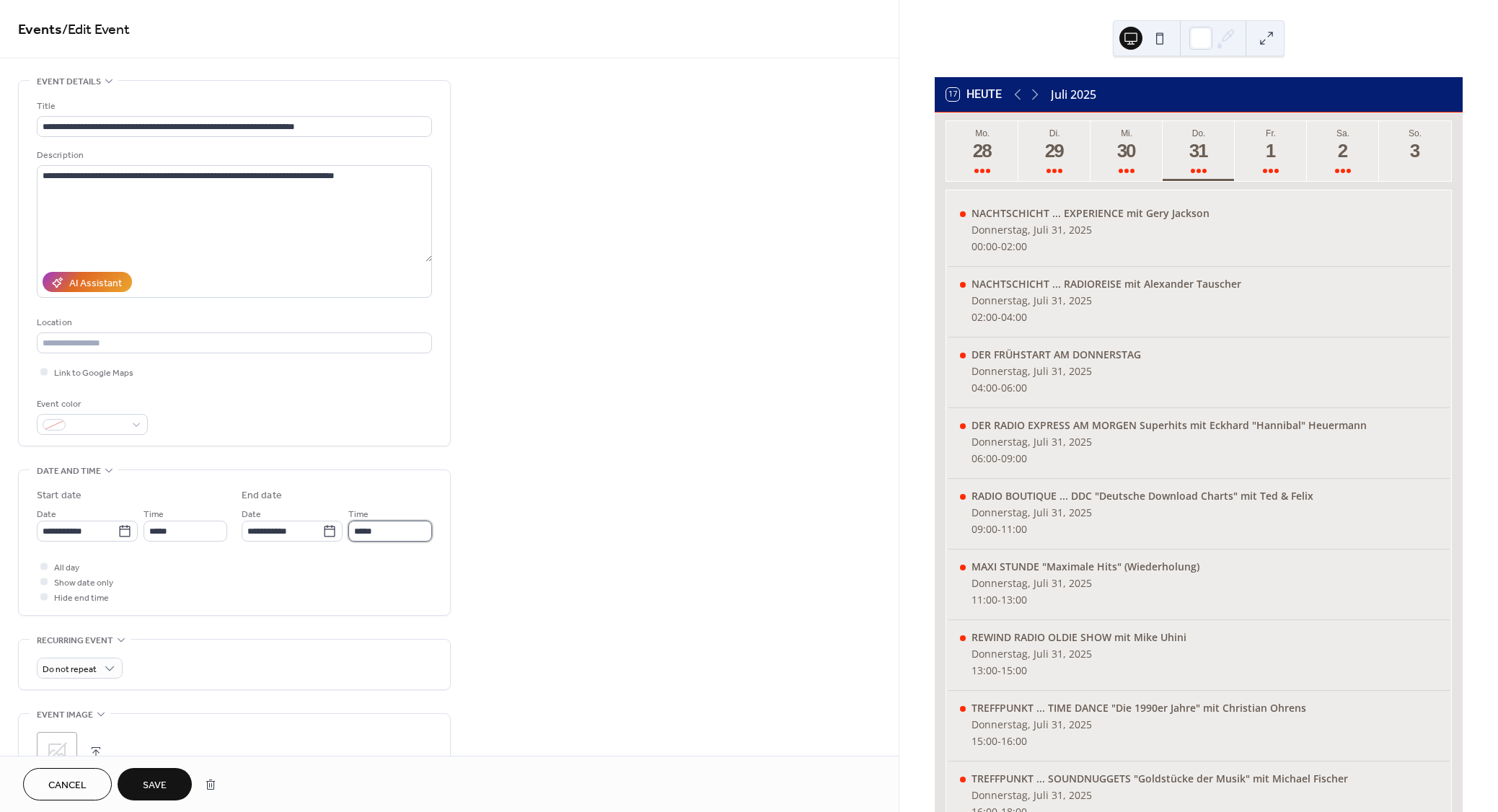 click on "*****" at bounding box center (390, 531) 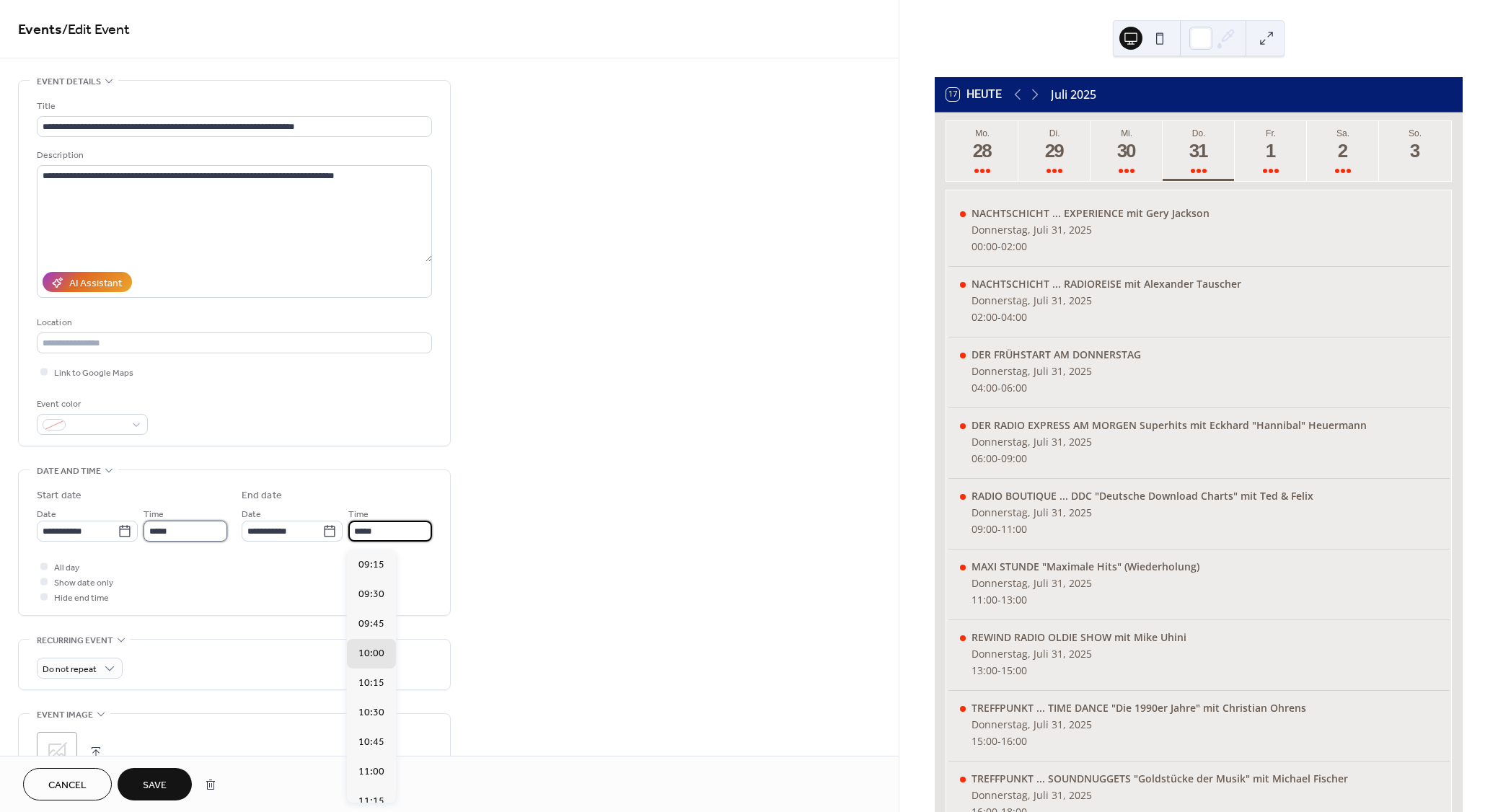 click on "*****" at bounding box center [185, 531] 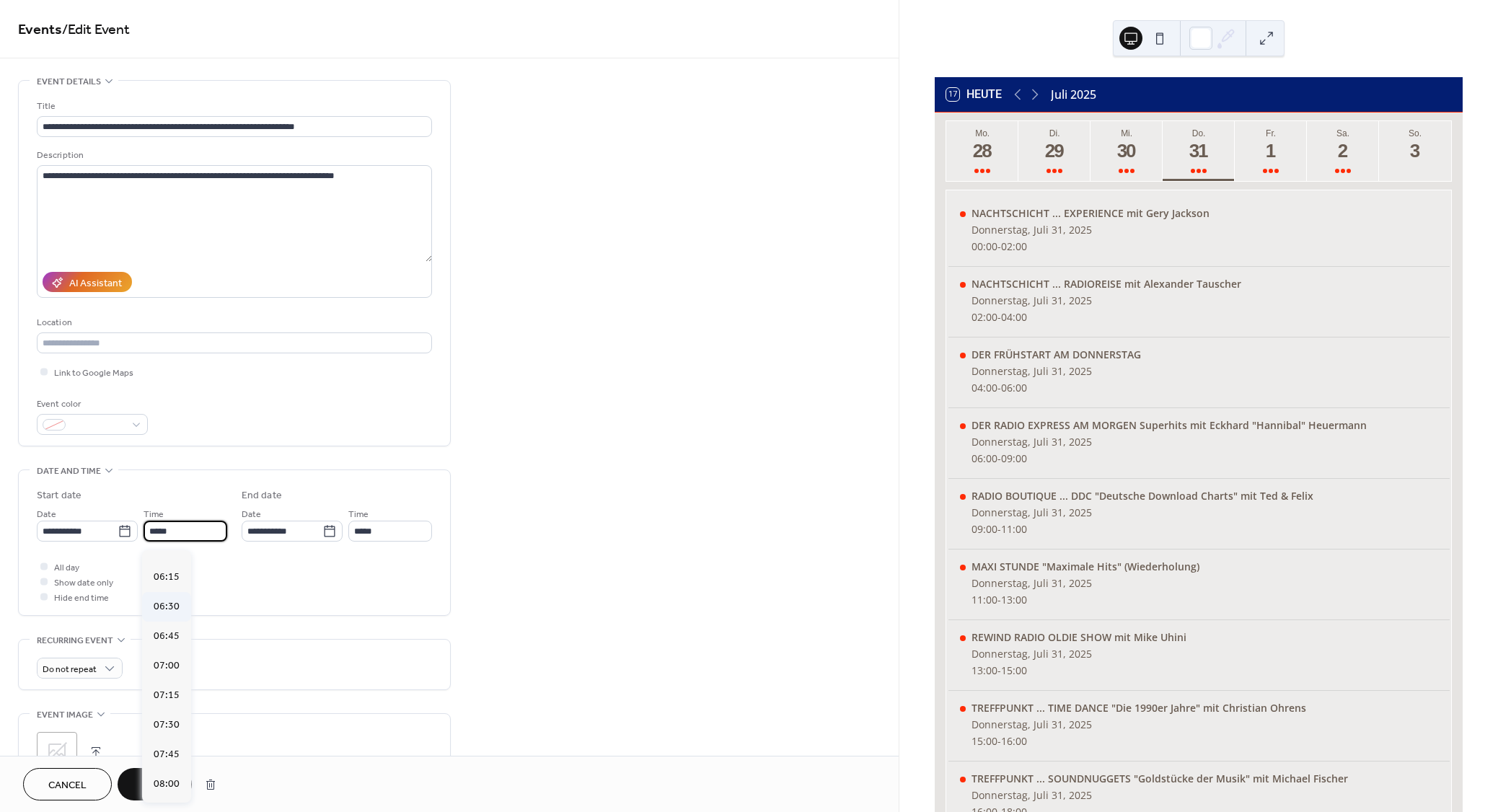 scroll, scrollTop: 662, scrollLeft: 0, axis: vertical 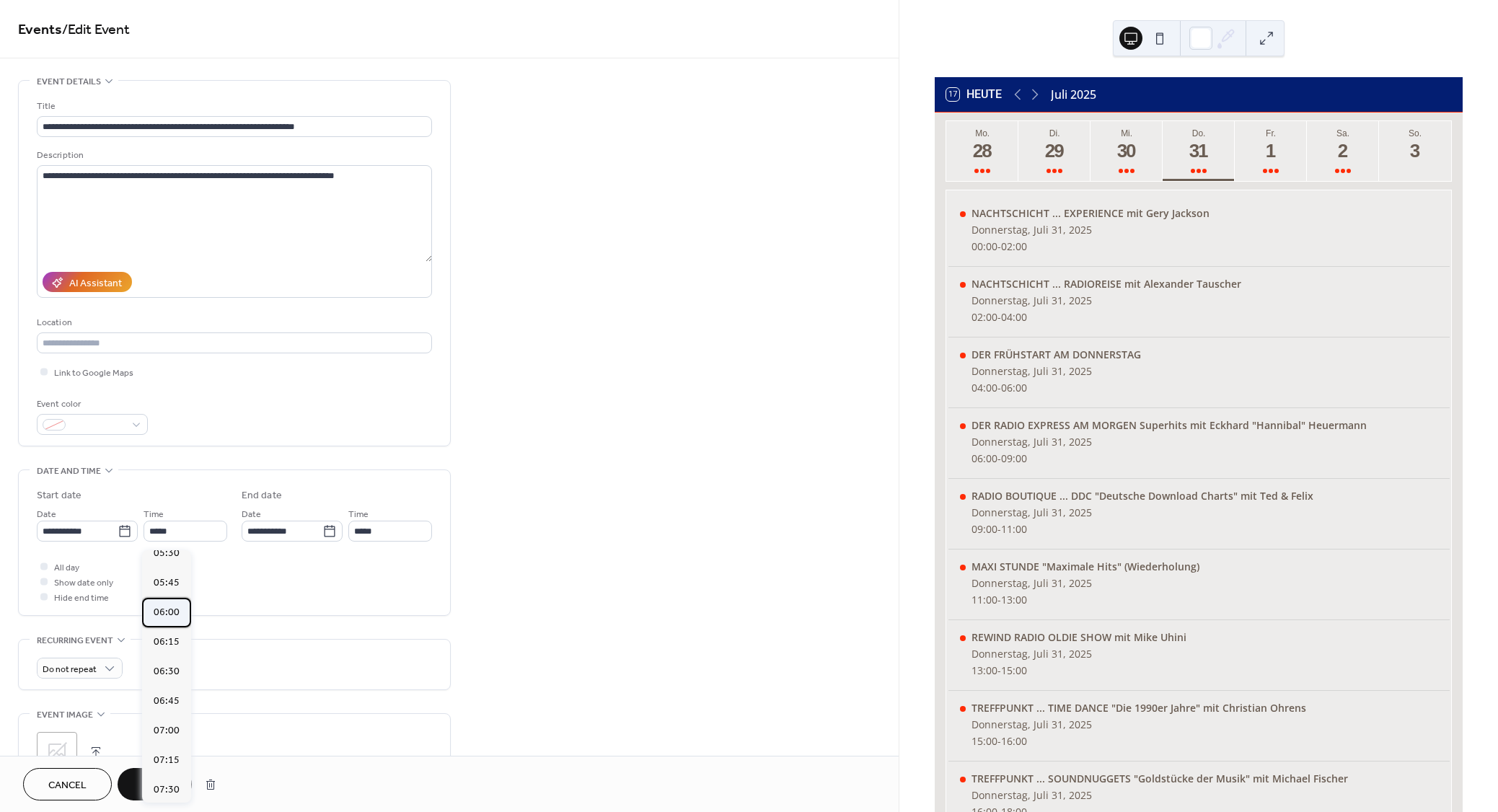 click on "06:00" at bounding box center [167, 612] 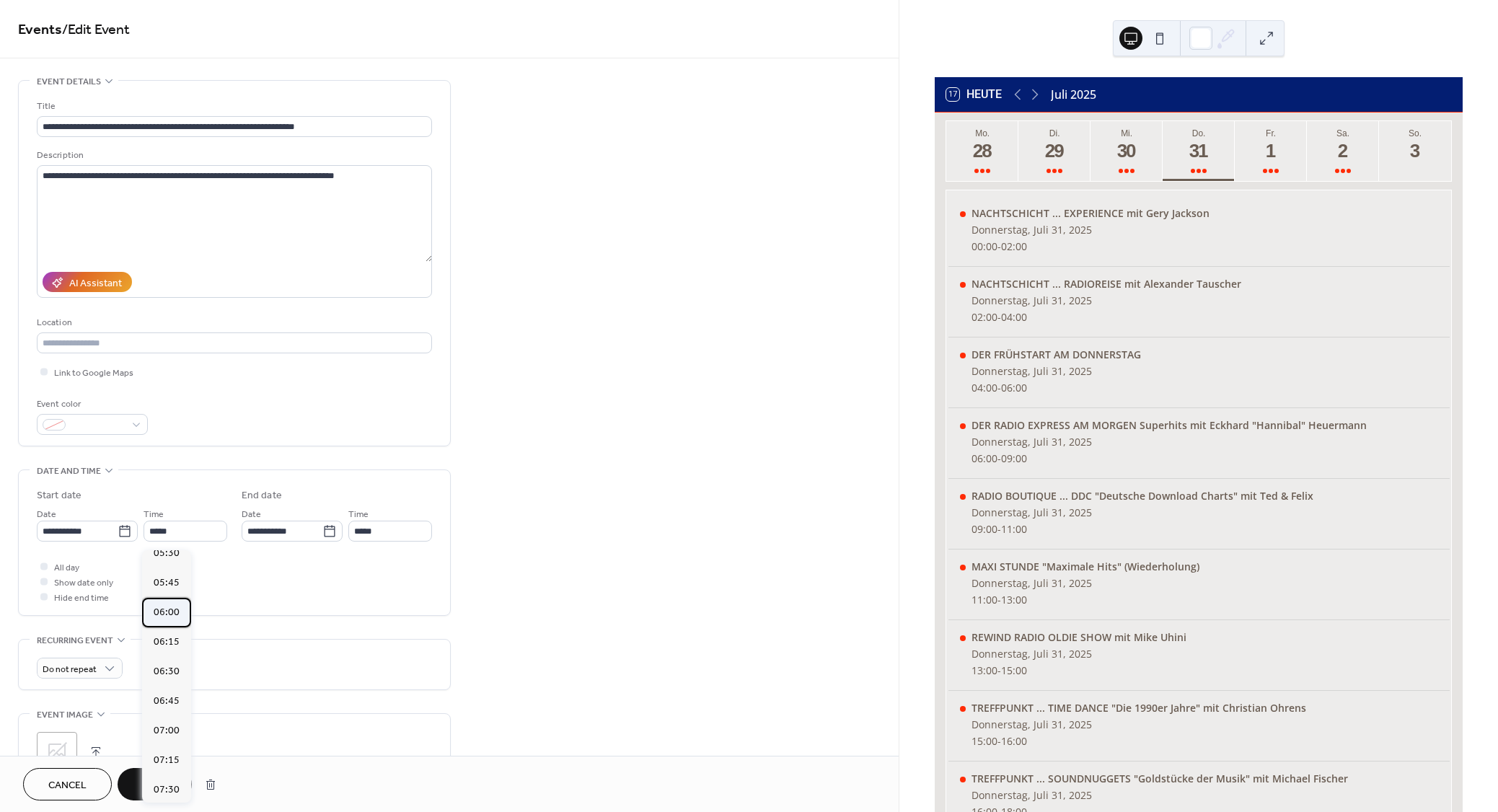 type on "*****" 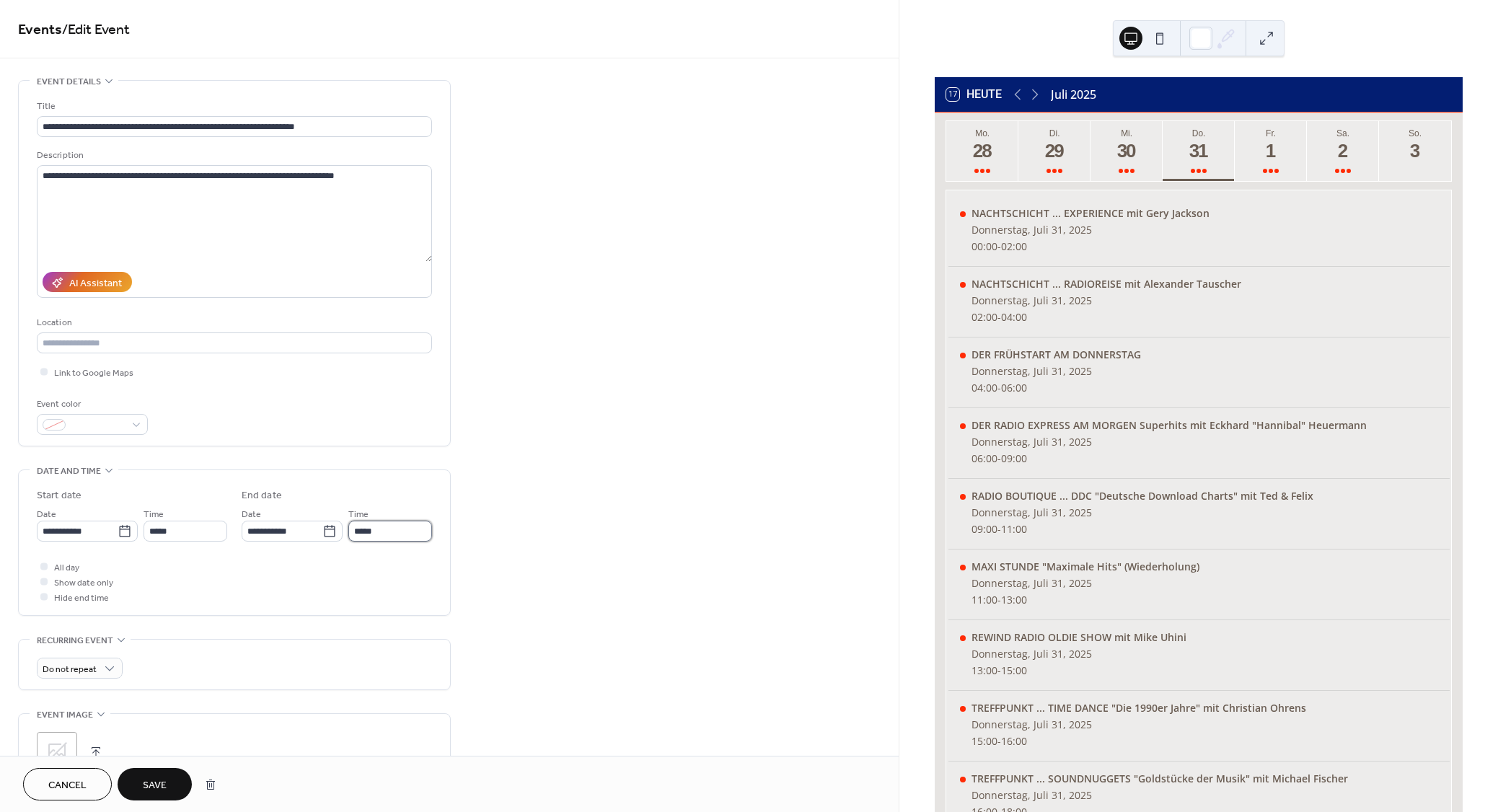 click on "*****" at bounding box center [390, 531] 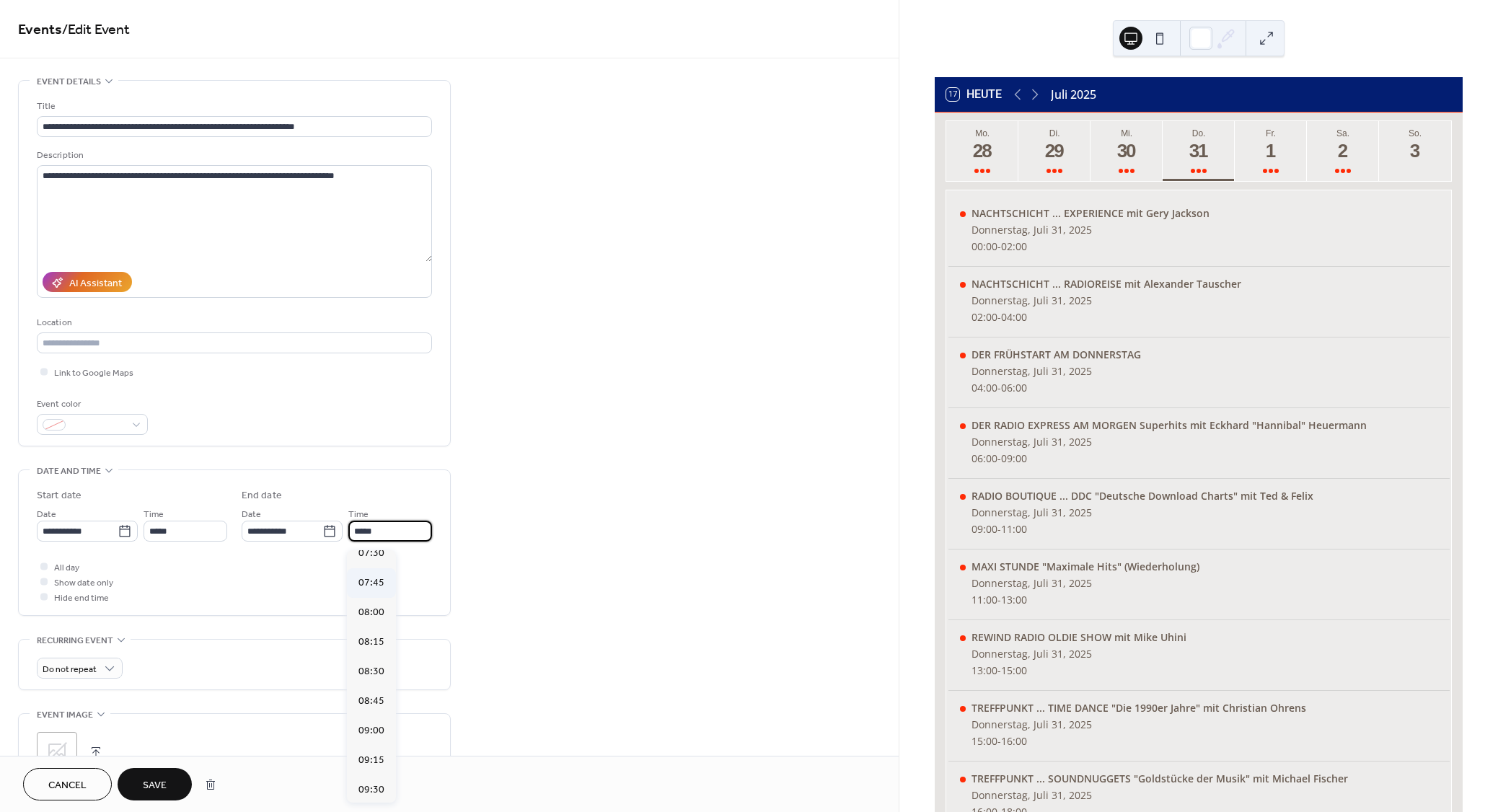 scroll, scrollTop: 260, scrollLeft: 0, axis: vertical 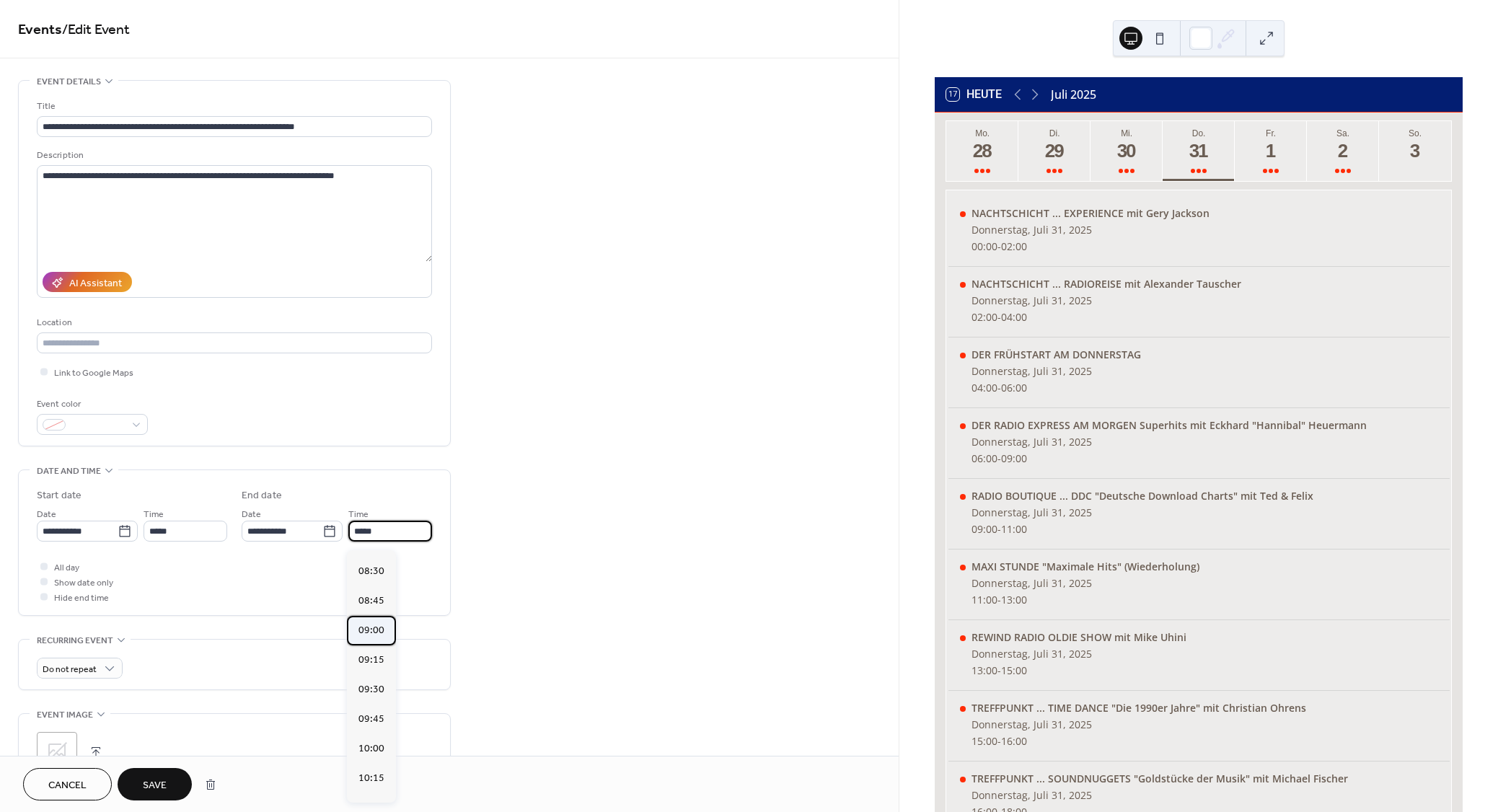 click on "09:00" at bounding box center (371, 630) 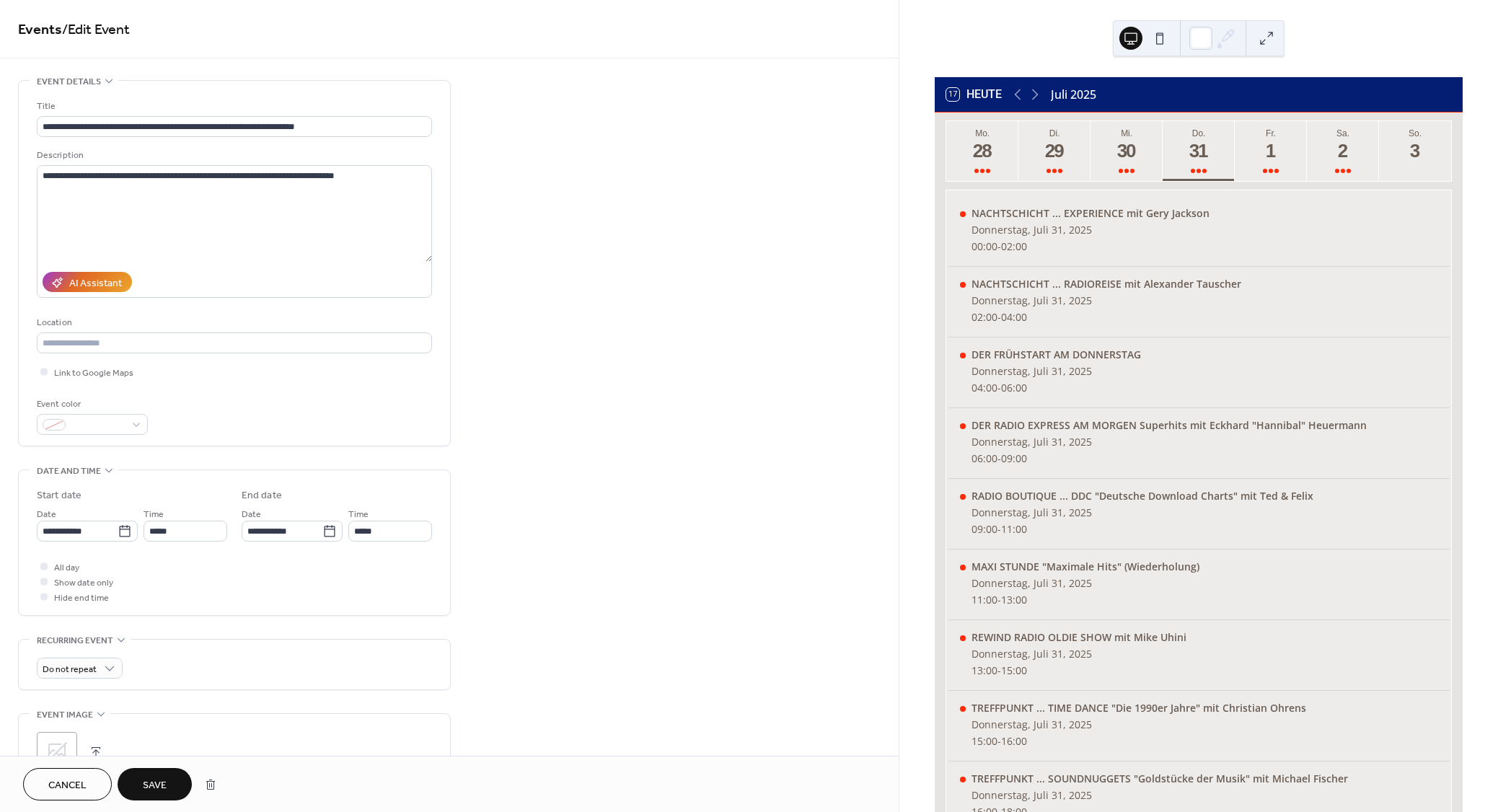 click on "Save" at bounding box center (154, 785) 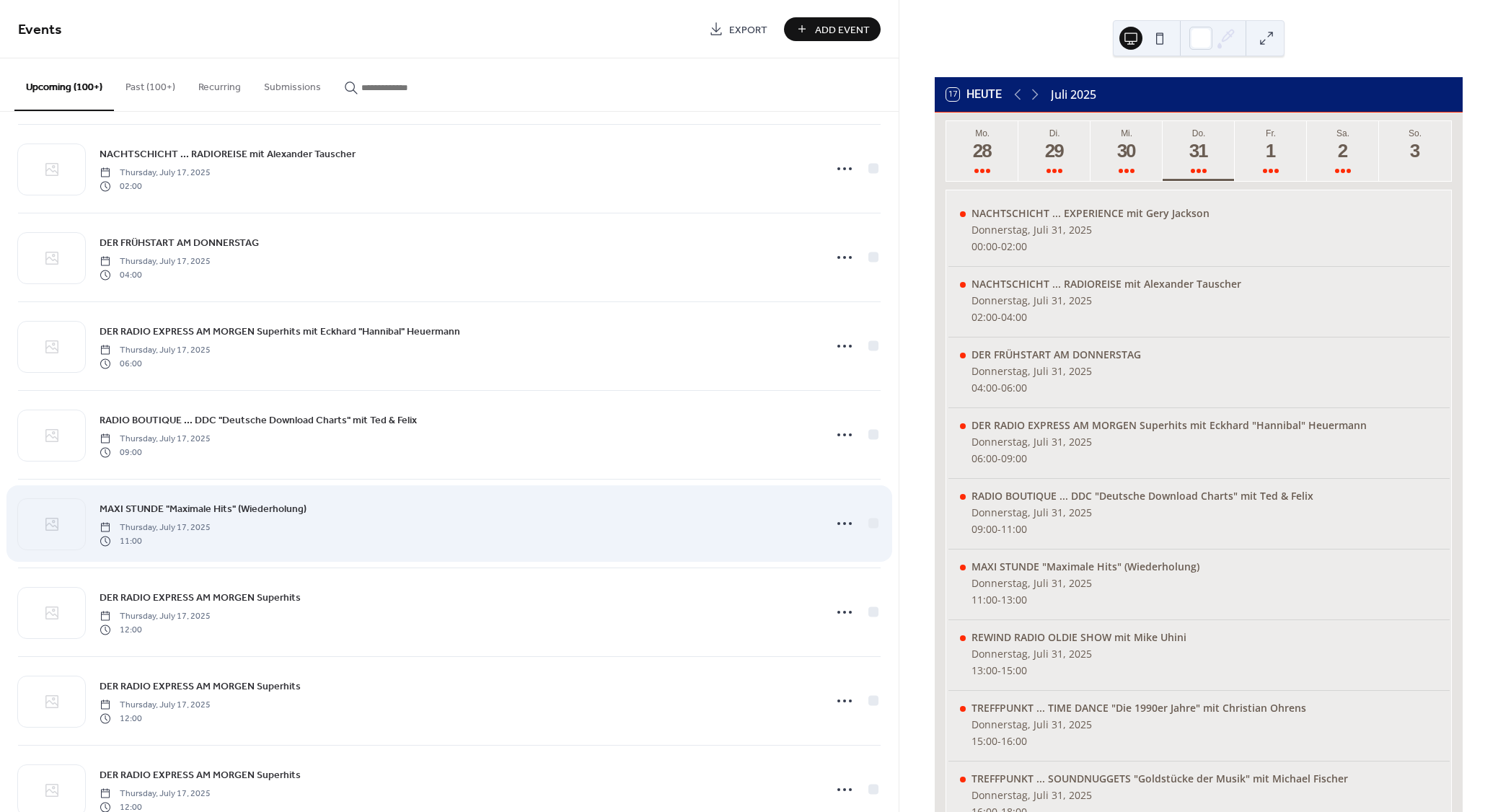 scroll, scrollTop: 260, scrollLeft: 0, axis: vertical 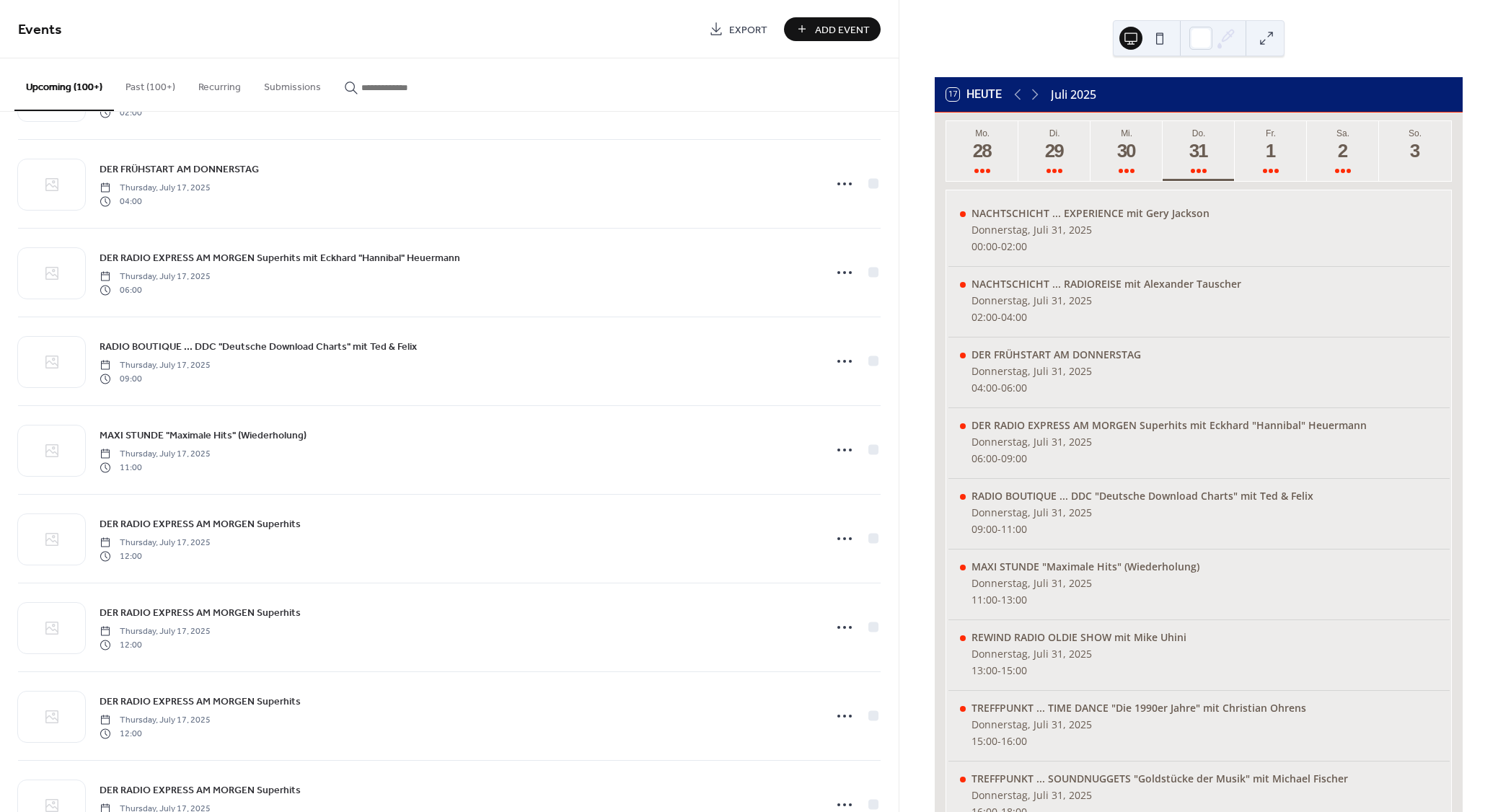 drag, startPoint x: 220, startPoint y: 698, endPoint x: 291, endPoint y: 619, distance: 106.2168 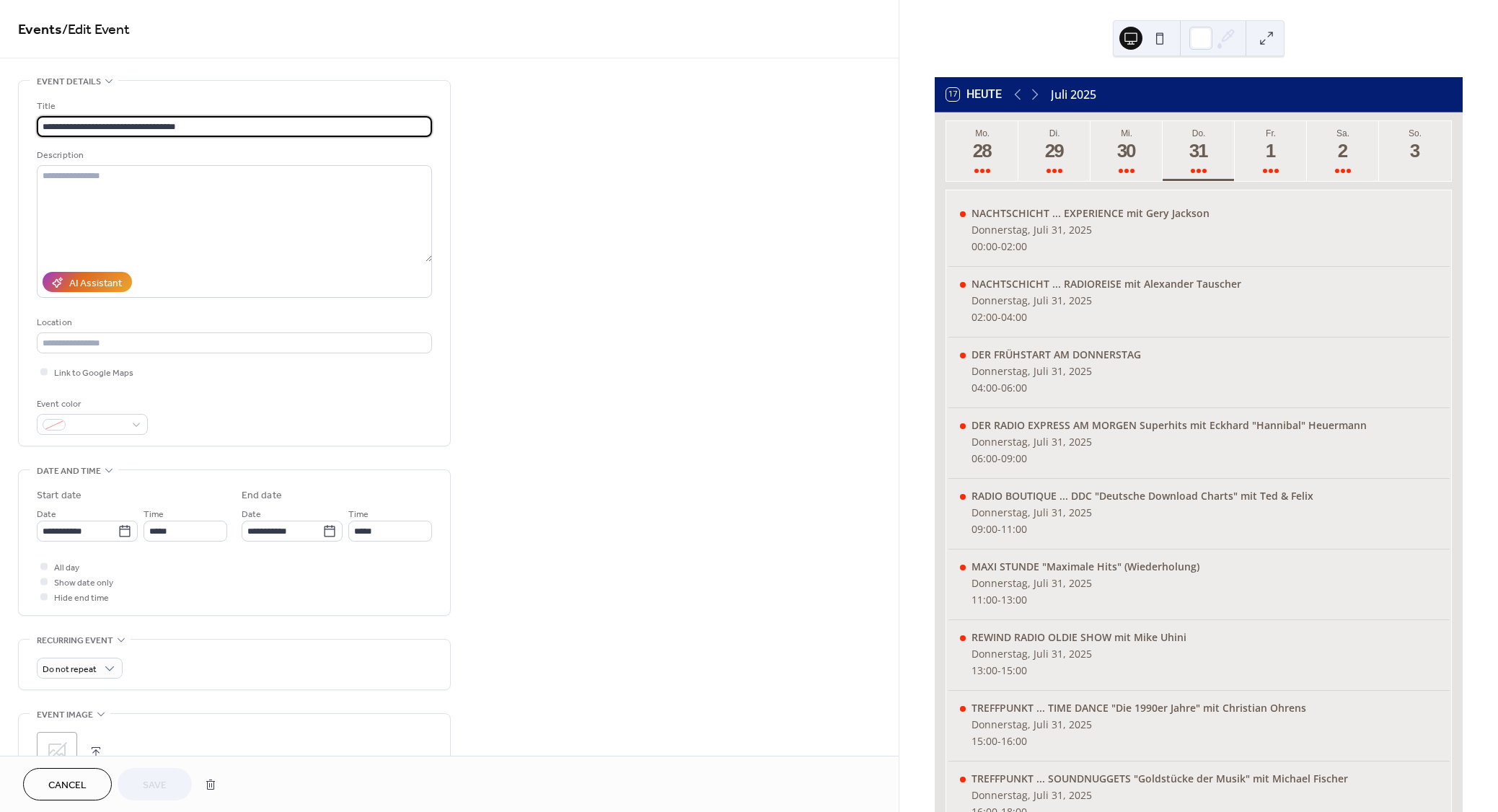 click on "**********" at bounding box center [234, 126] 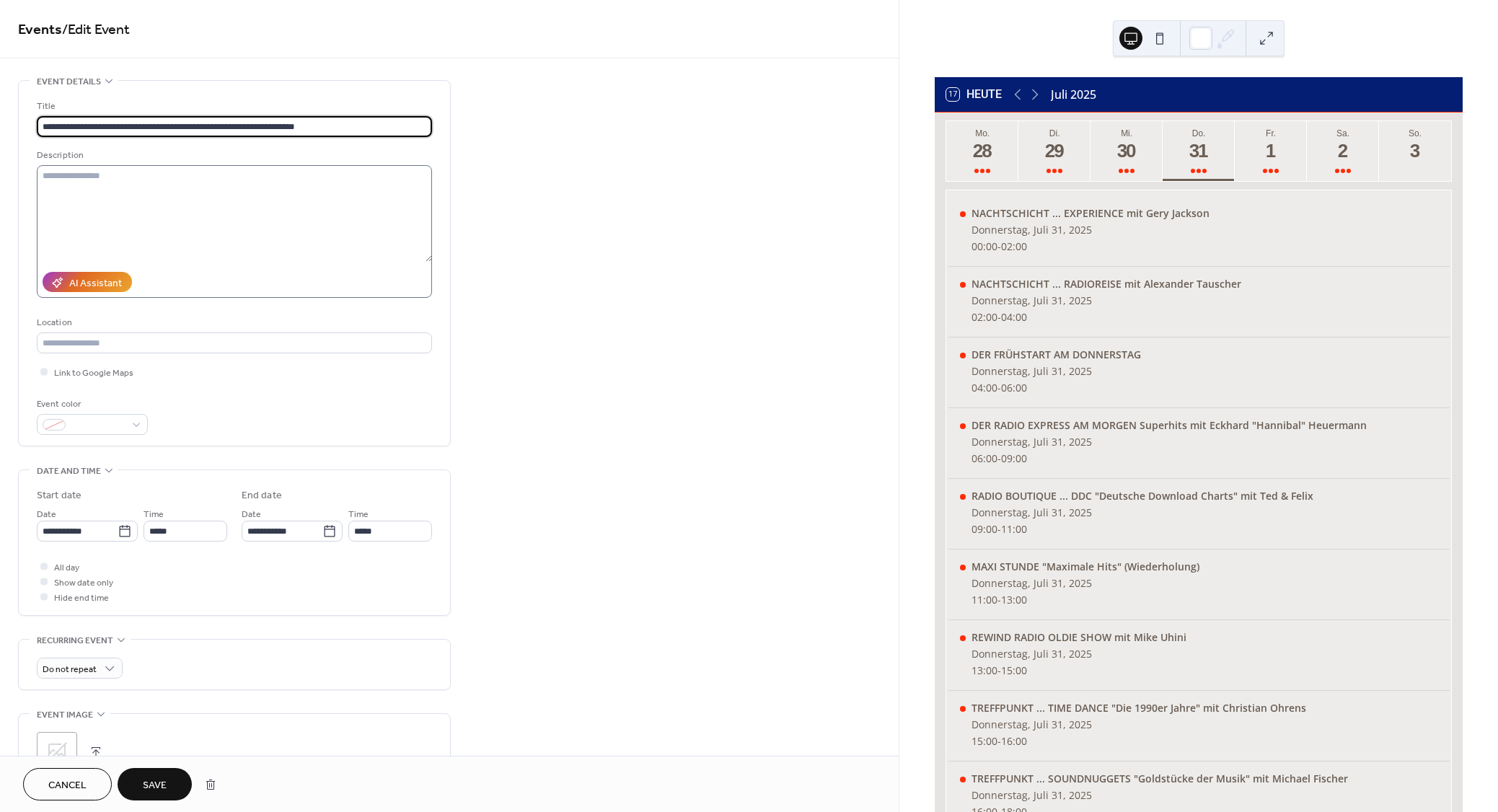 type on "**********" 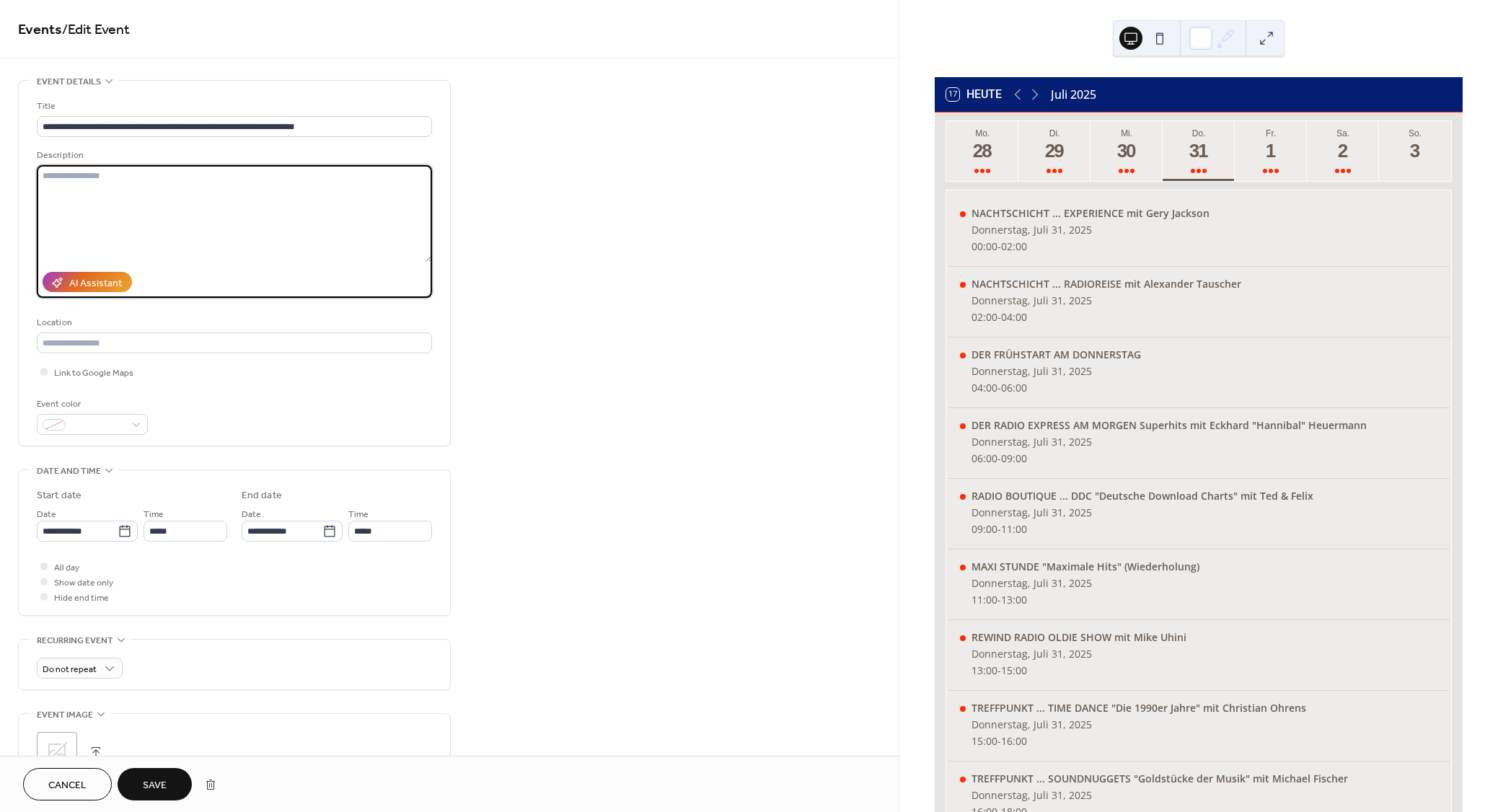 paste on "**********" 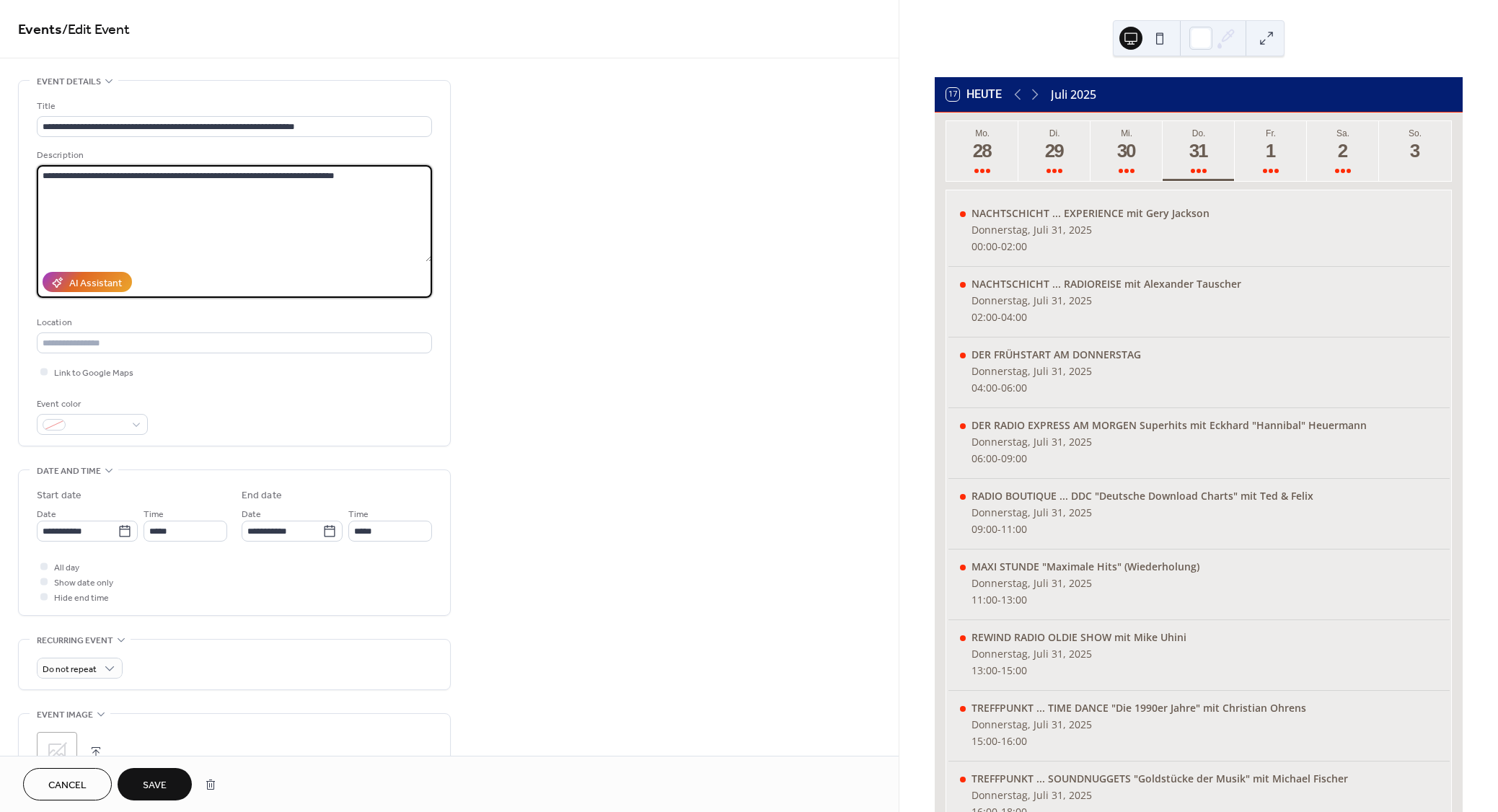 type on "**********" 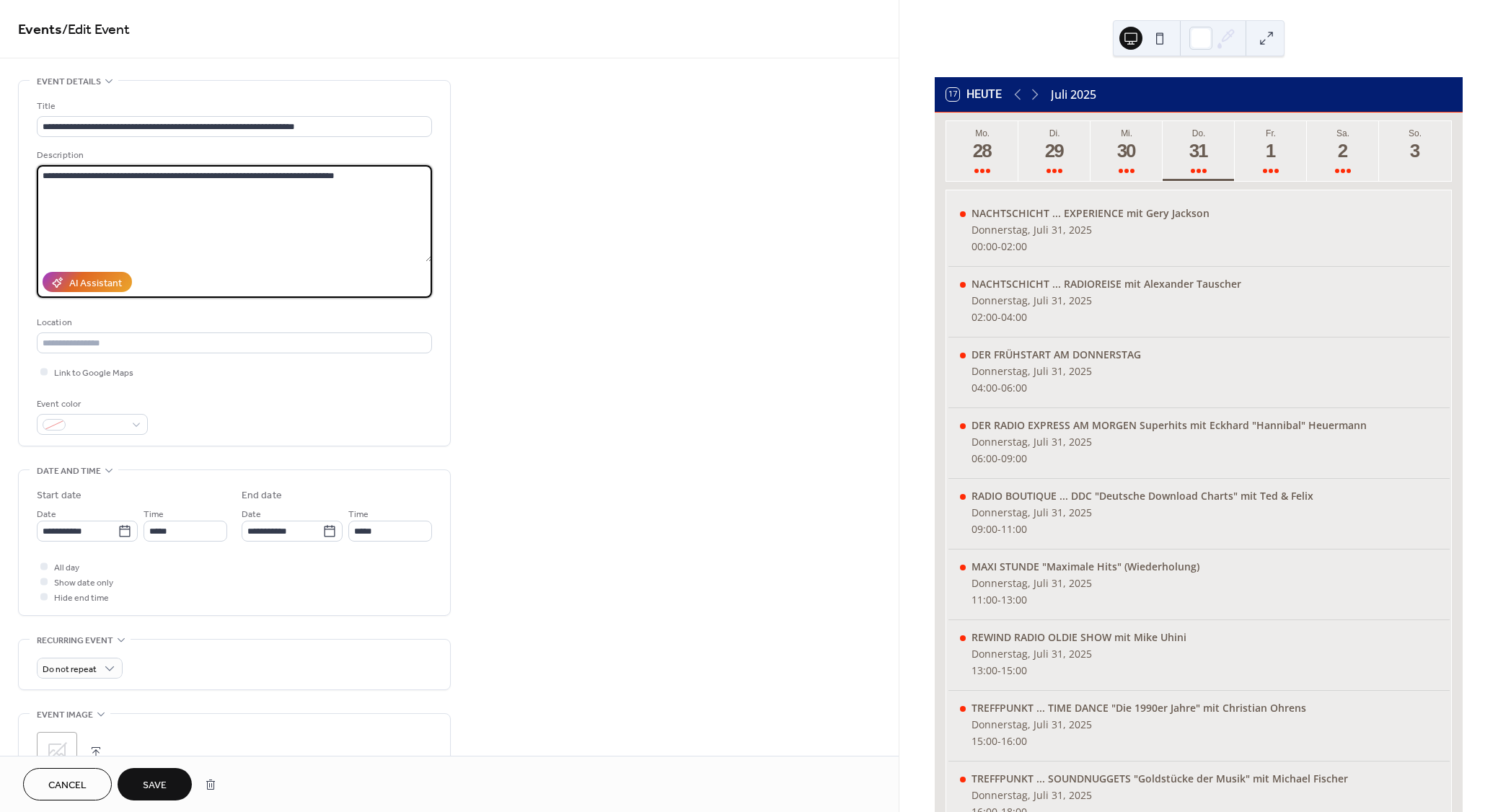 click 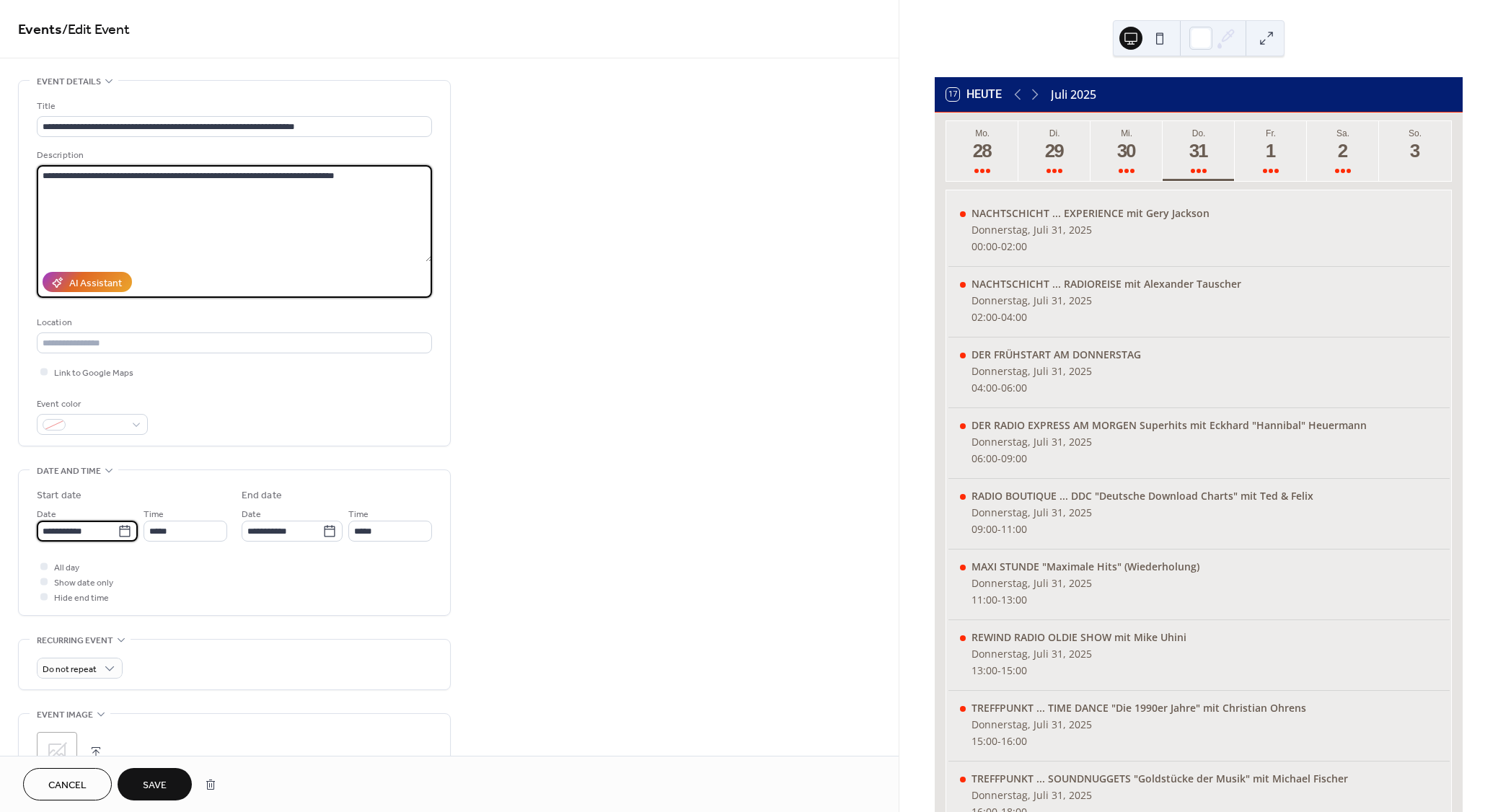 click on "**********" at bounding box center (77, 531) 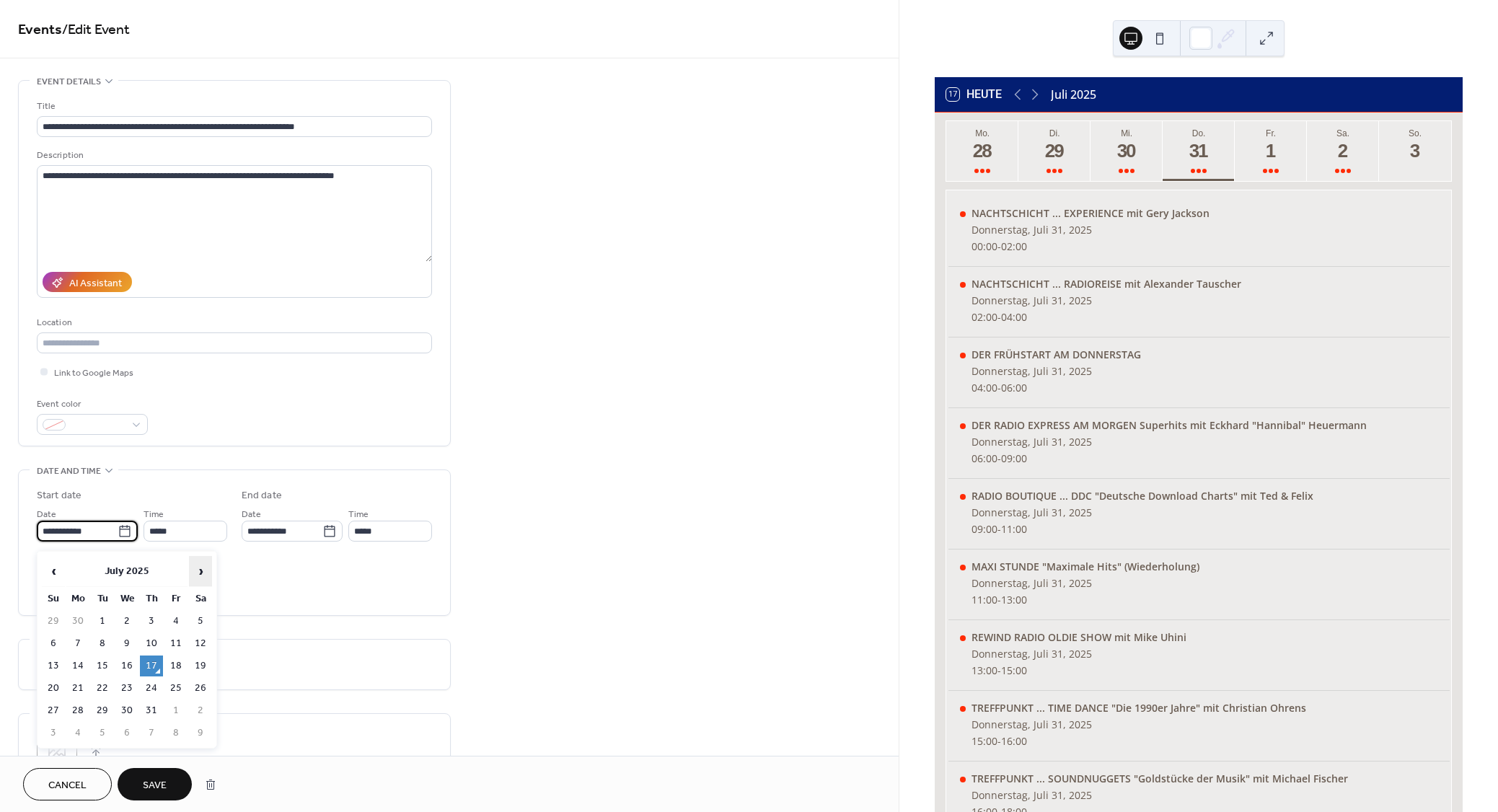 click on "›" at bounding box center (201, 571) 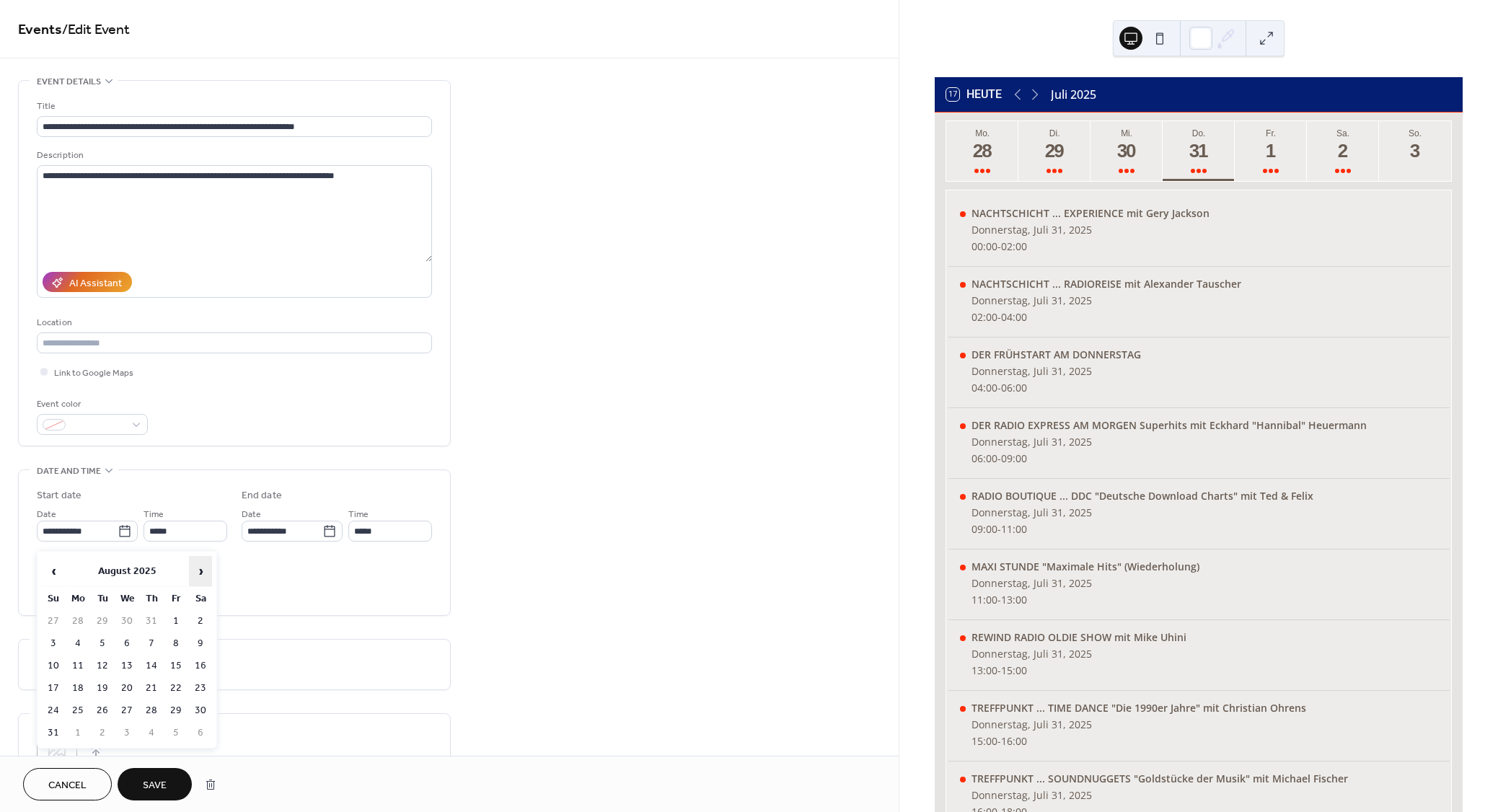click on "›" at bounding box center (201, 571) 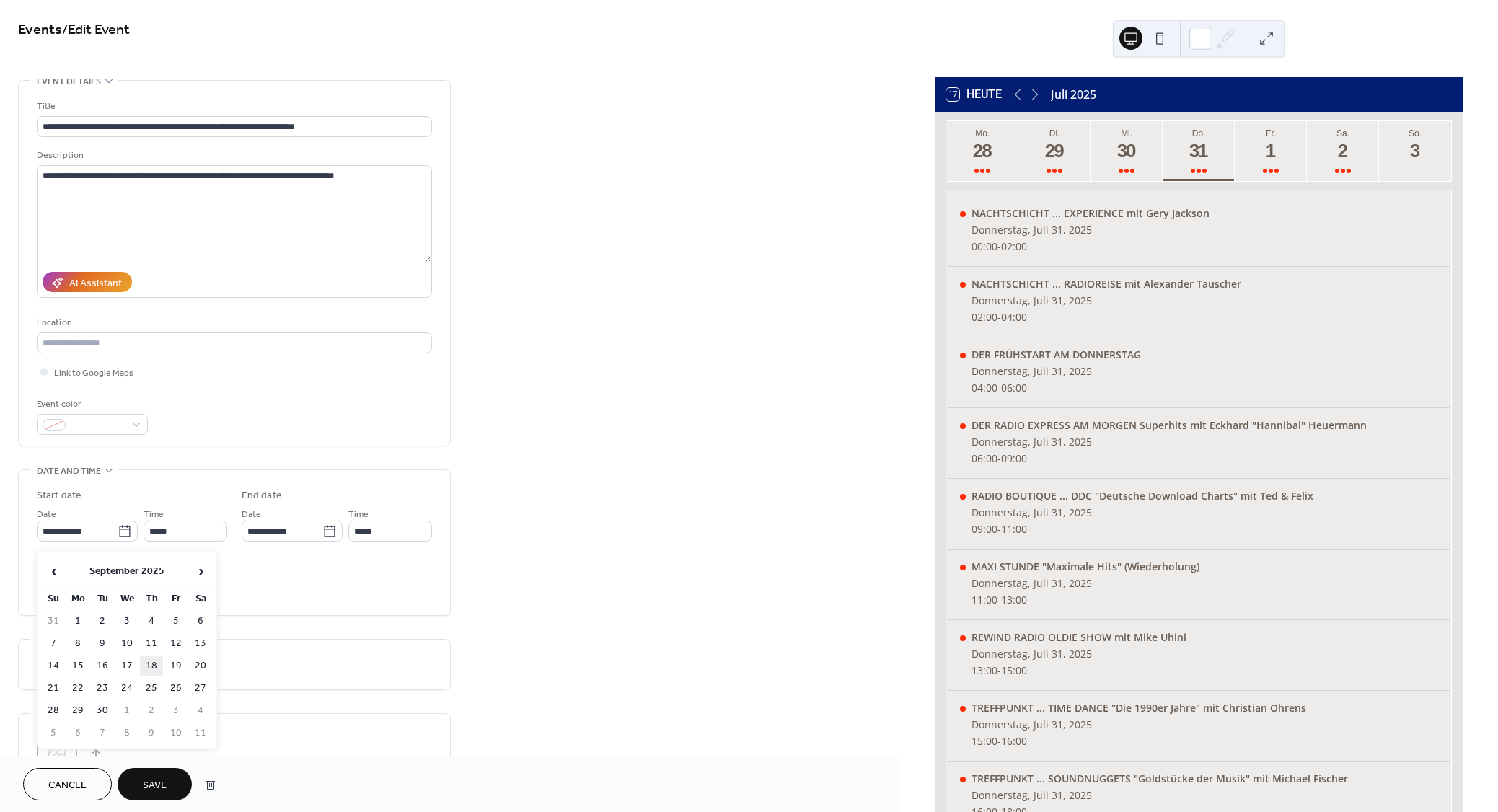 click on "18" at bounding box center (151, 666) 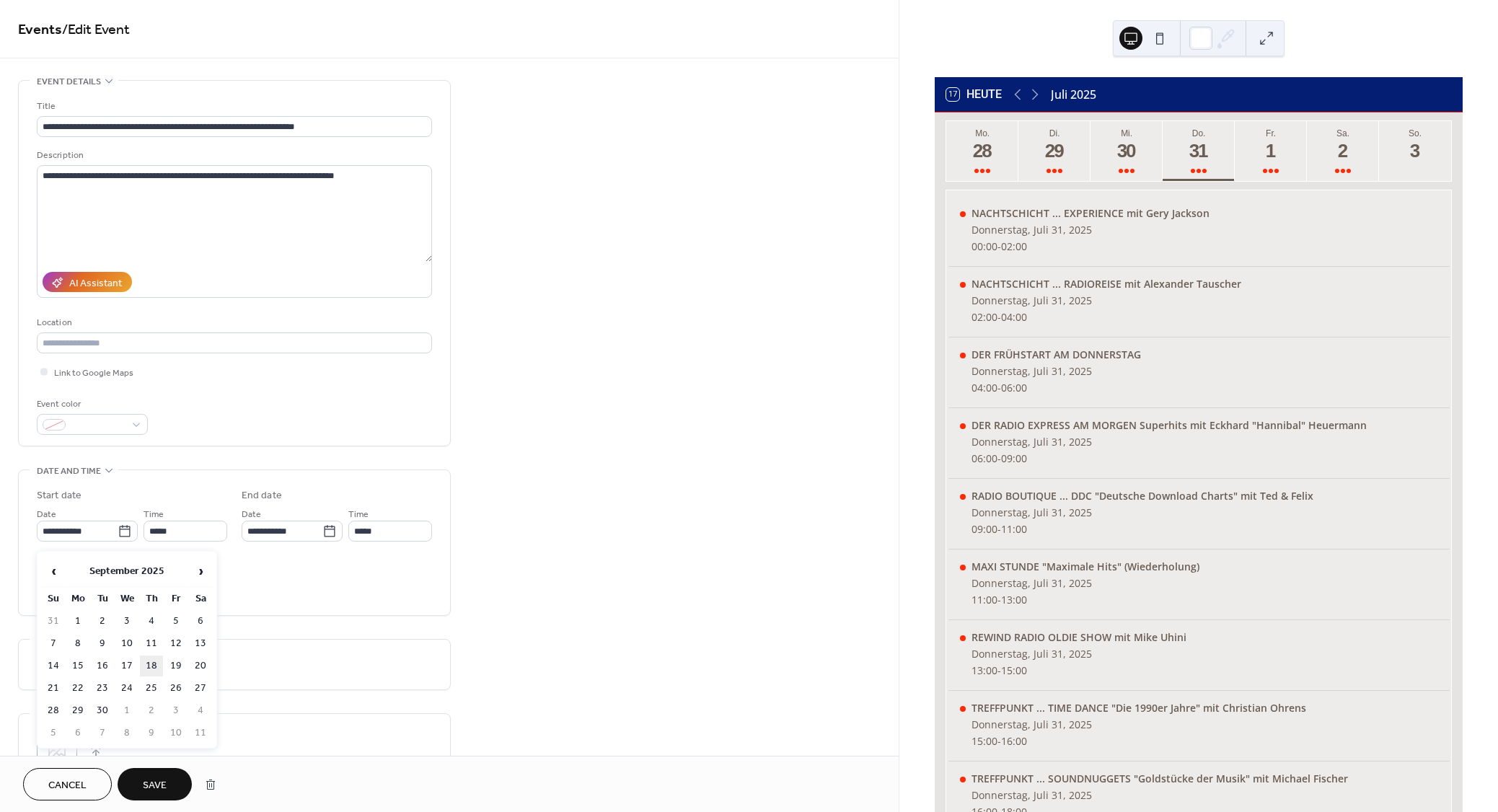 type on "**********" 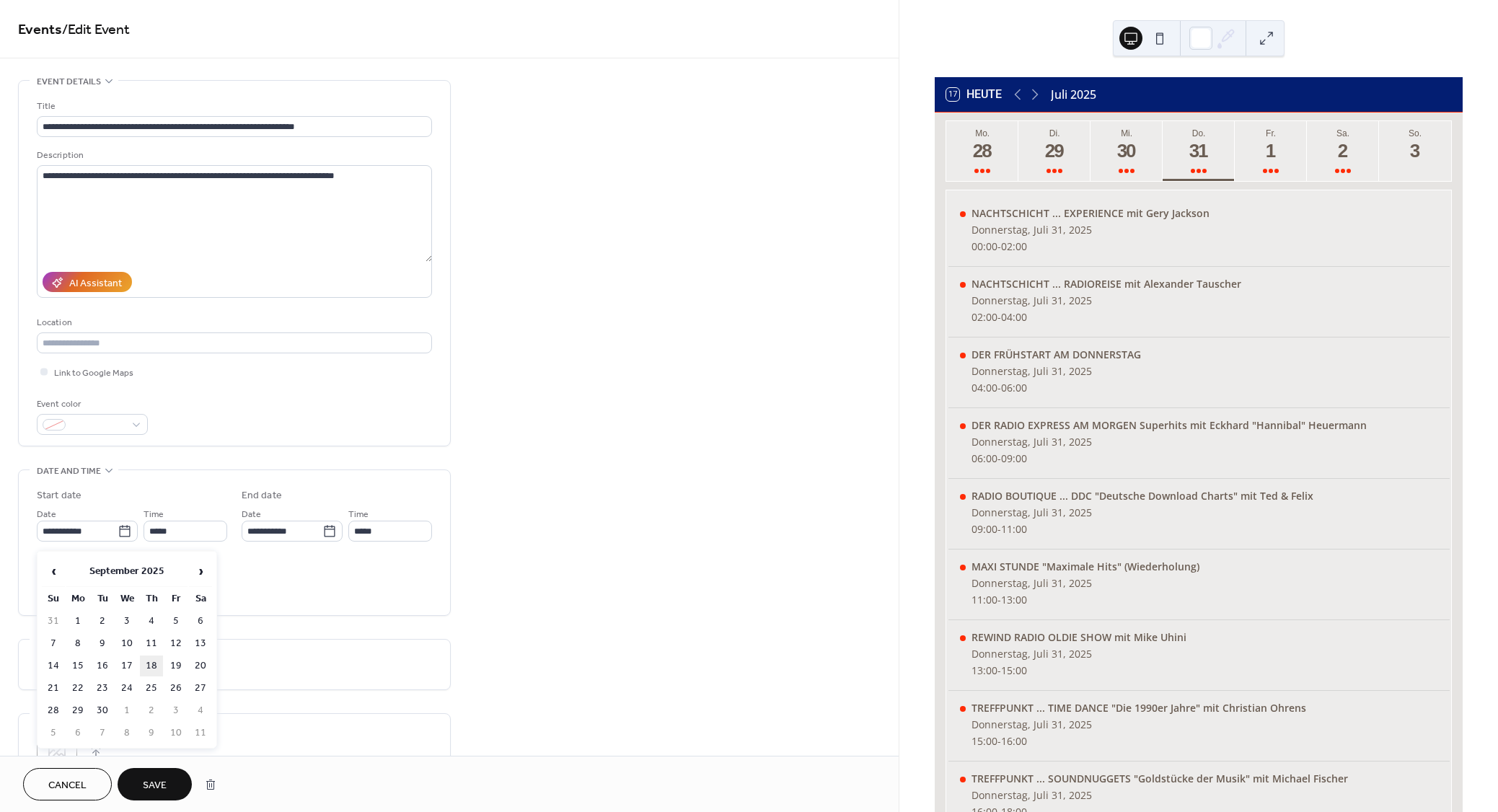 type on "**********" 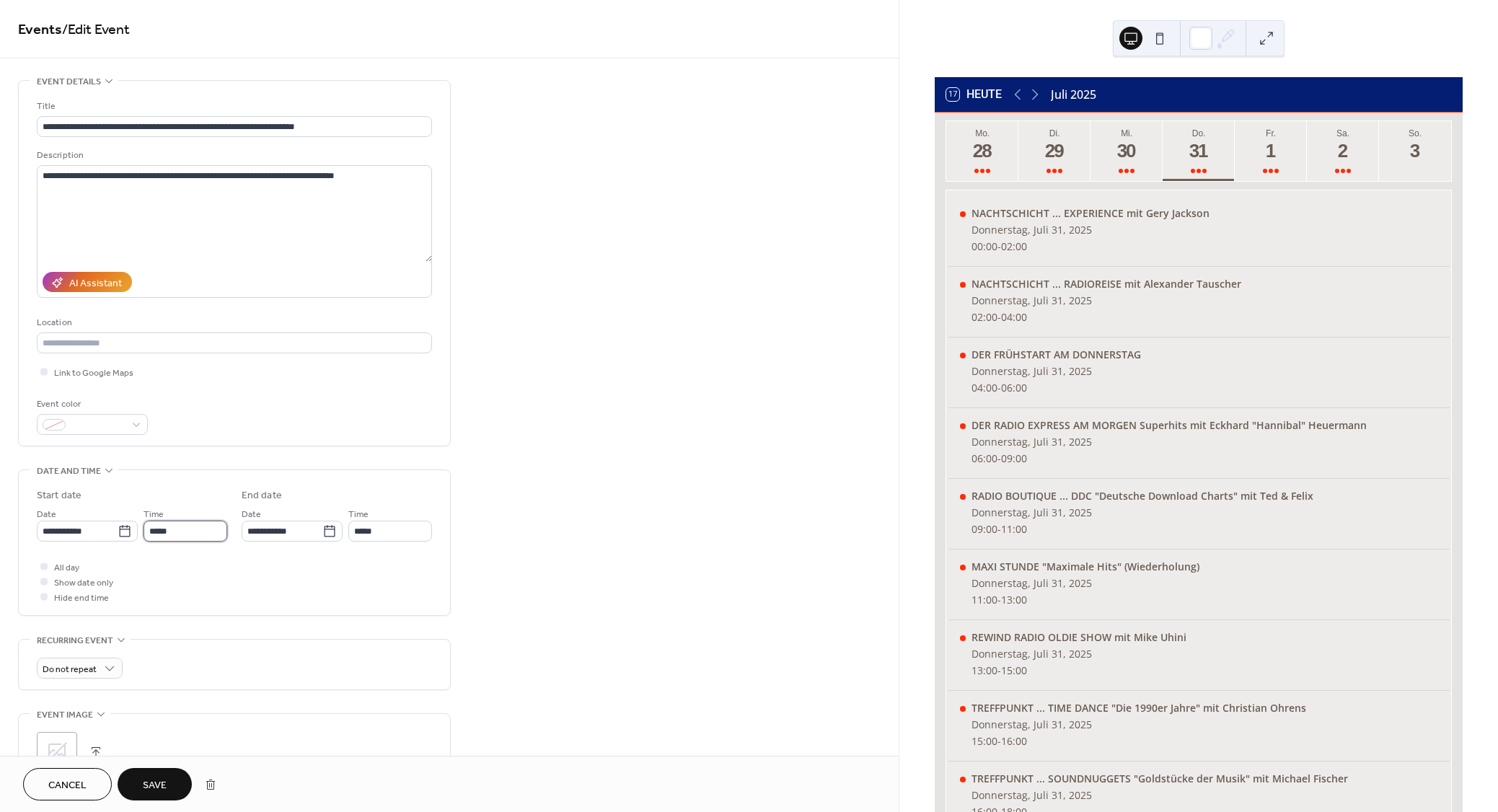 click on "*****" at bounding box center [185, 531] 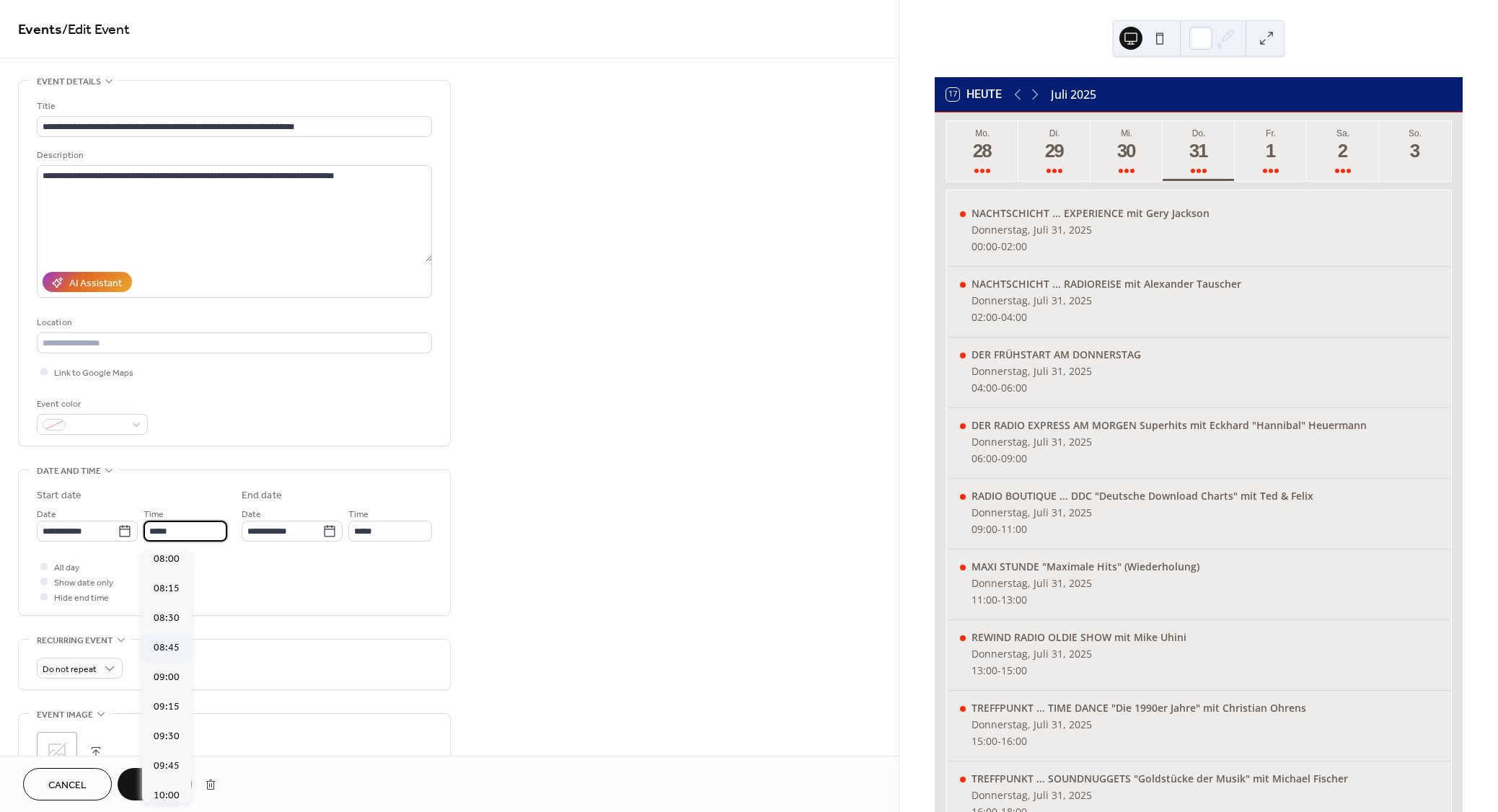 scroll, scrollTop: 623, scrollLeft: 0, axis: vertical 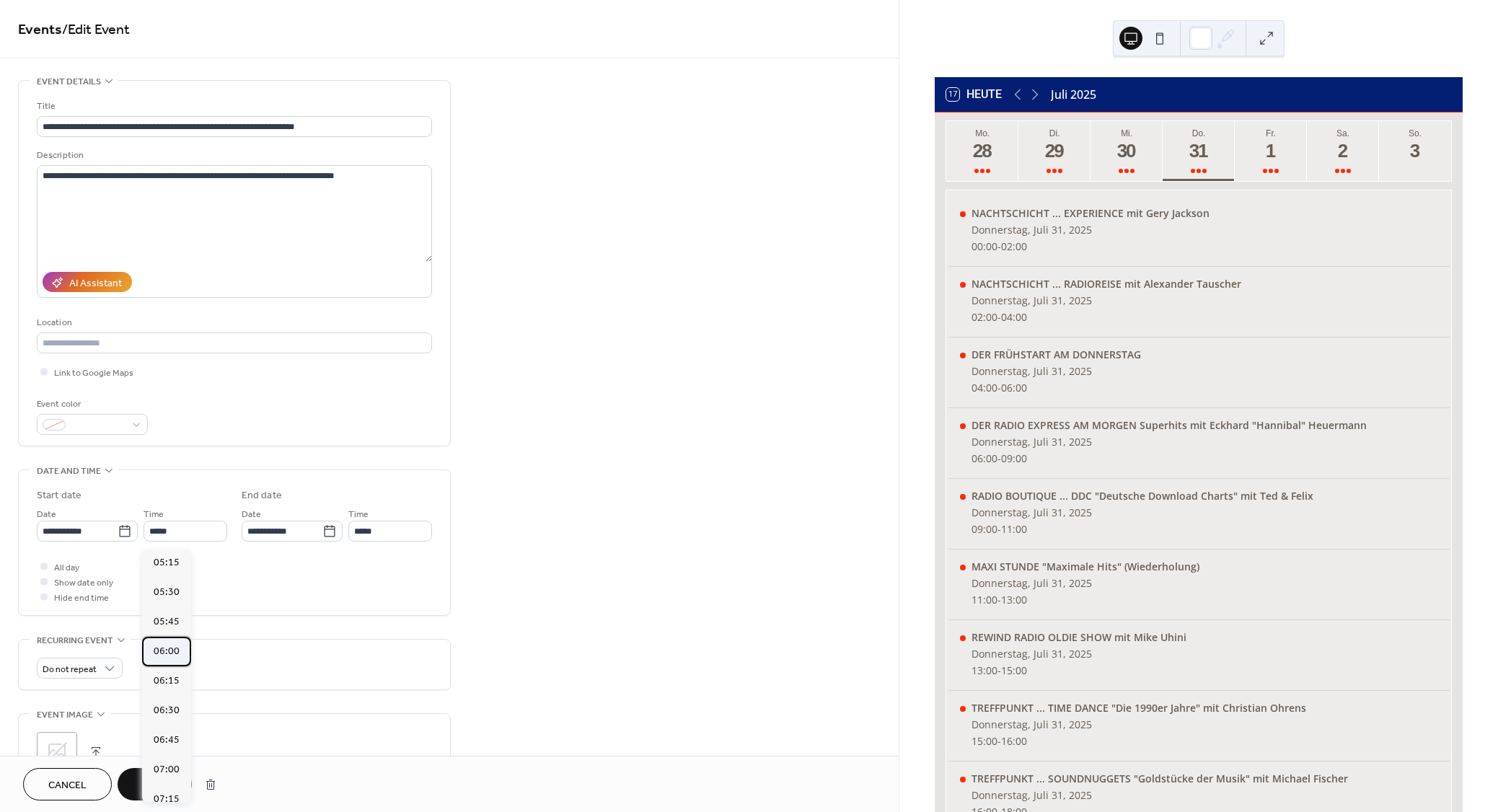 click on "06:00" at bounding box center [167, 651] 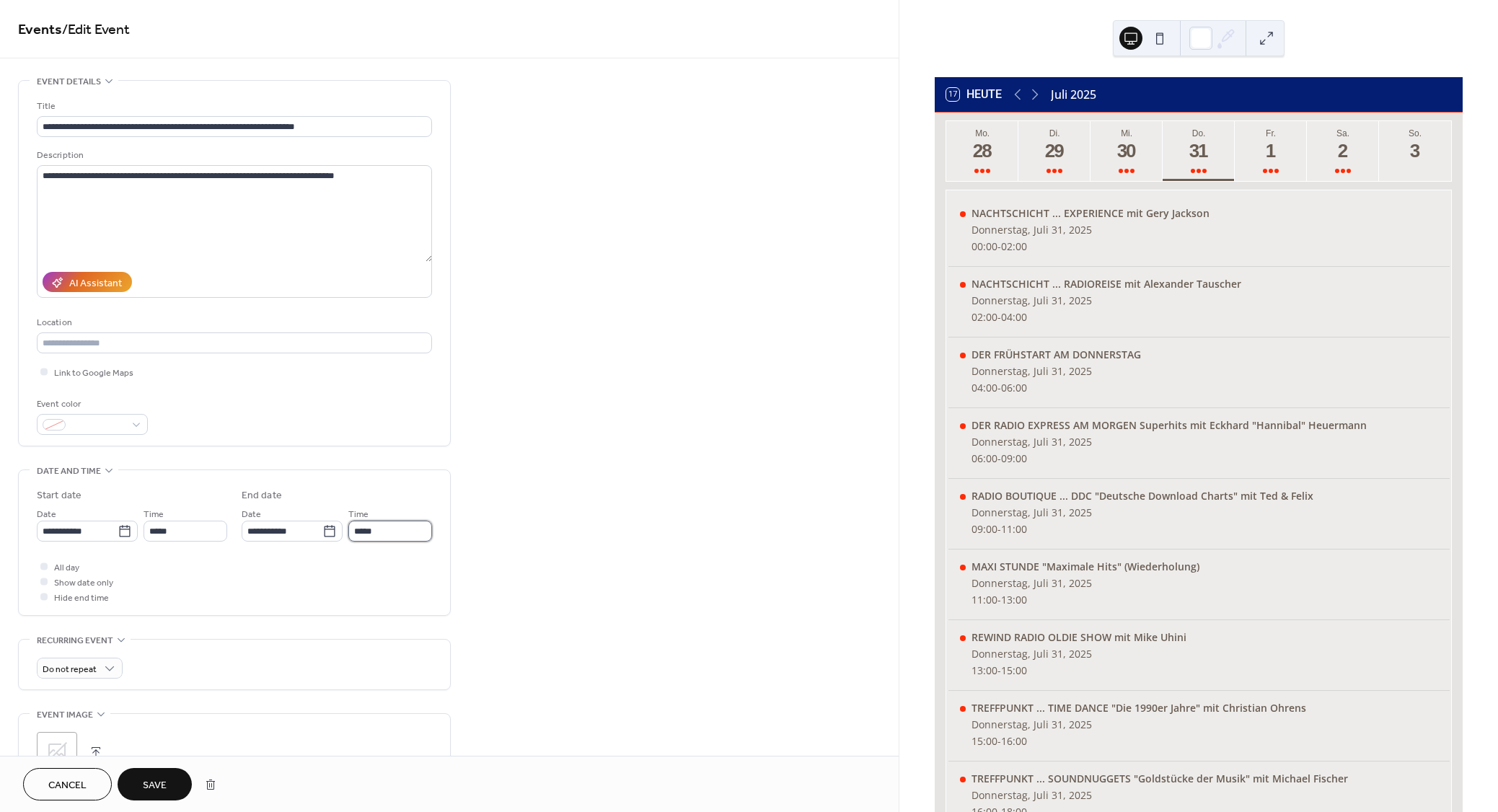 click on "*****" at bounding box center [390, 531] 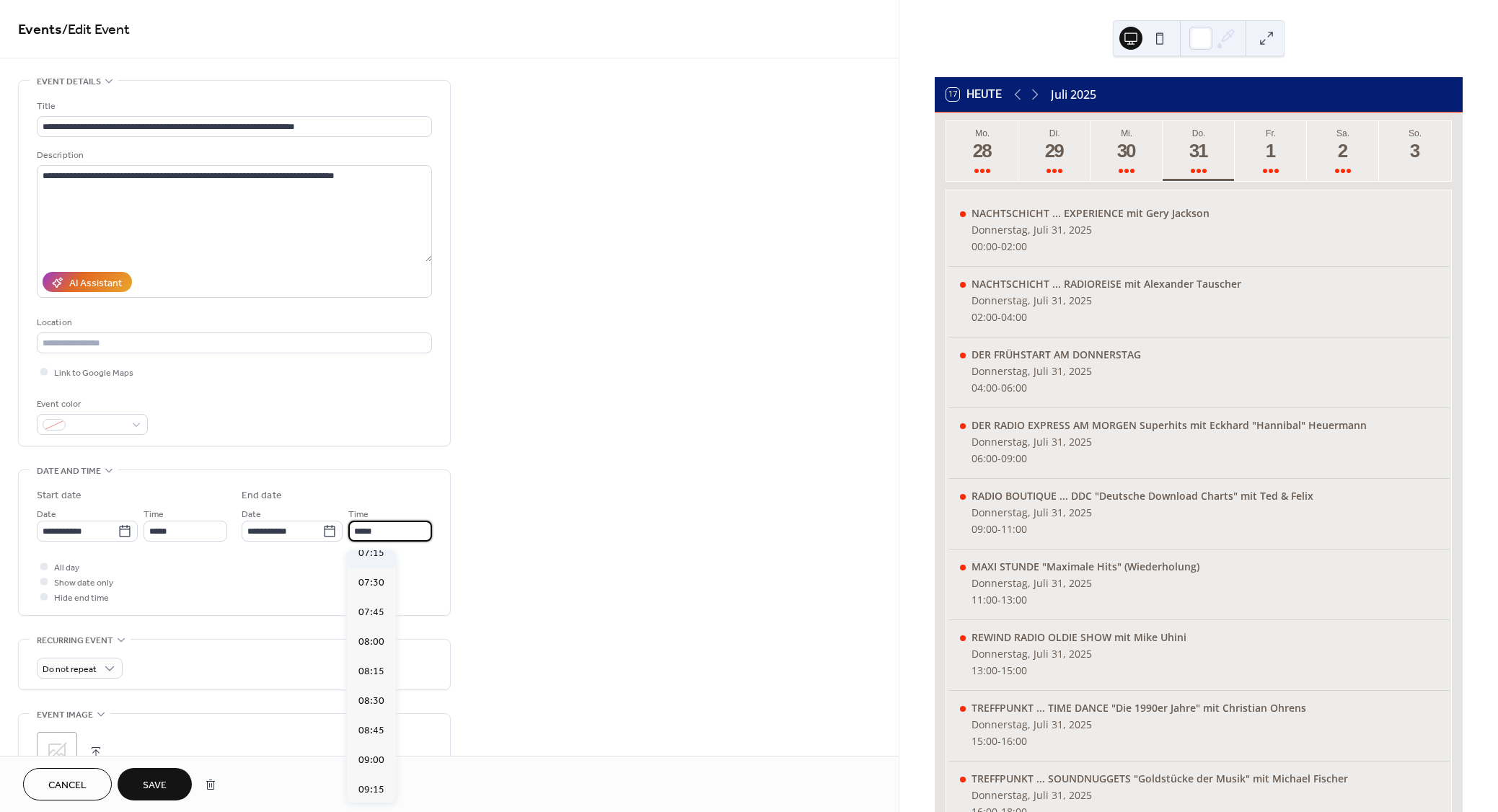 scroll, scrollTop: 195, scrollLeft: 0, axis: vertical 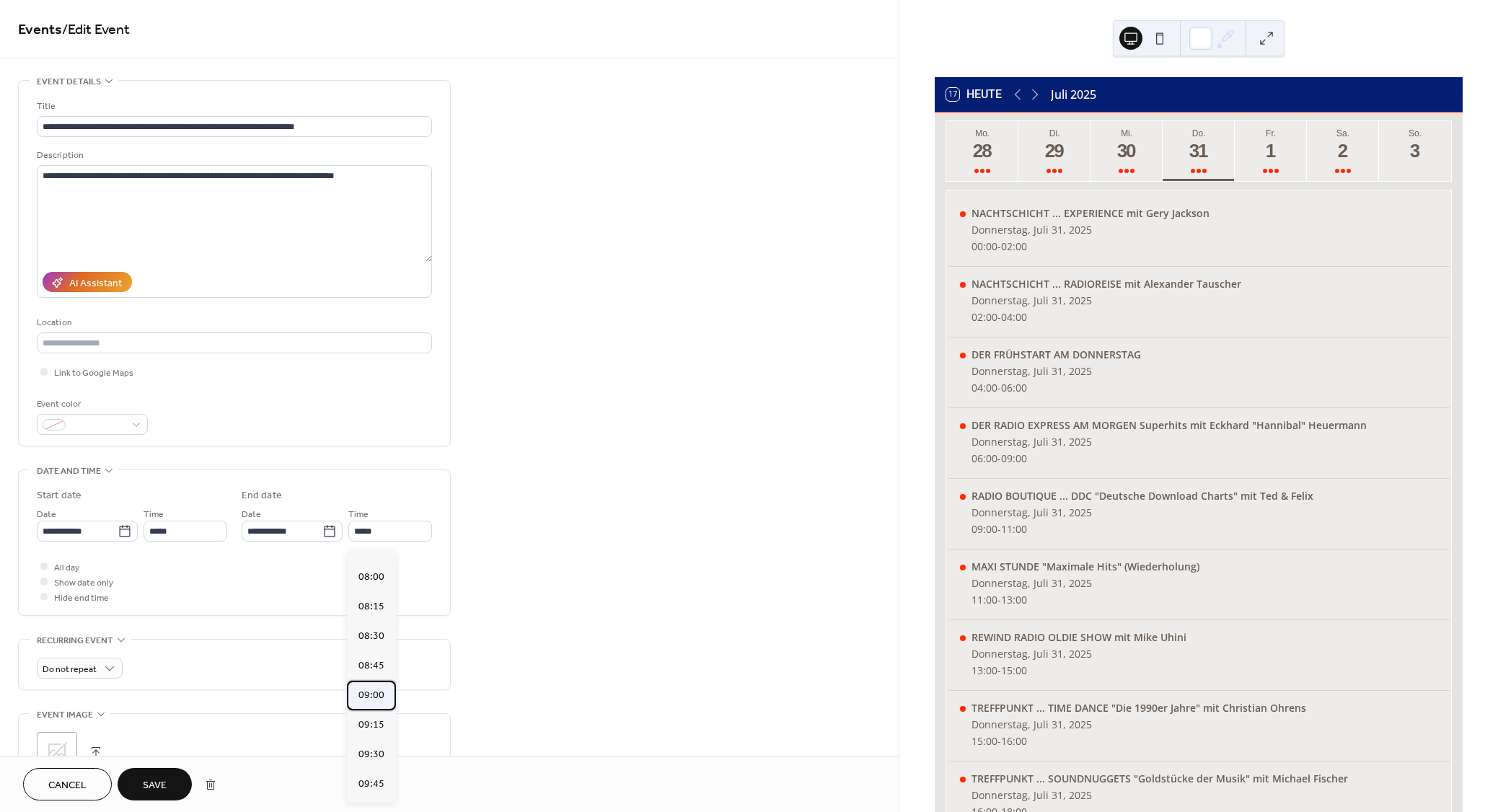 click on "09:00" at bounding box center (371, 695) 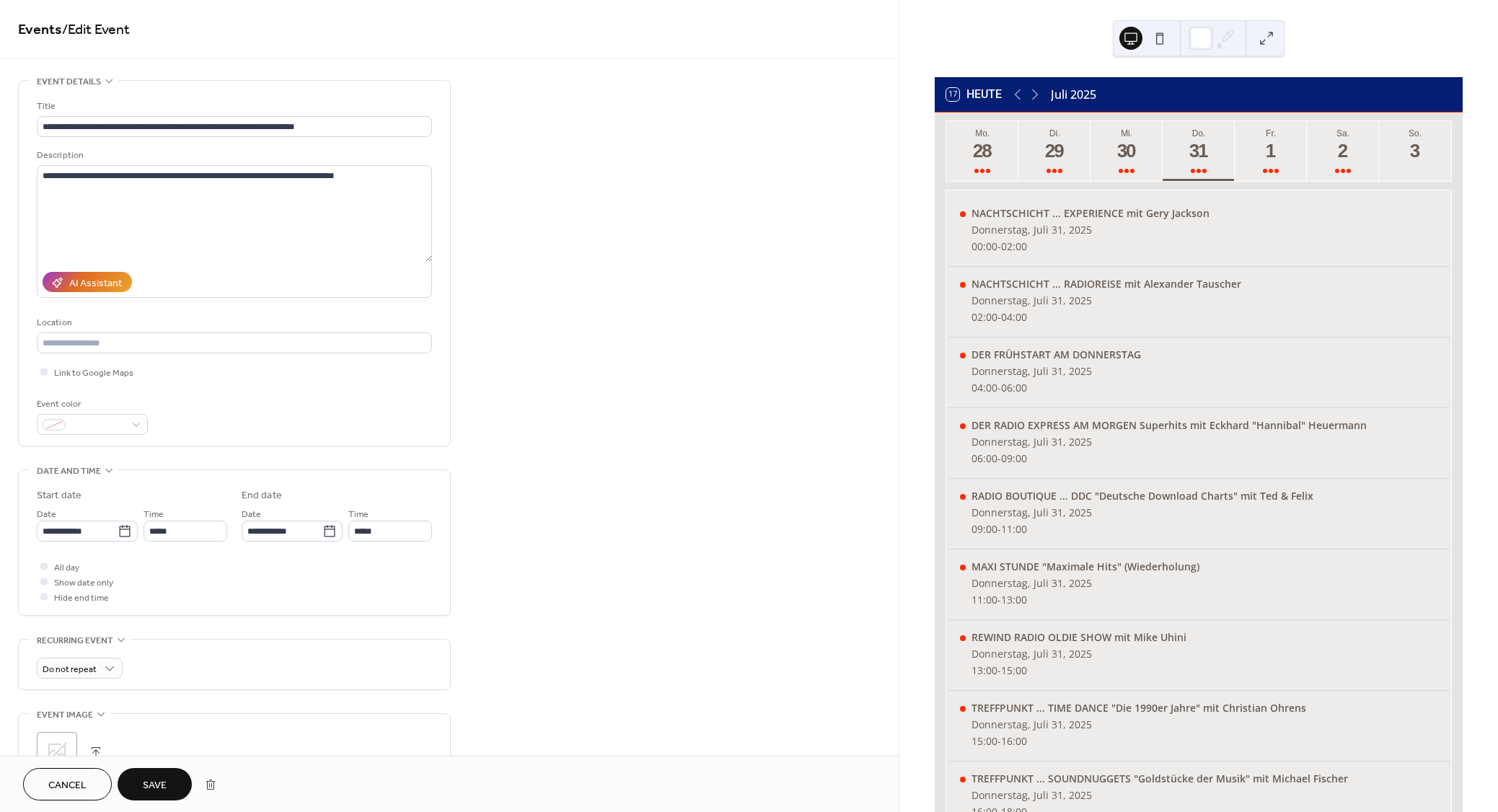 click on "Save" at bounding box center [154, 785] 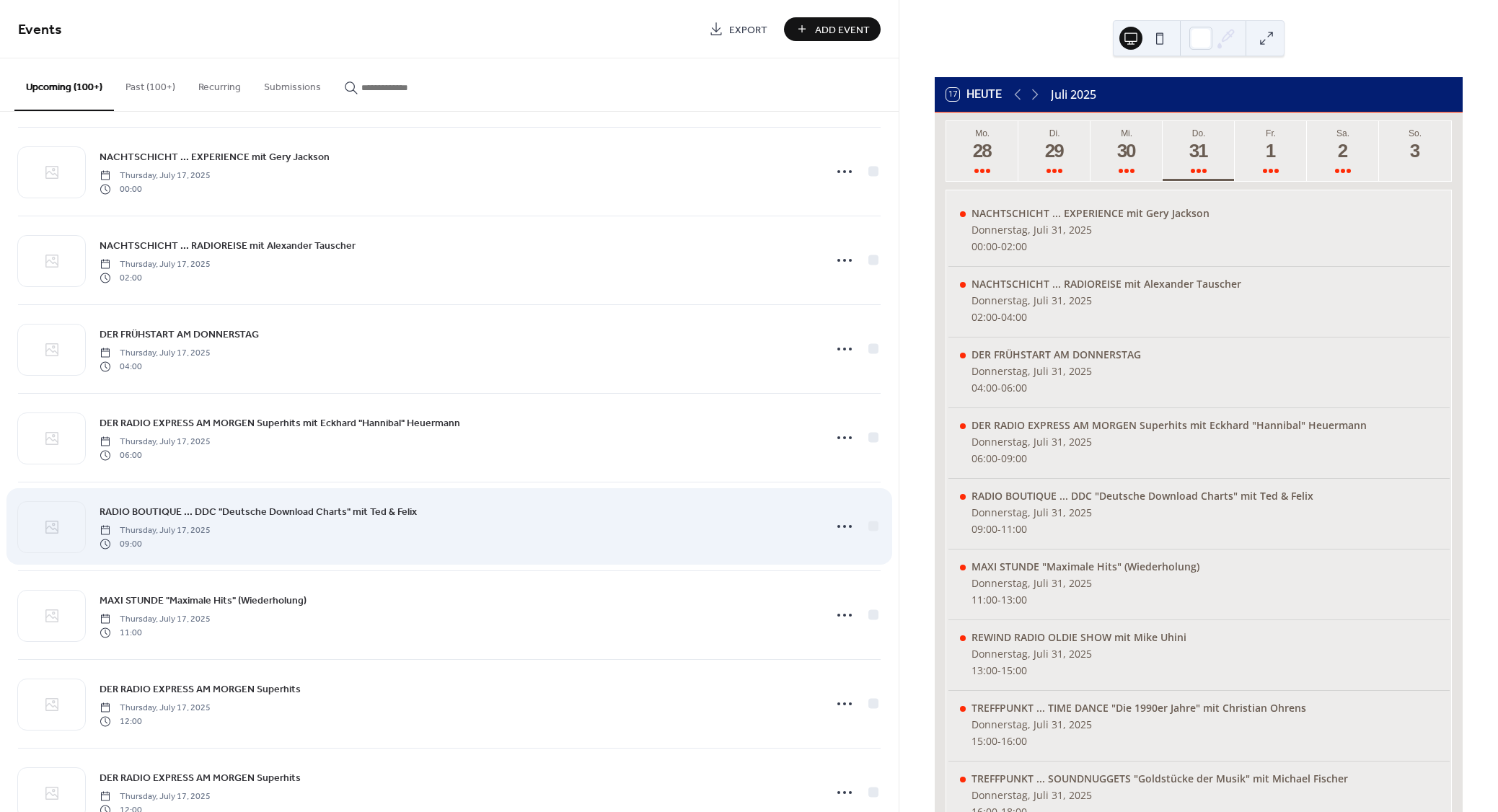 scroll, scrollTop: 303, scrollLeft: 0, axis: vertical 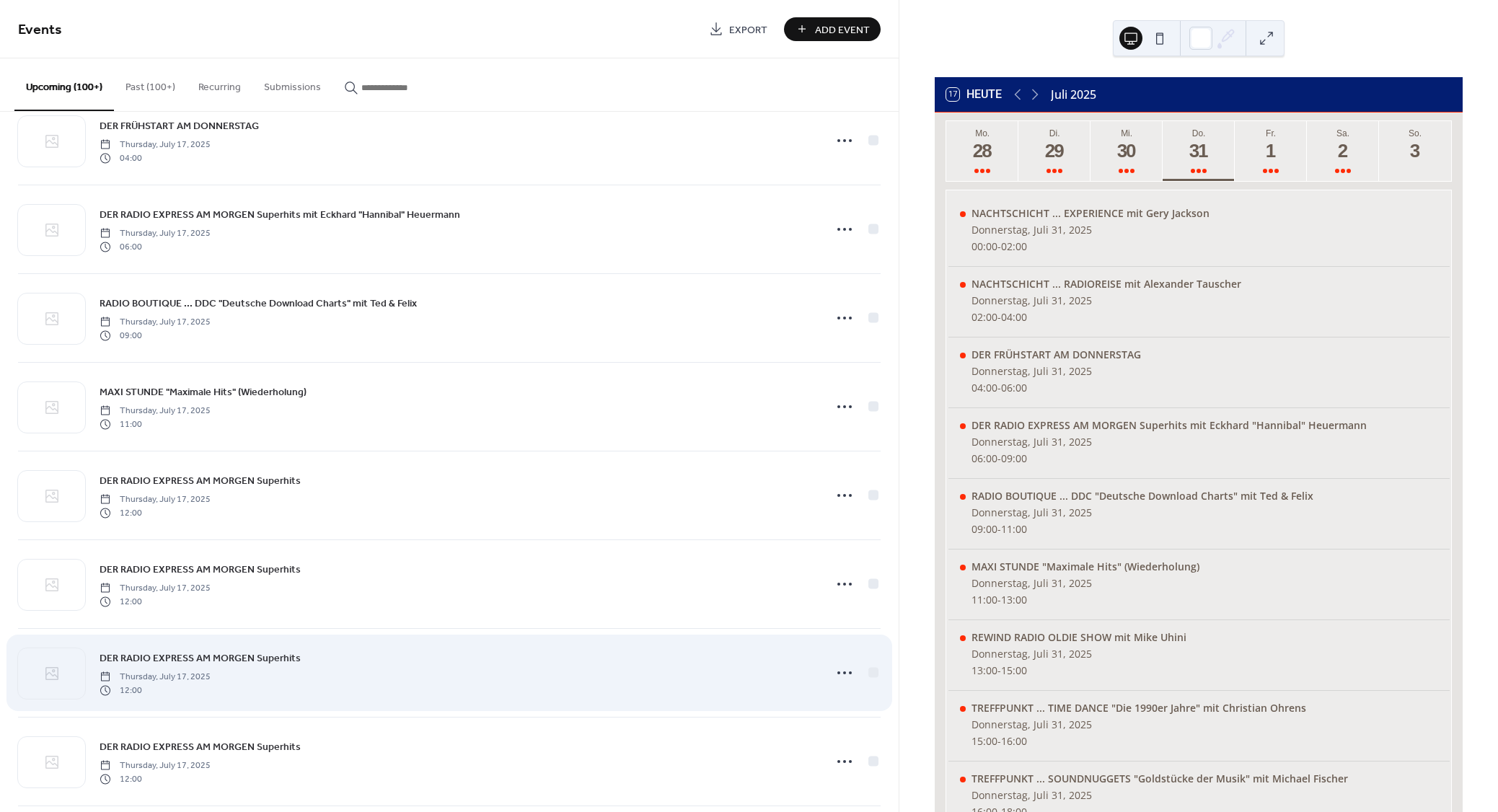 click on "DER RADIO EXPRESS AM MORGEN Superhits" at bounding box center (200, 658) 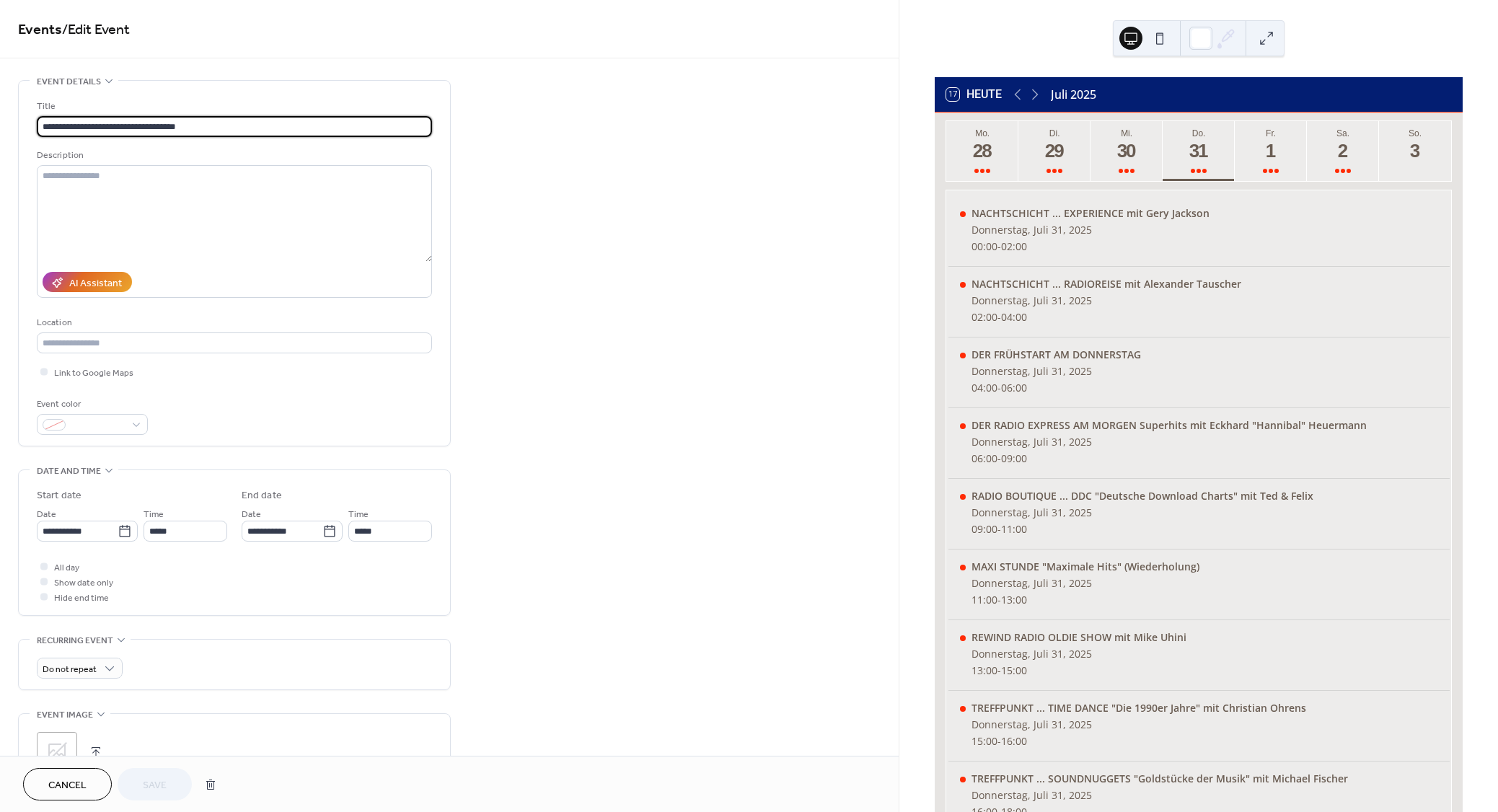 click on "**********" at bounding box center (234, 126) 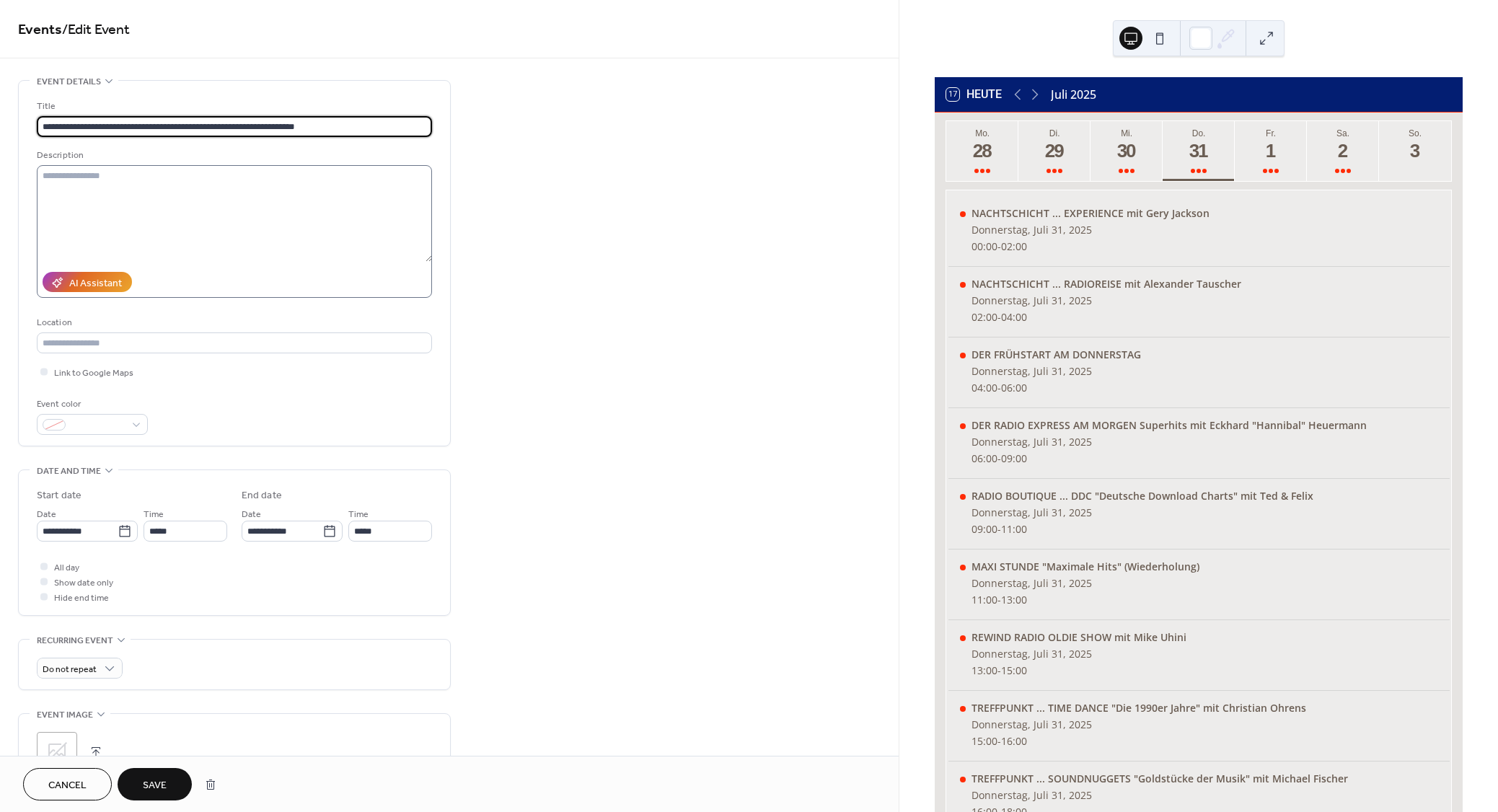 type on "**********" 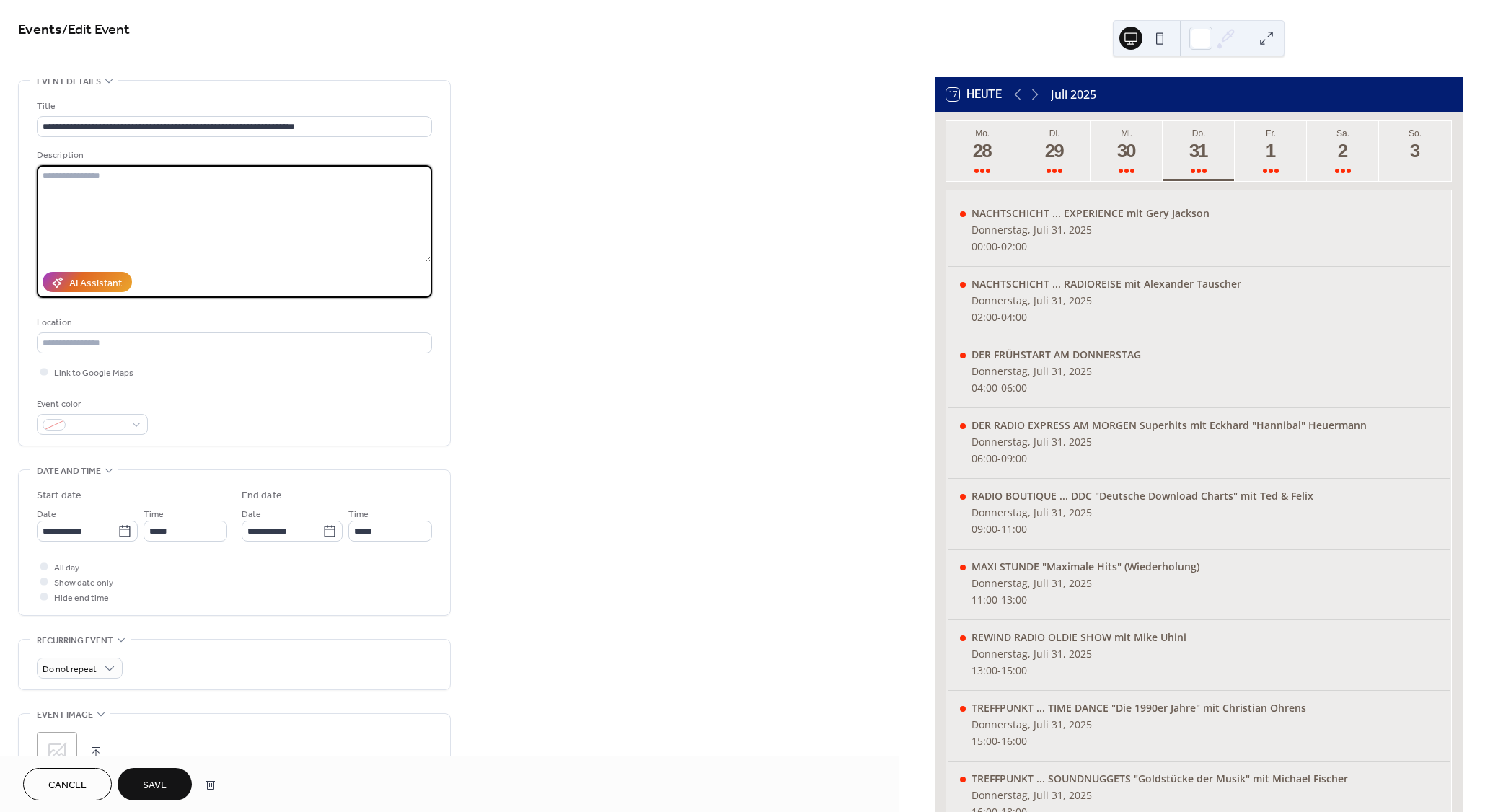paste on "**********" 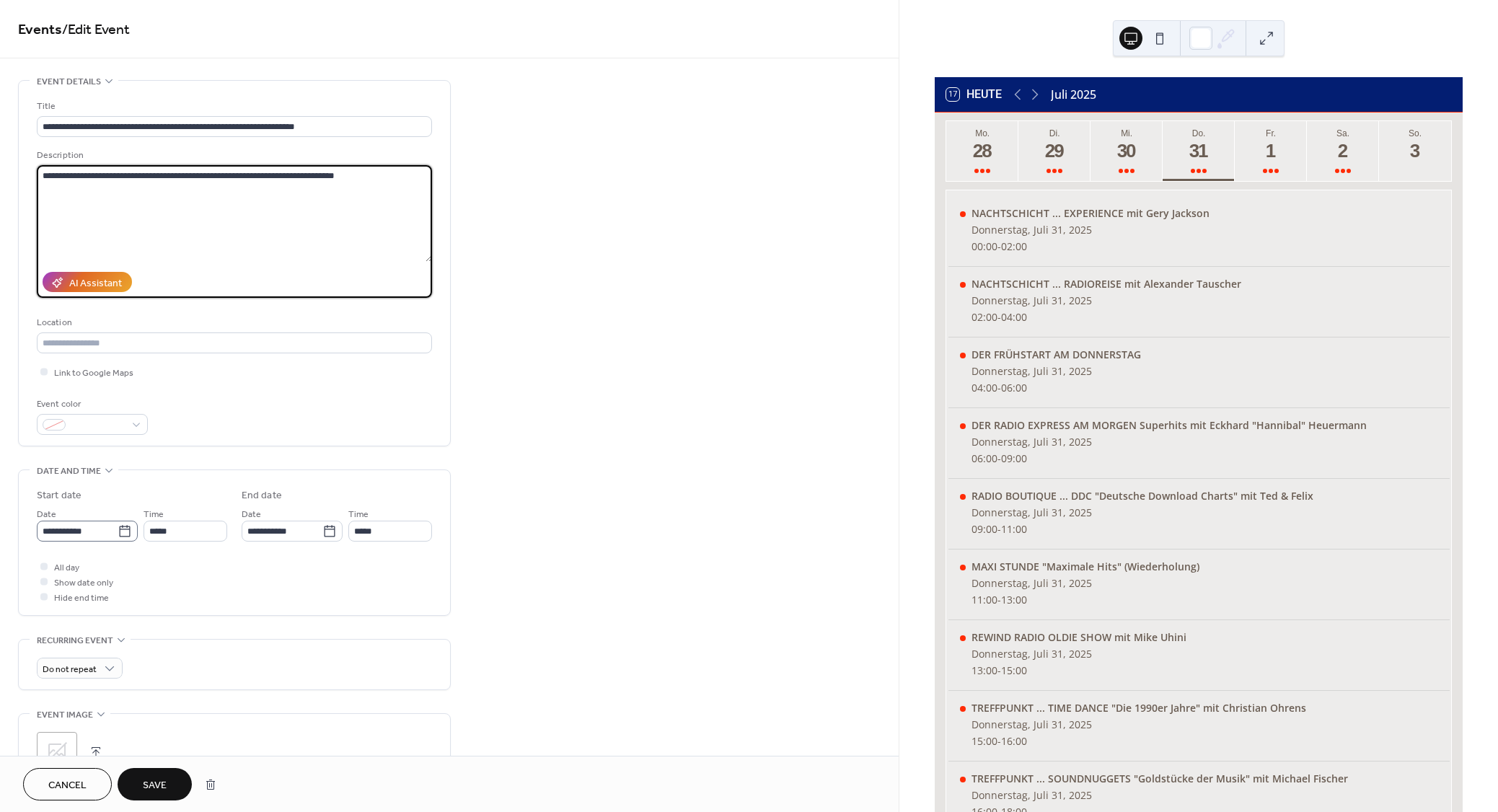 type on "**********" 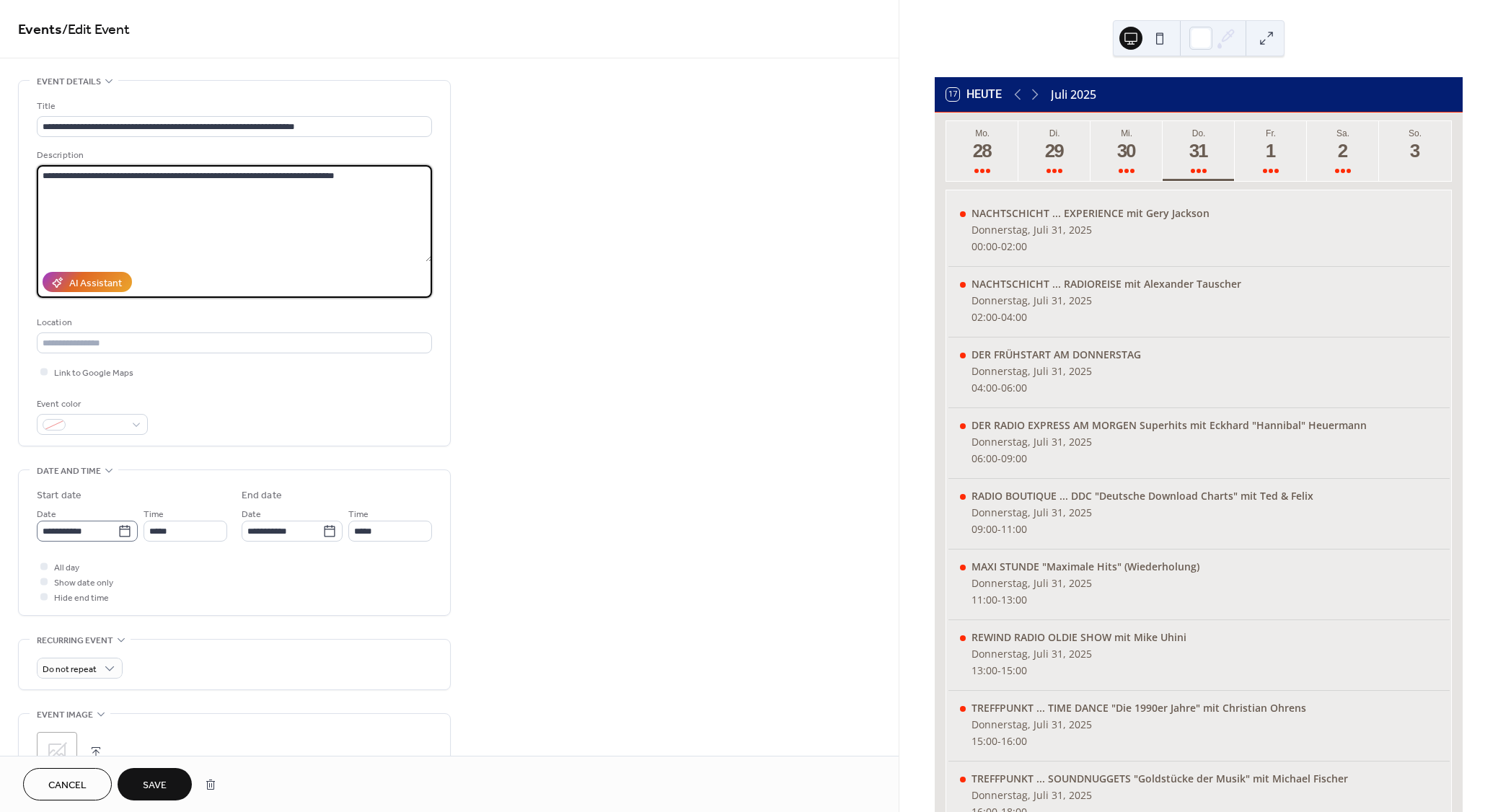 click 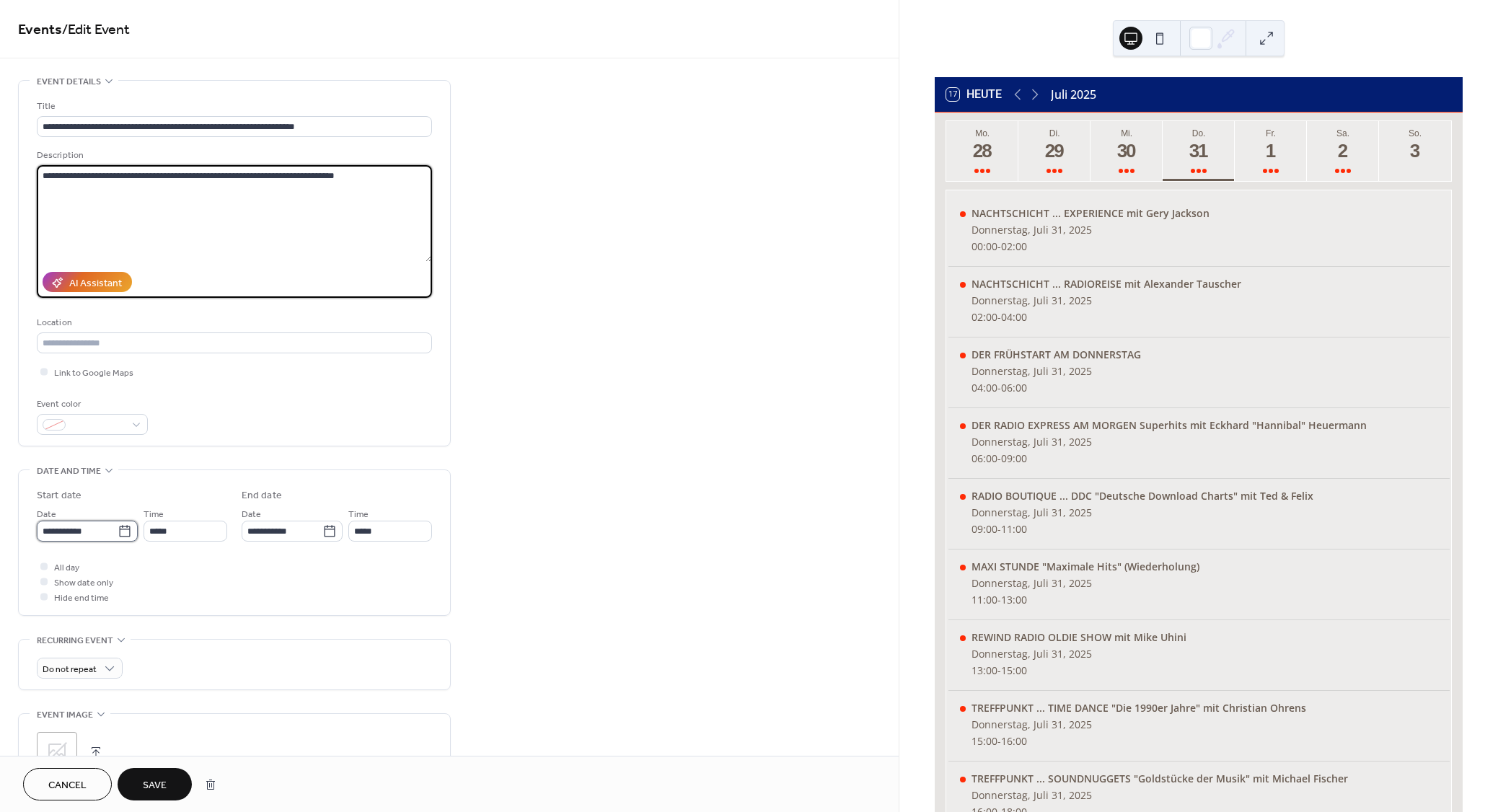 click on "**********" at bounding box center (77, 531) 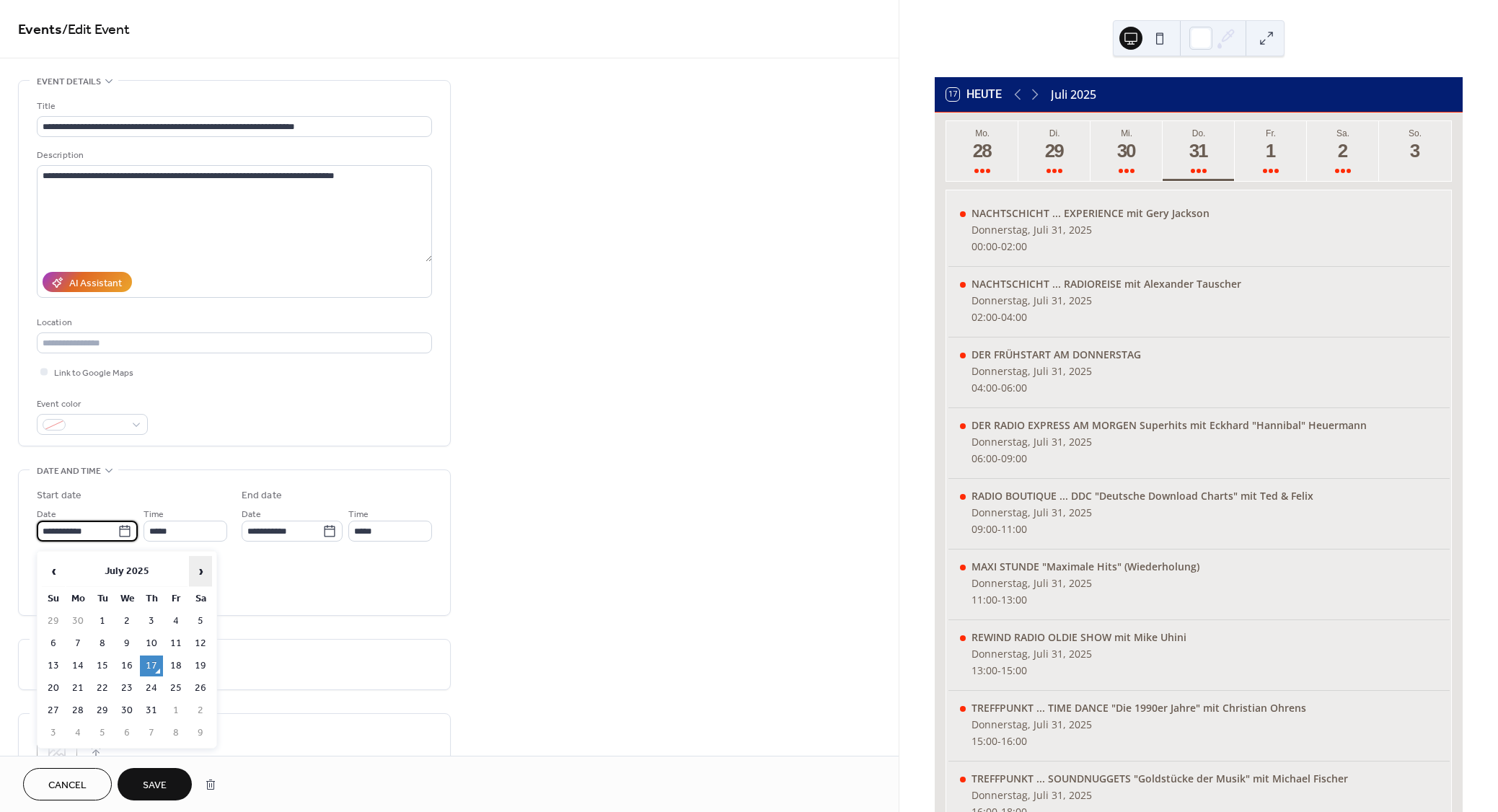 click on "›" at bounding box center (201, 571) 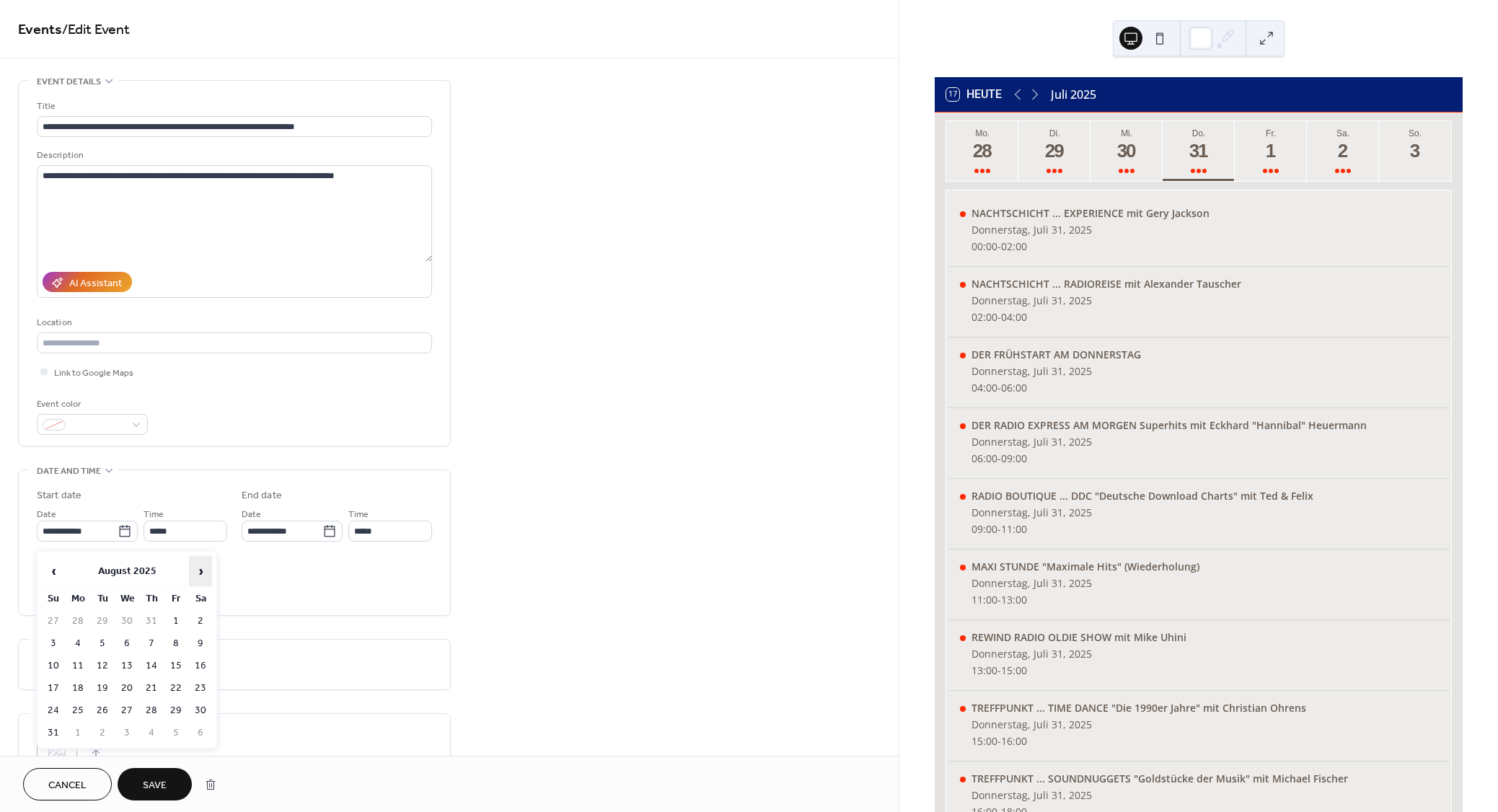 click on "›" at bounding box center [201, 571] 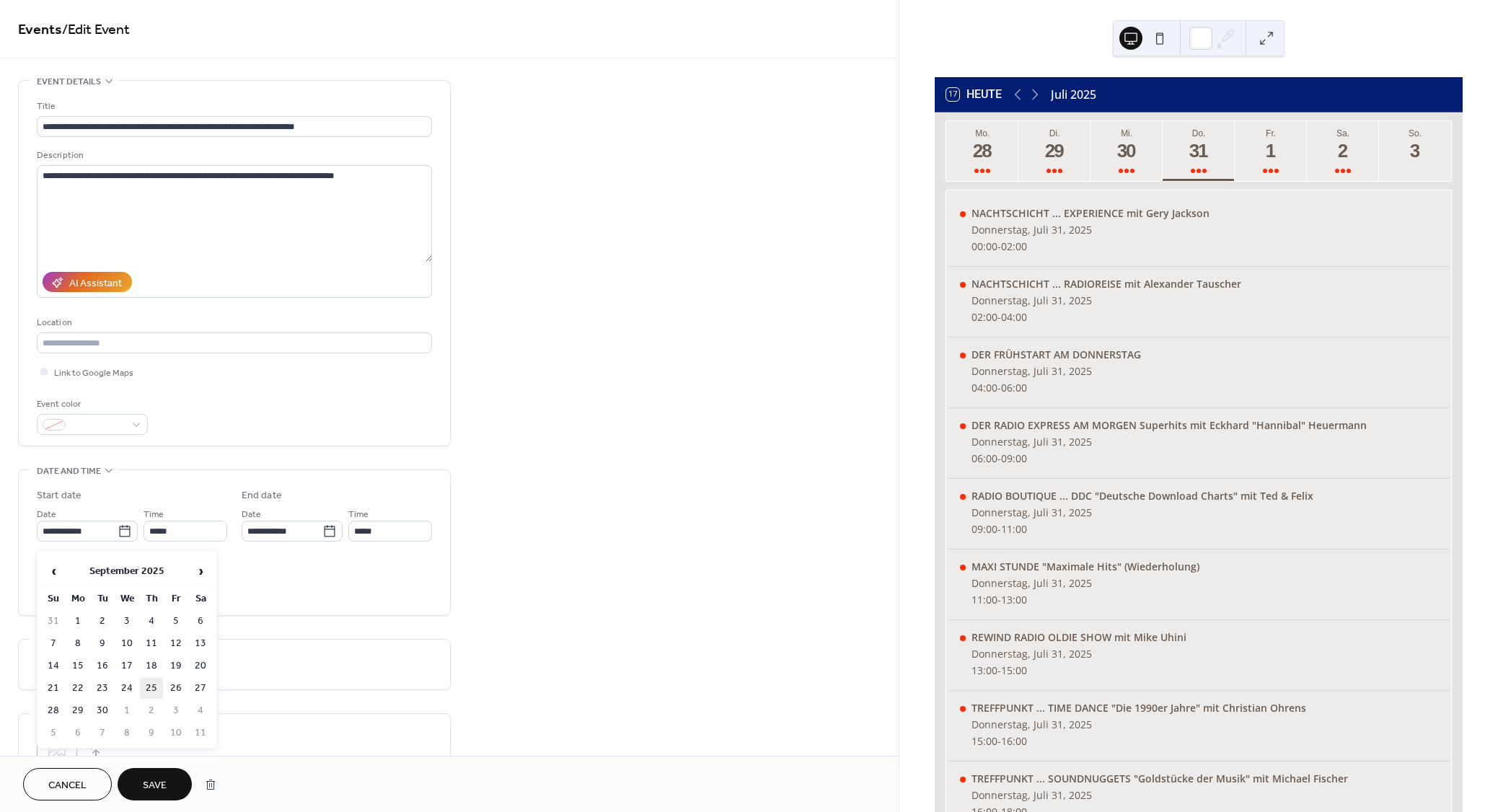 click on "25" at bounding box center [151, 688] 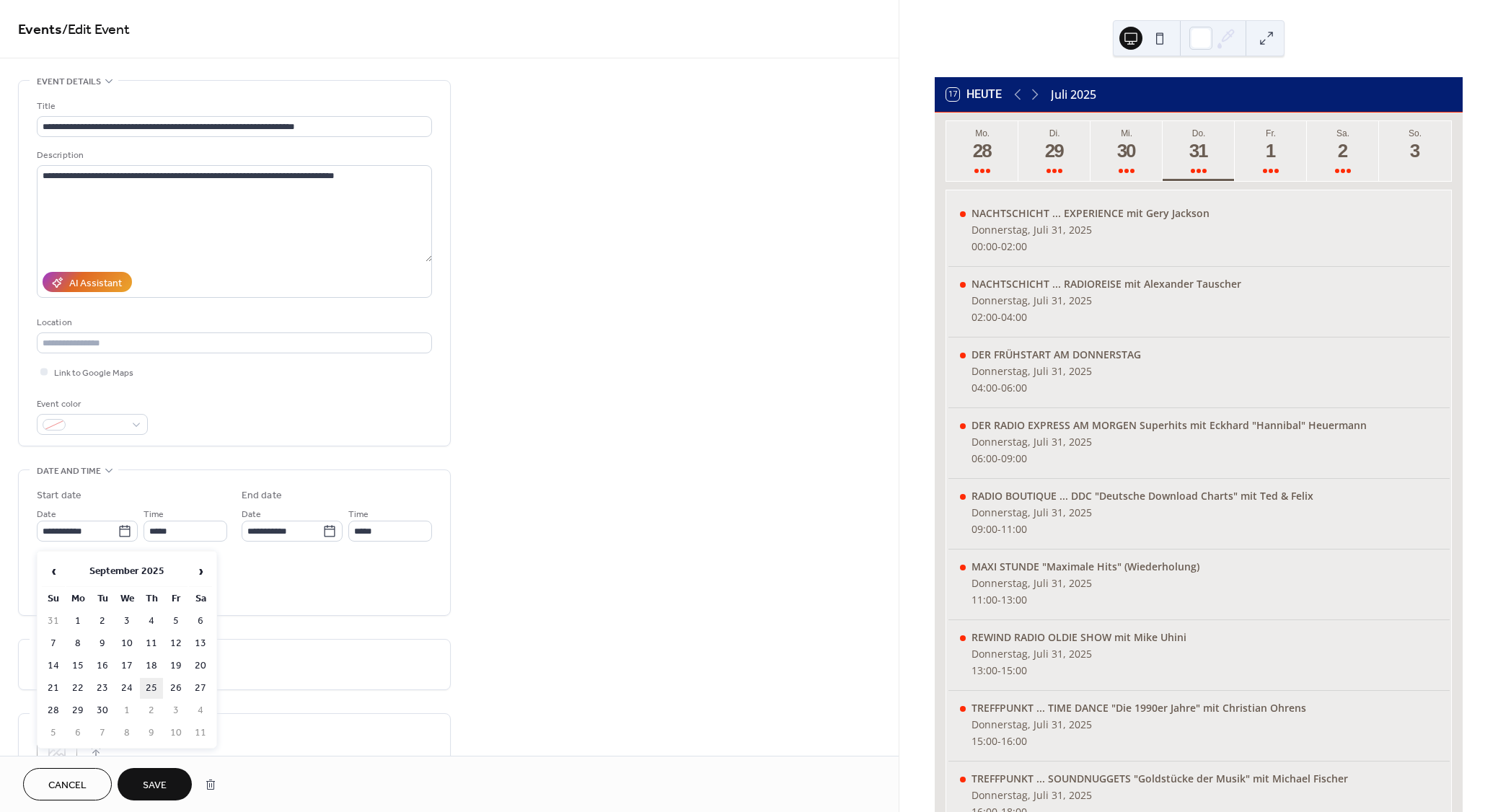 type on "**********" 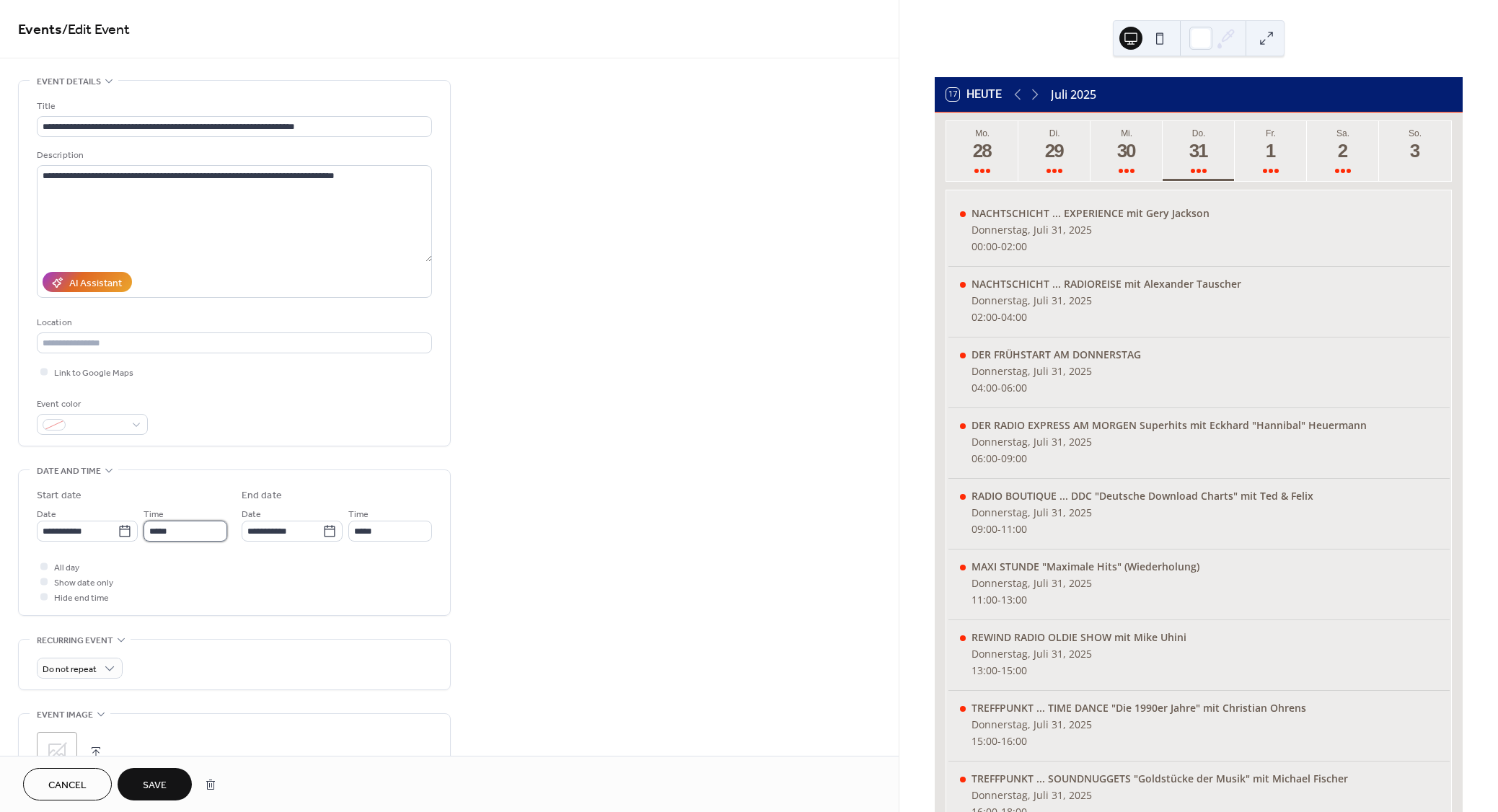 click on "*****" at bounding box center [185, 531] 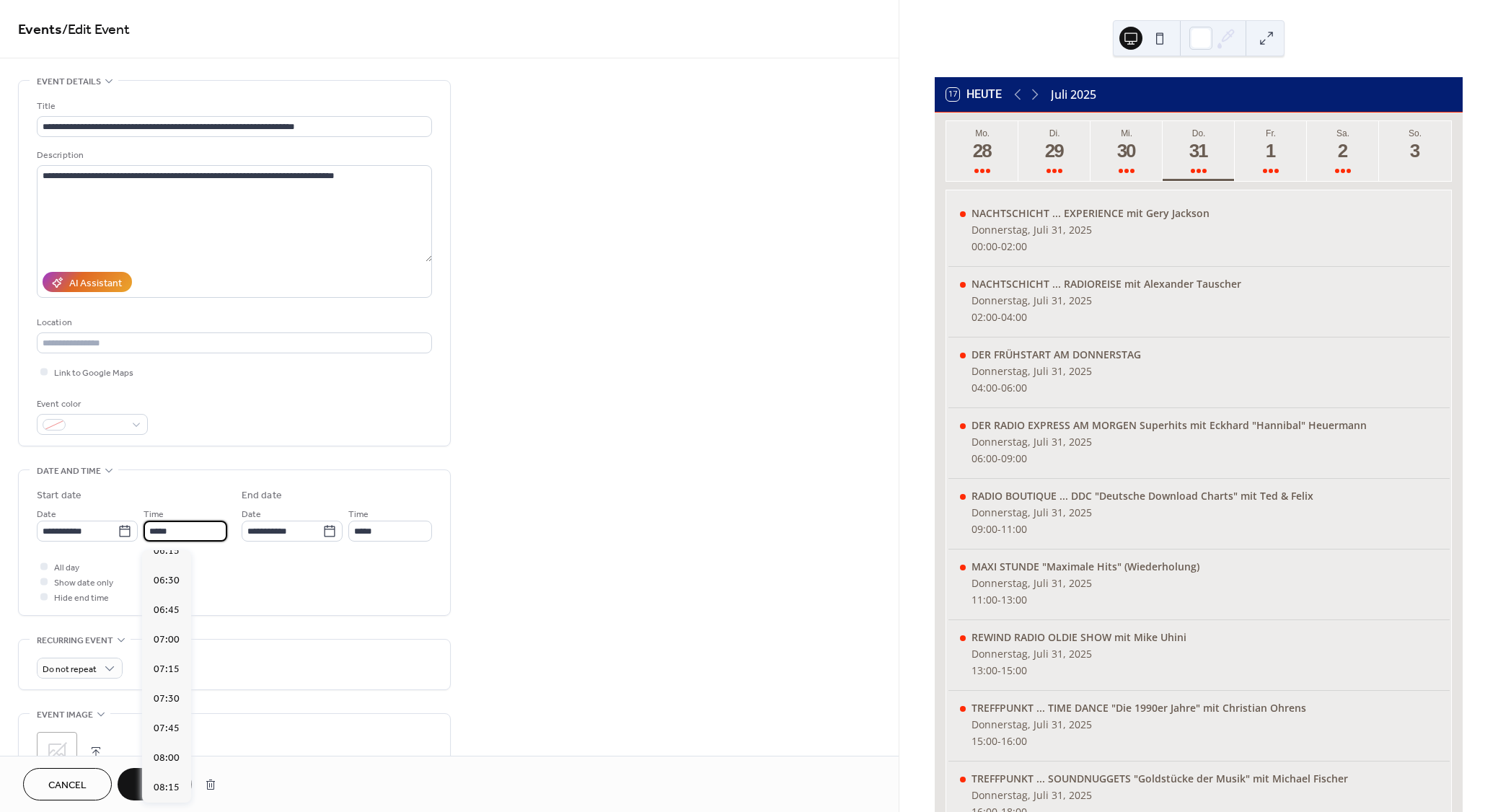 scroll, scrollTop: 688, scrollLeft: 0, axis: vertical 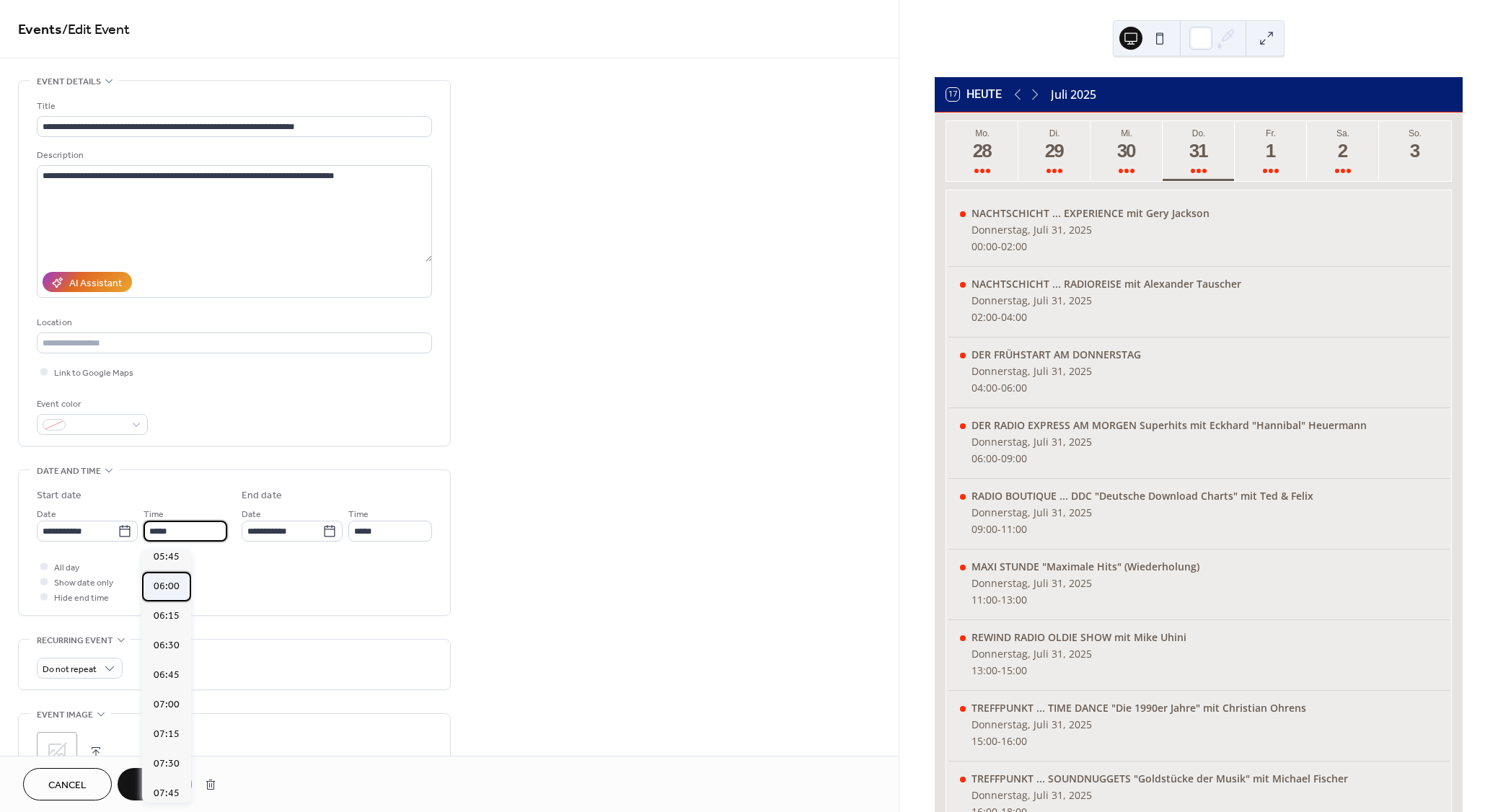 click on "06:00" at bounding box center [167, 586] 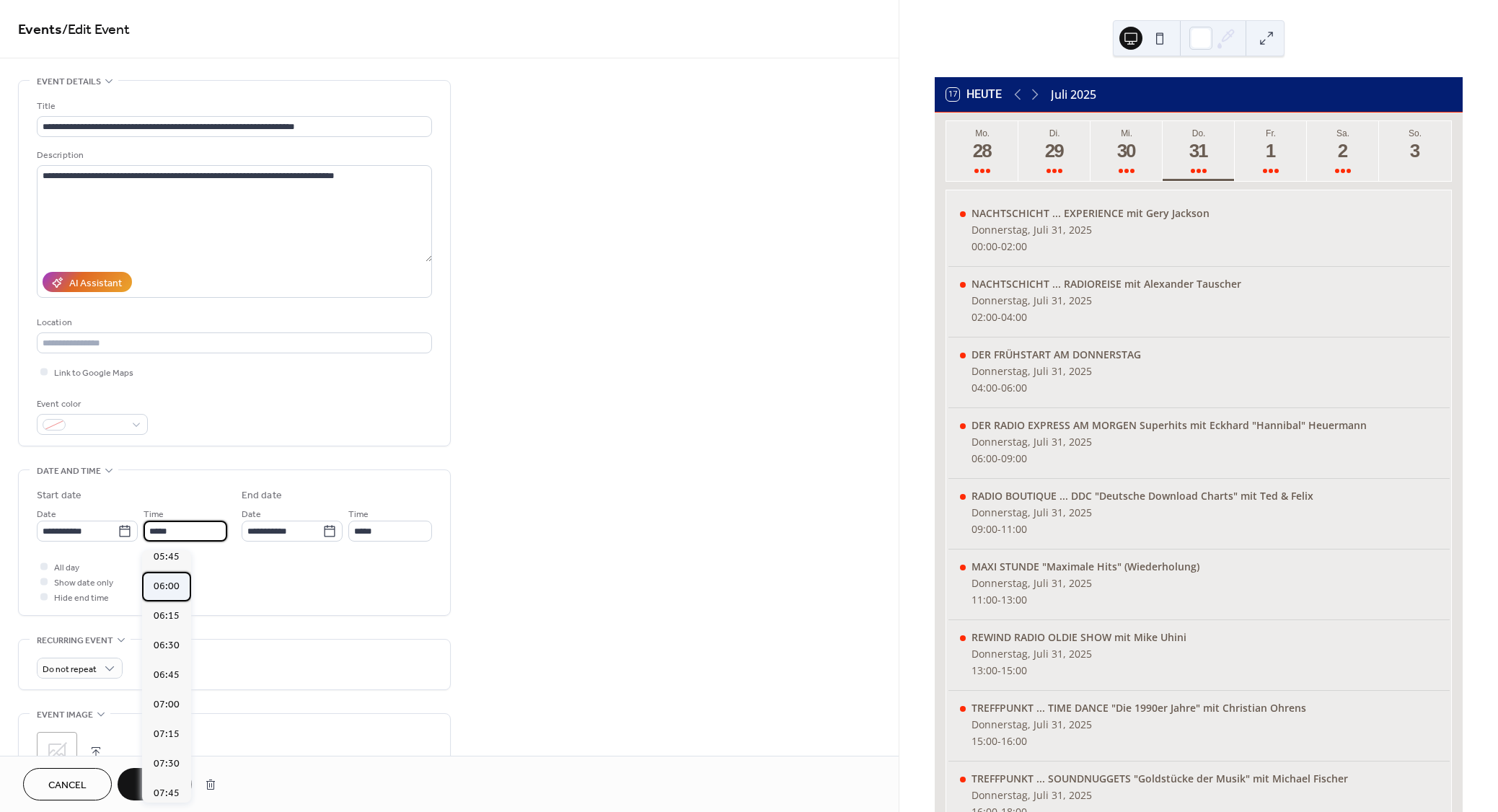 type on "*****" 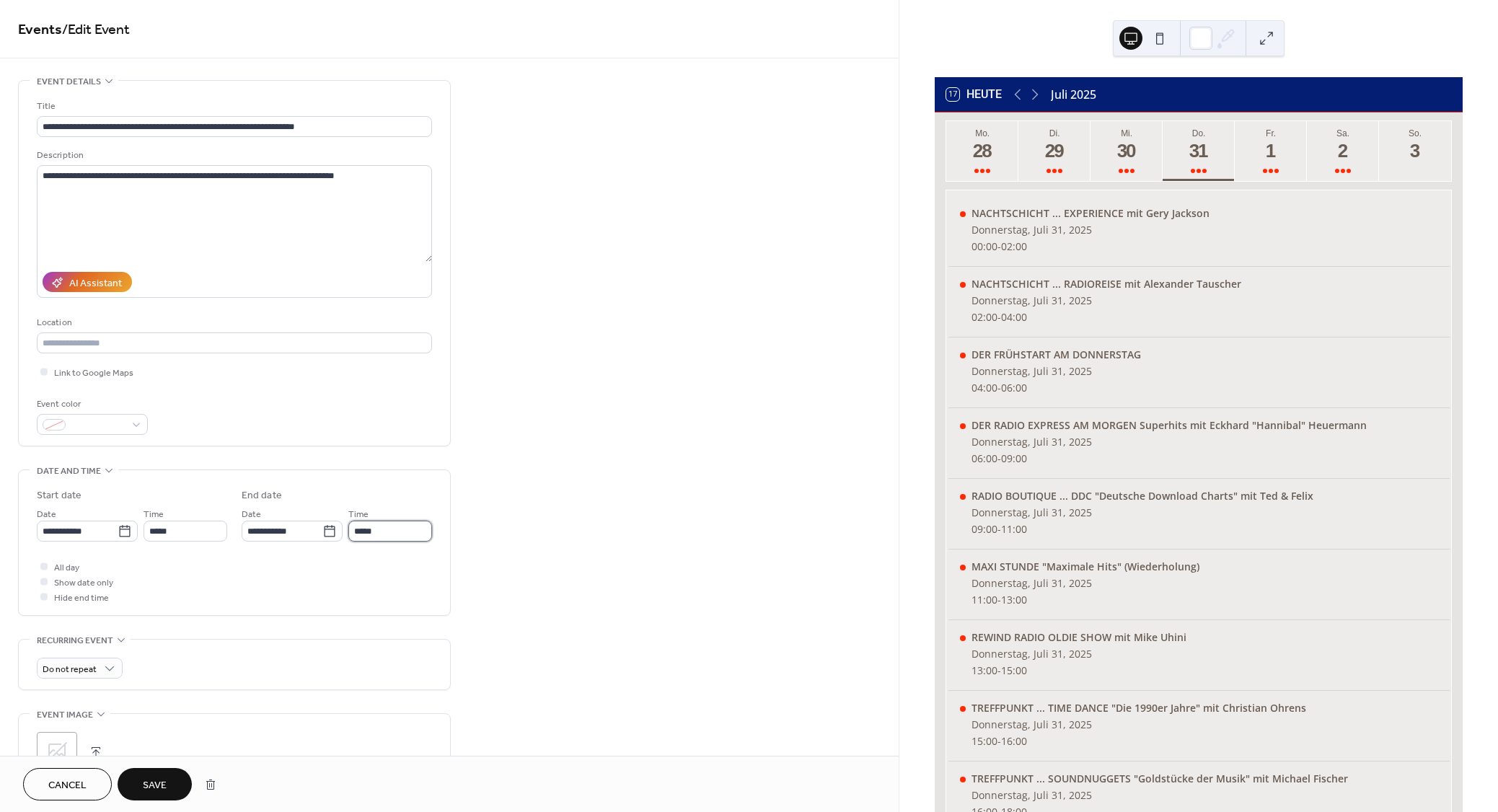 click on "*****" at bounding box center (390, 531) 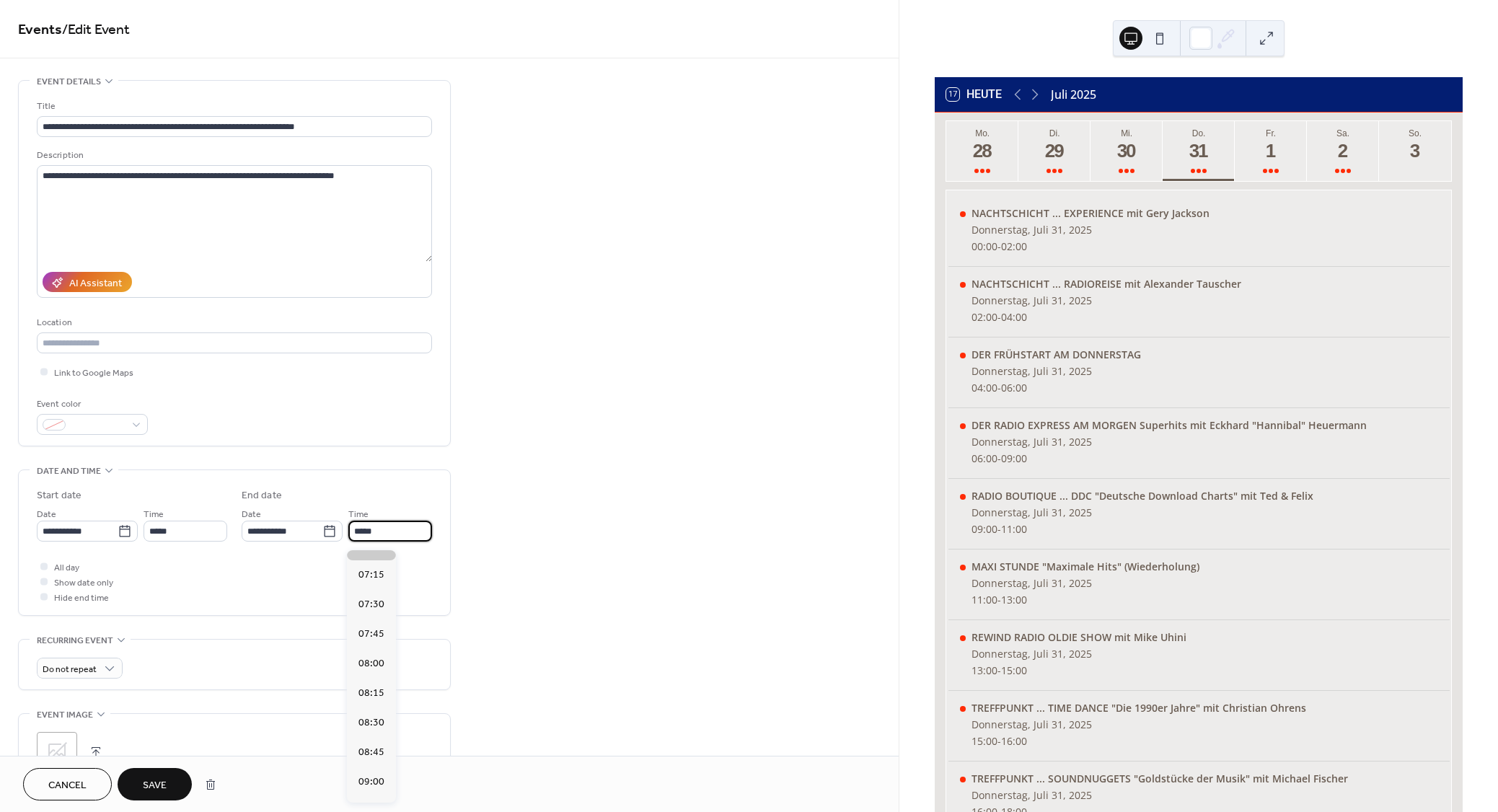 scroll, scrollTop: 130, scrollLeft: 0, axis: vertical 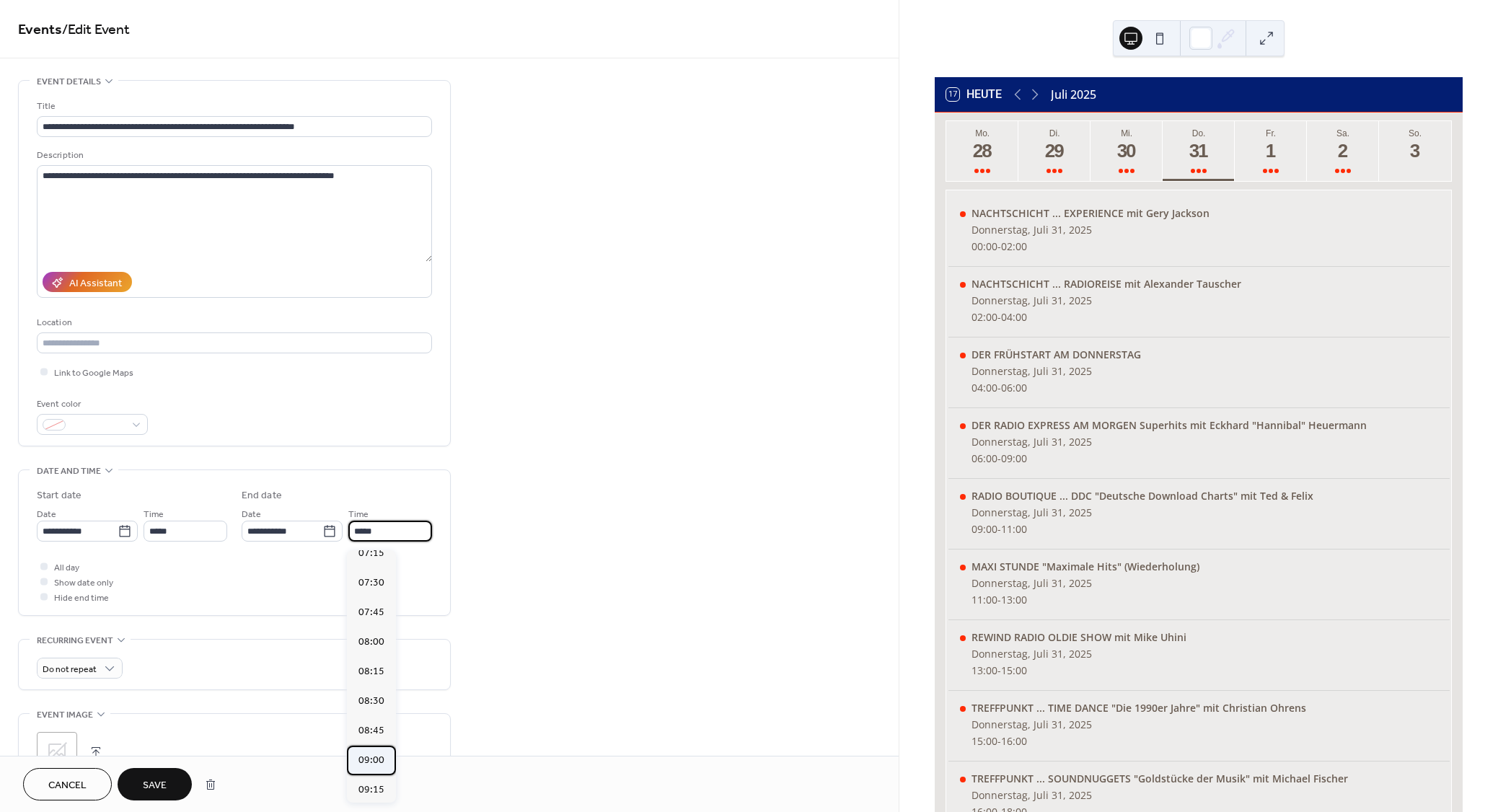 click on "09:00" at bounding box center [371, 760] 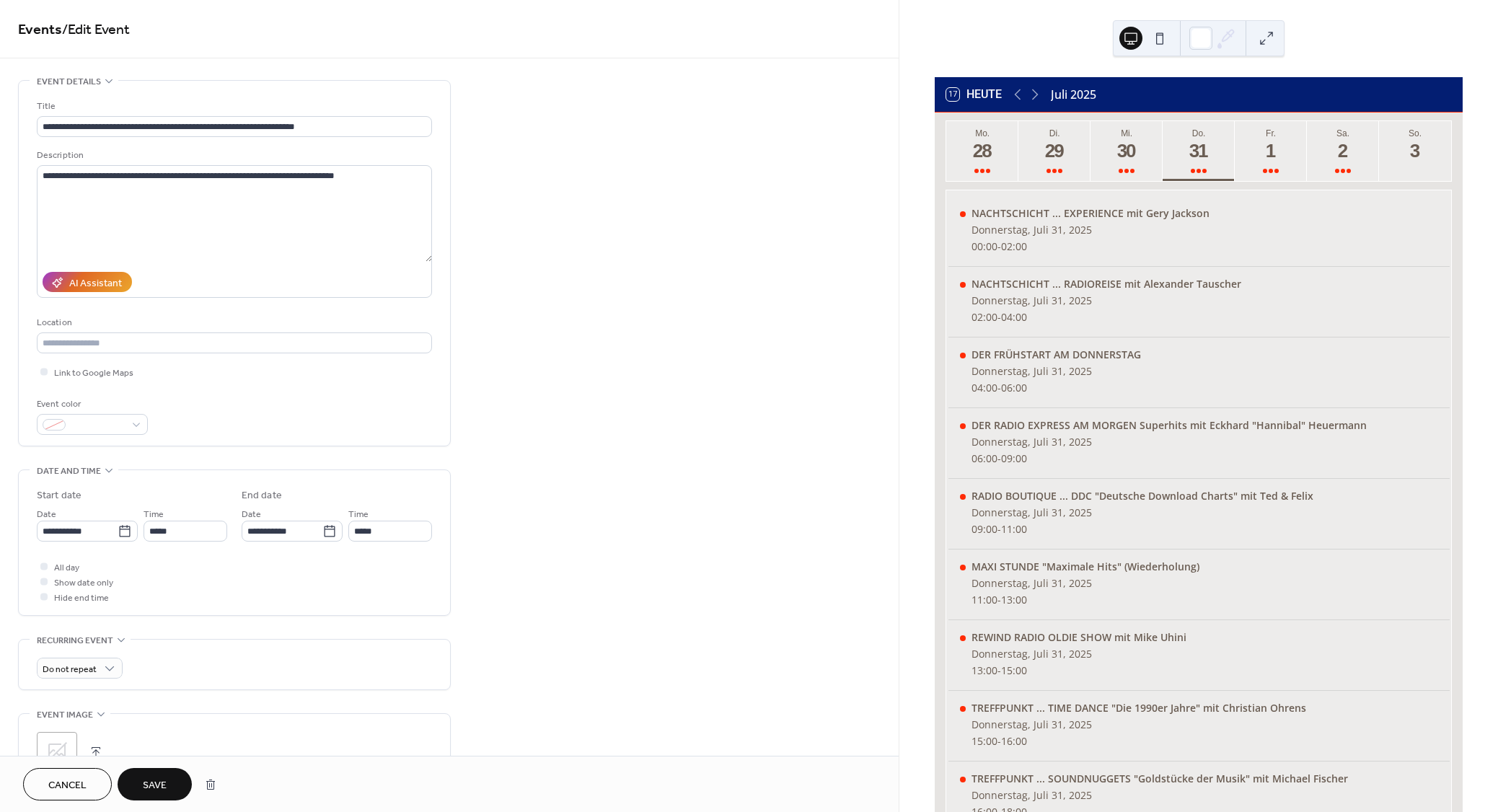 click on "Save" at bounding box center (154, 785) 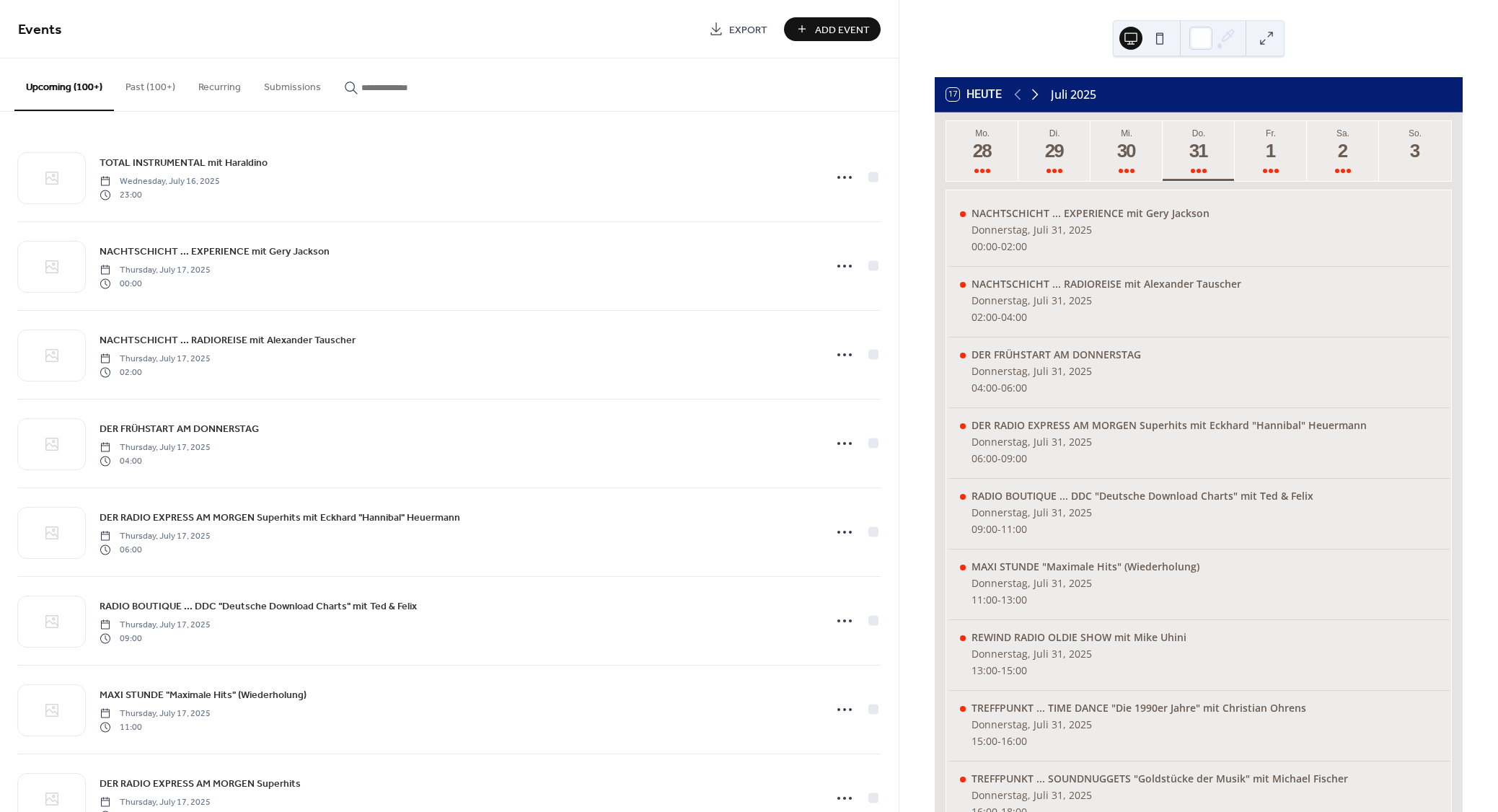 click 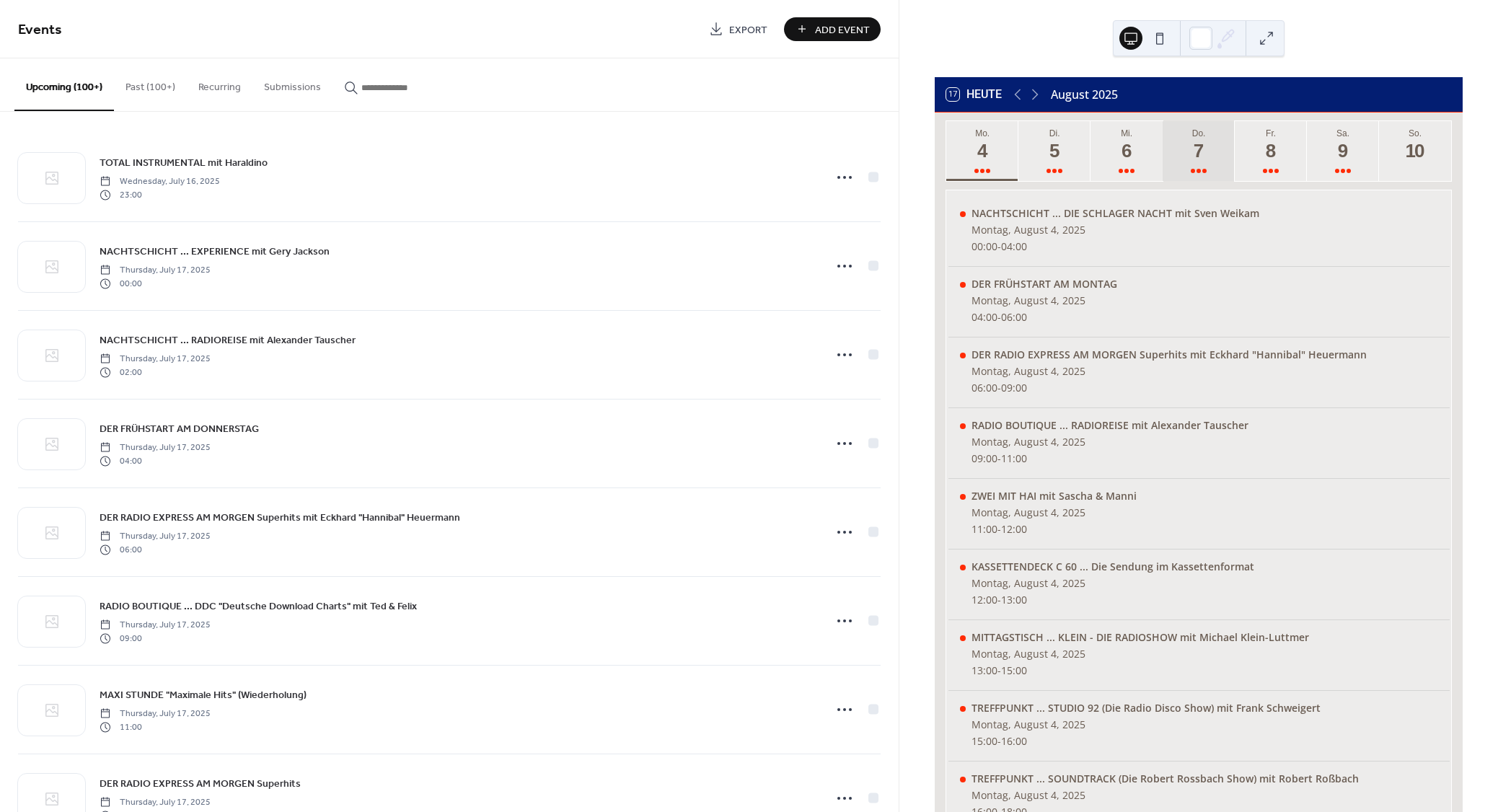 click on "7" at bounding box center [1198, 151] 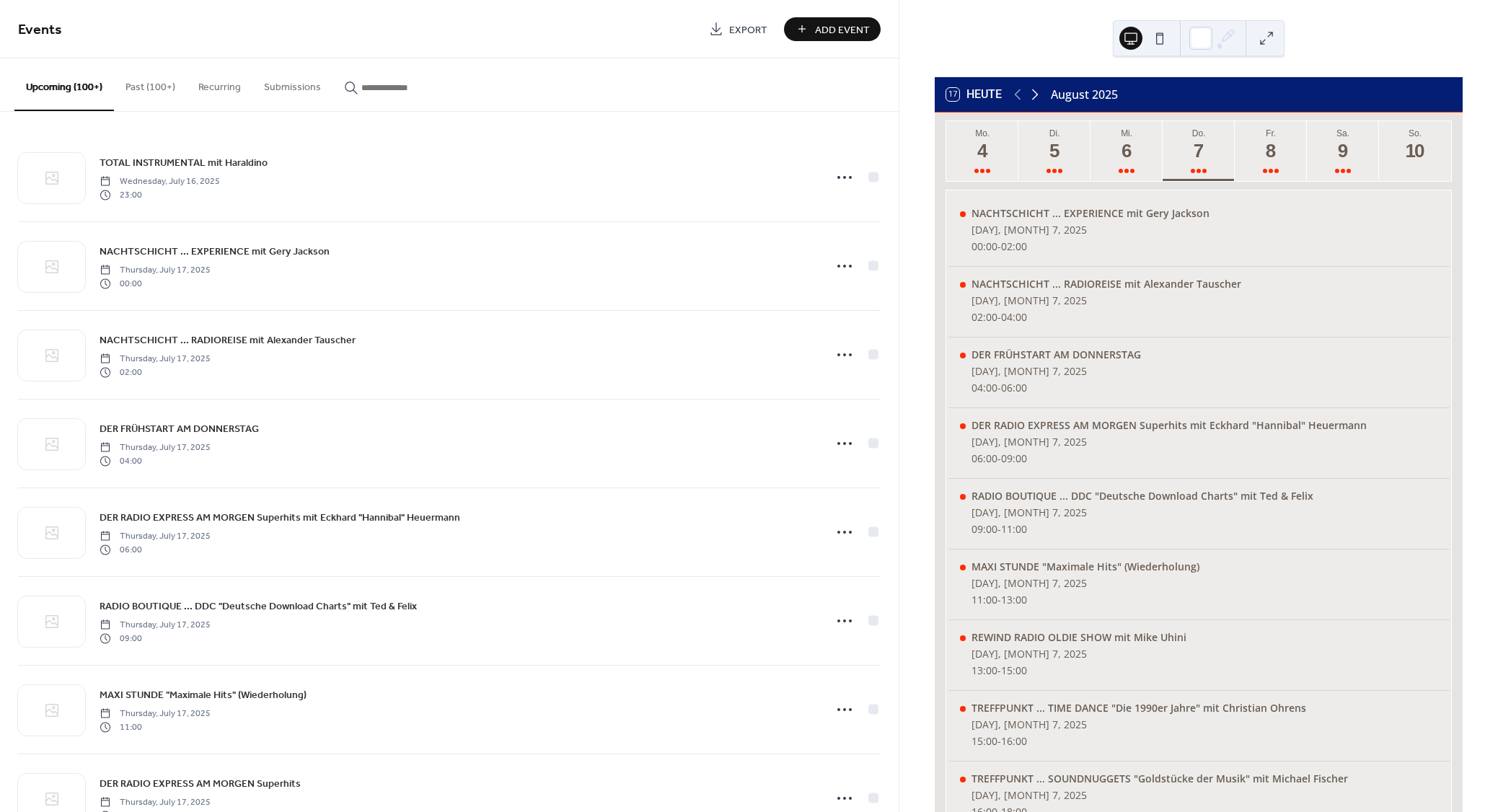 click 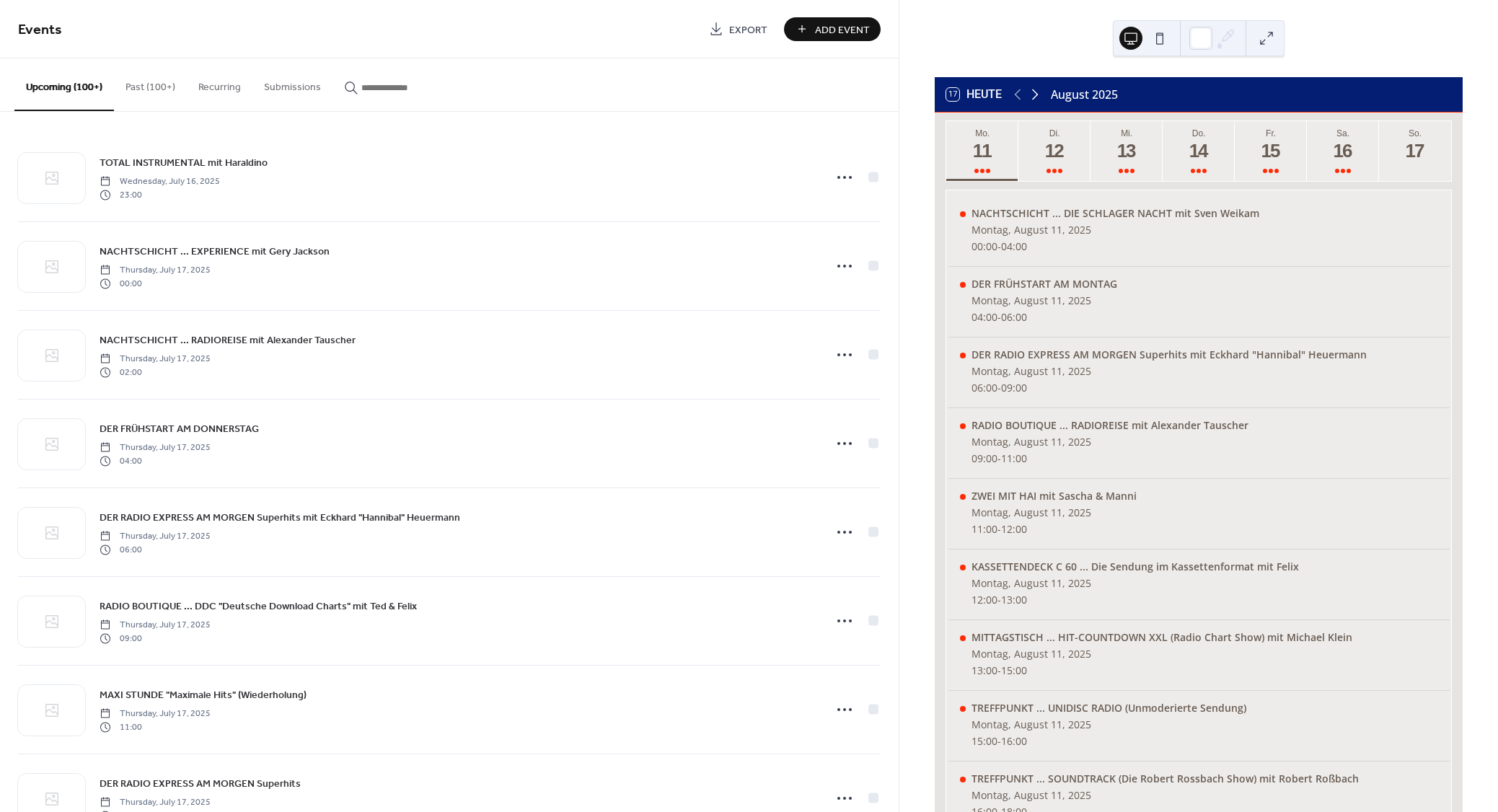 click 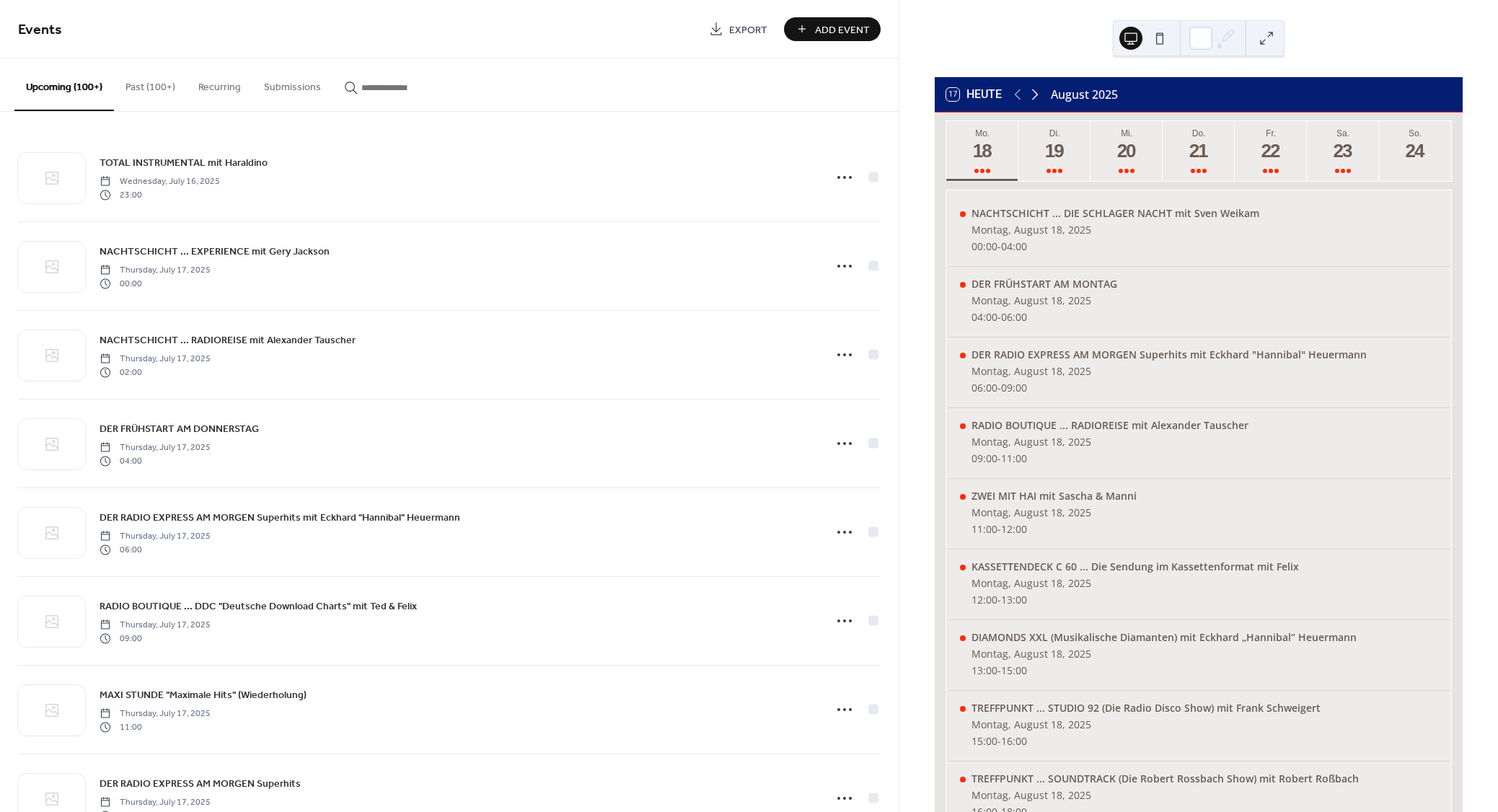 click 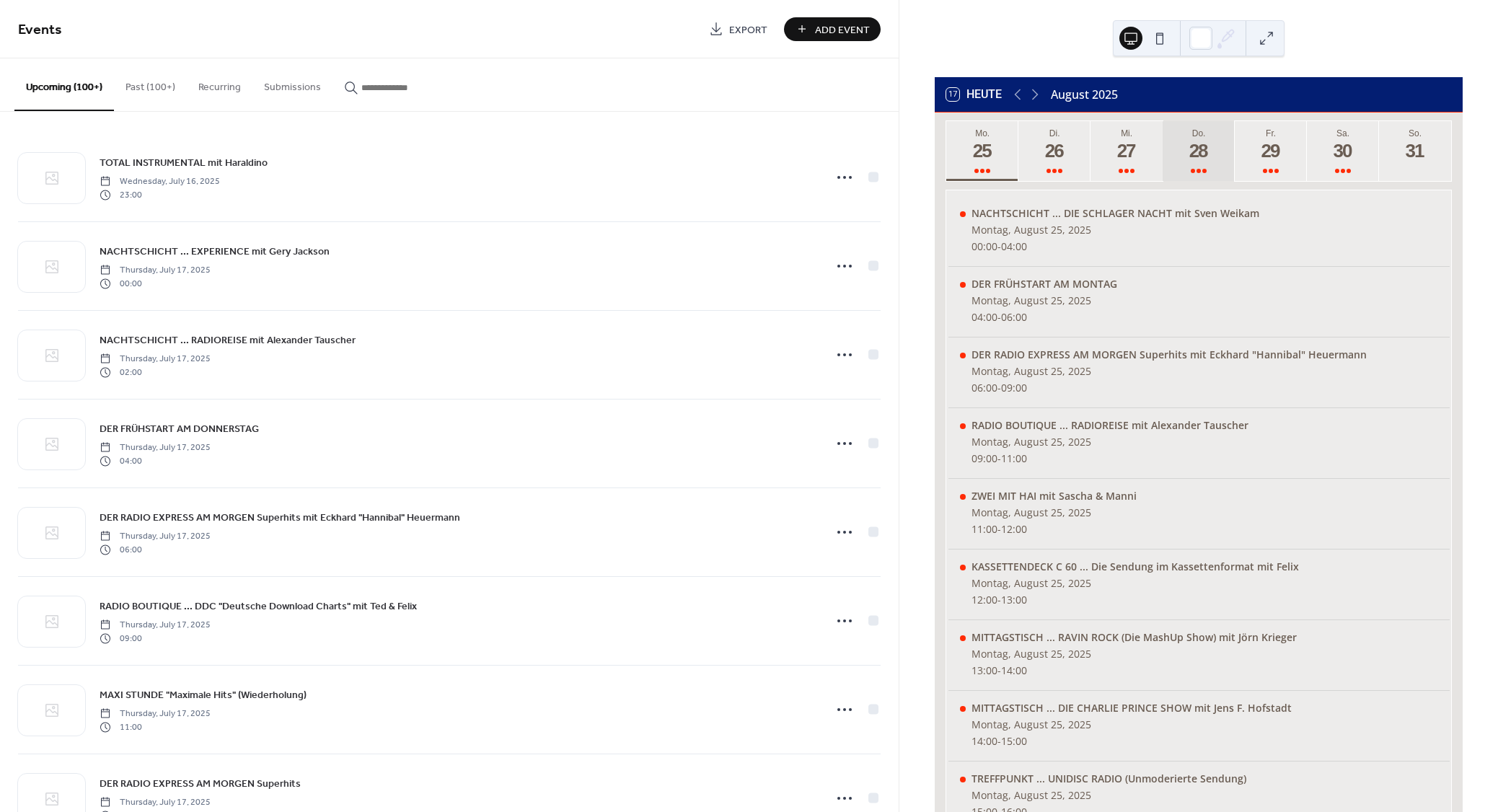 click on "28" at bounding box center (1198, 151) 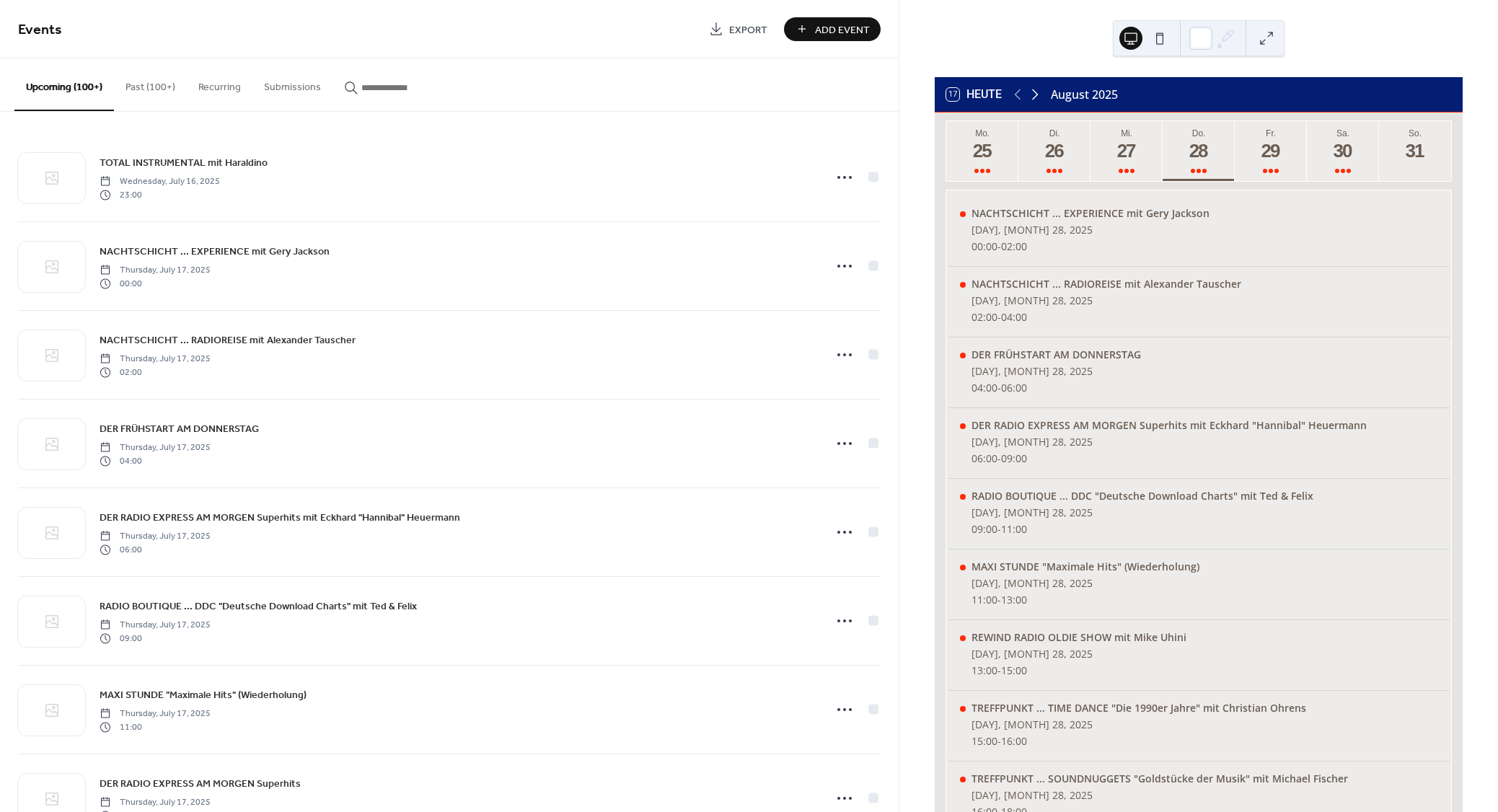 click 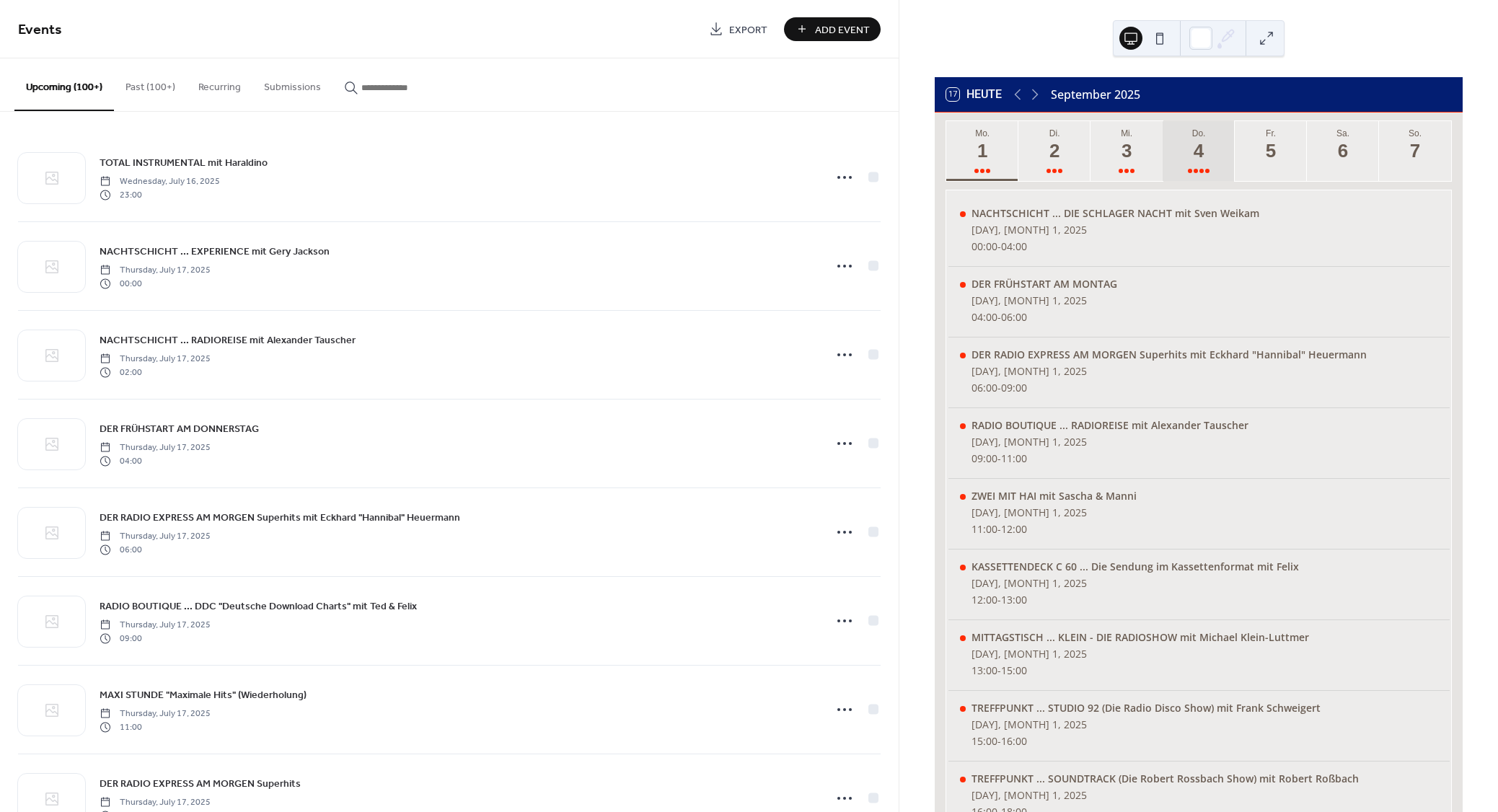 click on "4" at bounding box center [1198, 151] 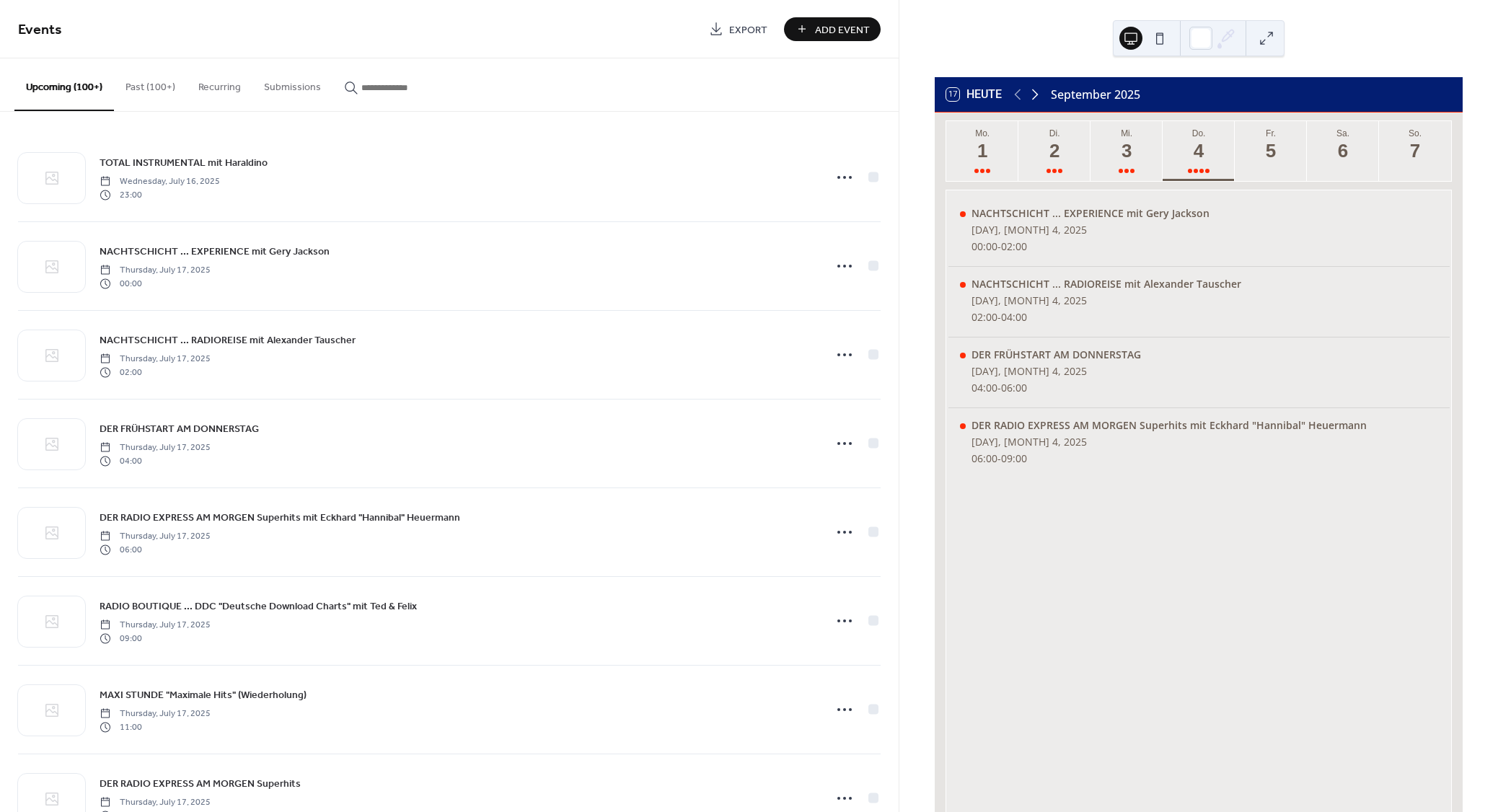 click 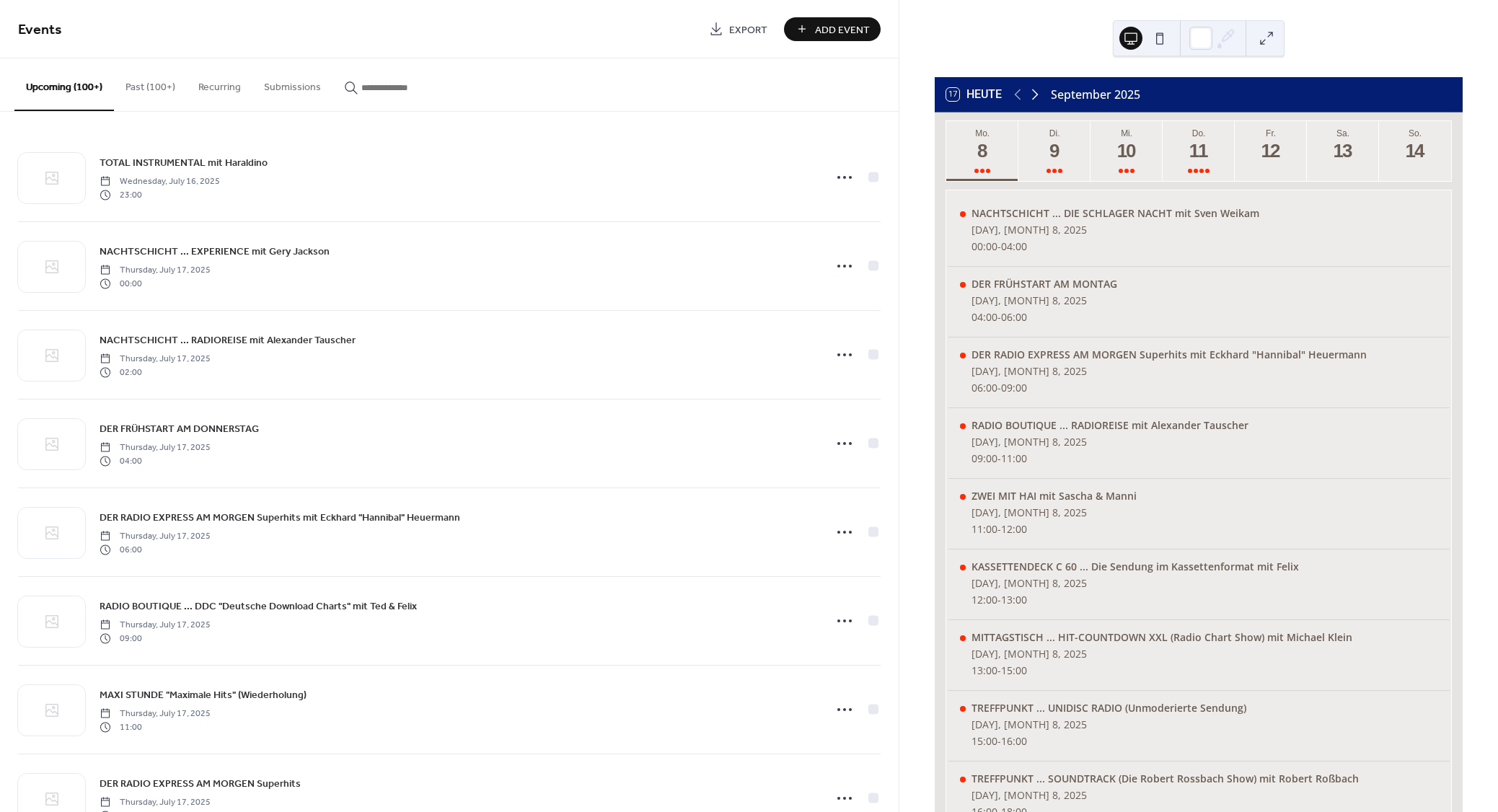 click 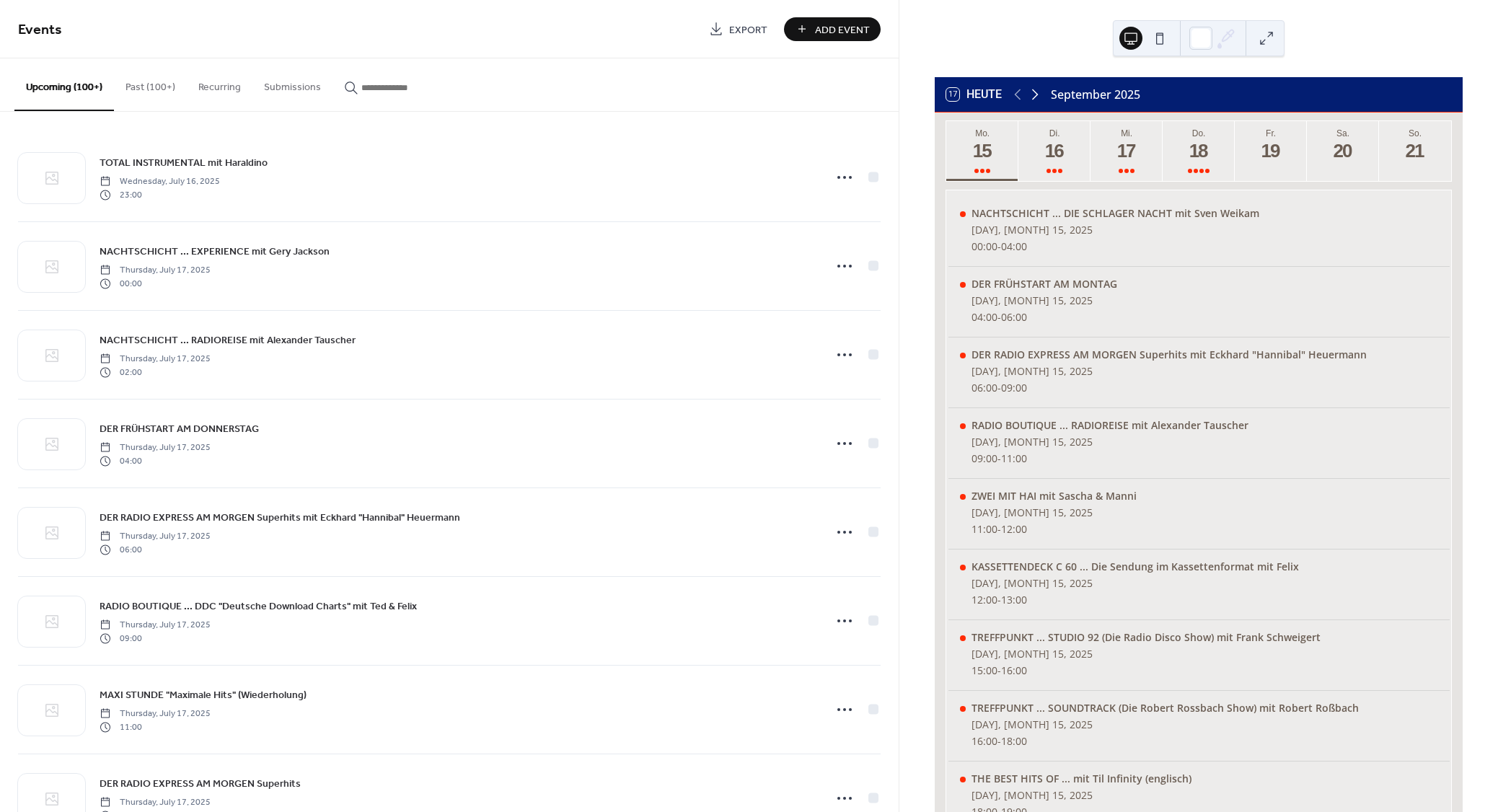 click 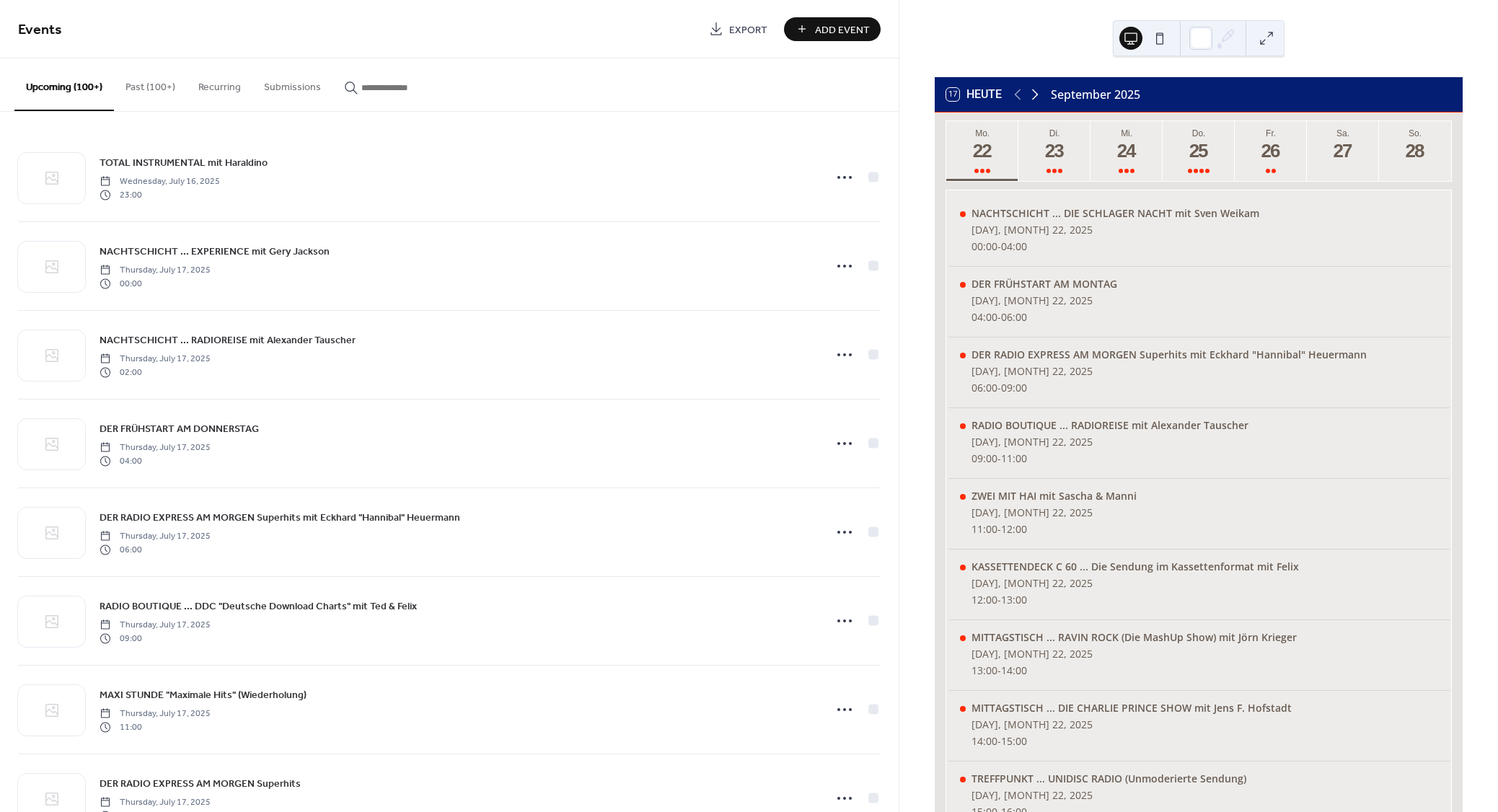click 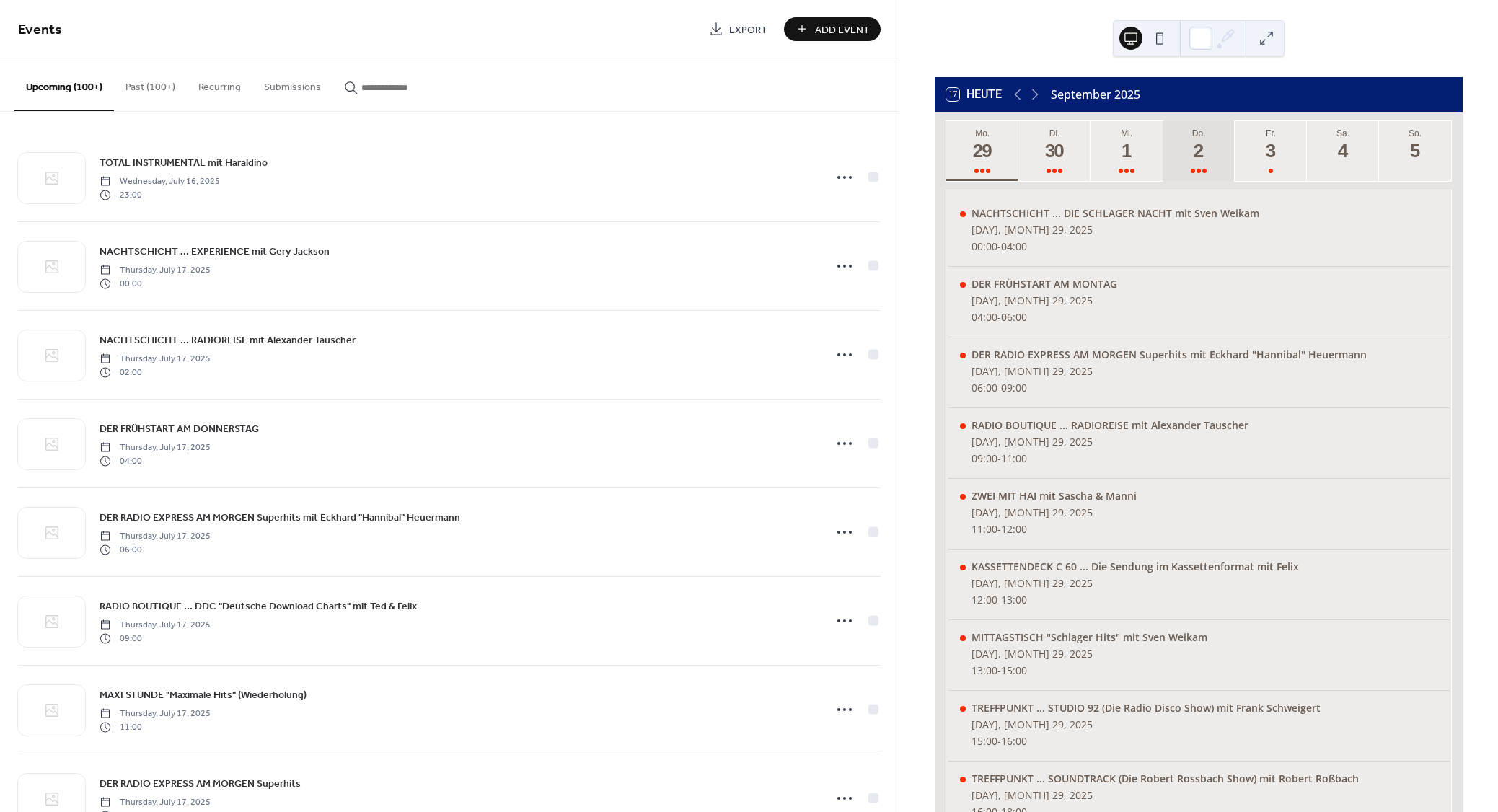 click on "2" at bounding box center (1198, 151) 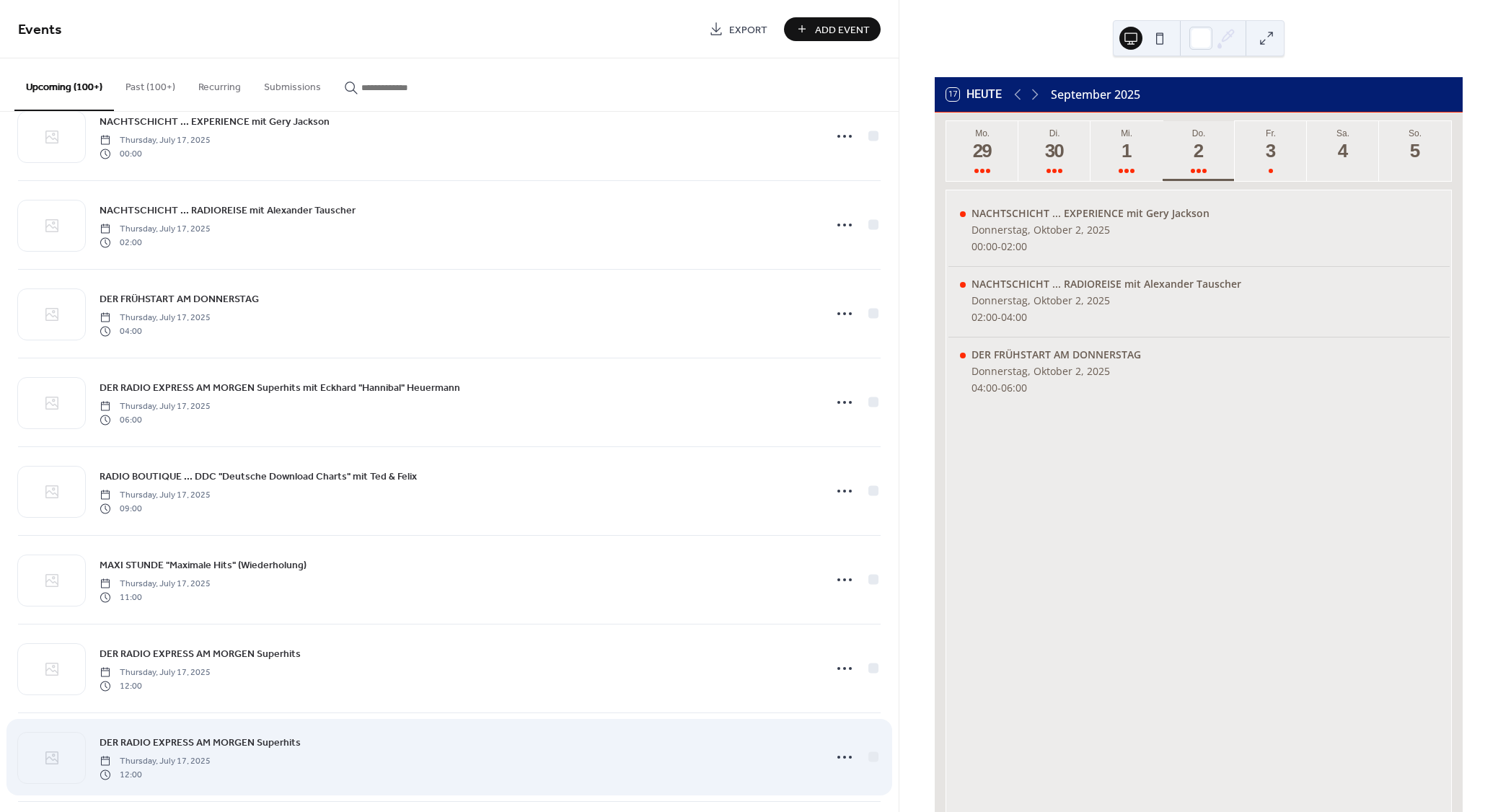scroll, scrollTop: 303, scrollLeft: 0, axis: vertical 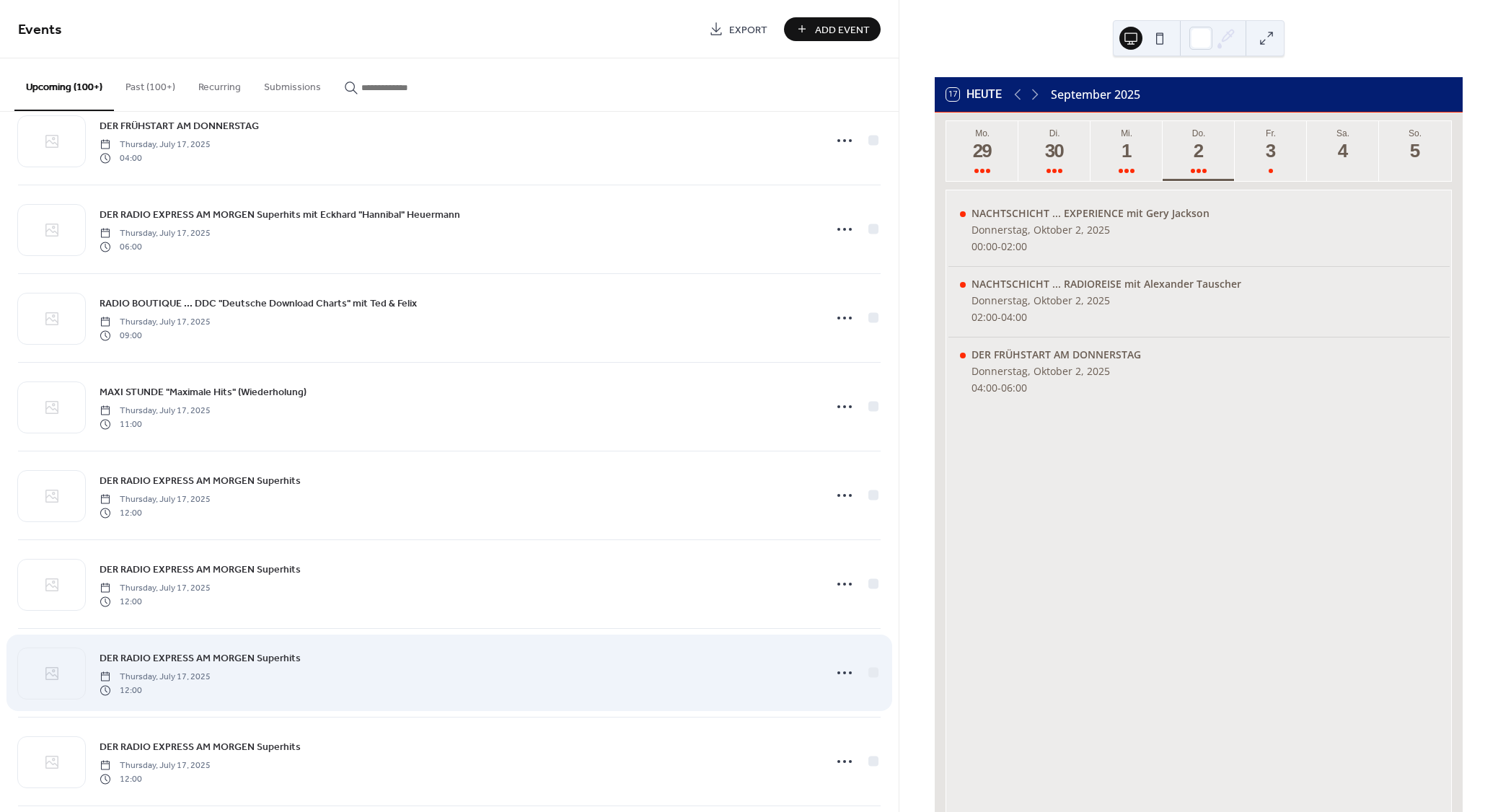 click on "DER RADIO EXPRESS AM MORGEN Superhits" at bounding box center [200, 658] 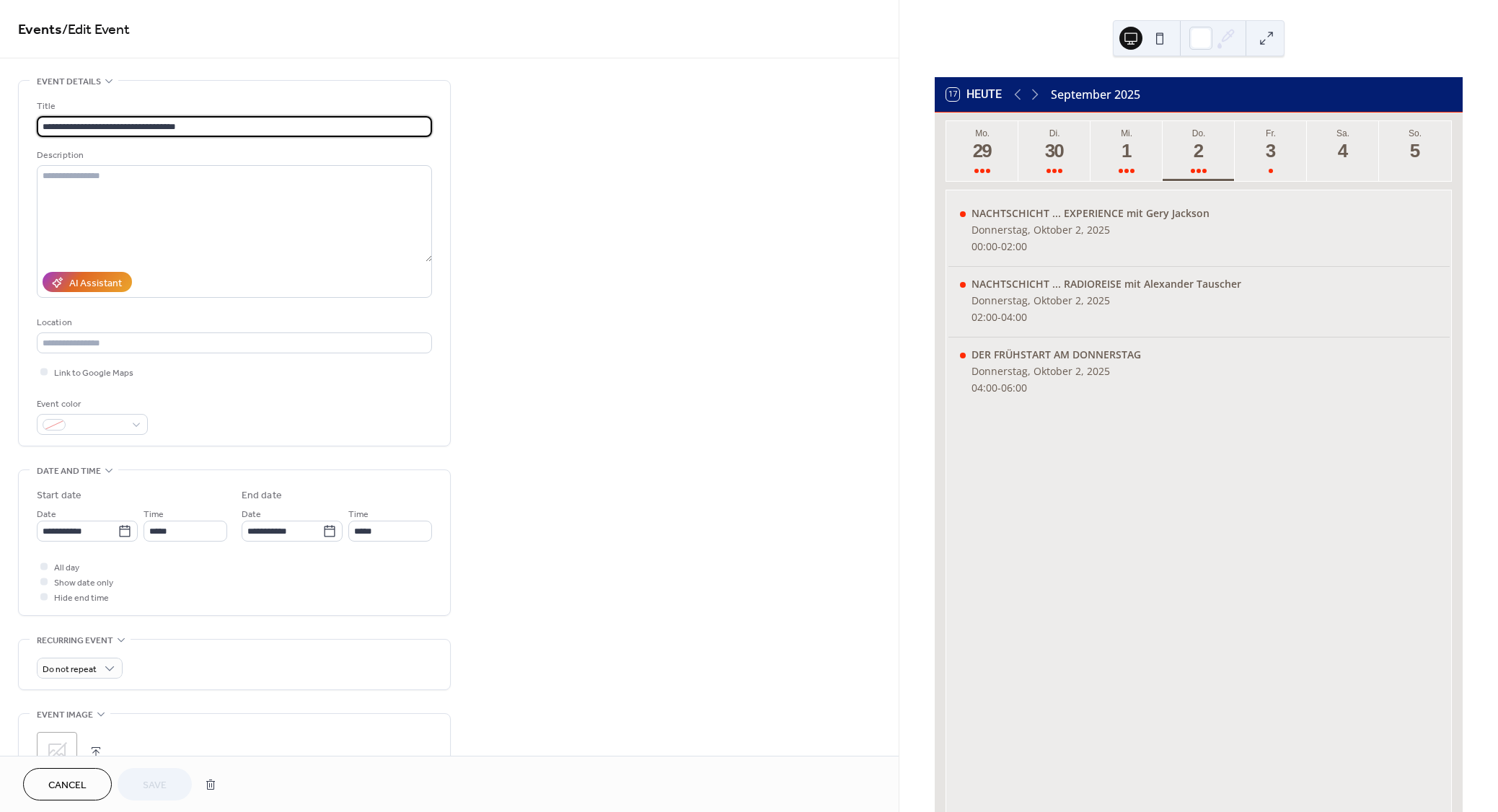 click on "**********" at bounding box center [234, 126] 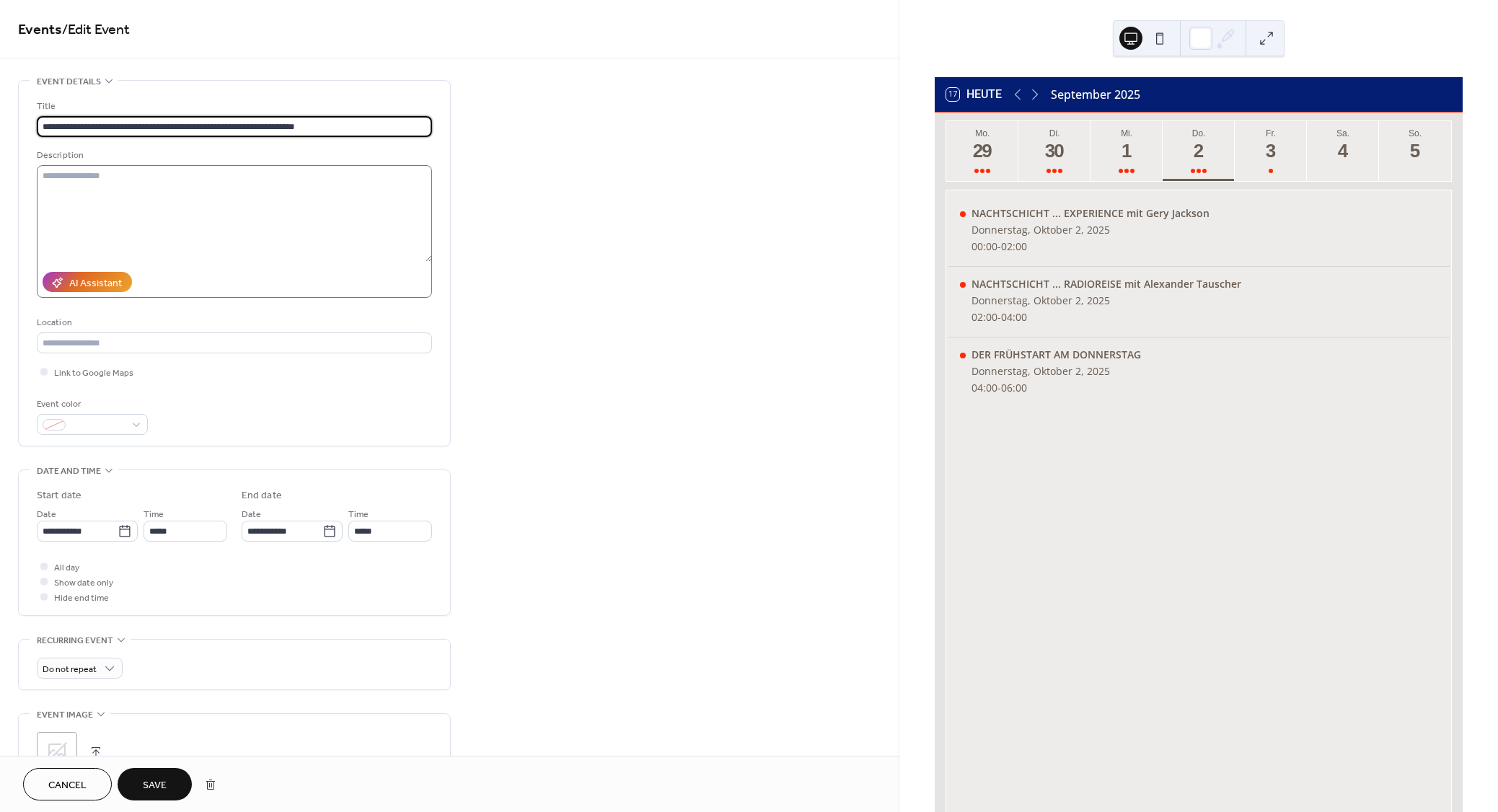 type on "**********" 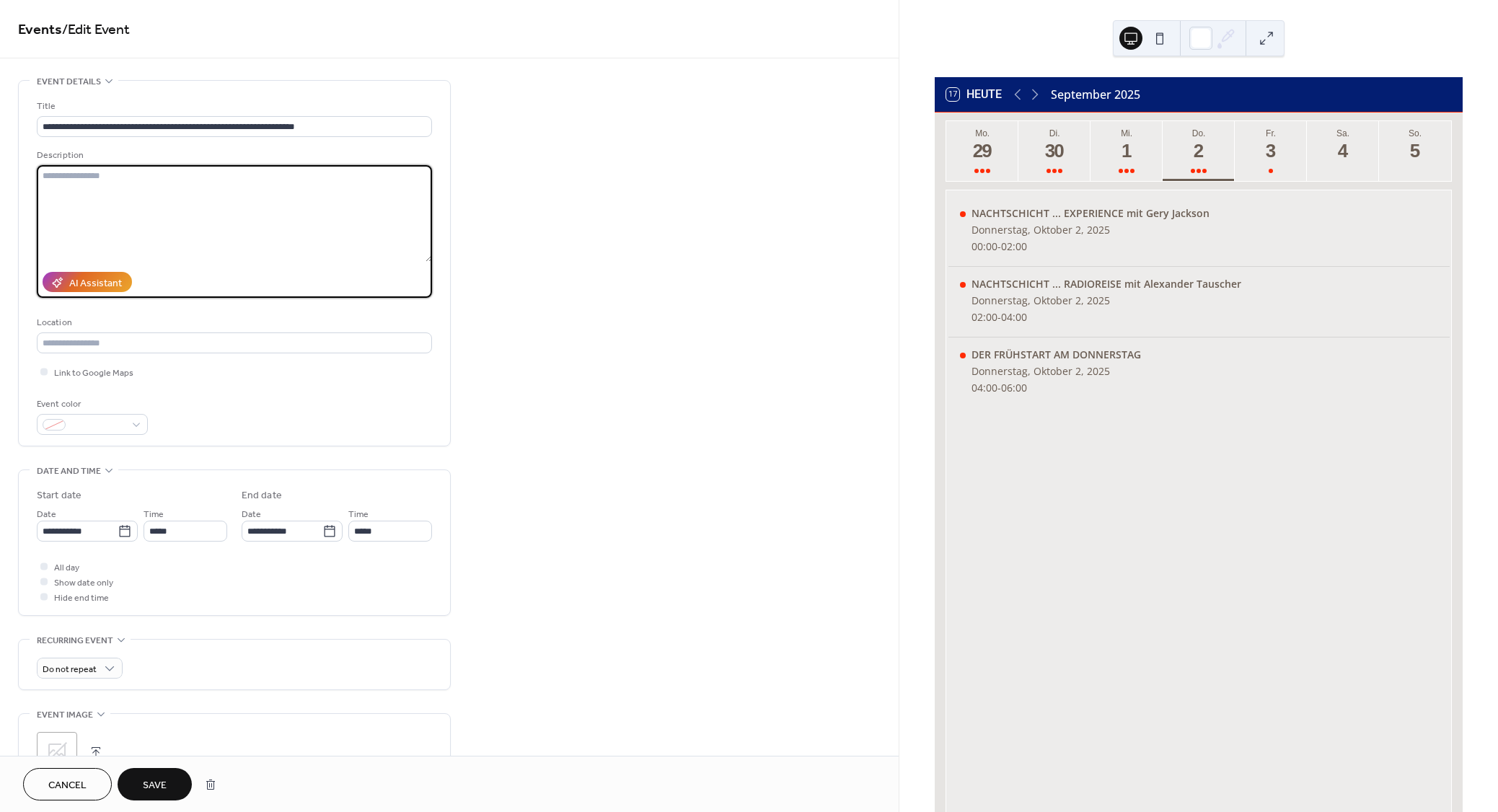 paste on "**********" 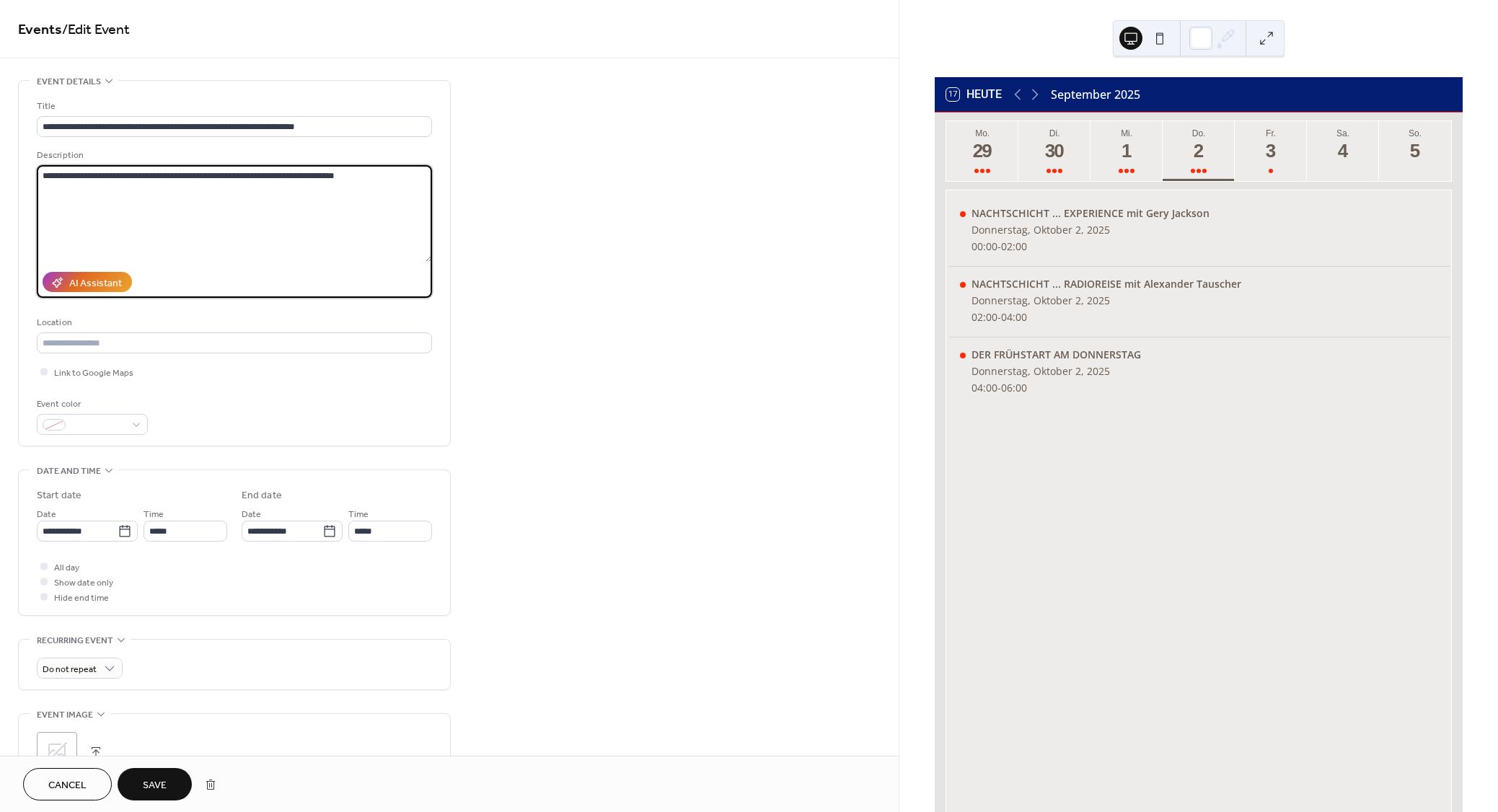 type on "**********" 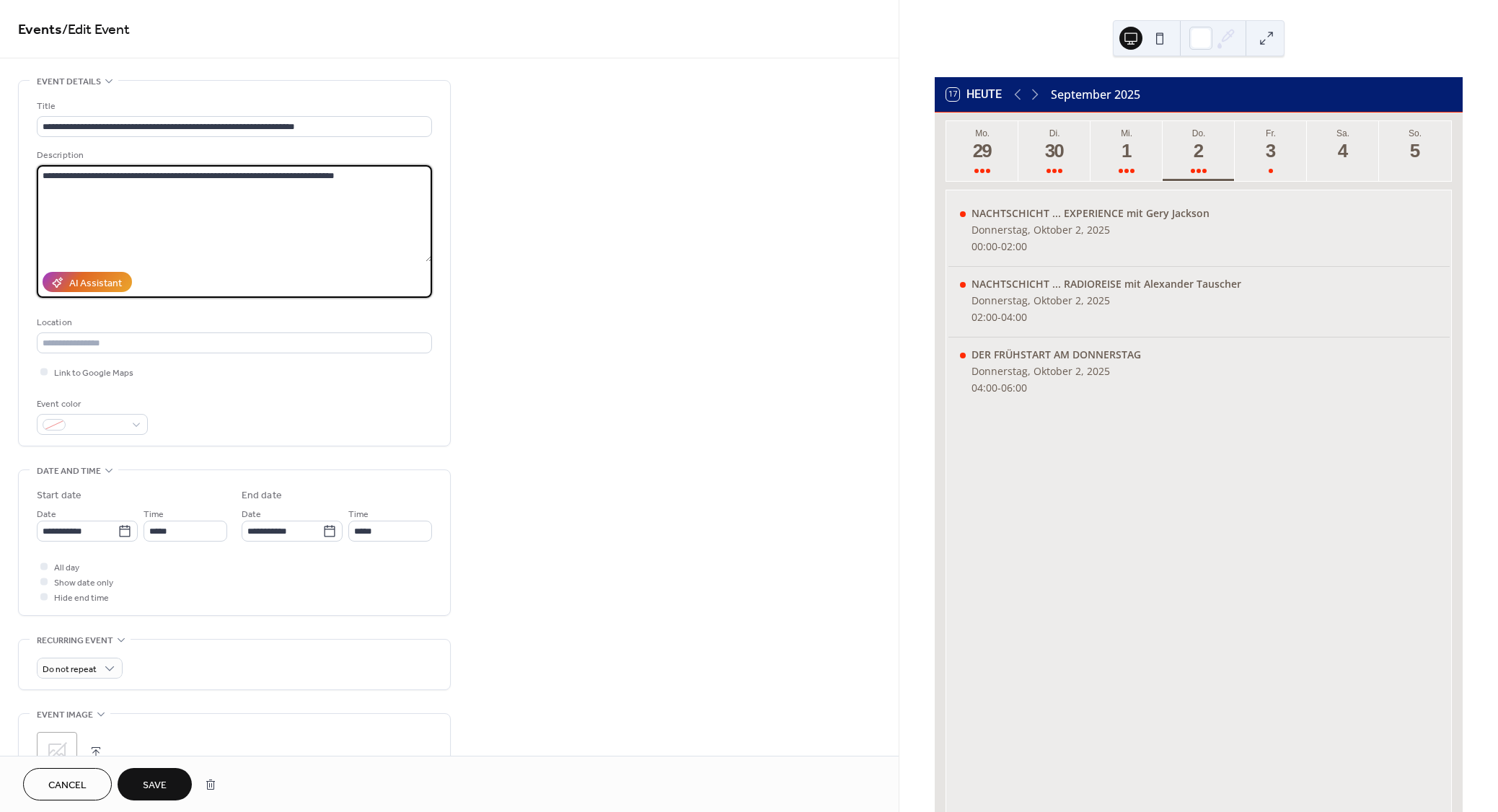 click 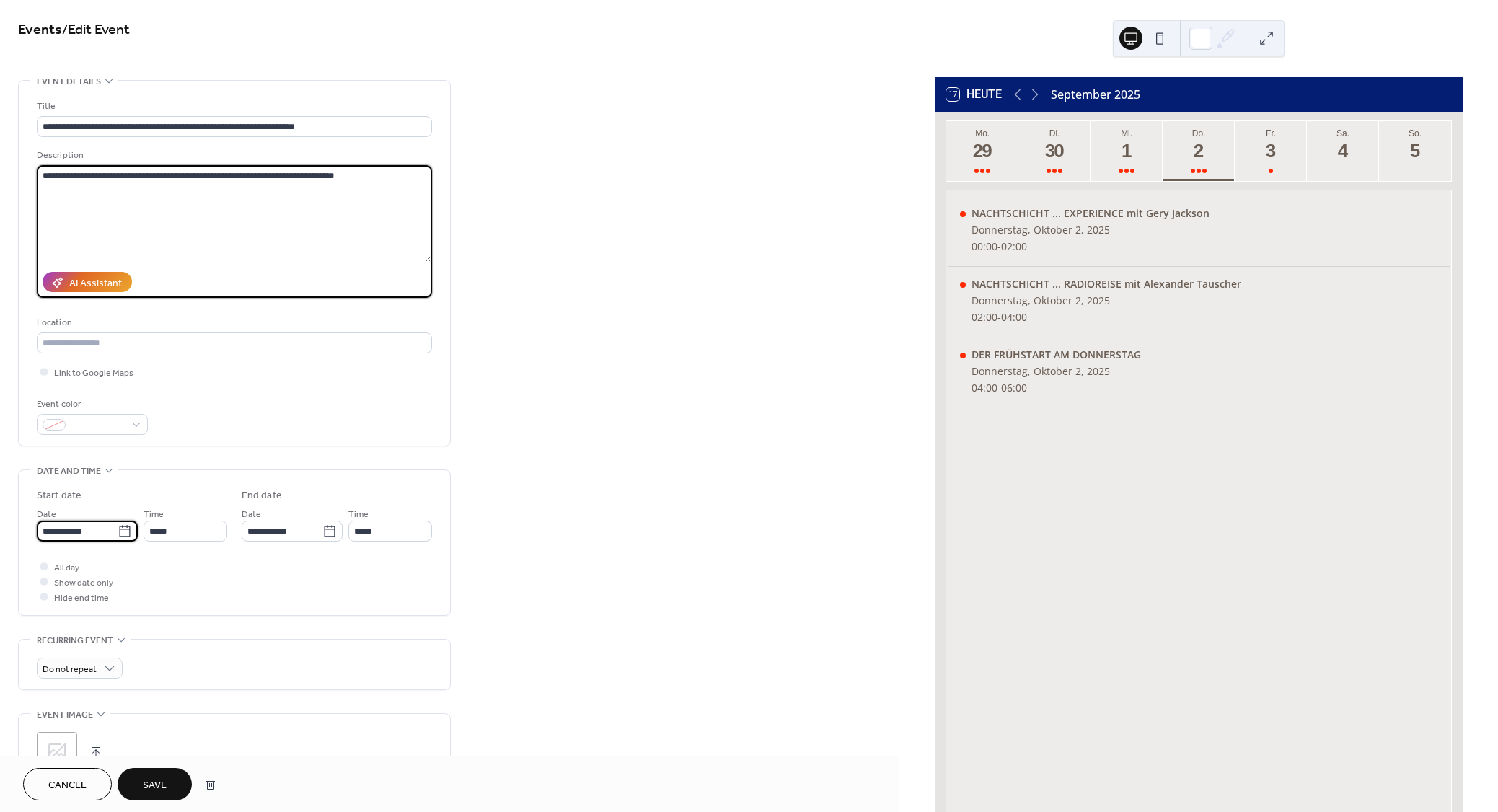 click on "**********" at bounding box center [77, 531] 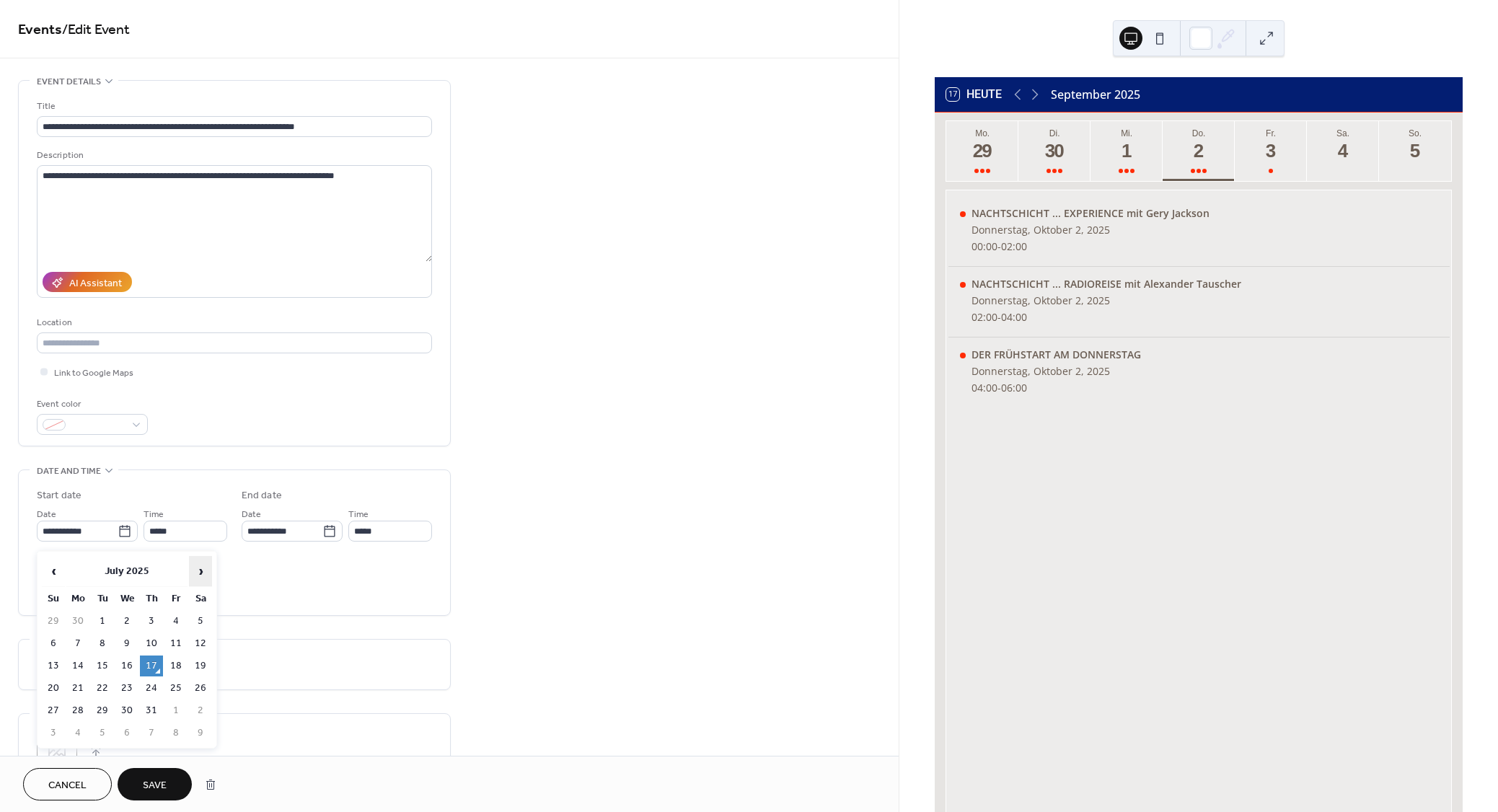 click on "›" at bounding box center (201, 571) 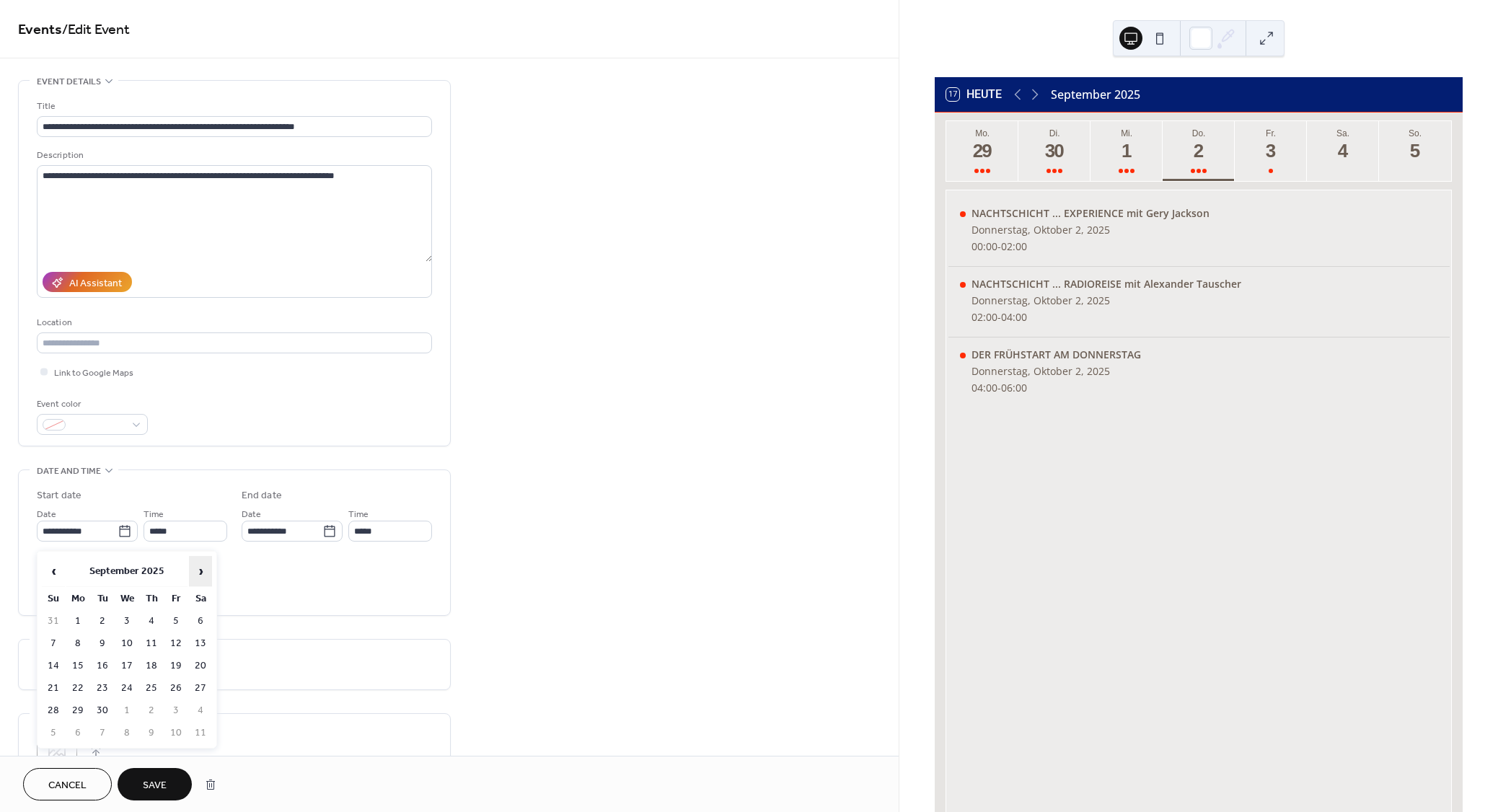 click on "›" at bounding box center (201, 571) 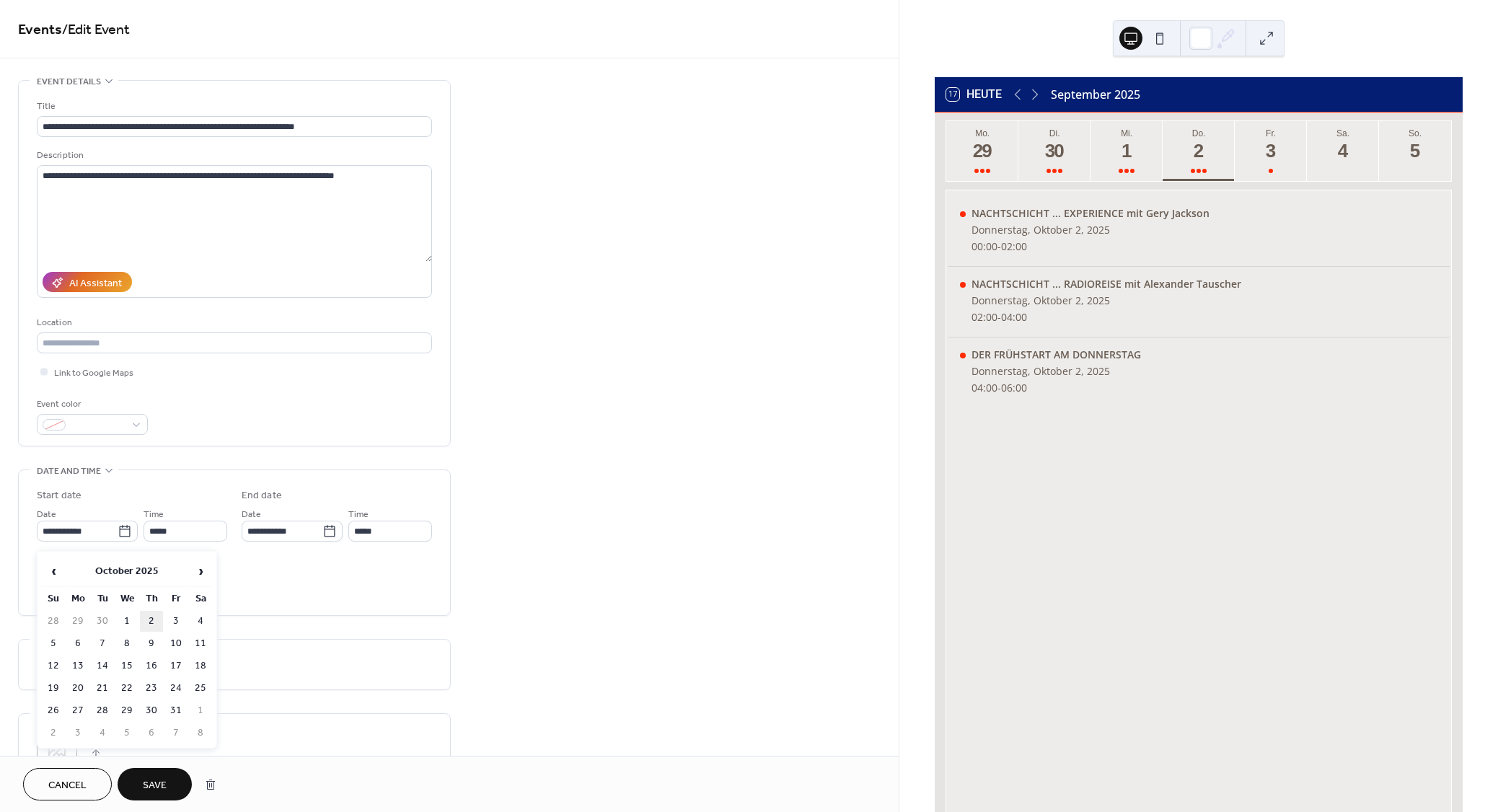 click on "2" at bounding box center (151, 621) 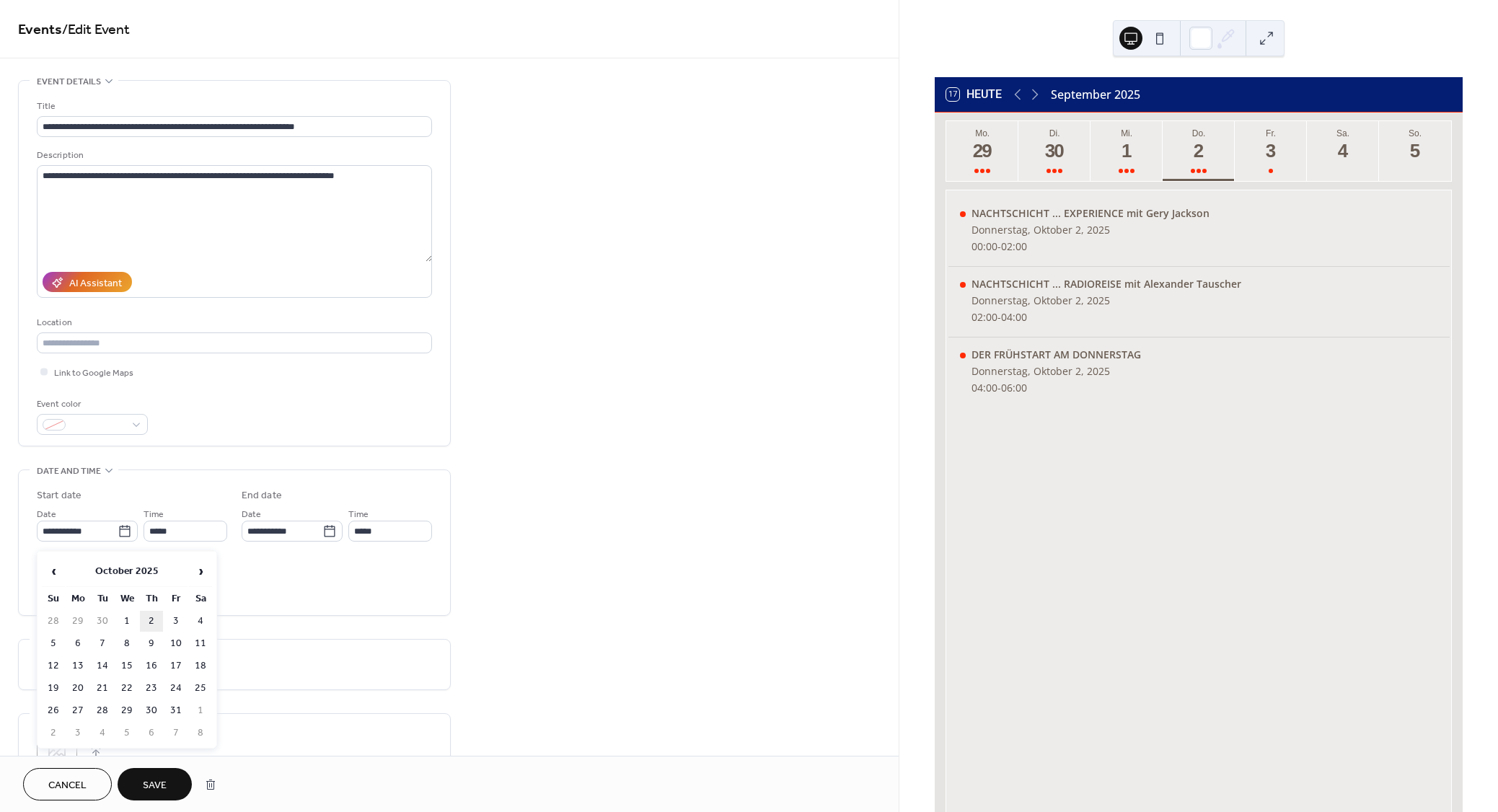 type on "**********" 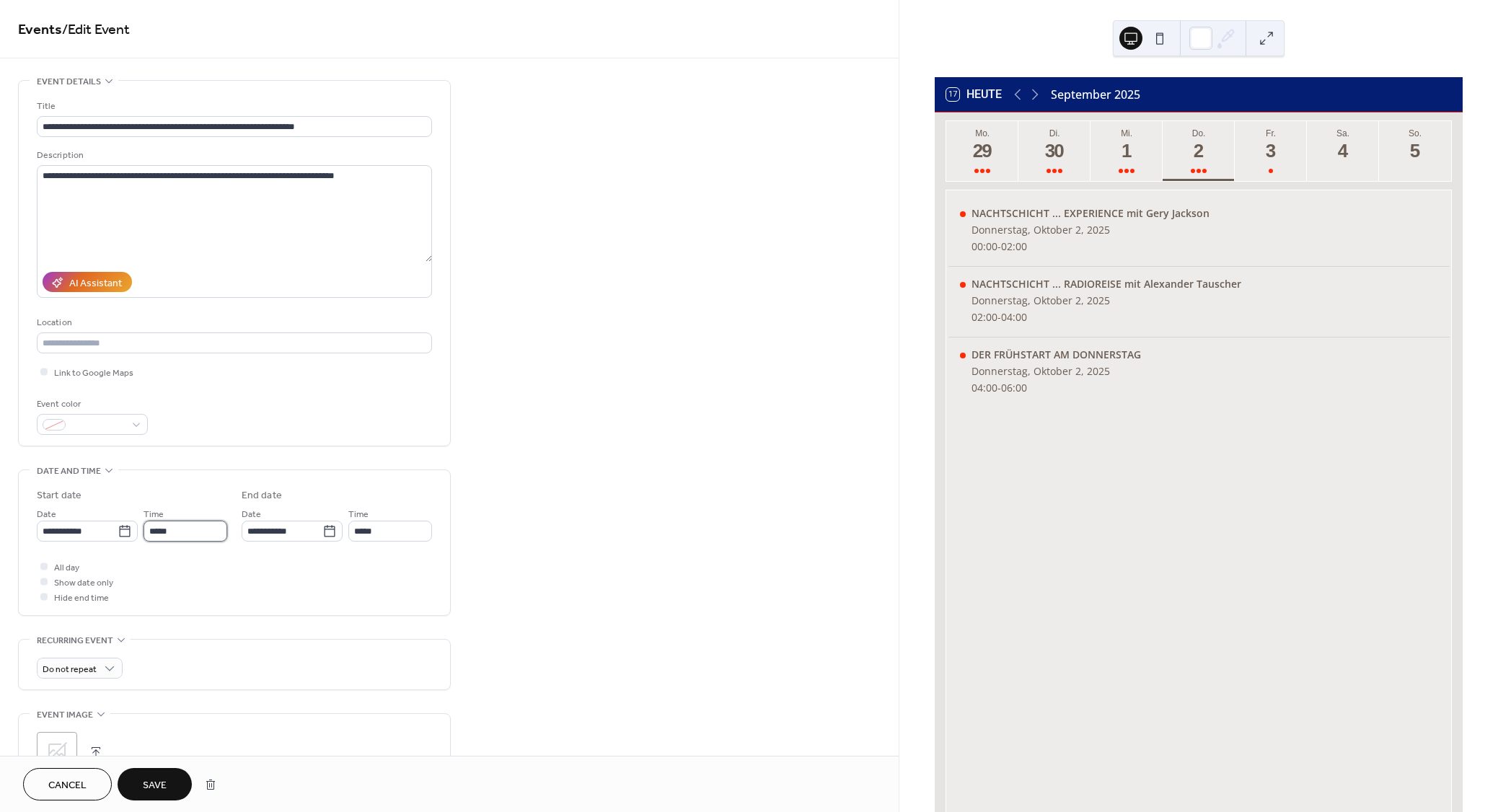 click on "*****" at bounding box center [185, 531] 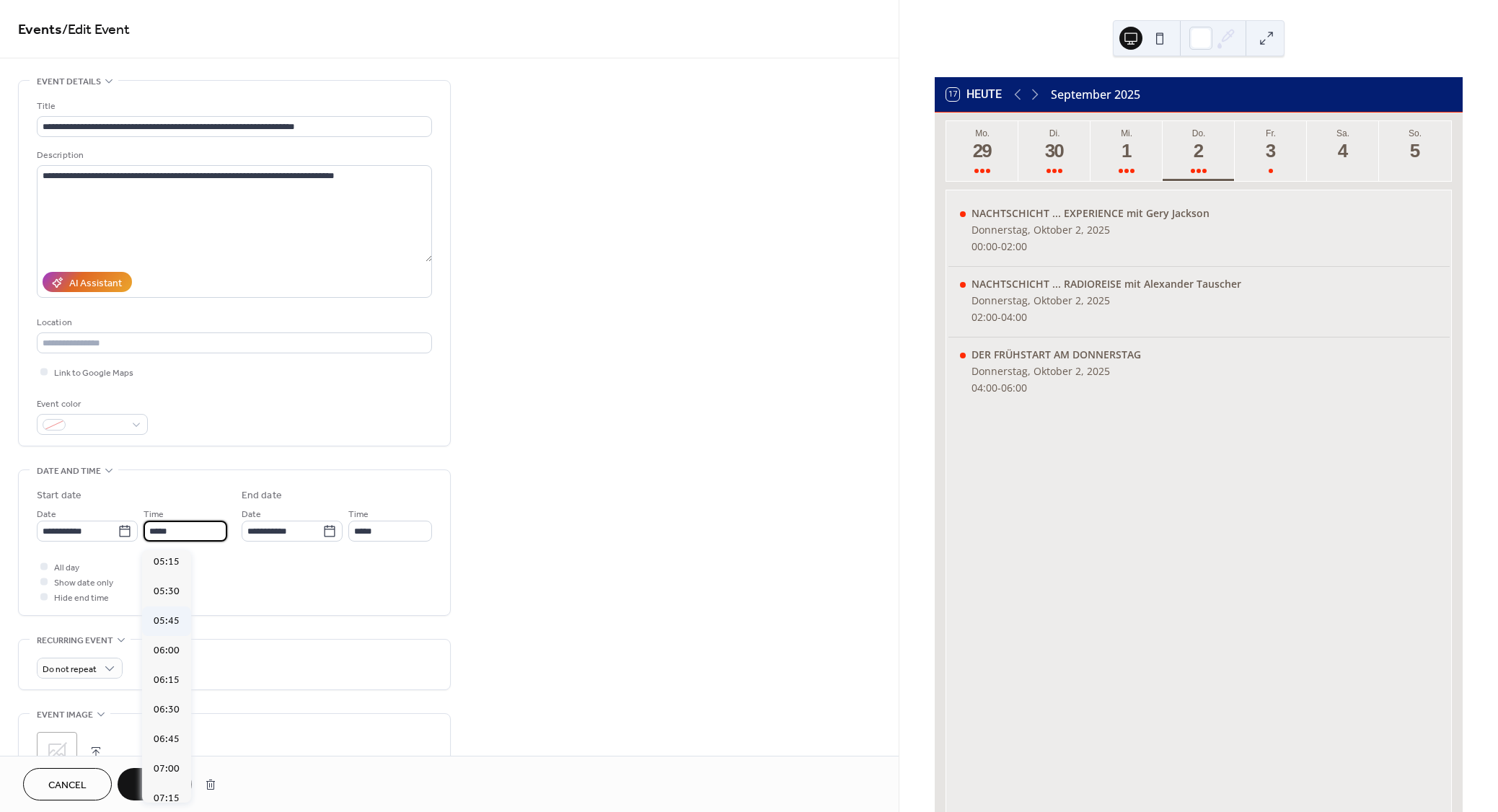 scroll, scrollTop: 623, scrollLeft: 0, axis: vertical 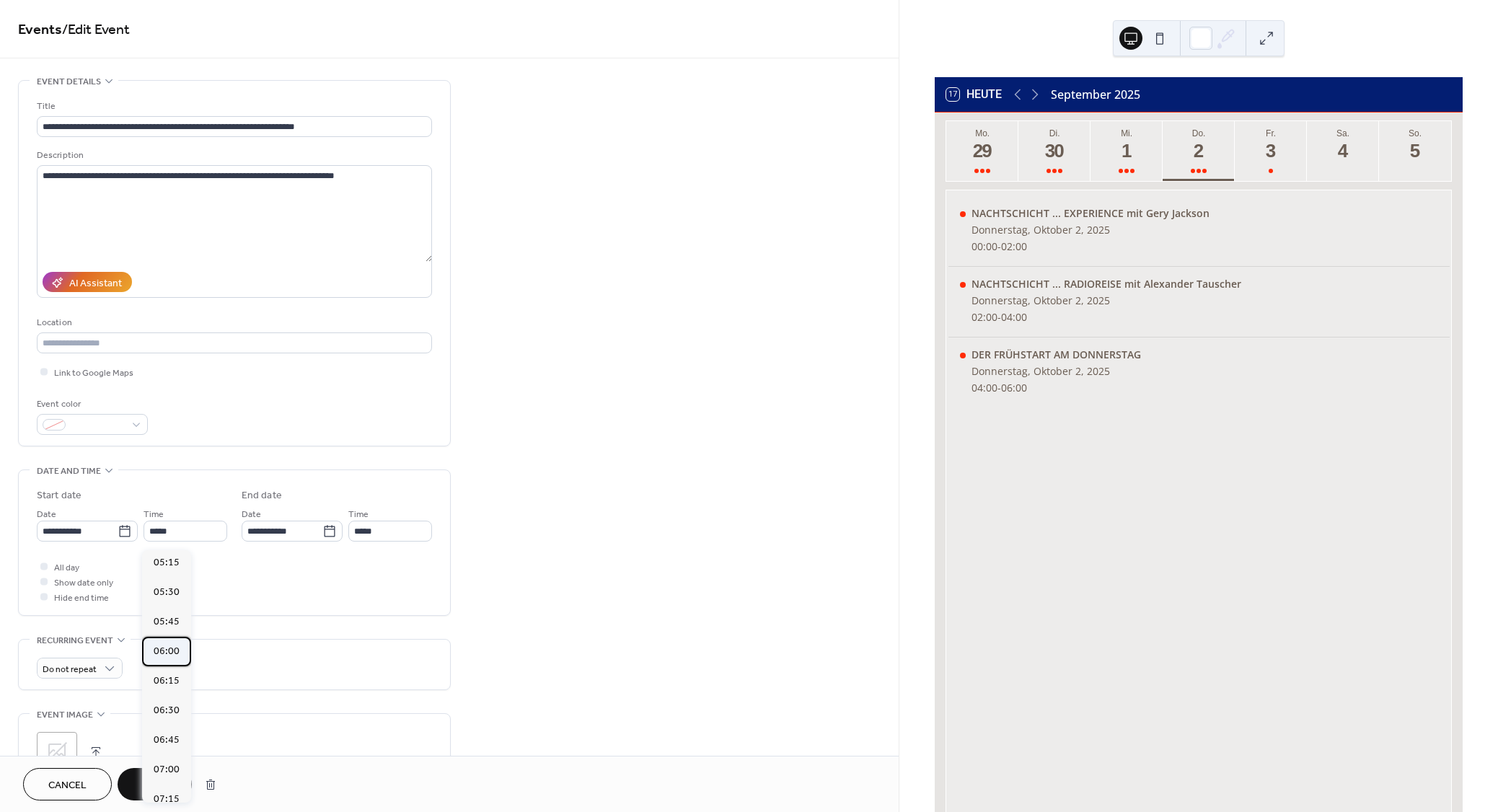 click on "06:00" at bounding box center [167, 651] 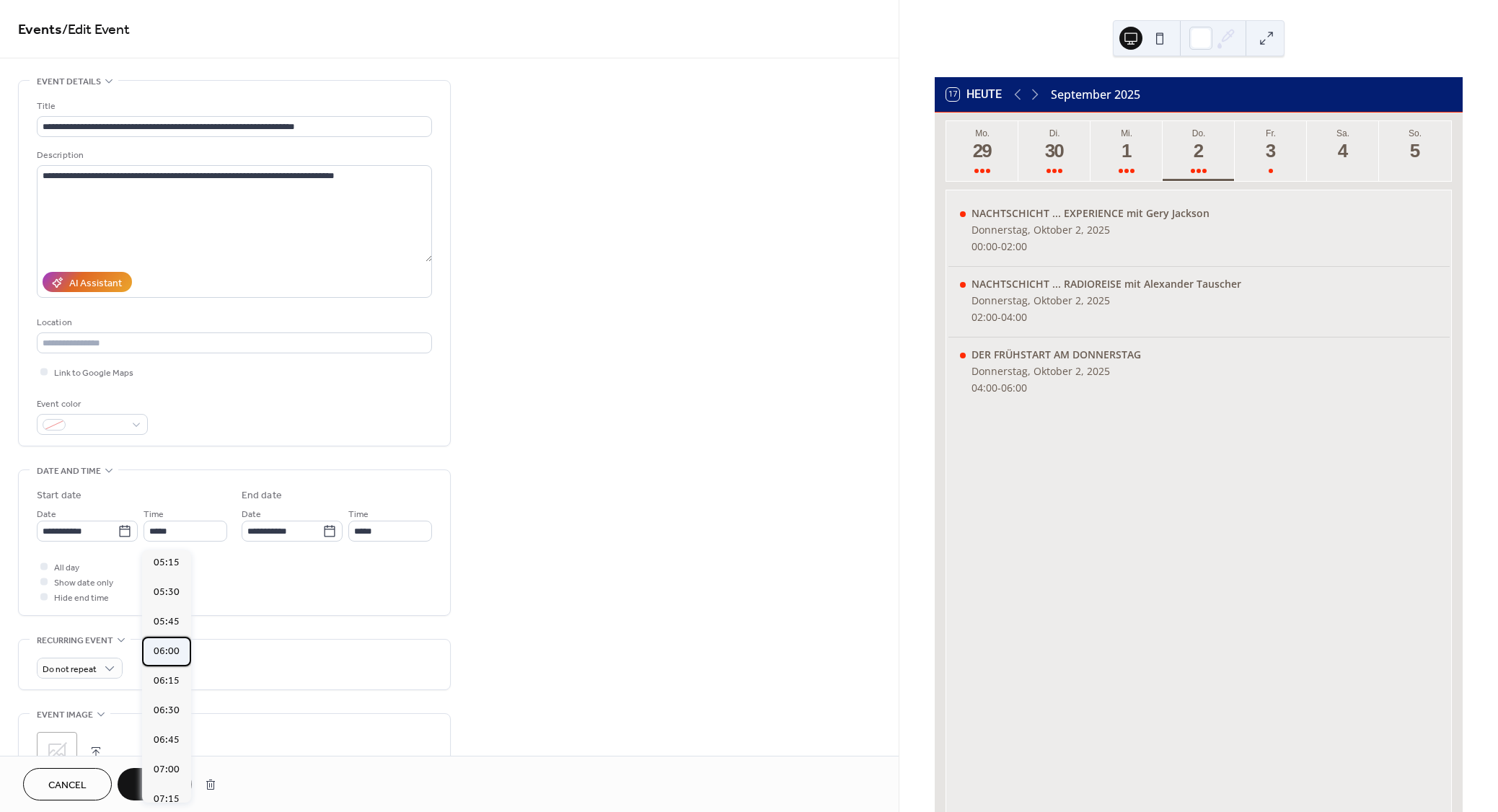 type on "*****" 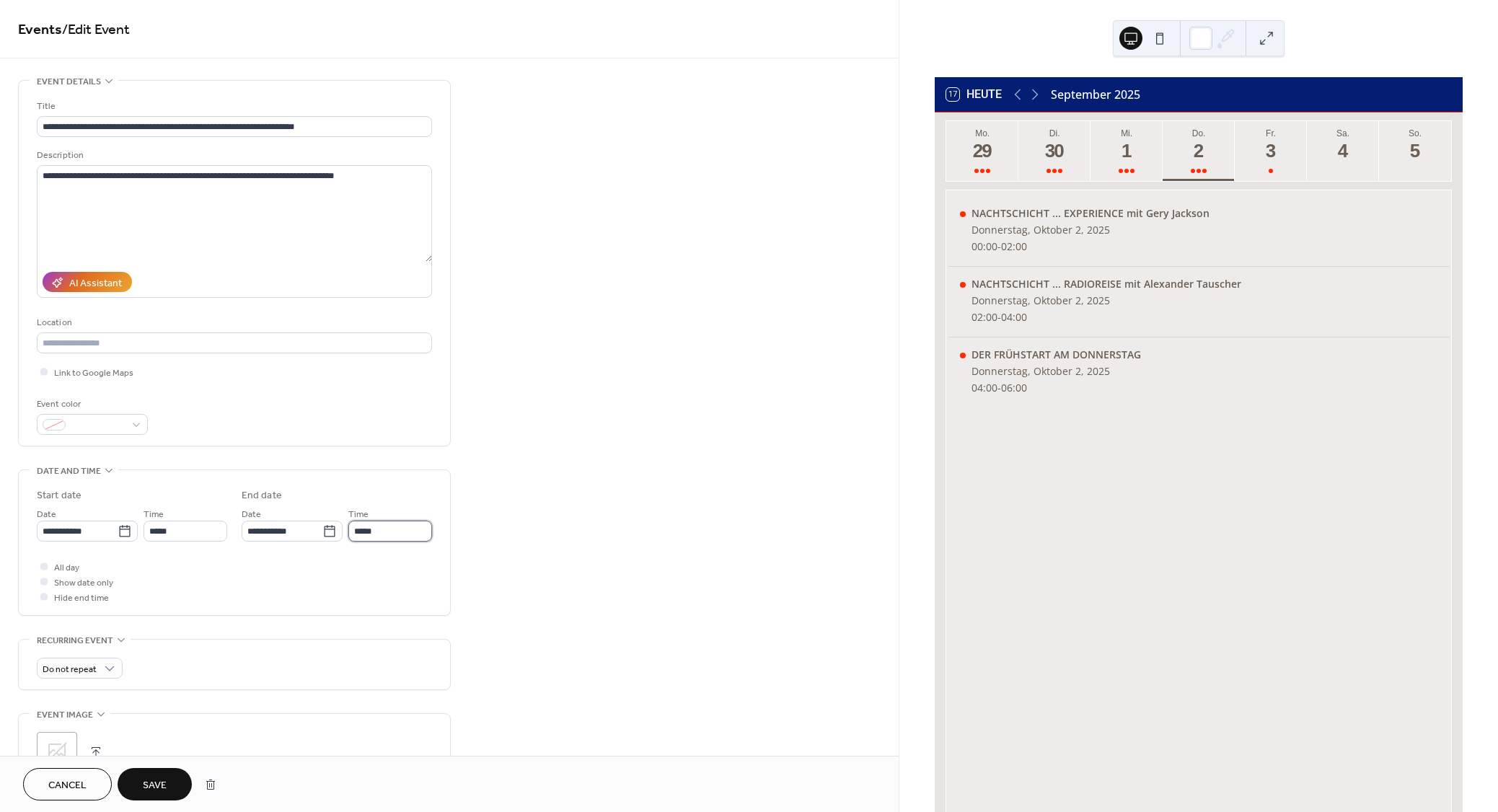 click on "*****" at bounding box center [390, 531] 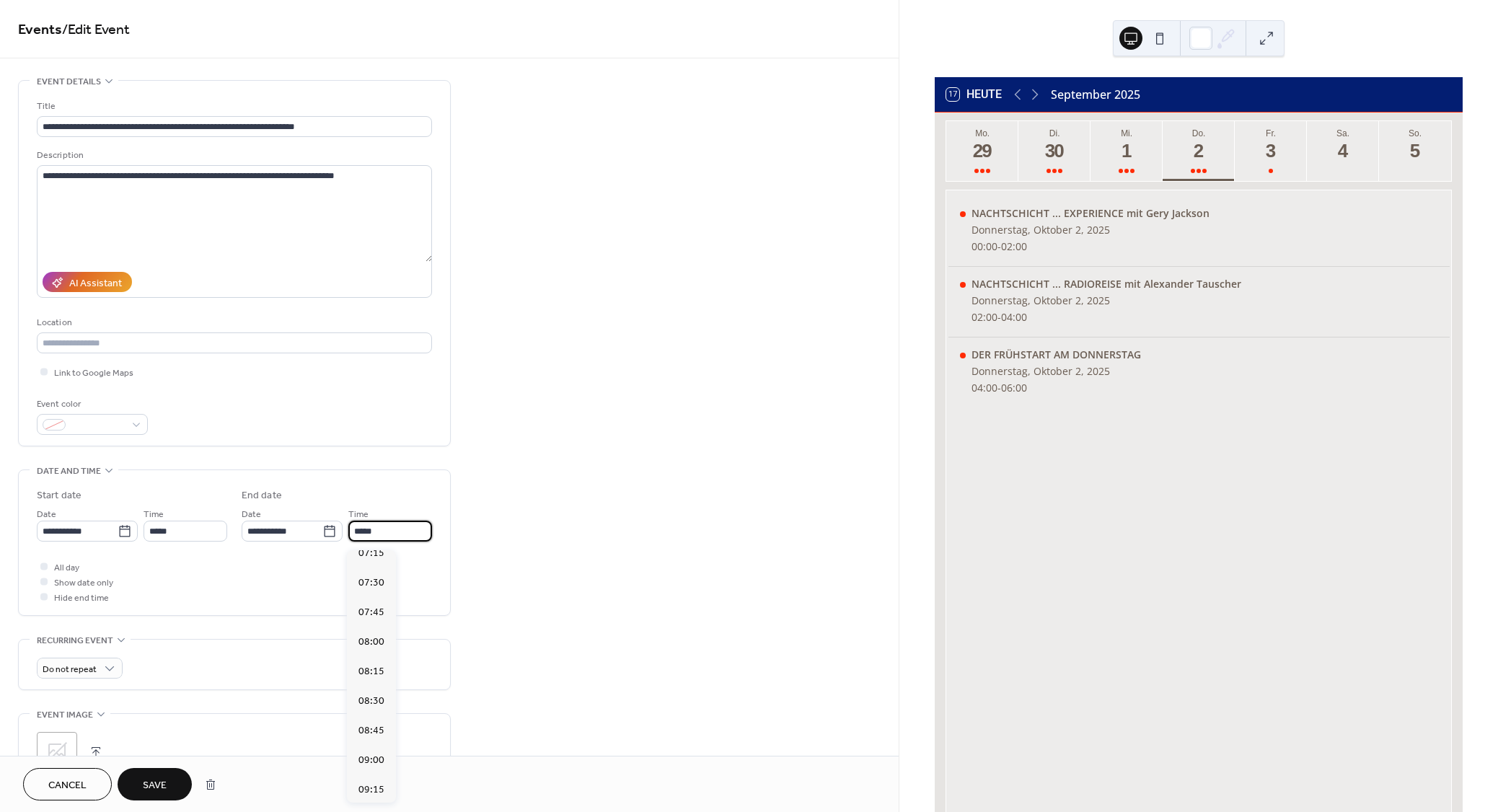 scroll, scrollTop: 195, scrollLeft: 0, axis: vertical 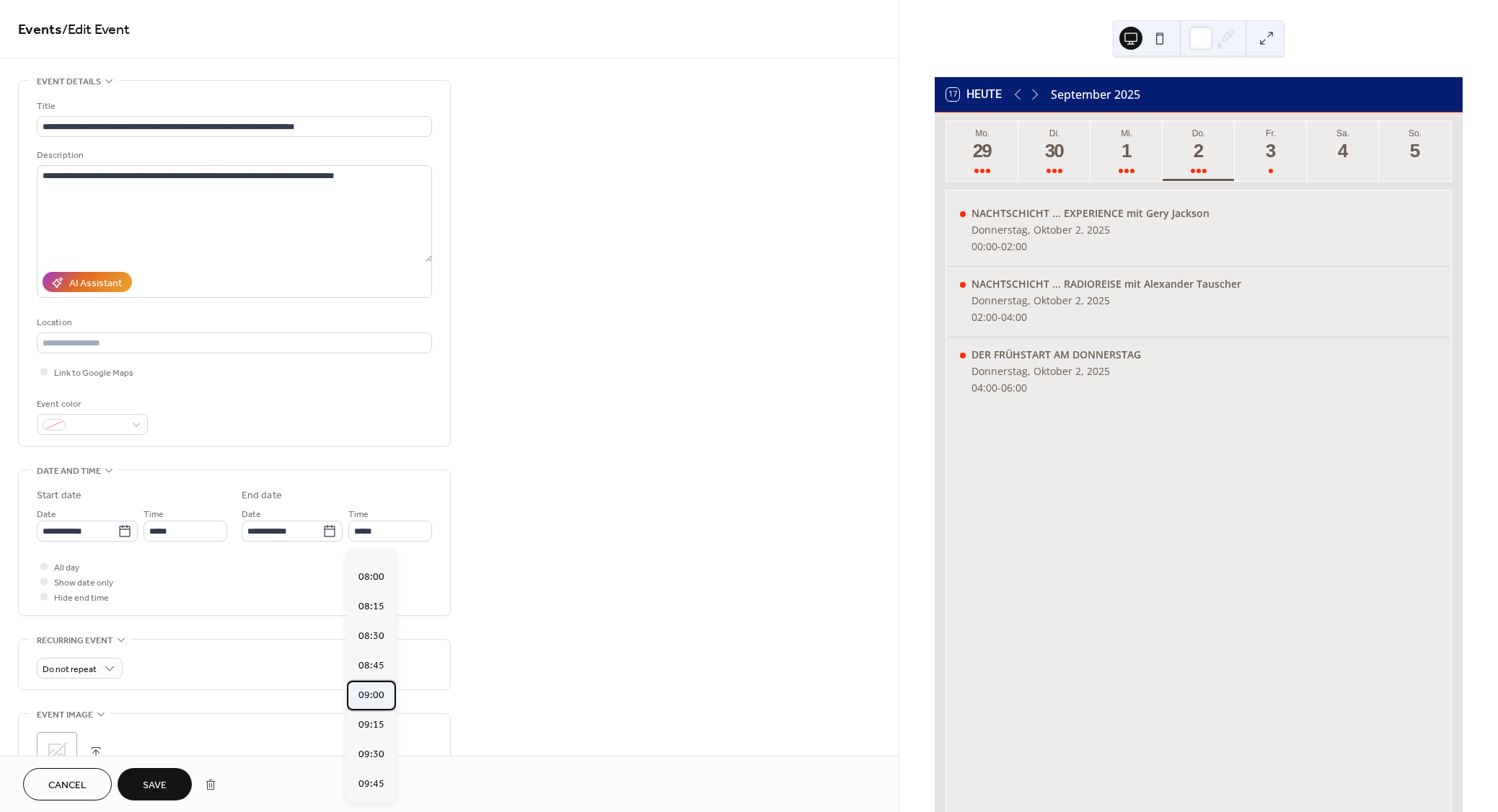 click on "09:00" at bounding box center [371, 695] 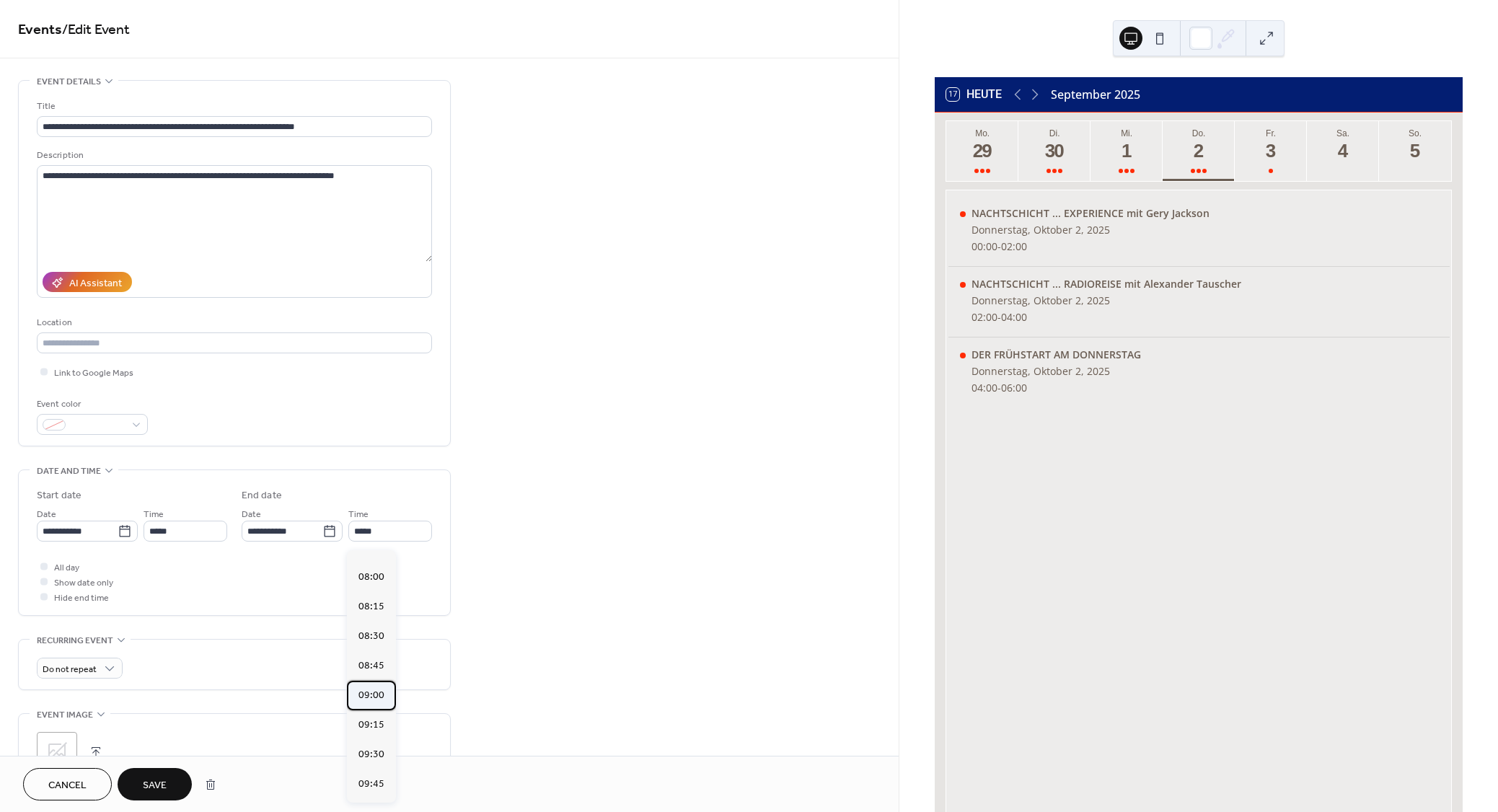 type on "*****" 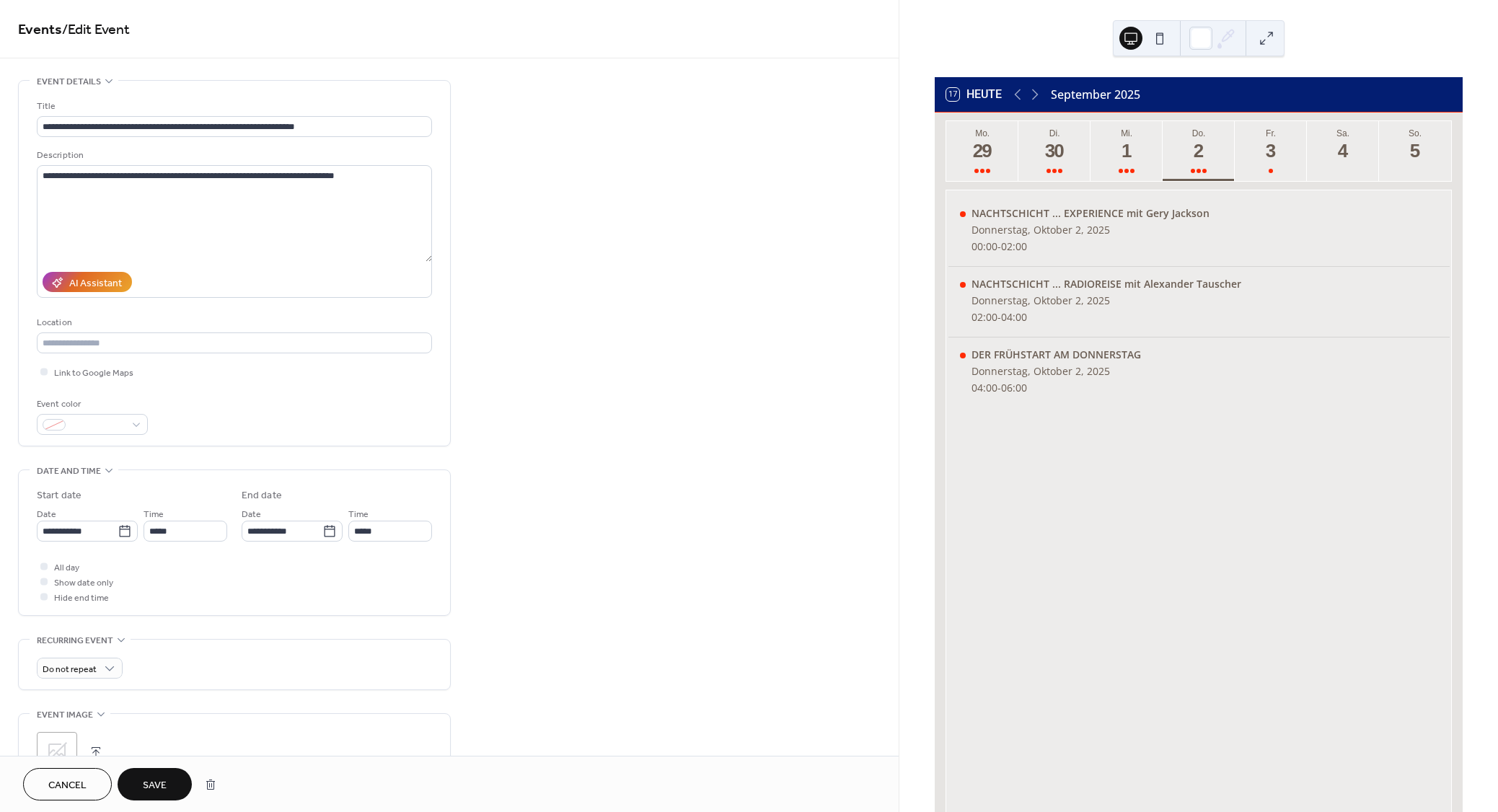 click on "Save" at bounding box center [154, 784] 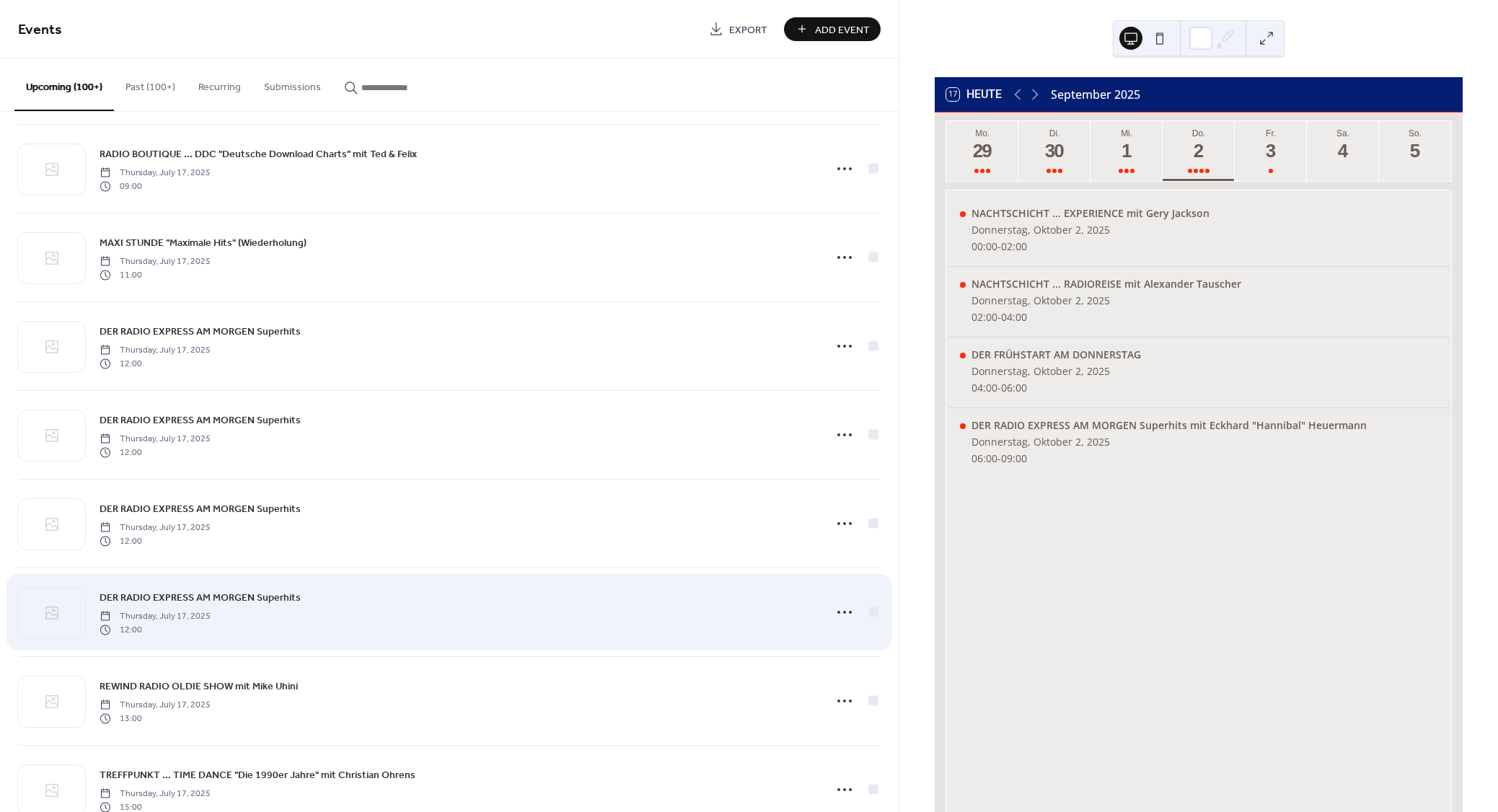scroll, scrollTop: 476, scrollLeft: 0, axis: vertical 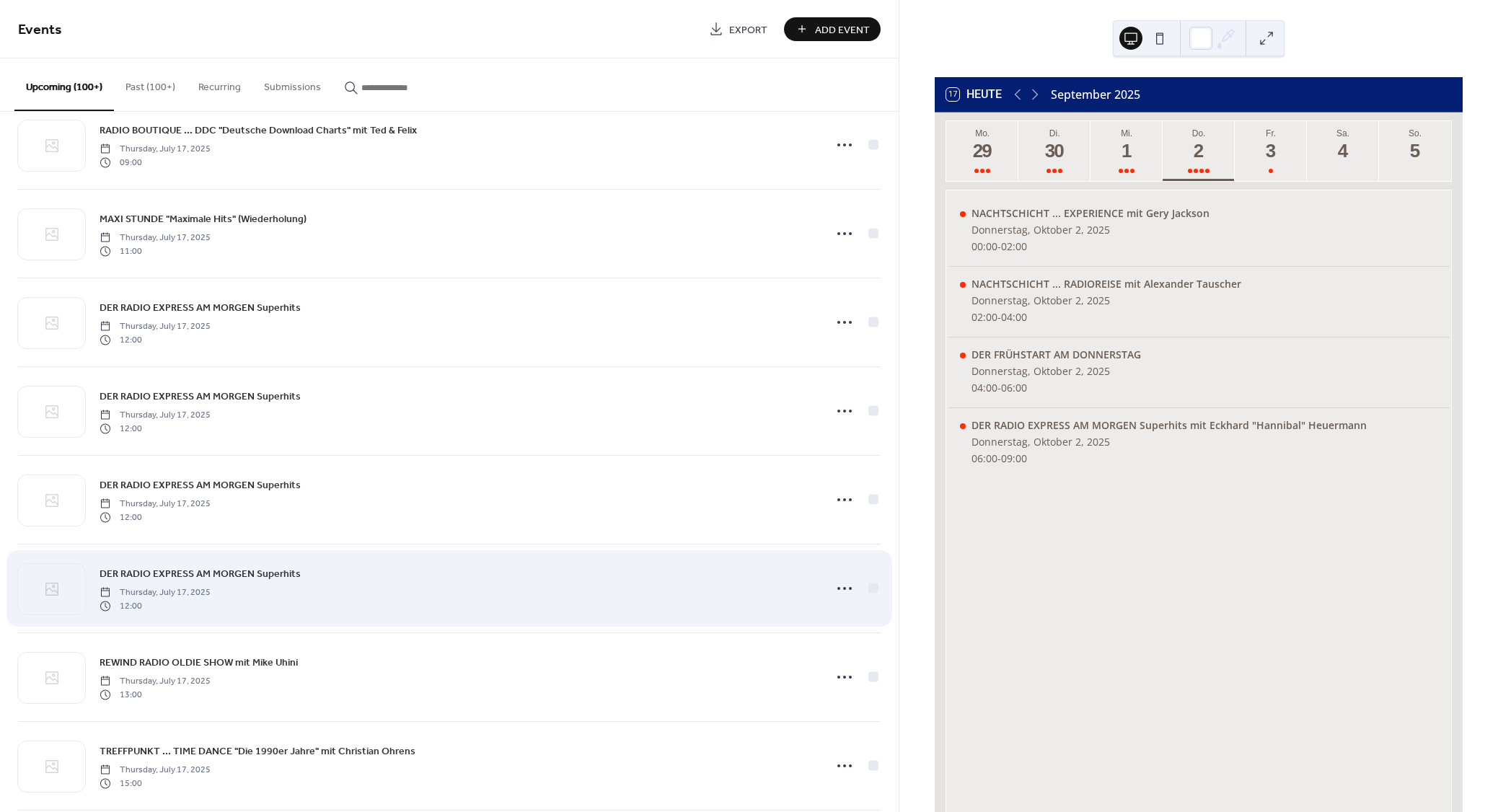 click on "DER RADIO EXPRESS AM MORGEN Superhits" at bounding box center [200, 574] 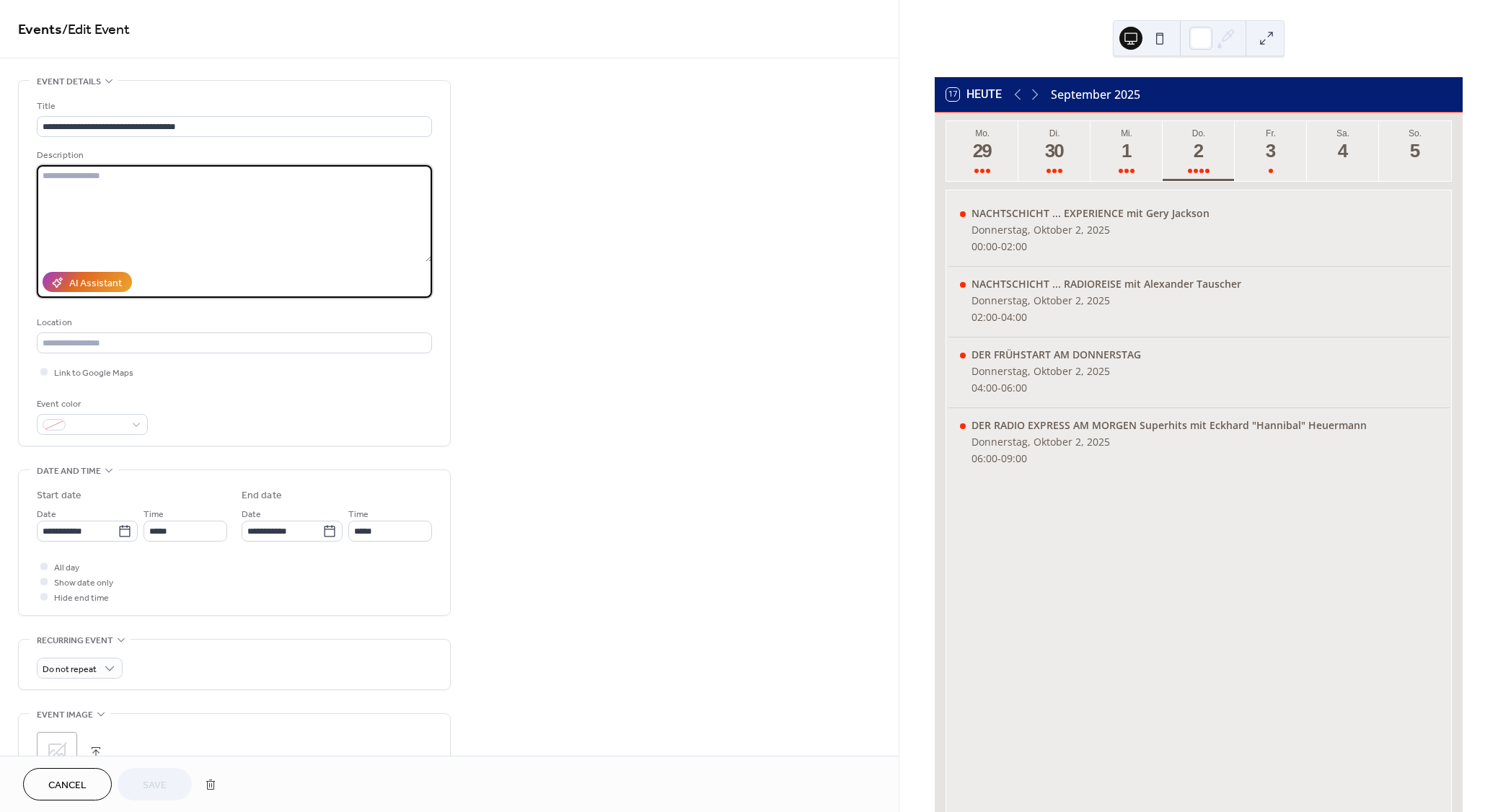 paste on "**********" 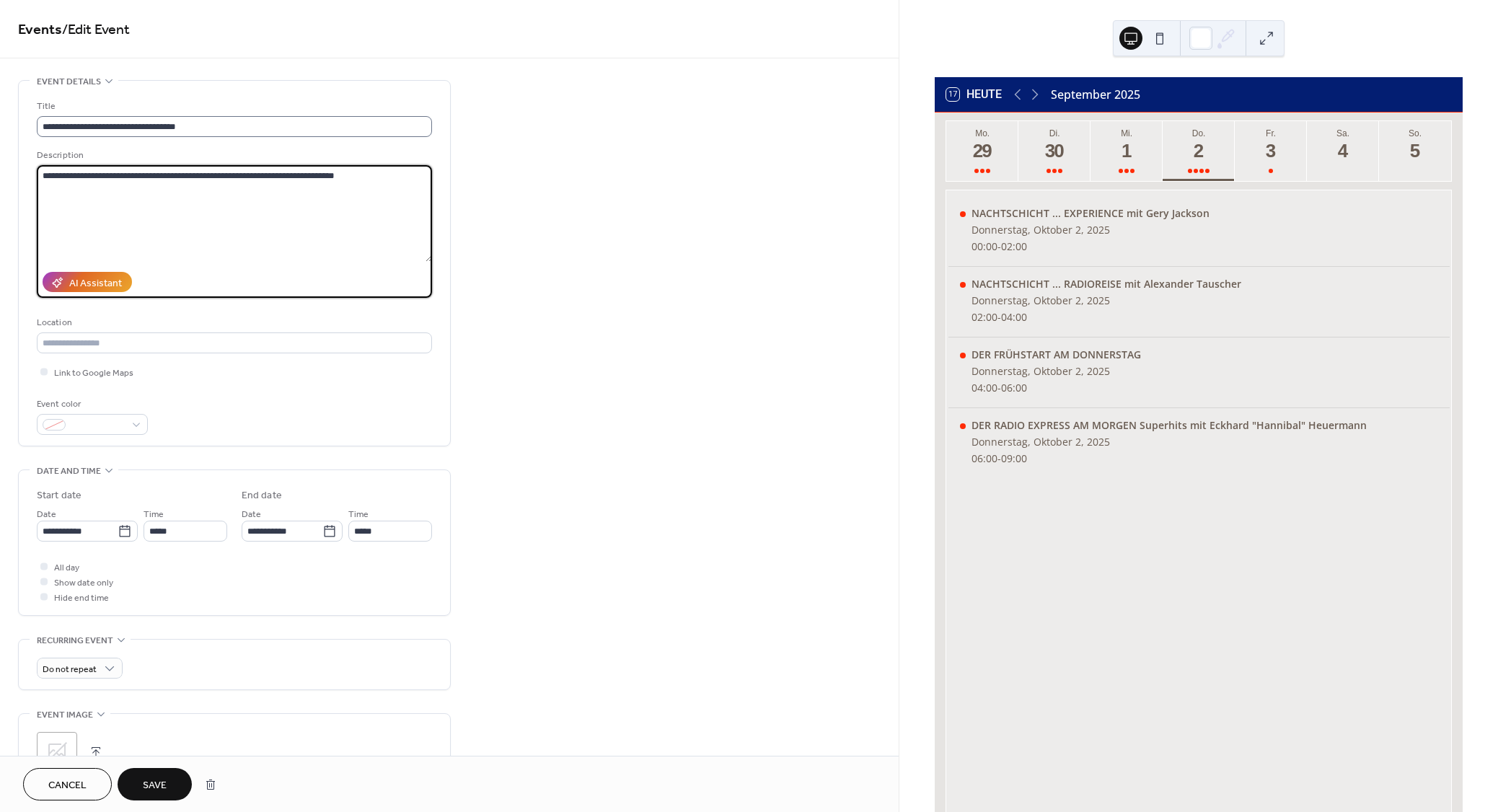 type on "**********" 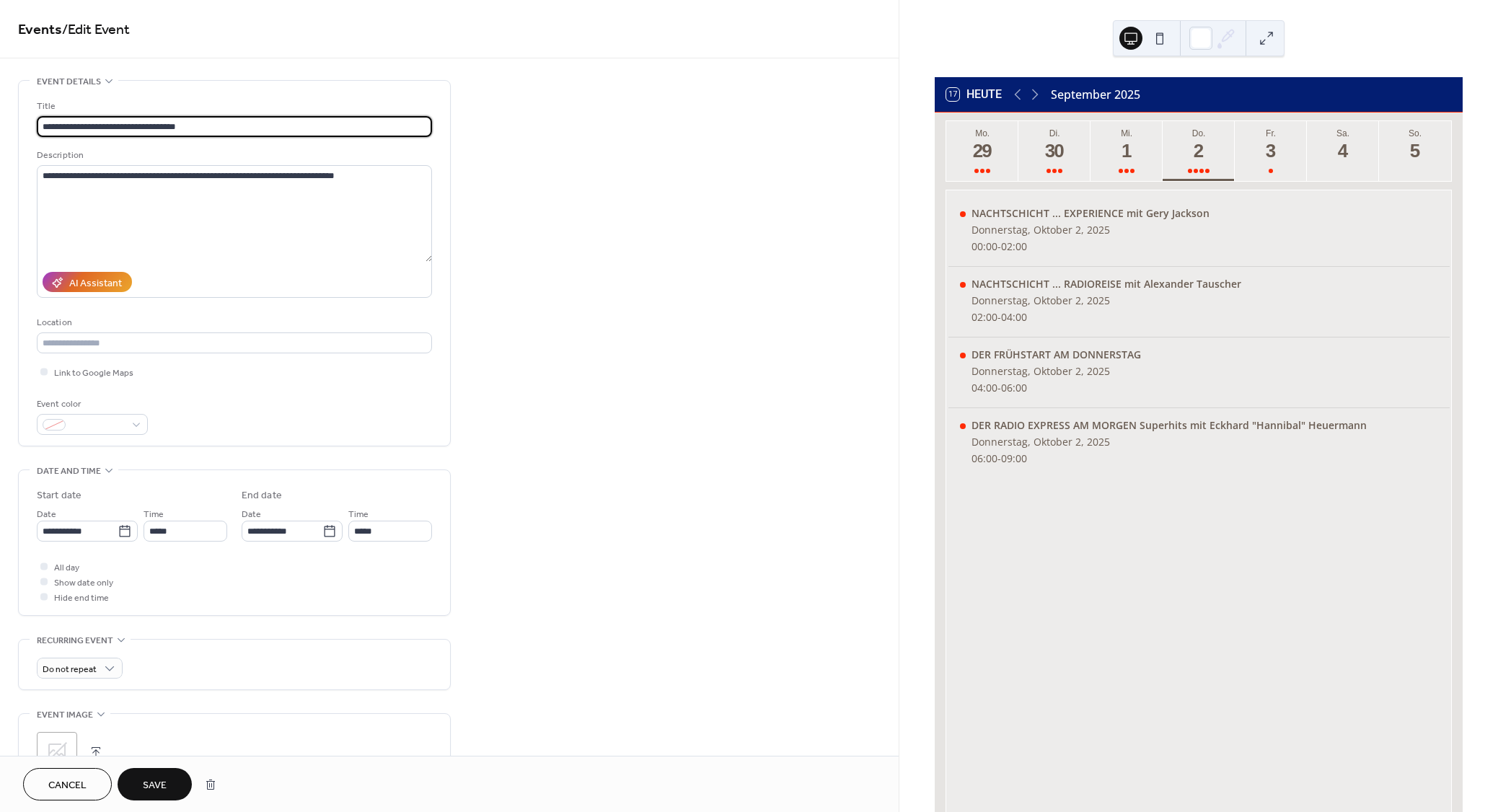 click on "**********" at bounding box center [234, 126] 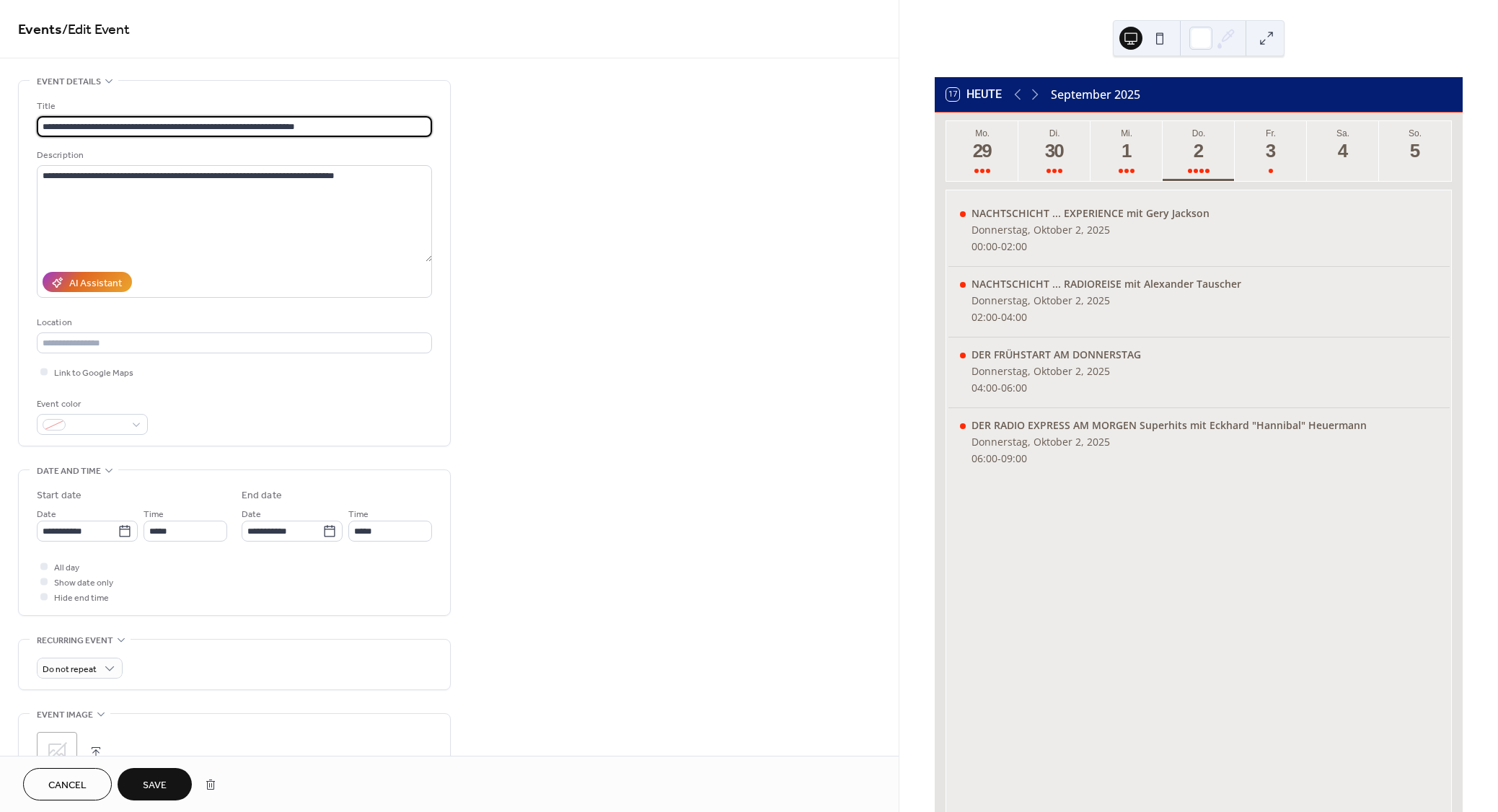 type on "**********" 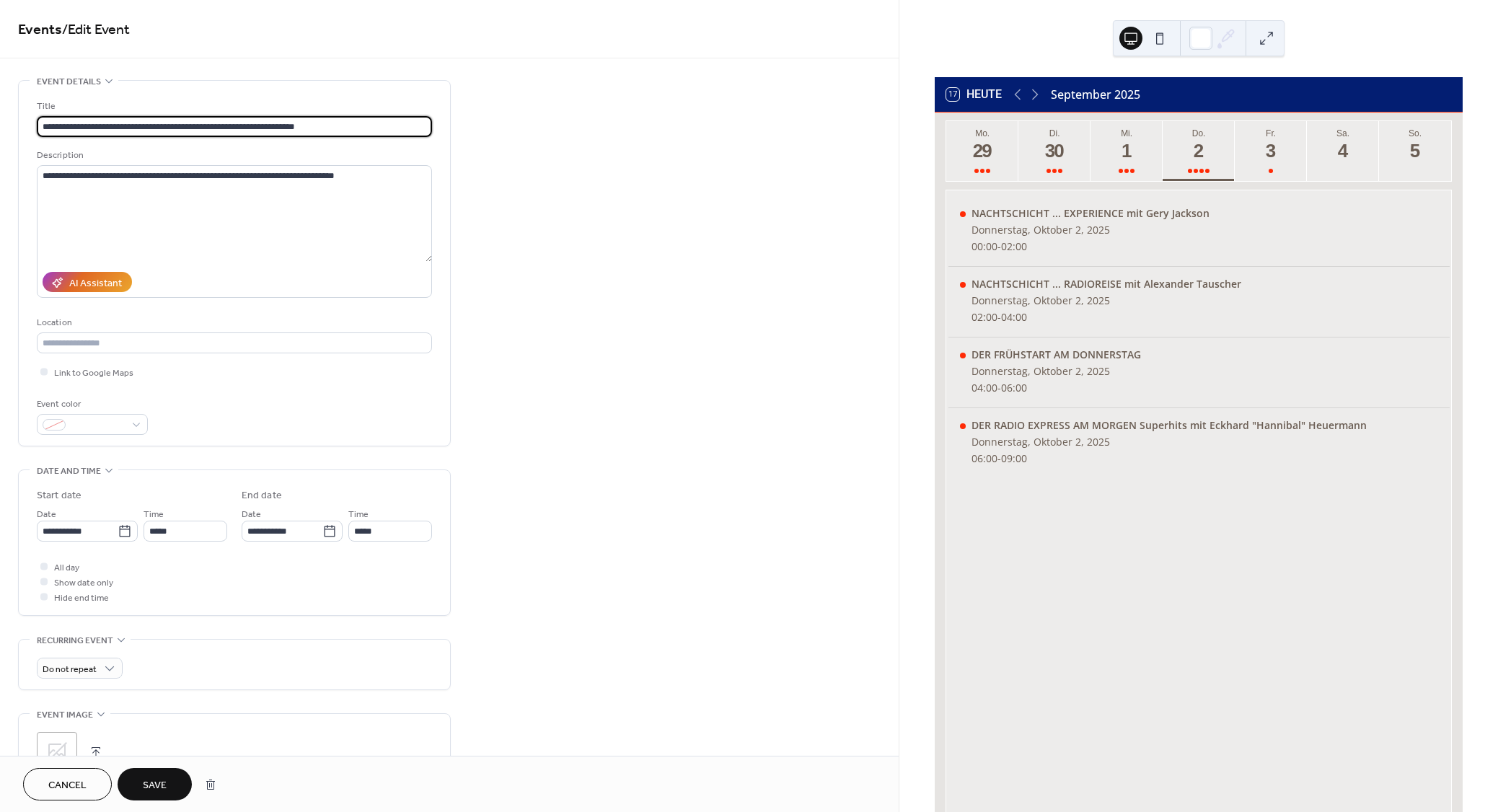 click 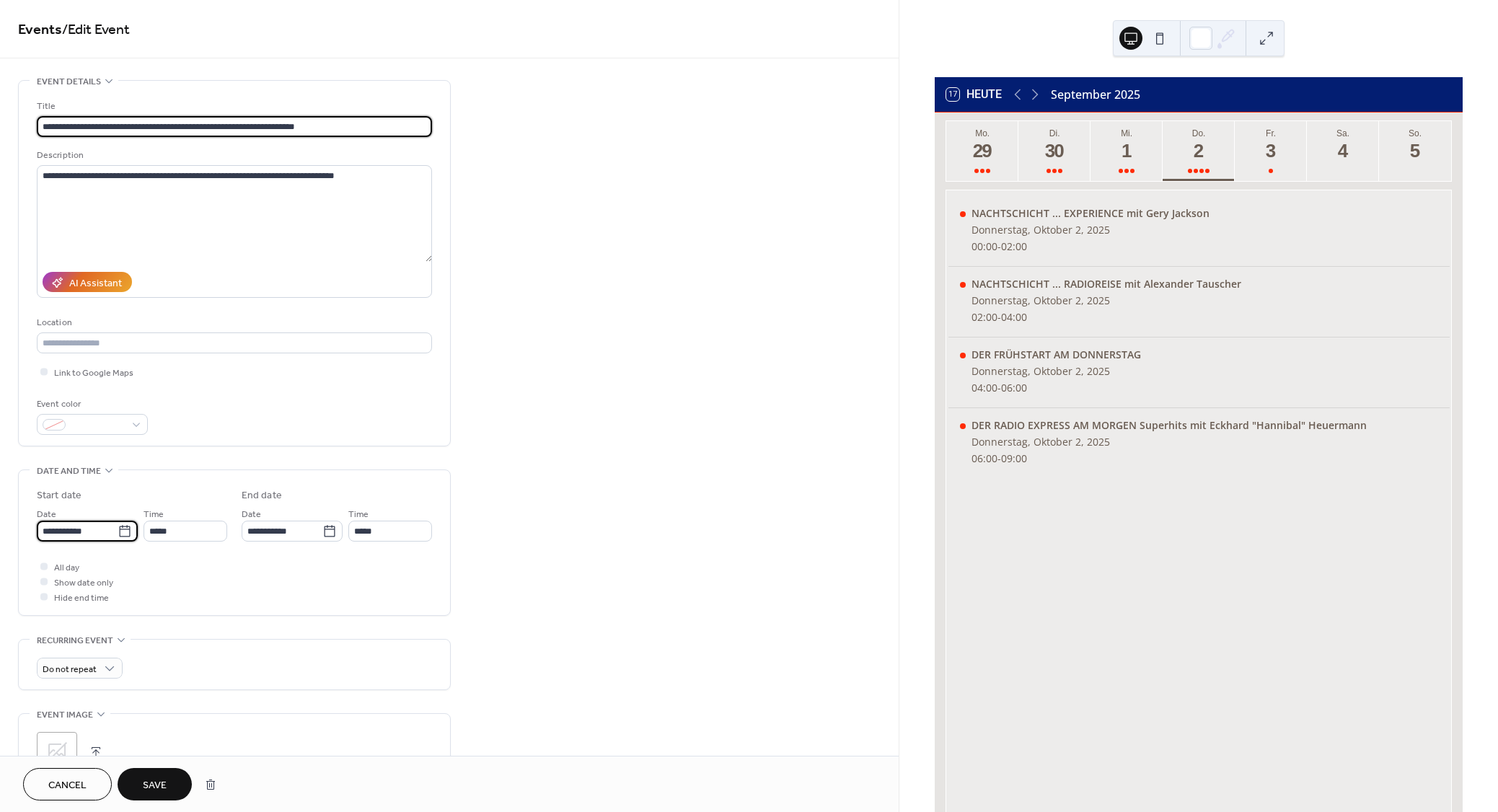 click on "**********" at bounding box center (77, 531) 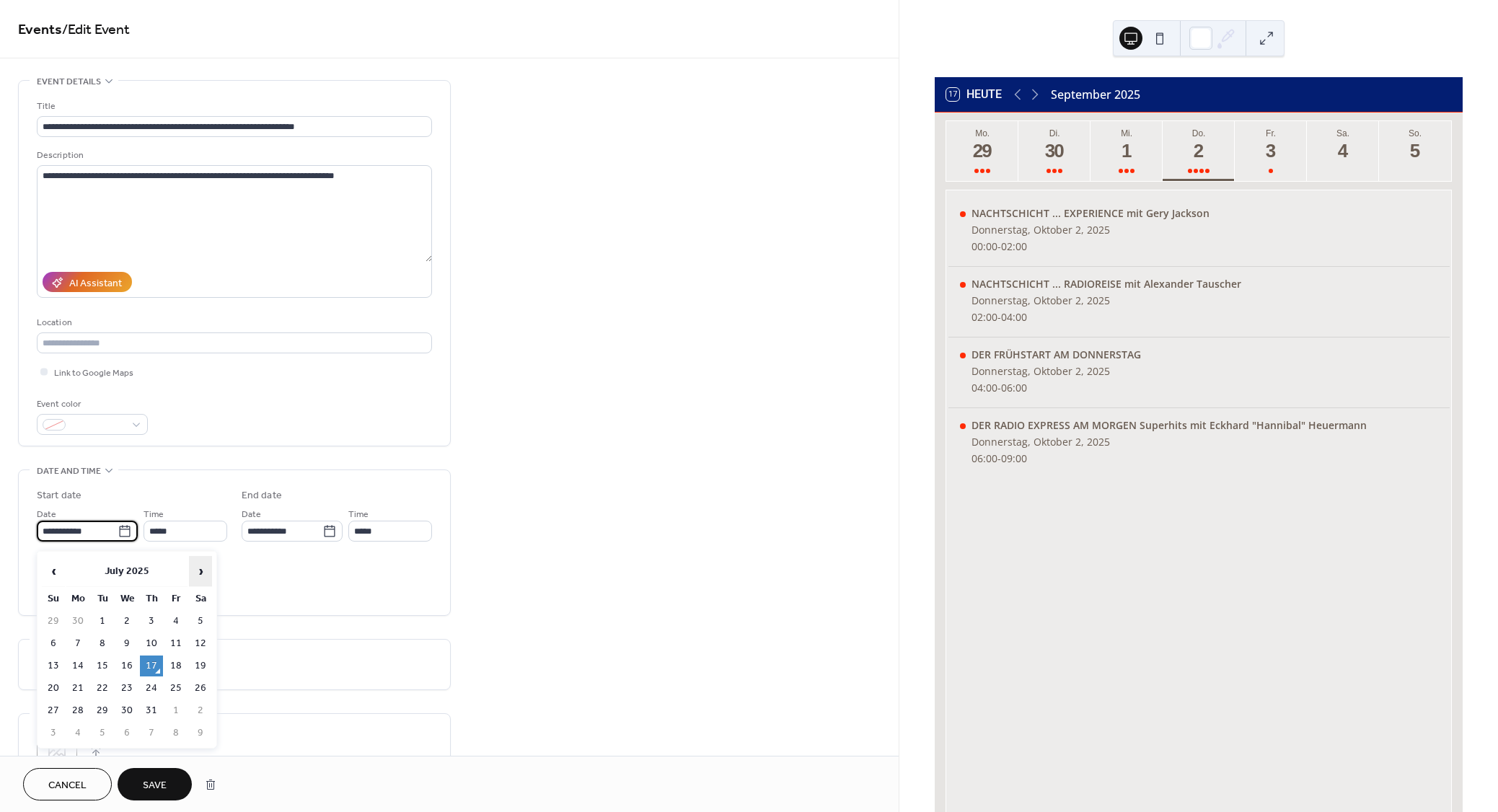 click on "›" at bounding box center (201, 571) 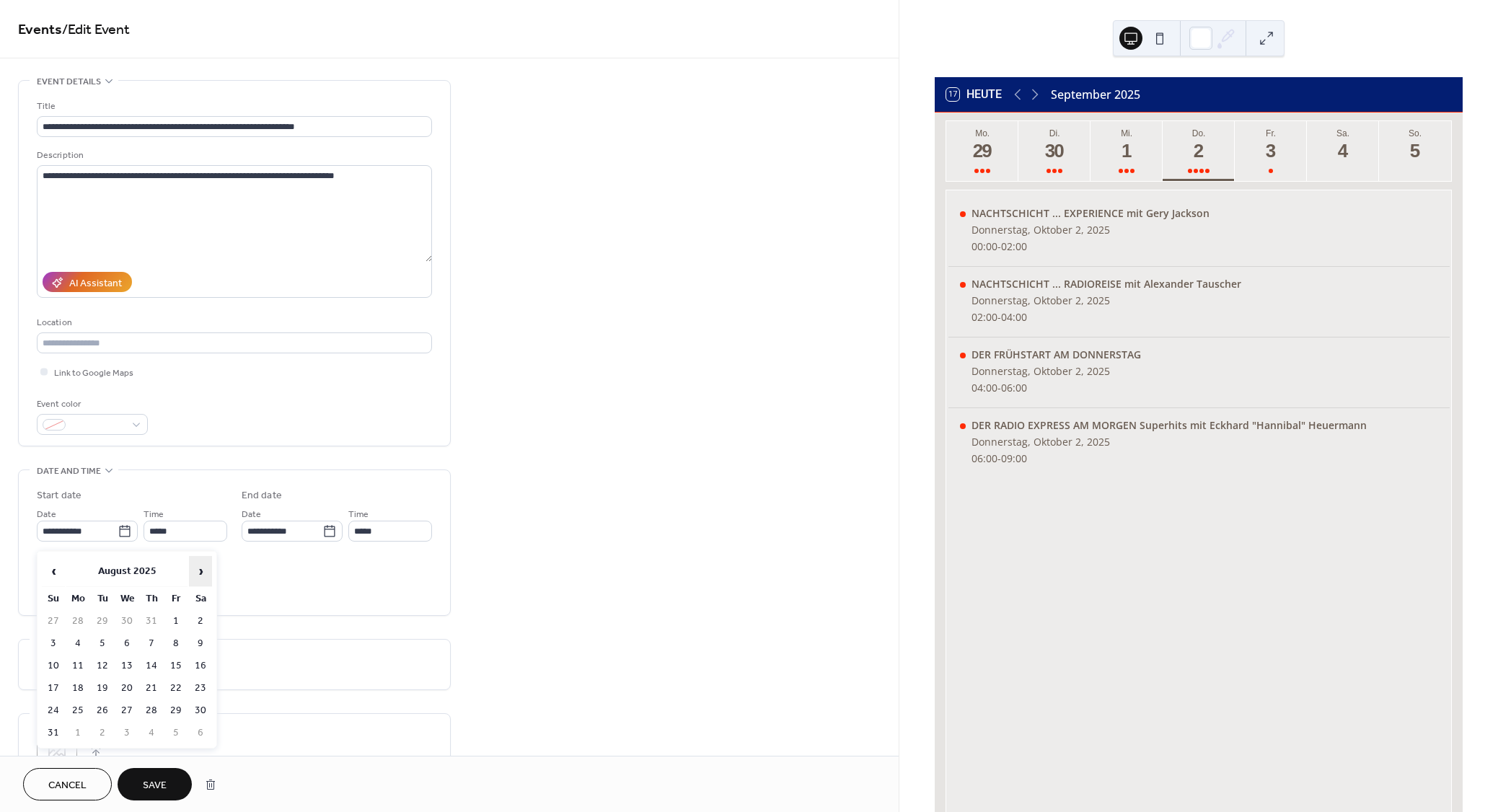click on "›" at bounding box center [201, 571] 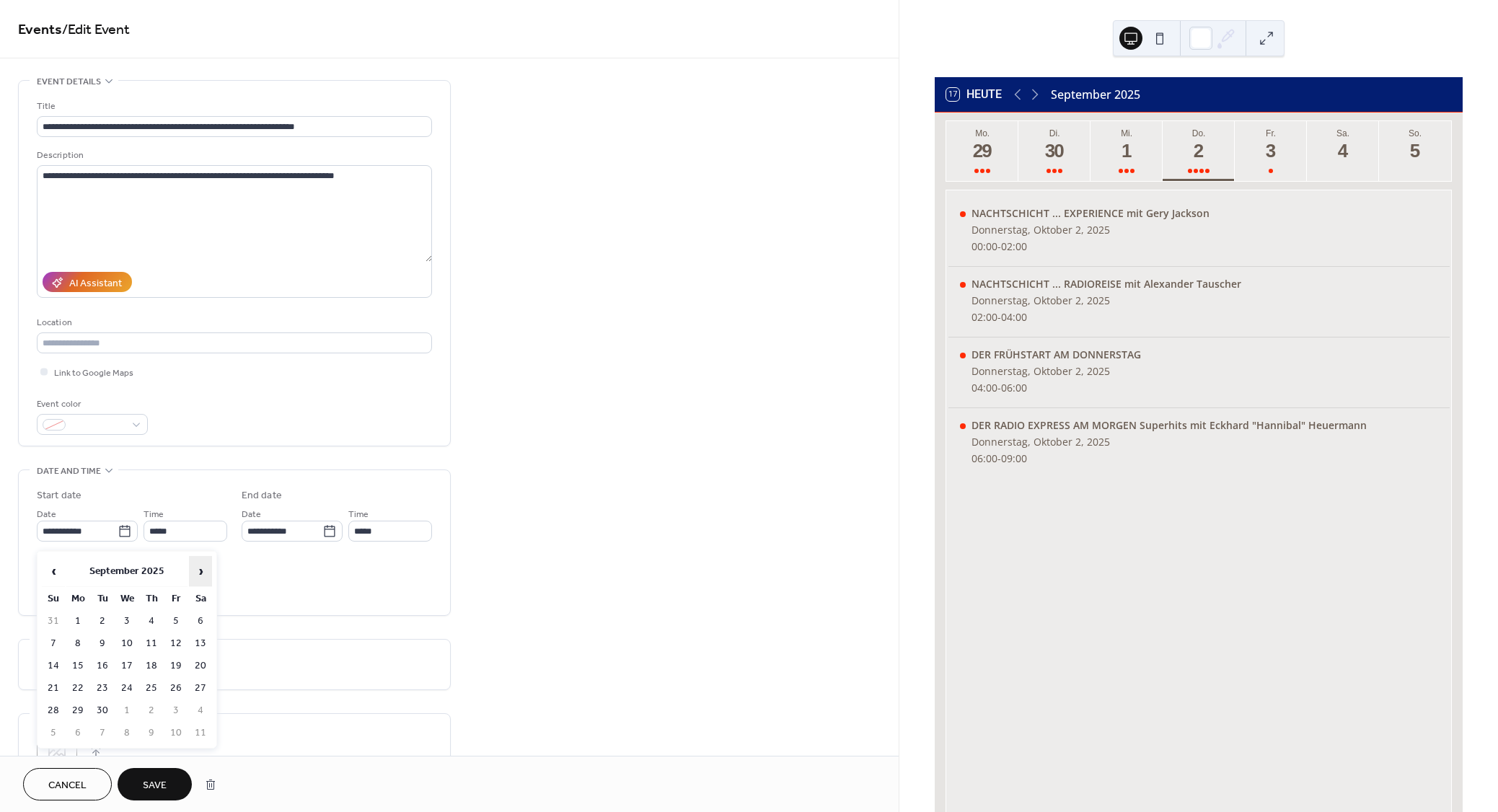 click on "›" at bounding box center (201, 571) 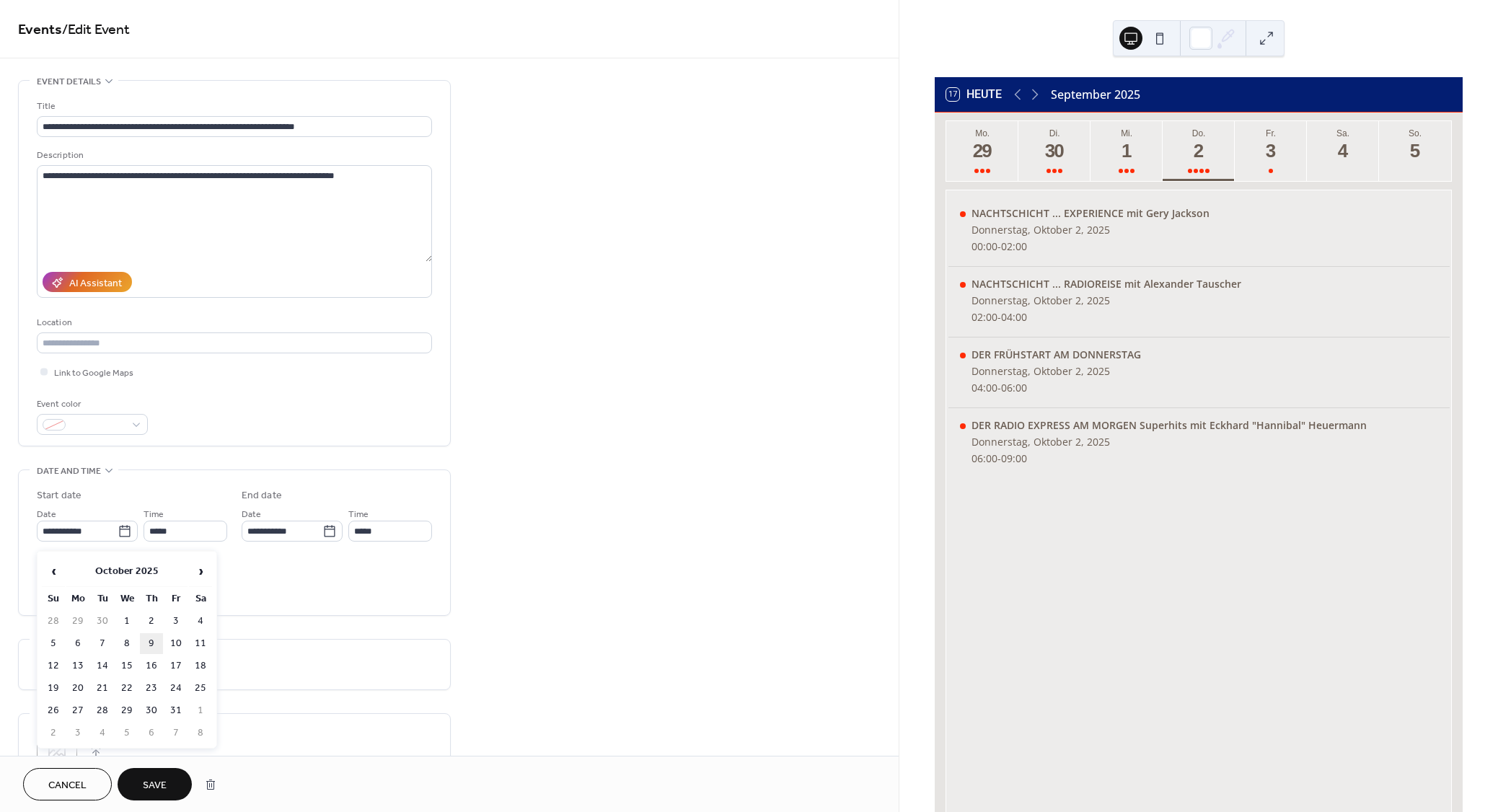 click on "9" at bounding box center (151, 643) 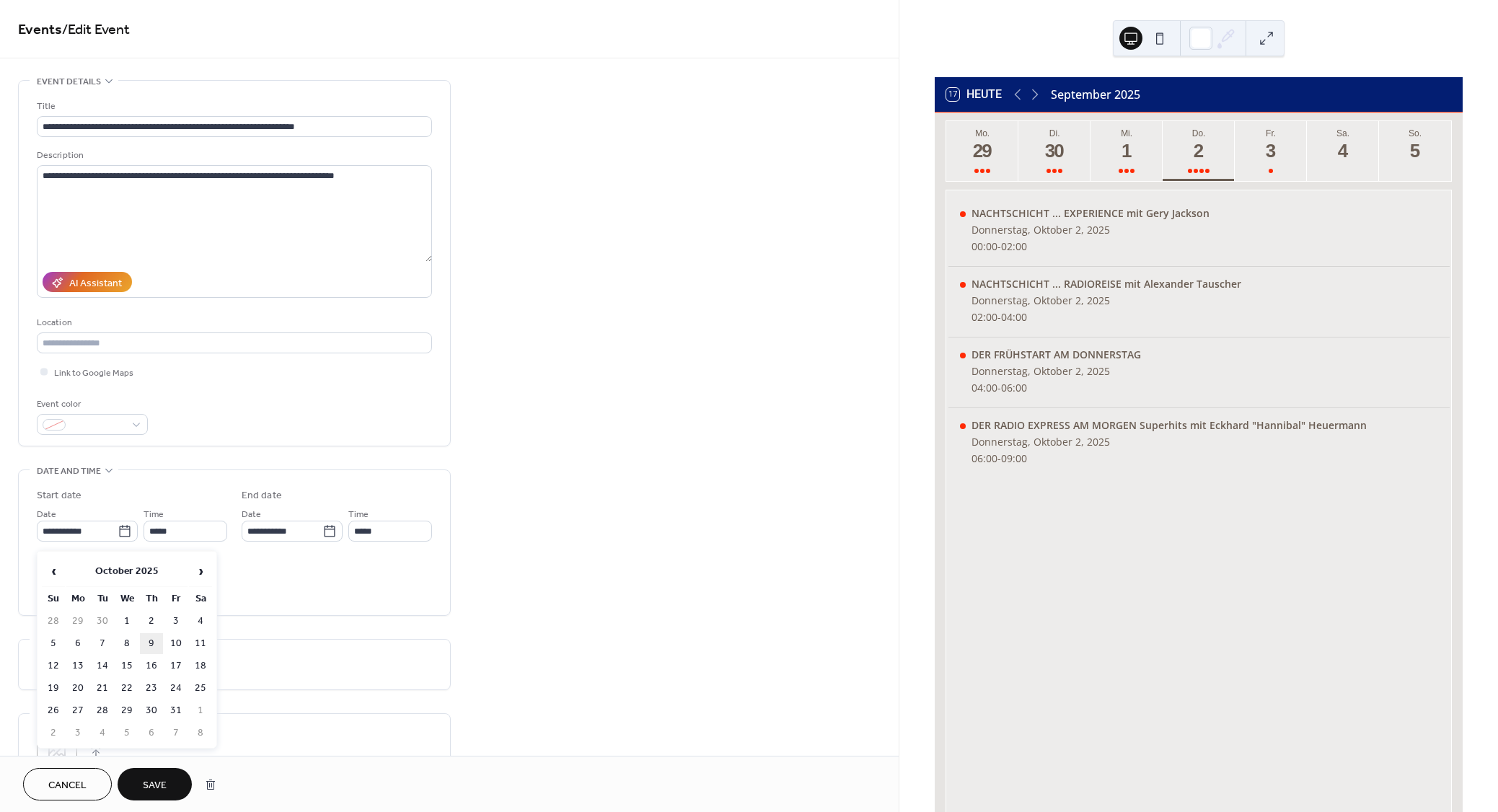 type on "**********" 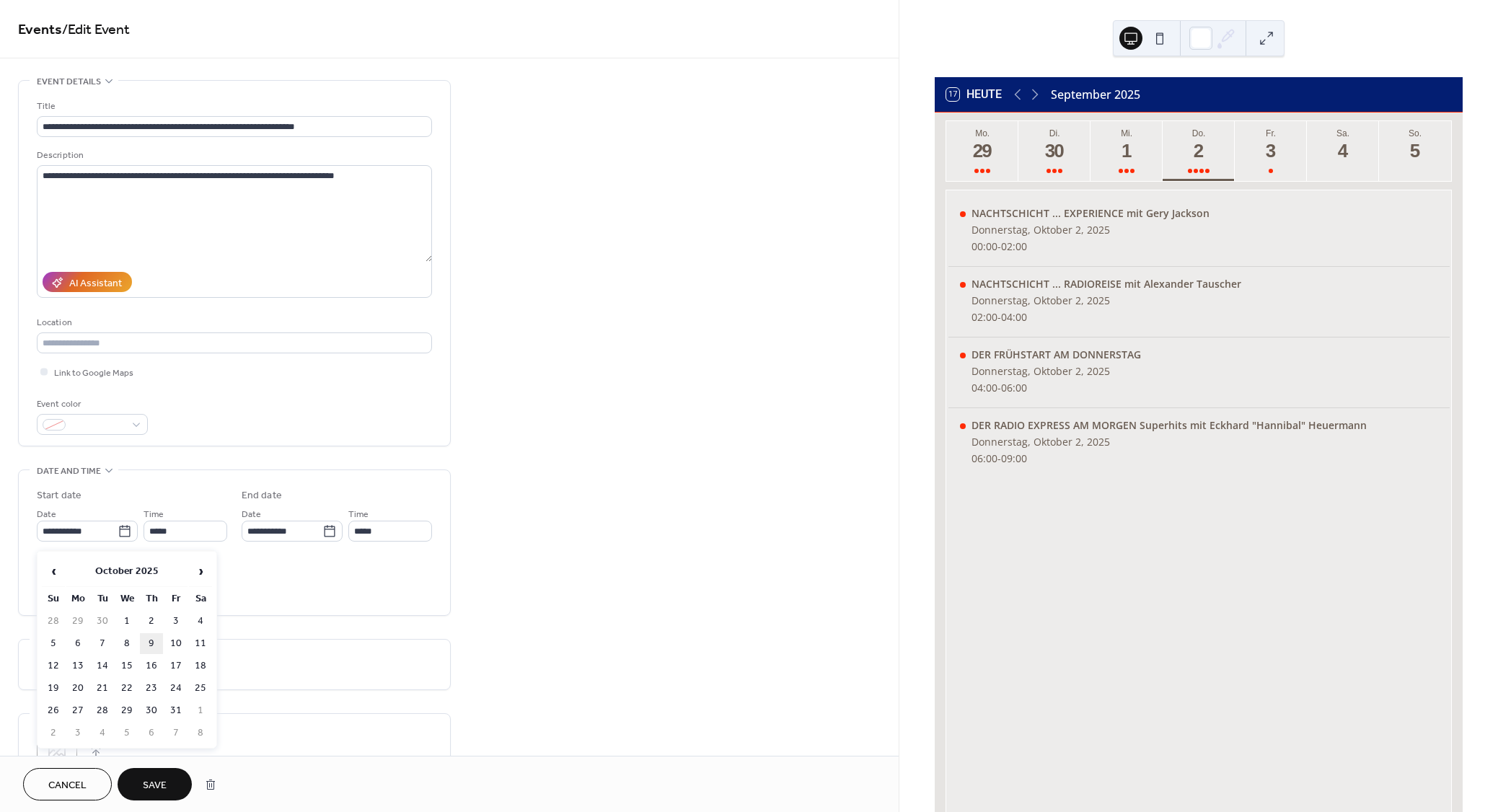 type on "**********" 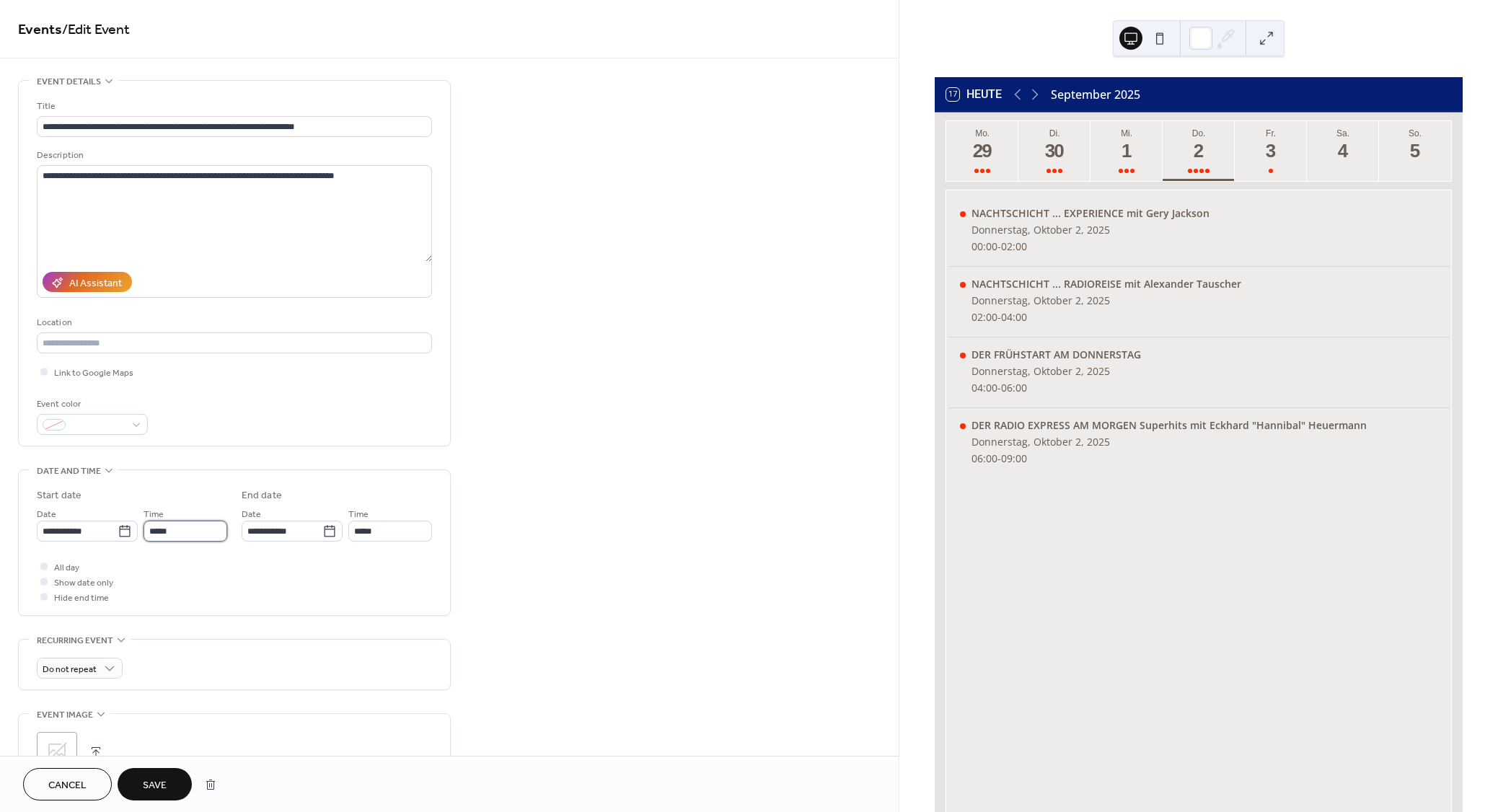 click on "*****" at bounding box center [185, 531] 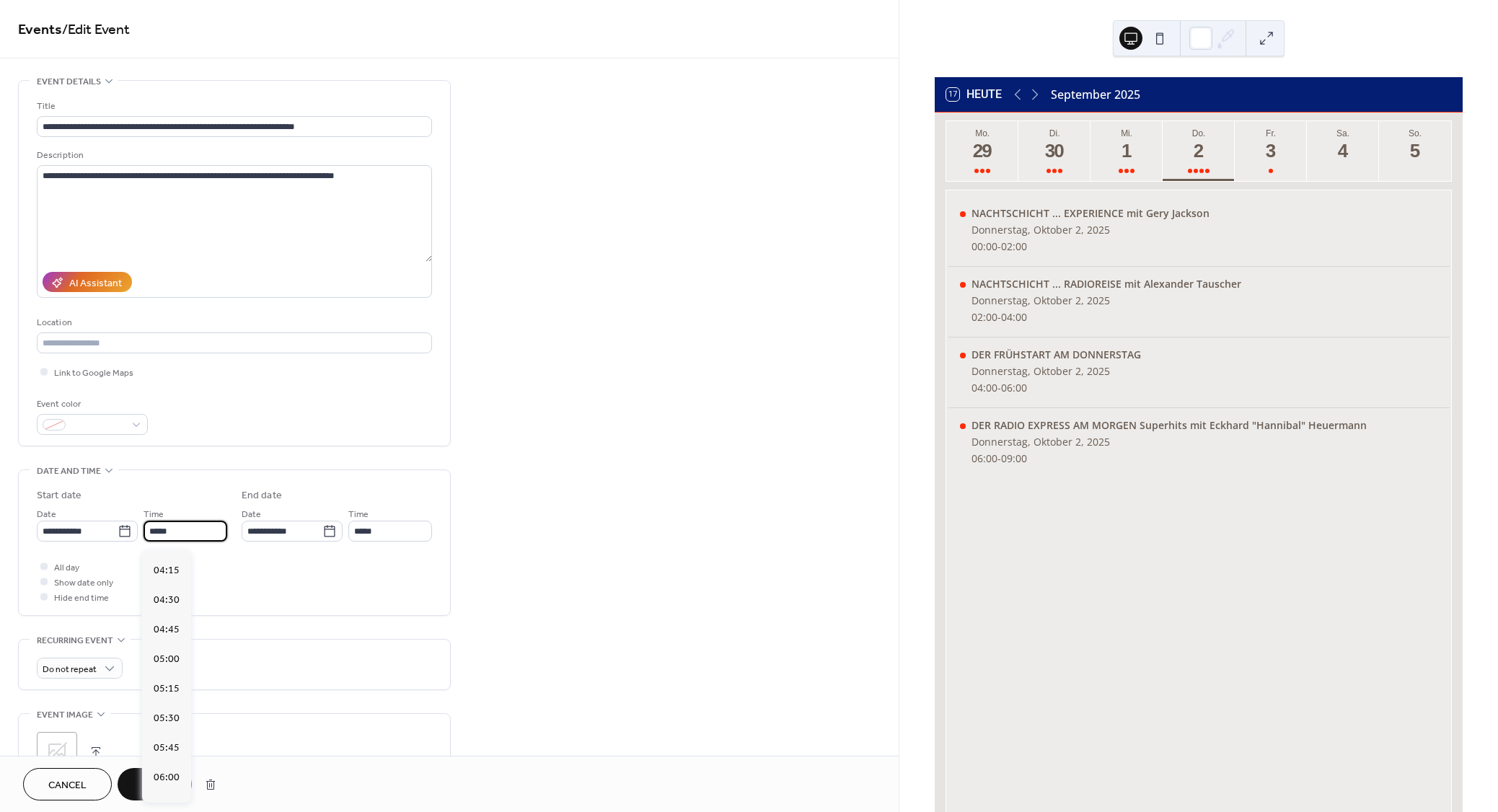 scroll, scrollTop: 493, scrollLeft: 0, axis: vertical 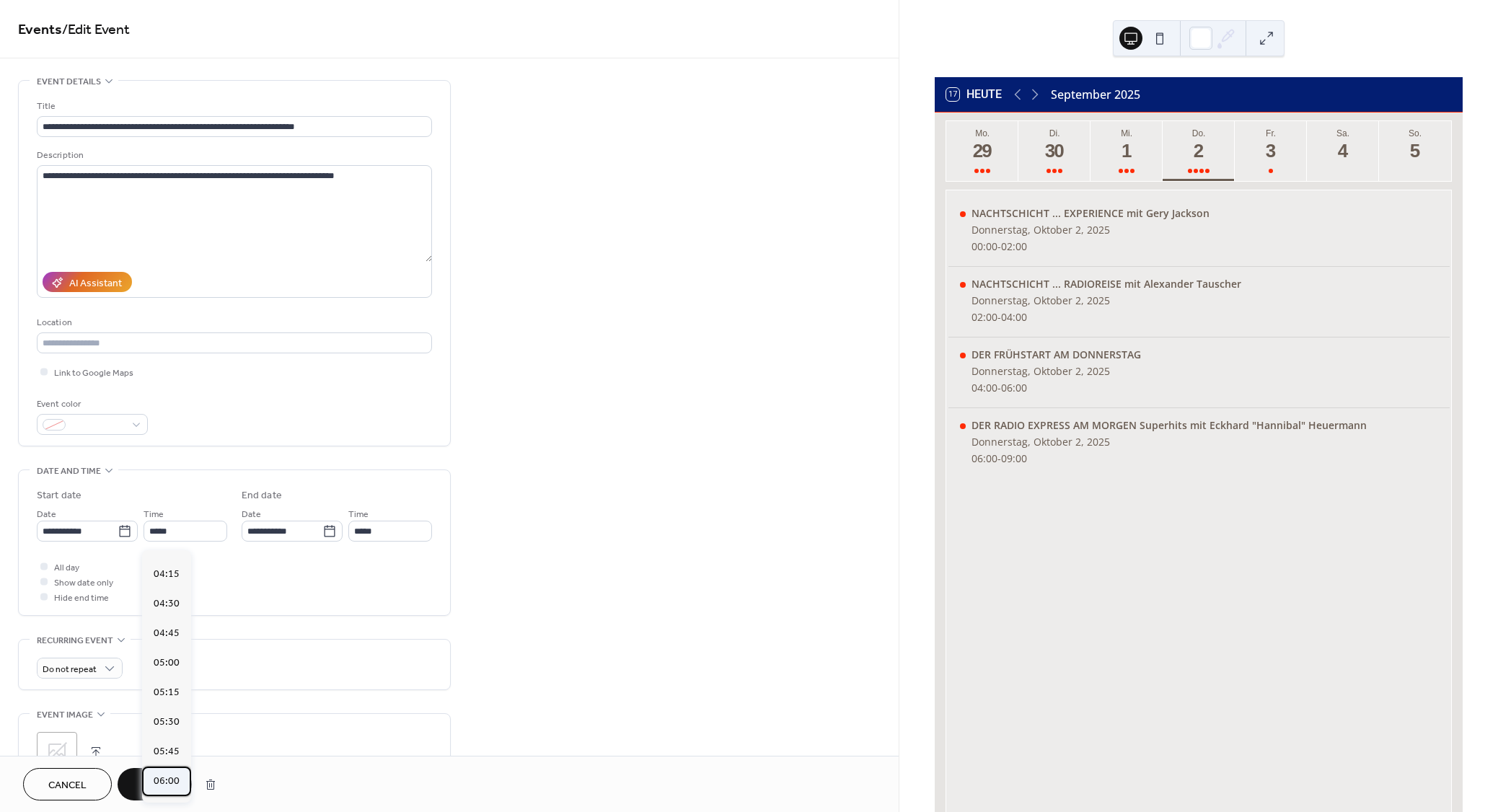 click on "06:00" at bounding box center (167, 781) 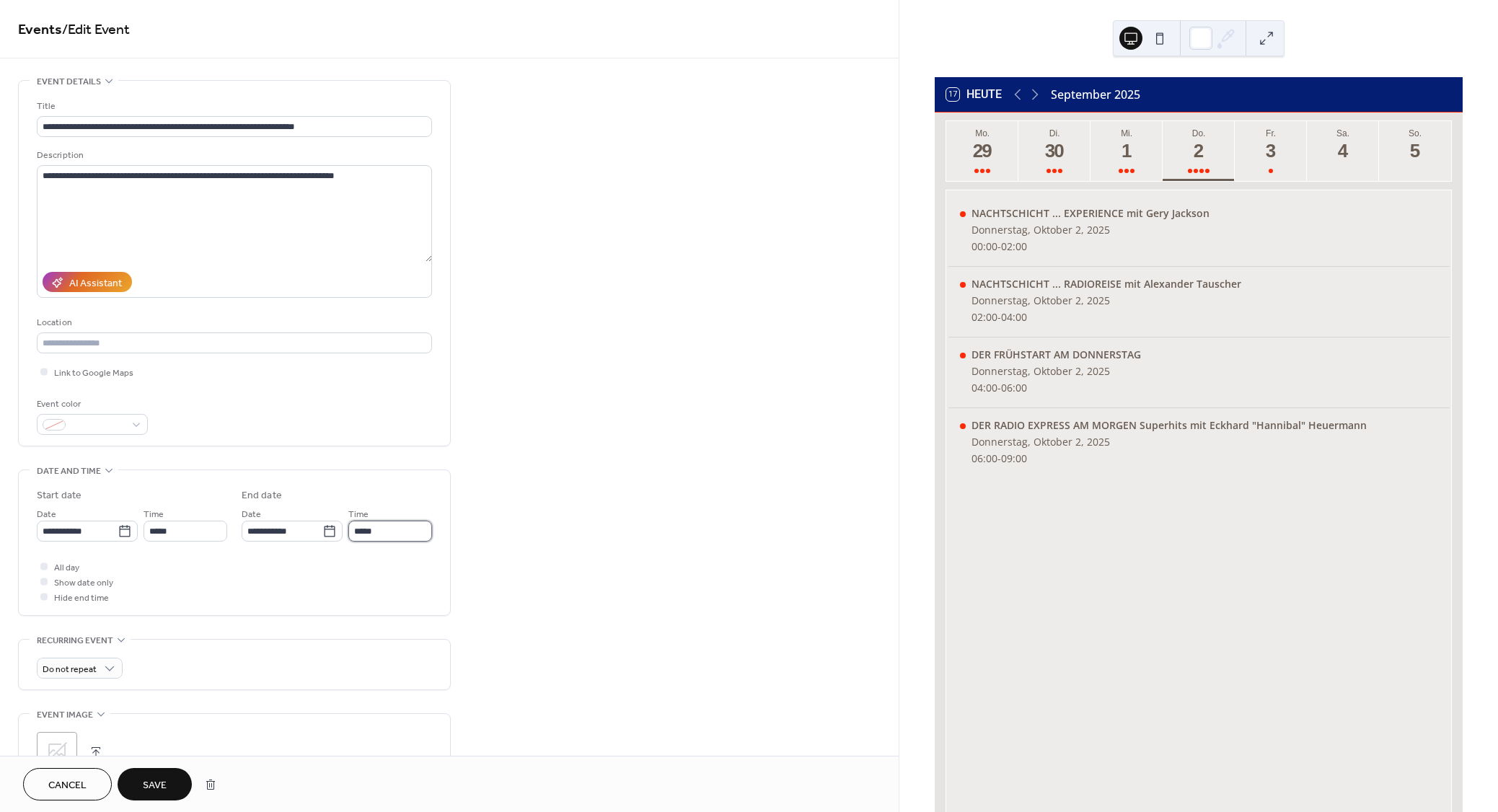 click on "*****" at bounding box center [390, 531] 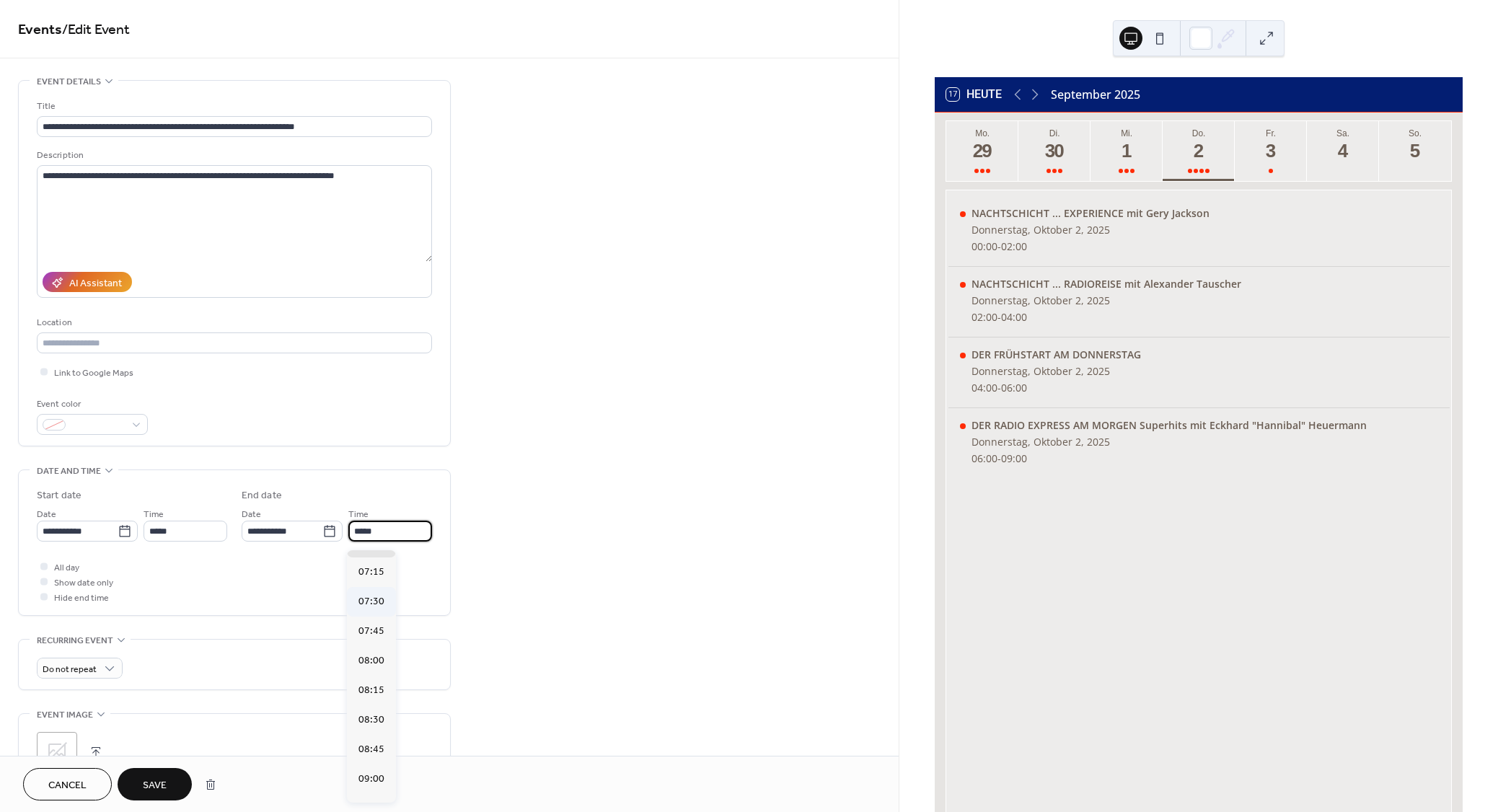 scroll, scrollTop: 130, scrollLeft: 0, axis: vertical 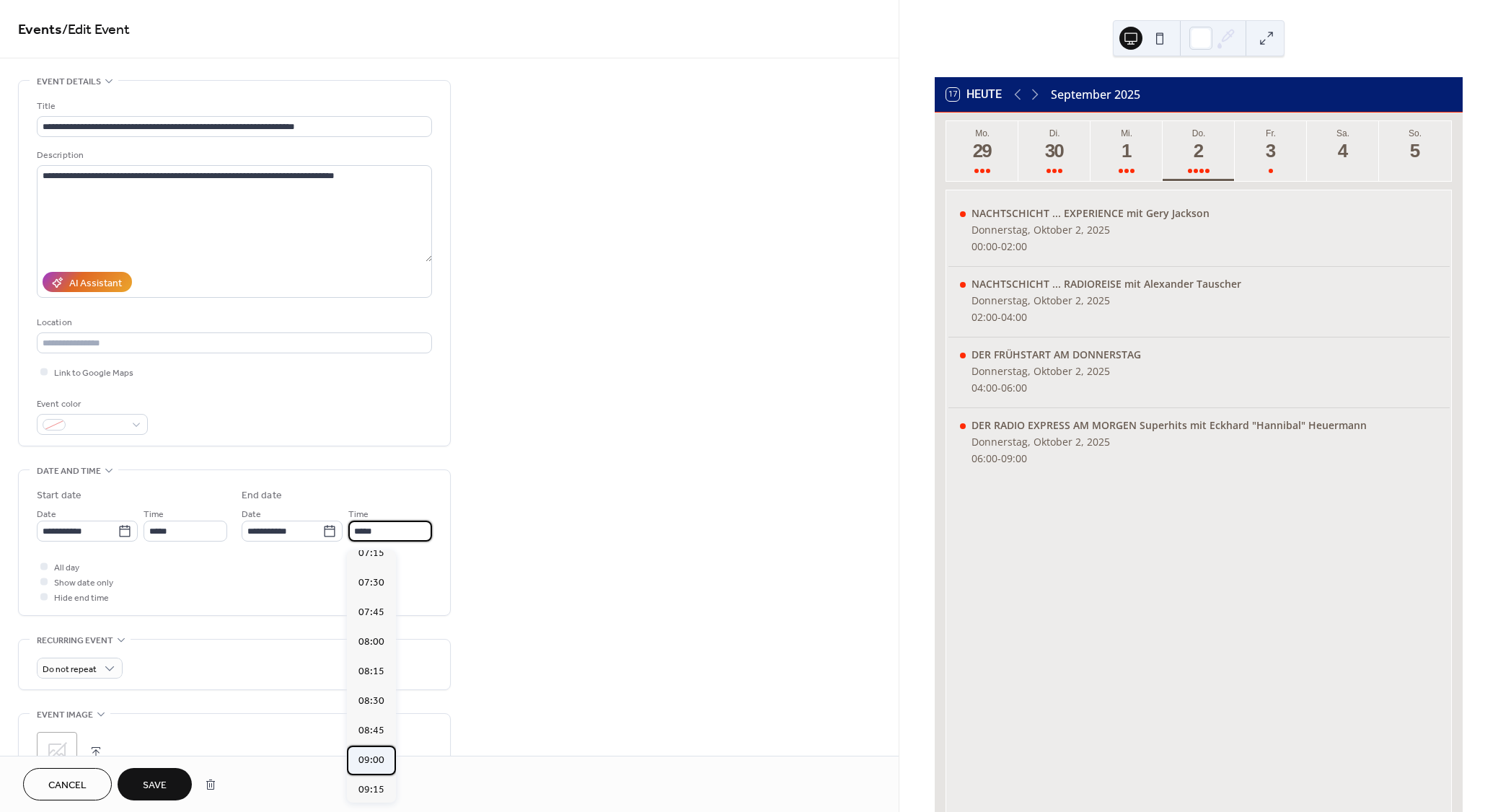 click on "09:00" at bounding box center [371, 760] 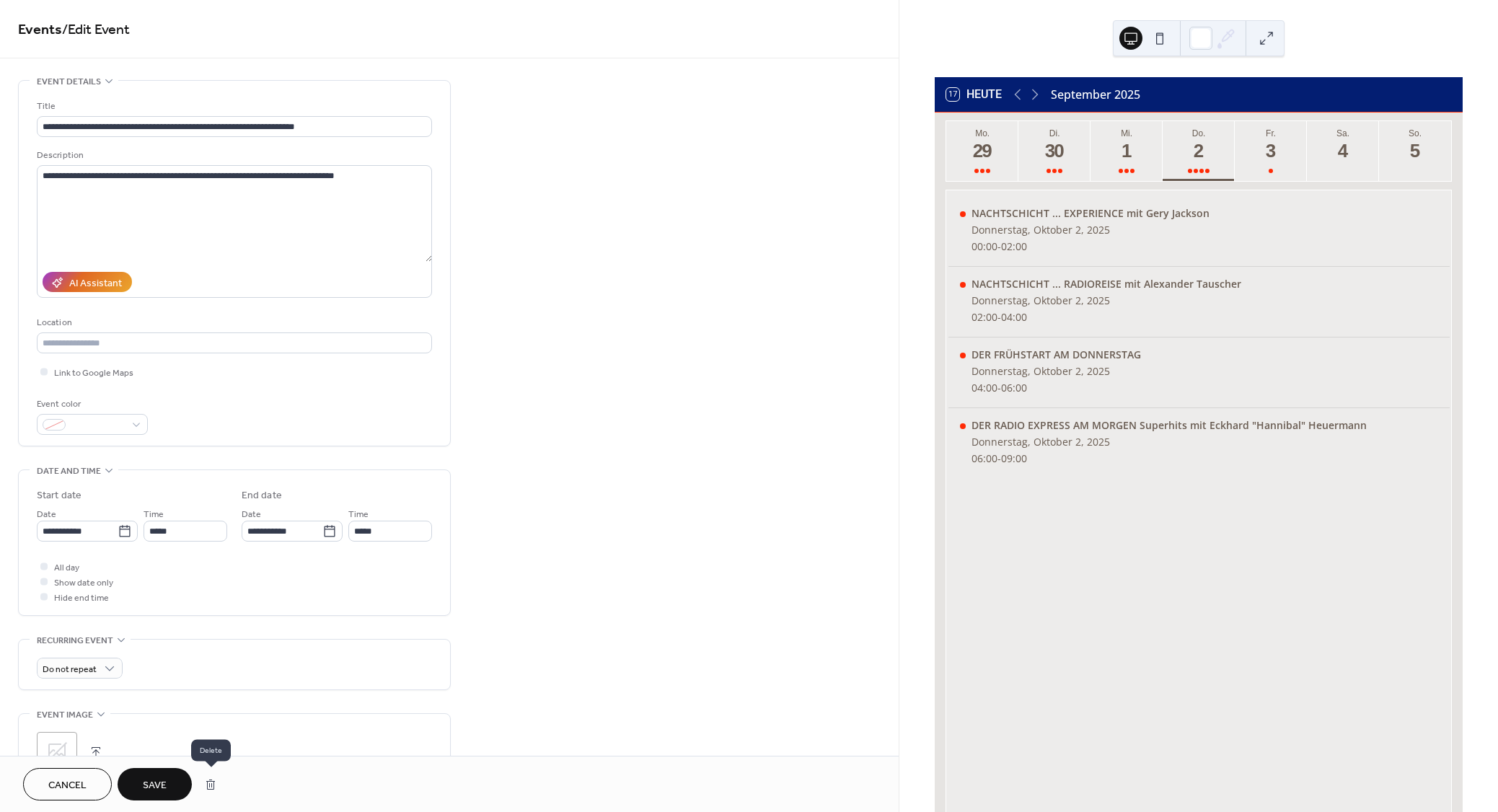 click on "Save" at bounding box center (154, 784) 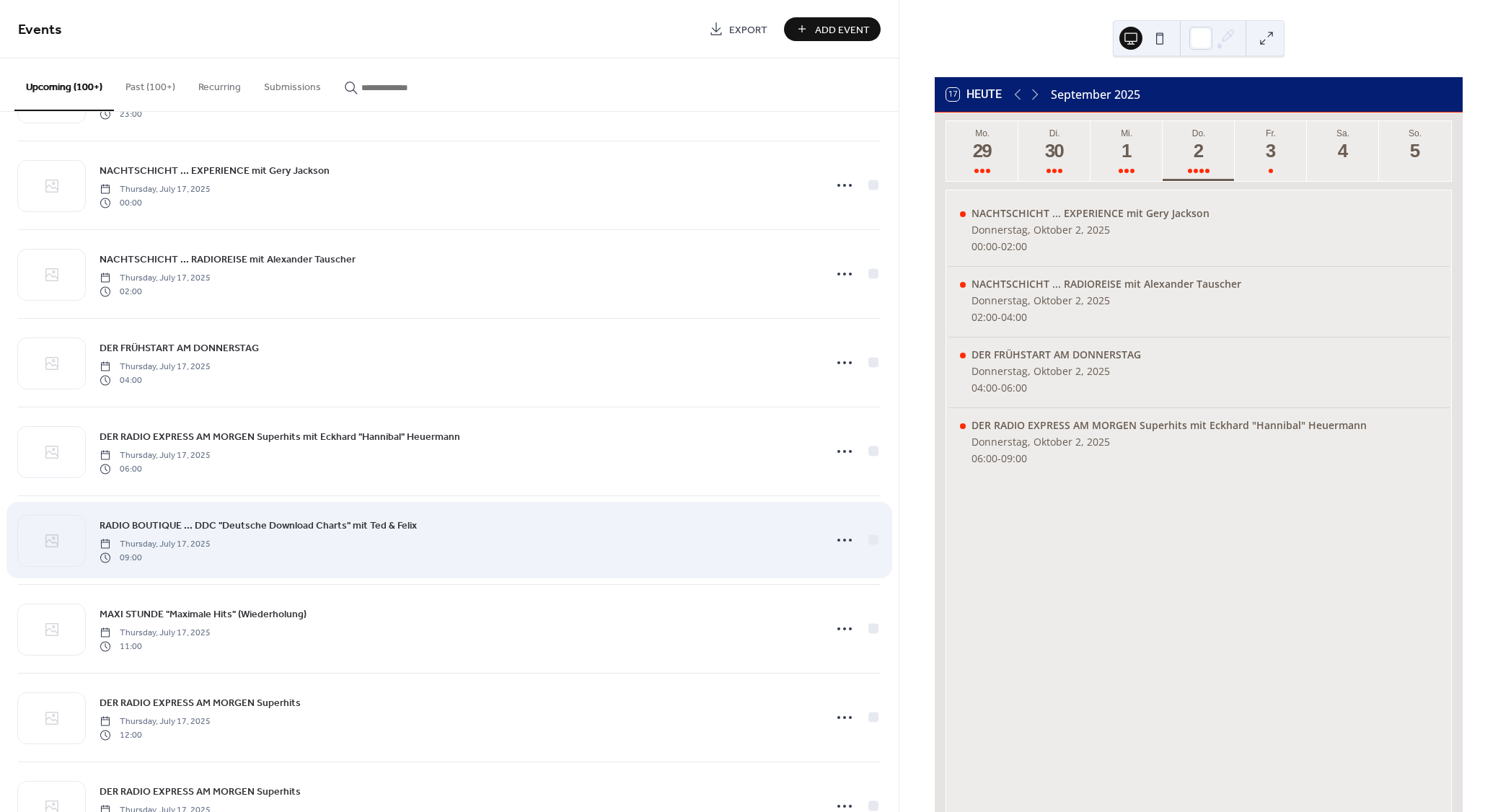 scroll, scrollTop: 87, scrollLeft: 0, axis: vertical 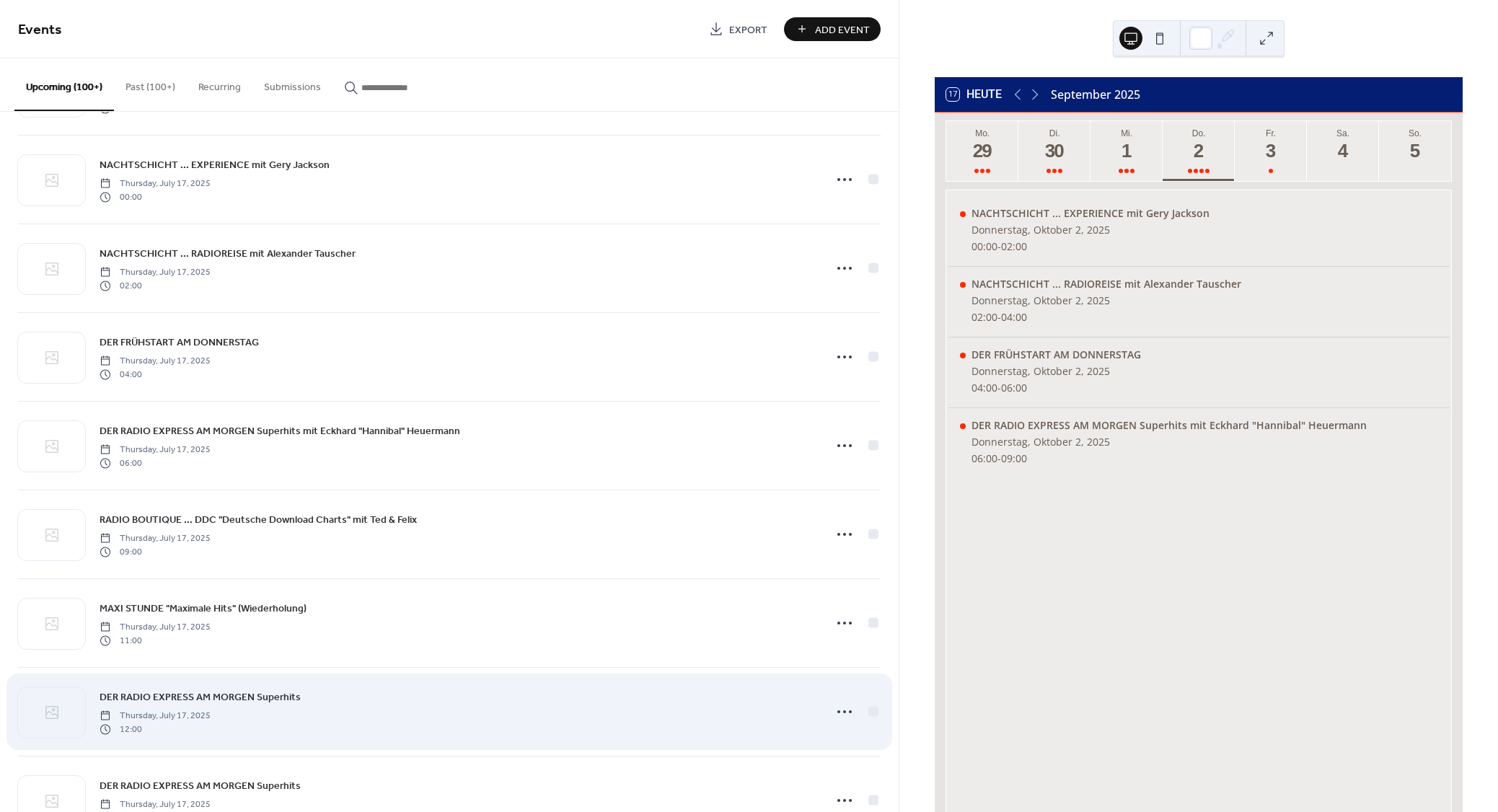 click on "DER RADIO EXPRESS AM MORGEN Superhits" at bounding box center (200, 697) 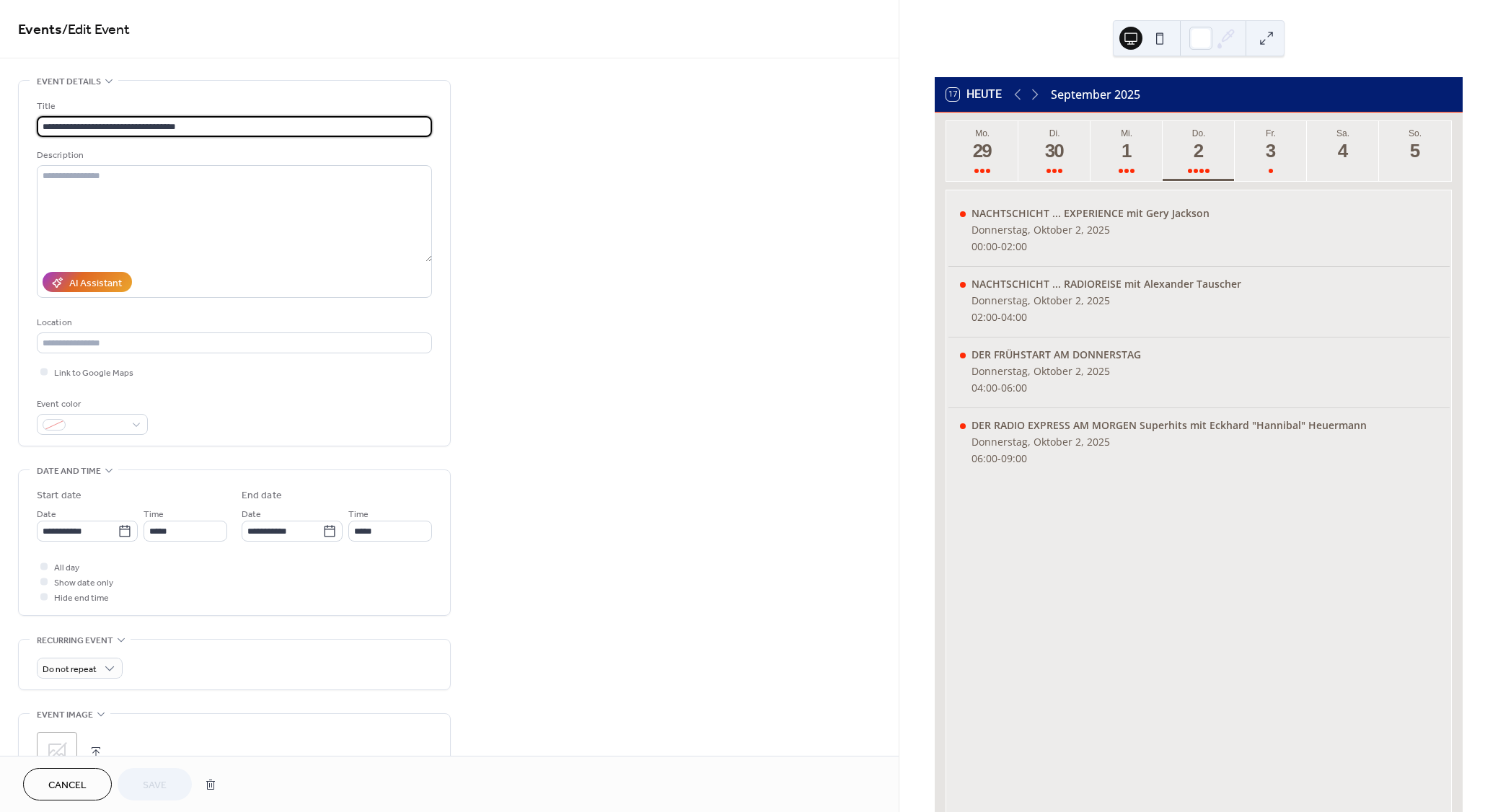 click on "**********" at bounding box center (234, 126) 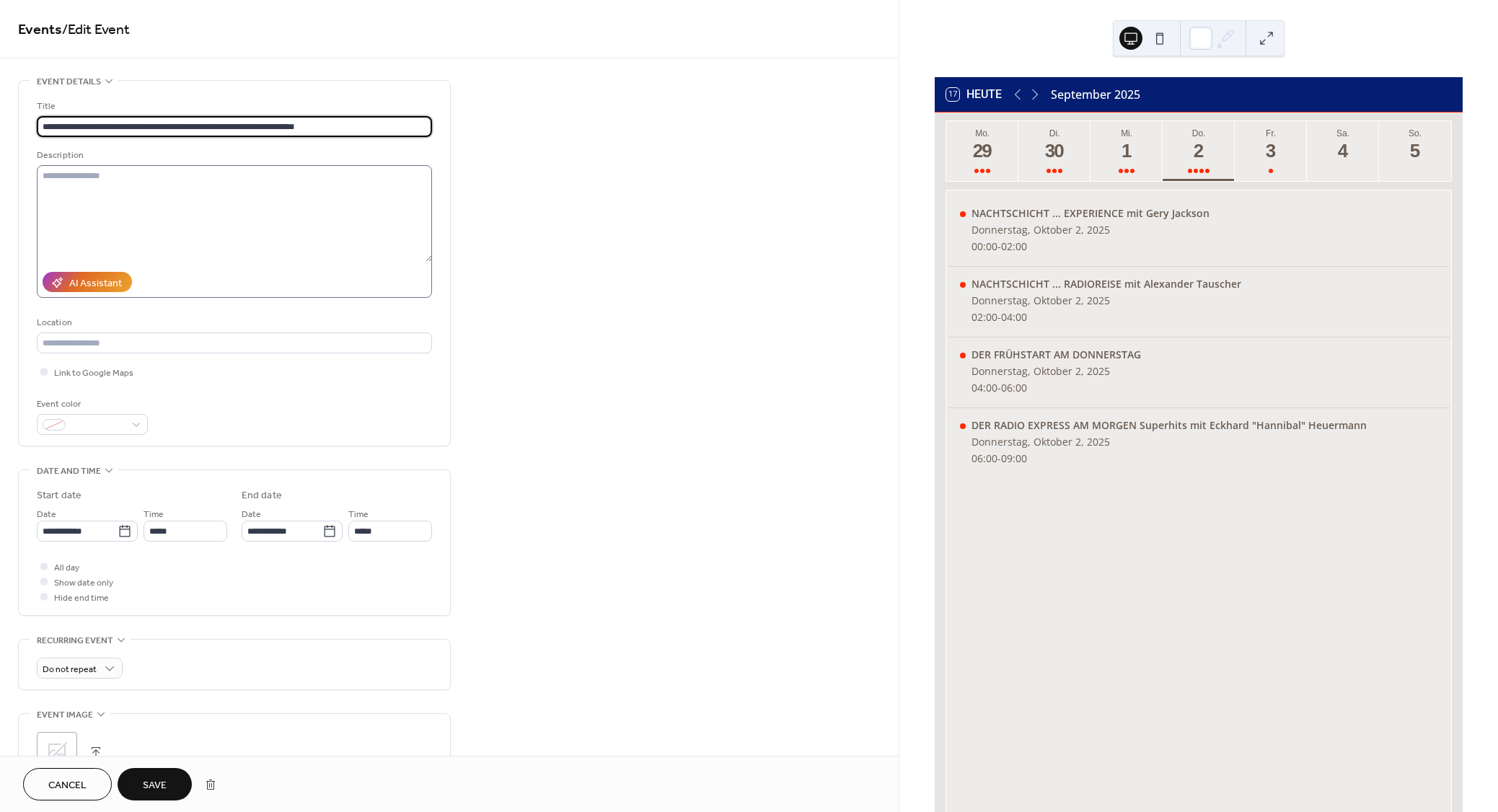 type on "**********" 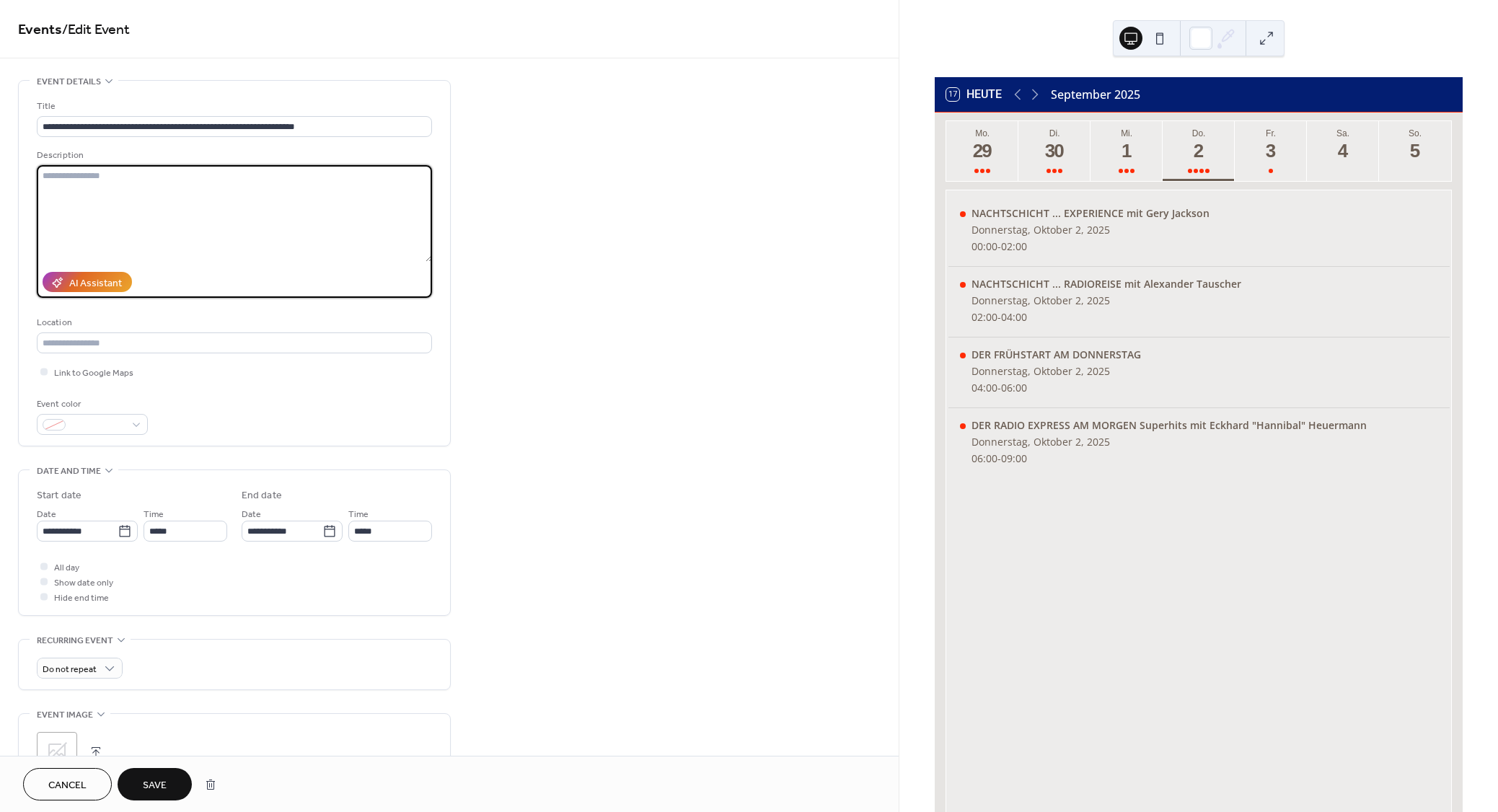paste on "**********" 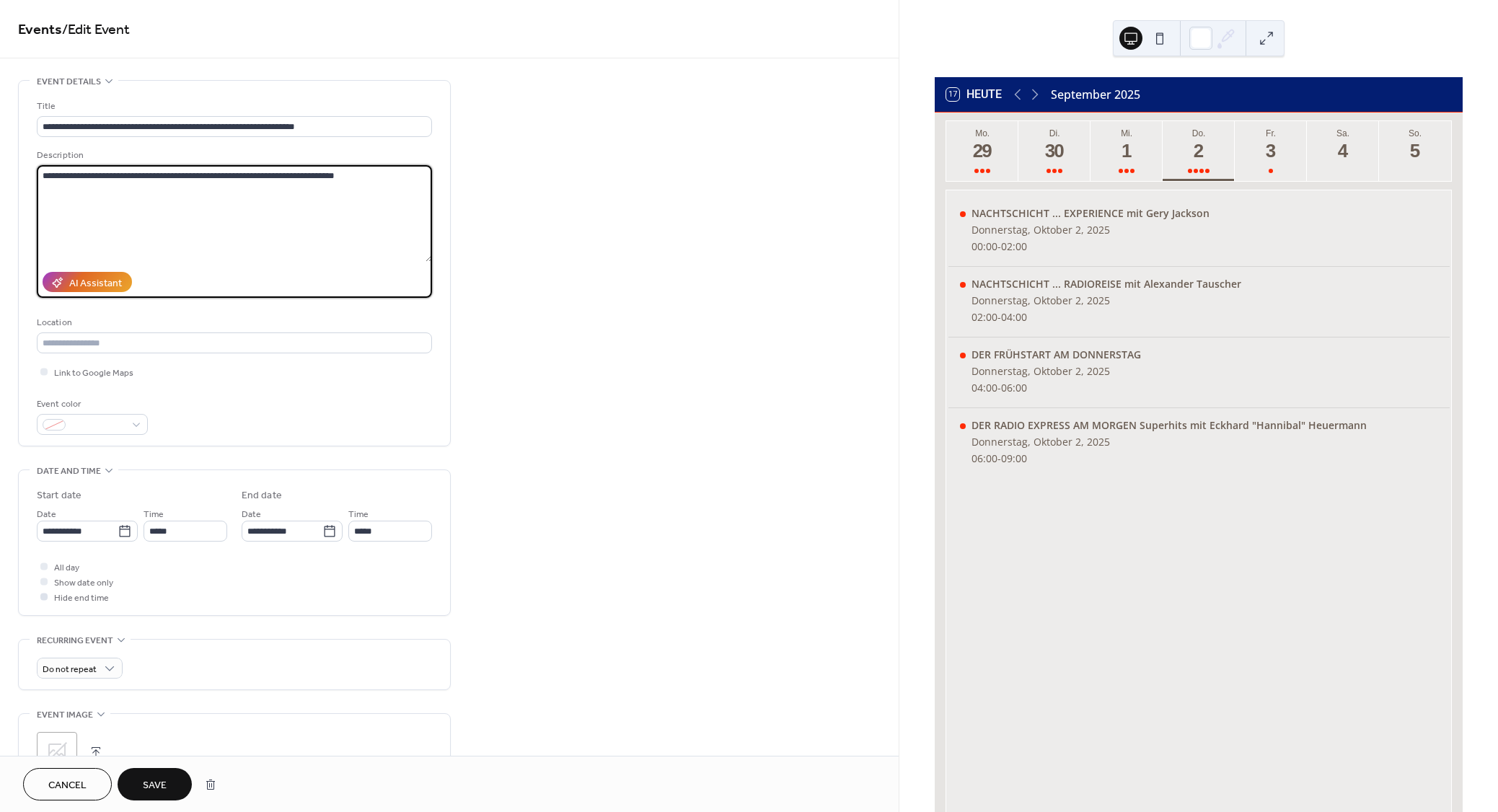 type on "**********" 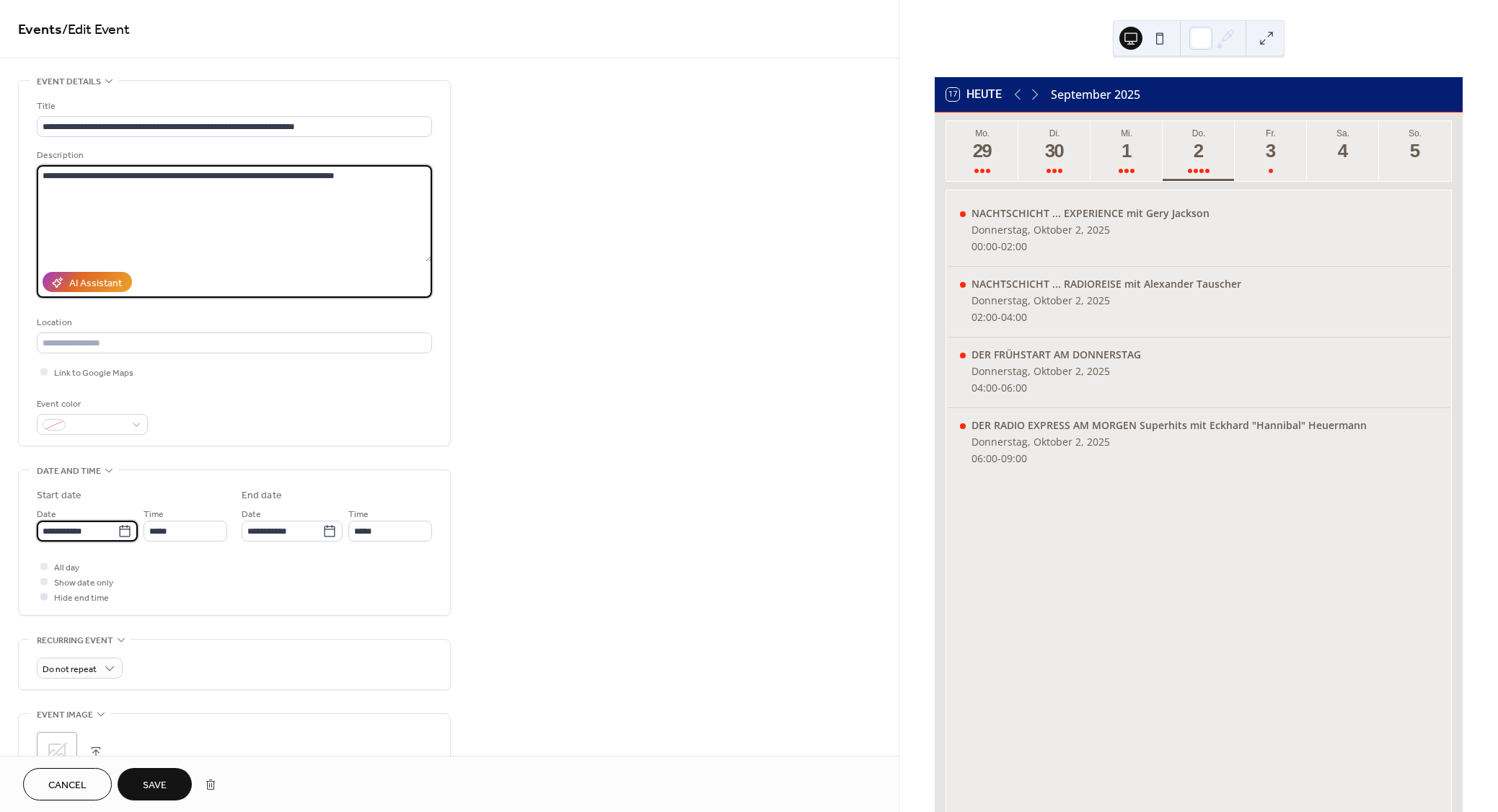 click on "**********" at bounding box center [77, 531] 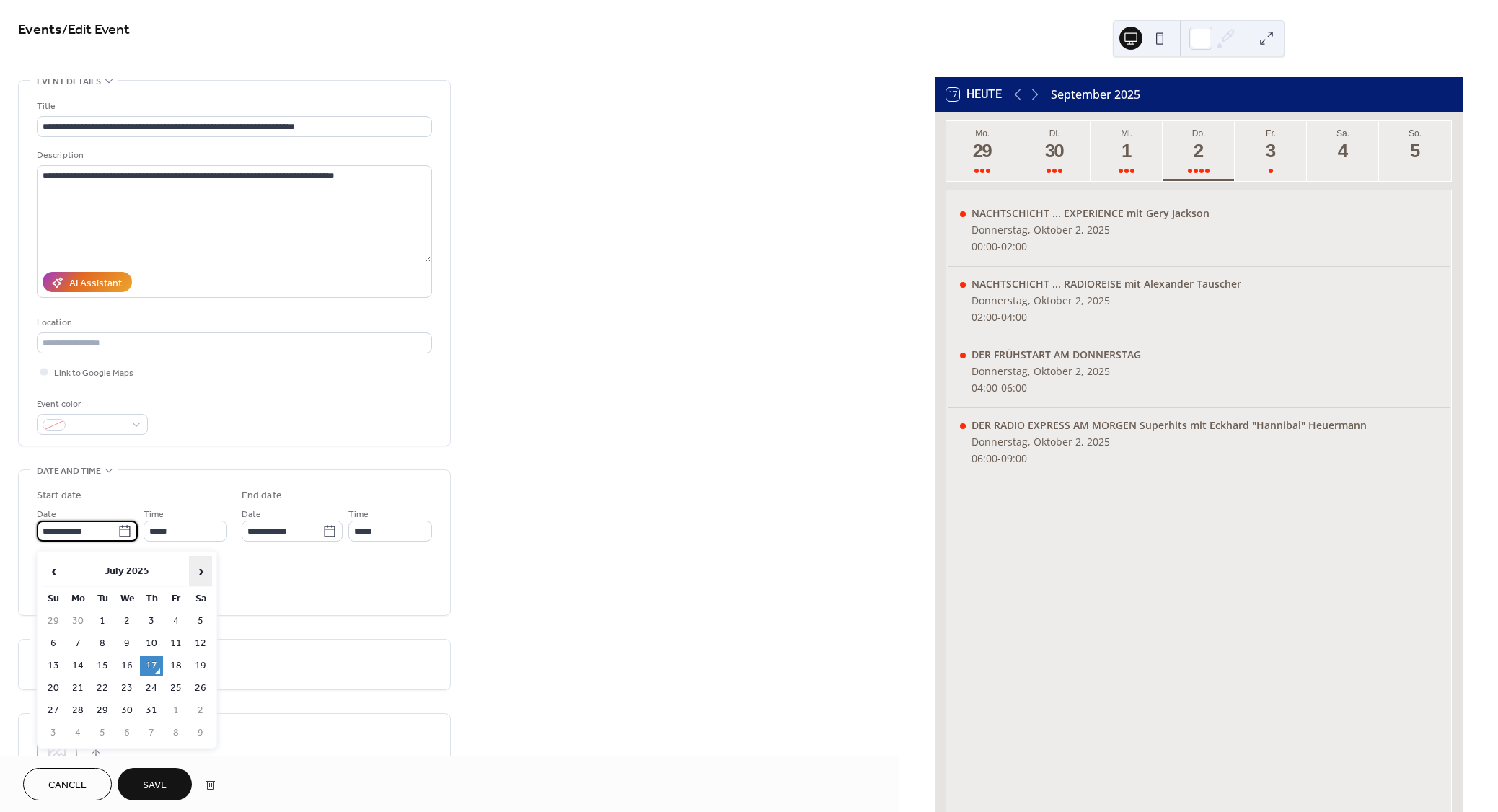 click on "›" at bounding box center [201, 571] 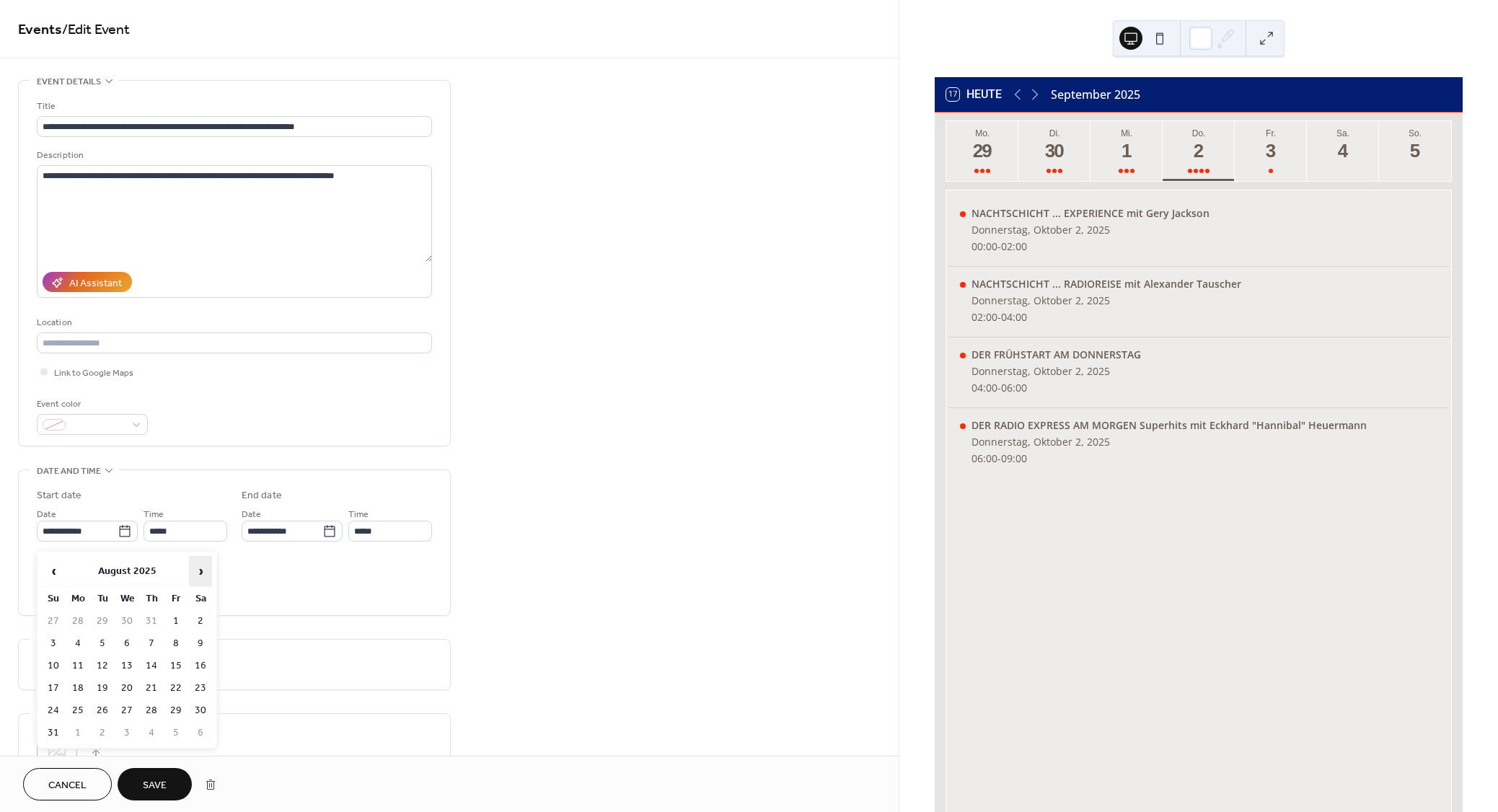 click on "›" at bounding box center (201, 571) 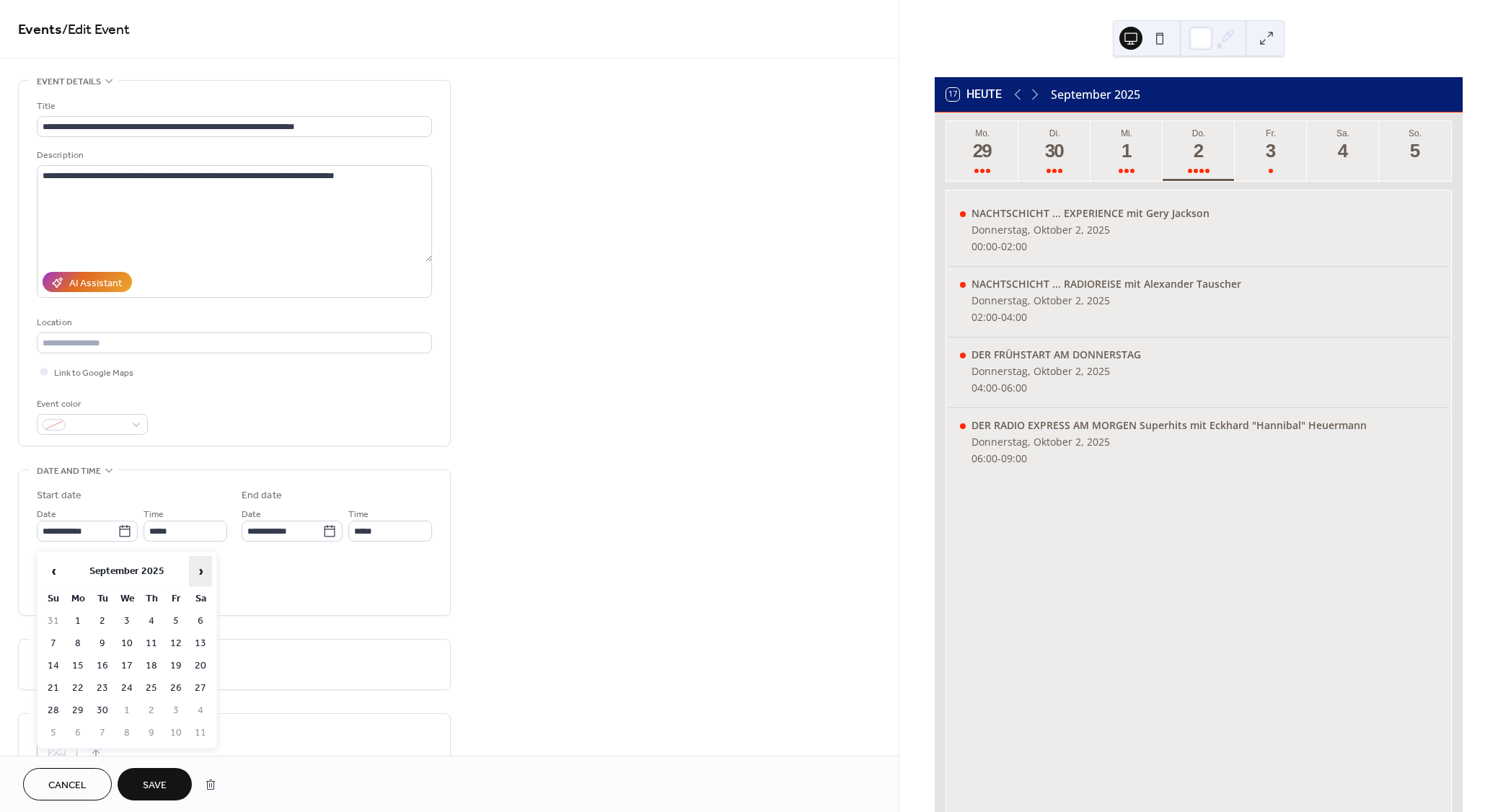 click on "›" at bounding box center (201, 571) 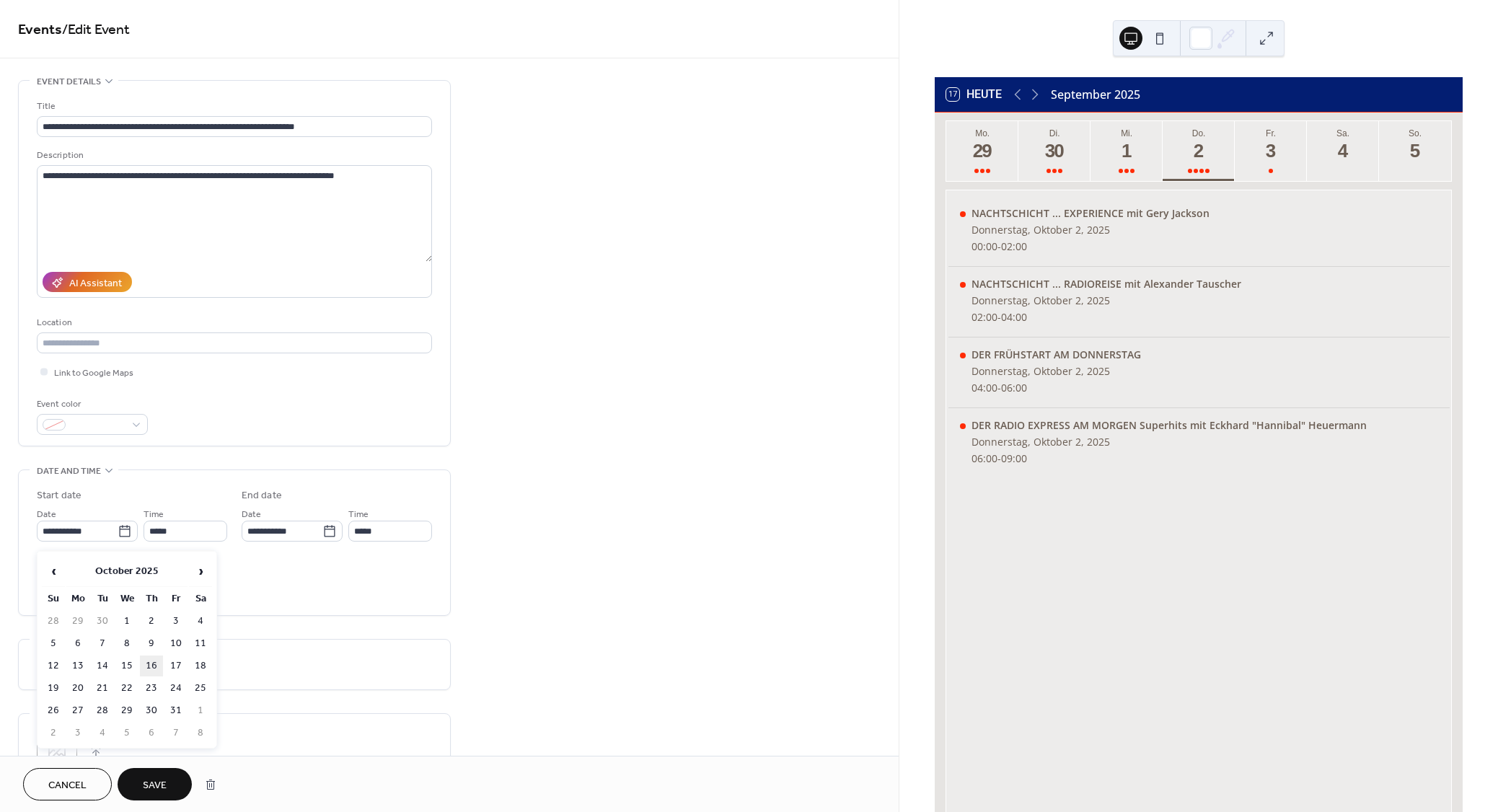 click on "16" at bounding box center [151, 666] 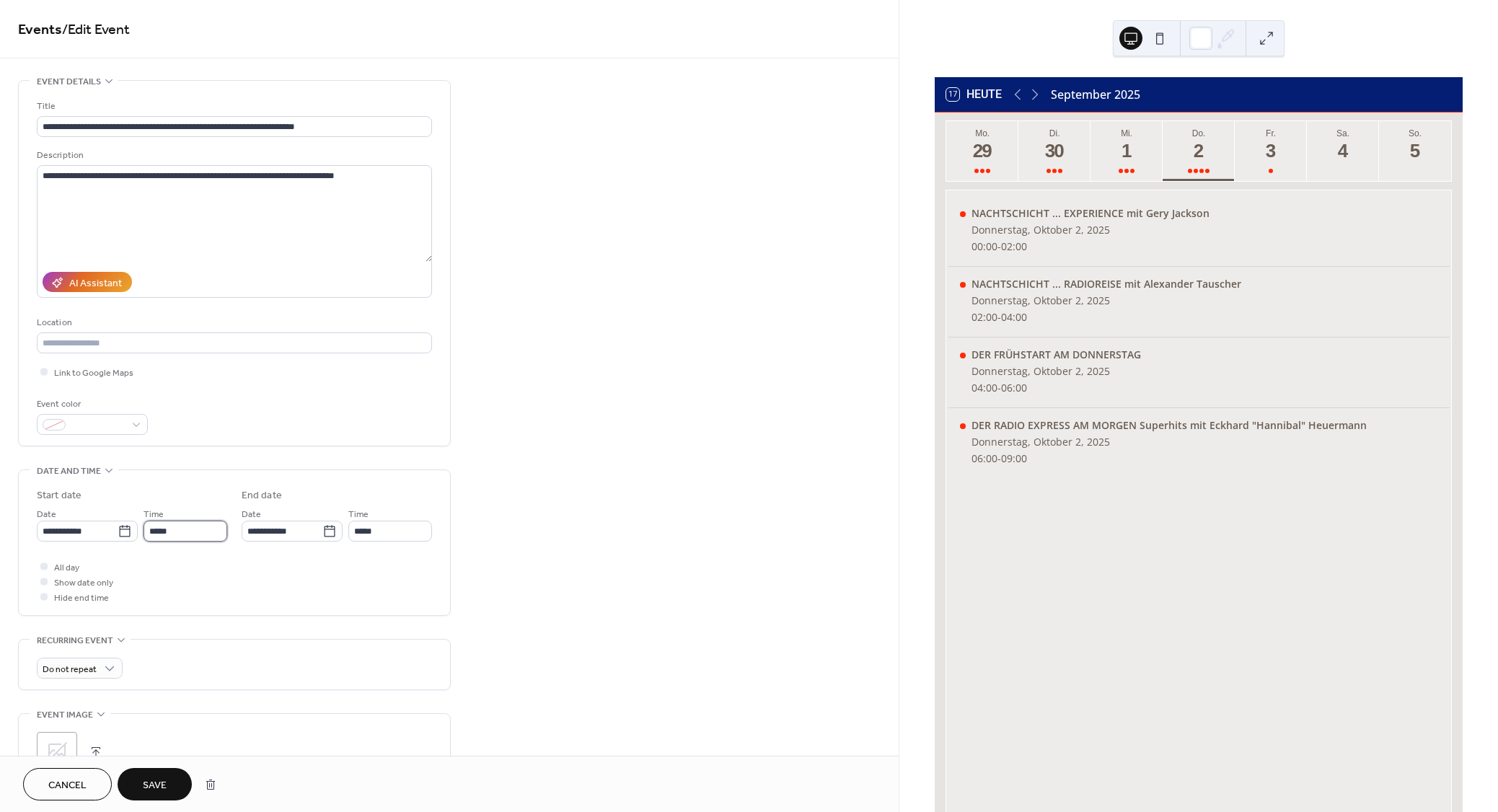 click on "*****" at bounding box center (185, 531) 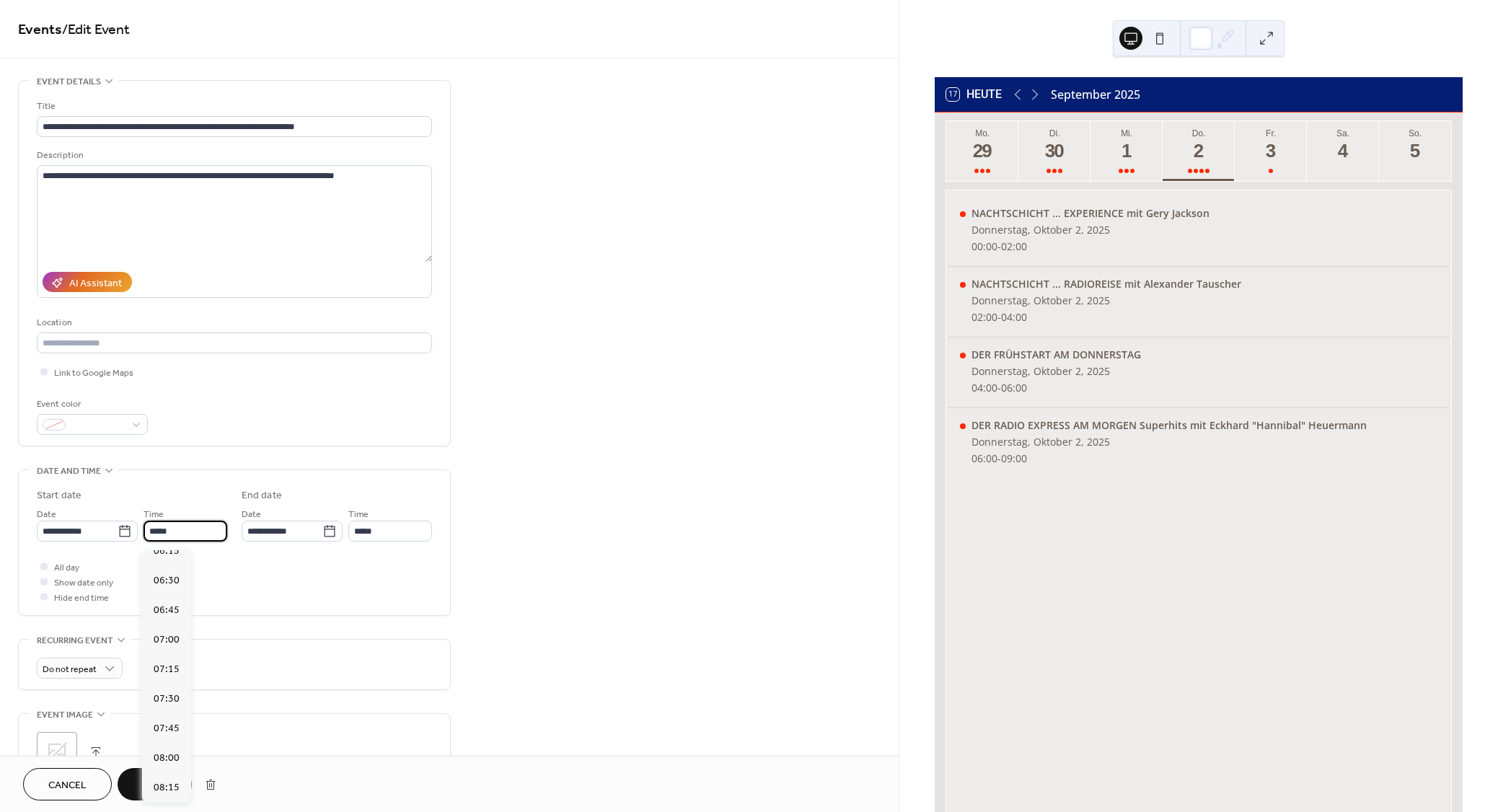 scroll, scrollTop: 688, scrollLeft: 0, axis: vertical 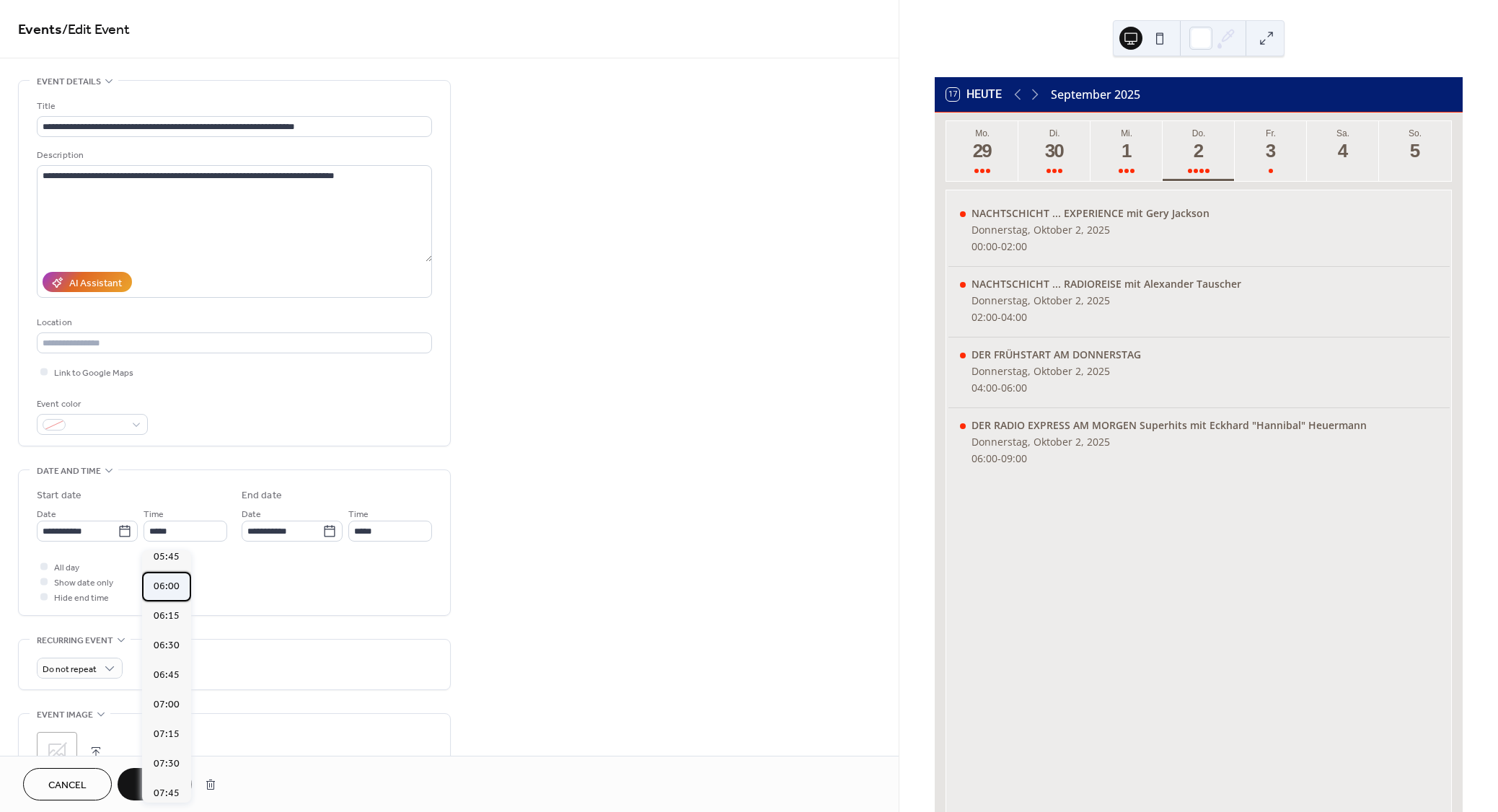 click on "06:00" at bounding box center (167, 586) 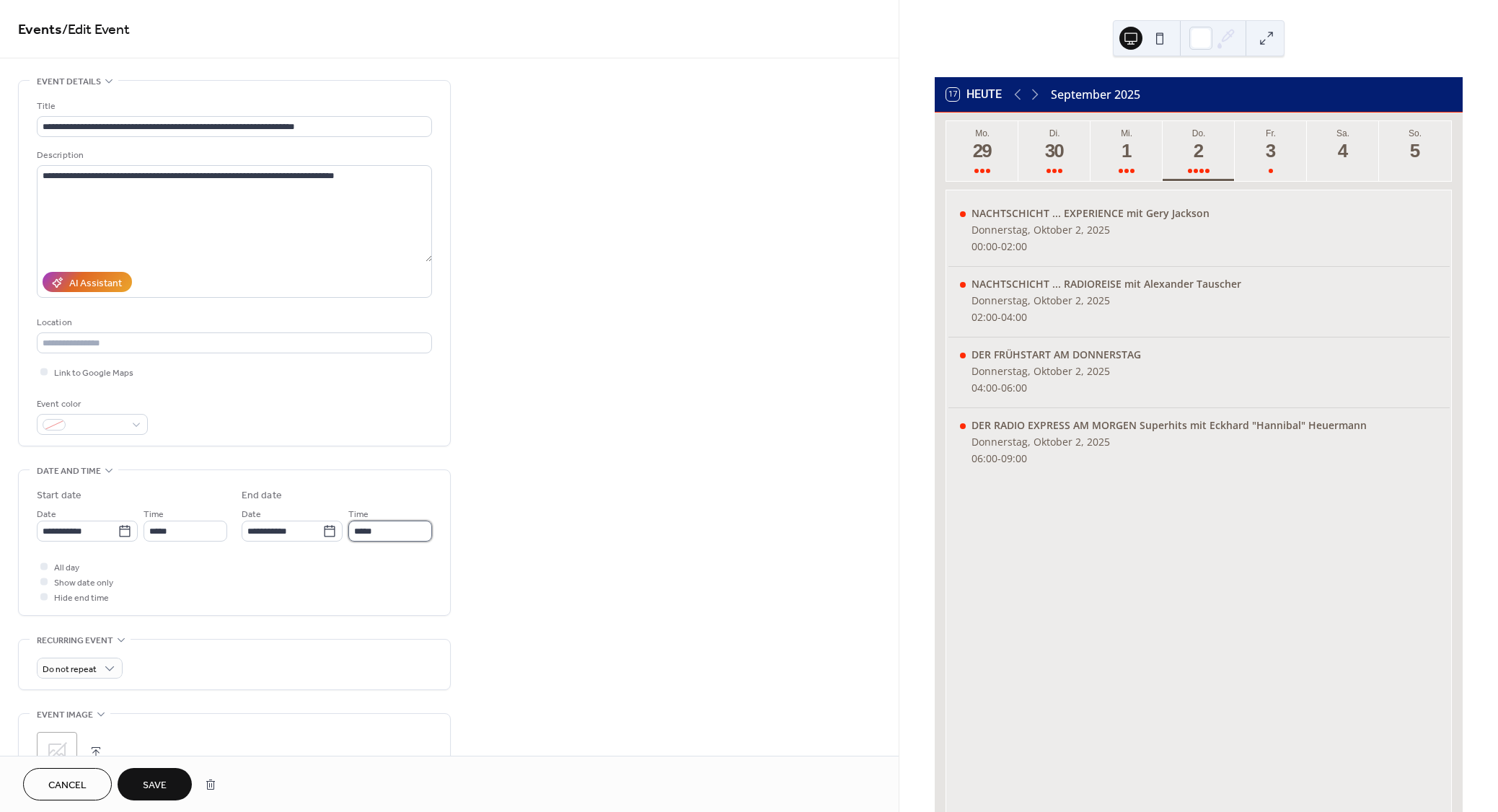 click on "*****" at bounding box center (390, 531) 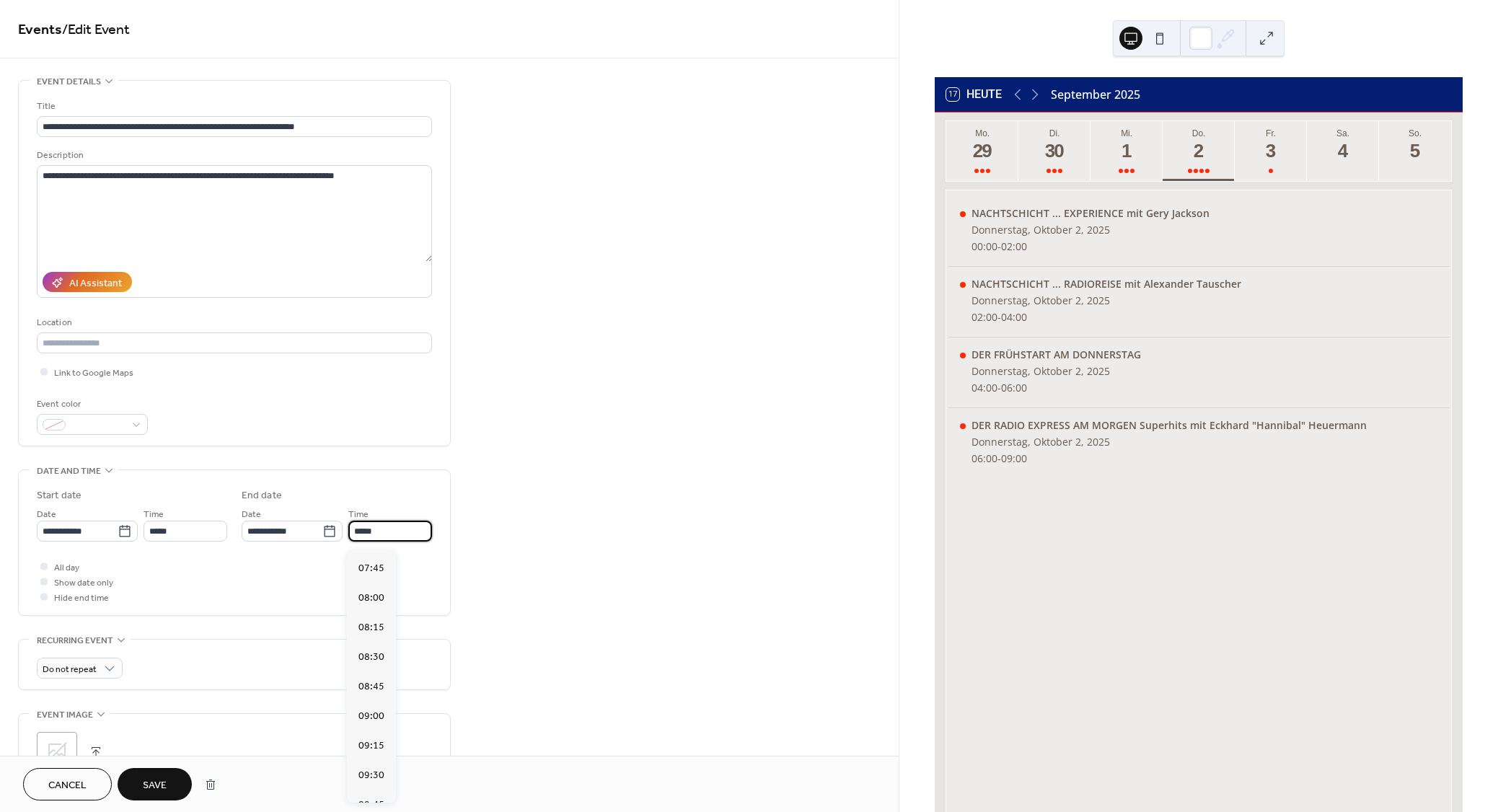 scroll, scrollTop: 195, scrollLeft: 0, axis: vertical 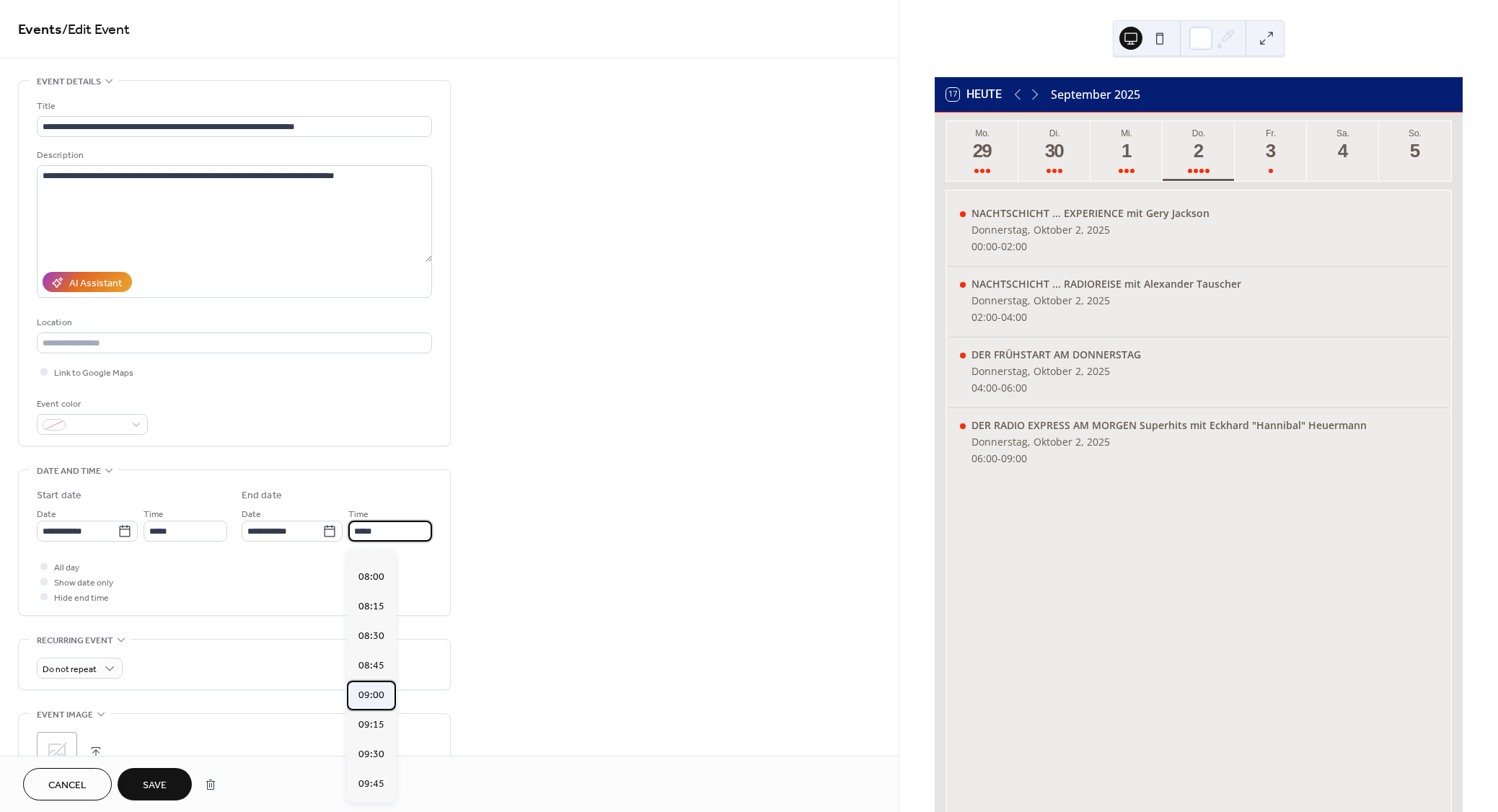click on "09:00" at bounding box center [371, 695] 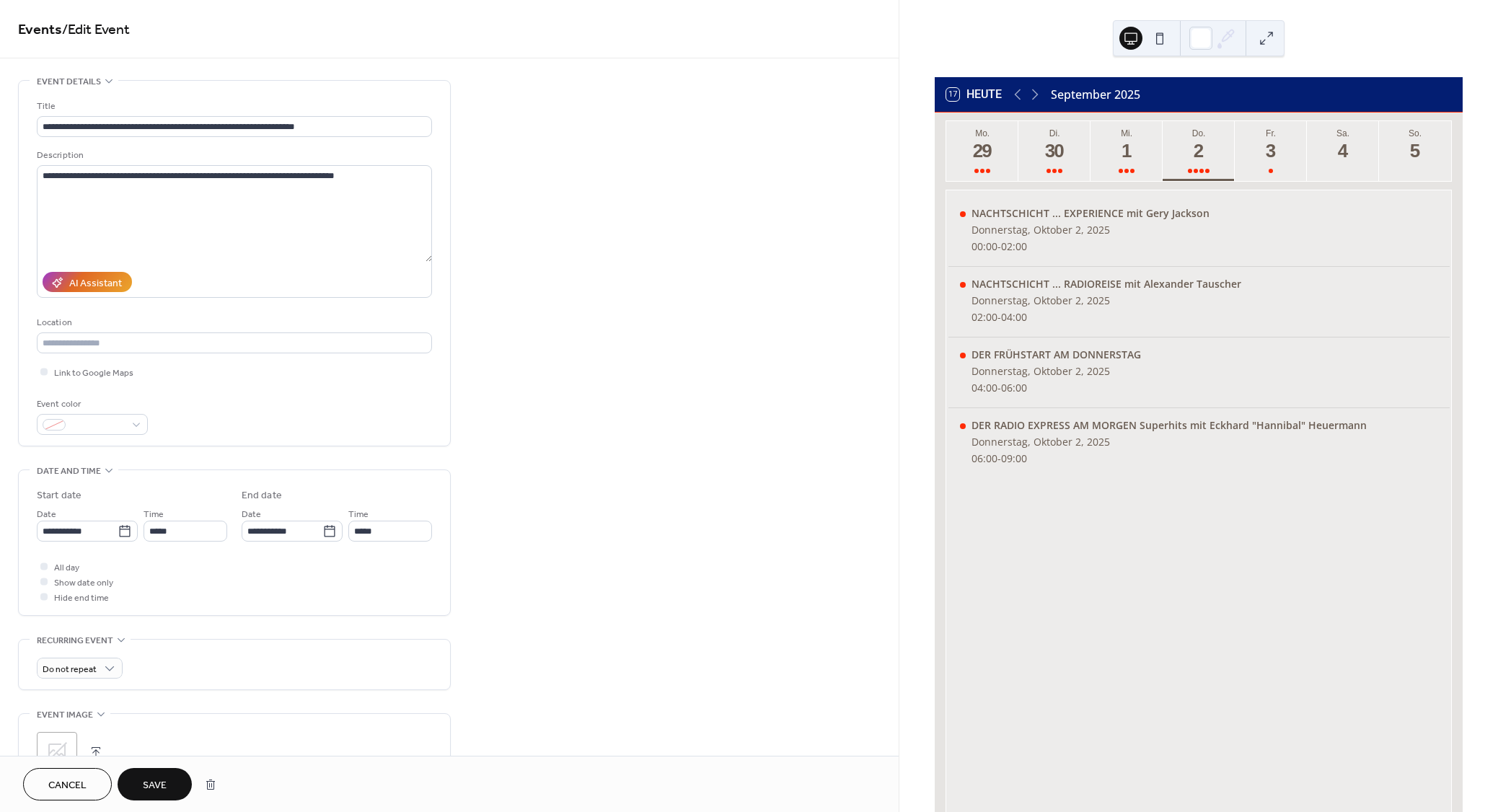 click on "Save" at bounding box center [154, 784] 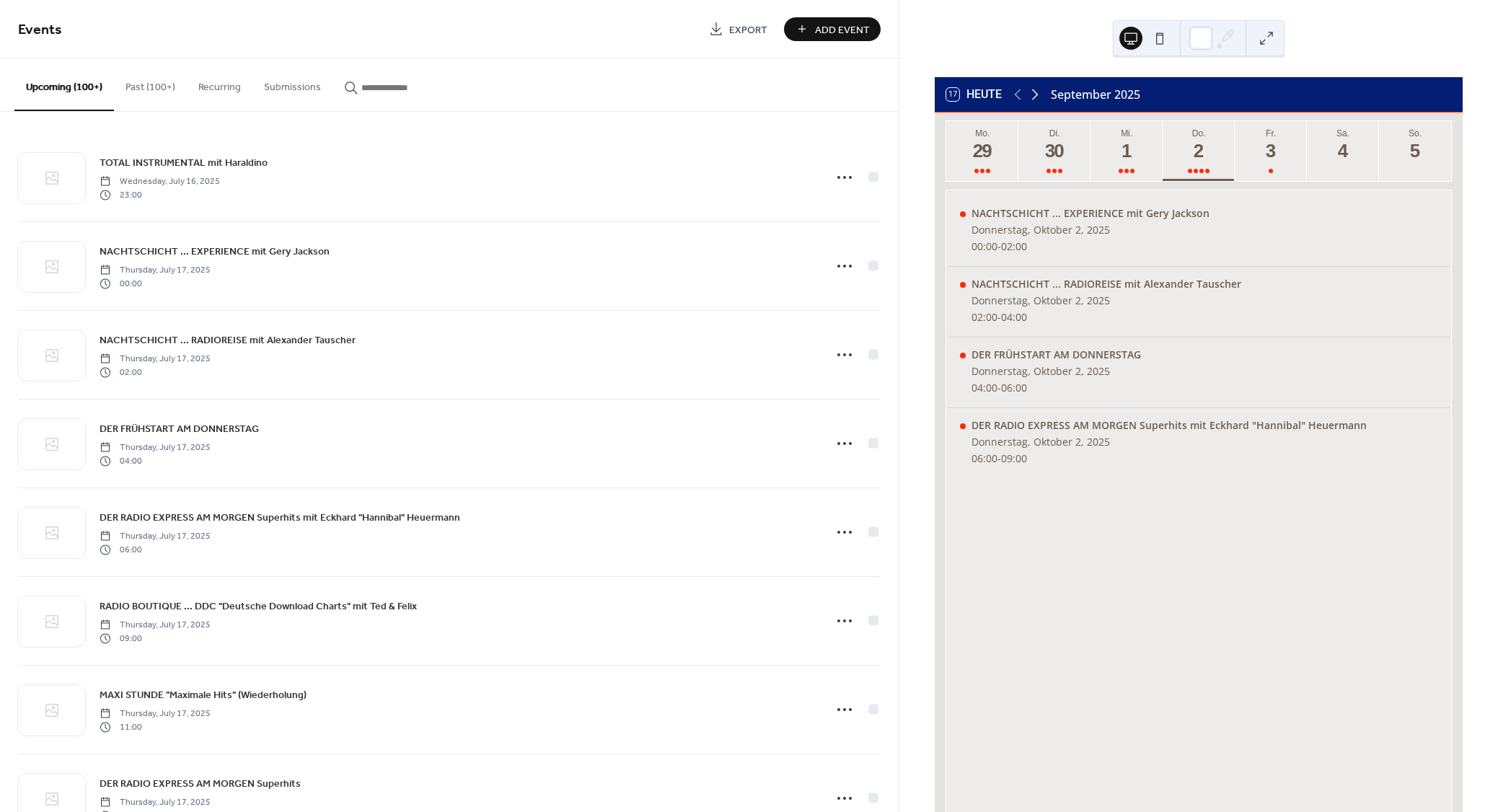 click 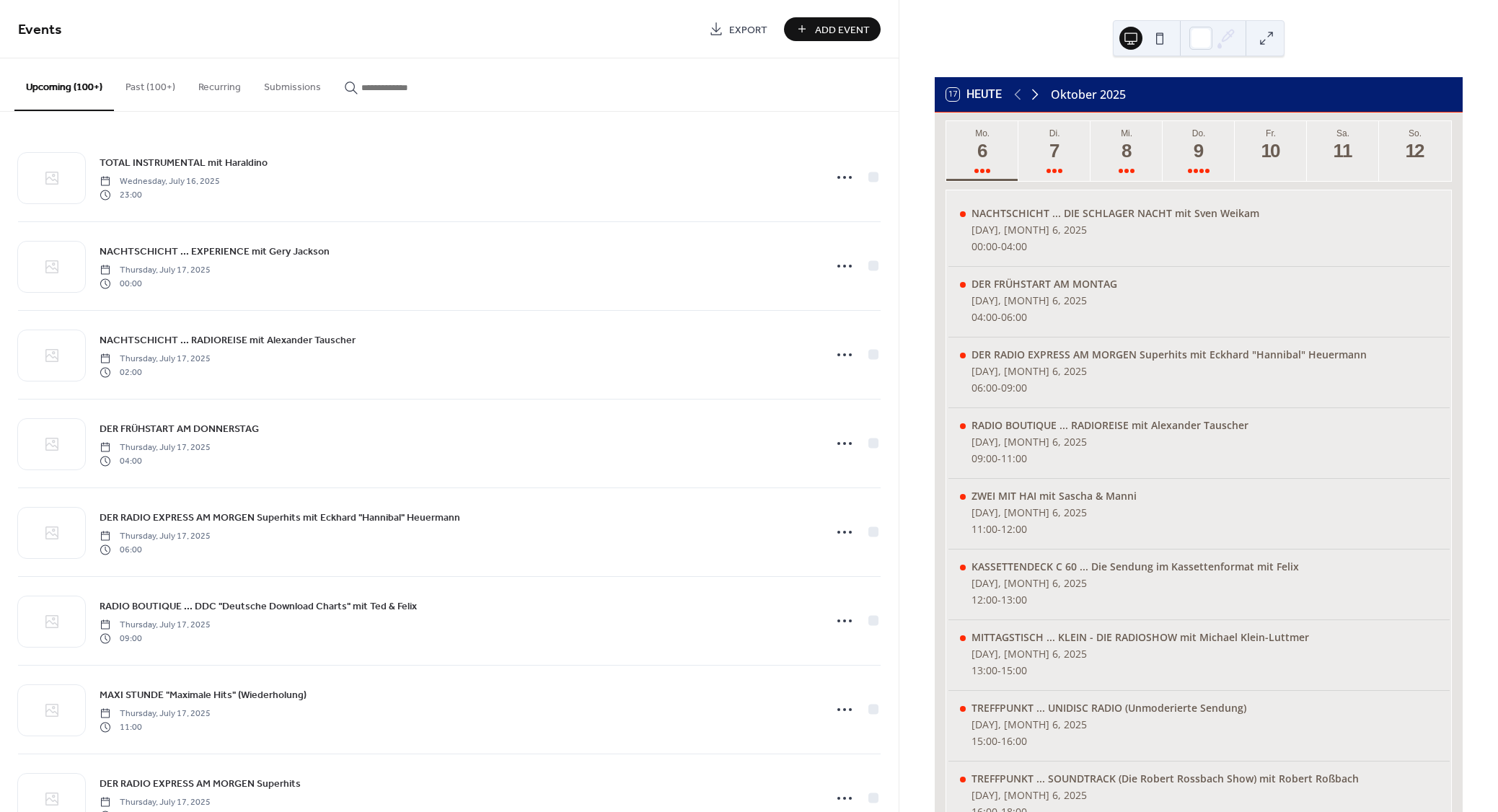 click 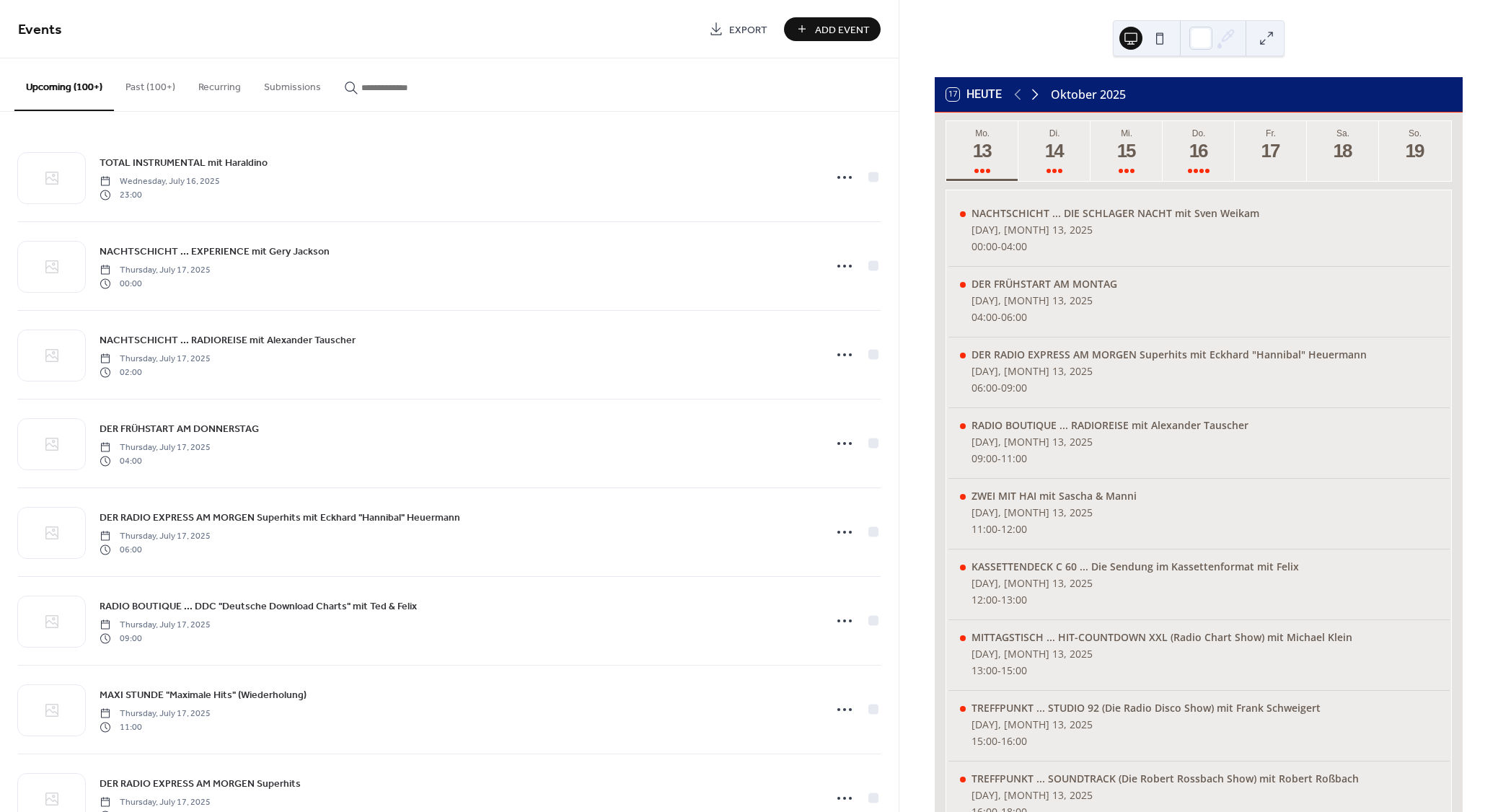 click 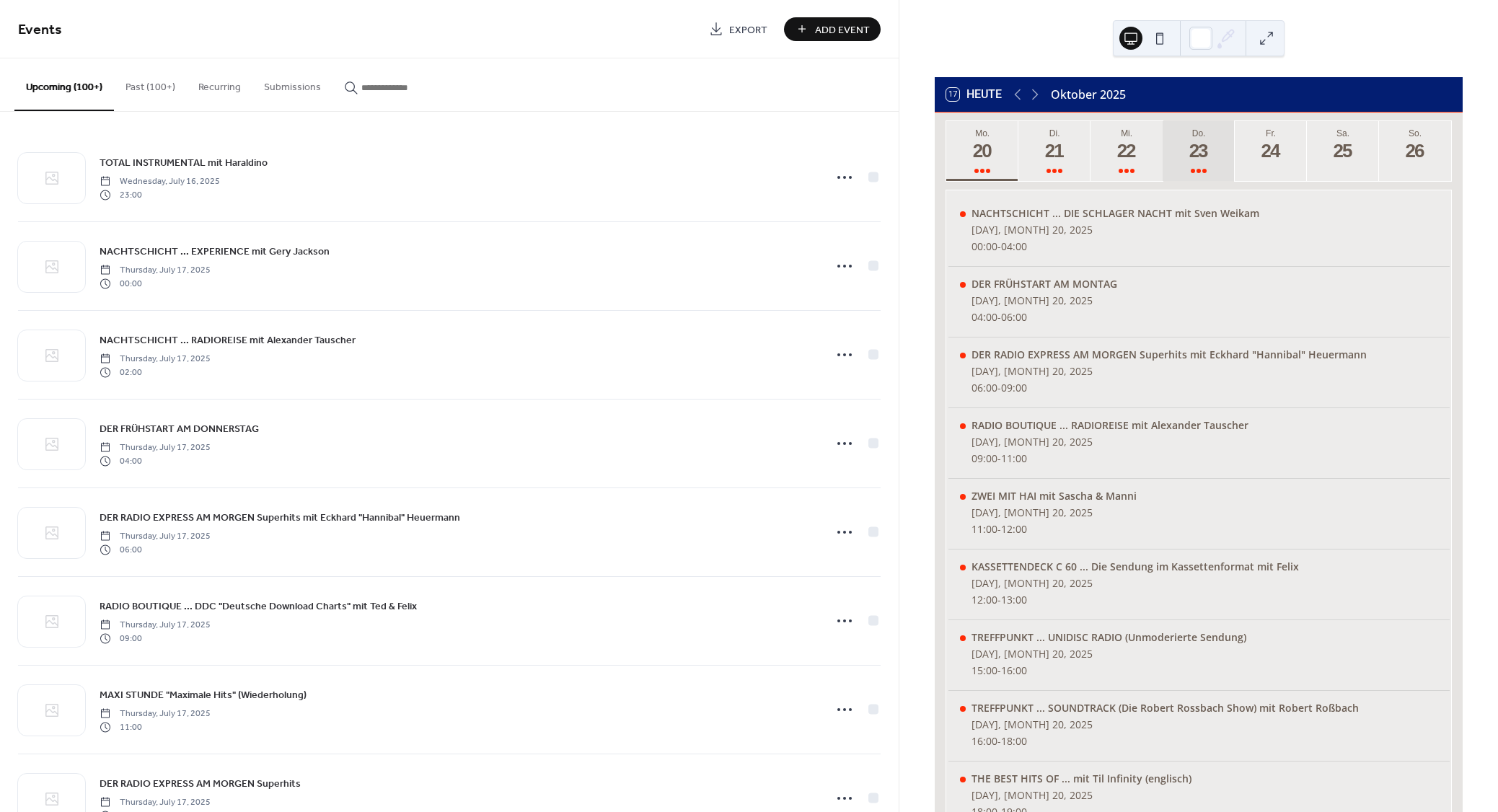 click on "23" at bounding box center [1198, 151] 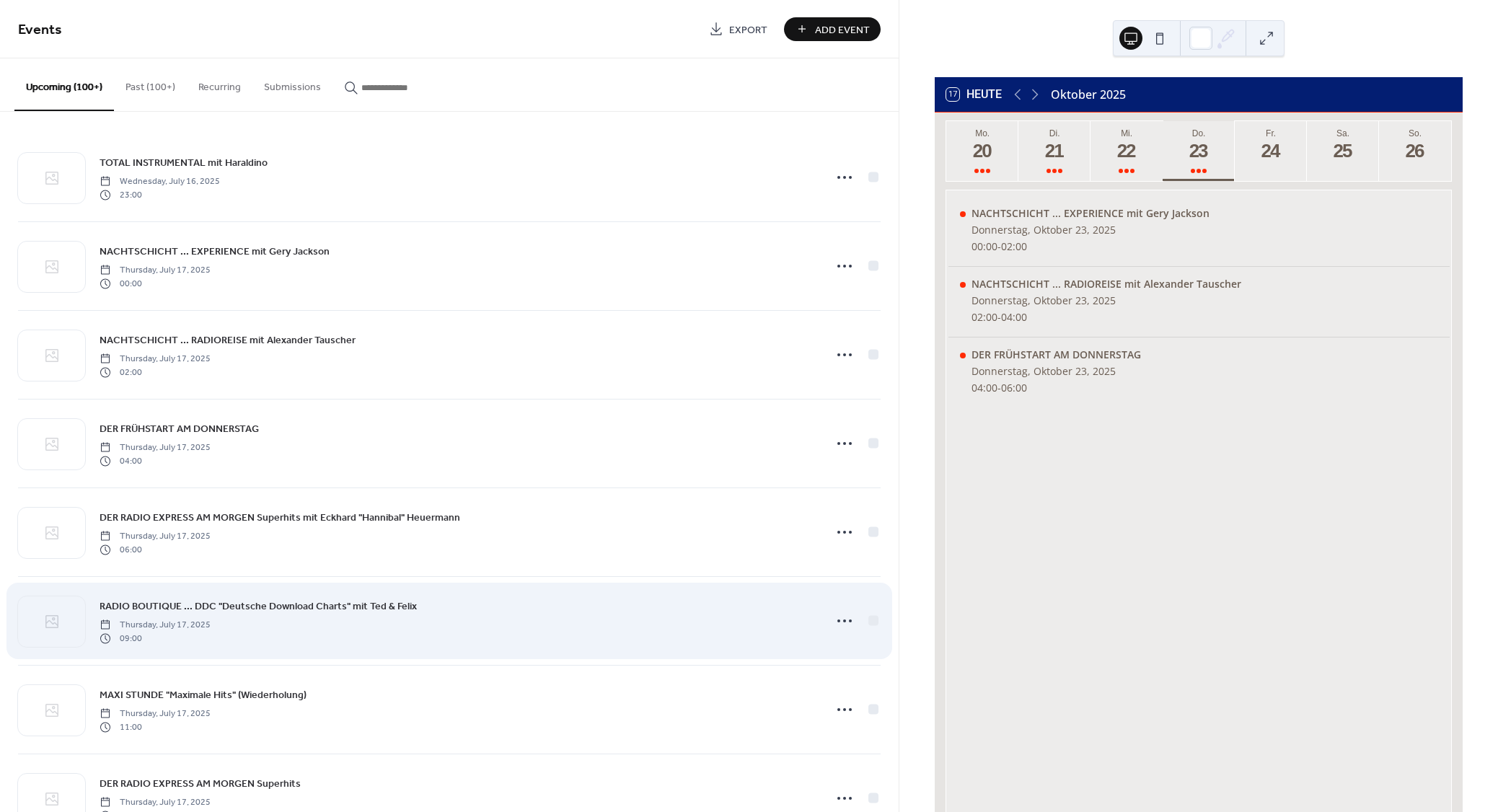 scroll, scrollTop: 173, scrollLeft: 0, axis: vertical 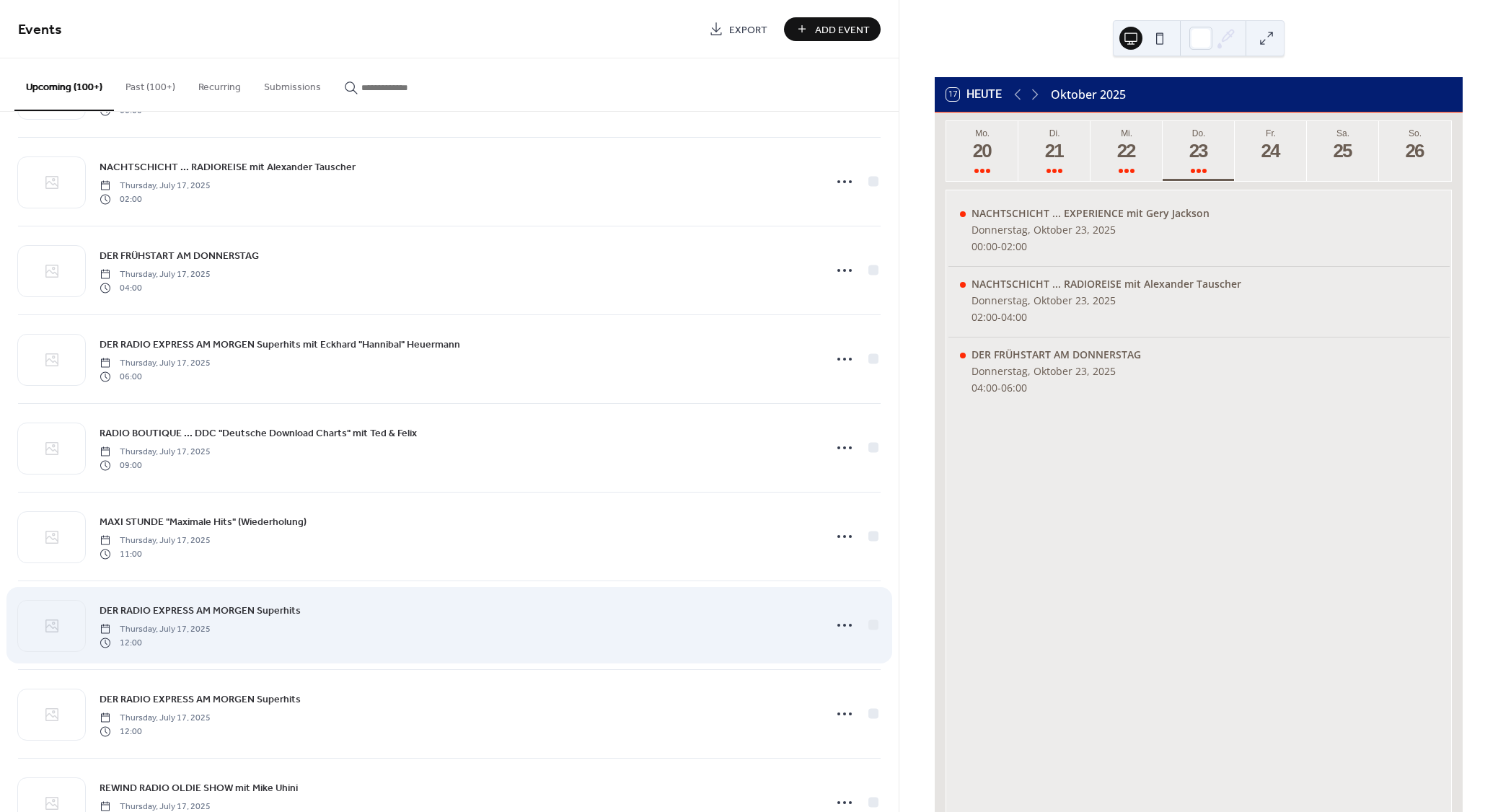 click on "DER RADIO EXPRESS AM MORGEN Superhits" at bounding box center (200, 611) 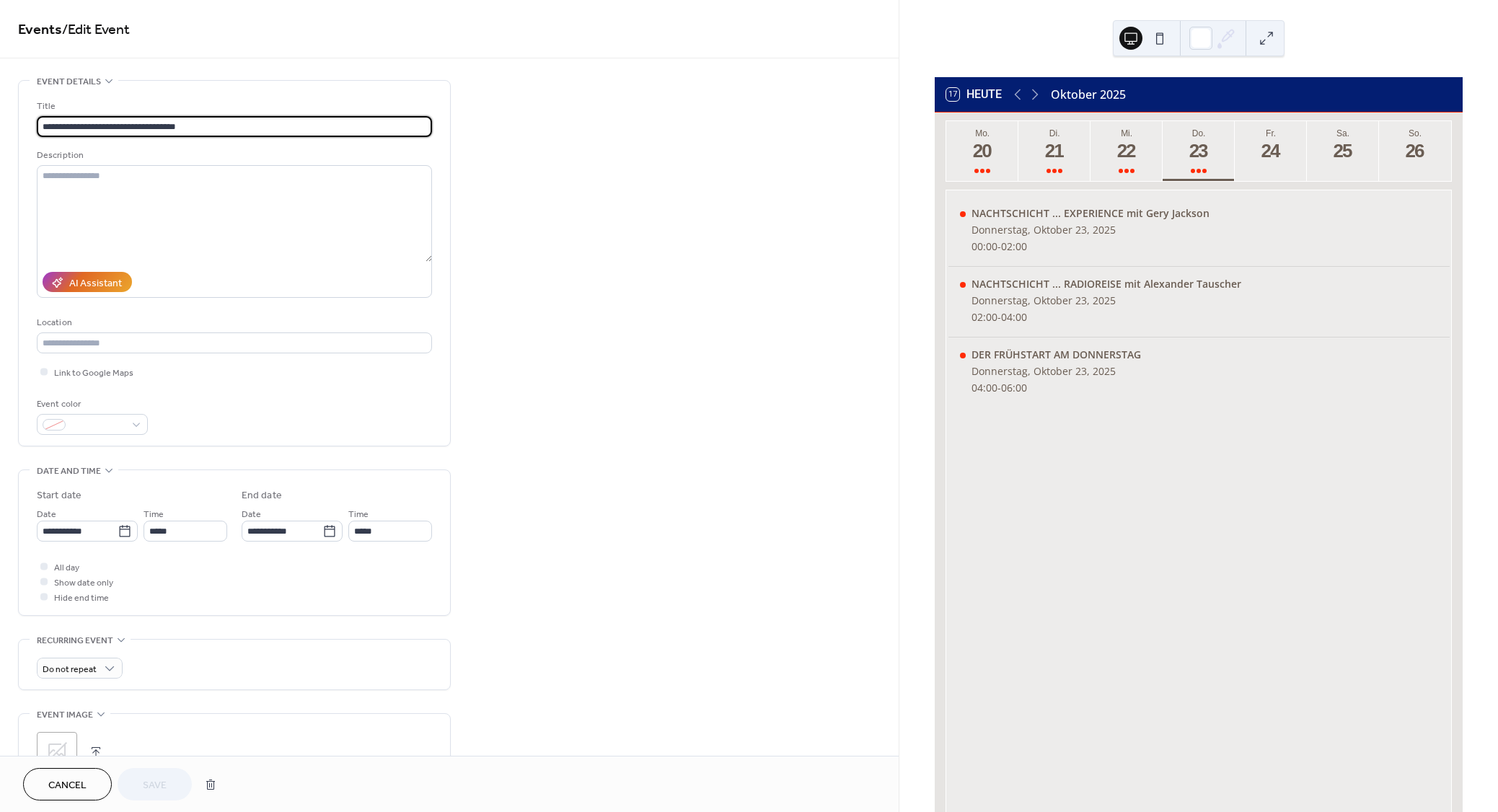 click on "**********" at bounding box center [234, 126] 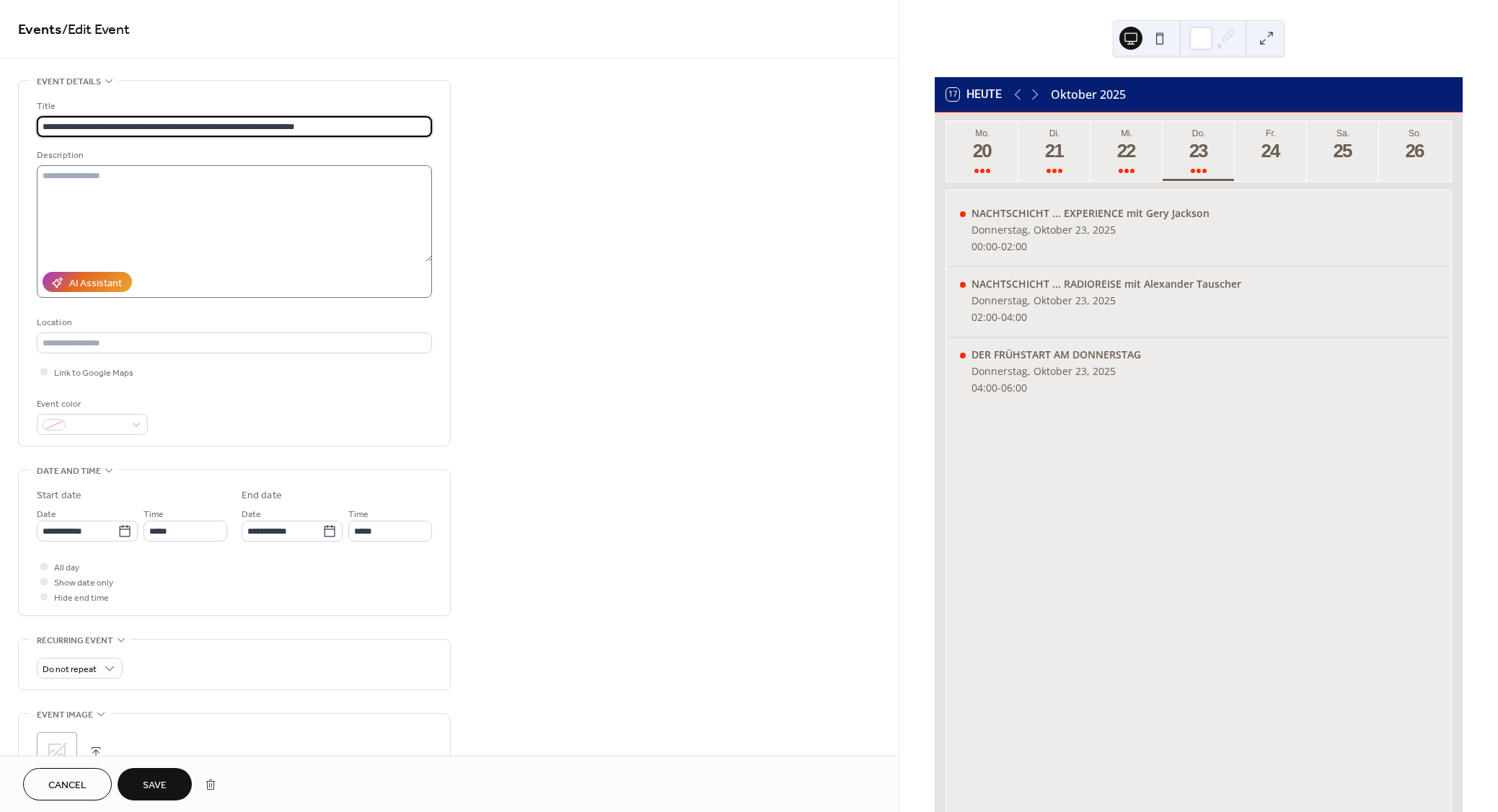 type on "**********" 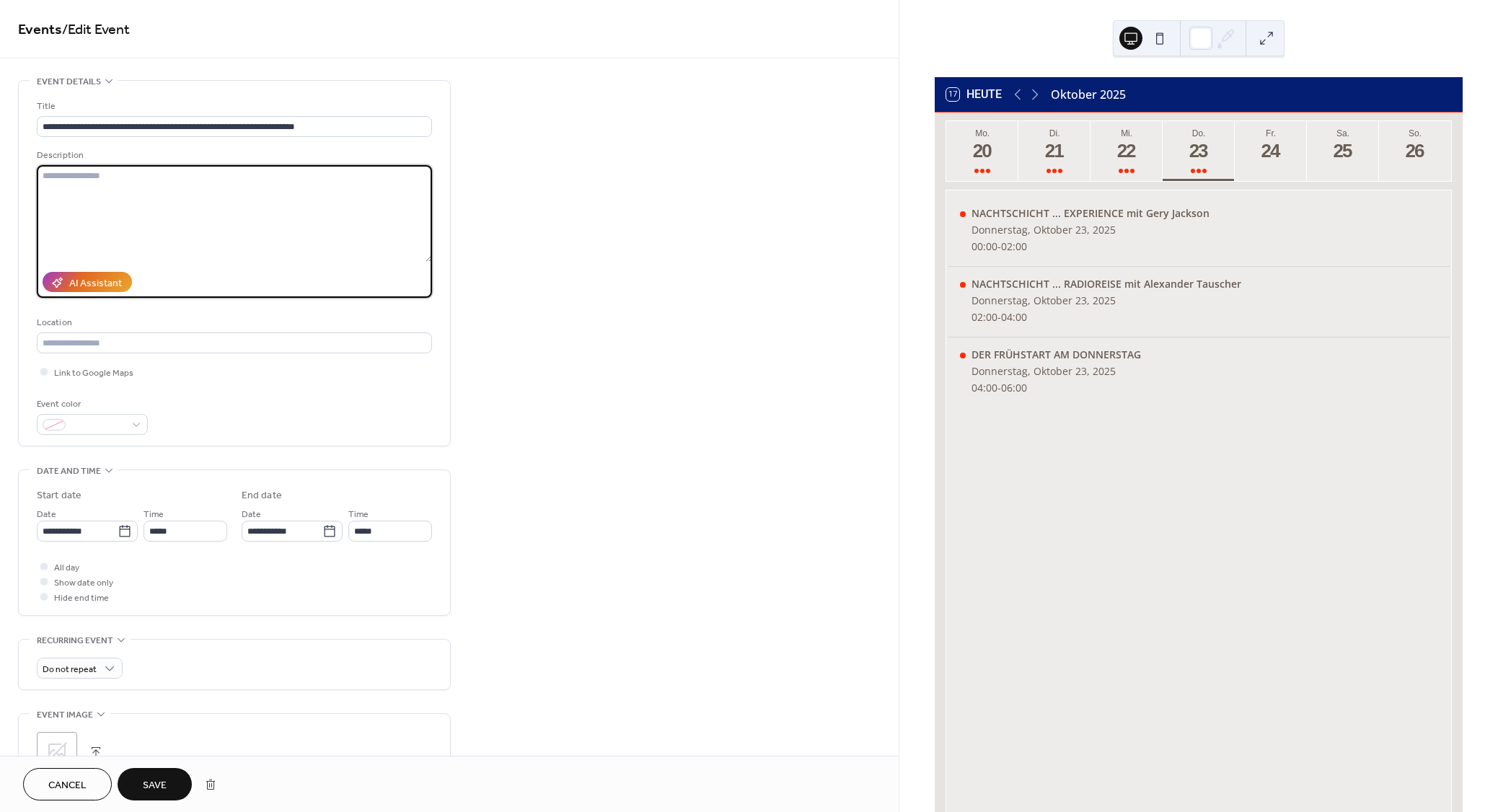 paste on "**********" 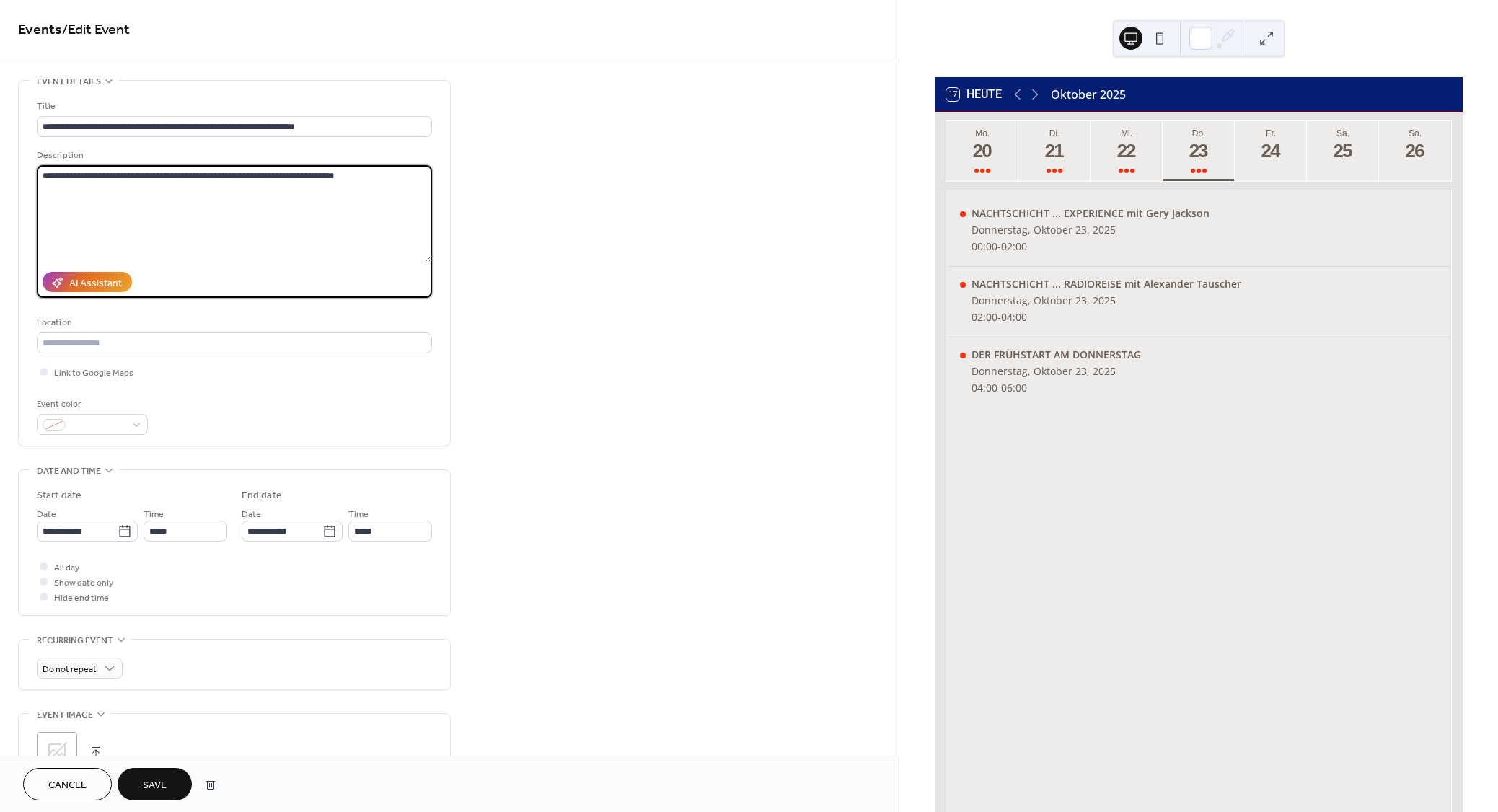 type on "**********" 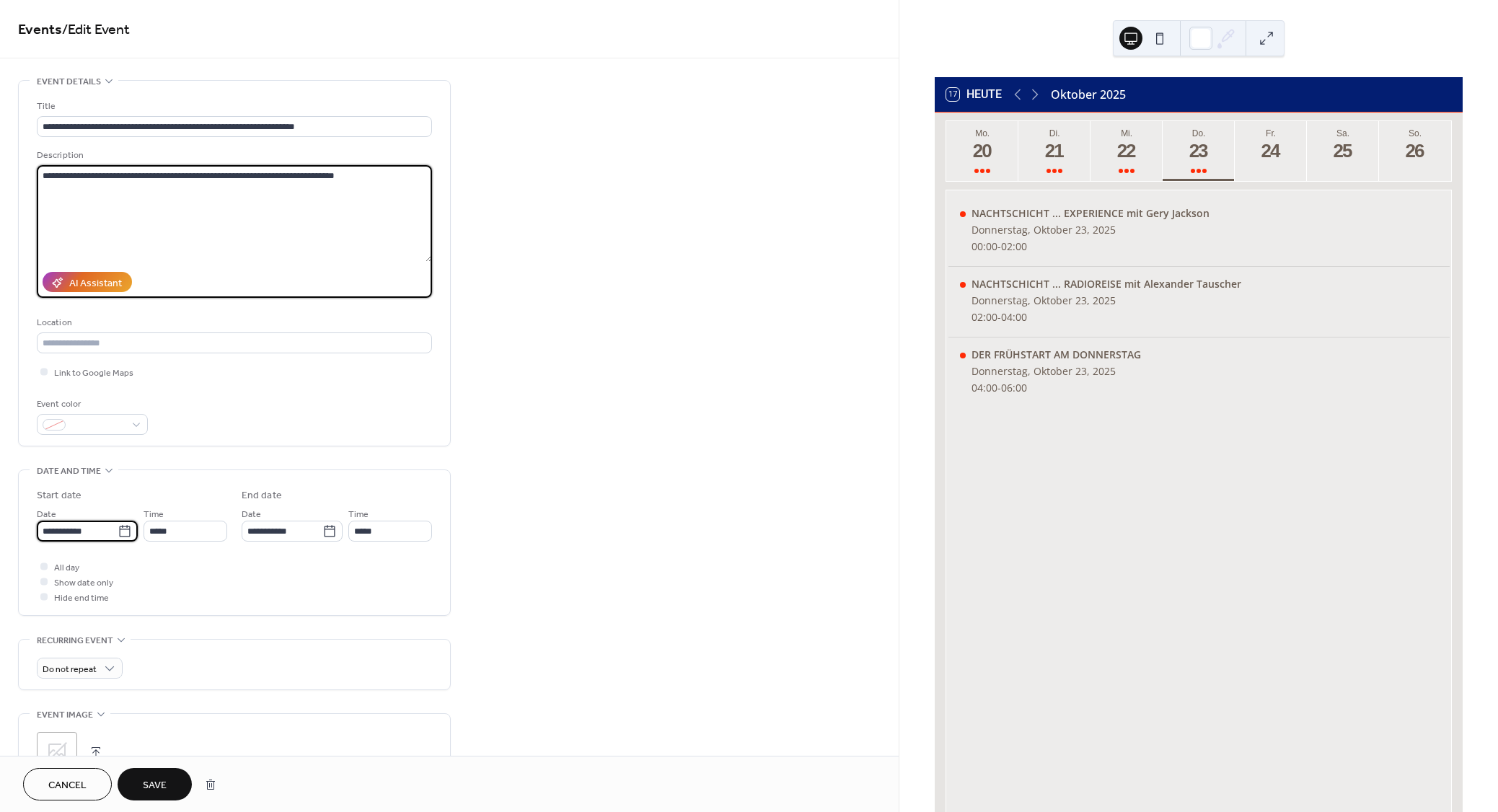 click on "**********" at bounding box center [77, 531] 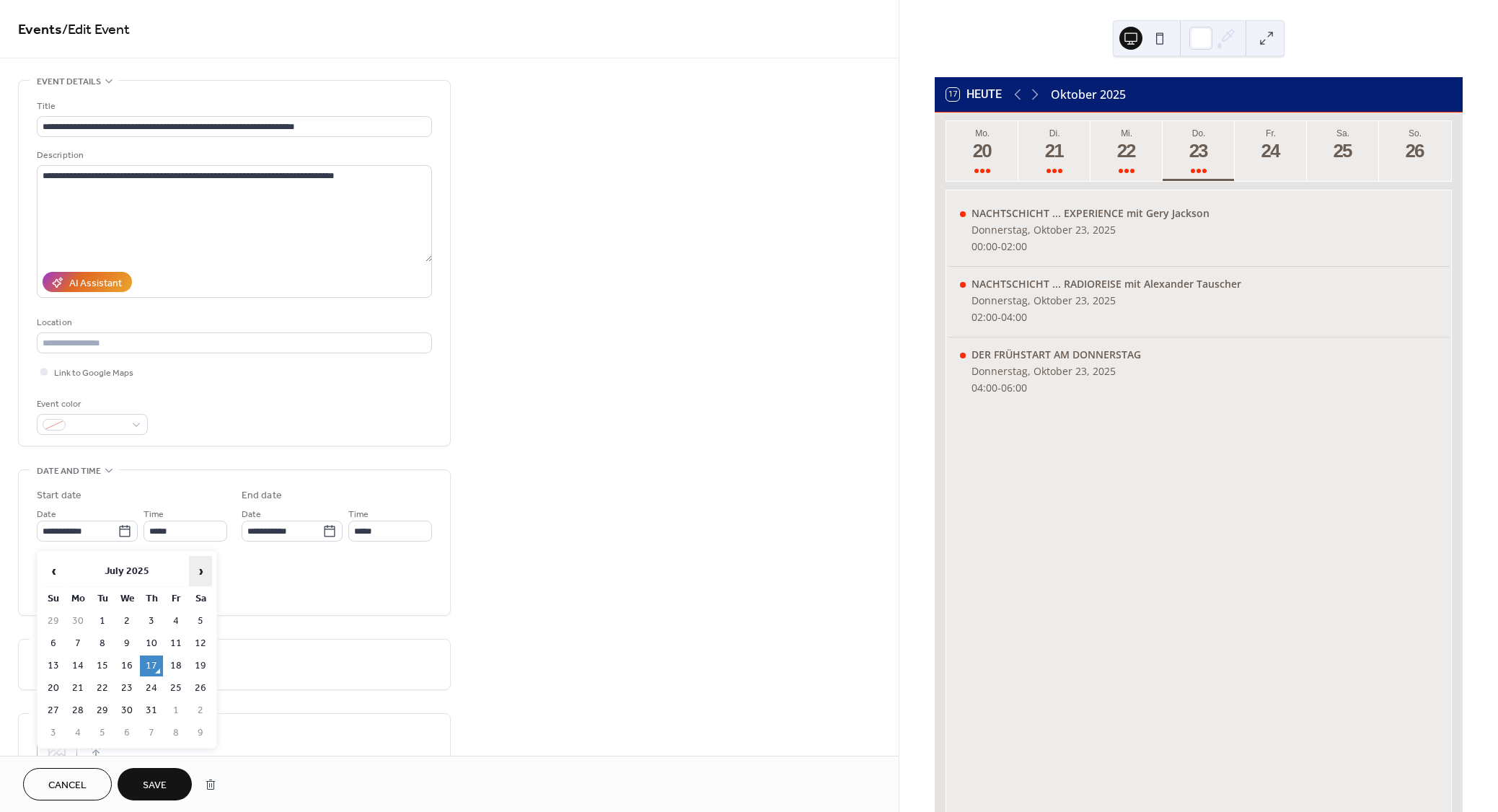 click on "›" at bounding box center [201, 571] 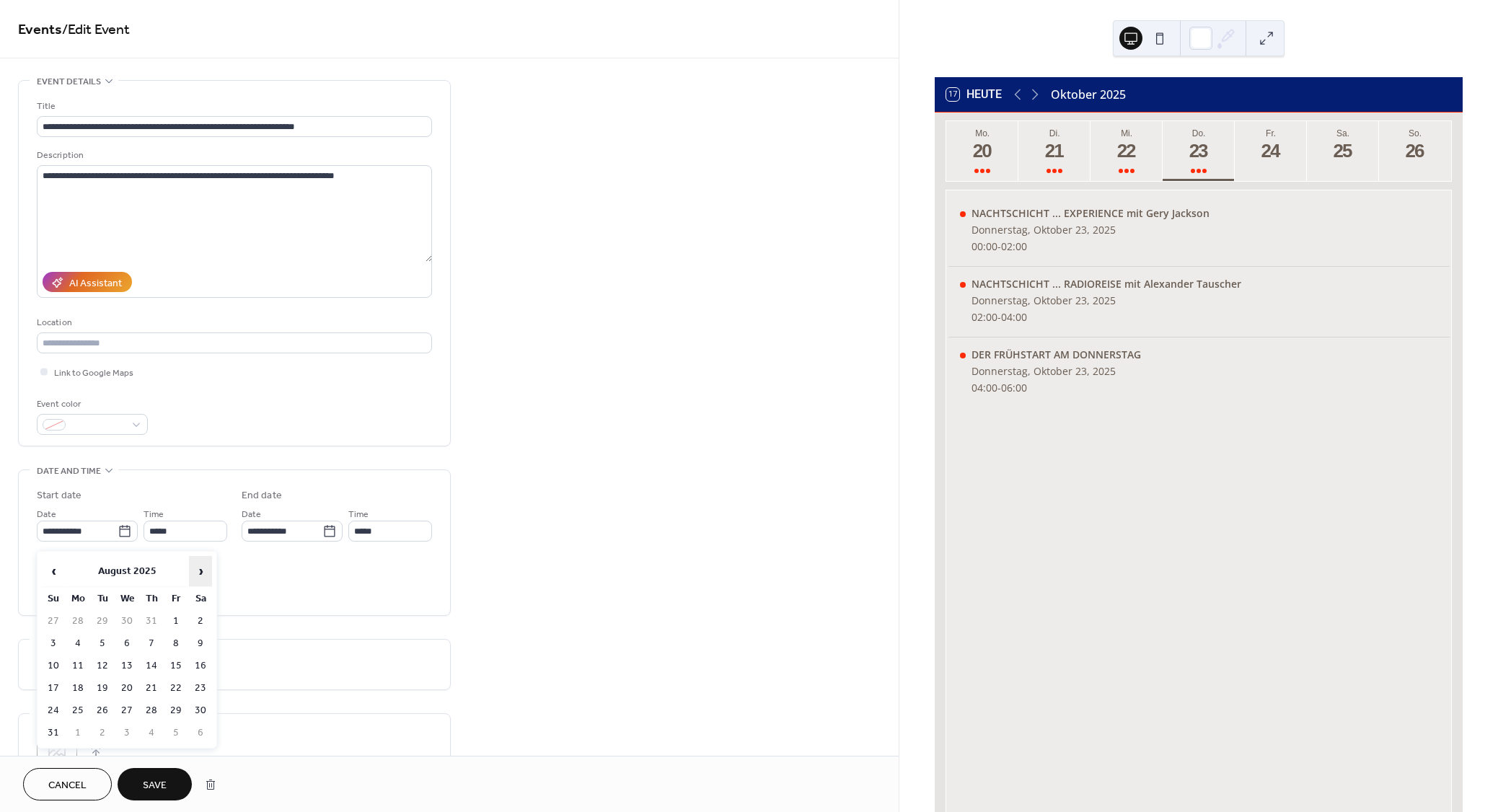 click on "›" at bounding box center [201, 571] 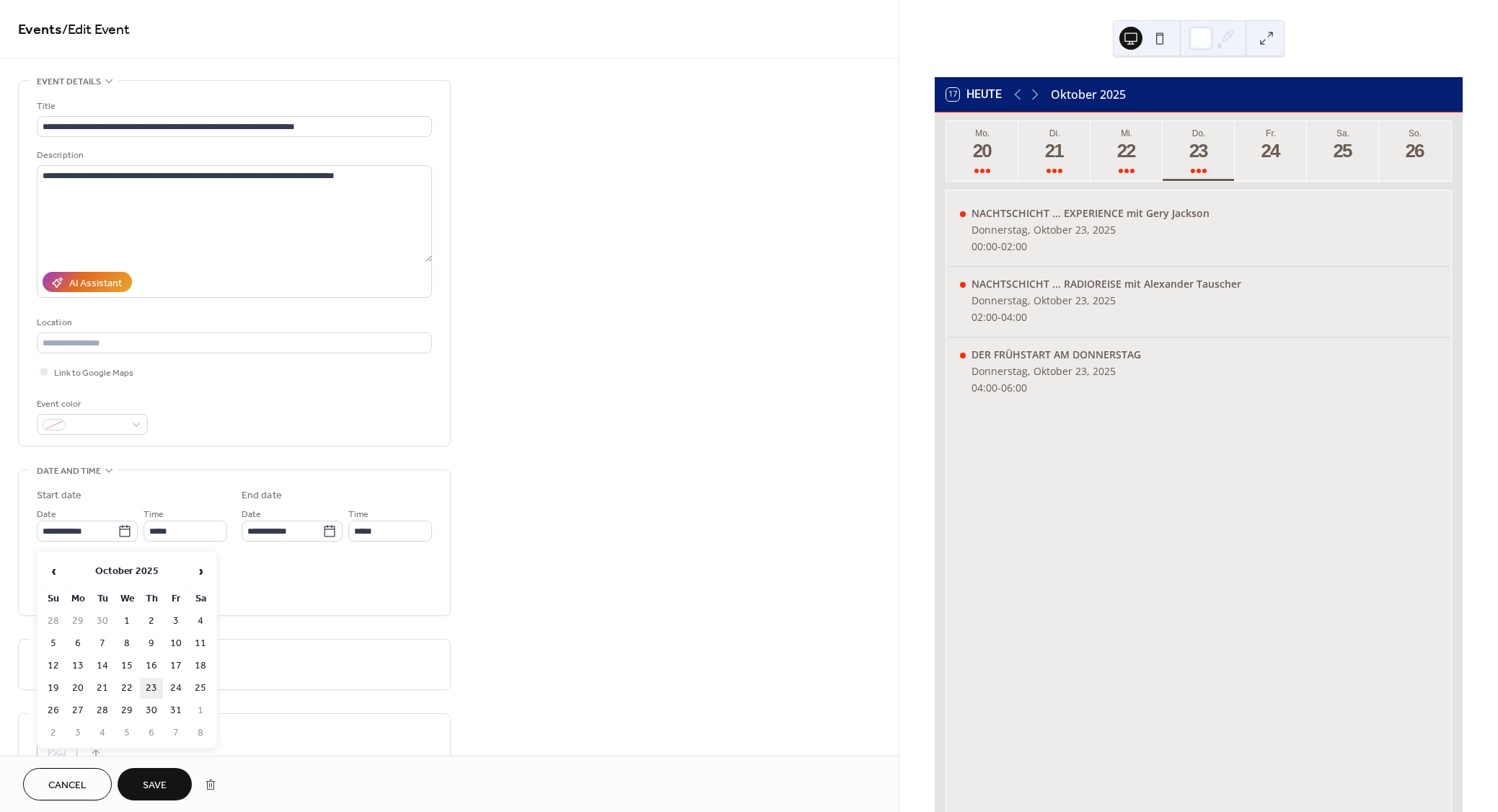 click on "23" at bounding box center [151, 688] 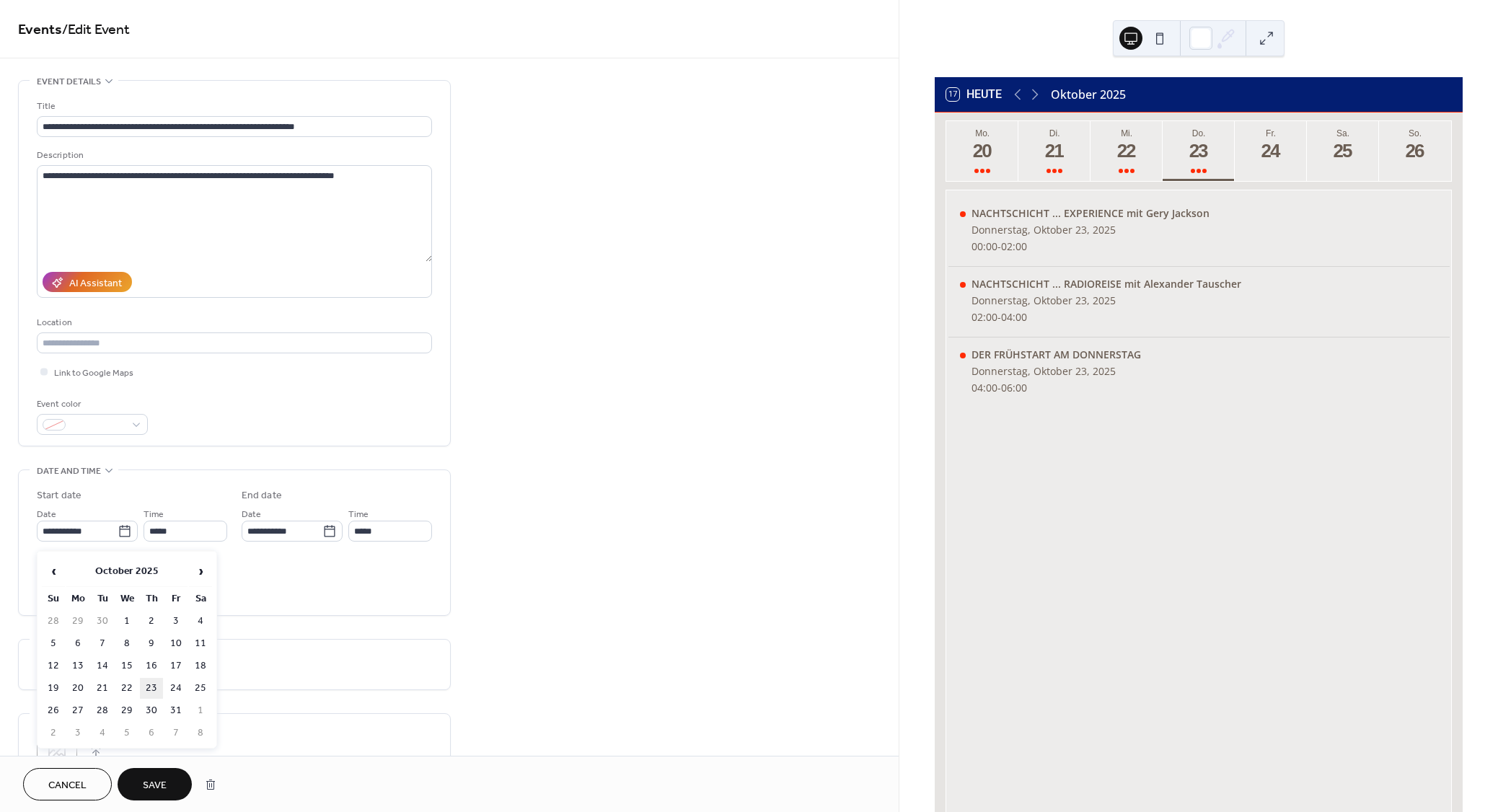 type on "**********" 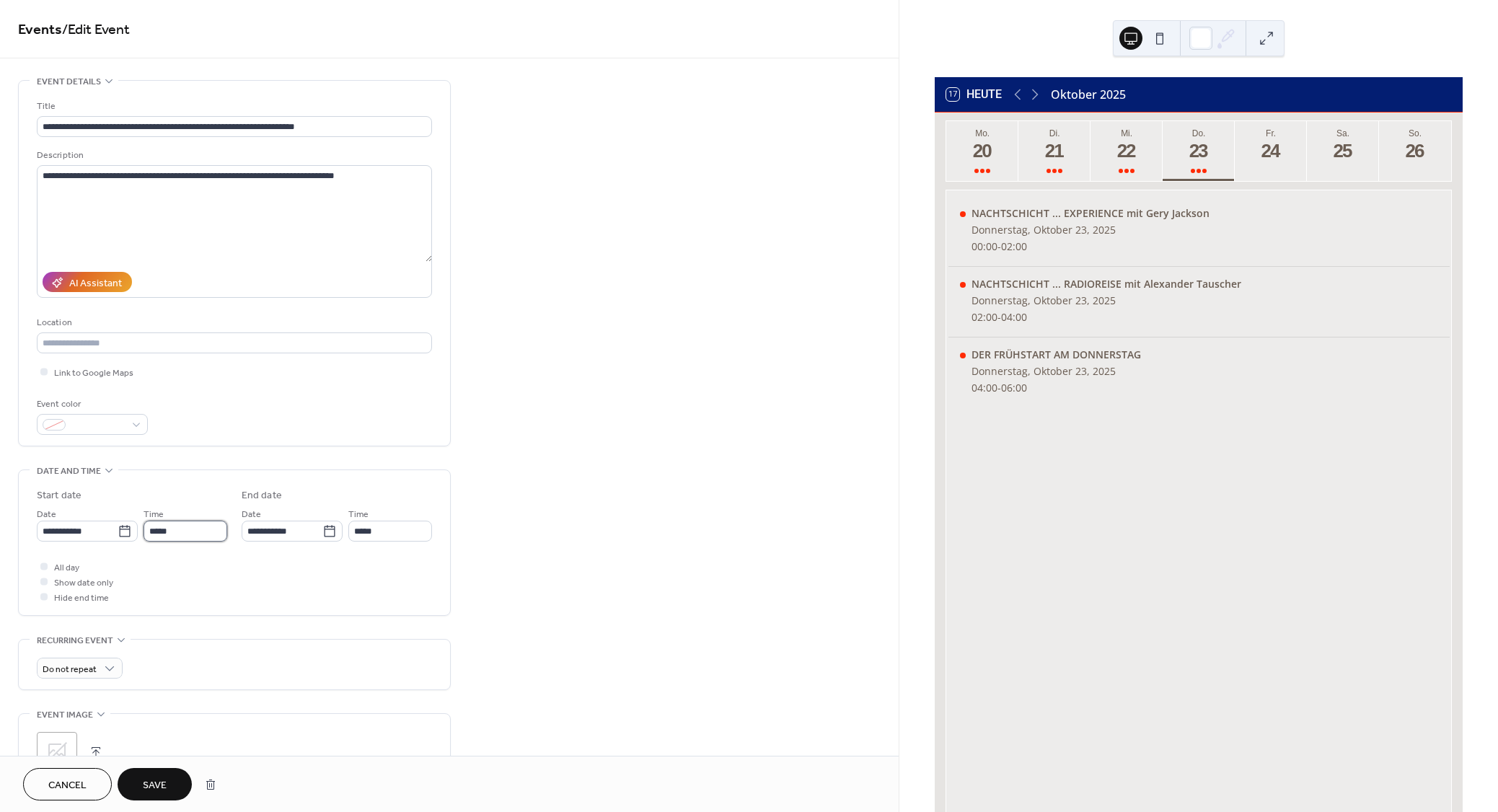 click on "*****" at bounding box center [185, 531] 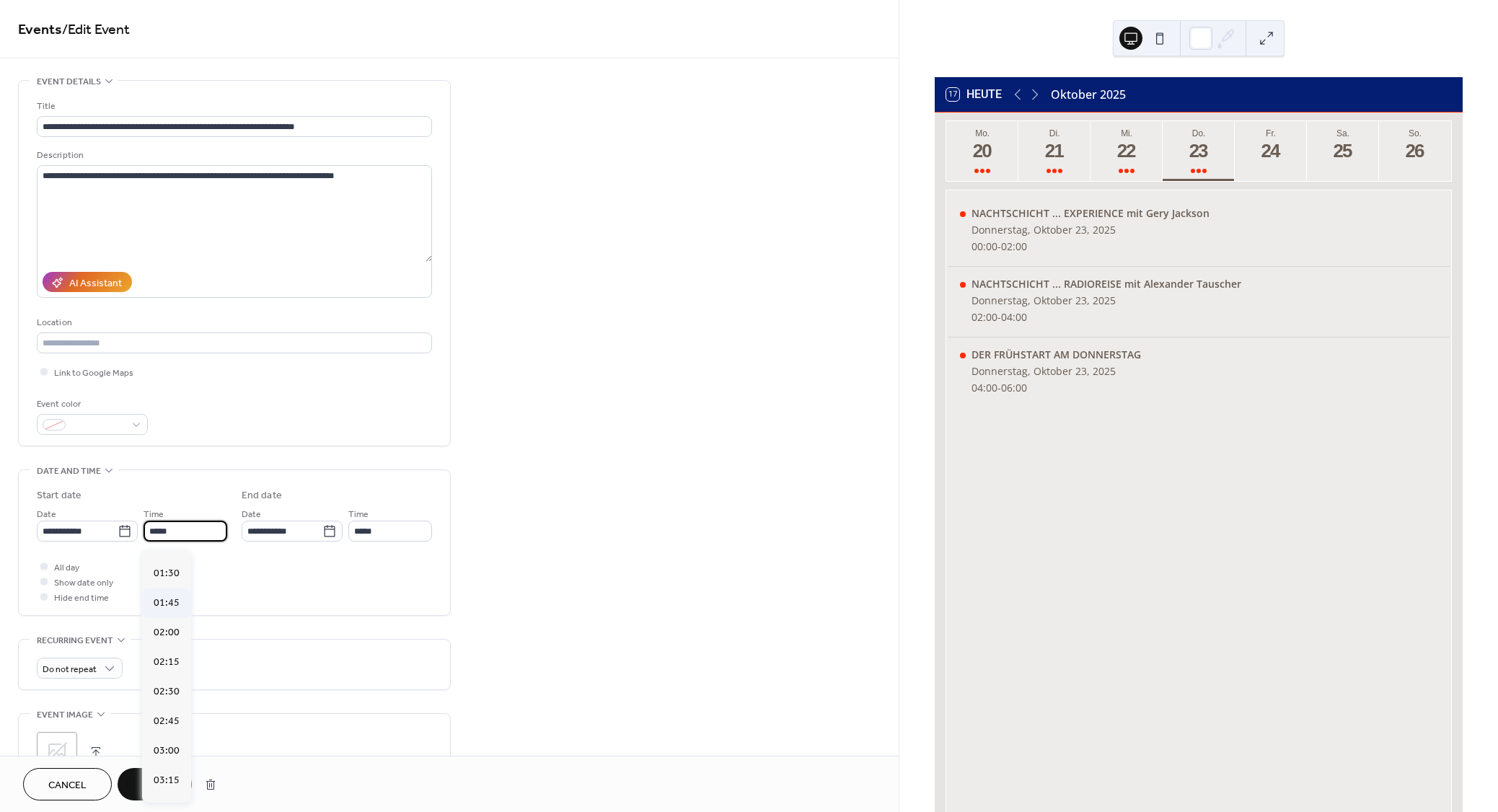 scroll, scrollTop: 0, scrollLeft: 0, axis: both 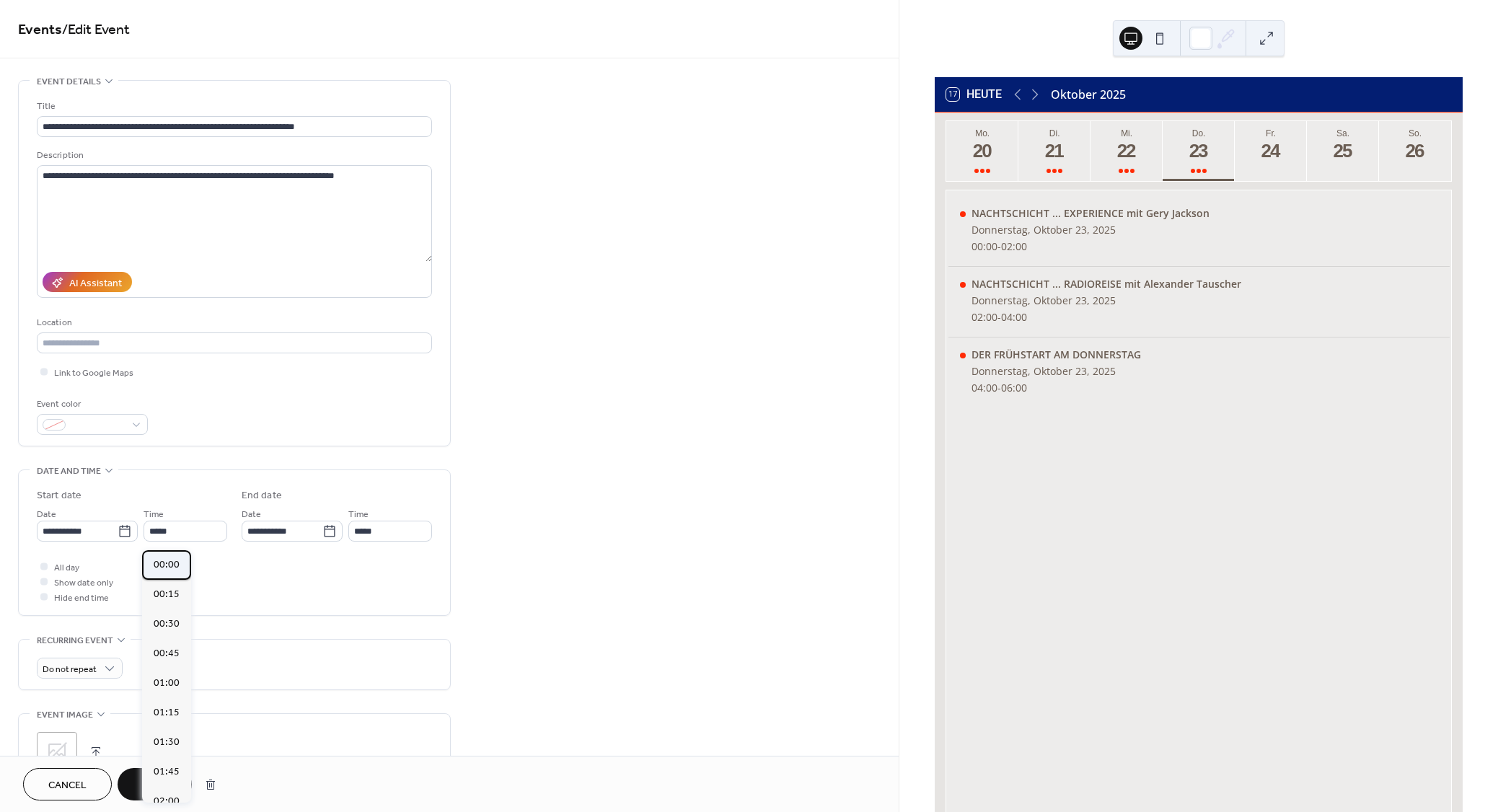 click on "00:00" at bounding box center (167, 565) 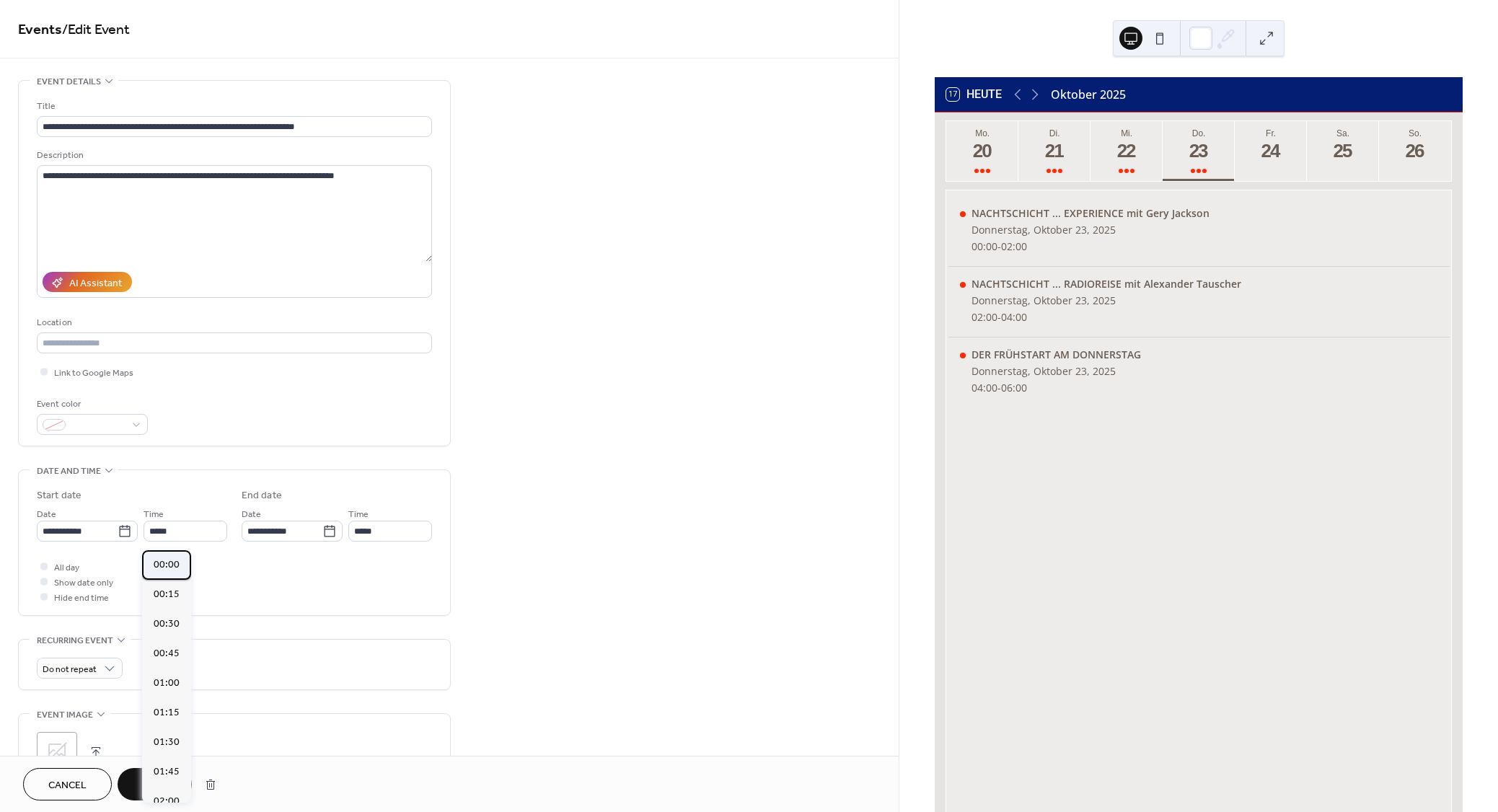 type on "*****" 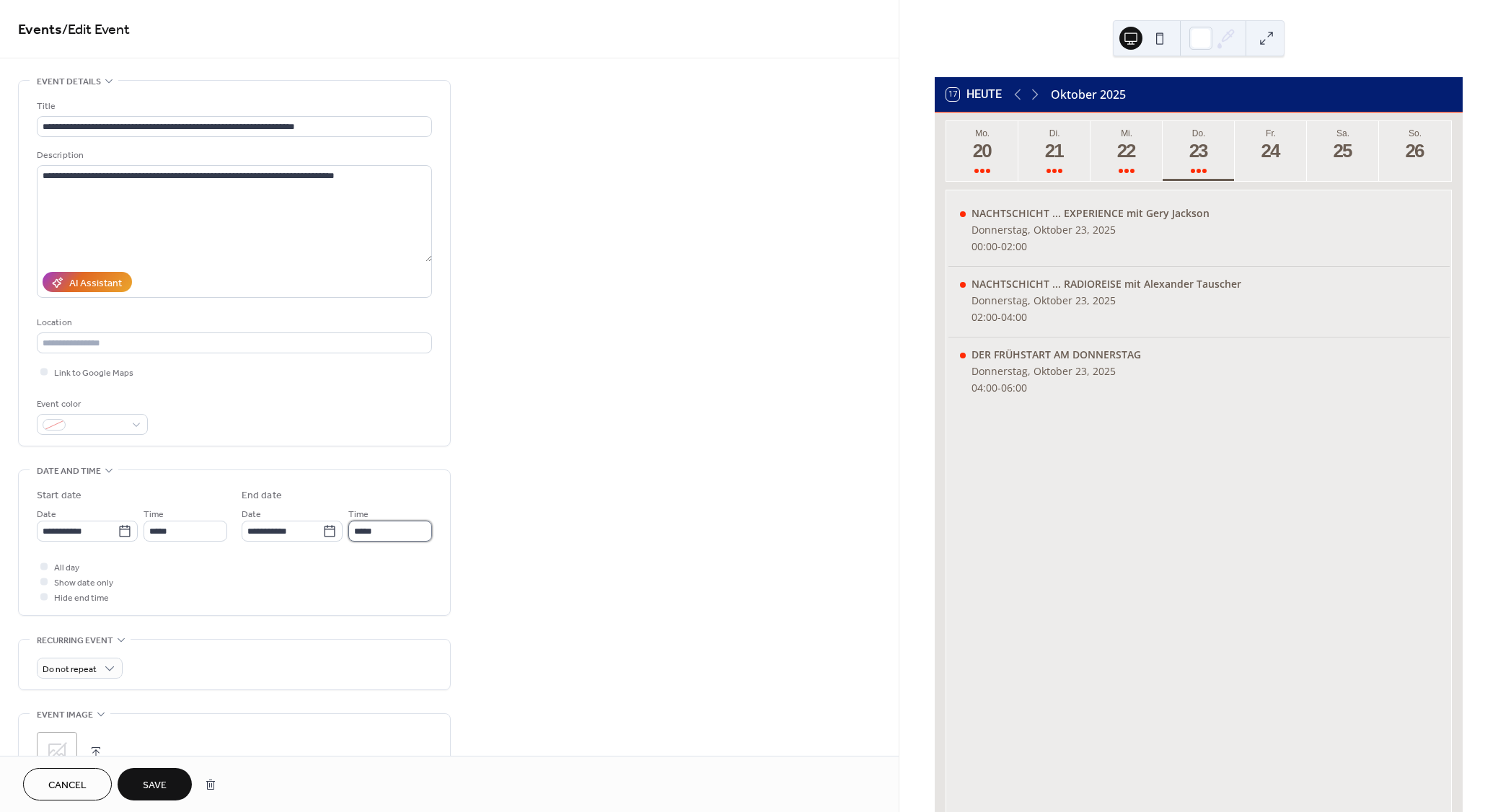 click on "*****" at bounding box center [390, 531] 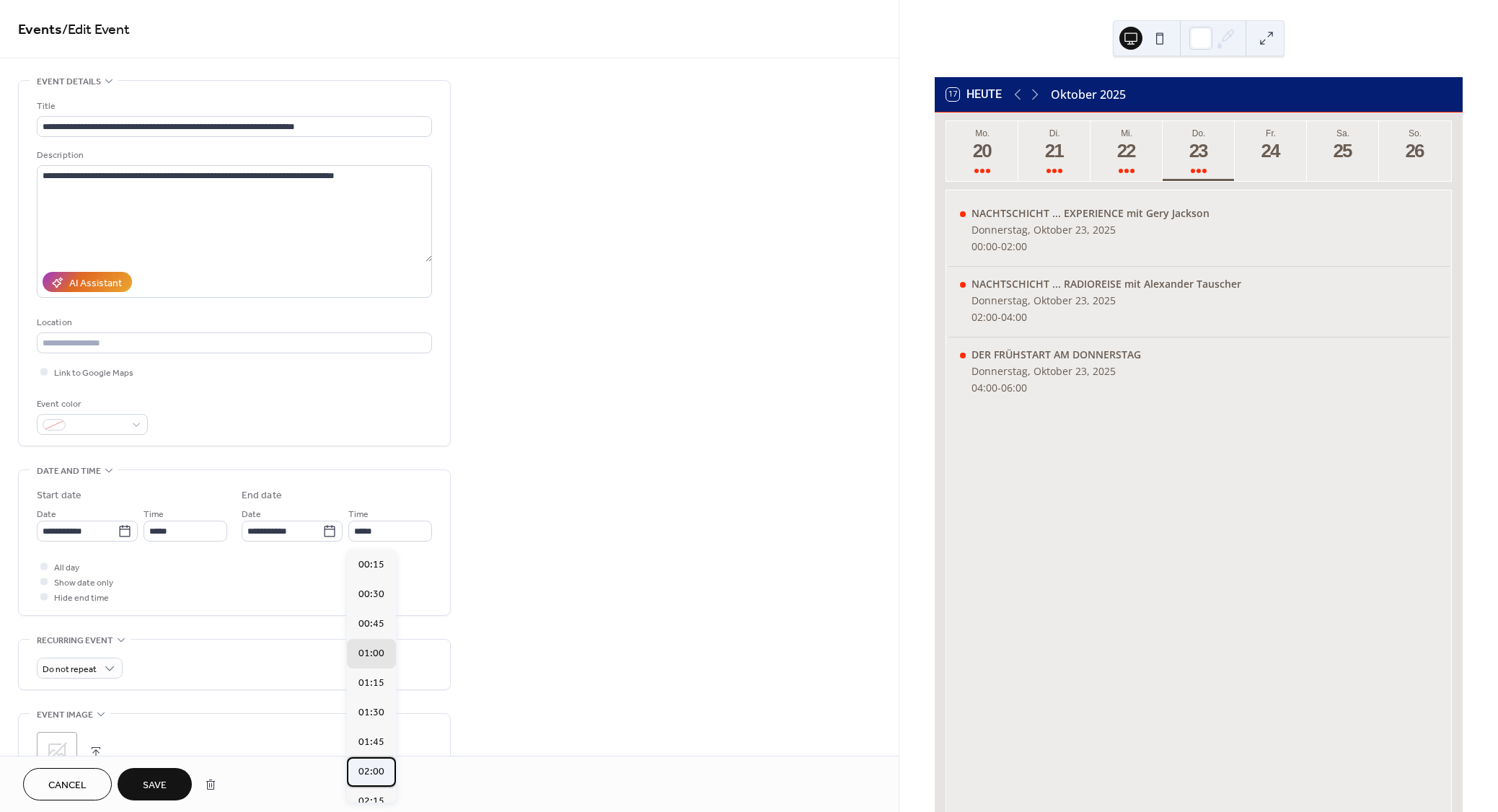 click on "02:00" at bounding box center [371, 772] 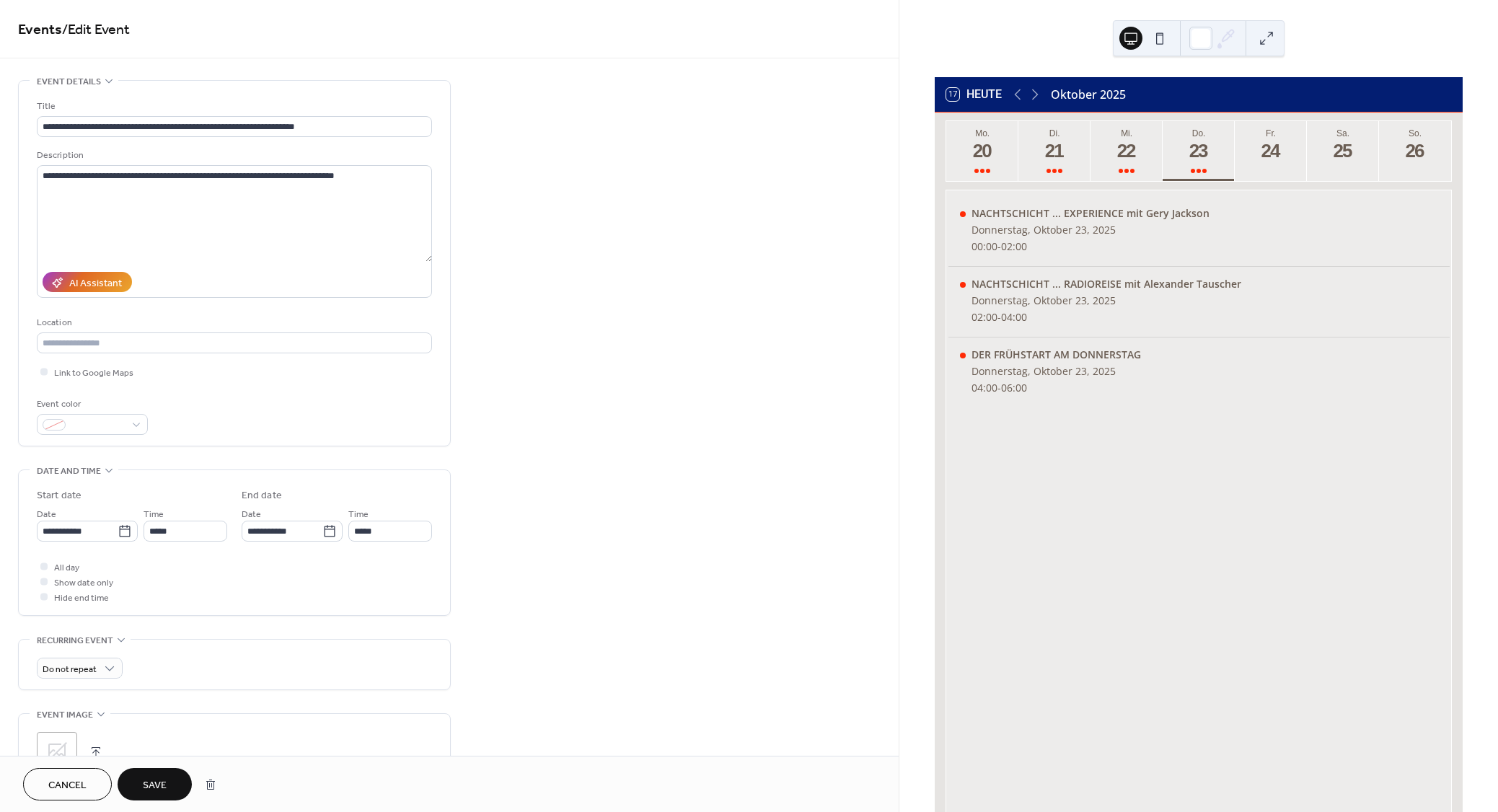 click on "Cancel Save" at bounding box center [123, 784] 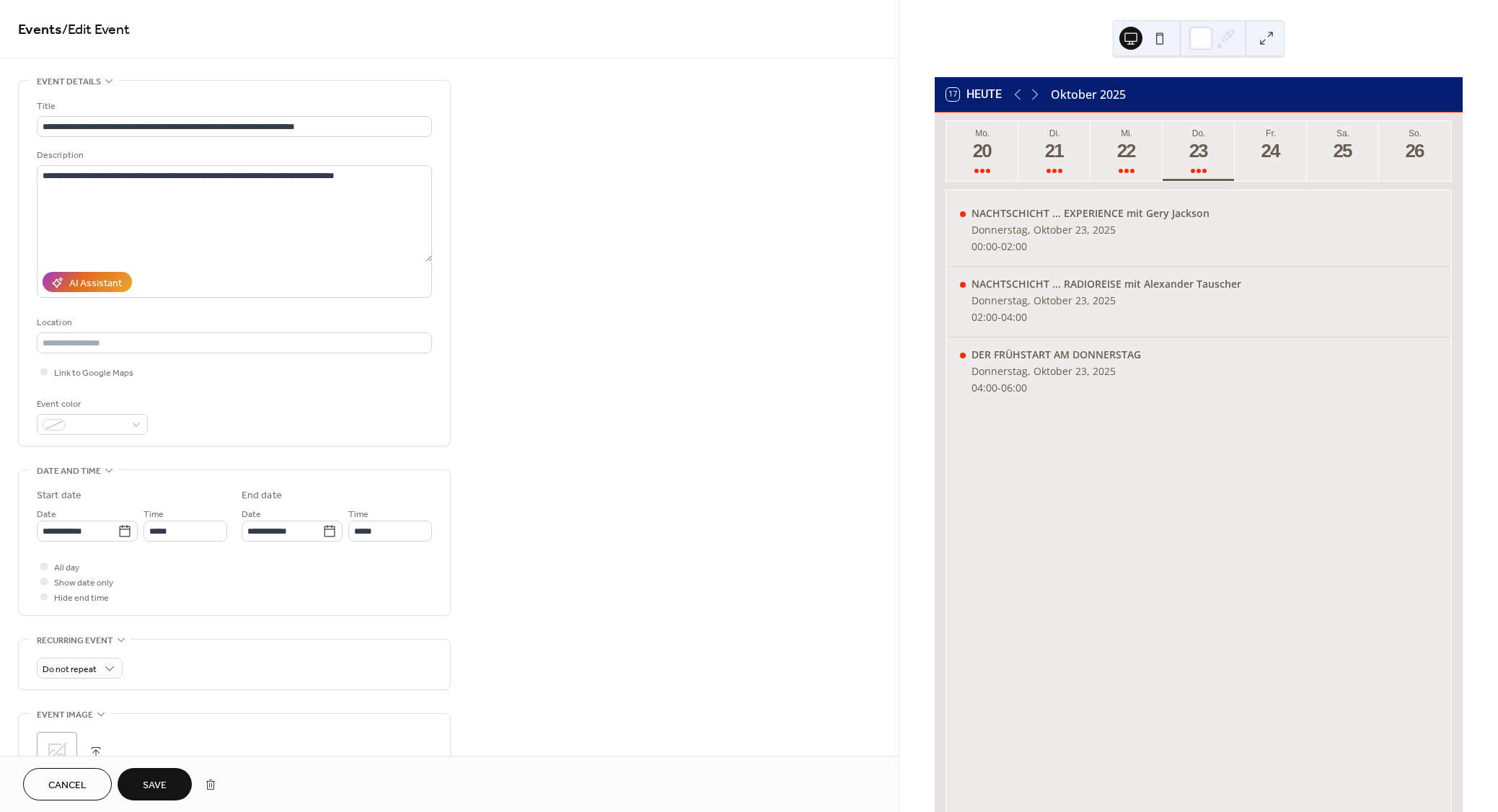 click on "Save" at bounding box center [154, 785] 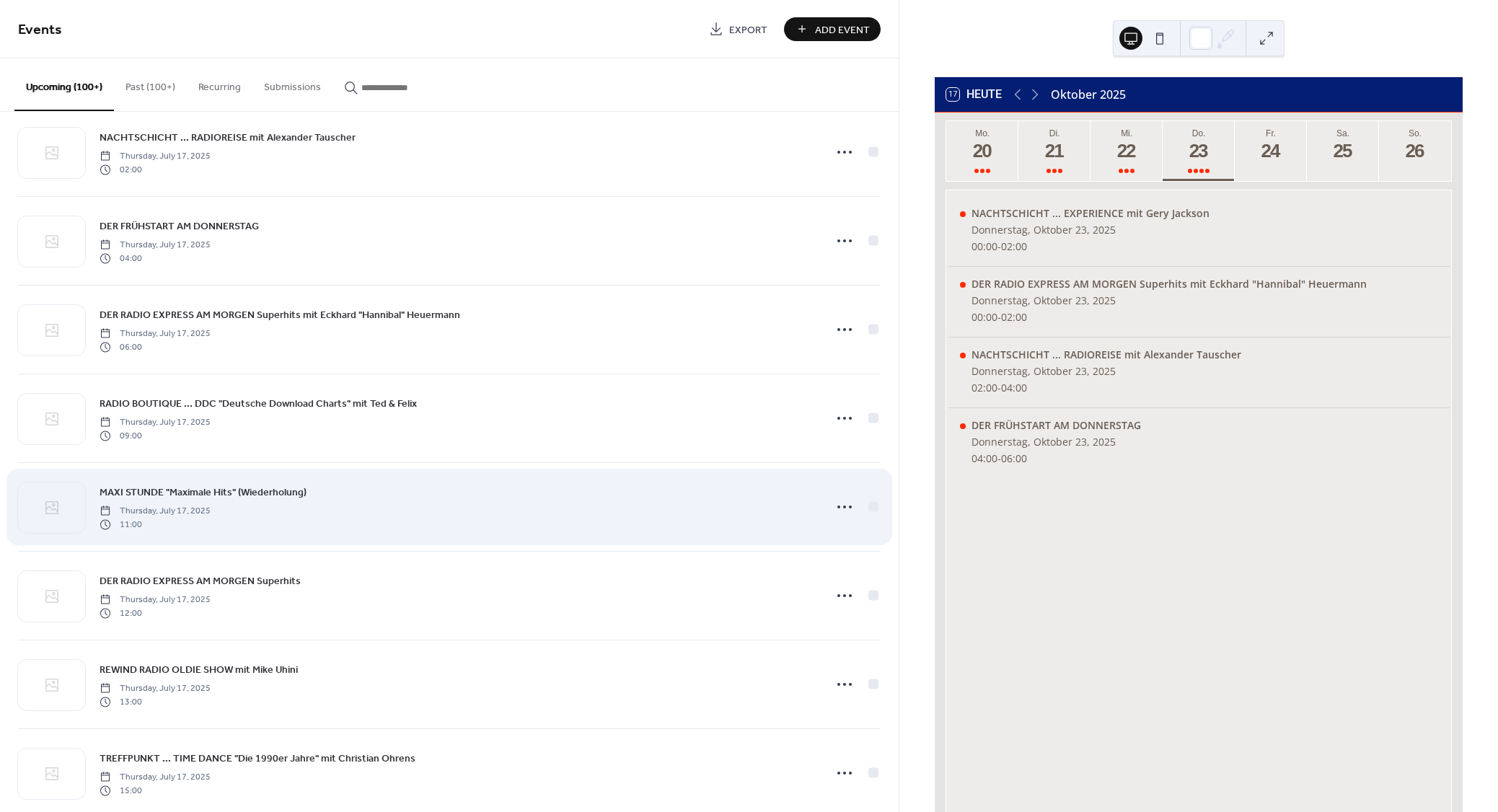 scroll, scrollTop: 216, scrollLeft: 0, axis: vertical 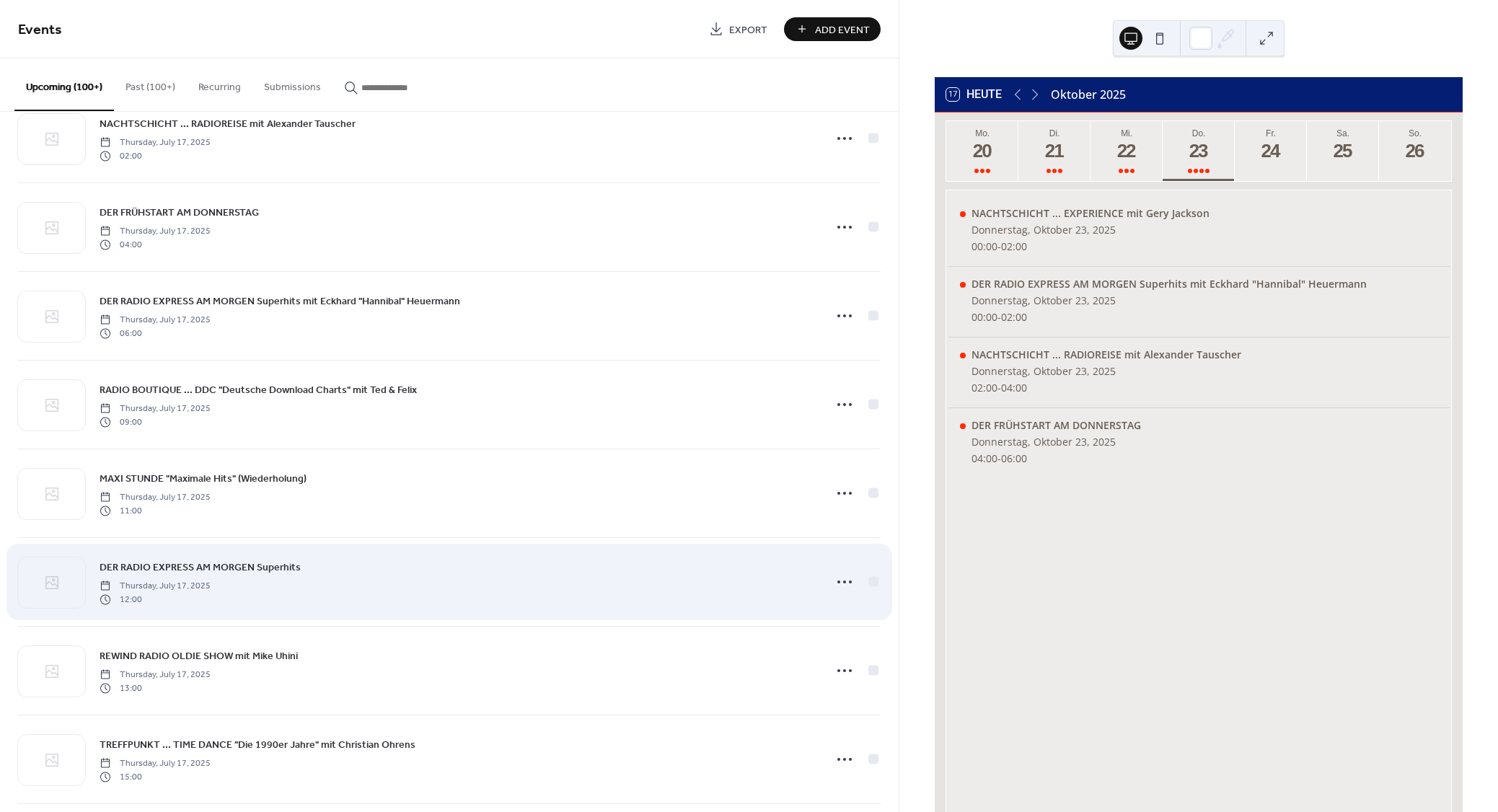 click on "DER RADIO EXPRESS AM MORGEN Superhits" at bounding box center (200, 568) 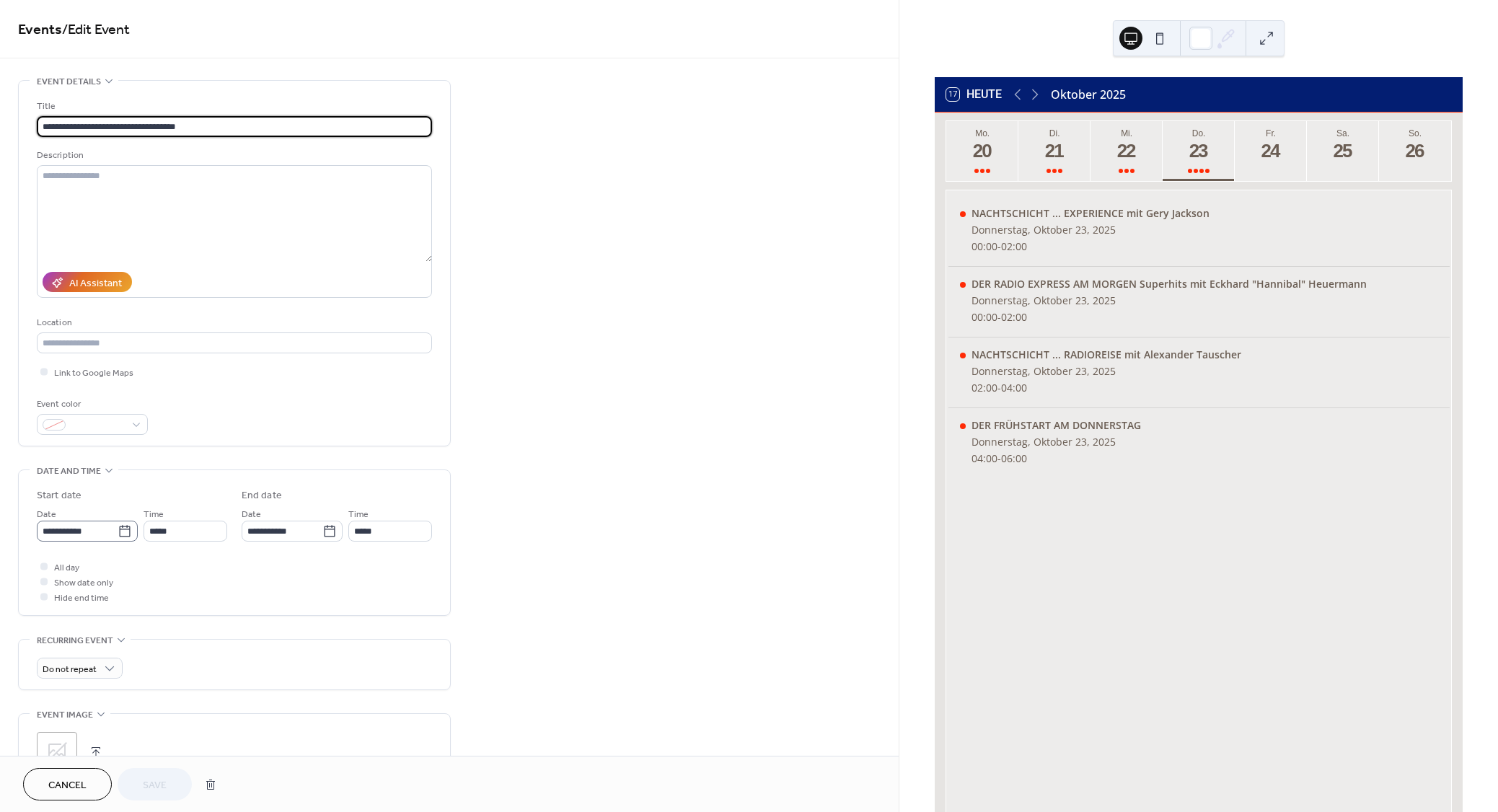 click 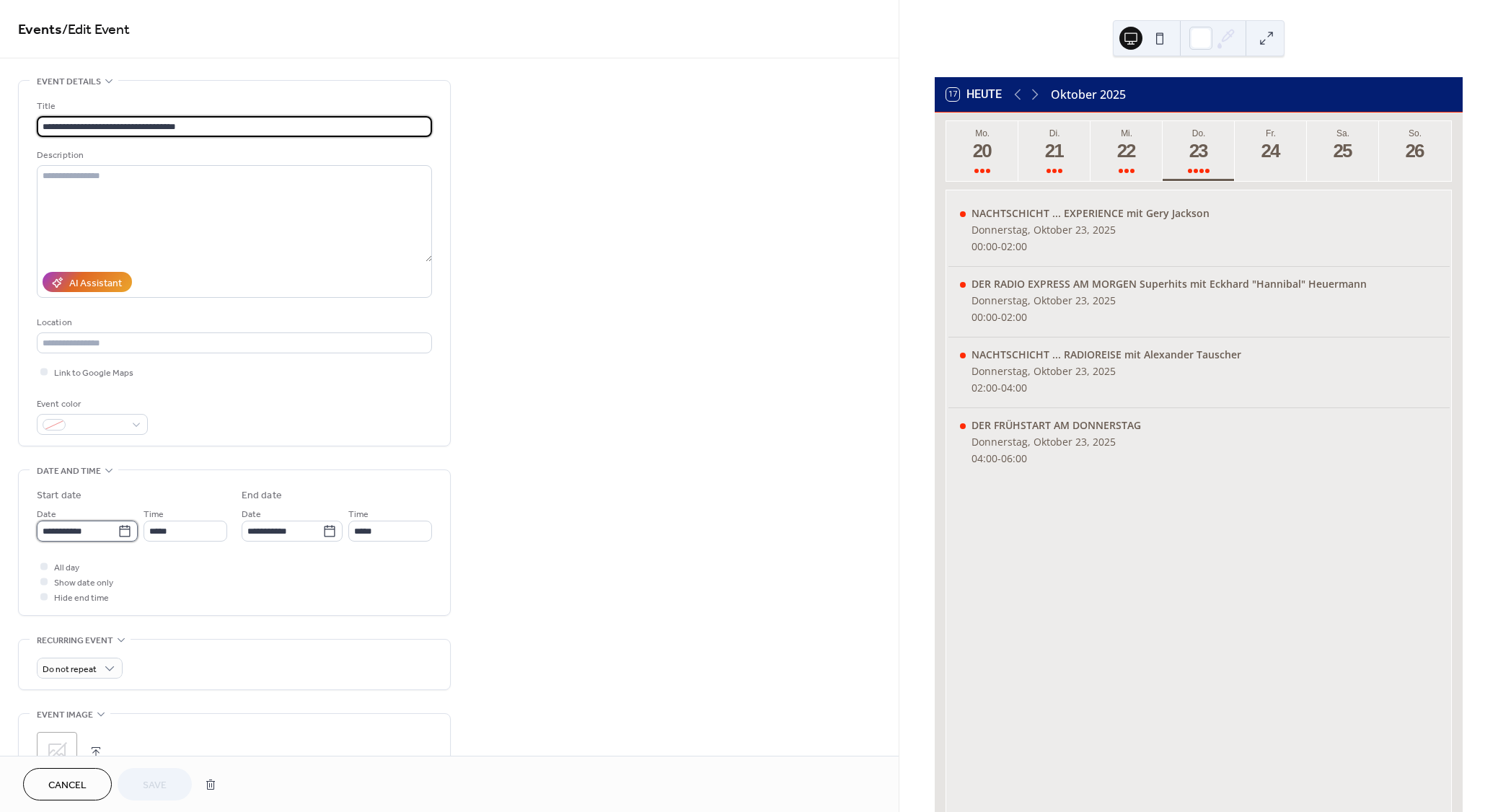 click on "**********" at bounding box center [77, 531] 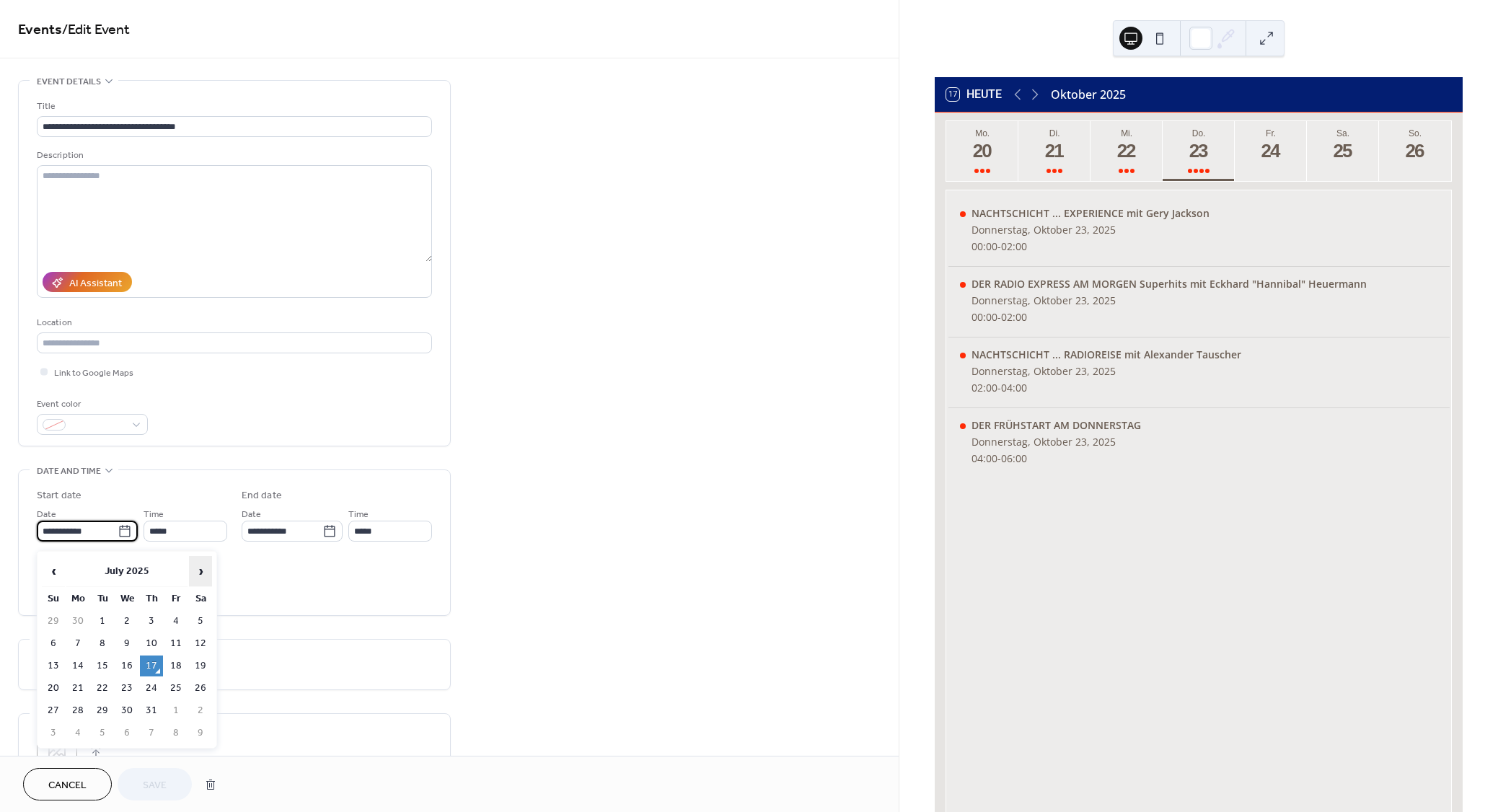 click on "›" at bounding box center [201, 571] 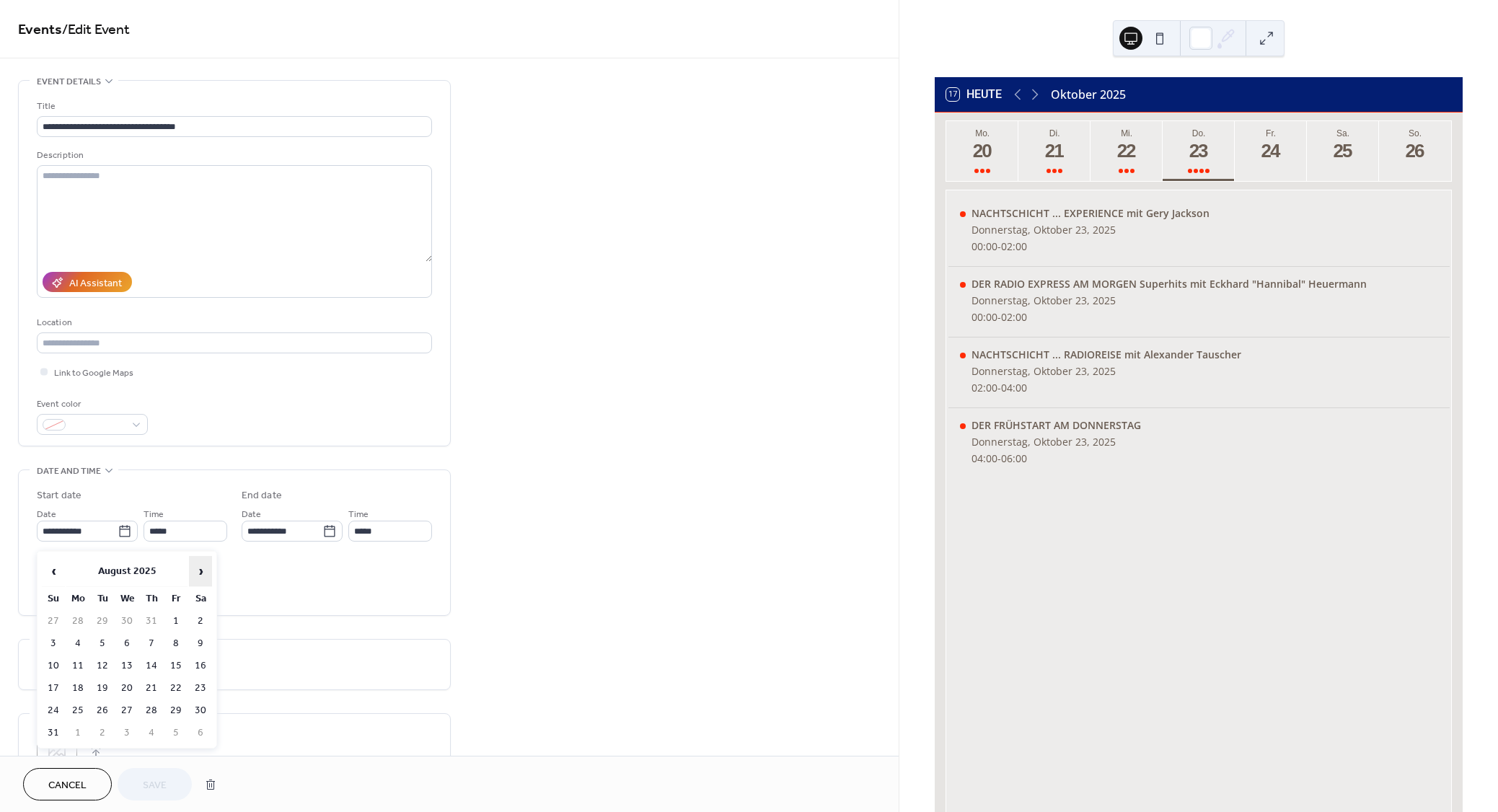 click on "›" at bounding box center (201, 571) 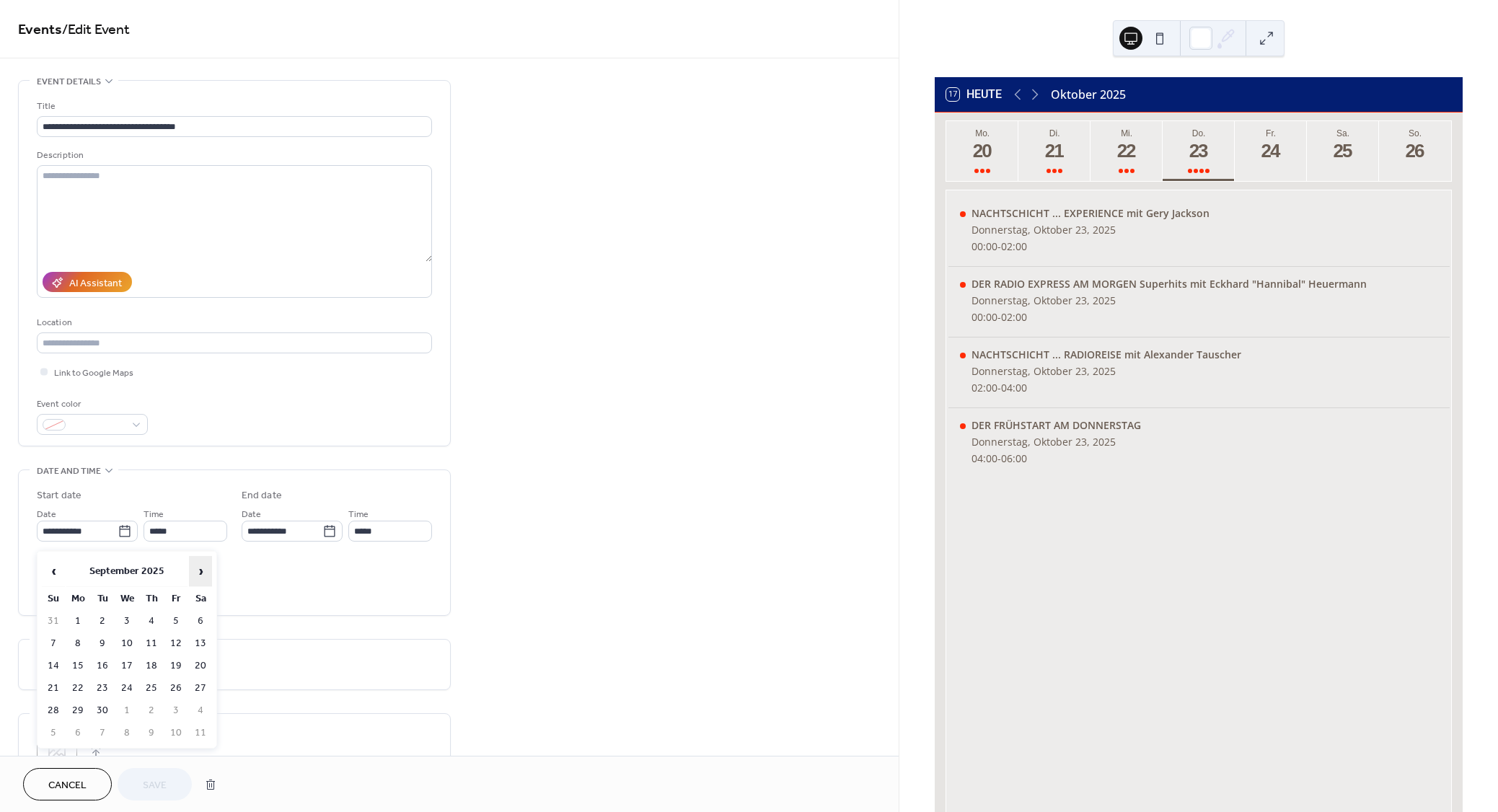 click on "›" at bounding box center (201, 571) 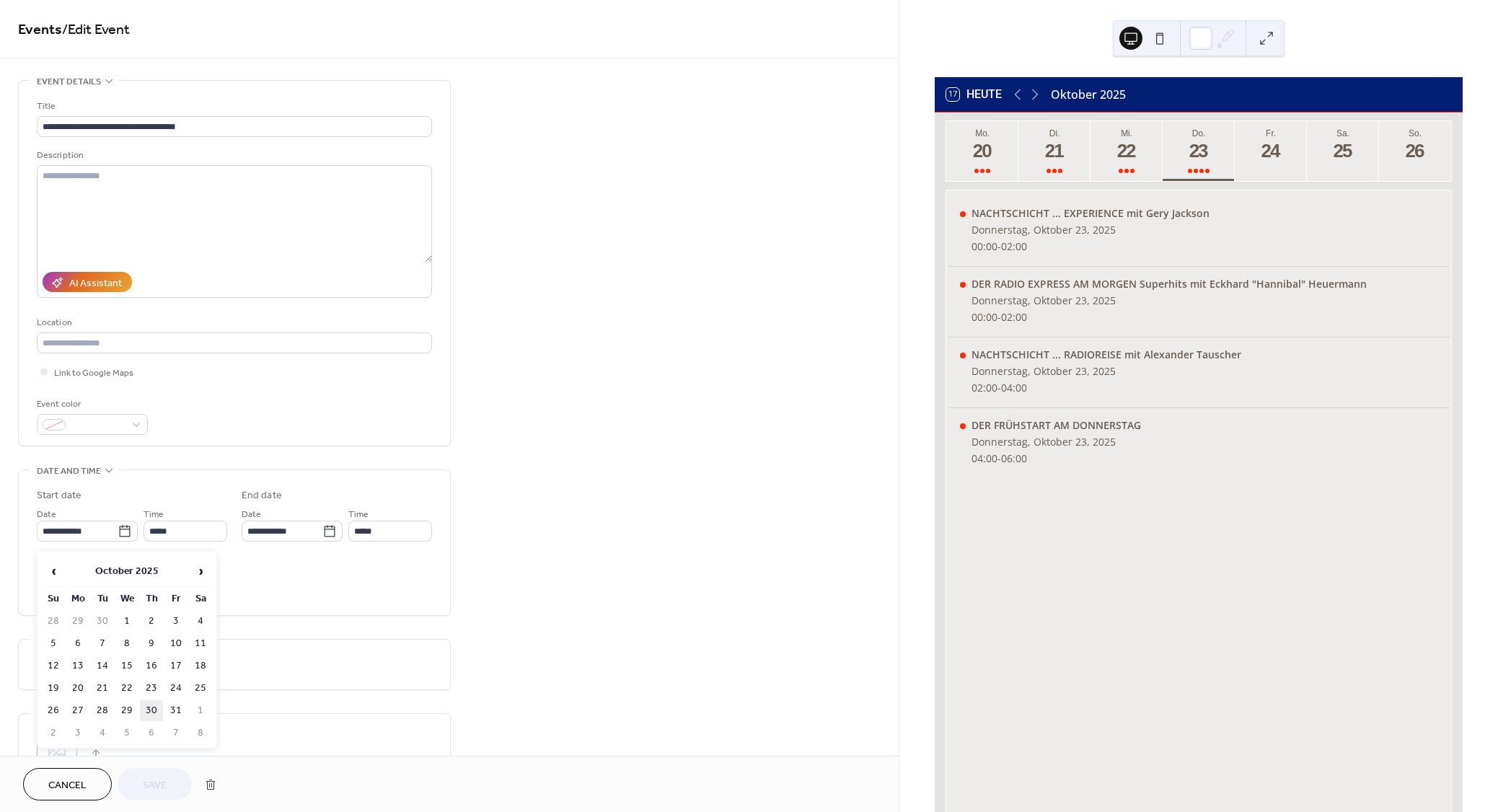 click on "30" at bounding box center [151, 710] 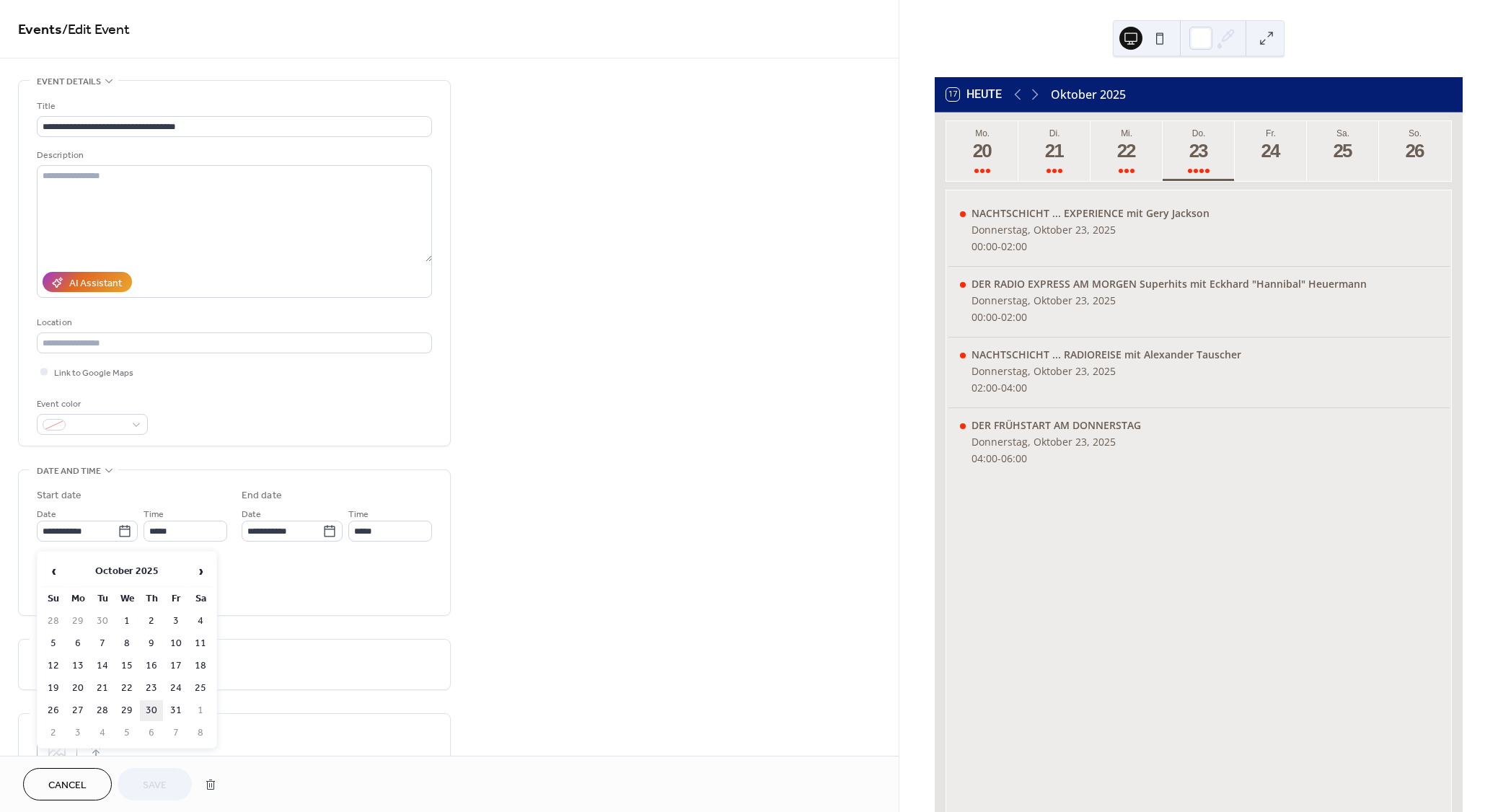 type on "**********" 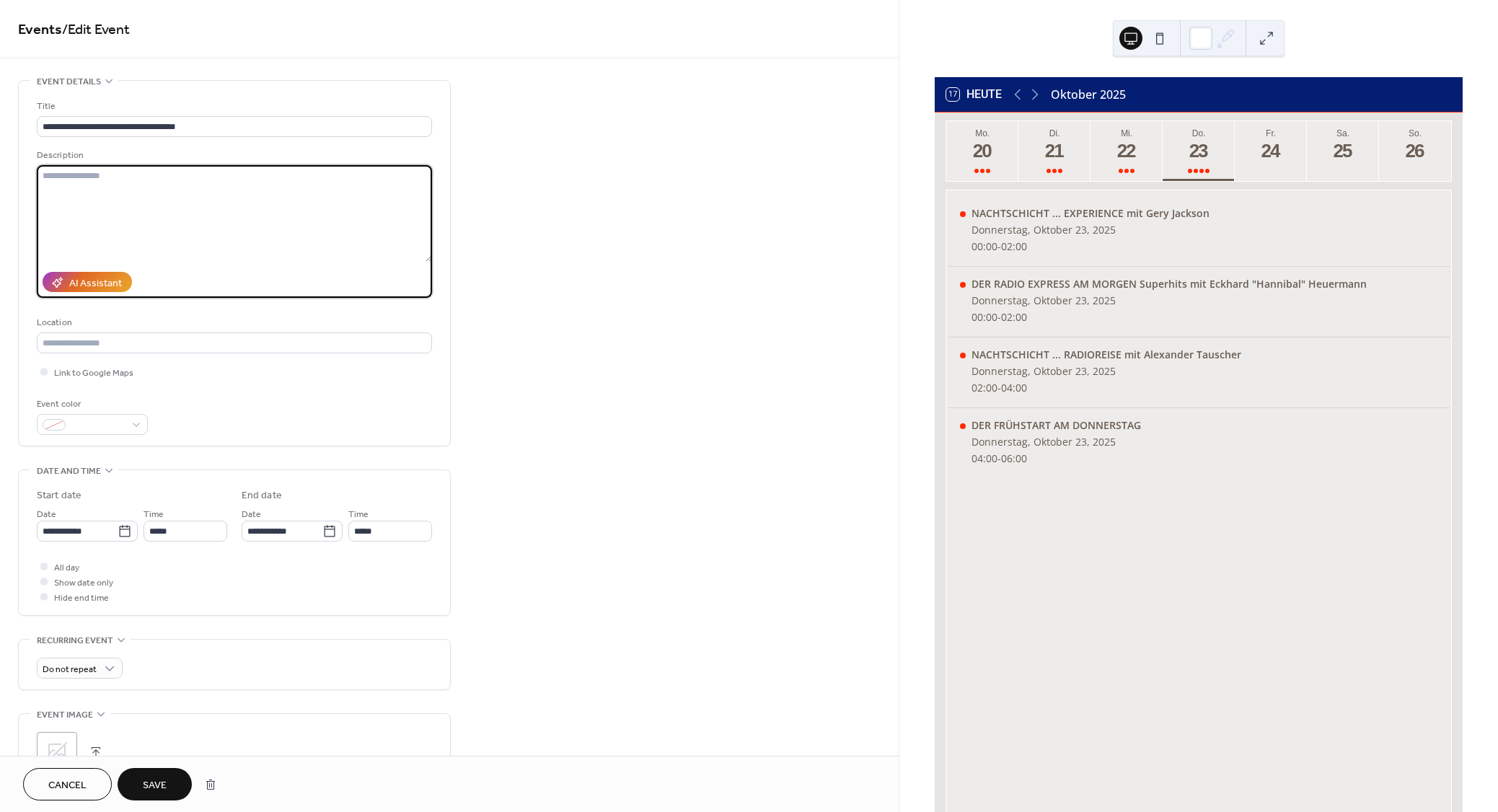 paste on "**********" 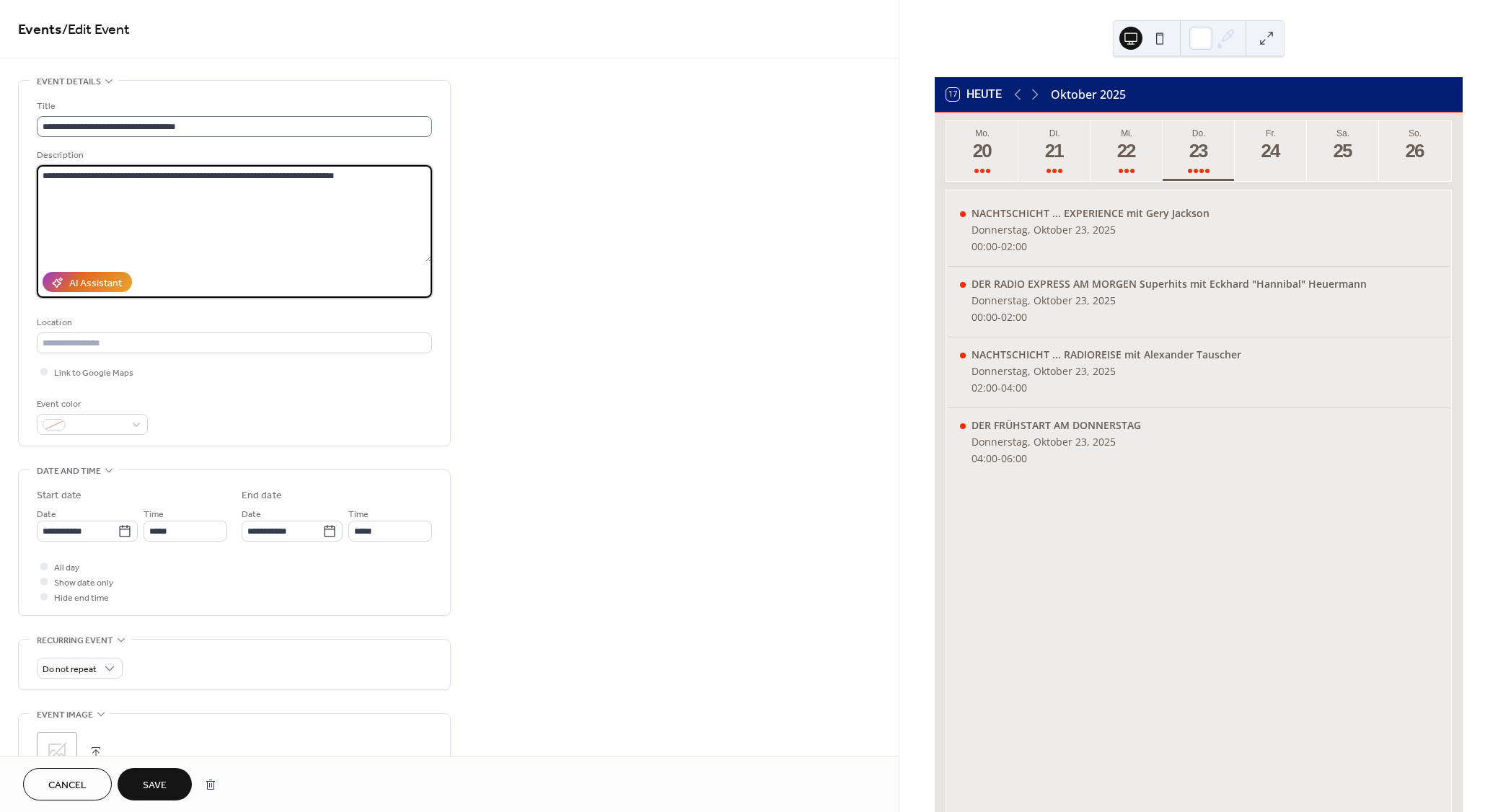 type on "**********" 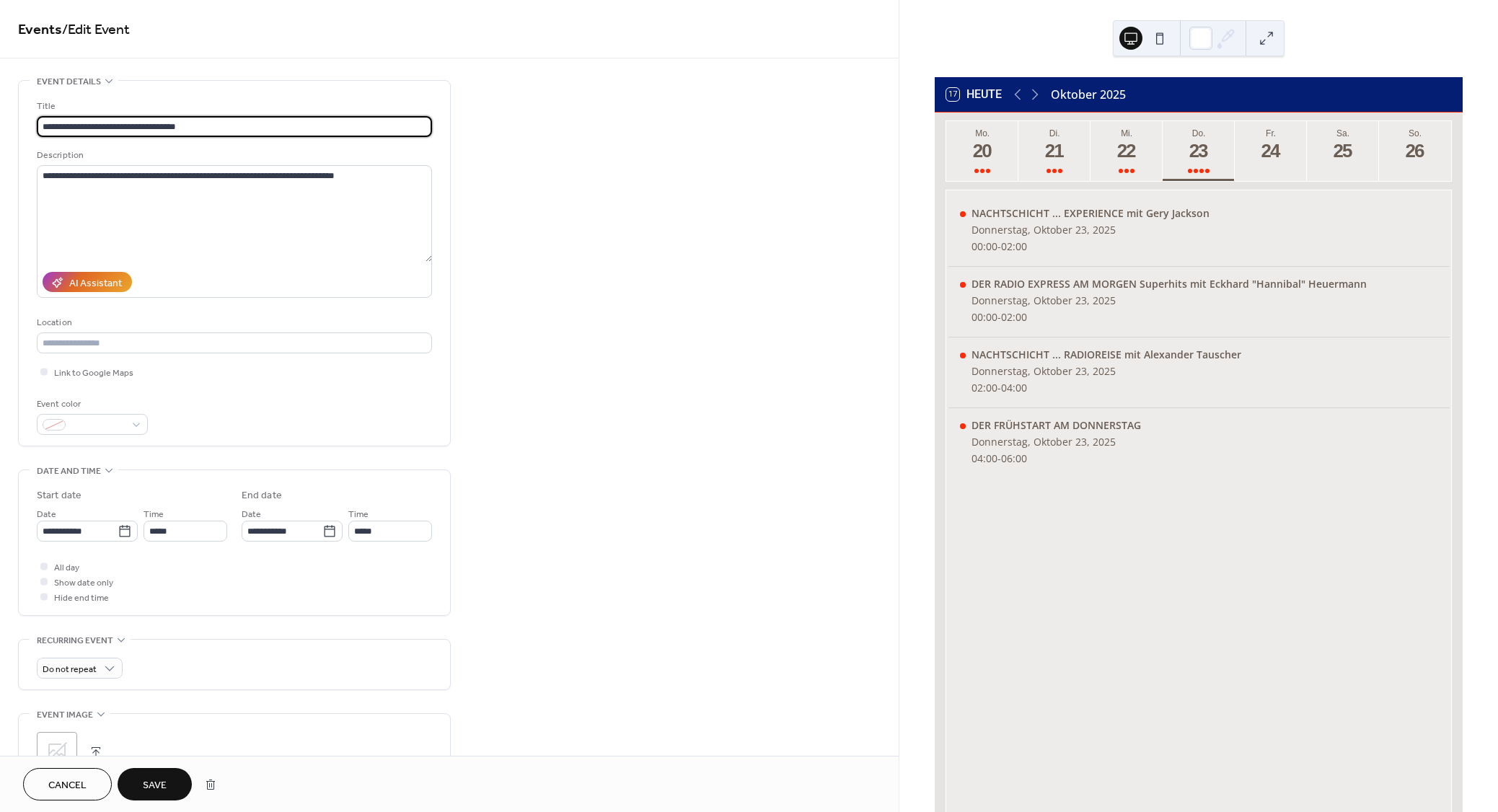 click on "**********" at bounding box center (234, 126) 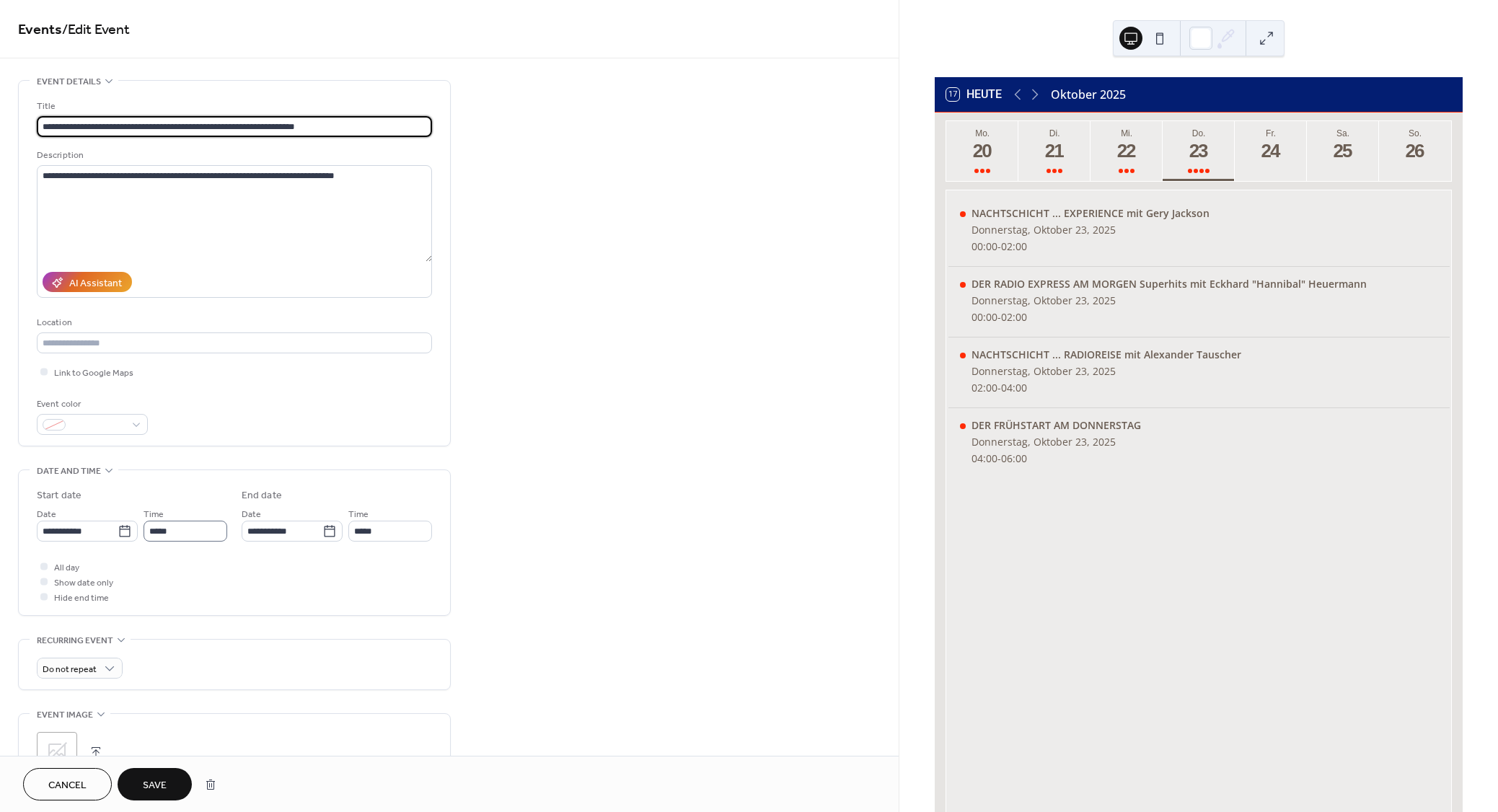type on "**********" 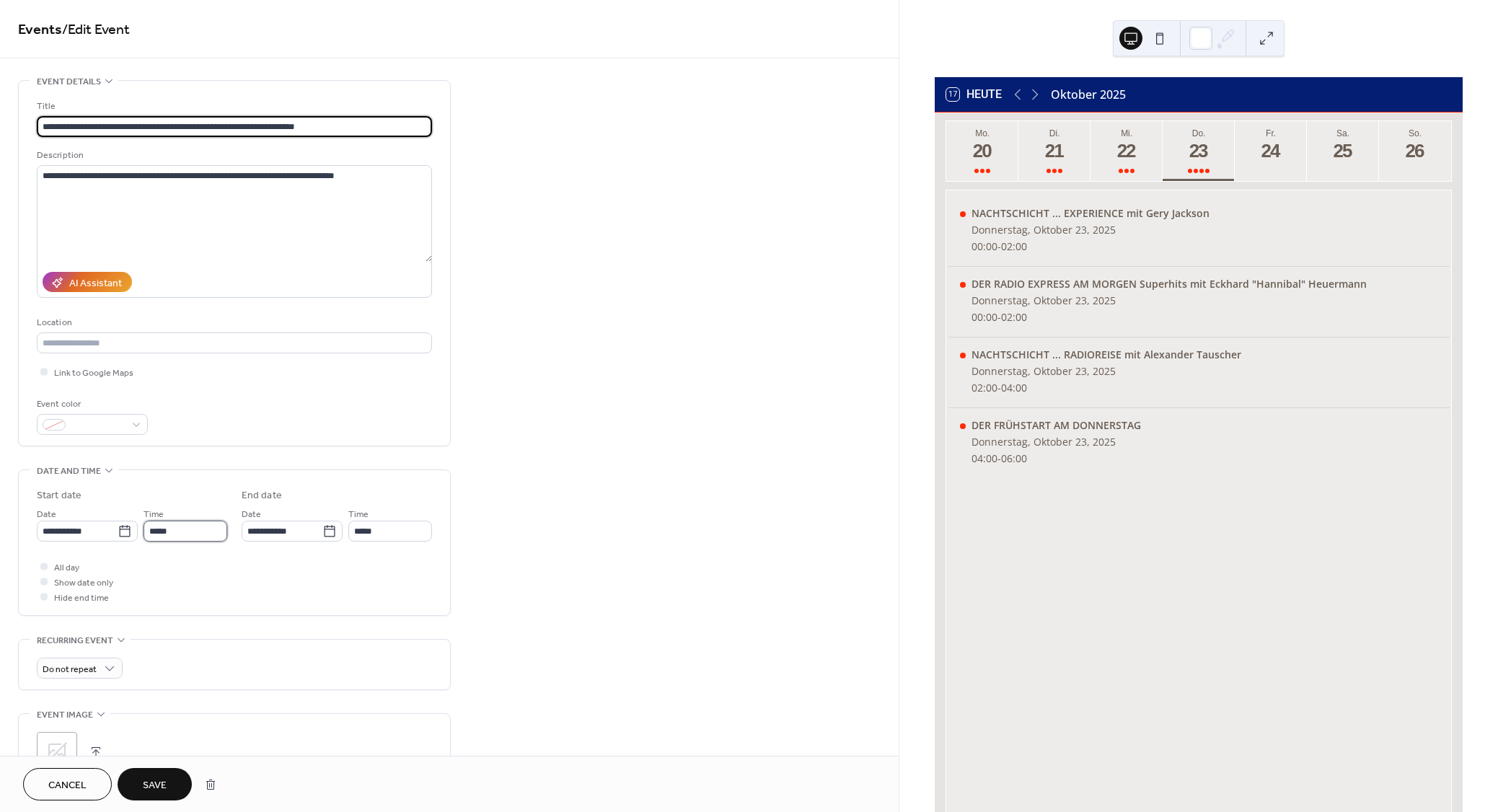 click on "*****" at bounding box center [185, 531] 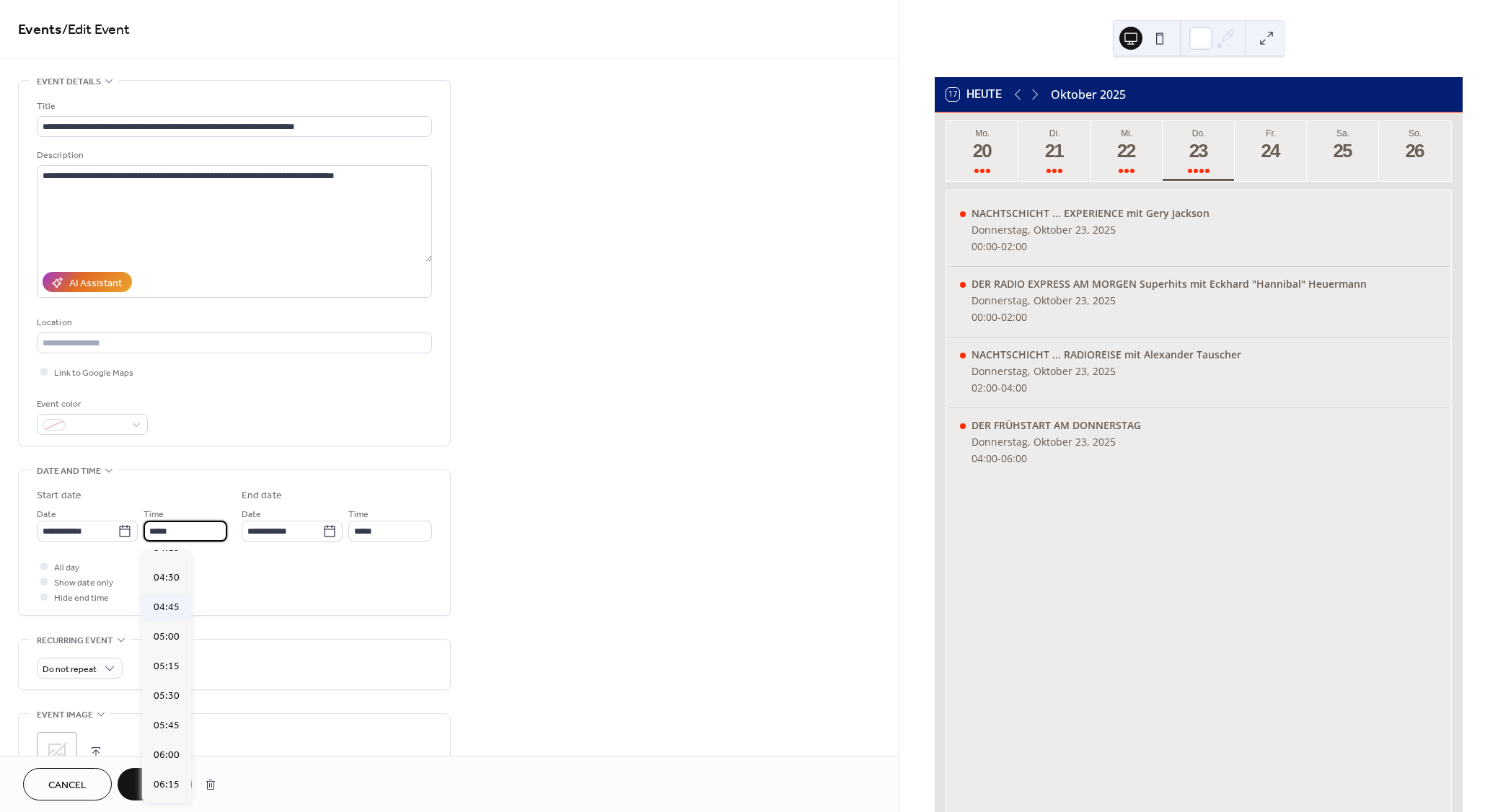 scroll, scrollTop: 584, scrollLeft: 0, axis: vertical 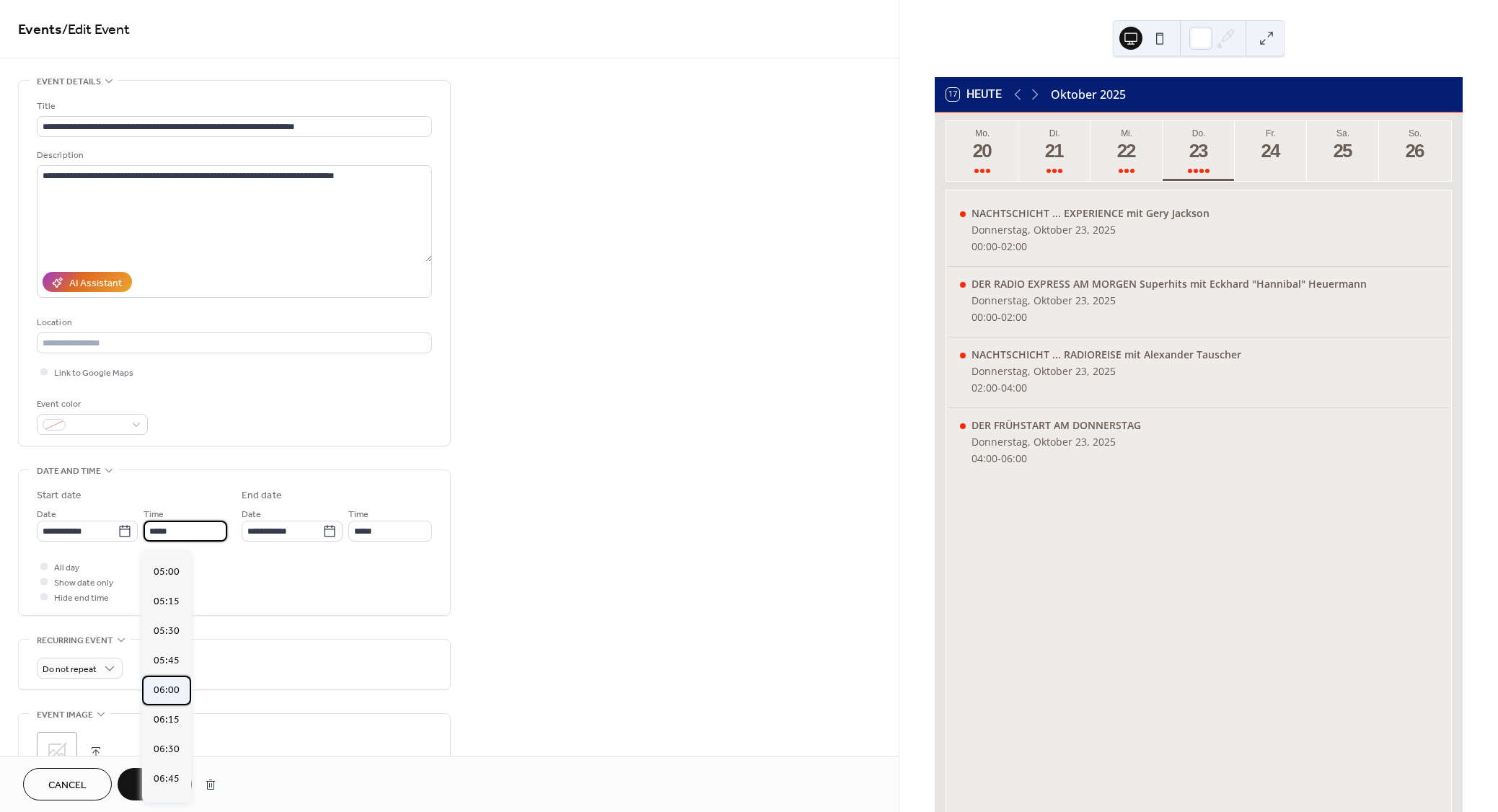 click on "06:00" at bounding box center [167, 690] 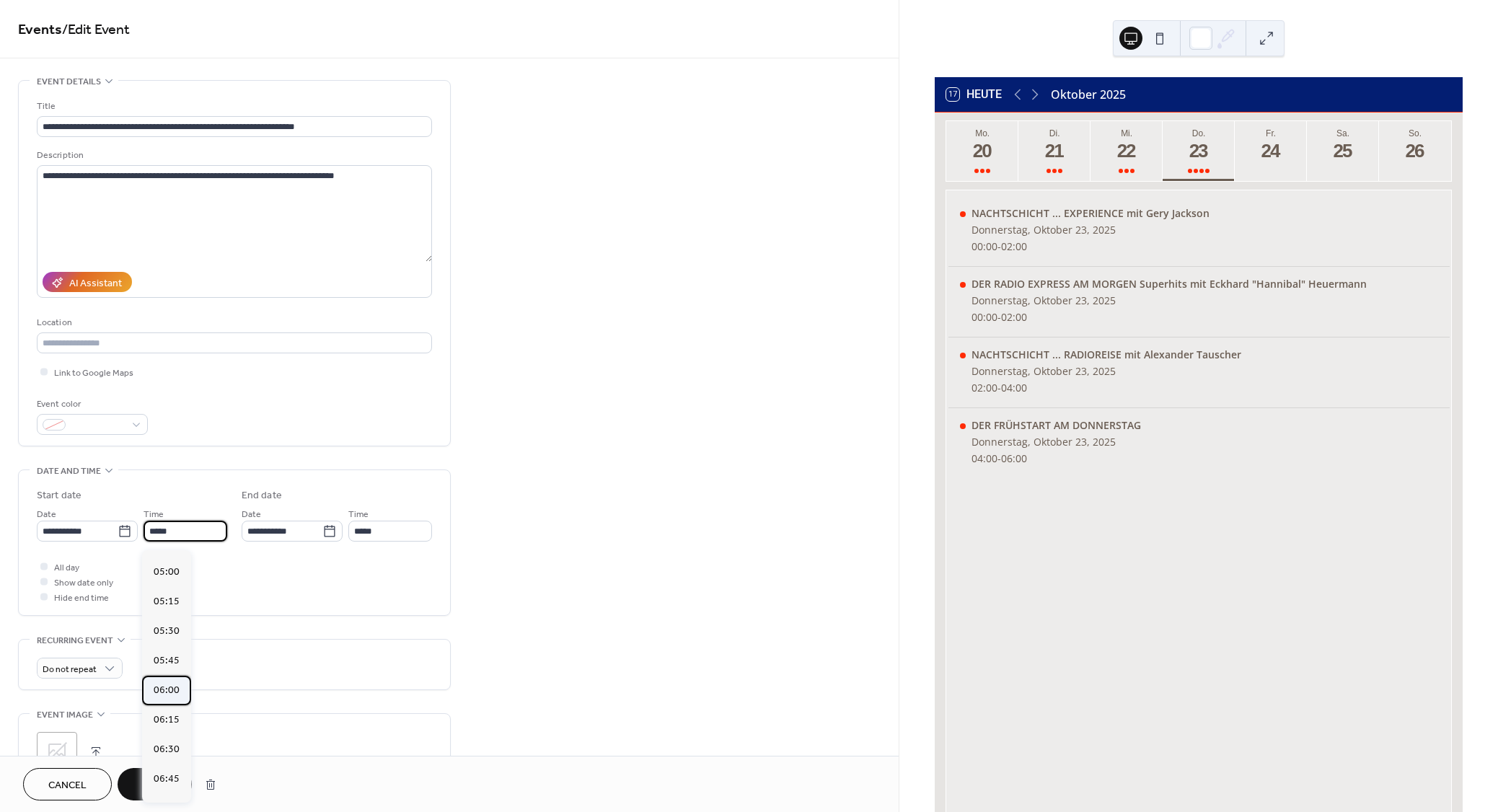 type on "*****" 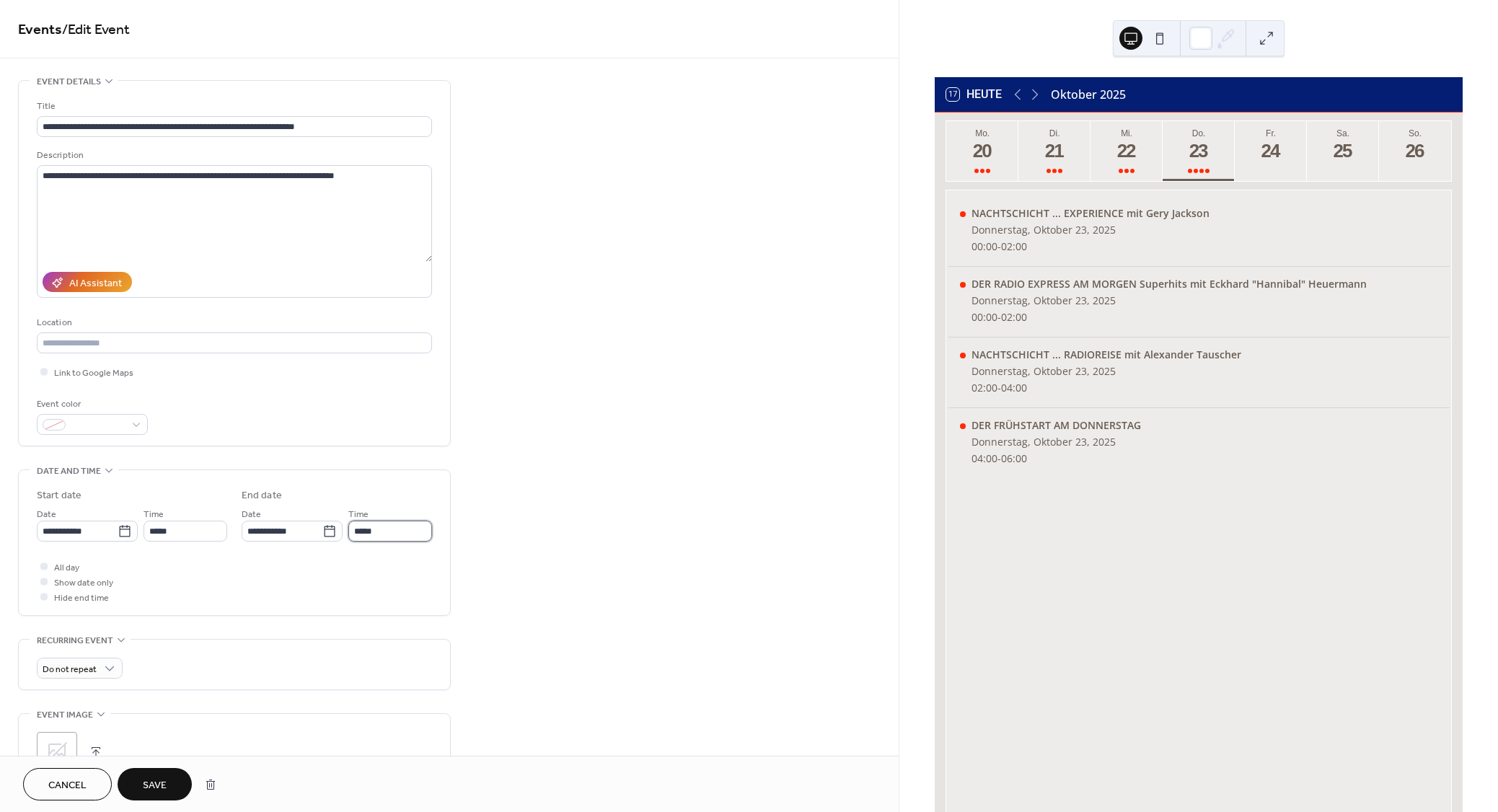click on "*****" at bounding box center [390, 531] 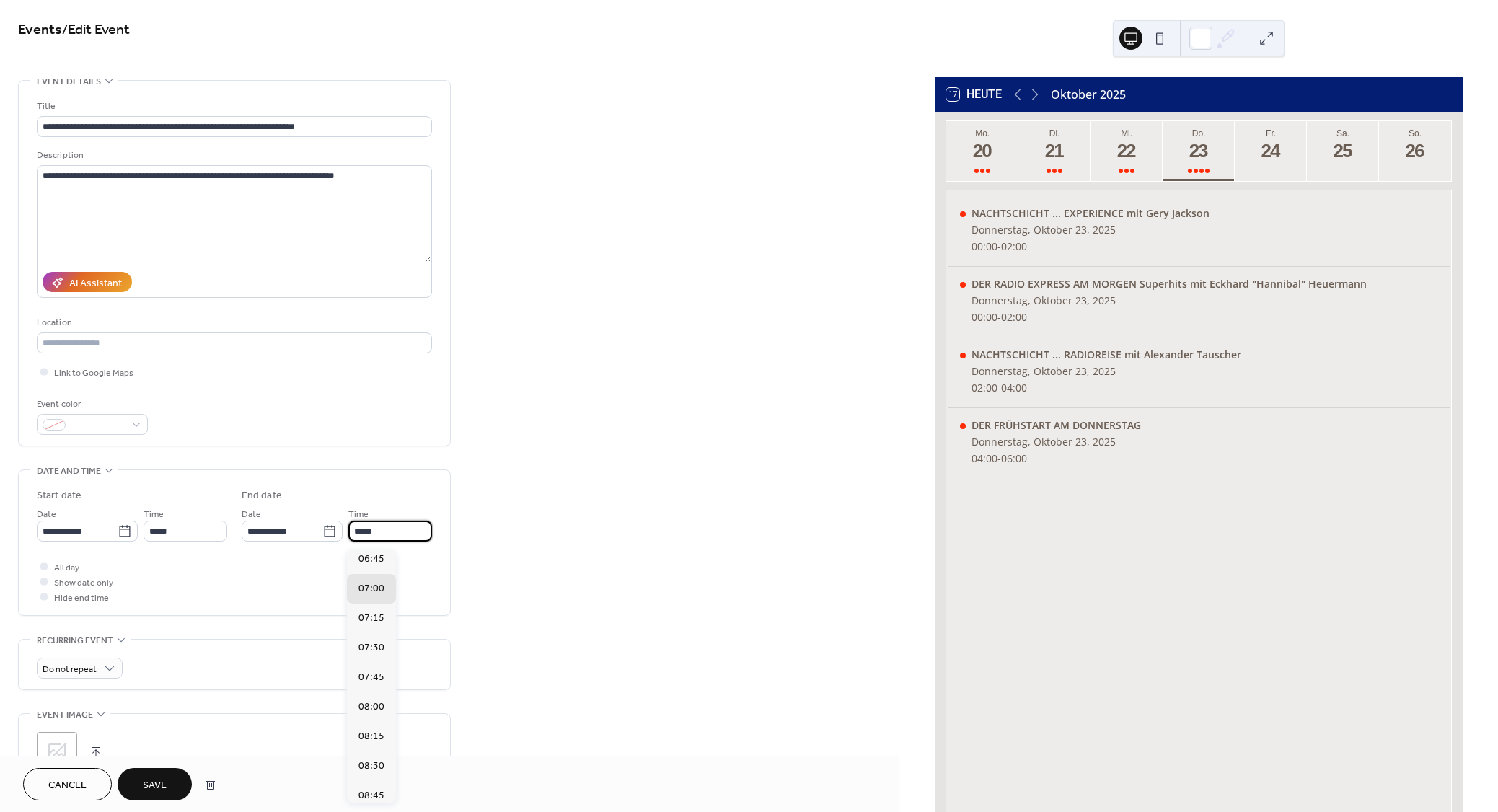 scroll, scrollTop: 130, scrollLeft: 0, axis: vertical 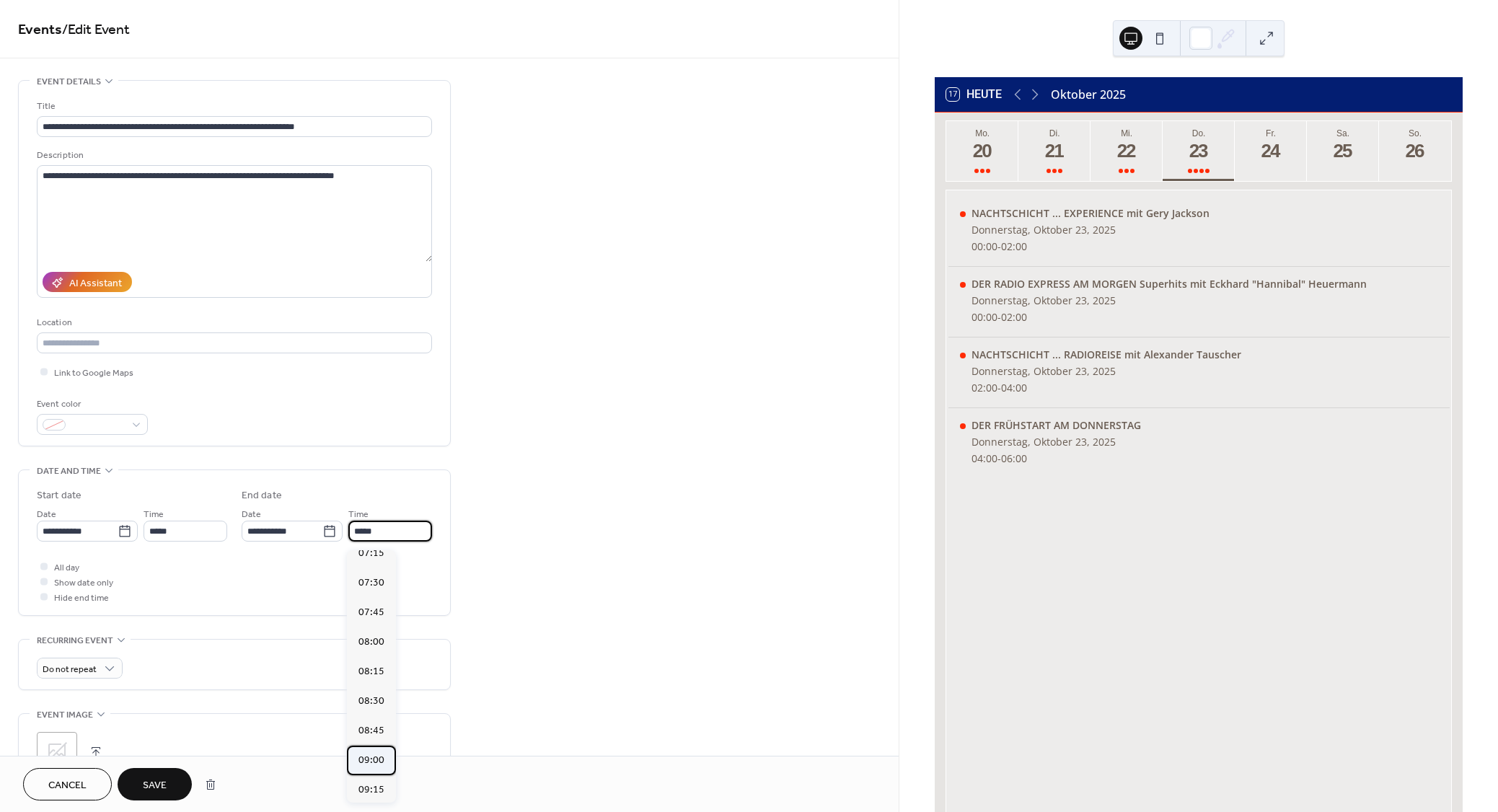 click on "09:00" at bounding box center [371, 760] 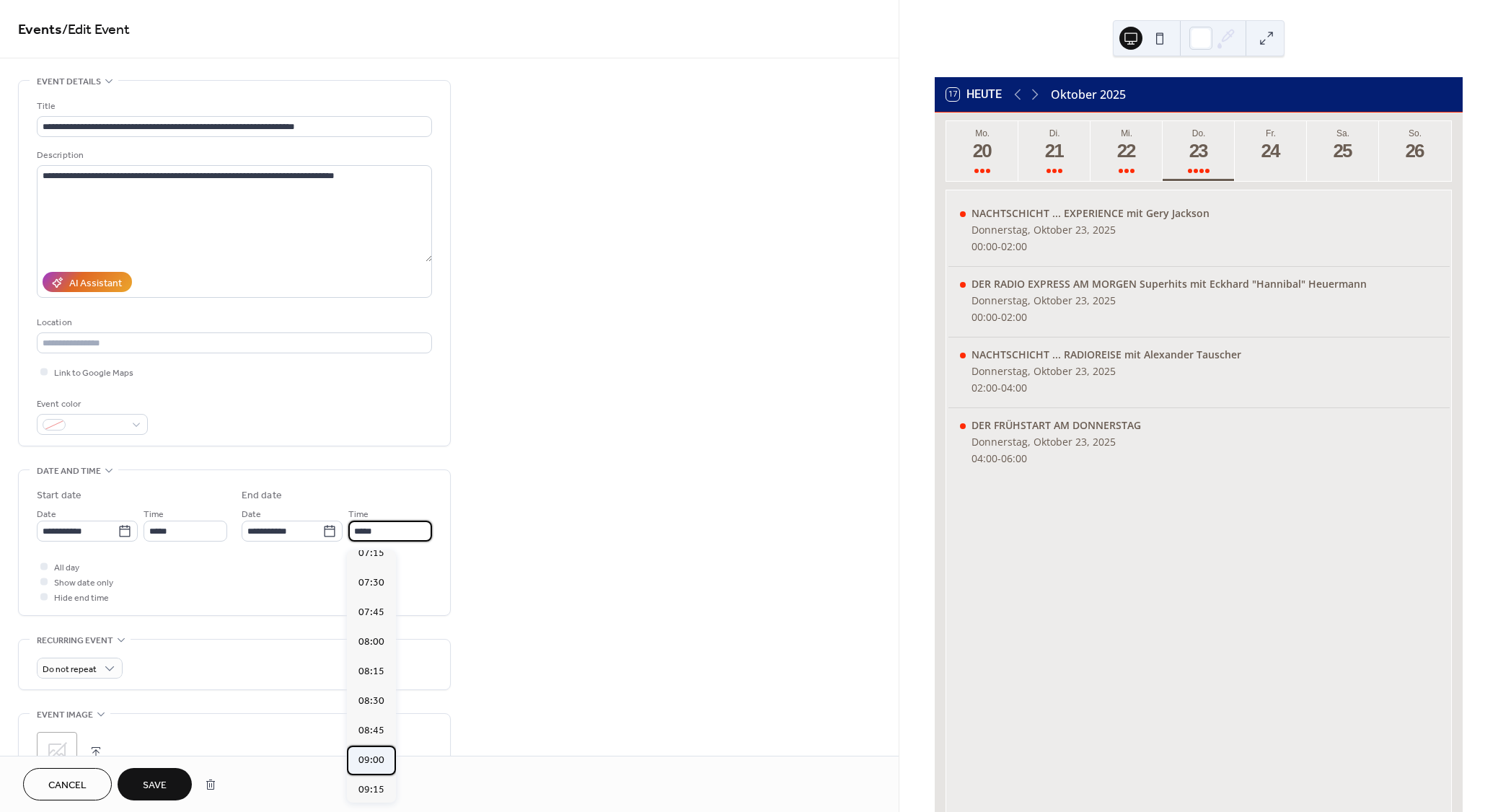type on "*****" 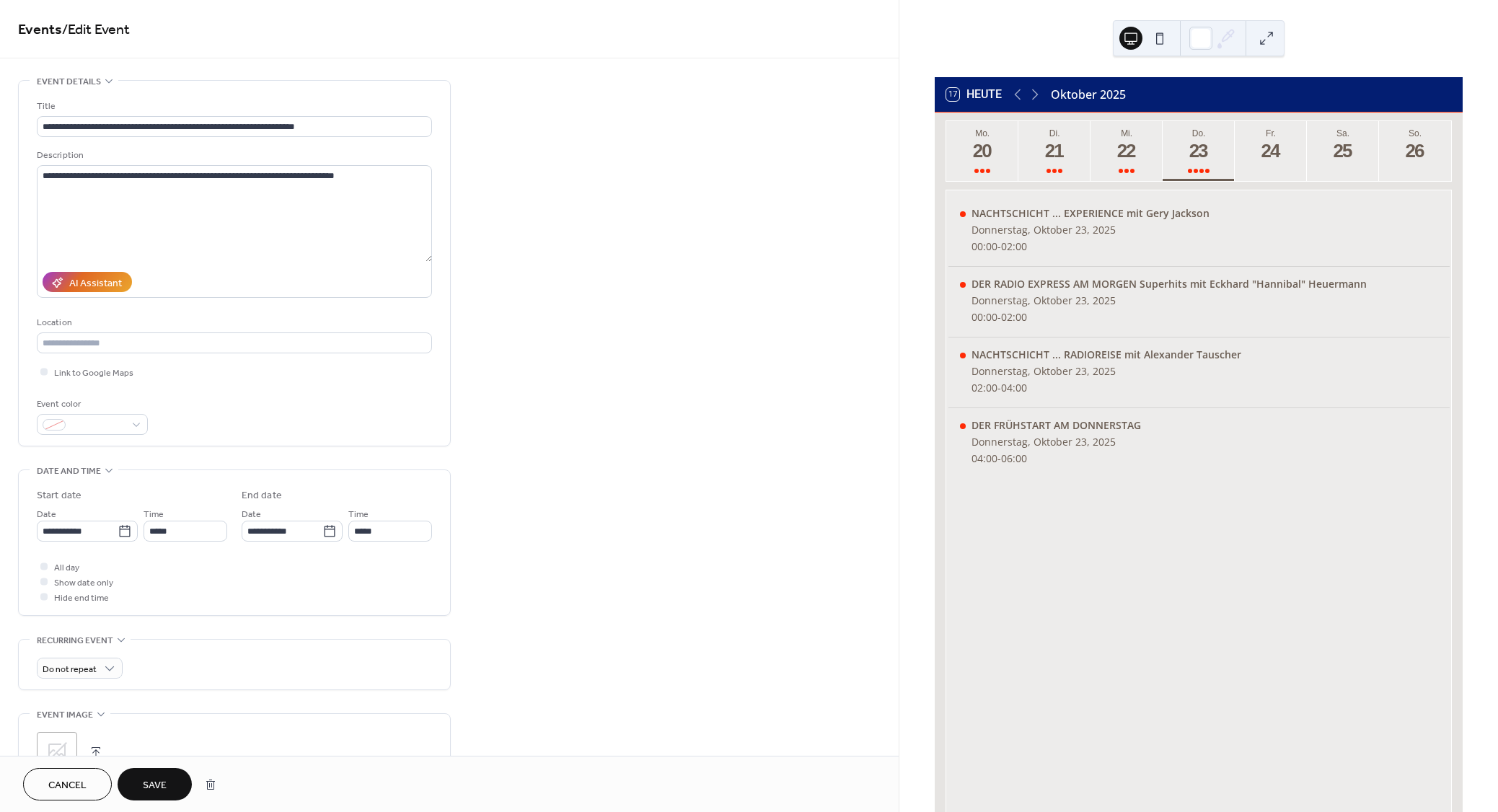 click on "Save" at bounding box center (154, 785) 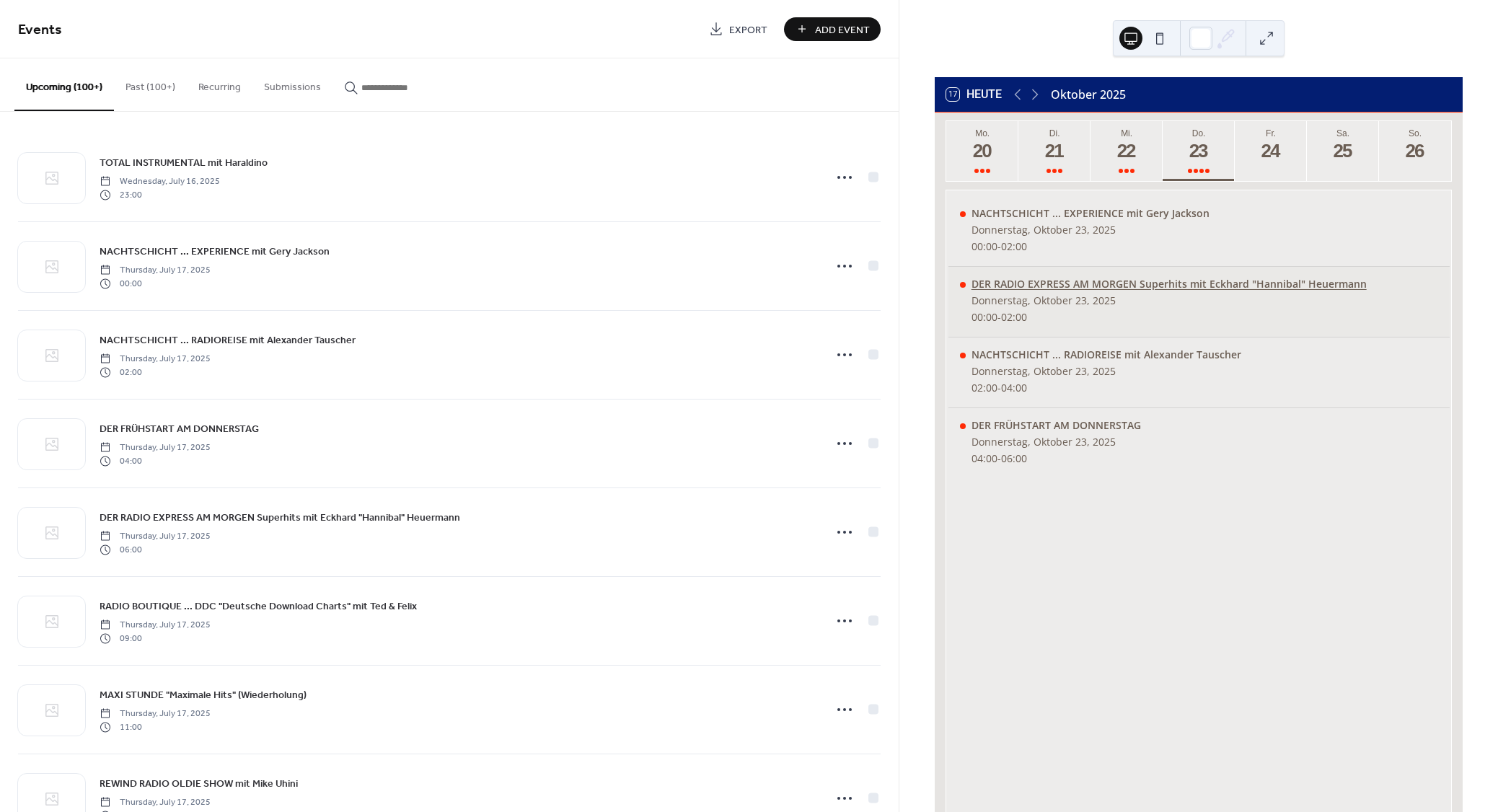 click on "DER RADIO EXPRESS AM MORGEN Superhits mit Eckhard "Hannibal" Heuermann" at bounding box center (1169, 283) 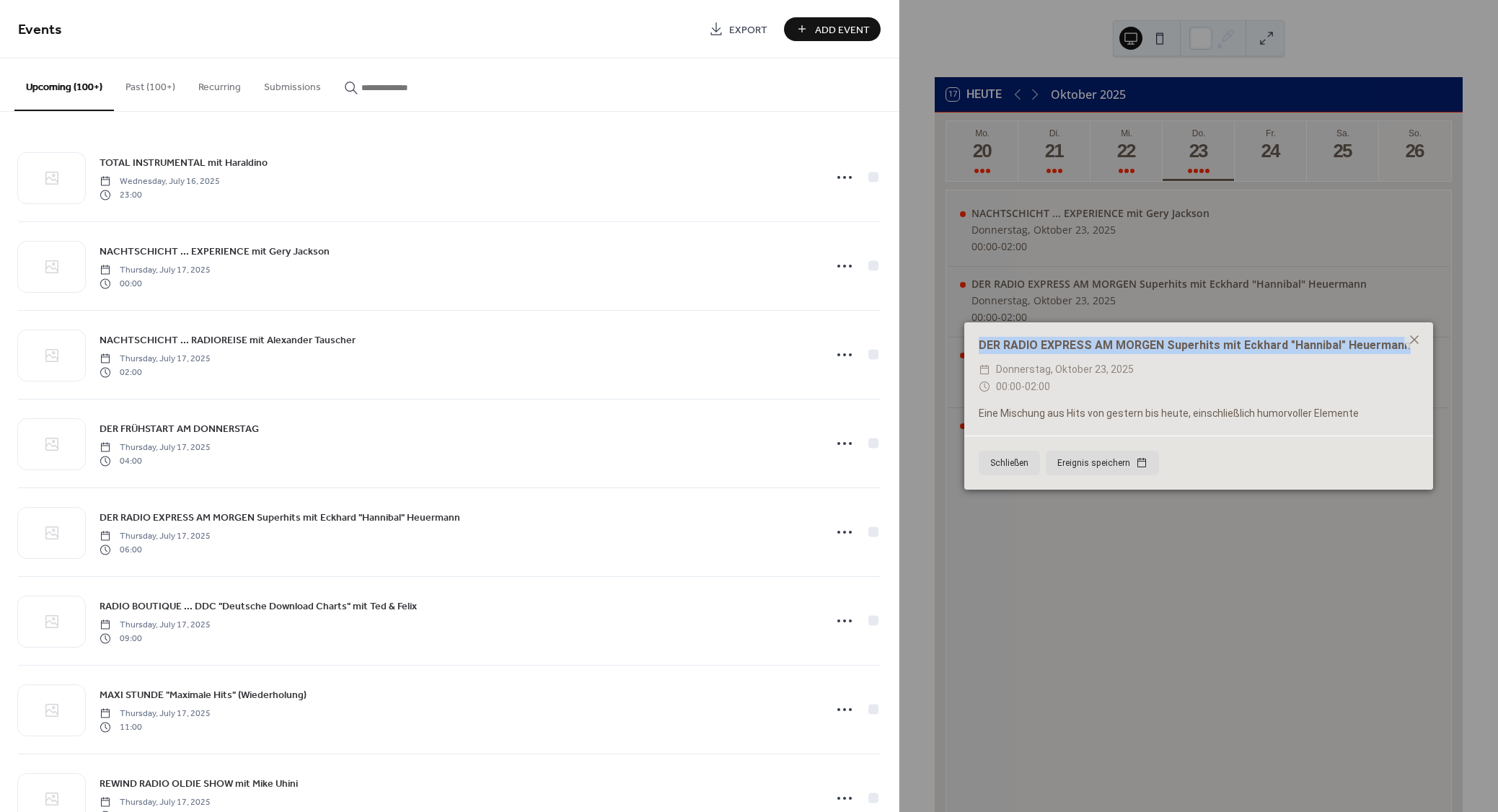 drag, startPoint x: 1404, startPoint y: 347, endPoint x: 979, endPoint y: 345, distance: 425.0047 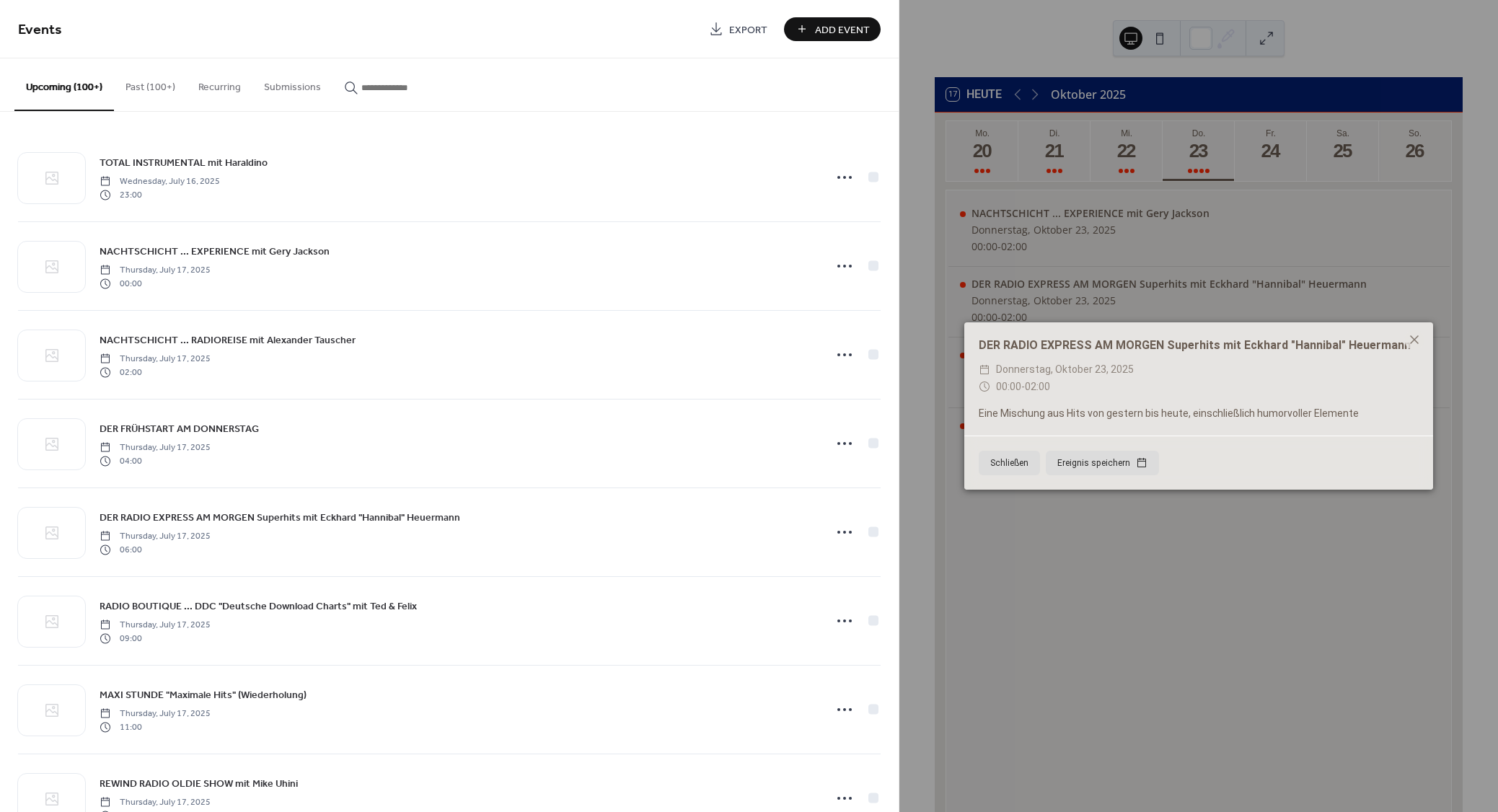 paste on "**********" 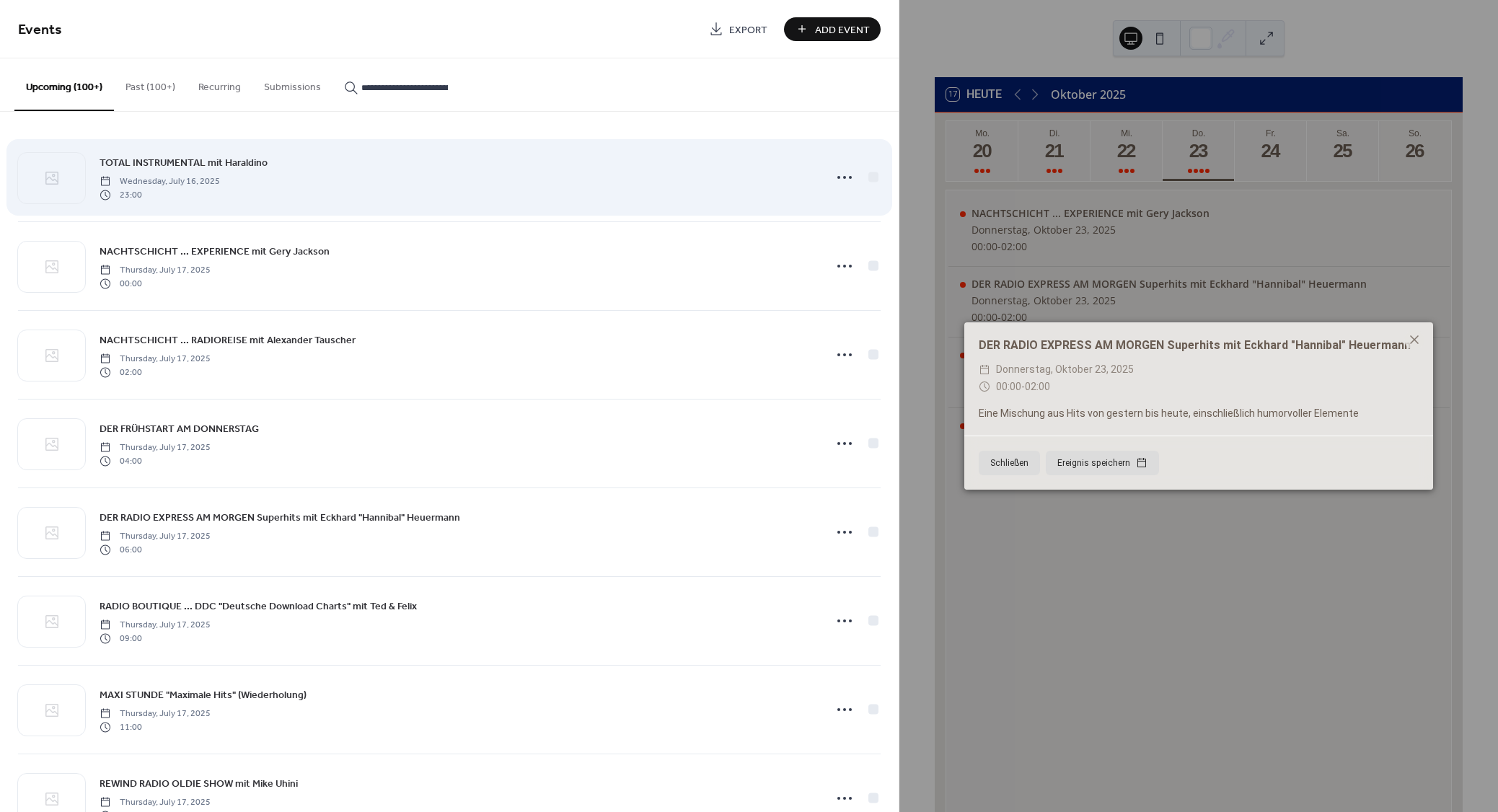 scroll, scrollTop: 0, scrollLeft: 221, axis: horizontal 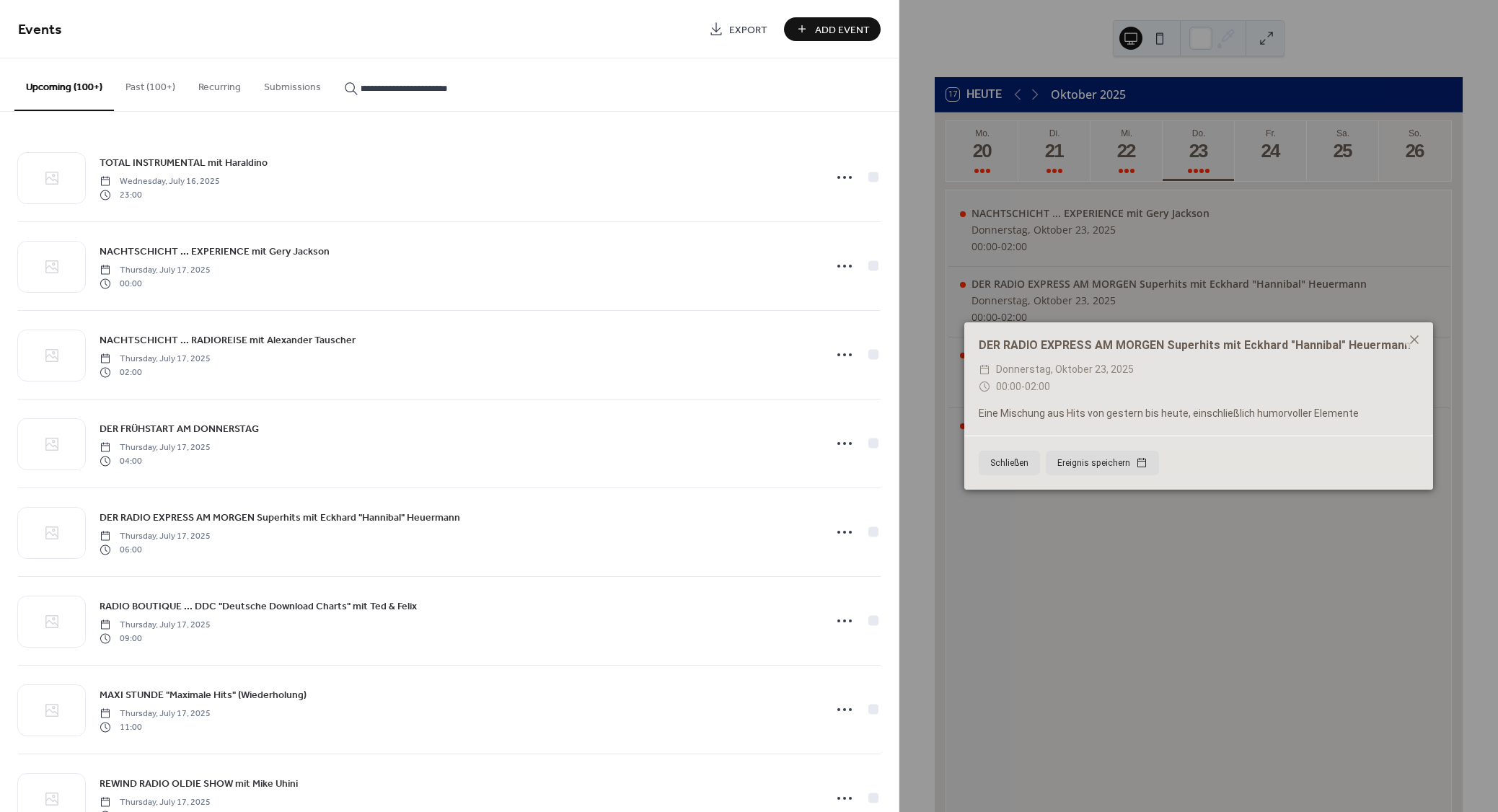 type on "**********" 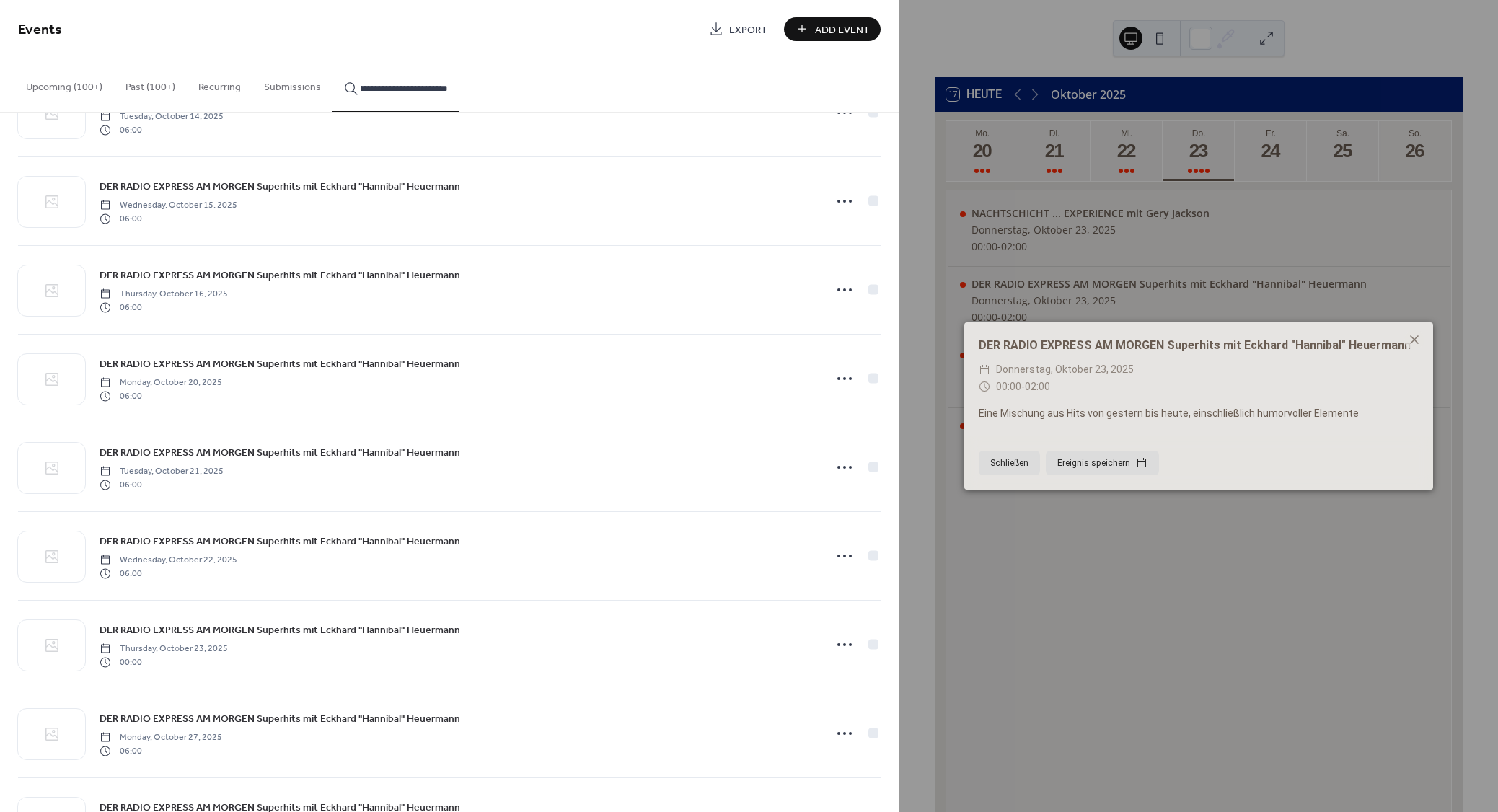 scroll, scrollTop: 5488, scrollLeft: 0, axis: vertical 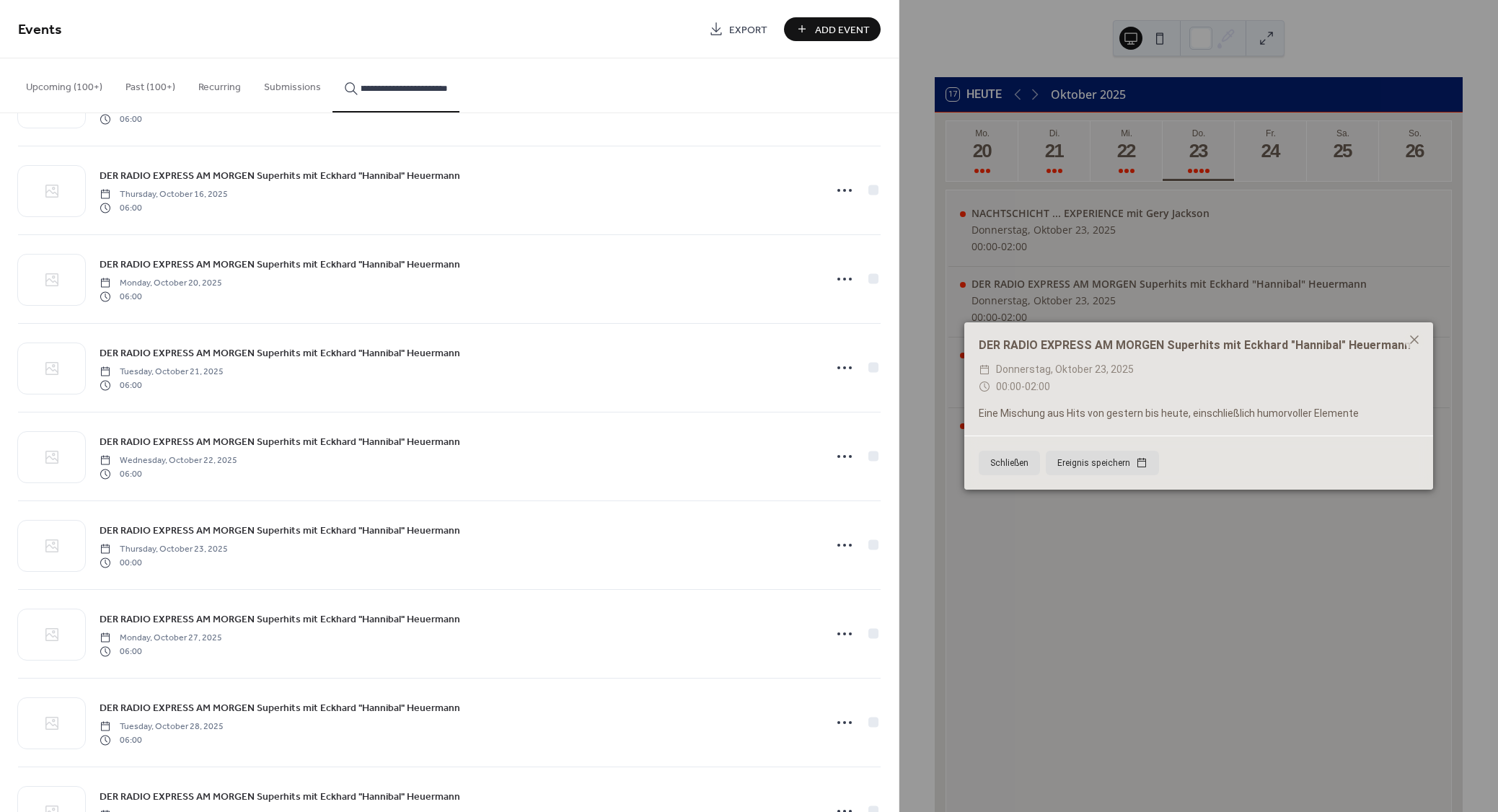 click on "DER RADIO EXPRESS AM MORGEN Superhits mit Eckhard "Hannibal" Heuermann" at bounding box center [280, 531] 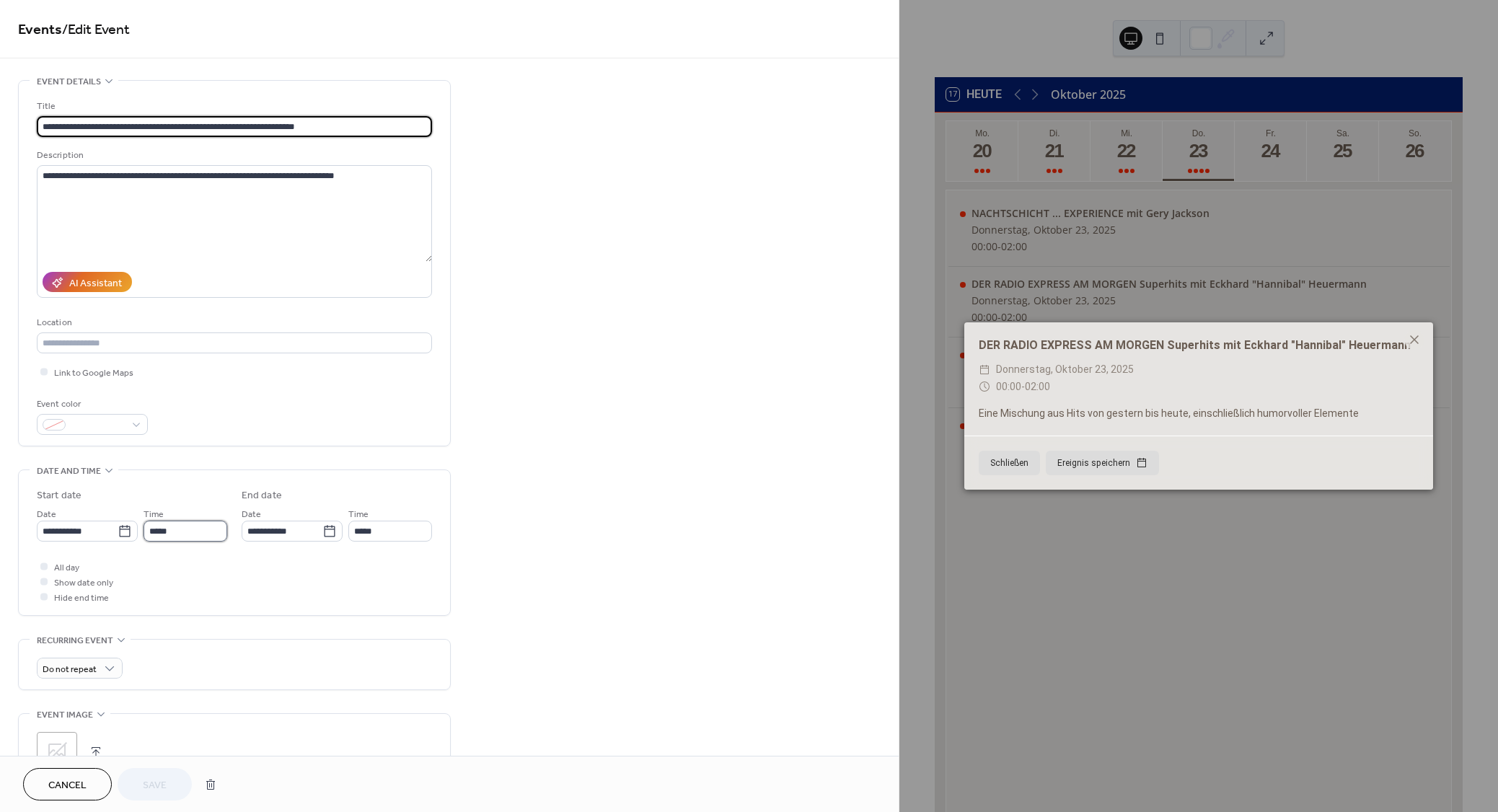 click on "*****" at bounding box center [185, 531] 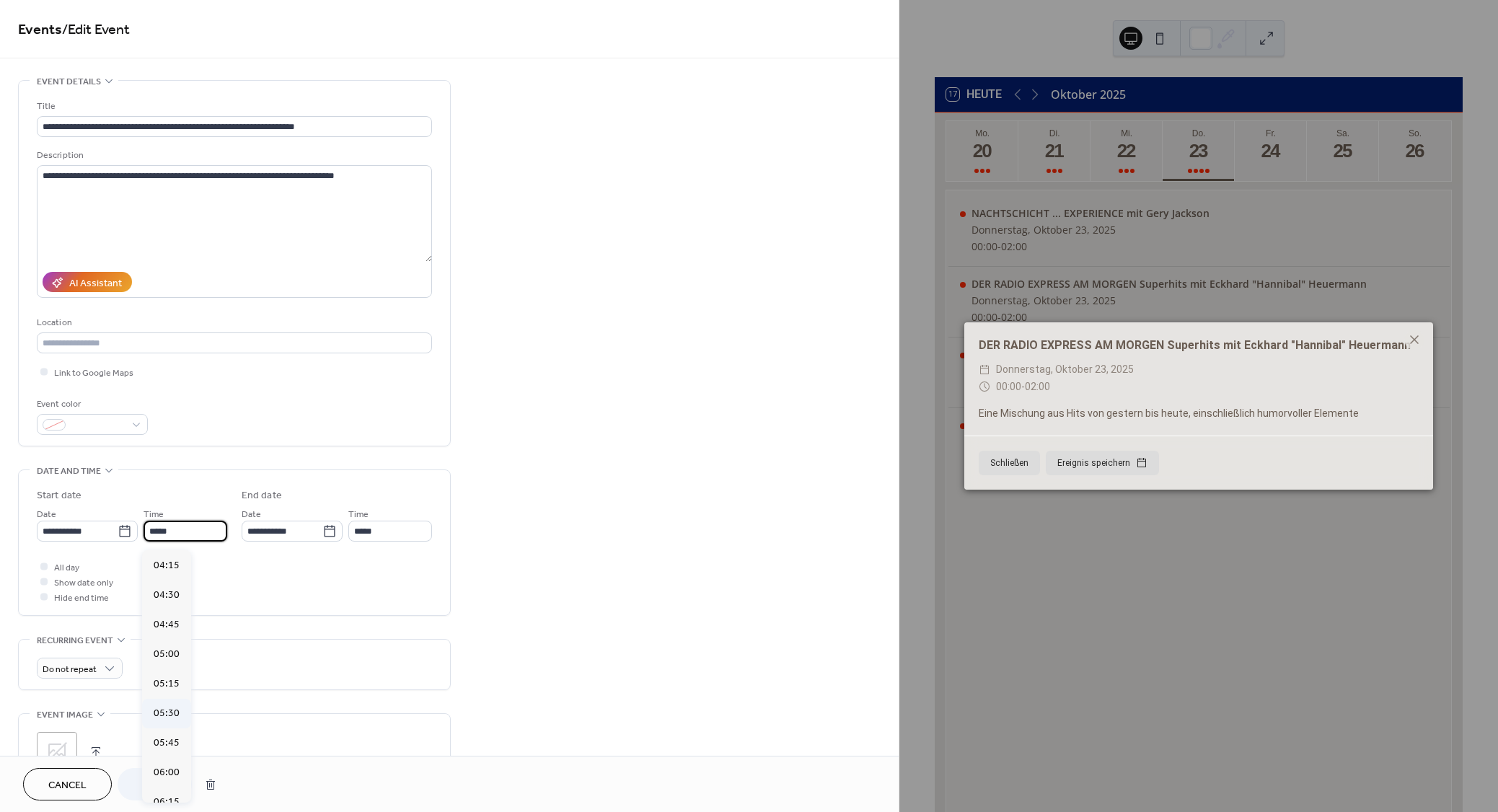 scroll, scrollTop: 519, scrollLeft: 0, axis: vertical 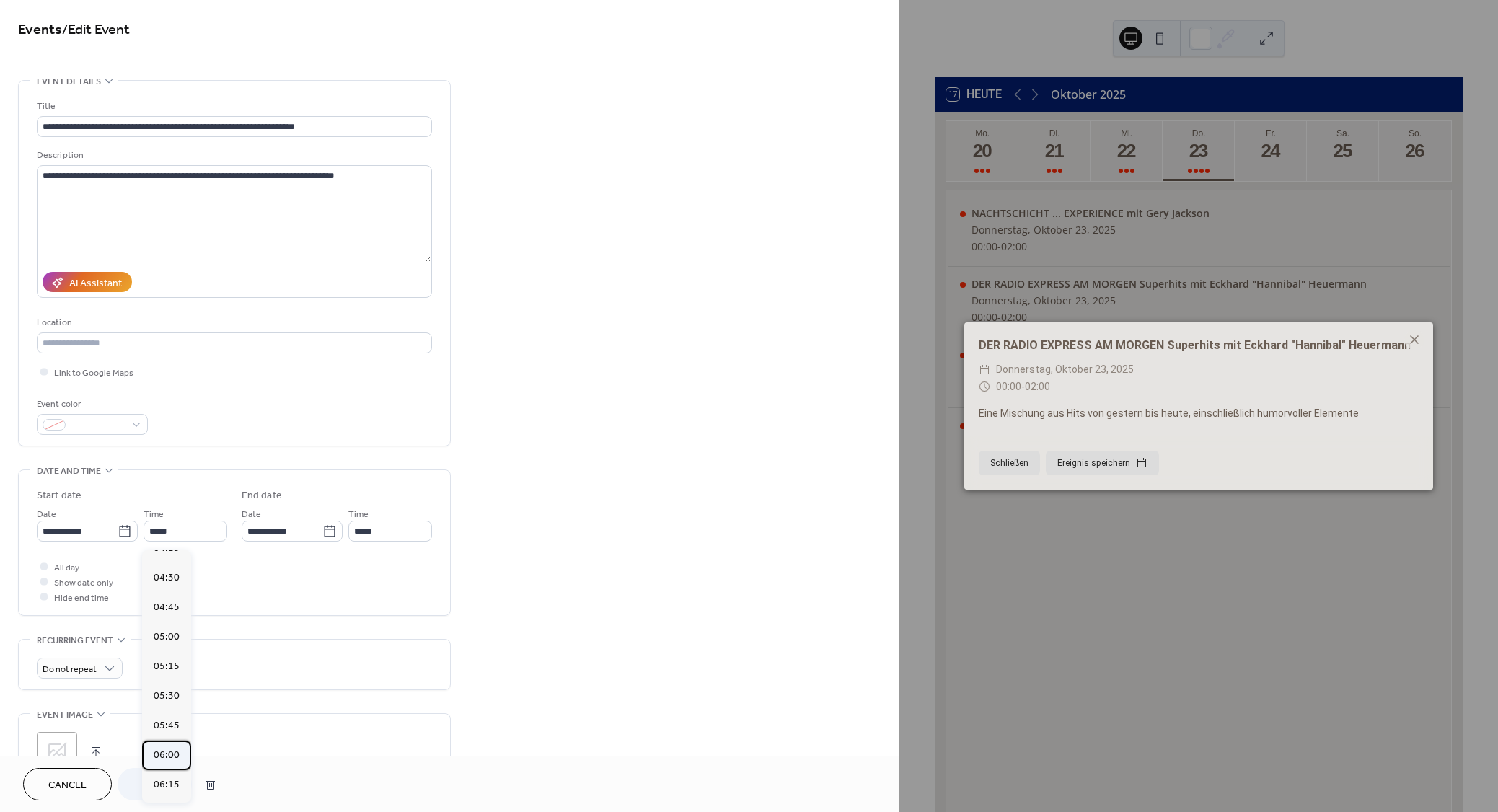 click on "06:00" at bounding box center (167, 755) 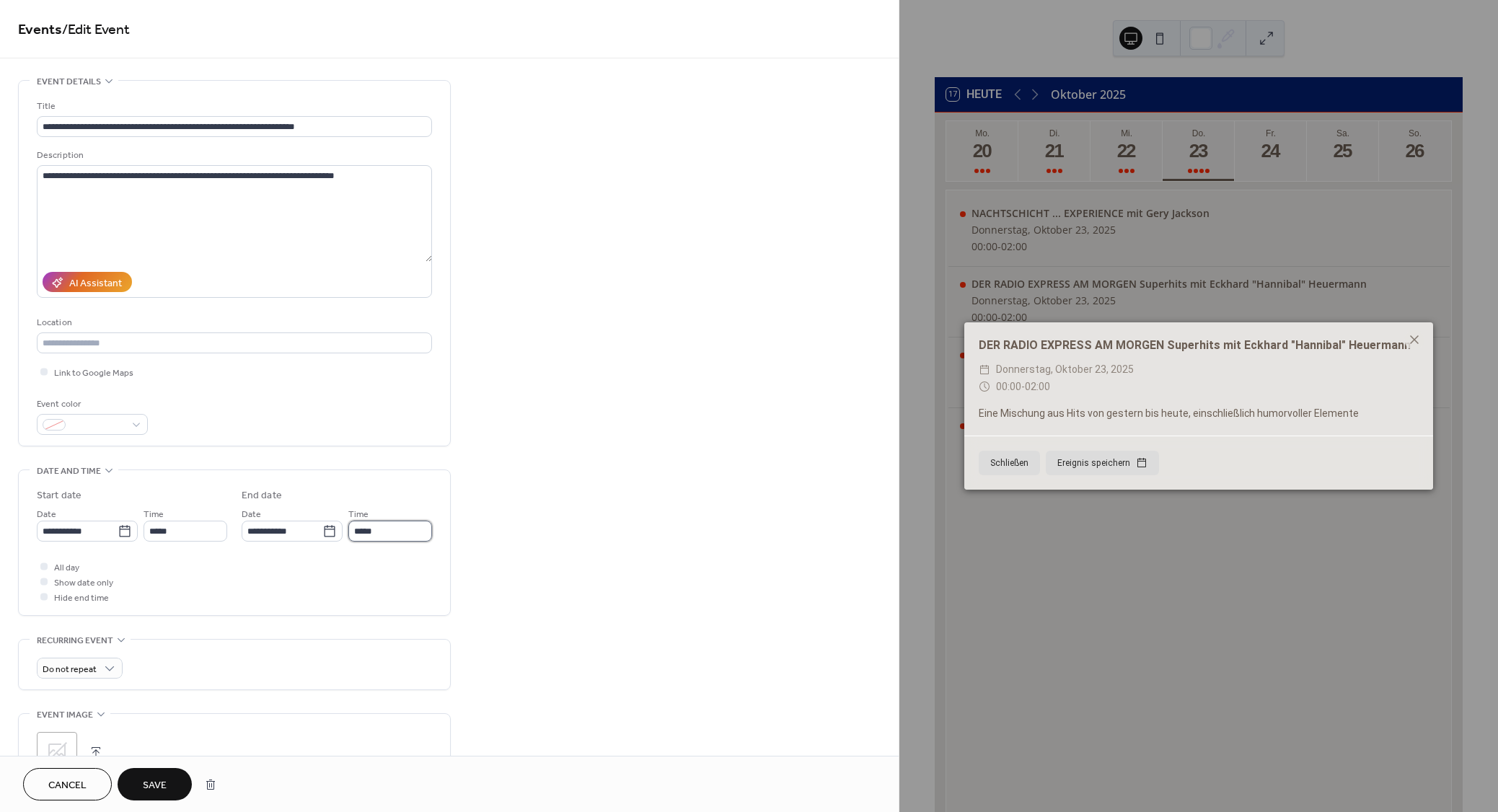 click on "*****" at bounding box center (390, 531) 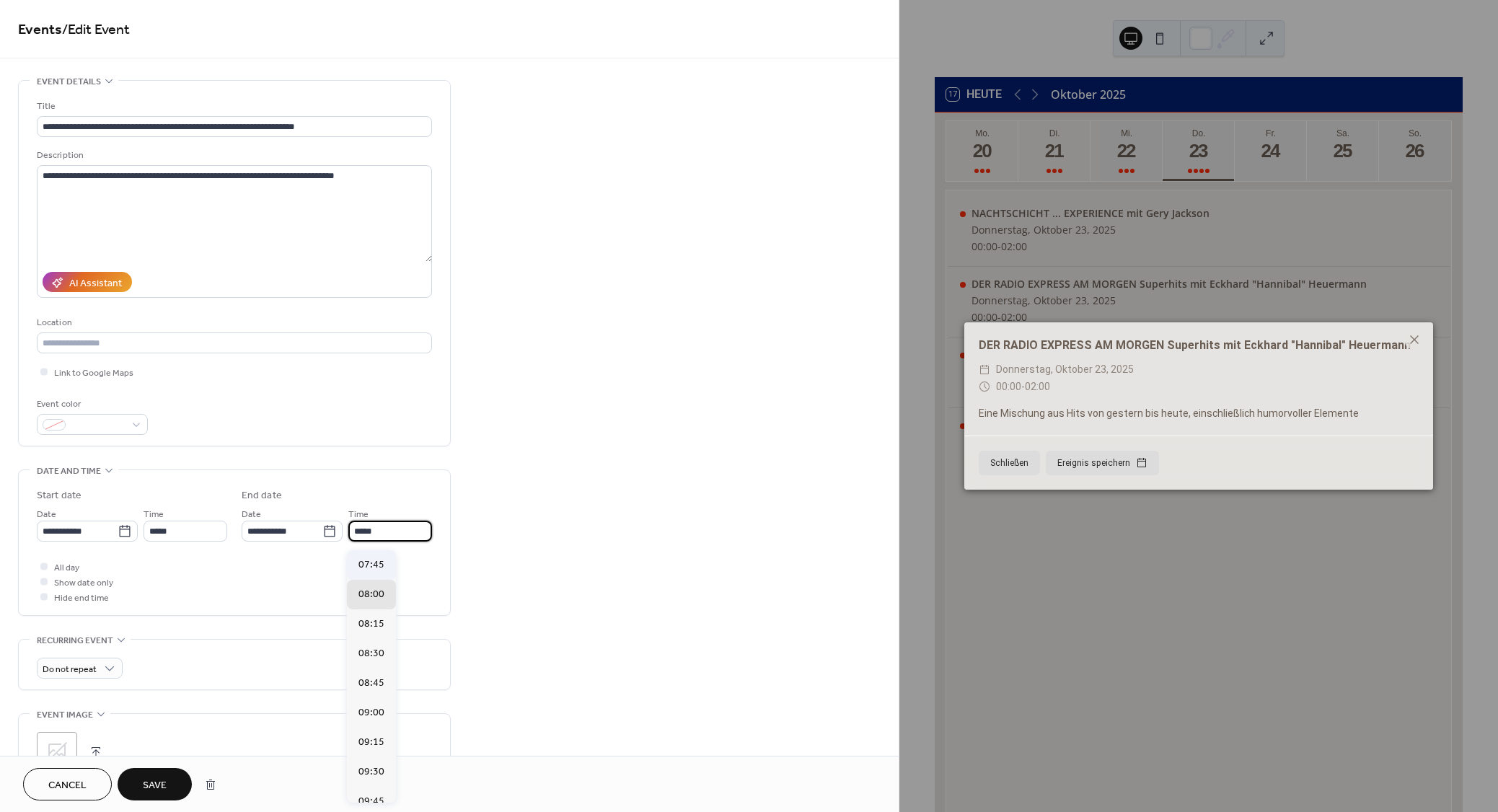 scroll, scrollTop: 195, scrollLeft: 0, axis: vertical 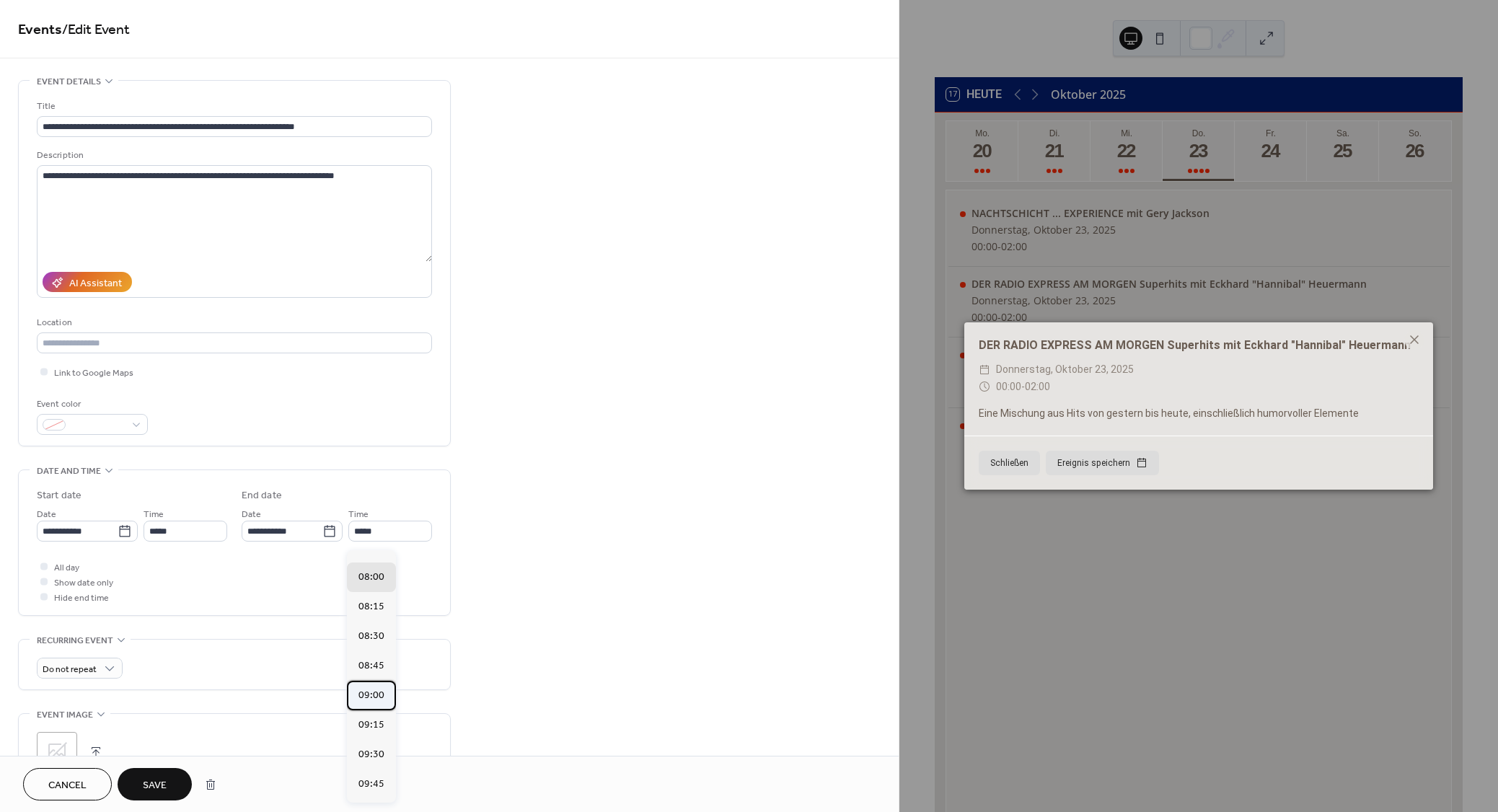 click on "09:00" at bounding box center [371, 695] 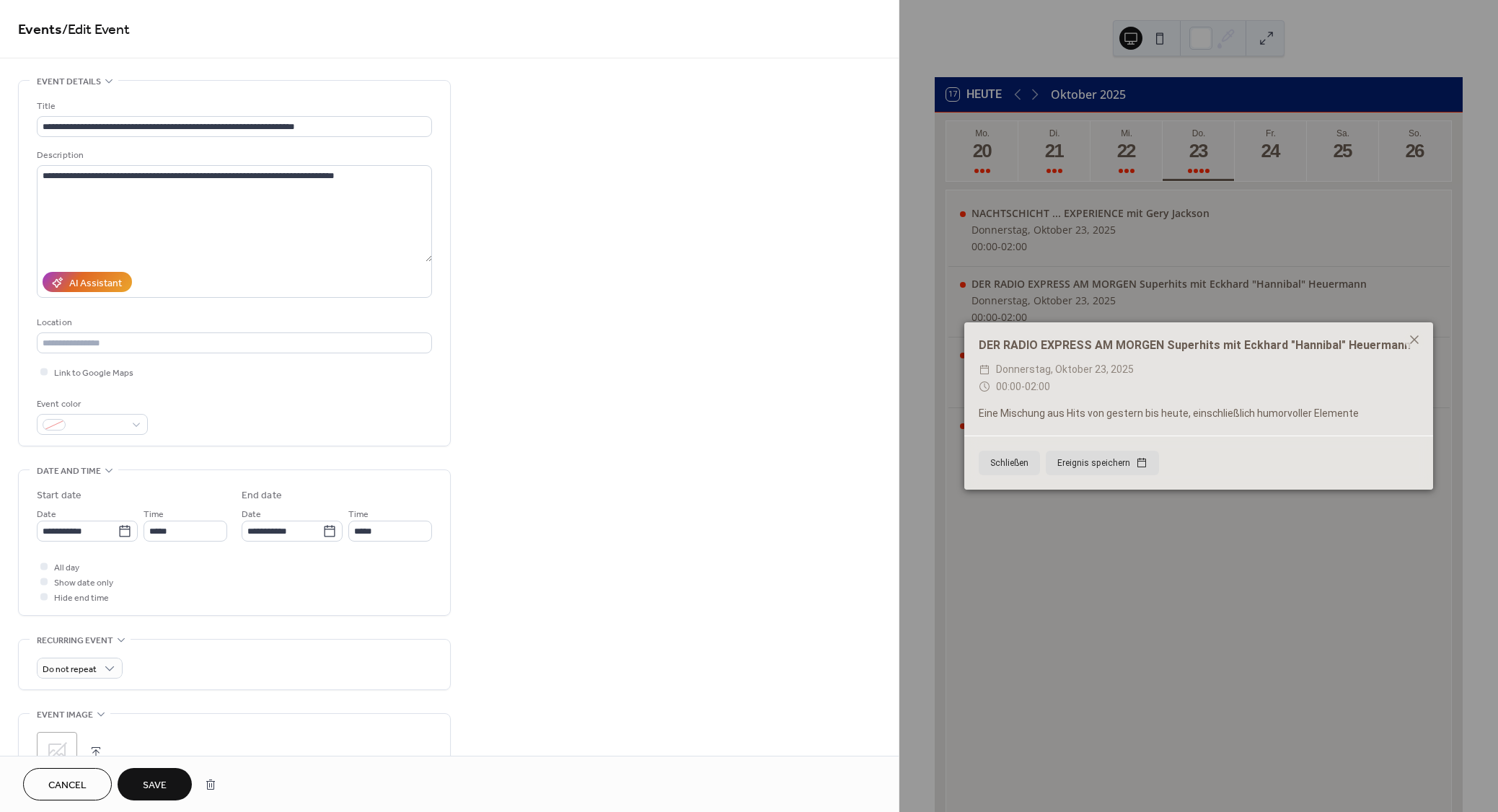 click on "Save" at bounding box center [154, 785] 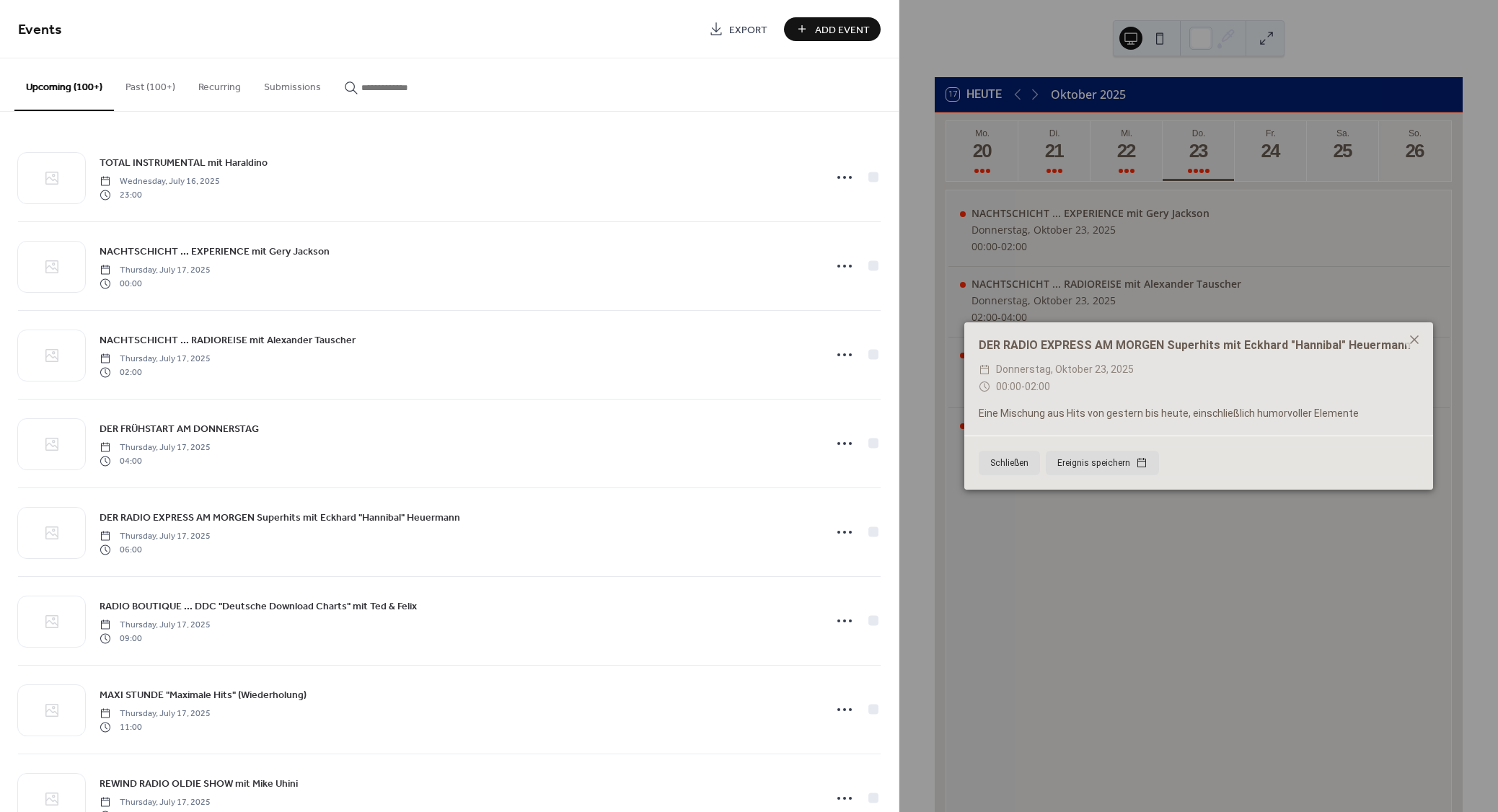 paste on "**********" 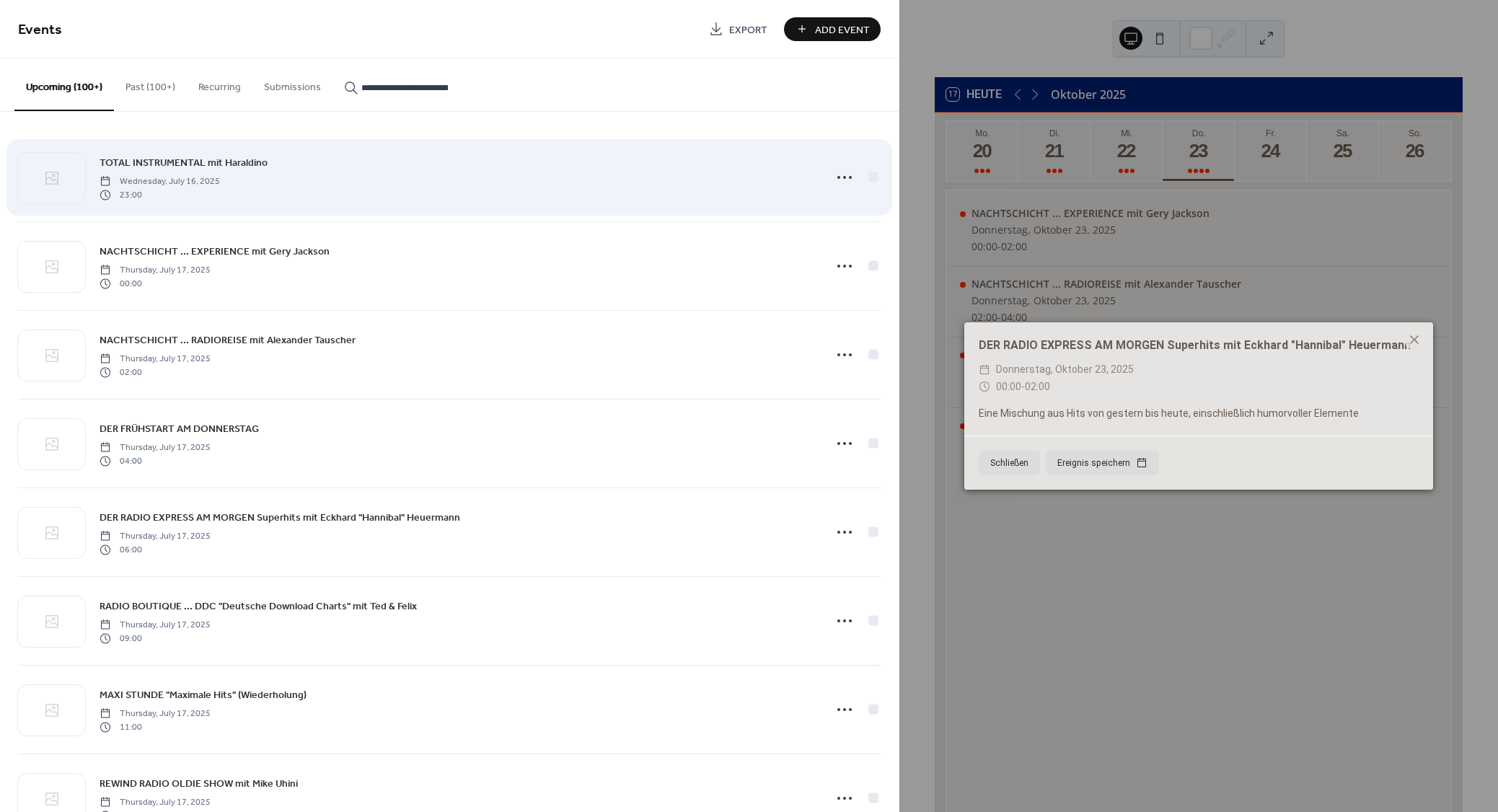 scroll, scrollTop: 0, scrollLeft: 221, axis: horizontal 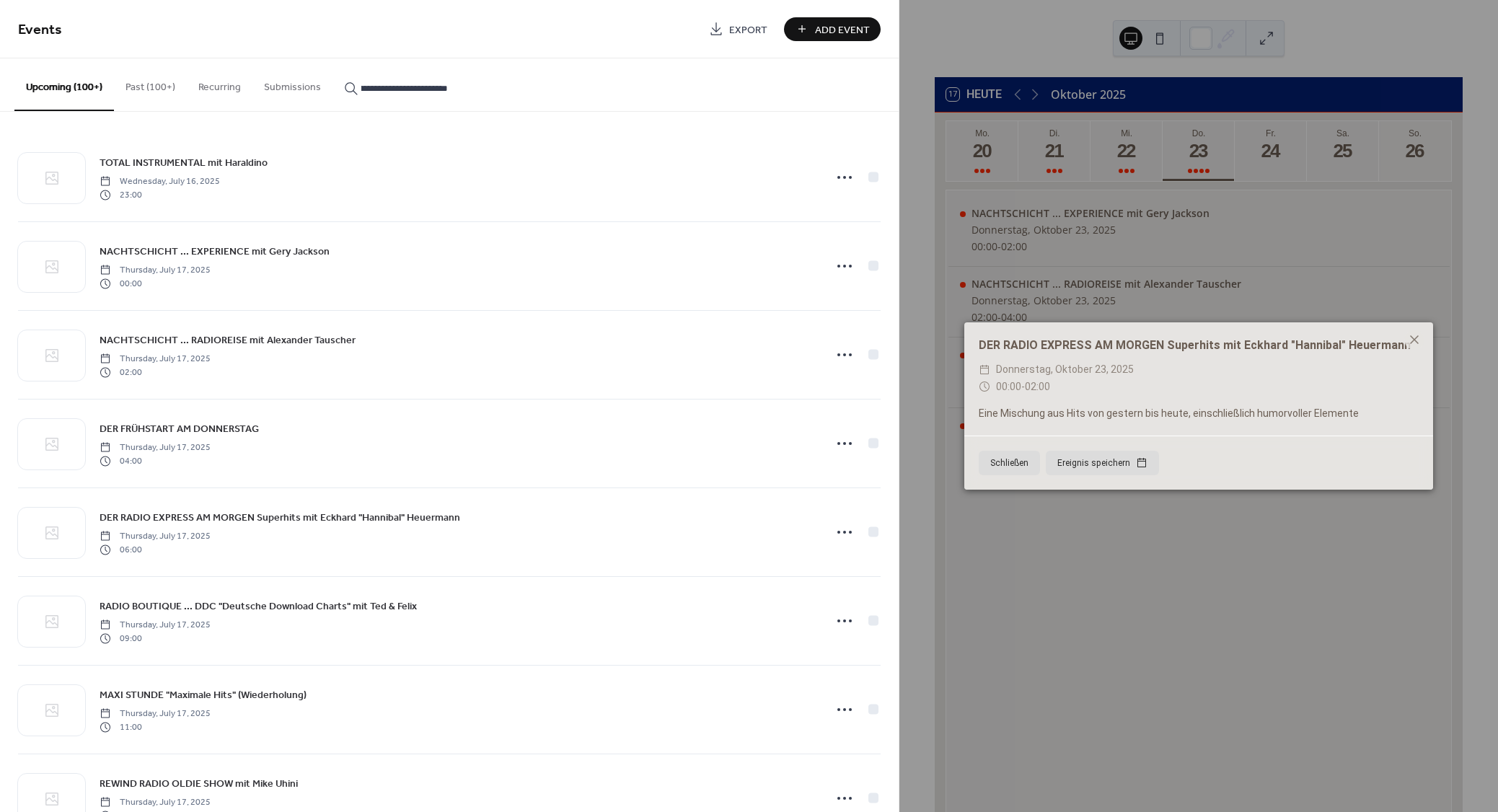 type on "**********" 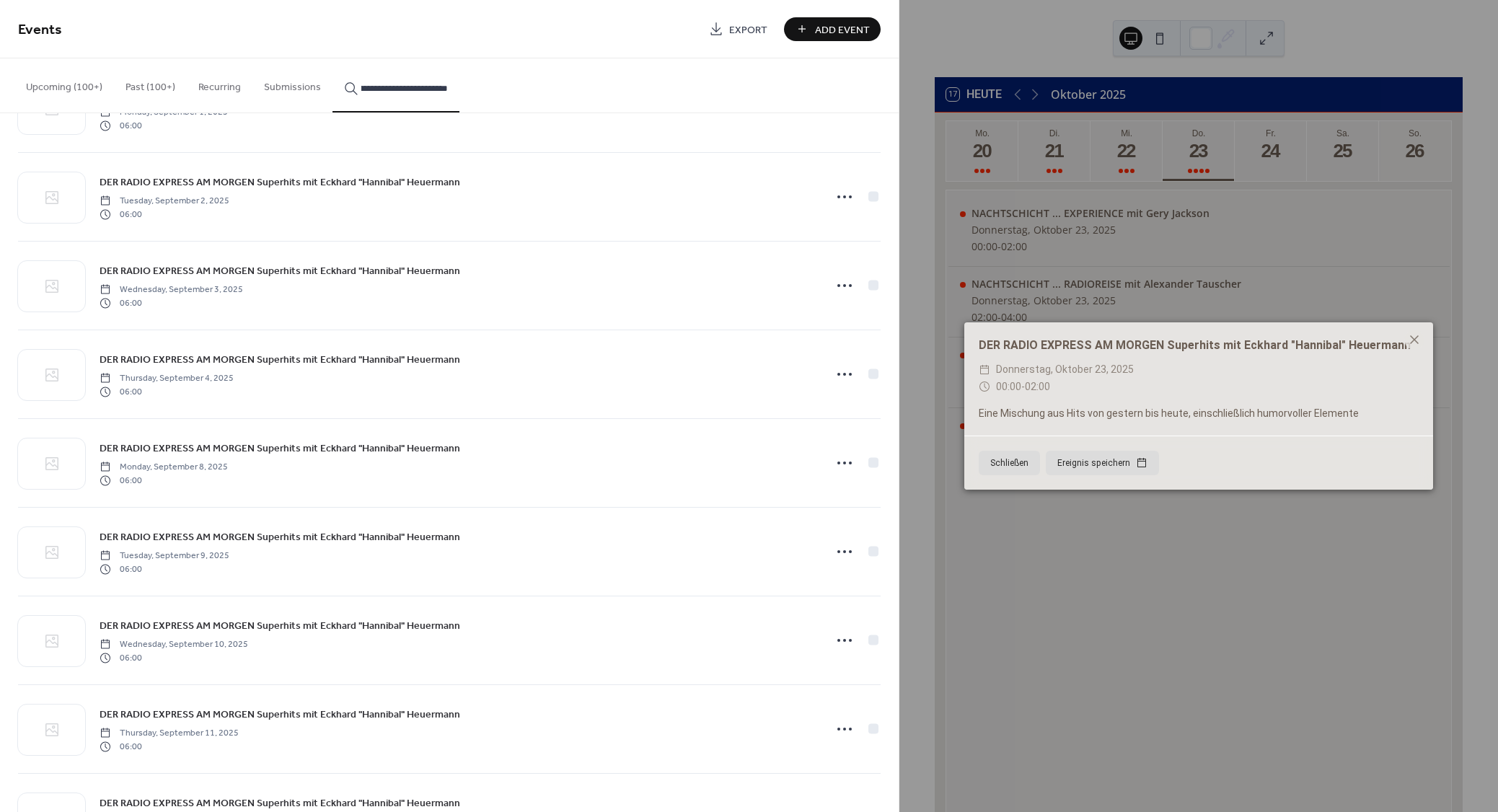 scroll, scrollTop: 3132, scrollLeft: 0, axis: vertical 